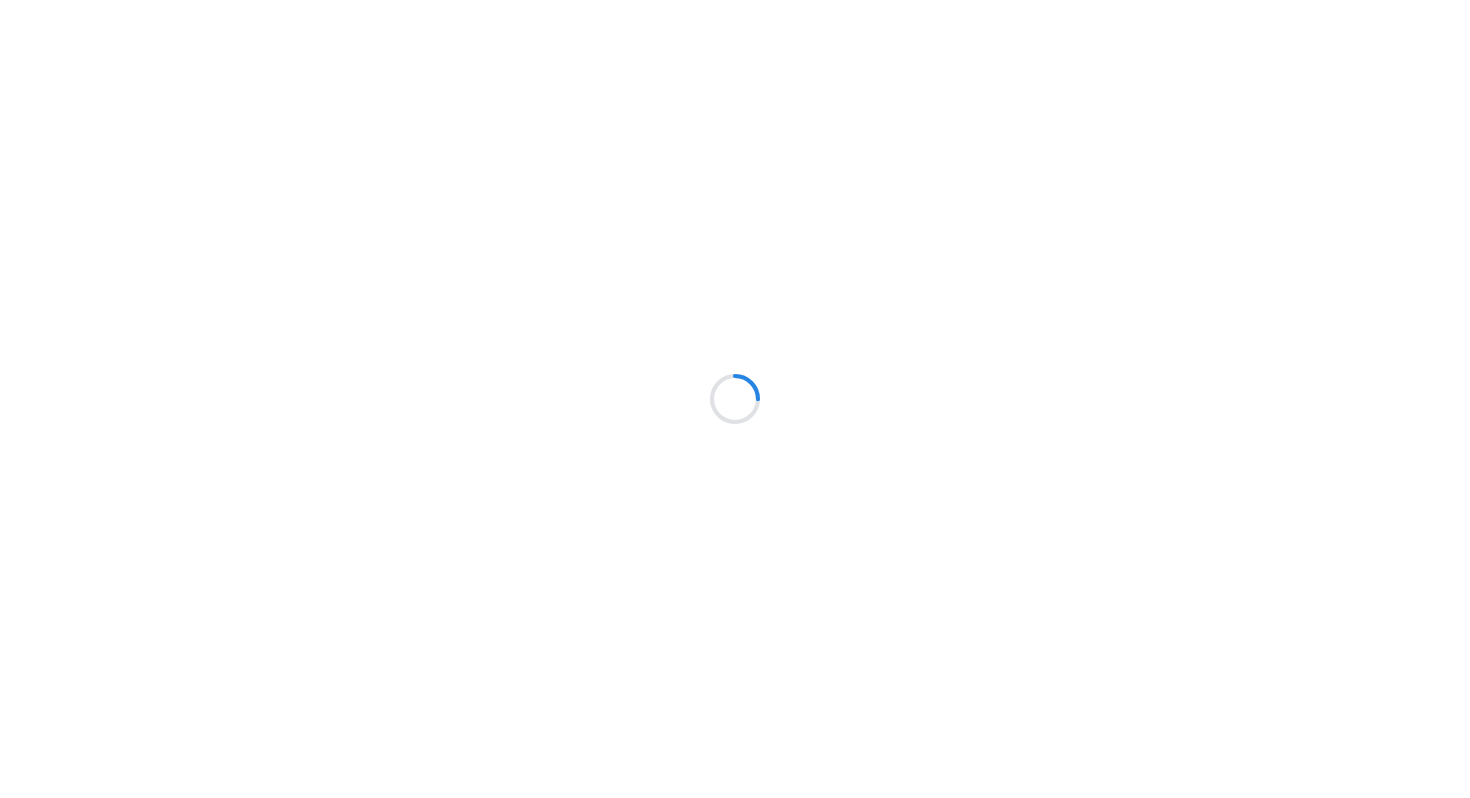 scroll, scrollTop: 0, scrollLeft: 0, axis: both 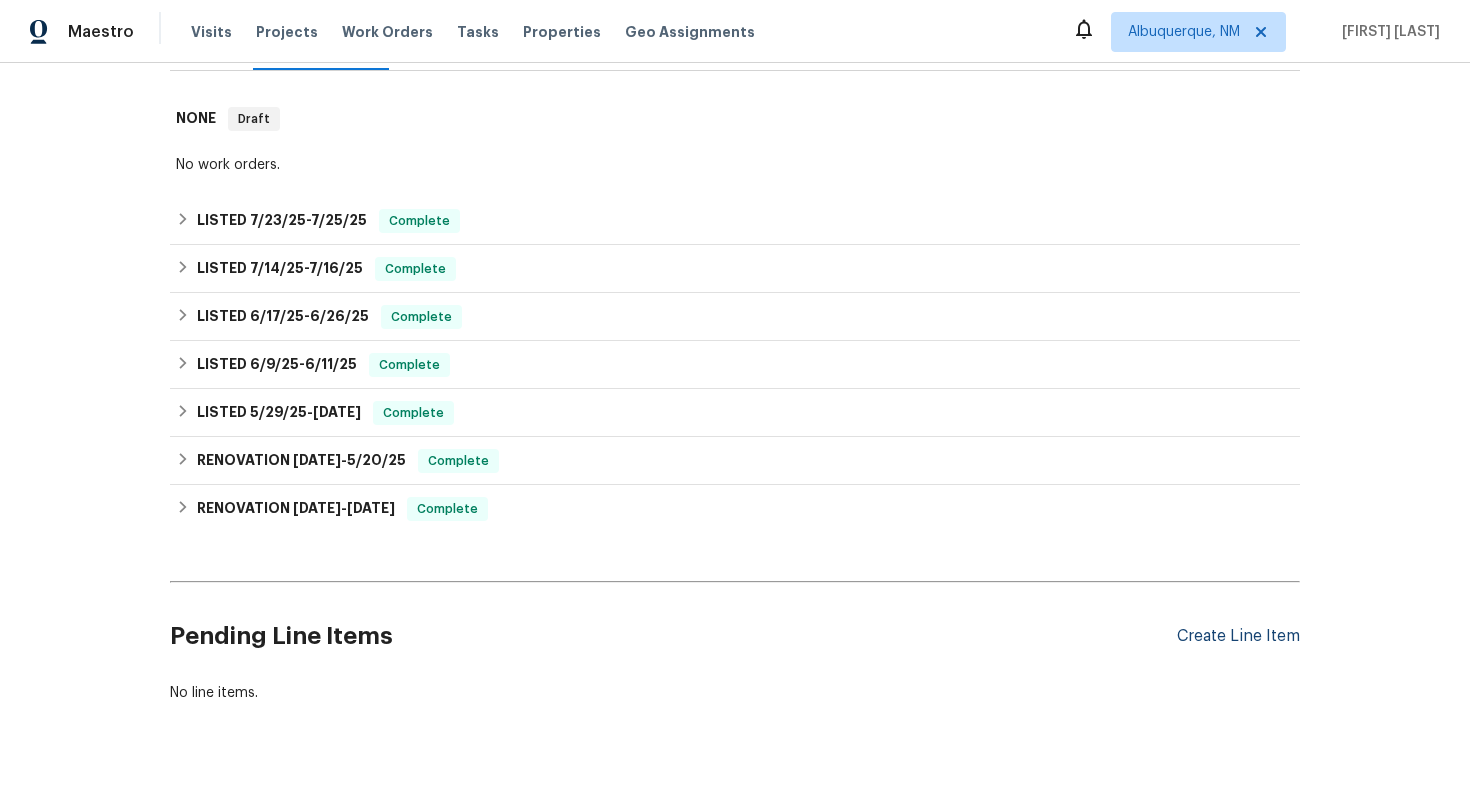 click on "Create Line Item" at bounding box center [1238, 636] 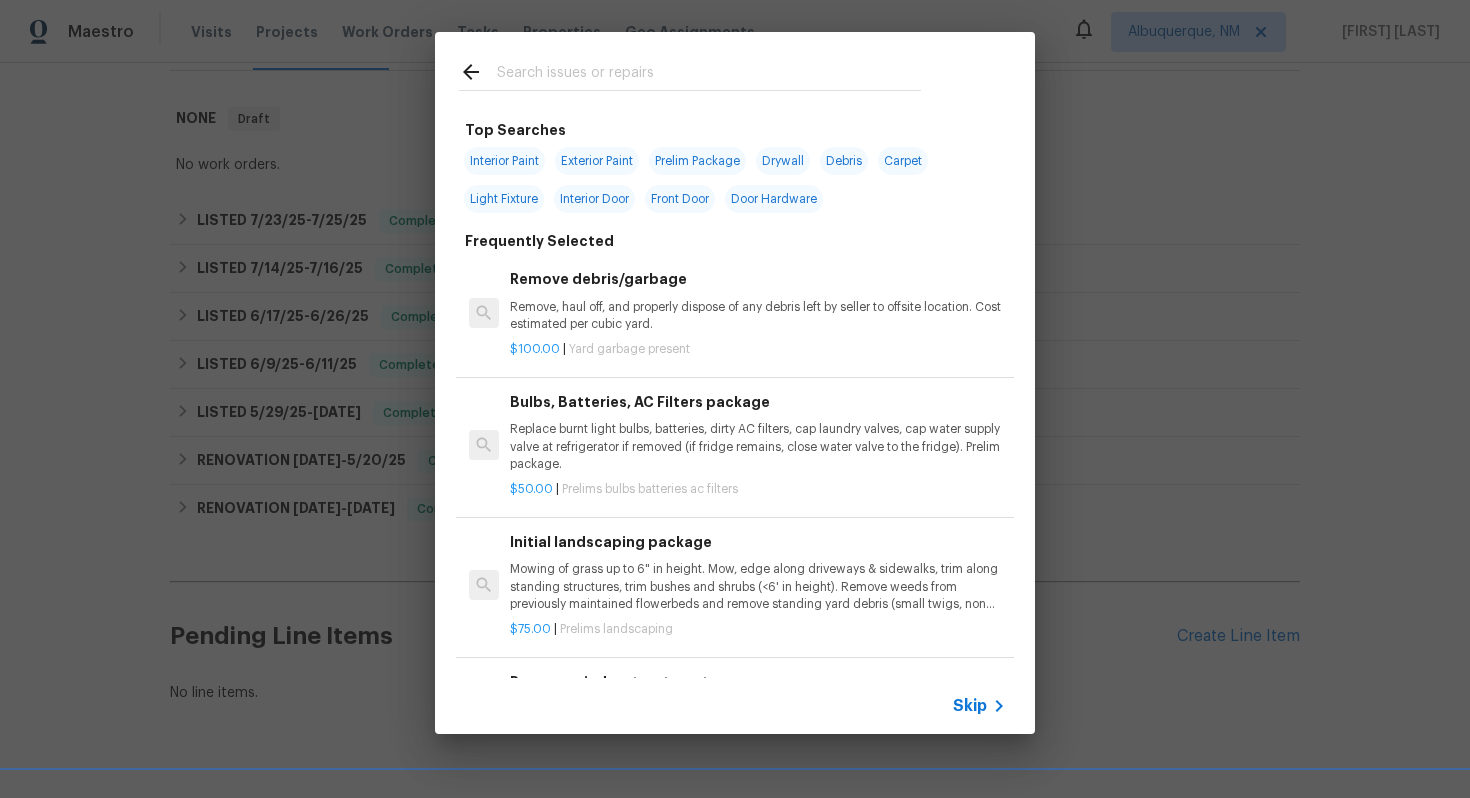 click 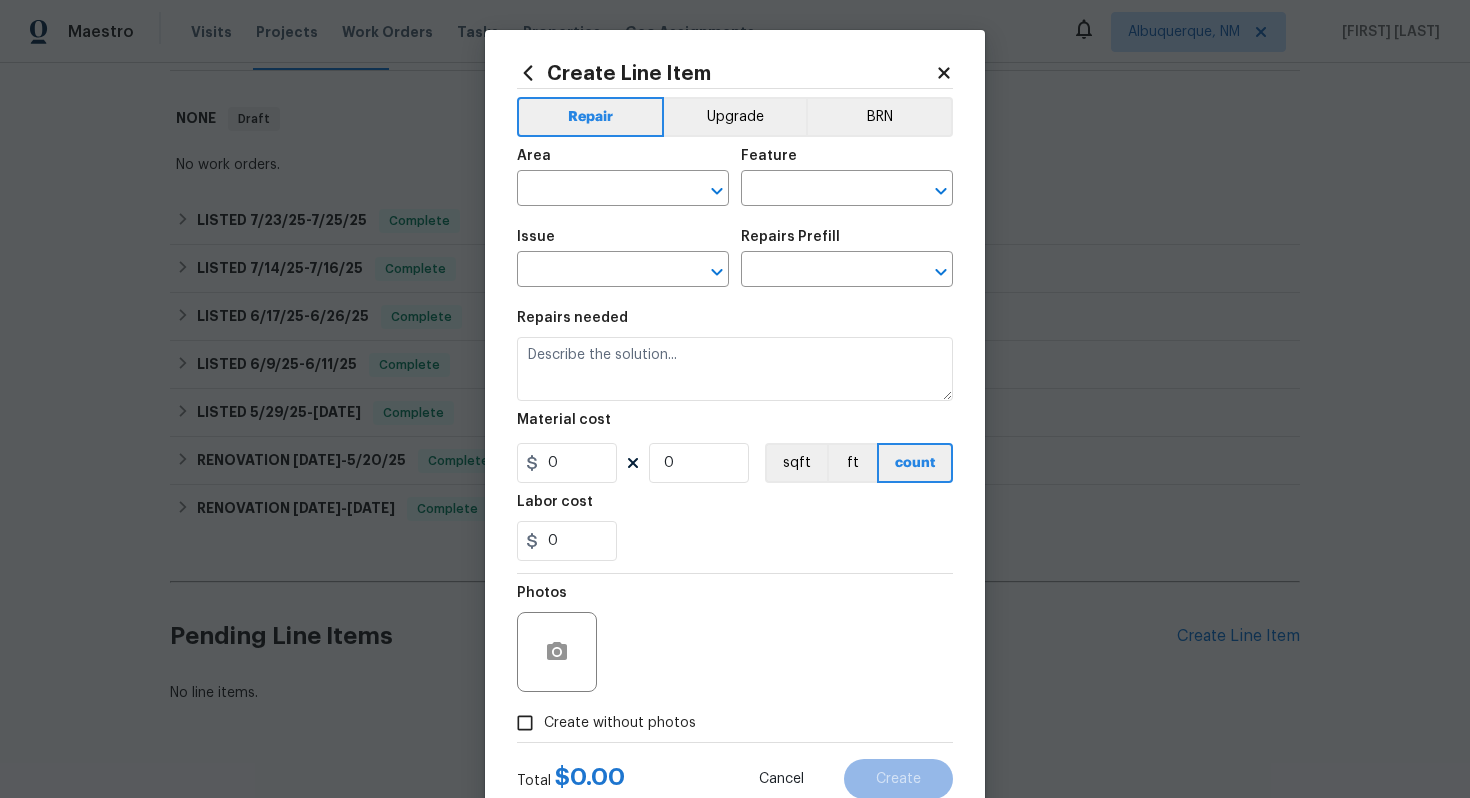 click on "Area" at bounding box center (623, 162) 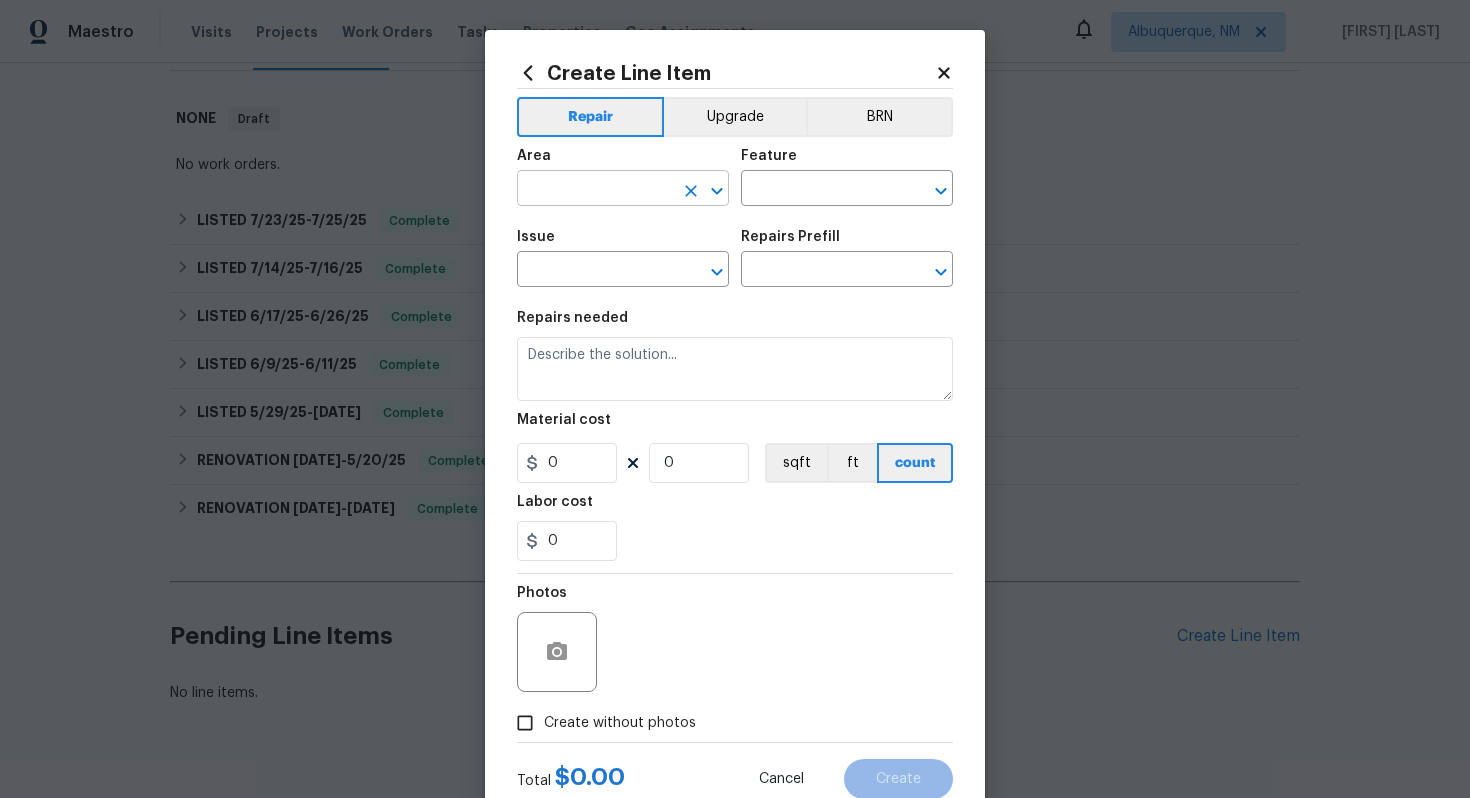 click at bounding box center (595, 190) 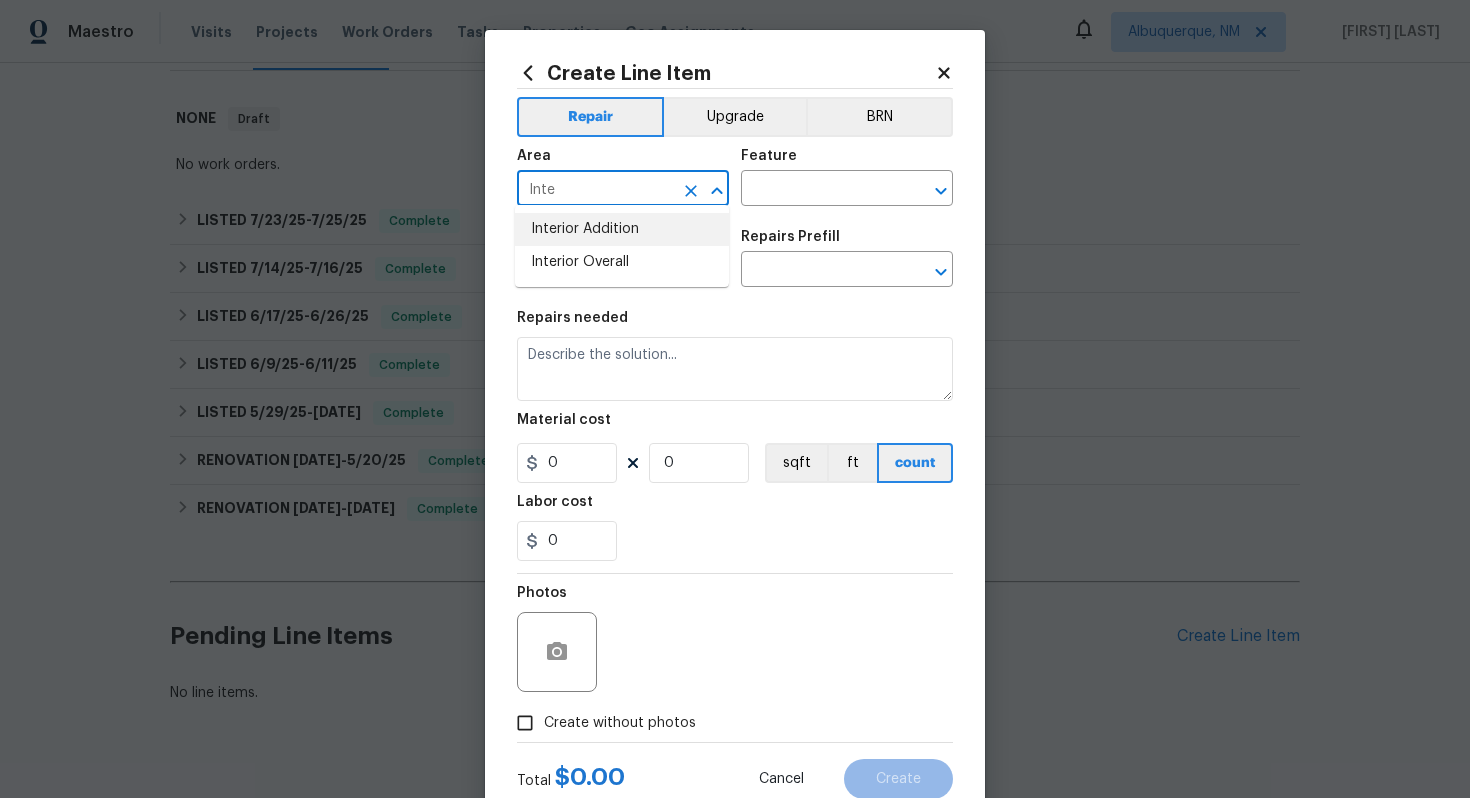 click on "Interior Addition" at bounding box center (622, 229) 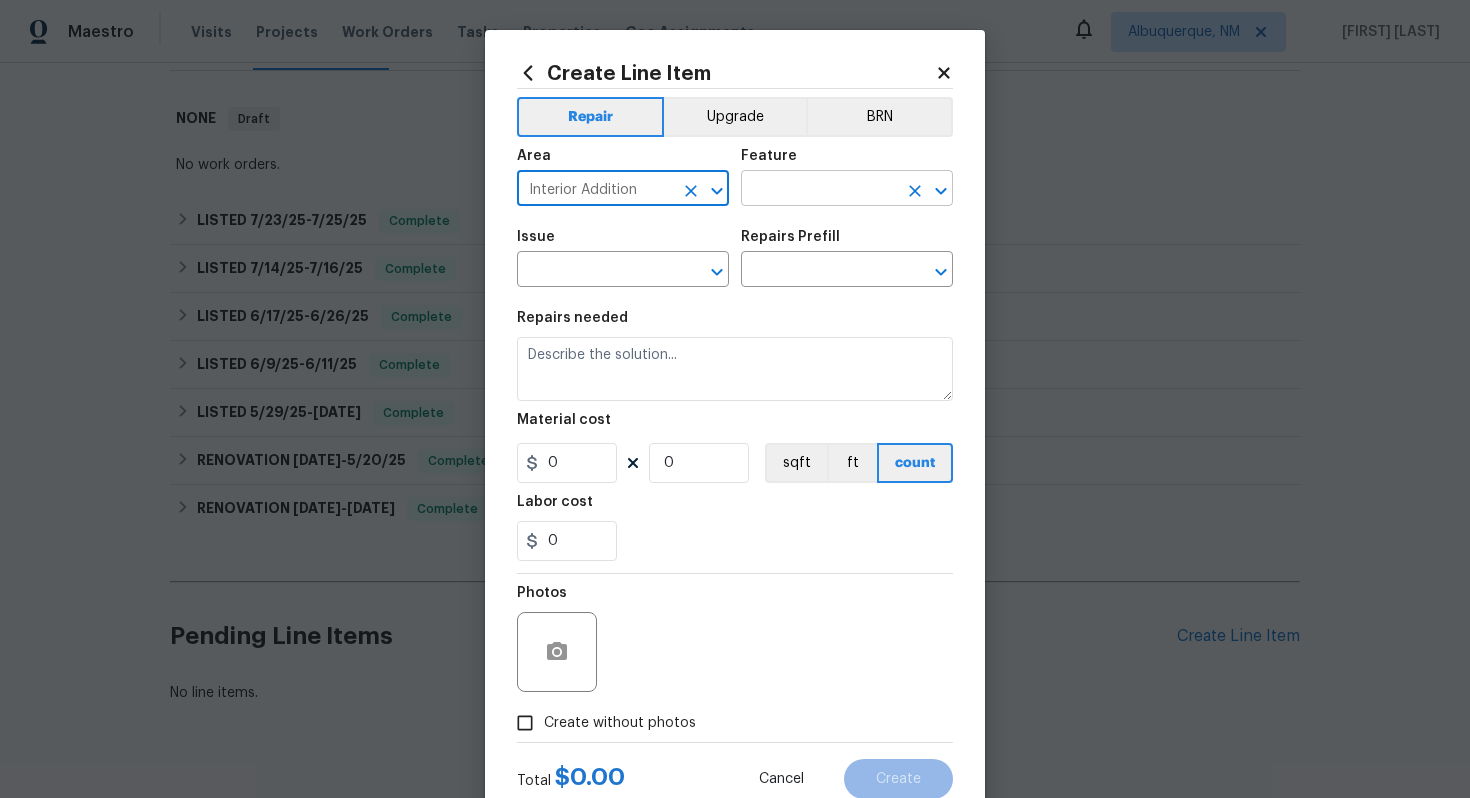 type on "Interior Addition" 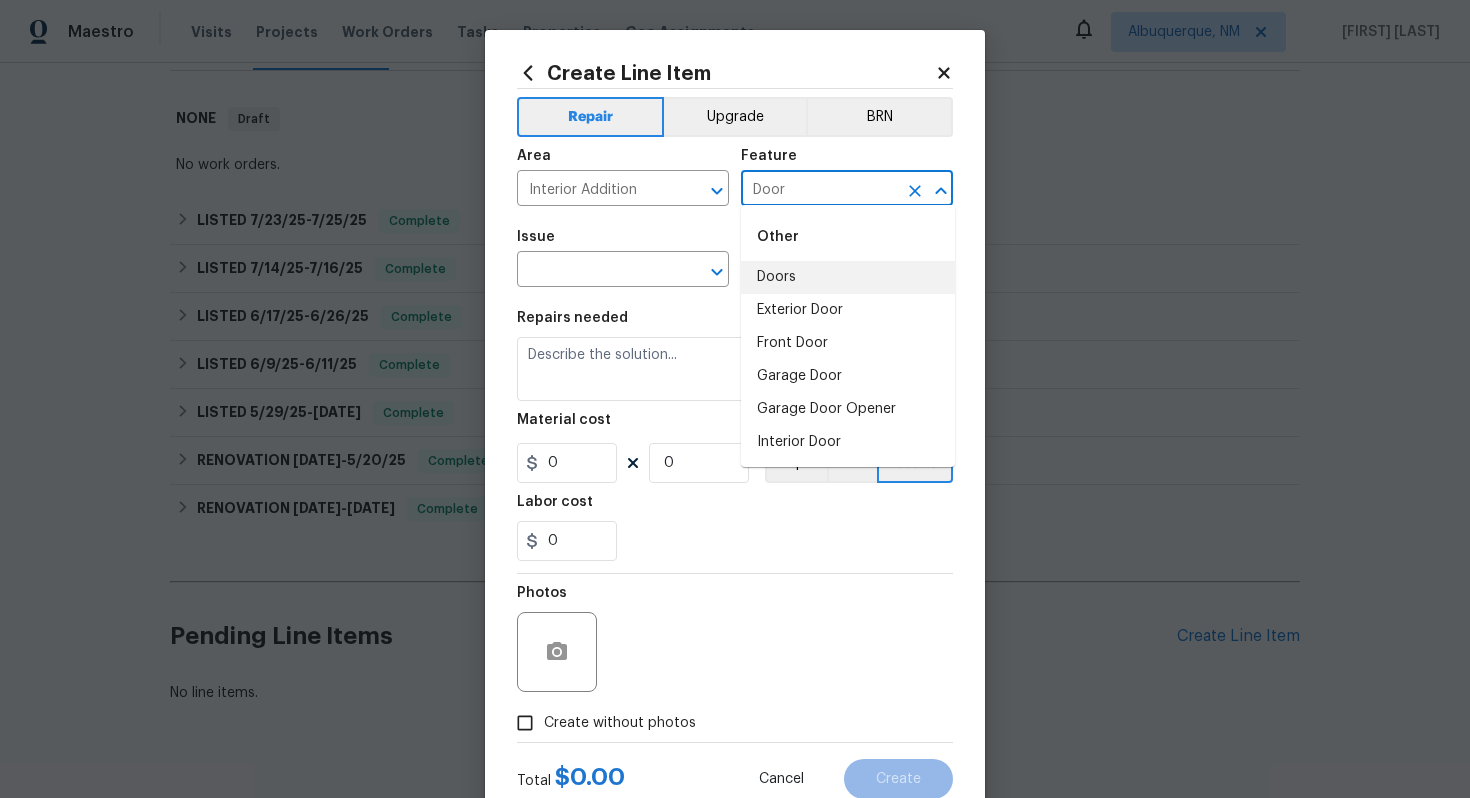 click on "Doors" at bounding box center [848, 277] 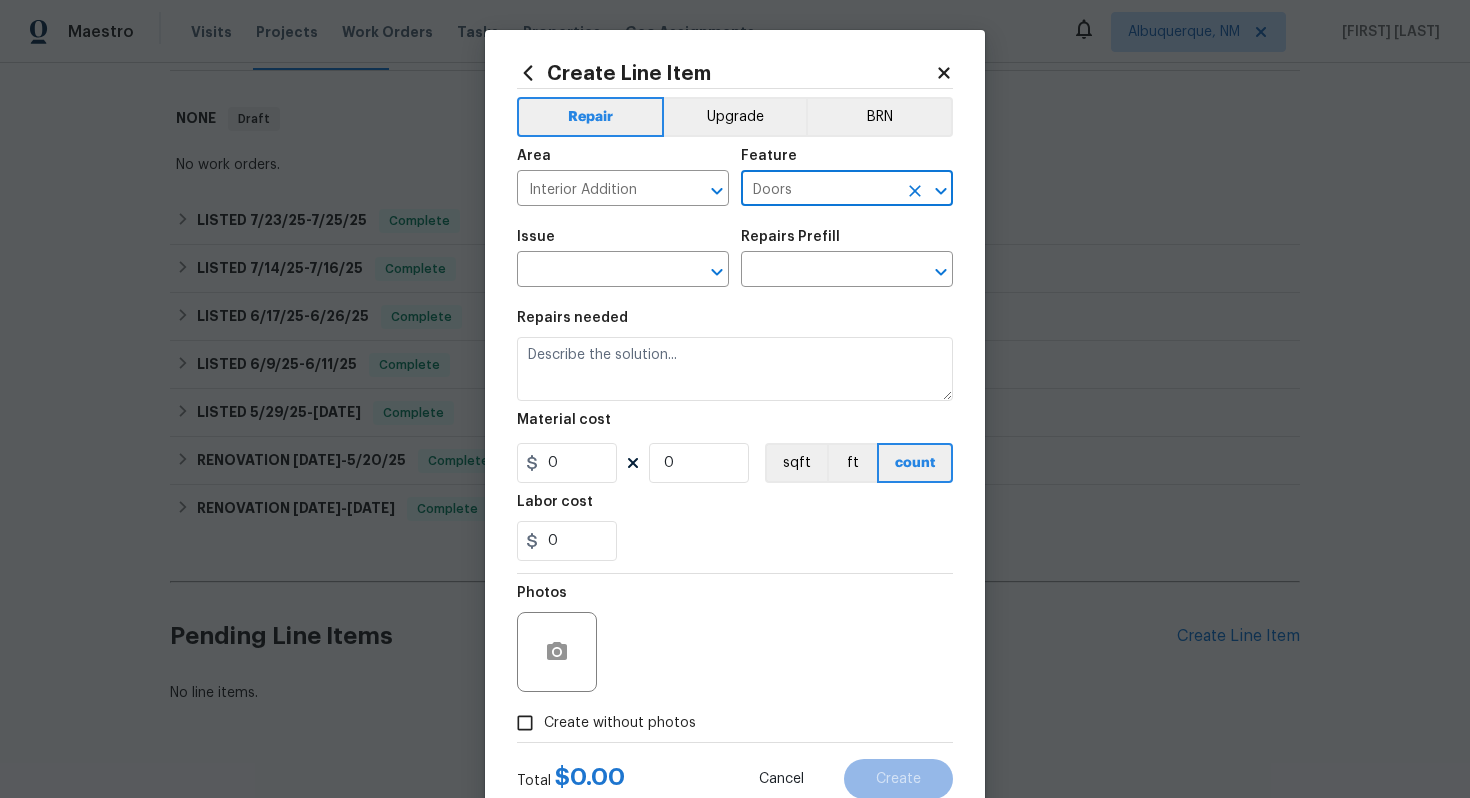 type on "Doors" 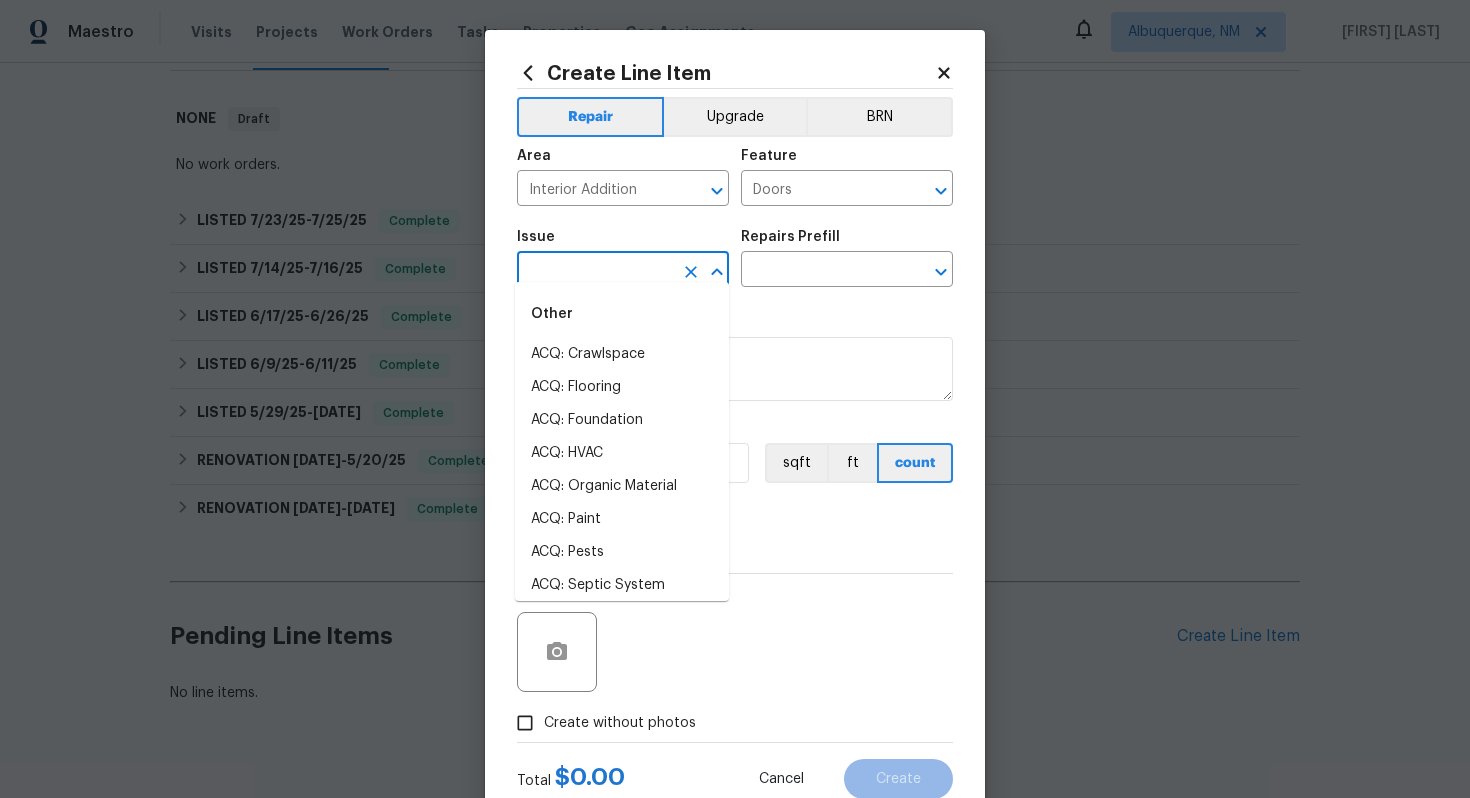 click at bounding box center [595, 271] 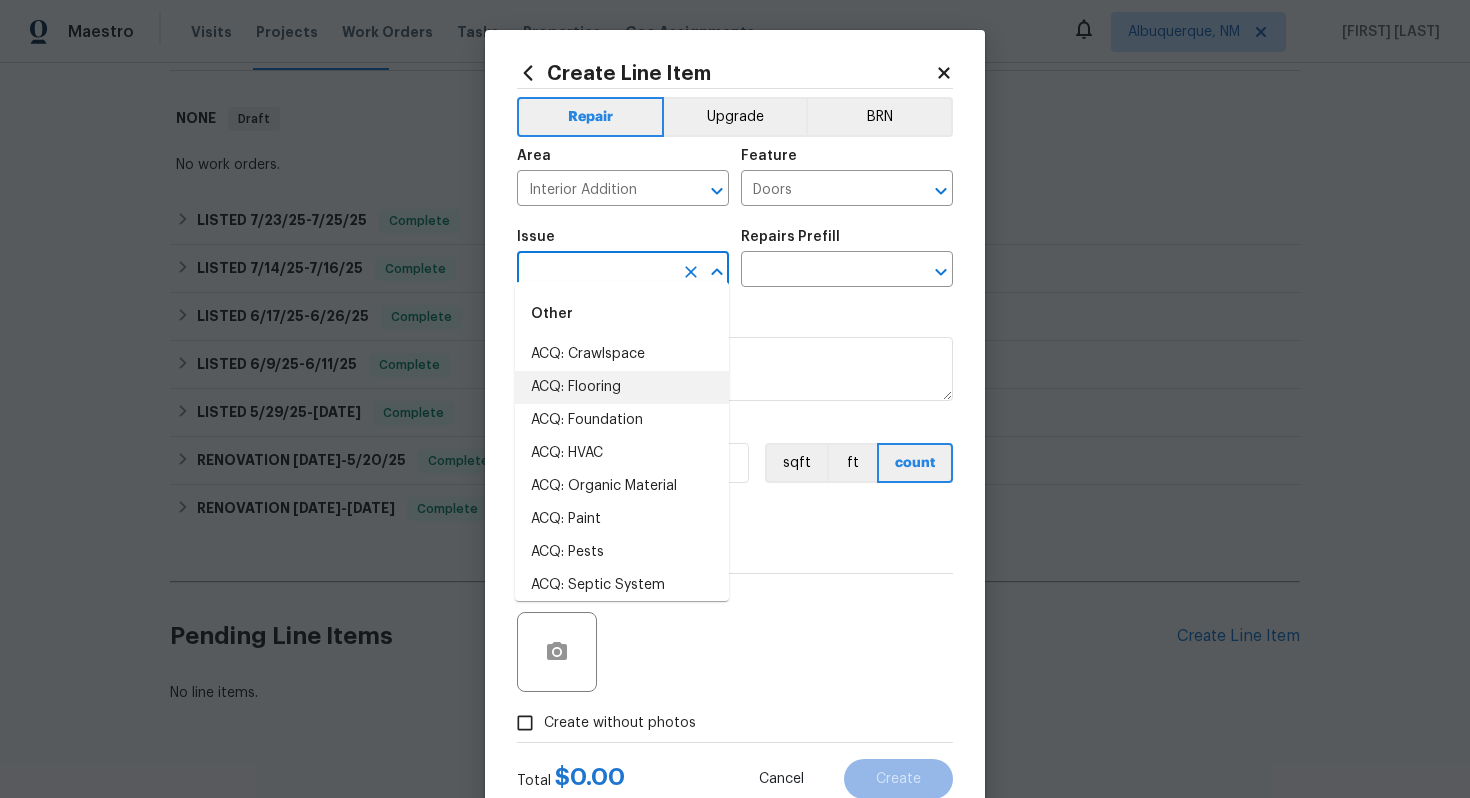 type on "D" 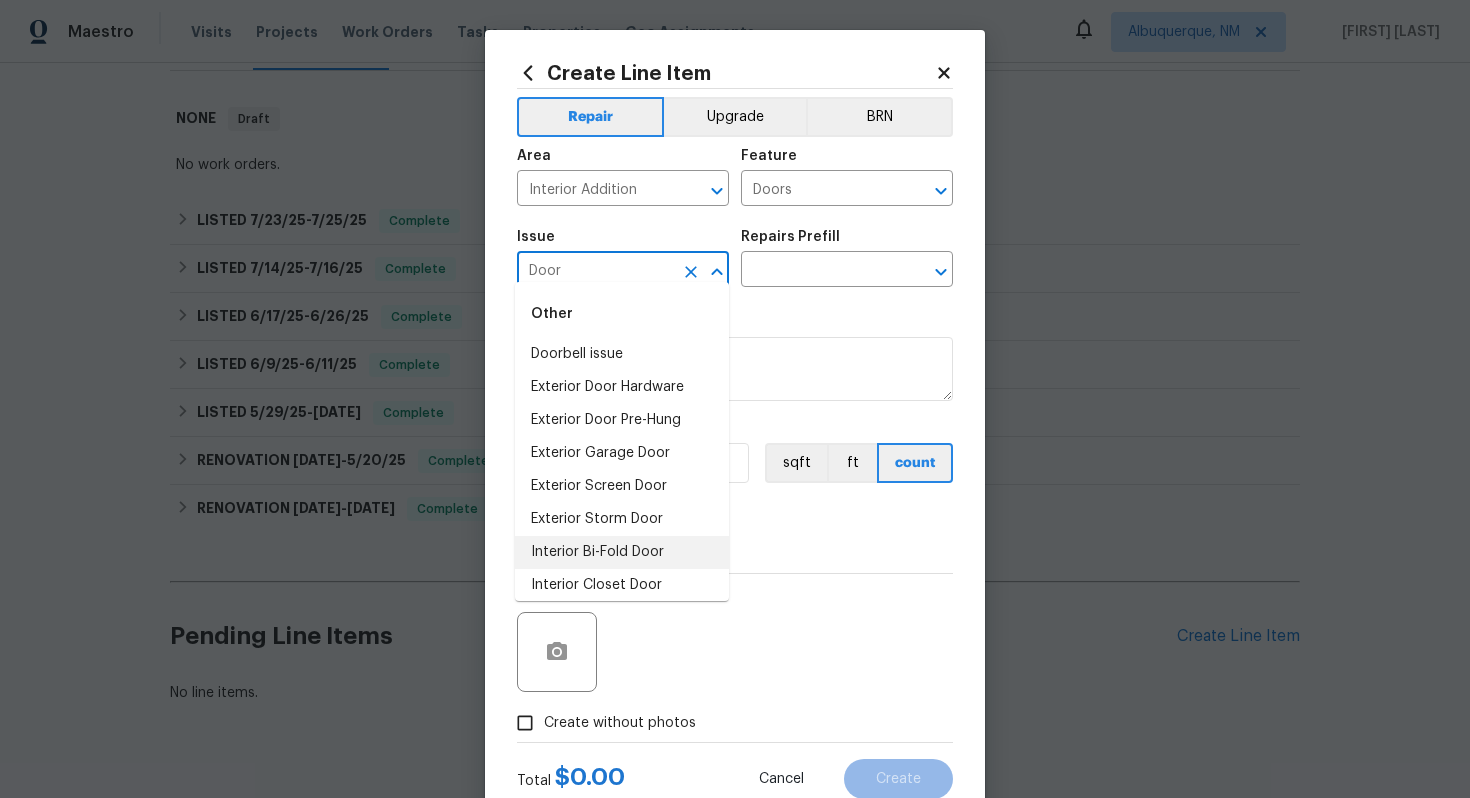 scroll, scrollTop: 93, scrollLeft: 0, axis: vertical 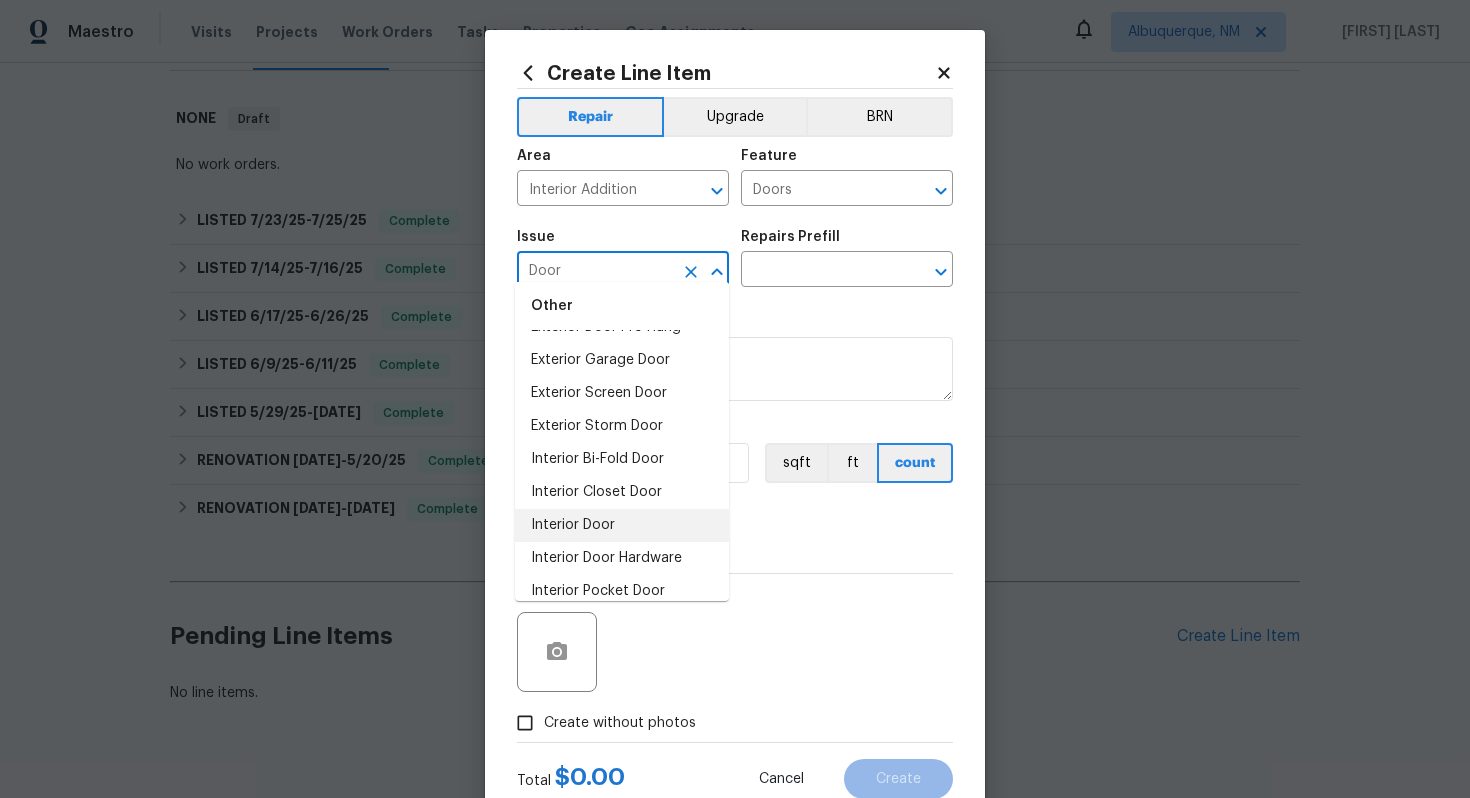 click on "Interior Door" at bounding box center (622, 525) 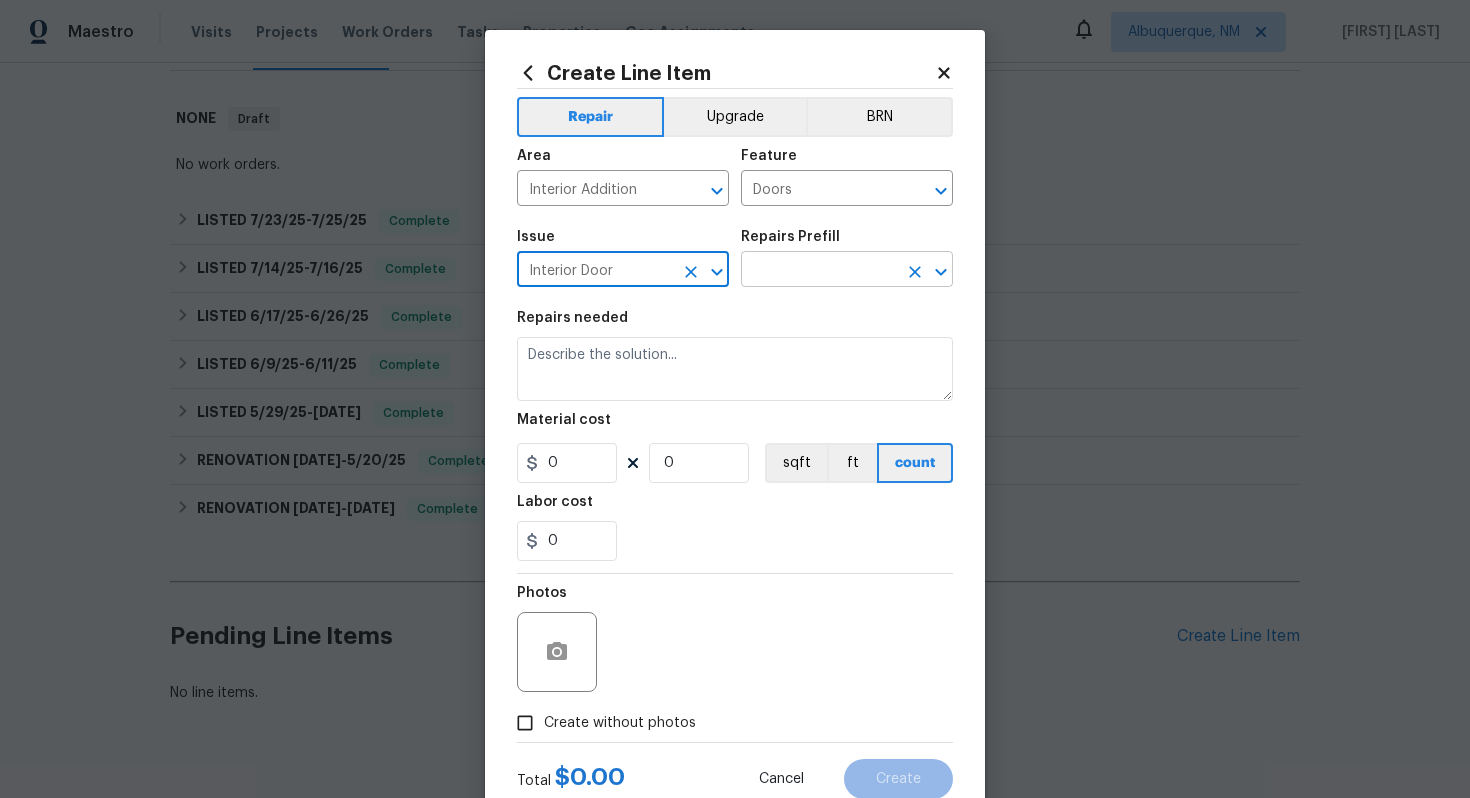 type on "Interior Door" 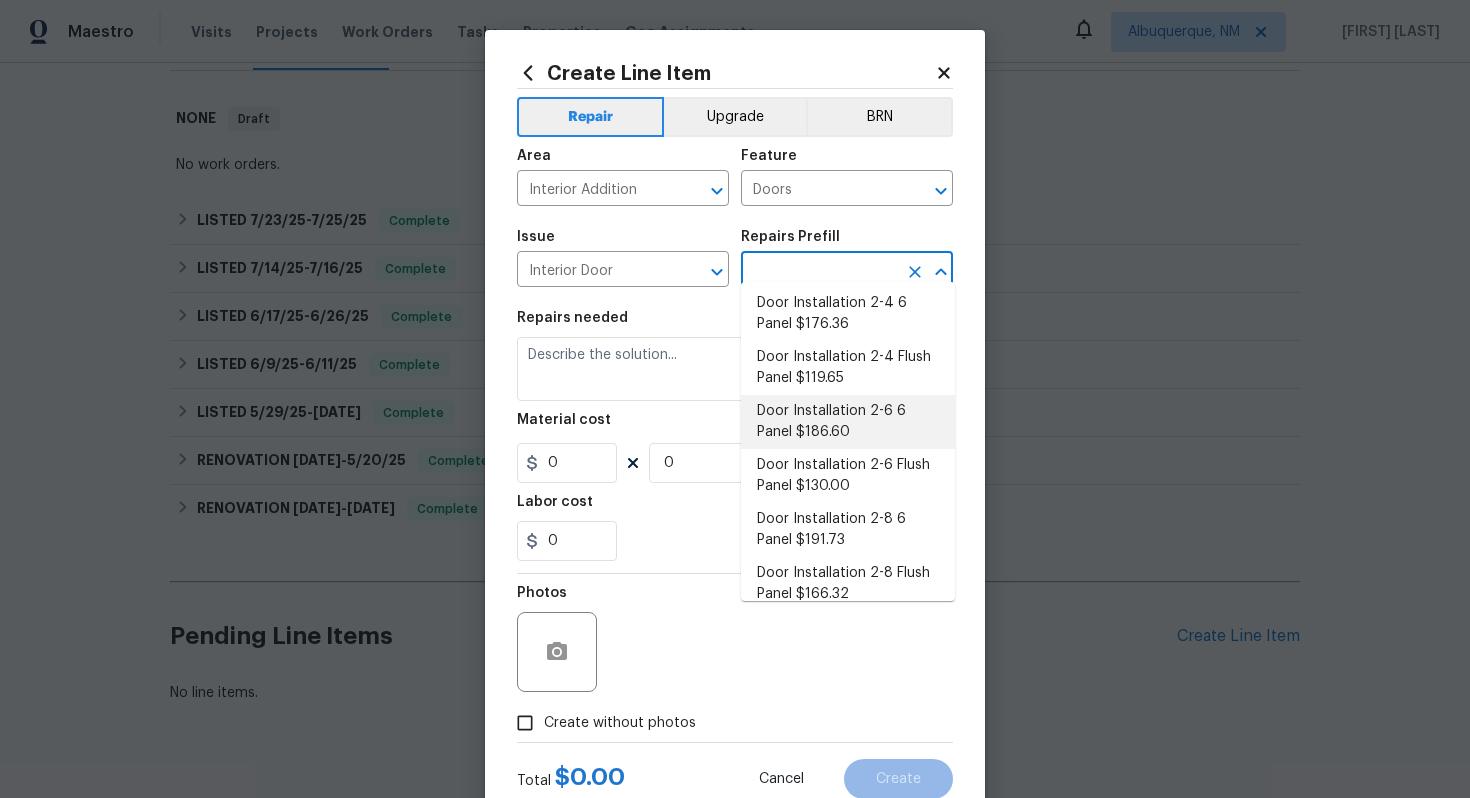 scroll, scrollTop: 132, scrollLeft: 0, axis: vertical 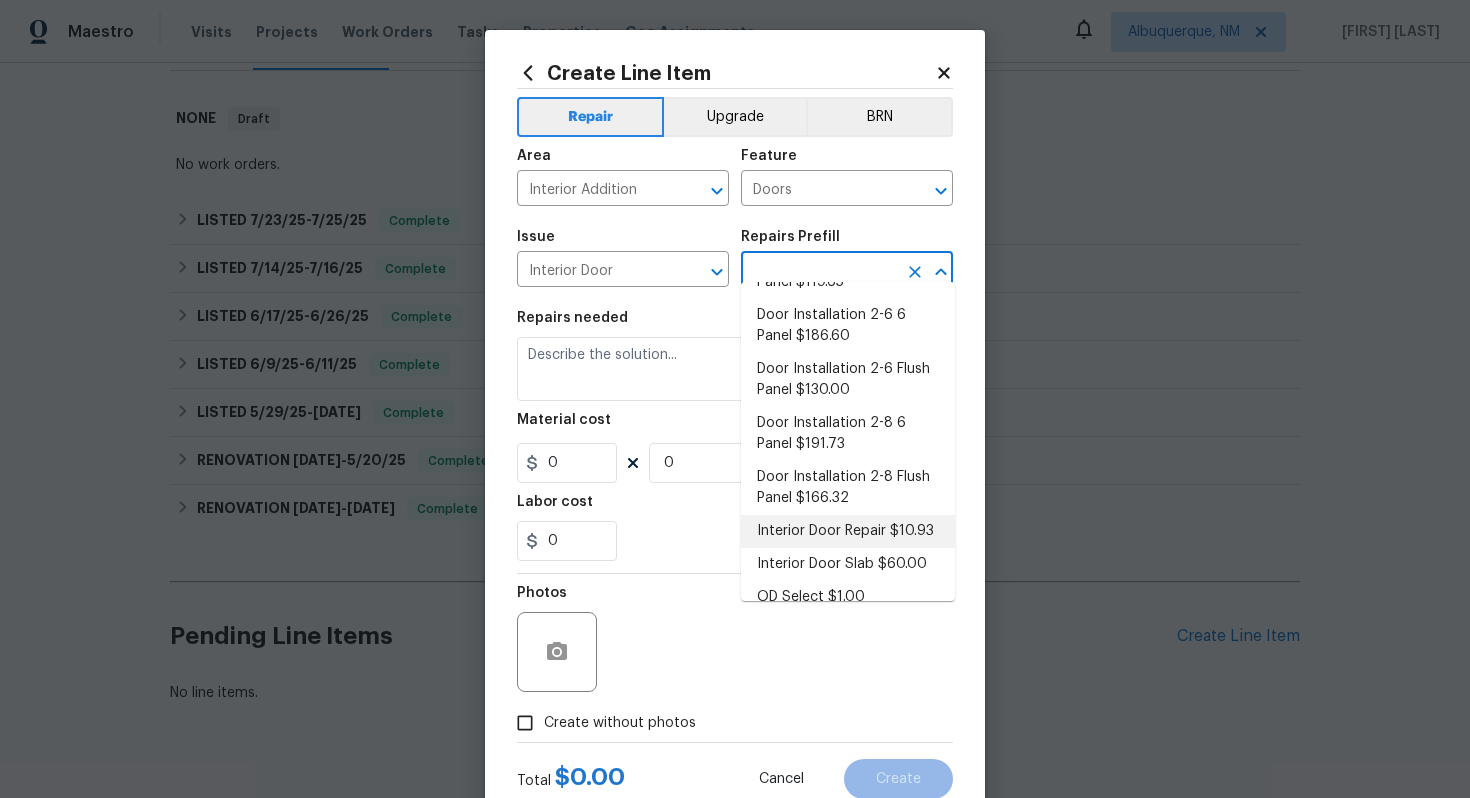 click on "Interior Door Repair $10.93" at bounding box center [848, 531] 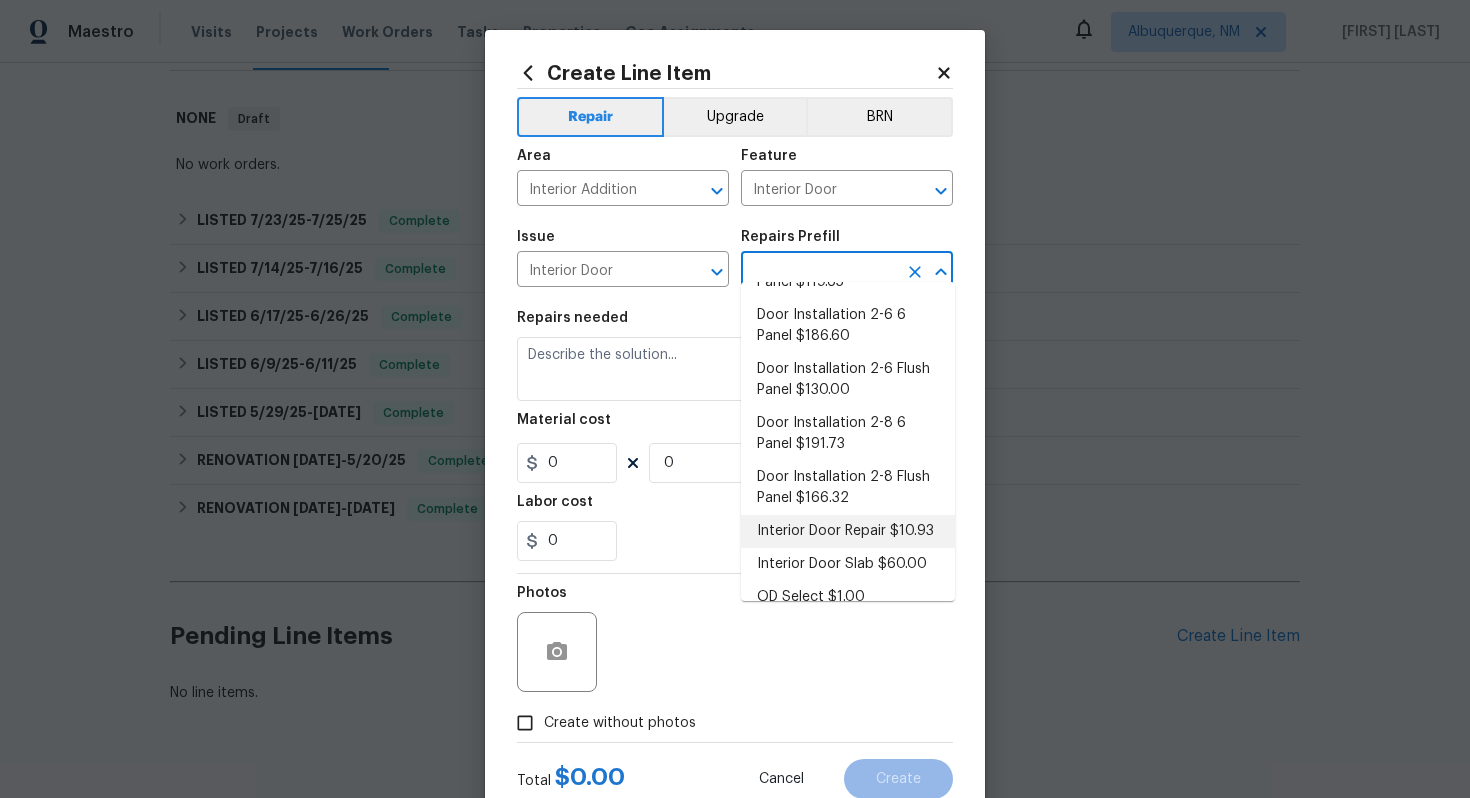 type on "Interior Door Repair $10.93" 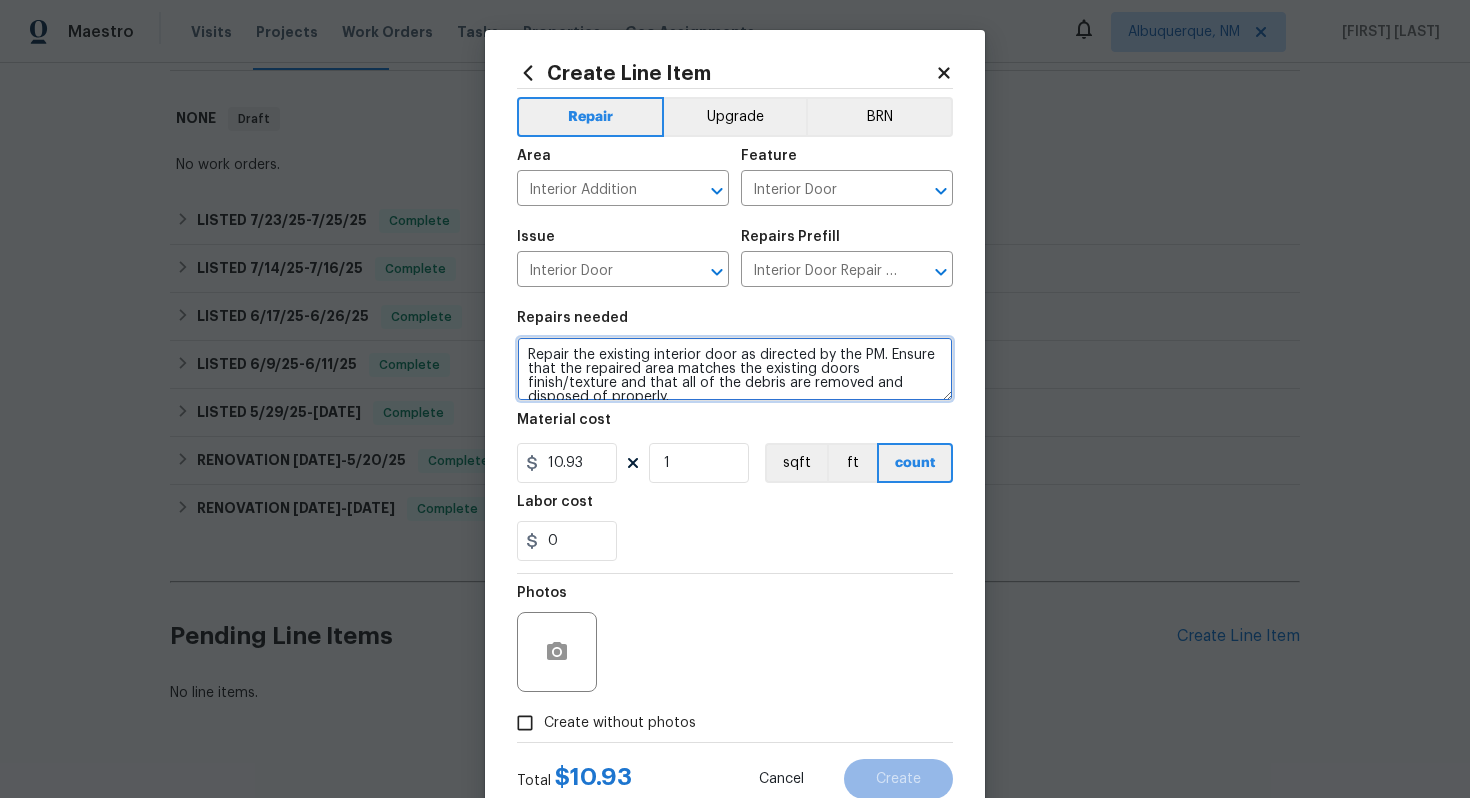click on "Repair the existing interior door as directed by the PM. Ensure that the repaired area matches the existing doors finish/texture and that all of the debris are removed and disposed of properly." at bounding box center (735, 369) 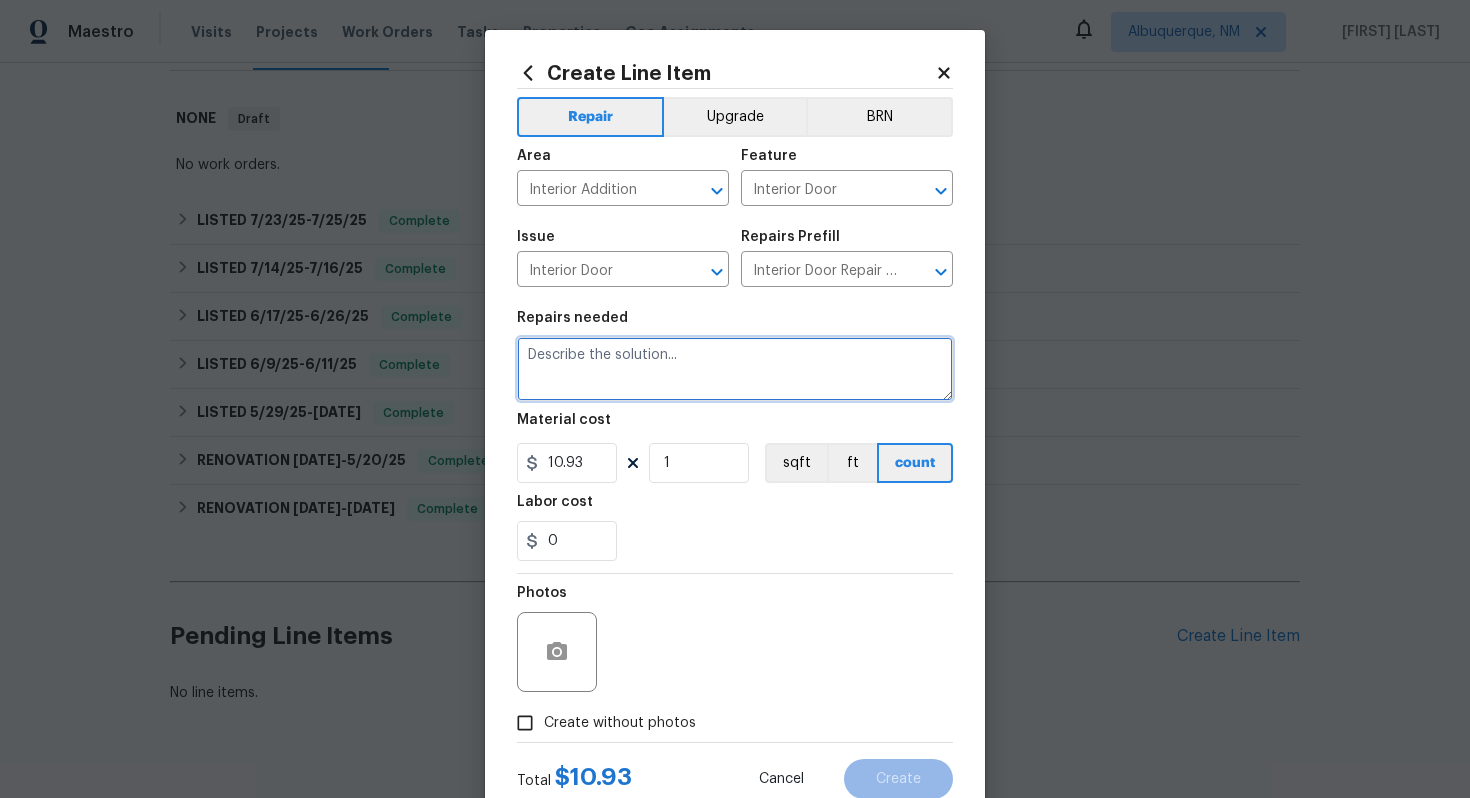 paste on "Door knob broken off attic door. Please go onsite and reattach them." 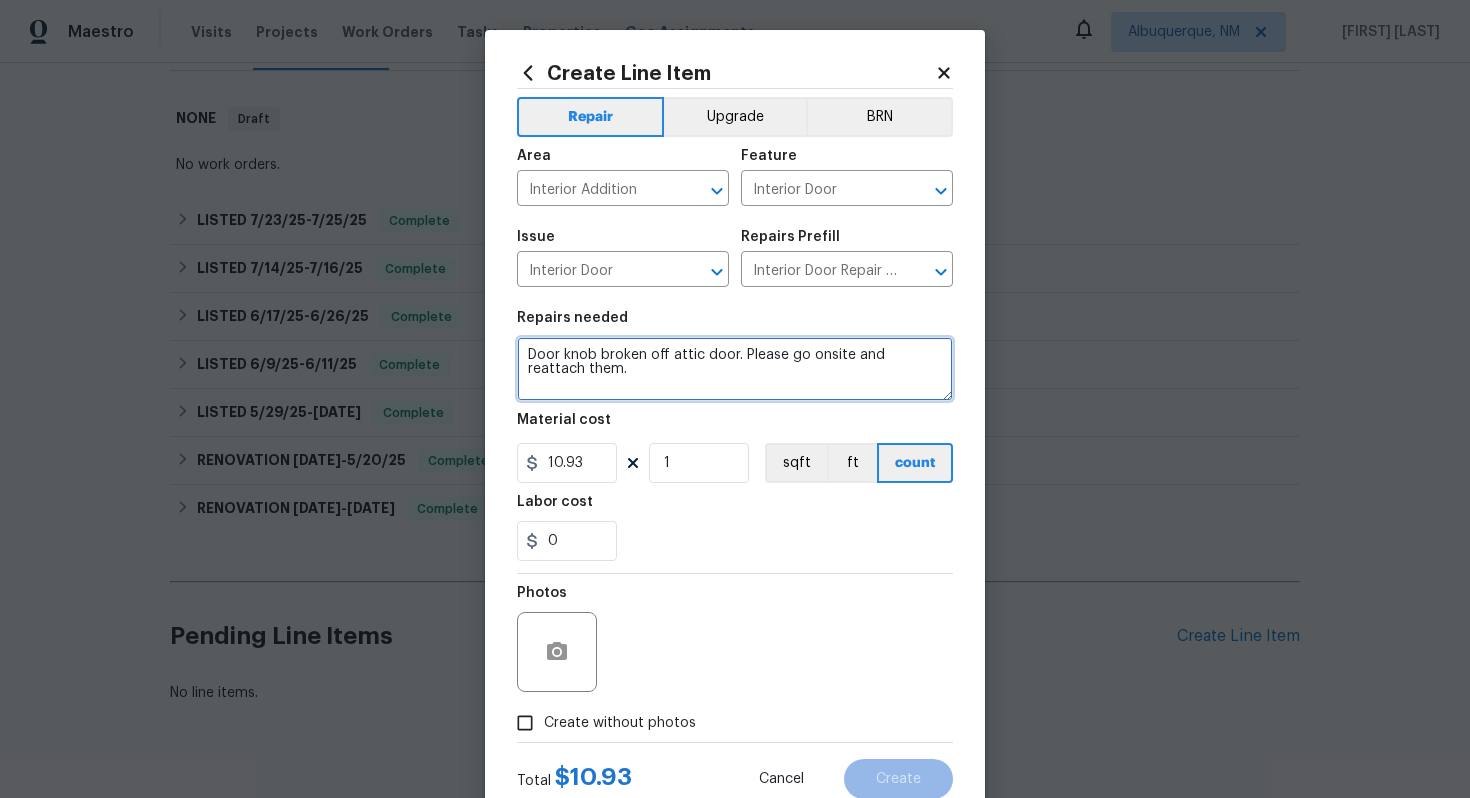 type on "Door knob broken off attic door. Please go onsite and reattach them." 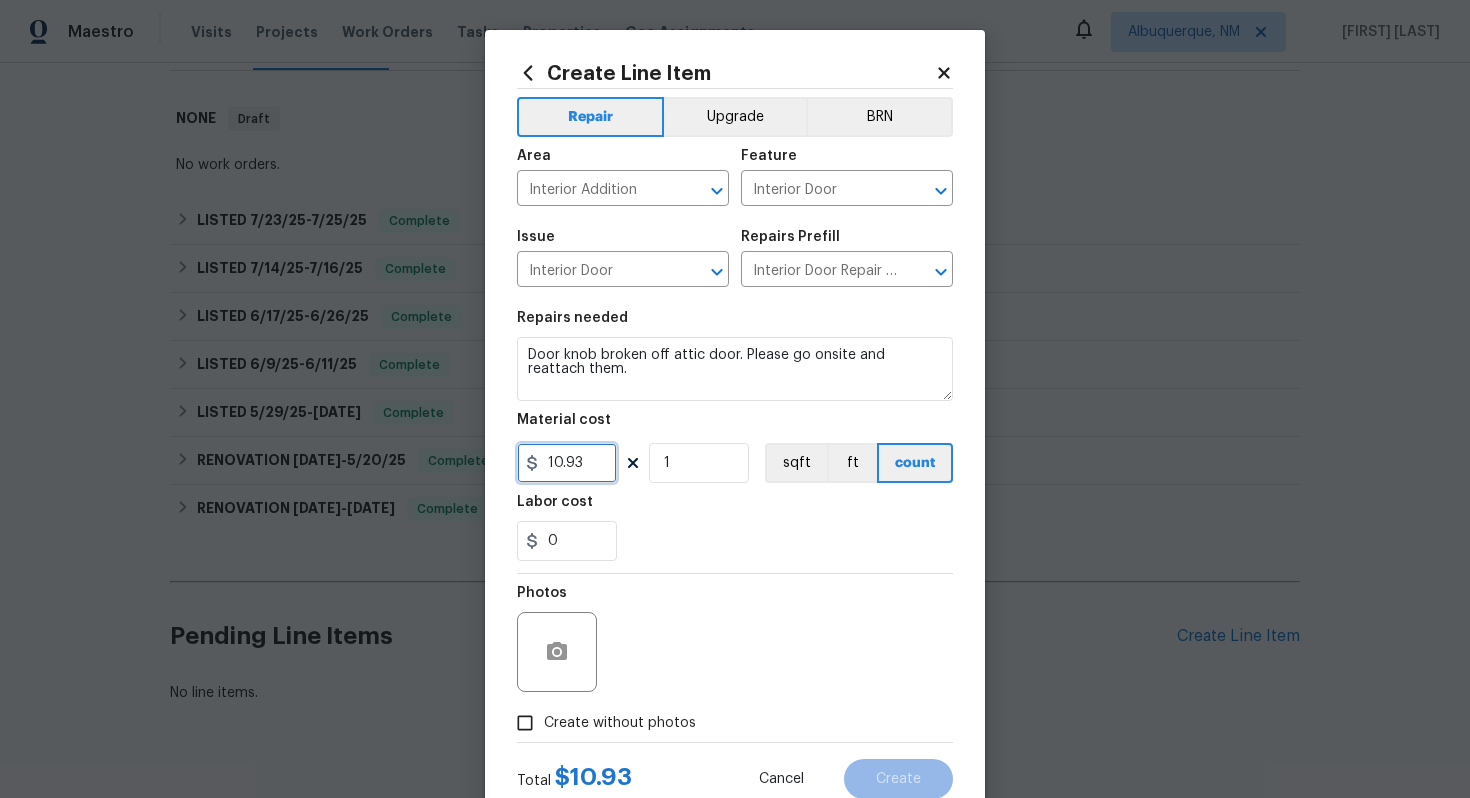 click on "10.93" at bounding box center [567, 463] 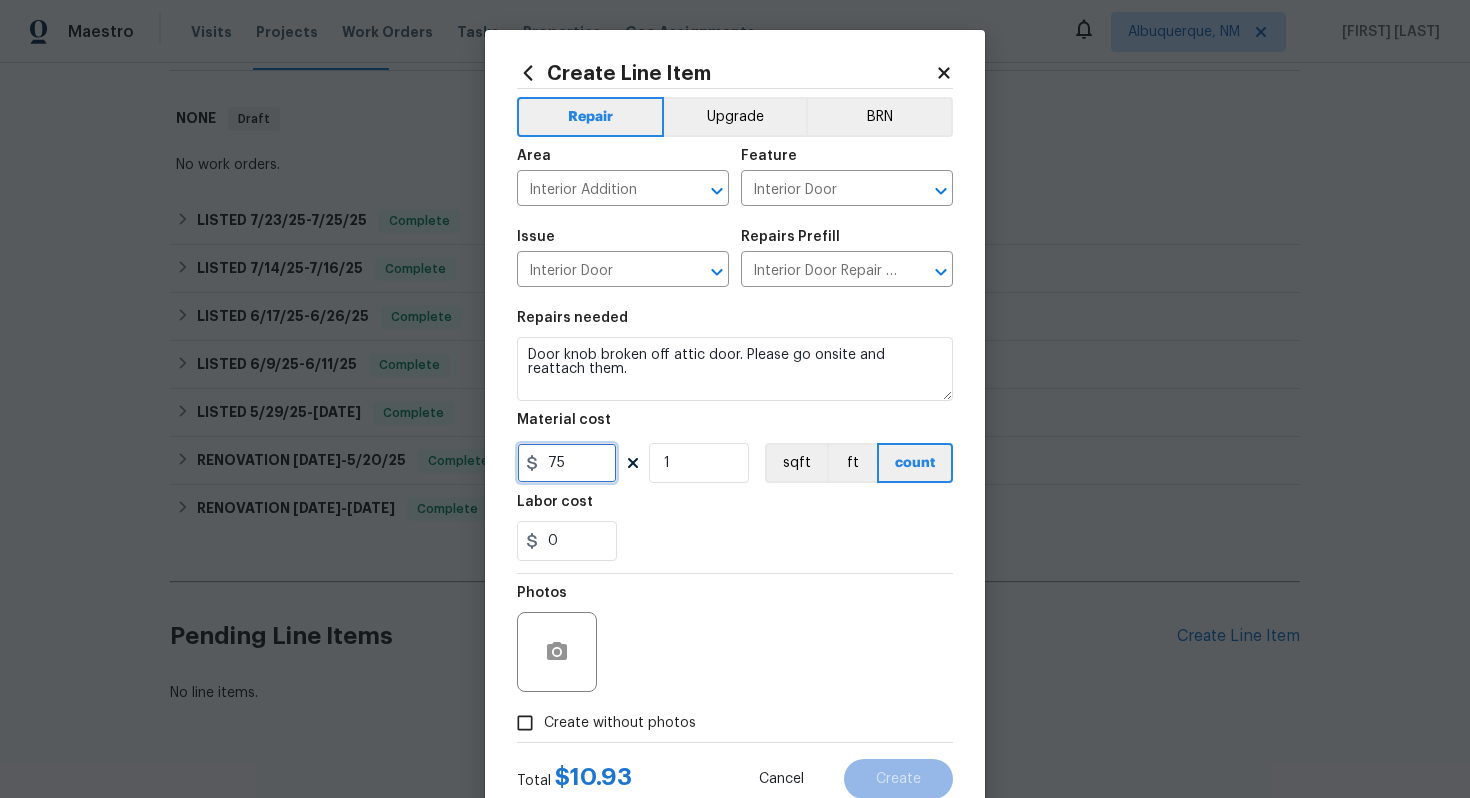 type on "75" 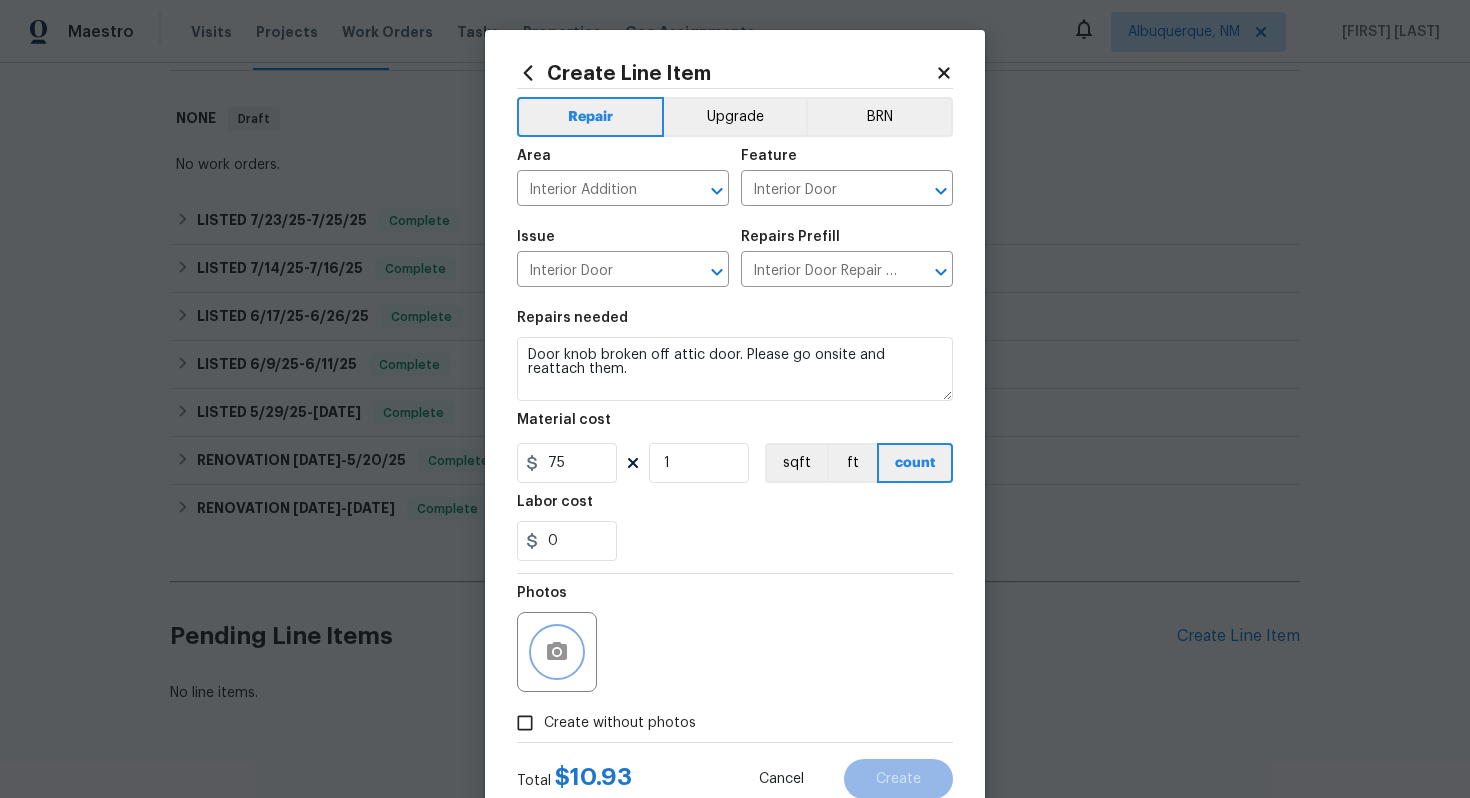 click 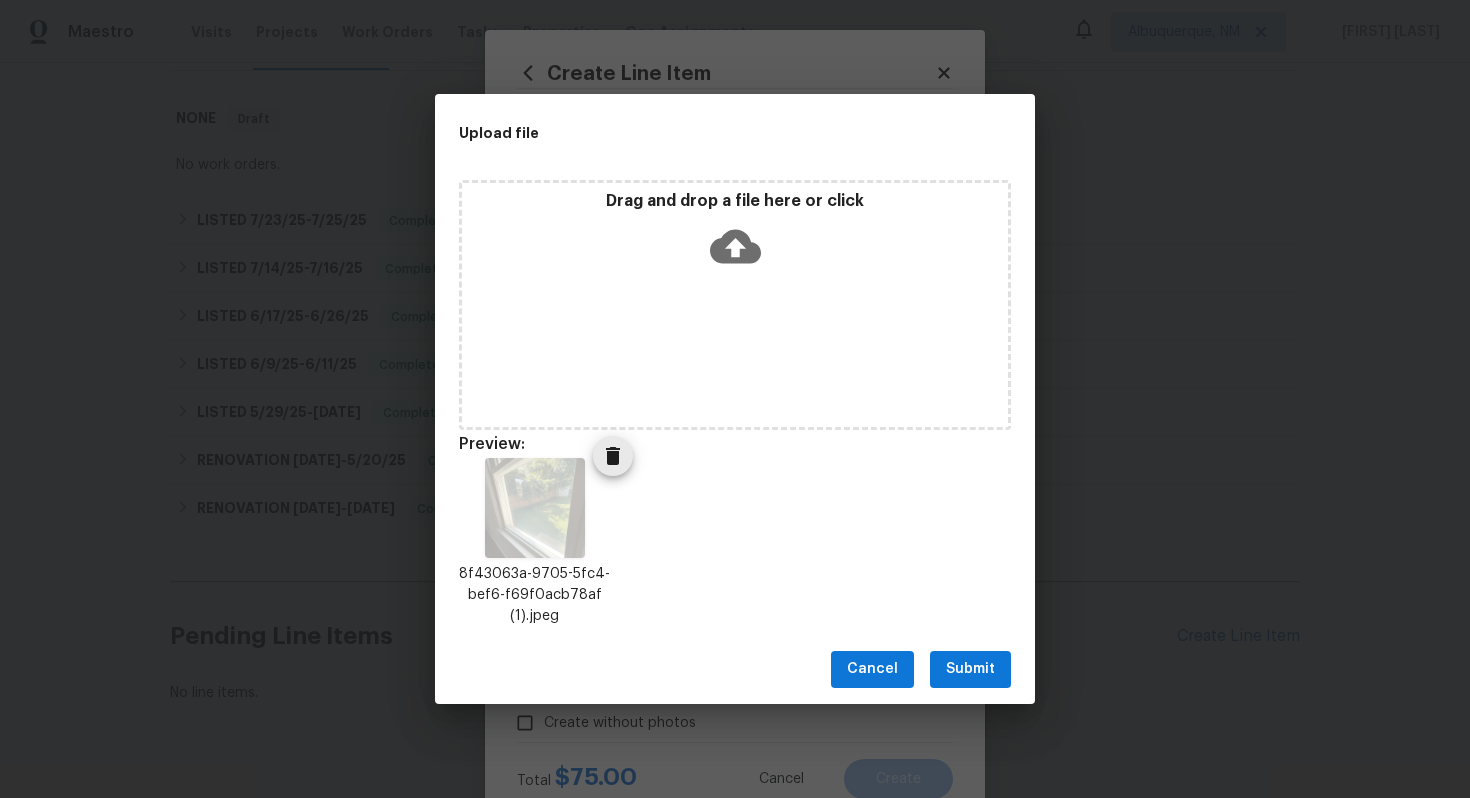 click 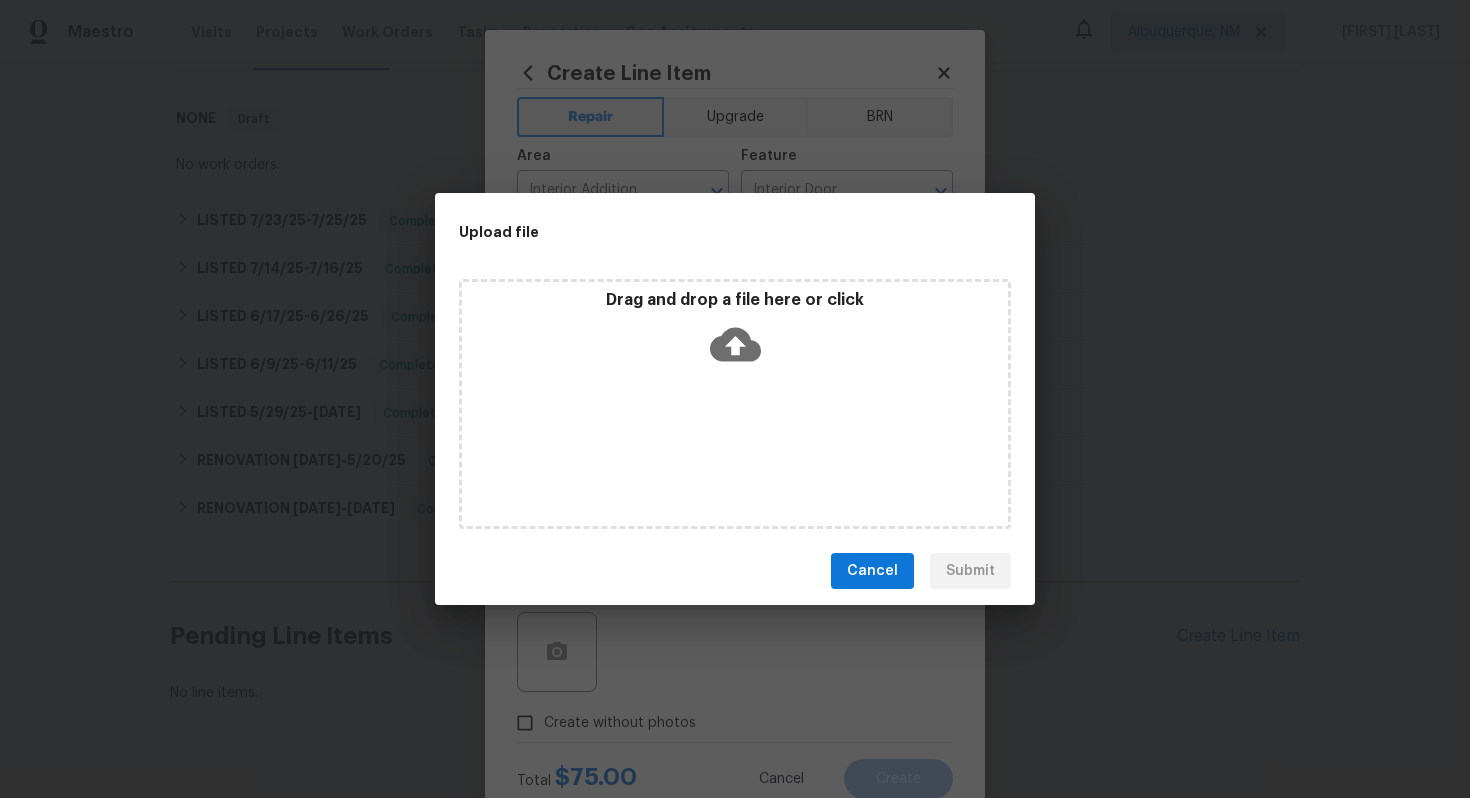 click on "Drag and drop a file here or click" at bounding box center [735, 404] 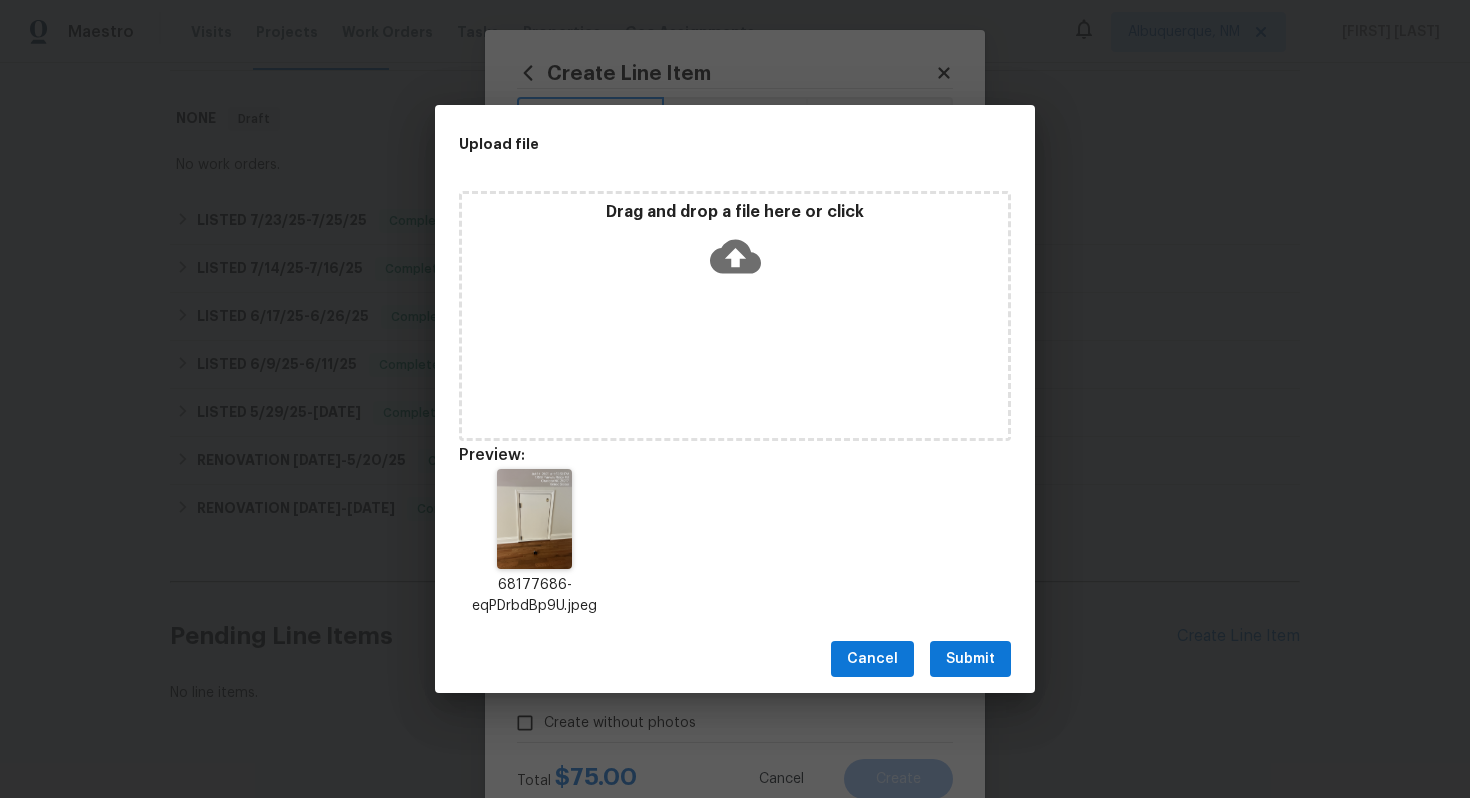 click on "Submit" at bounding box center [970, 659] 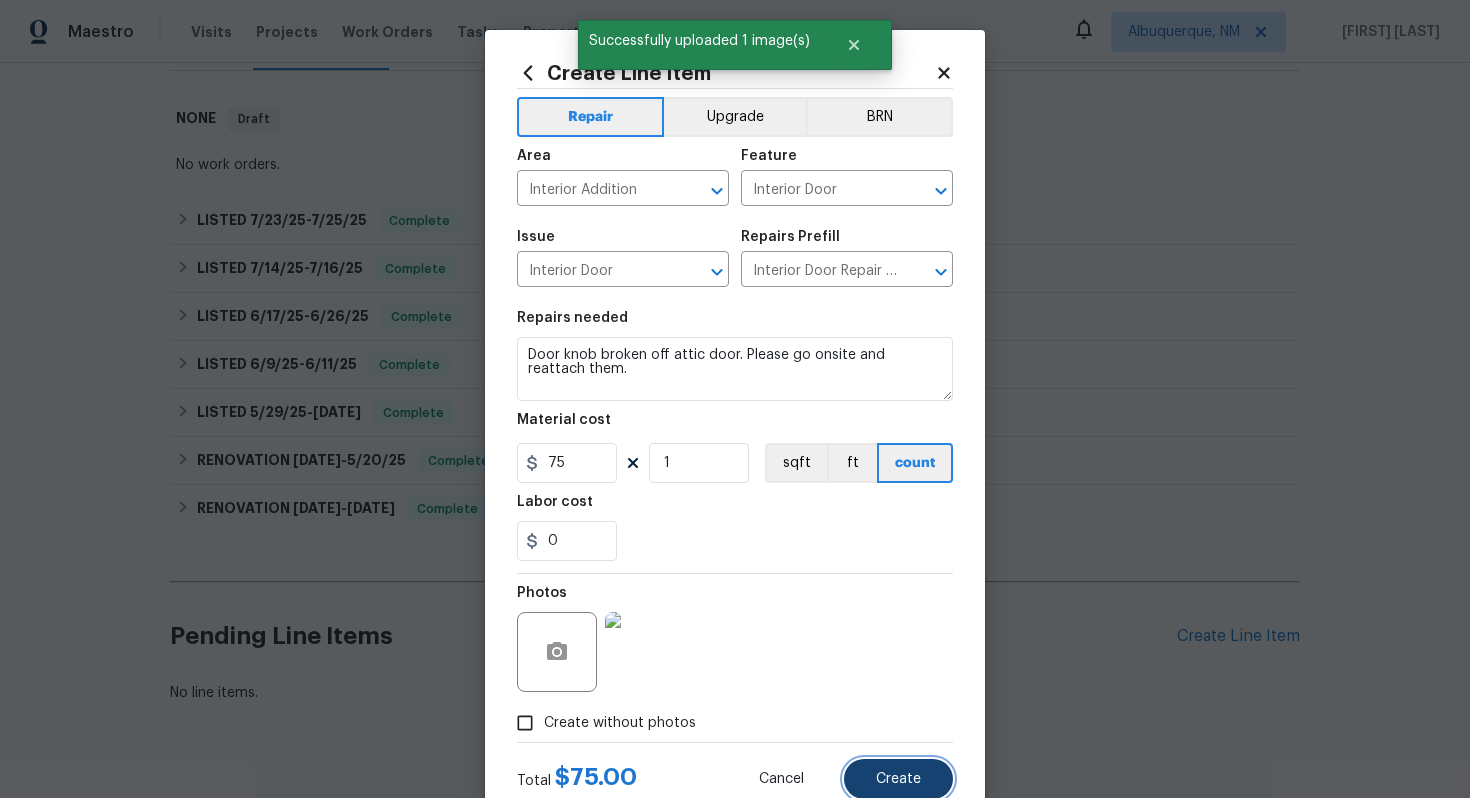 click on "Create" at bounding box center [898, 779] 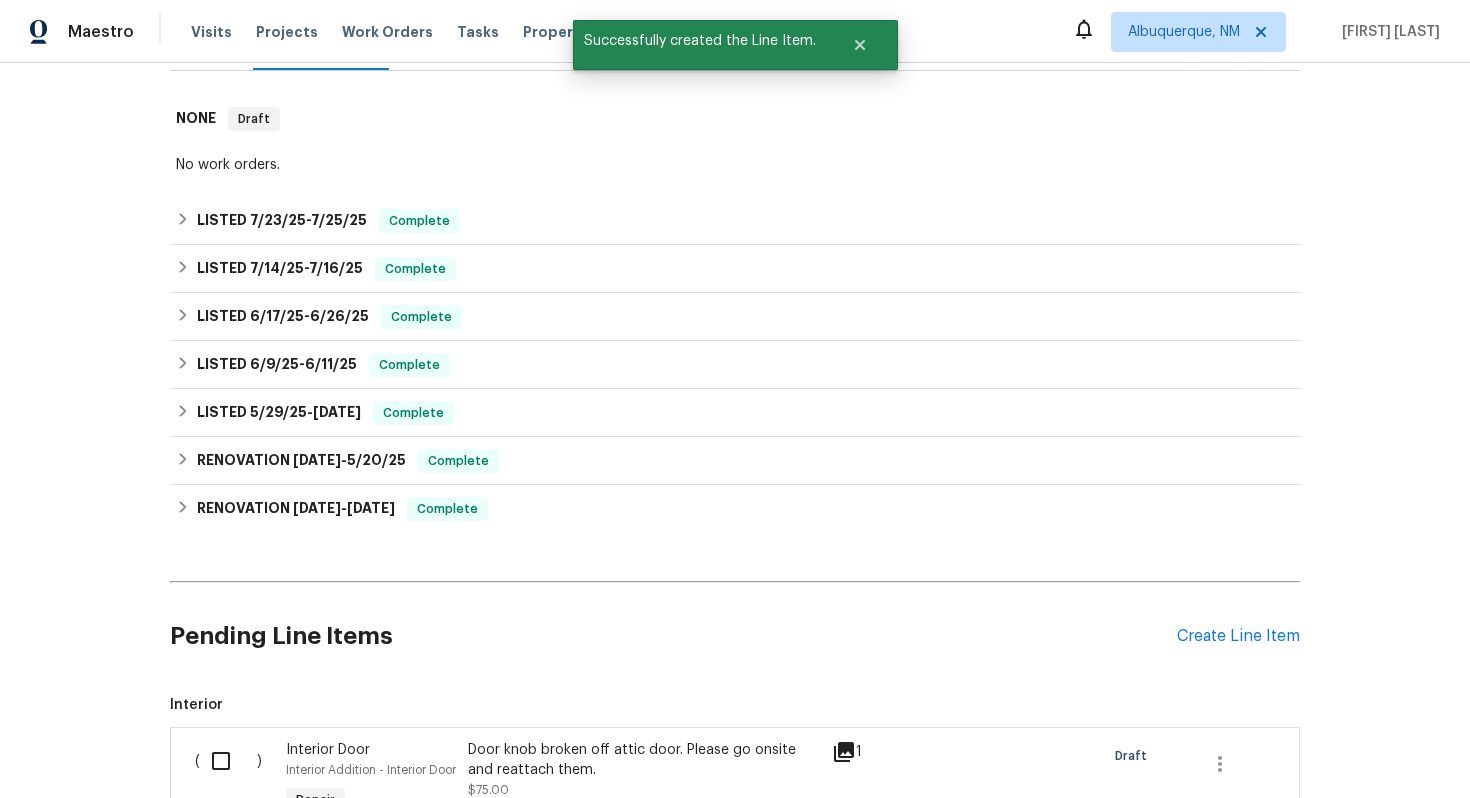 scroll, scrollTop: 534, scrollLeft: 0, axis: vertical 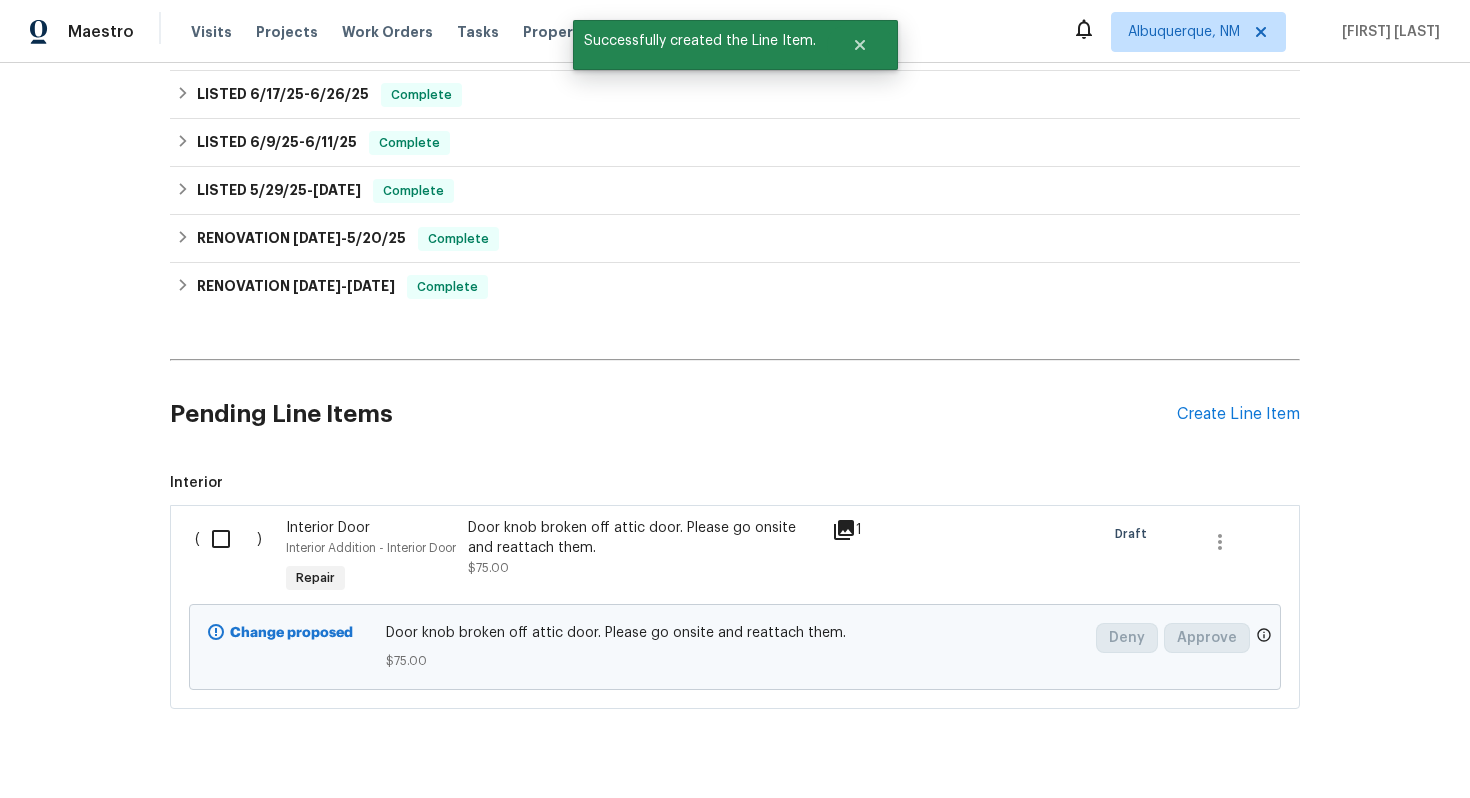 click at bounding box center (228, 539) 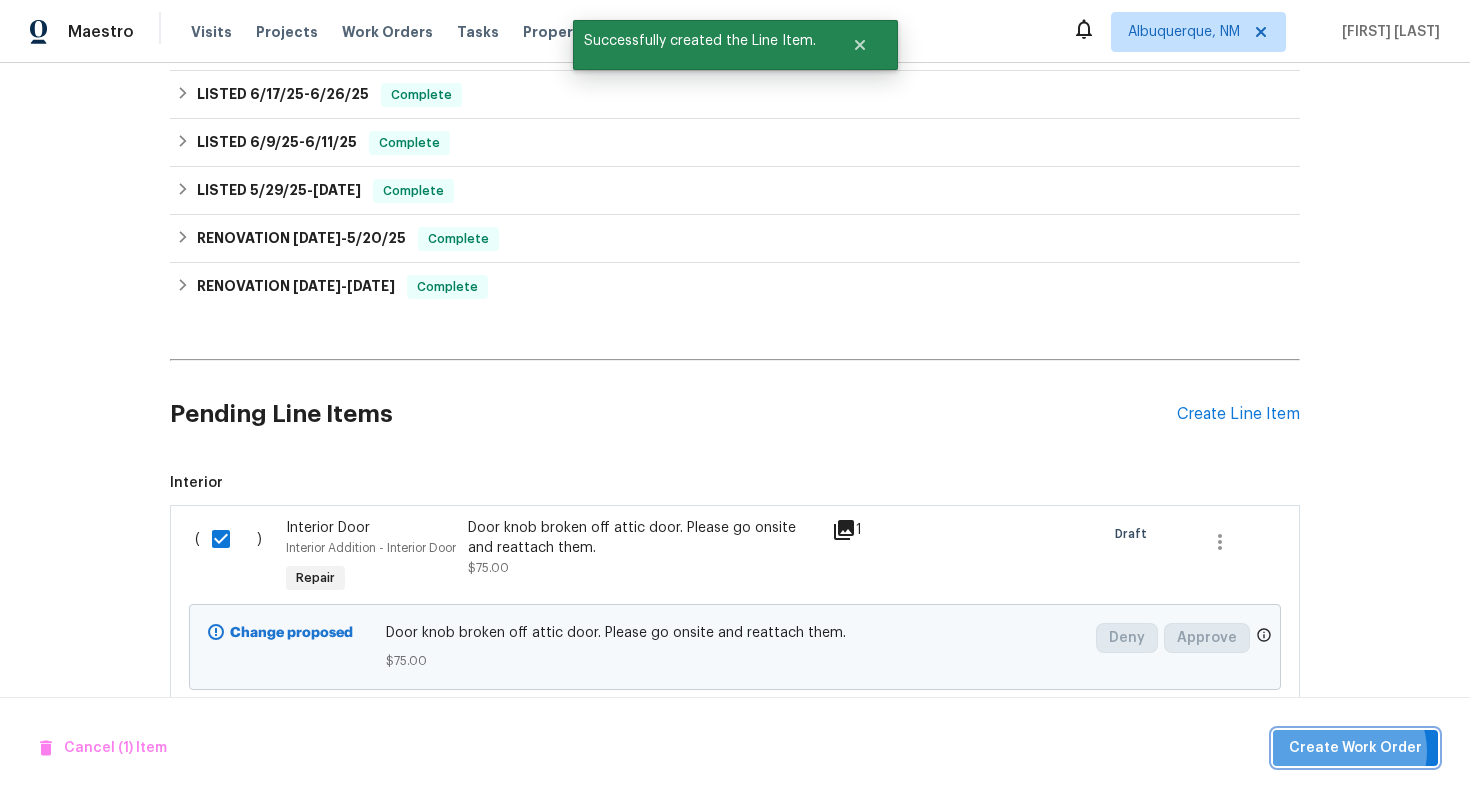click on "Create Work Order" at bounding box center [1355, 748] 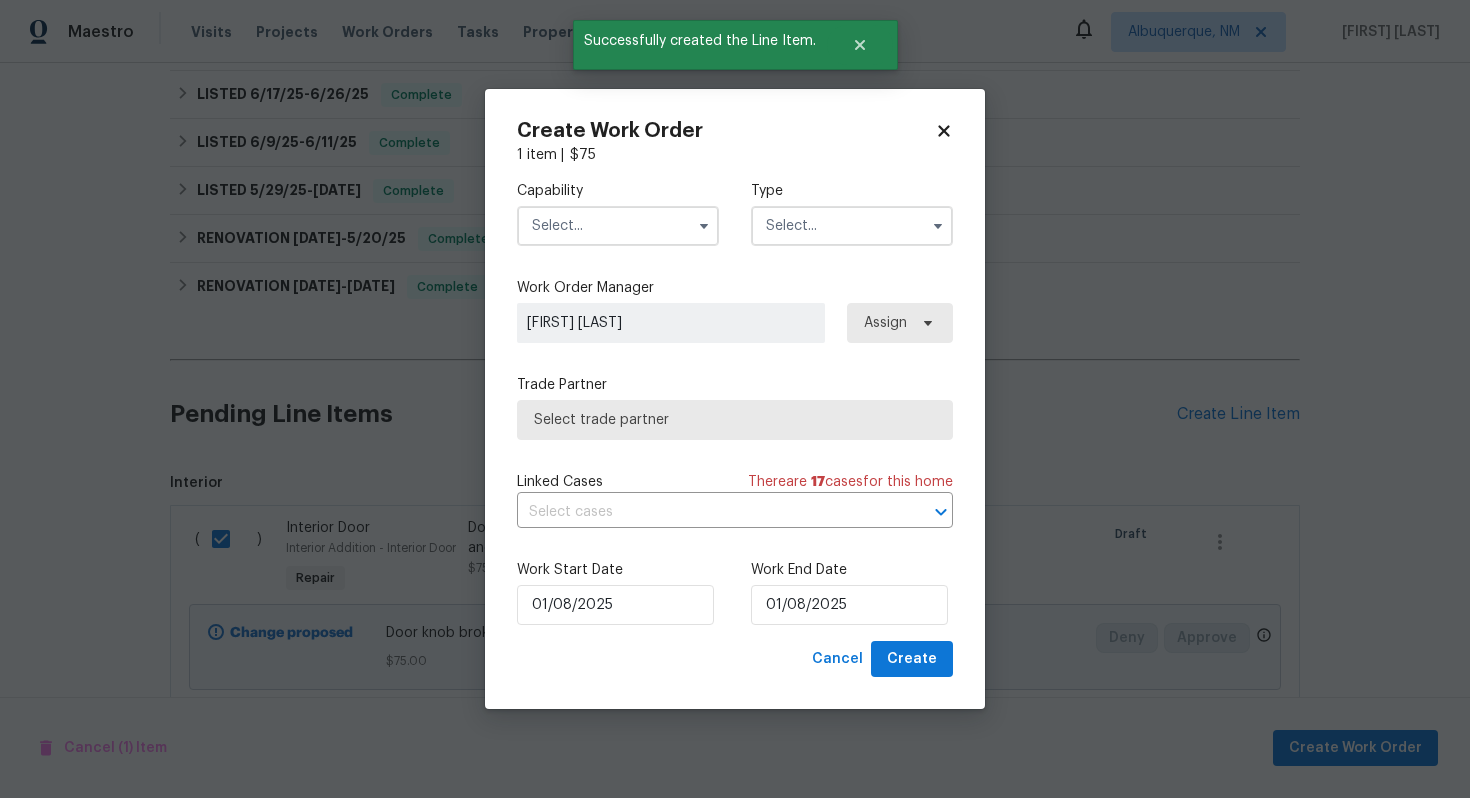 click at bounding box center [618, 226] 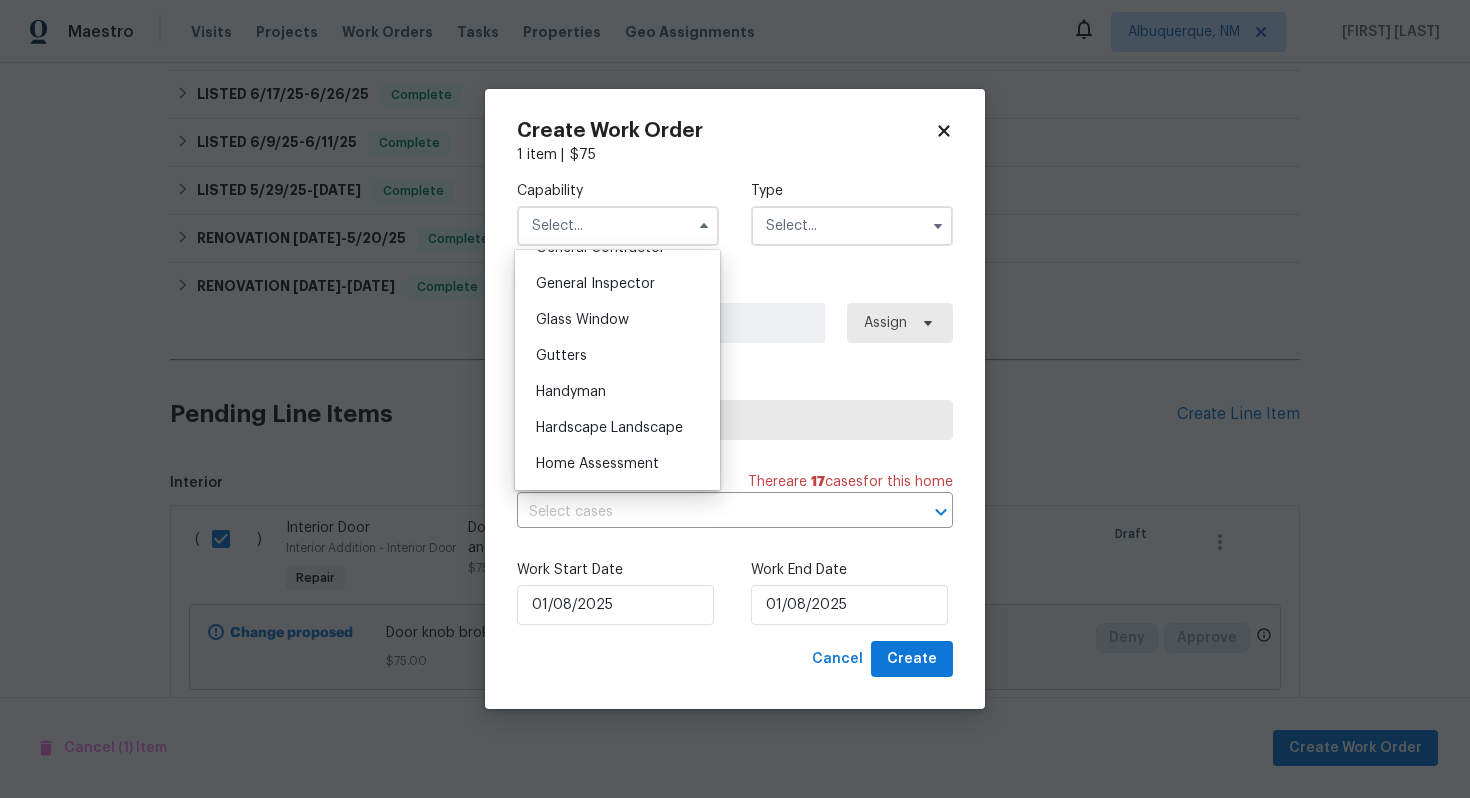scroll, scrollTop: 988, scrollLeft: 0, axis: vertical 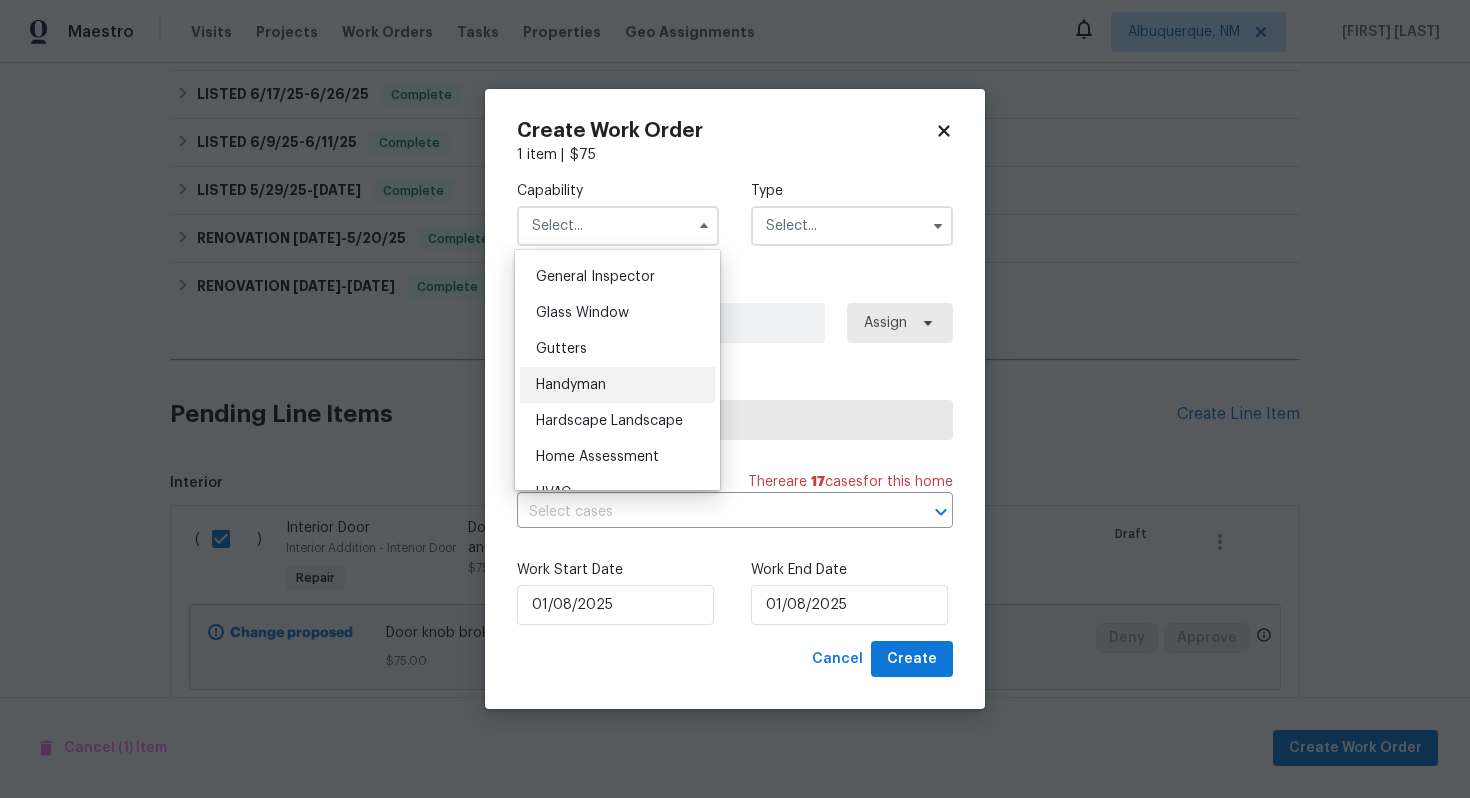 click on "Handyman" at bounding box center (571, 385) 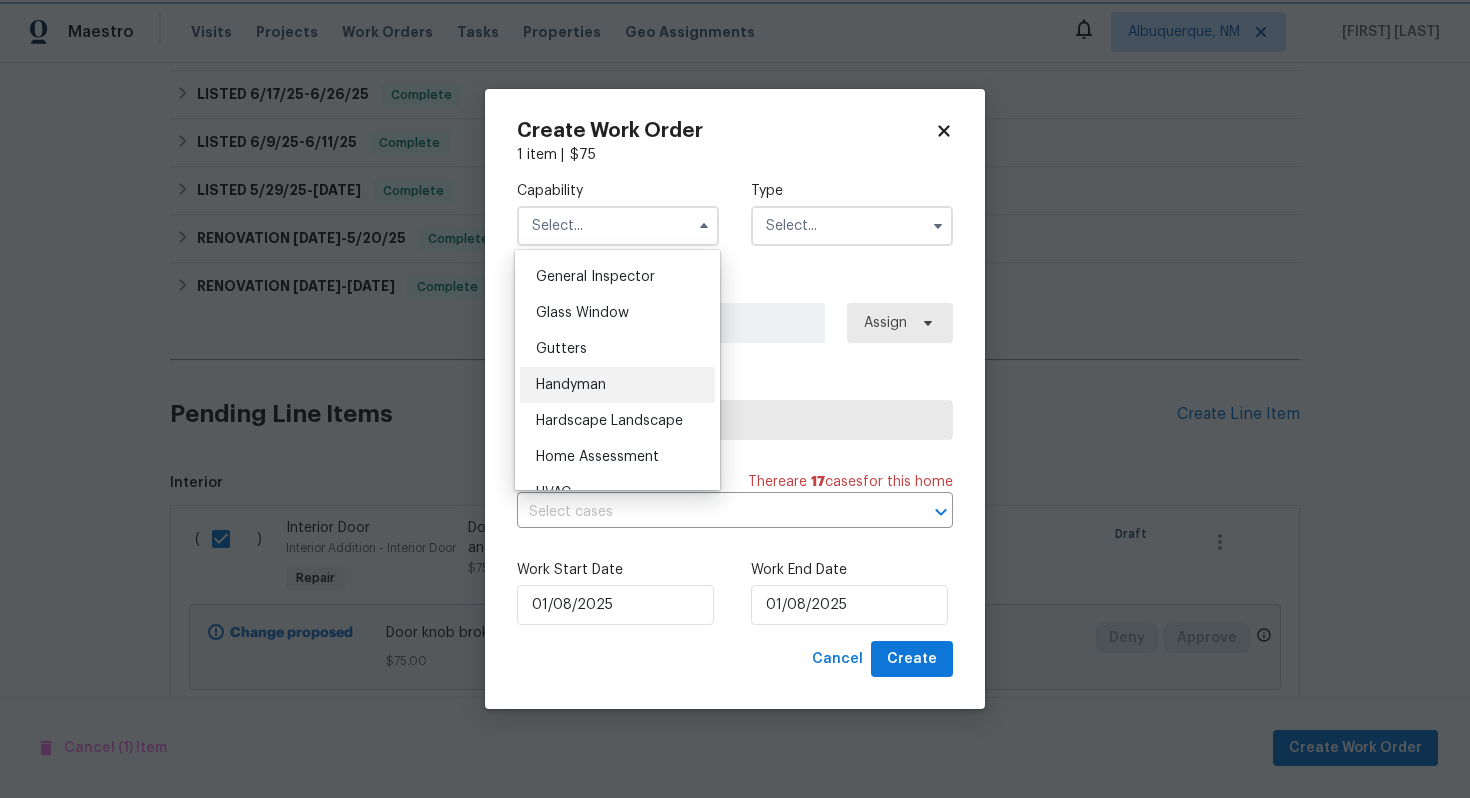 type on "Handyman" 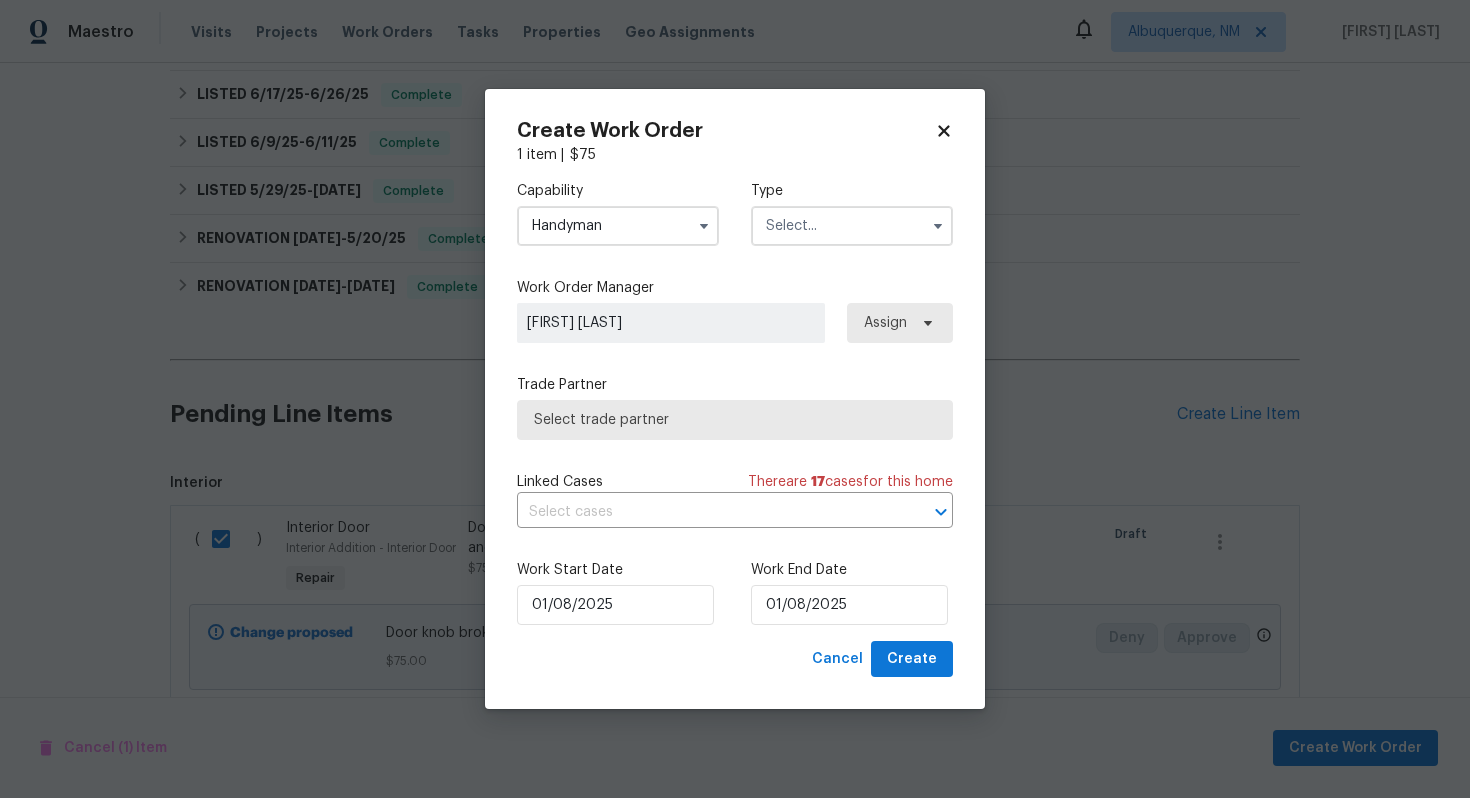 click at bounding box center [852, 226] 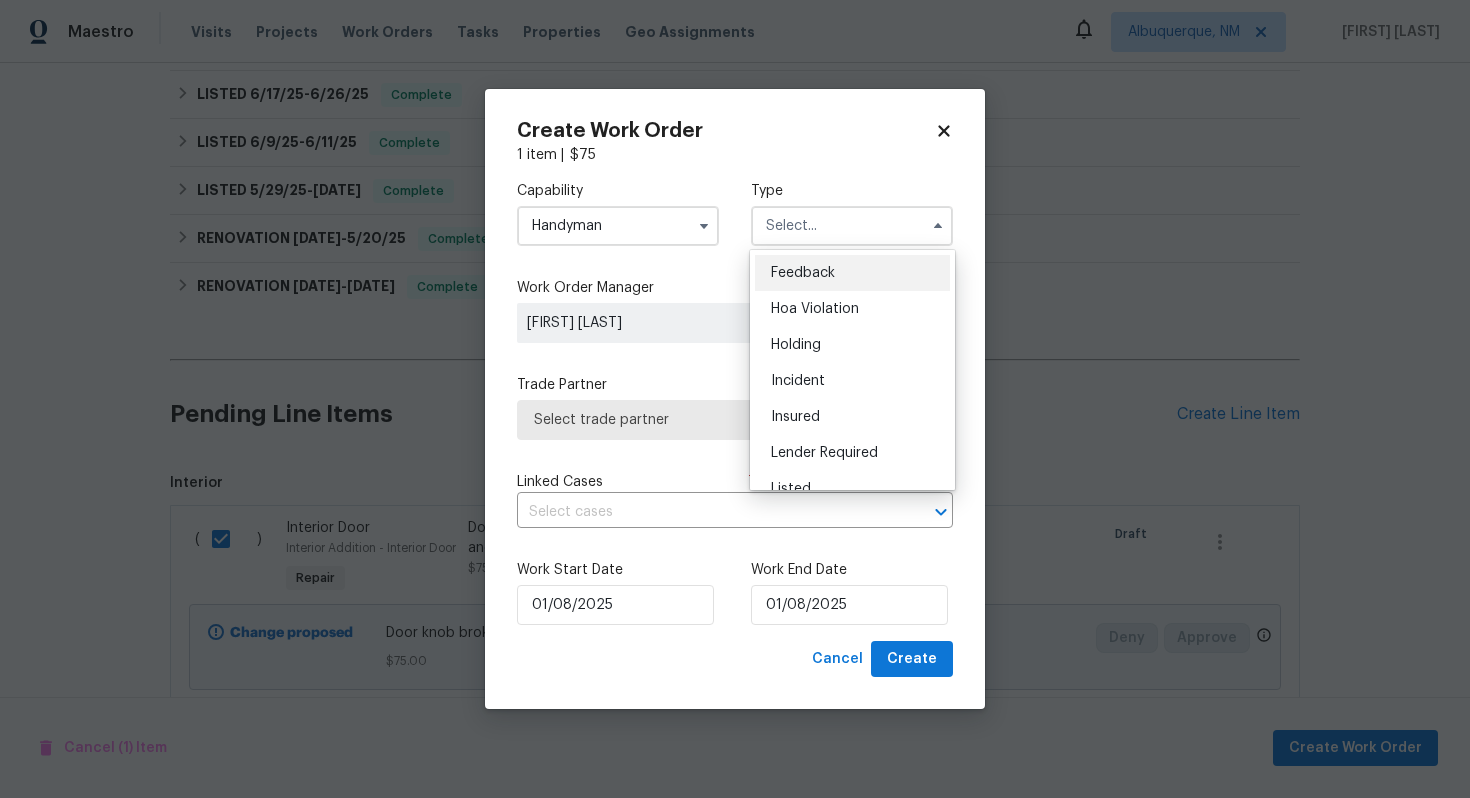 click on "Feedback" at bounding box center [852, 273] 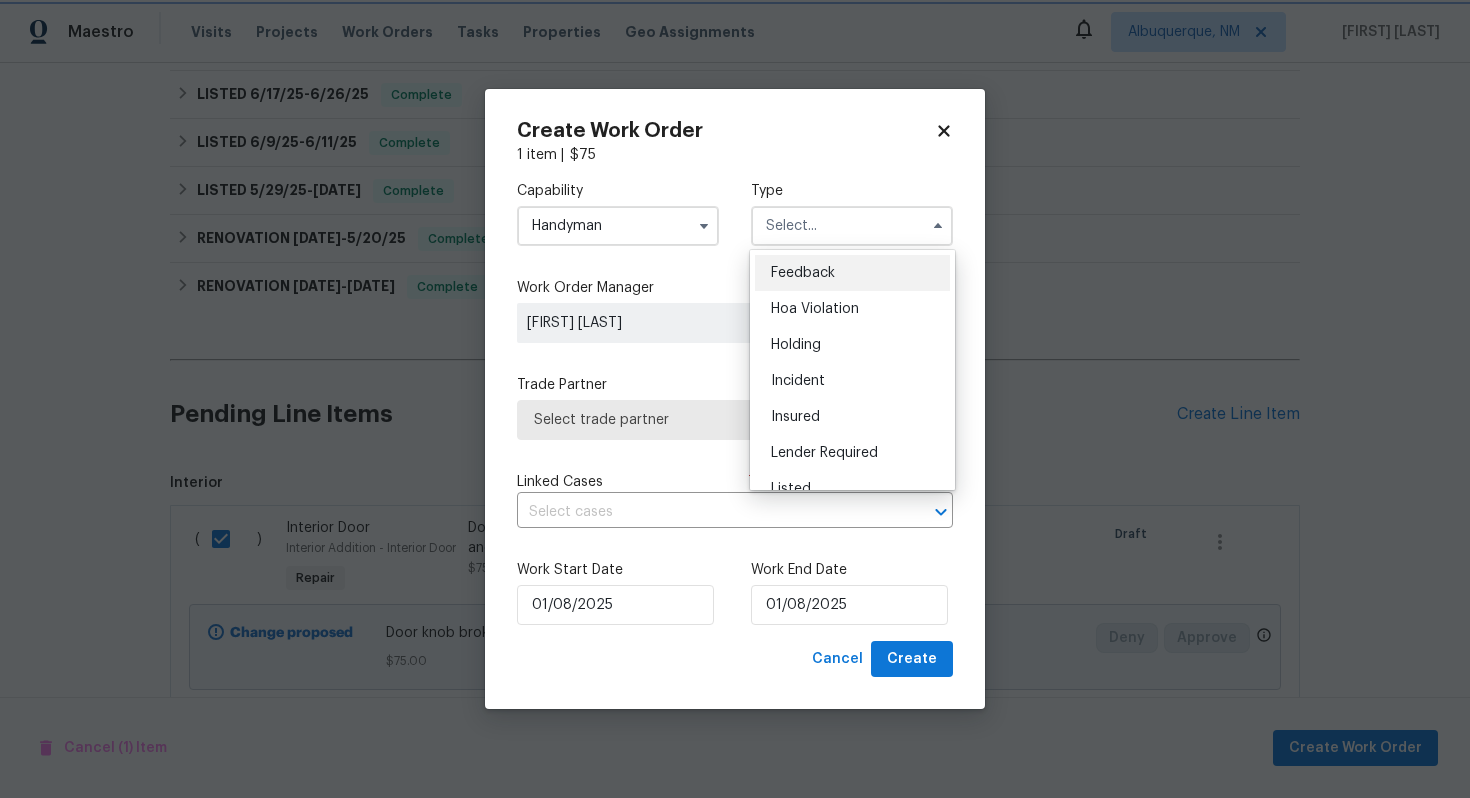 type on "Feedback" 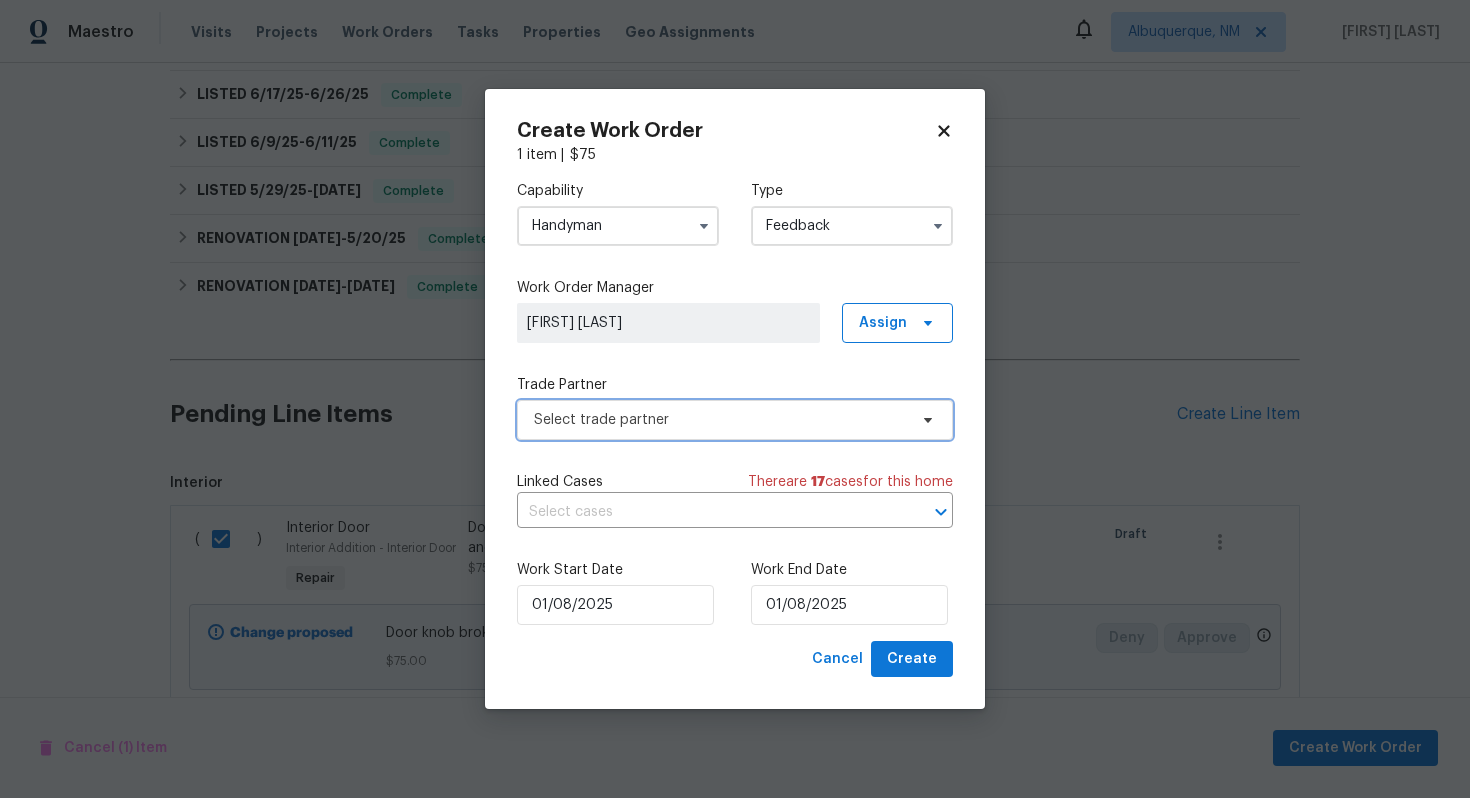 click on "Select trade partner" at bounding box center [735, 420] 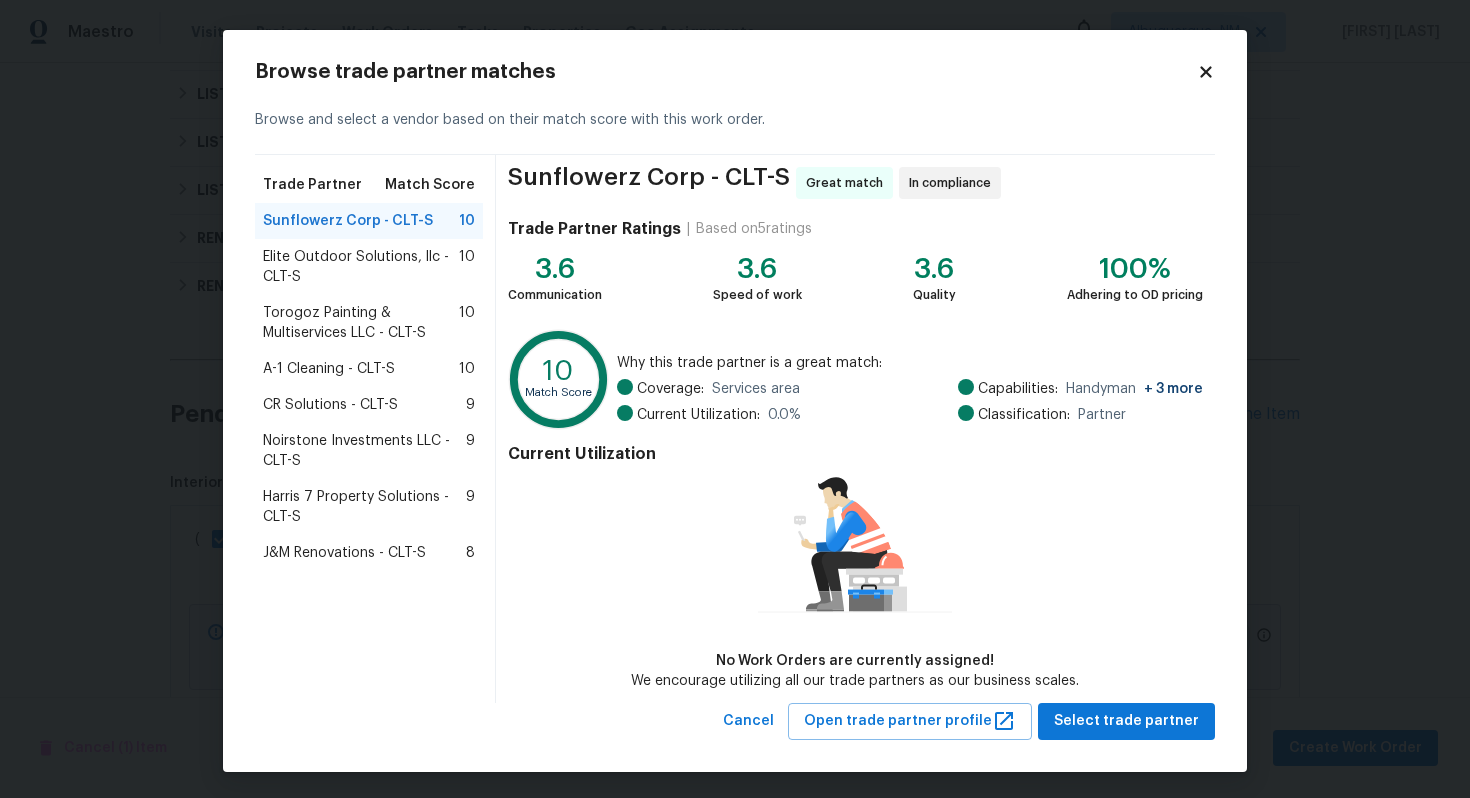 click on "Elite Outdoor Solutions, llc - CLT-S" at bounding box center (361, 267) 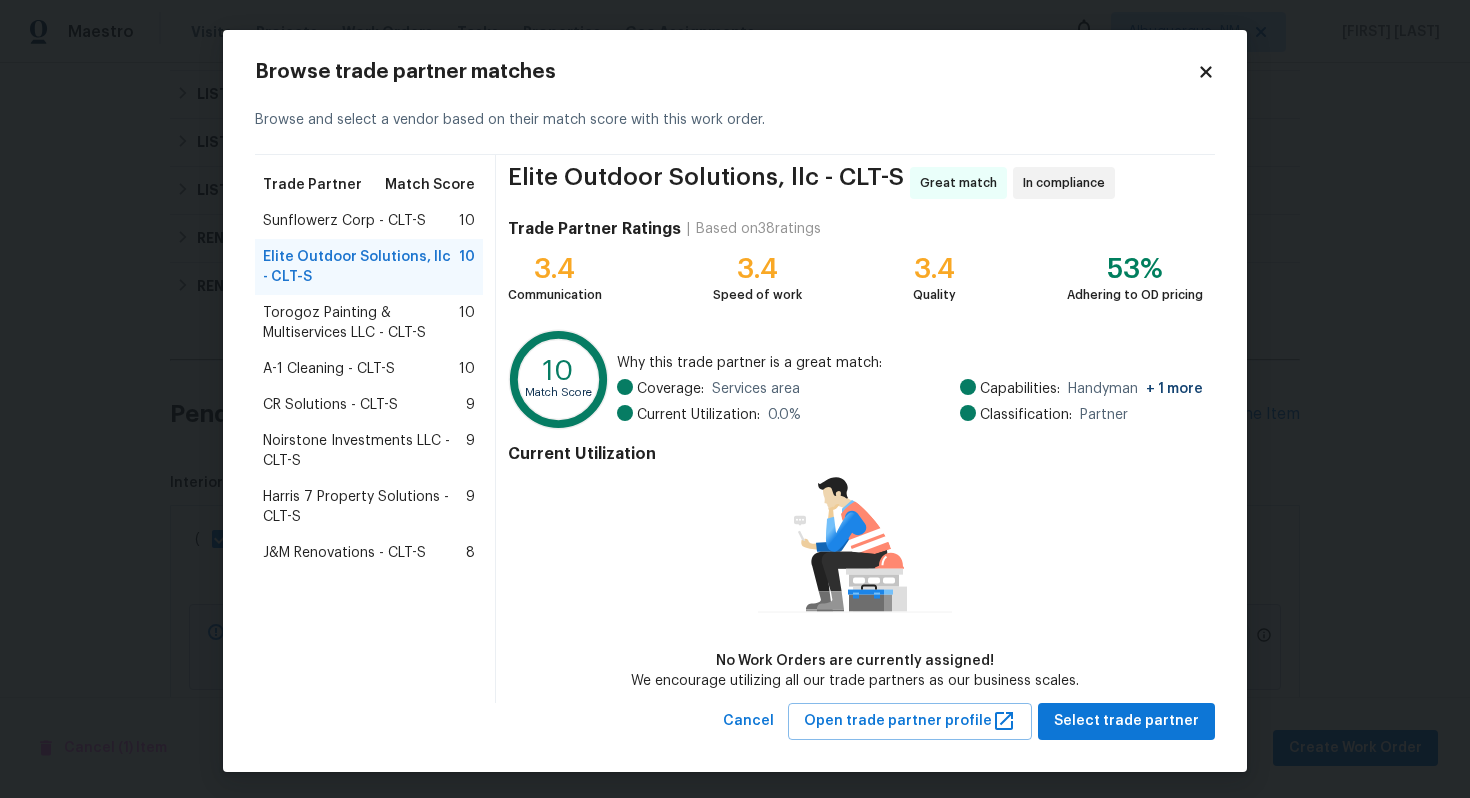 click on "Torogoz Painting & Multiservices LLC - CLT-S" at bounding box center [361, 323] 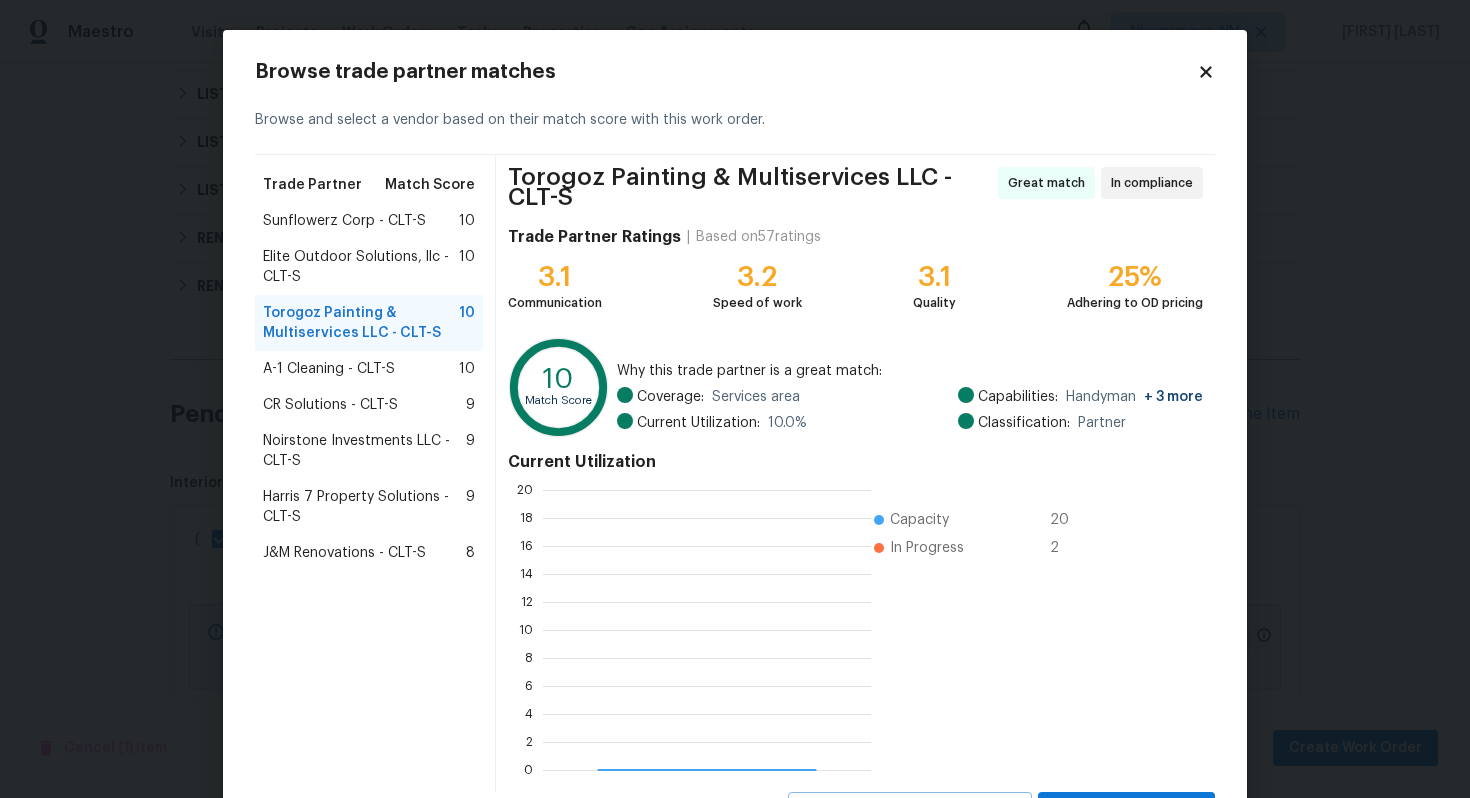 scroll, scrollTop: 2, scrollLeft: 2, axis: both 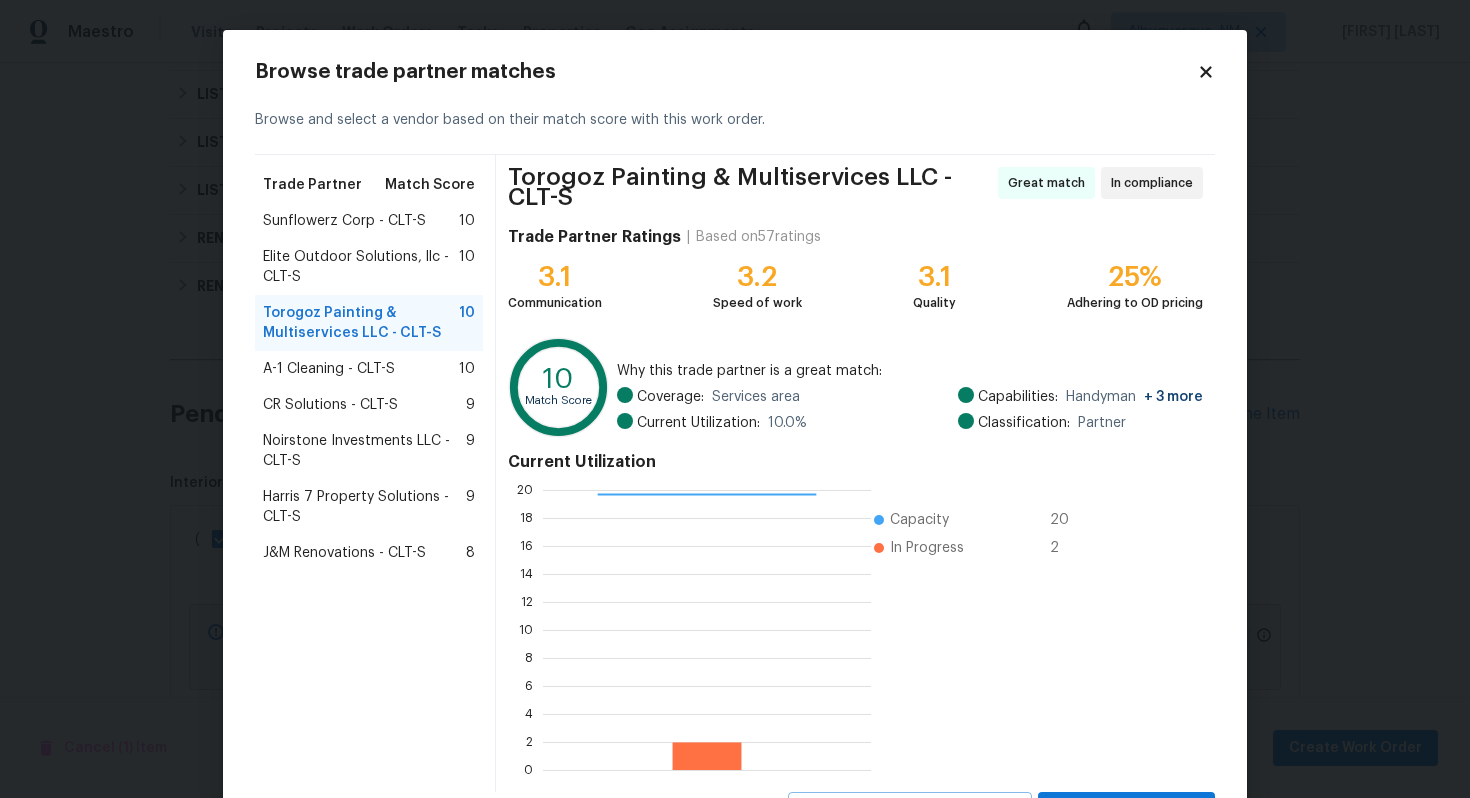 click on "CR Solutions - CLT-S 9" at bounding box center (369, 405) 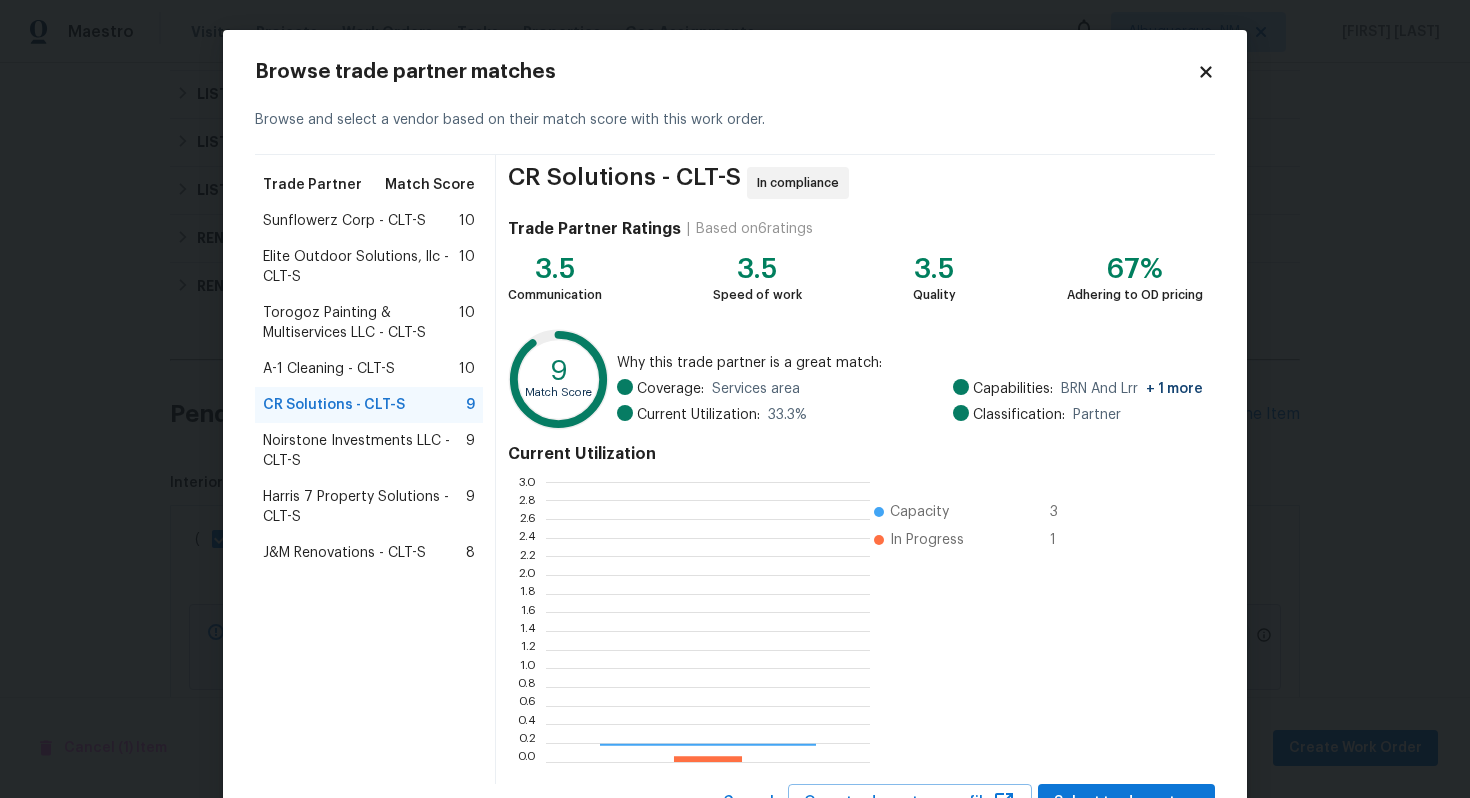 scroll, scrollTop: 2, scrollLeft: 2, axis: both 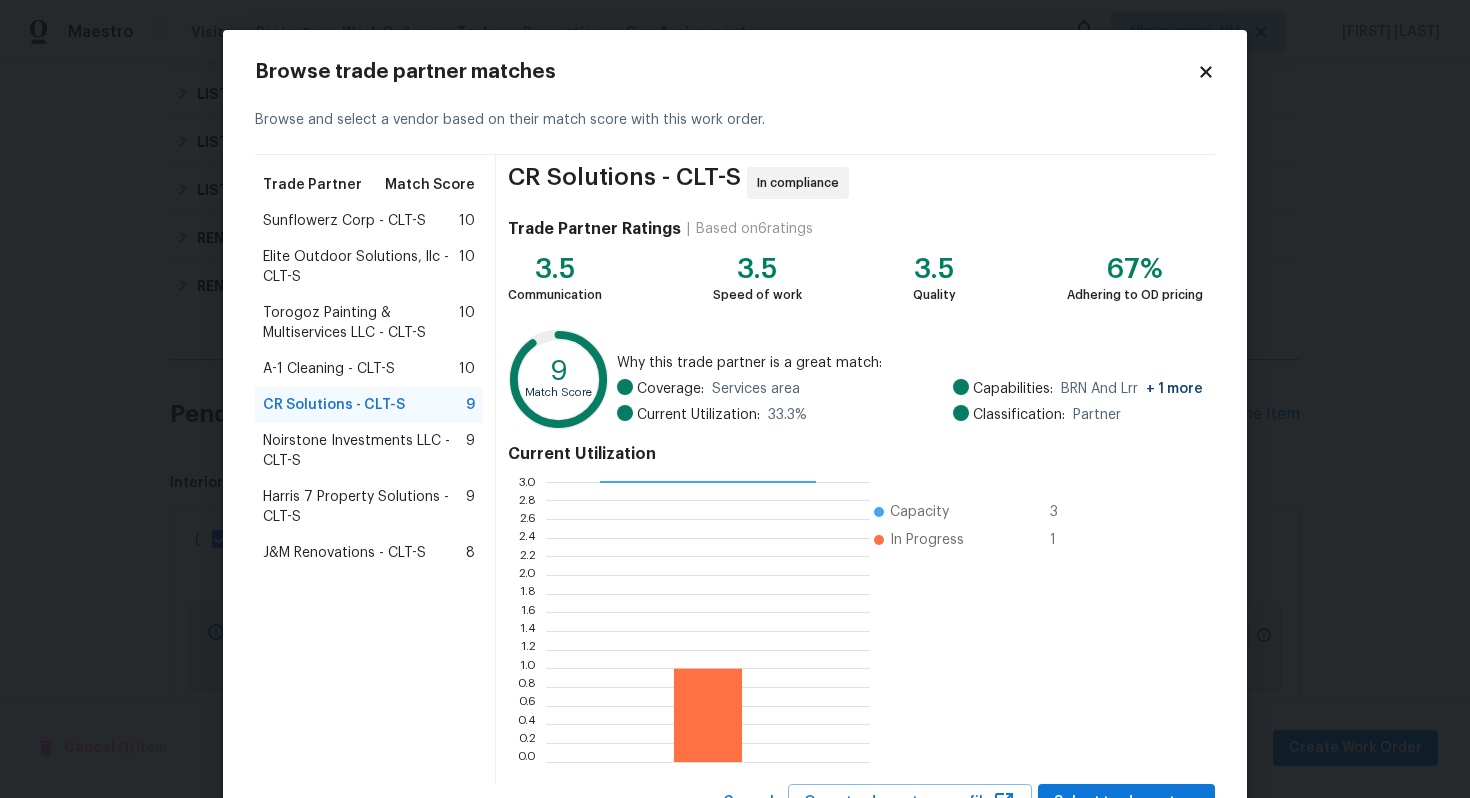 click on "A-1 Cleaning - CLT-S" at bounding box center [329, 369] 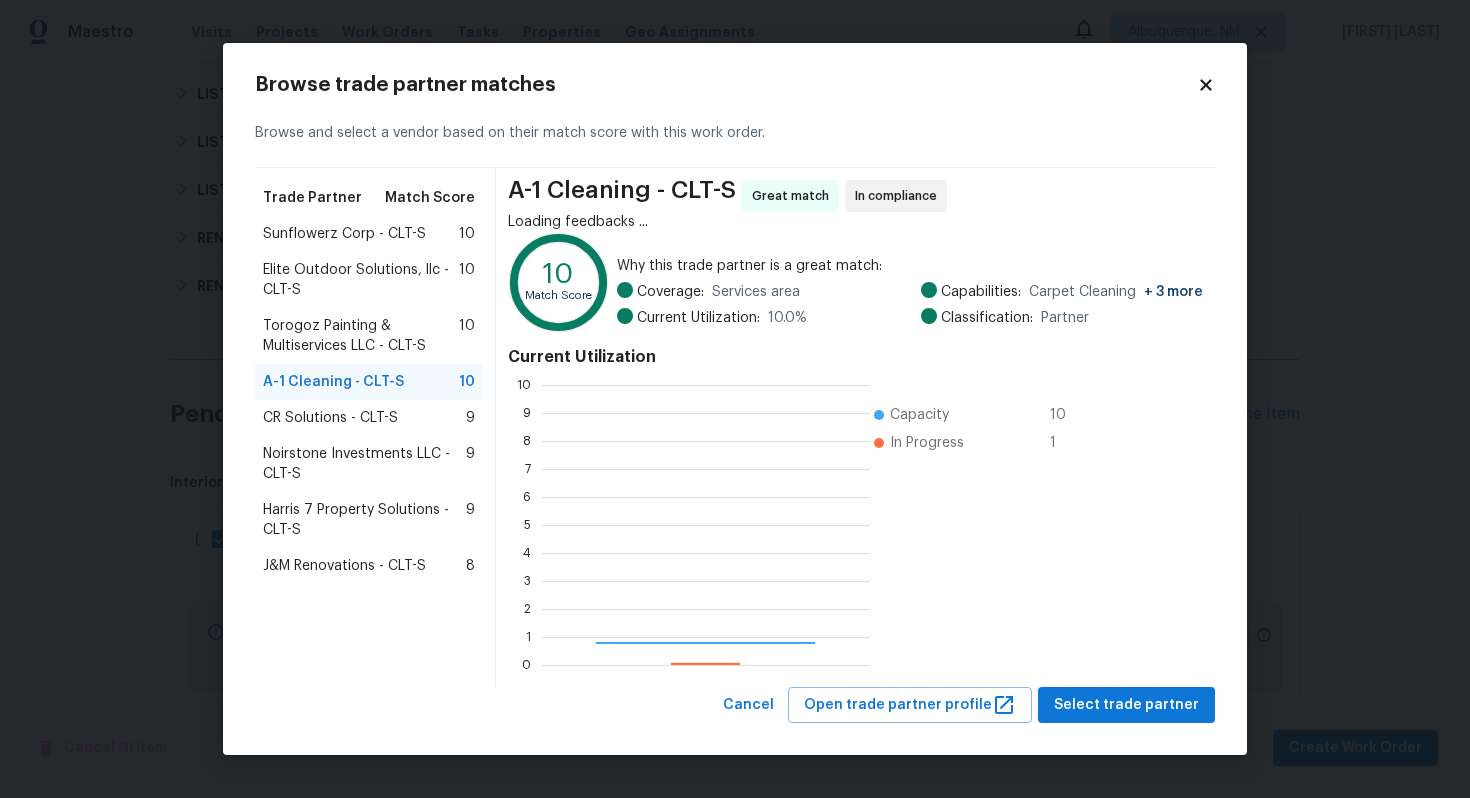 scroll, scrollTop: 2, scrollLeft: 1, axis: both 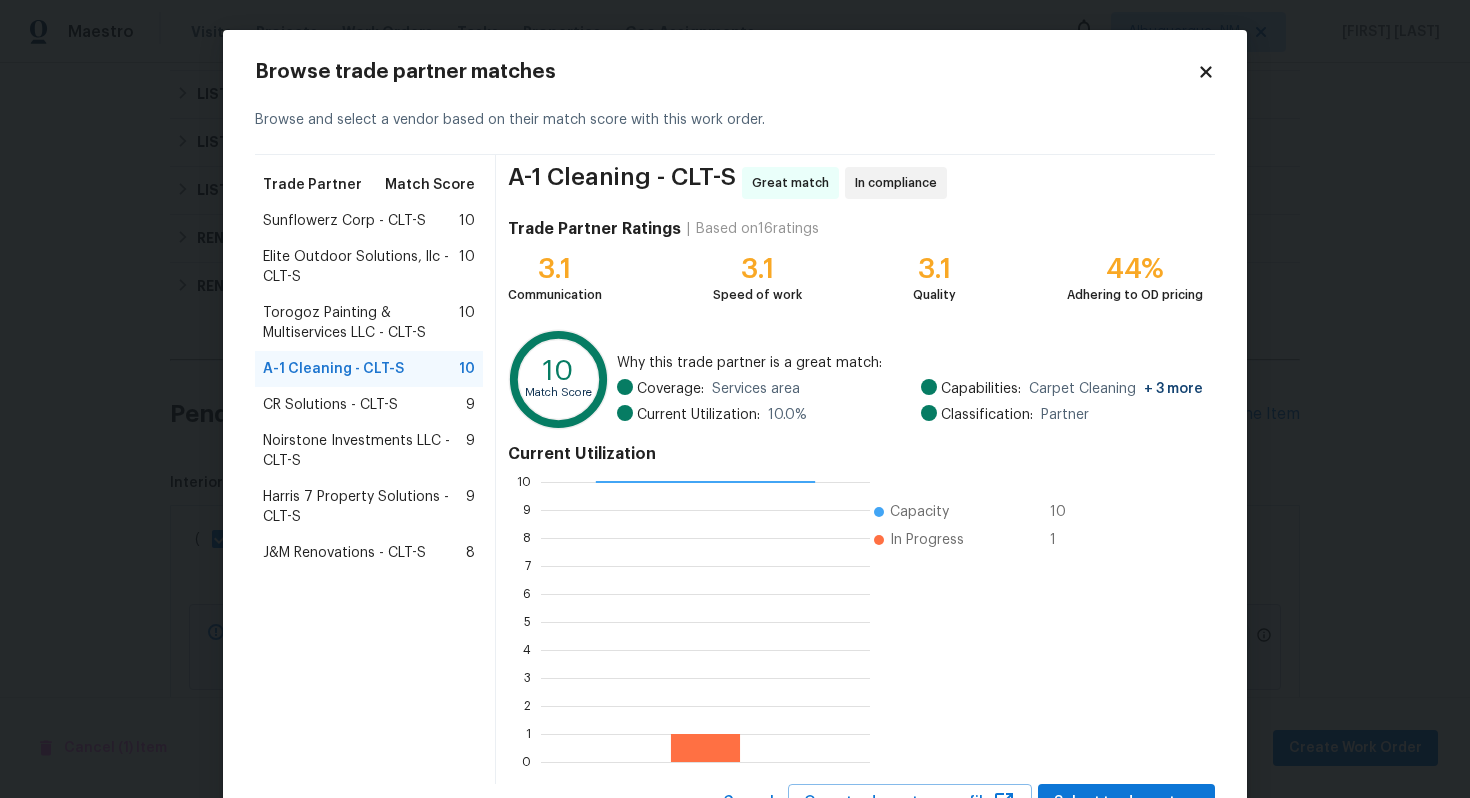 click on "CR Solutions - CLT-S 9" at bounding box center (369, 405) 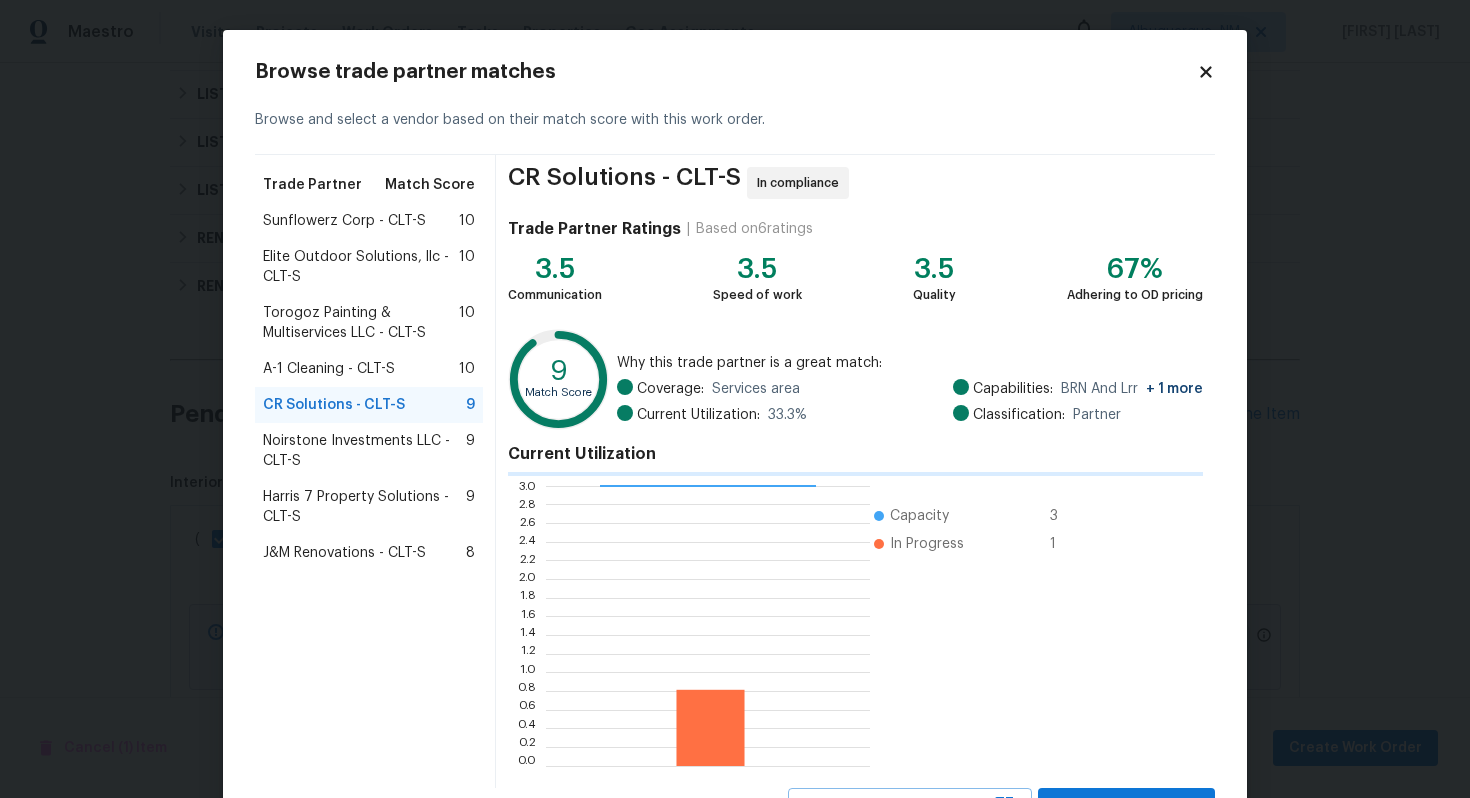 scroll, scrollTop: 67, scrollLeft: 0, axis: vertical 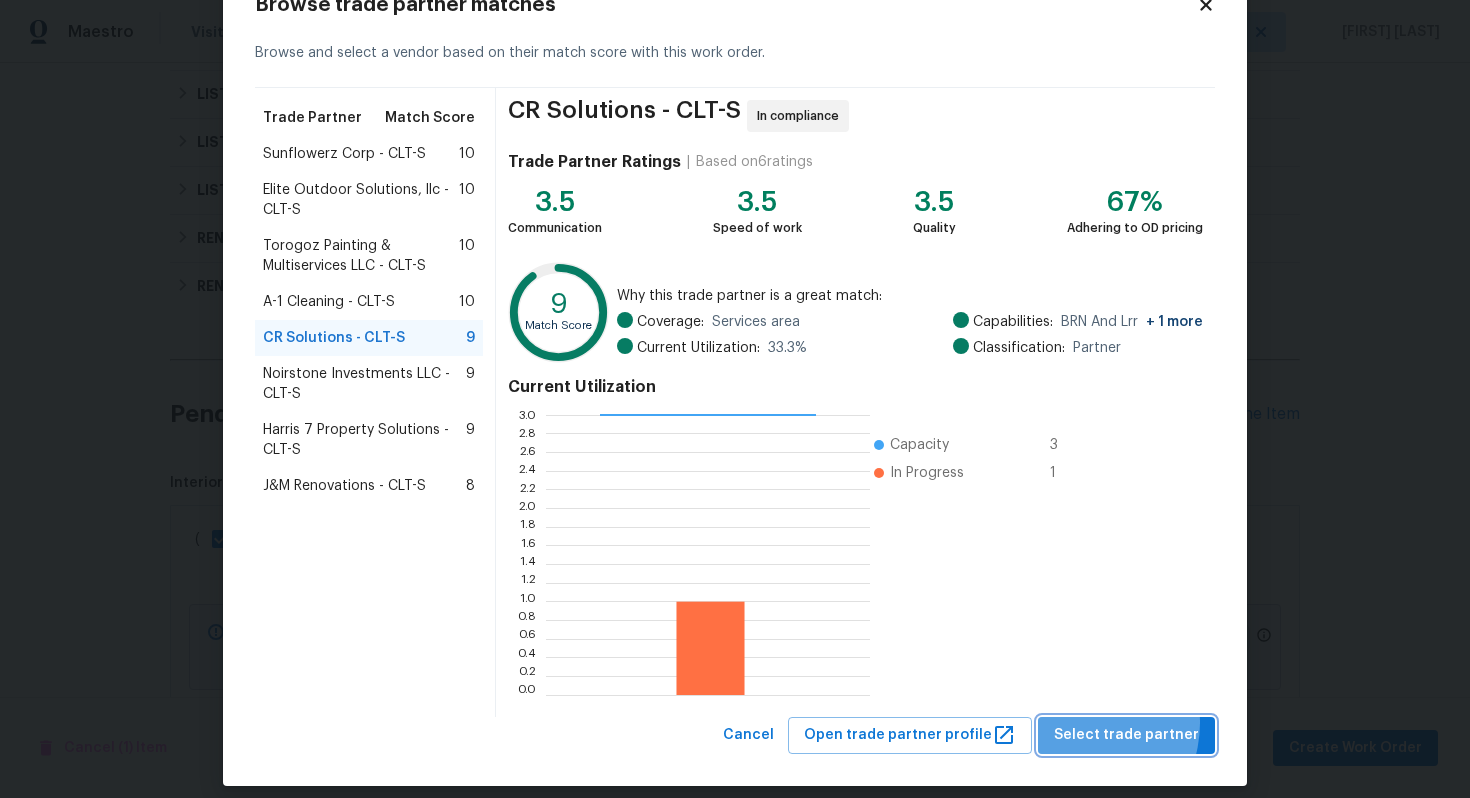 click on "Select trade partner" at bounding box center (1126, 735) 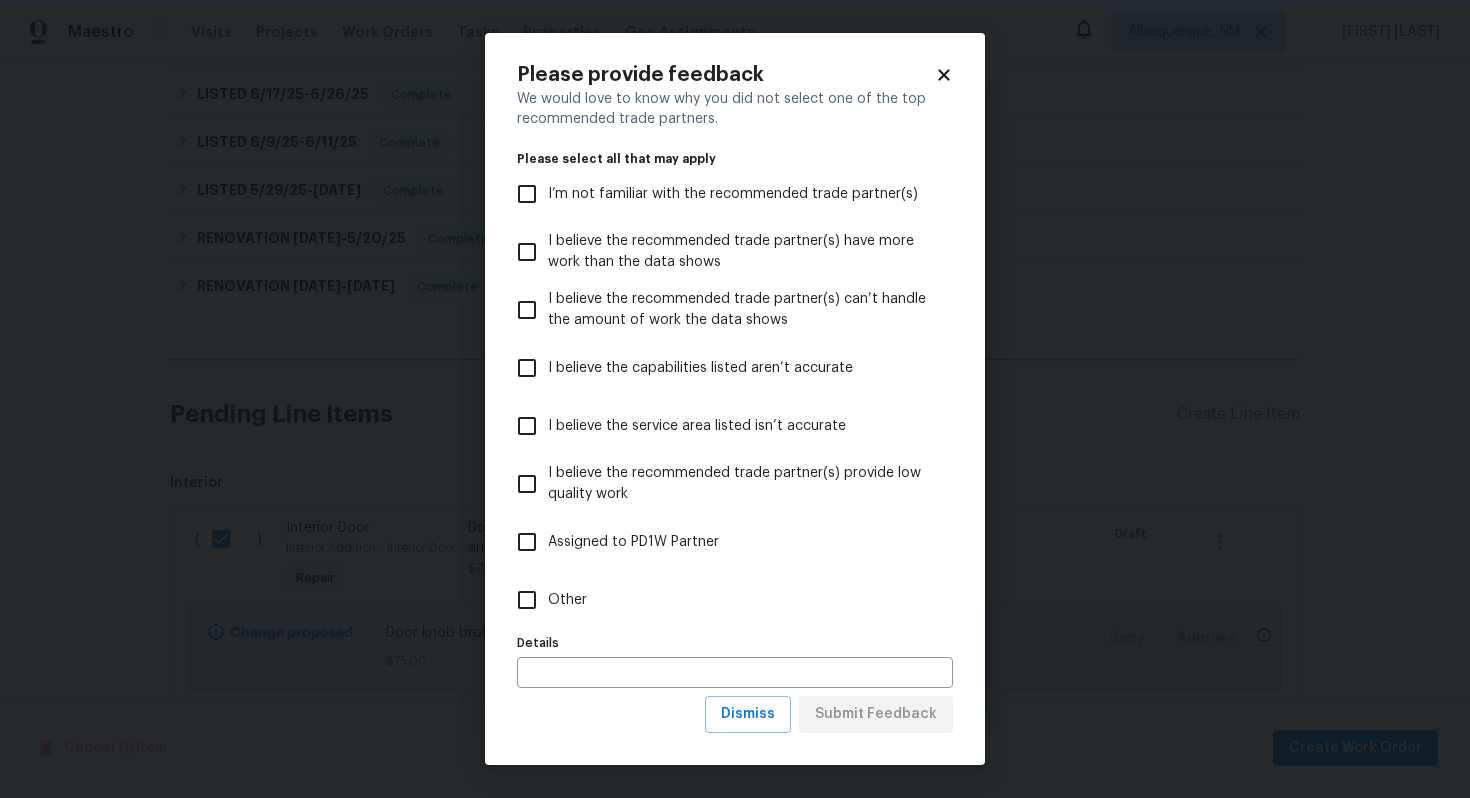 scroll, scrollTop: 0, scrollLeft: 0, axis: both 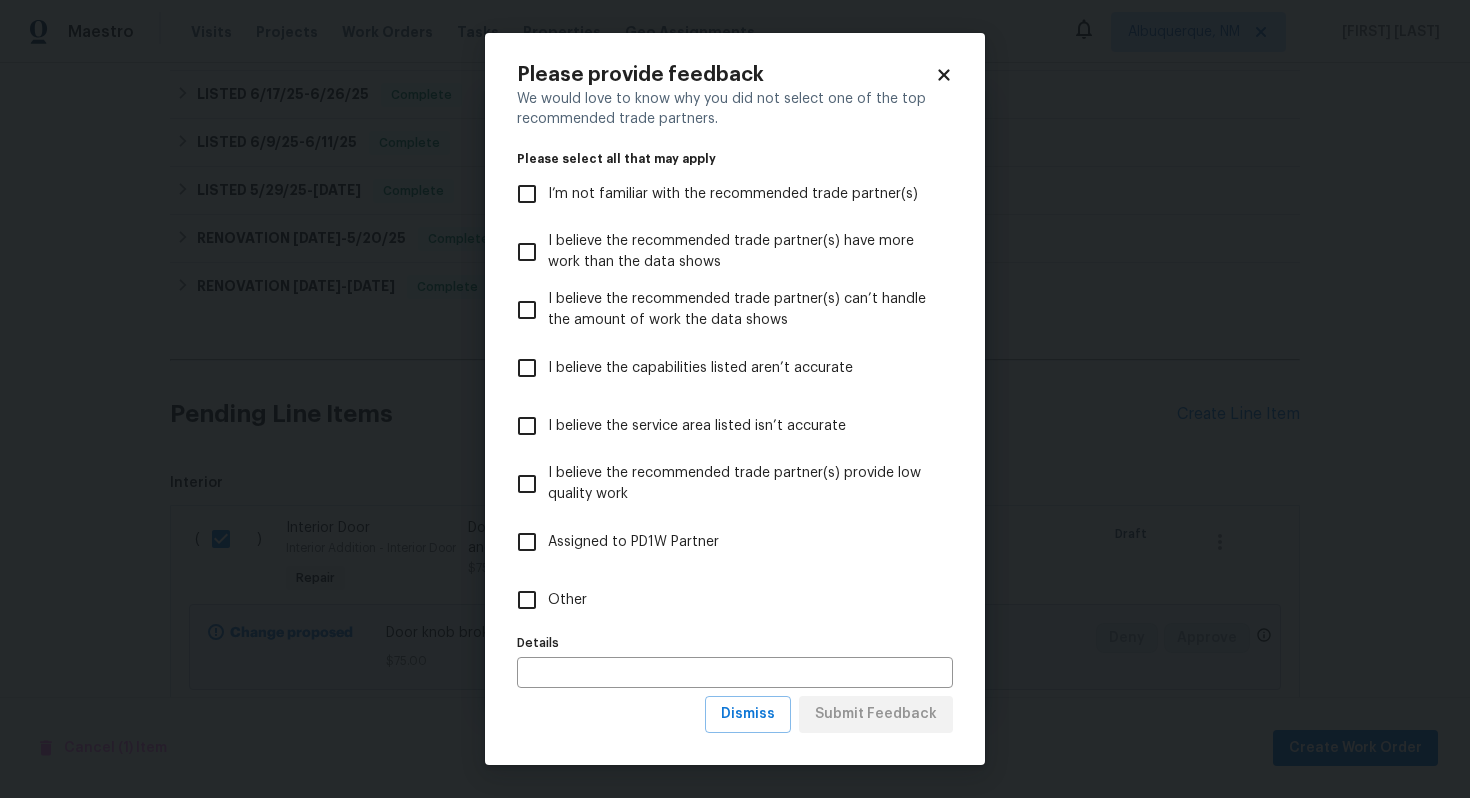 click on "Other" at bounding box center (721, 600) 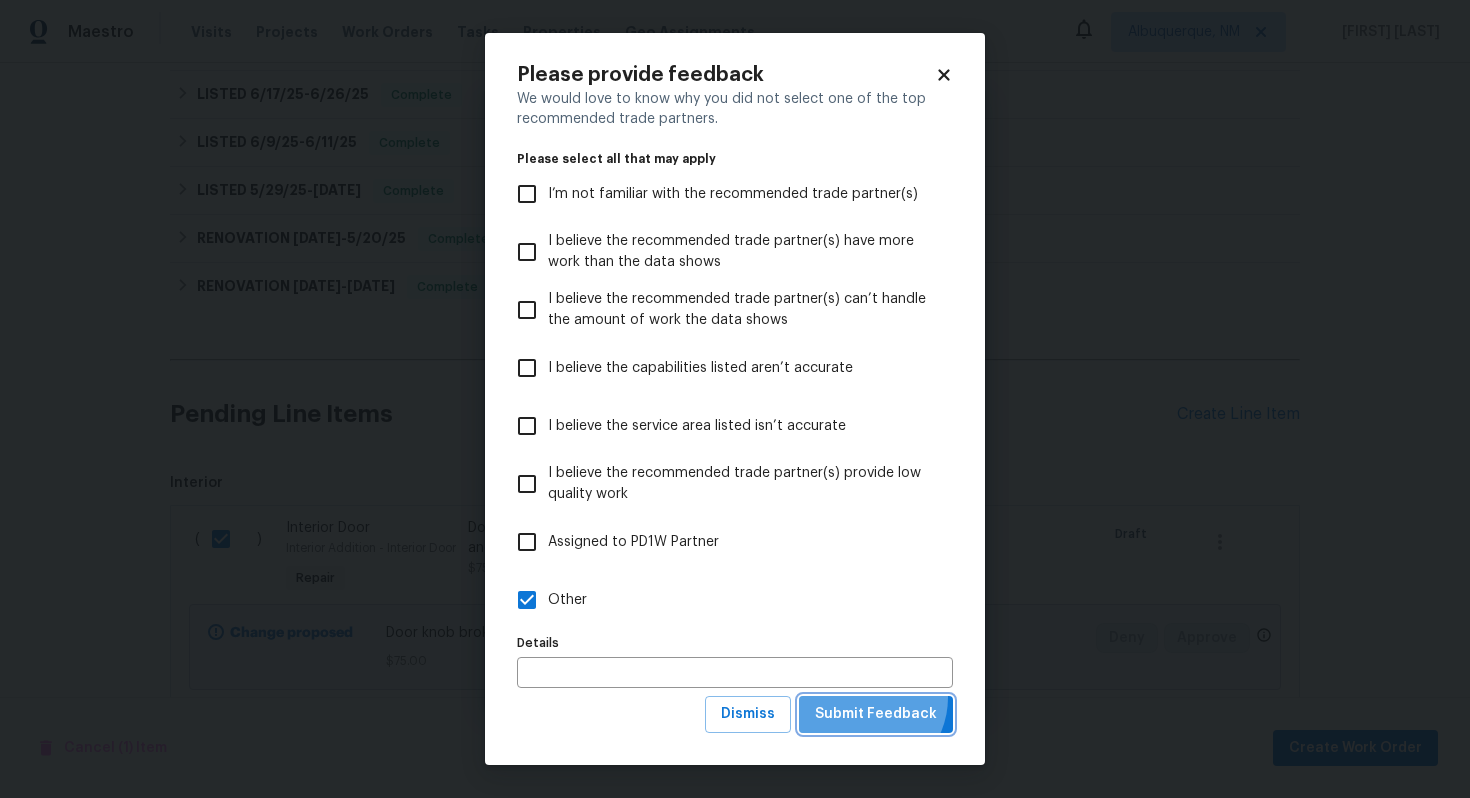click on "Submit Feedback" at bounding box center (876, 714) 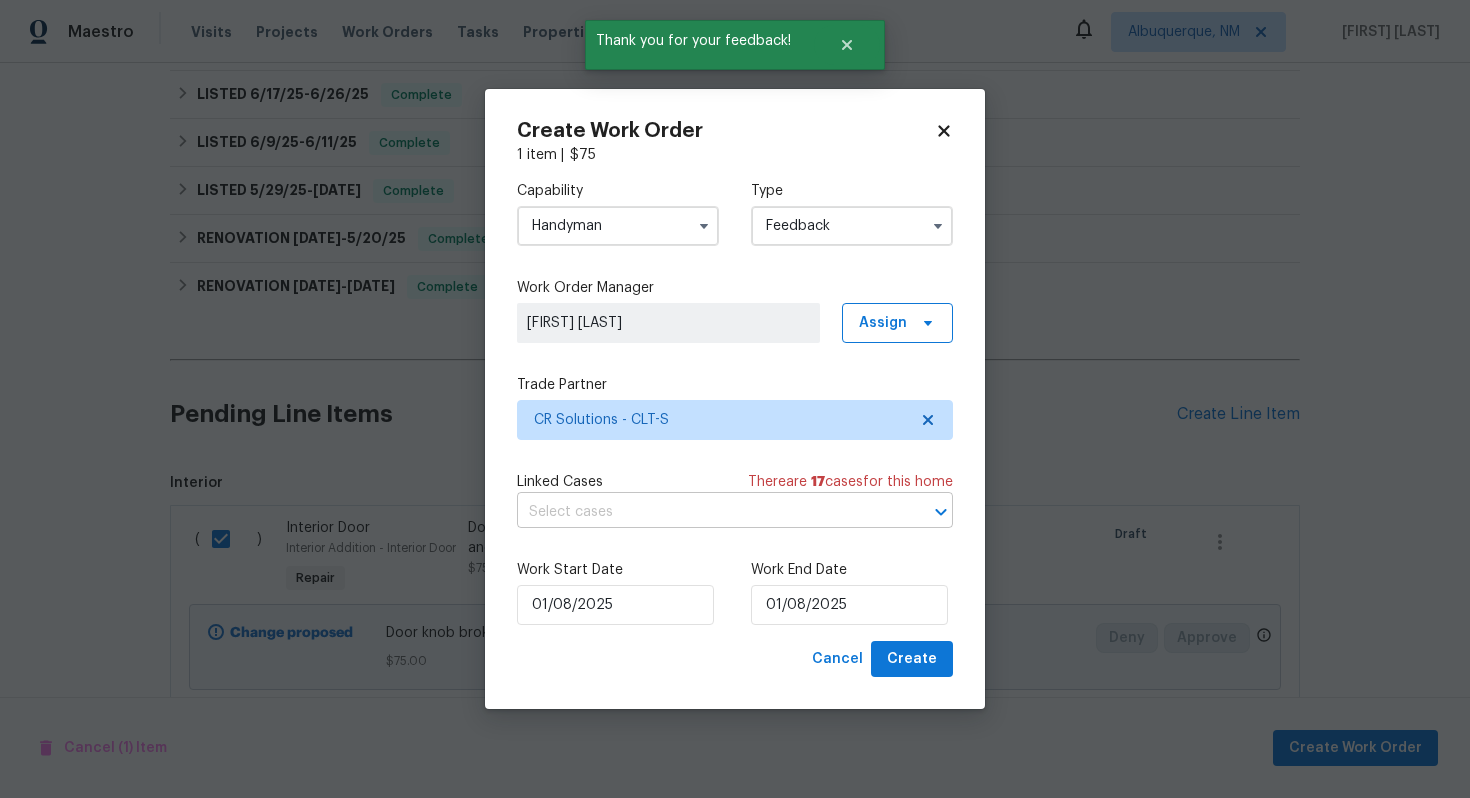 click at bounding box center [707, 512] 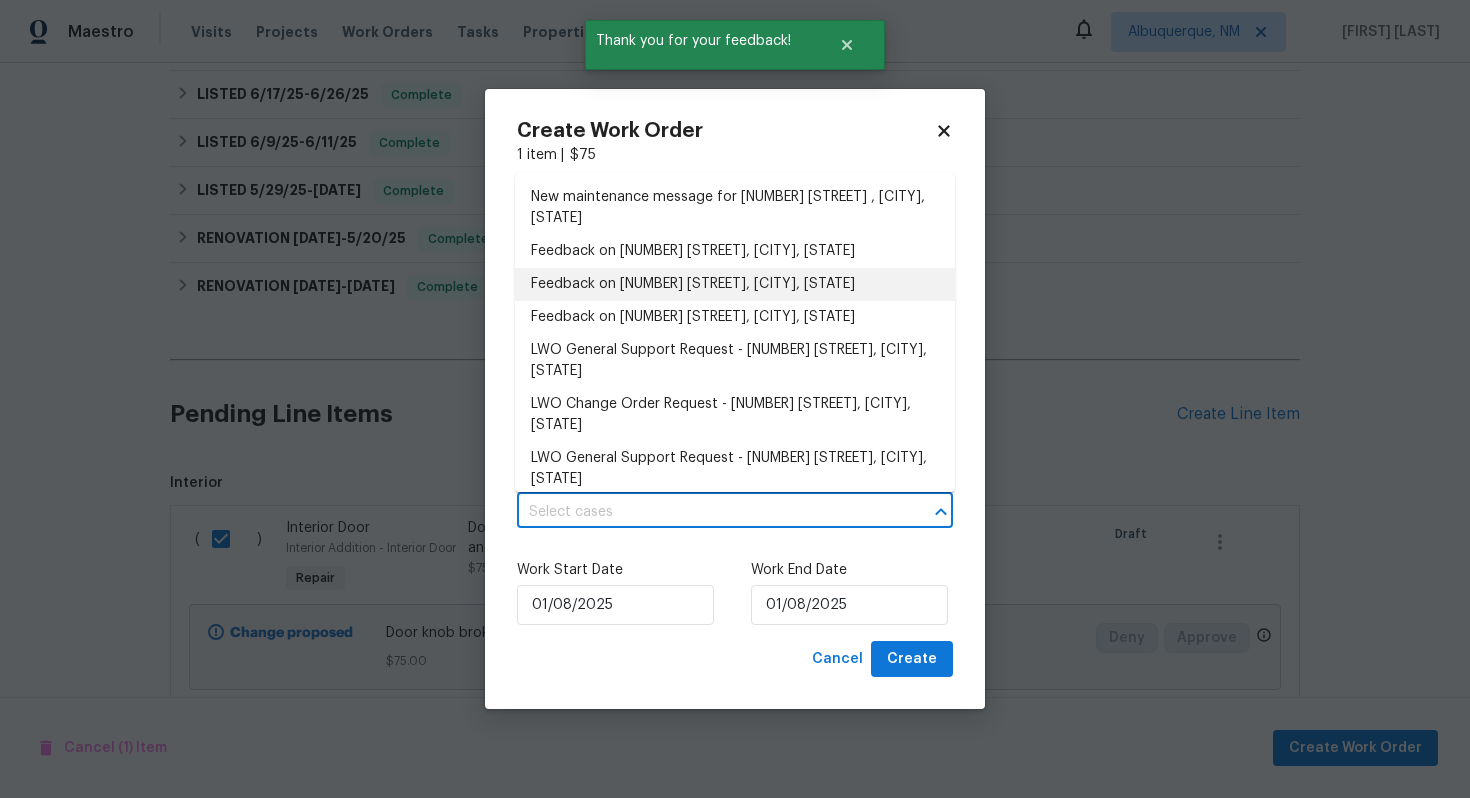 click on "Feedback on 10518 Fairway Ridge Rd, Charlotte, NC 28277" at bounding box center (735, 284) 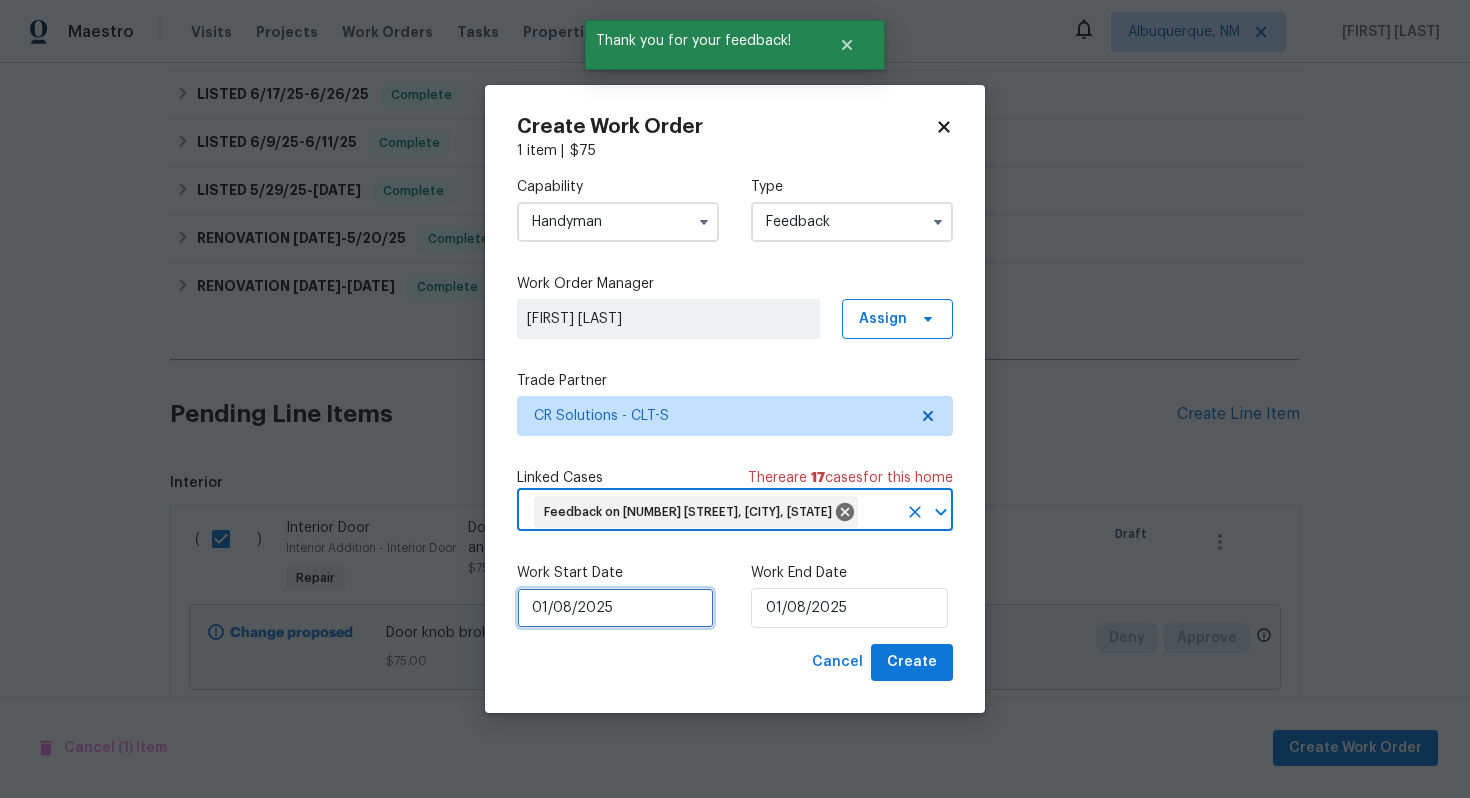 click on "01/08/2025" at bounding box center (615, 608) 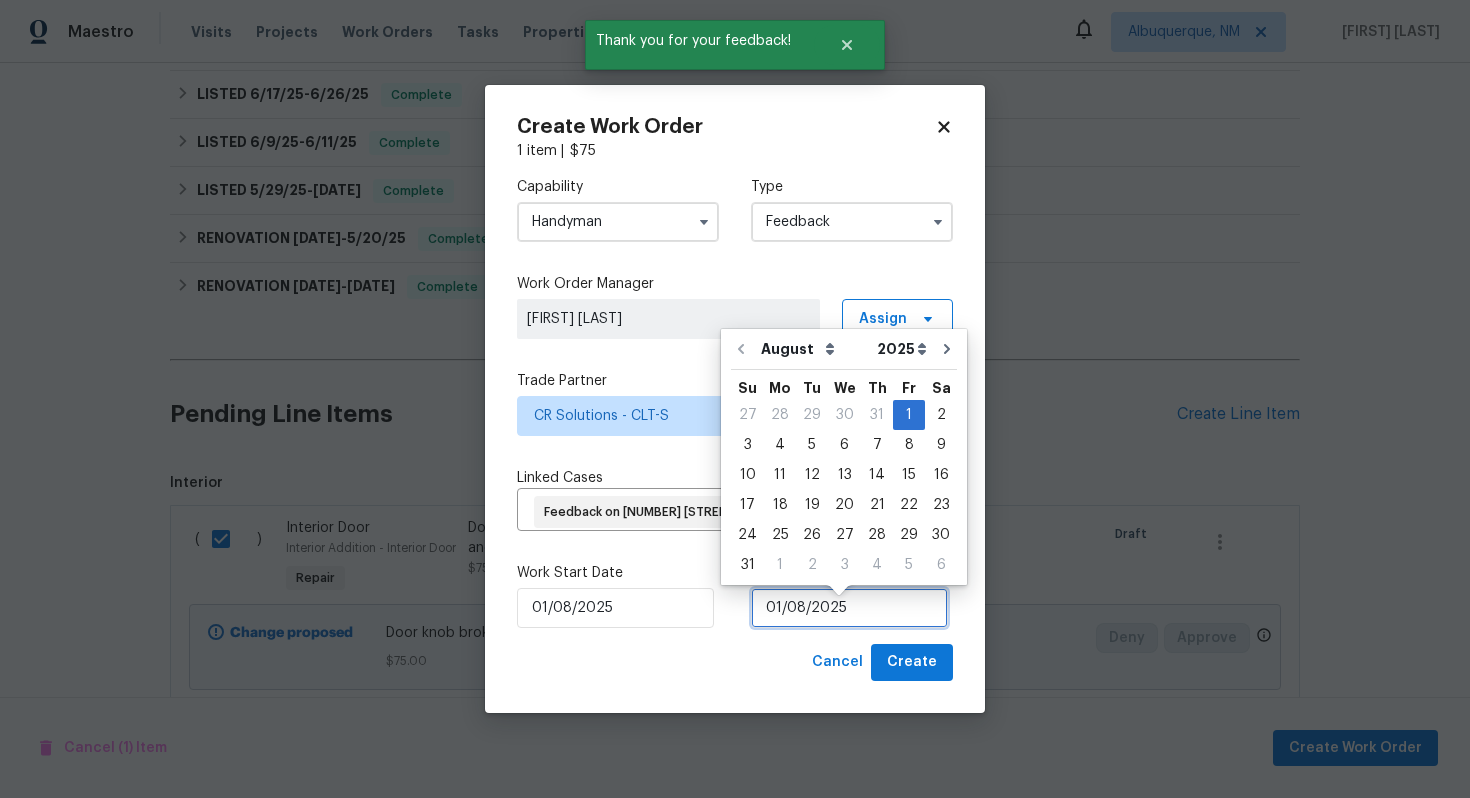 click on "01/08/2025" at bounding box center [849, 608] 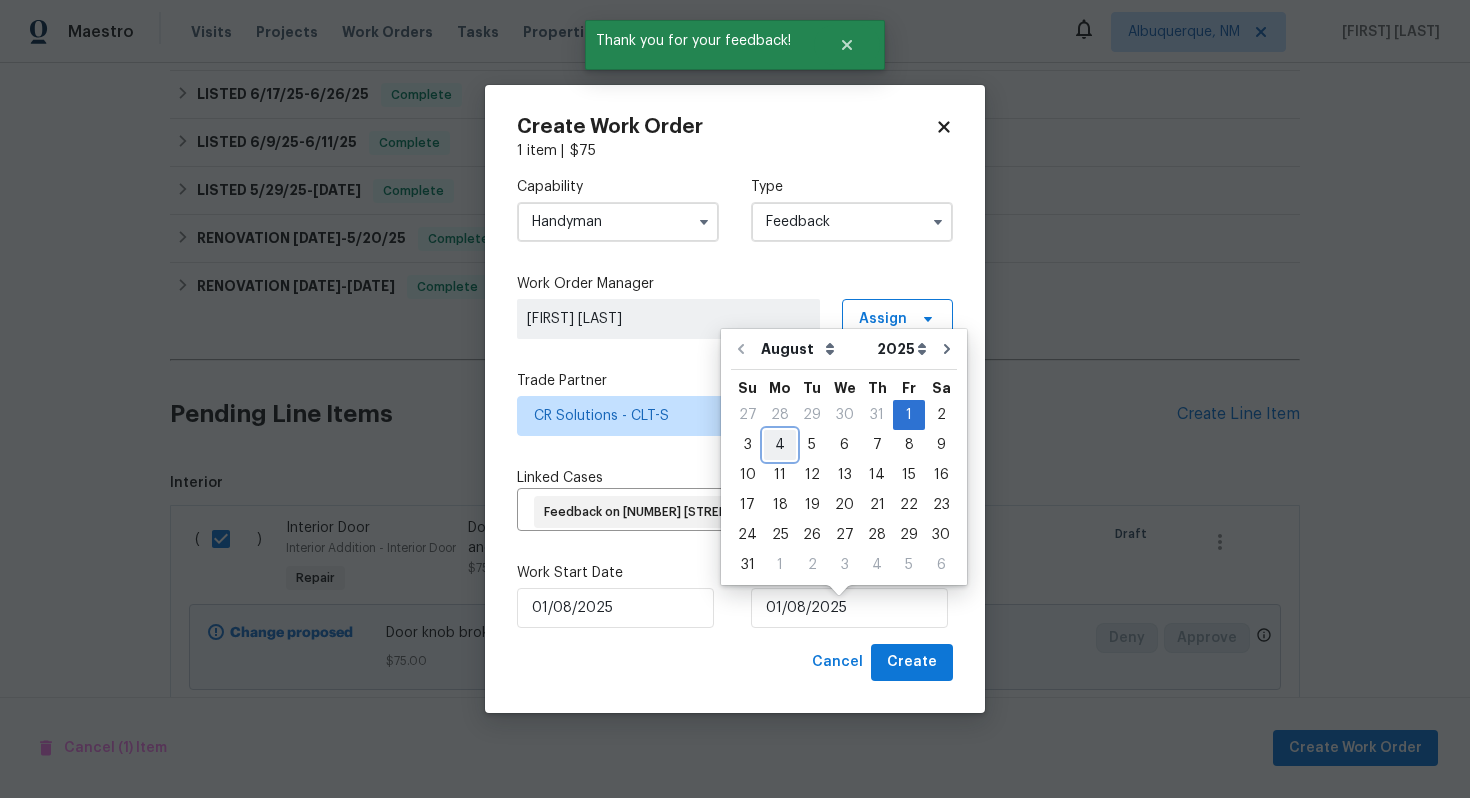 click on "4" at bounding box center [780, 445] 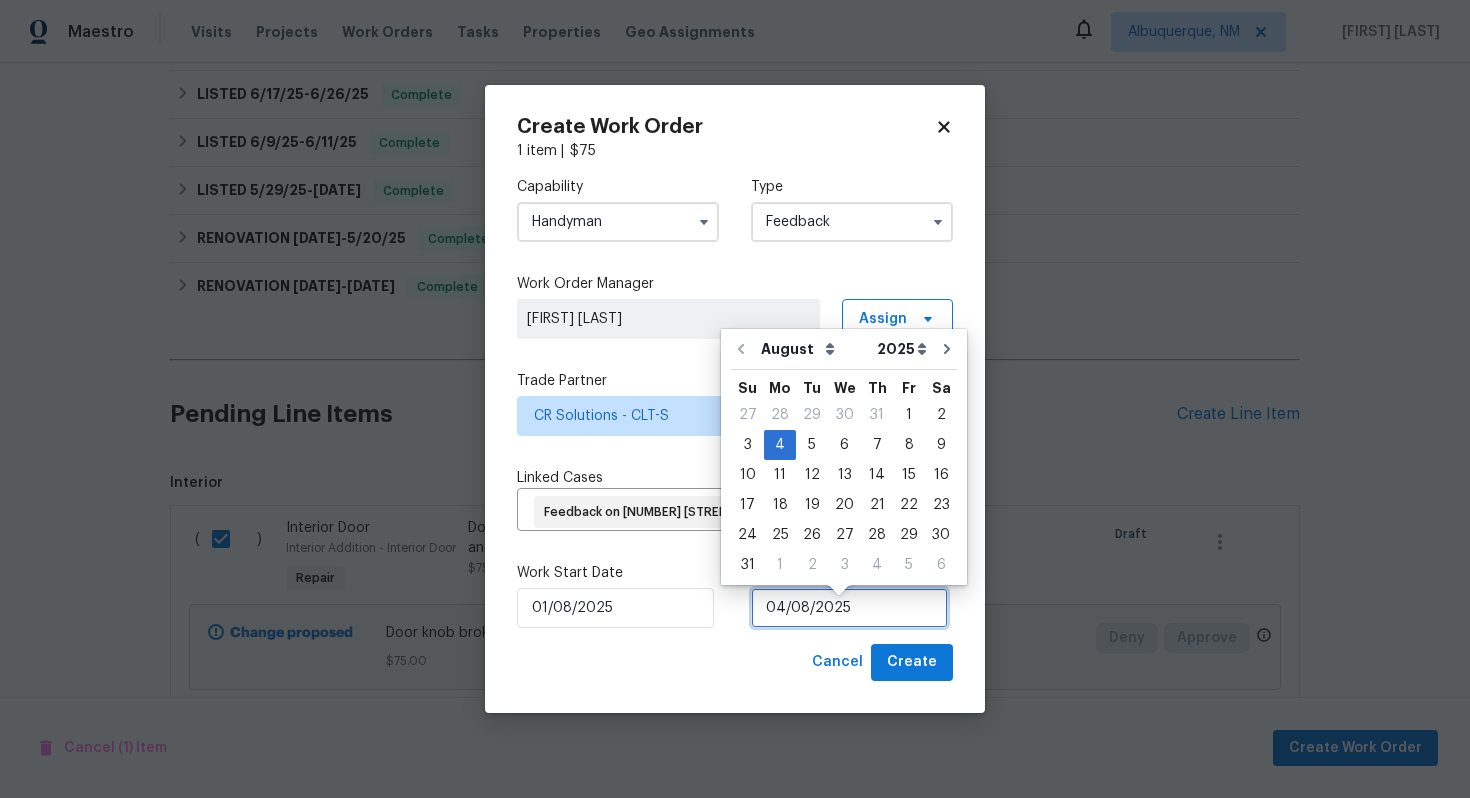 click on "04/08/2025" at bounding box center (849, 608) 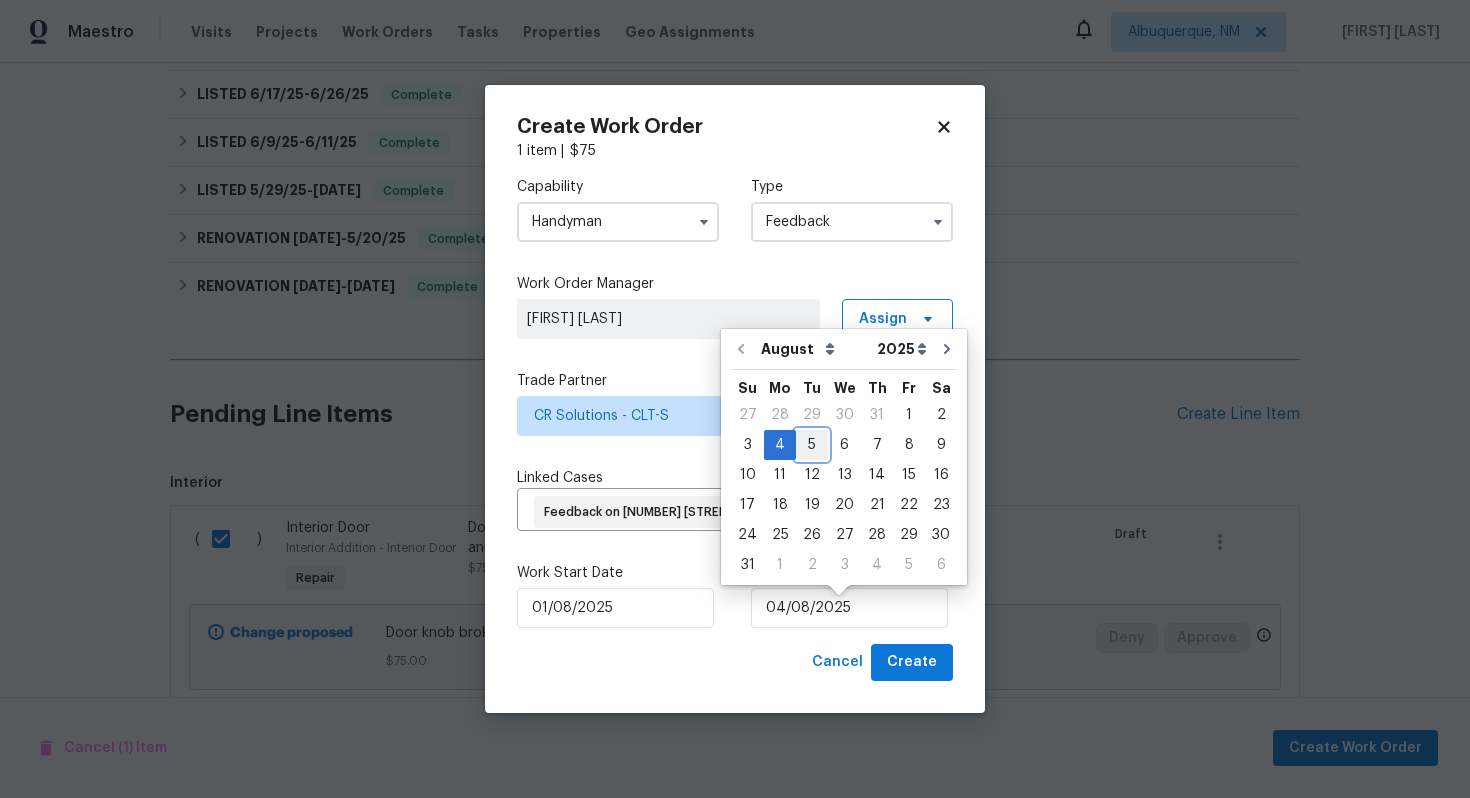 click on "5" at bounding box center [812, 445] 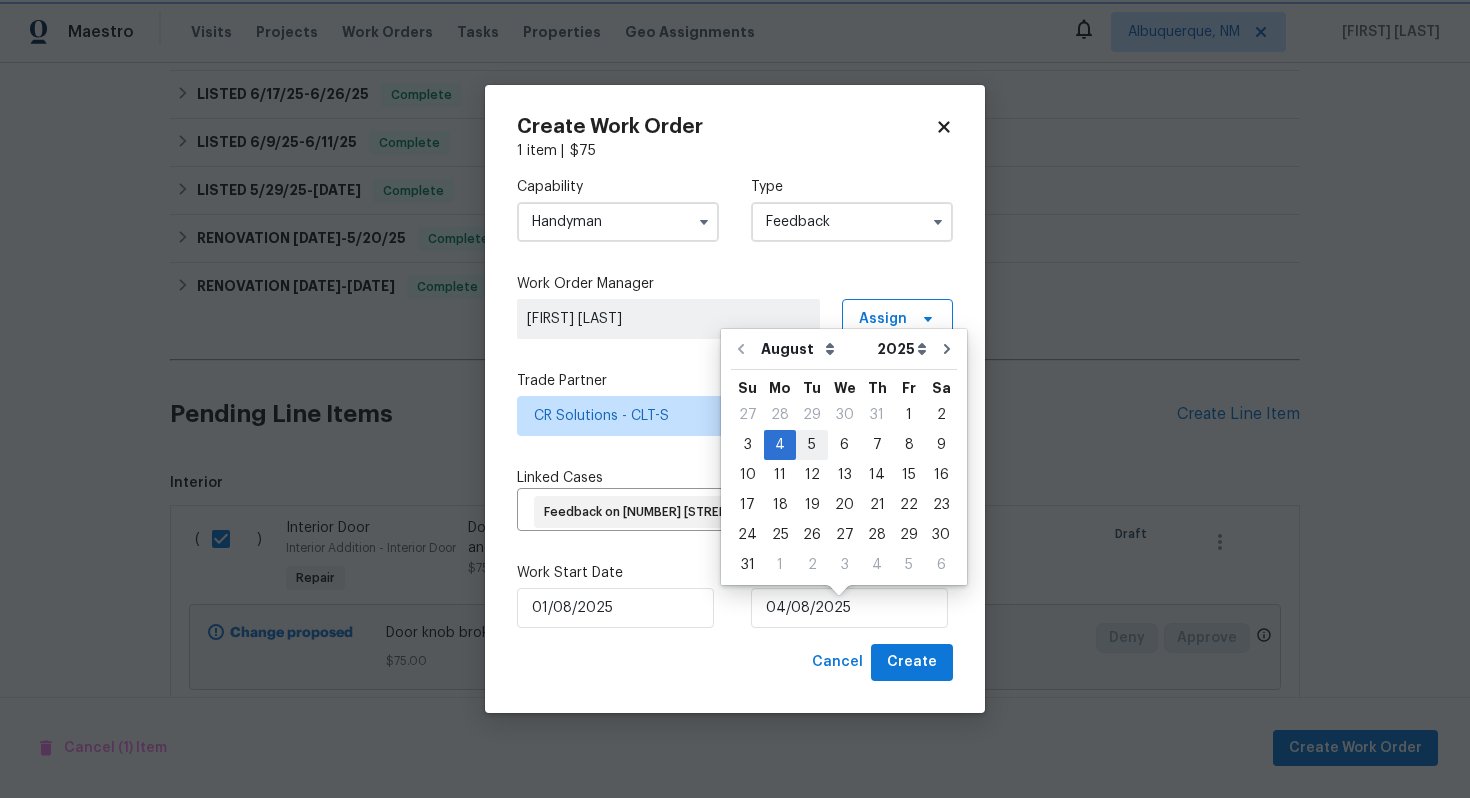 type on "05/08/2025" 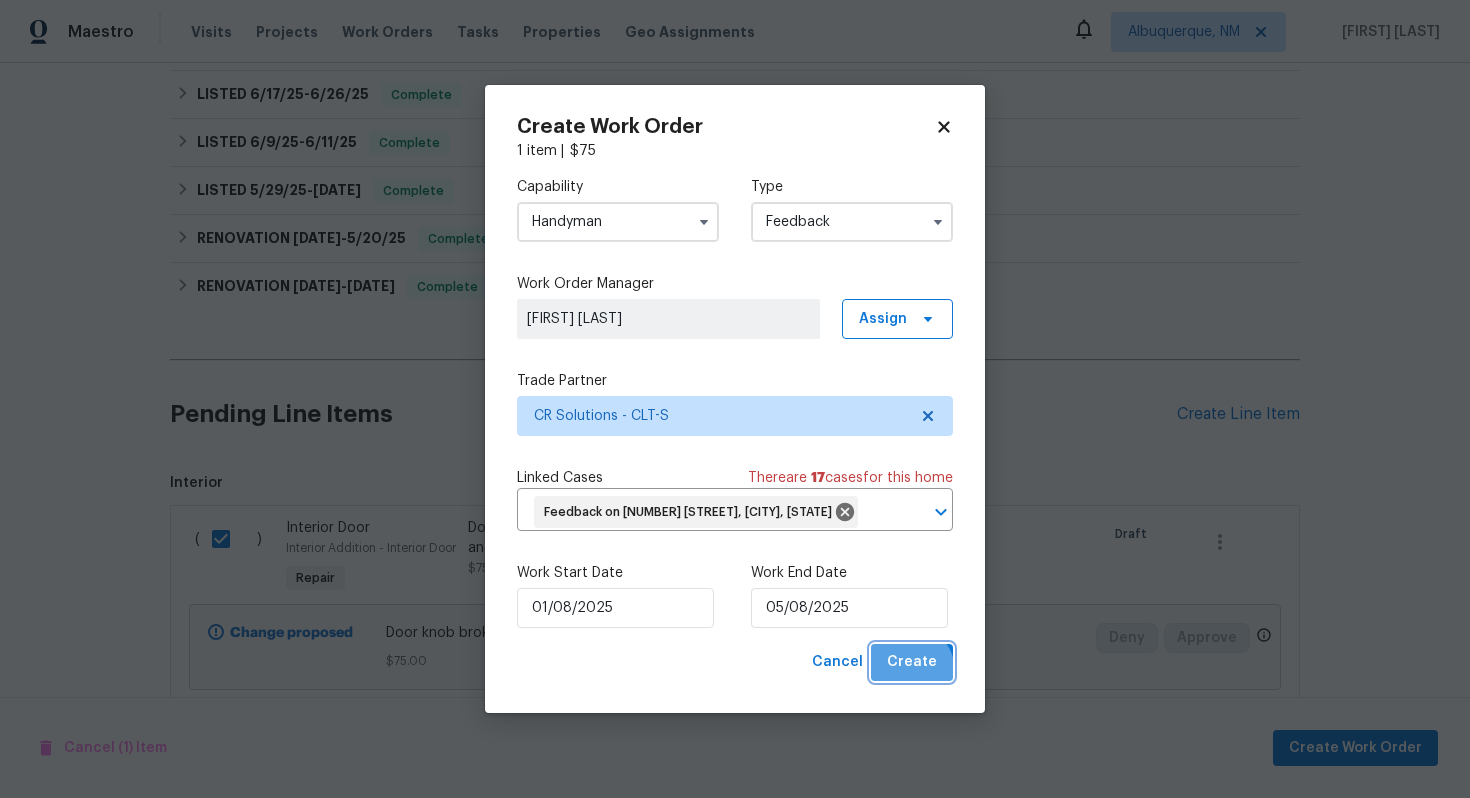 click on "Create" at bounding box center (912, 662) 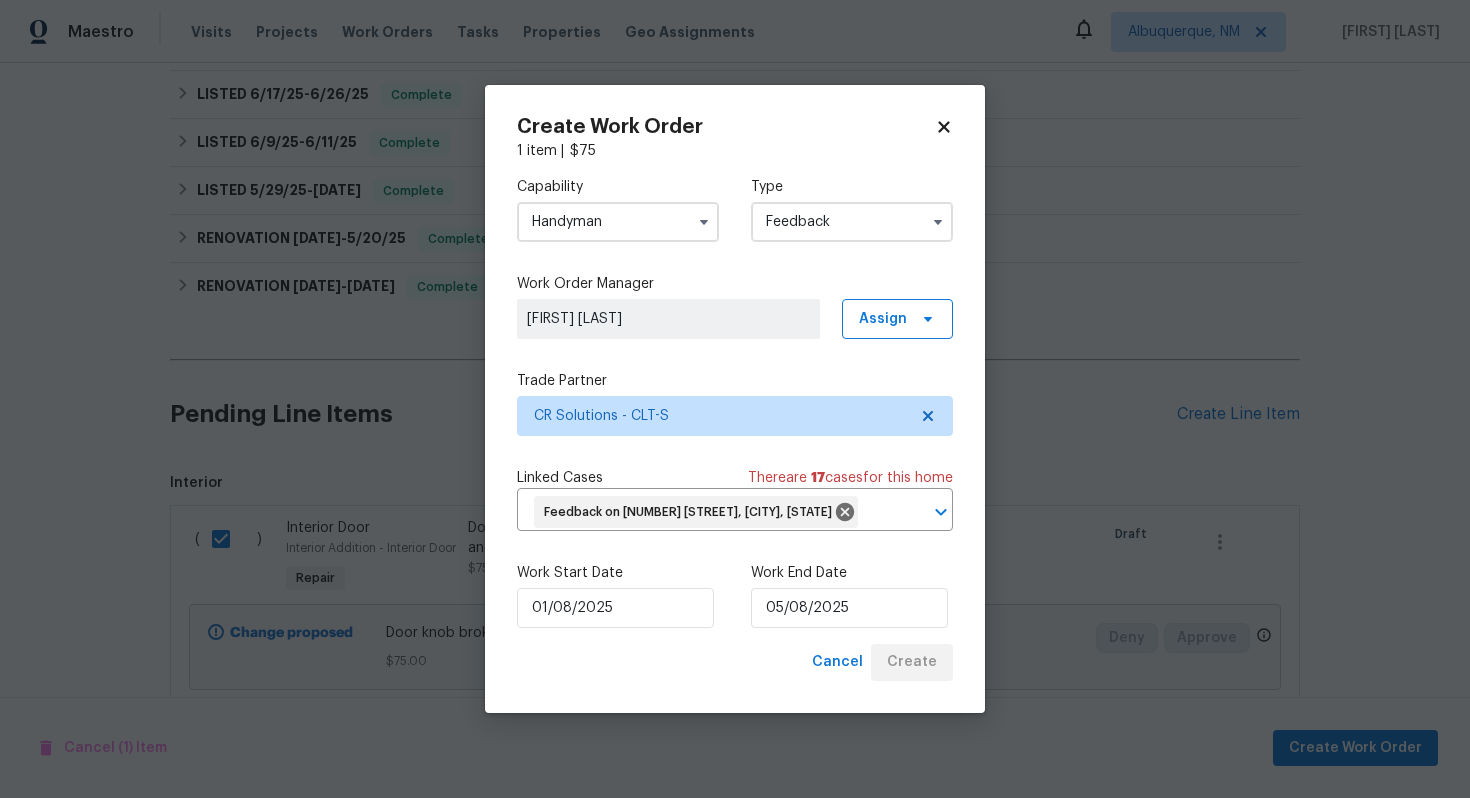 checkbox on "false" 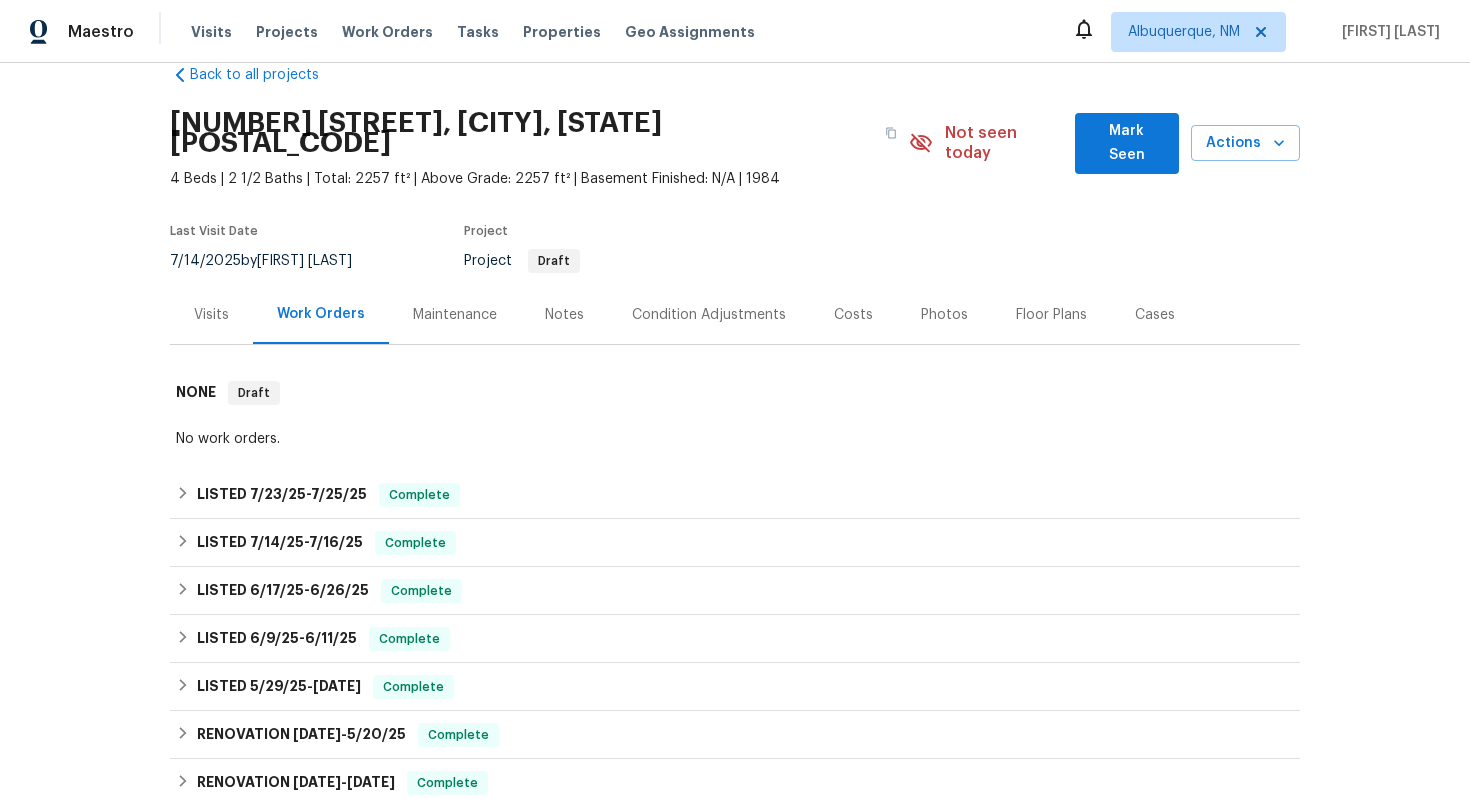 scroll, scrollTop: 0, scrollLeft: 0, axis: both 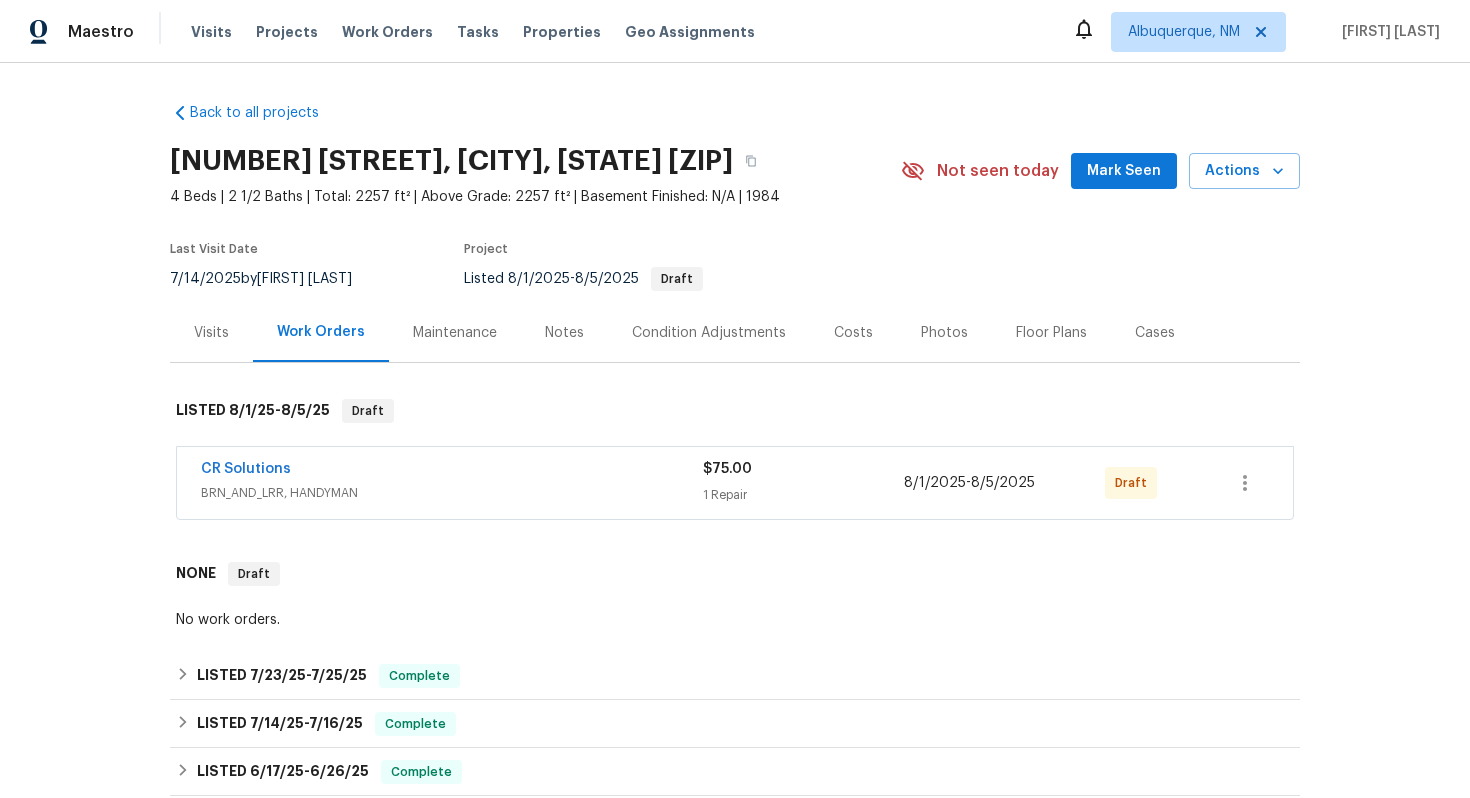 click on "CR Solutions" at bounding box center [246, 469] 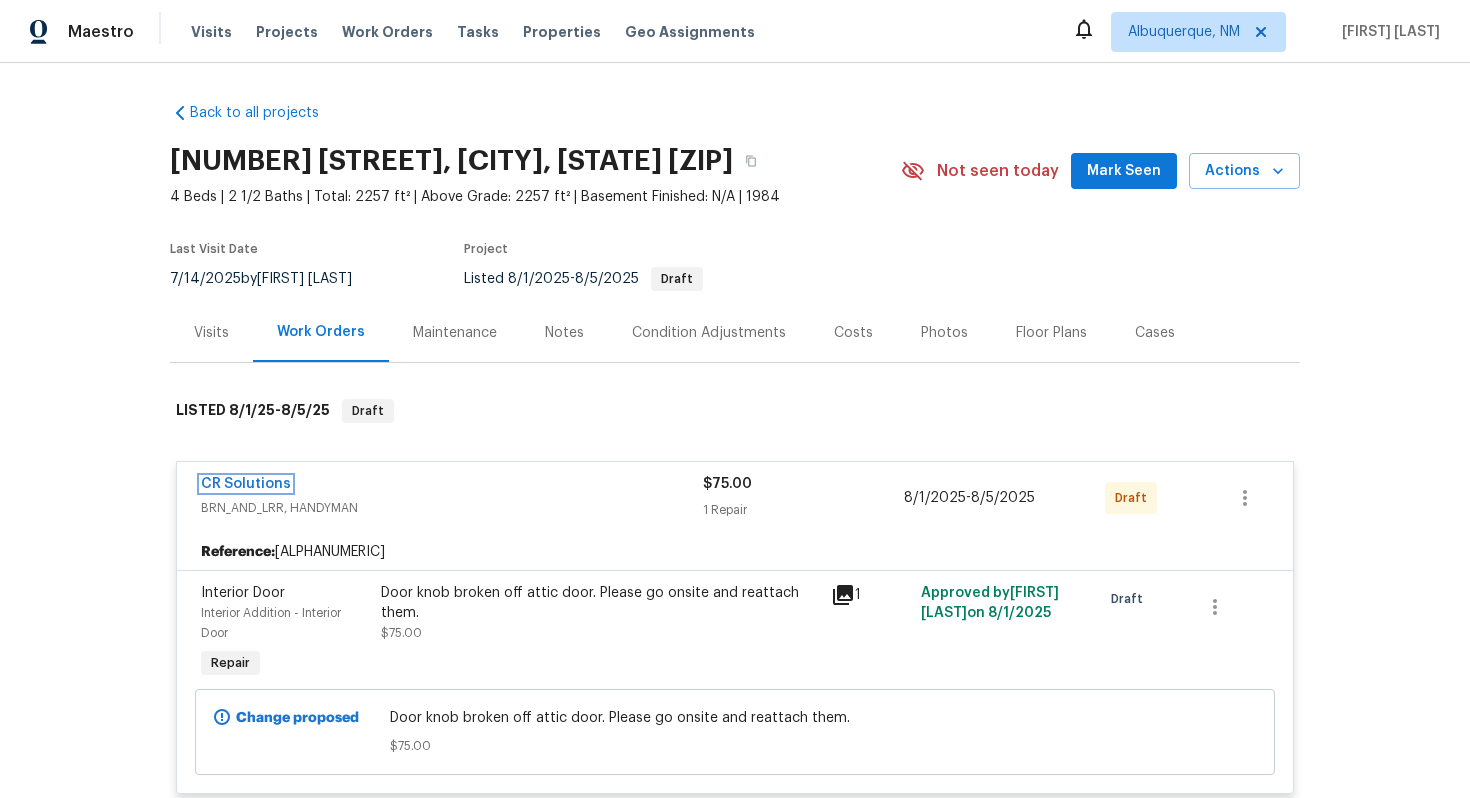 click on "CR Solutions" at bounding box center (246, 484) 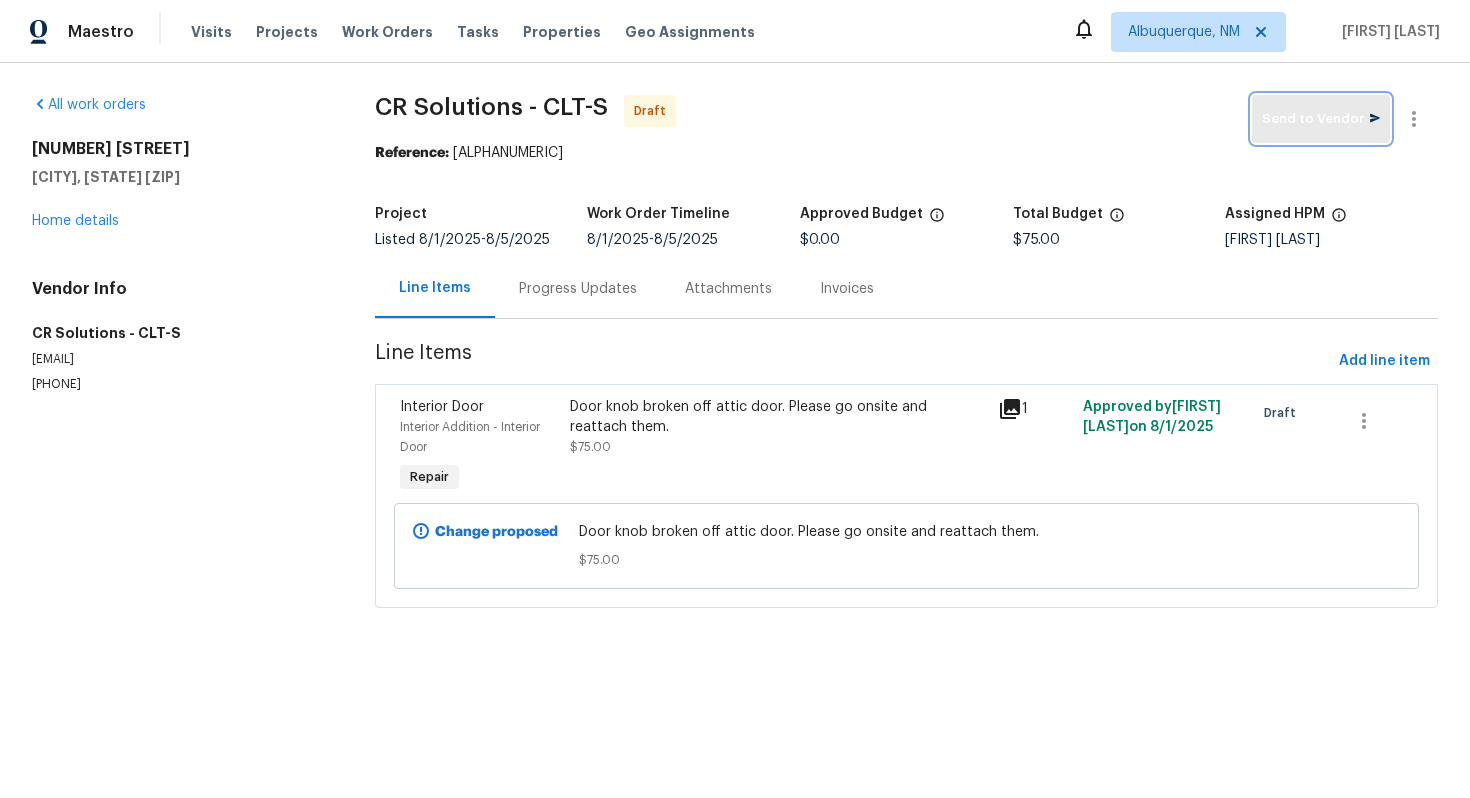 click on "Send to Vendor" at bounding box center (1321, 119) 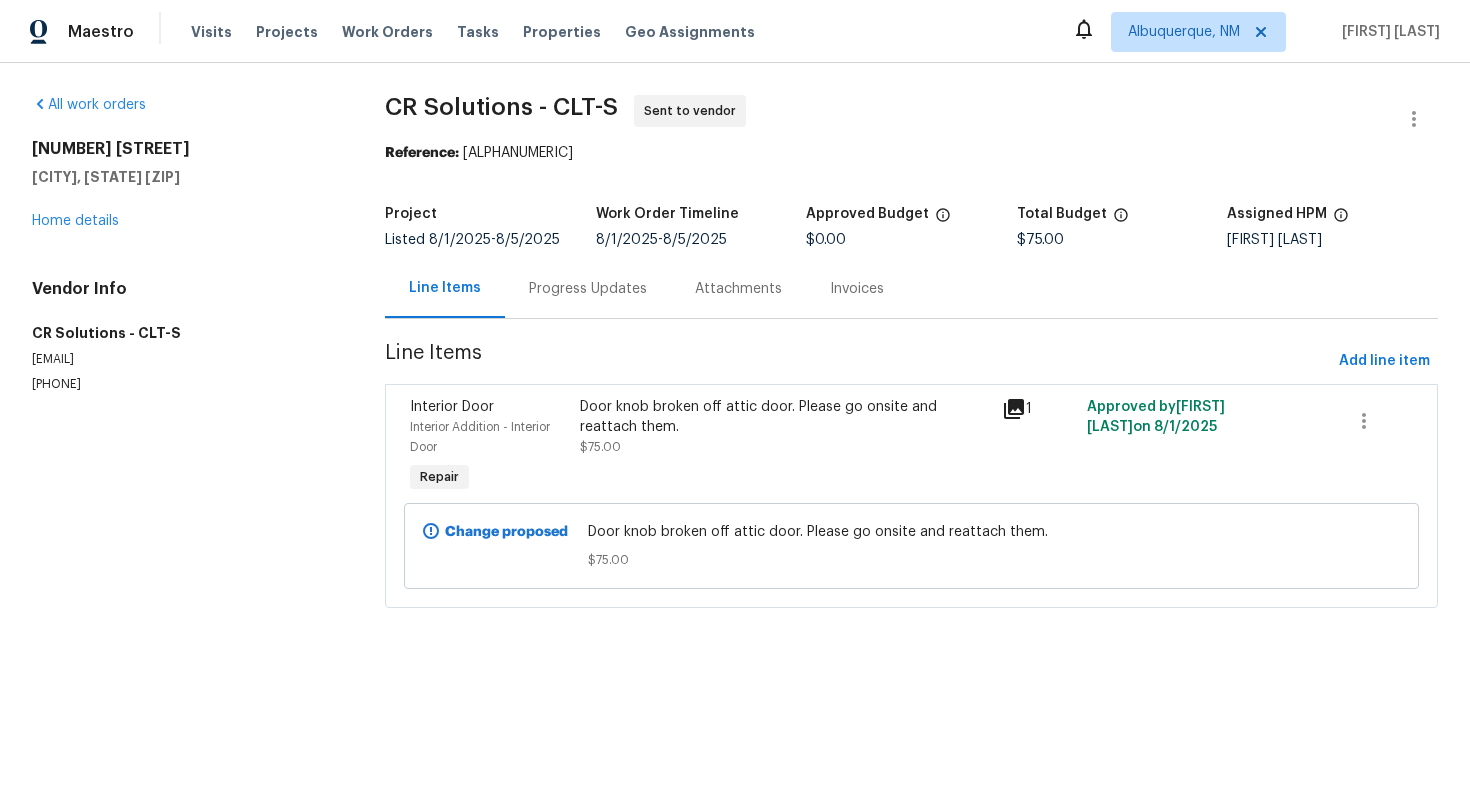 click on "Progress Updates" at bounding box center (588, 288) 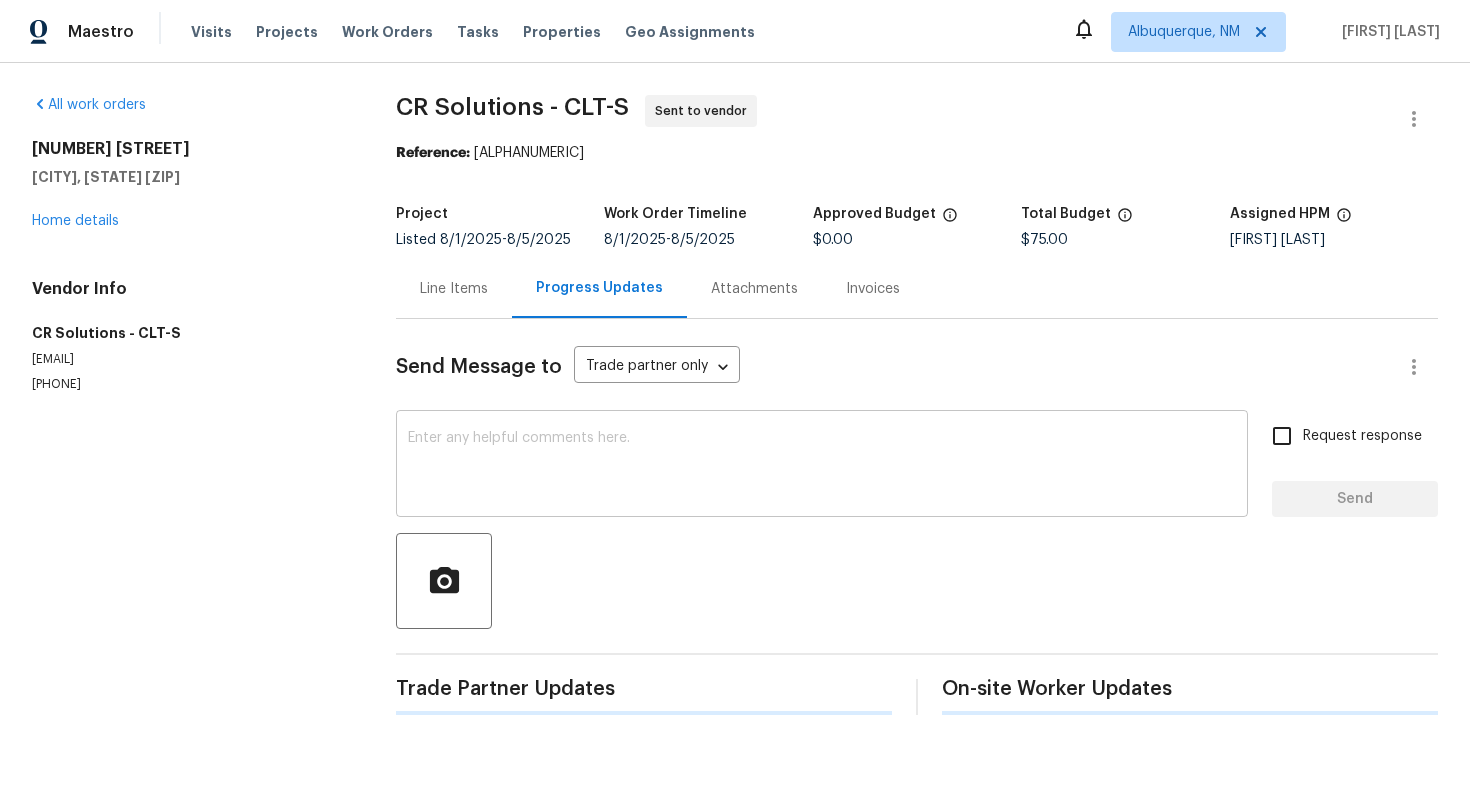 click at bounding box center [822, 466] 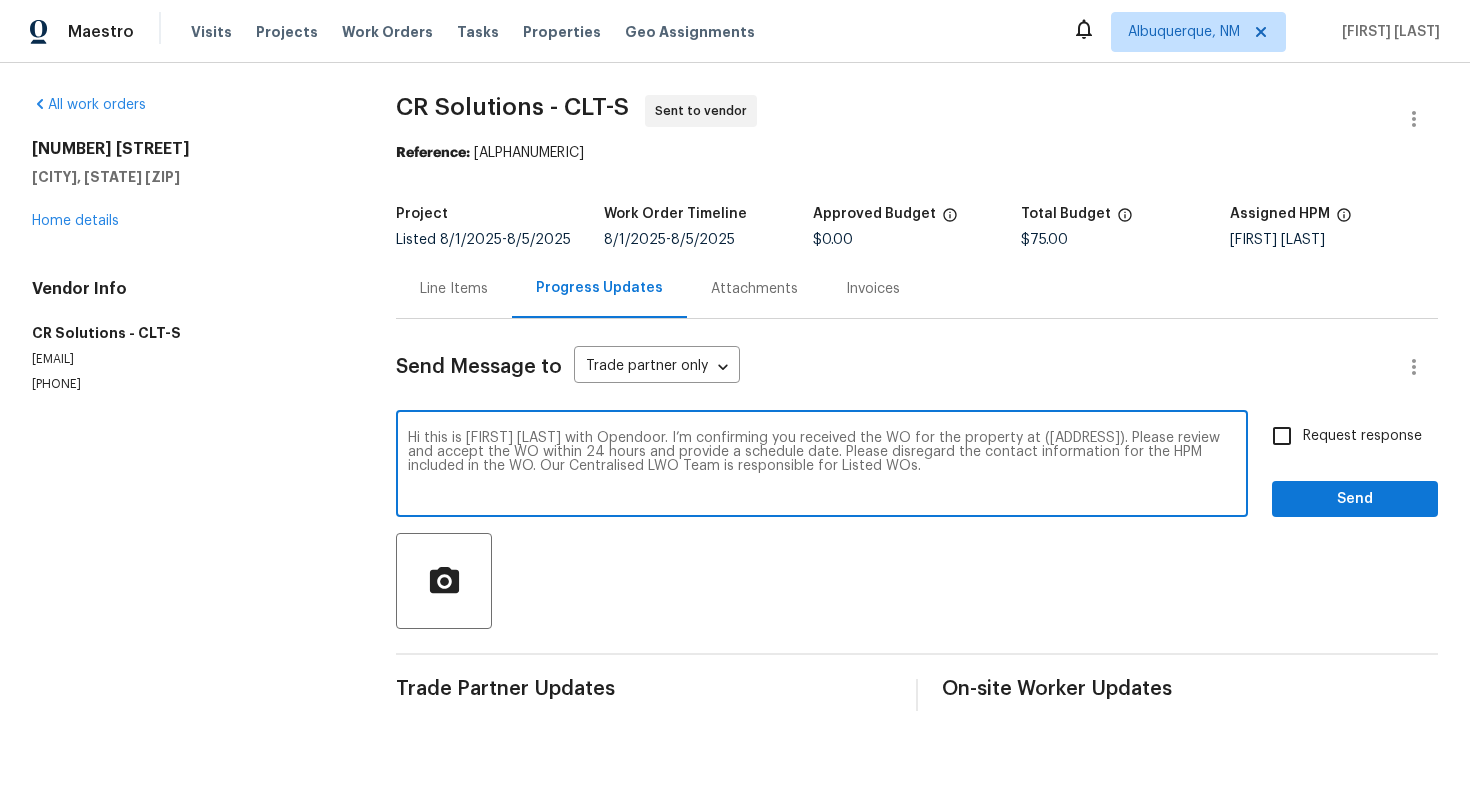 click on "Hi this is [FIRST] [LAST] with Opendoor. I’m confirming you received the WO for the property at (Address). Please review and accept the WO within 24 hours and provide a schedule date. Please disregard the contact information for the HPM included in the WO. Our Centralised LWO Team is responsible for Listed WOs." at bounding box center [822, 466] 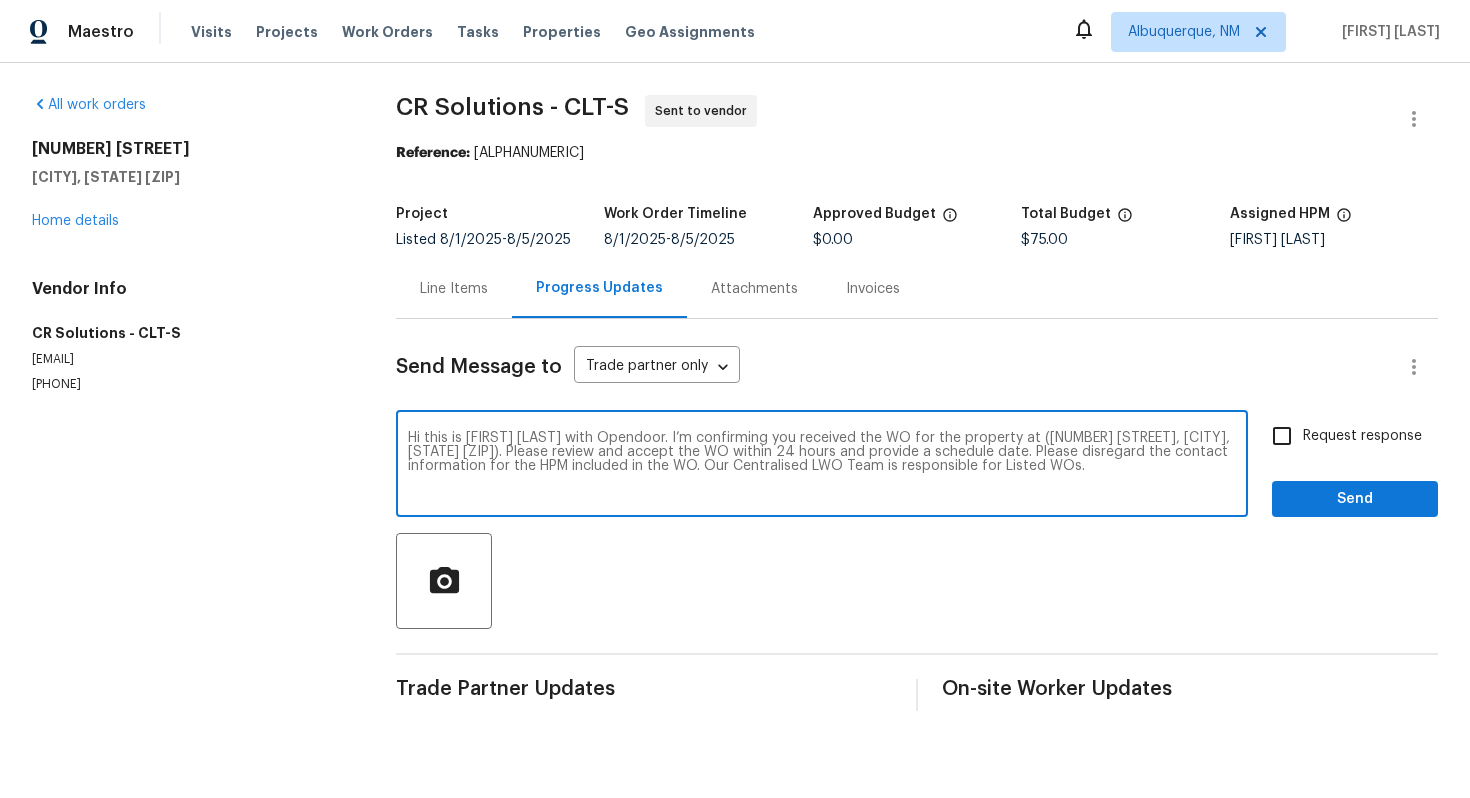 type on "Hi this is Vignesh with Opendoor. I’m confirming you received the WO for the property at (10518 Fairway Ridge Rd, Charlotte, NC 28277). Please review and accept the WO within 24 hours and provide a schedule date. Please disregard the contact information for the HPM included in the WO. Our Centralised LWO Team is responsible for Listed WOs." 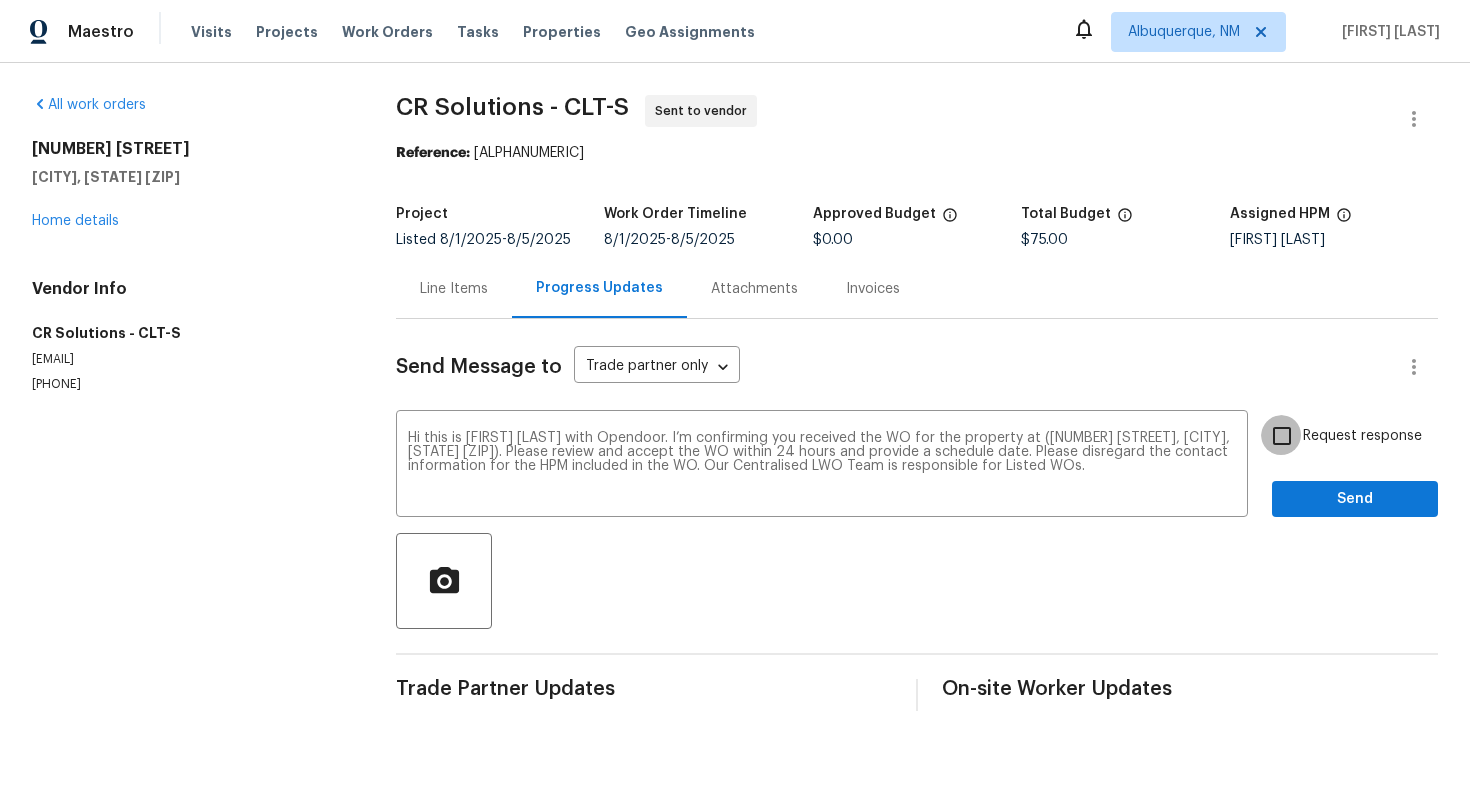 click on "Request response" at bounding box center (1282, 436) 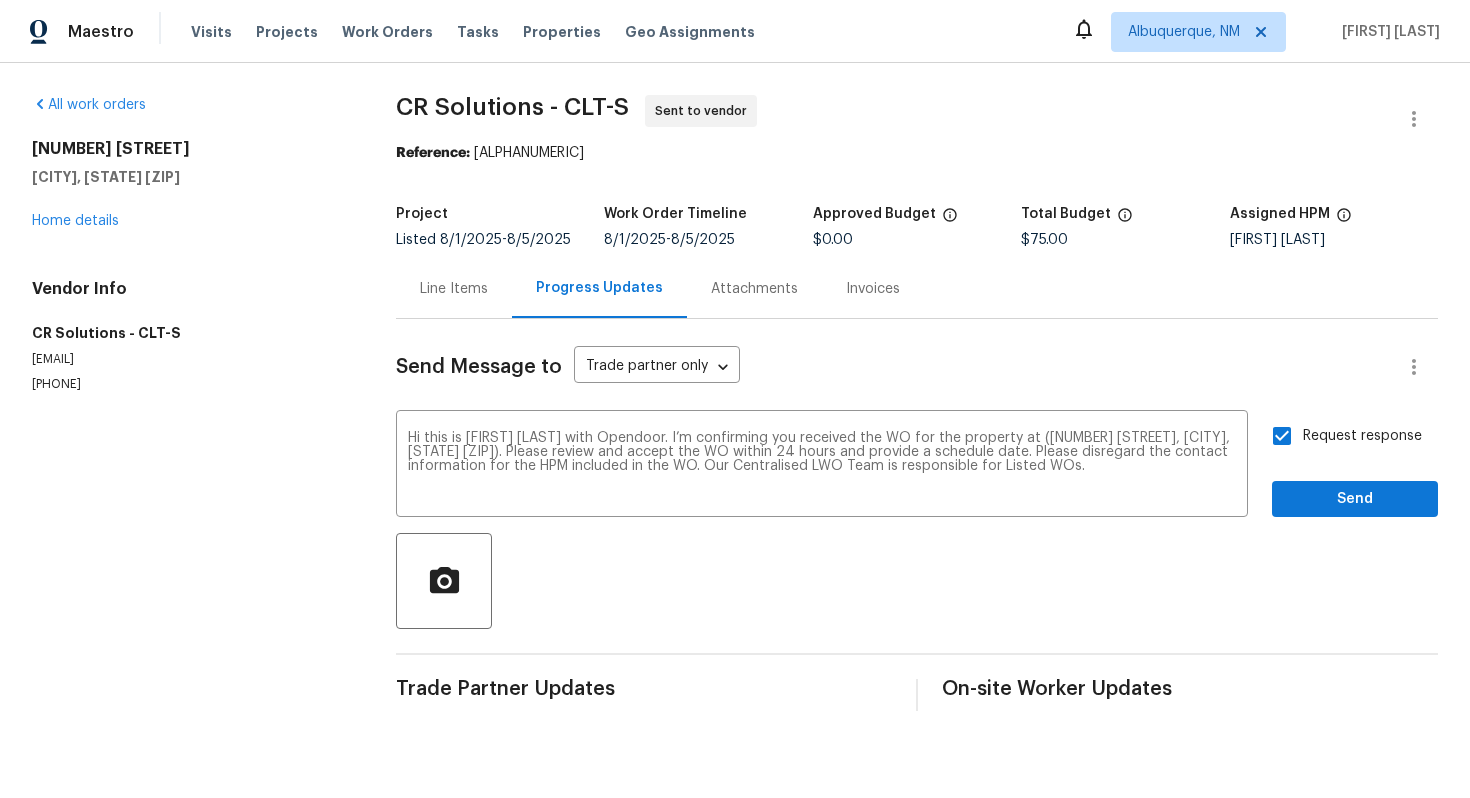 click at bounding box center [917, 581] 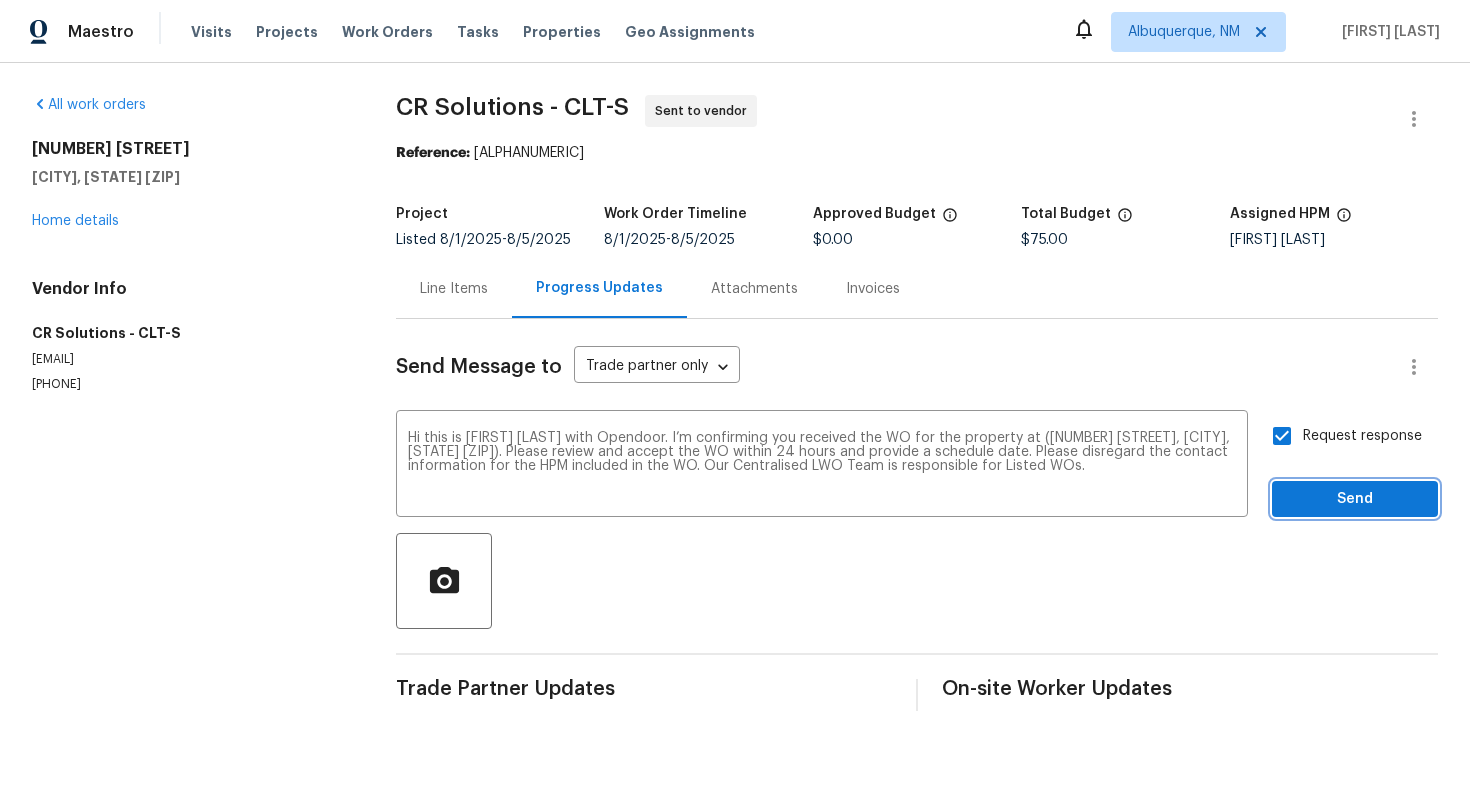 click on "Send" at bounding box center [1355, 499] 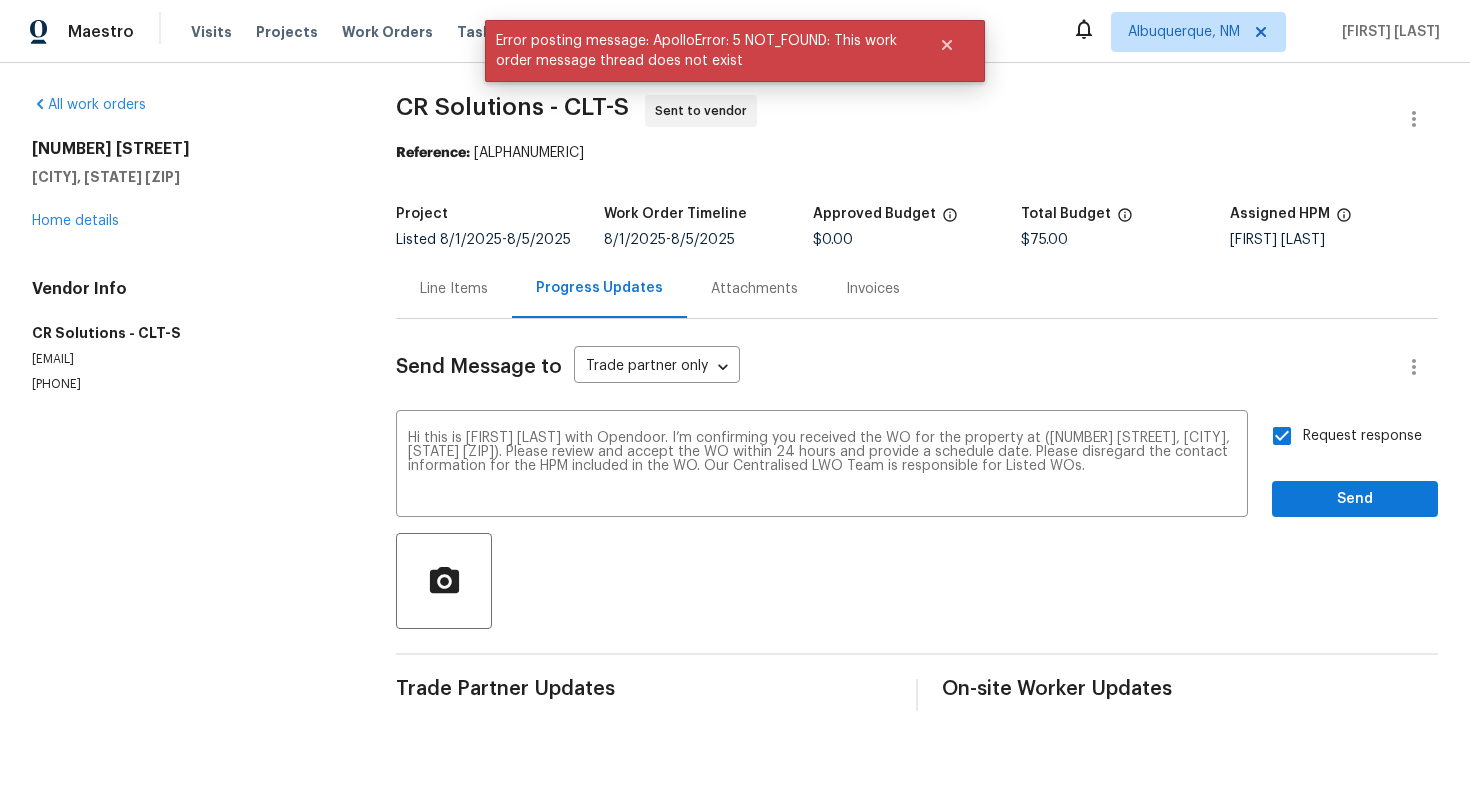 click on "Request response Send" at bounding box center [1355, 466] 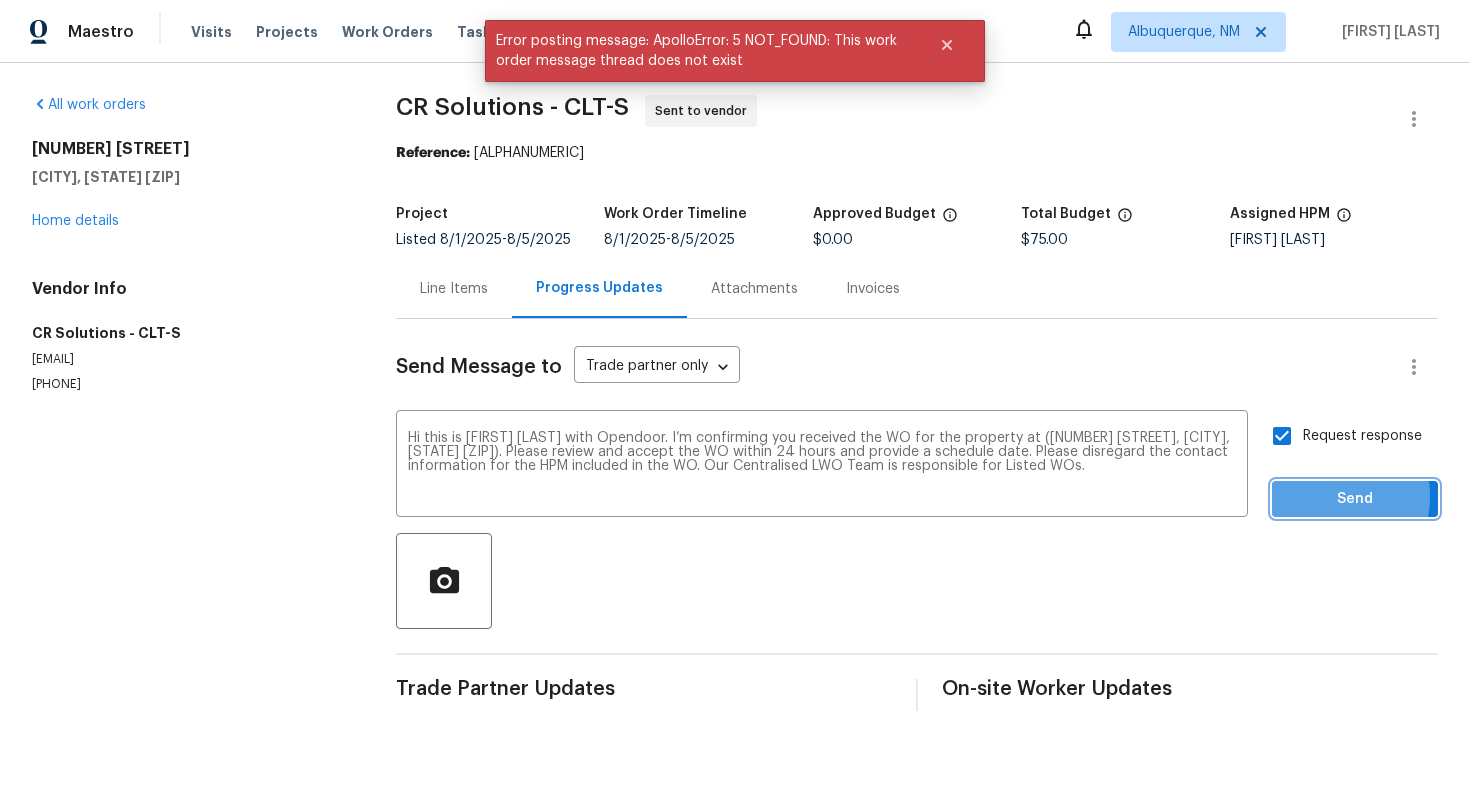 click on "Send" at bounding box center [1355, 499] 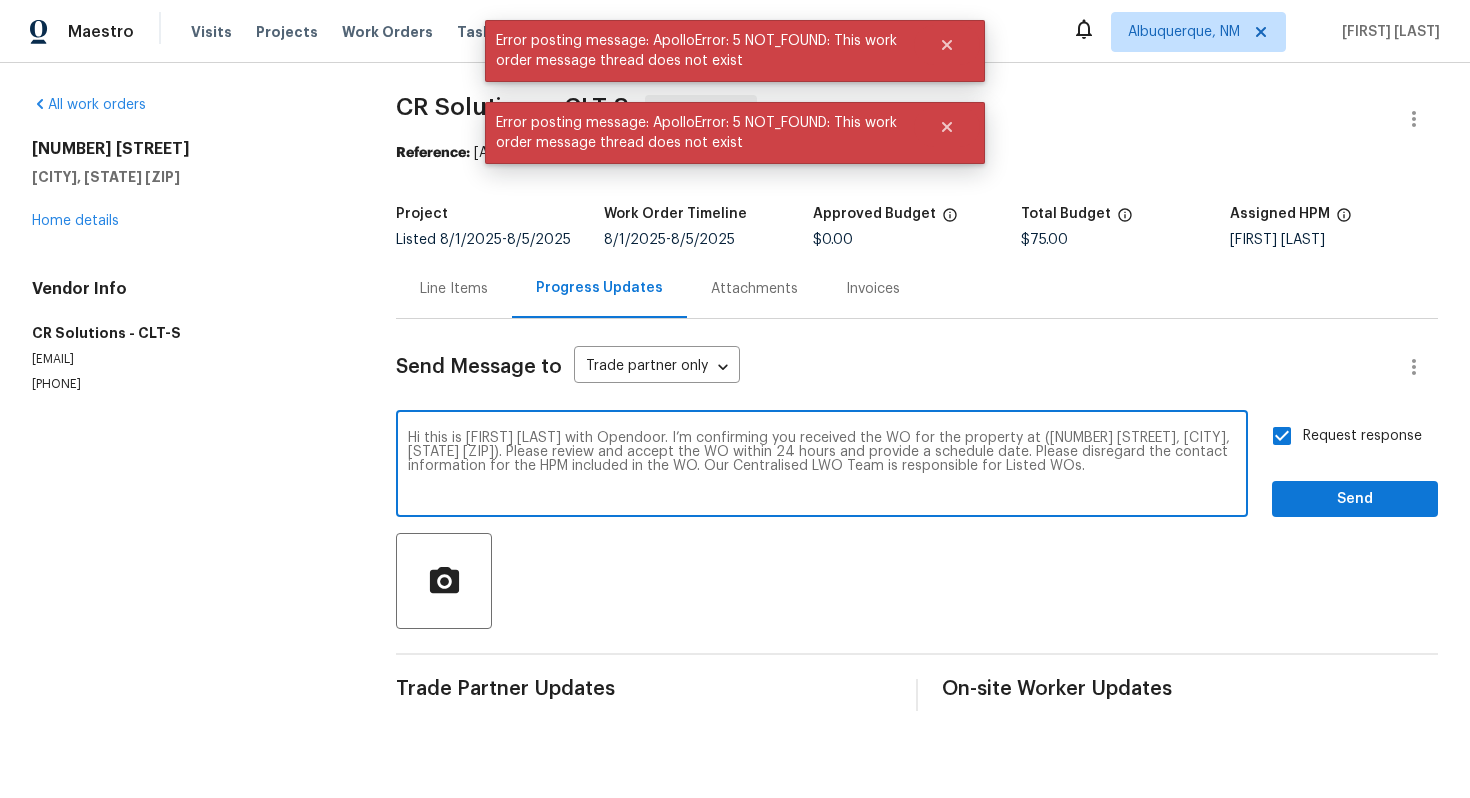 click on "Hi this is Vignesh with Opendoor. I’m confirming you received the WO for the property at (10518 Fairway Ridge Rd, Charlotte, NC 28277). Please review and accept the WO within 24 hours and provide a schedule date. Please disregard the contact information for the HPM included in the WO. Our Centralised LWO Team is responsible for Listed WOs." at bounding box center [822, 466] 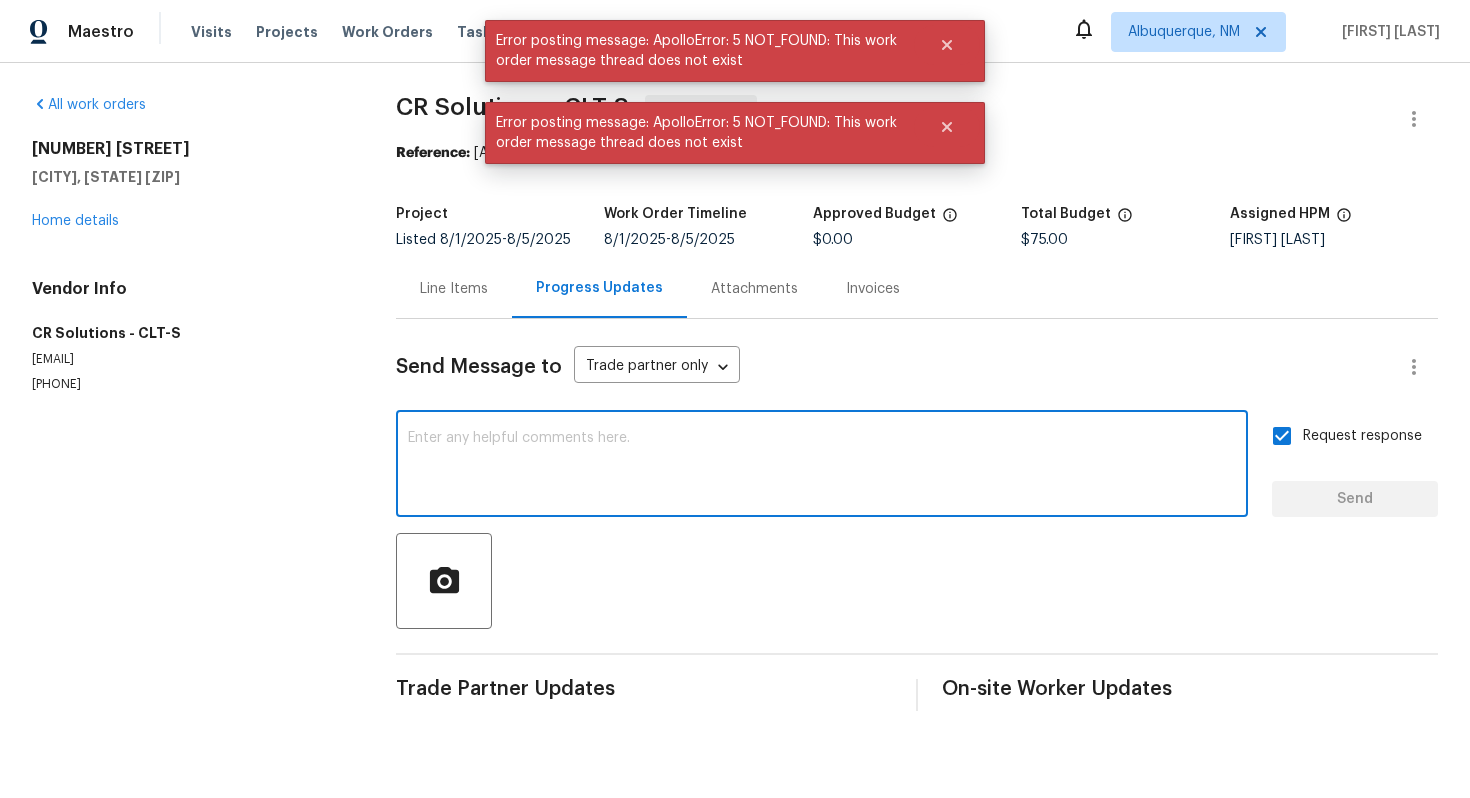 click on "Line Items Progress Updates Attachments Invoices" at bounding box center (917, 289) 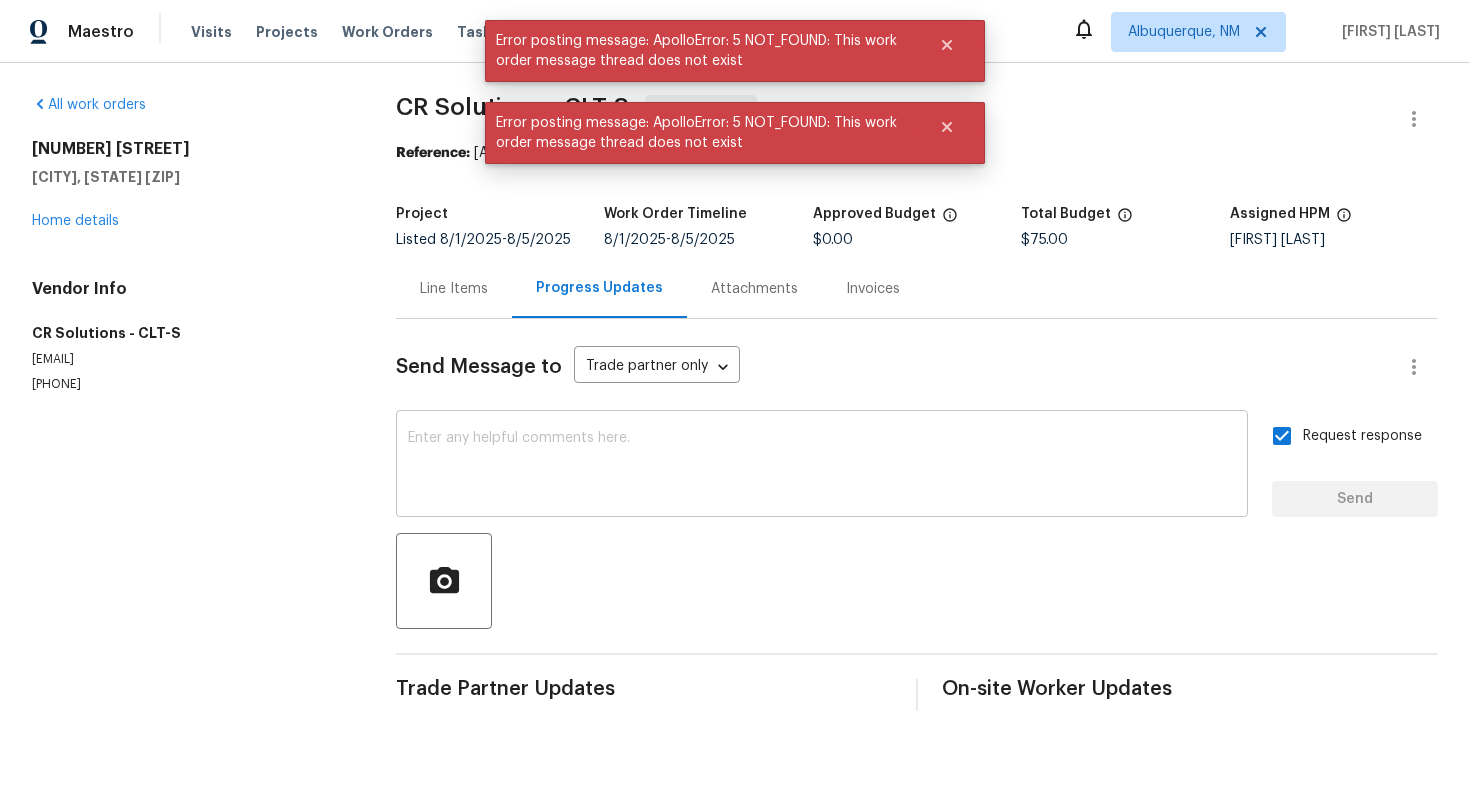 click at bounding box center (822, 466) 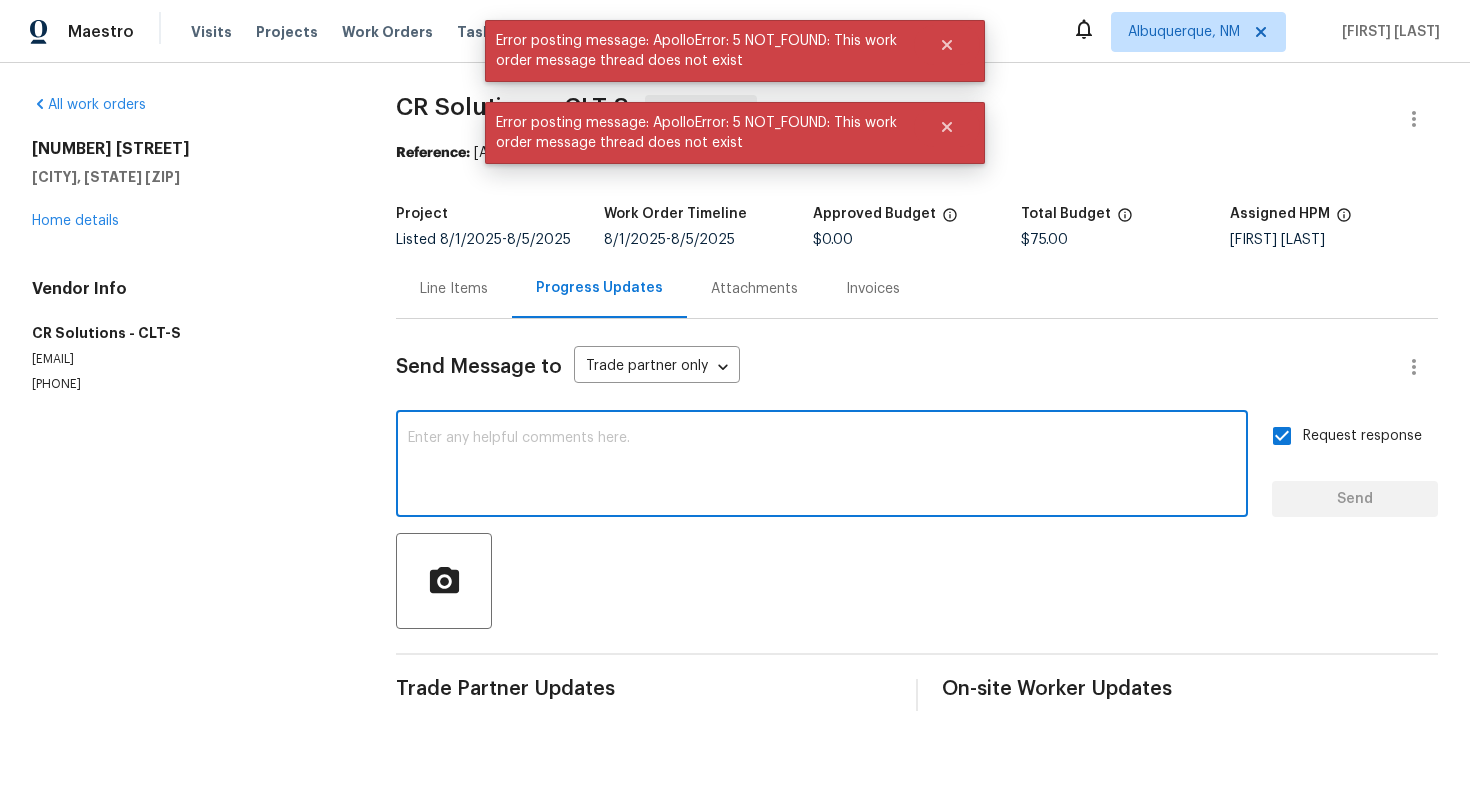 paste on "Hi this is Vignesh with Opendoor. I’m confirming you received the WO for the property at (10518 Fairway Ridge Rd, Charlotte, NC 28277). Please review and accept the WO within 24 hours and provide a schedule date. Please disregard the contact information for the HPM included in the WO. Our Centralised LWO Team is responsible for Listed WOs." 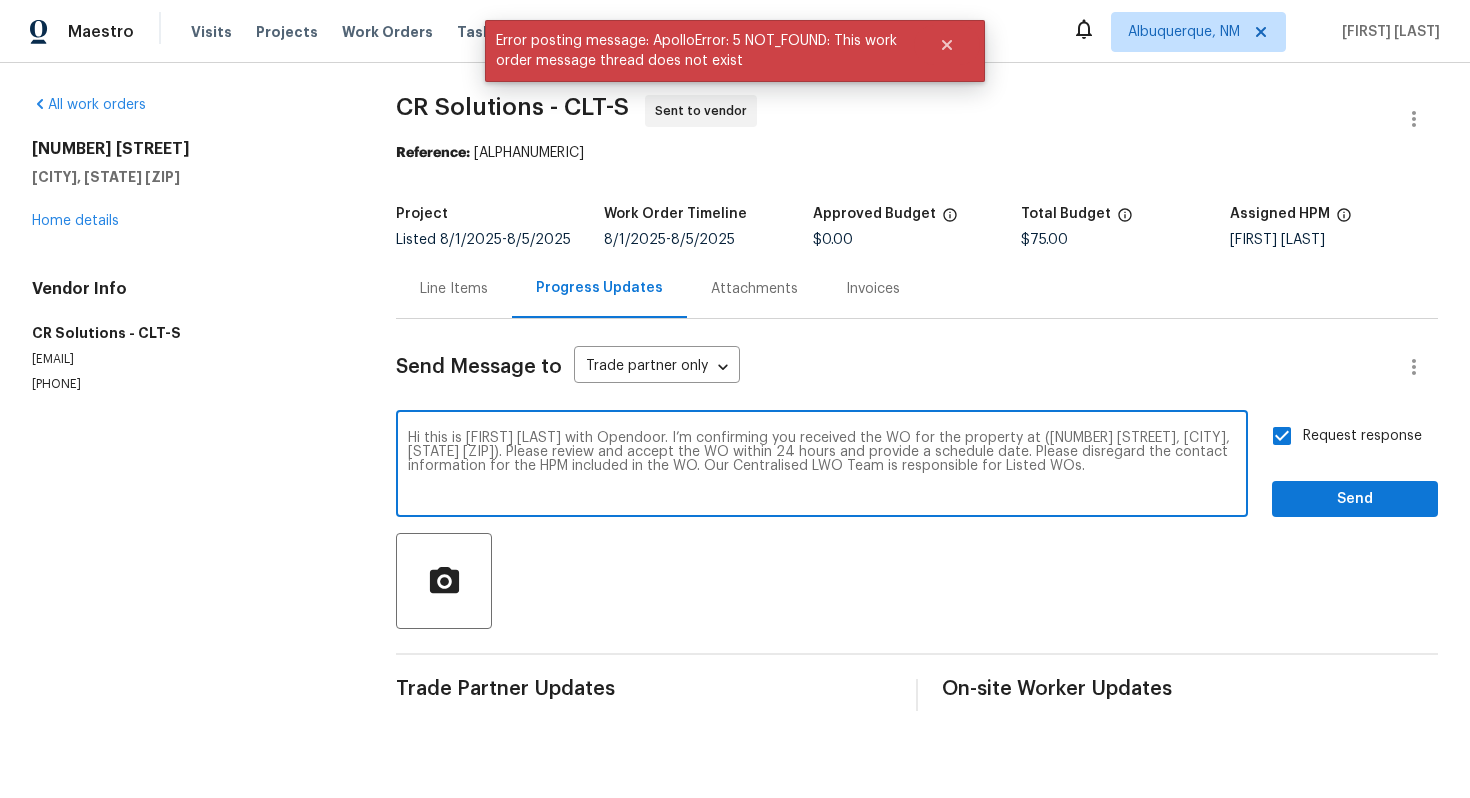 type on "Hi this is Vignesh with Opendoor. I’m confirming you received the WO for the property at (10518 Fairway Ridge Rd, Charlotte, NC 28277). Please review and accept the WO within 24 hours and provide a schedule date. Please disregard the contact information for the HPM included in the WO. Our Centralised LWO Team is responsible for Listed WOs." 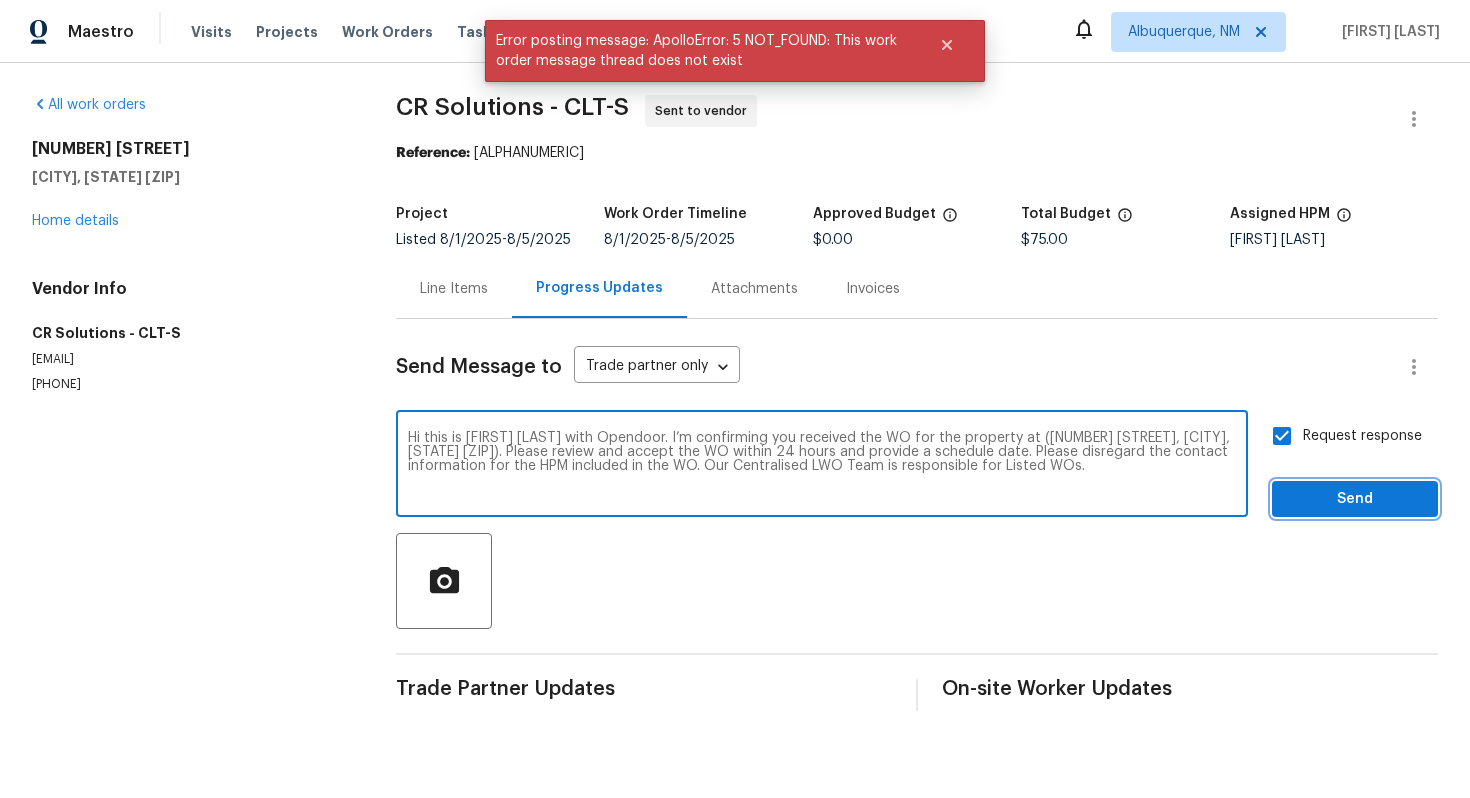 click on "Send" at bounding box center [1355, 499] 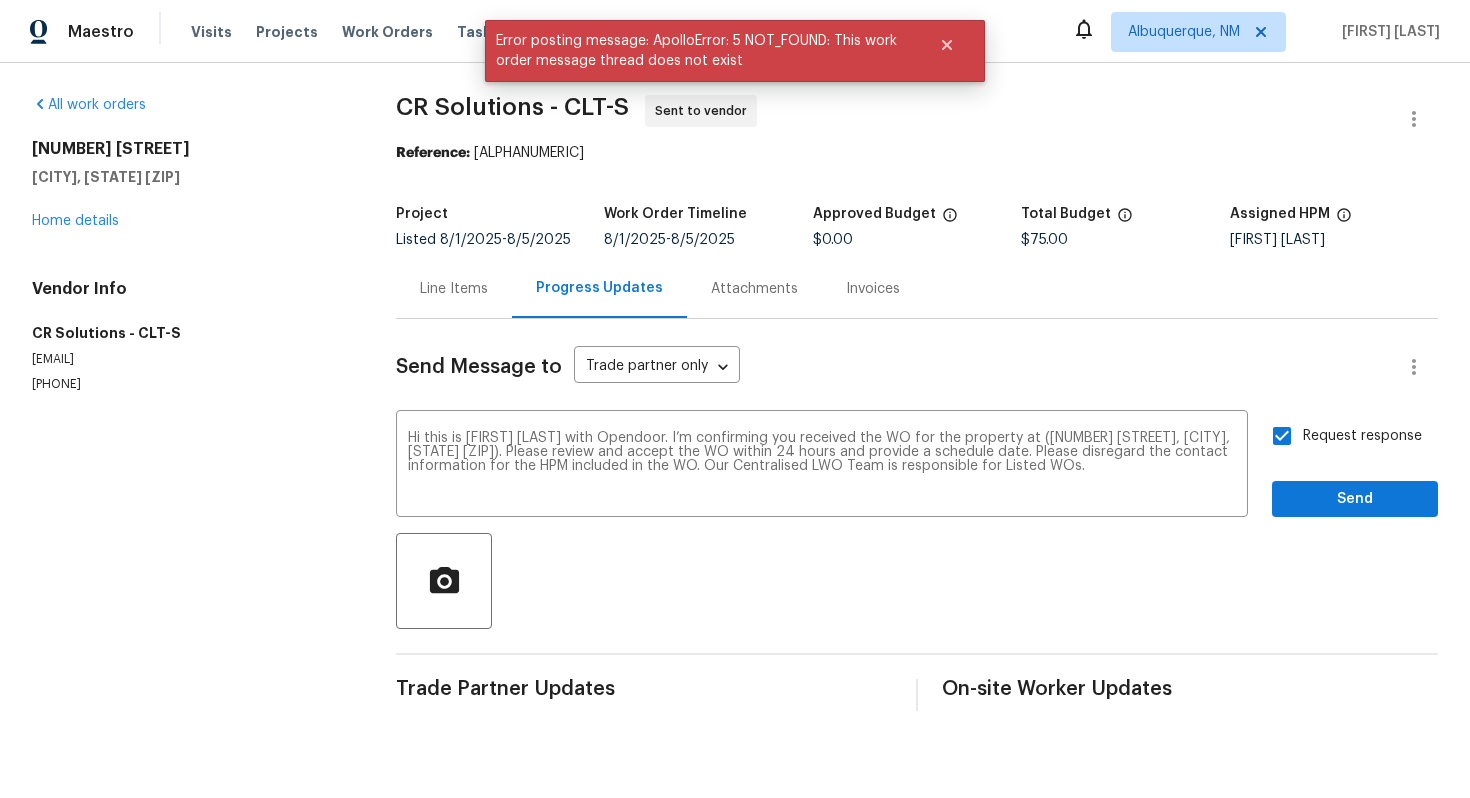 click on "Send Message to Trade partner only Trade partner only ​ Hi this is Vignesh with Opendoor. I’m confirming you received the WO for the property at (10518 Fairway Ridge Rd, Charlotte, NC 28277). Please review and accept the WO within 24 hours and provide a schedule date. Please disregard the contact information for the HPM included in the WO. Our Centralised LWO Team is responsible for Listed WOs.
x ​ Request response Send Trade Partner Updates On-site Worker Updates" at bounding box center [917, 515] 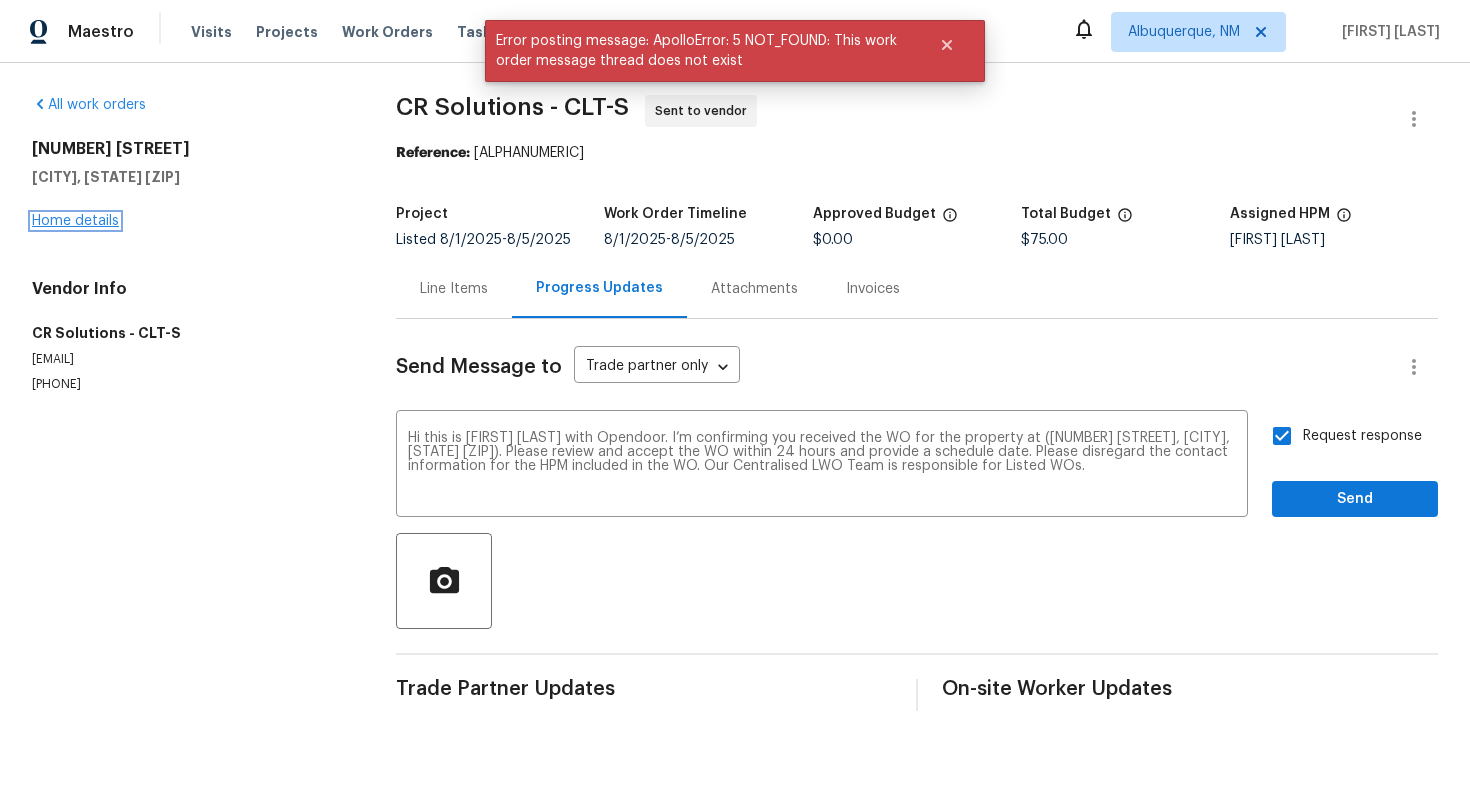 click on "Home details" at bounding box center [75, 221] 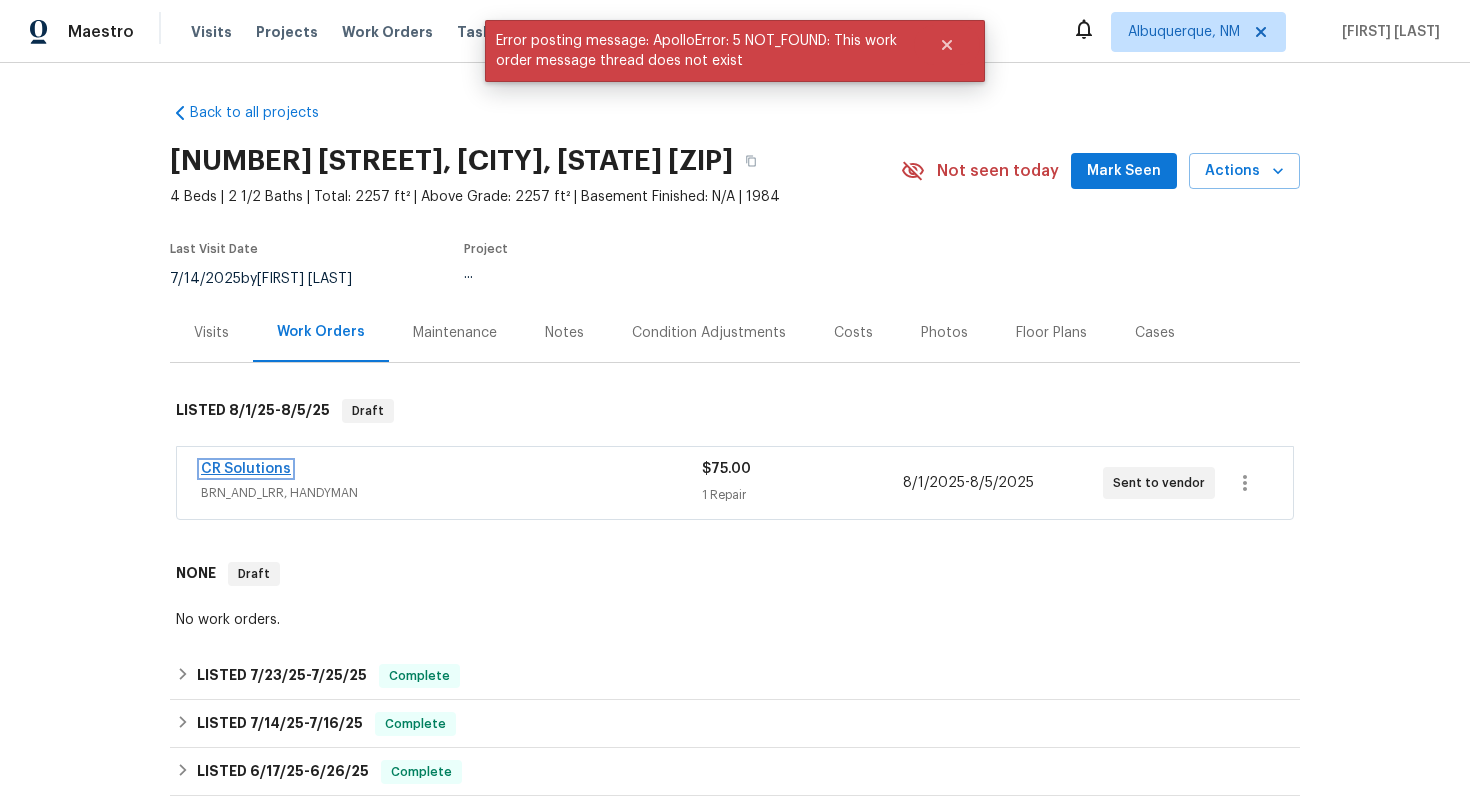 click on "CR Solutions" at bounding box center (246, 469) 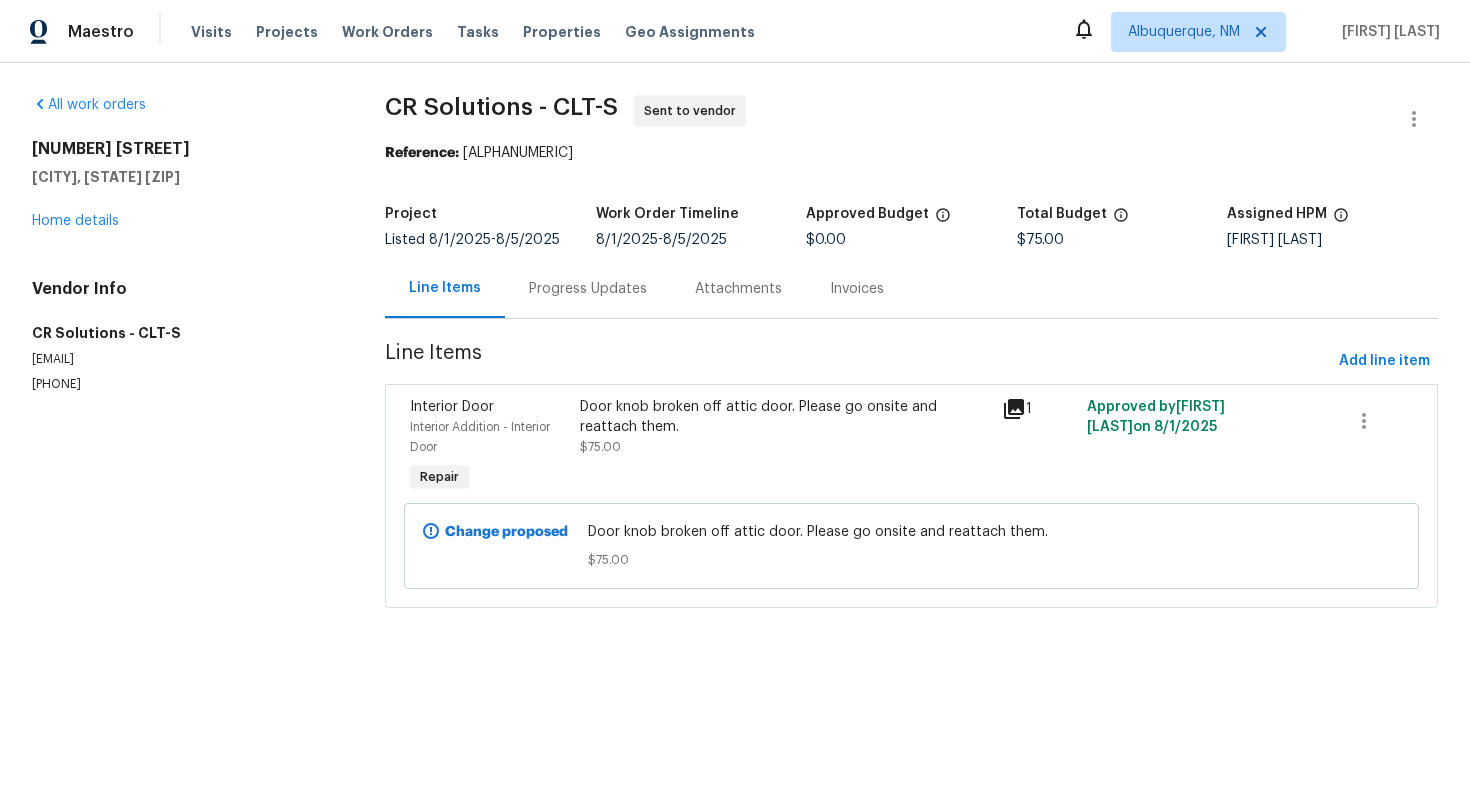 click on "Project Listed   8/1/2025  -  8/5/2025 Work Order Timeline 8/1/2025  -  8/5/2025 Approved Budget $0.00 Total Budget $75.00 Assigned HPM Matthew Barnhart" at bounding box center [911, 227] 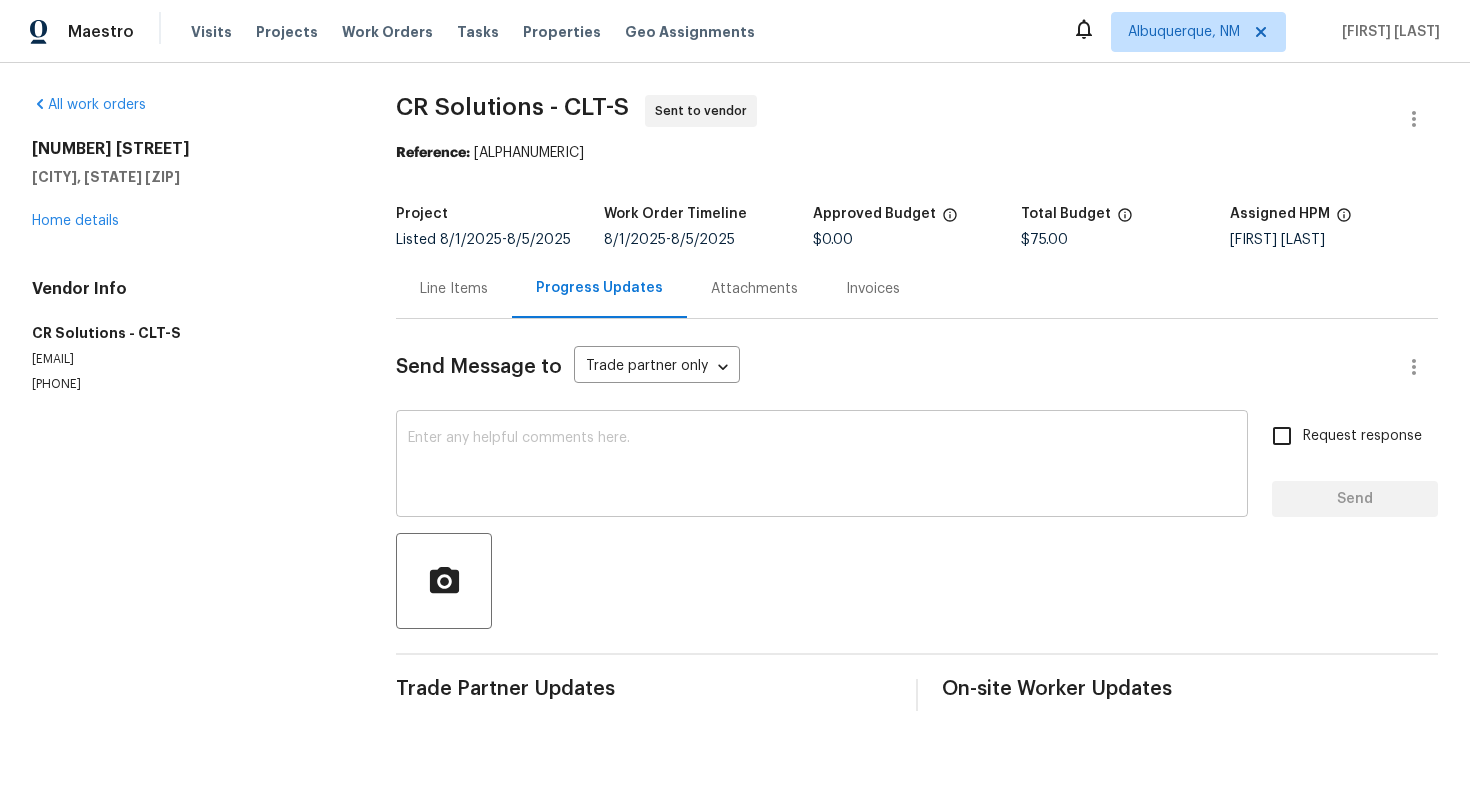 click at bounding box center (822, 466) 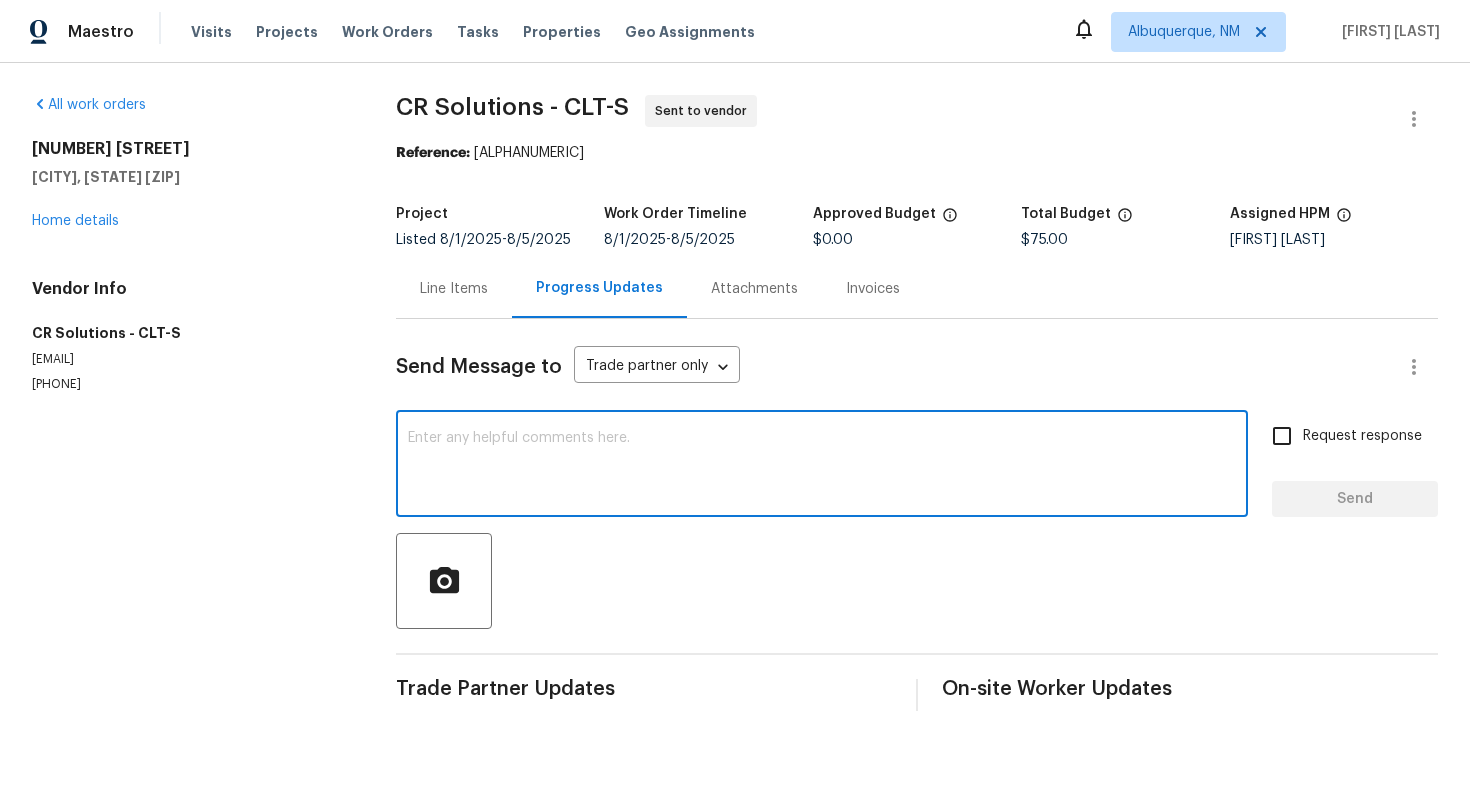paste on "Hi this is Vignesh with Opendoor. I’m confirming you received the WO for the property at (10518 Fairway Ridge Rd, Charlotte, NC 28277). Please review and accept the WO within 24 hours and provide a schedule date. Please disregard the contact information for the HPM included in the WO. Our Centralised LWO Team is responsible for Listed WOs." 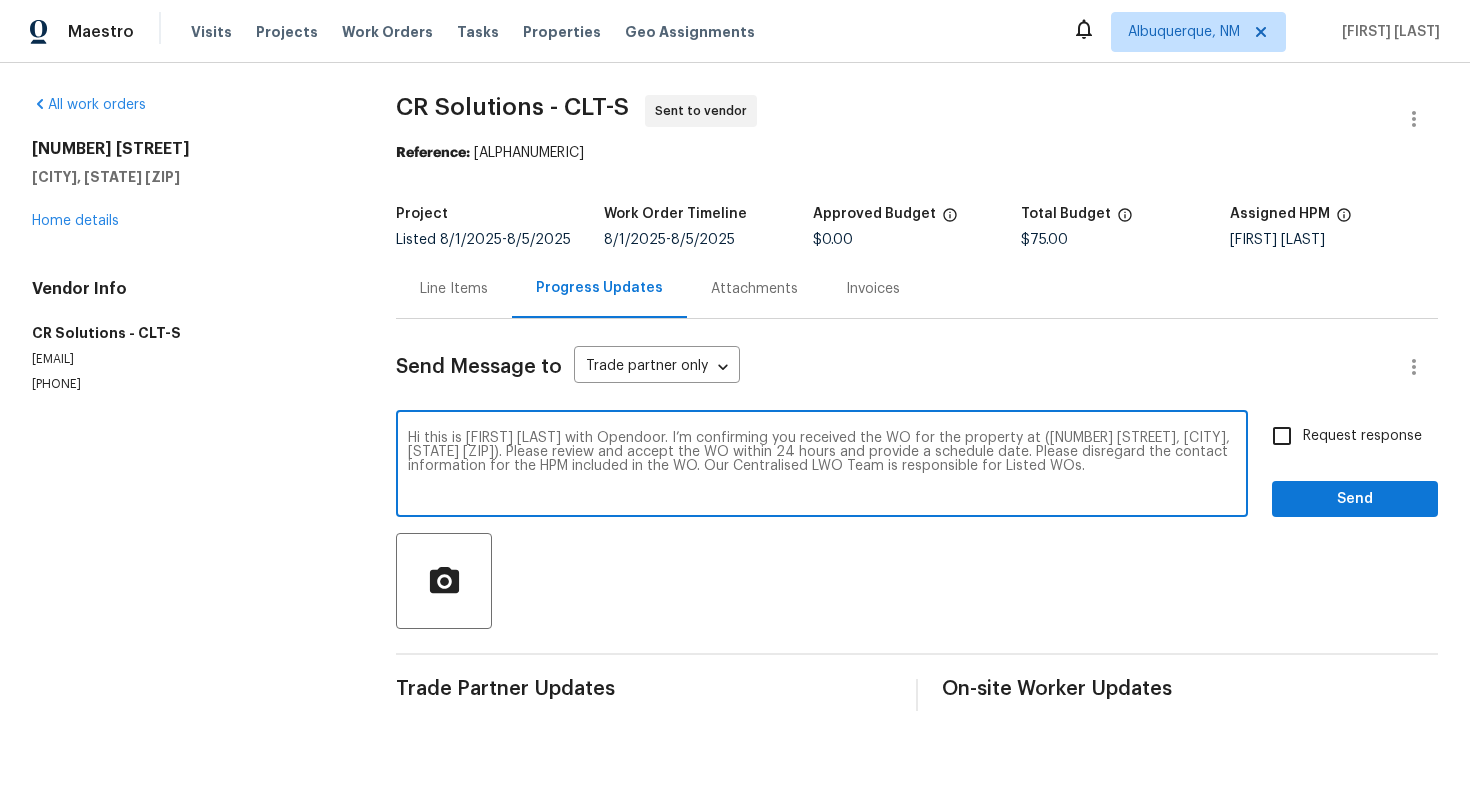 type on "Hi this is Vignesh with Opendoor. I’m confirming you received the WO for the property at (10518 Fairway Ridge Rd, Charlotte, NC 28277). Please review and accept the WO within 24 hours and provide a schedule date. Please disregard the contact information for the HPM included in the WO. Our Centralised LWO Team is responsible for Listed WOs." 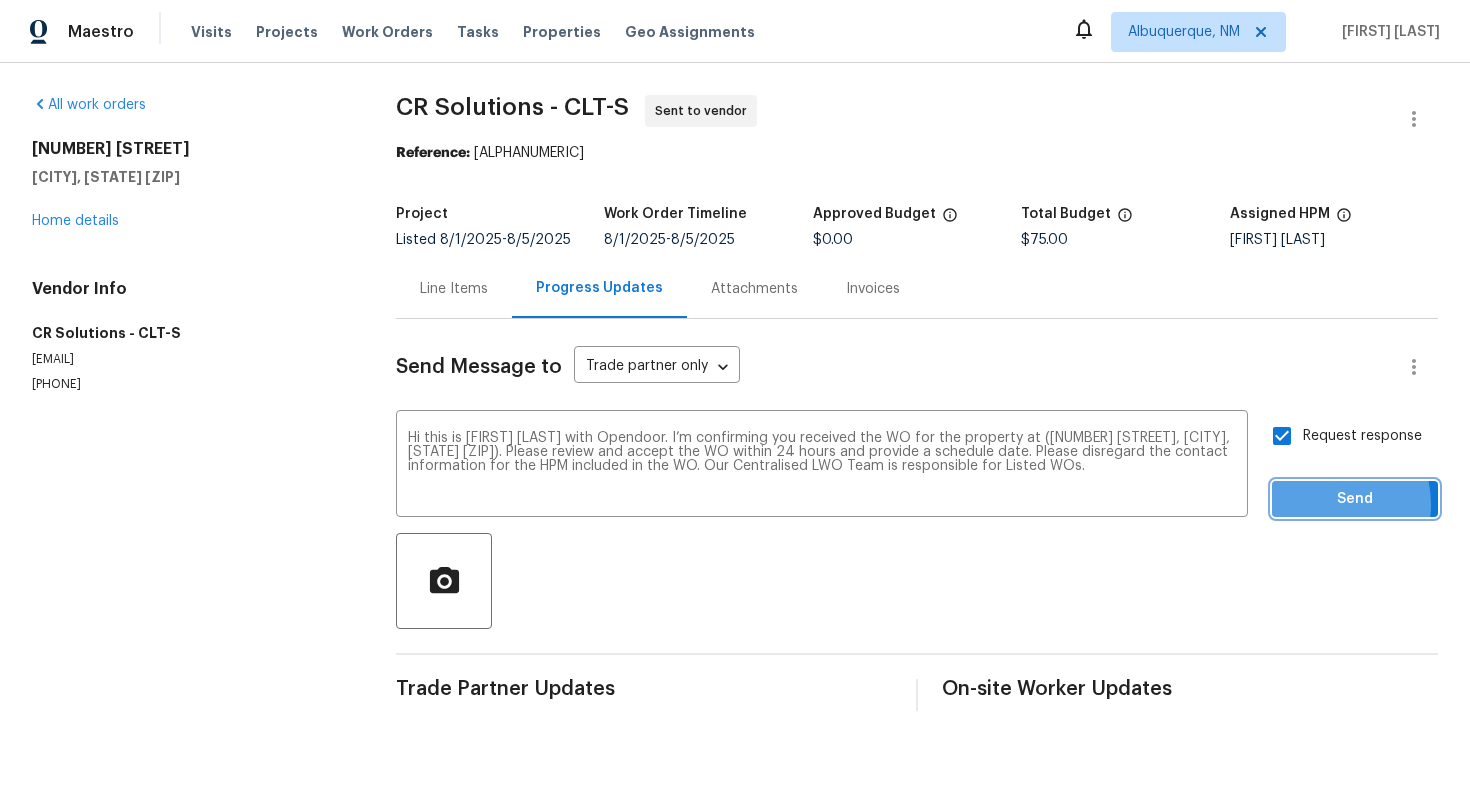 click on "Send" at bounding box center (1355, 499) 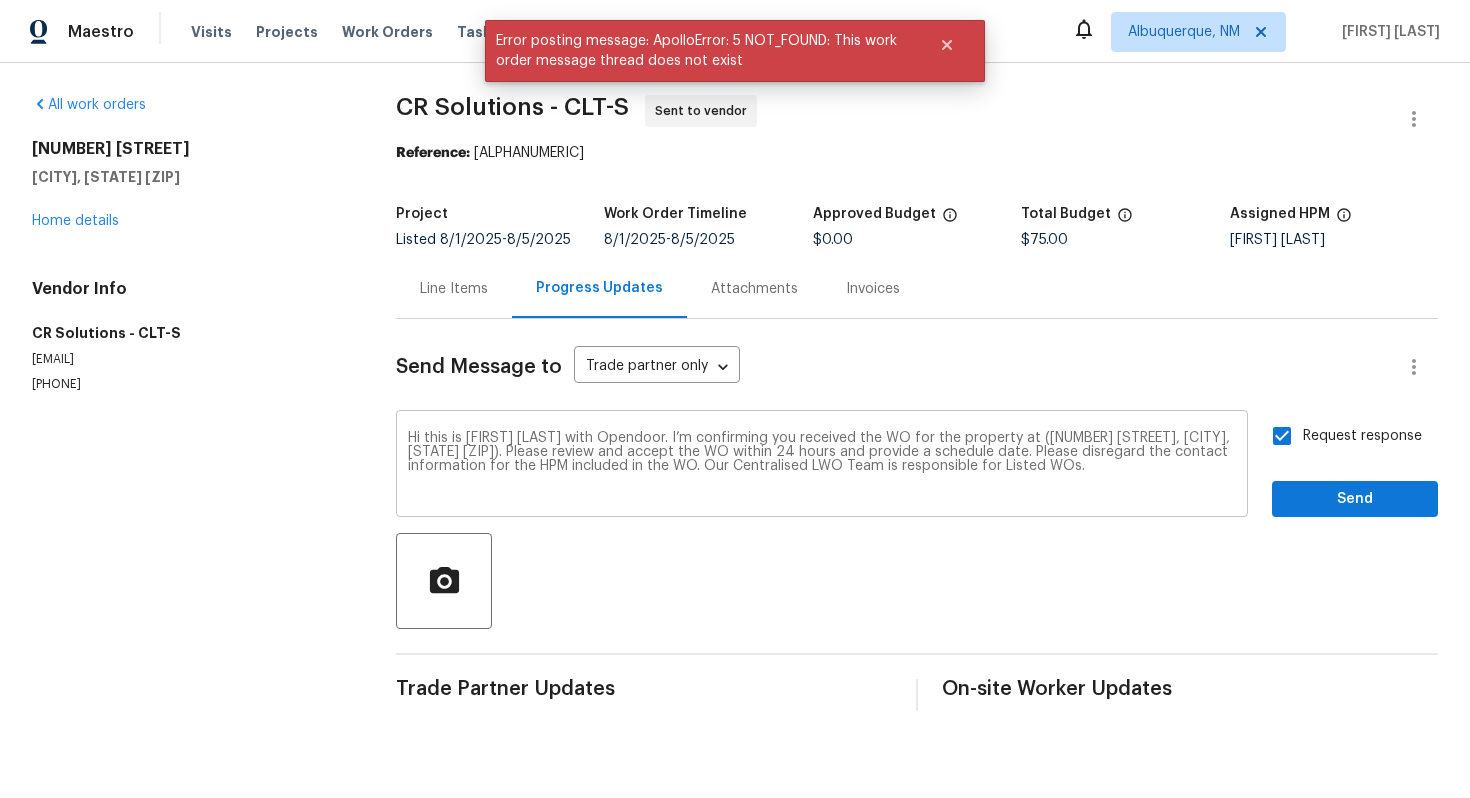 click on "Hi this is Vignesh with Opendoor. I’m confirming you received the WO for the property at (10518 Fairway Ridge Rd, Charlotte, NC 28277). Please review and accept the WO within 24 hours and provide a schedule date. Please disregard the contact information for the HPM included in the WO. Our Centralised LWO Team is responsible for Listed WOs." at bounding box center [822, 466] 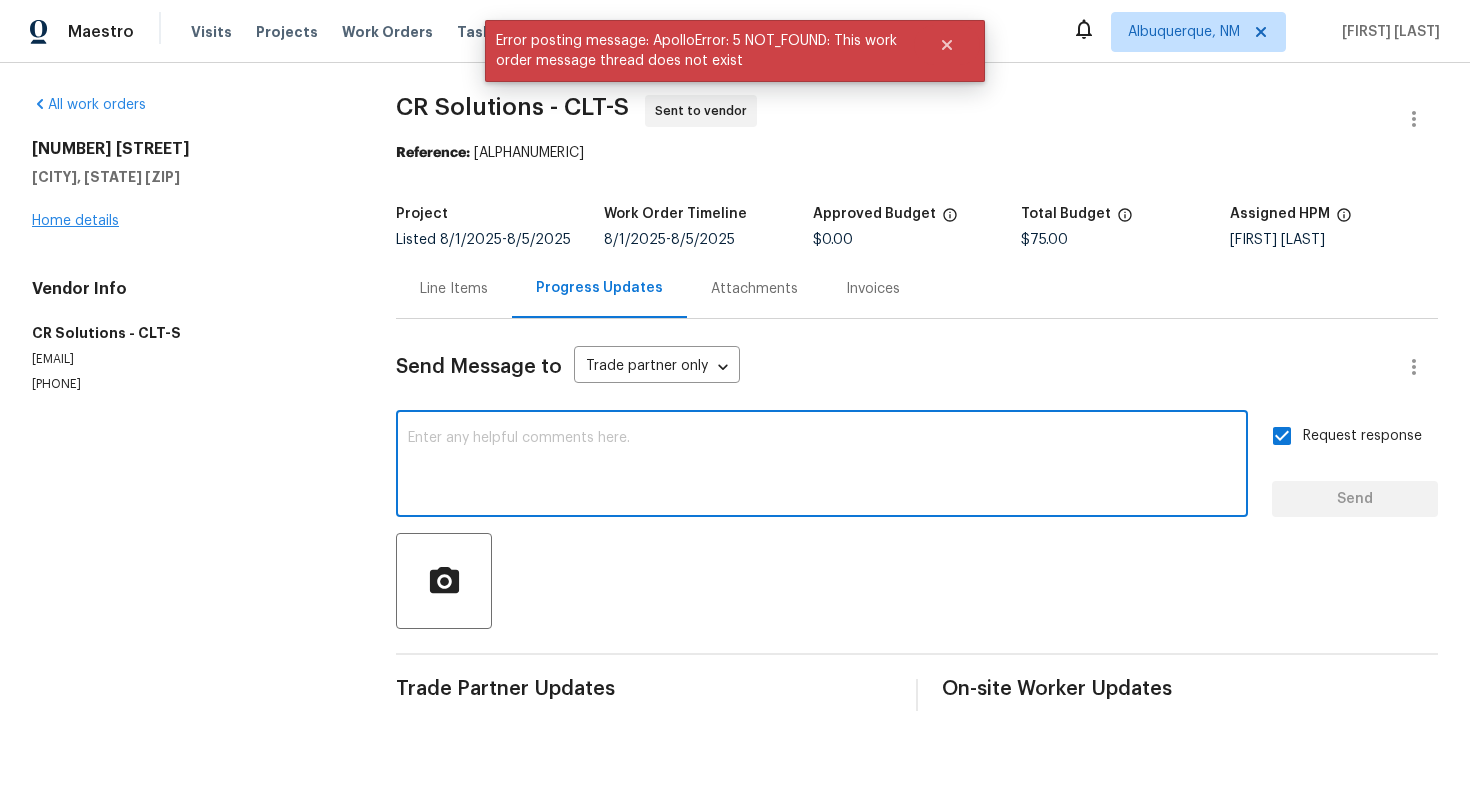 type 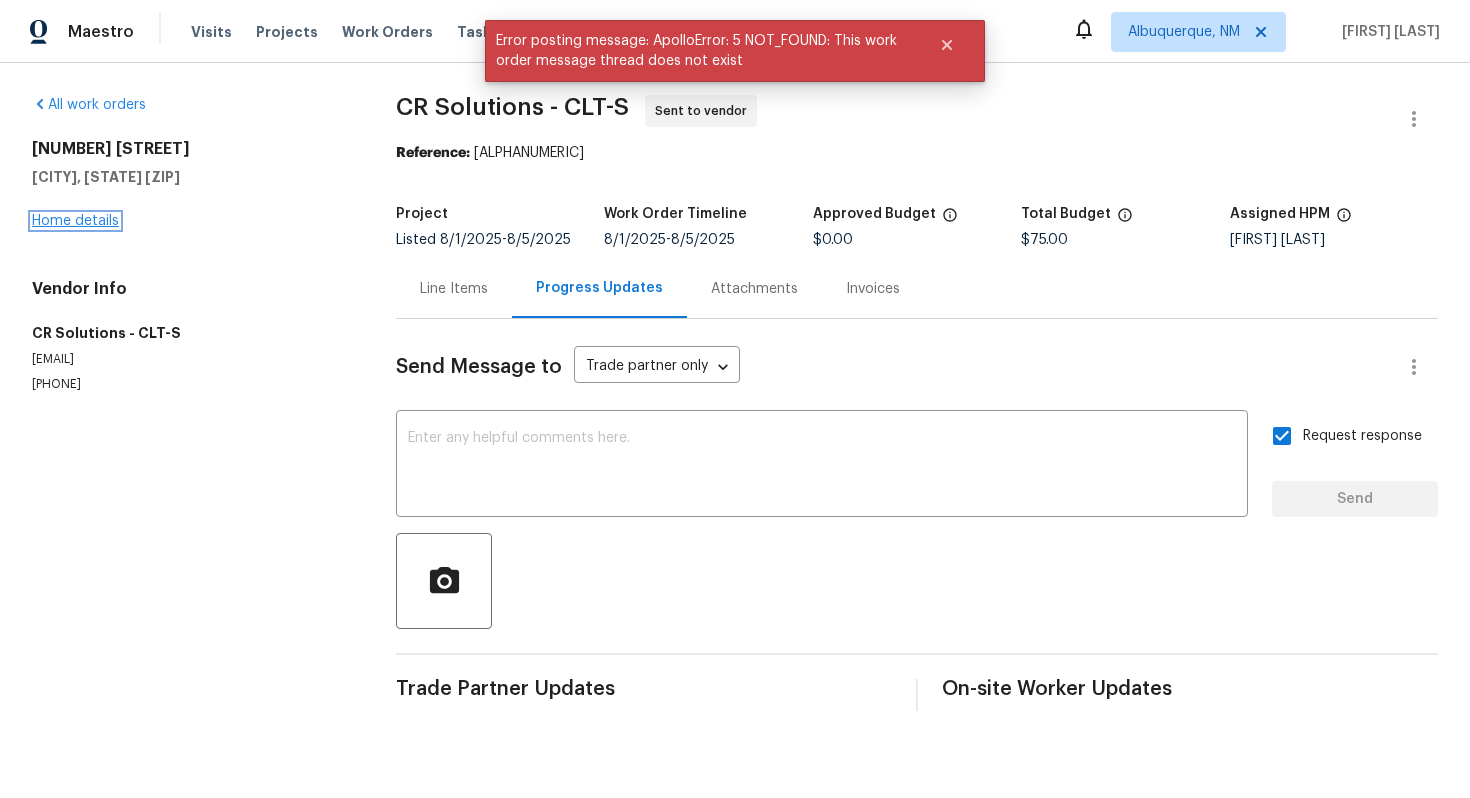click on "Home details" at bounding box center (75, 221) 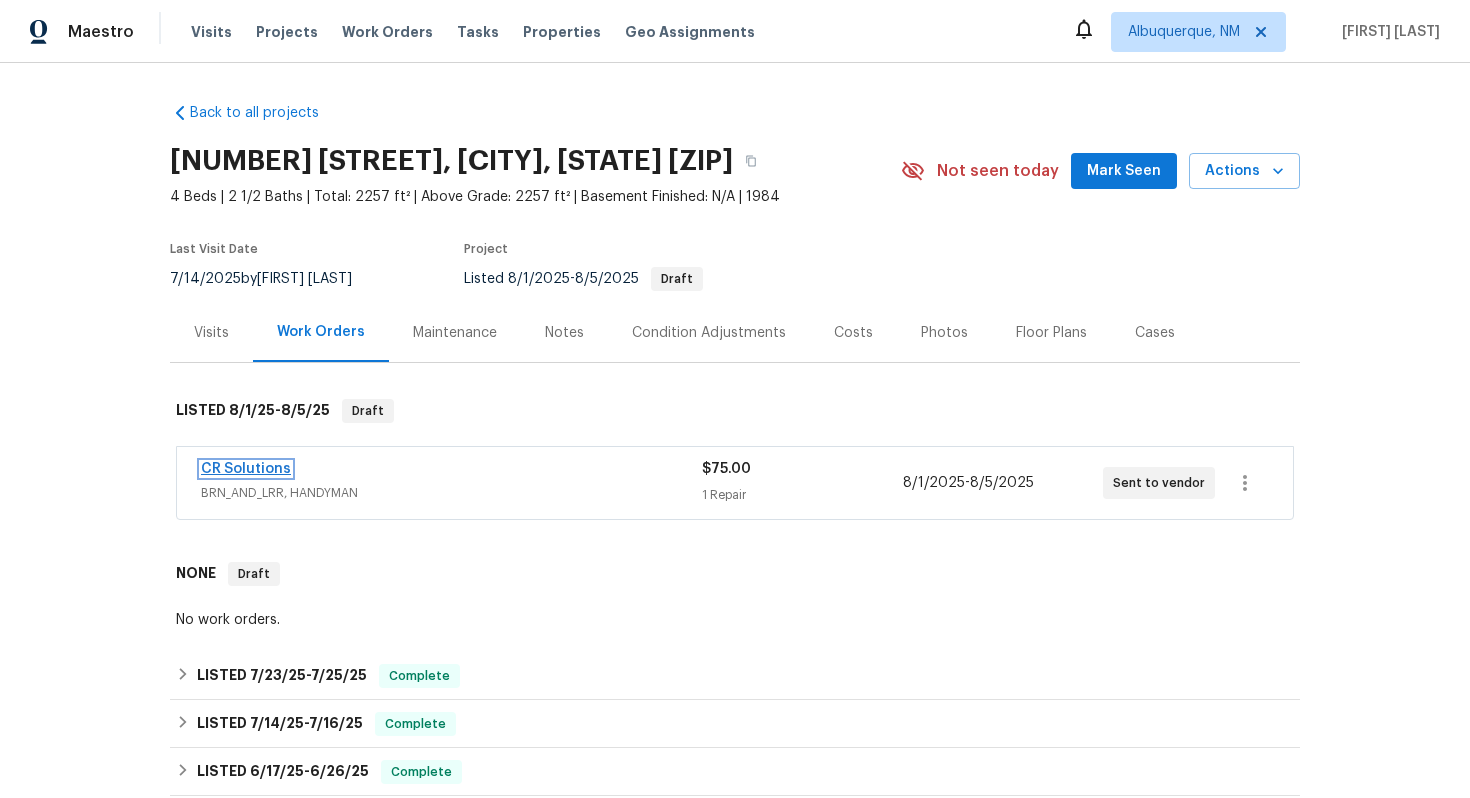 click on "CR Solutions" at bounding box center (246, 469) 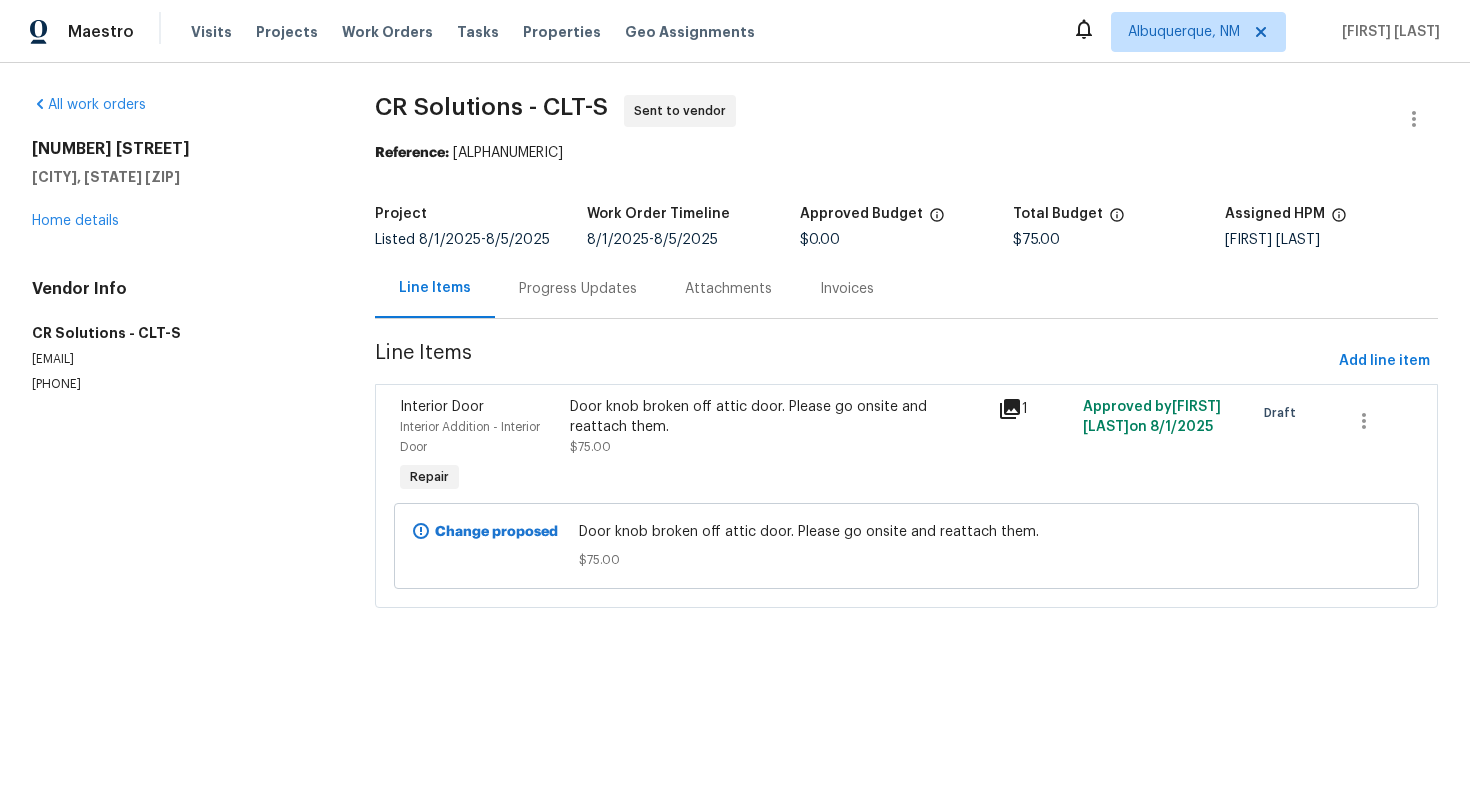 click on "Interior Addition - Interior Door" at bounding box center (479, 437) 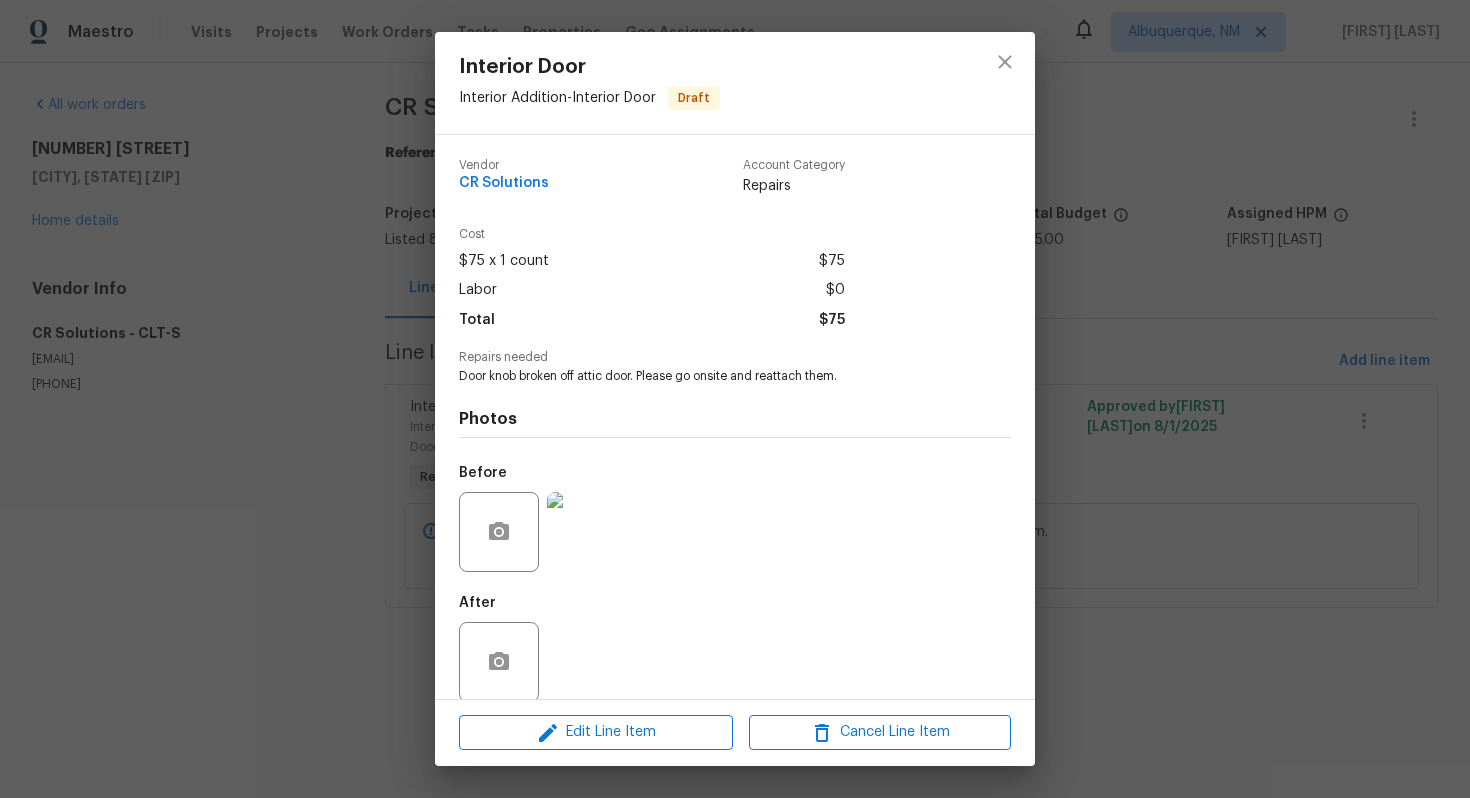 click on "Interior Door Interior Addition  -  Interior Door Draft Vendor CR Solutions Account Category Repairs Cost $75 x 1 count $75 Labor $0 Total $75 Repairs needed Door knob broken off attic door. Please go onsite and reattach them. Photos Before After  Edit Line Item  Cancel Line Item" at bounding box center (735, 399) 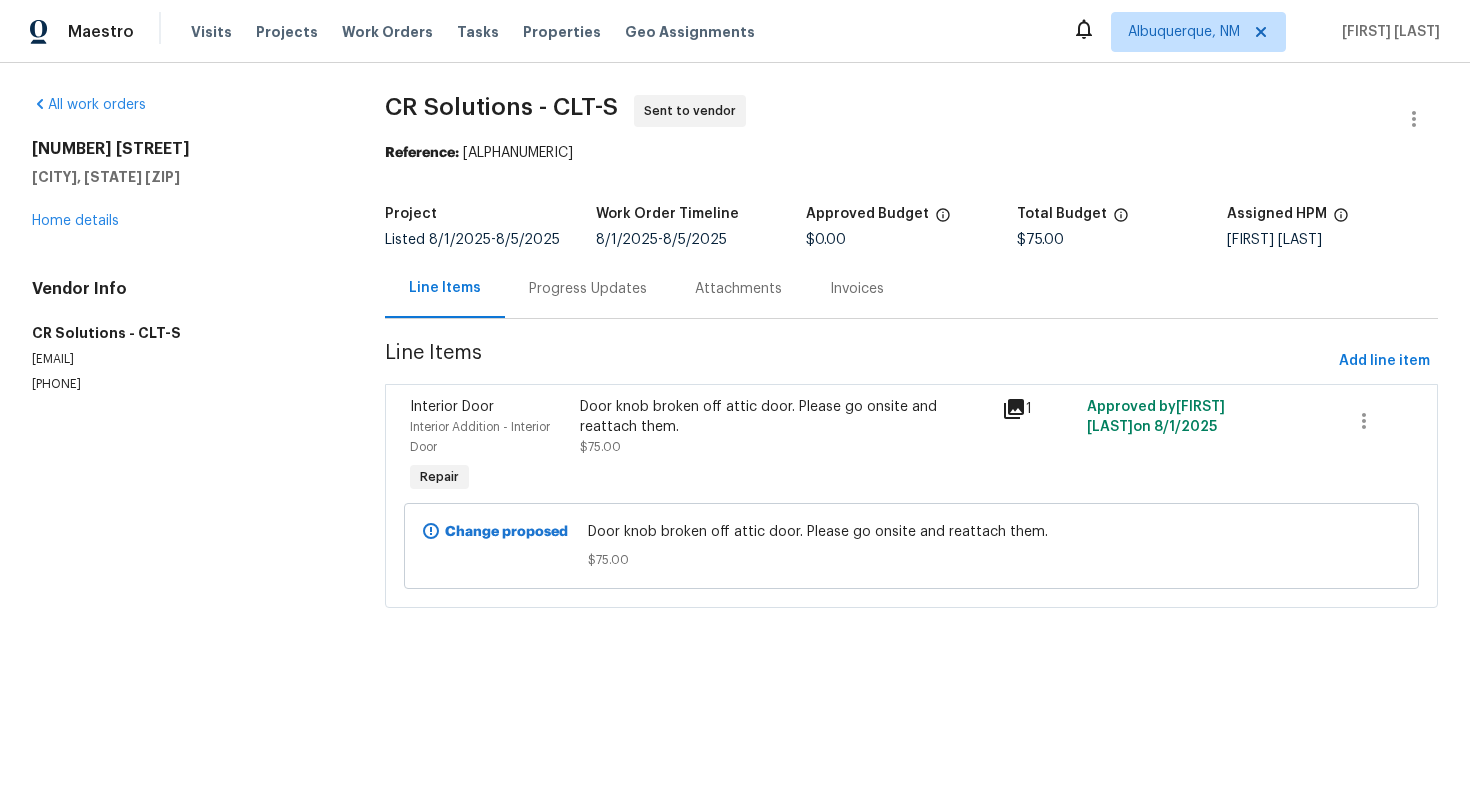click on "Progress Updates" at bounding box center (588, 288) 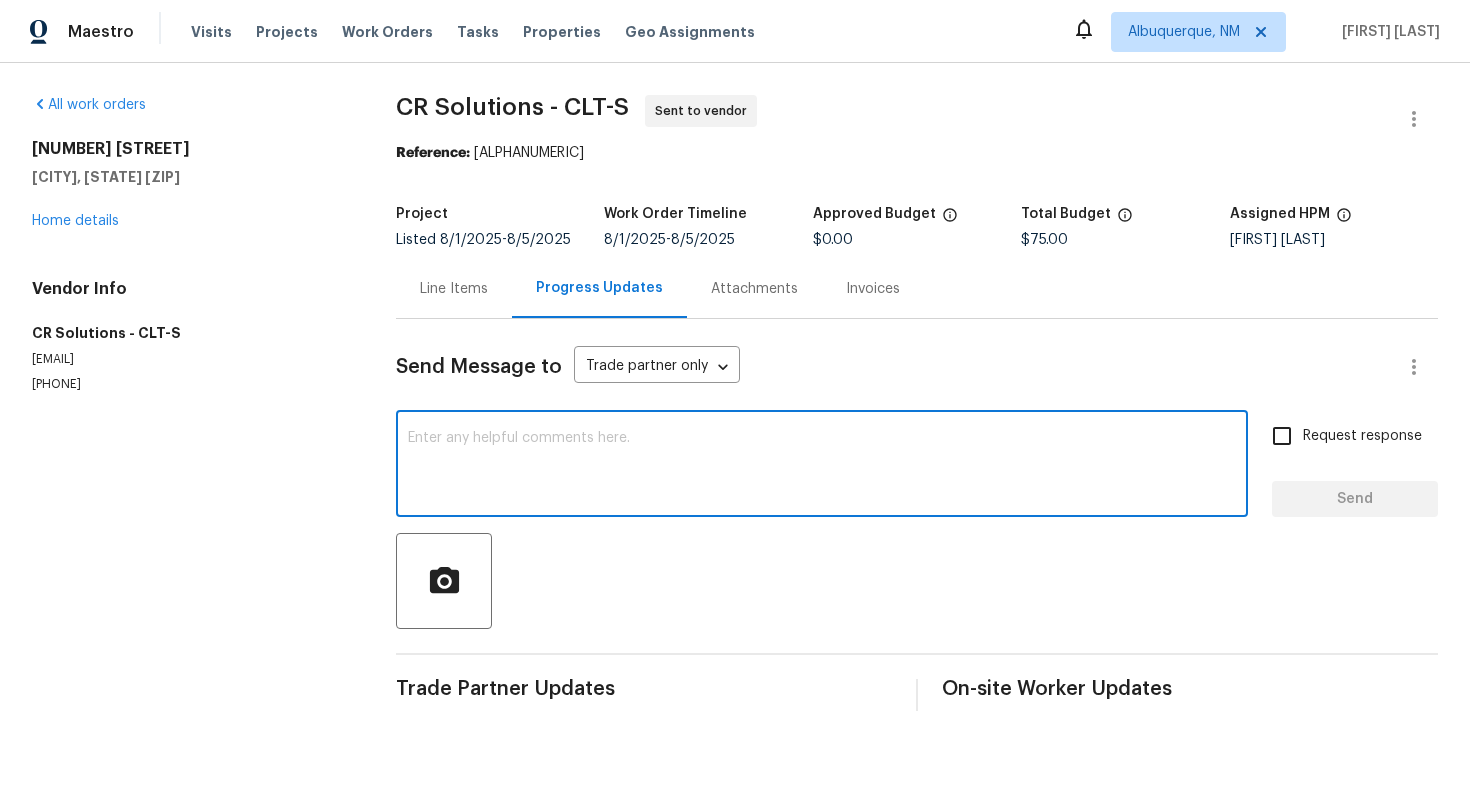 click at bounding box center (822, 466) 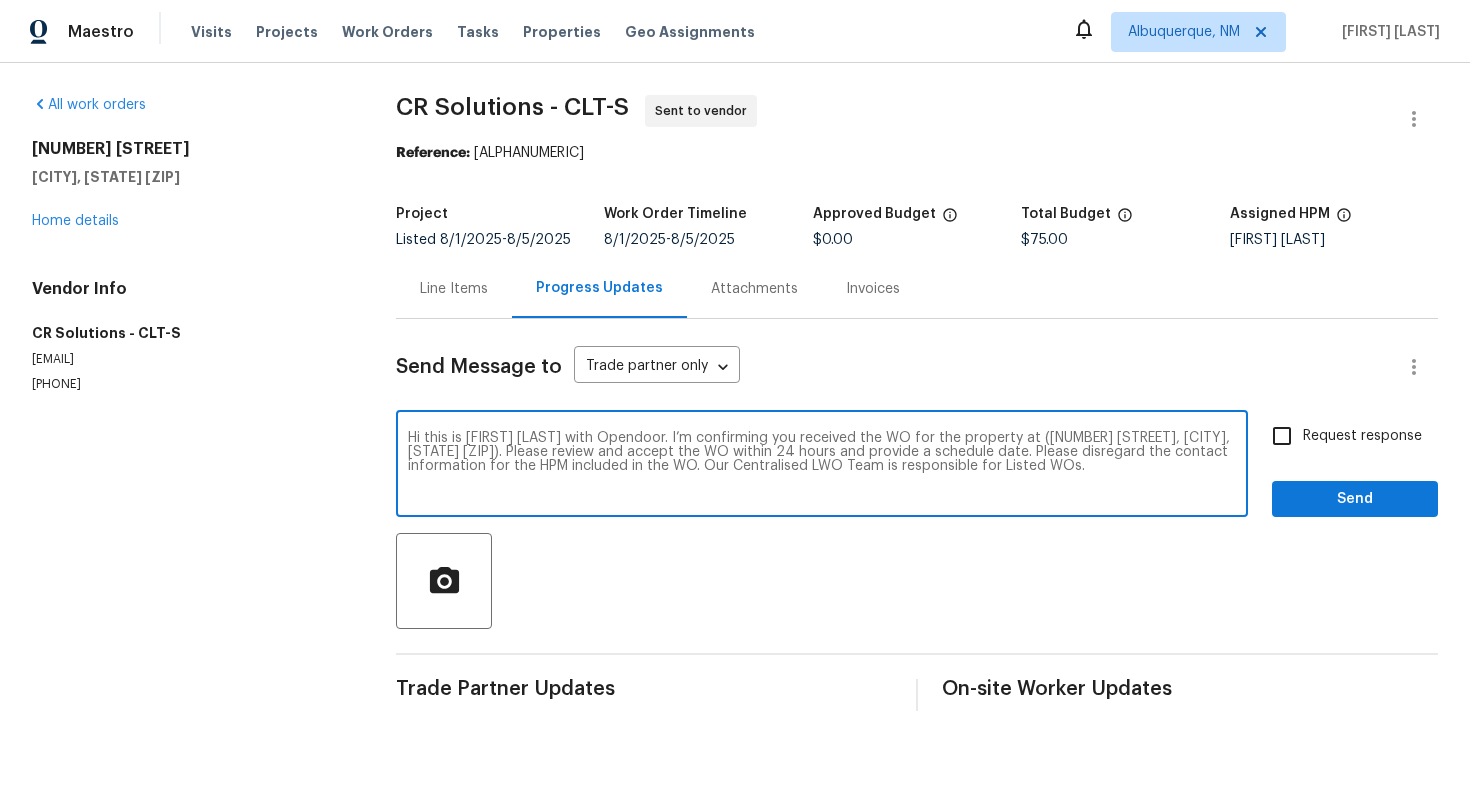 type on "Hi this is Vignesh with Opendoor. I’m confirming you received the WO for the property at (10518 Fairway Ridge Rd, Charlotte, NC 28277). Please review and accept the WO within 24 hours and provide a schedule date. Please disregard the contact information for the HPM included in the WO. Our Centralised LWO Team is responsible for Listed WOs." 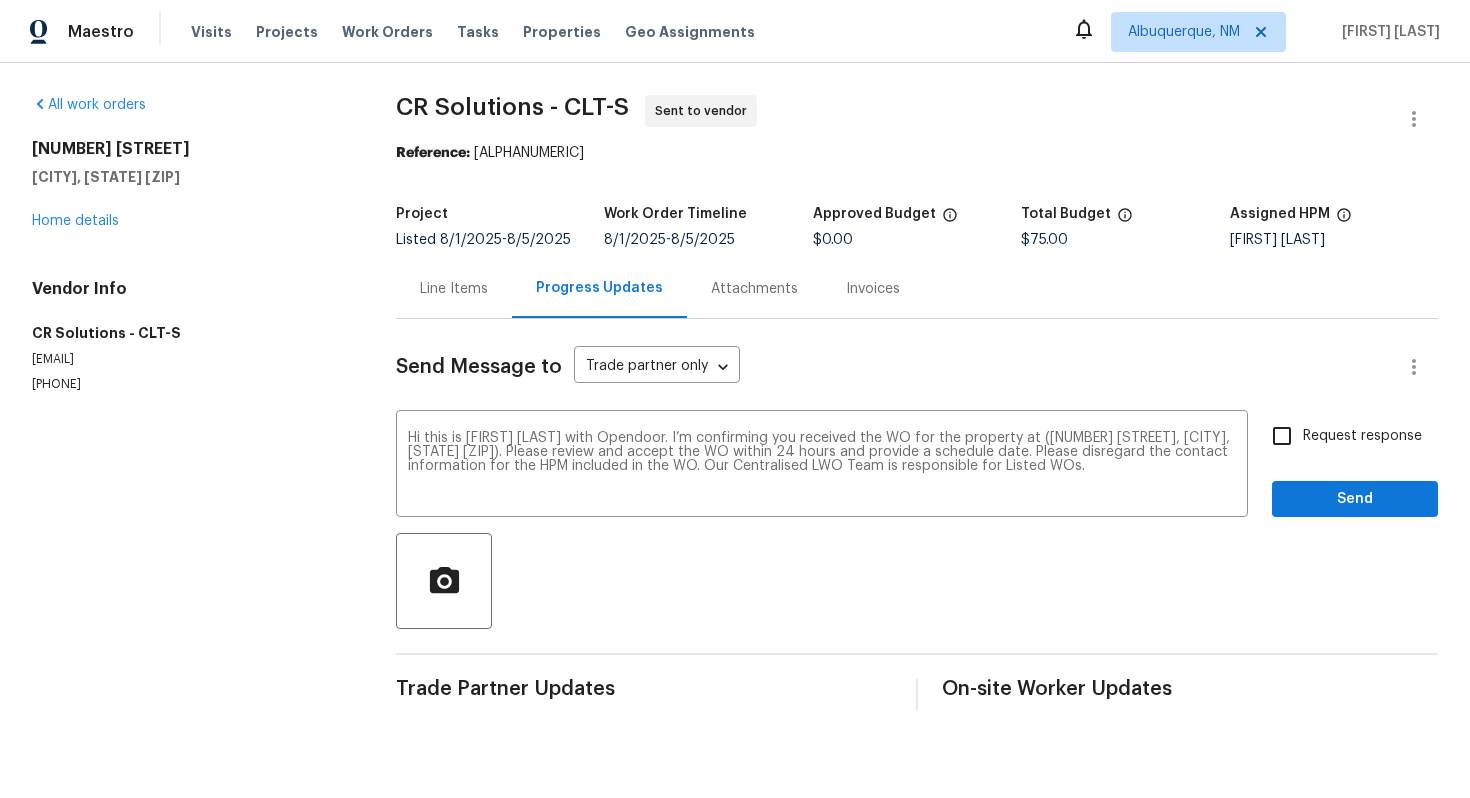 click on "Request response" at bounding box center (1362, 436) 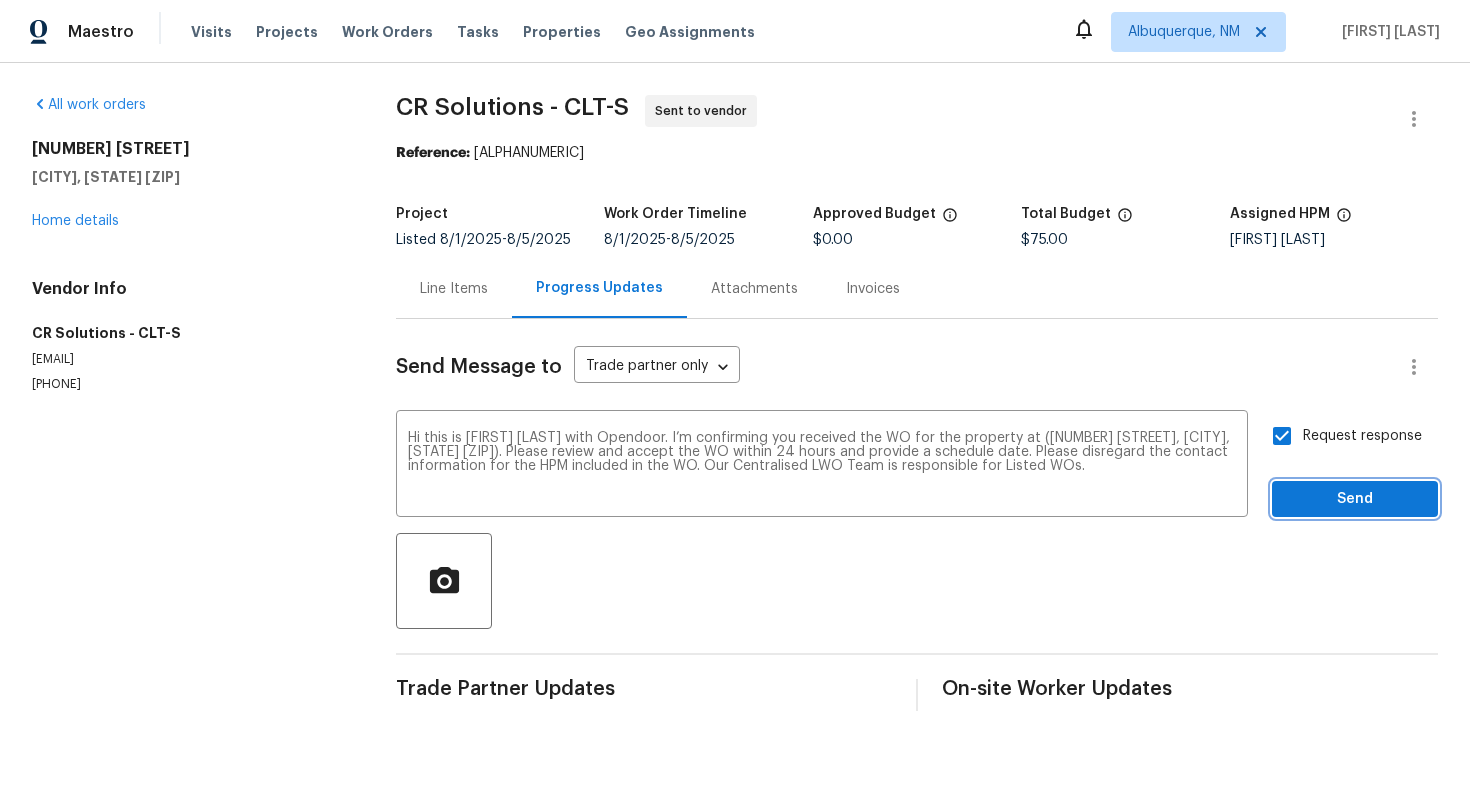 click on "Send" at bounding box center [1355, 499] 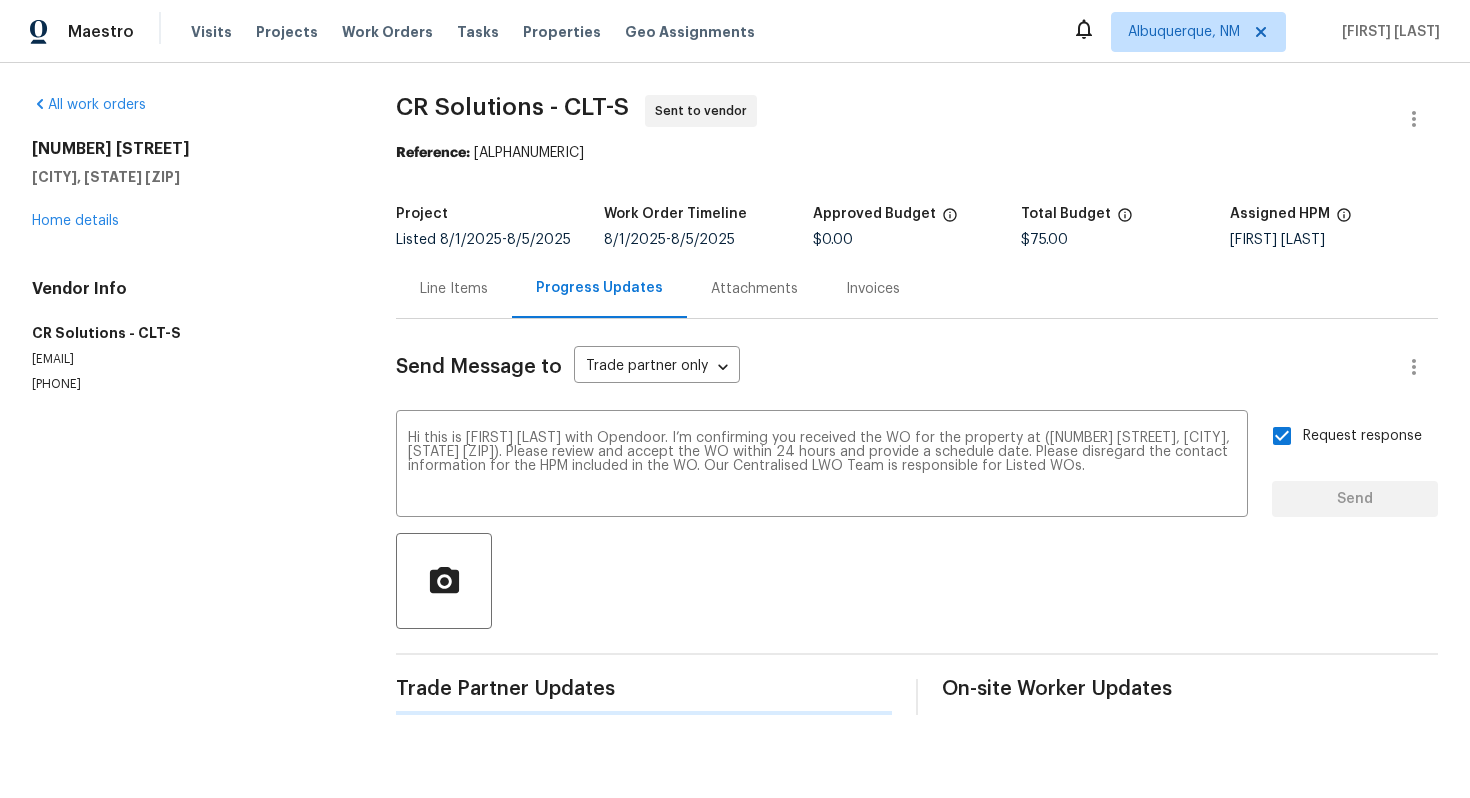 type 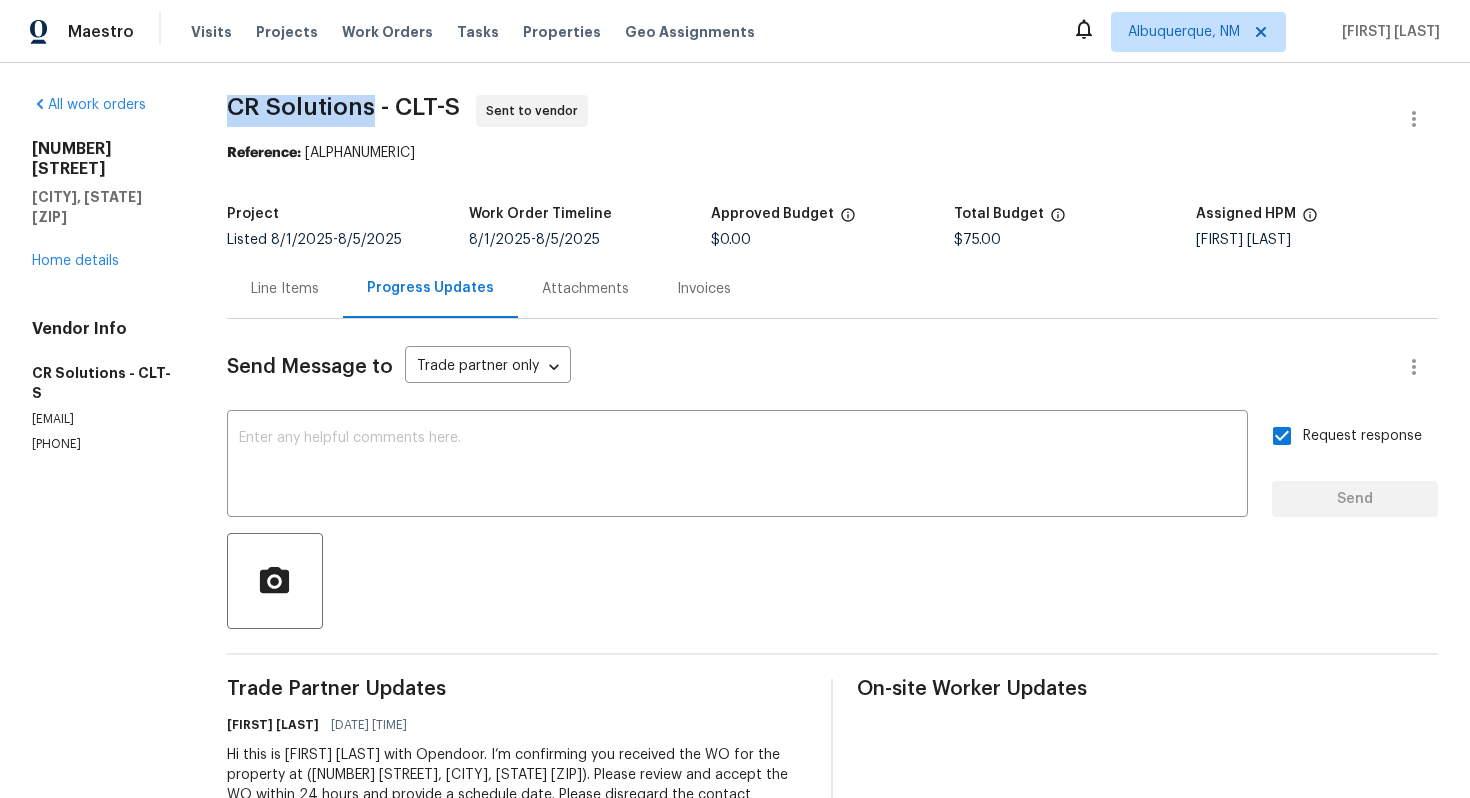 drag, startPoint x: 226, startPoint y: 105, endPoint x: 364, endPoint y: 101, distance: 138.05795 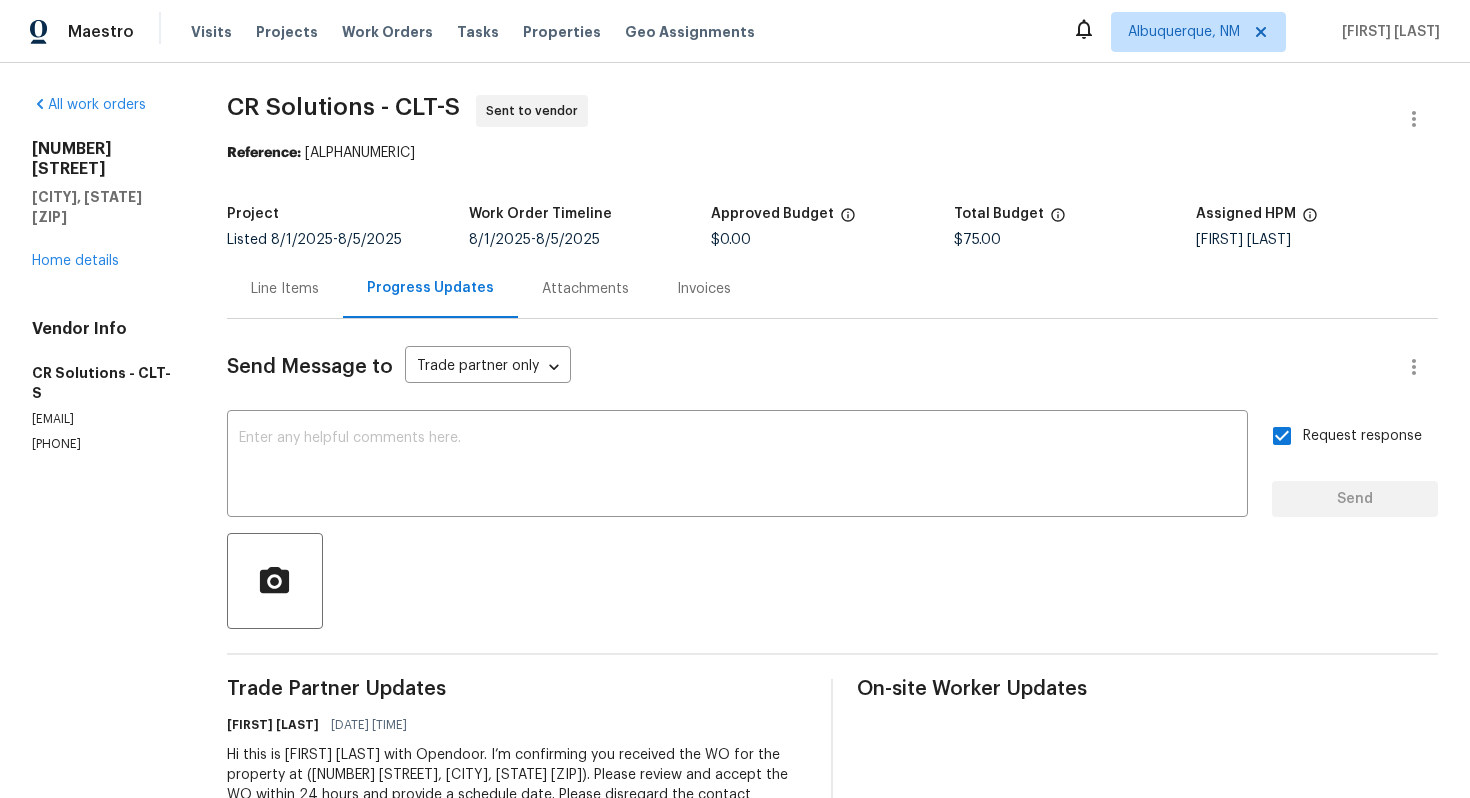 click on "10518 Fairway Ridge Rd Charlotte, NC 28277 Home details" at bounding box center [105, 205] 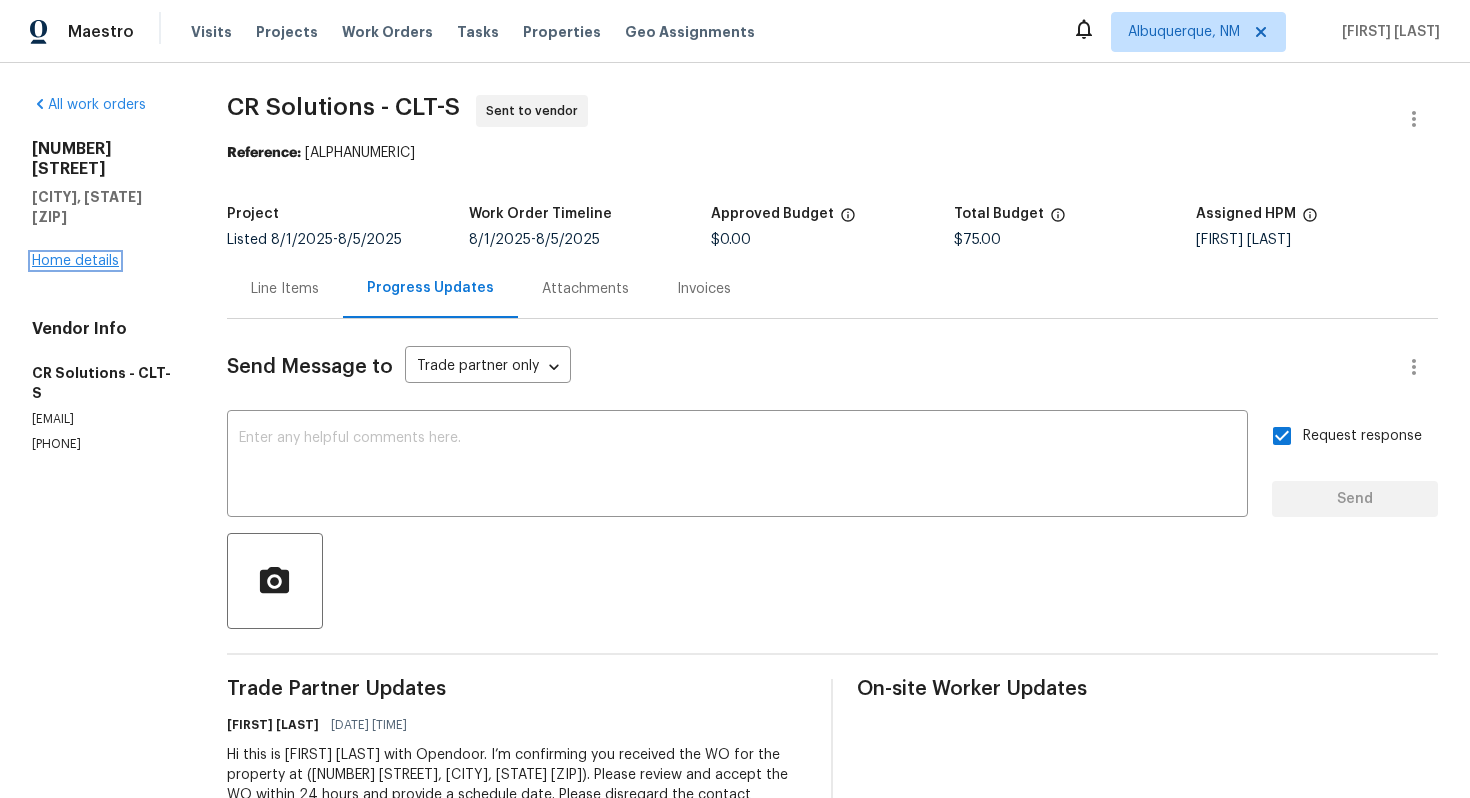 click on "Home details" at bounding box center (75, 261) 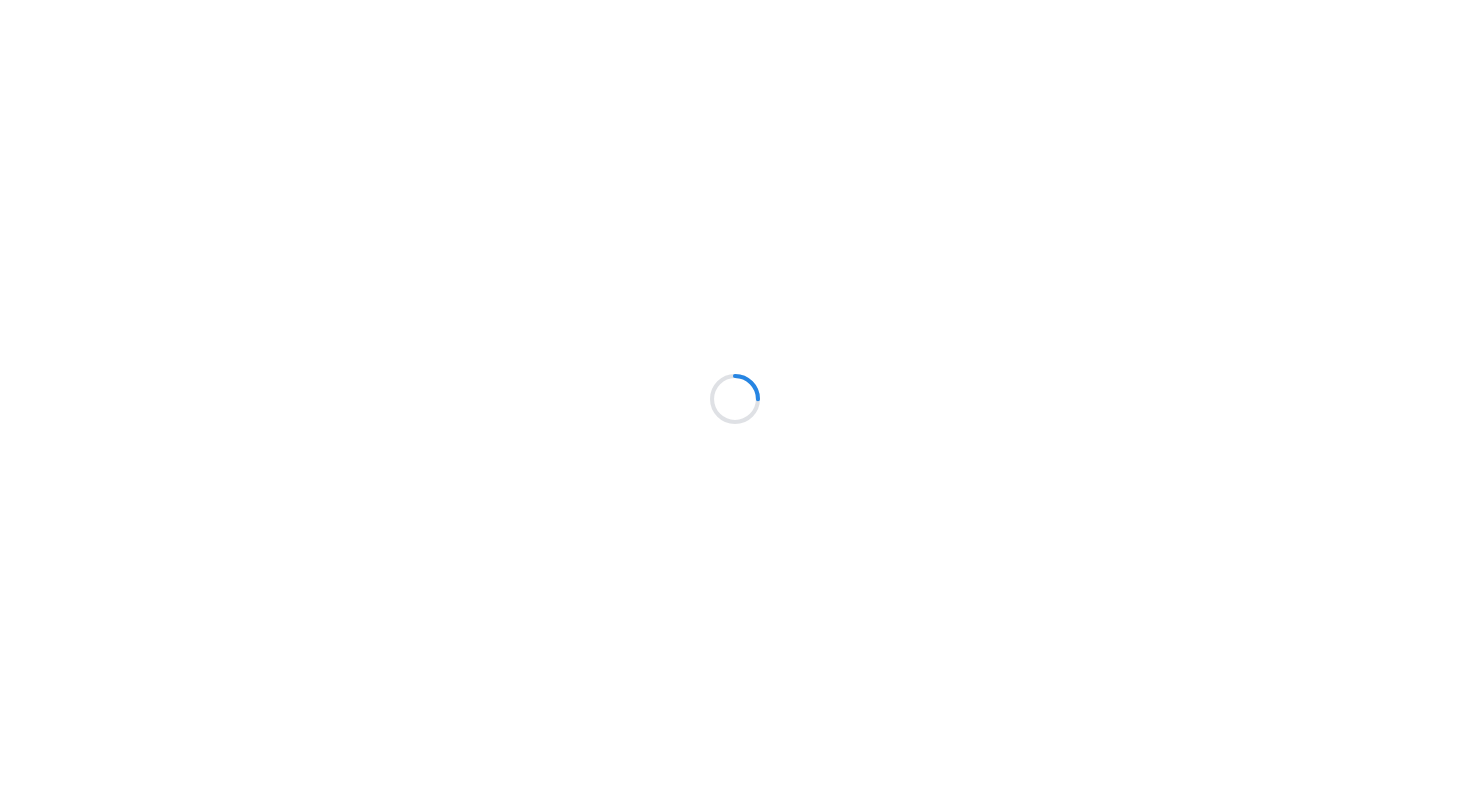 scroll, scrollTop: 0, scrollLeft: 0, axis: both 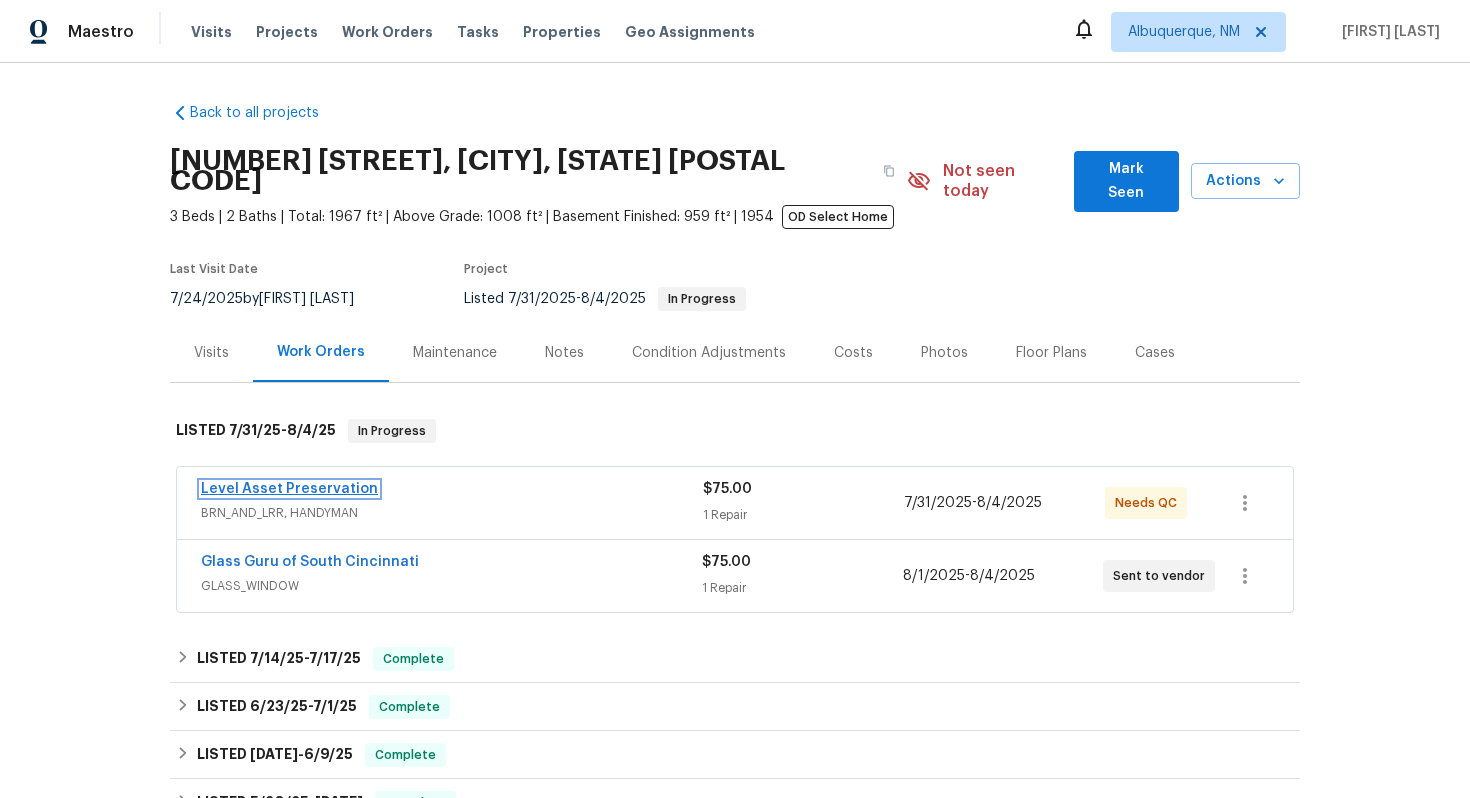 click on "Level Asset Preservation" at bounding box center (289, 489) 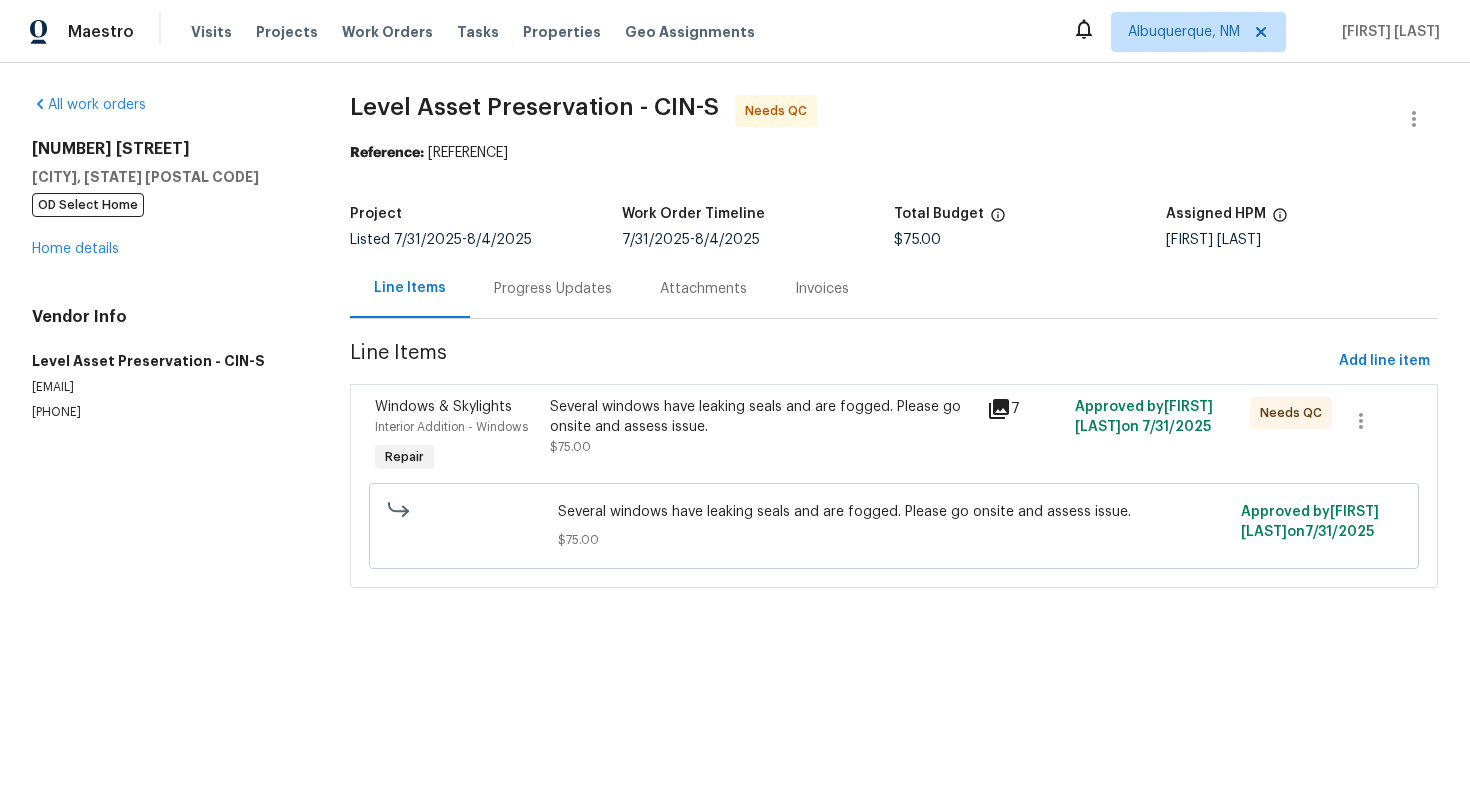 click on "Progress Updates" at bounding box center [553, 289] 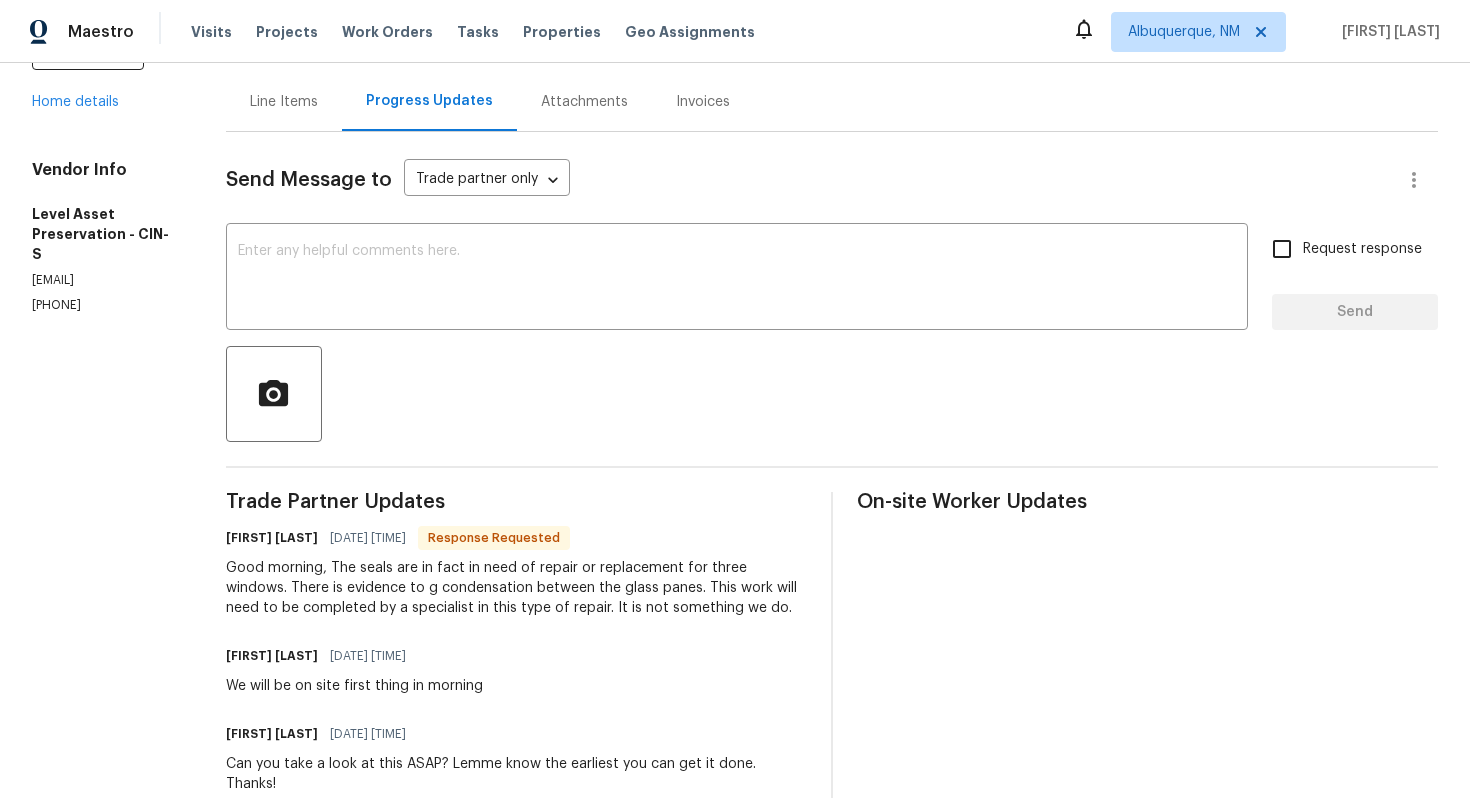 scroll, scrollTop: 46, scrollLeft: 0, axis: vertical 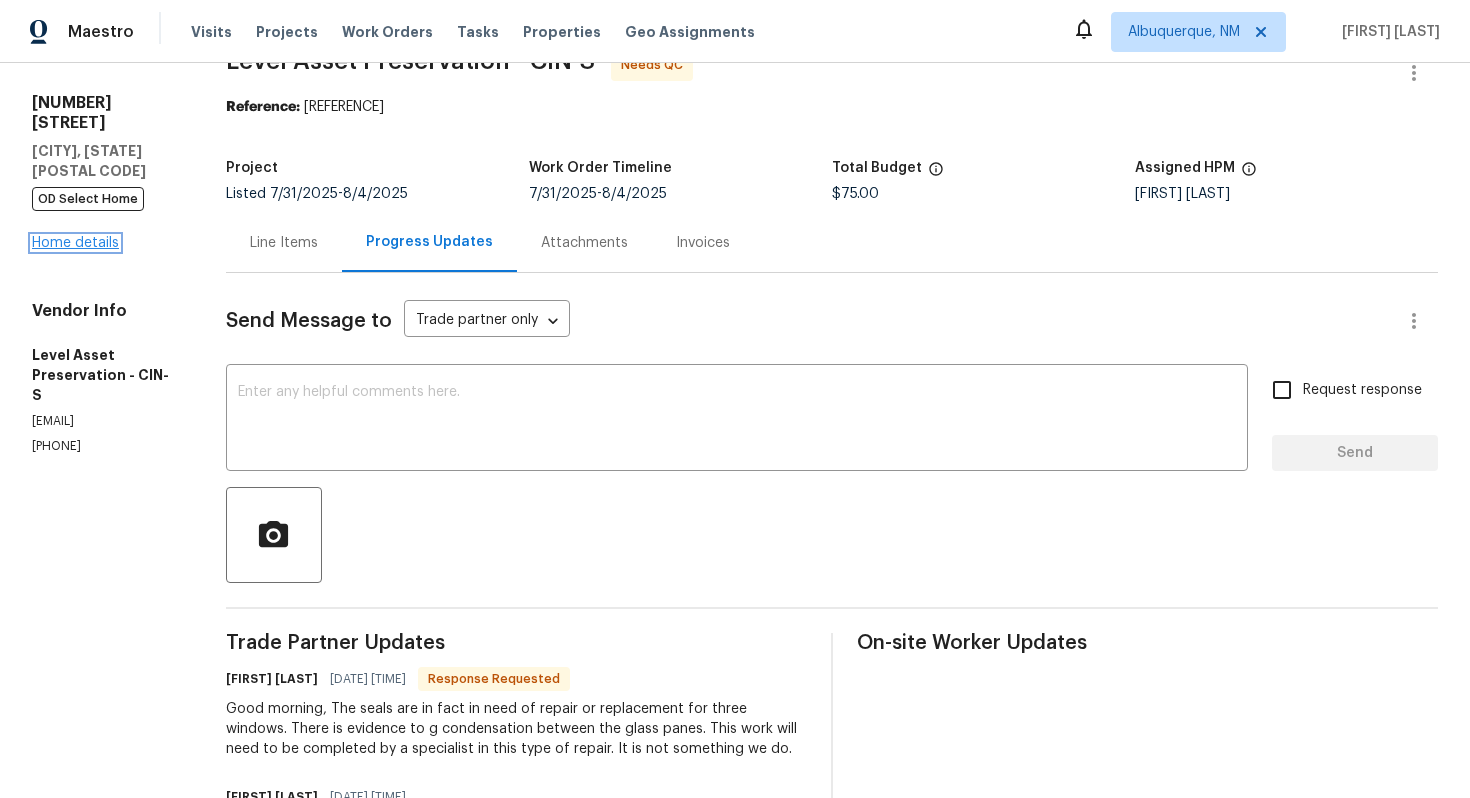 click on "Home details" at bounding box center [75, 243] 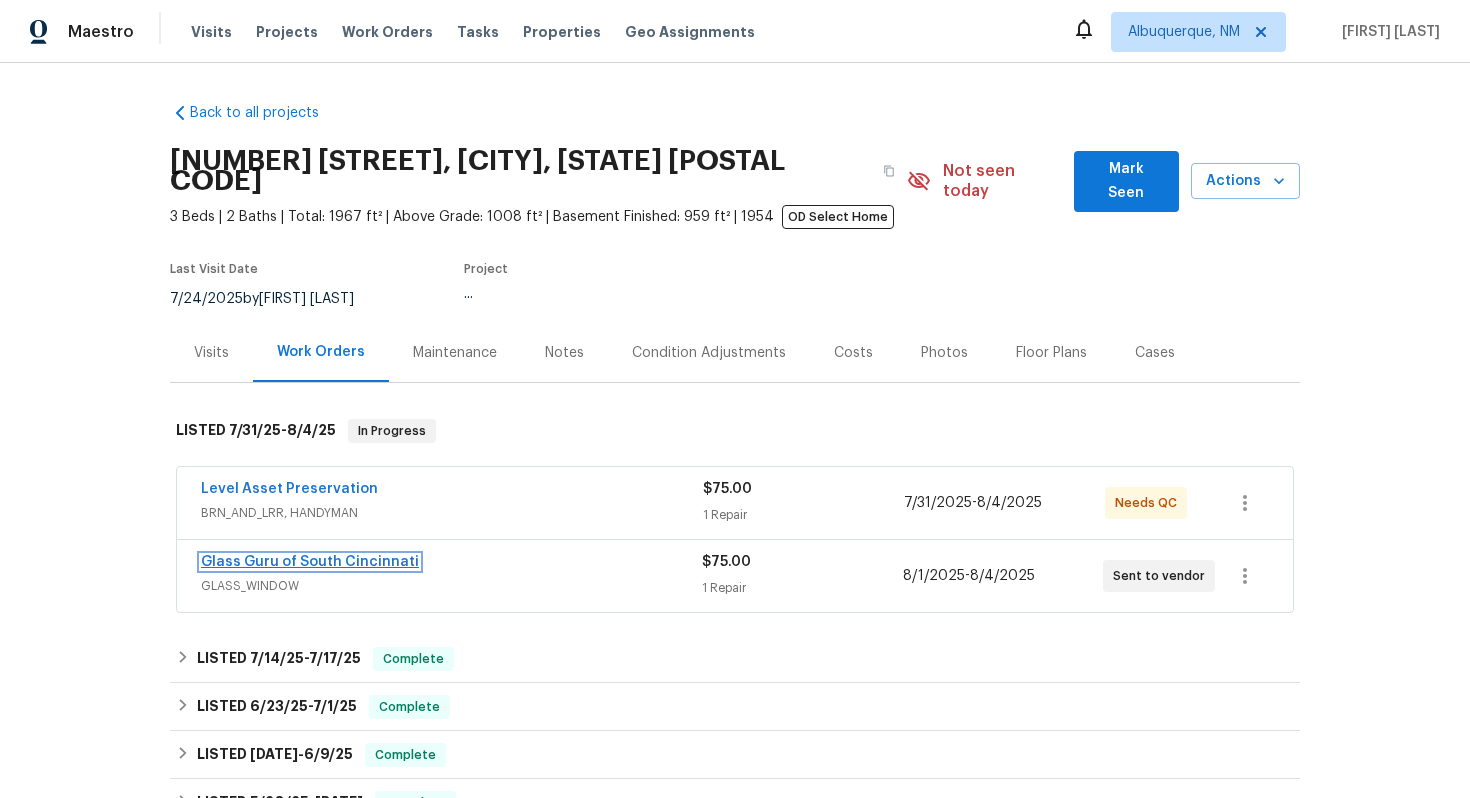 click on "Glass Guru of South Cincinnati" at bounding box center (310, 562) 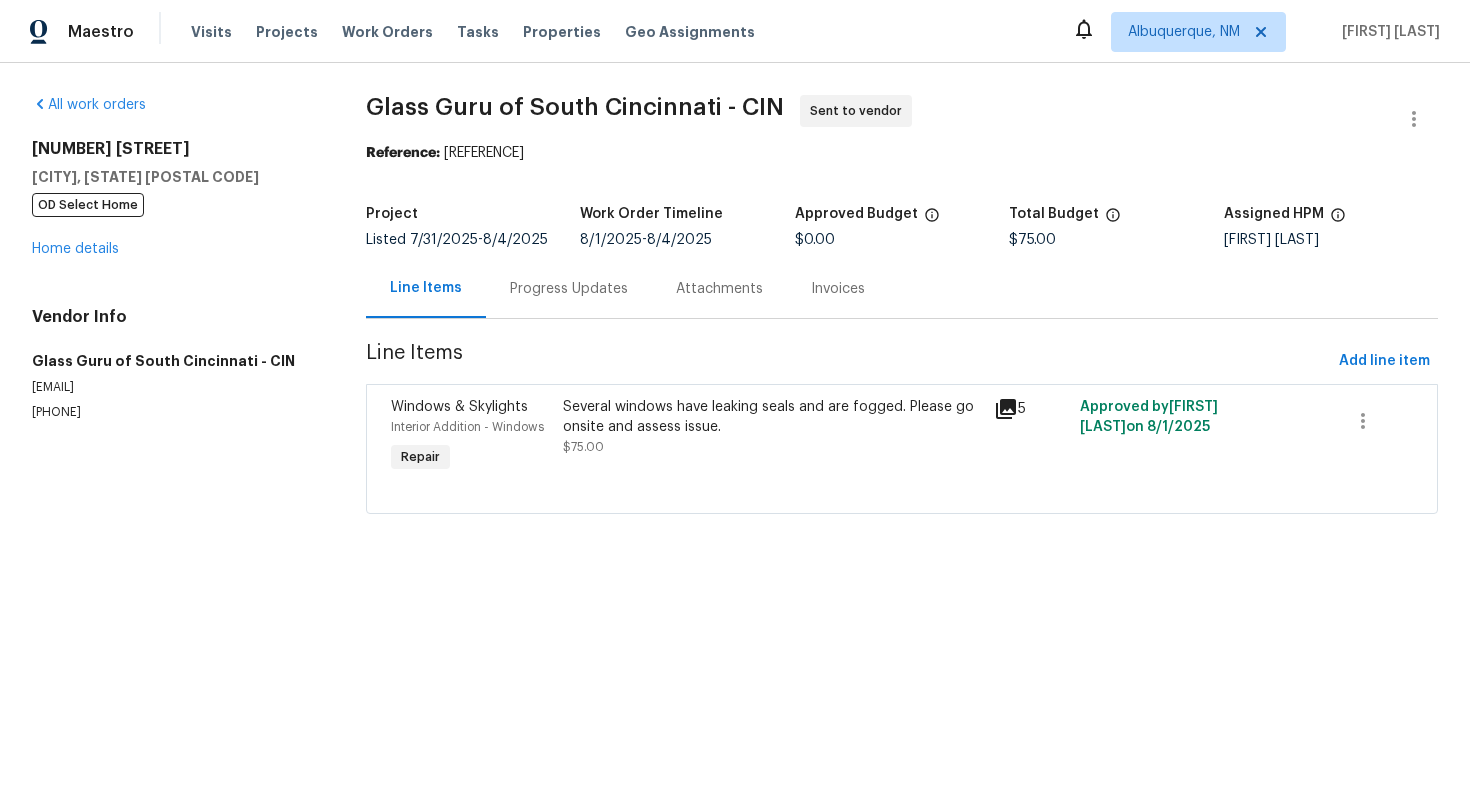 click on "All work orders [NUMBER] [STREET] [CITY], [STATE] [ALPHA] Select Home Home details Vendor Info [COMPANY] of South [CITY] - [ALPHA] [EMAIL] [PHONE] [COMPANY] of South [CITY] - [ALPHA] Sent to vendor Reference: [REFERENCE] Project Listed [DATE] - [DATE] Work Order Timeline [DATE] - [DATE] Approved Budget [CURRENCY] [AMOUNT] Total Budget [CURRENCY] [AMOUNT] Assigned HPM [LAST] Line Items Progress Updates Attachments Invoices Line Items Add line item Windows & Skylights Interior Addition - Windows Repair Several windows have leaking seals and are fogged. Please go onsite and assess issue. [CURRENCY] [AMOUNT] Approved by [FIRST] [LAST] on [DATE]" at bounding box center [735, 316] 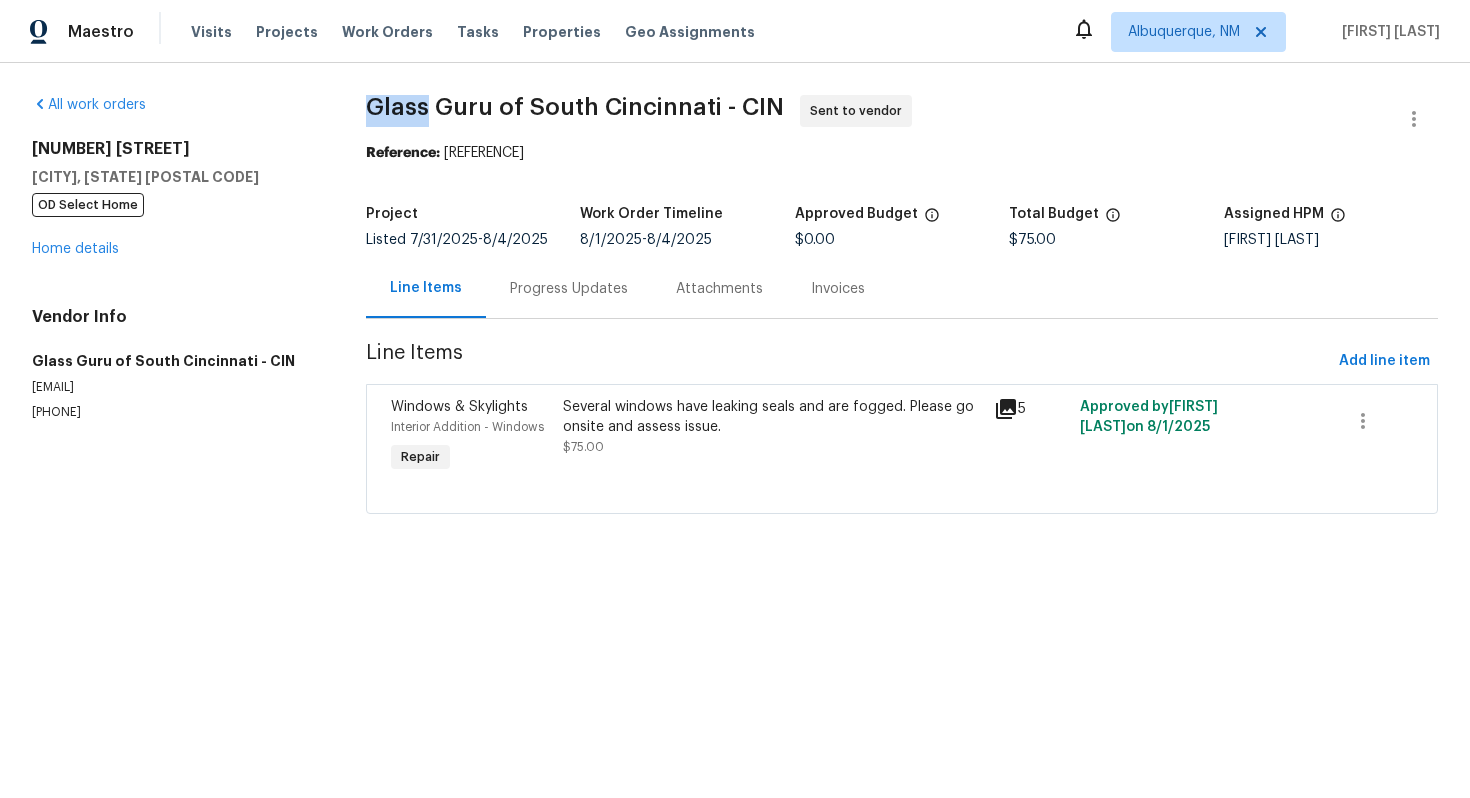 click on "All work orders [NUMBER] [STREET] [CITY], [STATE] [ALPHA] Select Home Home details Vendor Info [COMPANY] of South [CITY] - [ALPHA] [EMAIL] [PHONE] [COMPANY] of South [CITY] - [ALPHA] Sent to vendor Reference: [REFERENCE] Project Listed [DATE] - [DATE] Work Order Timeline [DATE] - [DATE] Approved Budget [CURRENCY] [AMOUNT] Total Budget [CURRENCY] [AMOUNT] Assigned HPM [LAST] Line Items Progress Updates Attachments Invoices Line Items Add line item Windows & Skylights Interior Addition - Windows Repair Several windows have leaking seals and are fogged. Please go onsite and assess issue. [CURRENCY] [AMOUNT] Approved by [FIRST] [LAST] on [DATE]" at bounding box center (735, 316) 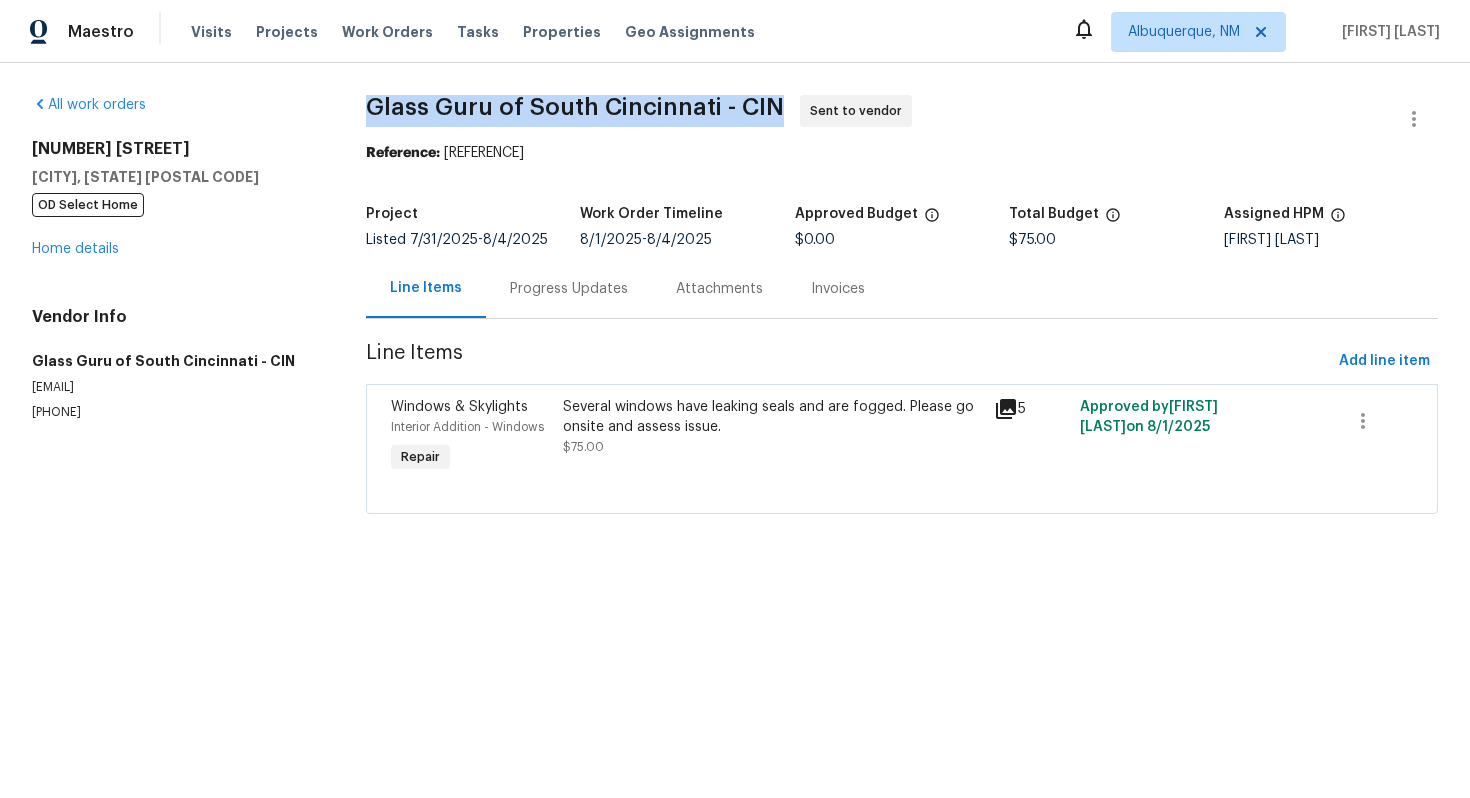 click on "All work orders [NUMBER] [STREET] [CITY], [STATE] [ALPHA] Select Home Home details Vendor Info [COMPANY] of South [CITY] - [ALPHA] [EMAIL] [PHONE] [COMPANY] of South [CITY] - [ALPHA] Sent to vendor Reference: [REFERENCE] Project Listed [DATE] - [DATE] Work Order Timeline [DATE] - [DATE] Approved Budget [CURRENCY] [AMOUNT] Total Budget [CURRENCY] [AMOUNT] Assigned HPM [LAST] Line Items Progress Updates Attachments Invoices Line Items Add line item Windows & Skylights Interior Addition - Windows Repair Several windows have leaking seals and are fogged. Please go onsite and assess issue. [CURRENCY] [AMOUNT] Approved by [FIRST] [LAST] on [DATE]" at bounding box center (735, 316) 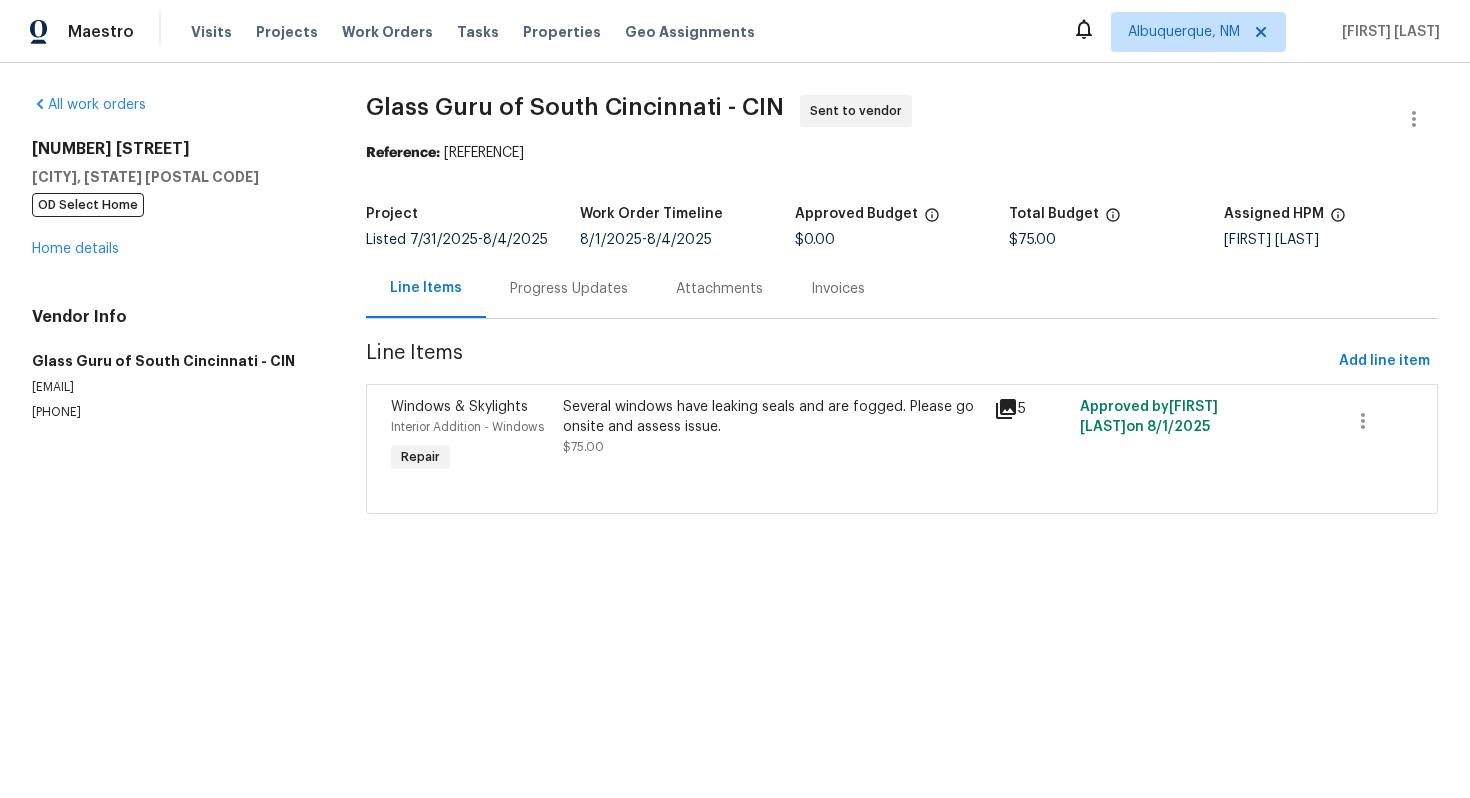 click on "[NUMBER] [STREET]" at bounding box center [175, 149] 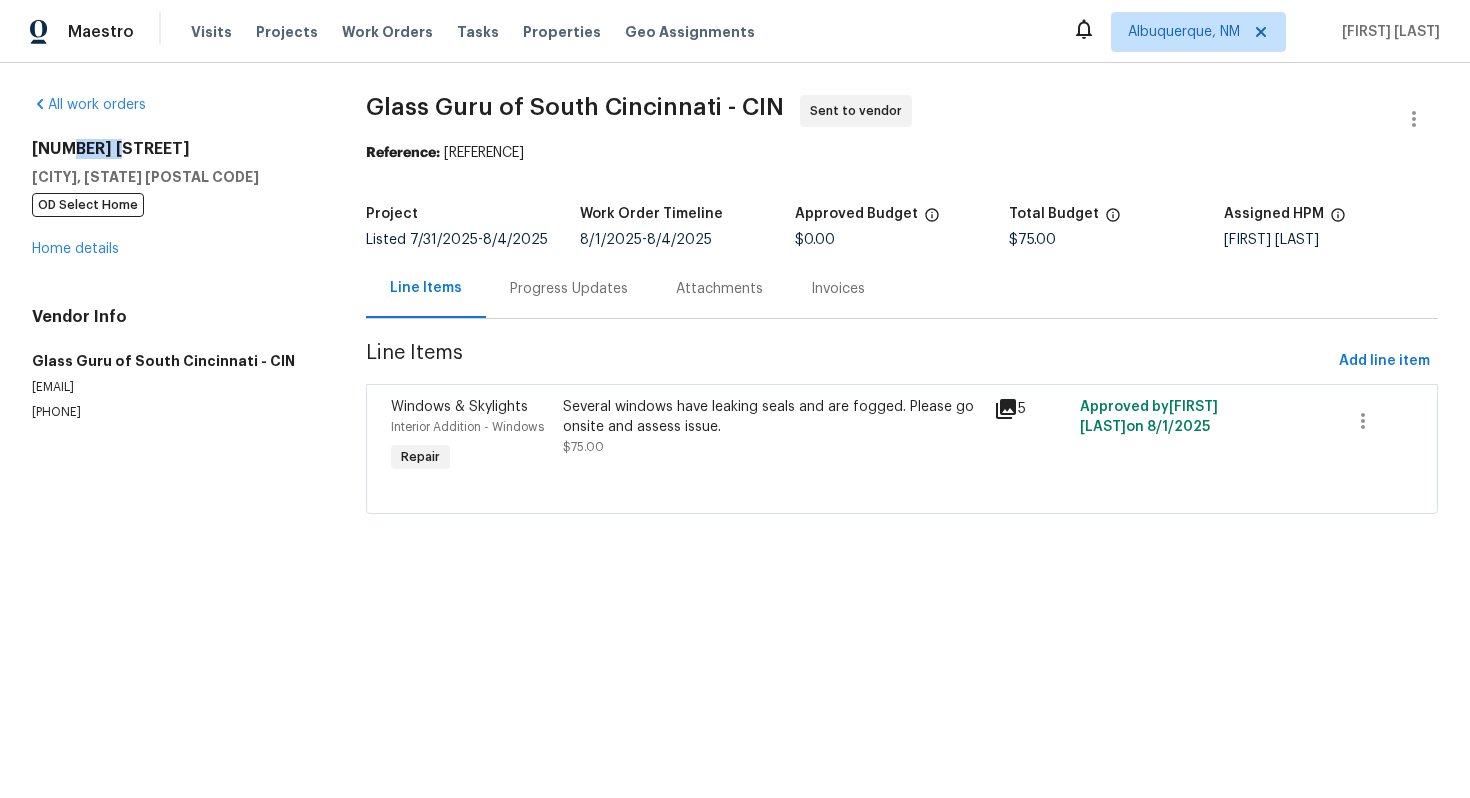 click on "[NUMBER] [STREET]" at bounding box center (175, 149) 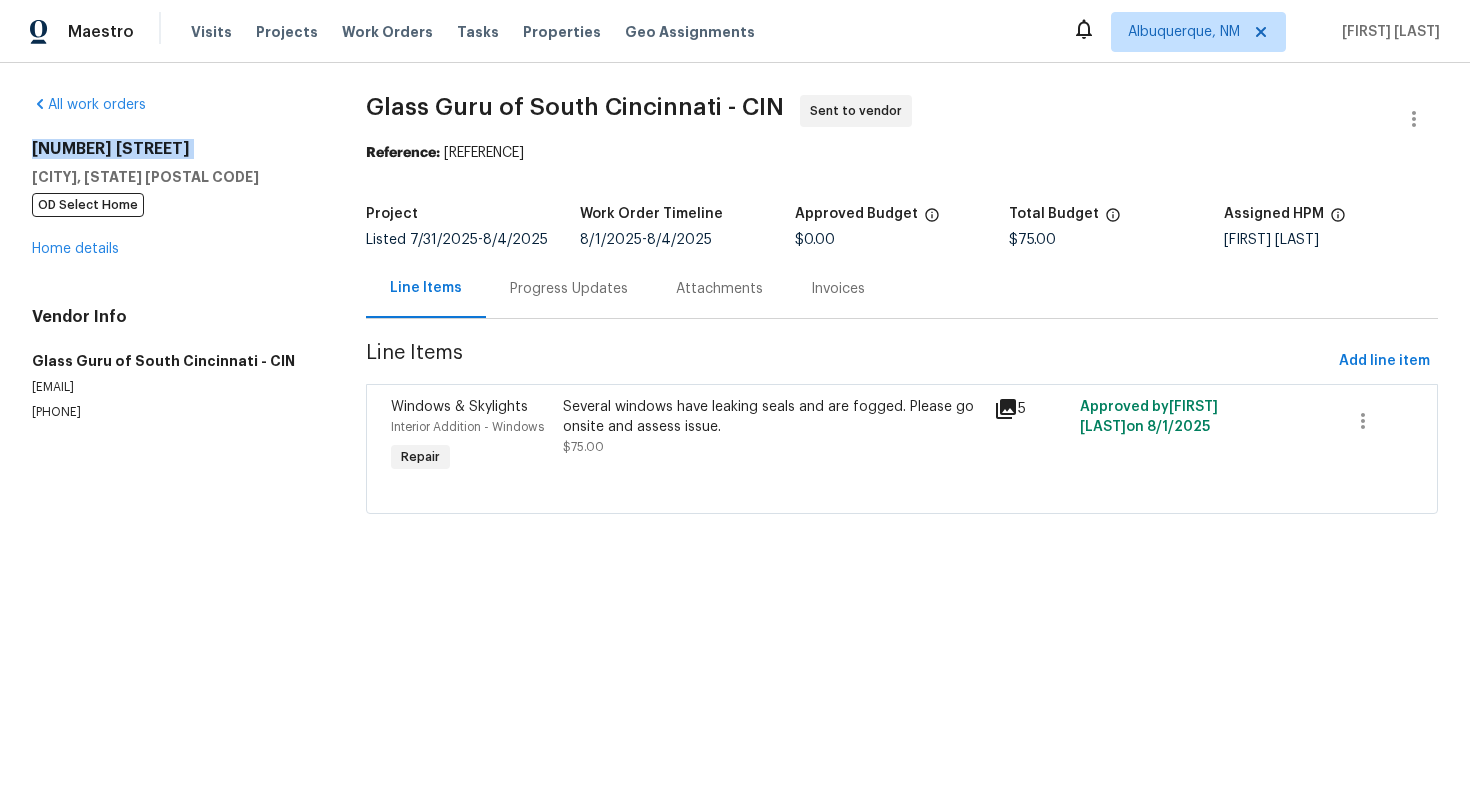 click on "[NUMBER] [STREET]" at bounding box center (175, 149) 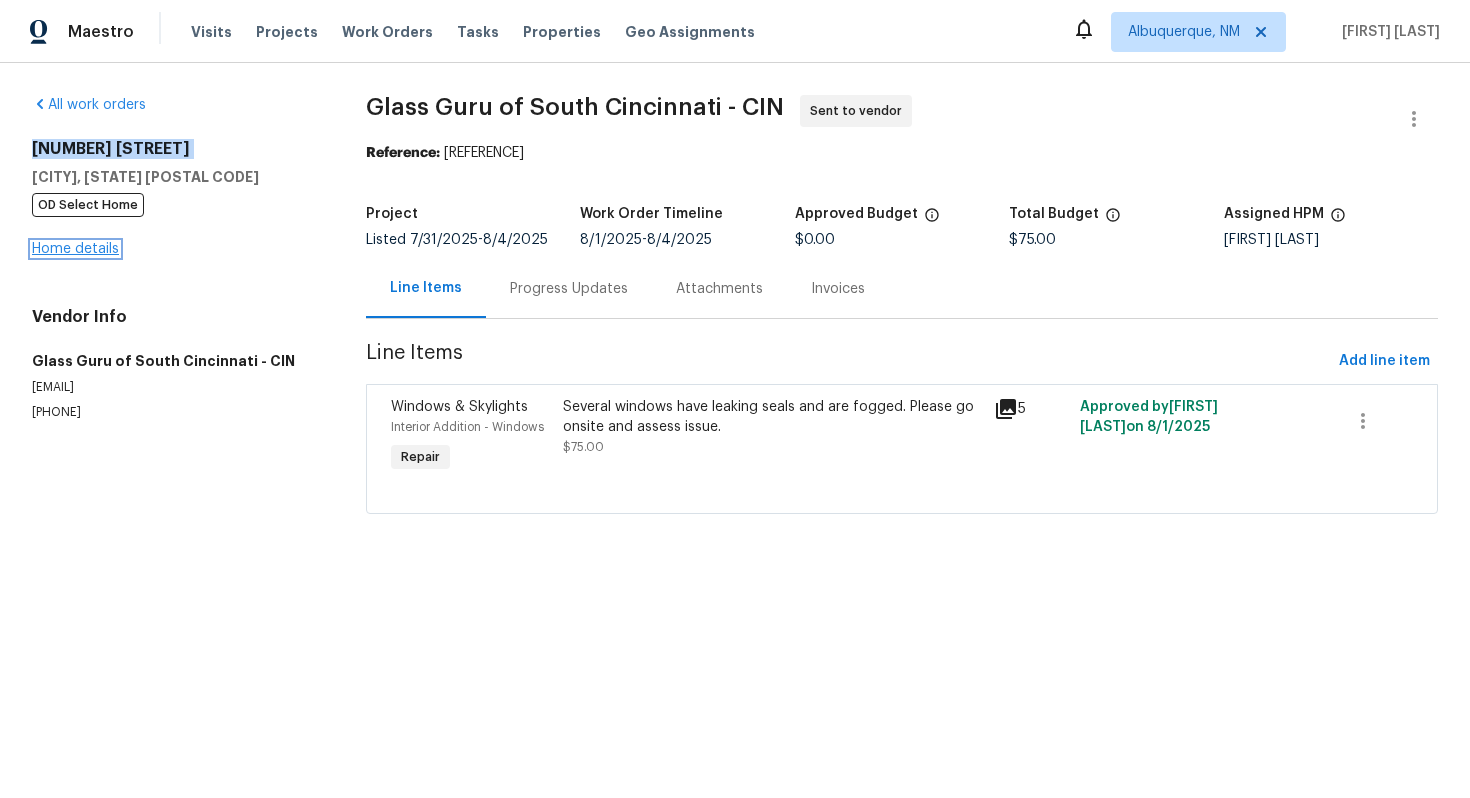 click on "Home details" at bounding box center [75, 249] 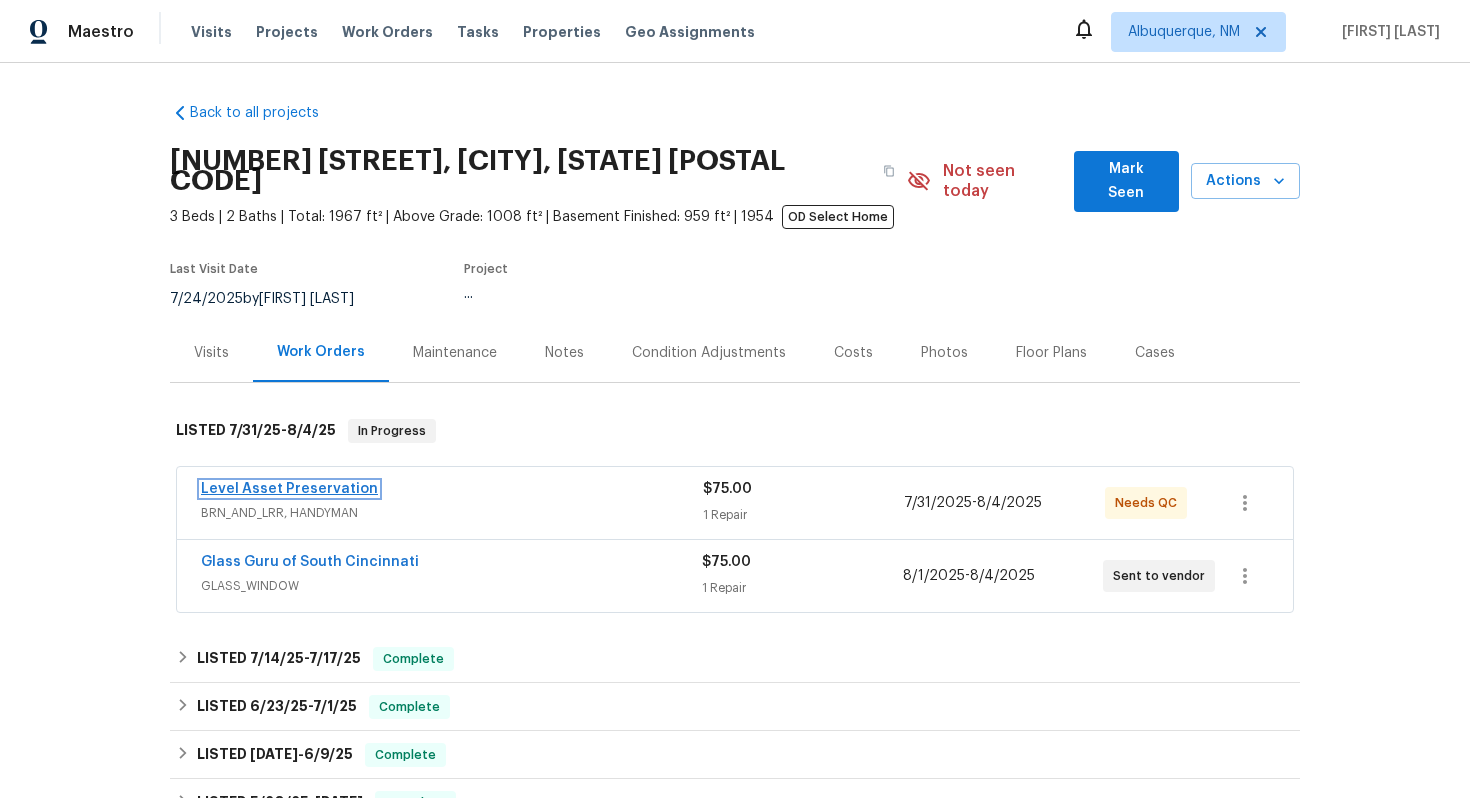 click on "Level Asset Preservation" at bounding box center (289, 489) 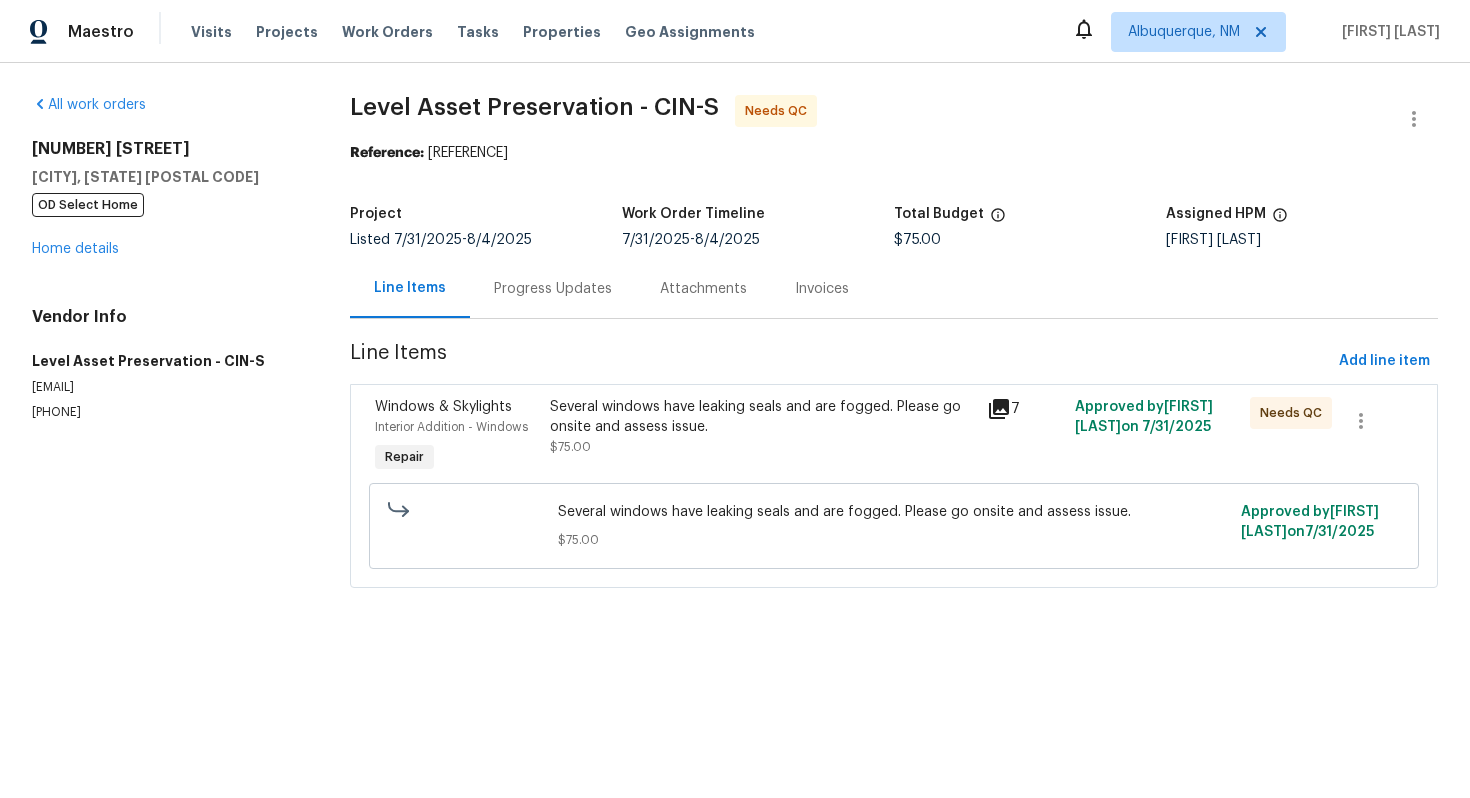 click on "Progress Updates" at bounding box center [553, 289] 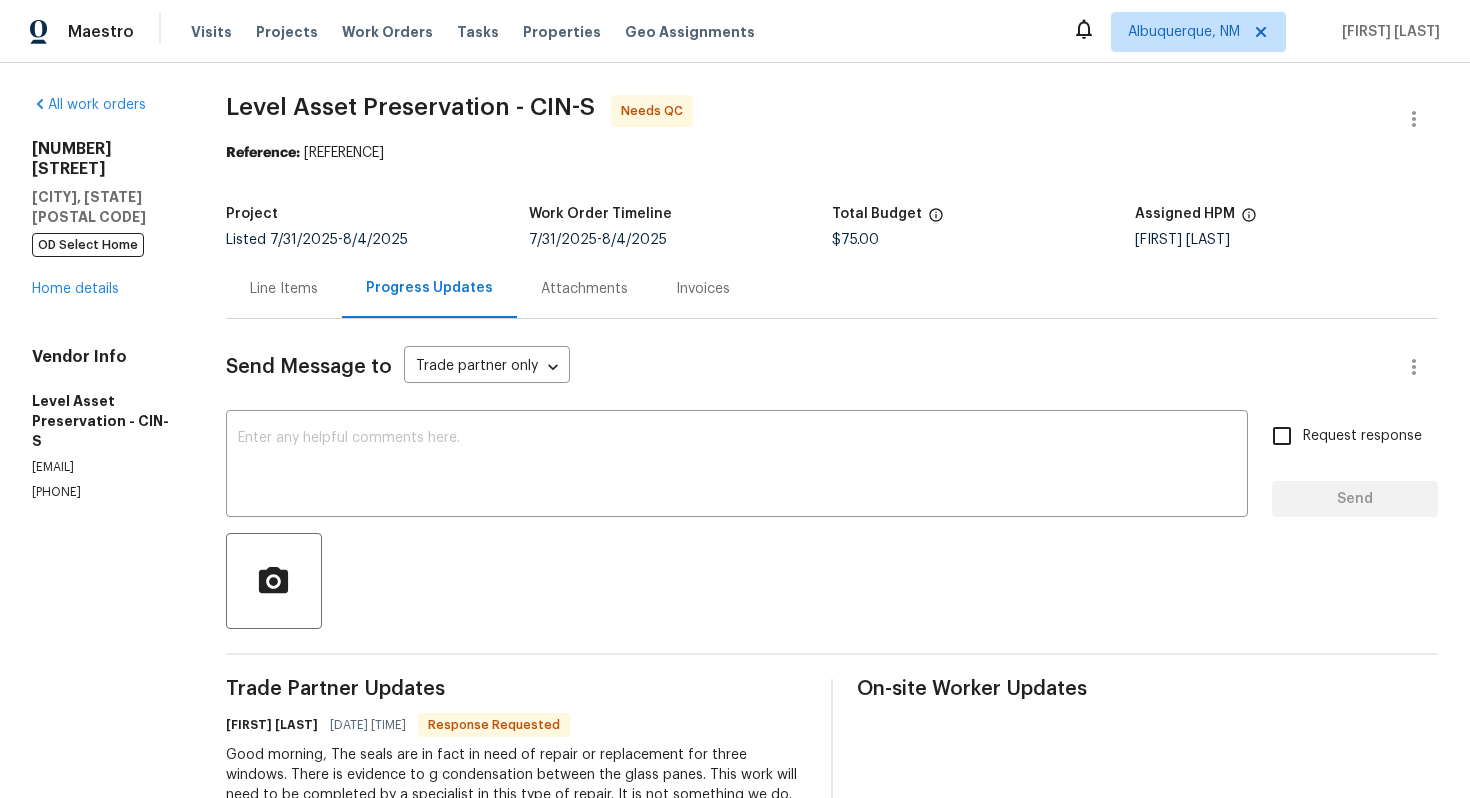 click on "08/01/2025 7:57 AM" at bounding box center (368, 725) 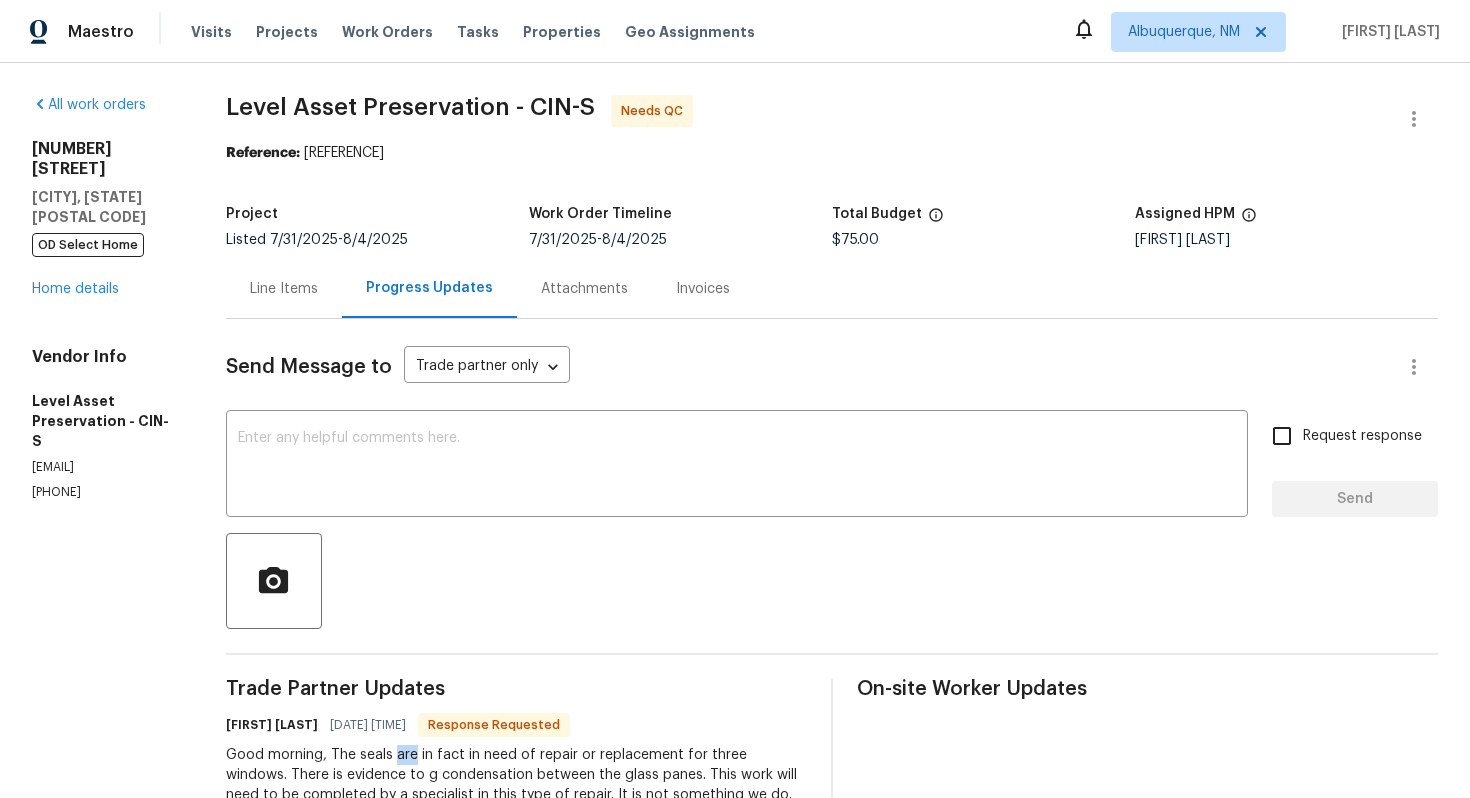click on "Good morning,
The seals are in fact in need of repair or replacement for three windows. There is evidence to g condensation between the glass panes. This work will need to be completed by a specialist in this type of repair. It is not something we do." at bounding box center (516, 775) 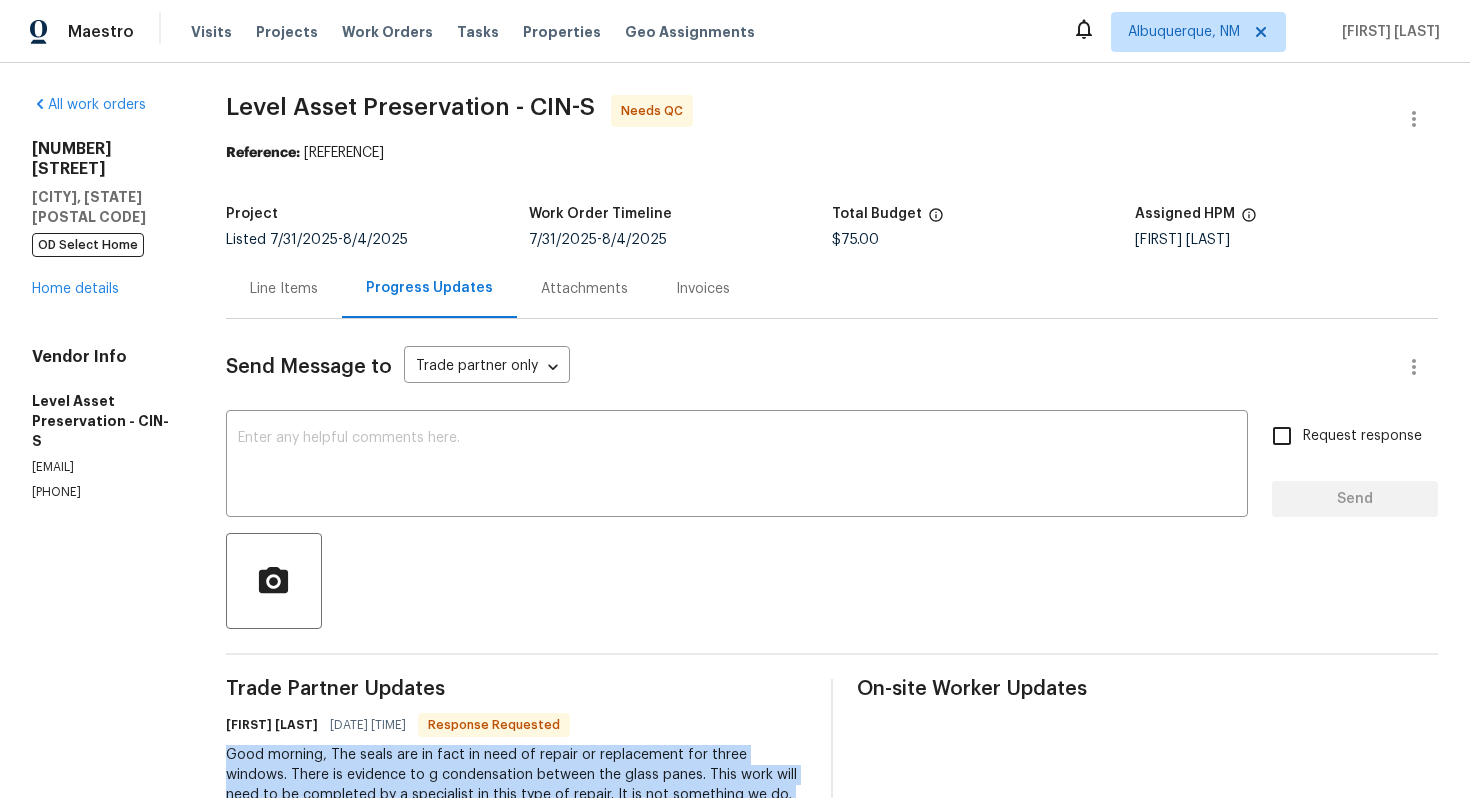 click on "Good morning,
The seals are in fact in need of repair or replacement for three windows. There is evidence to g condensation between the glass panes. This work will need to be completed by a specialist in this type of repair. It is not something we do." at bounding box center [516, 775] 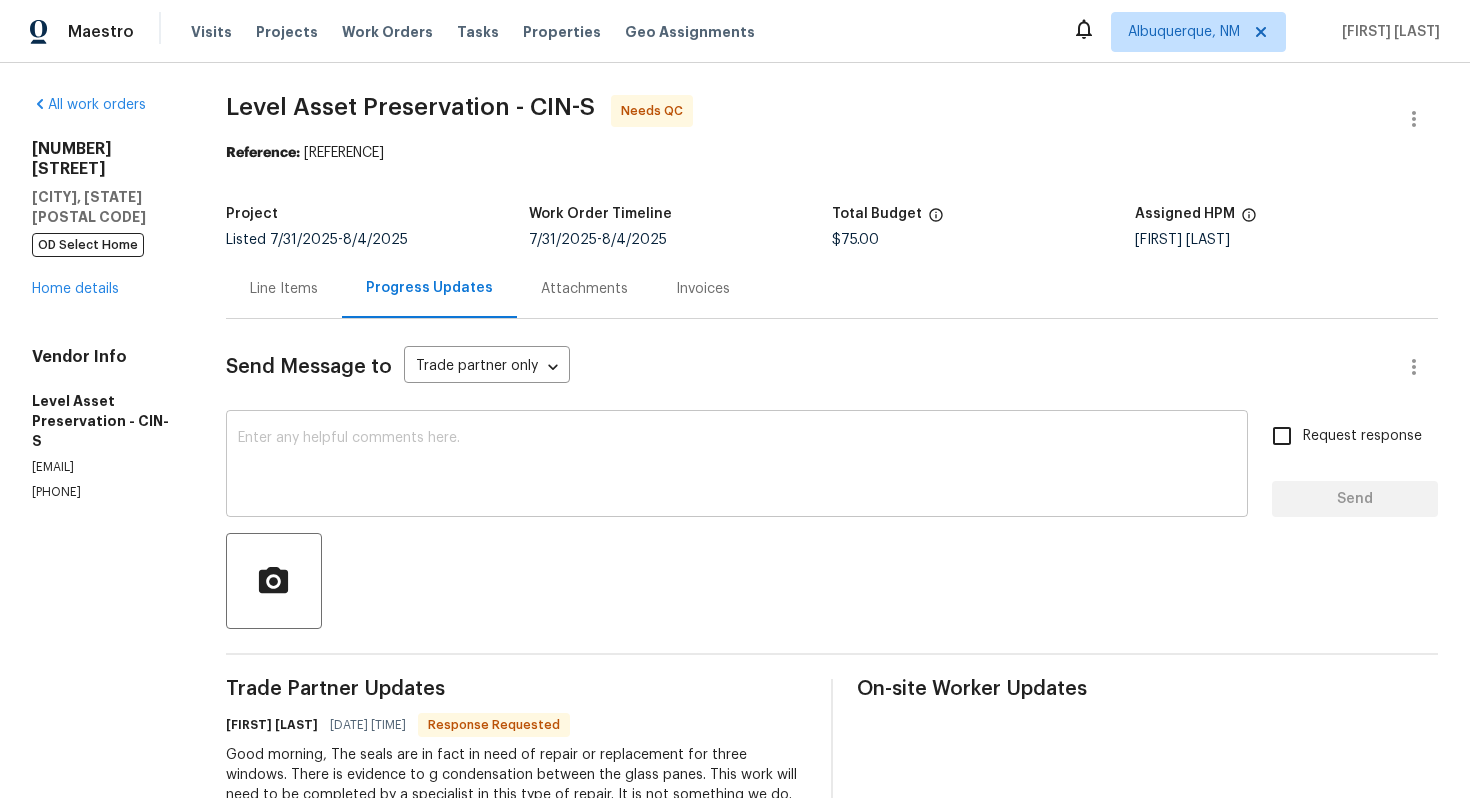 click at bounding box center [737, 466] 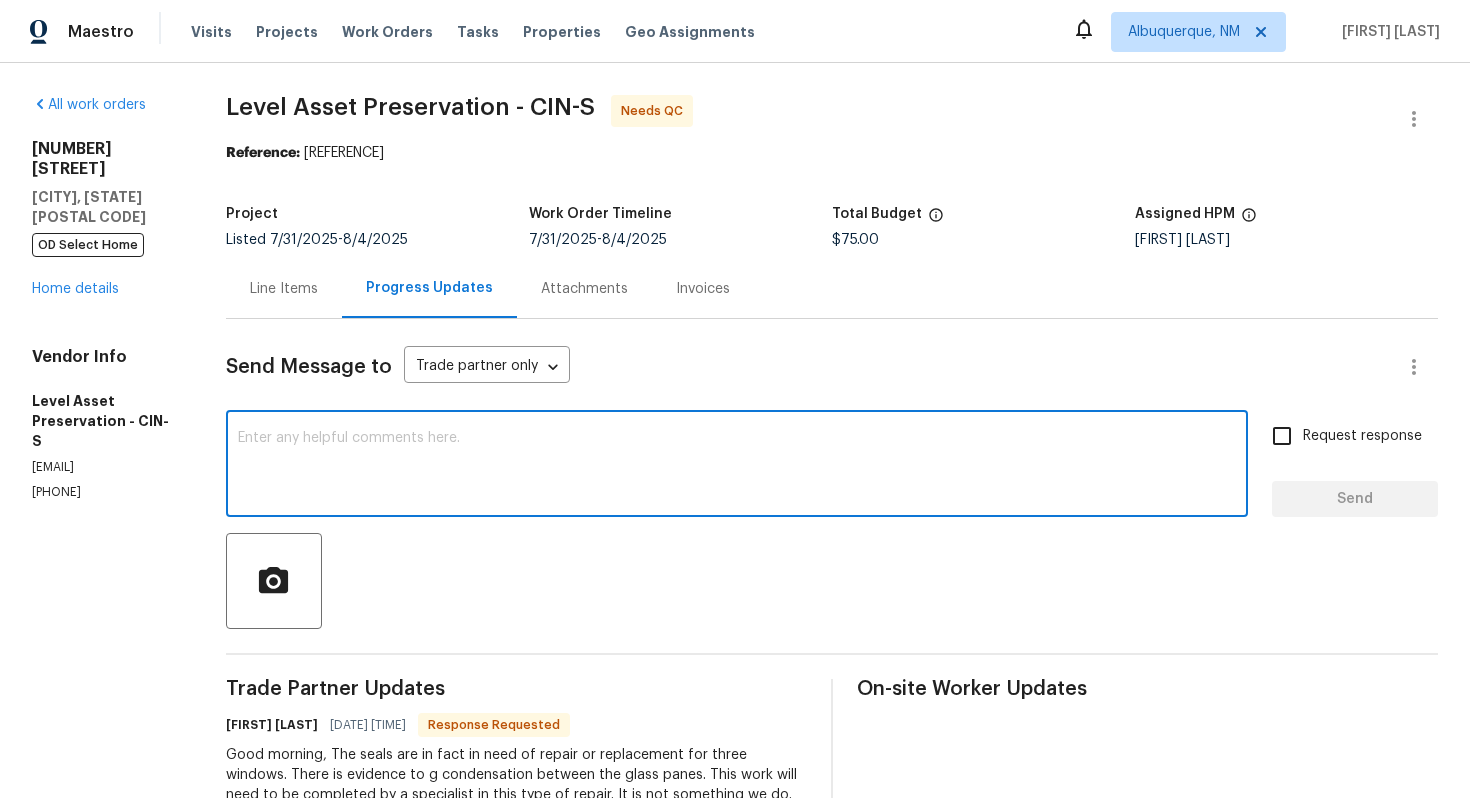 paste on "Alright sounds good I’ve got someone headed over so we’re good to close this out with just the trip charge thanks!" 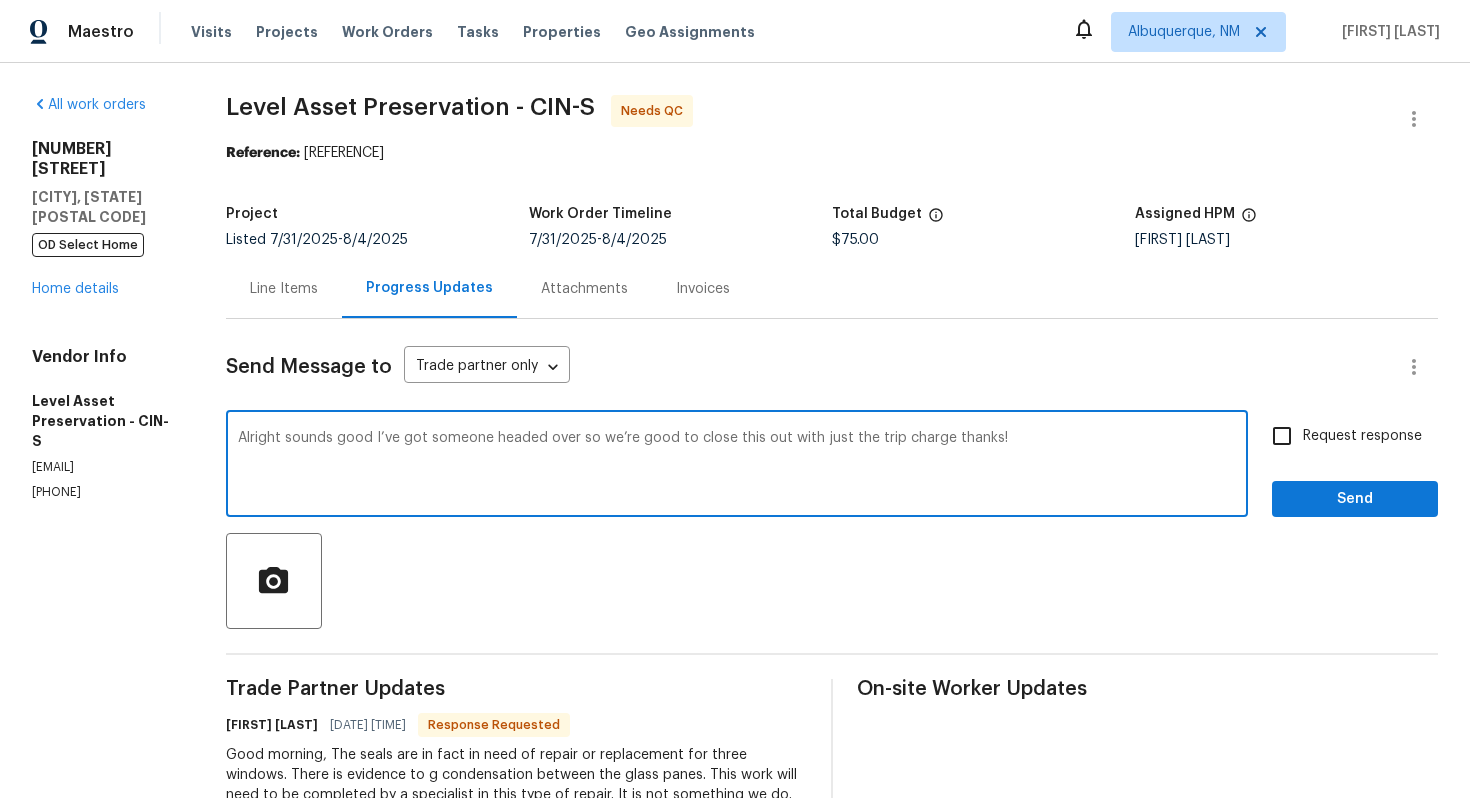 click on "Add Punctuation Alright ," at bounding box center (0, 0) 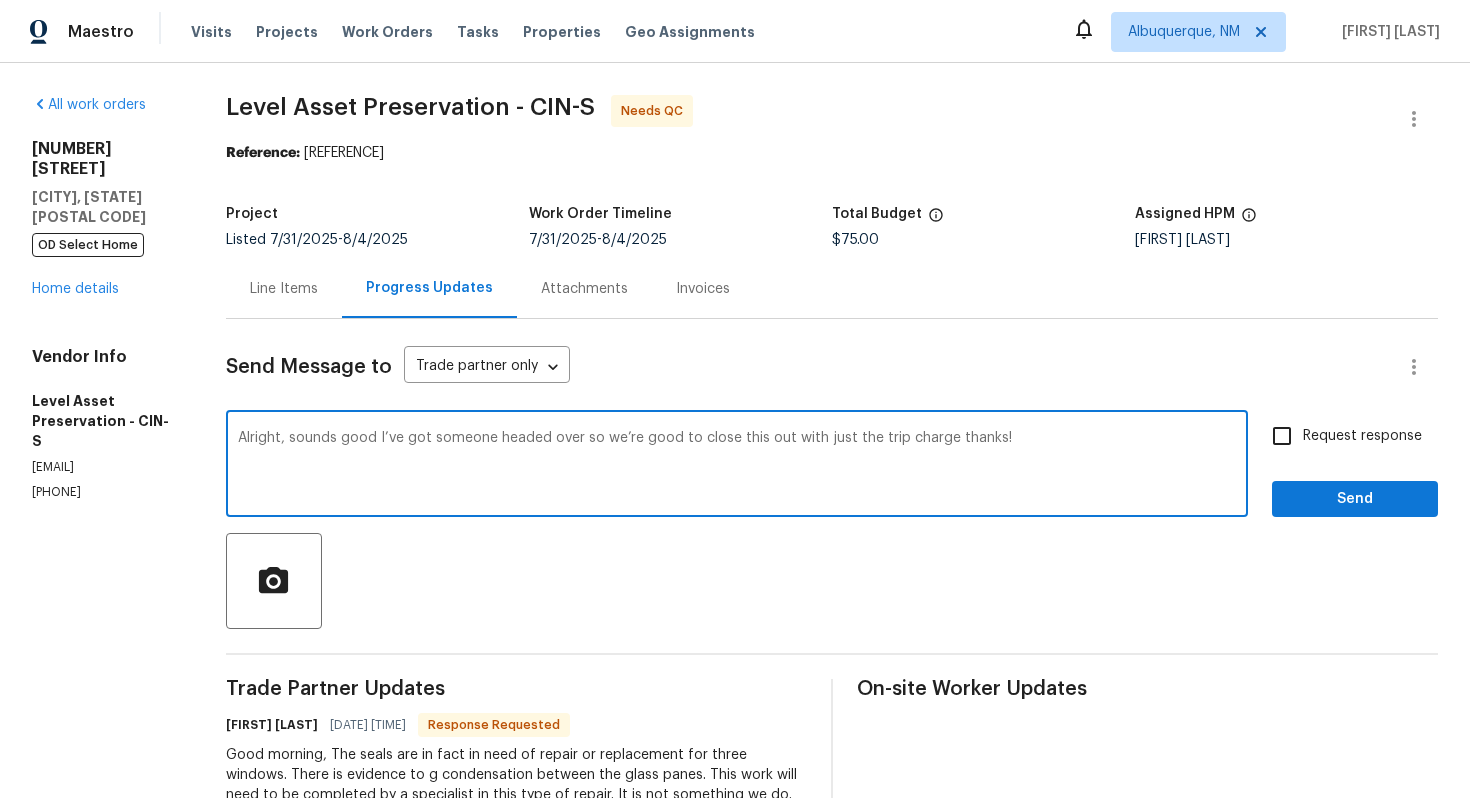 click on "Rewrite sentence" at bounding box center [0, 0] 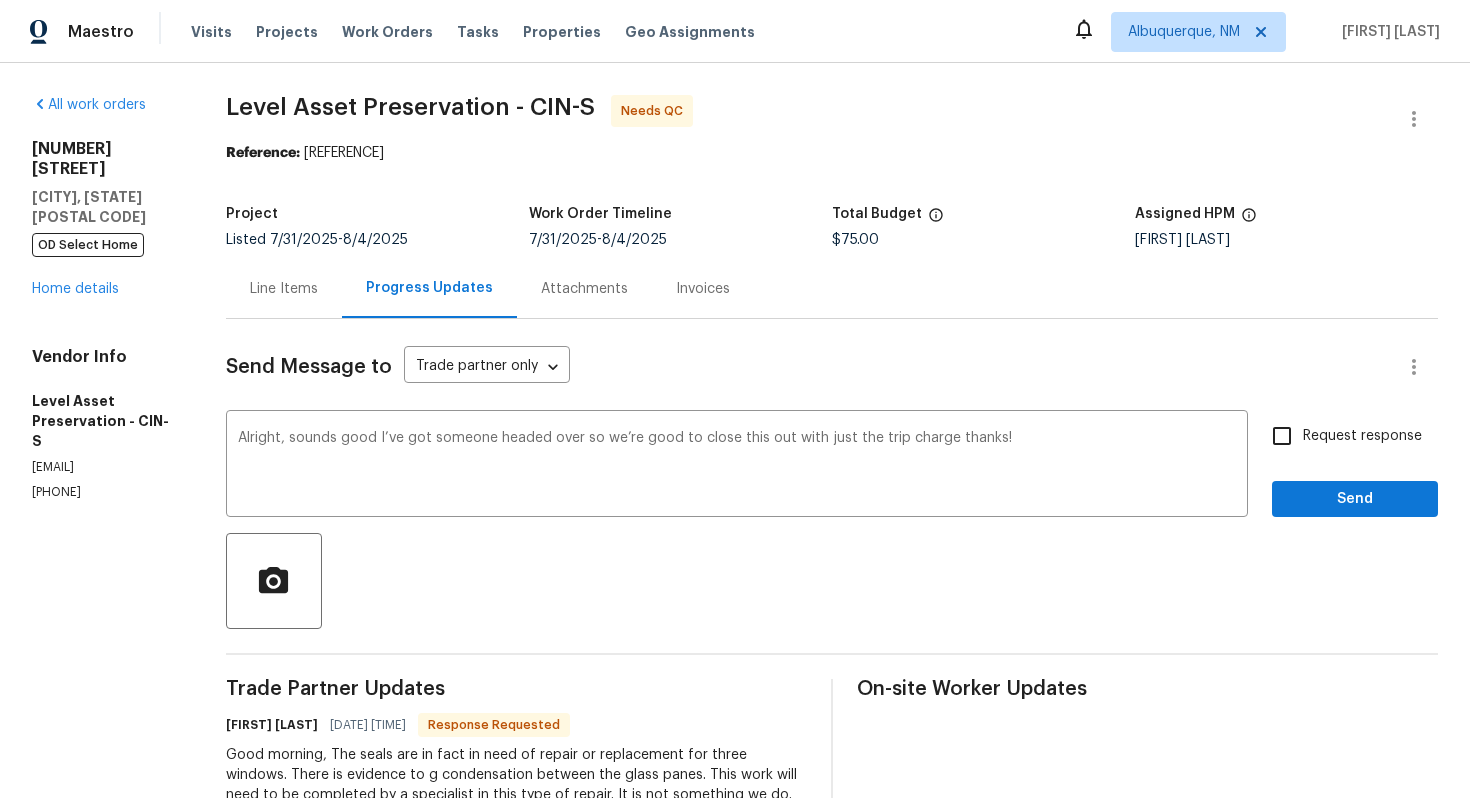 click on "good" at bounding box center (0, 0) 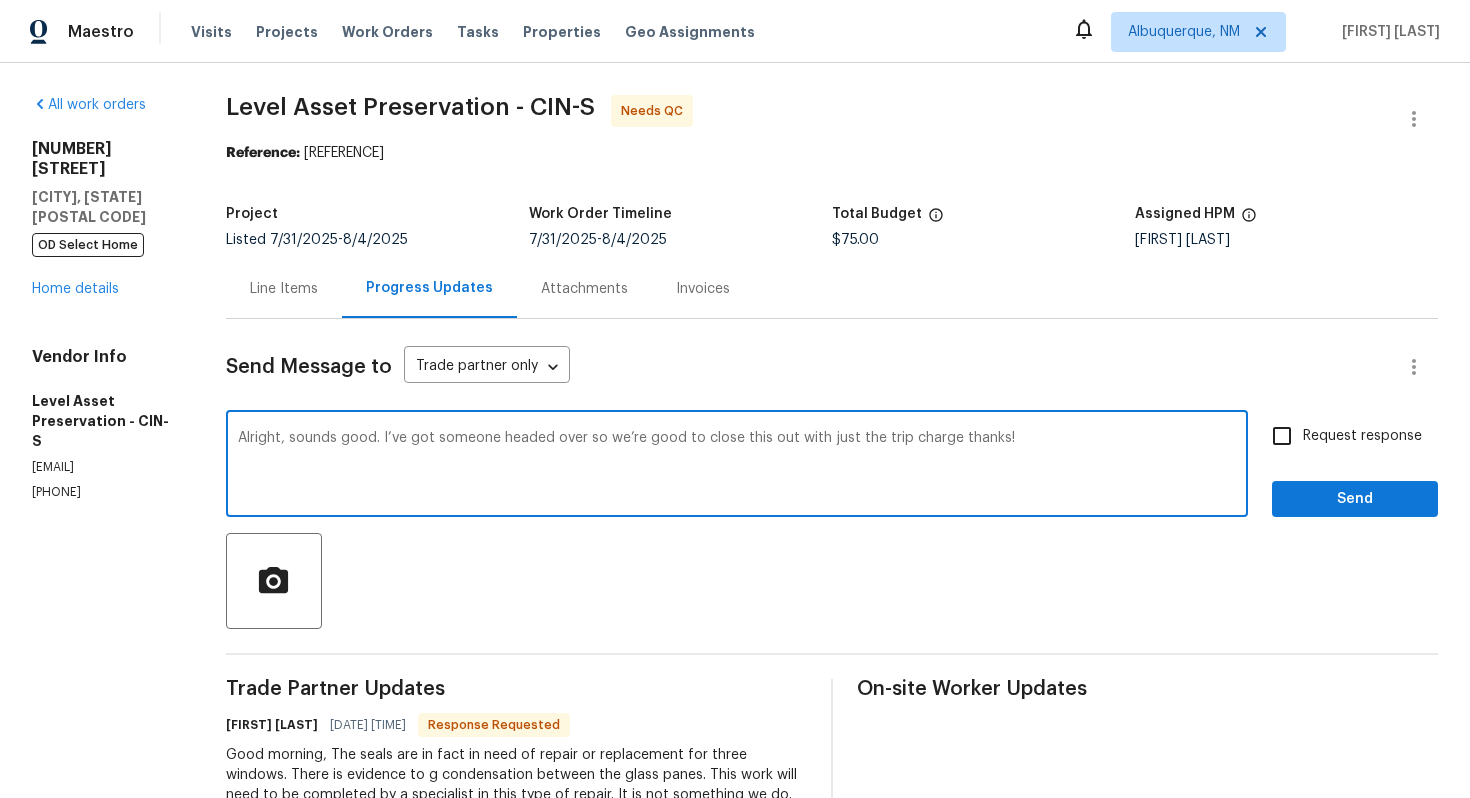 click on "over" at bounding box center [0, 0] 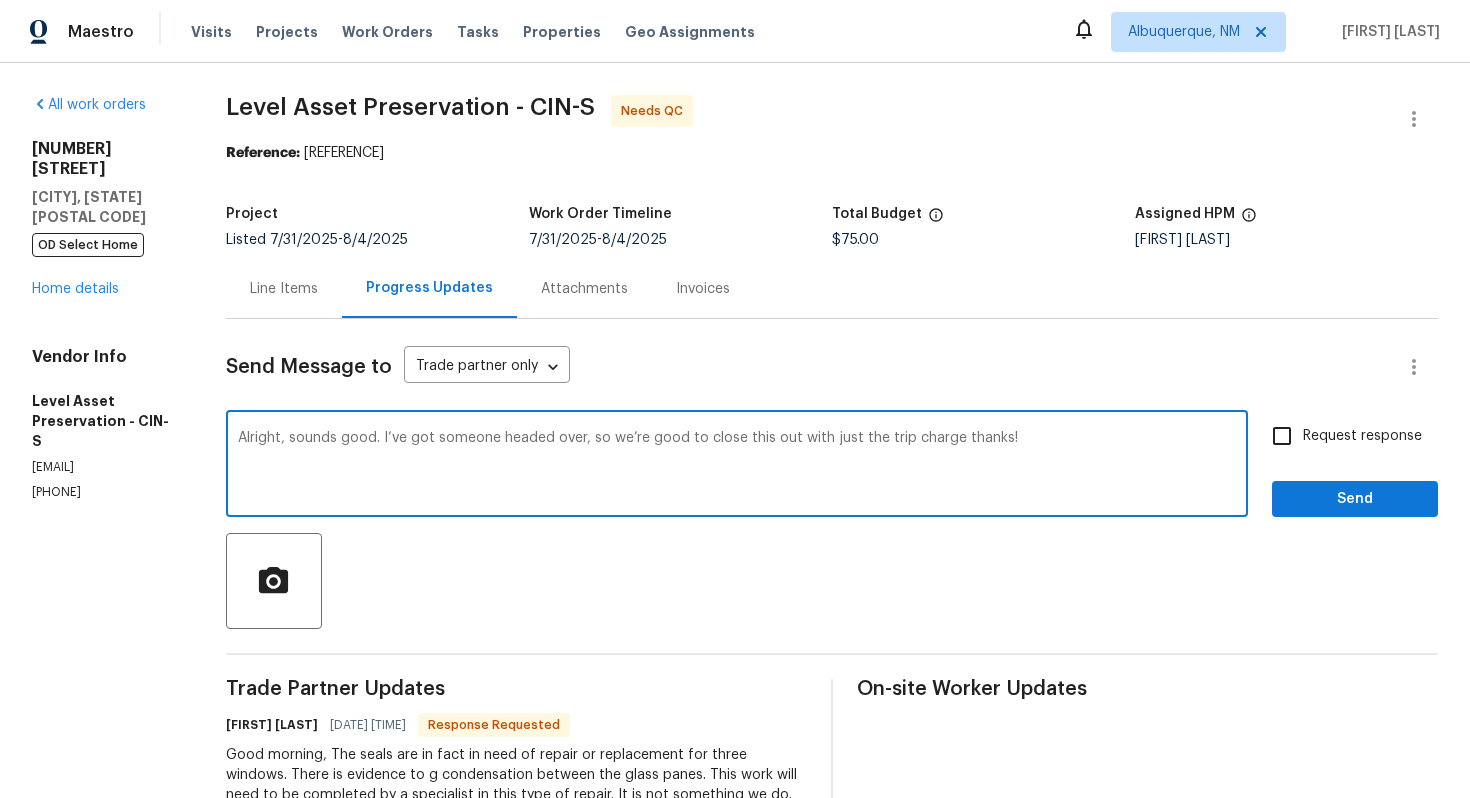 click on "charge" at bounding box center [0, 0] 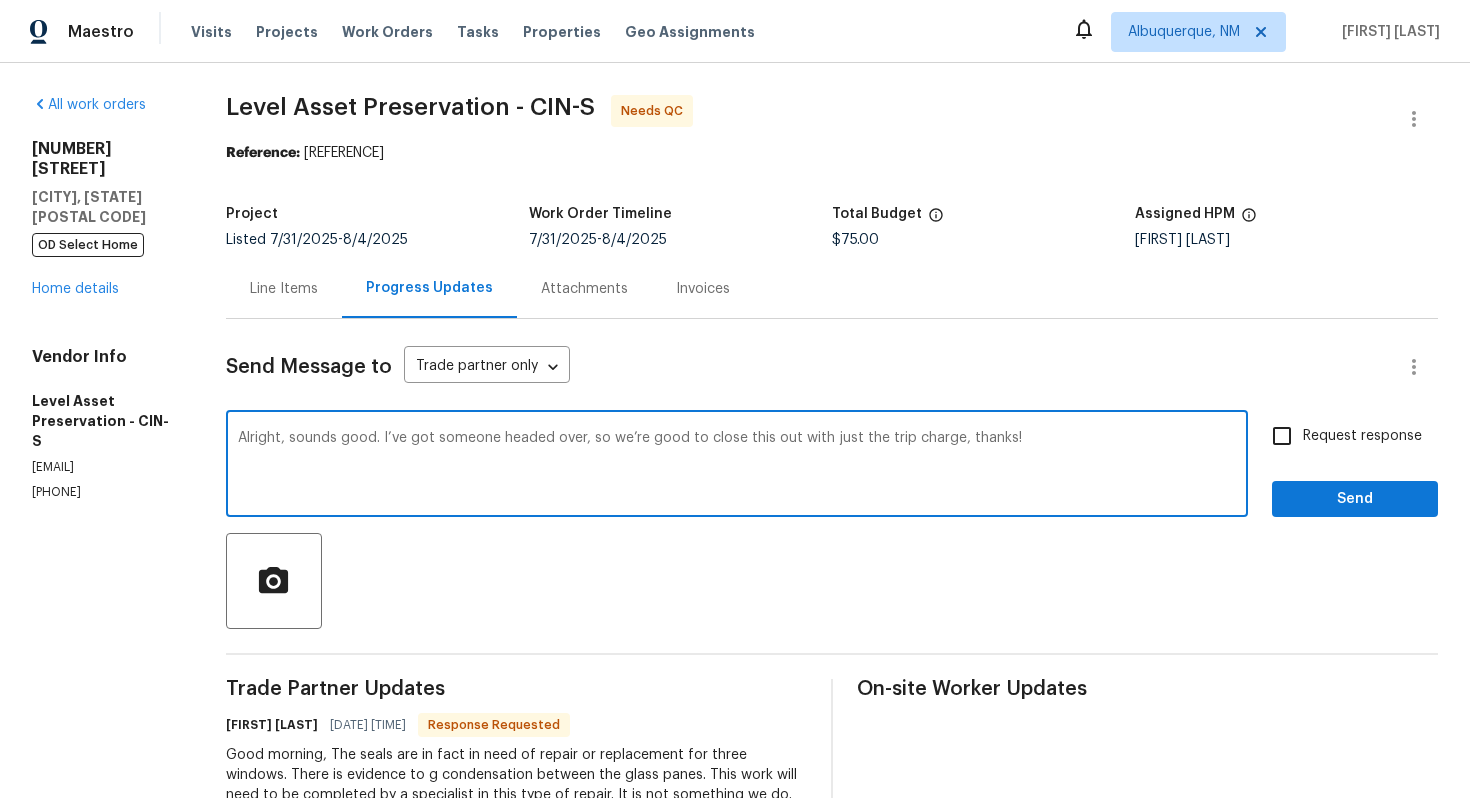 type on "Alright, sounds good. I’ve got someone headed over, so we’re good to close this out with just the trip charge, thanks!" 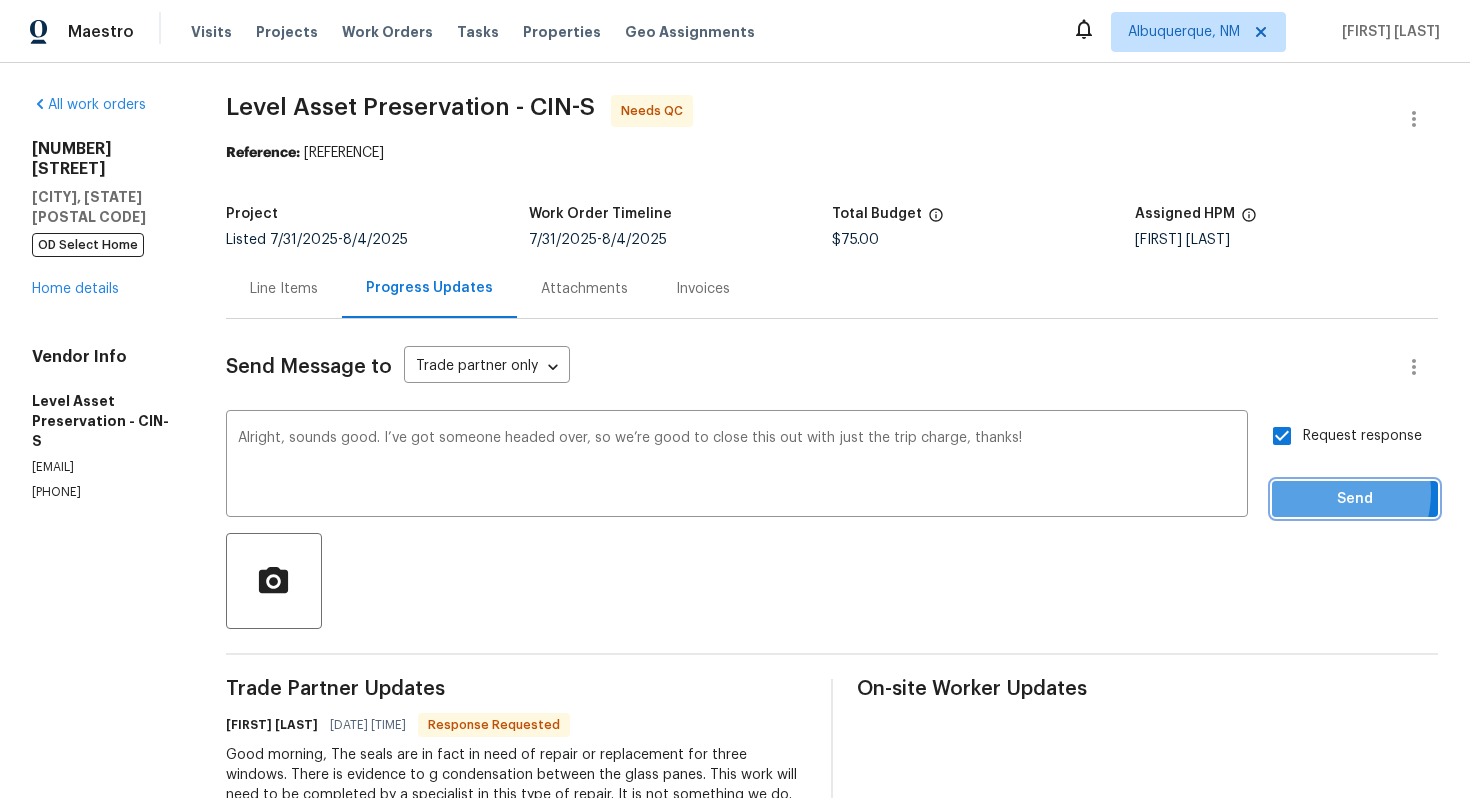 click on "Send" at bounding box center (1355, 499) 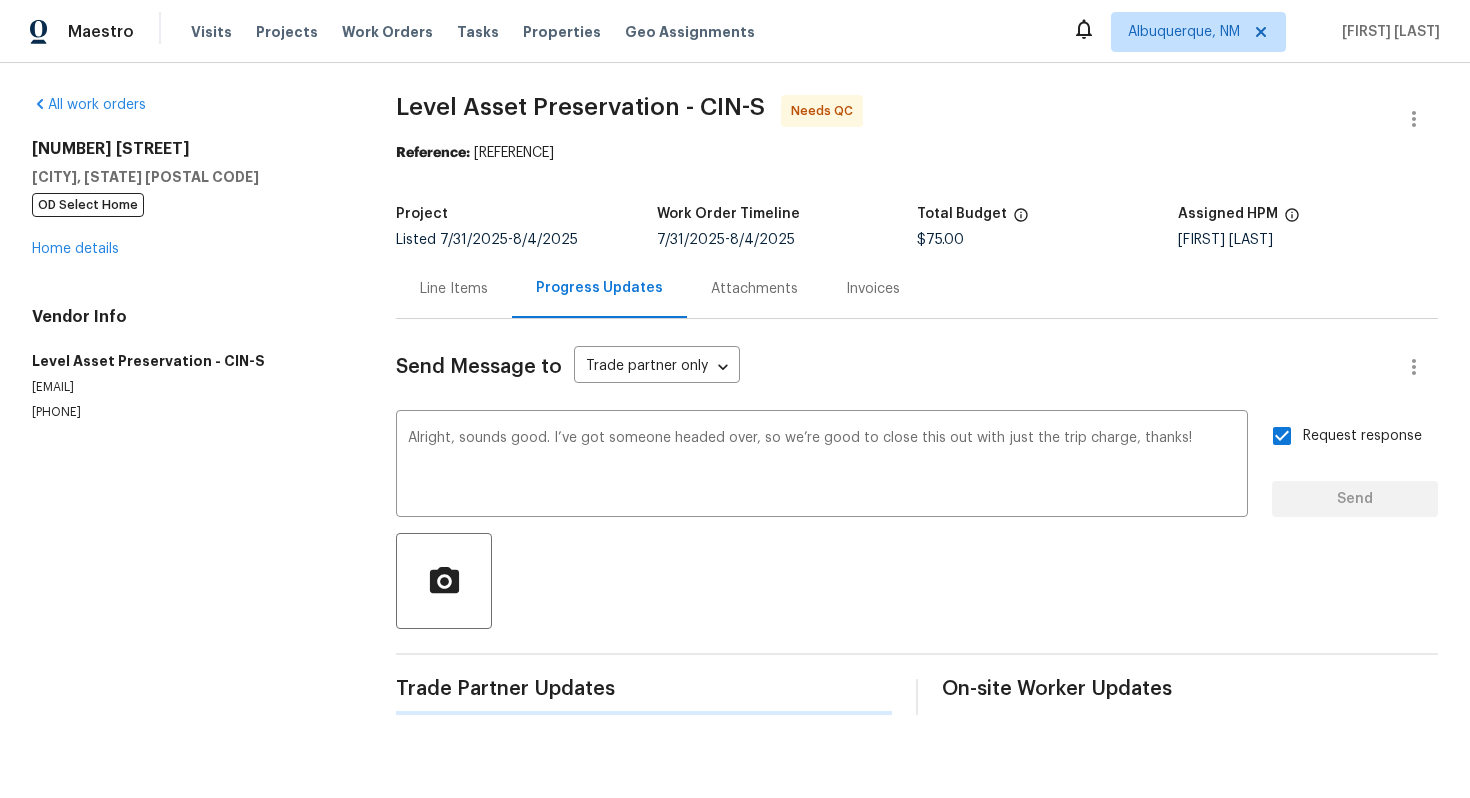 type 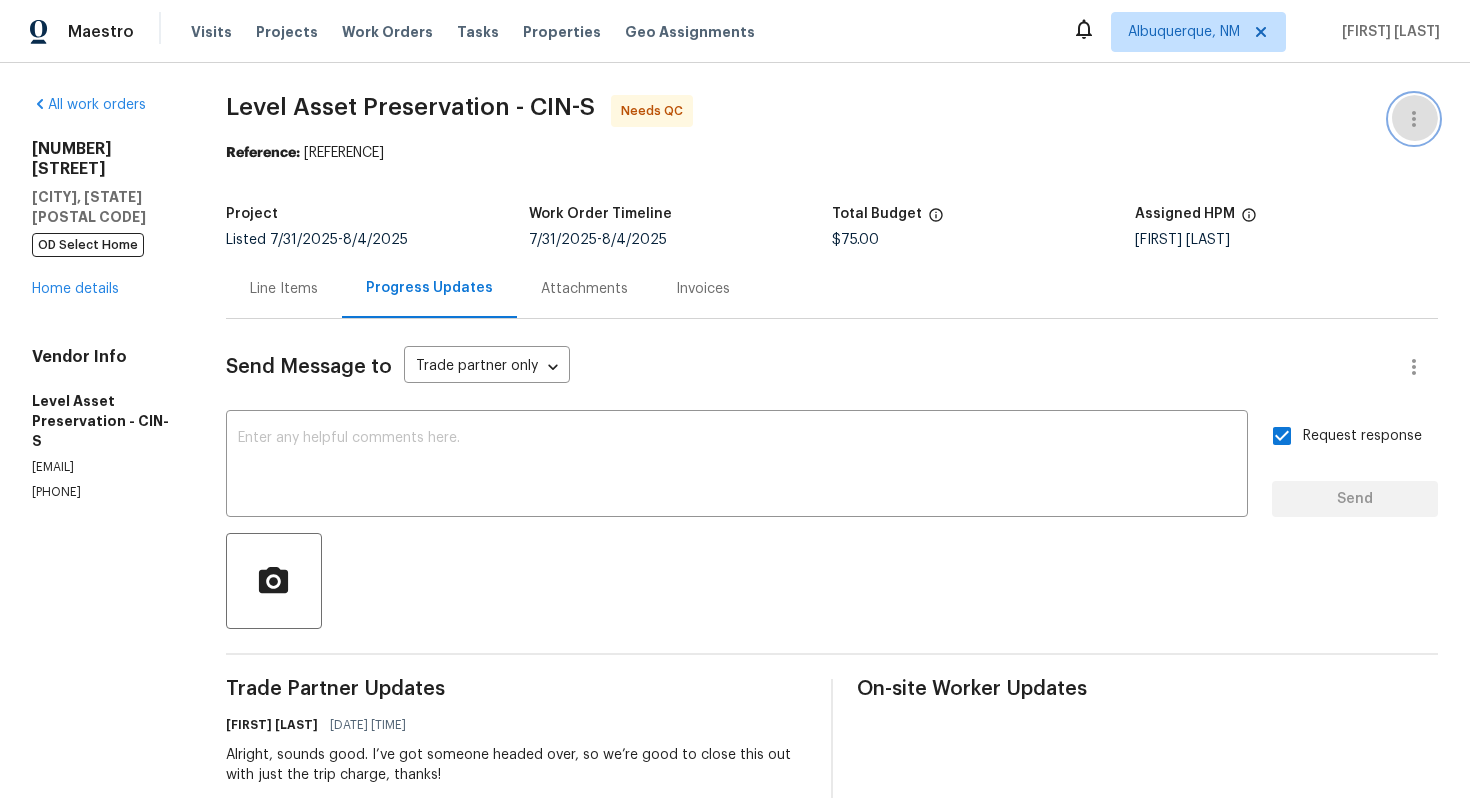 click 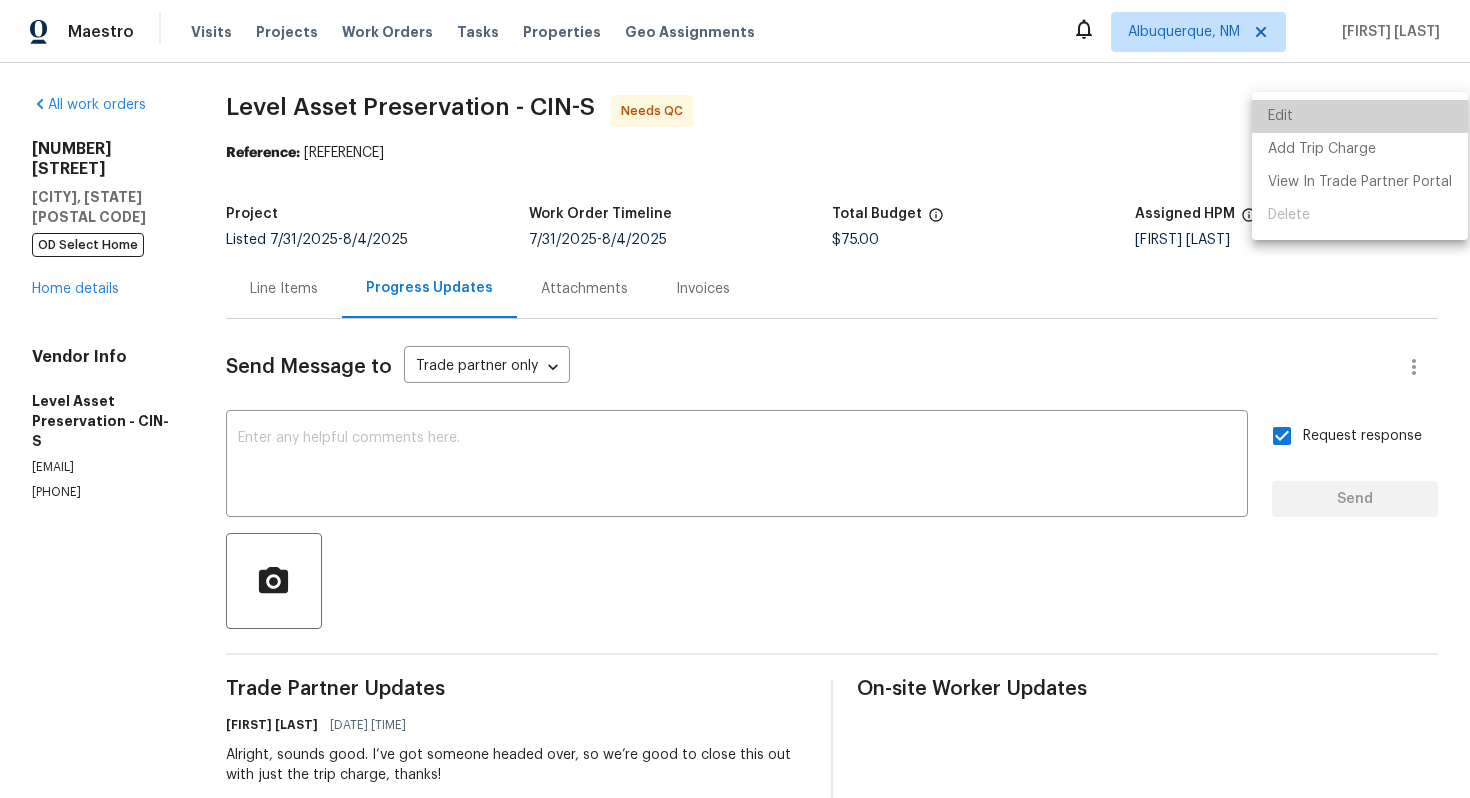 click on "Edit" at bounding box center [1360, 116] 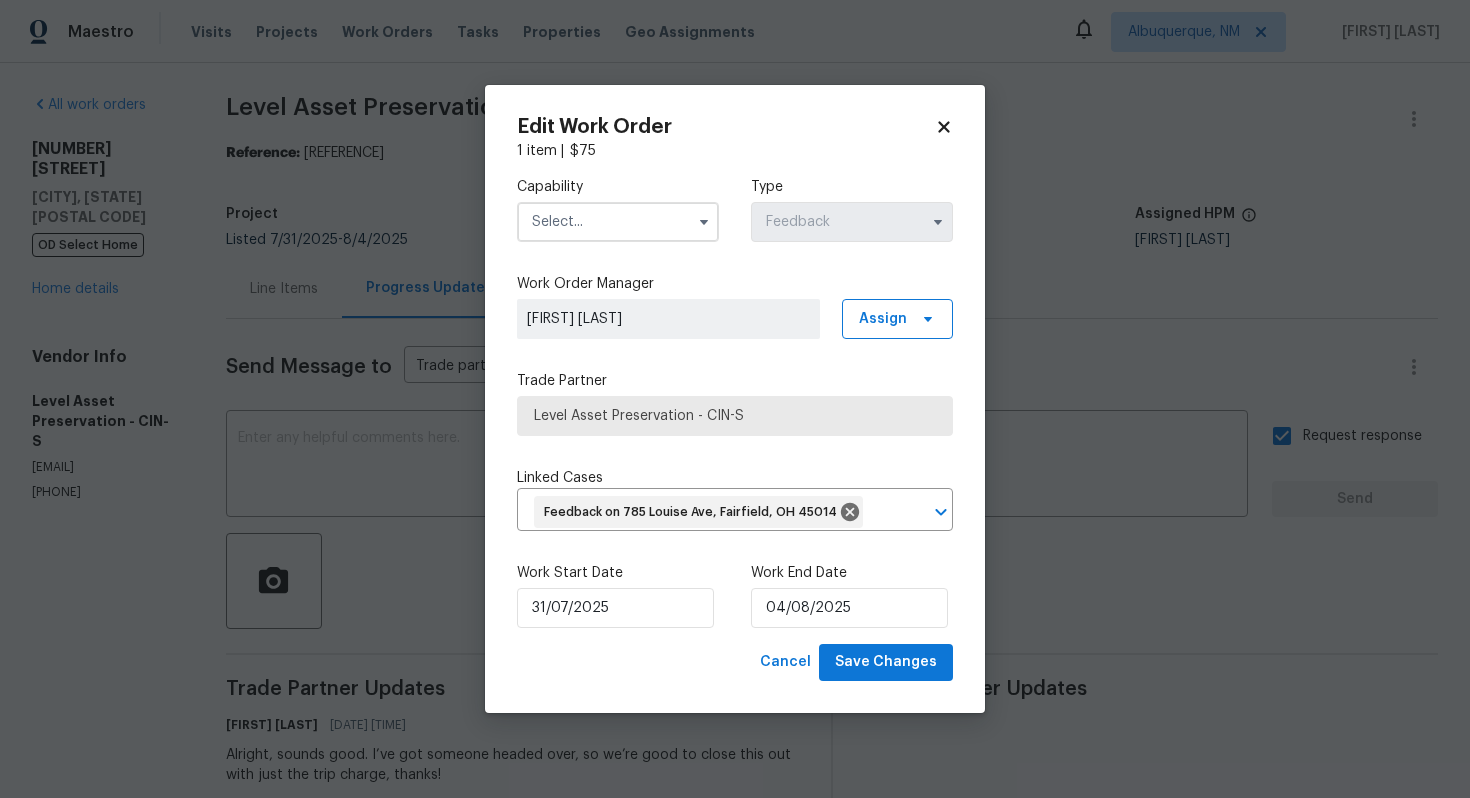 click at bounding box center (618, 222) 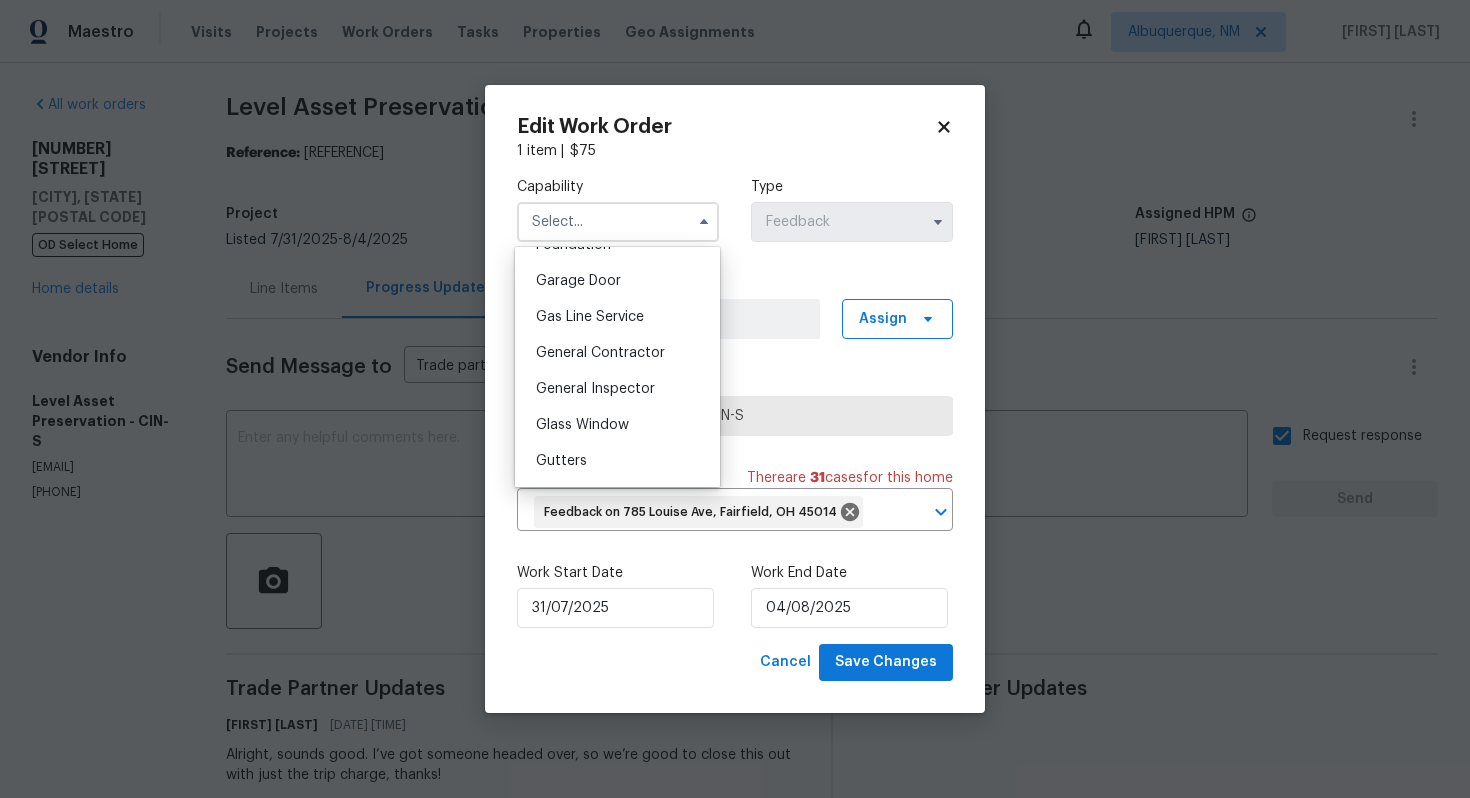scroll, scrollTop: 859, scrollLeft: 0, axis: vertical 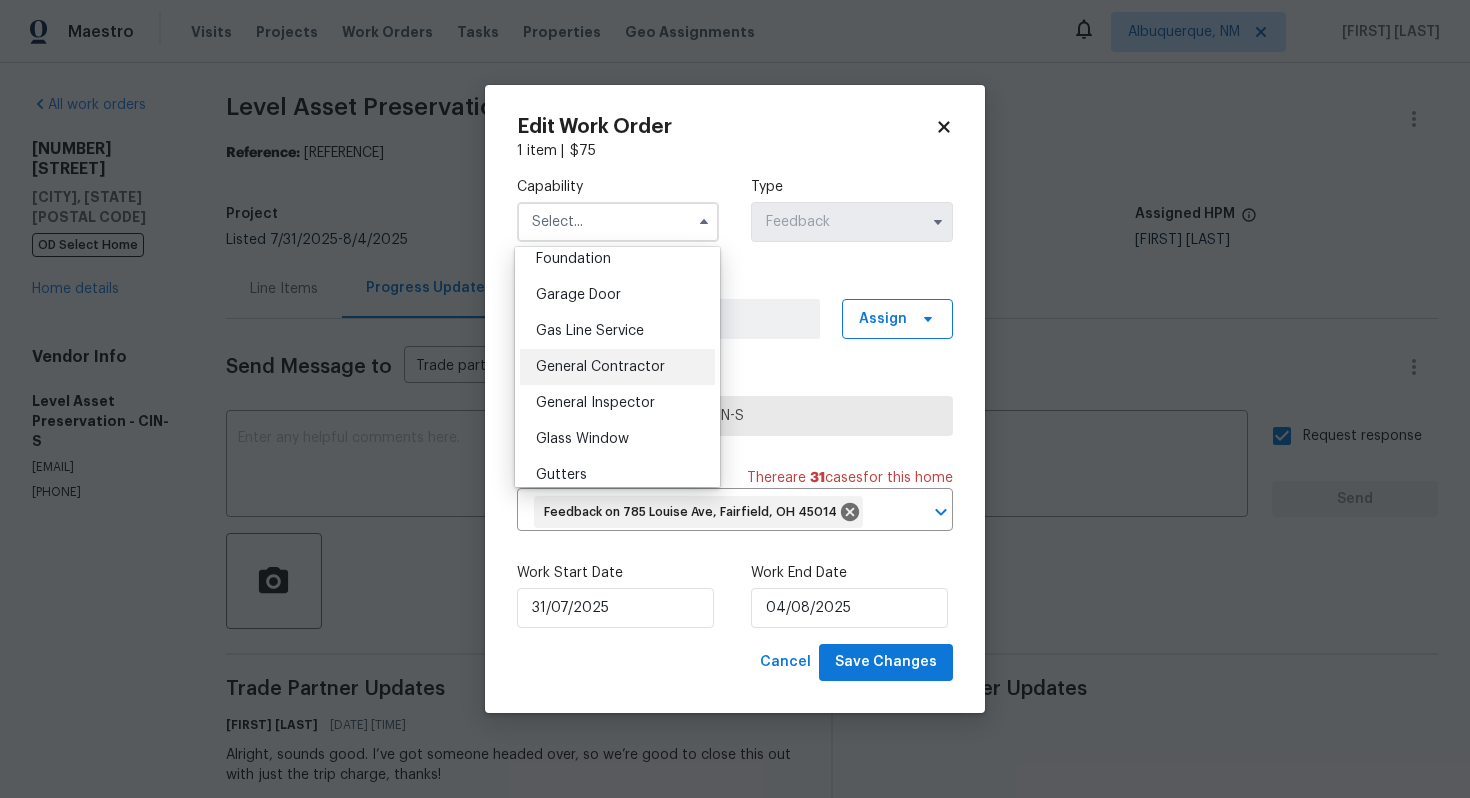click on "General Contractor" at bounding box center (617, 367) 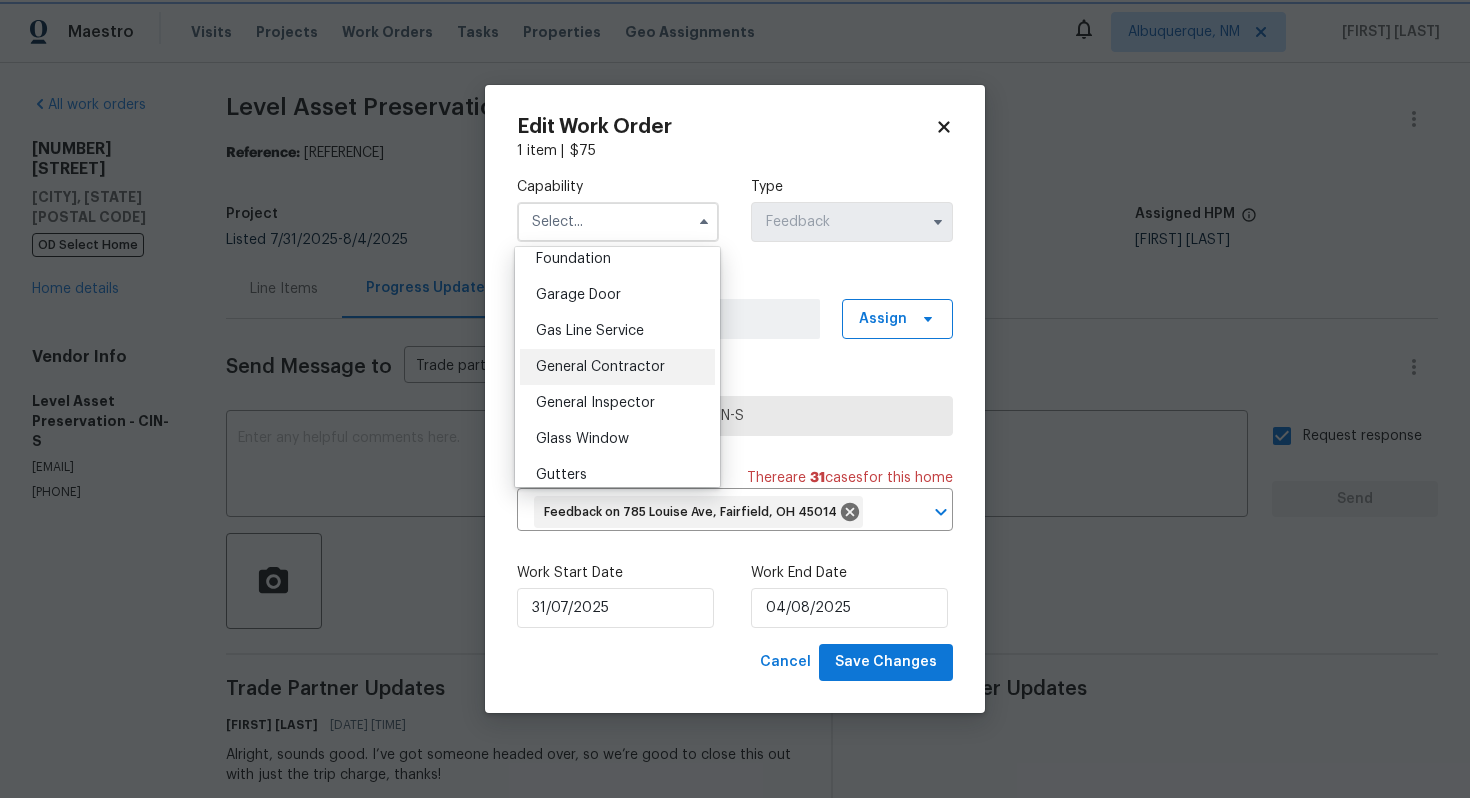 type on "General Contractor" 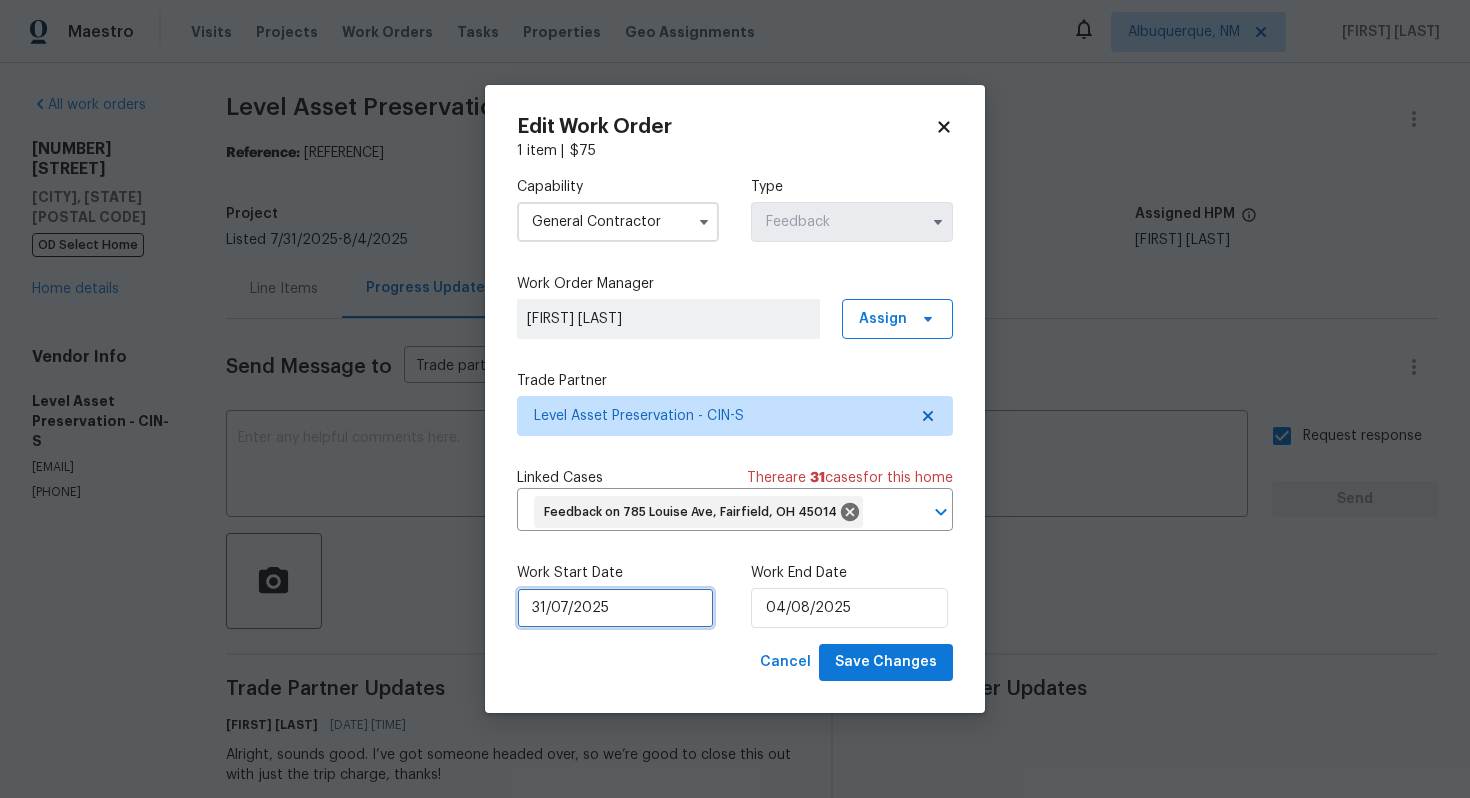 click on "31/07/2025" at bounding box center (615, 608) 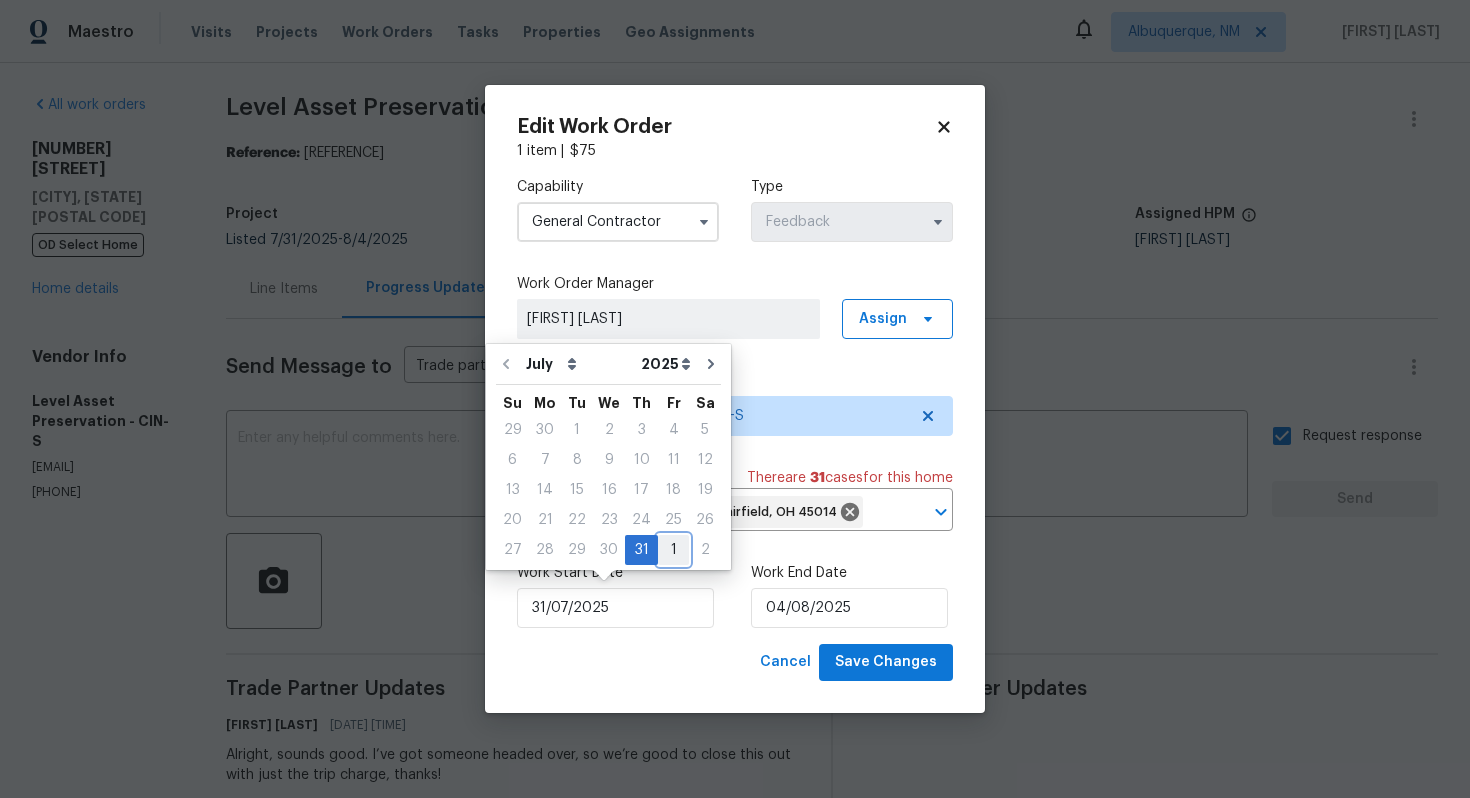click on "1" at bounding box center [673, 550] 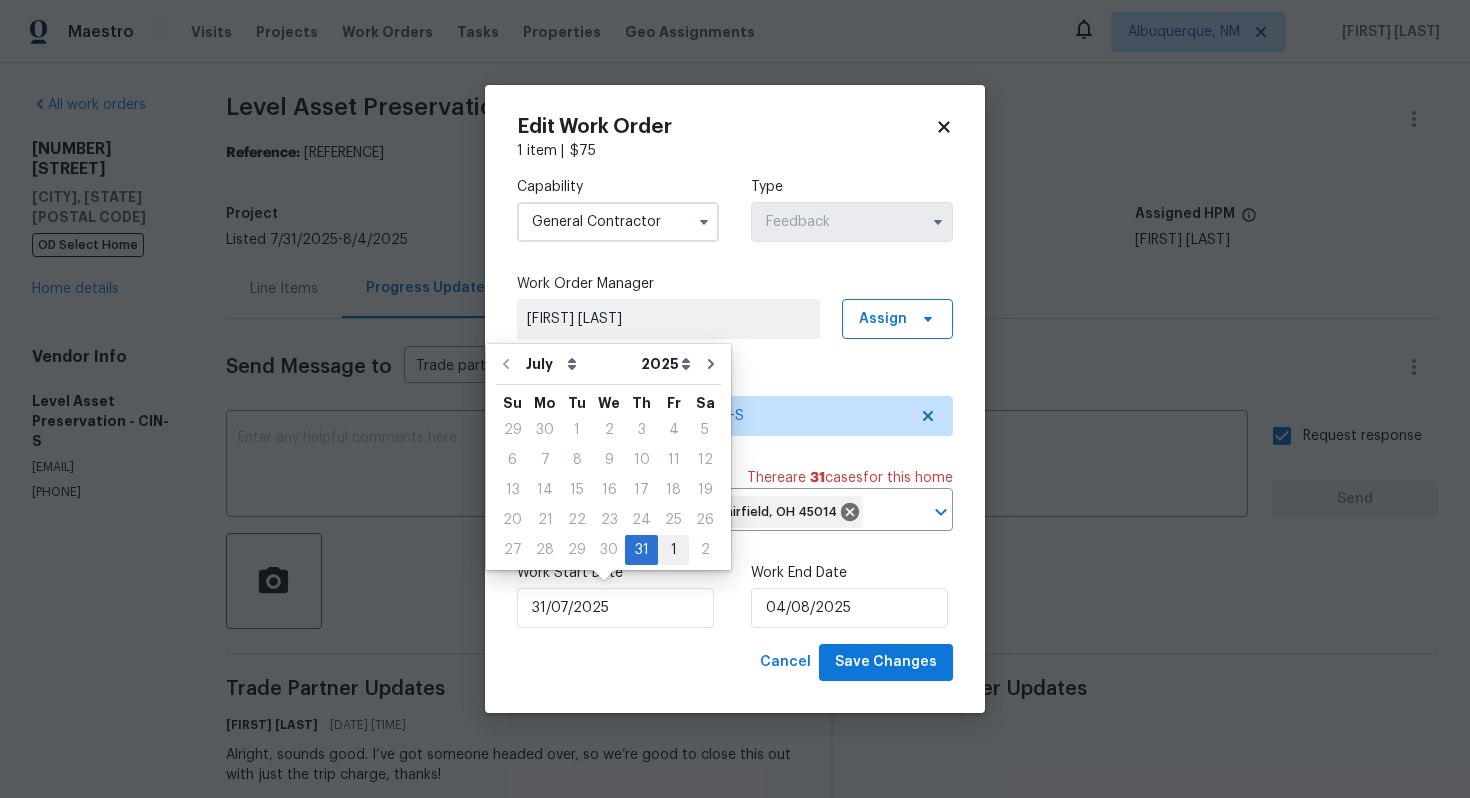 type on "01/08/2025" 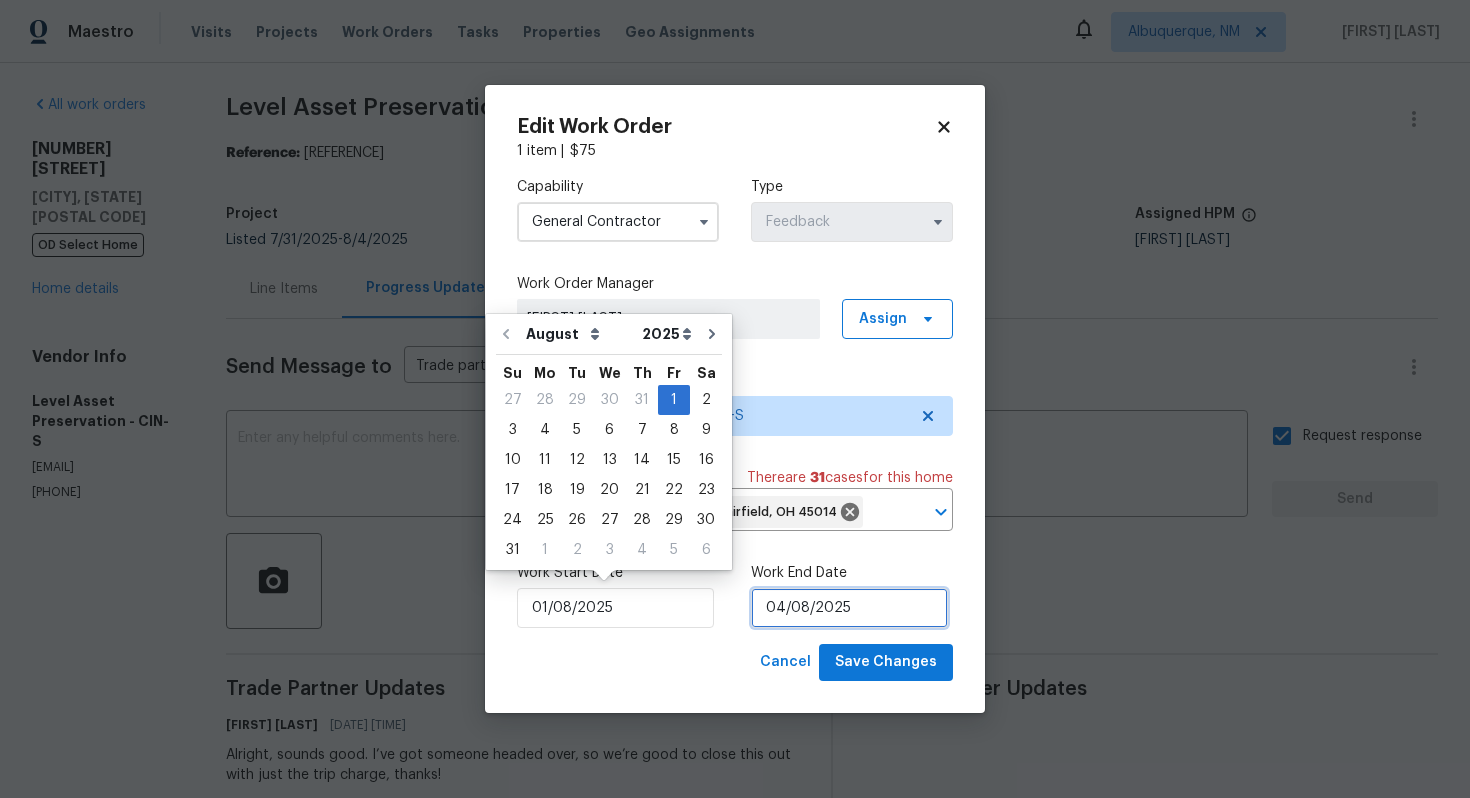click on "04/08/2025" at bounding box center (849, 608) 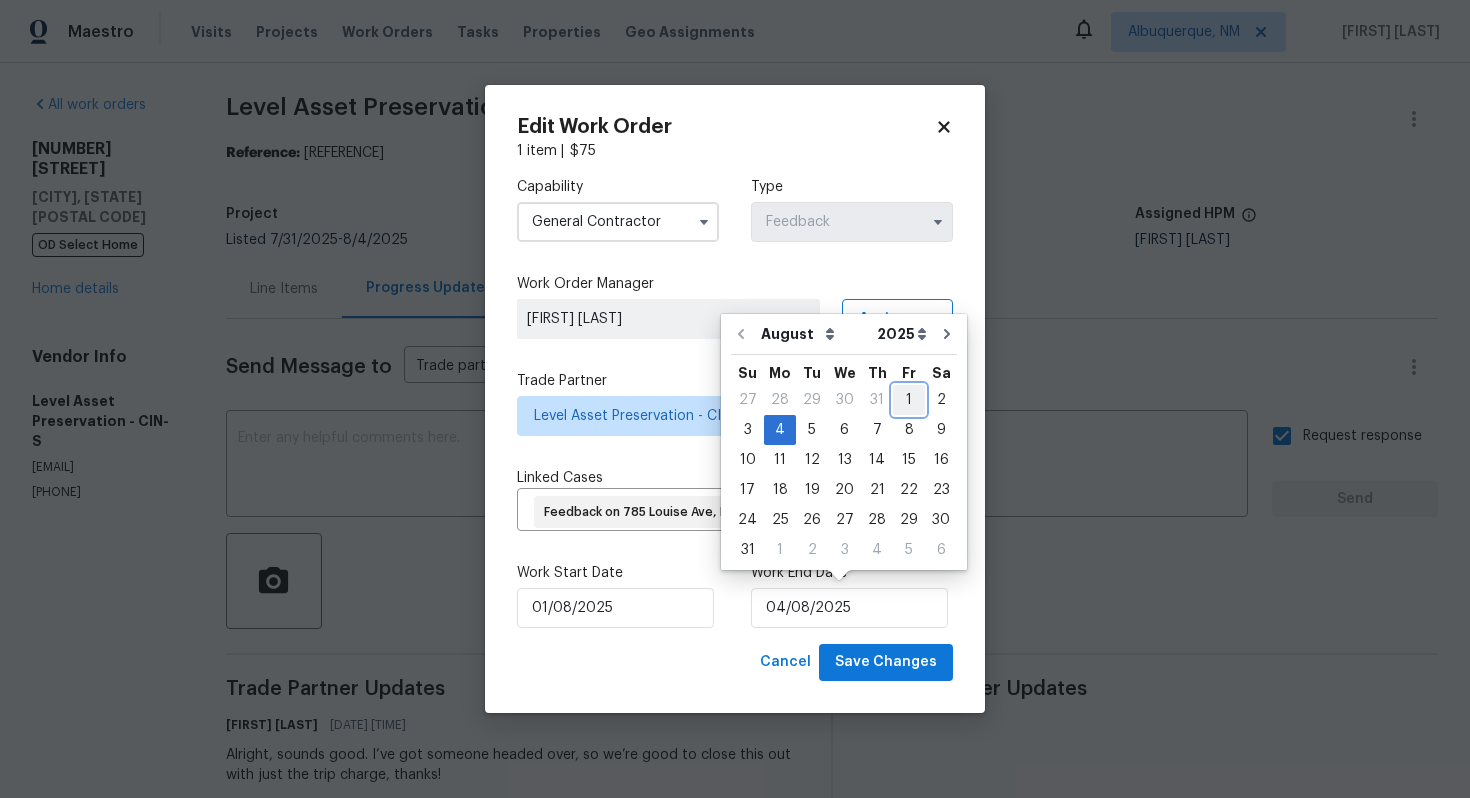 click on "1" at bounding box center [909, 400] 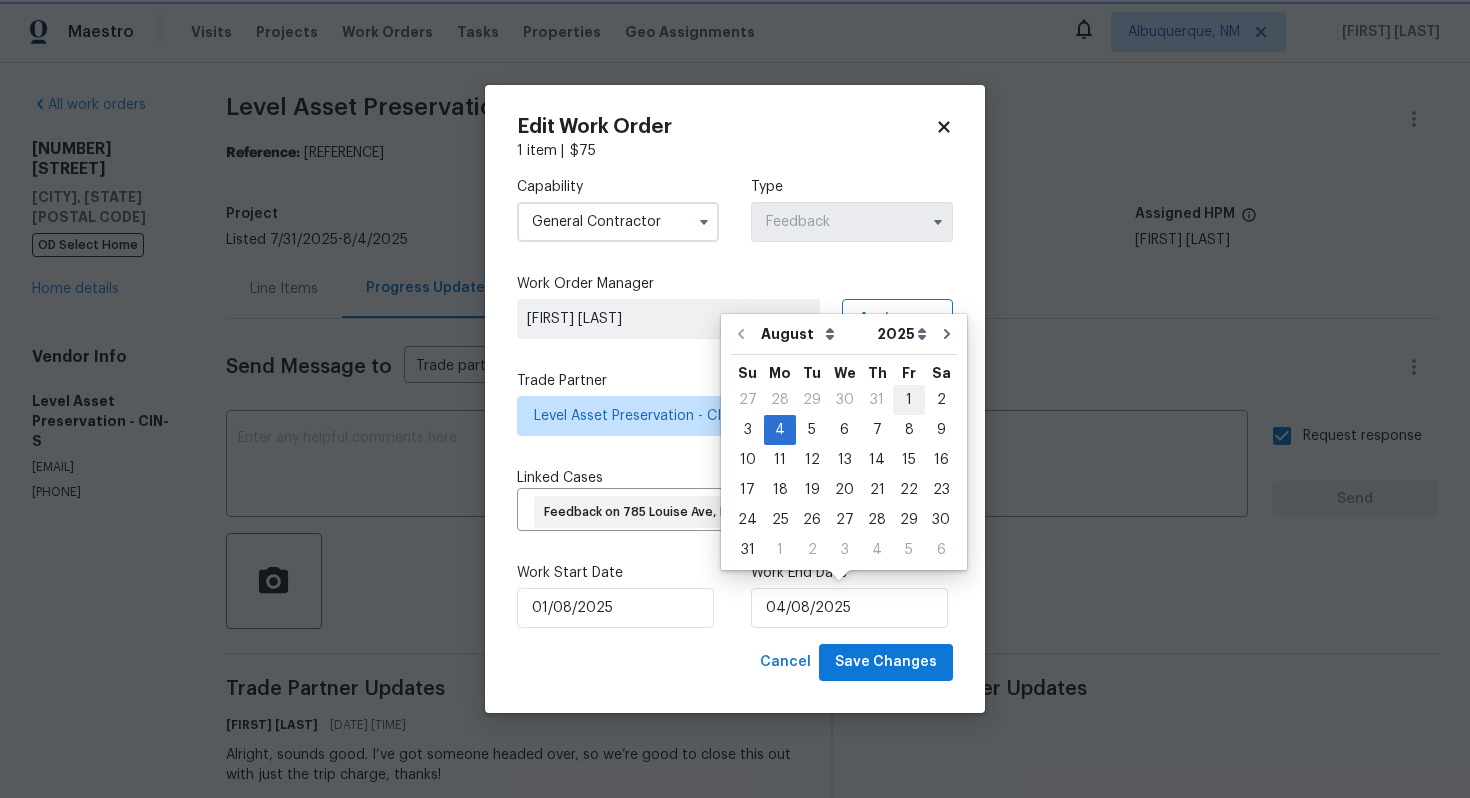 type on "01/08/2025" 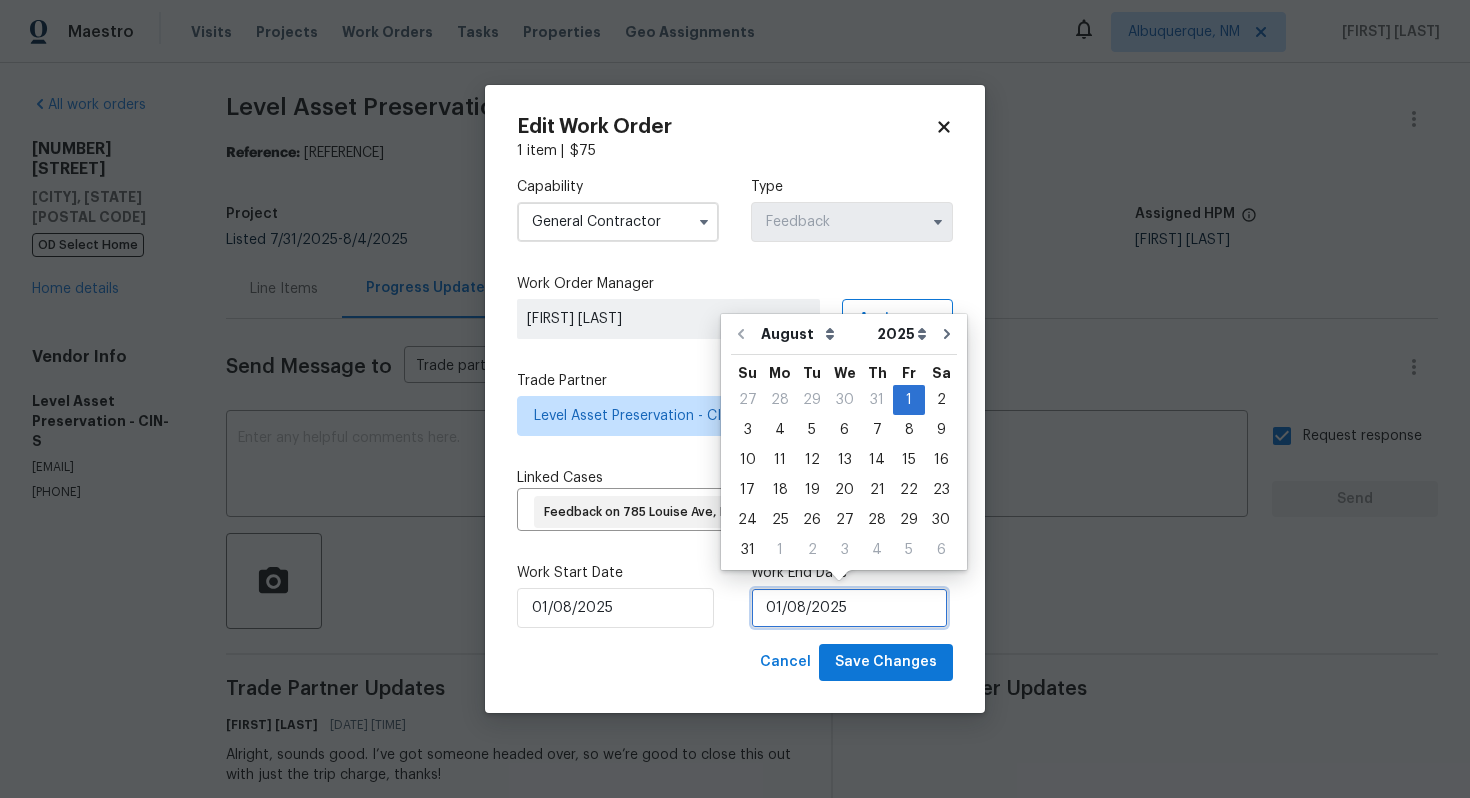 click on "01/08/2025" at bounding box center [849, 608] 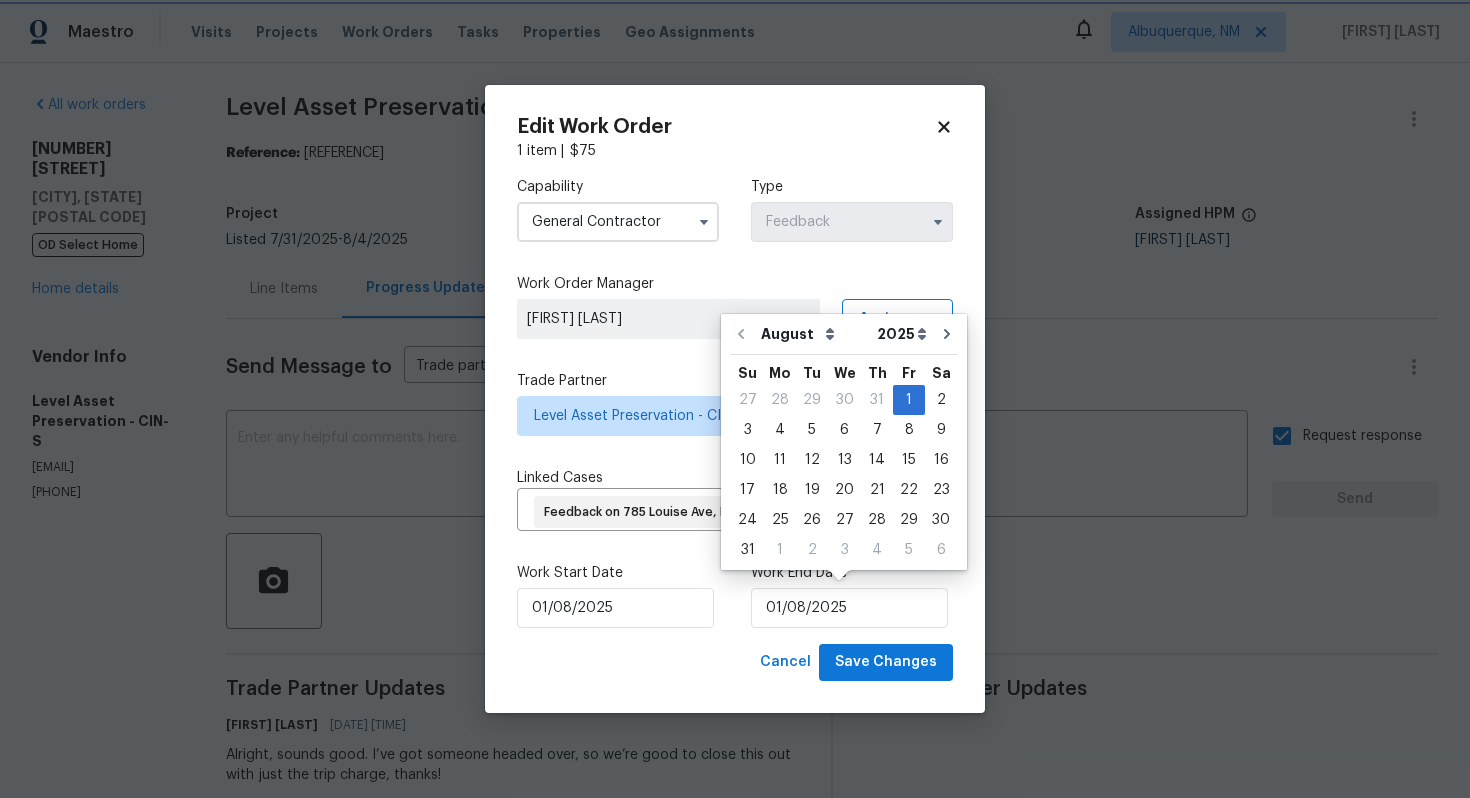 click on "Edit Work Order 1 item | $ 75 Capability   General Contractor Type   Feedback Work Order Manager   Vignesh M Assign Trade Partner   Level Asset Preservation - CIN-S Linked Cases There  are   31  case s  for this home   Feedback on 785 Louise Ave, Fairfield, OH 45014 ​ Work Start Date   01/08/2025 Work End Date   01/08/2025 Cancel Save Changes" at bounding box center [735, 399] 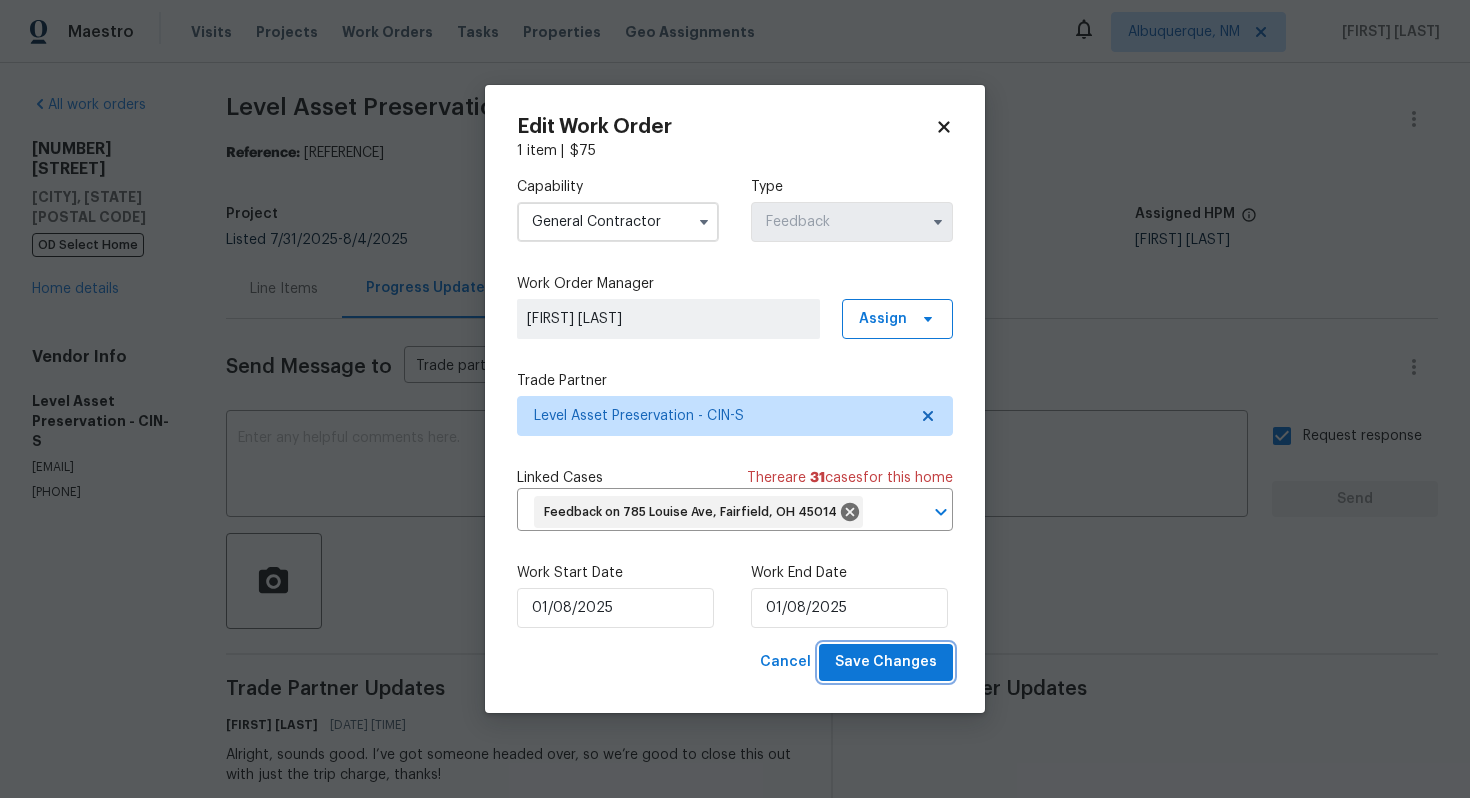 click on "Save Changes" at bounding box center (886, 662) 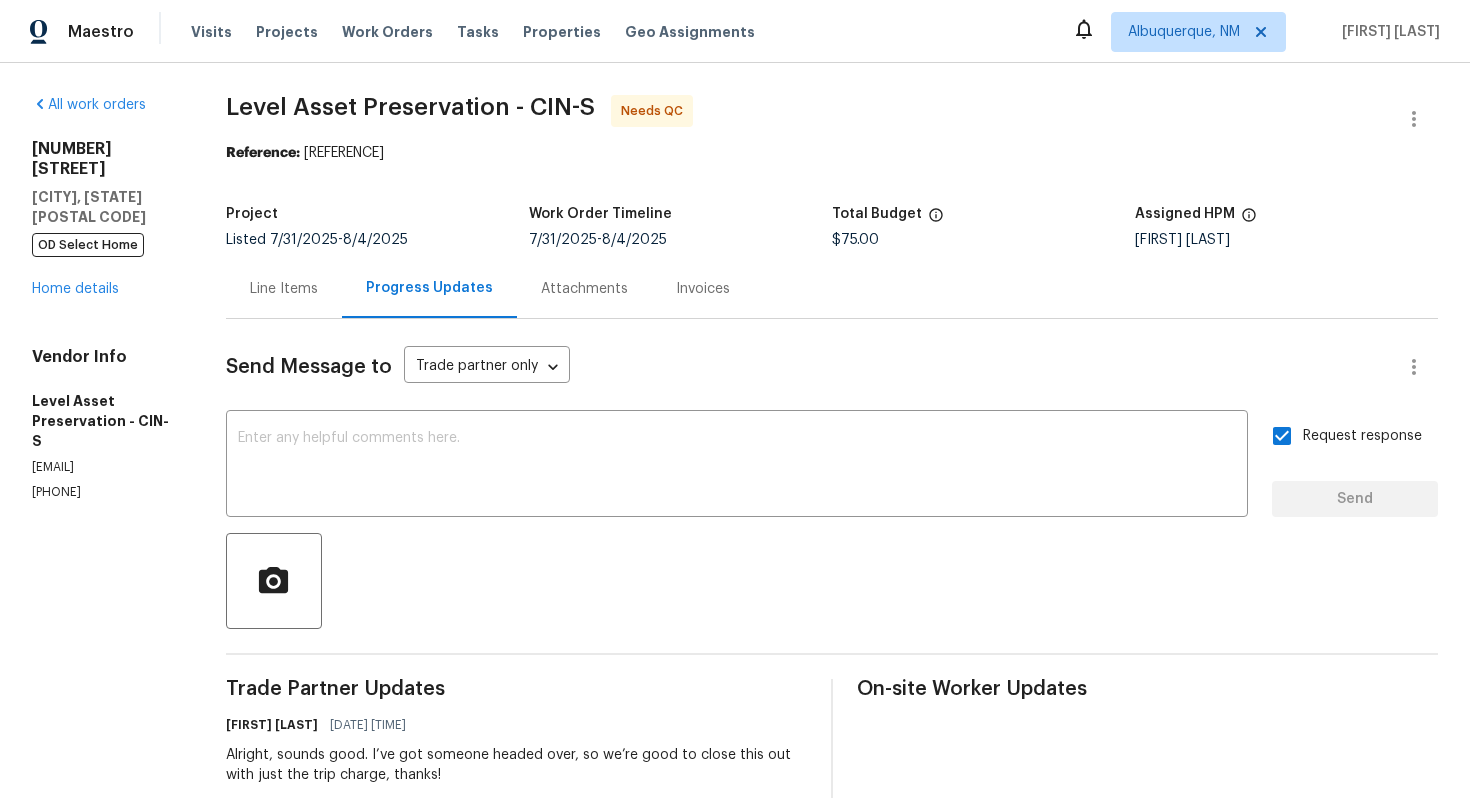 click on "Maestro Visits Projects Work Orders Tasks Properties Geo Assignments Albuquerque, NM Vignesh M All work orders 785 Louise Ave Fairfield, OH 45014 OD Select Home Home details Vendor Info Level Asset Preservation - CIN-S cmcfarland@levelassetpreservation.com (513) 259-8731 Level Asset Preservation - CIN-S Needs QC Reference:   4KR8JB4MH94VB-2326d69a3 Project Listed   7/31/2025  -  8/4/2025 Work Order Timeline 7/31/2025  -  8/4/2025 Total Budget $75.00 Assigned HPM Robert Carl Line Items Progress Updates Attachments Invoices Send Message to Trade partner only Trade partner only ​ x ​ Request response Send Trade Partner Updates Vignesh M 08/01/2025 11:46 AM Alright, sounds good. I’ve got someone headed over, so we’re good to close this out with just the trip charge, thanks! Crystal McFarland 08/01/2025 7:57 AM Crystal McFarland 07/31/2025 9:29 AM We will be on site first thing in morning Vignesh M 07/31/2025 9:22 AM Can you take a look at this ASAP? Lemme know the earliest you can get it done. Thanks!" at bounding box center (735, 399) 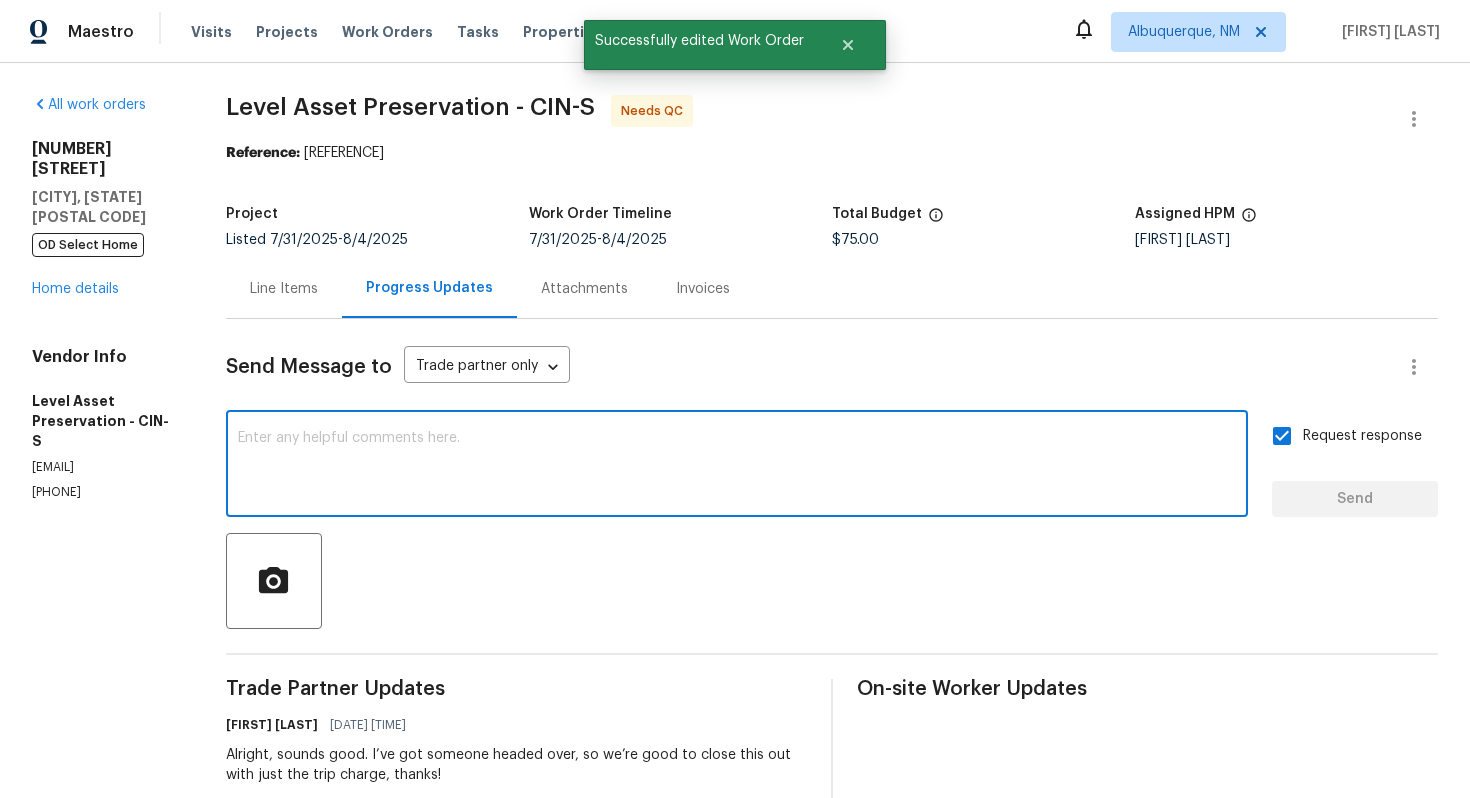 click at bounding box center [737, 466] 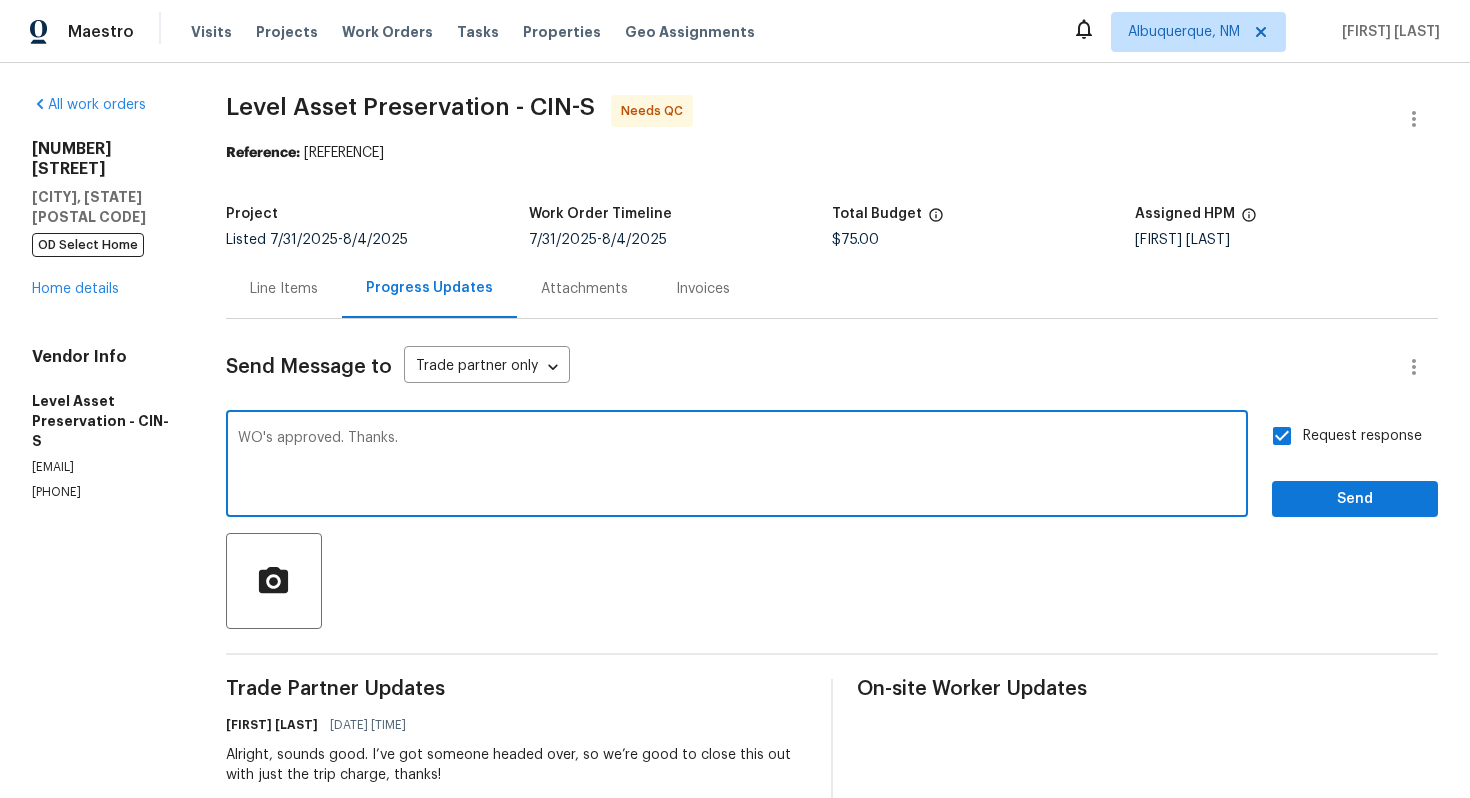 type on "WO's approved. Thanks." 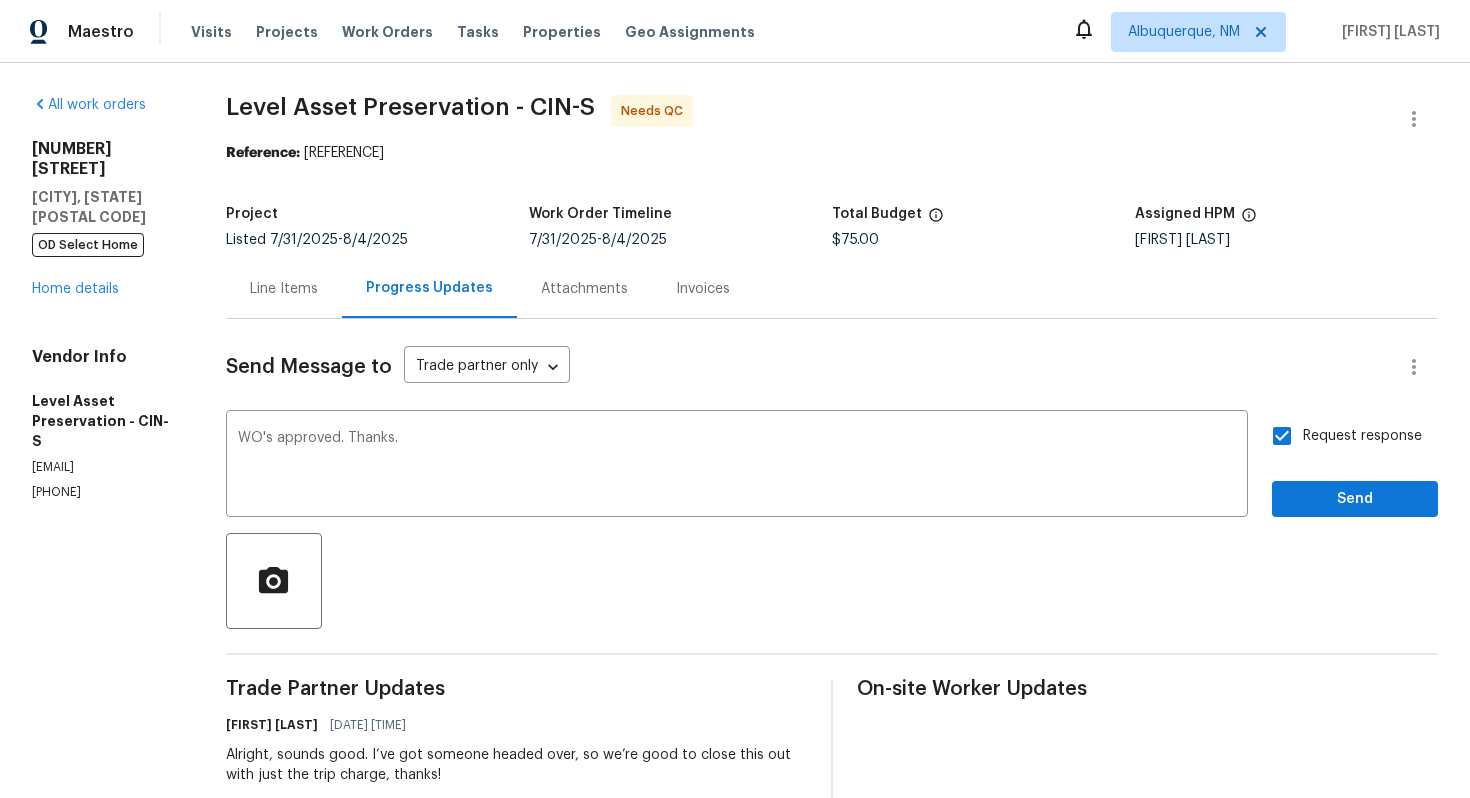 click on "Send Message to Trade partner only Trade partner only ​ WO's approved. Thanks. x ​ Request response Send Trade Partner Updates Vignesh M 08/01/2025 11:46 AM Alright, sounds good. I’ve got someone headed over, so we’re good to close this out with just the trip charge, thanks! Crystal McFarland 08/01/2025 7:57 AM Good morning,
The seals are in fact in need of repair or replacement for three windows. There is evidence to g condensation between the glass panes. This work will need to be completed by a specialist in this type of repair. It is not something we do. Crystal McFarland 07/31/2025 9:29 AM We will be on site first thing in morning Vignesh M 07/31/2025 9:22 AM Can you take a look at this ASAP? Lemme know the earliest you can get it done. Thanks! Vignesh M 07/31/2025 9:21 AM On-site Worker Updates" at bounding box center (832, 790) 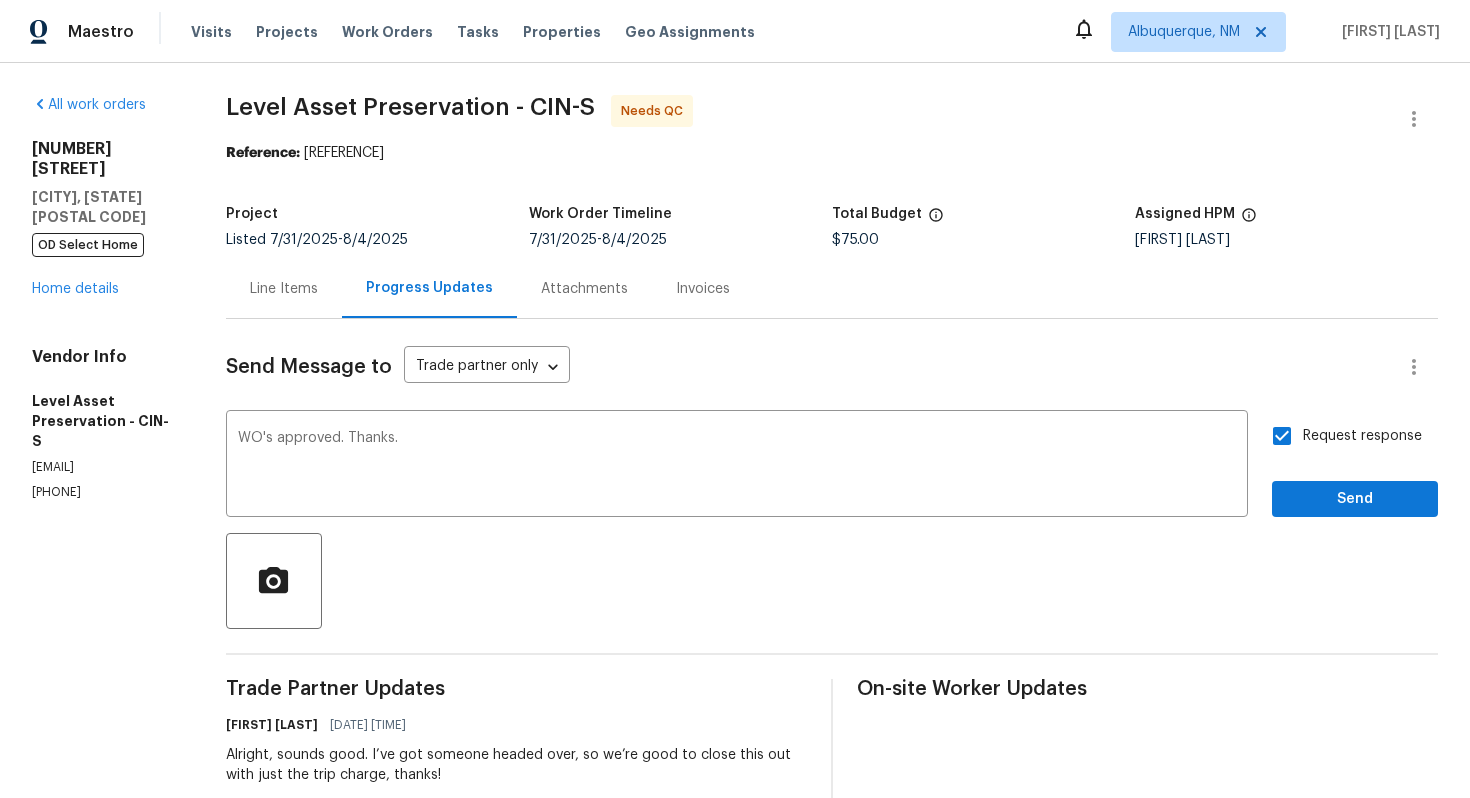 click on "Send Message to Trade partner only Trade partner only ​ WO's approved. Thanks. x ​ Request response Send Trade Partner Updates Vignesh M 08/01/2025 11:46 AM Alright, sounds good. I’ve got someone headed over, so we’re good to close this out with just the trip charge, thanks! Crystal McFarland 08/01/2025 7:57 AM Good morning,
The seals are in fact in need of repair or replacement for three windows. There is evidence to g condensation between the glass panes. This work will need to be completed by a specialist in this type of repair. It is not something we do. Crystal McFarland 07/31/2025 9:29 AM We will be on site first thing in morning Vignesh M 07/31/2025 9:22 AM Can you take a look at this ASAP? Lemme know the earliest you can get it done. Thanks! Vignesh M 07/31/2025 9:21 AM On-site Worker Updates" at bounding box center (832, 790) 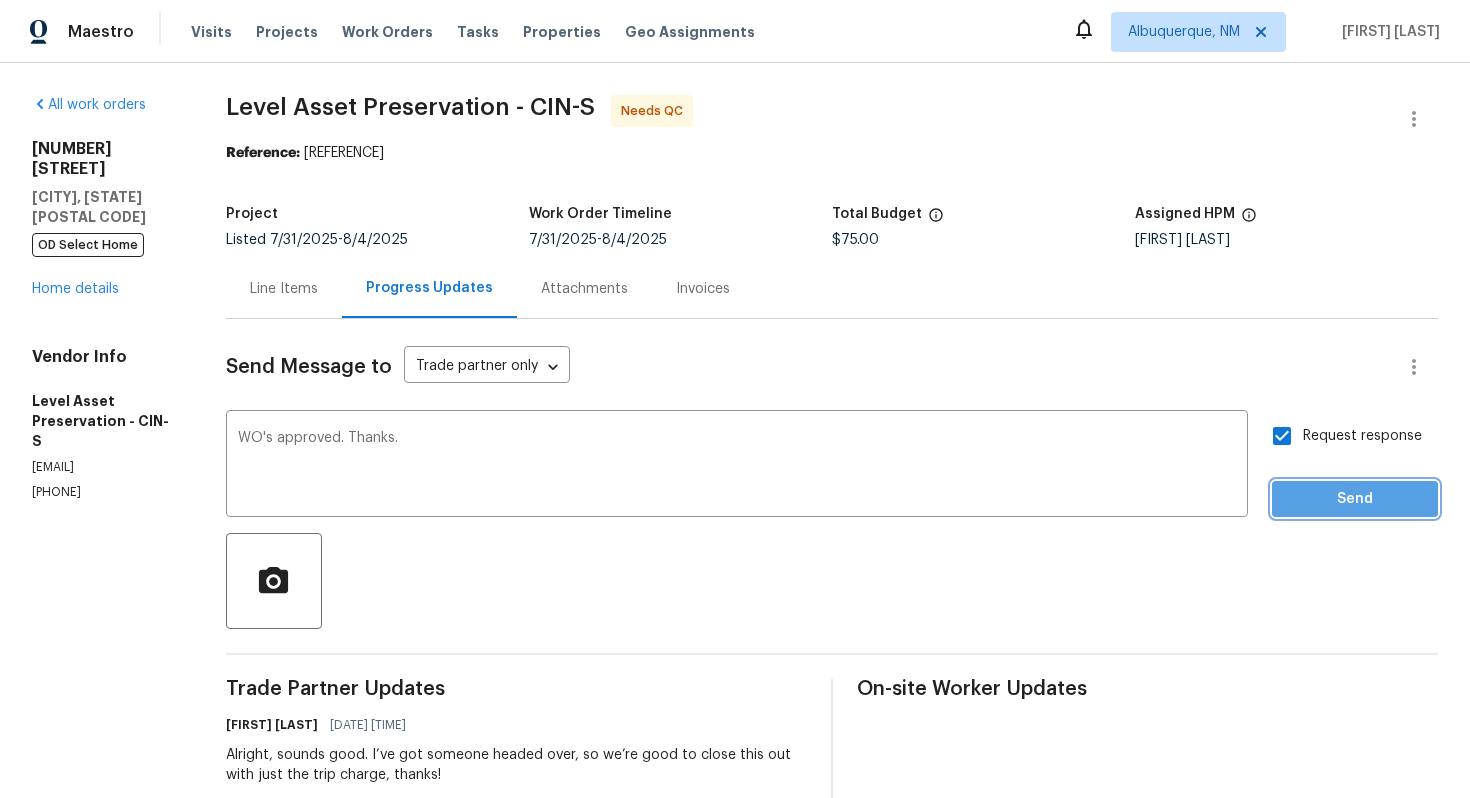 click on "Send" at bounding box center (1355, 499) 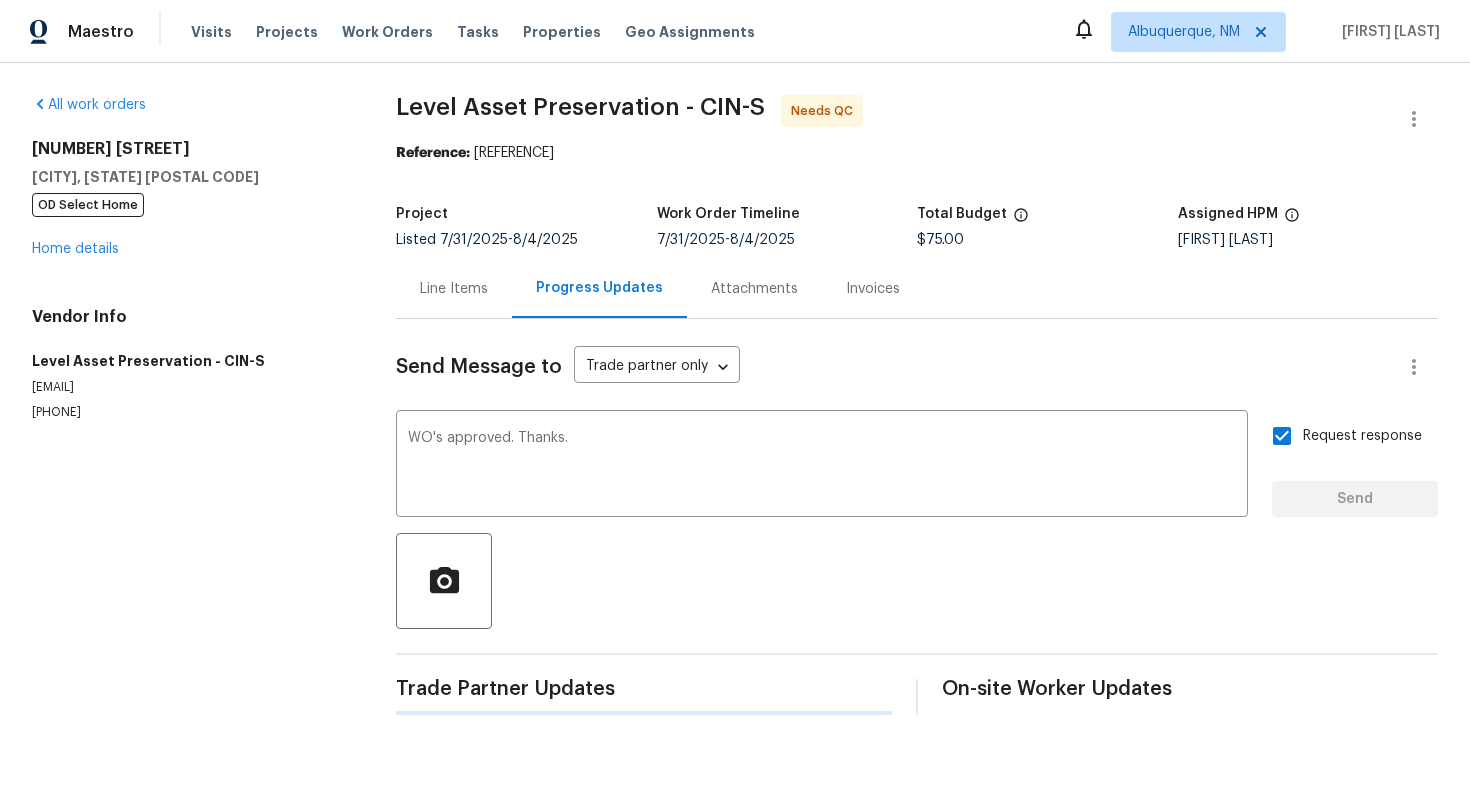 click on "Line Items" at bounding box center [454, 288] 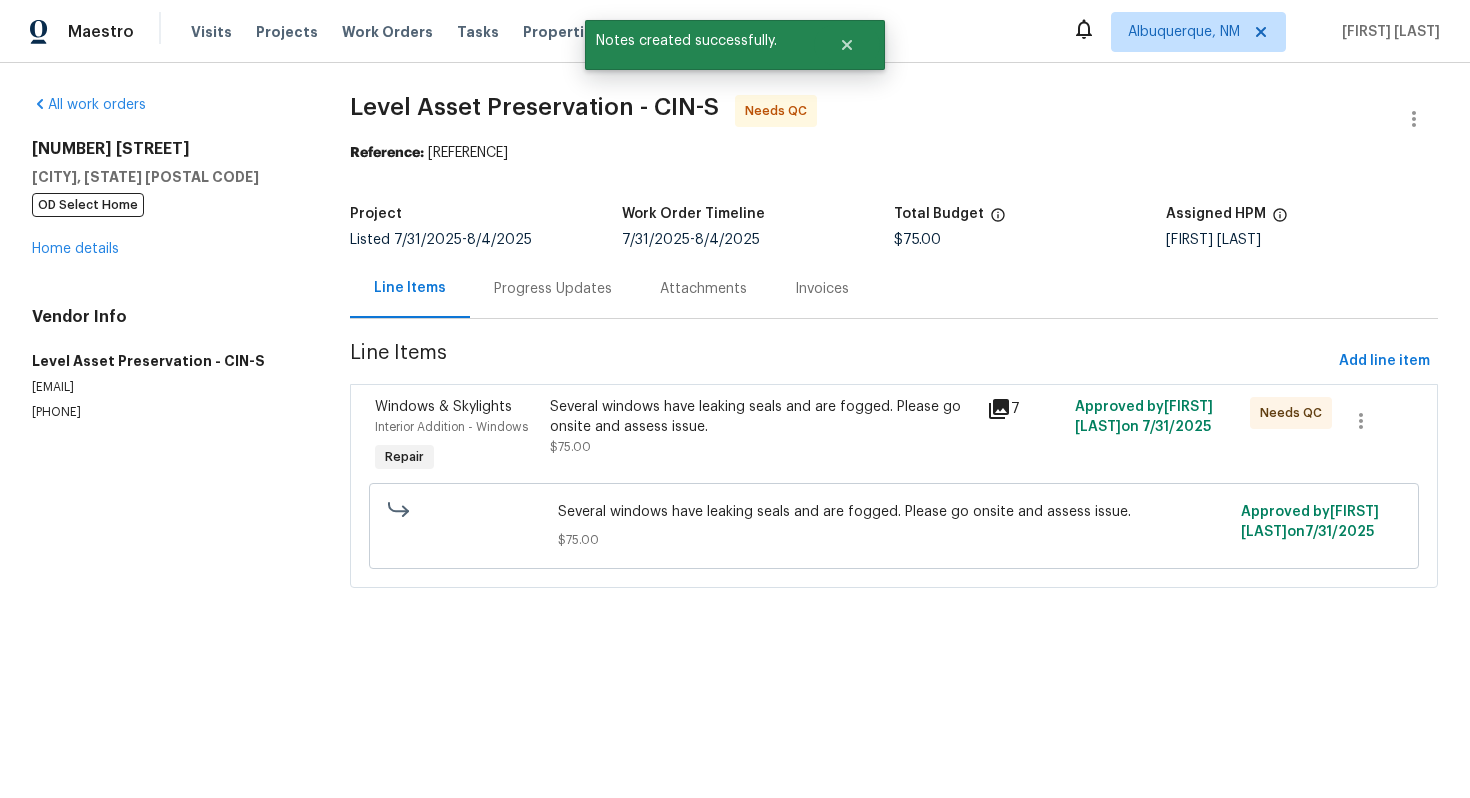 click on "Several windows have leaking seals and are fogged. Please go onsite and assess issue." at bounding box center [763, 417] 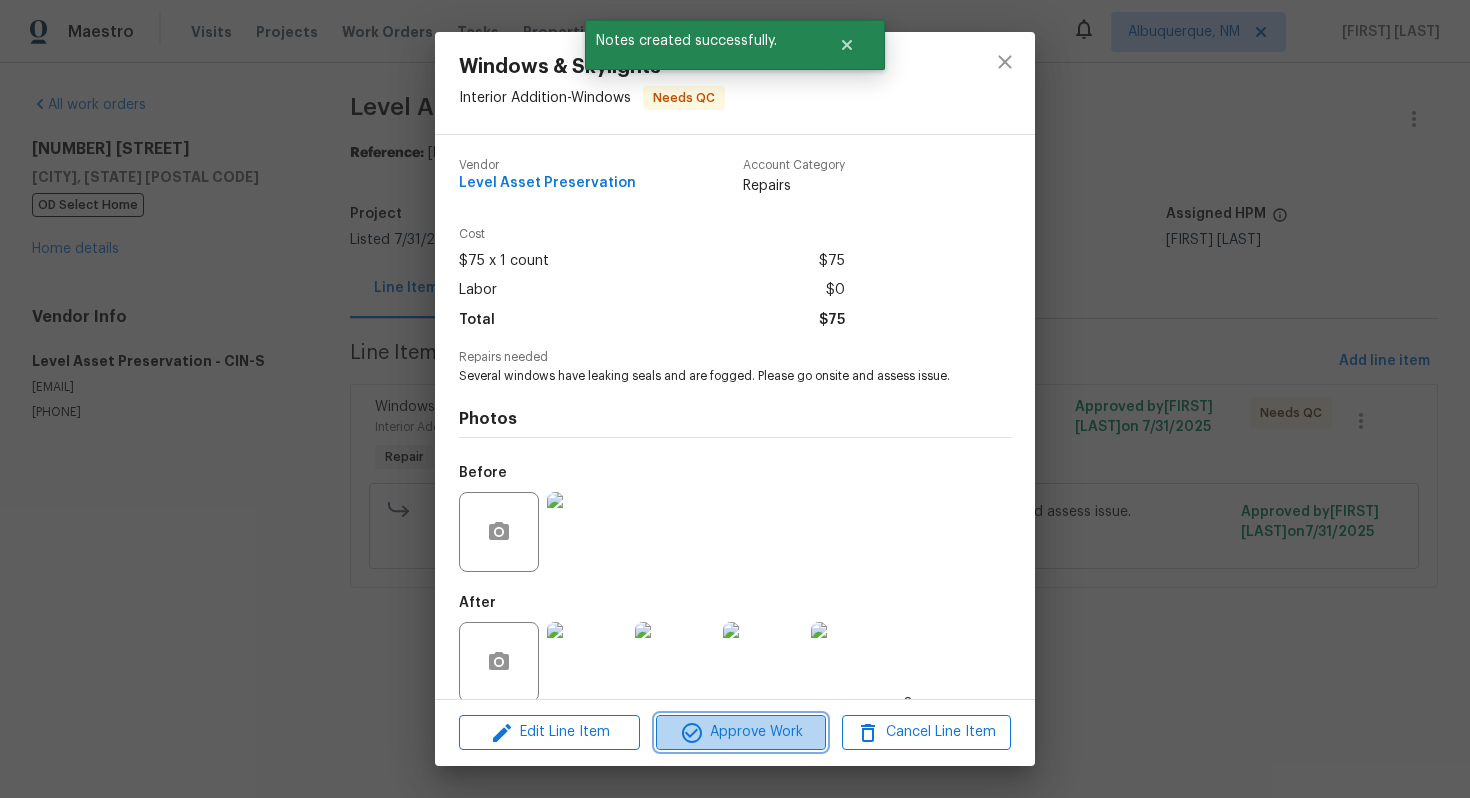 click on "Approve Work" at bounding box center [740, 732] 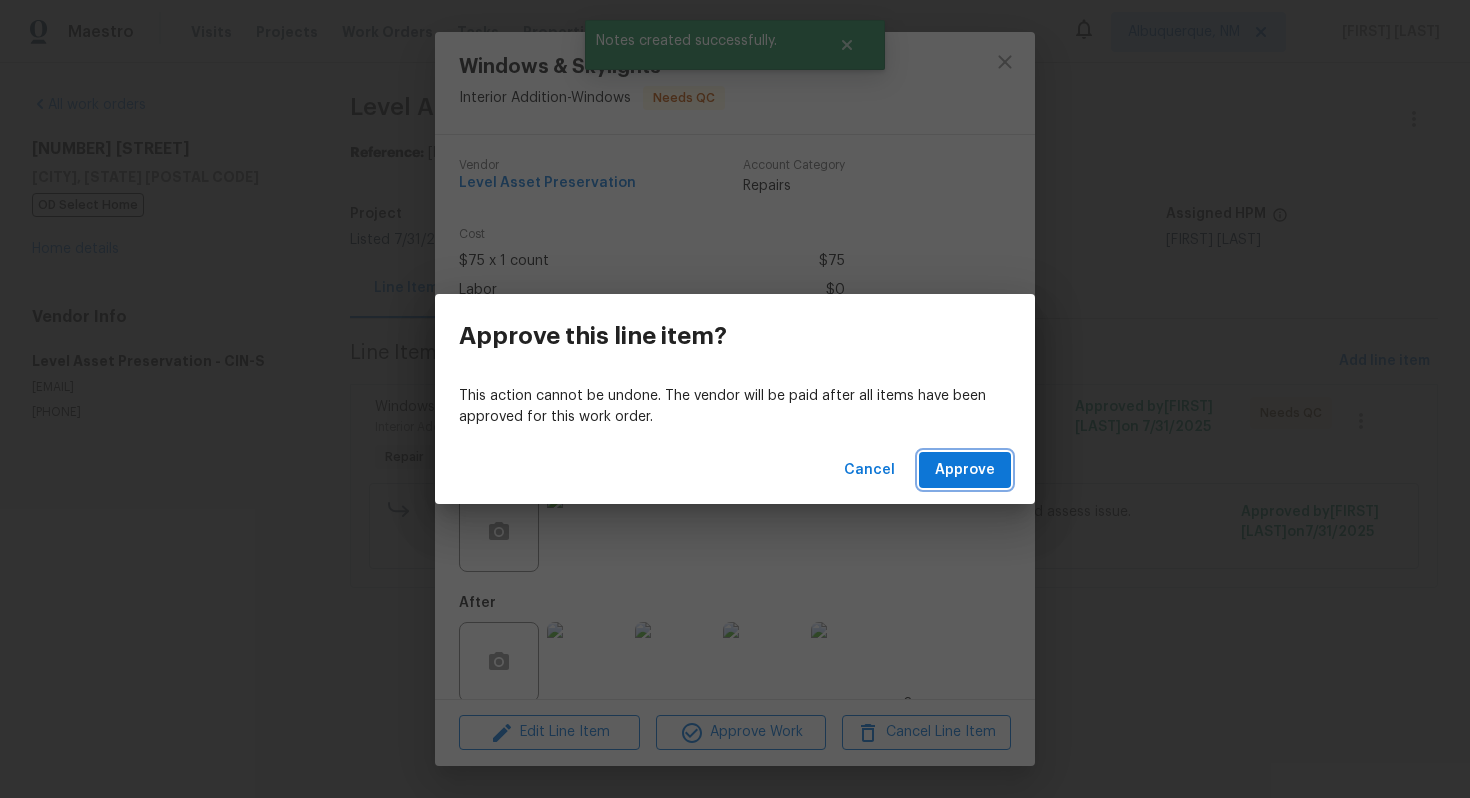 click on "Approve" at bounding box center (965, 470) 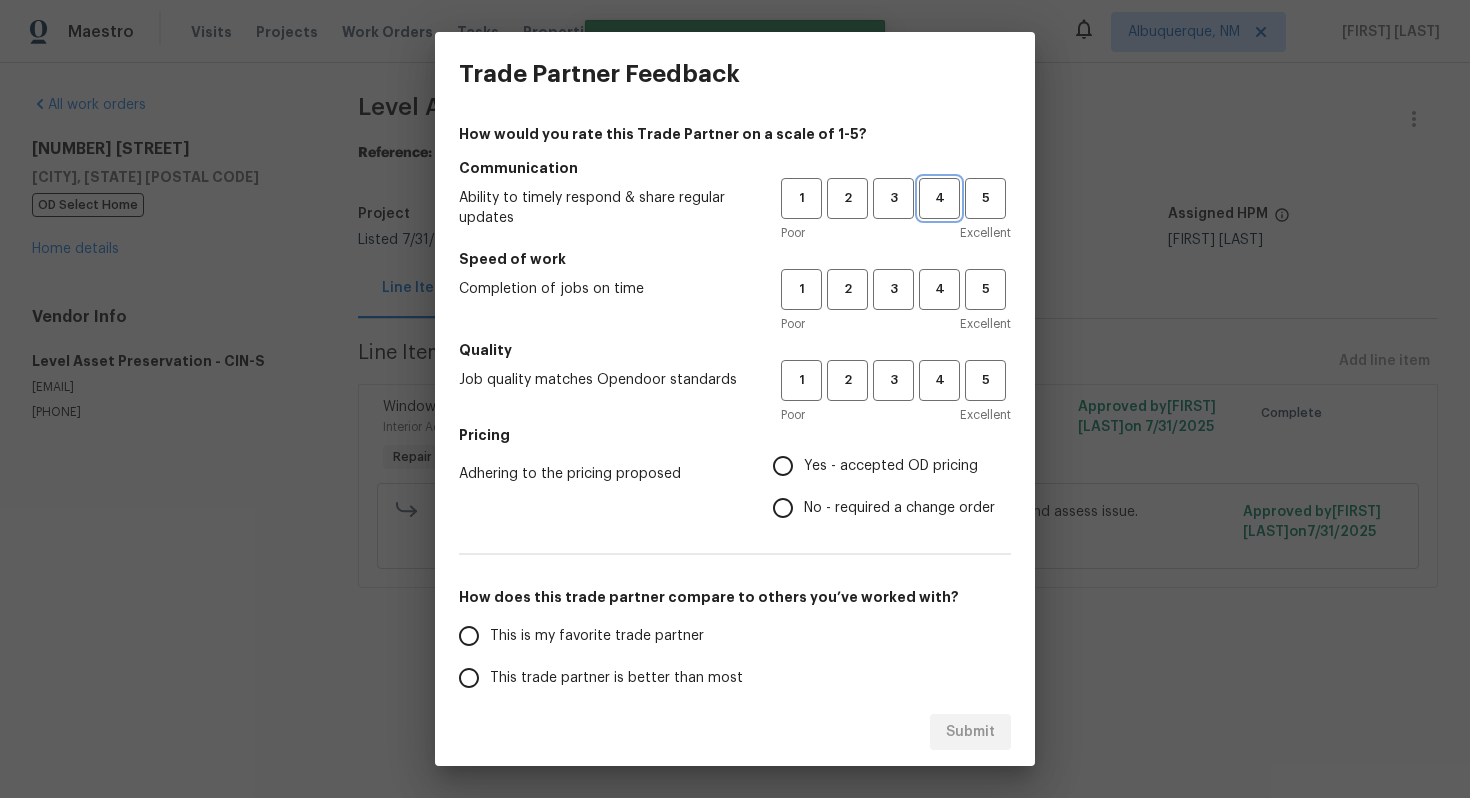 click on "4" at bounding box center (939, 198) 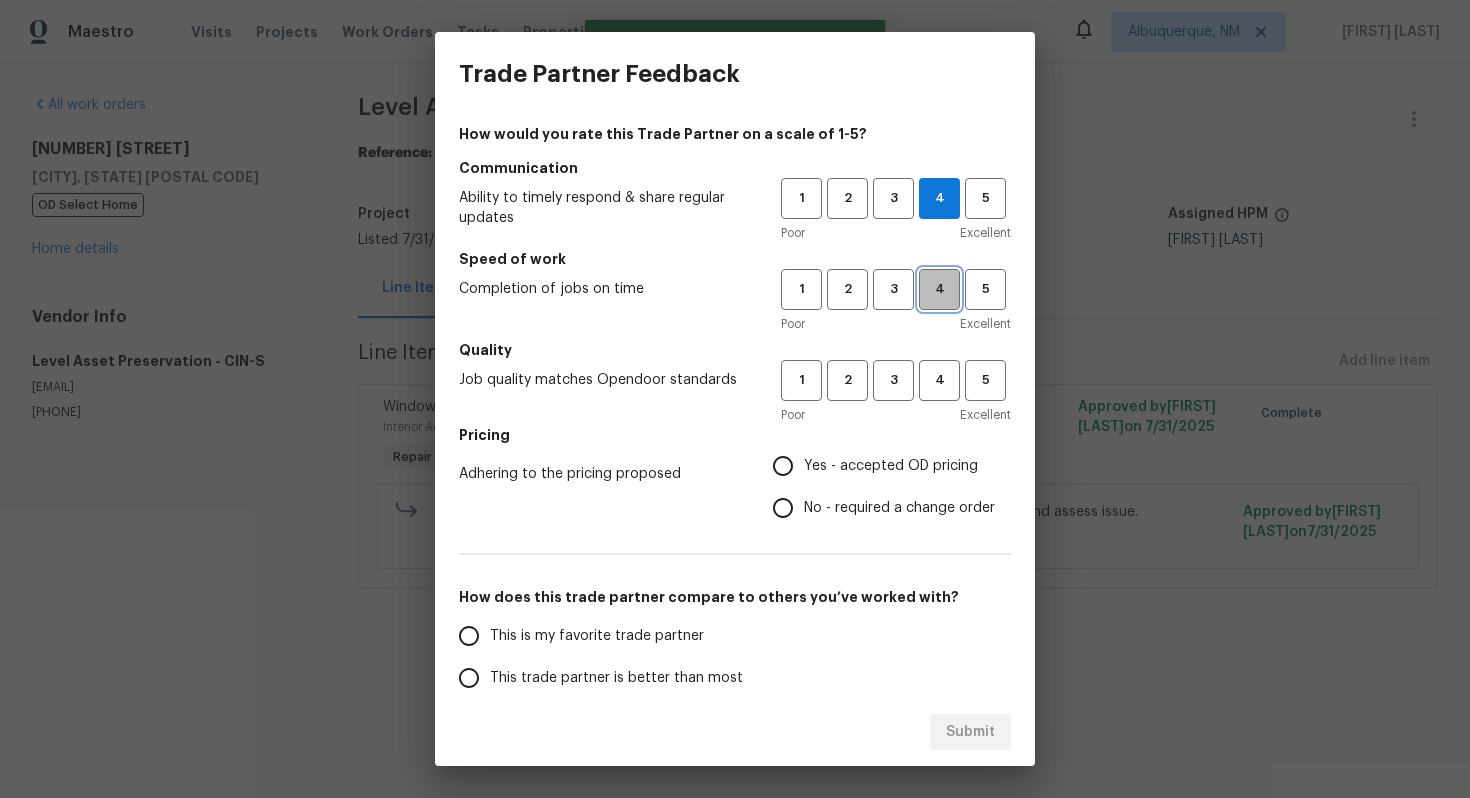 click on "4" at bounding box center [939, 289] 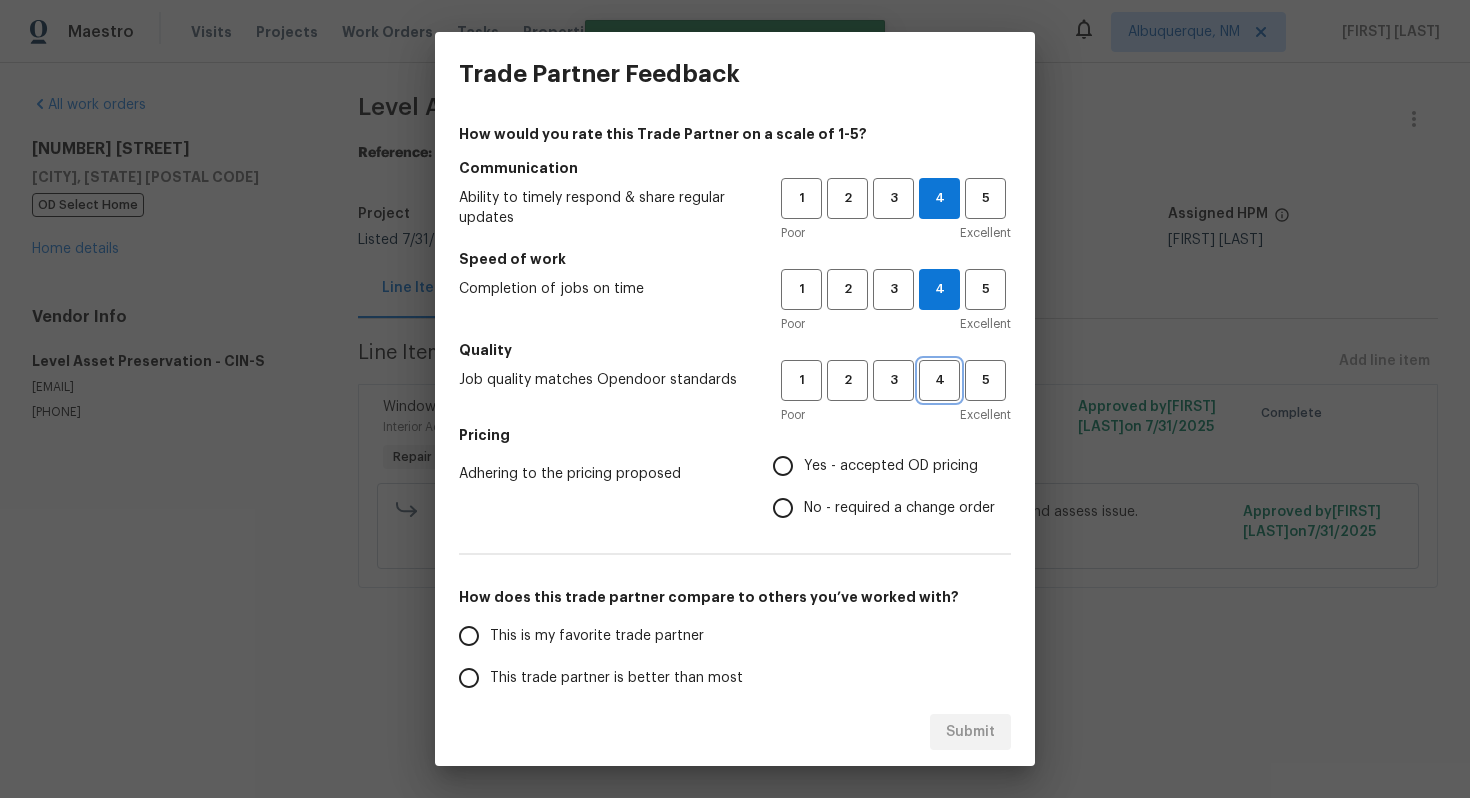 click on "4" at bounding box center (939, 380) 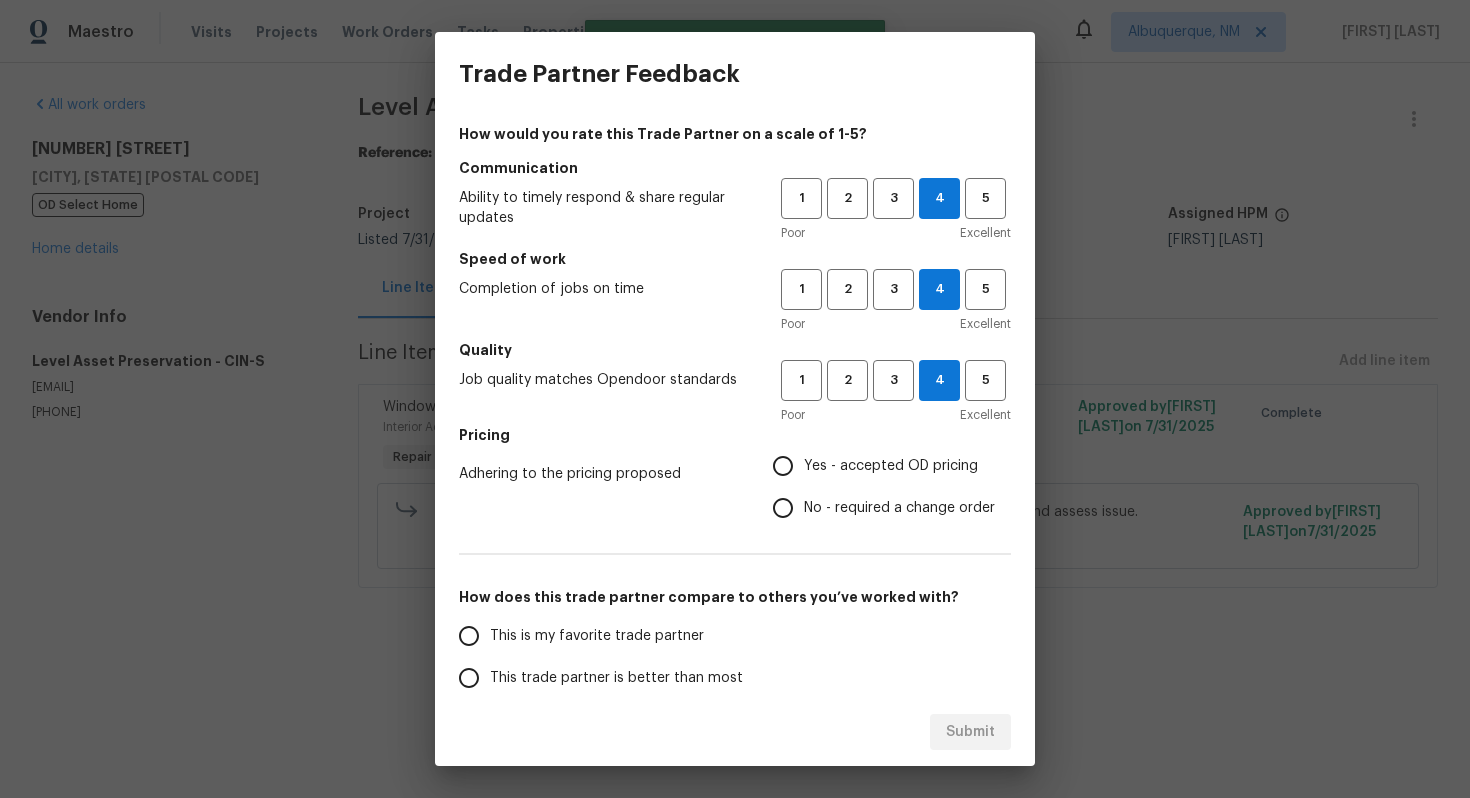 click on "Yes - accepted OD pricing" at bounding box center [878, 466] 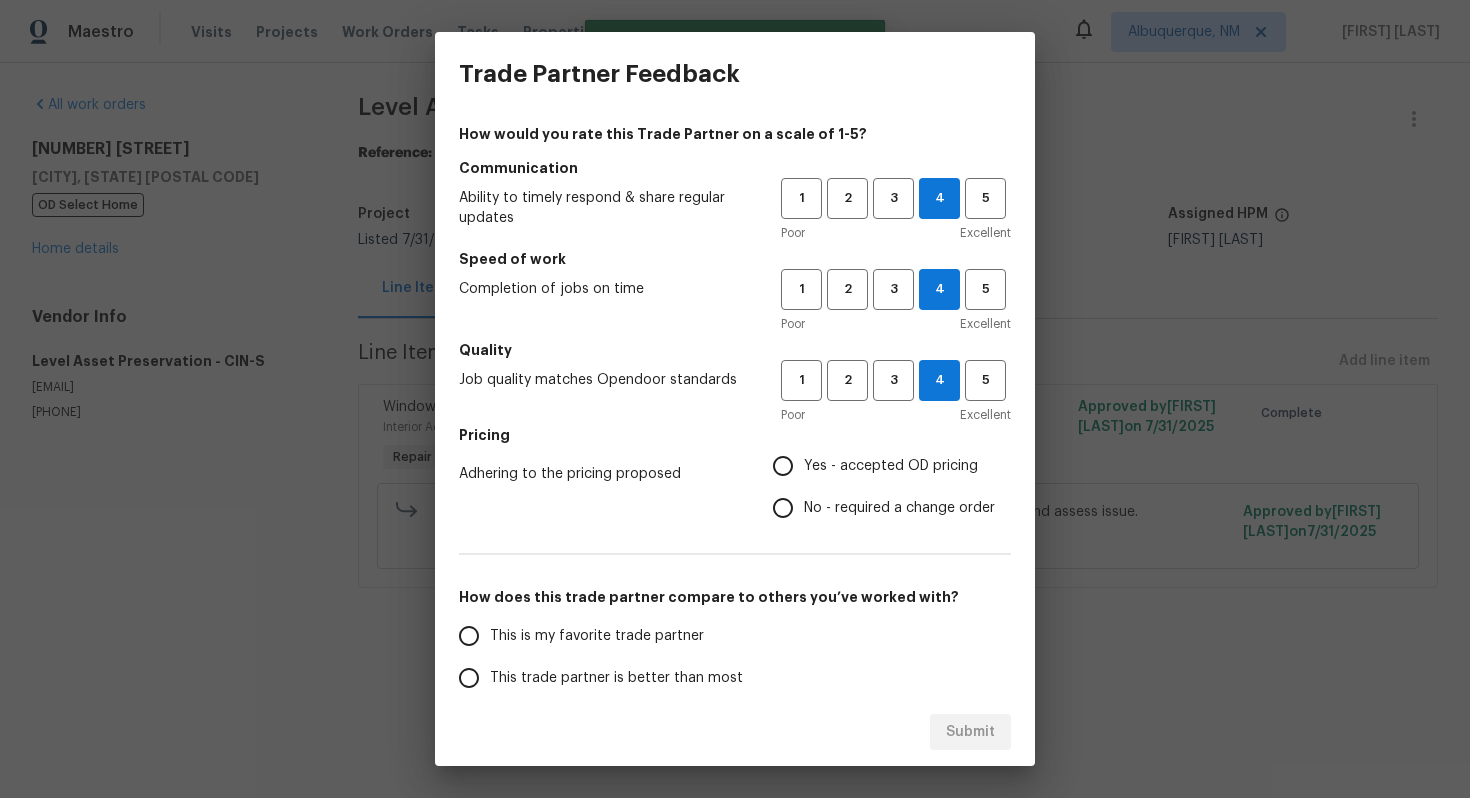 click on "Yes - accepted OD pricing" at bounding box center (783, 466) 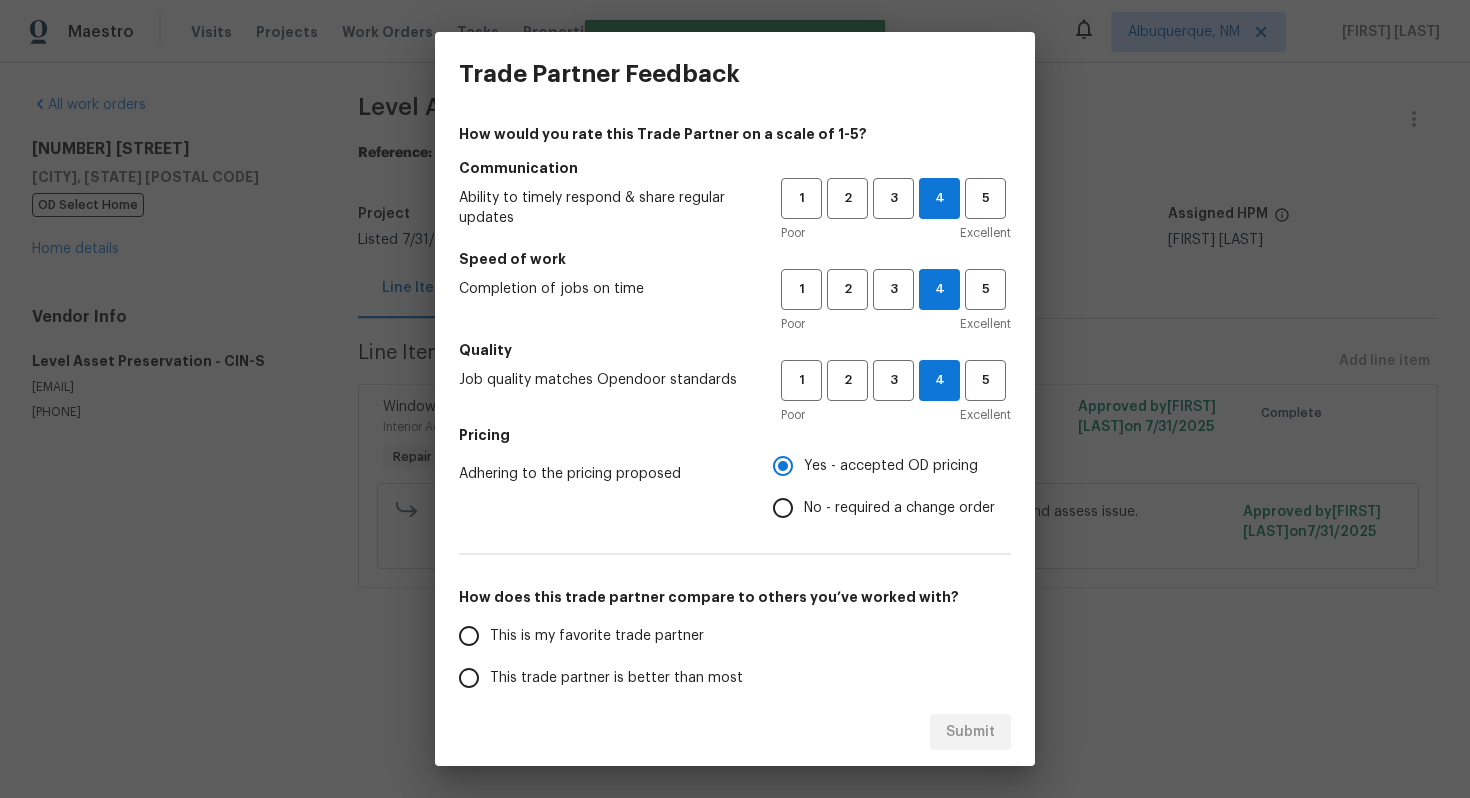 click on "This trade partner is better than most" at bounding box center (616, 678) 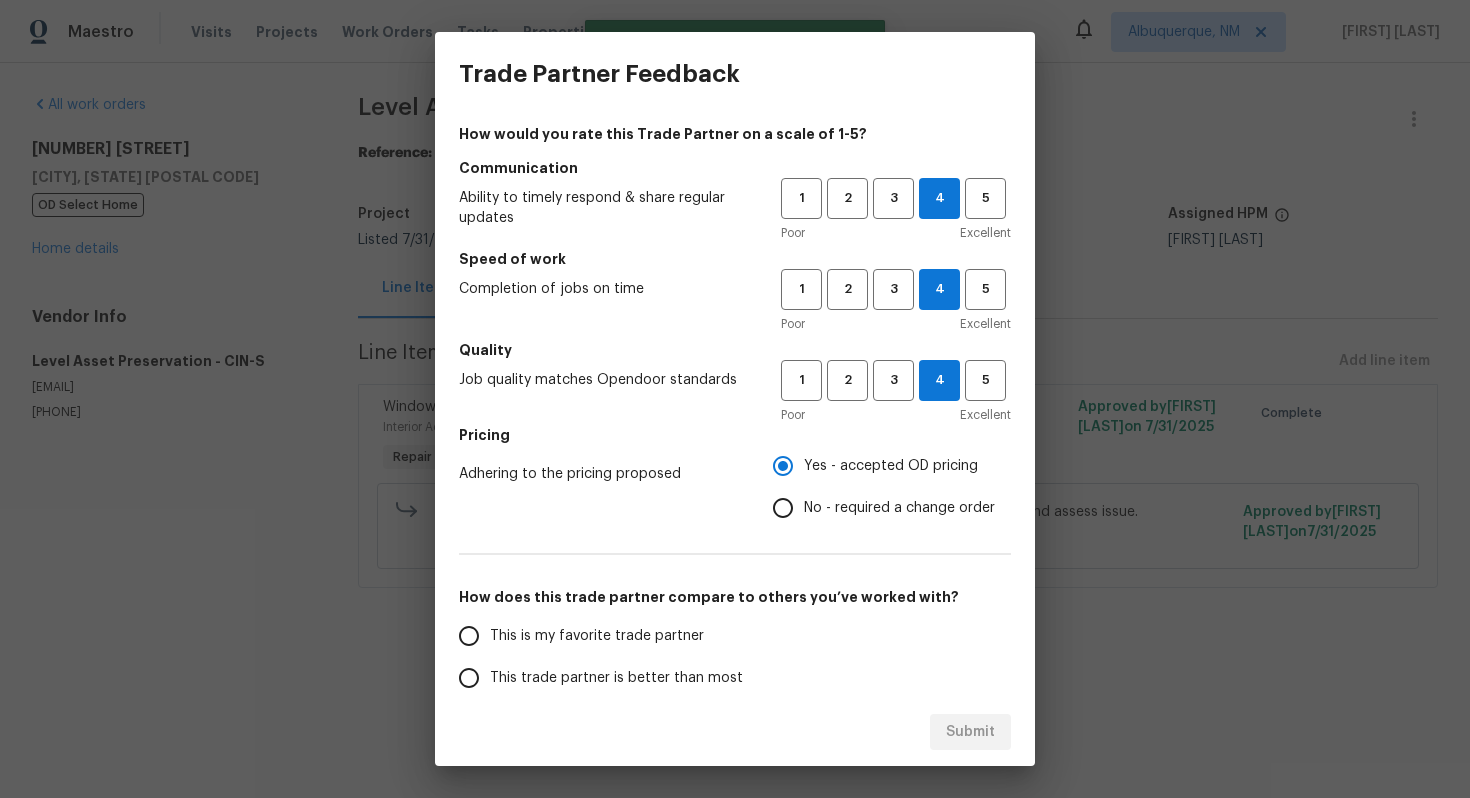 click on "This trade partner is better than most" at bounding box center (469, 678) 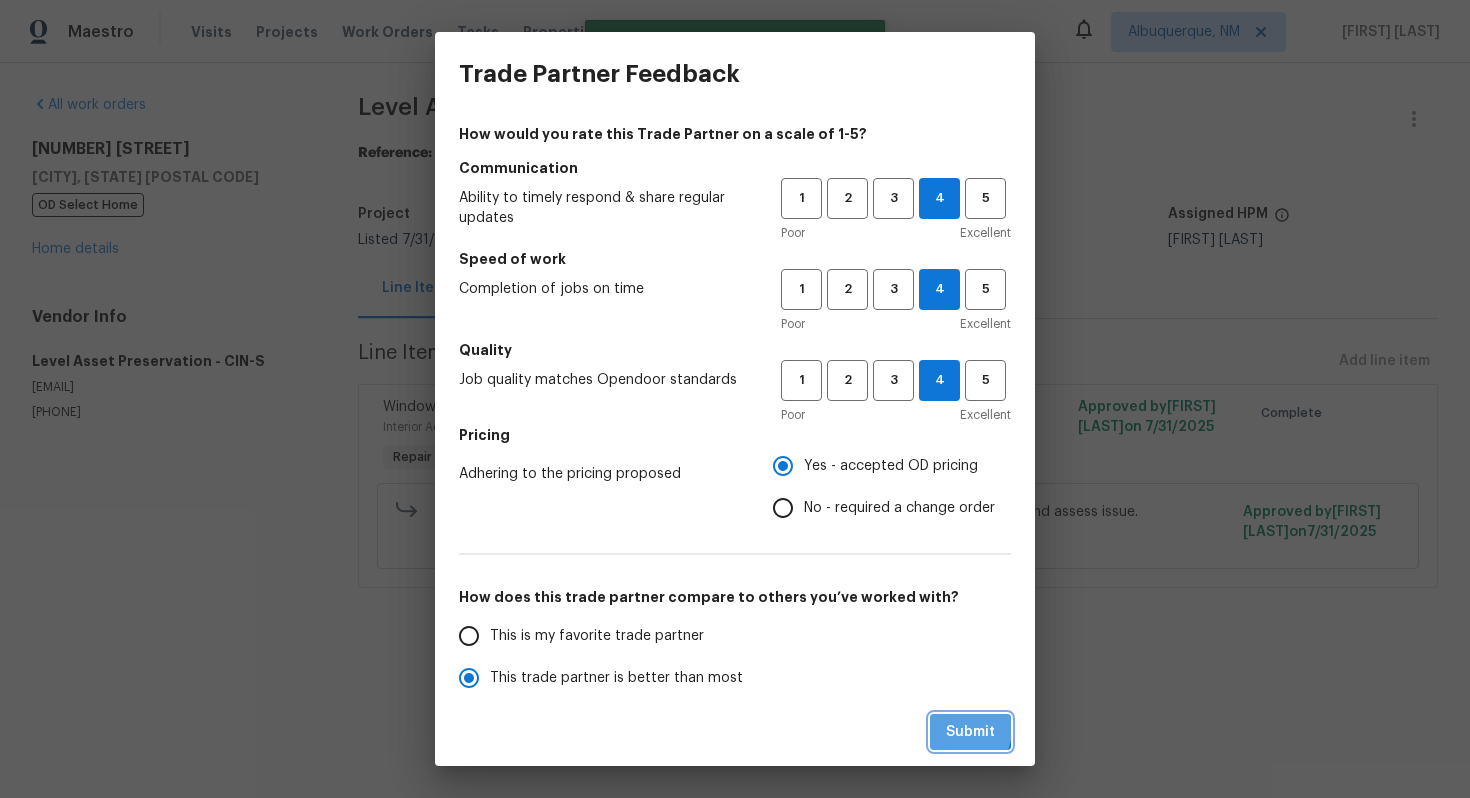 click on "Submit" at bounding box center [970, 732] 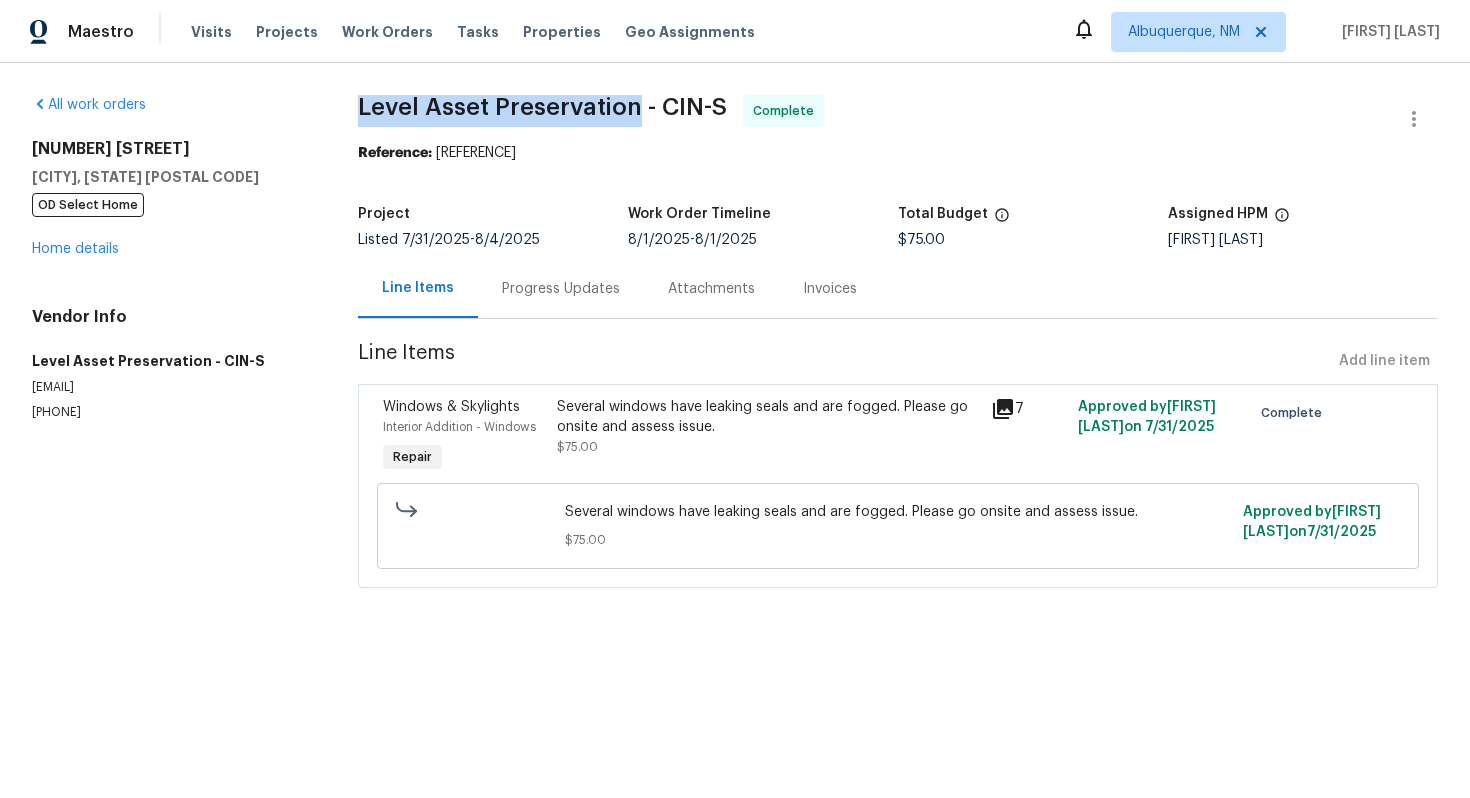 drag, startPoint x: 356, startPoint y: 106, endPoint x: 622, endPoint y: 107, distance: 266.0019 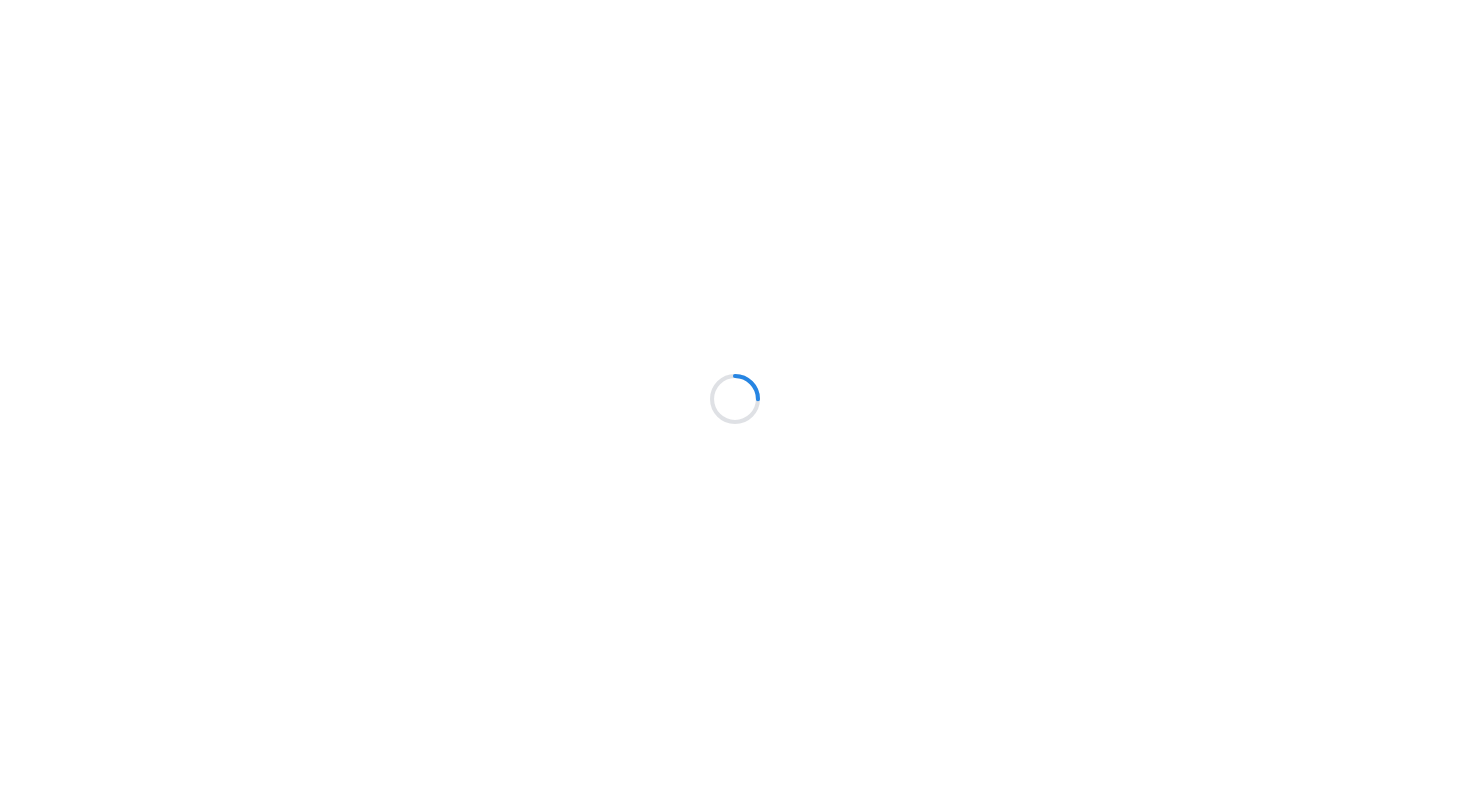 scroll, scrollTop: 0, scrollLeft: 0, axis: both 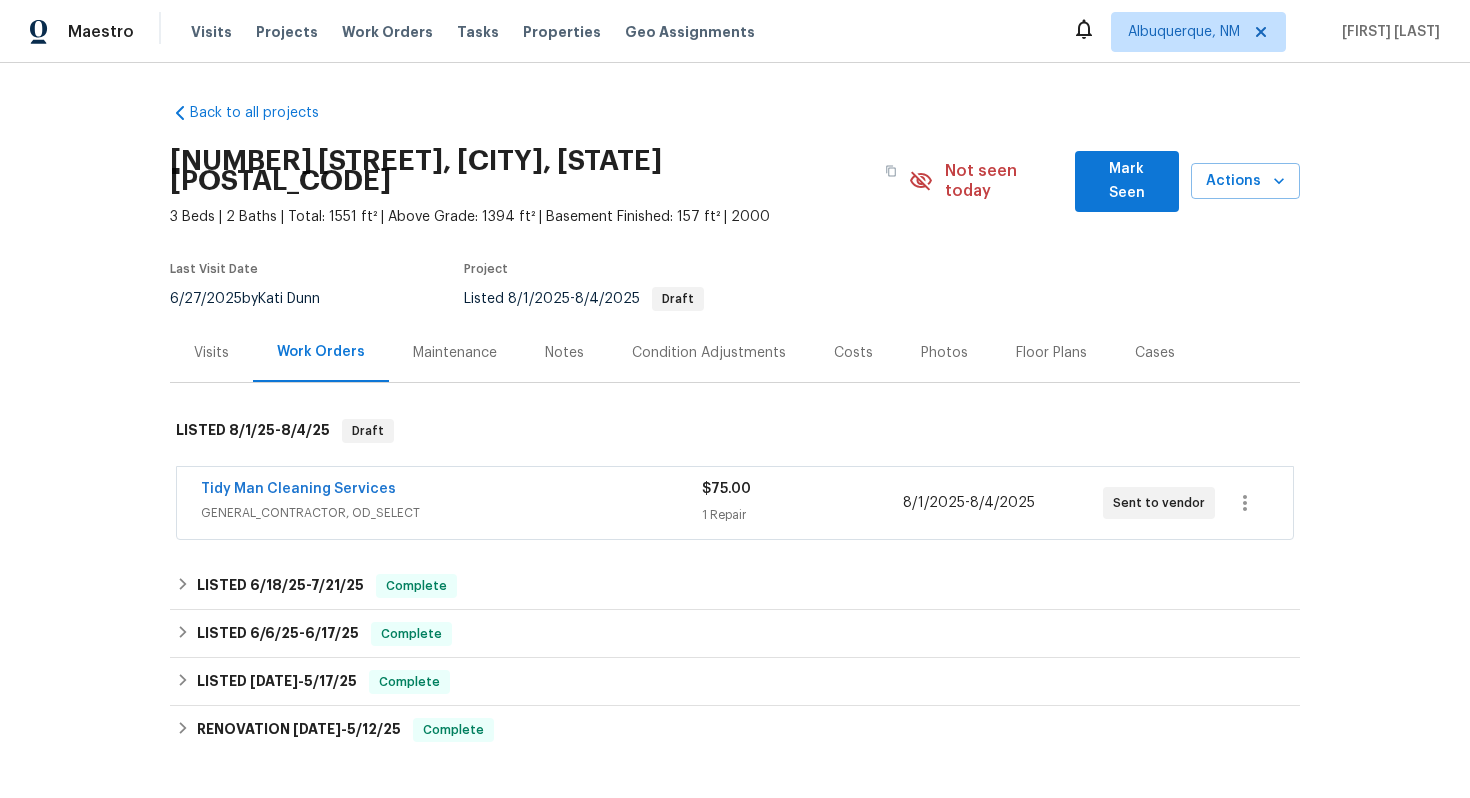 click on "GENERAL_CONTRACTOR, OD_SELECT" at bounding box center (451, 513) 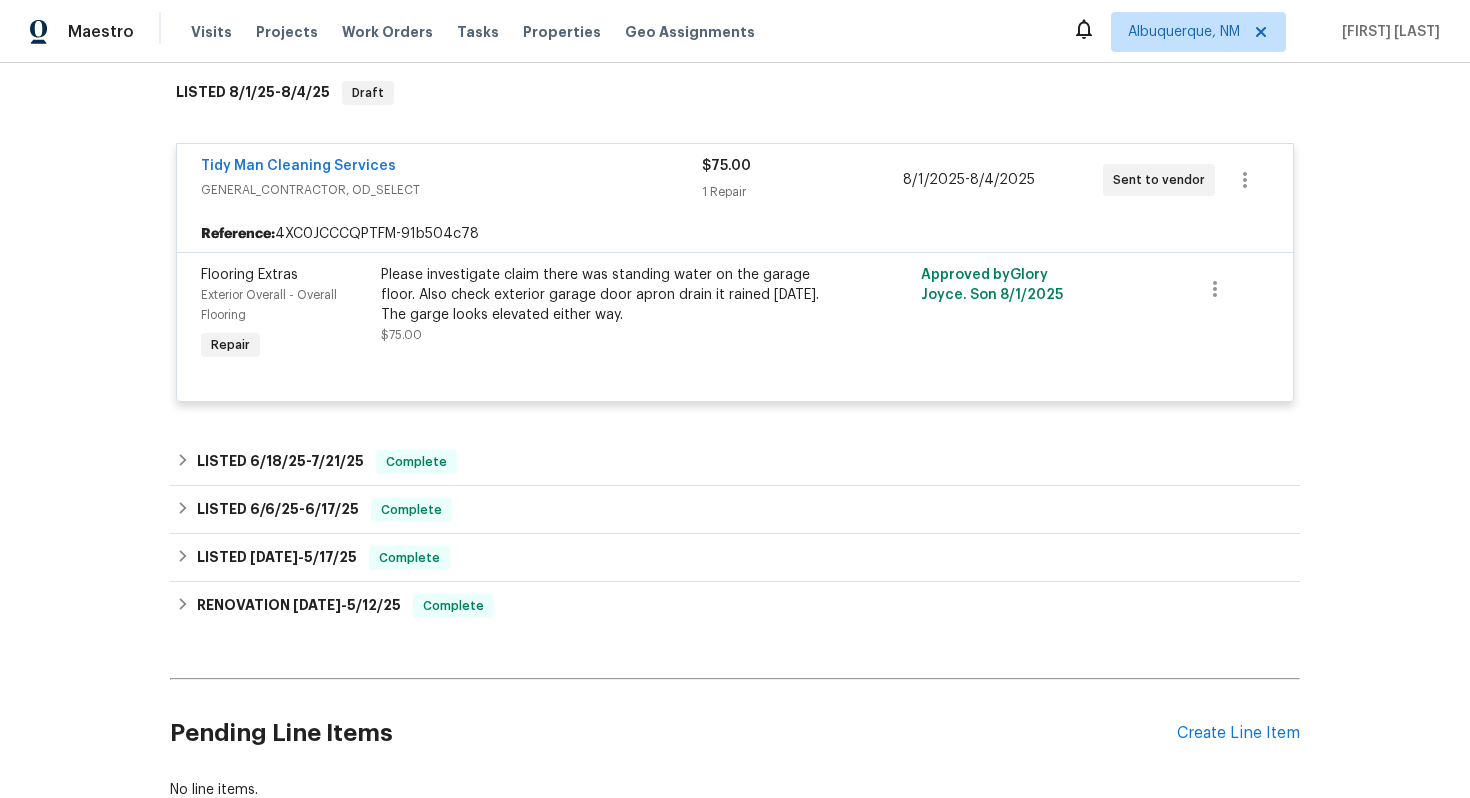 scroll, scrollTop: 332, scrollLeft: 0, axis: vertical 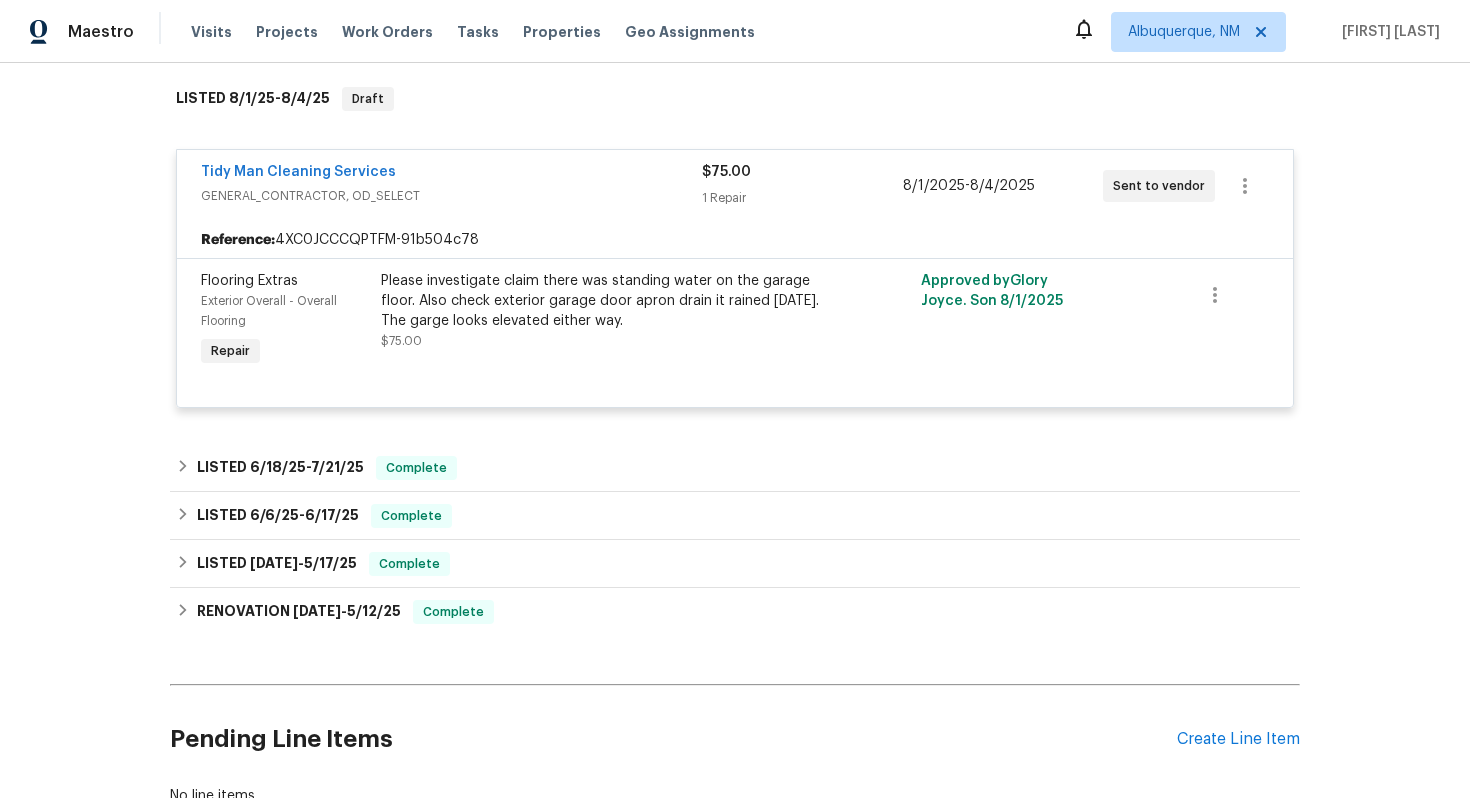 click on "Pending Line Items Create Line Item" at bounding box center (735, 739) 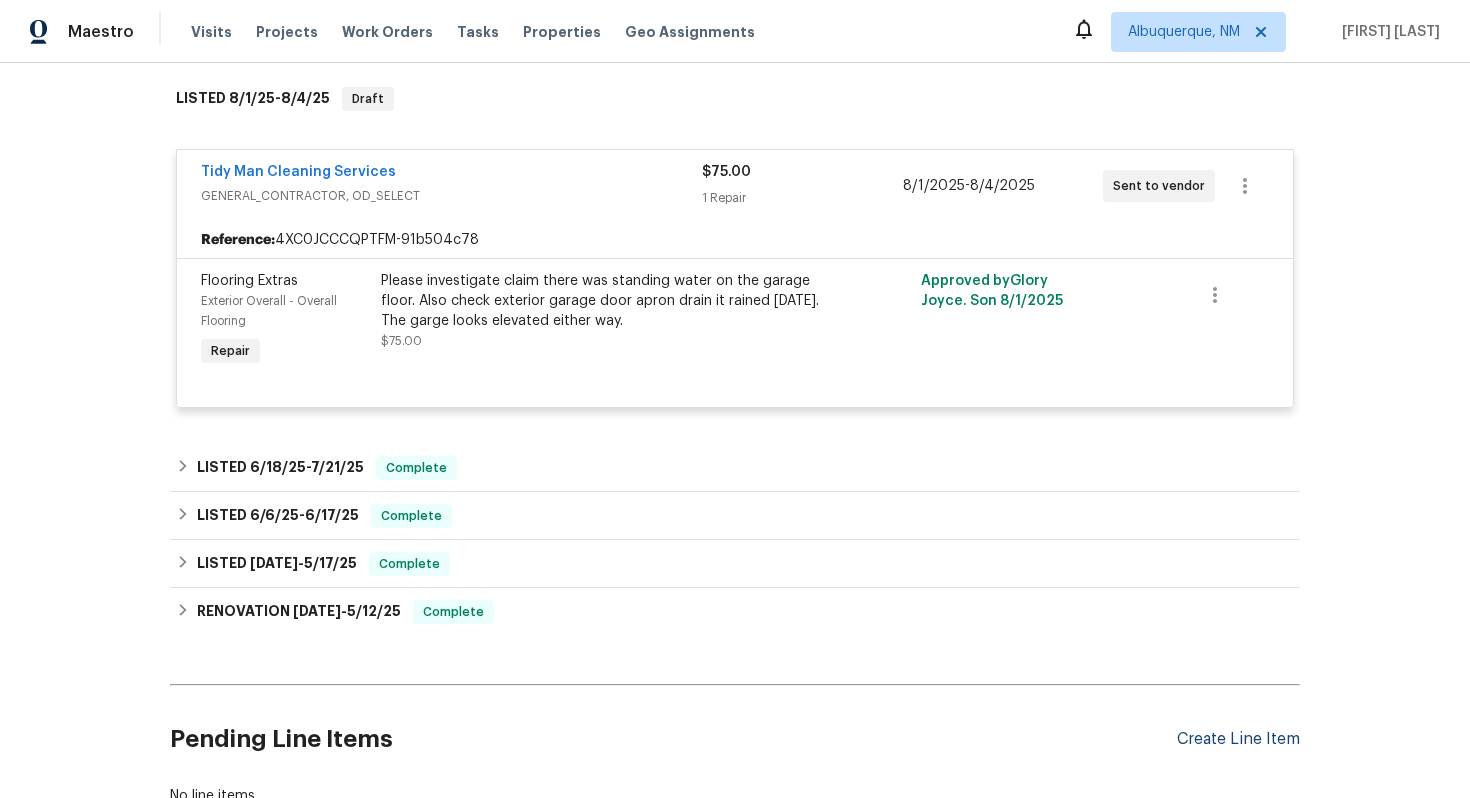 click on "Create Line Item" at bounding box center (1238, 739) 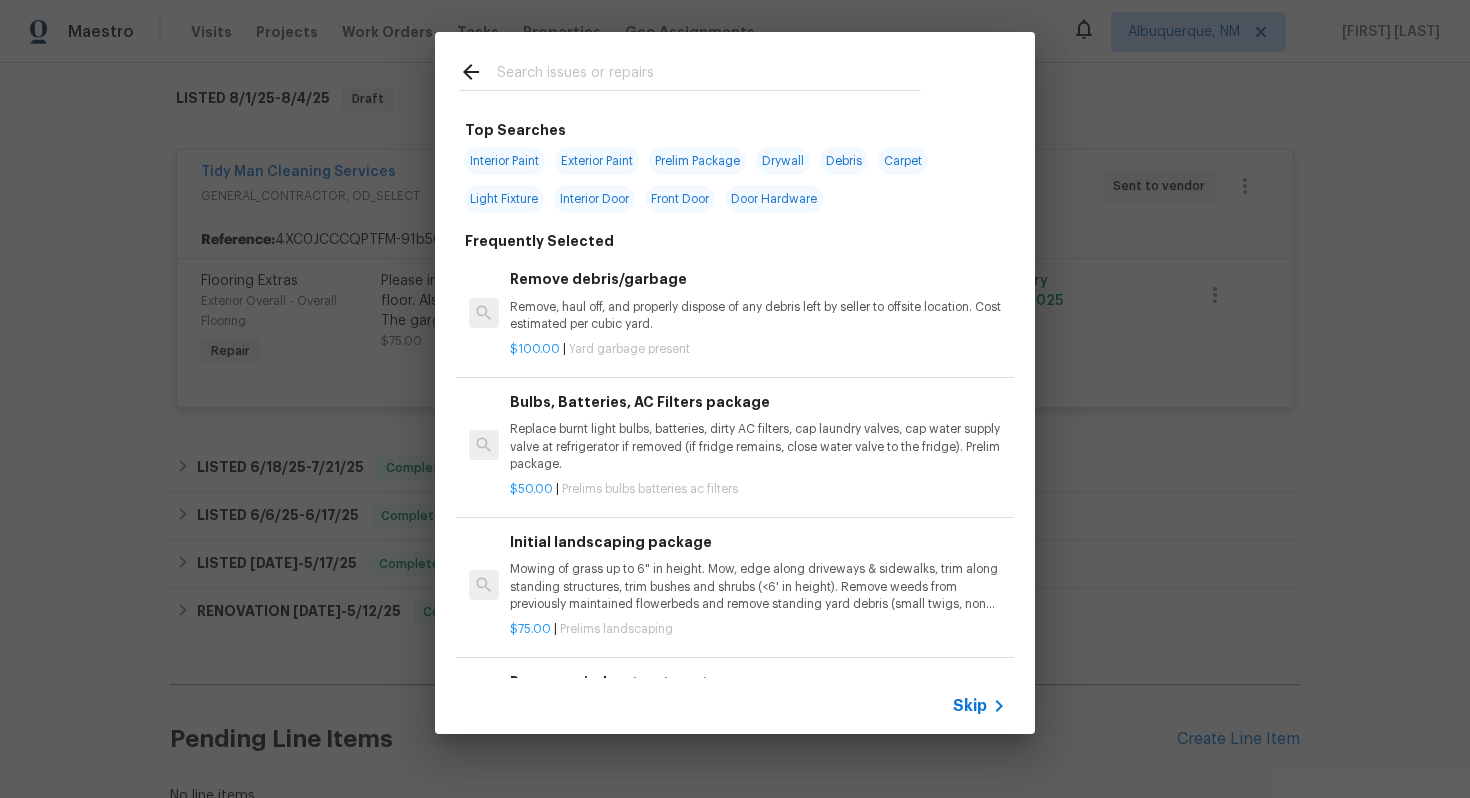 click on "Skip" at bounding box center (970, 706) 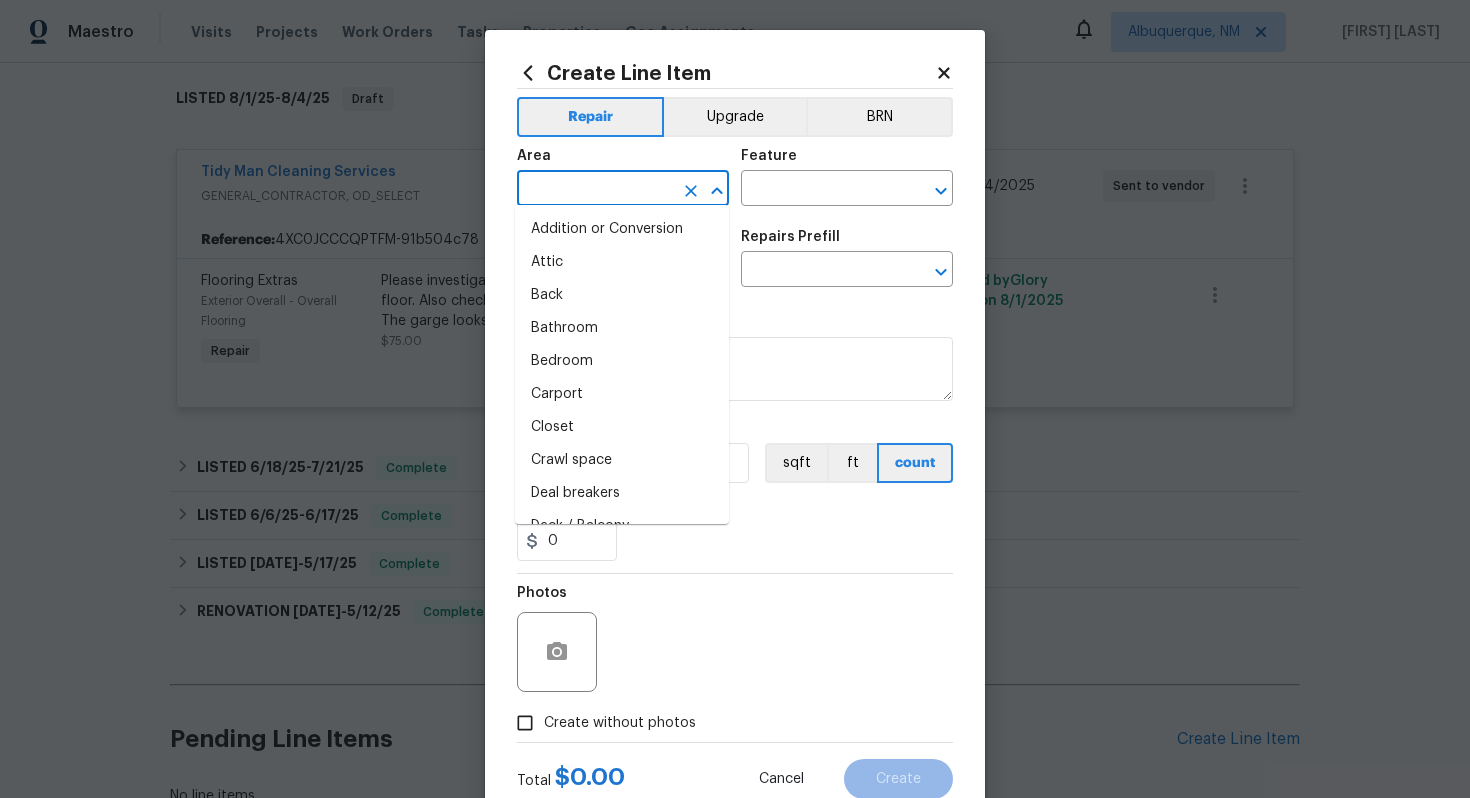click at bounding box center [595, 190] 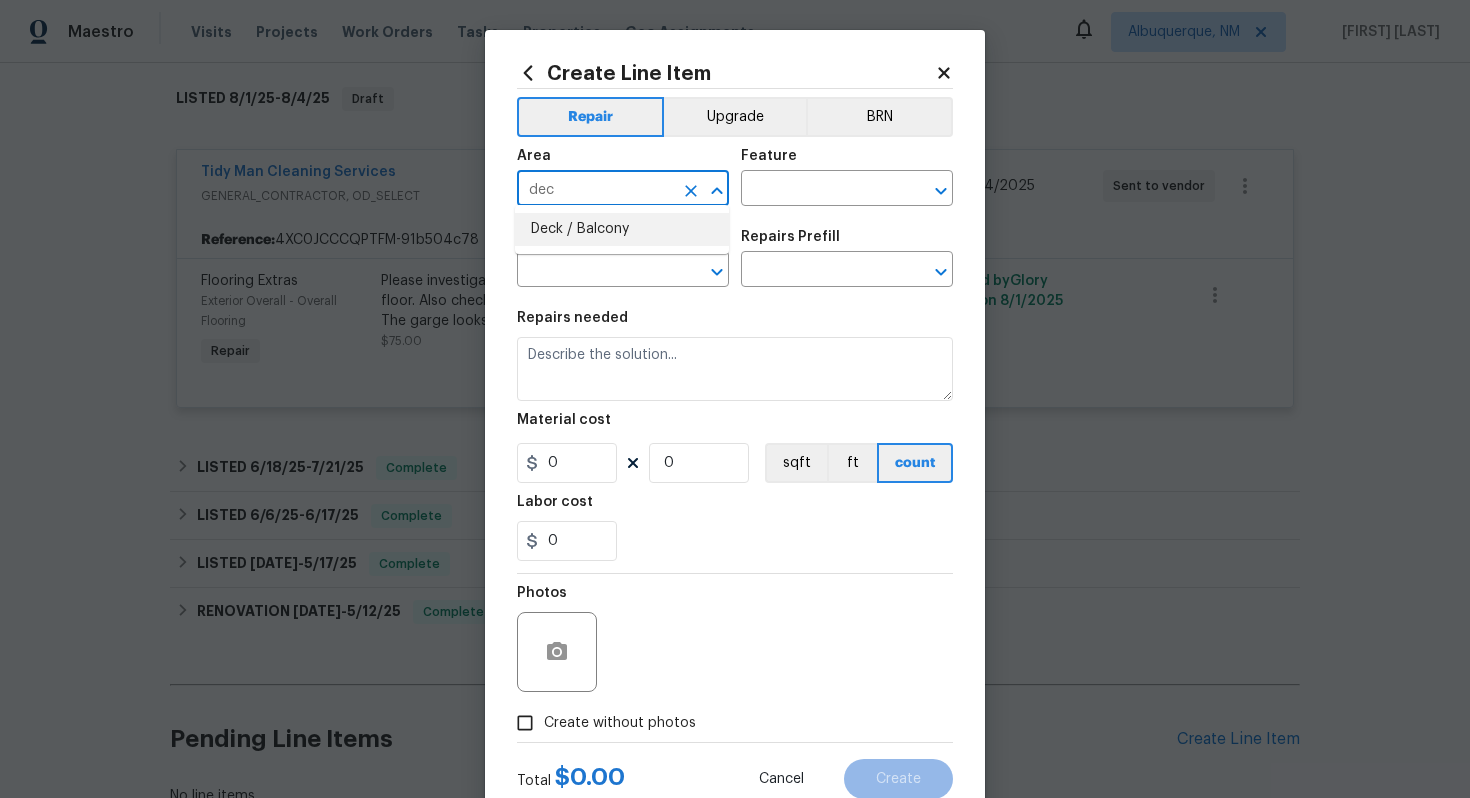 click on "Deck / Balcony" at bounding box center [622, 229] 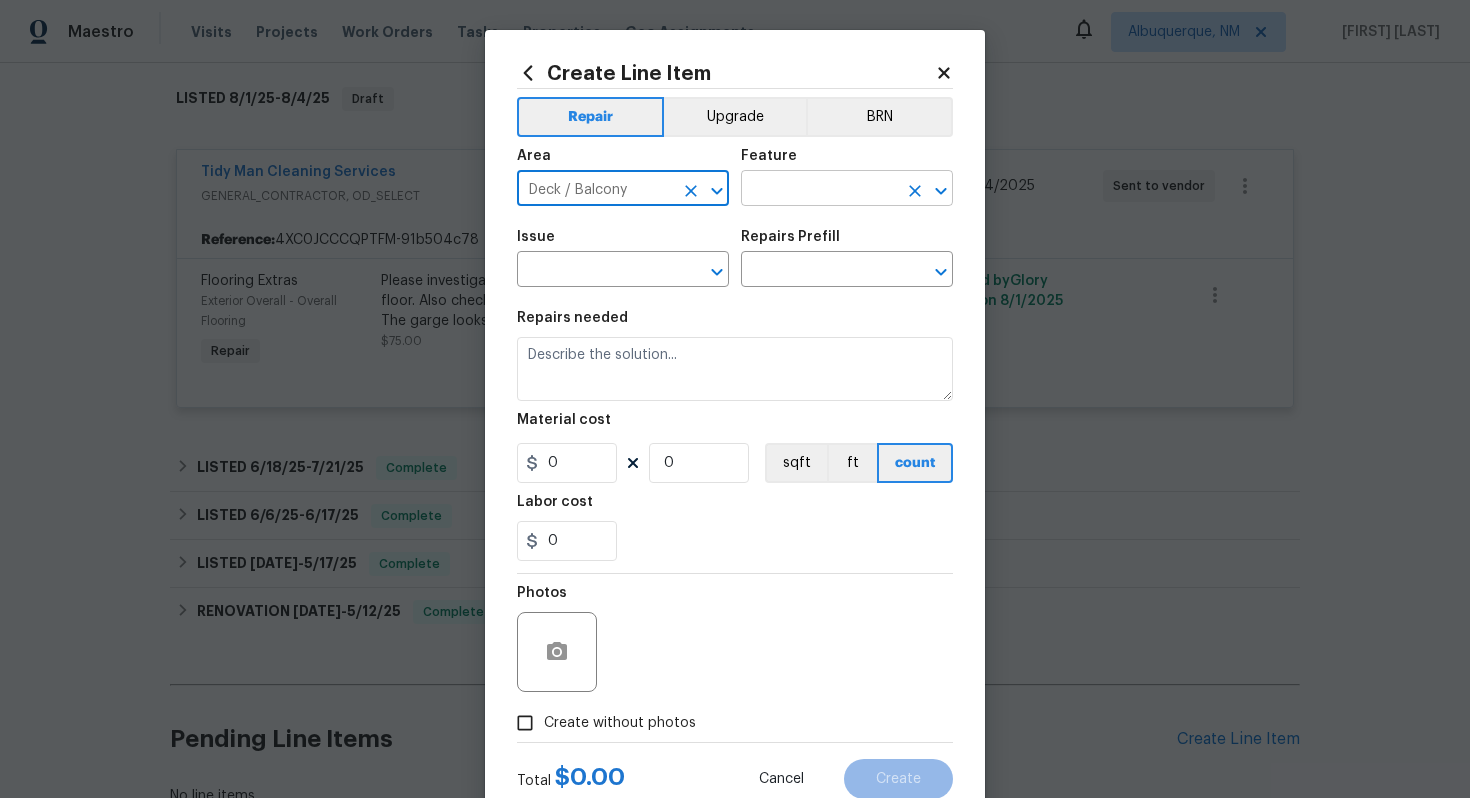 type on "Deck / Balcony" 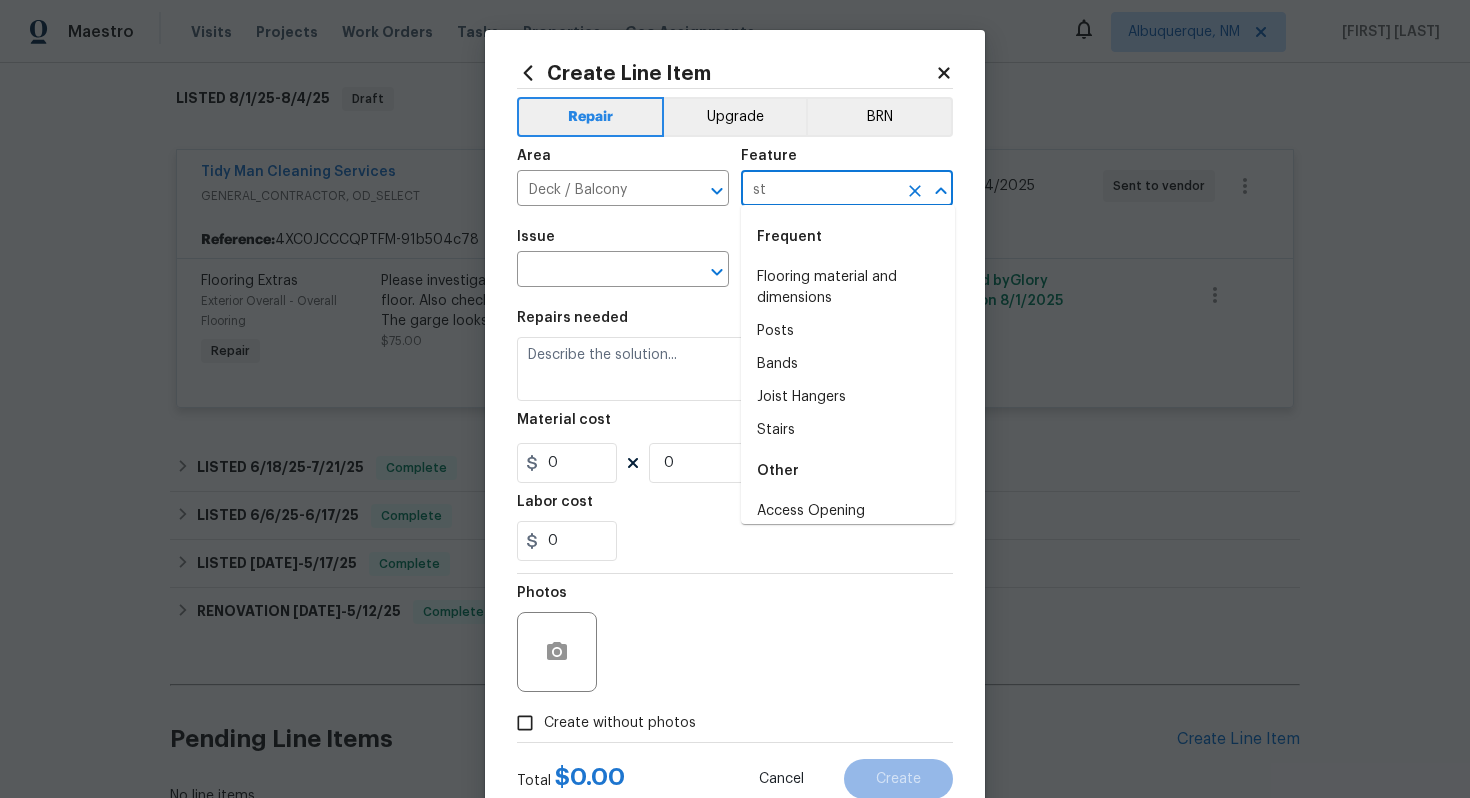 type on "ste" 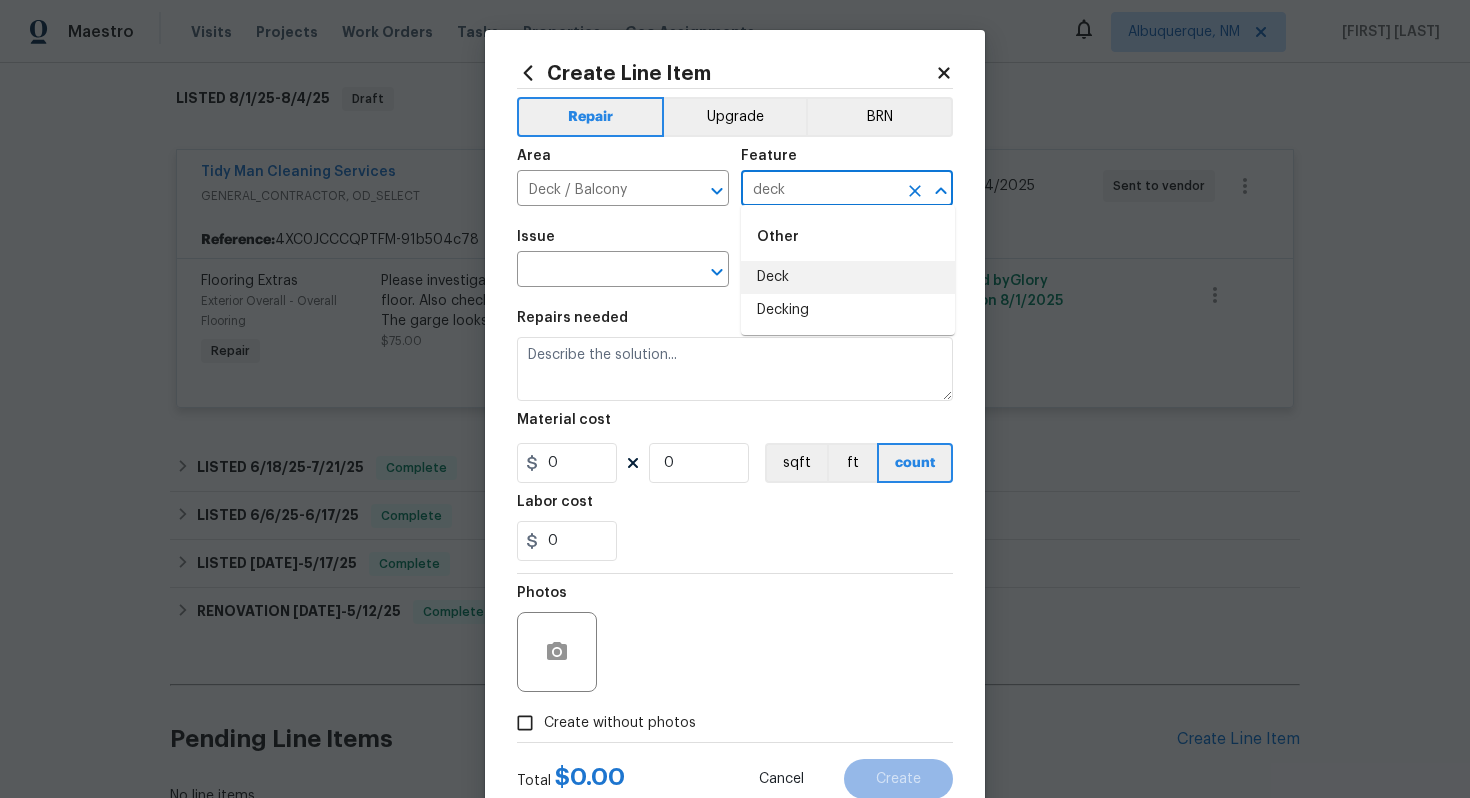 click on "Deck" at bounding box center (848, 277) 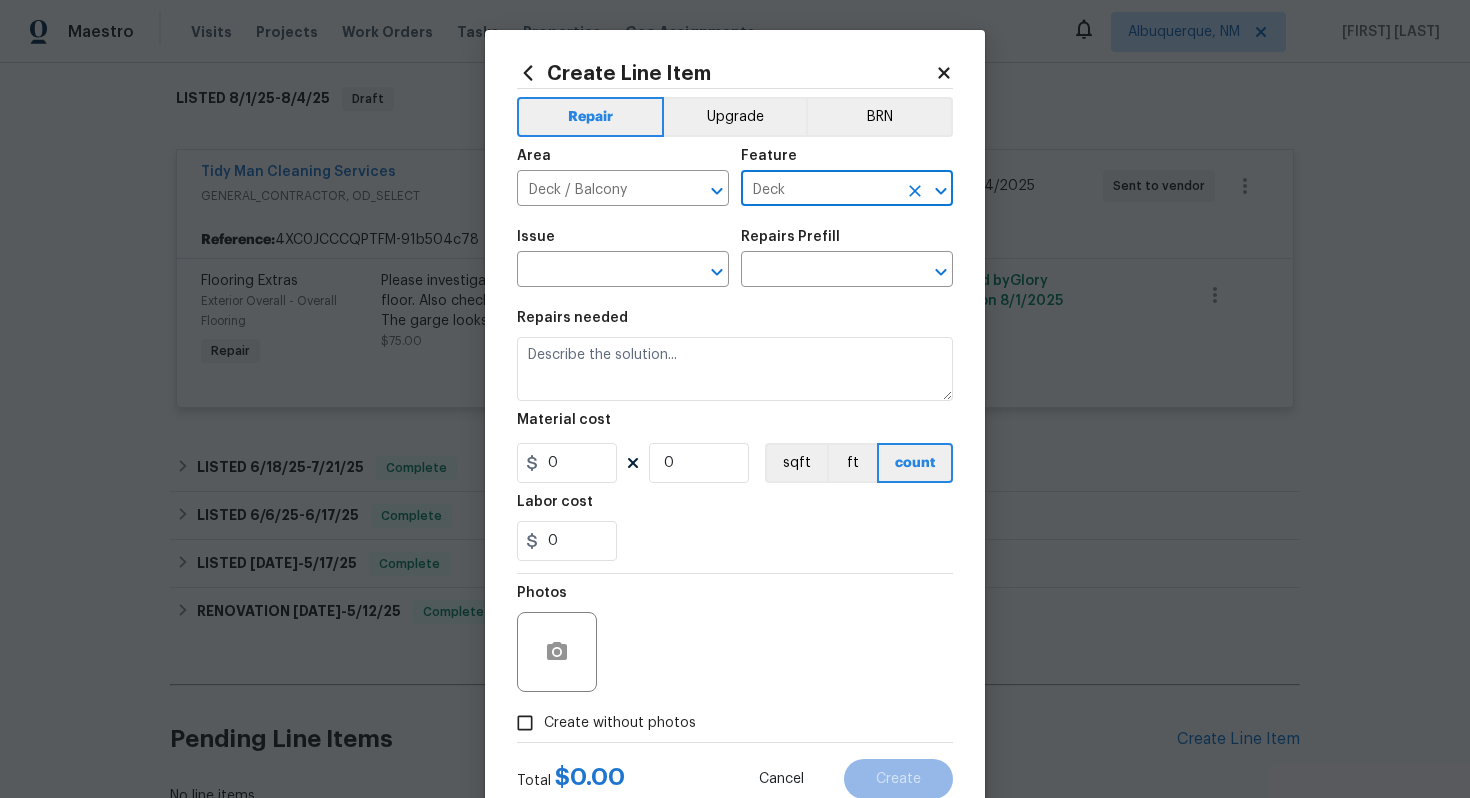 type on "Deck" 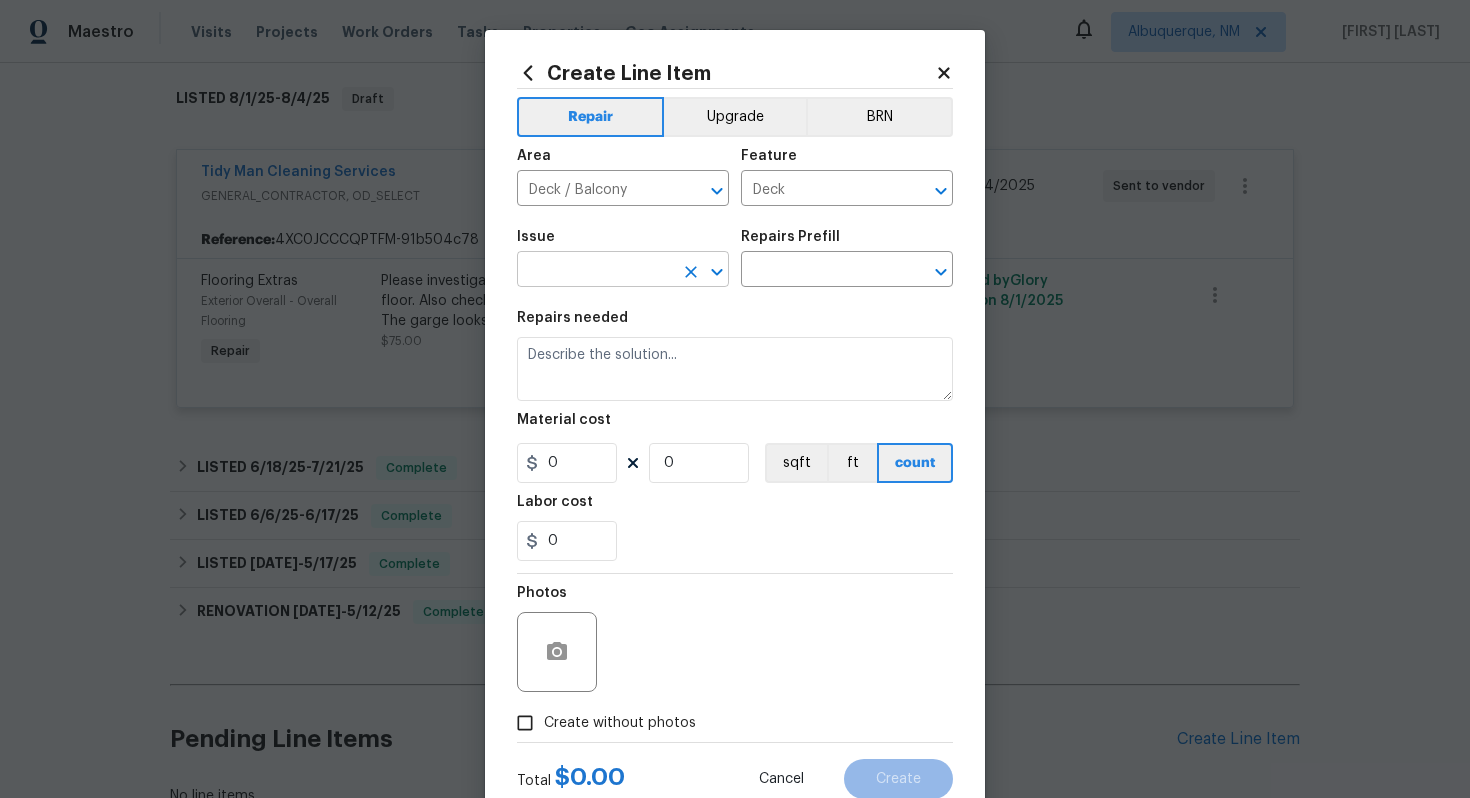 click at bounding box center (595, 271) 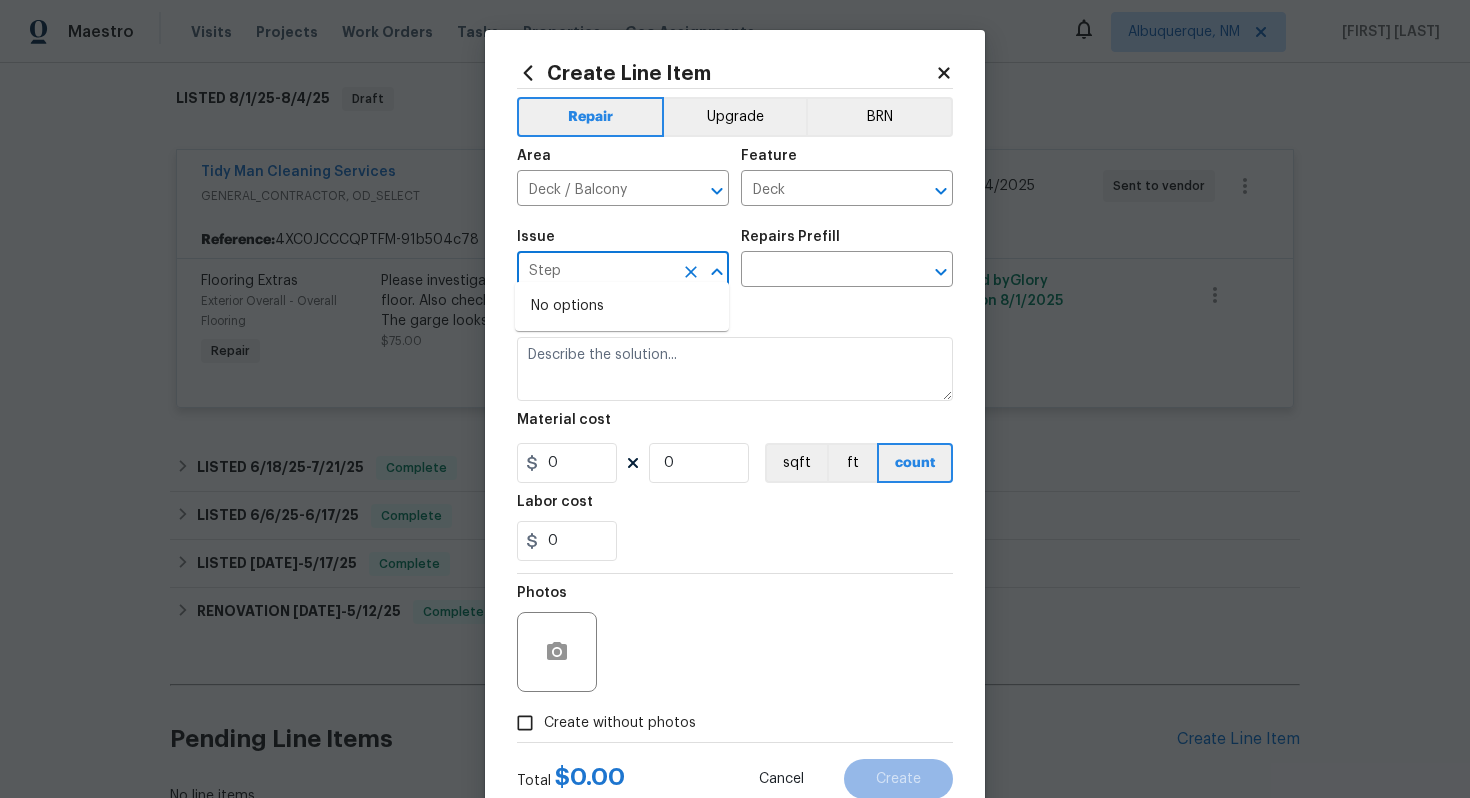 type on "Steps" 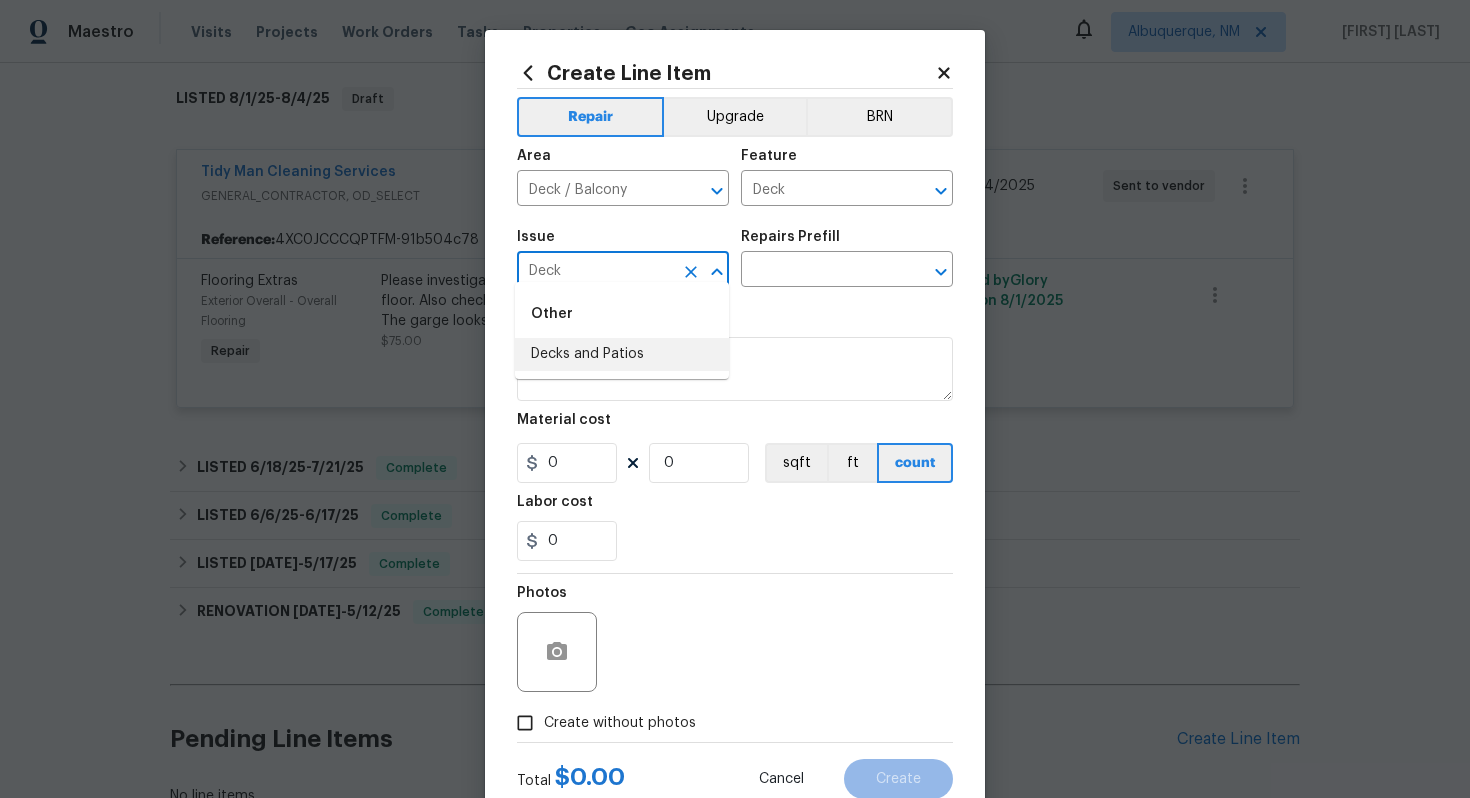 click on "Decks and Patios" at bounding box center [622, 354] 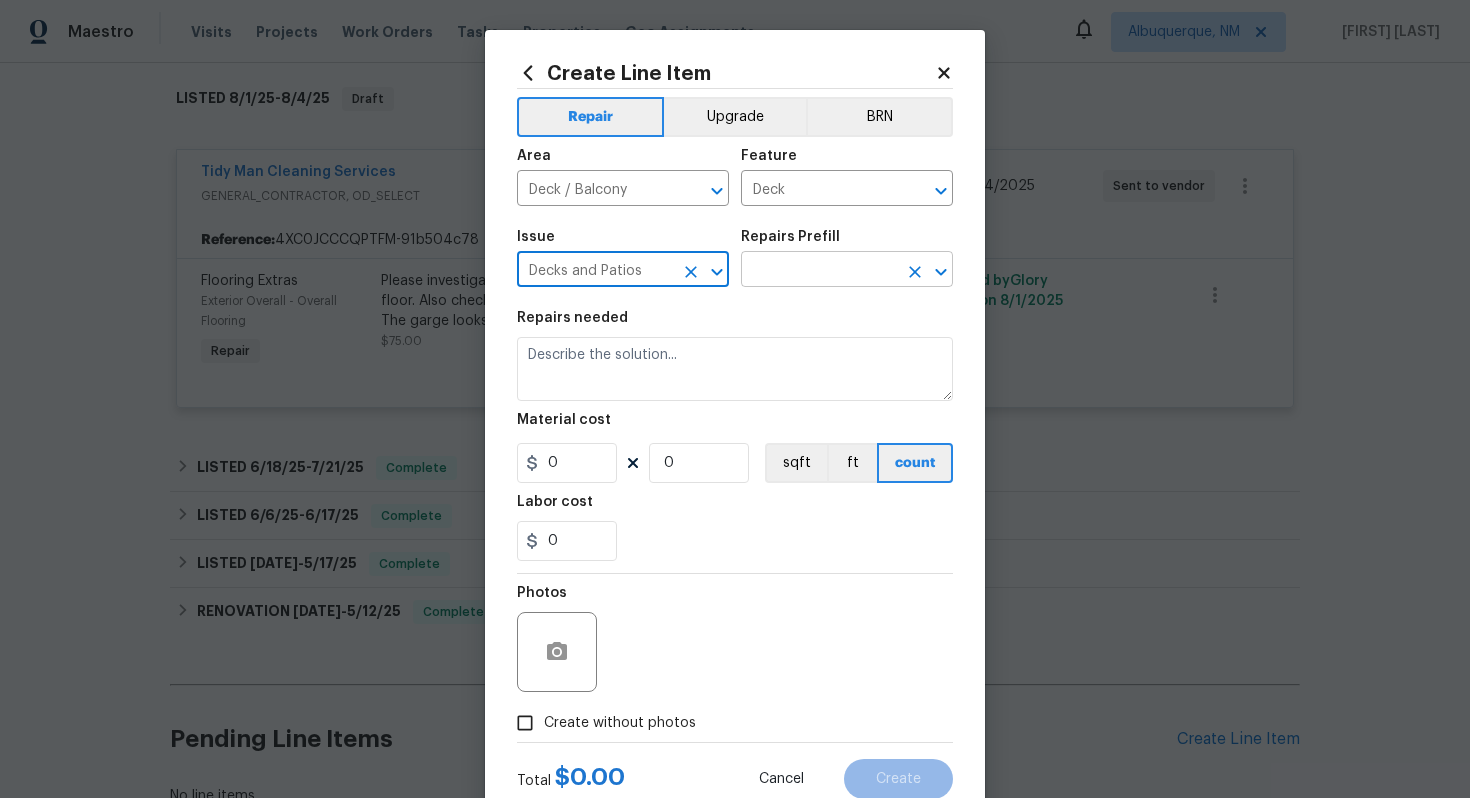 type on "Decks and Patios" 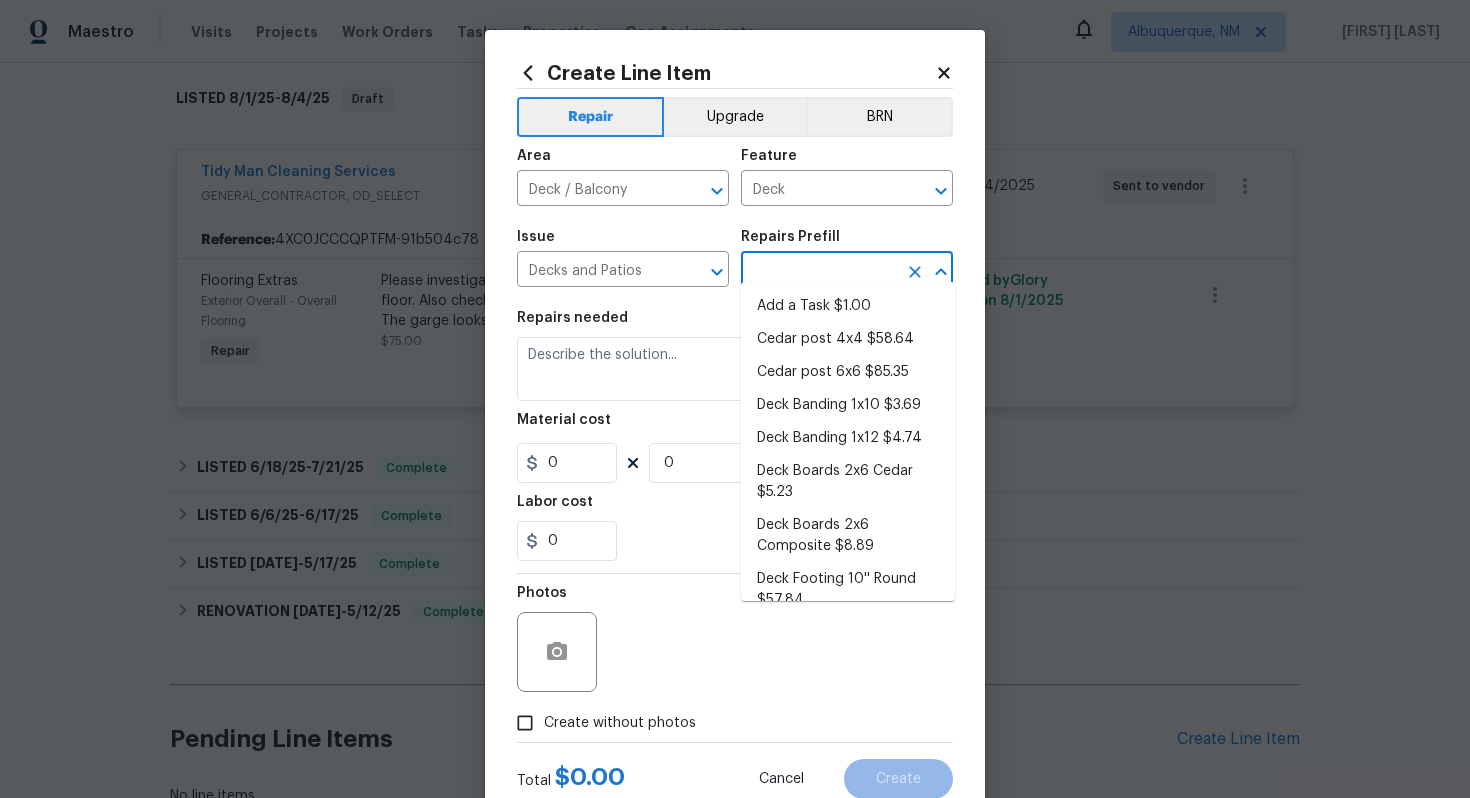 click at bounding box center [819, 271] 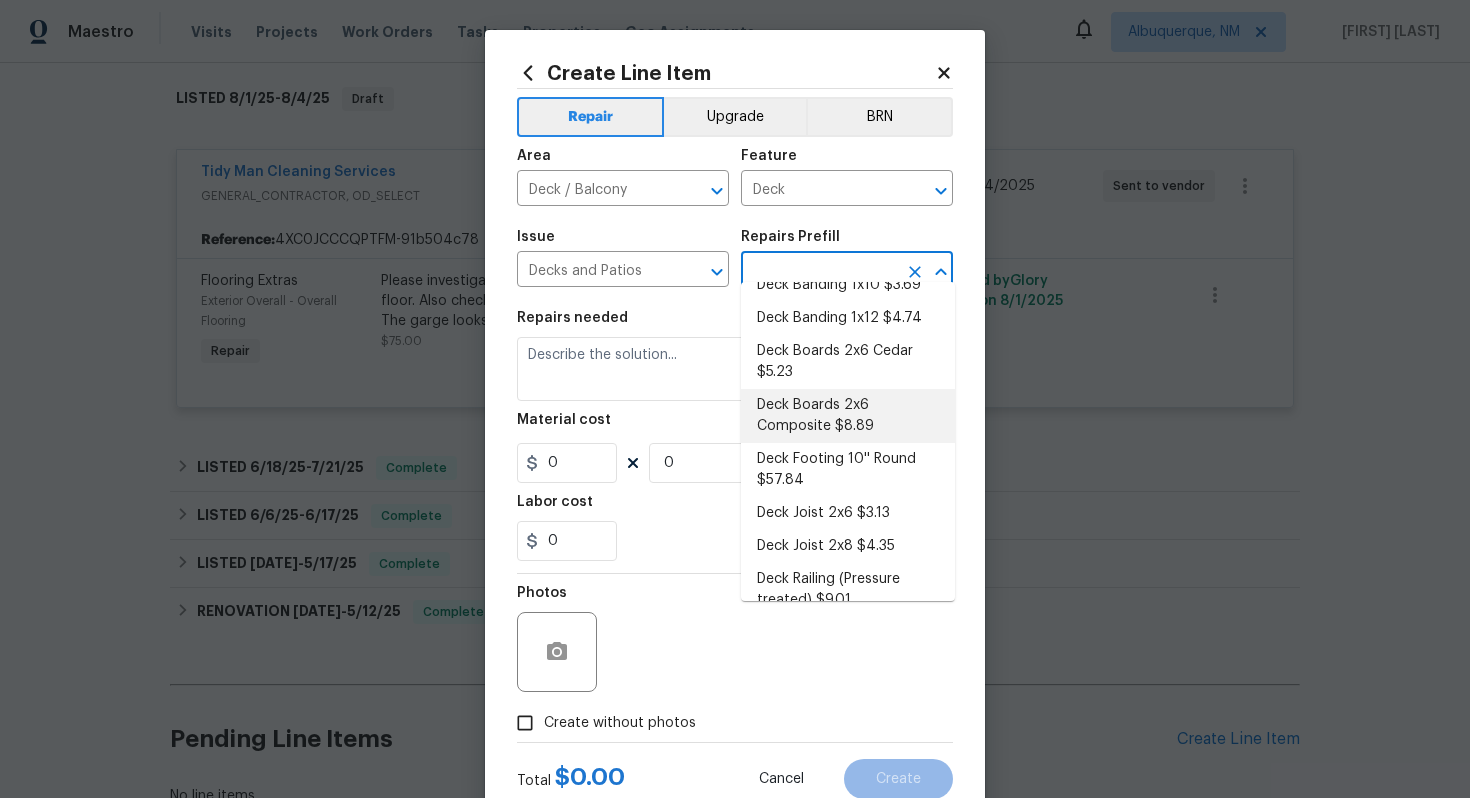 scroll, scrollTop: 132, scrollLeft: 0, axis: vertical 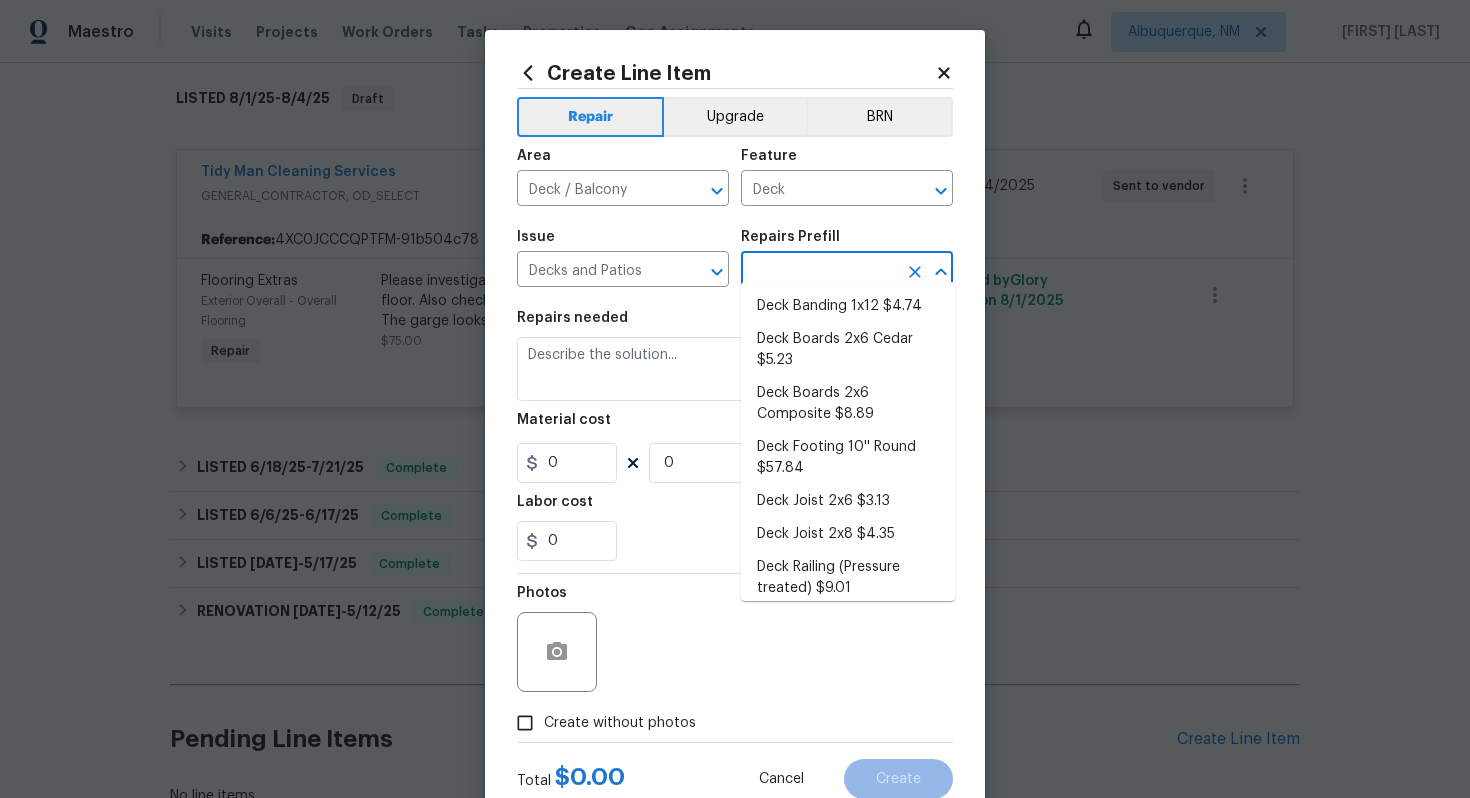 click on "Deck Railing (Pressure treated) $9.01" at bounding box center [848, 578] 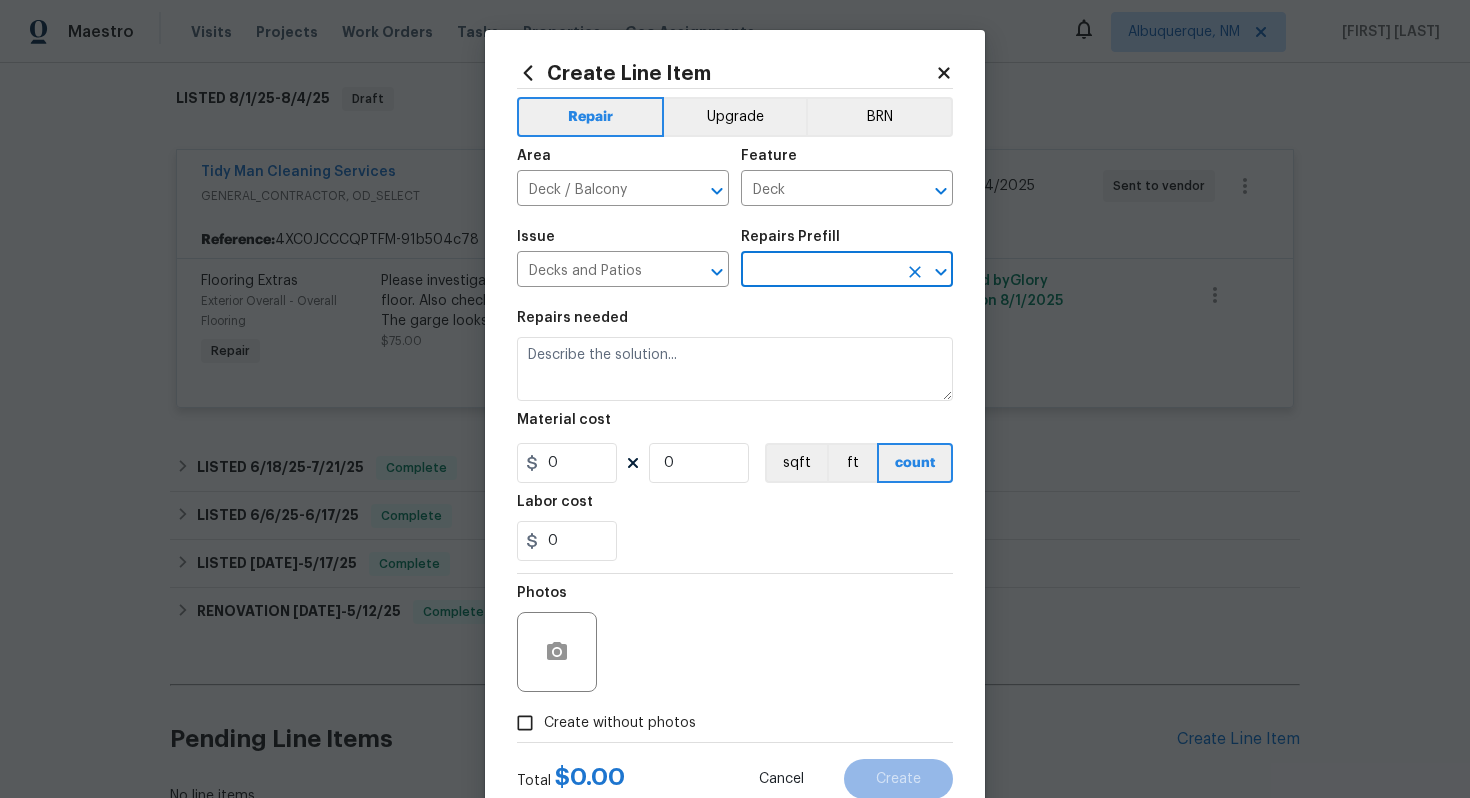 type on "Deck Railing (Pressure treated) $9.01" 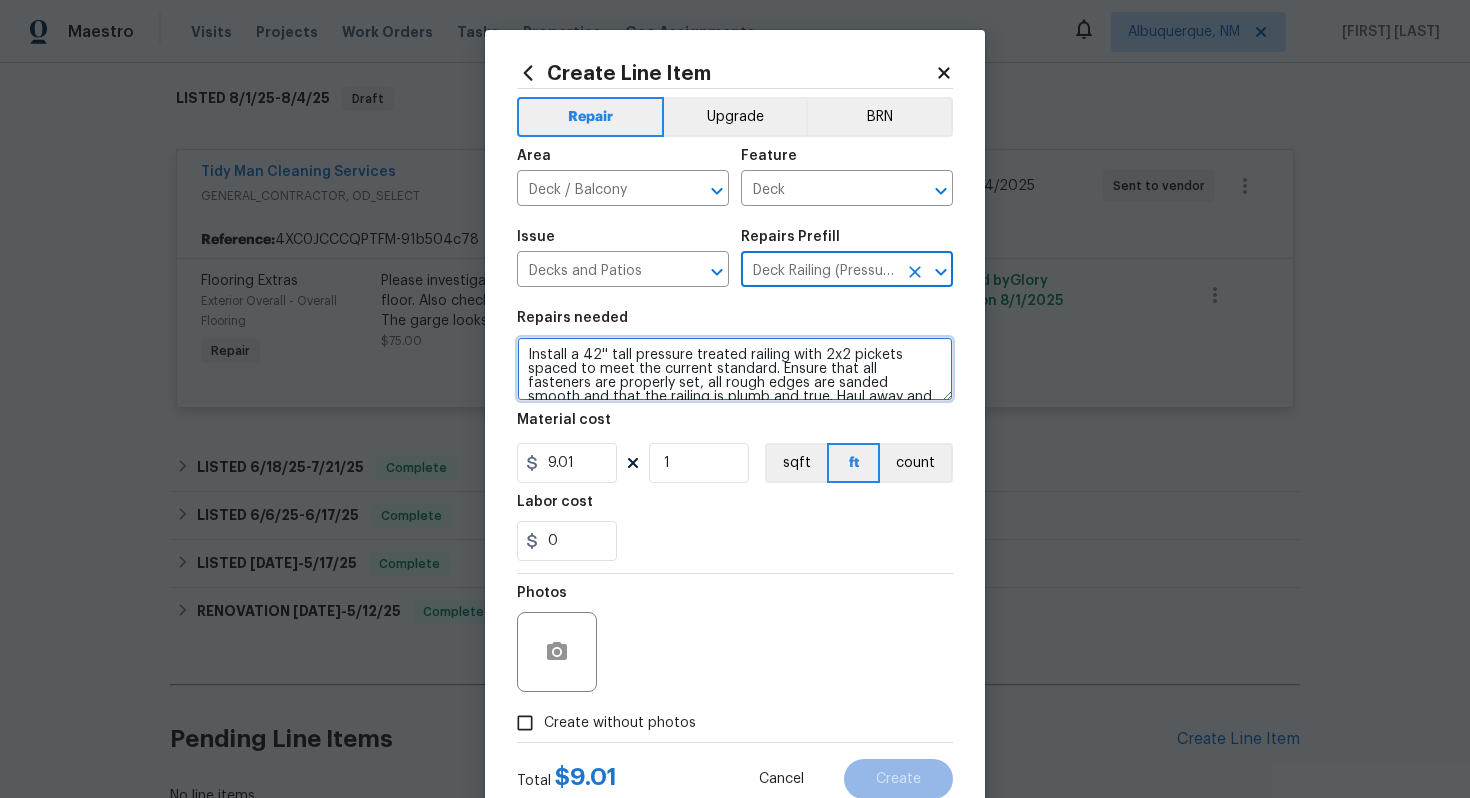 click on "Install a 42'' tall pressure treated railing with 2x2 pickets spaced to meet the current standard. Ensure that all fasteners are properly set, all rough edges are sanded smooth and that the railing is plumb and true. Haul away and dispose of all debris properly." at bounding box center [735, 369] 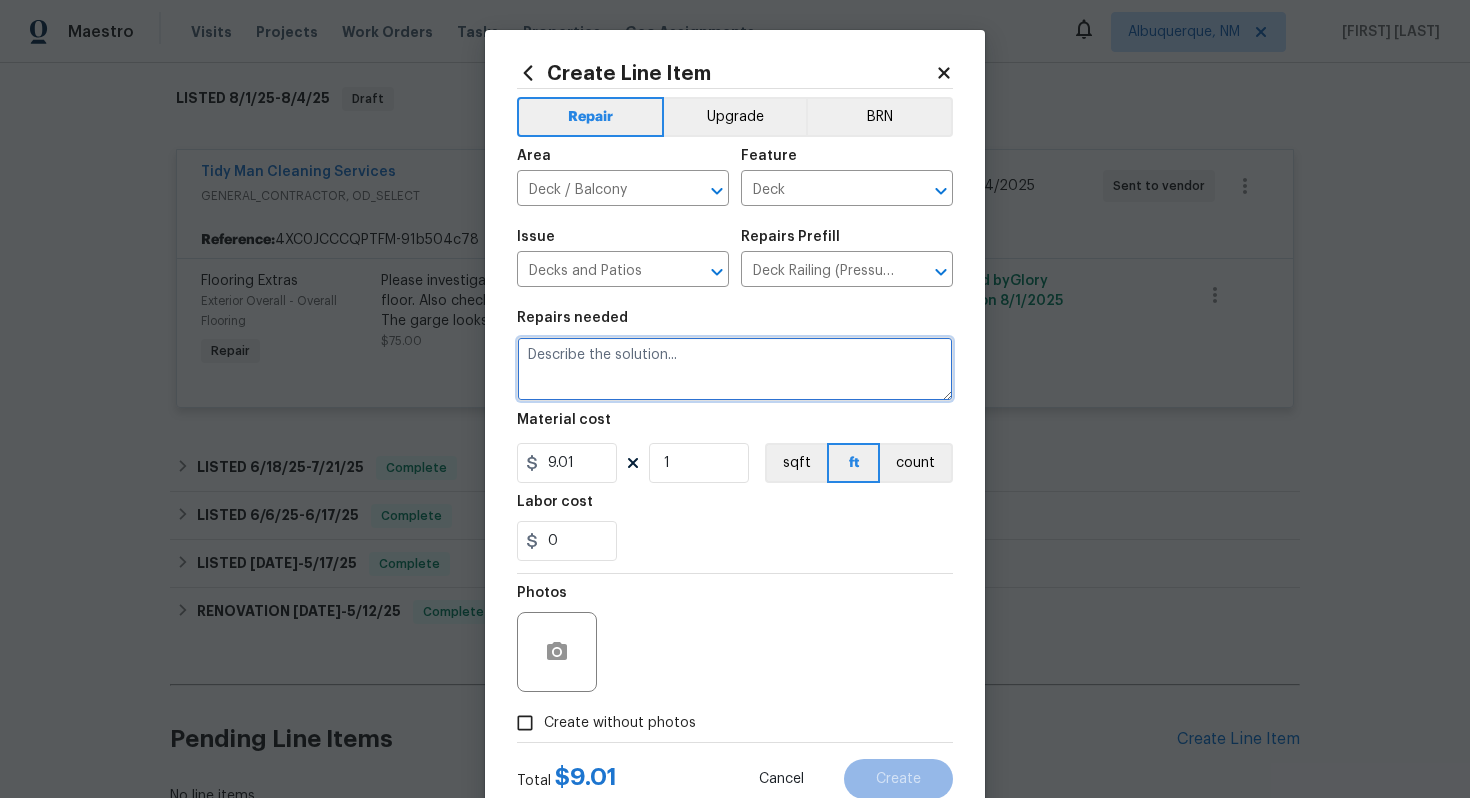 click at bounding box center (735, 369) 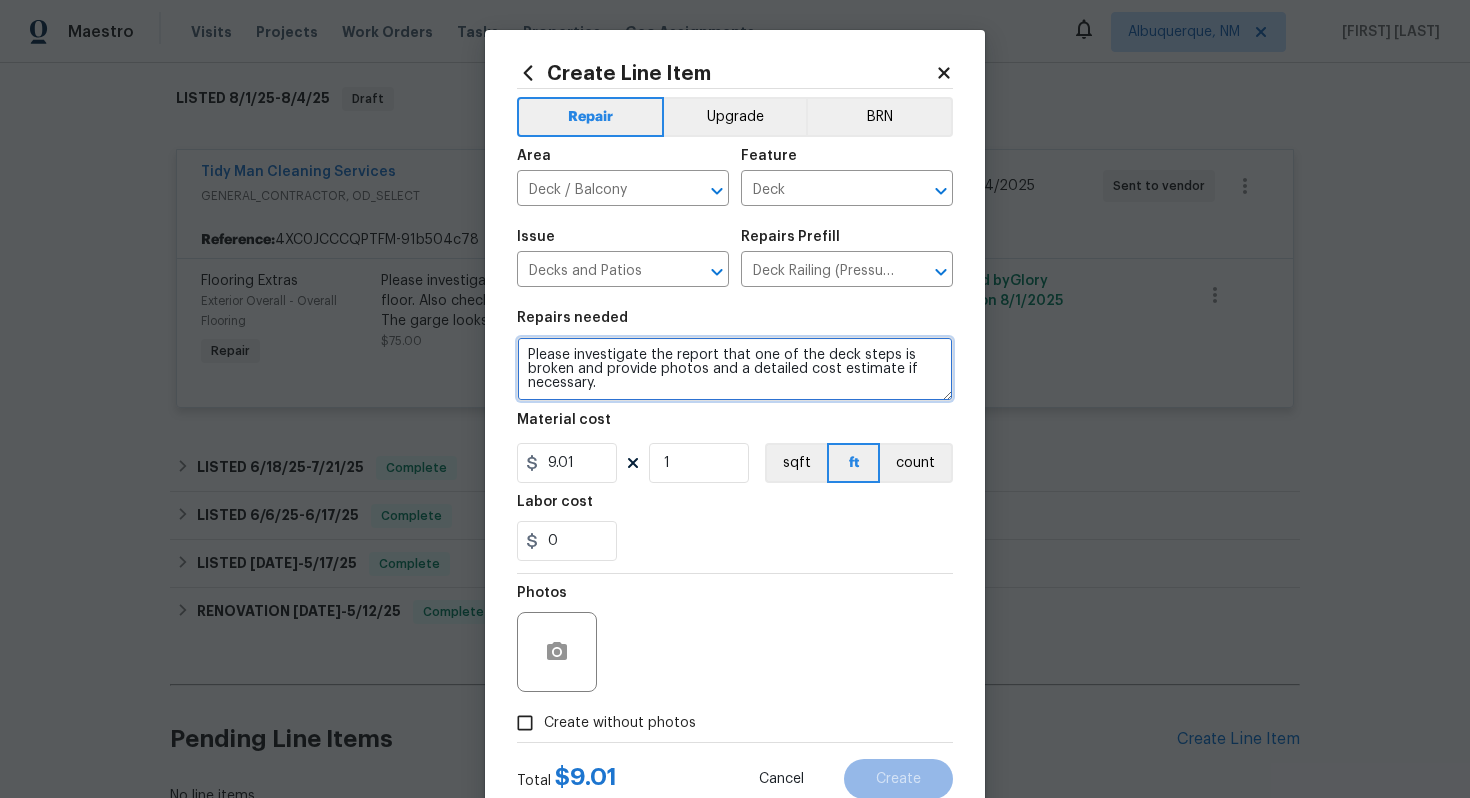 type on "Please investigate the report that one of the deck steps is broken and provide photos and a detailed cost estimate if necessary." 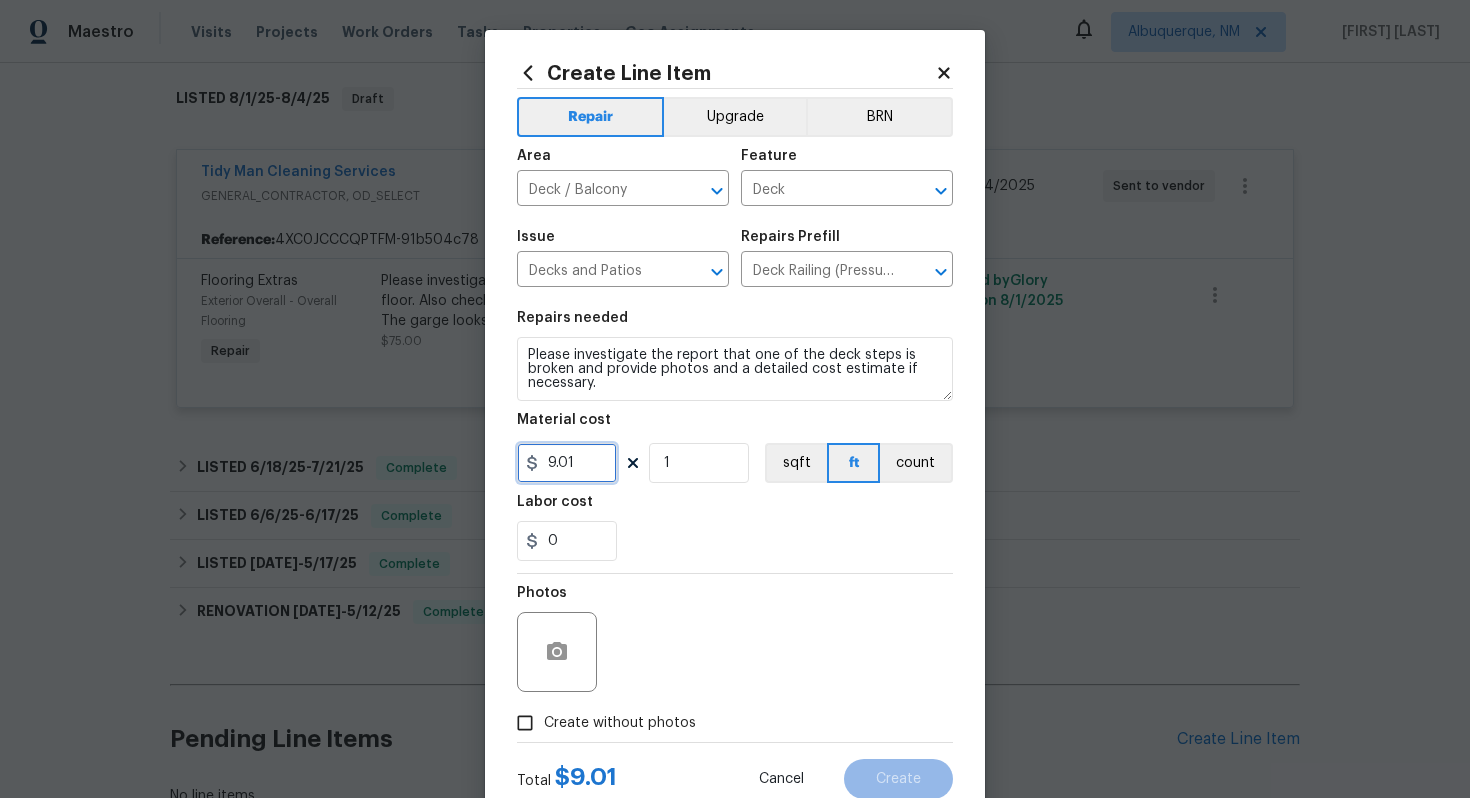 click on "9.01" at bounding box center [567, 463] 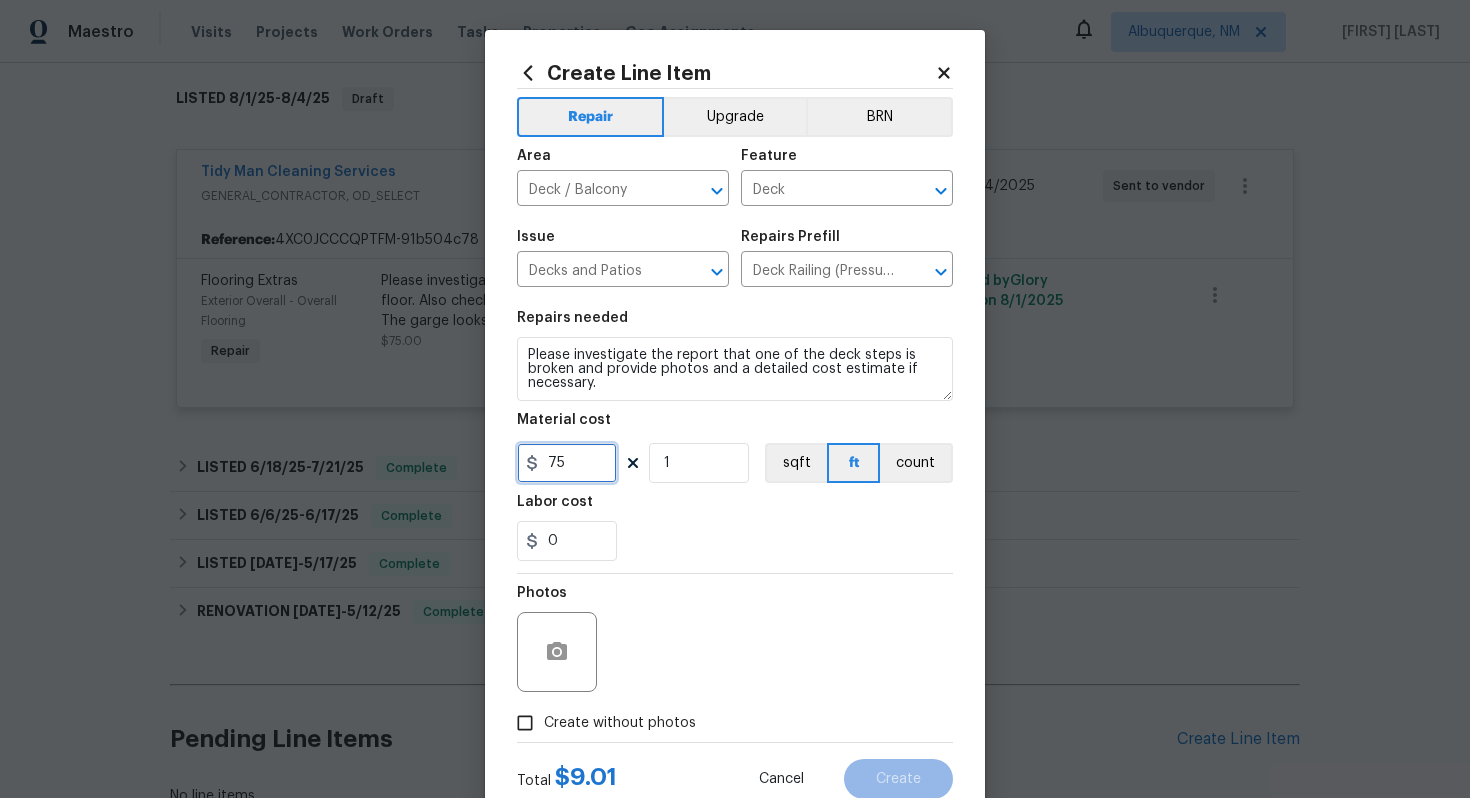 type on "75" 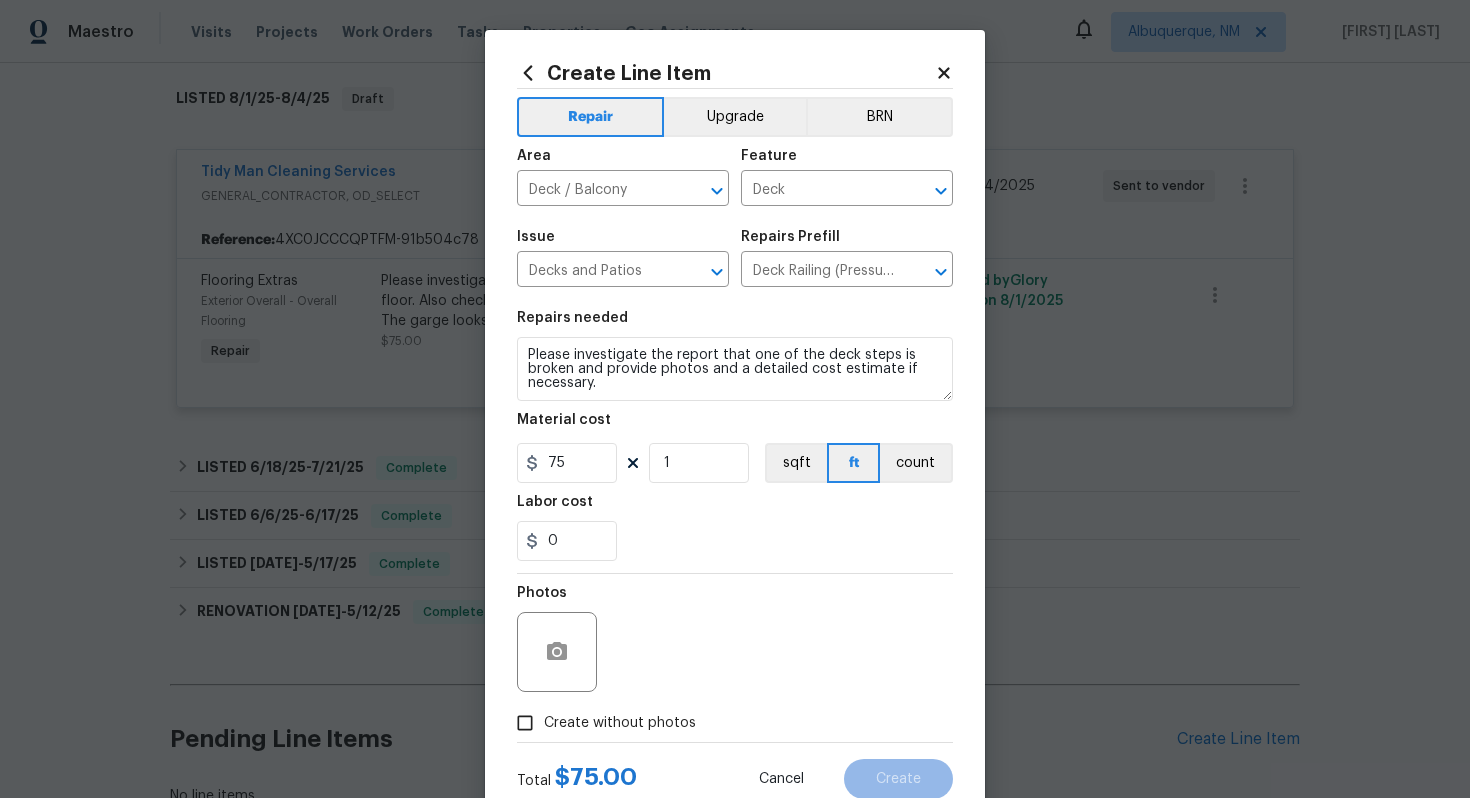 click on "Create without photos" at bounding box center [601, 723] 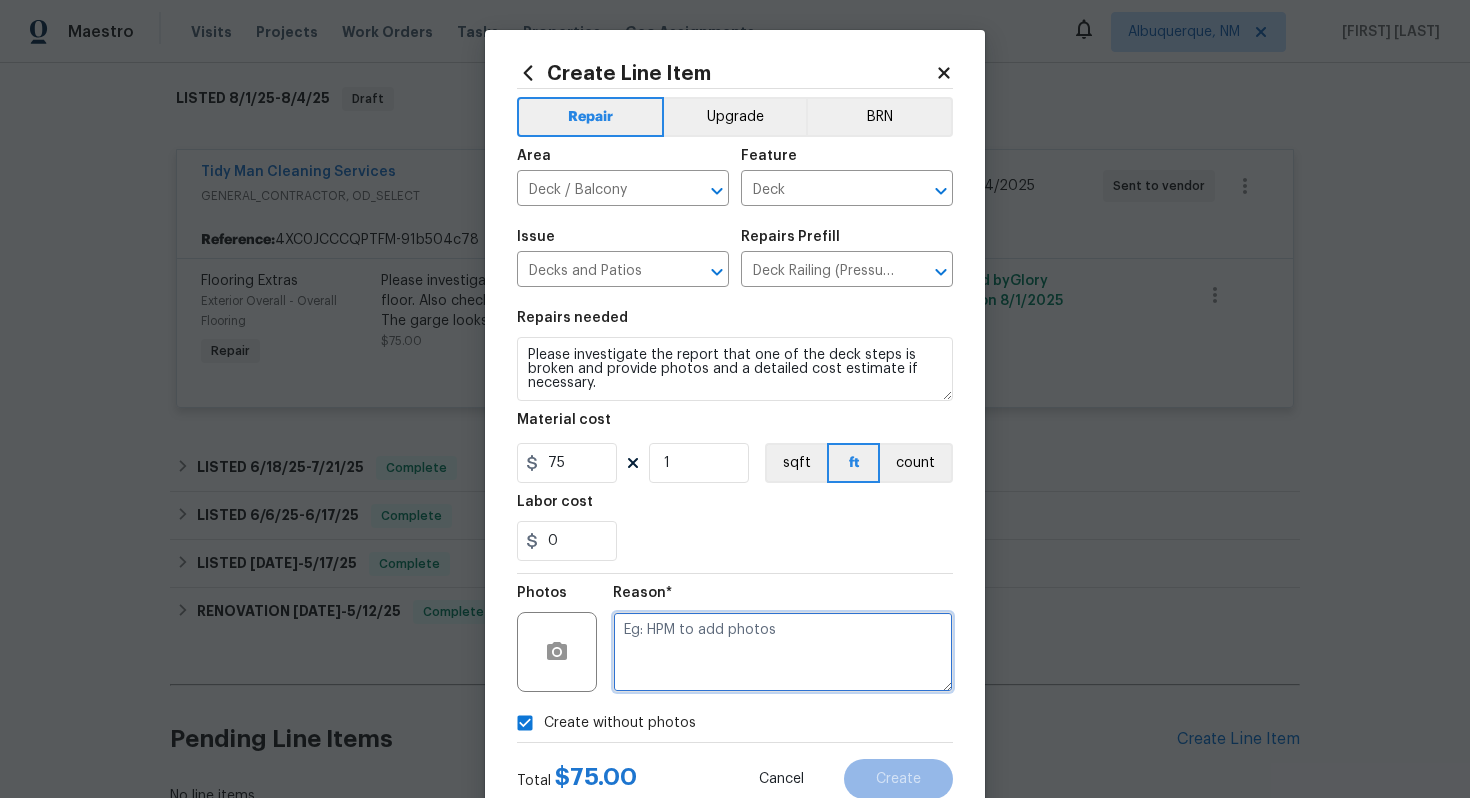 click at bounding box center [783, 652] 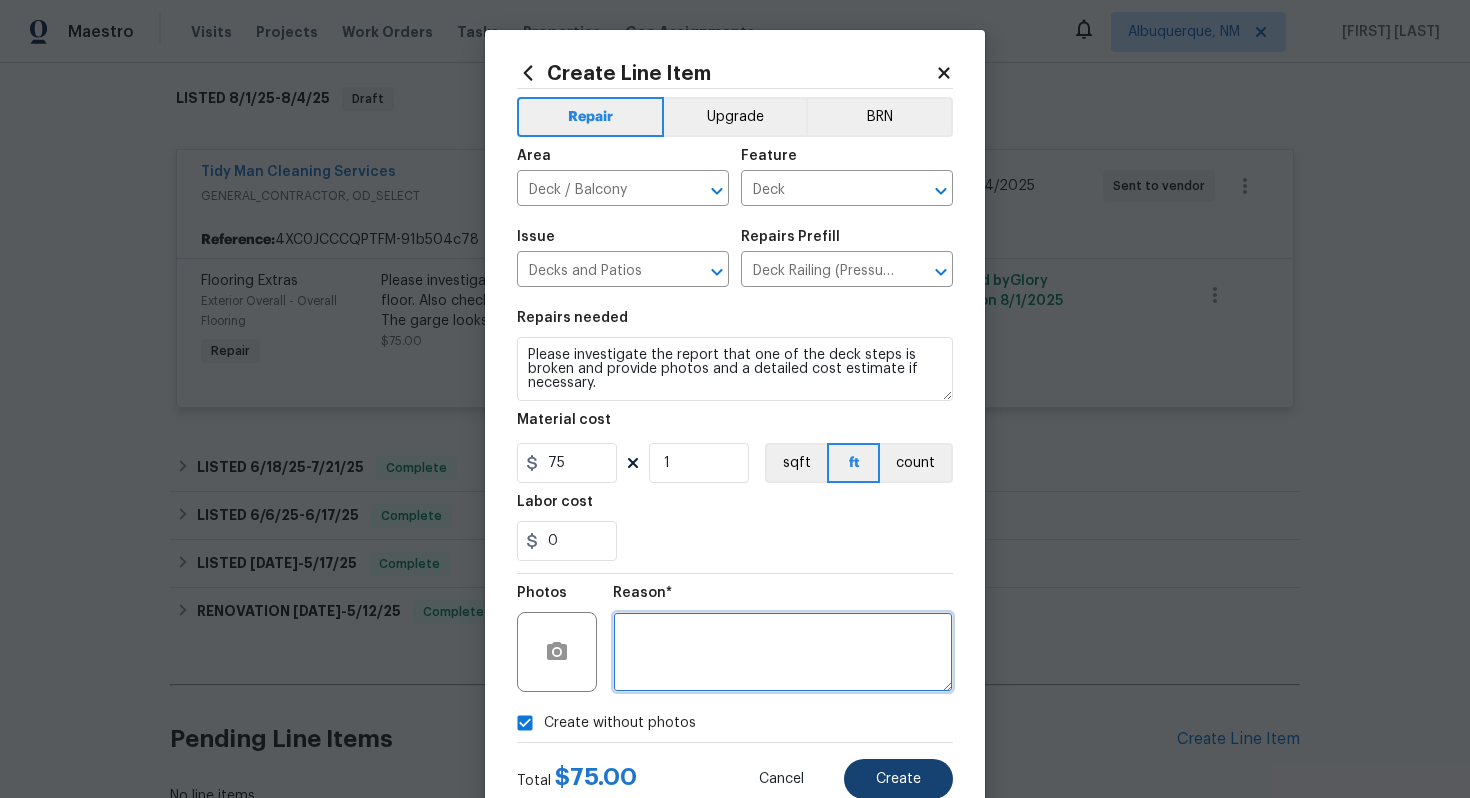 type 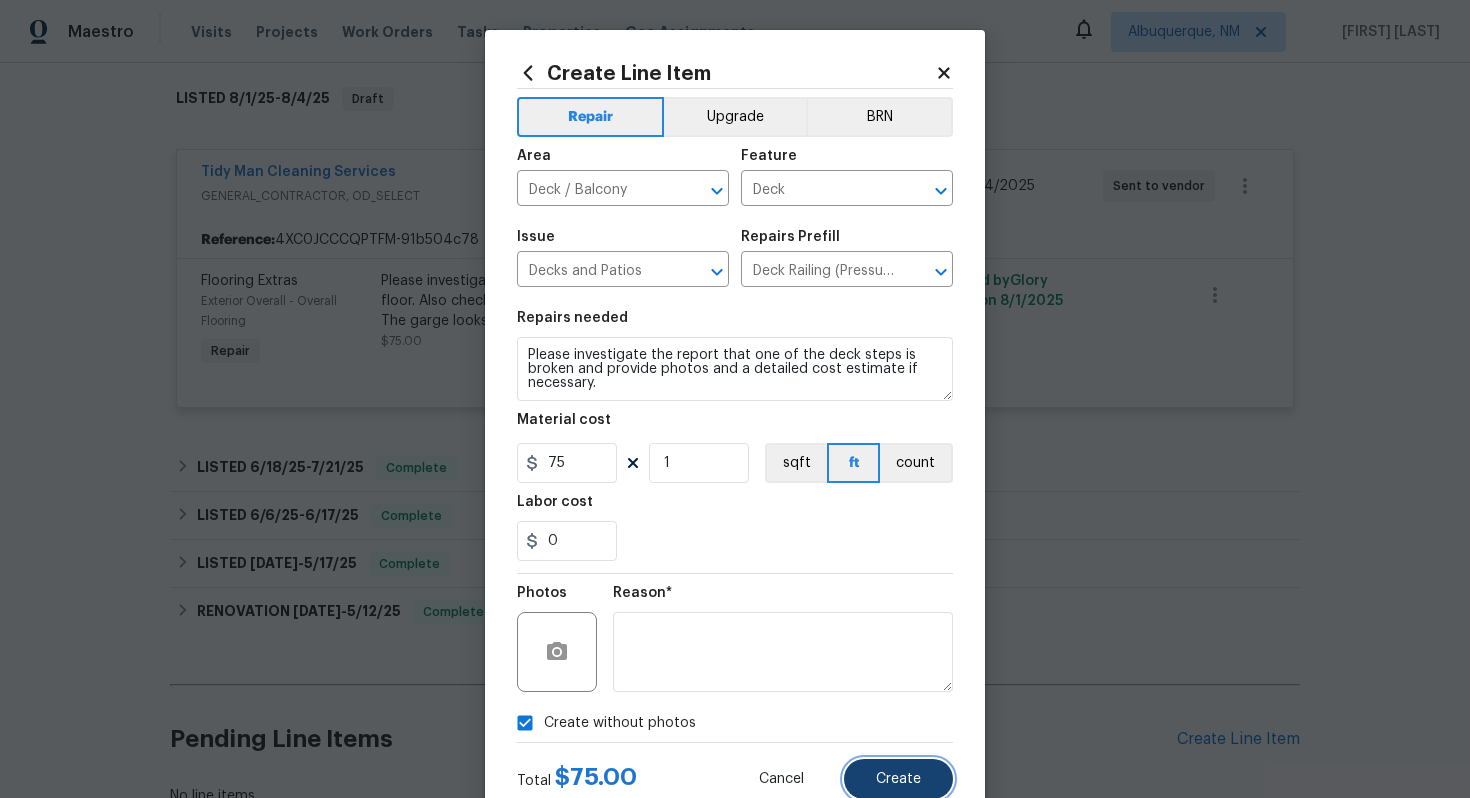 click on "Create" at bounding box center [898, 779] 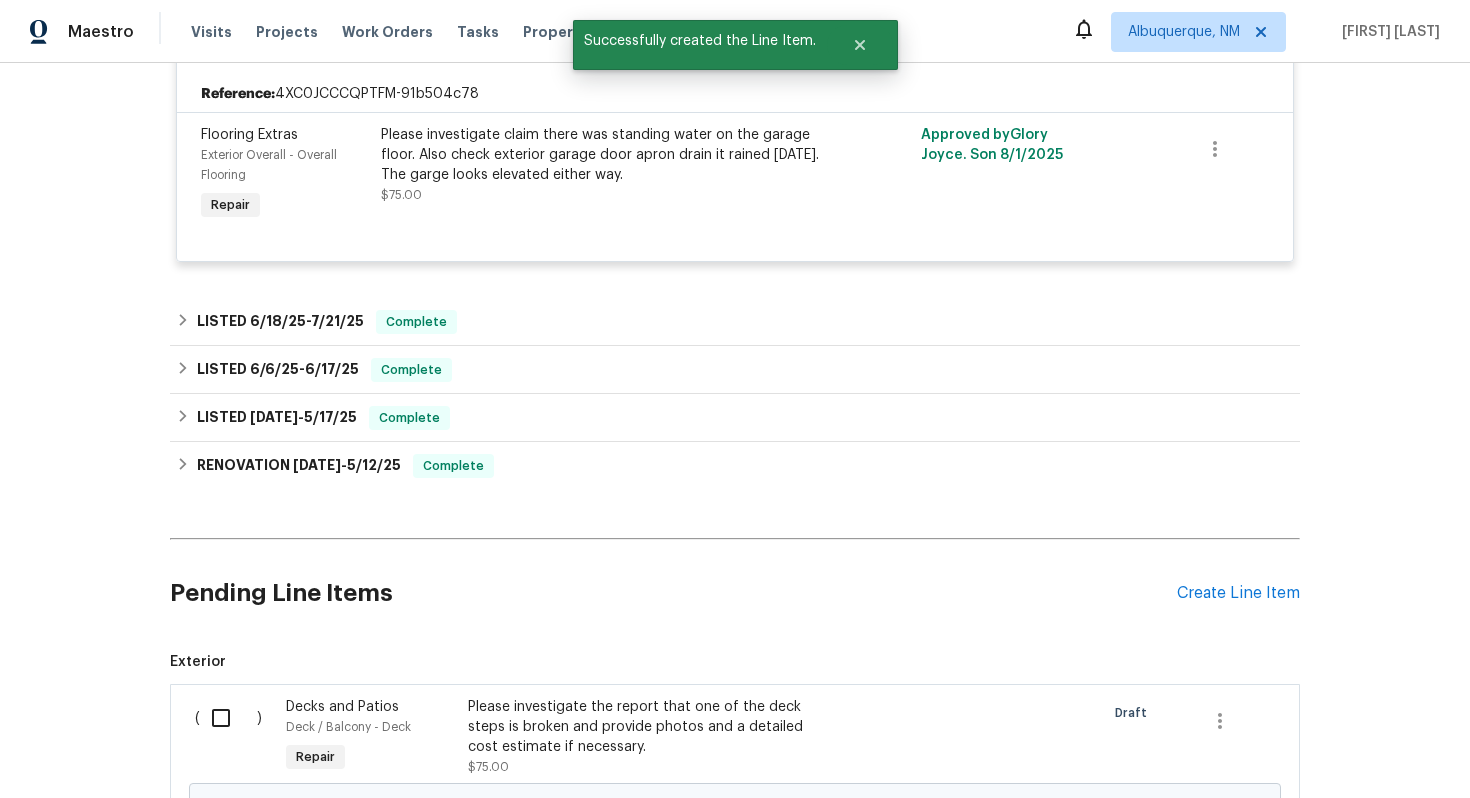 scroll, scrollTop: 672, scrollLeft: 0, axis: vertical 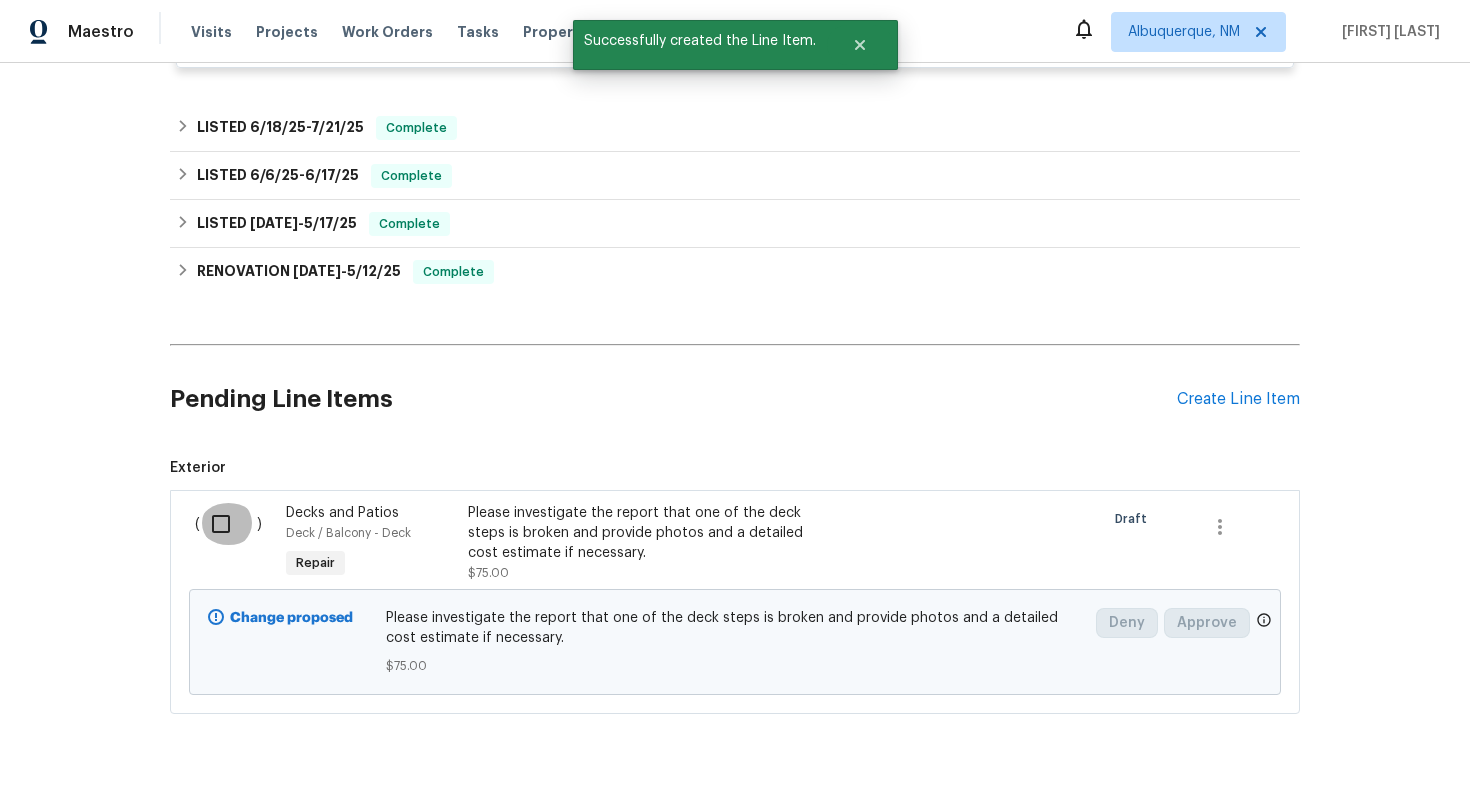 click at bounding box center [228, 524] 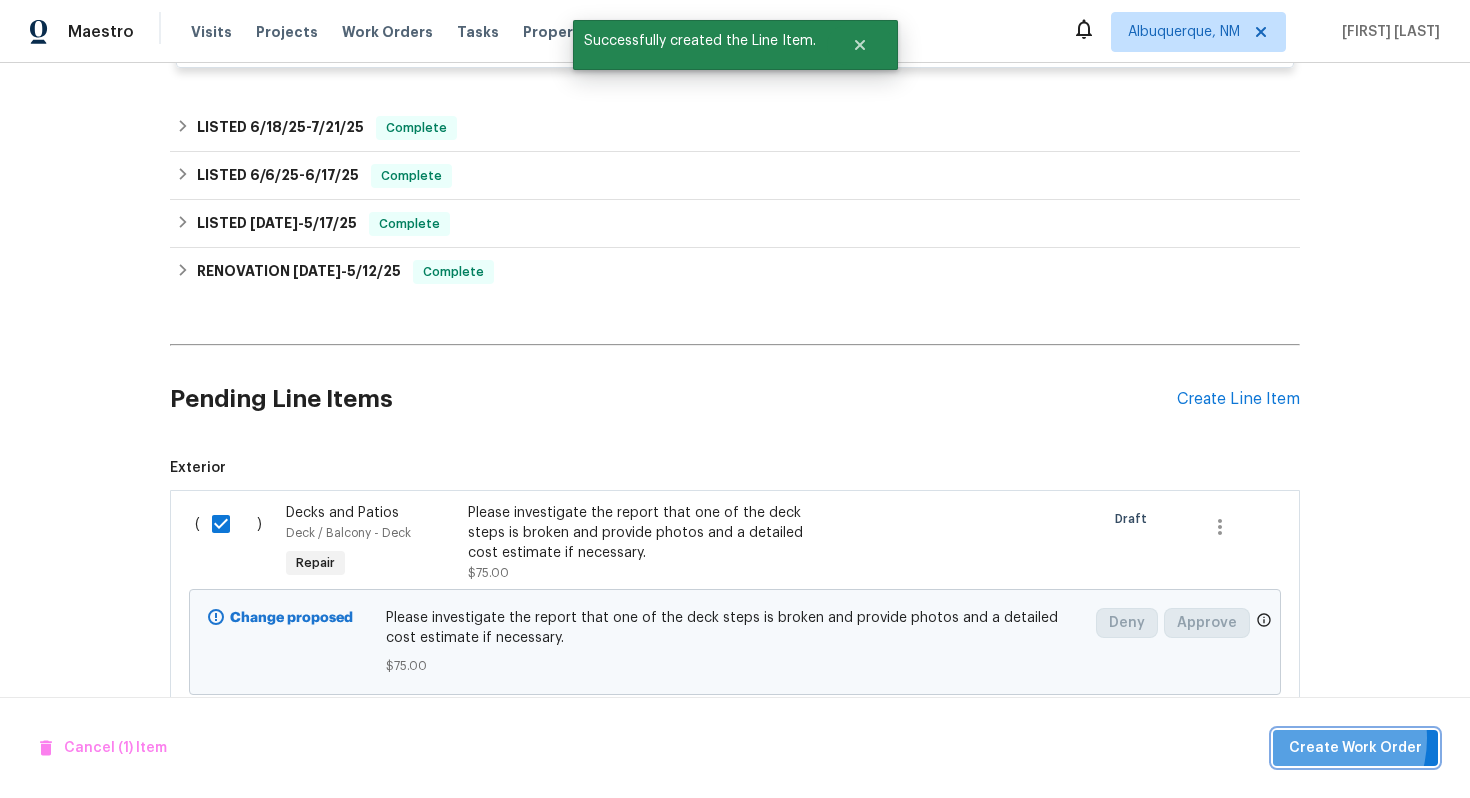 click on "Create Work Order" at bounding box center [1355, 748] 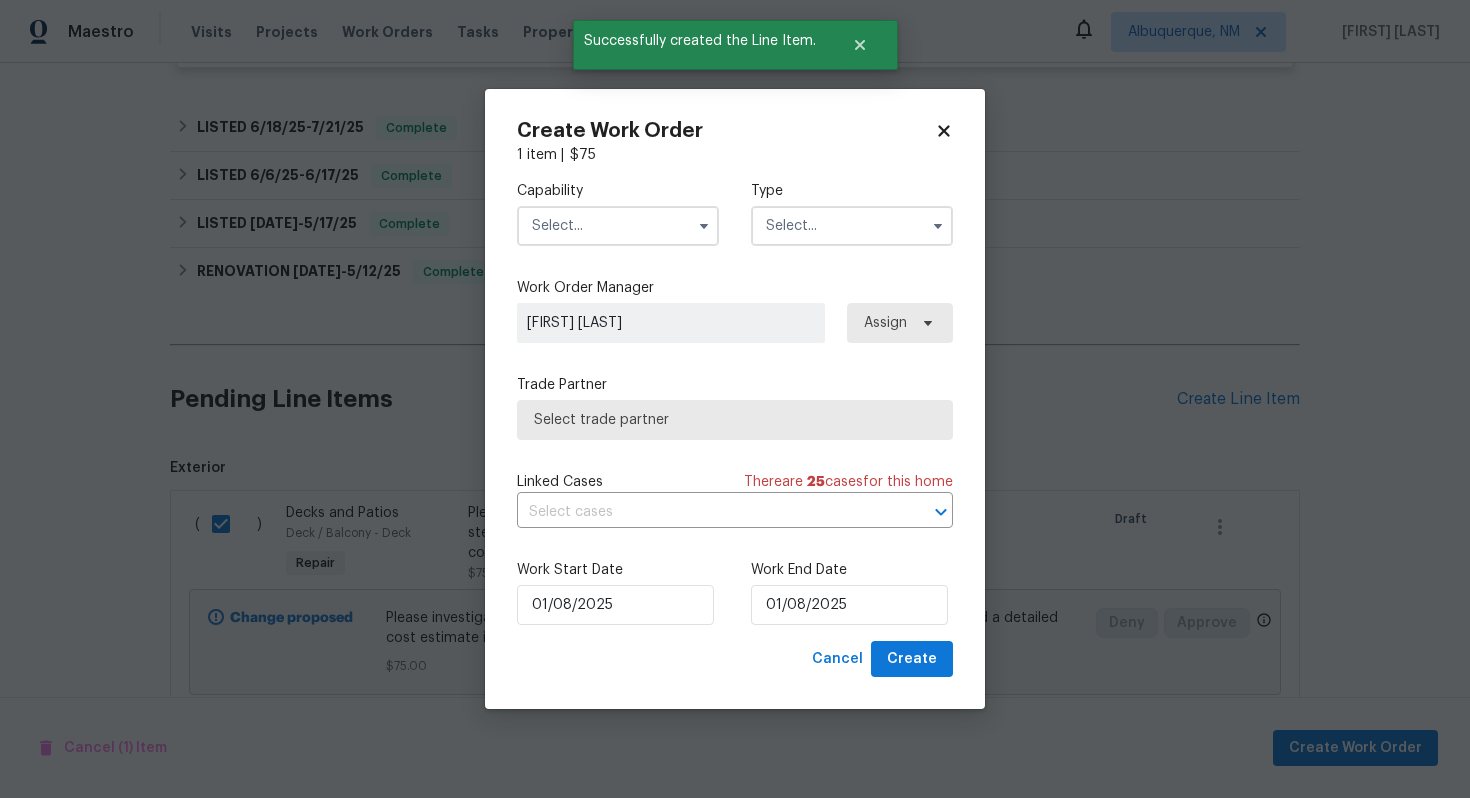 click at bounding box center (618, 226) 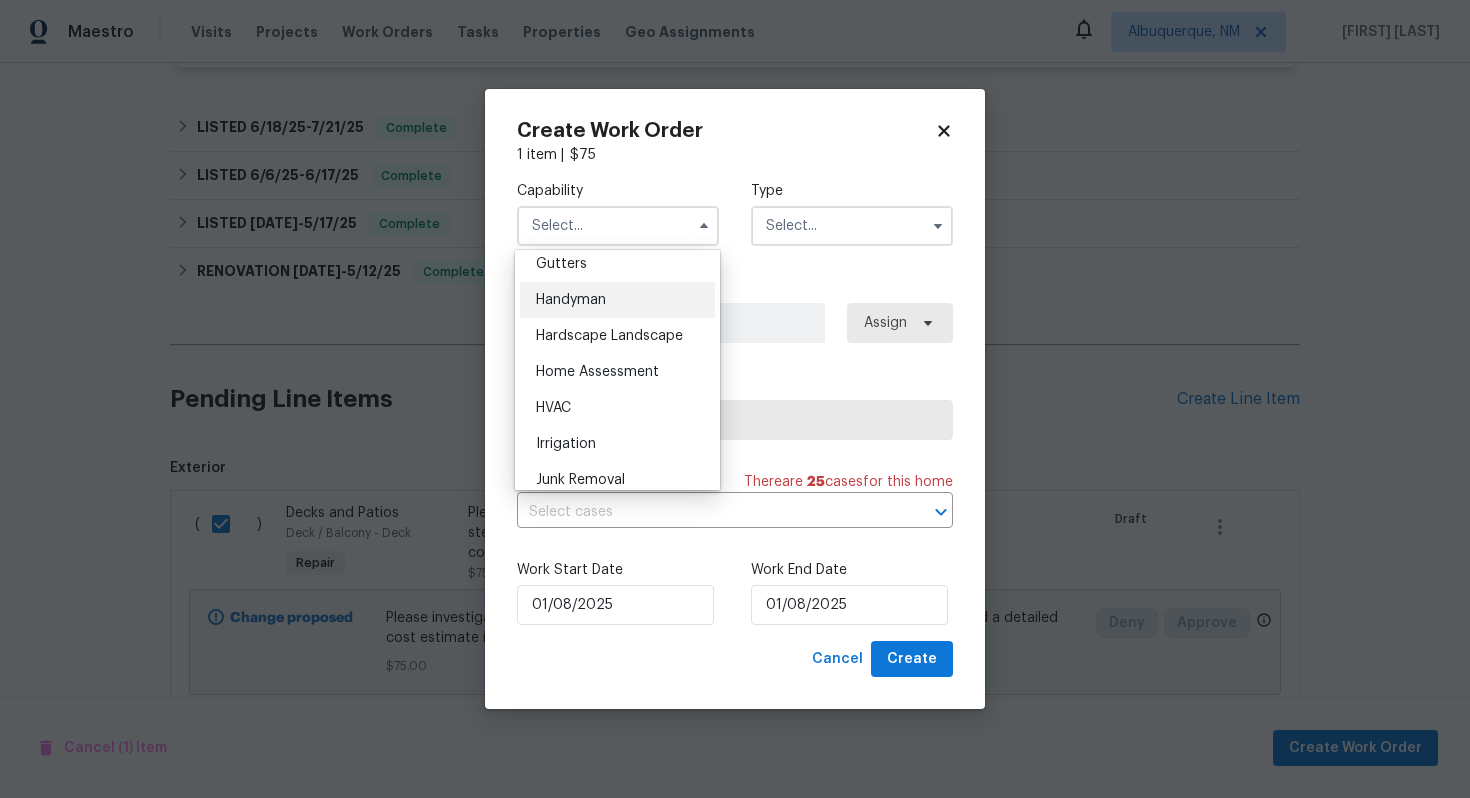 click on "Handyman" at bounding box center (617, 300) 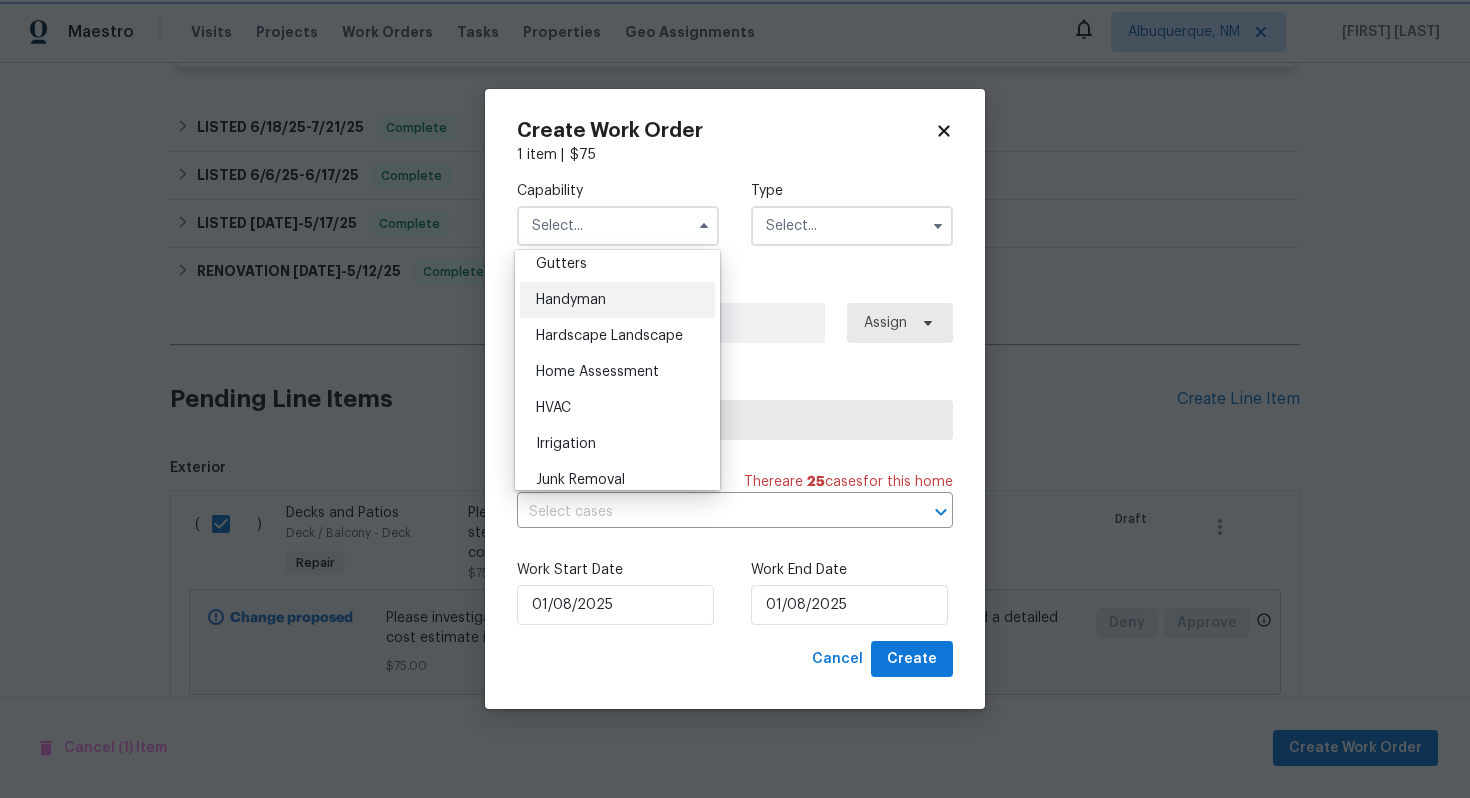 type on "Handyman" 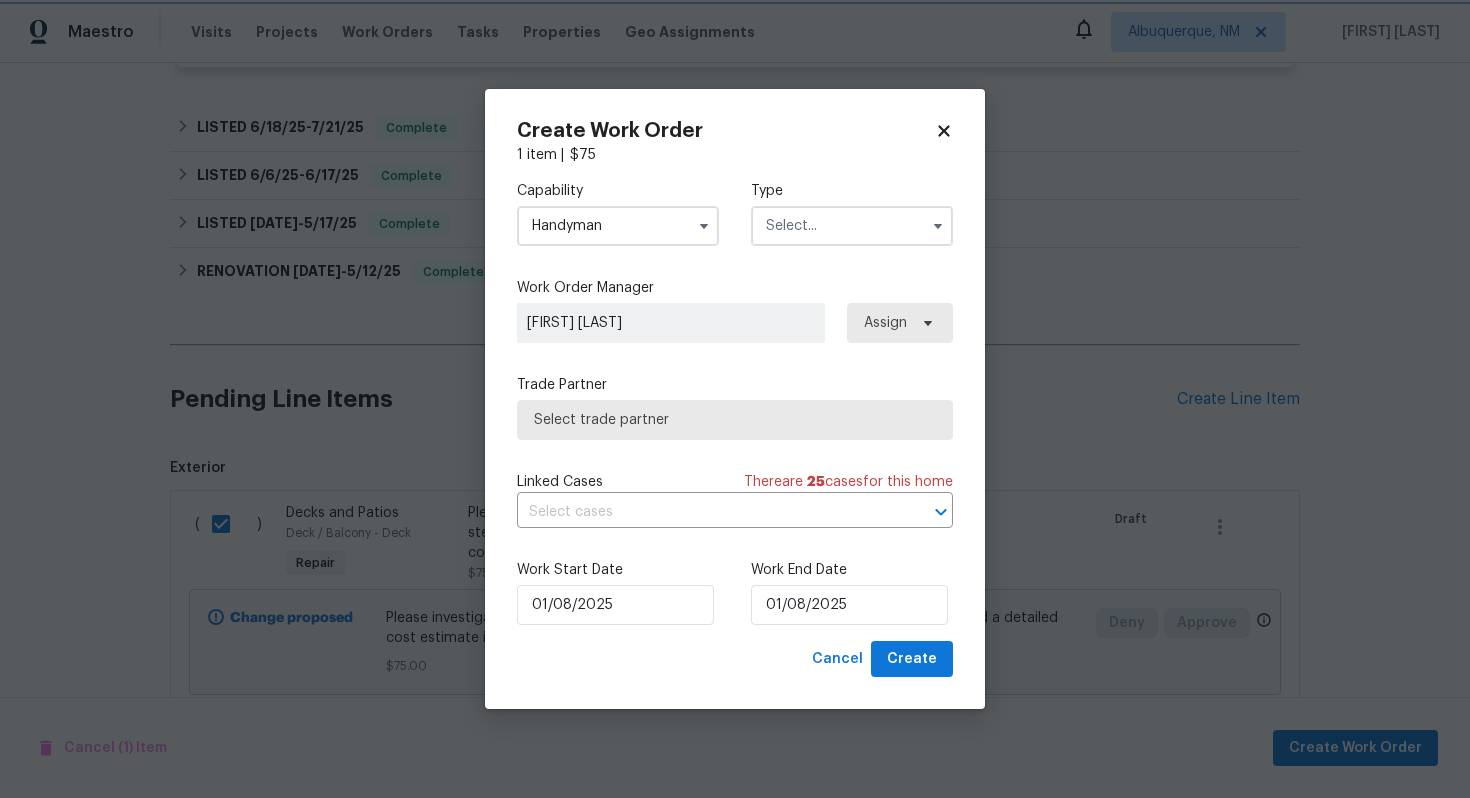scroll, scrollTop: 1029, scrollLeft: 0, axis: vertical 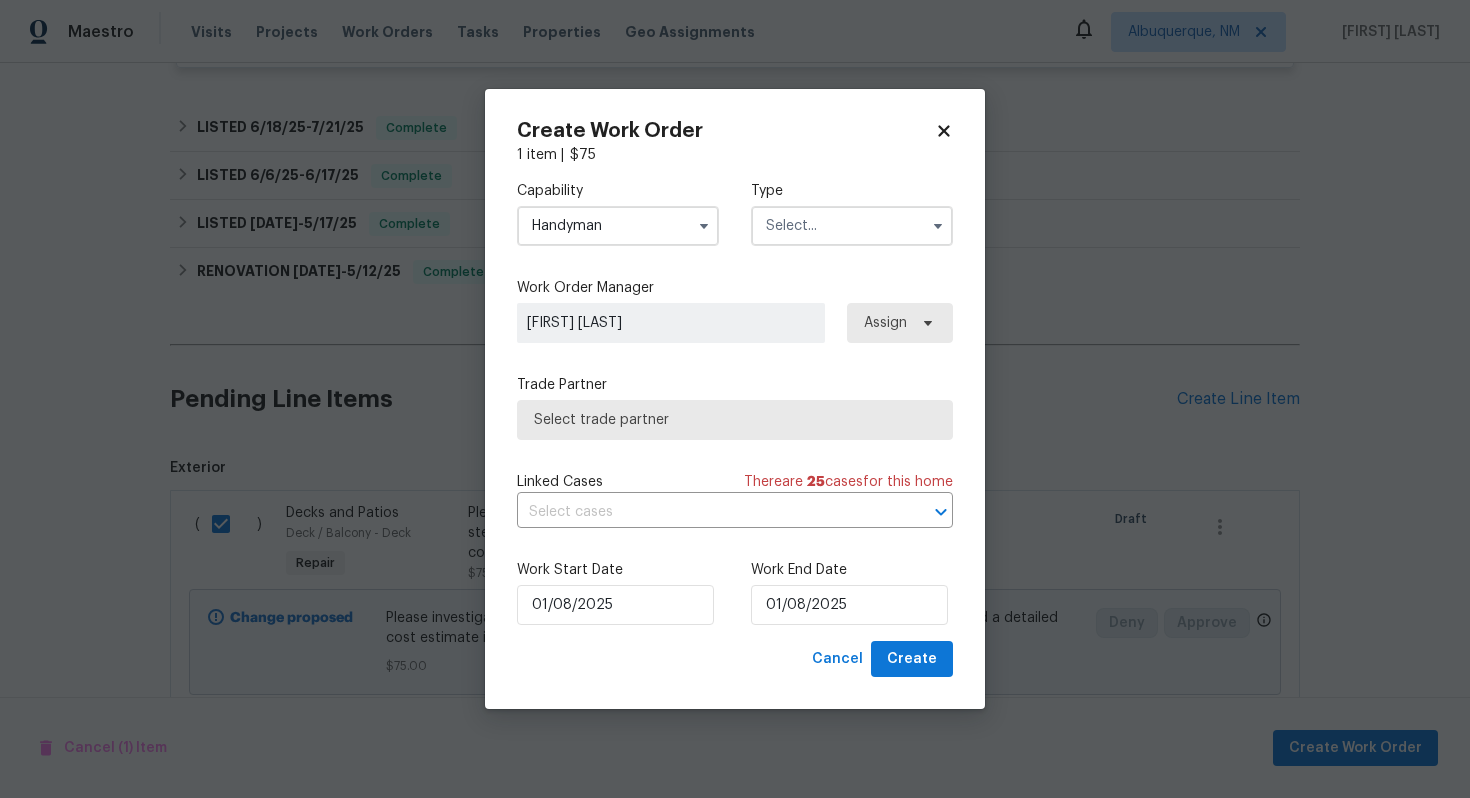 click at bounding box center (852, 226) 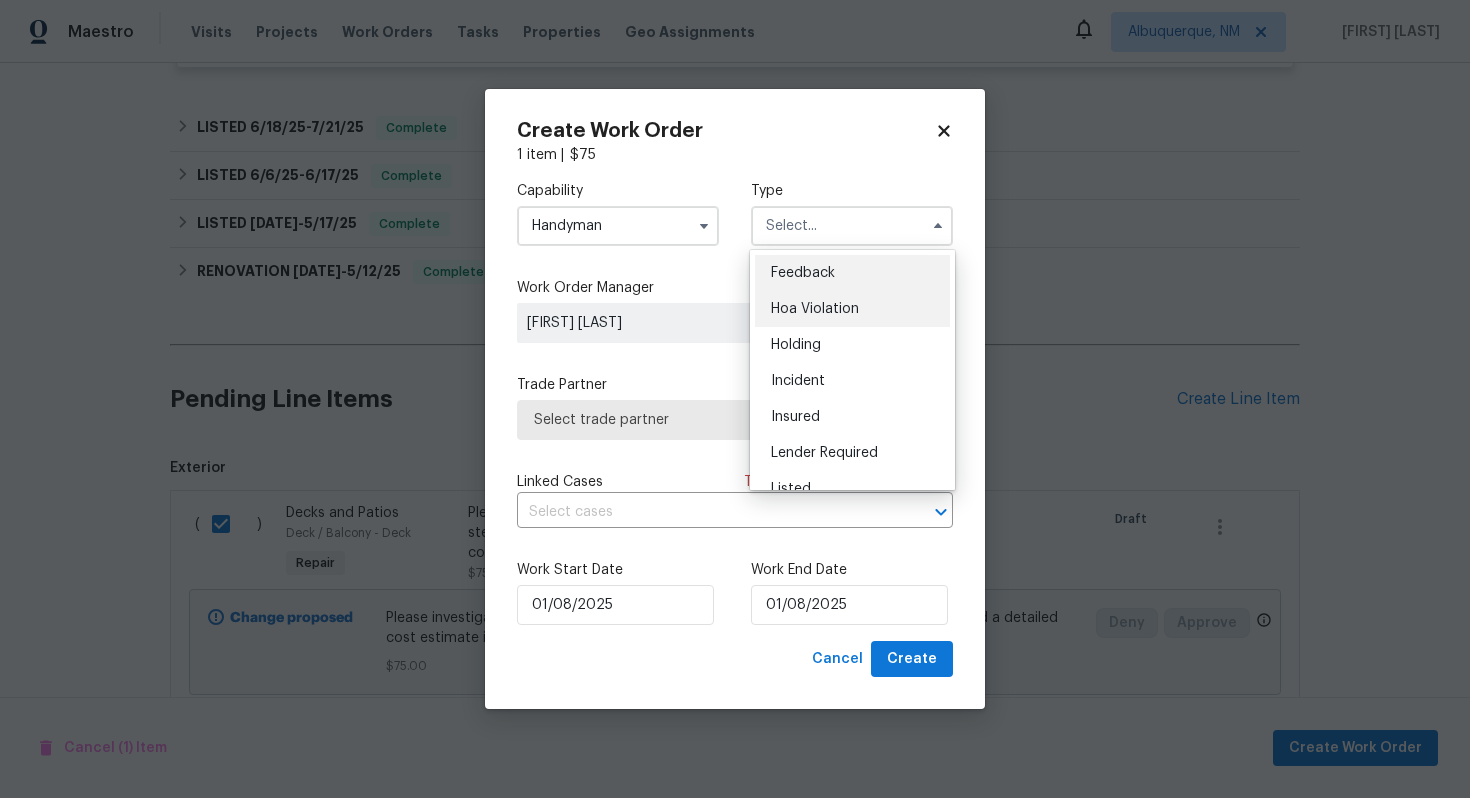 click on "Hoa Violation" at bounding box center (852, 309) 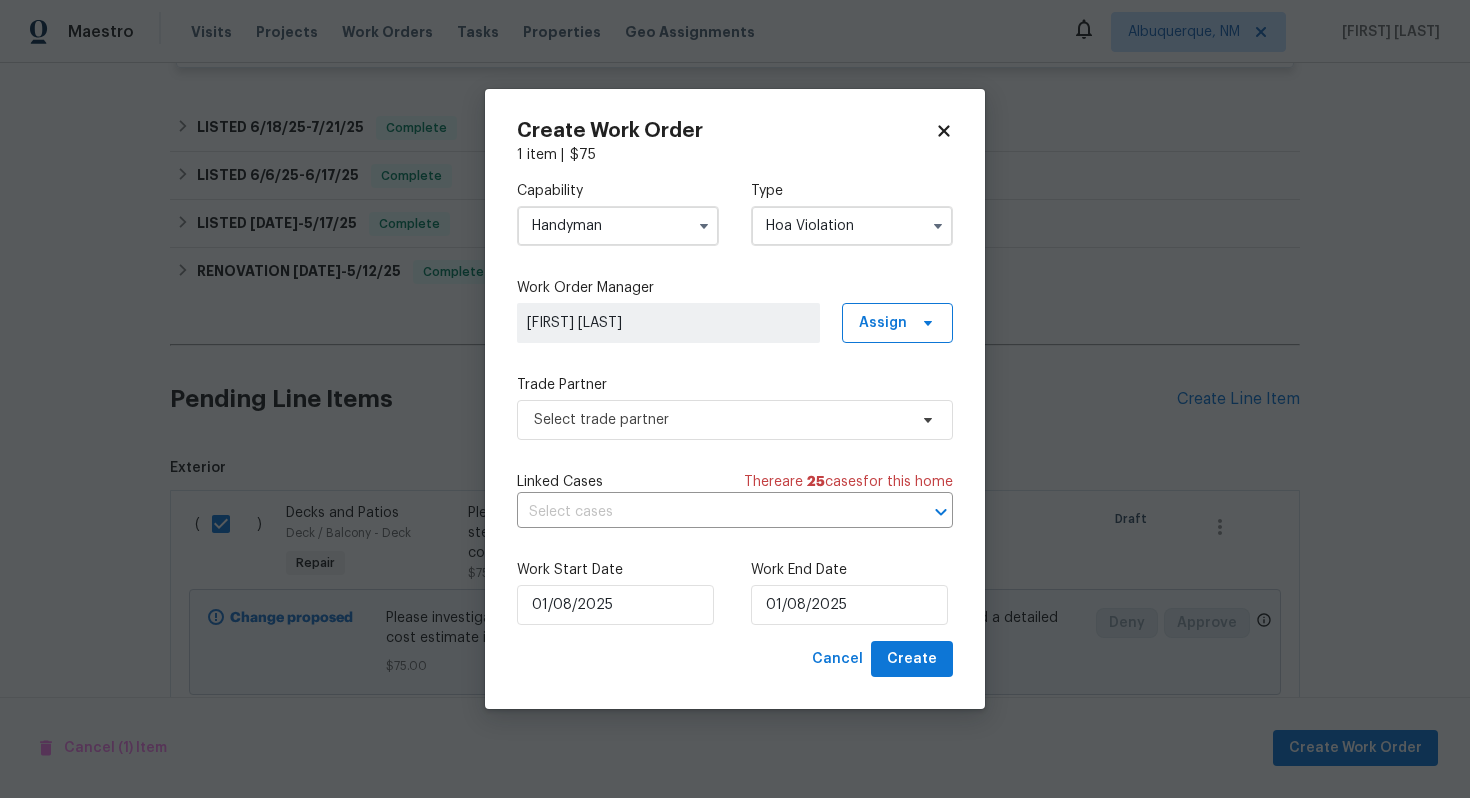click on "Hoa Violation" at bounding box center (852, 226) 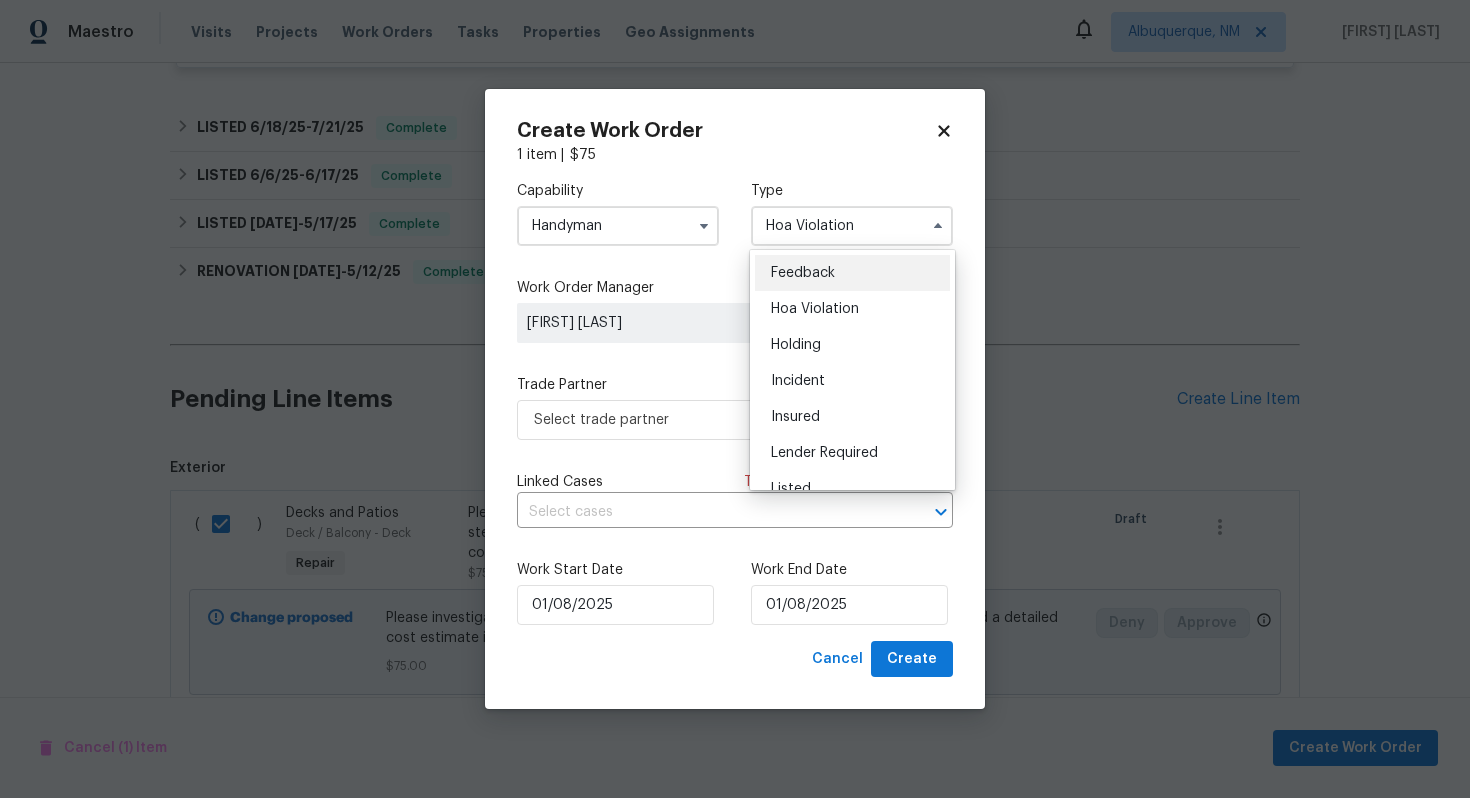 click on "Feedback" at bounding box center (852, 273) 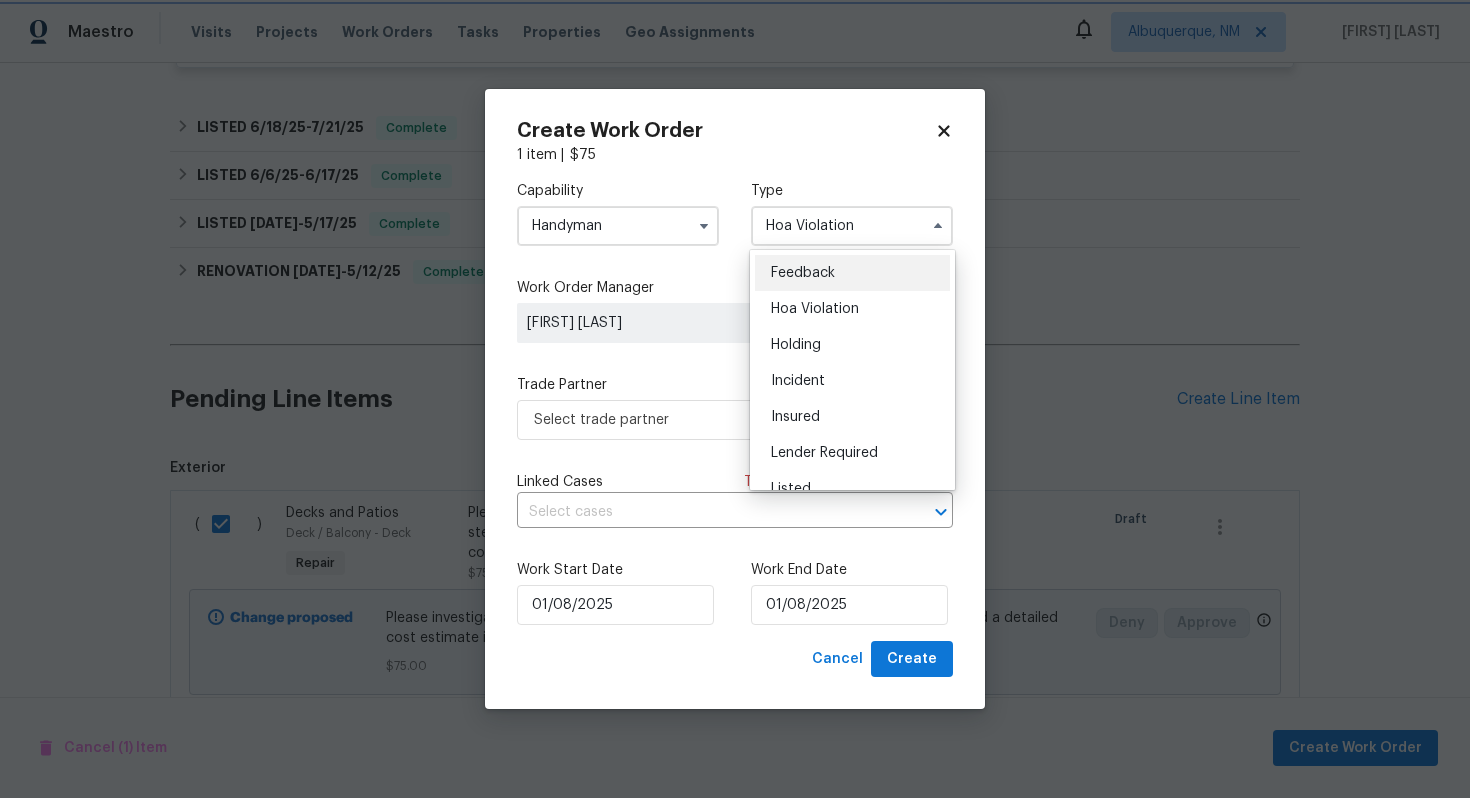 type on "Feedback" 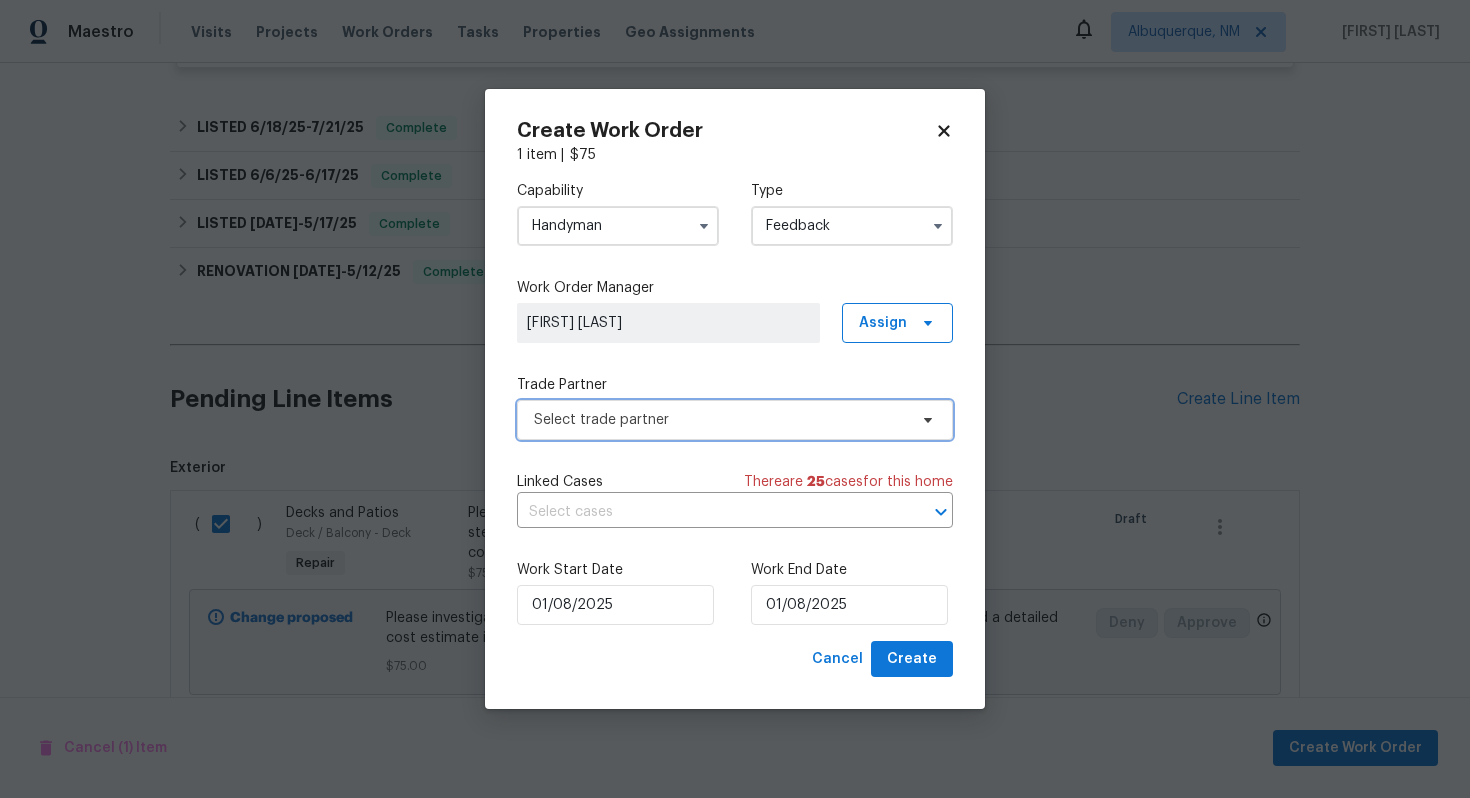 click on "Select trade partner" at bounding box center (735, 420) 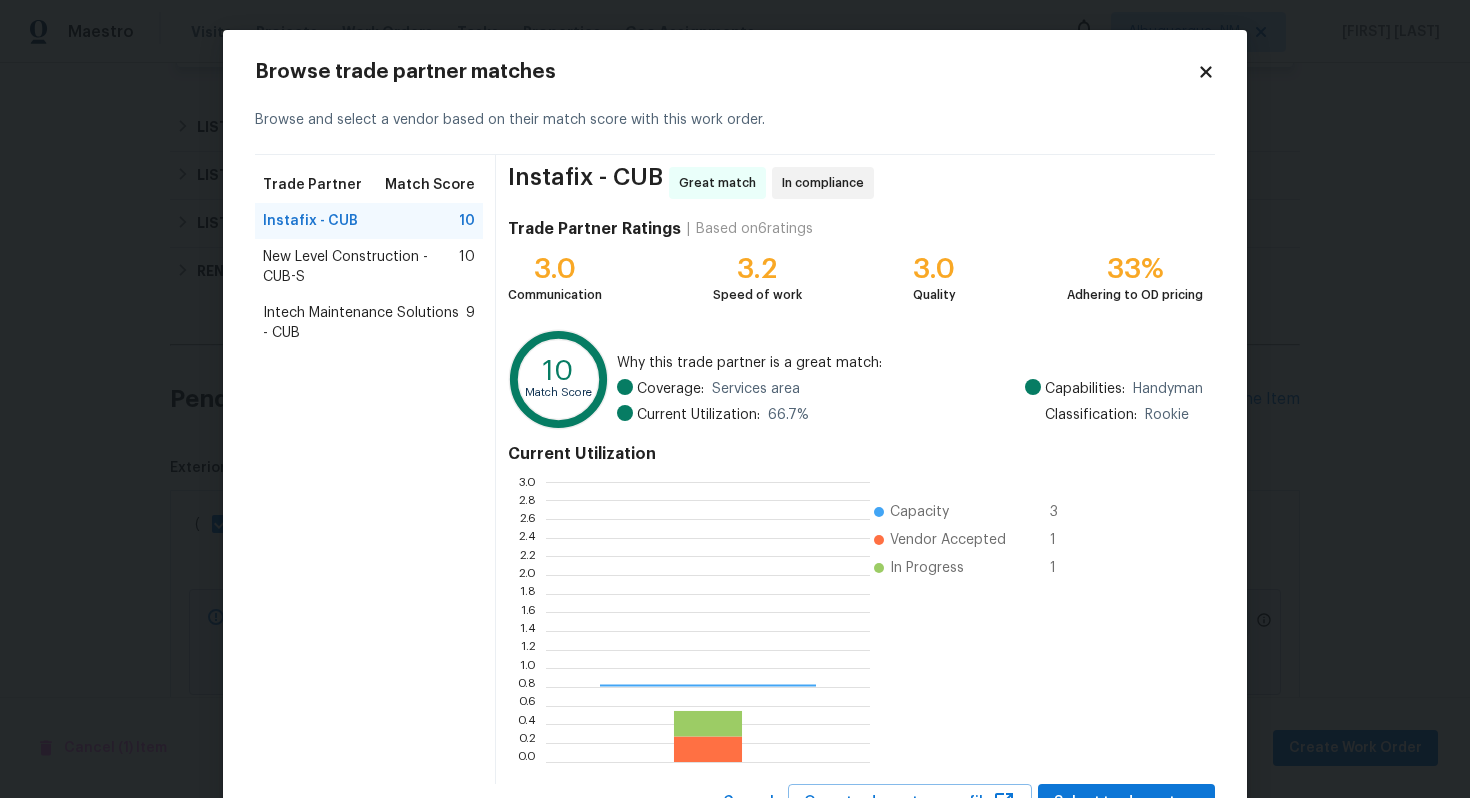 scroll, scrollTop: 2, scrollLeft: 2, axis: both 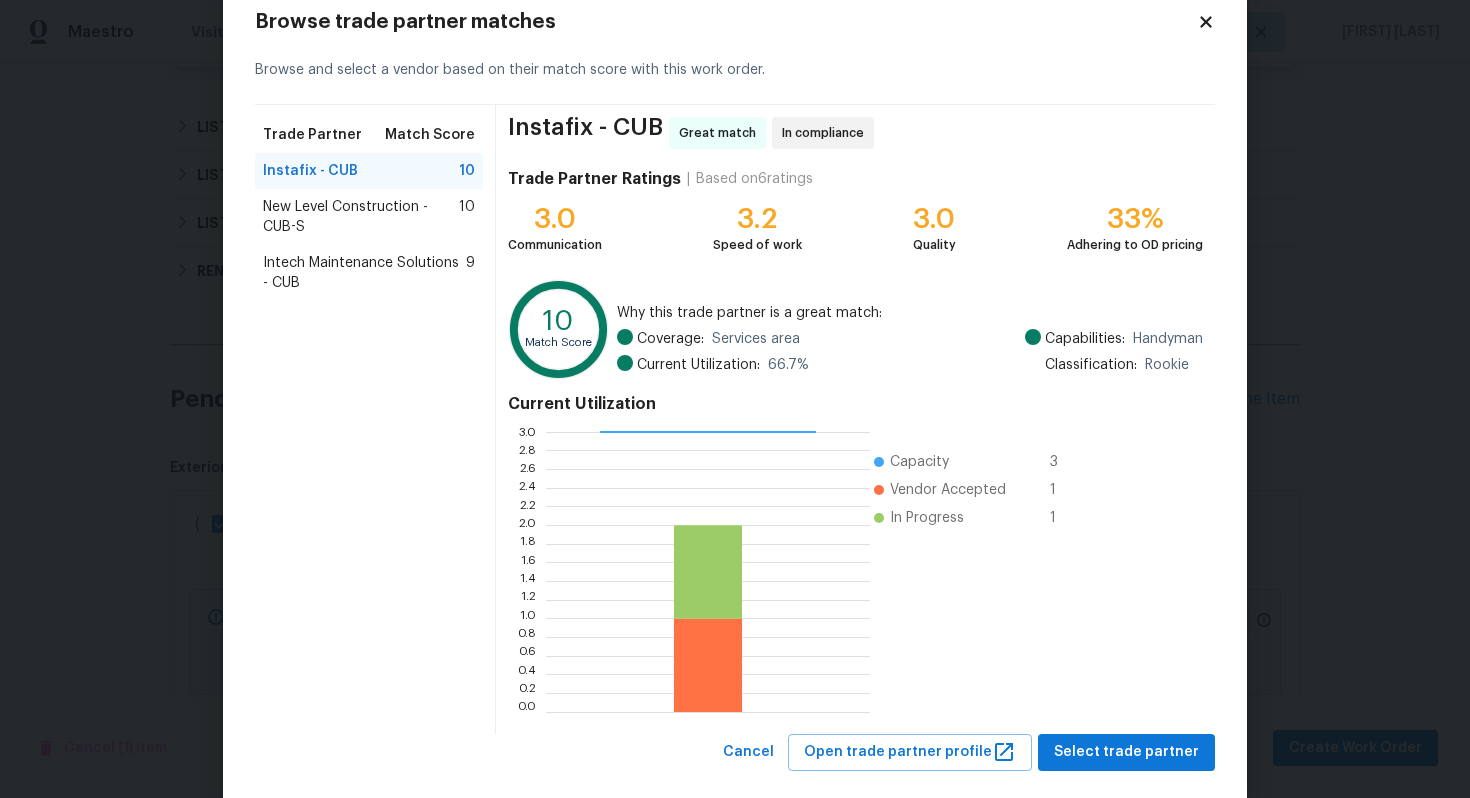 click on "New Level Construction - CUB-S" at bounding box center (361, 217) 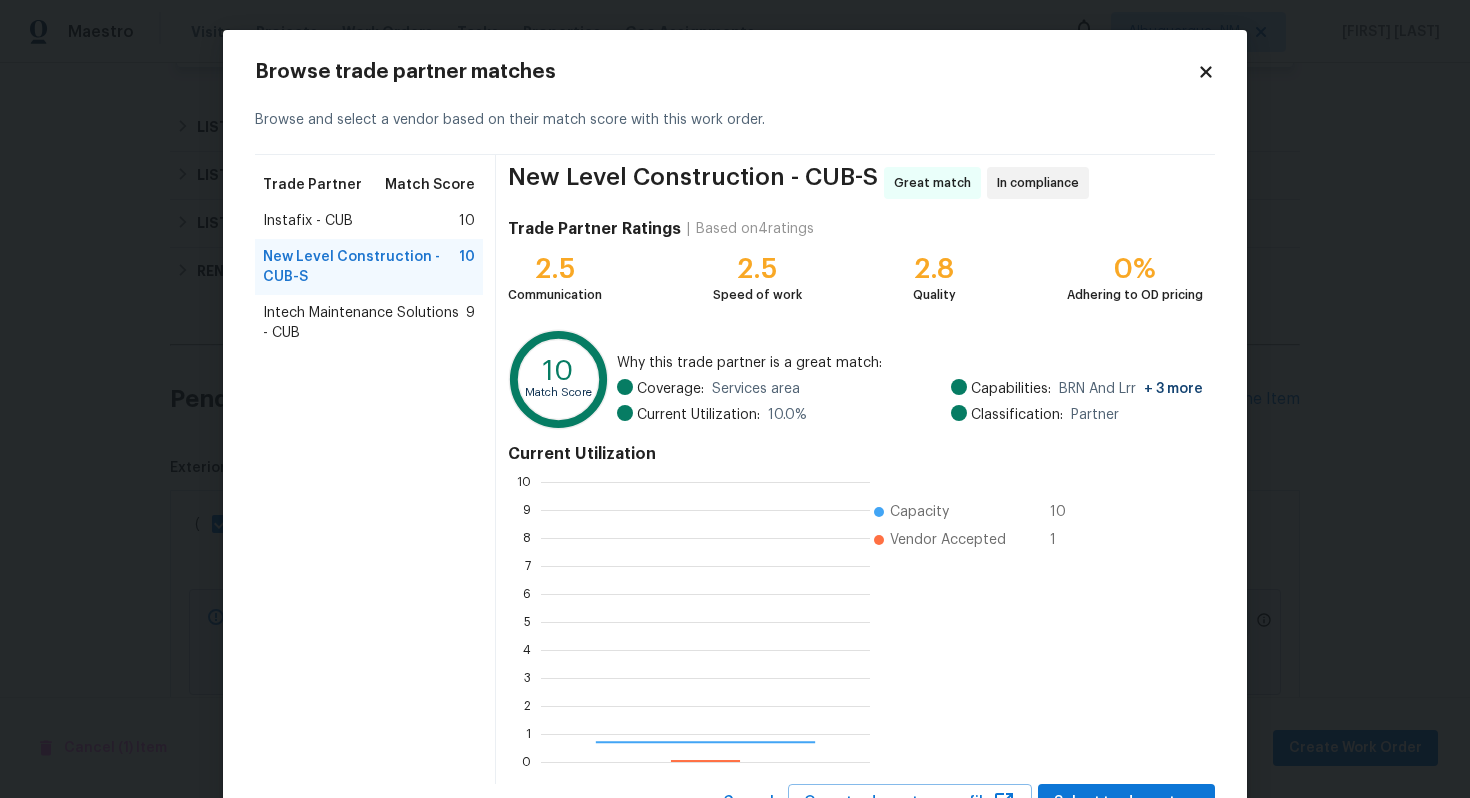 scroll, scrollTop: 2, scrollLeft: 1, axis: both 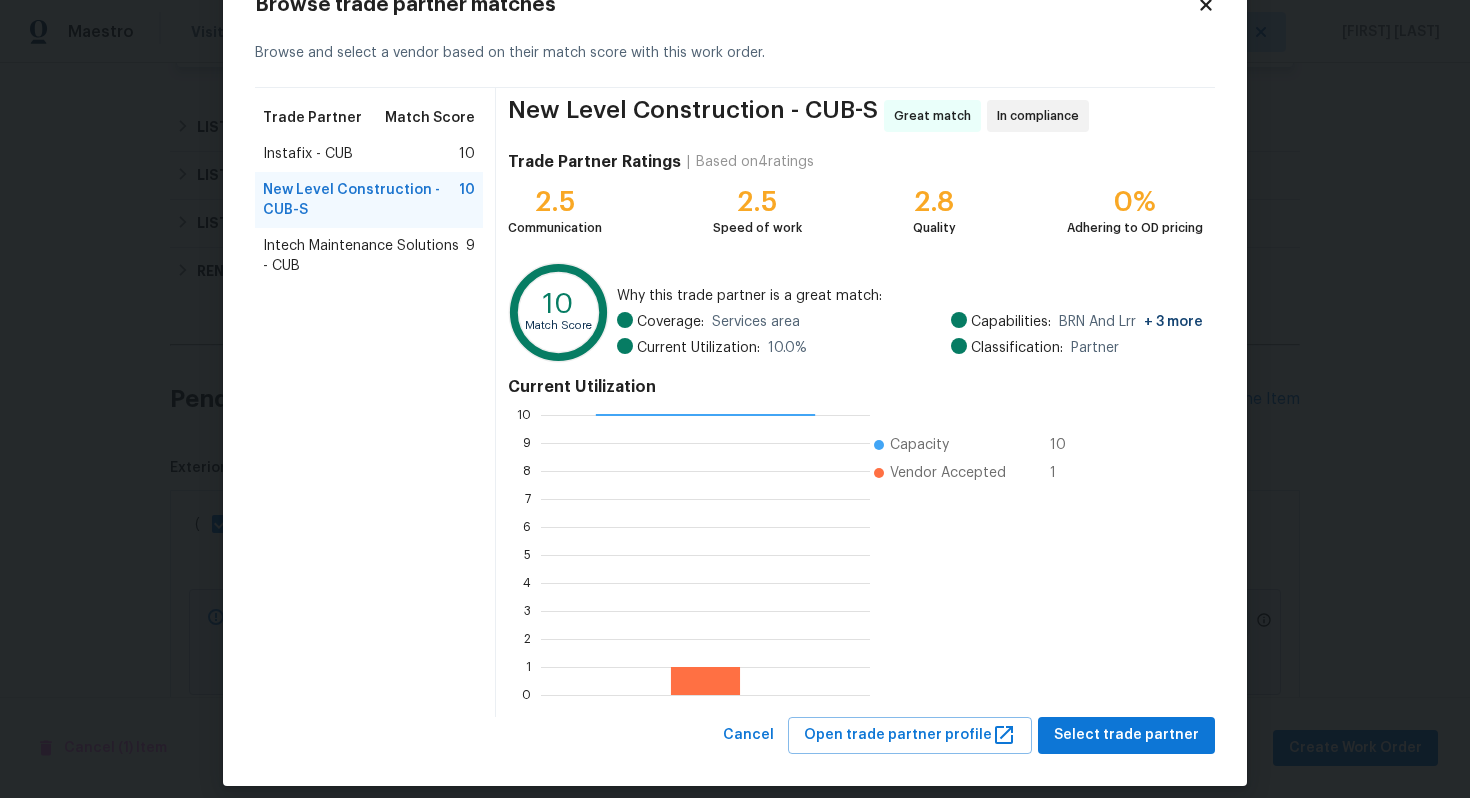 click on "Instafix - CUB 10" at bounding box center (369, 154) 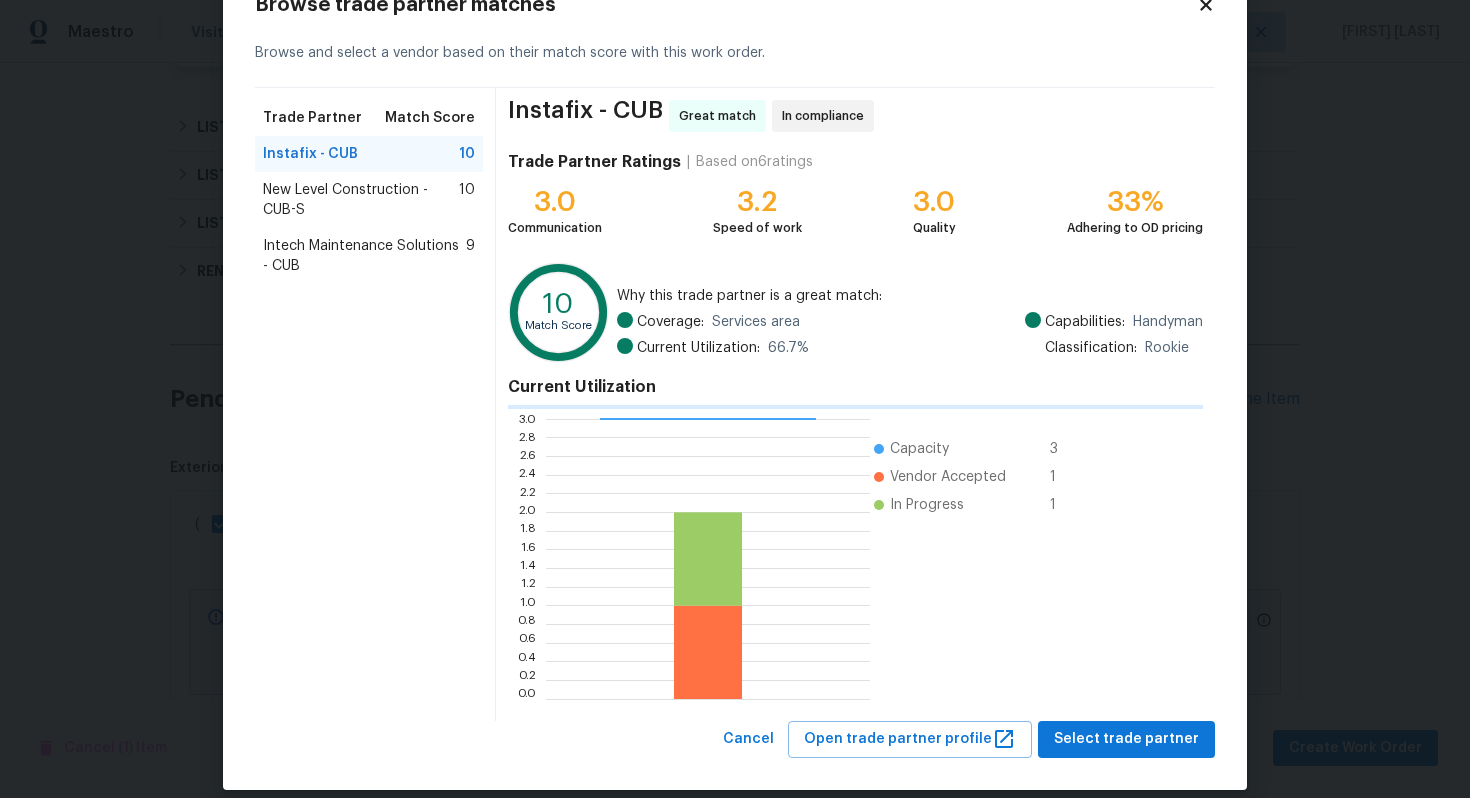 scroll, scrollTop: 2, scrollLeft: 2, axis: both 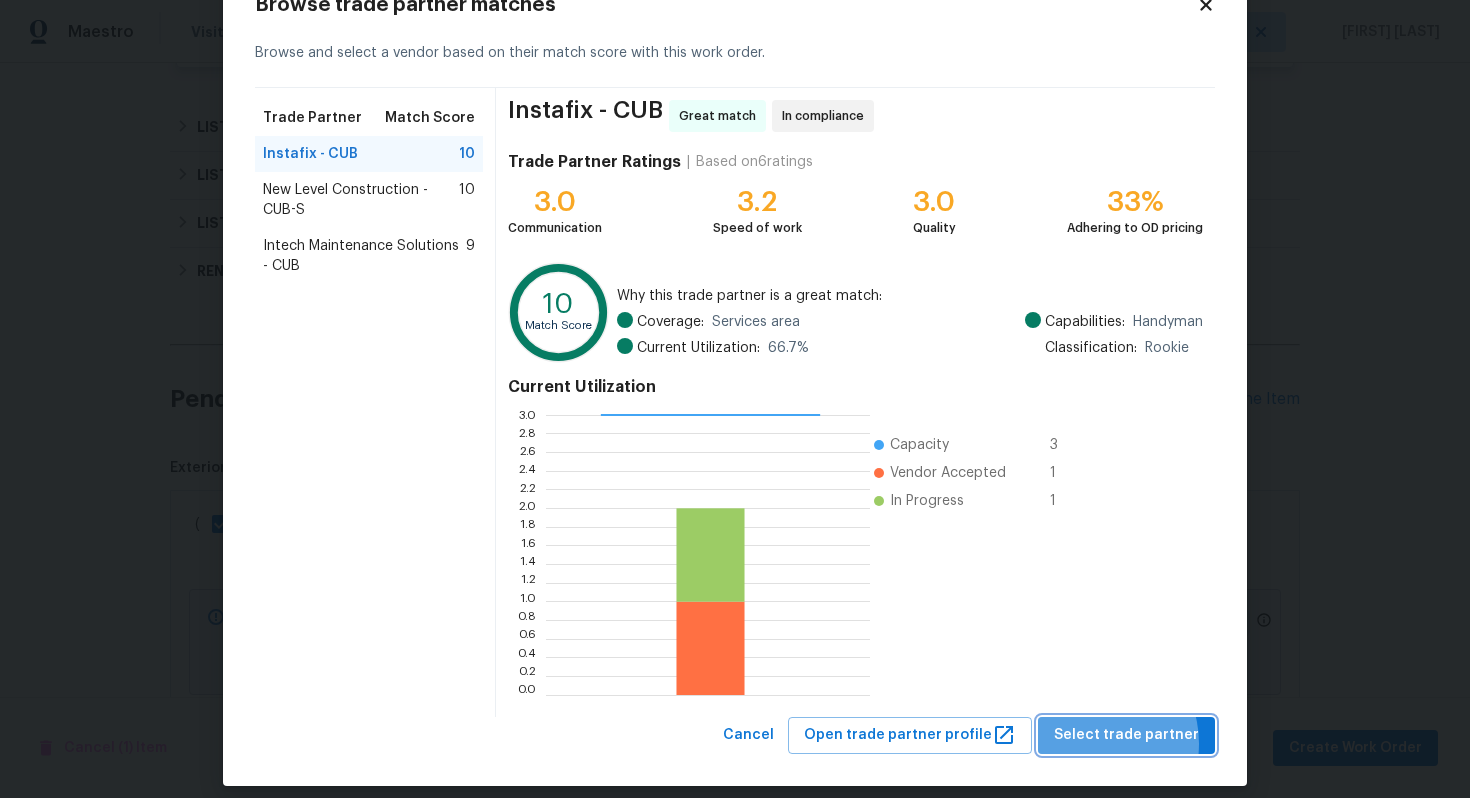 click on "Select trade partner" at bounding box center [1126, 735] 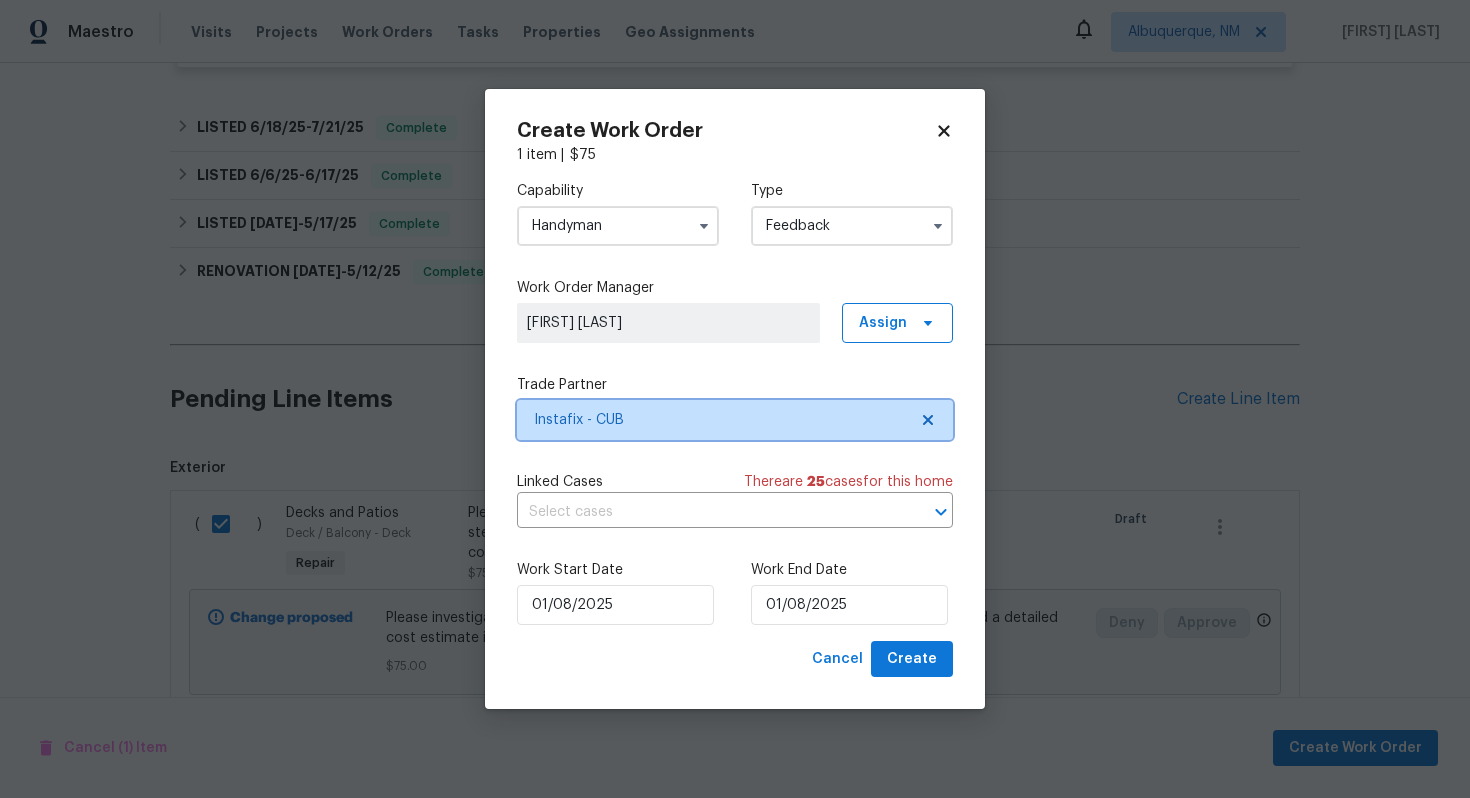 scroll, scrollTop: 0, scrollLeft: 0, axis: both 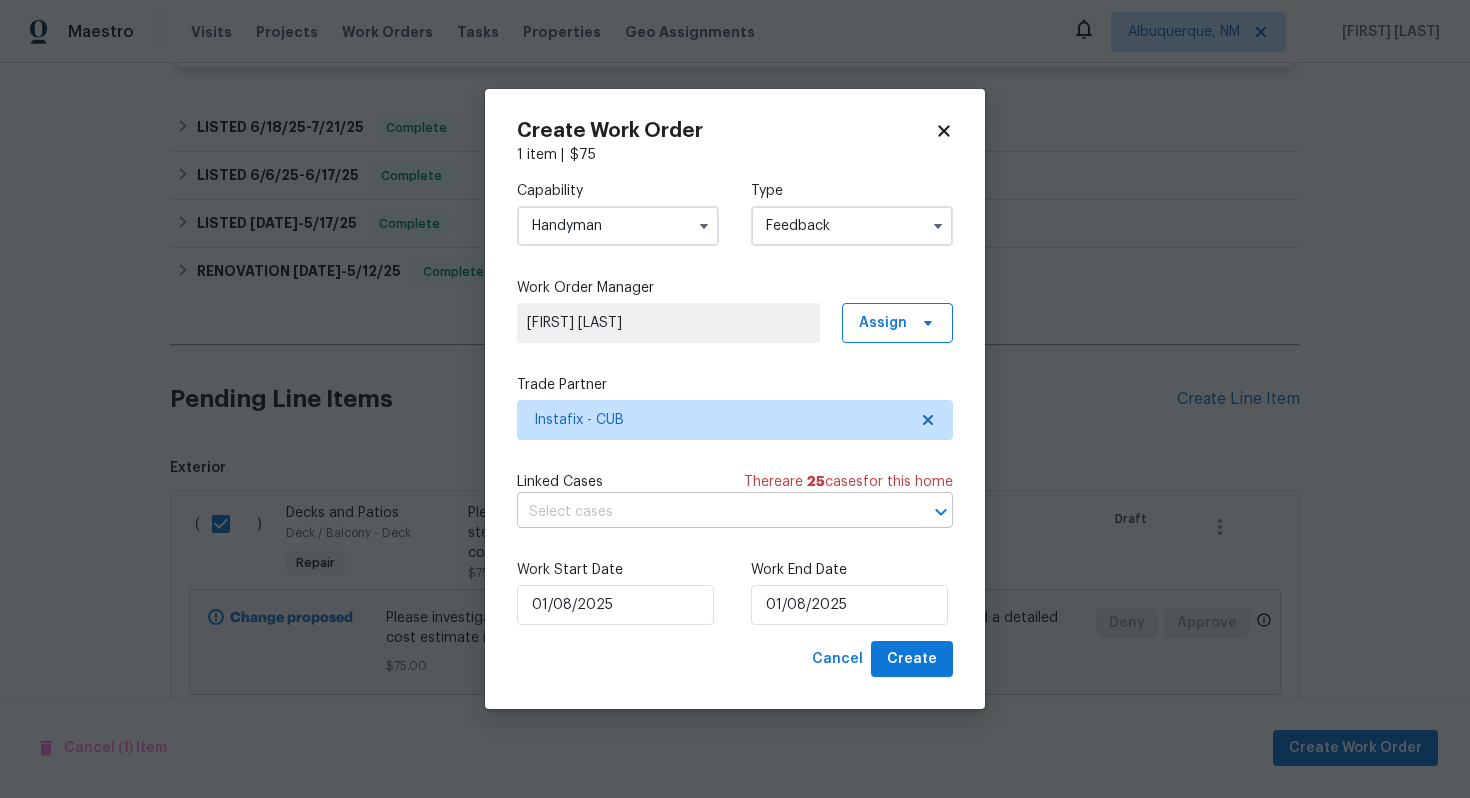 click at bounding box center (707, 512) 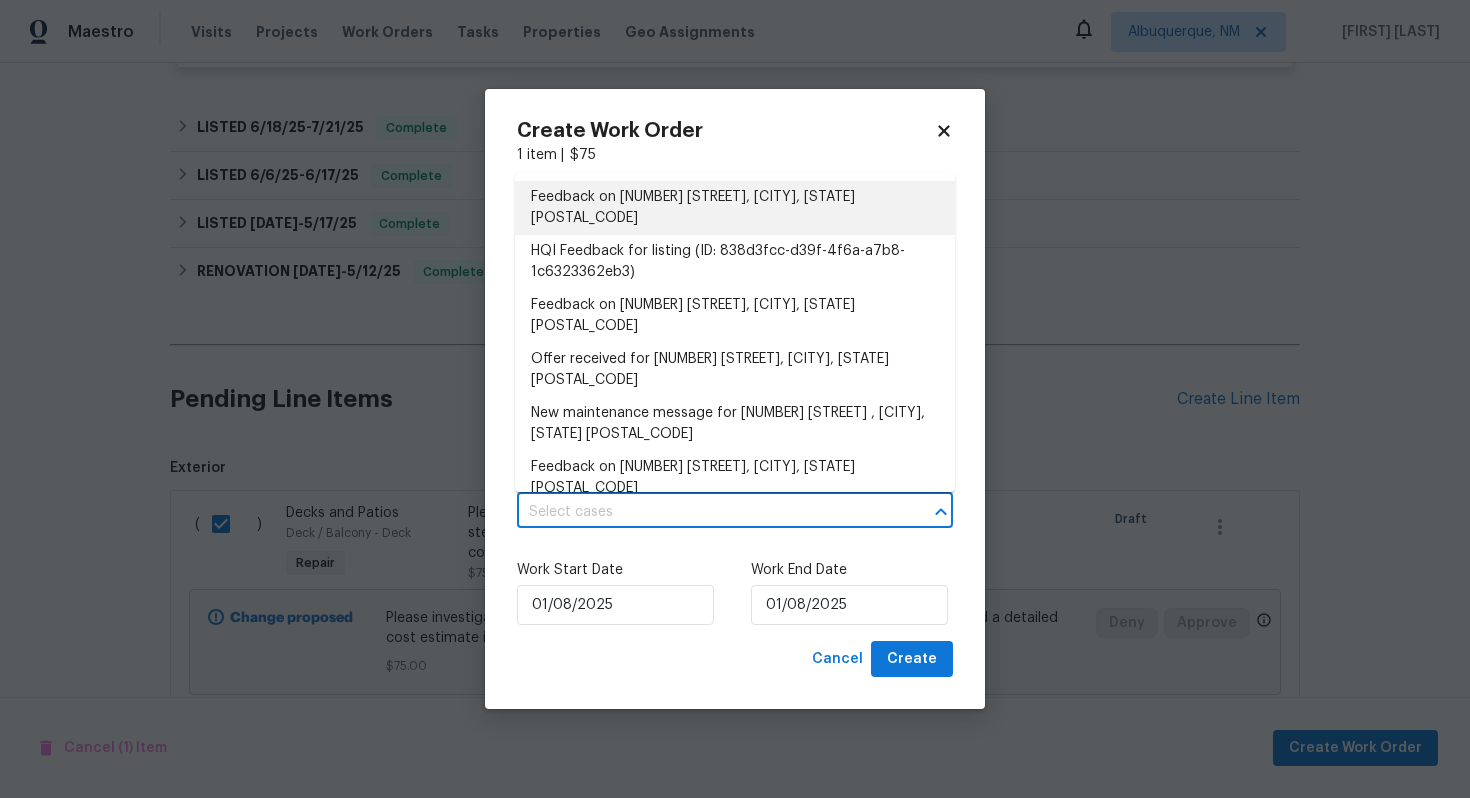 click on "Feedback on 7 Beech Branch Ct, Irmo, SC 29063" at bounding box center [735, 208] 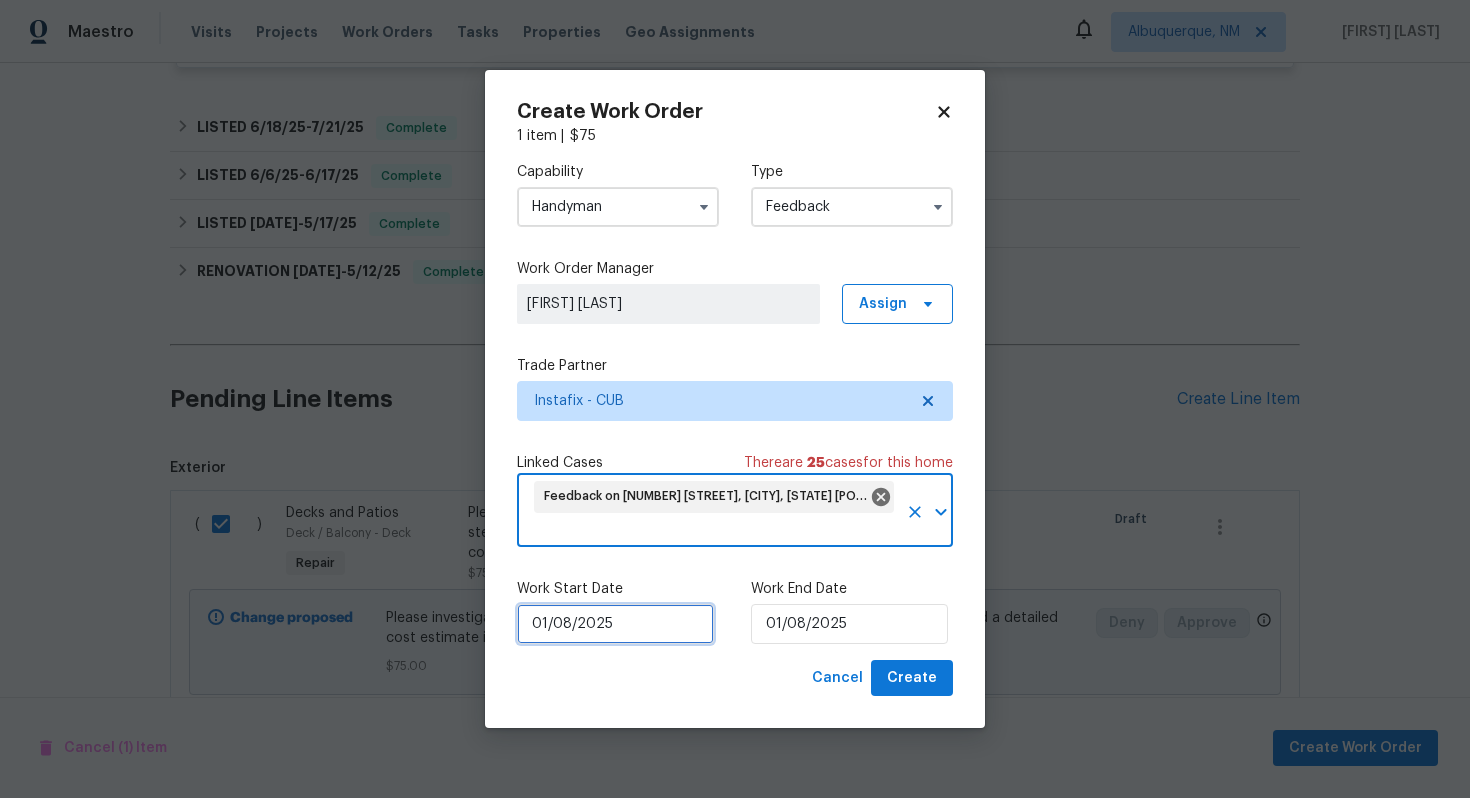 click on "01/08/2025" at bounding box center [615, 624] 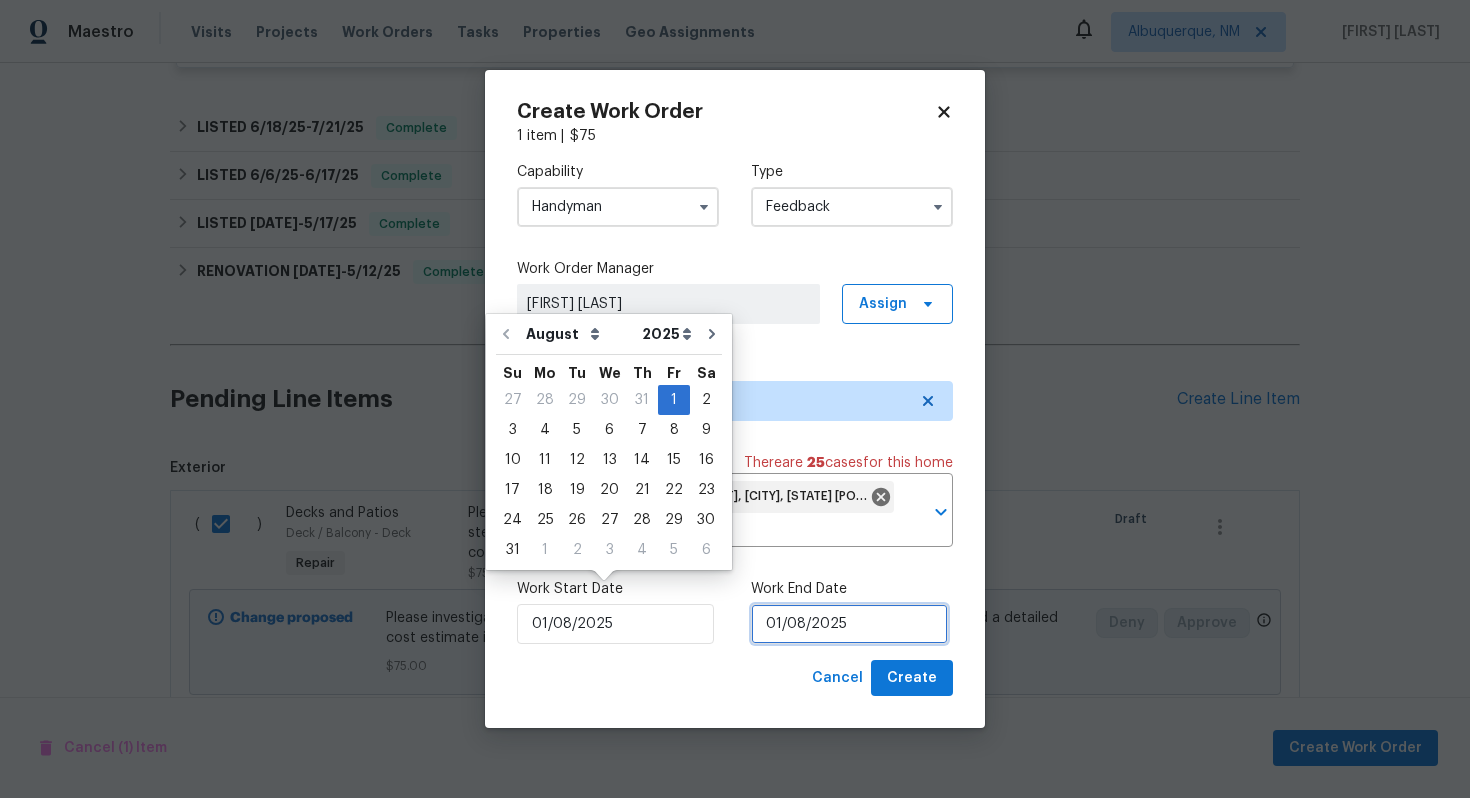click on "01/08/2025" at bounding box center (849, 624) 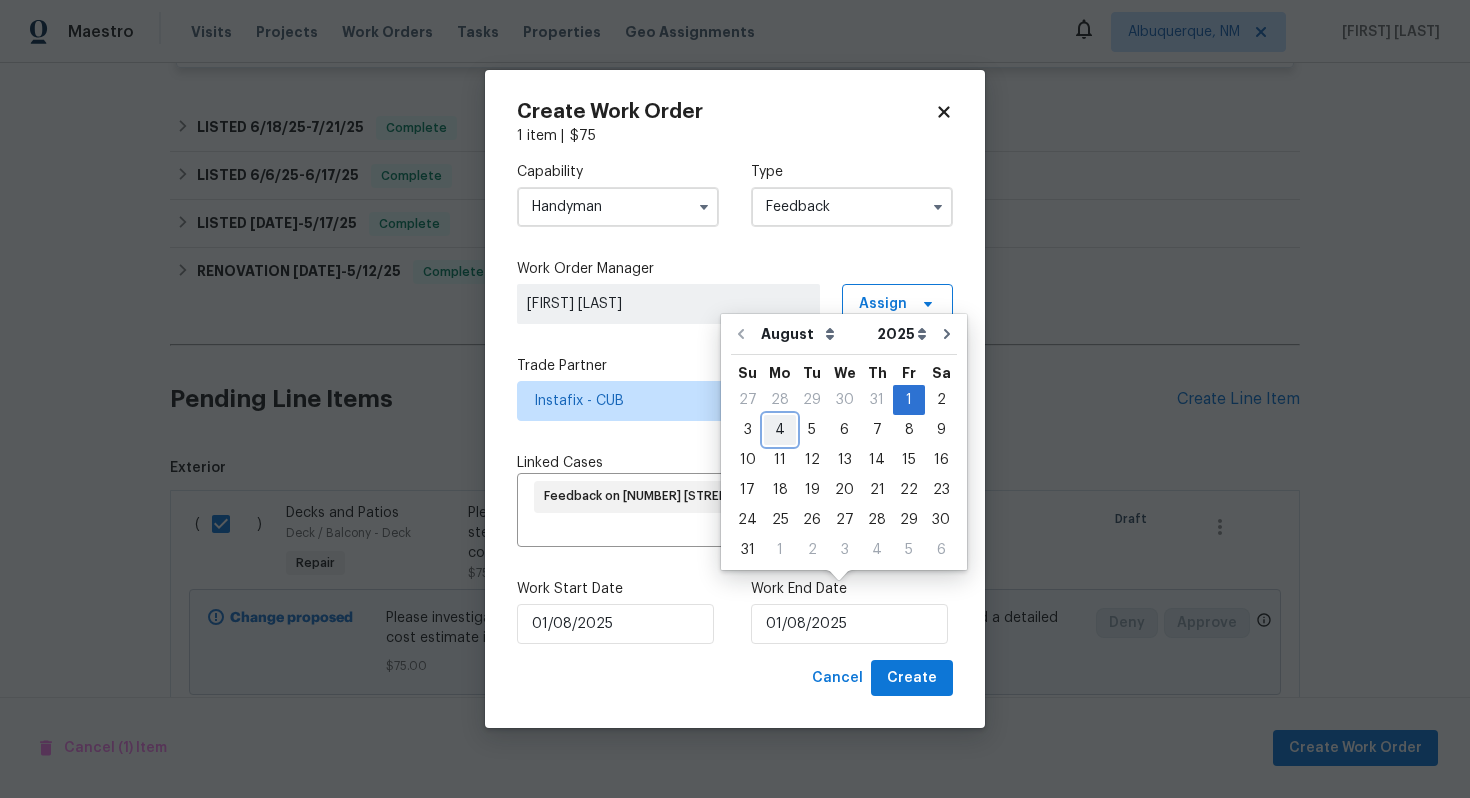 click on "4" at bounding box center (780, 430) 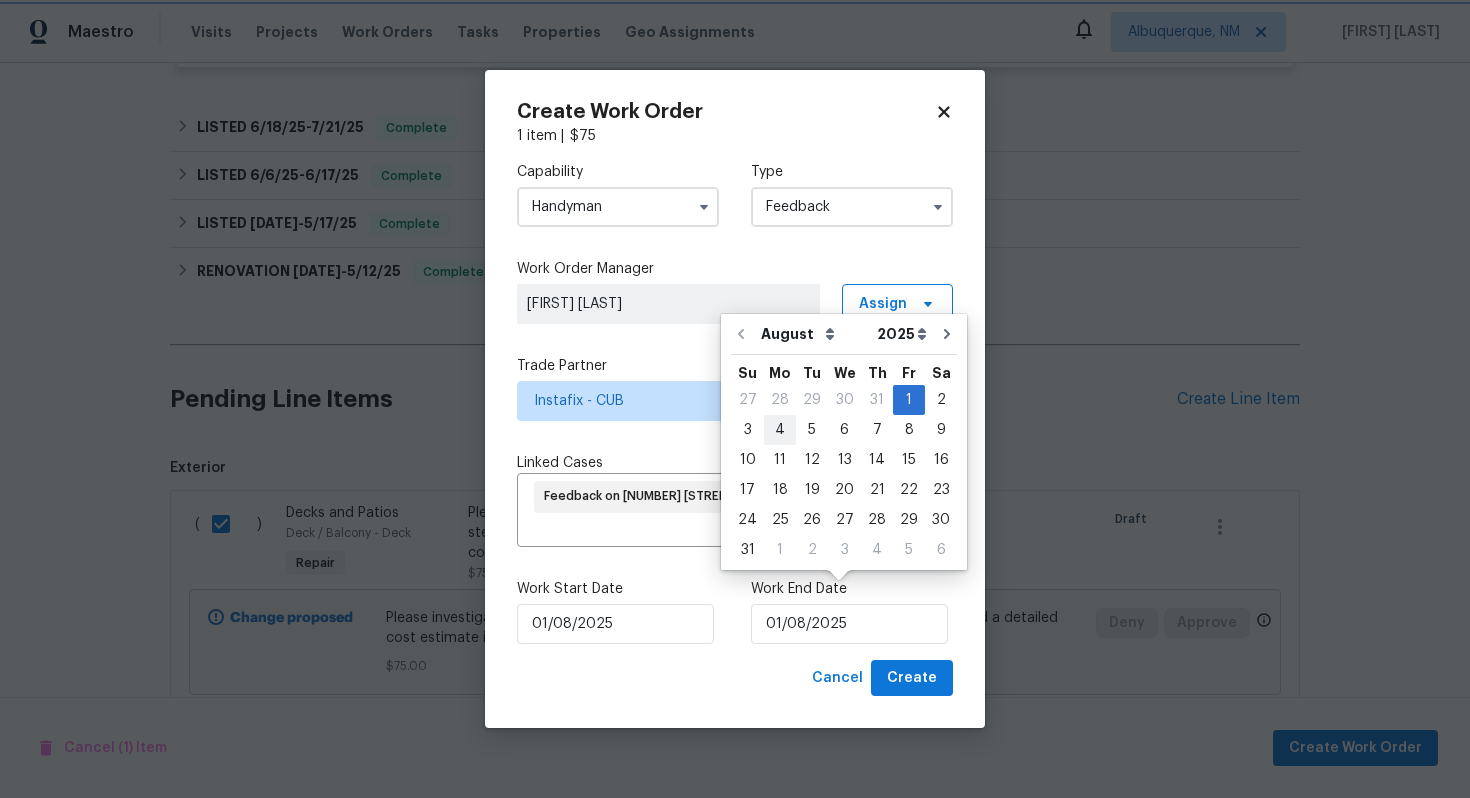 type on "04/08/2025" 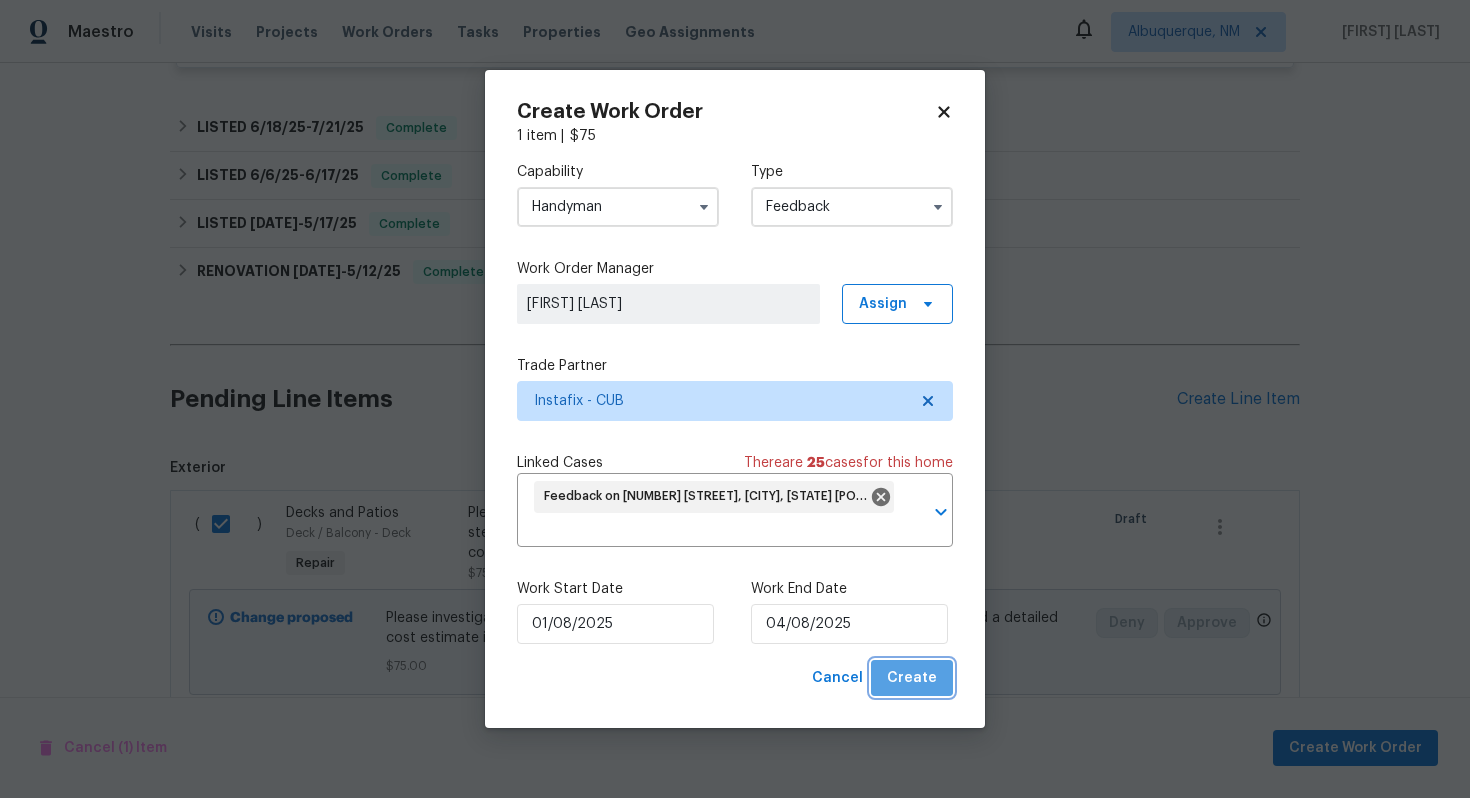click on "Create" at bounding box center (912, 678) 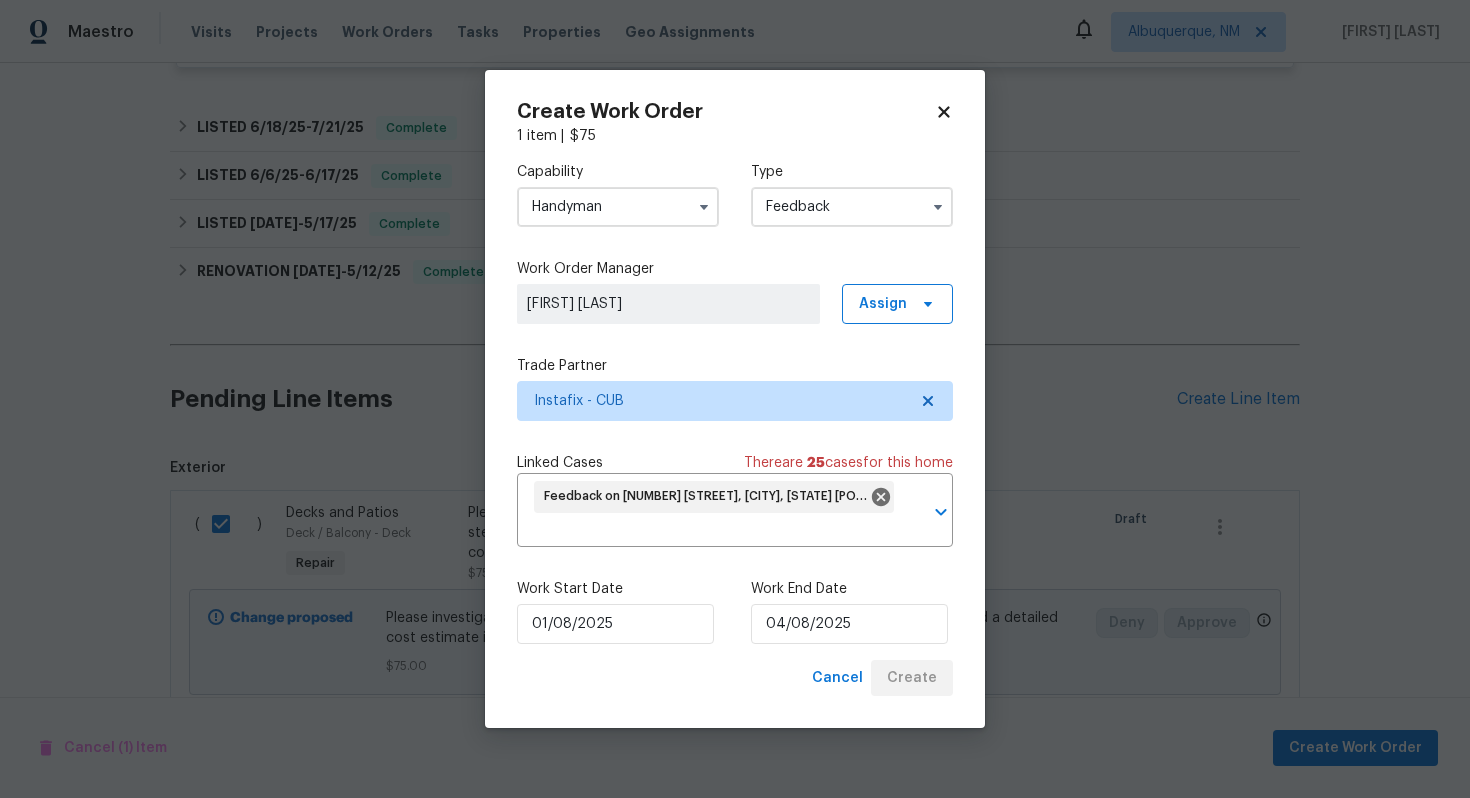 checkbox on "false" 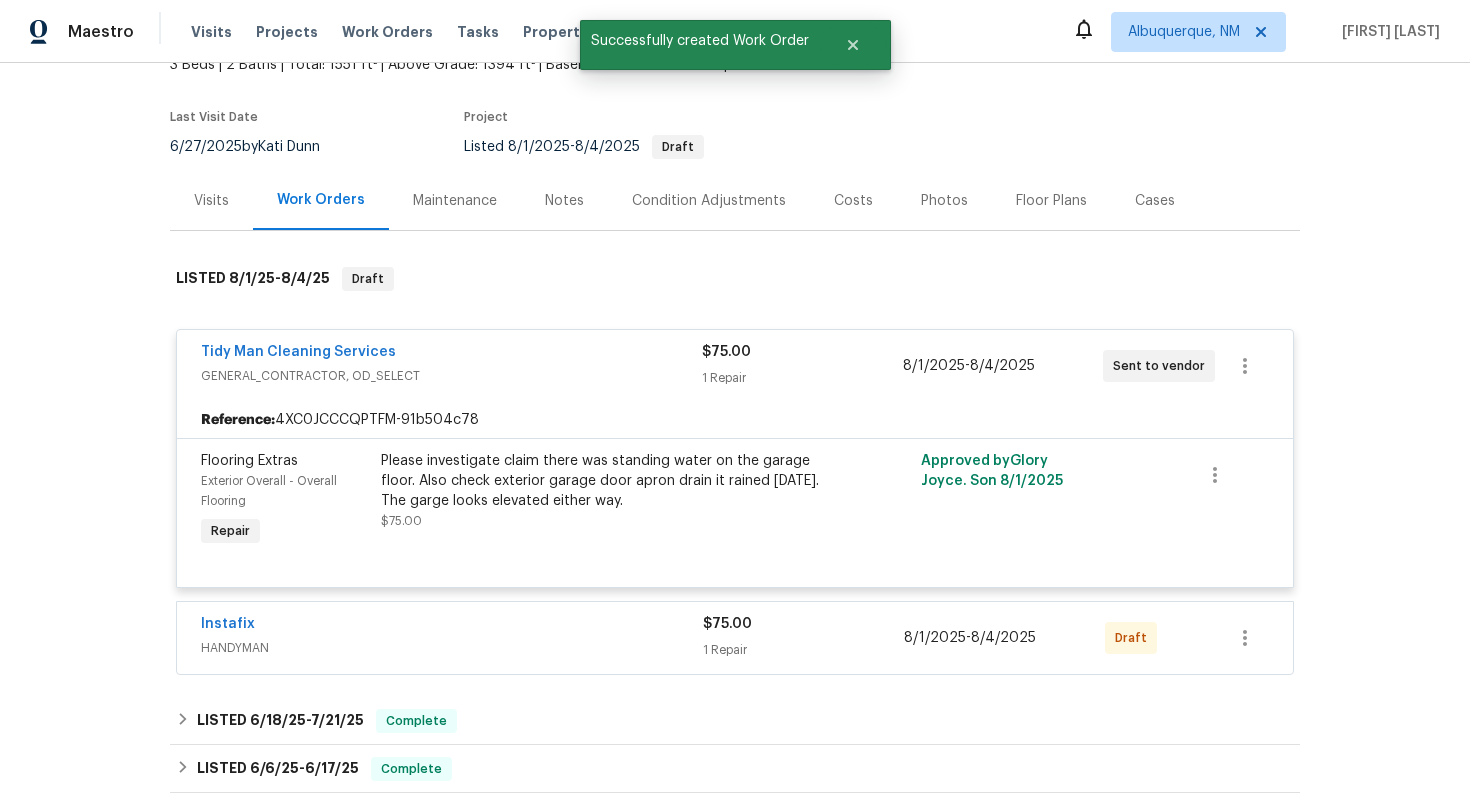 scroll, scrollTop: 153, scrollLeft: 0, axis: vertical 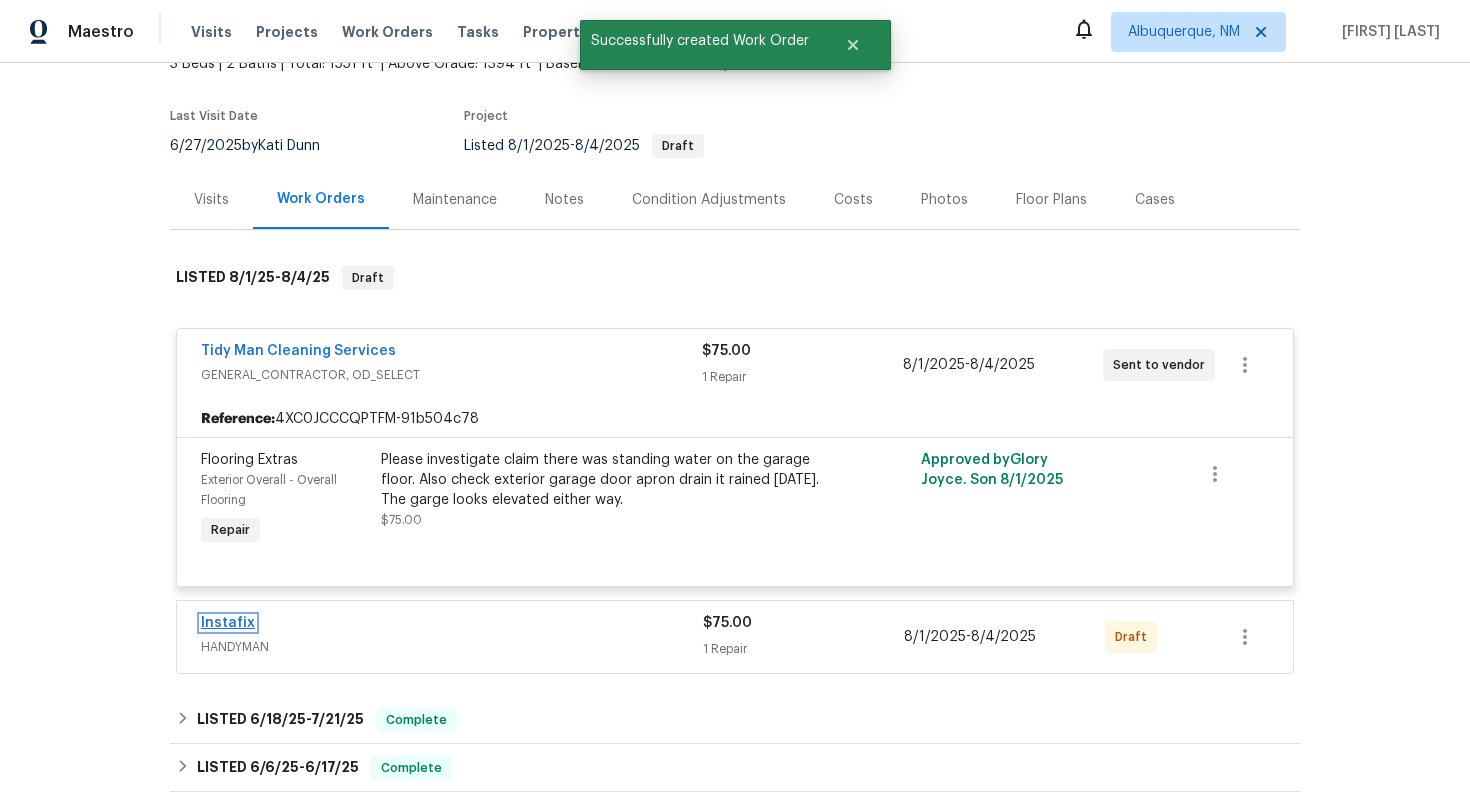 click on "Instafix" at bounding box center (228, 623) 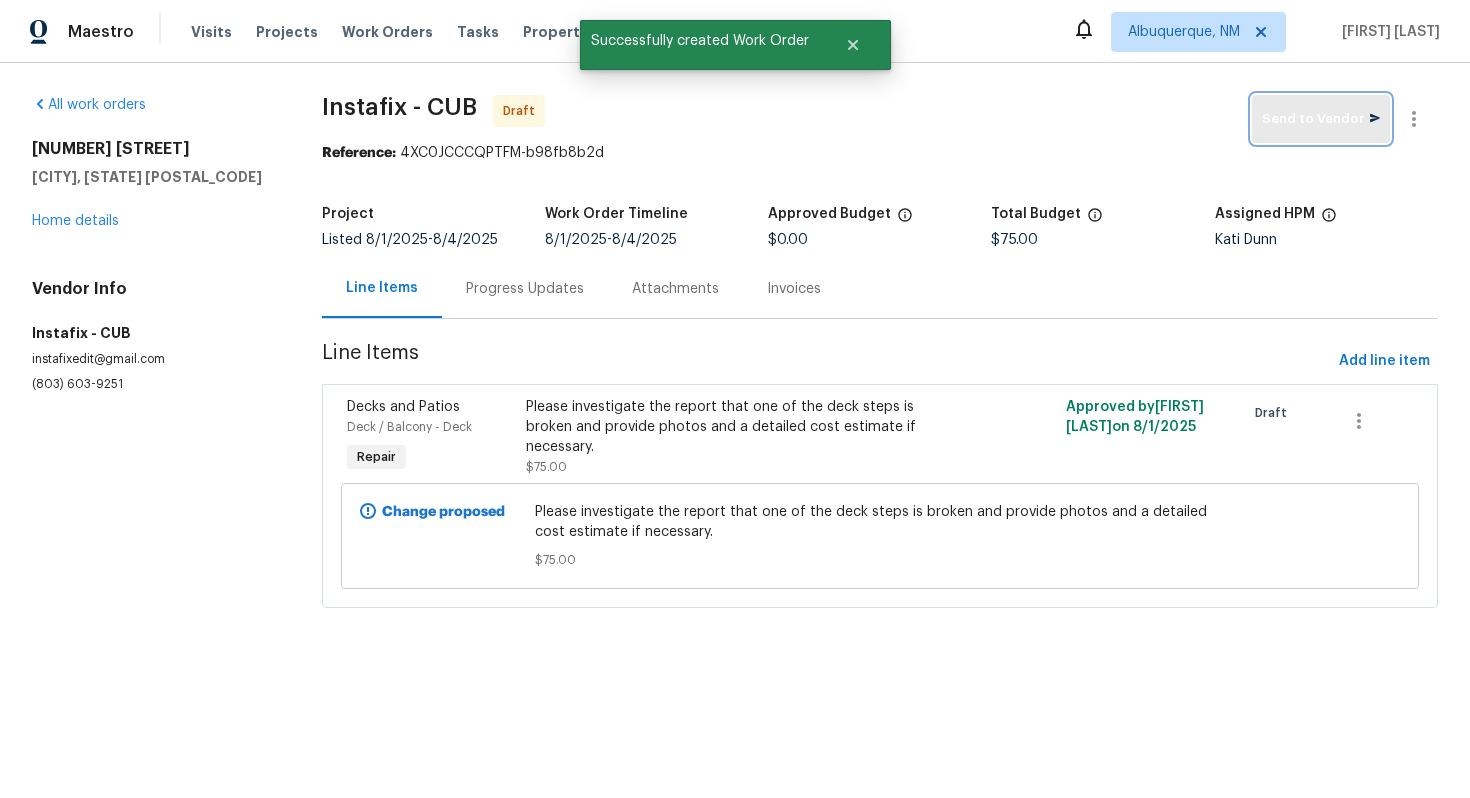 click on "Send to Vendor" at bounding box center (1321, 119) 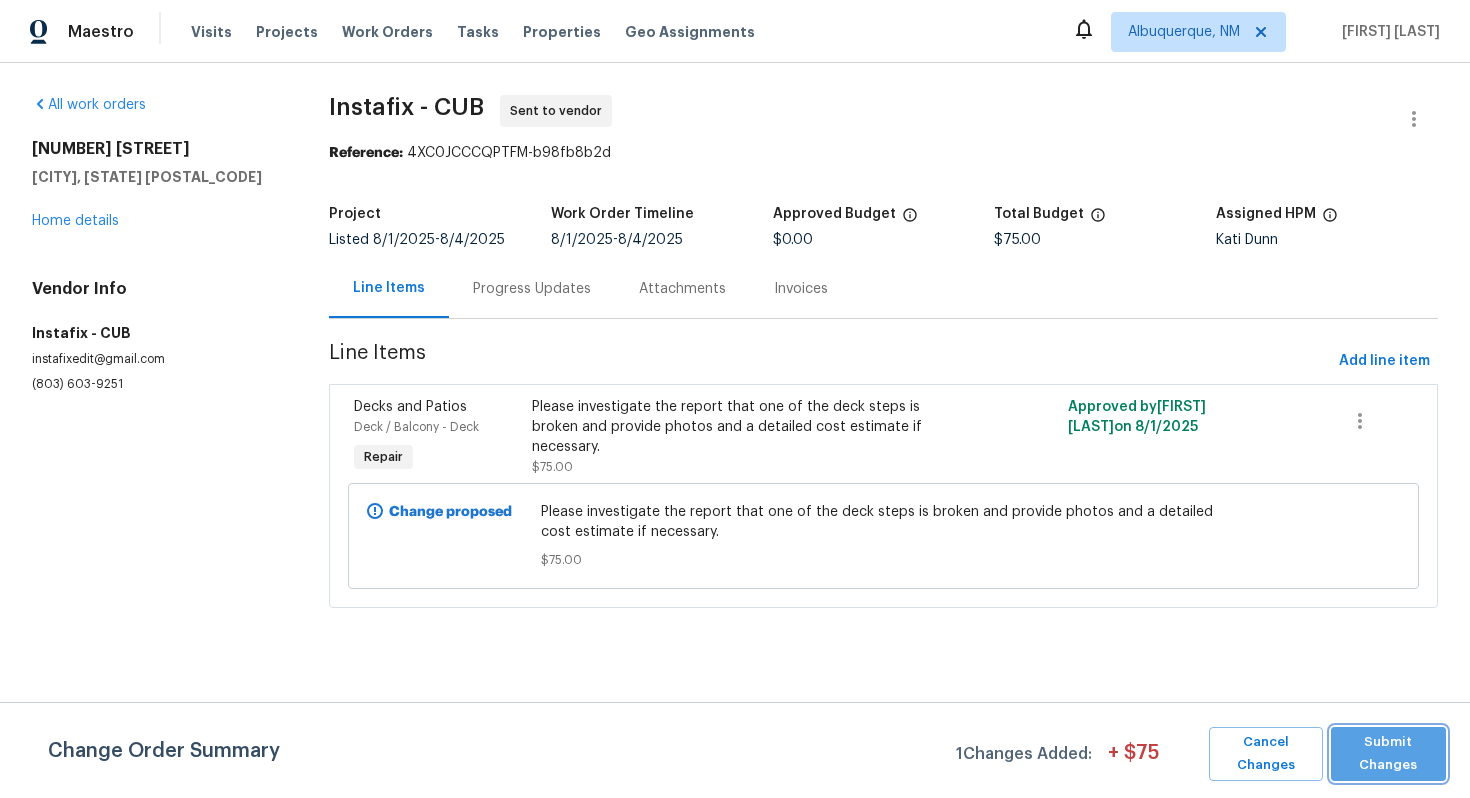 click on "Submit Changes" at bounding box center [1388, 754] 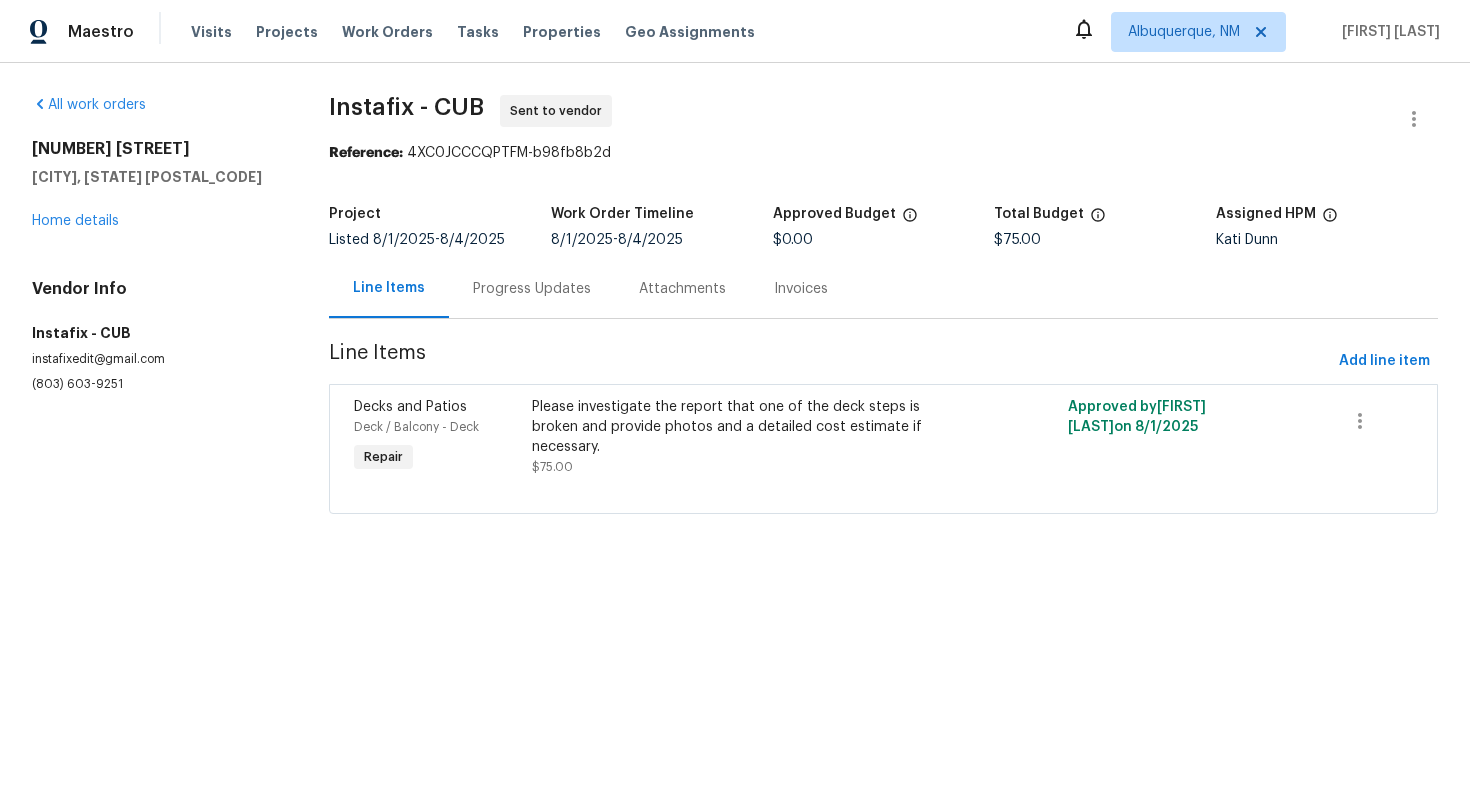 click on "Progress Updates" at bounding box center [532, 289] 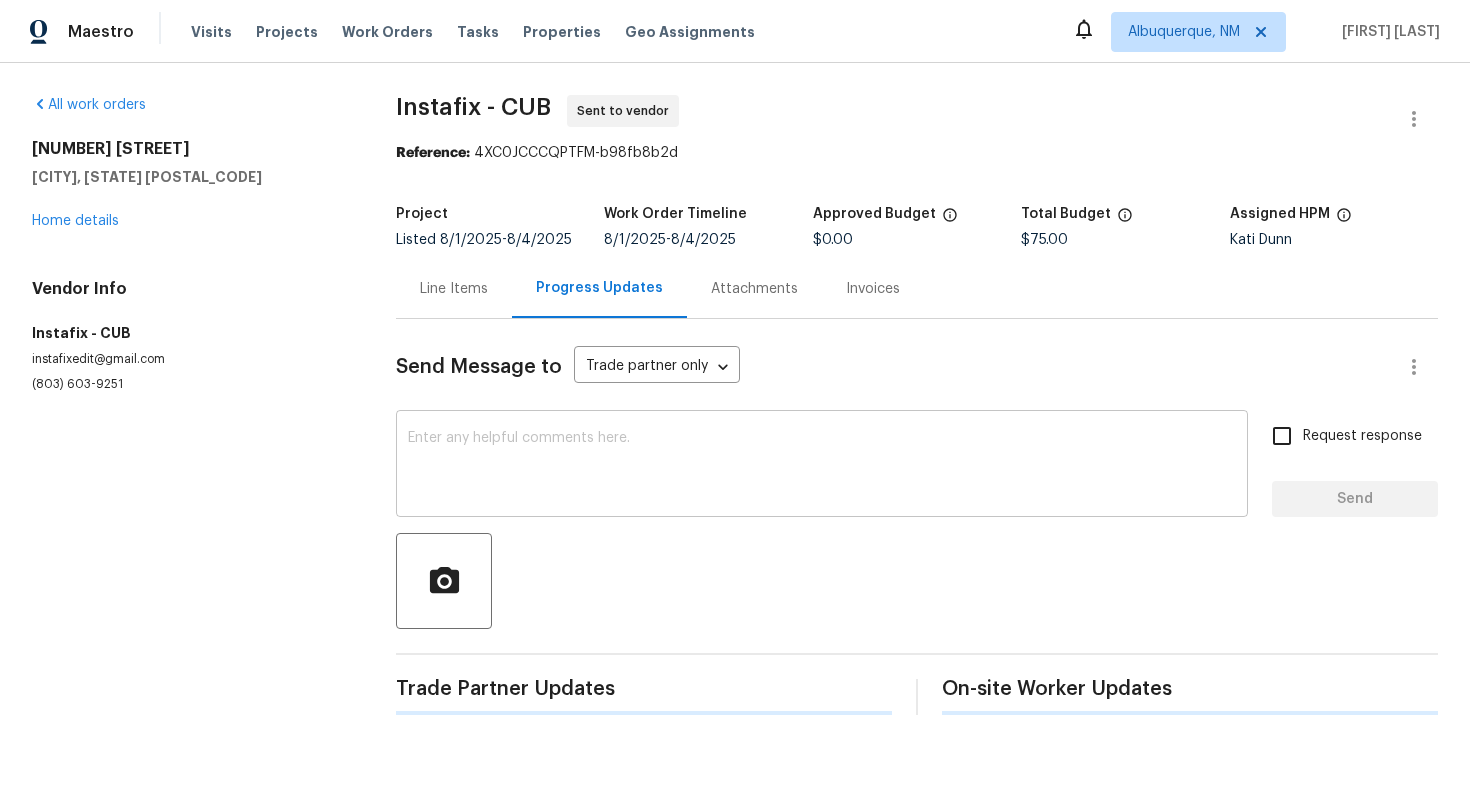click on "x ​" at bounding box center [822, 466] 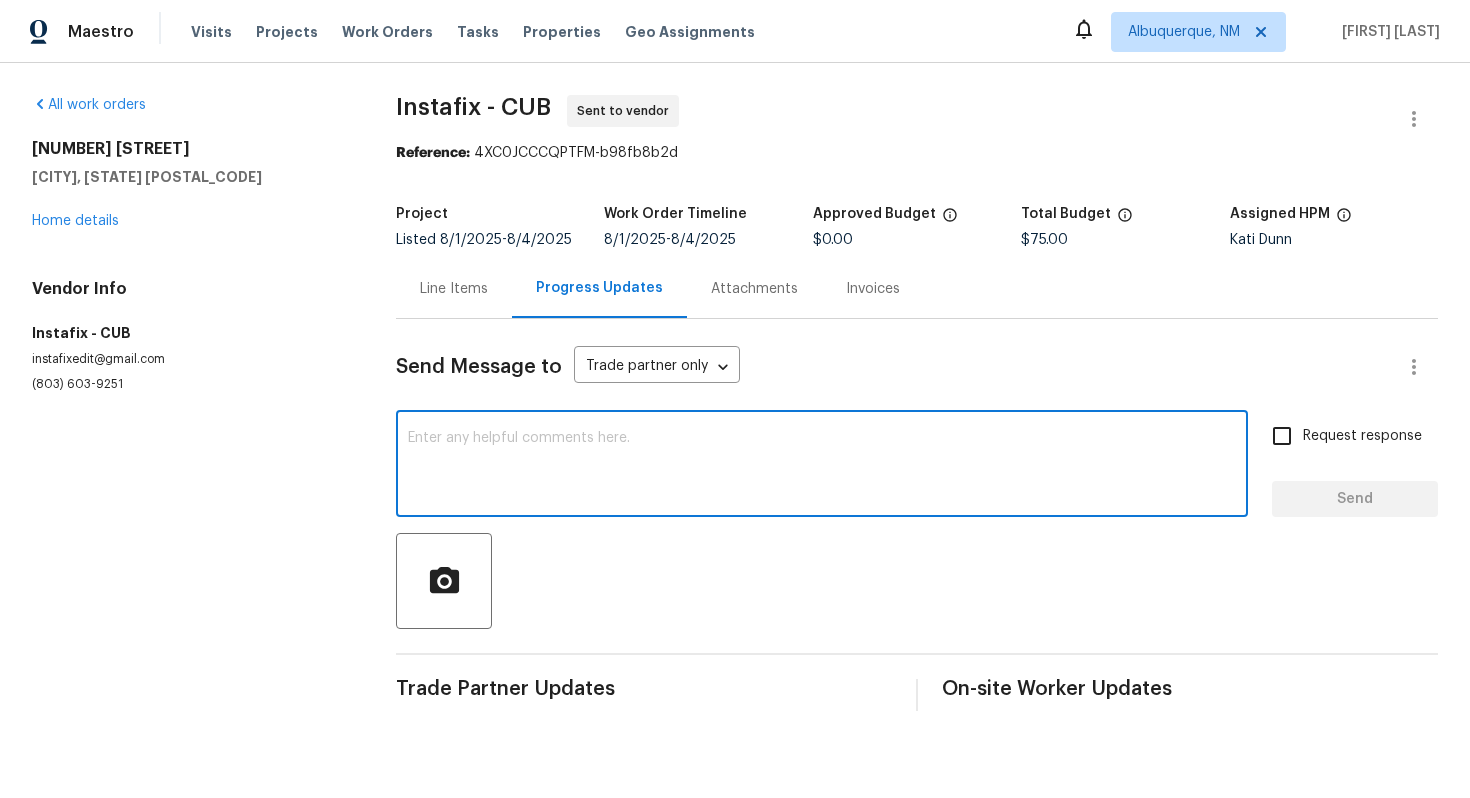 paste on "Hi this is Vignesh with Opendoor. I’m confirming you received the WO for the property at (Address). Please review and accept the WO within 24 hours and provide a schedule date. Please disregard the contact information for the HPM included in the WO. Our Centralised LWO Team is responsible for Listed WOs." 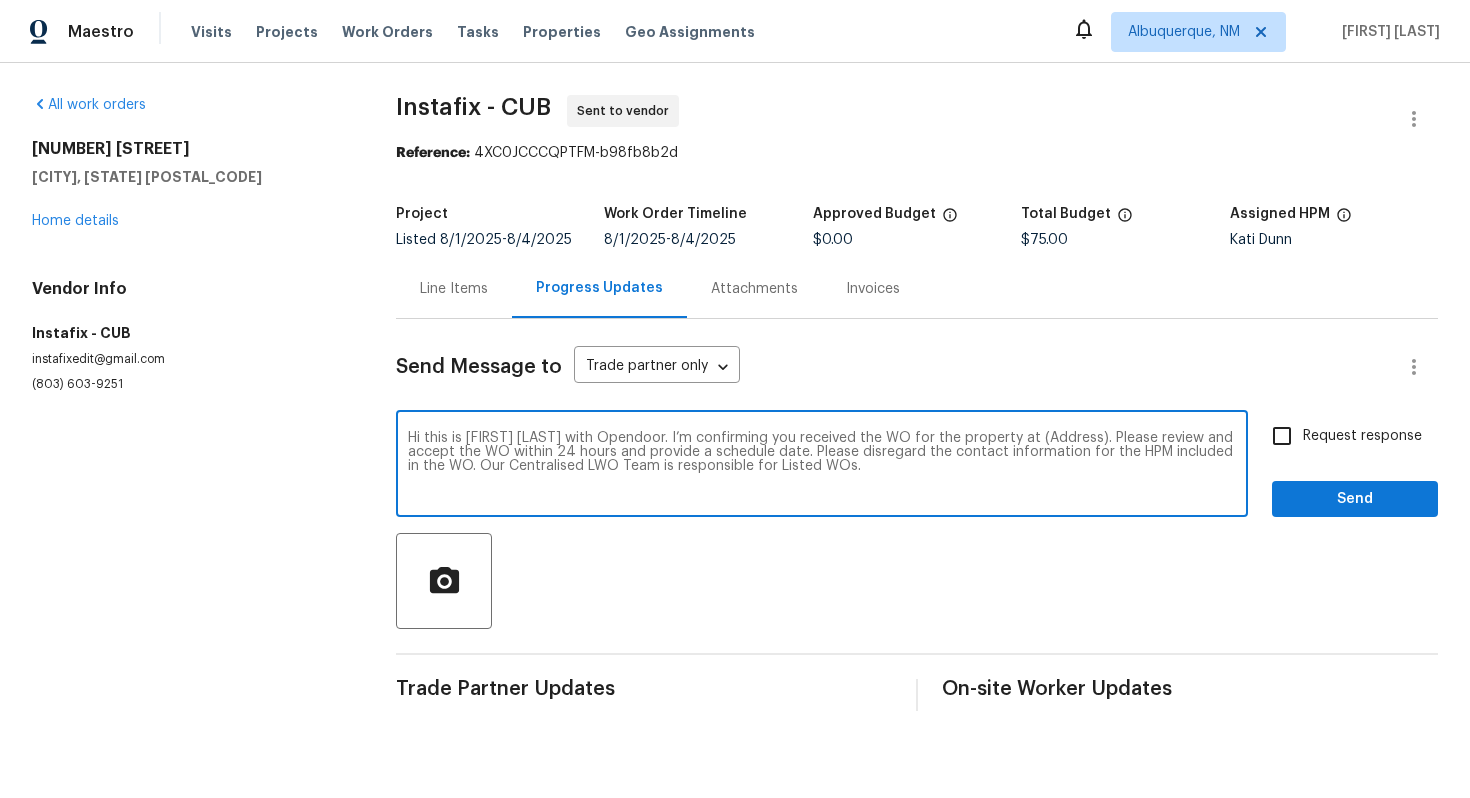 click on "Hi this is Vignesh with Opendoor. I’m confirming you received the WO for the property at (Address). Please review and accept the WO within 24 hours and provide a schedule date. Please disregard the contact information for the HPM included in the WO. Our Centralised LWO Team is responsible for Listed WOs." at bounding box center (822, 466) 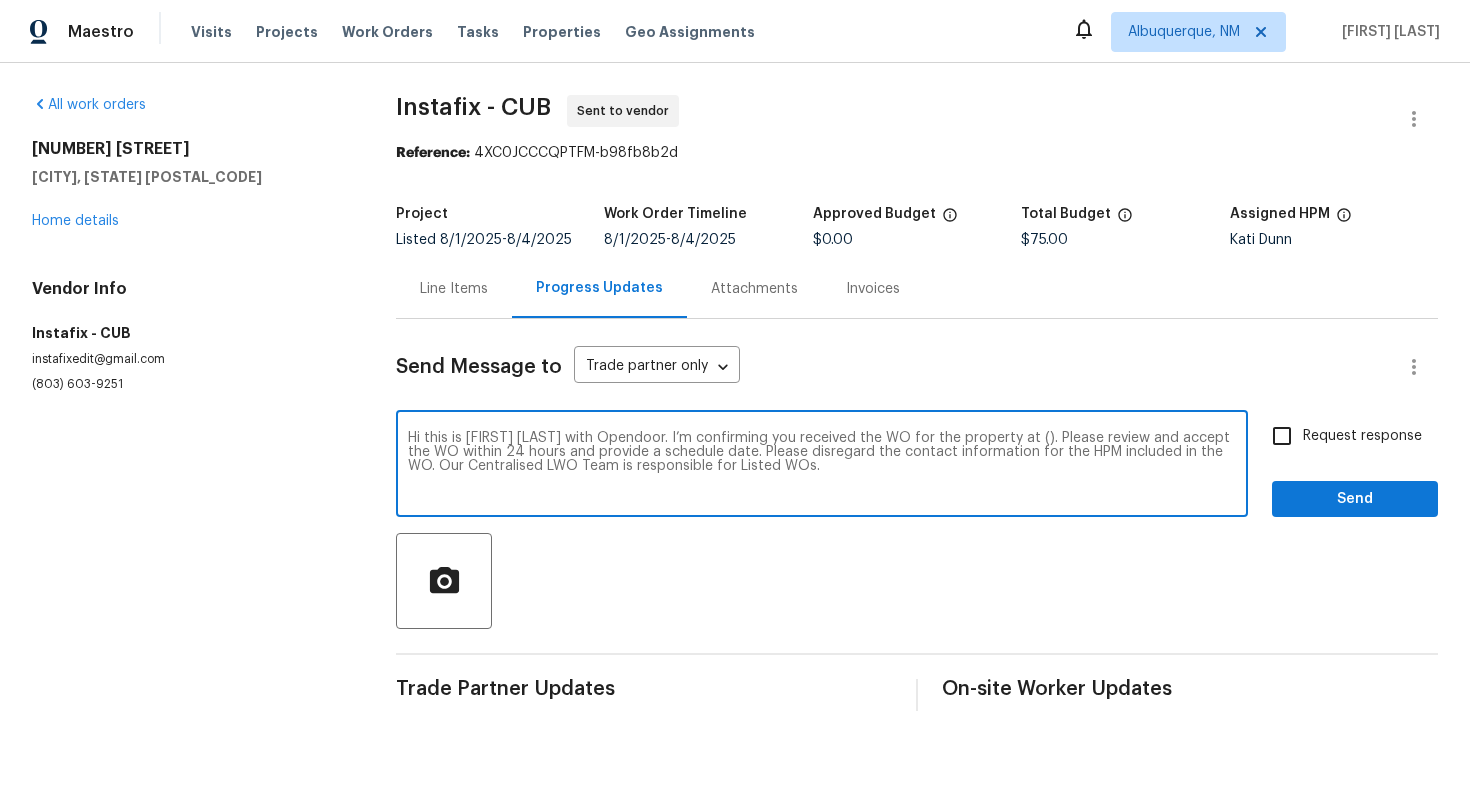 paste on "7 Beech Branch Ct, Irmo, SC 29063" 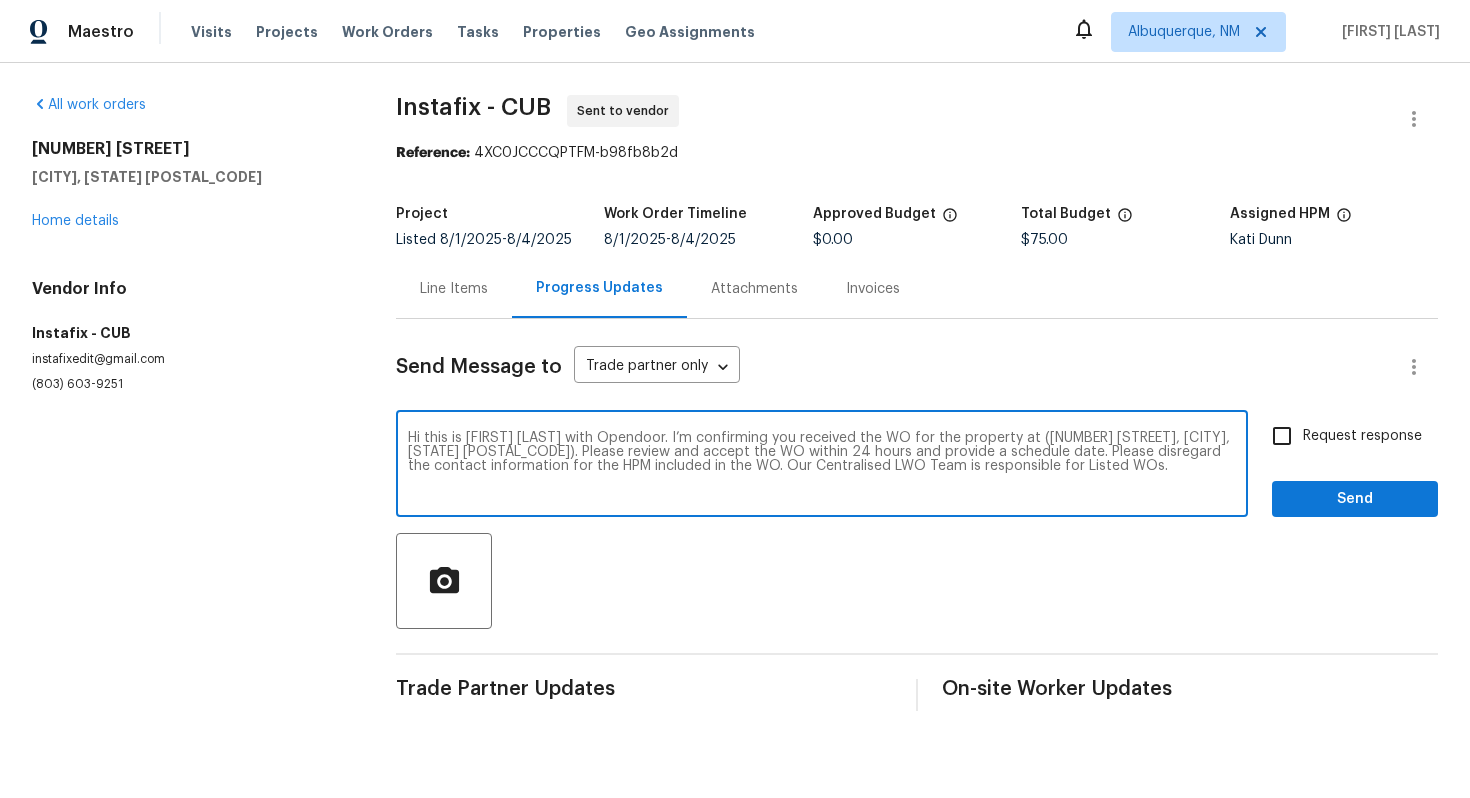 type on "Hi this is Vignesh with Opendoor. I’m confirming you received the WO for the property at (7 Beech Branch Ct, Irmo, SC 29063). Please review and accept the WO within 24 hours and provide a schedule date. Please disregard the contact information for the HPM included in the WO. Our Centralised LWO Team is responsible for Listed WOs." 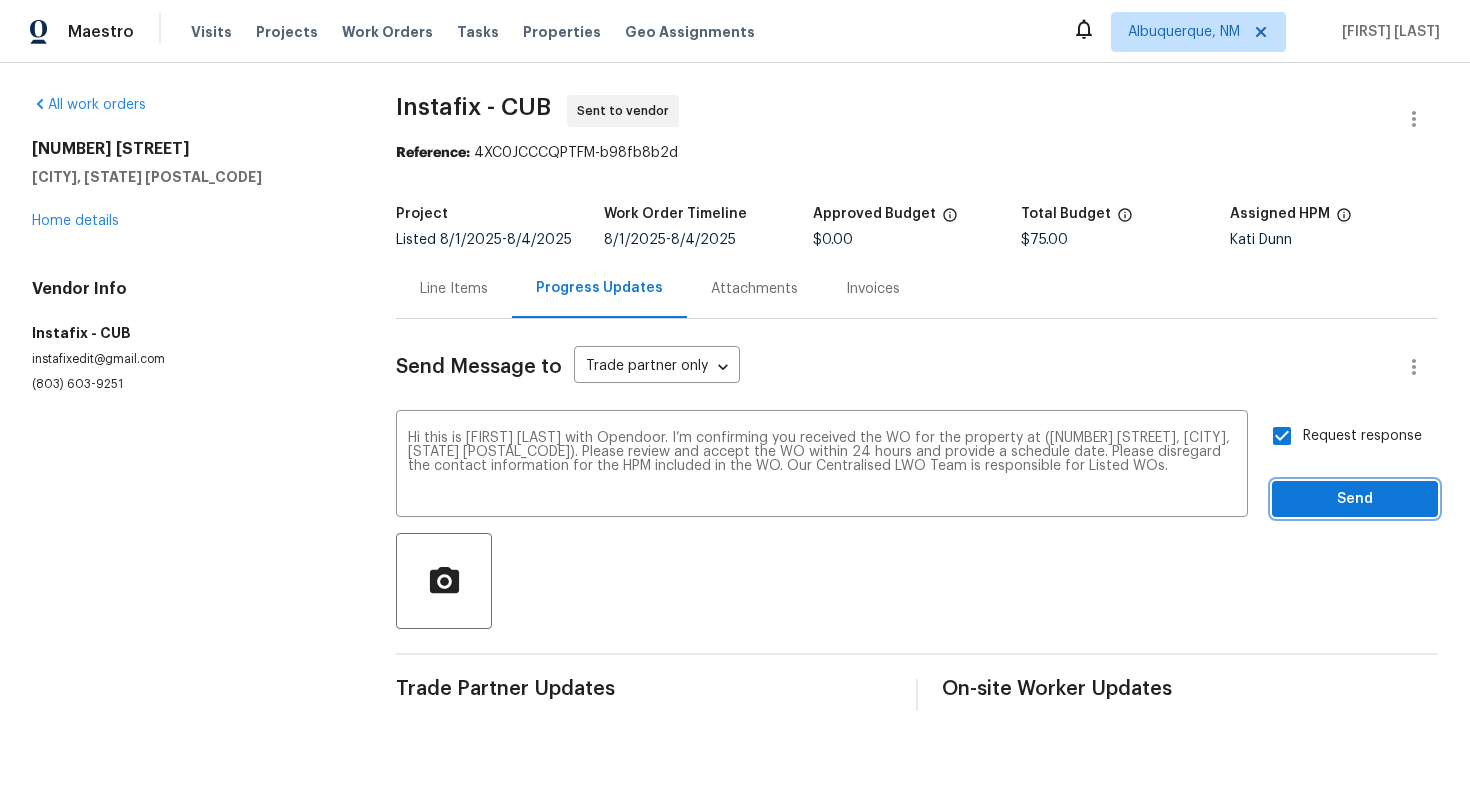 click on "Send" at bounding box center (1355, 499) 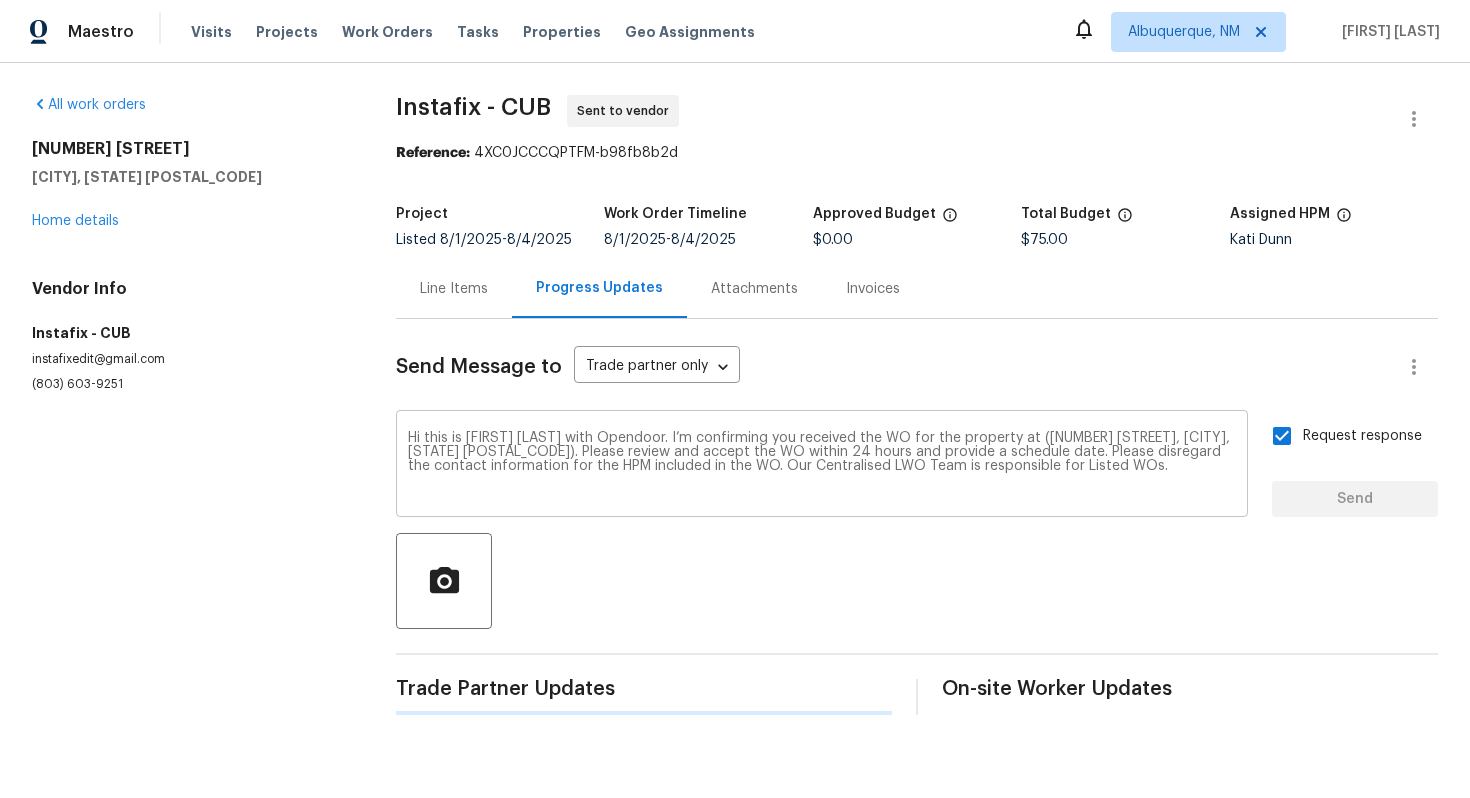 type 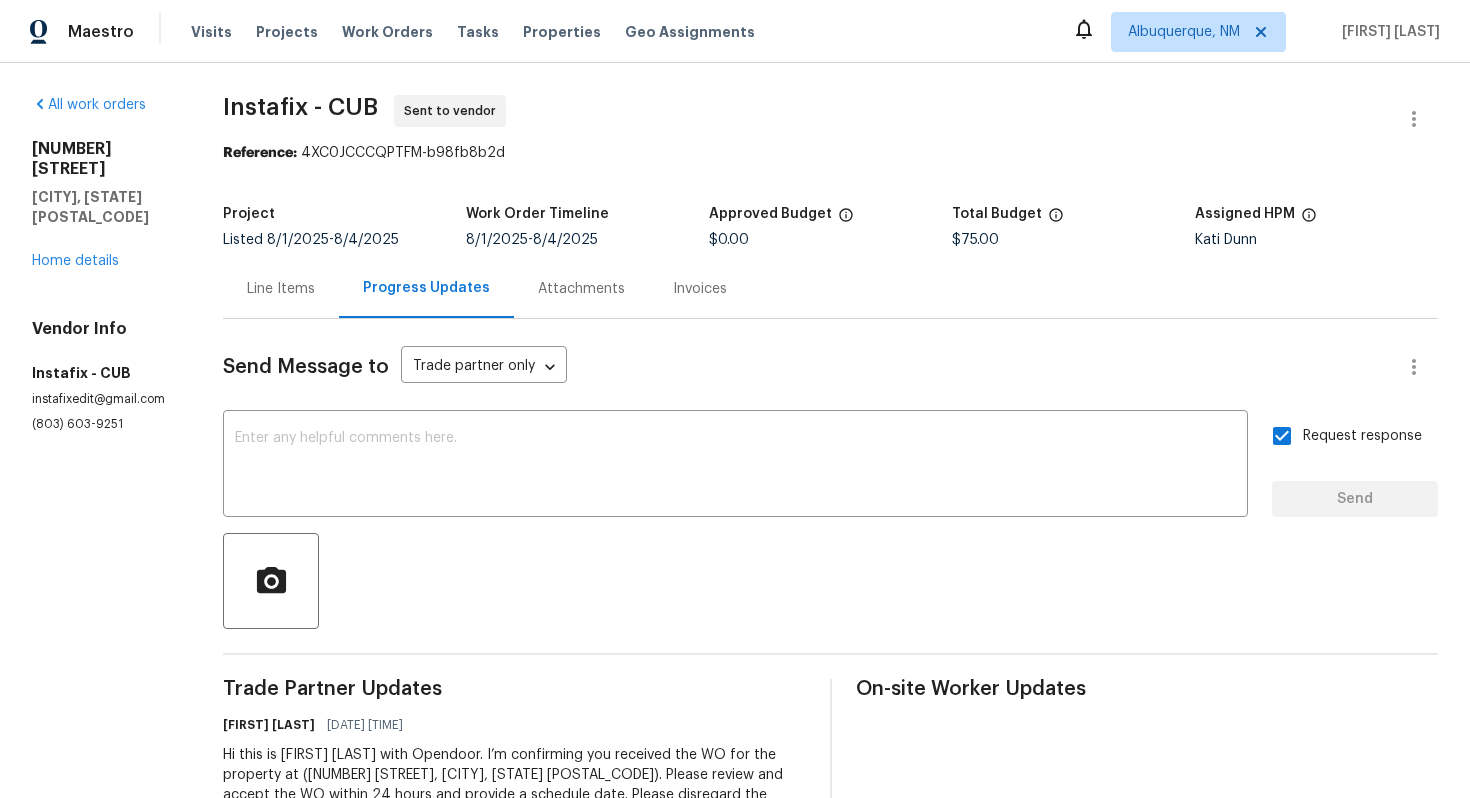 drag, startPoint x: 218, startPoint y: 90, endPoint x: 294, endPoint y: 92, distance: 76.02631 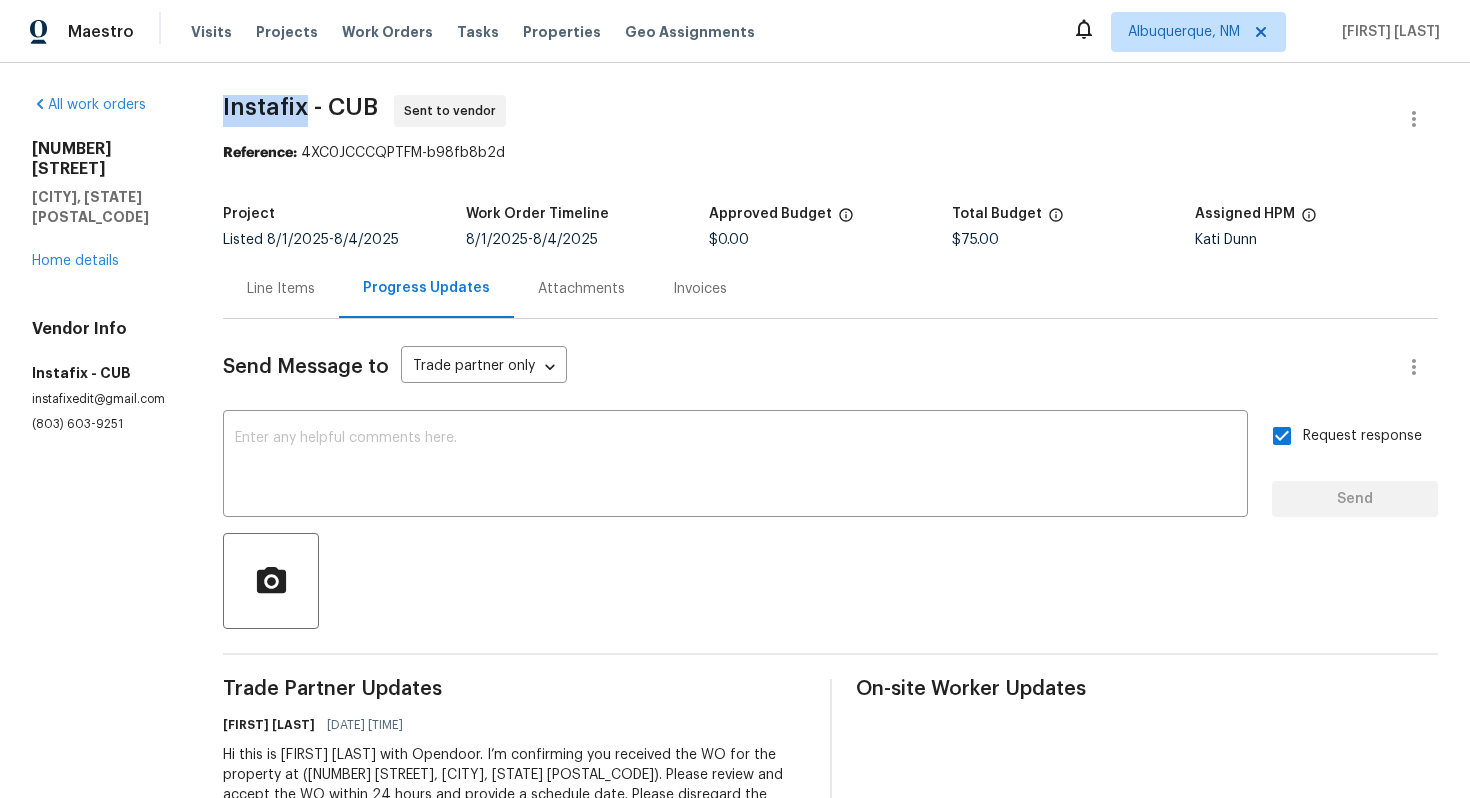 drag, startPoint x: 311, startPoint y: 103, endPoint x: 232, endPoint y: 103, distance: 79 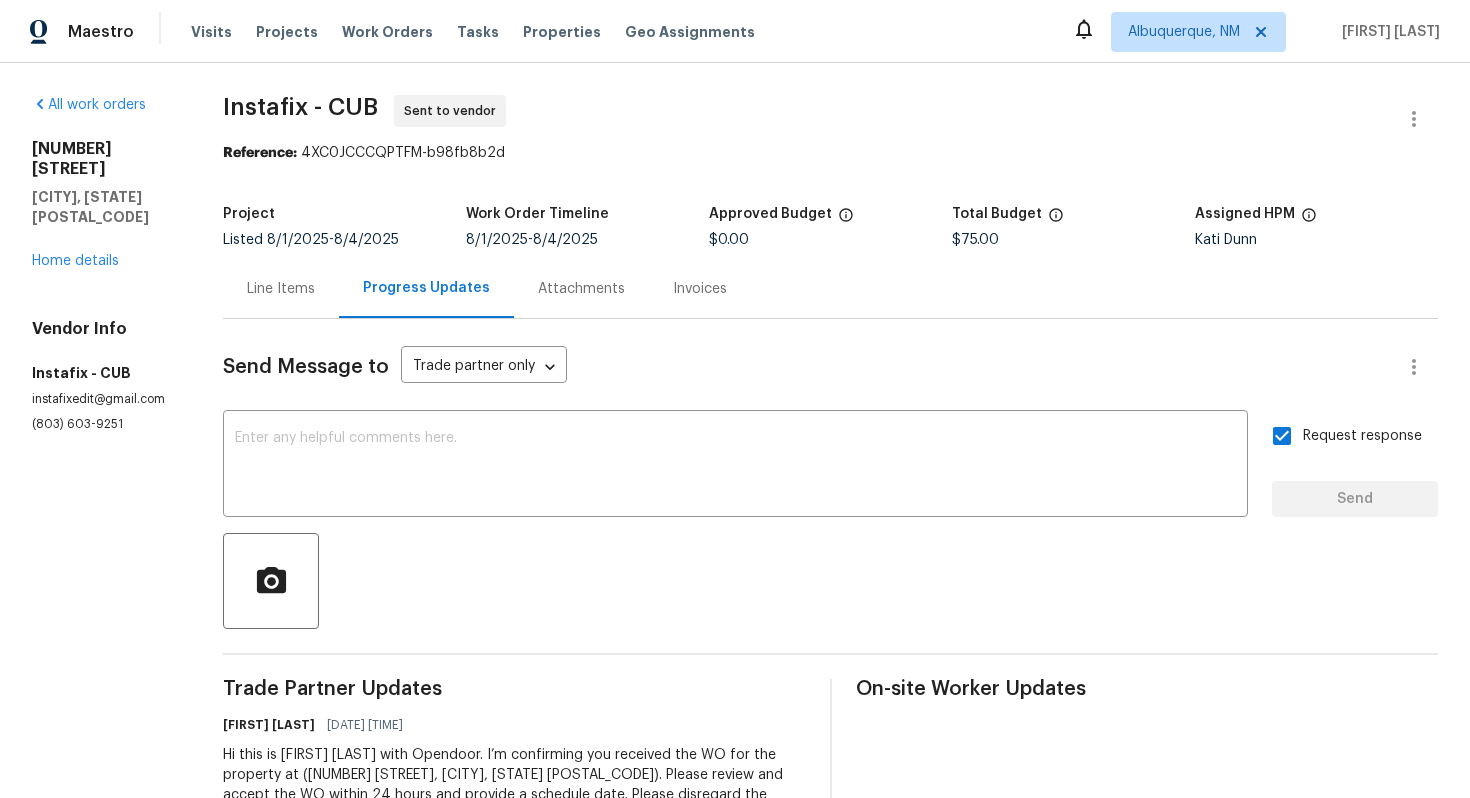 click on "7 Beech Branch Ct Irmo, SC 29063 Home details" at bounding box center [103, 205] 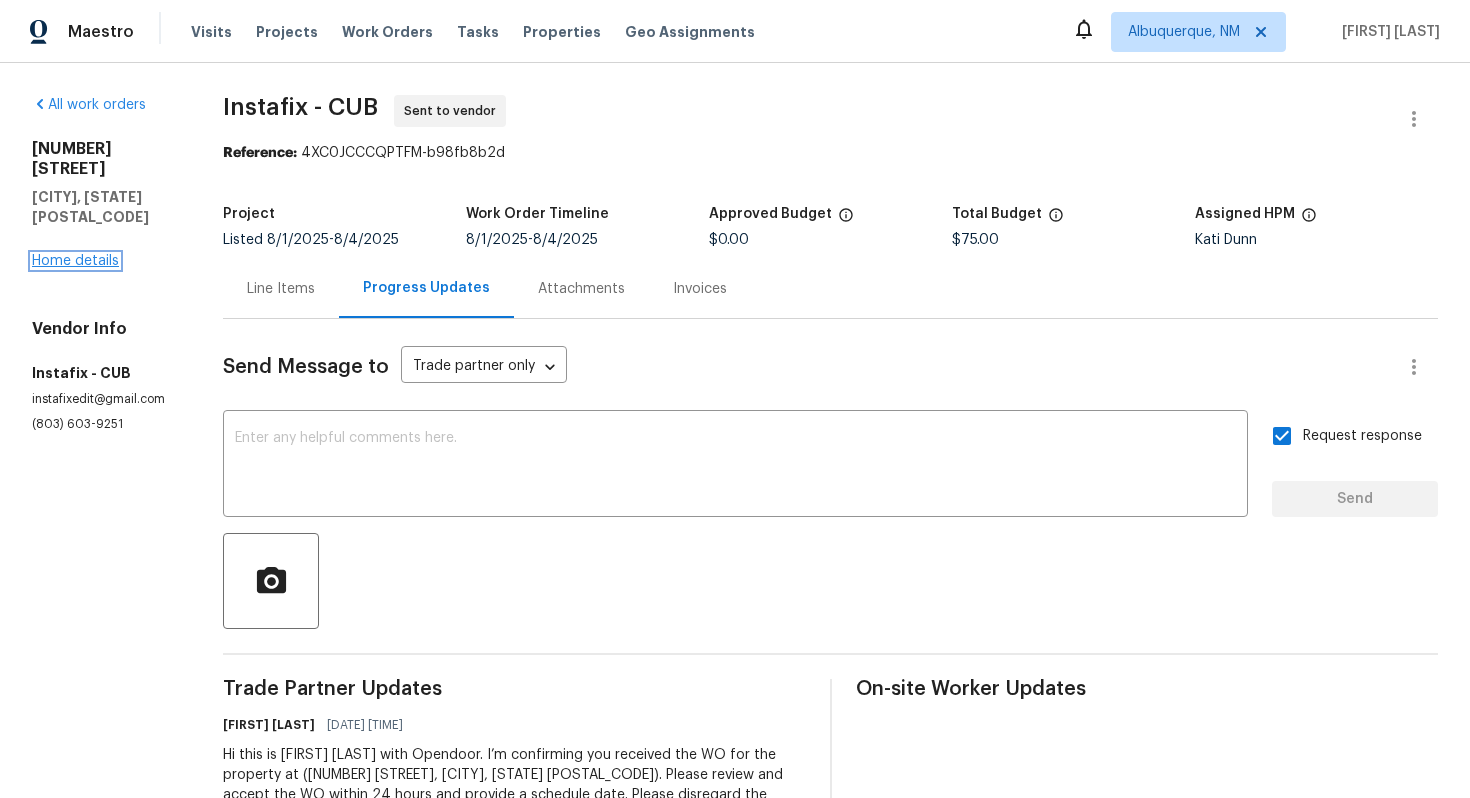 click on "Home details" at bounding box center (75, 261) 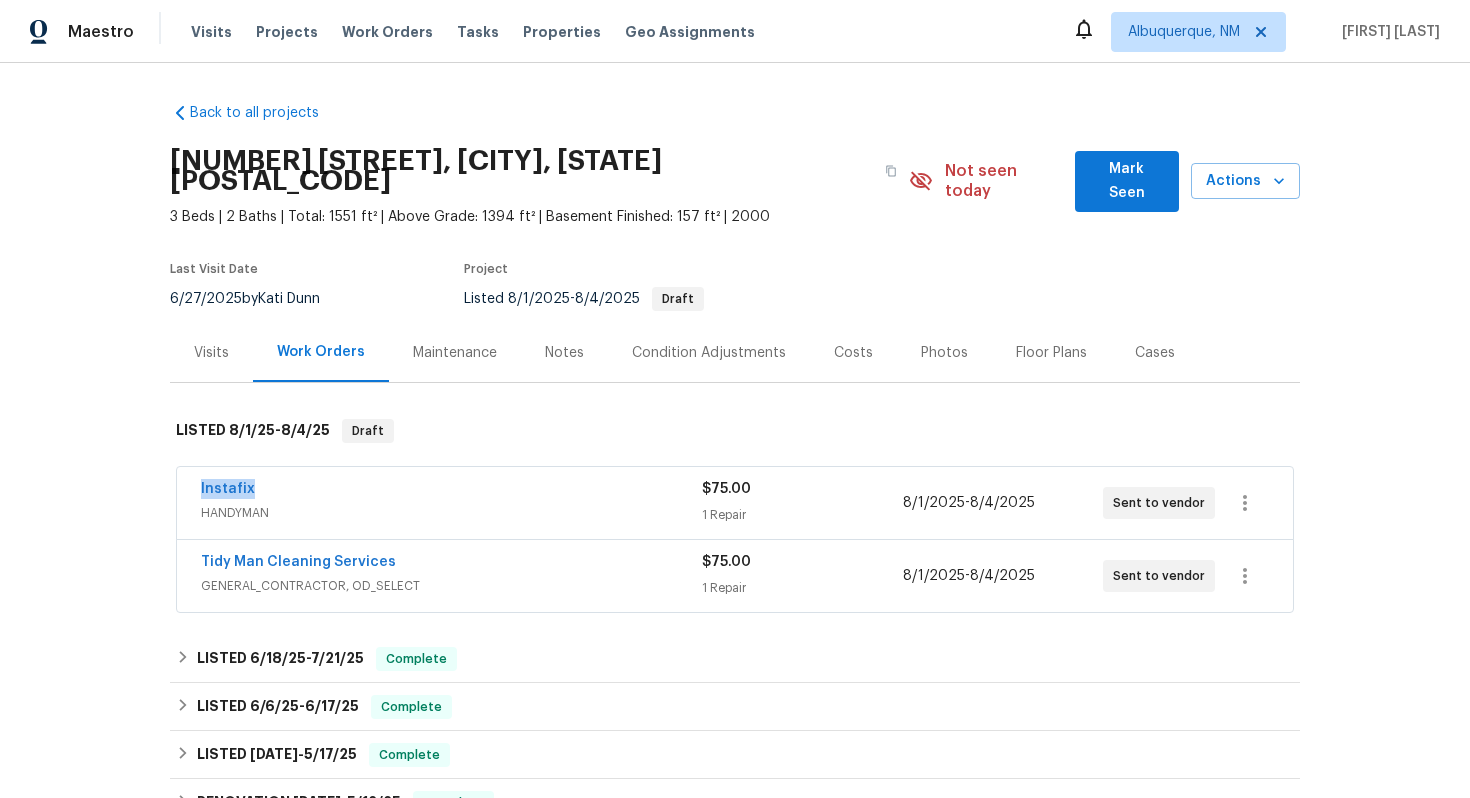 drag, startPoint x: 304, startPoint y: 466, endPoint x: 111, endPoint y: 466, distance: 193 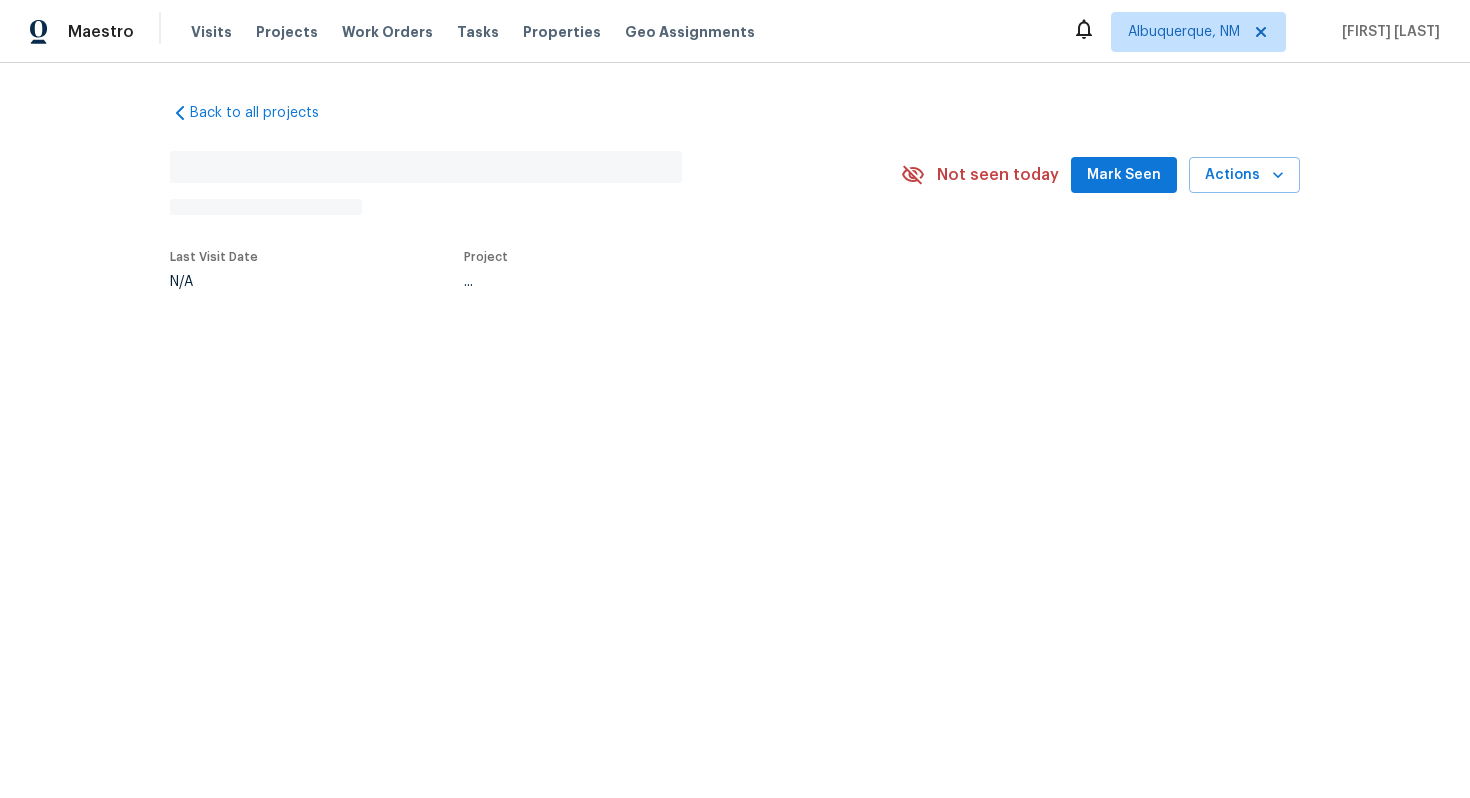 scroll, scrollTop: 0, scrollLeft: 0, axis: both 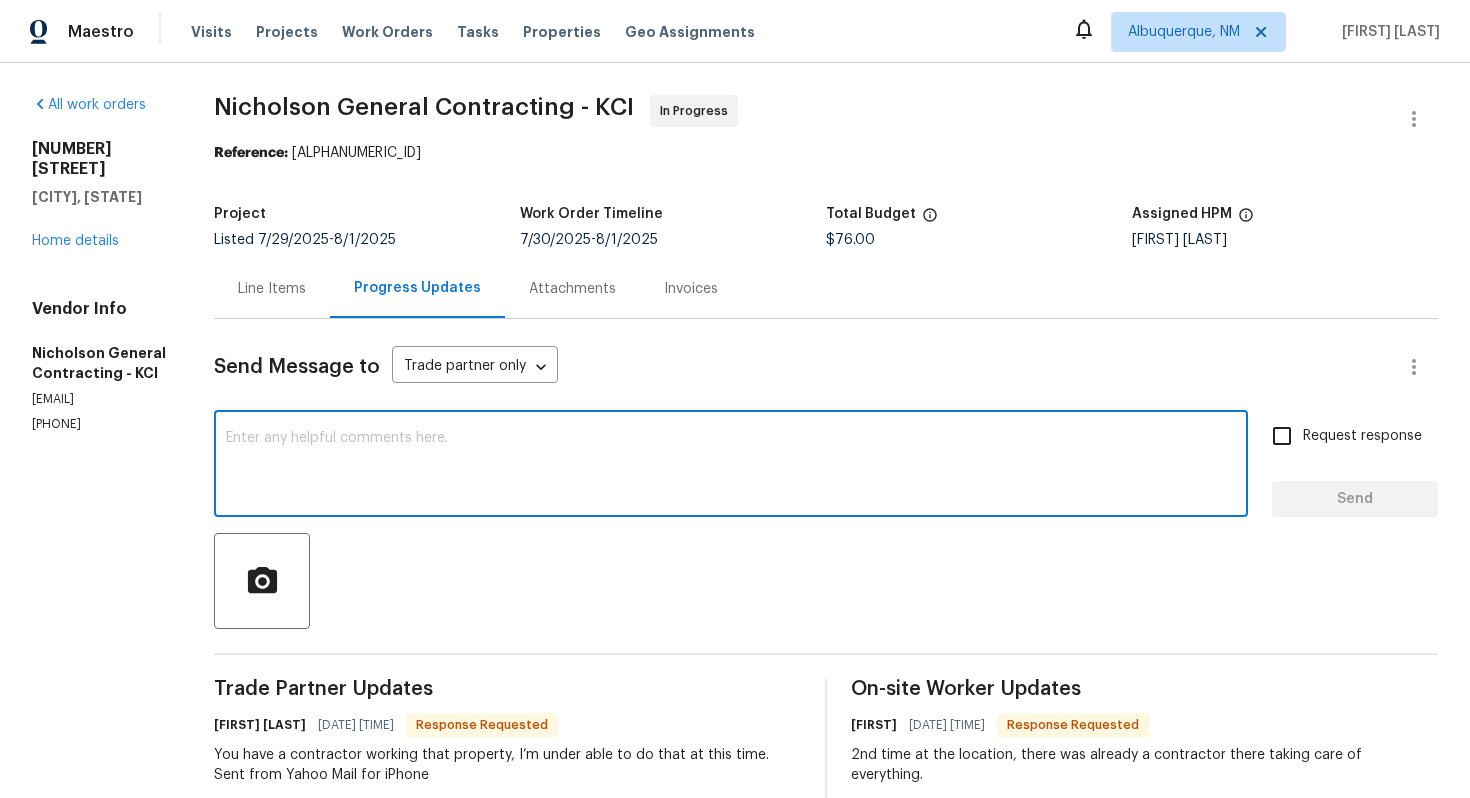 click 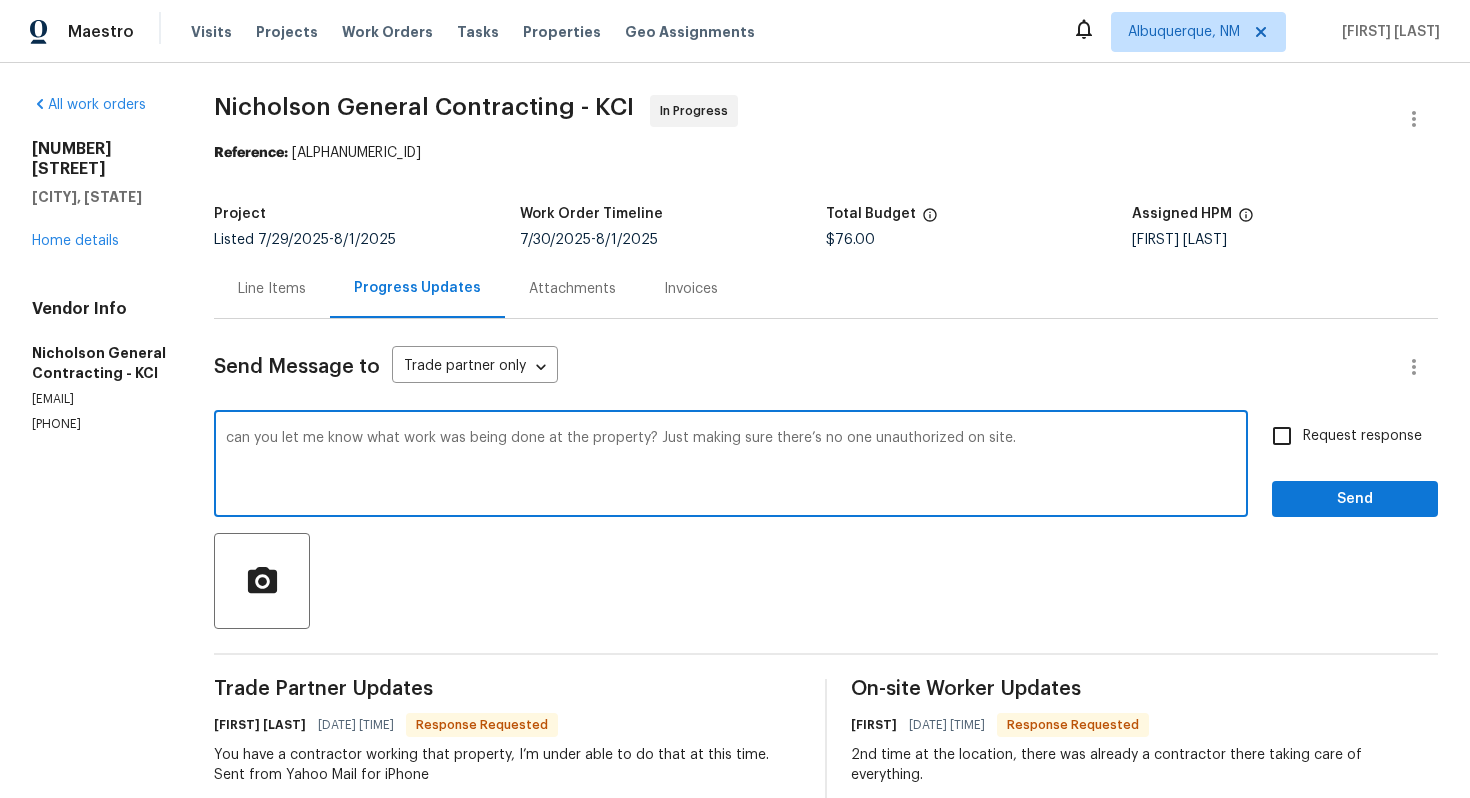 click on "can you let me know what work was being done at the property? Just making sure there’s no one unauthorized on site." 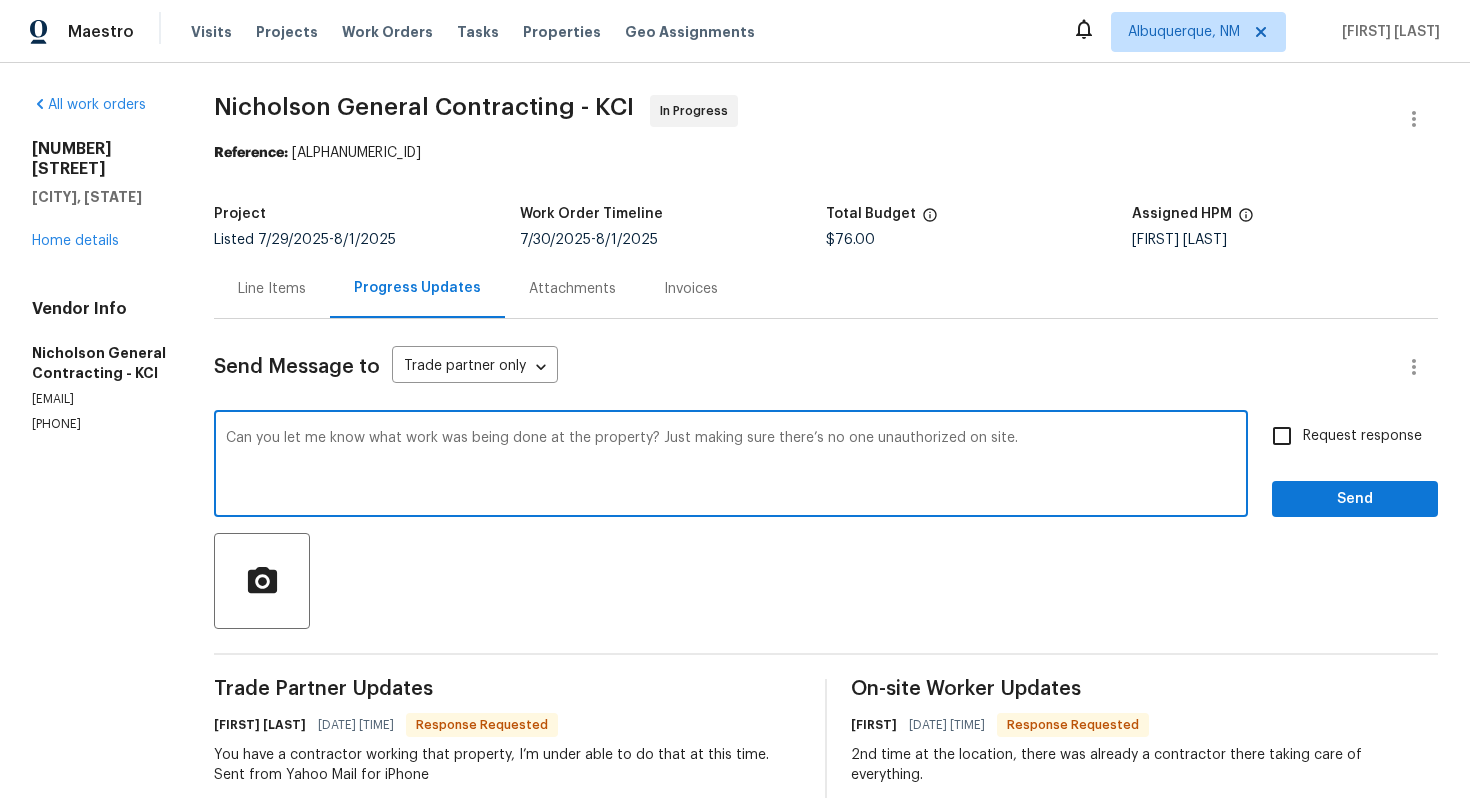 type on "Can you let me know what work was being done at the property? Just making sure there’s no one unauthorized on site." 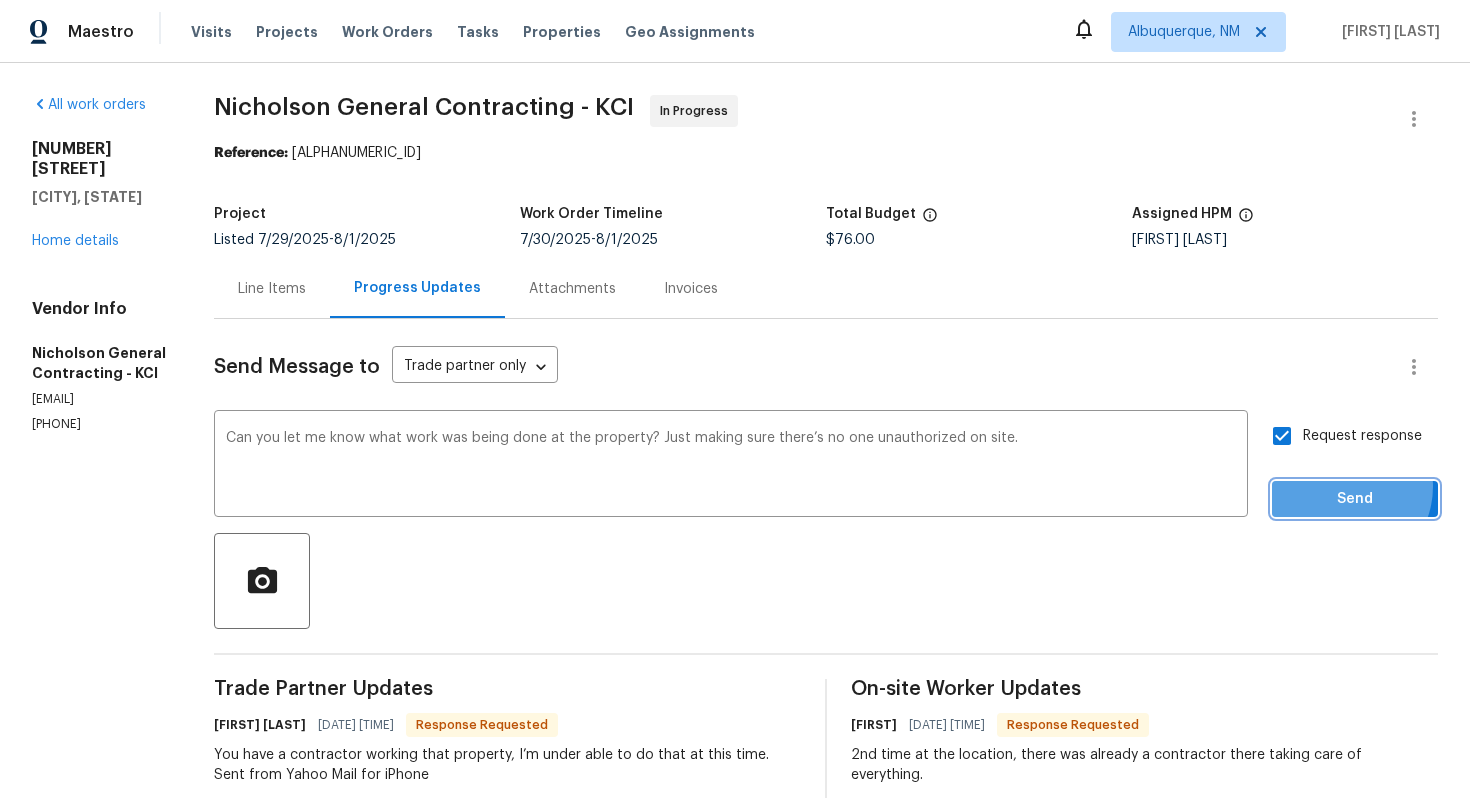 click on "Send" 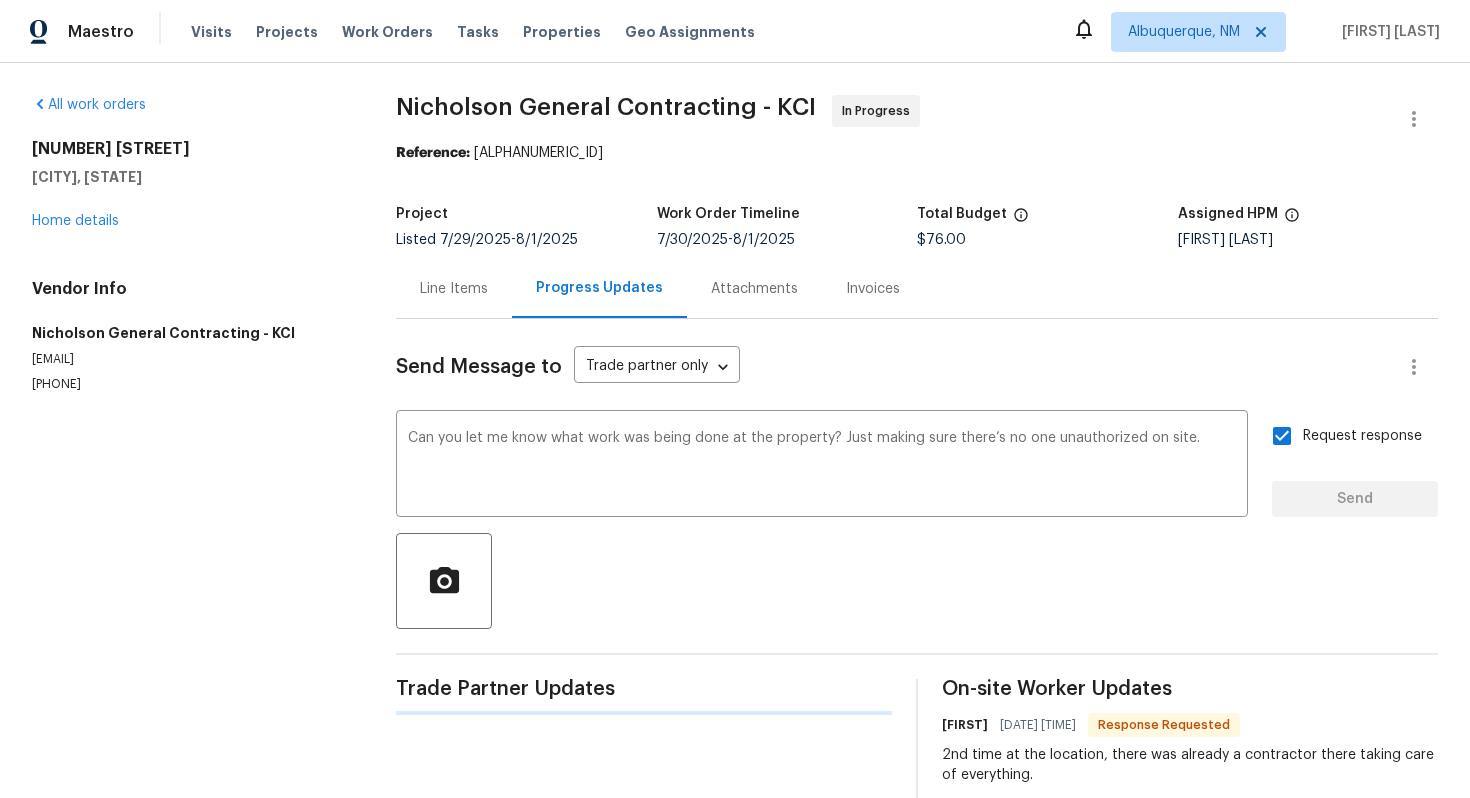 type 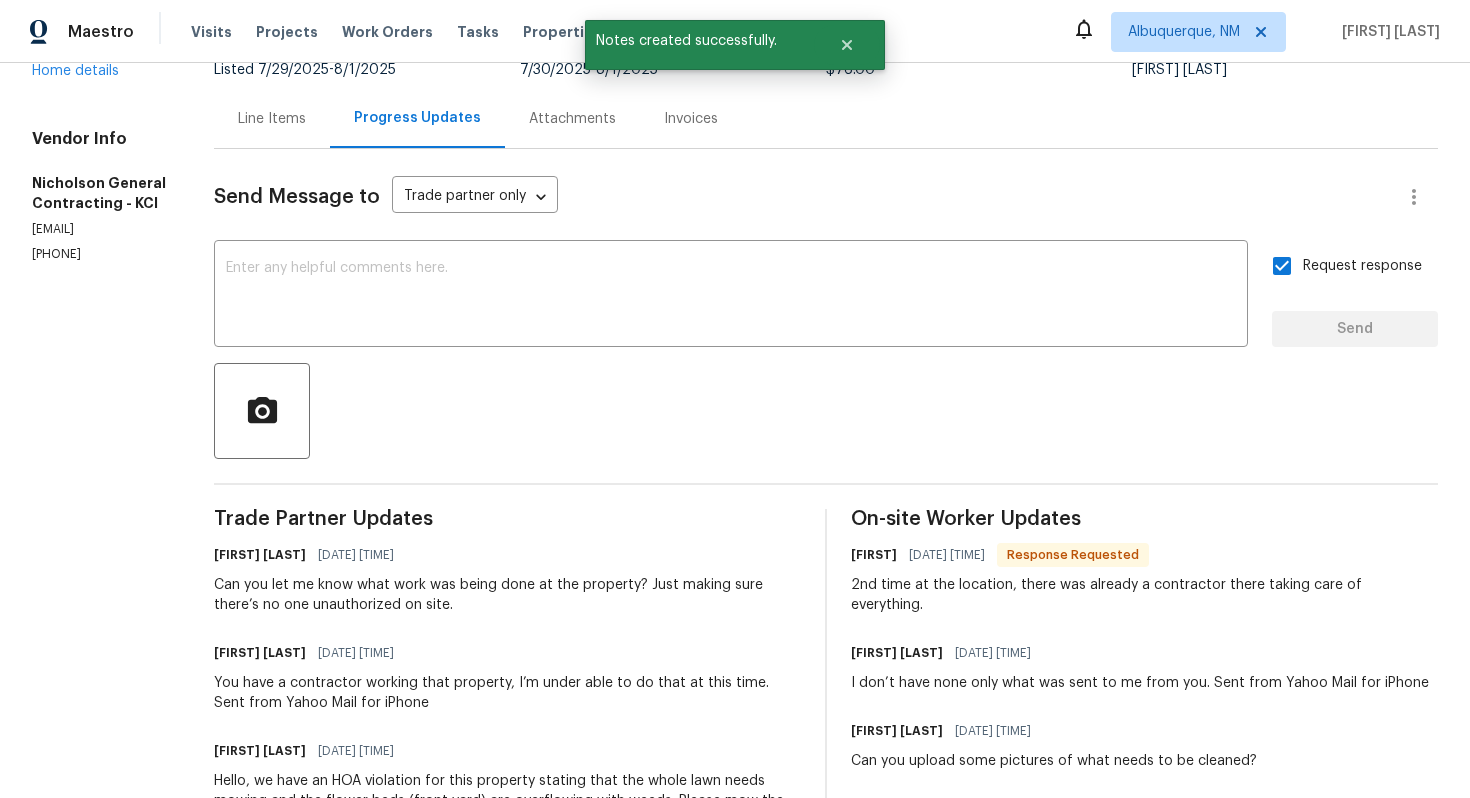 scroll, scrollTop: 186, scrollLeft: 0, axis: vertical 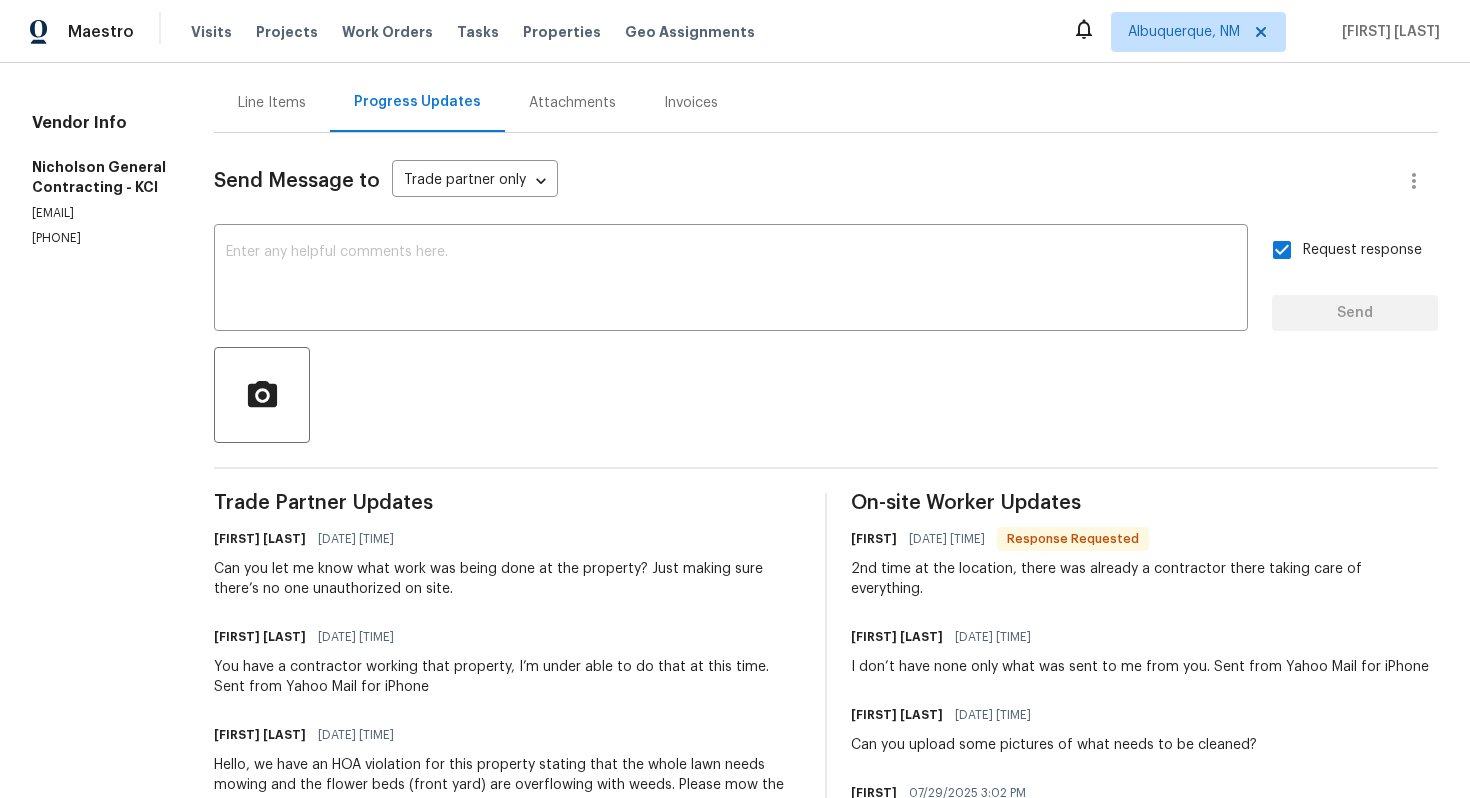 click on "Send Message to Trade partner only Trade partner only ​ x ​ Request response Send Trade Partner Updates Vignesh M 08/01/2025 12:18 PM Can you let me know what work was being done at the property? Just making sure there’s no one unauthorized on site. Chris Nicholson 08/01/2025 8:33 AM You have a contractor working that property, I’m under able to do that at this time.
Sent from Yahoo Mail for iPhone Udhaya Kumari 08/01/2025 8:27 AM Hello, we have an HOA violation for this property stating that the whole lawn needs mowing and the flower beds (front yard) are overflowing with weeds. Please mow the entire yard and remove the weeds from the front yard flower beds. Kindly provide updated after-photos once the work is completed Chris Nicholson 07/31/2025 8:16 AM You can just give the job to the contractor that’s there since he’s working on it.
Sent from Yahoo Mail for iPhone Vignesh M 07/31/2025 8:14 AM Vignesh M 07/30/2025 8:20 AM Hold on a sec! I’ll get back to you shortly! Vignesh M" 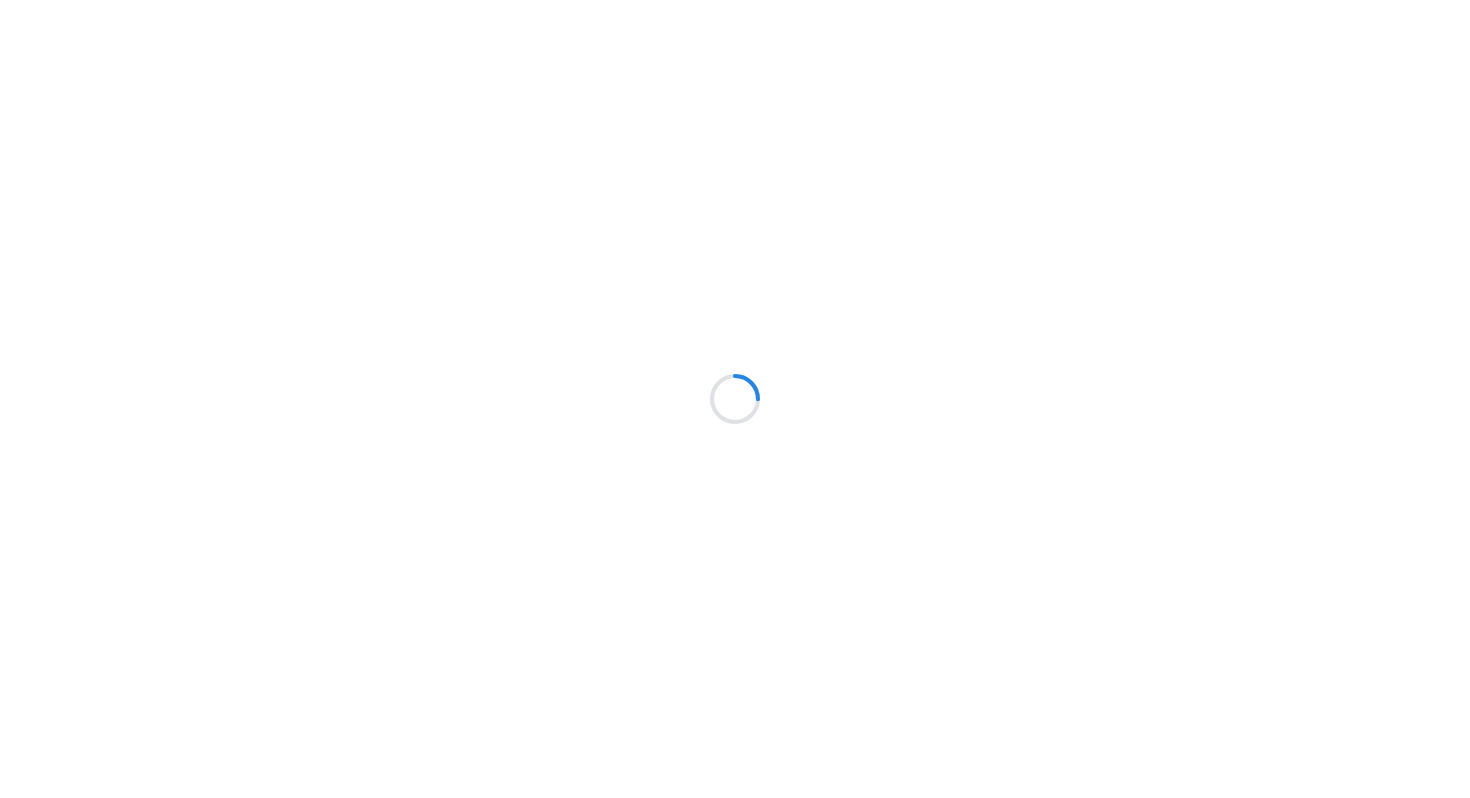 scroll, scrollTop: 0, scrollLeft: 0, axis: both 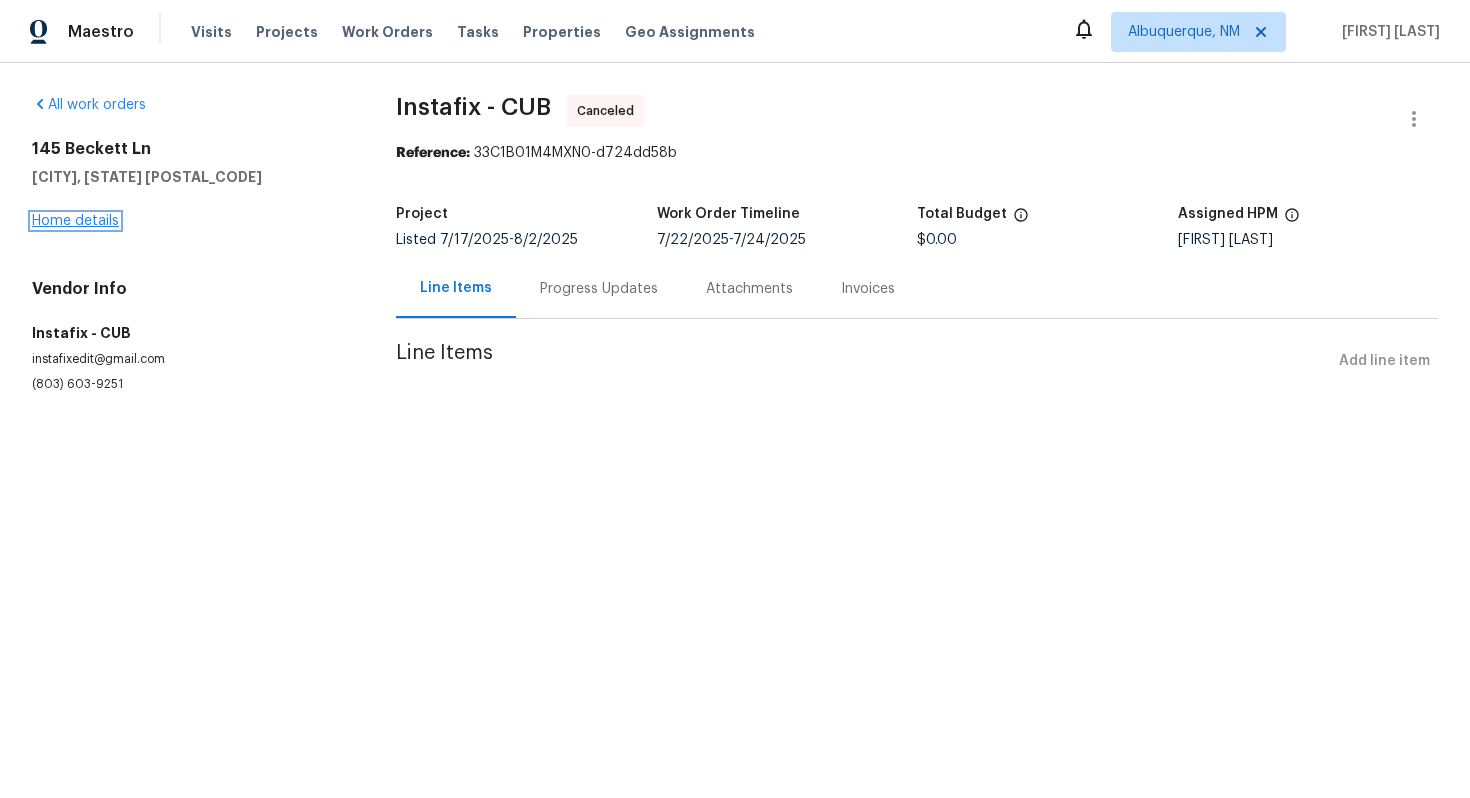click on "Home details" at bounding box center [75, 221] 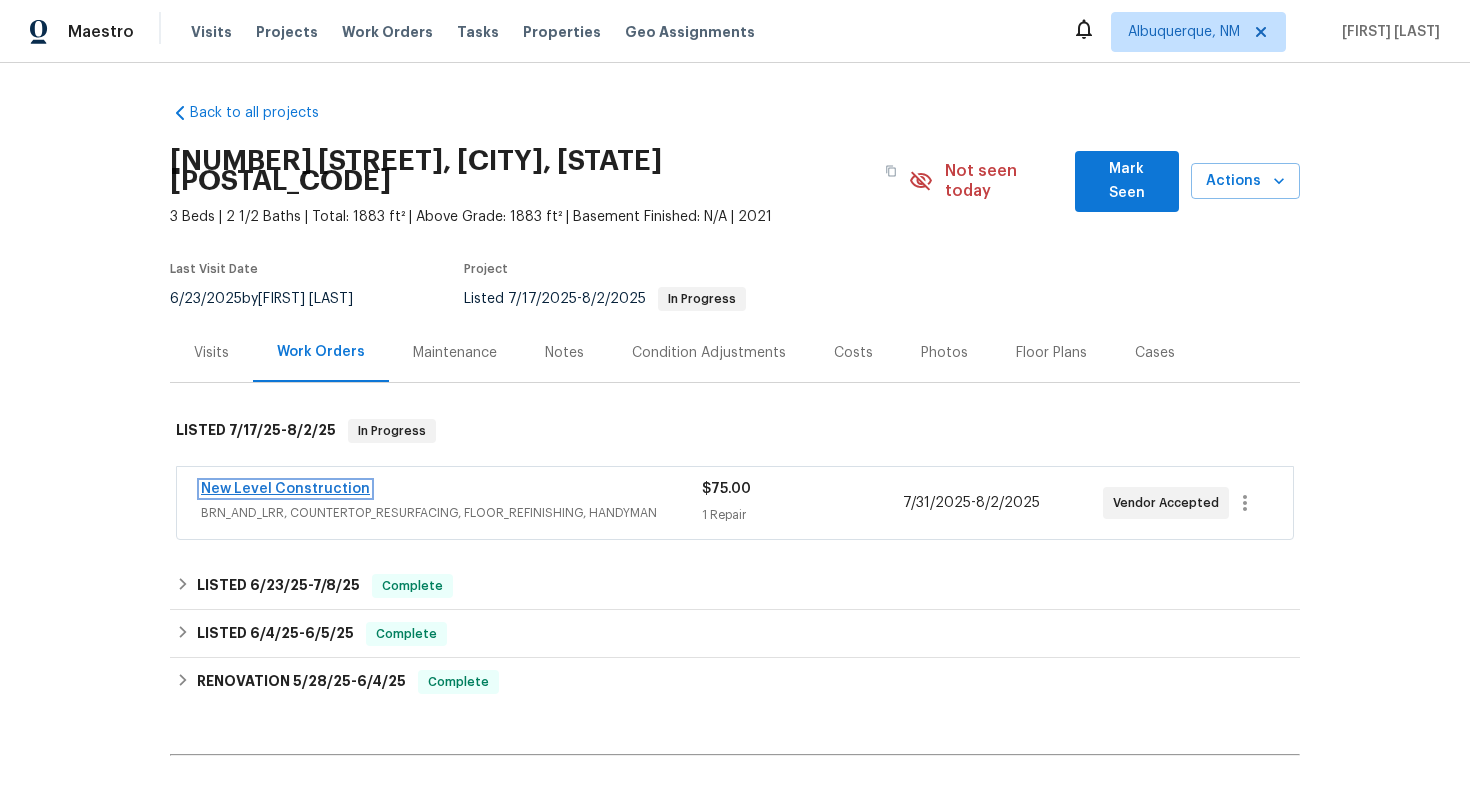 click on "New Level Construction" at bounding box center [285, 489] 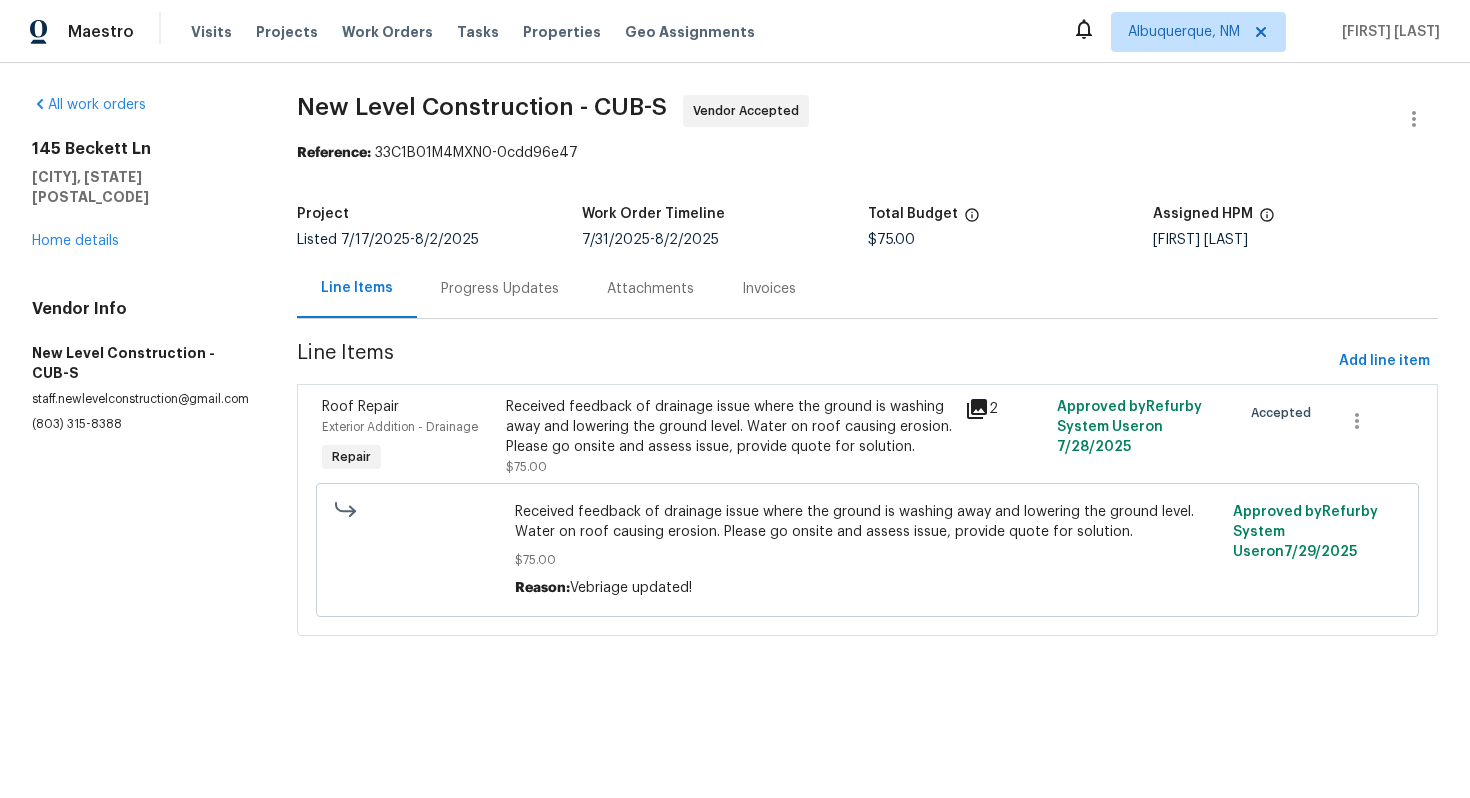 click on "Progress Updates" at bounding box center (500, 289) 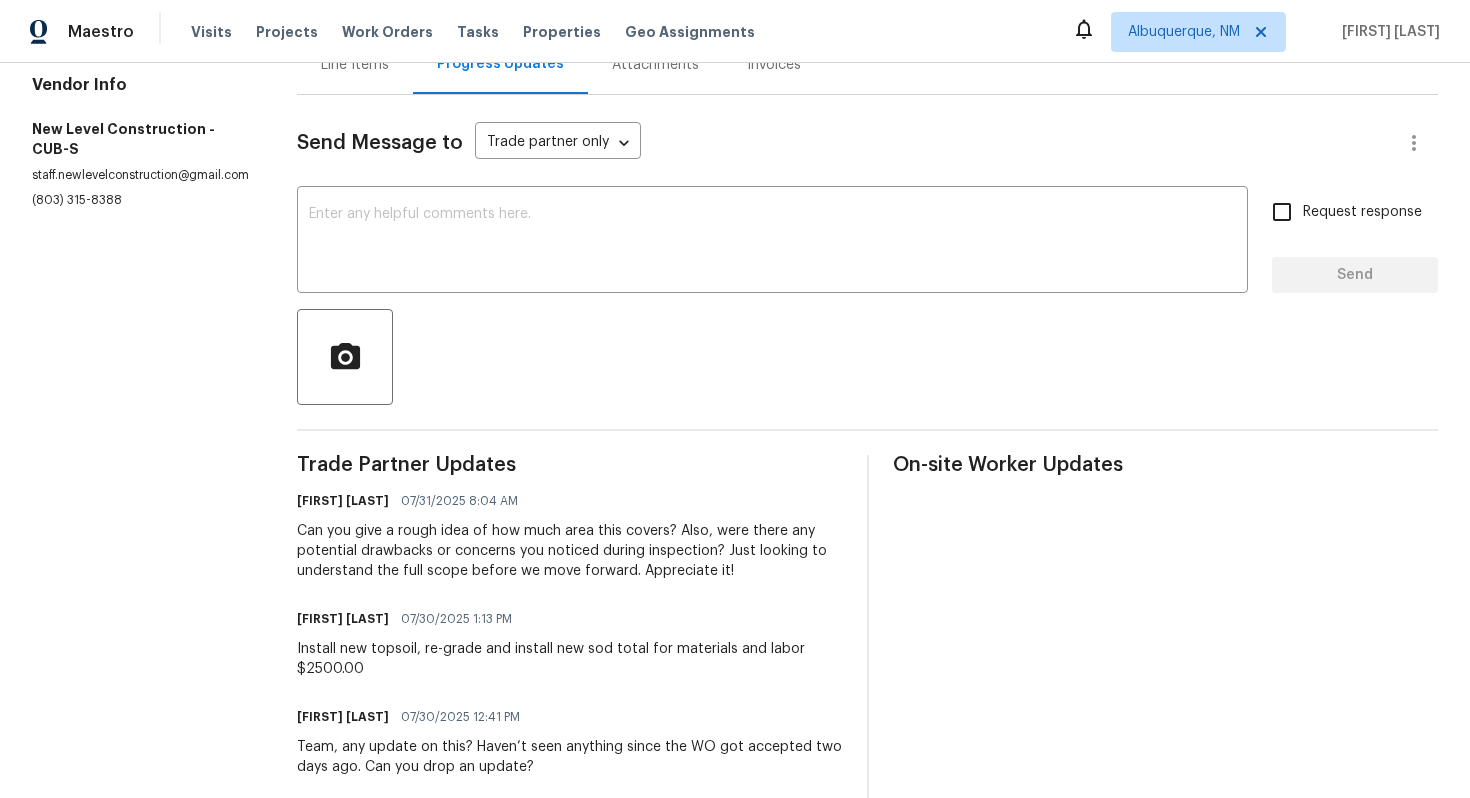scroll, scrollTop: 0, scrollLeft: 0, axis: both 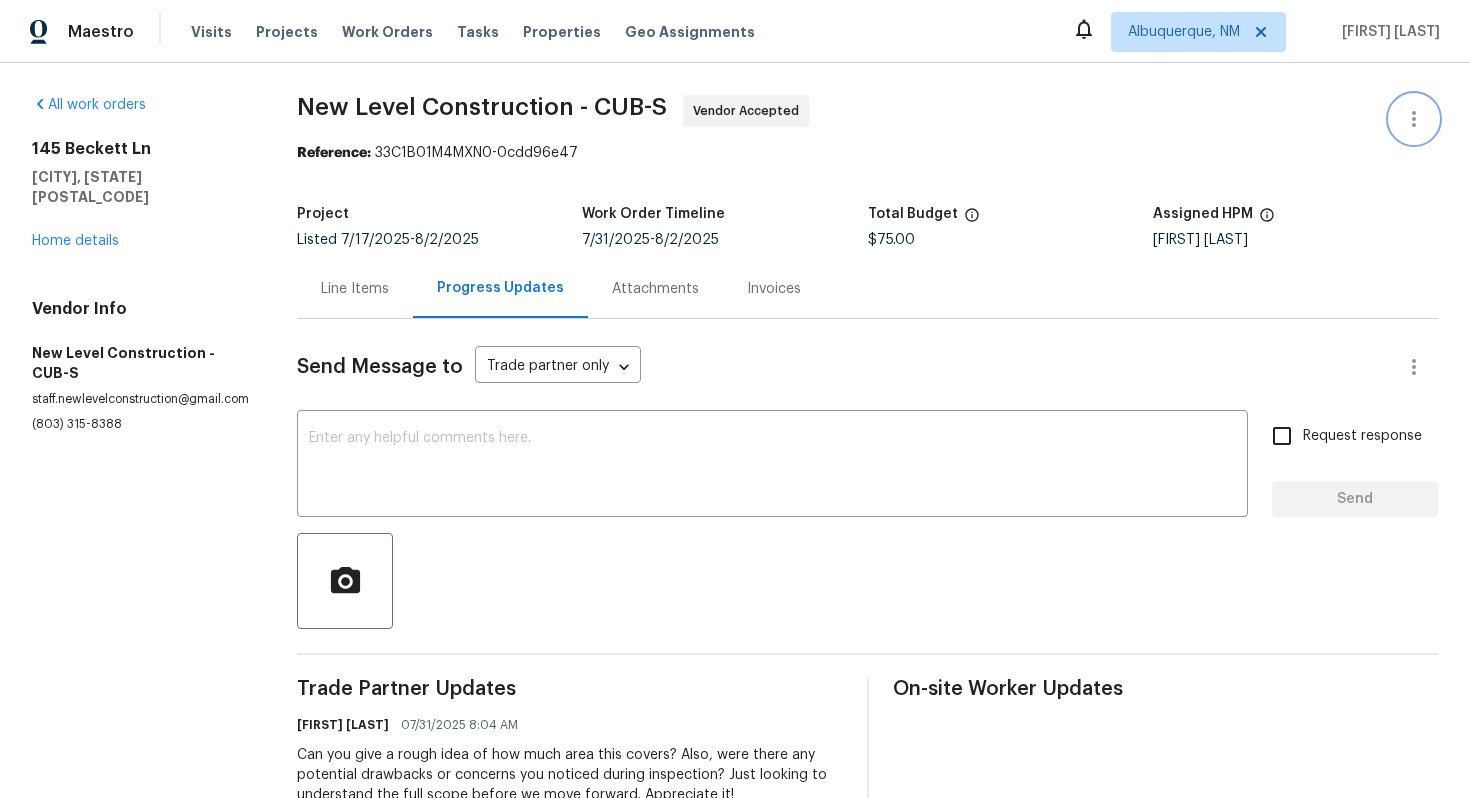 click 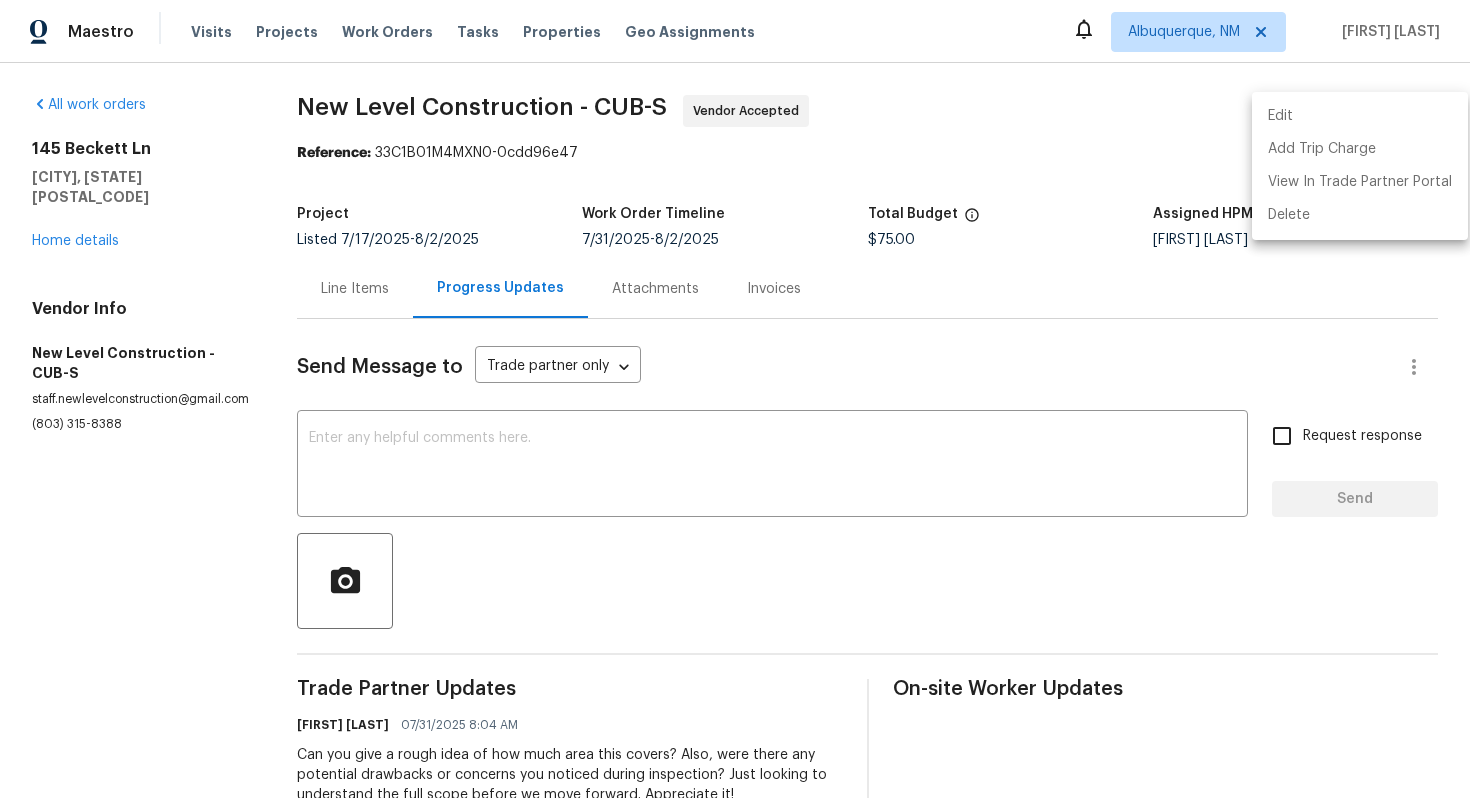 click on "Edit" at bounding box center [1360, 116] 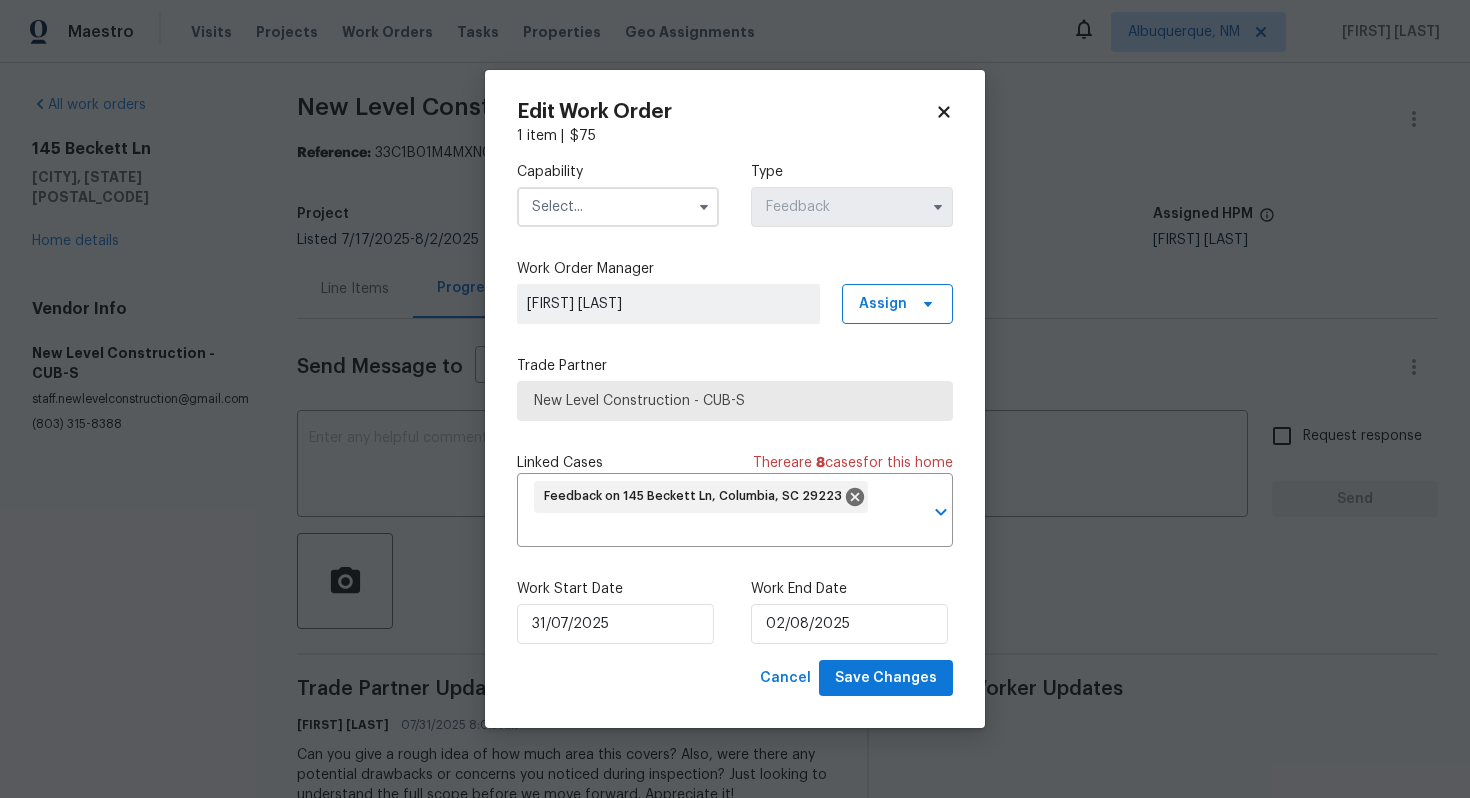 click at bounding box center (618, 207) 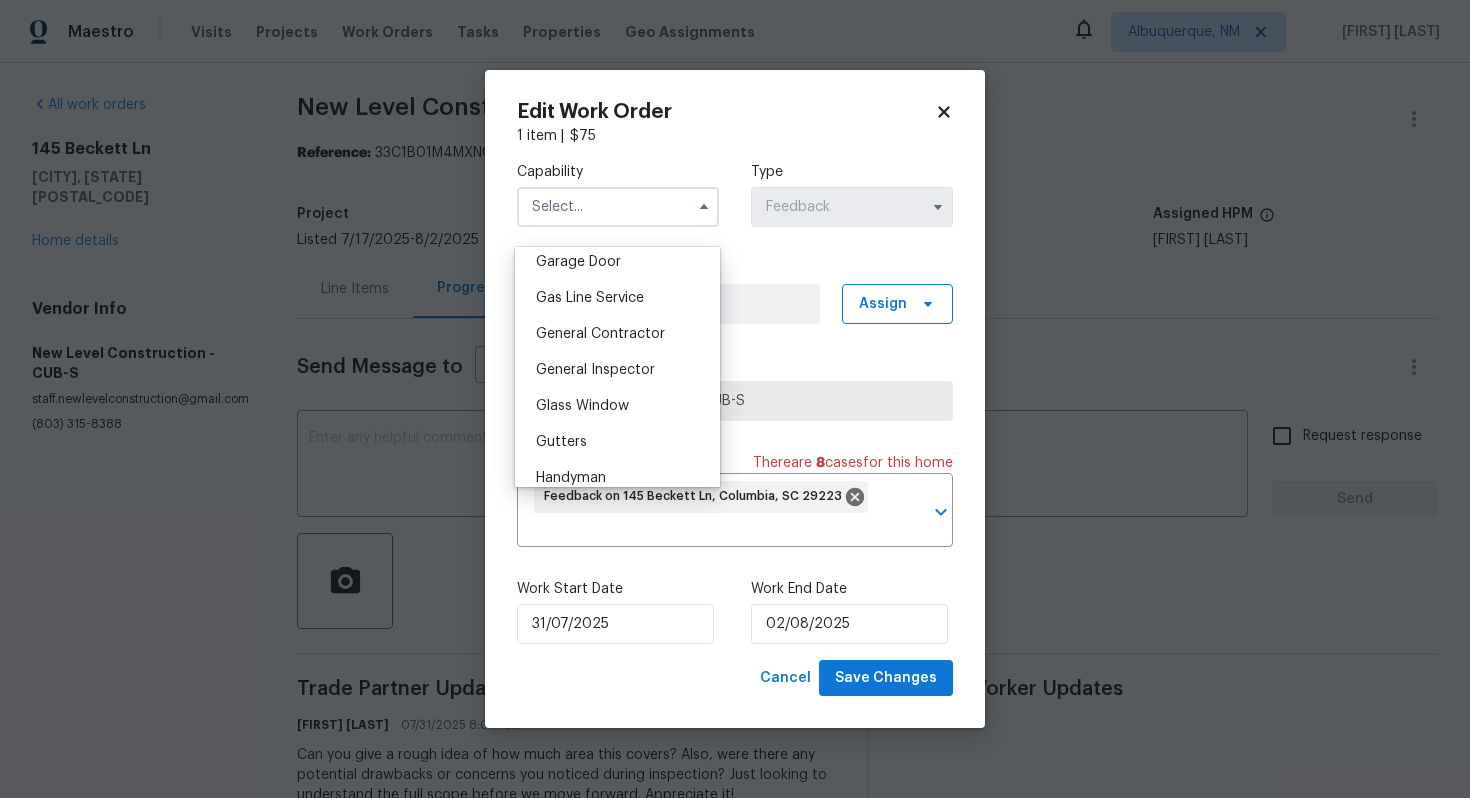 scroll, scrollTop: 890, scrollLeft: 0, axis: vertical 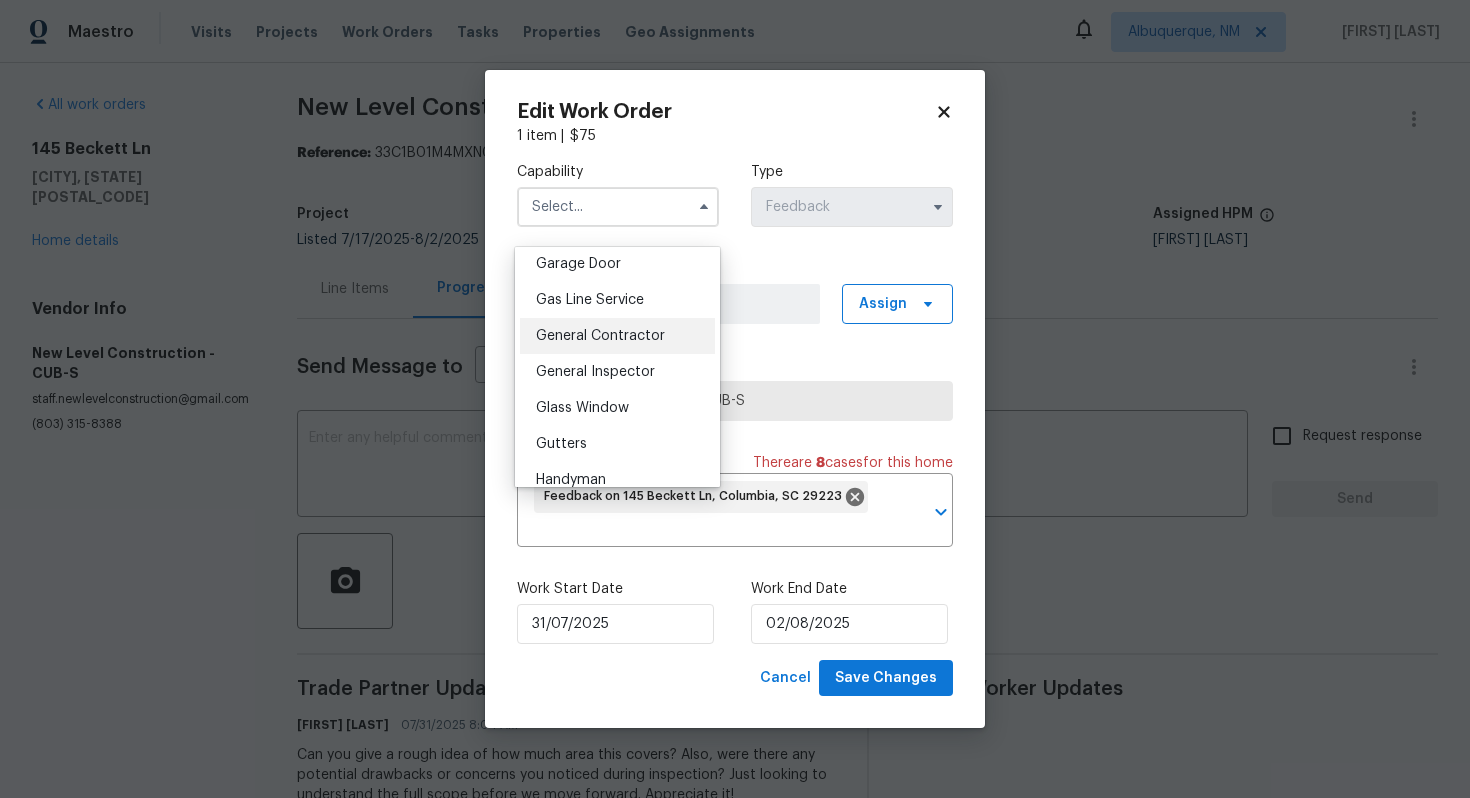 click on "General Contractor" at bounding box center [600, 336] 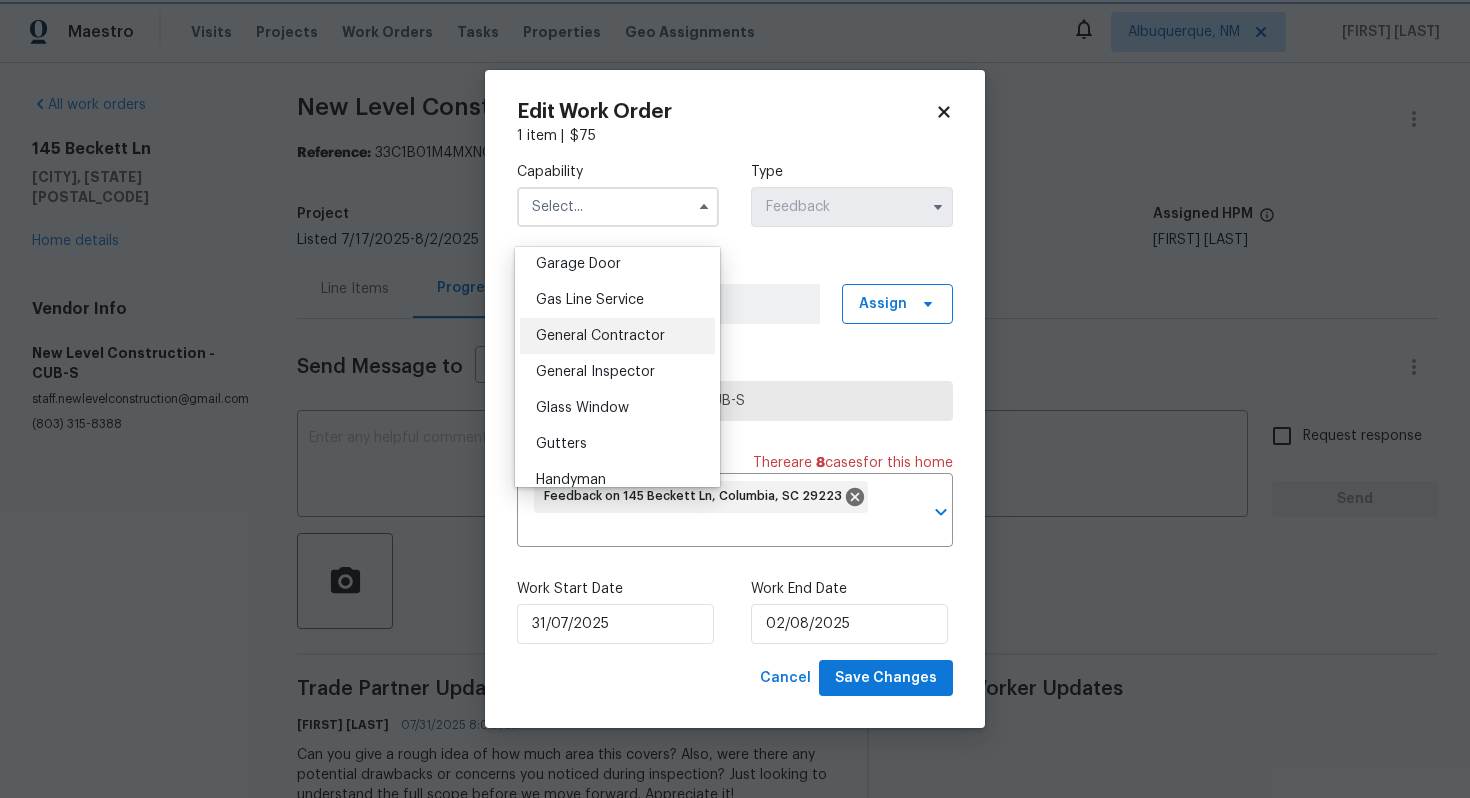 type on "General Contractor" 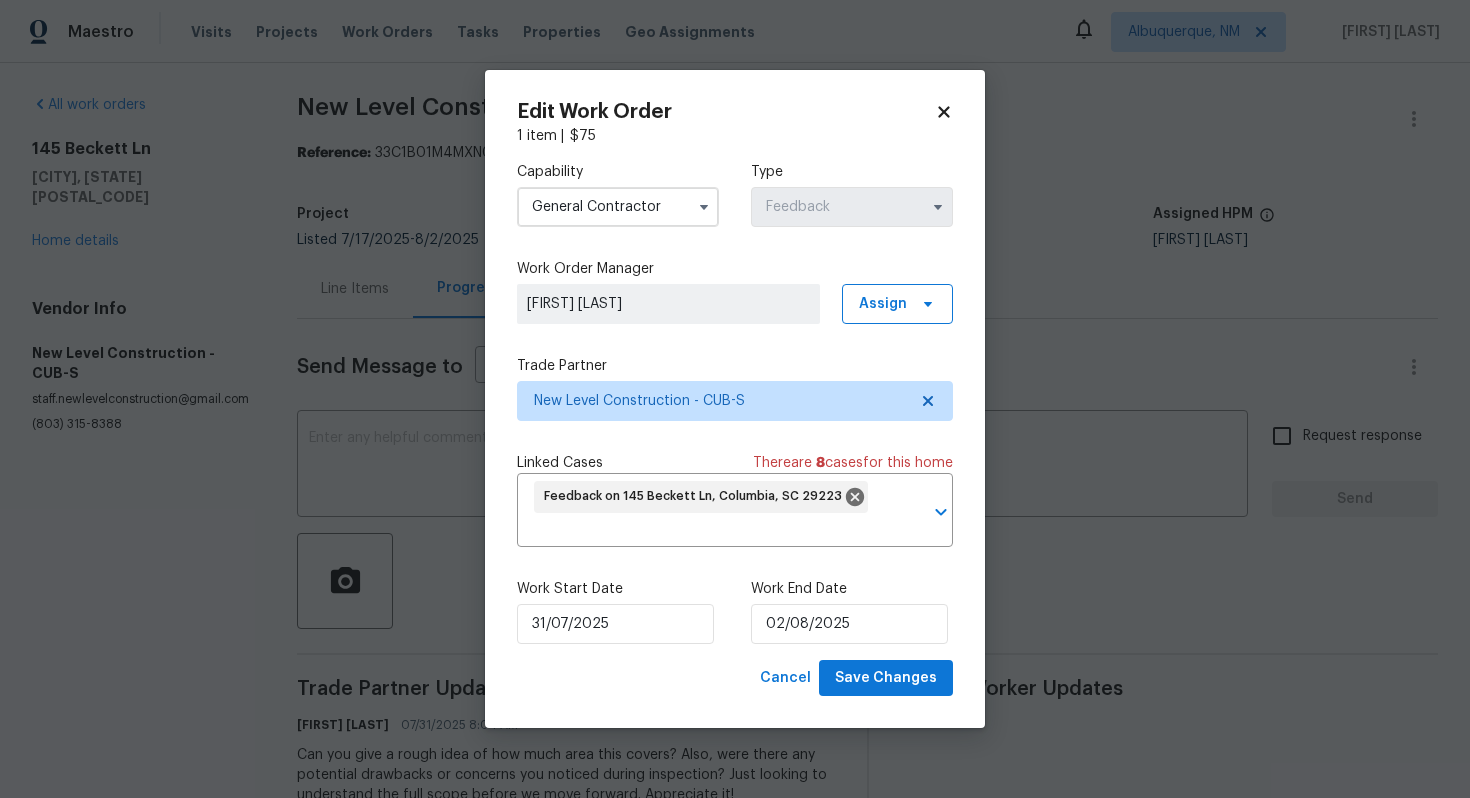 click on "Edit Work Order" at bounding box center (726, 112) 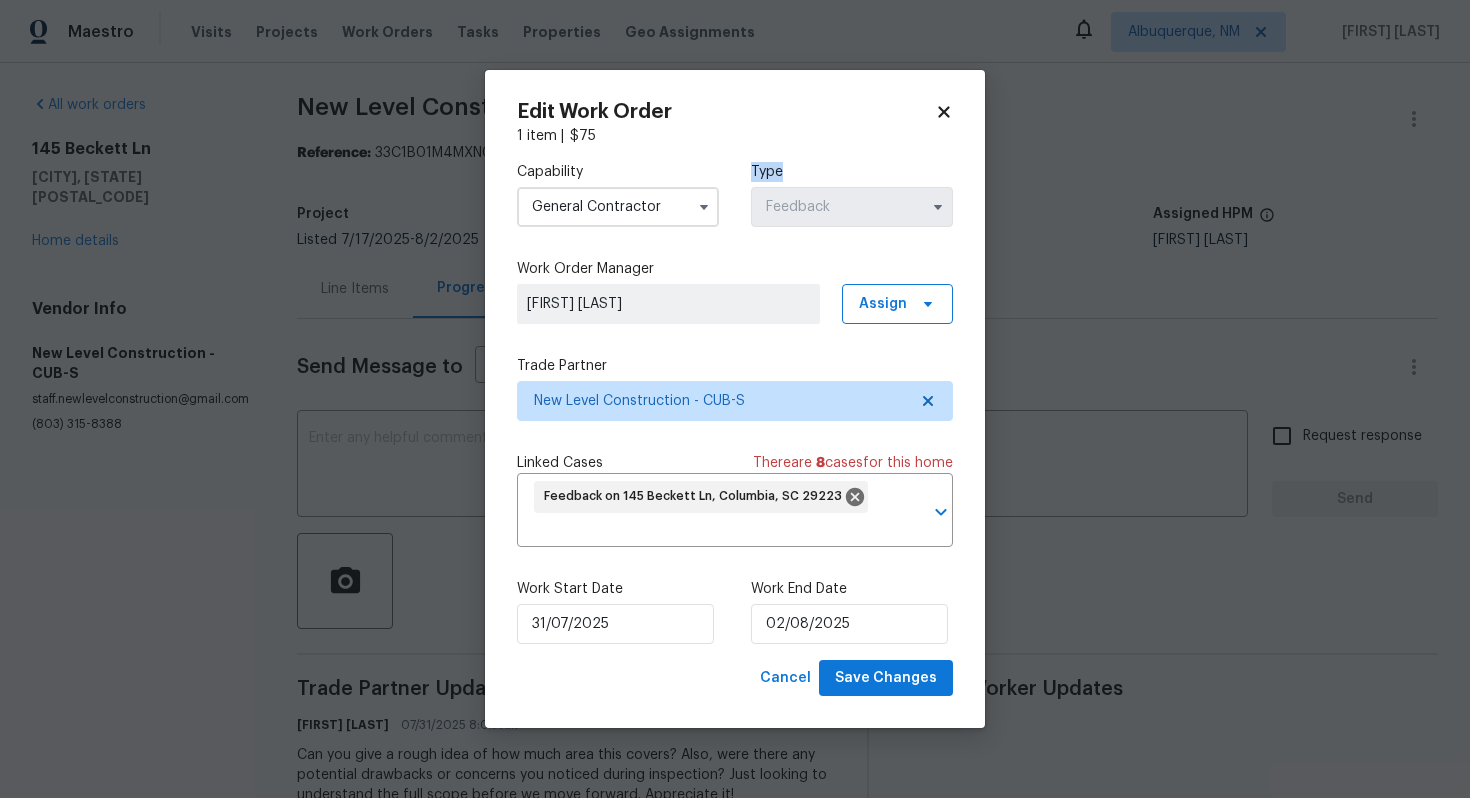 click on "Type" at bounding box center (852, 172) 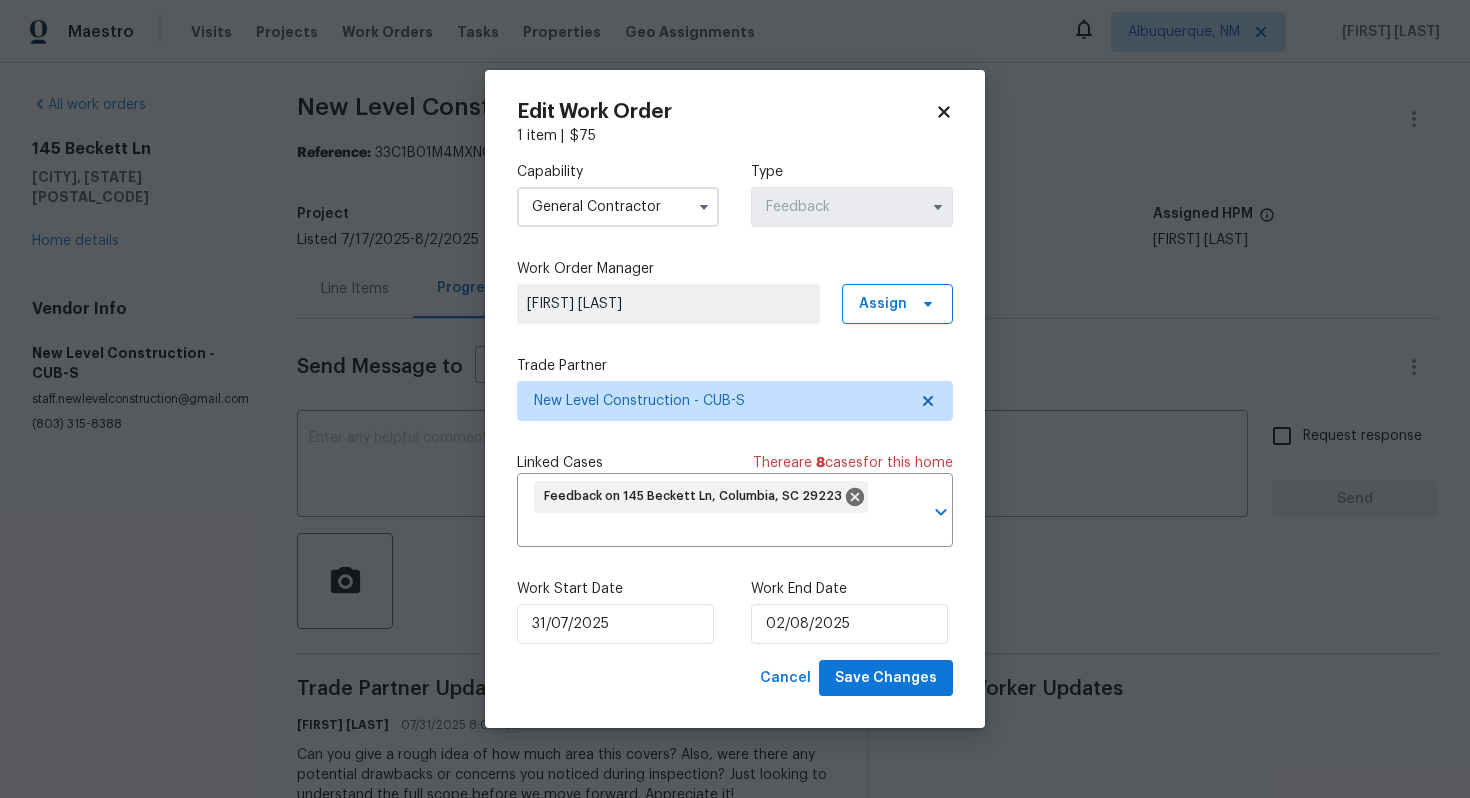 click on "Capability" at bounding box center [618, 172] 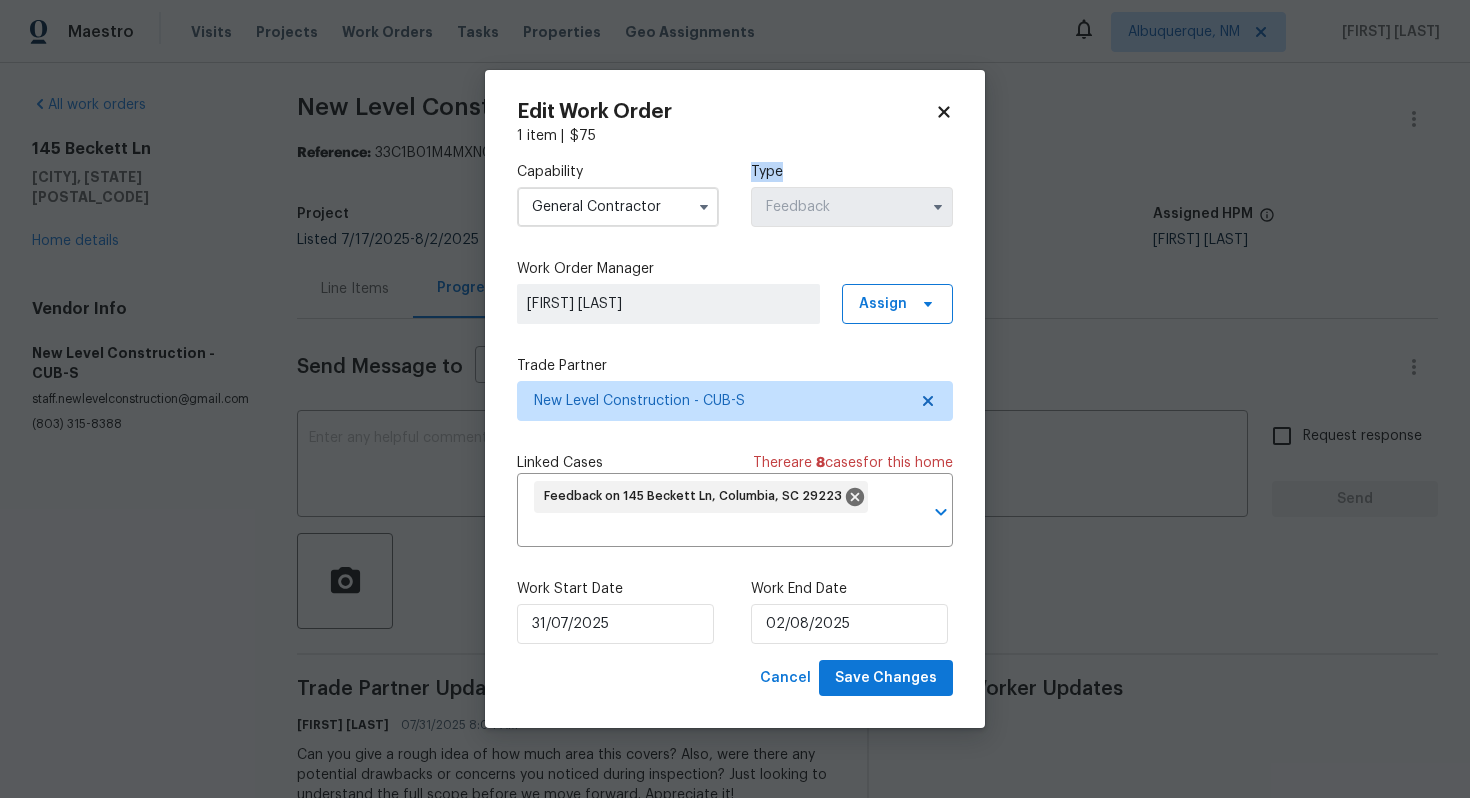click on "Type" at bounding box center [852, 172] 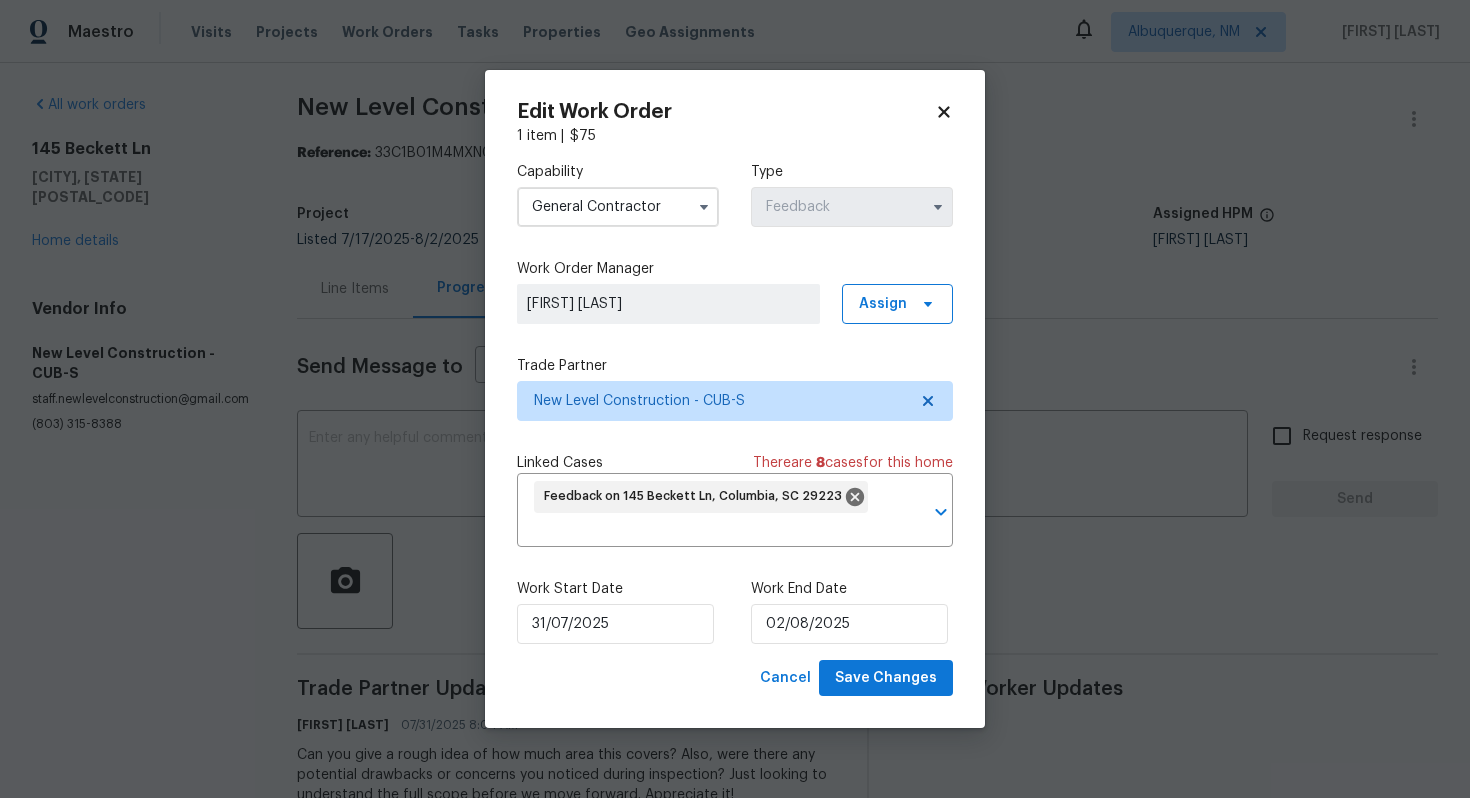 click on "Capability" at bounding box center (618, 172) 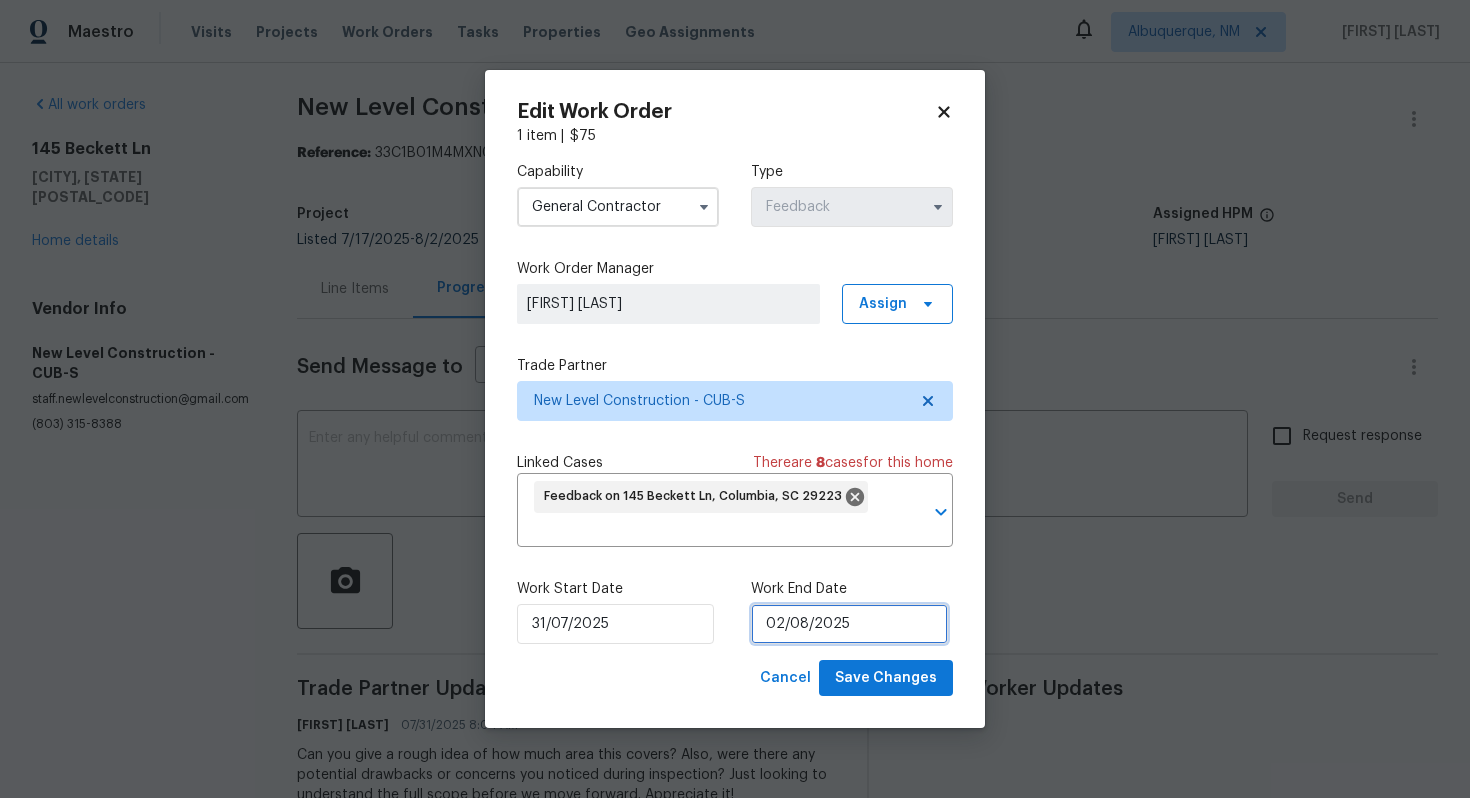 click on "02/08/2025" at bounding box center [849, 624] 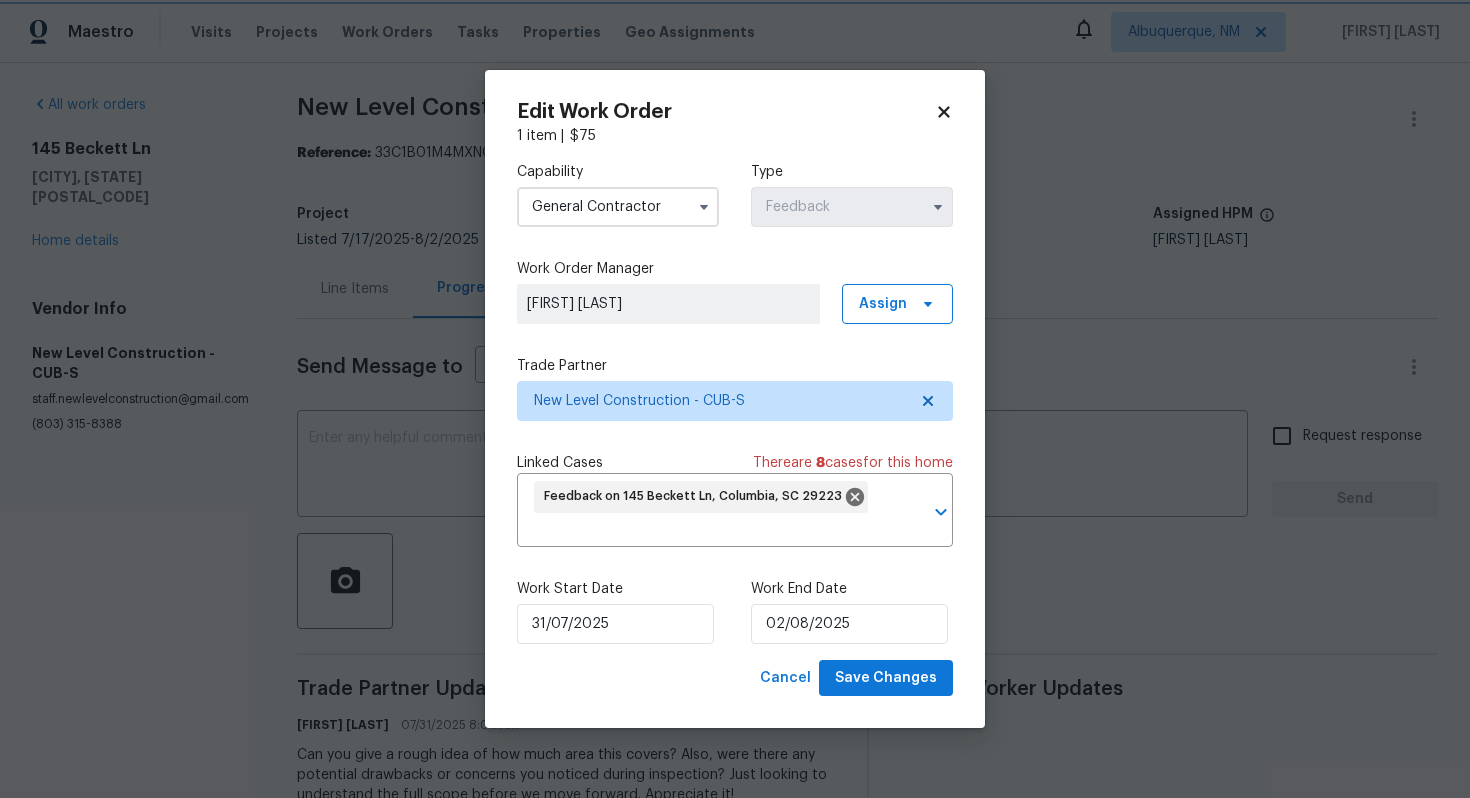 click on "Work Order Manager" at bounding box center (735, 269) 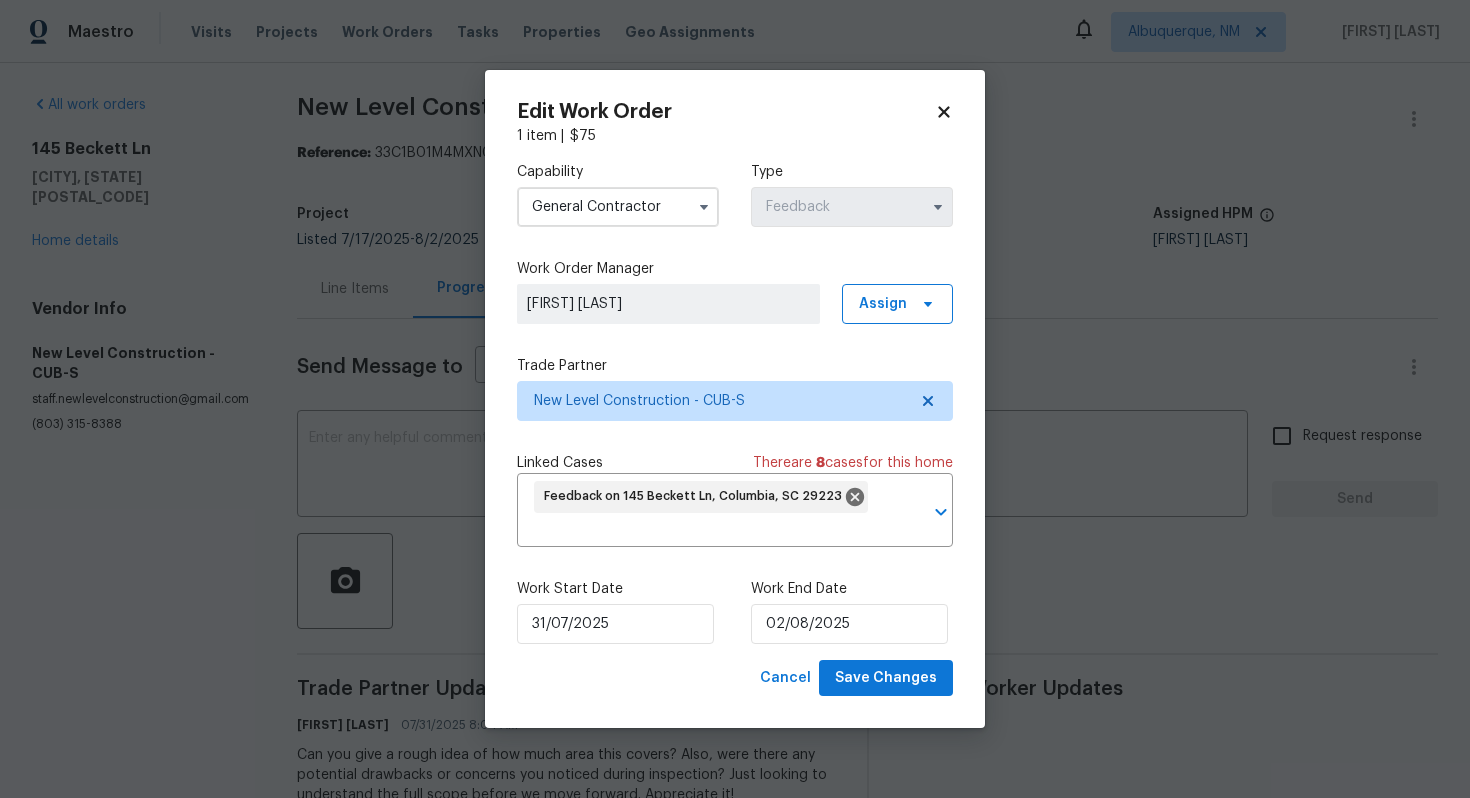 click on "Work Order Manager" at bounding box center (735, 269) 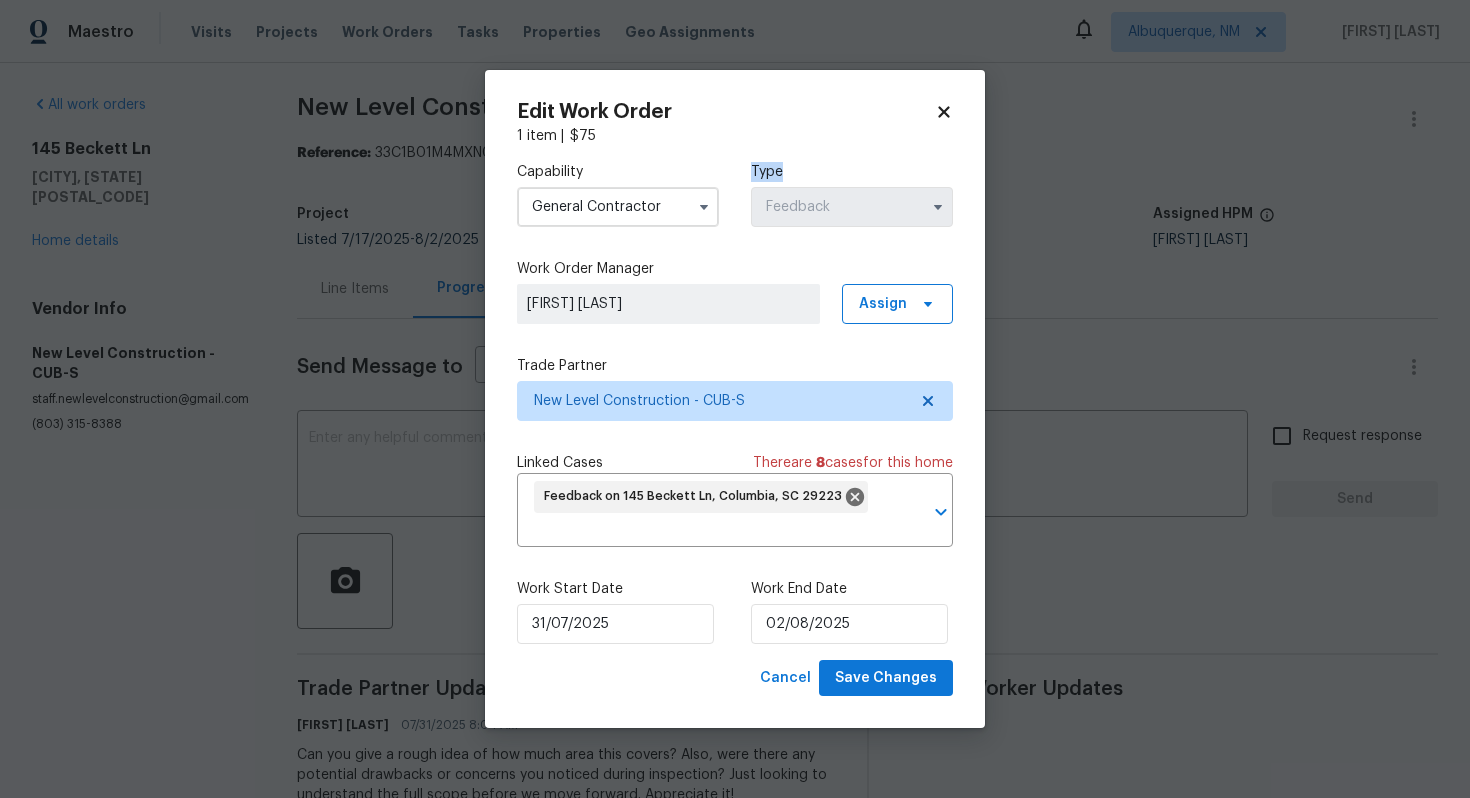 click on "Type" at bounding box center (852, 172) 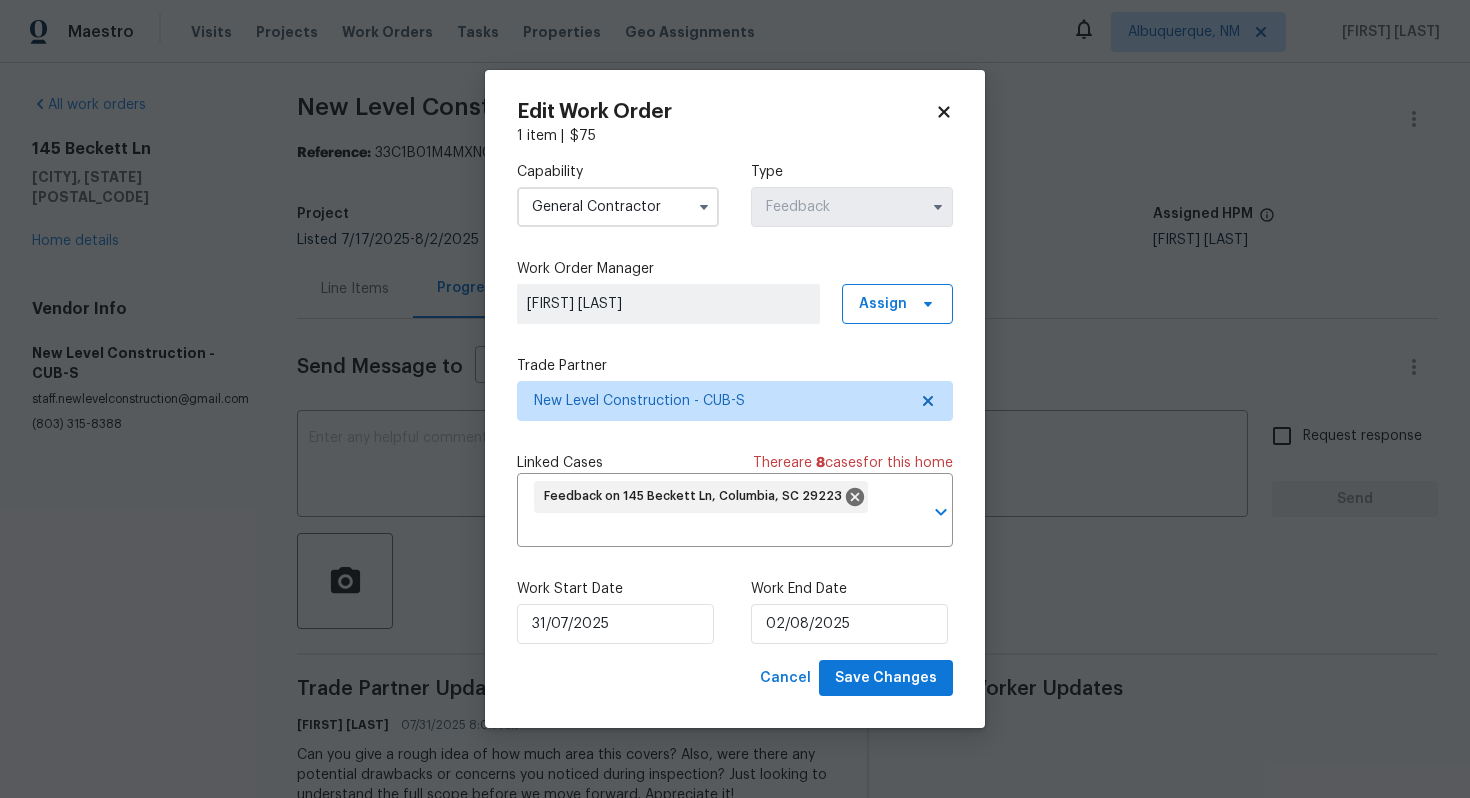click on "Type" at bounding box center (852, 172) 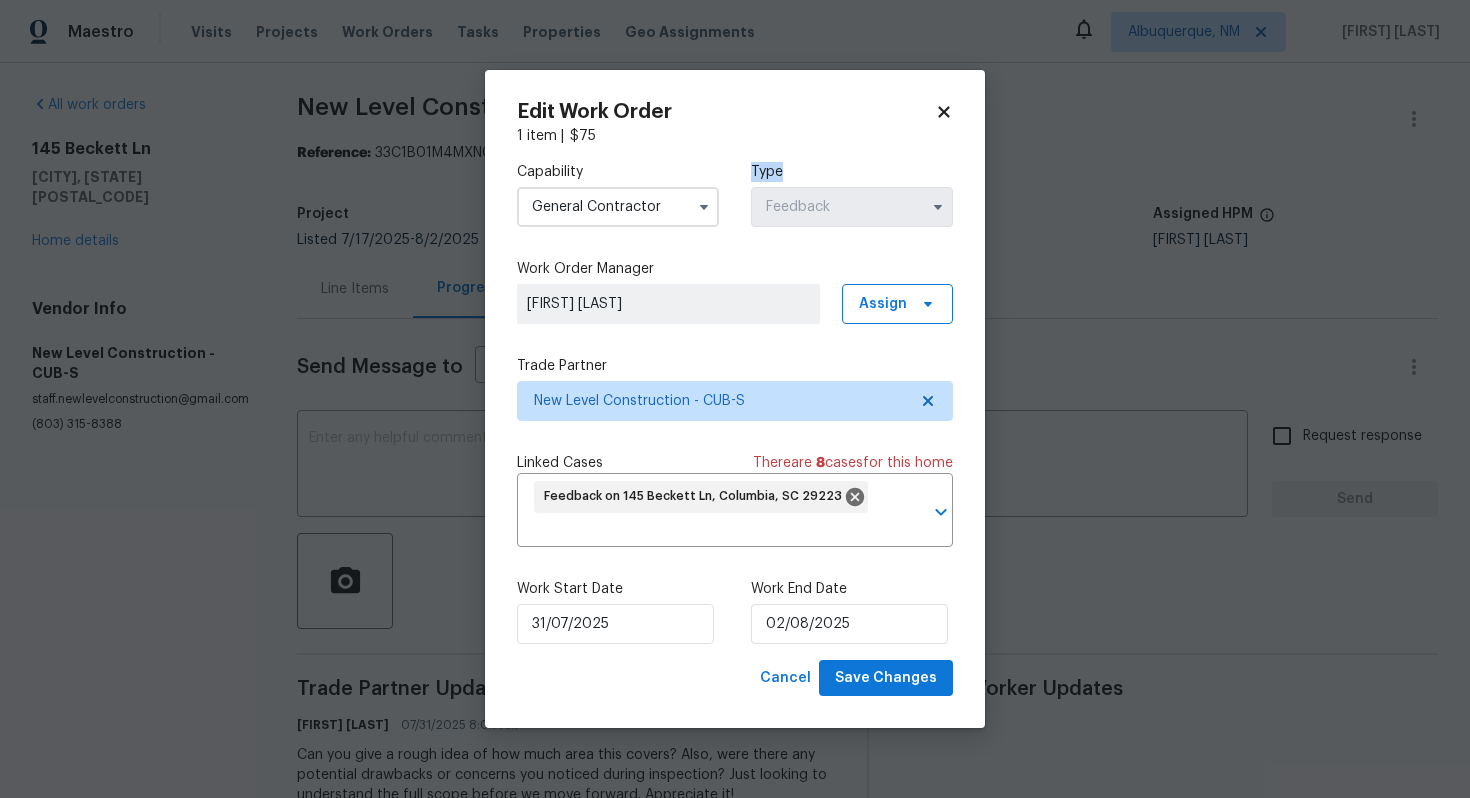click on "Type" at bounding box center [852, 172] 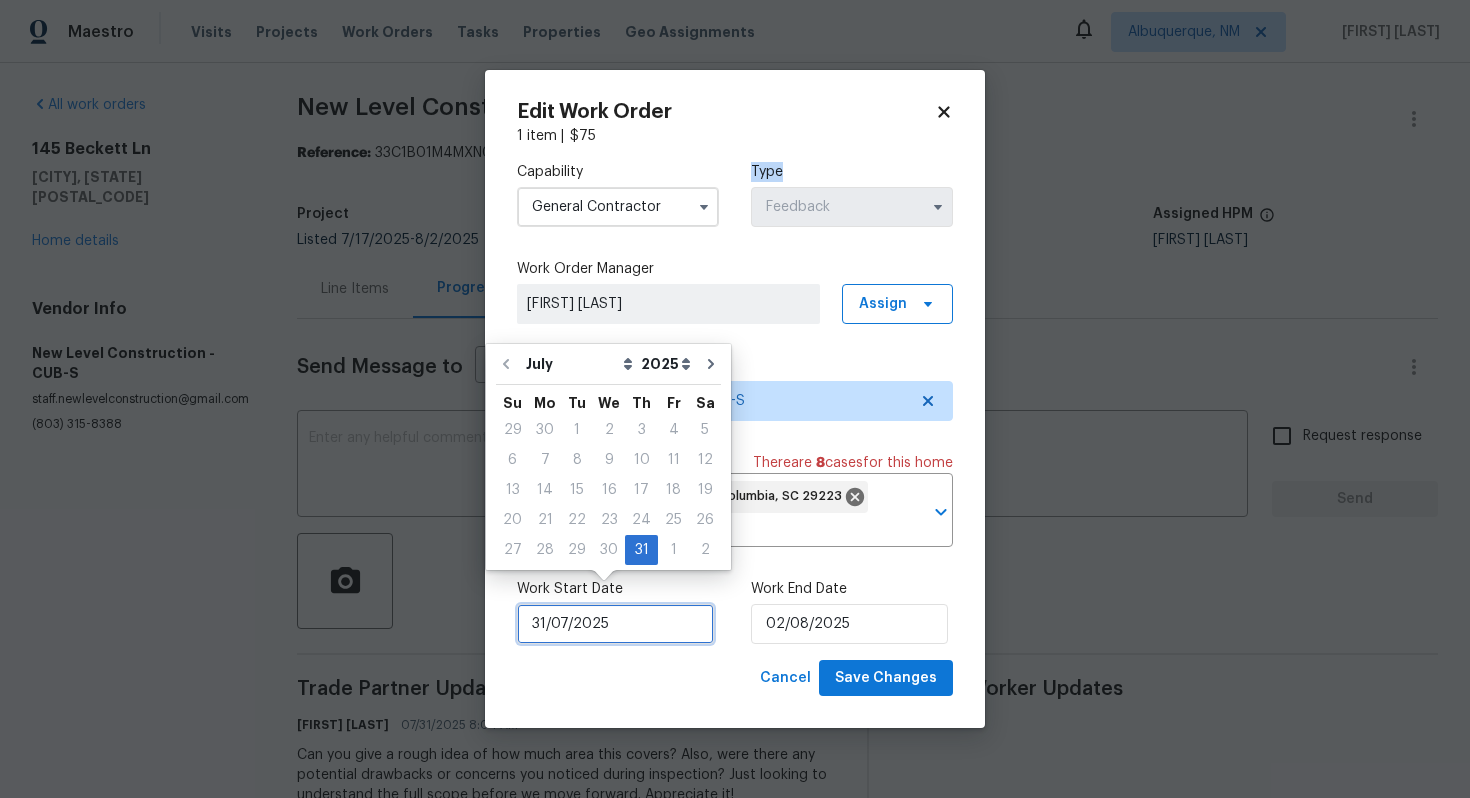 click on "31/07/2025" at bounding box center [615, 624] 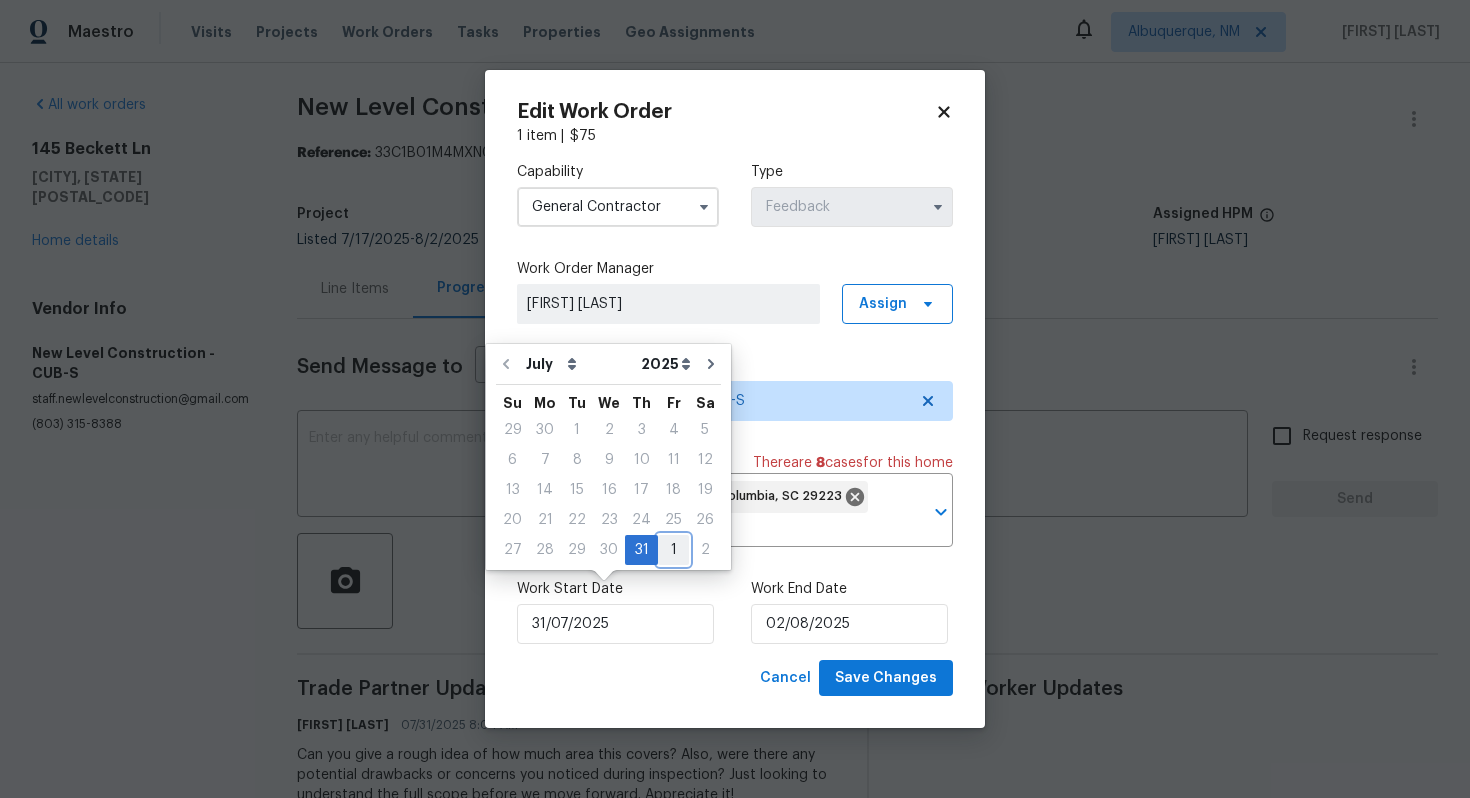 click on "1" at bounding box center [673, 550] 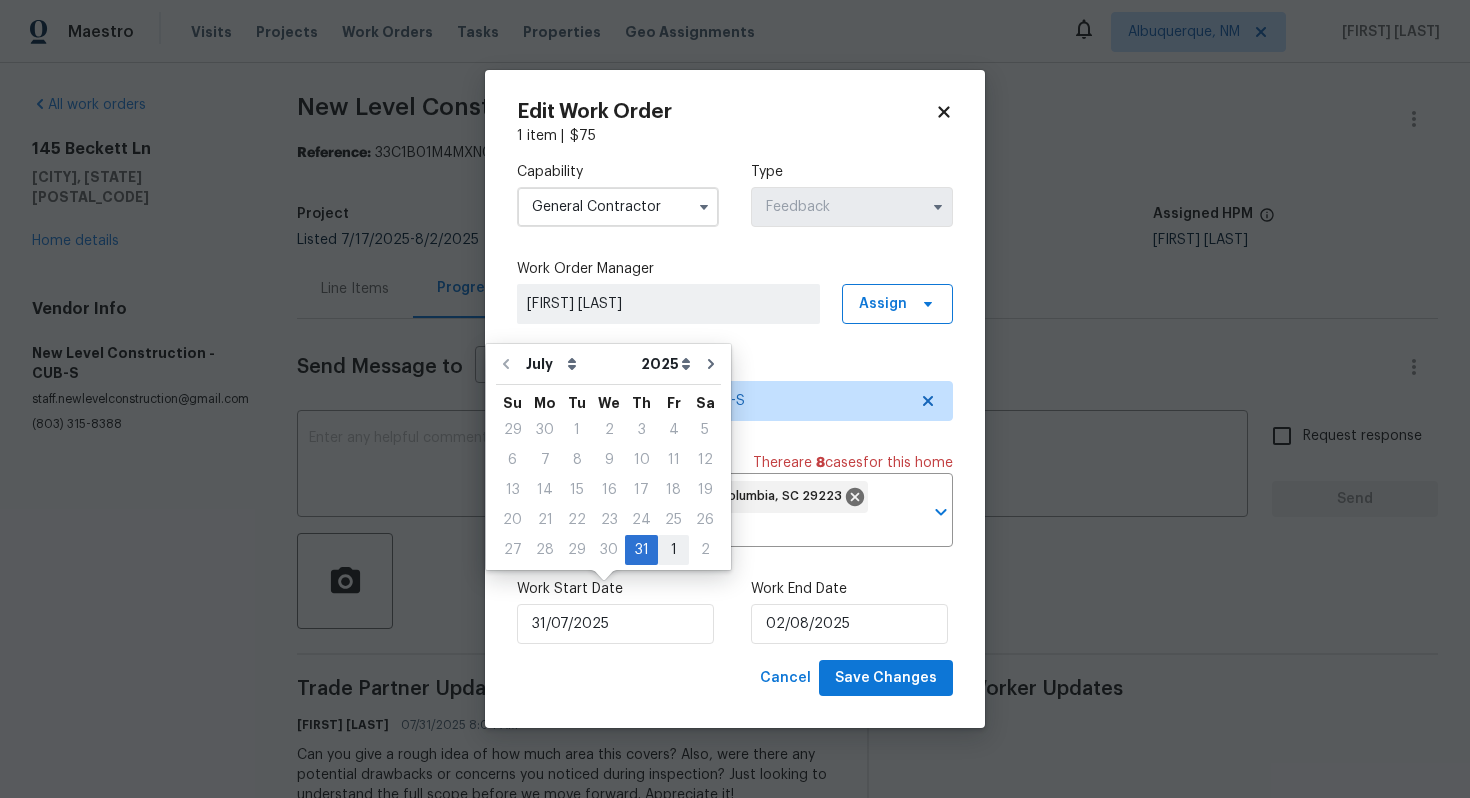 type on "01/08/2025" 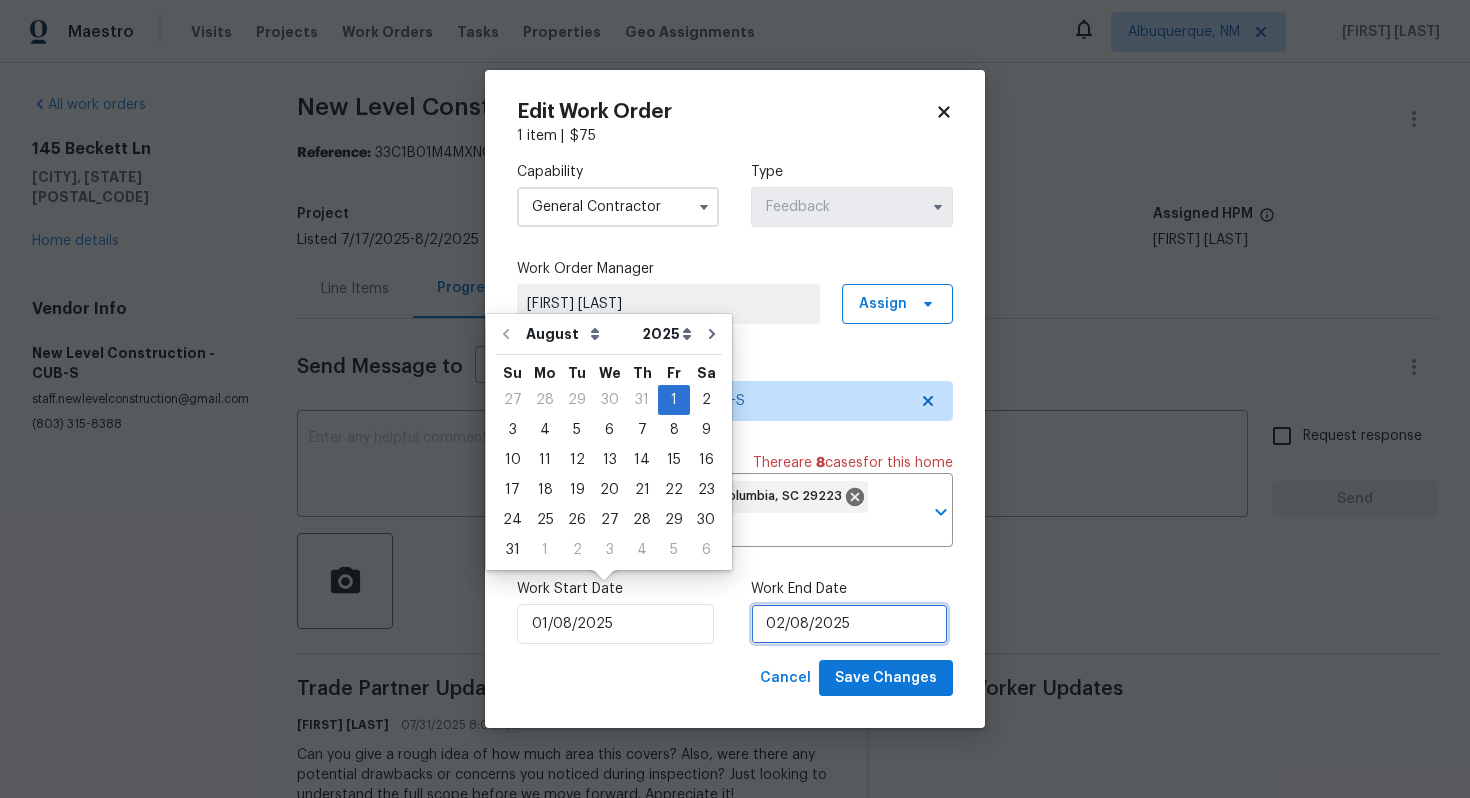 click on "02/08/2025" at bounding box center (849, 624) 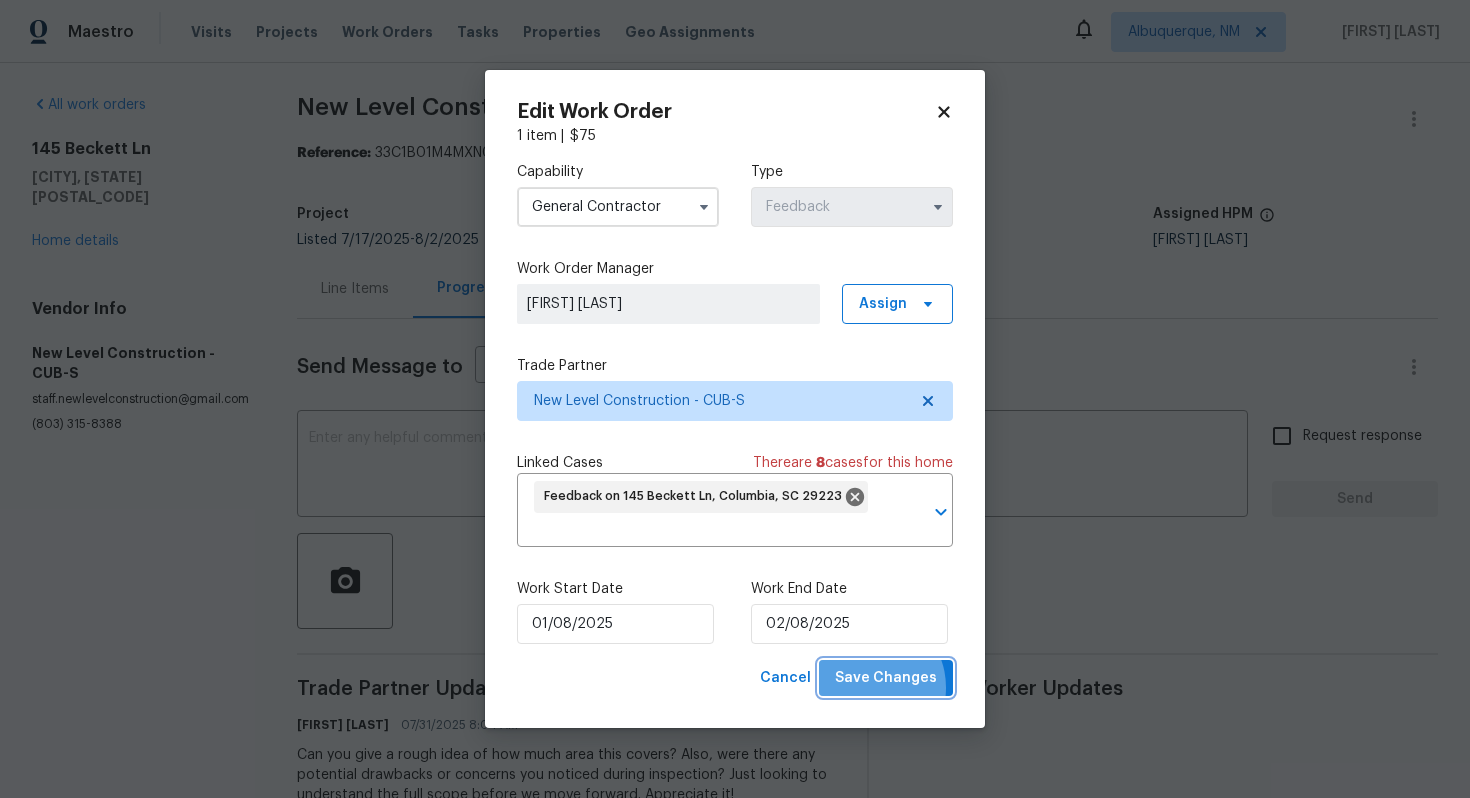 click on "Save Changes" at bounding box center (886, 678) 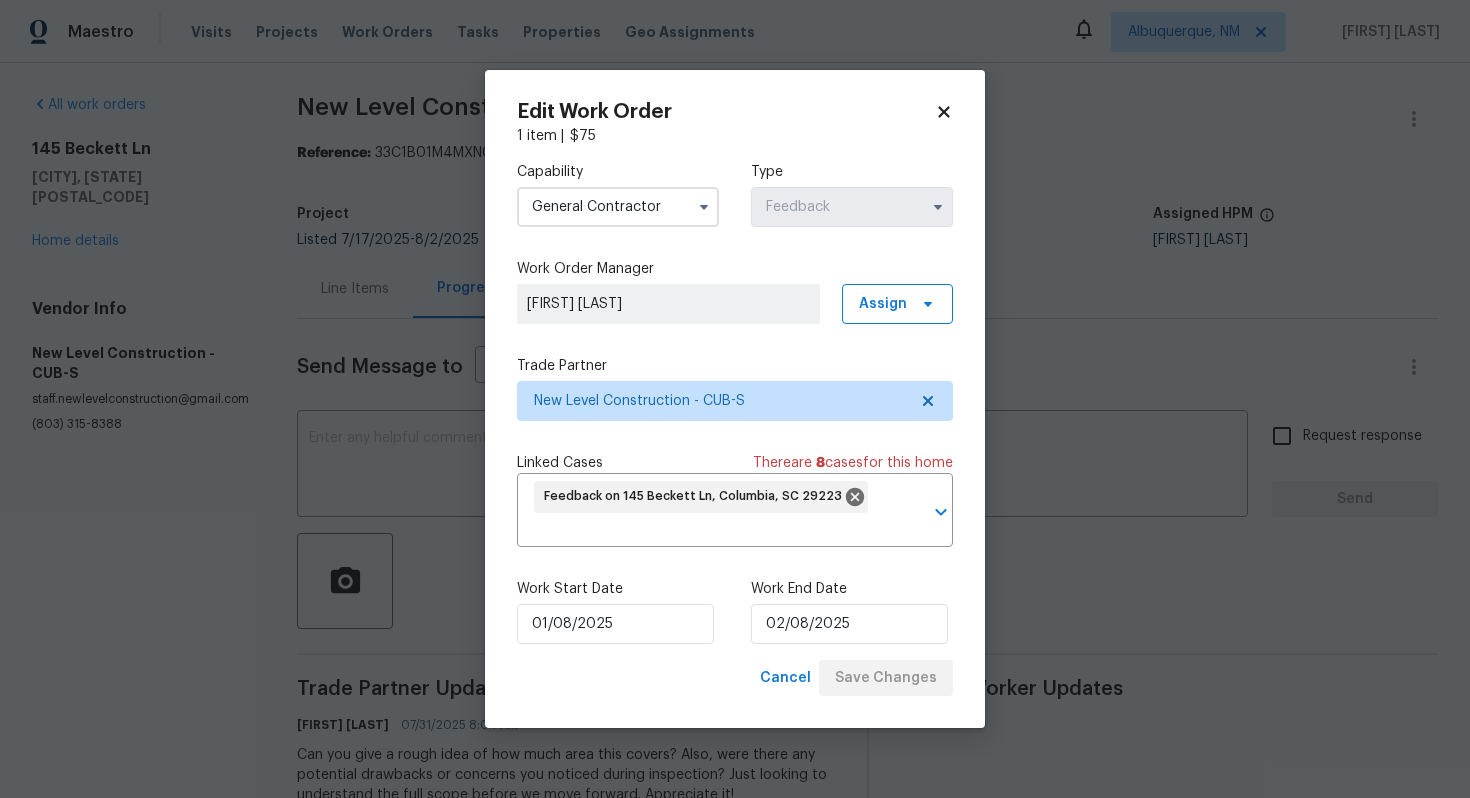 click on "Maestro Visits Projects Work Orders Tasks Properties Geo Assignments Albuquerque, NM Vignesh M All work orders 145 Beckett Ln Columbia, SC 29223 Home details Vendor Info New Level Construction - CUB-S staff.newlevelconstruction@gmail.com (803) 315-8388 New Level Construction - CUB-S Vendor Accepted Reference:   33C1B01M4MXN0-0cdd96e47 Project Listed   7/17/2025  -  8/2/2025 Work Order Timeline 7/31/2025  -  8/2/2025 Total Budget $75.00 Assigned HPM Ryan Middleton Line Items Progress Updates Attachments Invoices Send Message to Trade partner only Trade partner only ​ x ​ Request response Send Trade Partner Updates Vignesh M 07/31/2025 8:04 AM Can you give a rough idea of how much area this covers? Also, were there any potential drawbacks or concerns you noticed during inspection? Just looking to understand the full scope before we move forward. Appreciate it! James Owens 07/30/2025 1:13 PM Install new topsoil, re-grade and install new sod total for materials and labor $2500.00 Vignesh M 07/30/2025 12:41 PM" at bounding box center [735, 399] 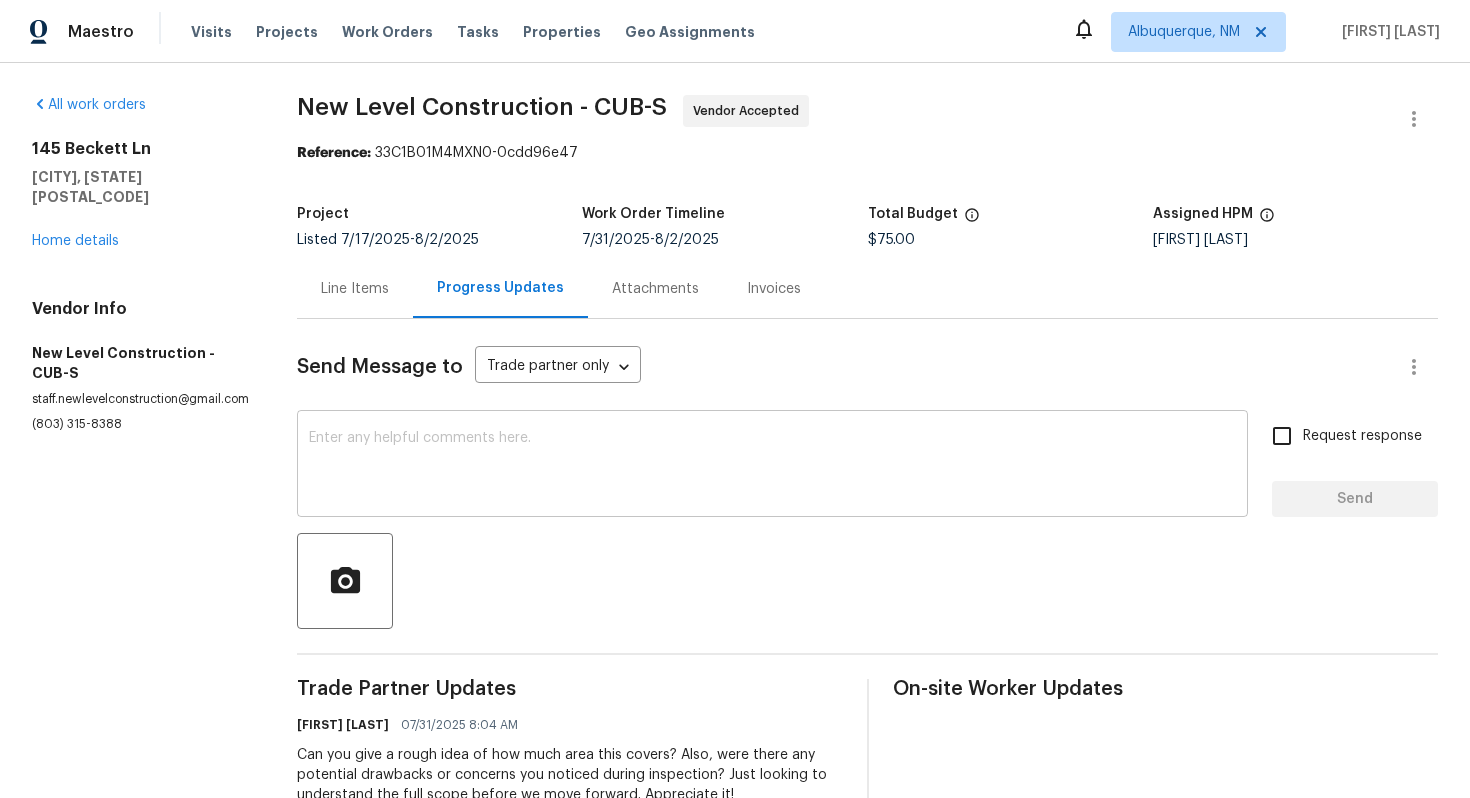 click on "x ​" at bounding box center [772, 466] 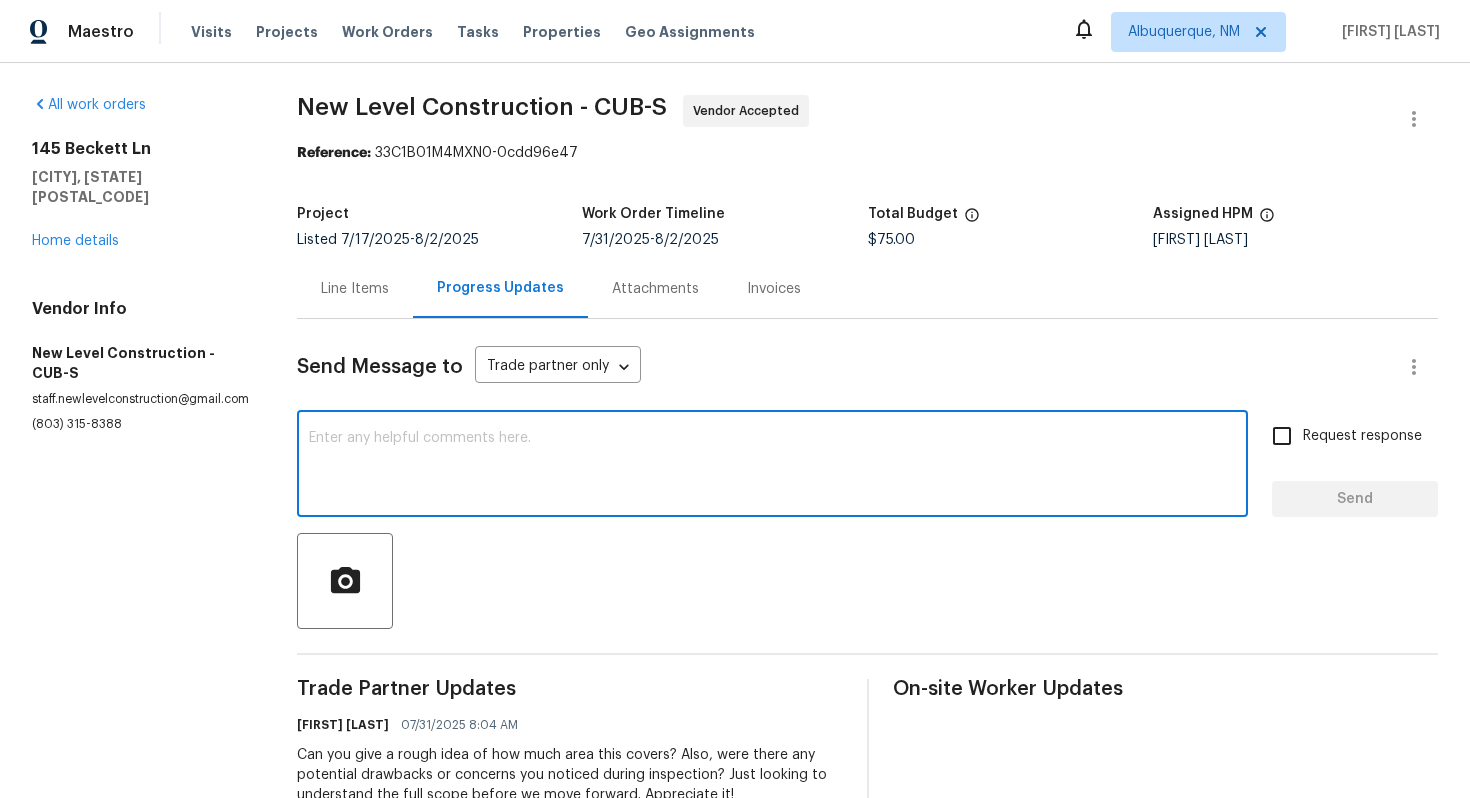 click at bounding box center (772, 466) 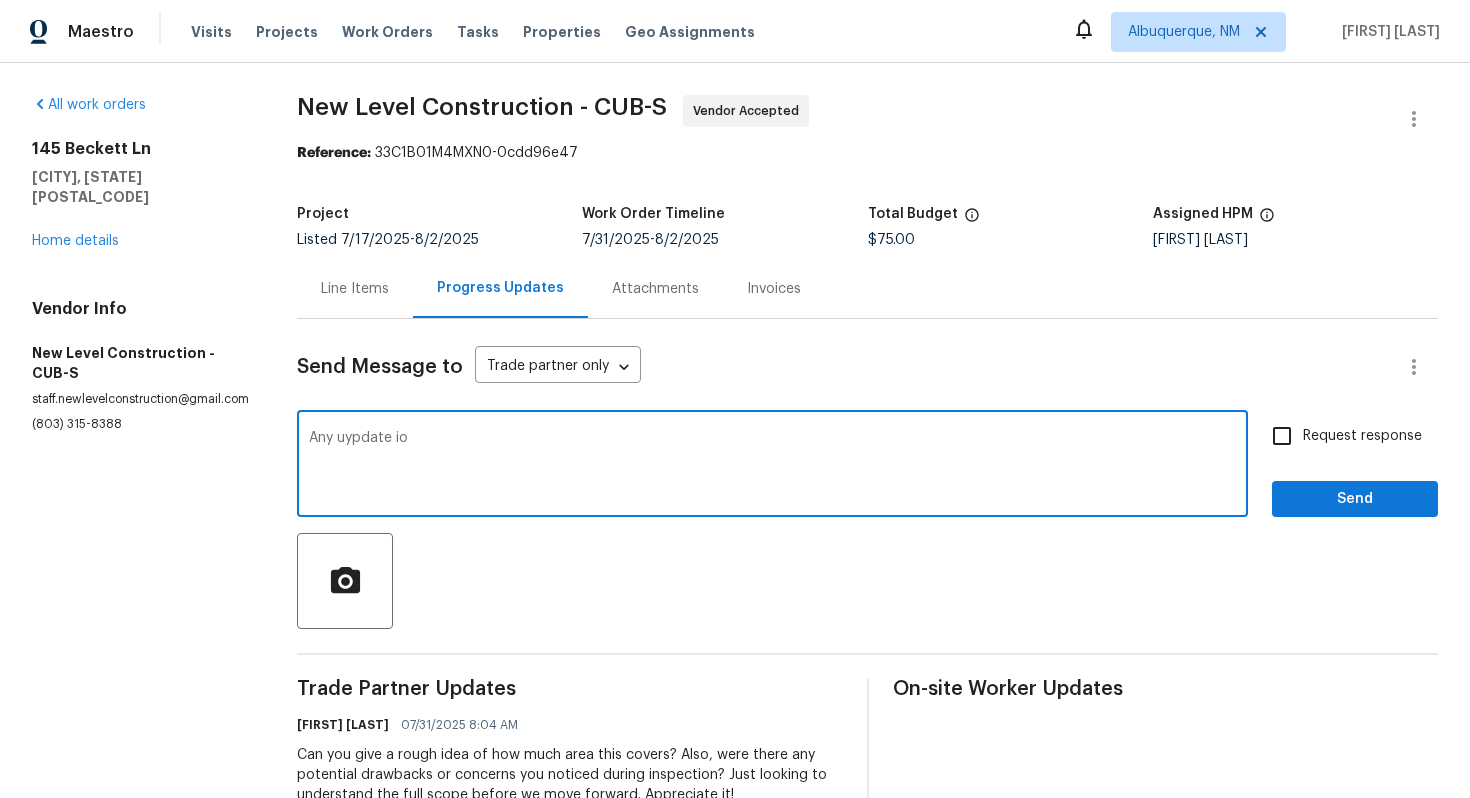 type on "Any uypdate ion" 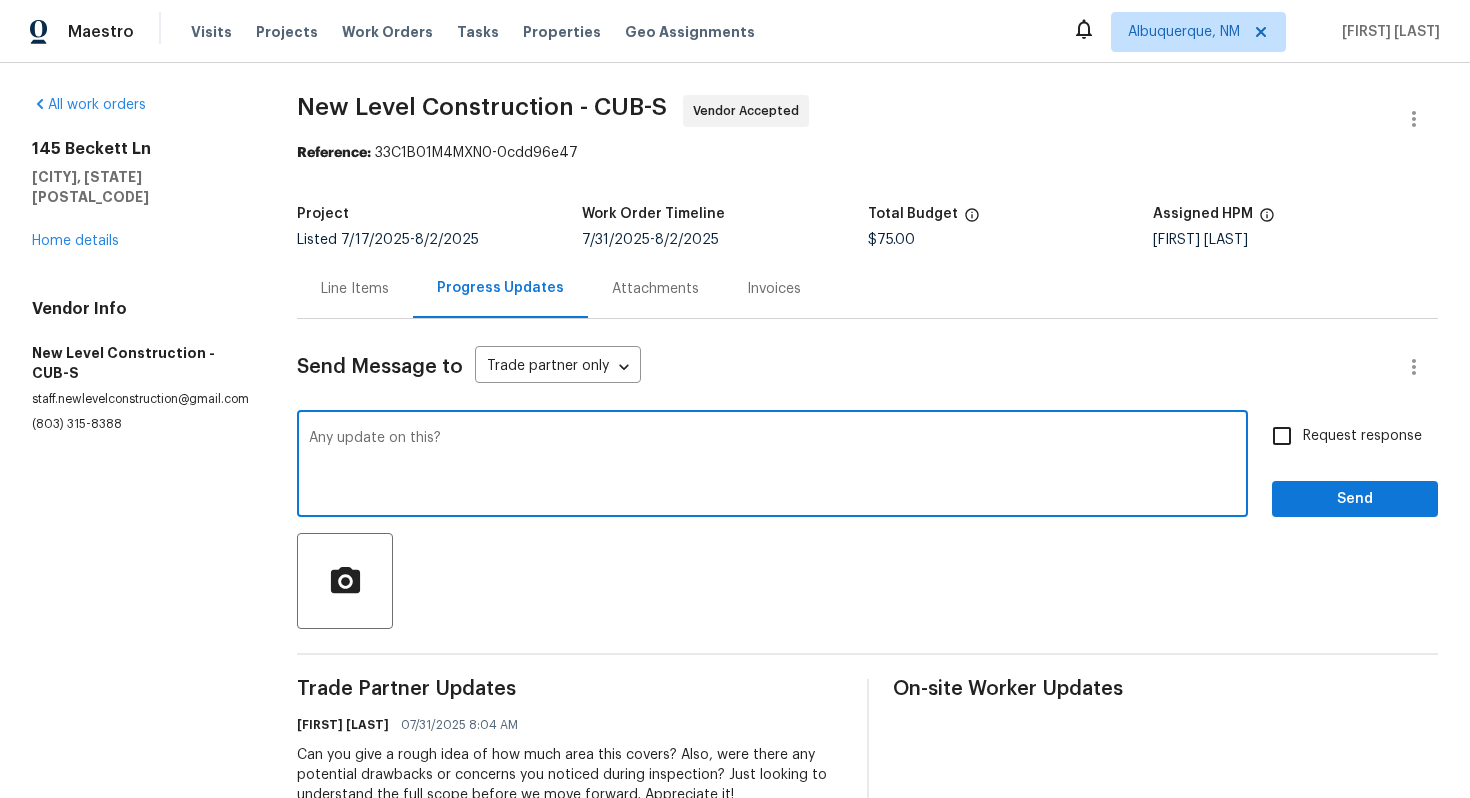 type on "Any update on this?" 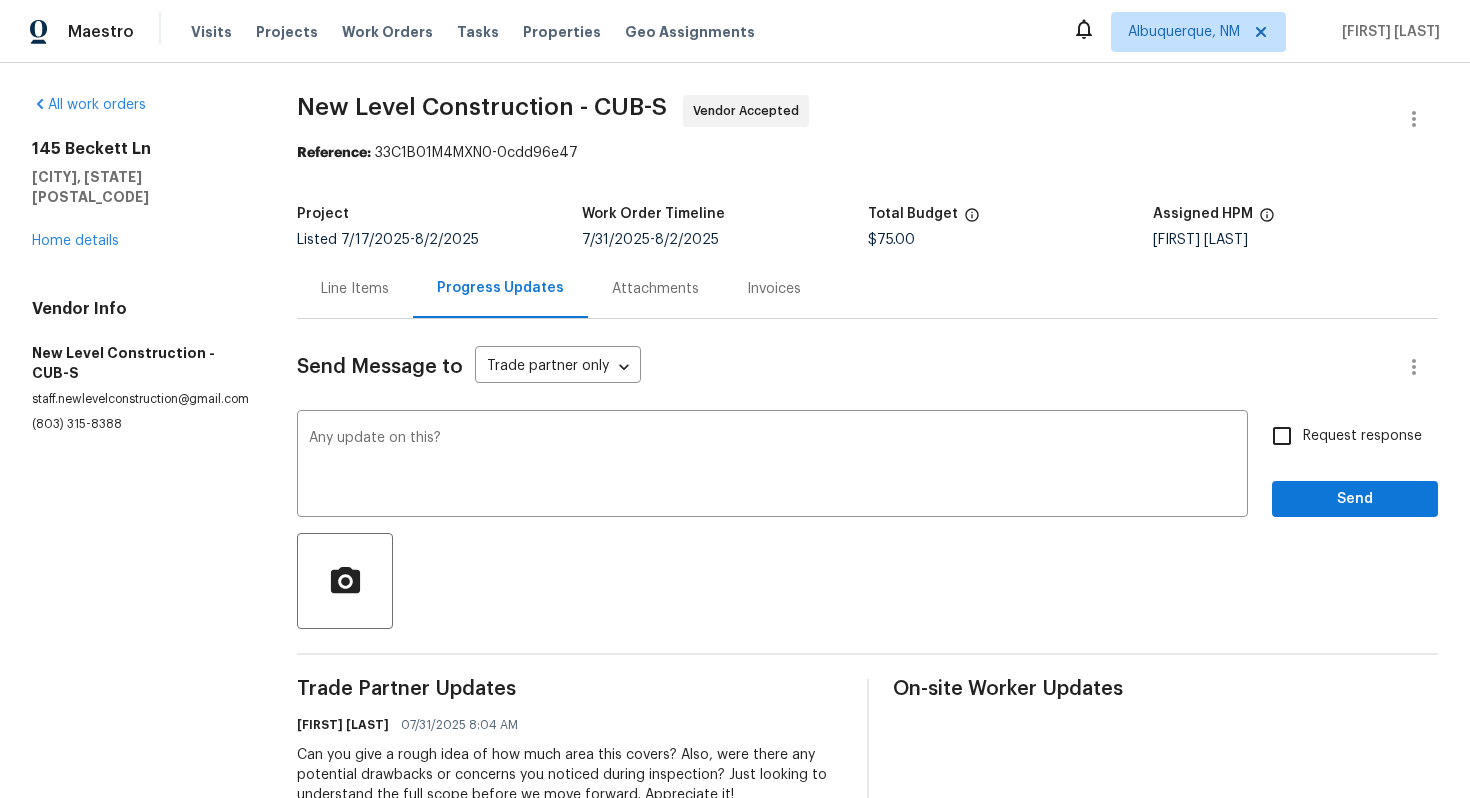 click on "Reference:   33C1B01M4MXN0-0cdd96e47" at bounding box center [867, 153] 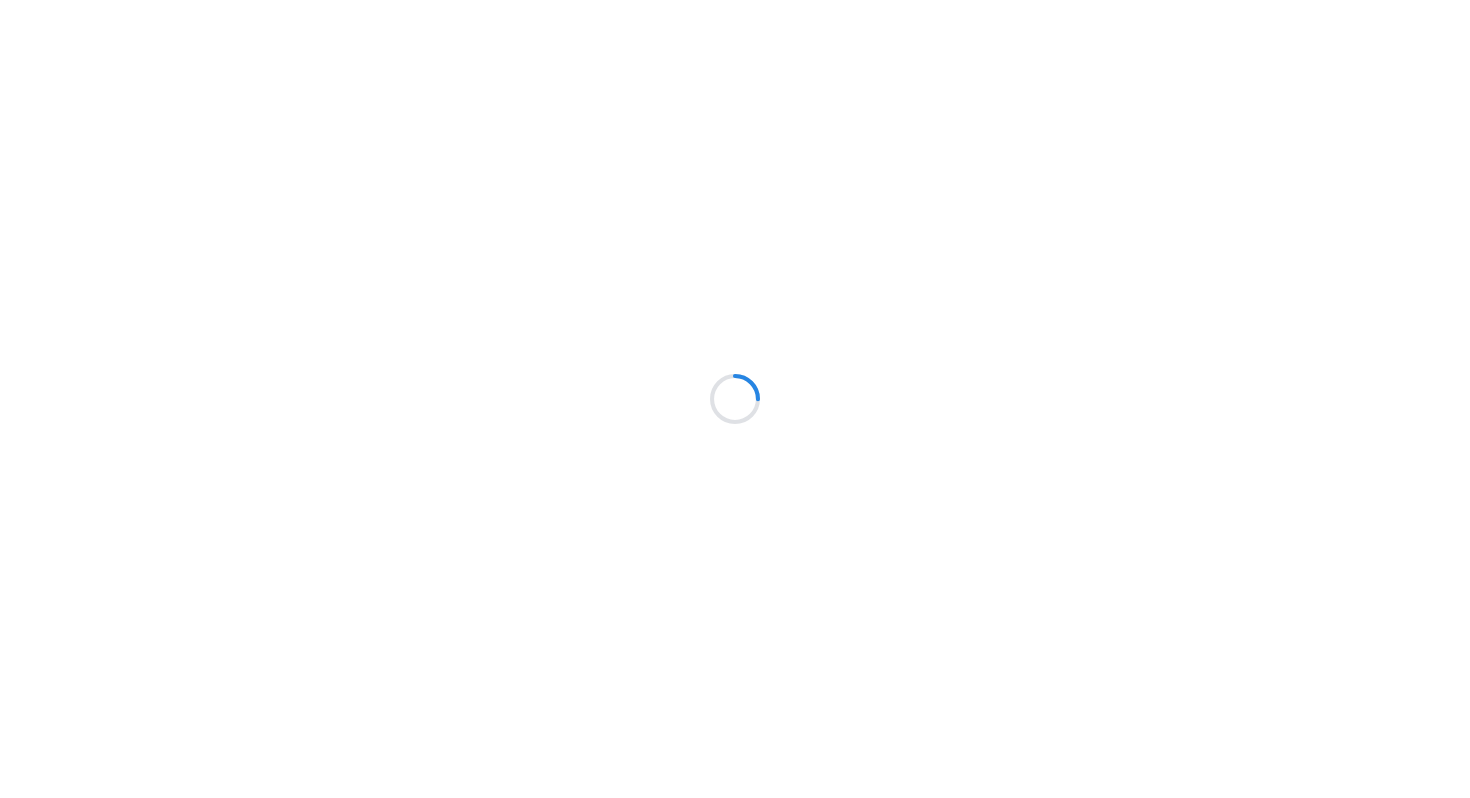 scroll, scrollTop: 0, scrollLeft: 0, axis: both 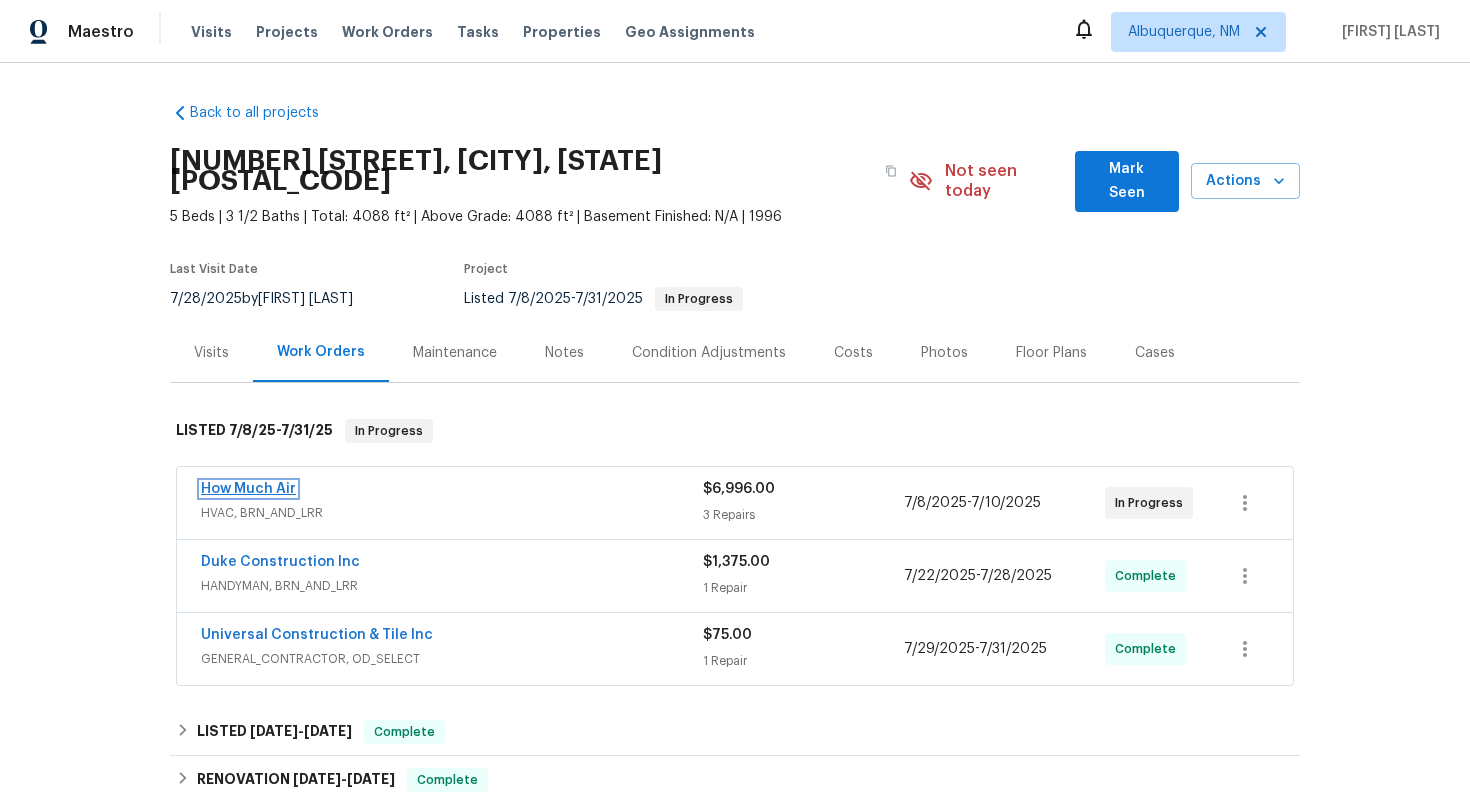 click on "How Much Air" at bounding box center (248, 489) 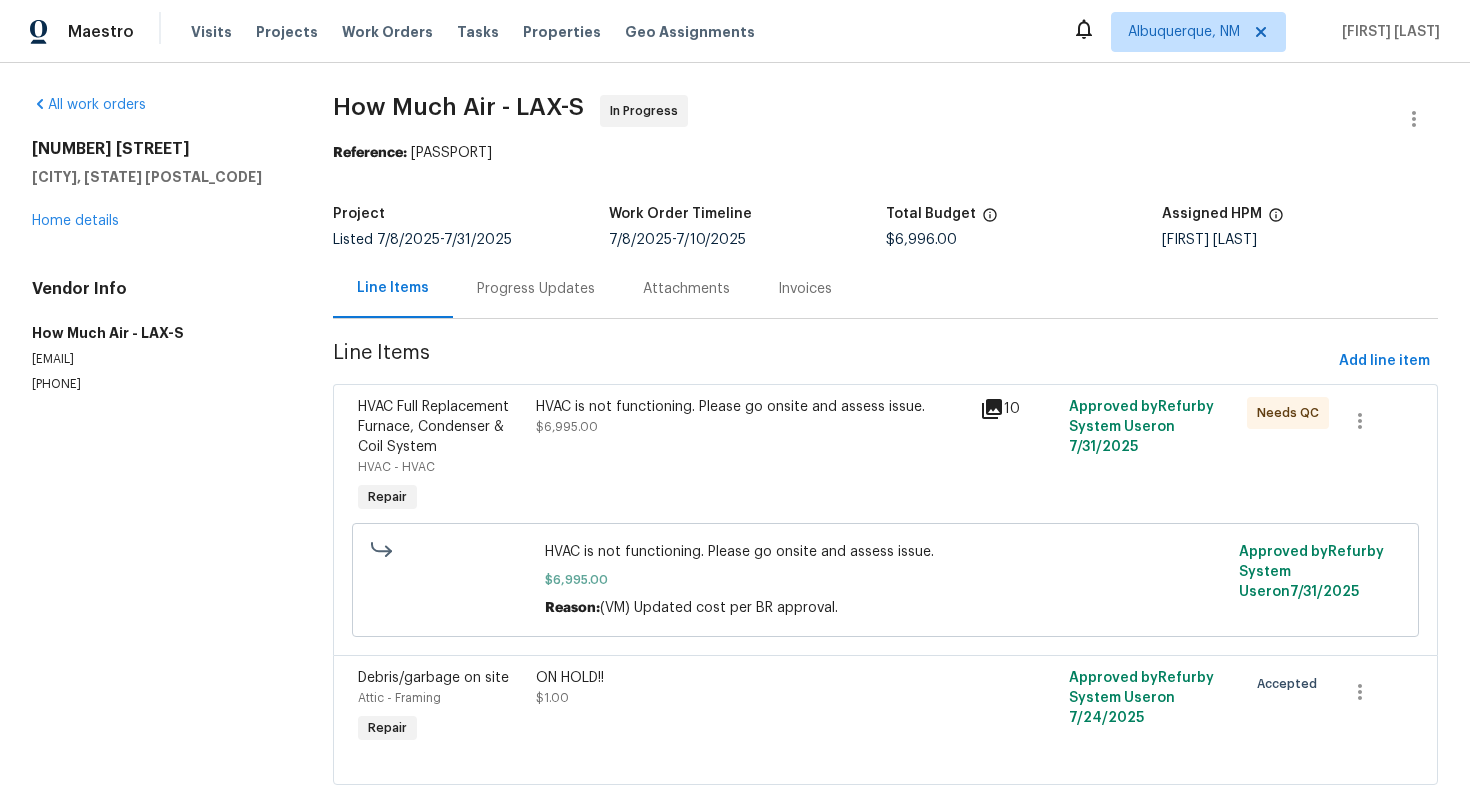 click on "Progress Updates" at bounding box center [536, 288] 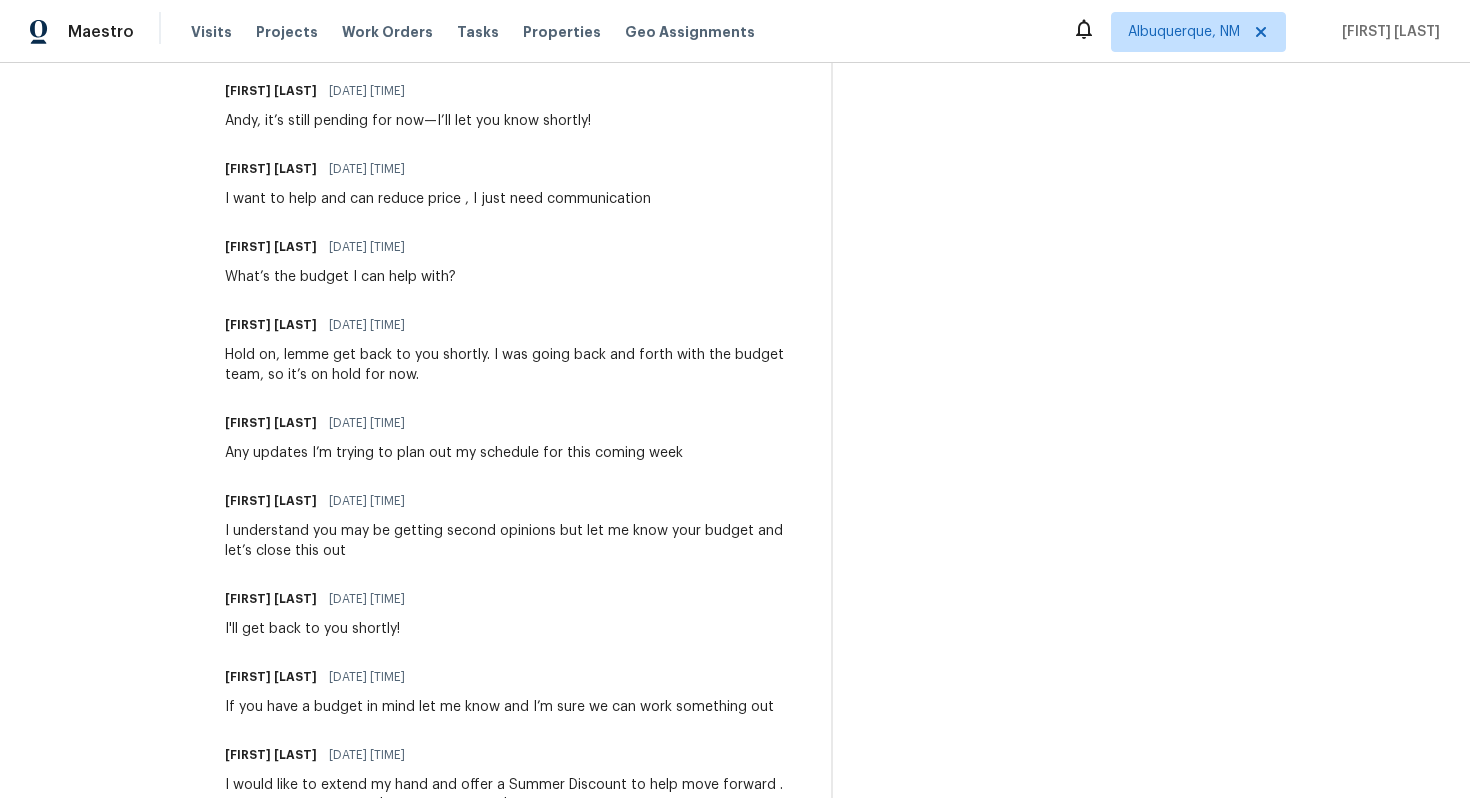 scroll, scrollTop: 0, scrollLeft: 0, axis: both 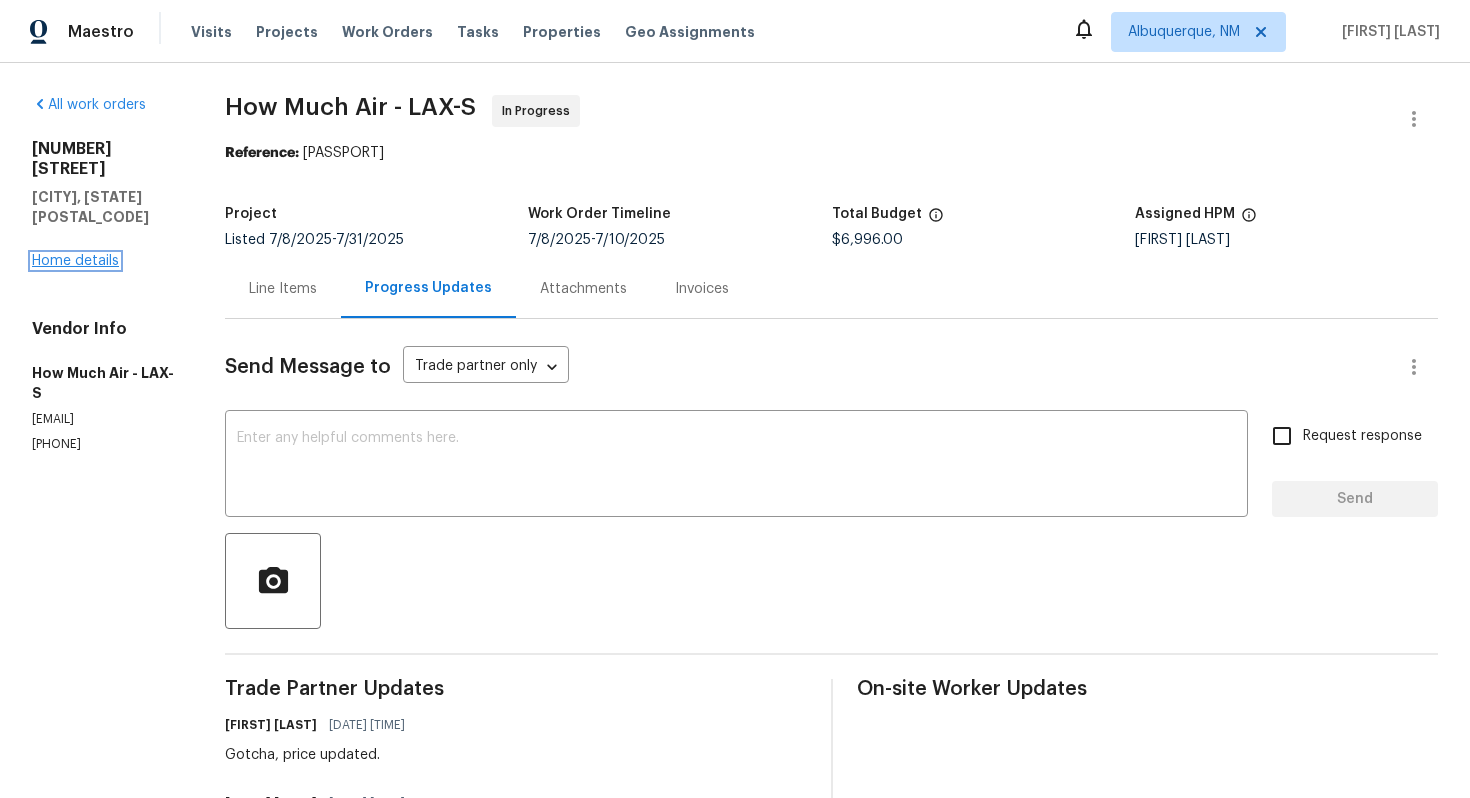 click on "Home details" at bounding box center [75, 261] 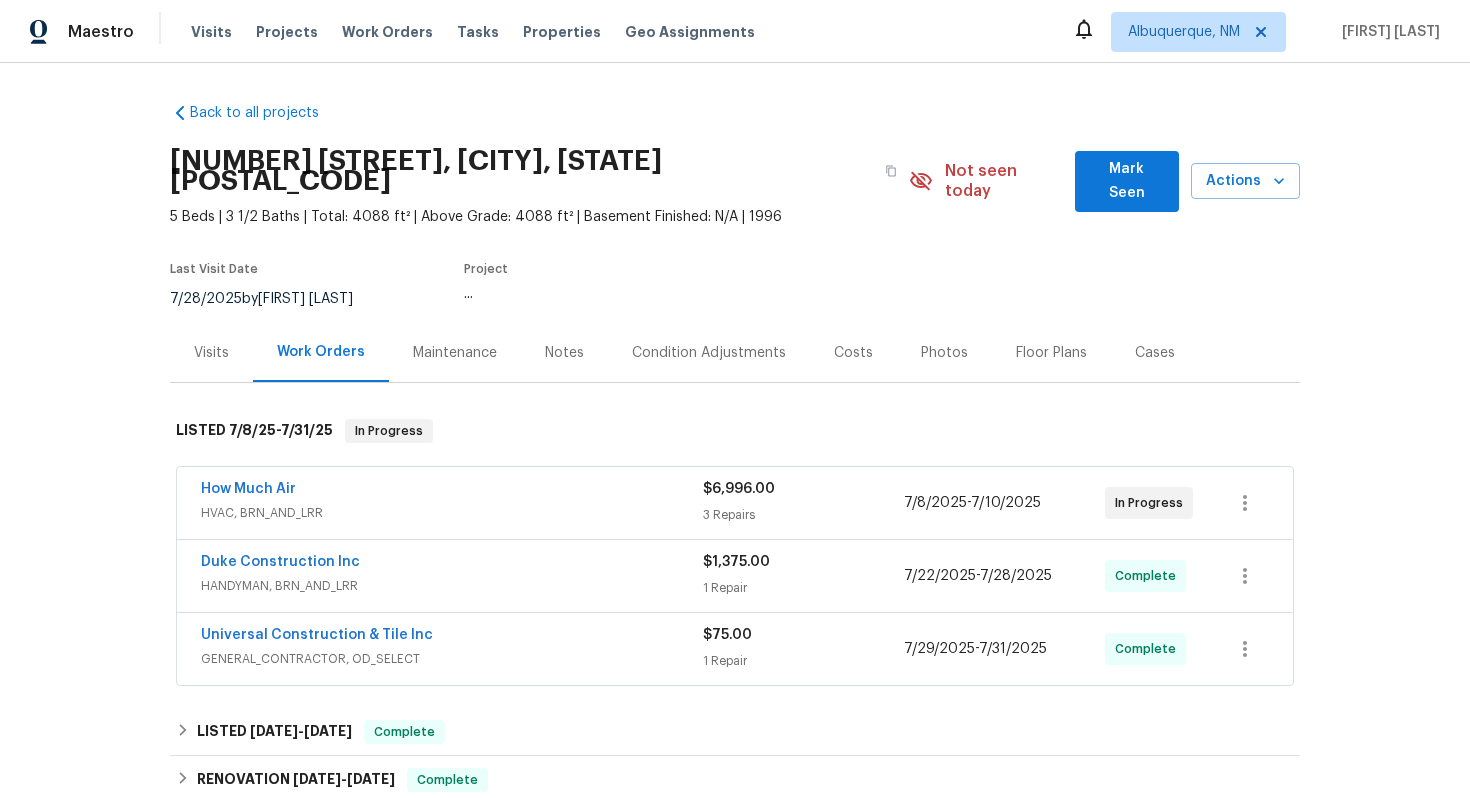 click on "HANDYMAN, BRN_AND_LRR" at bounding box center [452, 586] 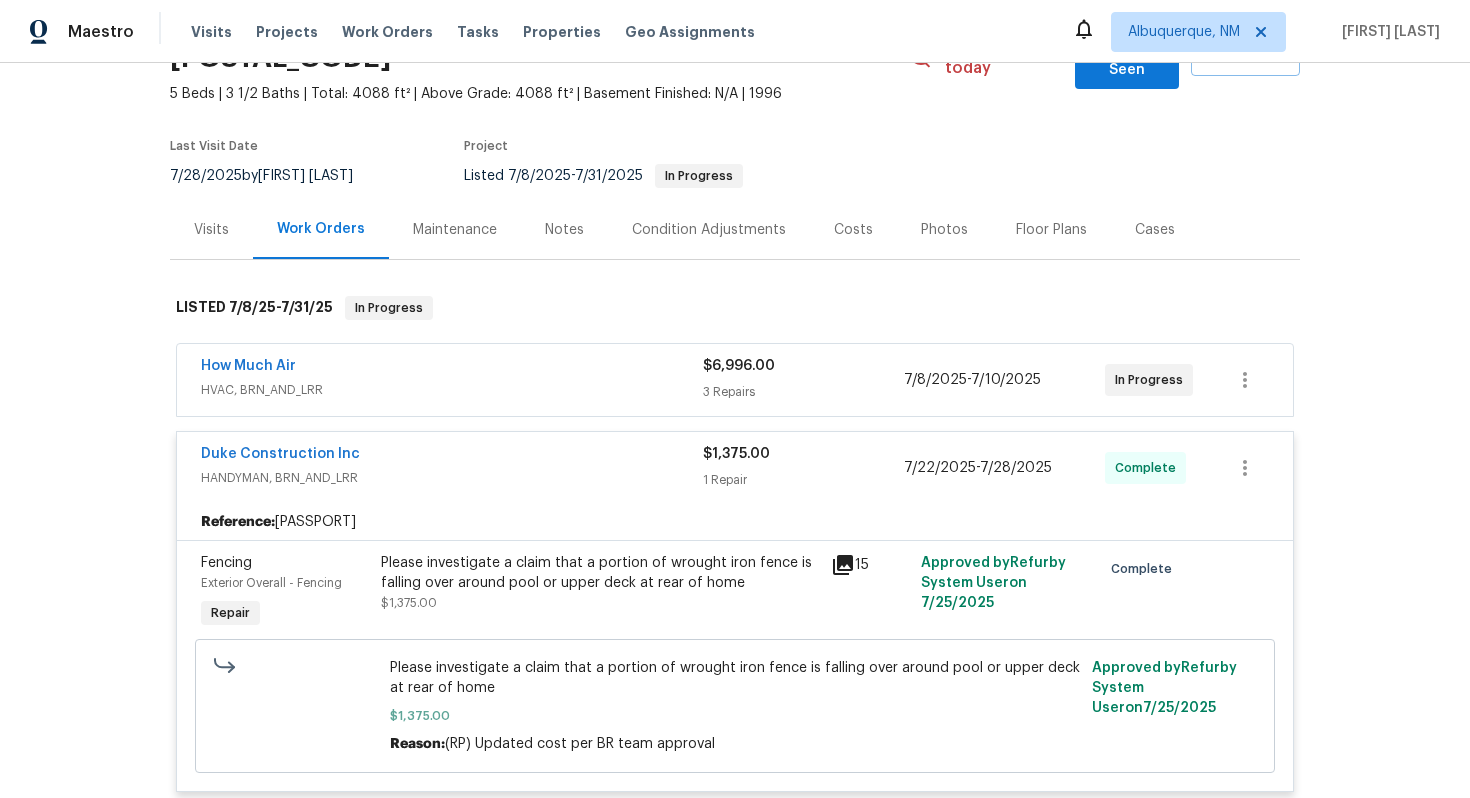 scroll, scrollTop: 320, scrollLeft: 0, axis: vertical 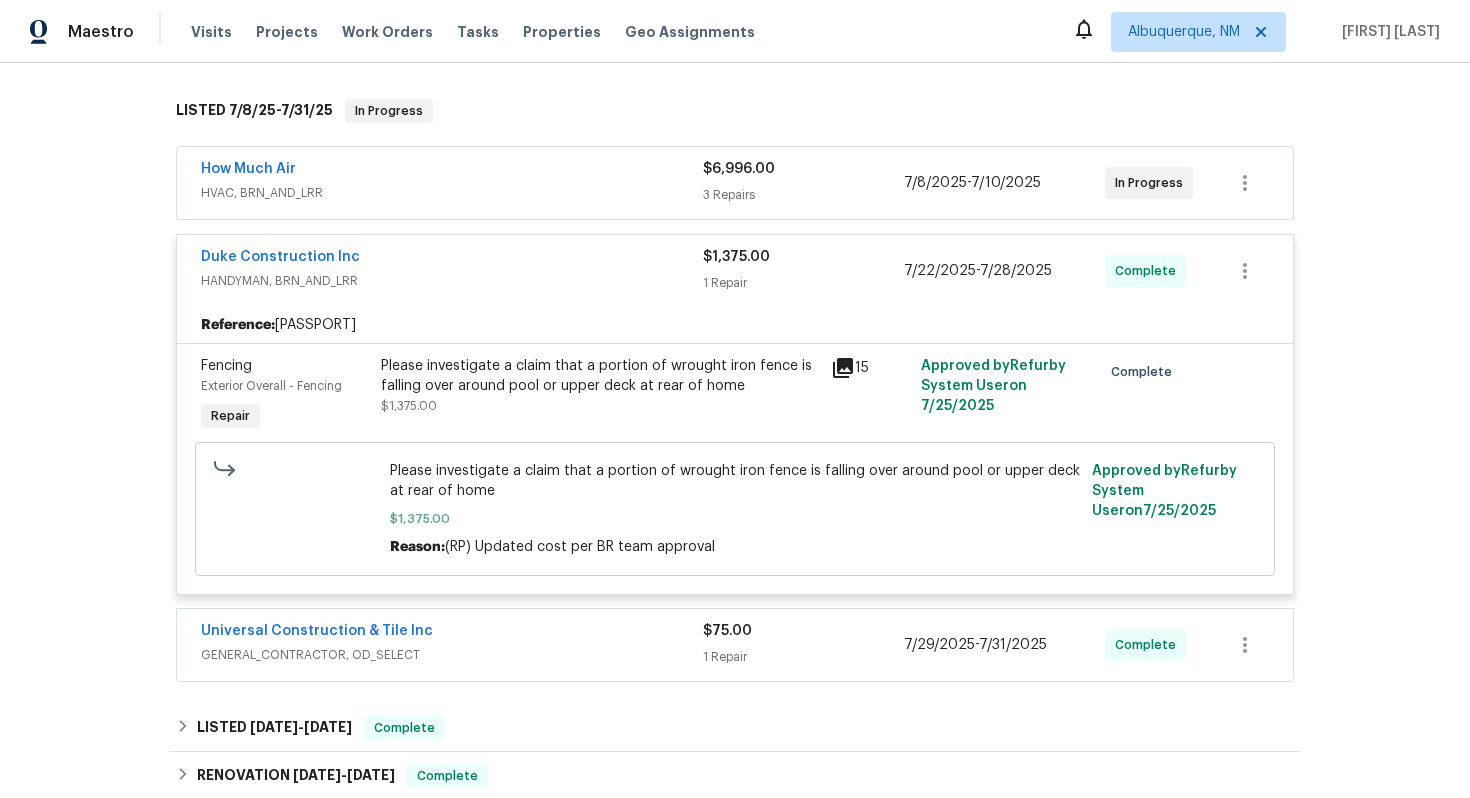 click on "GENERAL_CONTRACTOR, OD_SELECT" at bounding box center [452, 655] 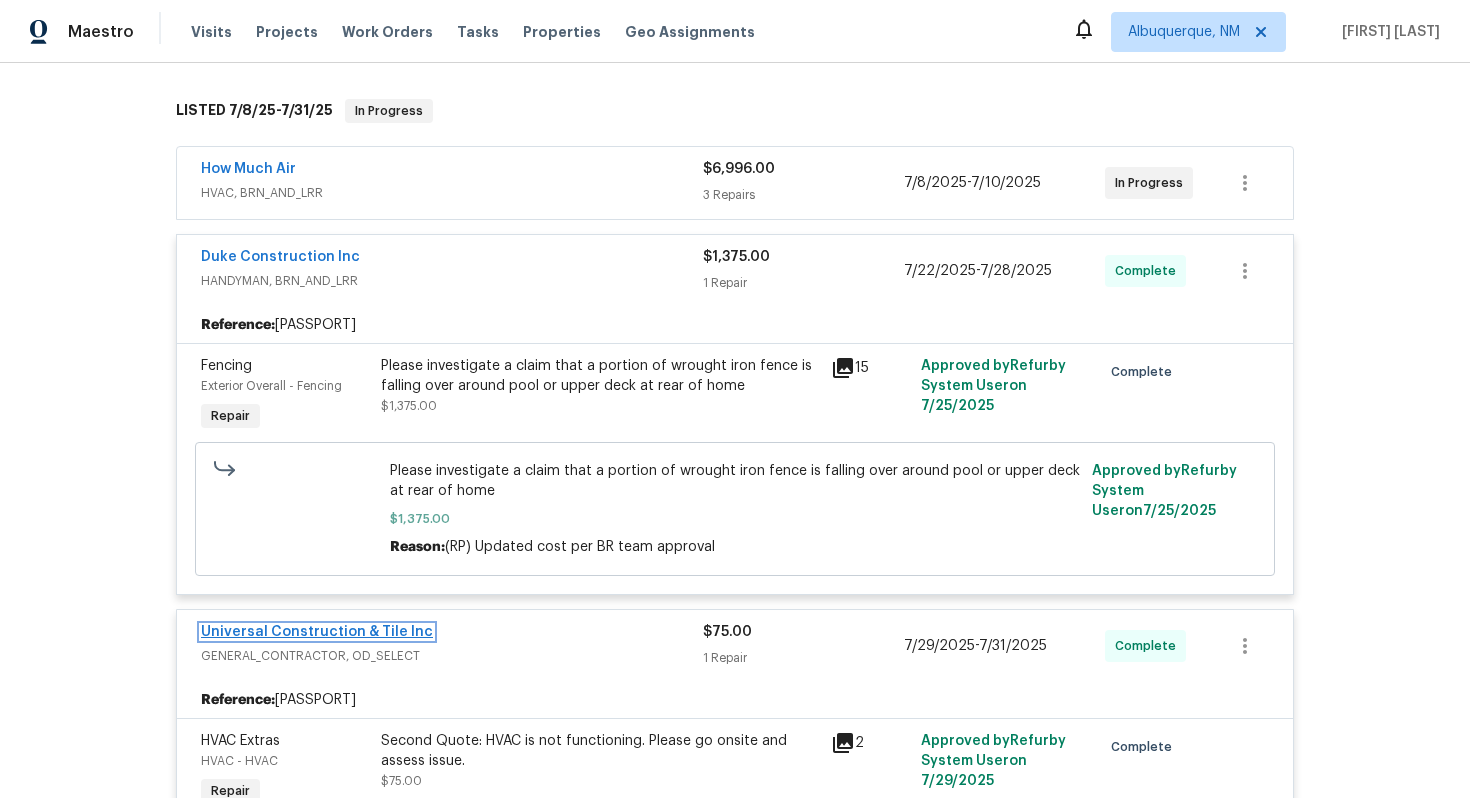 click on "Universal Construction & Tile Inc" at bounding box center [317, 632] 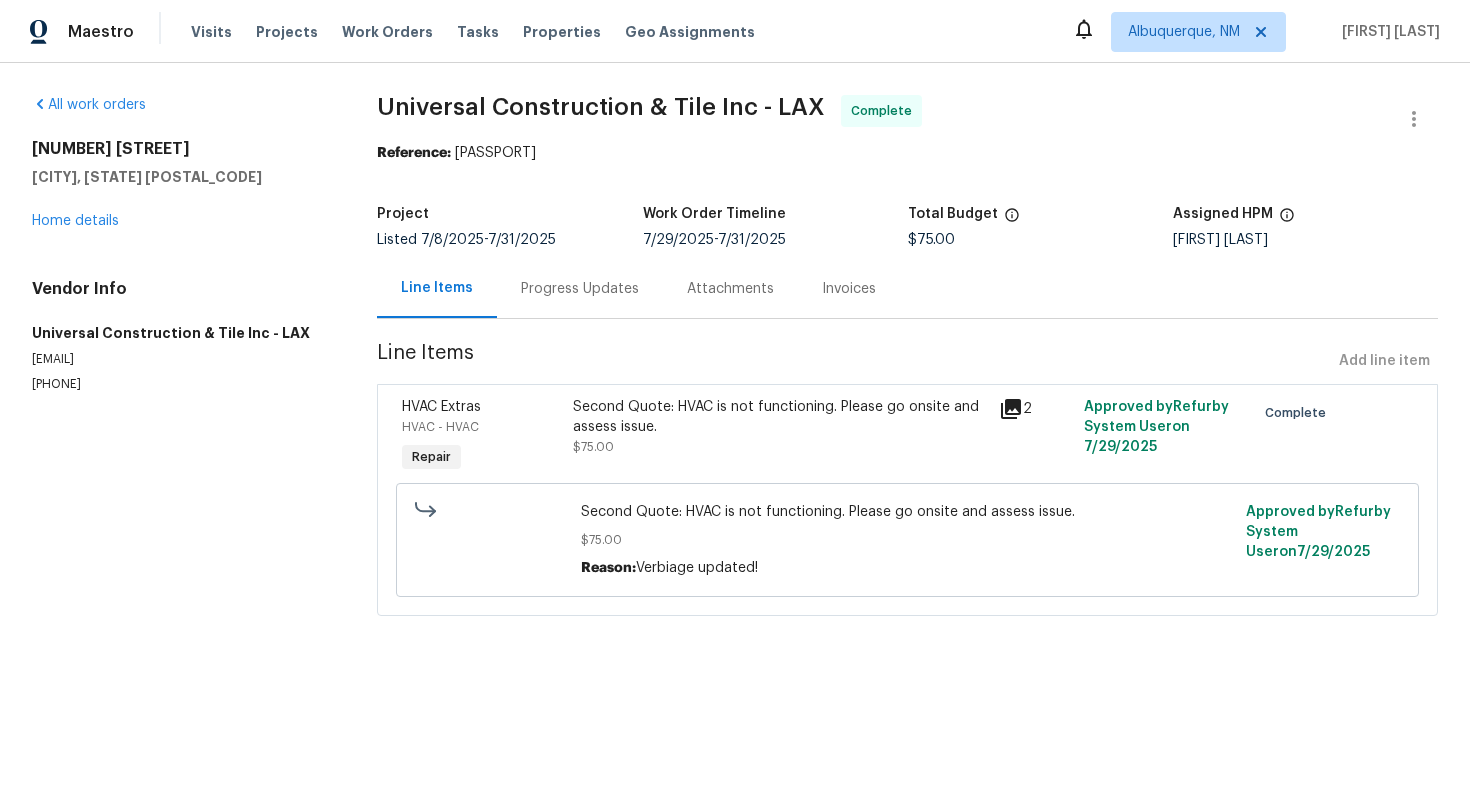 click on "Progress Updates" at bounding box center [580, 288] 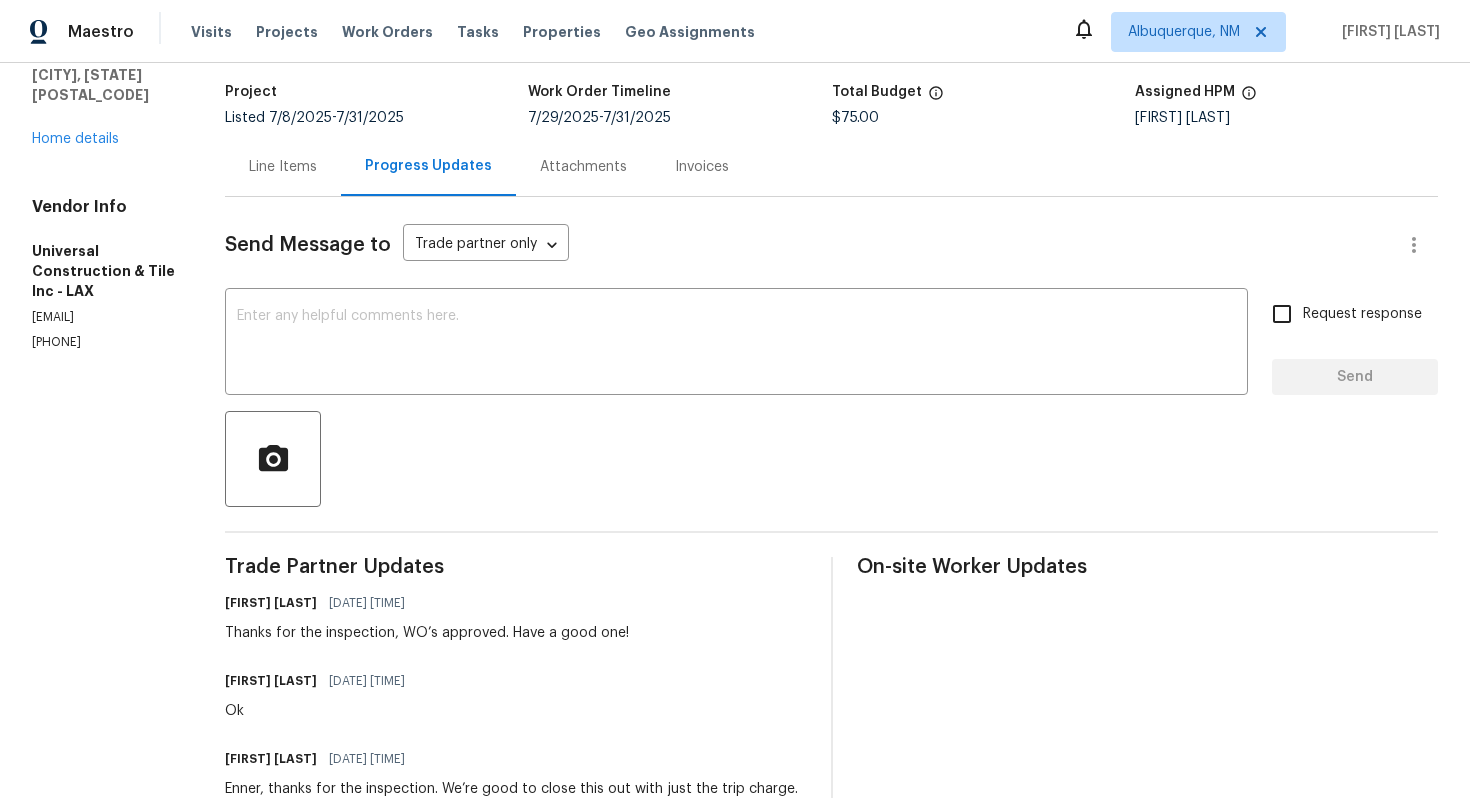 scroll, scrollTop: 104, scrollLeft: 0, axis: vertical 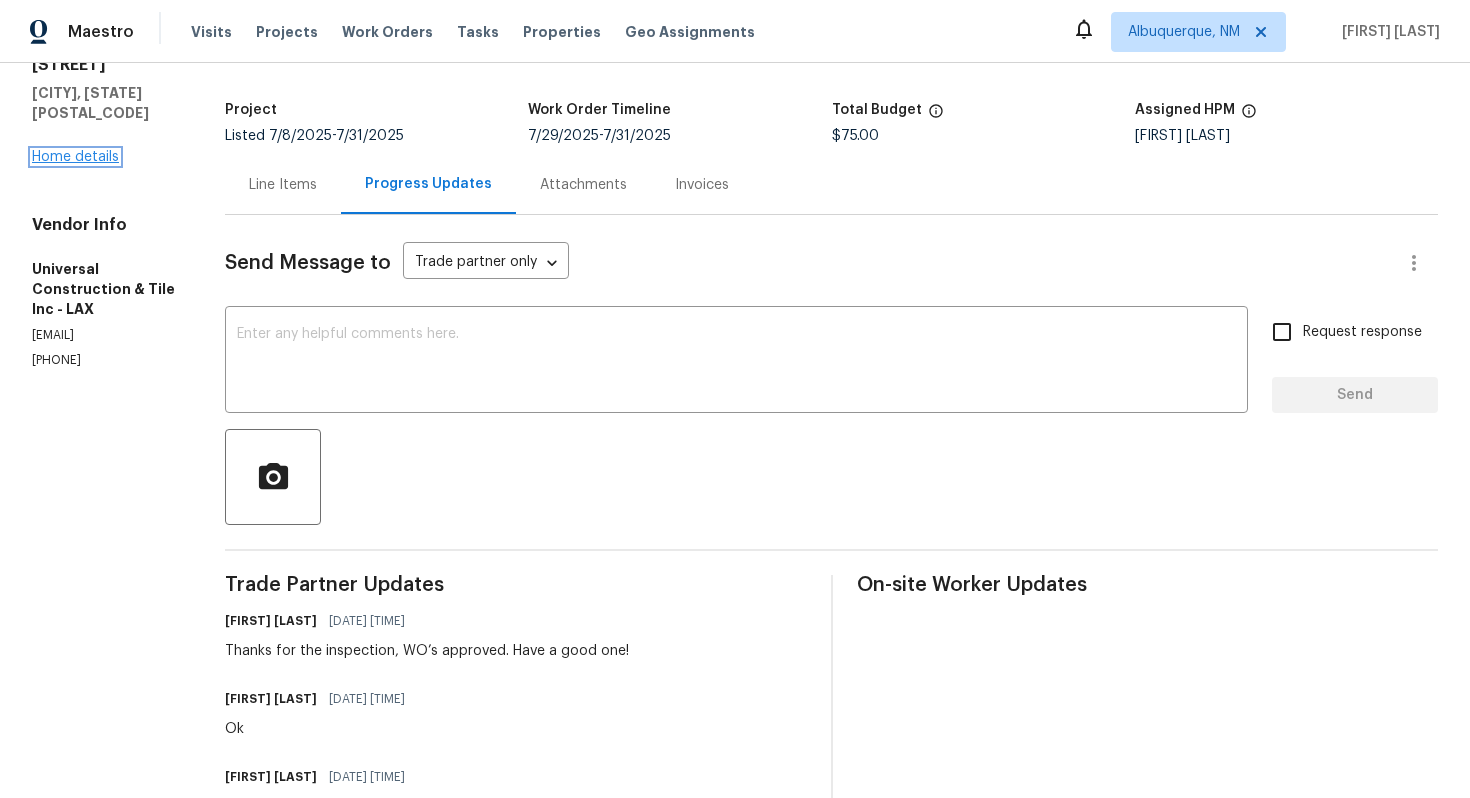 click on "Home details" at bounding box center (75, 157) 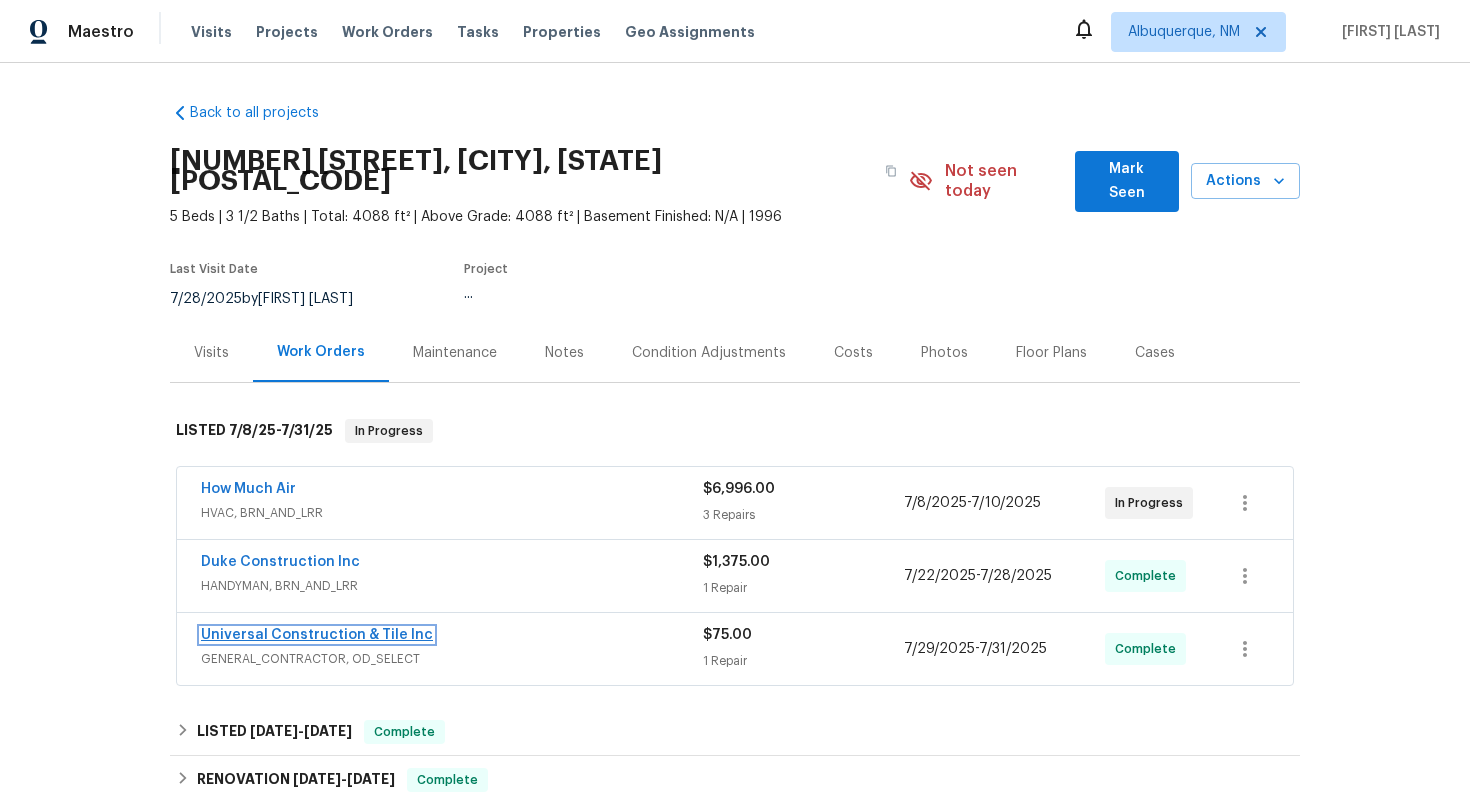 click on "Universal Construction & Tile Inc" at bounding box center (317, 635) 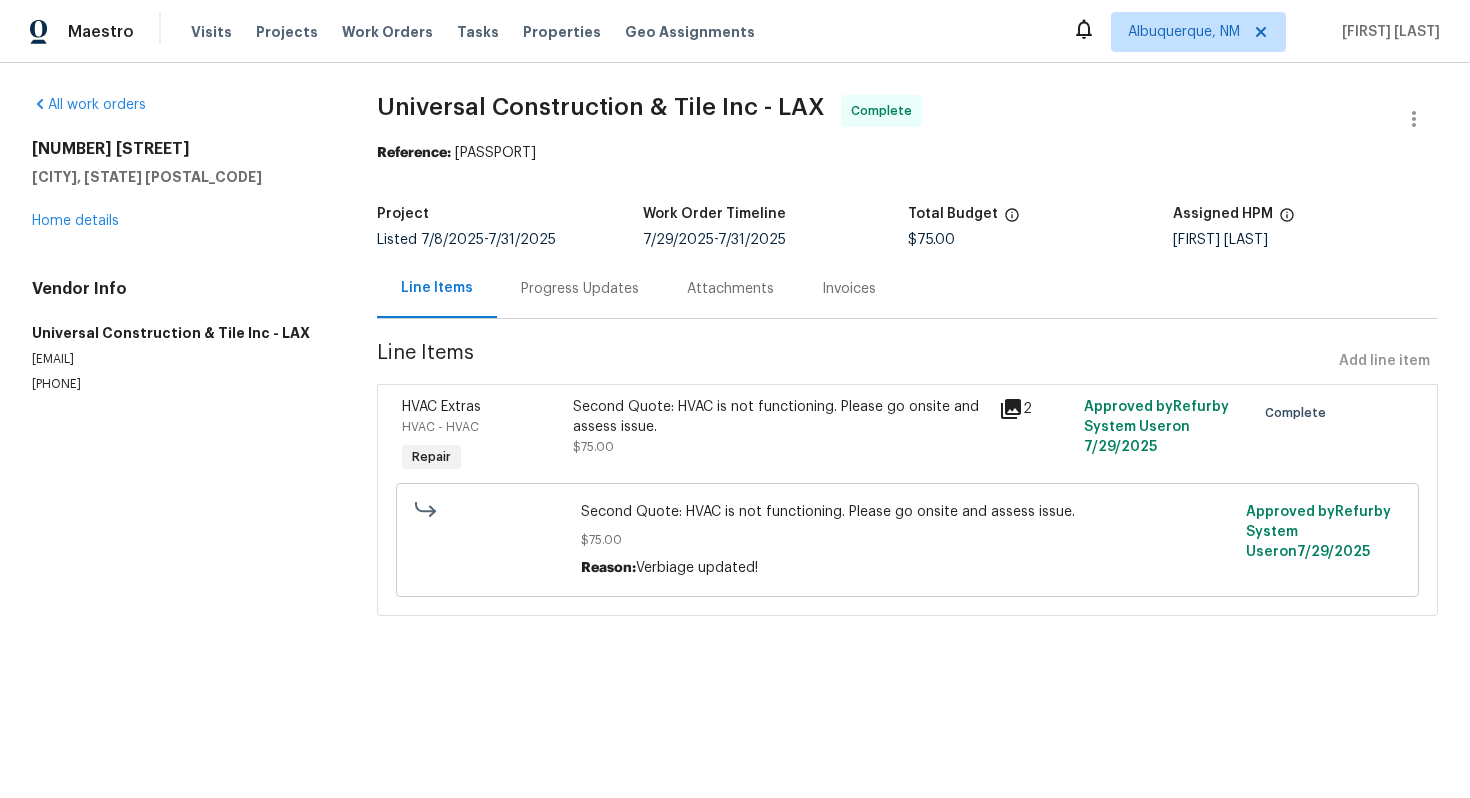 click on "Progress Updates" at bounding box center [580, 289] 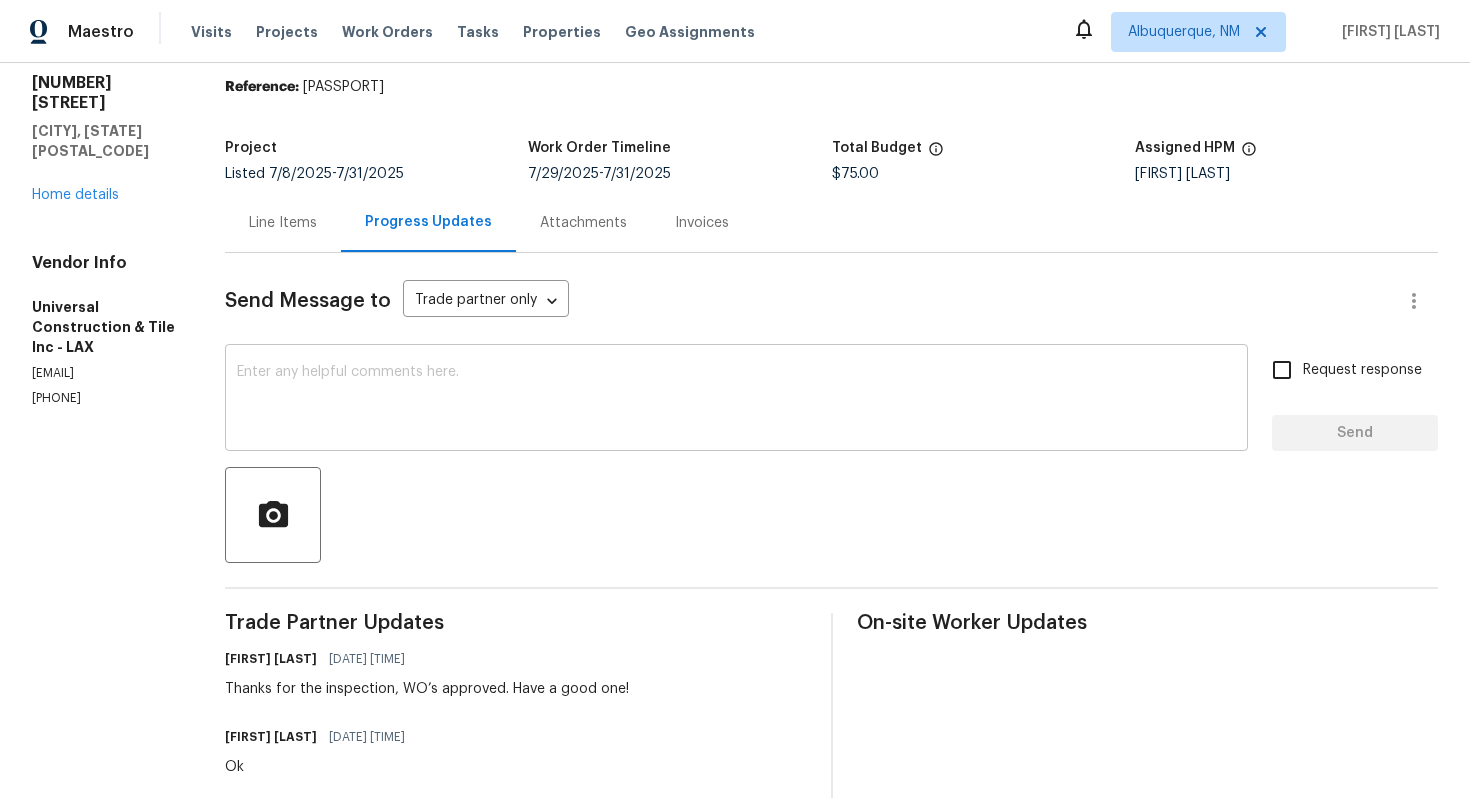 scroll, scrollTop: 0, scrollLeft: 0, axis: both 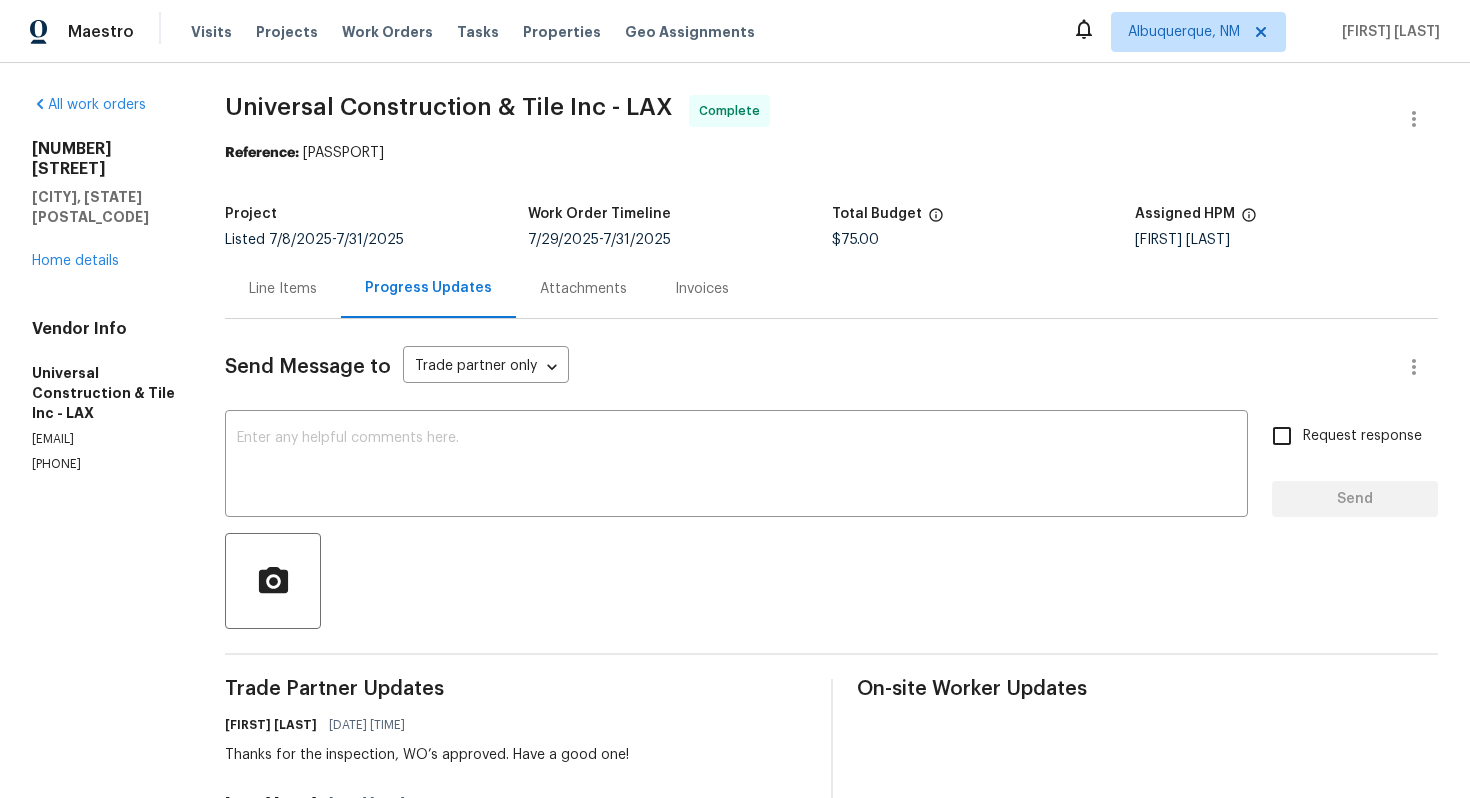 click on "7323 Ojai Dr Palmdale, CA 93551 Home details" at bounding box center (104, 205) 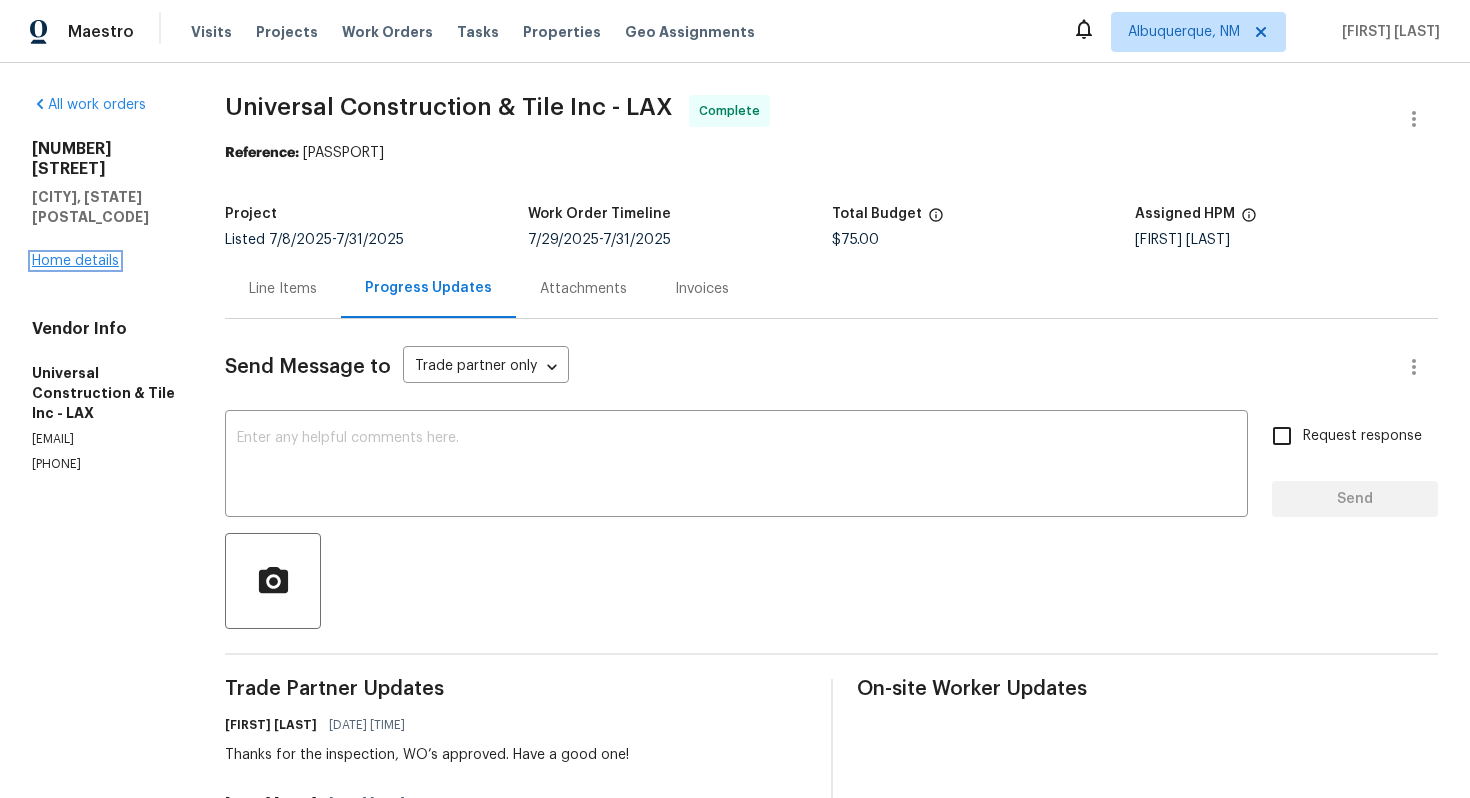 click on "Home details" at bounding box center [75, 261] 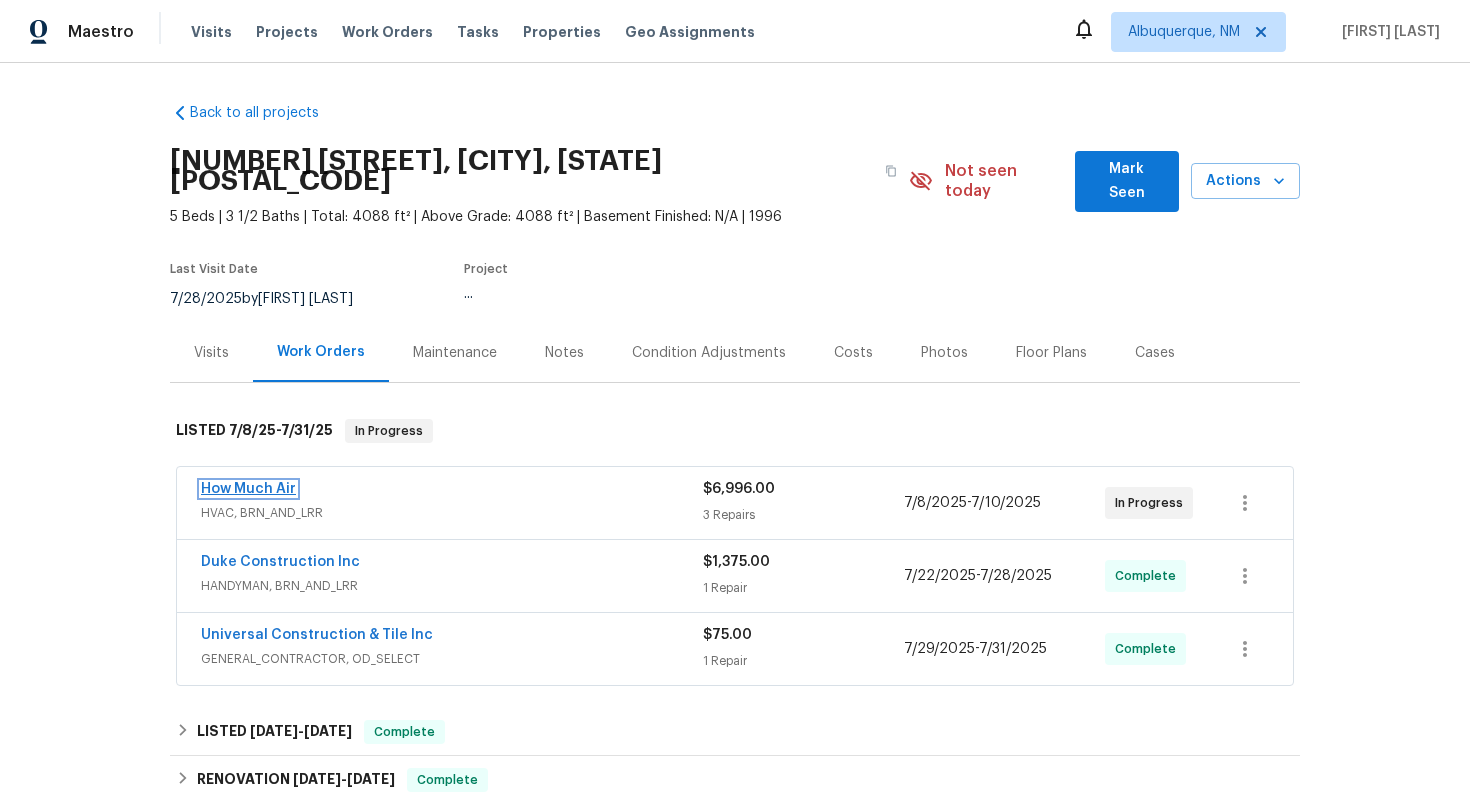 click on "How Much Air" at bounding box center [248, 489] 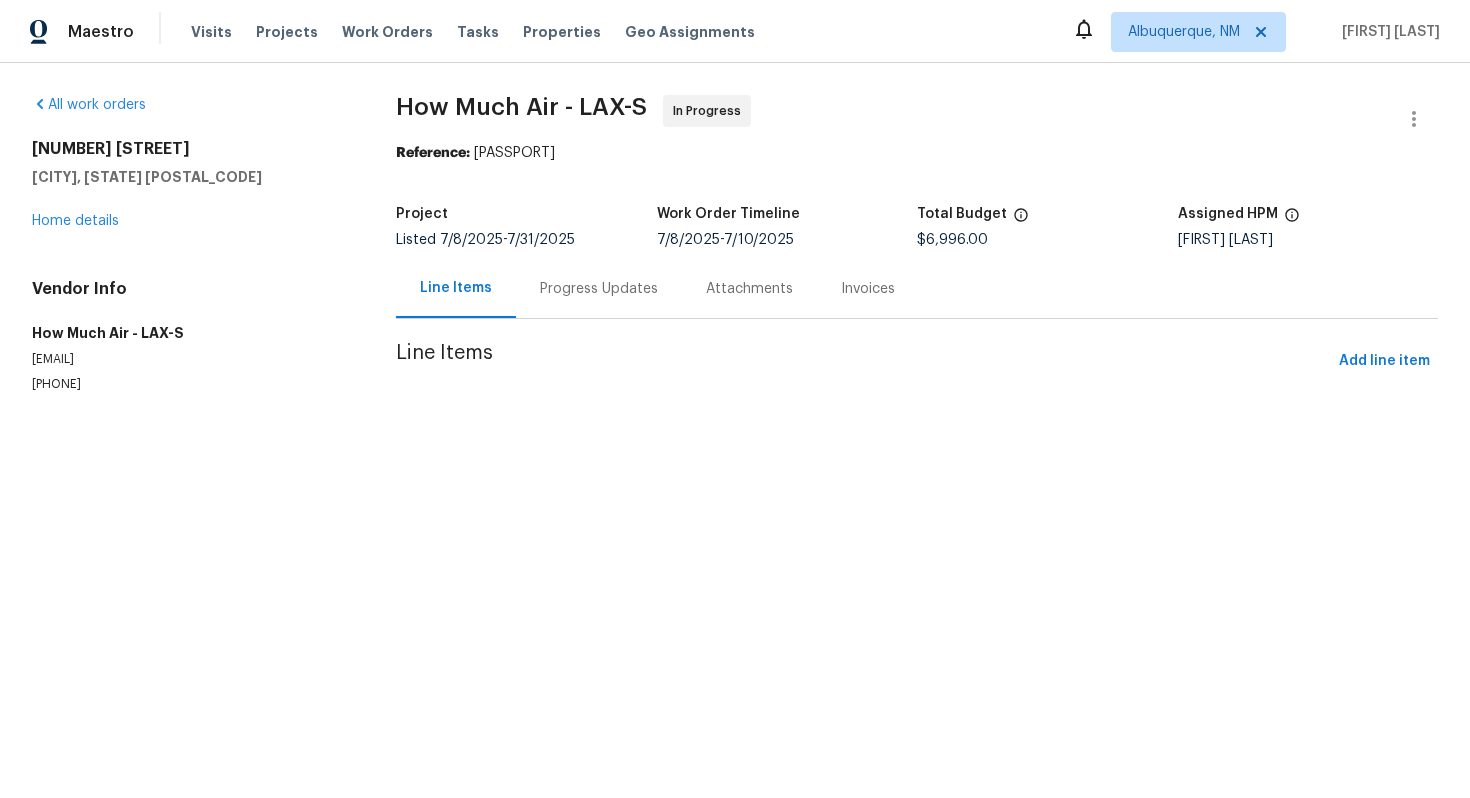 click on "Progress Updates" at bounding box center [599, 288] 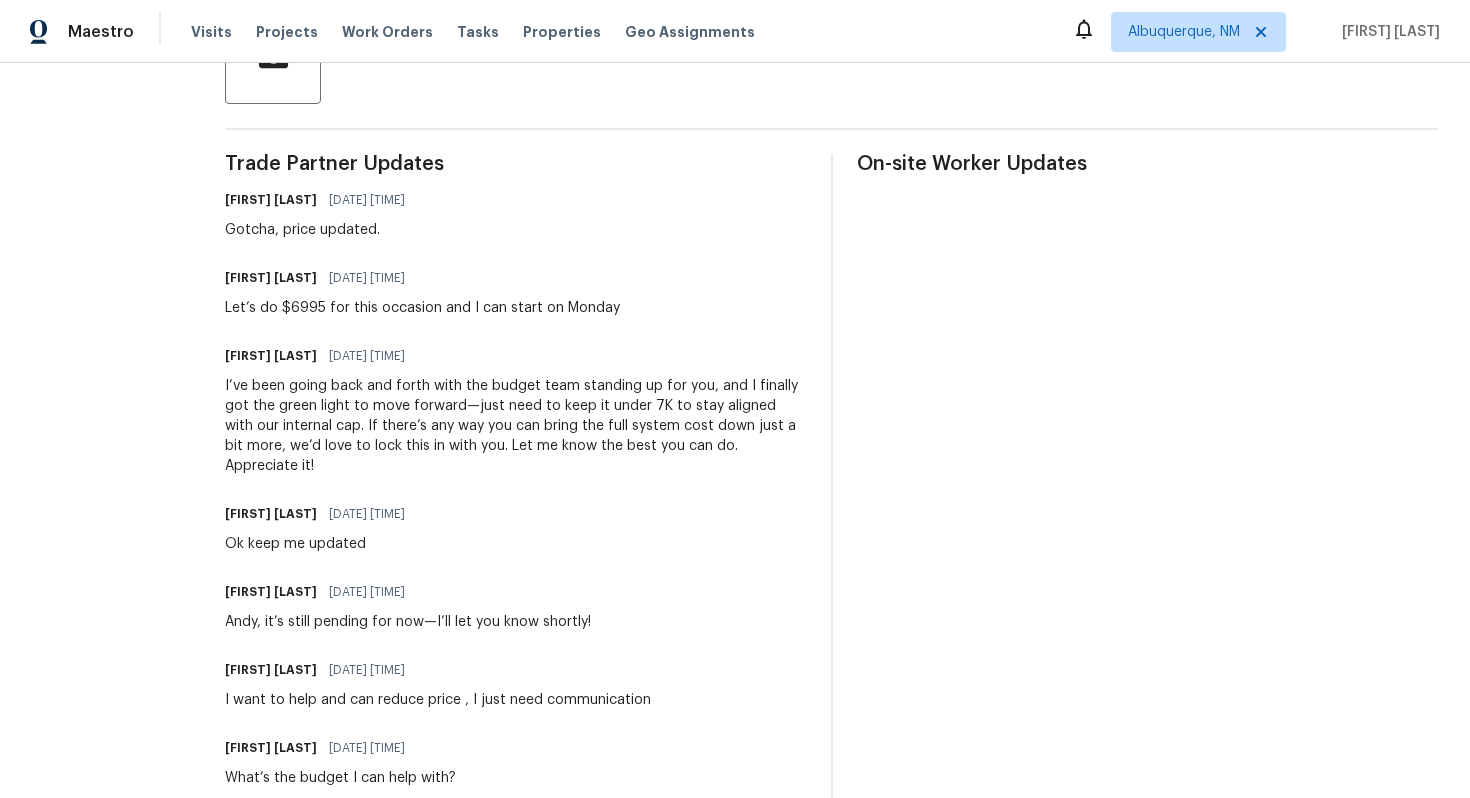 scroll, scrollTop: 542, scrollLeft: 0, axis: vertical 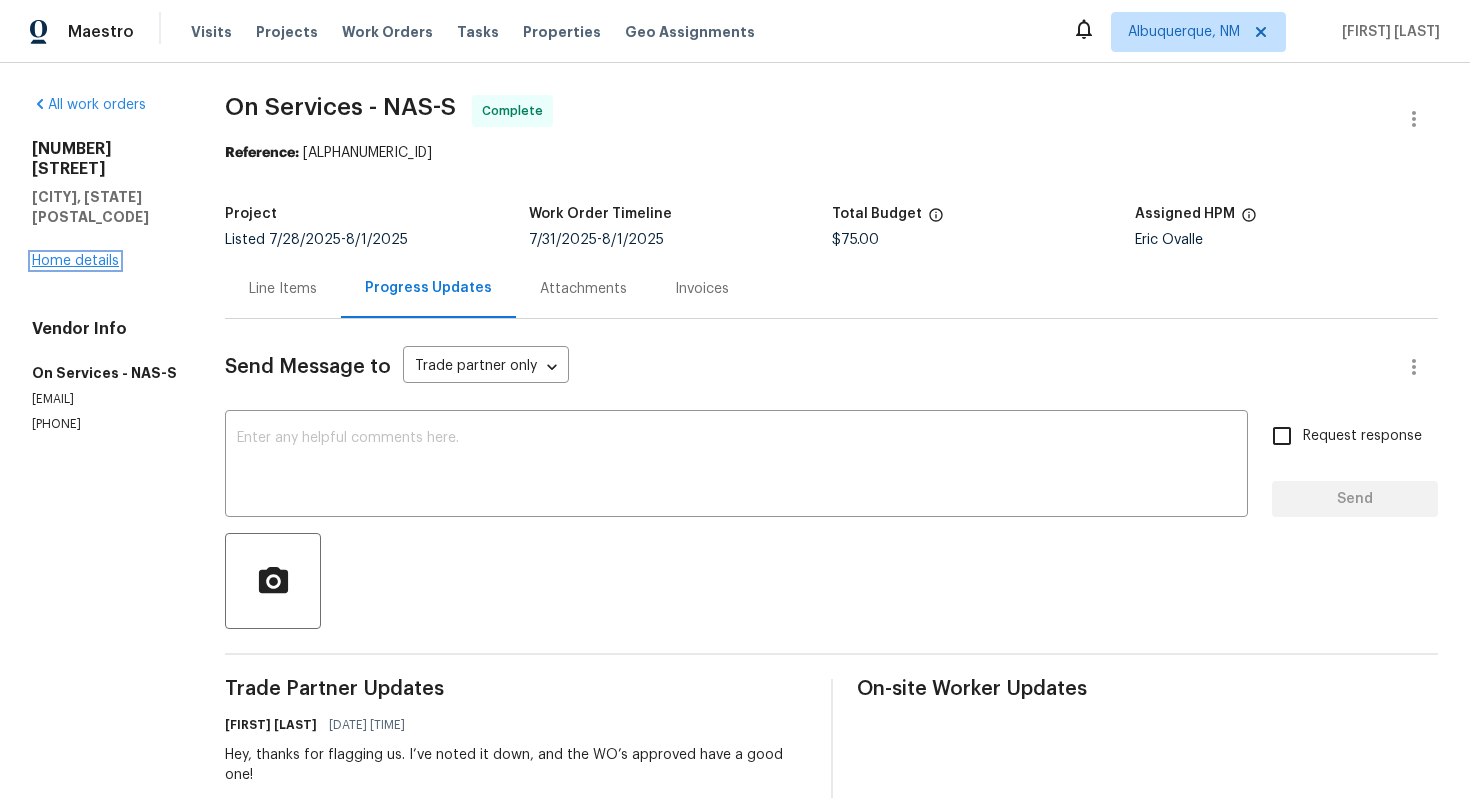 click on "Home details" at bounding box center [75, 261] 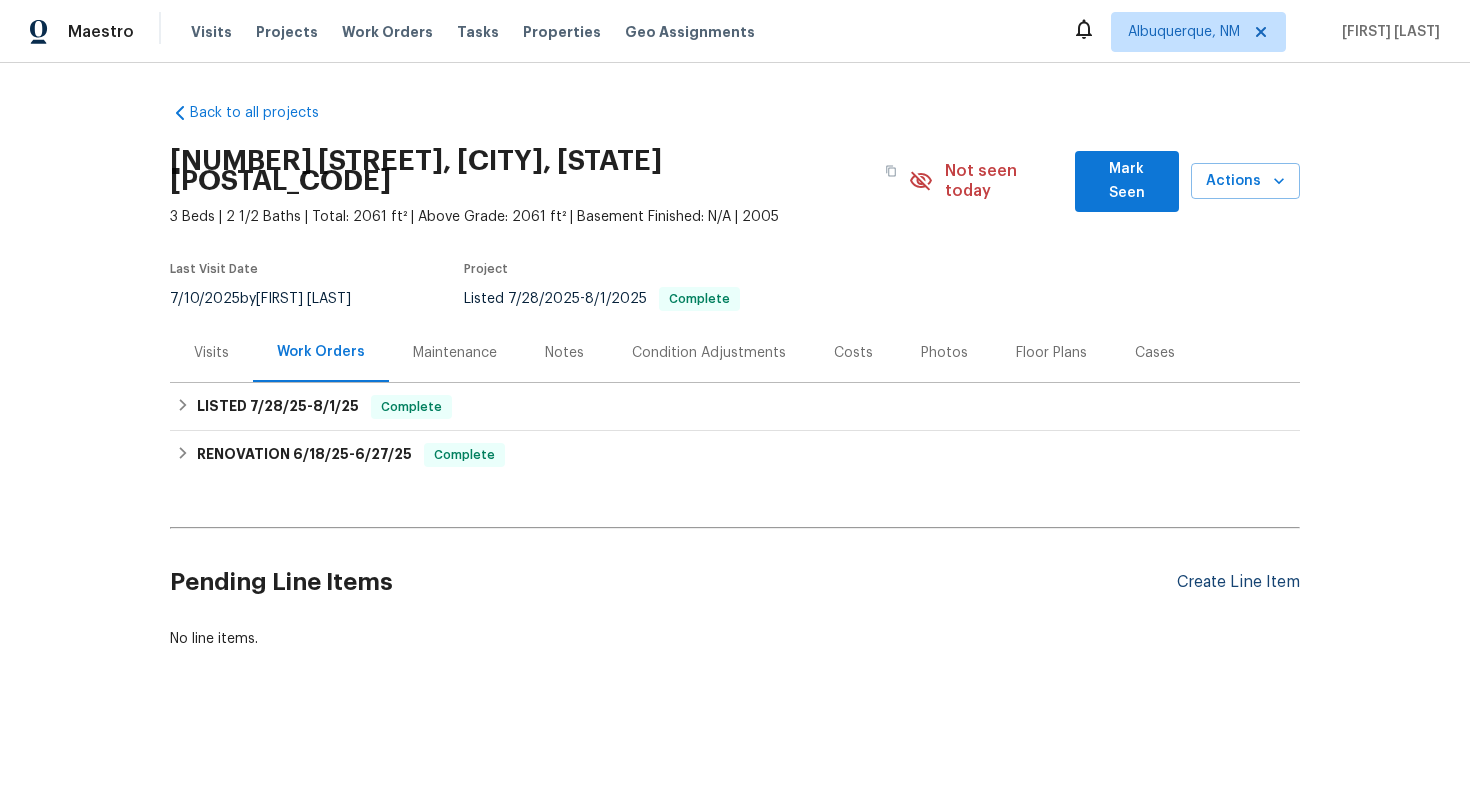 click on "Create Line Item" at bounding box center (1238, 582) 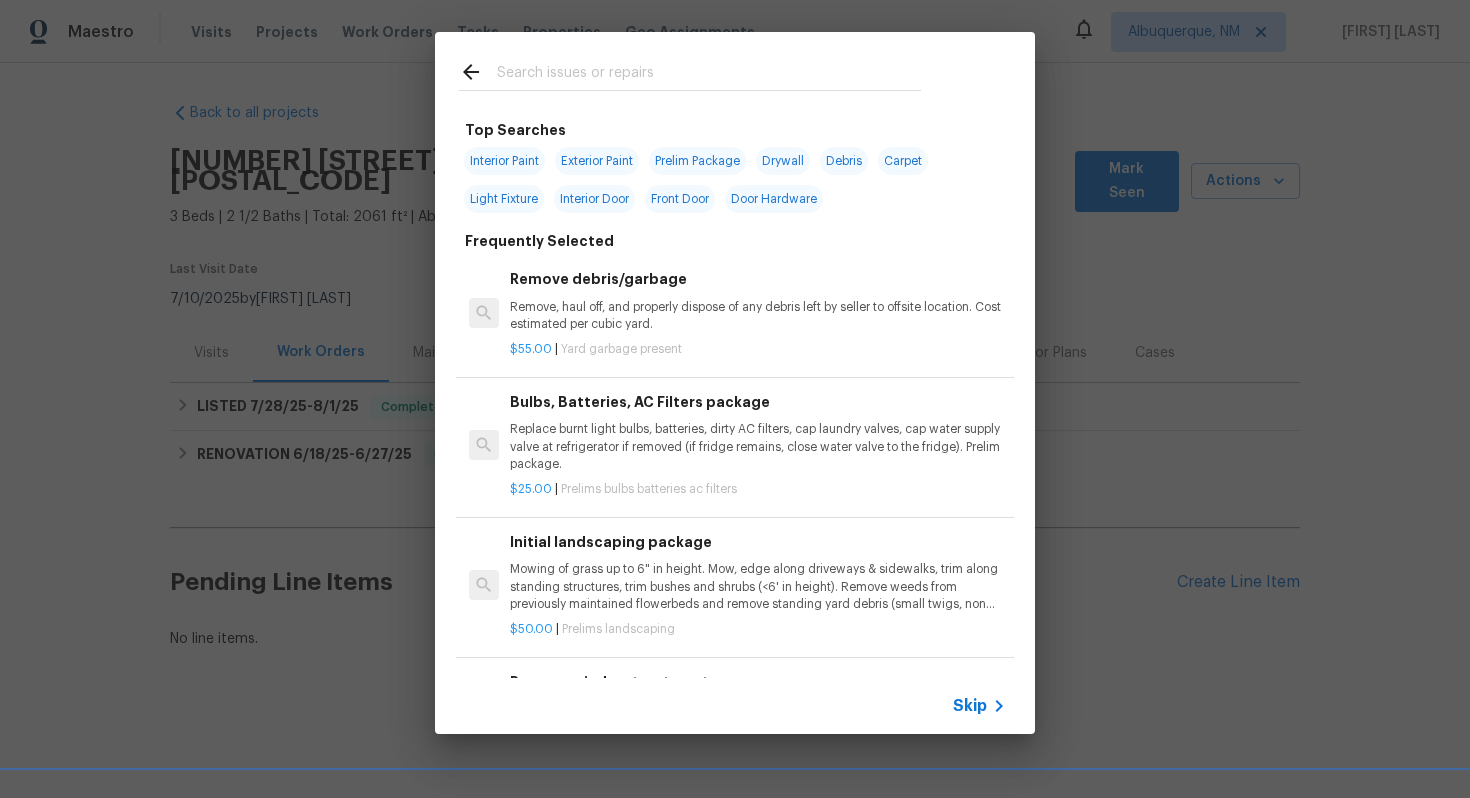 click on "Top Searches Interior Paint Exterior Paint Prelim Package Drywall Debris Carpet Light Fixture Interior Door Front Door Door Hardware Frequently Selected Remove debris/garbage Remove, haul off, and properly dispose of any debris left by seller to offsite location. Cost estimated per cubic yard. $55.00   |   Yard garbage present Bulbs, Batteries, AC Filters package Replace burnt light bulbs, batteries, dirty AC filters, cap laundry valves, cap water supply valve at refrigerator if removed (if fridge remains, close water valve to the fridge). Prelim package. $25.00   |   Prelims bulbs batteries ac filters Initial landscaping package Mowing of grass up to 6" in height. Mow, edge along driveways & sidewalks, trim along standing structures, trim bushes and shrubs (<6' in height). Remove weeds from previously maintained flowerbeds and remove standing yard debris (small twigs, non seasonal falling leaves).  Use leaf blower to remove clippings from hard surfaces." $50.00   |   Prelims landscaping $10.00   |   $75.00" at bounding box center (735, 383) 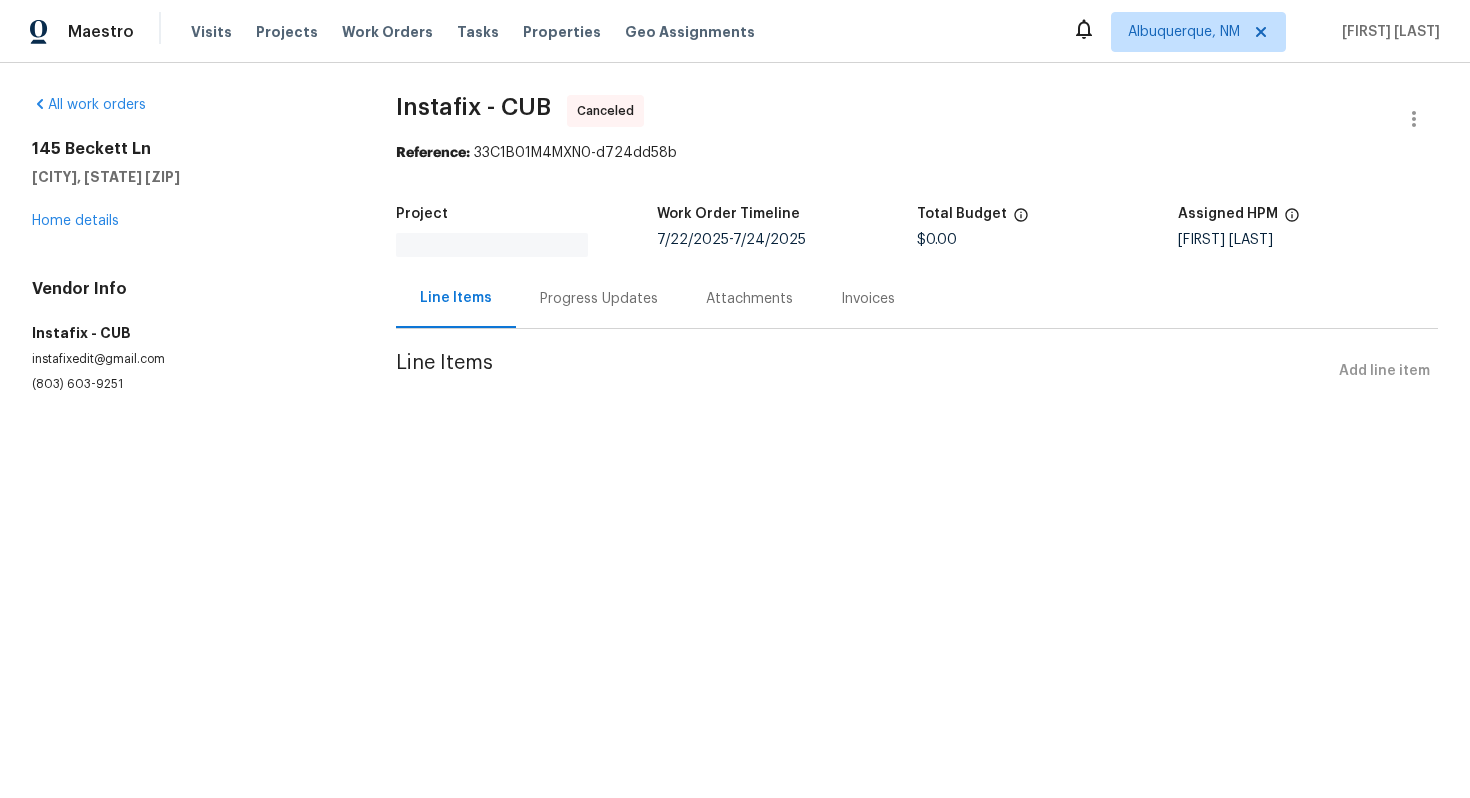 scroll, scrollTop: 0, scrollLeft: 0, axis: both 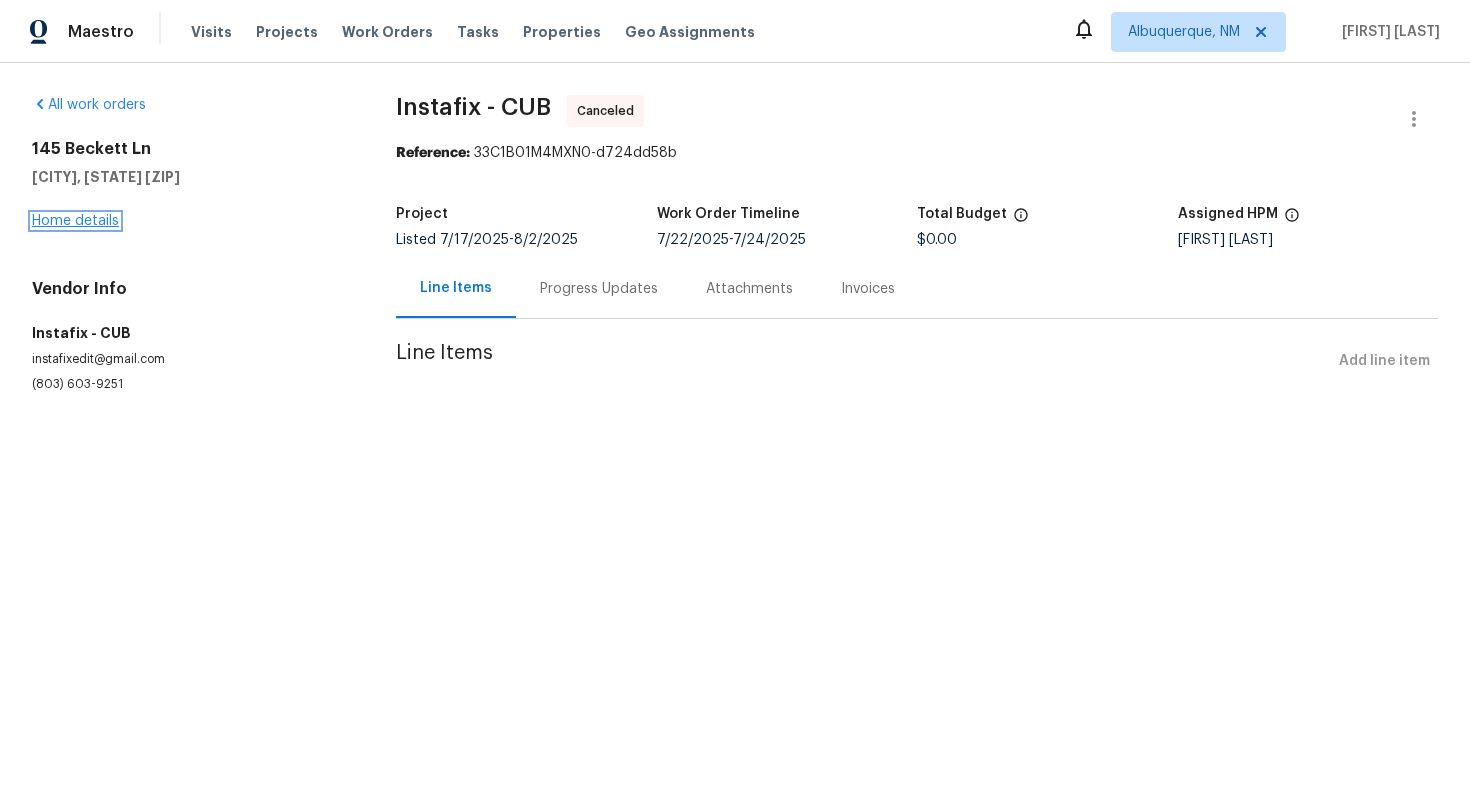click on "Home details" at bounding box center [75, 221] 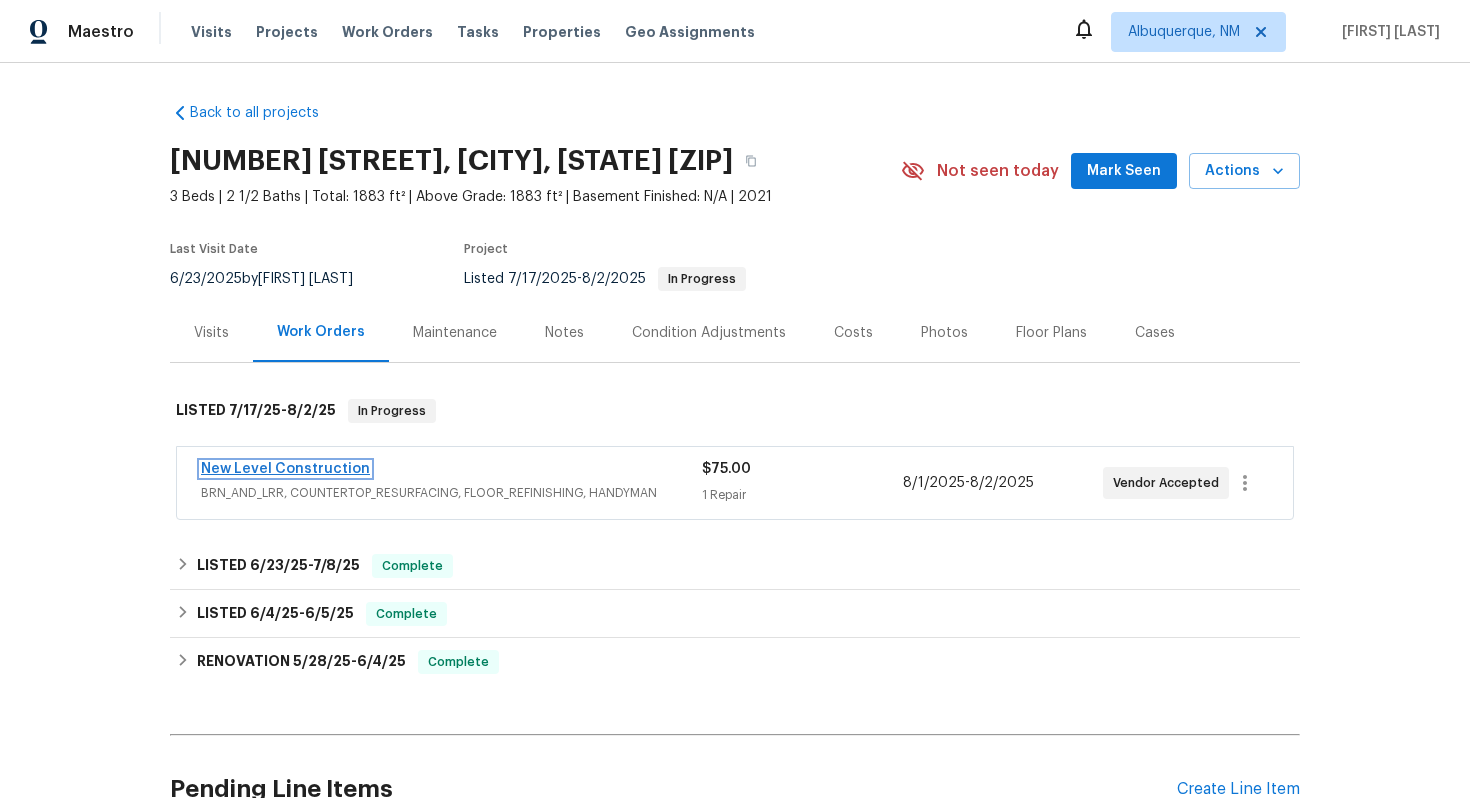 click on "New Level Construction" at bounding box center [285, 469] 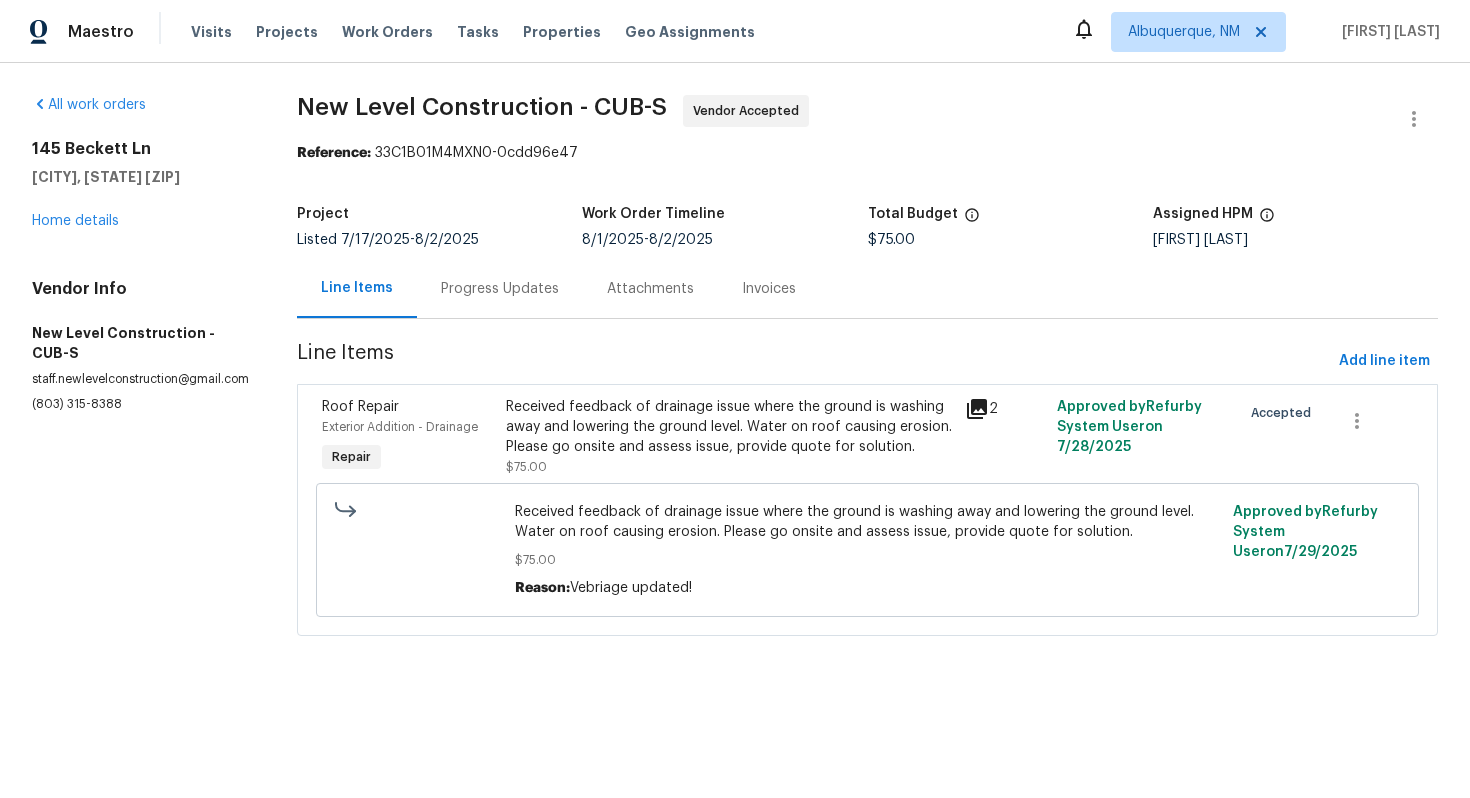 click on "Progress Updates" at bounding box center [500, 288] 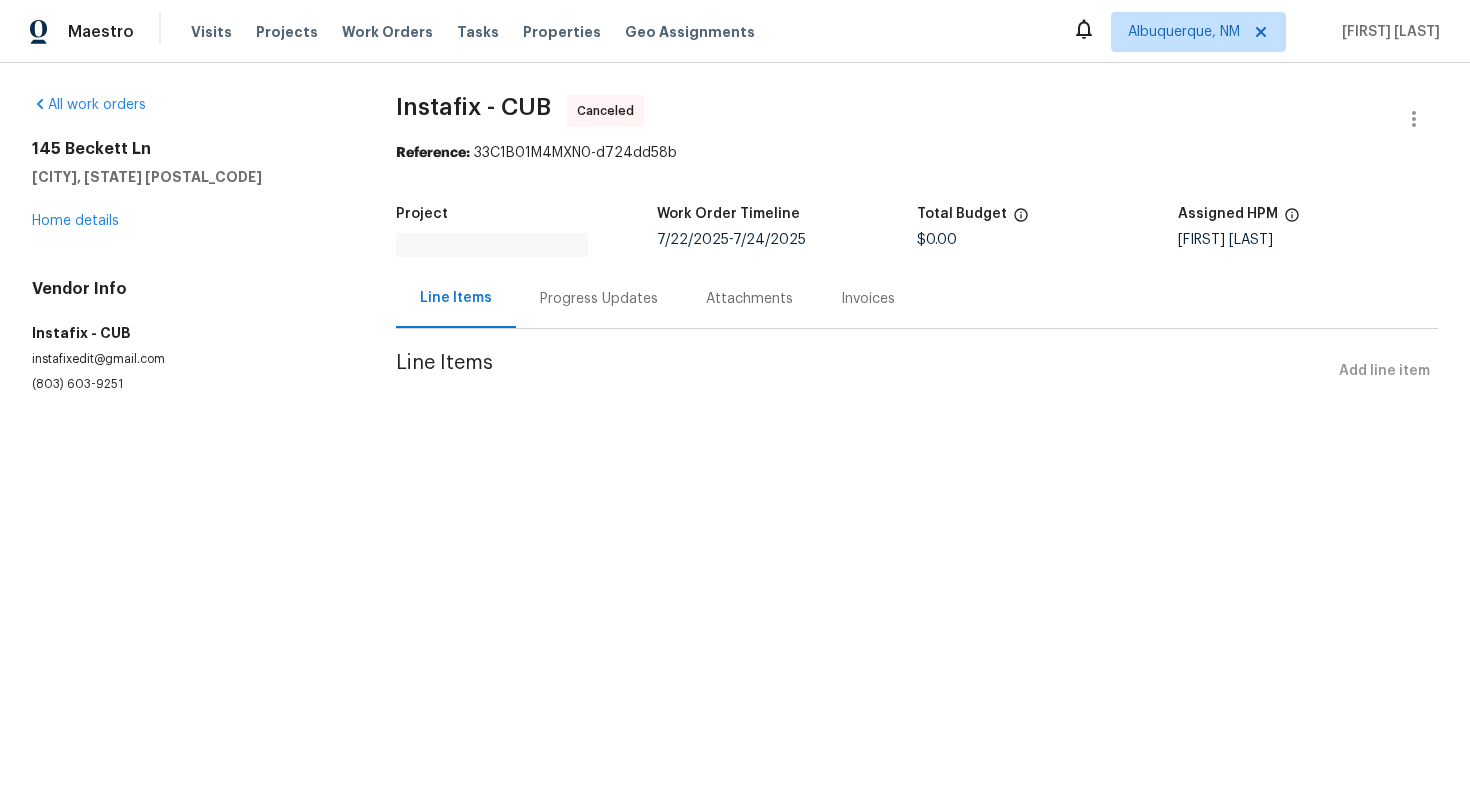 scroll, scrollTop: 0, scrollLeft: 0, axis: both 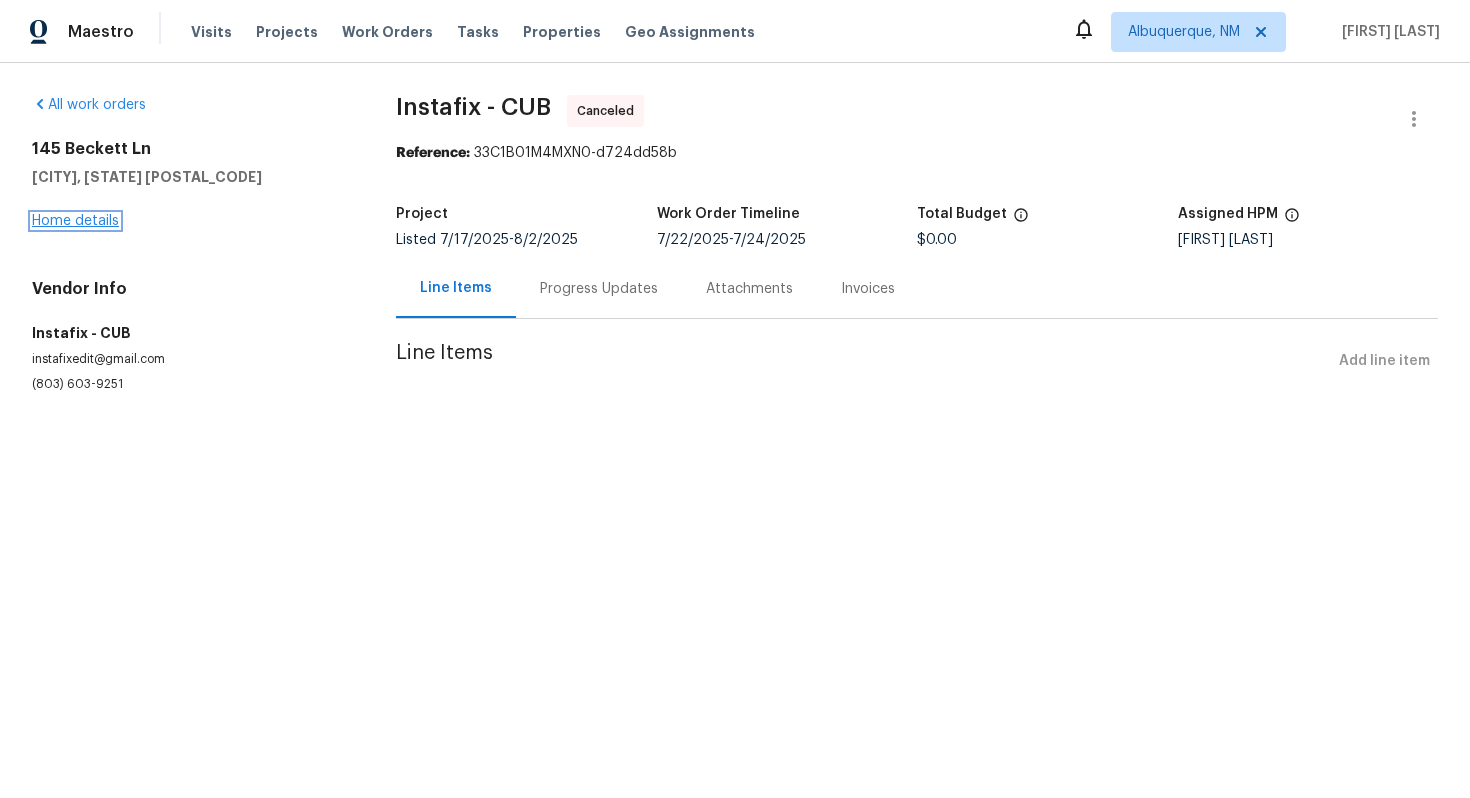 click on "Home details" at bounding box center [75, 221] 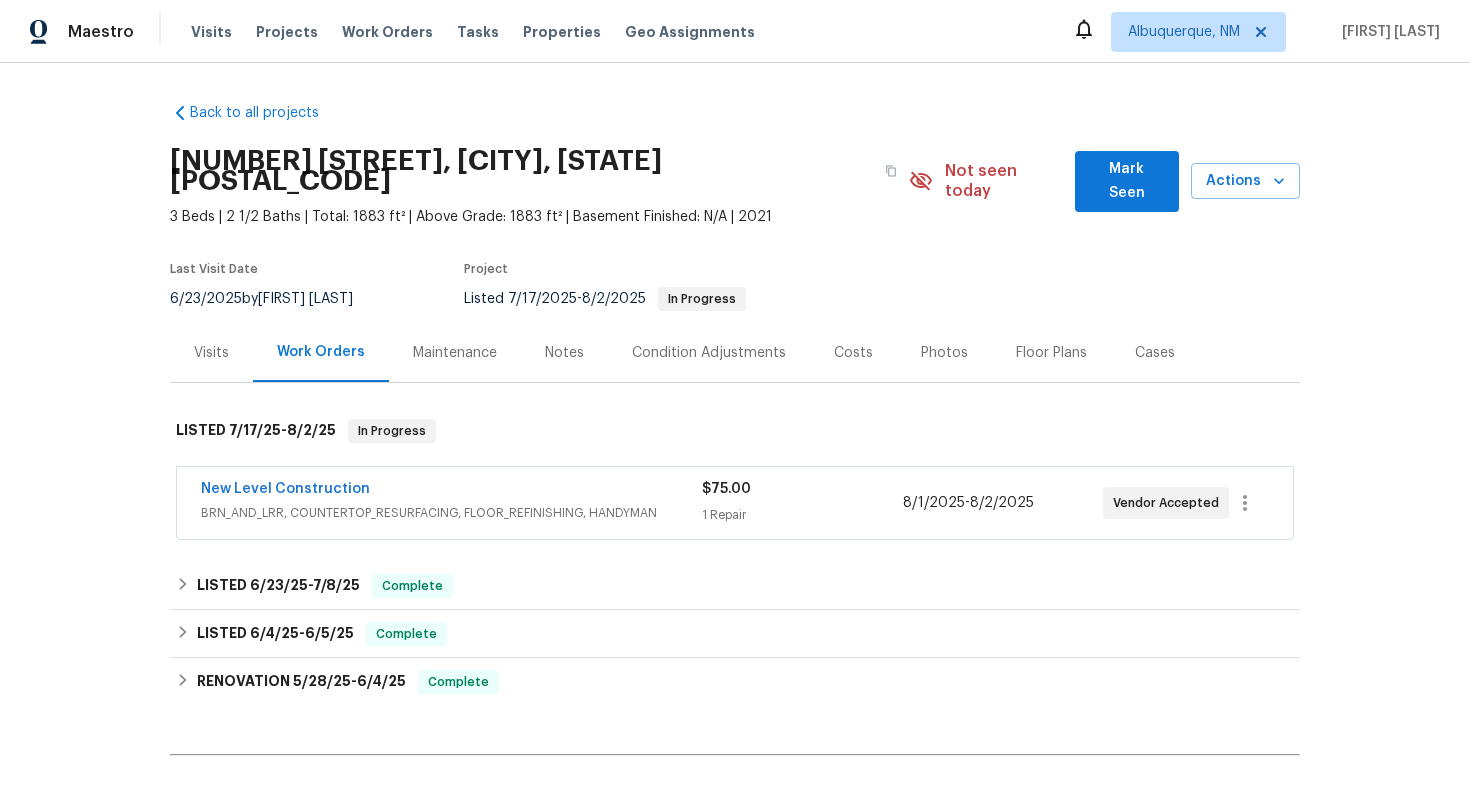 click on "New Level Construction" at bounding box center [285, 489] 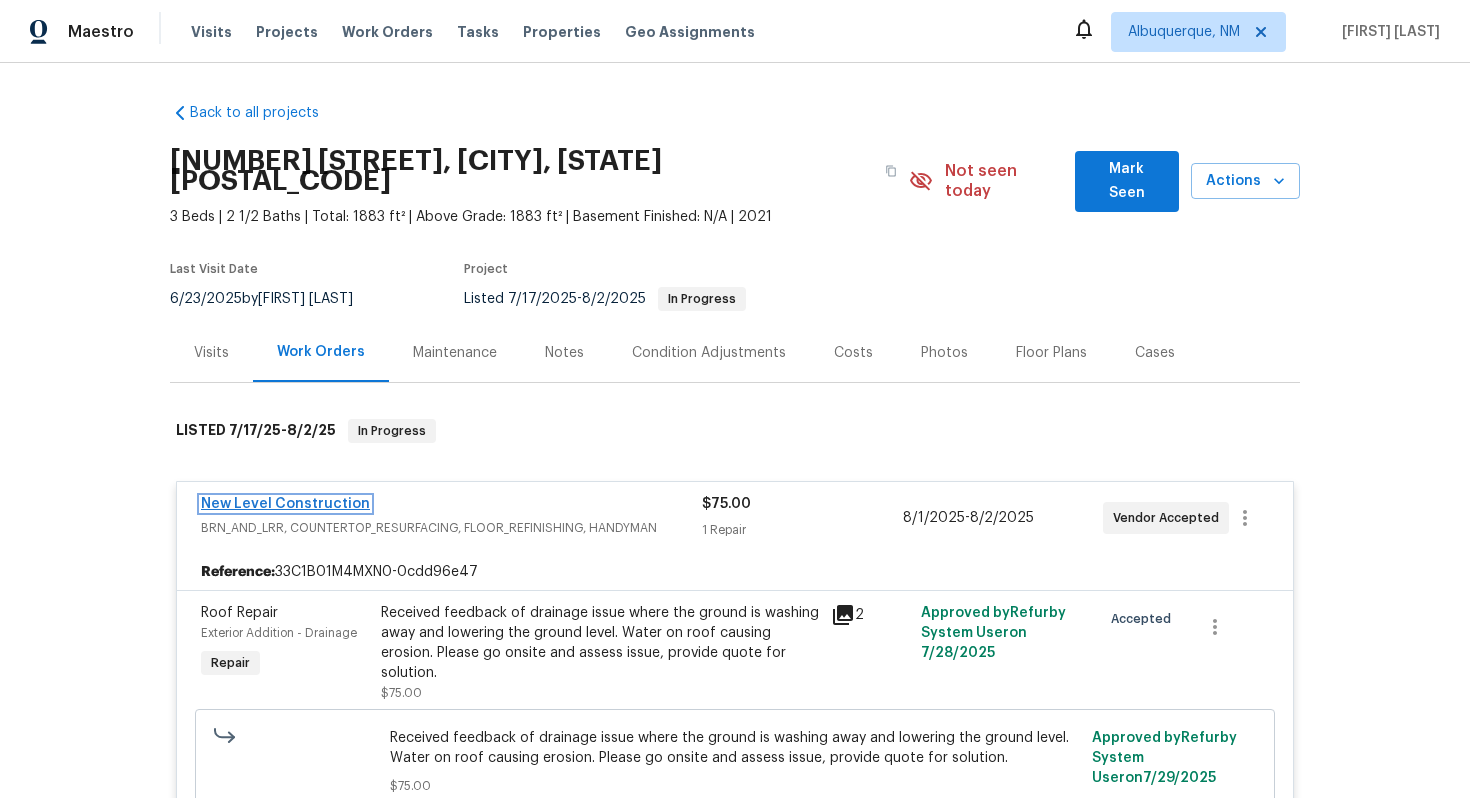 click on "New Level Construction" at bounding box center (285, 504) 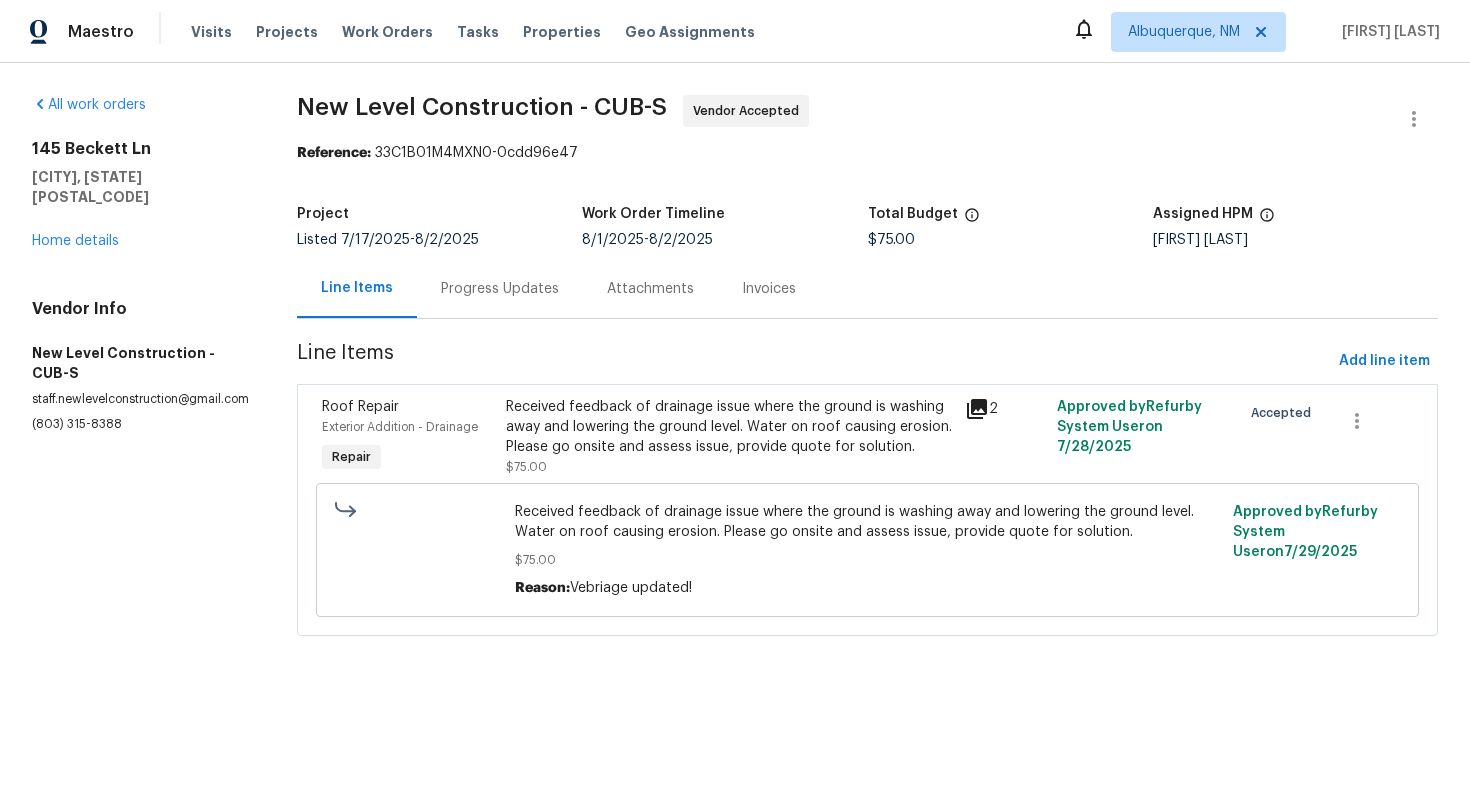click on "Project Listed   7/17/2025  -  8/2/2025 Work Order Timeline 8/1/2025  -  8/2/2025 Total Budget $75.00 Assigned HPM Ryan Middleton" at bounding box center [867, 227] 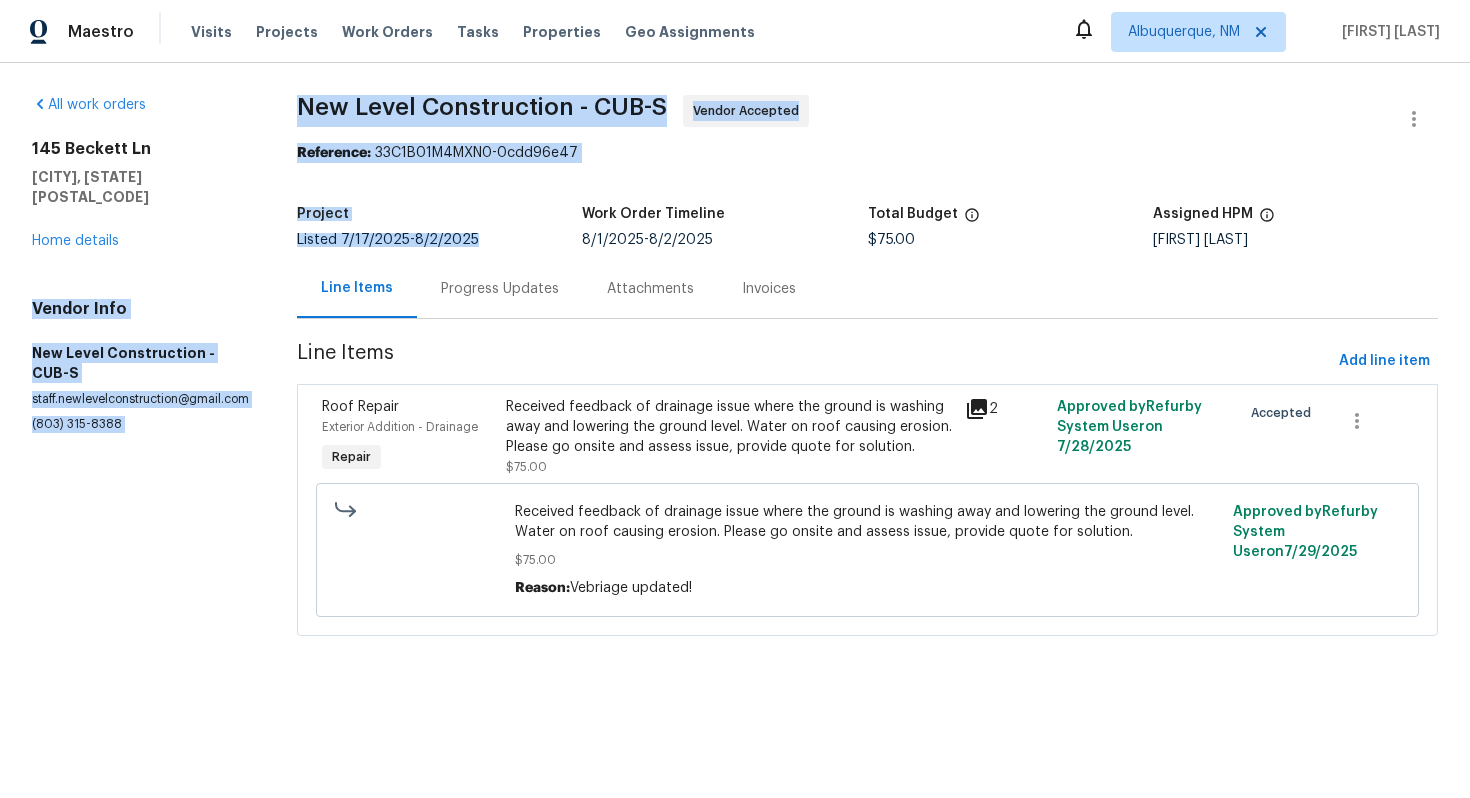 drag, startPoint x: 510, startPoint y: 234, endPoint x: 117, endPoint y: 273, distance: 394.93036 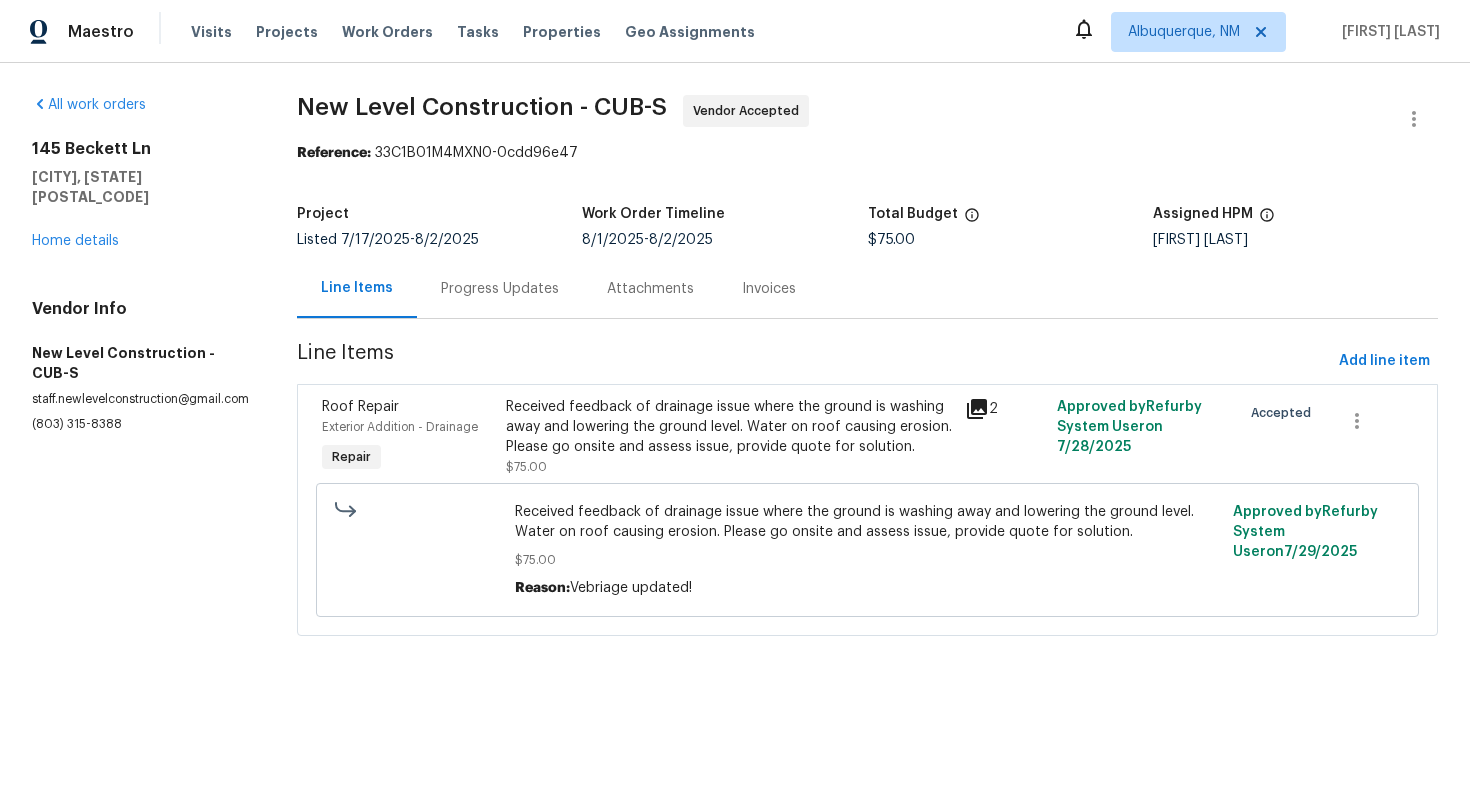click on "New Level Construction - CUB-S Vendor Accepted Reference:   33C1B01M4MXN0-0cdd96e47 Project Listed   7/17/2025  -  8/2/2025 Work Order Timeline 8/1/2025  -  8/2/2025 Total Budget $75.00 Assigned HPM Ryan Middleton Line Items Progress Updates Attachments Invoices Line Items Add line item Roof Repair Exterior Addition - Drainage Repair Received feedback of drainage issue where the ground is washing away and lowering the ground level. Water on roof causing erosion. Please go onsite and assess issue, provide quote for solution. $75.00   2 Approved by  Refurby System User  on   7/28/2025 Accepted Received feedback of drainage issue where the ground is washing away and lowering the ground level. Water on roof causing erosion. Please go onsite and assess issue, provide quote for solution. $75.00 Reason:  Vebriage updated! Approved by  Refurby System User  on  7/29/2025" at bounding box center (867, 377) 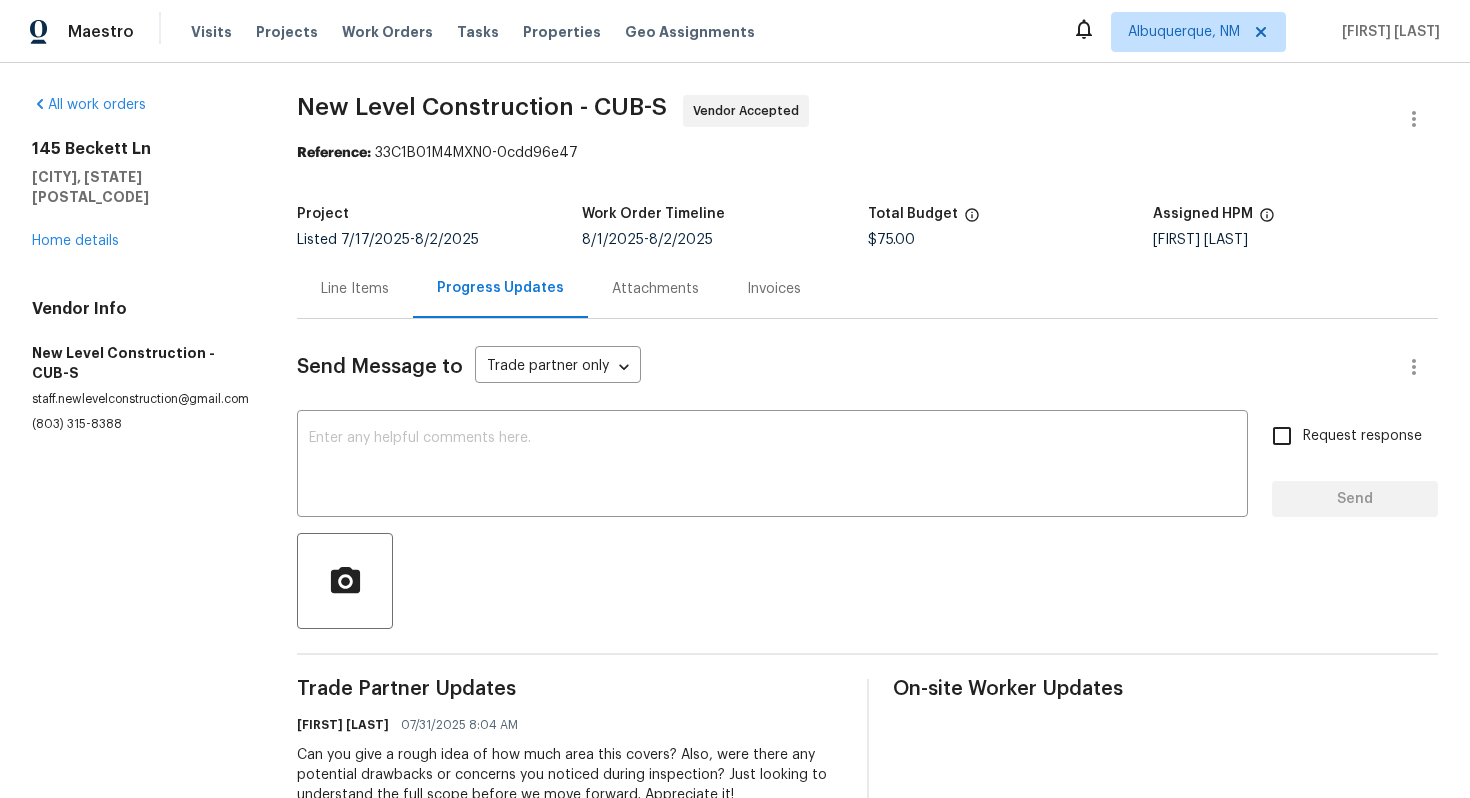 click on "8/1/2025  -  8/2/2025" at bounding box center [724, 240] 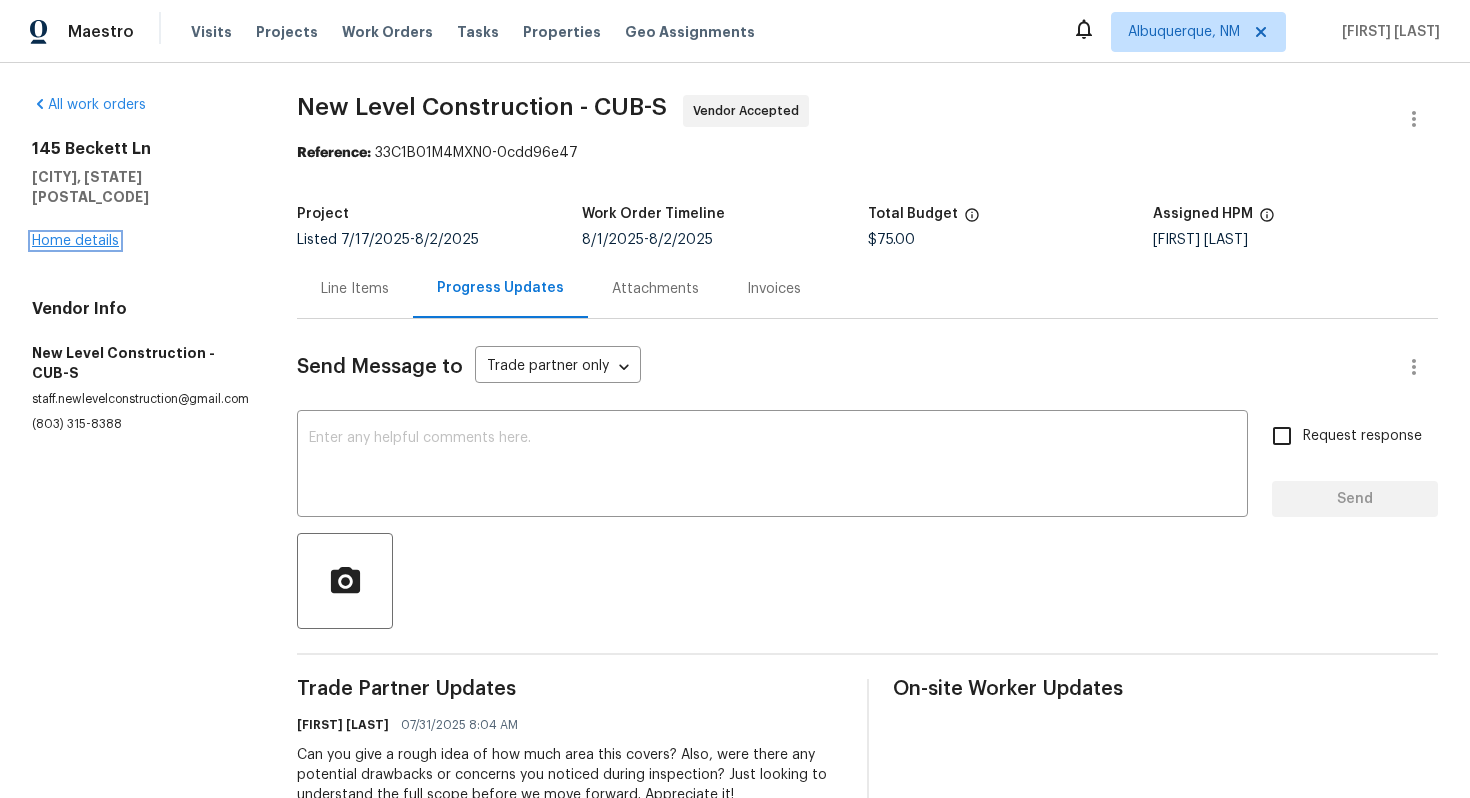 click on "Home details" at bounding box center (75, 241) 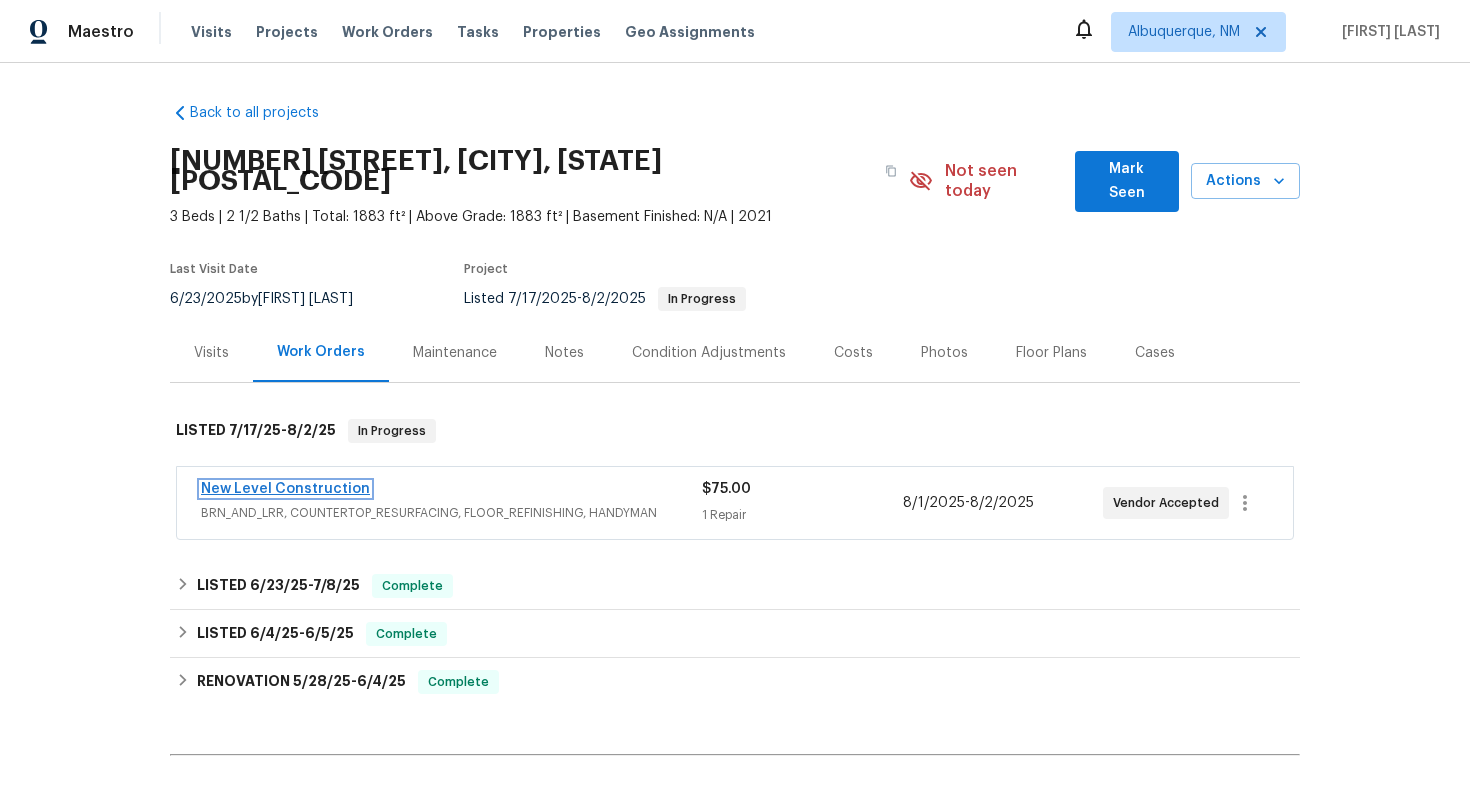 click on "New Level Construction" at bounding box center (285, 489) 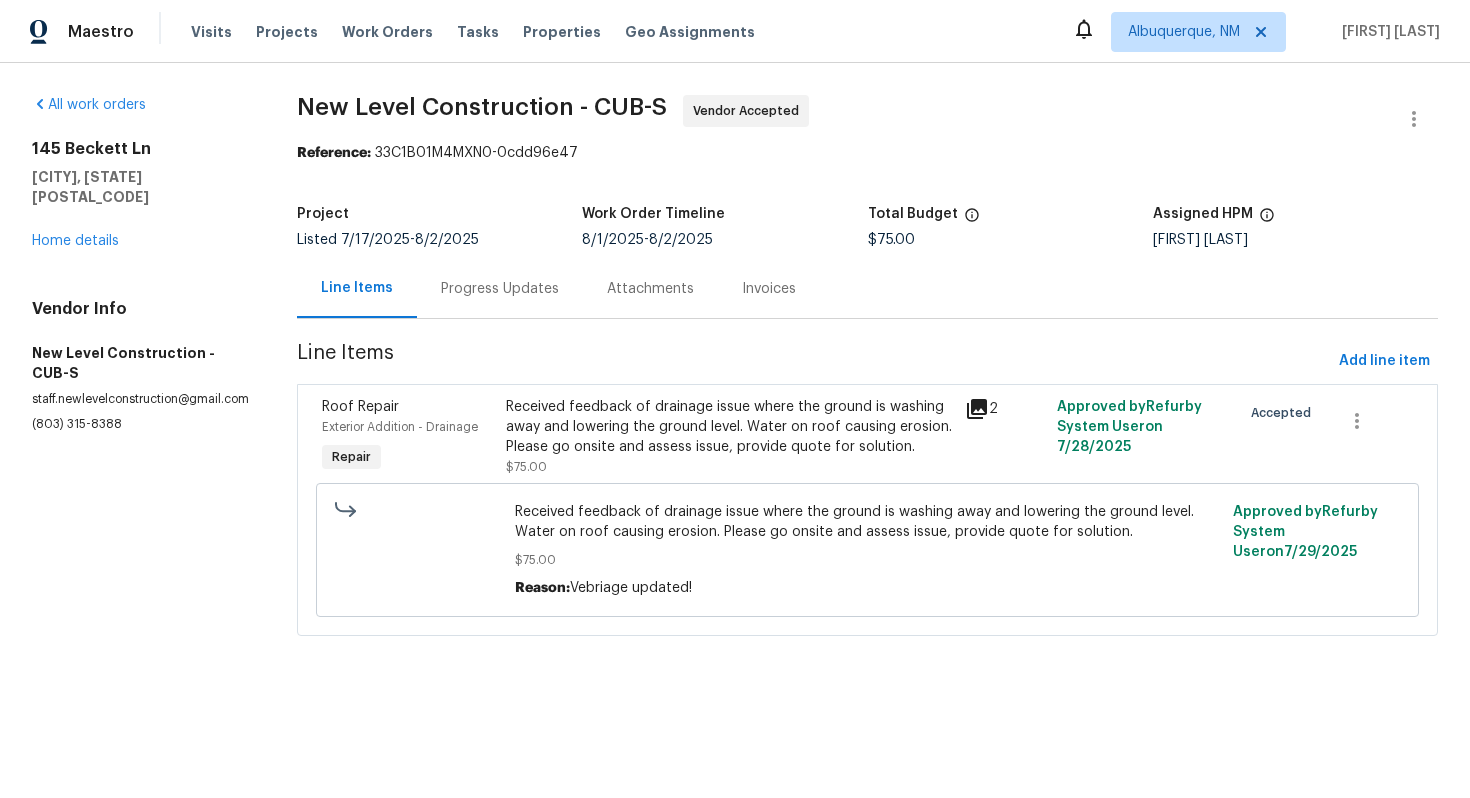 click on "Listed   7/17/2025  -  8/2/2025" at bounding box center (439, 240) 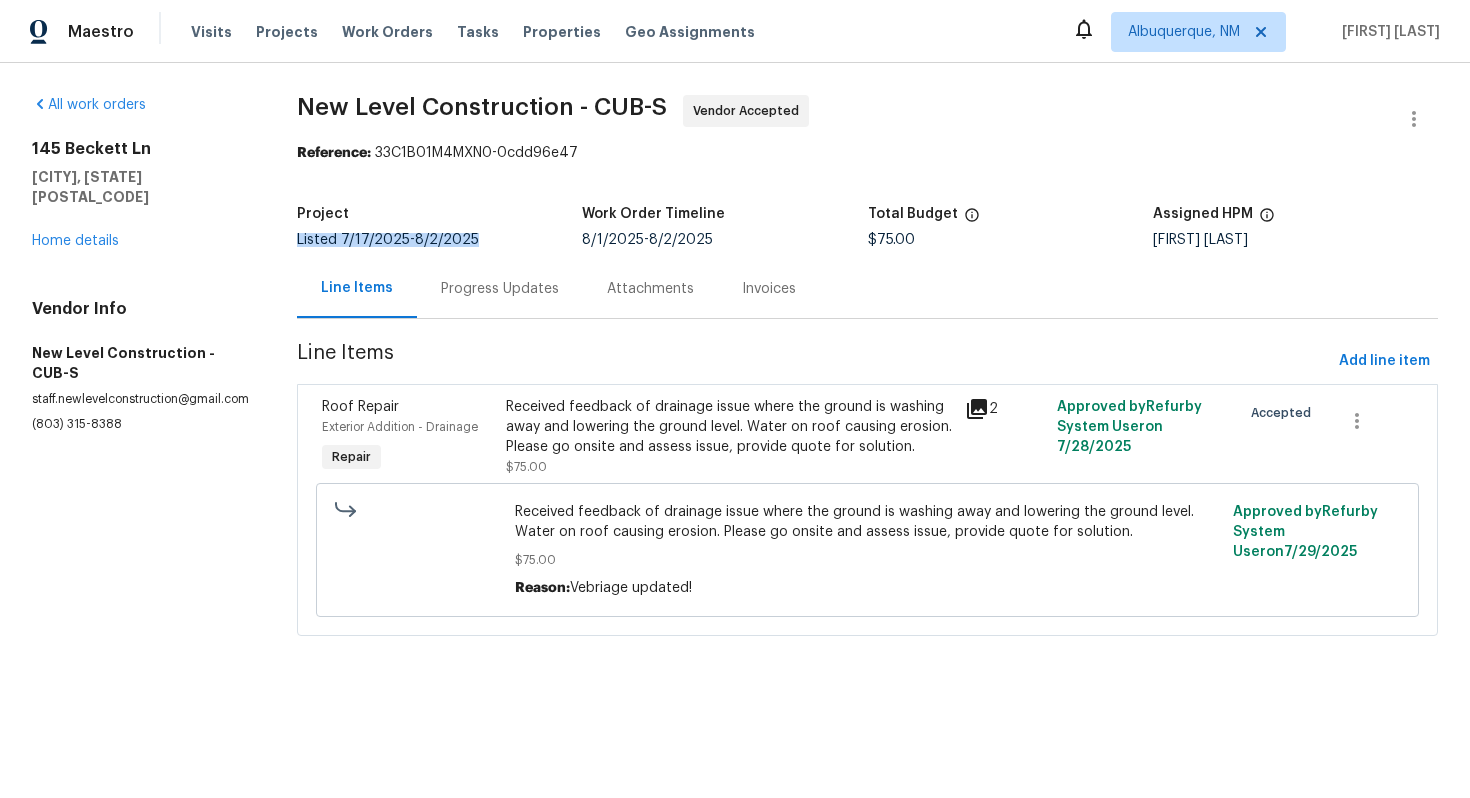 drag, startPoint x: 447, startPoint y: 233, endPoint x: 265, endPoint y: 234, distance: 182.00275 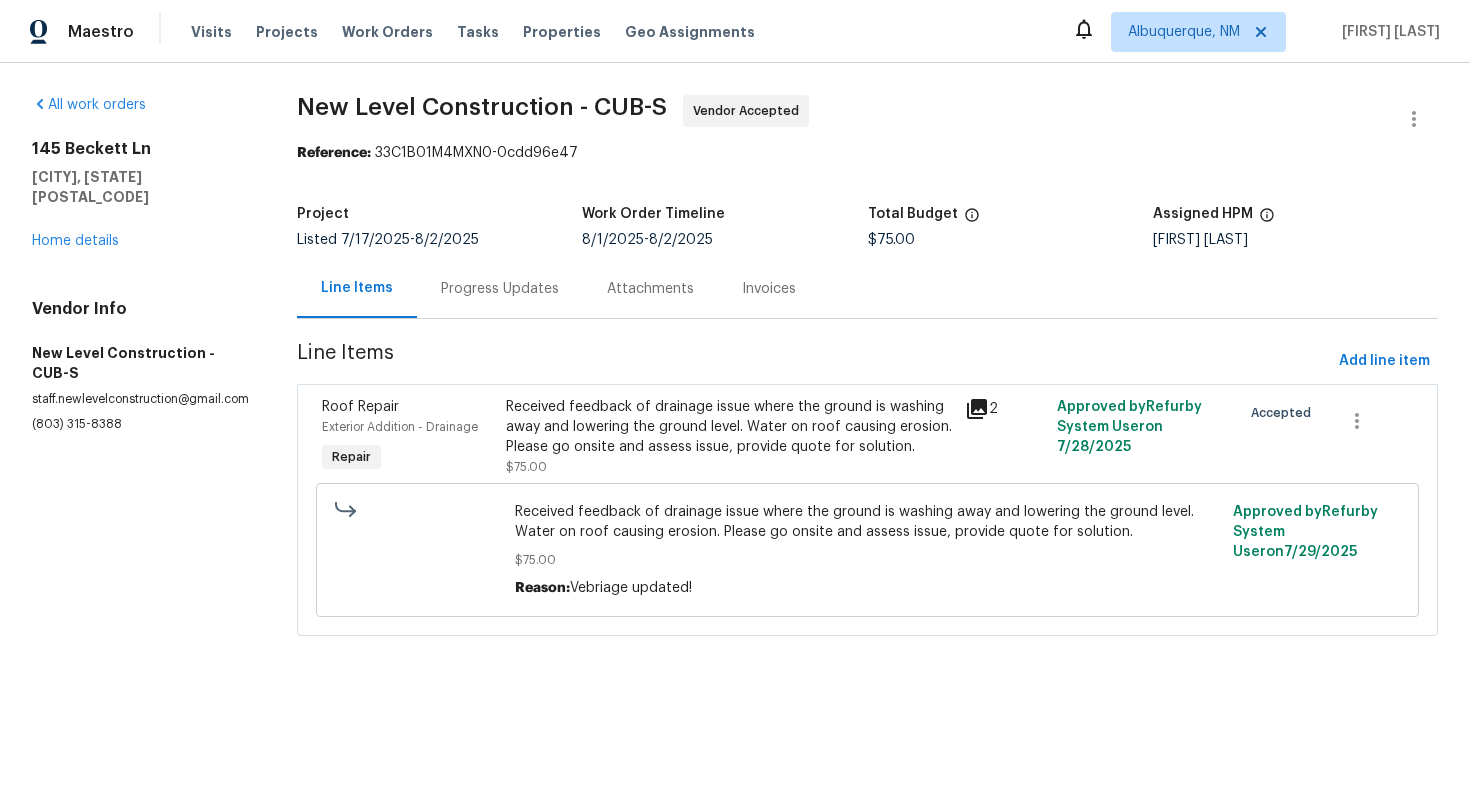 click on "Progress Updates" at bounding box center (500, 289) 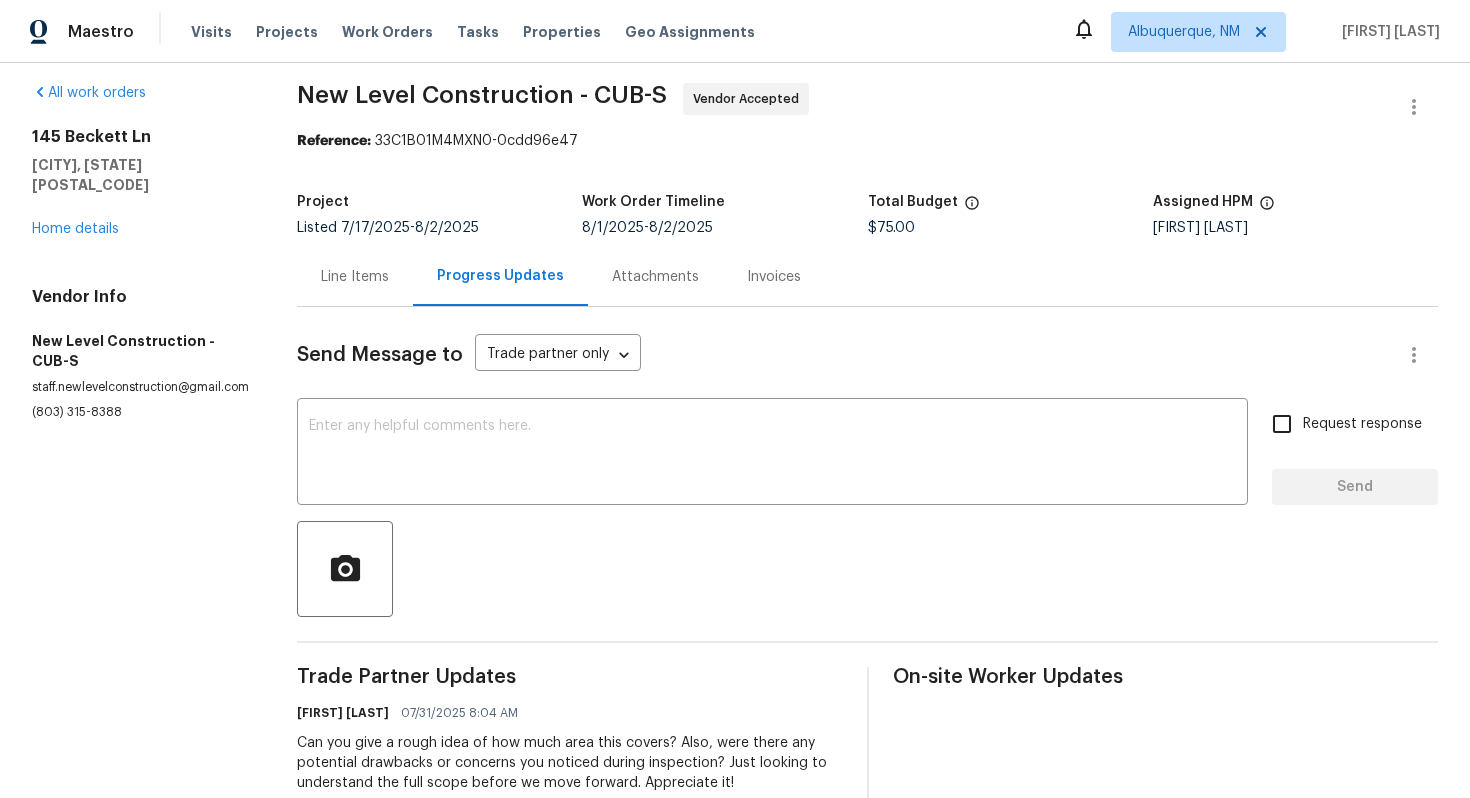 scroll, scrollTop: 0, scrollLeft: 0, axis: both 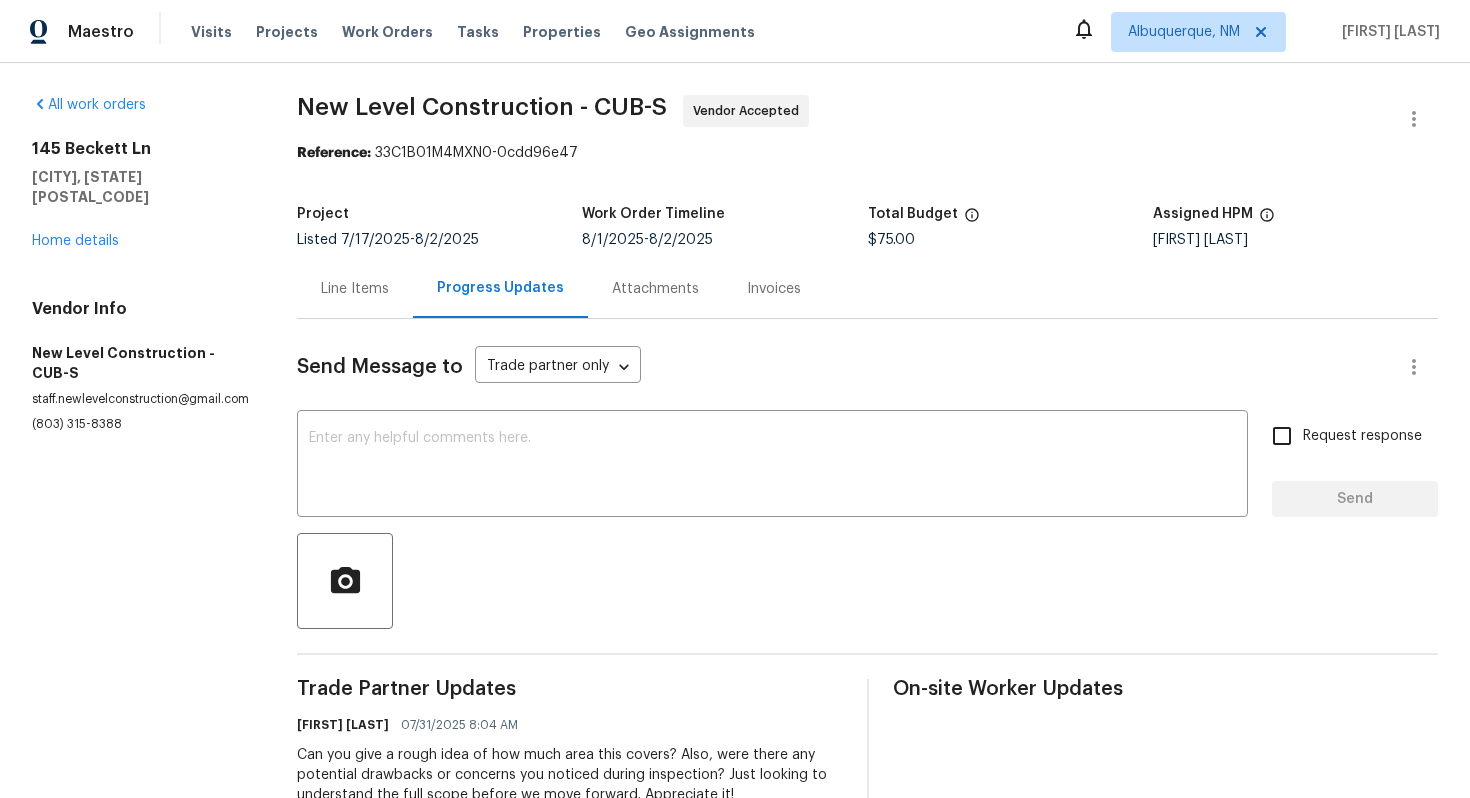 click on "8/1/2025  -  8/2/2025" at bounding box center (724, 240) 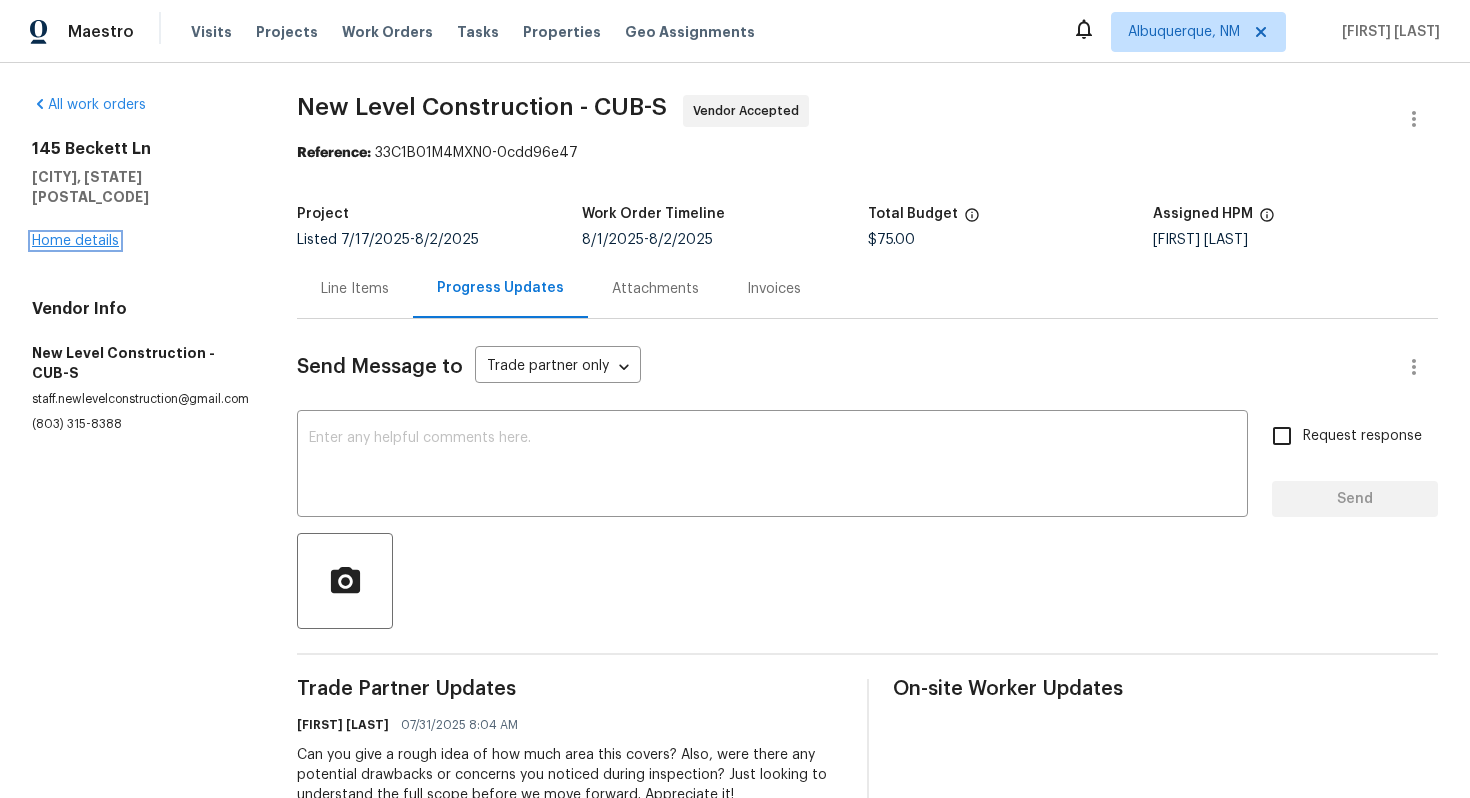click on "Home details" at bounding box center [75, 241] 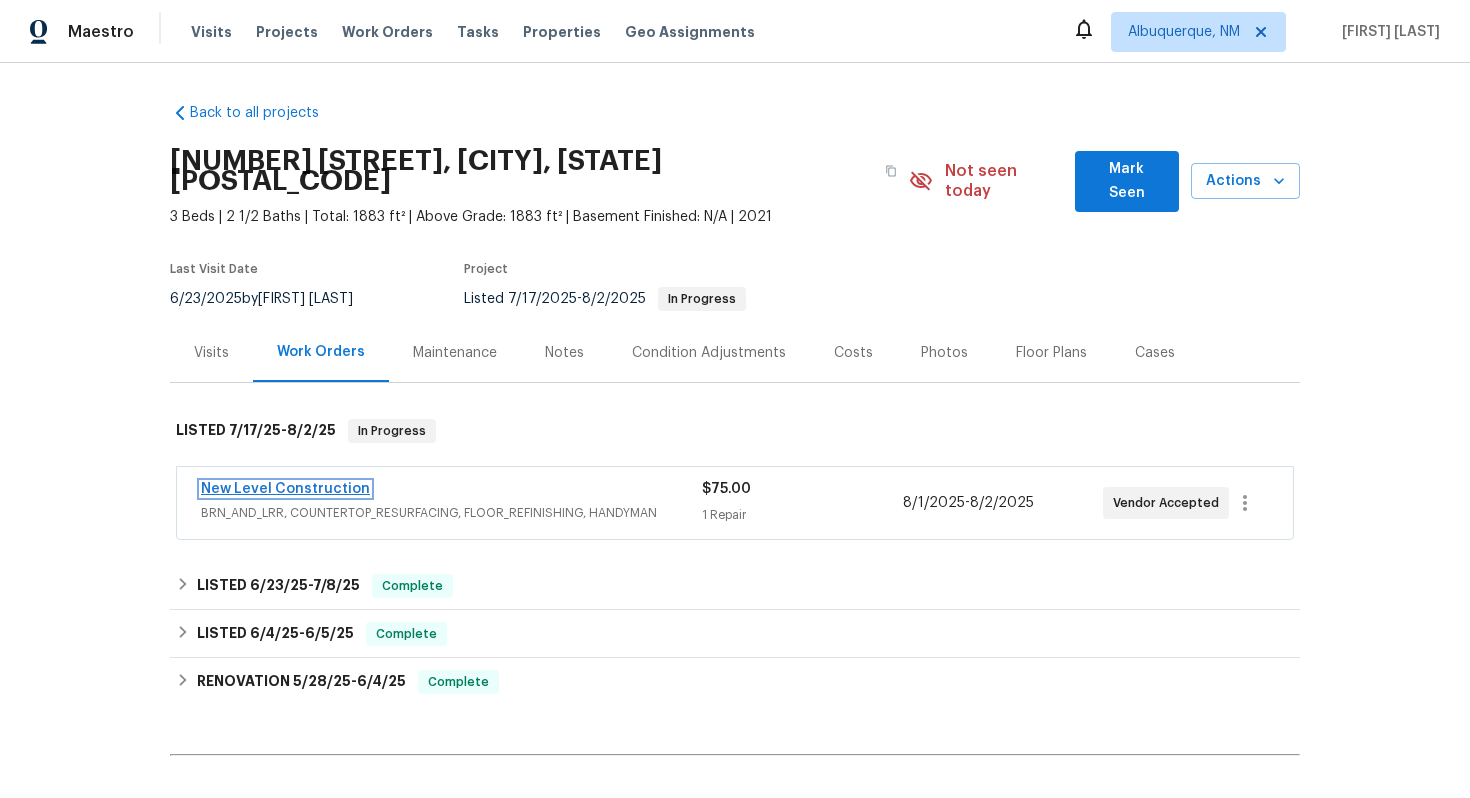 click on "New Level Construction" at bounding box center [285, 489] 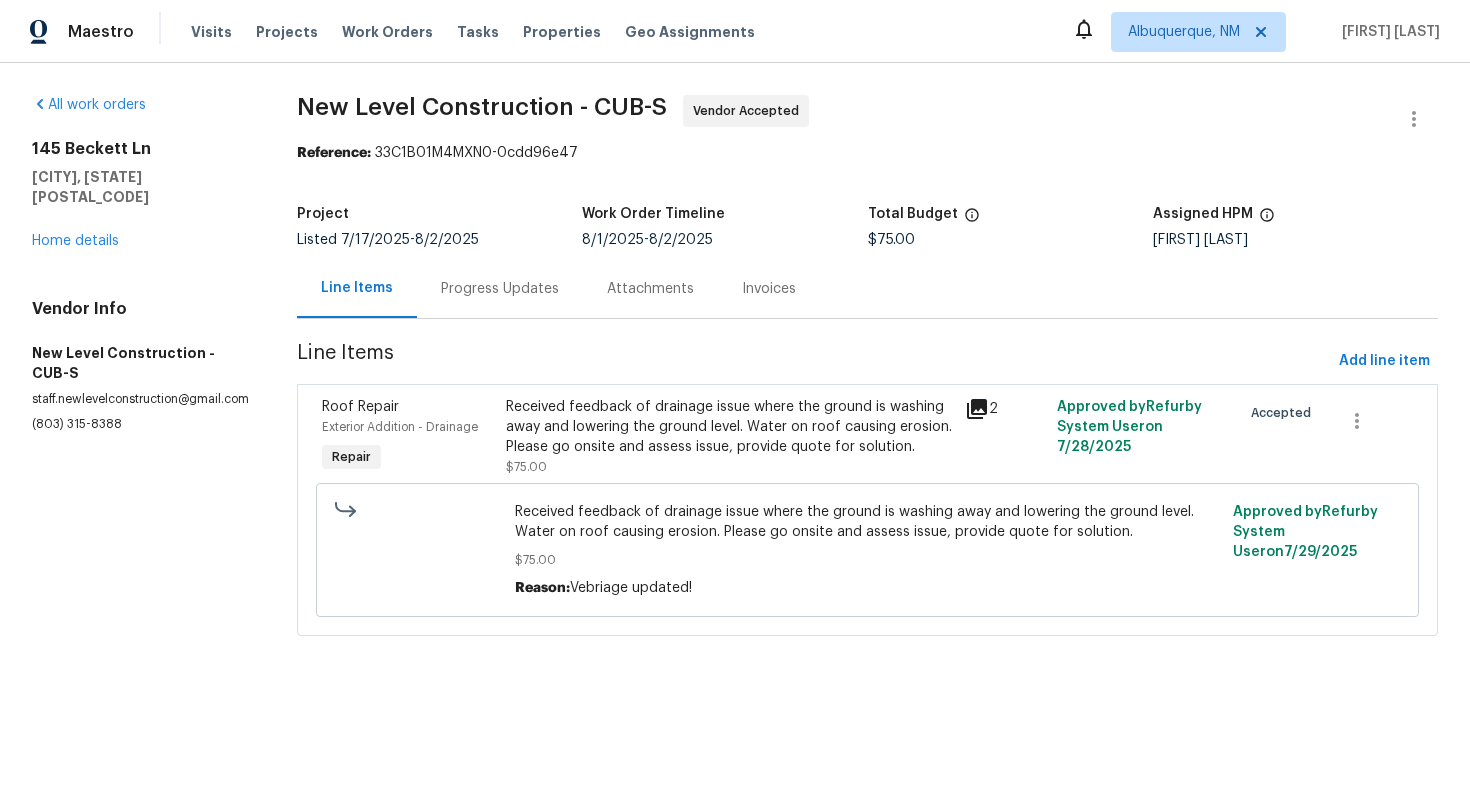 click on "New Level Construction - CUB-S Vendor Accepted Reference:   33C1B01M4MXN0-0cdd96e47 Project Listed   7/17/2025  -  8/2/2025 Work Order Timeline 8/1/2025  -  8/2/2025 Total Budget $75.00 Assigned HPM Ryan Middleton Line Items Progress Updates Attachments Invoices Line Items Add line item Roof Repair Exterior Addition - Drainage Repair Received feedback of drainage issue where the ground is washing away and lowering the ground level. Water on roof causing erosion. Please go onsite and assess issue, provide quote for solution. $75.00   2 Approved by  Refurby System User  on   7/28/2025 Accepted Received feedback of drainage issue where the ground is washing away and lowering the ground level. Water on roof causing erosion. Please go onsite and assess issue, provide quote for solution. $75.00 Reason:  Vebriage updated! Approved by  Refurby System User  on  7/29/2025" at bounding box center (867, 377) 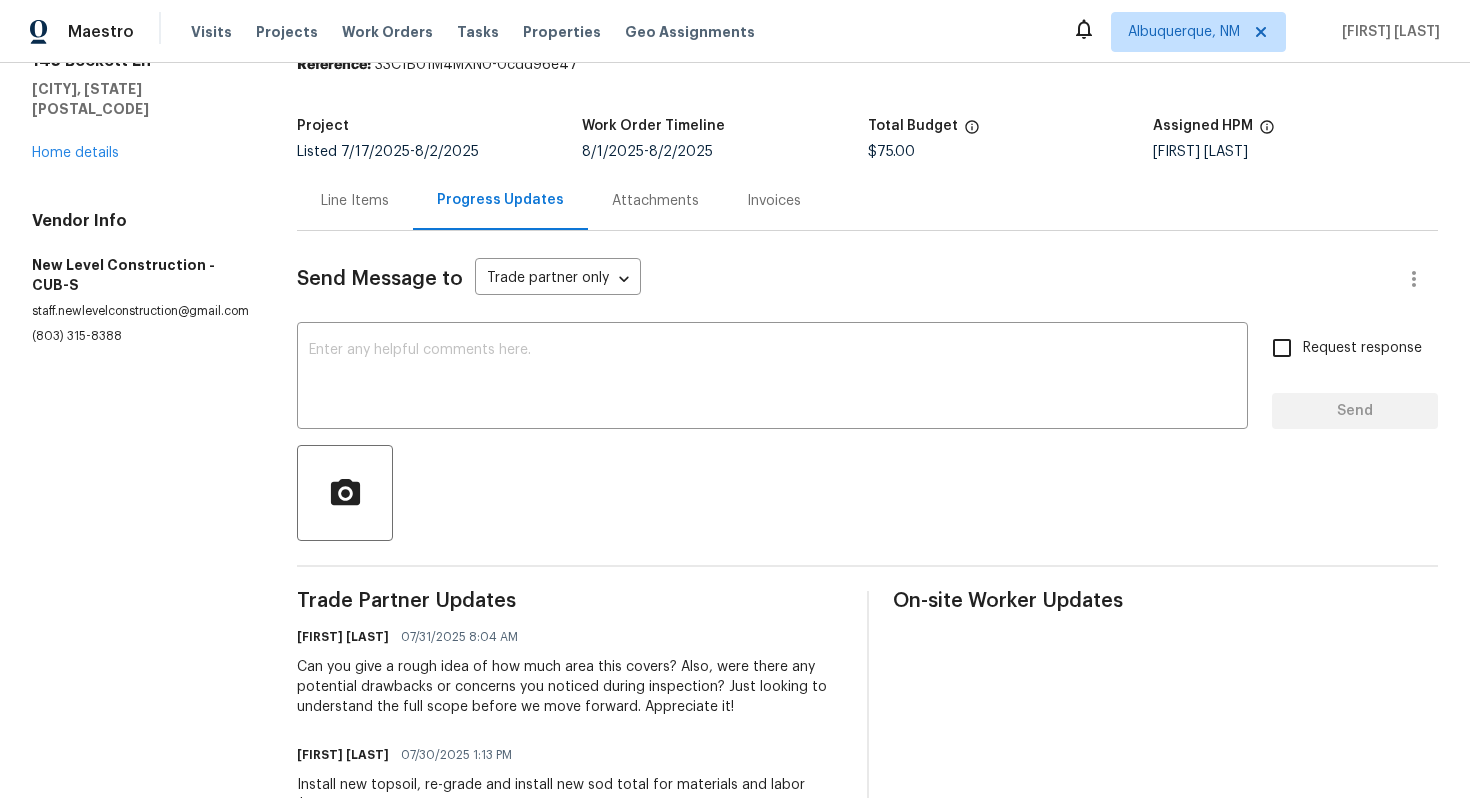 scroll, scrollTop: 112, scrollLeft: 0, axis: vertical 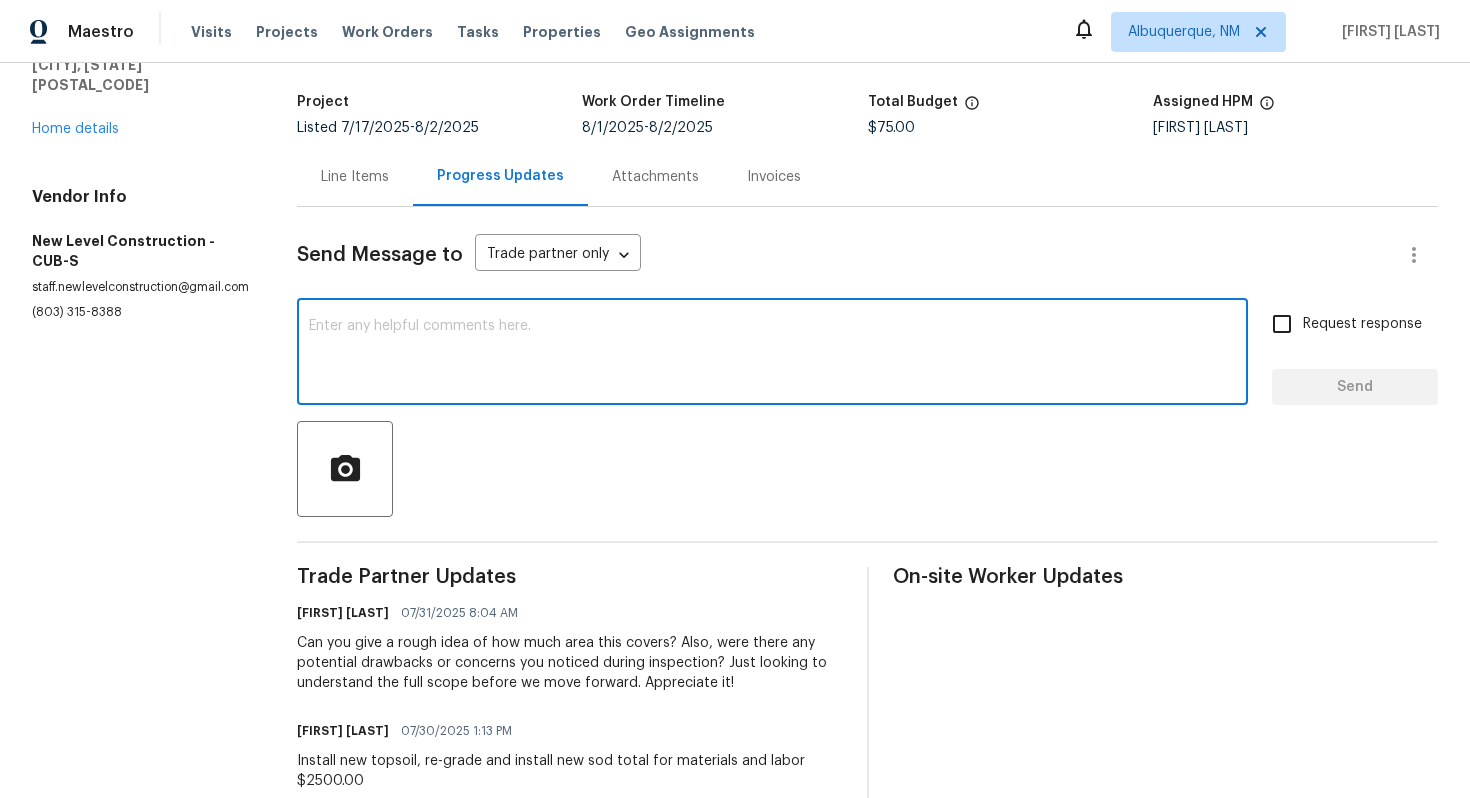 click at bounding box center [772, 354] 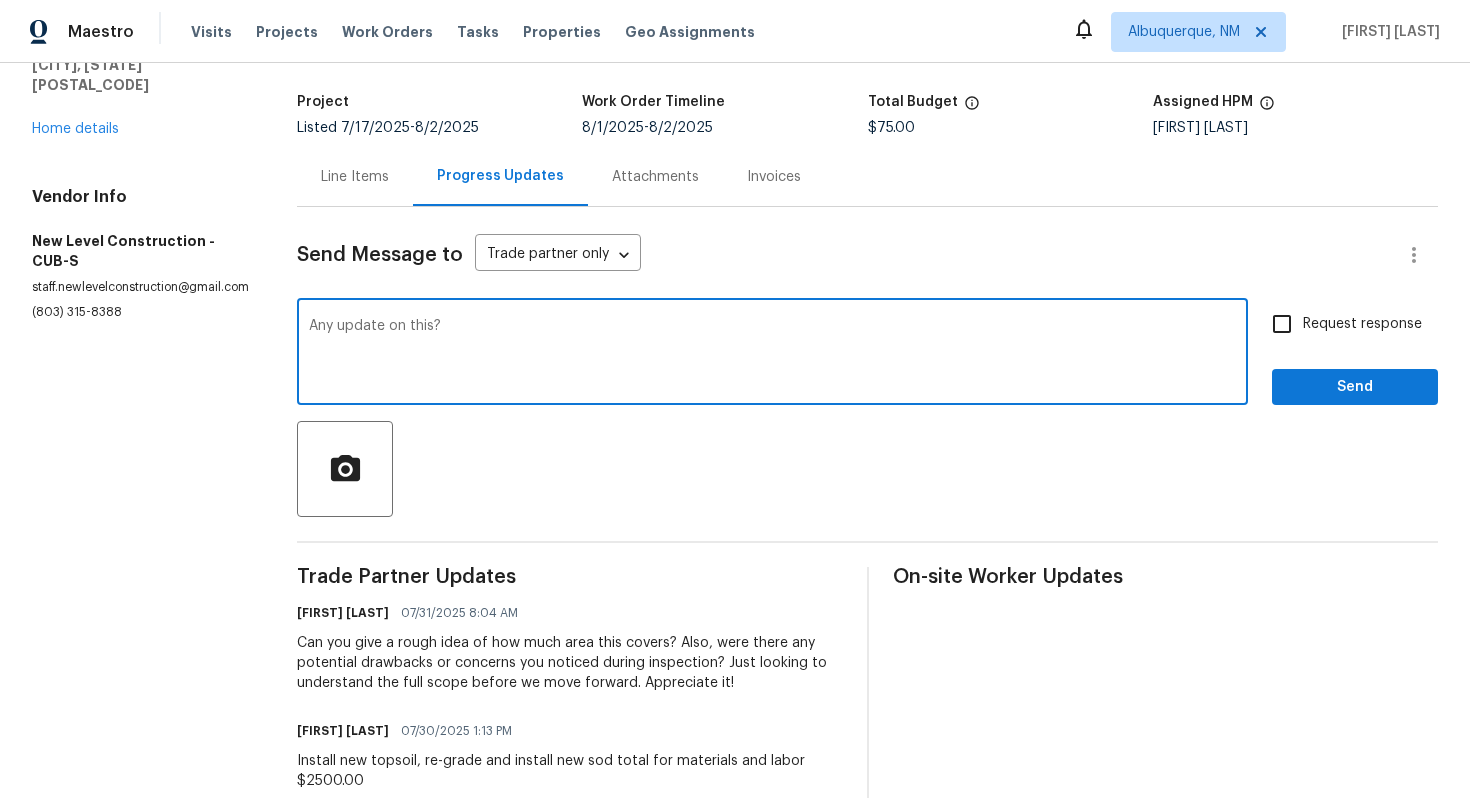 type on "Any update on this?" 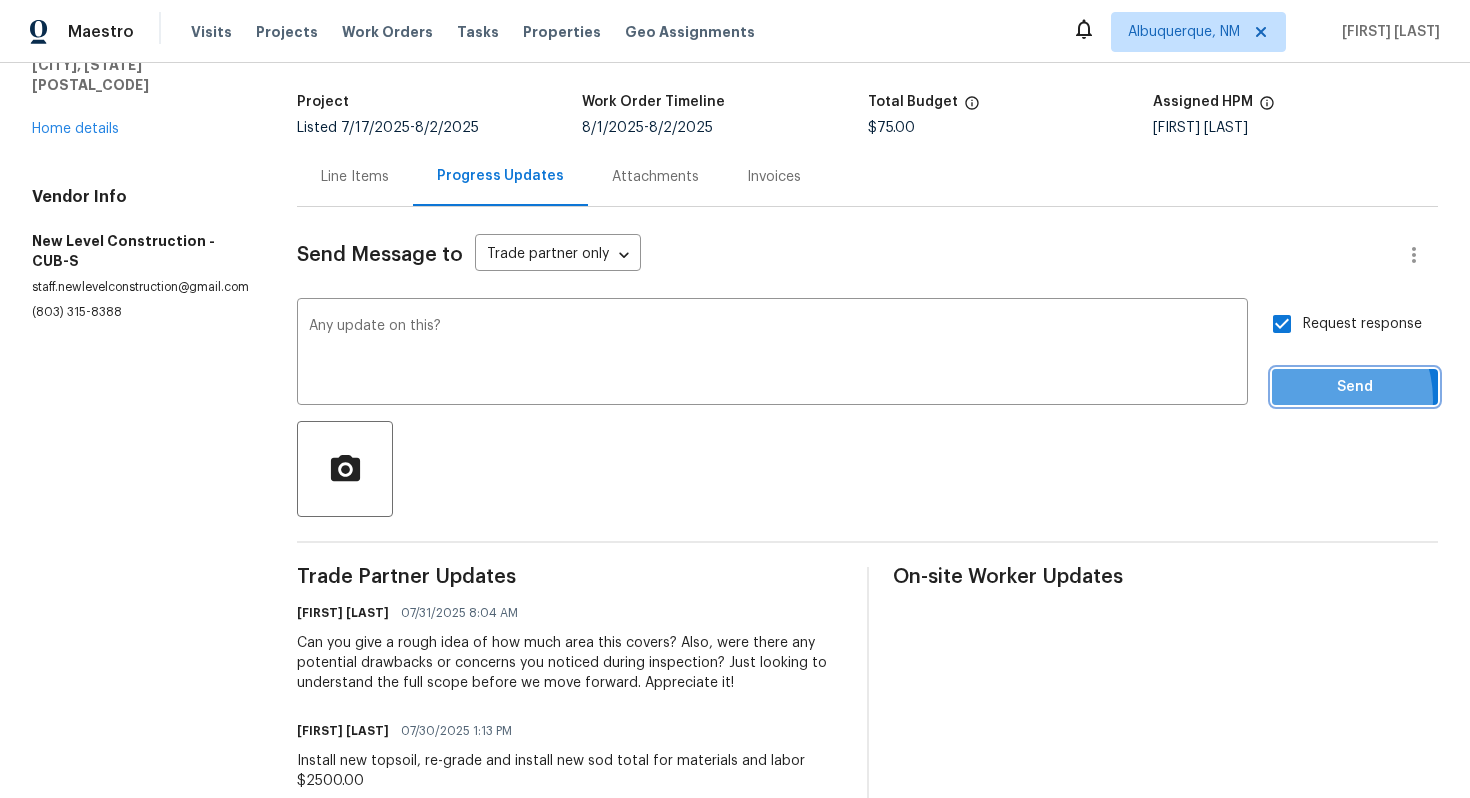 click on "Send" at bounding box center [1355, 387] 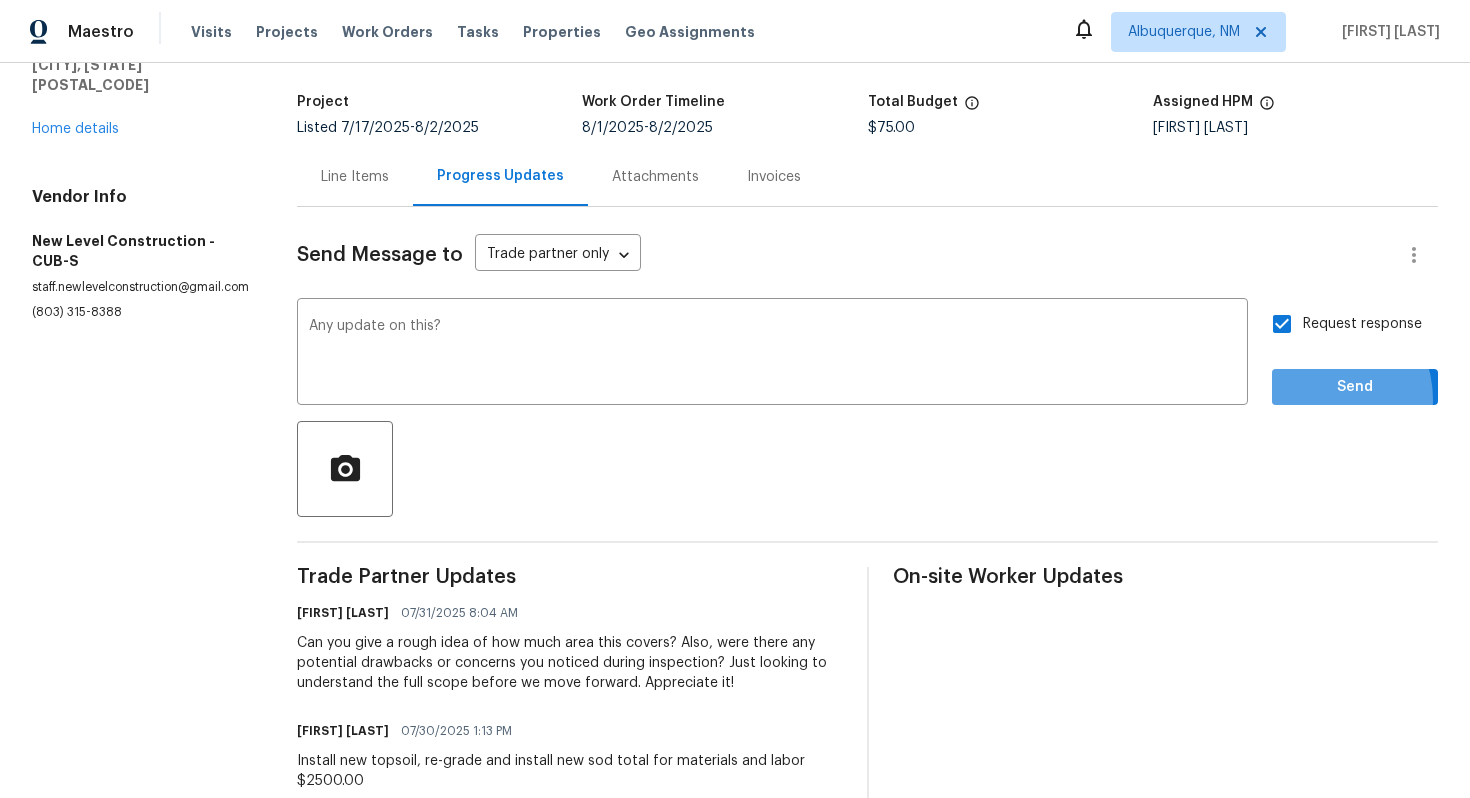 scroll, scrollTop: 0, scrollLeft: 0, axis: both 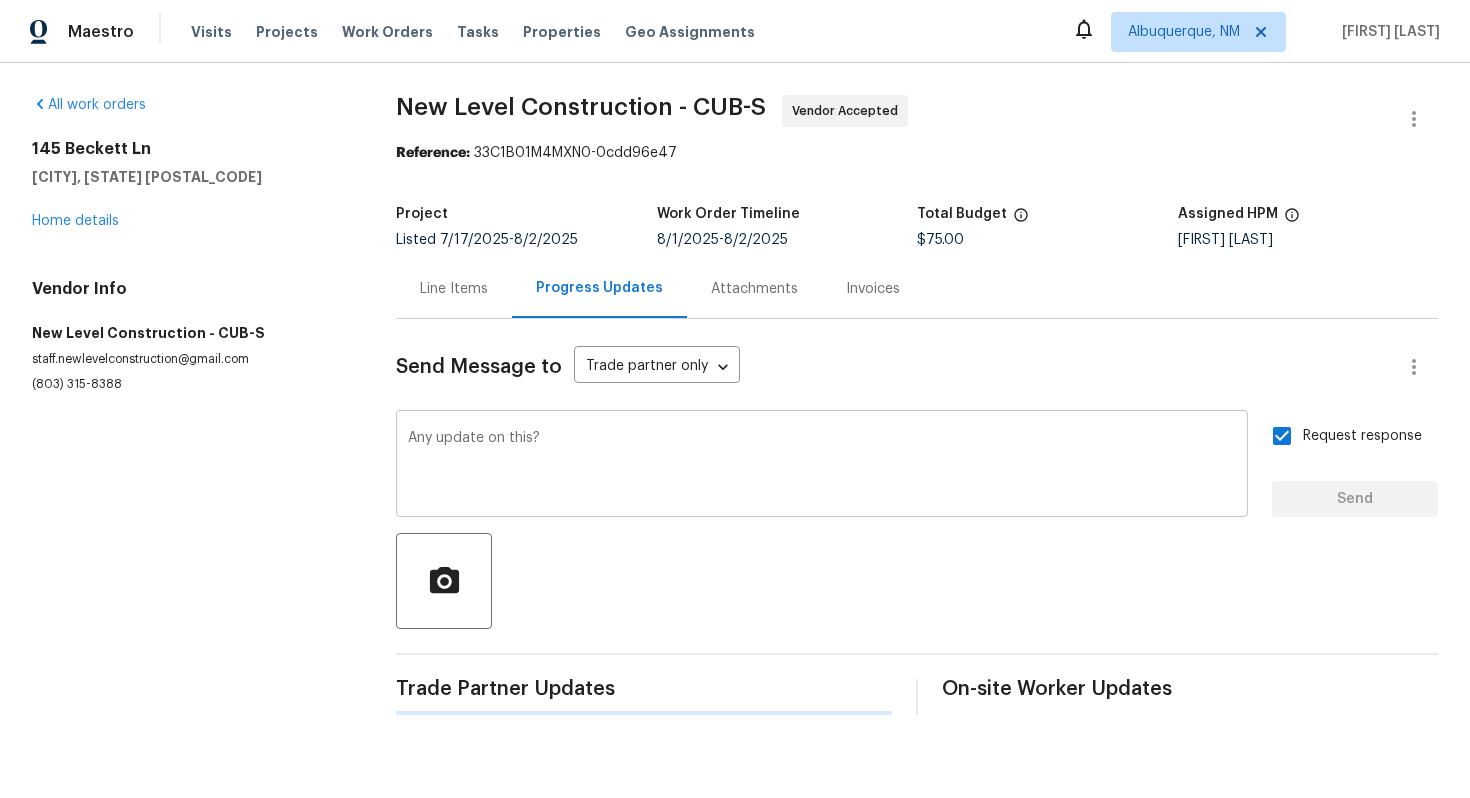 type 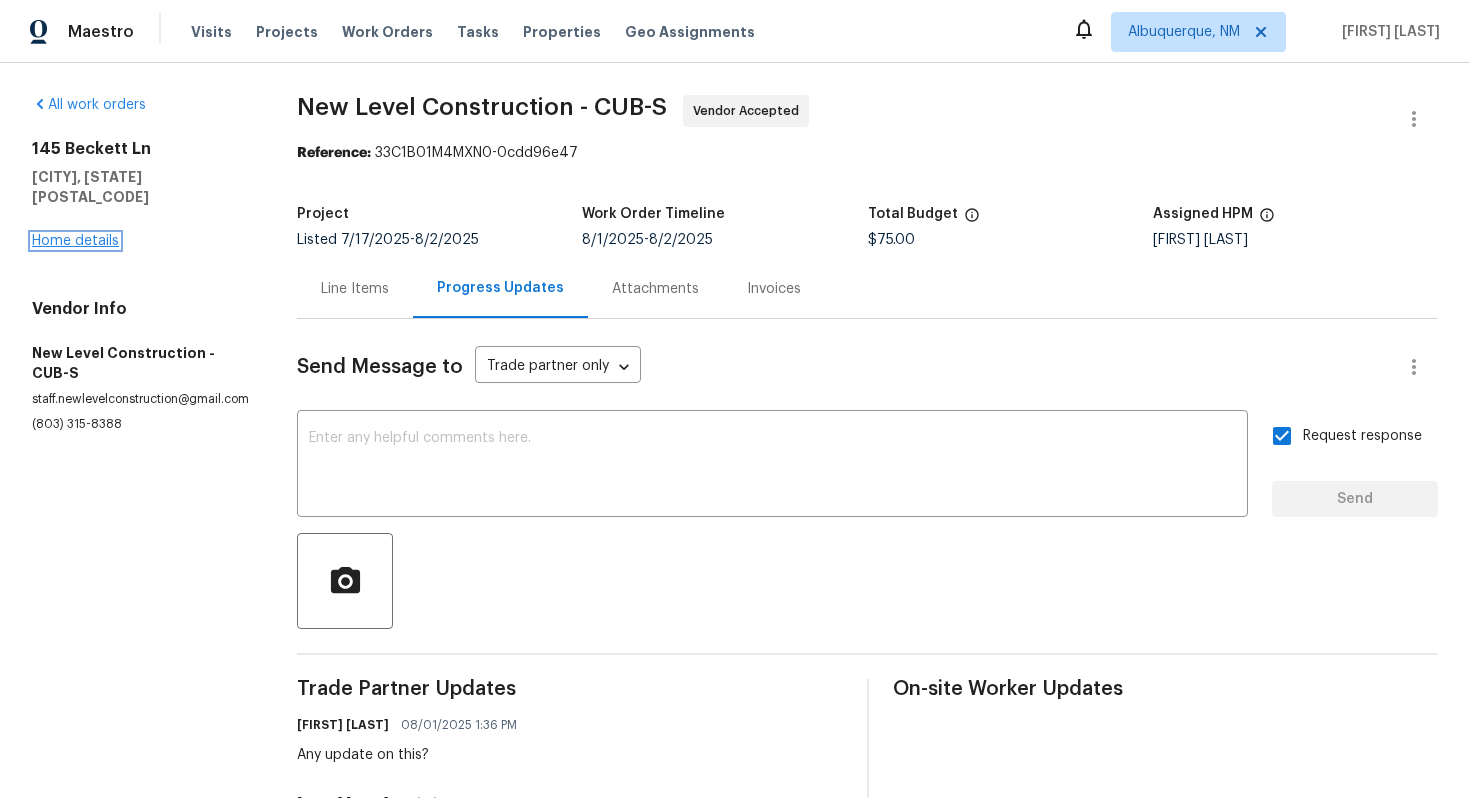 click on "Home details" at bounding box center [75, 241] 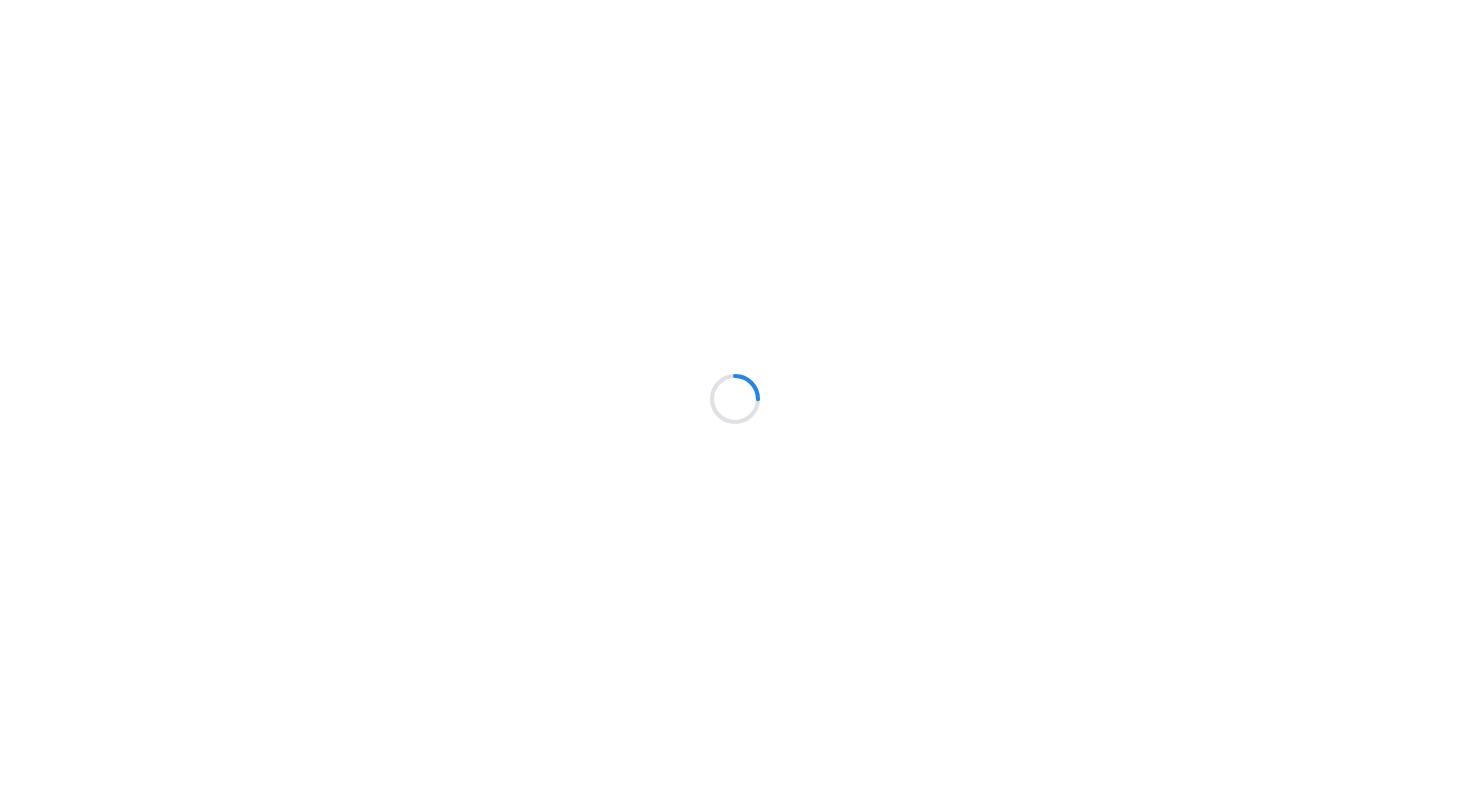 scroll, scrollTop: 0, scrollLeft: 0, axis: both 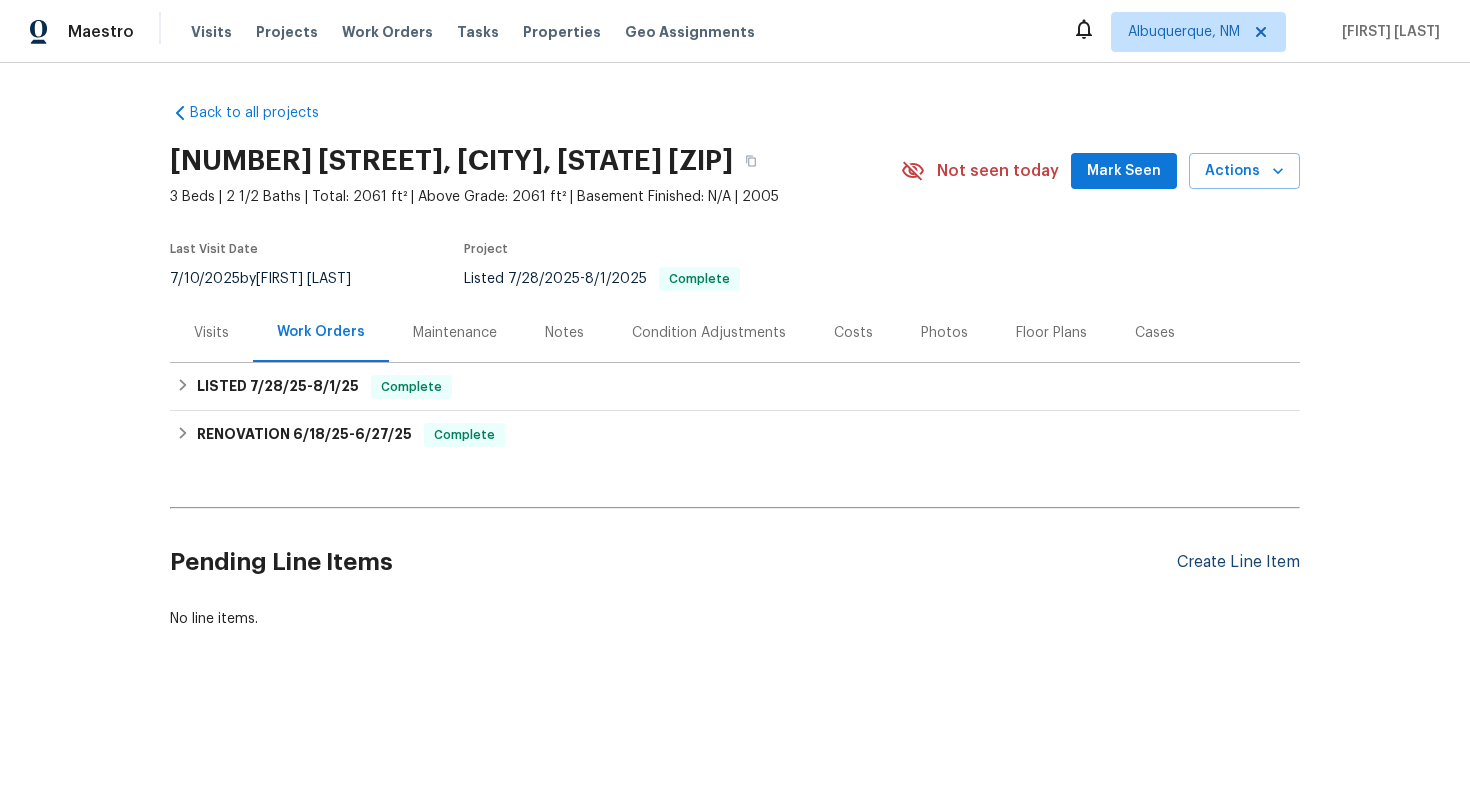 click on "Create Line Item" at bounding box center [1238, 562] 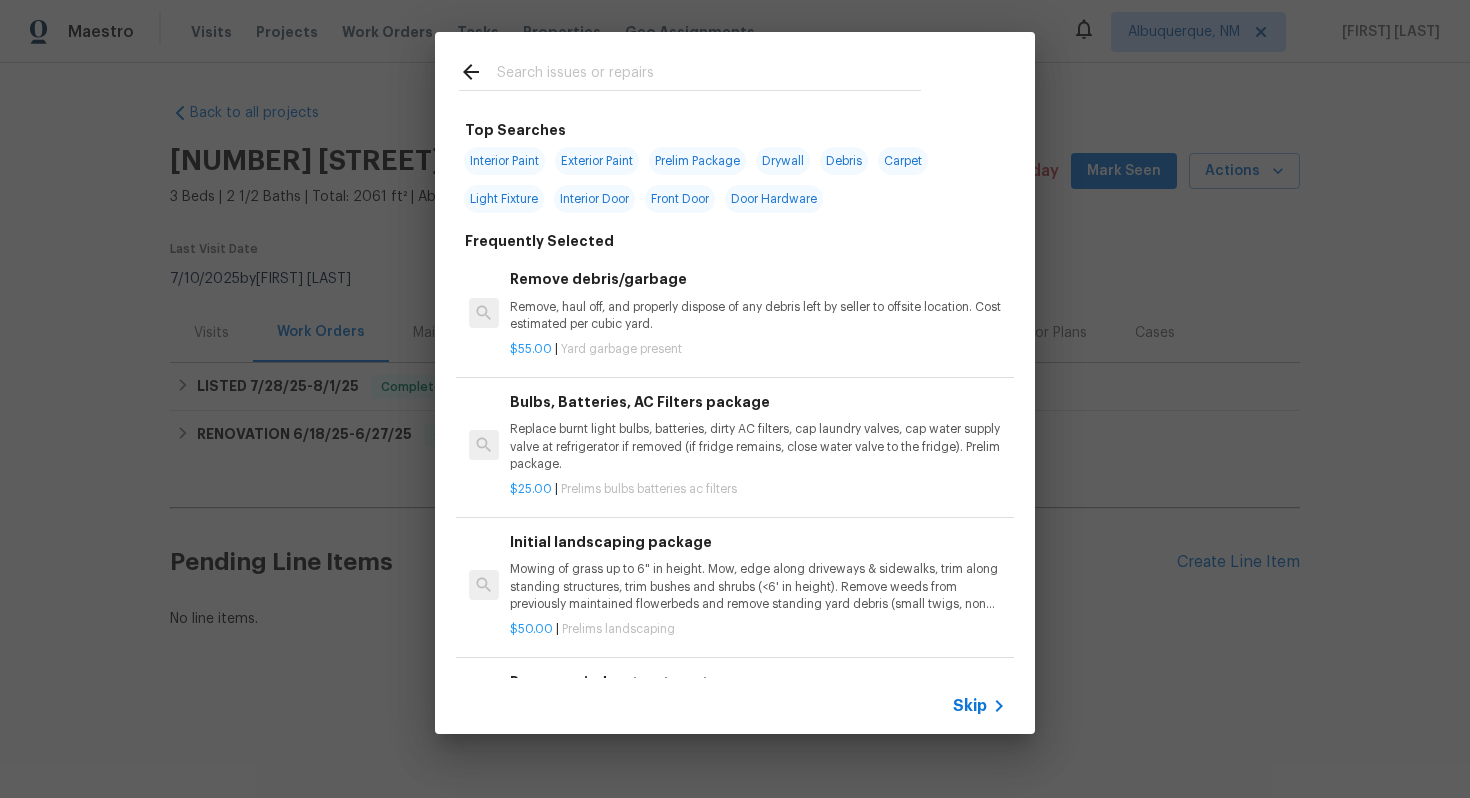 click 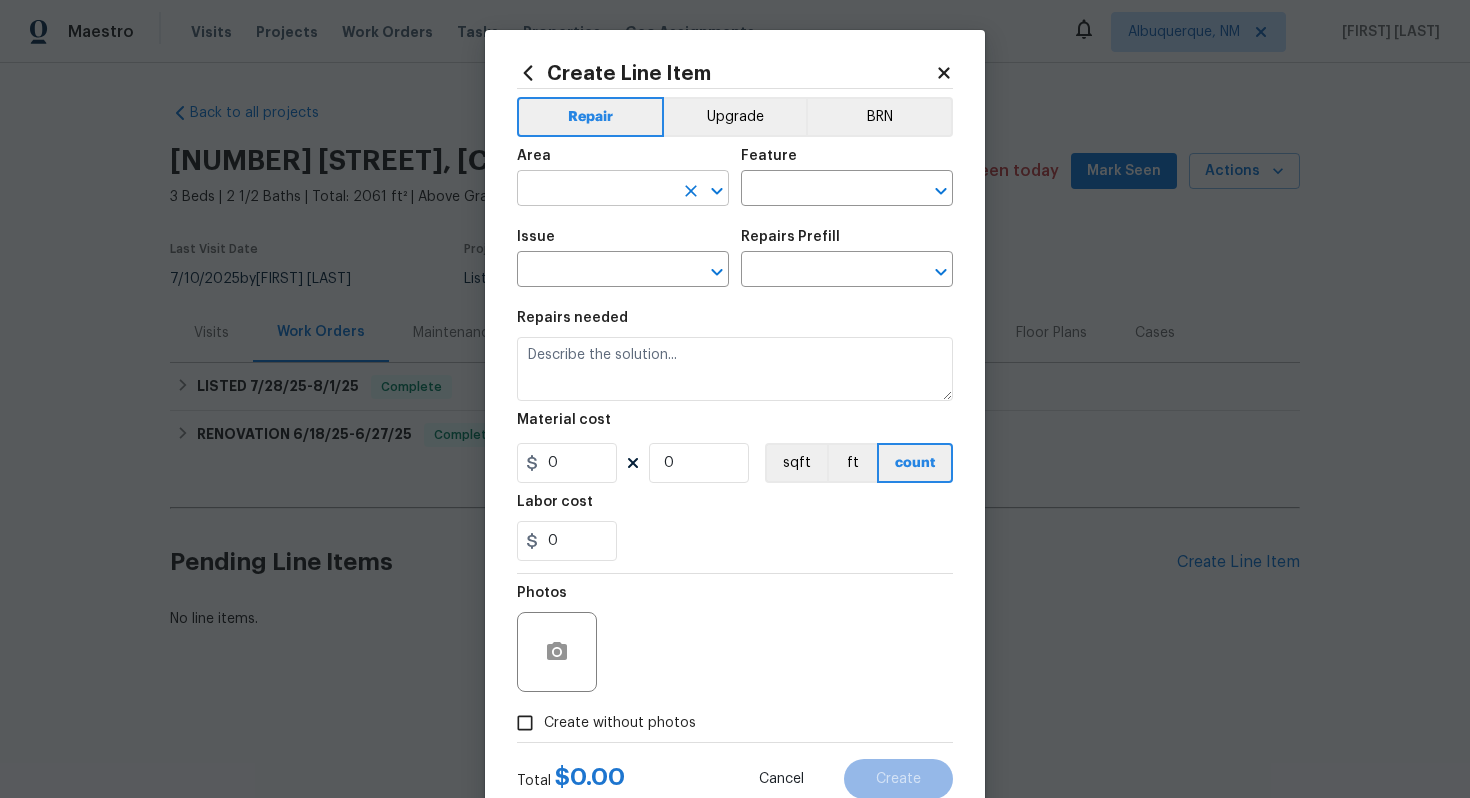 click at bounding box center [595, 190] 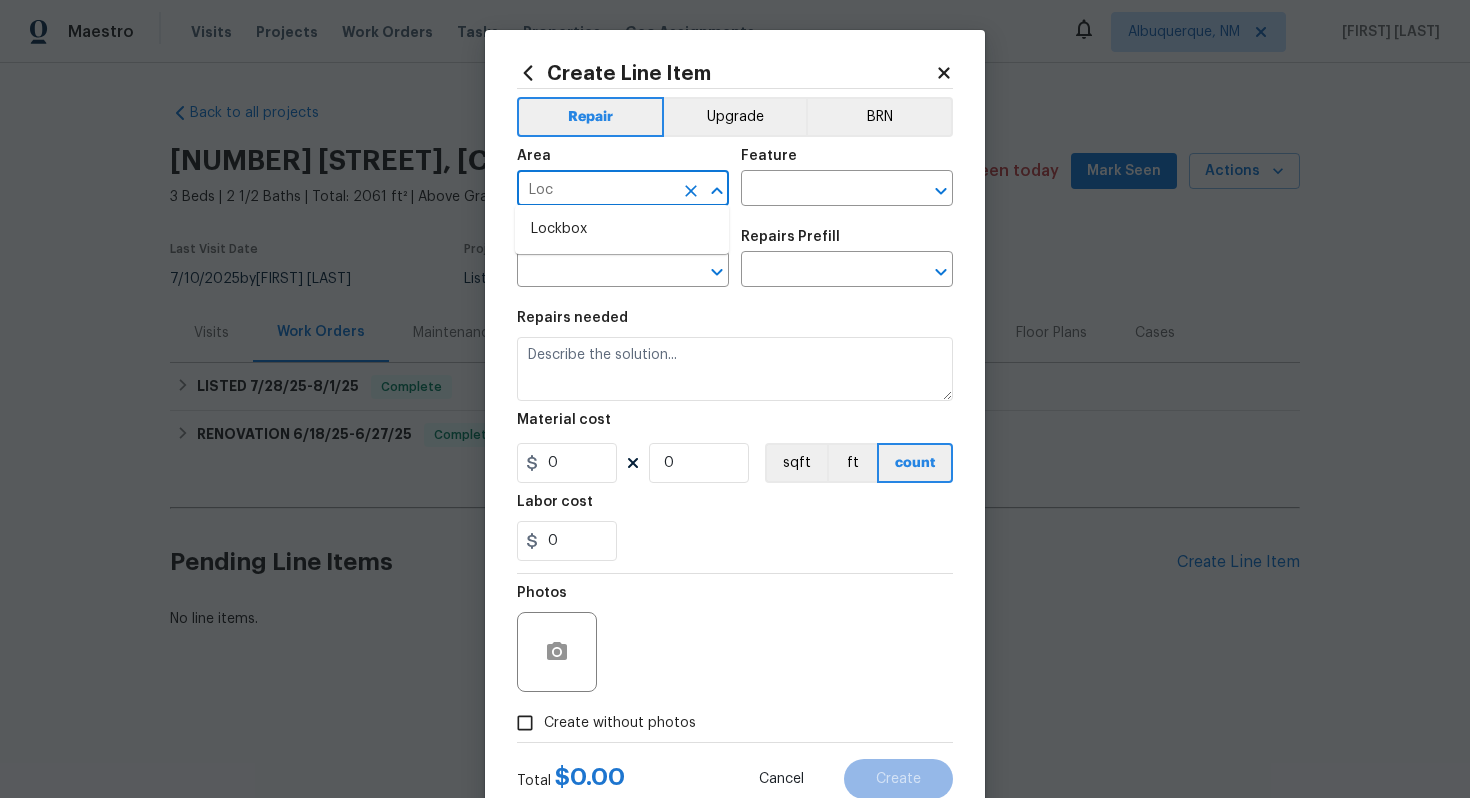 type on "Lock" 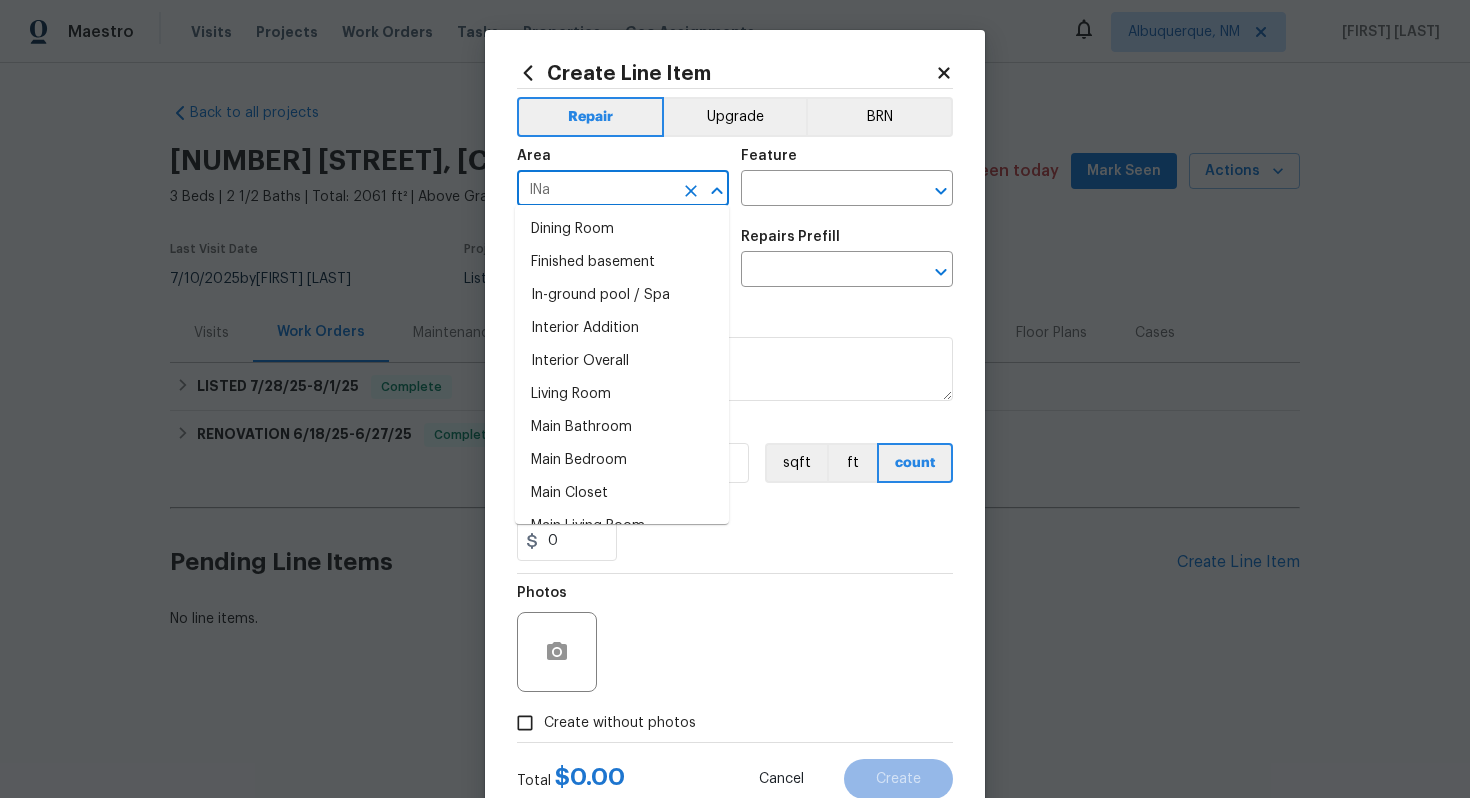 type on "IN" 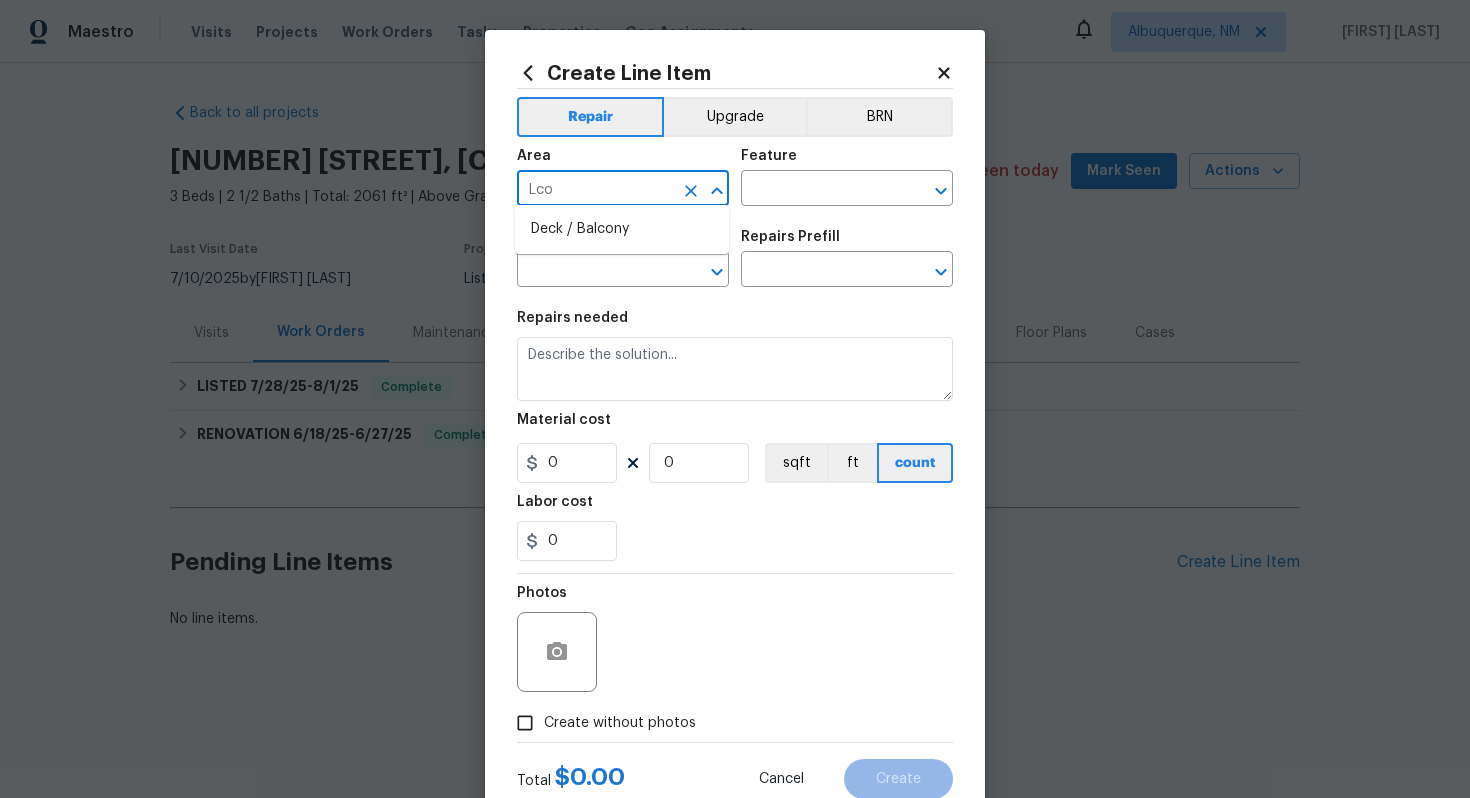 type on "Lcok" 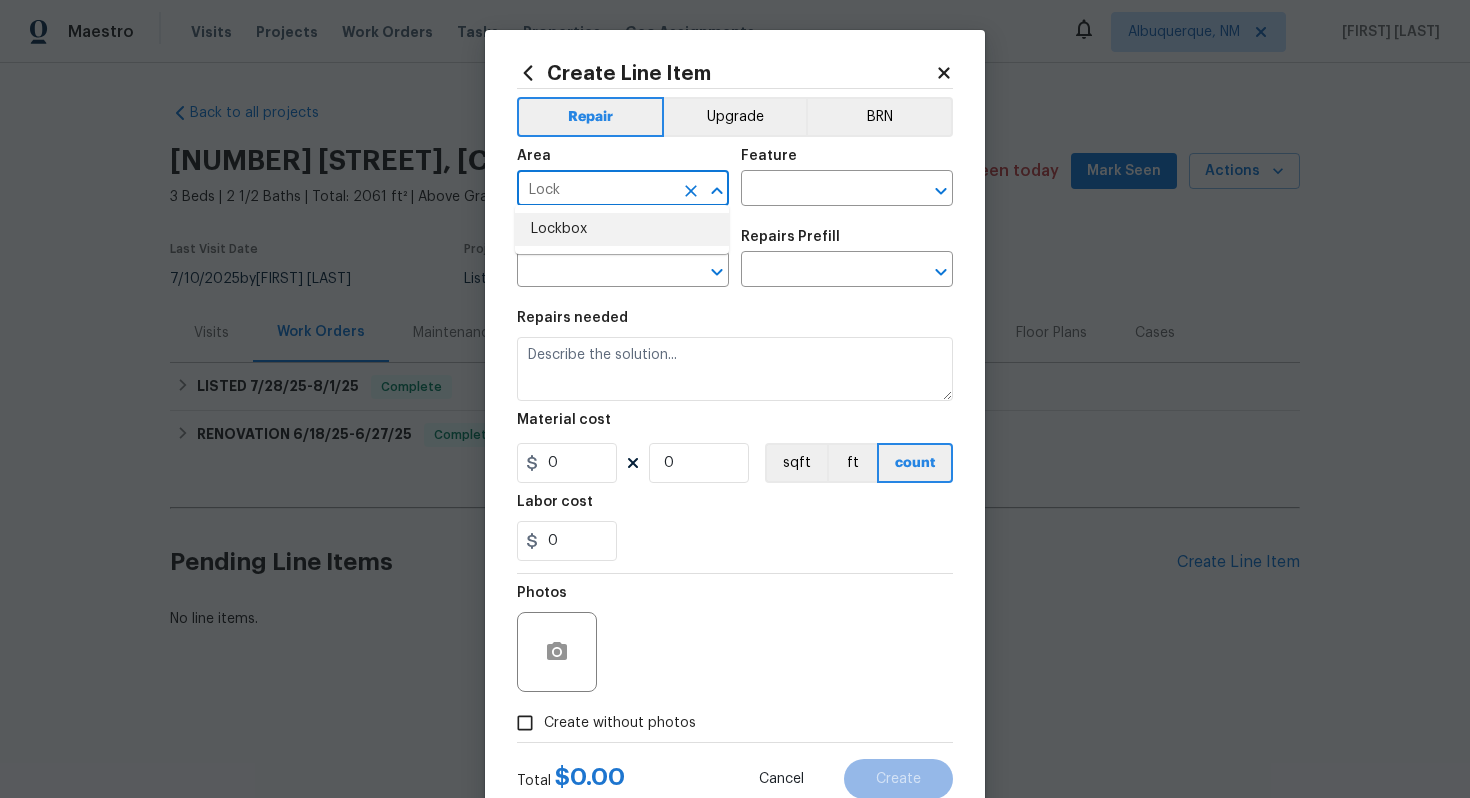 click on "Lockbox" at bounding box center [622, 229] 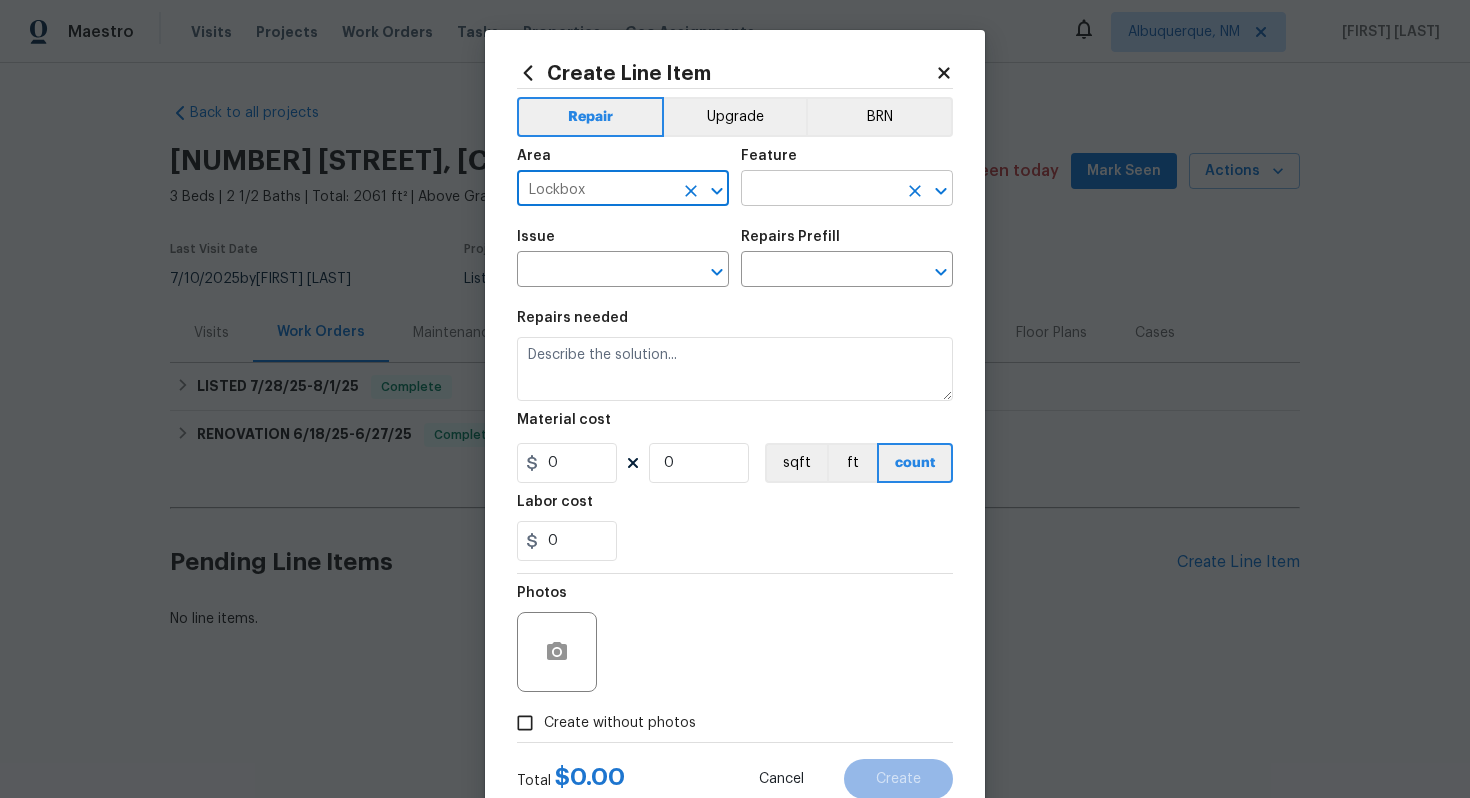 type on "Lockbox" 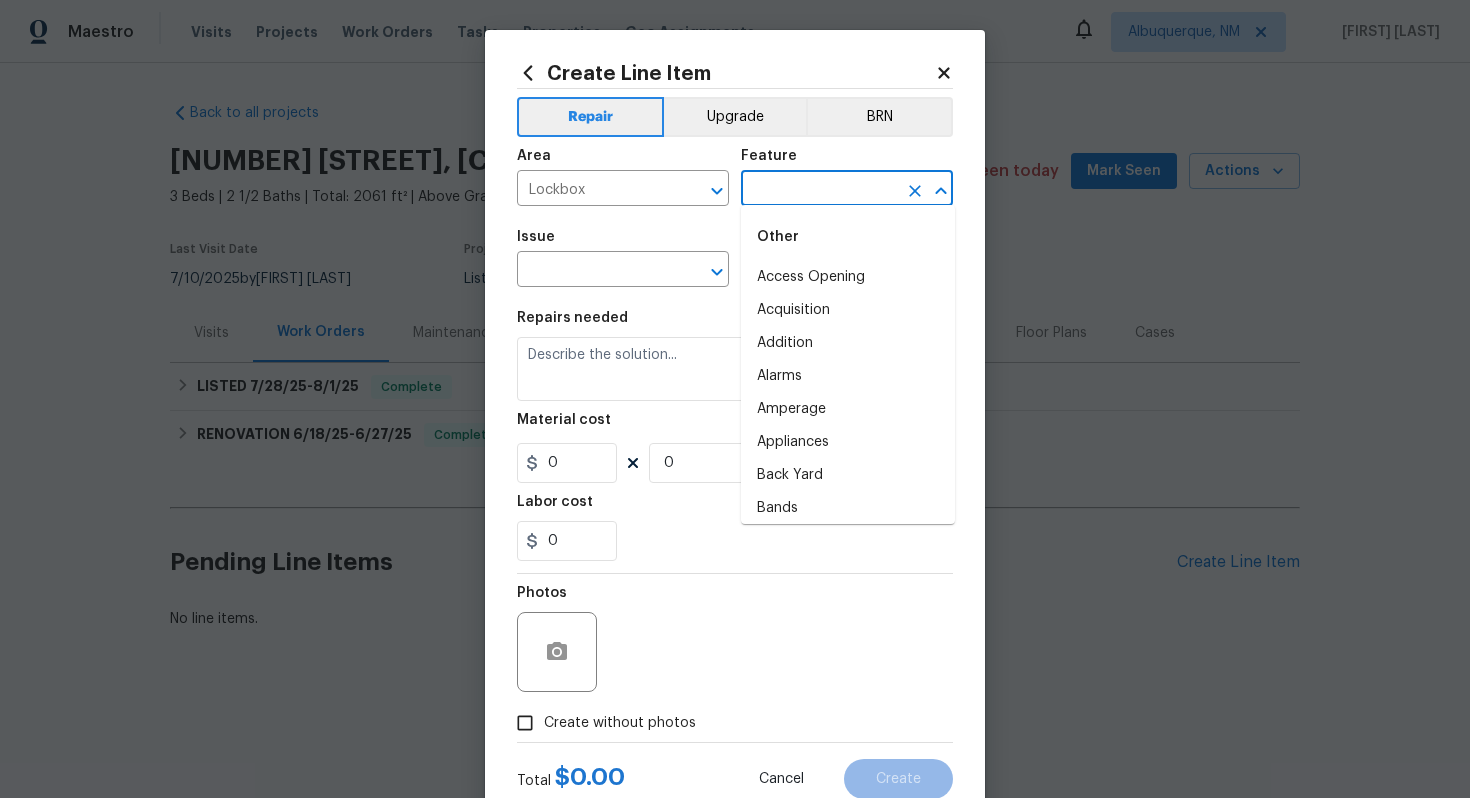 click at bounding box center [819, 190] 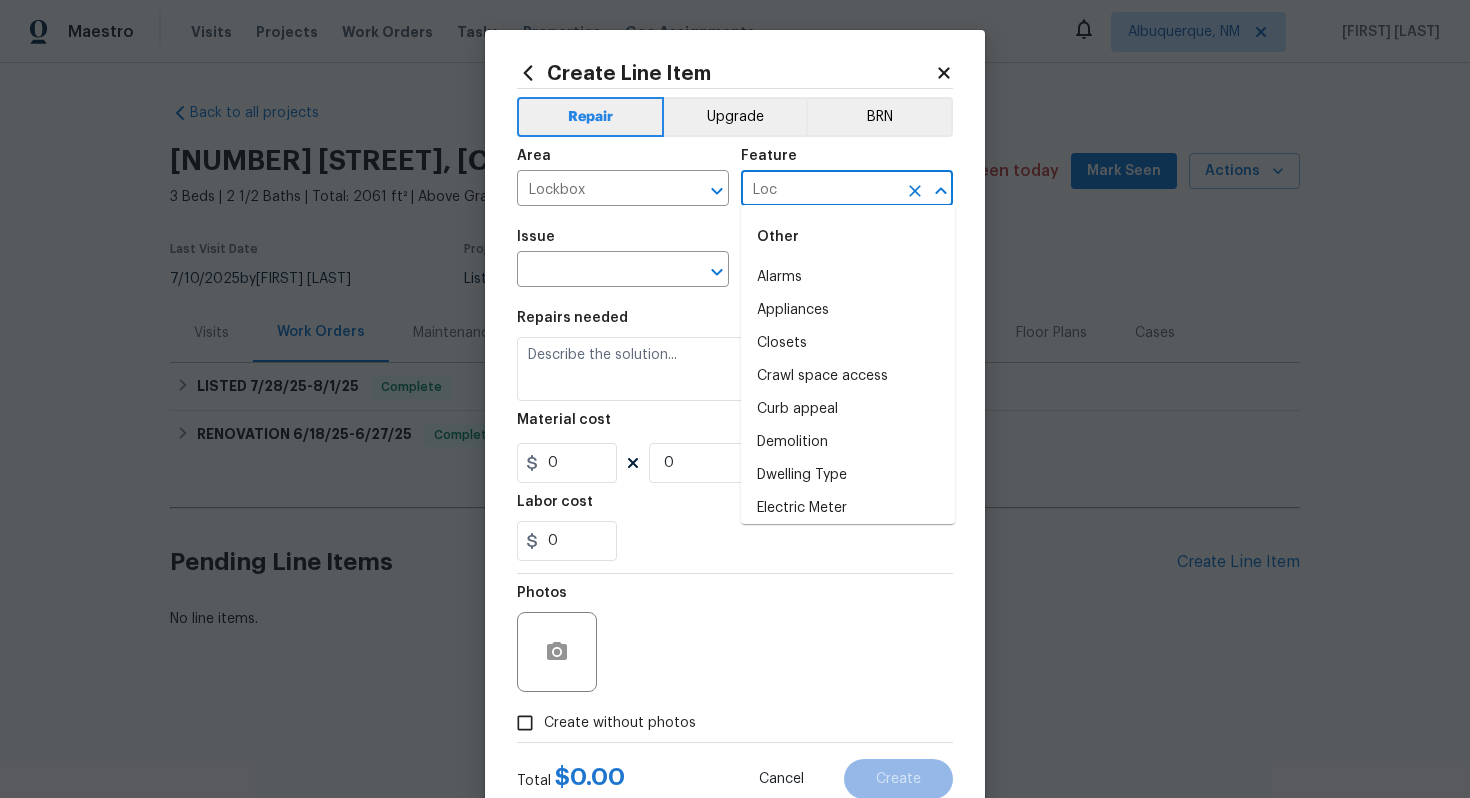 type on "Lock" 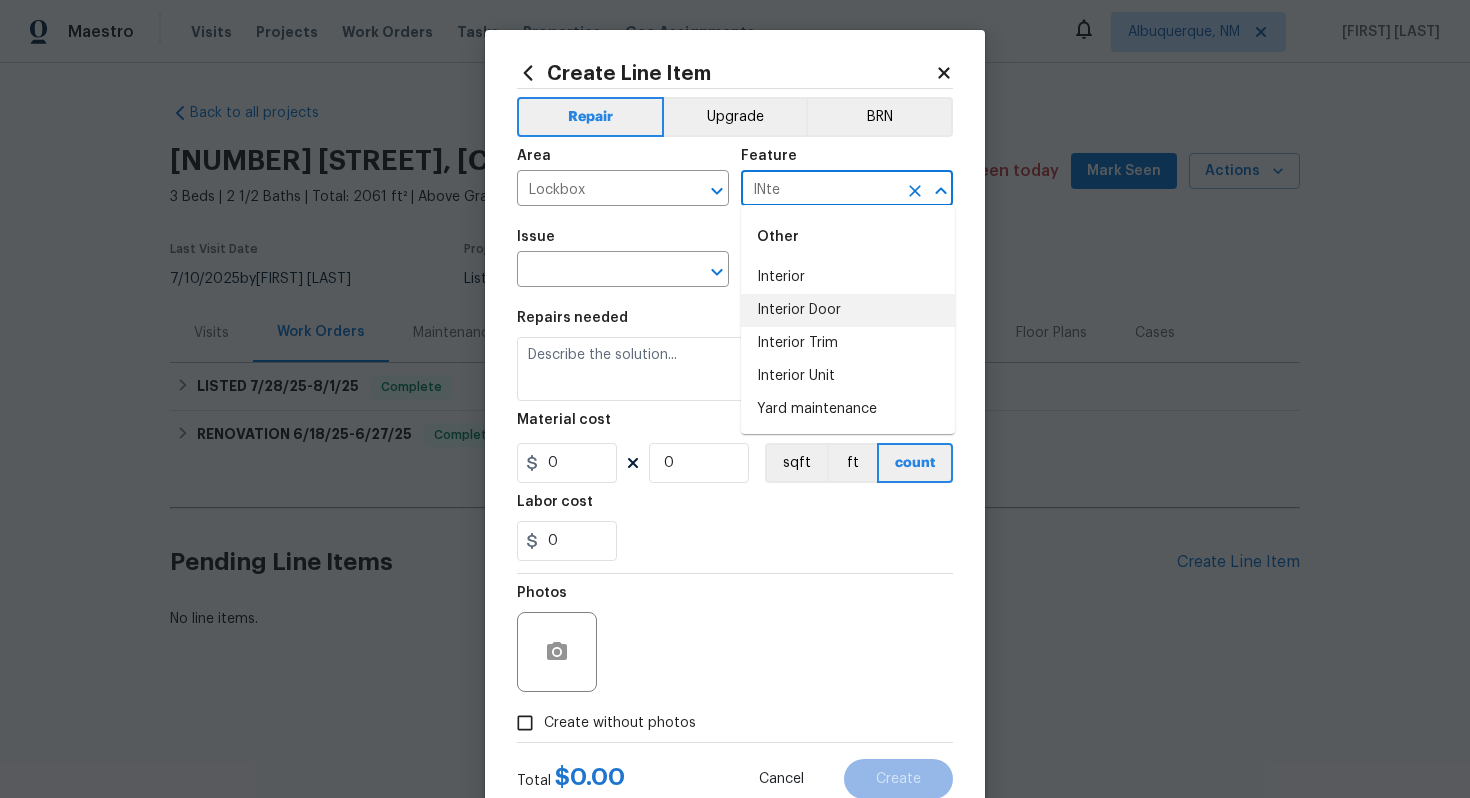 click on "Interior Door" at bounding box center (848, 310) 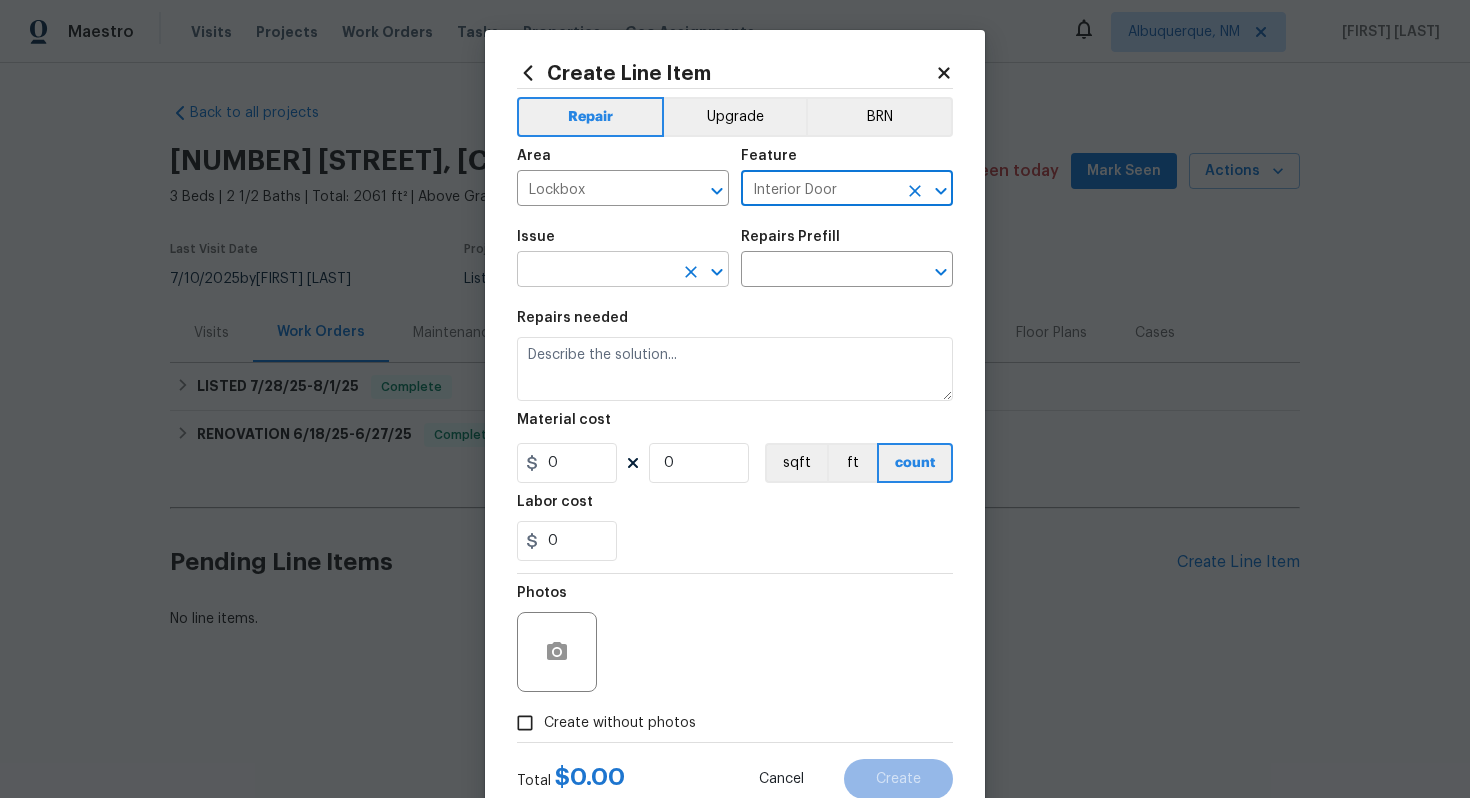 type on "Interior Door" 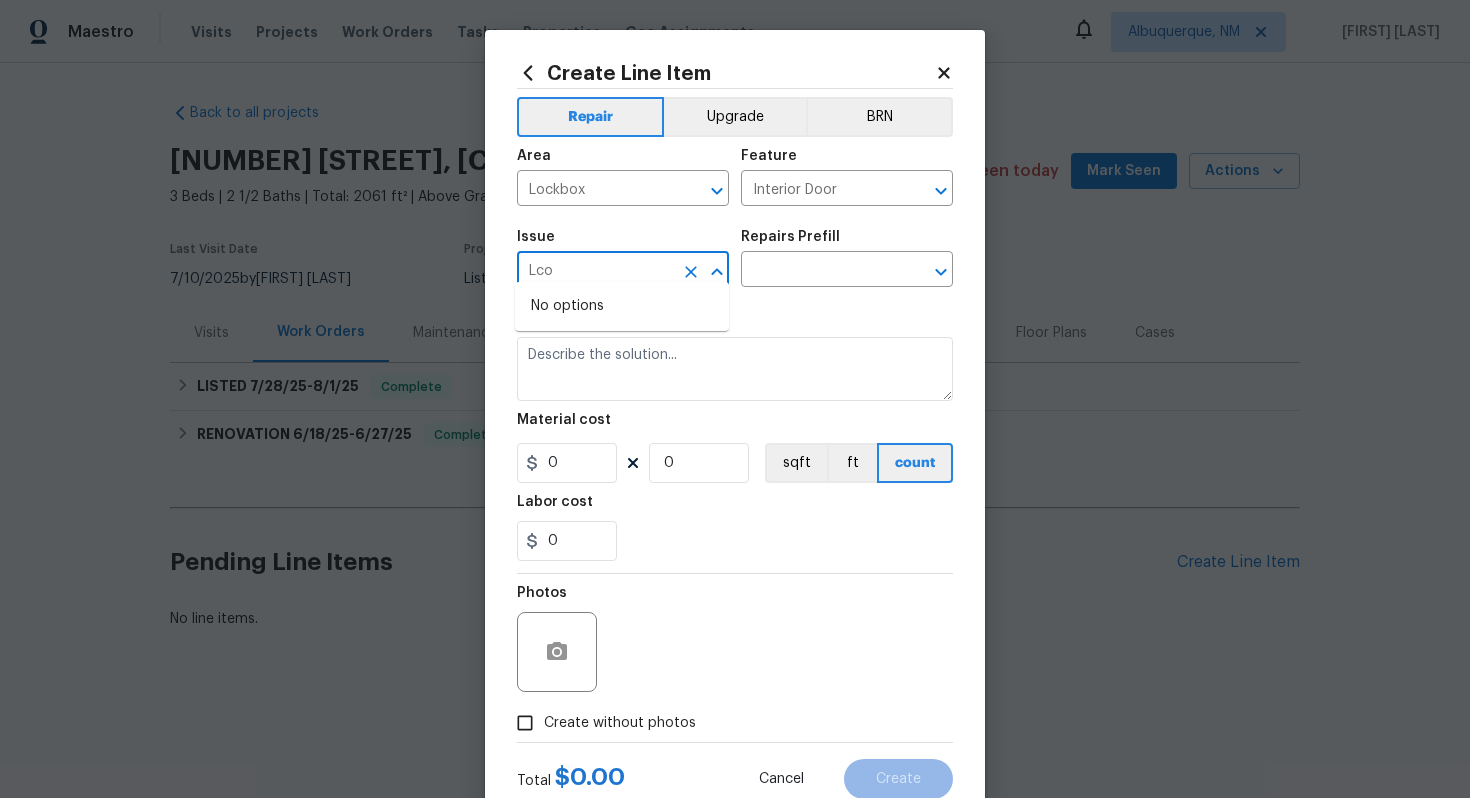 type on "Lcok" 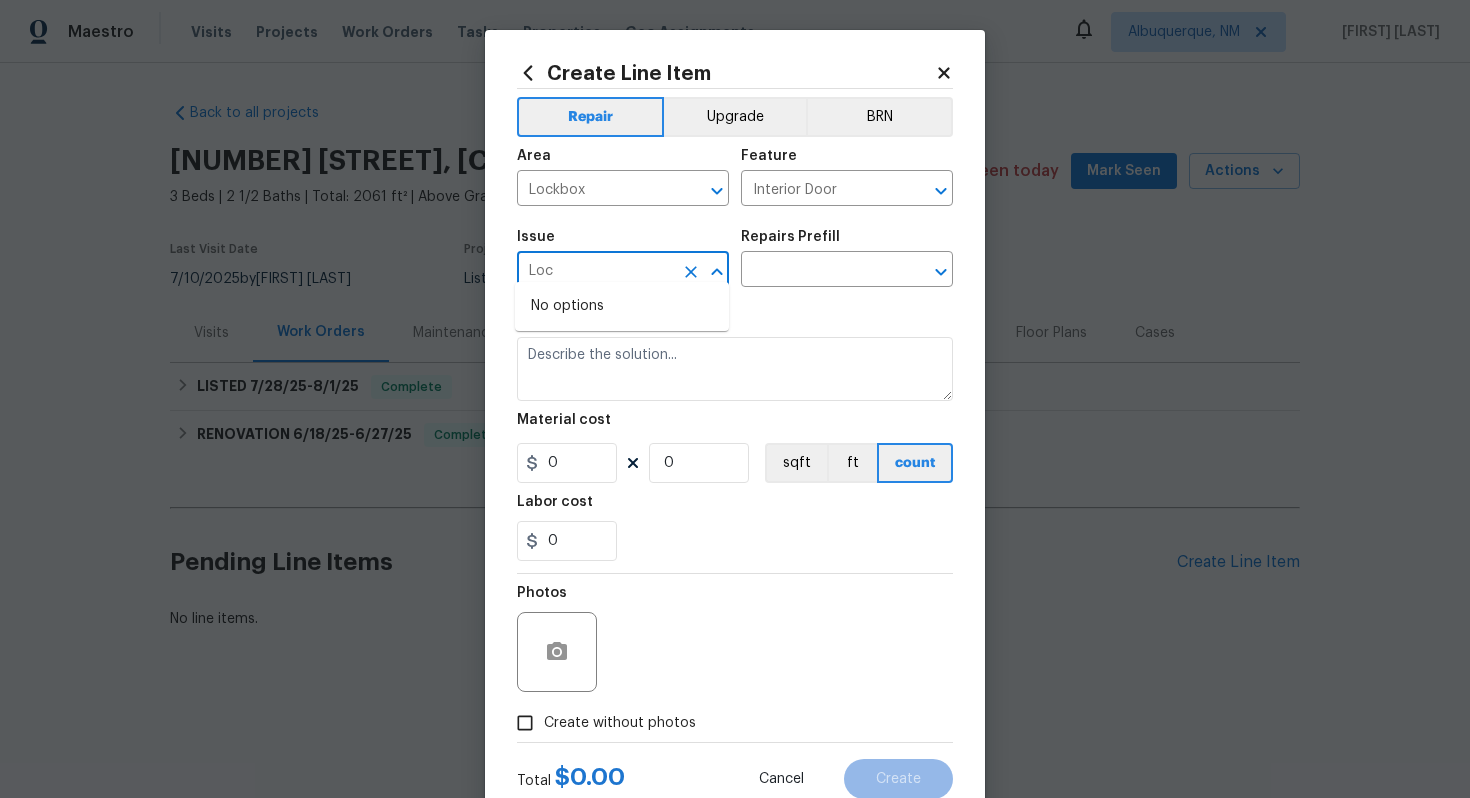 type on "Lock" 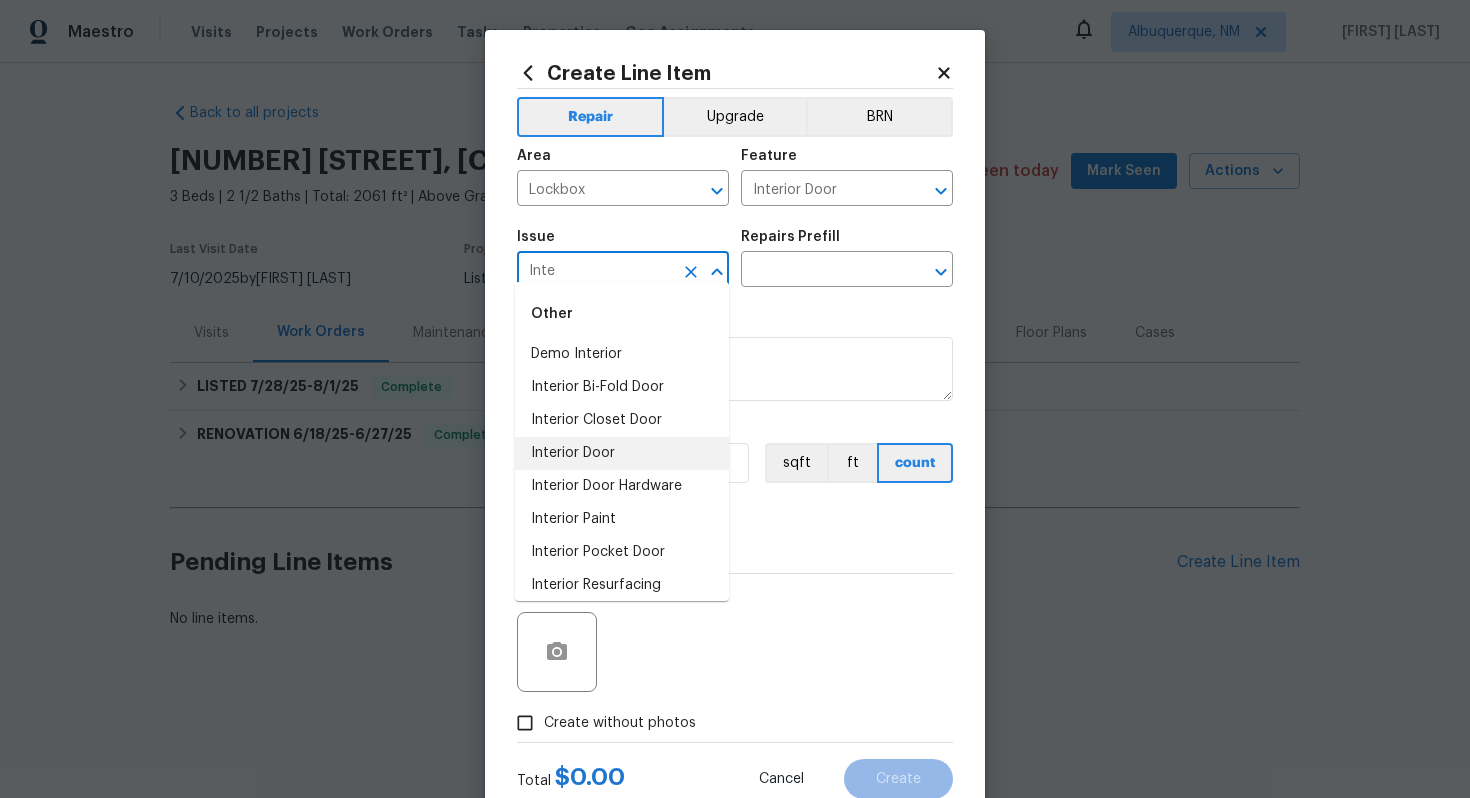 click on "Interior Door" at bounding box center [622, 453] 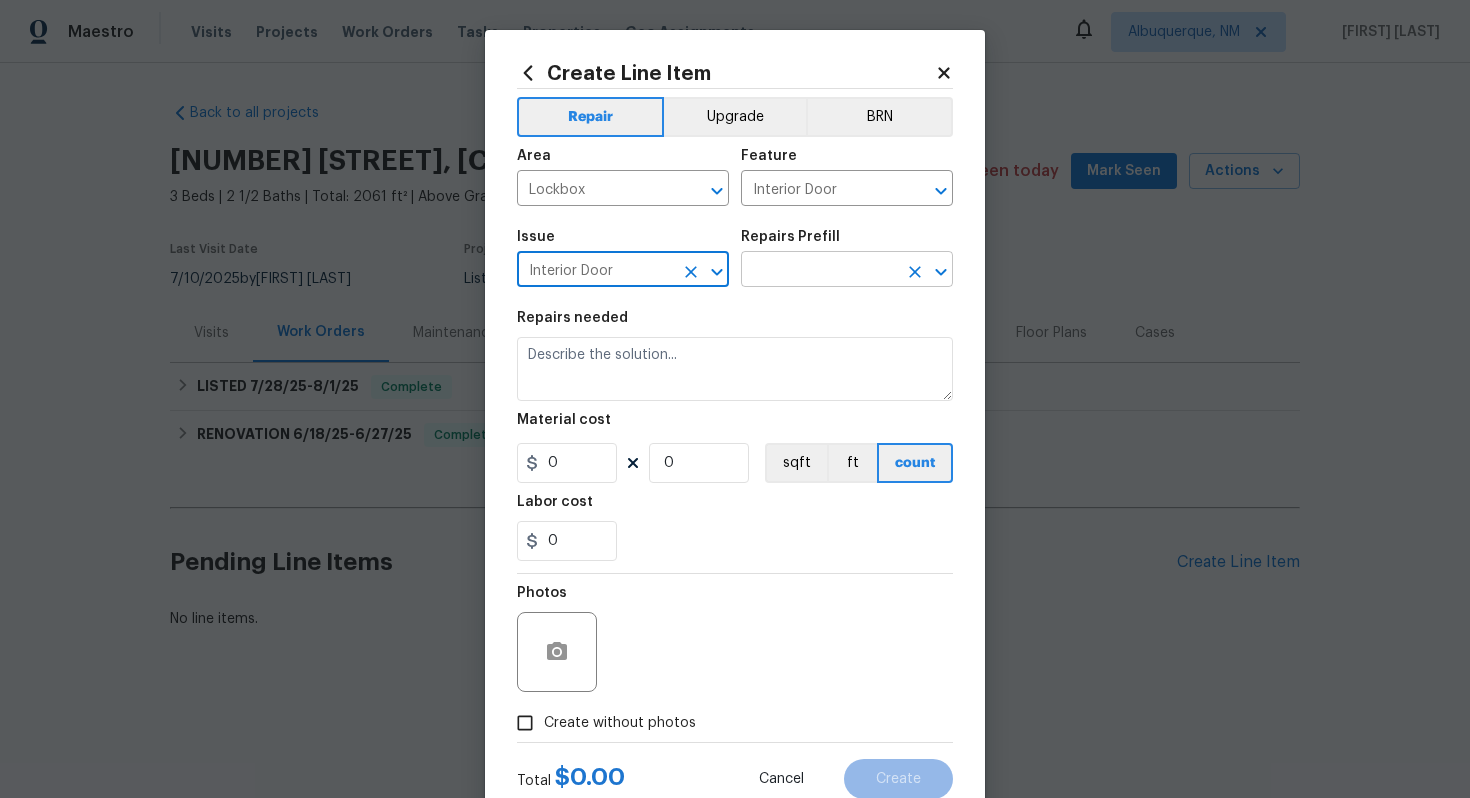 type on "Interior Door" 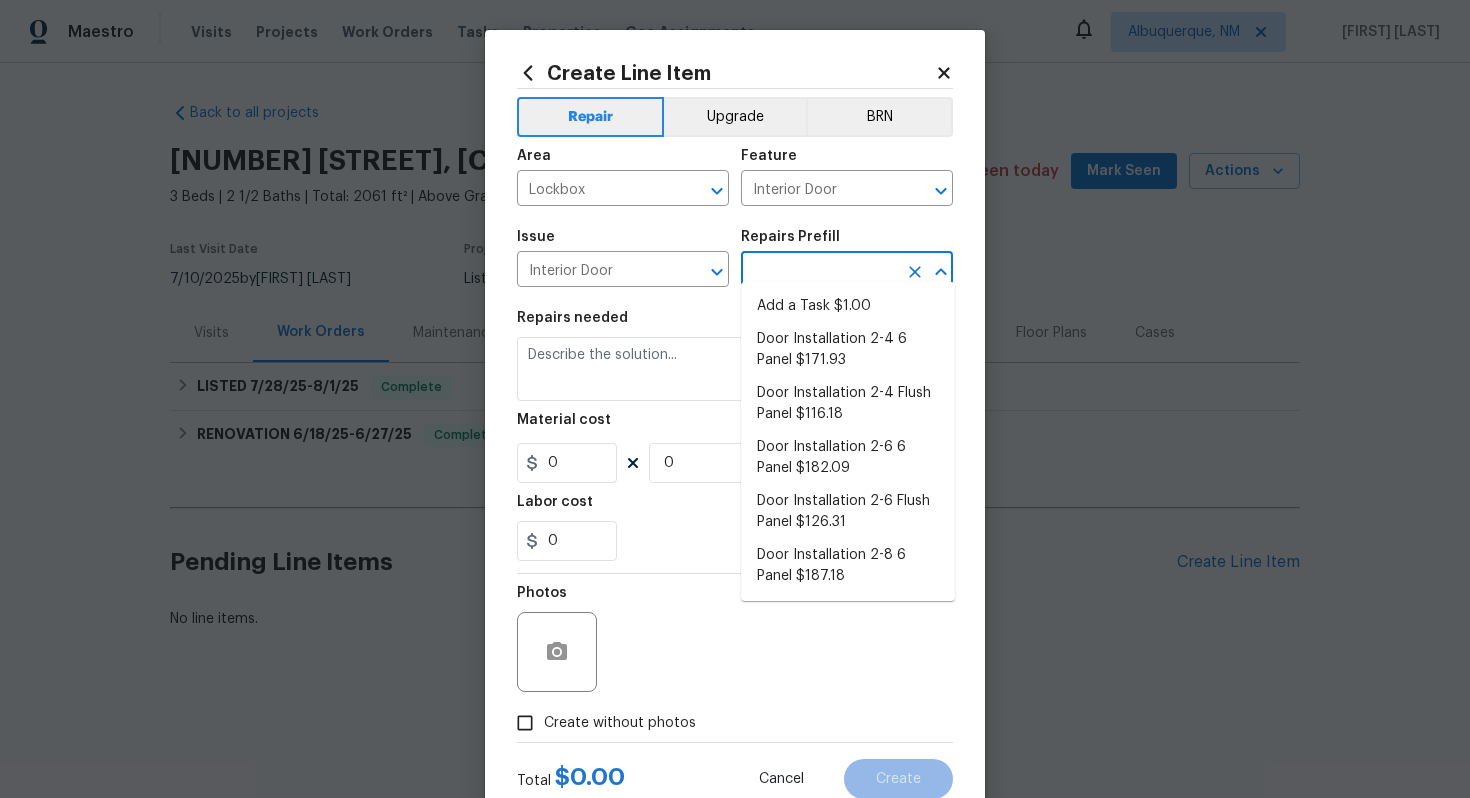 click at bounding box center [819, 271] 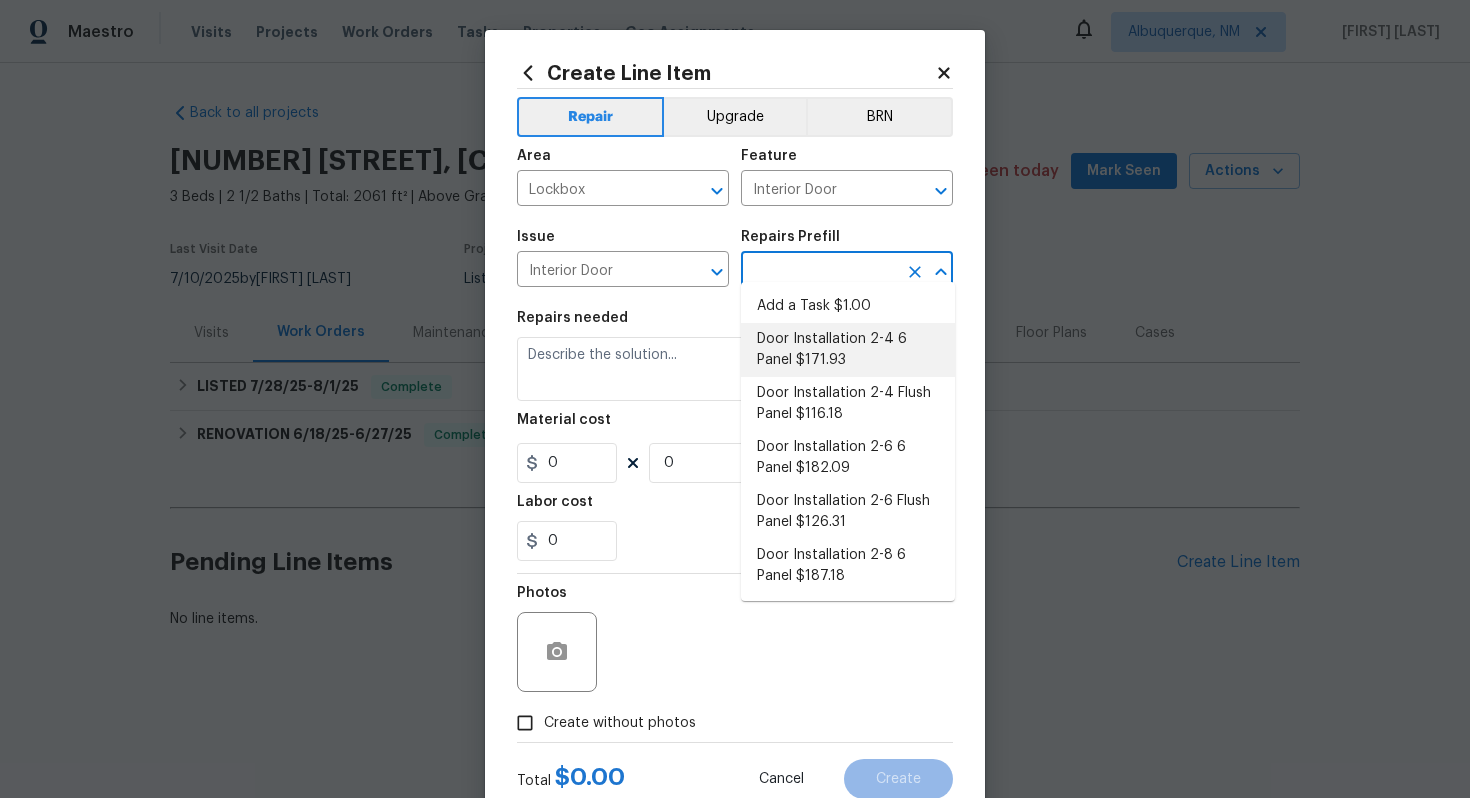 click on "Door Installation 2-4 Flush Panel $116.18" at bounding box center (848, 404) 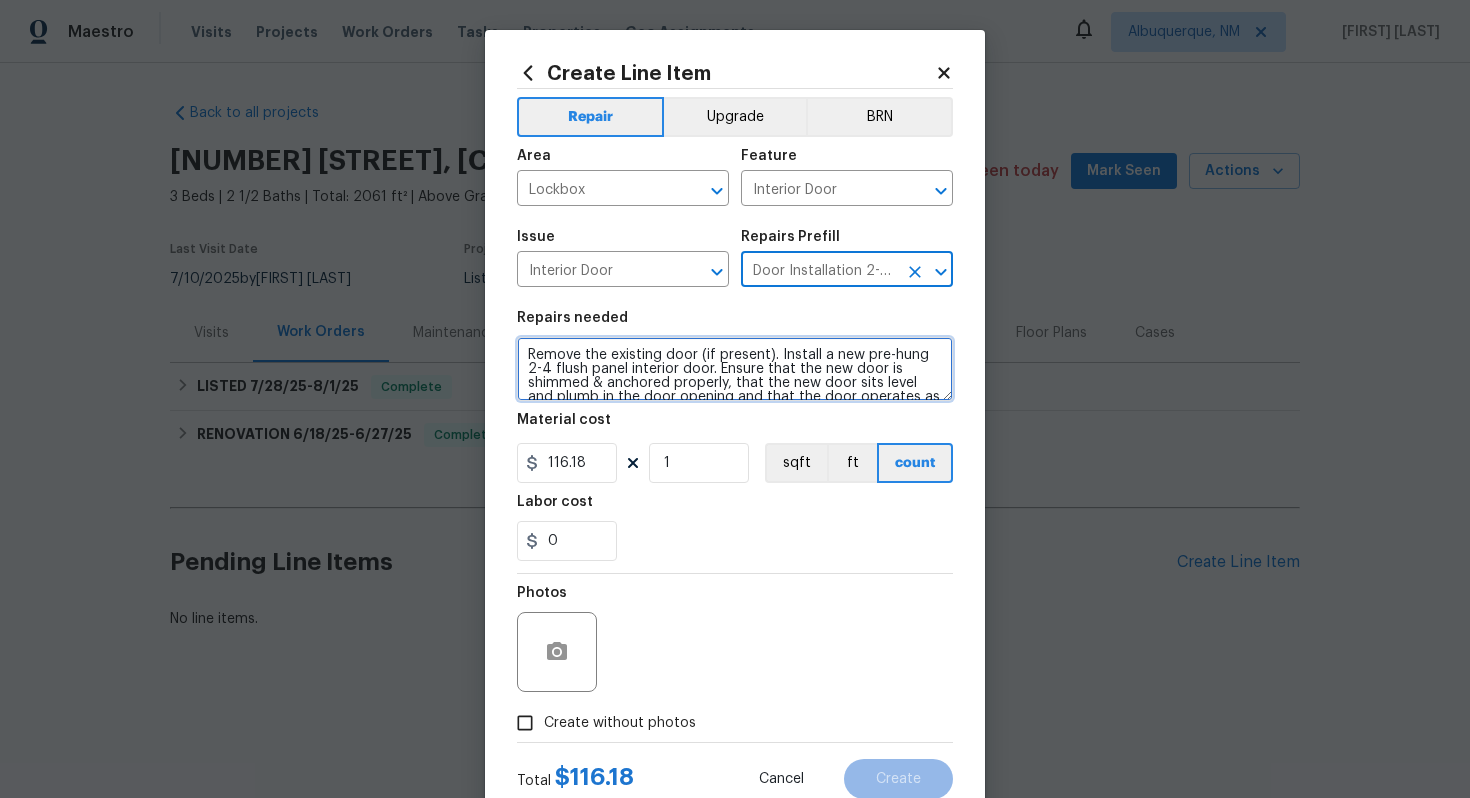 click on "Remove the existing door (if present). Install a new pre-hung 2-4 flush panel interior door. Ensure that the new door is shimmed & anchored properly, that the new door sits level and plumb in the door opening and that the door operates as intended. Haul away and dispose of all debris properly." at bounding box center (735, 369) 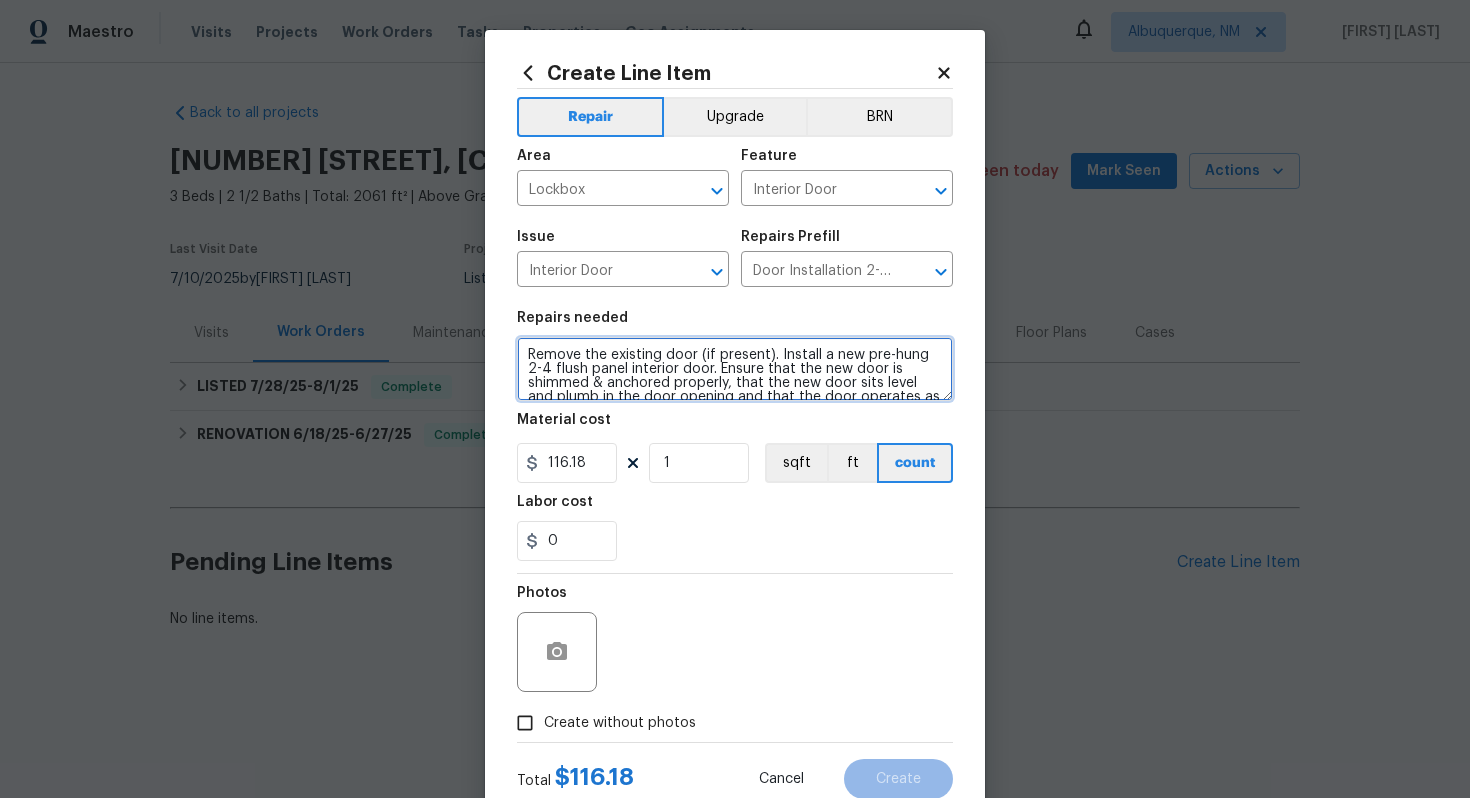 paste on "The front door was left unlocked and the key in the lockbox isn’t working with the new lock on the front door. Please investigate today and ensure the door lock, key and lock box work properly and that the home is secure" 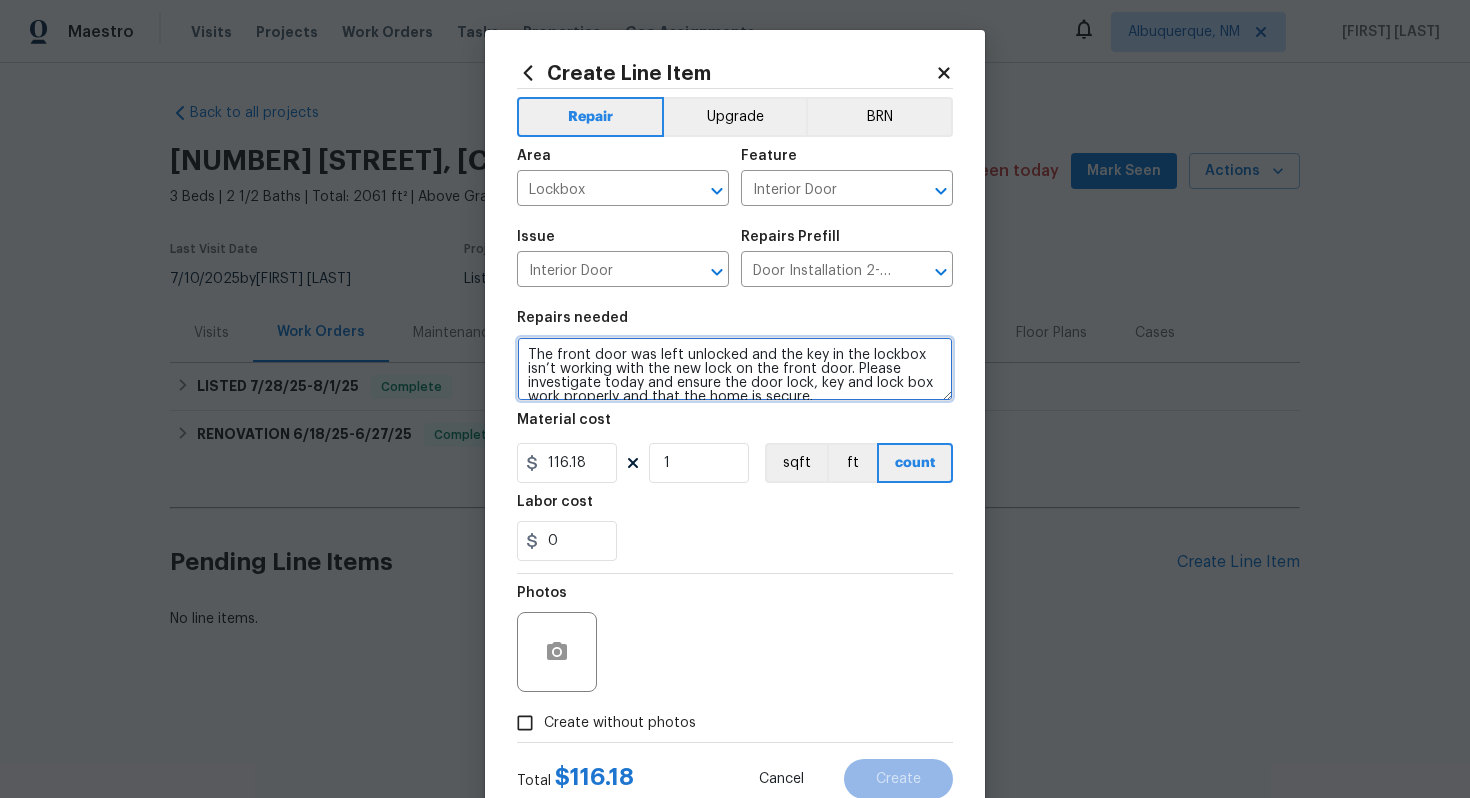 scroll, scrollTop: 4, scrollLeft: 0, axis: vertical 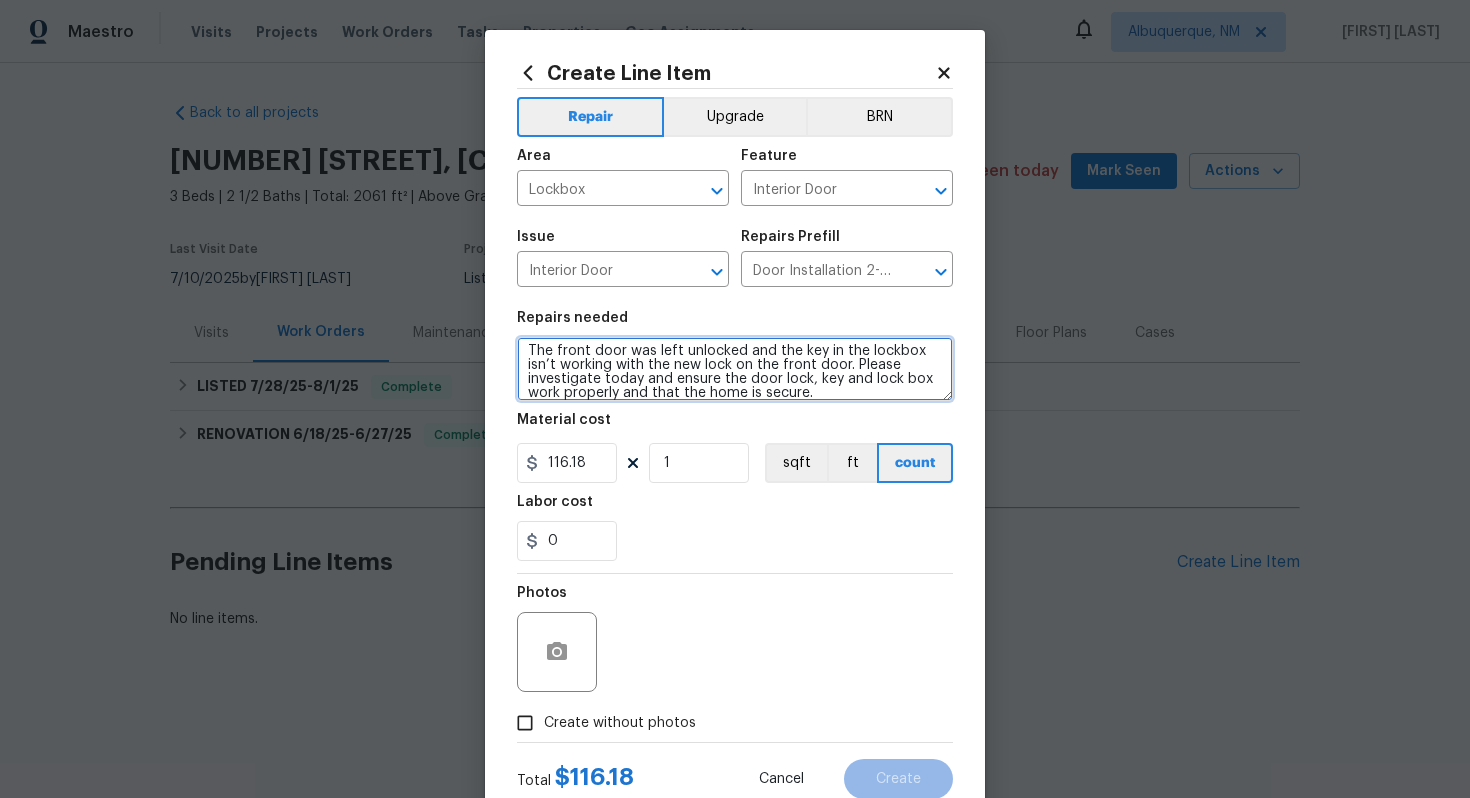 type on "The front door was left unlocked and the key in the lockbox isn’t working with the new lock on the front door. Please investigate today and ensure the door lock, key and lock box work properly and that the home is secure." 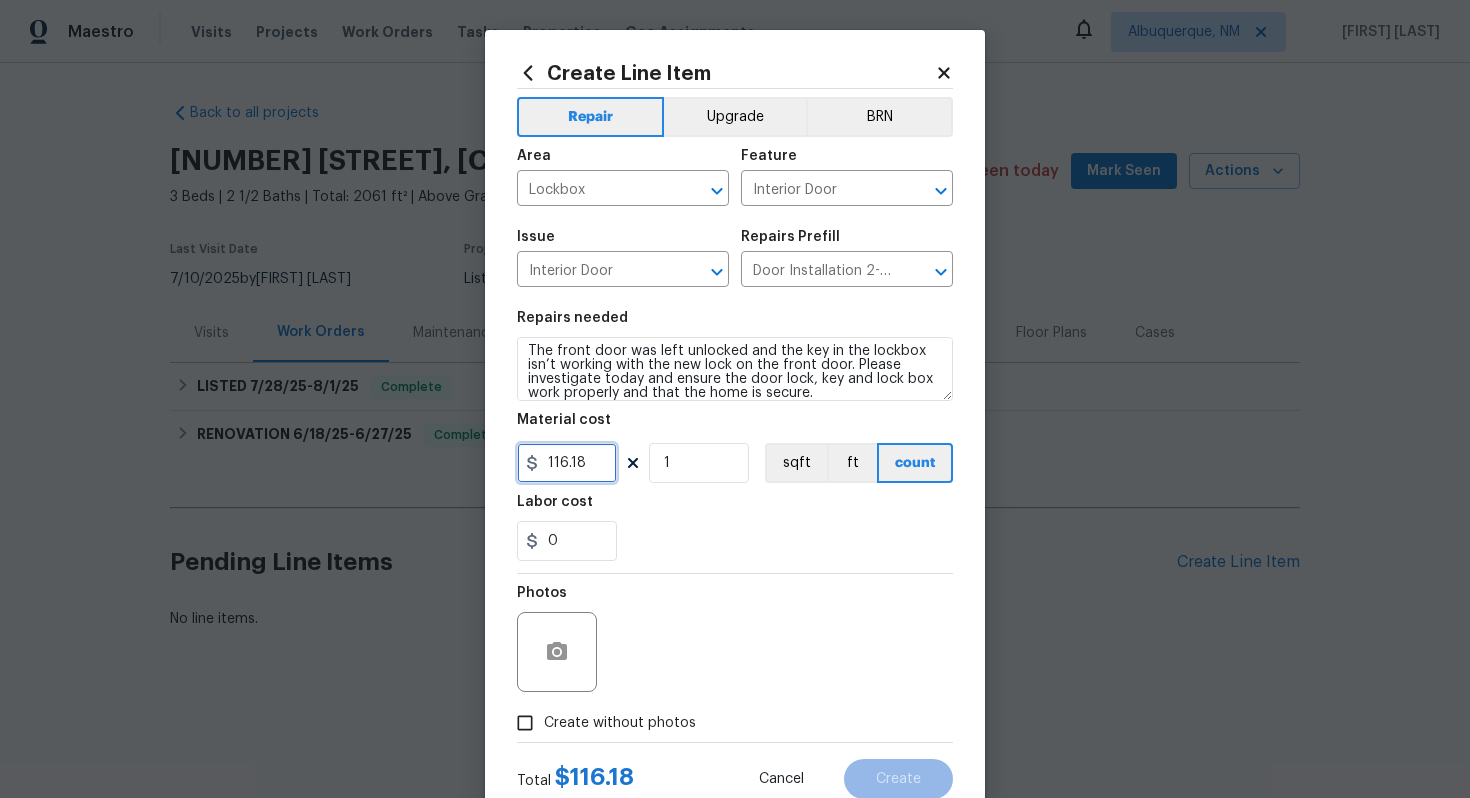 click on "116.18" at bounding box center [567, 463] 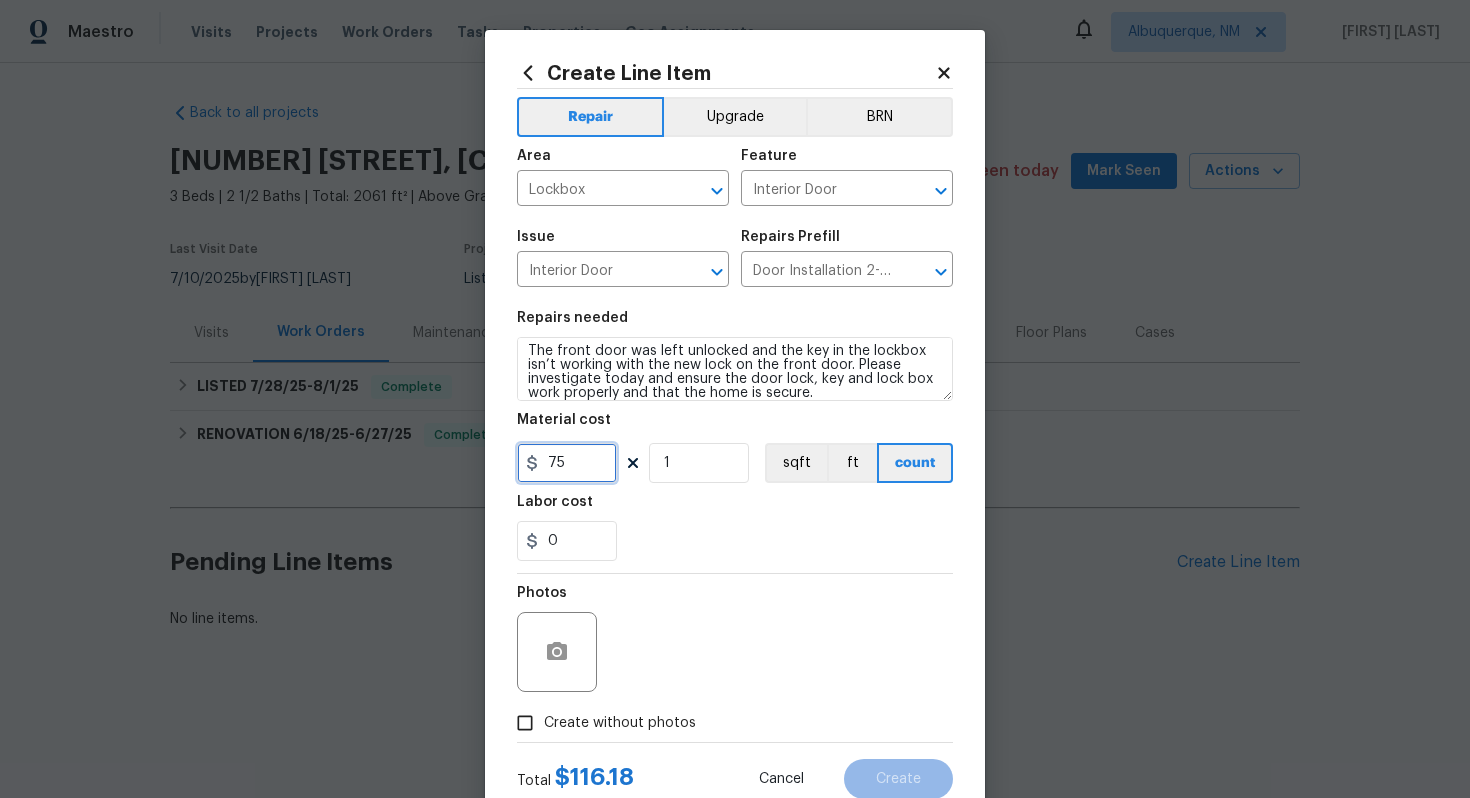 type on "75" 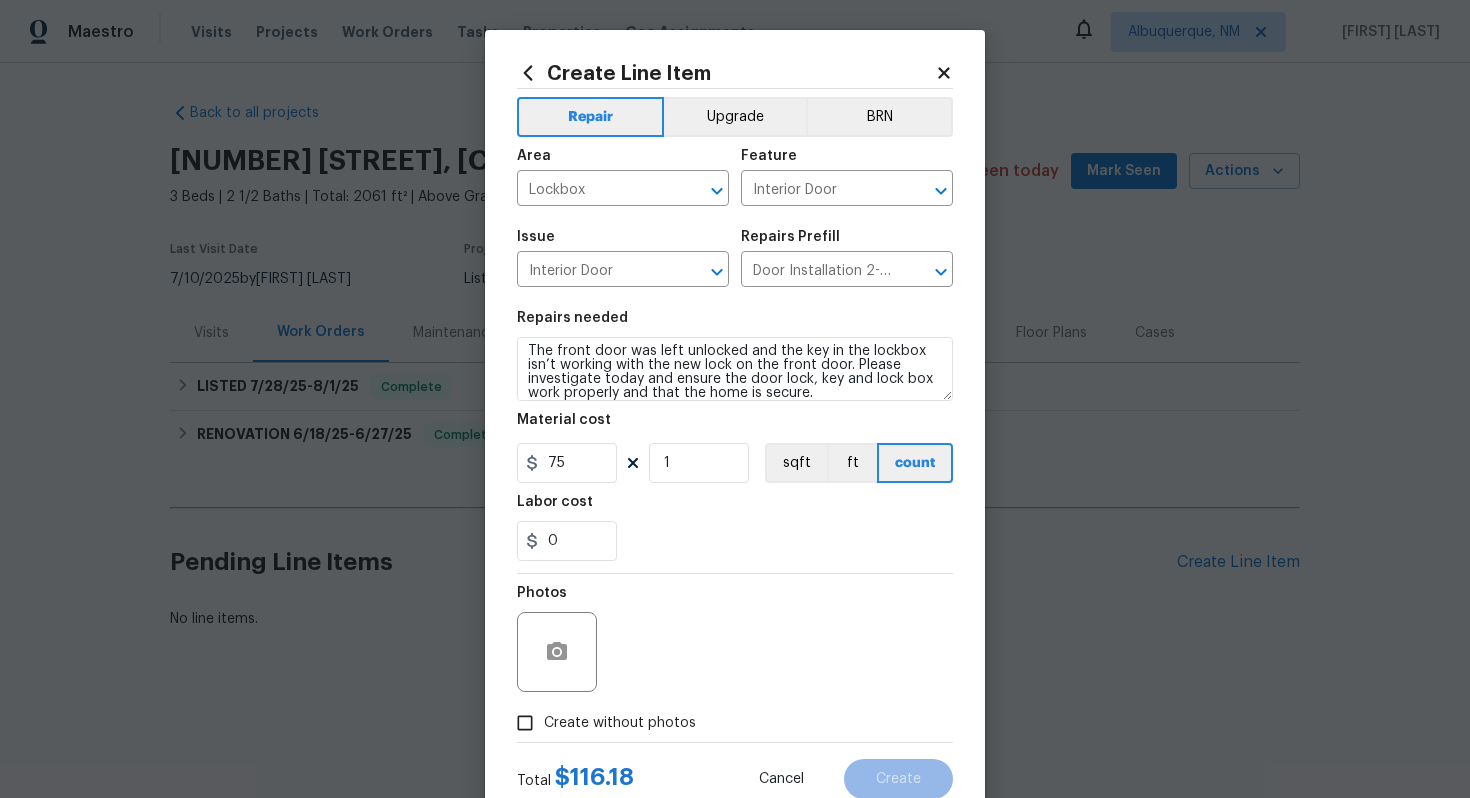 click on "Total   $ 116.18 Cancel Create" at bounding box center (735, 771) 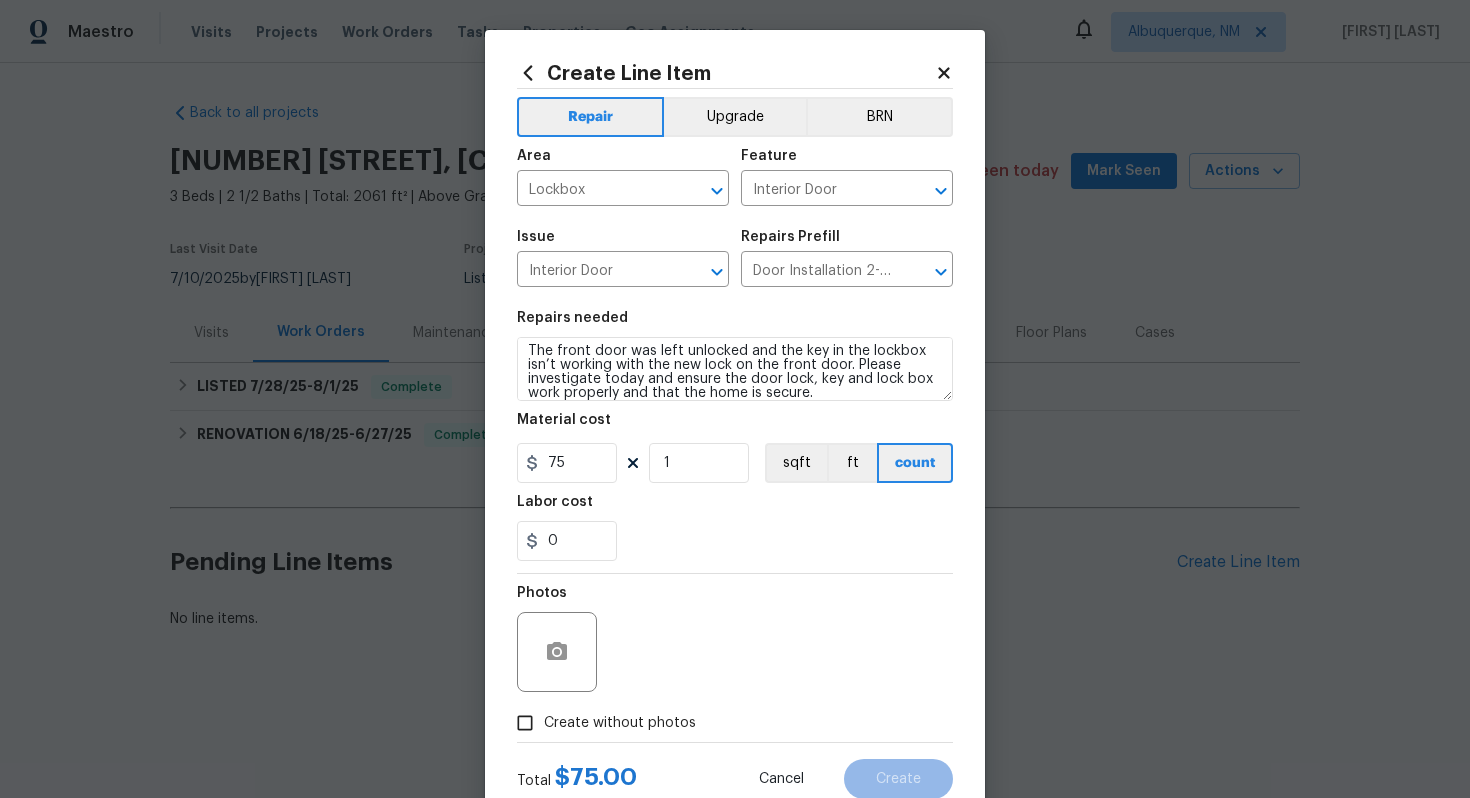 click on "Create without photos" at bounding box center (620, 723) 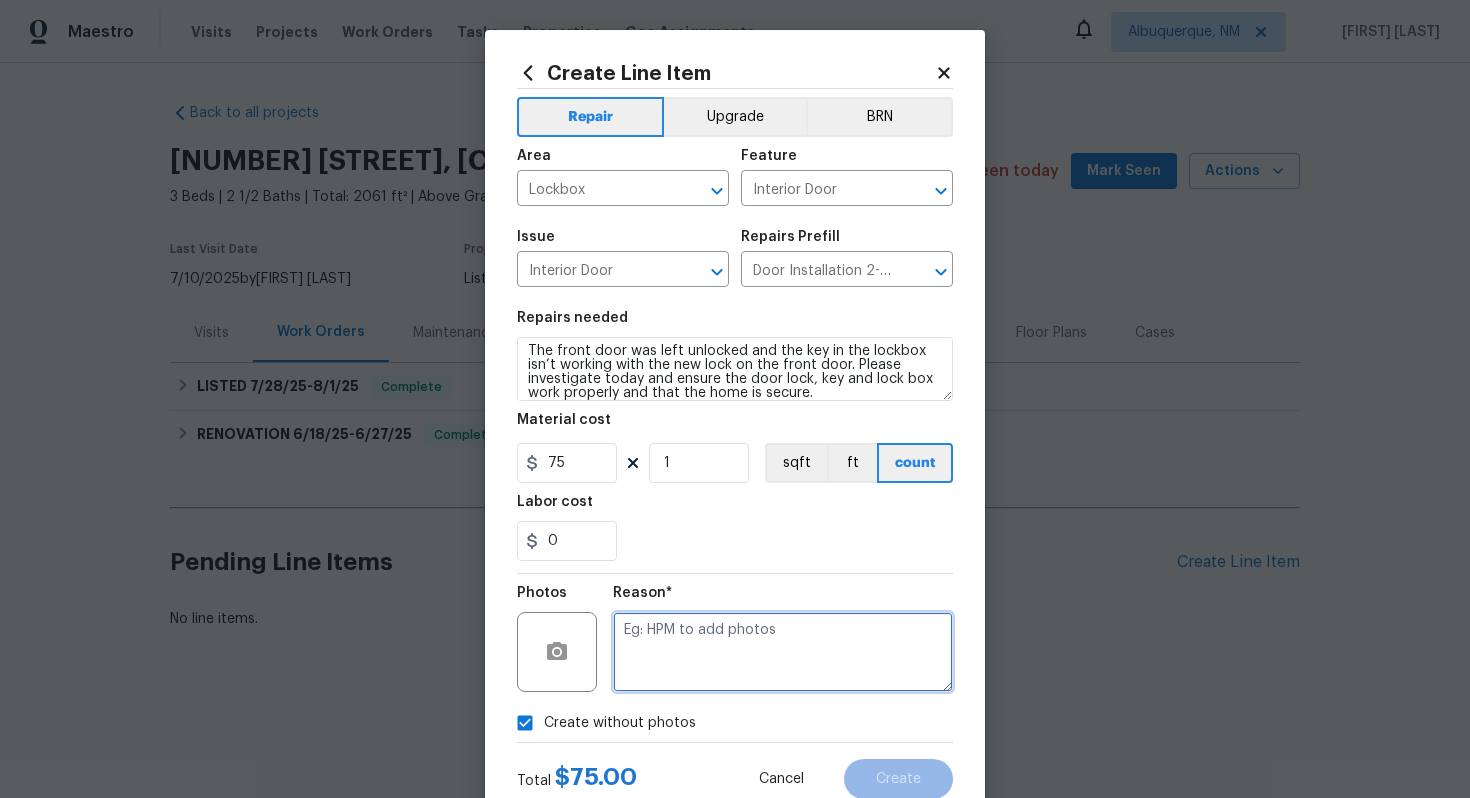 click at bounding box center [783, 652] 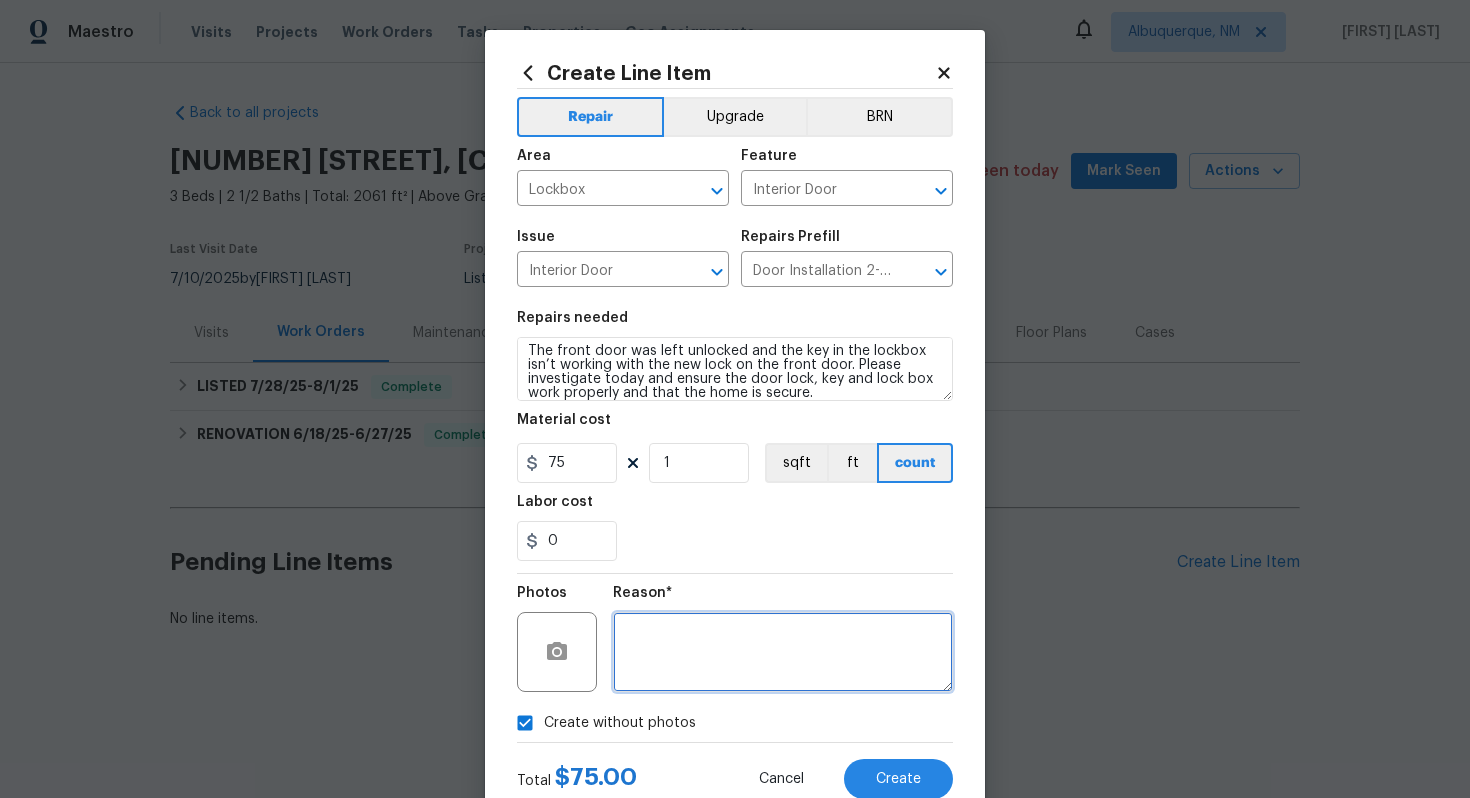 type 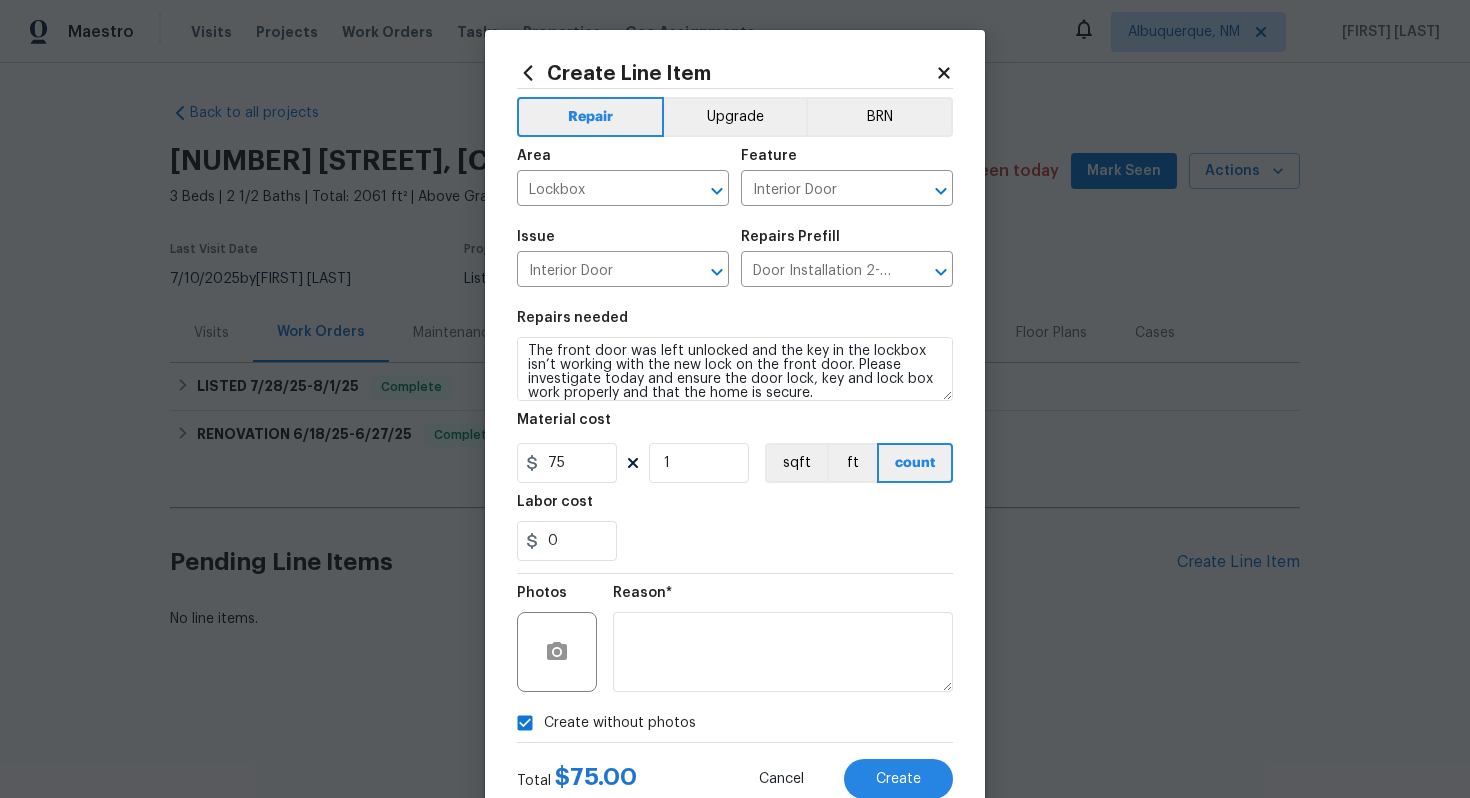 click on "Create Line Item Repair Upgrade BRN Area Lockbox ​ Feature Interior Door ​ Issue Interior Door ​ Repairs Prefill Door Installation 2-4 Flush Panel $116.18 ​ Repairs needed The front door was left unlocked and the key in the lockbox isn’t working with the new lock on the front door. Please investigate today and ensure the door lock, key and lock box work properly and that the home is secure. Material cost 75 1 sqft ft count Labor cost 0 Photos Reason*   Create without photos Total   $ 75.00 Cancel Create" at bounding box center (735, 430) 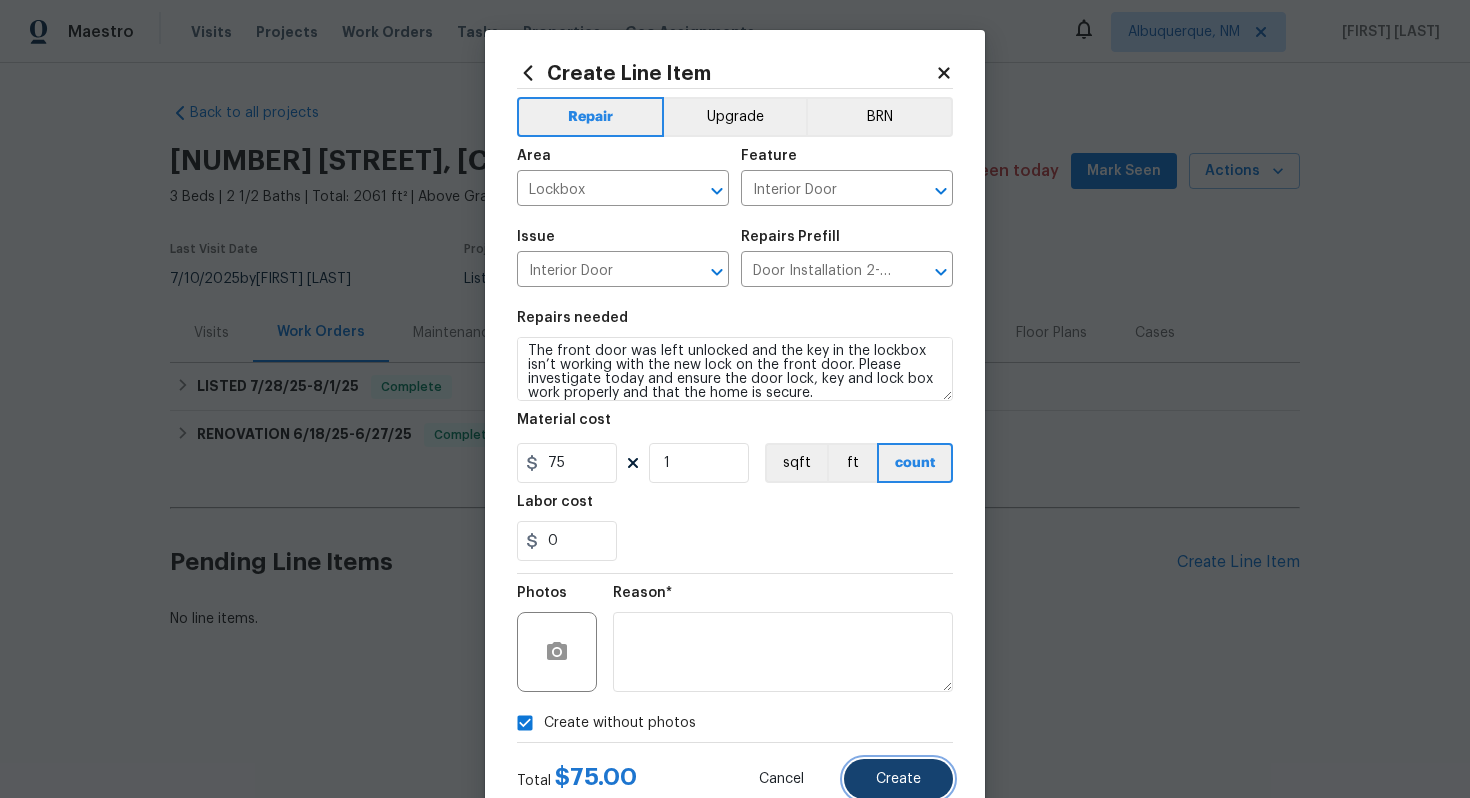 click on "Create" at bounding box center (898, 779) 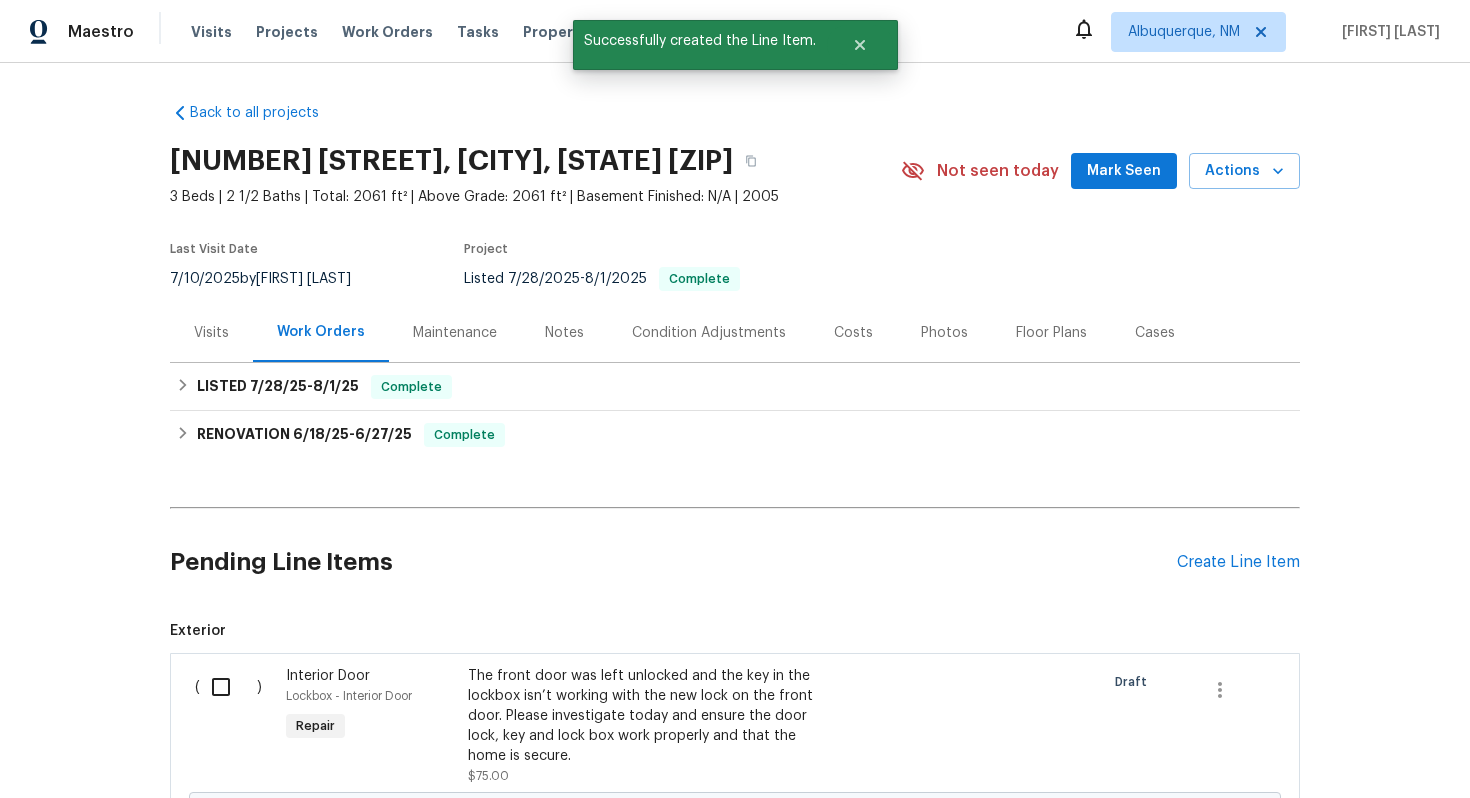 click at bounding box center (228, 687) 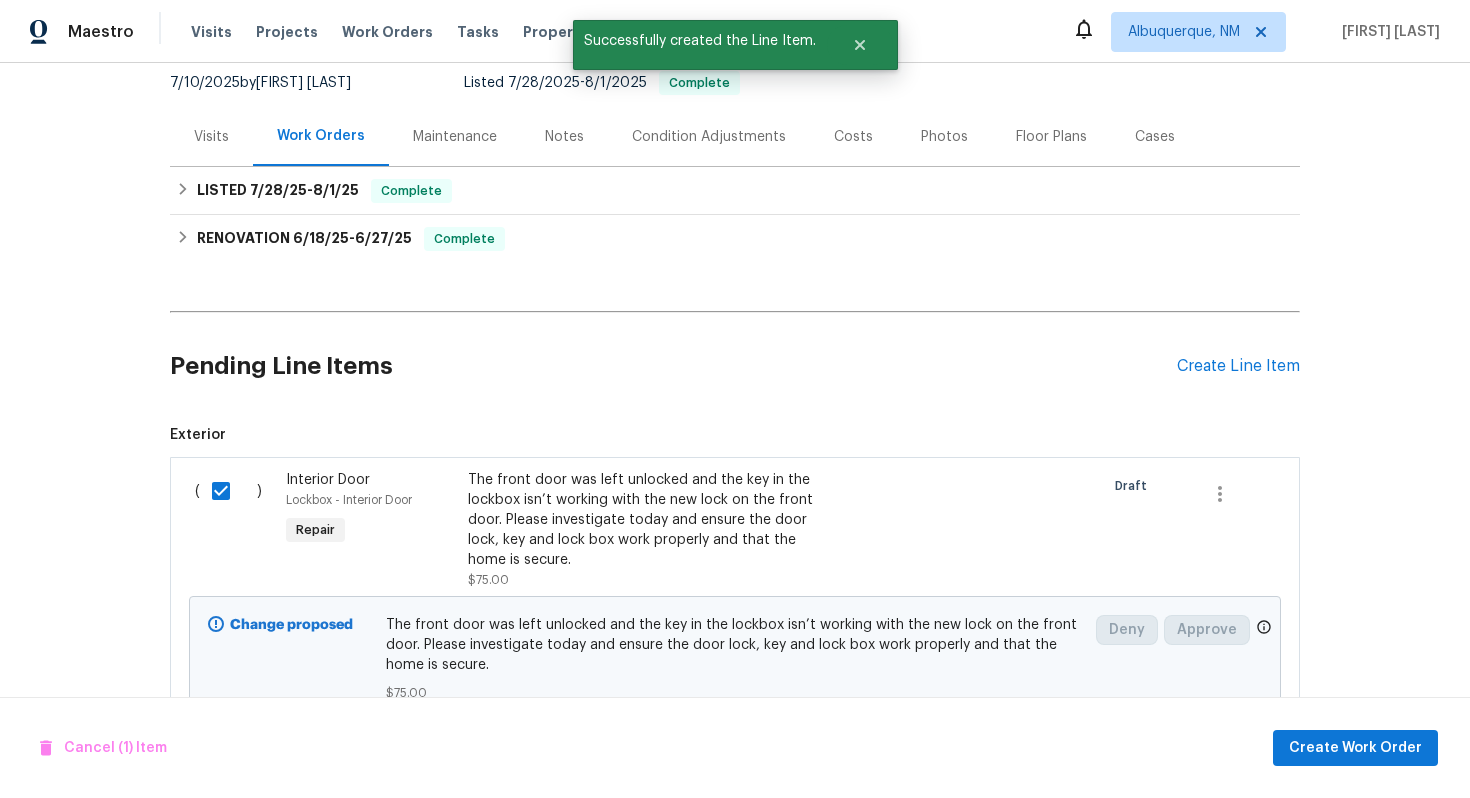 scroll, scrollTop: 250, scrollLeft: 0, axis: vertical 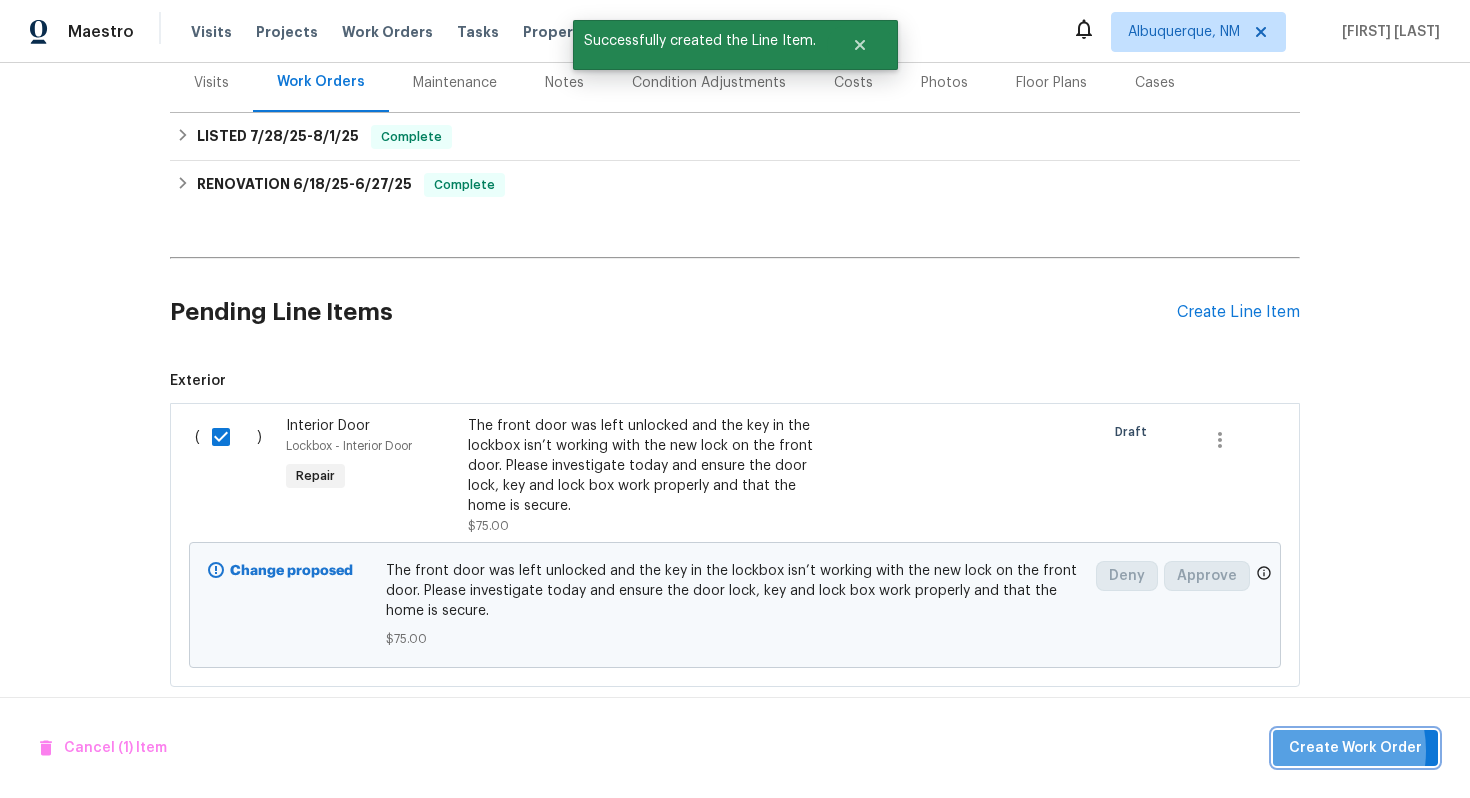 click on "Create Work Order" at bounding box center (1355, 748) 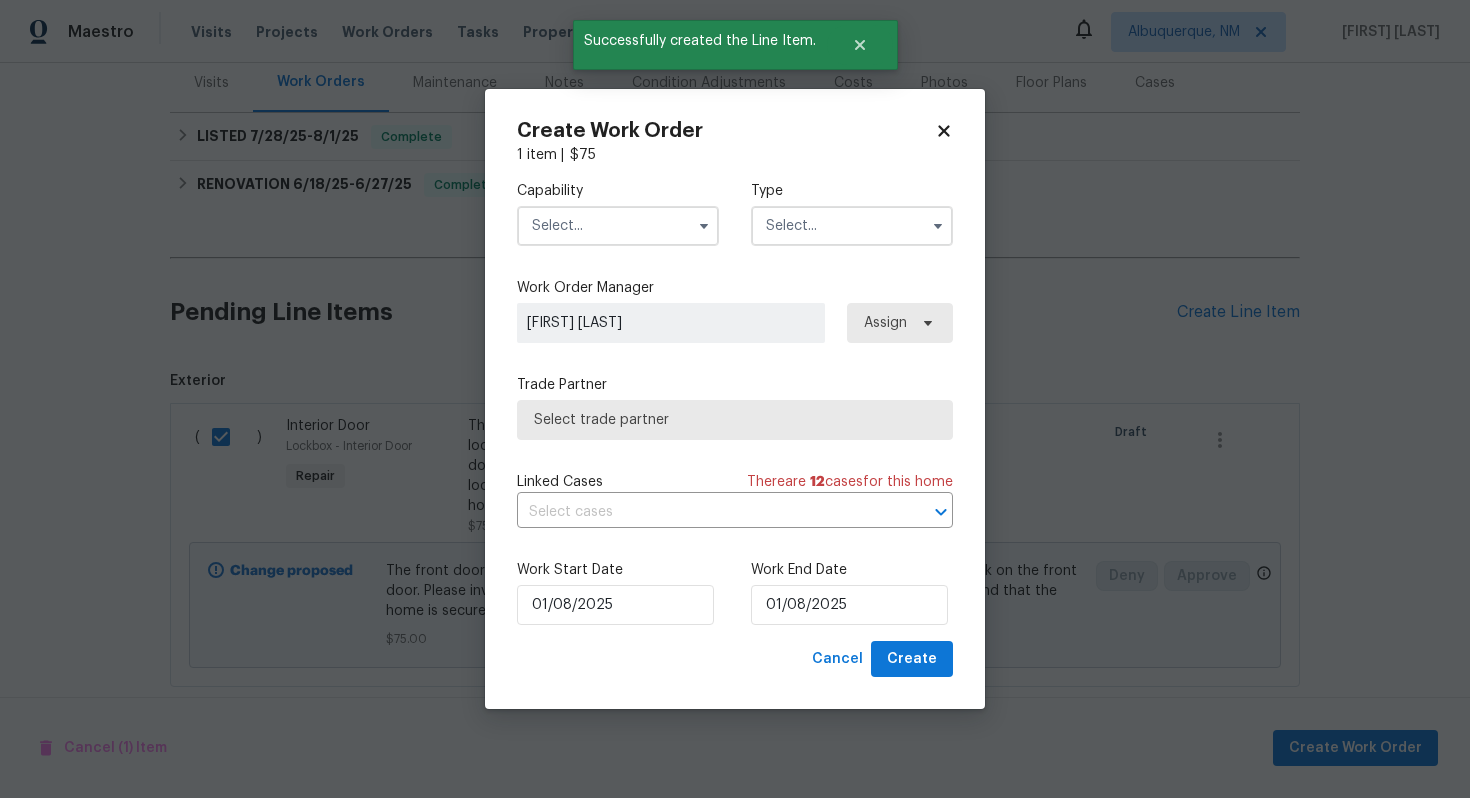 click at bounding box center (618, 226) 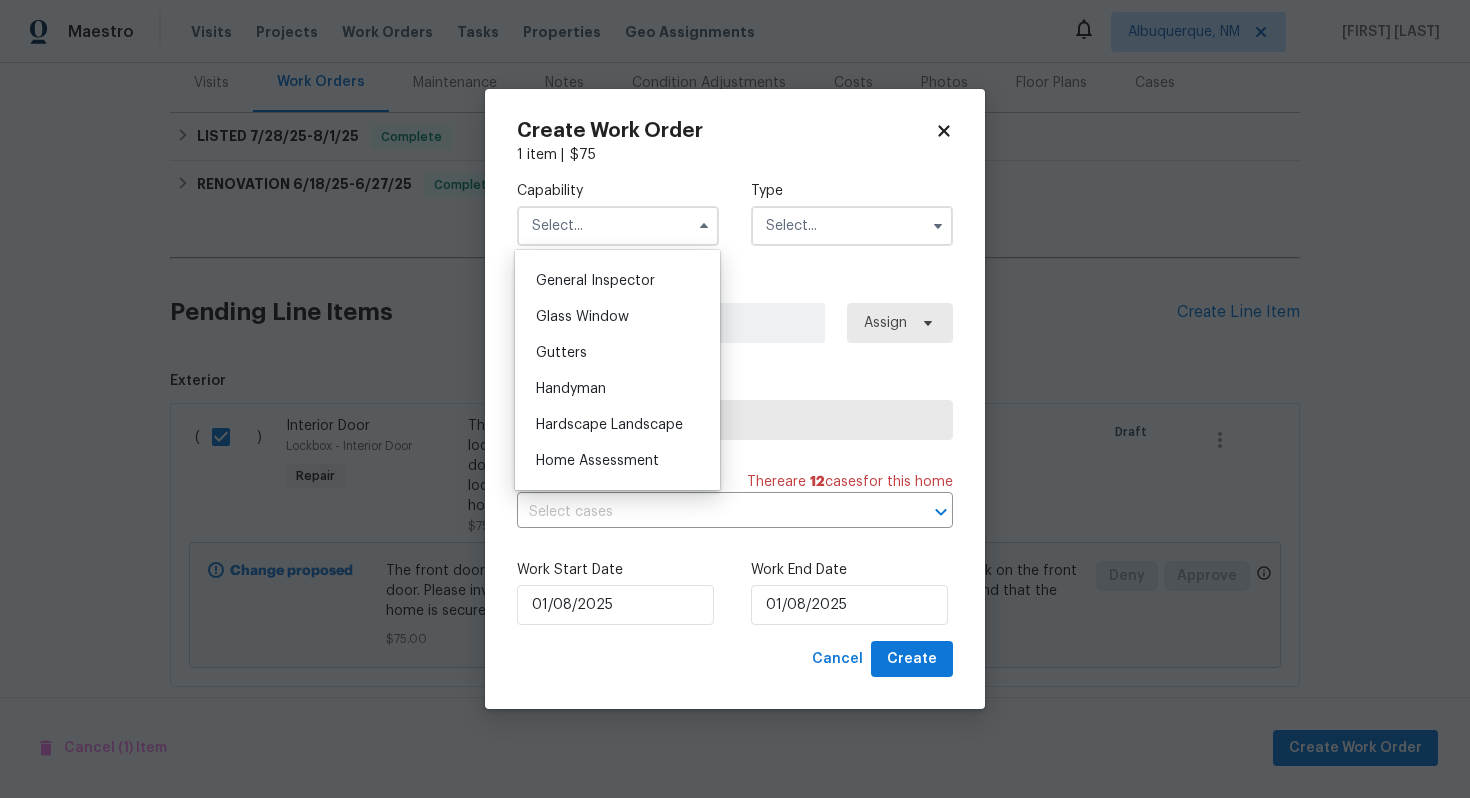 scroll, scrollTop: 1003, scrollLeft: 0, axis: vertical 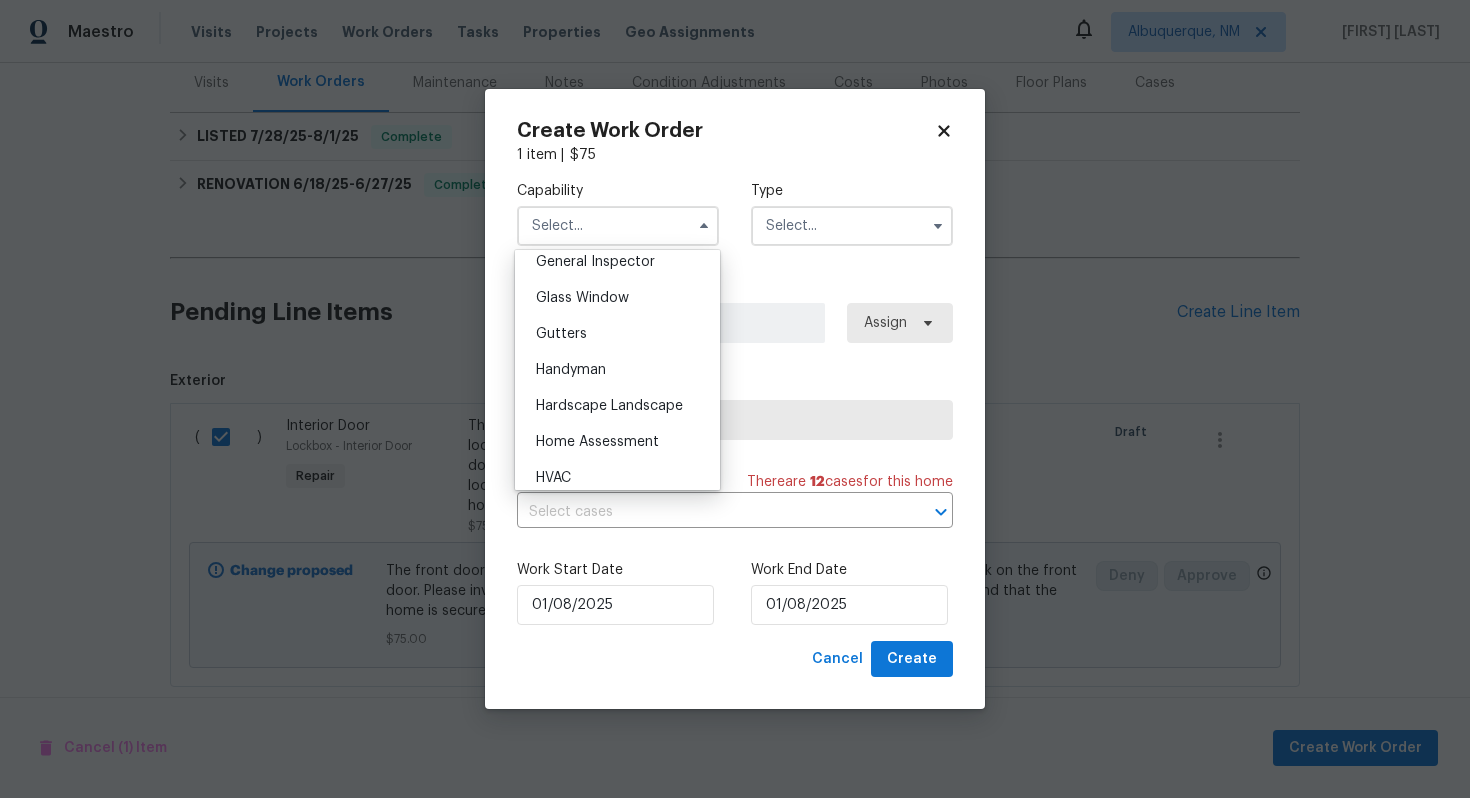 click on "Handyman" at bounding box center [571, 370] 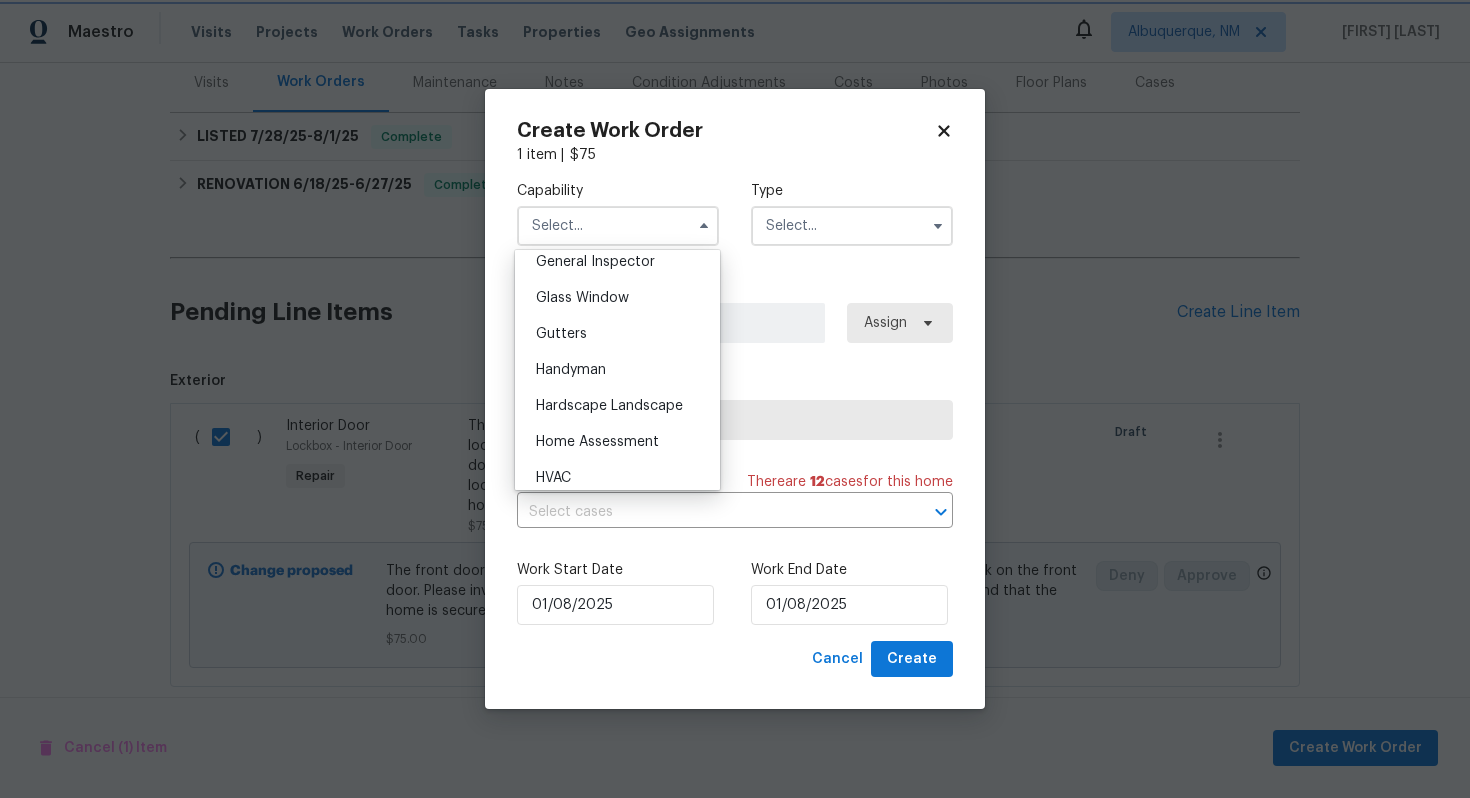 type on "Handyman" 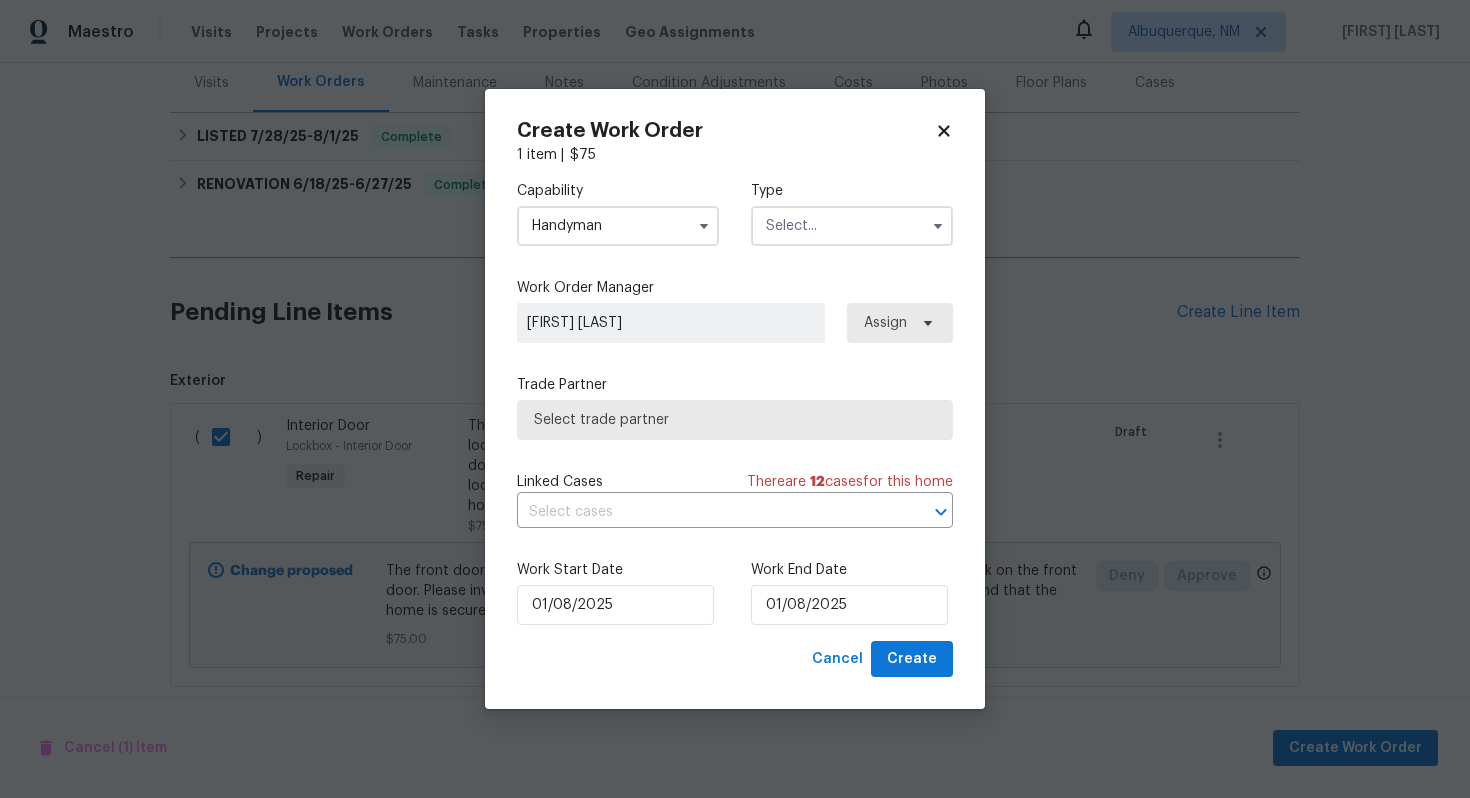 click at bounding box center [852, 226] 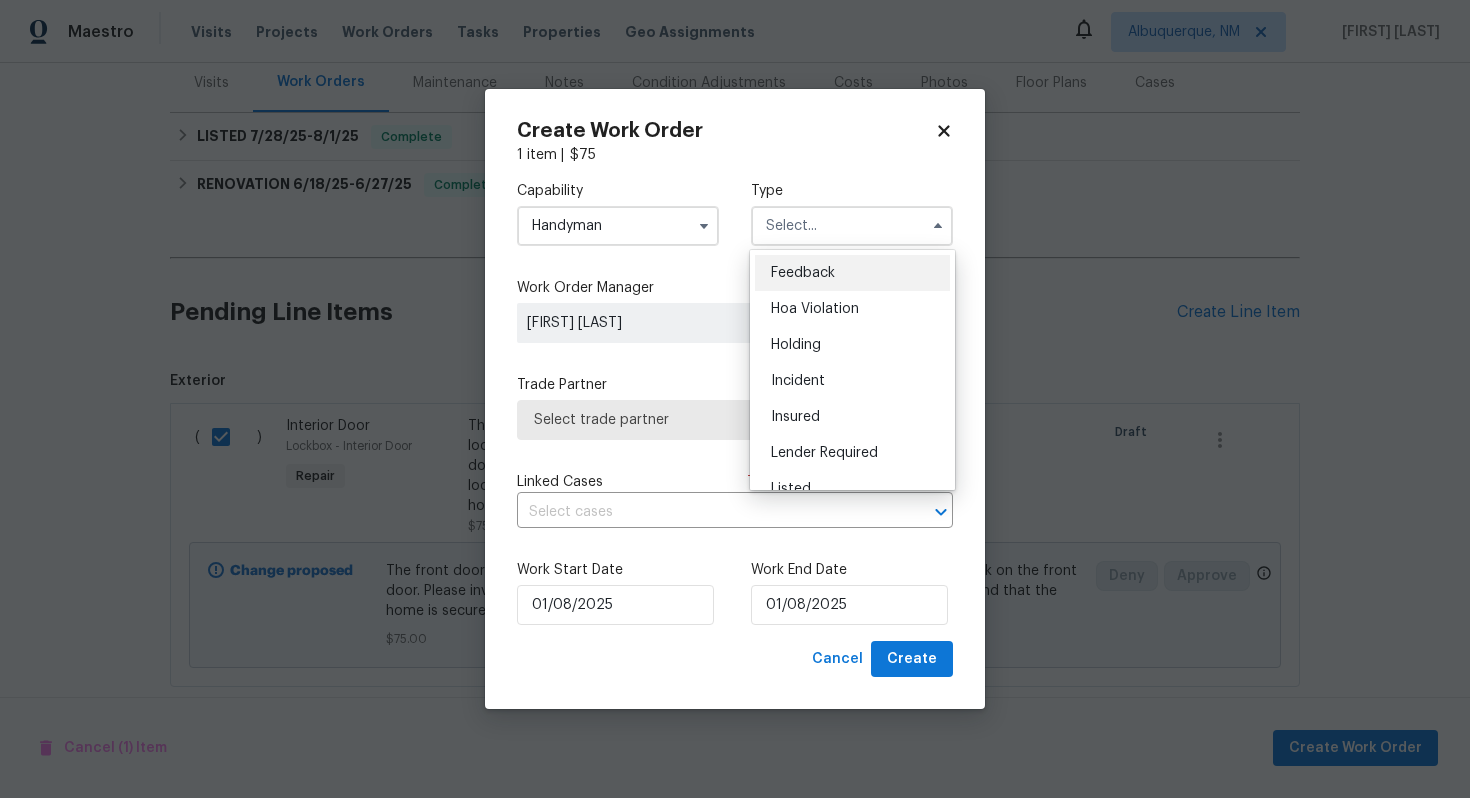 click on "Feedback" at bounding box center [852, 273] 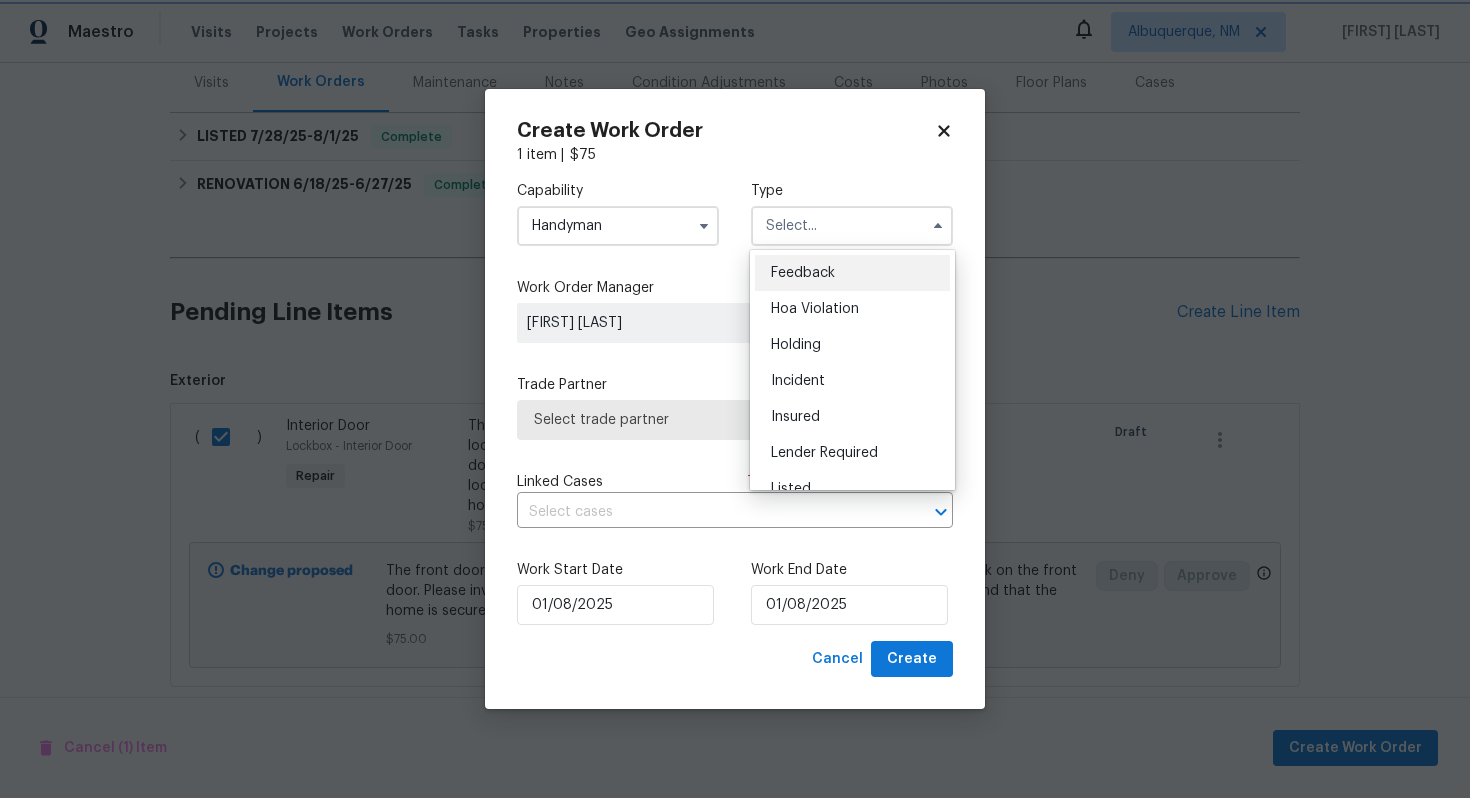 type on "Feedback" 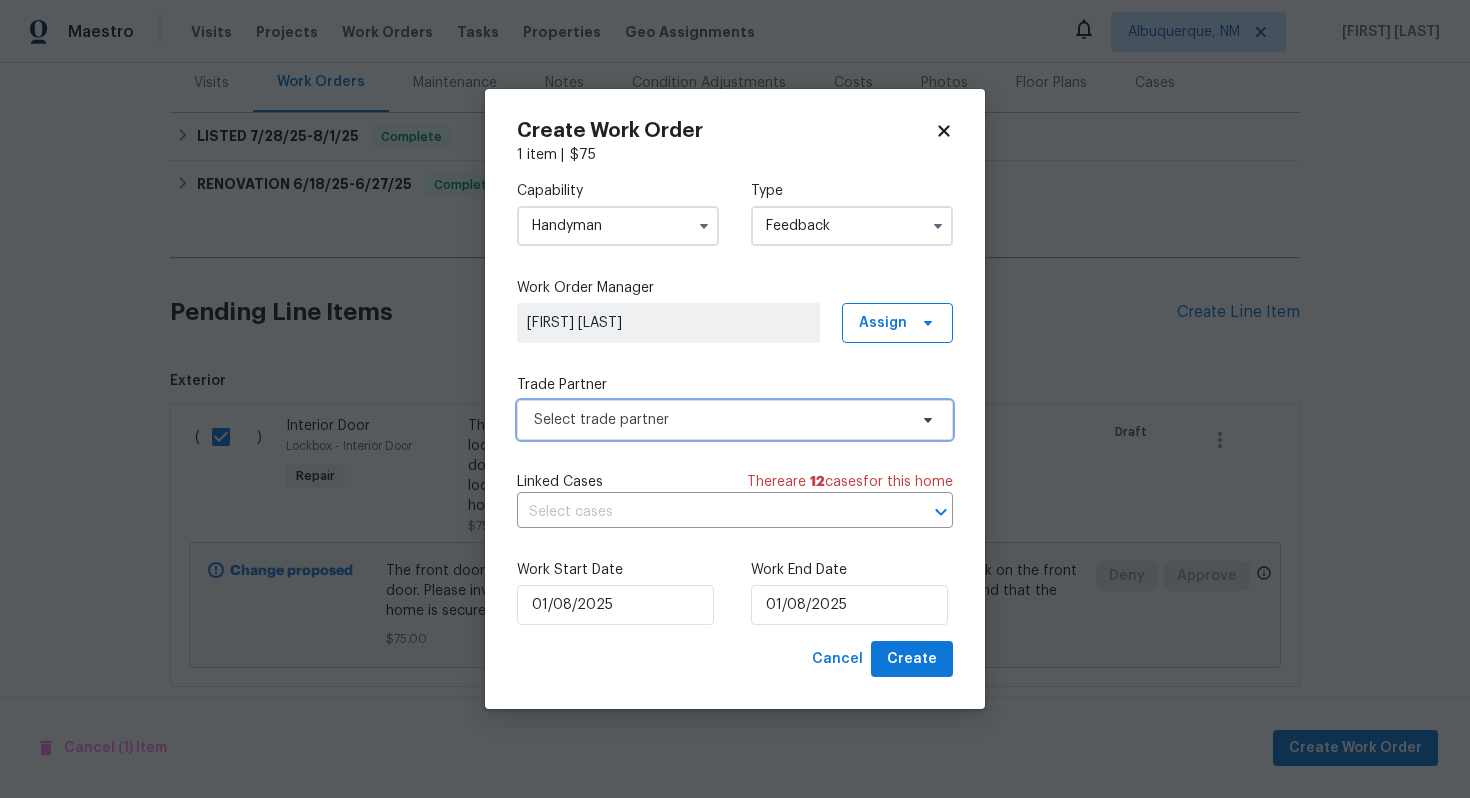 click on "Select trade partner" at bounding box center [720, 420] 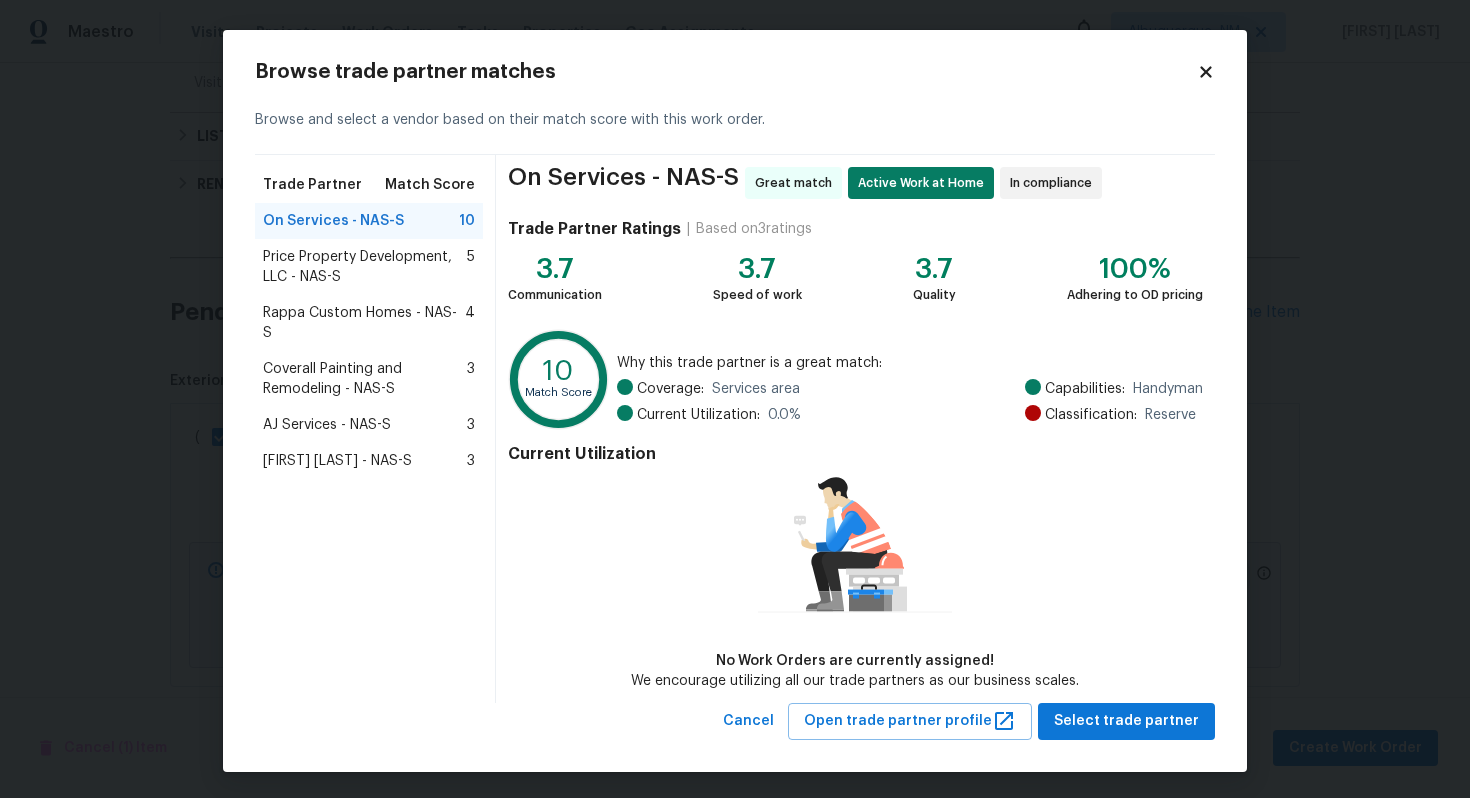 click on "Price Property Development, LLC - NAS-S" at bounding box center [365, 267] 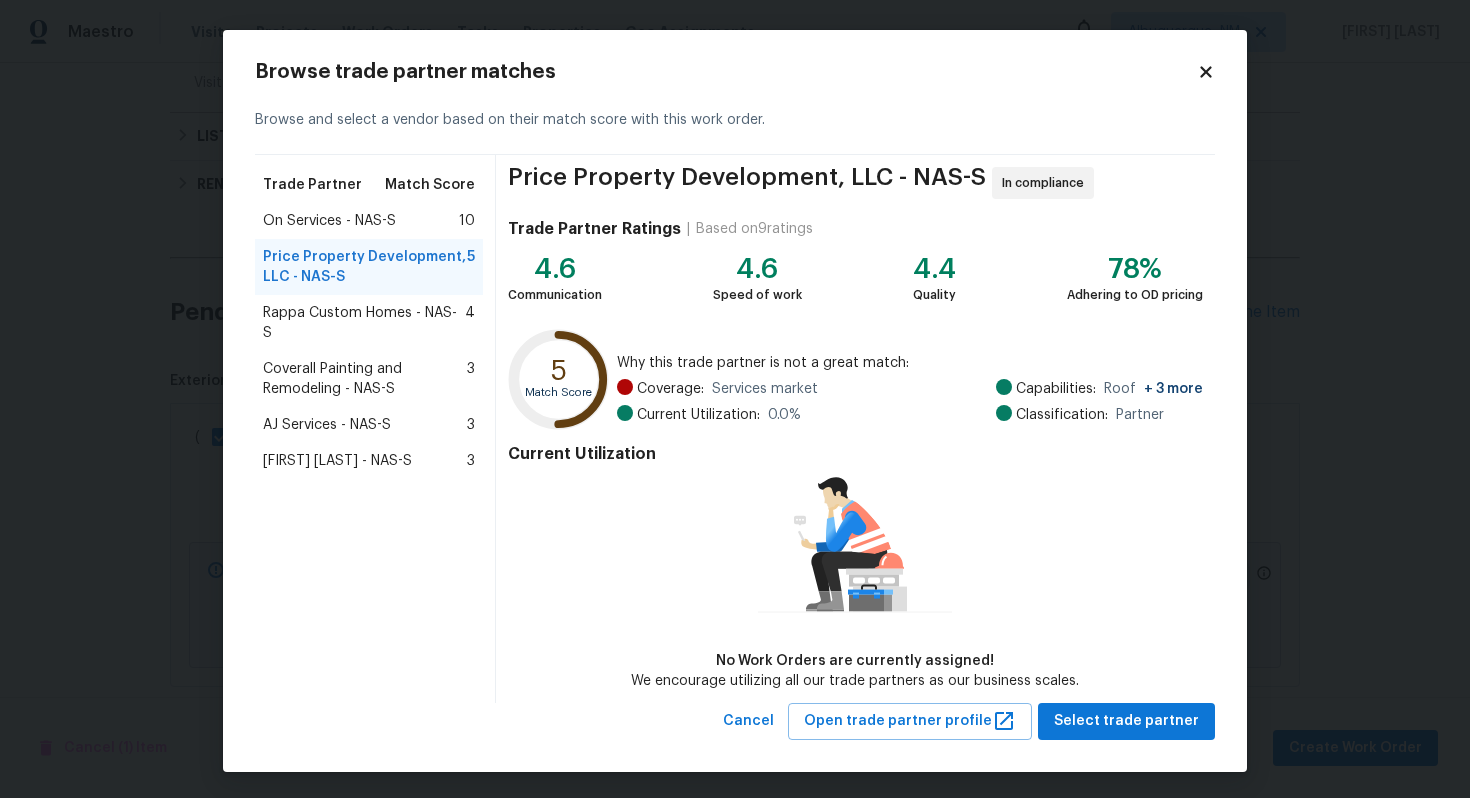 click on "On Services - NAS-S" at bounding box center (329, 221) 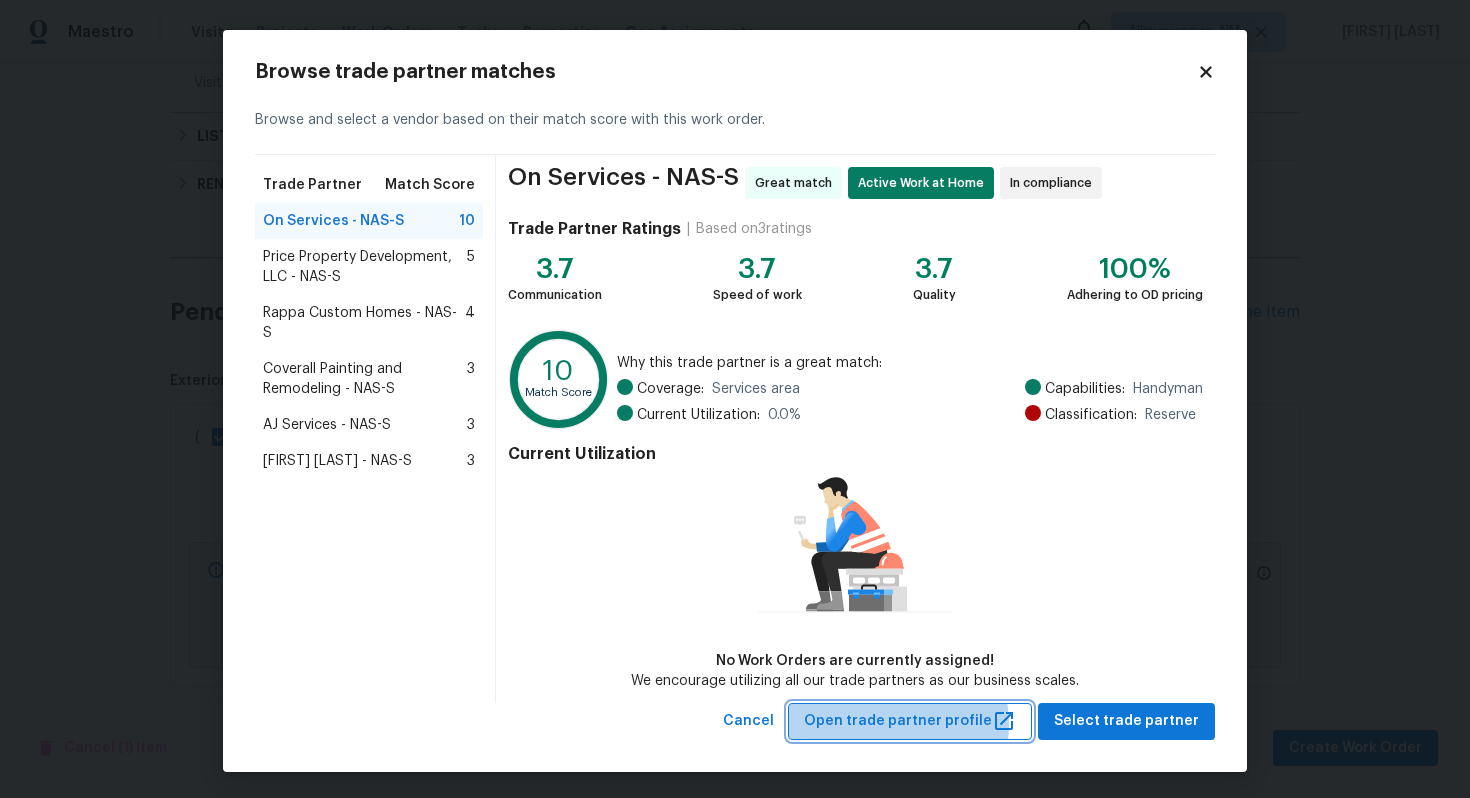 click on "Open trade partner profile" at bounding box center (910, 721) 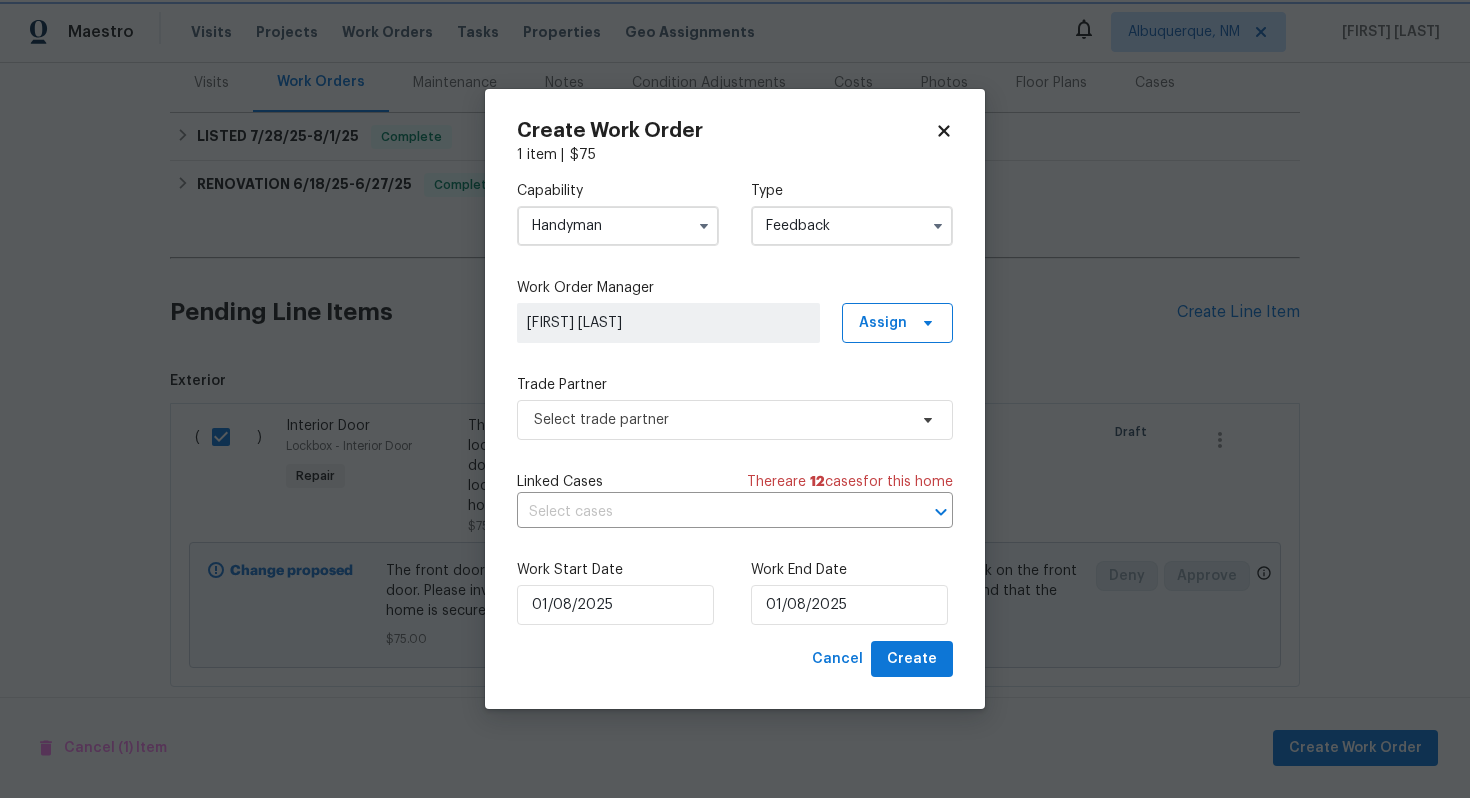 click on "Maestro Visits Projects Work Orders Tasks Properties Geo Assignments Albuquerque, NM Vignesh M Back to all projects 4113 Longfellow Dr, Nashville, TN 37214 3 Beds | 2 1/2 Baths | Total: 2061 ft² | Above Grade: 2061 ft² | Basement Finished: N/A | 2005 Not seen today Mark Seen Actions Last Visit Date 7/10/2025  by  Brianna Bidco   Project Listed   7/28/2025  -  8/1/2025 Complete Visits Work Orders Maintenance Notes Condition Adjustments Costs Photos Floor Plans Cases LISTED   7/28/25  -  8/1/25 Complete On Services HANDYMAN $75.00 1 Repair 7/31/2025  -  8/1/2025 Complete RENOVATION   6/18/25  -  6/27/25 Complete Real Floors Inc. 1 FLOORING $3,496.41 3 Repairs 6/18/2025  -  6/24/2025 Paid Sandoval Landscaping Group LLC LANDSCAPING_MAINTENANCE $1,215.00 4 Repairs 6/18/2025  -  6/25/2025 Paid ARB Paint & Remodel Services GENERAL_CONTRACTOR $9,374.24 29 Repairs | 7 Upgrade 6/18/2025  -  6/27/2025 Paid Centralized Purchasing PAINTING, APPLIANCE, CABINETS, OD_SELECT $2,673.26 2 Repairs | 1 Upgrade 6/18/2025  -   -" at bounding box center [735, 399] 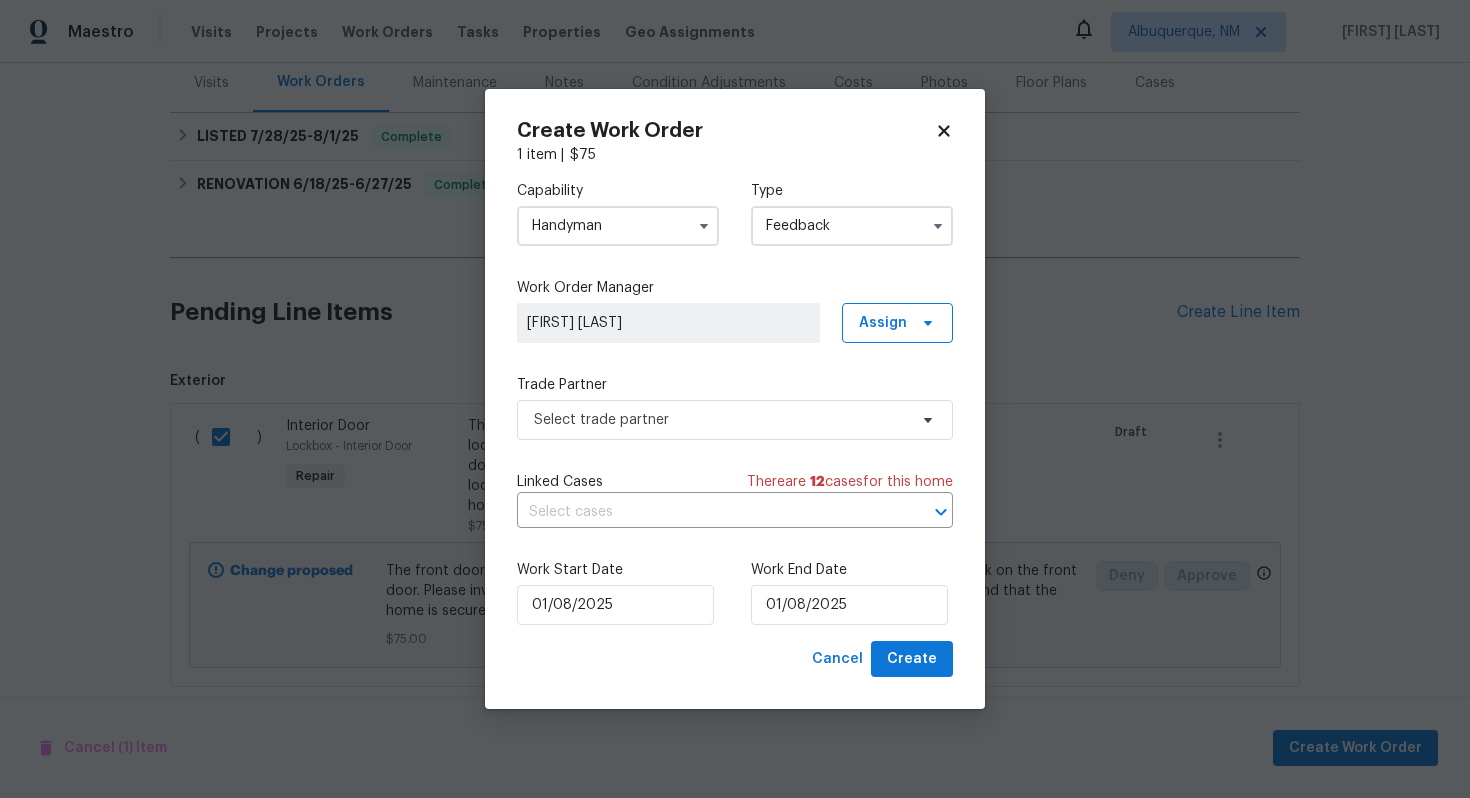 checkbox on "false" 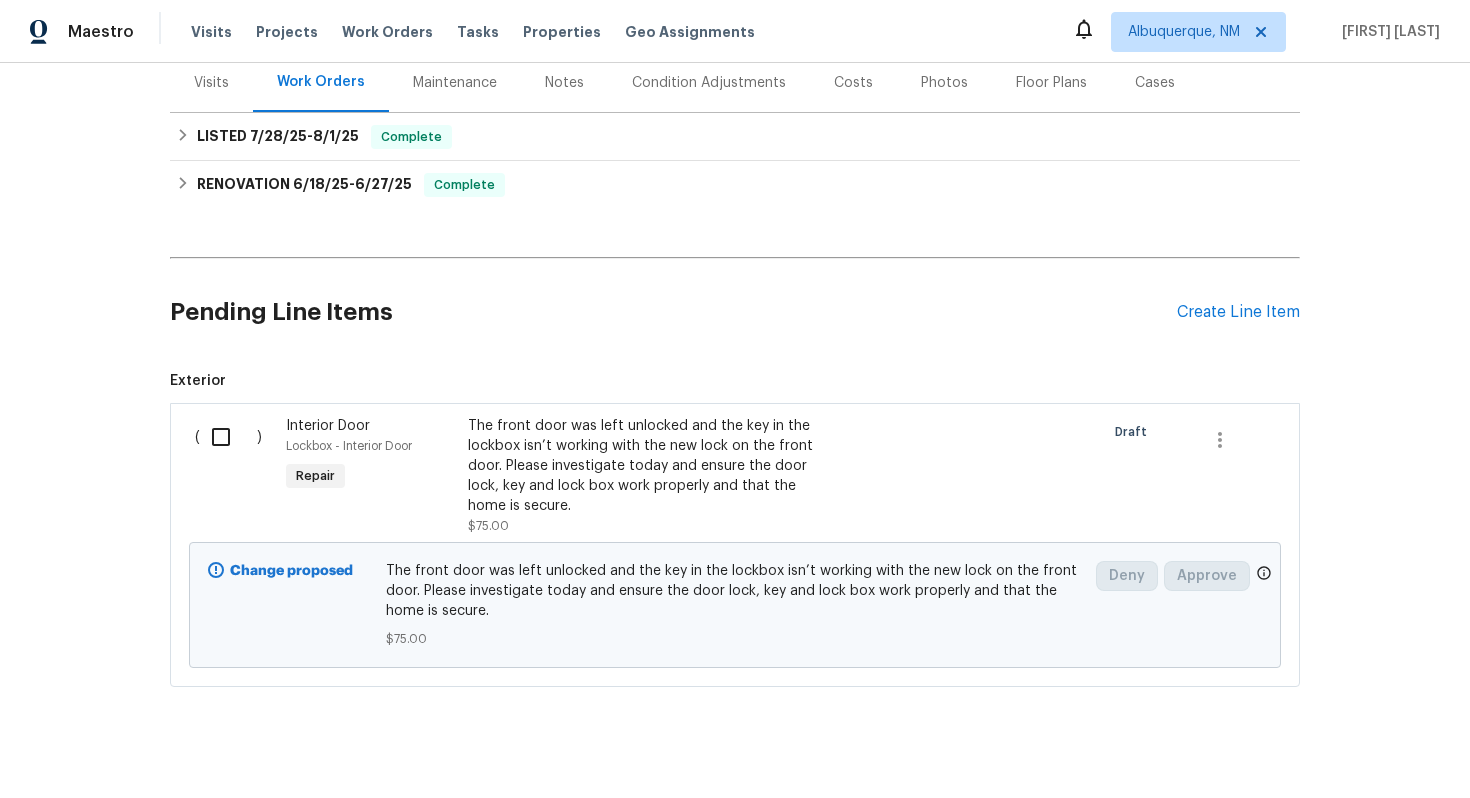 scroll, scrollTop: 188, scrollLeft: 0, axis: vertical 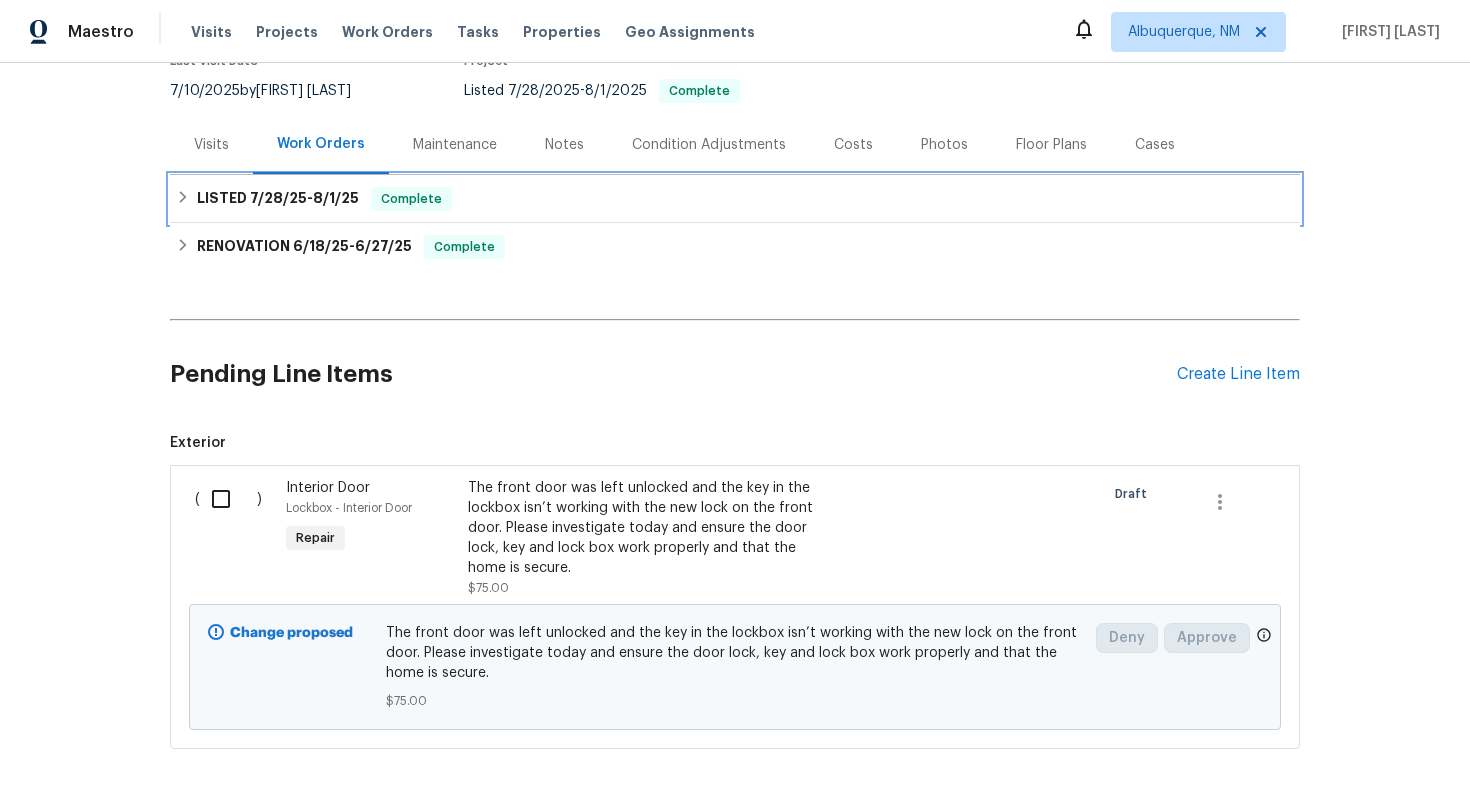 click on "LISTED   7/28/25  -  8/1/25 Complete" at bounding box center (735, 199) 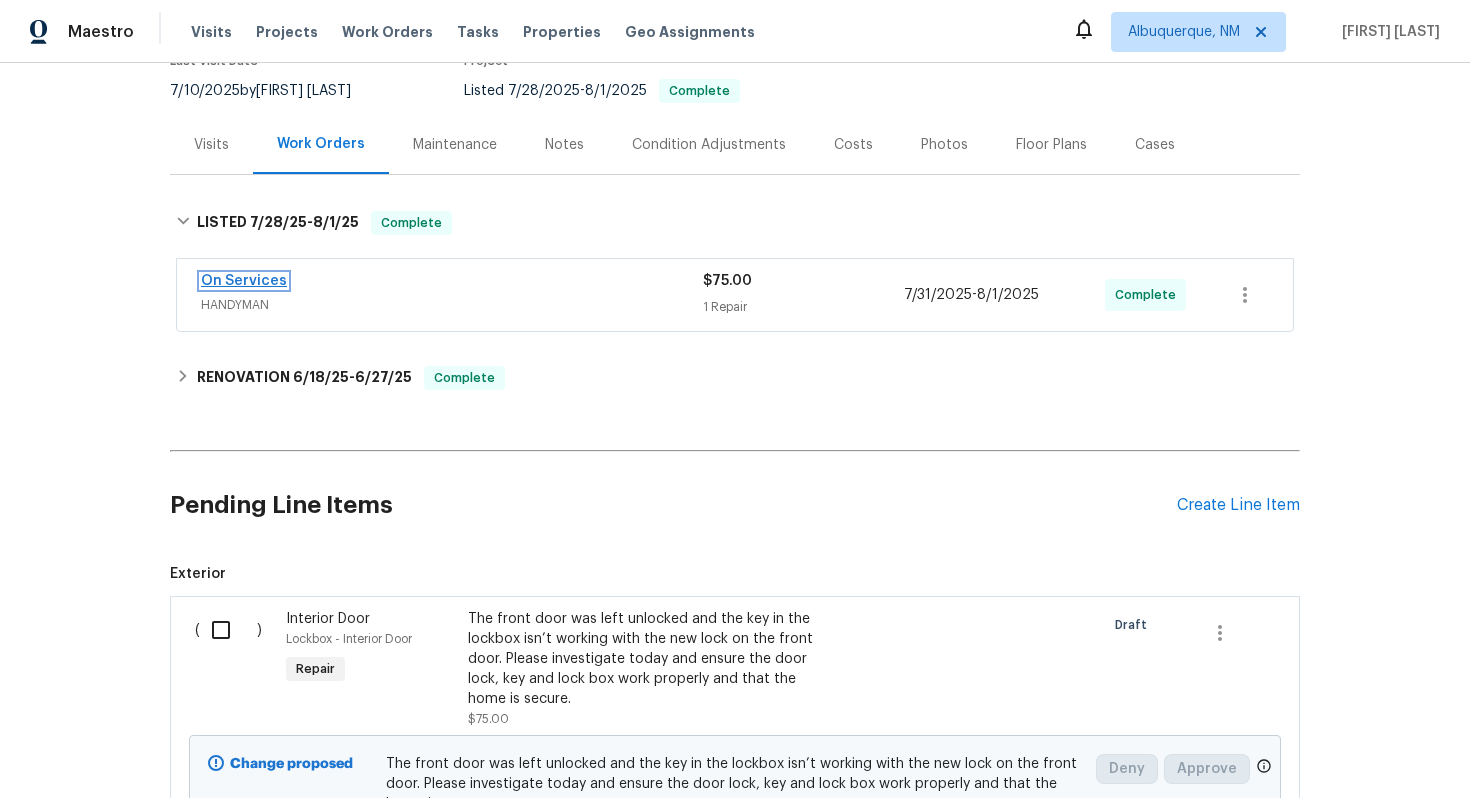 click on "On Services" at bounding box center [244, 281] 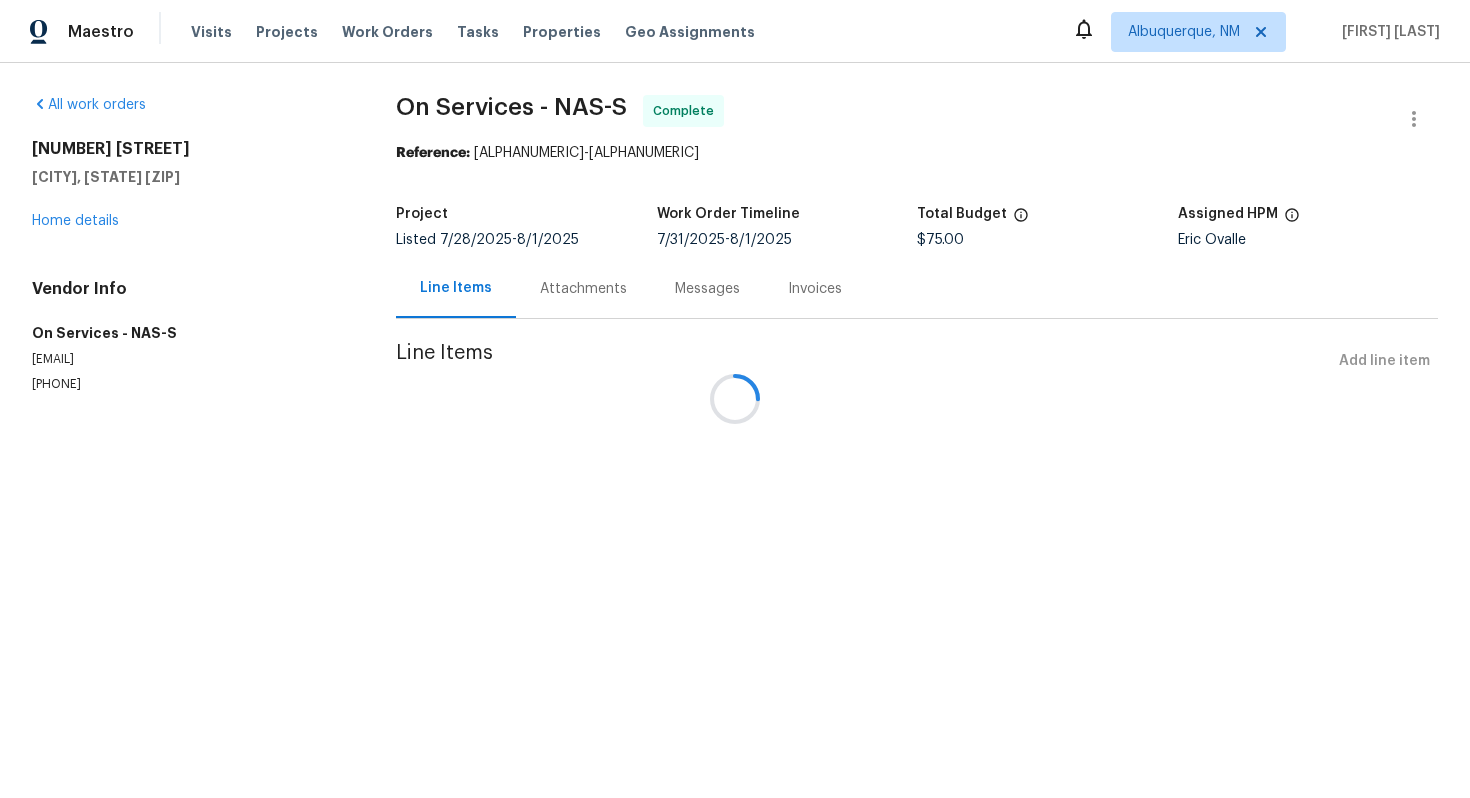 click at bounding box center [735, 399] 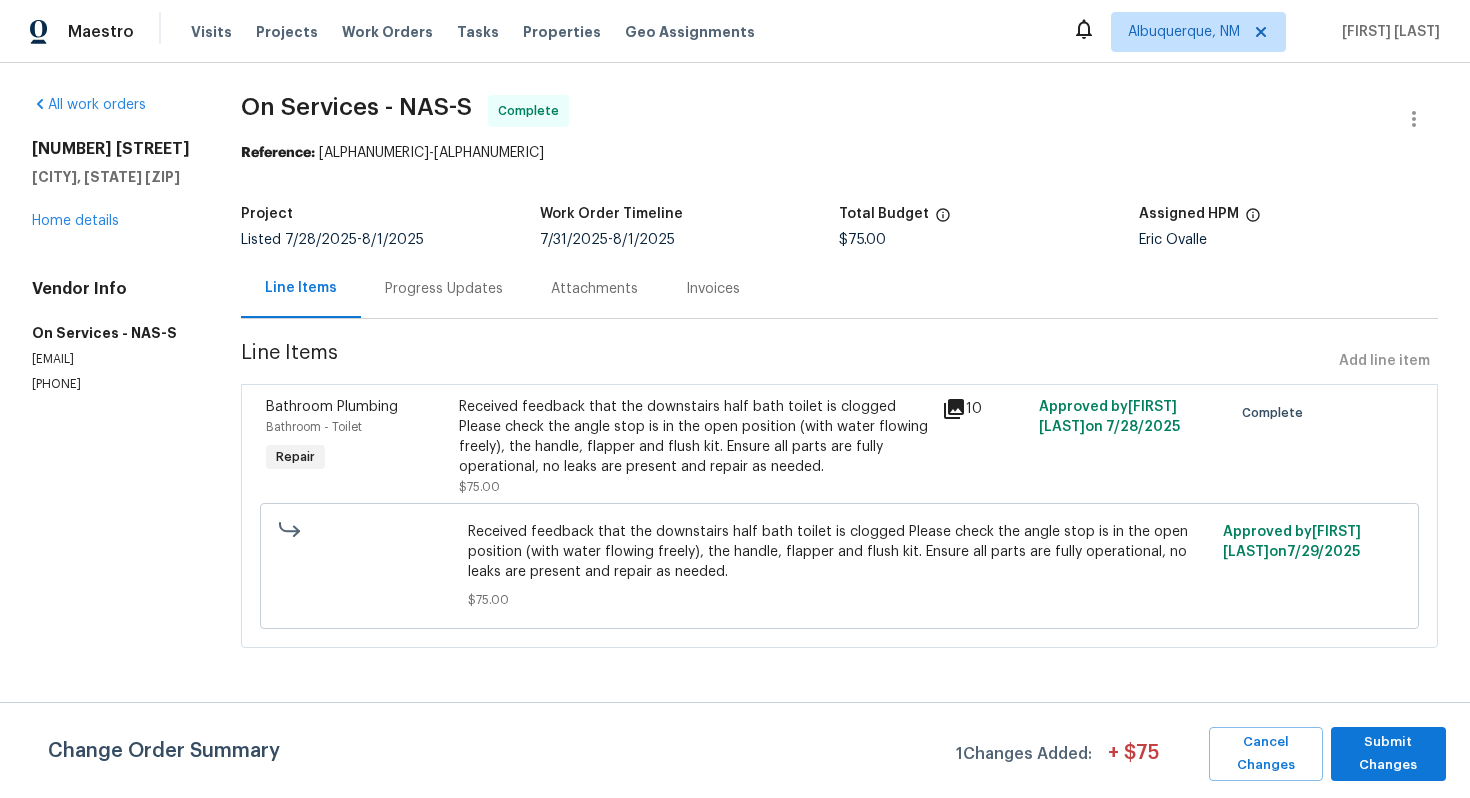 click on "Attachments" at bounding box center [594, 288] 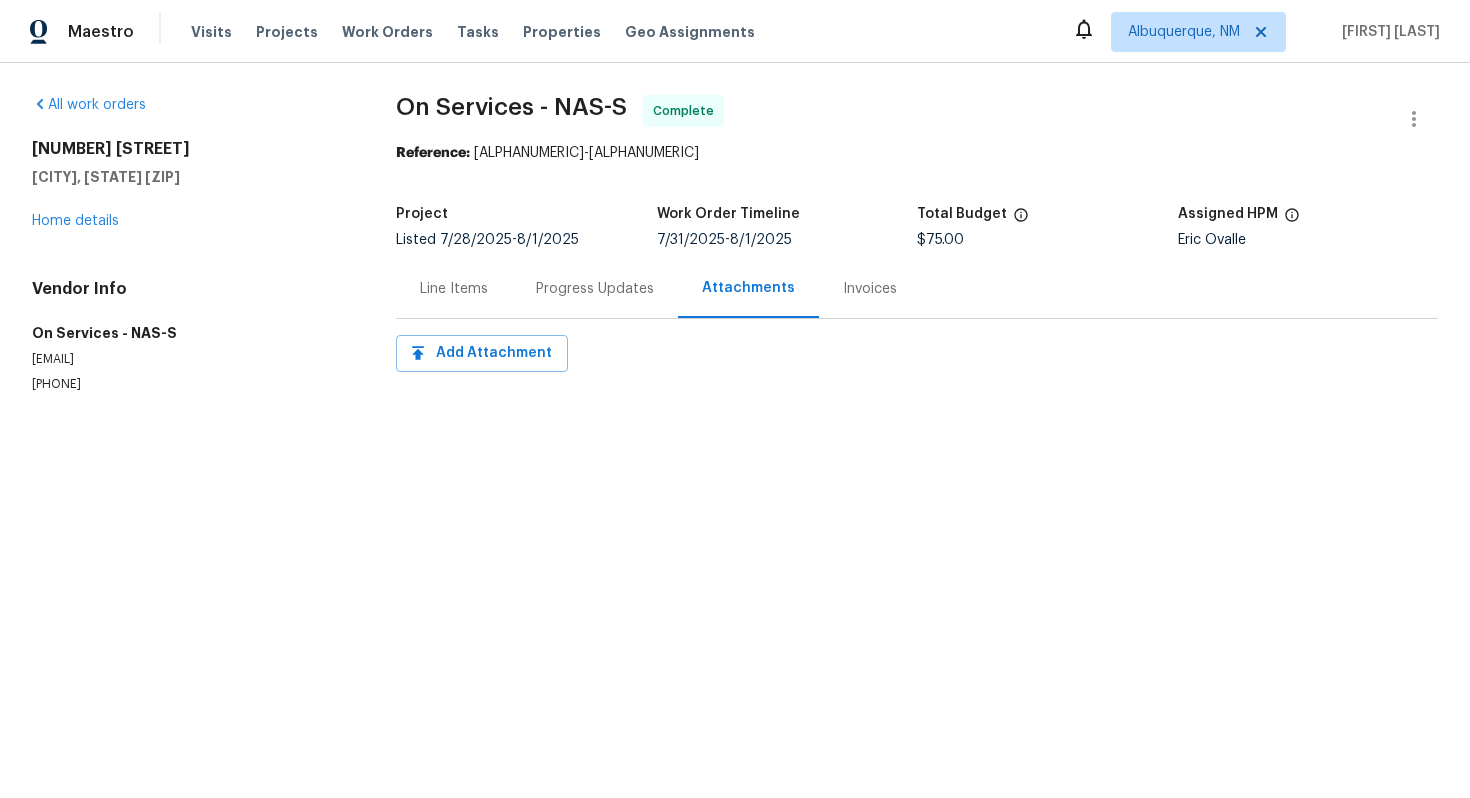 click on "Progress Updates" at bounding box center (595, 289) 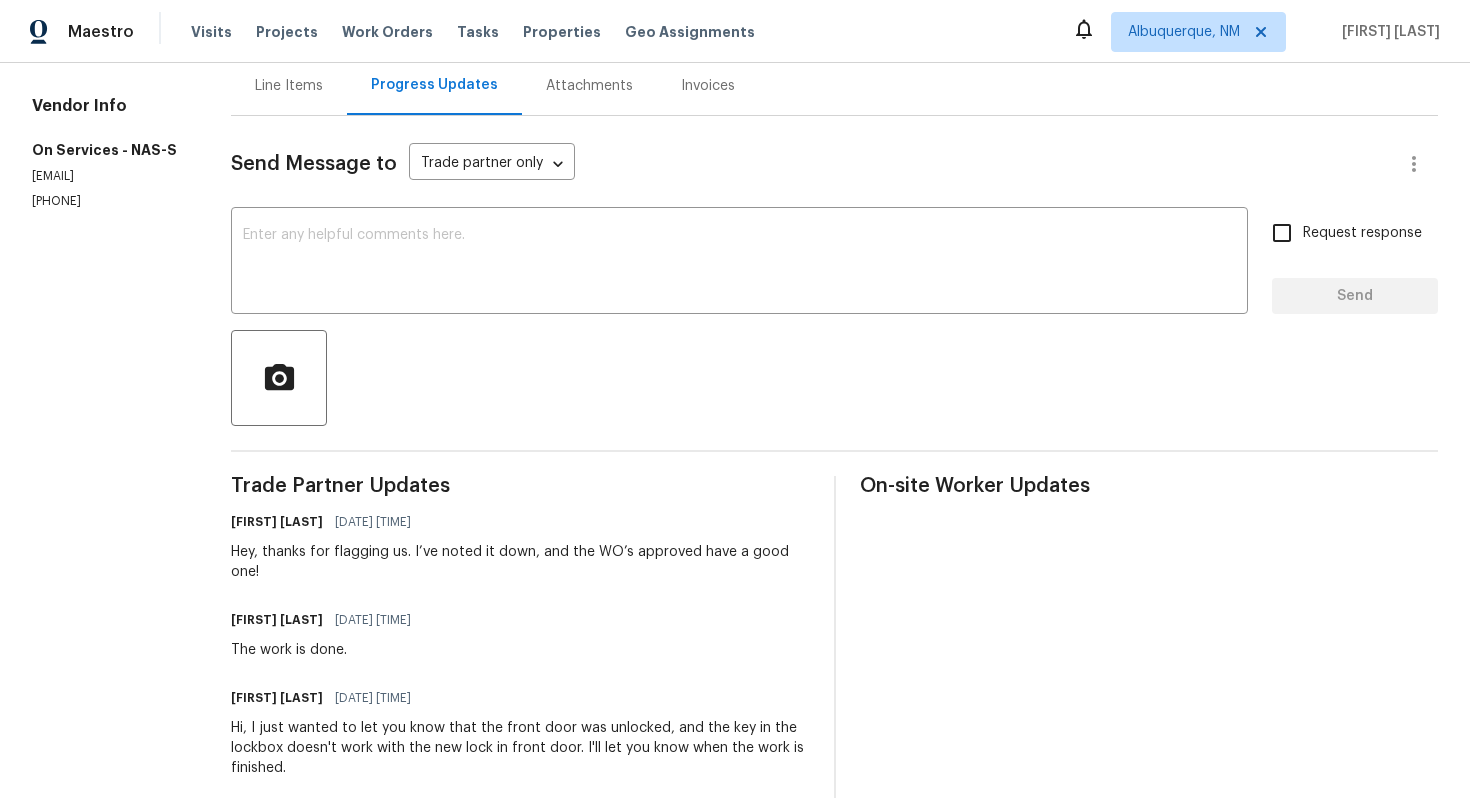 scroll, scrollTop: 0, scrollLeft: 0, axis: both 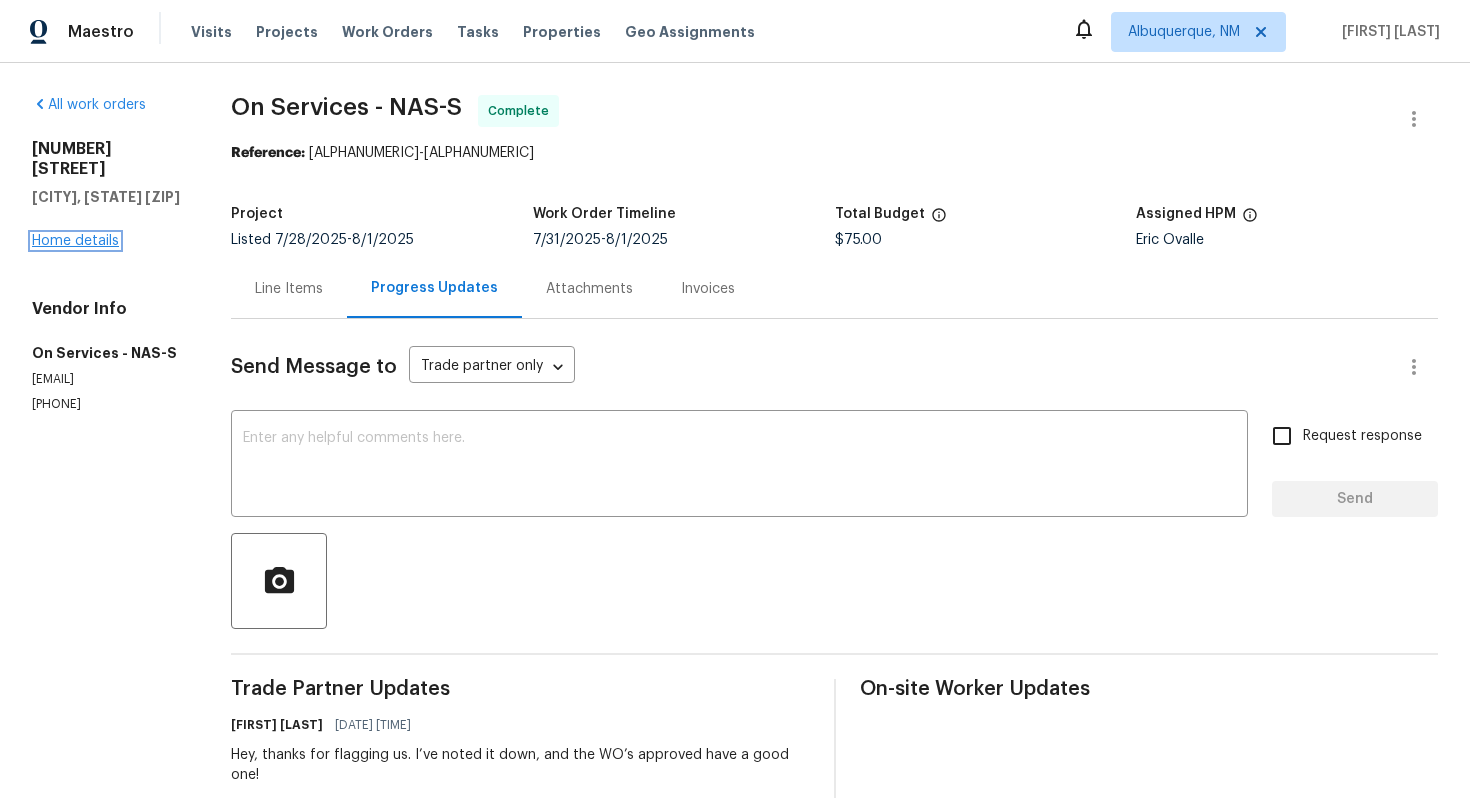 click on "Home details" at bounding box center (75, 241) 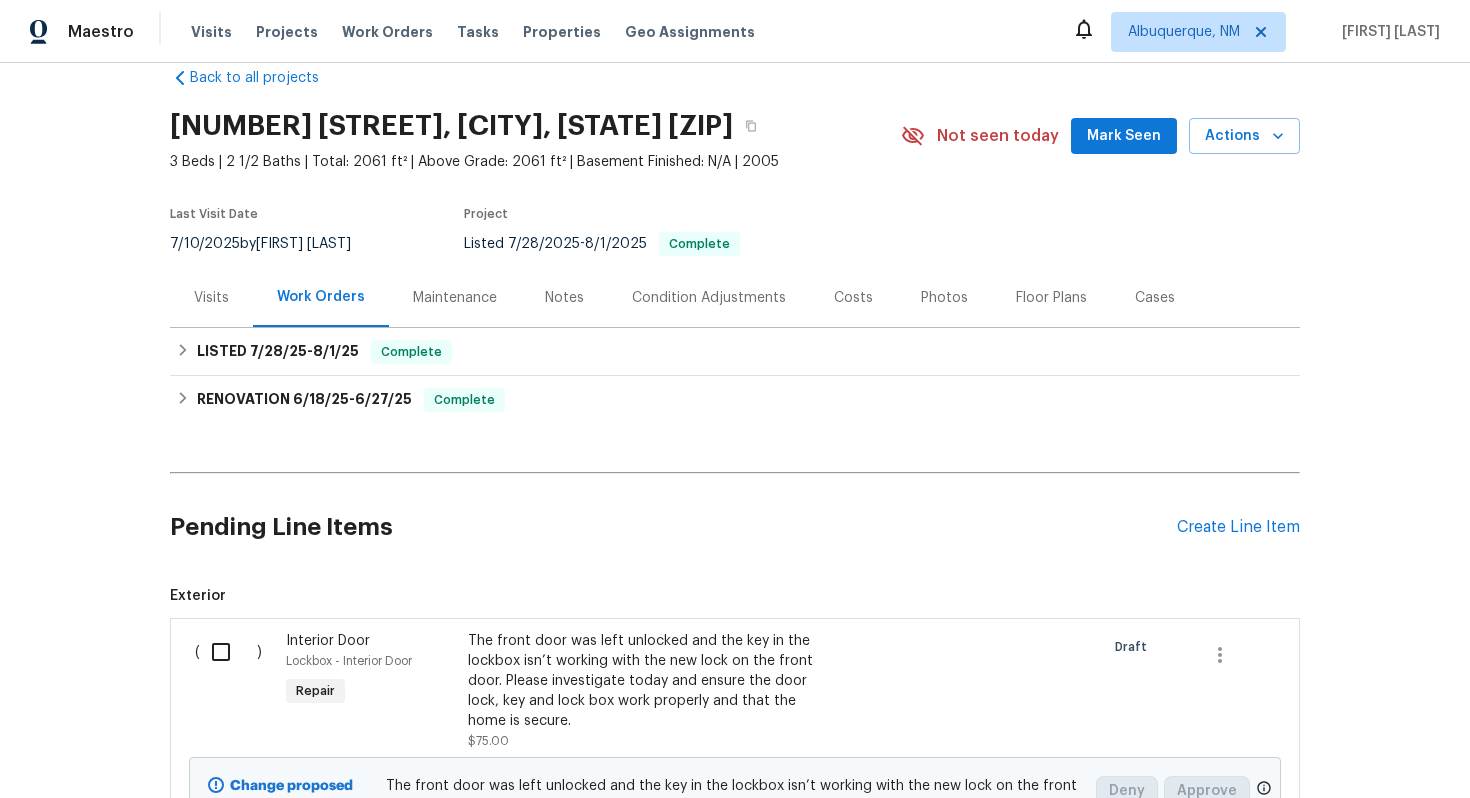scroll, scrollTop: 41, scrollLeft: 0, axis: vertical 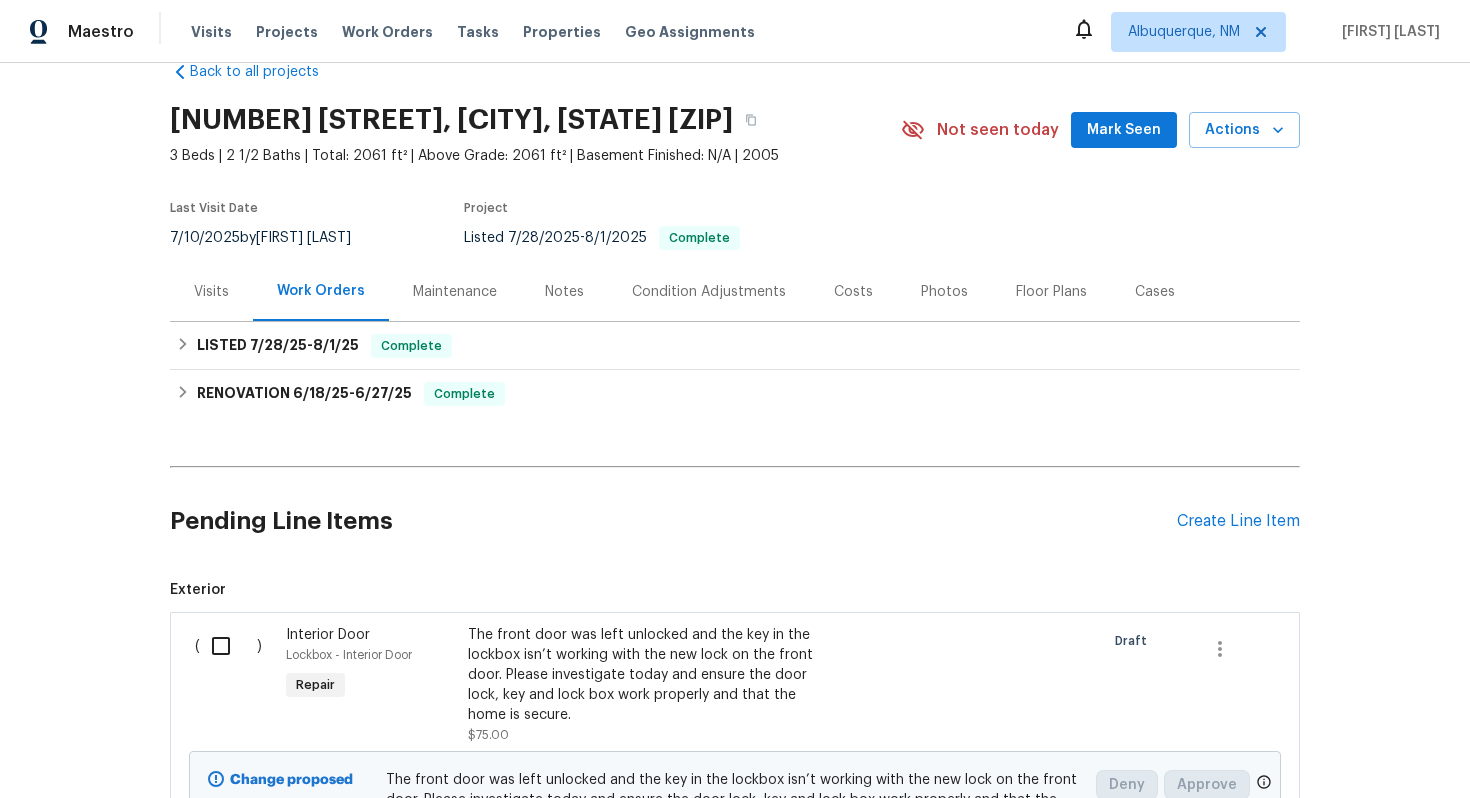 click at bounding box center (228, 646) 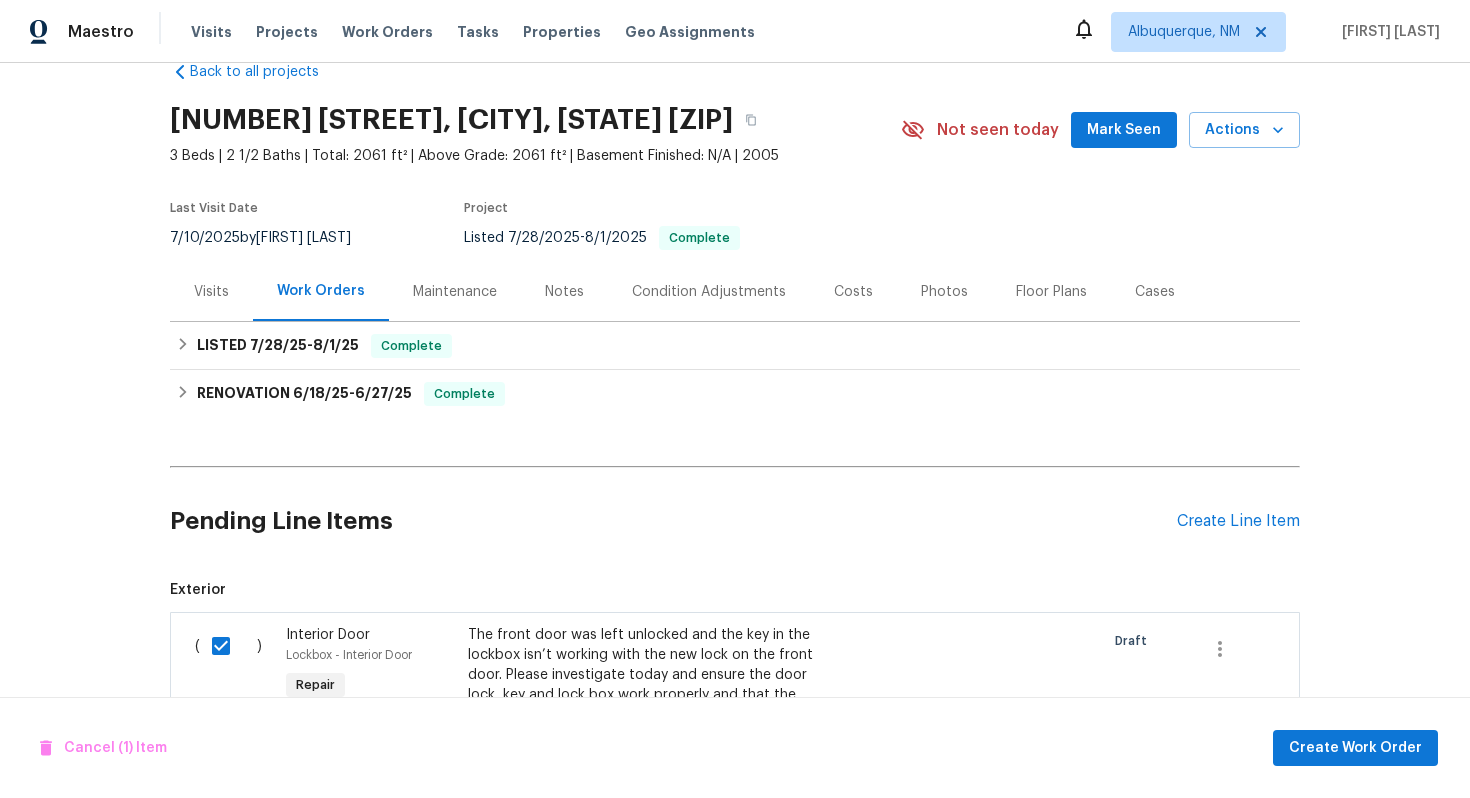 scroll, scrollTop: 250, scrollLeft: 0, axis: vertical 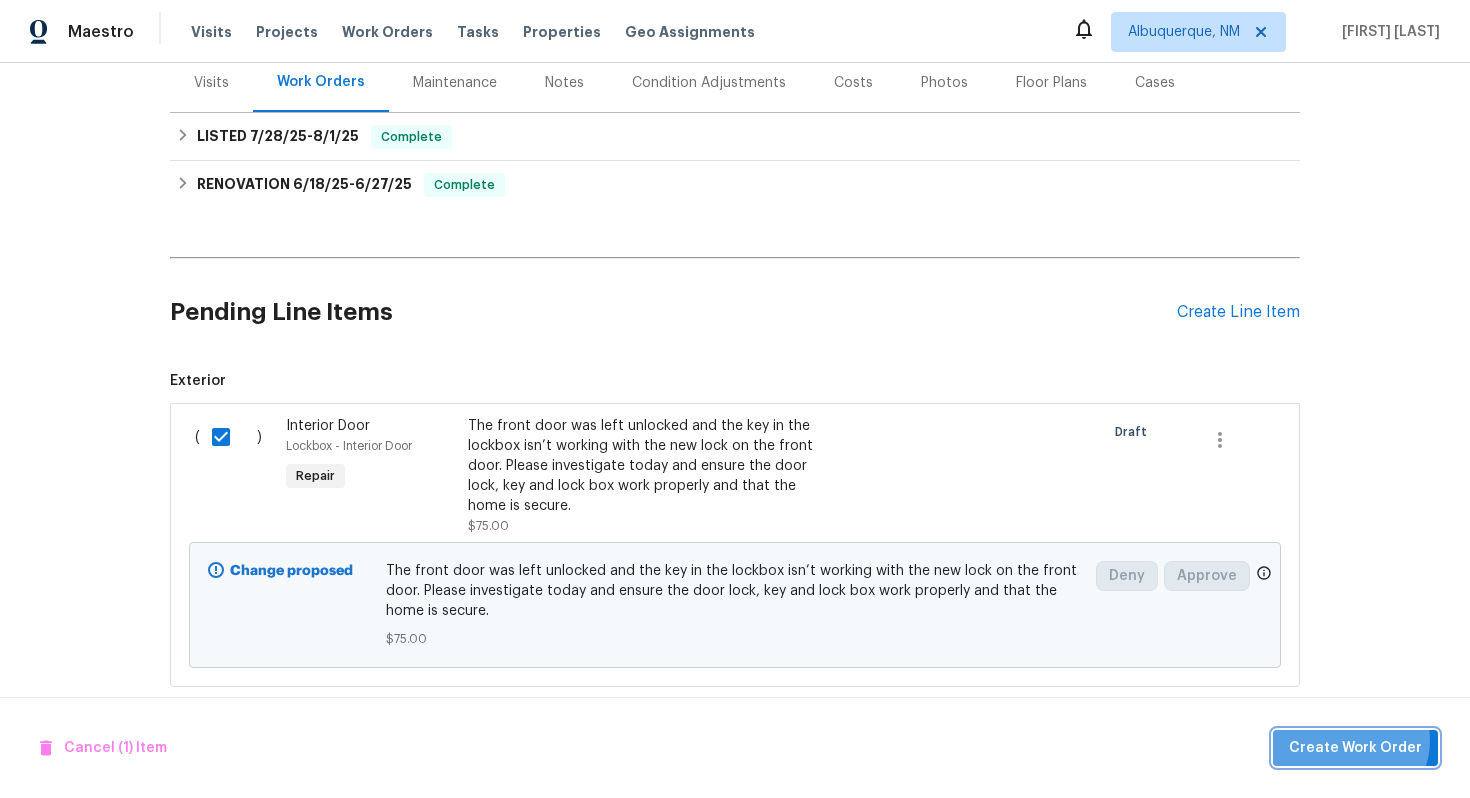 click on "Create Work Order" at bounding box center (1355, 748) 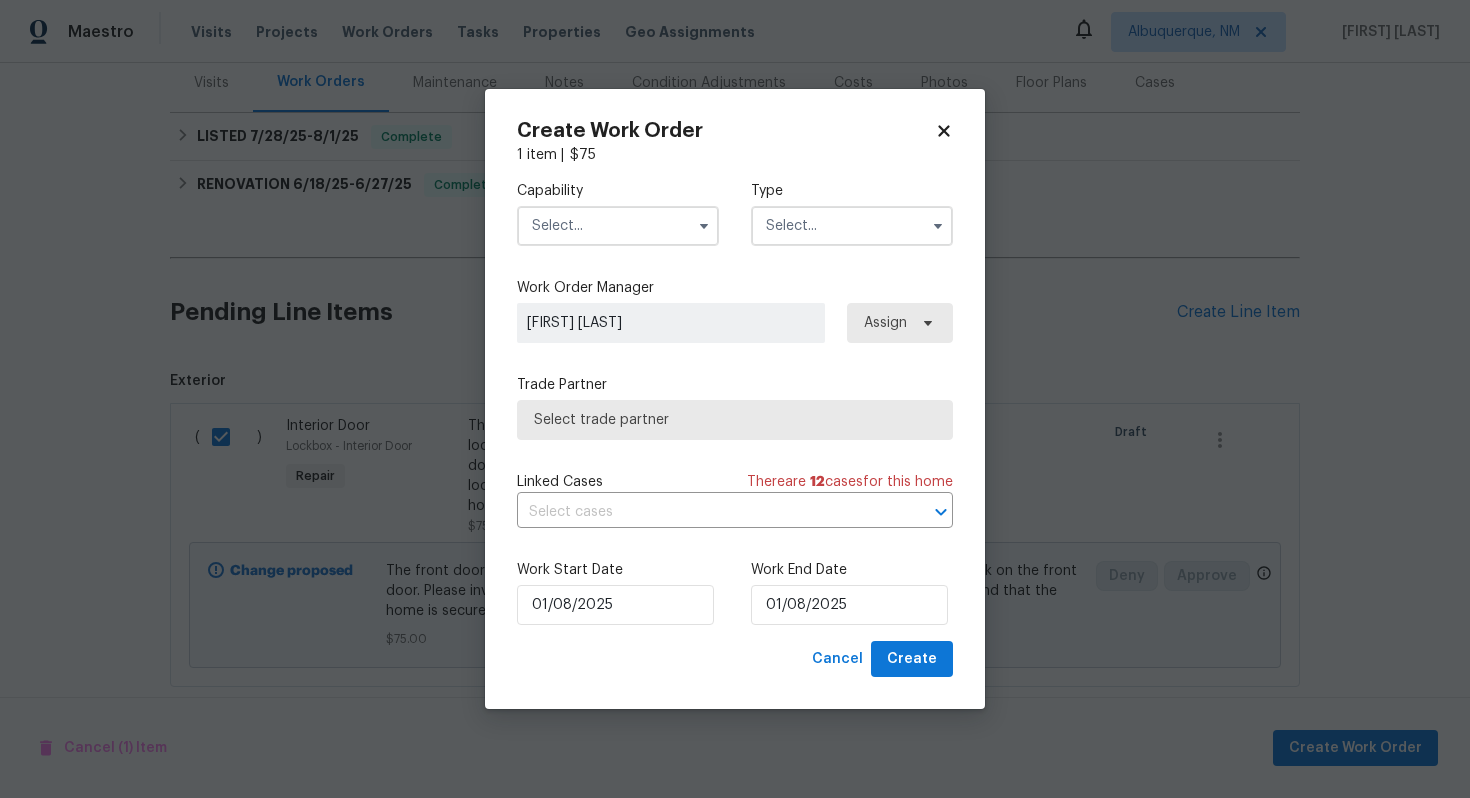click at bounding box center [618, 226] 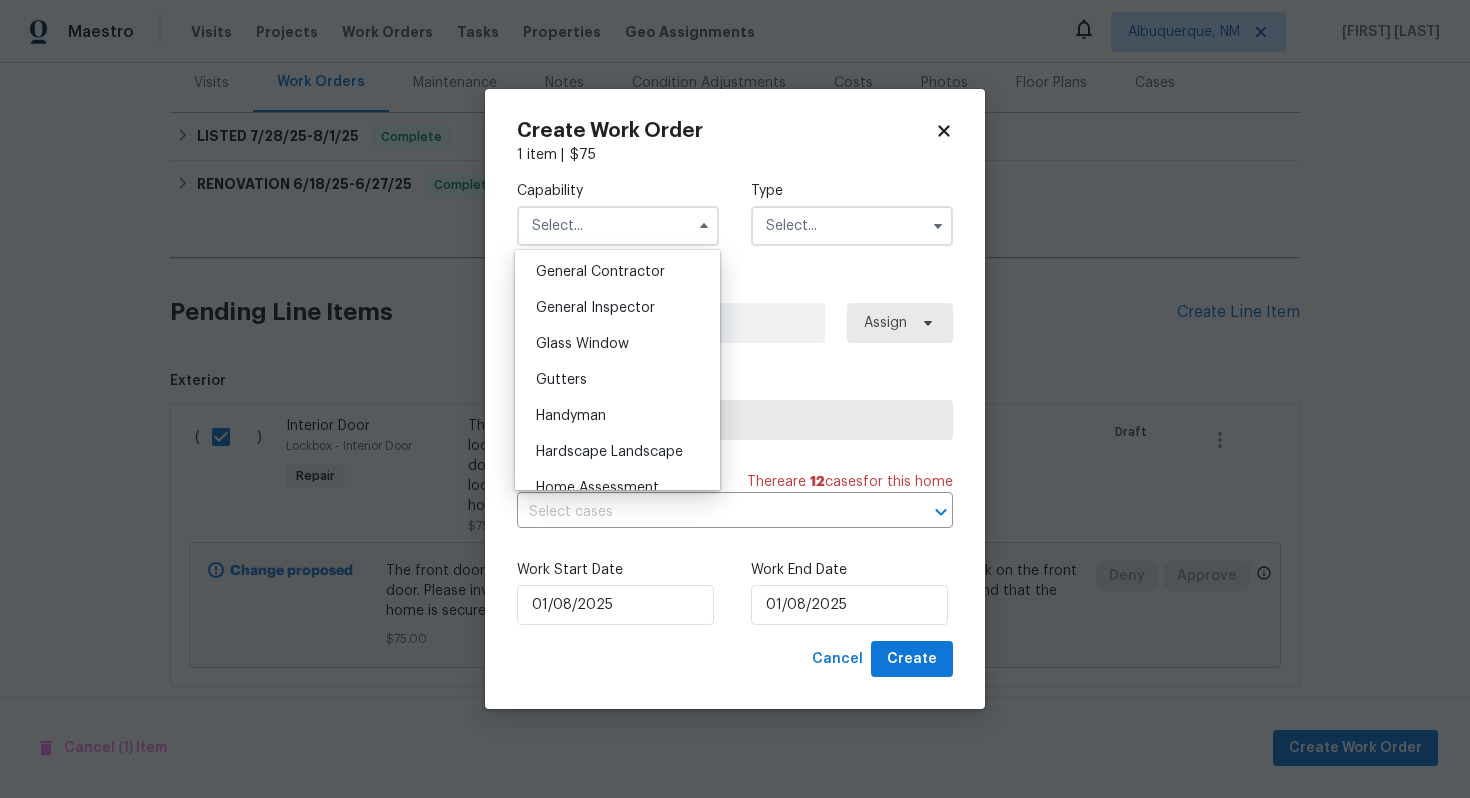 scroll, scrollTop: 966, scrollLeft: 0, axis: vertical 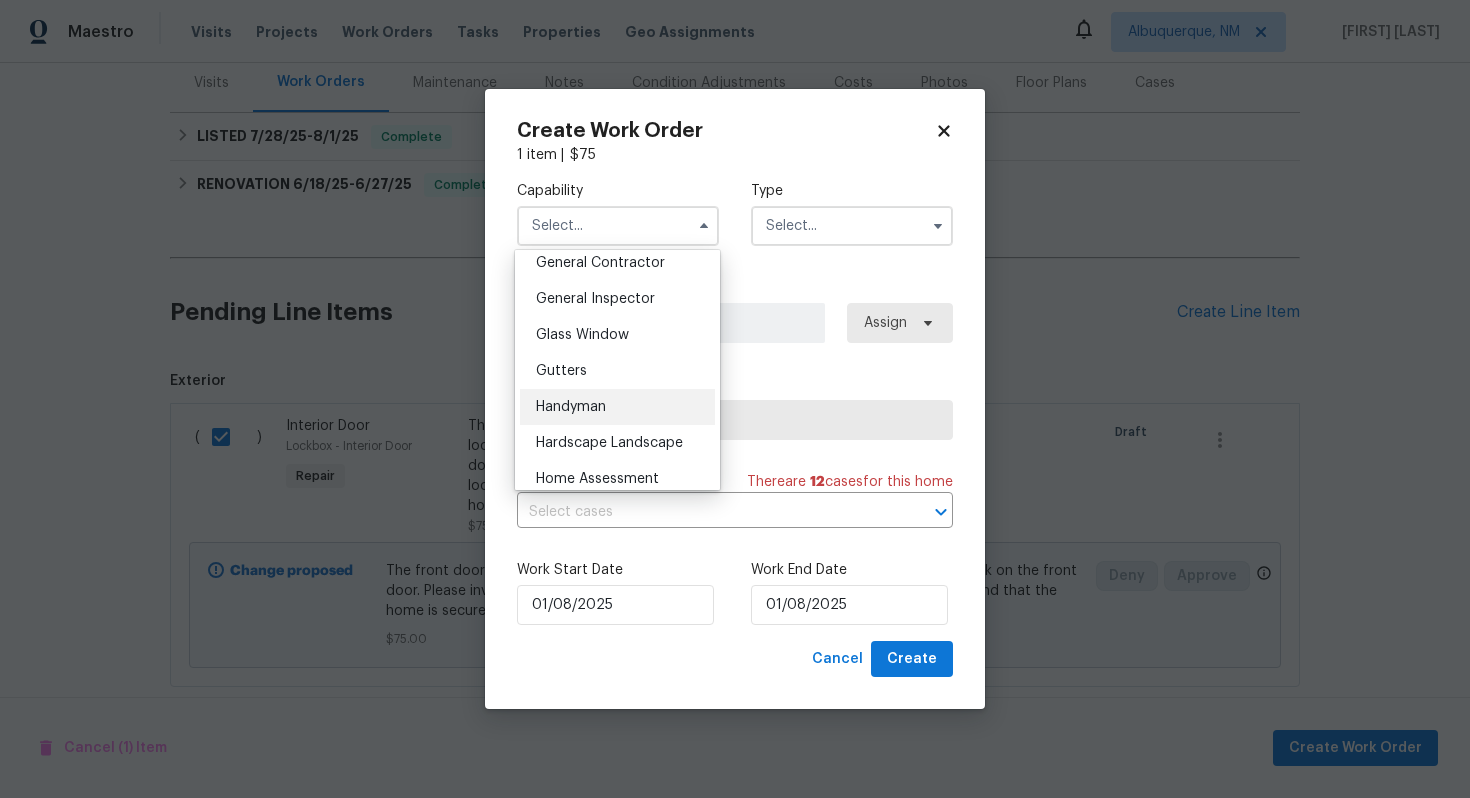click on "Handyman" at bounding box center (617, 407) 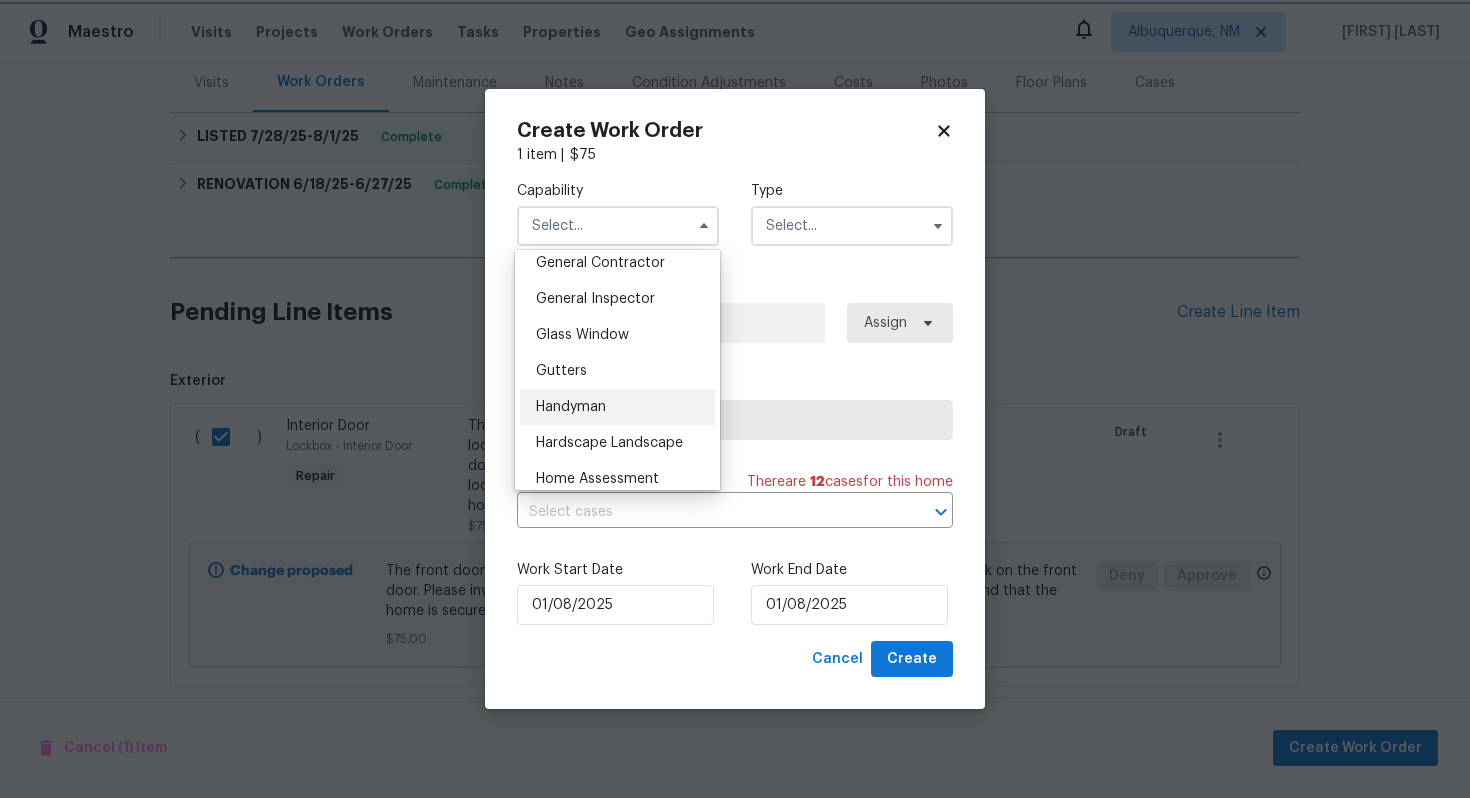 type on "Handyman" 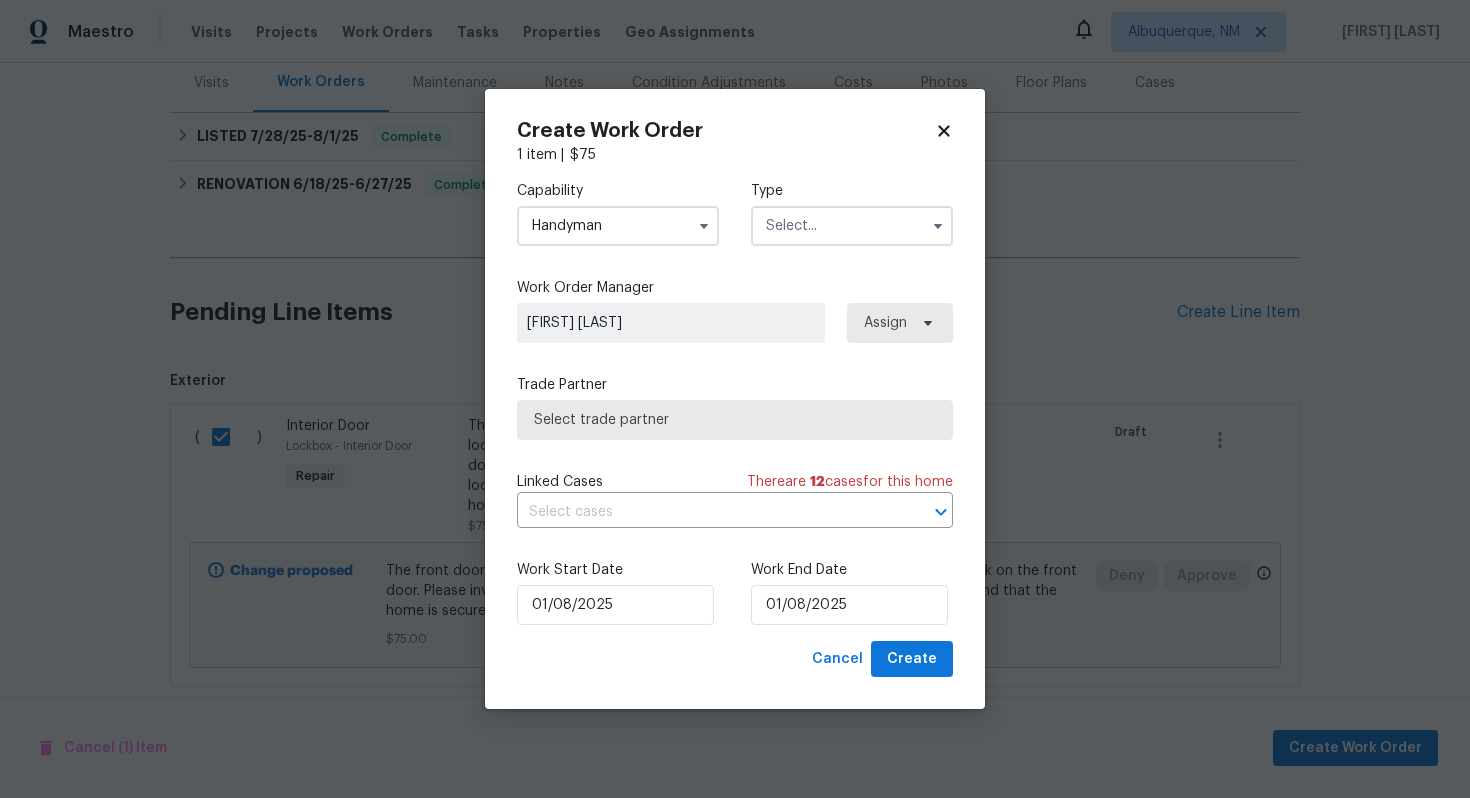 click at bounding box center (852, 226) 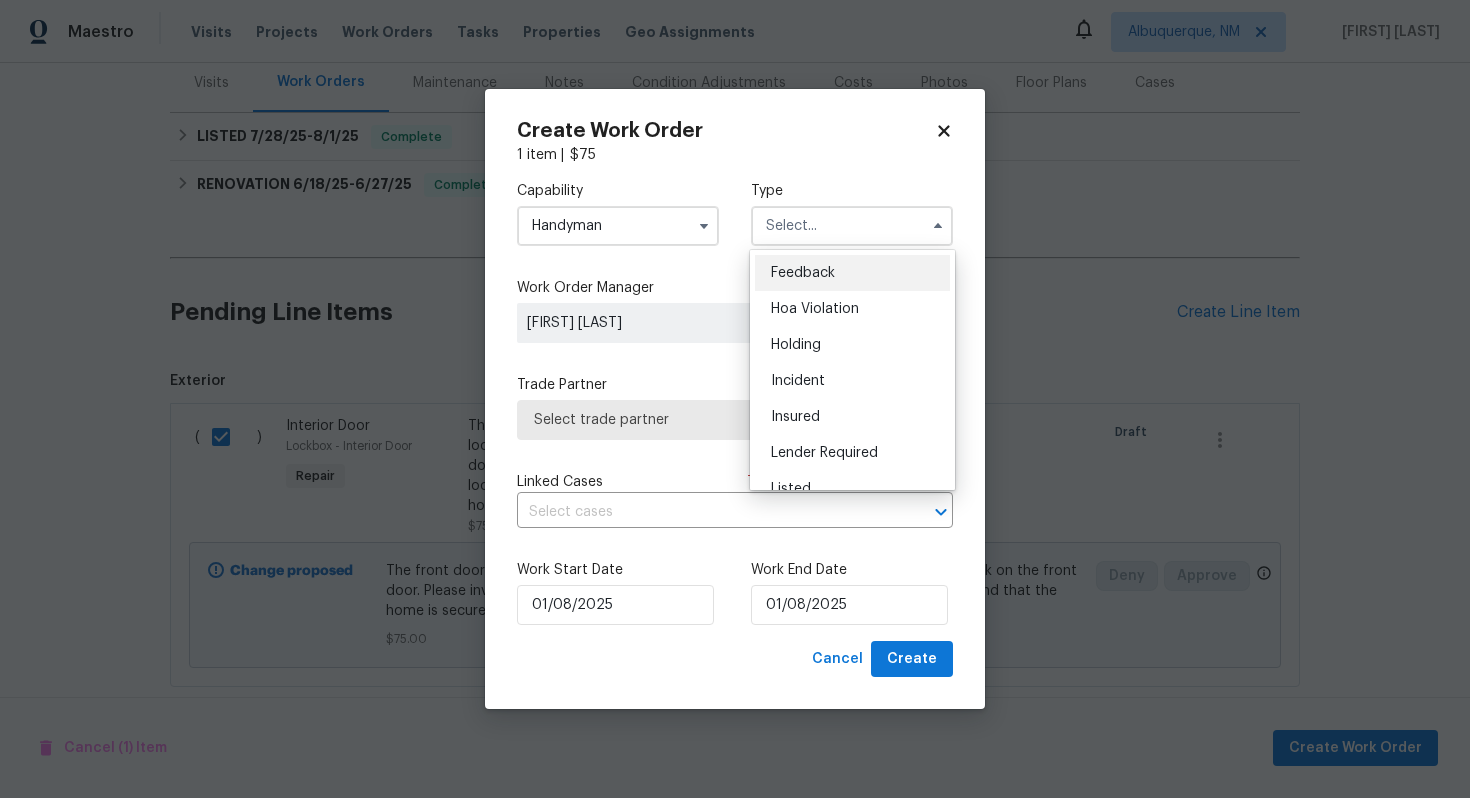 click on "Feedback Hoa Violation Holding Incident Insured Lender Required Listed Lite Lwod Maintenance Marketplace Other Preliminary Reit Renovation Renovation Resale Rework Sold Test" at bounding box center (852, 370) 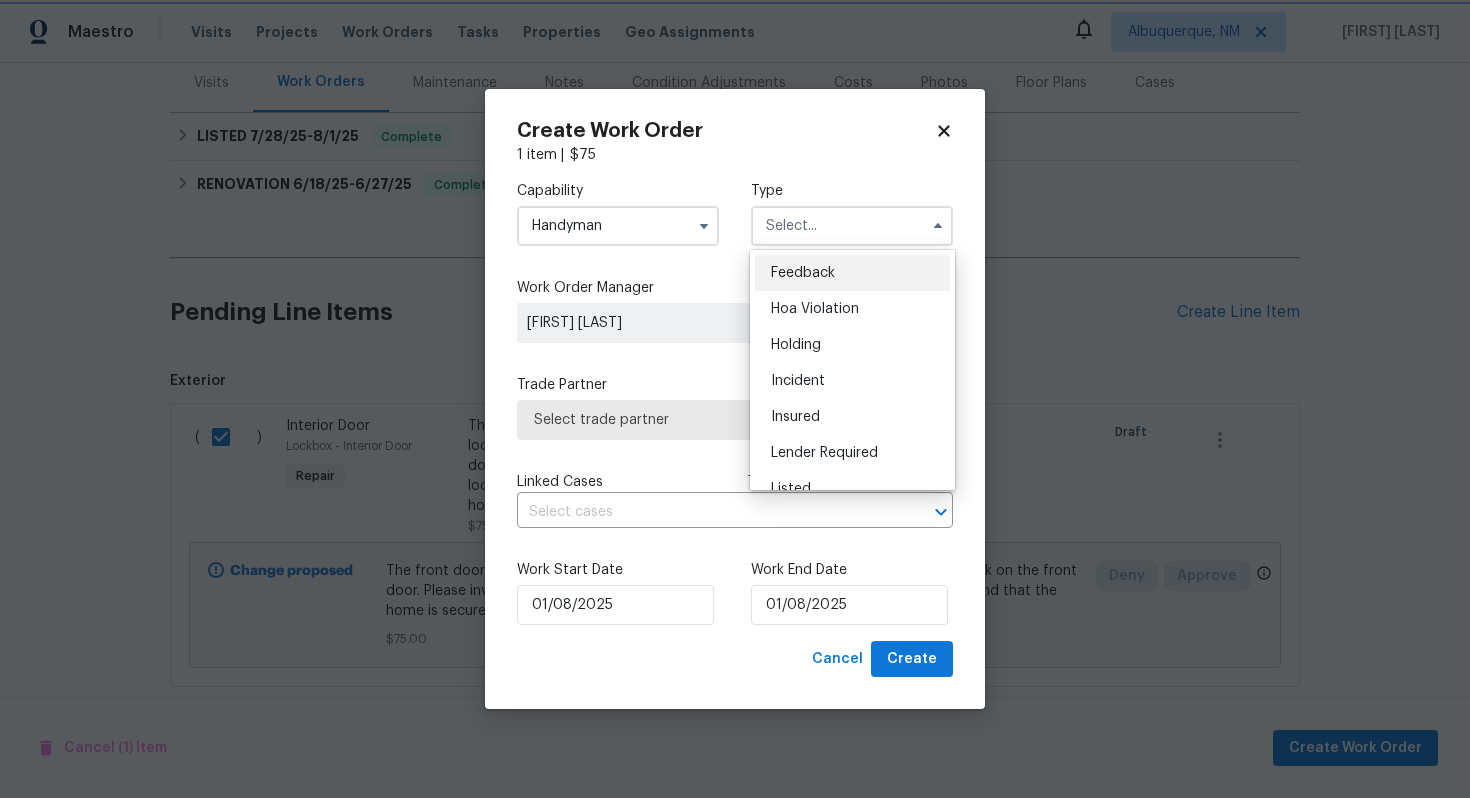 type on "Feedback" 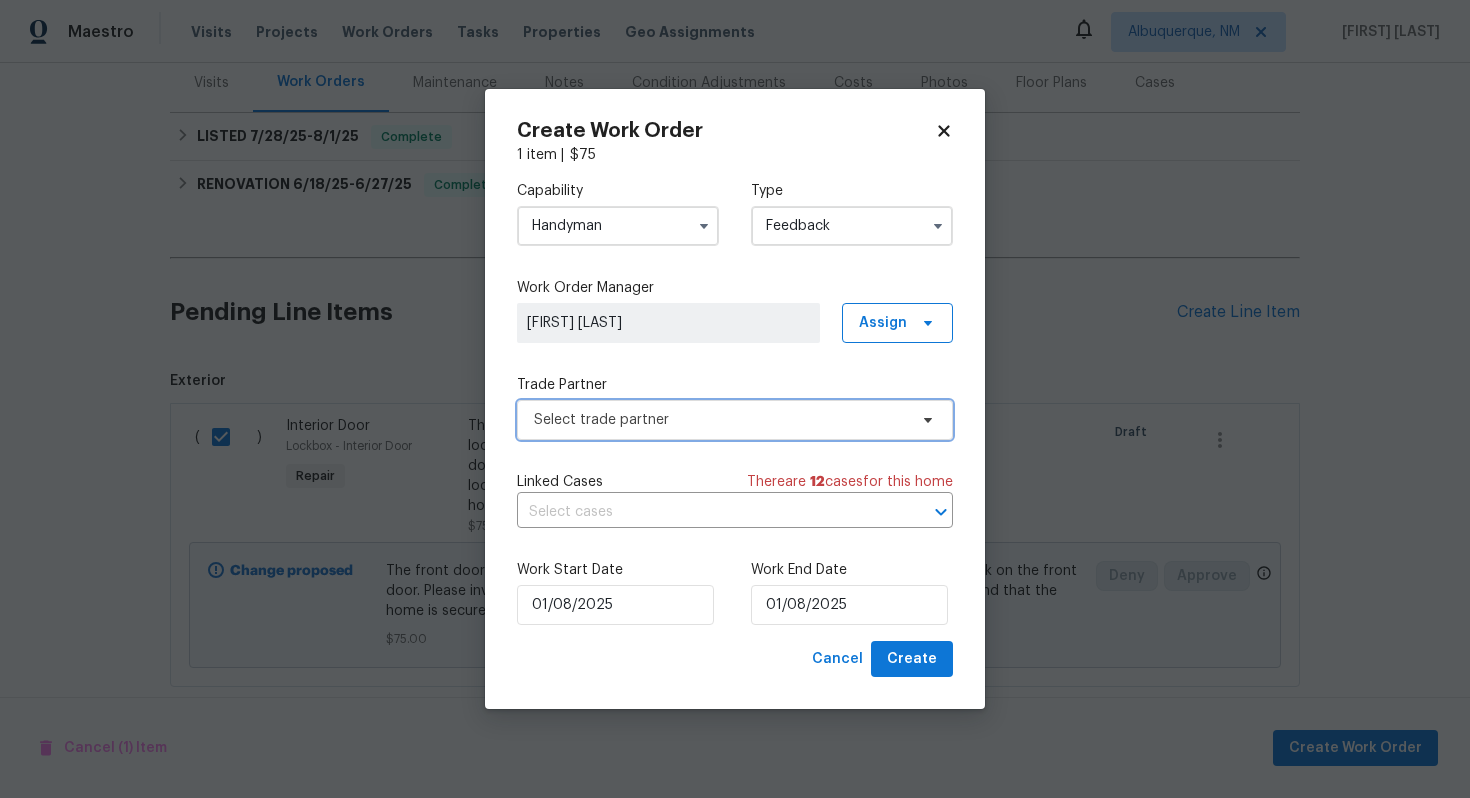 click on "Select trade partner" at bounding box center (720, 420) 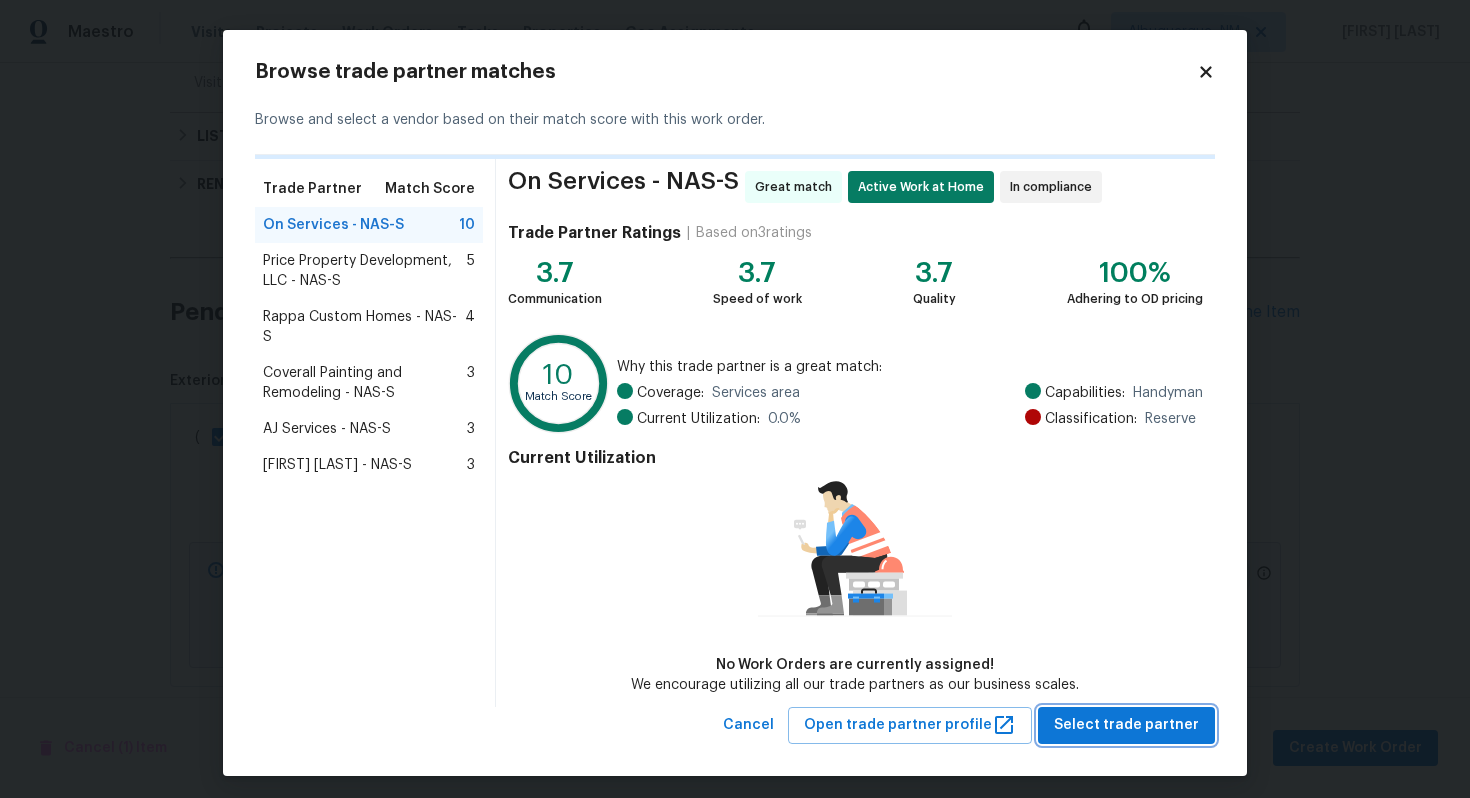 click on "Select trade partner" at bounding box center [1126, 725] 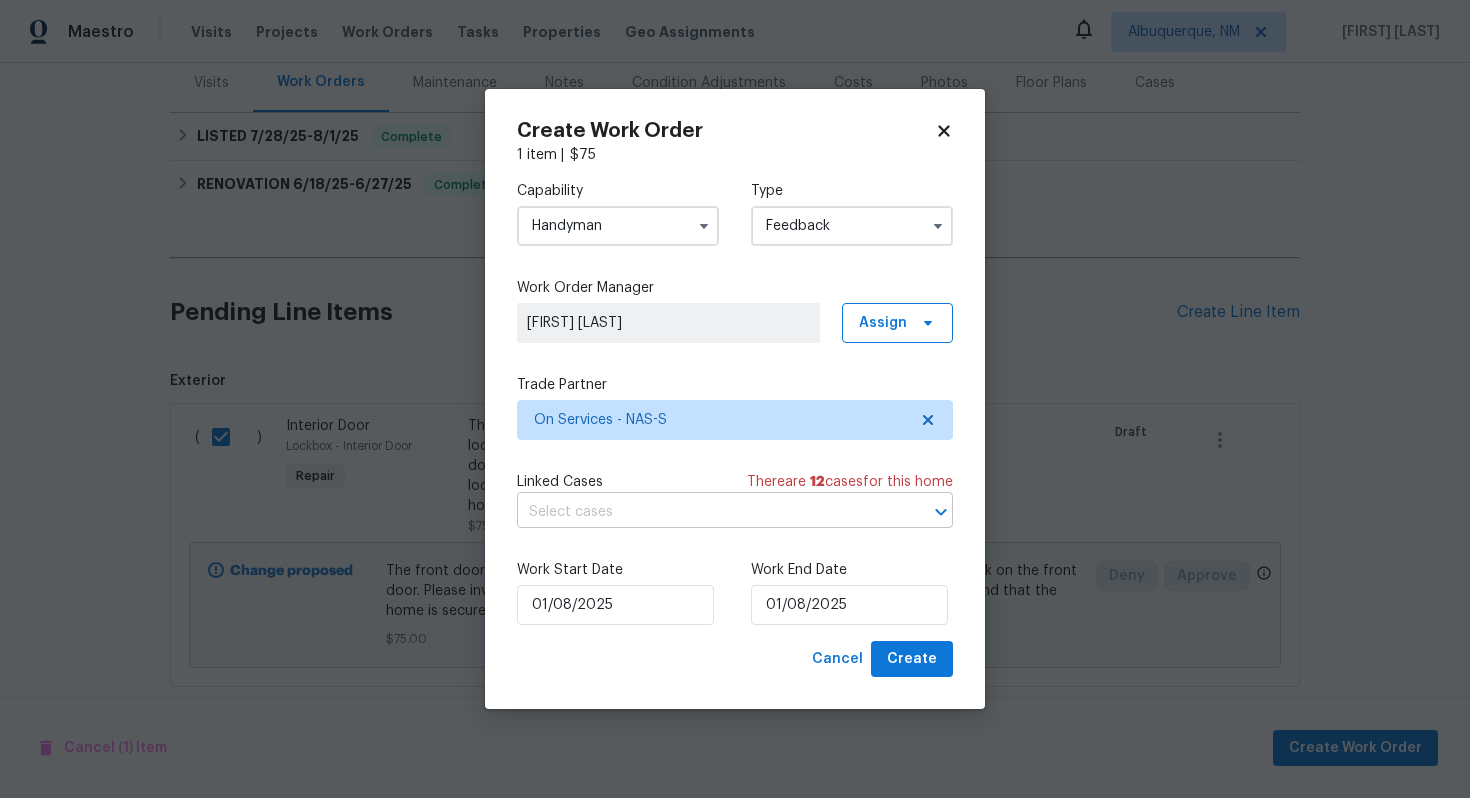 click at bounding box center (707, 512) 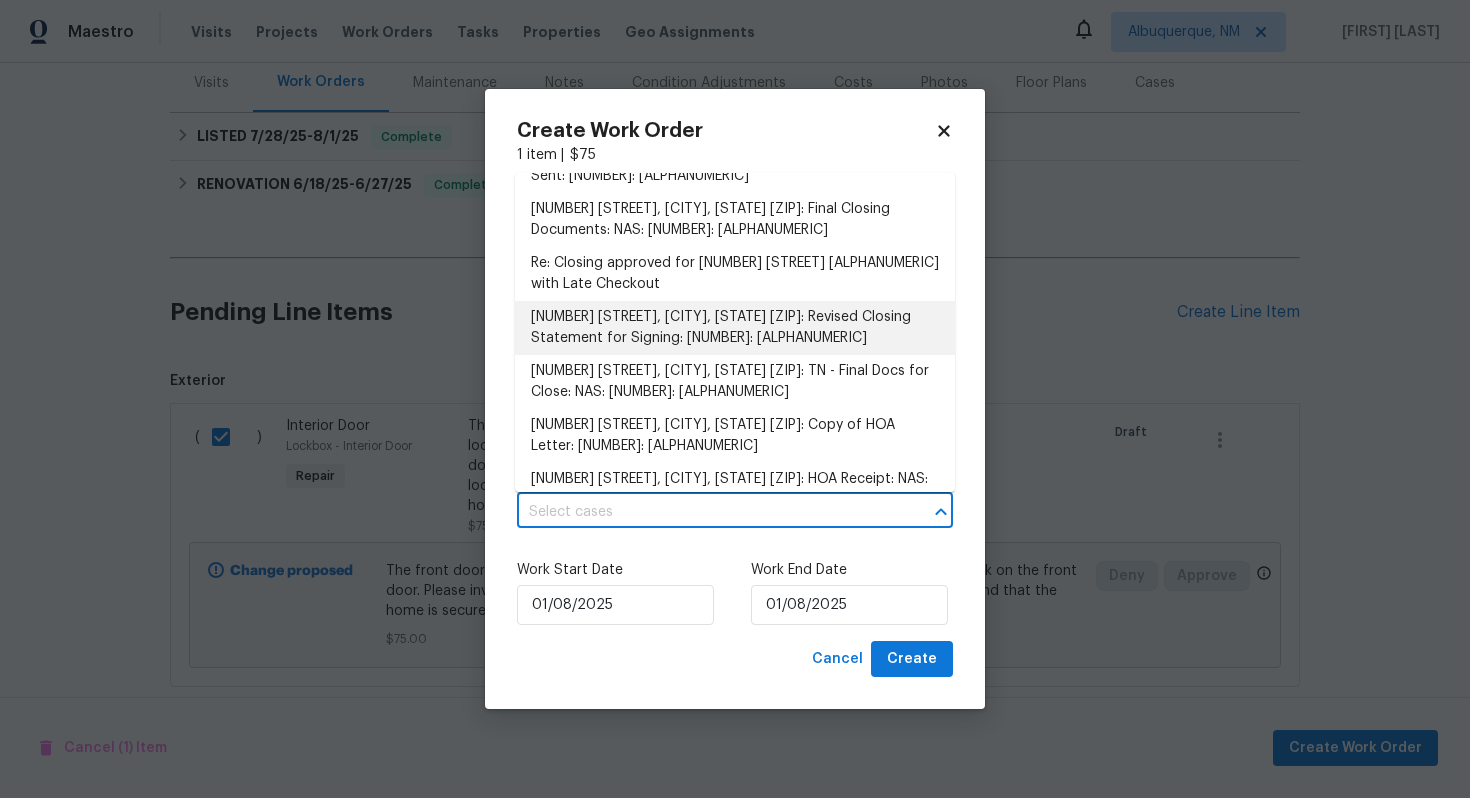 scroll, scrollTop: 313, scrollLeft: 0, axis: vertical 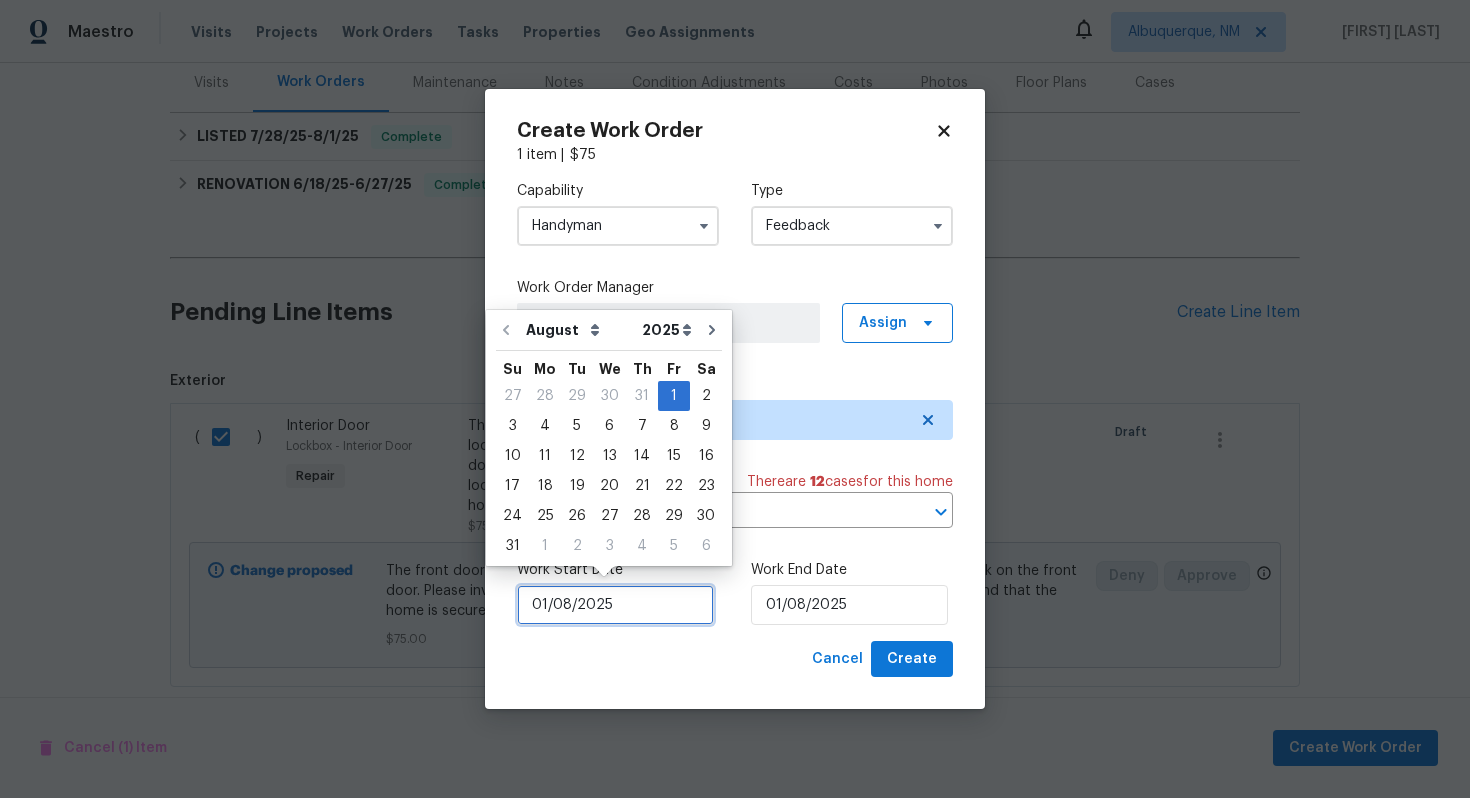 click on "01/08/2025" at bounding box center (615, 605) 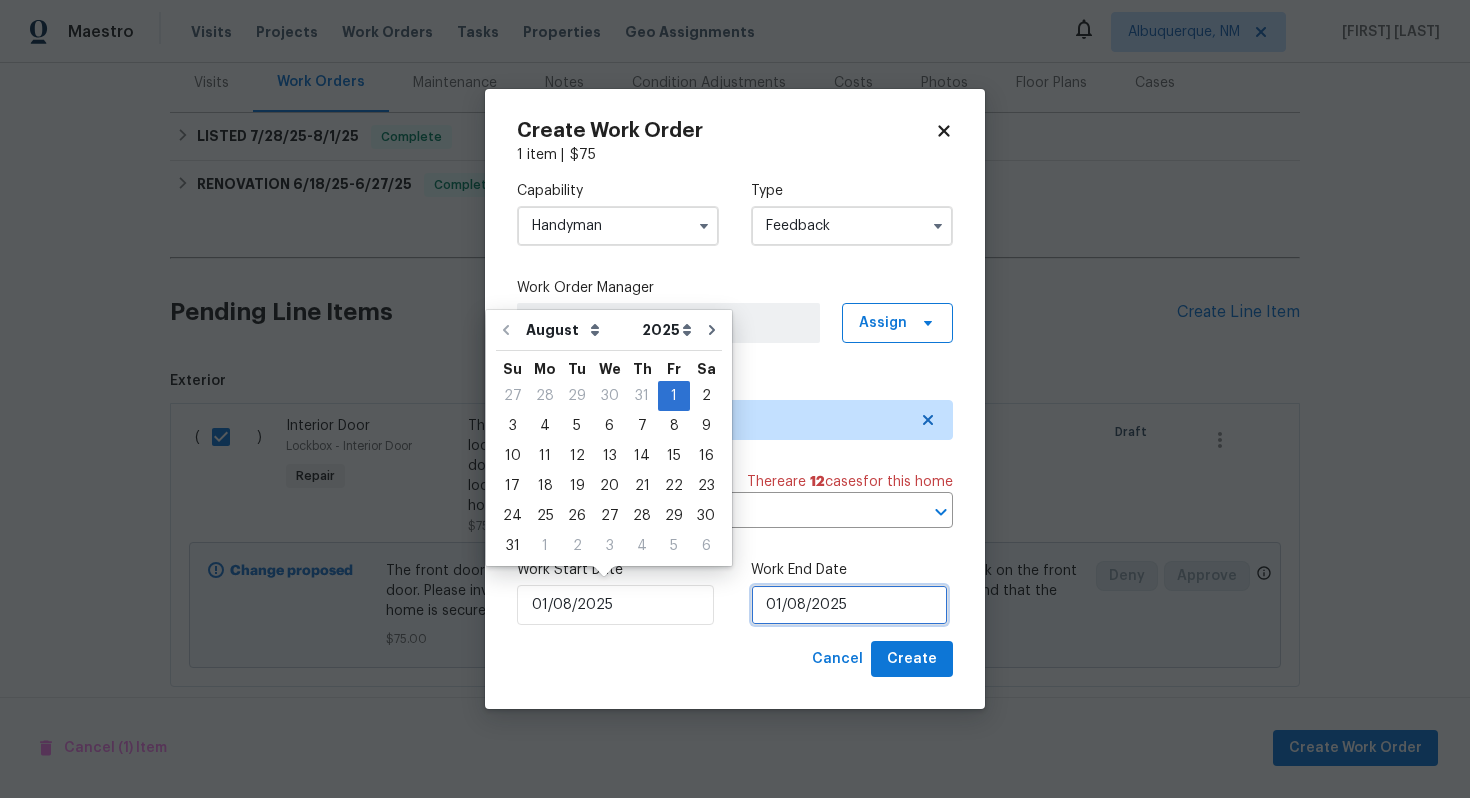 click on "01/08/2025" at bounding box center (849, 605) 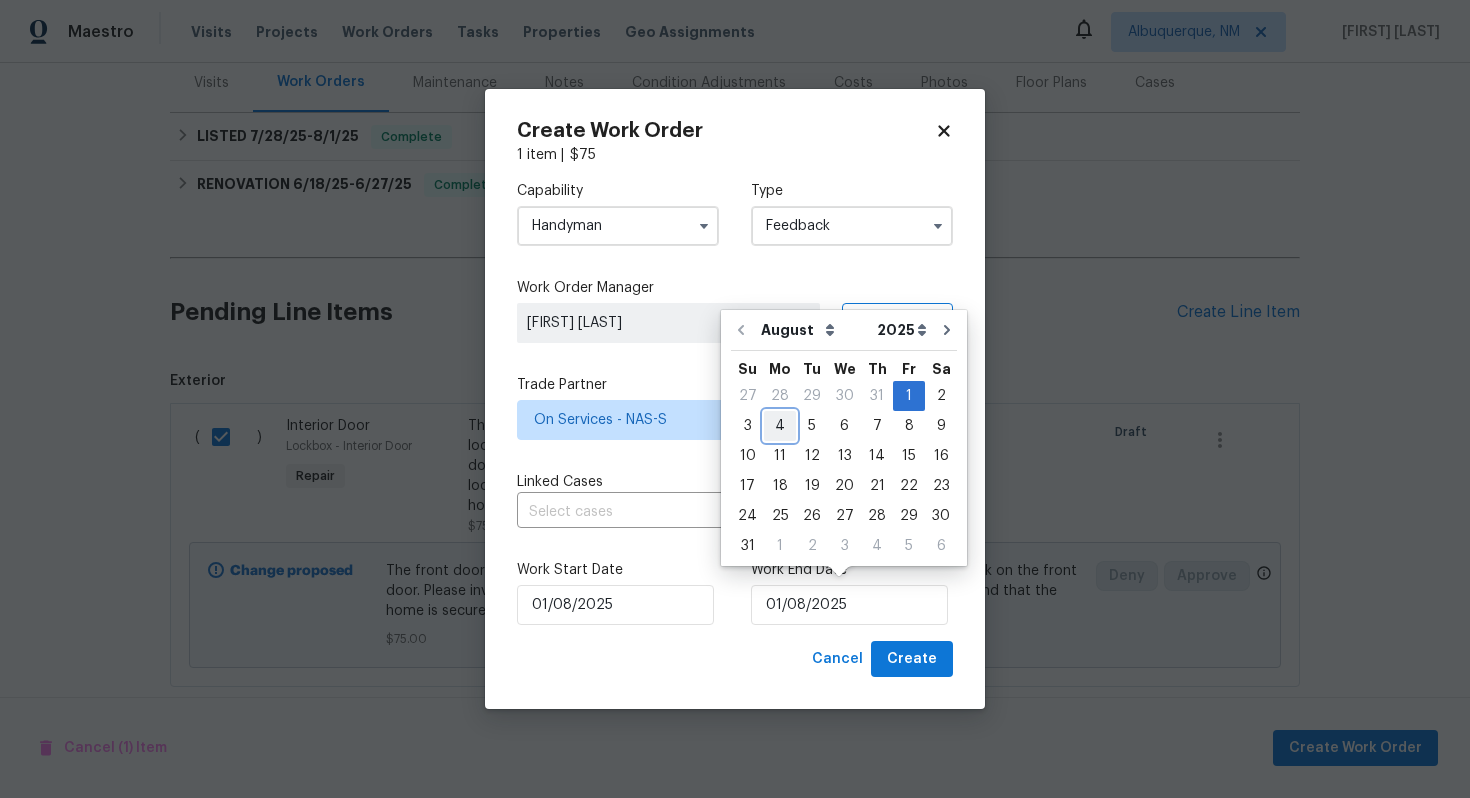 click on "4" at bounding box center (780, 426) 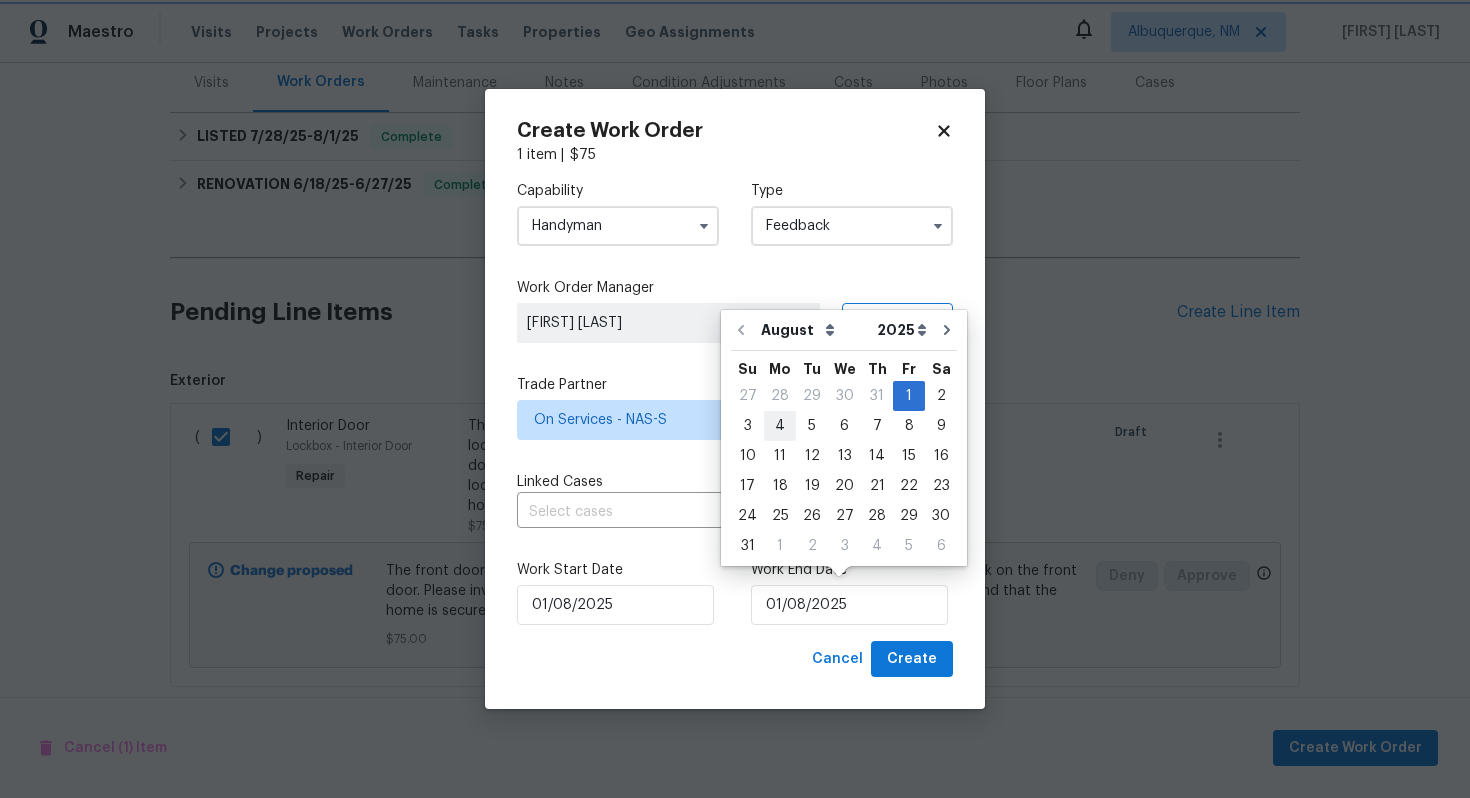 type on "04/08/2025" 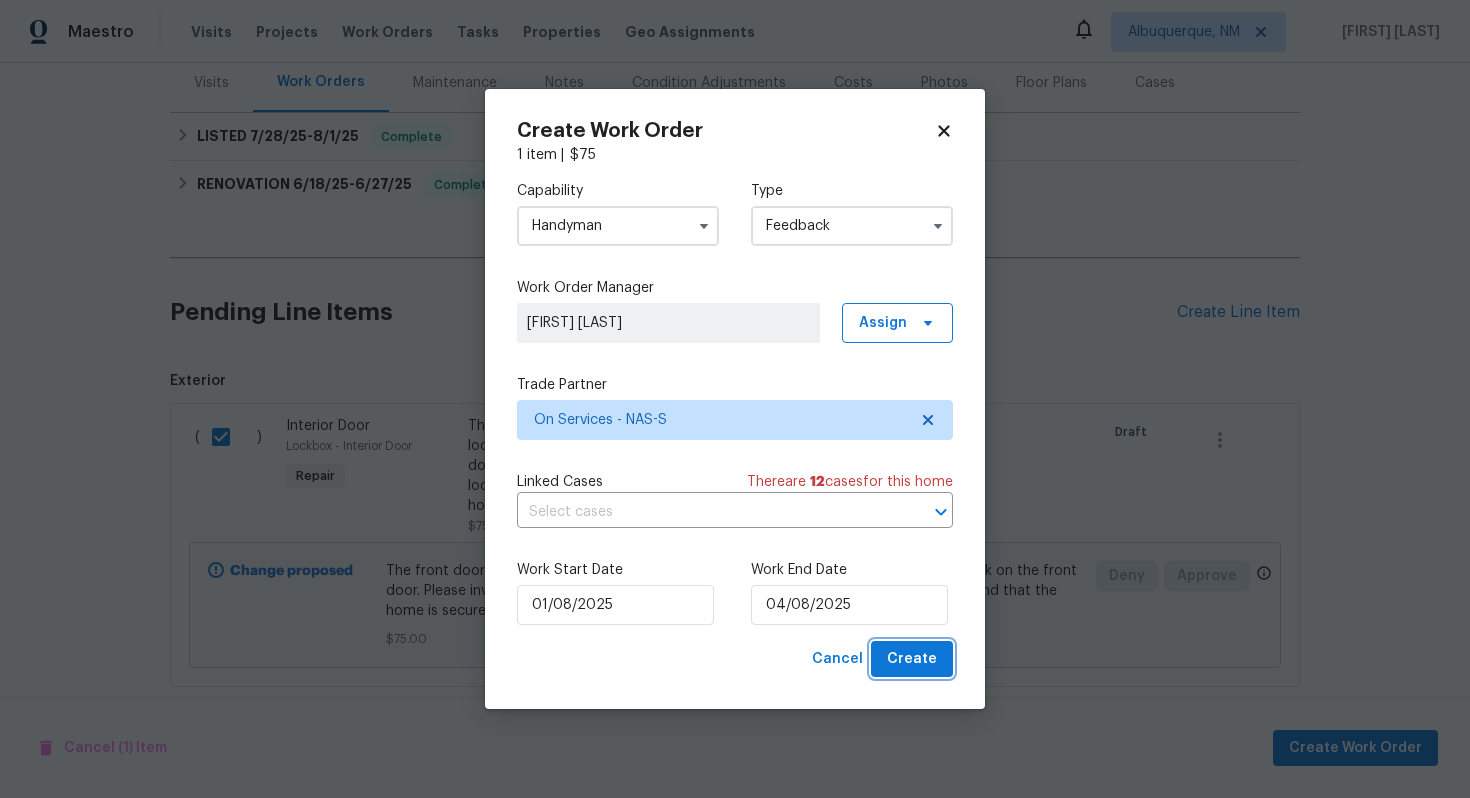 click on "Create" at bounding box center (912, 659) 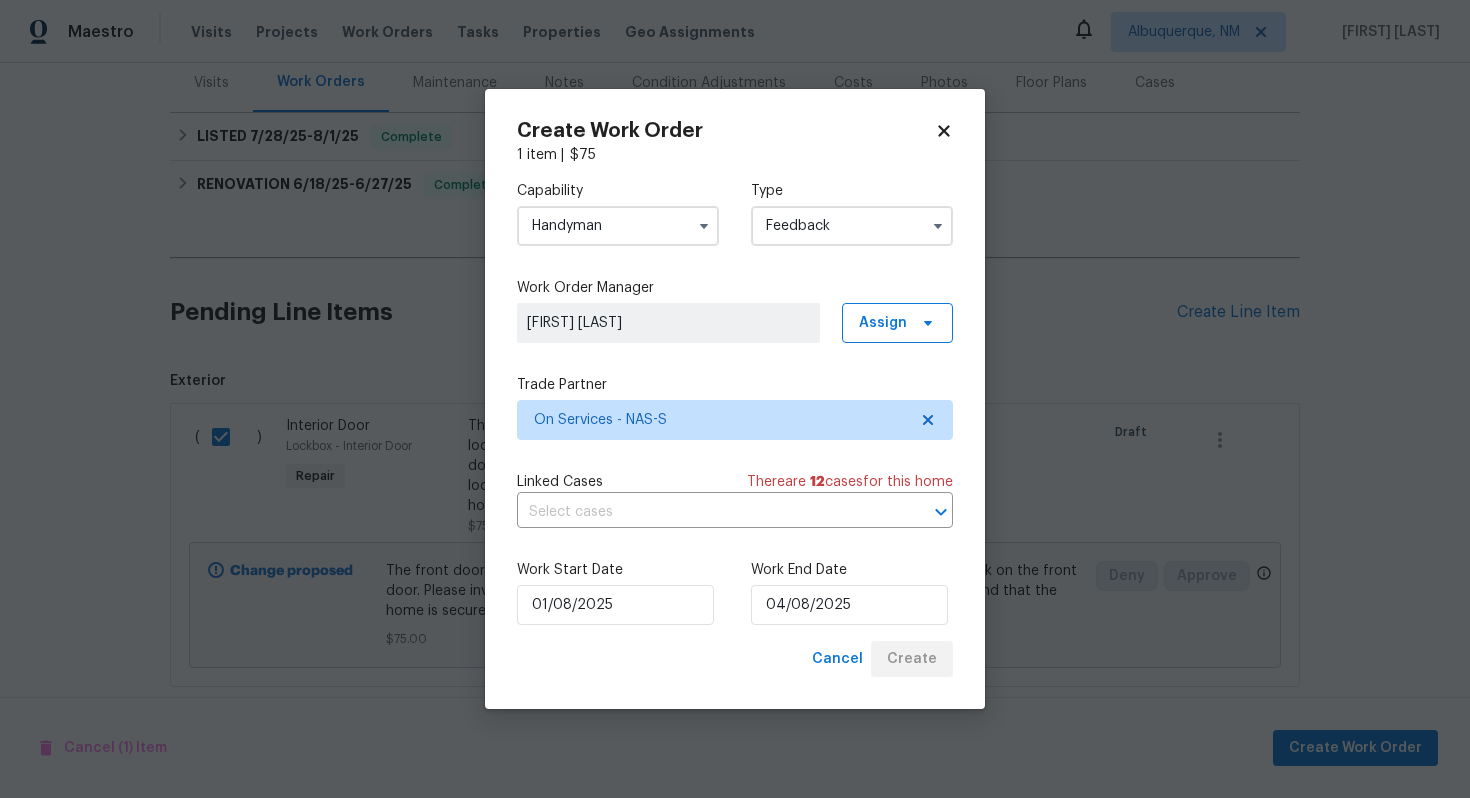 checkbox on "false" 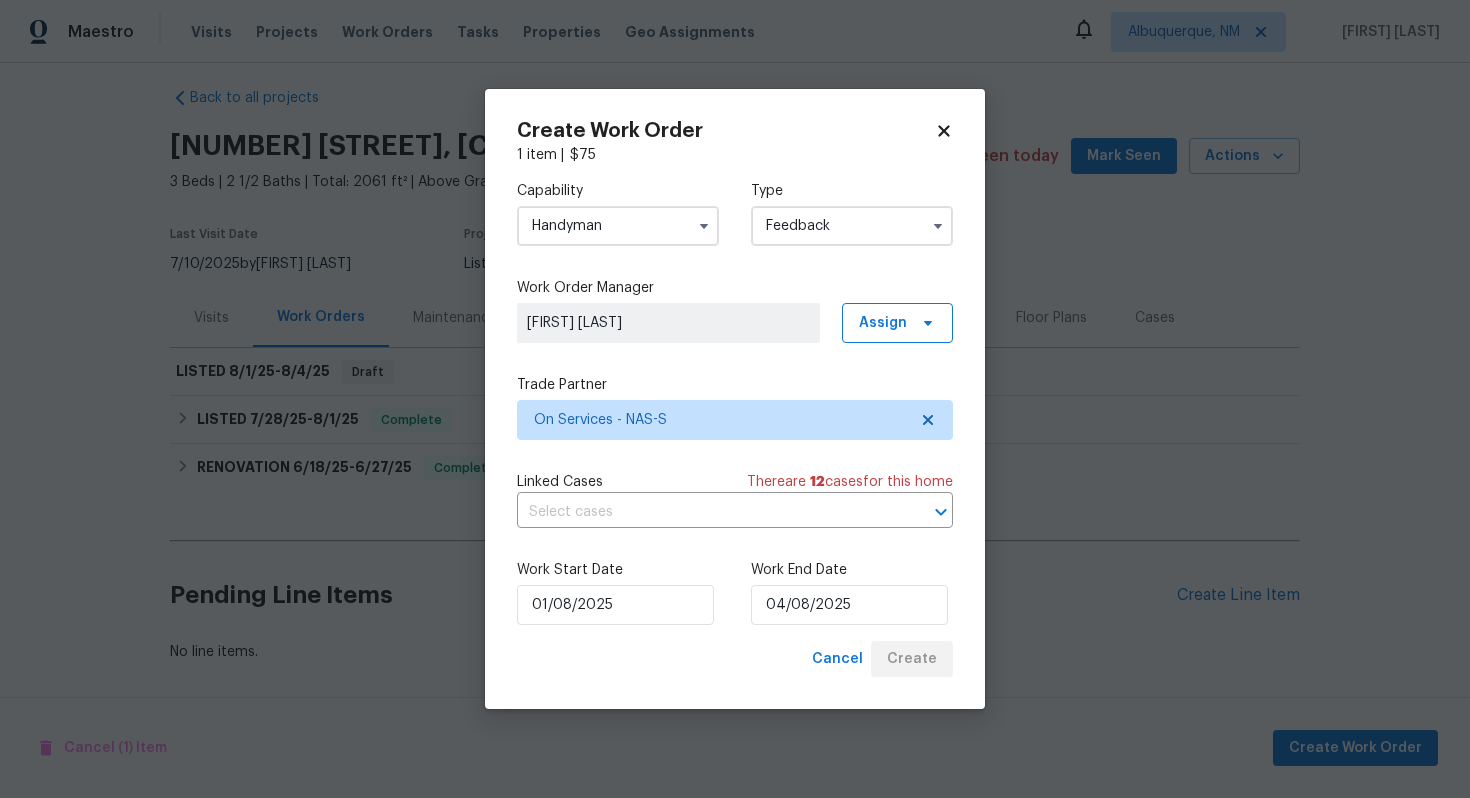 scroll, scrollTop: 0, scrollLeft: 0, axis: both 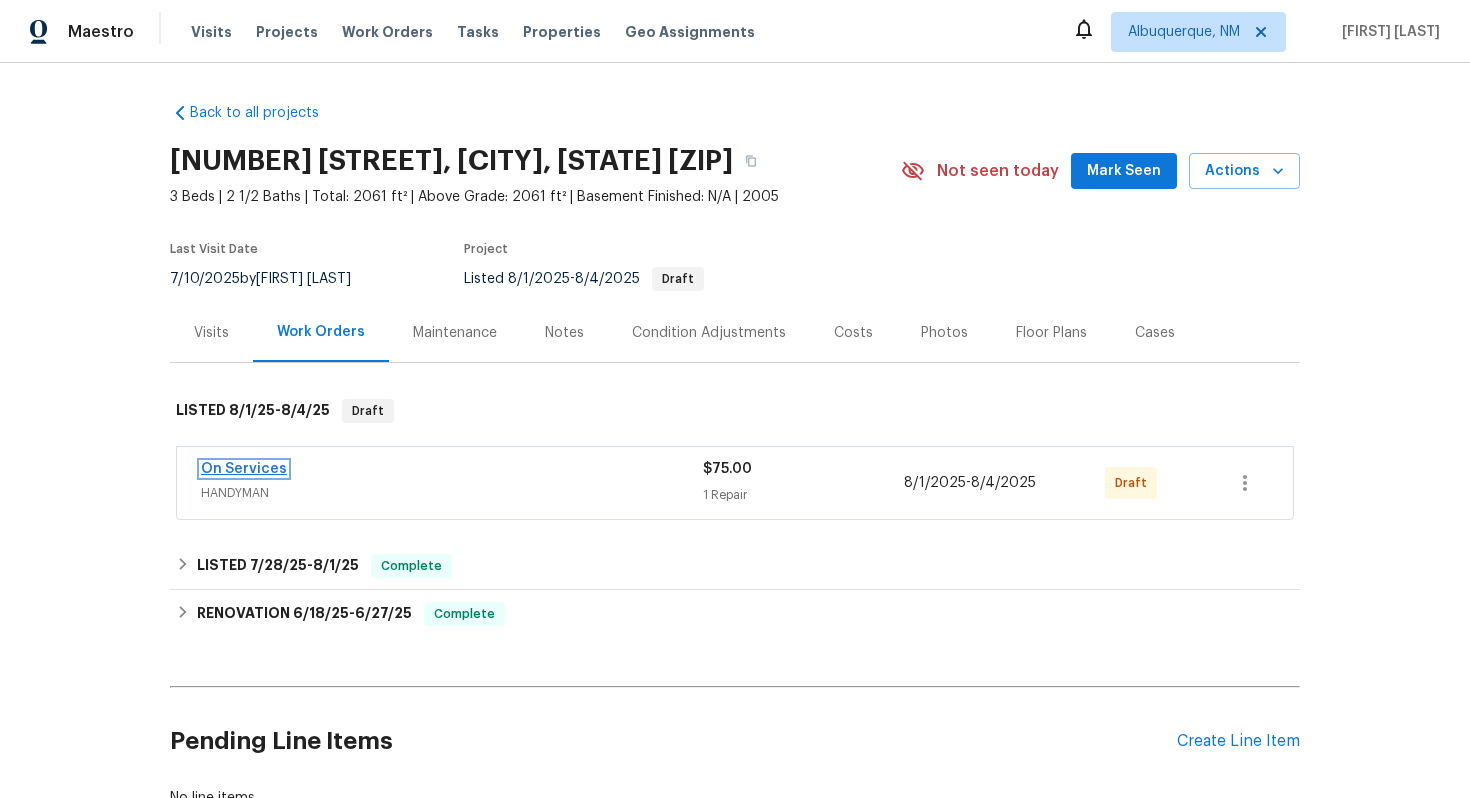 click on "On Services" at bounding box center [244, 469] 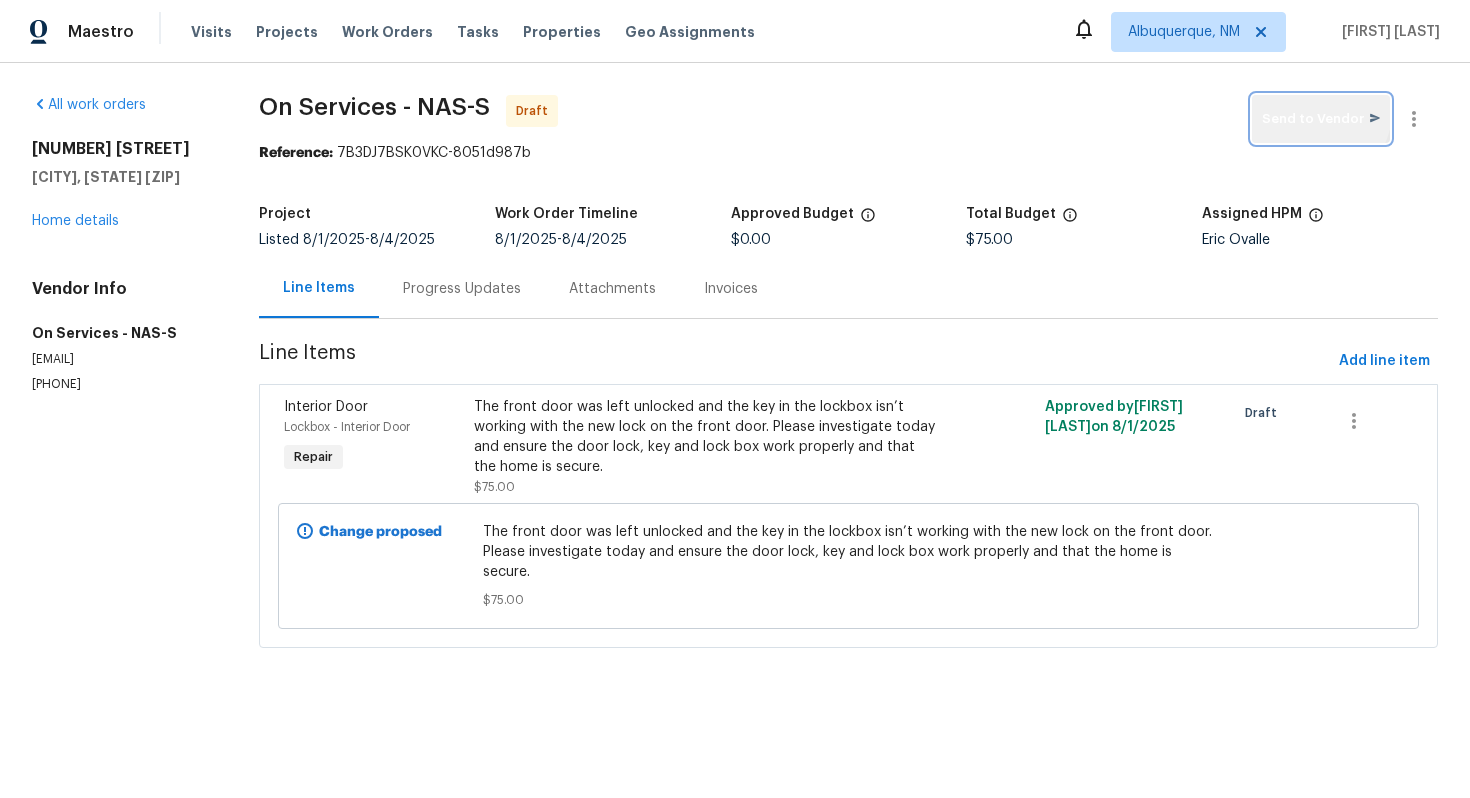 click on "Send to Vendor" at bounding box center [1321, 119] 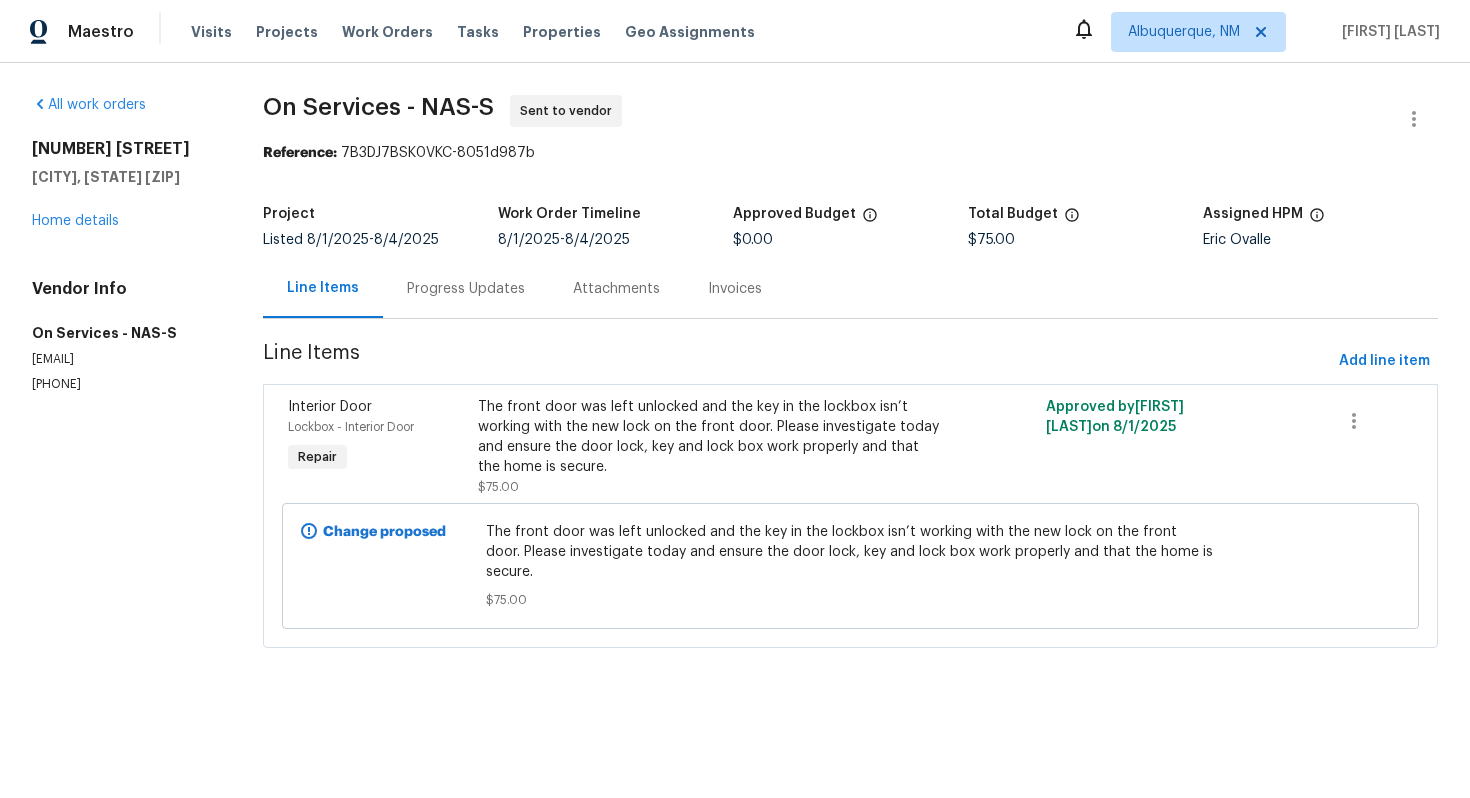 click on "Progress Updates" at bounding box center [466, 289] 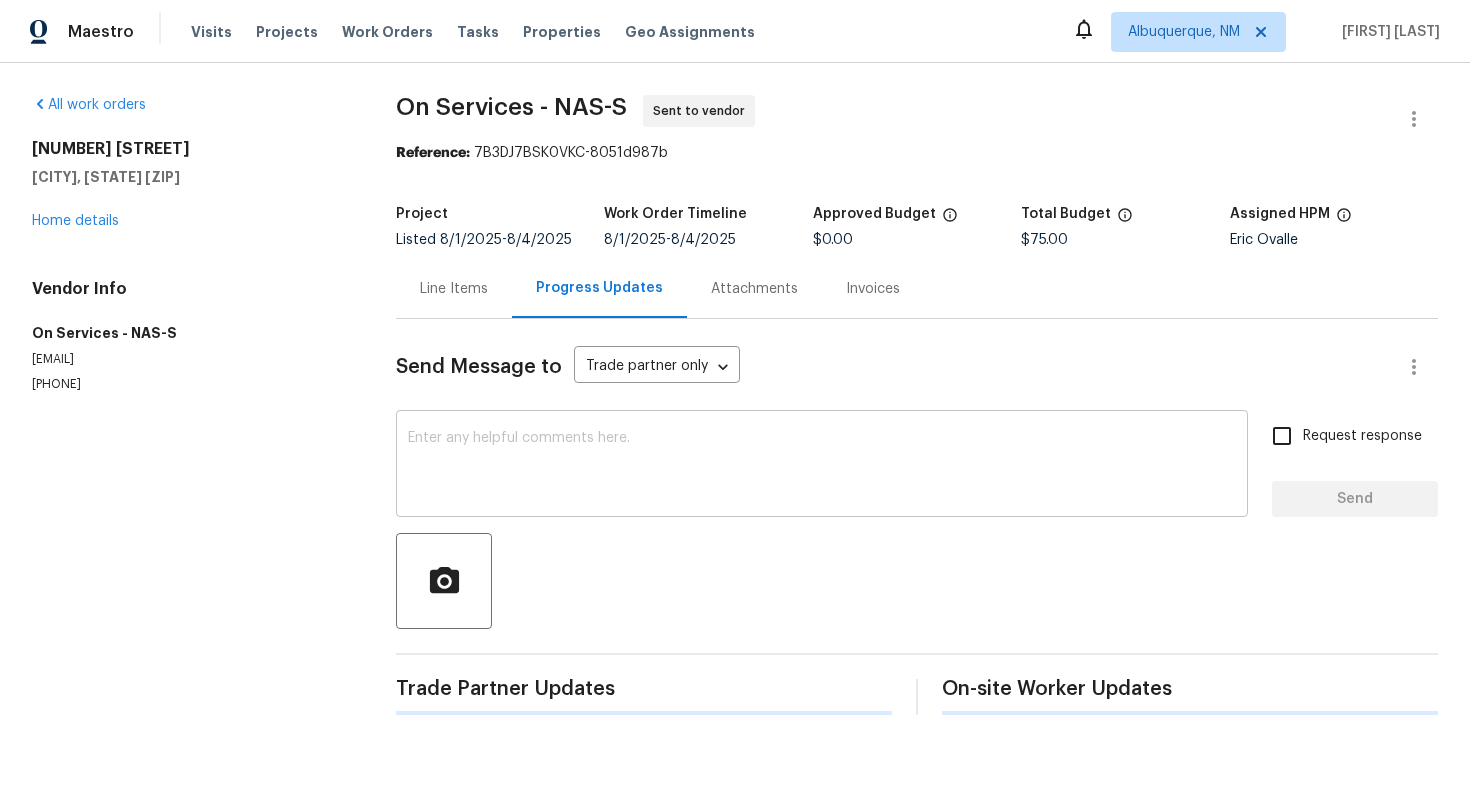 click at bounding box center [822, 466] 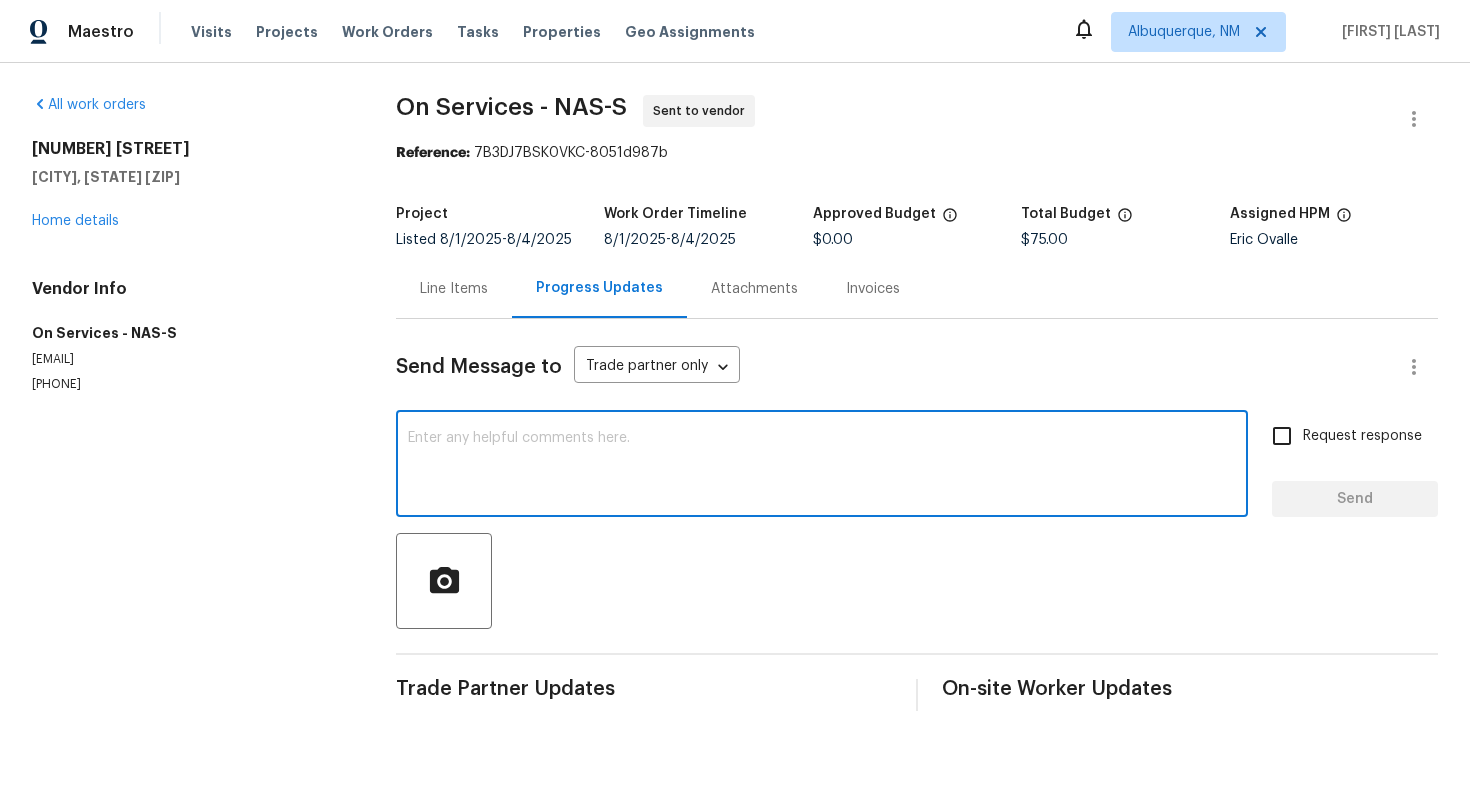 paste on "Hi this is [FIRST] [LAST] with Opendoor. I’m confirming you received the WO for the property at (Address). Please review and accept the WO within 24 hours and provide a schedule date. Please disregard the contact information for the HPM included in the WO. Our Centralised LWO Team is responsible for Listed WOs." 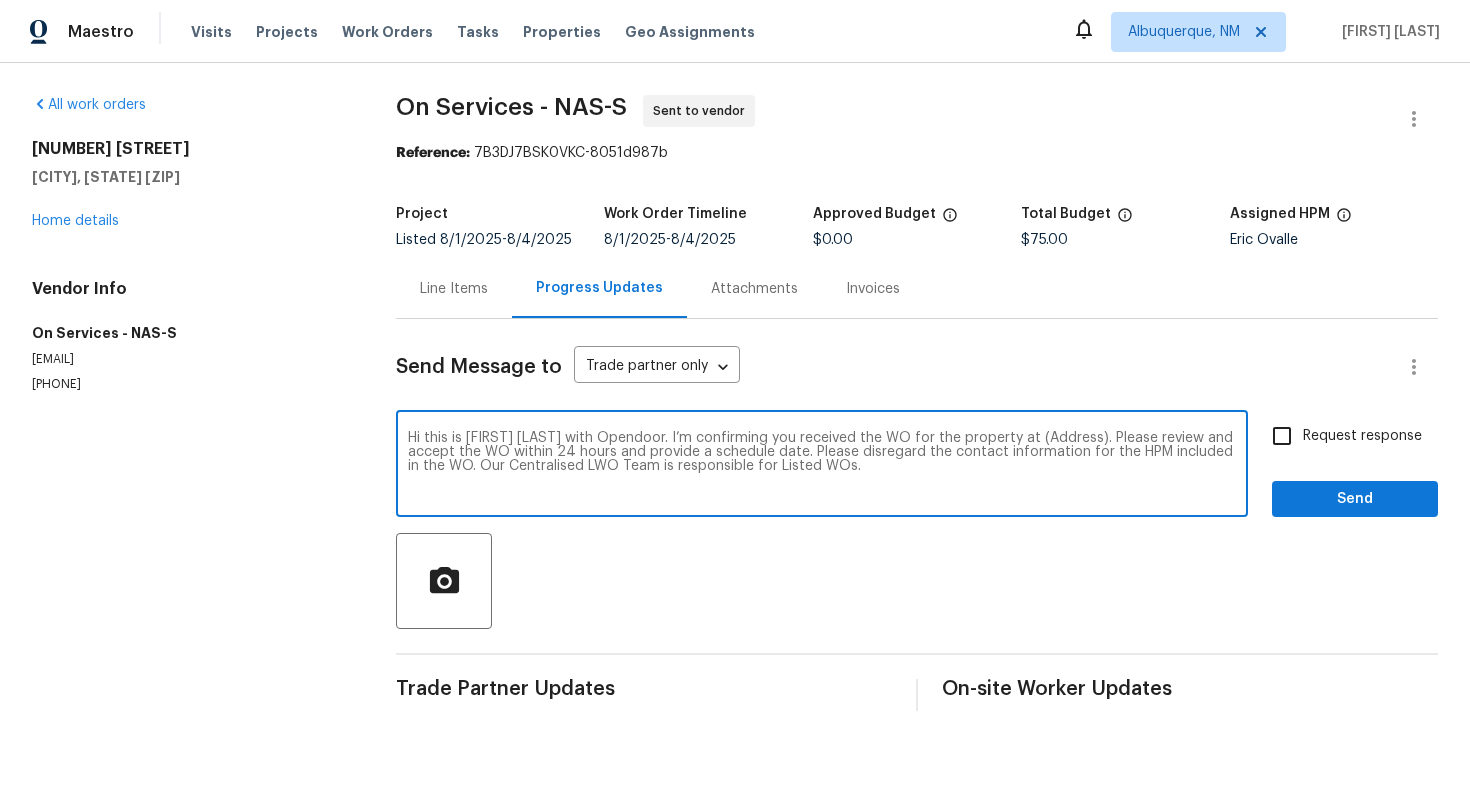 click on "Hi this is [FIRST] [LAST] with Opendoor. I’m confirming you received the WO for the property at (Address). Please review and accept the WO within 24 hours and provide a schedule date. Please disregard the contact information for the HPM included in the WO. Our Centralised LWO Team is responsible for Listed WOs." at bounding box center [822, 466] 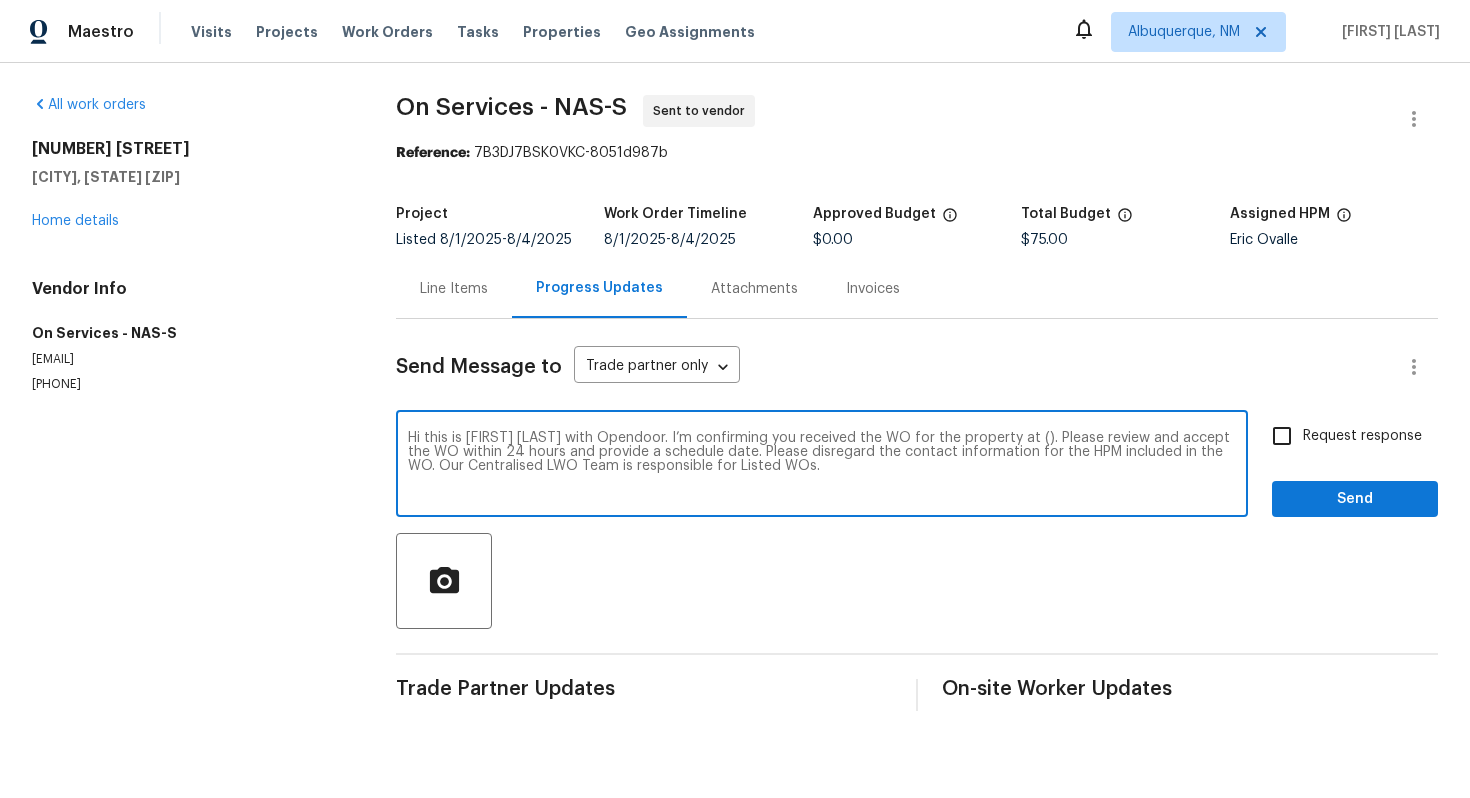 paste on "[NUMBER] [STREET], [CITY], [STATE] [ZIP]" 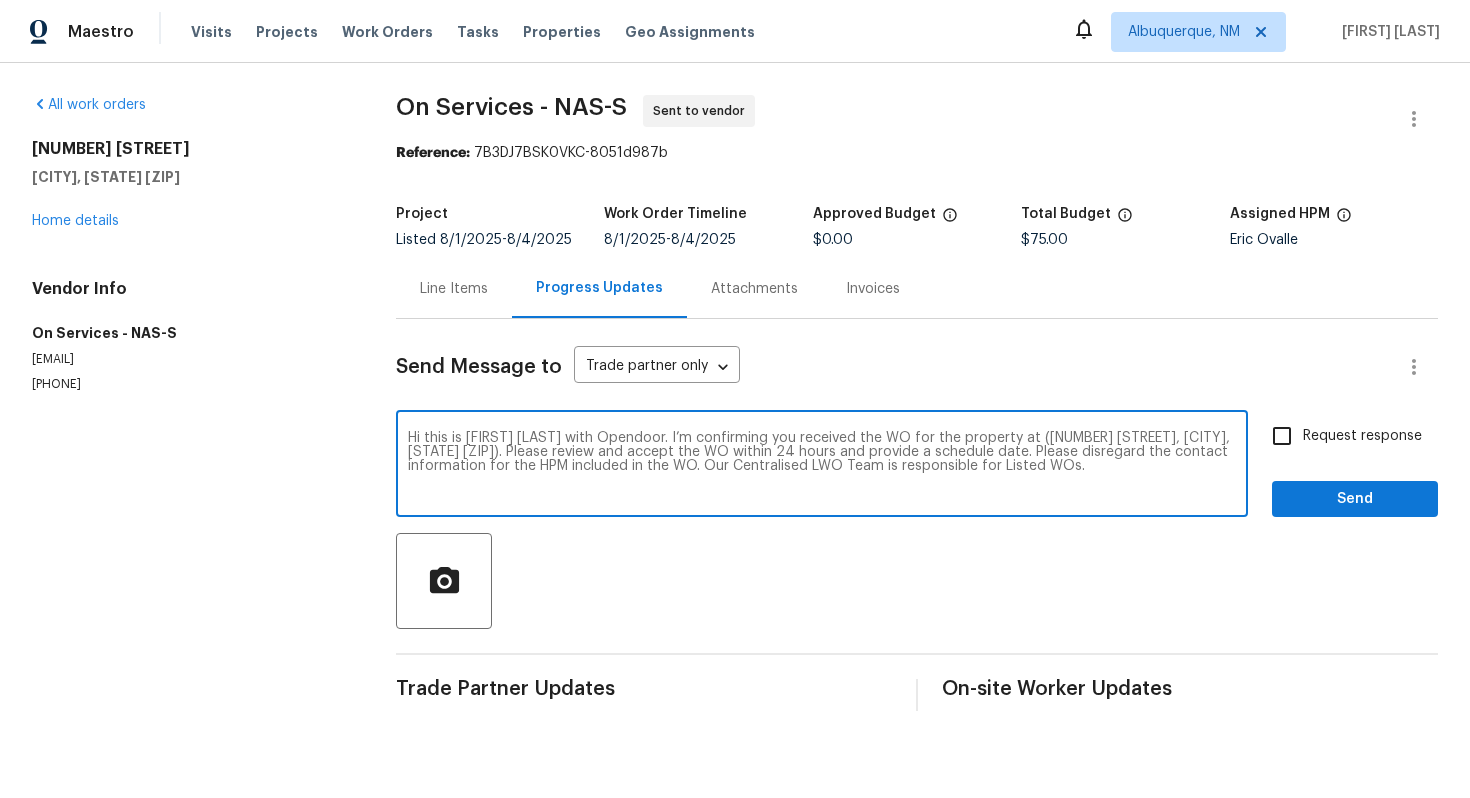 type on "Hi this is [FIRST] [LAST] with Opendoor. I’m confirming you received the WO for the property at ([NUMBER] [STREET], [CITY], [STATE] [ZIP]). Please review and accept the WO within 24 hours and provide a schedule date. Please disregard the contact information for the HPM included in the WO. Our Centralised LWO Team is responsible for Listed WOs." 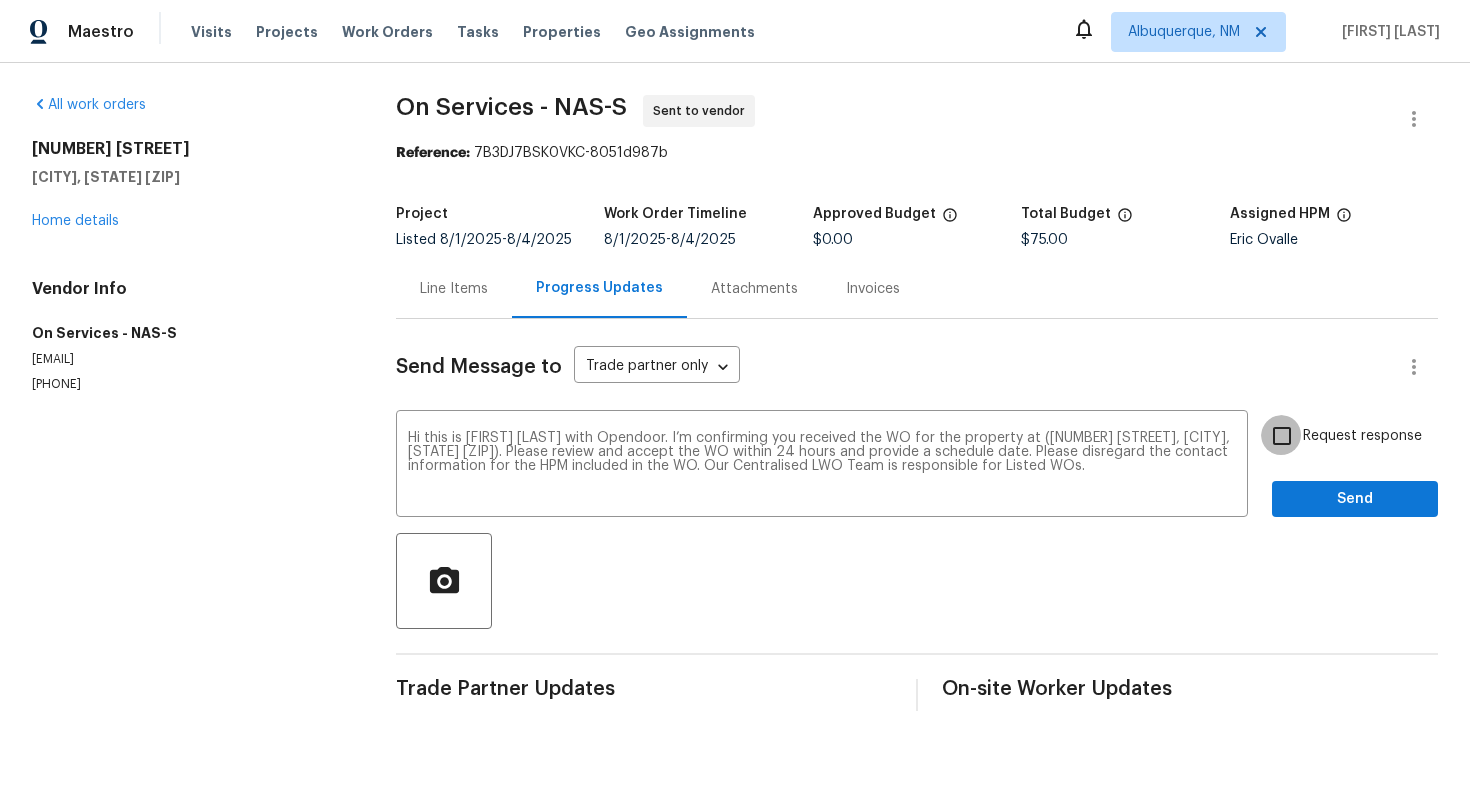 click on "Request response" at bounding box center (1282, 436) 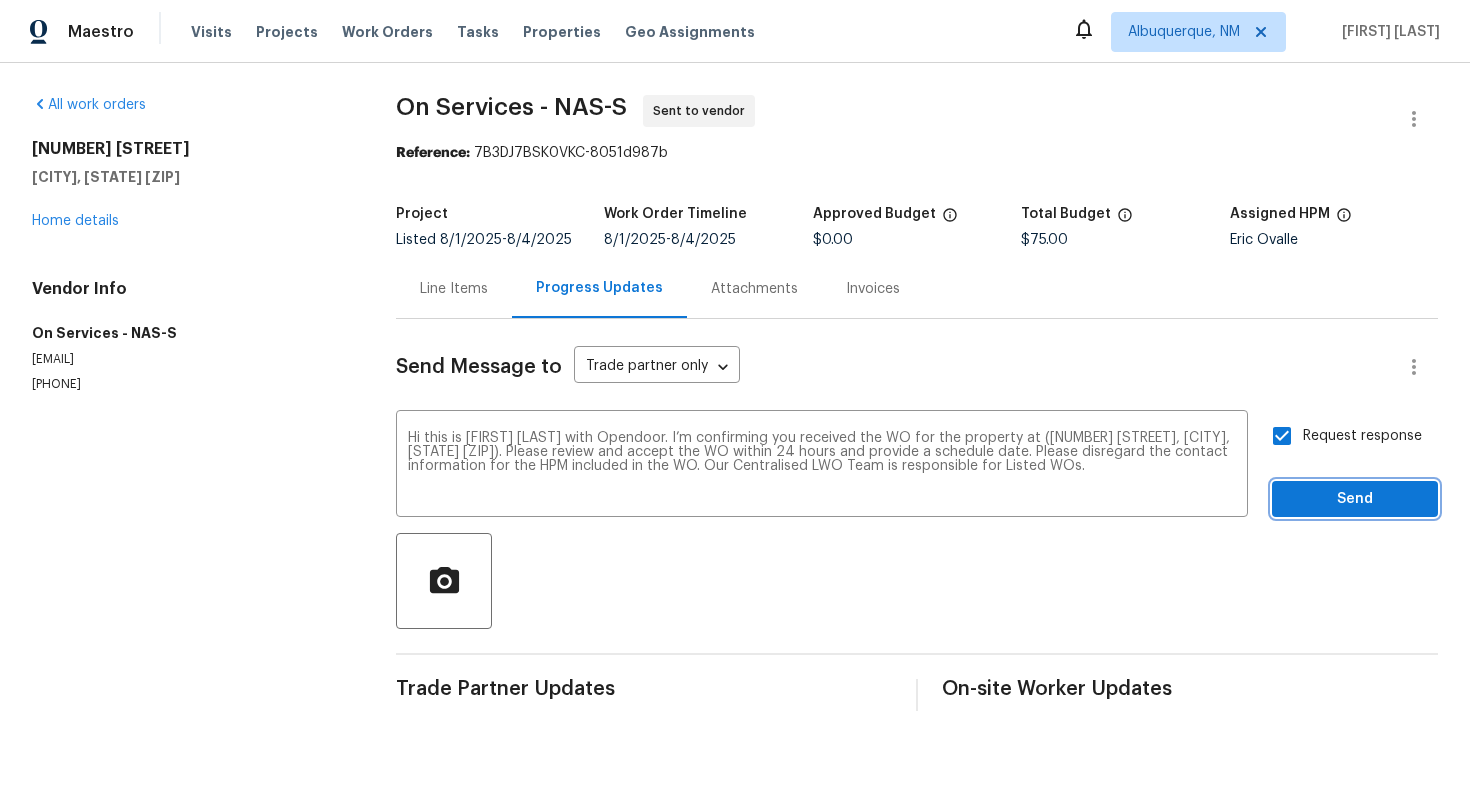 click on "Send" at bounding box center [1355, 499] 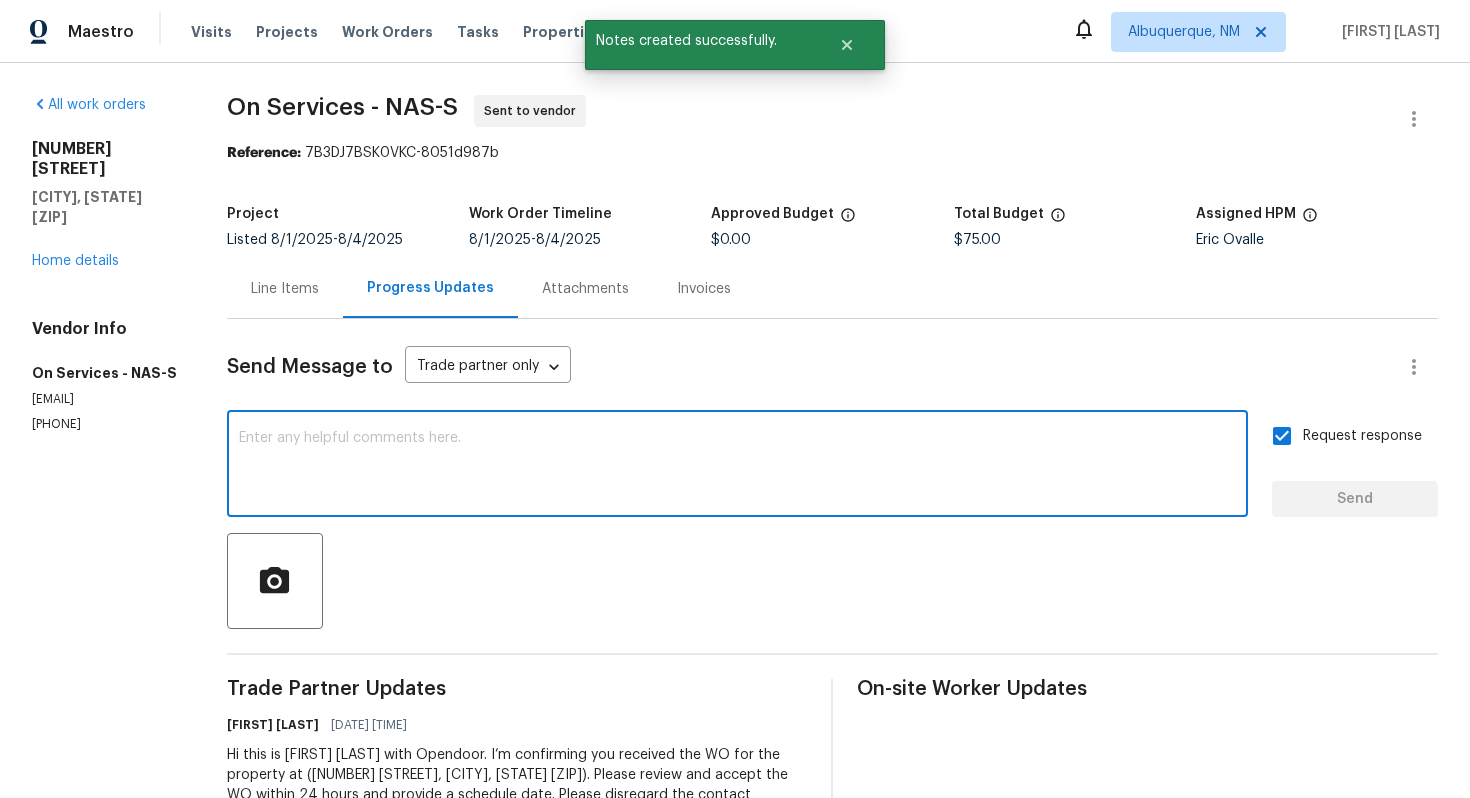 click at bounding box center [737, 466] 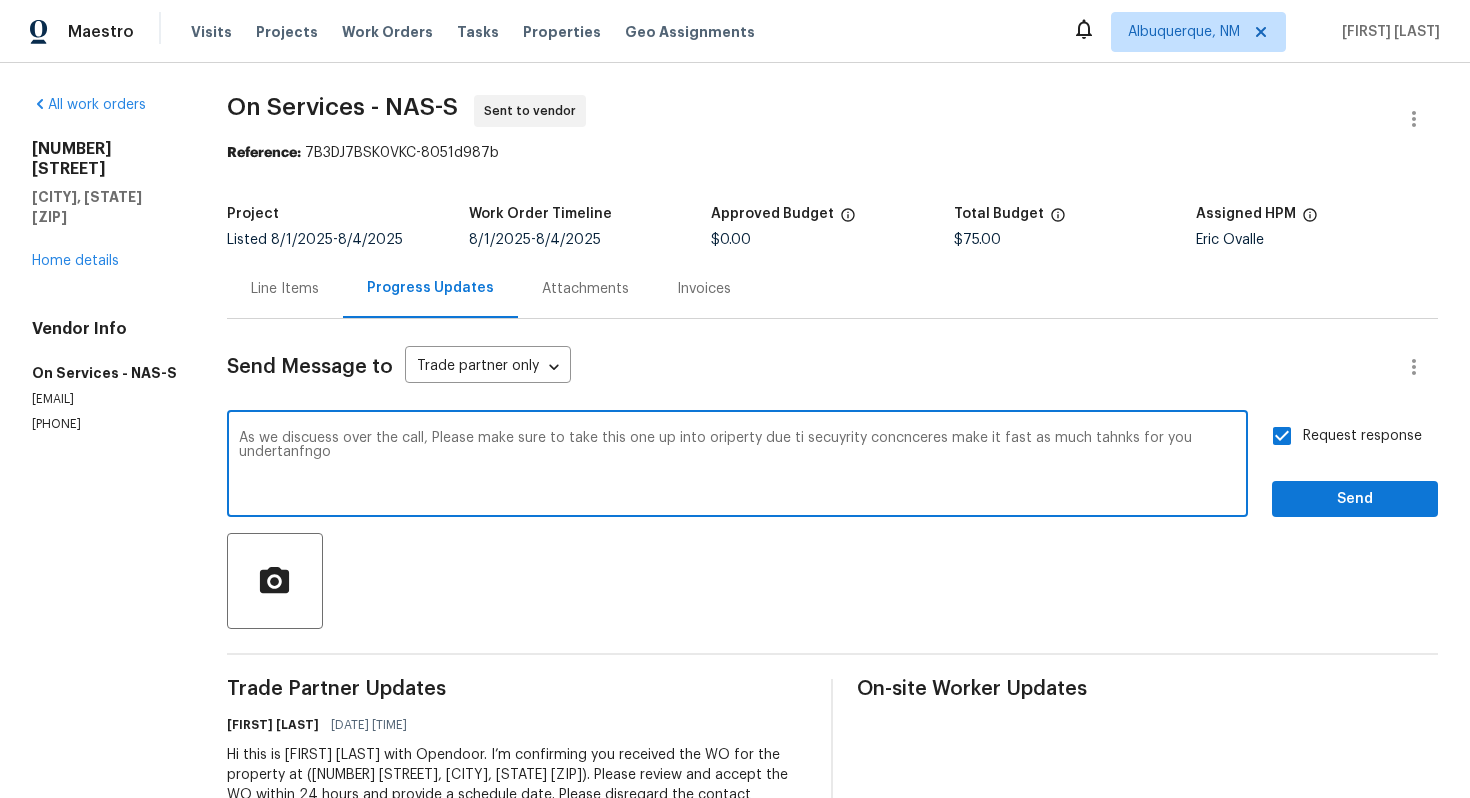 type on "As we discuess over the call, Please make sure to take this one up into oriperty due ti secuyrity concnceres make it fast as much tahnks for you undertanfngo!" 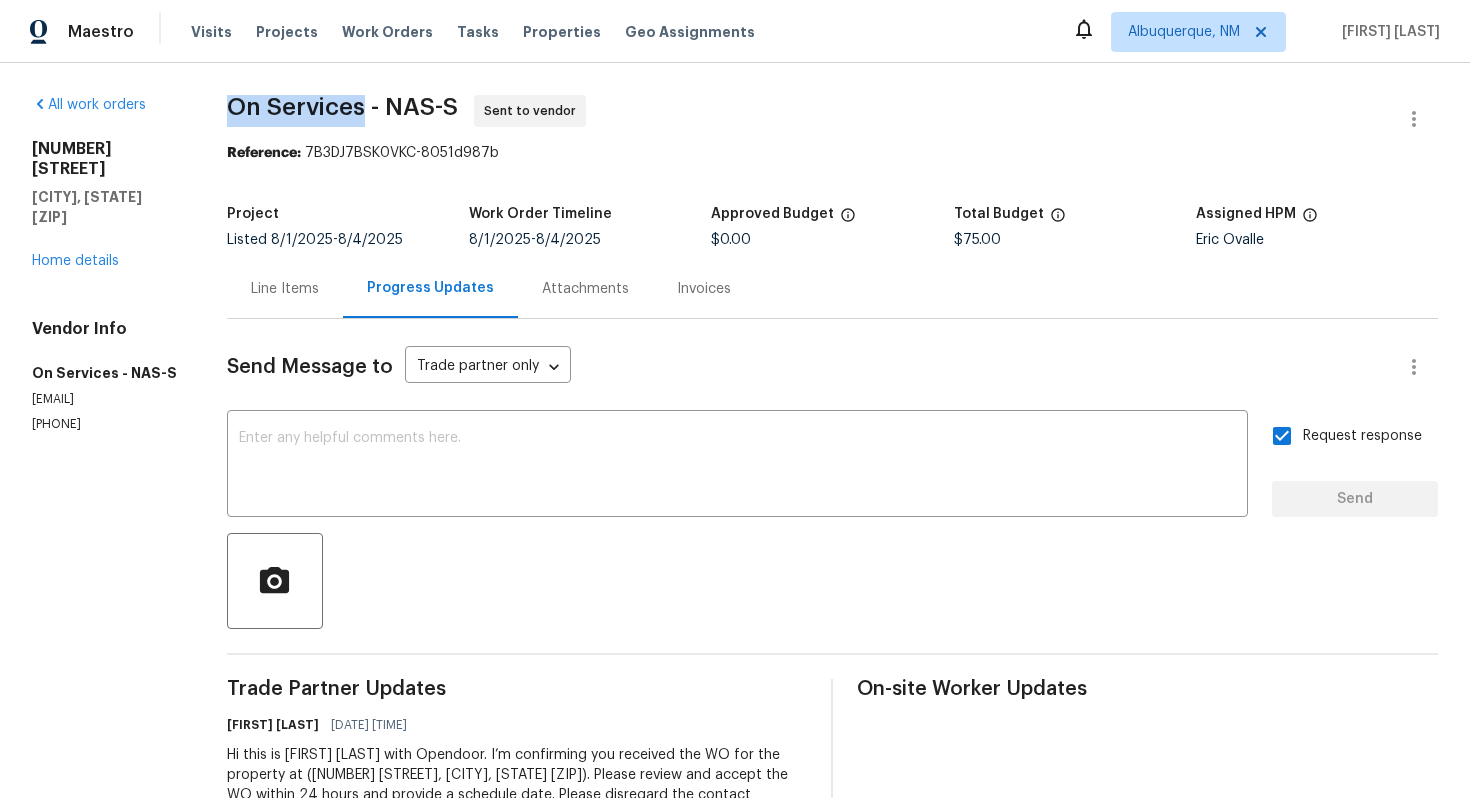 drag, startPoint x: 225, startPoint y: 107, endPoint x: 356, endPoint y: 107, distance: 131 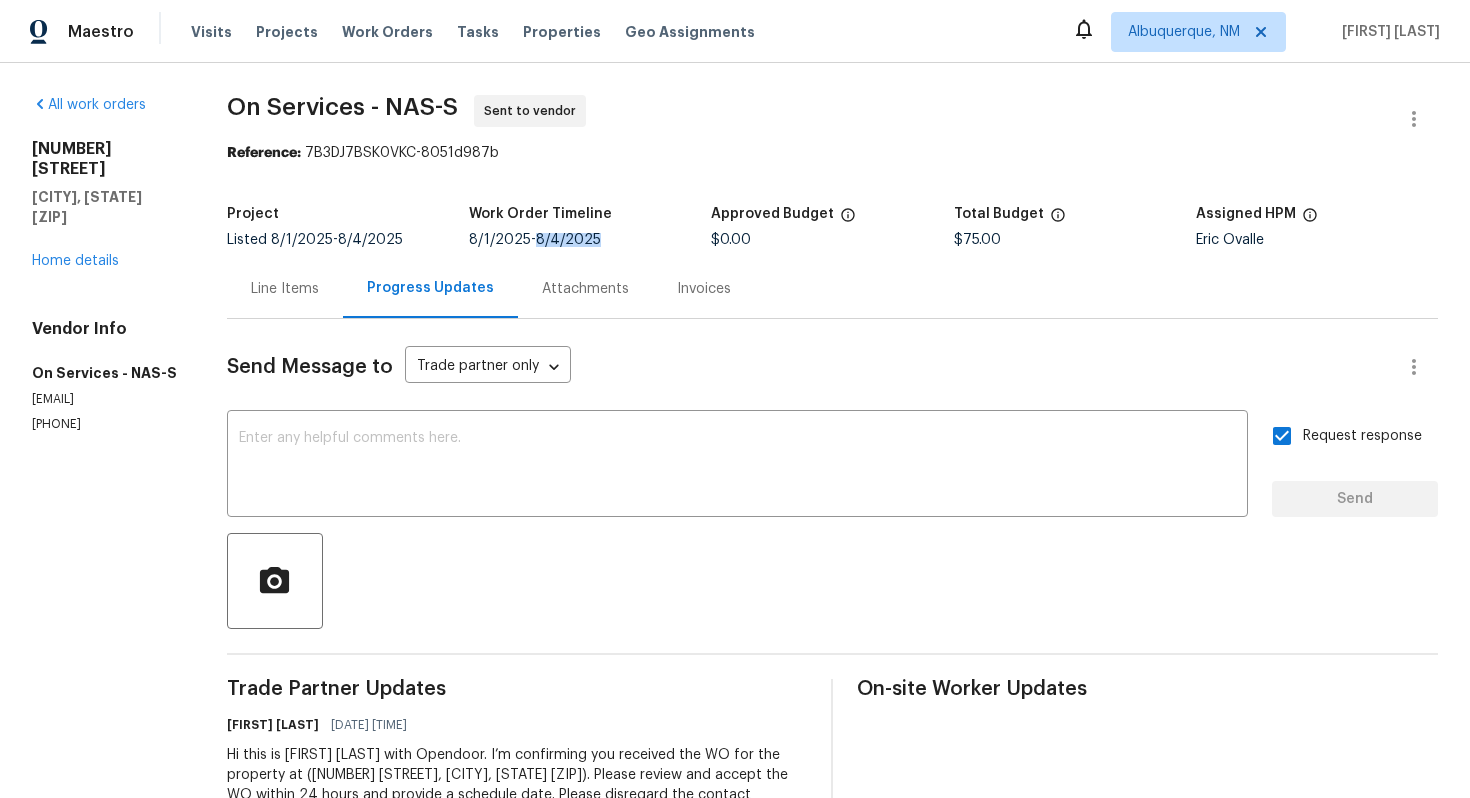 drag, startPoint x: 595, startPoint y: 233, endPoint x: 537, endPoint y: 234, distance: 58.00862 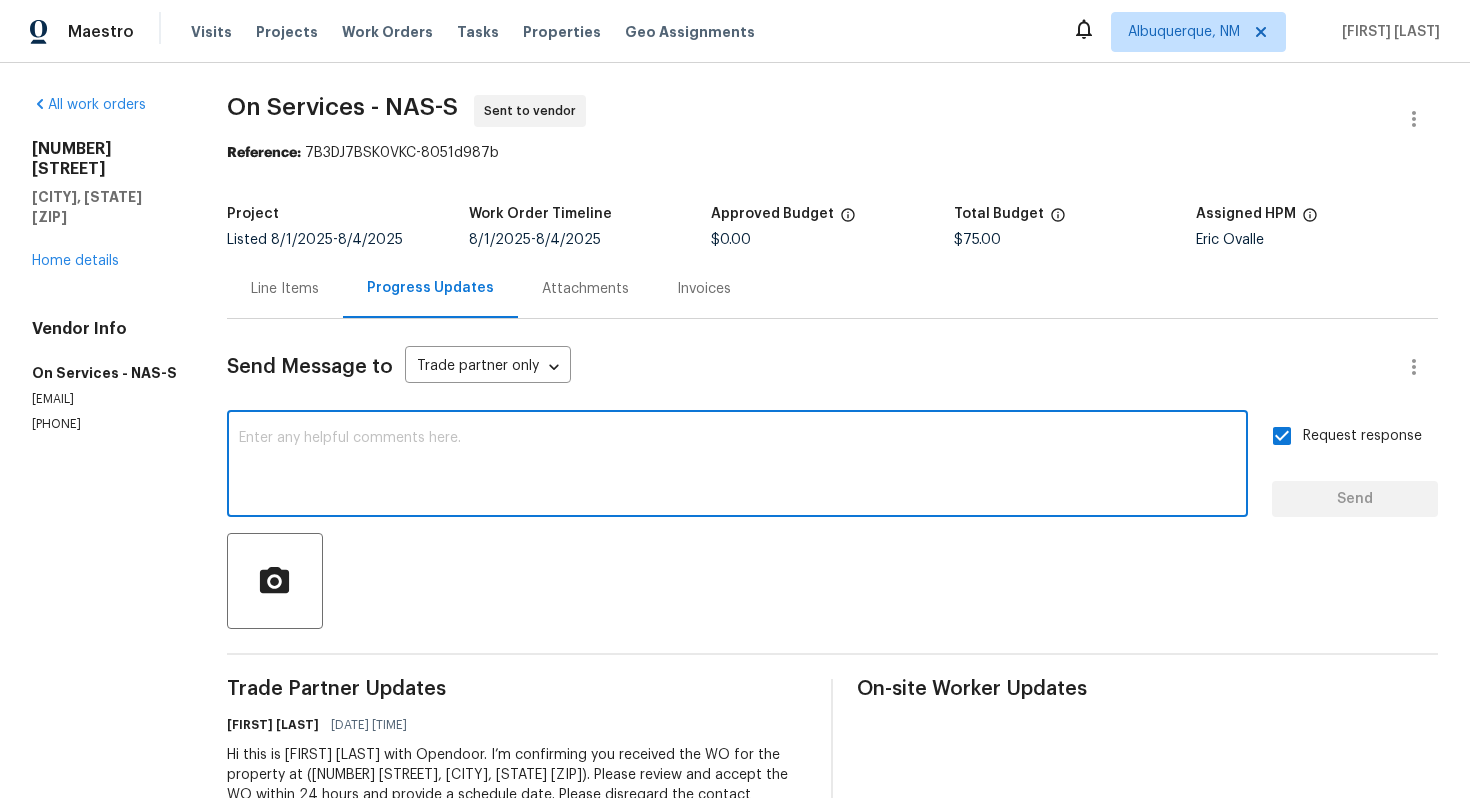click at bounding box center [737, 466] 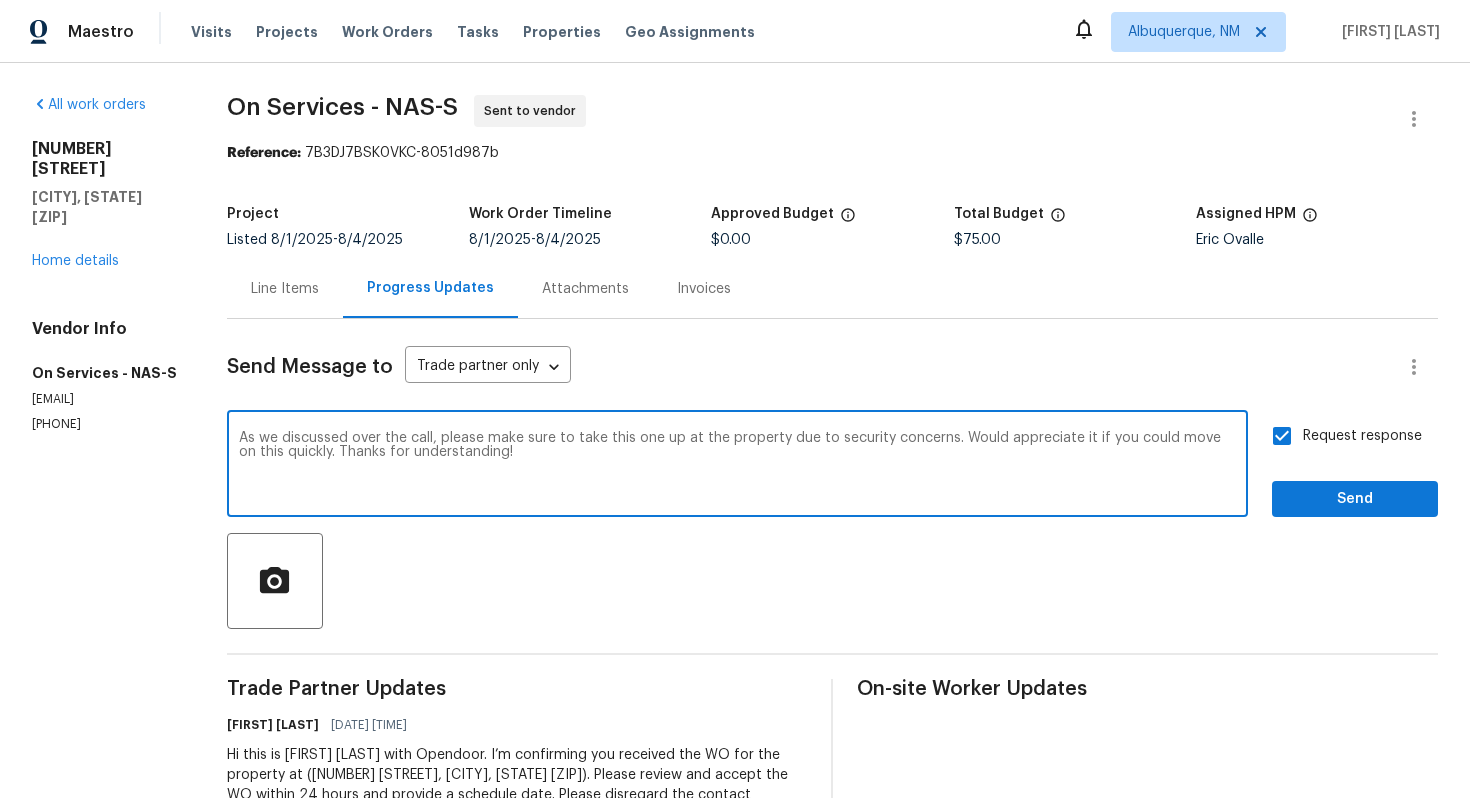 click on "As we discussed over the call, please make sure to take this one up at the property due to security concerns. Would appreciate it if you could move on this quickly. Thanks for understanding!" at bounding box center (737, 466) 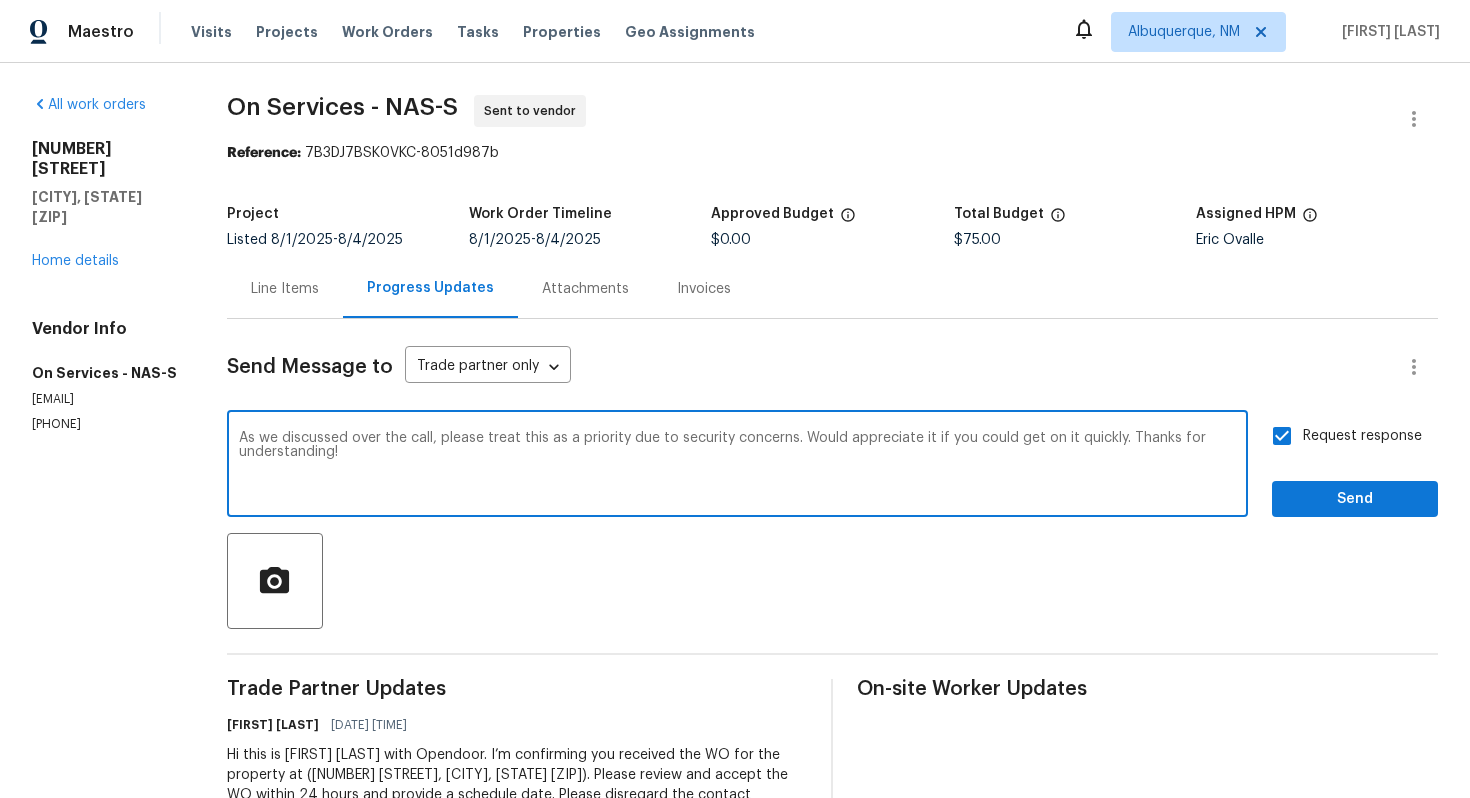 type on "As we discussed over the call, please treat this as a priority due to security concerns. Would appreciate it if you could get on it quickly. Thanks for understanding!" 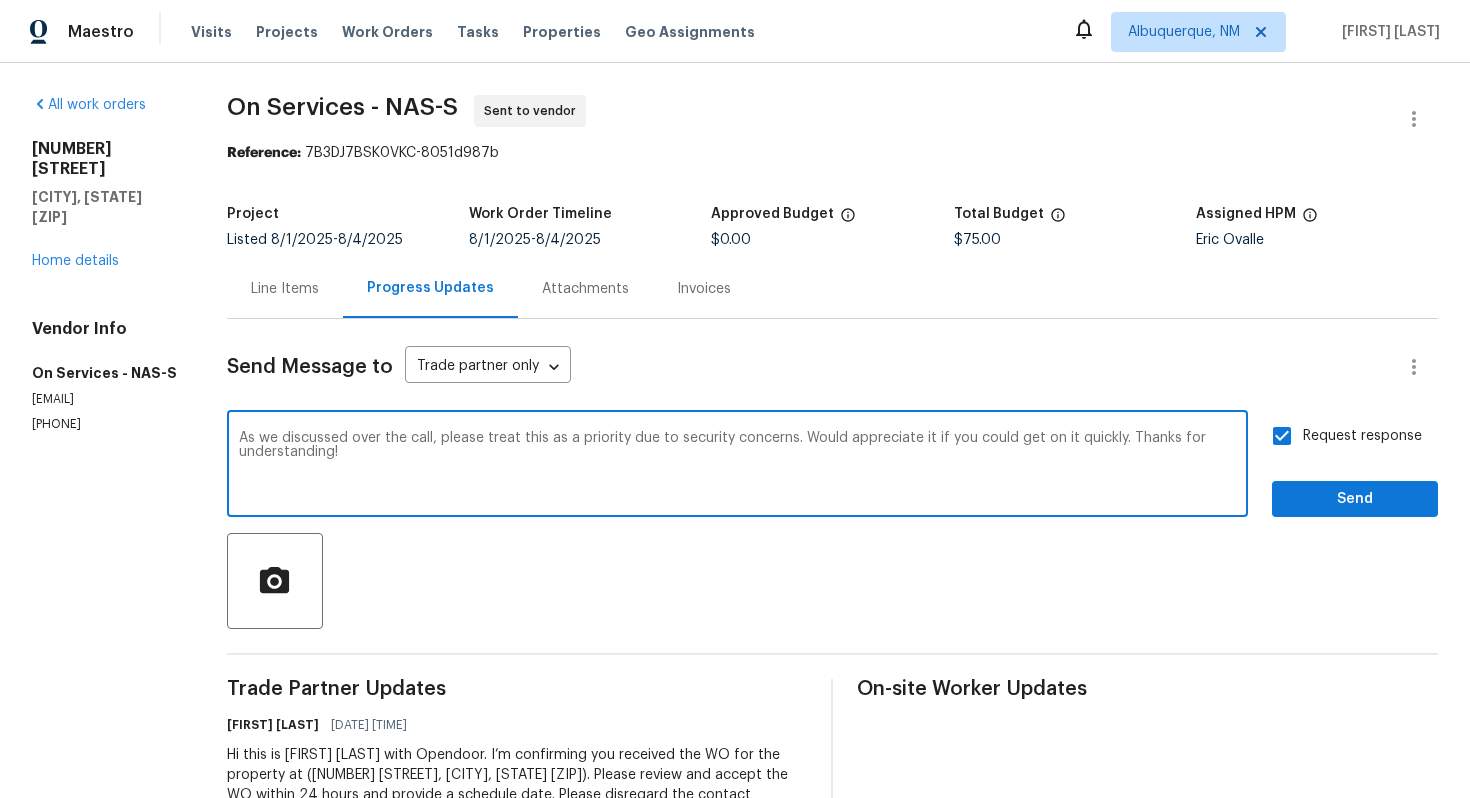 click on "As we discussed over the call, please treat this as a priority due to security concerns. Would appreciate it if you could get on it quickly. Thanks for understanding!" at bounding box center [737, 466] 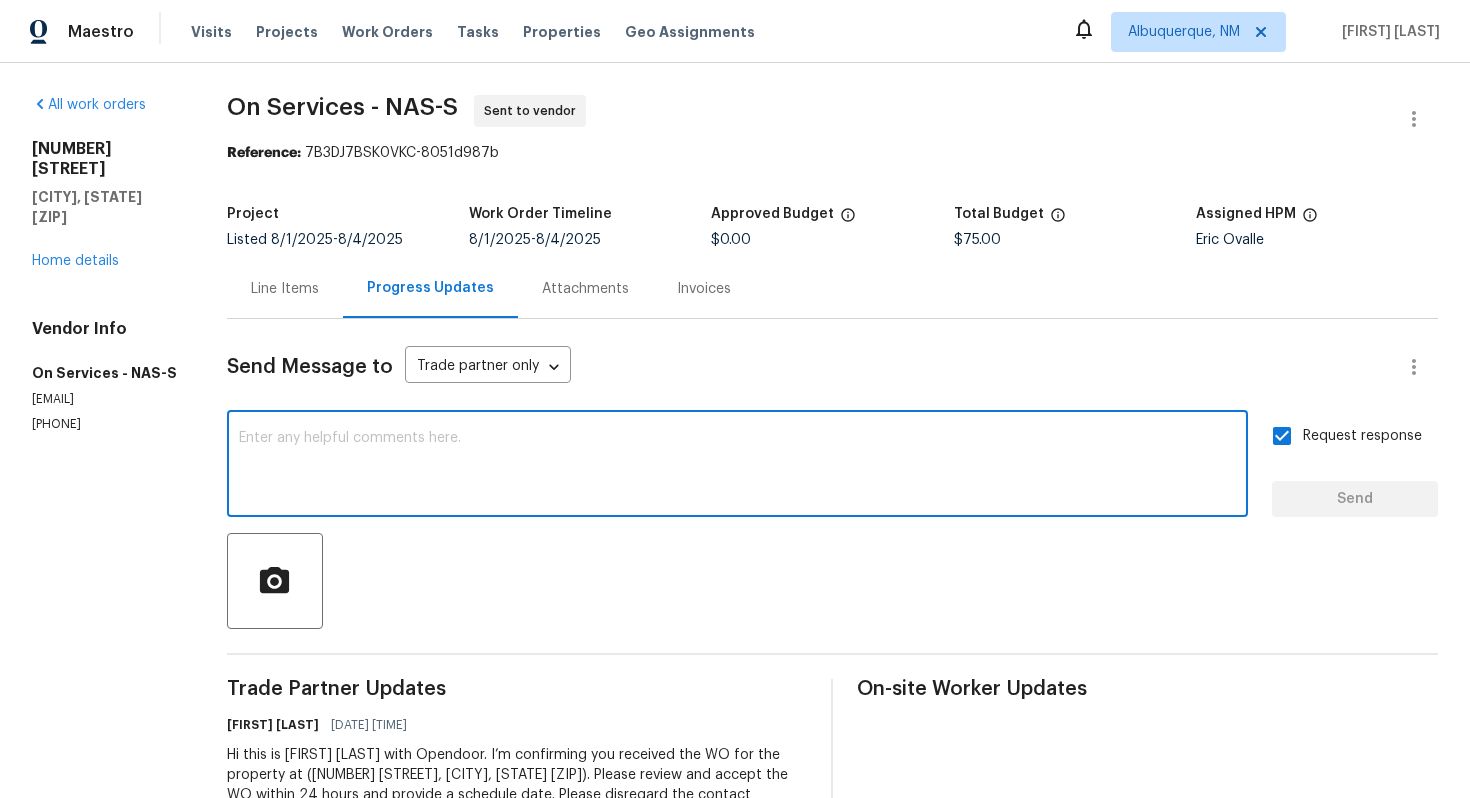 paste on "Hey just like we talked about on the call can you bump this to top priority with the security concern going on would really appreciate it if you could move fast on this one thanks a ton" 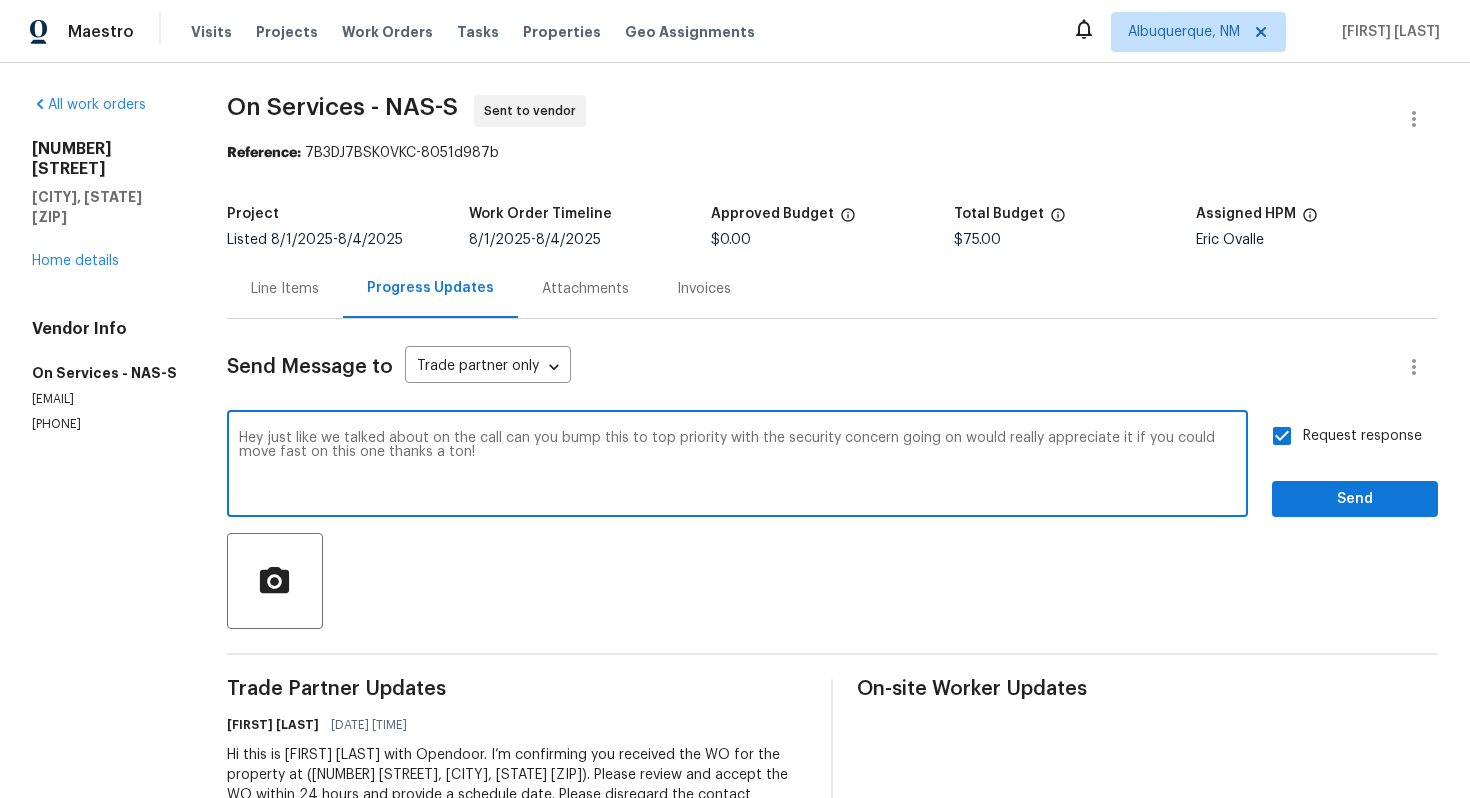 click on ". Thanks" at bounding box center (0, 0) 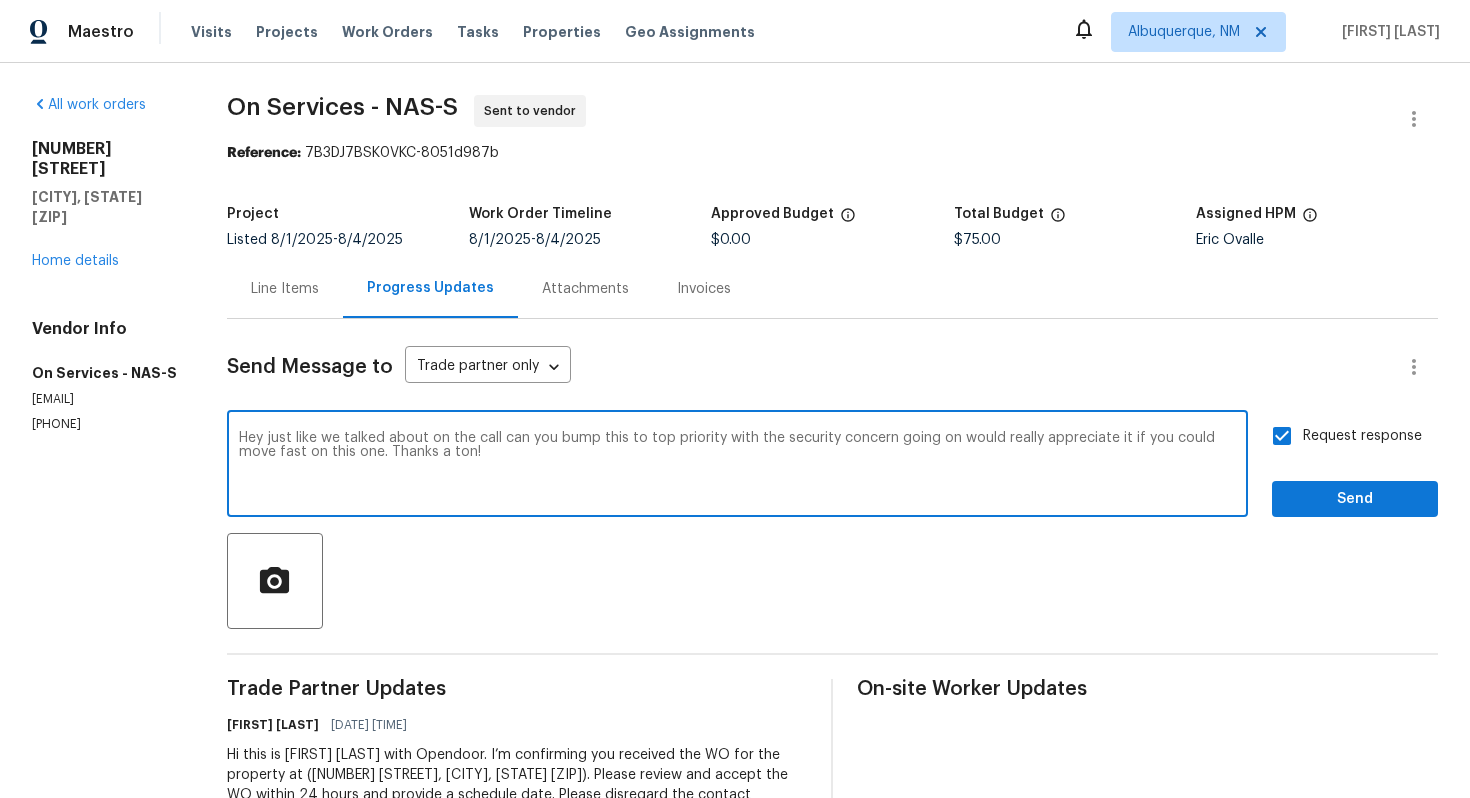 click on "Hey just like we talked about on the call can you bump this to top priority with the security concern going on would really appreciate it if you could move fast on this one. Thanks a ton!" at bounding box center (737, 466) 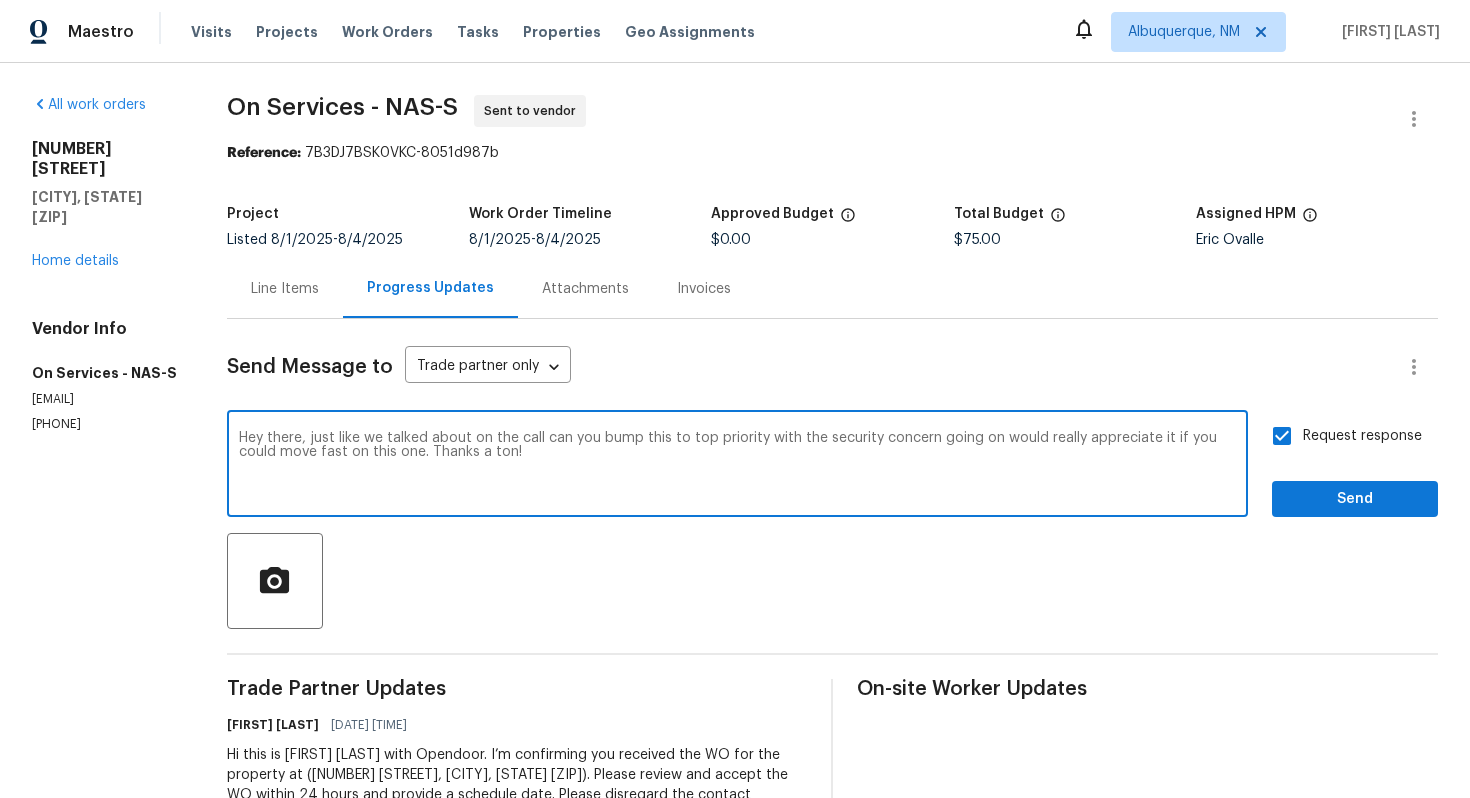click on "," at bounding box center [0, 0] 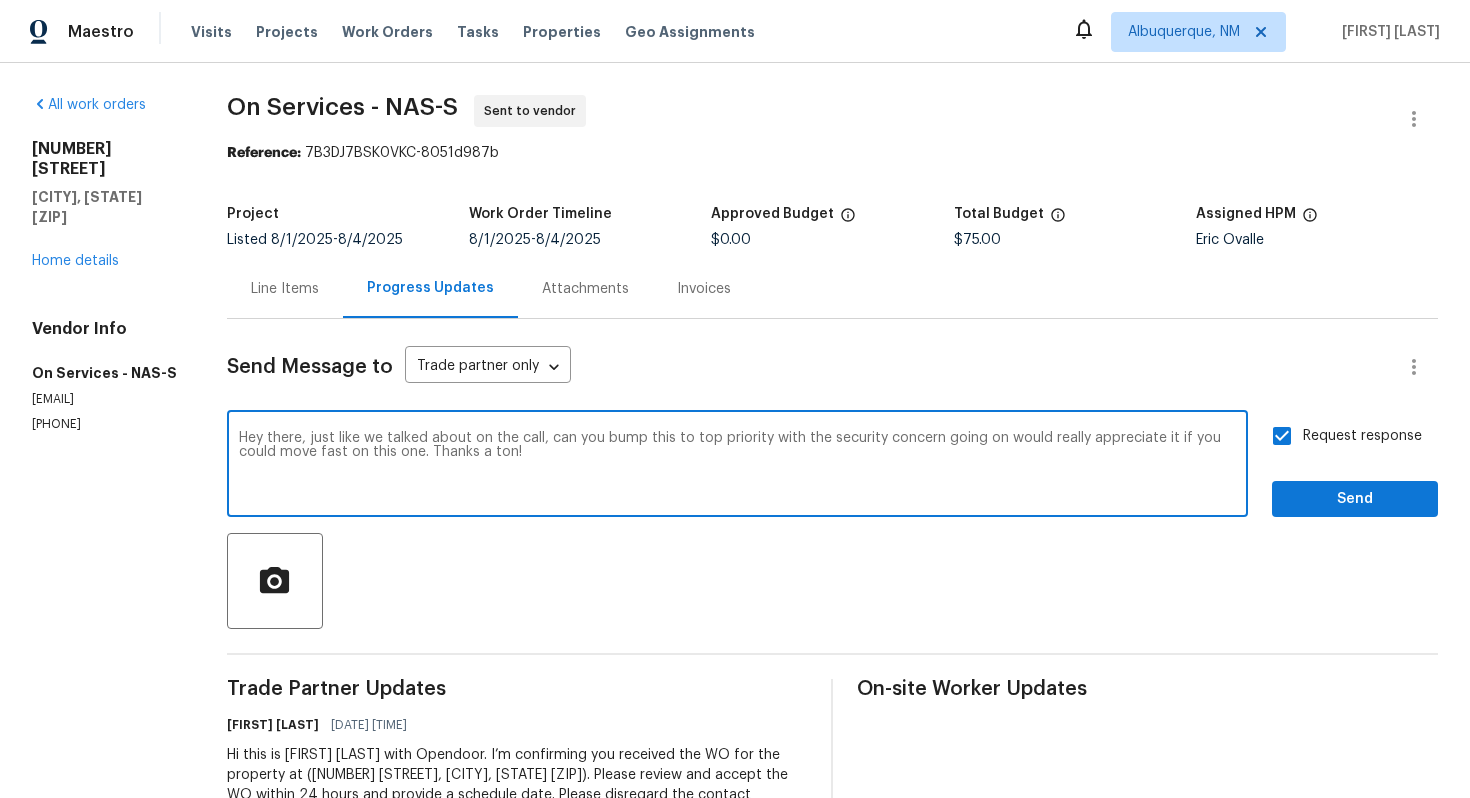 type on "Hey there, just like we talked about on the call, can you bump this to top priority with the security concern going on would really appreciate it if you could move fast on this one. Thanks a ton!" 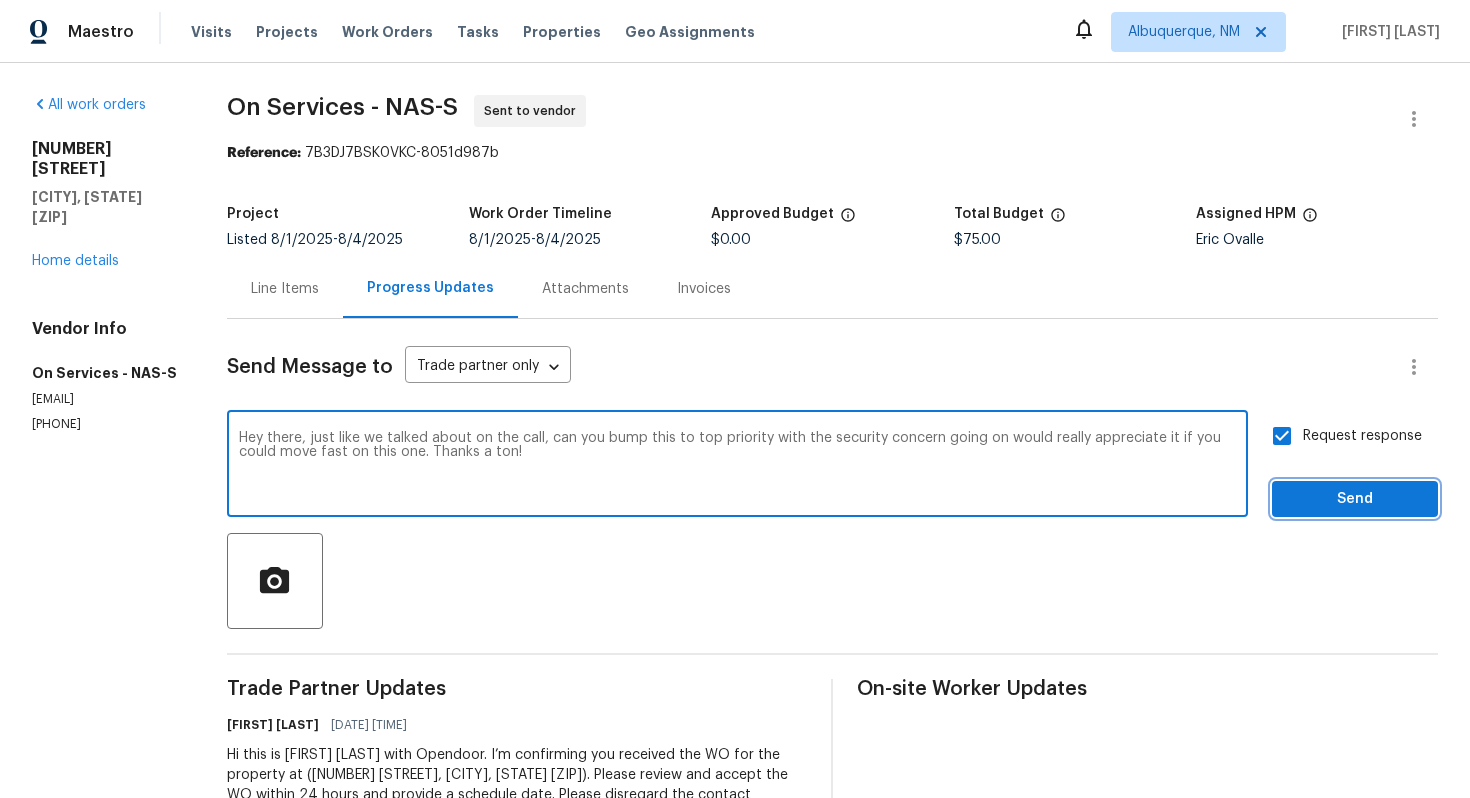 click on "Send" at bounding box center [1355, 499] 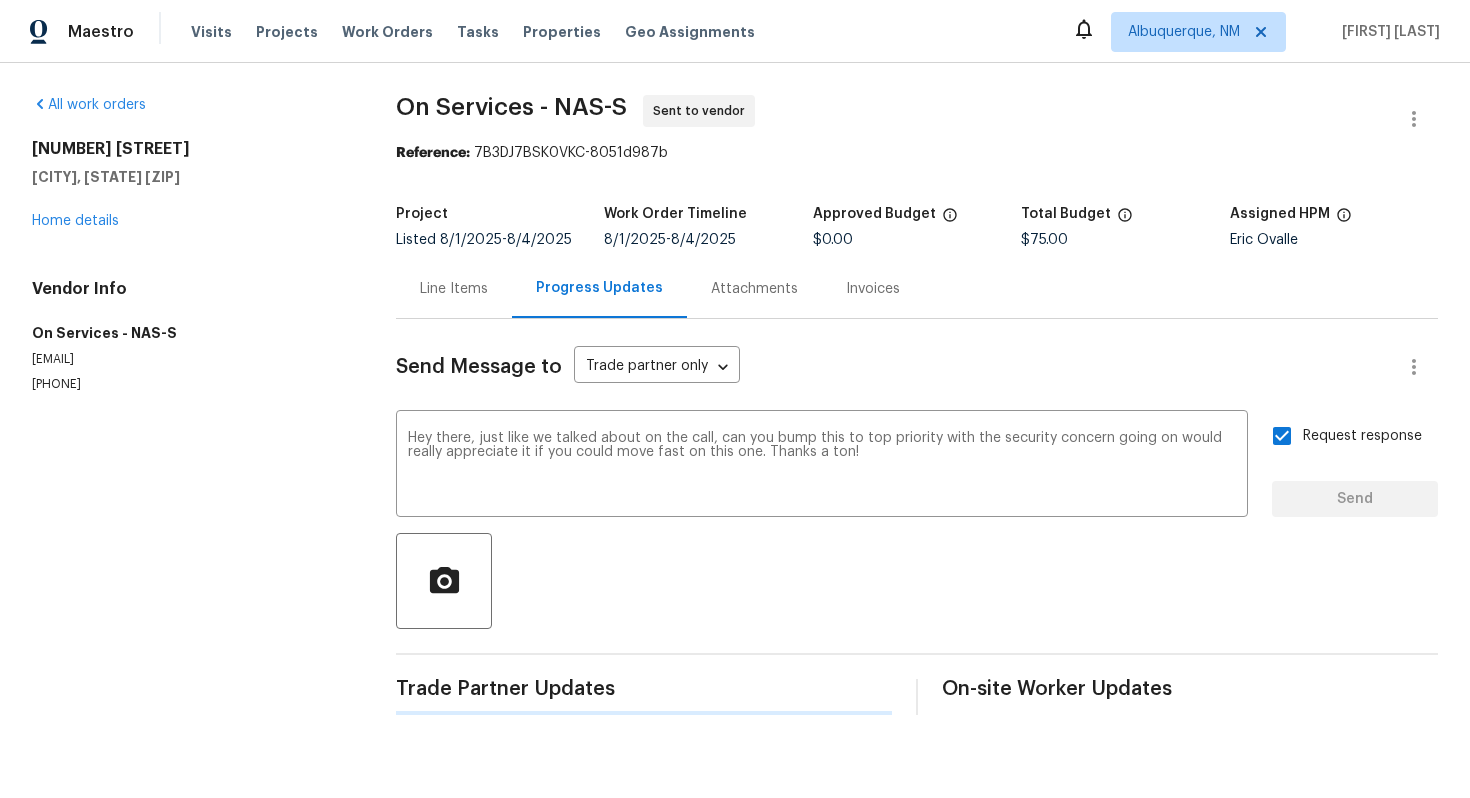 type 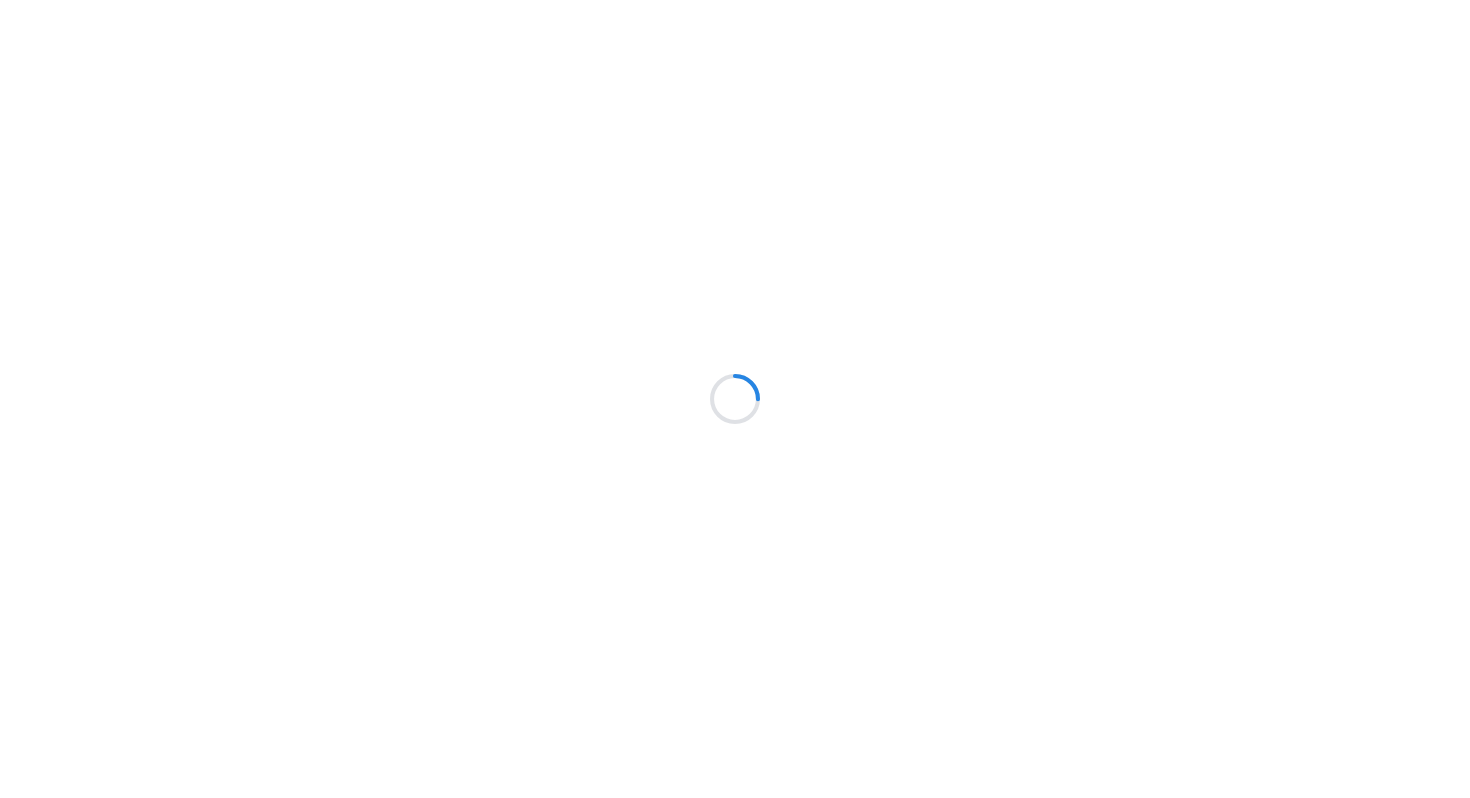 scroll, scrollTop: 0, scrollLeft: 0, axis: both 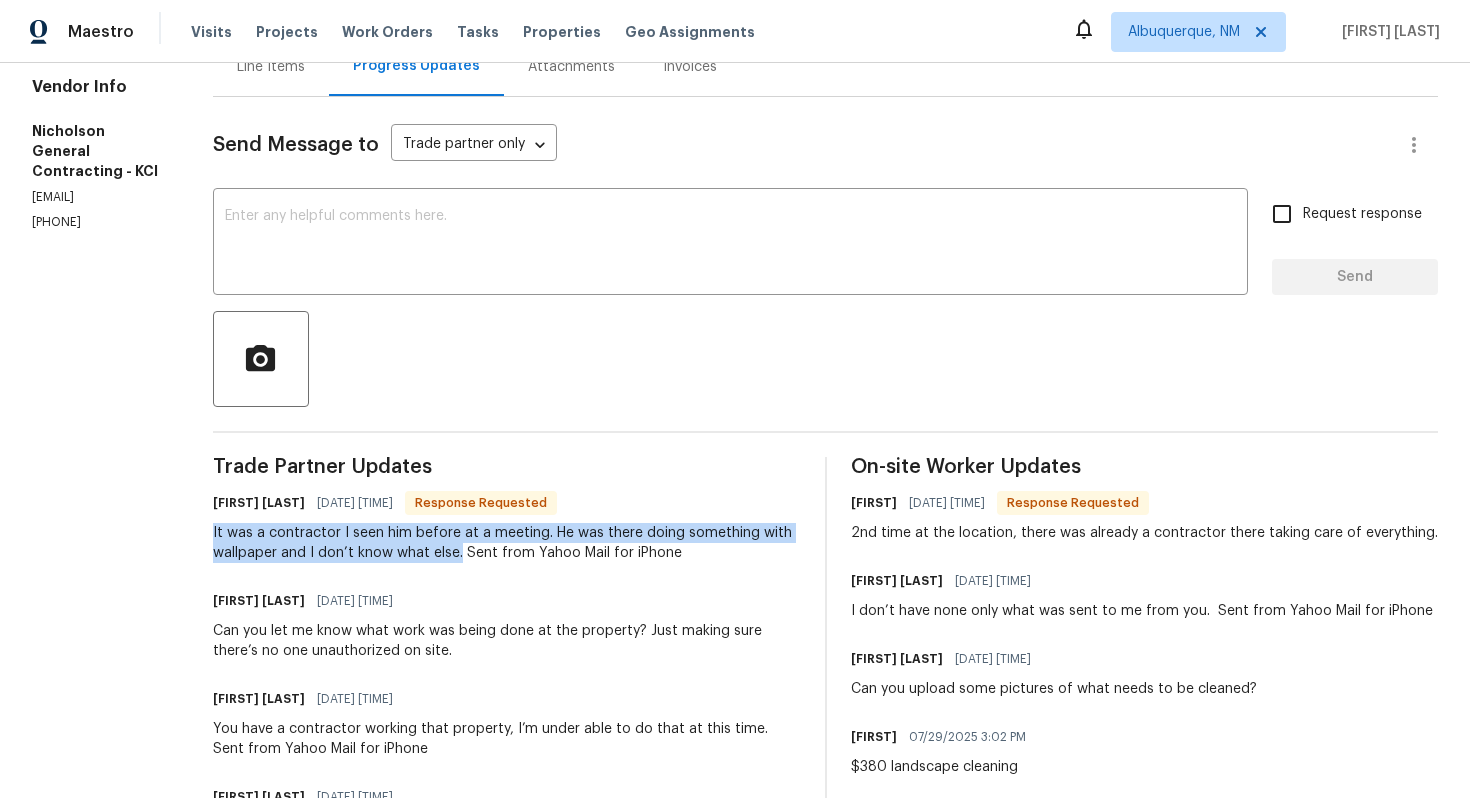 drag, startPoint x: 252, startPoint y: 508, endPoint x: 504, endPoint y: 527, distance: 252.71526 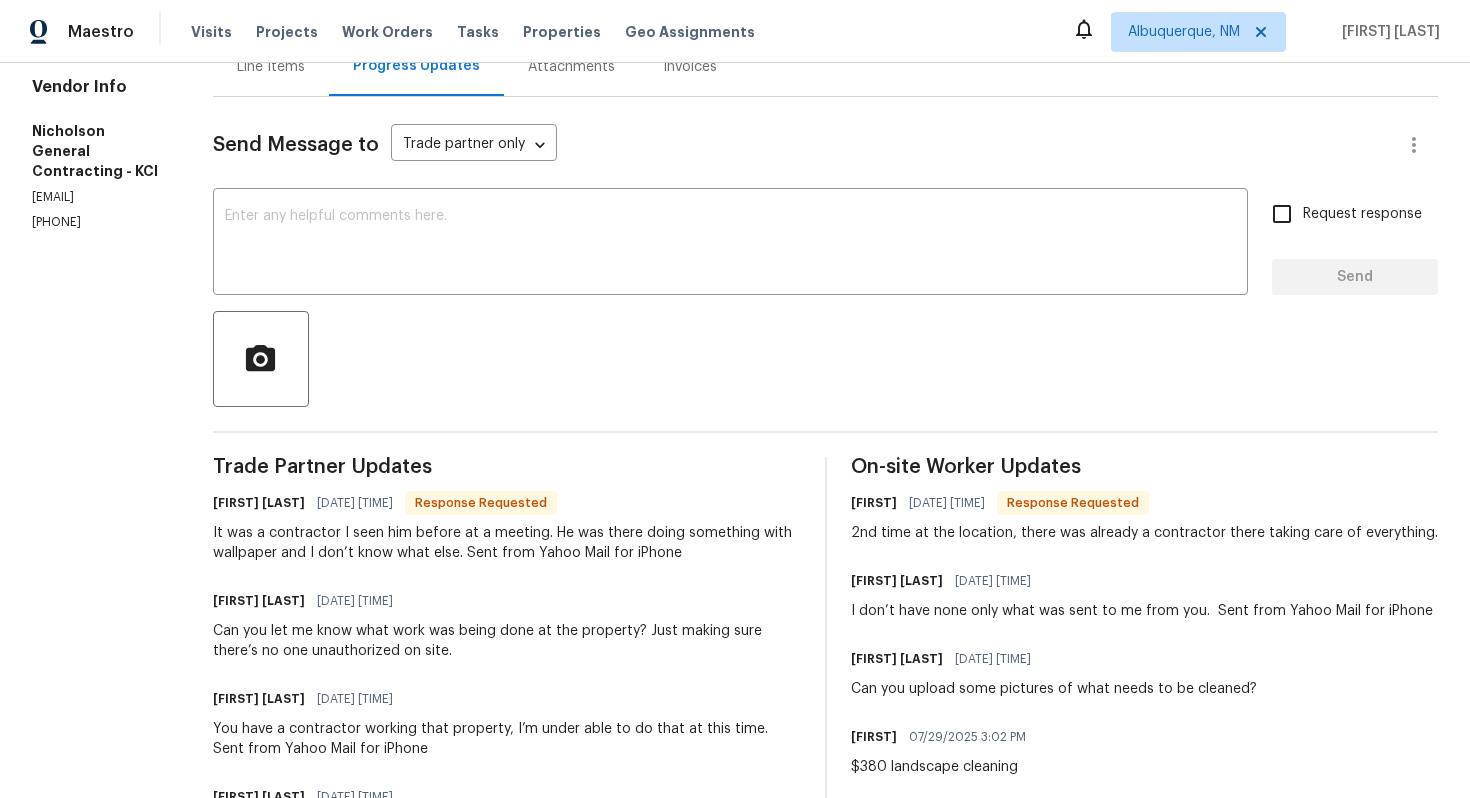 click on "Send Message to Trade partner only Trade partner only ​ x ​ Request response Send Trade Partner Updates [FIRST] [LAST] 08/01/2025 12:22 PM Response Requested It was a contractor I seen him before at a meeting. He was there doing something with wallpaper and I don’t know what else.
Sent from Yahoo Mail for iPhone [FIRST] [LAST] 08/01/2025 12:18 PM Can you let me know what work was being done at the property? Just making sure there’s no one unauthorized on site. [FIRST] [LAST] 08/01/2025 8:33 AM You have a contractor working that property, I’m under able to do that at this time.
Sent from Yahoo Mail for iPhone [FIRST] [LAST] 08/01/2025 8:27 AM Hello, we have an HOA violation for this property stating that the whole lawn needs mowing and the flower beds (front yard) are overflowing with weeds. Please mow the entire yard and remove the weeds from the front yard flower beds. Kindly provide updated after-photos once the work is completed [FIRST] [LAST] 07/31/2025 8:16 AM [FIRST] [LAST] [FIRST] [LAST]" at bounding box center (825, 715) 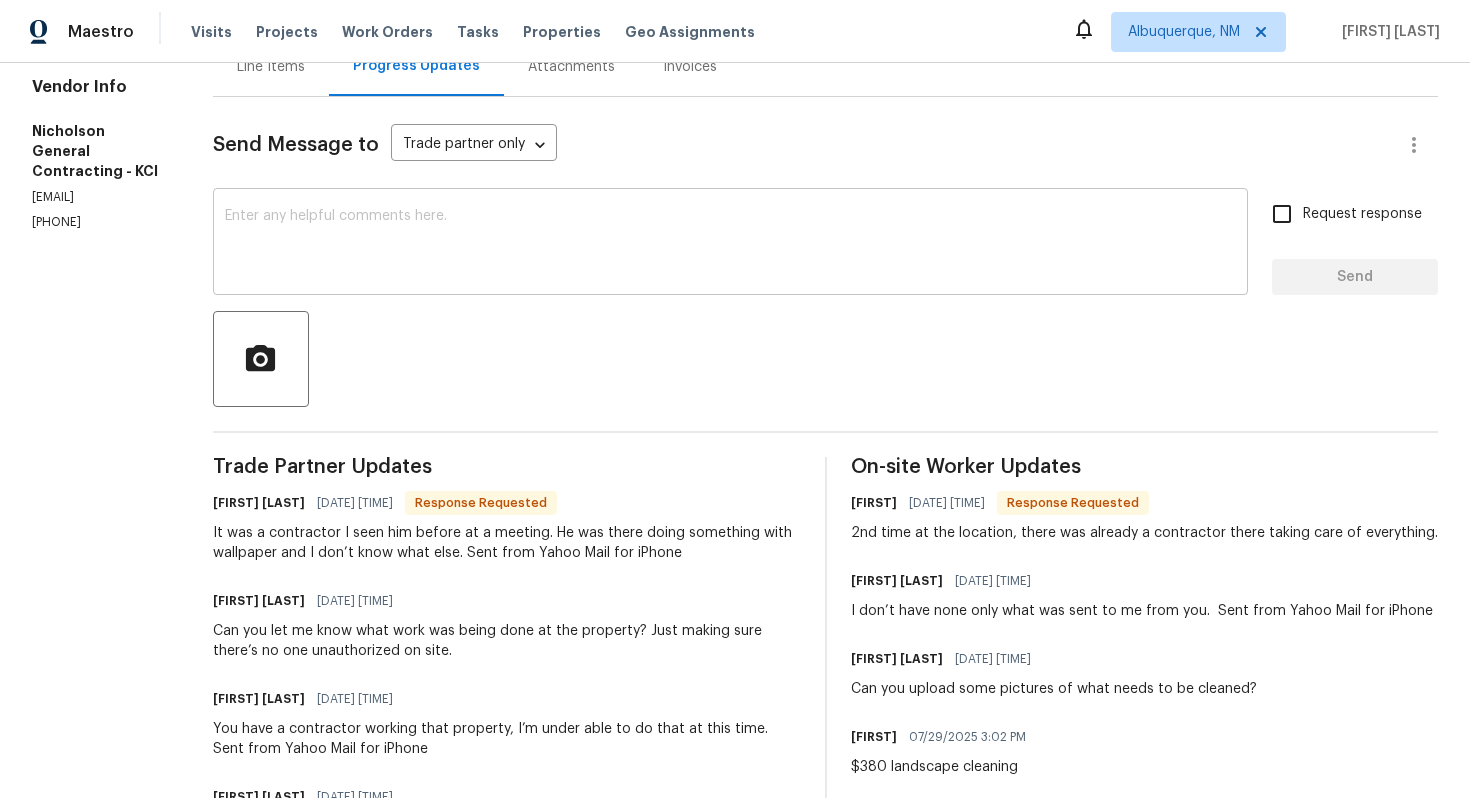 click at bounding box center (730, 244) 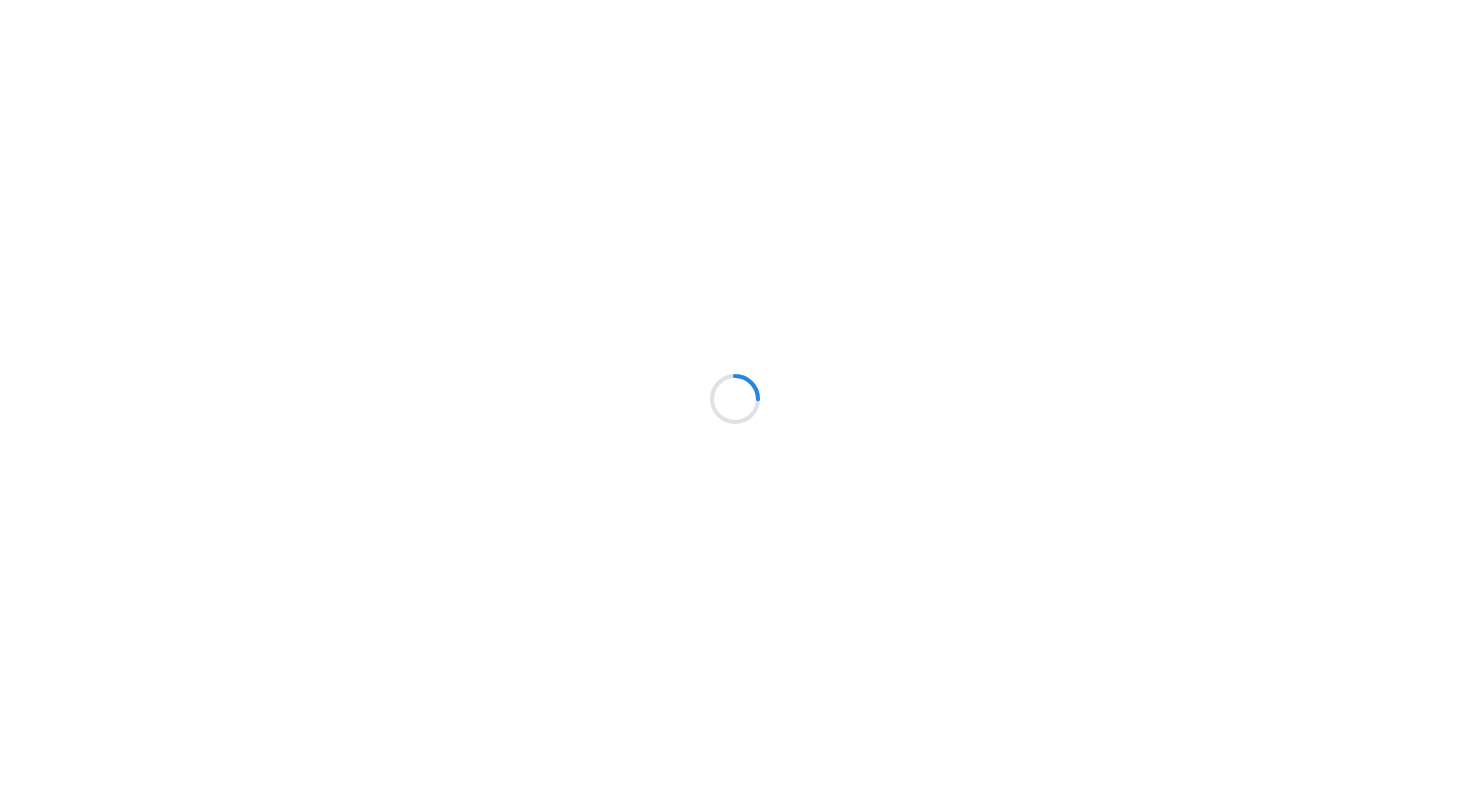 scroll, scrollTop: 0, scrollLeft: 0, axis: both 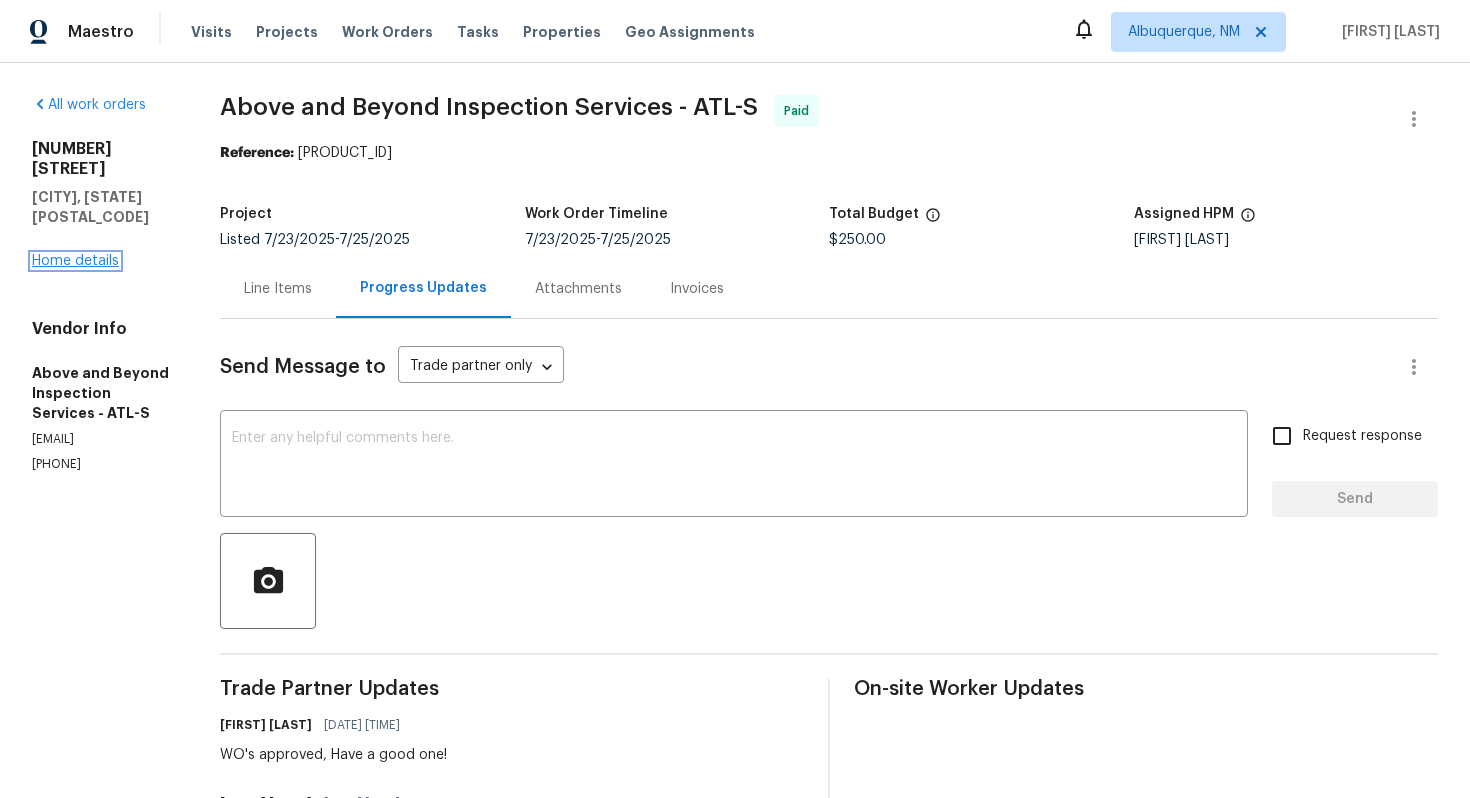click on "Home details" at bounding box center (75, 261) 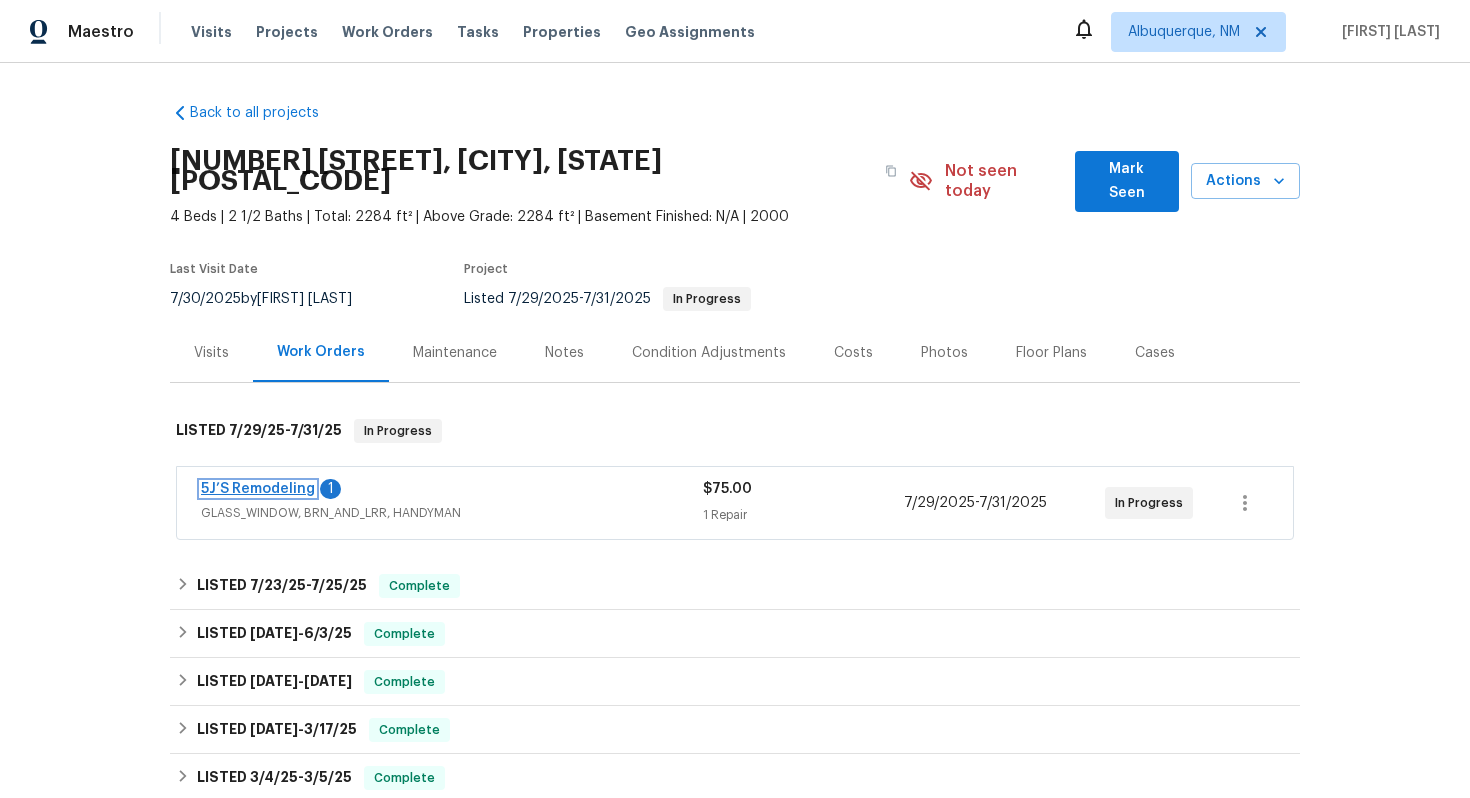 click on "5J’S Remodeling" at bounding box center [258, 489] 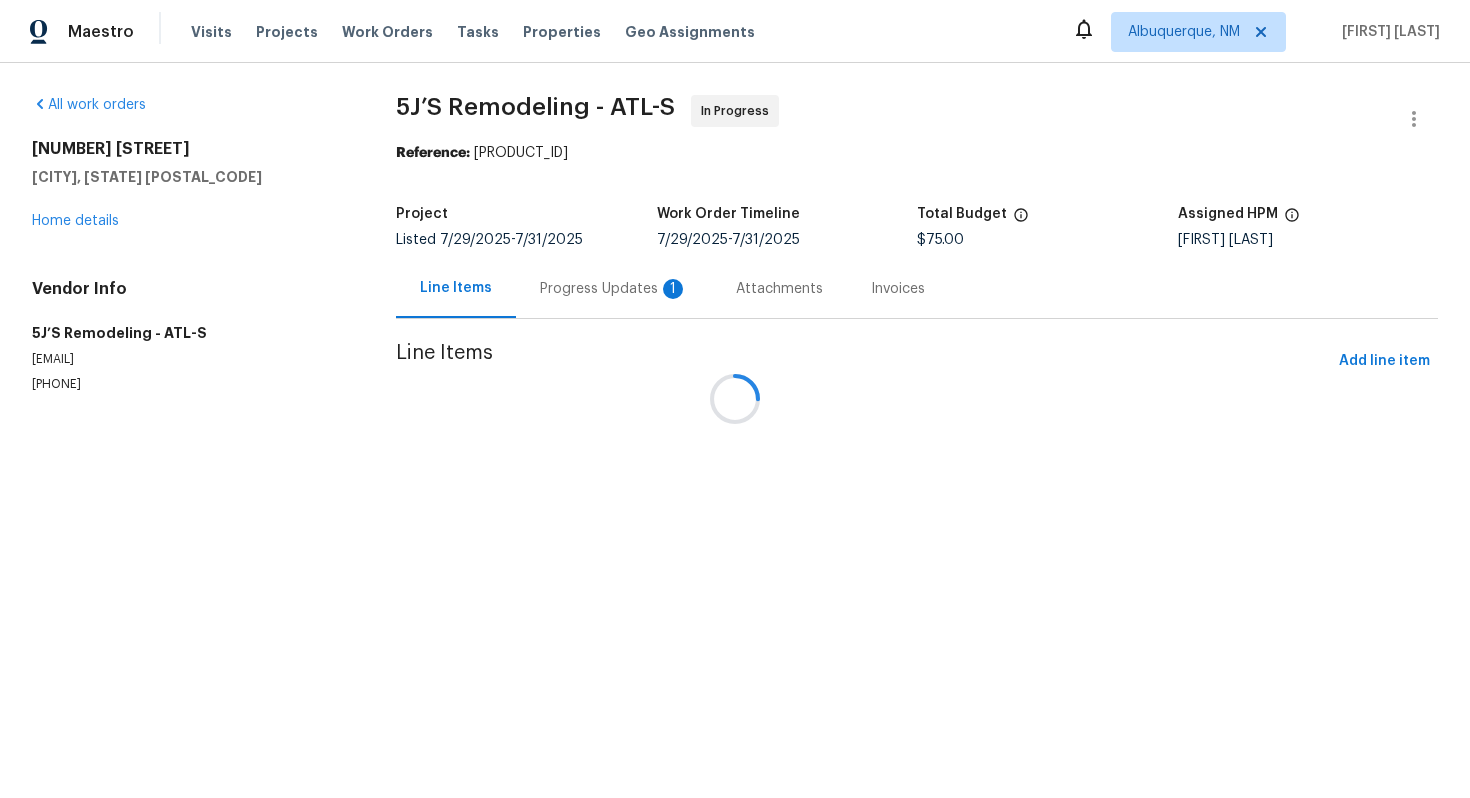 click on "Progress Updates 1" at bounding box center [614, 289] 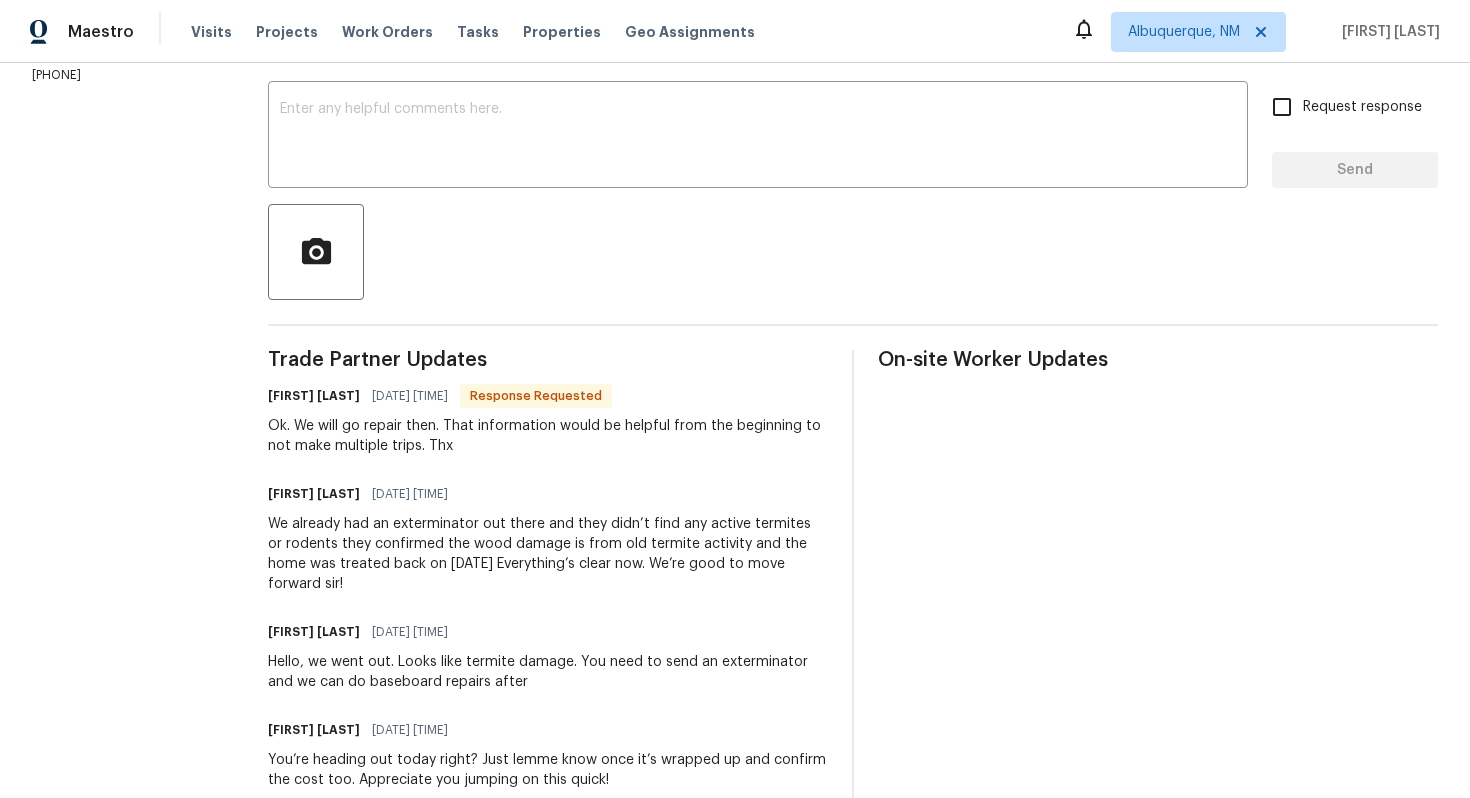 scroll, scrollTop: 396, scrollLeft: 0, axis: vertical 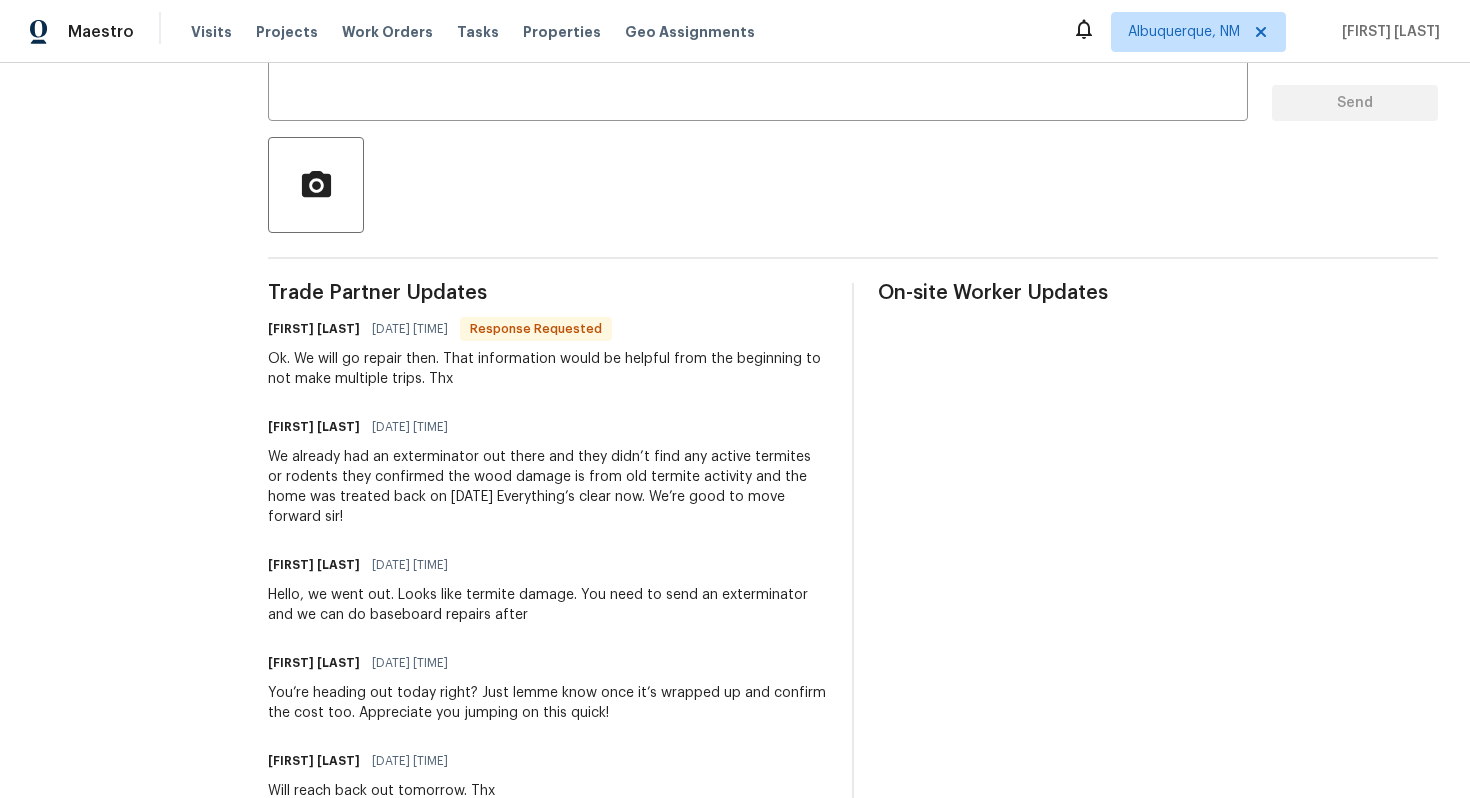 click on "Ok. We will go repair then. That information would be helpful from the beginning to not make multiple trips. Thx" at bounding box center [548, 369] 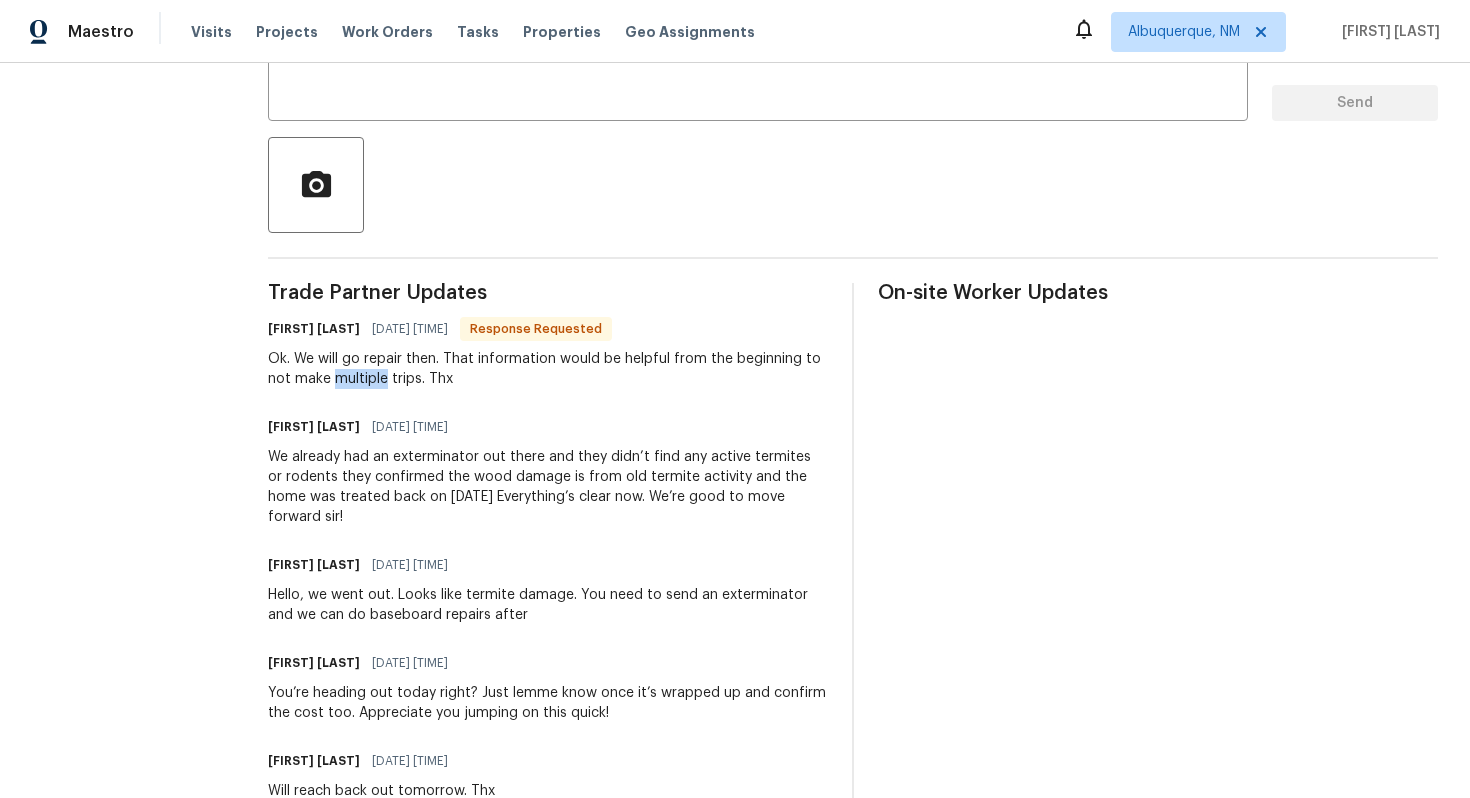 click on "Ok. We will go repair then. That information would be helpful from the beginning to not make multiple trips. Thx" at bounding box center (548, 369) 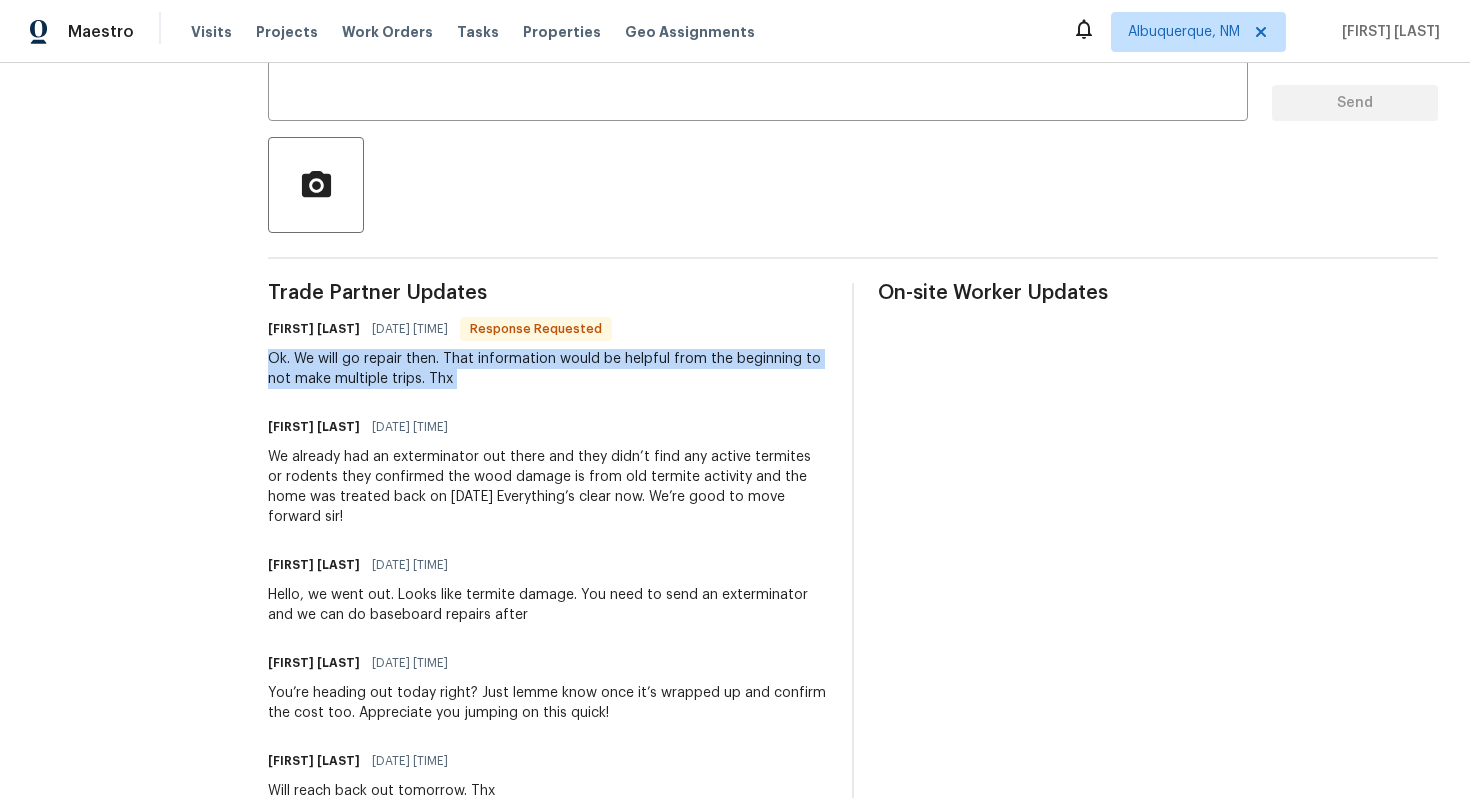 click on "Ok. We will go repair then. That information would be helpful from the beginning to not make multiple trips. Thx" at bounding box center [548, 369] 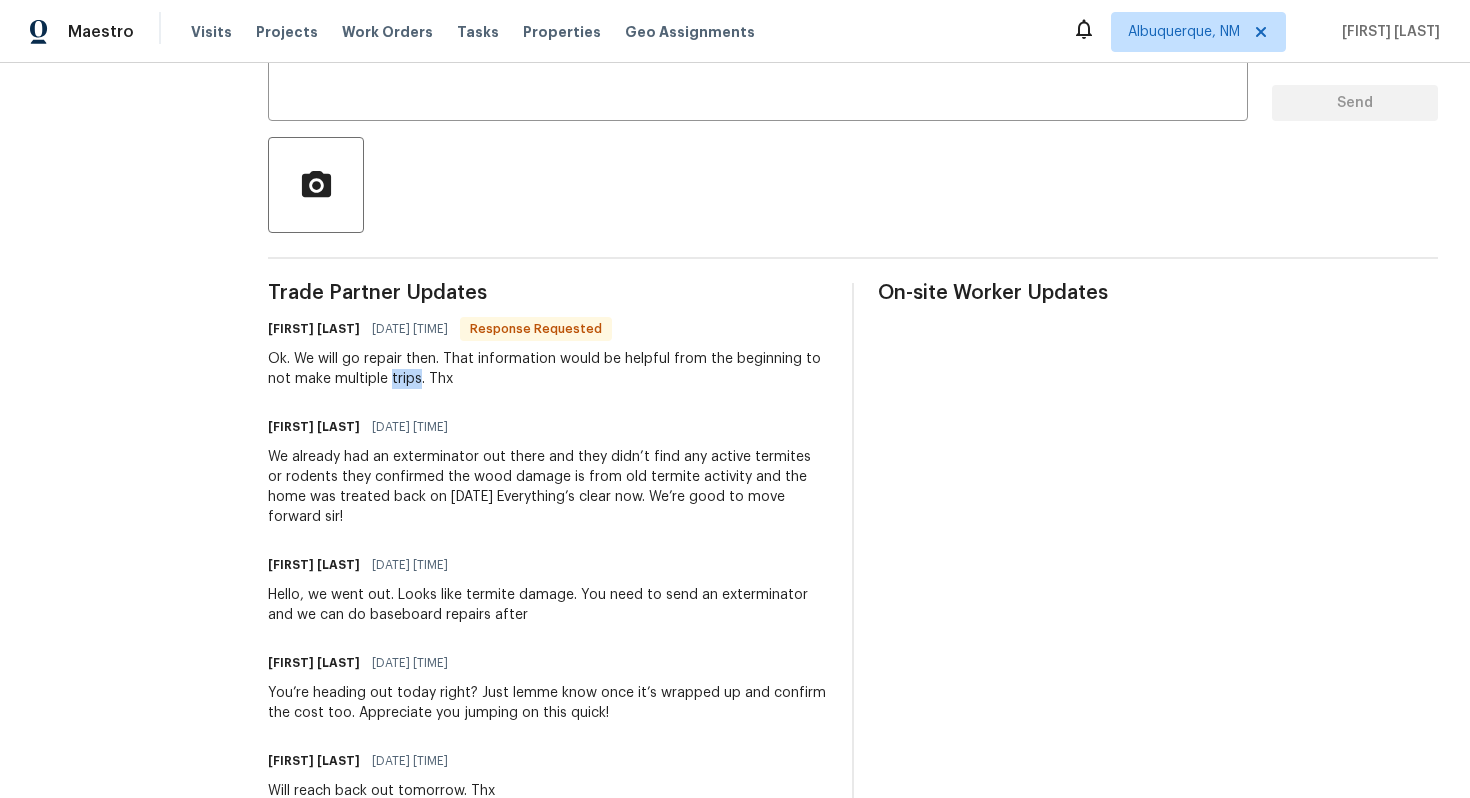 click on "Ok. We will go repair then. That information would be helpful from the beginning to not make multiple trips. Thx" at bounding box center (548, 369) 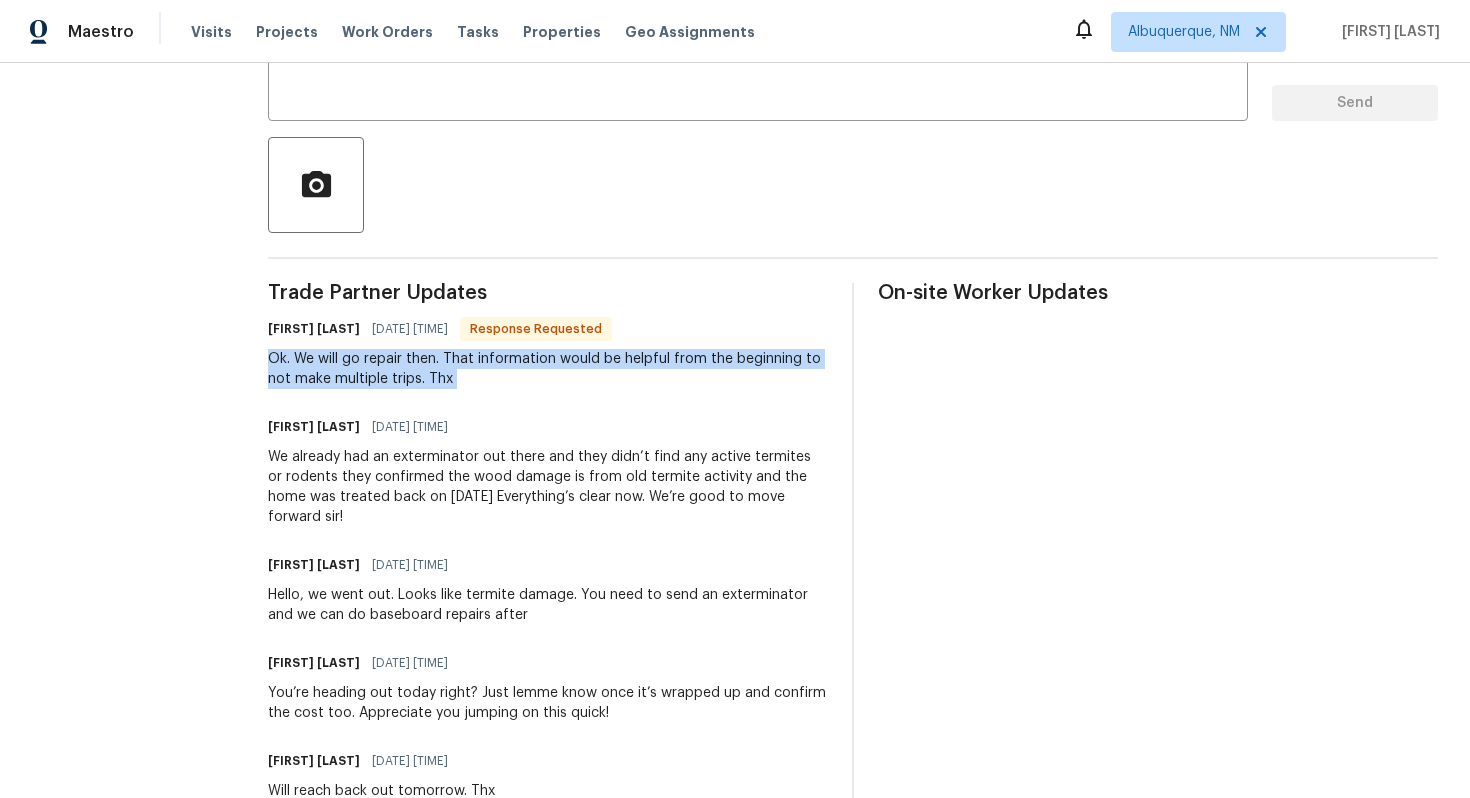 click on "Ok. We will go repair then. That information would be helpful from the beginning to not make multiple trips. Thx" at bounding box center [548, 369] 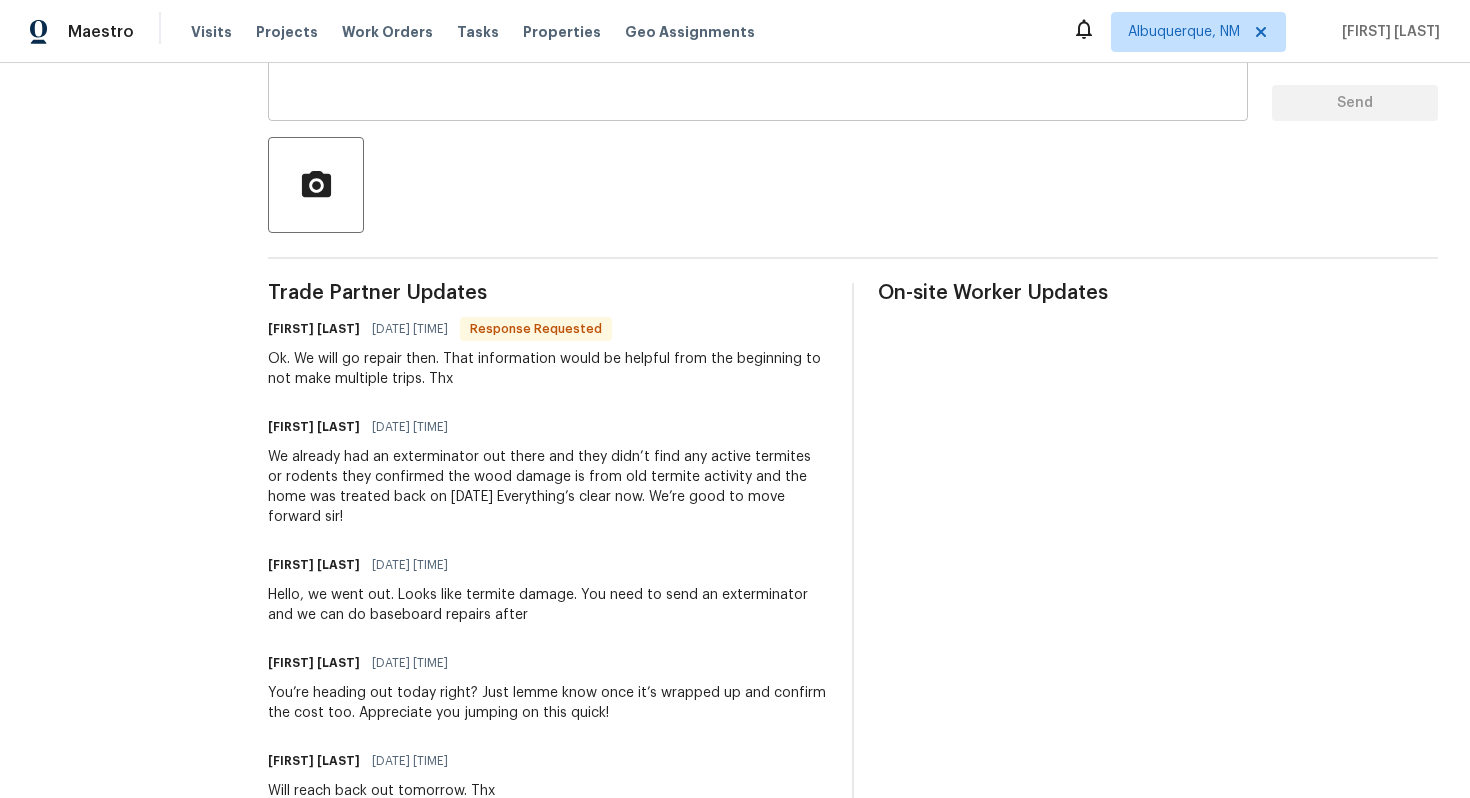 click on "x ​" at bounding box center (758, 70) 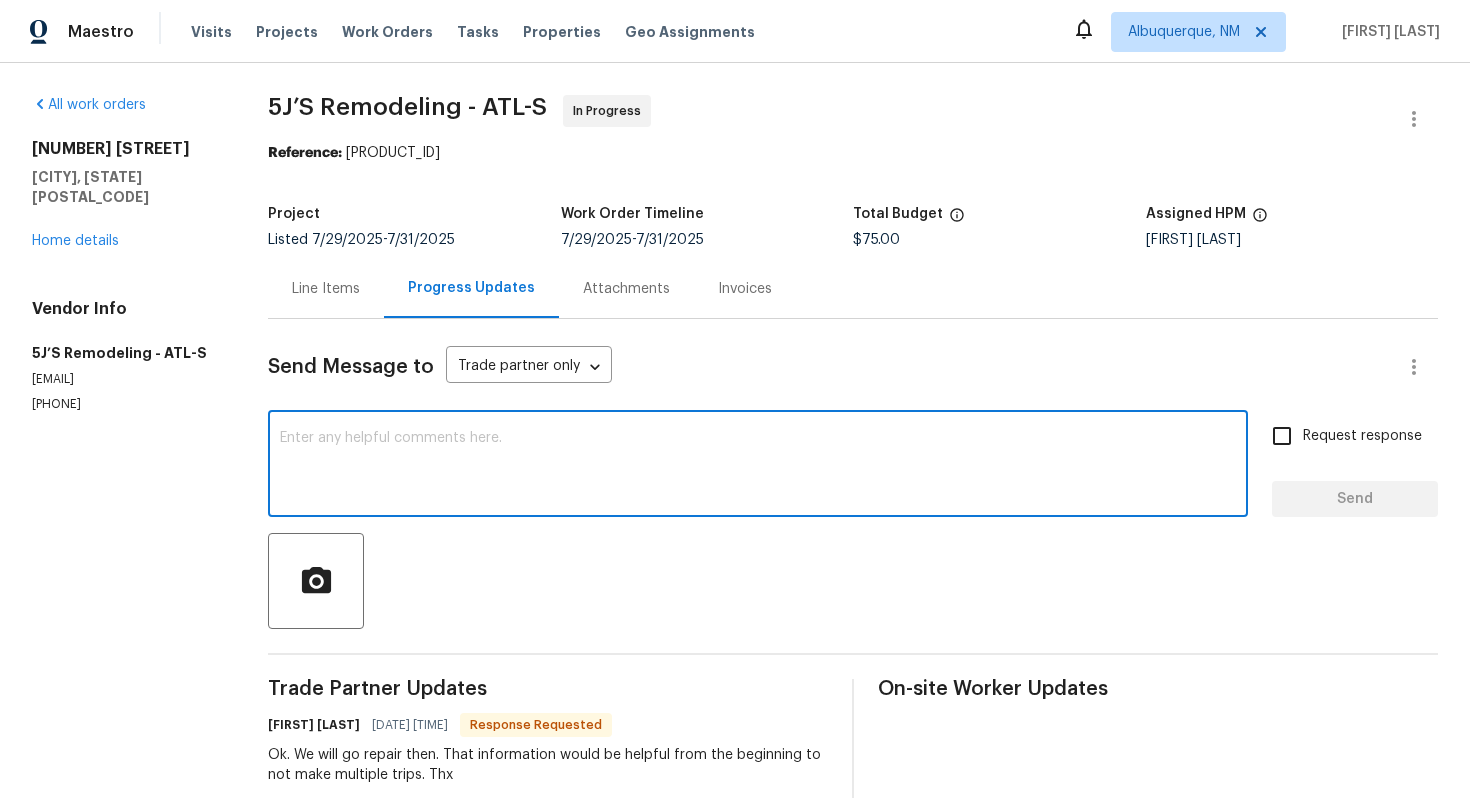 paste on "Oh gosh my bad, totally understand — really sorry for the back and forth. Appreciate you handling it!" 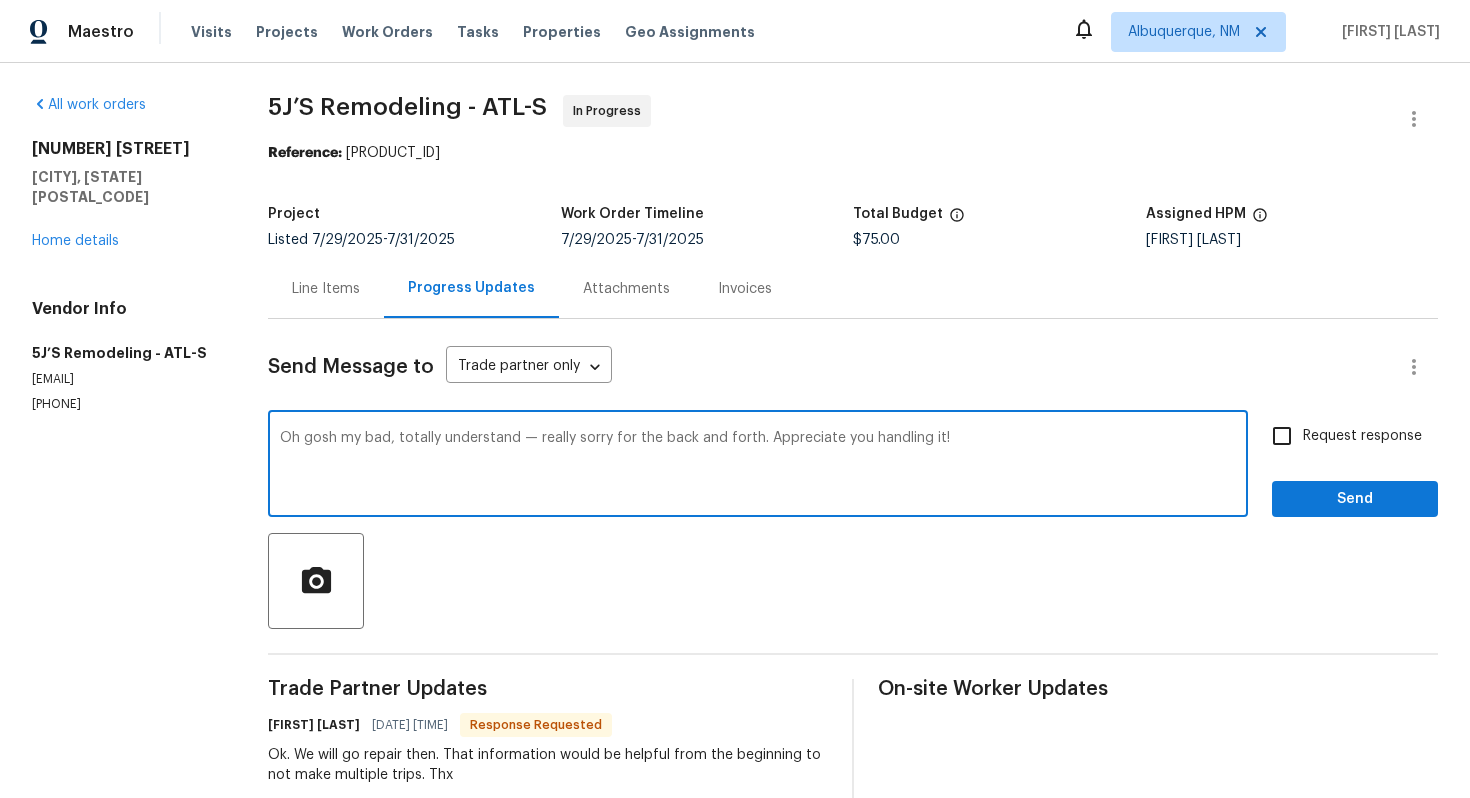 click on "Oh gosh my bad, totally understand — really sorry for the back and forth. Appreciate you handling it!" at bounding box center [758, 466] 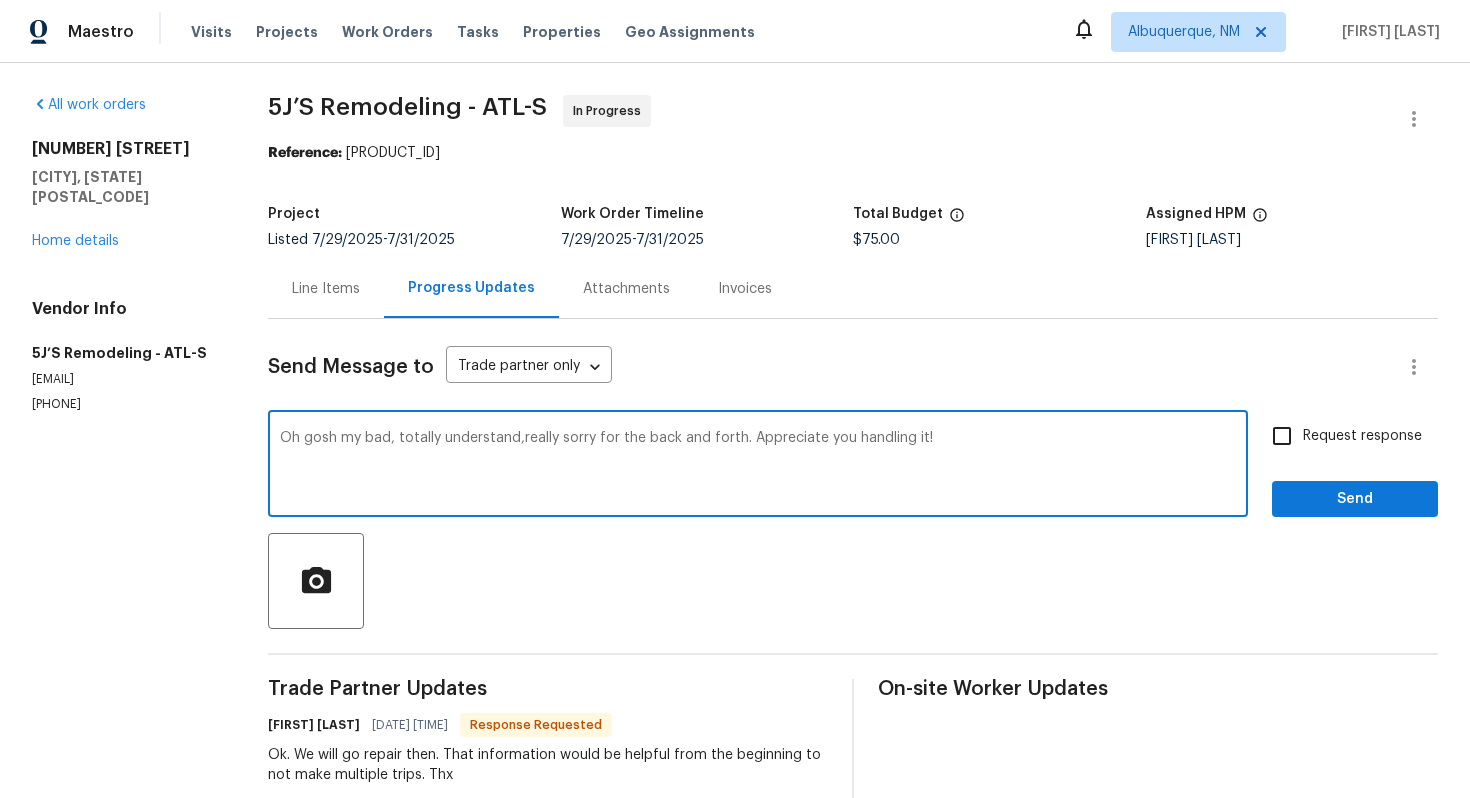 type on "Oh gosh my bad, totally understand, really sorry for the back and forth. Appreciate you handling it!" 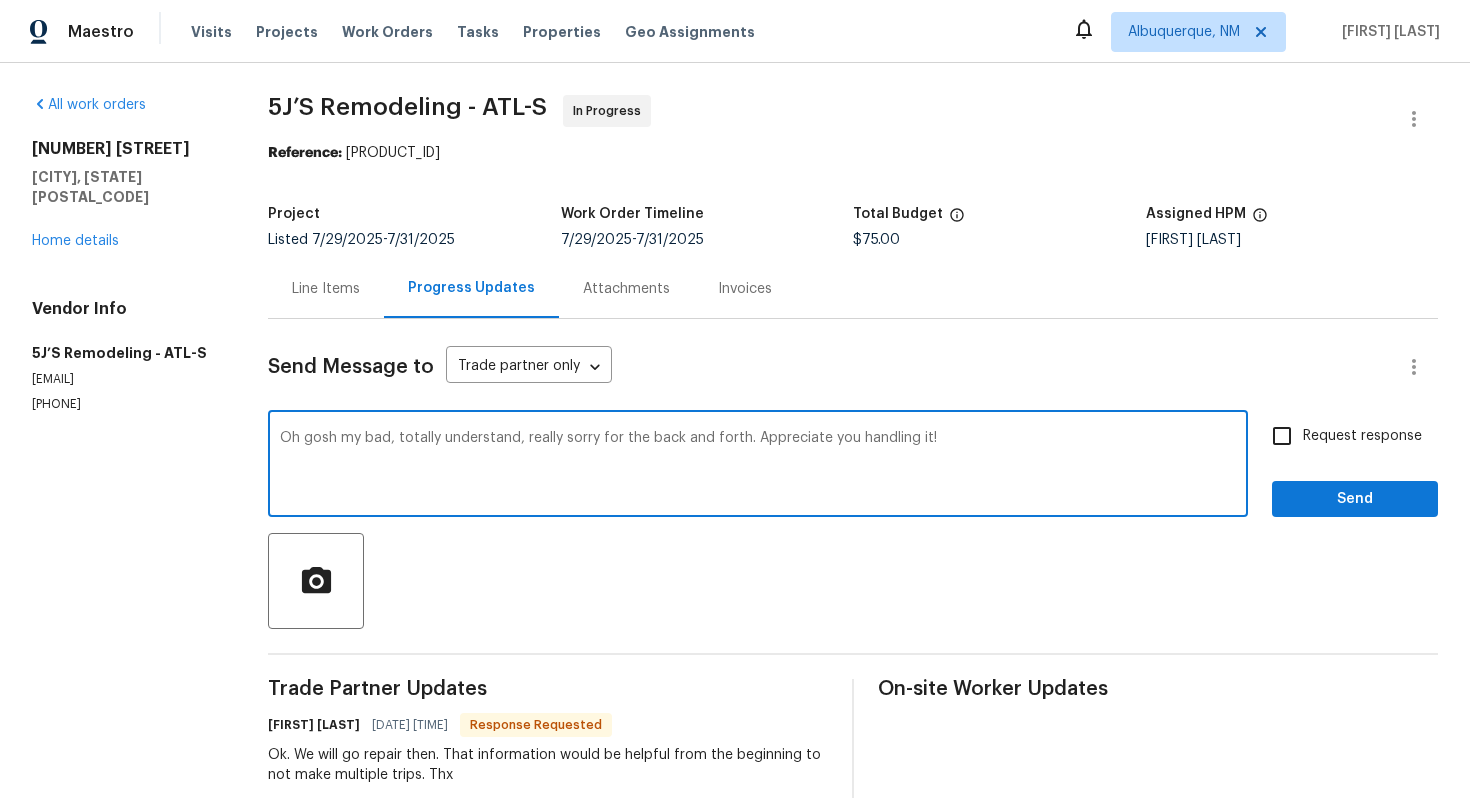 click on "Oh gosh my bad, totally understand, really sorry for the back and forth. Appreciate you handling it!" at bounding box center [758, 466] 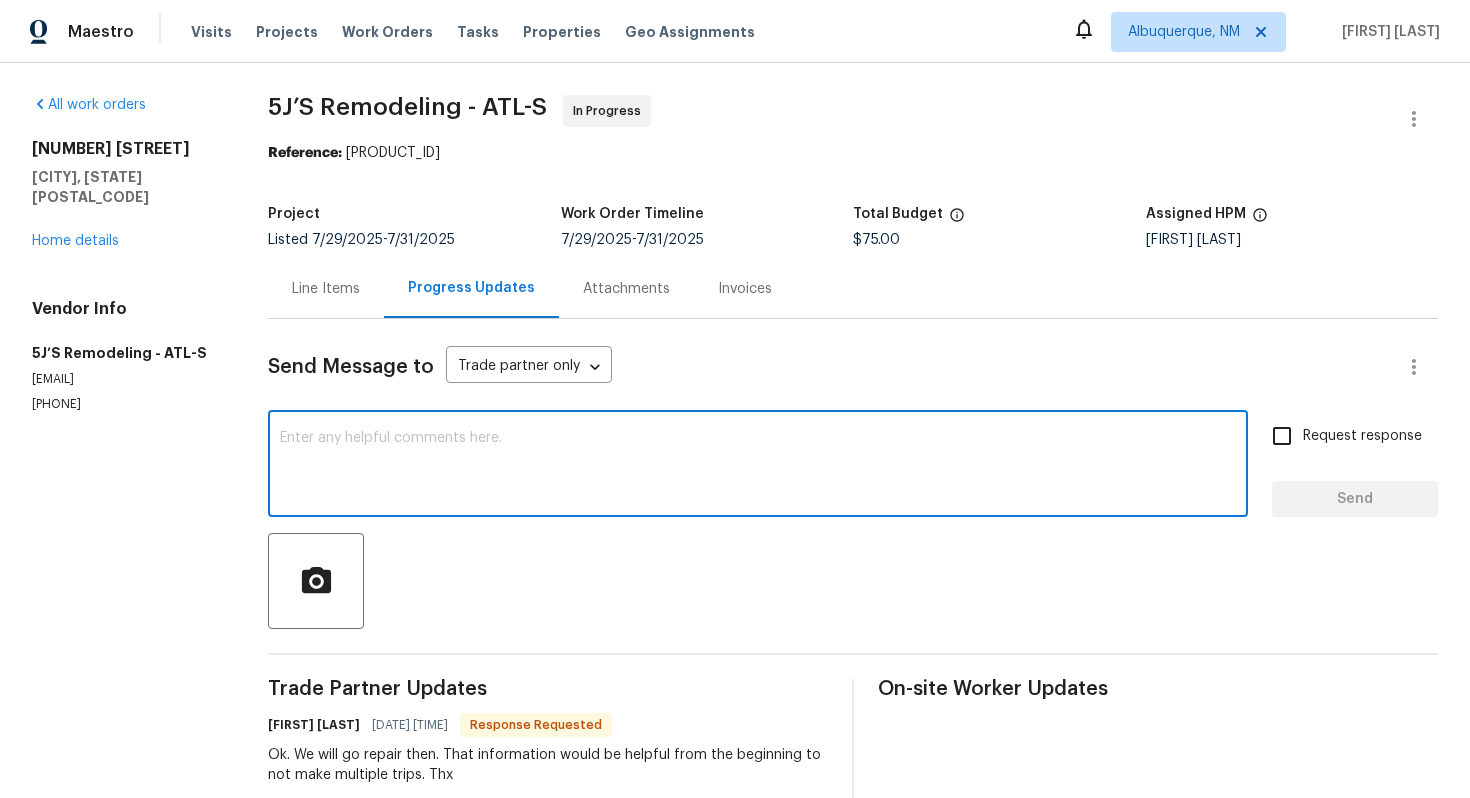 click at bounding box center [758, 466] 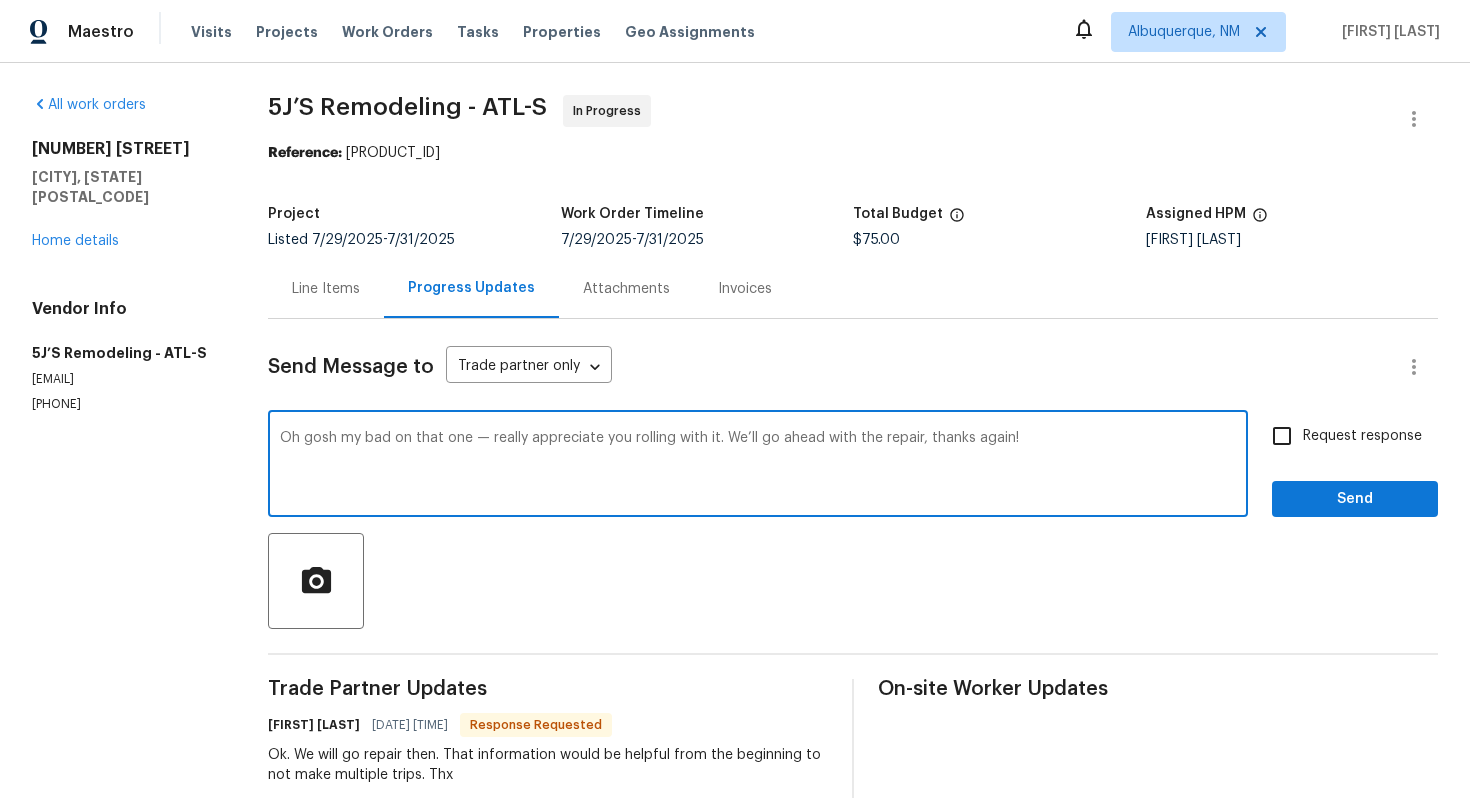 click at bounding box center [0, 0] 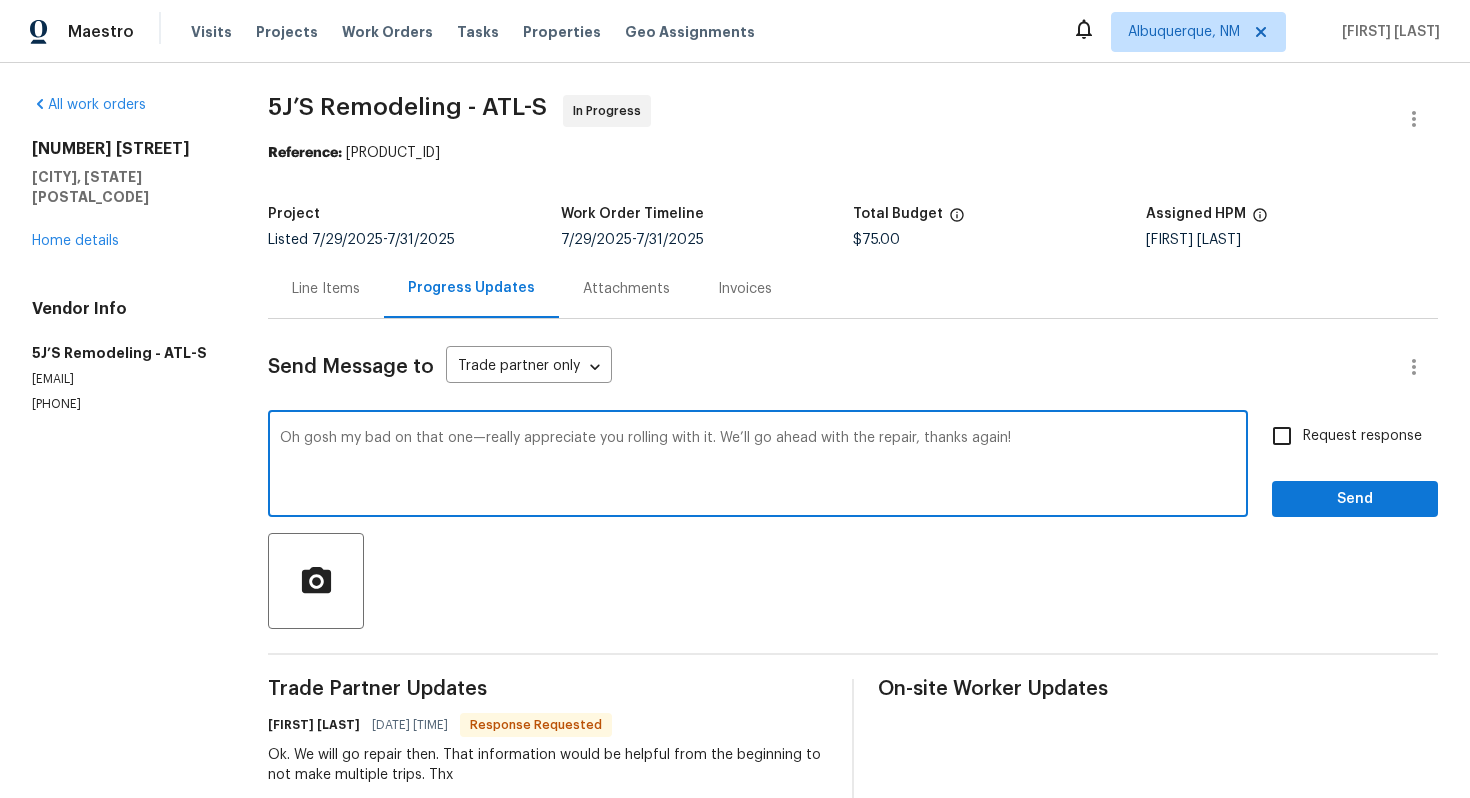 type on "Oh gosh my bad on that one—really appreciate you rolling with it. We’ll go ahead with the repair, thanks again!" 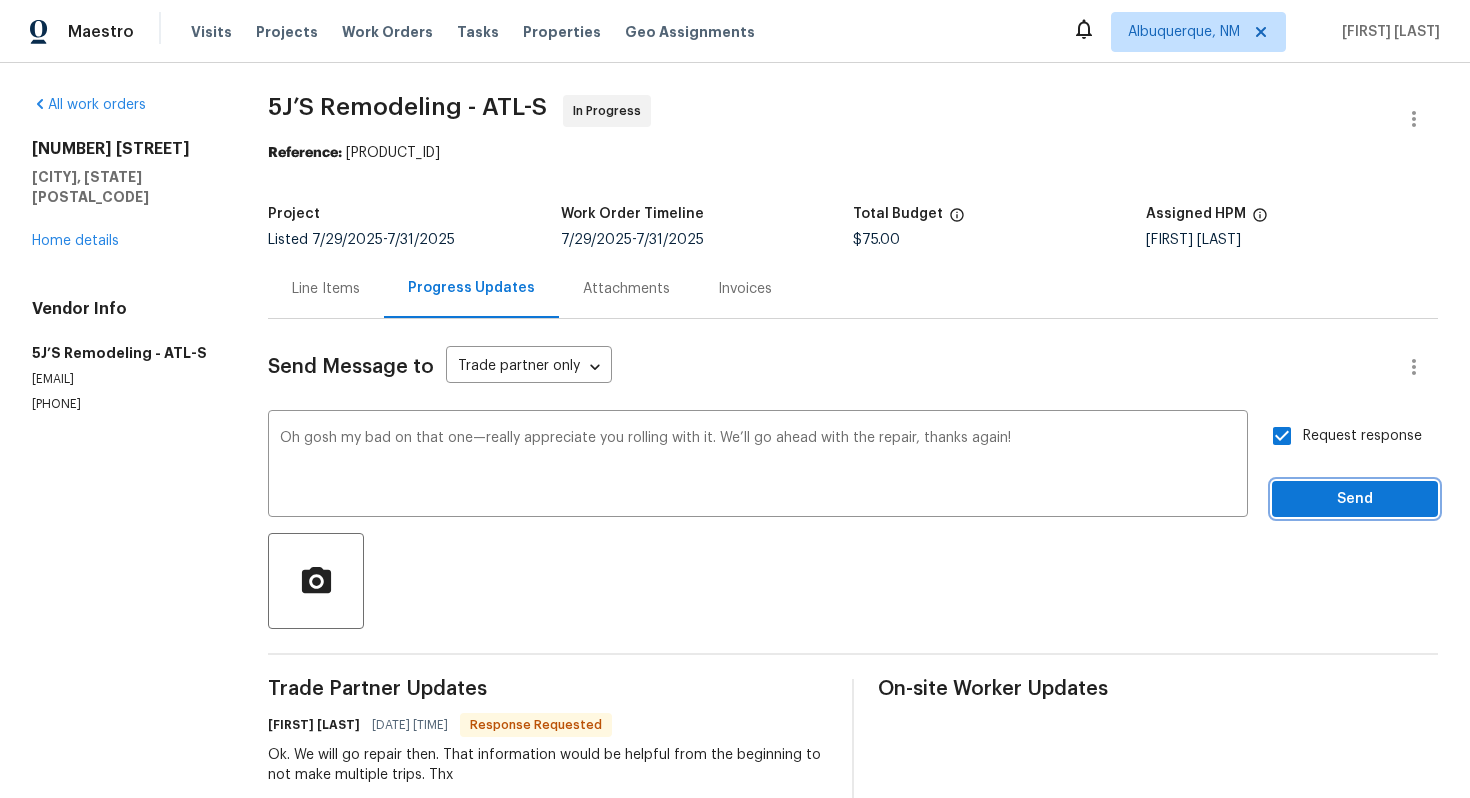click on "Send" at bounding box center (1355, 499) 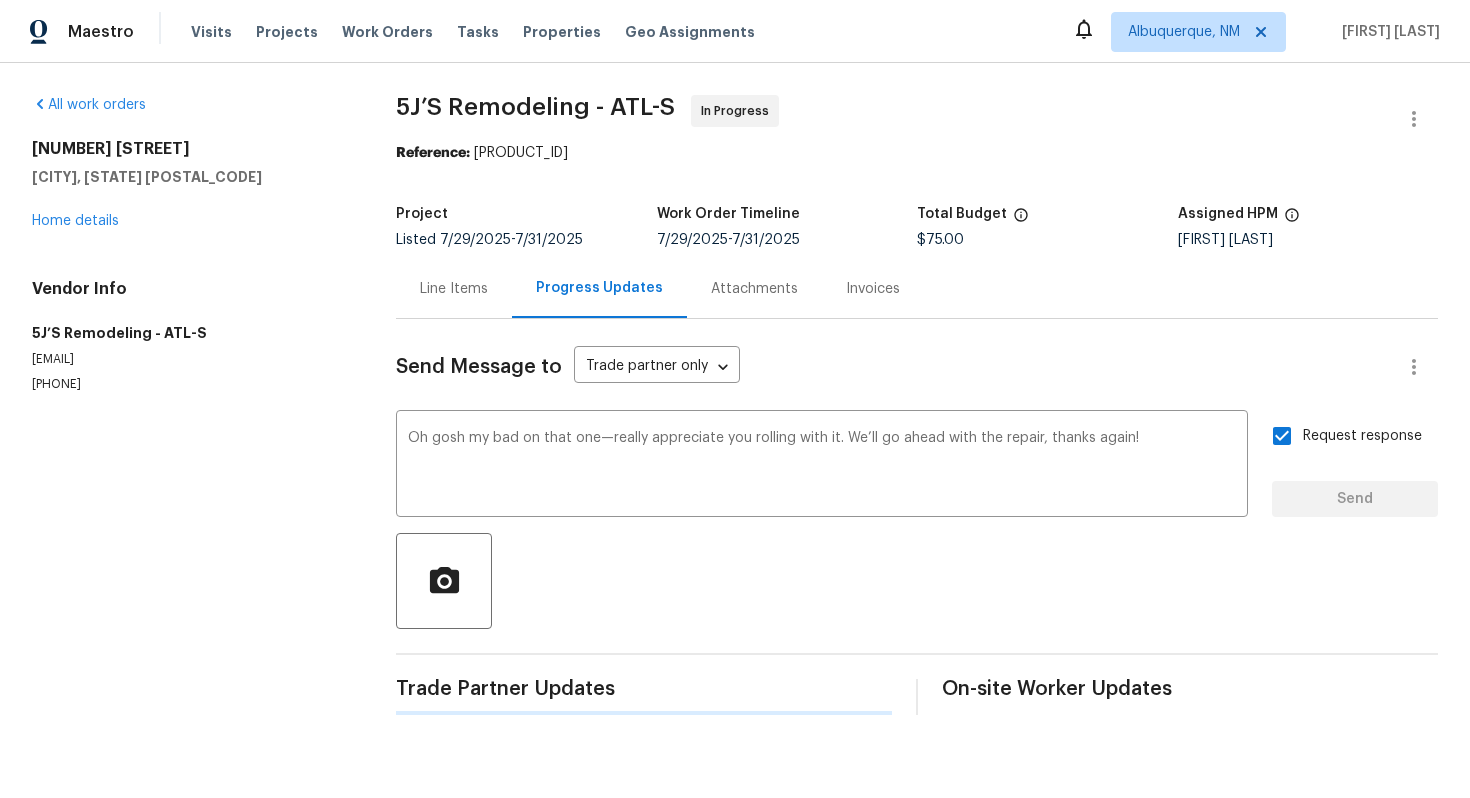 type 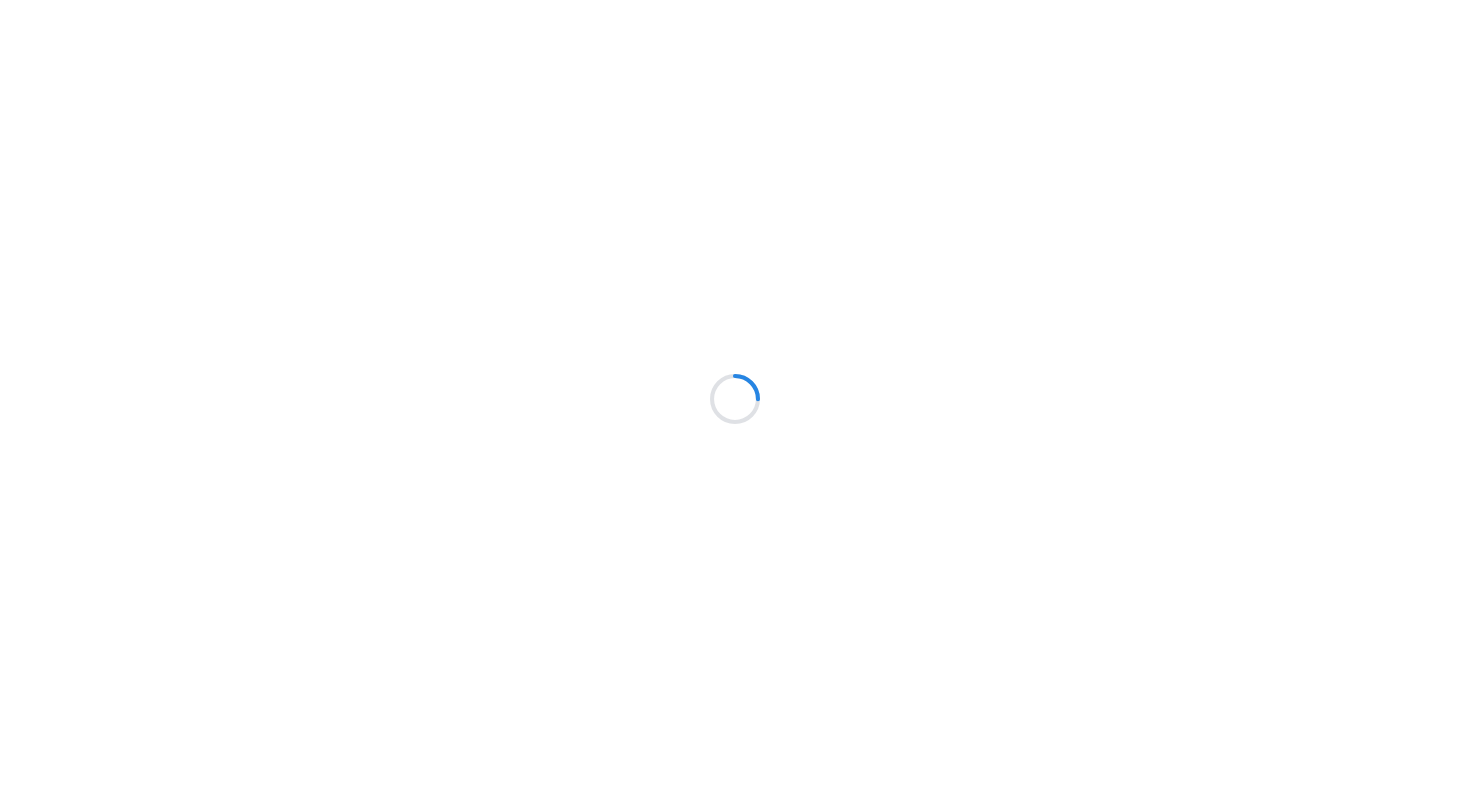 scroll, scrollTop: 0, scrollLeft: 0, axis: both 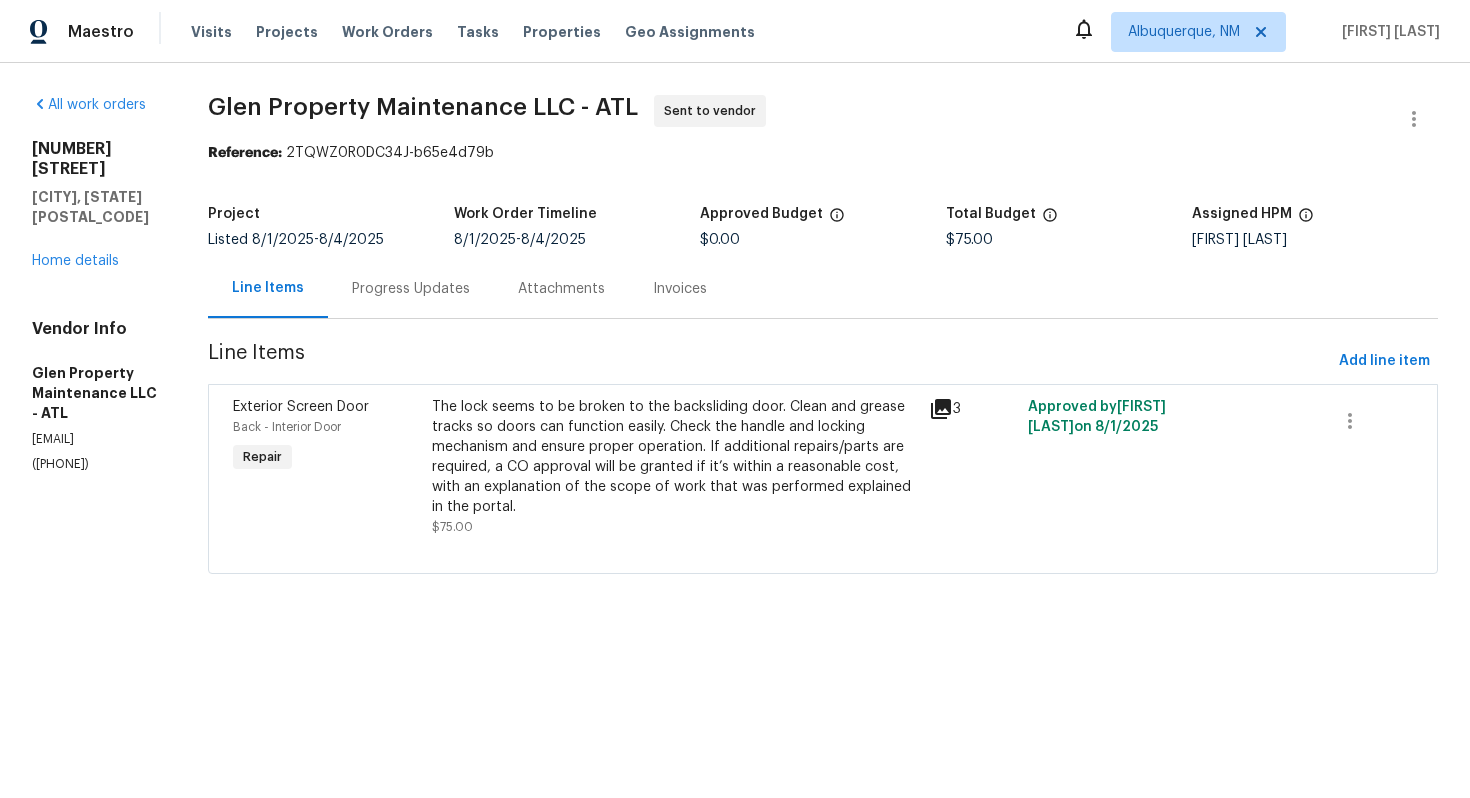 click on "Progress Updates" at bounding box center (411, 288) 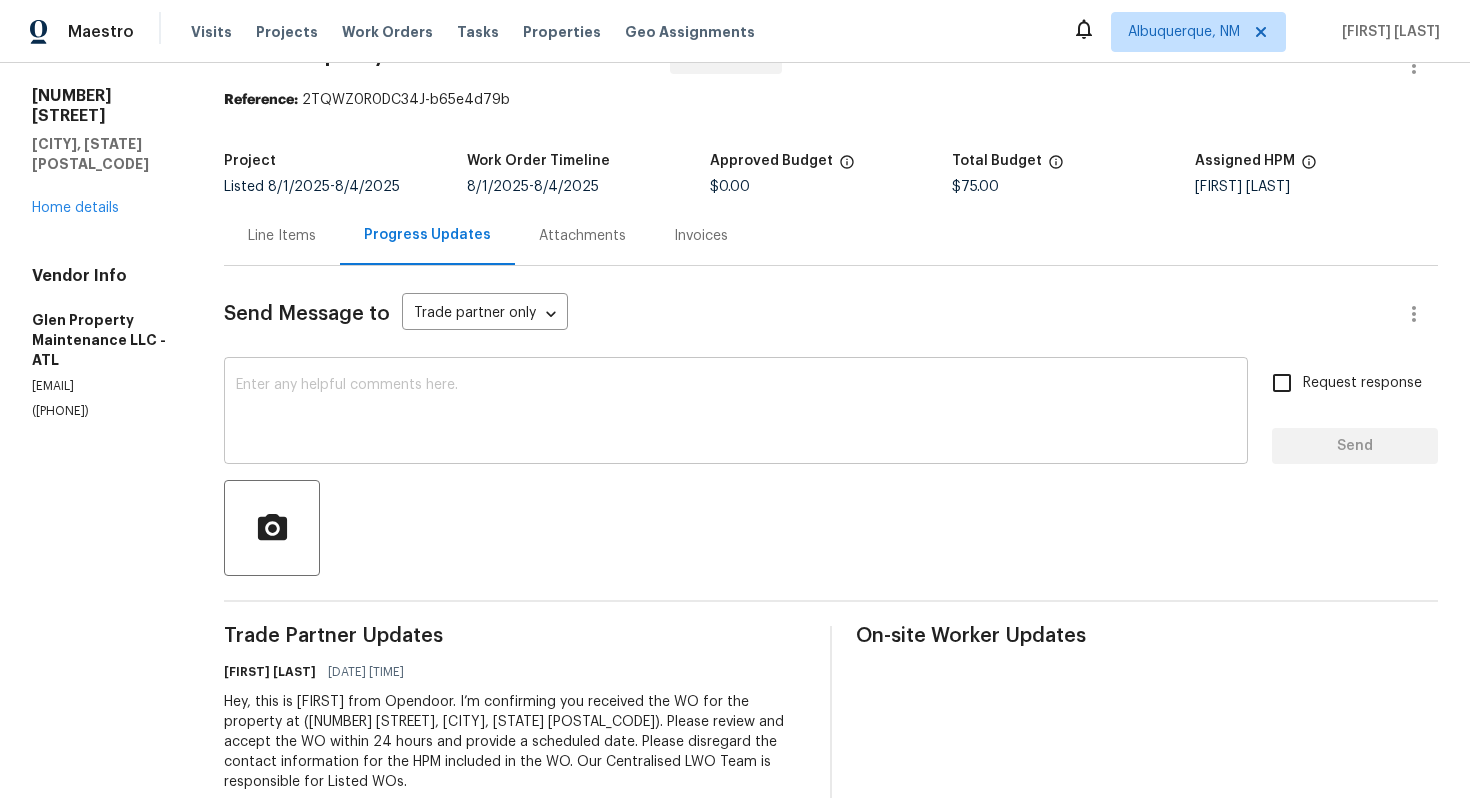 scroll, scrollTop: 0, scrollLeft: 0, axis: both 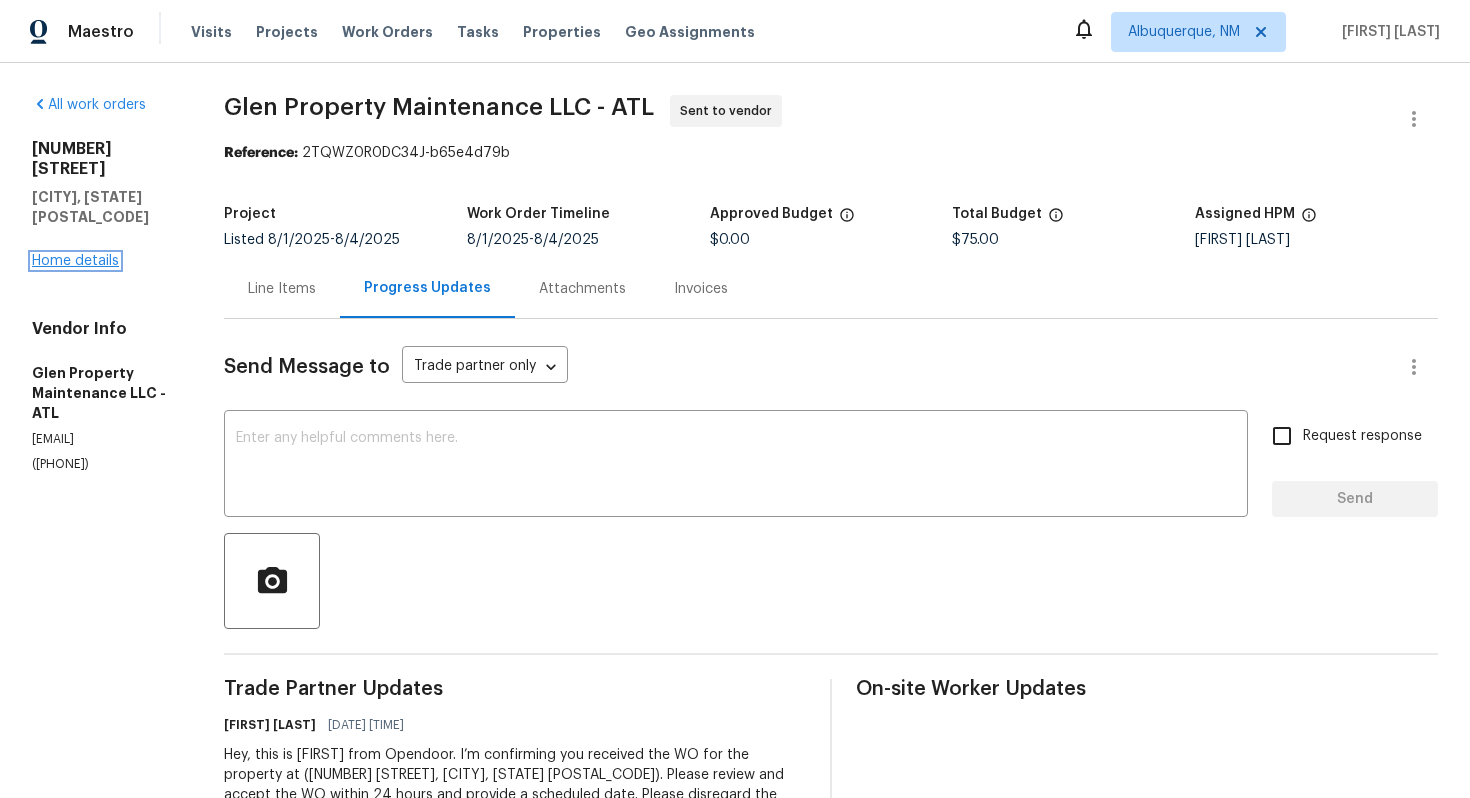 click on "Home details" at bounding box center (75, 261) 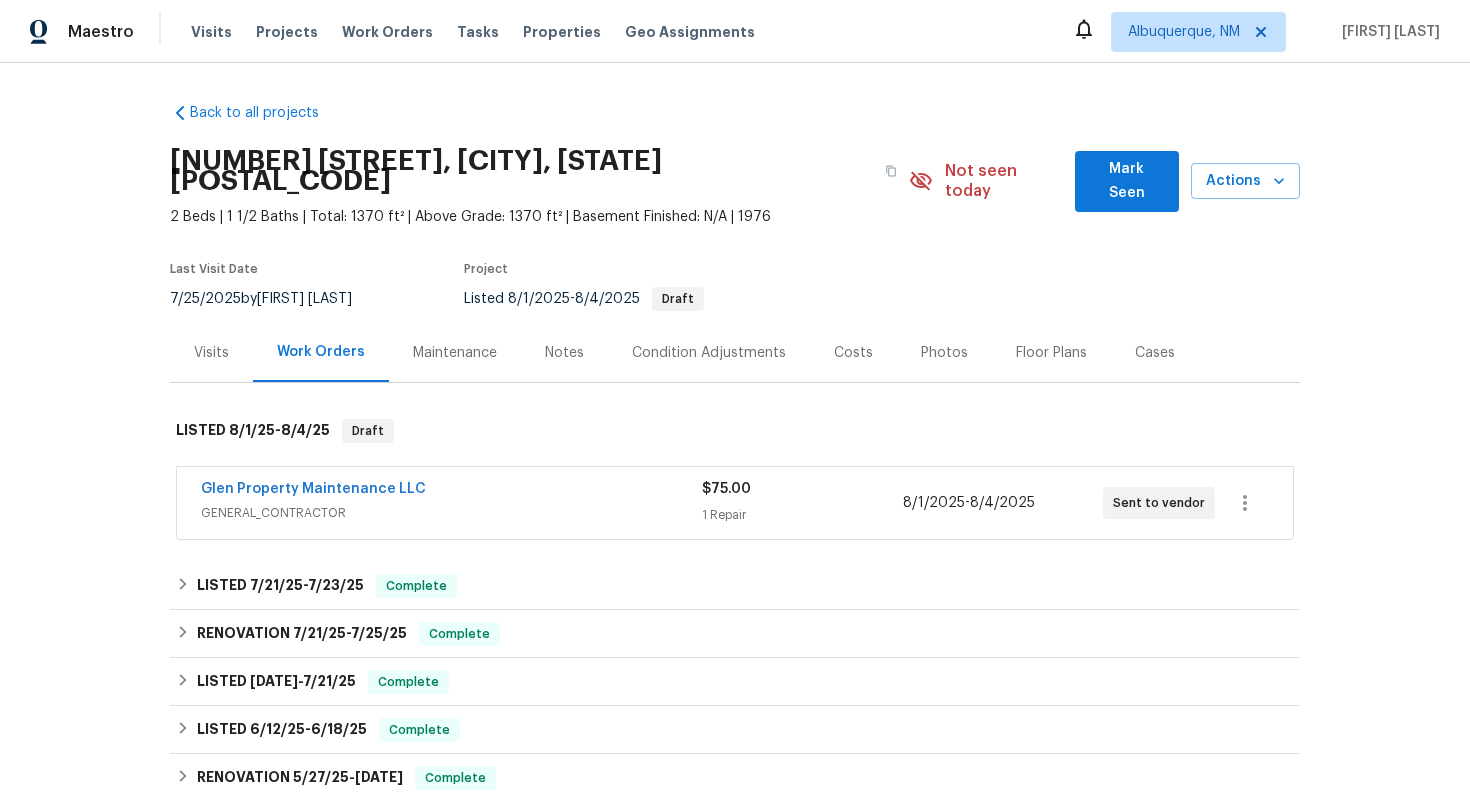 click on "GENERAL_CONTRACTOR" at bounding box center (451, 513) 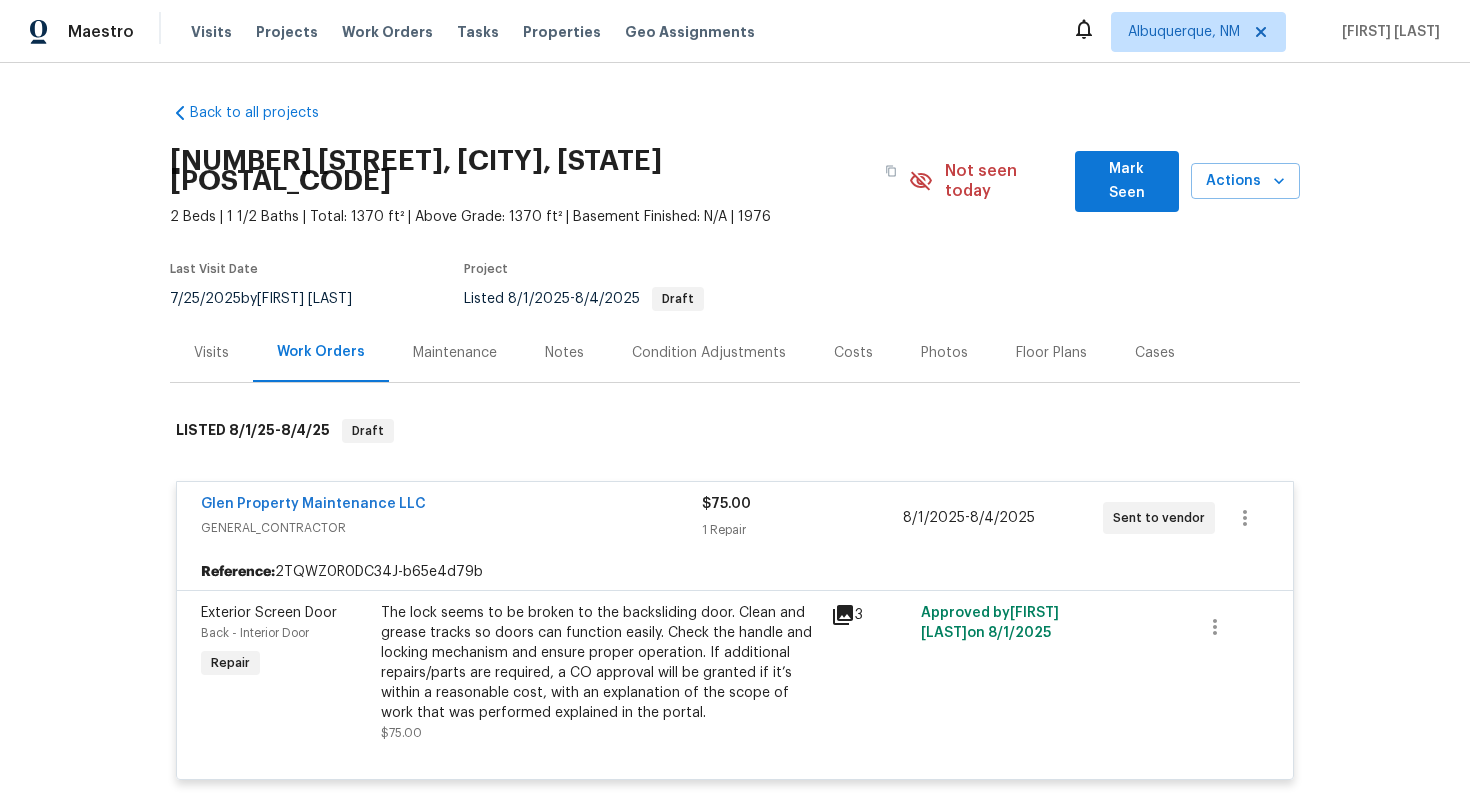 click on "The lock seems to be broken to the backsliding door. Clean and grease tracks so doors can function easily. Check the handle and locking mechanism and ensure proper operation.  If additional repairs/parts are required, a CO approval will be granted if it’s within a reasonable cost, with an explanation of the scope of work that was performed explained in the portal. $75.00" at bounding box center (600, 673) 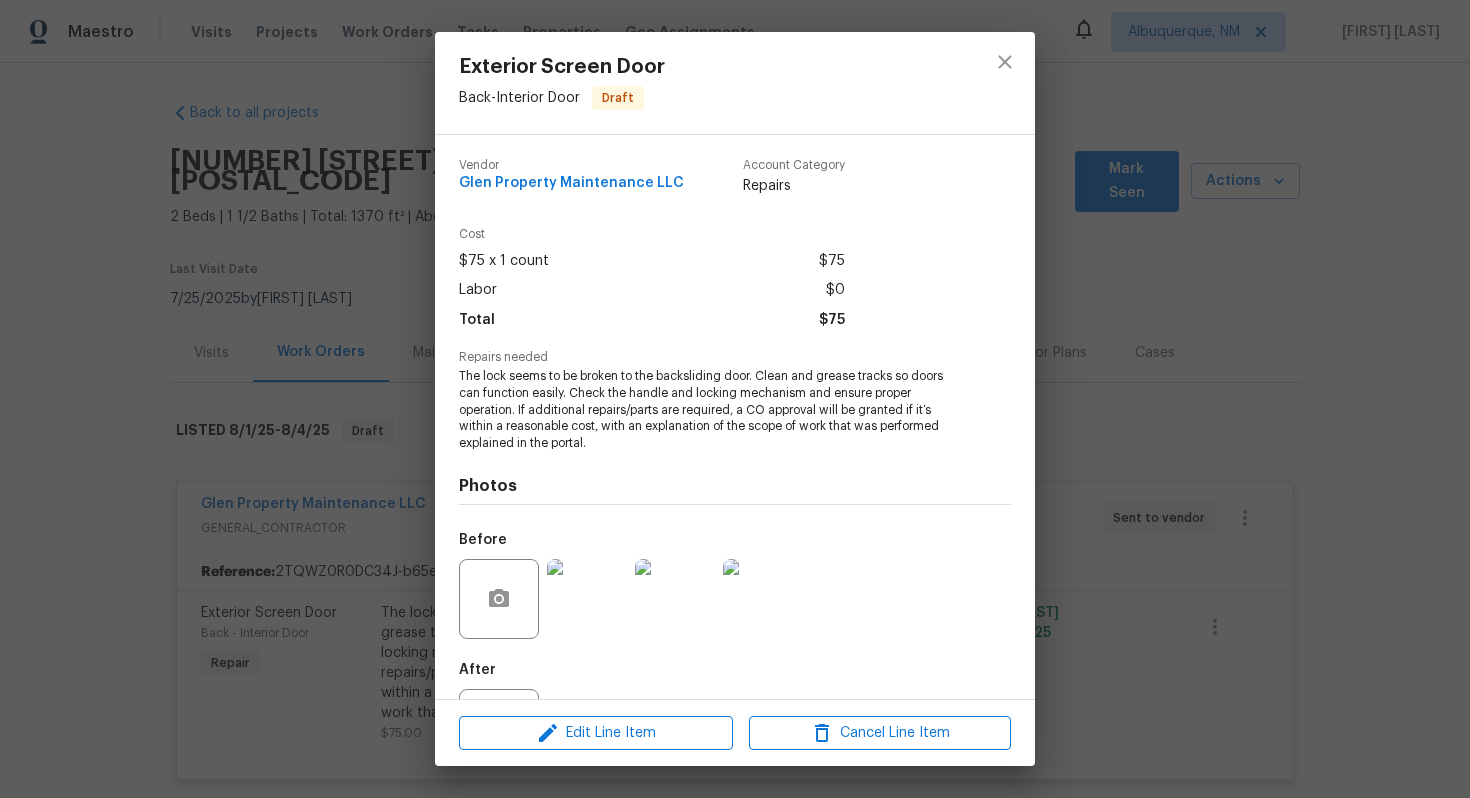 scroll, scrollTop: 66, scrollLeft: 0, axis: vertical 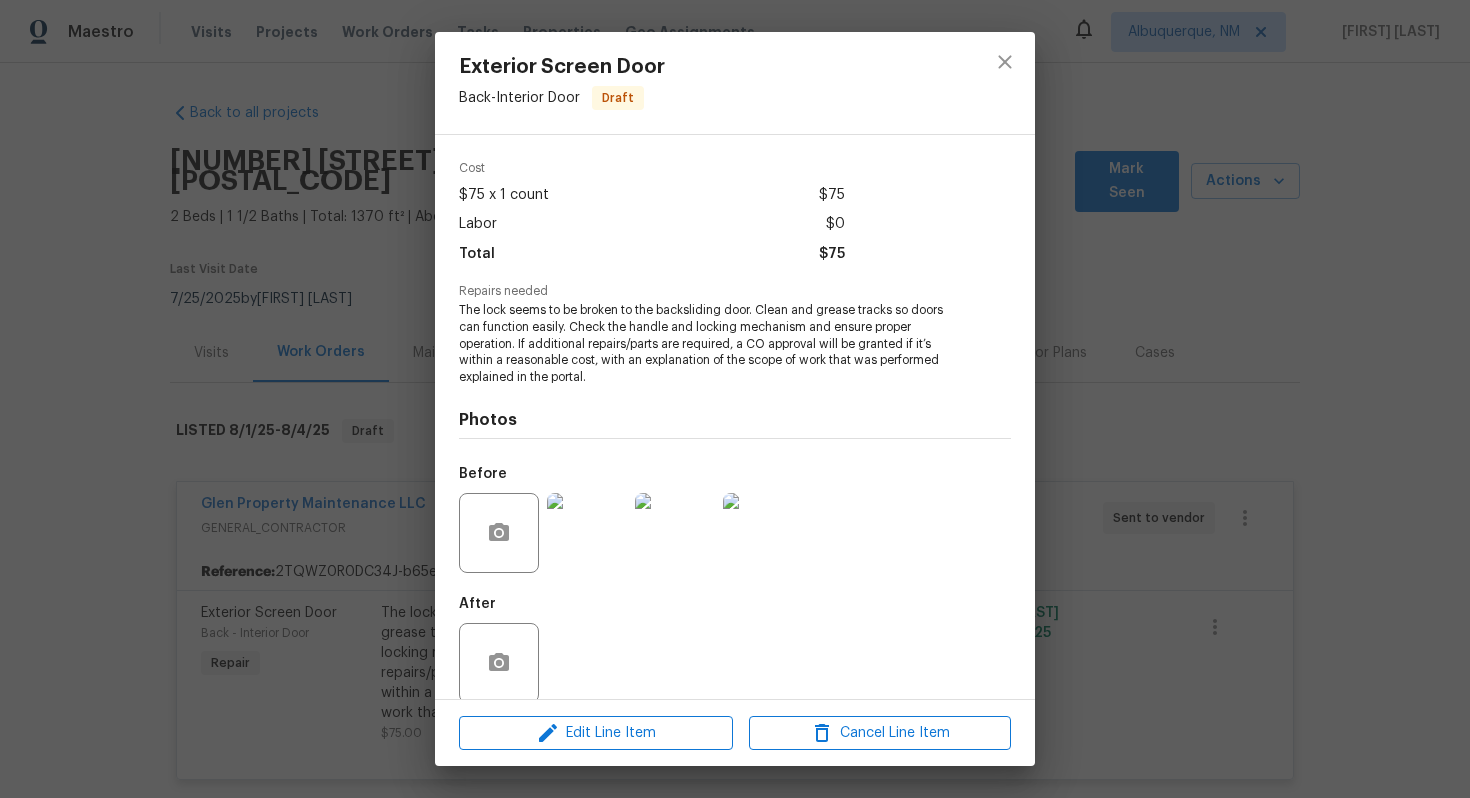 click at bounding box center [587, 533] 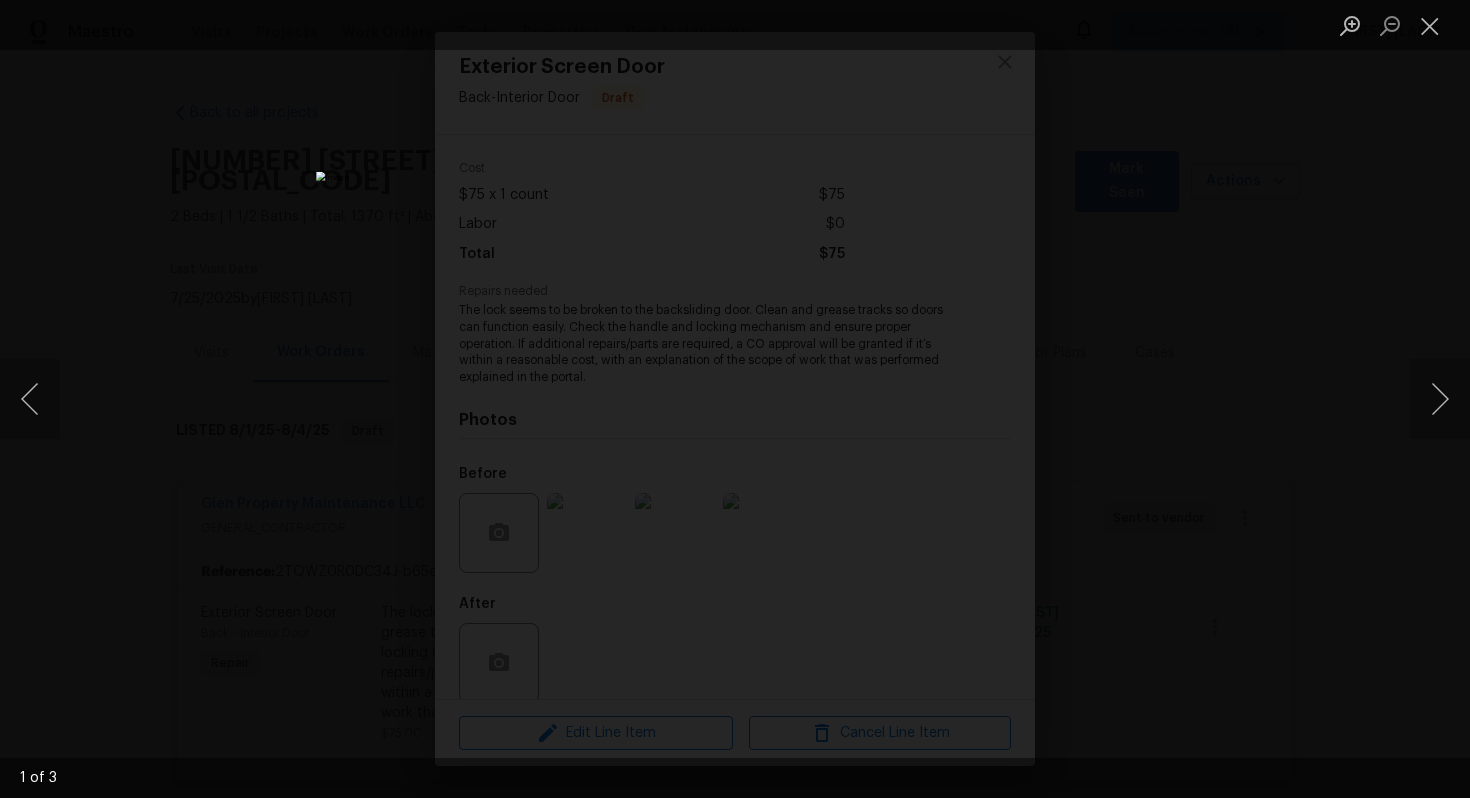 click at bounding box center [735, 399] 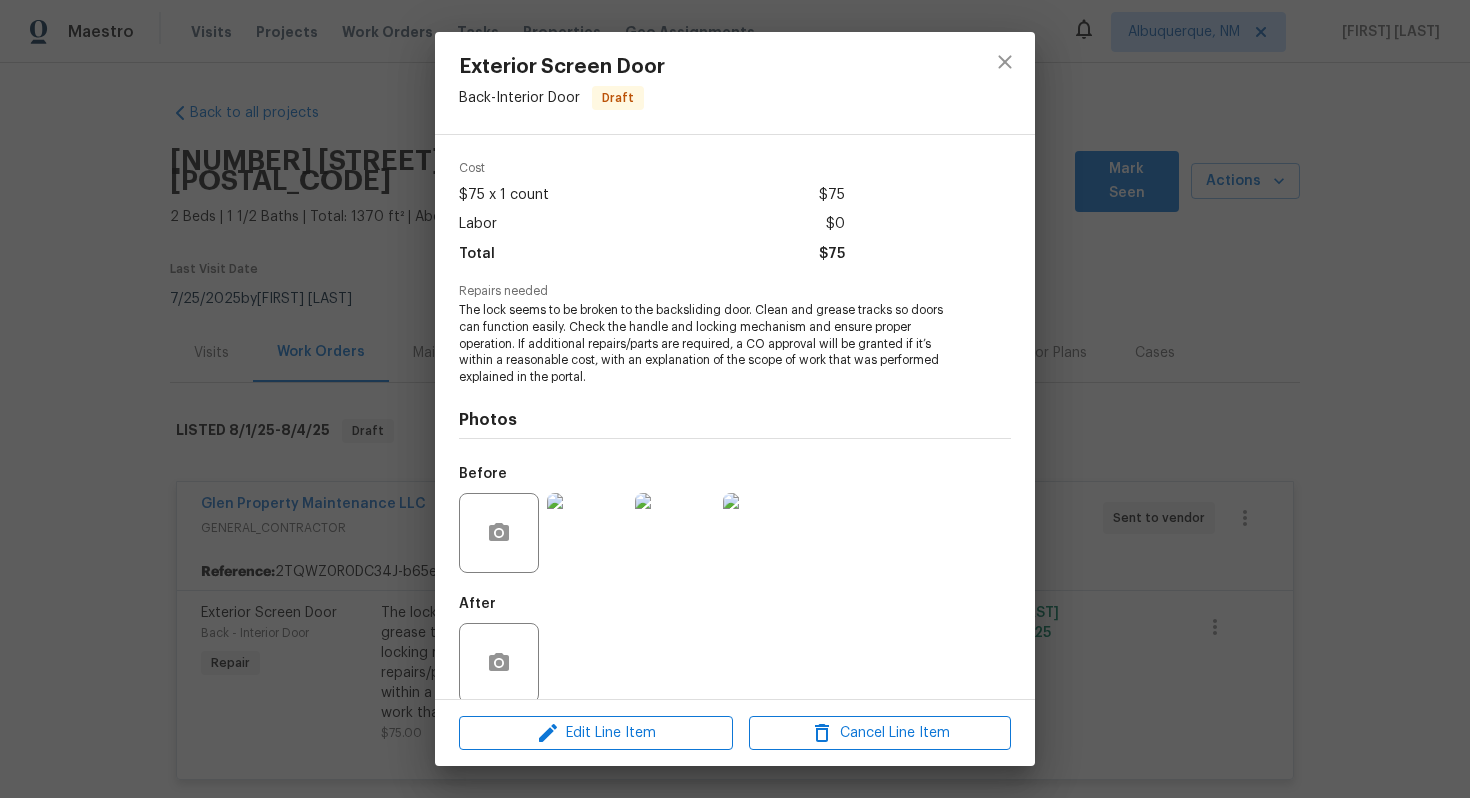 click on "Exterior Screen Door  Back  -  Interior Door Draft Vendor Glen Property Maintenance LLC Account Category Repairs Cost $75 x 1 count $75 Labor $0 Total $75 Repairs needed The lock seems to be broken to the backsliding door. Clean and grease tracks so doors can function easily. Check the handle and locking mechanism and ensure proper operation.  If additional repairs/parts are required, a CO approval will be granted if it’s within a reasonable cost, with an explanation of the scope of work that was performed explained in the portal. Photos Before After  Edit Line Item  Cancel Line Item" at bounding box center [735, 399] 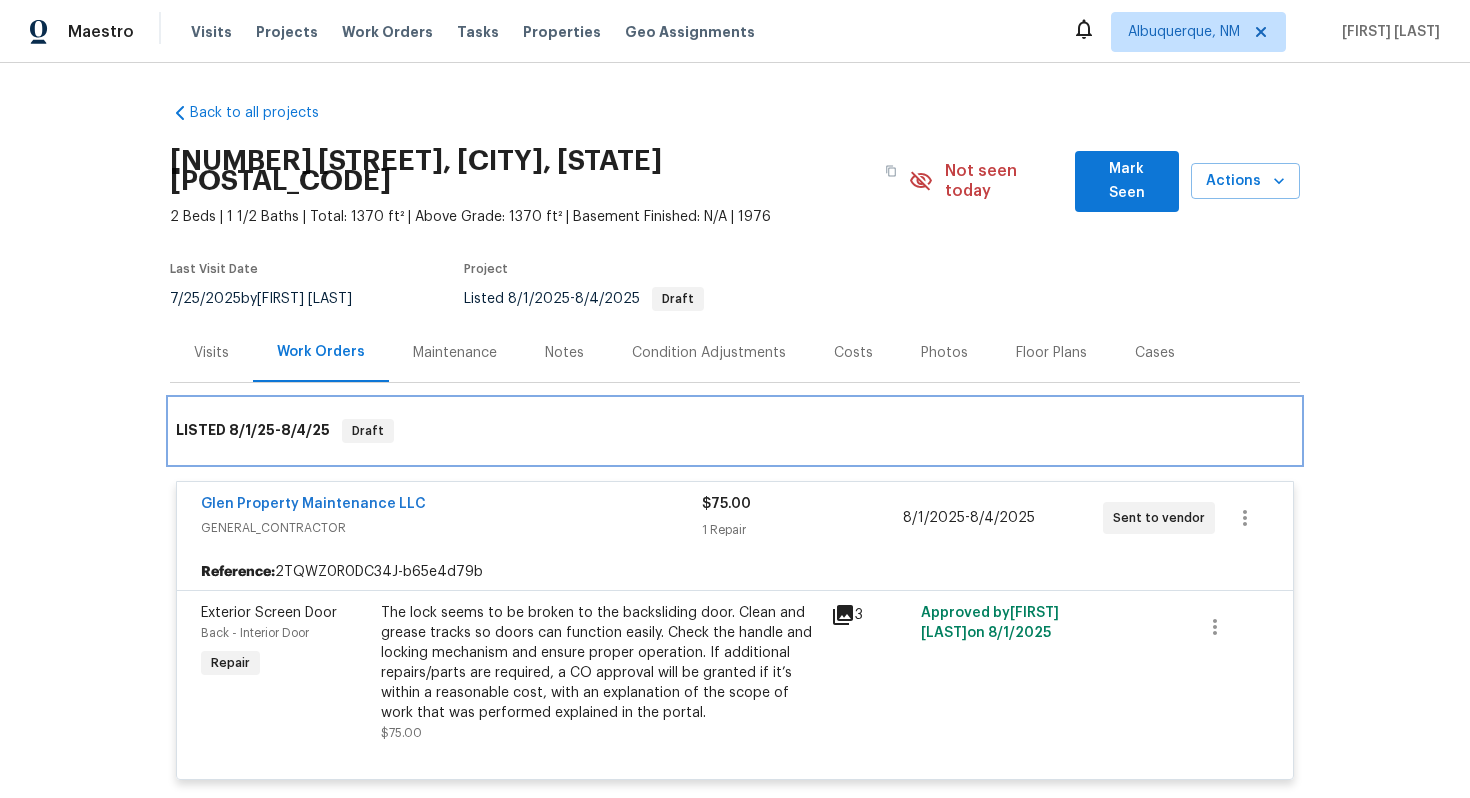 click on "LISTED   [DATE]  -  [DATE] Draft" at bounding box center (735, 431) 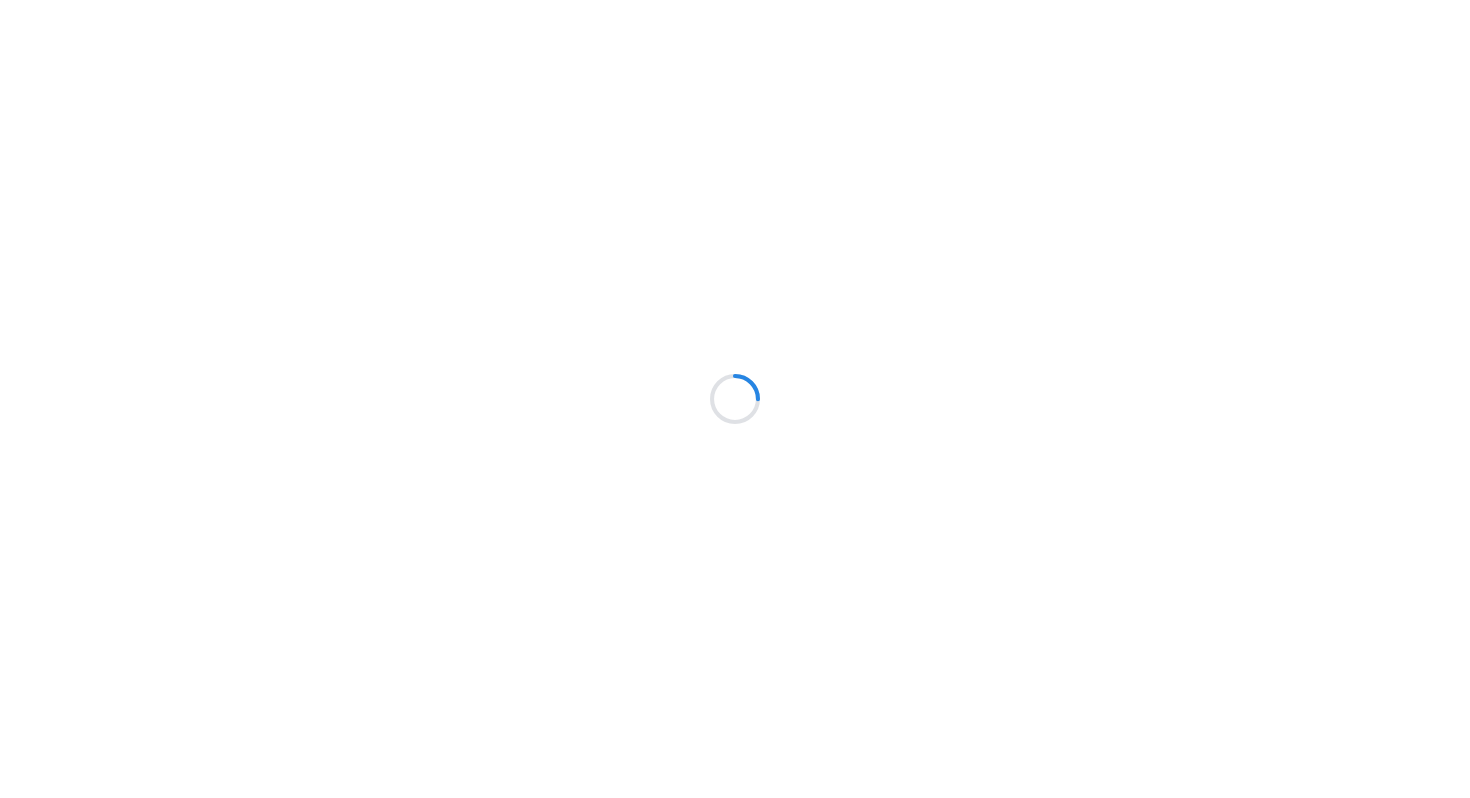 scroll, scrollTop: 0, scrollLeft: 0, axis: both 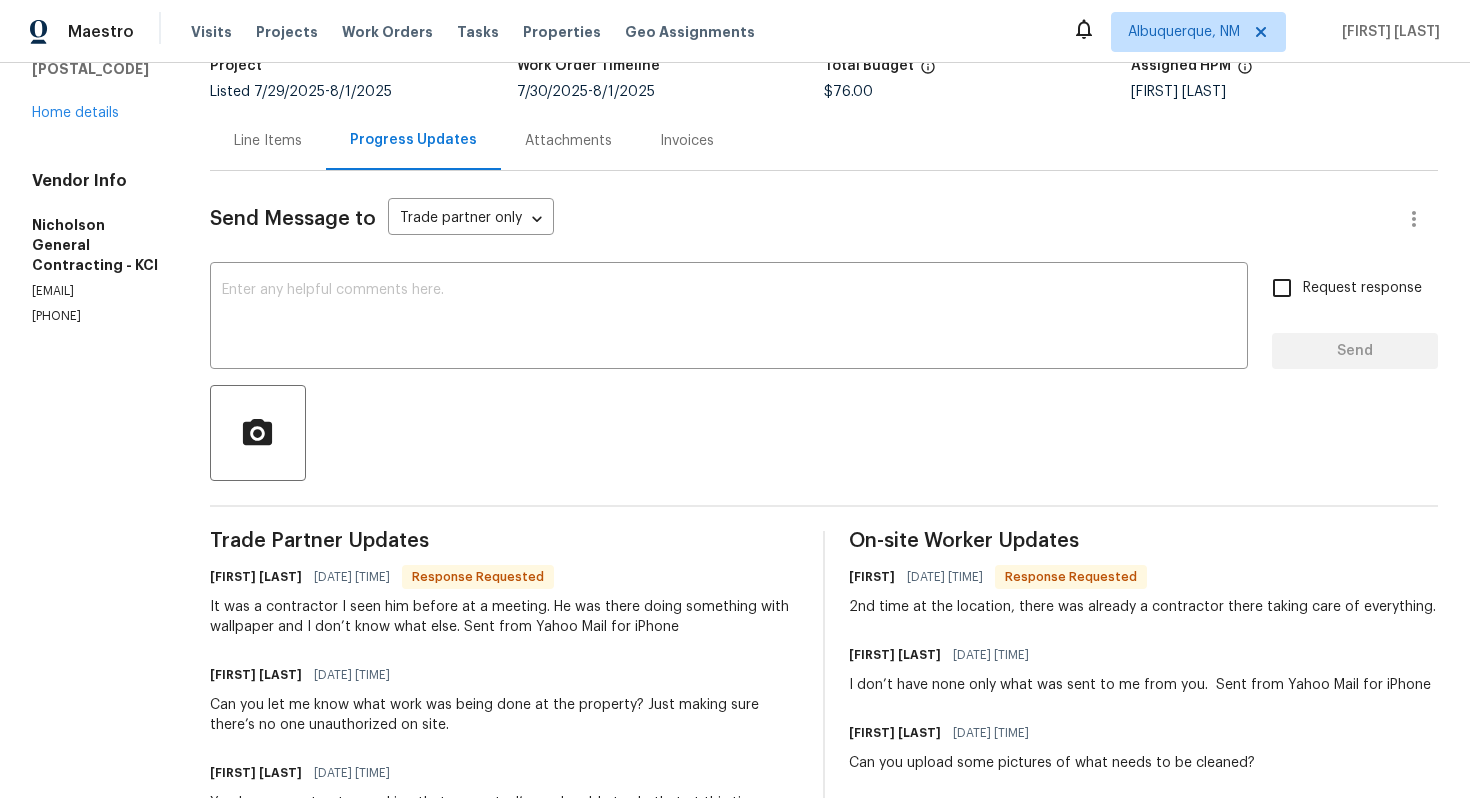 click on "It was a contractor I seen him before at a meeting. He was there doing something with wallpaper and I don’t know what else.
Sent from Yahoo Mail for iPhone" at bounding box center [504, 617] 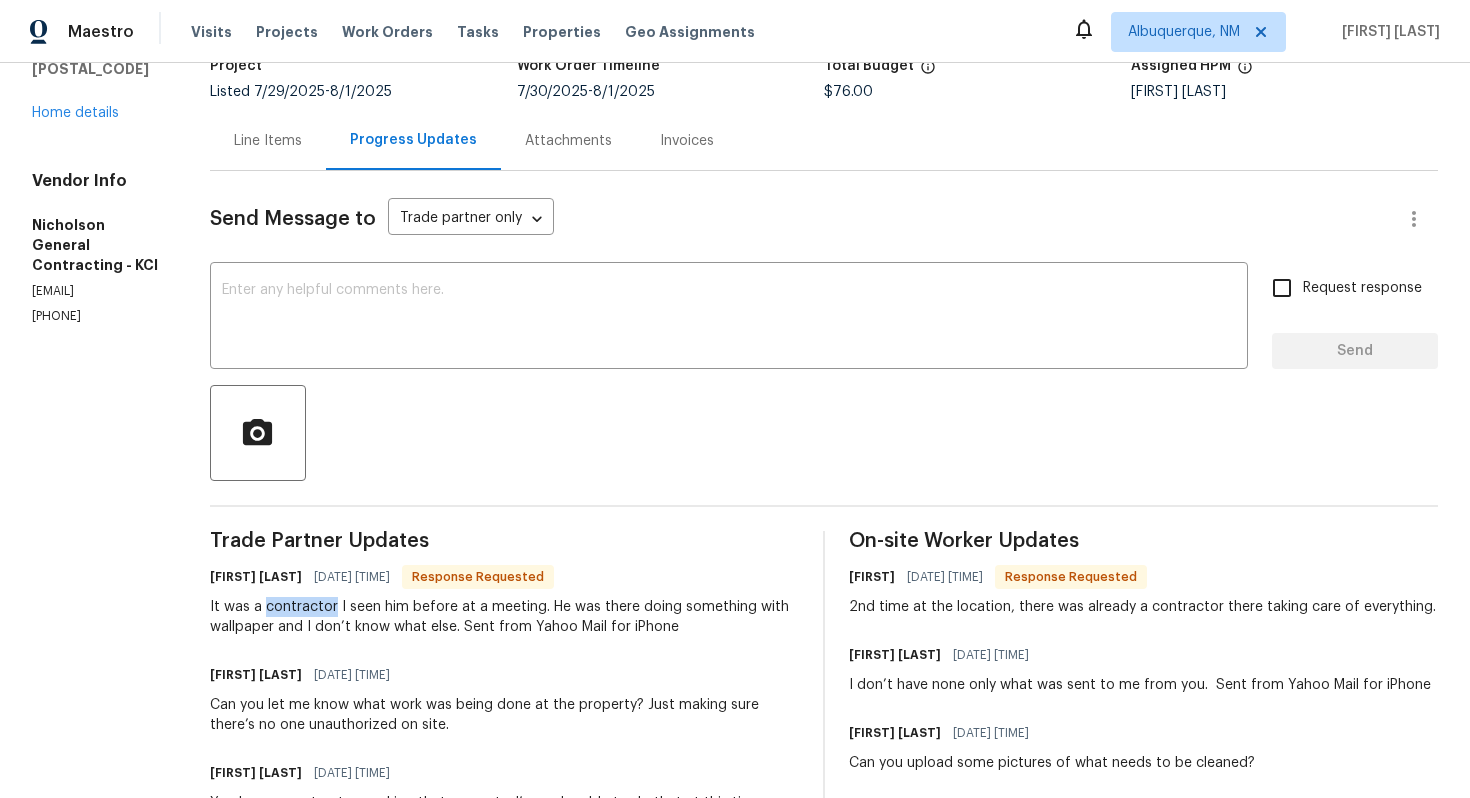 click on "It was a contractor I seen him before at a meeting. He was there doing something with wallpaper and I don’t know what else.
Sent from Yahoo Mail for iPhone" at bounding box center (504, 617) 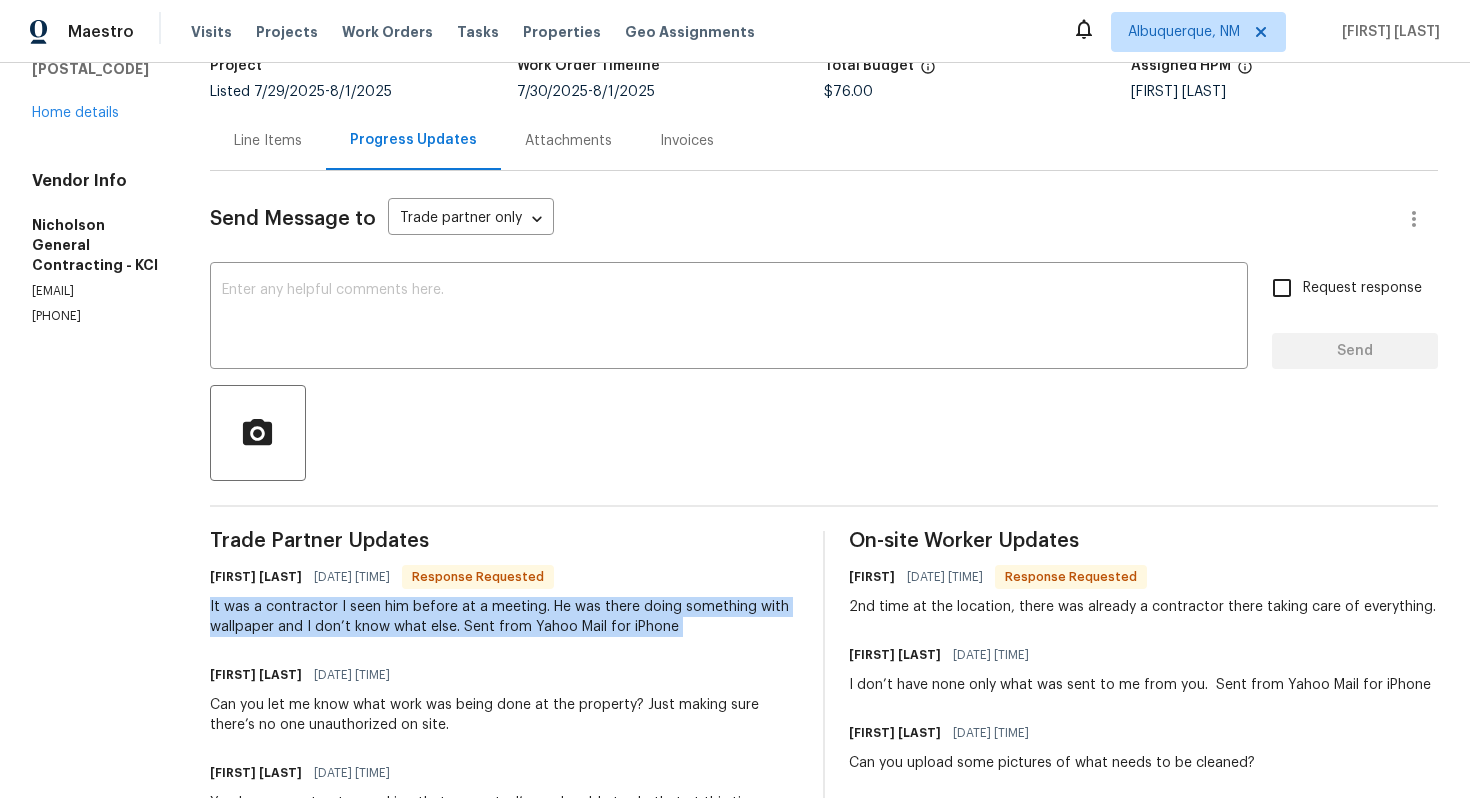 click on "It was a contractor I seen him before at a meeting. He was there doing something with wallpaper and I don’t know what else.
Sent from Yahoo Mail for iPhone" at bounding box center (504, 617) 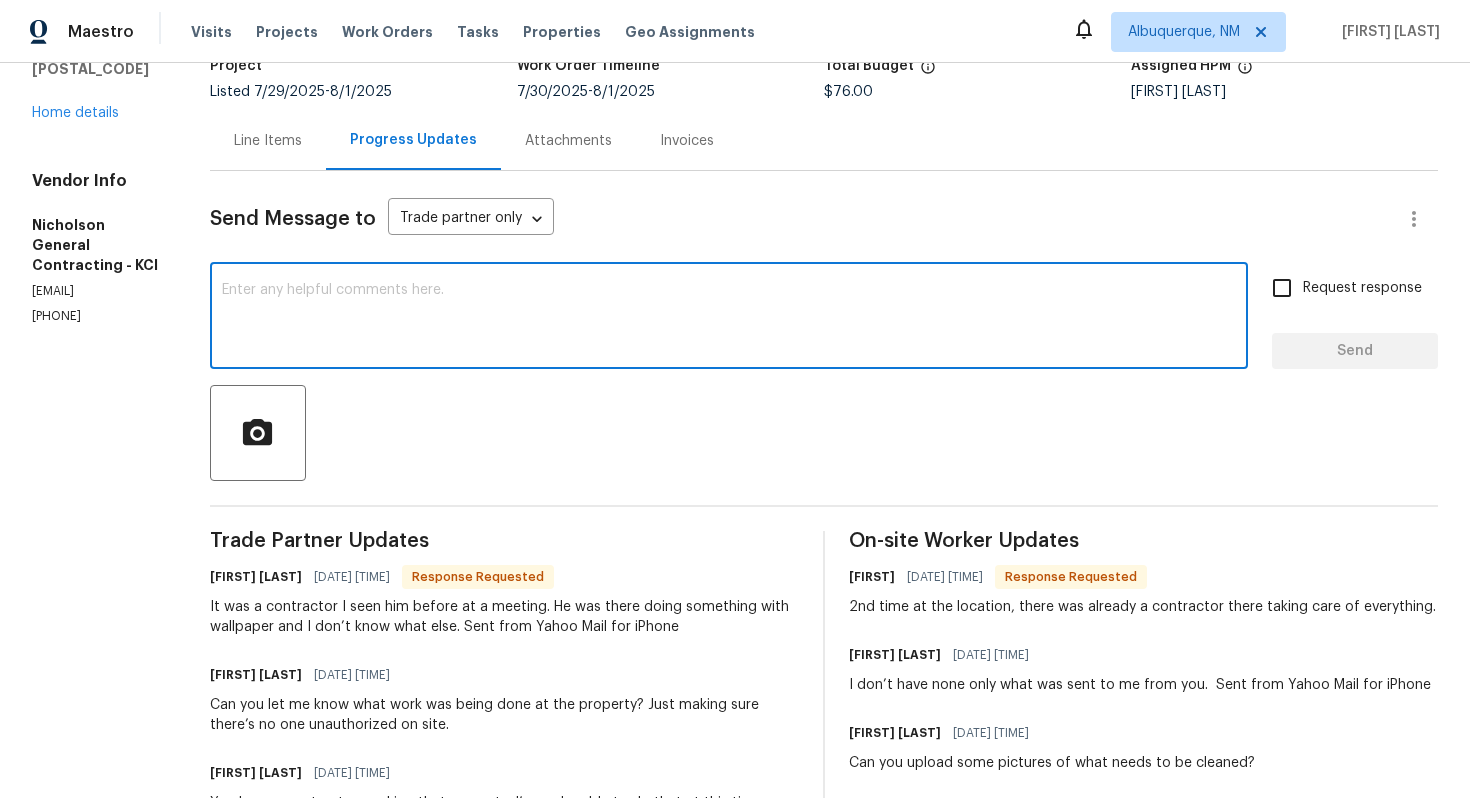 click at bounding box center [729, 318] 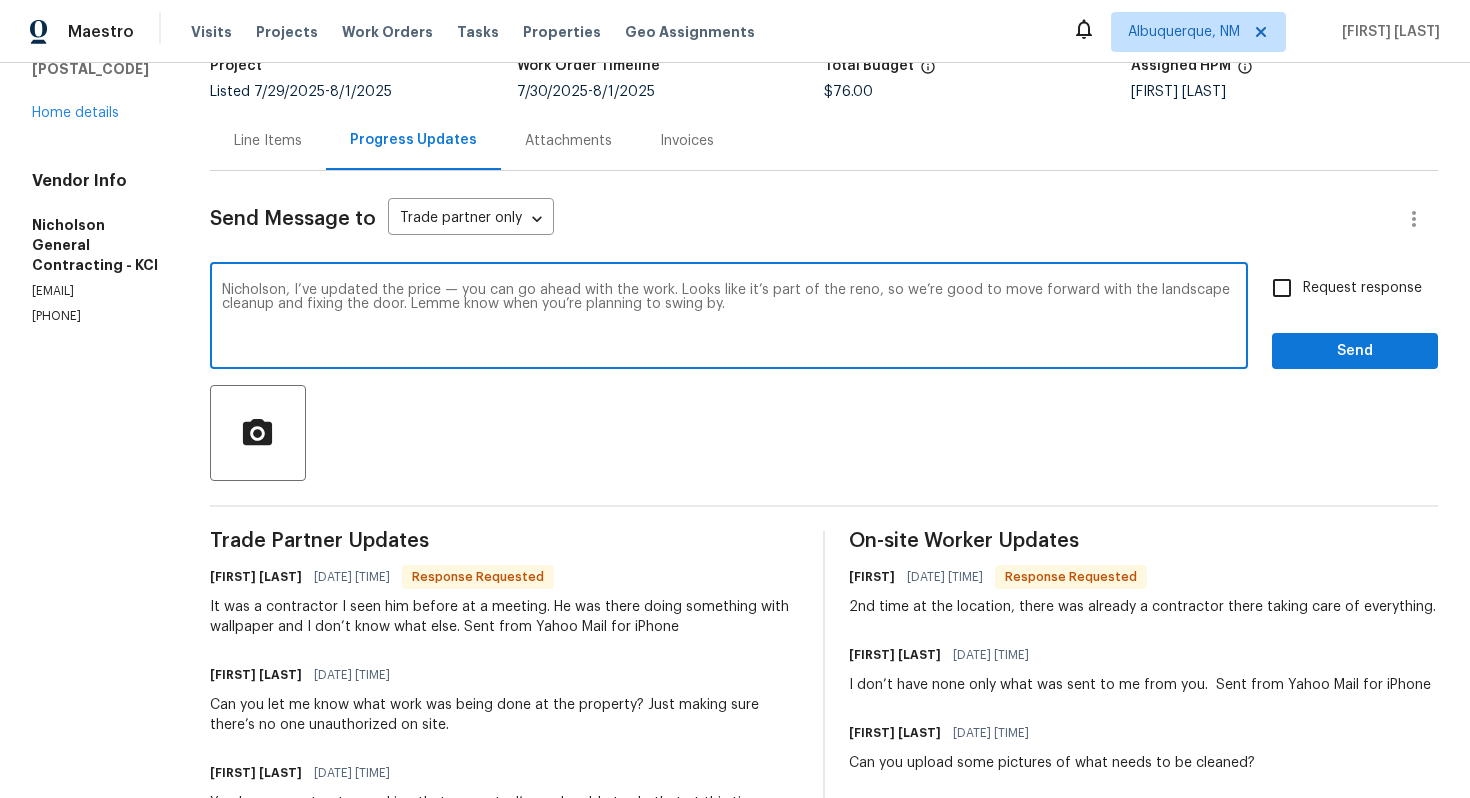 type on "Nicholson, I’ve updated the price — you can go ahead with the work. Looks like it’s part of the reno, so we’re good to move forward with the landscape cleanup and fixing the door. Lemme know when you’re planning to swing by." 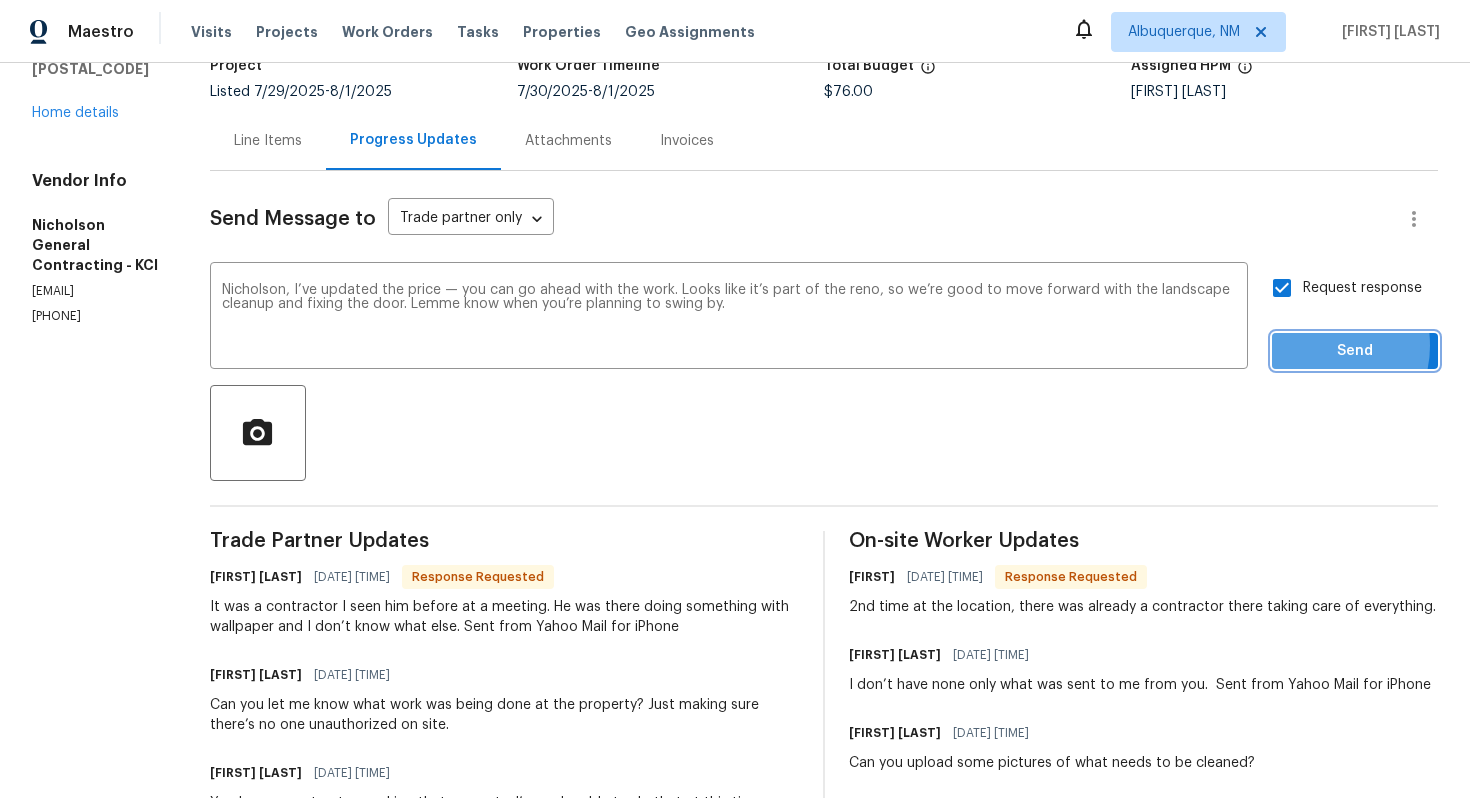 click on "Send" at bounding box center [1355, 351] 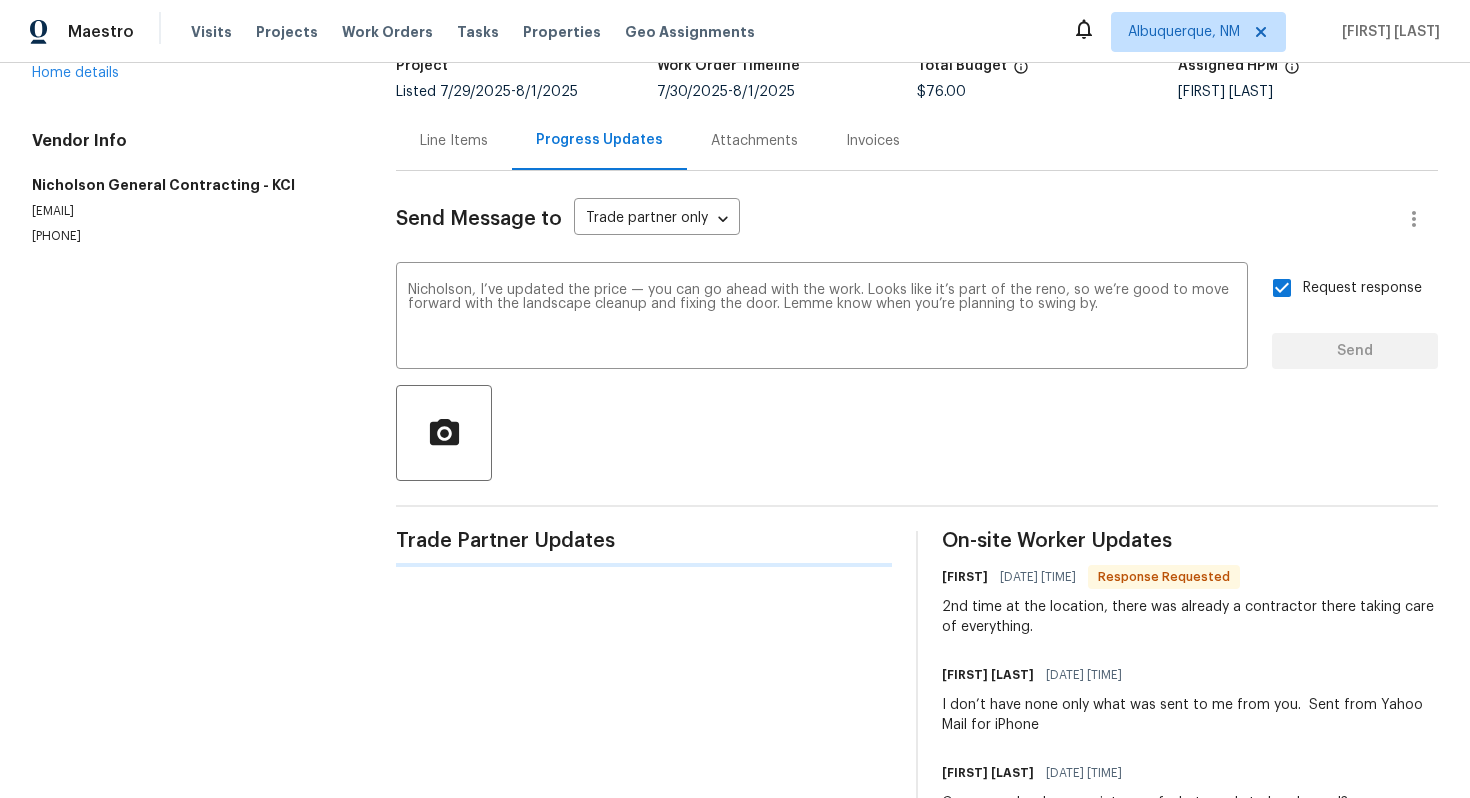 type 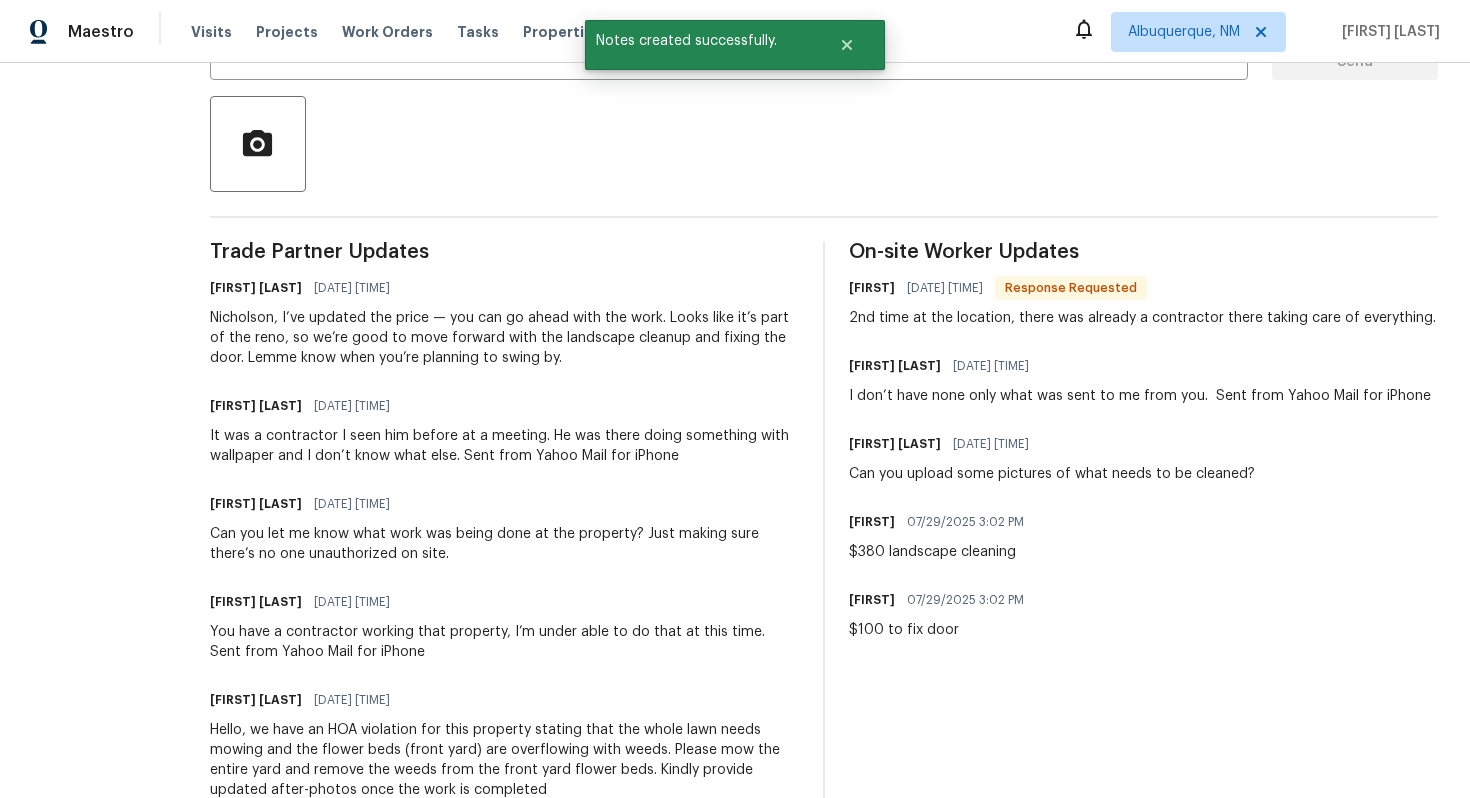 scroll, scrollTop: 0, scrollLeft: 0, axis: both 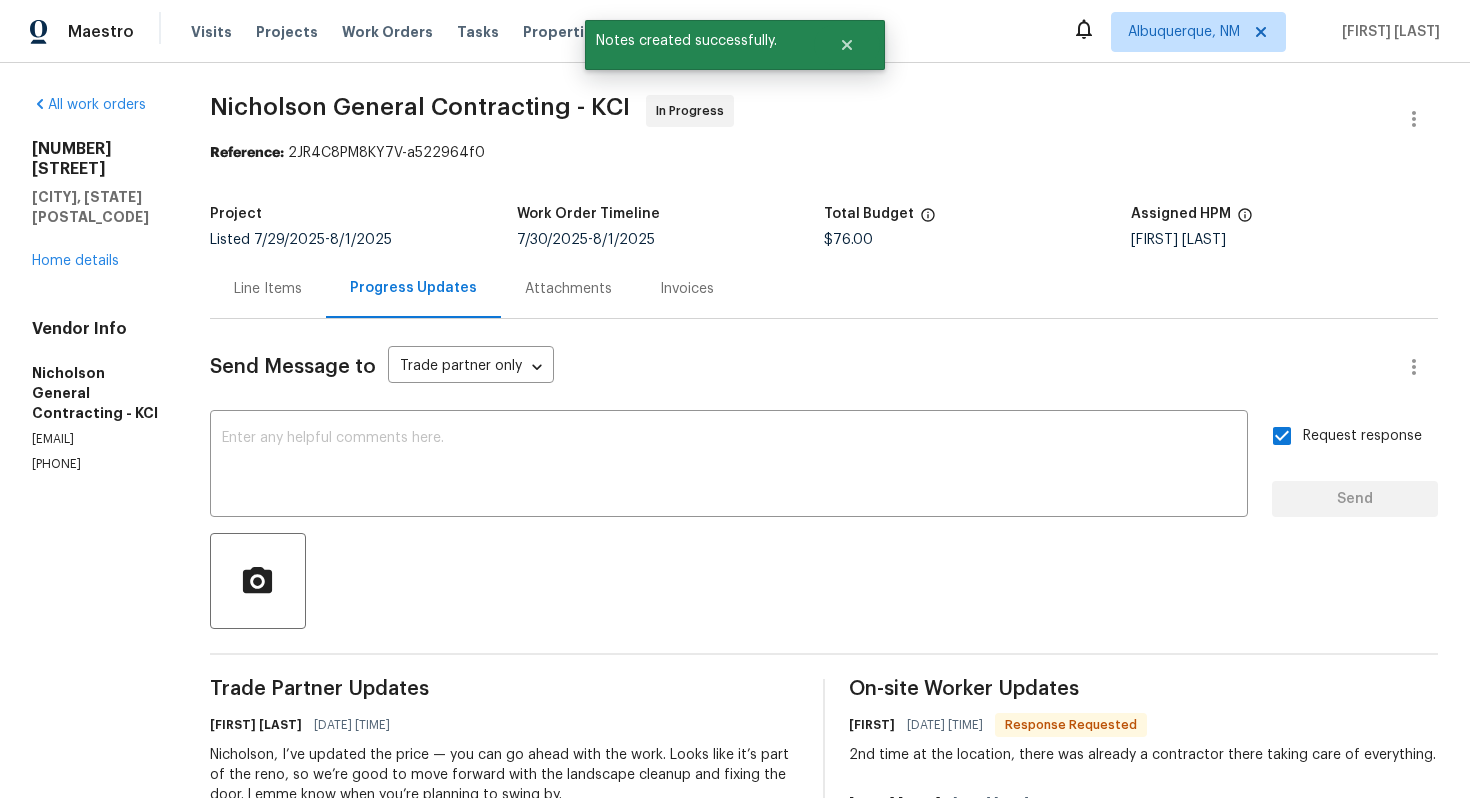 click on "Line Items" at bounding box center (268, 288) 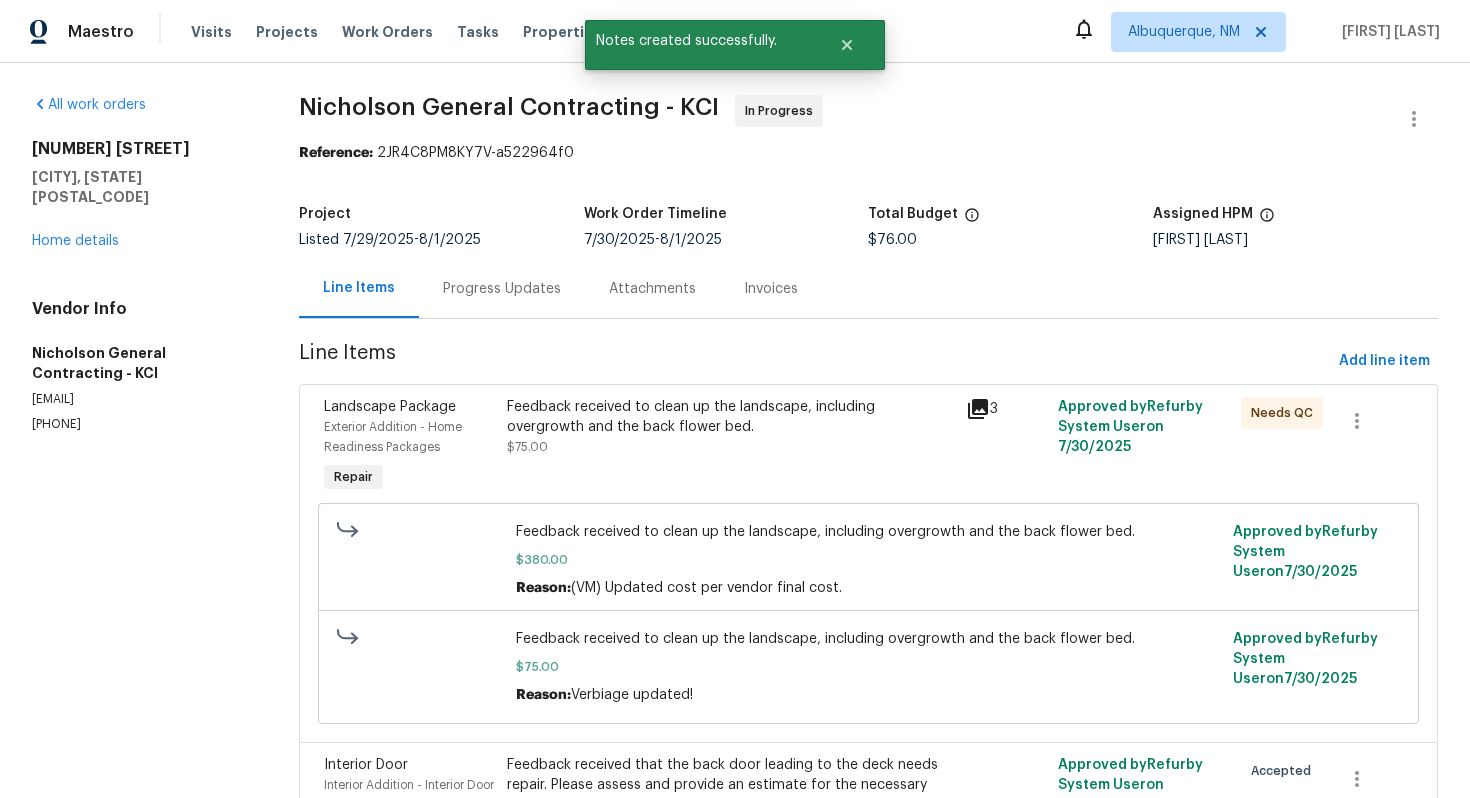 click on "Feedback received to clean up the landscape, including overgrowth and the back flower bed." at bounding box center [730, 417] 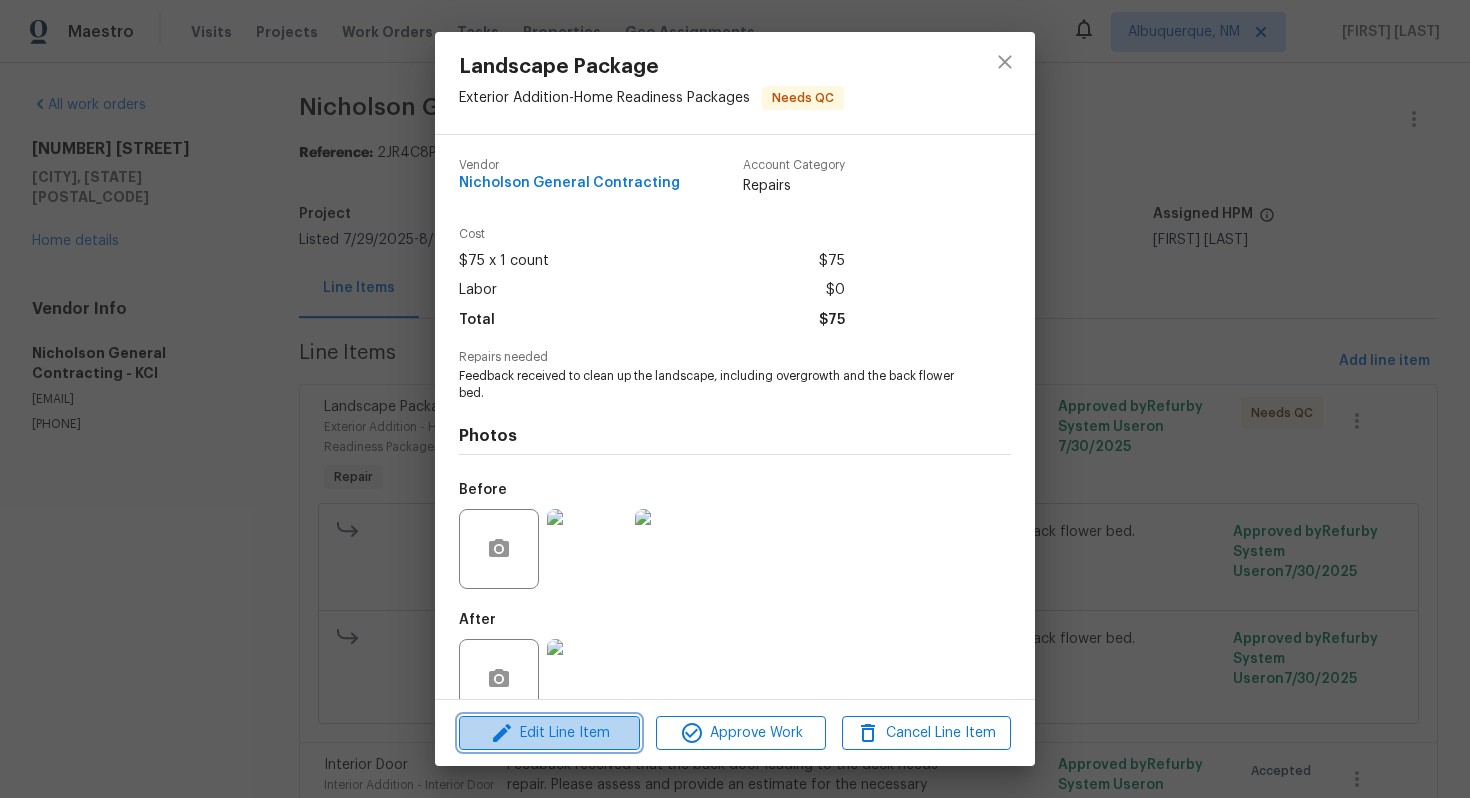 click on "Edit Line Item" at bounding box center [549, 733] 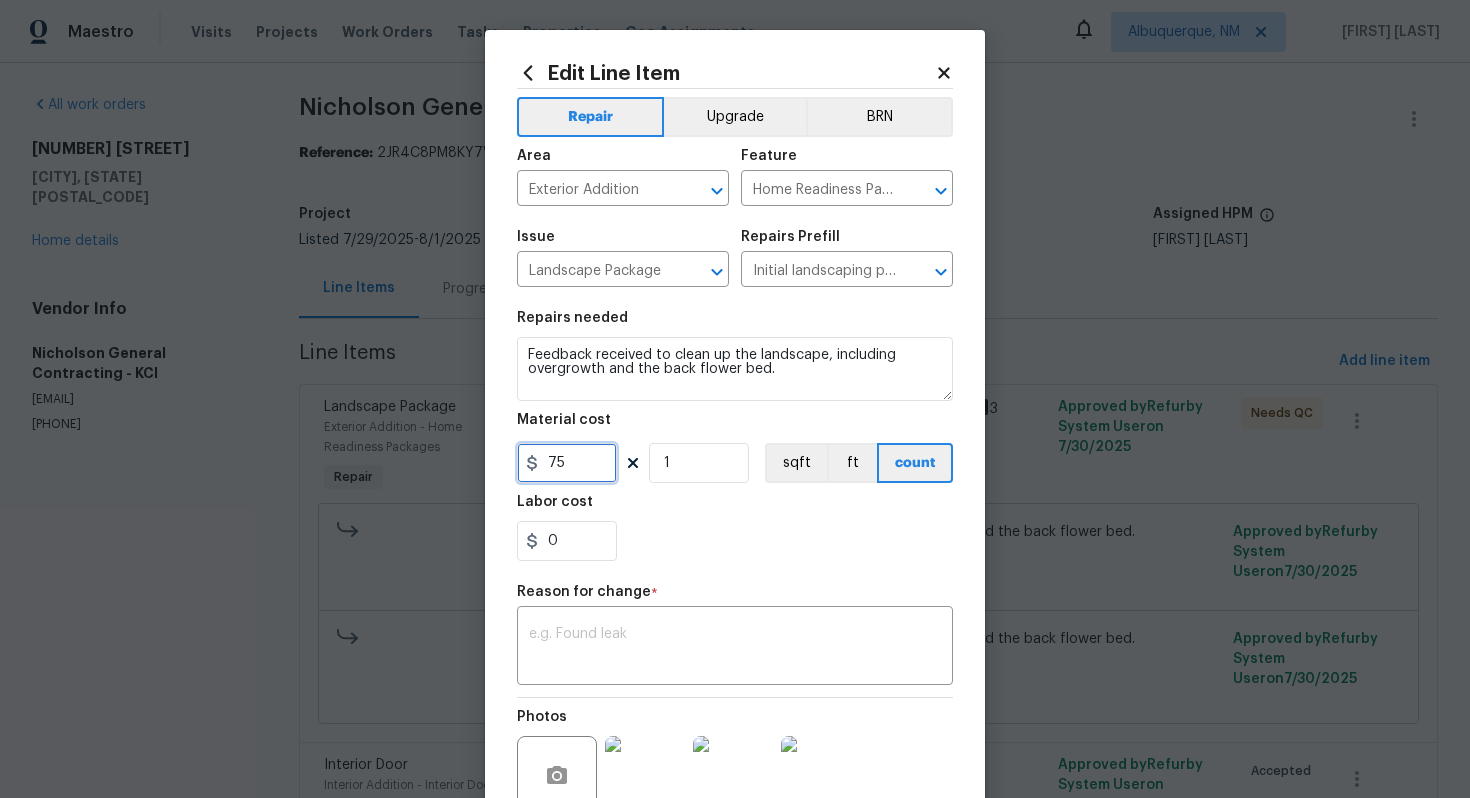click on "75" at bounding box center [567, 463] 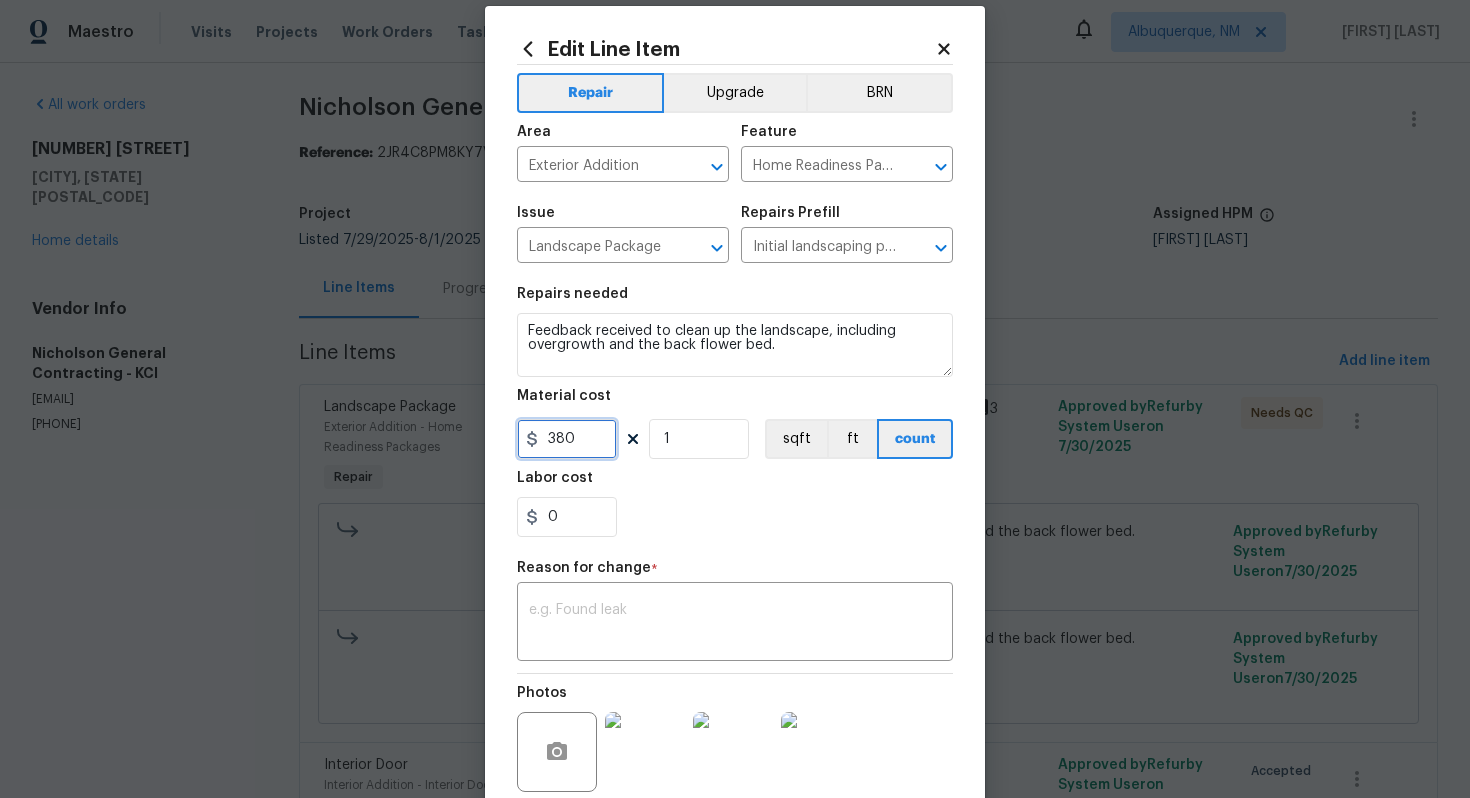 scroll, scrollTop: 30, scrollLeft: 0, axis: vertical 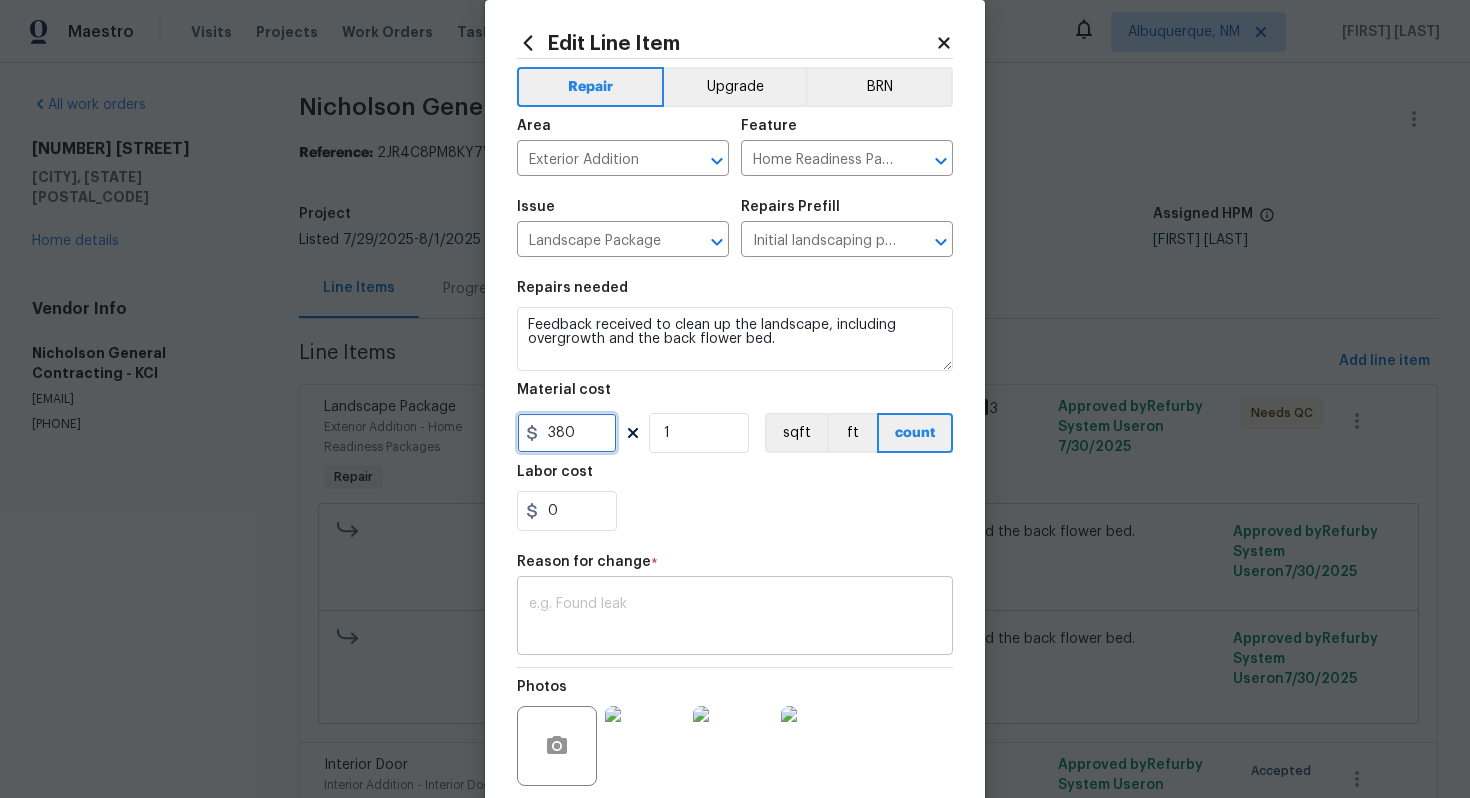 type on "380" 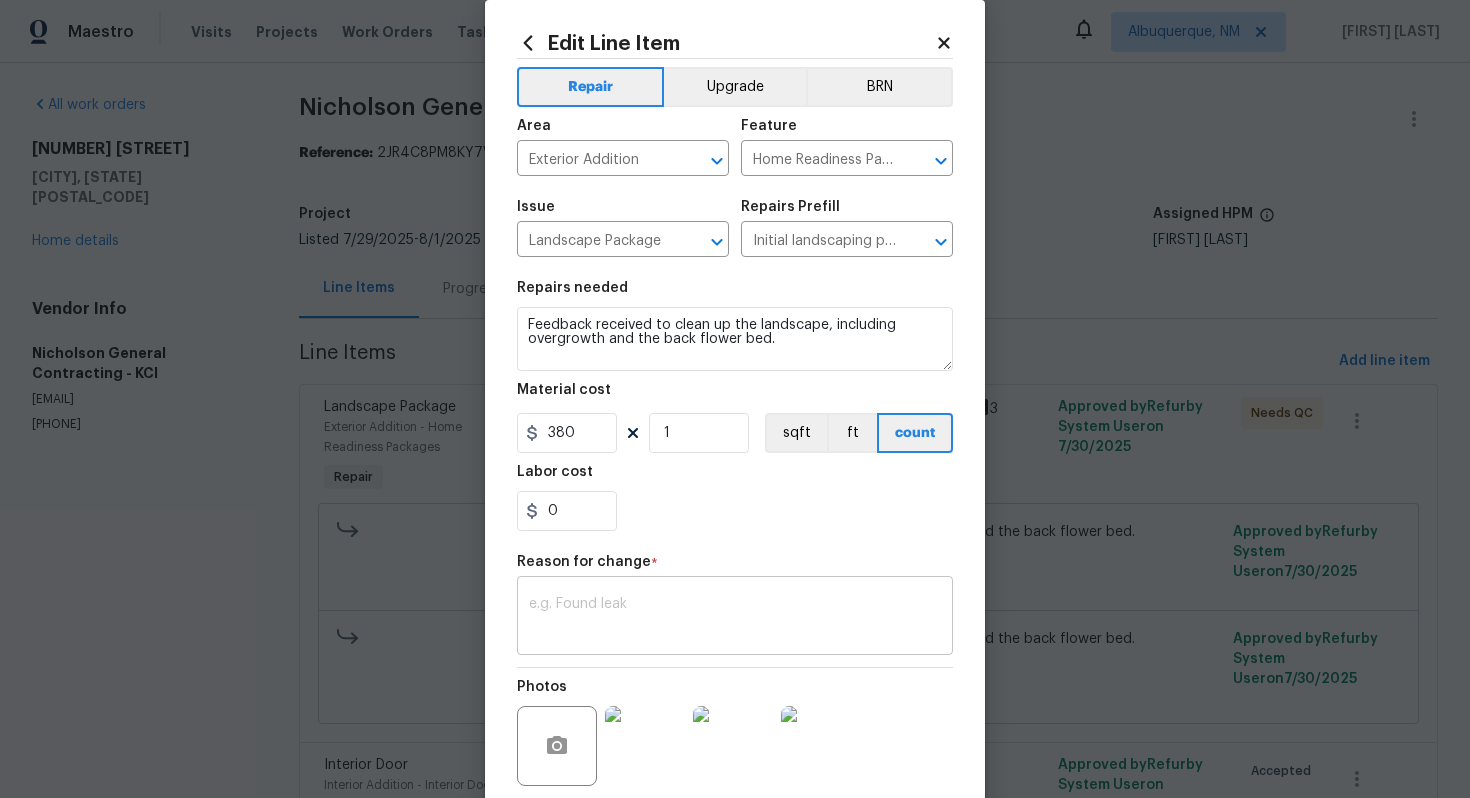 click on "x ​" at bounding box center (735, 618) 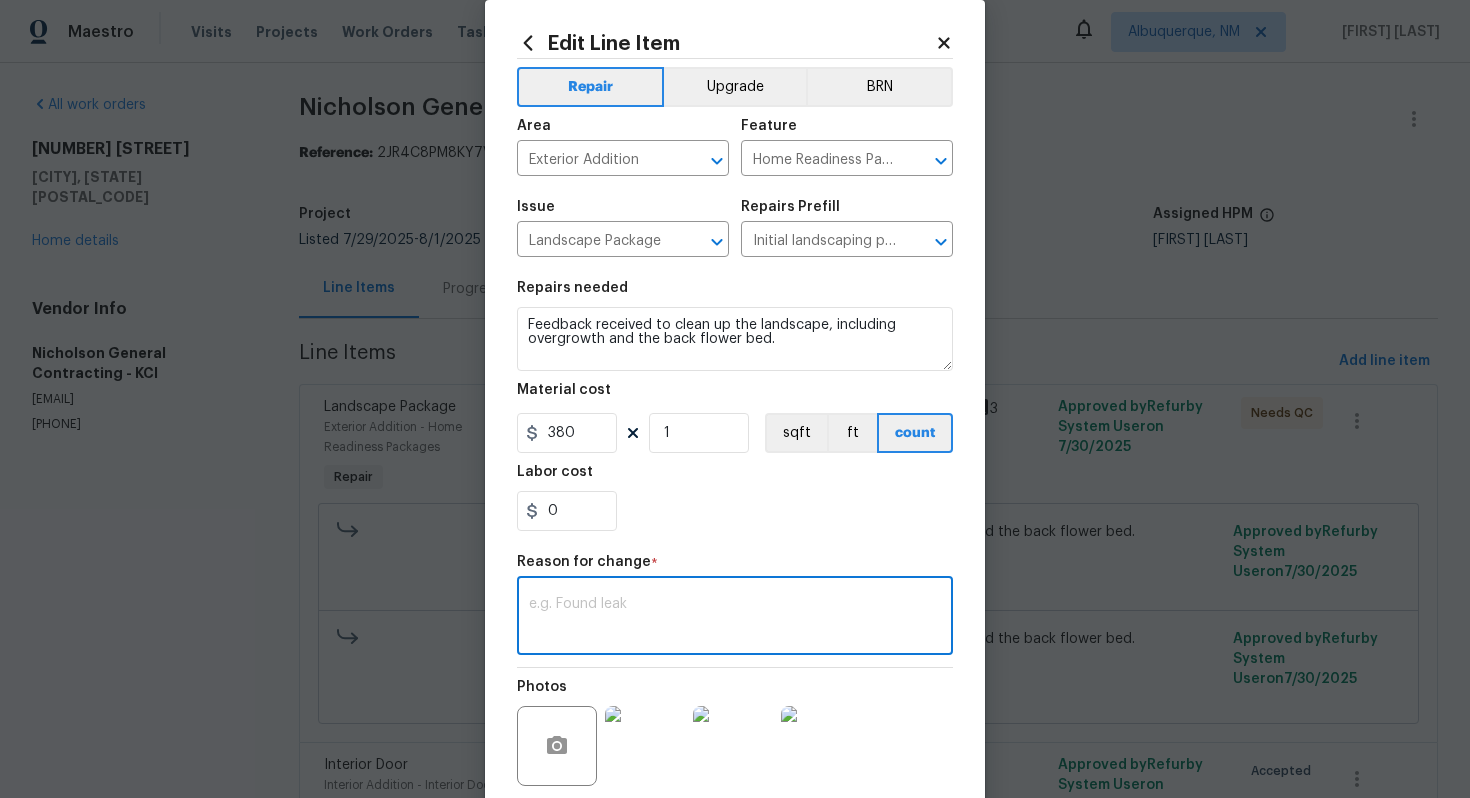paste on "(VM) Updated cost per BR approval." 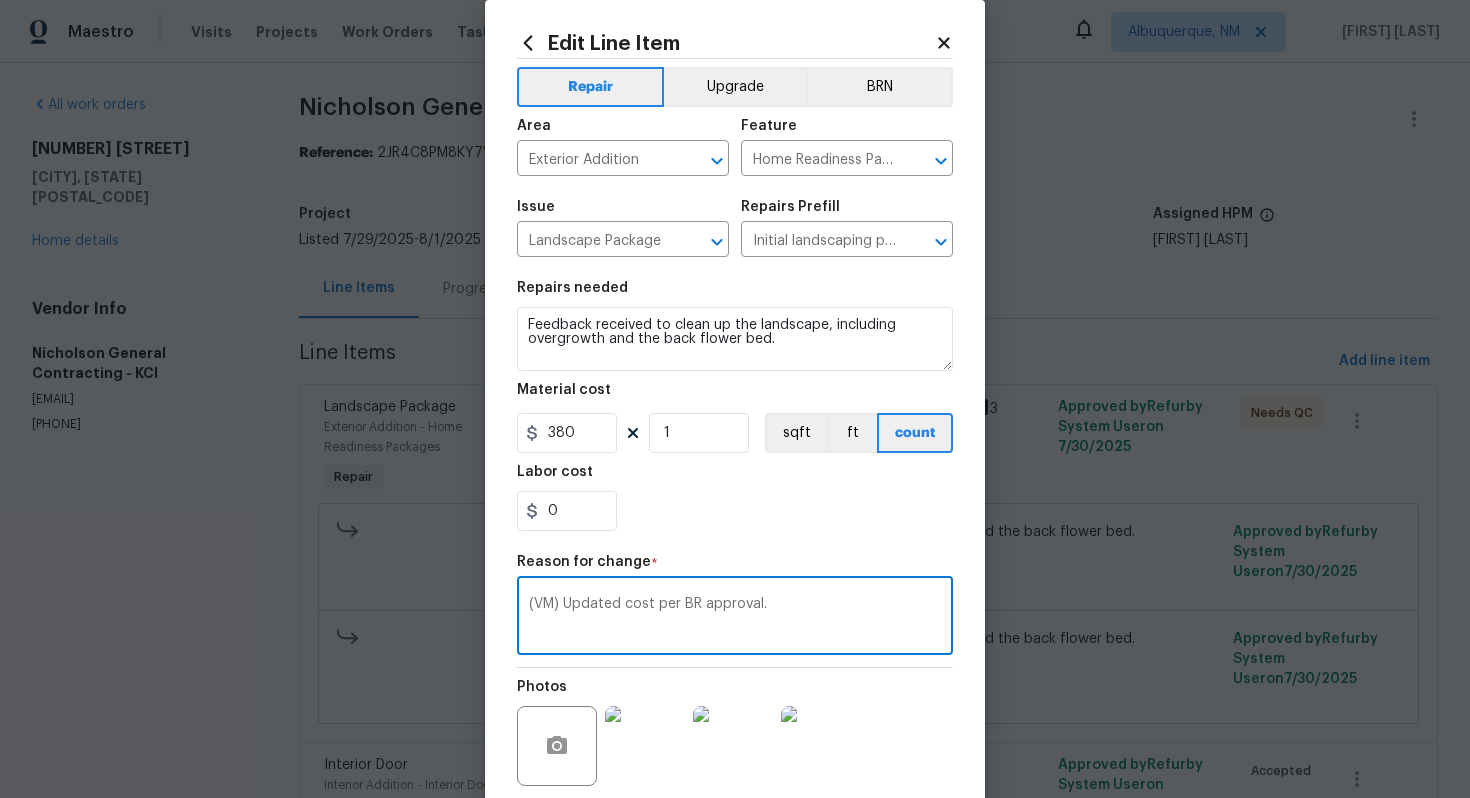 scroll, scrollTop: 154, scrollLeft: 0, axis: vertical 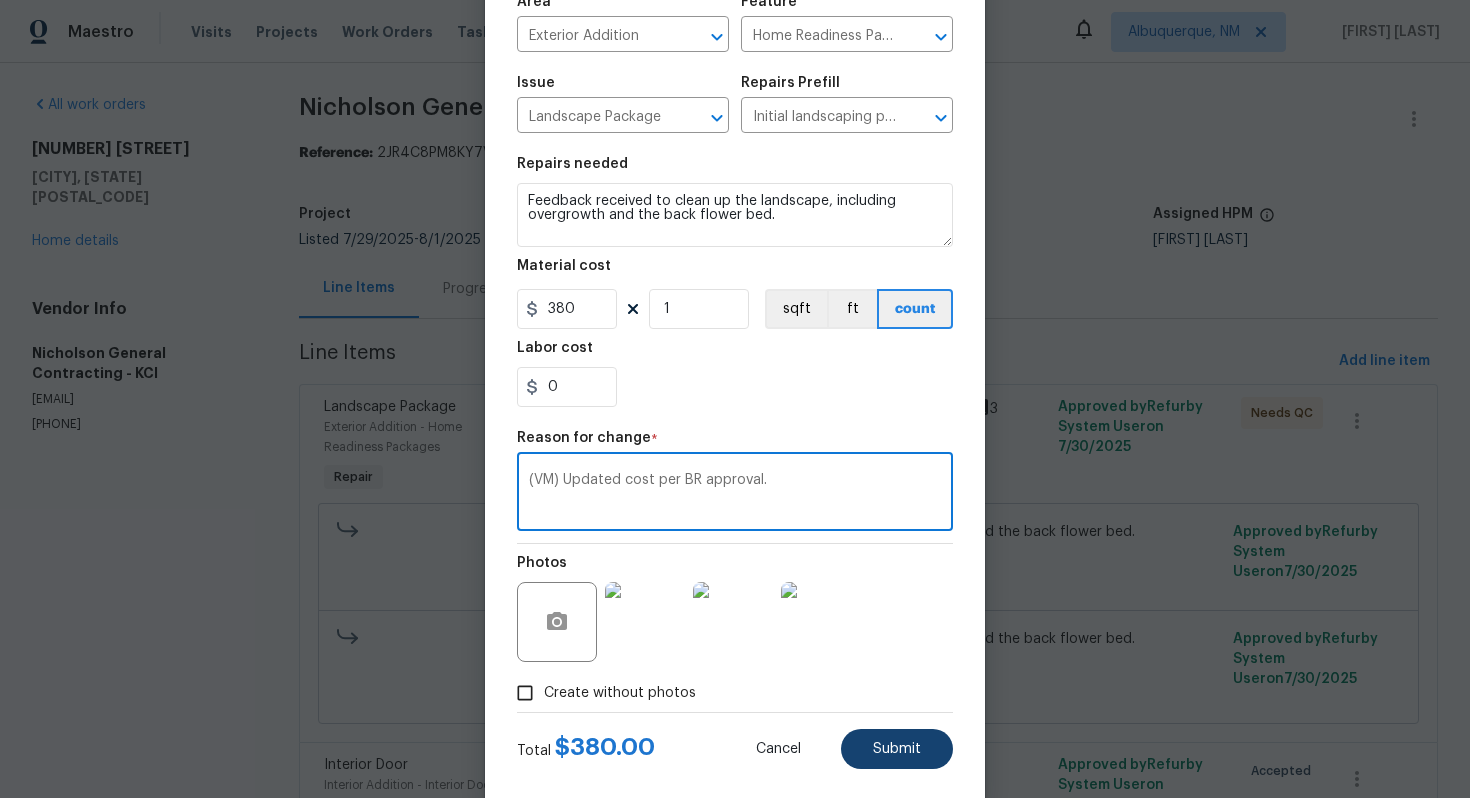 type on "(VM) Updated cost per BR approval." 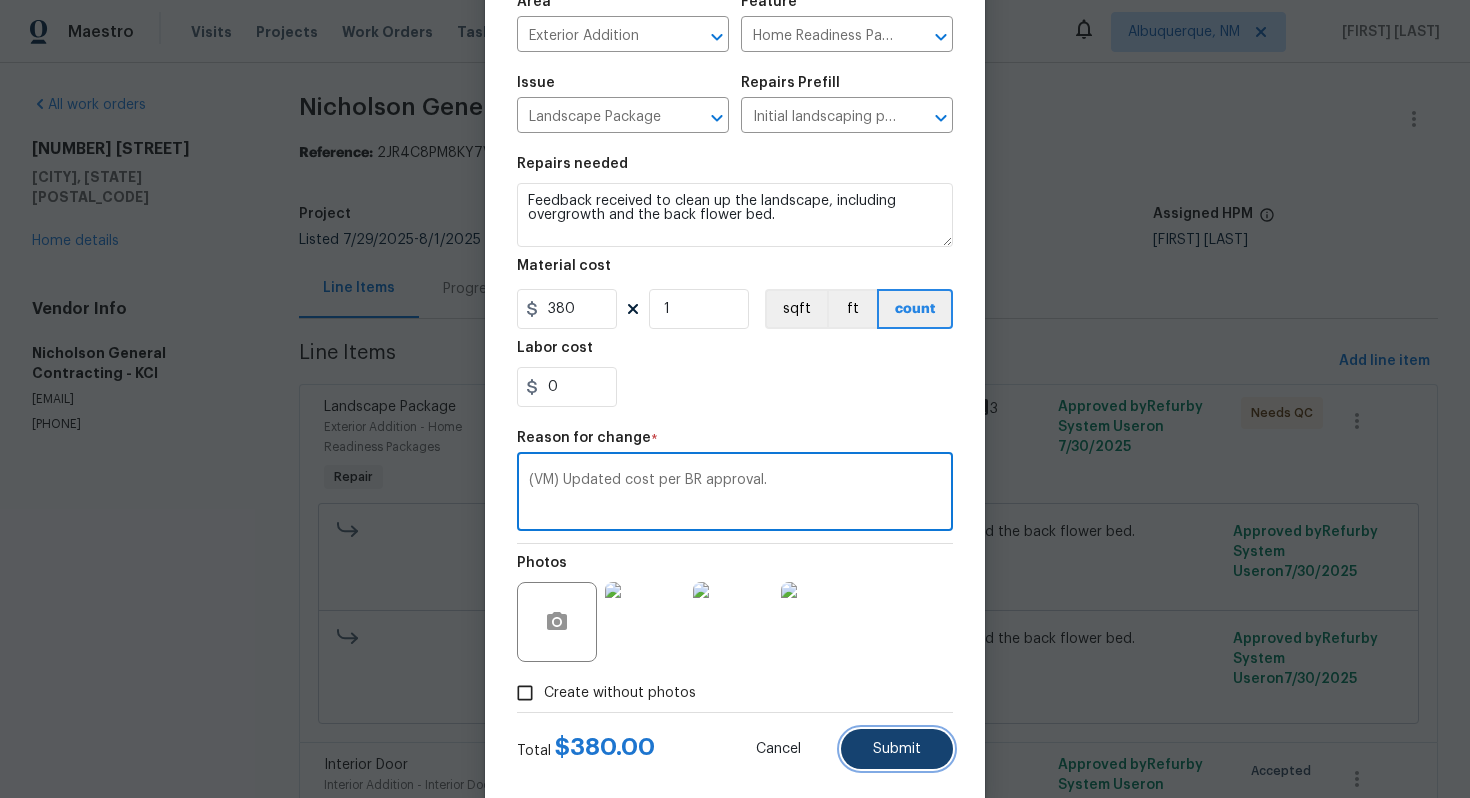 click on "Submit" at bounding box center (897, 749) 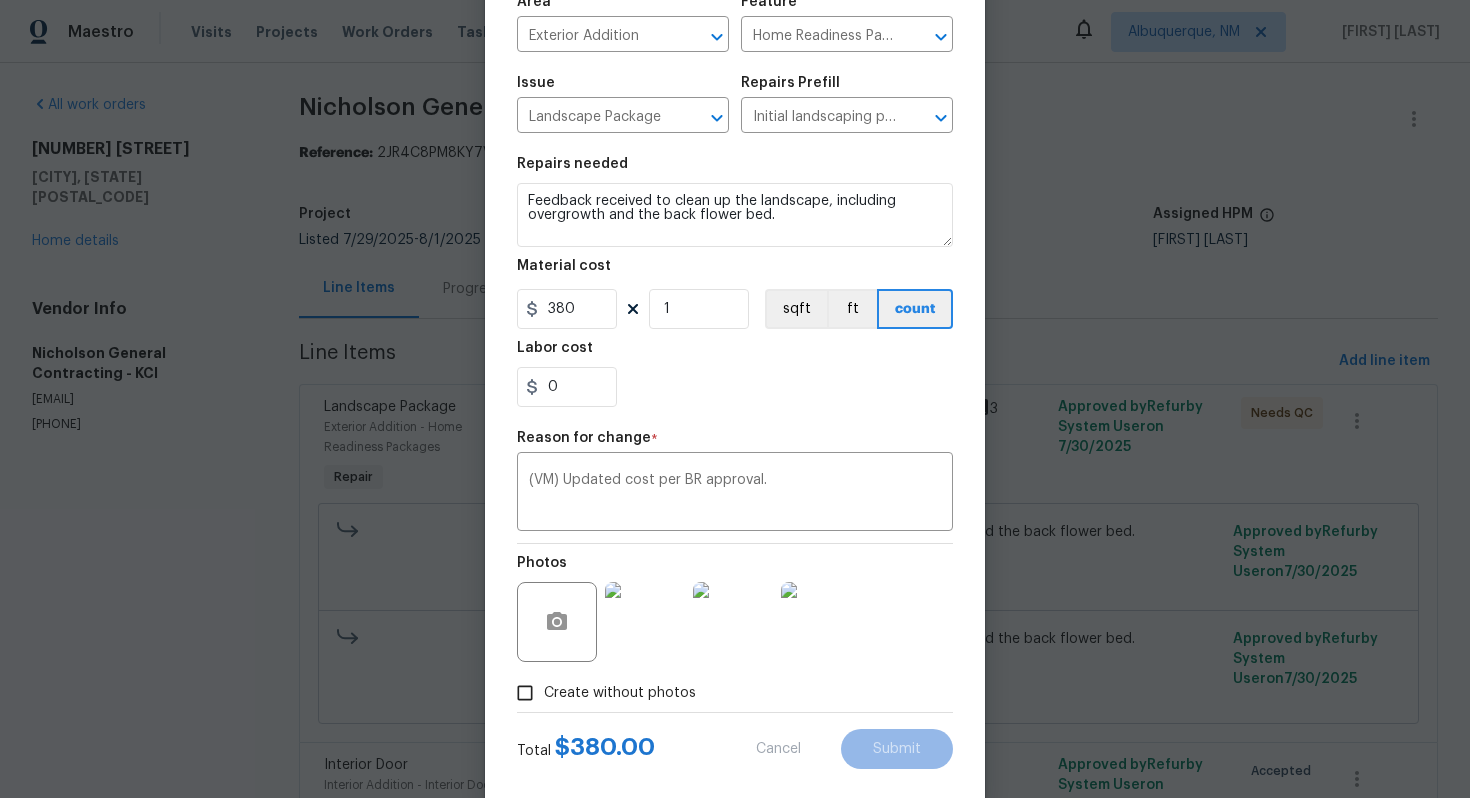 click on "Maestro Visits Projects Work Orders Tasks Properties Geo Assignments Albuquerque, NM Vignesh M All work orders 10105 River Hills Dr Kansas City, MO 64152 Home details Vendor Info Nicholson General Contracting - KCI nicholsoncontracting@yahoo.com (816) 606-6039 Nicholson General Contracting - KCI In Progress Reference:   2JR4C8PM8KY7V-a522964f0 Project Listed   7/29/2025  -  8/1/2025 Work Order Timeline 7/30/2025  -  8/1/2025 Total Budget $76.00 Assigned HPM Joshua Beatty Line Items Progress Updates Attachments Invoices Line Items Add line item Landscape Package Exterior Addition - Home Readiness Packages Repair Feedback received to clean up the landscape, including overgrowth and the back flower bed. $75.00   3 Approved by  Refurby System User  on   7/30/2025 Needs QC Feedback received to clean up the landscape, including overgrowth and the back flower bed. $380.00 Reason:  (VM) Updated cost per vendor final cost. Approved by  Refurby System User  on  7/30/2025 $75.00 Reason:  Verbiage updated! Approved by" at bounding box center [735, 399] 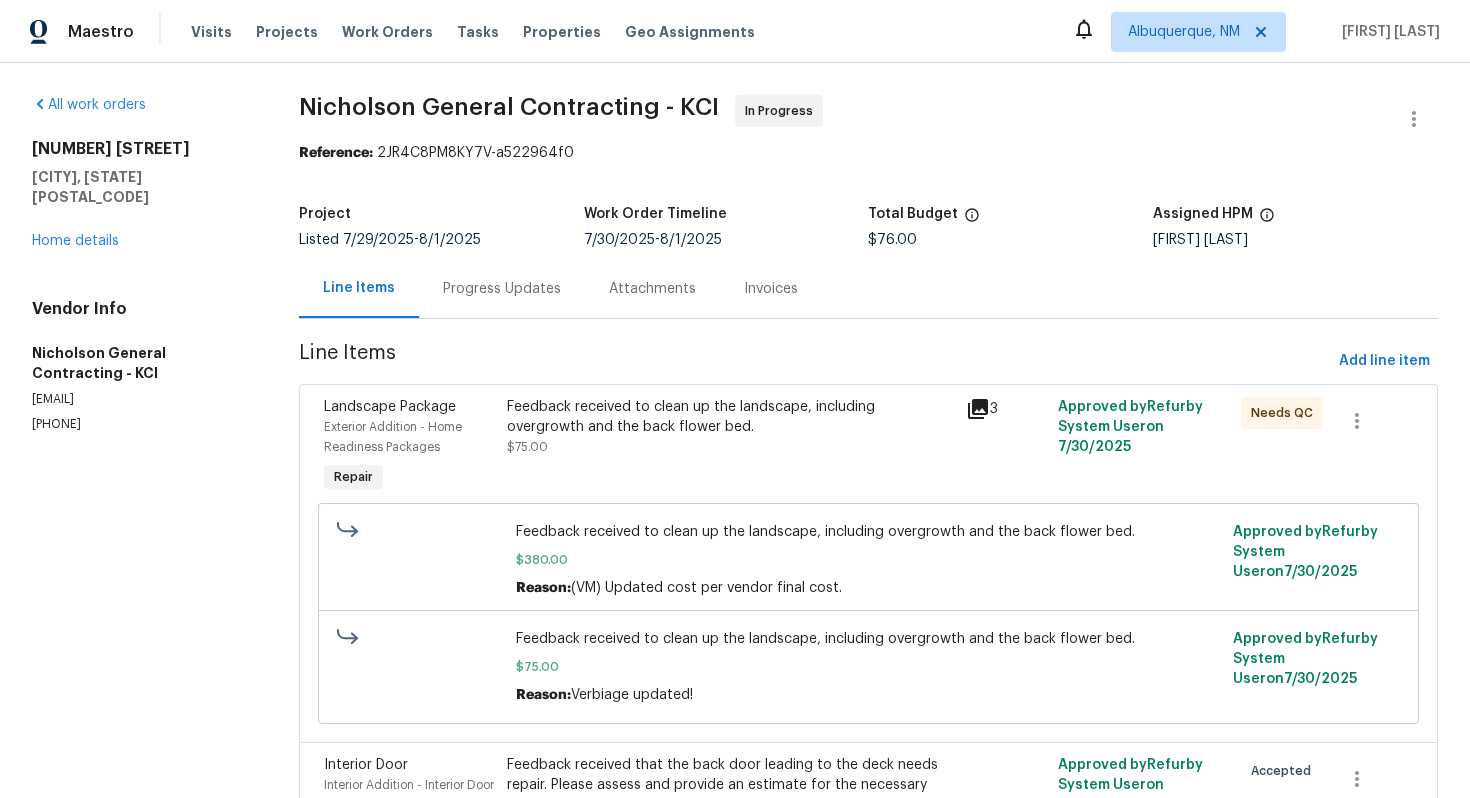 scroll, scrollTop: 0, scrollLeft: 0, axis: both 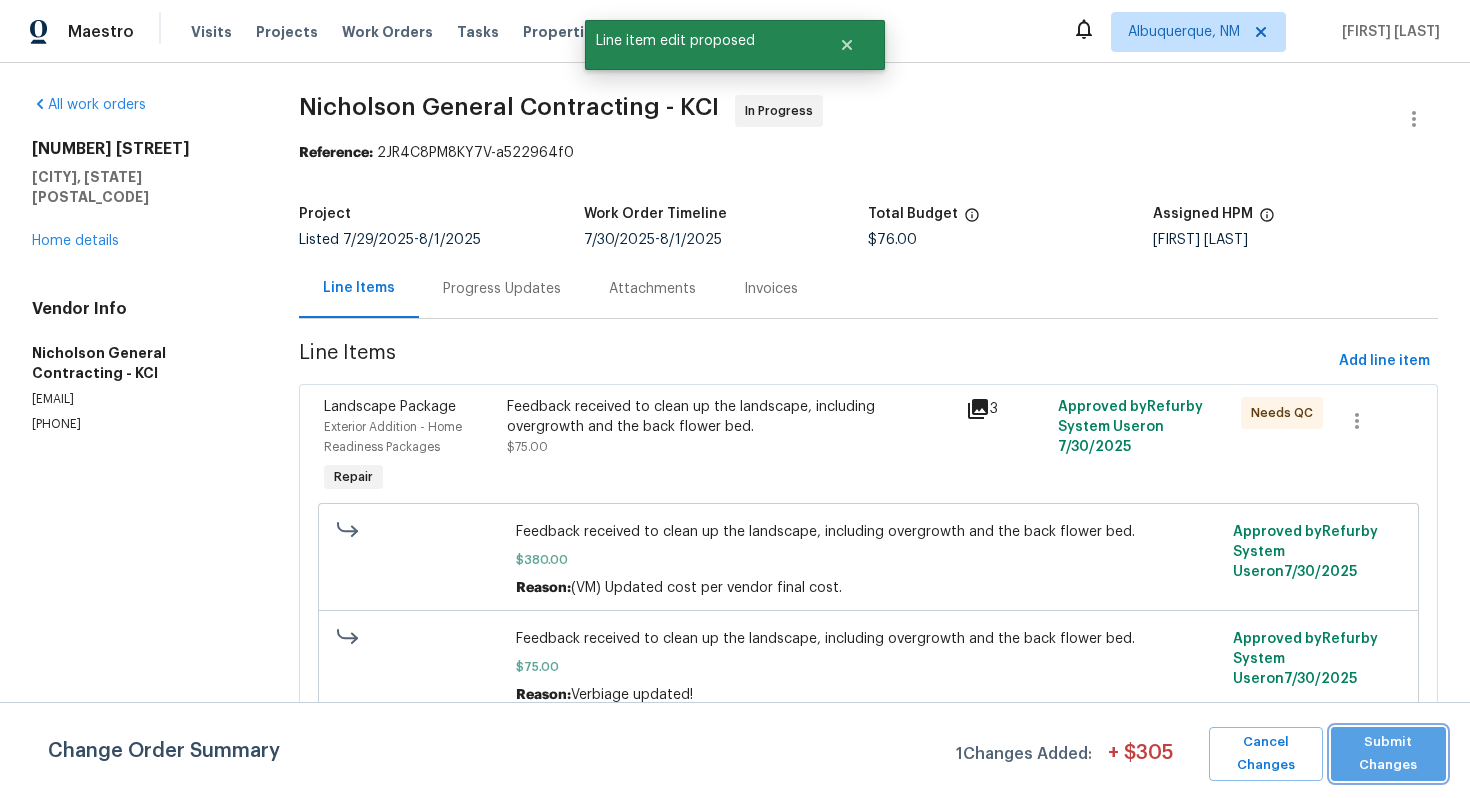 click on "Submit Changes" at bounding box center [1388, 754] 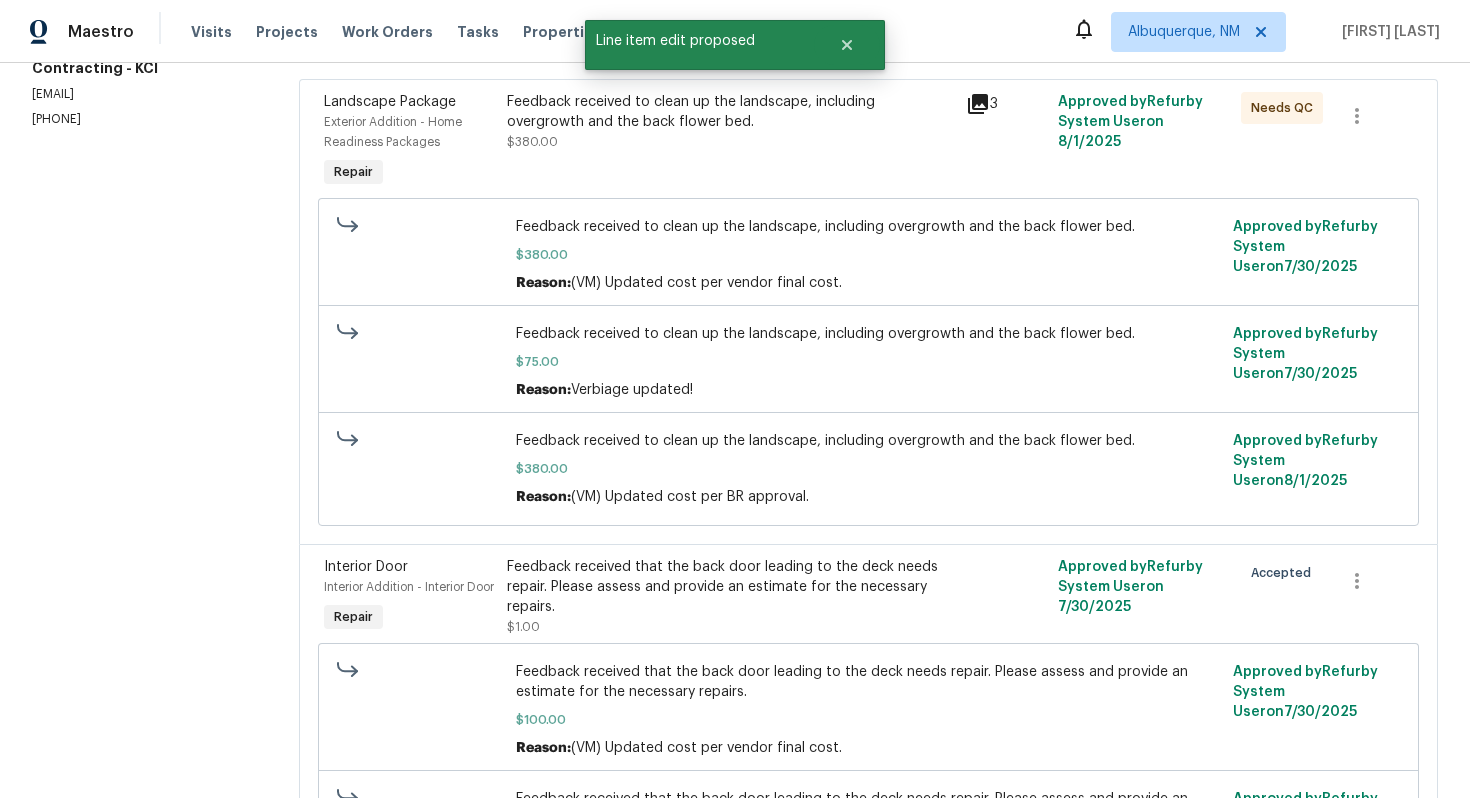 scroll, scrollTop: 124, scrollLeft: 0, axis: vertical 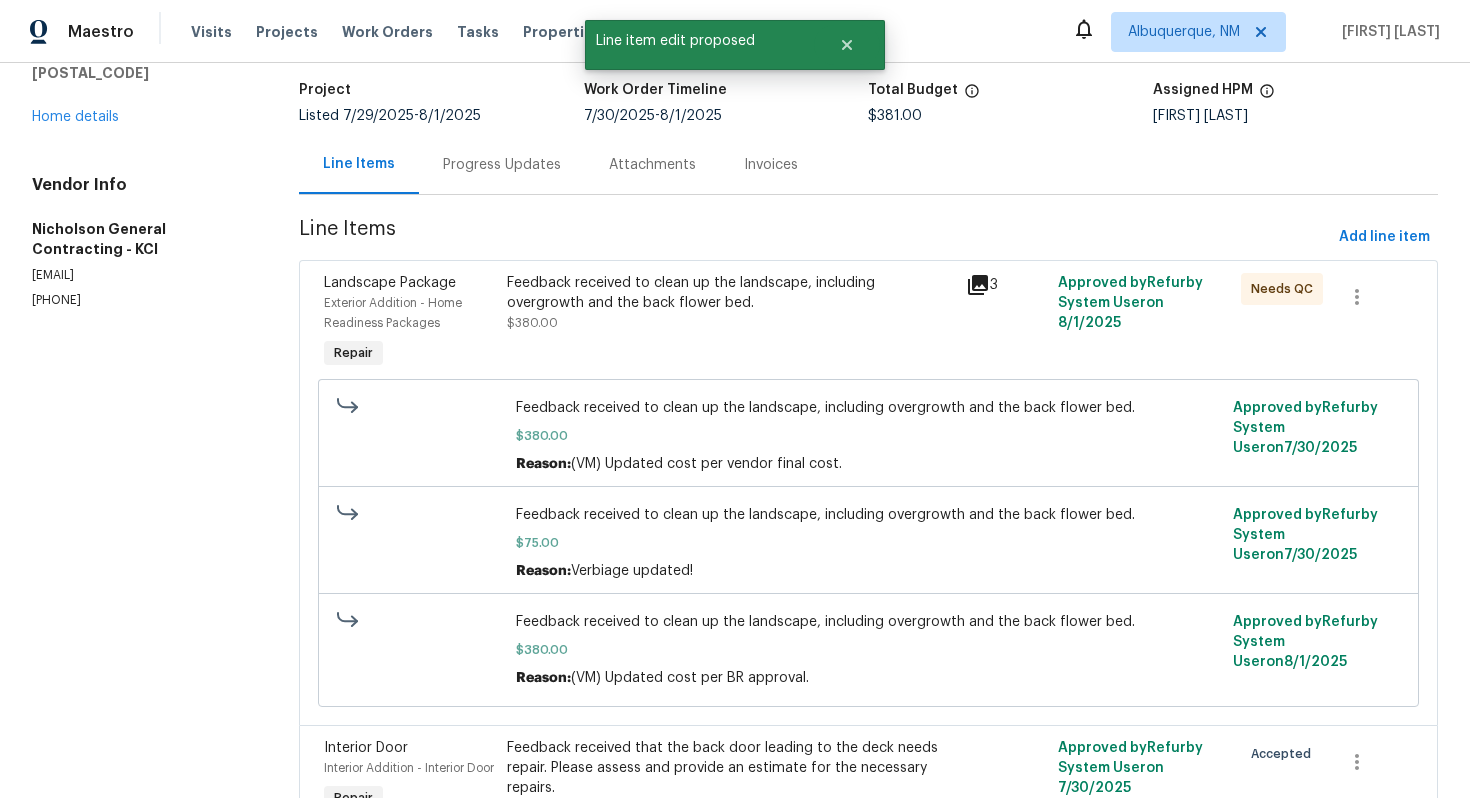 click on "Progress Updates" at bounding box center (502, 165) 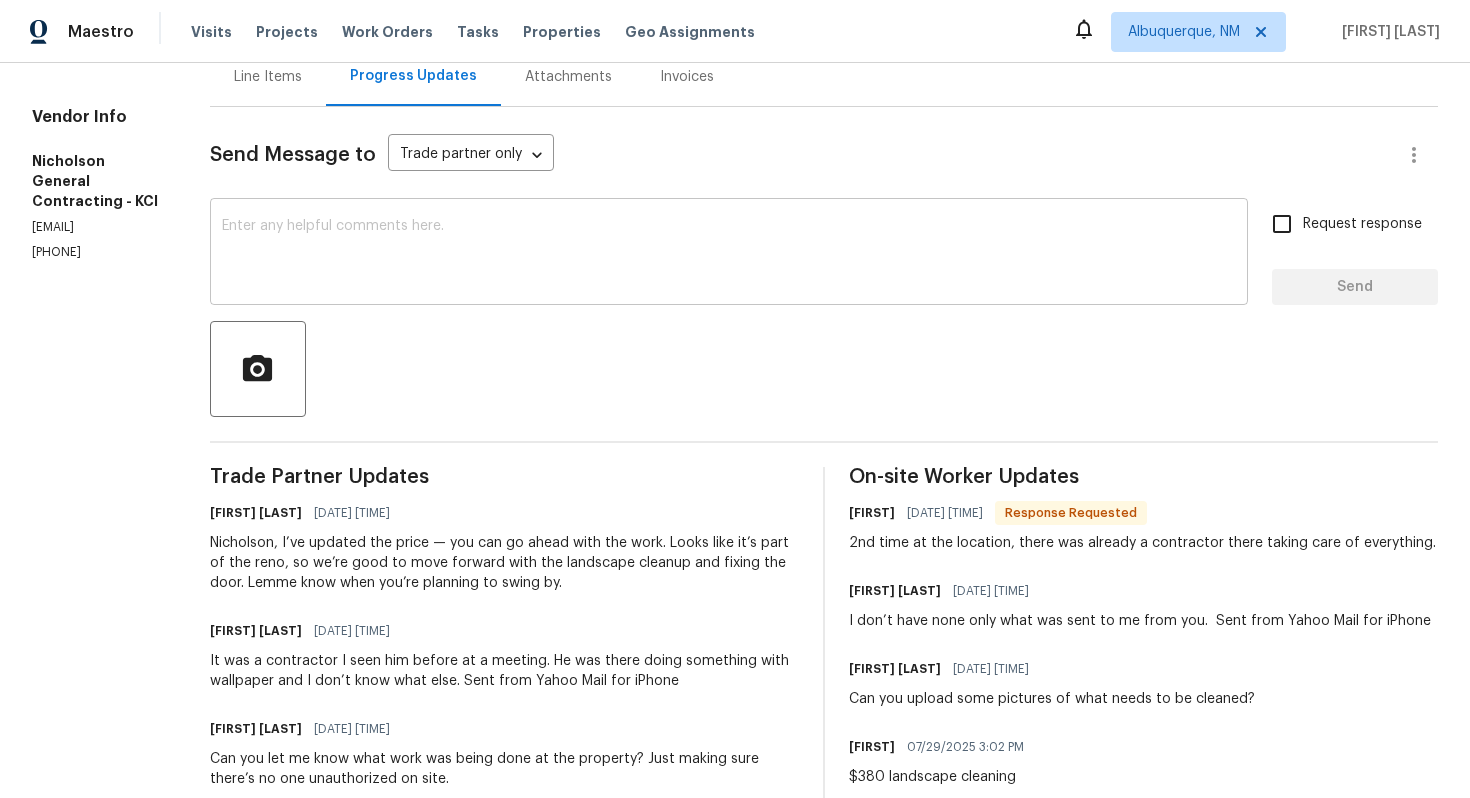 scroll, scrollTop: 3, scrollLeft: 0, axis: vertical 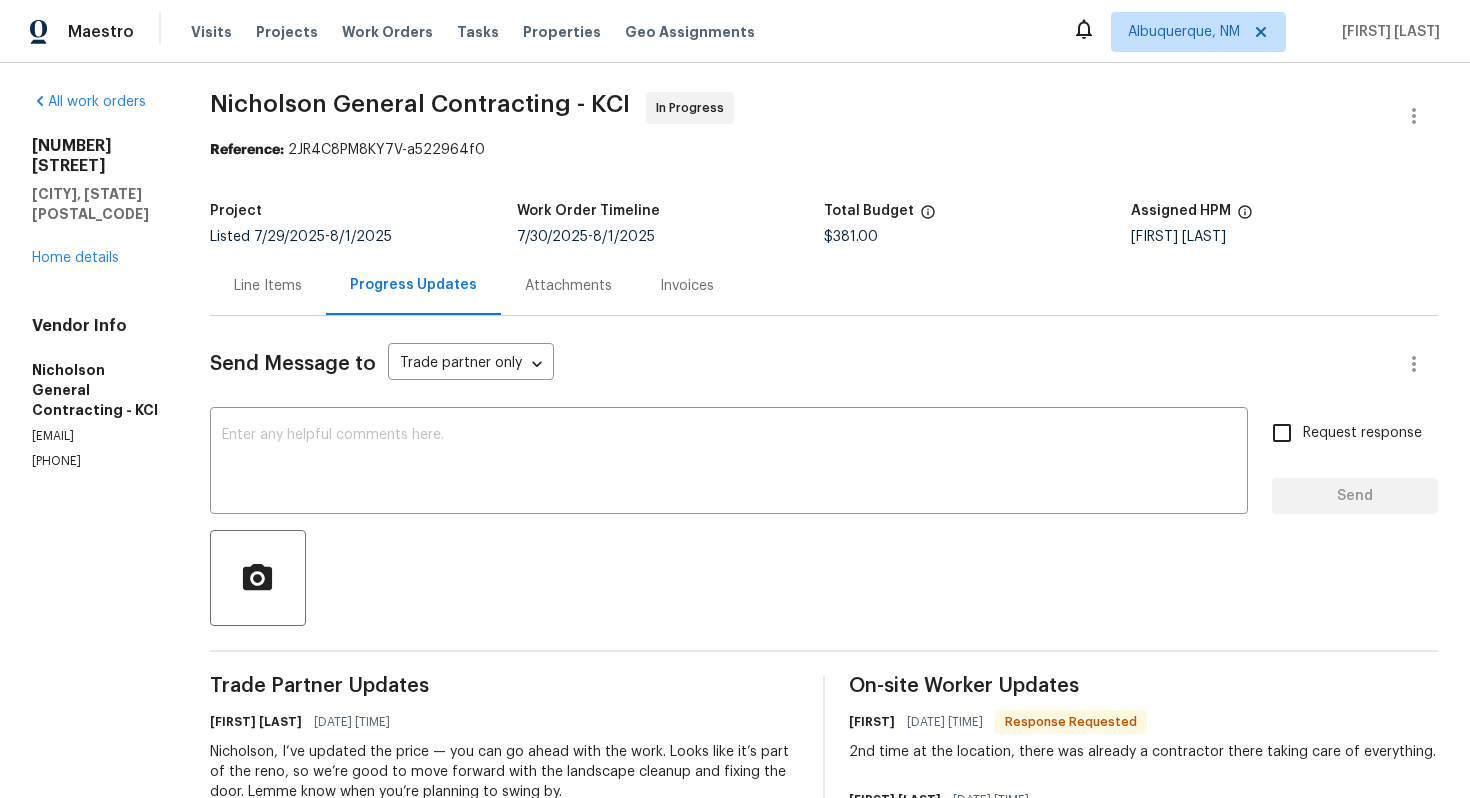 click on "Line Items" at bounding box center [268, 286] 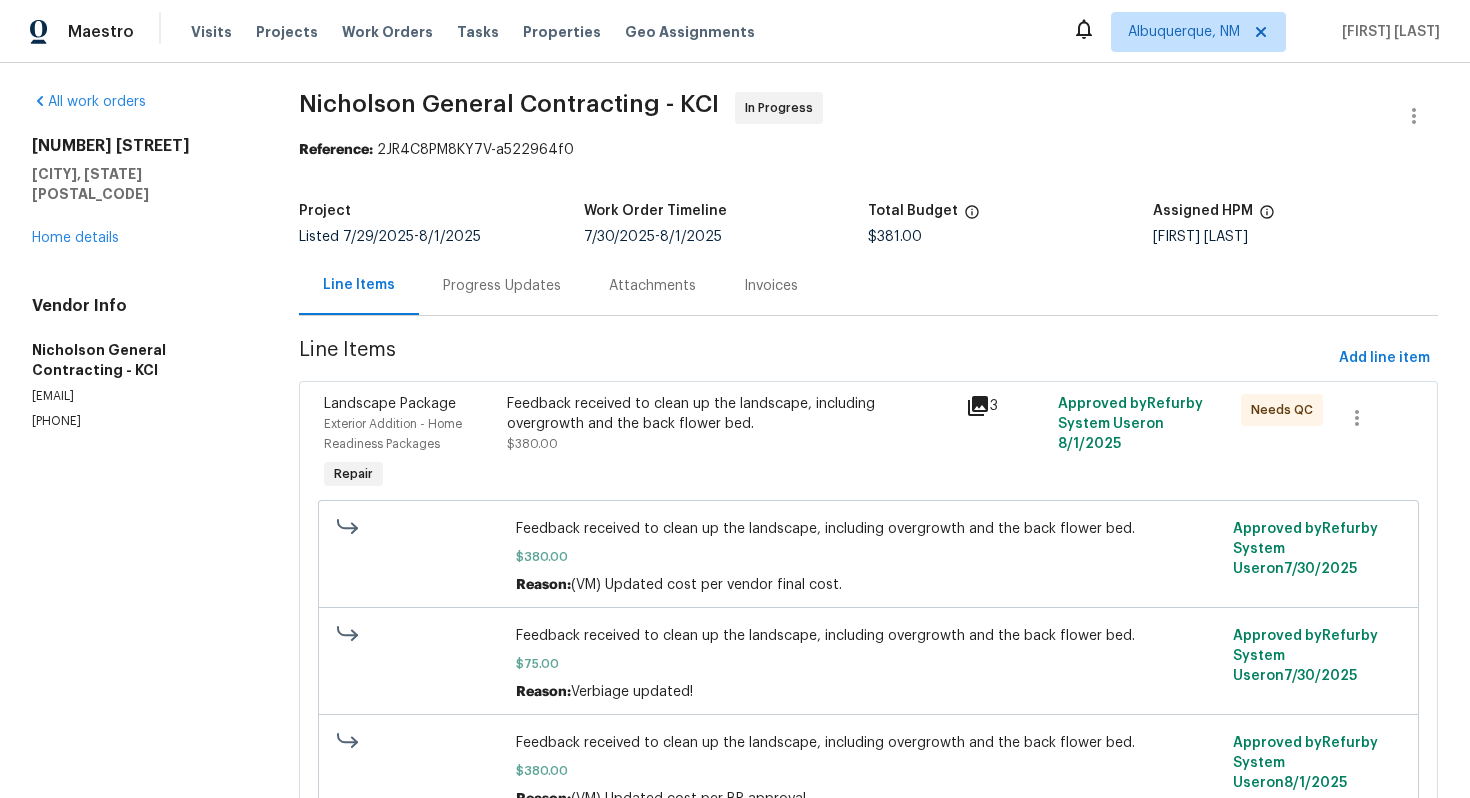 scroll, scrollTop: 456, scrollLeft: 0, axis: vertical 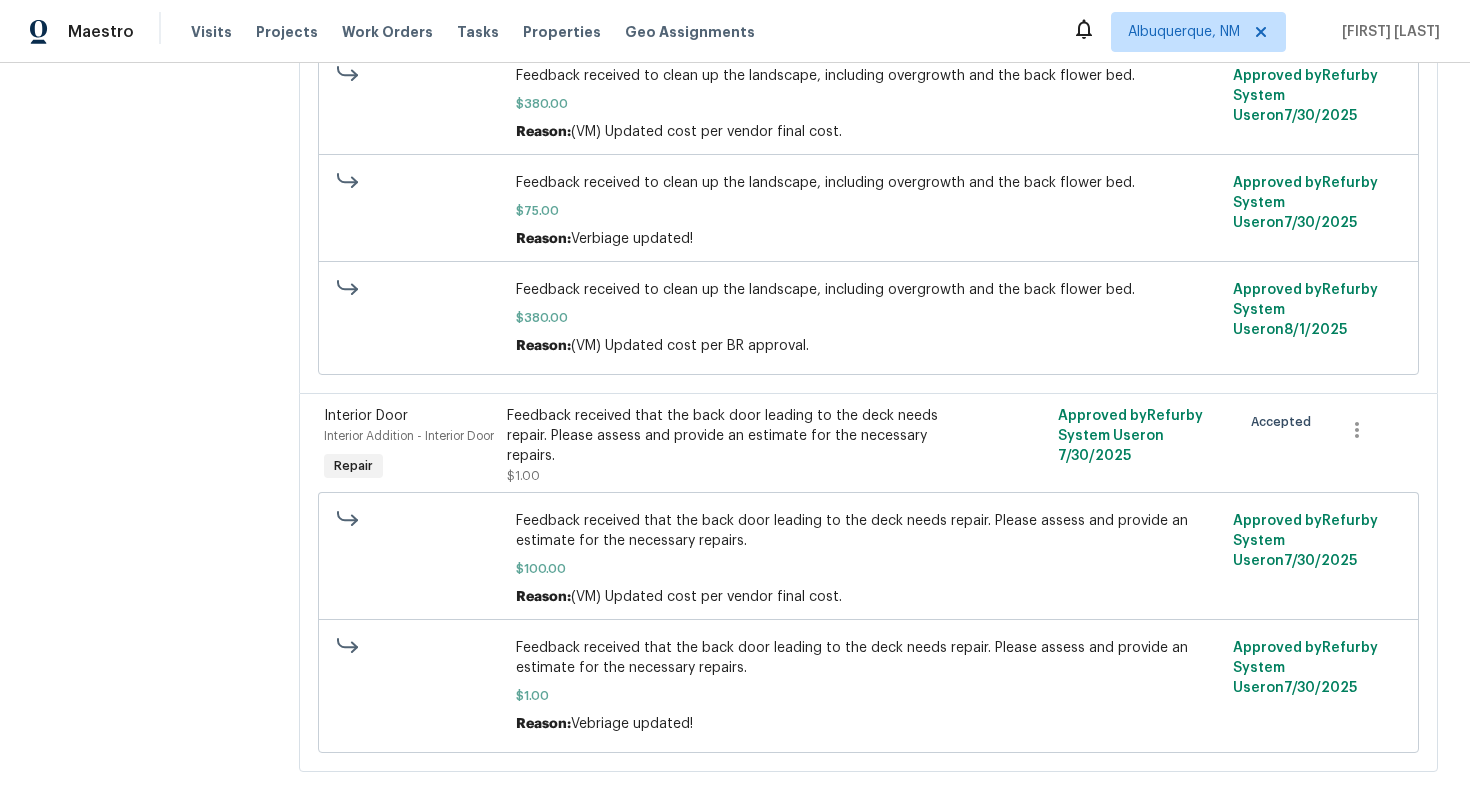 click on "Feedback received that the back door leading to the deck needs repair.  Please assess and provide an estimate for the necessary repairs." at bounding box center [730, 436] 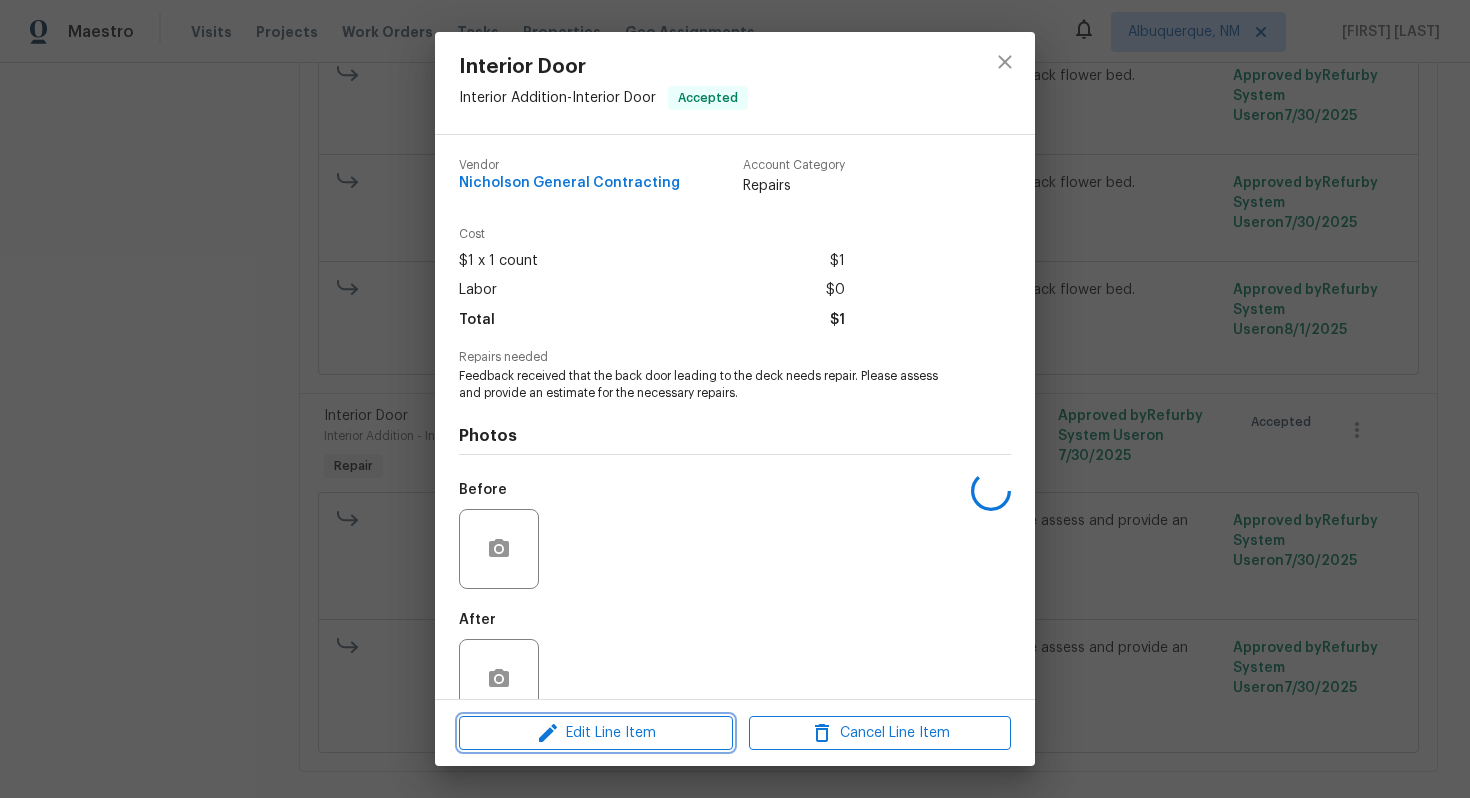 click on "Edit Line Item" at bounding box center (596, 733) 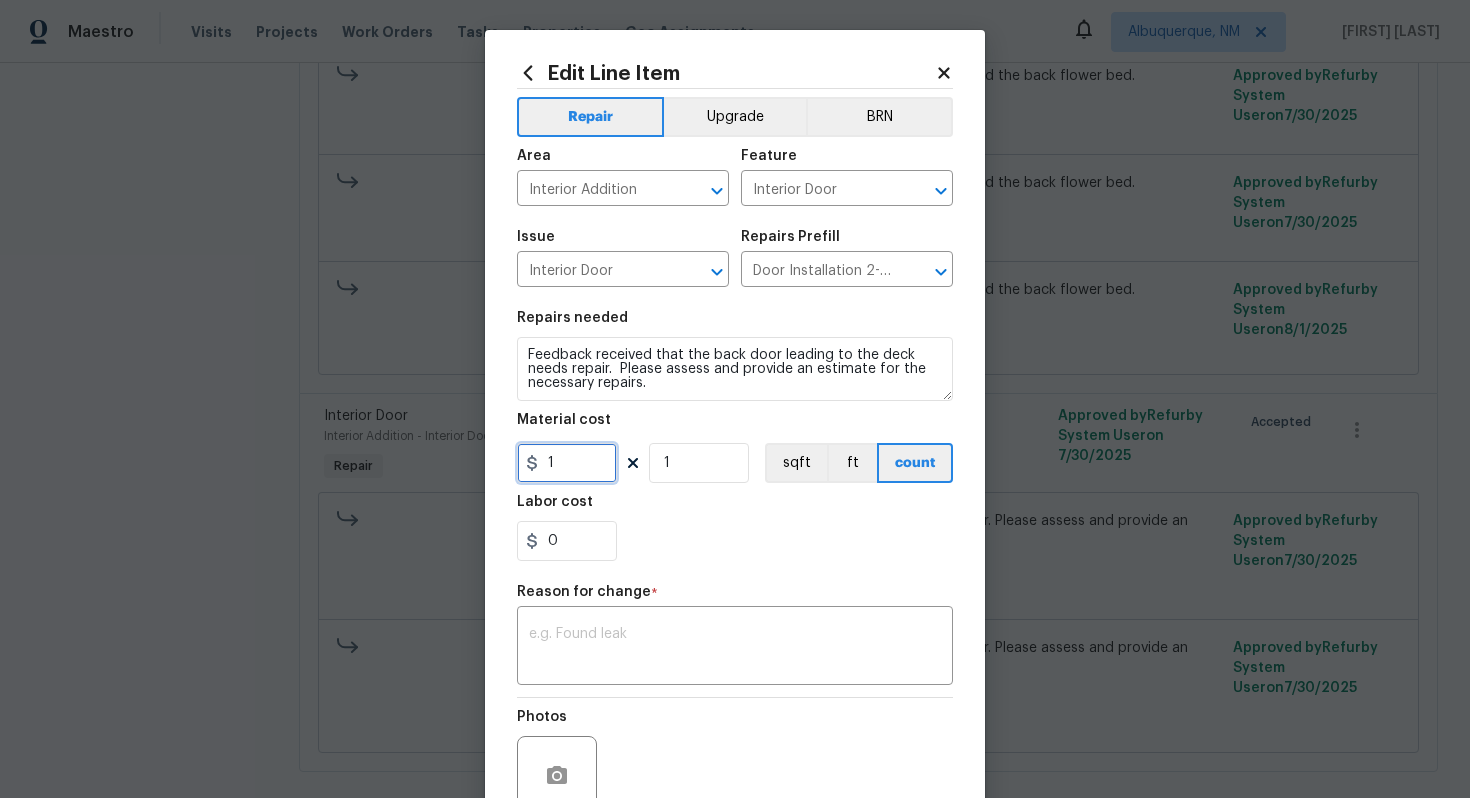 click on "1" at bounding box center (567, 463) 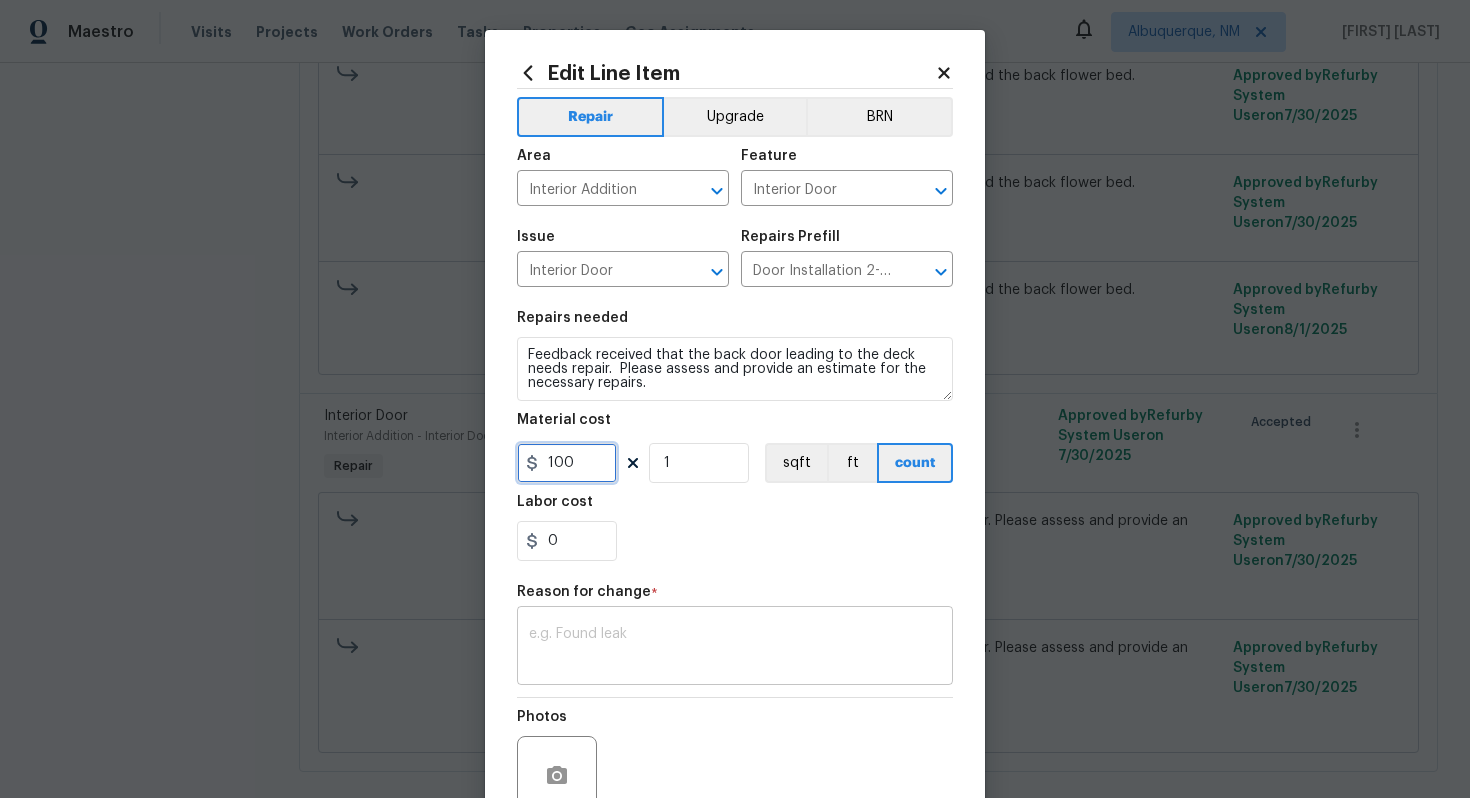 type on "100" 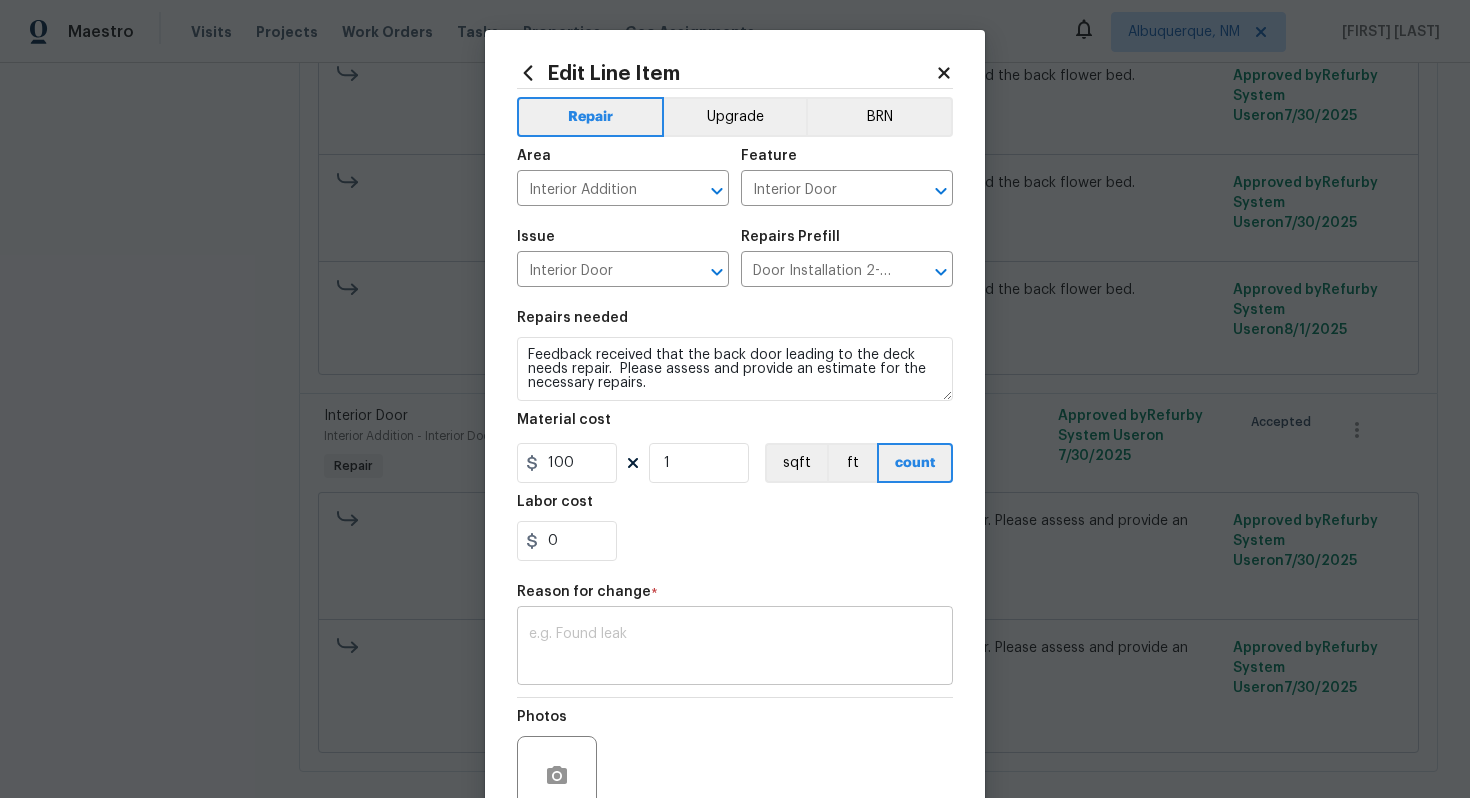 click on "x ​" at bounding box center (735, 648) 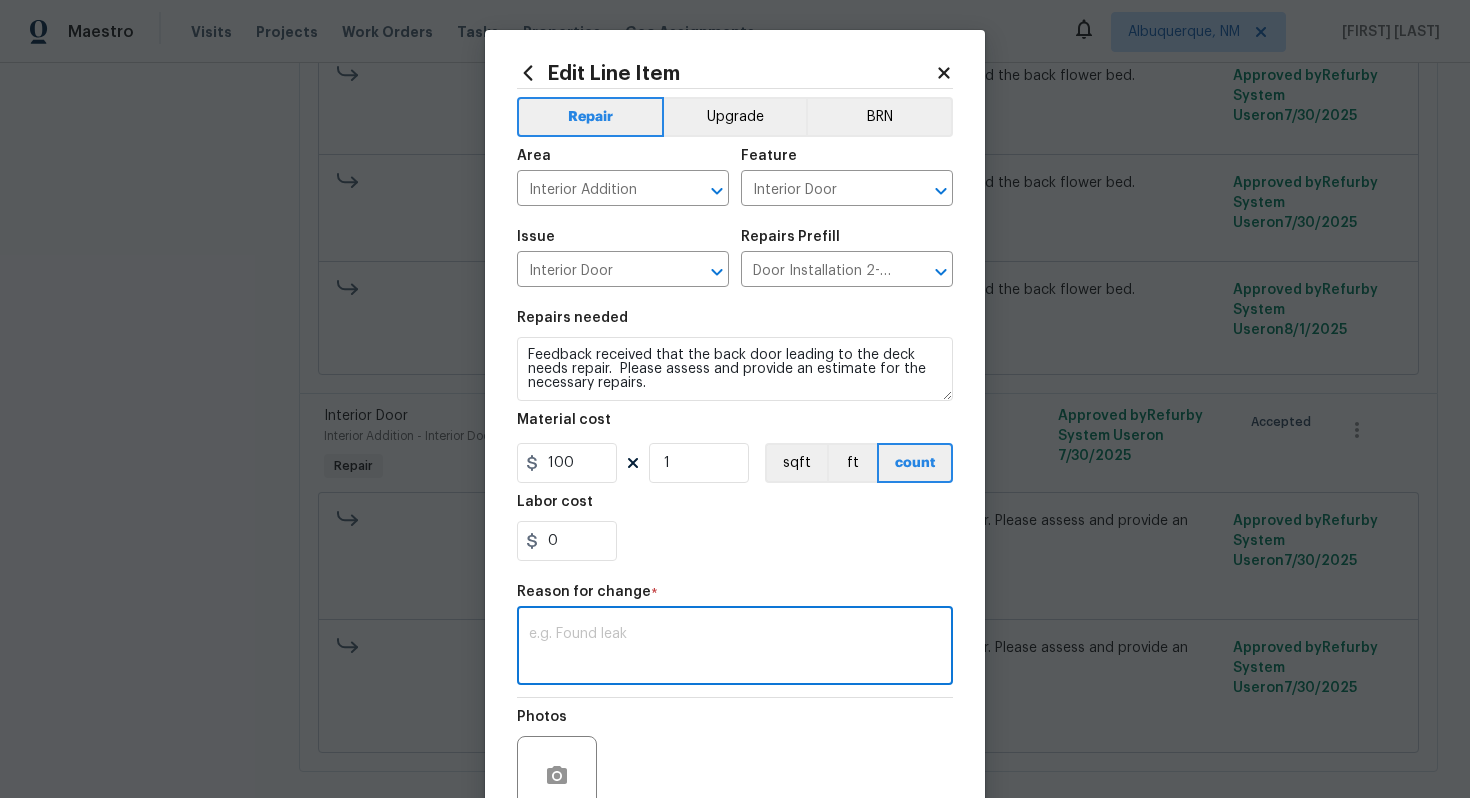 paste on "(VM) Updated cost per vendor final cost." 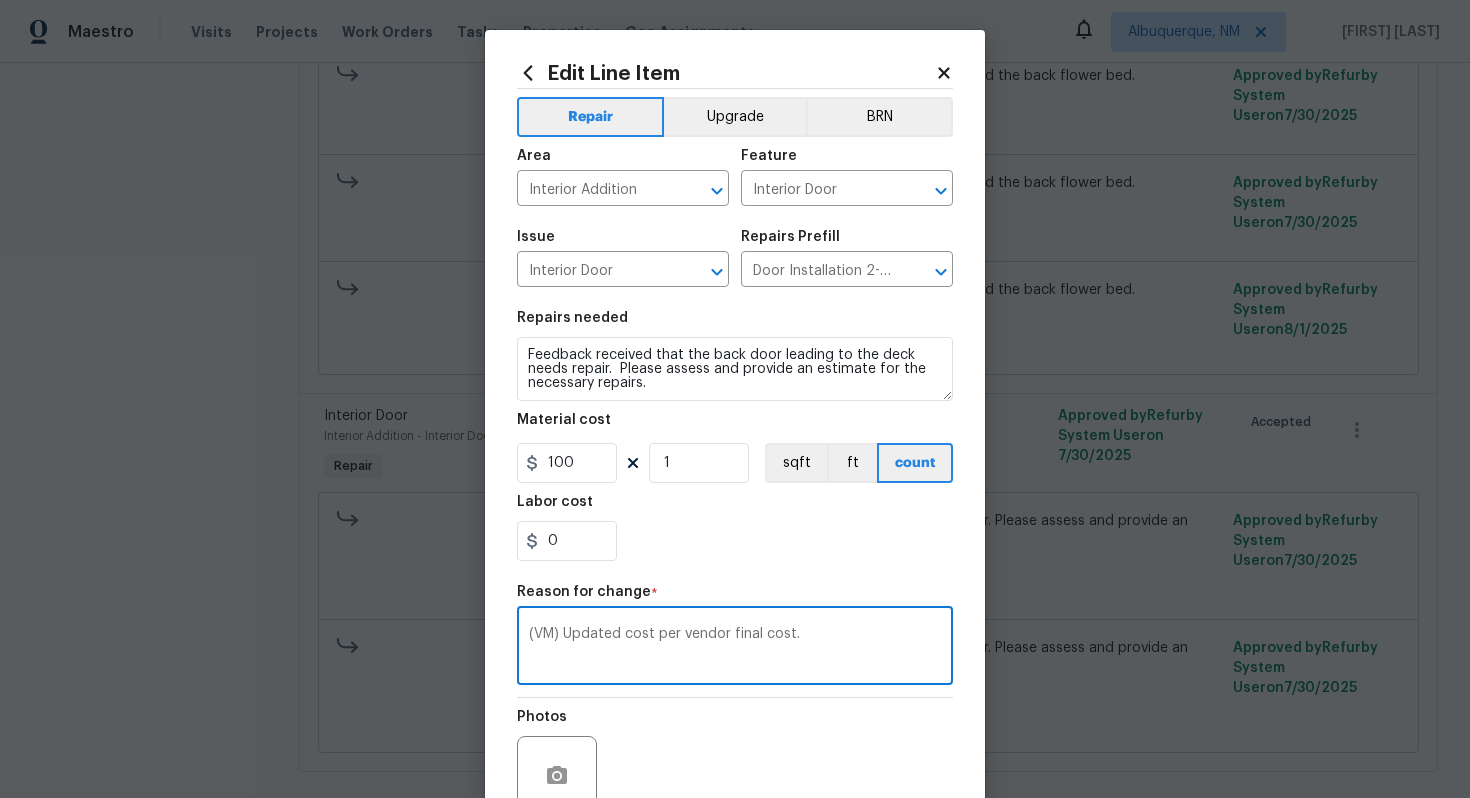 scroll, scrollTop: 154, scrollLeft: 0, axis: vertical 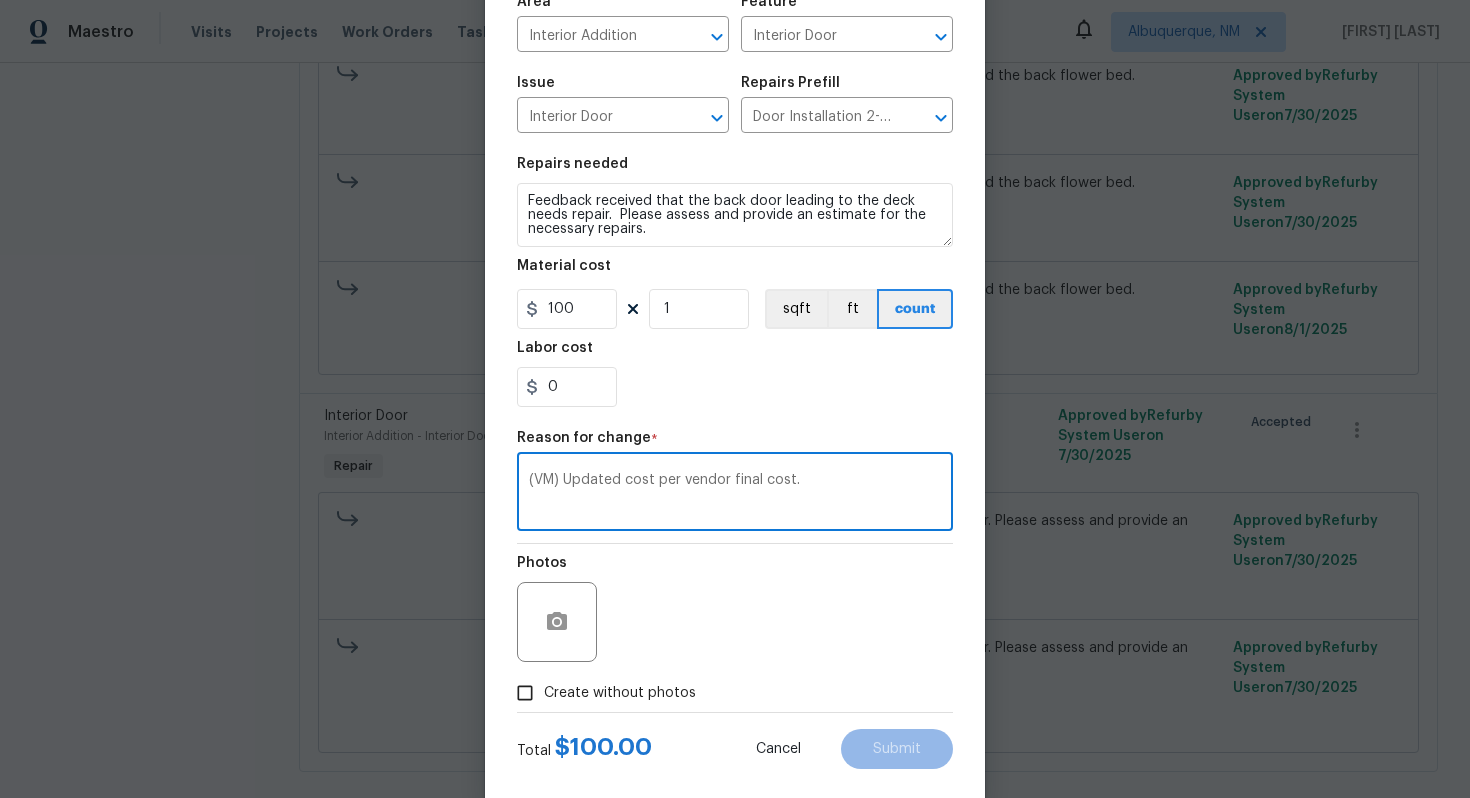 type on "(VM) Updated cost per vendor final cost." 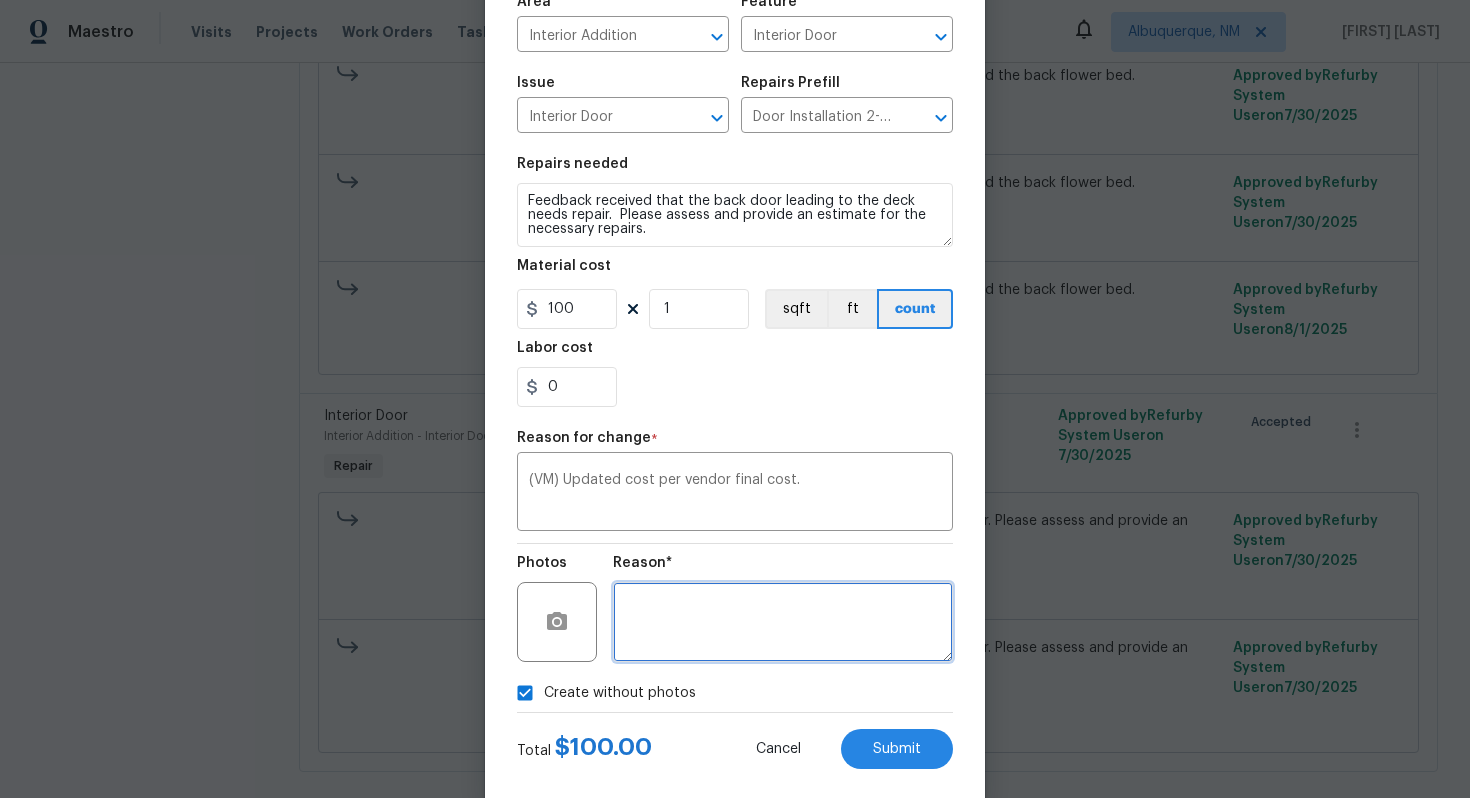 click at bounding box center [783, 622] 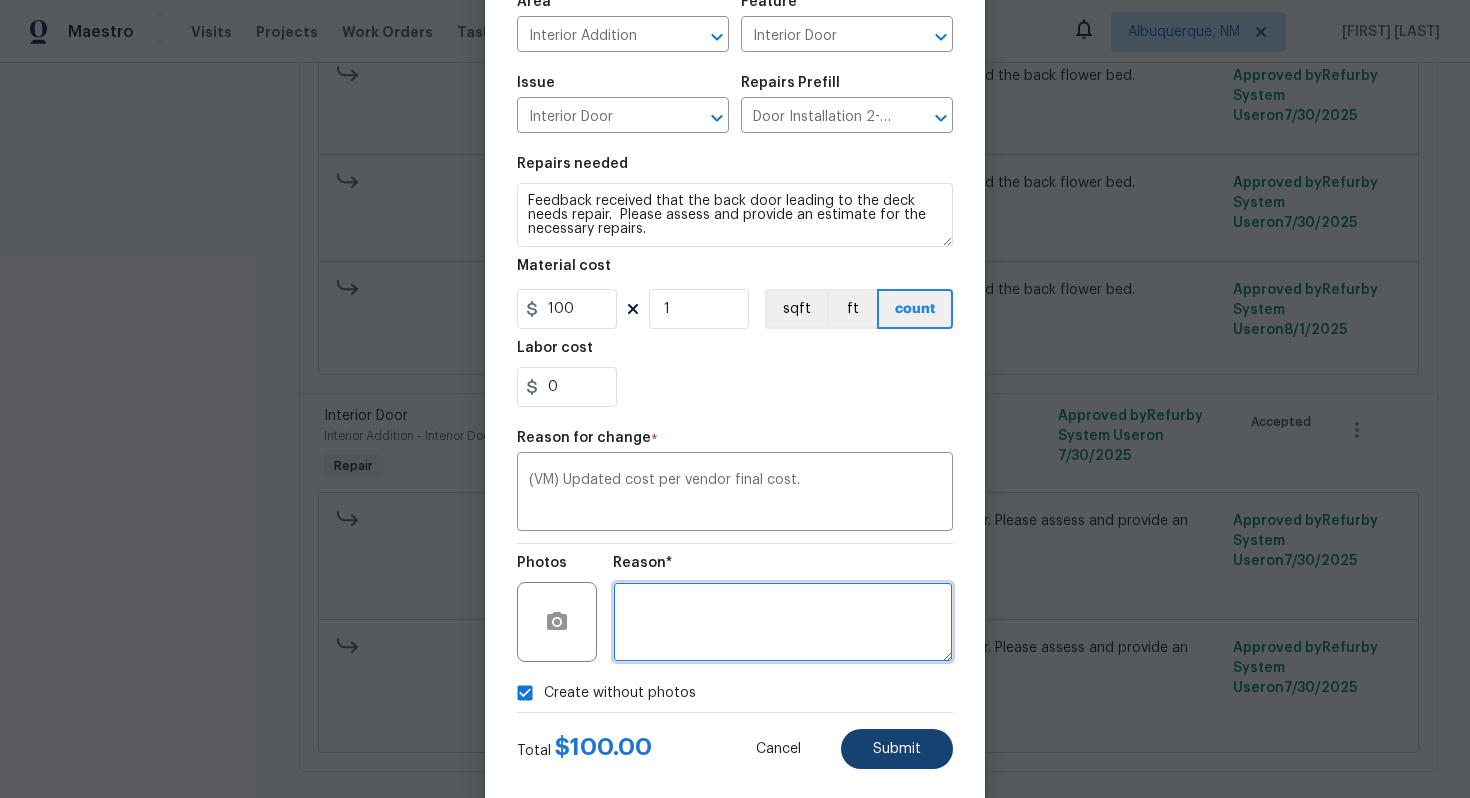type 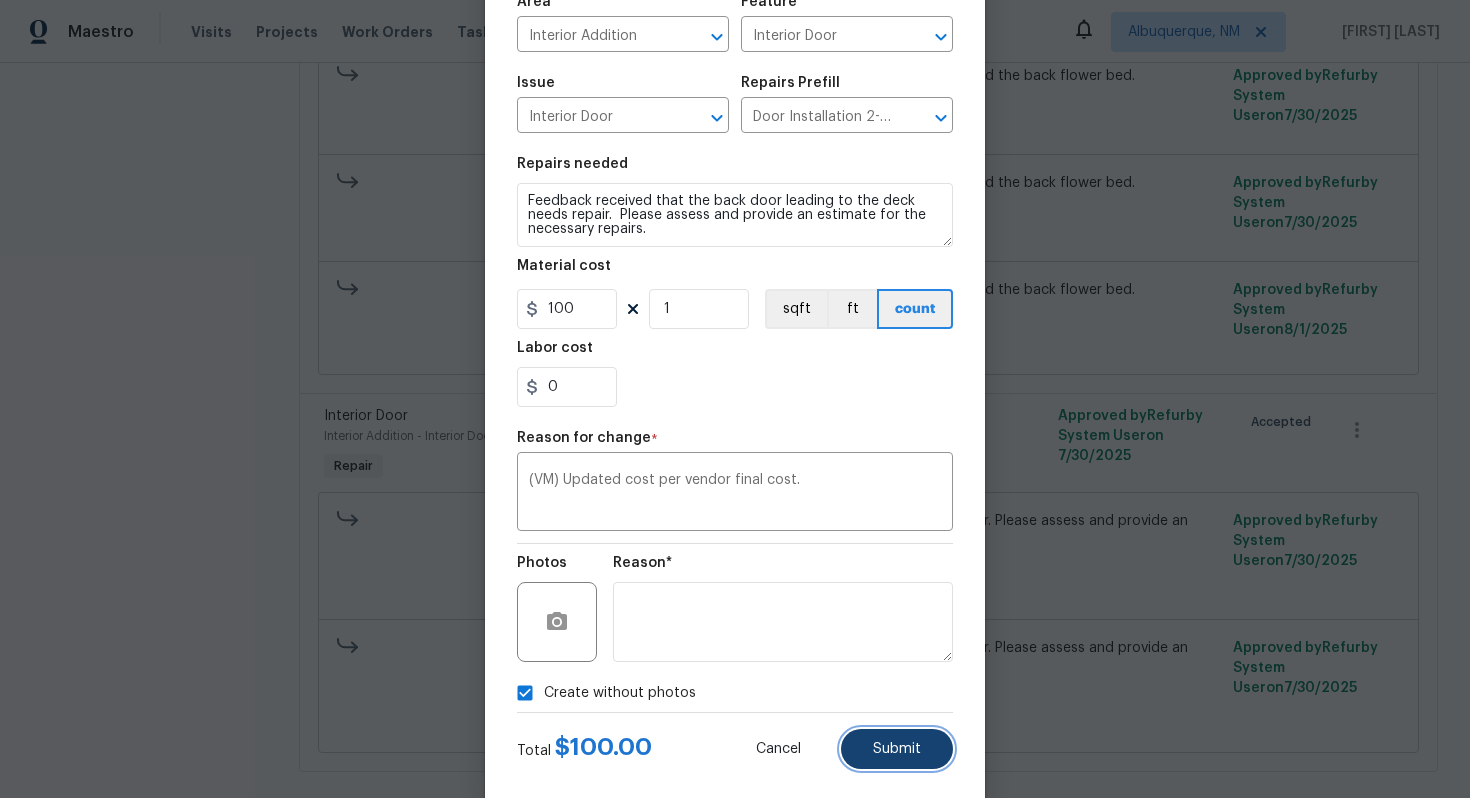 click on "Submit" at bounding box center [897, 749] 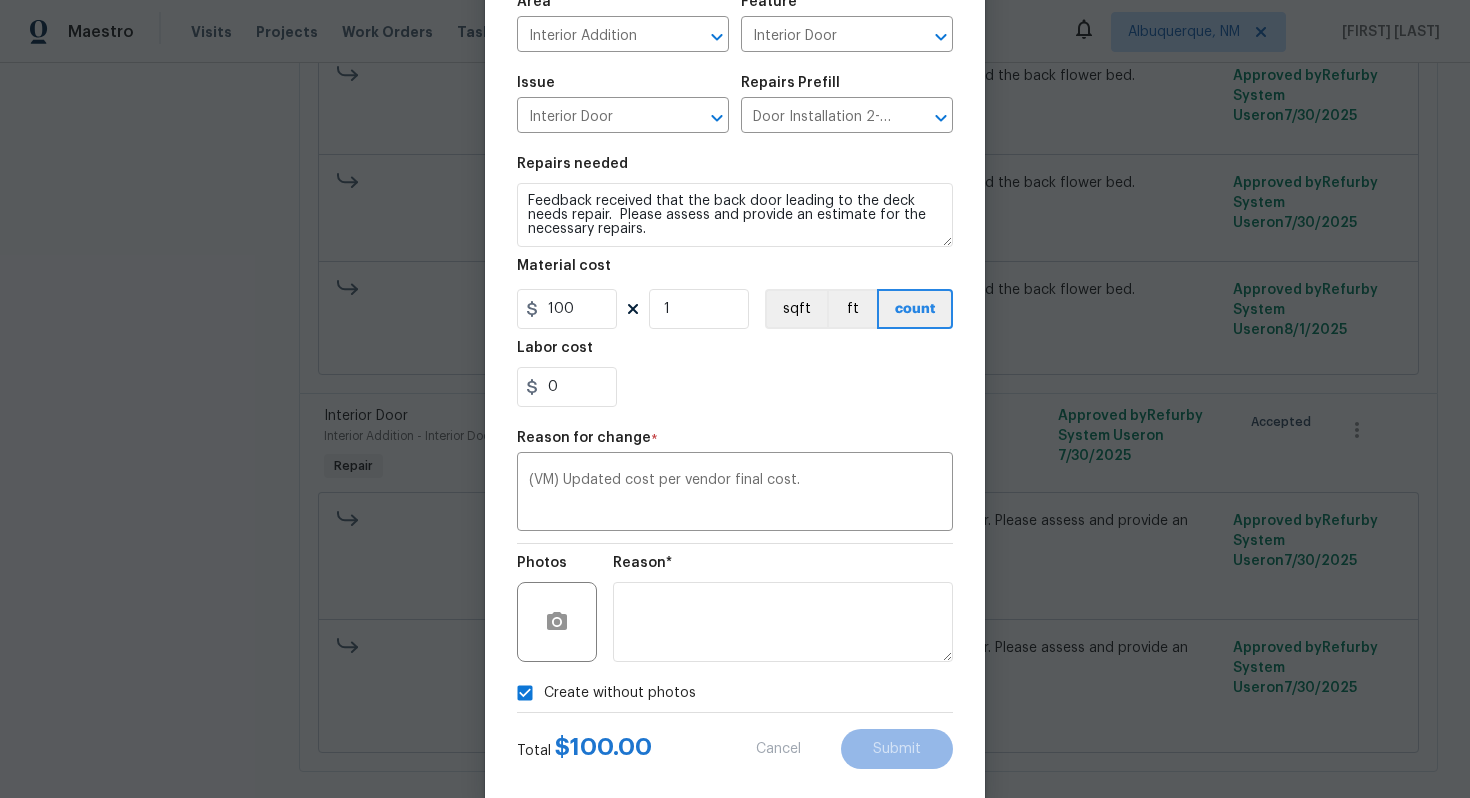 click on "Maestro Visits Projects Work Orders Tasks Properties Geo Assignments Albuquerque, NM Vignesh M All work orders 10105 River Hills Dr Kansas City, MO 64152 Home details Vendor Info Nicholson General Contracting - KCI nicholsoncontracting@yahoo.com (816) 606-6039 Nicholson General Contracting - KCI In Progress Reference:   2JR4C8PM8KY7V-a522964f0 Project Listed   7/29/2025  -  8/1/2025 Work Order Timeline 7/30/2025  -  8/1/2025 Total Budget $381.00 Assigned HPM Joshua Beatty Line Items Progress Updates Attachments Invoices Line Items Add line item Landscape Package Exterior Addition - Home Readiness Packages Repair Feedback received to clean up the landscape, including overgrowth and the back flower bed. $380.00   3 Approved by  Refurby System User  on   8/1/2025 Needs QC Feedback received to clean up the landscape, including overgrowth and the back flower bed. $380.00 Reason:  (VM) Updated cost per vendor final cost. Approved by  Refurby System User  on  7/30/2025 $75.00 Reason:  Verbiage updated! Approved by" at bounding box center (735, 399) 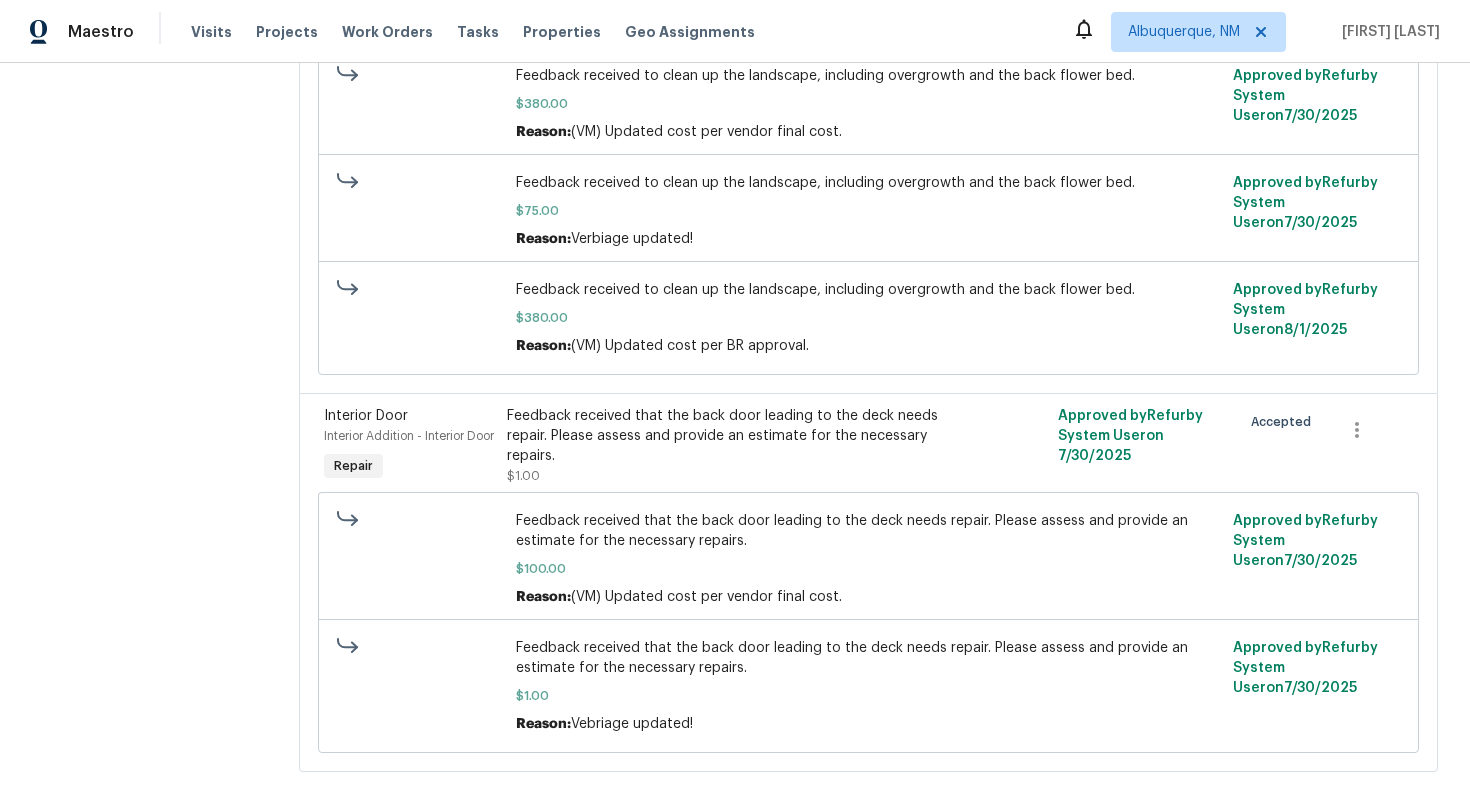 scroll, scrollTop: 0, scrollLeft: 0, axis: both 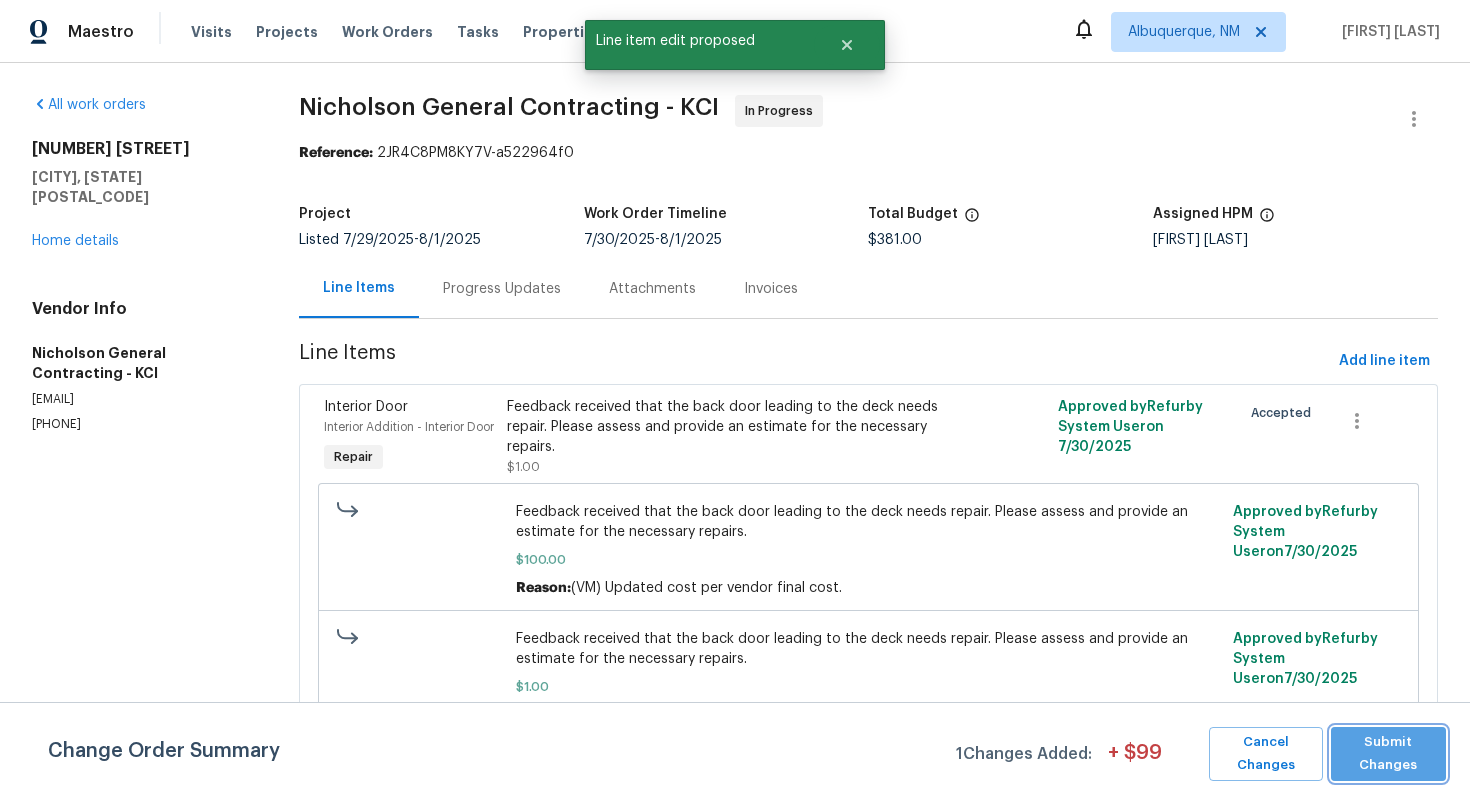 click on "Submit Changes" at bounding box center [1388, 754] 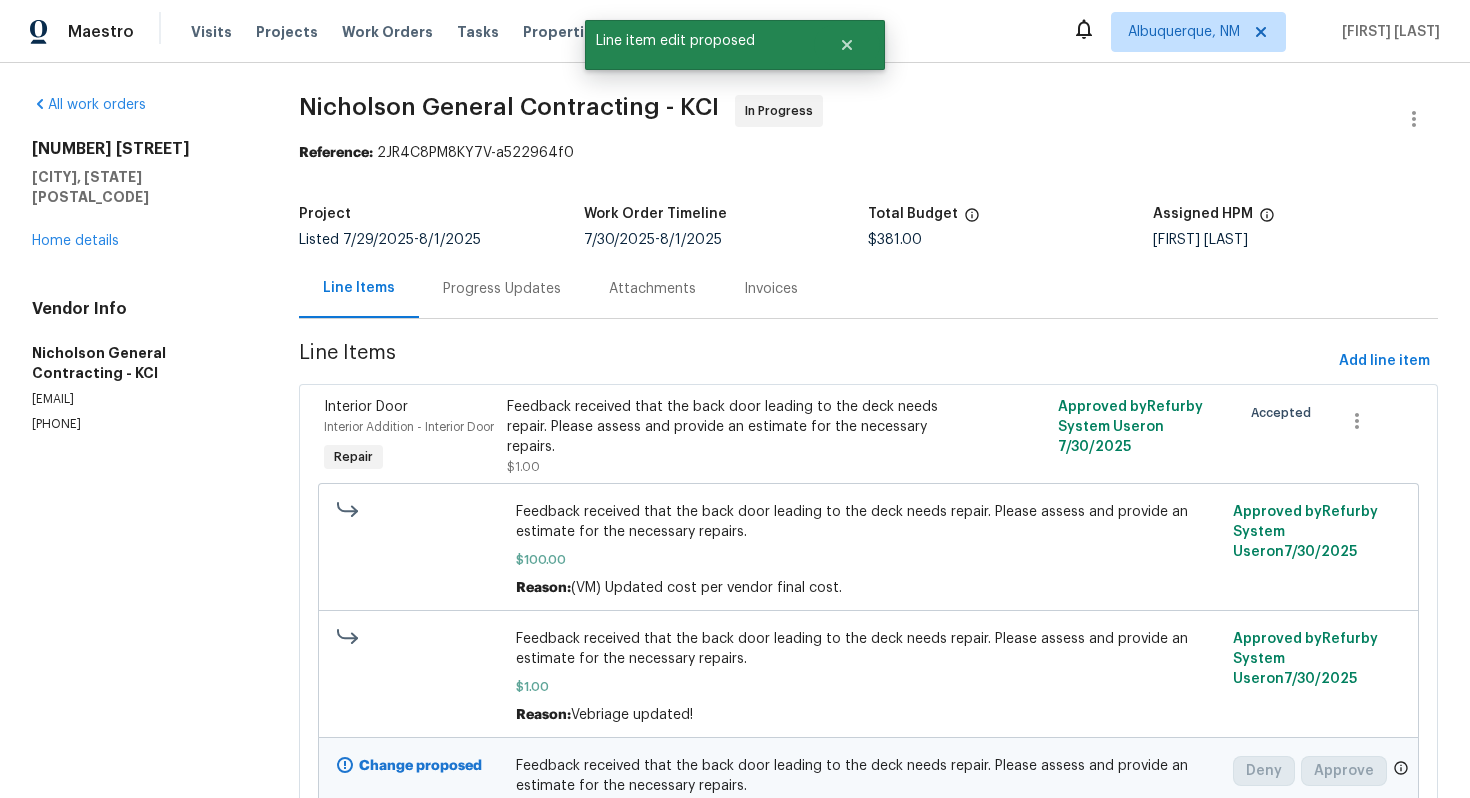 click on "Progress Updates" at bounding box center (502, 288) 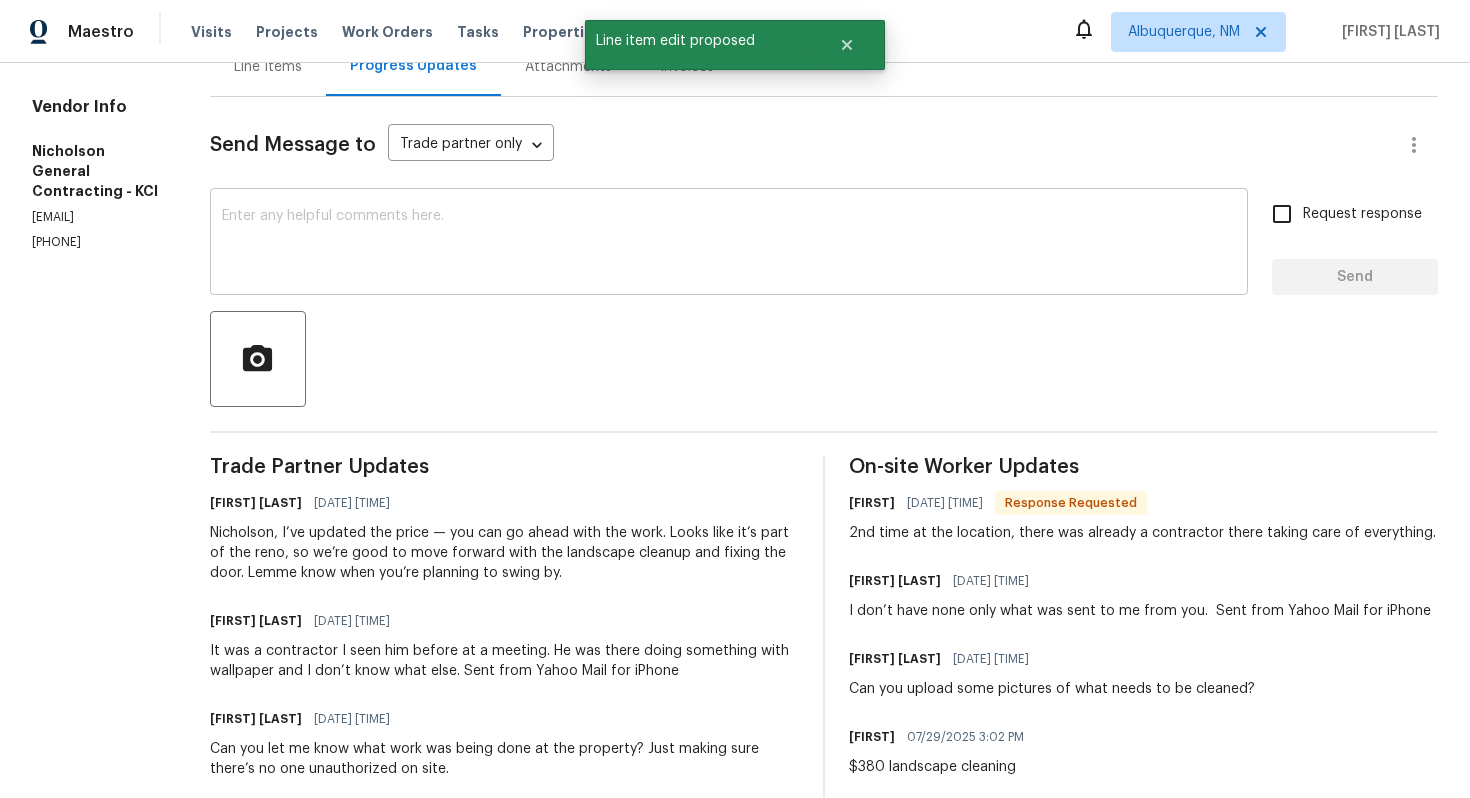 scroll, scrollTop: 0, scrollLeft: 0, axis: both 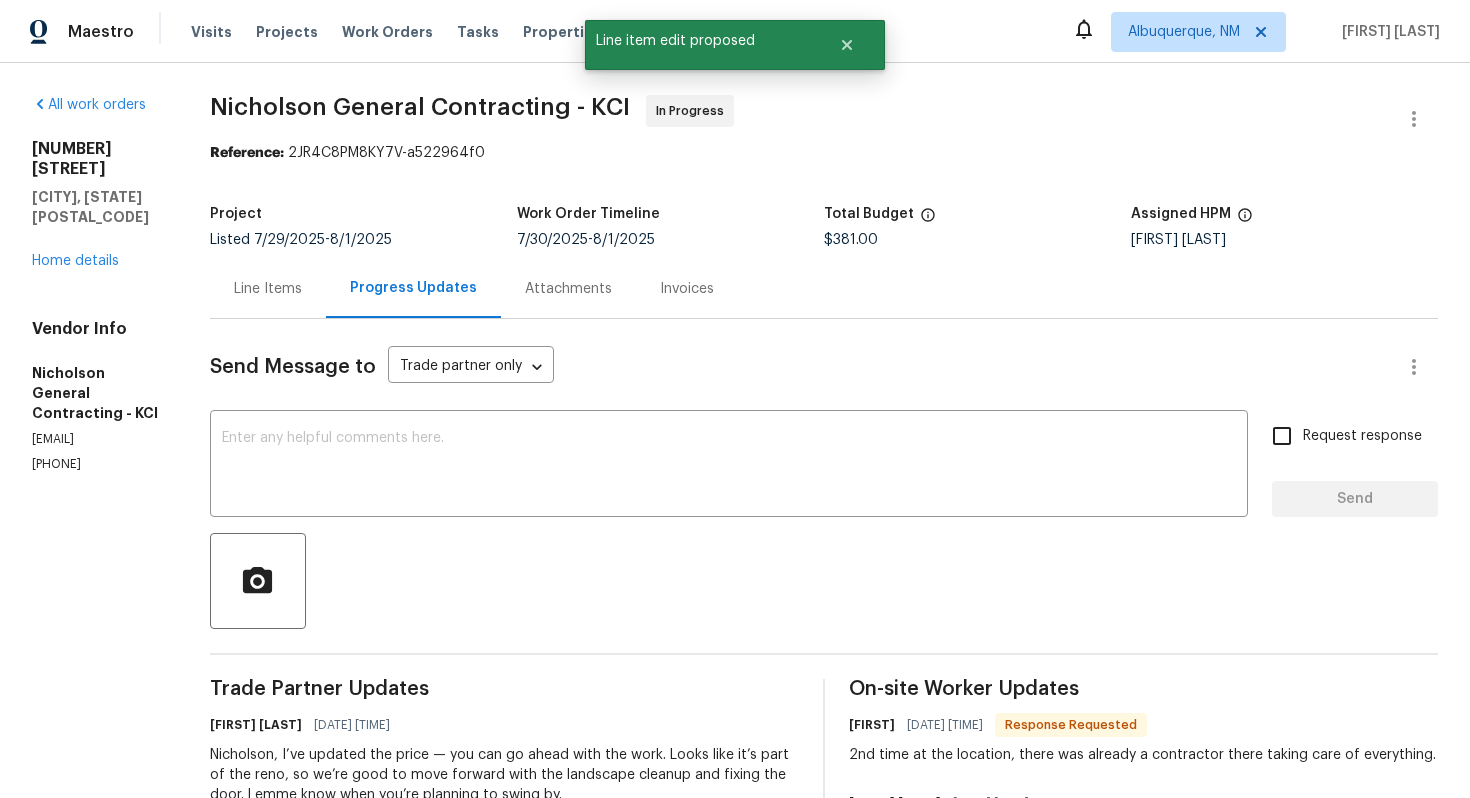 click on "Line Items" at bounding box center [268, 289] 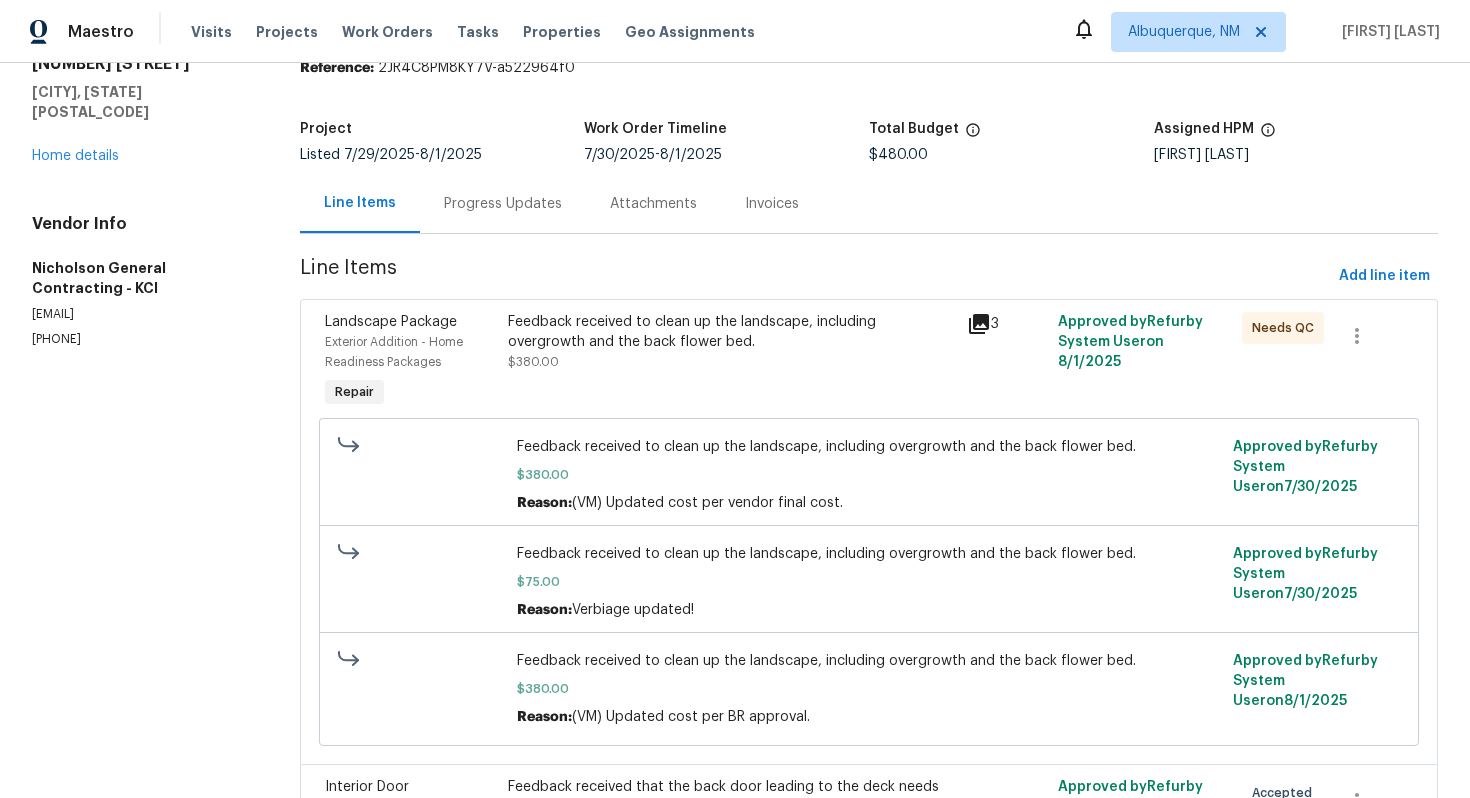 scroll, scrollTop: 0, scrollLeft: 0, axis: both 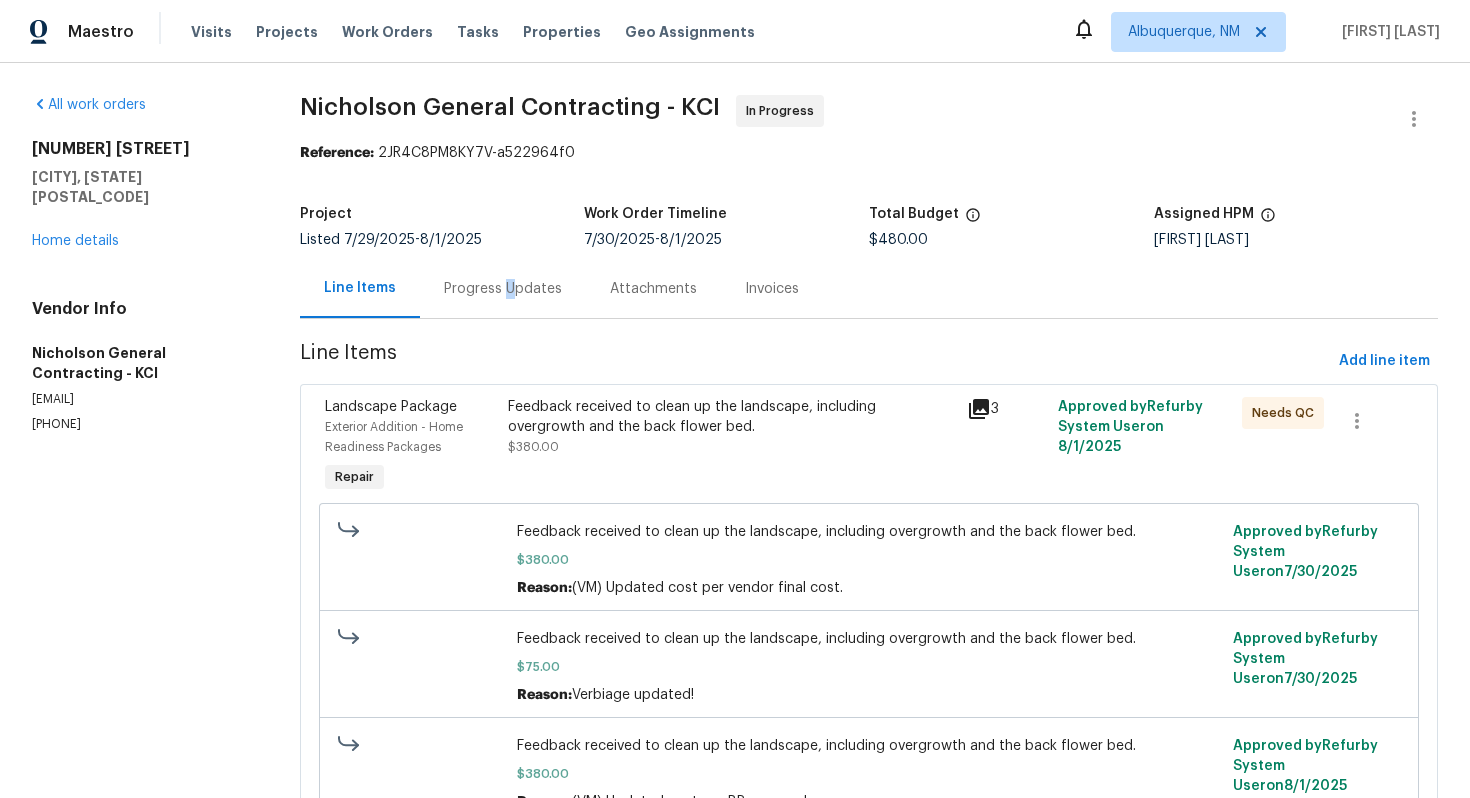 click on "Progress Updates" at bounding box center (503, 289) 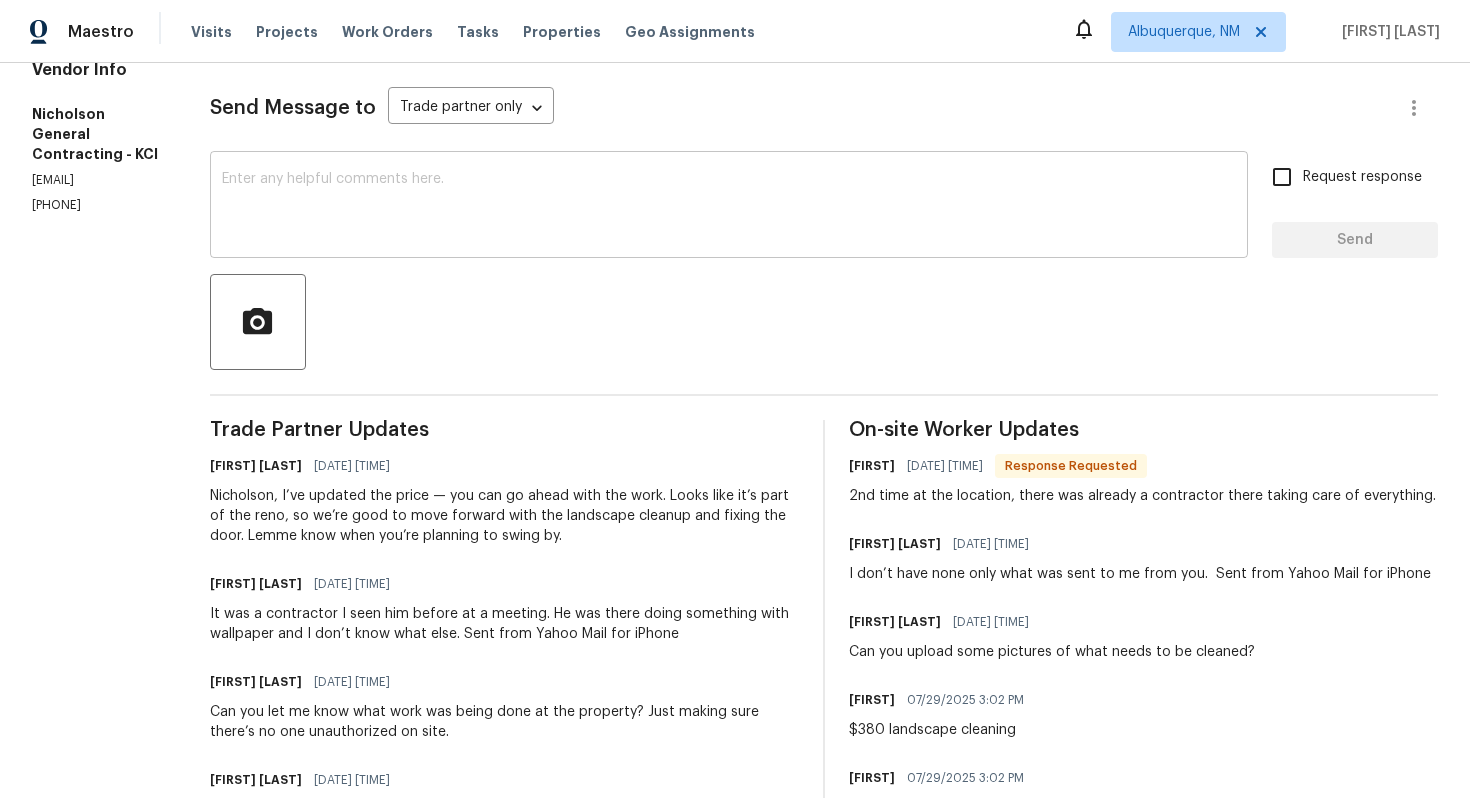 scroll, scrollTop: 0, scrollLeft: 0, axis: both 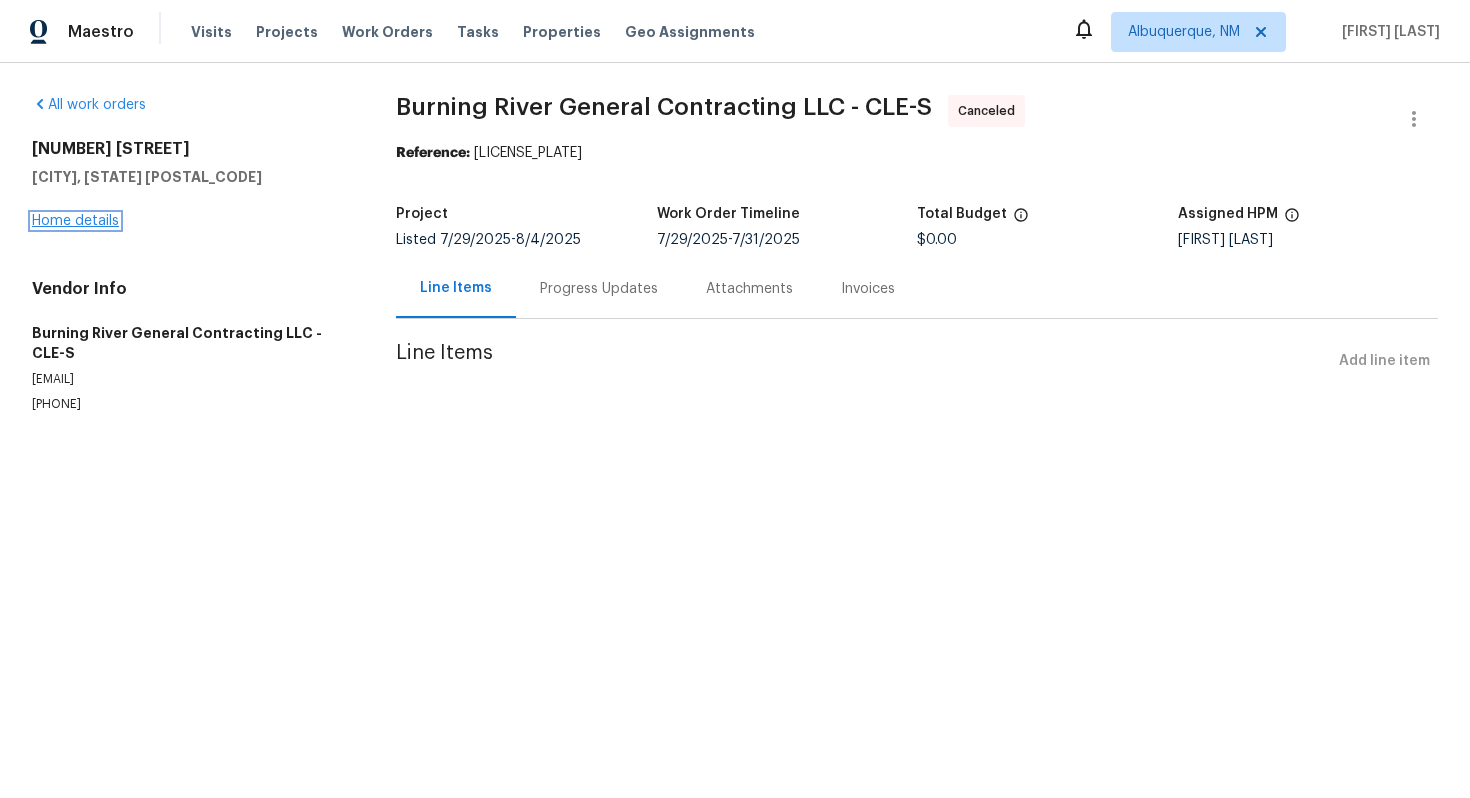 click on "Home details" at bounding box center [75, 221] 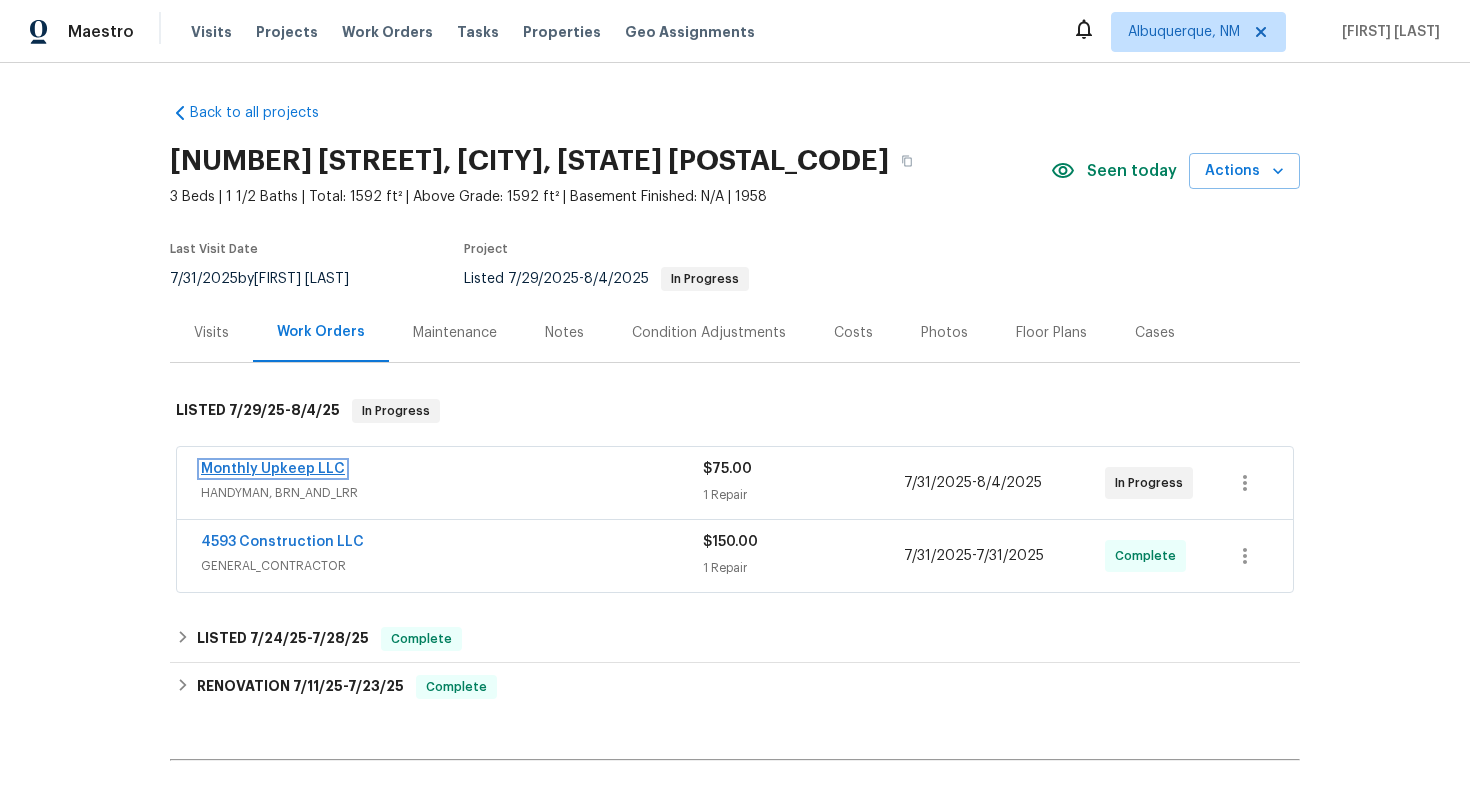 click on "Monthly Upkeep LLC" at bounding box center (273, 469) 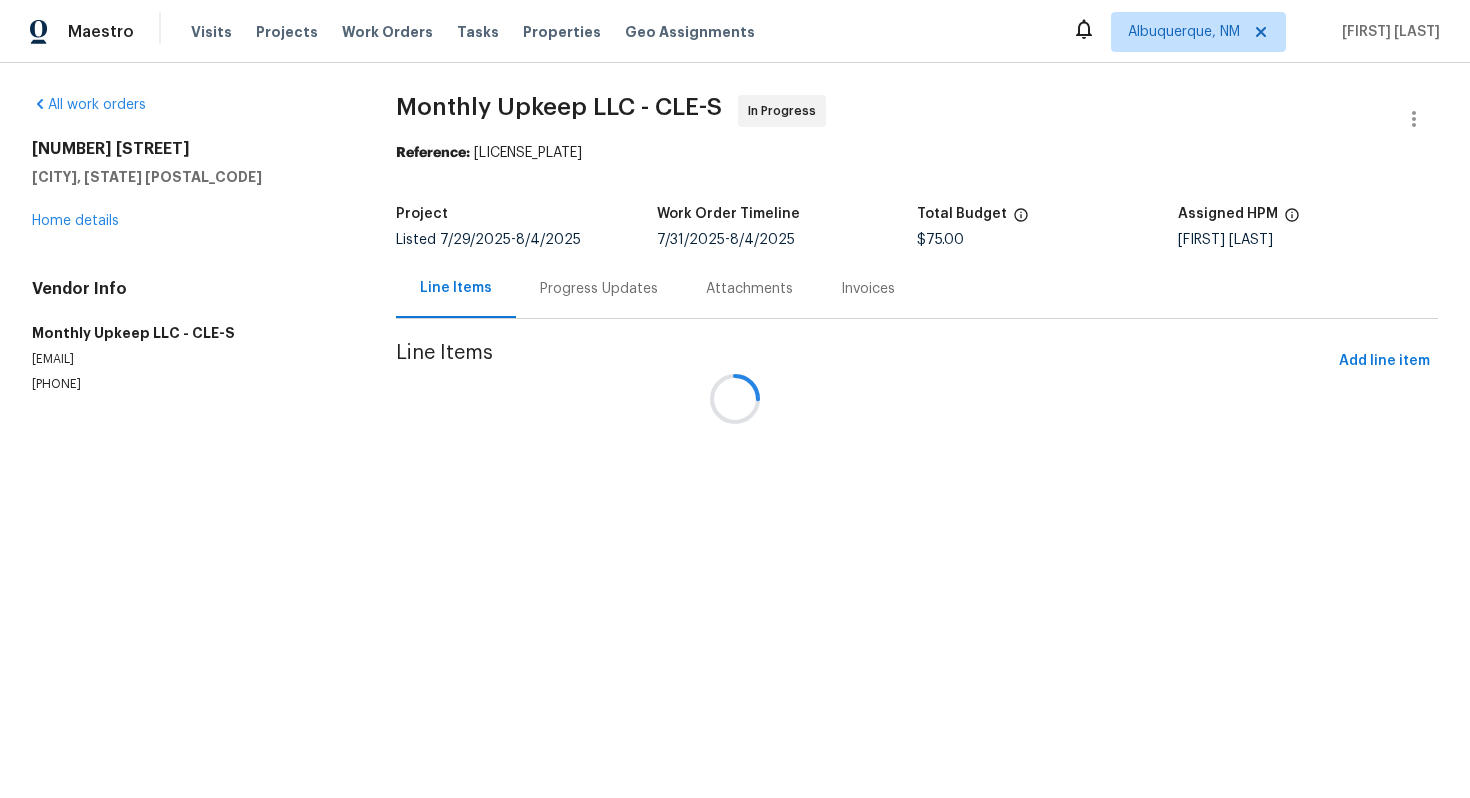 click at bounding box center (735, 399) 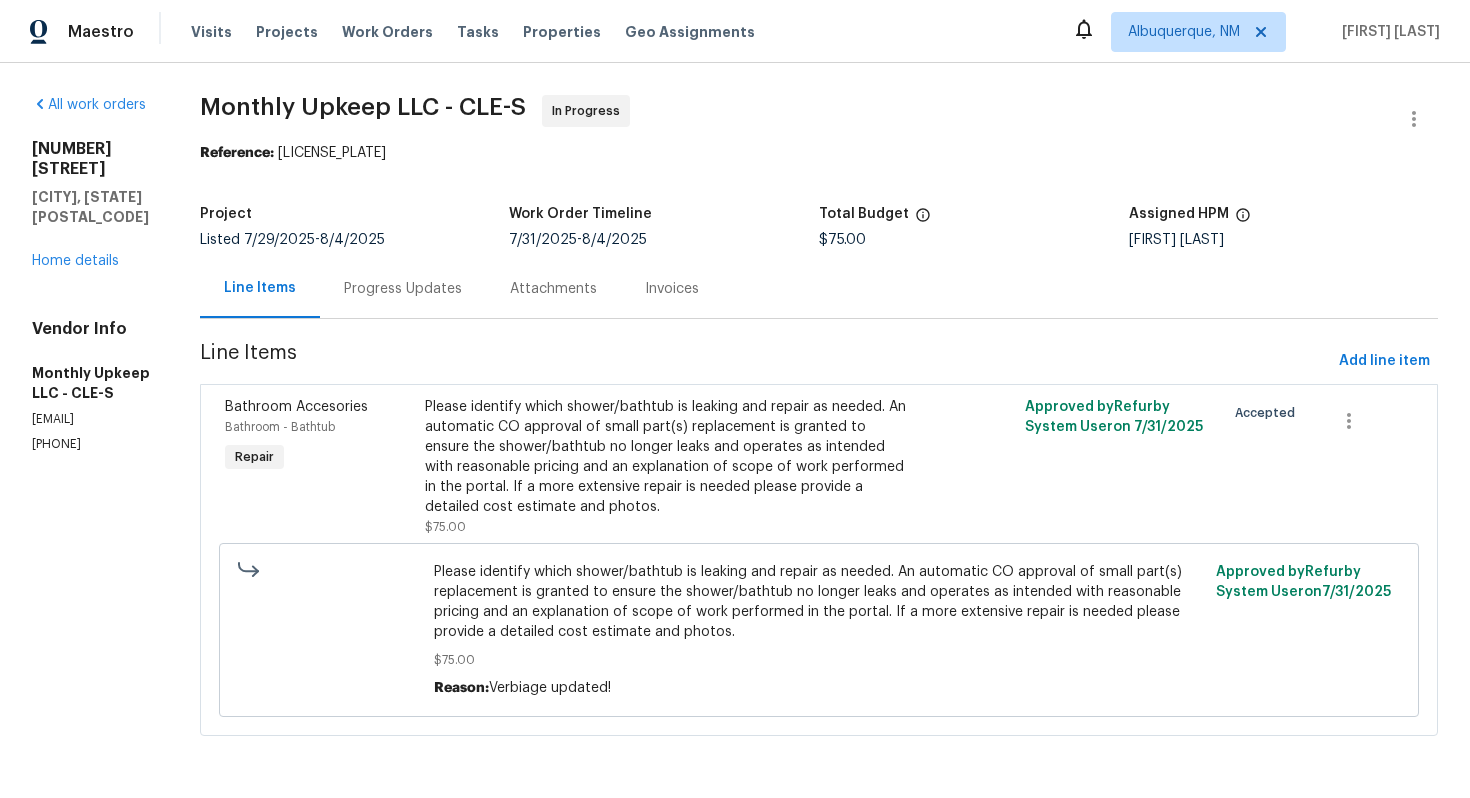 click on "Progress Updates" at bounding box center [403, 288] 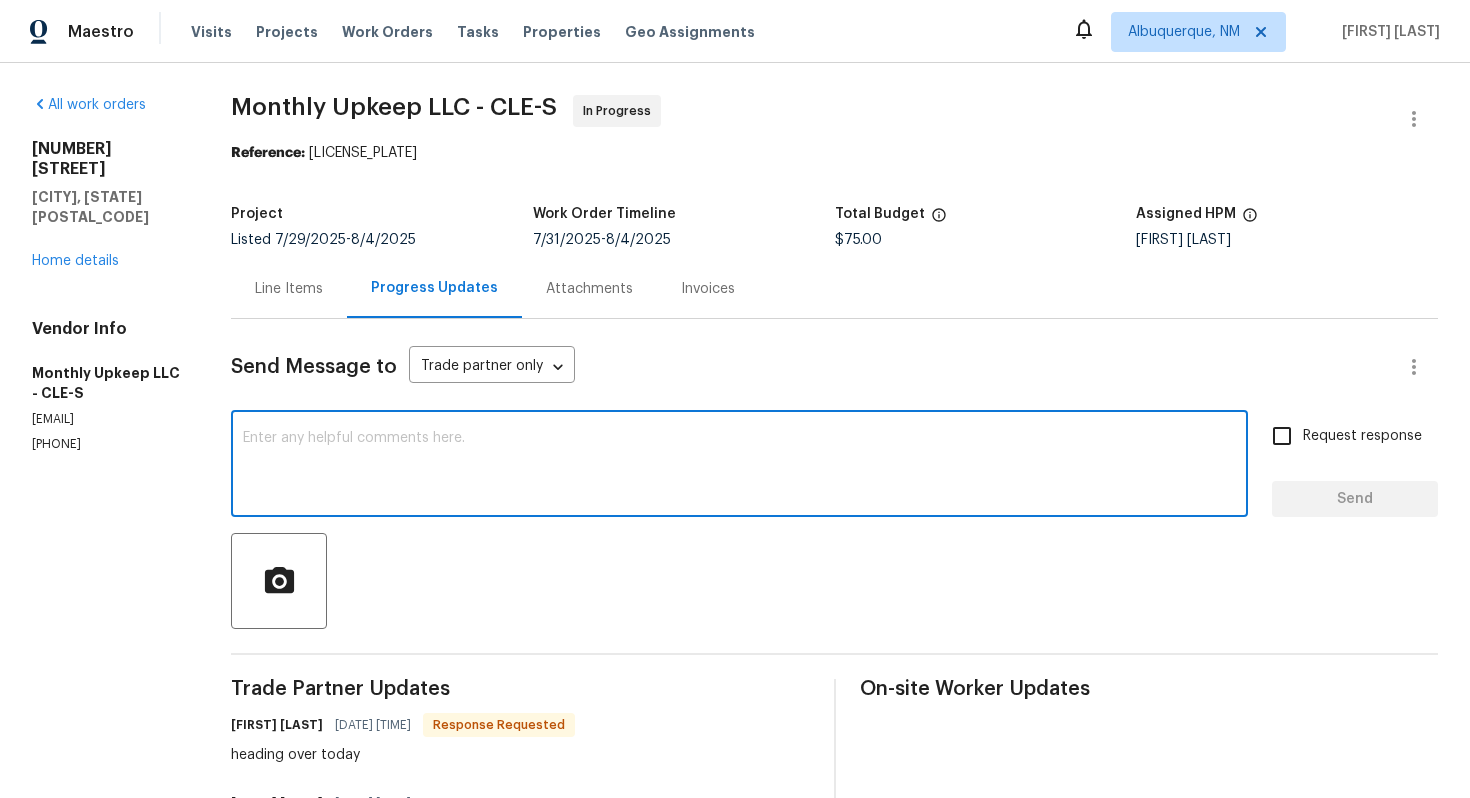 click at bounding box center [739, 466] 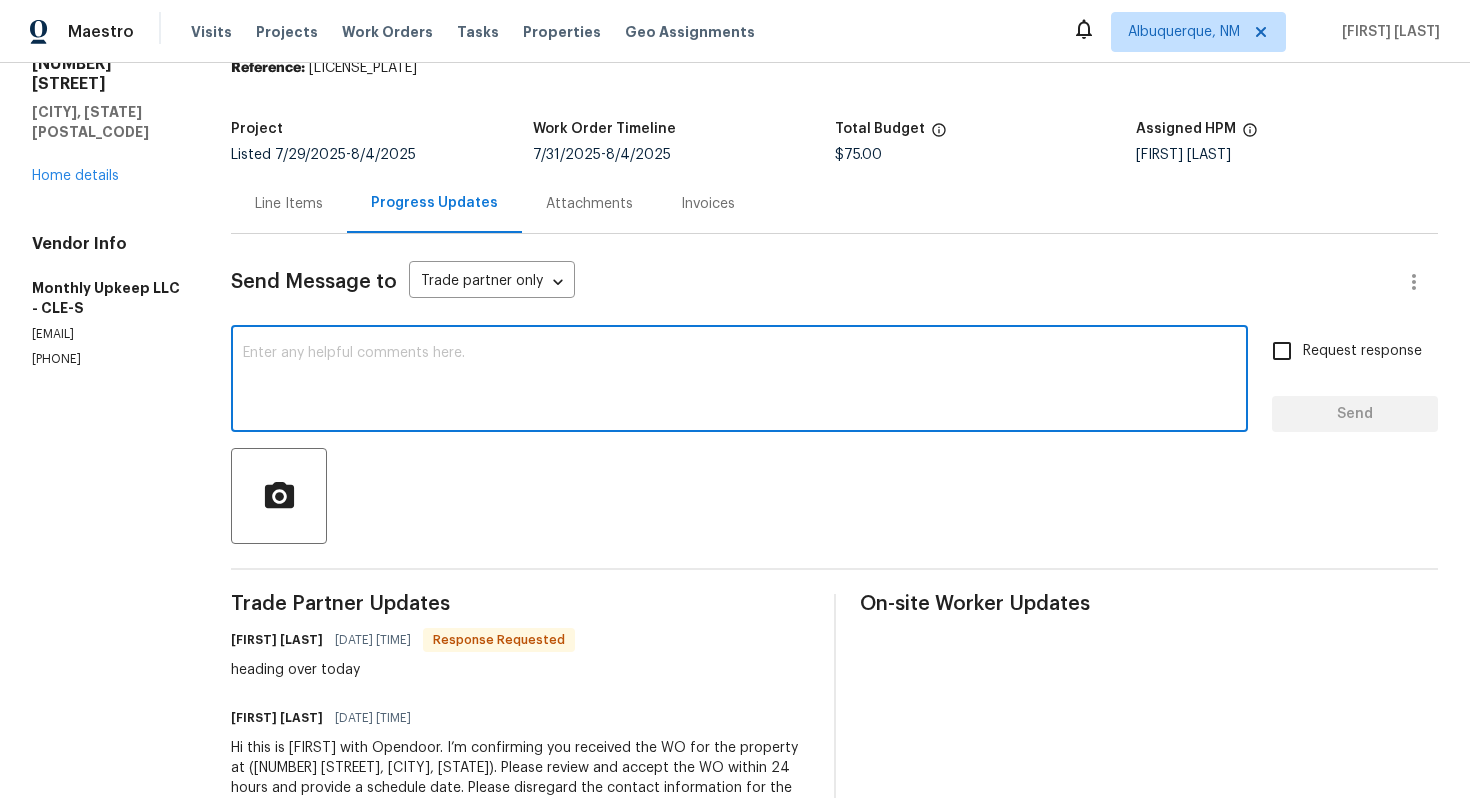 scroll, scrollTop: 121, scrollLeft: 0, axis: vertical 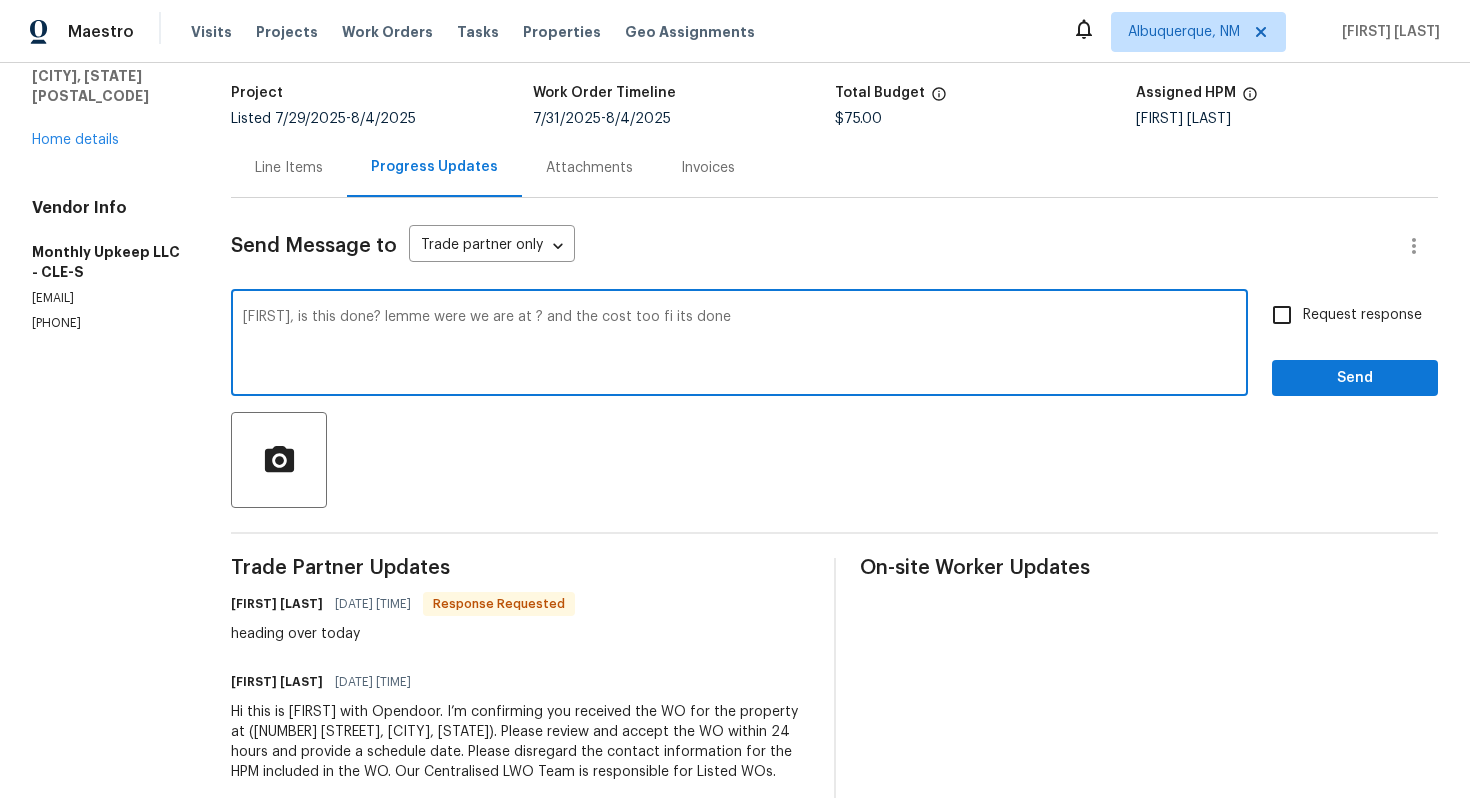 type on "[FIRST], is this done? lemme were we are at ? and the cost too fi its done!" 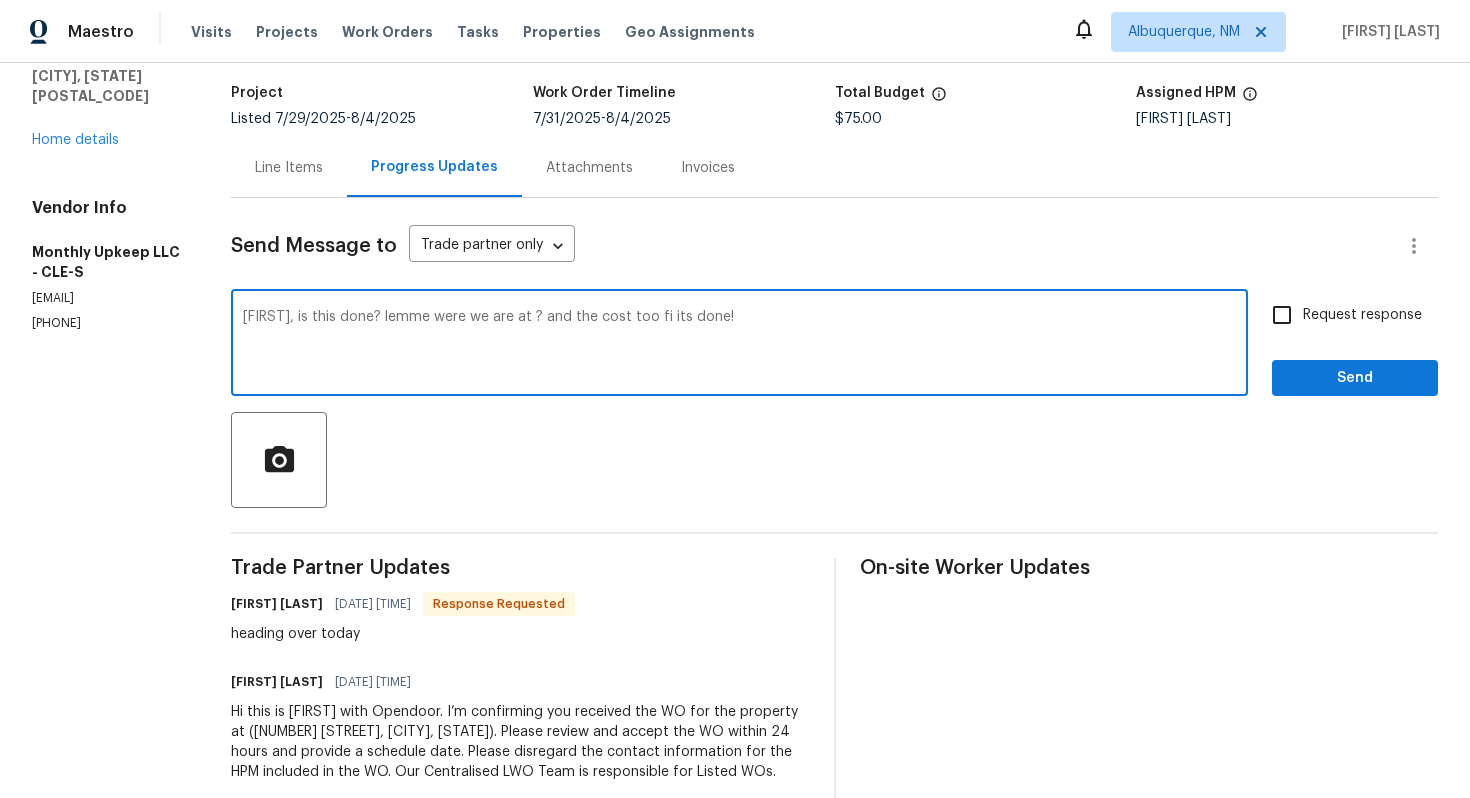 type 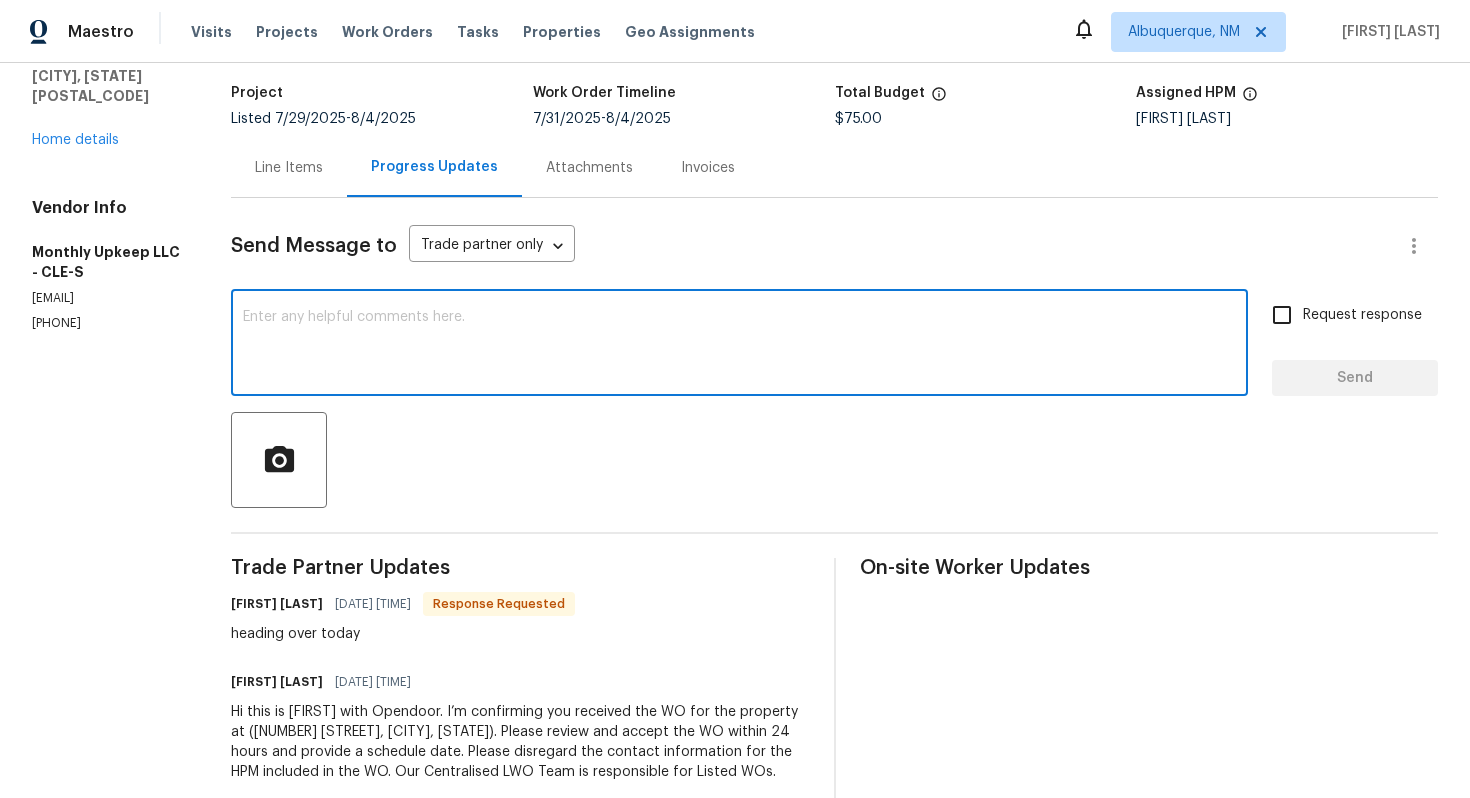 click on "Line Items" at bounding box center (289, 167) 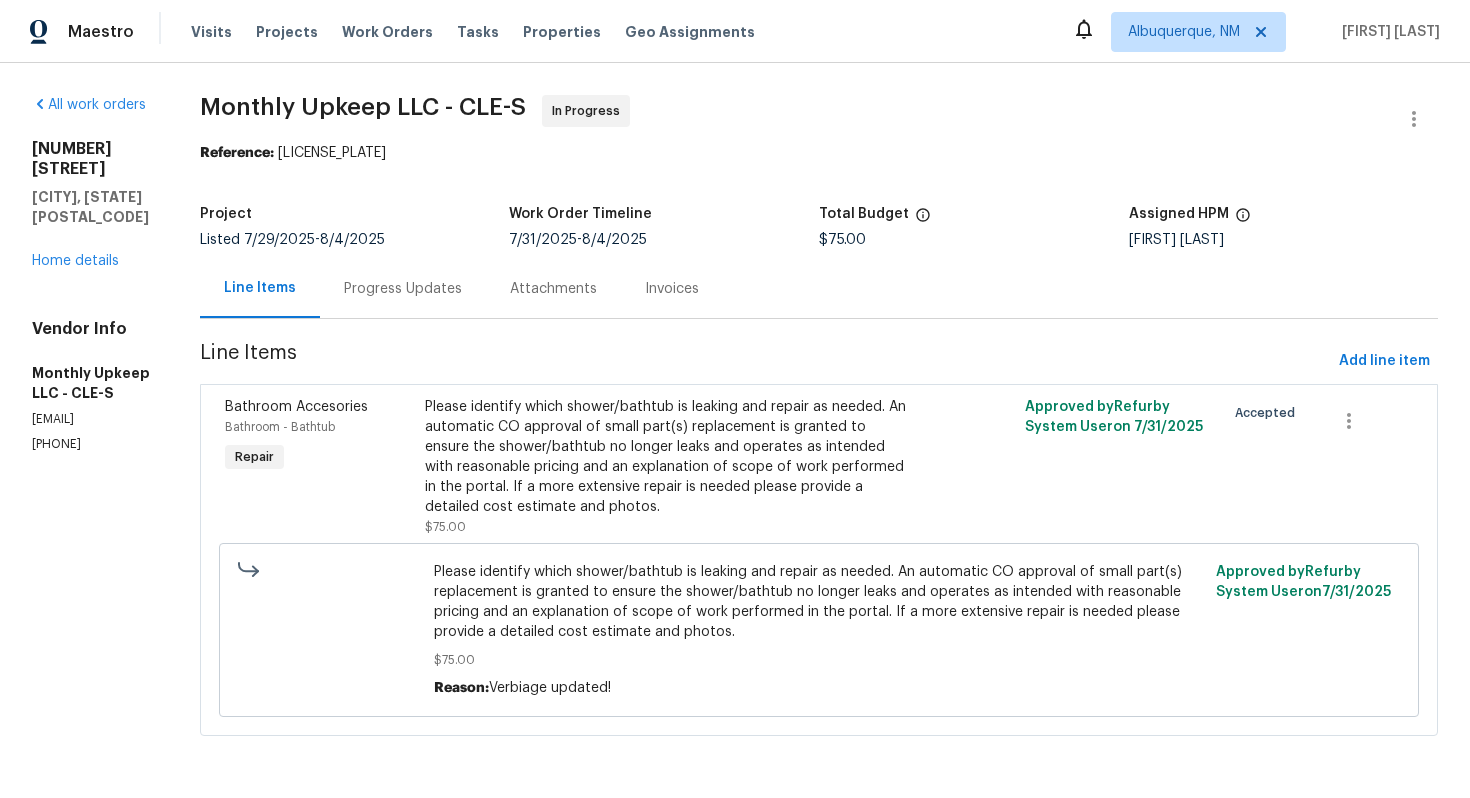 scroll, scrollTop: 0, scrollLeft: 0, axis: both 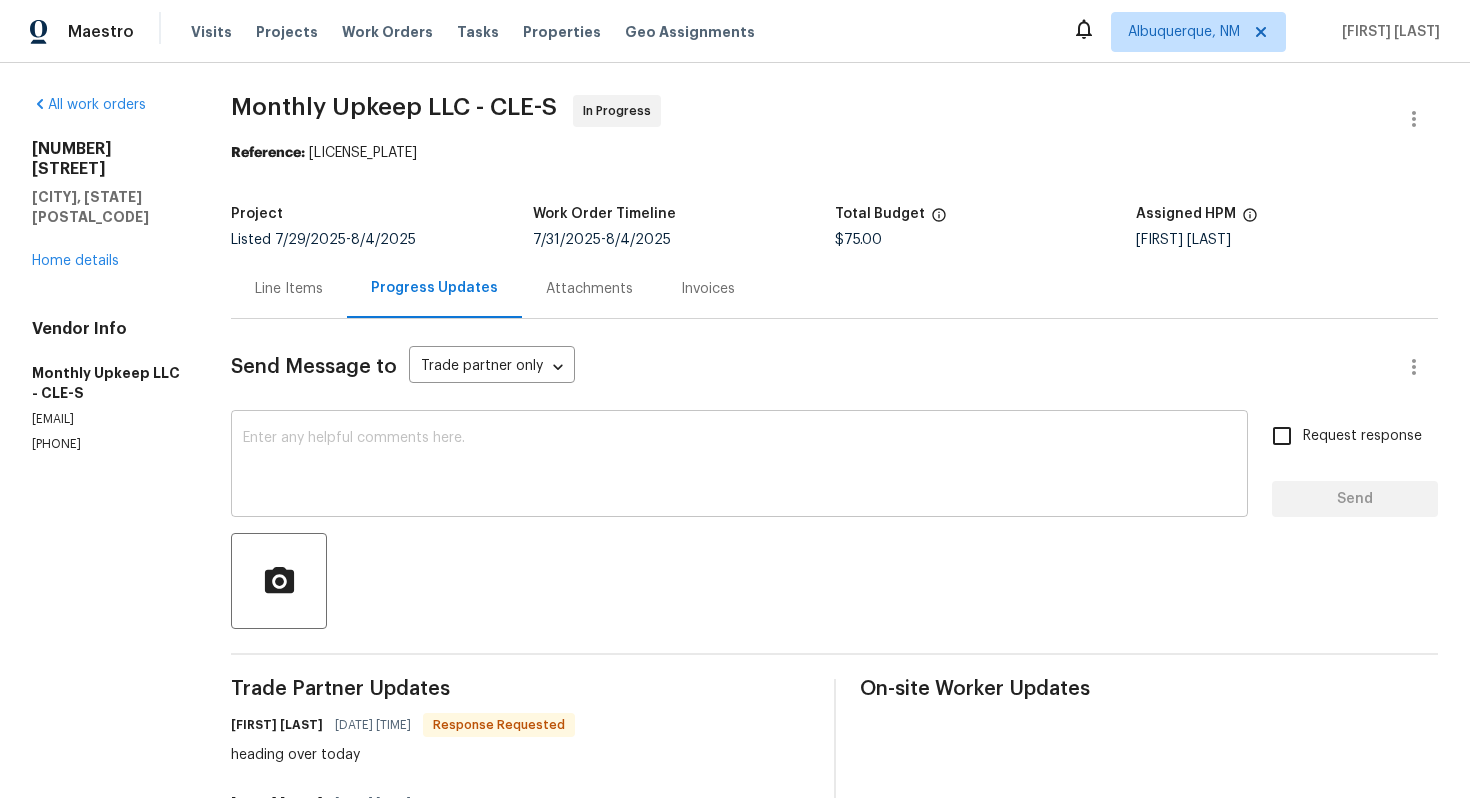 click at bounding box center (739, 466) 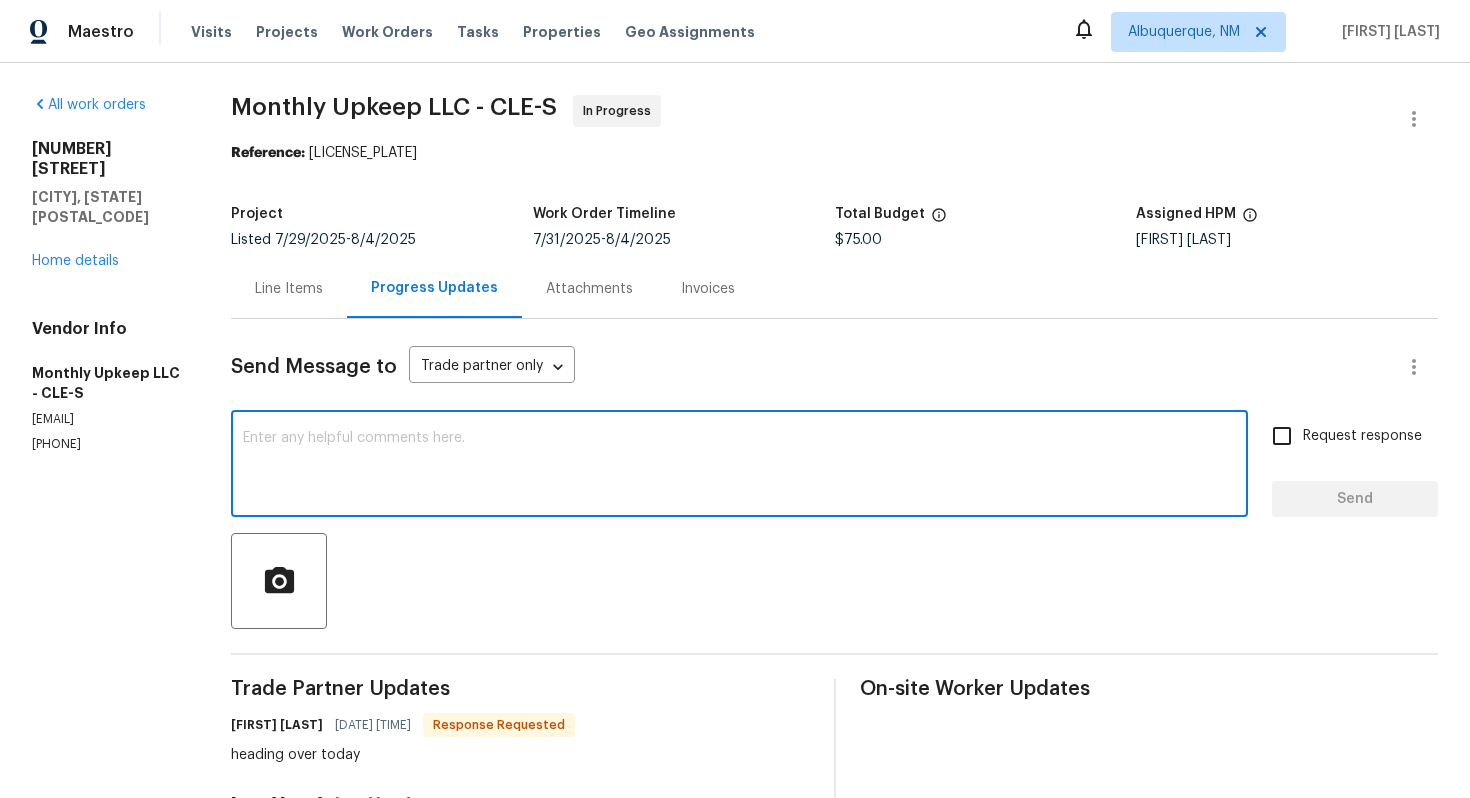 paste on "[FIRST], is this all wrapped up? Lemme know where we’re at and what the final cost is if it’s done. Thanks!" 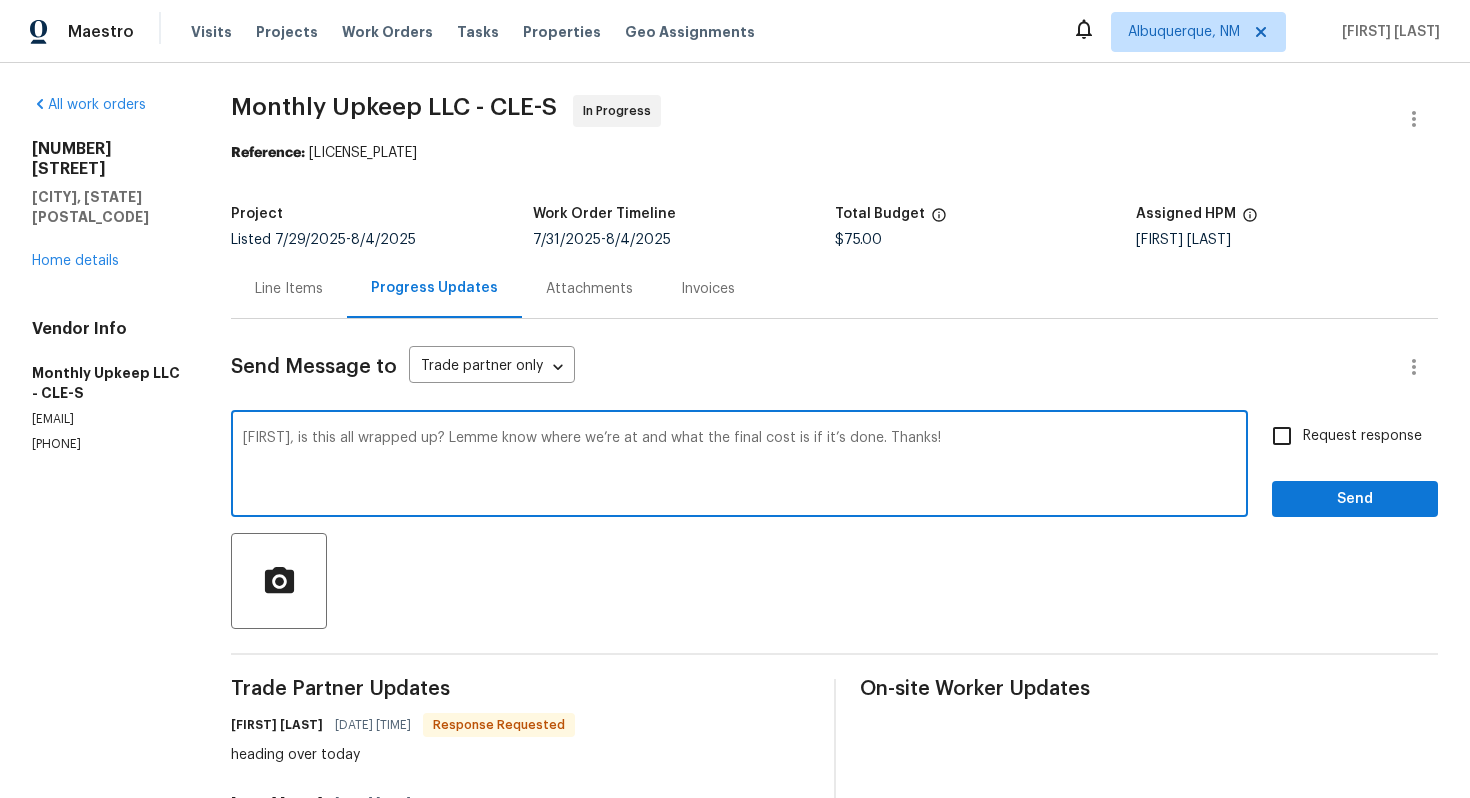 type on "[FIRST], is this all wrapped up? Lemme know where we’re at and what the final cost is if it’s done. Thanks!" 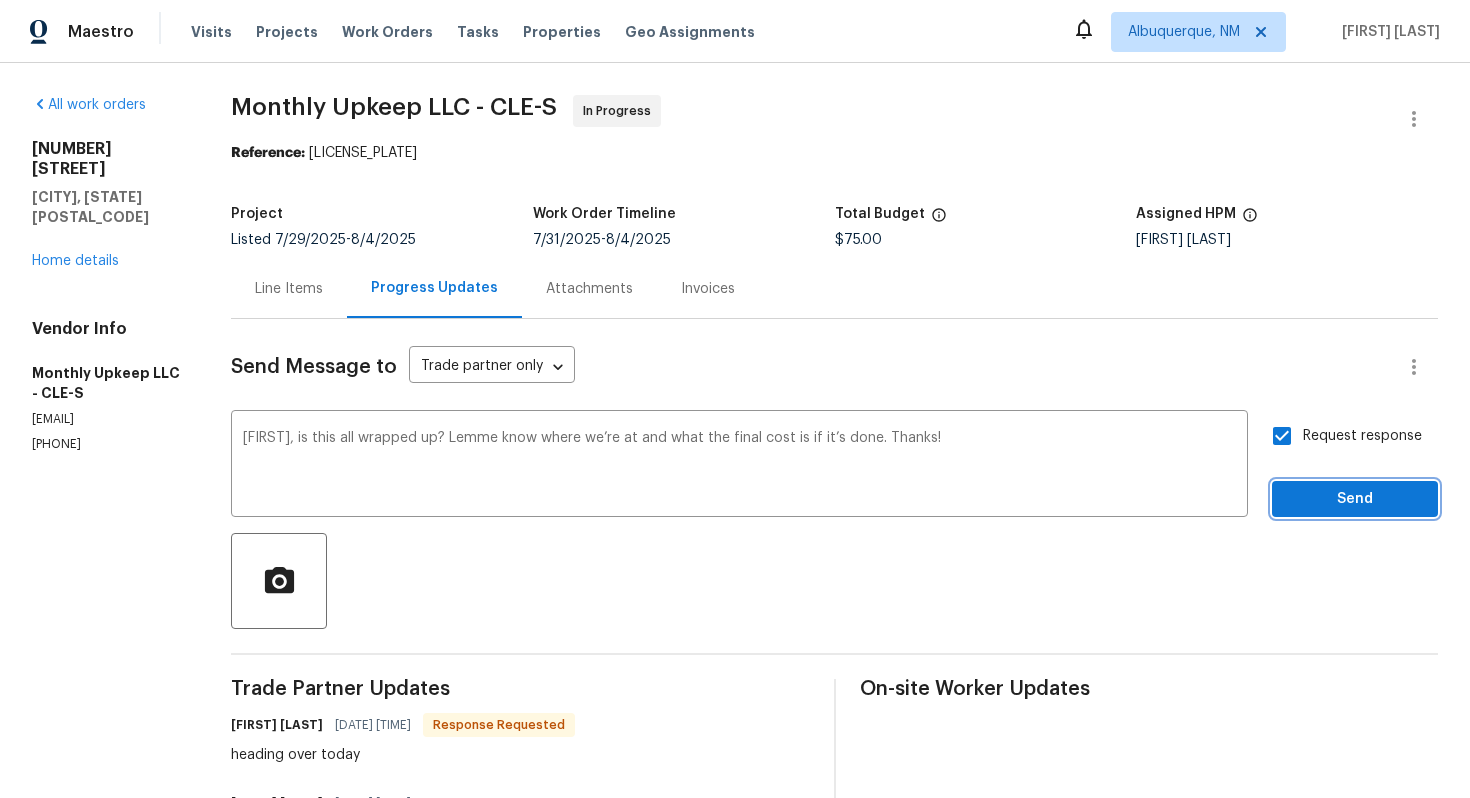 click on "Send" at bounding box center (1355, 499) 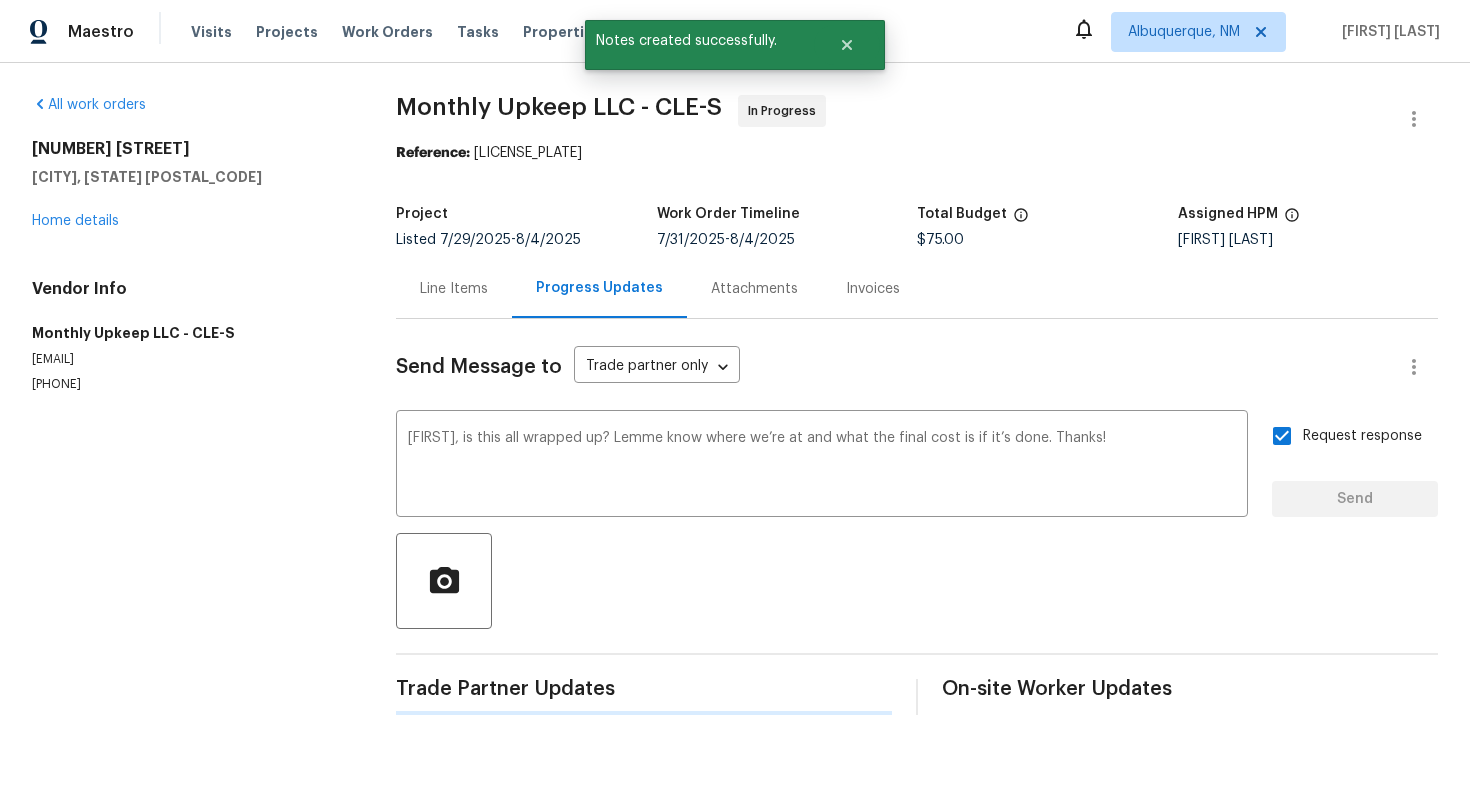 type 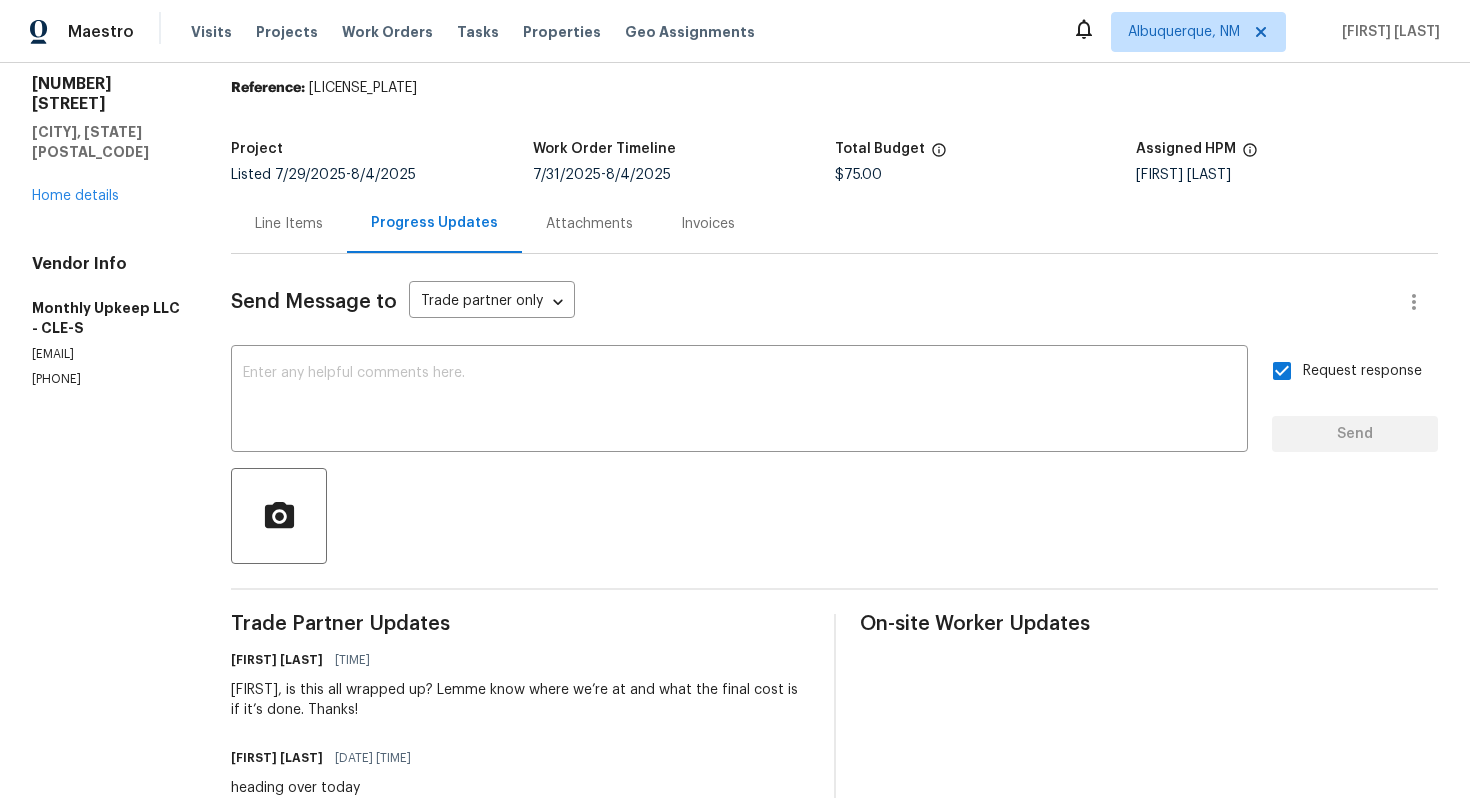 scroll, scrollTop: 73, scrollLeft: 0, axis: vertical 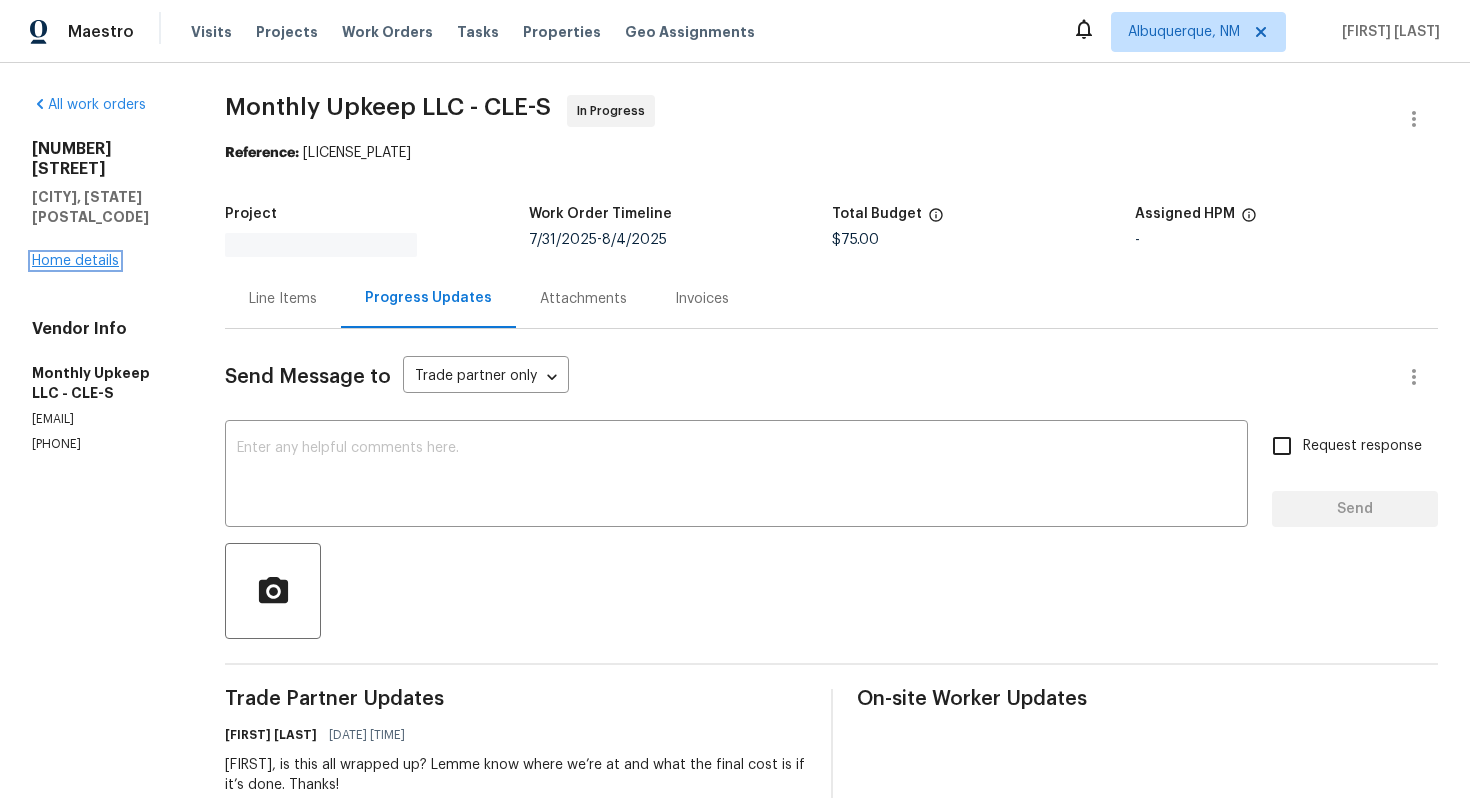 click on "Home details" at bounding box center (75, 261) 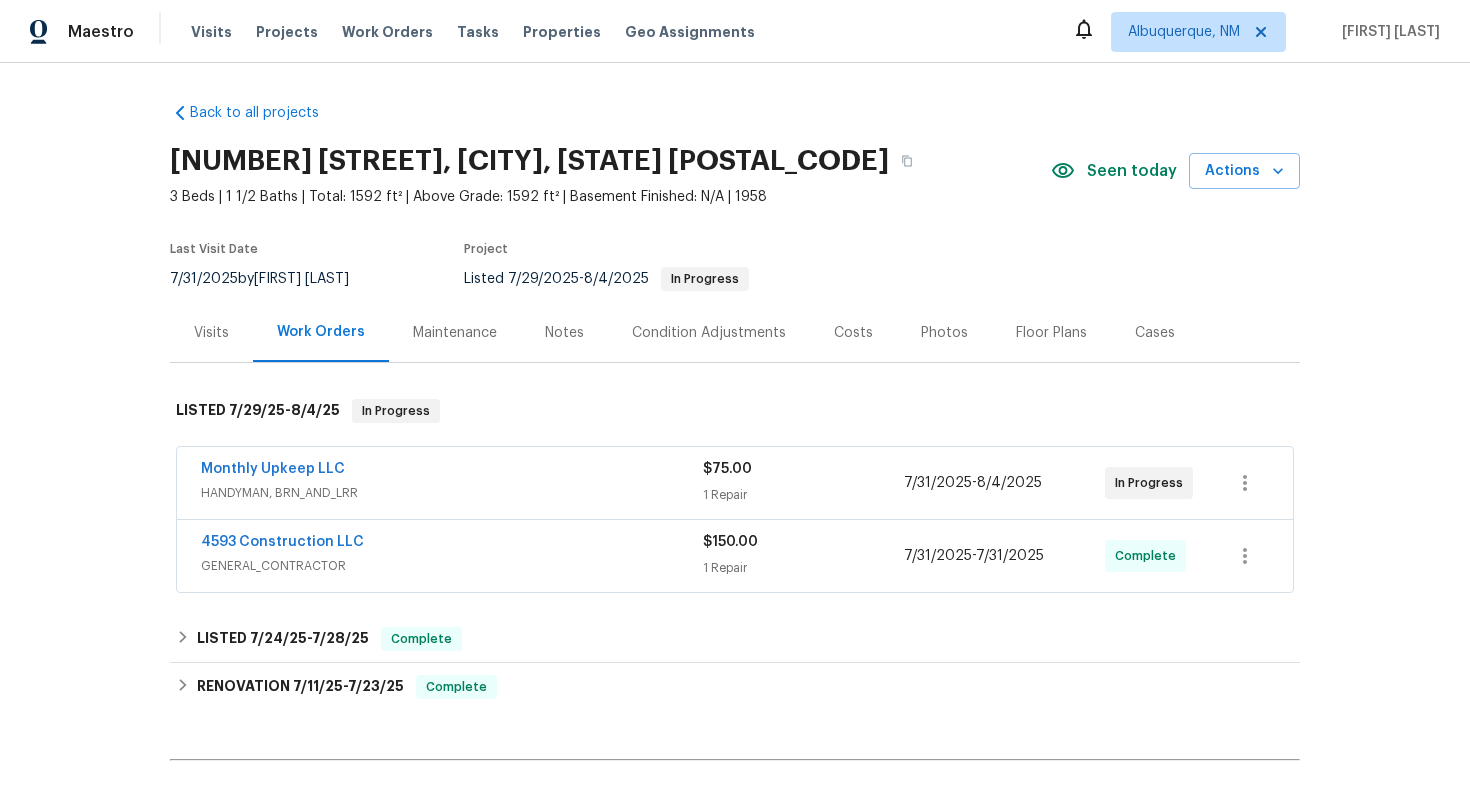 click on "GENERAL_CONTRACTOR" at bounding box center (452, 566) 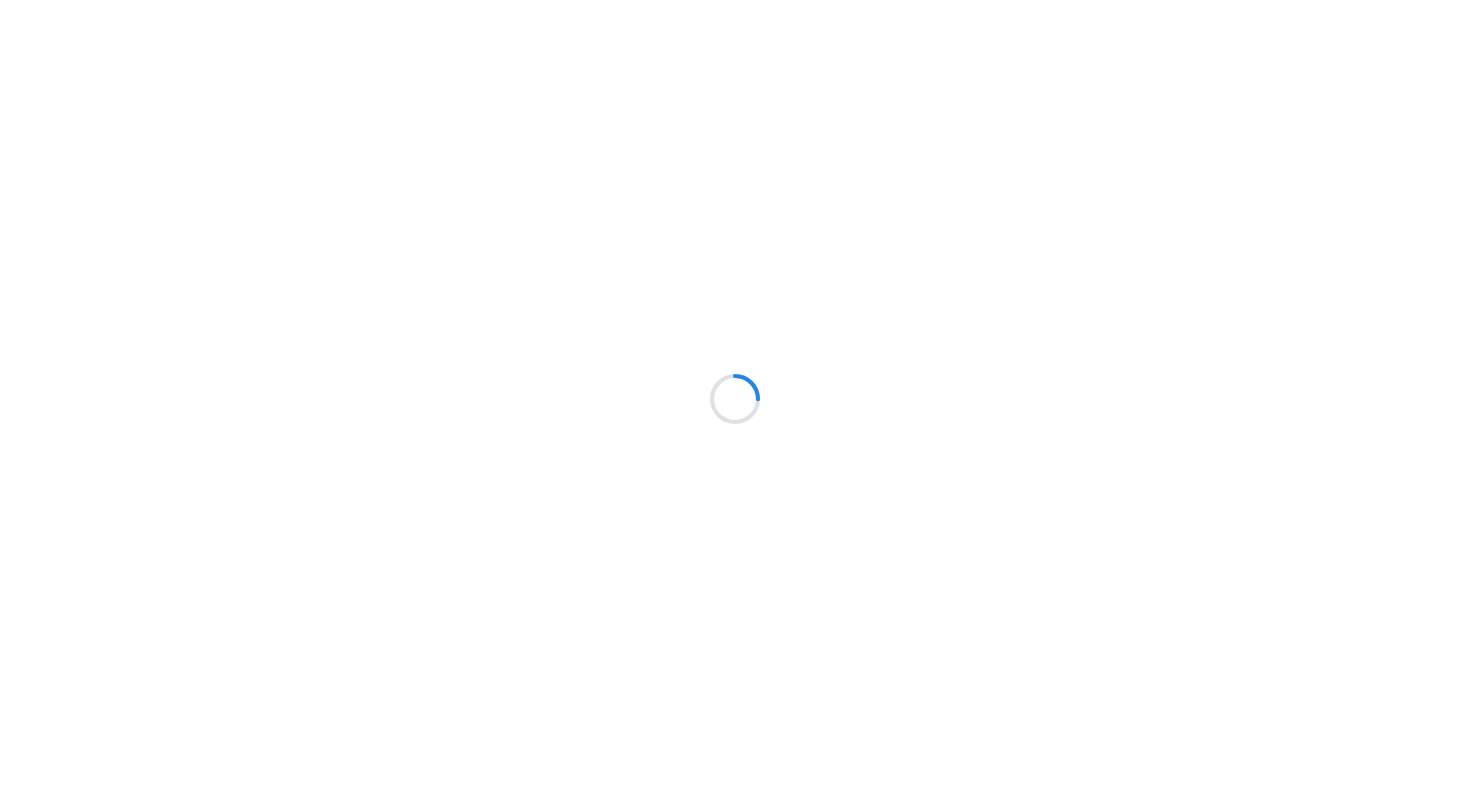 scroll, scrollTop: 0, scrollLeft: 0, axis: both 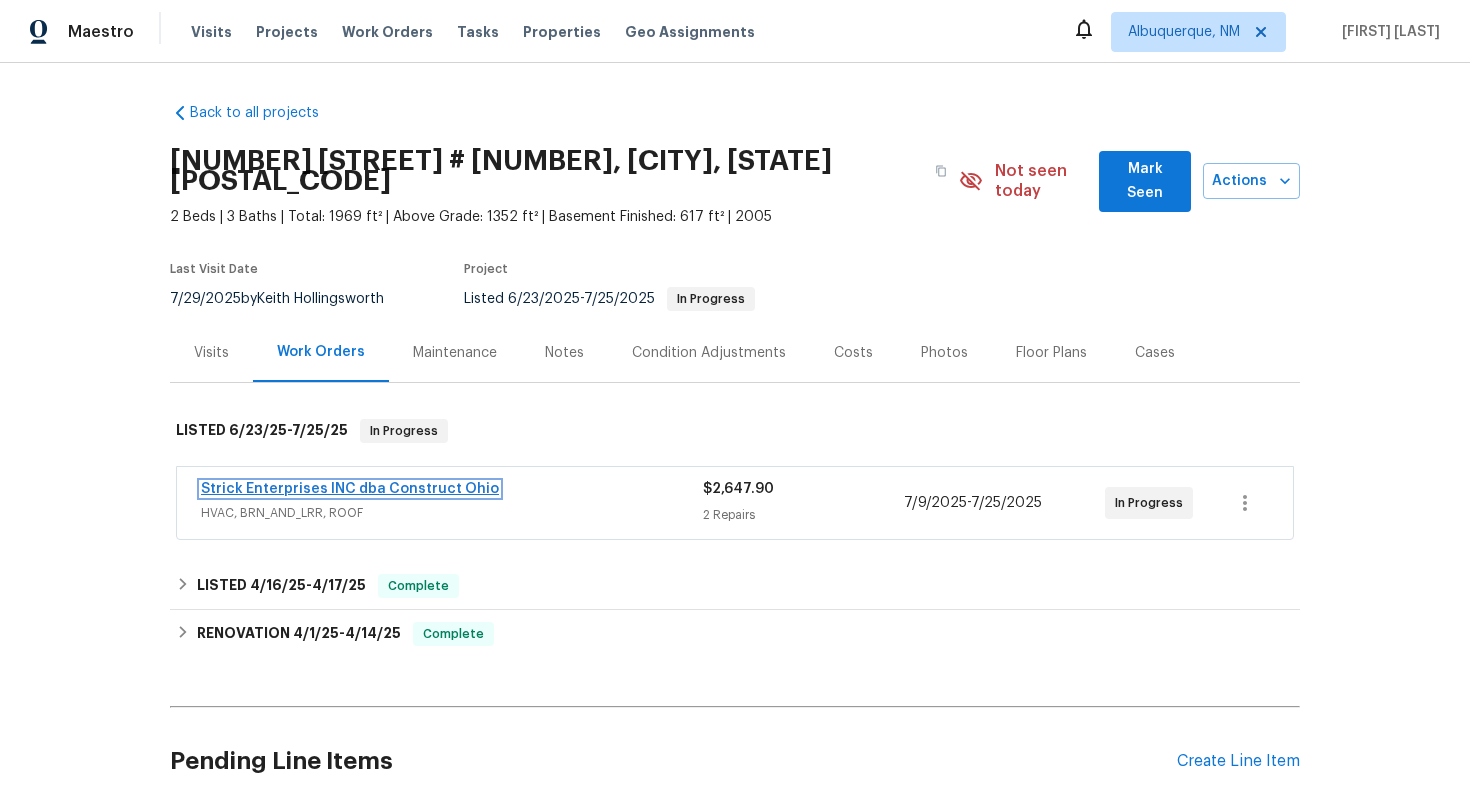 click on "Strick Enterprises INC dba Construct Ohio" at bounding box center (350, 489) 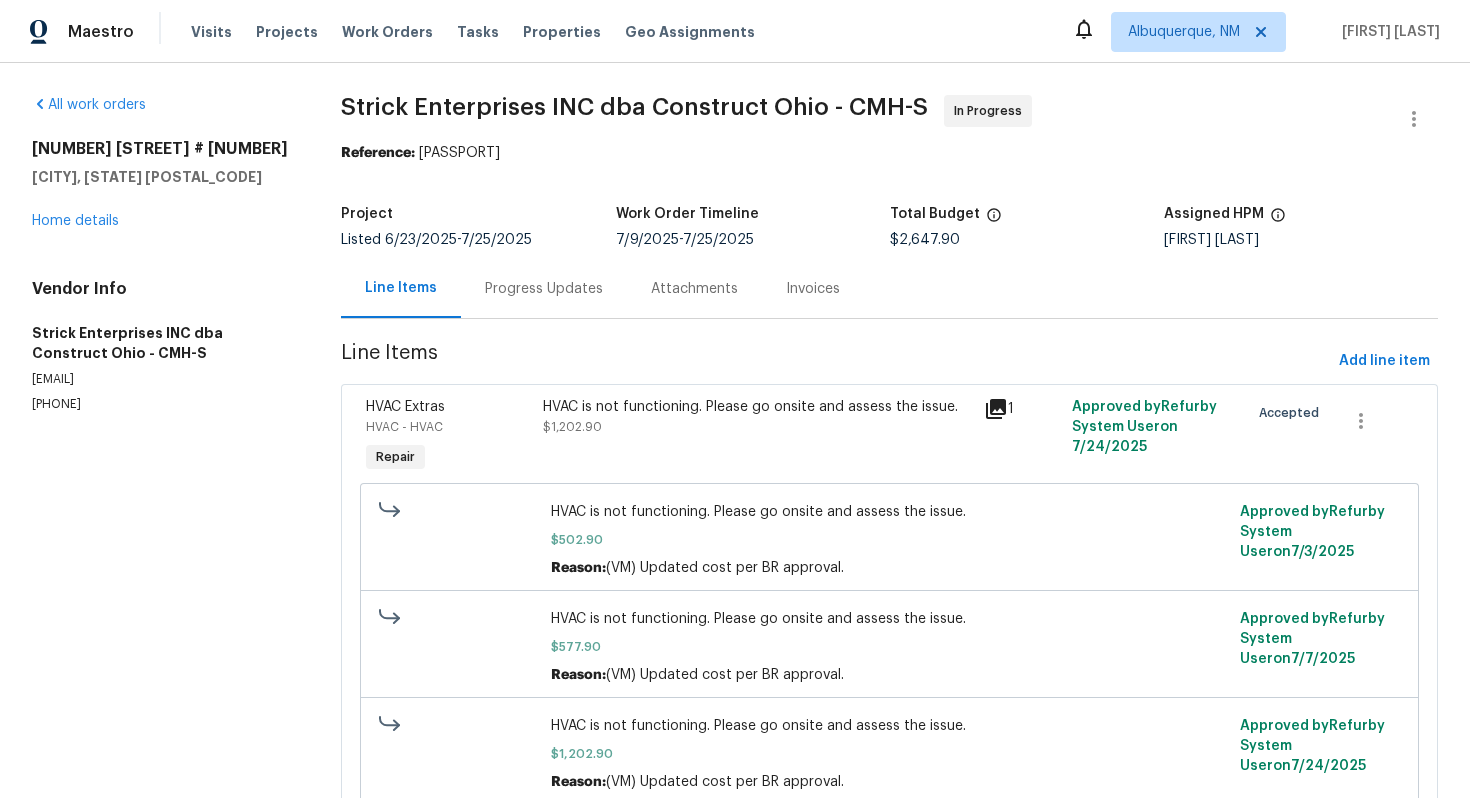 click on "Progress Updates" at bounding box center (544, 288) 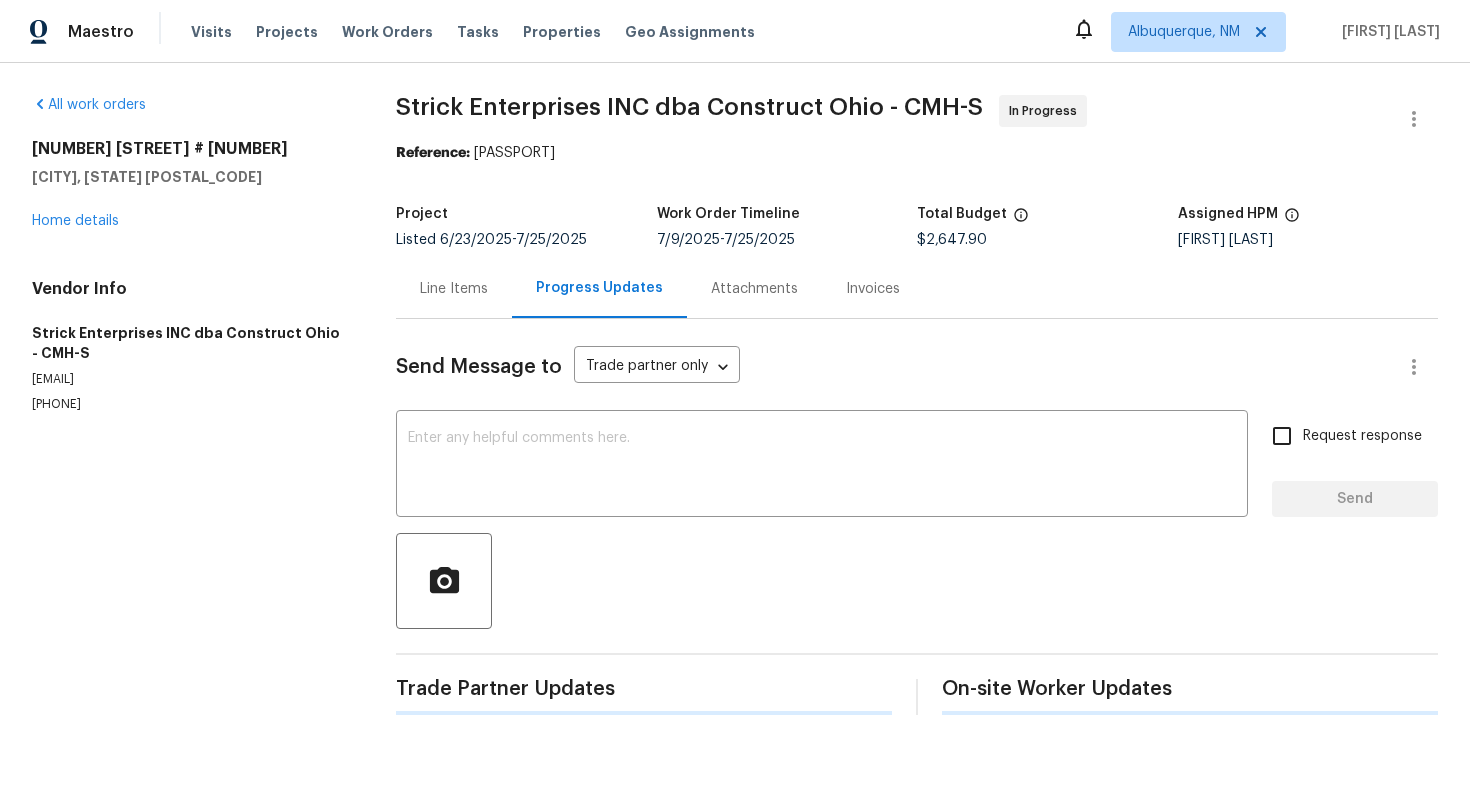 click on "Line Items" at bounding box center (454, 288) 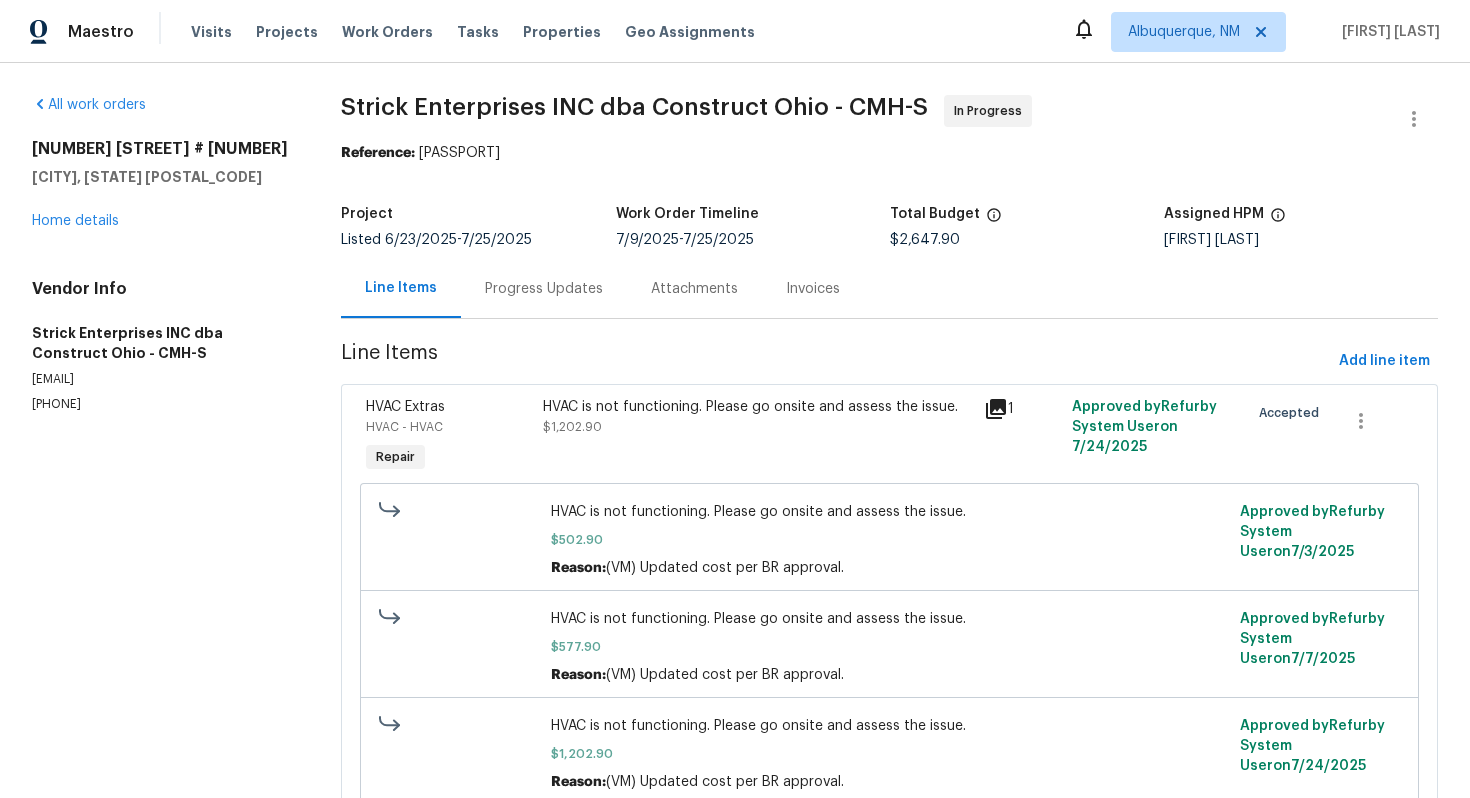 click on "Progress Updates" at bounding box center (544, 289) 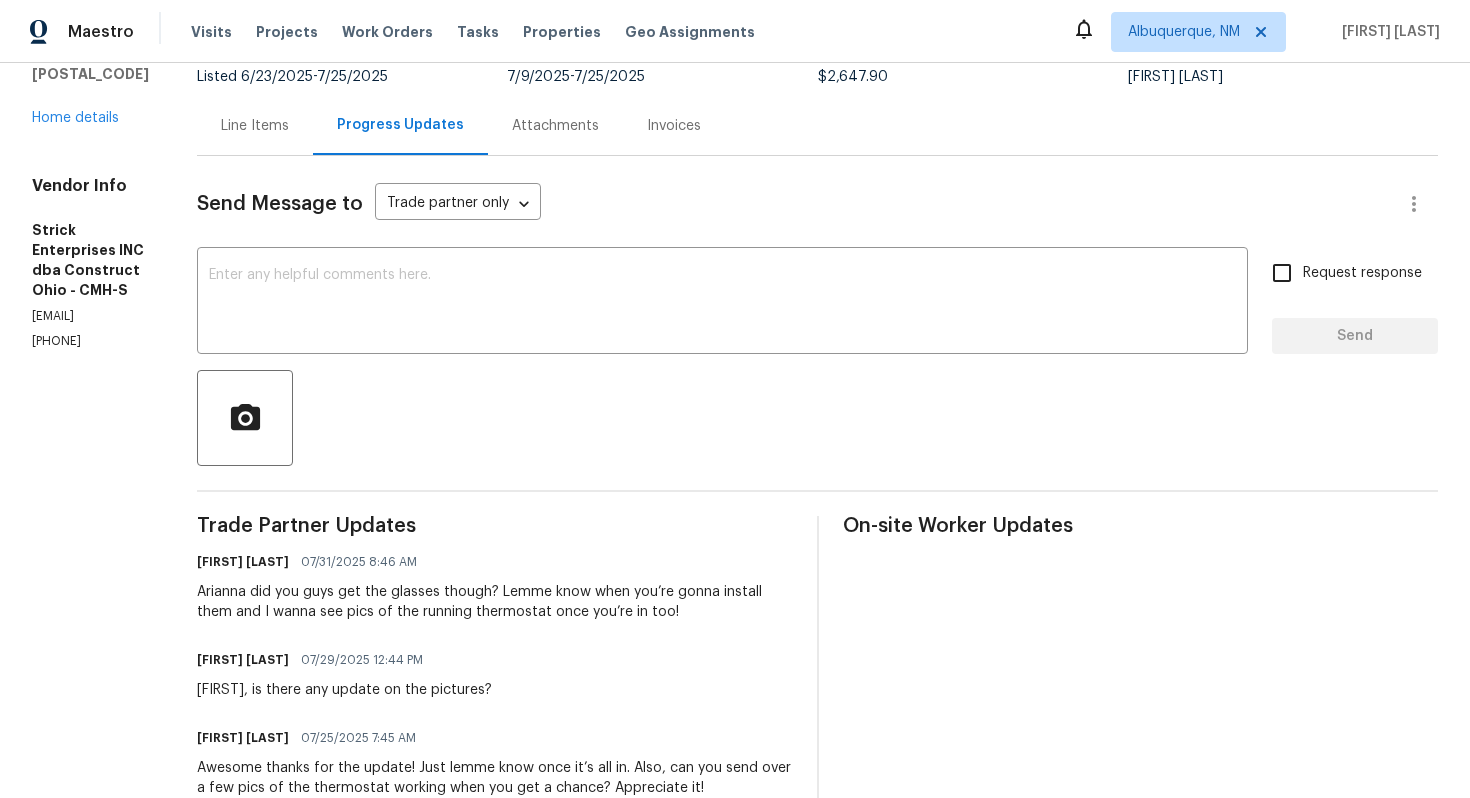 scroll, scrollTop: 146, scrollLeft: 0, axis: vertical 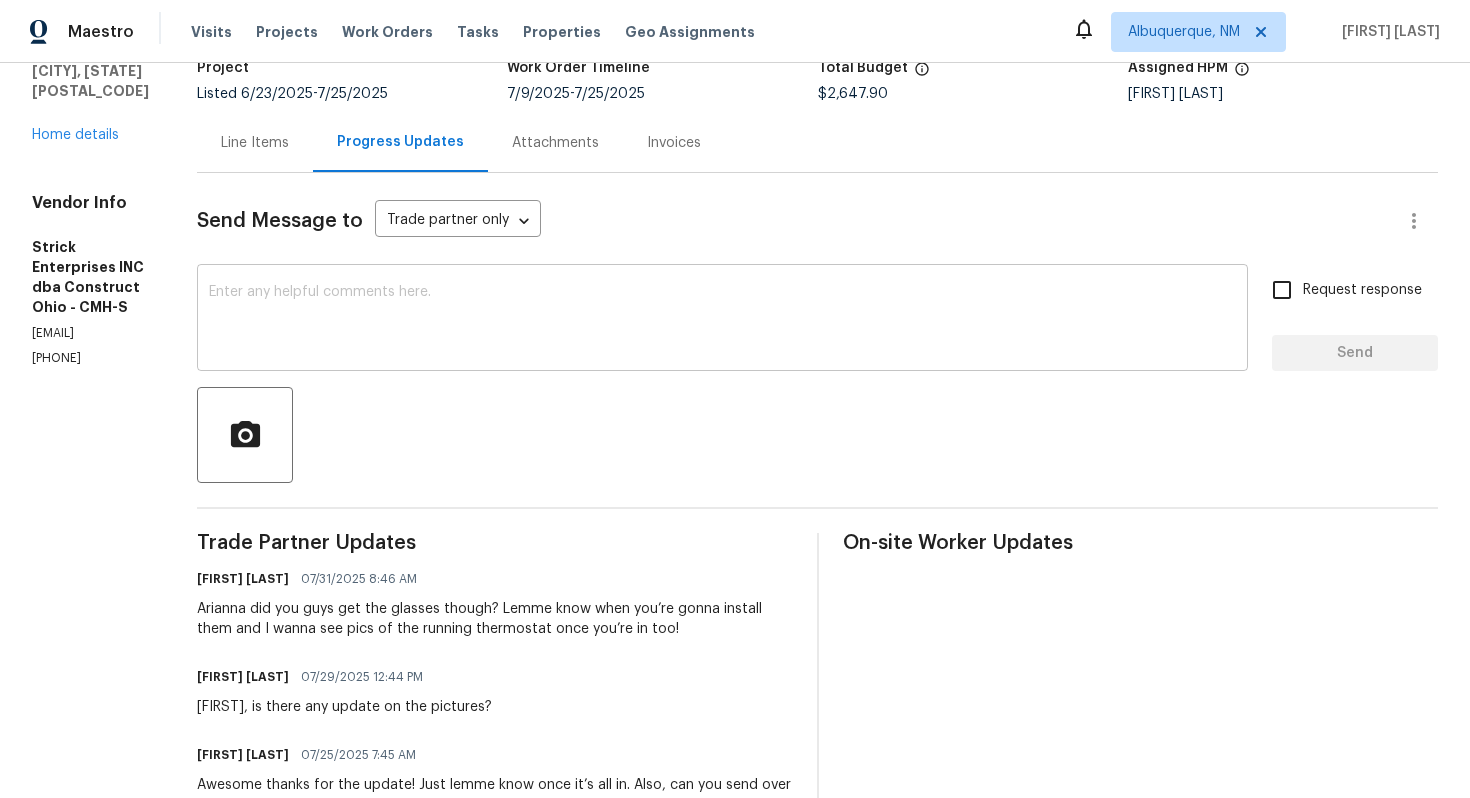 click at bounding box center (722, 320) 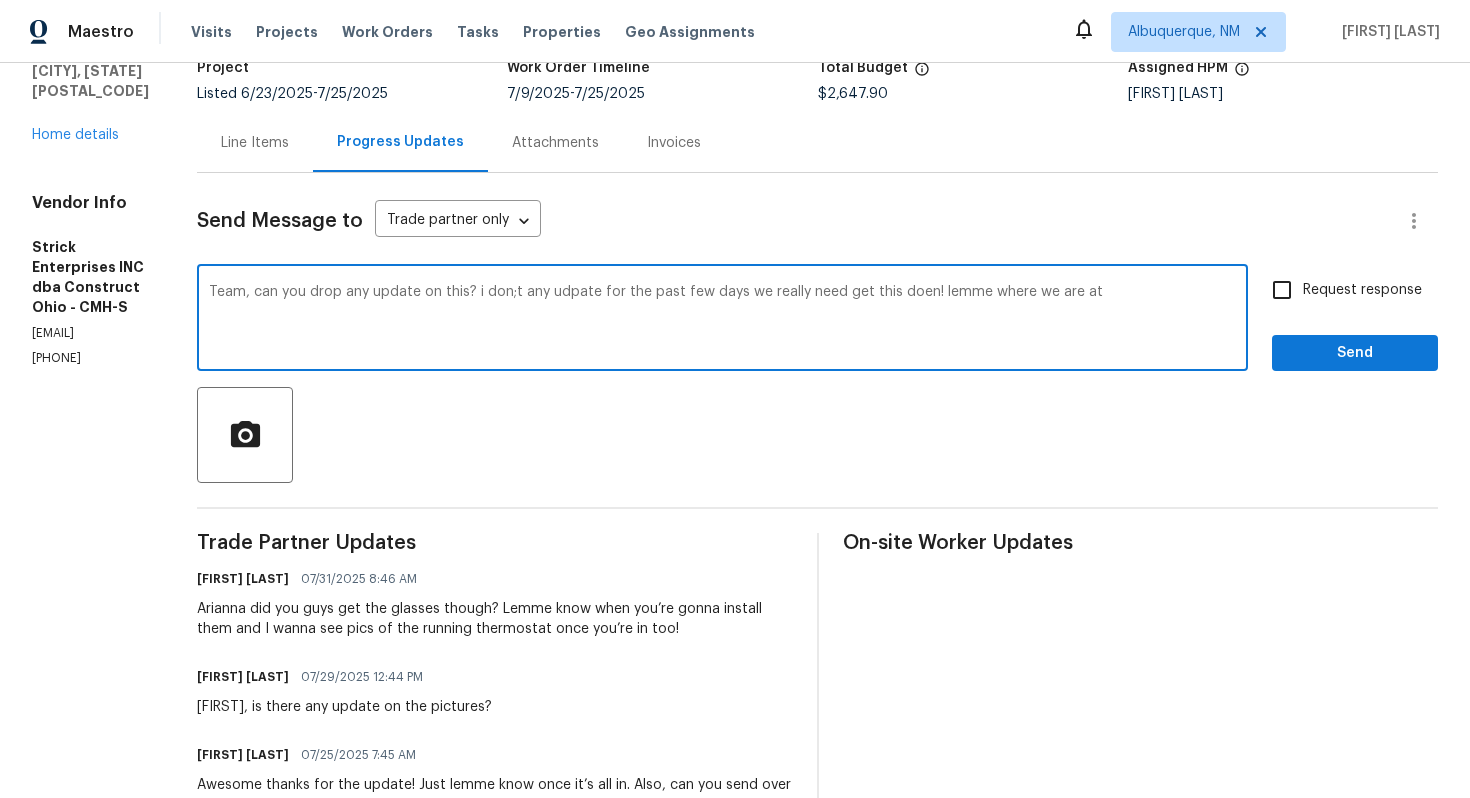 type on "Team, can you drop any update on this? i don;t any udpate for the past few days we really need get this doen! lemme where we are at!" 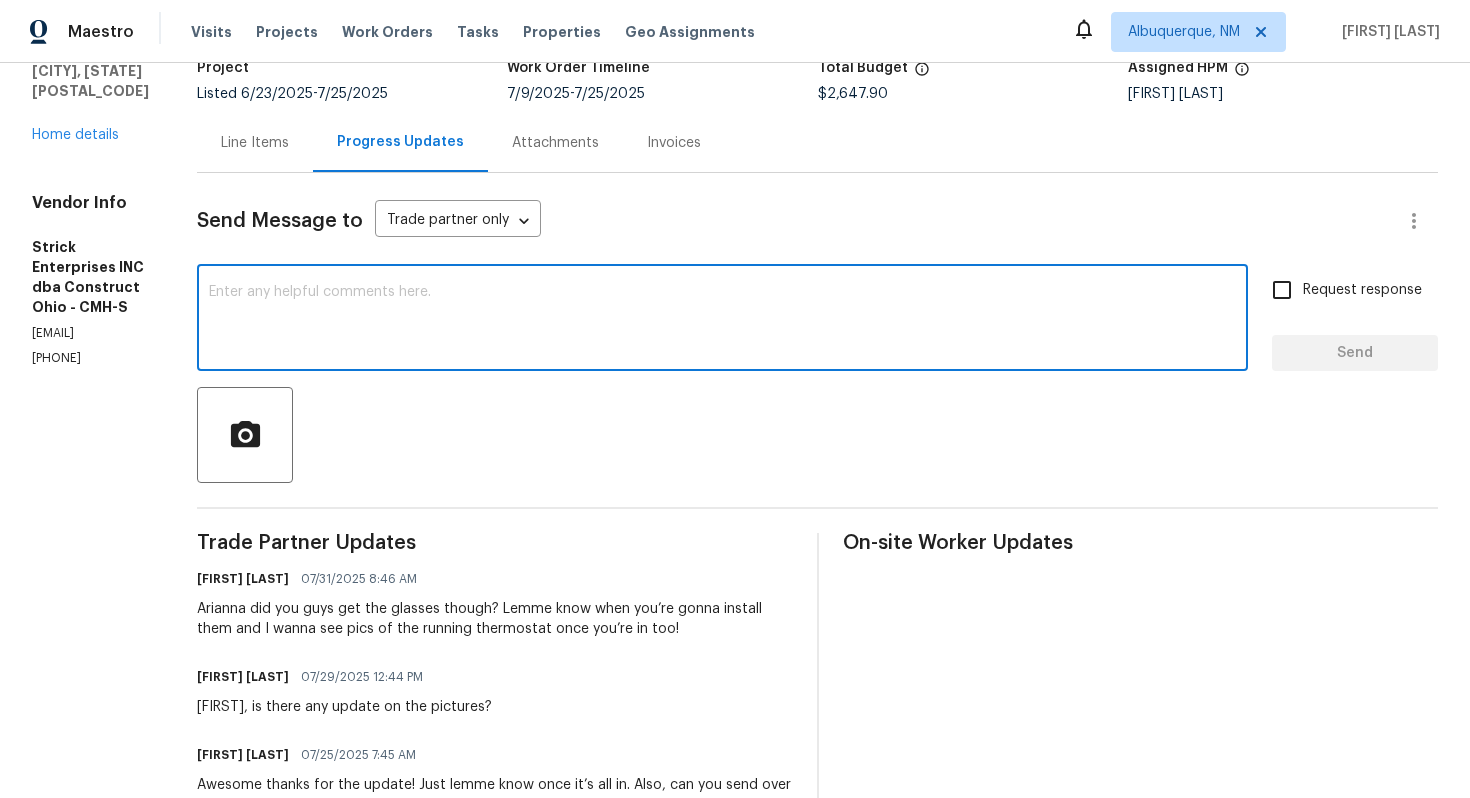 click at bounding box center [722, 320] 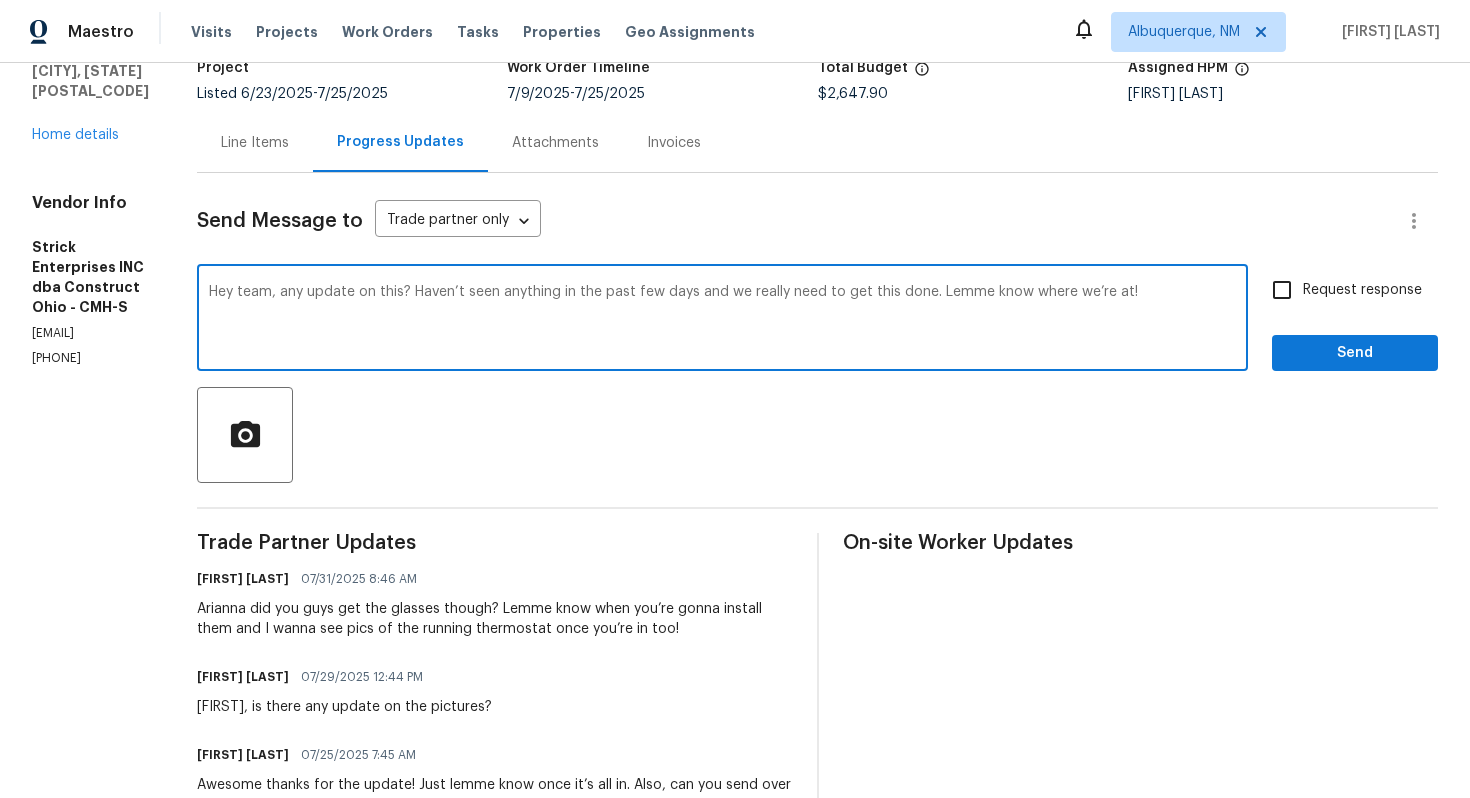 type on "Hey team, any update on this? Haven’t seen anything in the past few days and we really need to get this done. Lemme know where we’re at!" 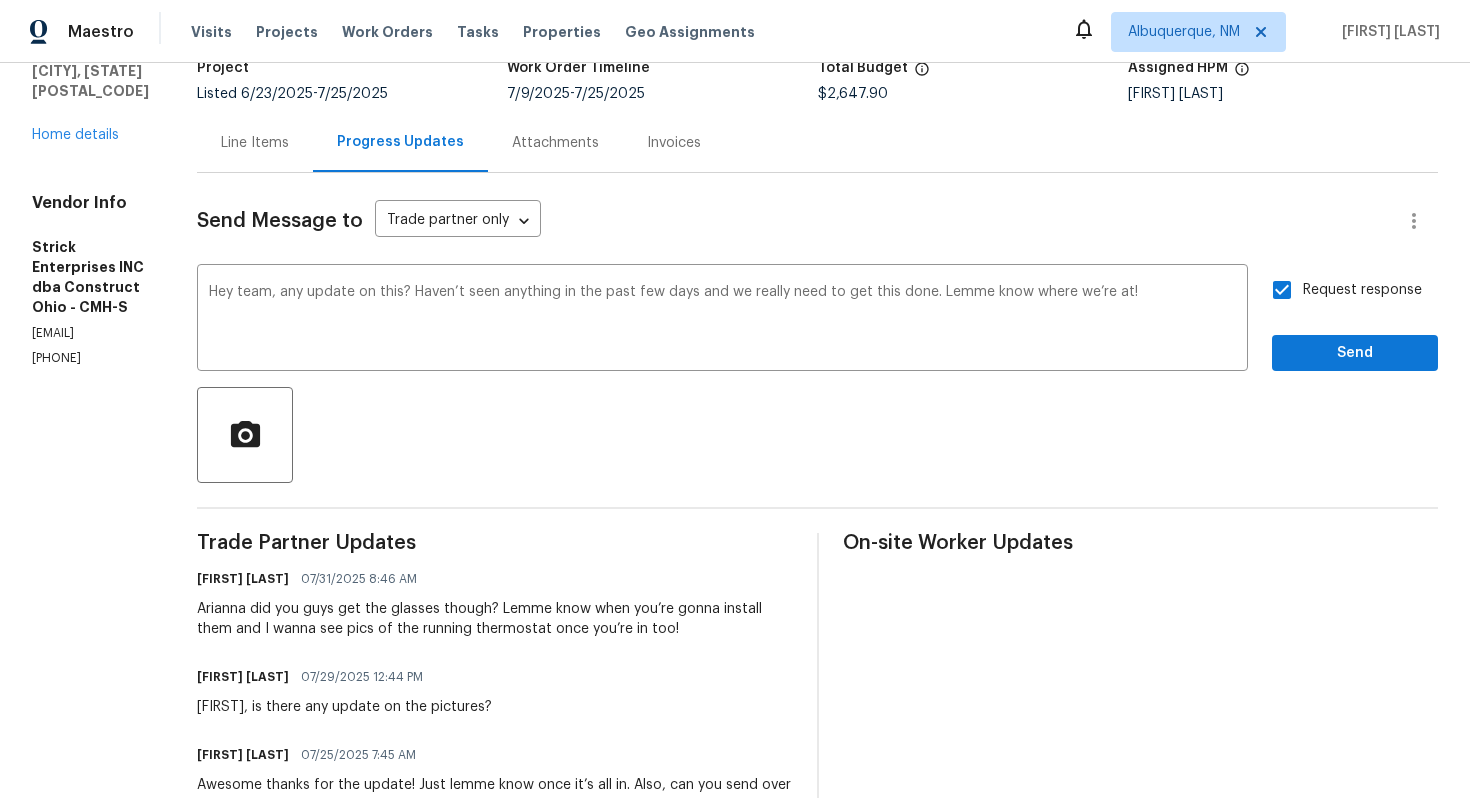 click on "Send Message to Trade partner only Trade partner only ​ Hey team, any update on this? Haven’t seen anything in the past few days and we really need to get this done. Lemme know where we’re at! x ​ Request response Send Trade Partner Updates [FIRST] [LAST] [DATE] [TIME] [FIRST] did you guys get the glasses though? Lemme know when you’re gonna install them and I wanna see pics of the running thermostat once you’re in too! [FIRST] [LAST] [DATE] [TIME] [FIRST], is there any update on the pictures? [FIRST] [LAST] [DATE] [TIME] Awesome thanks for the update! Just lemme know once it’s all in. Also, can you send over a few pics of the thermostat working when you get a chance? Appreciate it! [FIRST] [LAST] [DATE] [TIME] [FIRST] [LAST] [DATE] [TIME] [FIRST] [LAST] [DATE] [TIME] [FIRST], this is approved I’ve updated the total cost. HVAC part’s already done right? When you gonna start the other stuff? Lemme know! [FIRST] [LAST] [DATE] [TIME] Alright, I'll get back to you shortly." at bounding box center [817, 2608] 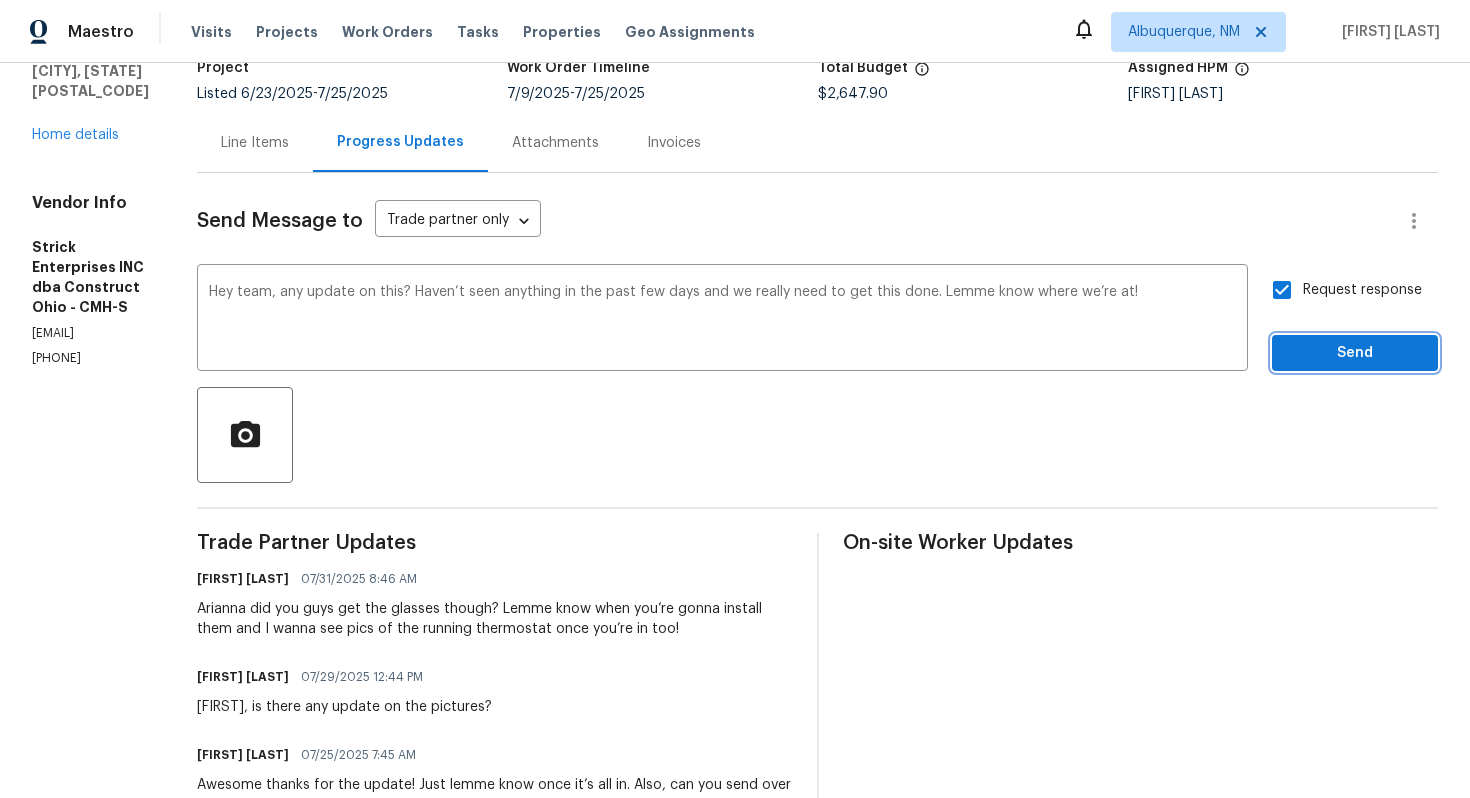 click on "Send" at bounding box center [1355, 353] 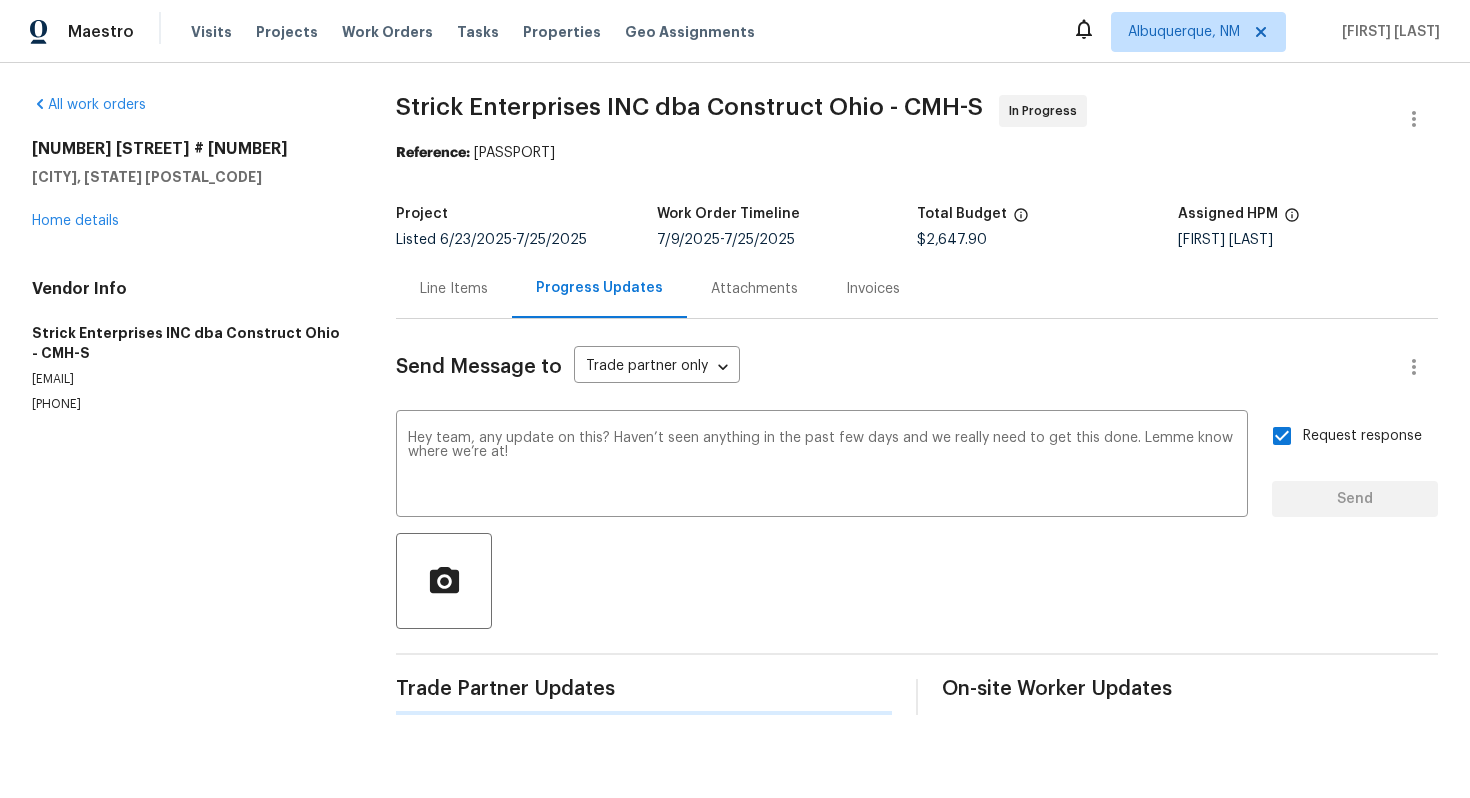 scroll, scrollTop: 0, scrollLeft: 0, axis: both 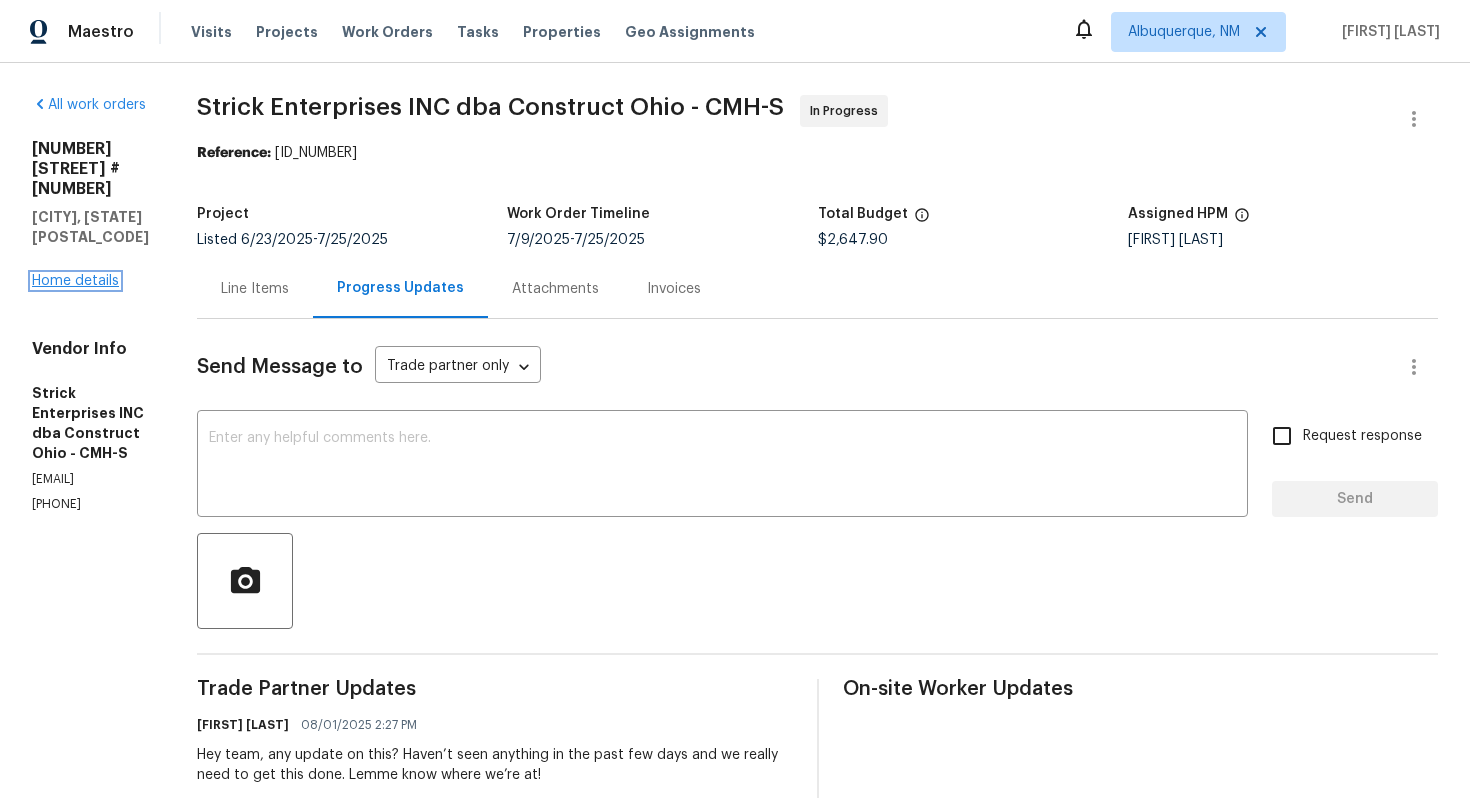 click on "Home details" at bounding box center (75, 281) 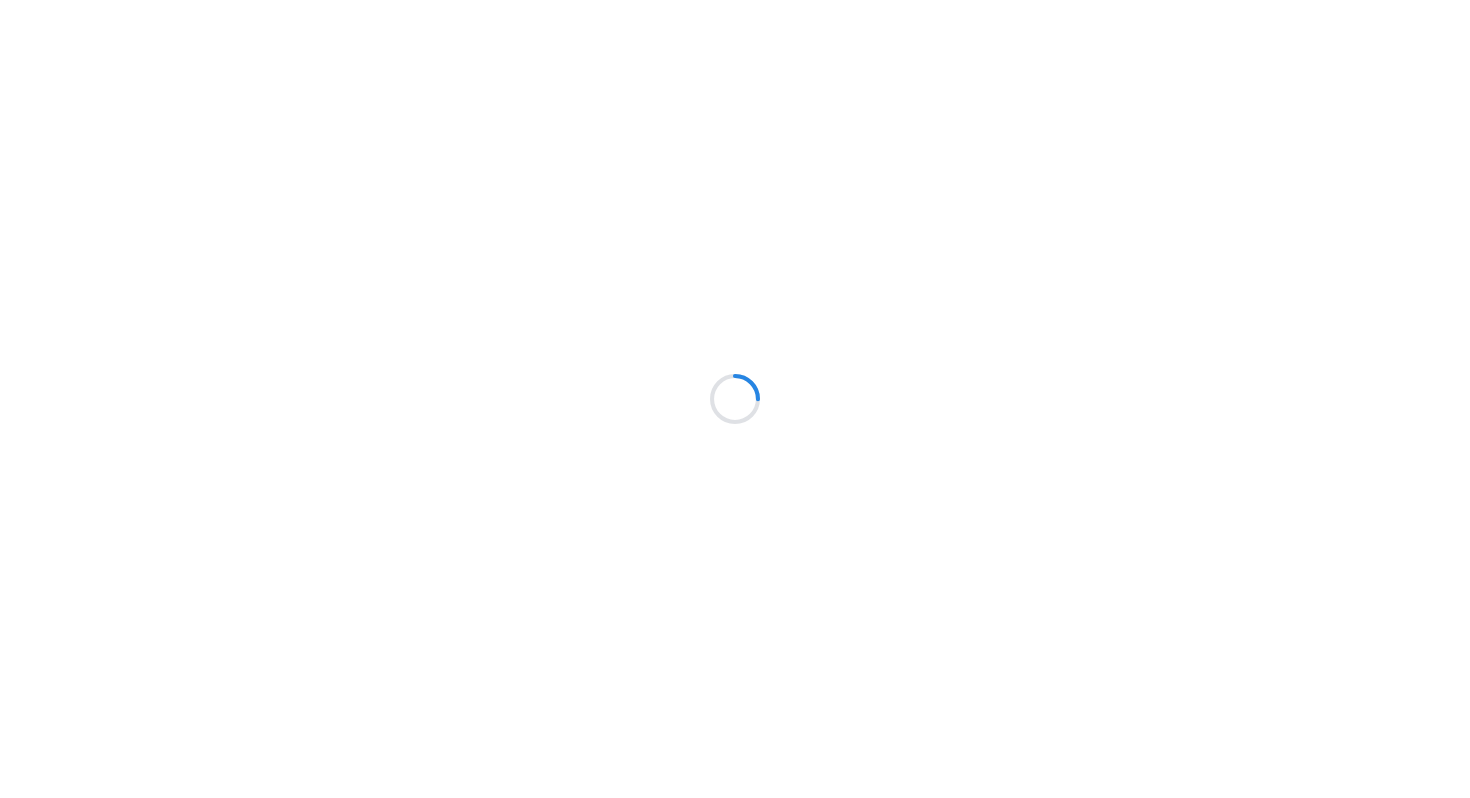 scroll, scrollTop: 0, scrollLeft: 0, axis: both 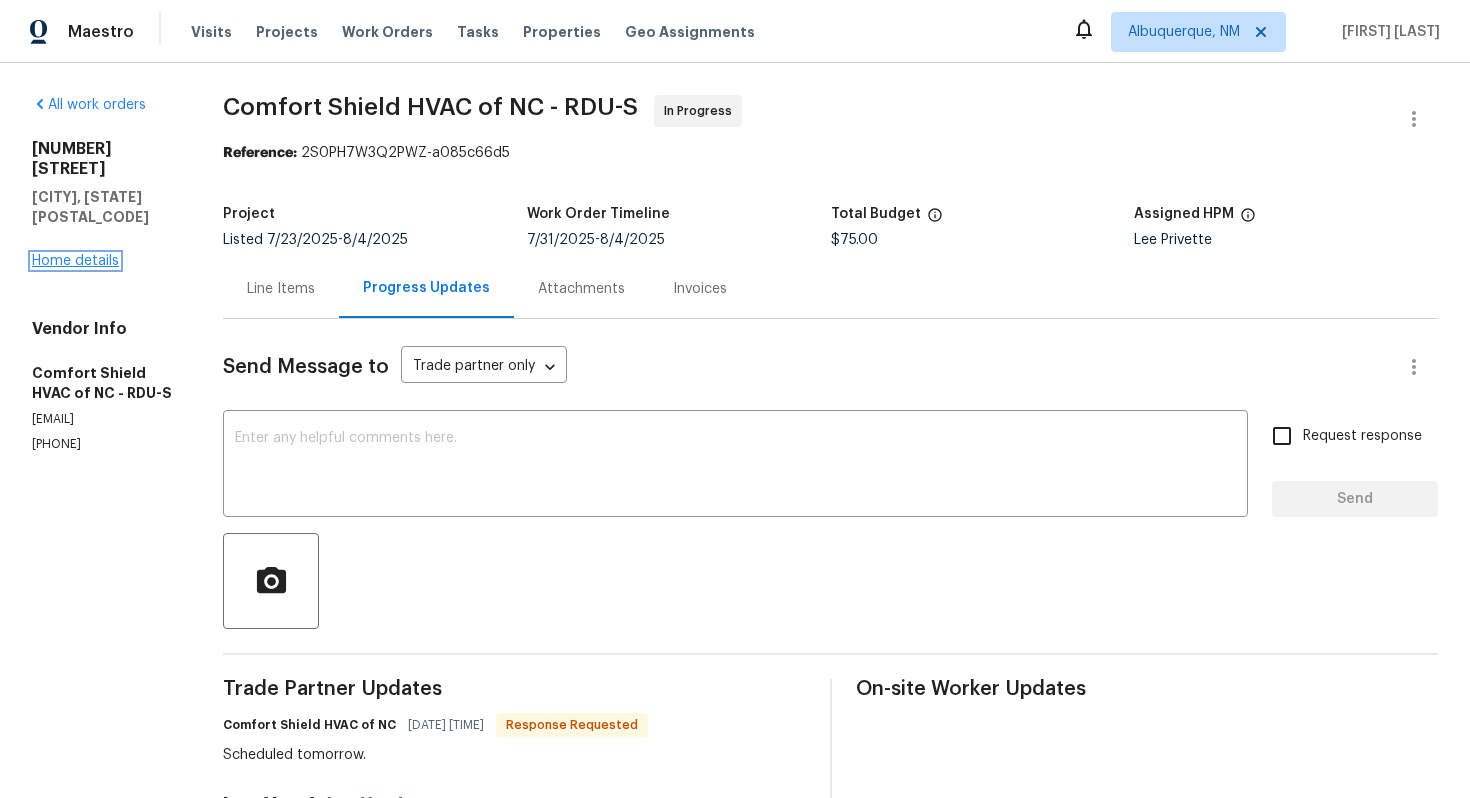 click on "Home details" at bounding box center [75, 261] 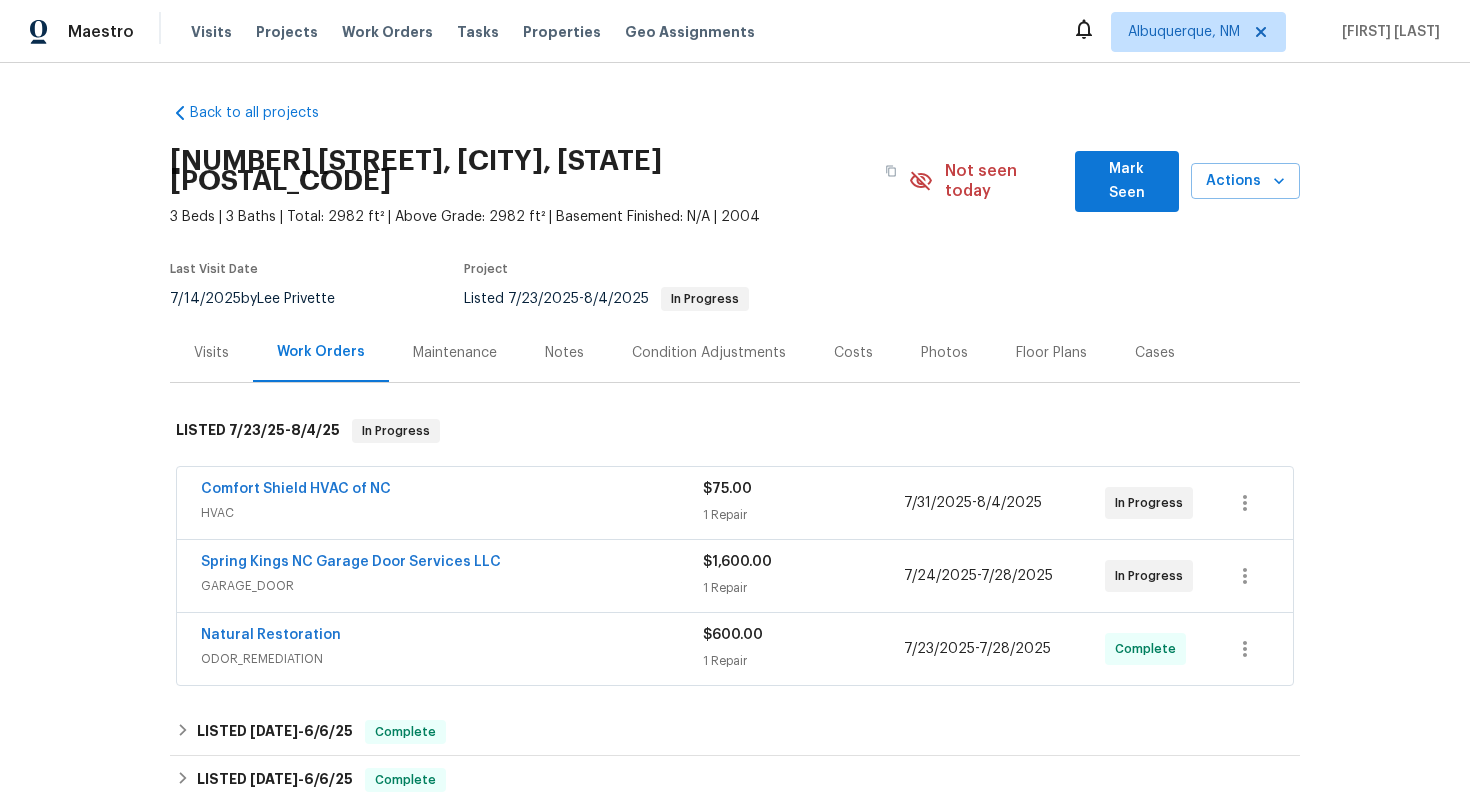 click on "Spring Kings [STATE] Garage Door Services LLC GARAGE_DOOR" at bounding box center (452, 576) 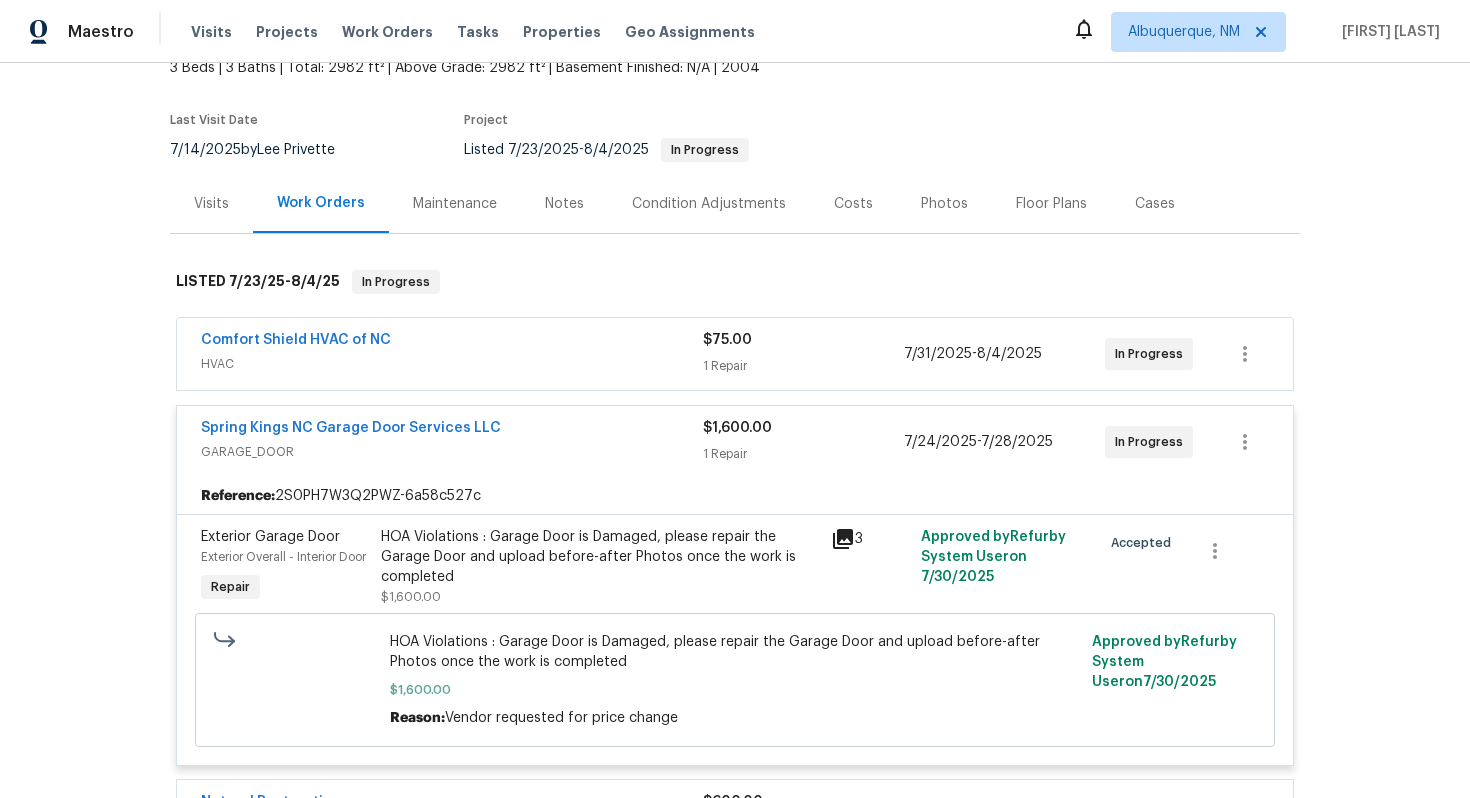scroll, scrollTop: 167, scrollLeft: 0, axis: vertical 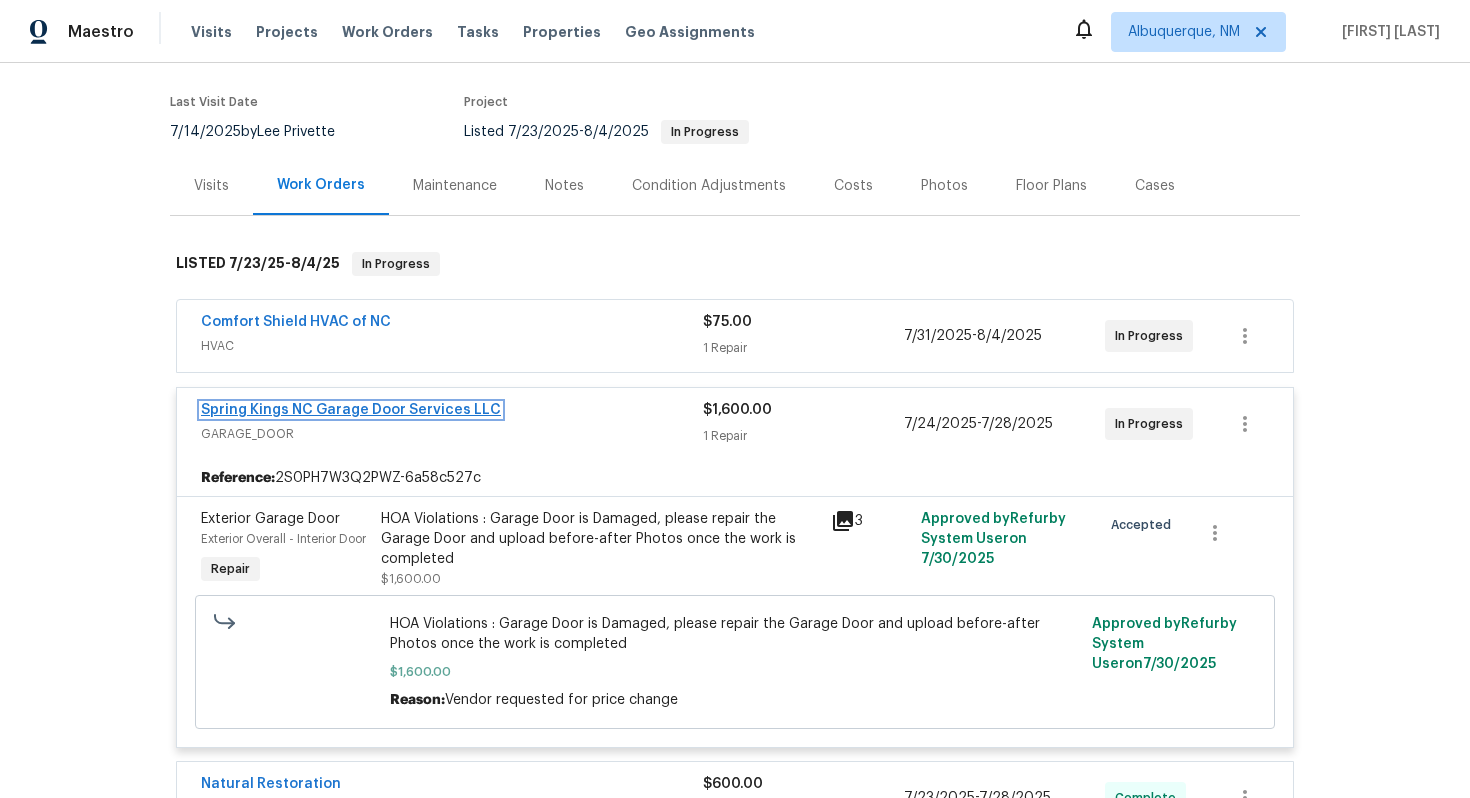 click on "Spring Kings NC Garage Door Services LLC" at bounding box center (351, 410) 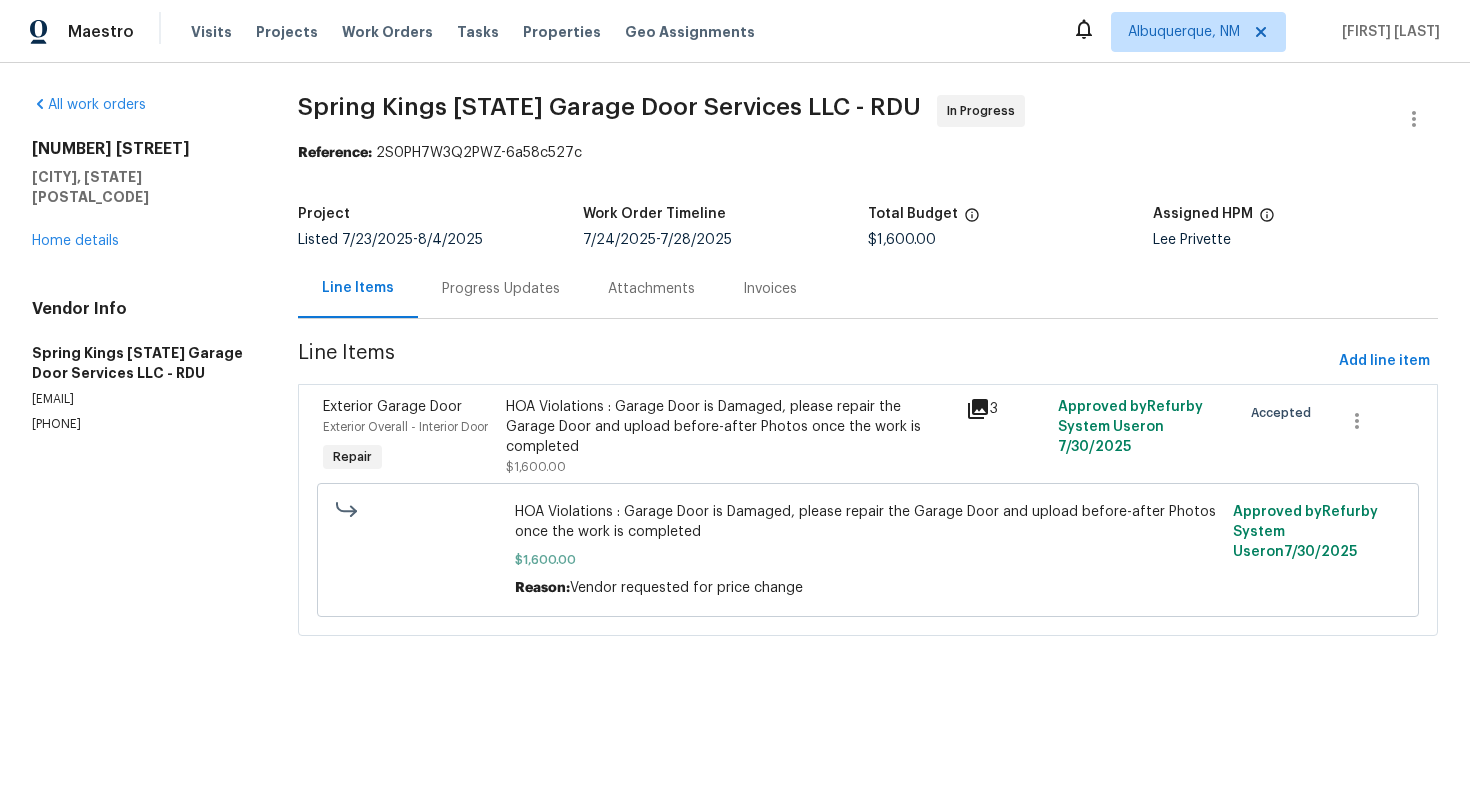 click on "Progress Updates" at bounding box center (501, 288) 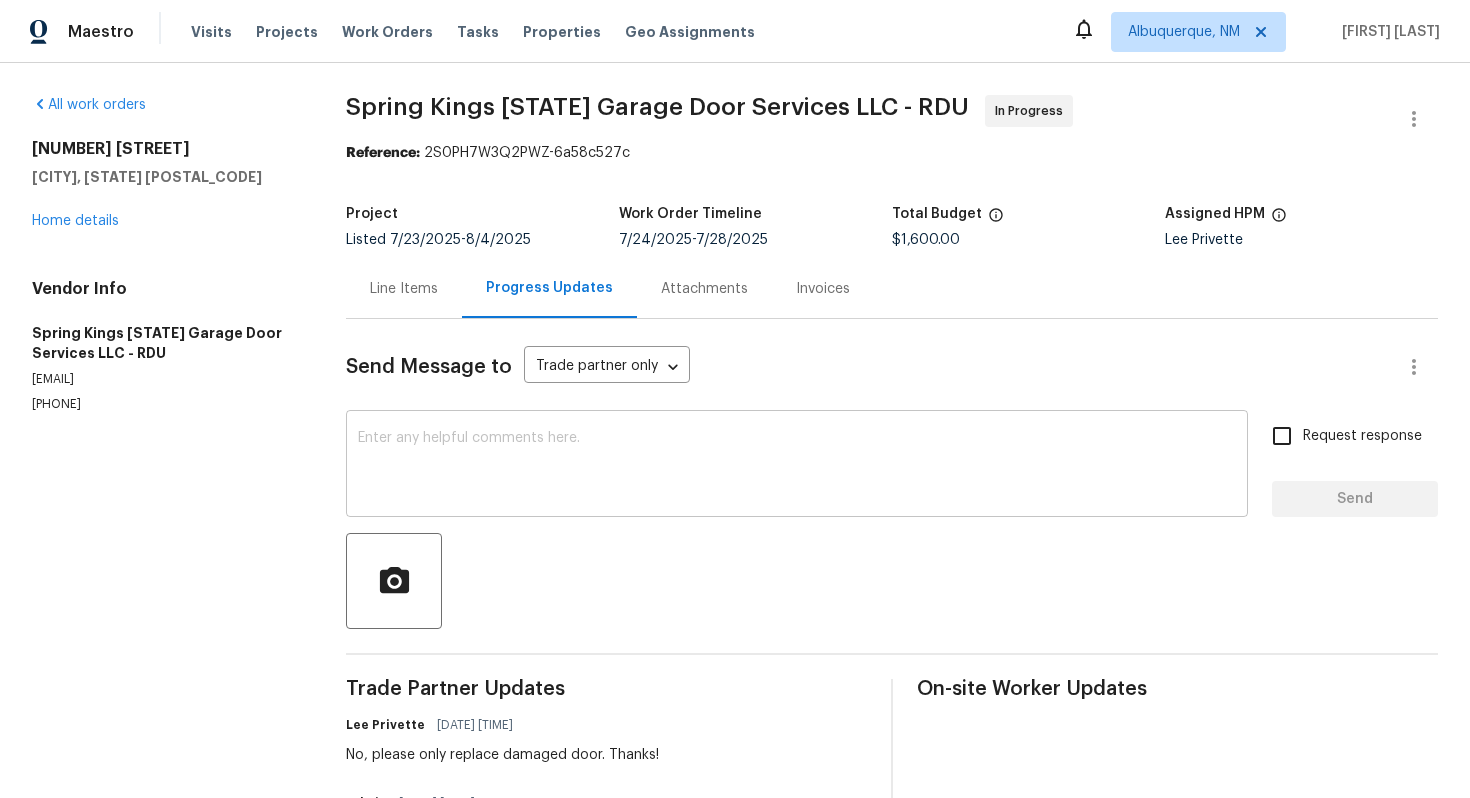 scroll, scrollTop: 52, scrollLeft: 0, axis: vertical 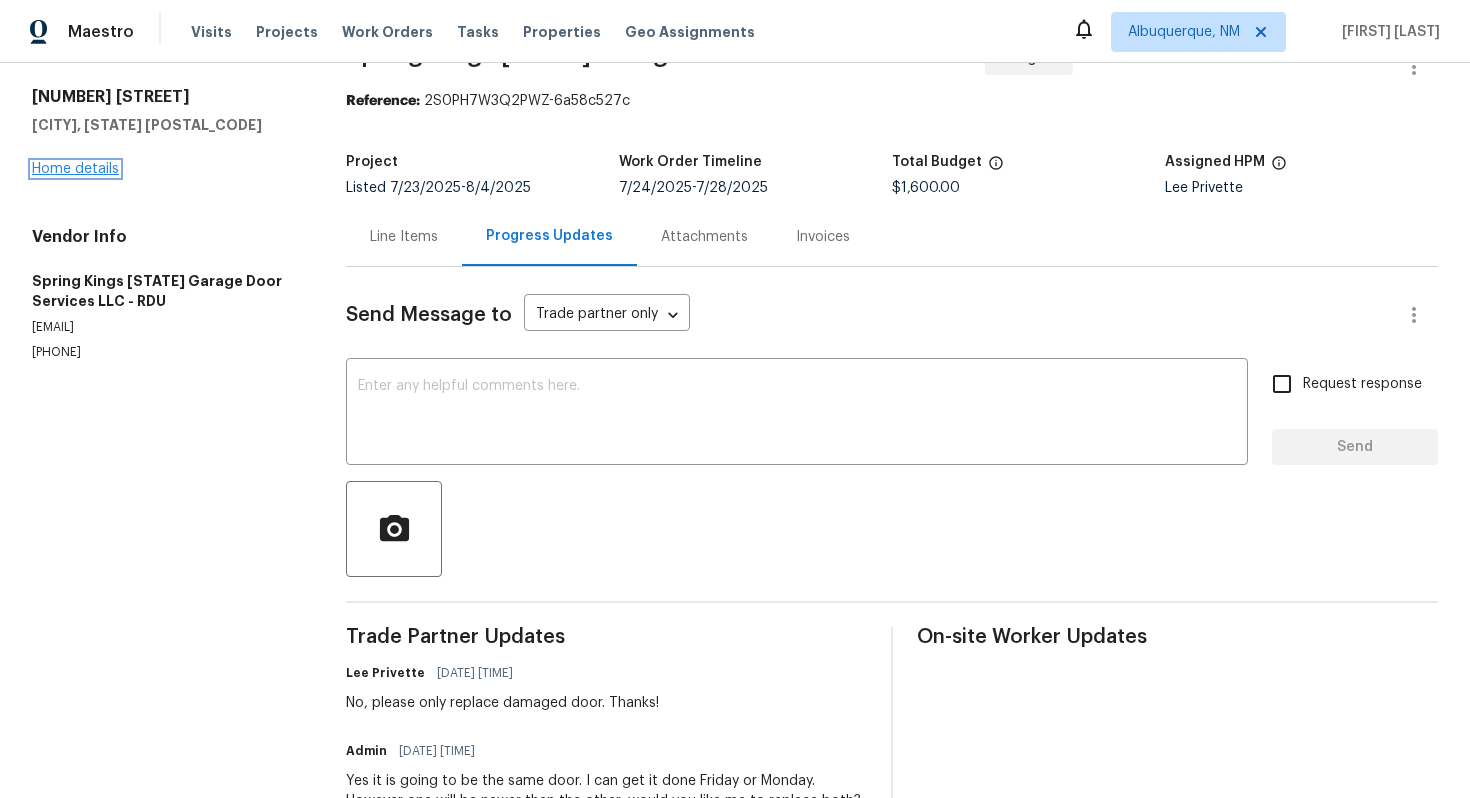 click on "Home details" at bounding box center (75, 169) 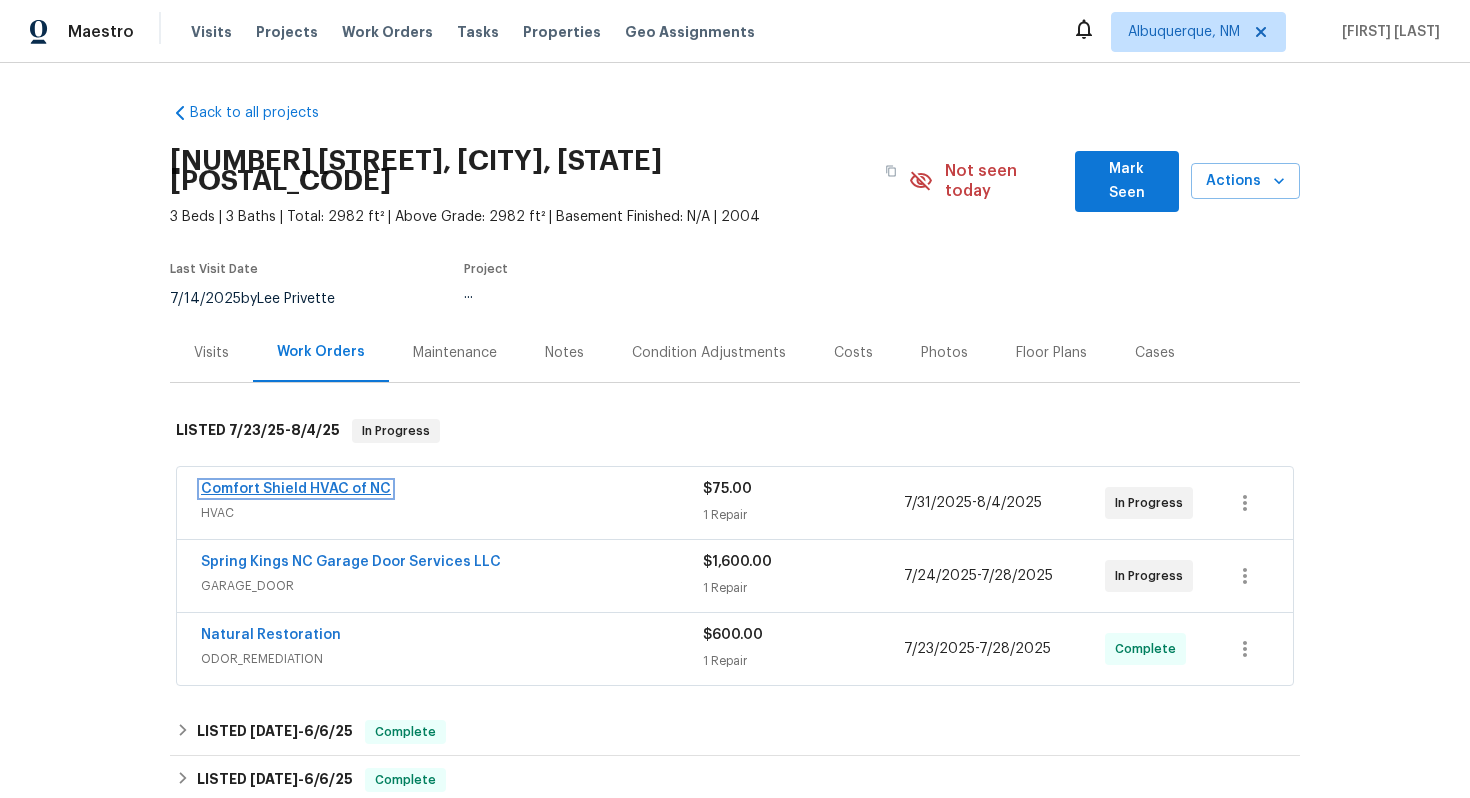 click on "Comfort Shield HVAC of NC" at bounding box center (296, 489) 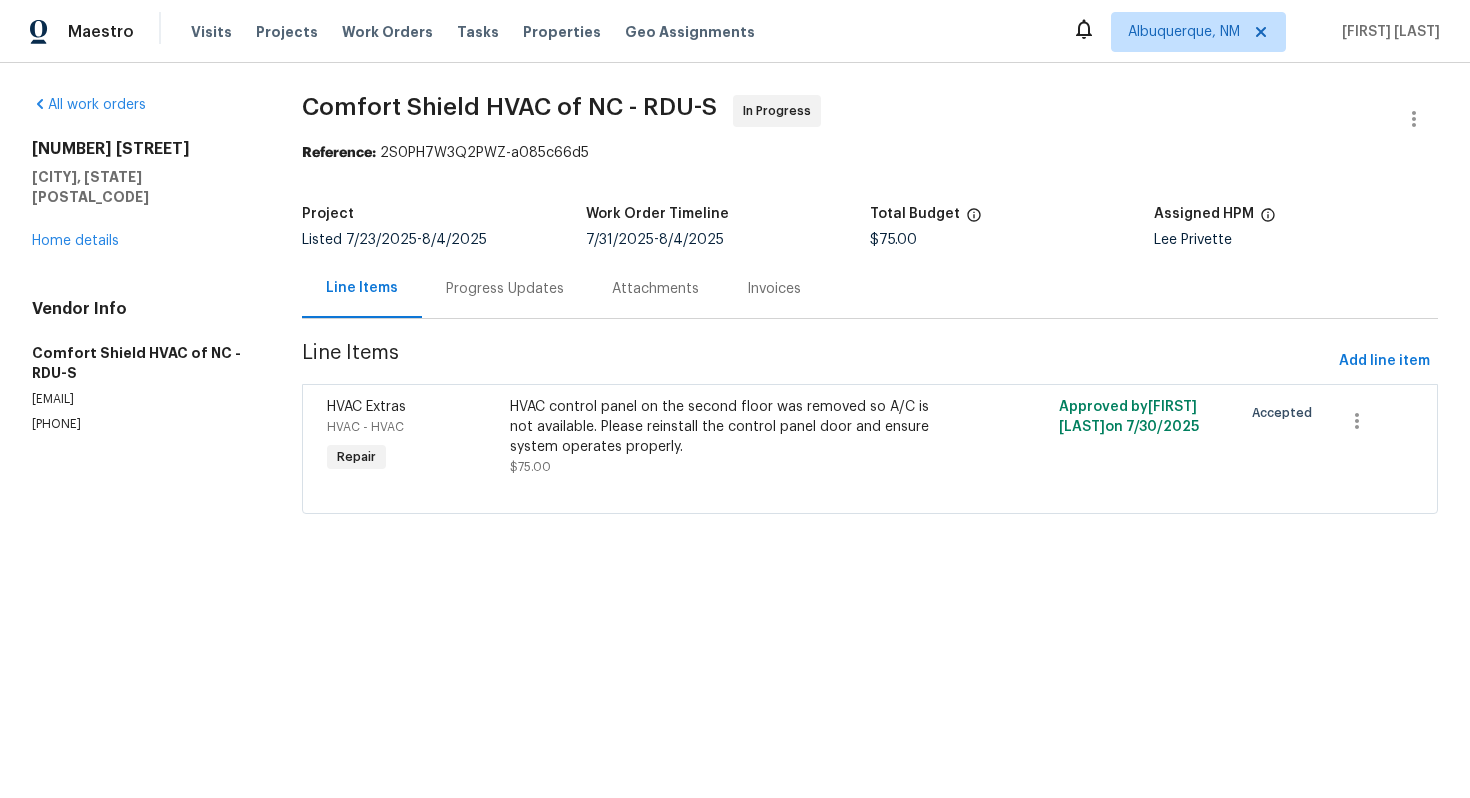 click on "Progress Updates" at bounding box center (505, 288) 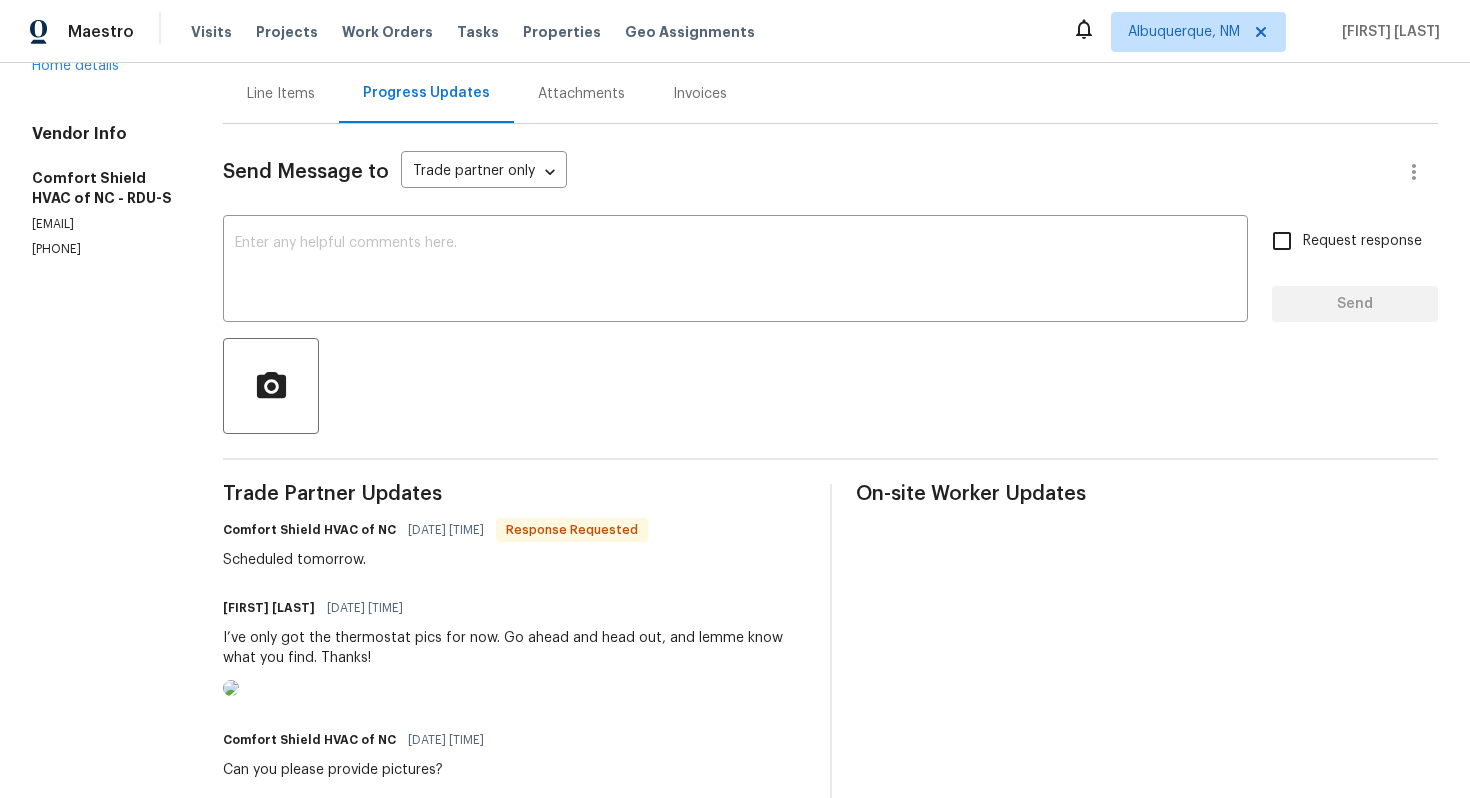 scroll, scrollTop: 421, scrollLeft: 0, axis: vertical 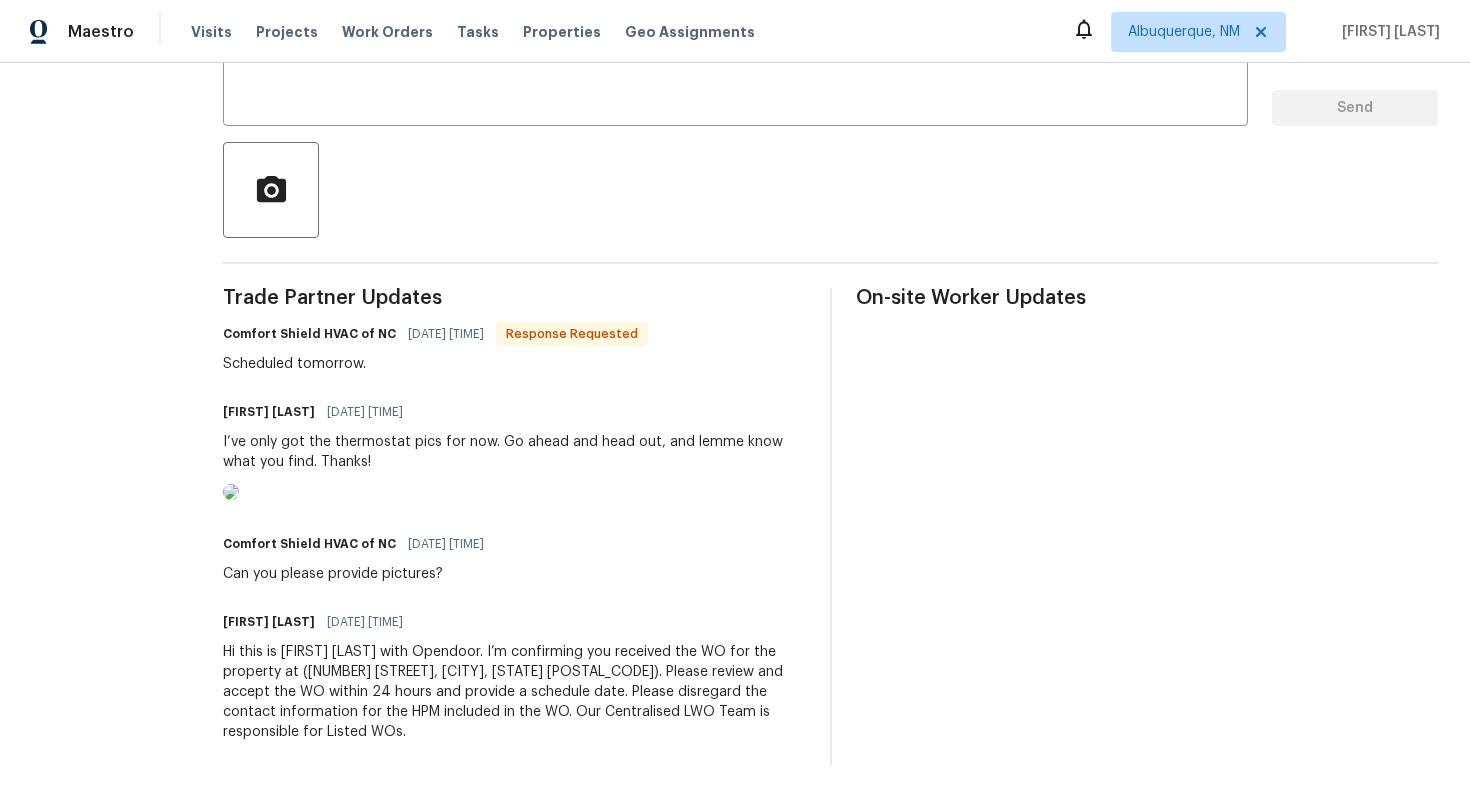 click at bounding box center (231, 492) 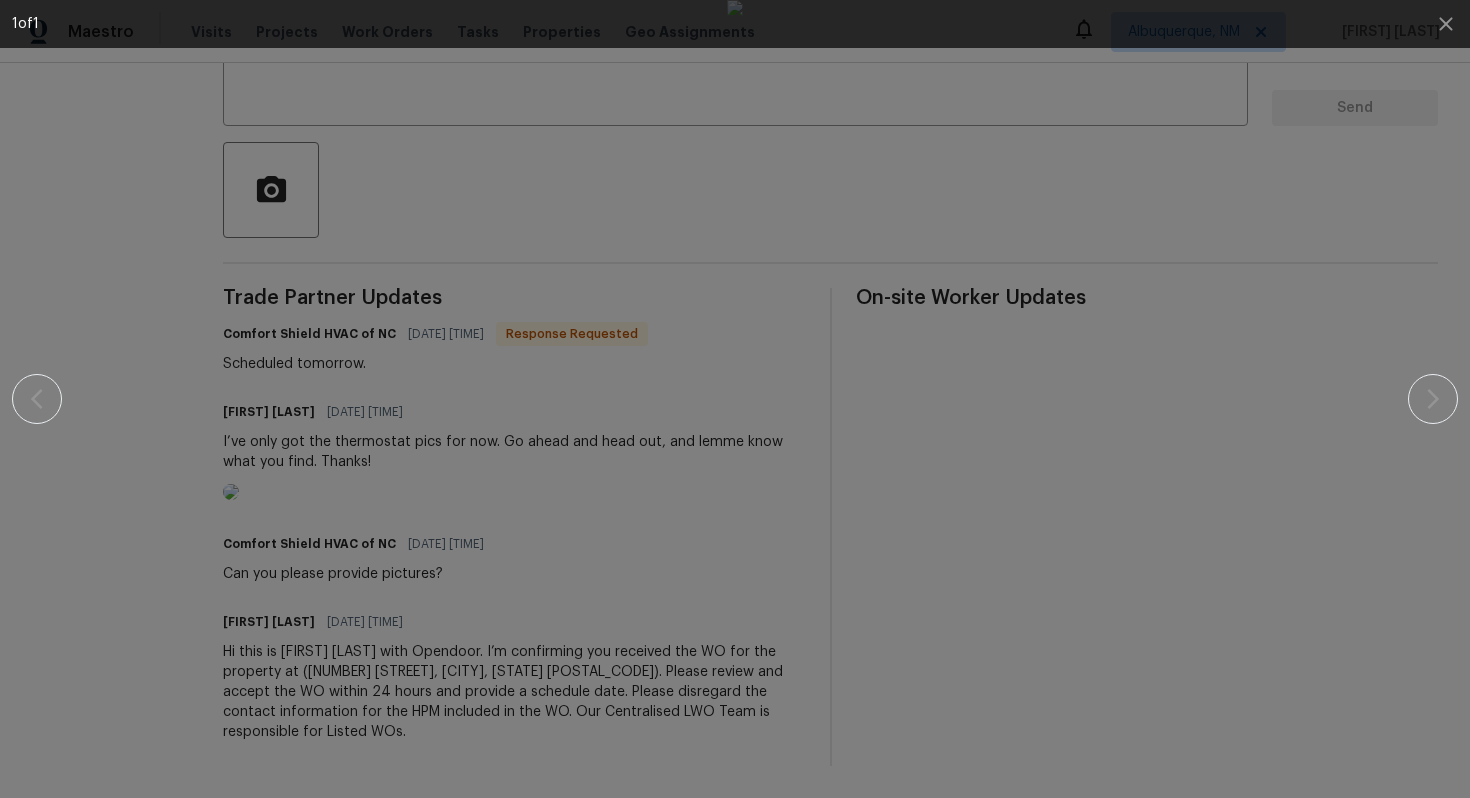 click at bounding box center (735, 399) 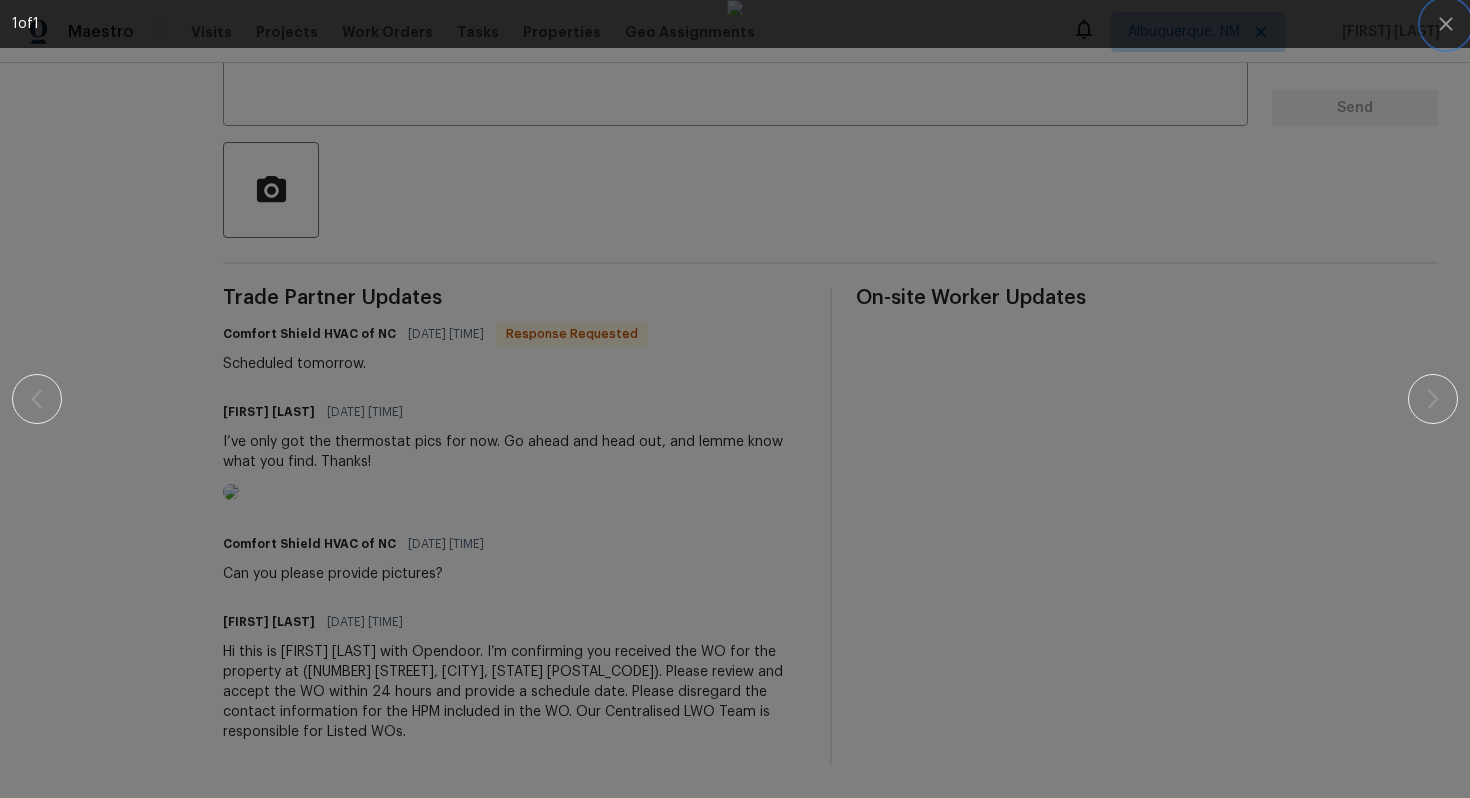 click 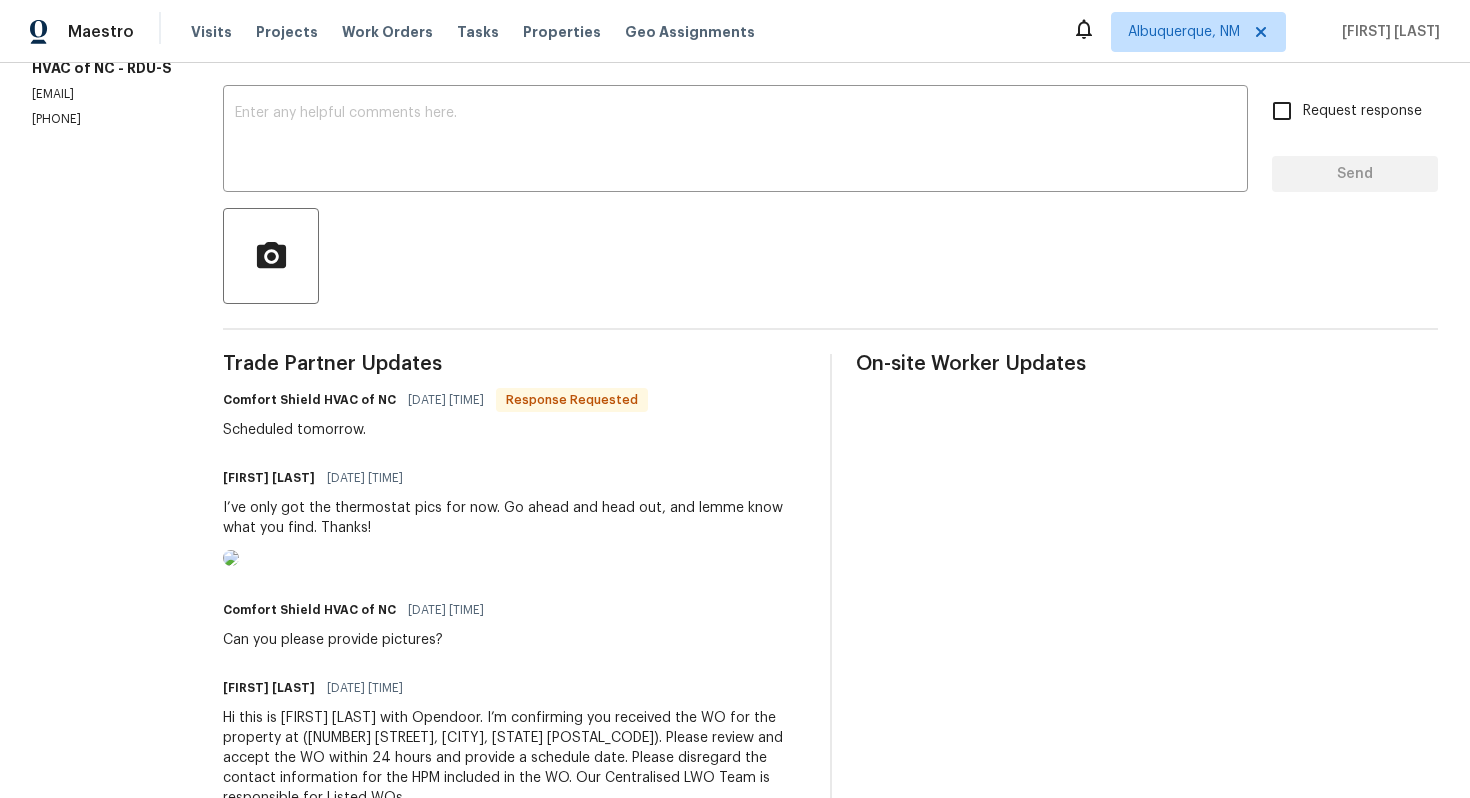 scroll, scrollTop: 323, scrollLeft: 0, axis: vertical 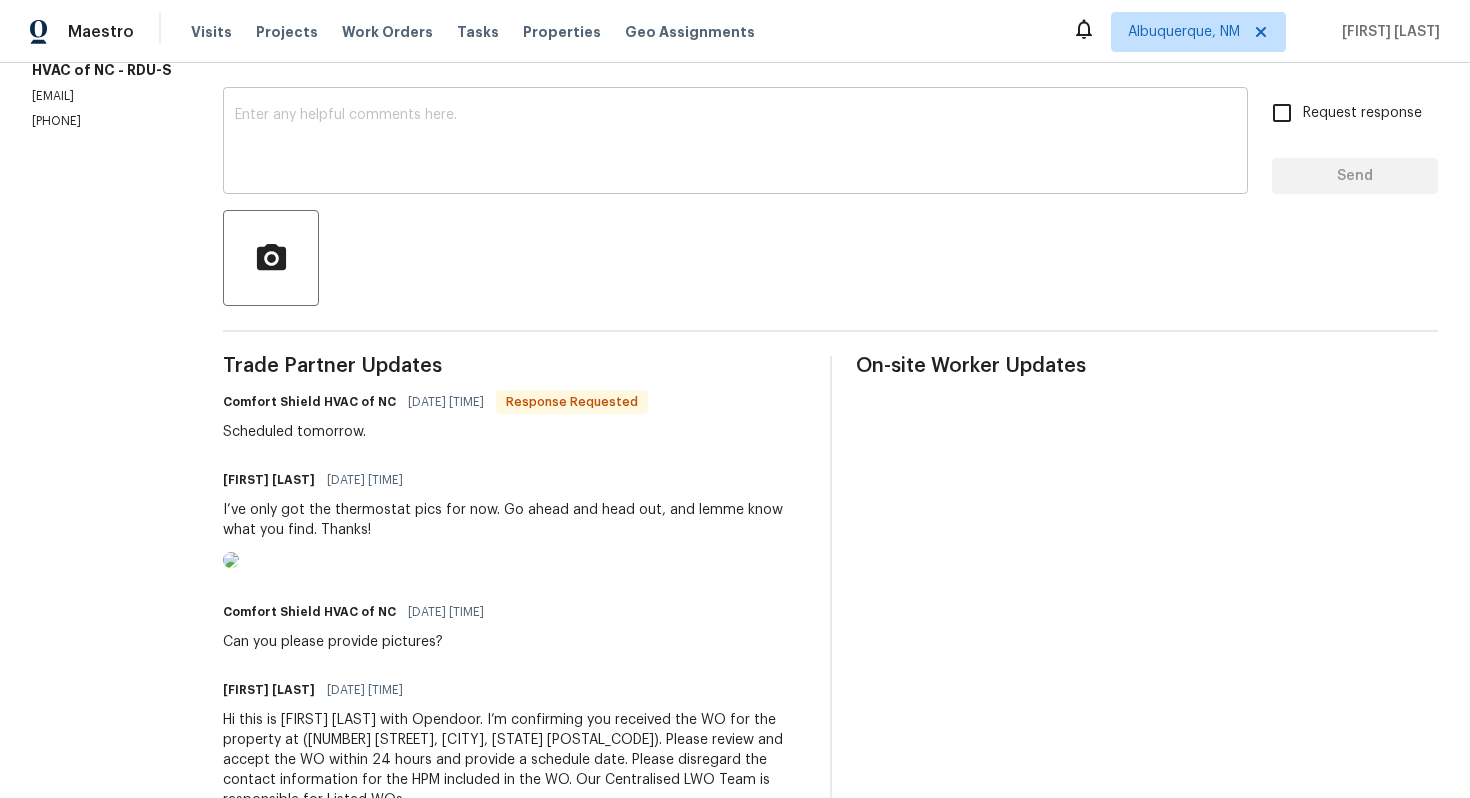 click at bounding box center (735, 143) 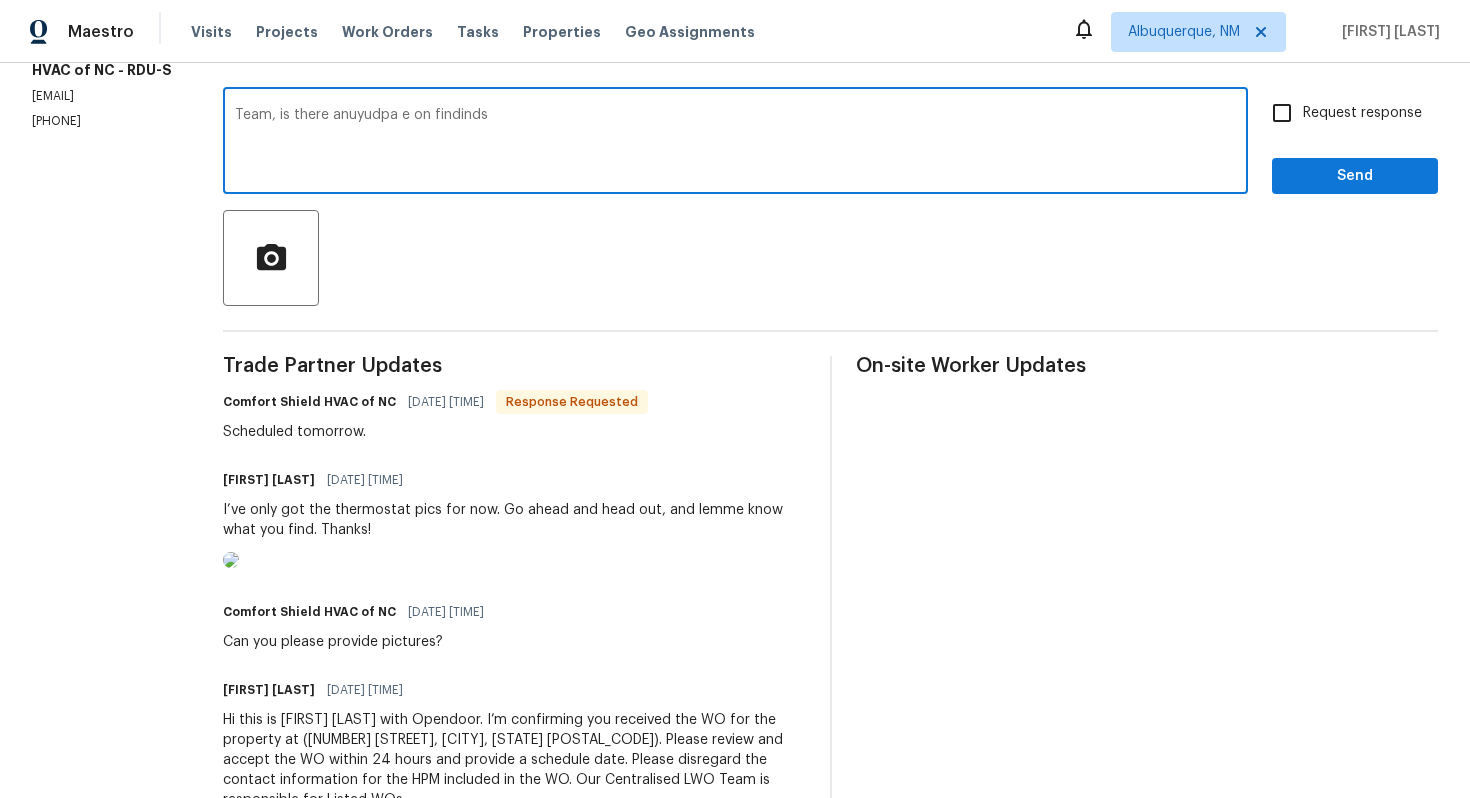 type on "Team, is there anuyudpa e on findinds?" 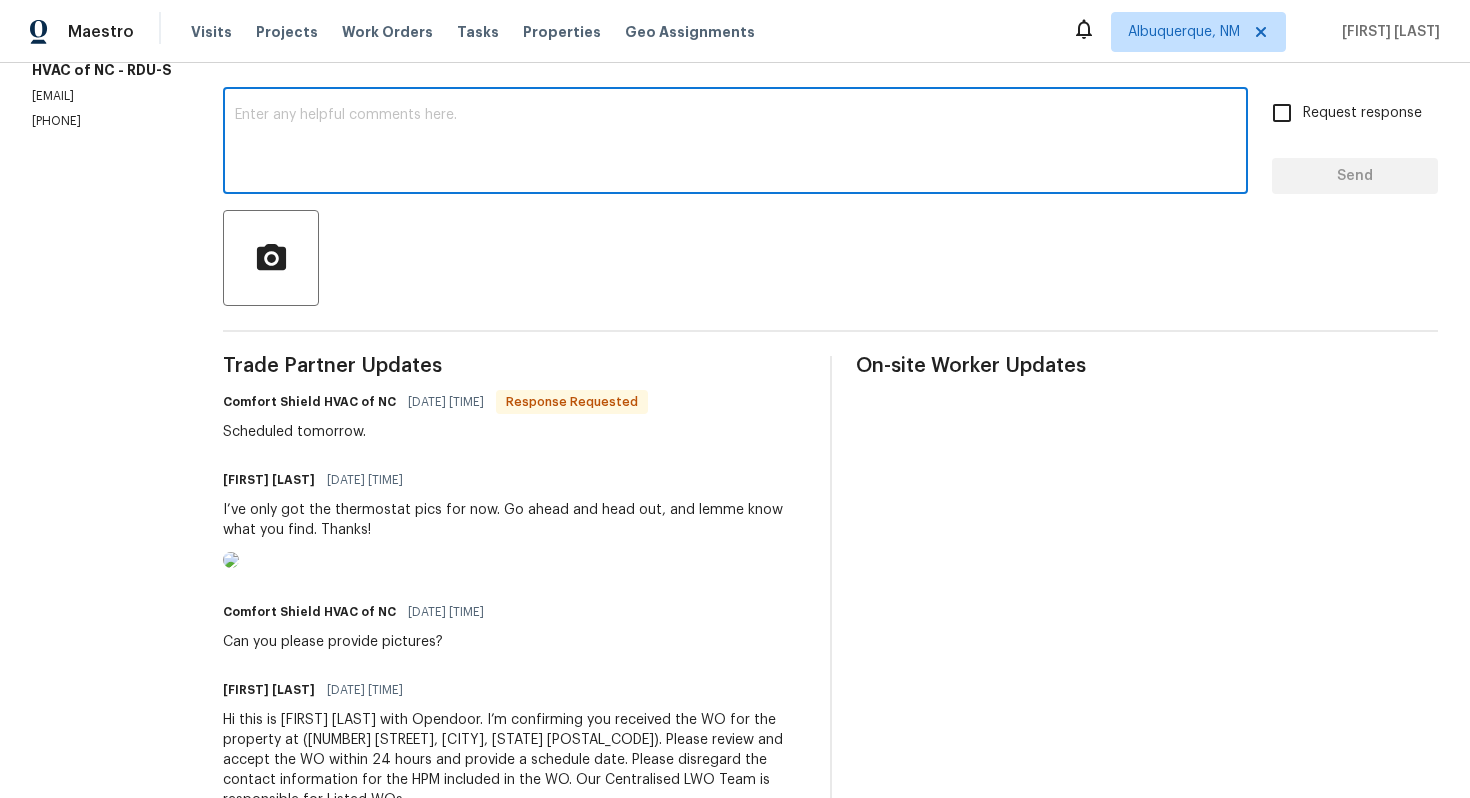 click on "x ​" at bounding box center [735, 143] 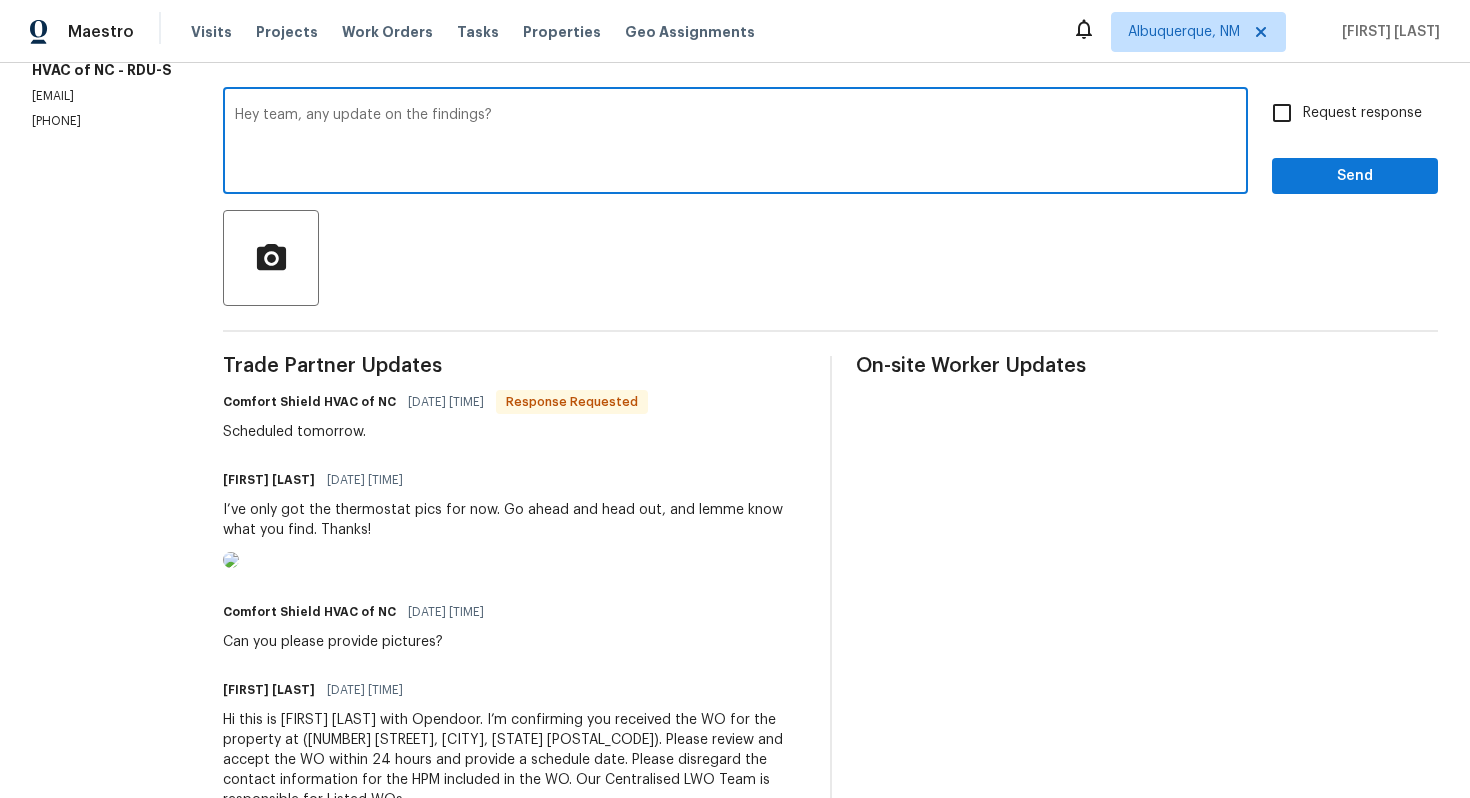 click on "Hey team, any update on the findings?" at bounding box center [735, 143] 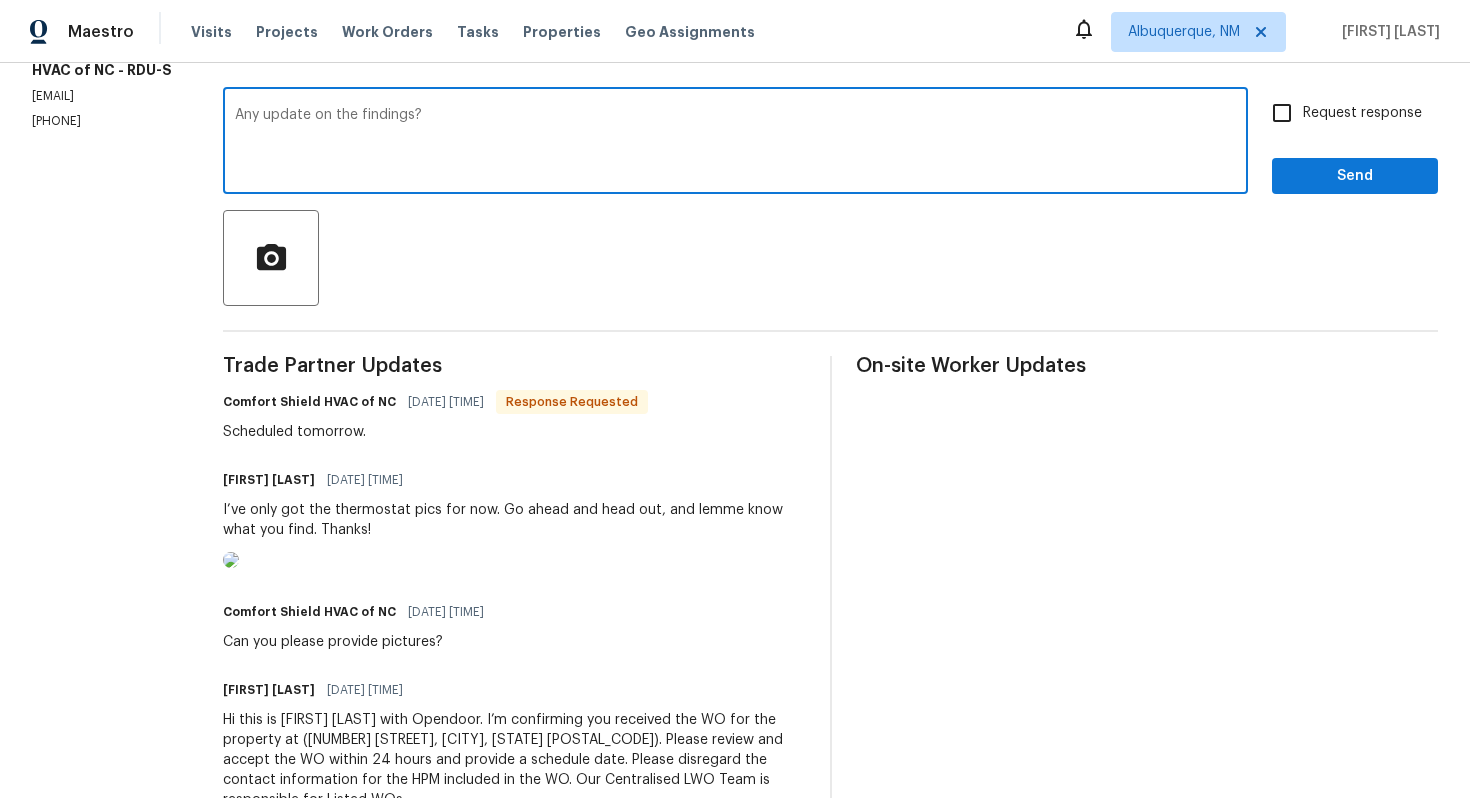type on "Any update on the findings?" 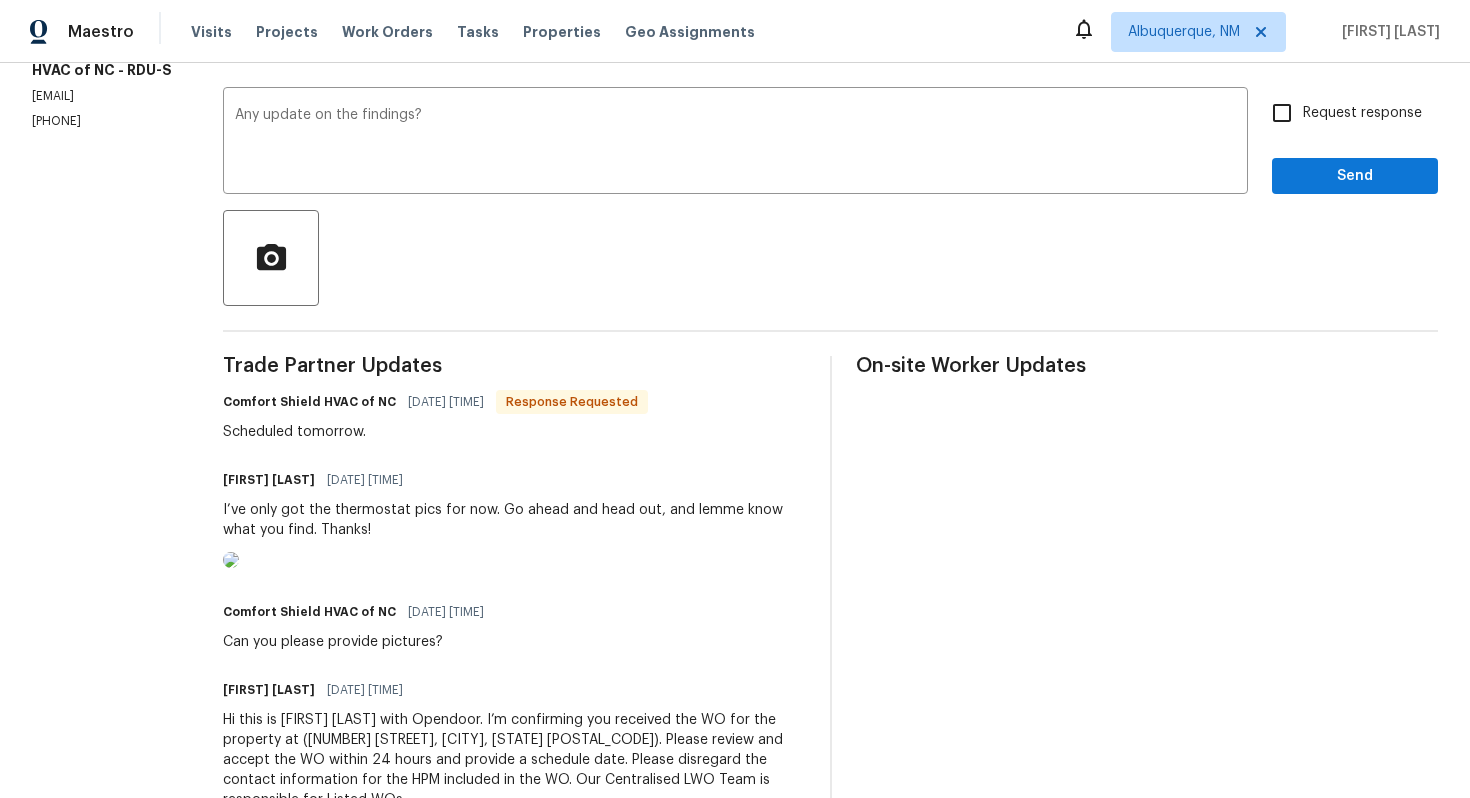 click on "Request response" at bounding box center [1362, 113] 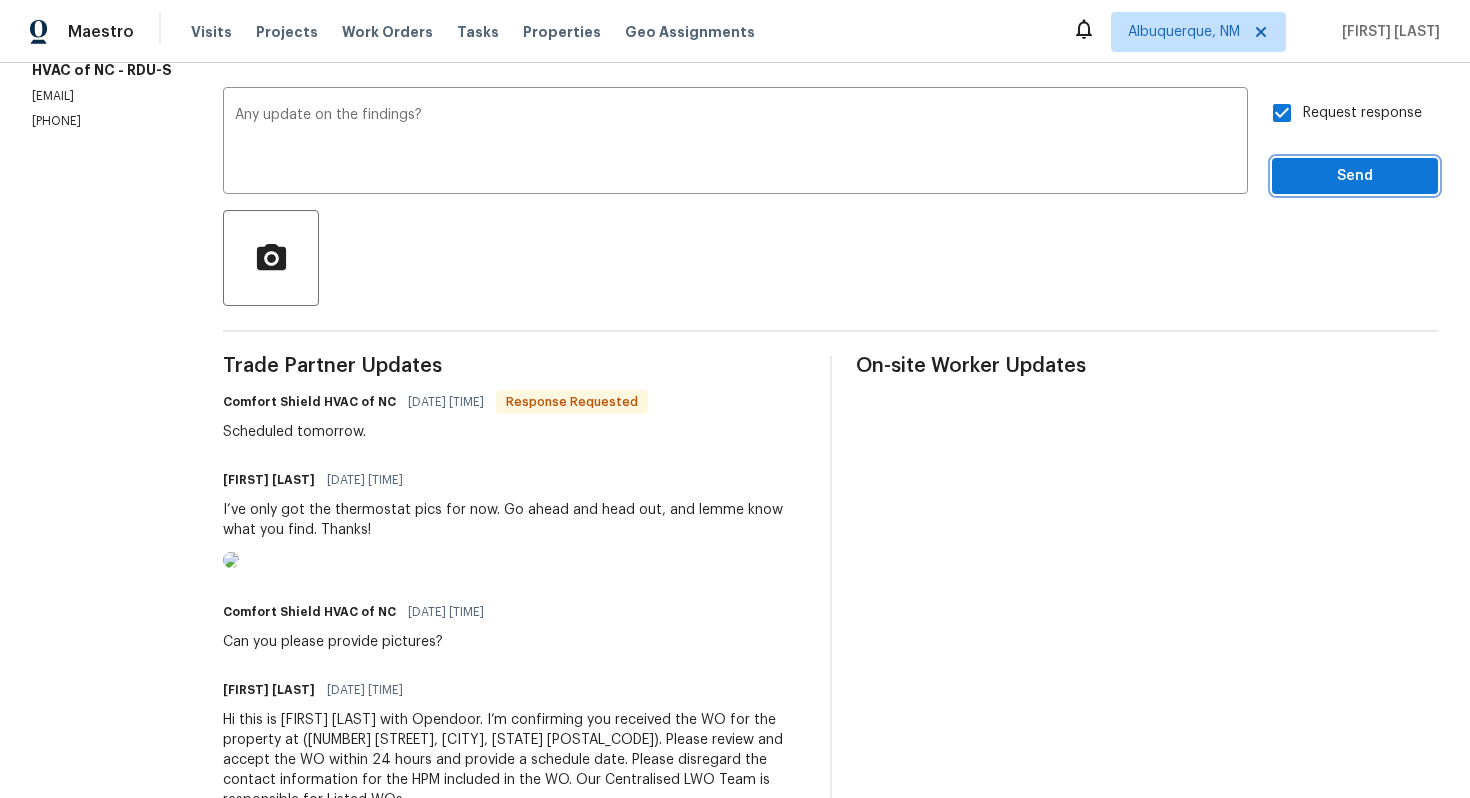 click on "Send" at bounding box center (1355, 176) 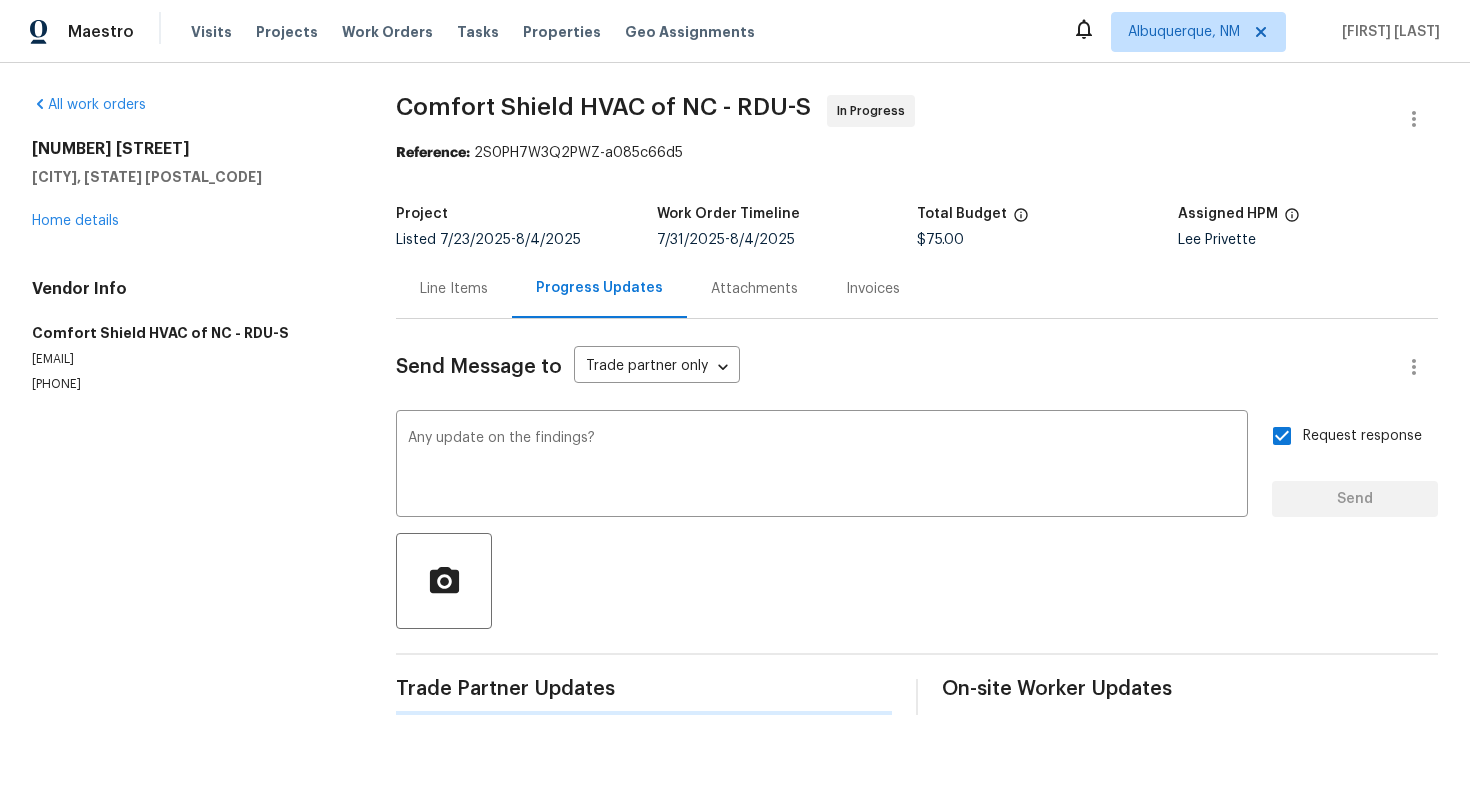 scroll, scrollTop: 0, scrollLeft: 0, axis: both 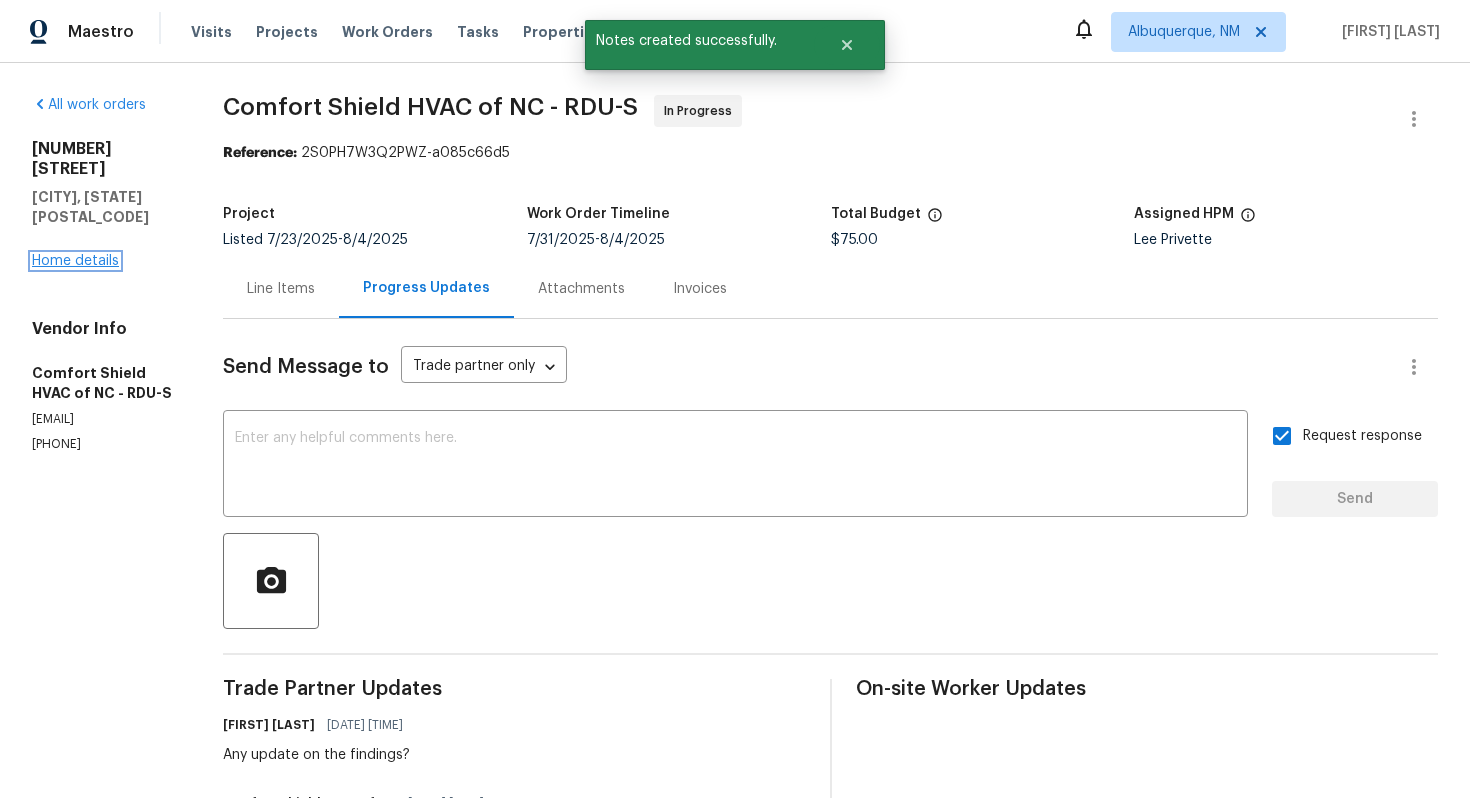 click on "Home details" at bounding box center (75, 261) 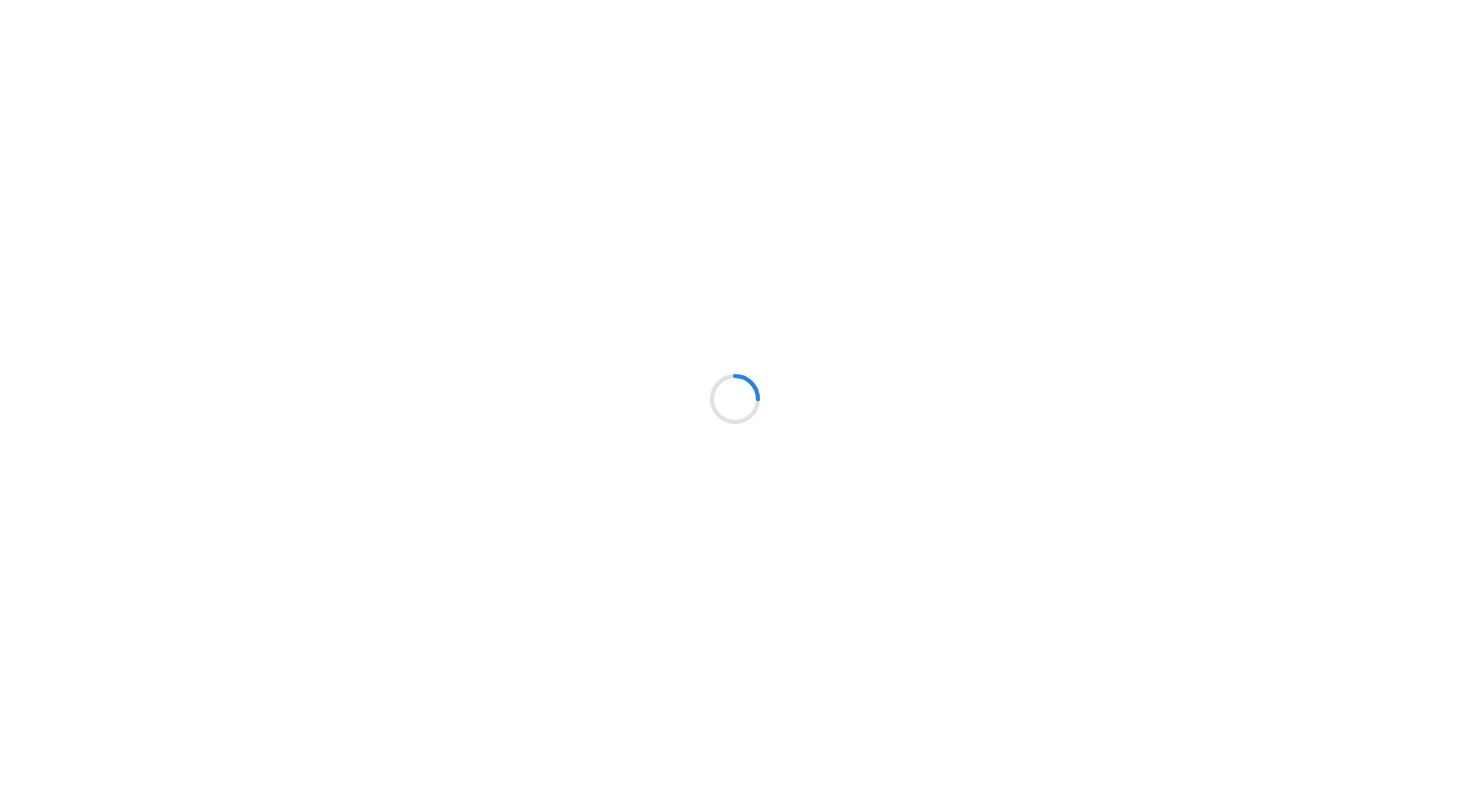 scroll, scrollTop: 0, scrollLeft: 0, axis: both 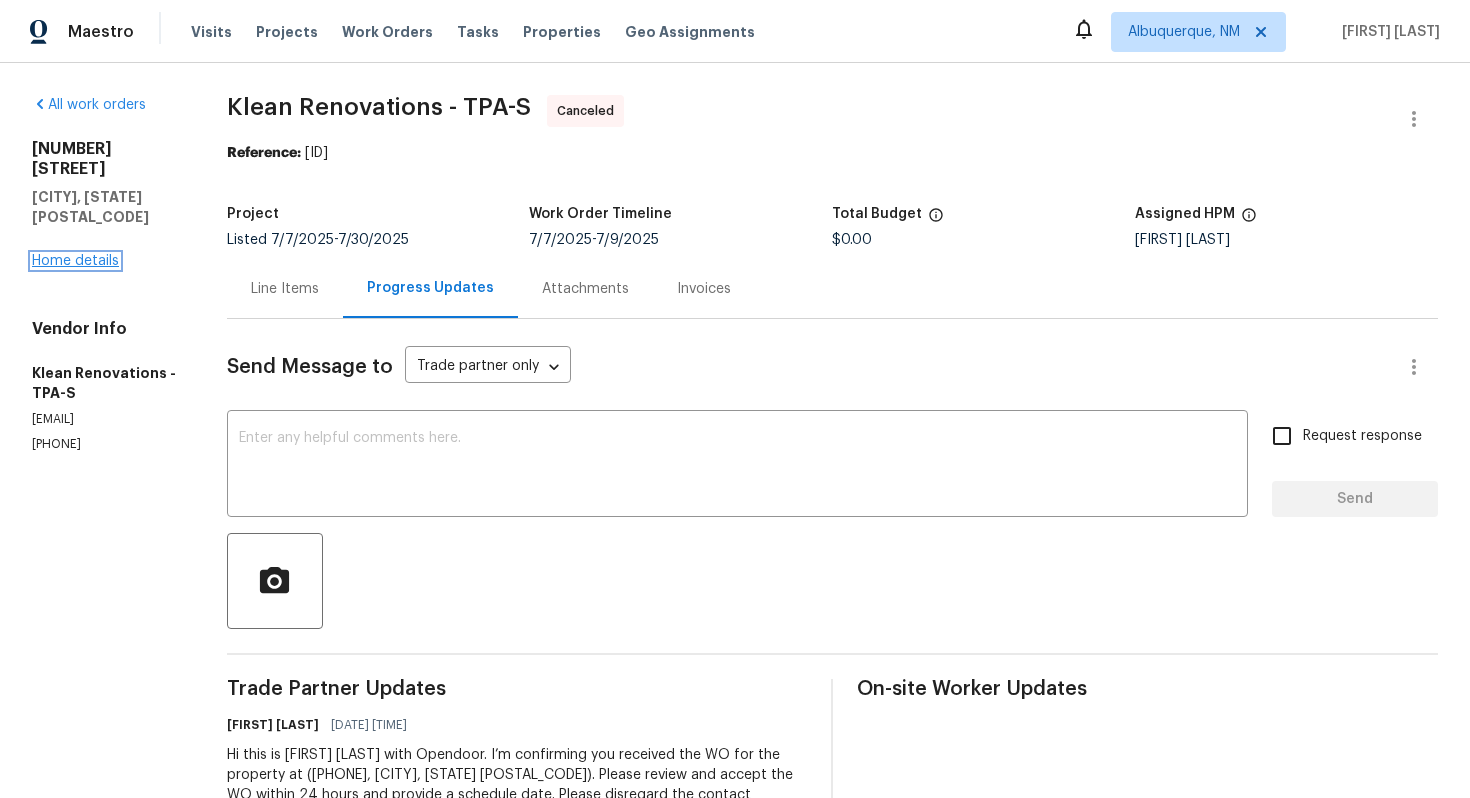 click on "Home details" at bounding box center (75, 261) 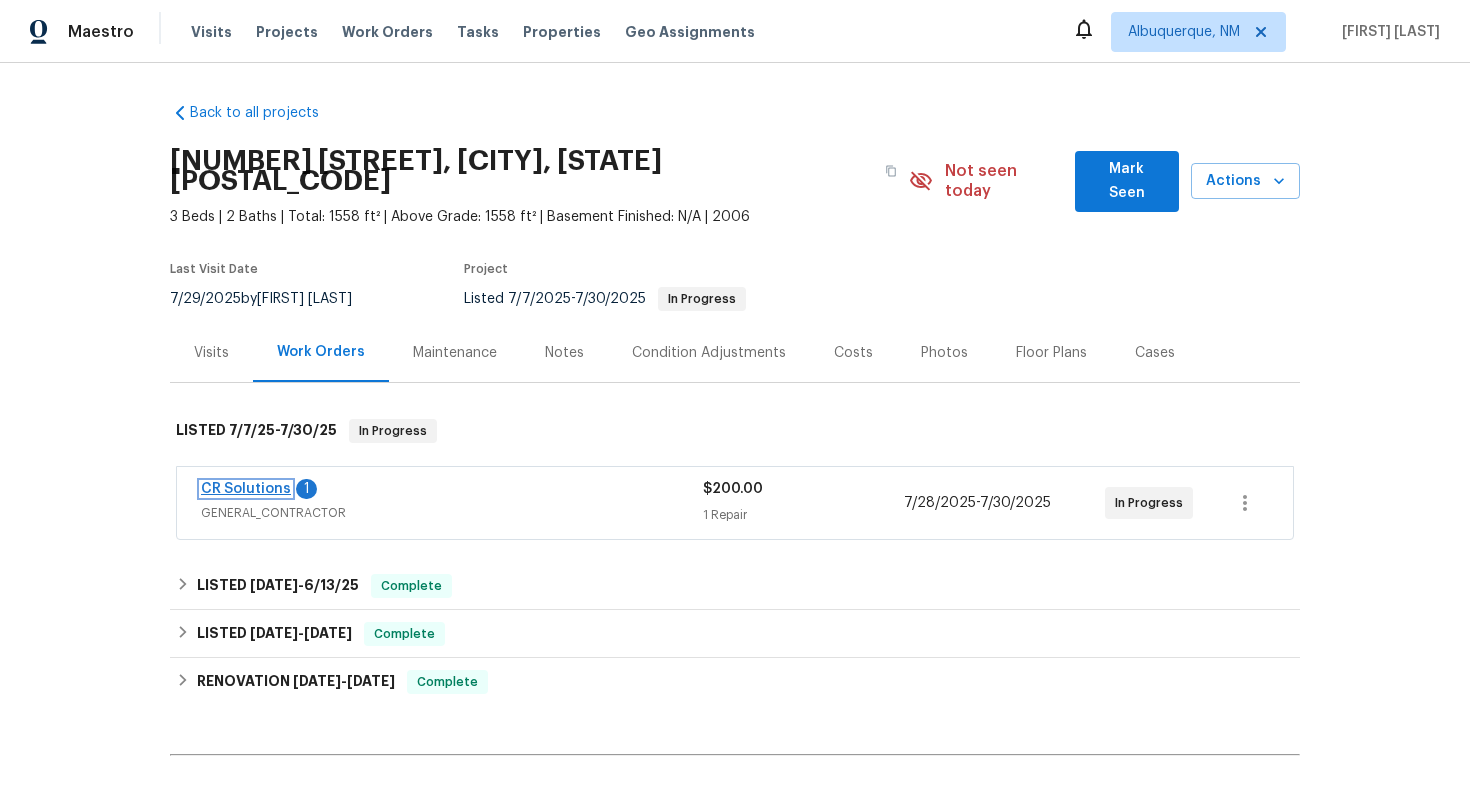 click on "CR Solutions" at bounding box center (246, 489) 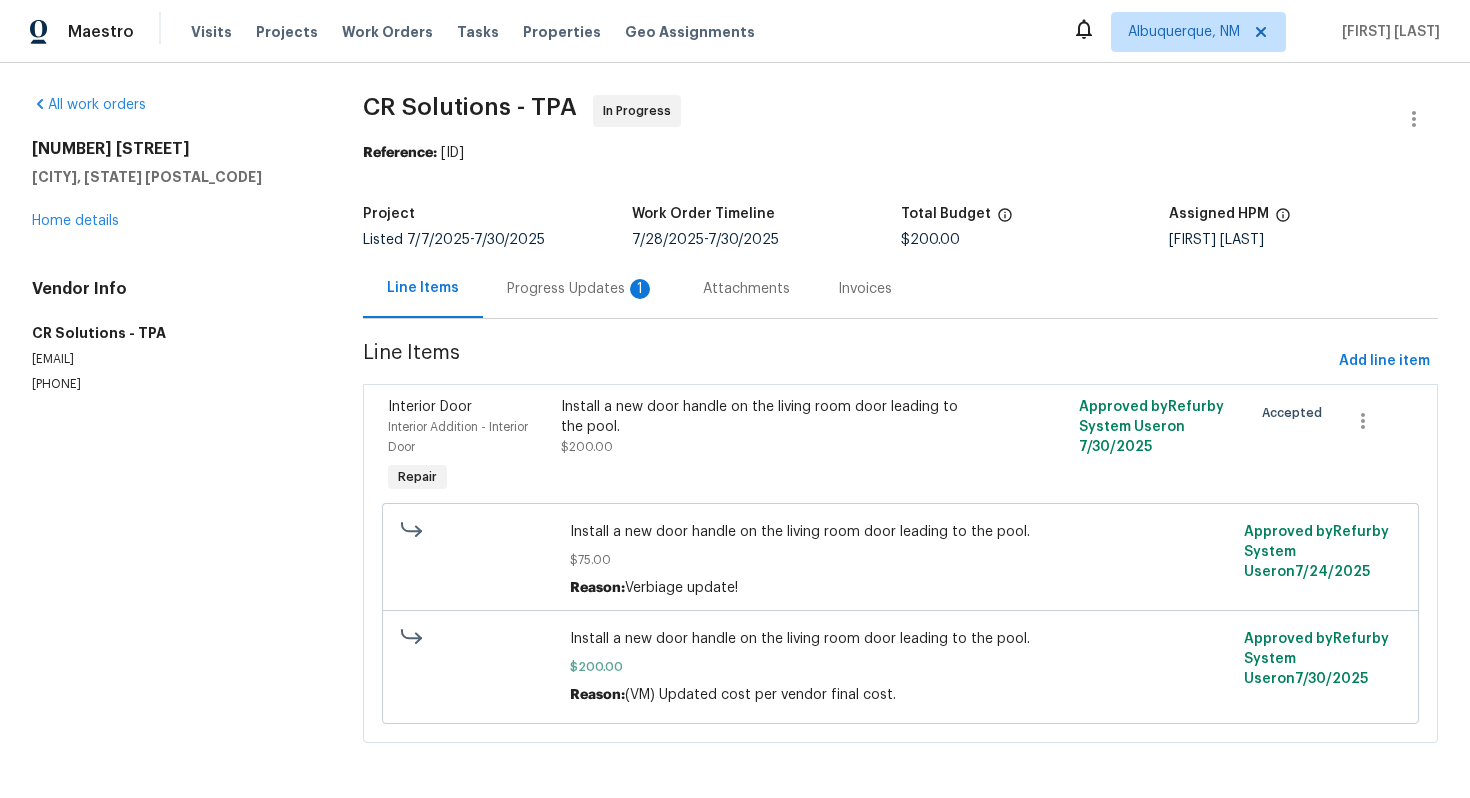 click on "Progress Updates 1" at bounding box center [581, 289] 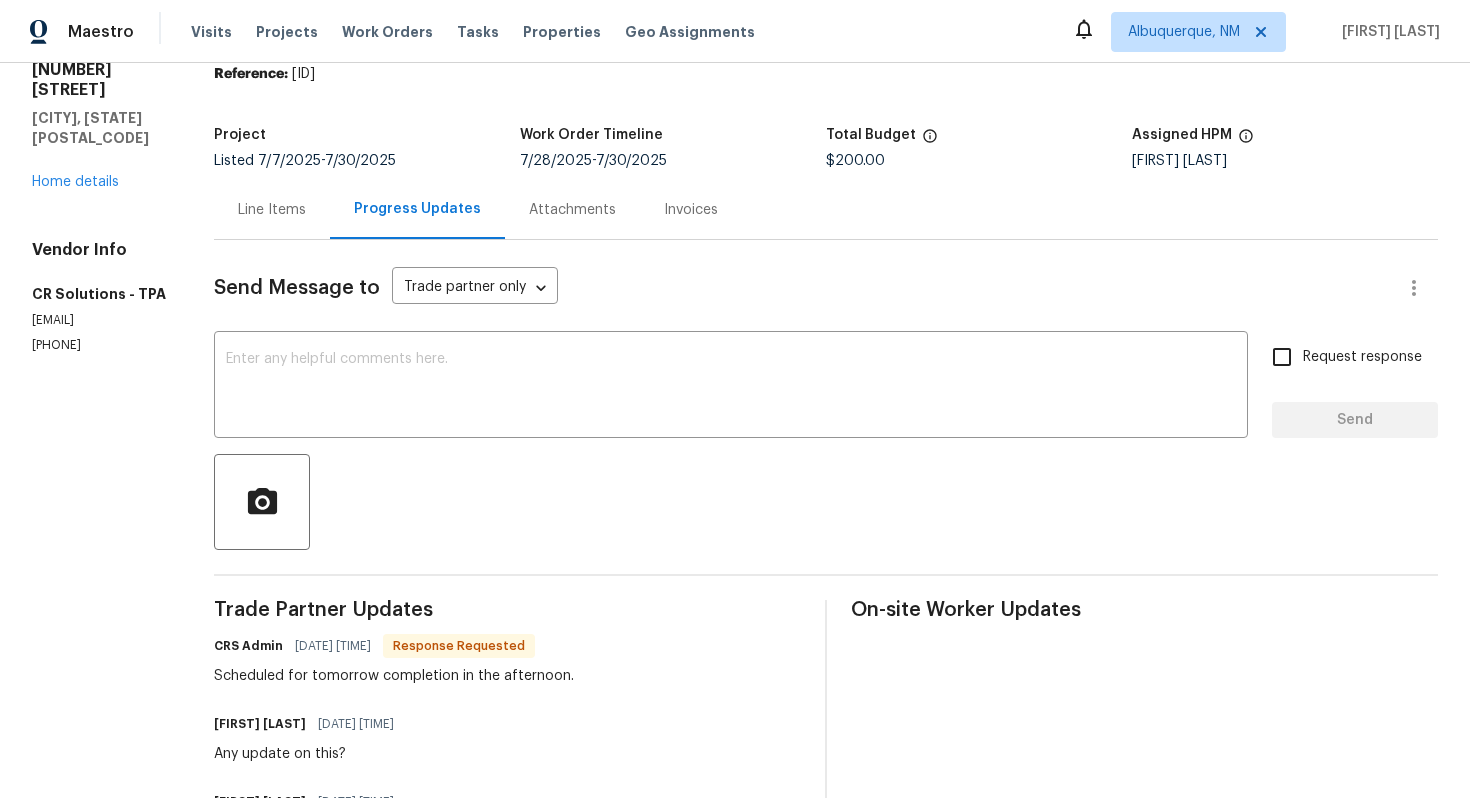 scroll, scrollTop: 105, scrollLeft: 0, axis: vertical 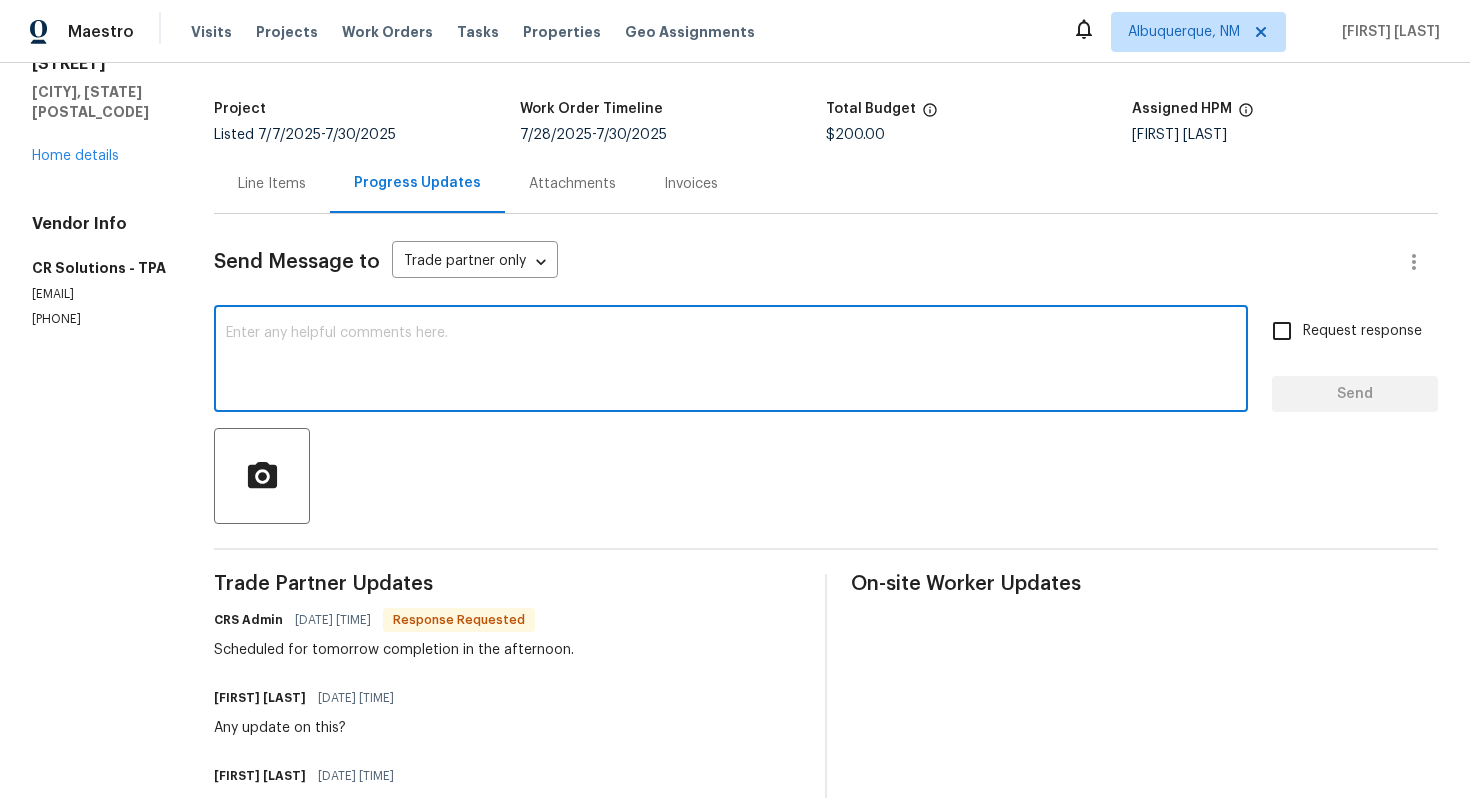 click at bounding box center [731, 361] 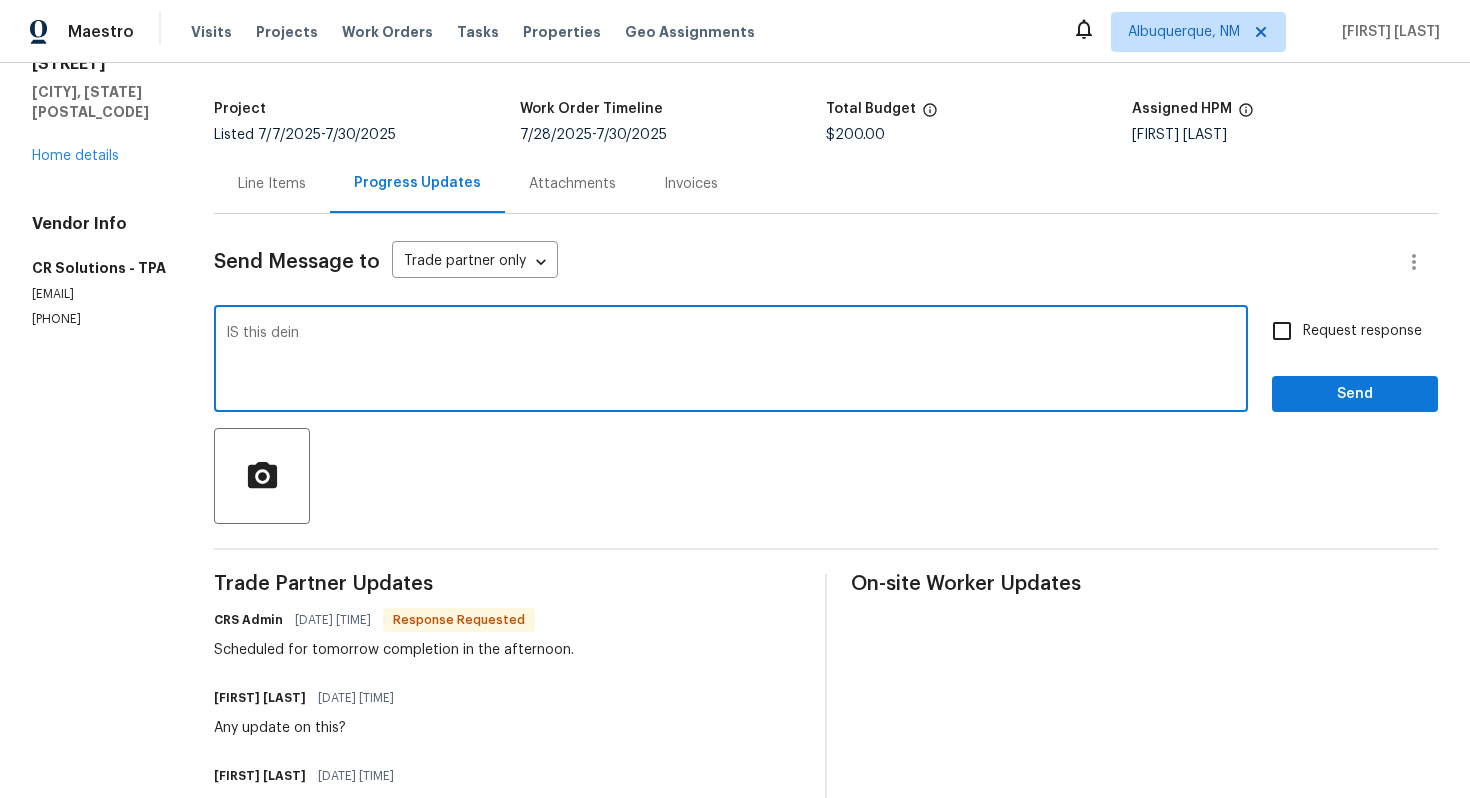 type on "IS this deino" 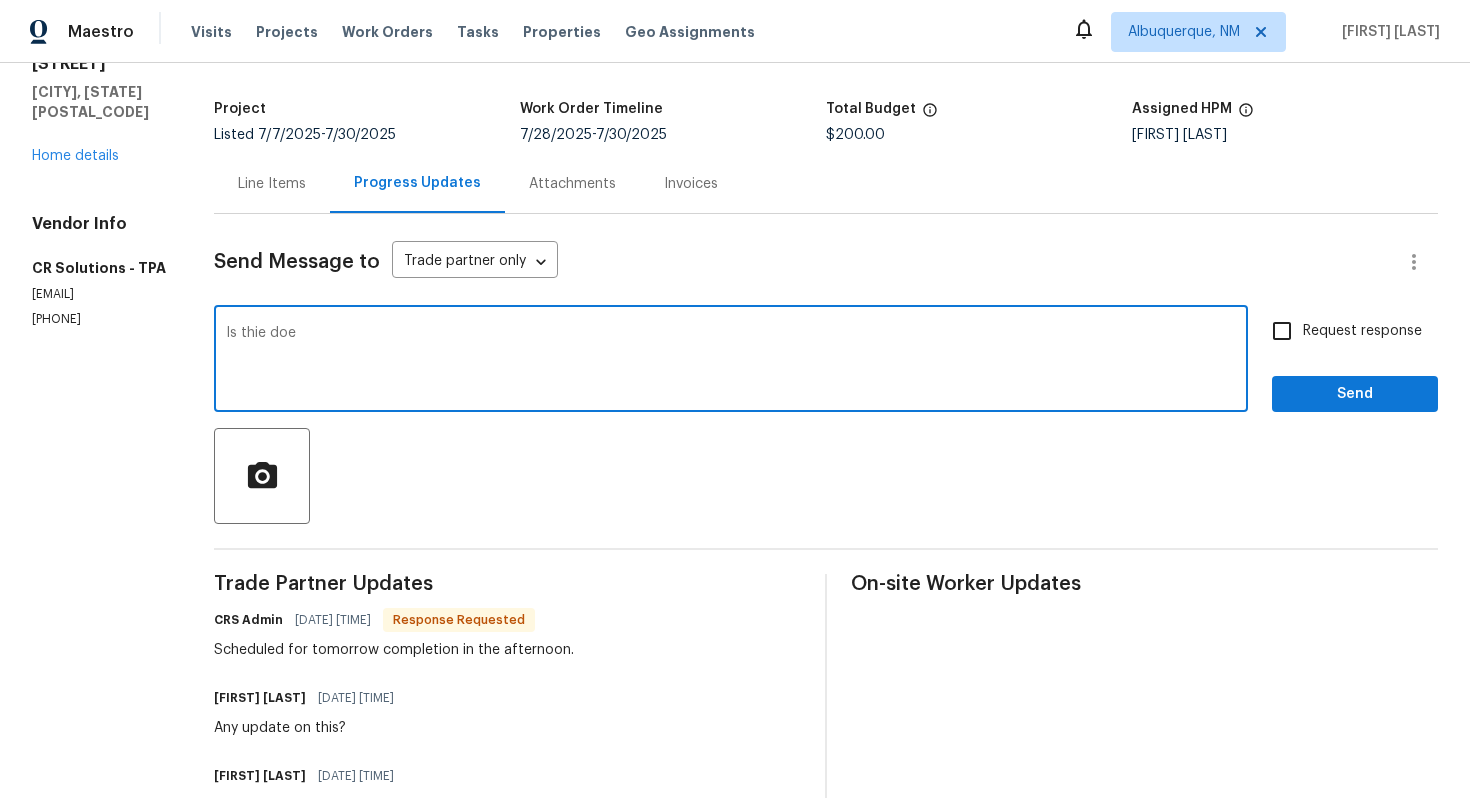 type on "Is thie doen" 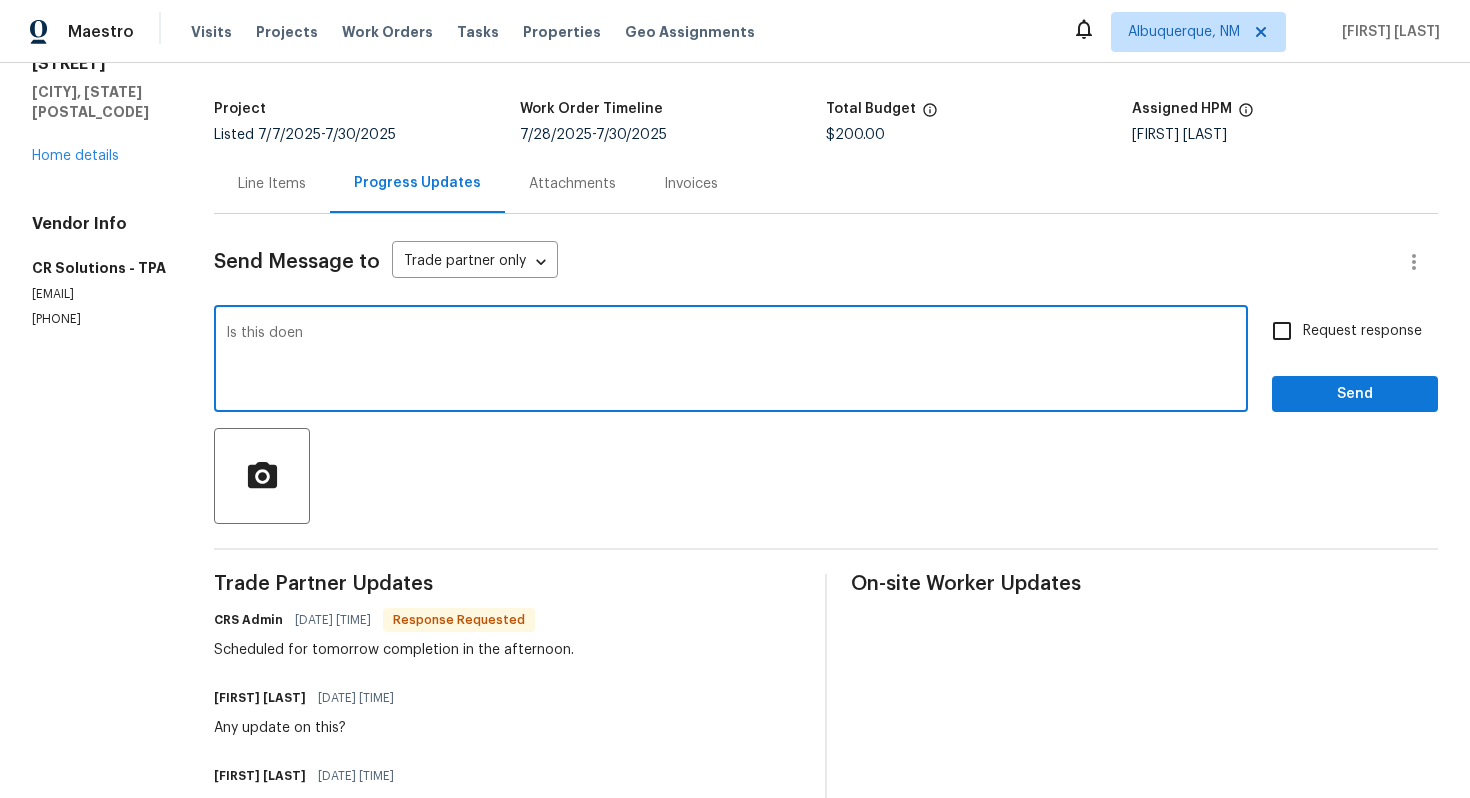type on "Is this doen?" 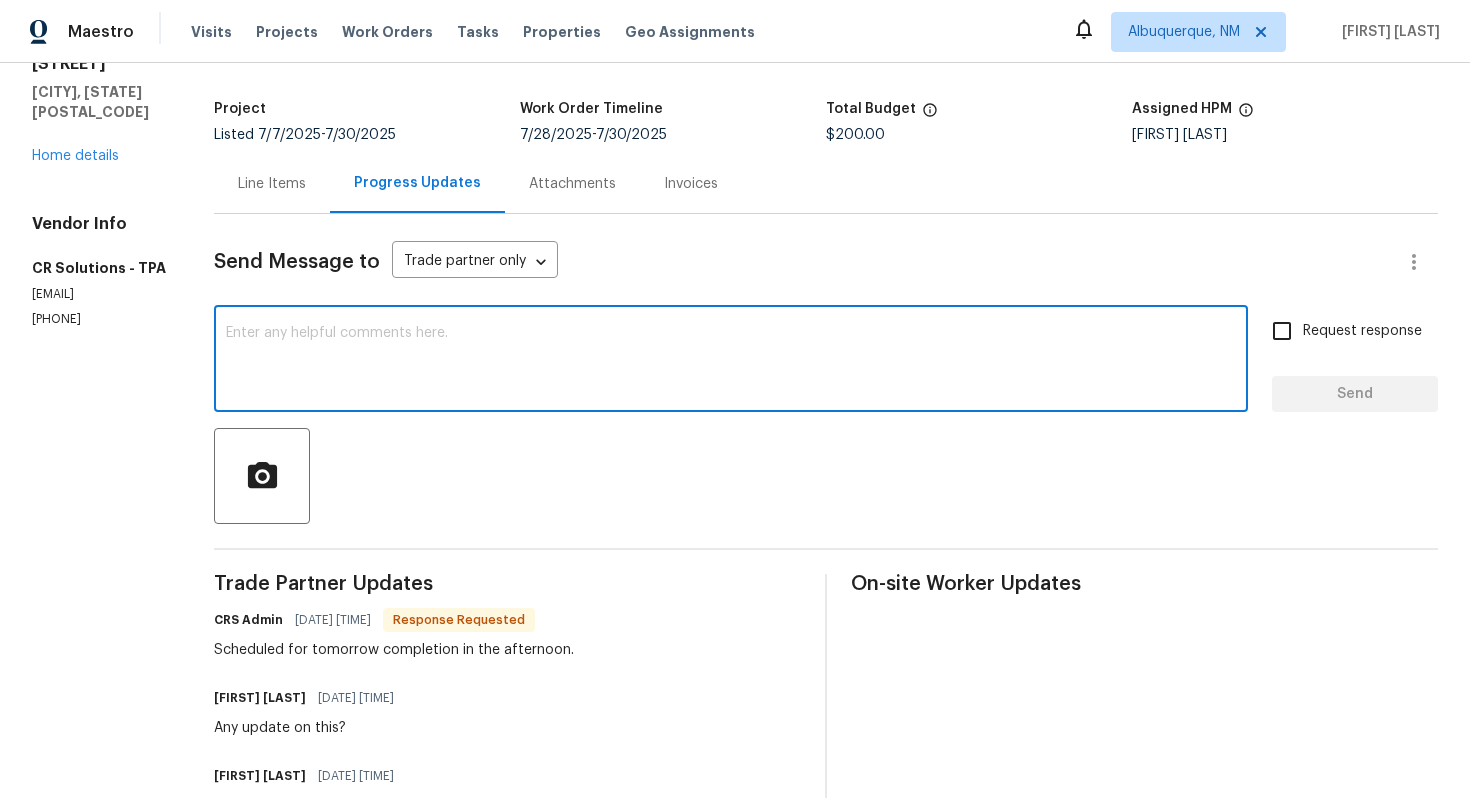 click at bounding box center [731, 361] 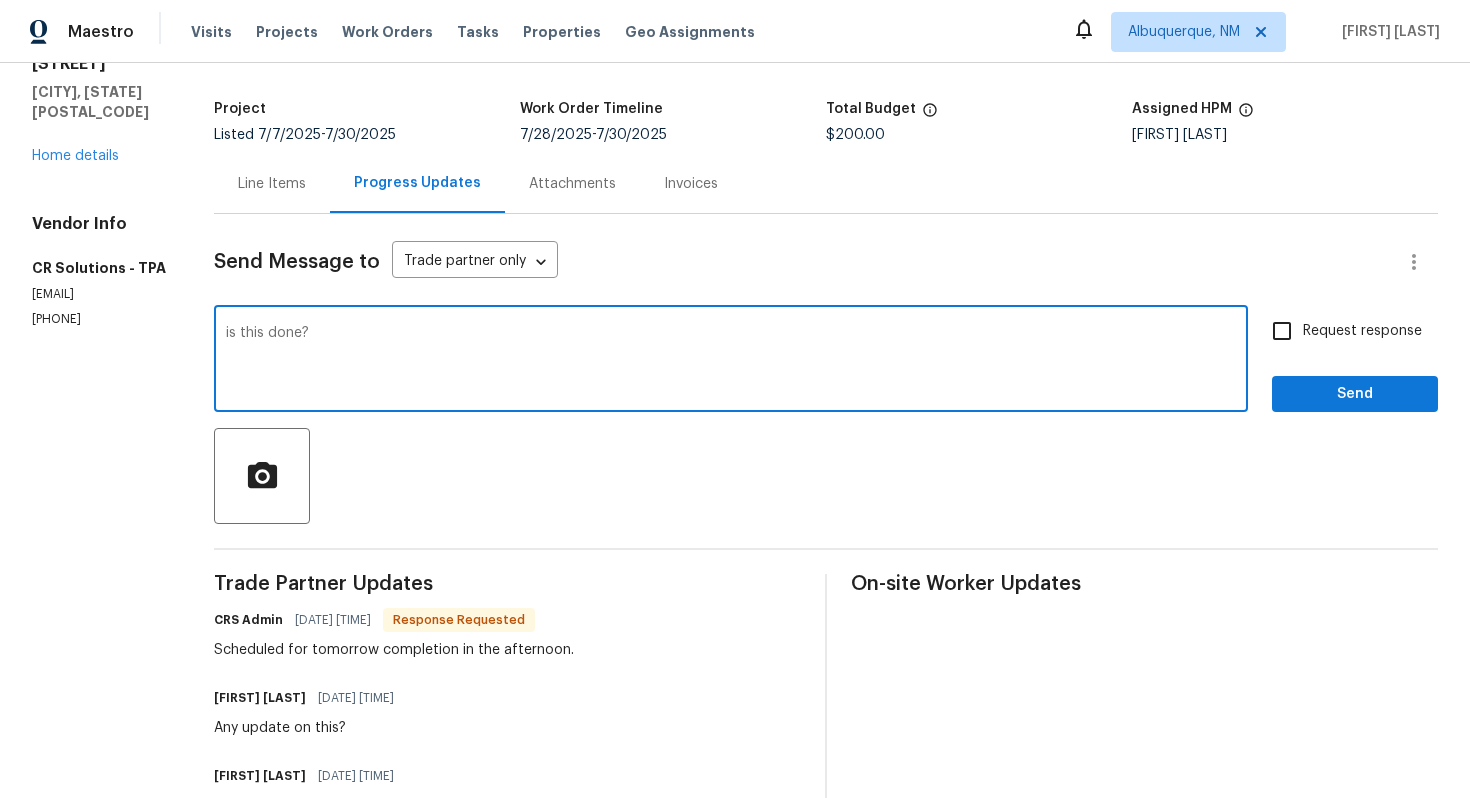 click on "Is" at bounding box center (0, 0) 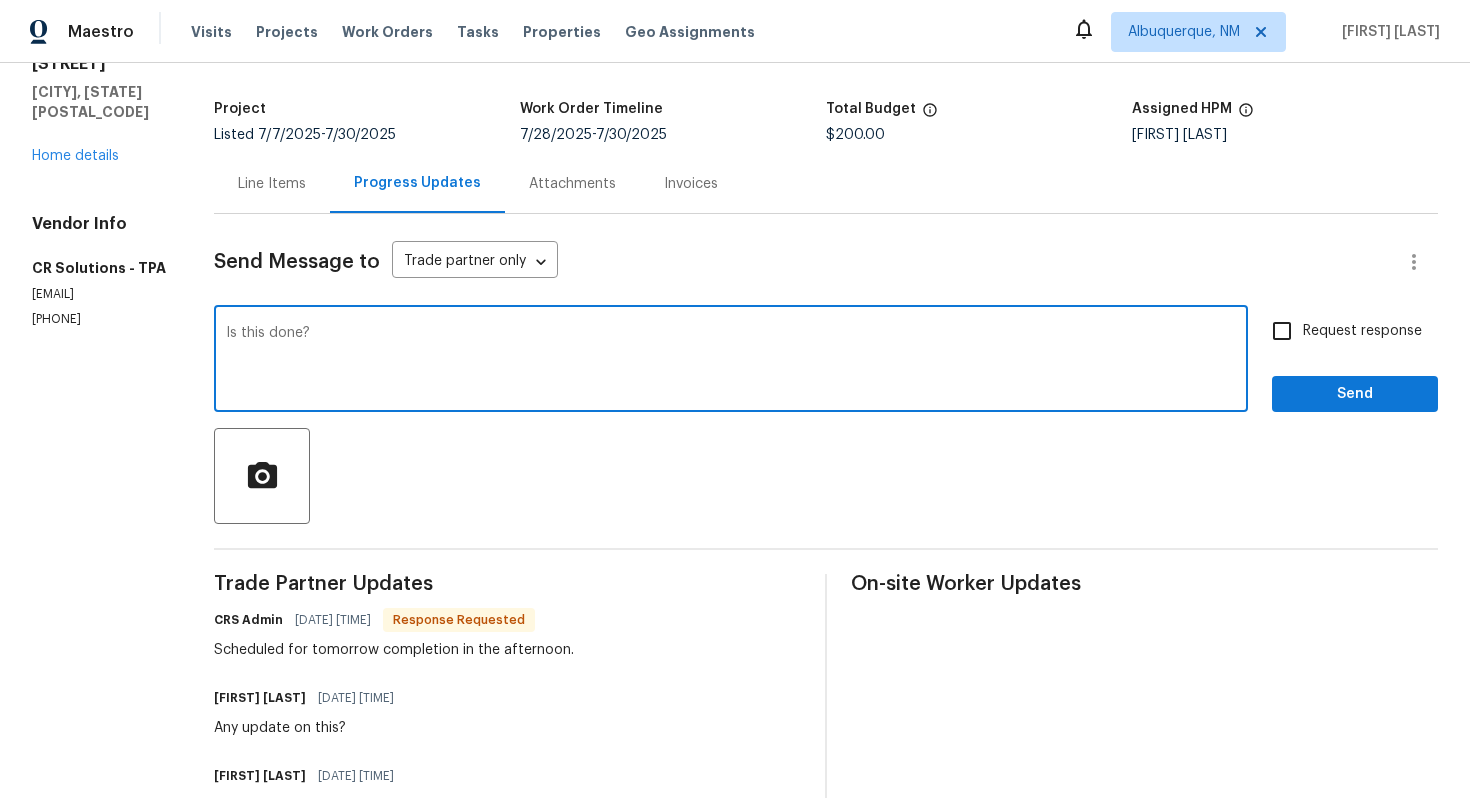 type on "Is this done?" 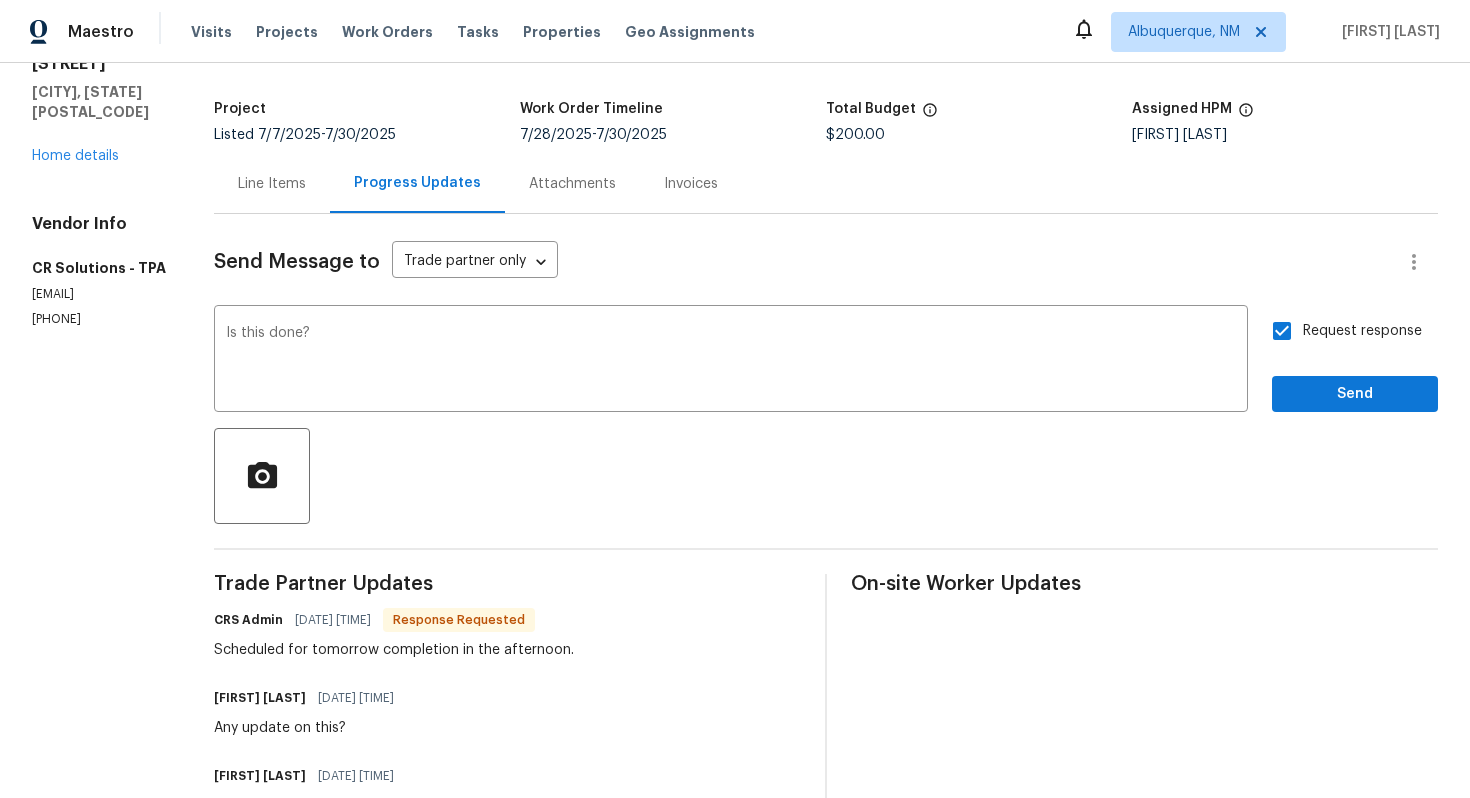 click at bounding box center [826, 476] 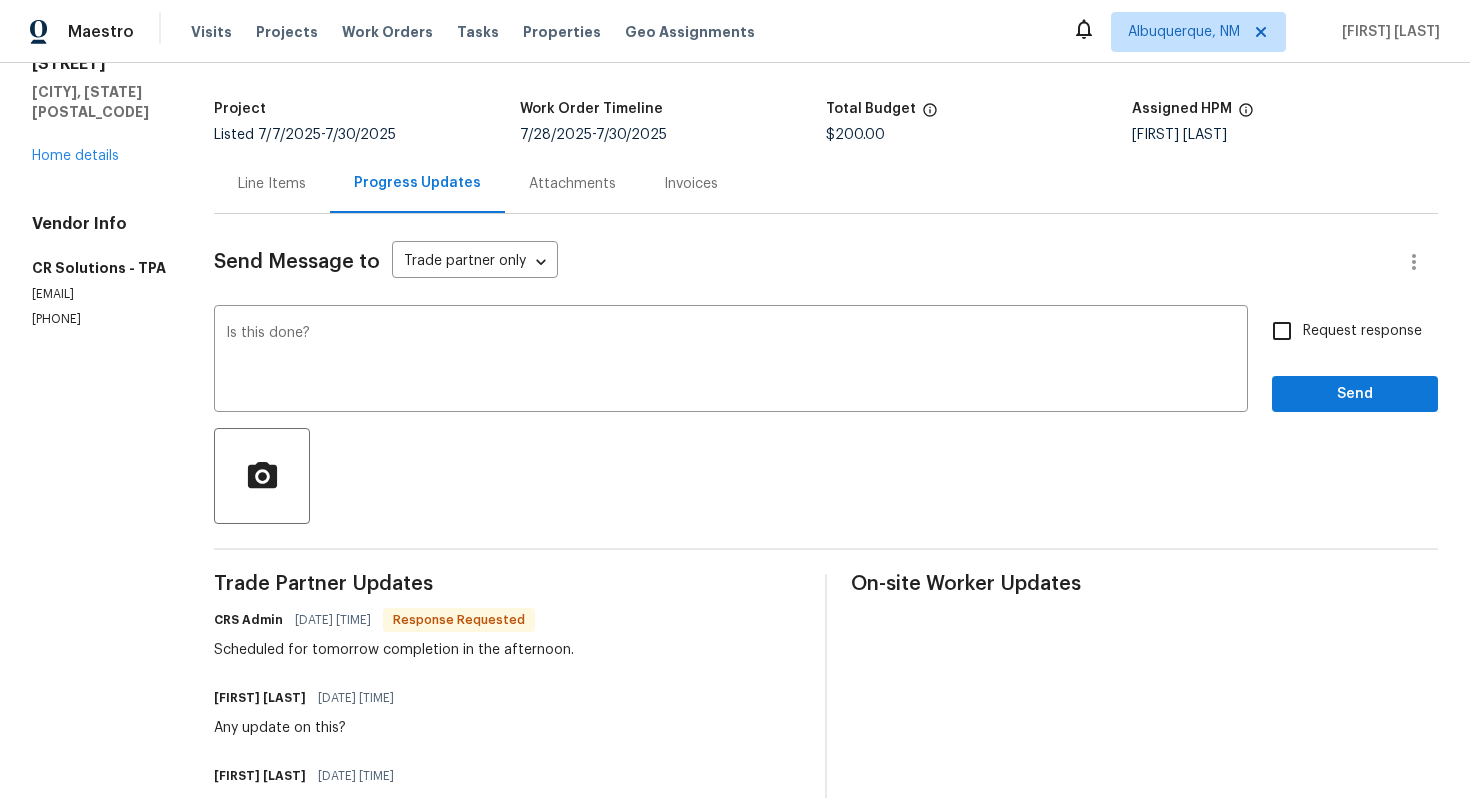 click on "Request response" at bounding box center (1341, 331) 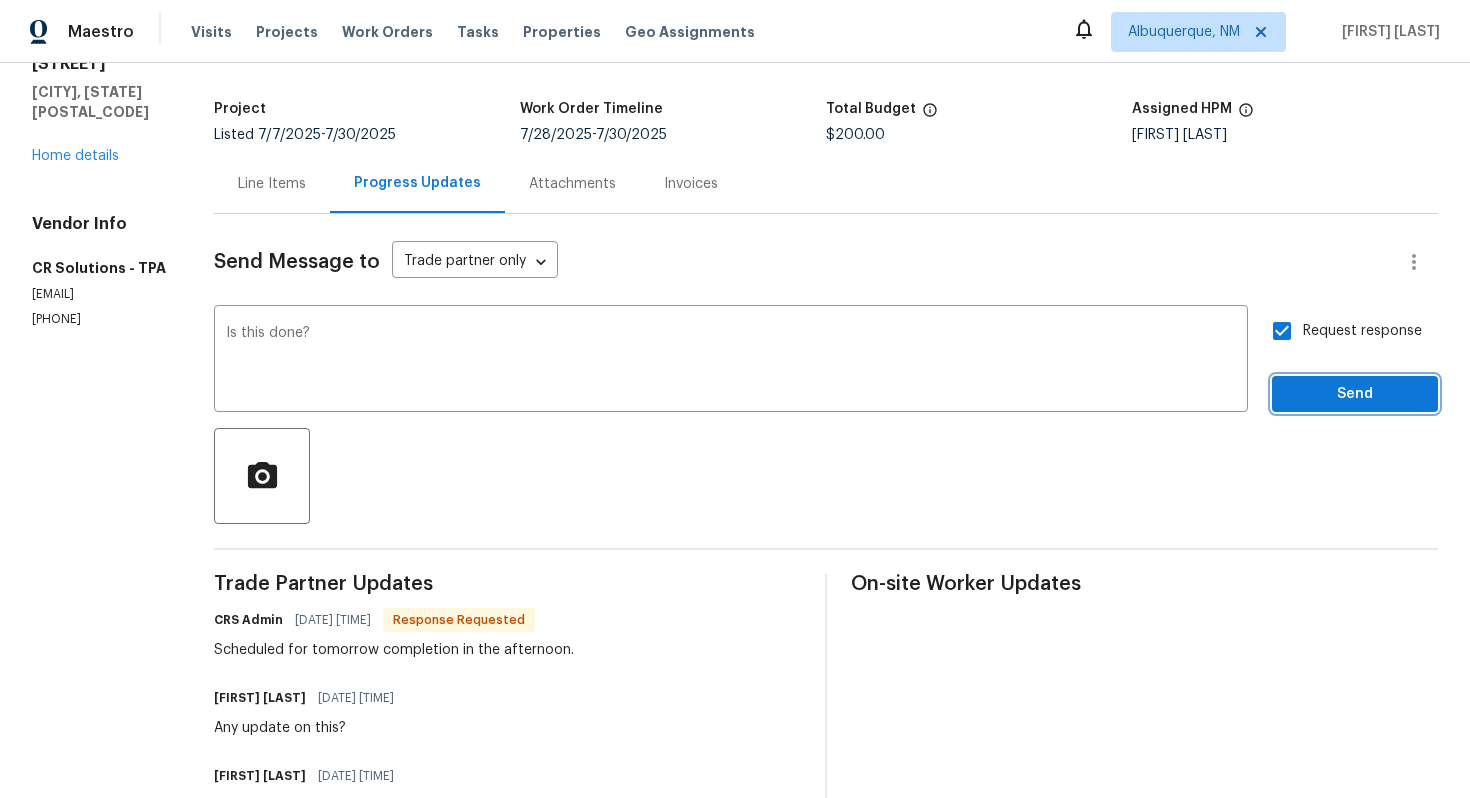 click on "Send" at bounding box center (1355, 394) 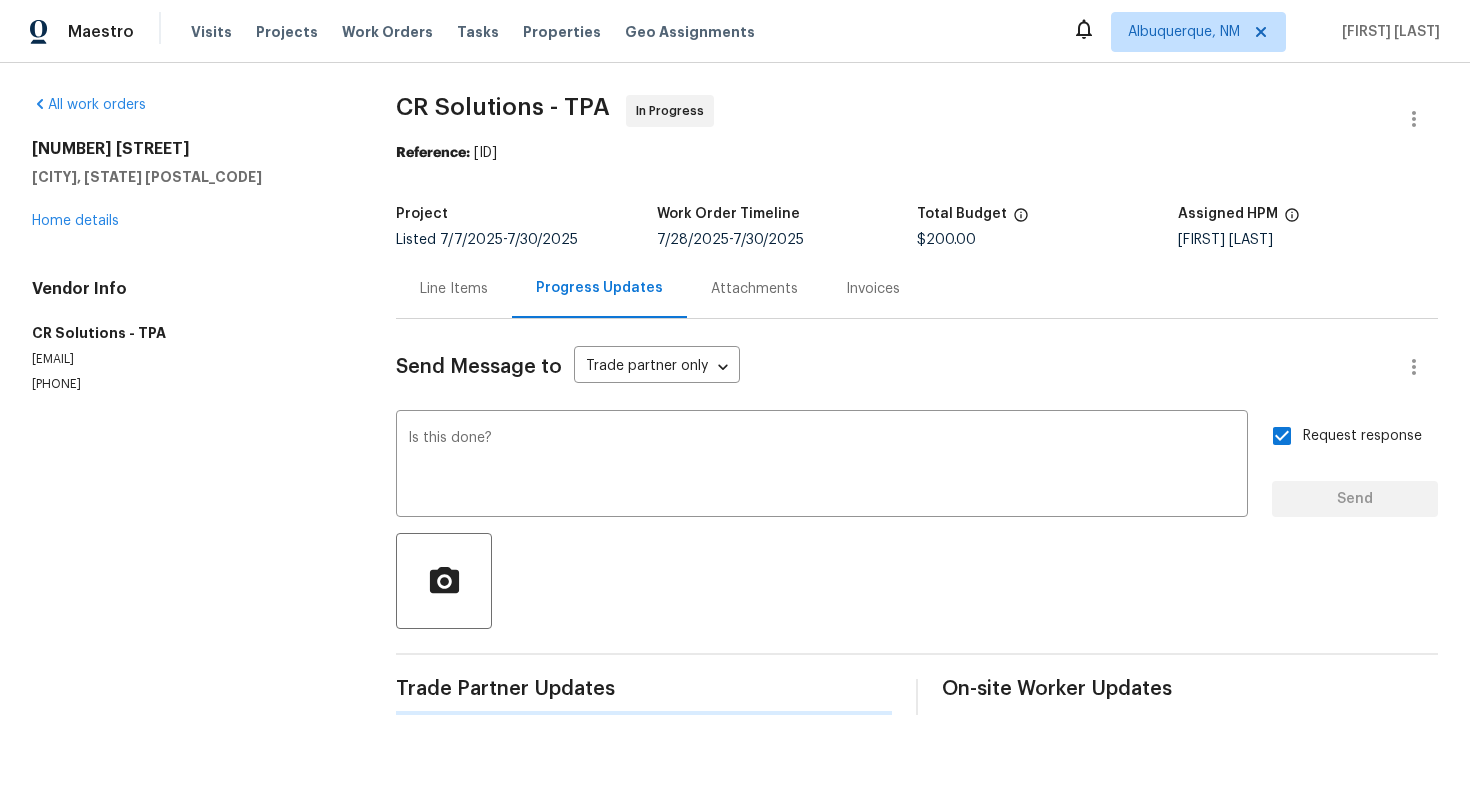 scroll, scrollTop: 0, scrollLeft: 0, axis: both 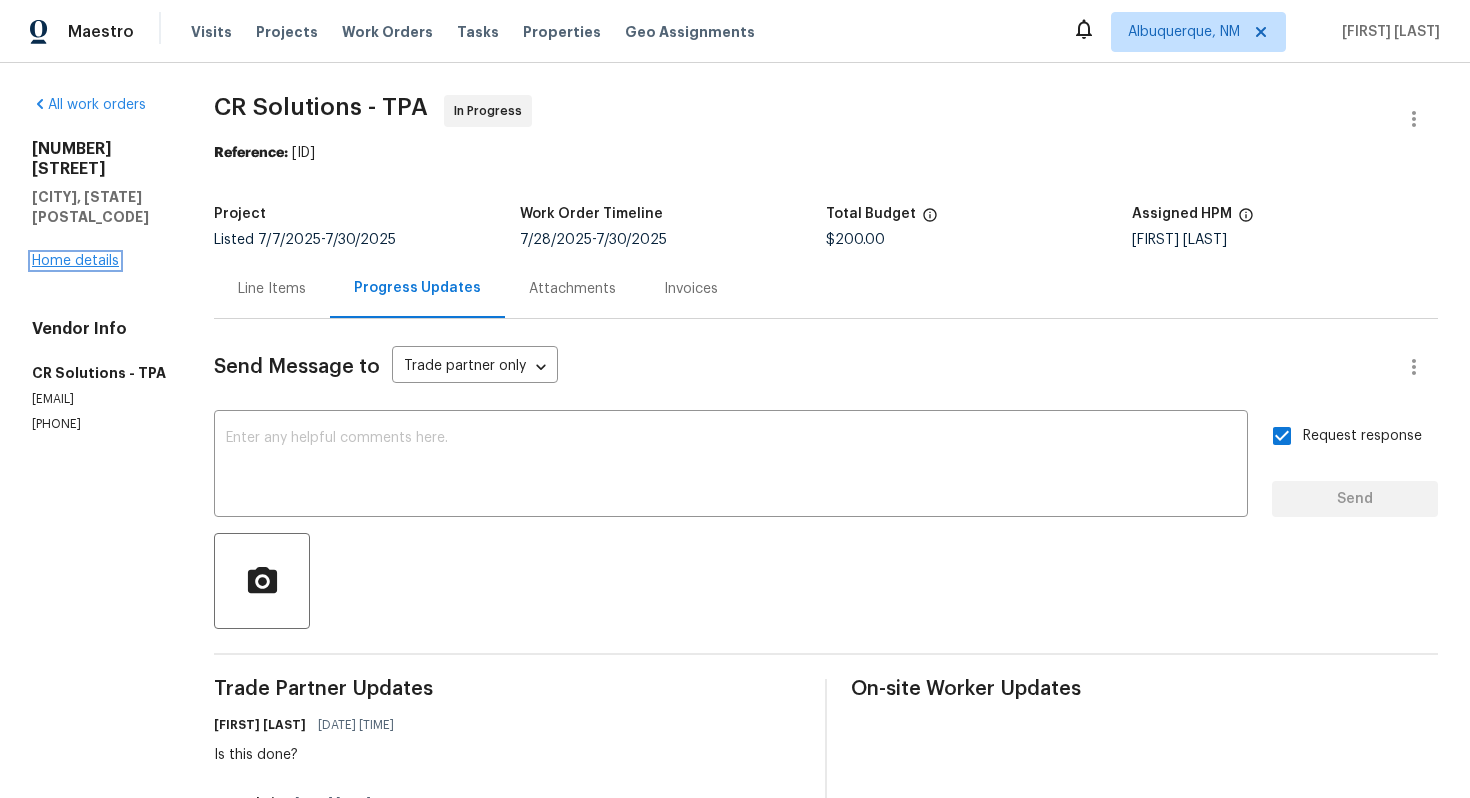 click on "Home details" at bounding box center (75, 261) 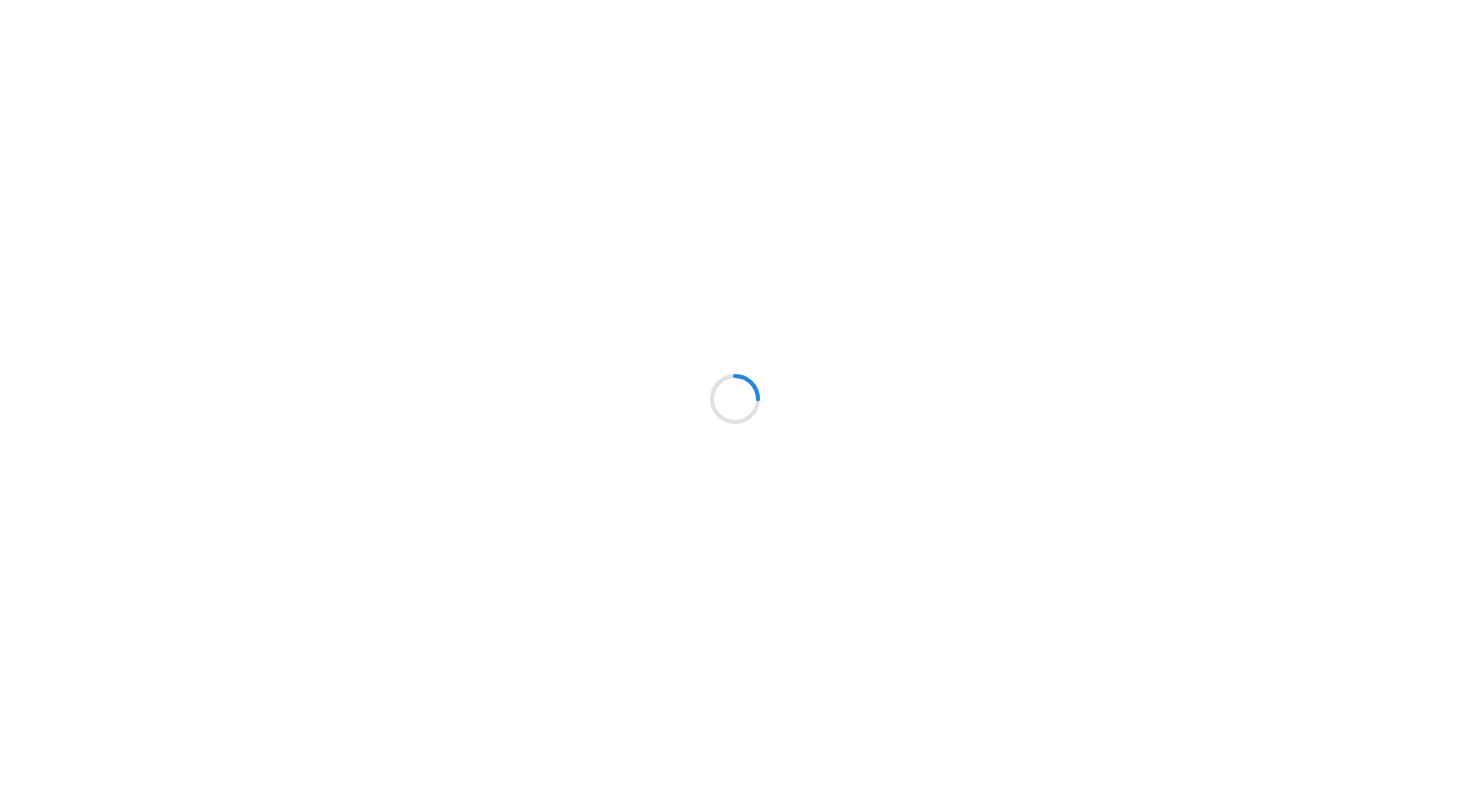 scroll, scrollTop: 0, scrollLeft: 0, axis: both 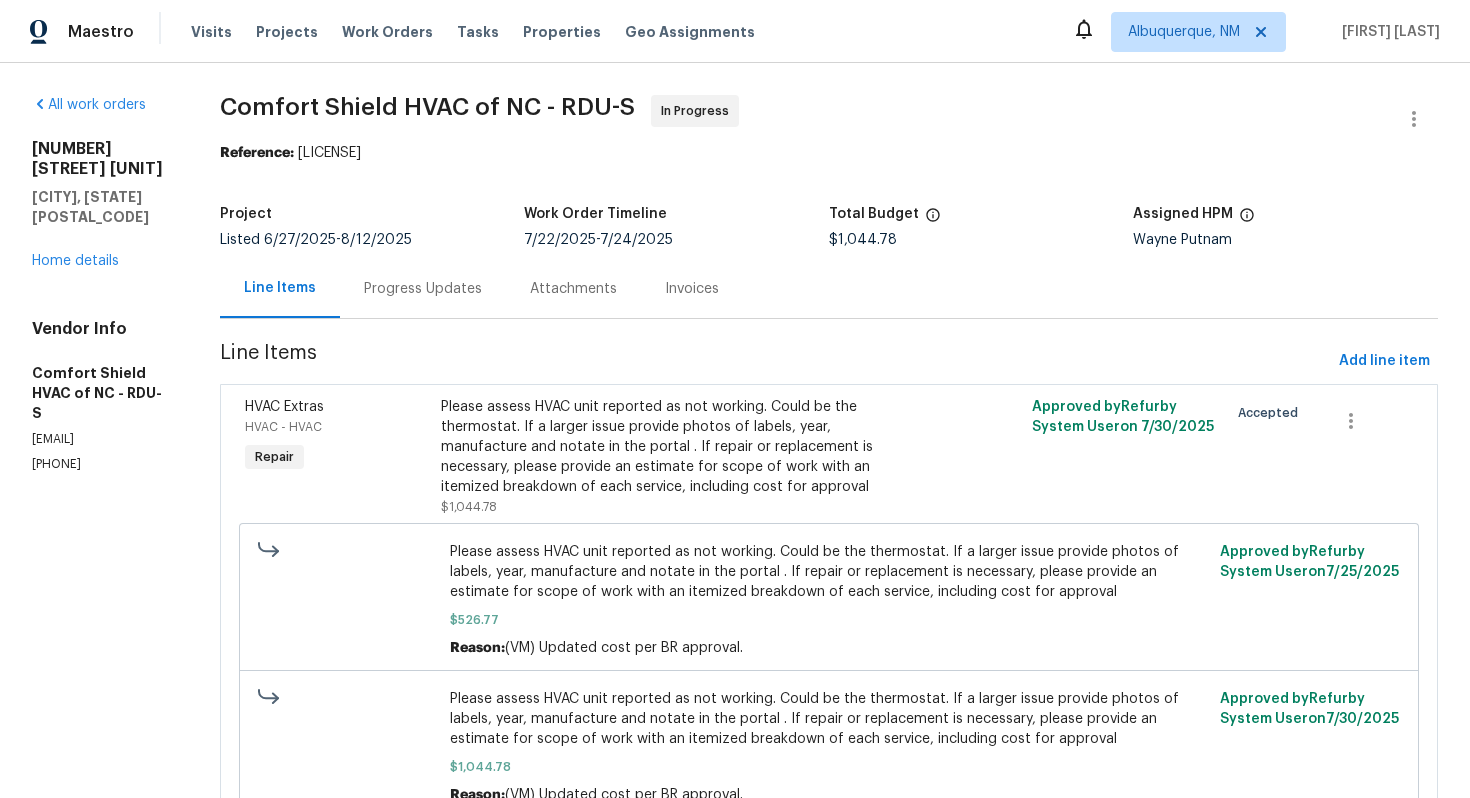 click on "Progress Updates" at bounding box center [423, 288] 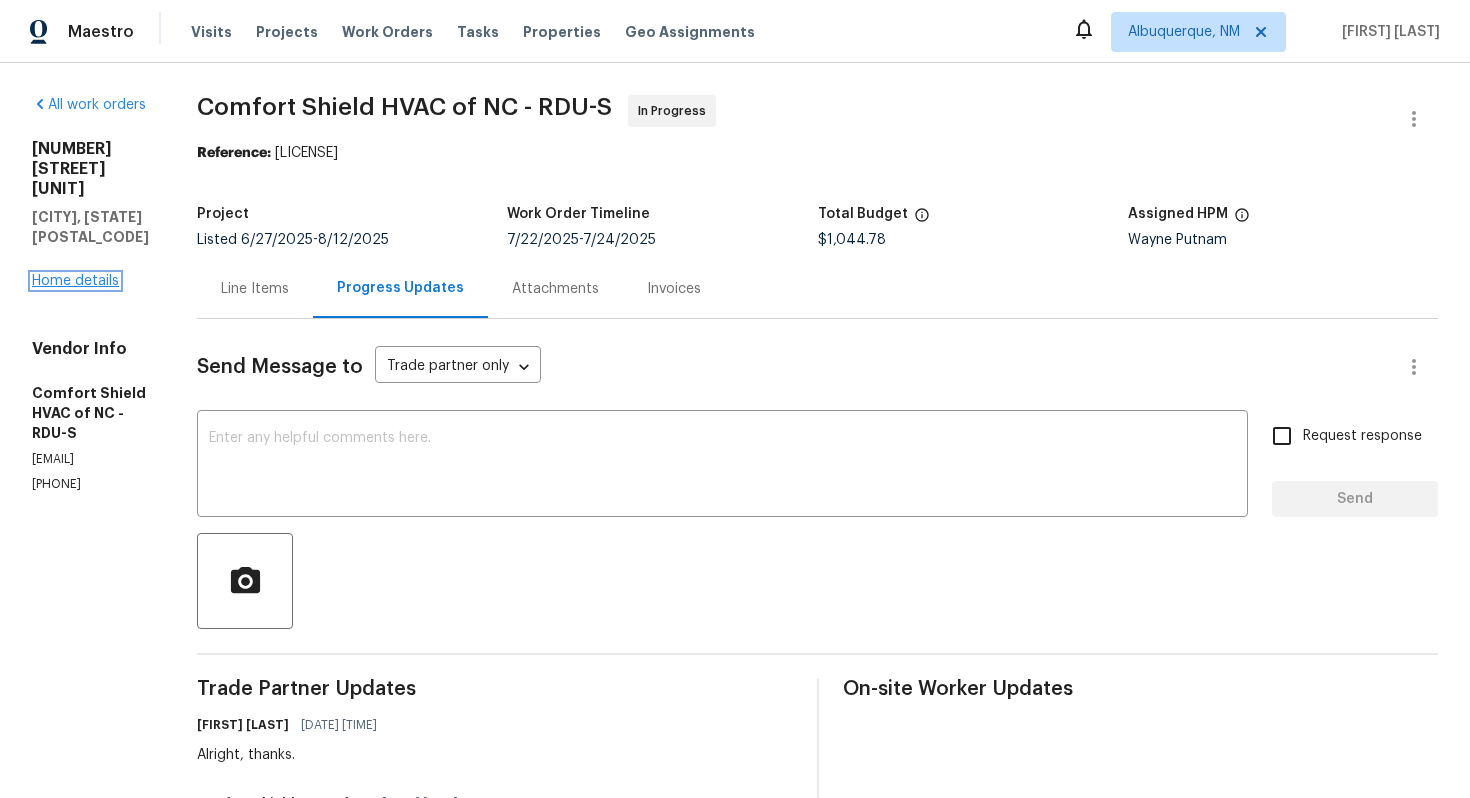 click on "Home details" at bounding box center [75, 281] 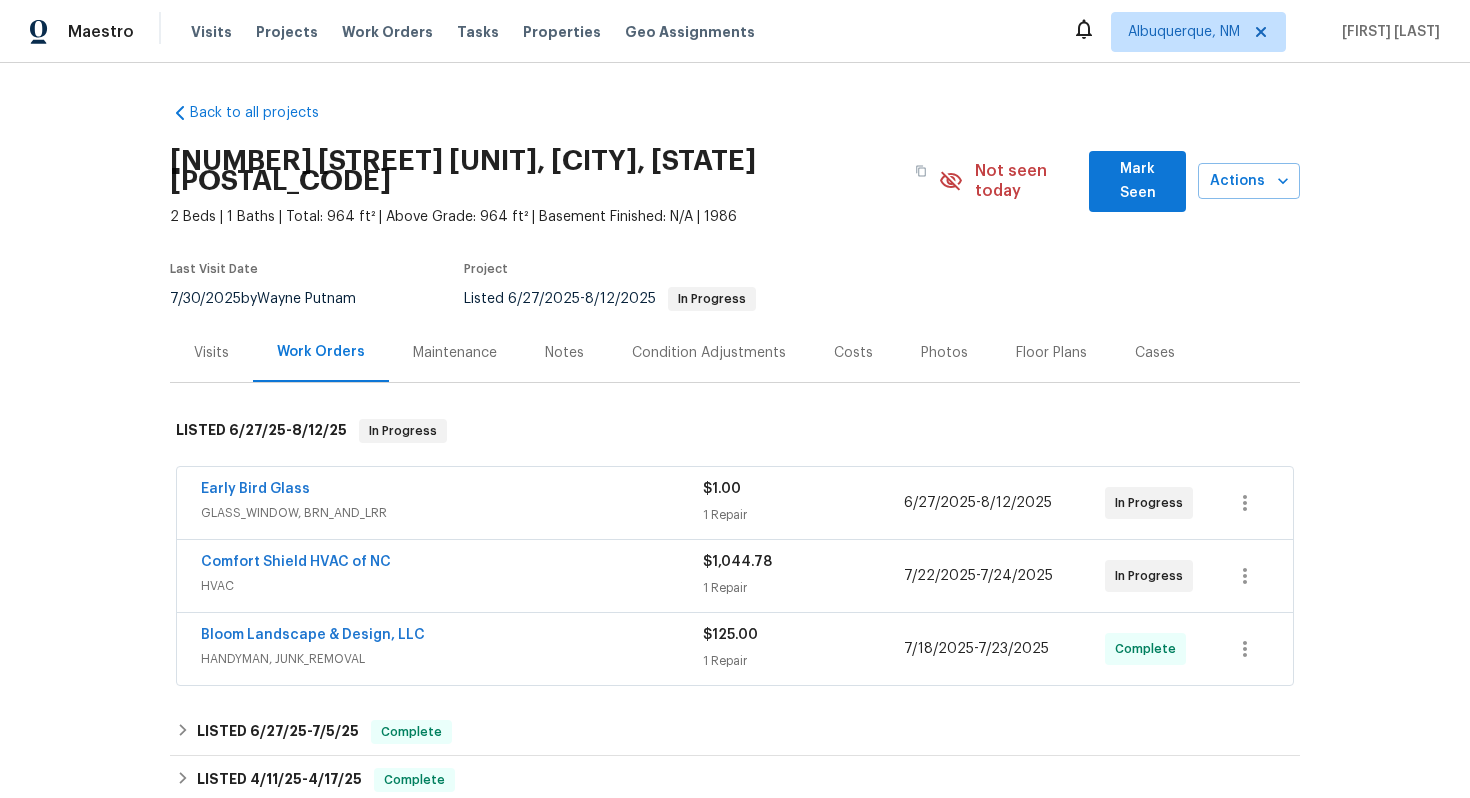 click on "GLASS_WINDOW, BRN_AND_LRR" at bounding box center [452, 513] 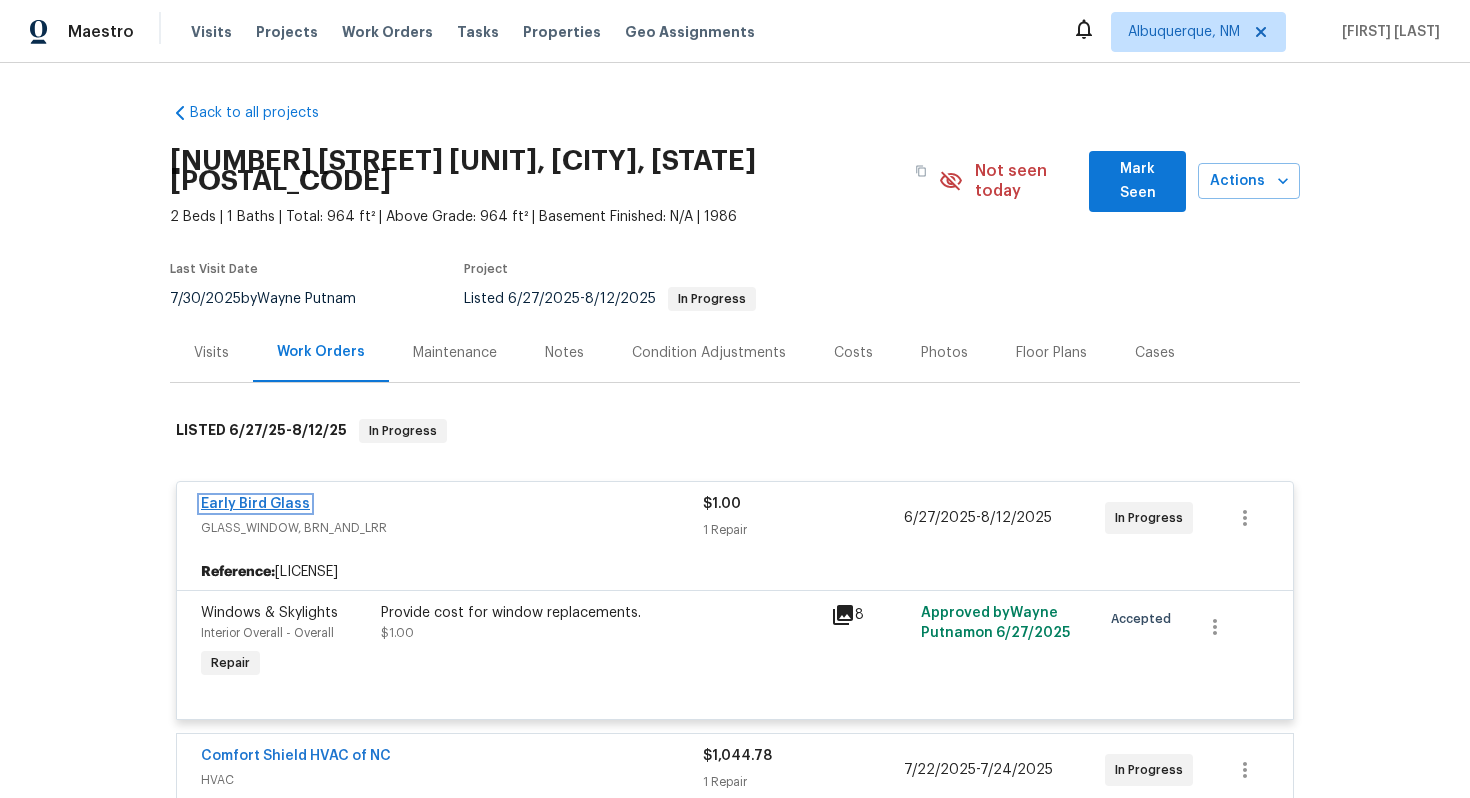click on "Early Bird Glass" at bounding box center [255, 504] 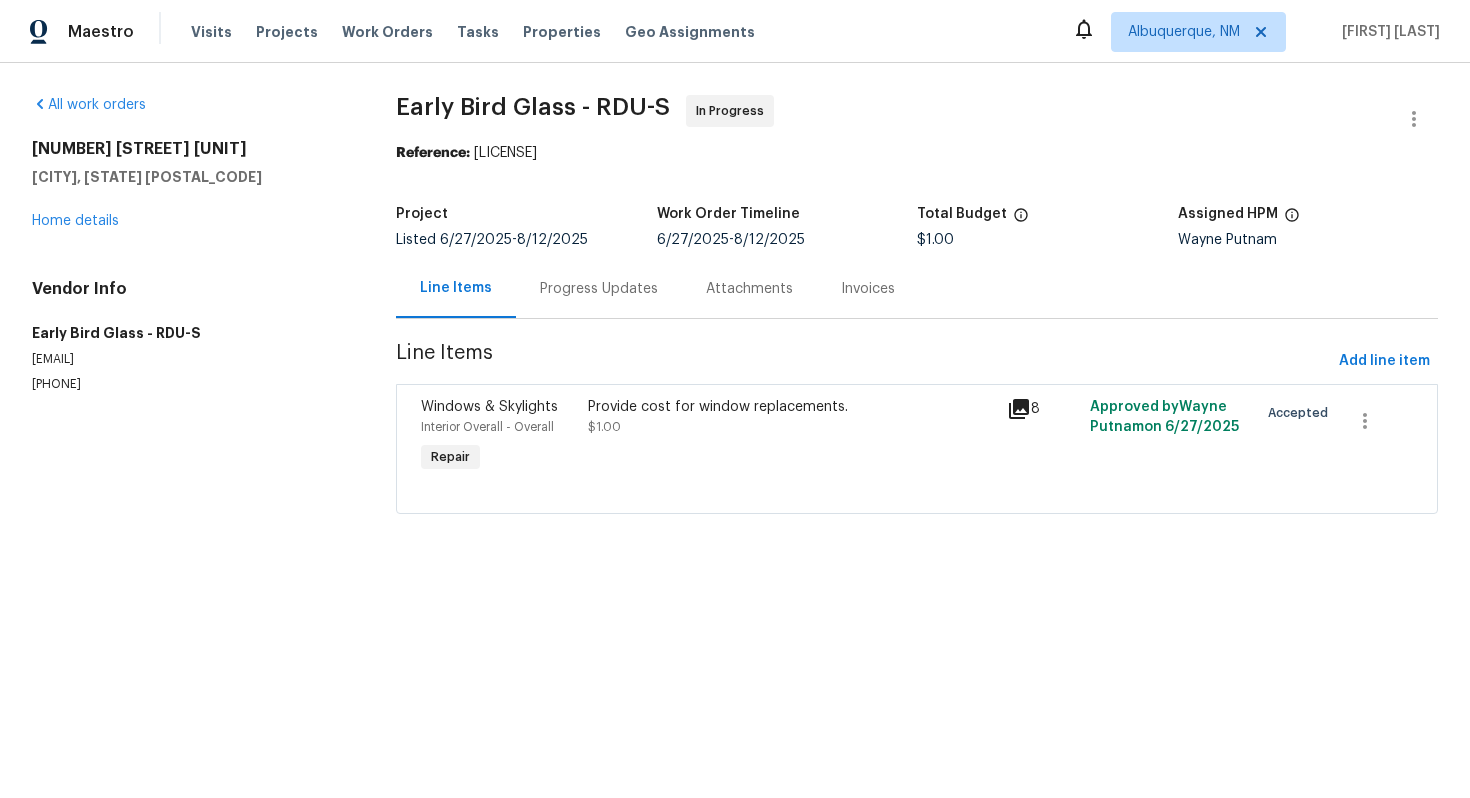 click on "Progress Updates" at bounding box center (599, 288) 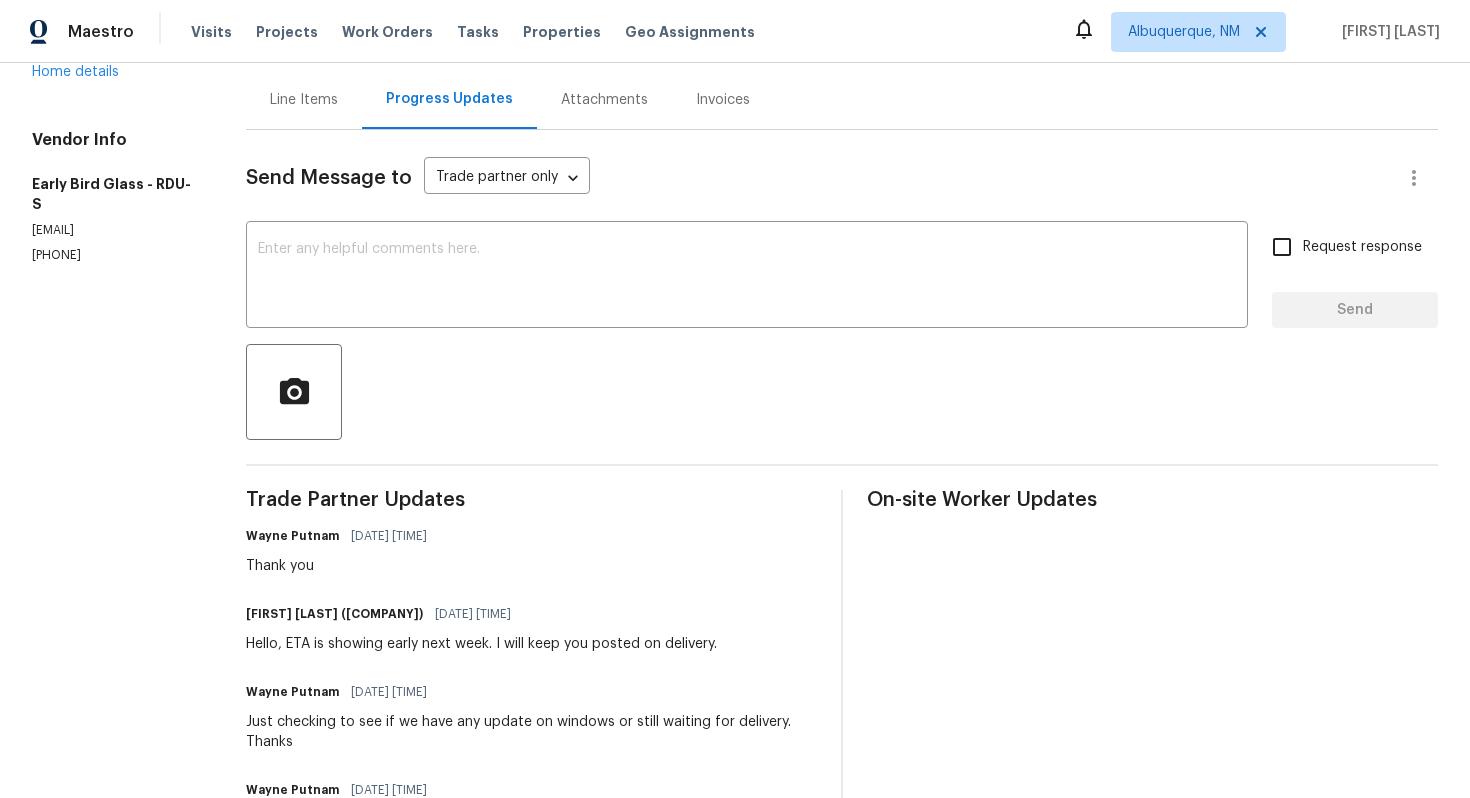 scroll, scrollTop: 0, scrollLeft: 0, axis: both 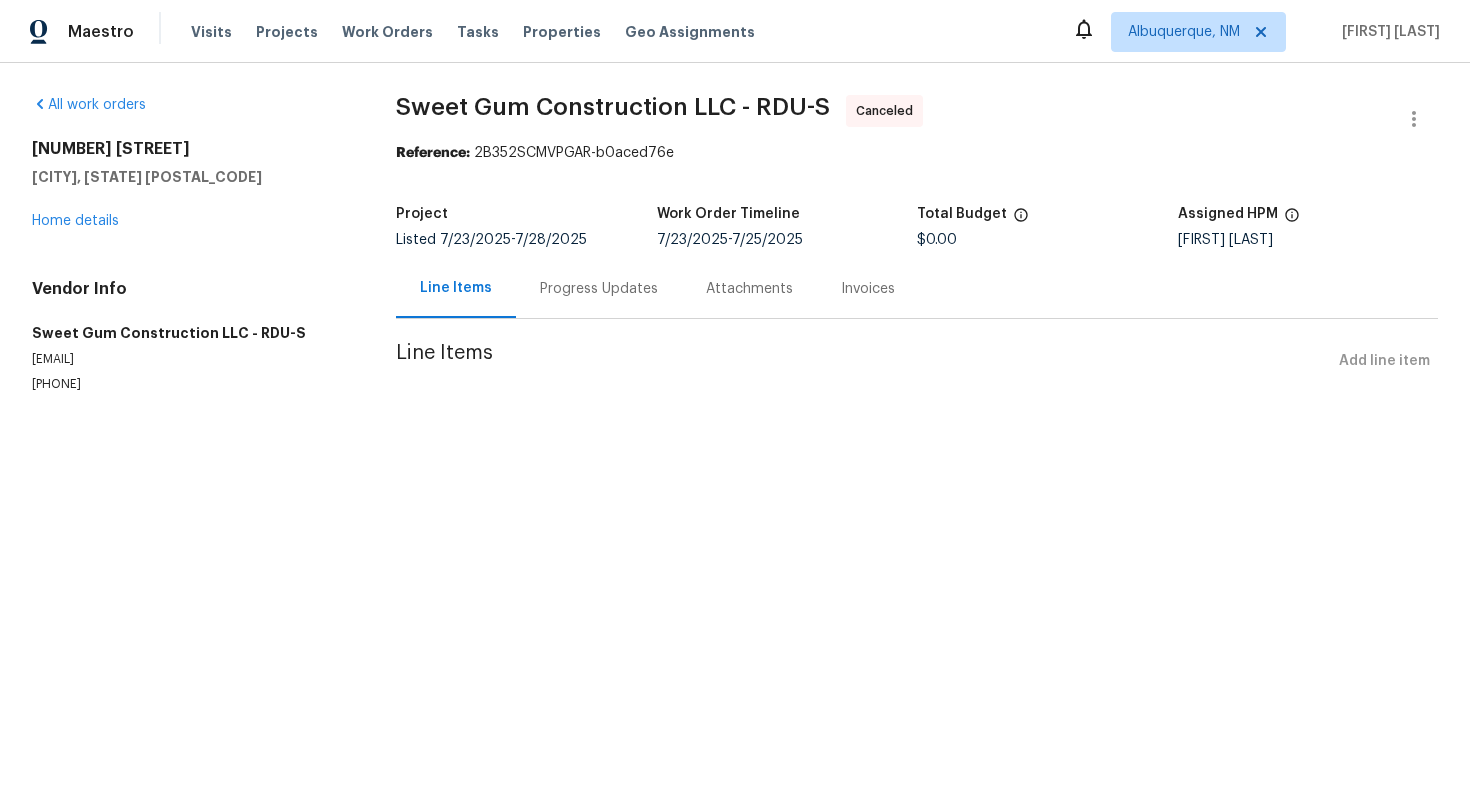 click on "[NUMBER] [STREET] [CITY], [STATE] [POSTAL_CODE] Home details" at bounding box center (190, 185) 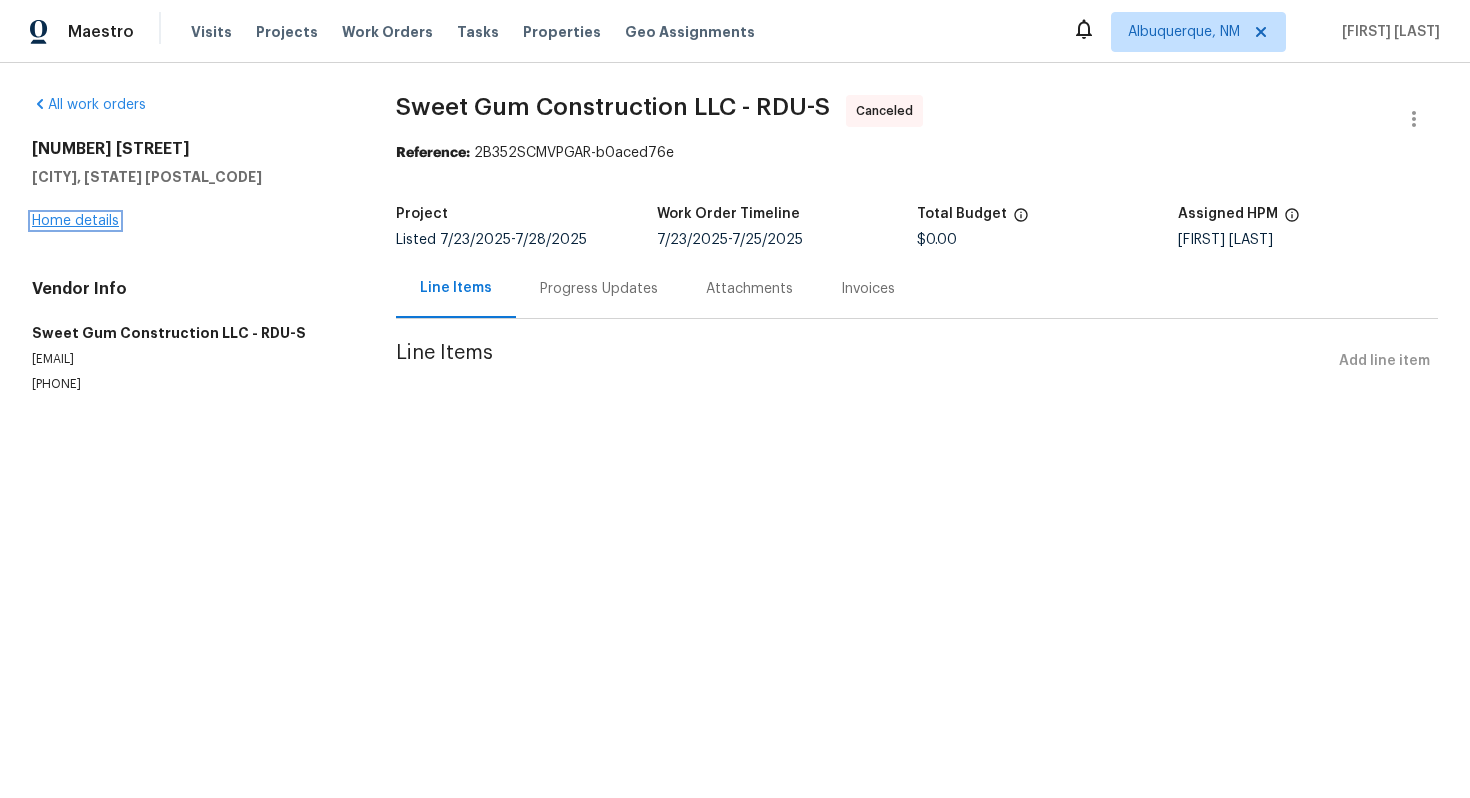 click on "Home details" at bounding box center [75, 221] 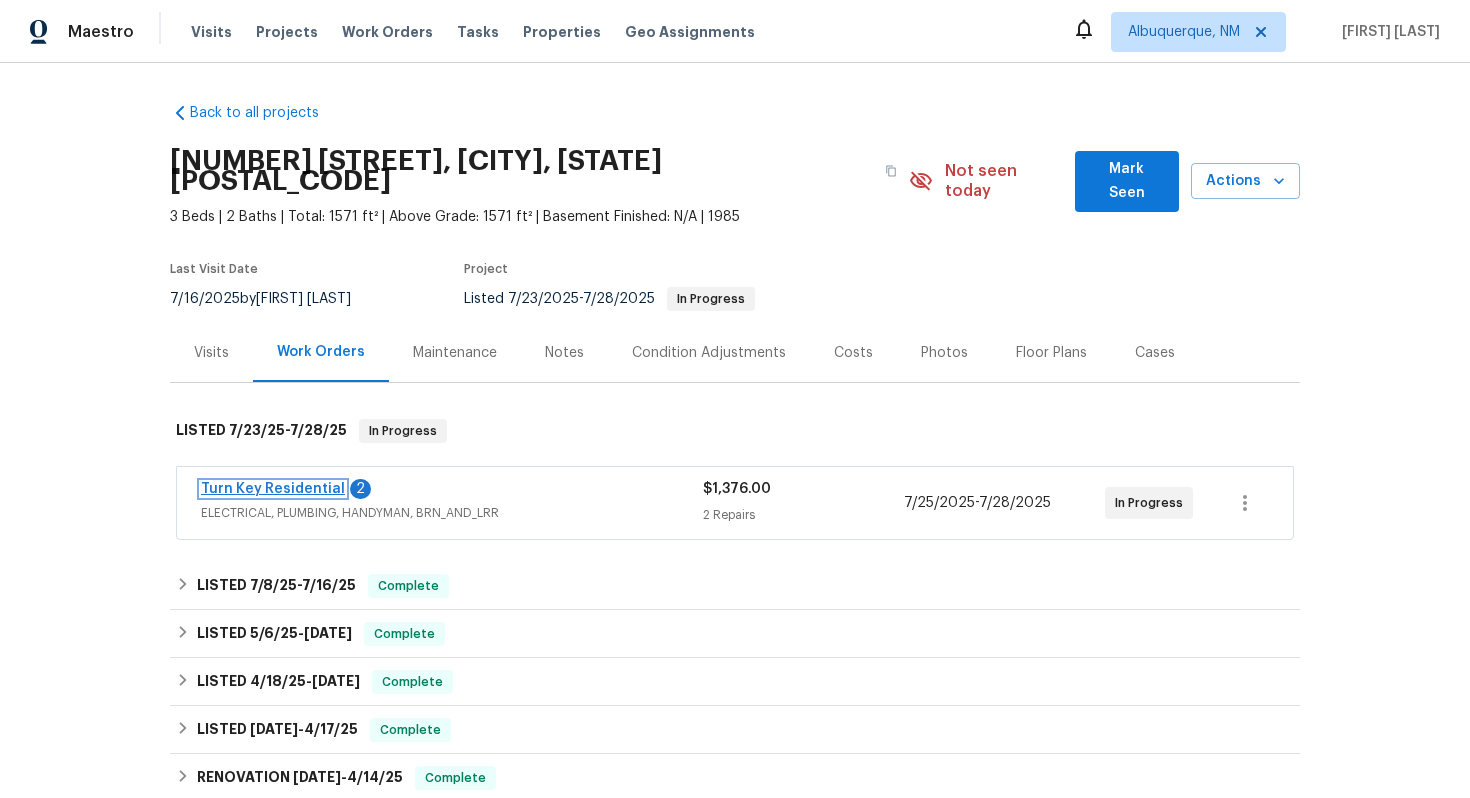 click on "Turn Key Residential" at bounding box center (273, 489) 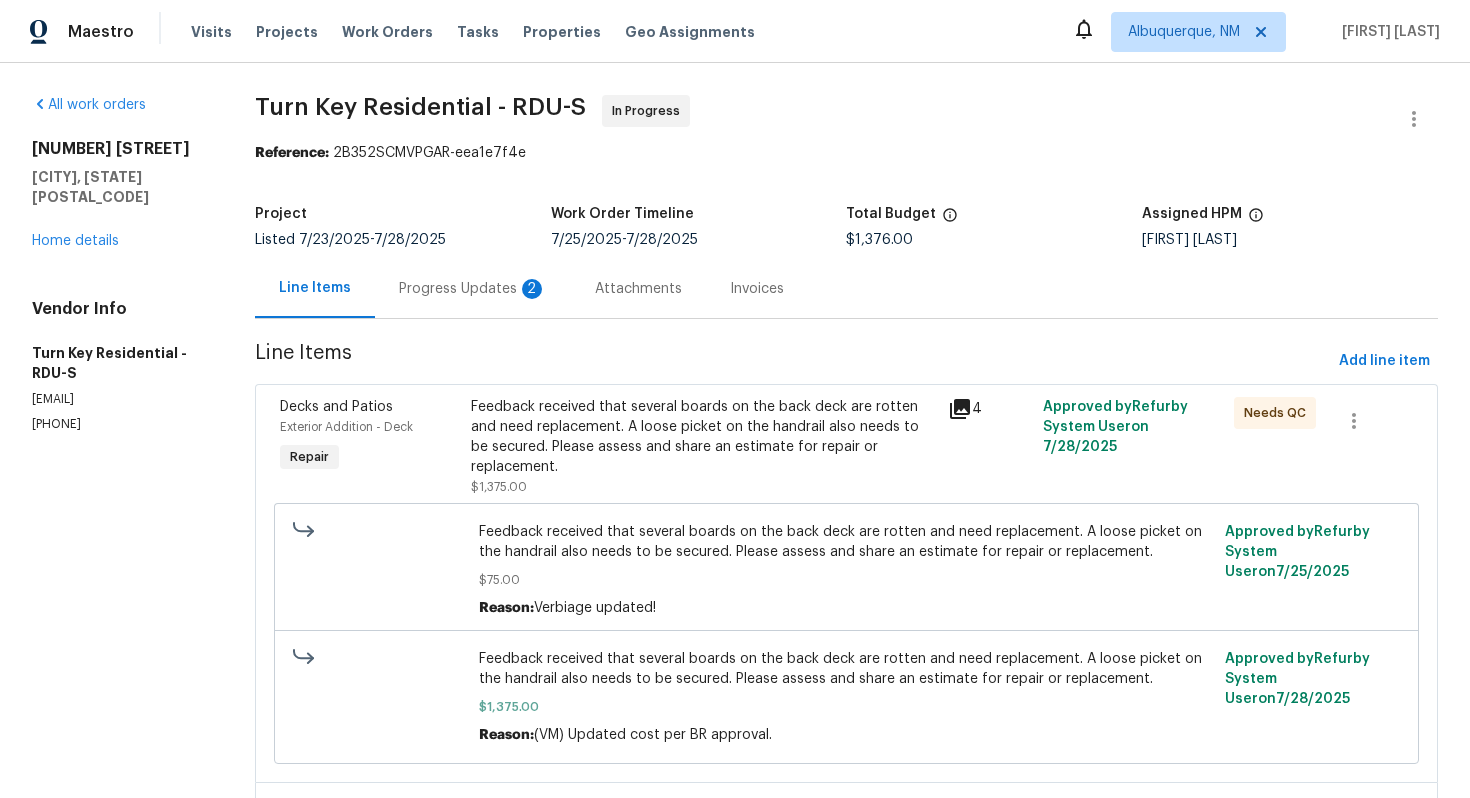 click on "Progress Updates 2" at bounding box center (473, 288) 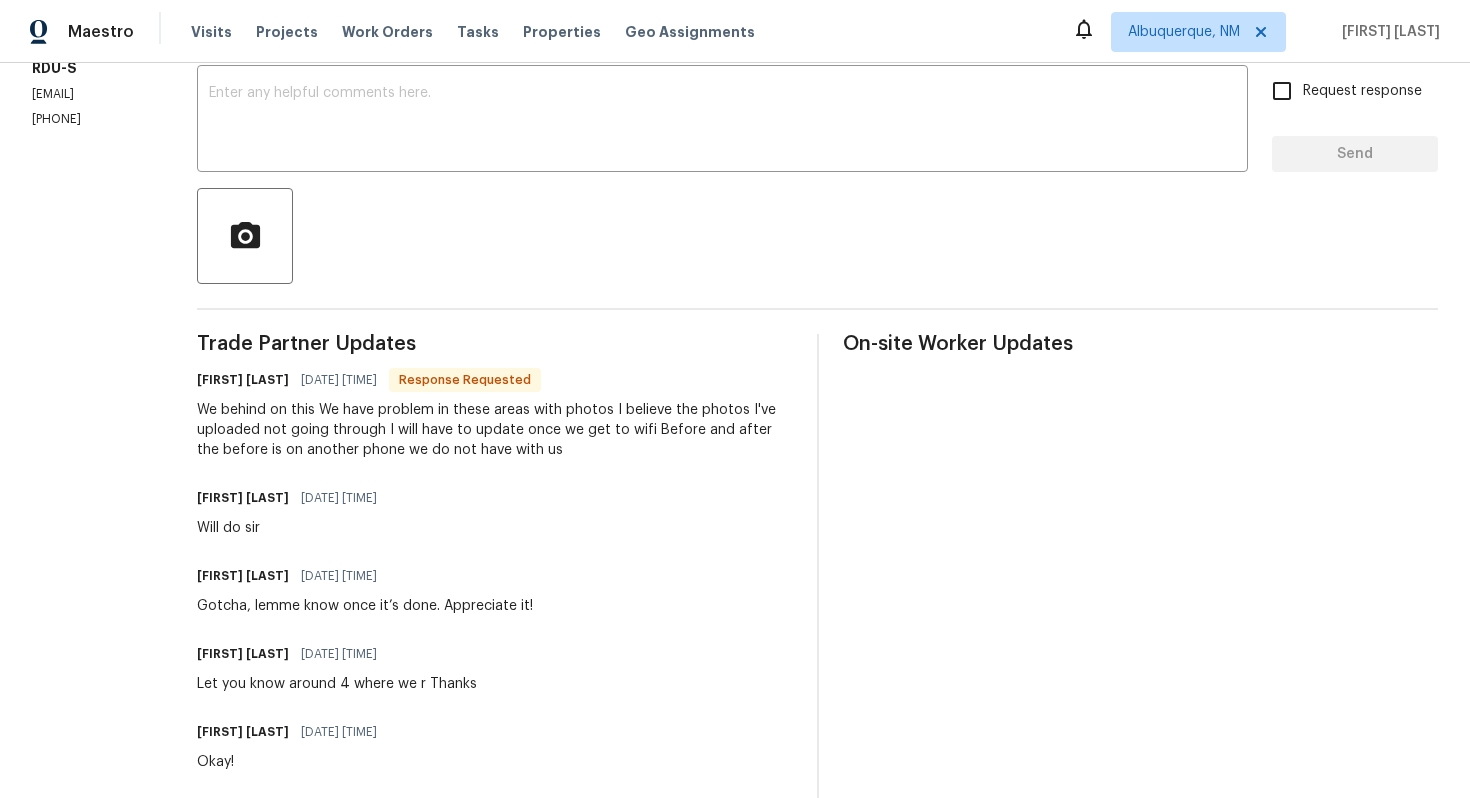 scroll, scrollTop: 9, scrollLeft: 0, axis: vertical 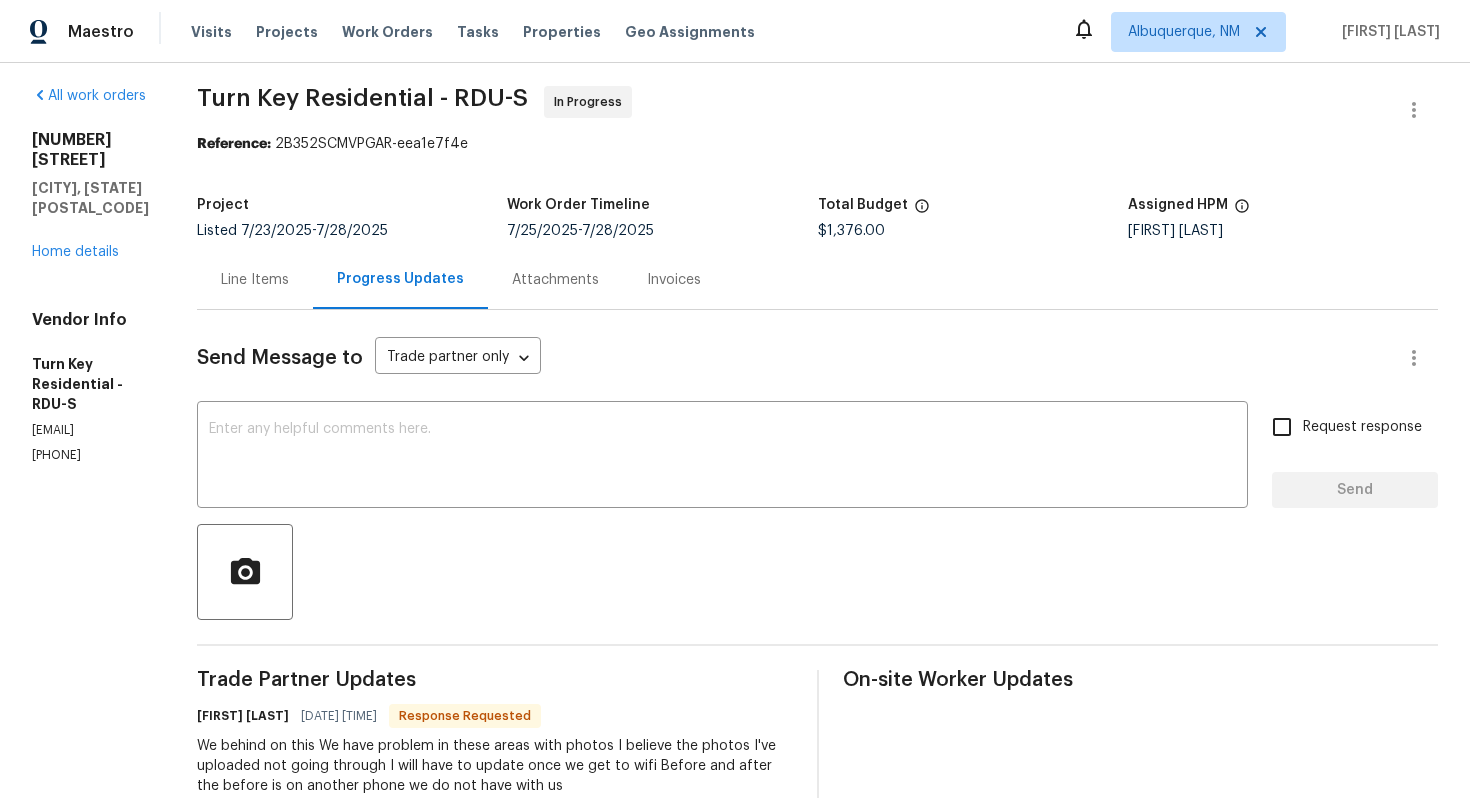 click on "Line Items" at bounding box center (255, 280) 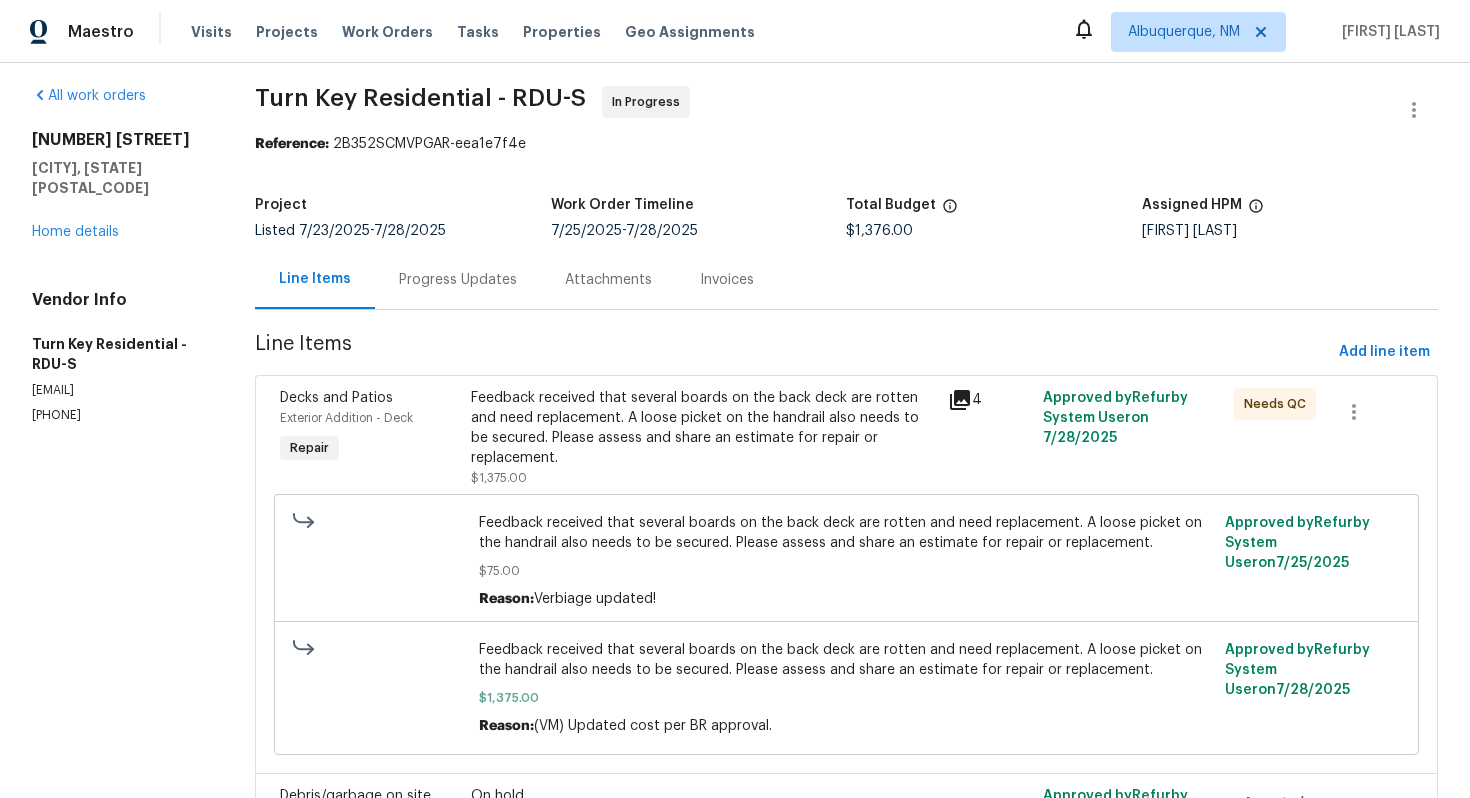 scroll, scrollTop: 146, scrollLeft: 0, axis: vertical 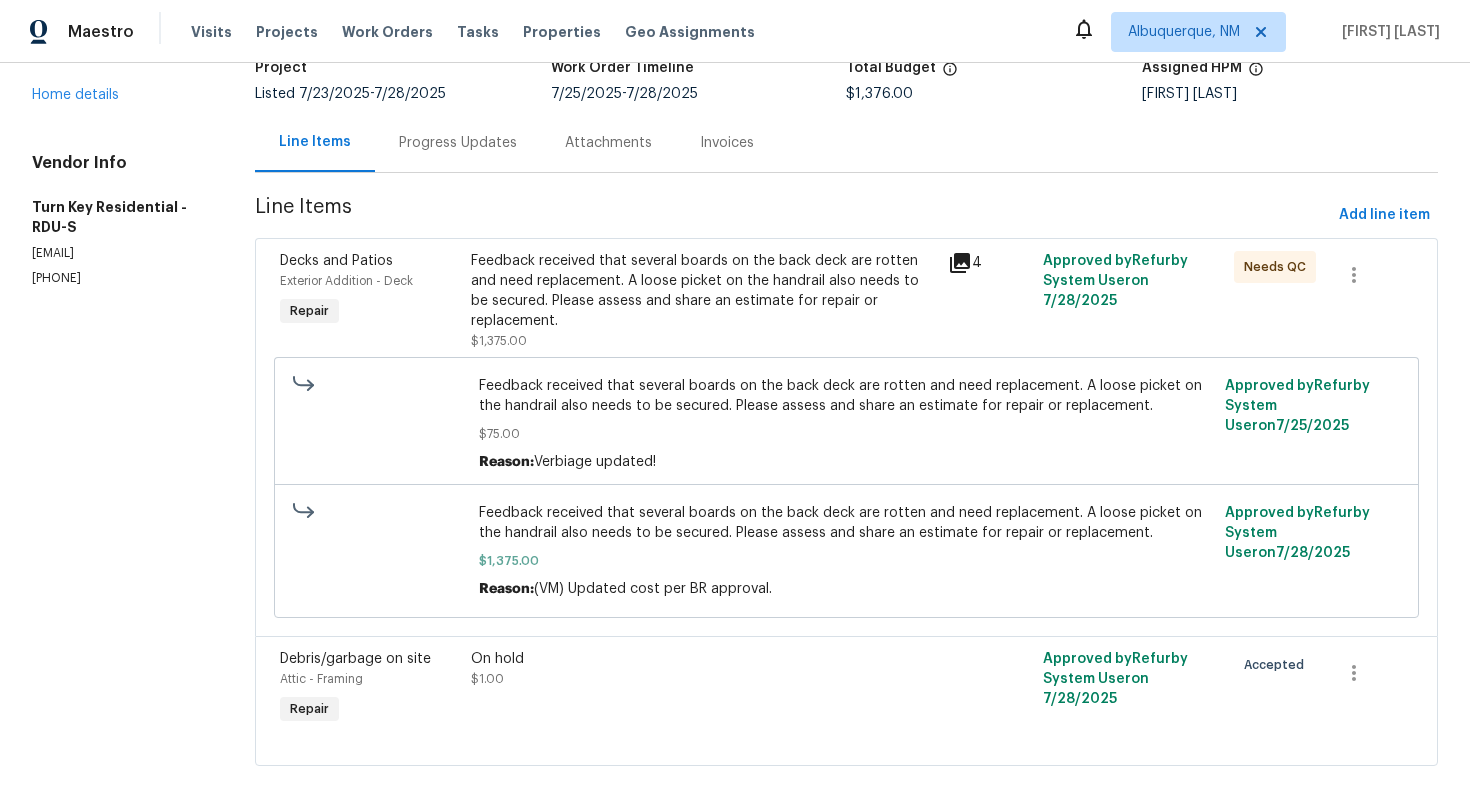 click on "Feedback received that several boards on the back deck are rotten and need replacement. A loose picket on the handrail also needs to be secured. Please assess and share an estimate for repair or replacement." at bounding box center [703, 291] 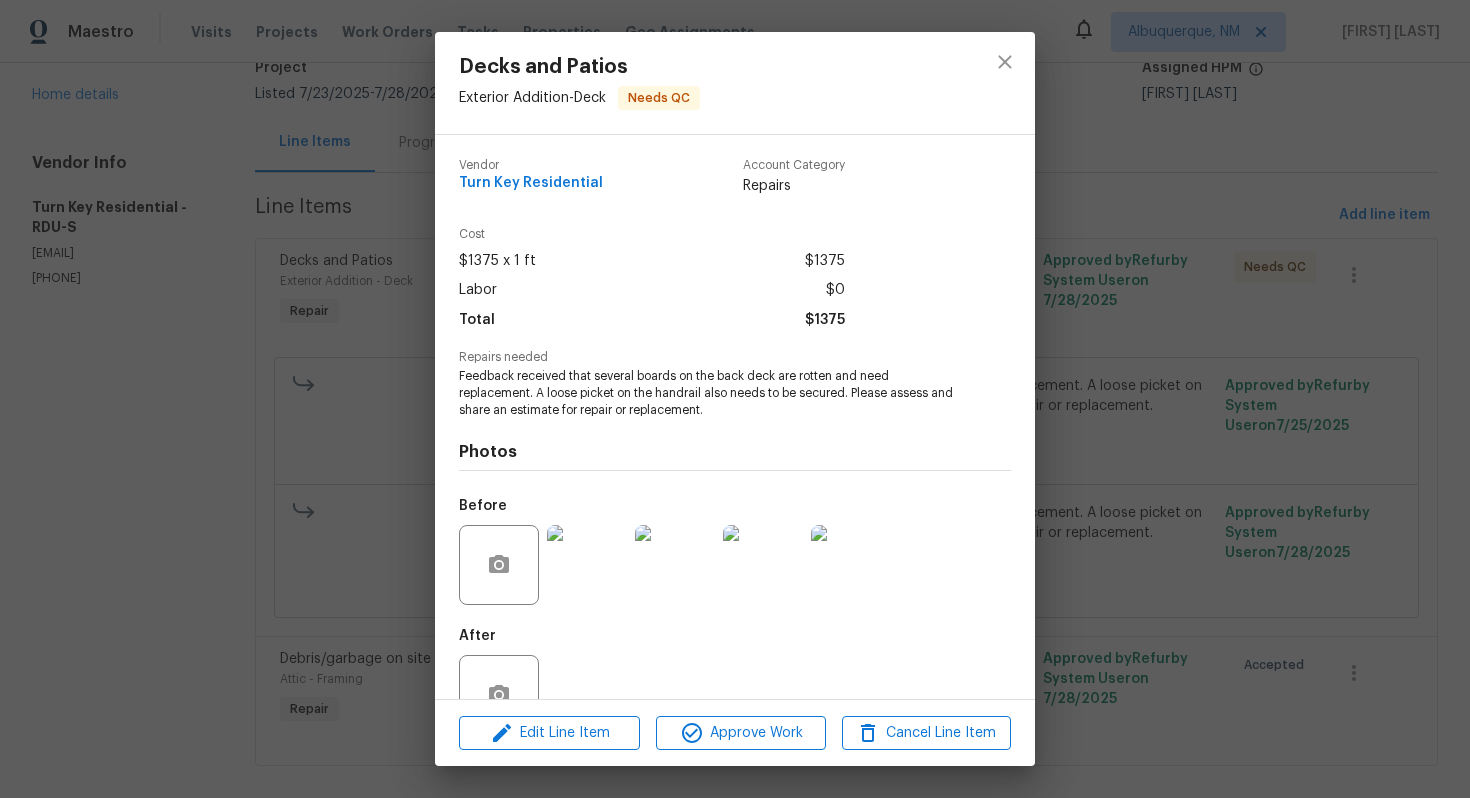 scroll, scrollTop: 32, scrollLeft: 0, axis: vertical 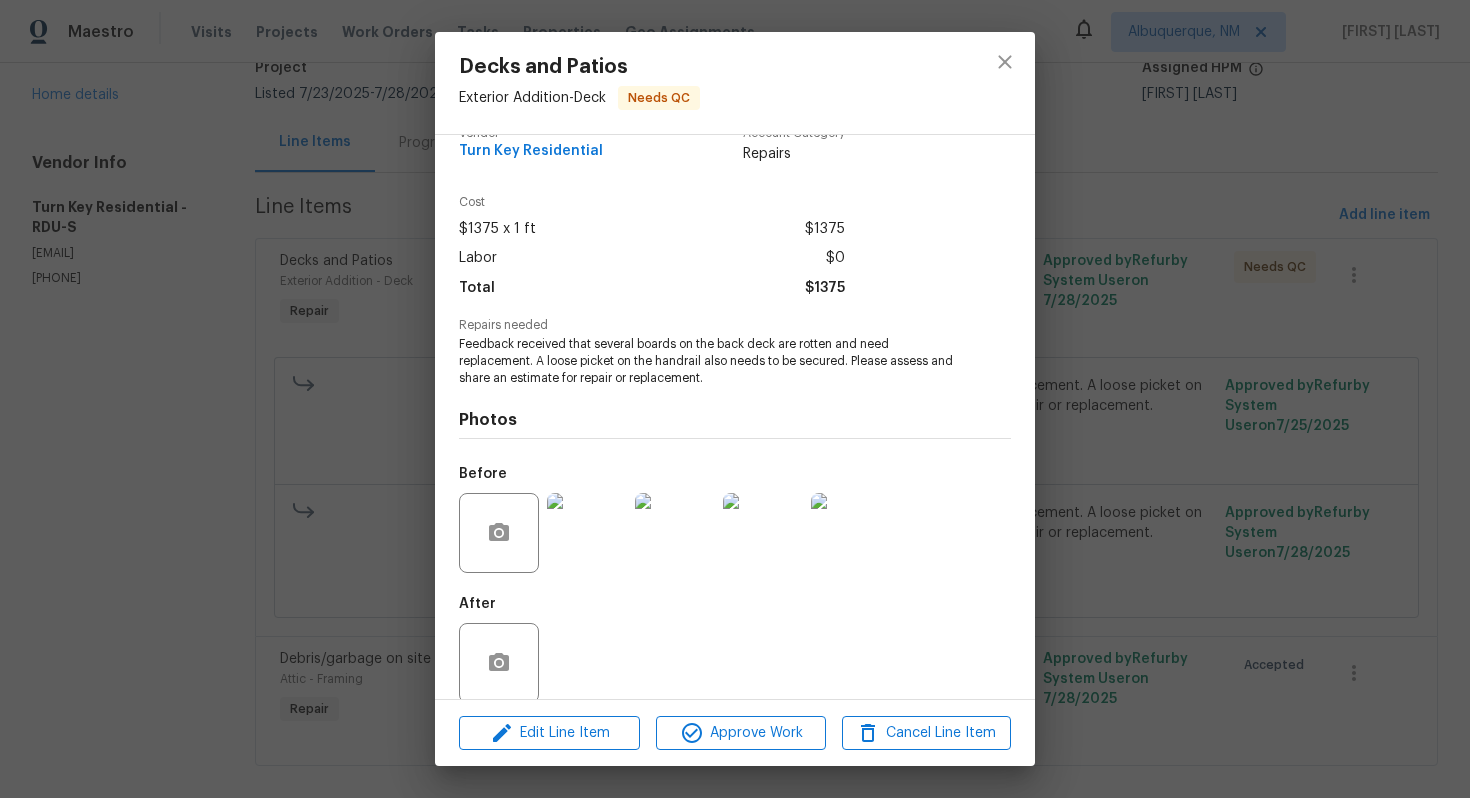 click on "Decks and Patios Exterior Addition  -  Deck Needs QC Vendor Turn Key Residential Account Category Repairs Cost $1375 x 1 ft $1375 Labor $0 Total $1375 Repairs needed Feedback received that several boards on the back deck are rotten and need replacement. A loose picket on the handrail also needs to be secured. Please assess and share an estimate for repair or replacement. Photos Before After  Edit Line Item  Approve Work  Cancel Line Item" at bounding box center (735, 399) 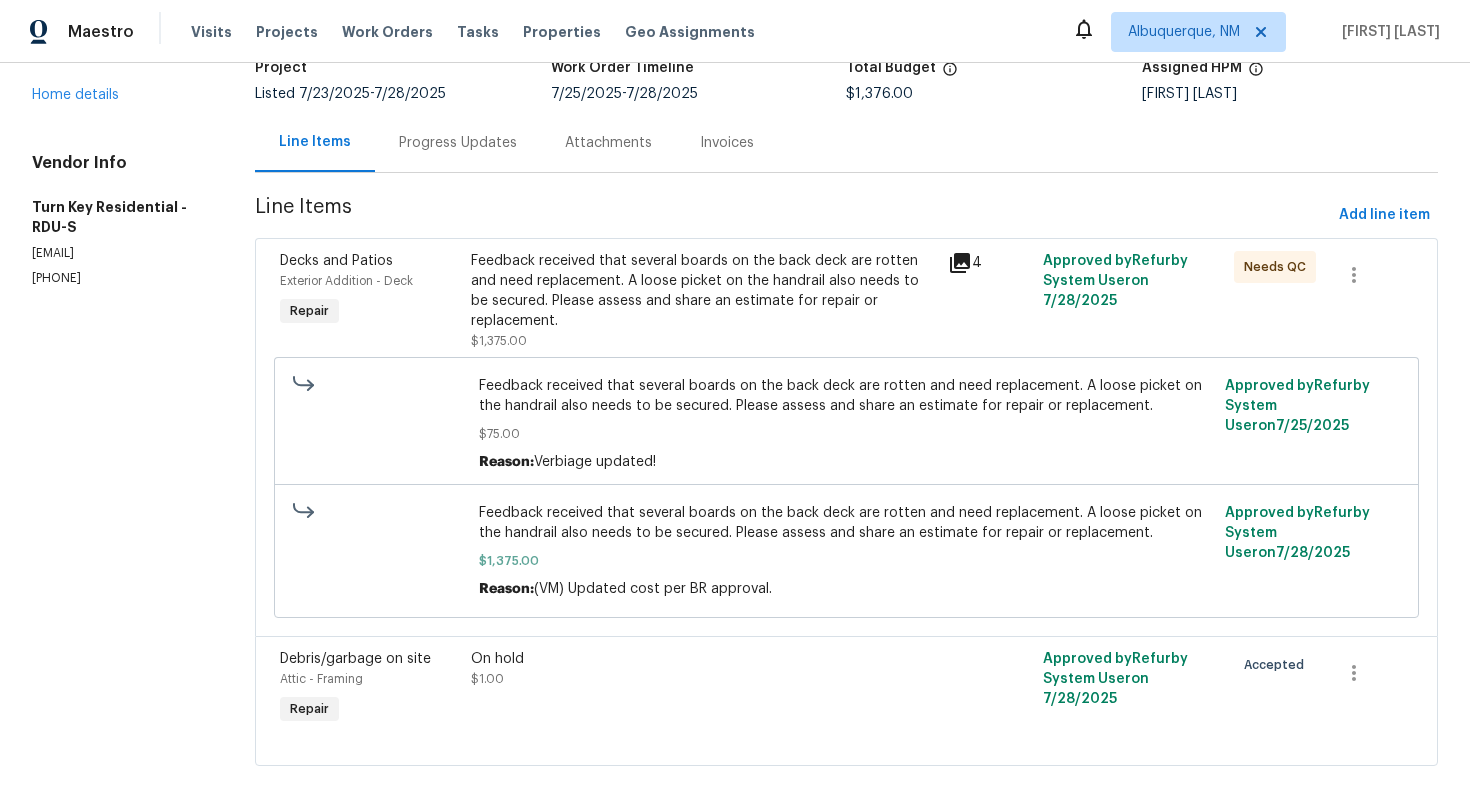 click on "Progress Updates" at bounding box center [458, 142] 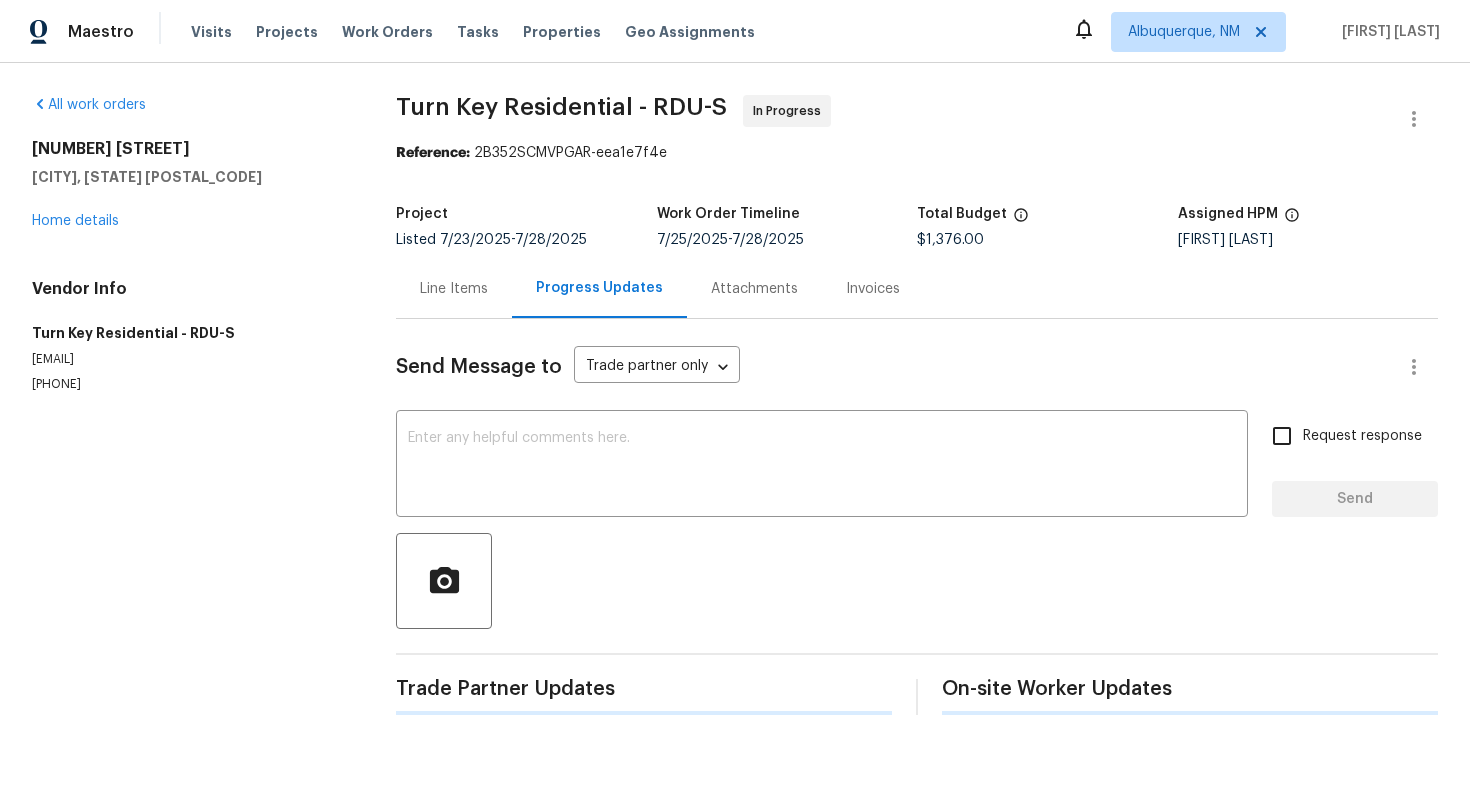 scroll, scrollTop: 0, scrollLeft: 0, axis: both 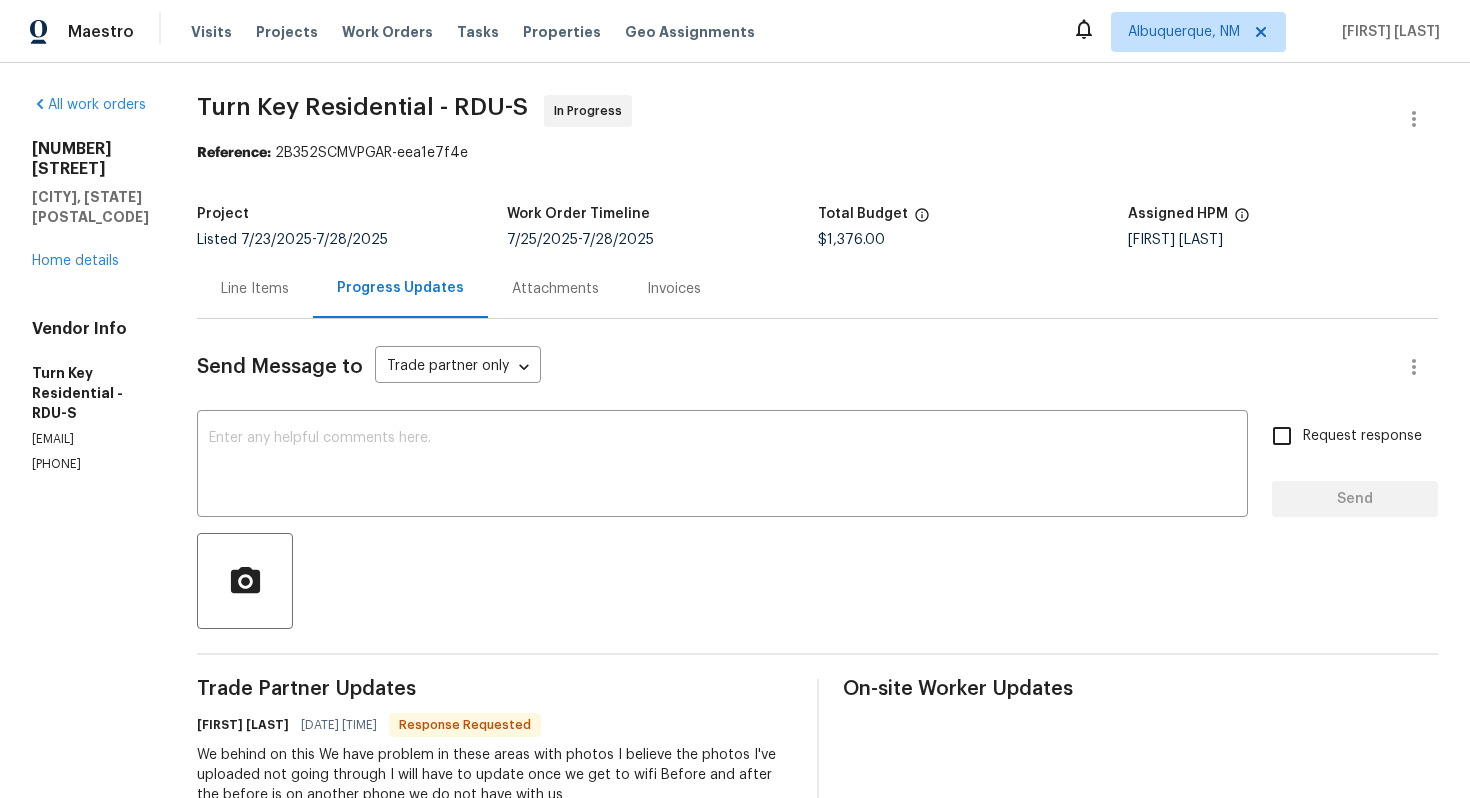 click on "We behind on this
We have problem  in these areas with photos
I believe  the photos I've uploaded not going through
I will have to update once we get to wifi
Before and after the before is on another phone we do not have with us" at bounding box center (495, 775) 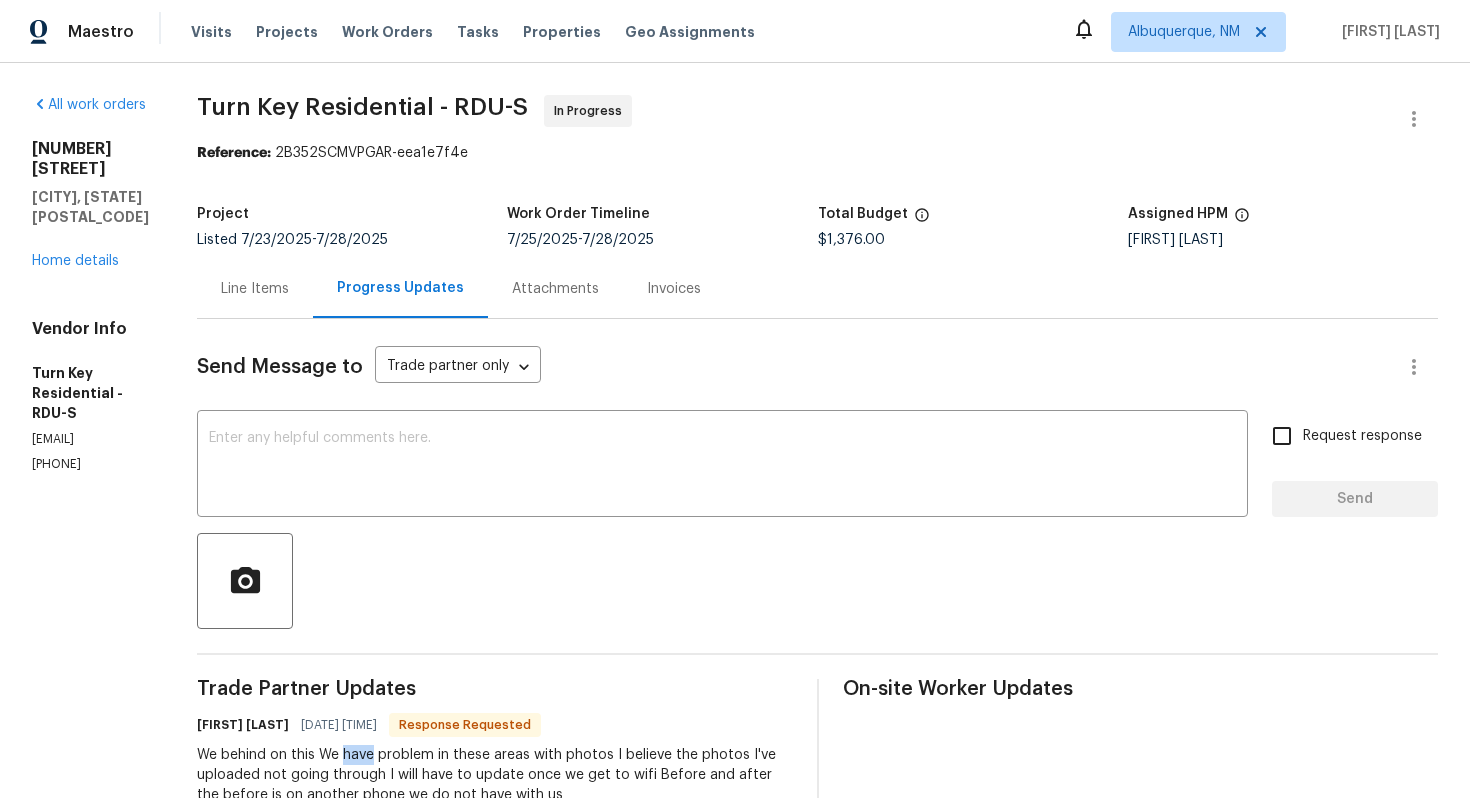click on "We behind on this
We have problem  in these areas with photos
I believe  the photos I've uploaded not going through
I will have to update once we get to wifi
Before and after the before is on another phone we do not have with us" at bounding box center [495, 775] 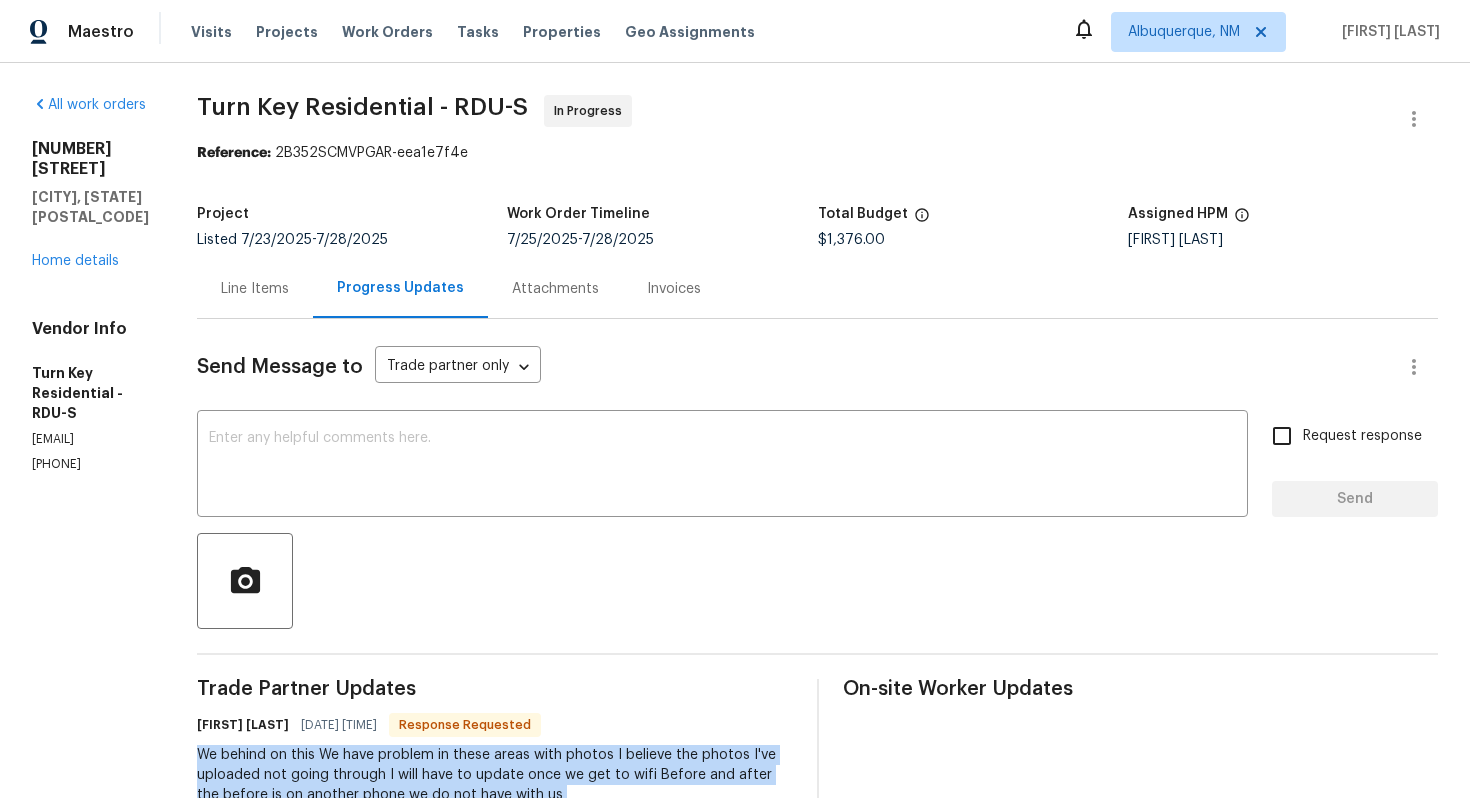 click on "We behind on this
We have problem  in these areas with photos
I believe  the photos I've uploaded not going through
I will have to update once we get to wifi
Before and after the before is on another phone we do not have with us" at bounding box center (495, 775) 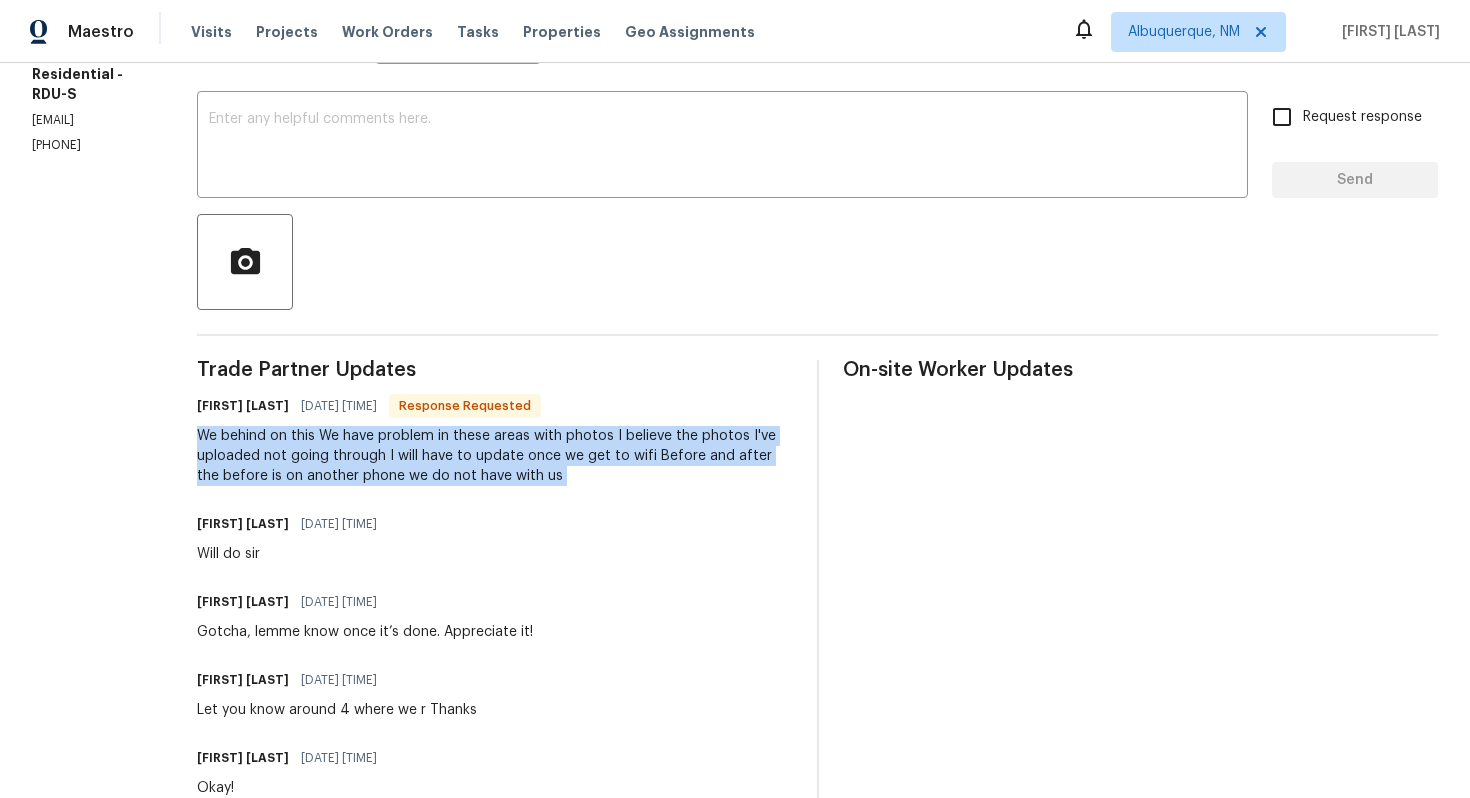 scroll, scrollTop: 0, scrollLeft: 0, axis: both 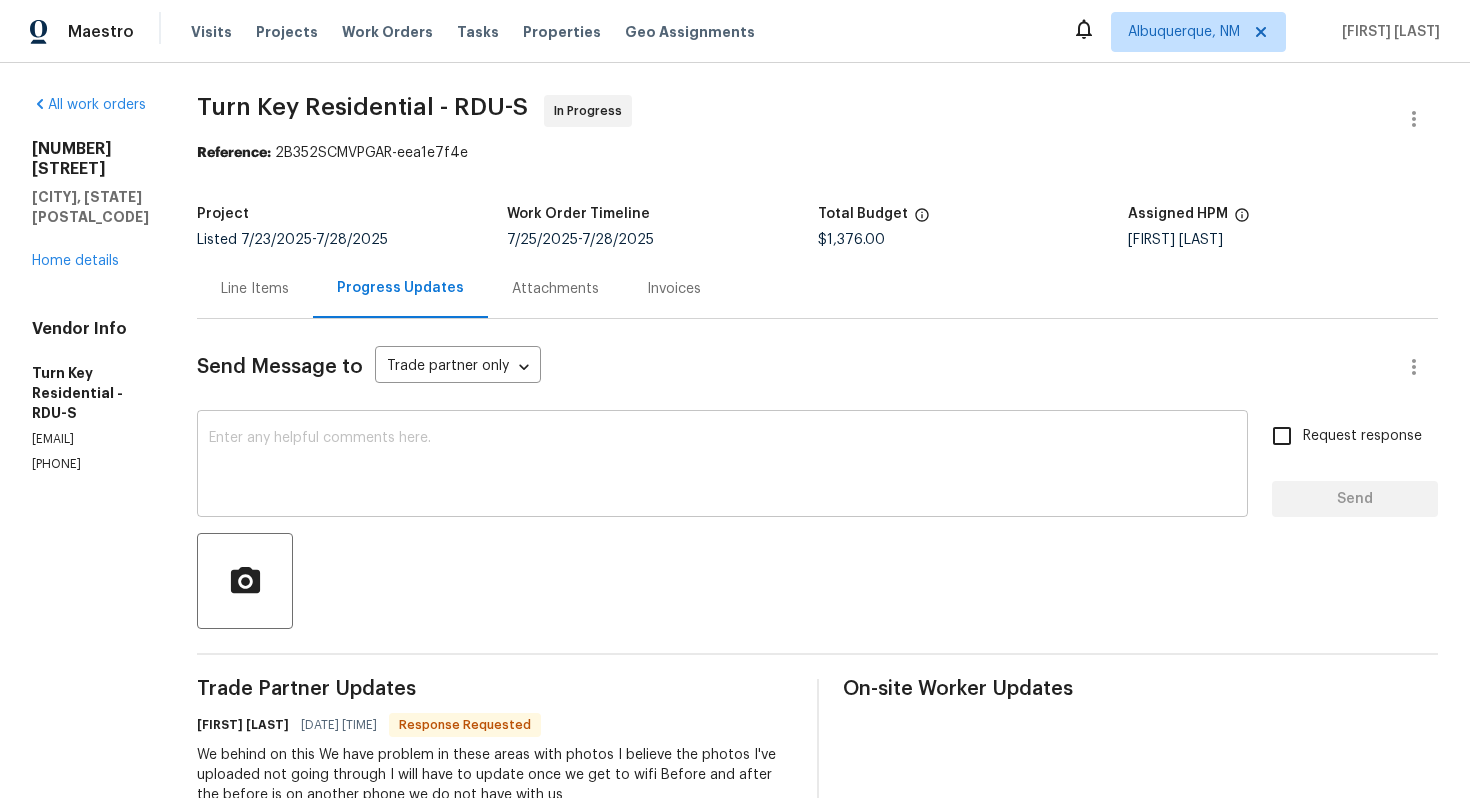 click at bounding box center (722, 466) 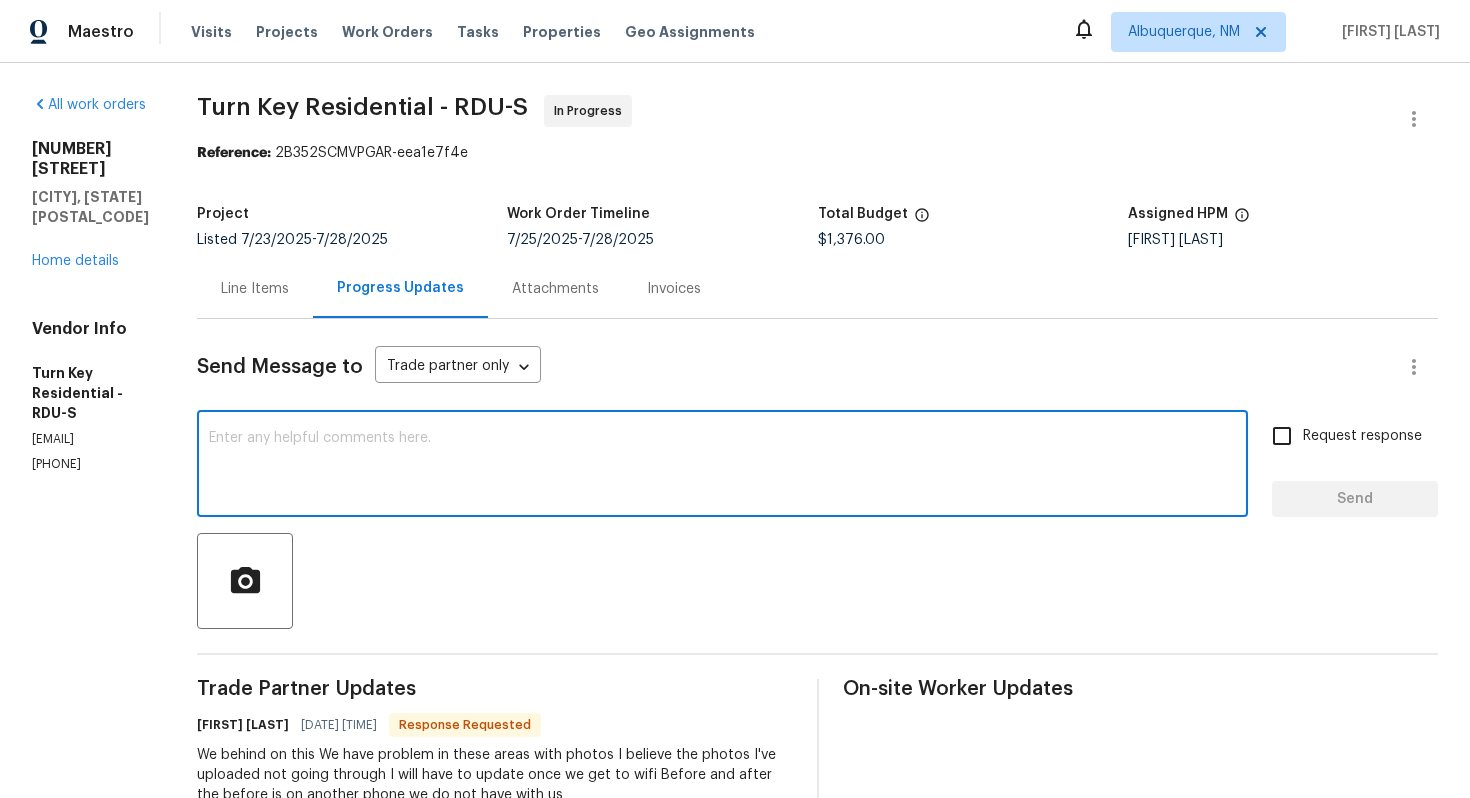 paste on "Yep just send them over once you’ve got Wi-Fi and the other phone handy so we can move forward. Appreciate it!" 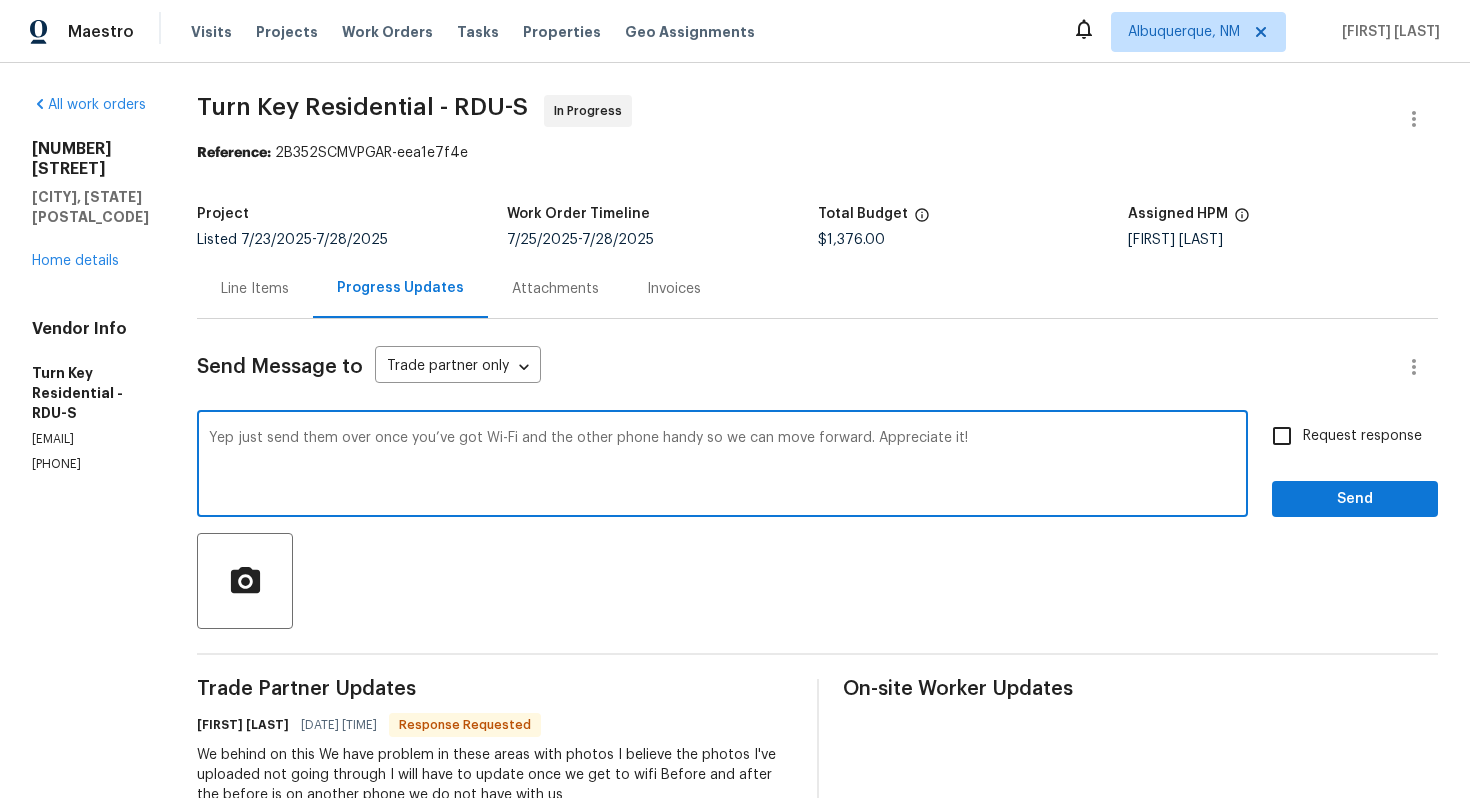 click on "Add a comma Yep ," at bounding box center [0, 0] 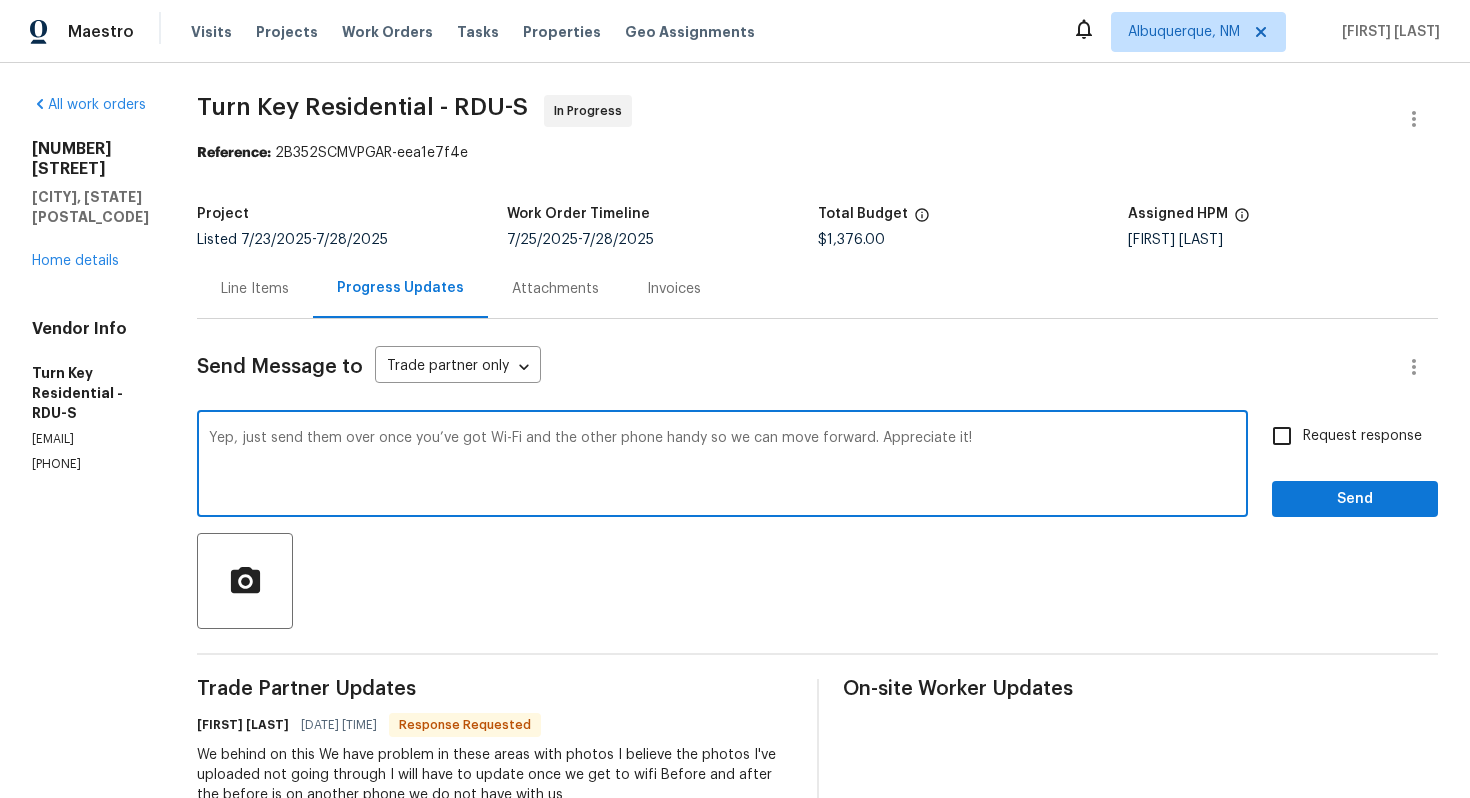 type on "Yep, just send them over once you’ve got Wi-Fi and the other phone handy so we can move forward. Appreciate it!" 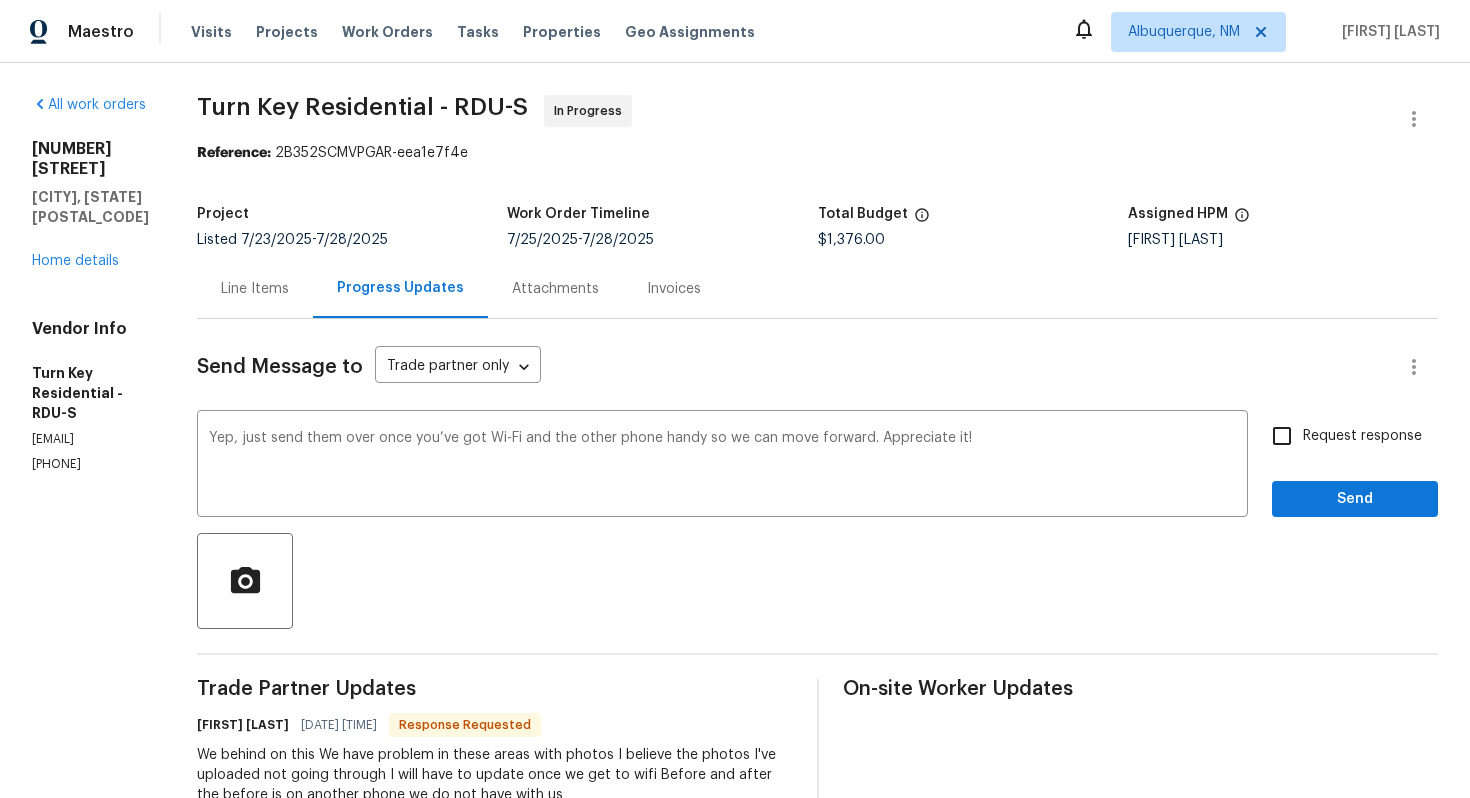 click on "Request response" at bounding box center (1362, 436) 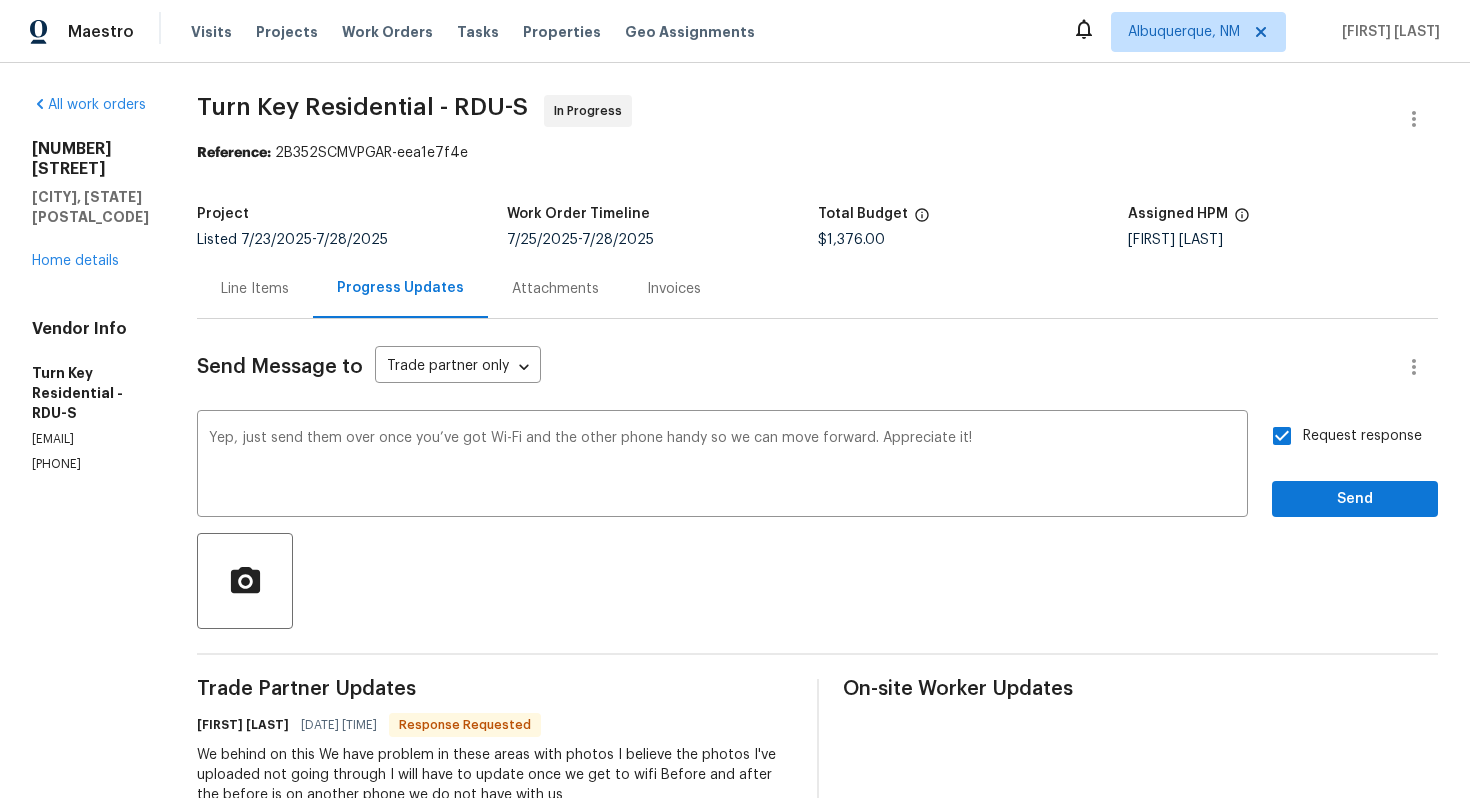 click on "Request response Send" at bounding box center [1355, 466] 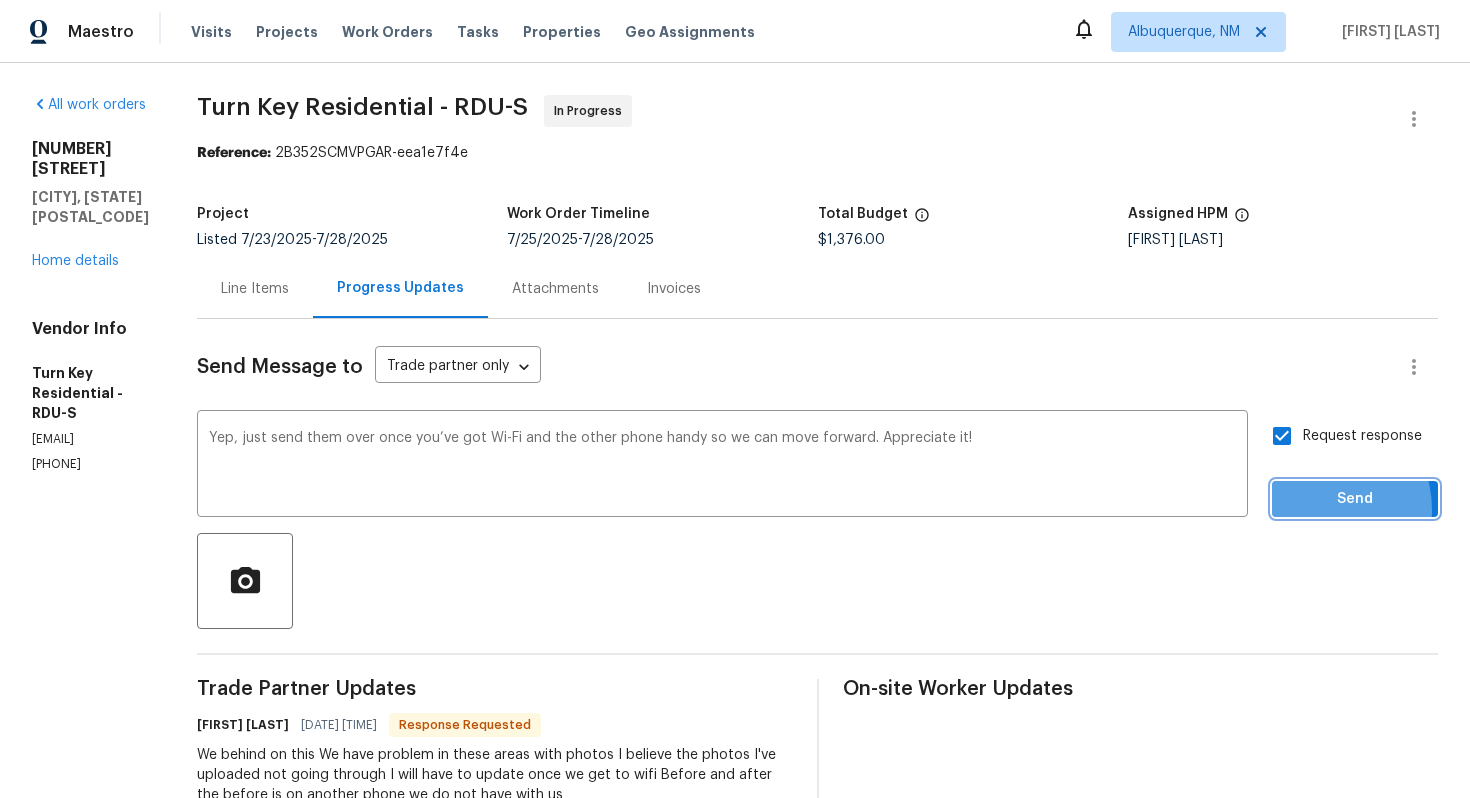 click on "Send" at bounding box center (1355, 499) 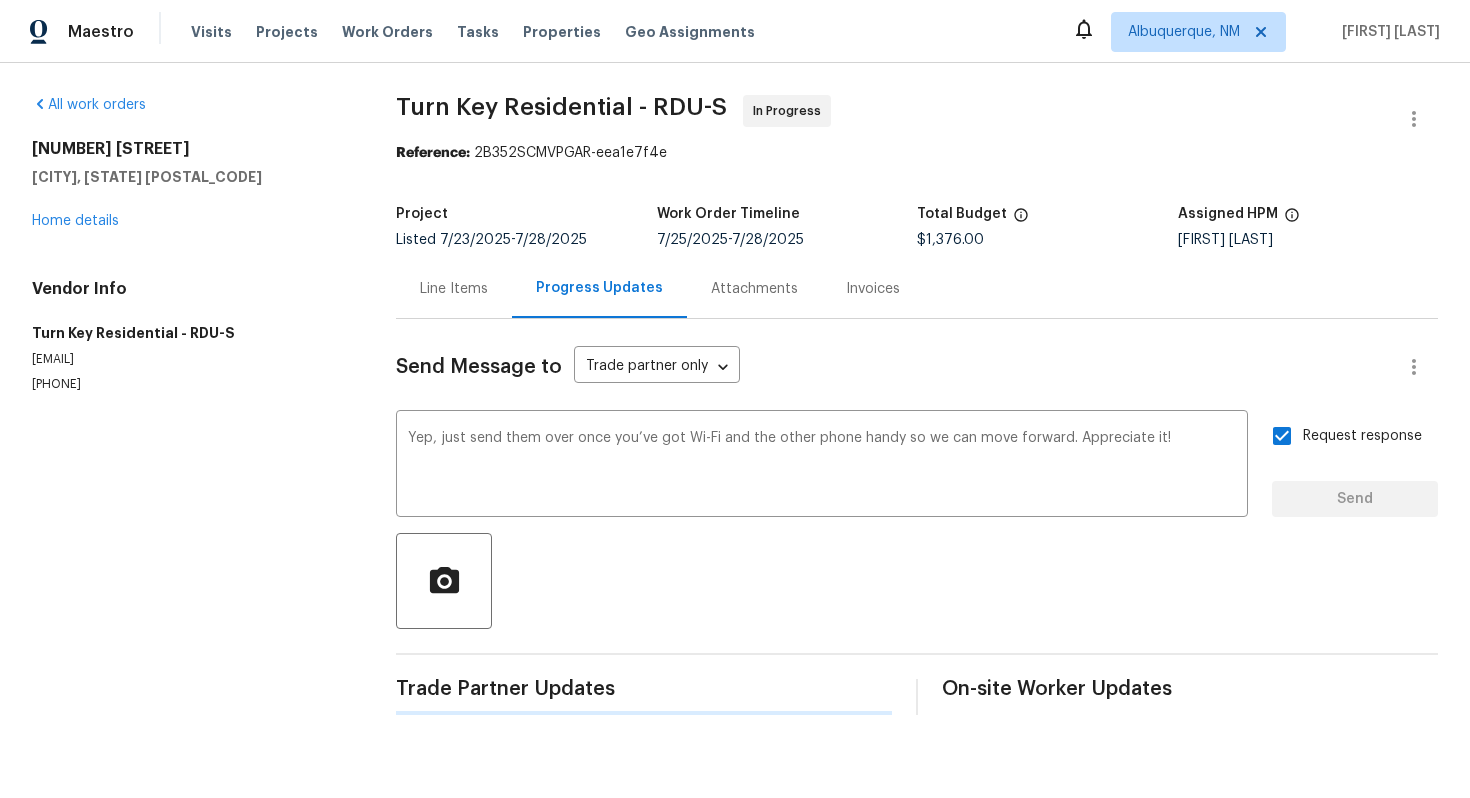 type 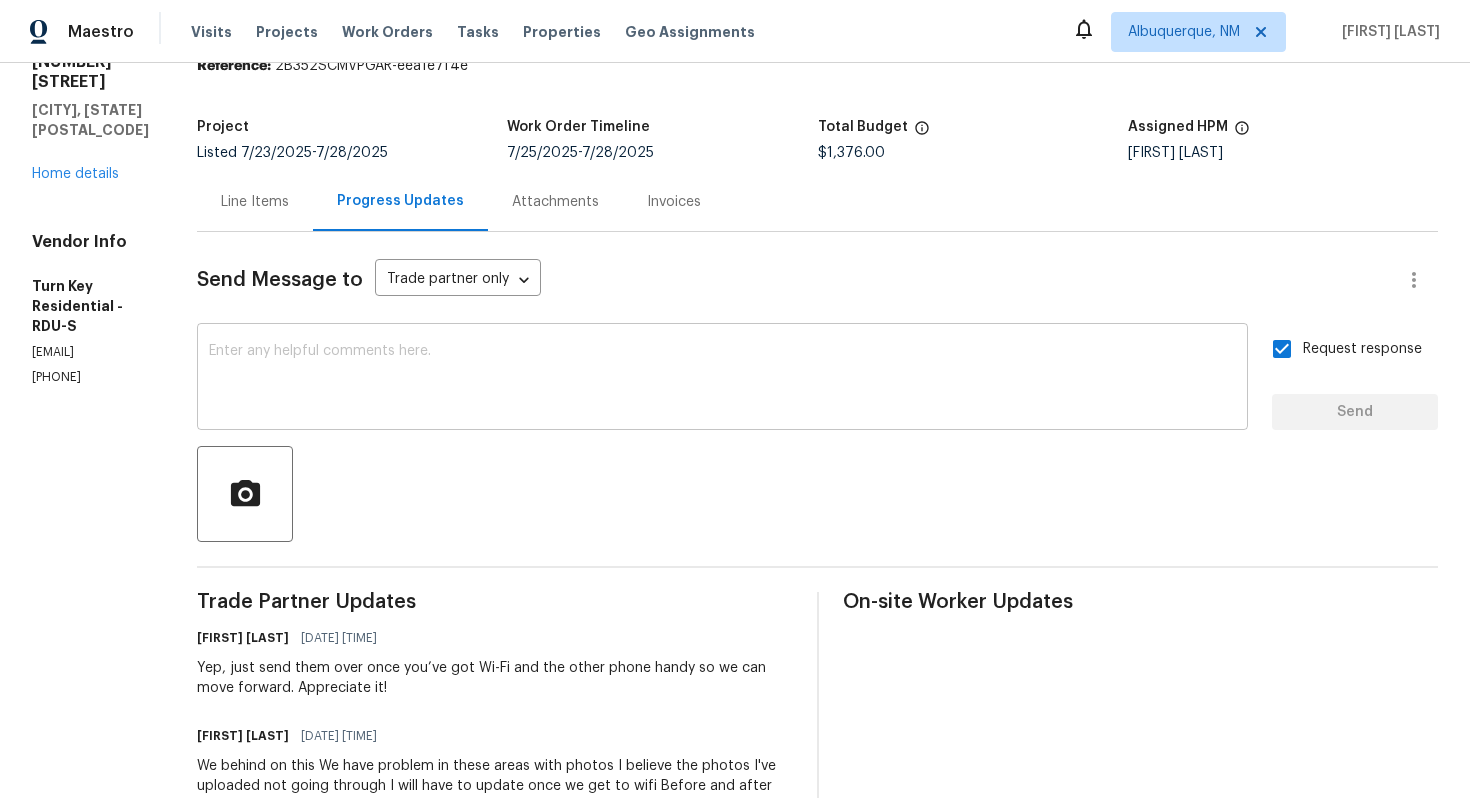 scroll, scrollTop: 101, scrollLeft: 0, axis: vertical 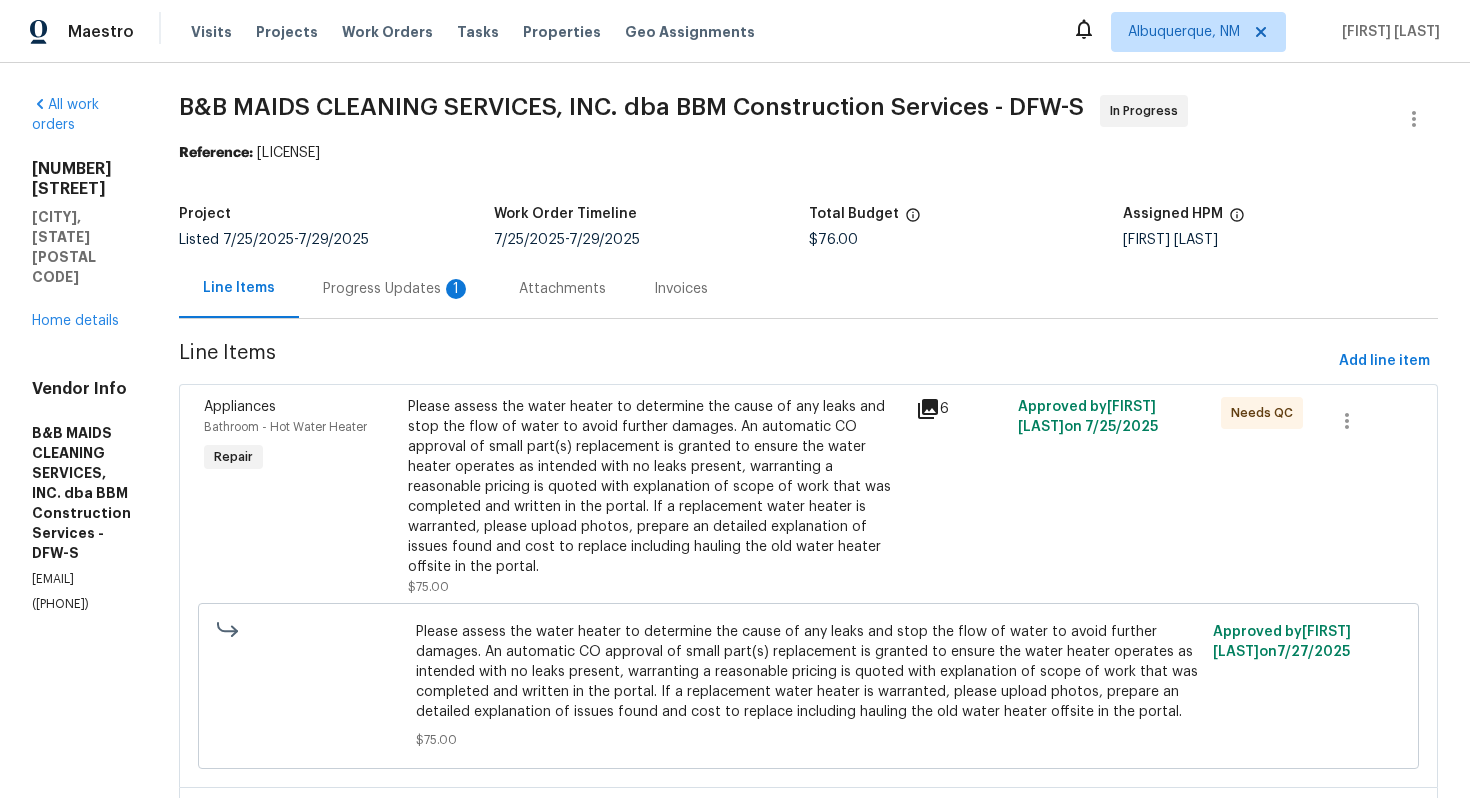 click on "Progress Updates 1" at bounding box center [397, 288] 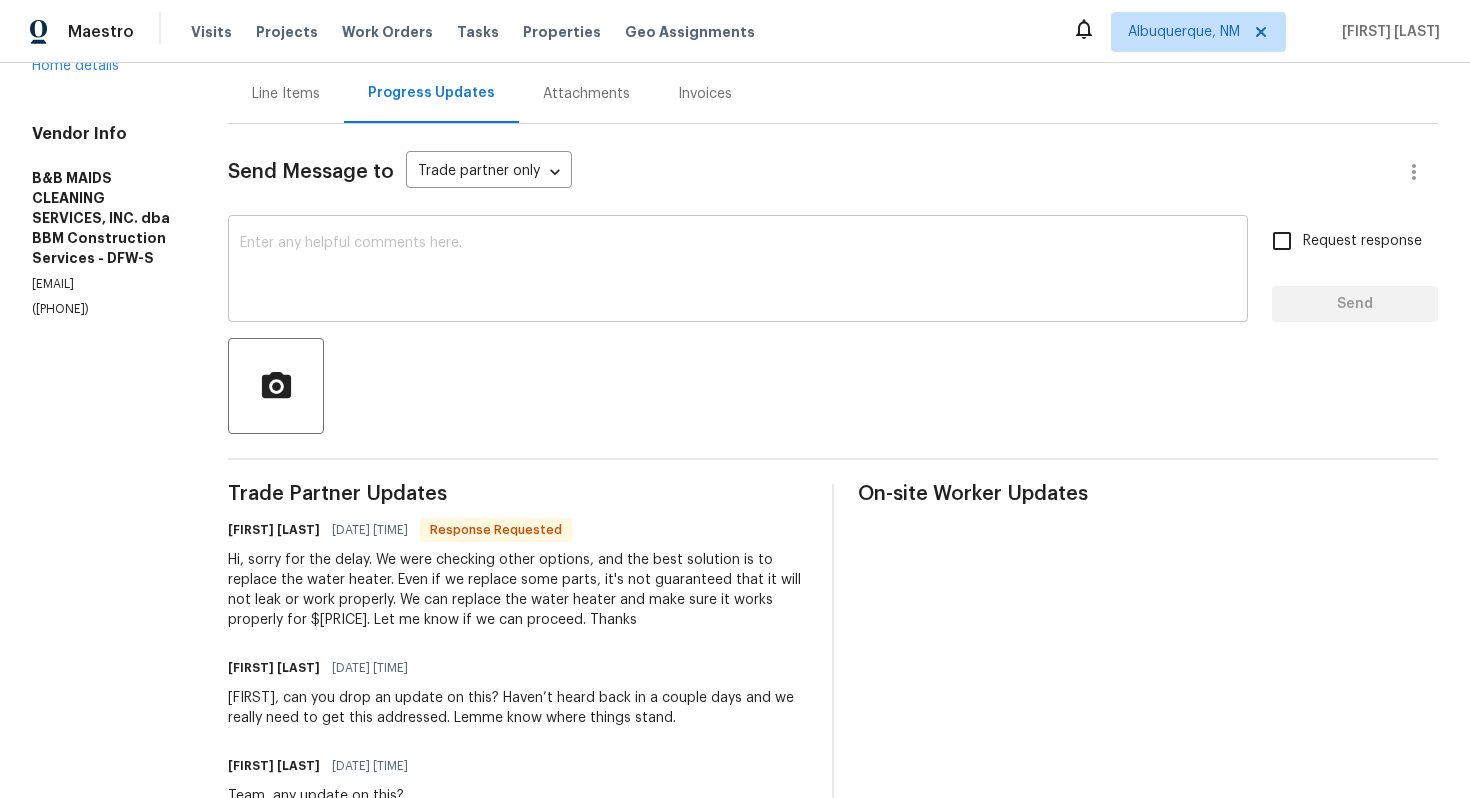 scroll, scrollTop: 405, scrollLeft: 0, axis: vertical 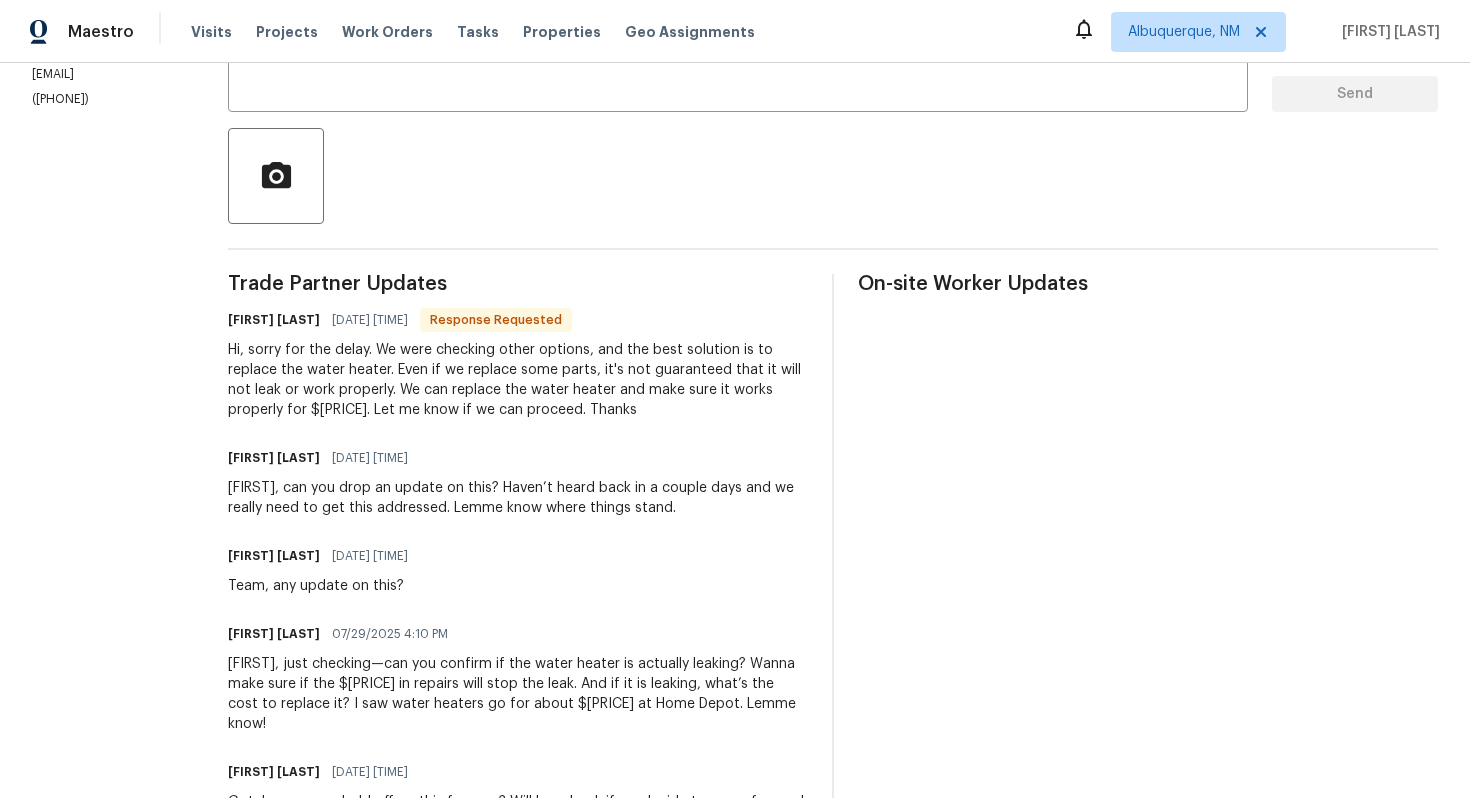 click on "Hi, sorry for the delay. We were checking other options, and the best solution is to replace the water heater. Even if we replace some parts, it's not guaranteed that it will not leak or work properly.
We can replace the water heater and make sure it works properly for $[PRICE].
Let me know if we can proceed.
Thanks" at bounding box center (518, 380) 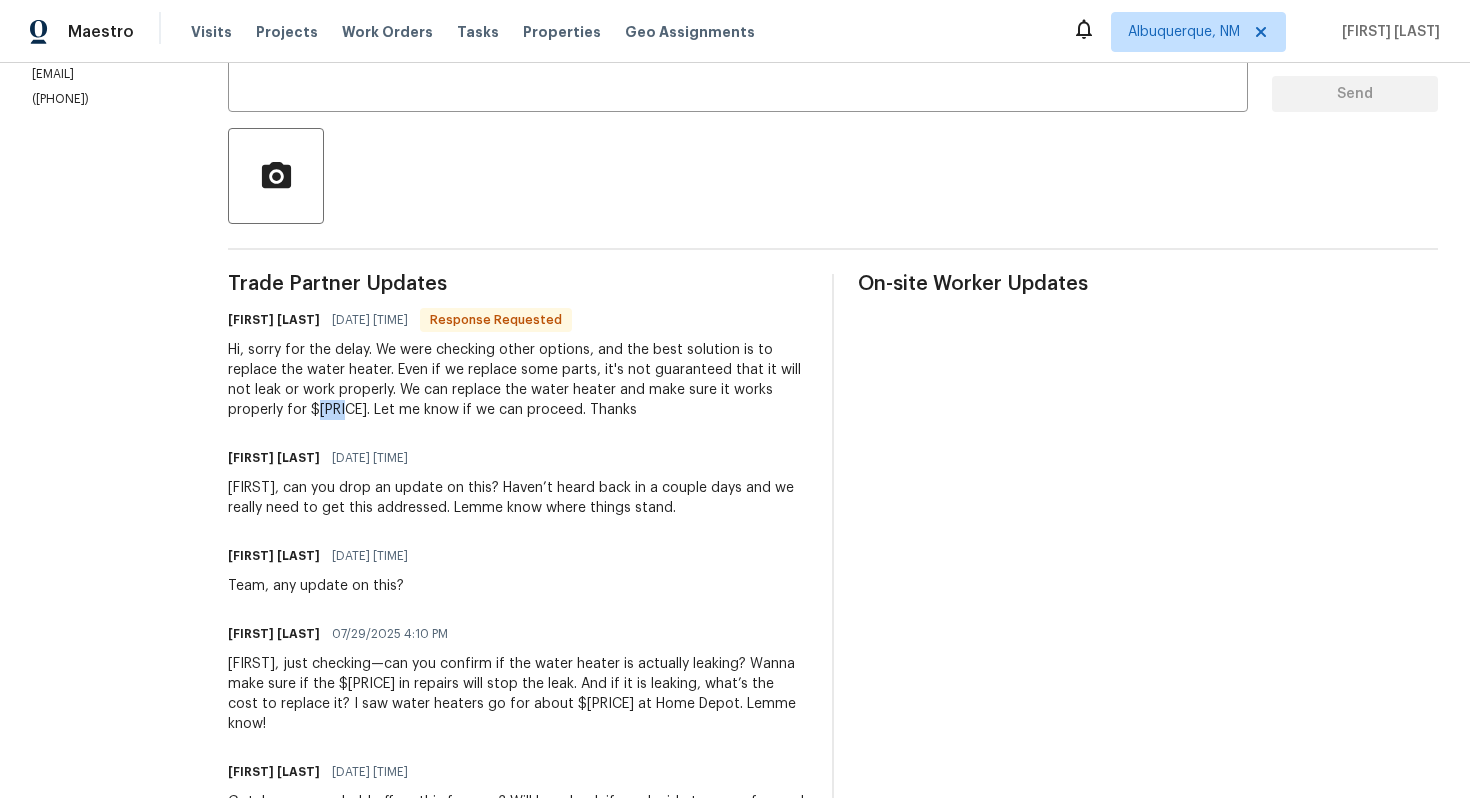 click on "Hi, sorry for the delay. We were checking other options, and the best solution is to replace the water heater. Even if we replace some parts, it's not guaranteed that it will not leak or work properly.
We can replace the water heater and make sure it works properly for $[PRICE].
Let me know if we can proceed.
Thanks" at bounding box center (518, 380) 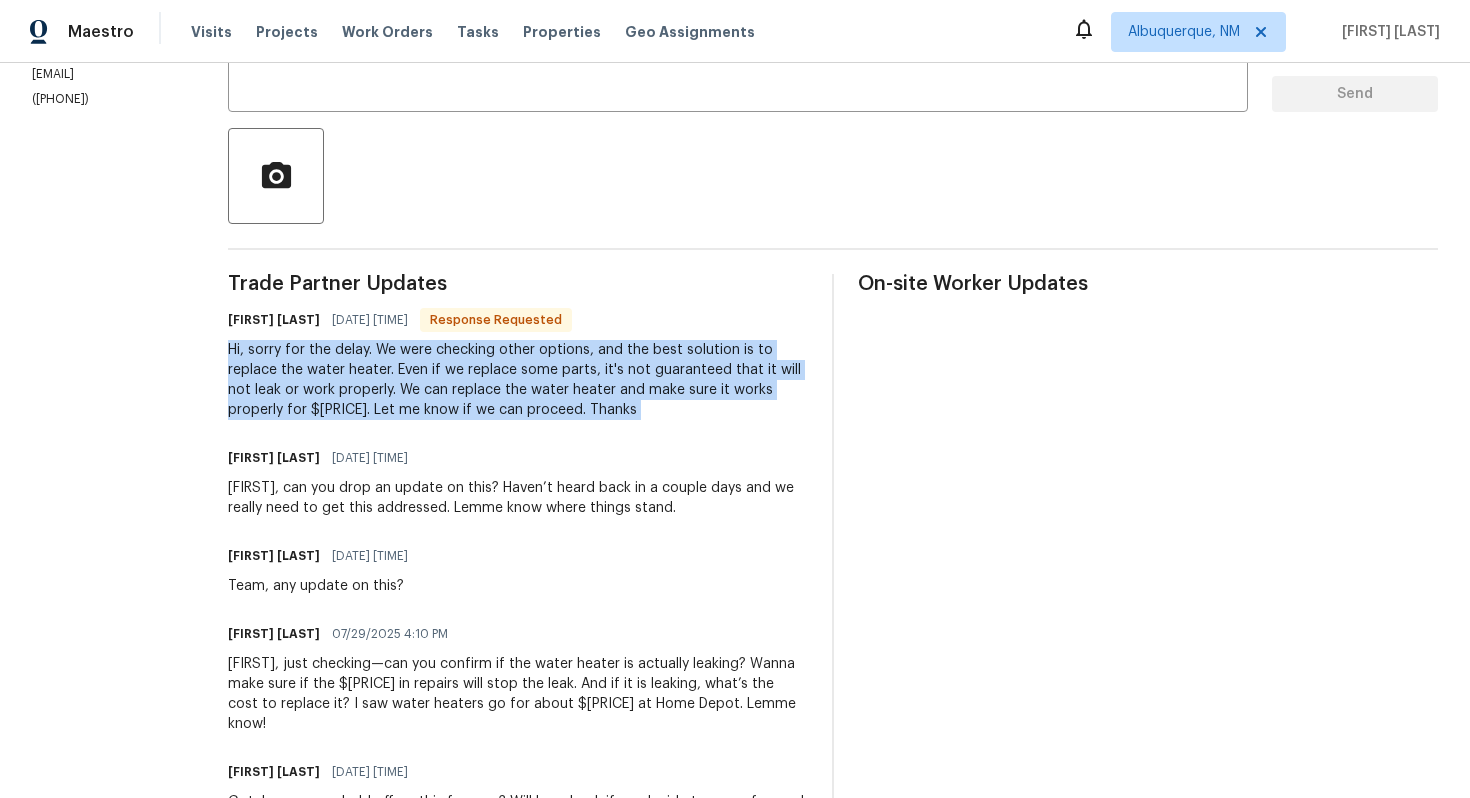 click on "Hi, sorry for the delay. We were checking other options, and the best solution is to replace the water heater. Even if we replace some parts, it's not guaranteed that it will not leak or work properly.
We can replace the water heater and make sure it works properly for $[PRICE].
Let me know if we can proceed.
Thanks" at bounding box center [518, 380] 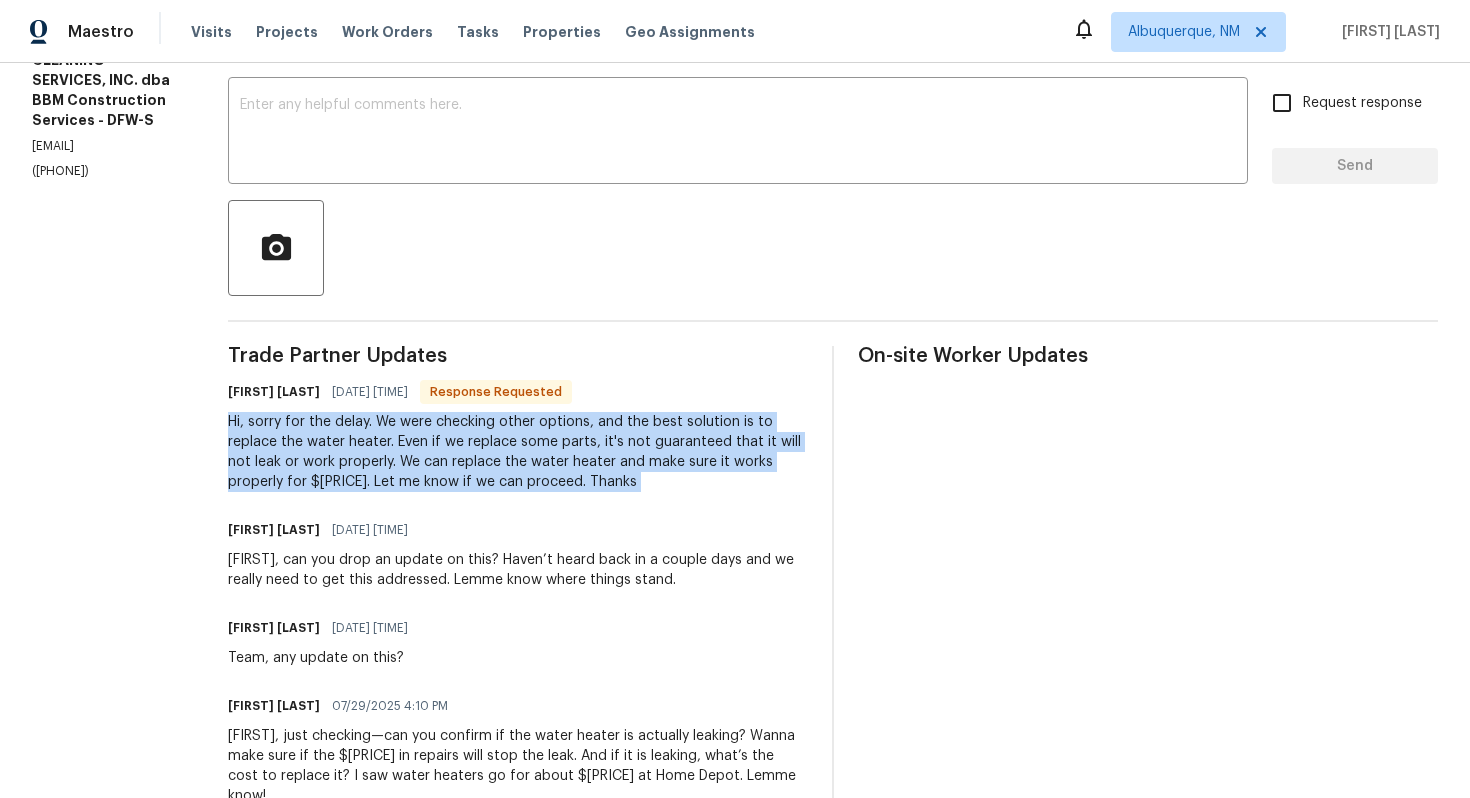 scroll, scrollTop: 0, scrollLeft: 0, axis: both 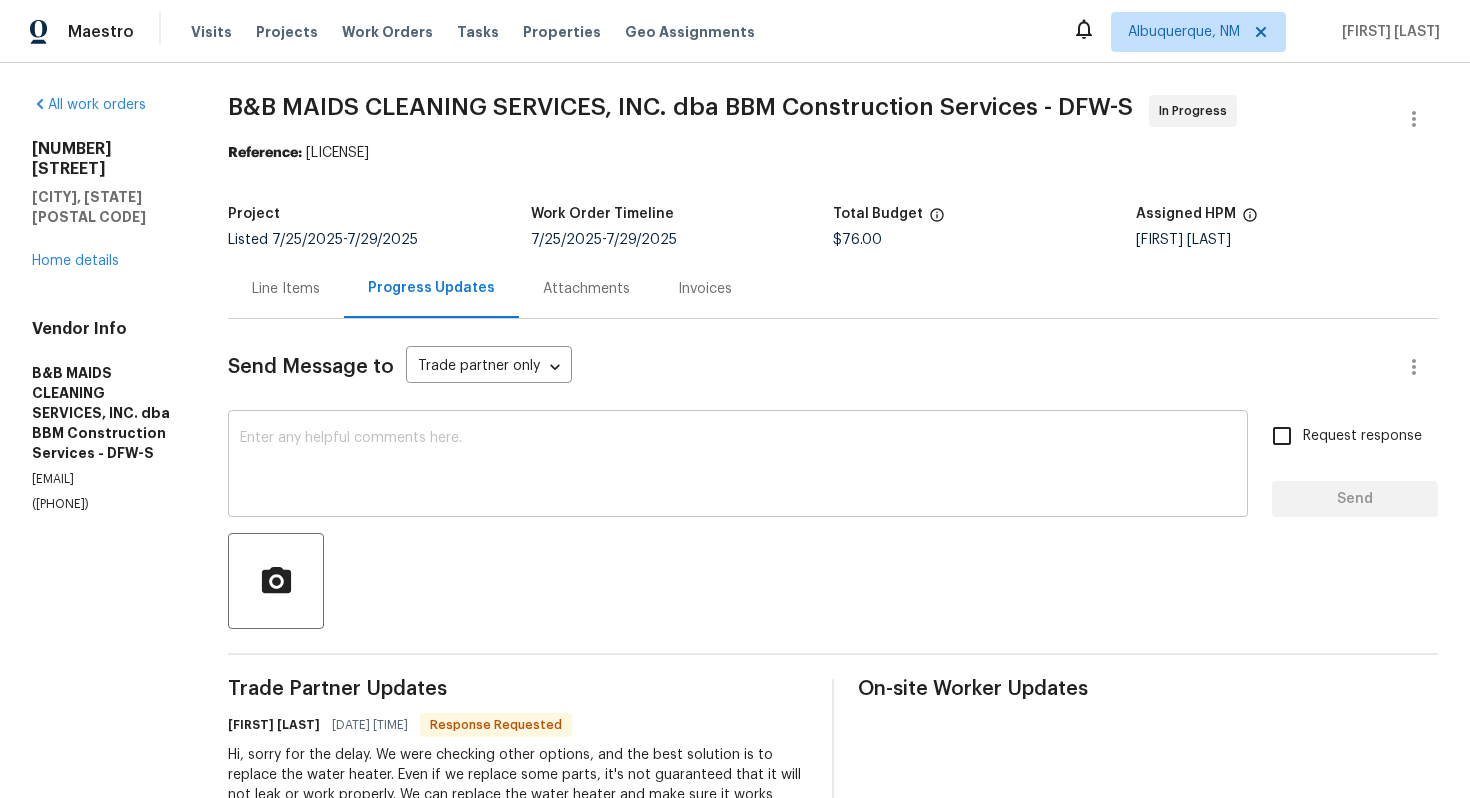 click at bounding box center (738, 466) 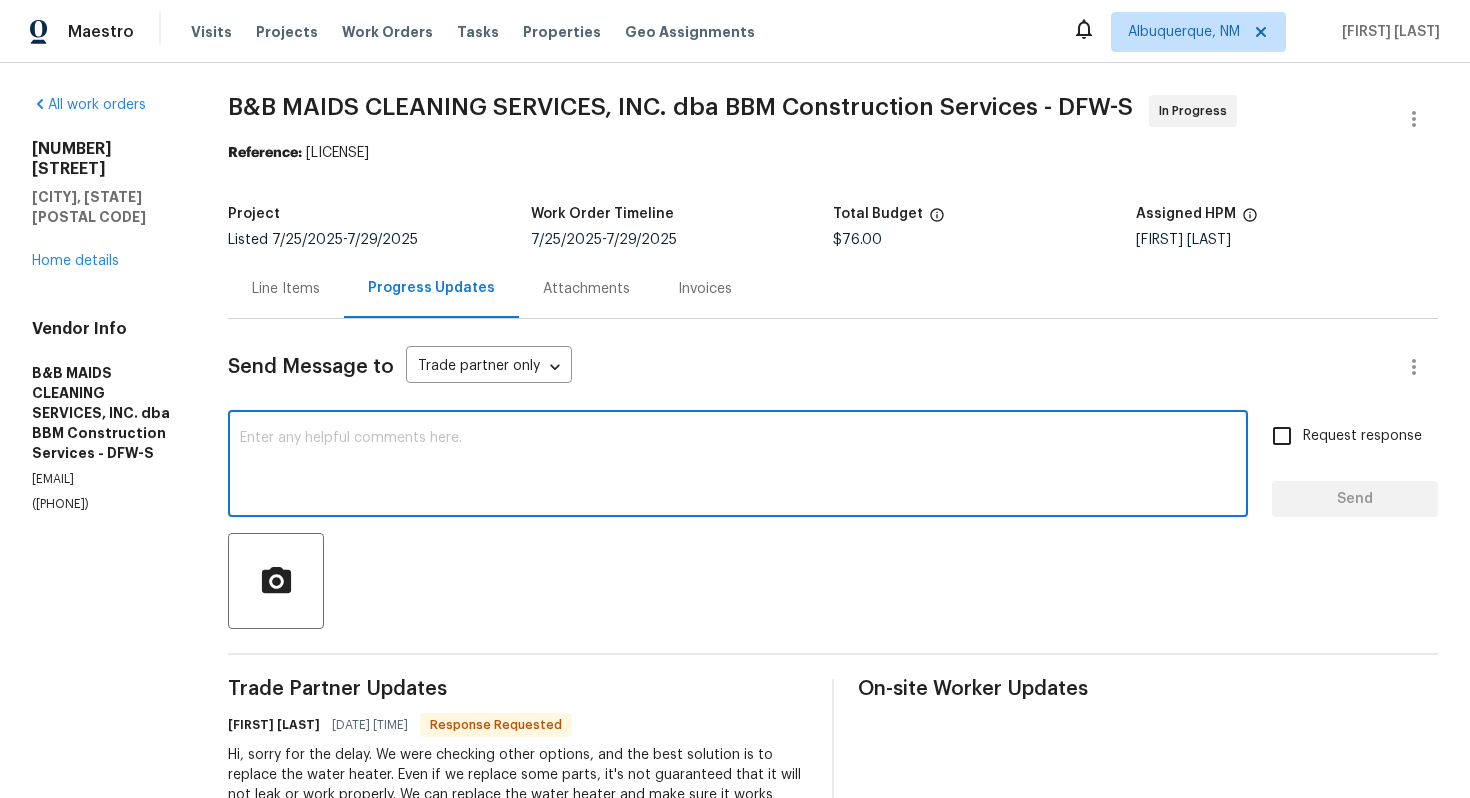 paste on "could you send over a quick breakdown of the $[PRICE] quote for the water heater replacement?" 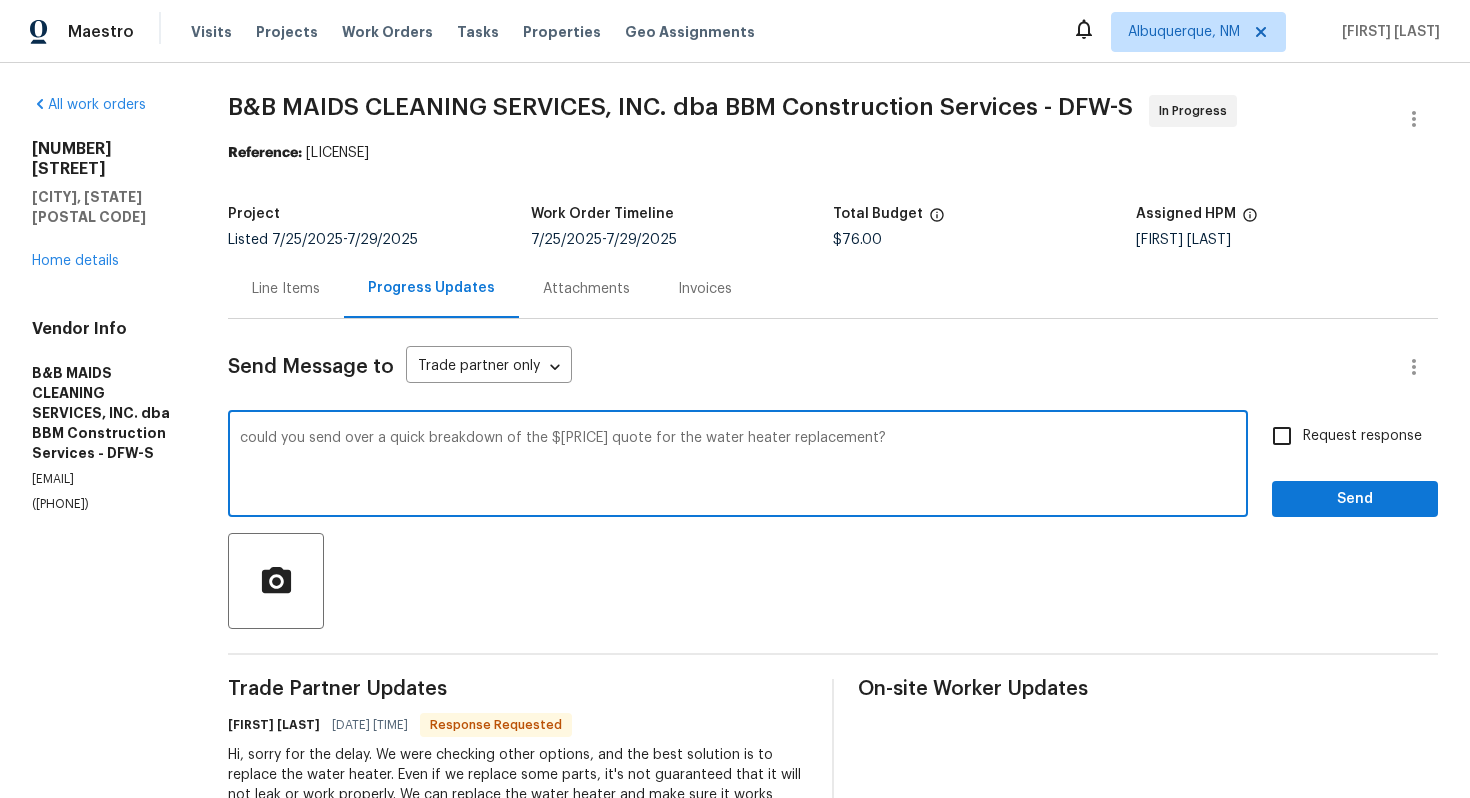 click on "could you send over a quick breakdown of the $[PRICE] quote for the water heater replacement?" at bounding box center [738, 466] 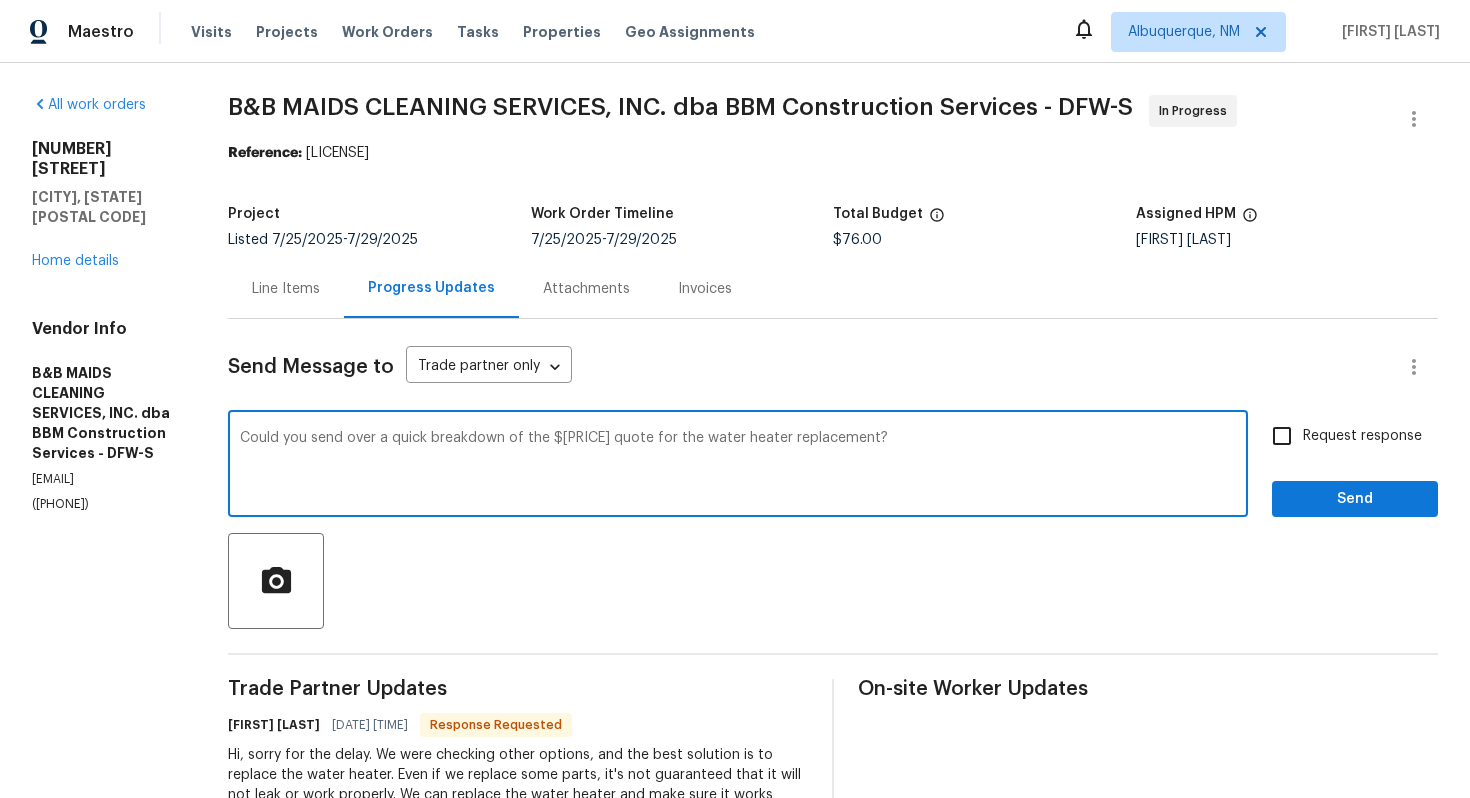 click on "Could you send over a quick breakdown of the $[PRICE] quote for the water heater replacement?" at bounding box center [738, 466] 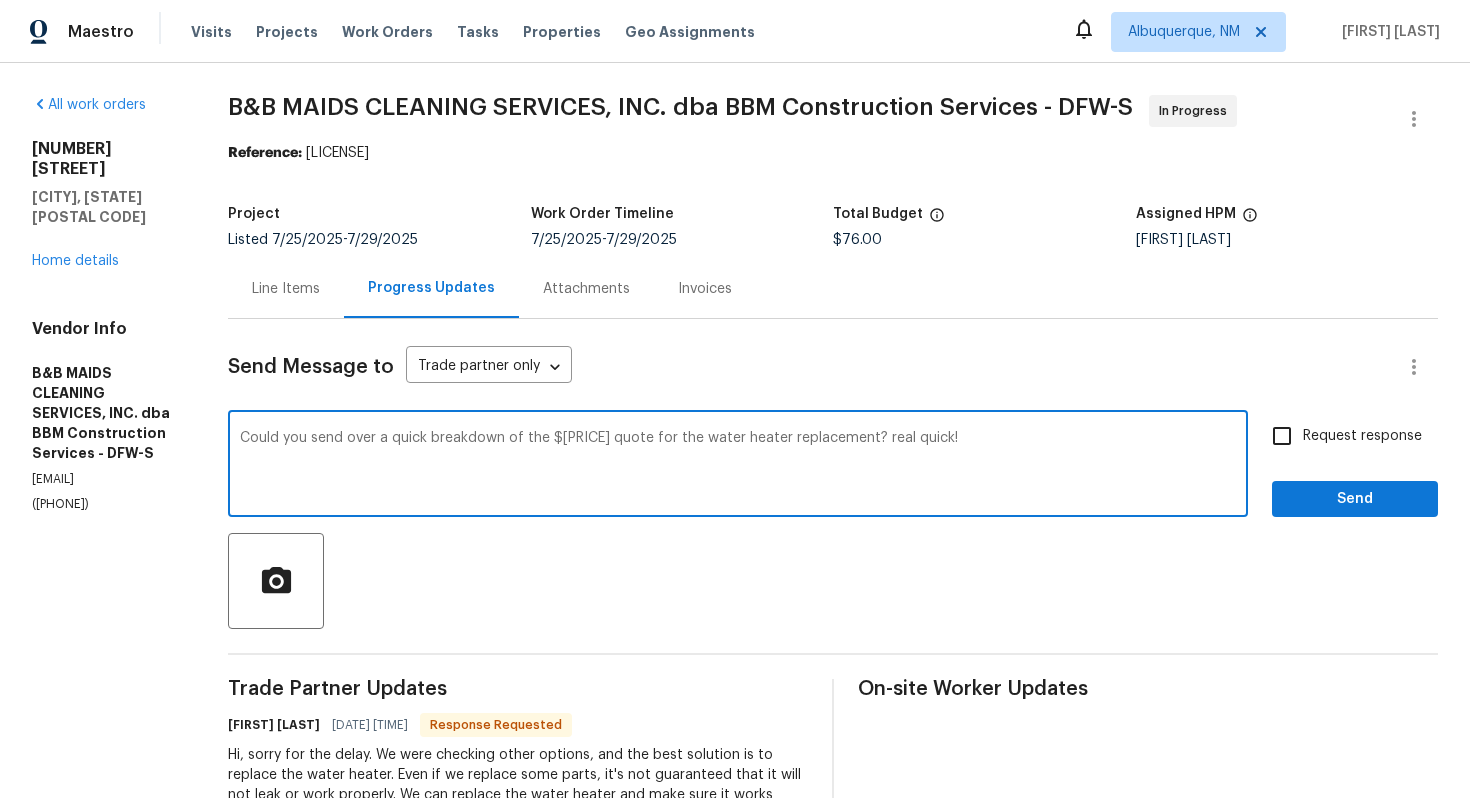 type on "Could you send over a quick breakdown of the $[PRICE] quote for the water heater replacement? real quick!" 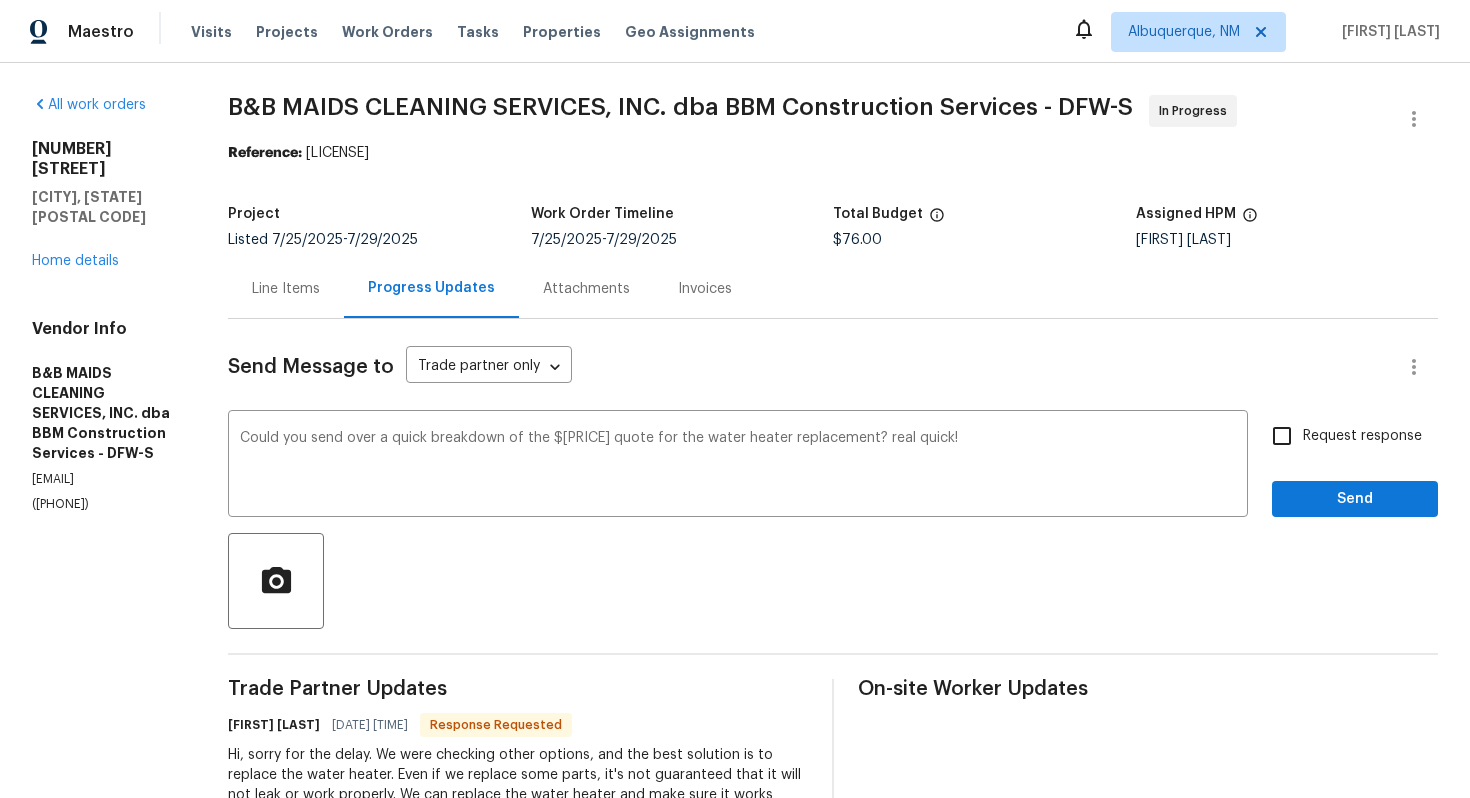 click on "Request response" at bounding box center (1362, 436) 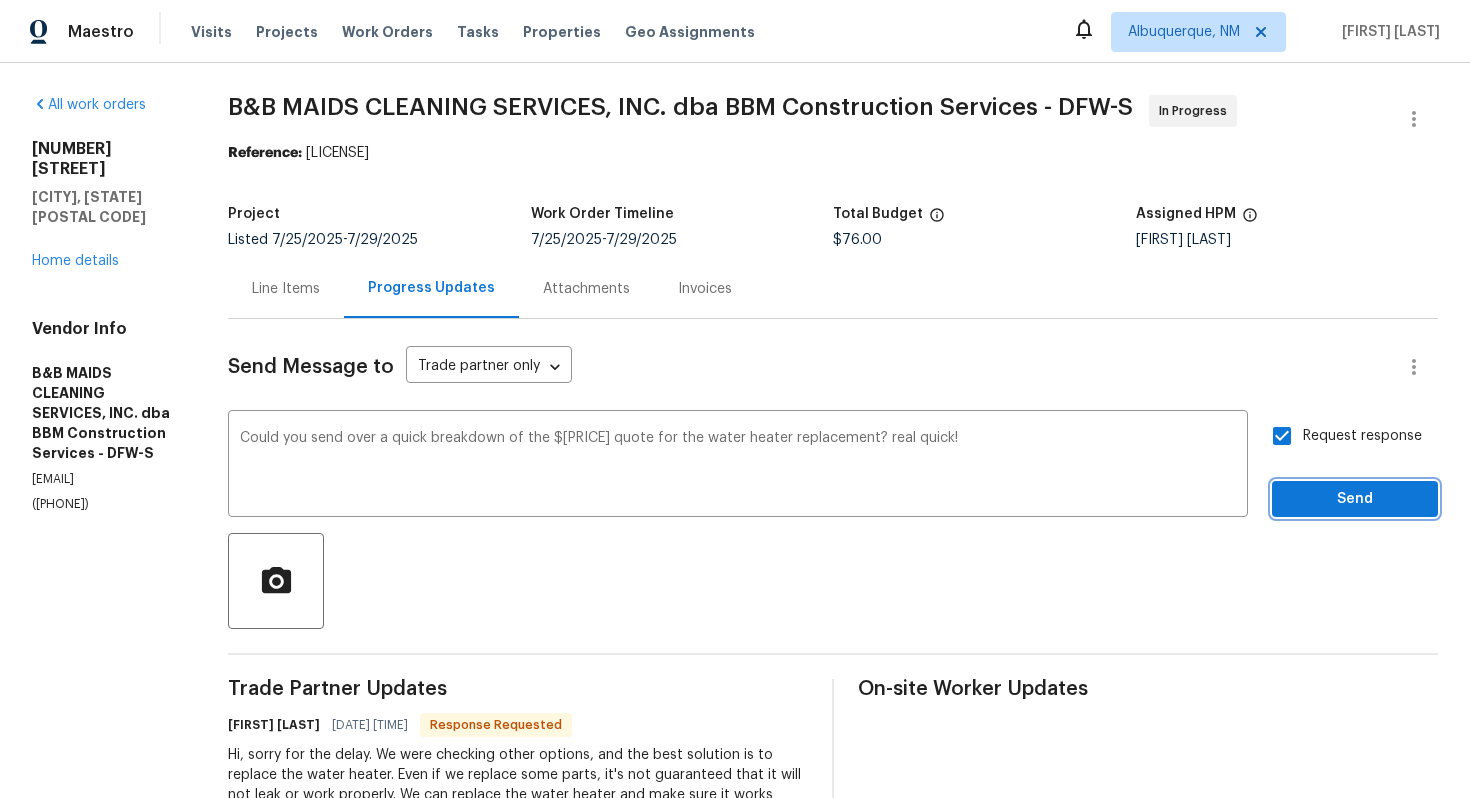 click on "Send" at bounding box center (1355, 499) 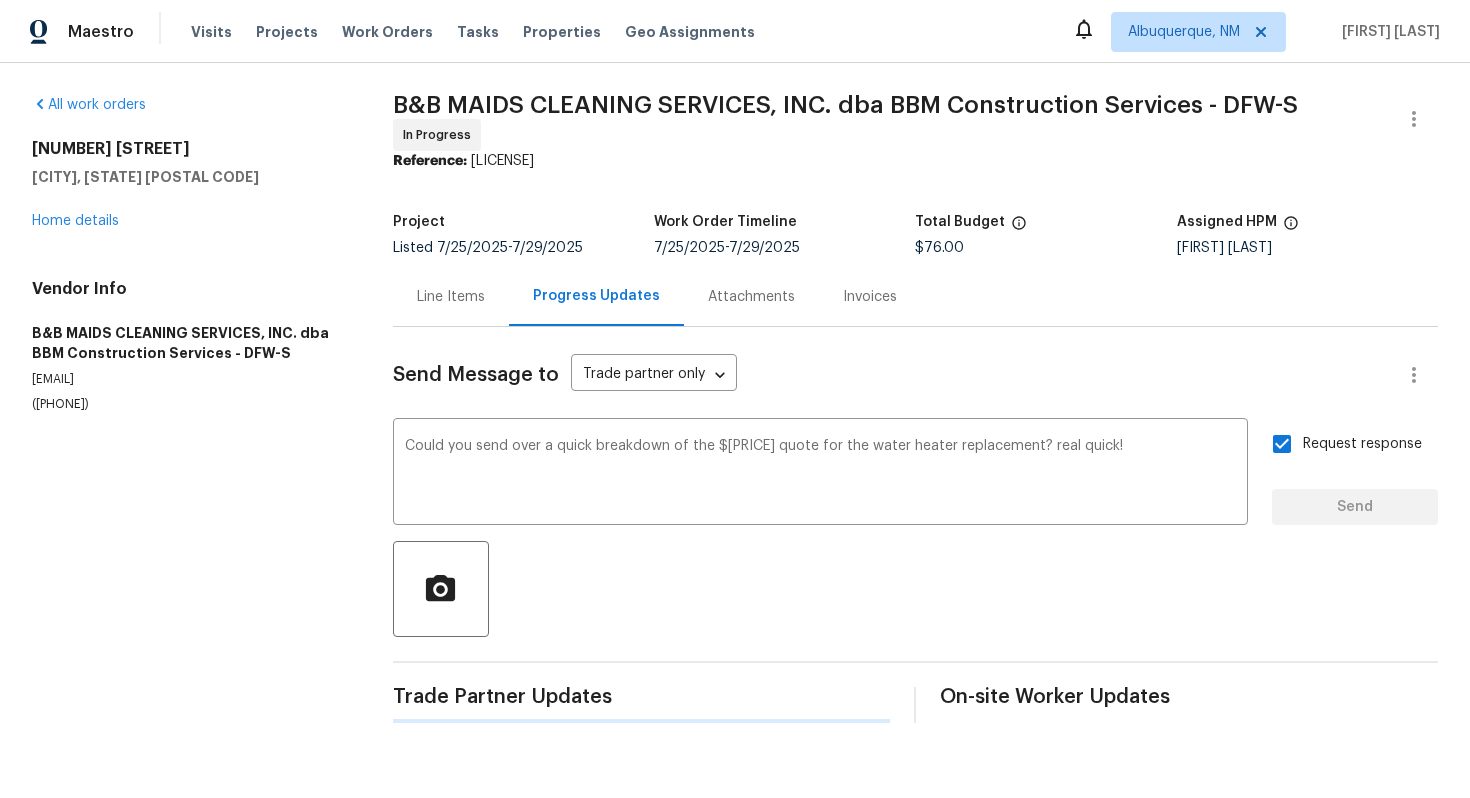 type 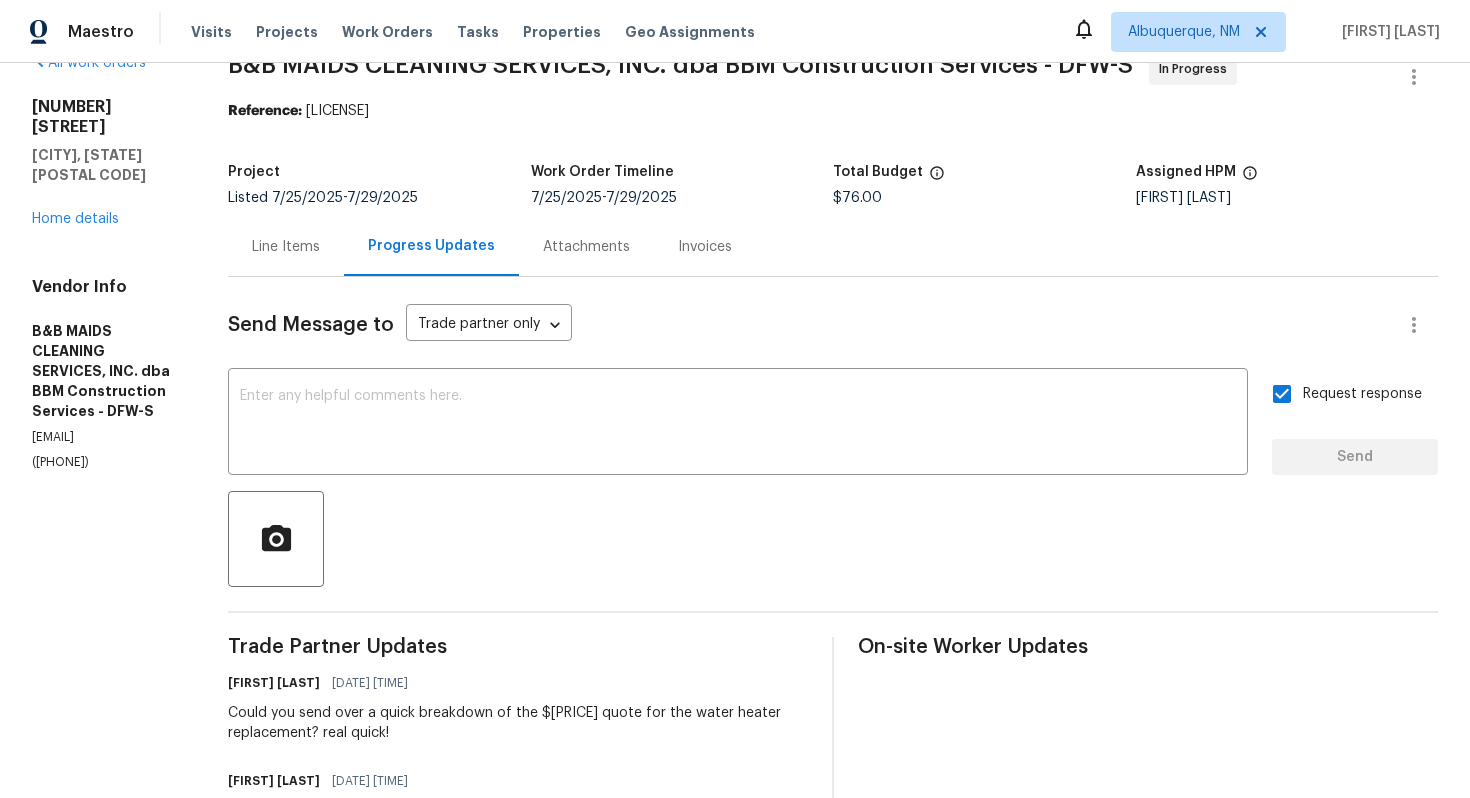 scroll, scrollTop: 0, scrollLeft: 0, axis: both 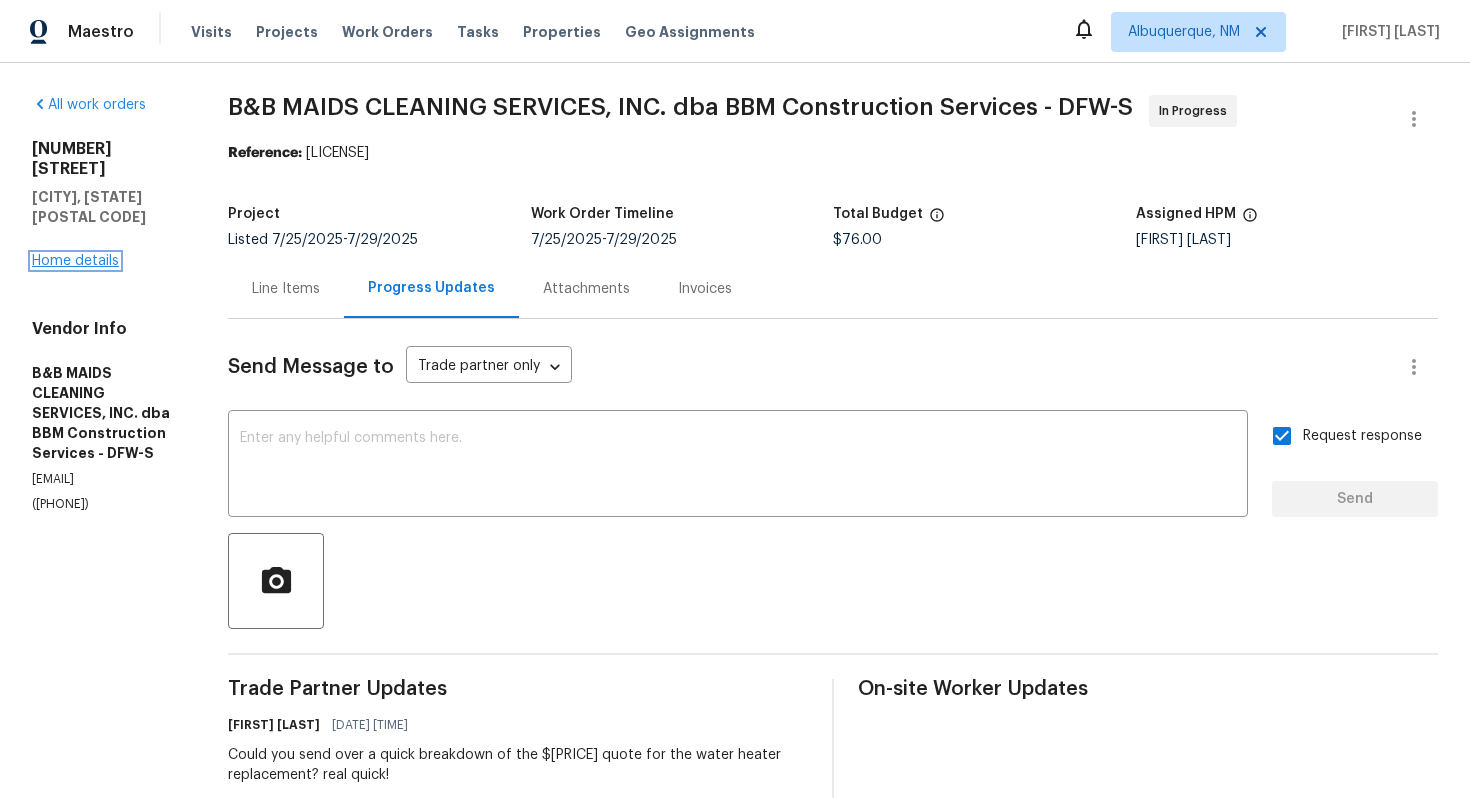 click on "Home details" at bounding box center [75, 261] 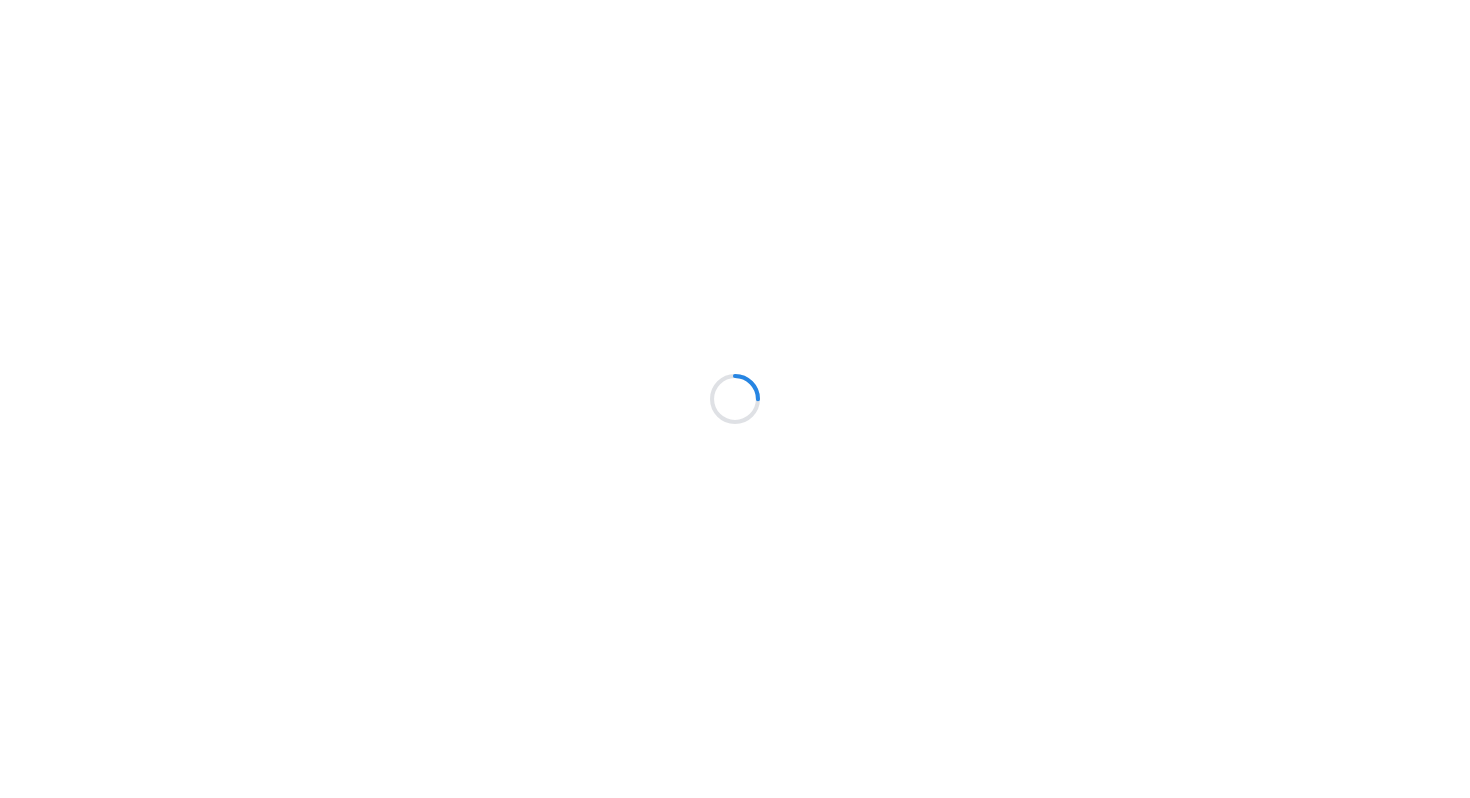 scroll, scrollTop: 0, scrollLeft: 0, axis: both 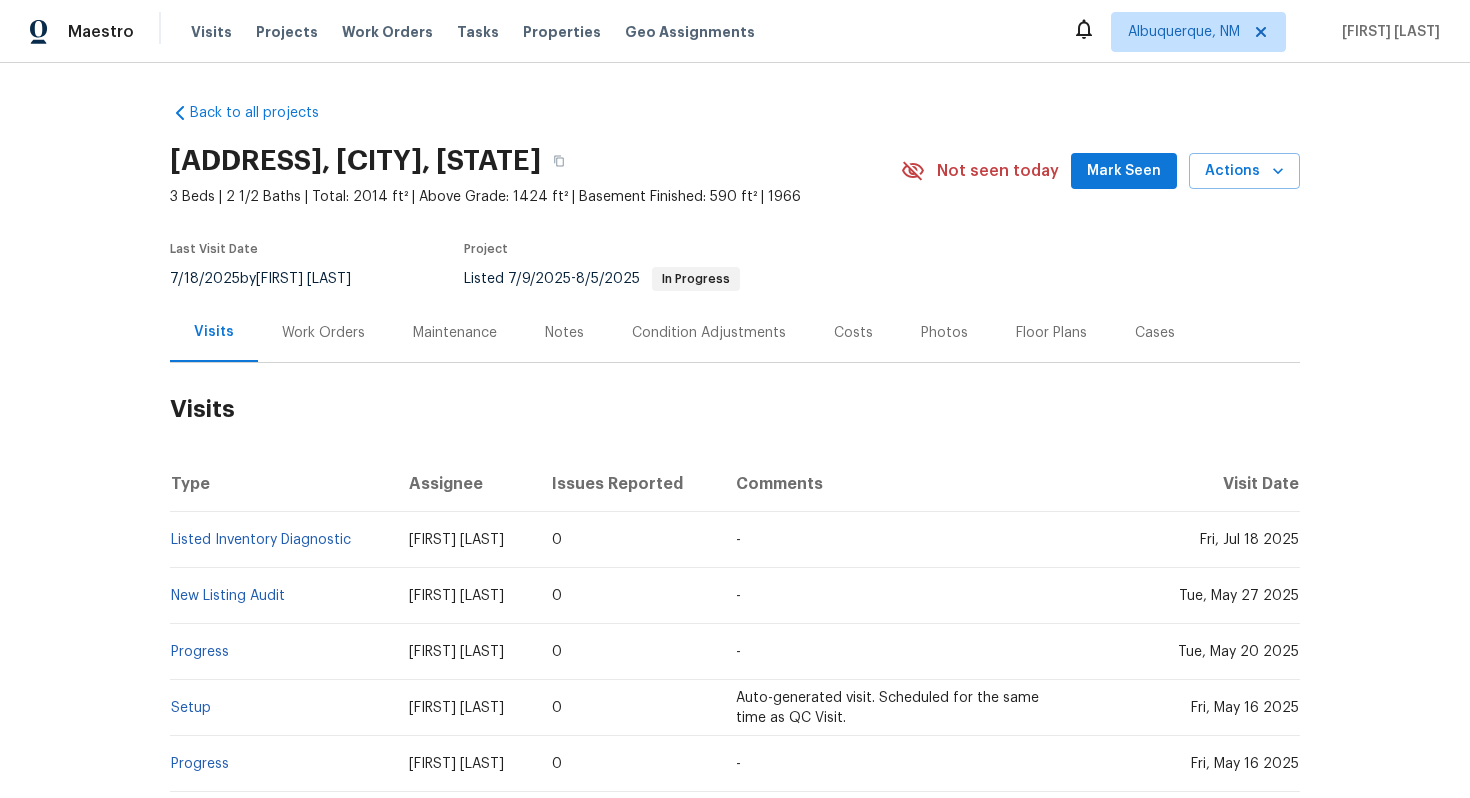 click on "Work Orders" at bounding box center [323, 333] 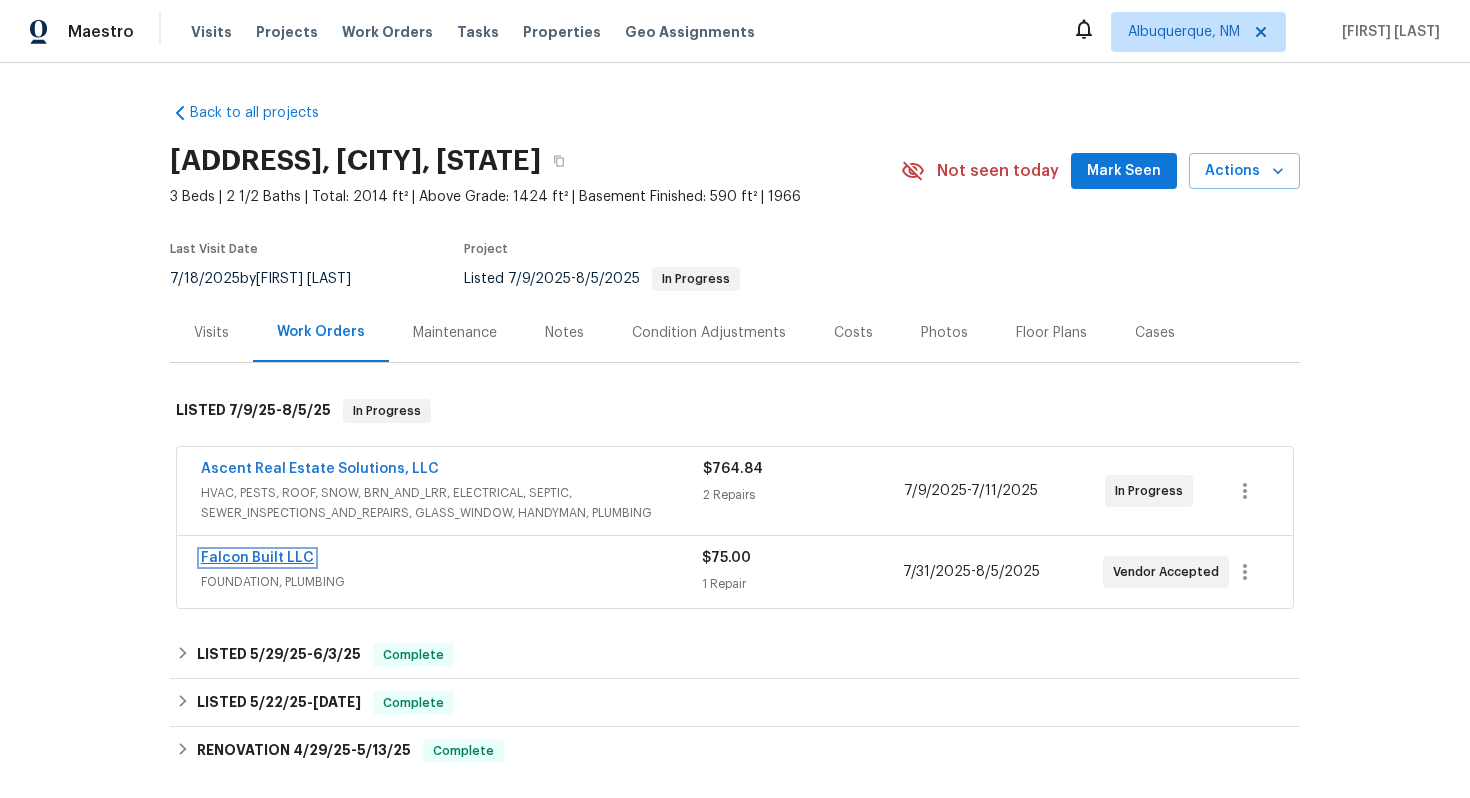 click on "Falcon Built LLC" at bounding box center (257, 558) 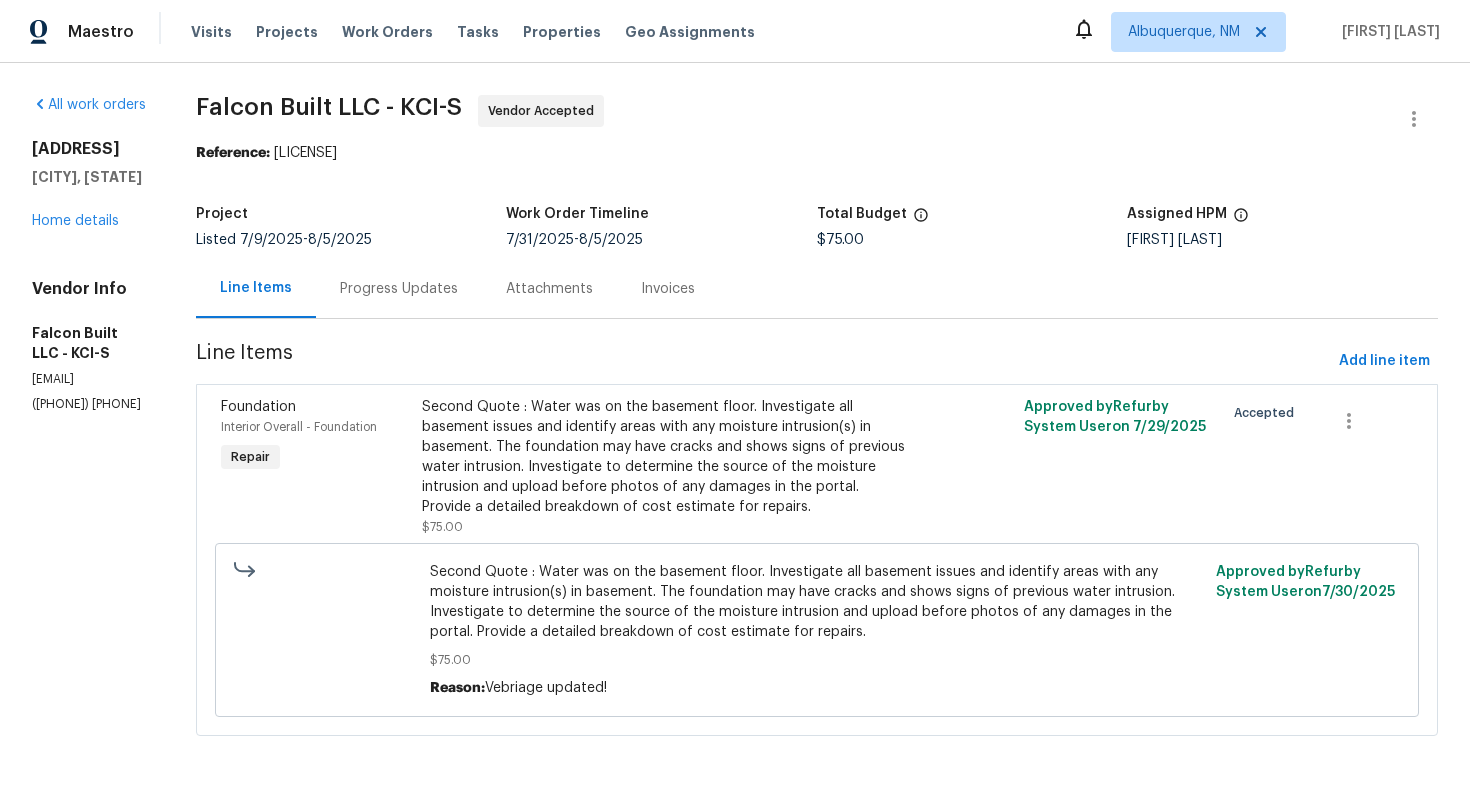 click on "Progress Updates" at bounding box center [399, 289] 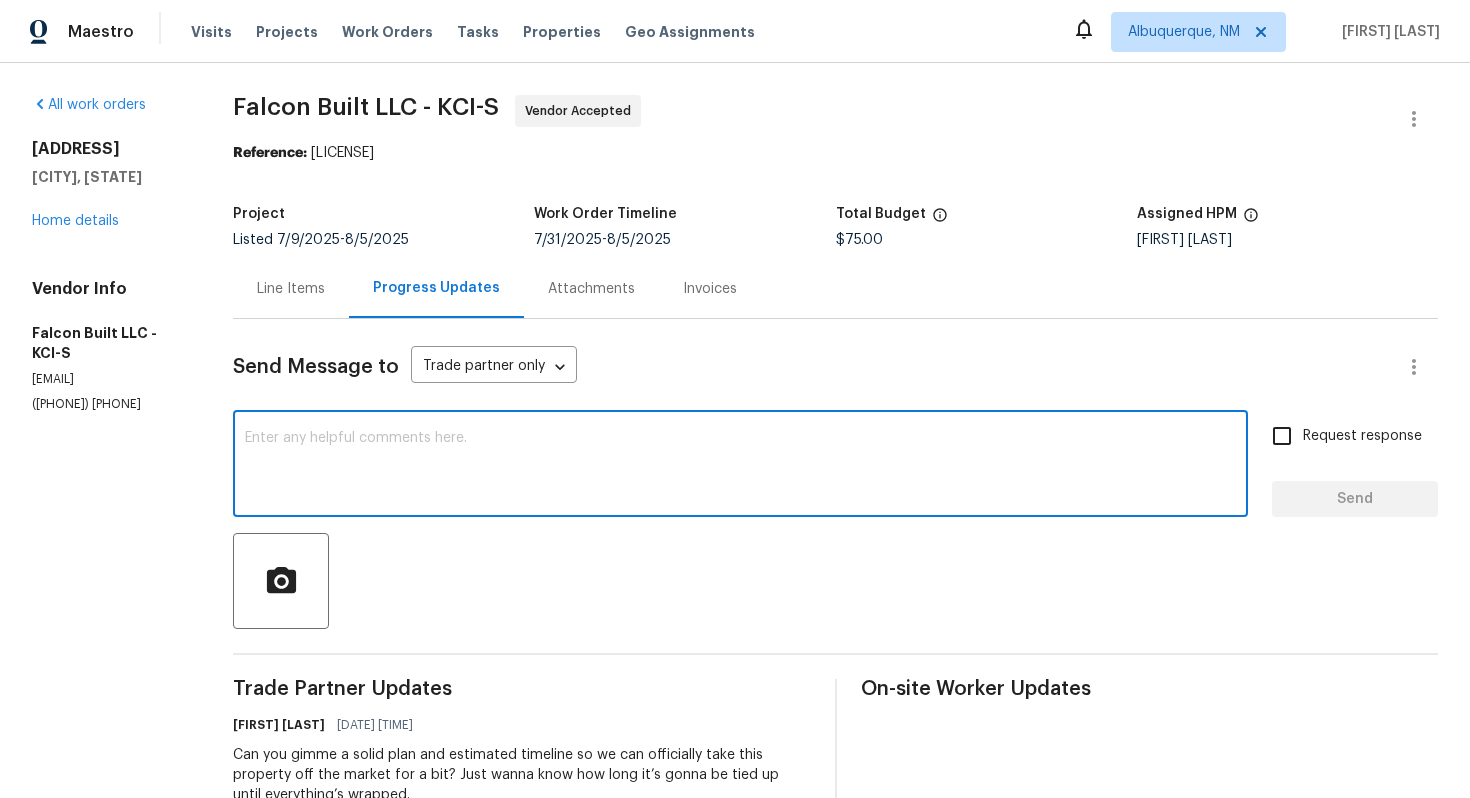 click at bounding box center (740, 466) 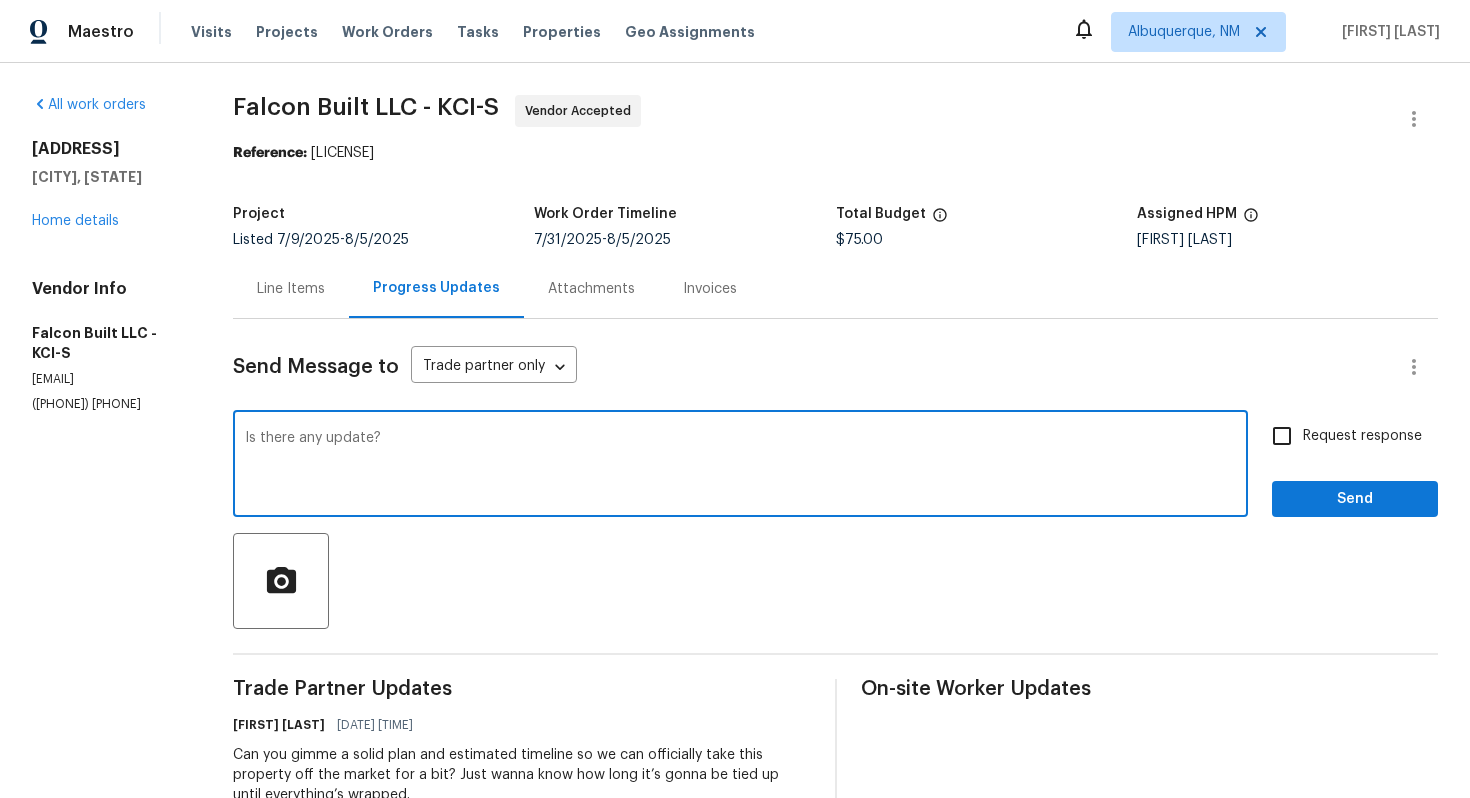 type on "Is there any update?" 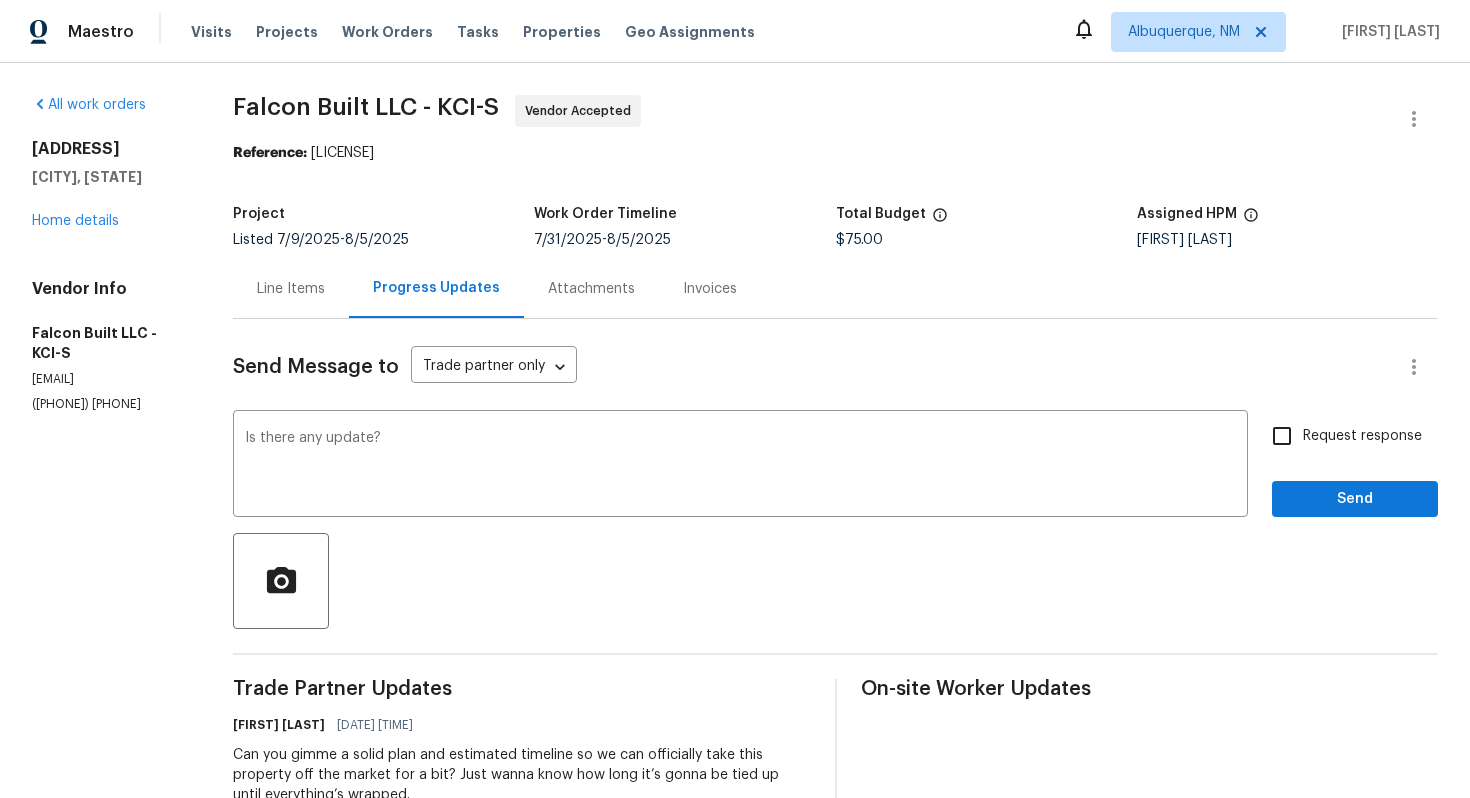 click on "Request response" at bounding box center (1362, 436) 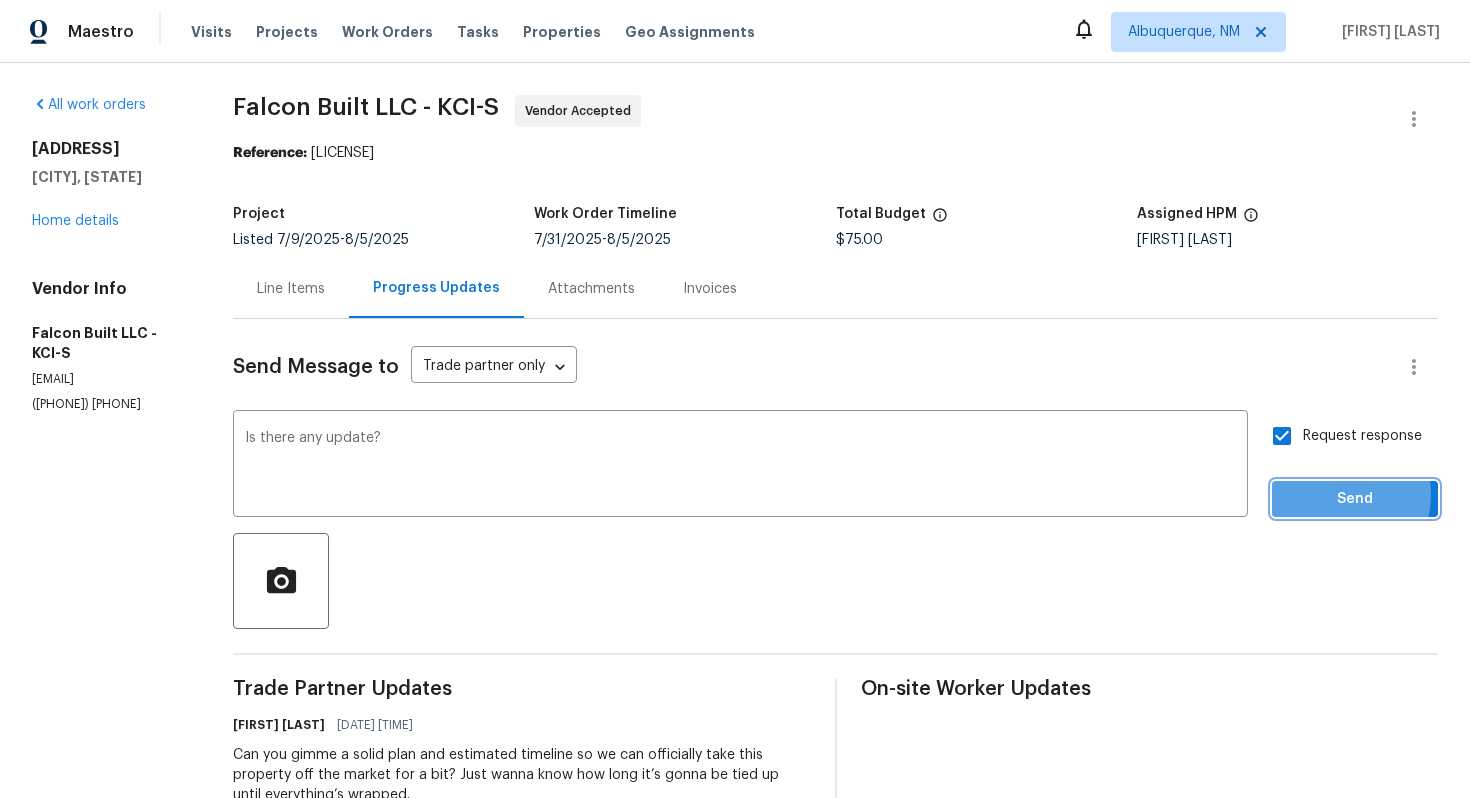 click on "Send" at bounding box center [1355, 499] 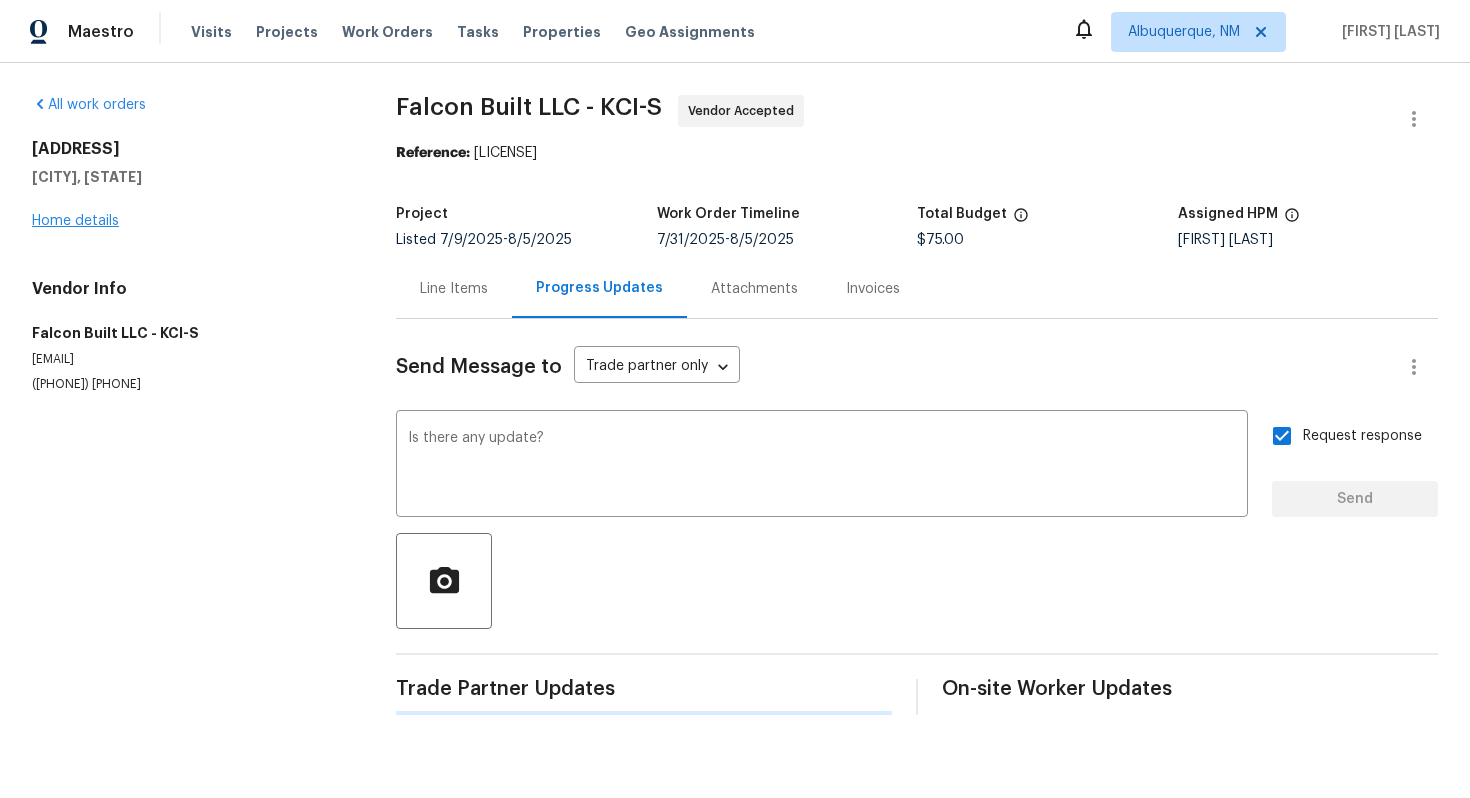 type 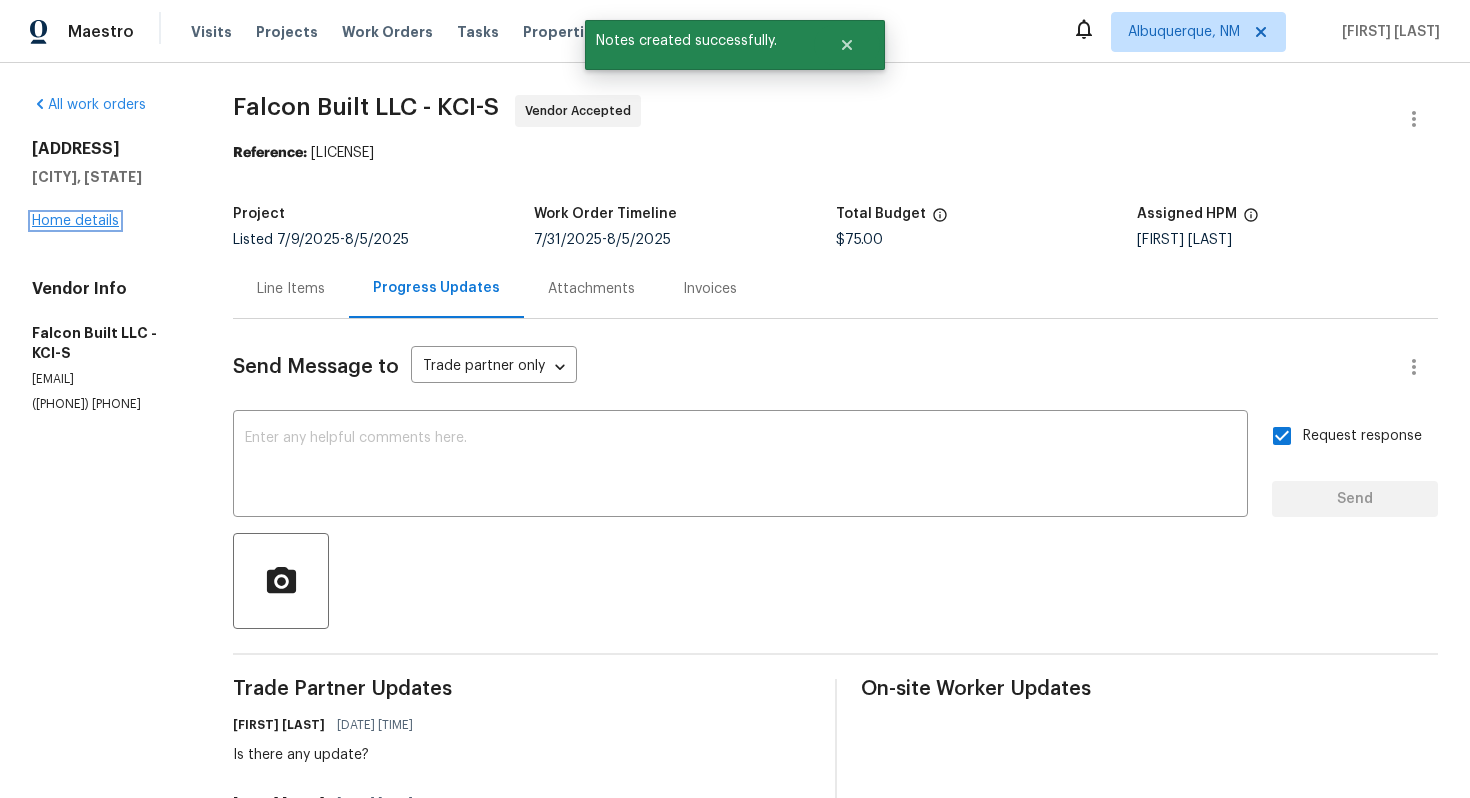click on "Home details" at bounding box center (75, 221) 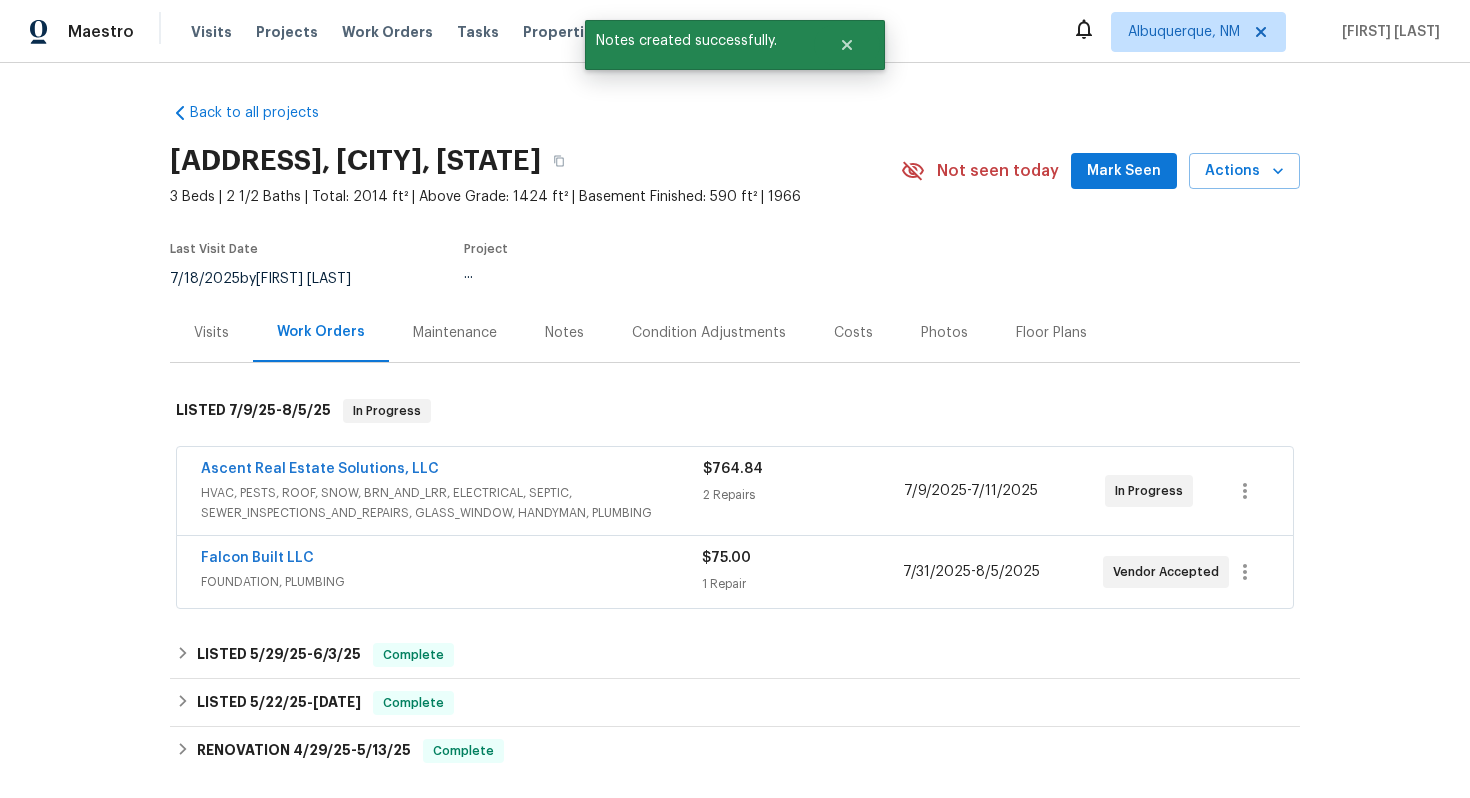 click on "Ascent Real Estate Solutions, LLC" at bounding box center [320, 469] 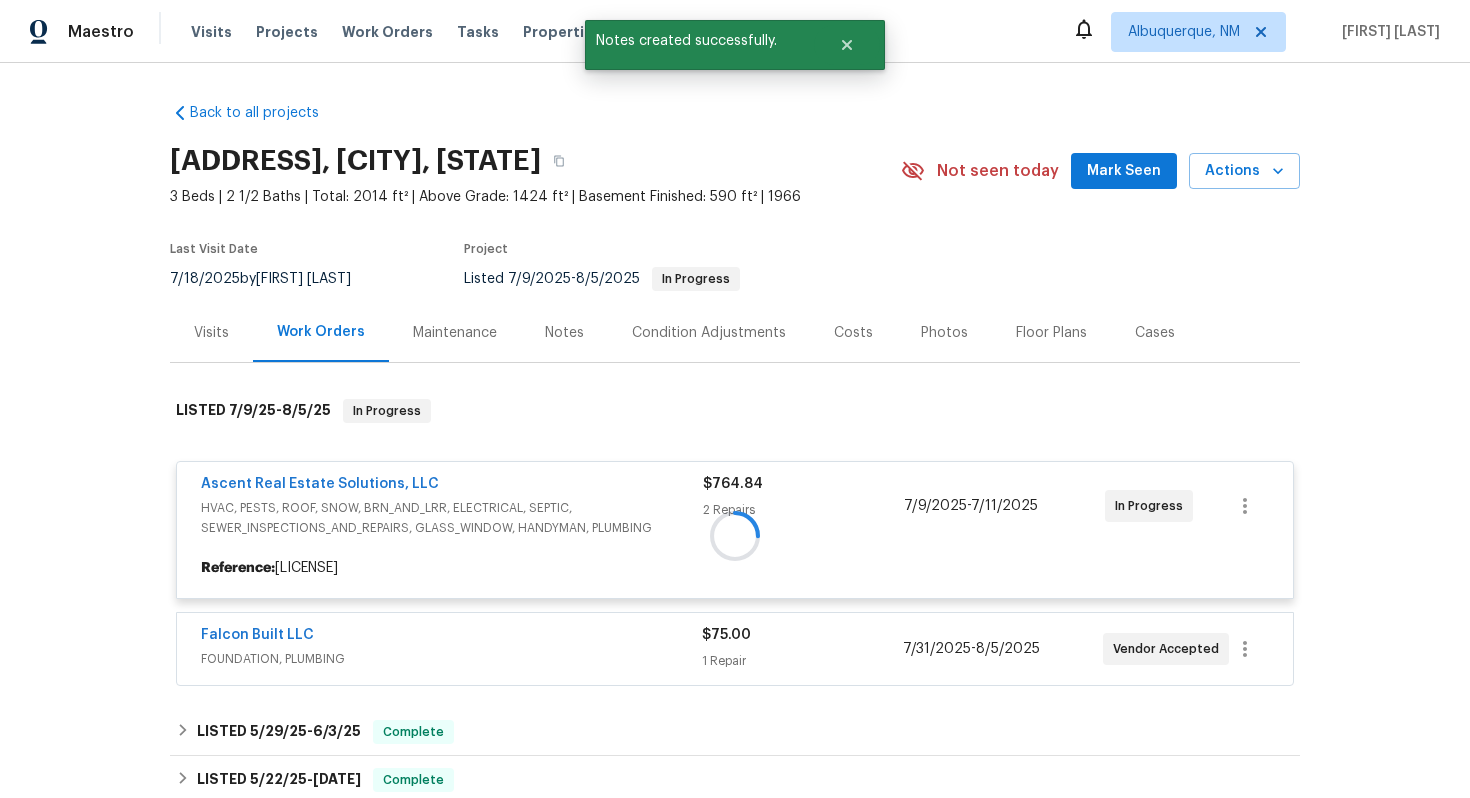 click at bounding box center [735, 535] 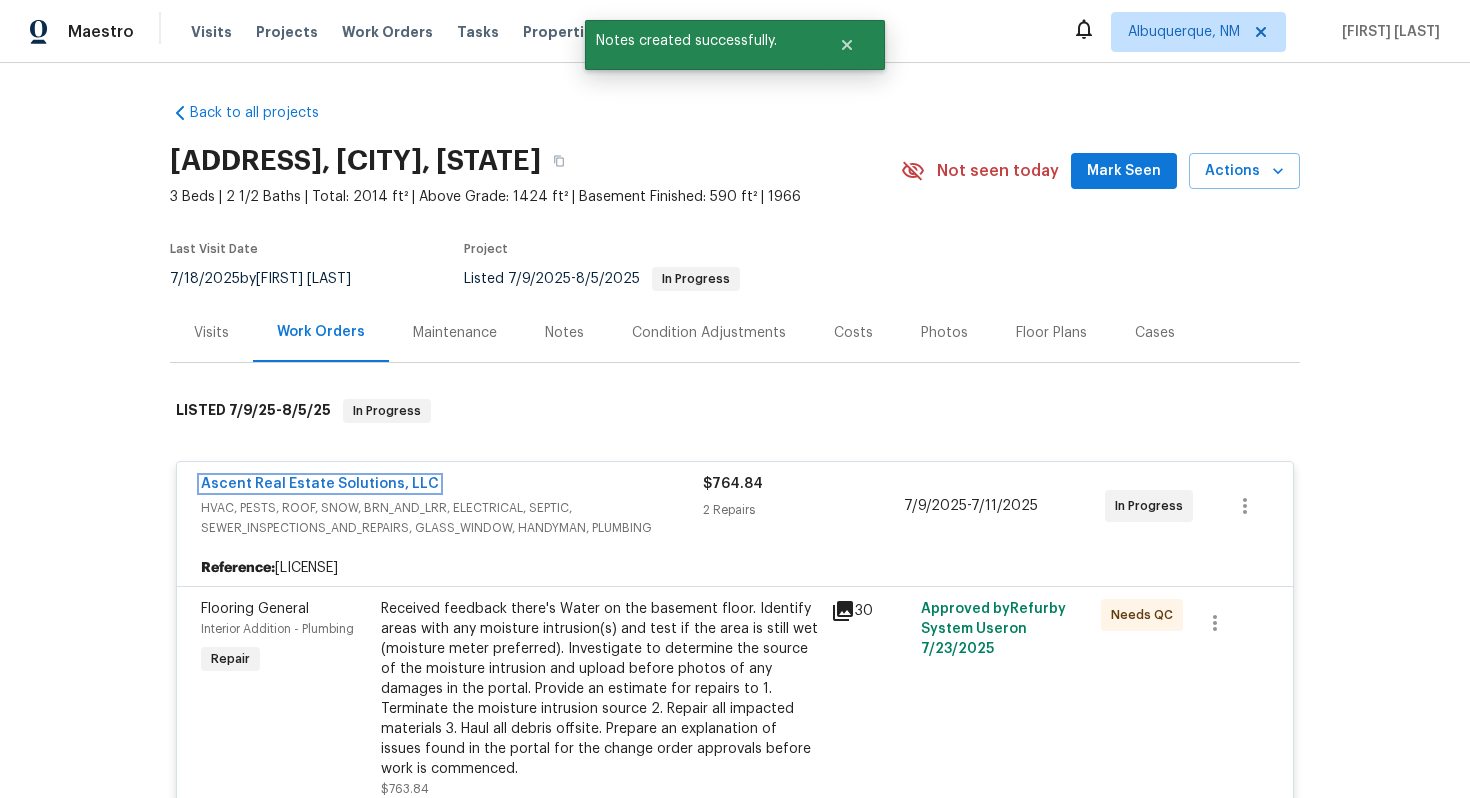 click on "Ascent Real Estate Solutions, LLC" at bounding box center [320, 484] 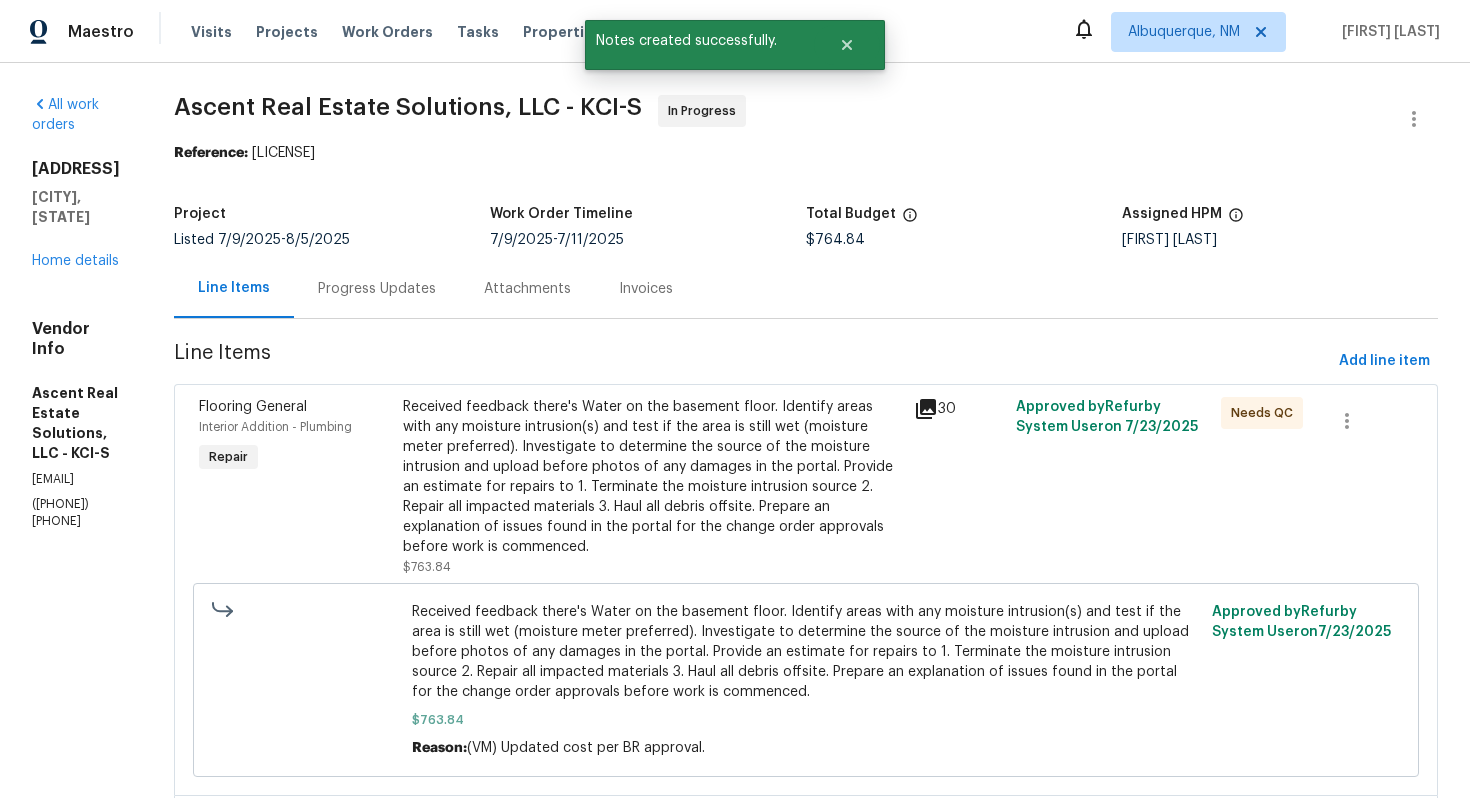 click on "Progress Updates" at bounding box center [377, 288] 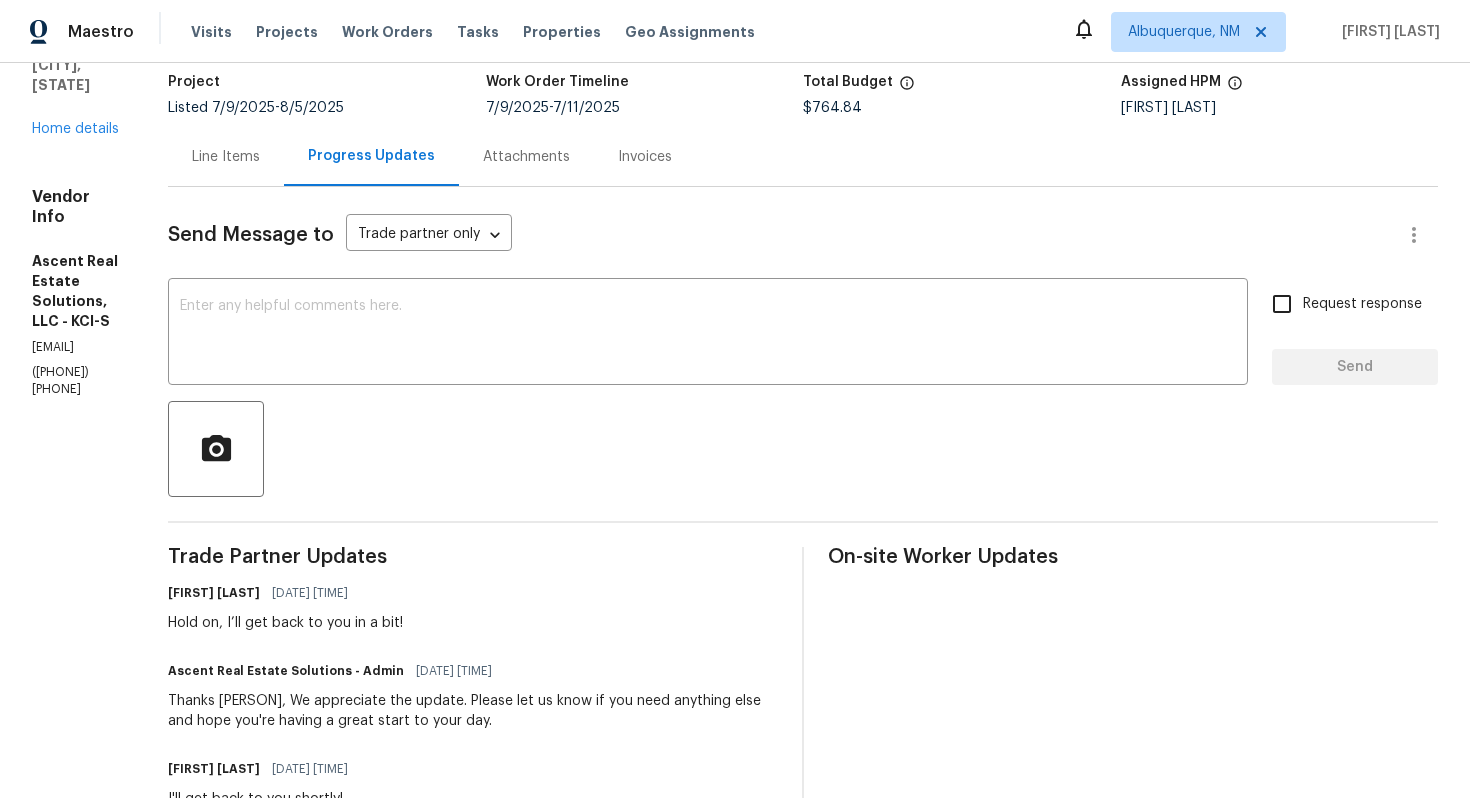 scroll, scrollTop: 0, scrollLeft: 0, axis: both 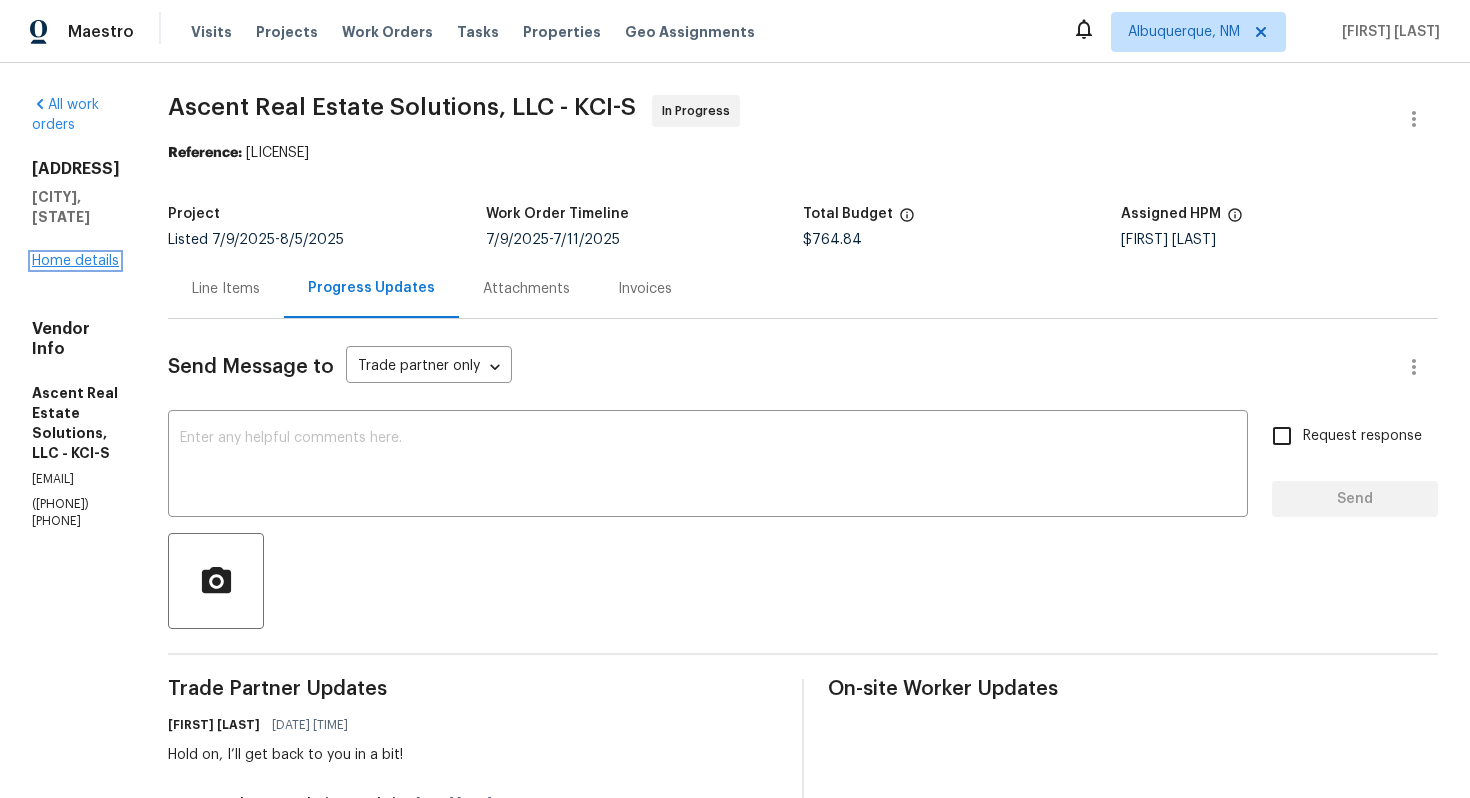 click on "Home details" at bounding box center [75, 261] 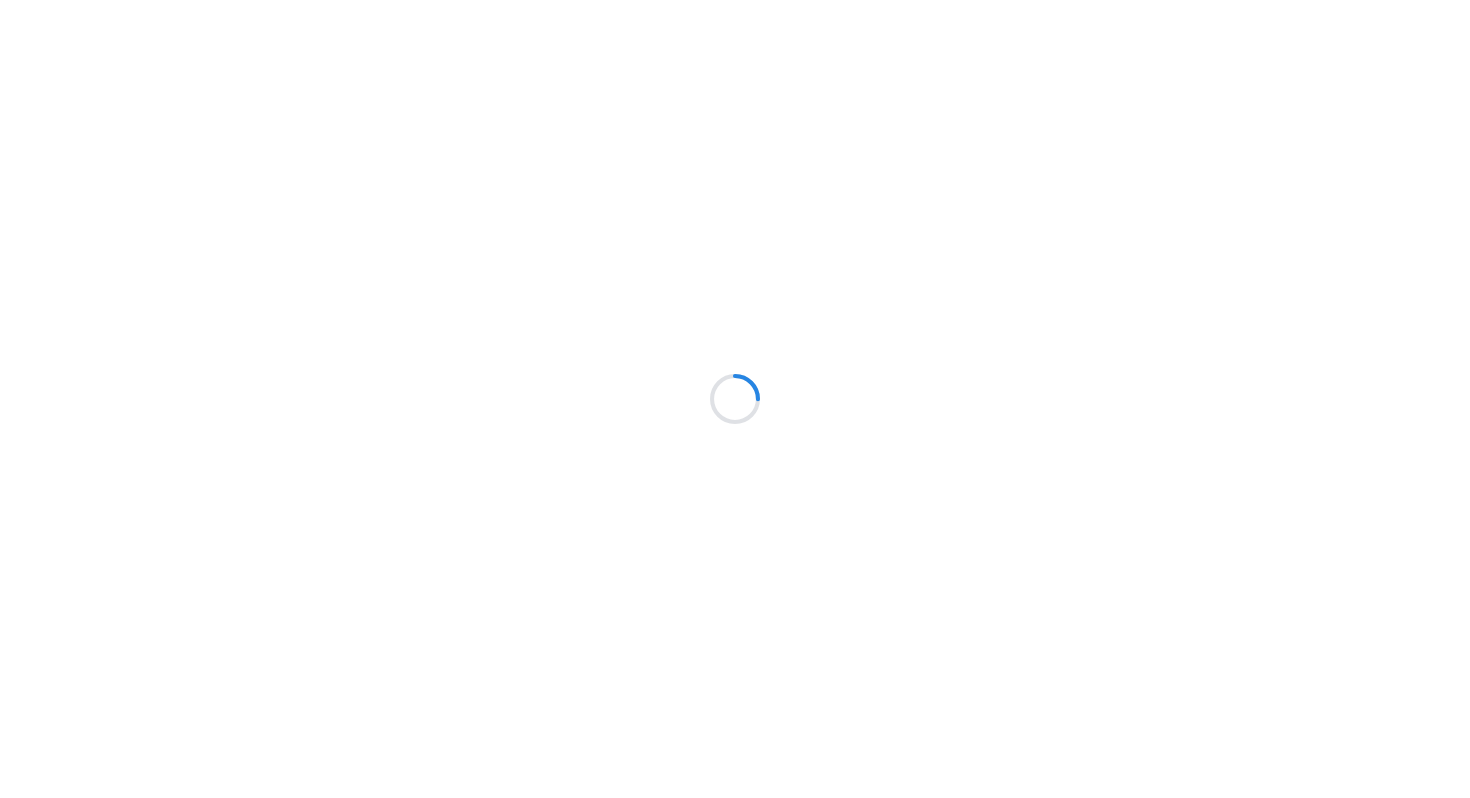 scroll, scrollTop: 0, scrollLeft: 0, axis: both 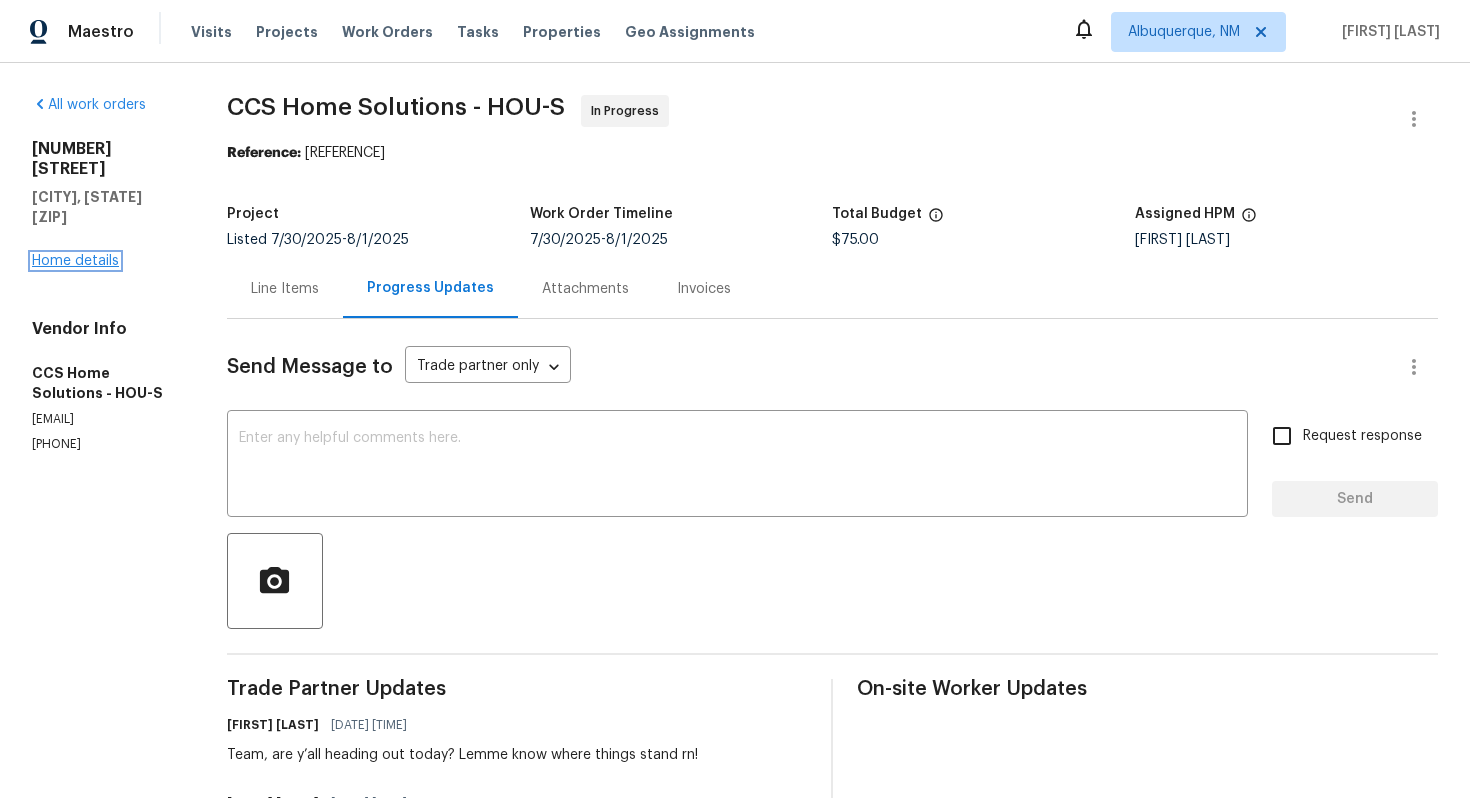 click on "Home details" at bounding box center [75, 261] 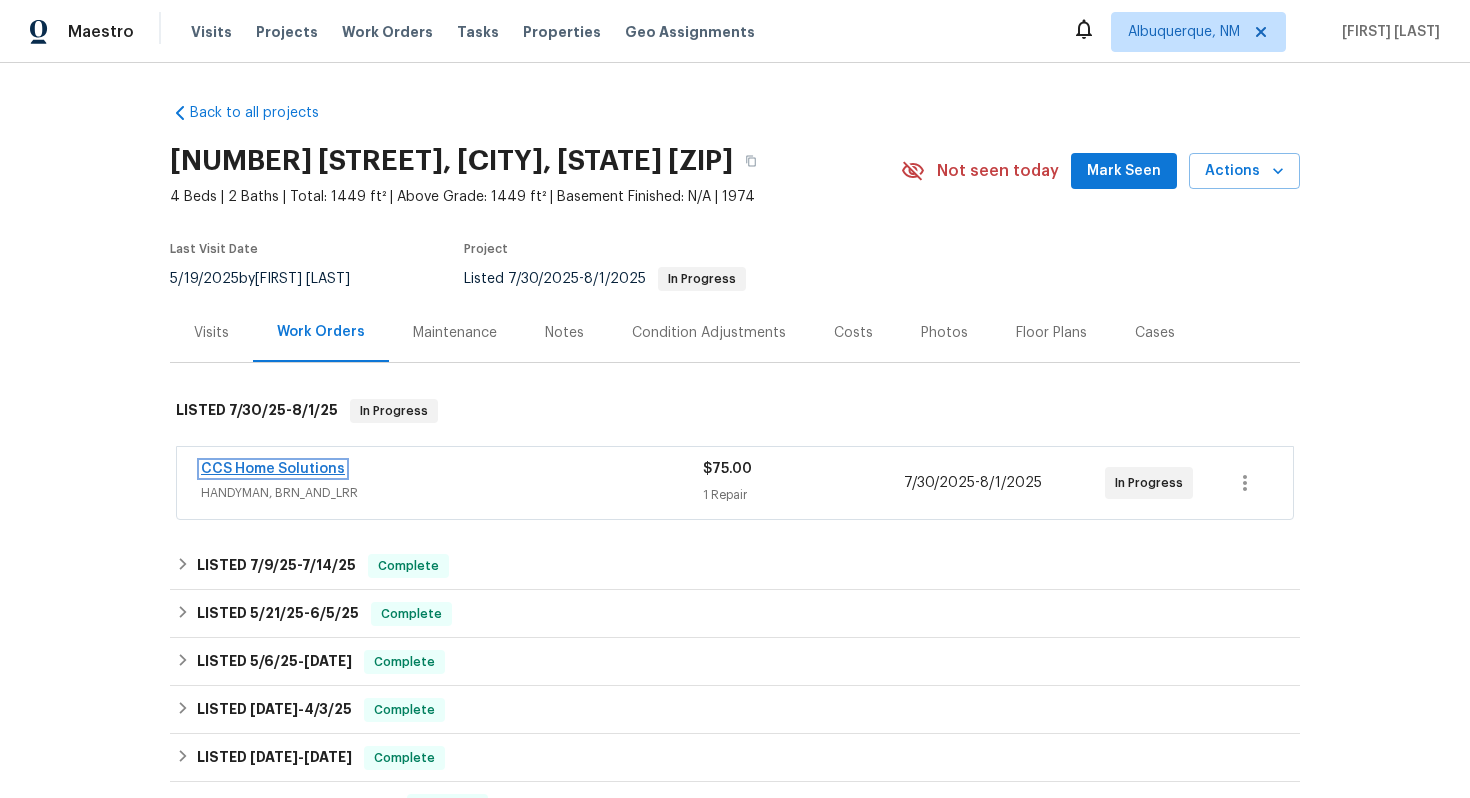 click on "CCS Home Solutions" at bounding box center [273, 469] 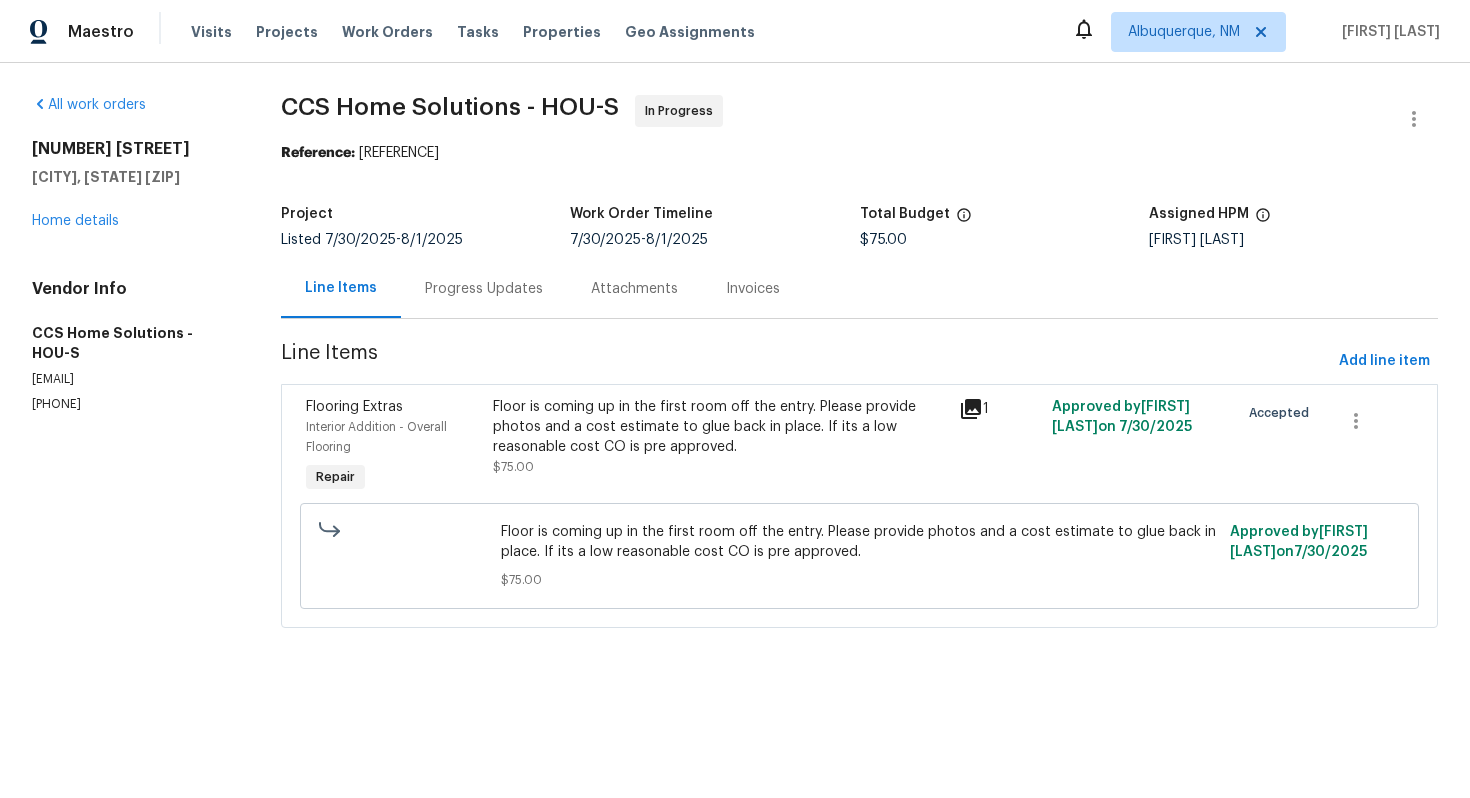 click on "Progress Updates" at bounding box center (484, 288) 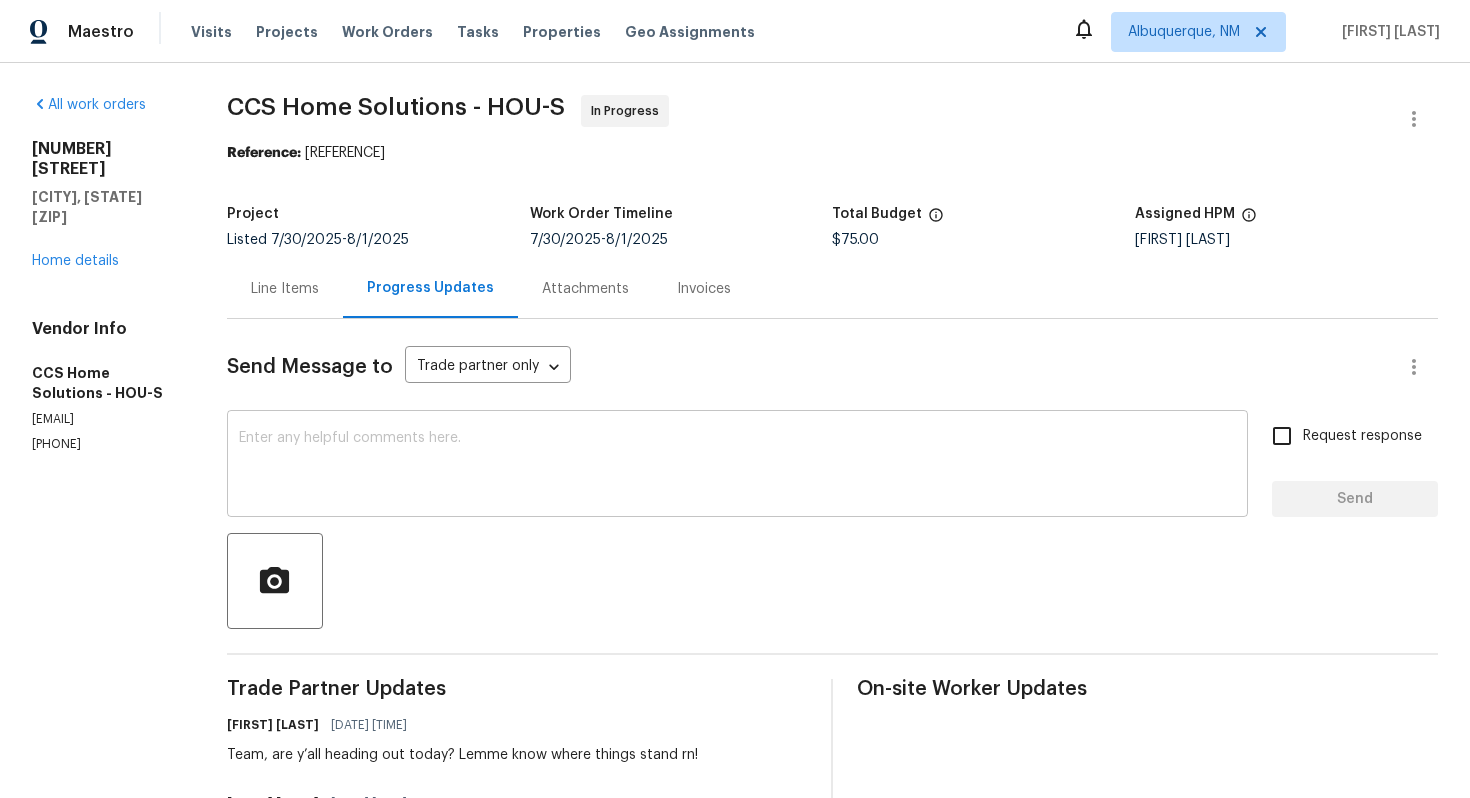 click at bounding box center (737, 466) 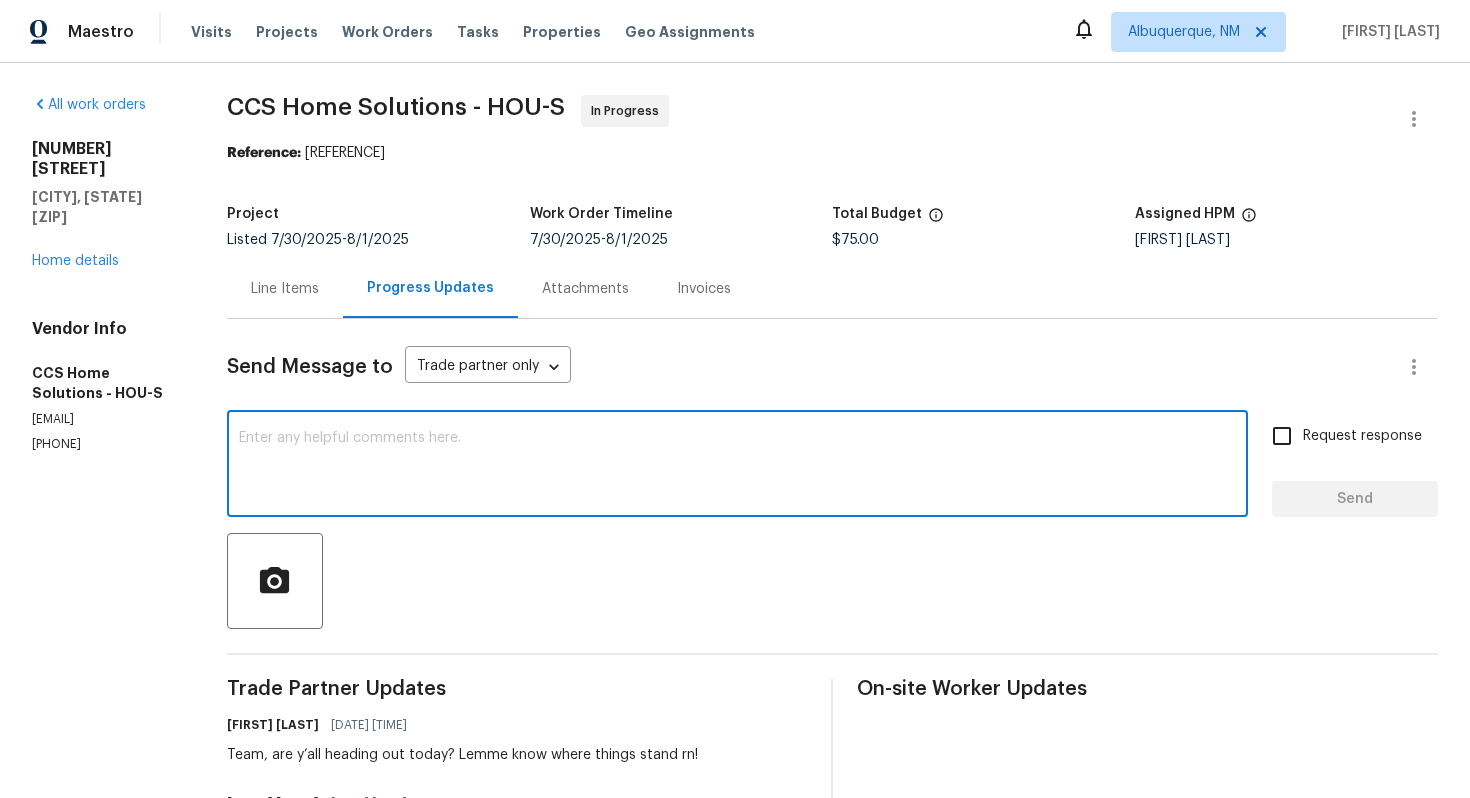 paste on "Hey team, just a heads up—this work order needs to be wrapped up by the target date to stay on track with our deadline. If we don’t hear back soon, we’ll have to move forward with reassigning it to another vendor. Appreciate a quick update!" 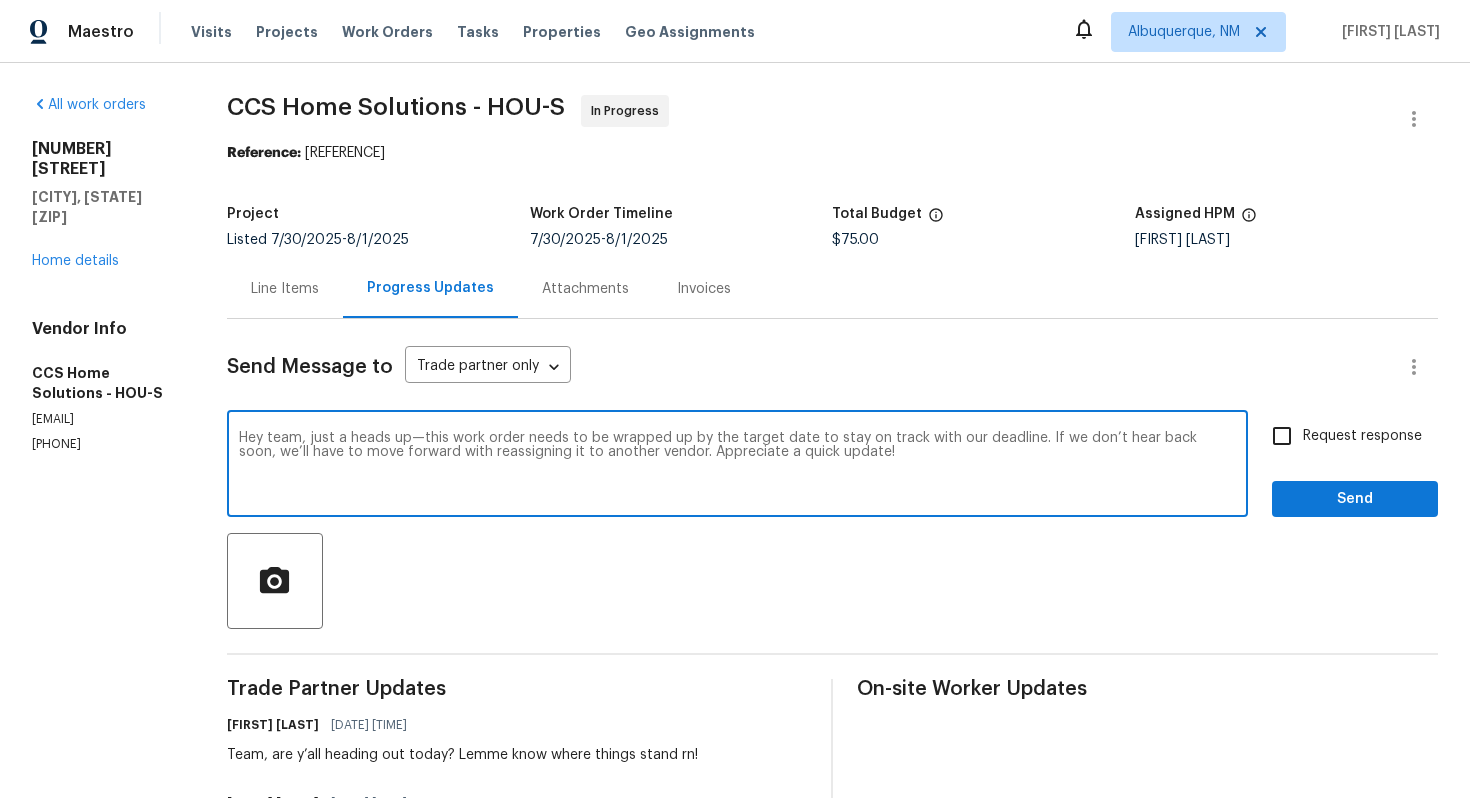 type on "Hey team, just a heads up—this work order needs to be wrapped up by the target date to stay on track with our deadline. If we don’t hear back soon, we’ll have to move forward with reassigning it to another vendor. Appreciate a quick update!" 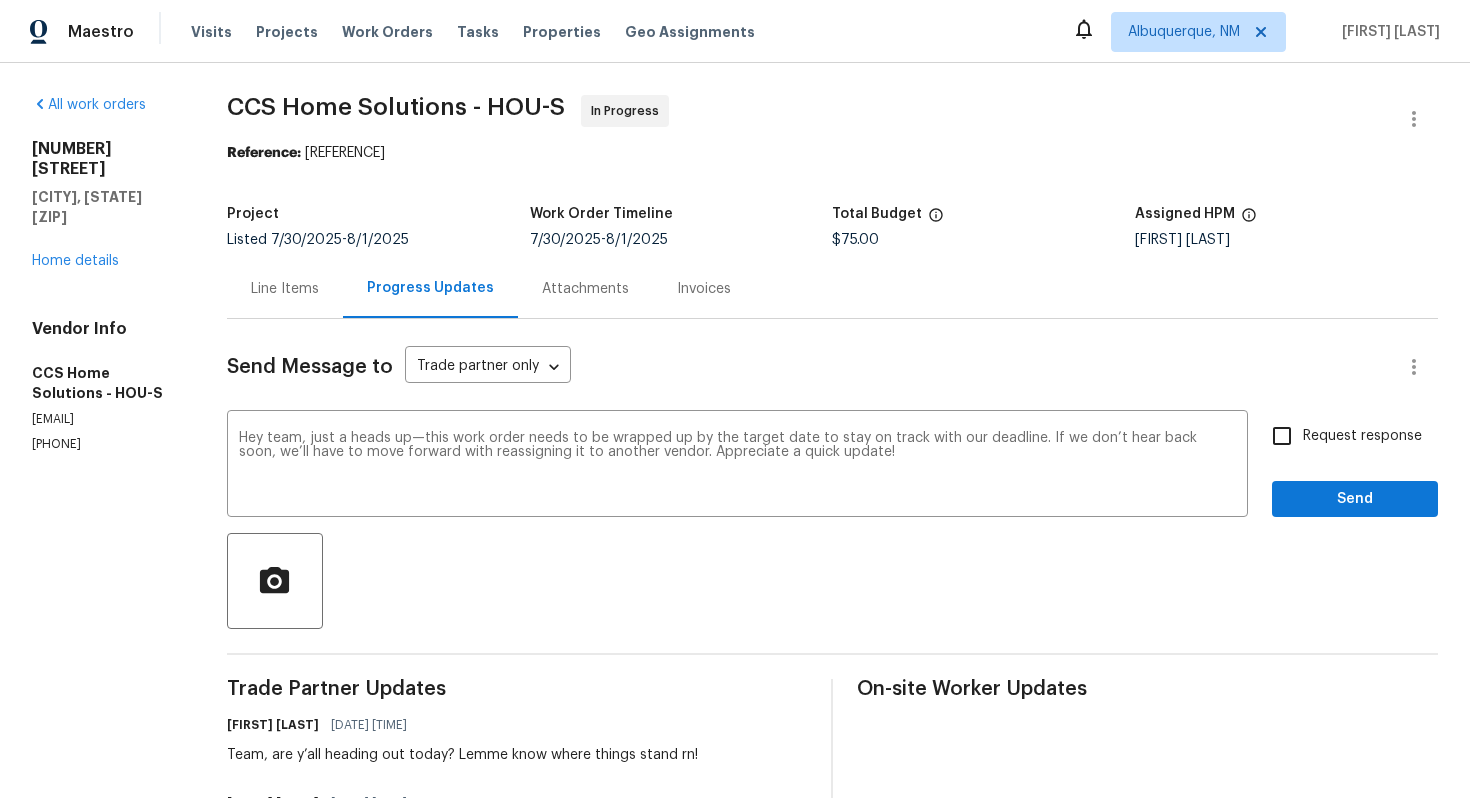 click on "Request response" at bounding box center [1341, 436] 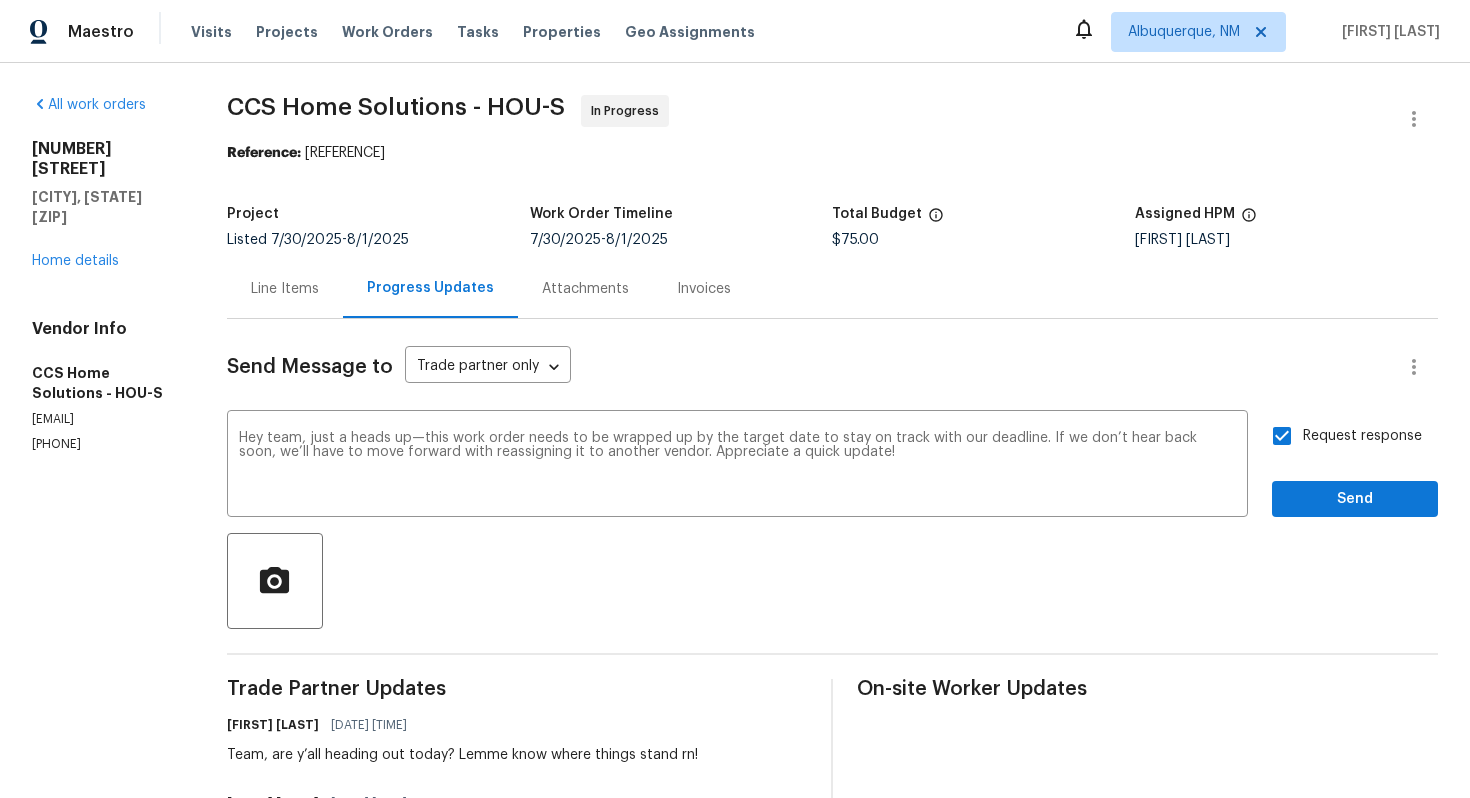 click on "Send Message to Trade partner only Trade partner only ​ Hey team, just a heads up—this work order needs to be wrapped up by the target date to stay on track with our deadline. If we don’t hear back soon, we’ll have to move forward with reassigning it to another vendor. Appreciate a quick update! x ​ Request response Send Trade Partner Updates Vignesh M 07/31/2025 12:21 PM Team, are y’all heading out today? Lemme know where things stand rn! Vignesh M 07/30/2025 2:48 PM Hi this is Vignesh with Opendoor. I’m confirming you received the WO for the property at (602 Meadowglen Dr, Baytown, TX 77521). Please review and accept the WO within 24 hours and provide a schedule date. Please disregard the contact information for the HPM included in the WO. Our Centralised LWO Team is responsible for Listed WOs. On-site Worker Updates" at bounding box center [832, 633] 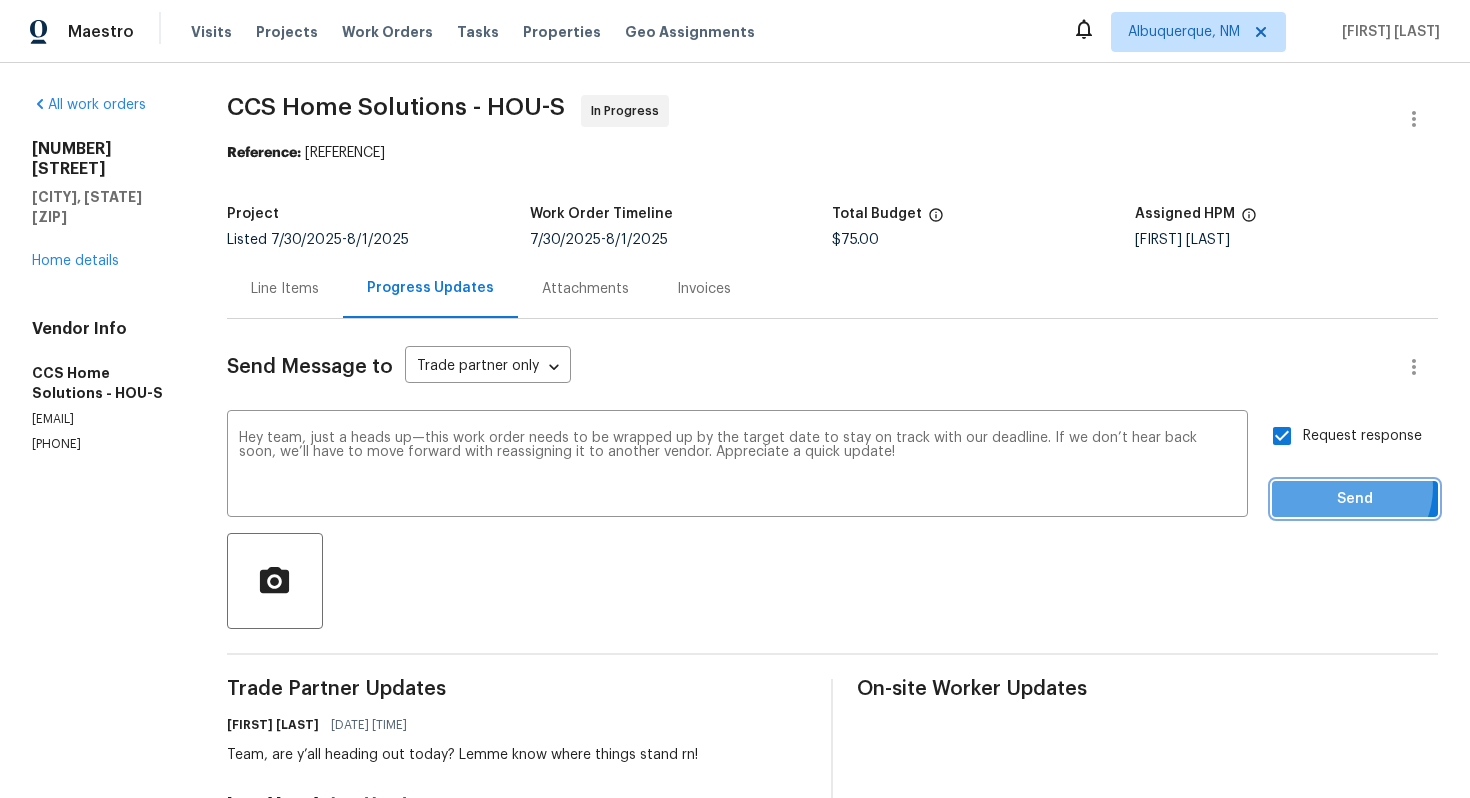 click on "Send" at bounding box center [1355, 499] 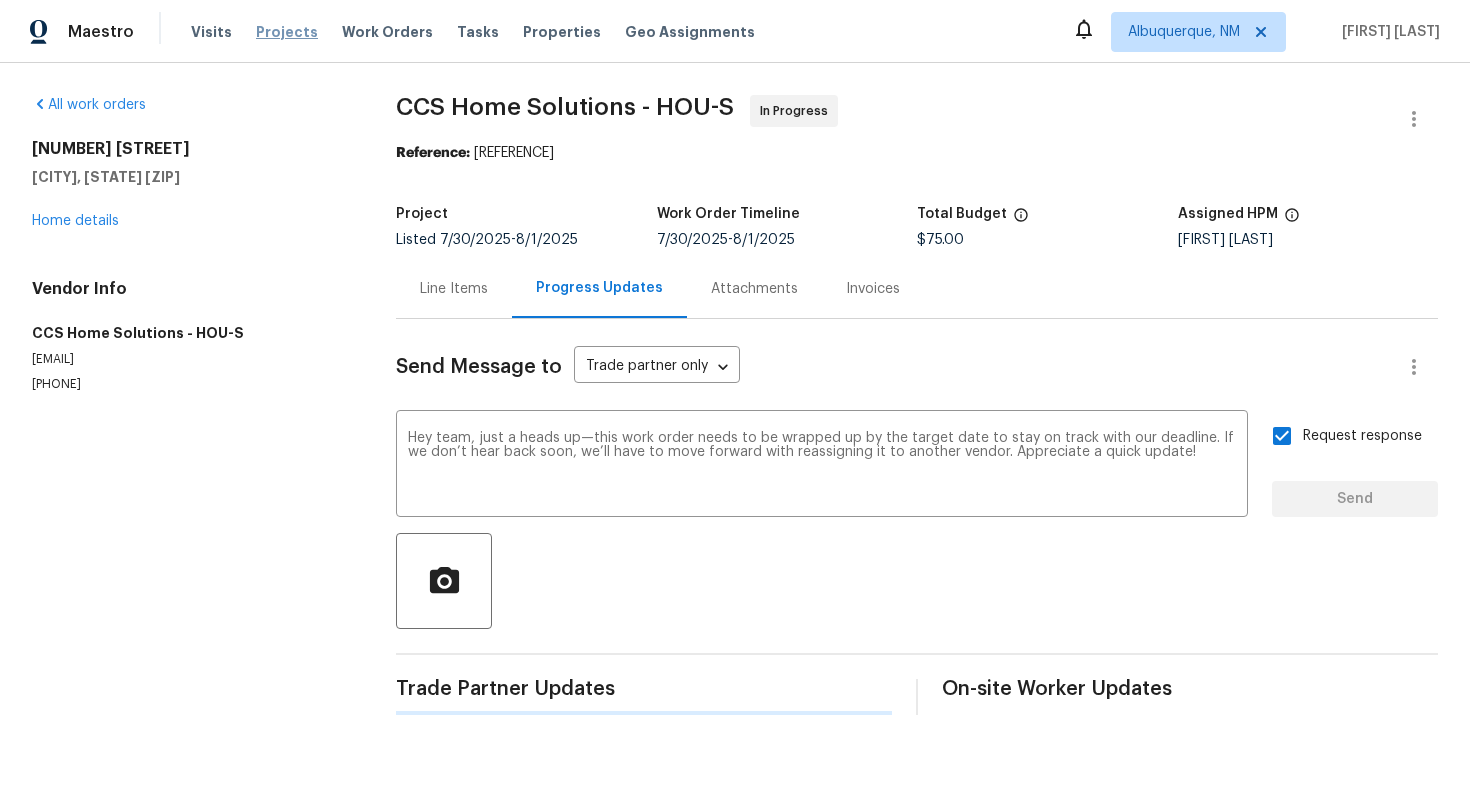 type 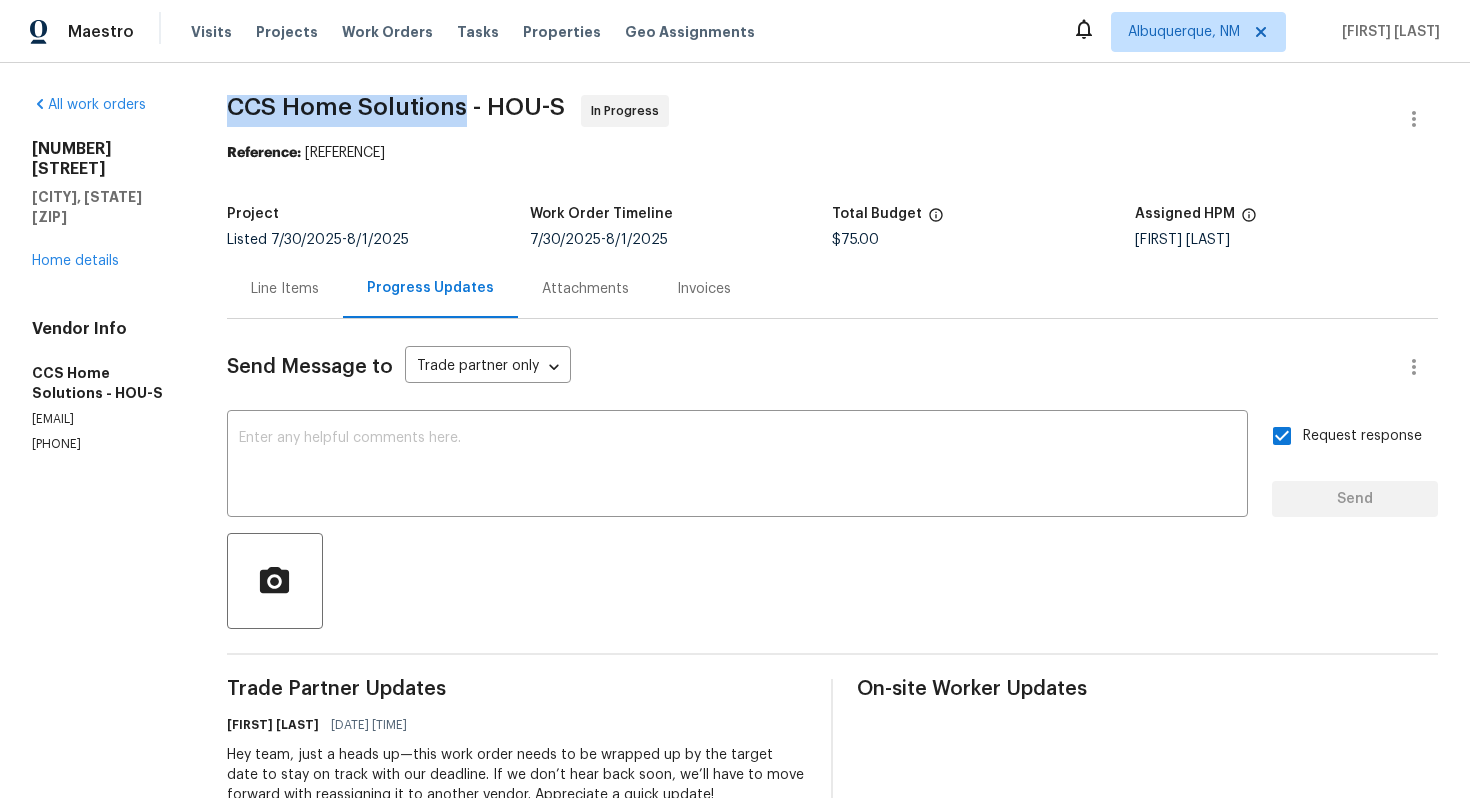 drag, startPoint x: 224, startPoint y: 94, endPoint x: 448, endPoint y: 94, distance: 224 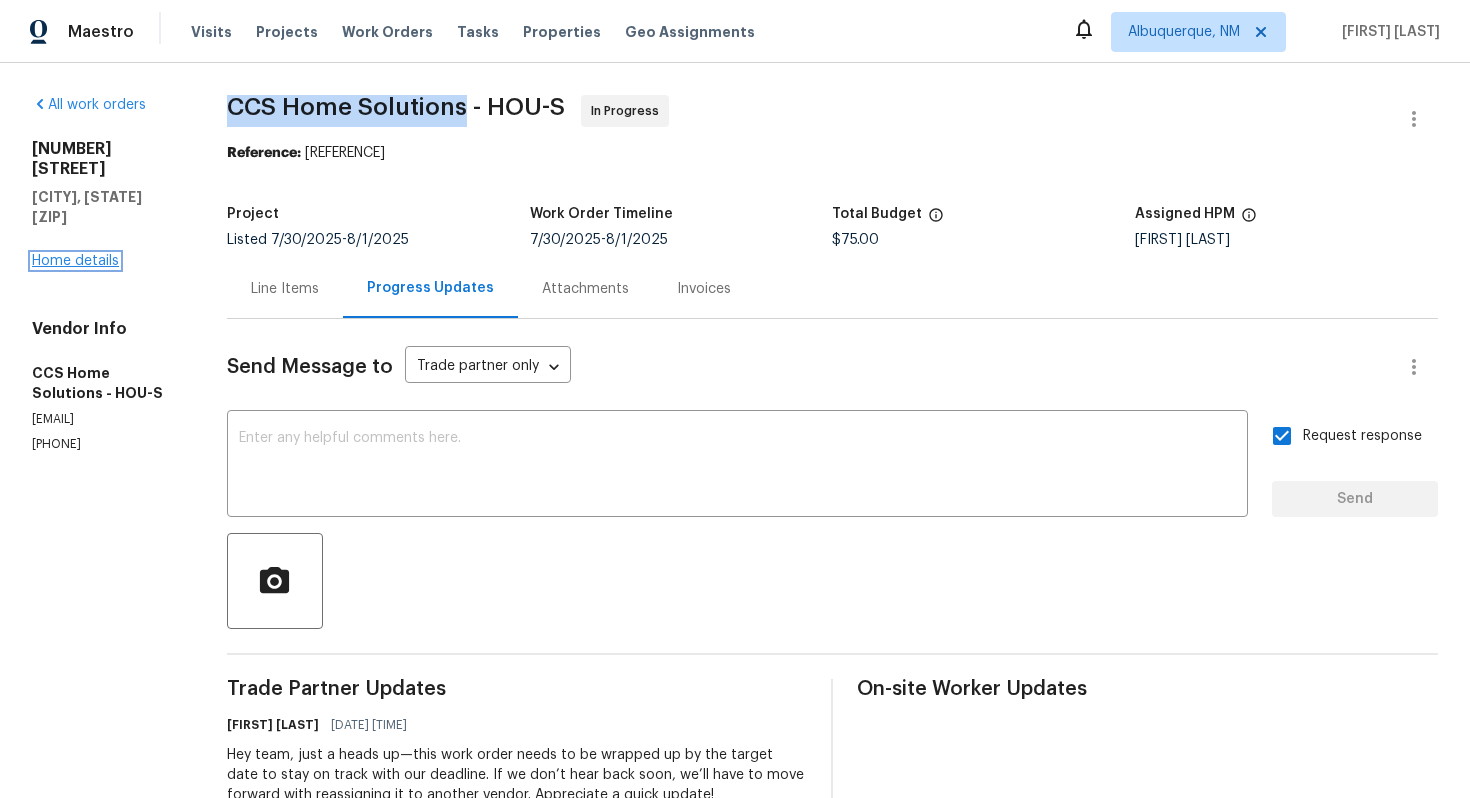 click on "Home details" at bounding box center [75, 261] 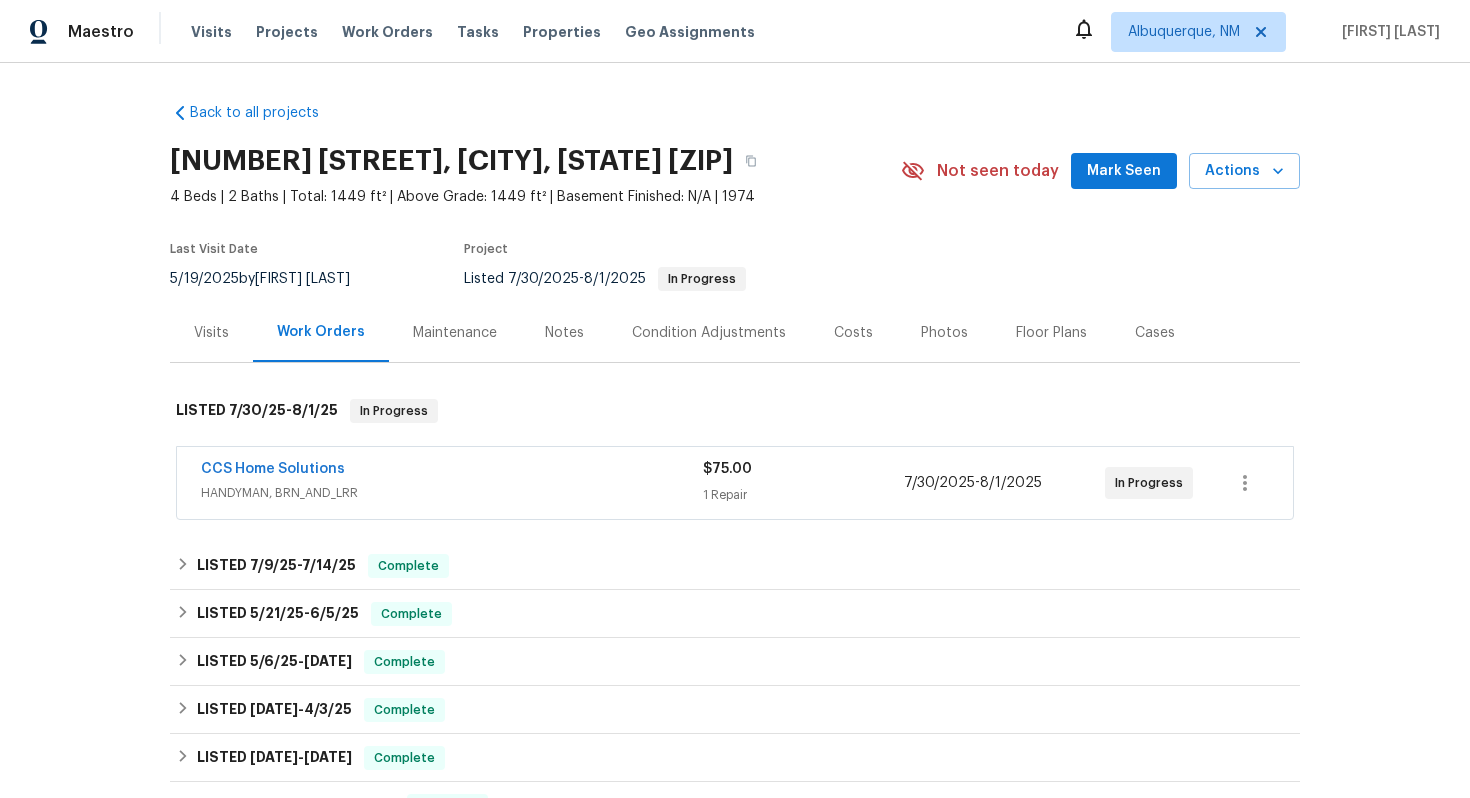 click on "HANDYMAN, BRN_AND_LRR" at bounding box center (452, 493) 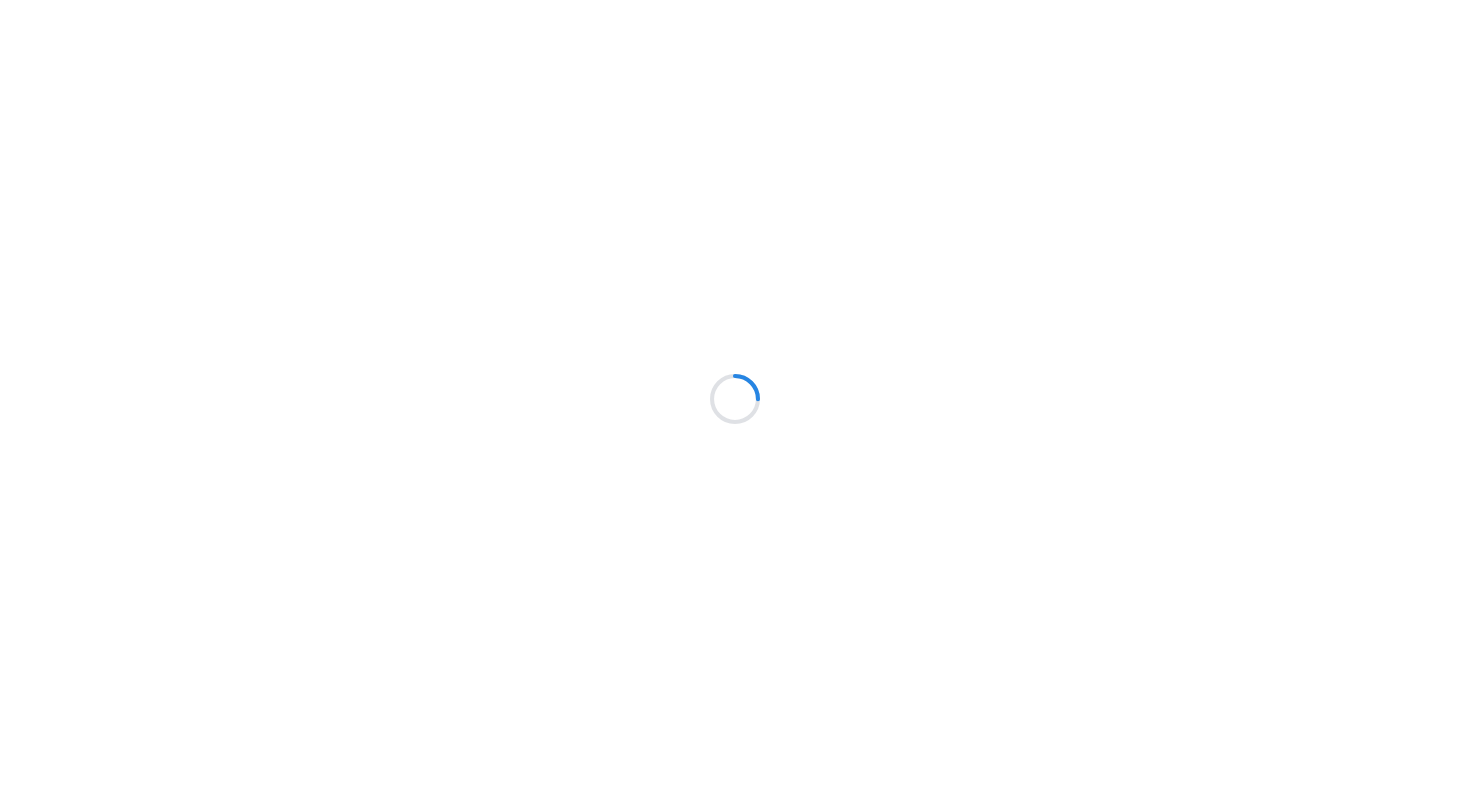 scroll, scrollTop: 0, scrollLeft: 0, axis: both 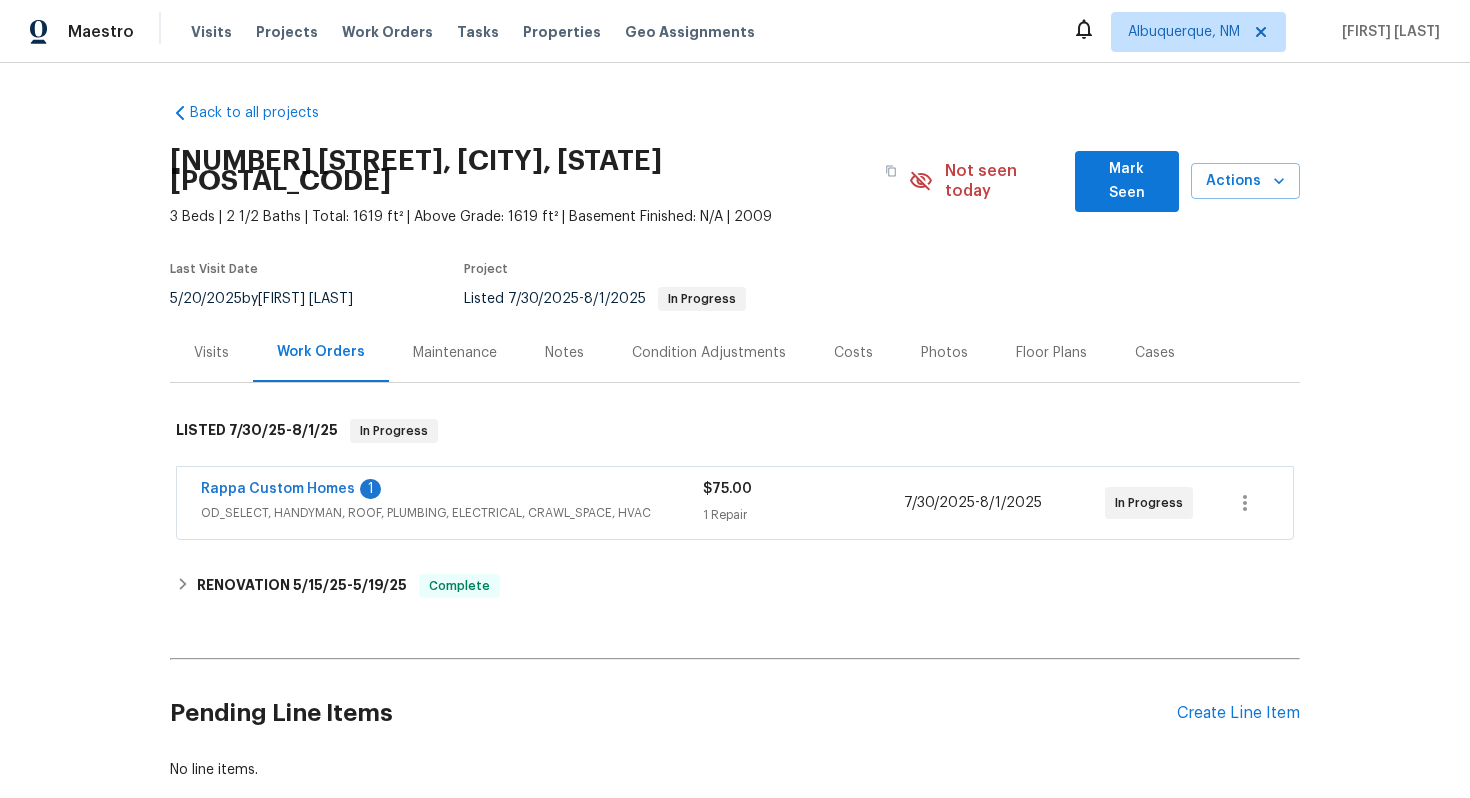 click on "[COMPANY] 1 OD_SELECT, HANDYMAN, ROOF, PLUMBING, ELECTRICAL, CRAWL_SPACE, HVAC $75.00 1 Repair [DATE] - [DATE] In Progress" at bounding box center (735, 503) 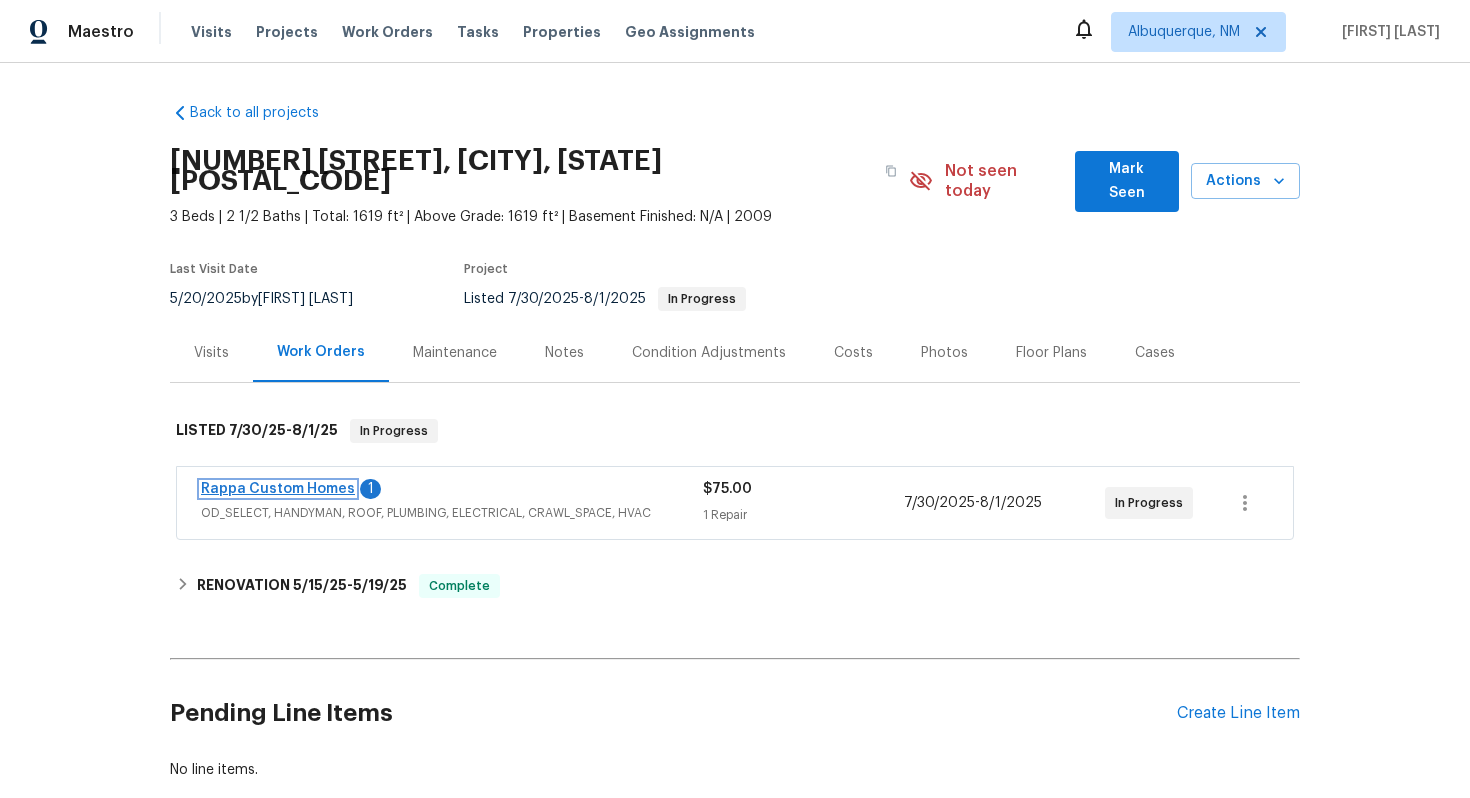 click on "Rappa Custom Homes" at bounding box center (278, 489) 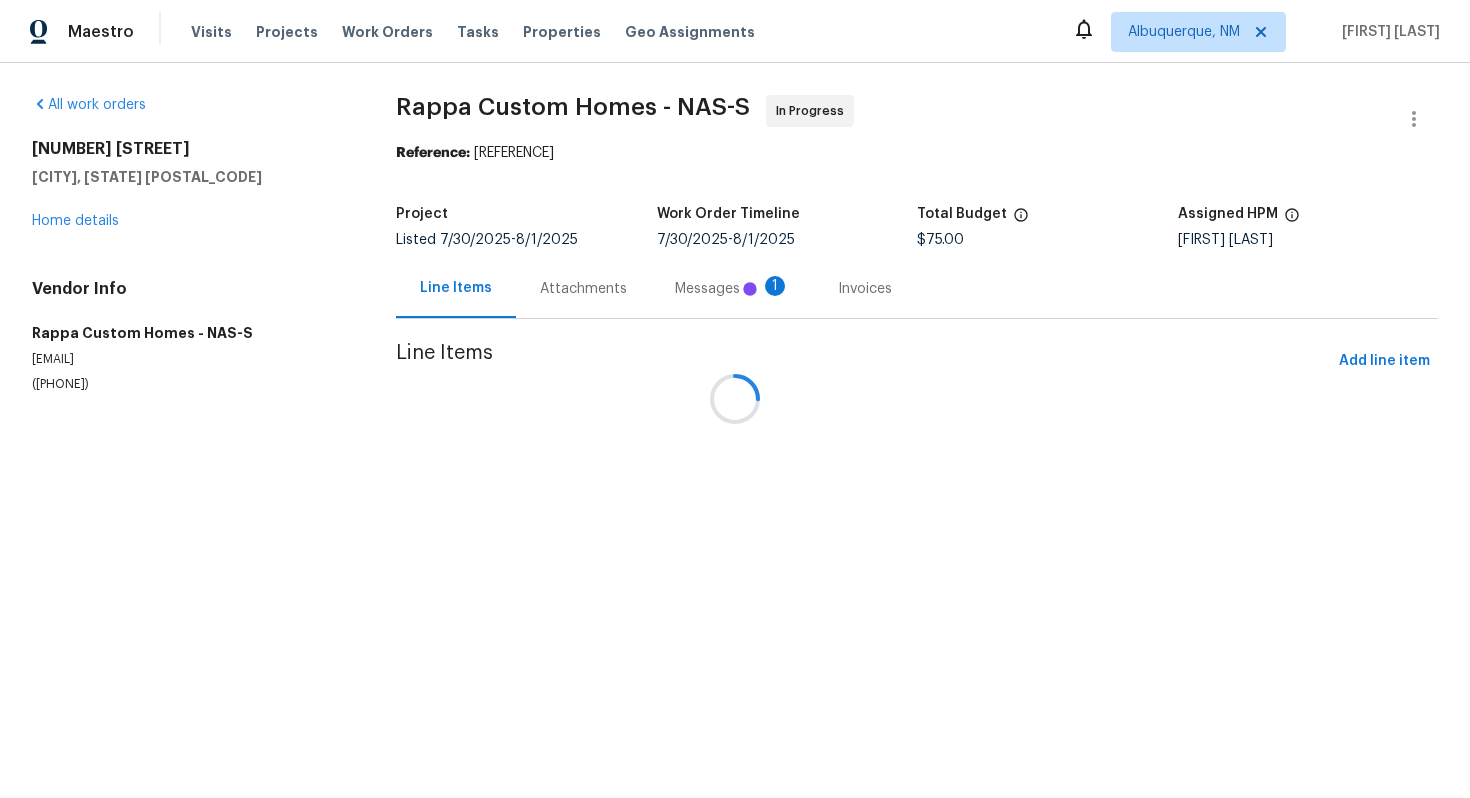 click at bounding box center (735, 399) 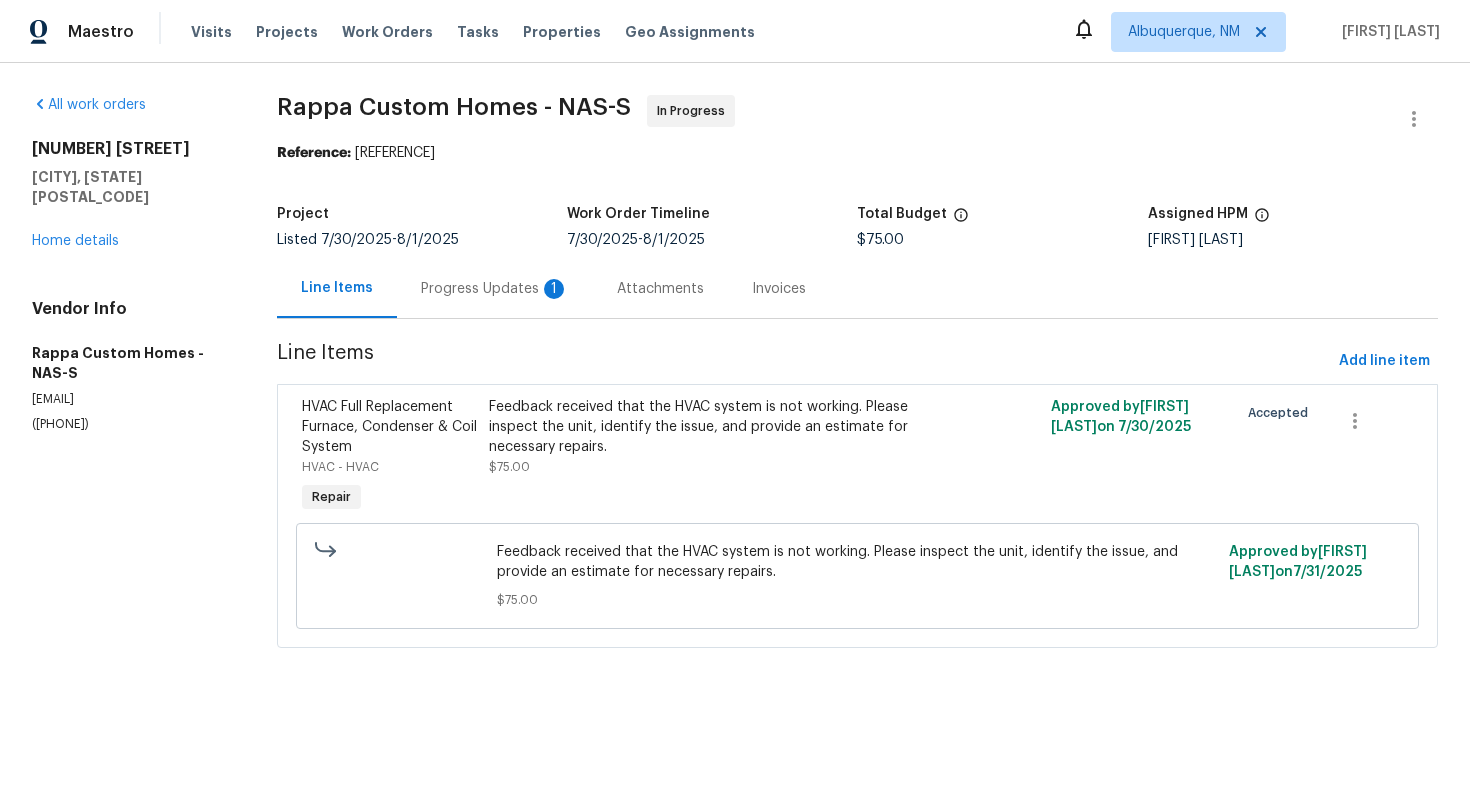 click on "Progress Updates 1" at bounding box center [495, 288] 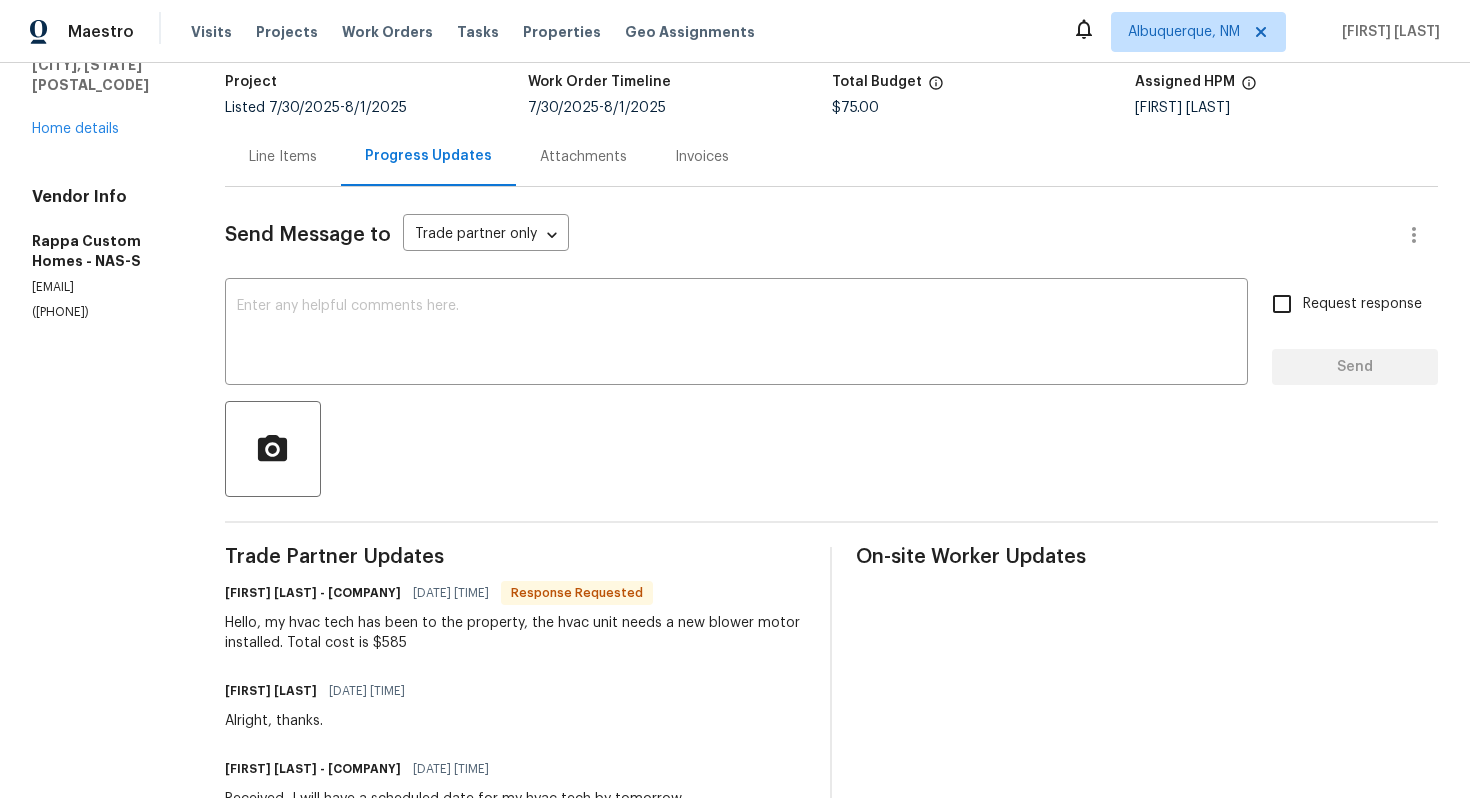 scroll, scrollTop: 133, scrollLeft: 0, axis: vertical 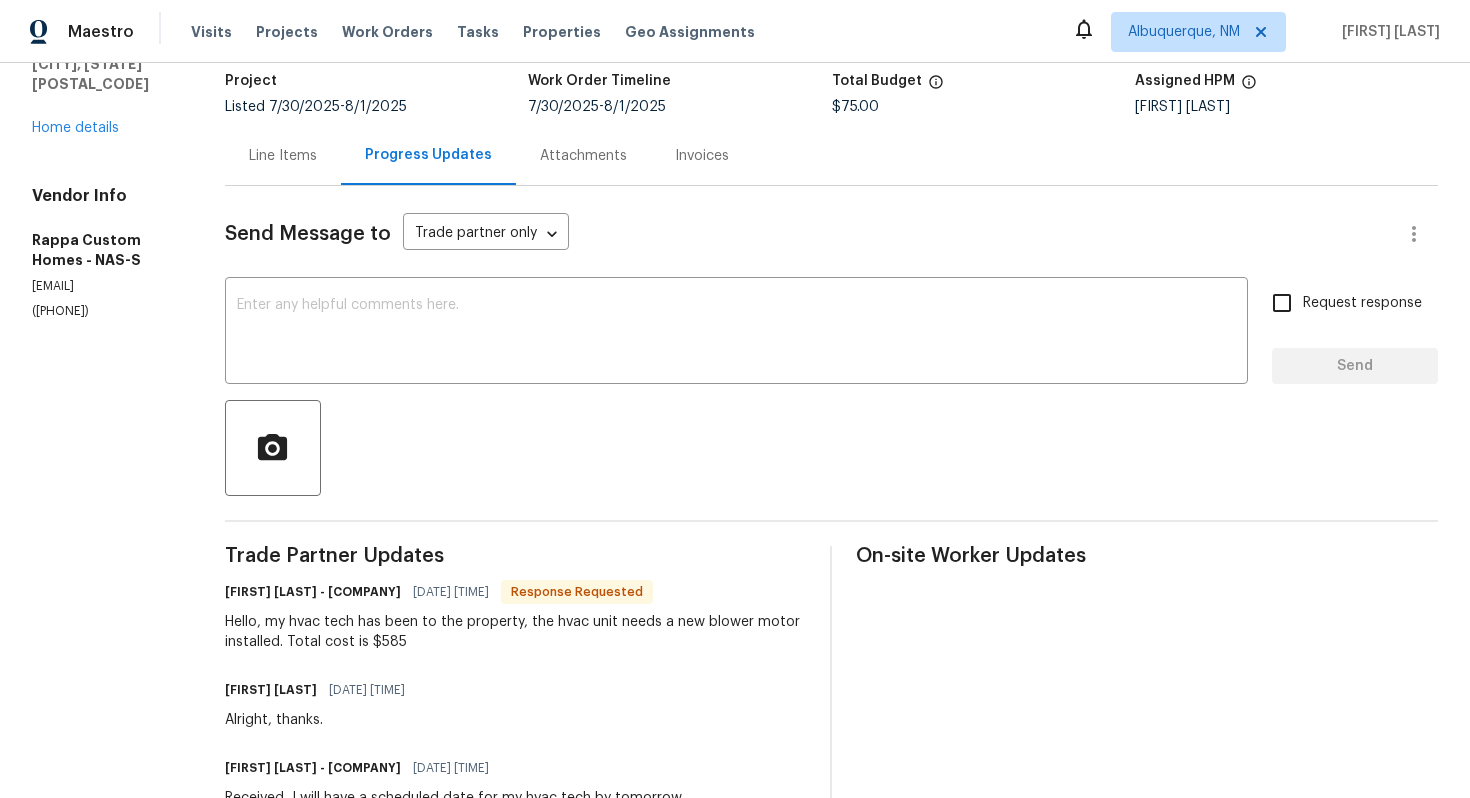 click on "Send Message to Trade partner only Trade partner only ​ x ​ Request response Send Trade Partner Updates [FIRST] [LAST] - [COMPANY] [DATE] [TIME] Response Requested Hello, my hvac tech has been to the property, the hvac unit needs a new blower motor installed. Total cost is $585 [FIRST] [LAST] [DATE] [TIME] Alright, thanks. [FIRST] [LAST] - [COMPANY] [DATE] [TIME] Received, I will have a scheduled date for my hvac tech by tomorrow [FIRST] [LAST] [DATE] [TIME] Hi this is [FIRST] with [COMPANY]. I’m confirming you received the WO for the property at ([NUMBER] [STREET], [CITY], [STATE] [POSTAL_CODE]). Please review and accept the WO within 24 hours and provide a schedule date. Please disregard the contact information for the HPM included in the WO. Our Centralised LWO Team is responsible for Listed WOs. On-site Worker Updates" at bounding box center [831, 588] 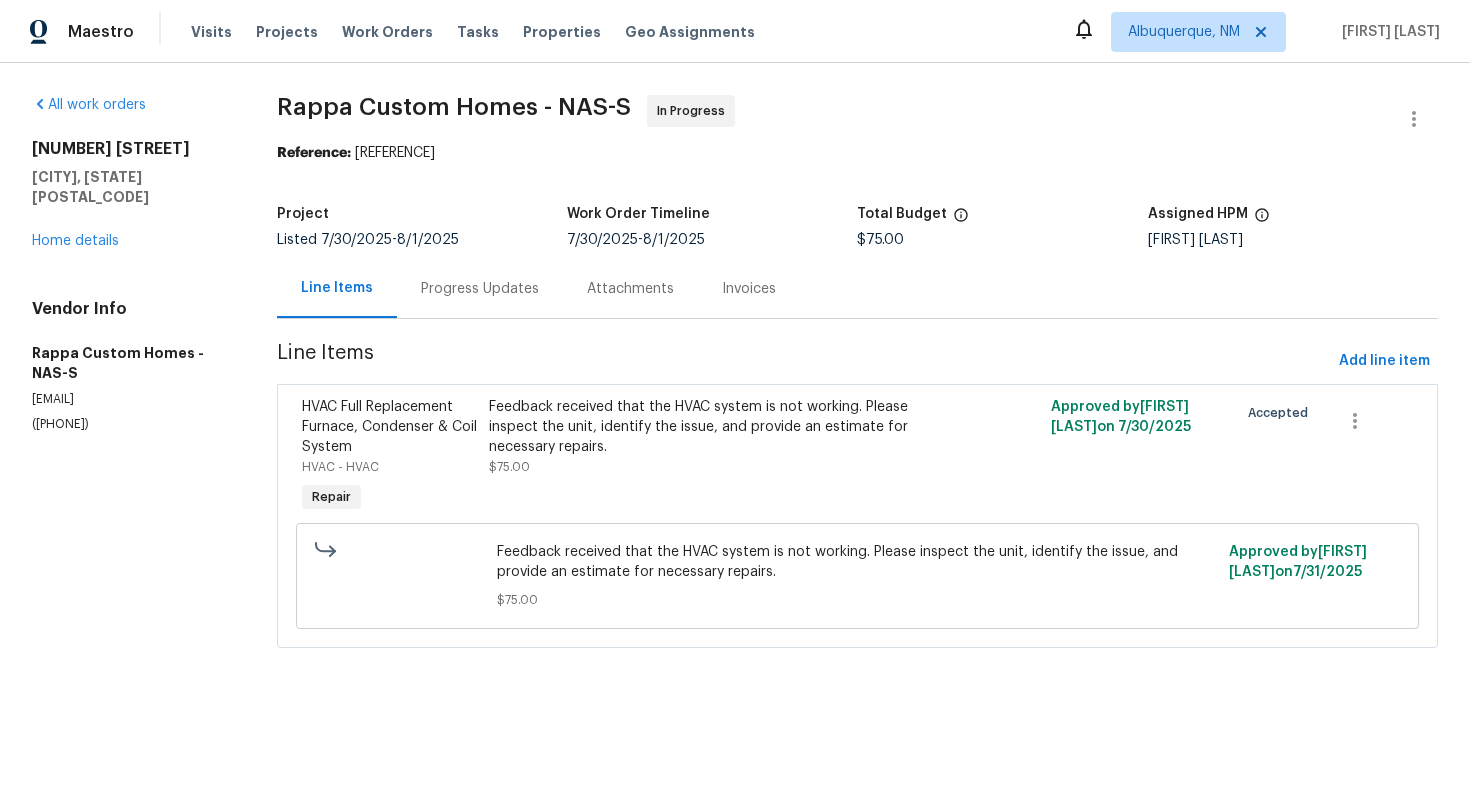 scroll, scrollTop: 0, scrollLeft: 0, axis: both 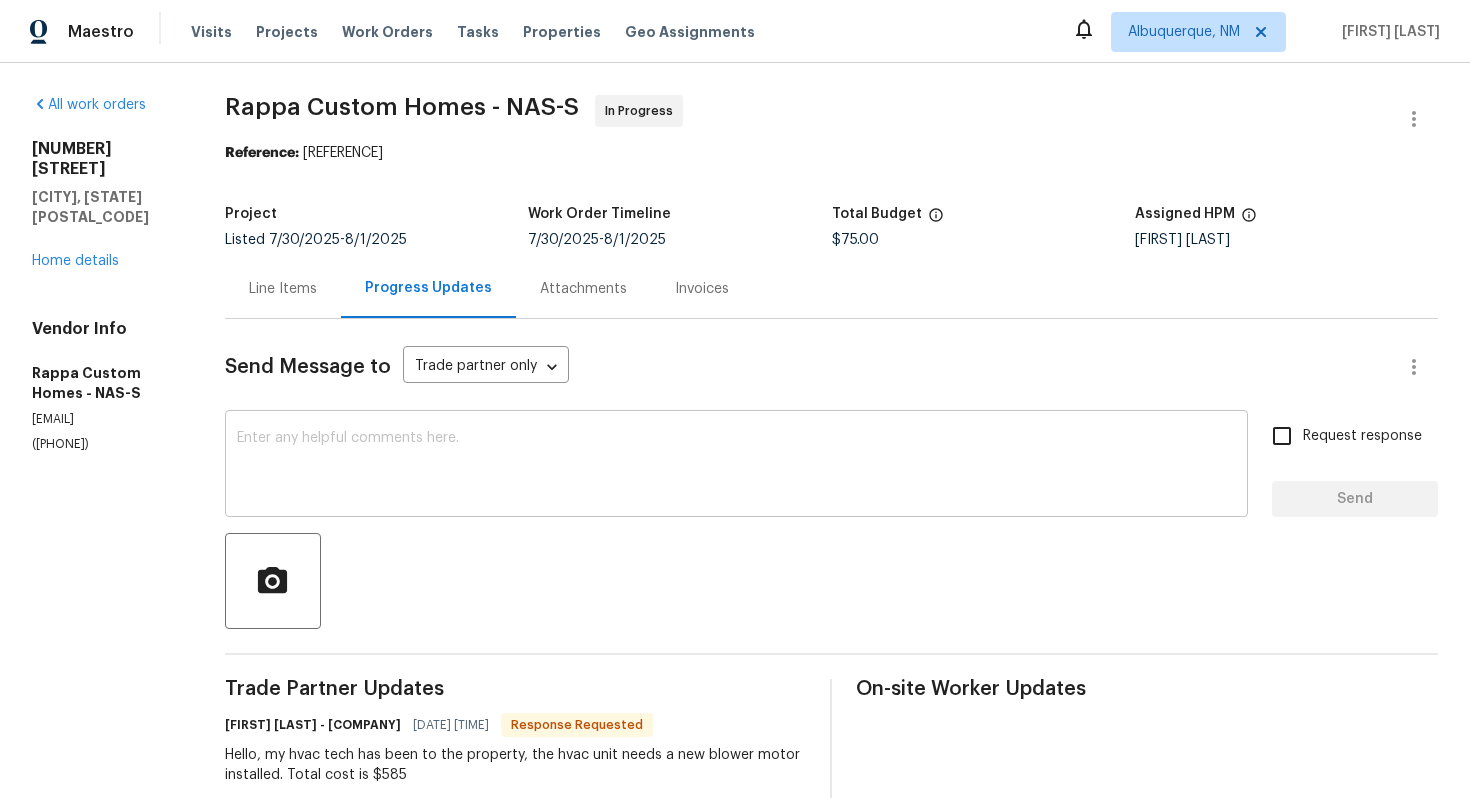 click at bounding box center [736, 466] 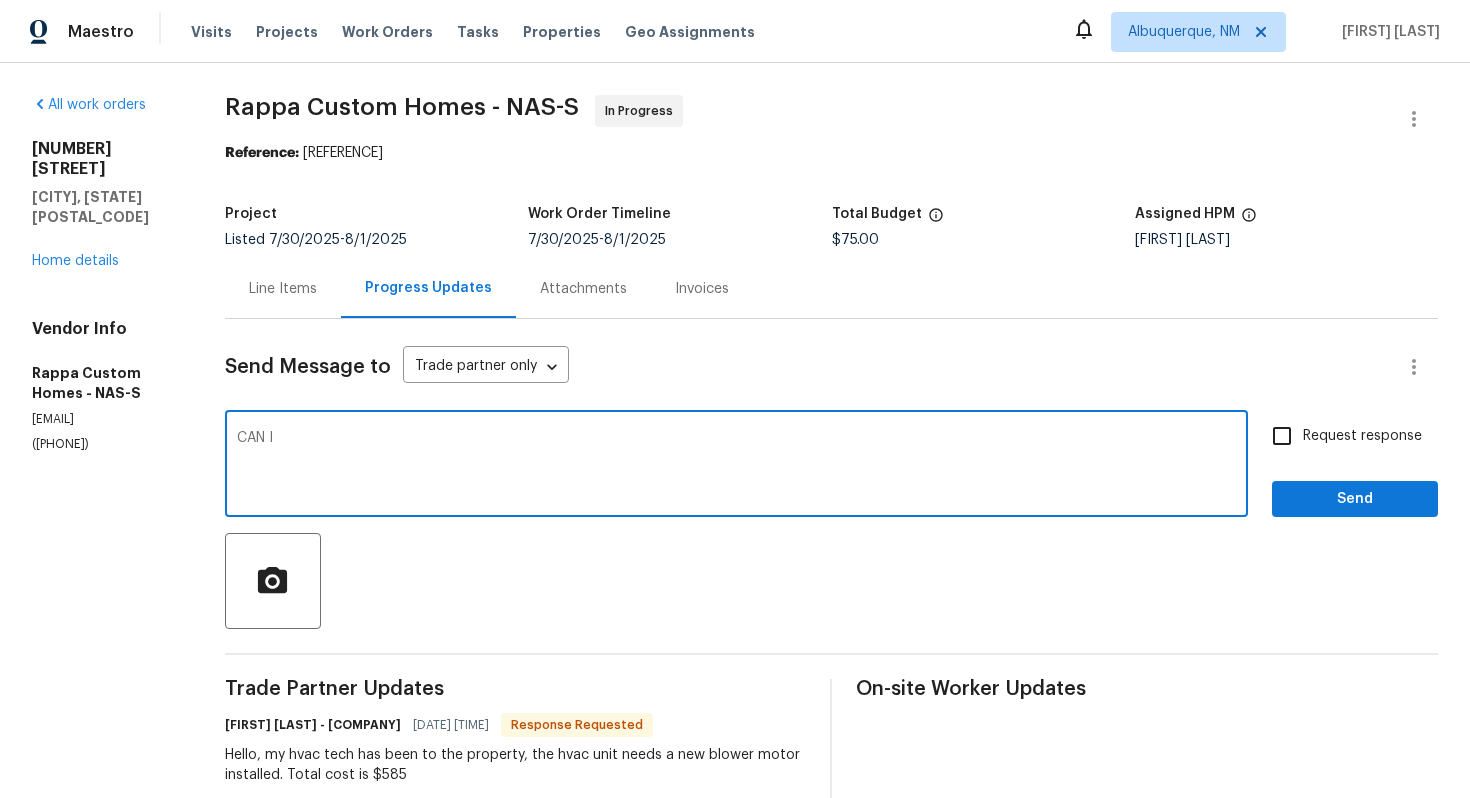 type on "CAN I" 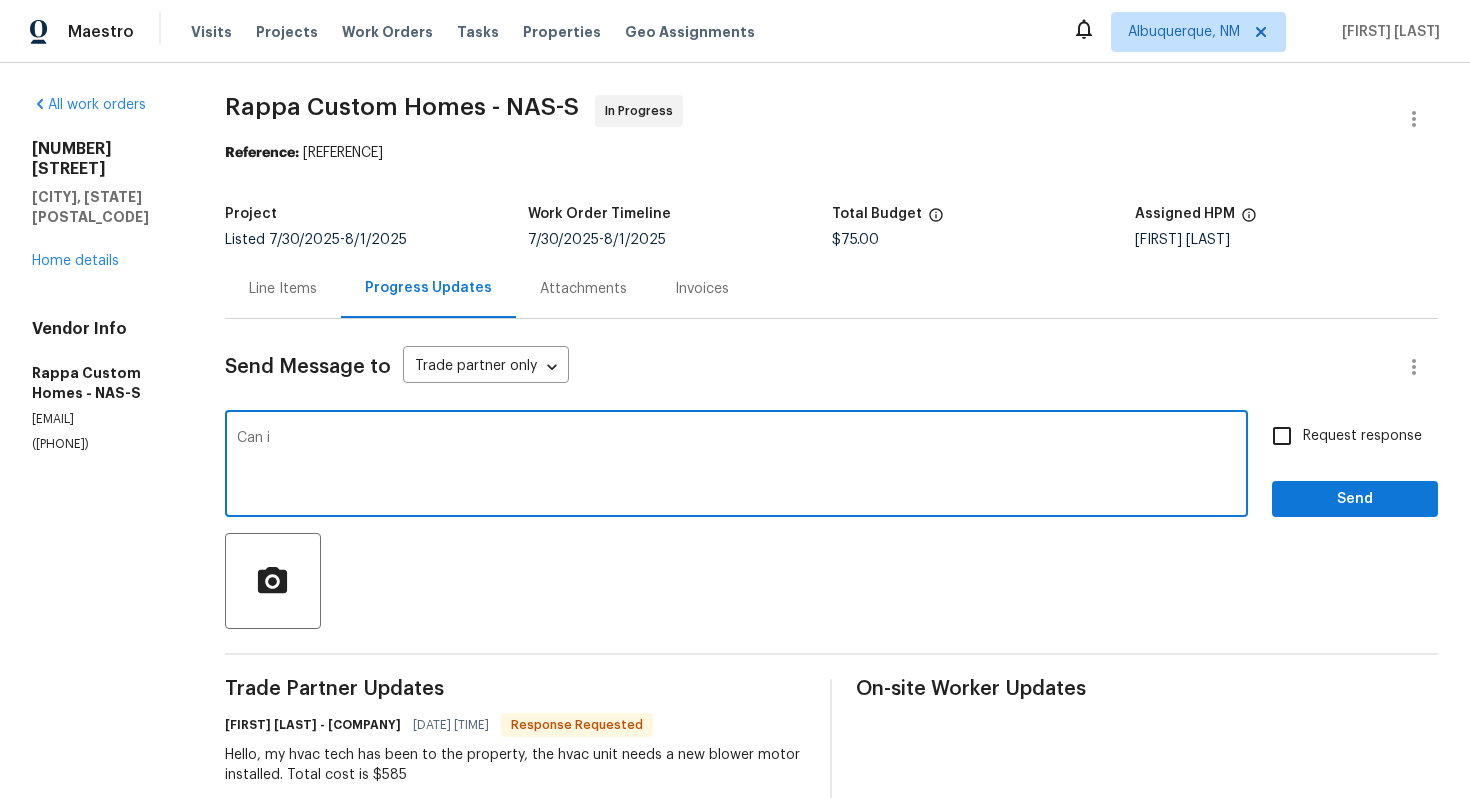 type on "Can i" 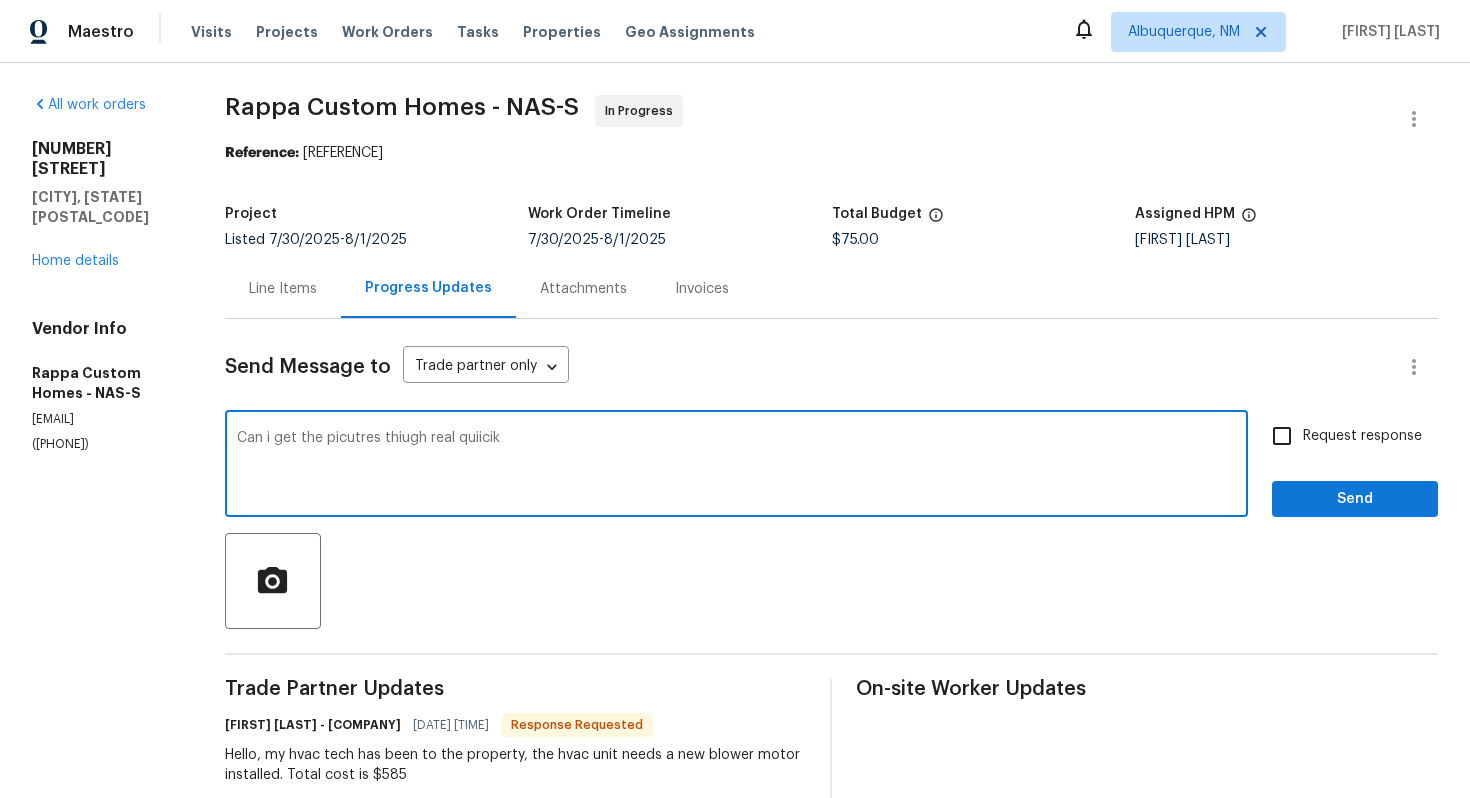 type on "Can i get the picutres thiugh real quiicik!" 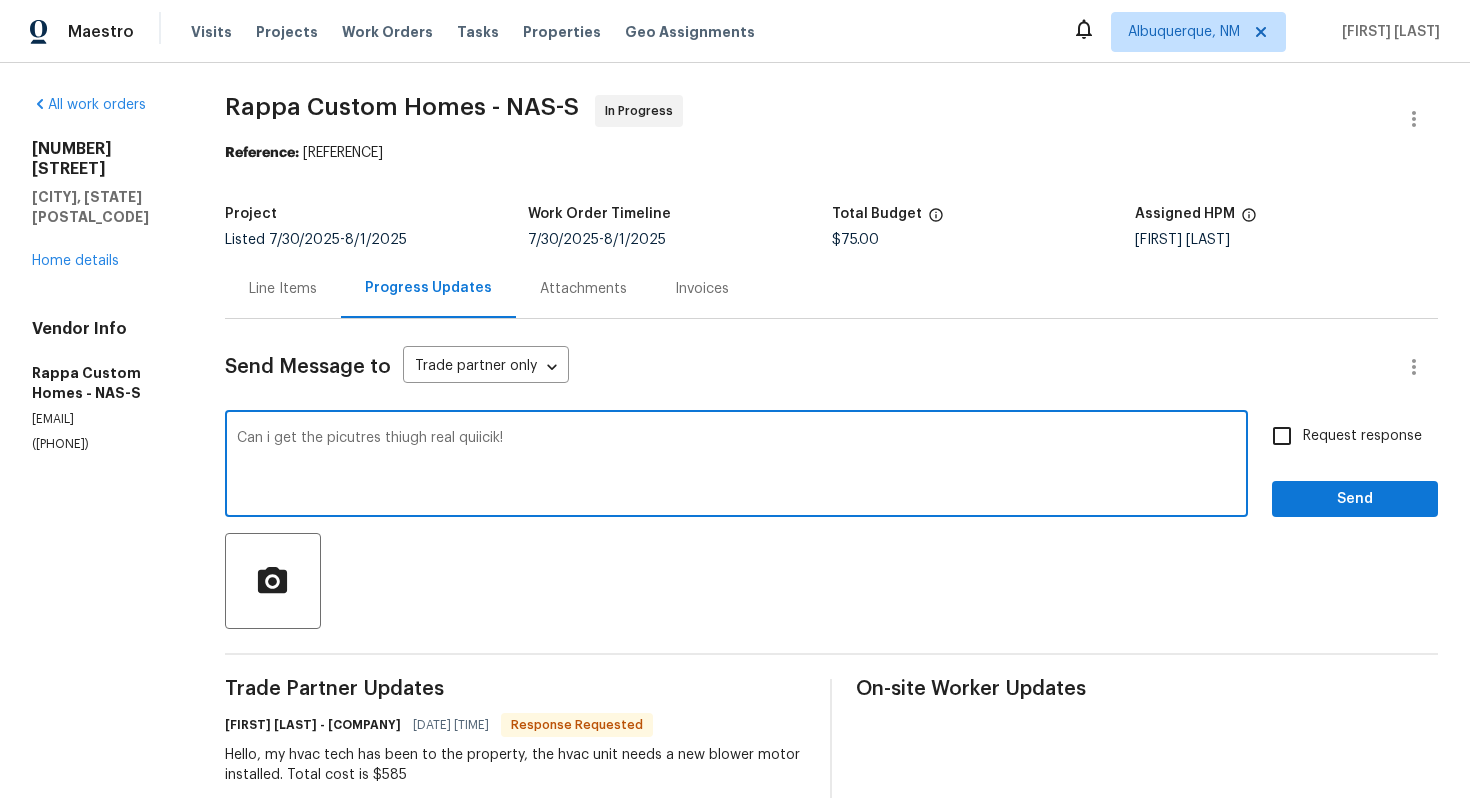 type 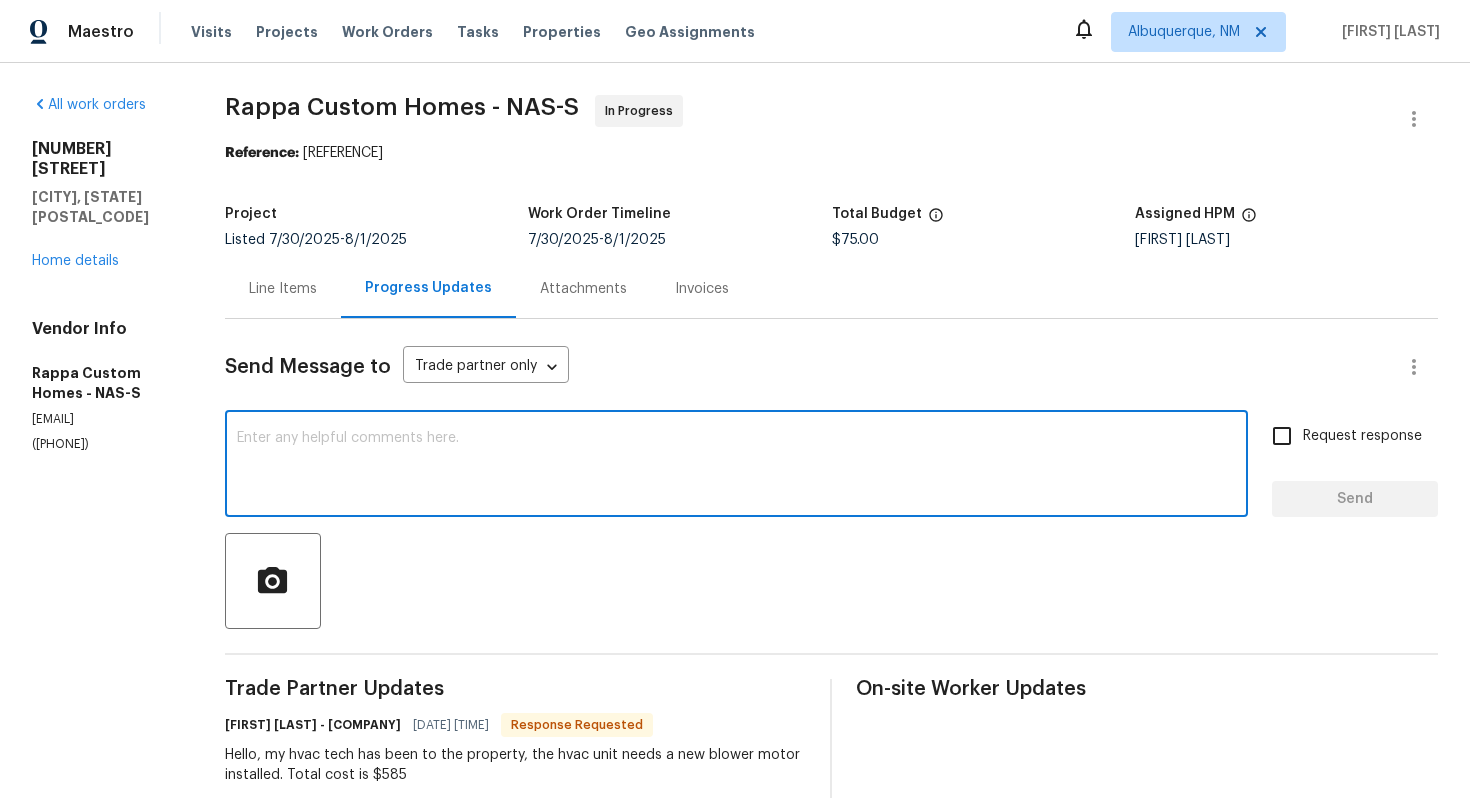 click on "Hello, my hvac tech has been to the property, the hvac unit needs a new blower motor installed. Total cost is $585" at bounding box center (516, 765) 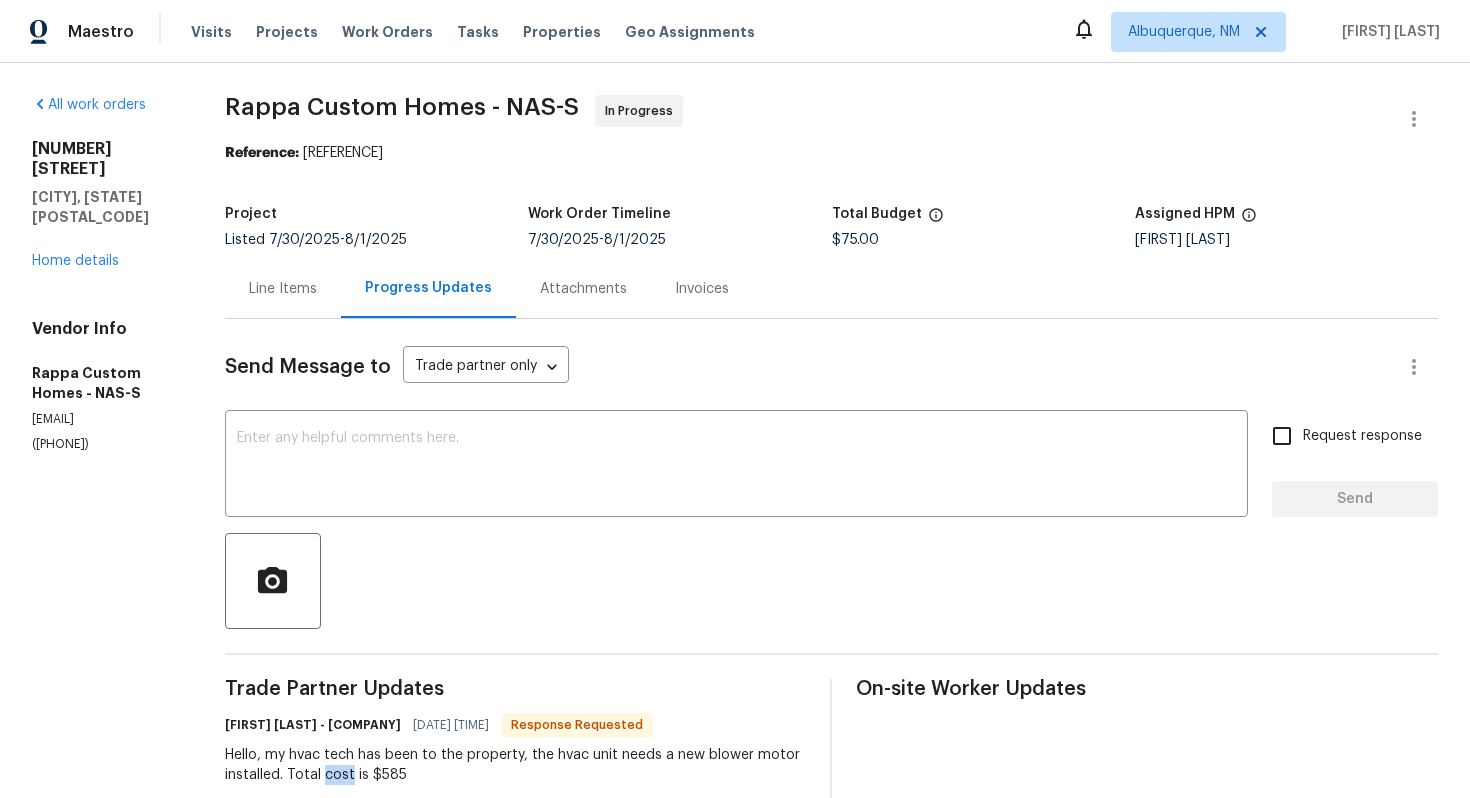 click on "Hello, my hvac tech has been to the property, the hvac unit needs a new blower motor installed. Total cost is $585" at bounding box center [516, 765] 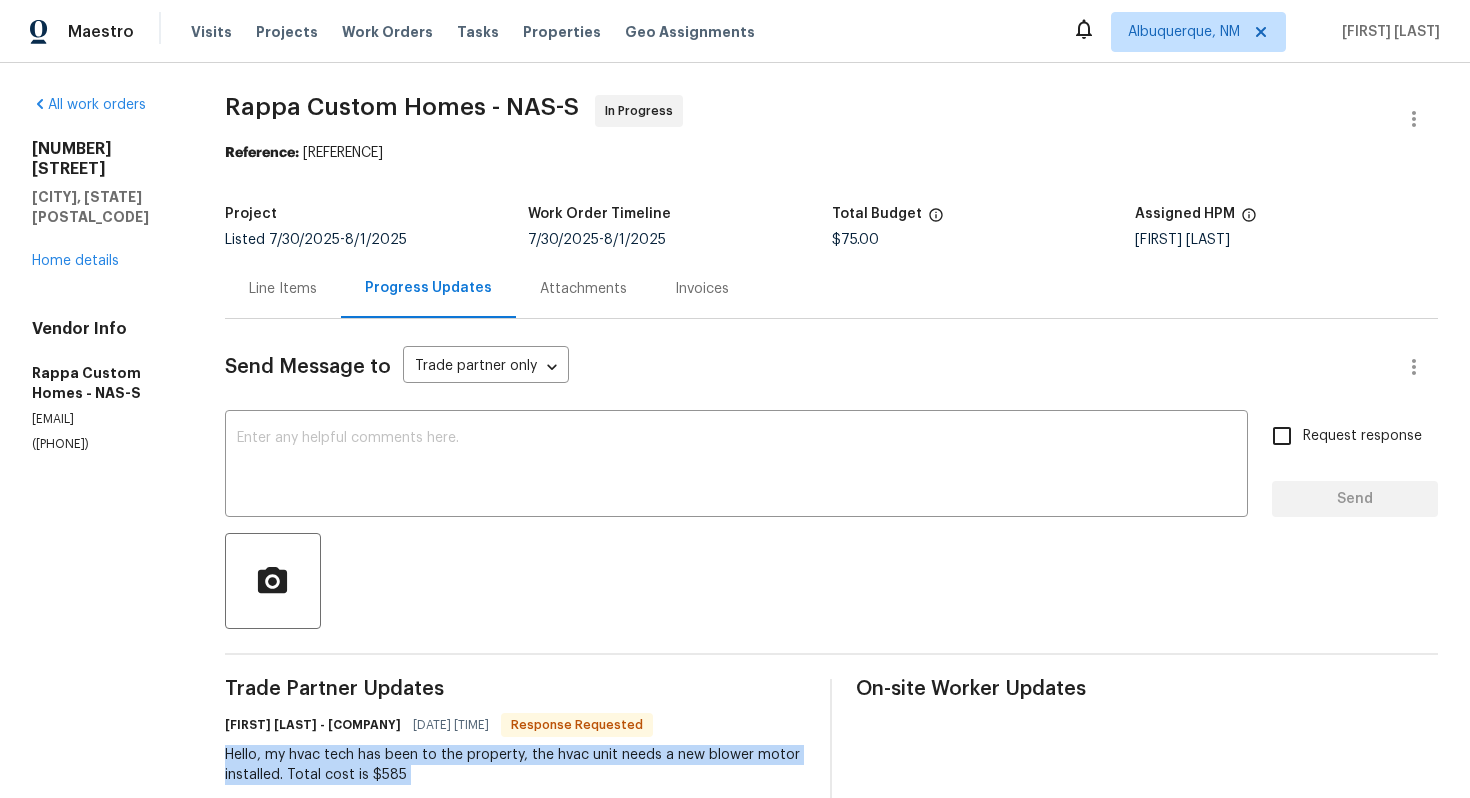 click on "Hello, my hvac tech has been to the property, the hvac unit needs a new blower motor installed. Total cost is $585" at bounding box center [516, 765] 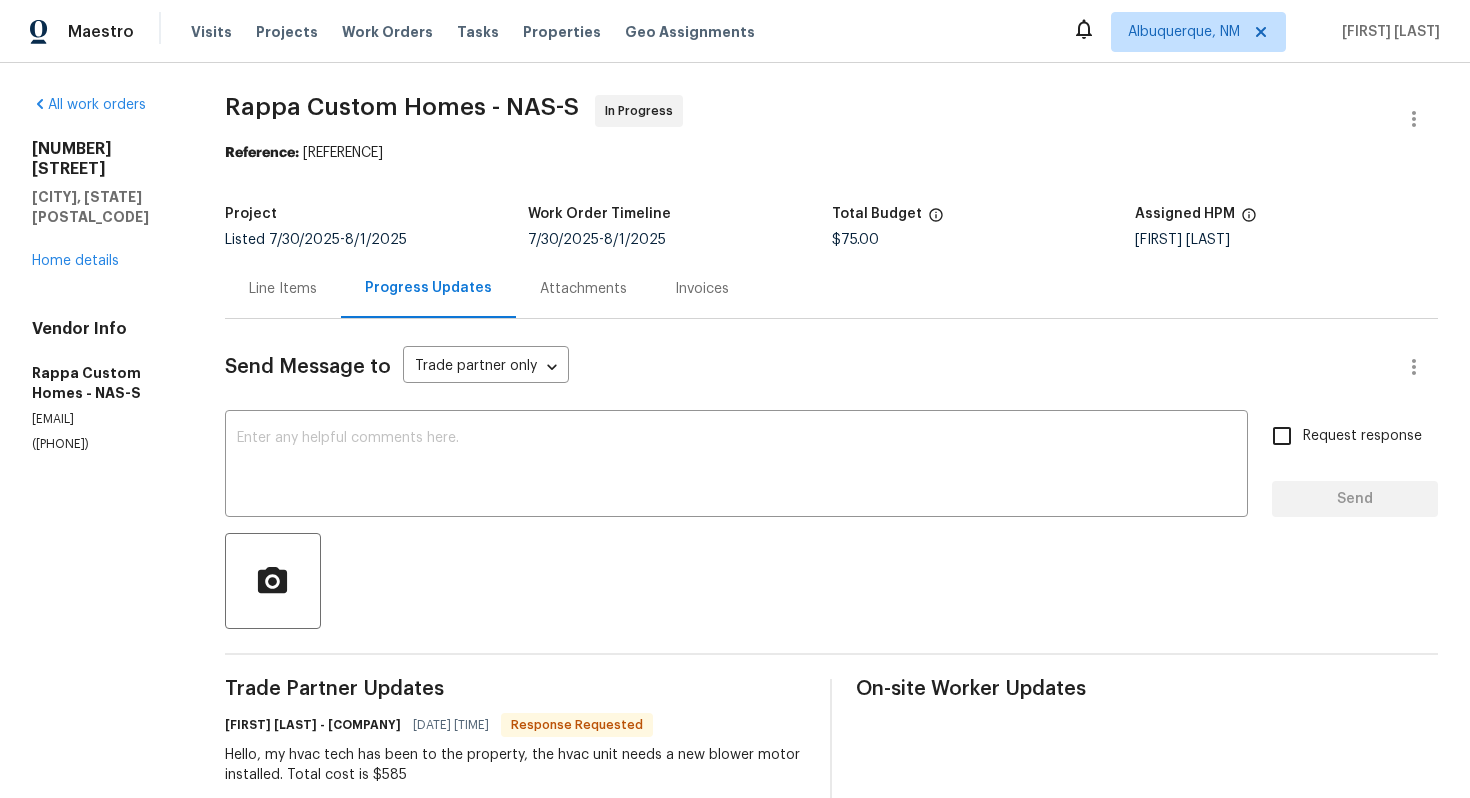 click on "Line Items" at bounding box center (283, 288) 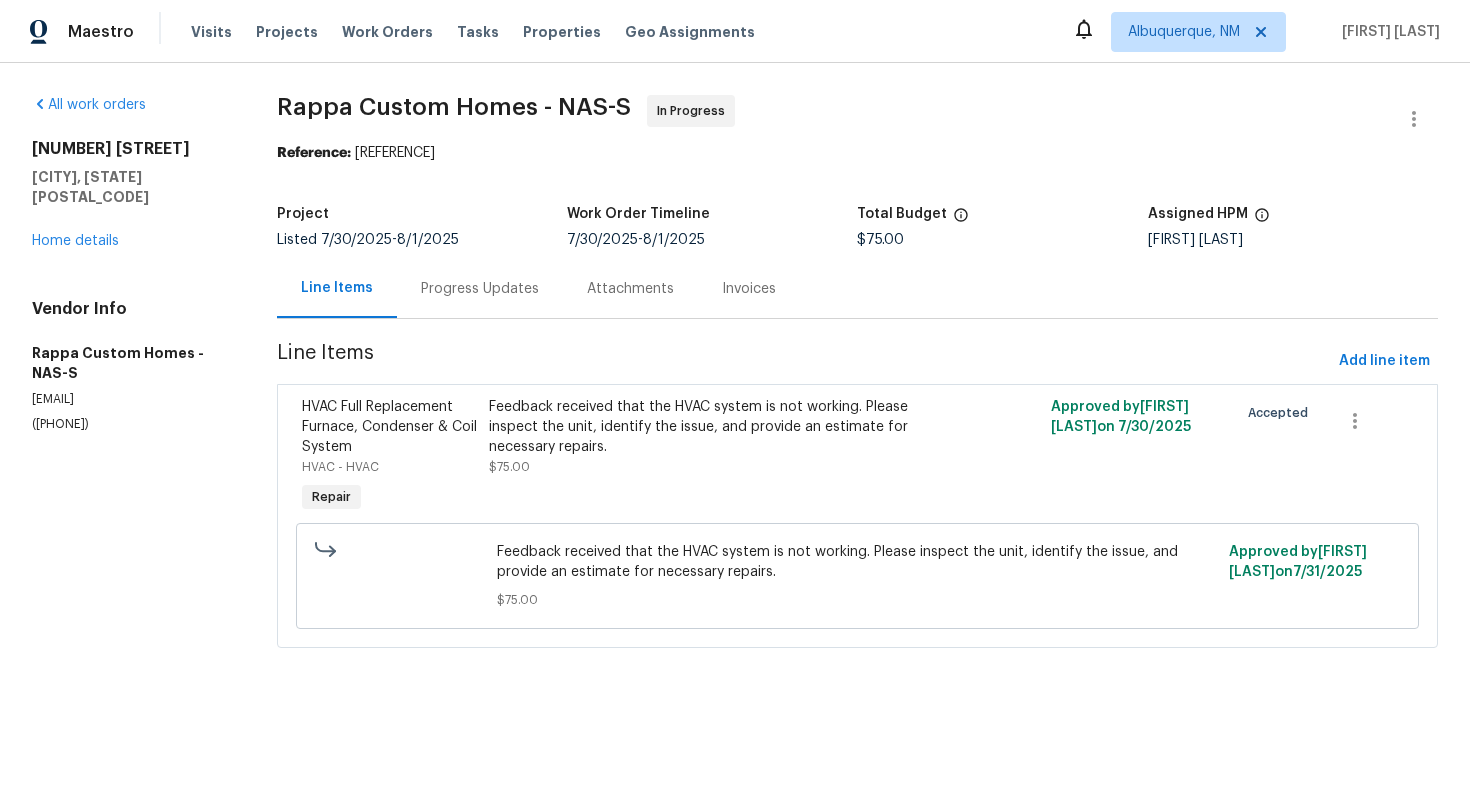 click on "Feedback received that the HVAC system is not working. Please inspect the unit, identify the issue, and provide an estimate for necessary repairs." at bounding box center [717, 427] 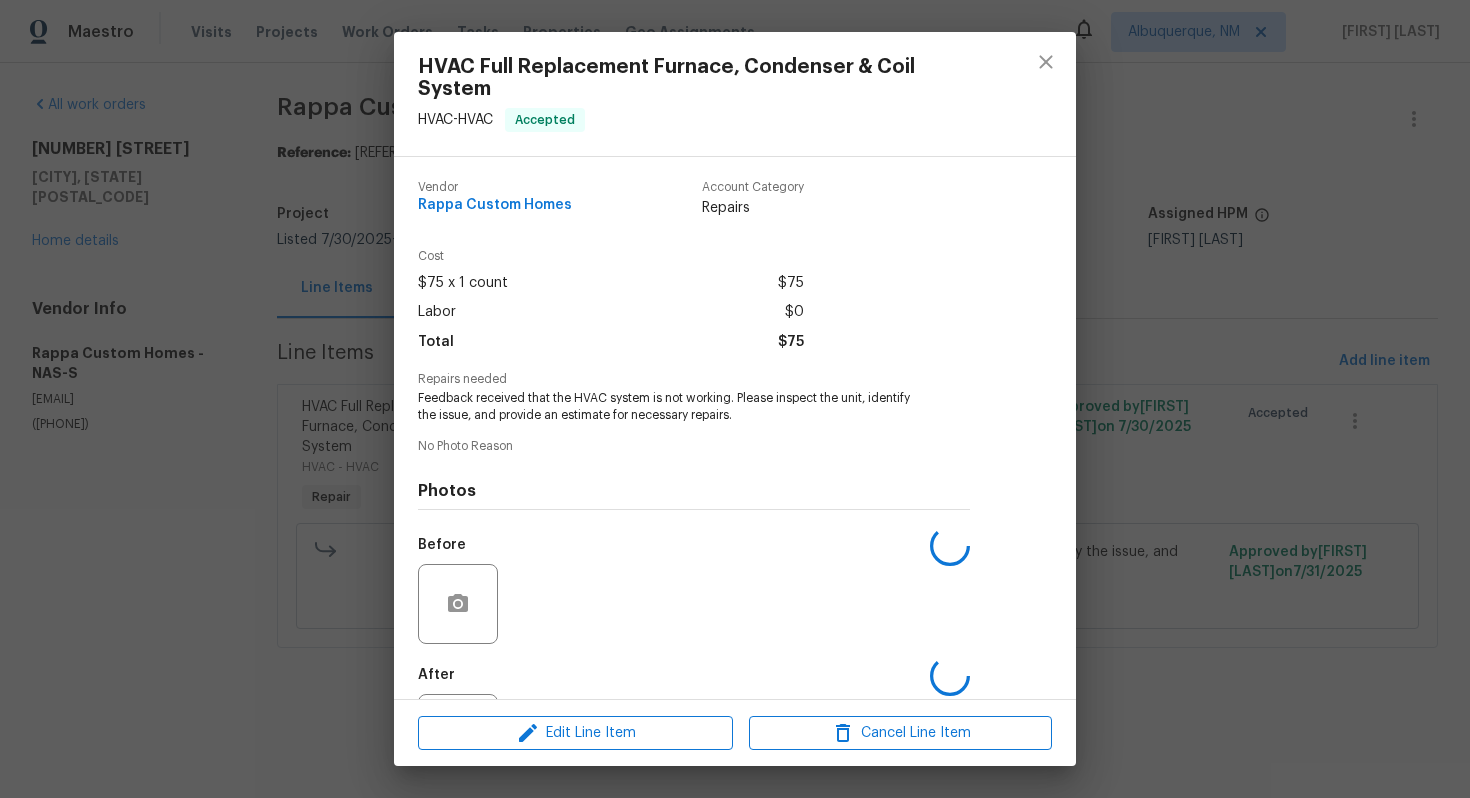 click on "Feedback received that the HVAC system is not working. Please inspect the unit, identify the issue, and provide an estimate for necessary repairs." at bounding box center [666, 407] 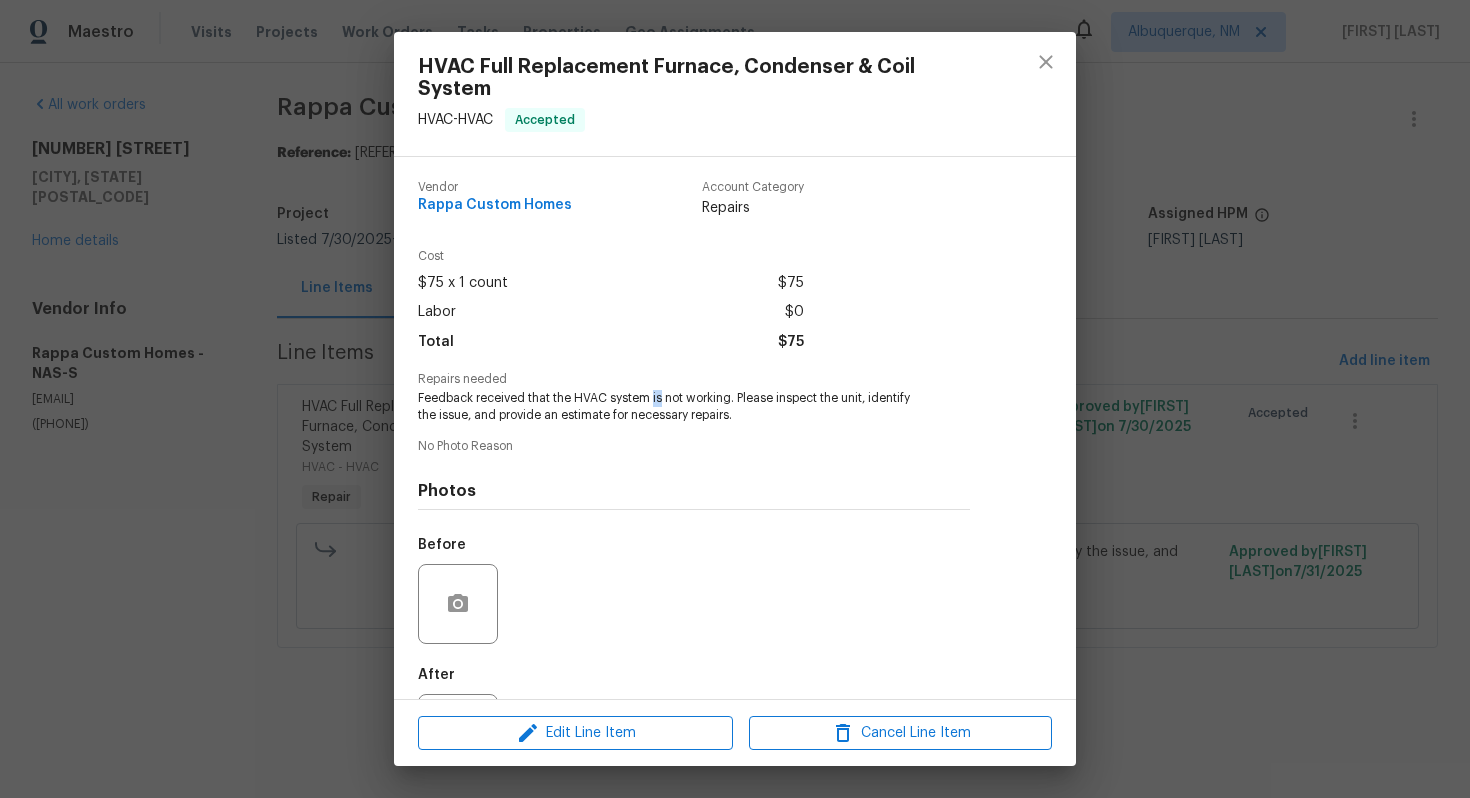 click on "Feedback received that the HVAC system is not working. Please inspect the unit, identify the issue, and provide an estimate for necessary repairs." at bounding box center (666, 407) 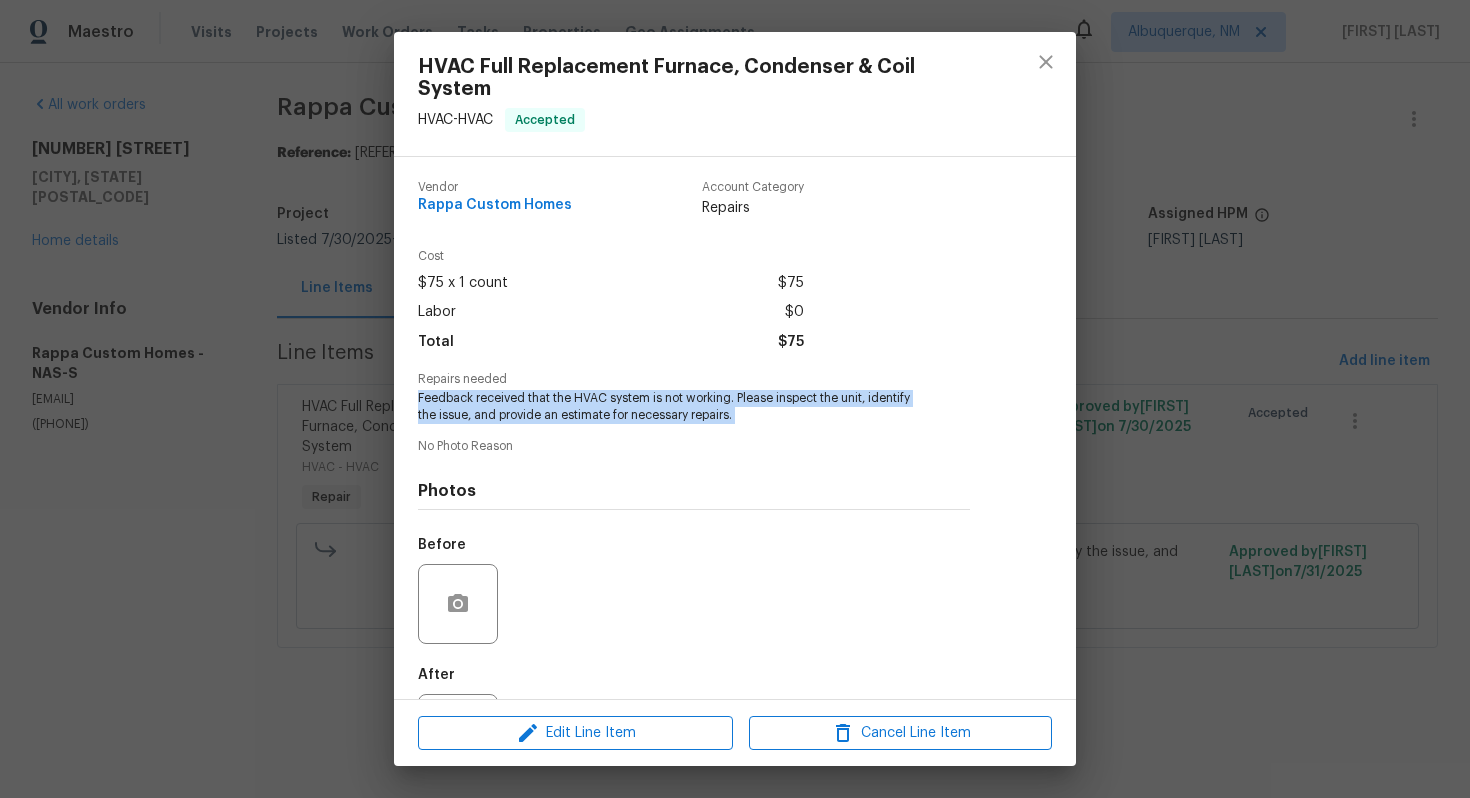 click on "Feedback received that the HVAC system is not working. Please inspect the unit, identify the issue, and provide an estimate for necessary repairs." at bounding box center (666, 407) 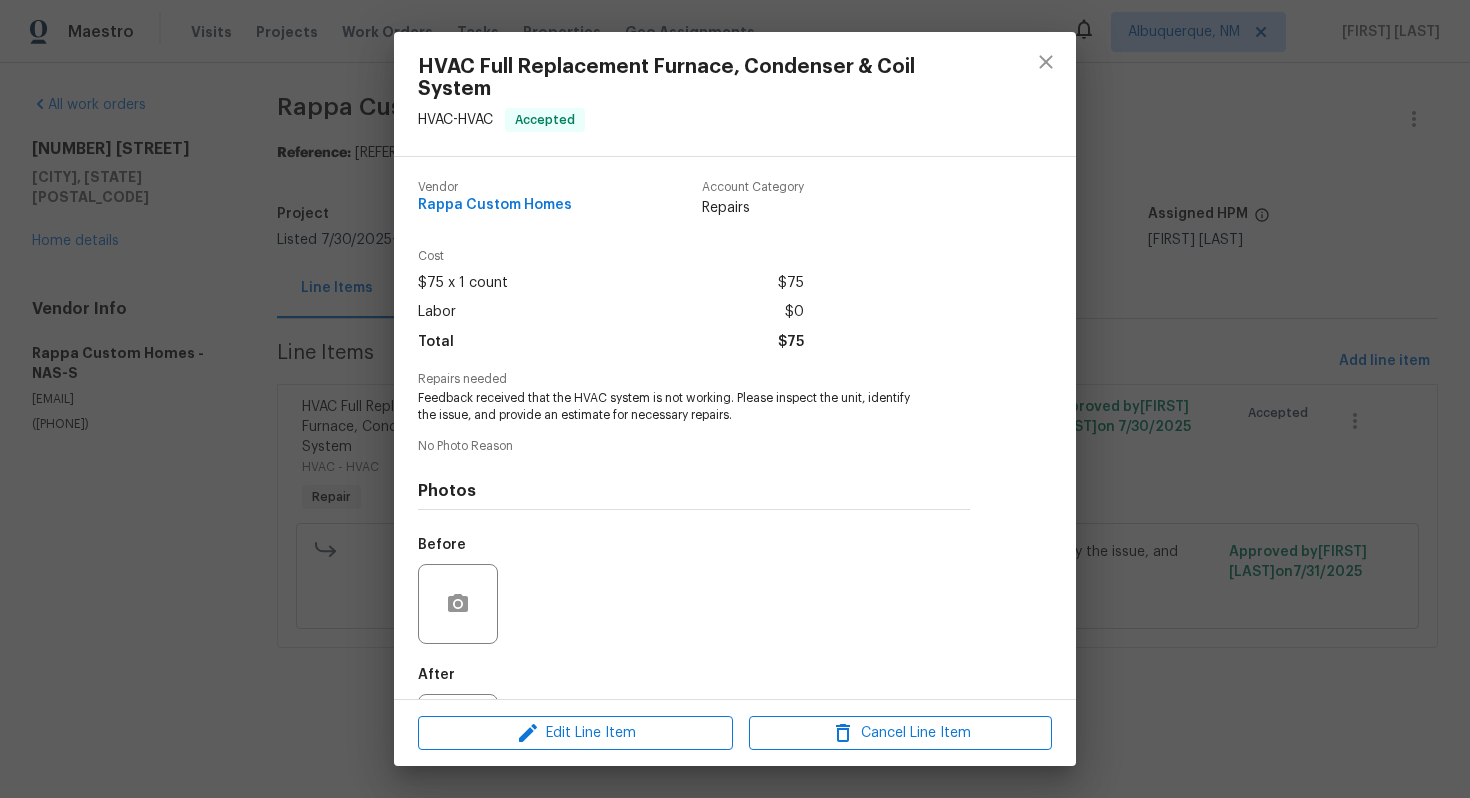 click on "HVAC Full Replacement Furnace, Condenser & Coil System HVAC  -  HVAC Accepted Vendor Rappa Custom Homes Account Category Repairs Cost $75 x 1 count $75 Labor $0 Total $75 Repairs needed Feedback received that the HVAC system is not working. Please inspect the unit, identify the issue, and provide an estimate for necessary repairs. No Photo Reason   Photos Before After  Edit Line Item  Cancel Line Item" at bounding box center [735, 399] 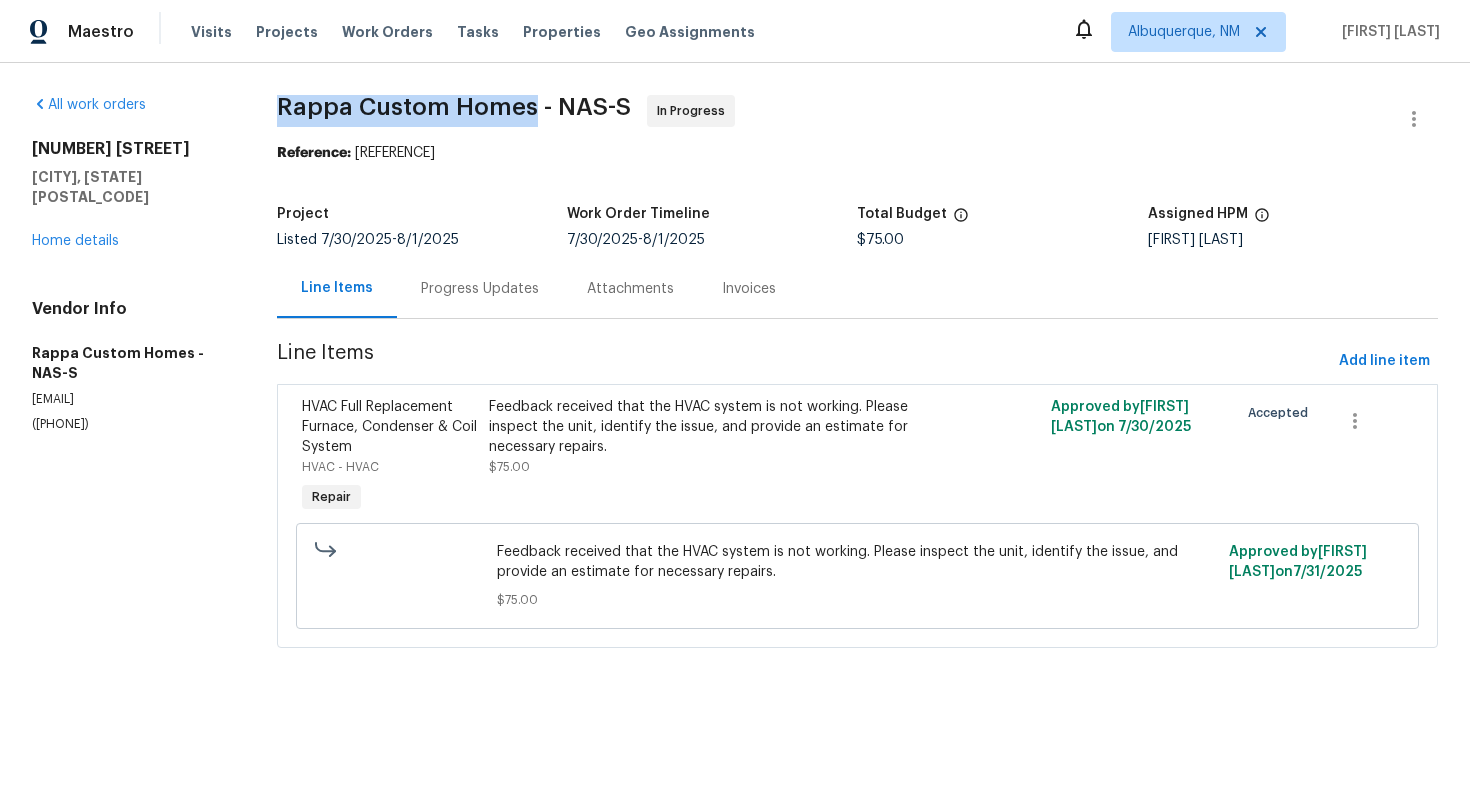 drag, startPoint x: 274, startPoint y: 106, endPoint x: 519, endPoint y: 105, distance: 245.00204 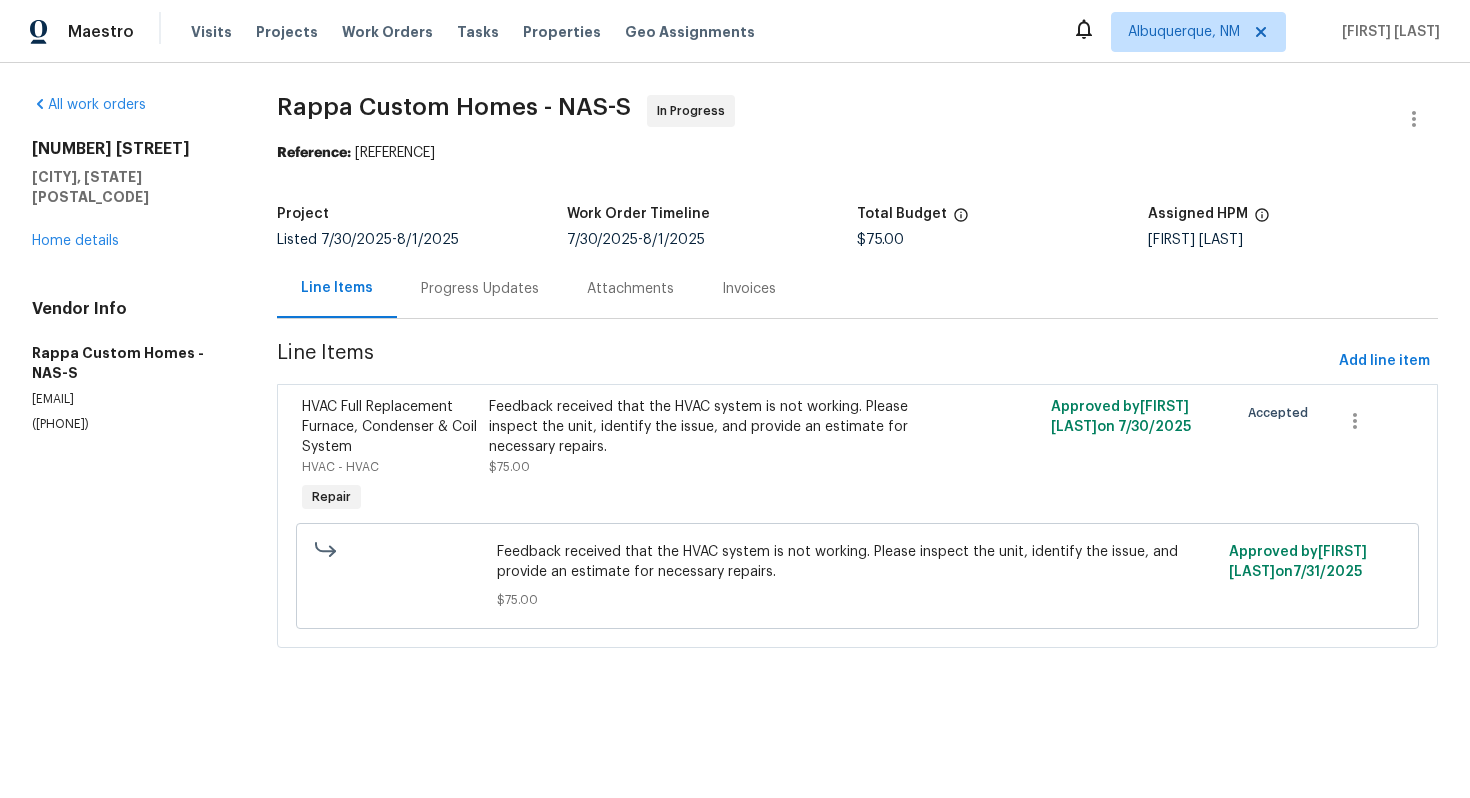 click on "Feedback received that the HVAC system is not working. Please inspect the unit, identify the issue, and provide an estimate for necessary repairs." at bounding box center (717, 427) 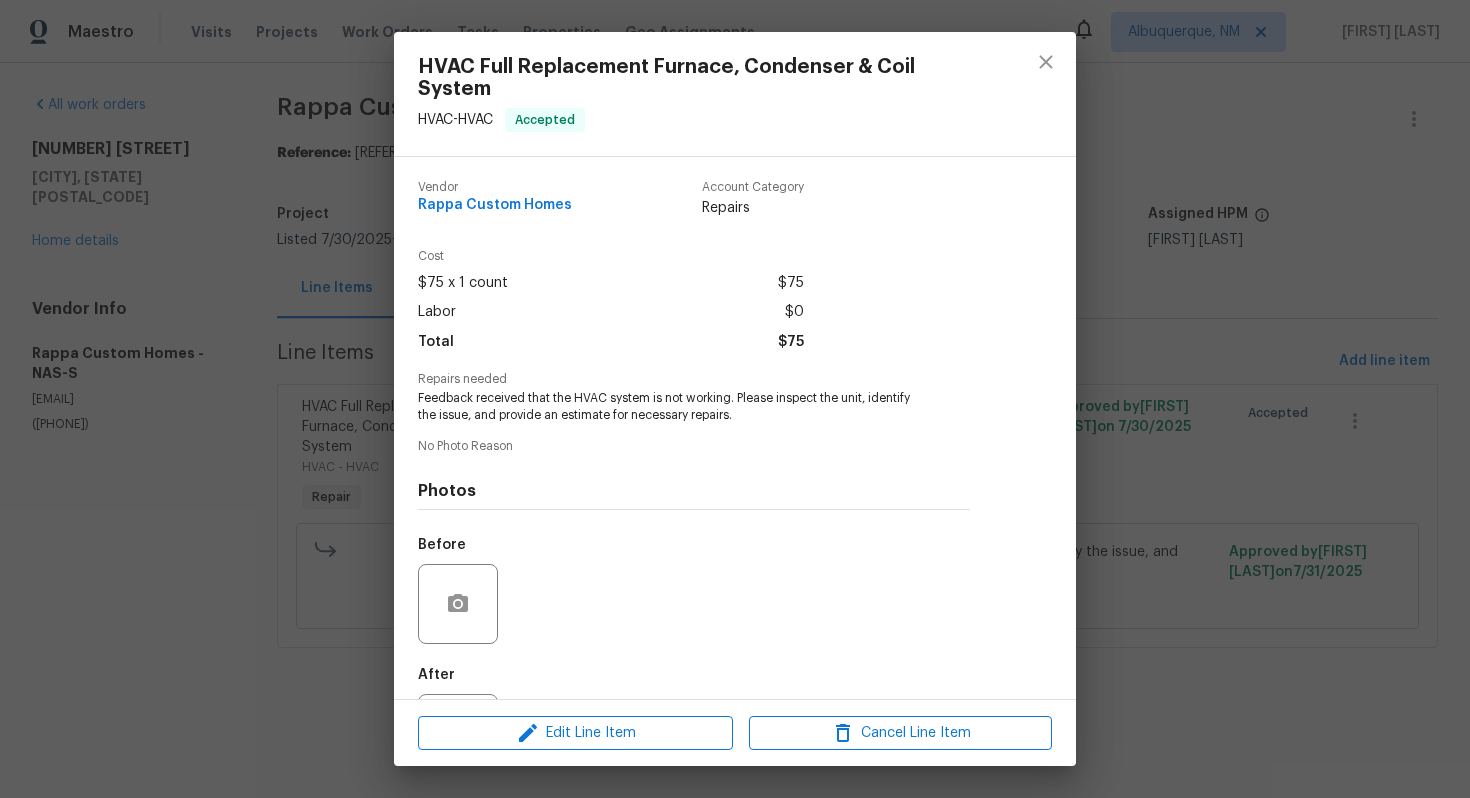 click on "Cost $75 x 1 count $75 Labor $0 Total $75" at bounding box center [694, 311] 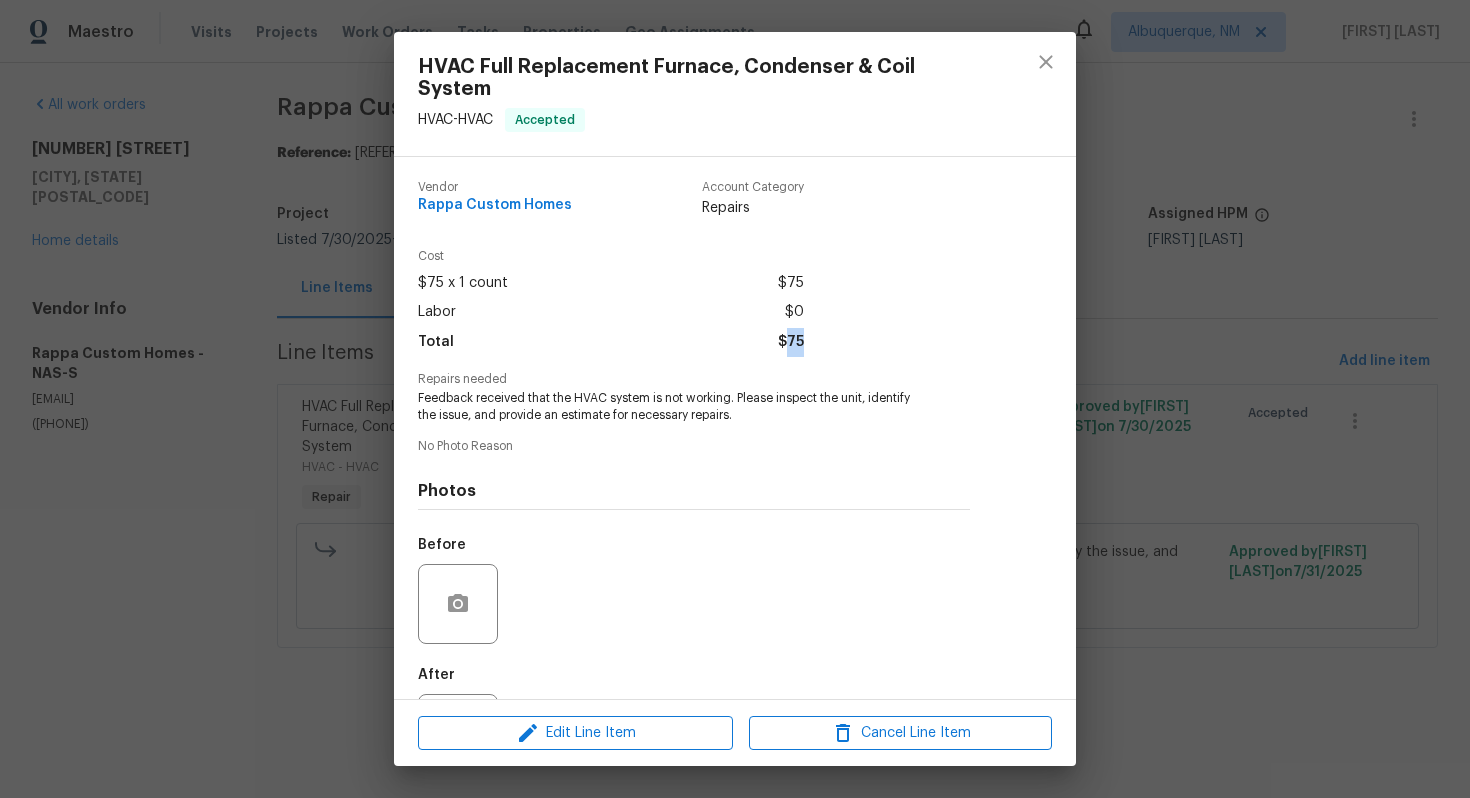 click on "$75" at bounding box center [791, 342] 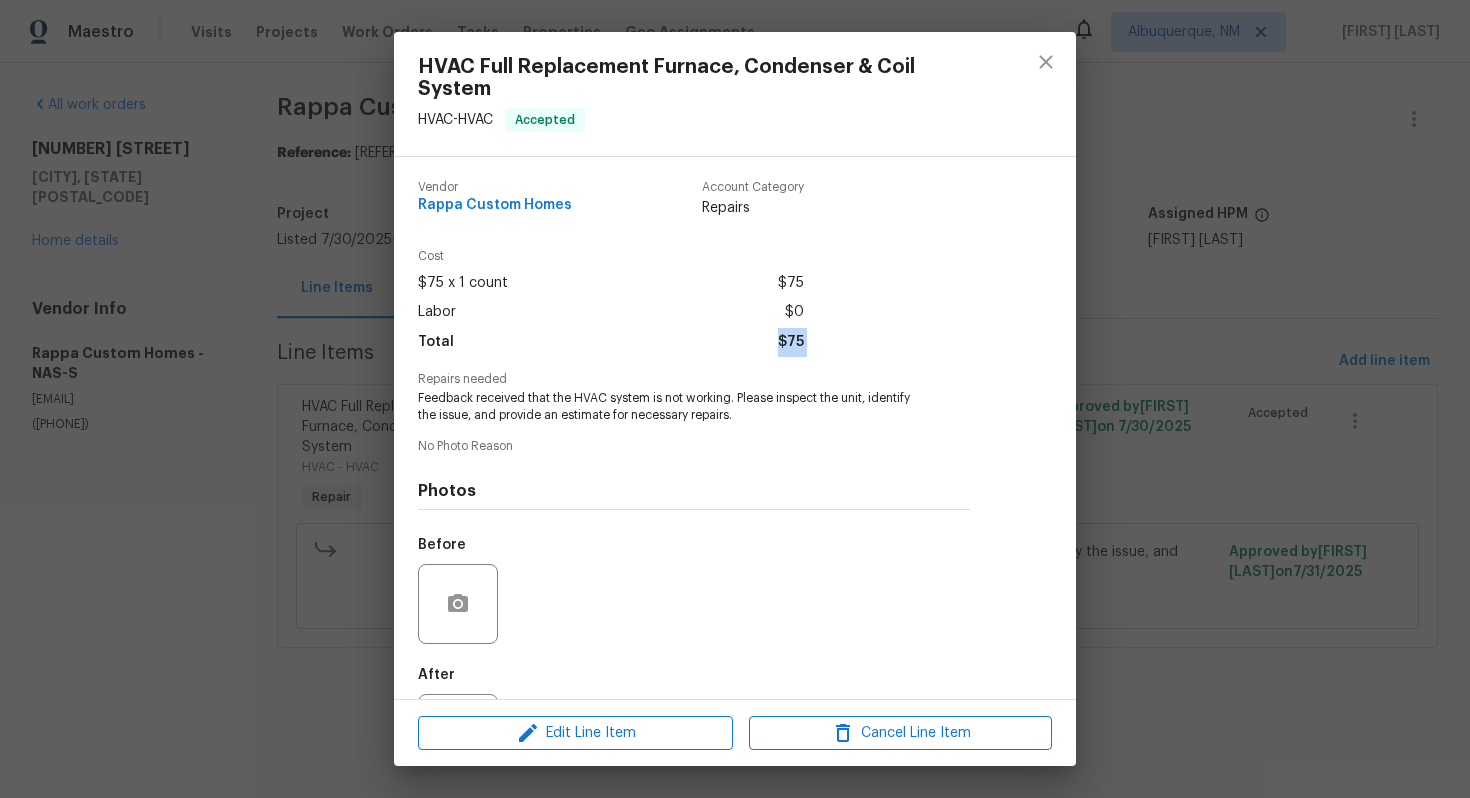 click on "$75" at bounding box center (791, 342) 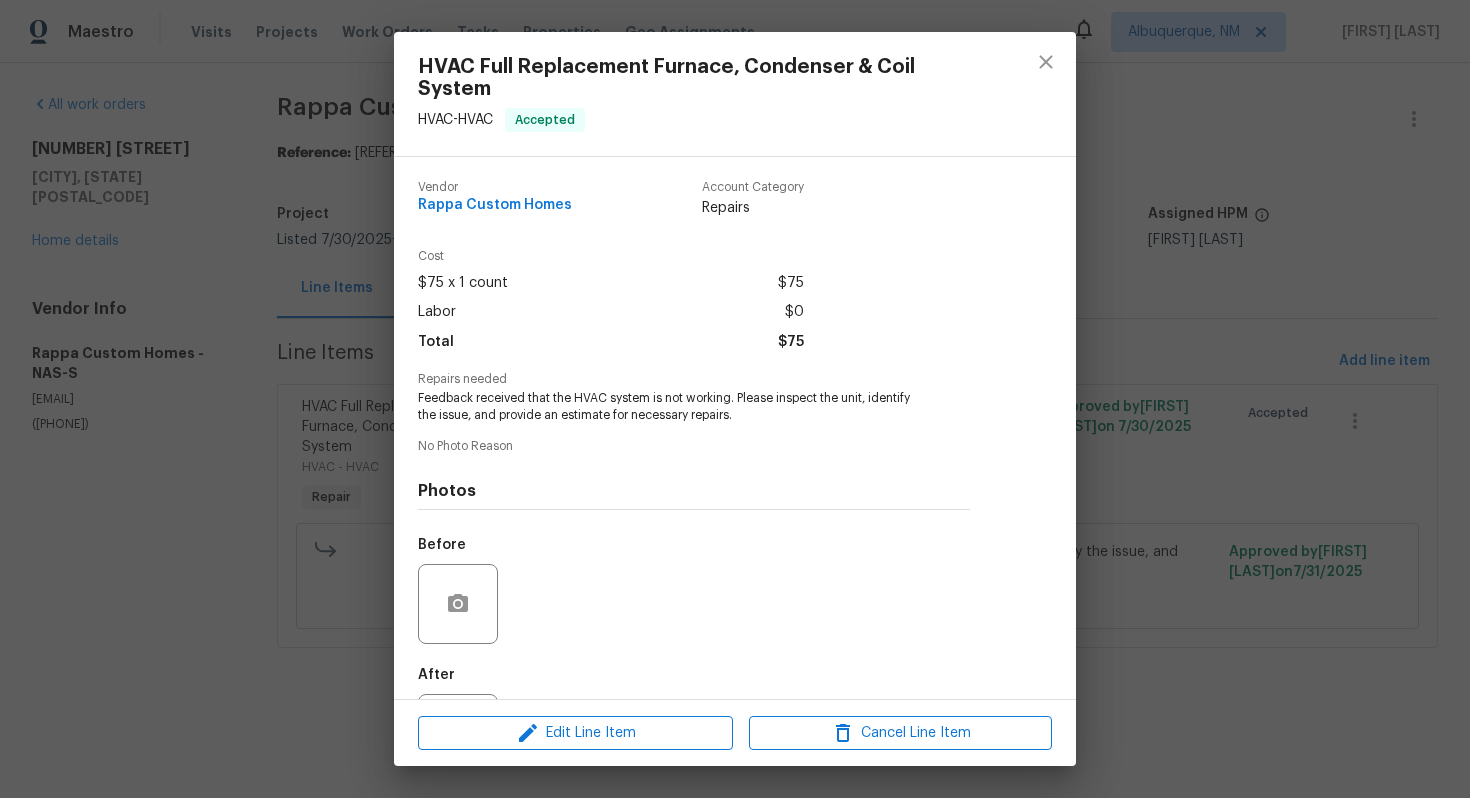 click on "HVAC Full Replacement Furnace, Condenser & Coil System HVAC  -  HVAC Accepted Vendor Rappa Custom Homes Account Category Repairs Cost $75 x 1 count $75 Labor $0 Total $75 Repairs needed Feedback received that the HVAC system is not working. Please inspect the unit, identify the issue, and provide an estimate for necessary repairs. No Photo Reason   Photos Before After  Edit Line Item  Cancel Line Item" at bounding box center [735, 399] 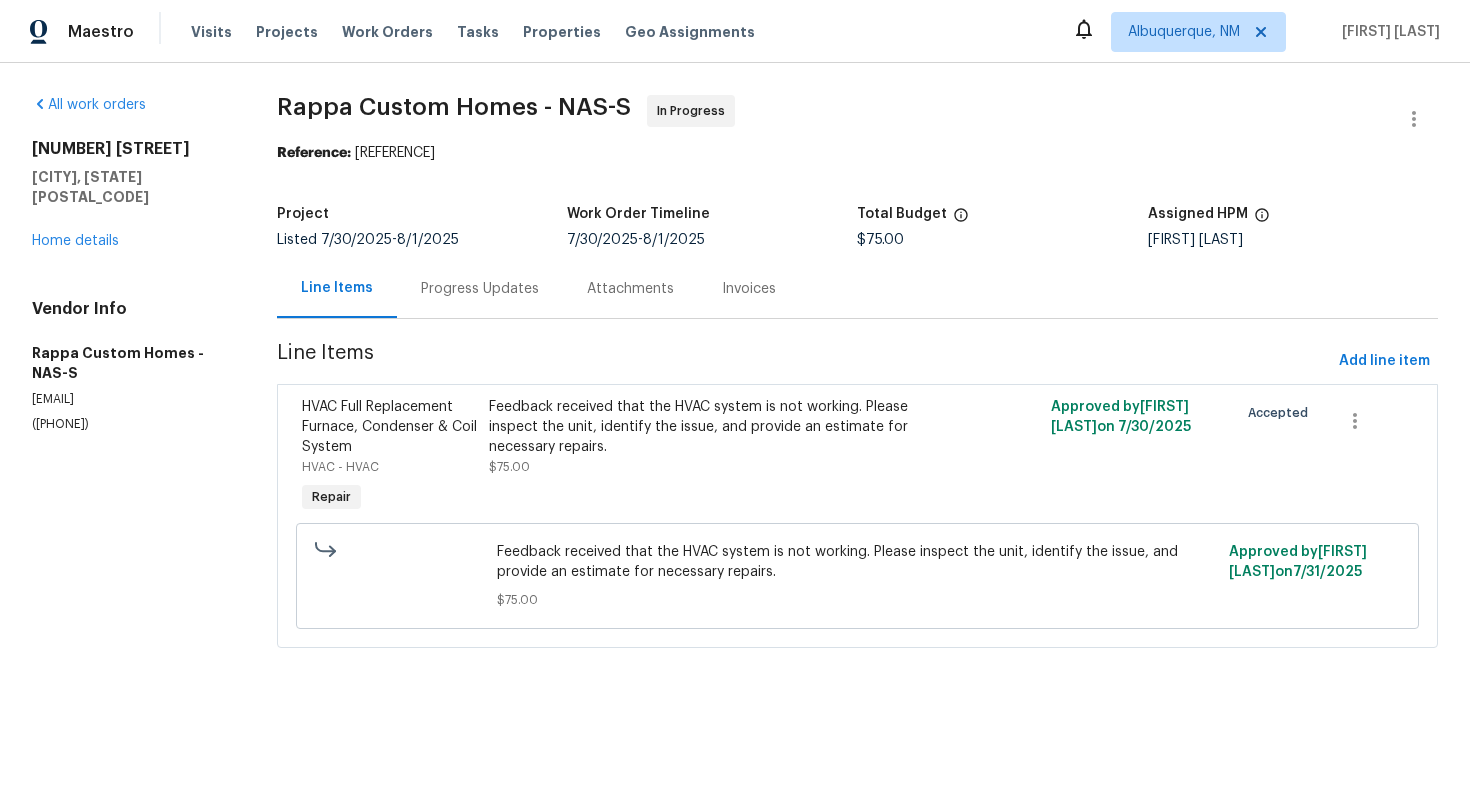 click on "Line Items Progress Updates Attachments Invoices" at bounding box center [857, 289] 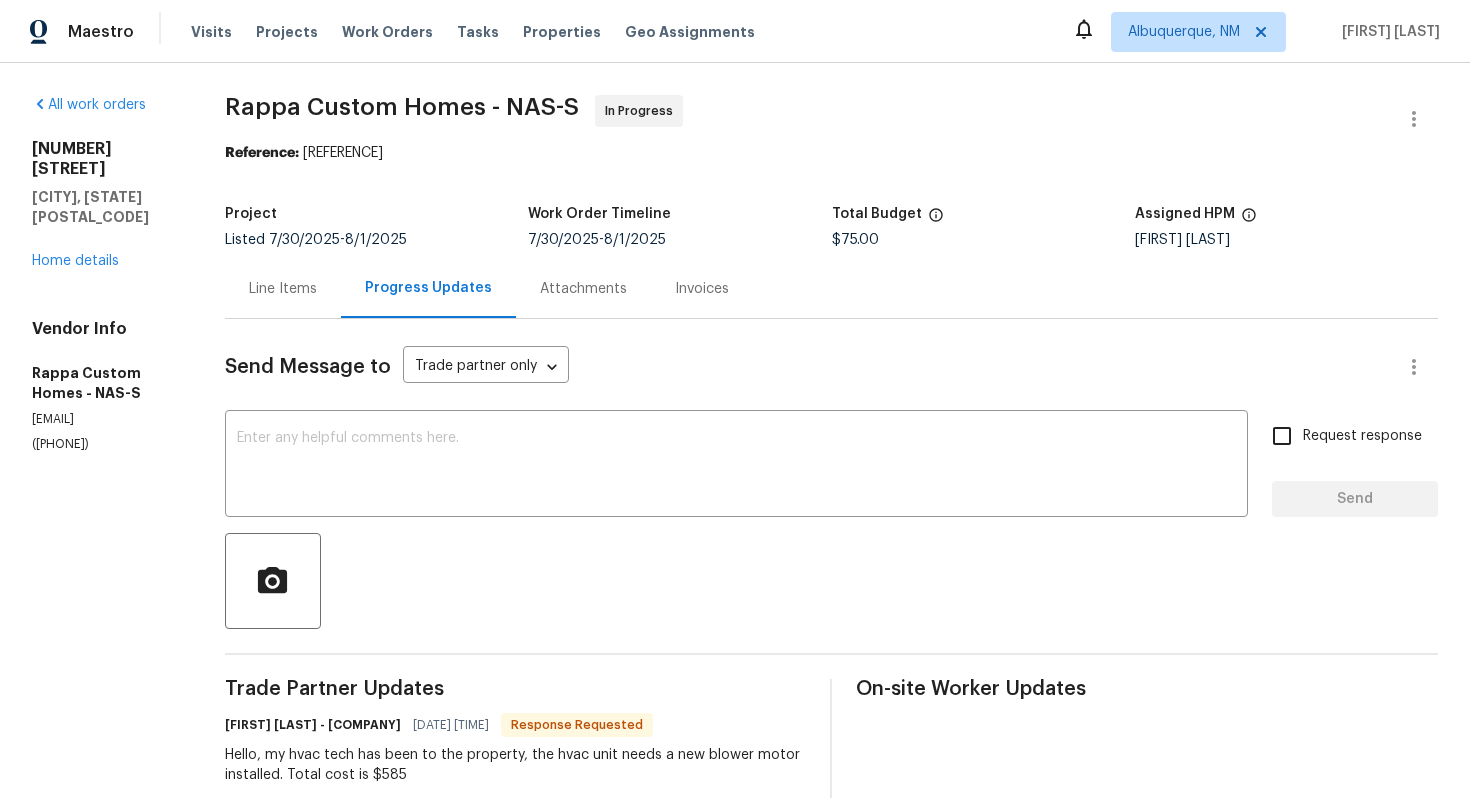 click on "Send Message to Trade partner only Trade partner only ​ x ​ Request response Send Trade Partner Updates Tammy Rappa - Rappa Custom Homes 07/31/2025 2:40 PM Response Requested Hello, my hvac tech has been to the property, the hvac unit needs a new blower motor installed. Total cost is $585 Vignesh M 07/31/2025 12:30 PM Alright, thanks. Tammy Rappa - Rappa Custom Homes 07/31/2025 5:09 AM Received, I will have a scheduled date for my hvac tech by tomorrow Vignesh M 07/30/2025 4:09 PM Hi this is Vignesh with Opendoor. I’m confirming you received the WO for the property at (2889 Sharpie Dr, Clarksville, TN 37040). Please review and accept the WO within 24 hours and provide a schedule date. Please disregard the contact information for the HPM included in the WO. Our Centralised LWO Team is responsible for Listed WOs. On-site Worker Updates" at bounding box center [831, 721] 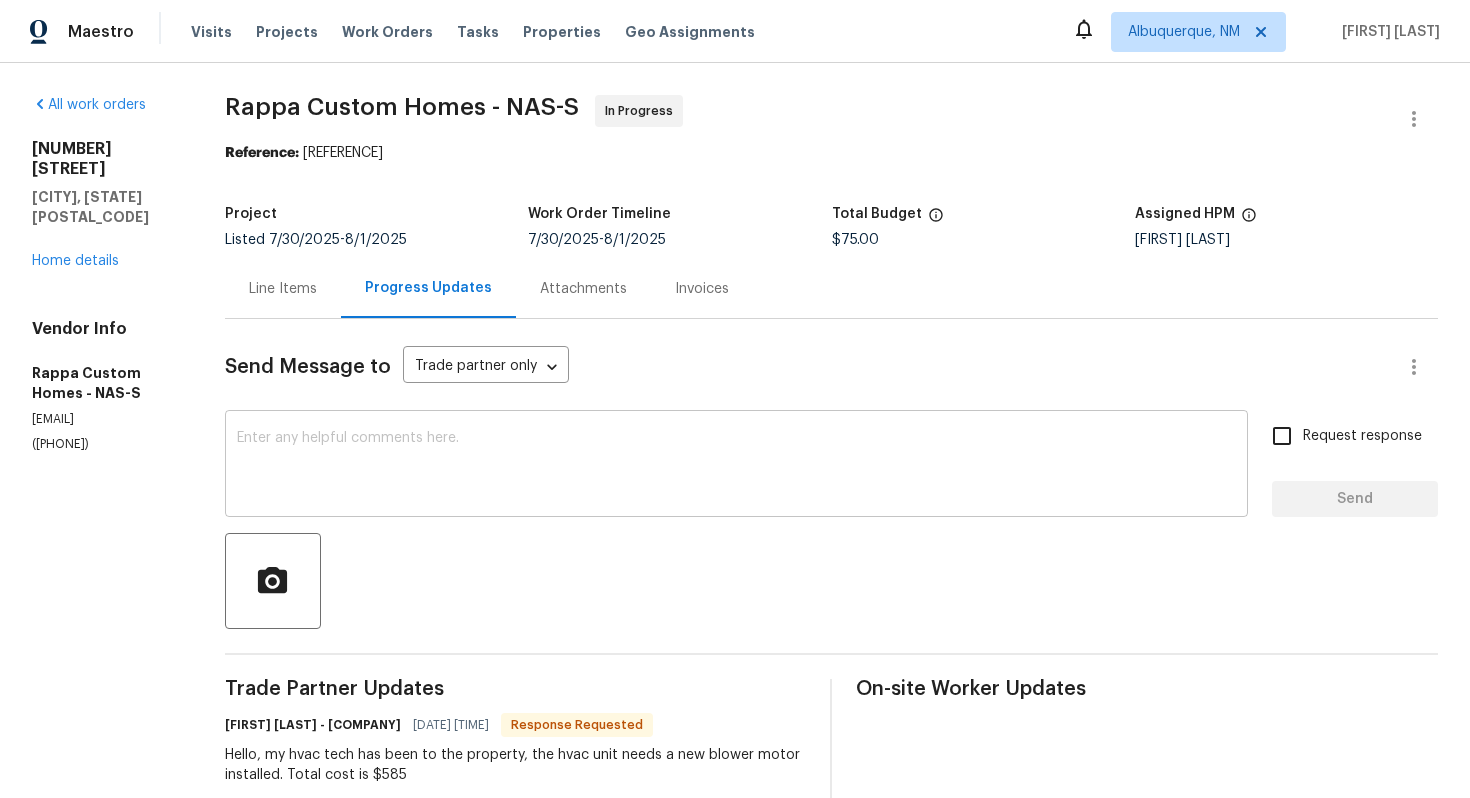 click at bounding box center (736, 466) 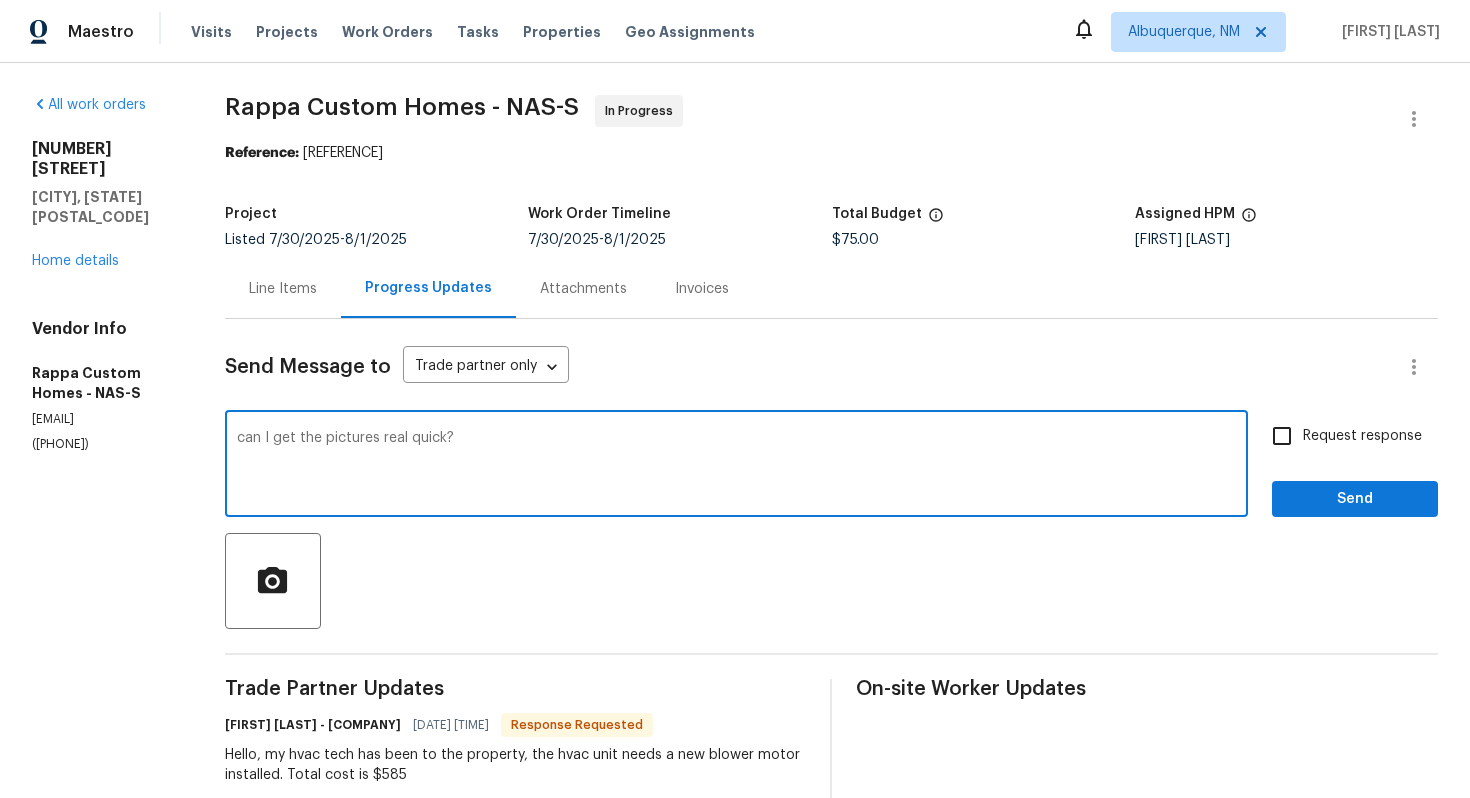click on "can I get the pictures real quick?" at bounding box center (736, 466) 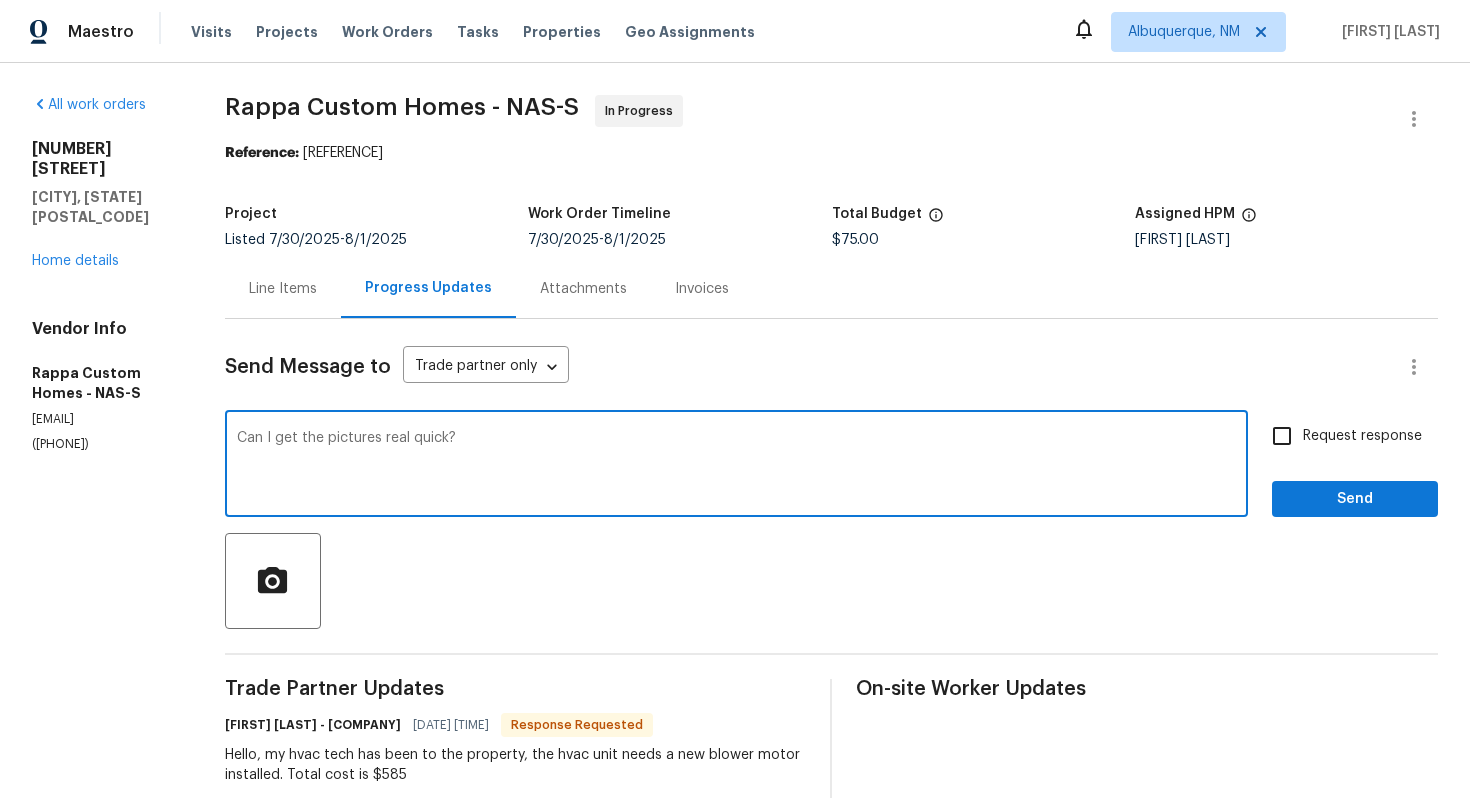 click on "Can I get the pictures real quick?" at bounding box center [736, 466] 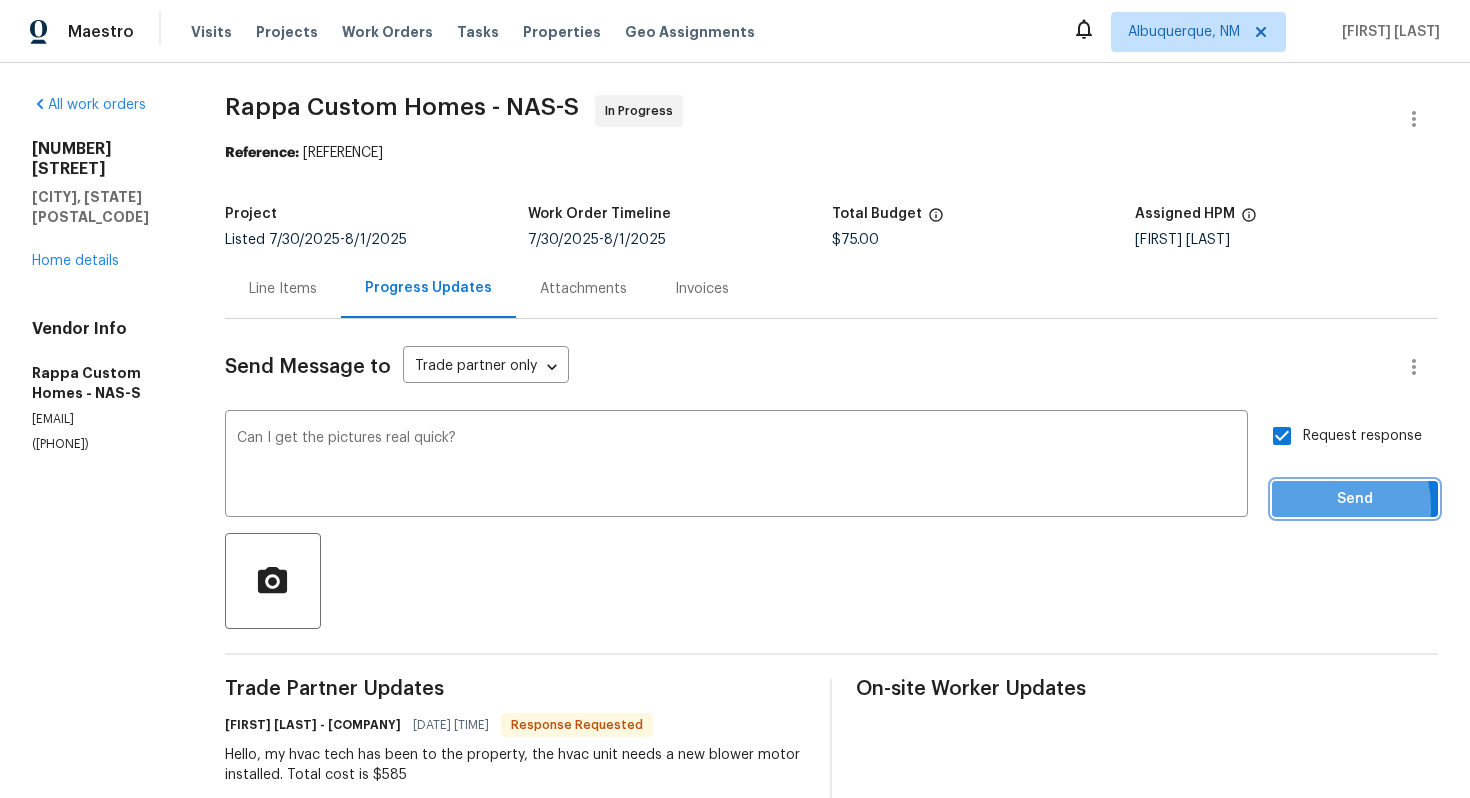click on "Send" at bounding box center (1355, 499) 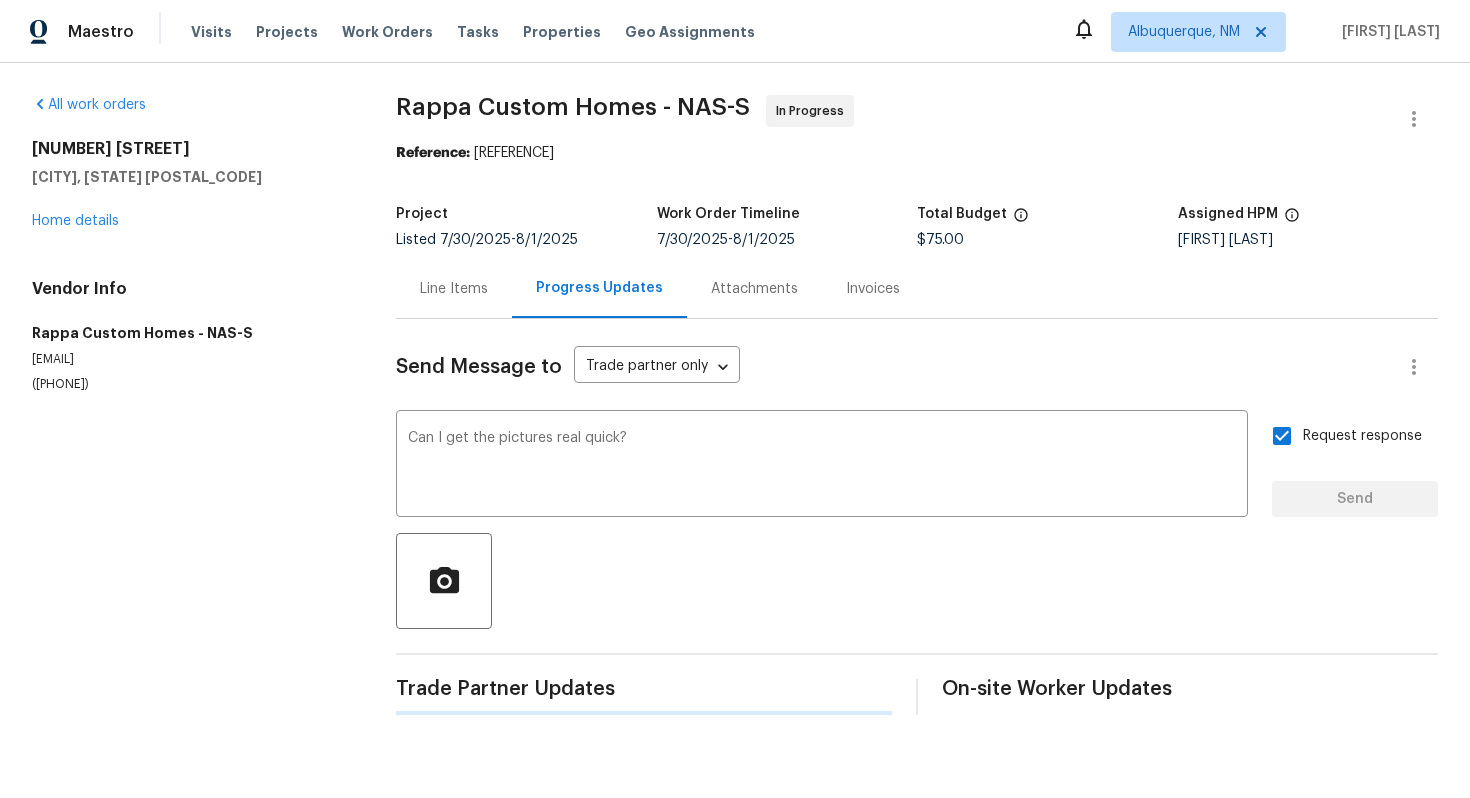 type 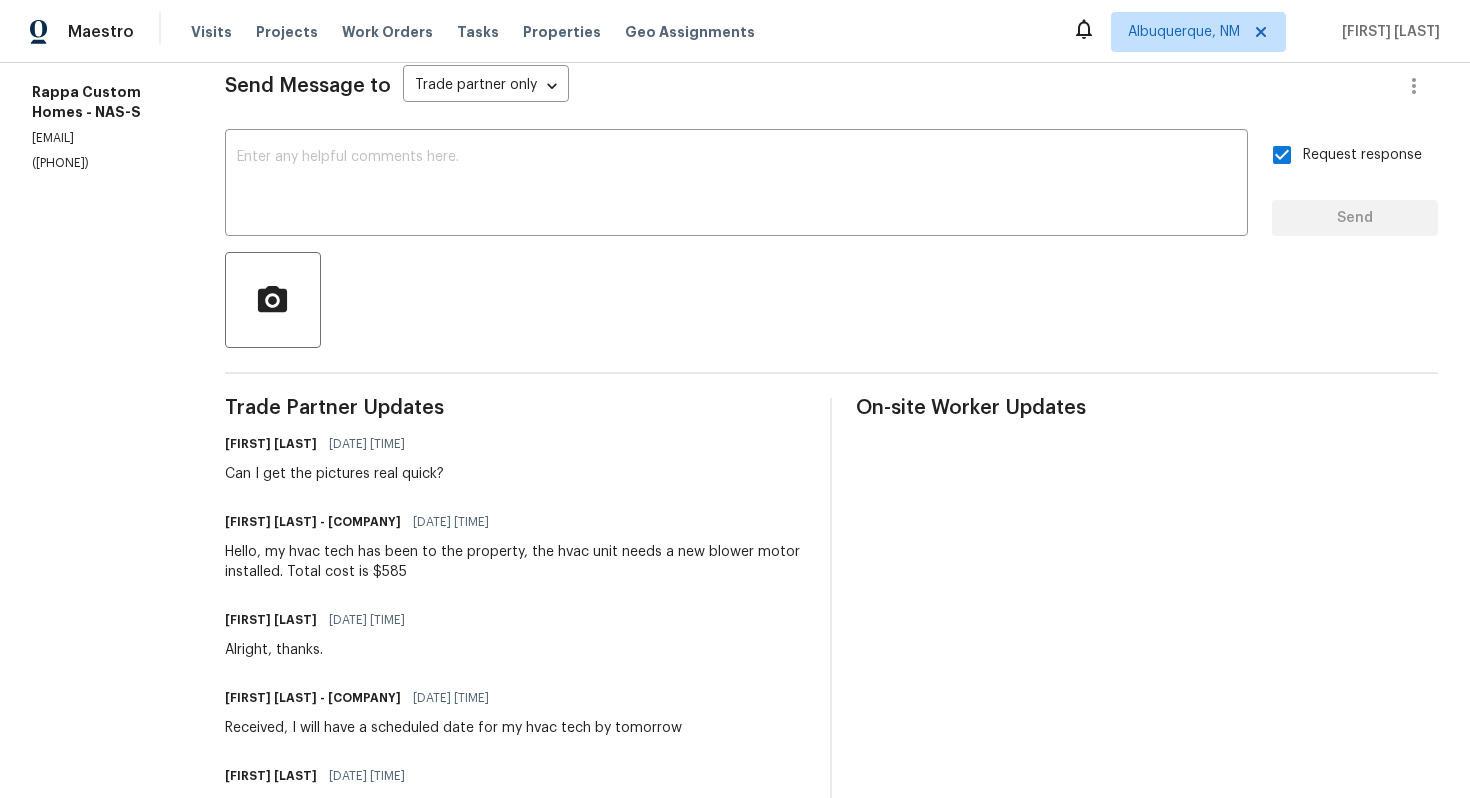 scroll, scrollTop: 0, scrollLeft: 0, axis: both 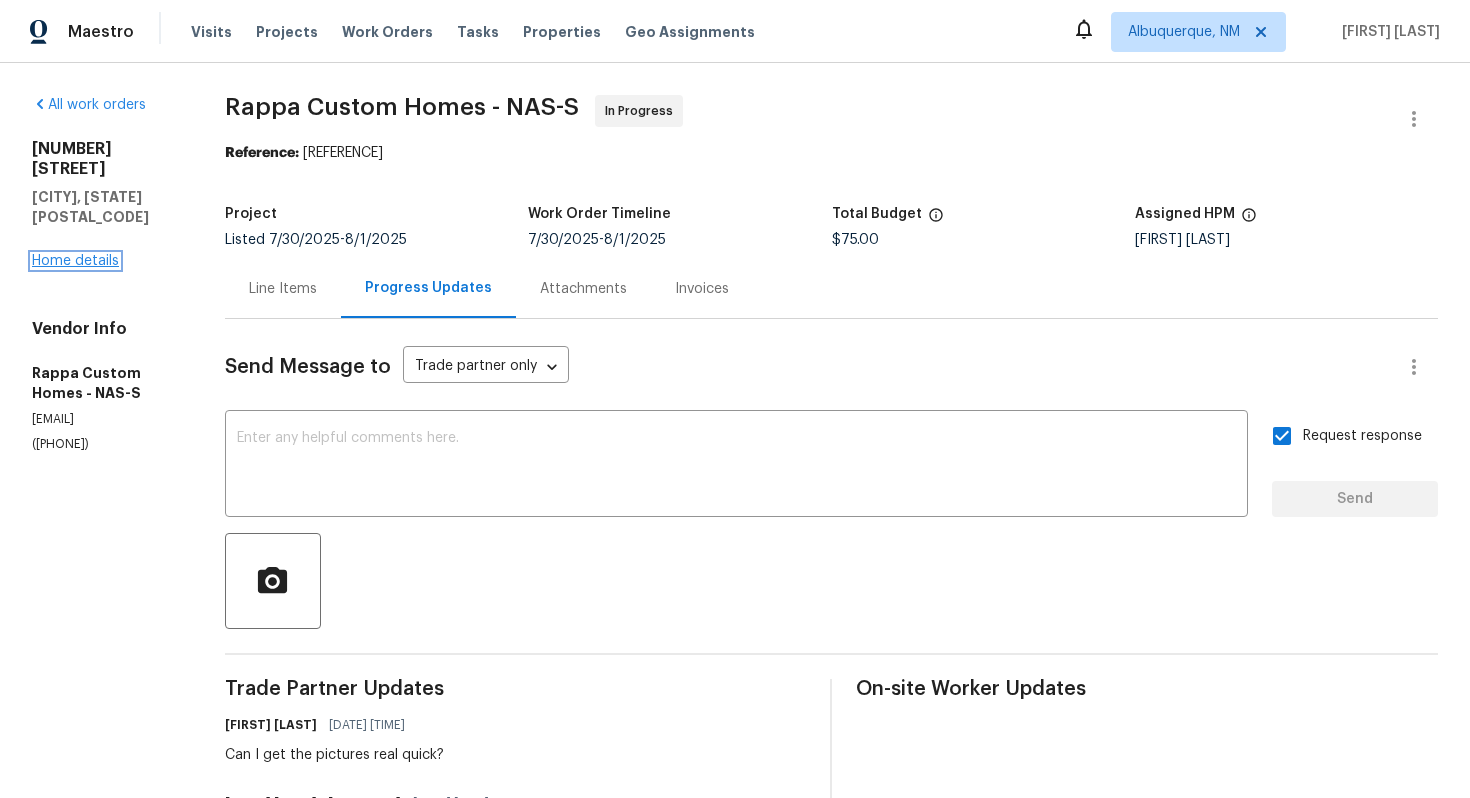 click on "Home details" at bounding box center (75, 261) 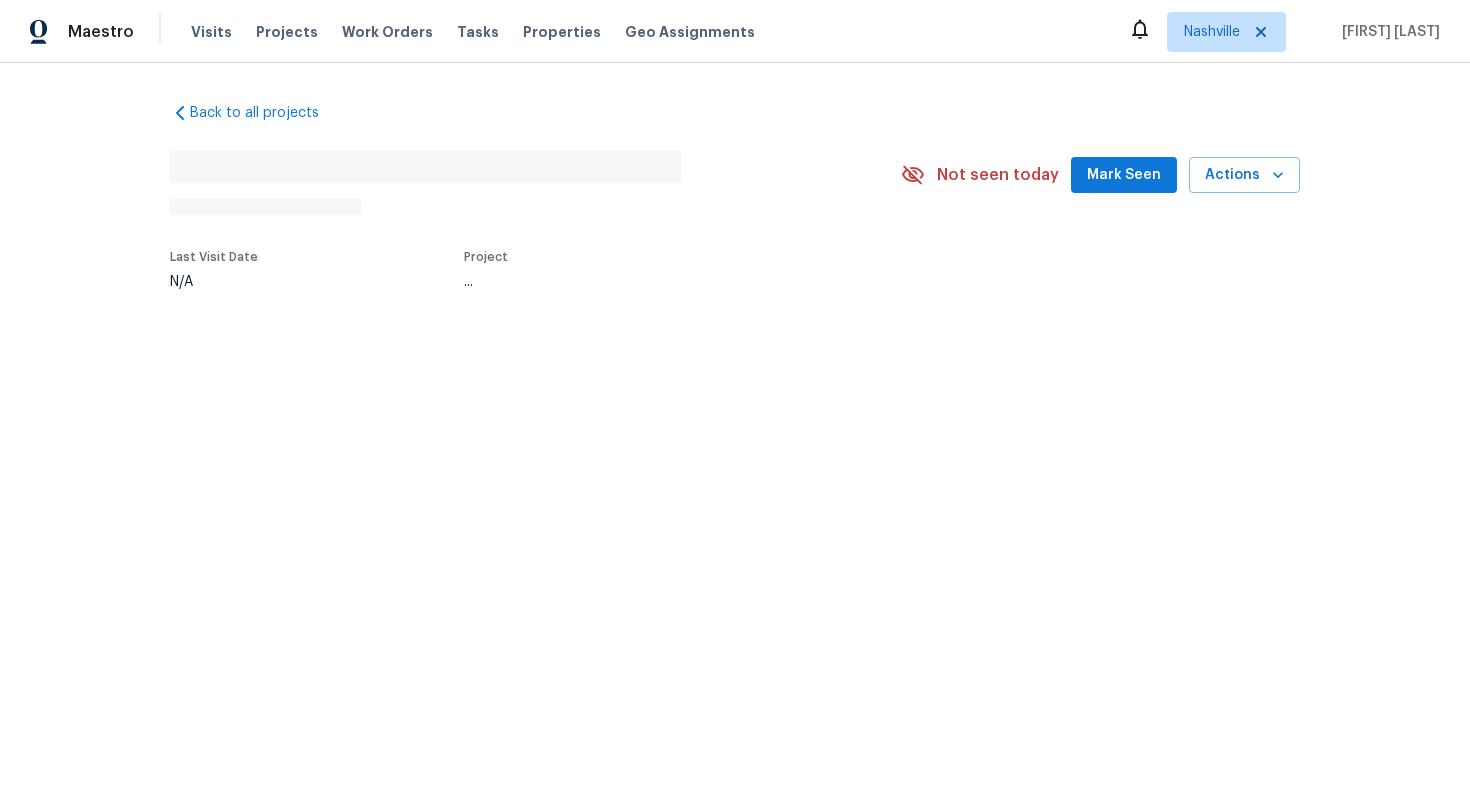scroll, scrollTop: 0, scrollLeft: 0, axis: both 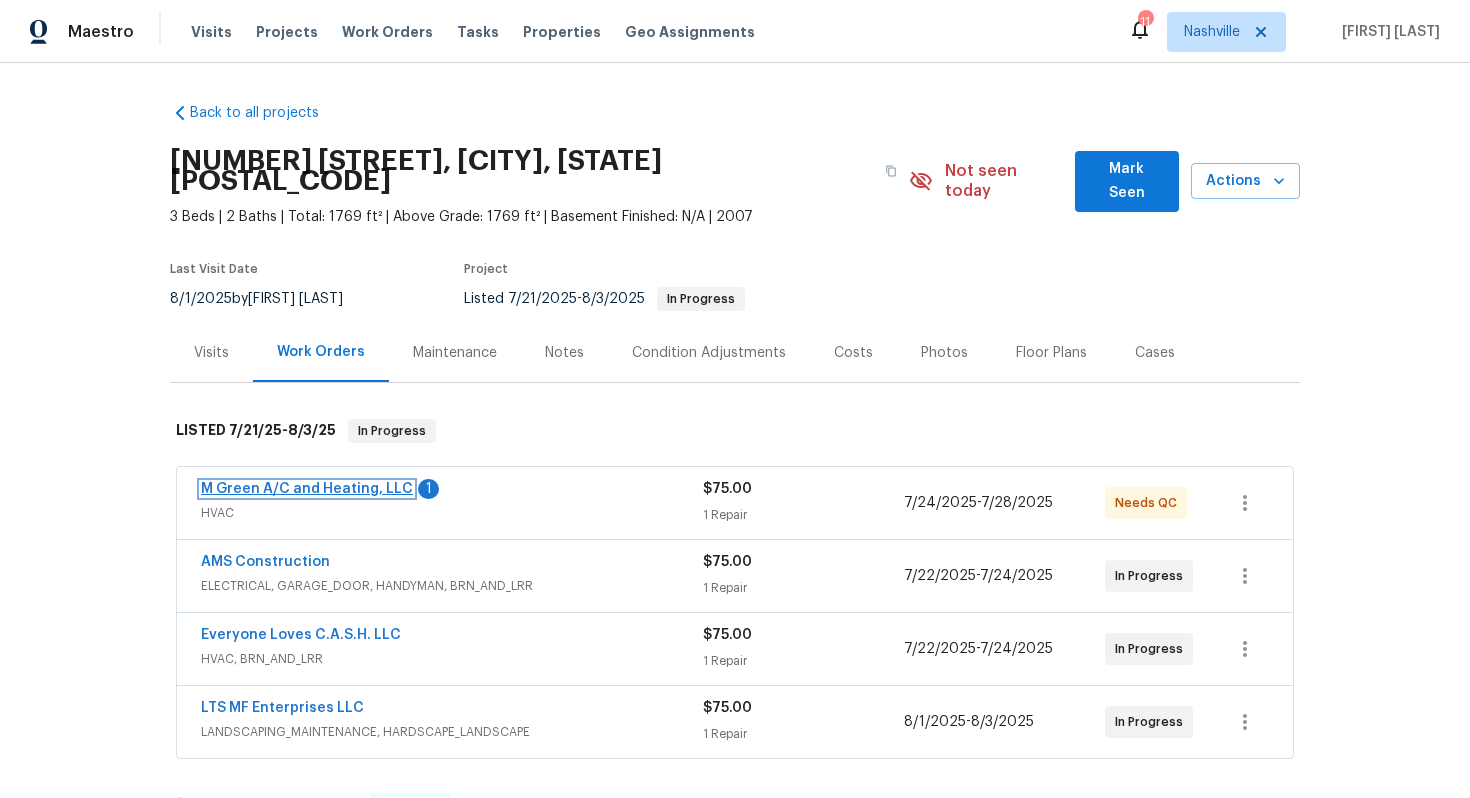 click on "M Green A/C and Heating, LLC" at bounding box center [307, 489] 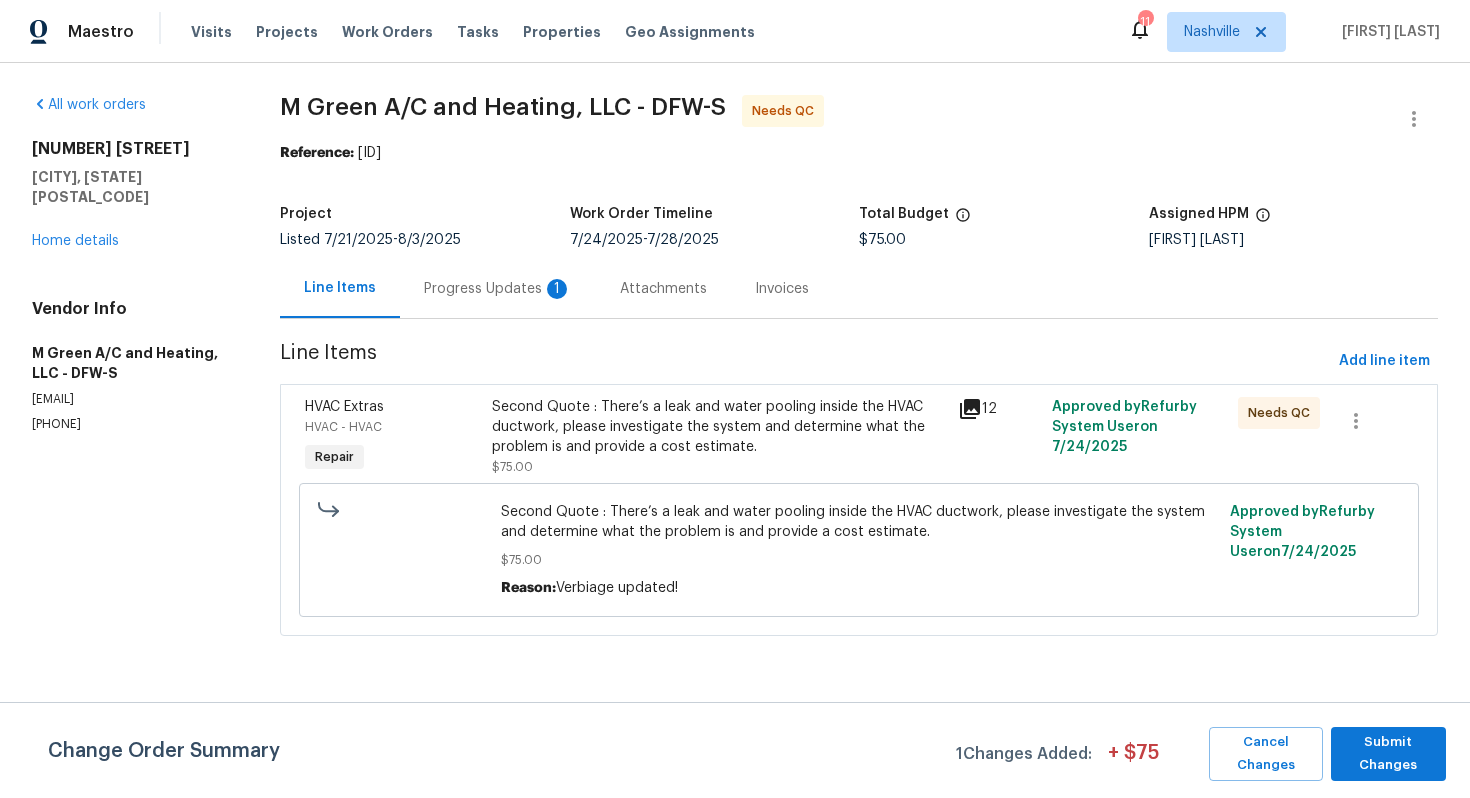 click on "Progress Updates 1" at bounding box center (498, 289) 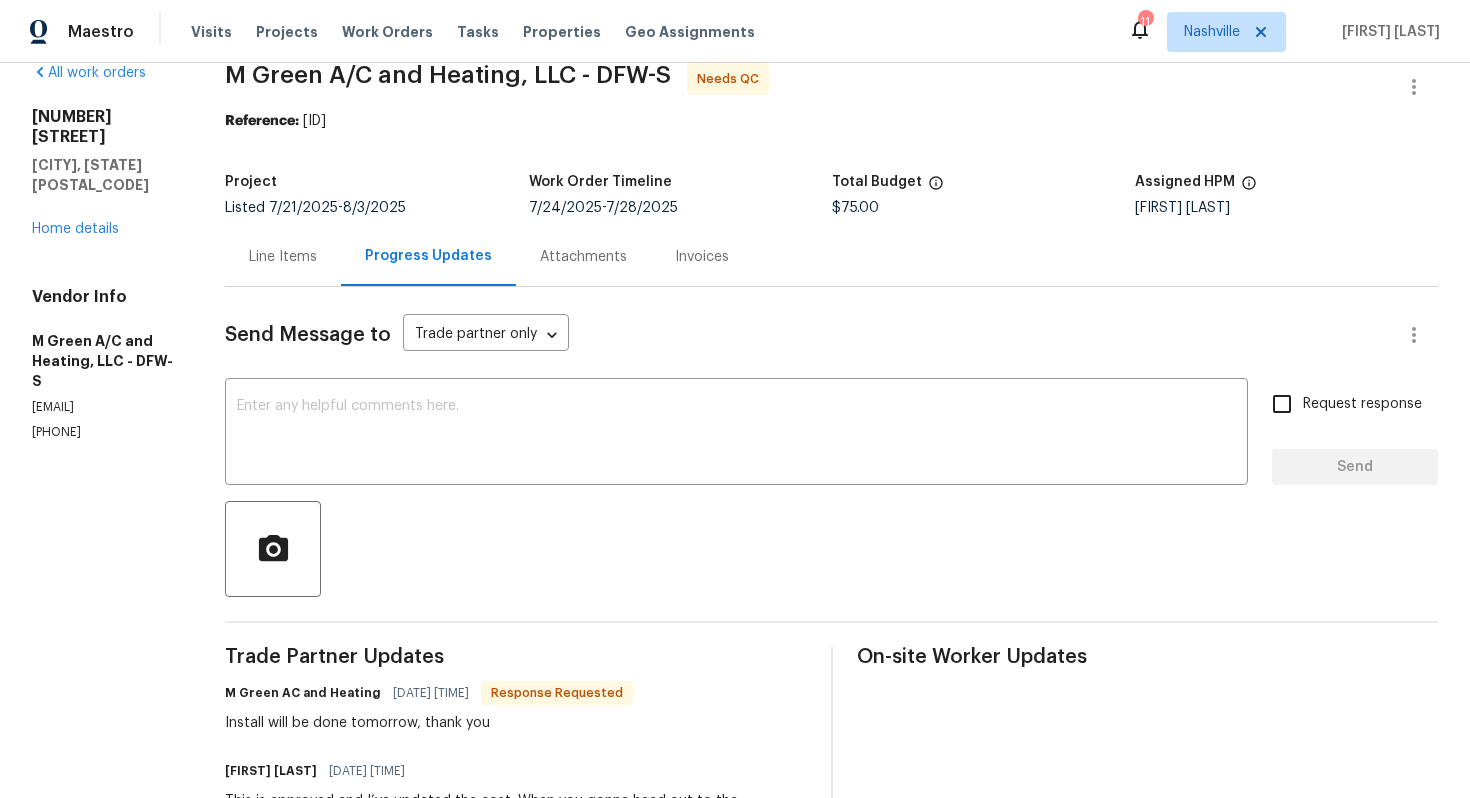 scroll, scrollTop: 0, scrollLeft: 0, axis: both 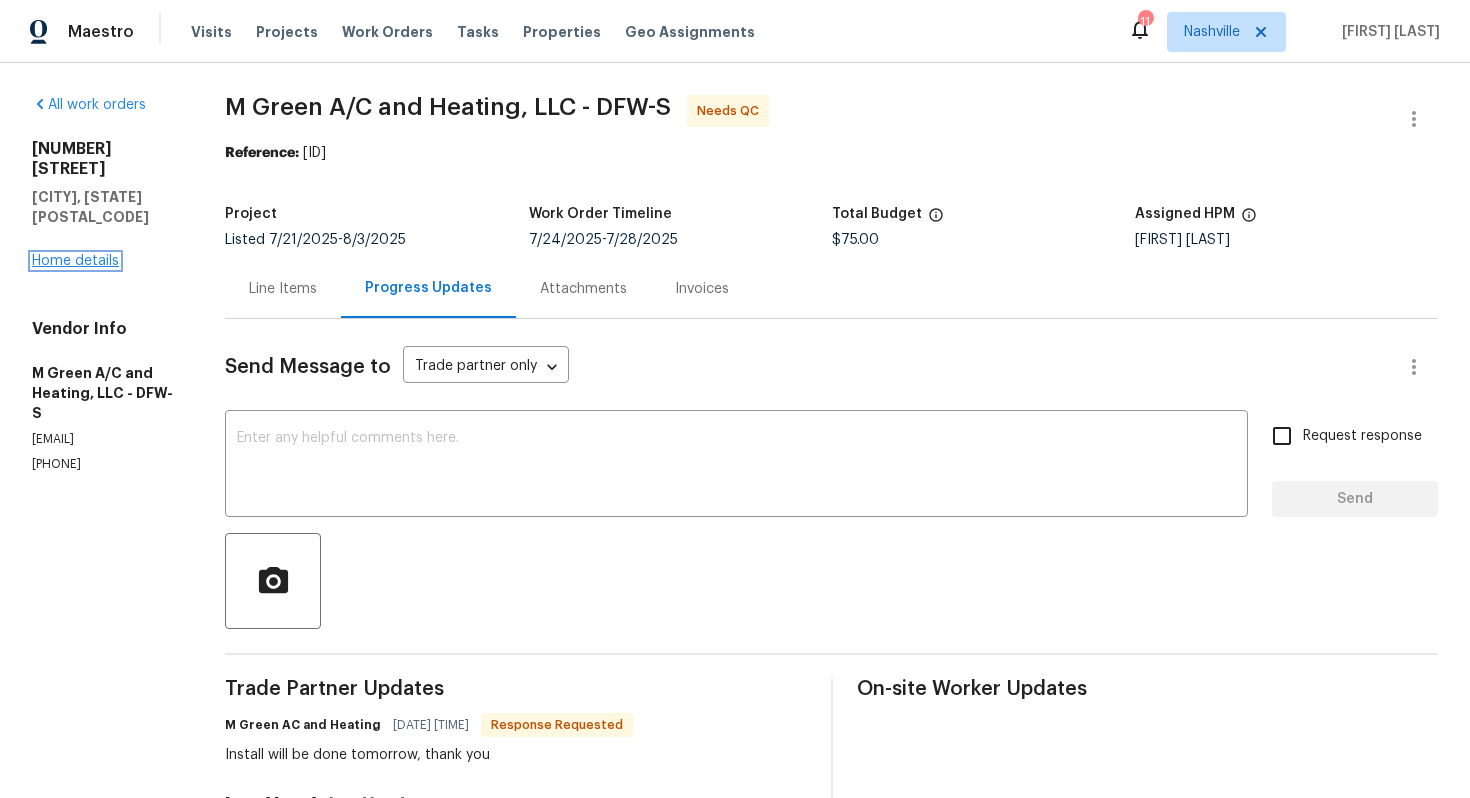 click on "Home details" at bounding box center (75, 261) 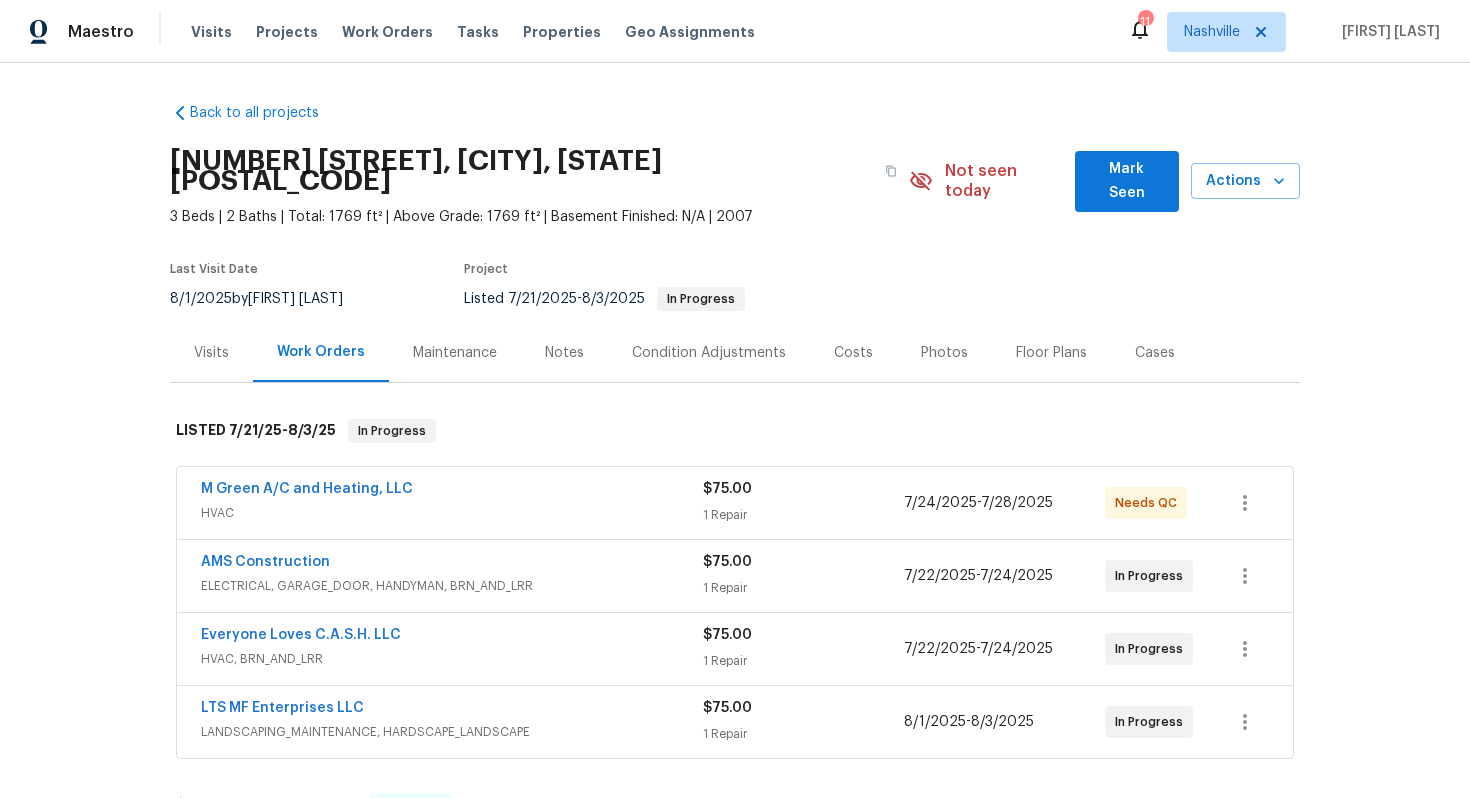 click on "HVAC, BRN_AND_LRR" at bounding box center [452, 659] 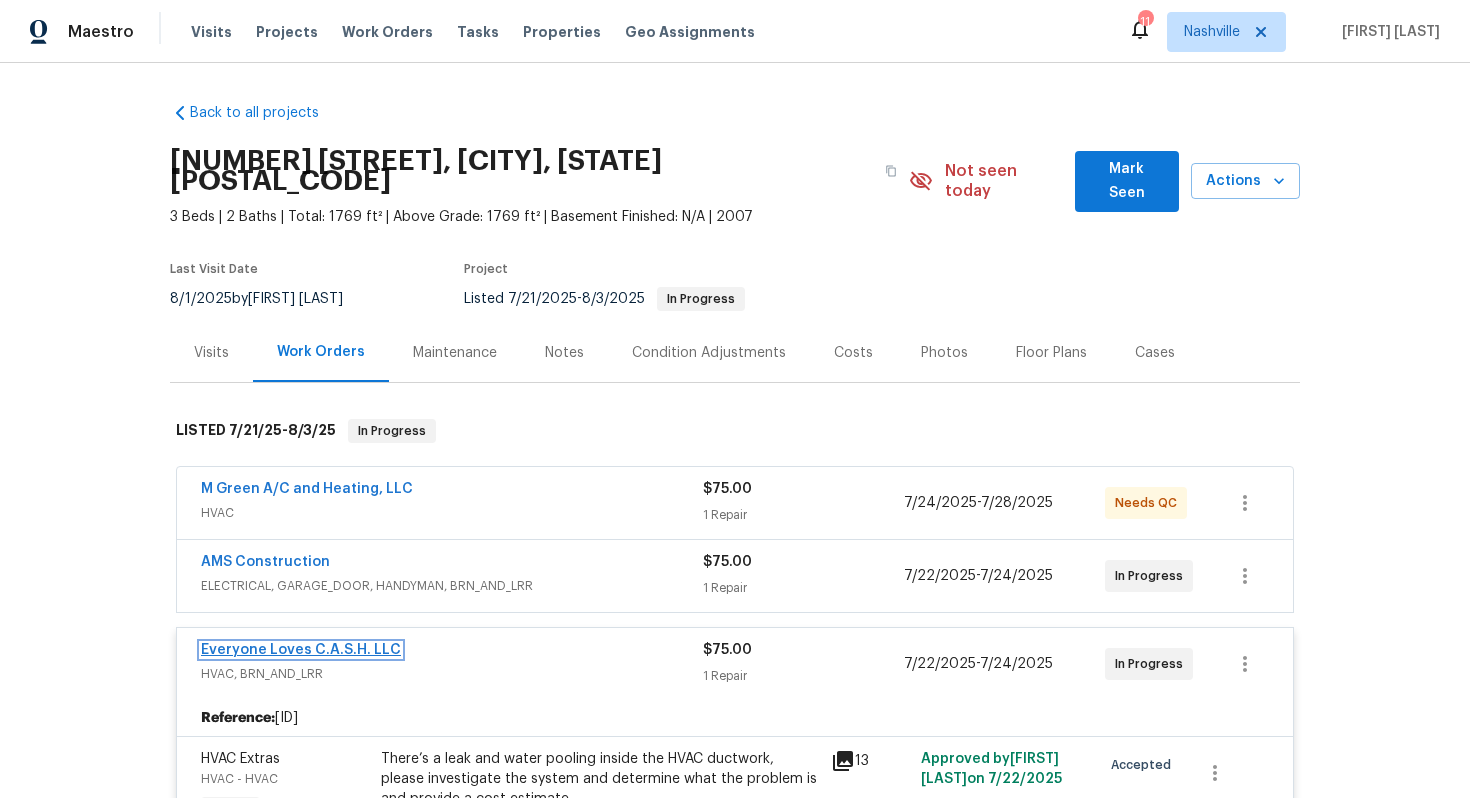 click on "Everyone Loves C.A.S.H. LLC" at bounding box center [301, 650] 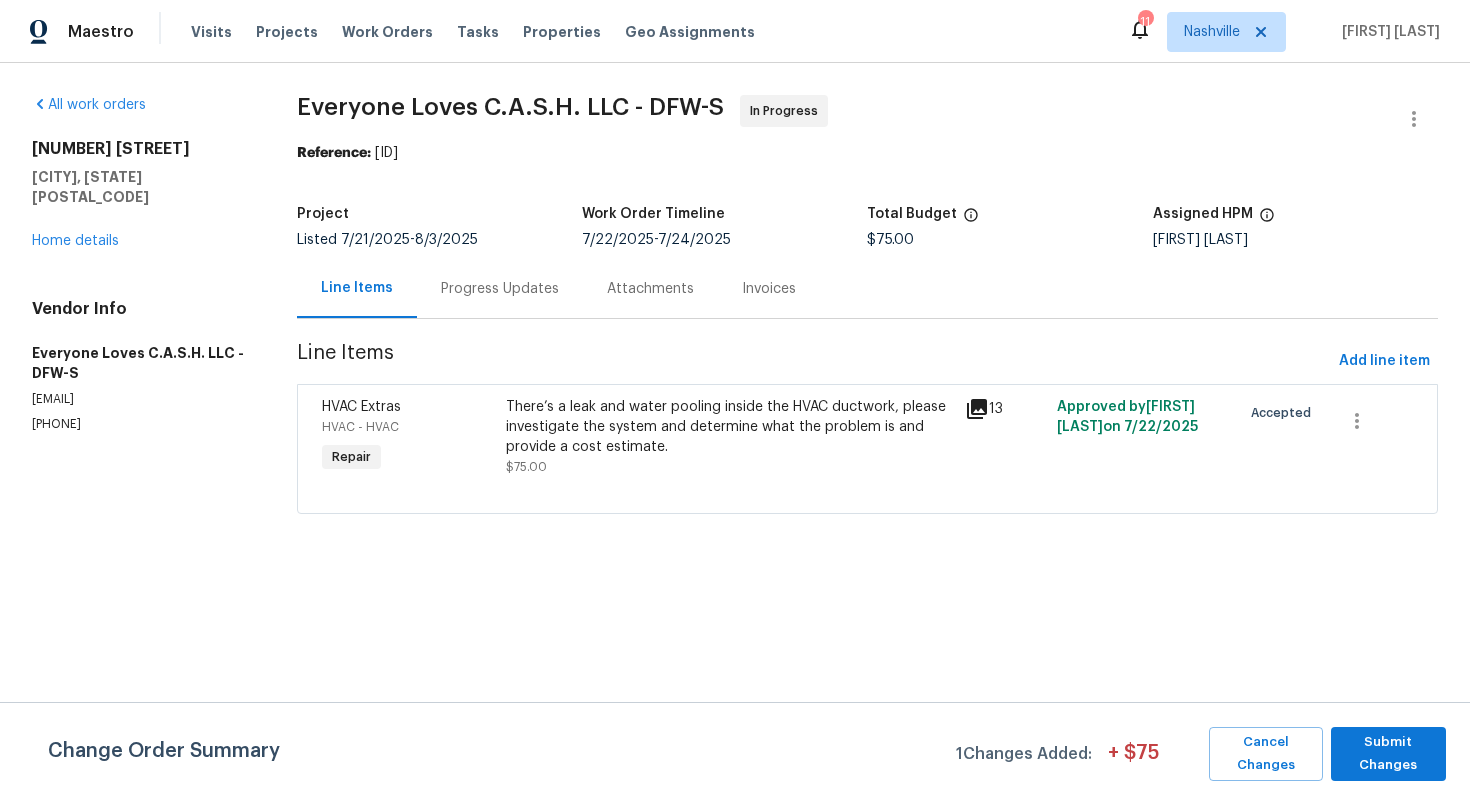 click on "Progress Updates" at bounding box center [500, 289] 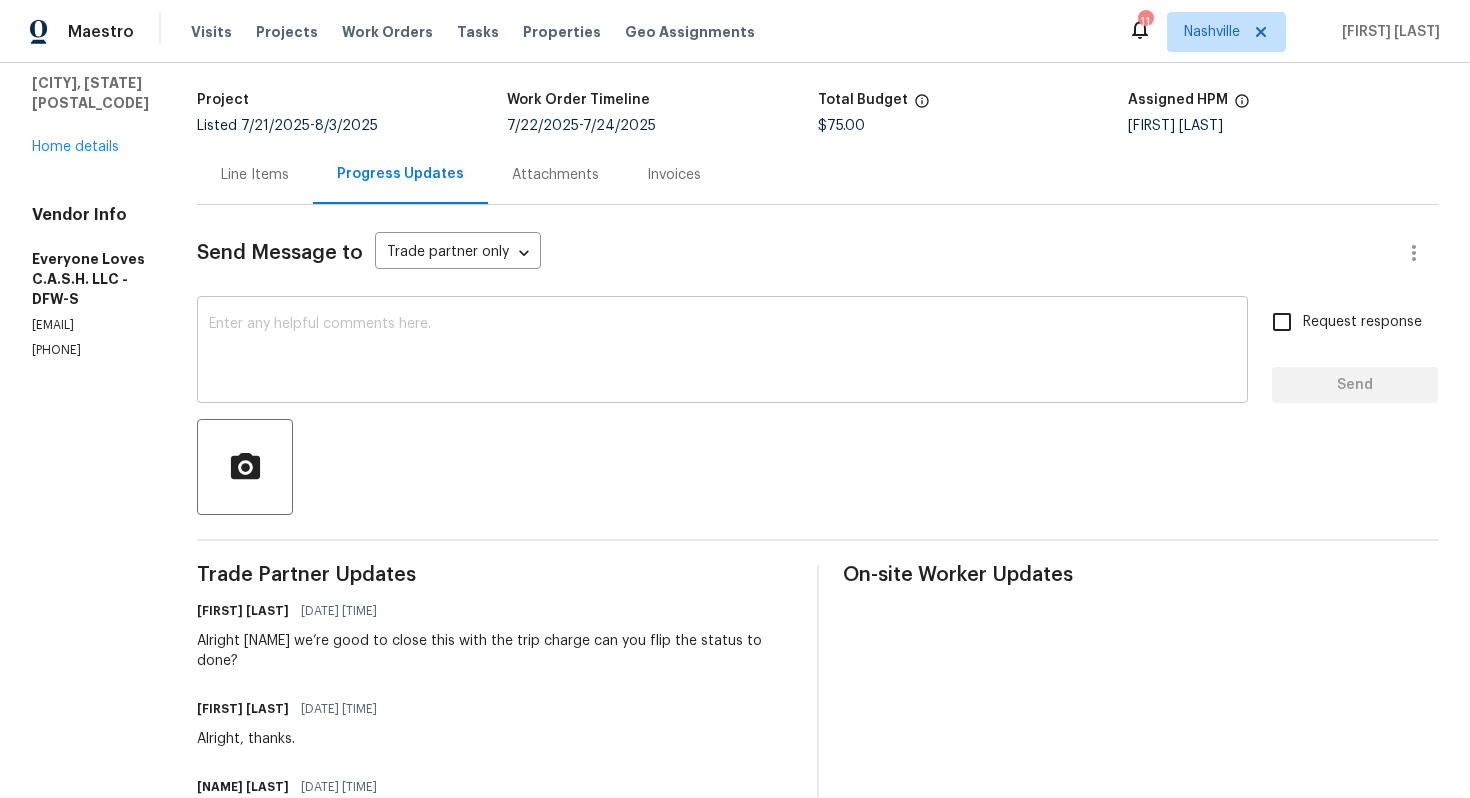 scroll, scrollTop: 0, scrollLeft: 0, axis: both 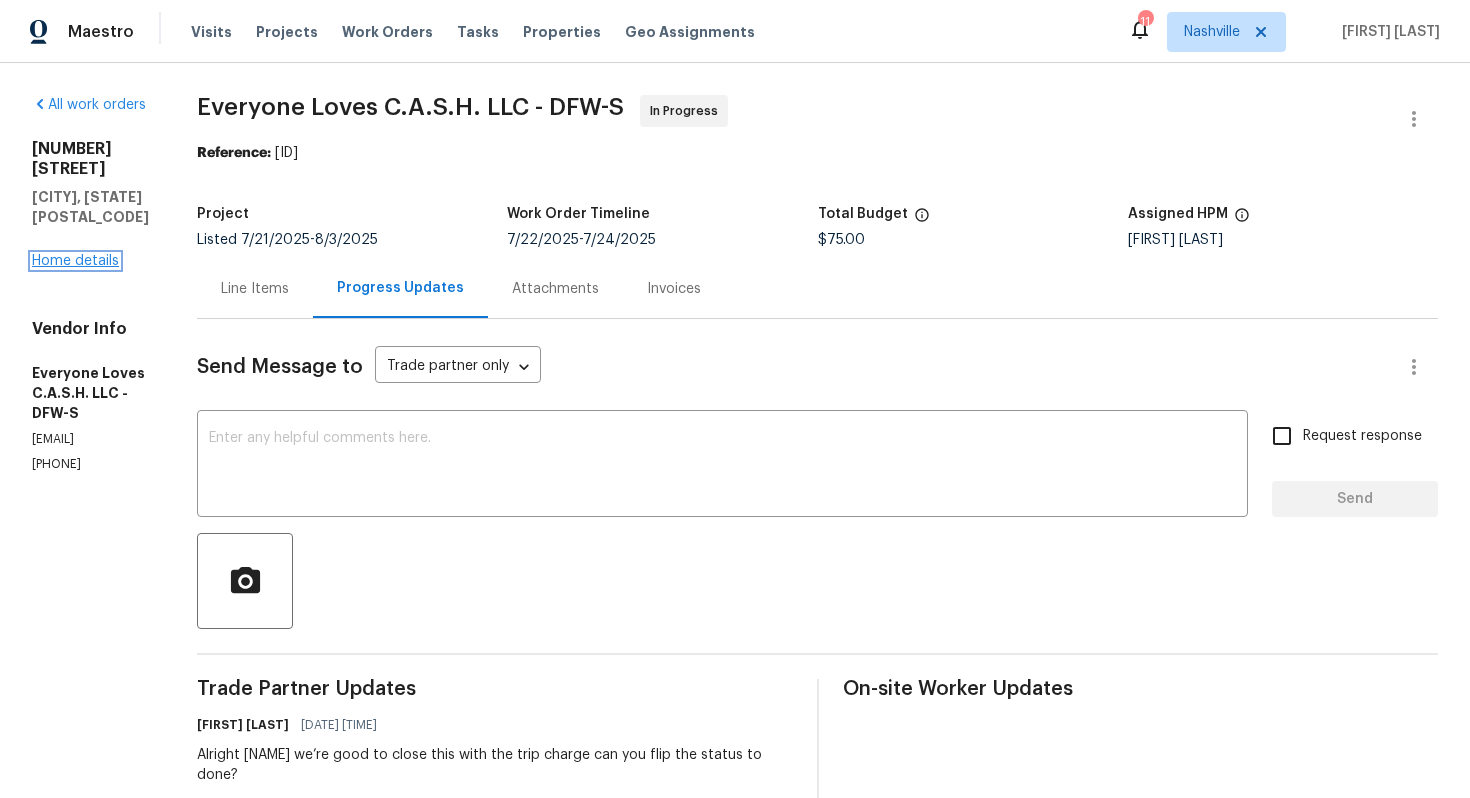 click on "Home details" at bounding box center (75, 261) 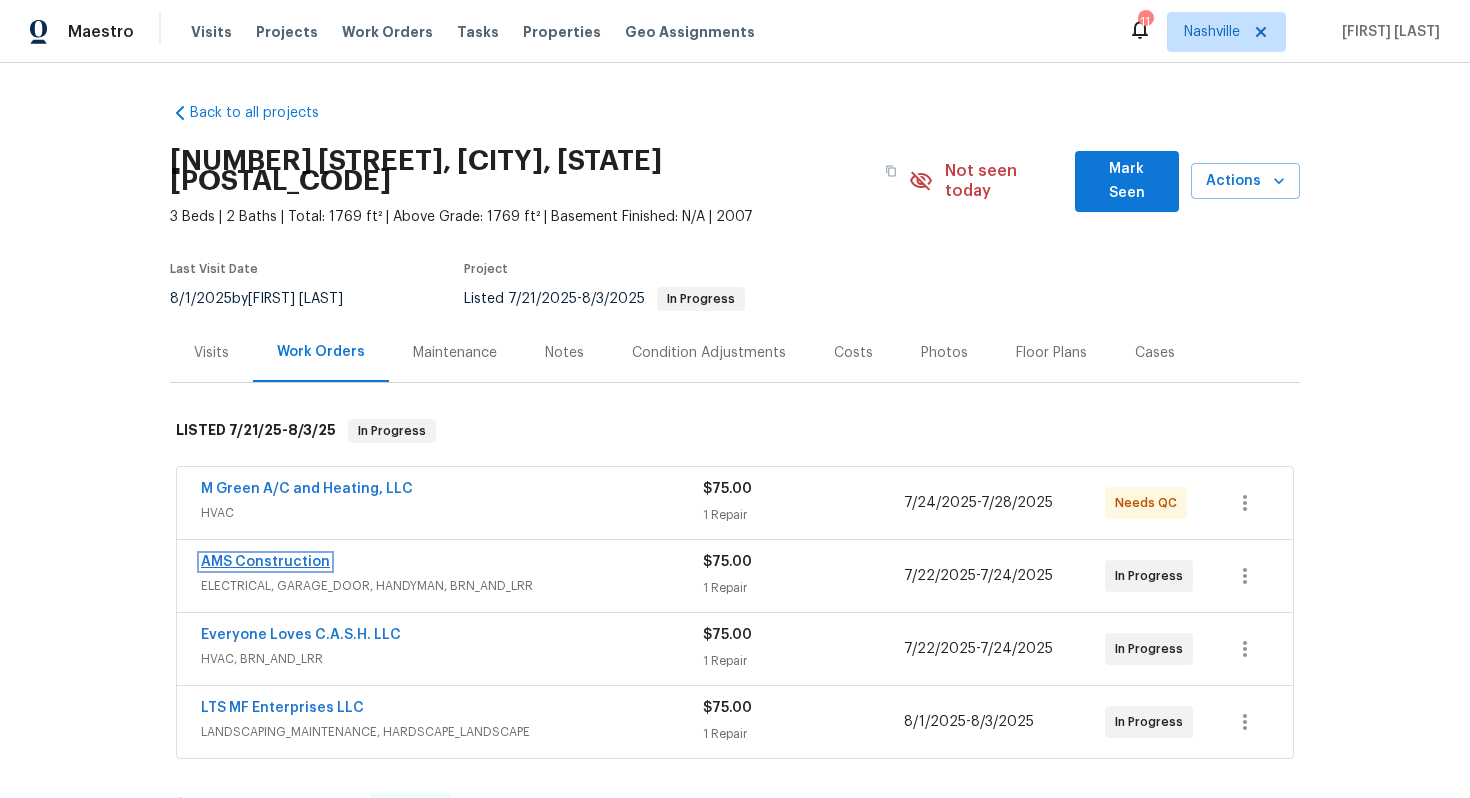 click on "AMS Construction" at bounding box center (265, 562) 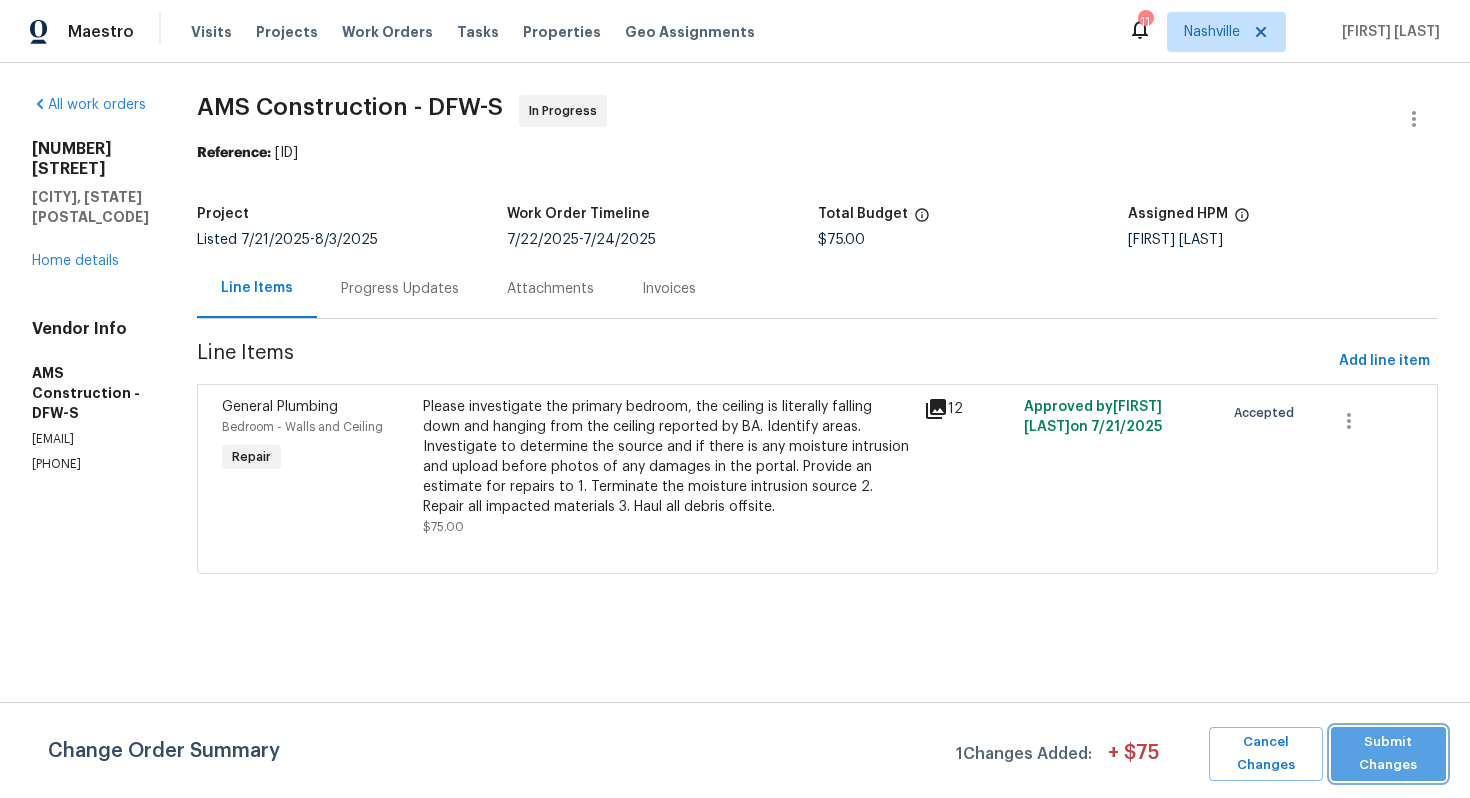 click on "Submit Changes" at bounding box center [1388, 754] 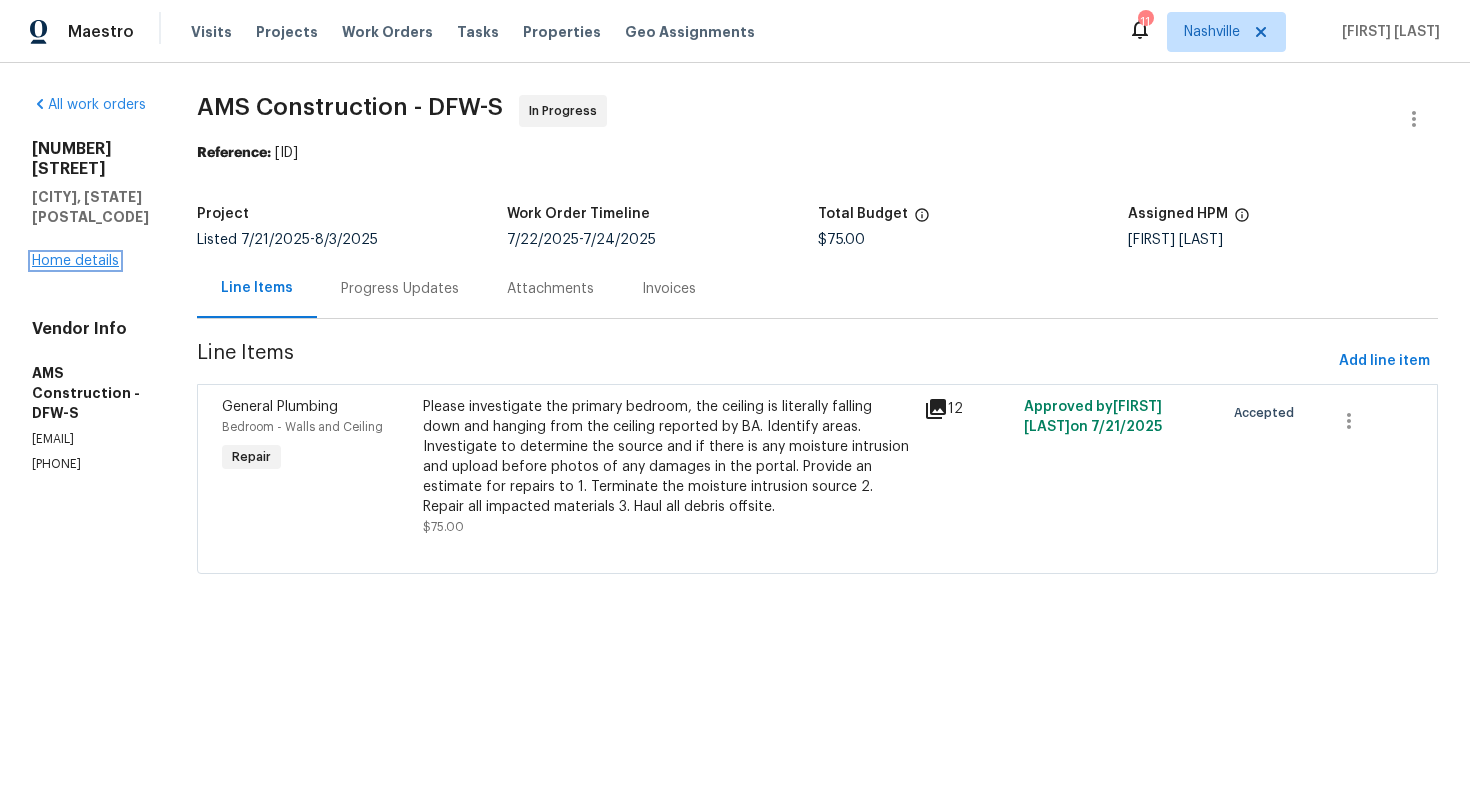 click on "Home details" at bounding box center [75, 261] 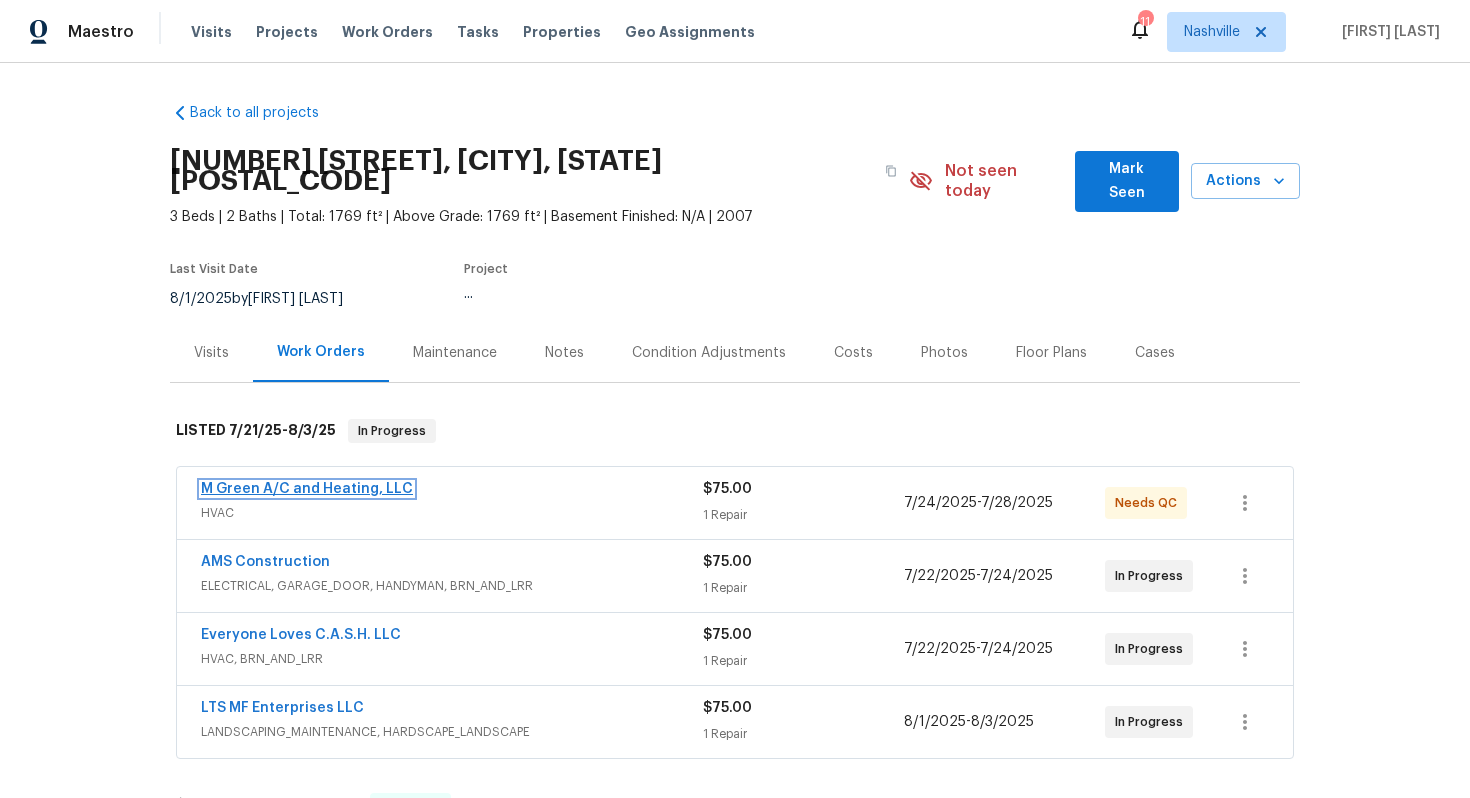 click on "M Green A/C and Heating, LLC" at bounding box center [307, 489] 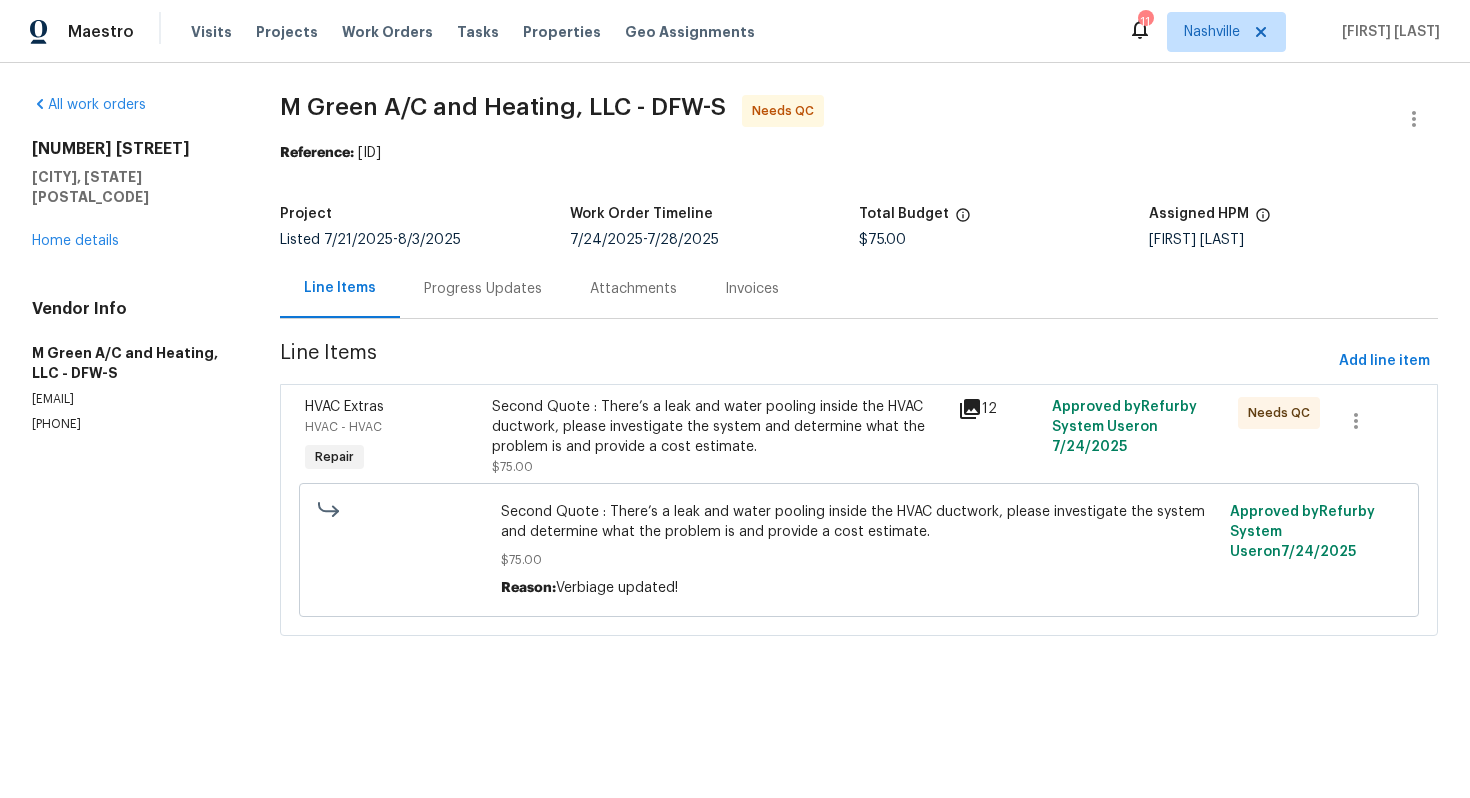 click on "Progress Updates" at bounding box center (483, 289) 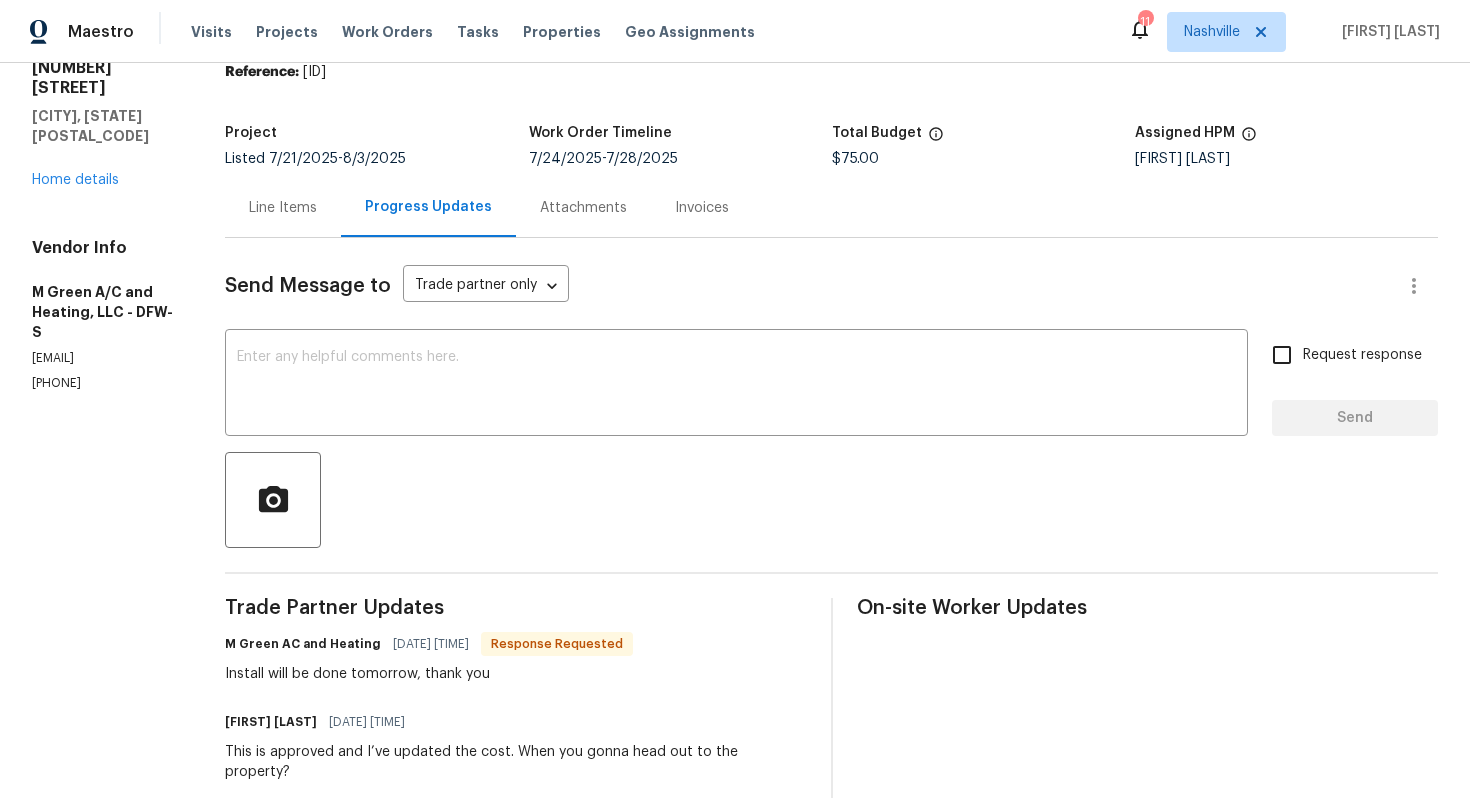 scroll, scrollTop: 0, scrollLeft: 0, axis: both 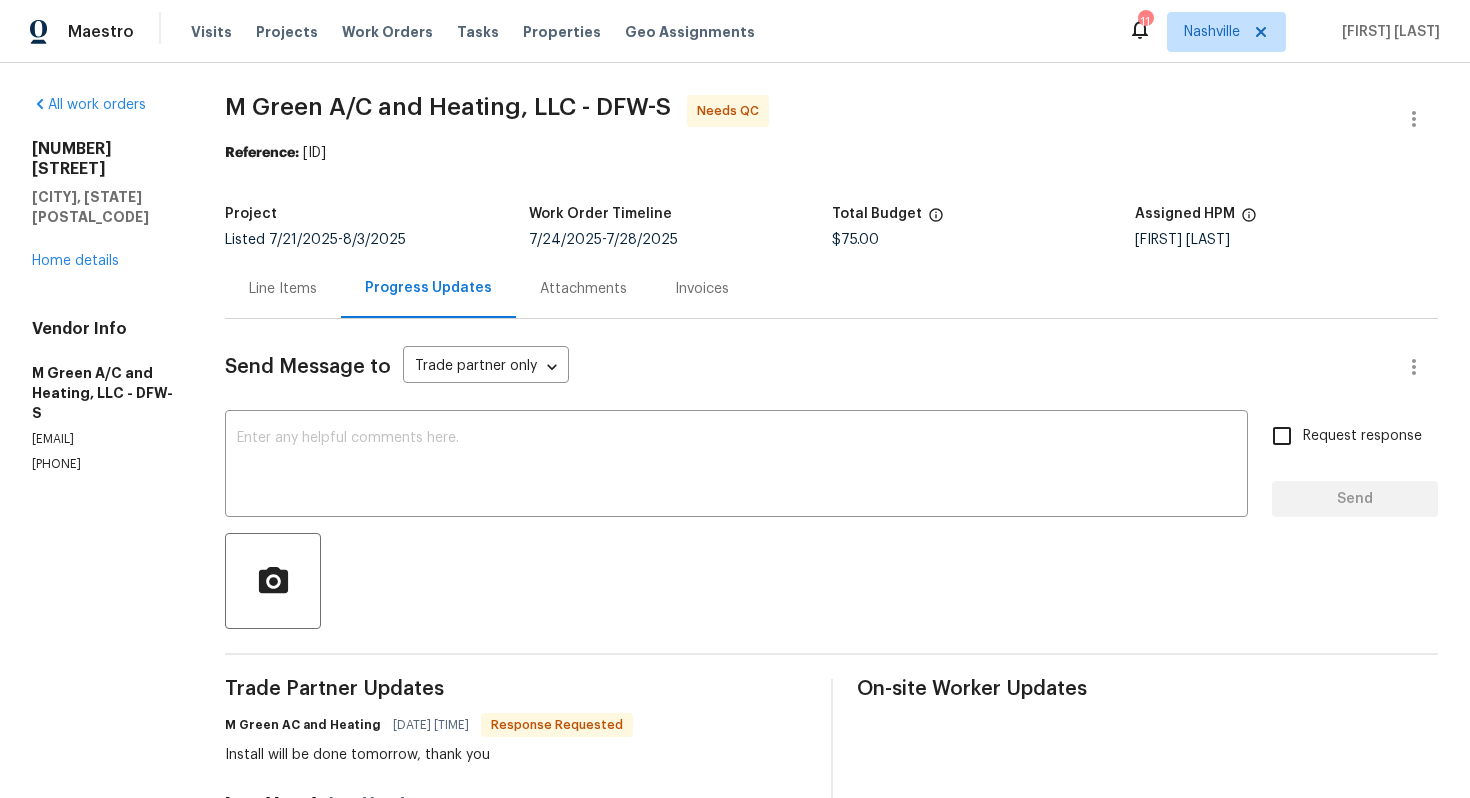 click on "Line Items" at bounding box center (283, 289) 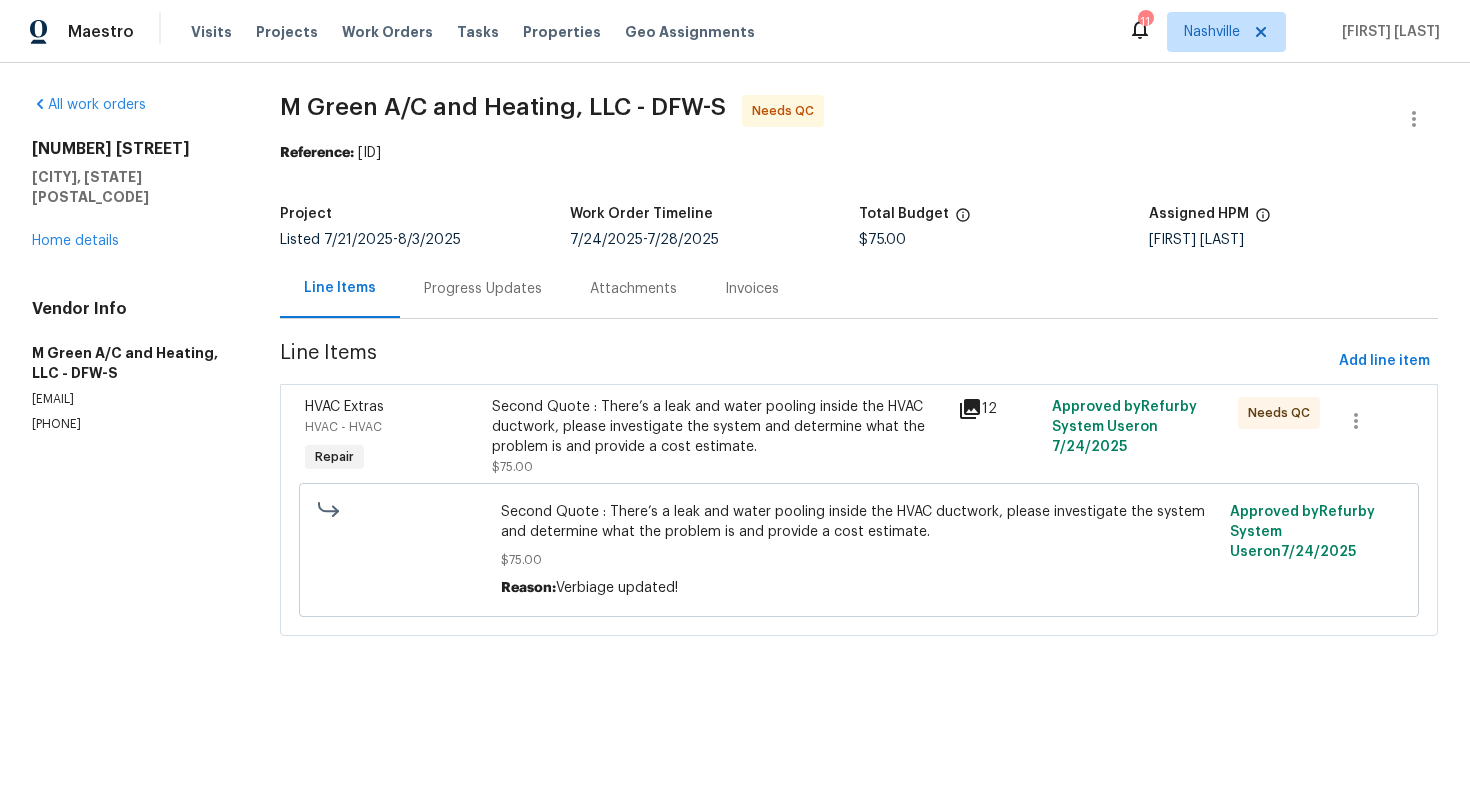 click on "Second Quote : There’s a leak and water pooling inside the HVAC ductwork, please investigate the system and determine what the problem is and provide a cost estimate." at bounding box center (719, 427) 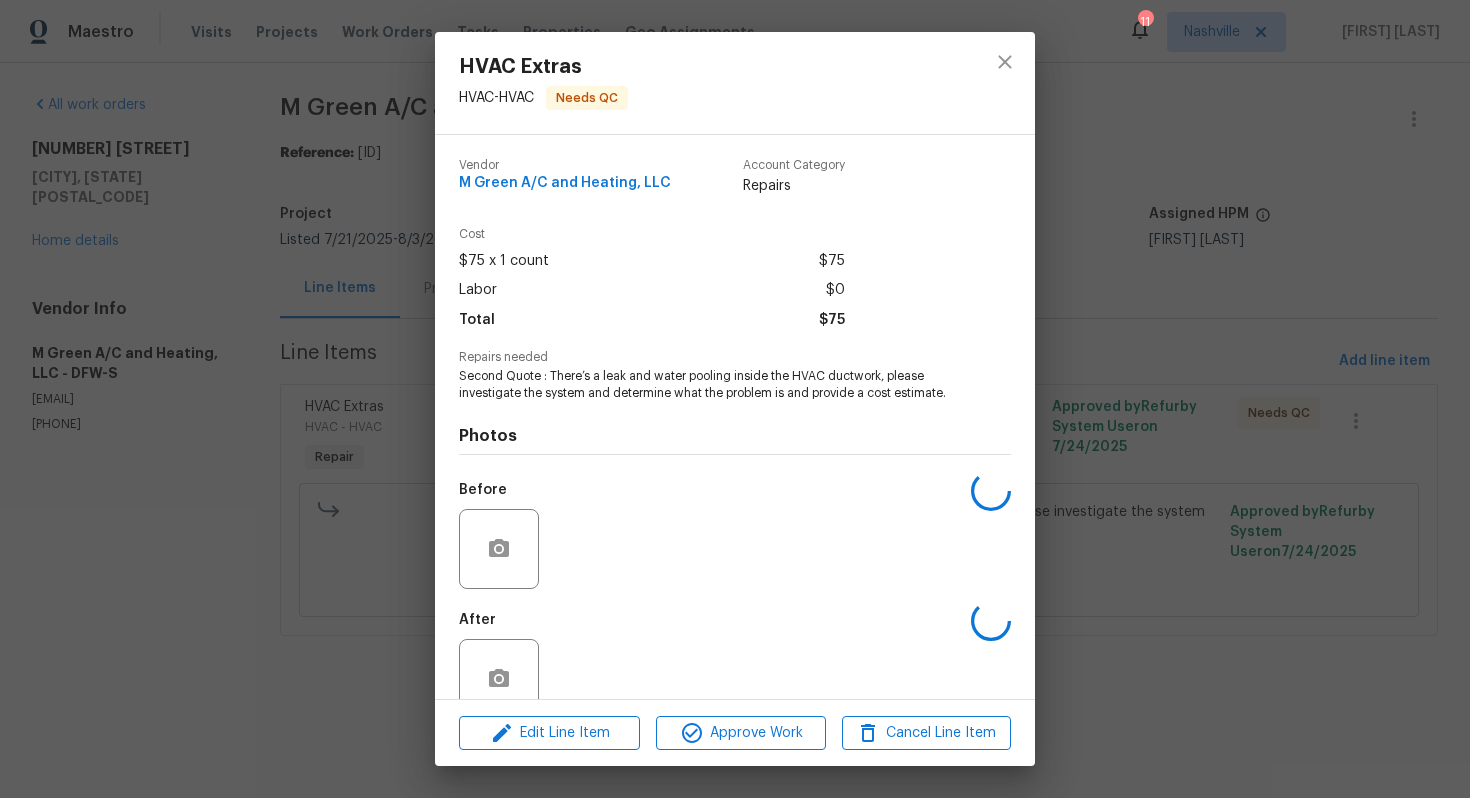 scroll, scrollTop: 15, scrollLeft: 0, axis: vertical 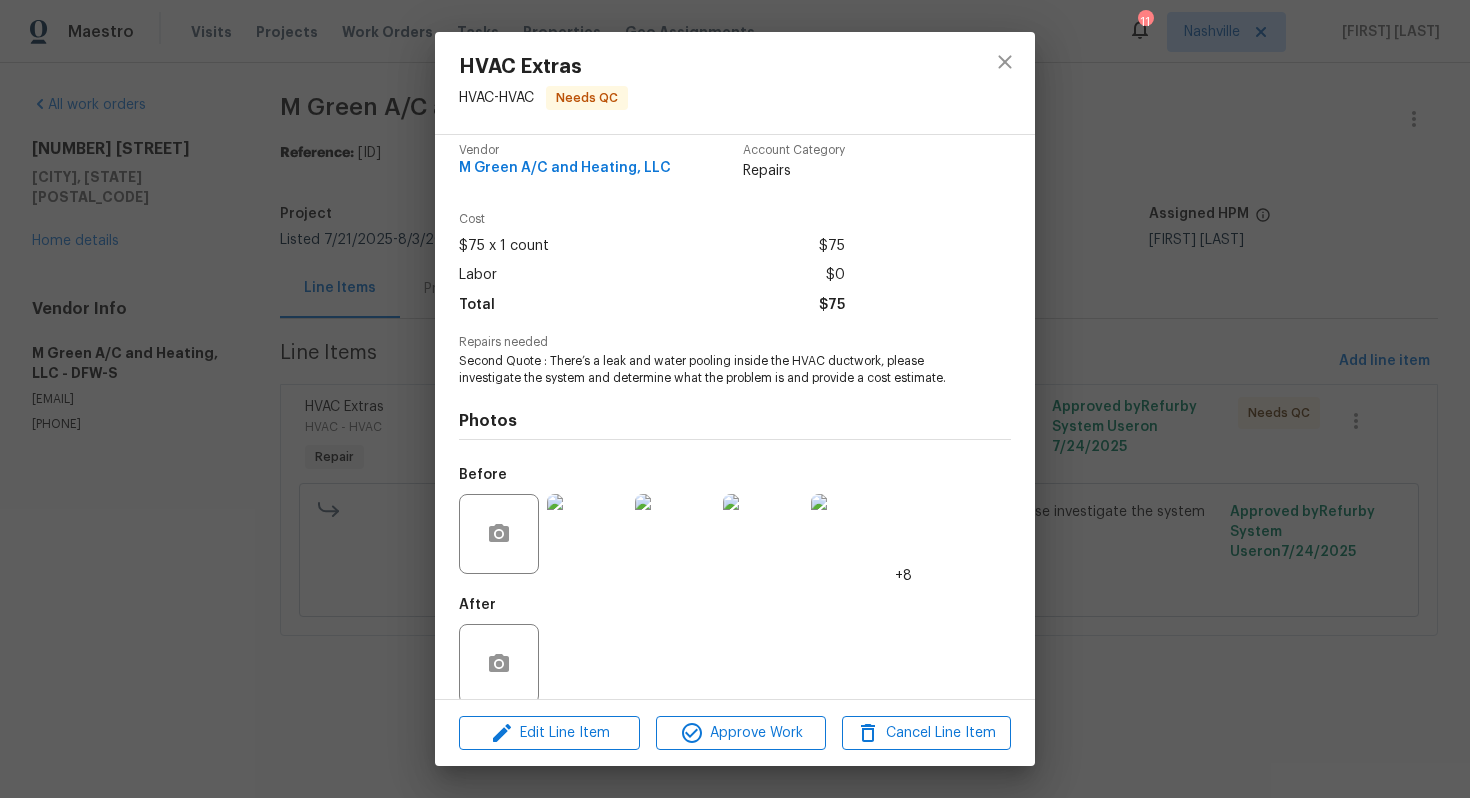 click at bounding box center (587, 534) 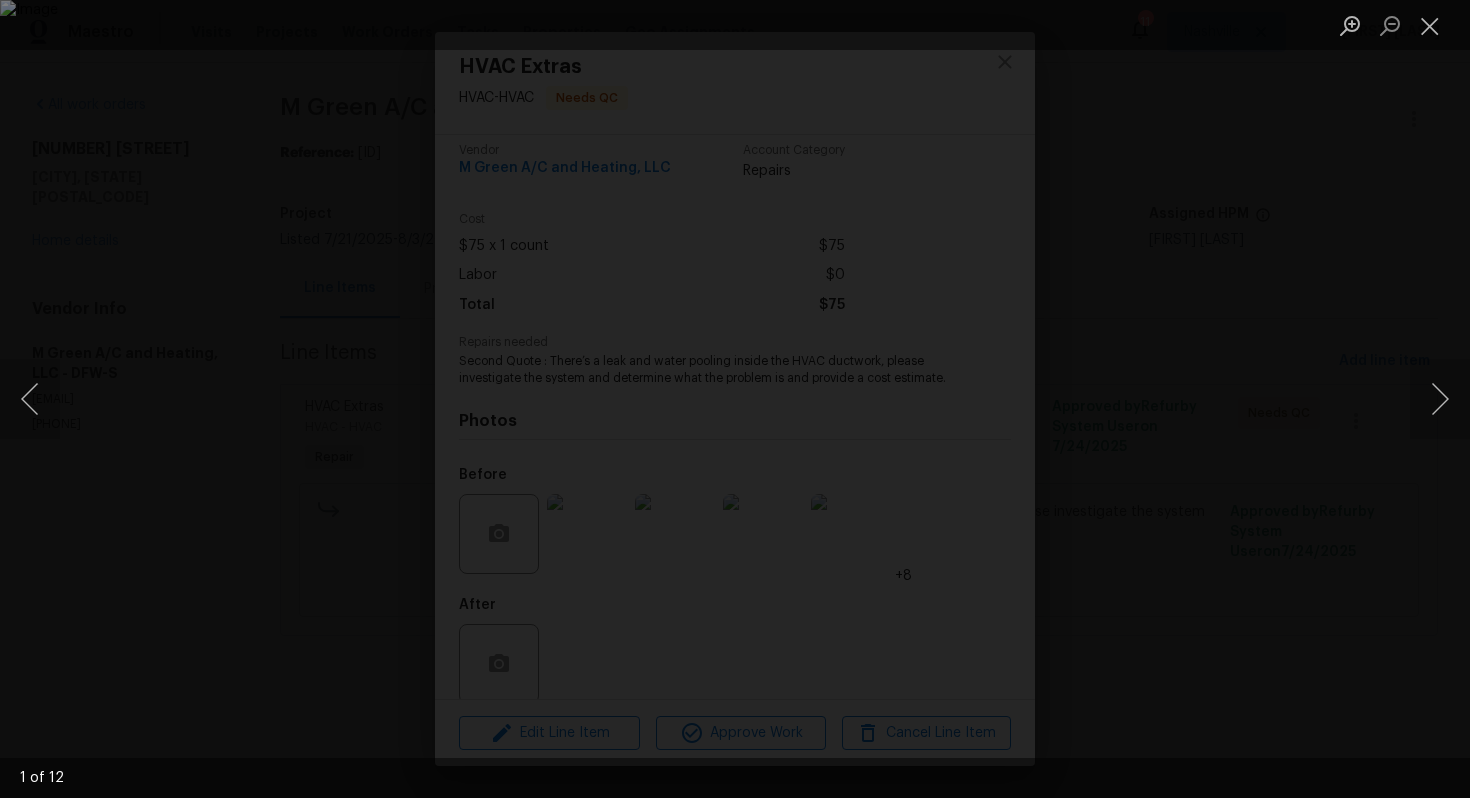 click at bounding box center (735, 399) 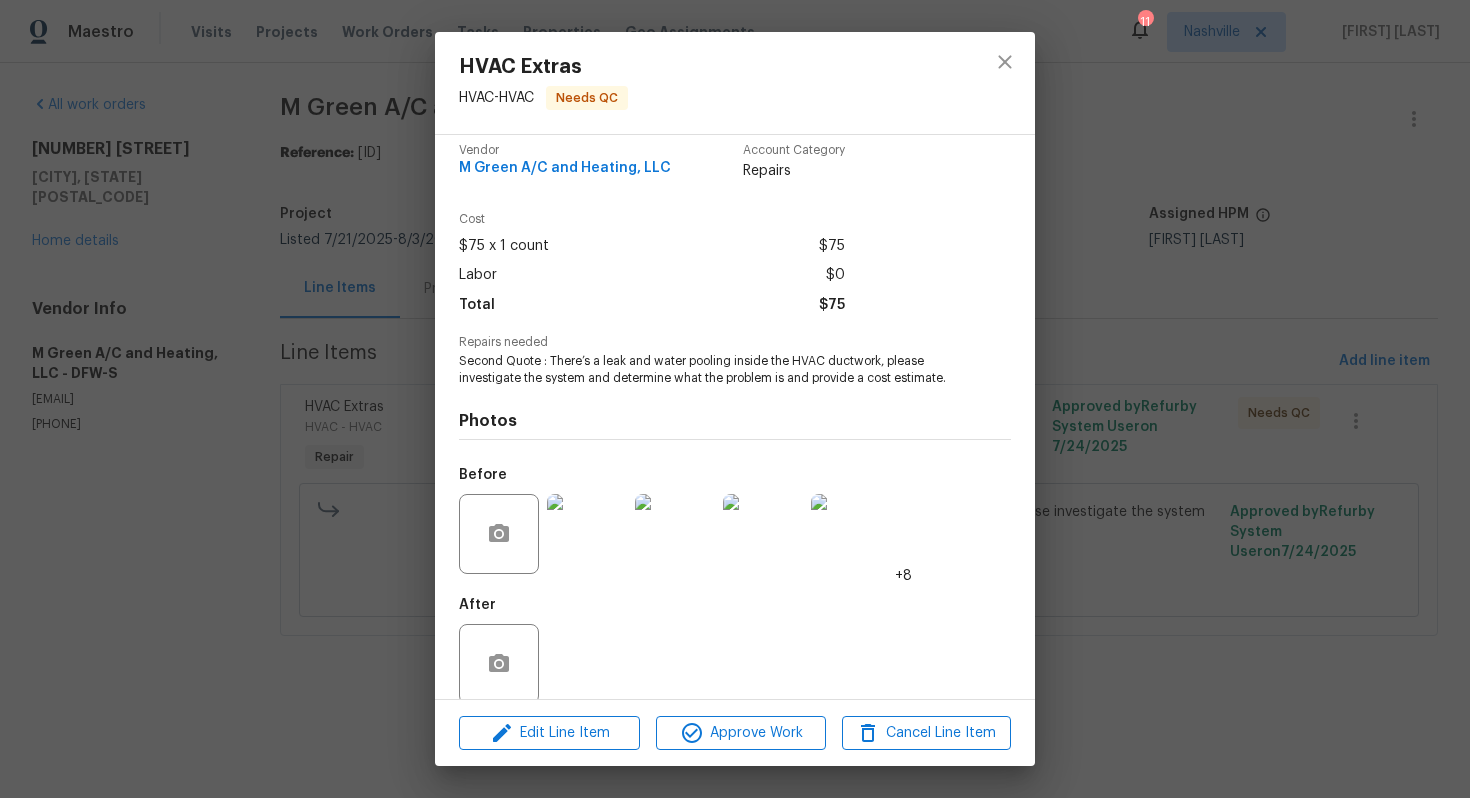 click at bounding box center (587, 534) 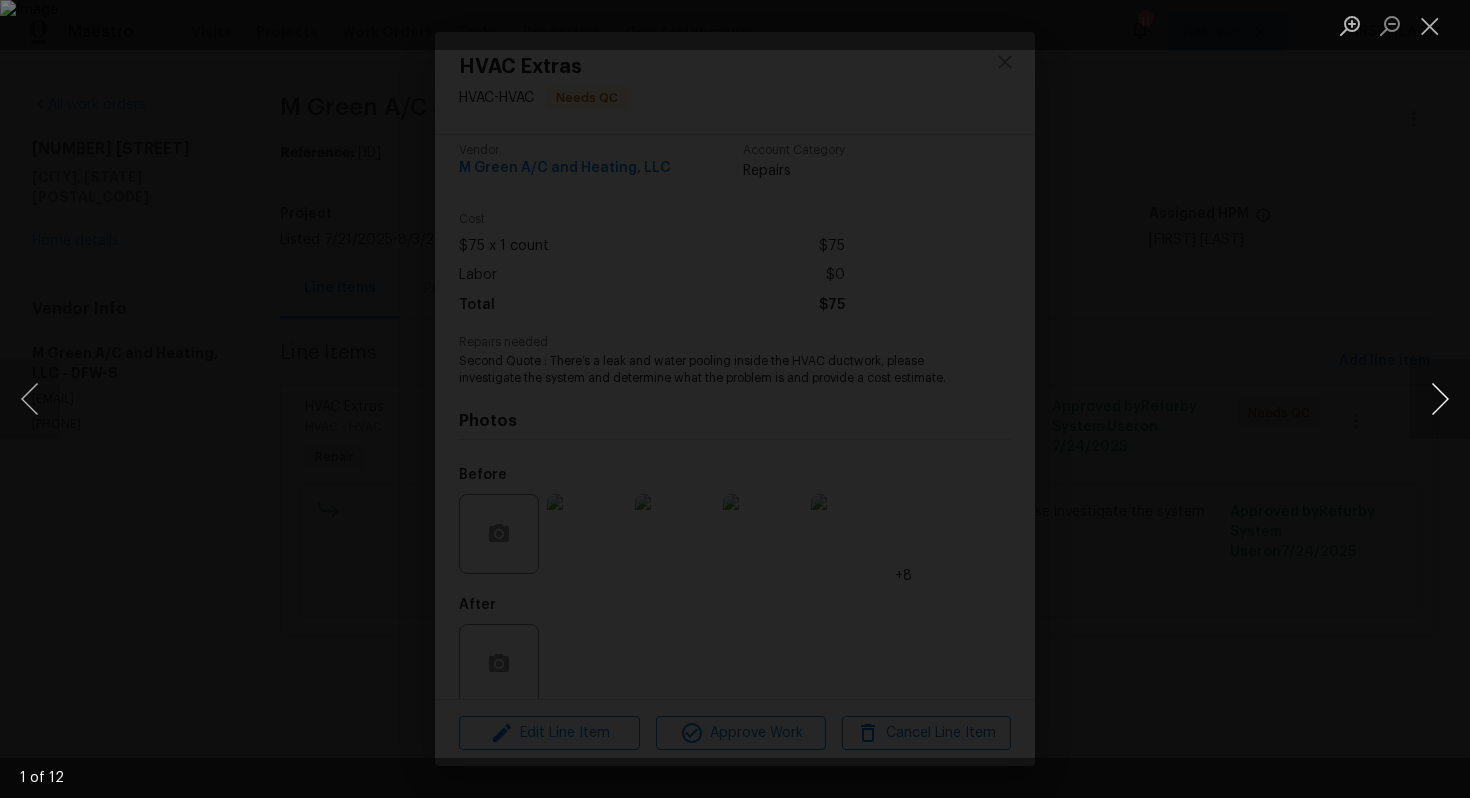 click at bounding box center [1440, 399] 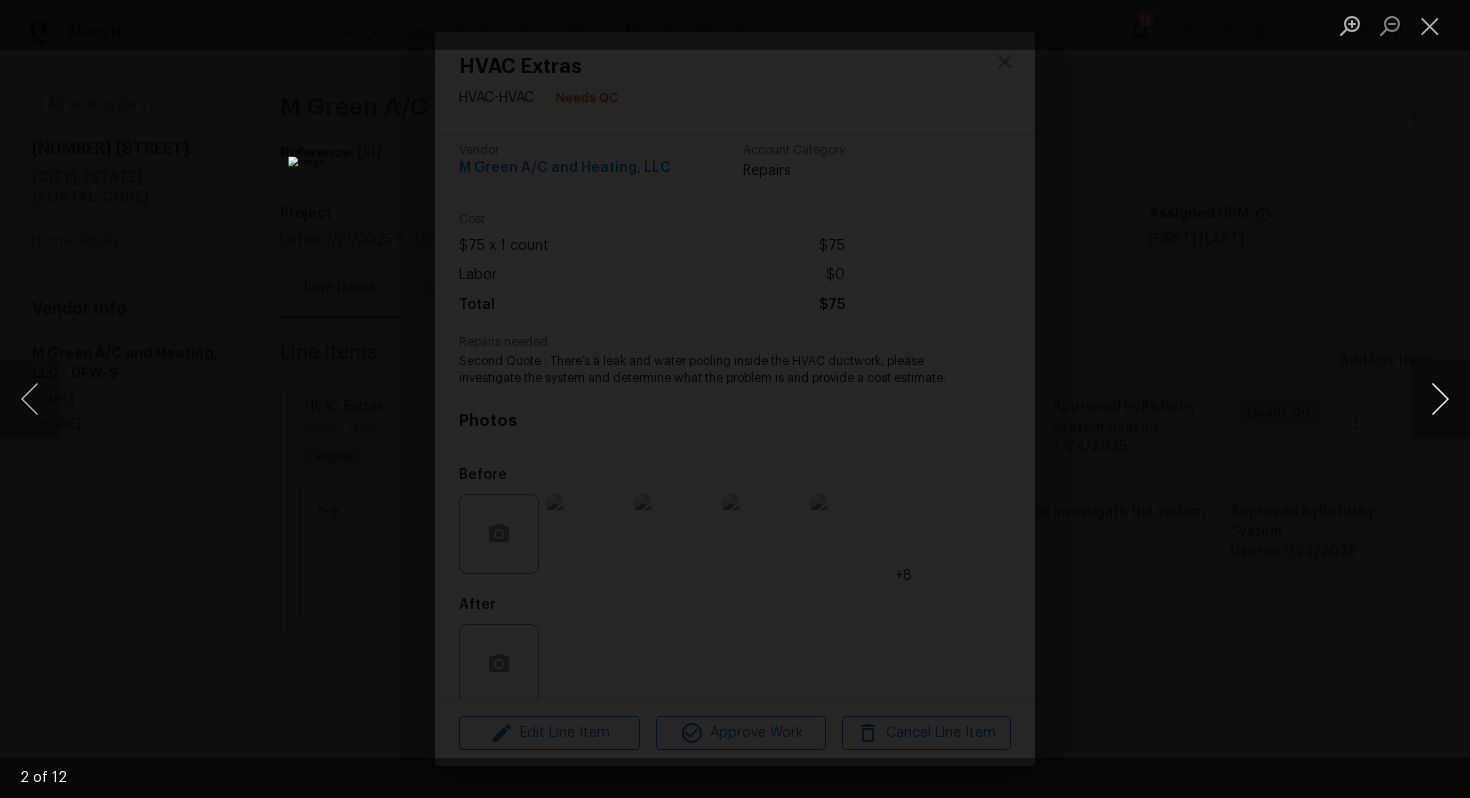 click at bounding box center [1440, 399] 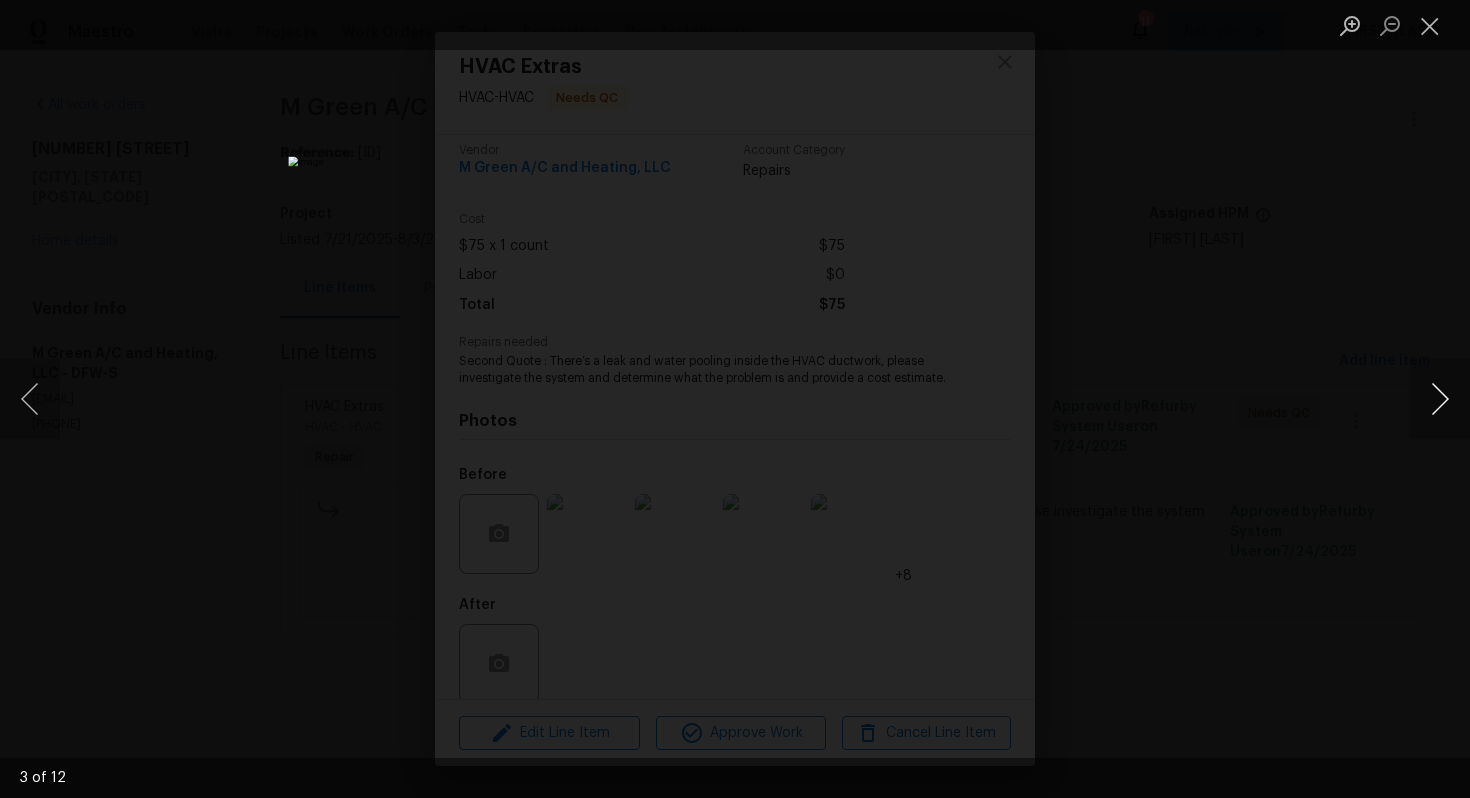 click at bounding box center [1440, 399] 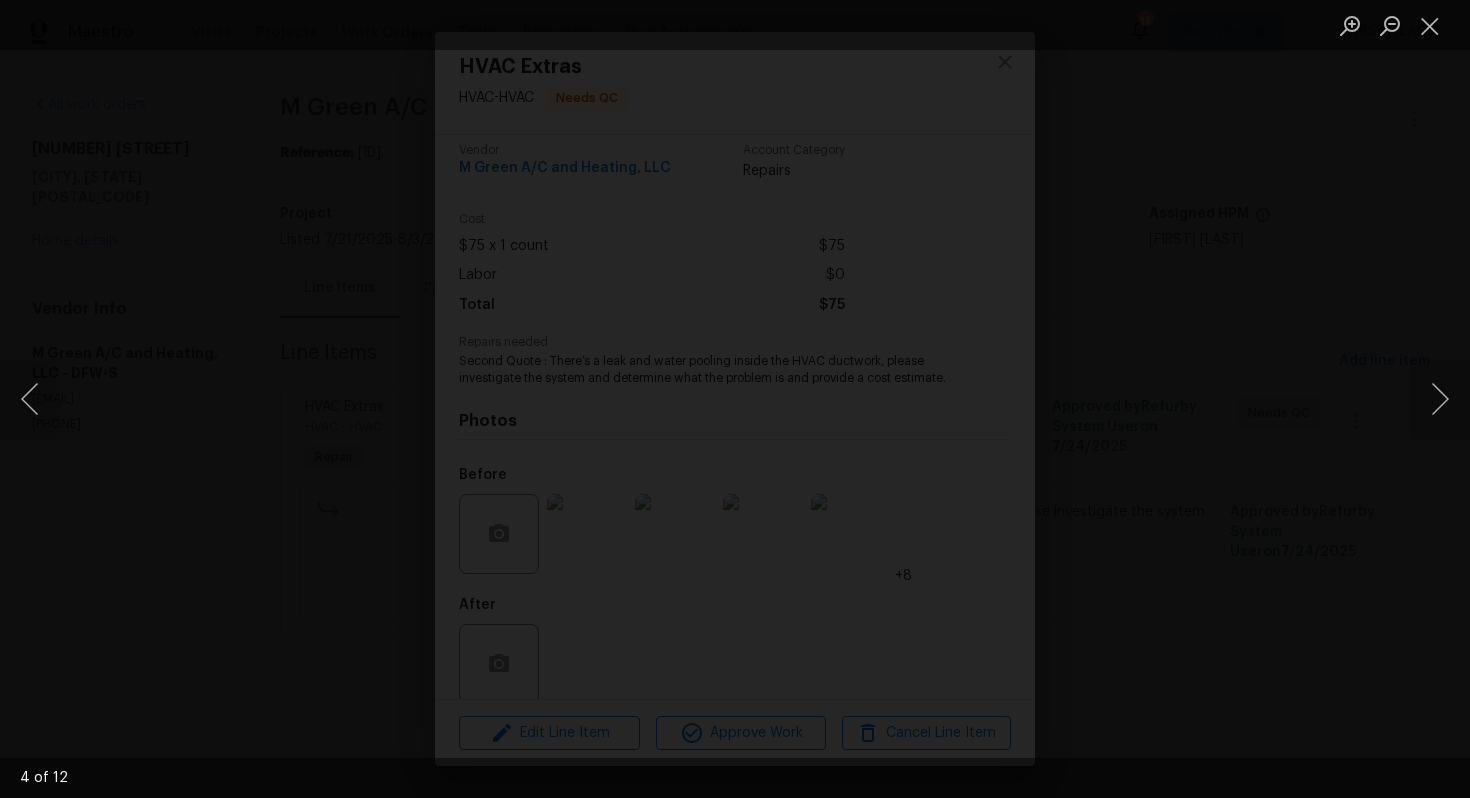 click at bounding box center [570, 572] 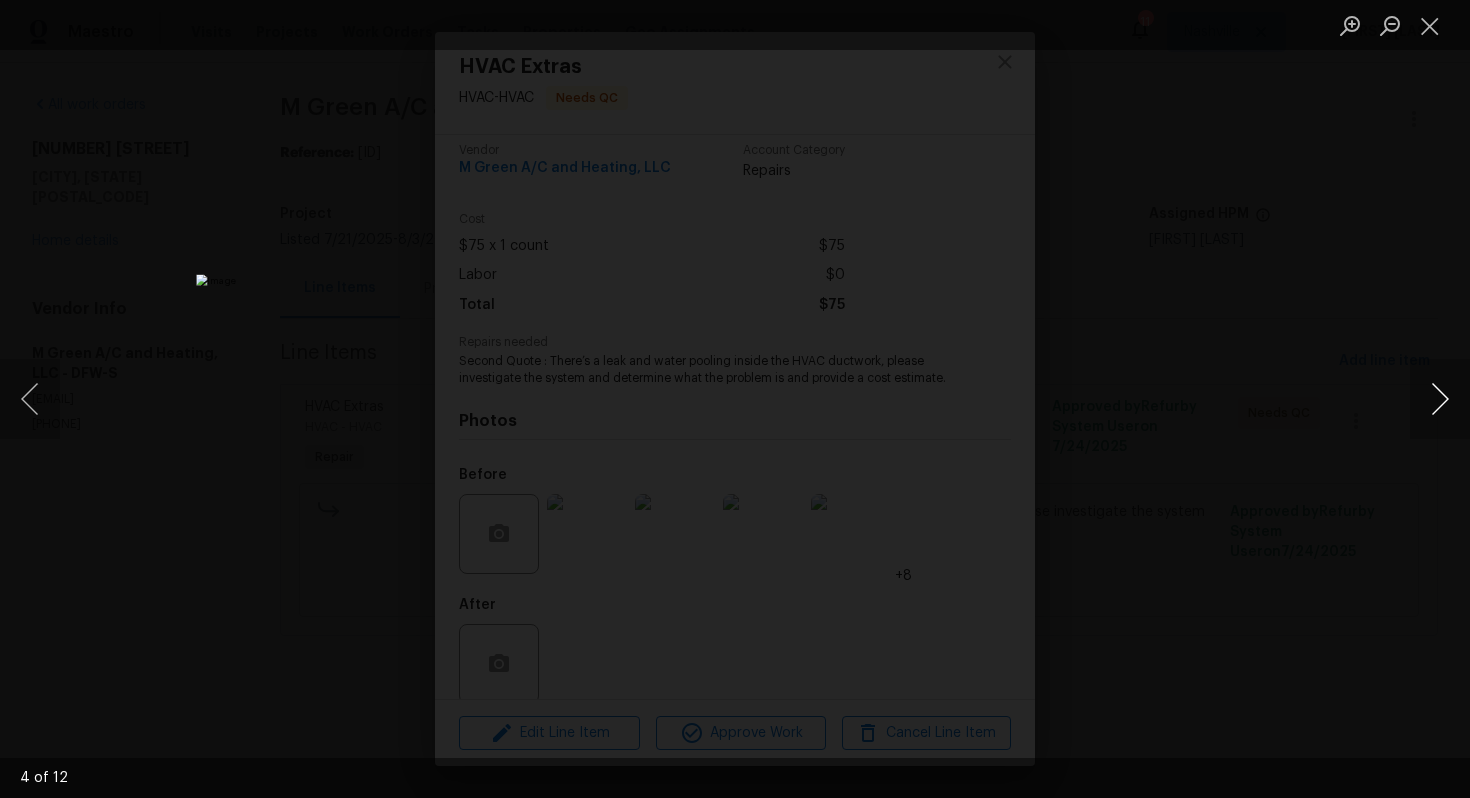 click at bounding box center (1440, 399) 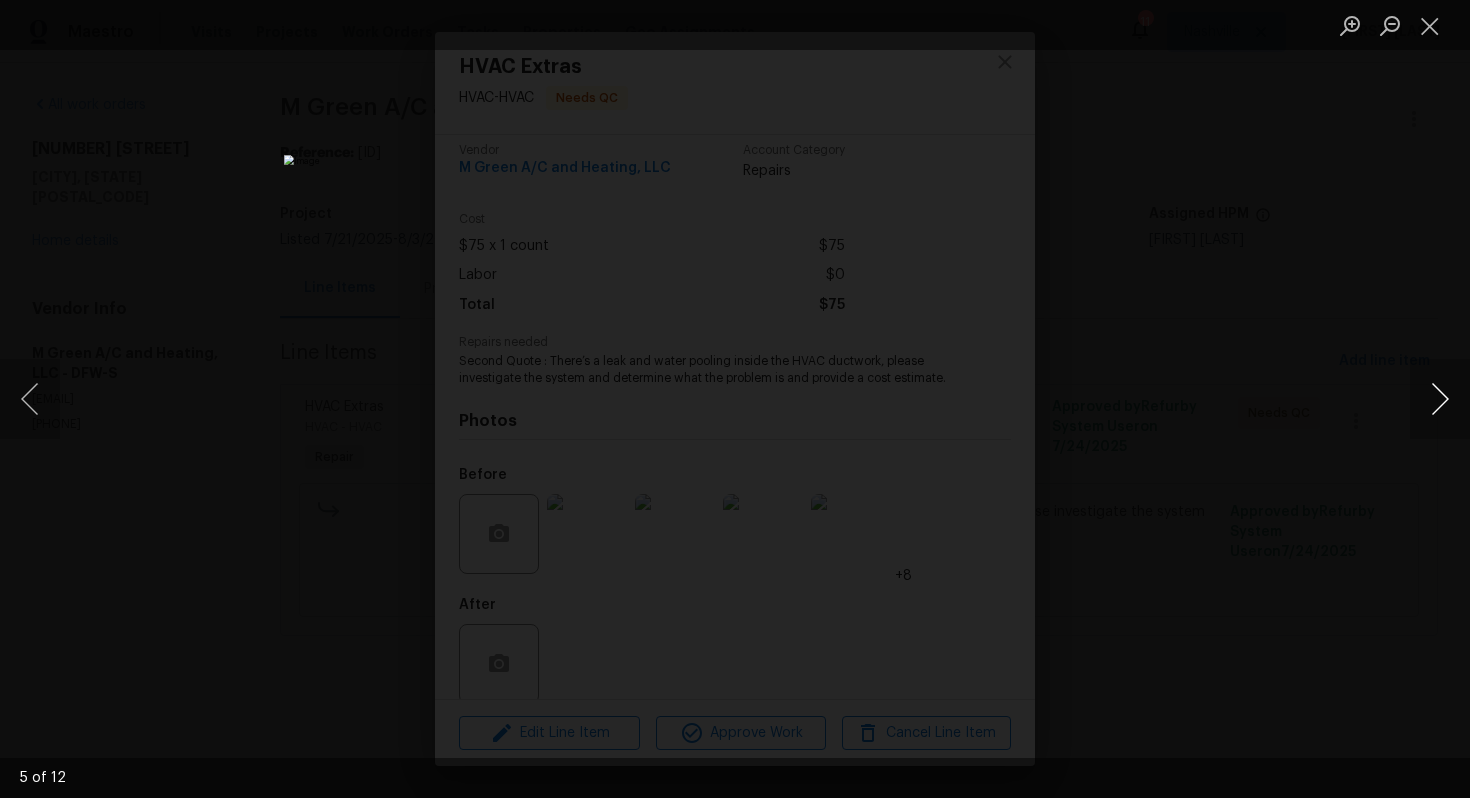 click at bounding box center (1440, 399) 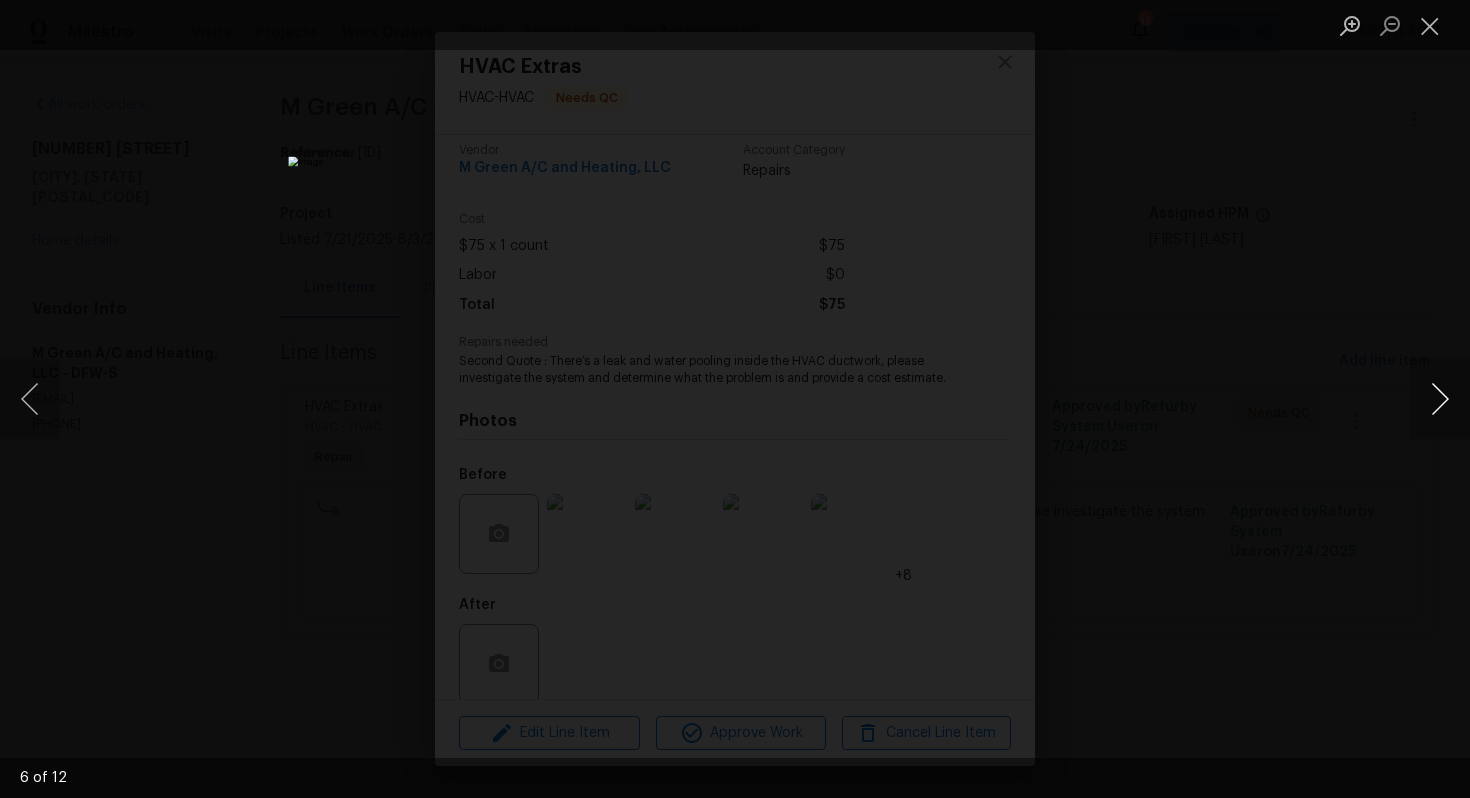 click at bounding box center [1440, 399] 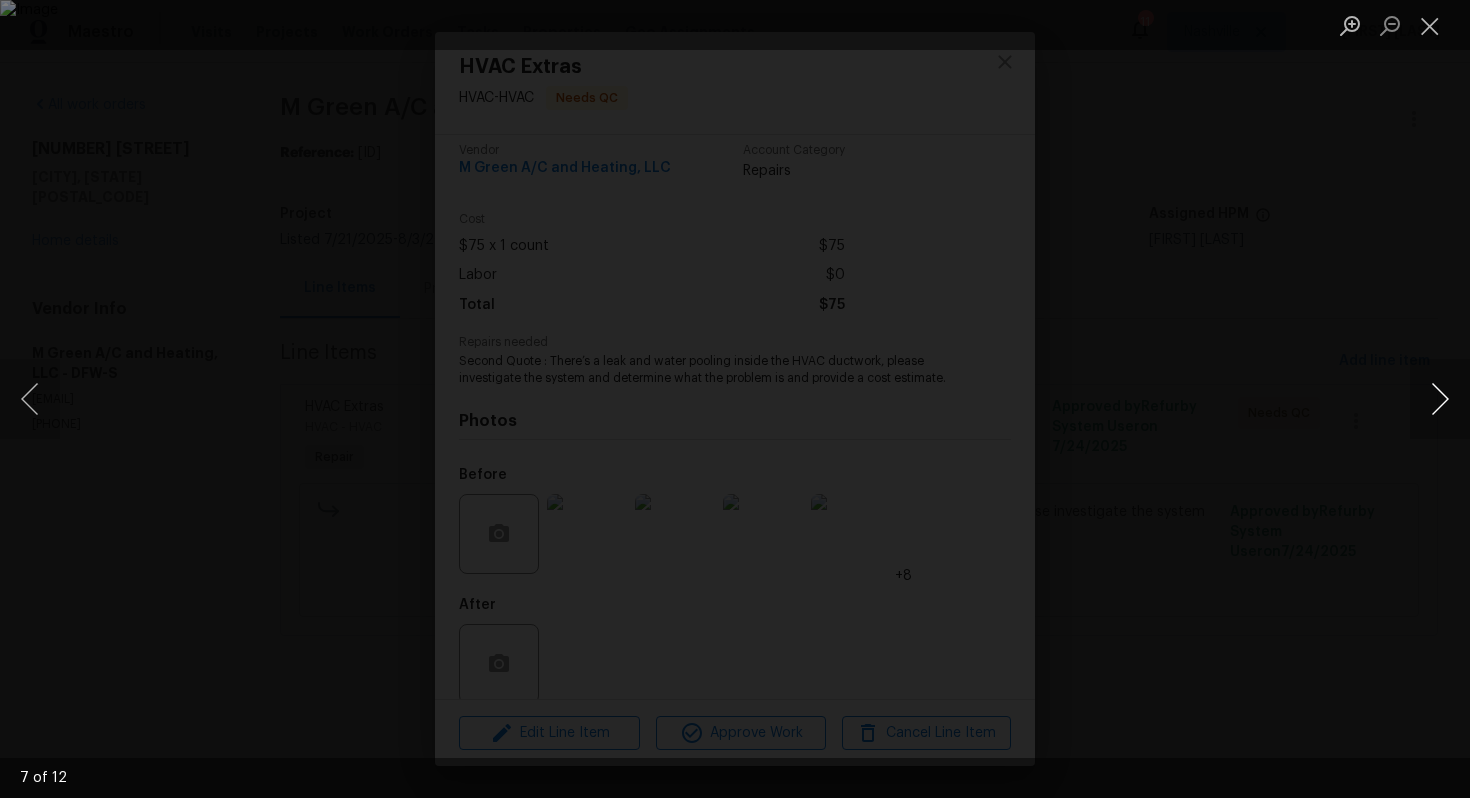 click at bounding box center (1440, 399) 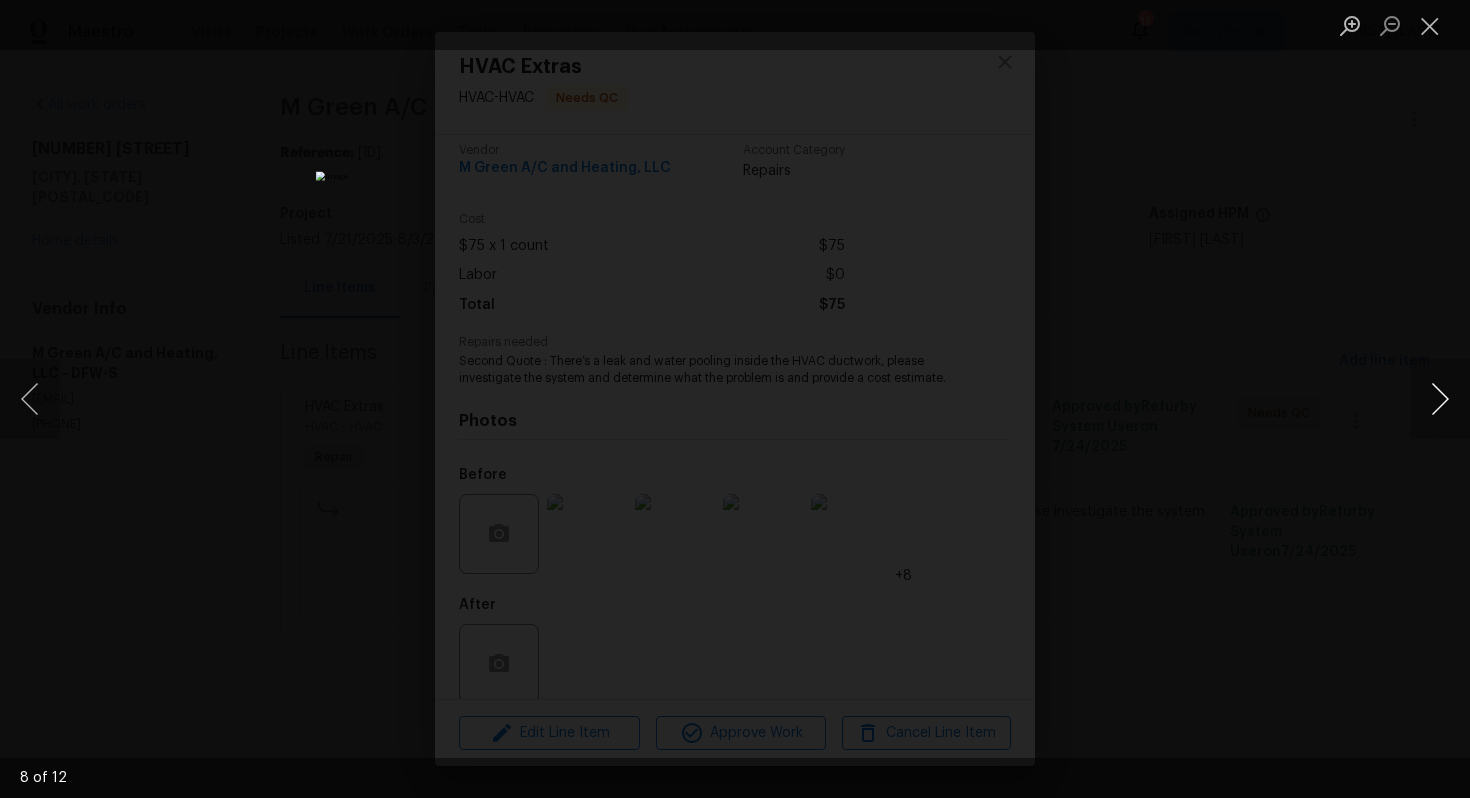 click at bounding box center [1440, 399] 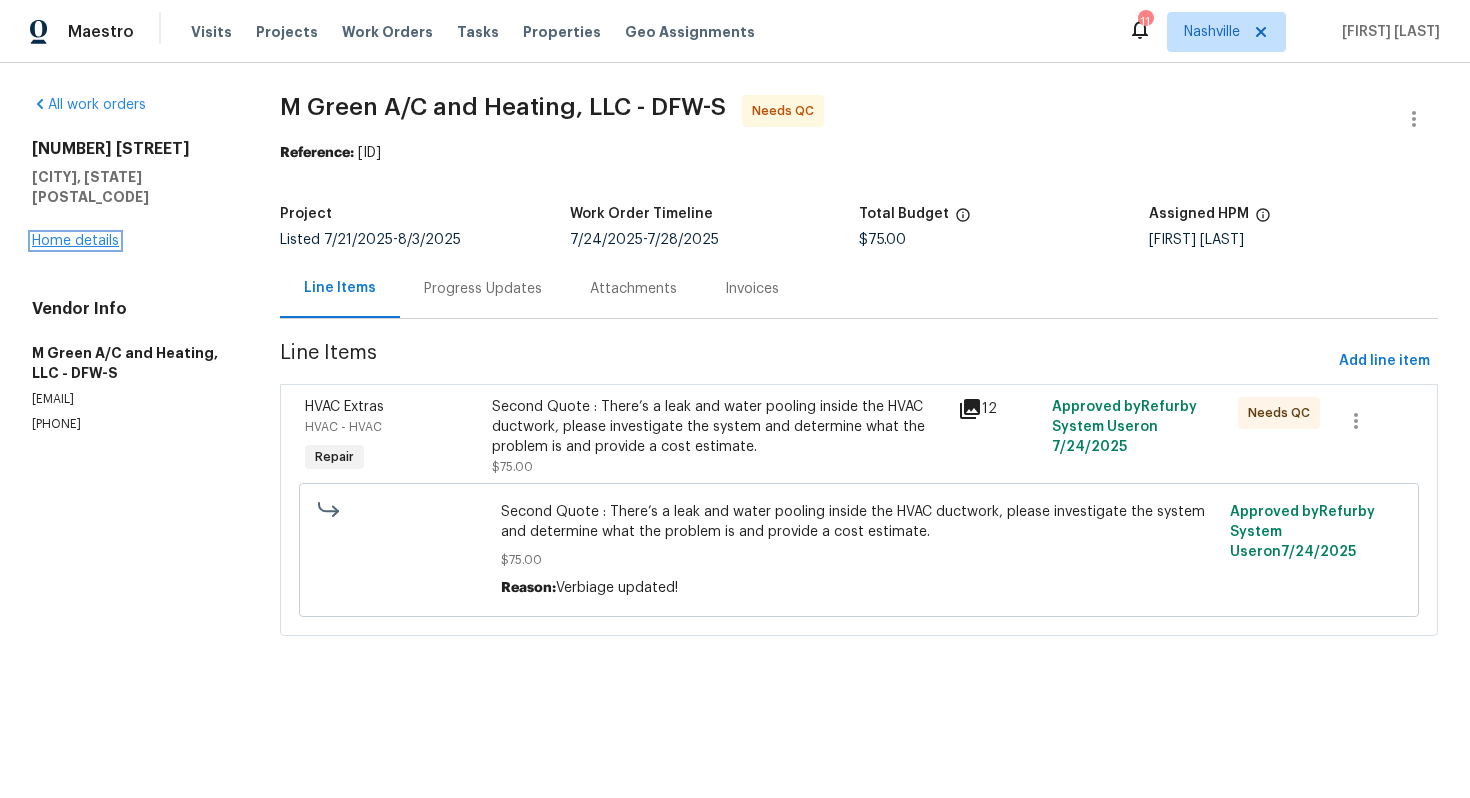 click on "Home details" at bounding box center (75, 241) 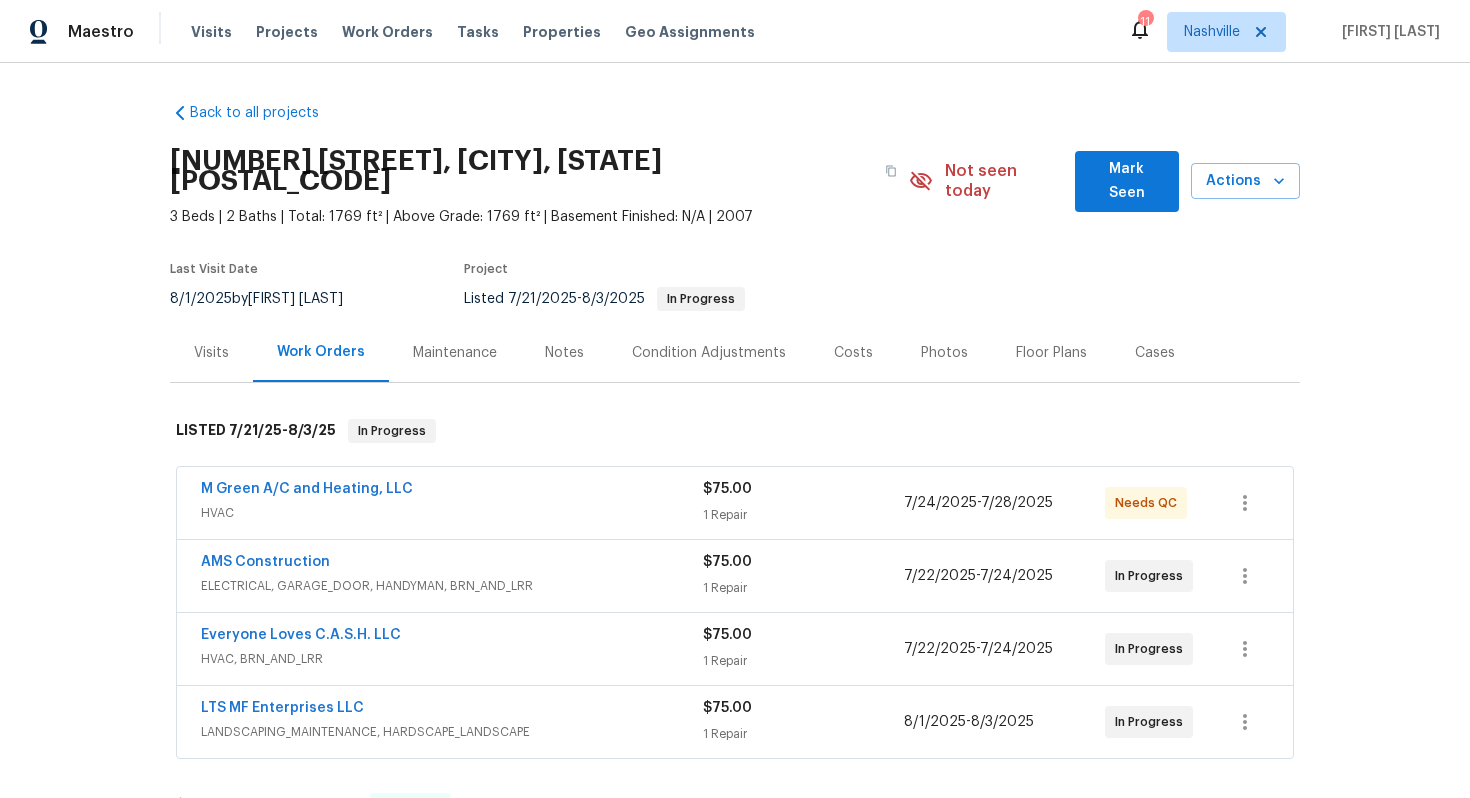 click on "Everyone Loves C.A.S.H. LLC" at bounding box center (301, 635) 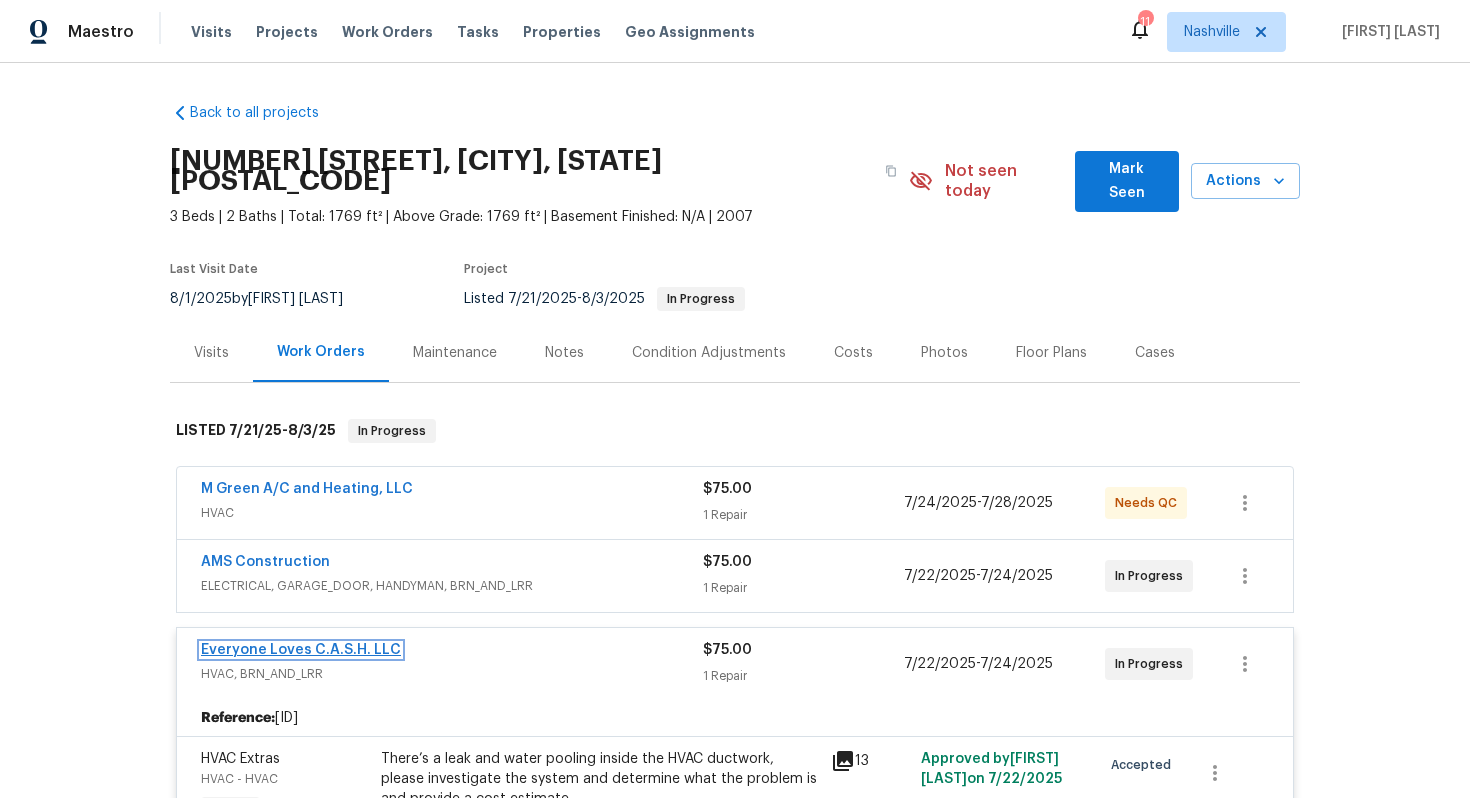 click on "Everyone Loves C.A.S.H. LLC" at bounding box center (301, 650) 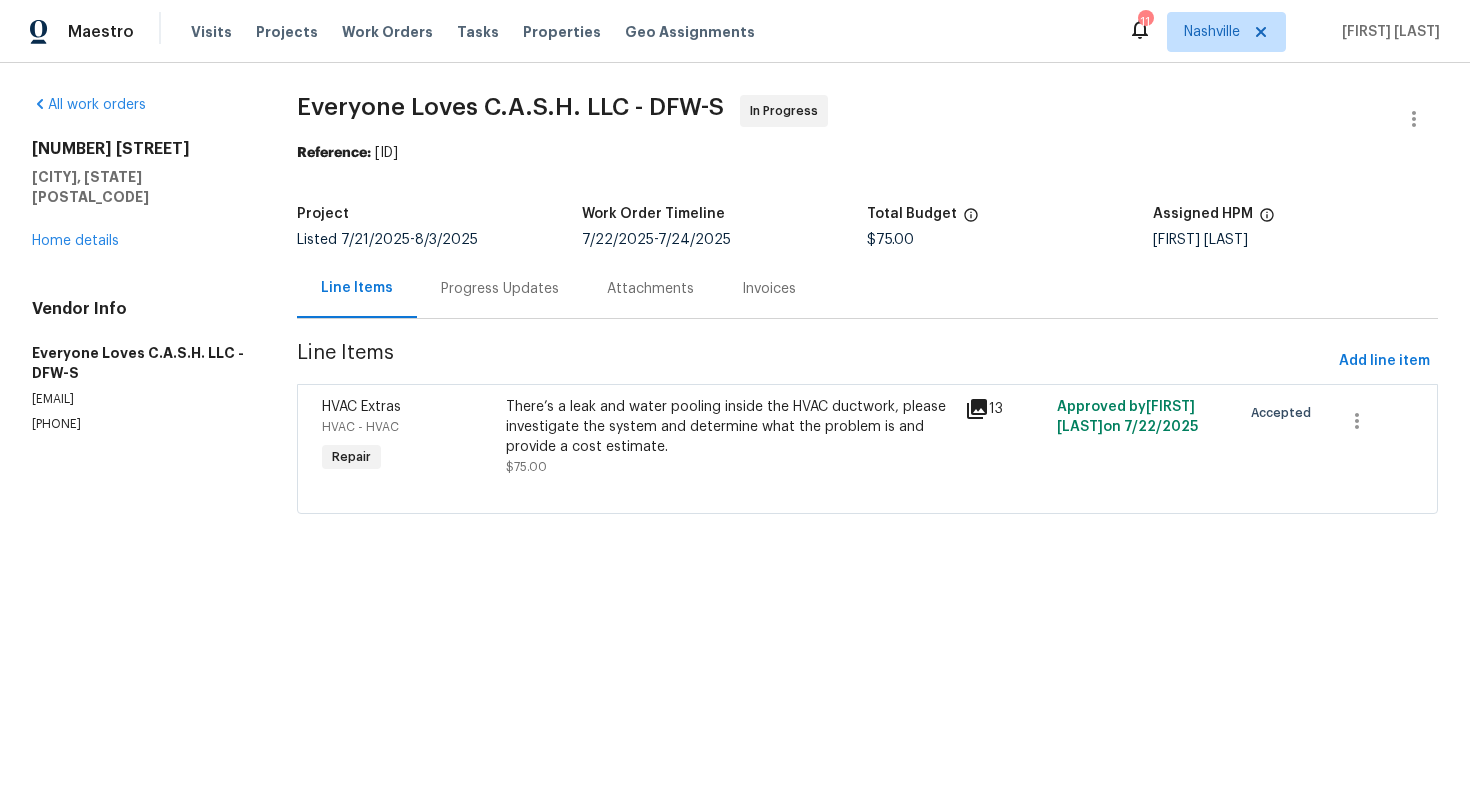 click on "There’s a leak and water pooling inside the  HVAC ductwork, please investigate the system and determine what the problem is and provide a cost estimate." at bounding box center (730, 427) 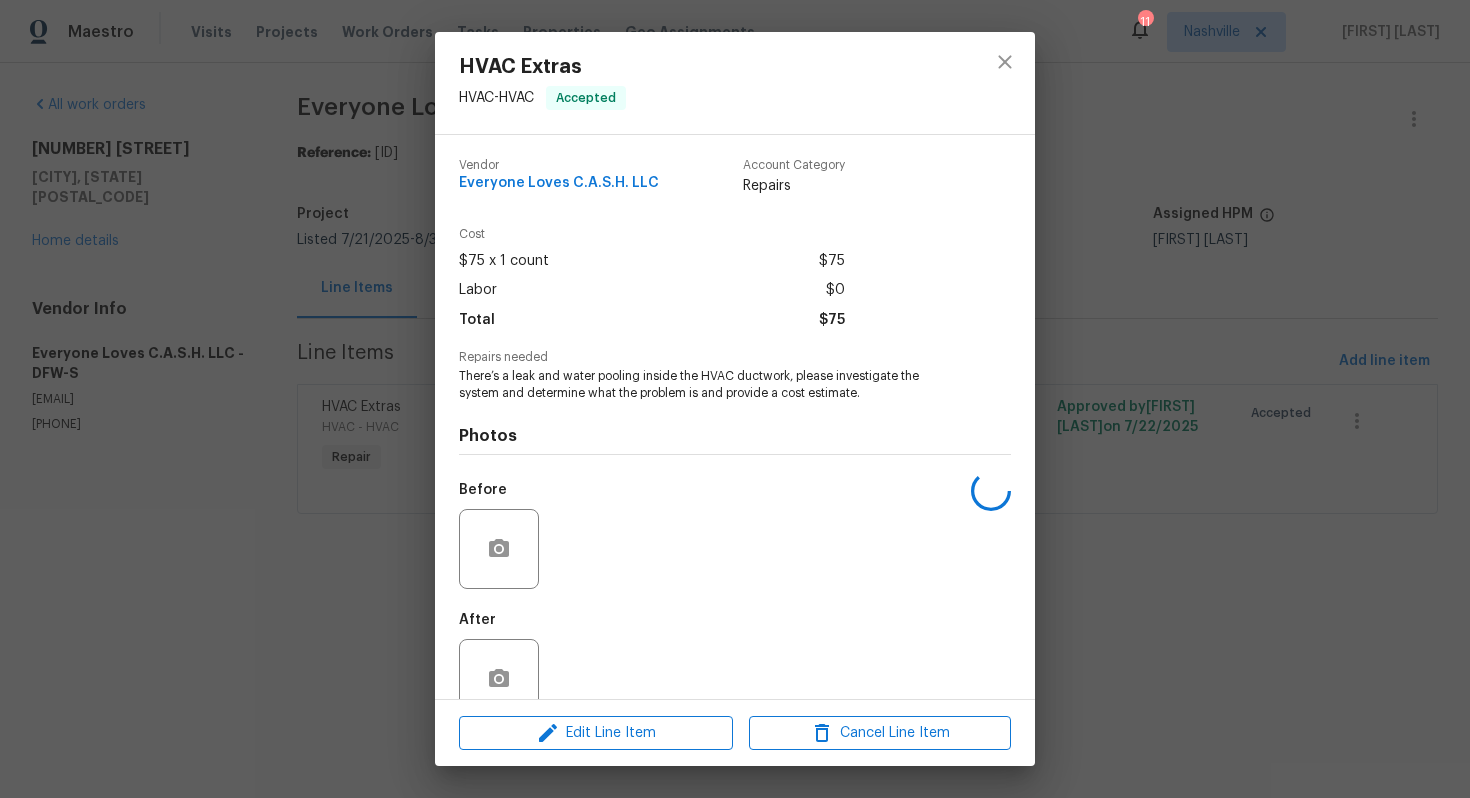 scroll, scrollTop: 15, scrollLeft: 0, axis: vertical 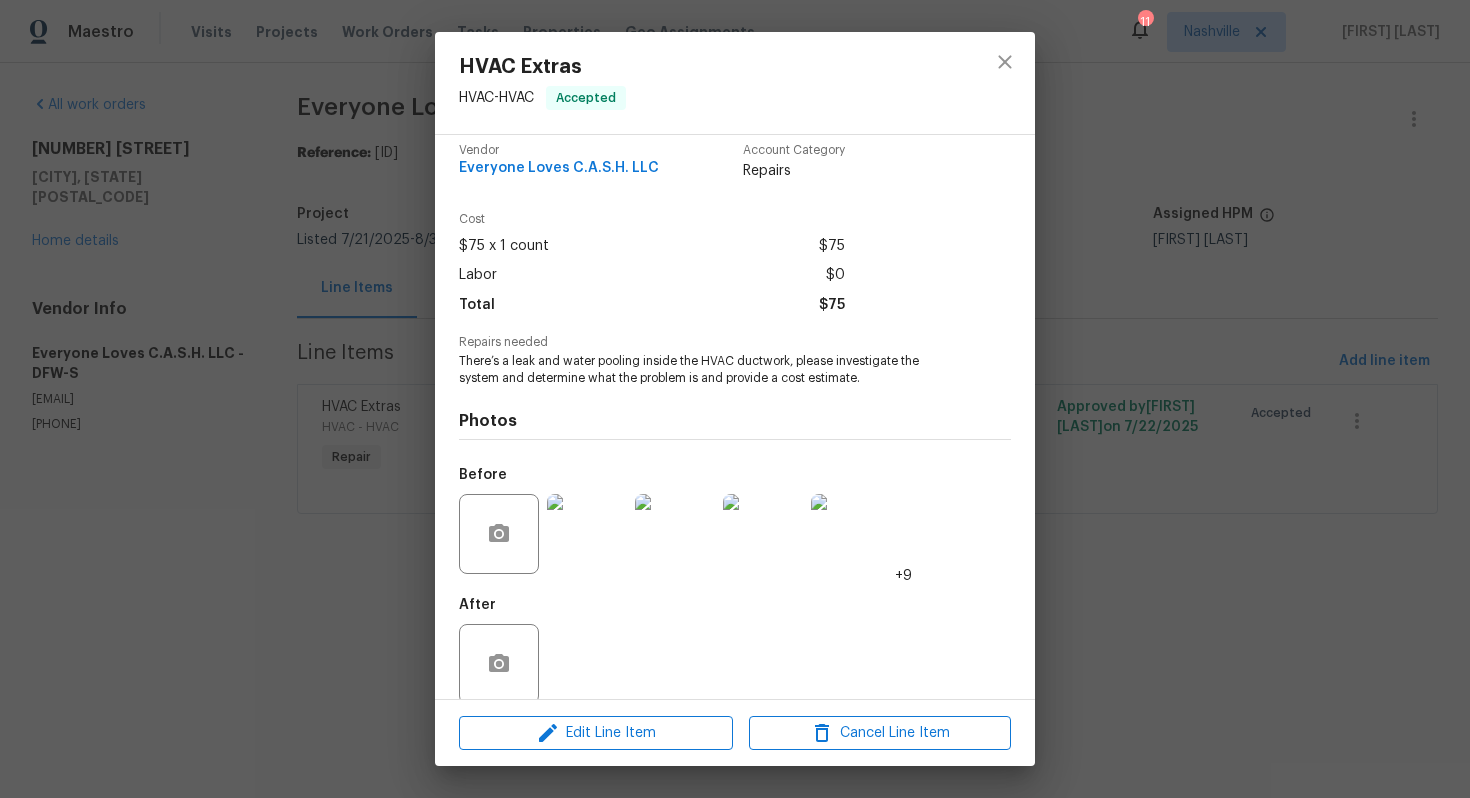 click at bounding box center [587, 534] 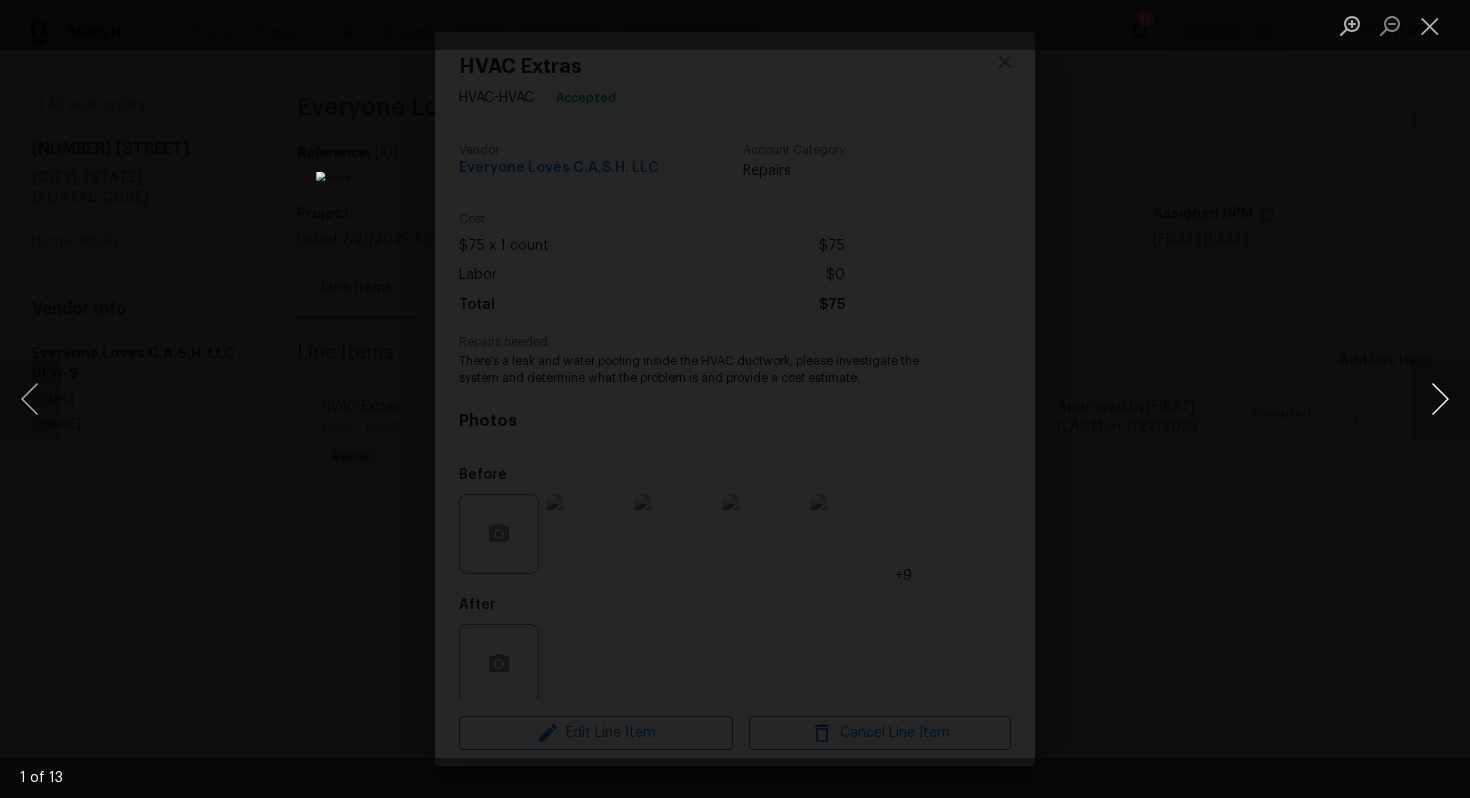 click at bounding box center [1440, 399] 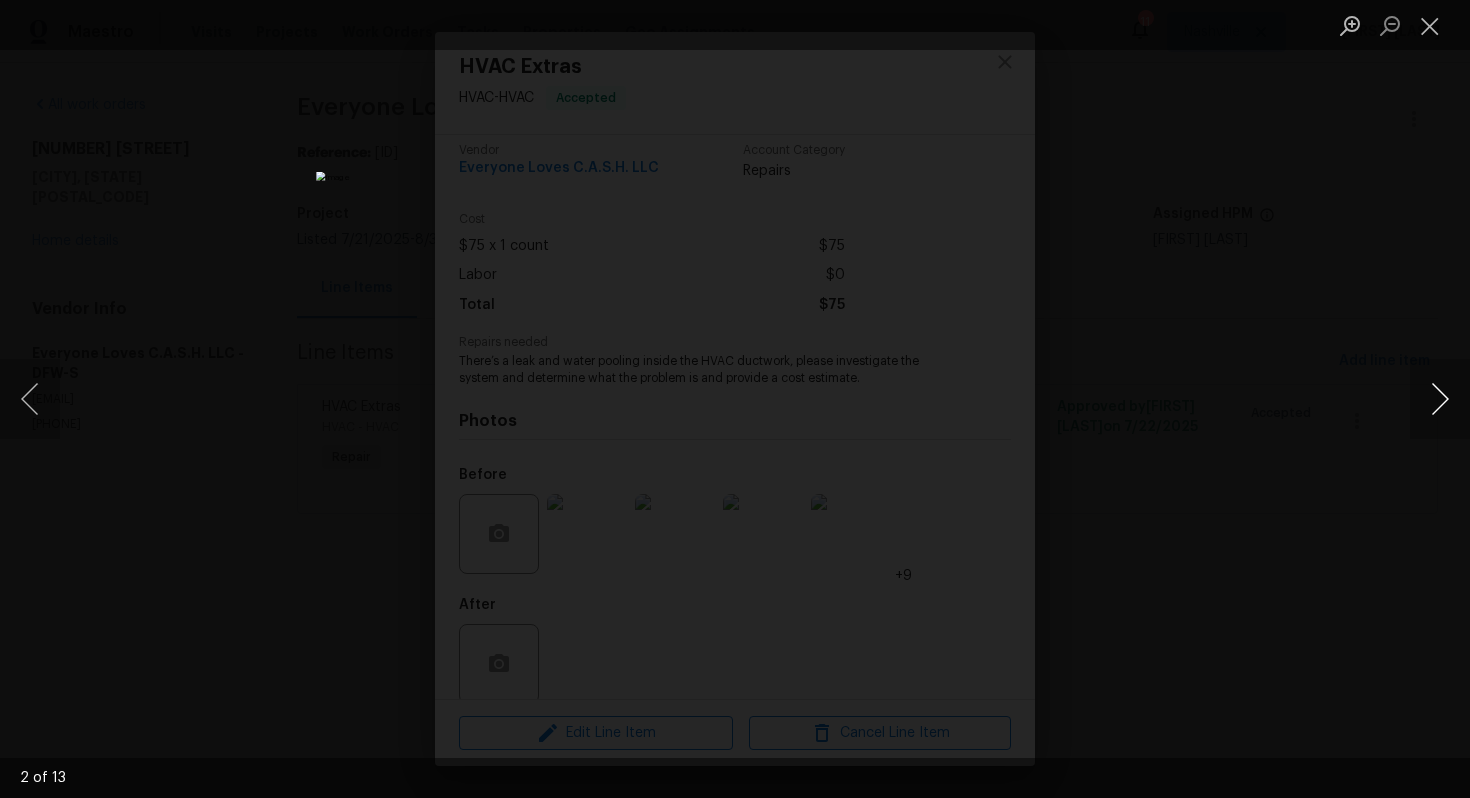 click at bounding box center (1440, 399) 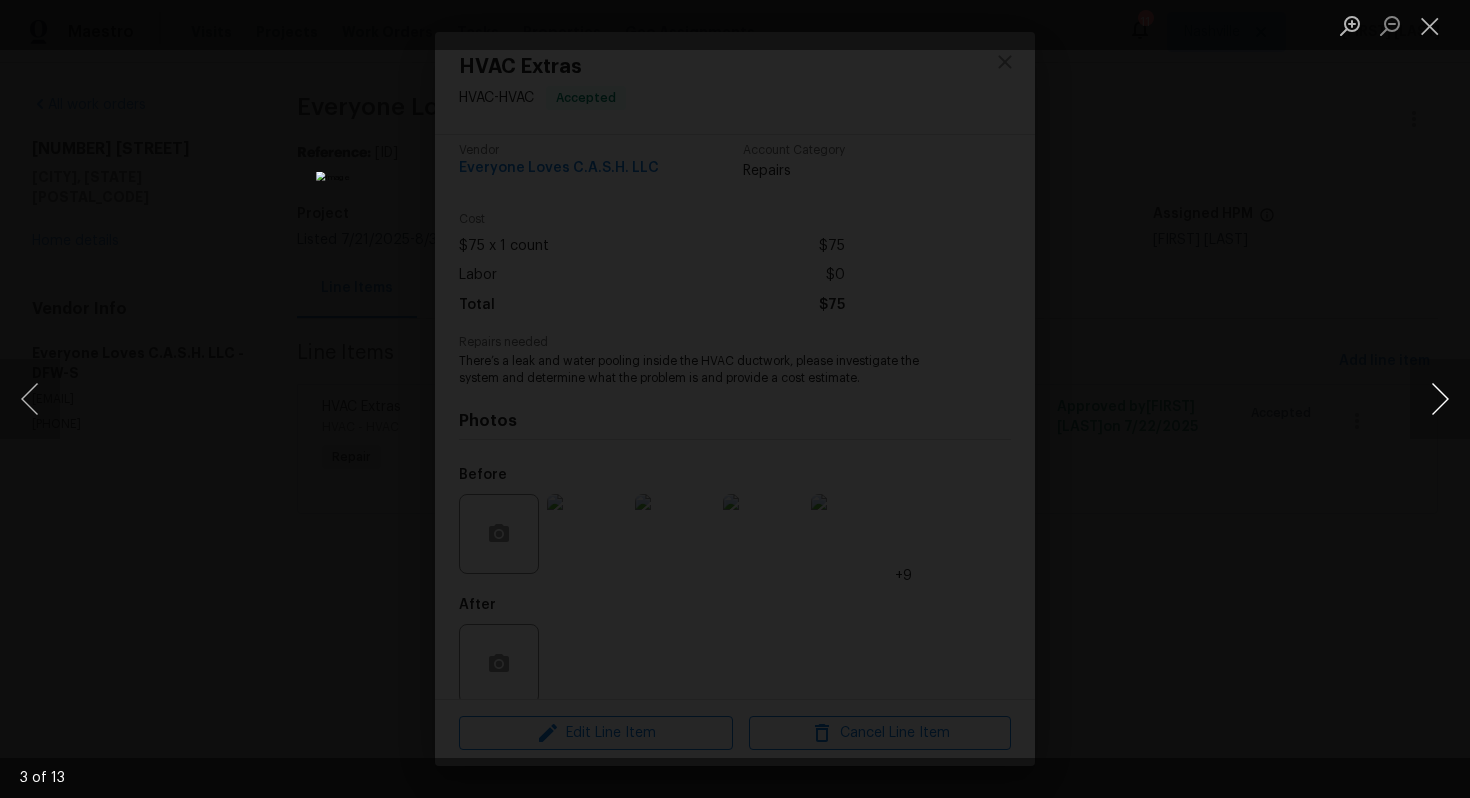 click at bounding box center [1440, 399] 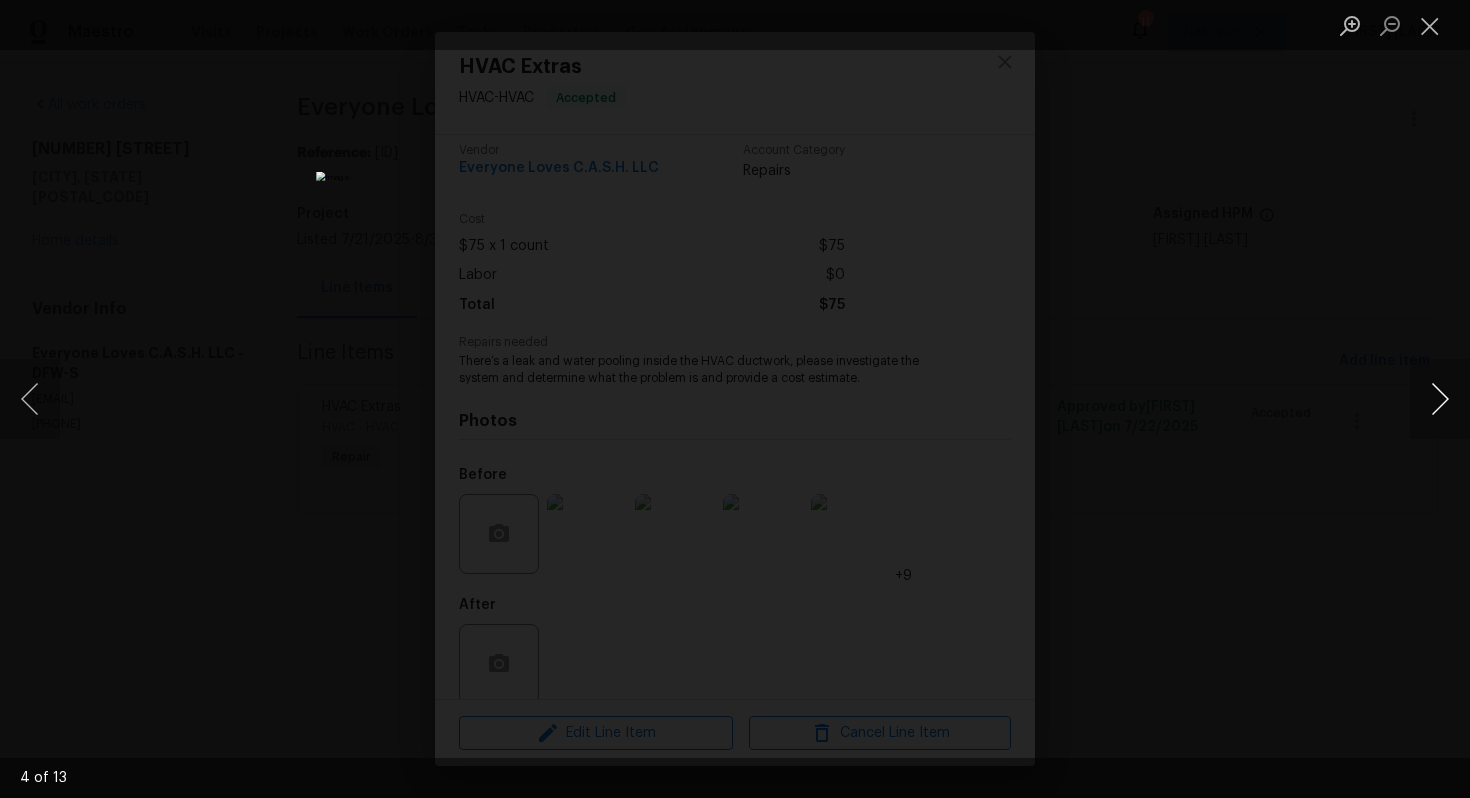 click at bounding box center (1440, 399) 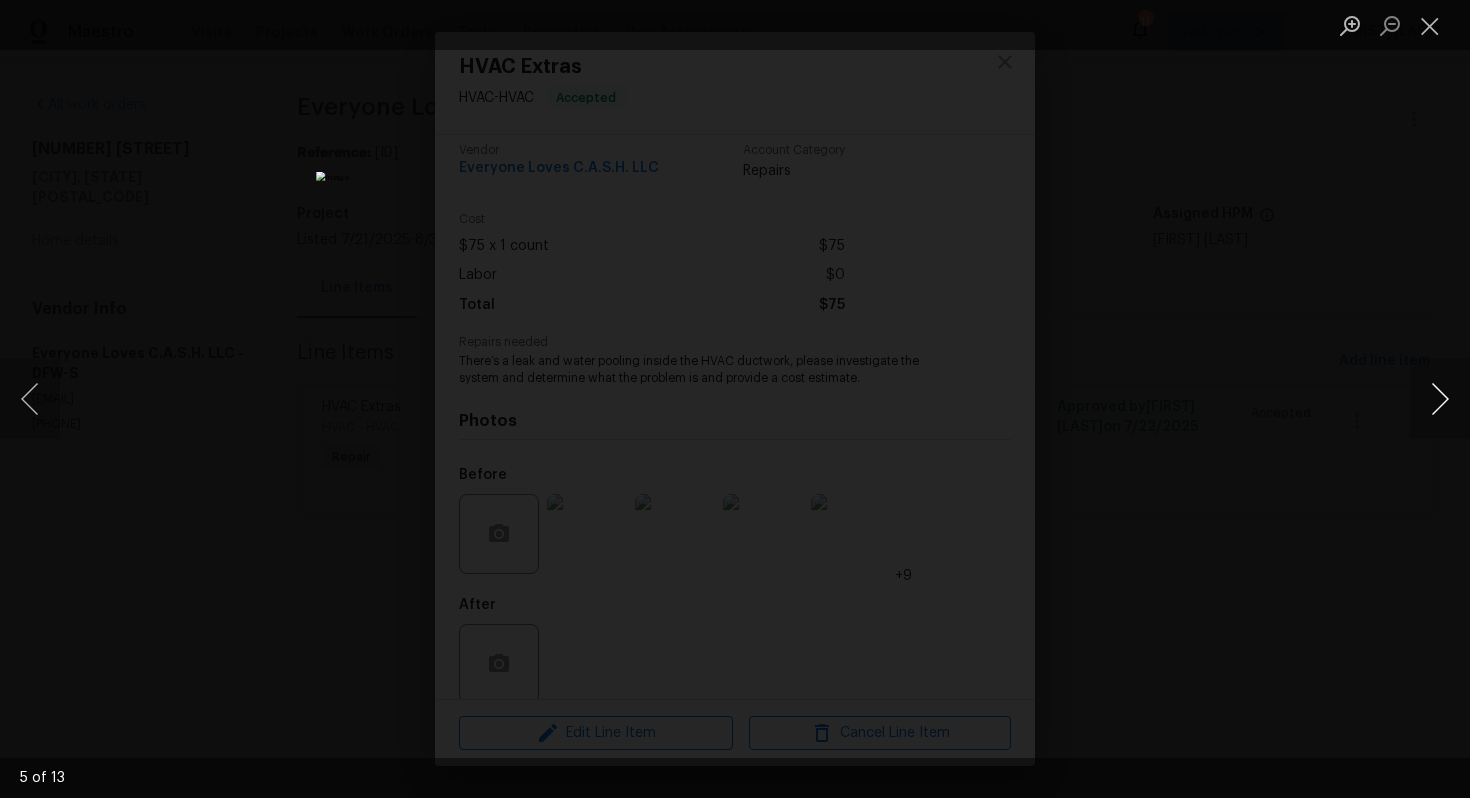 click at bounding box center [1440, 399] 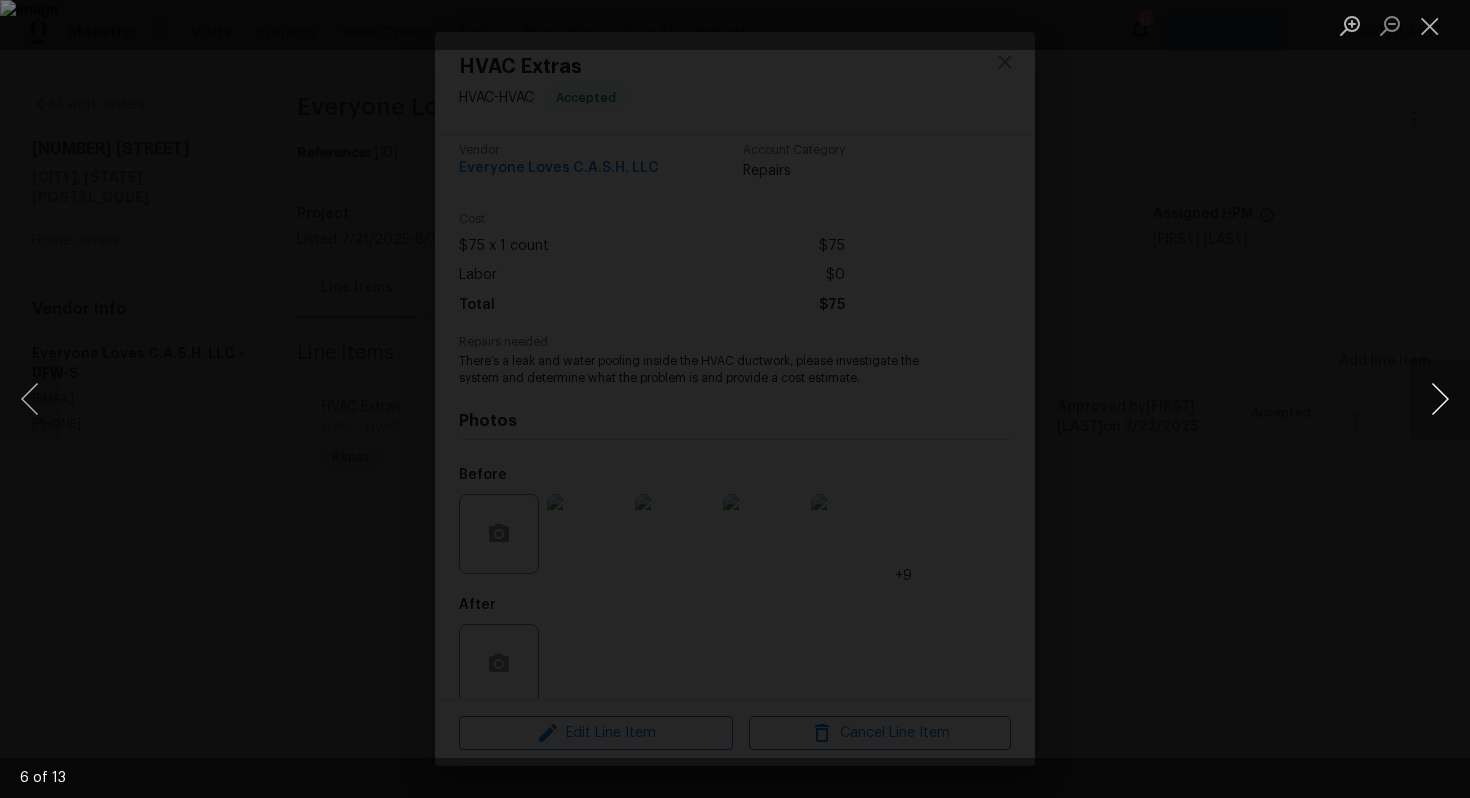 click at bounding box center [1440, 399] 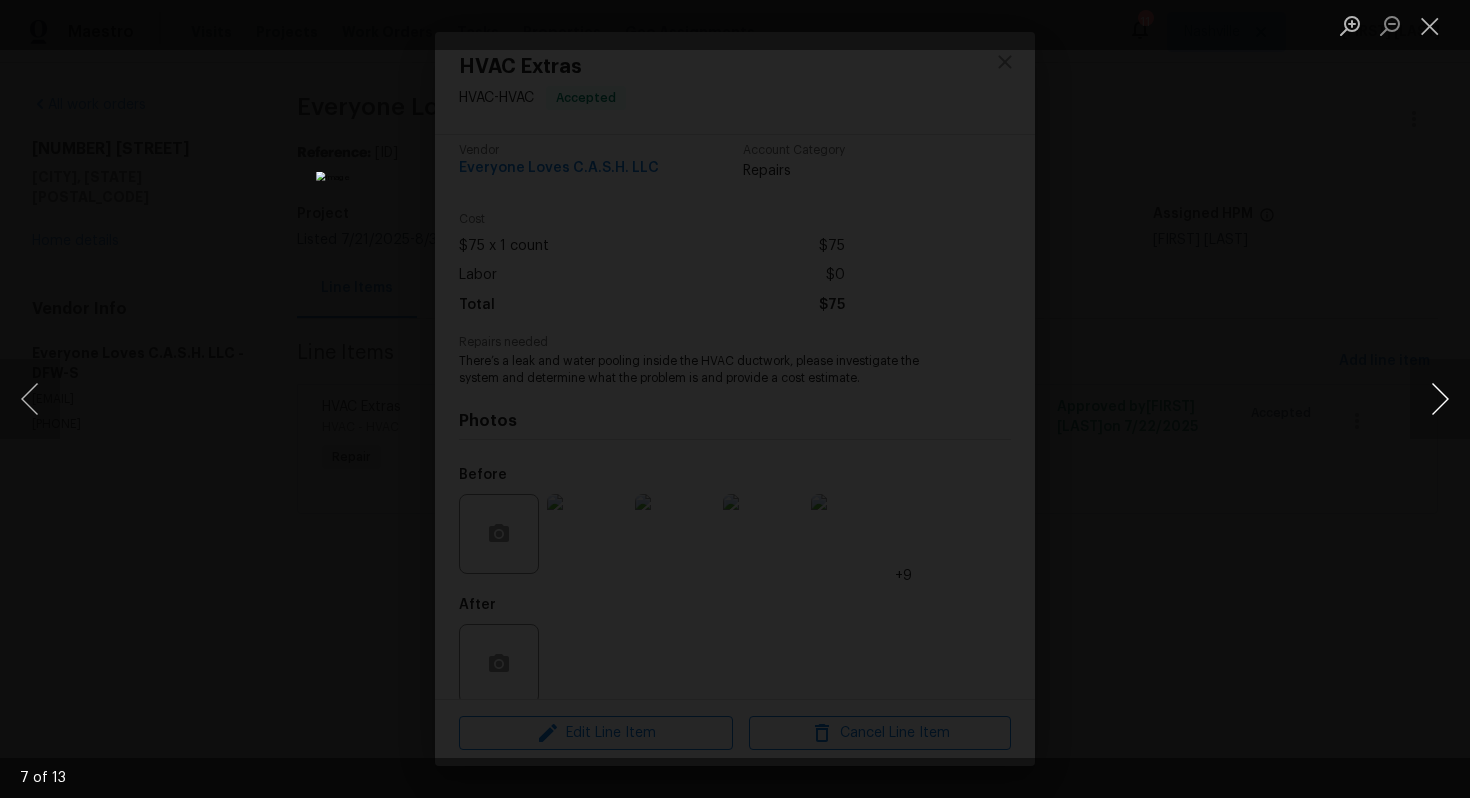 click at bounding box center (1440, 399) 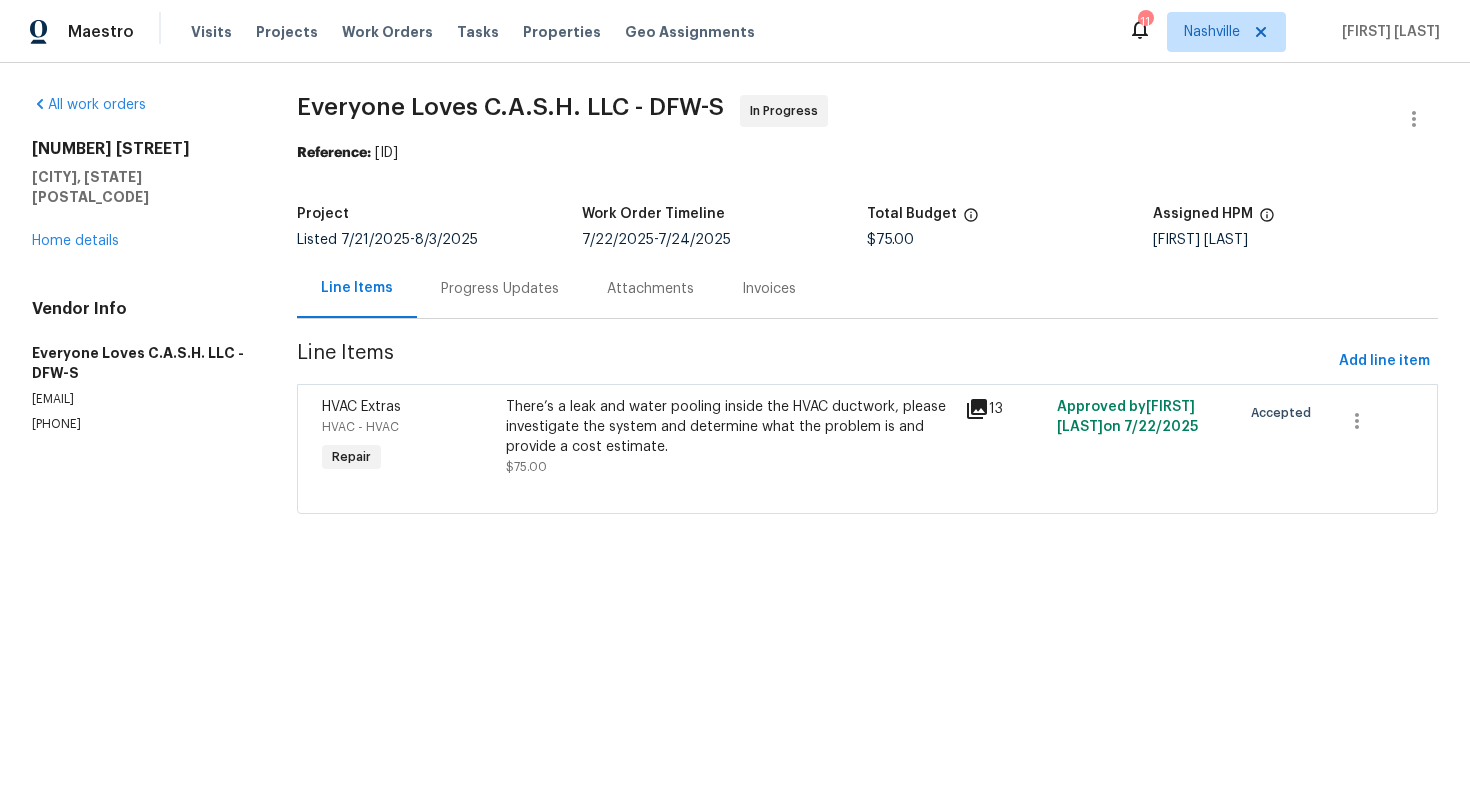 click on "Progress Updates" at bounding box center (500, 288) 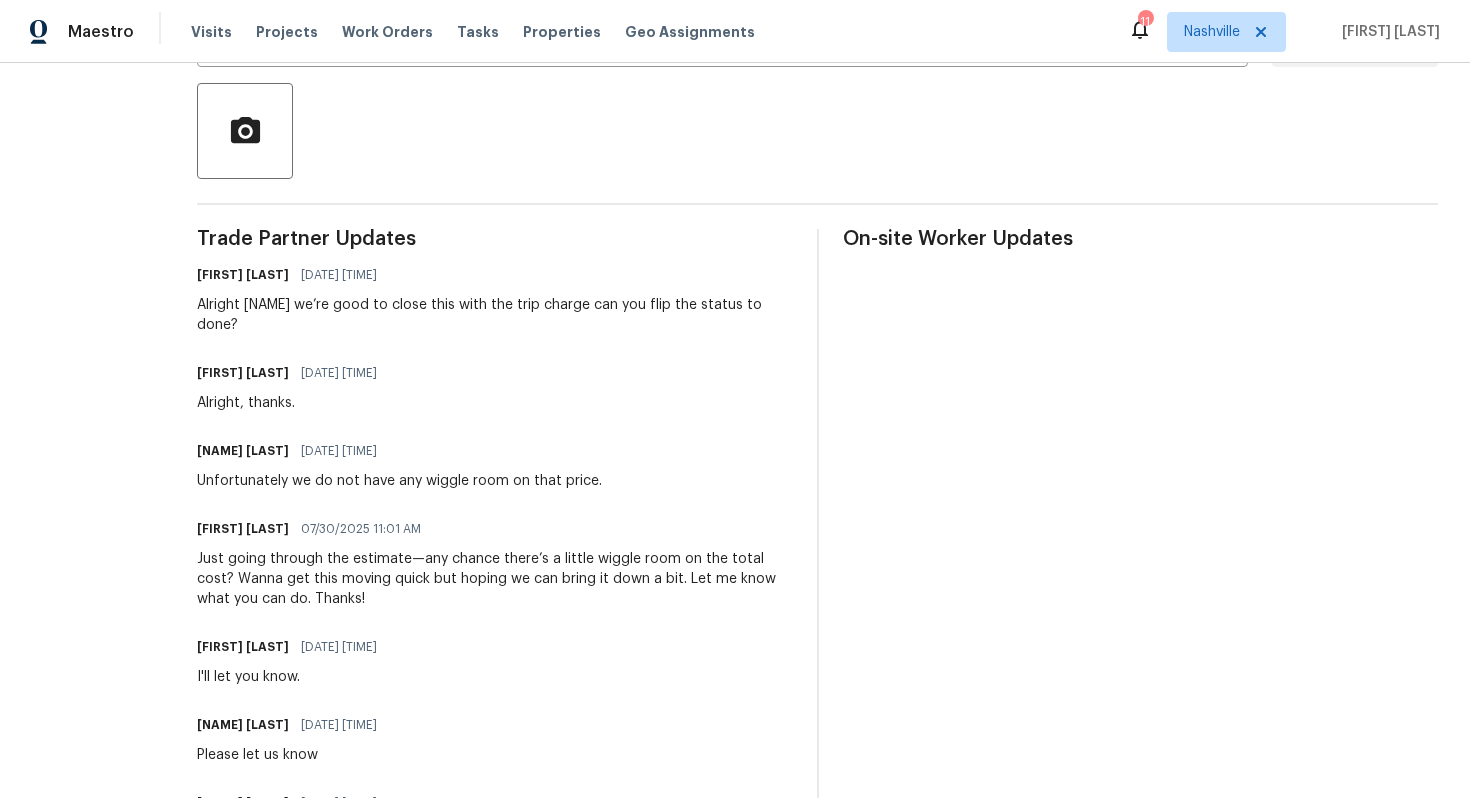 scroll, scrollTop: 421, scrollLeft: 0, axis: vertical 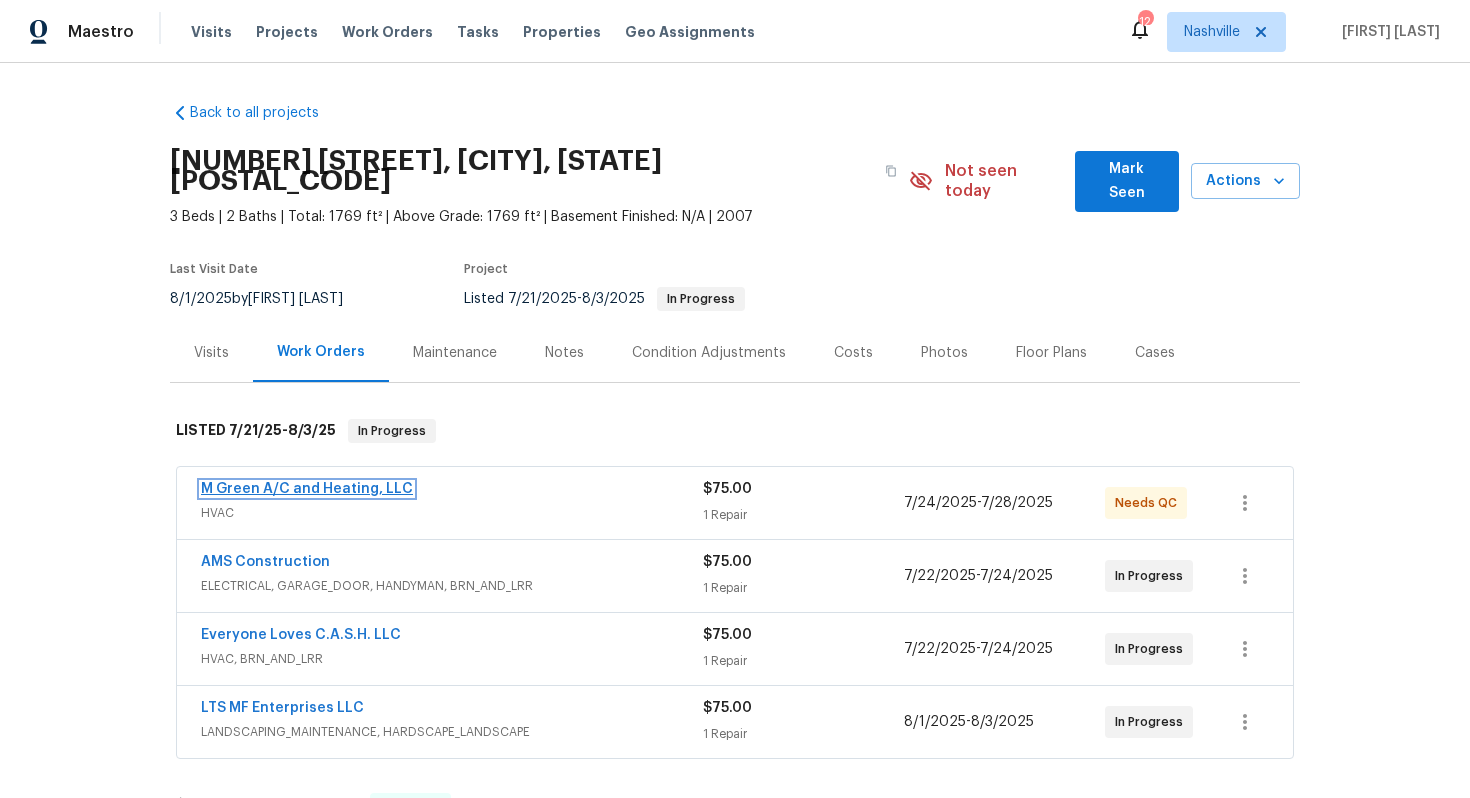 click on "M Green A/C and Heating, LLC" at bounding box center (307, 489) 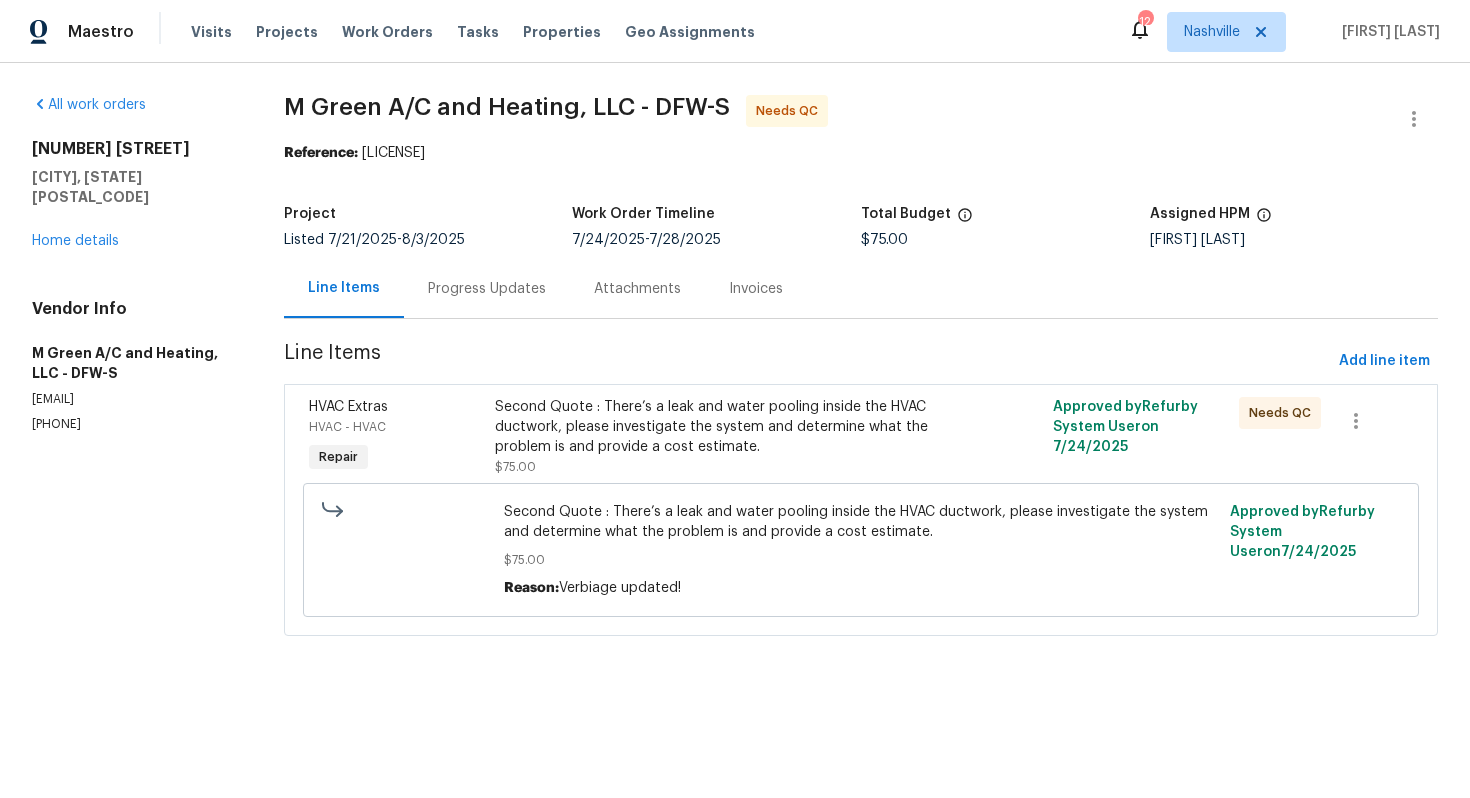click on "Attachments" at bounding box center [637, 288] 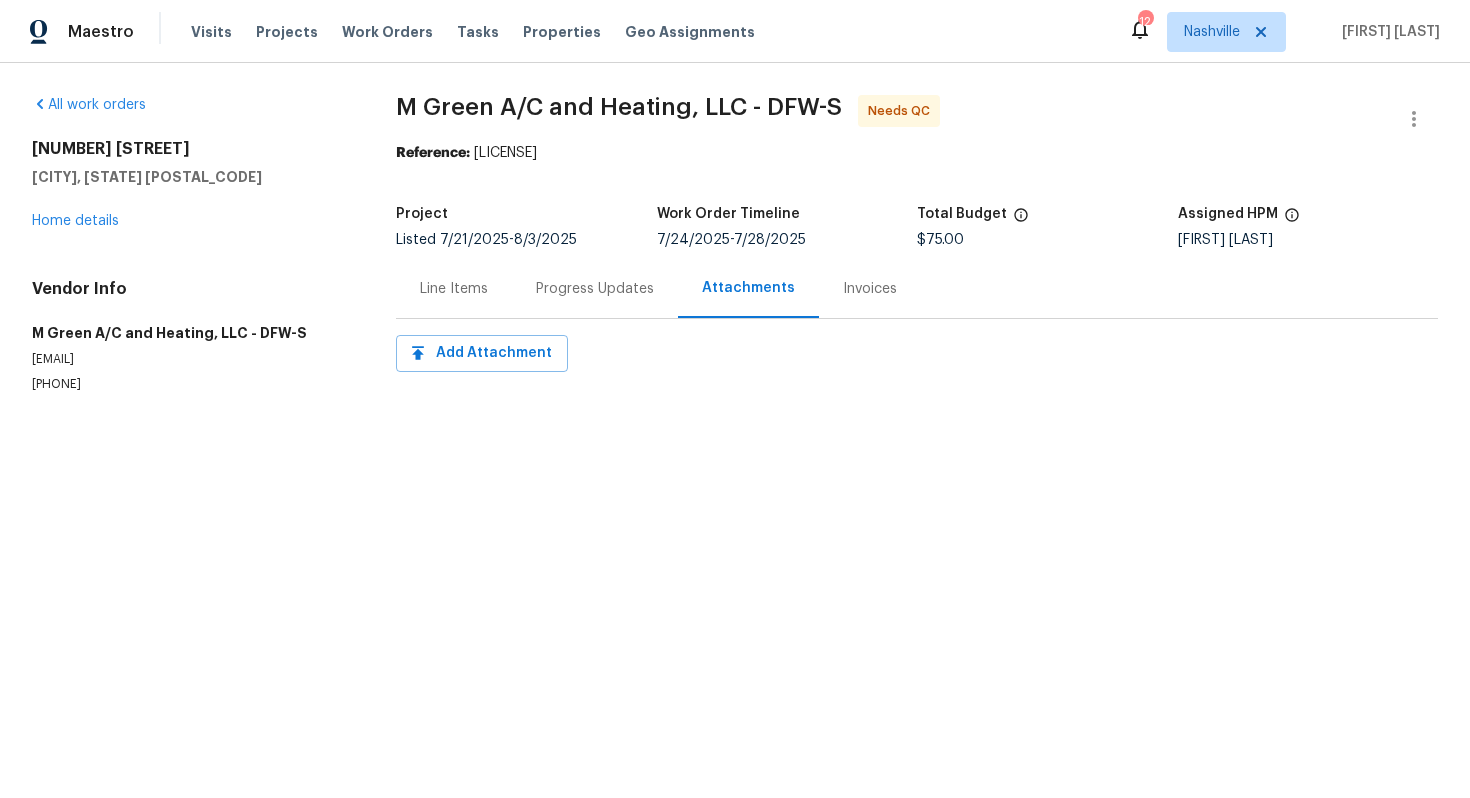 click on "Progress Updates" at bounding box center [595, 289] 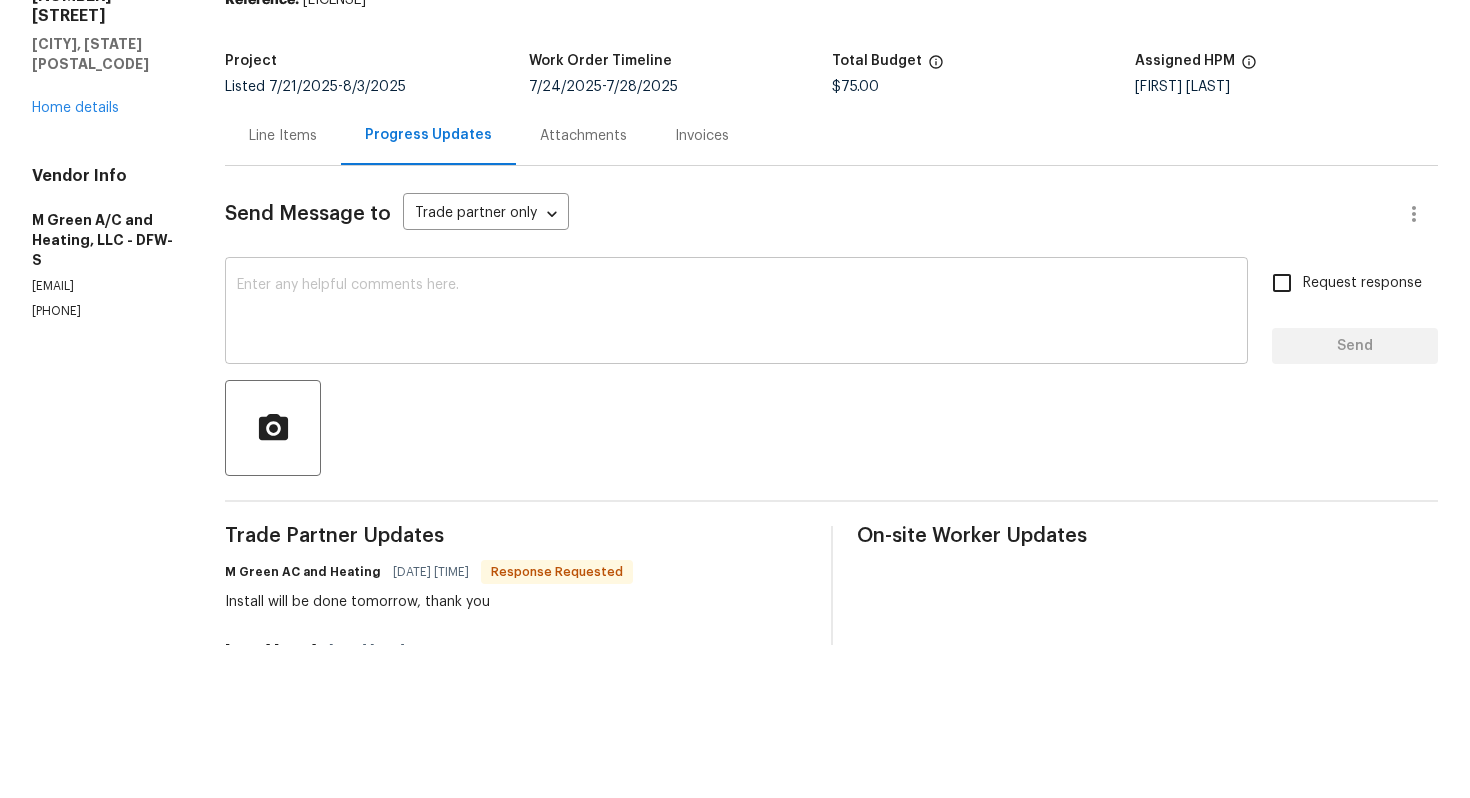 scroll, scrollTop: 154, scrollLeft: 0, axis: vertical 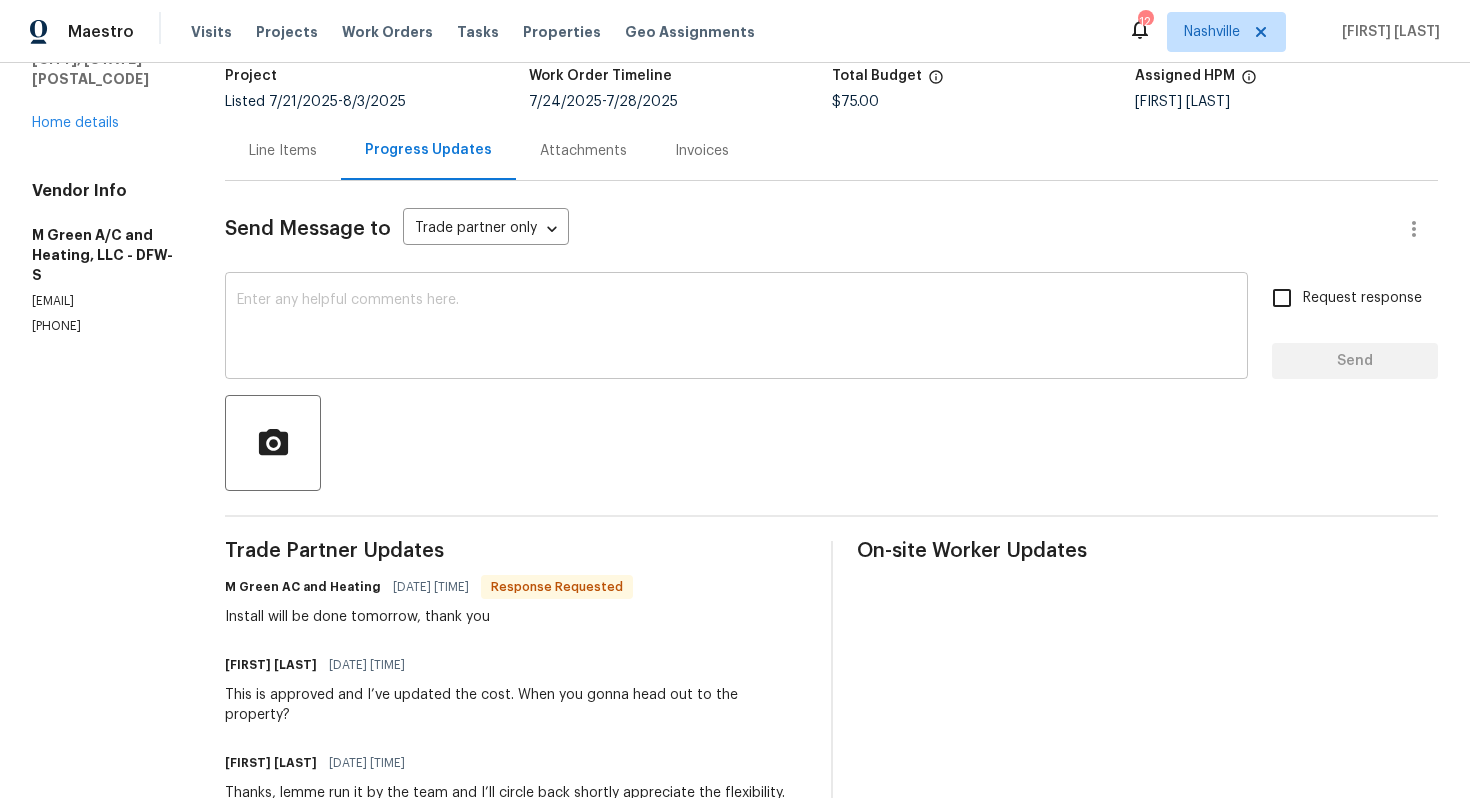 click at bounding box center (736, 328) 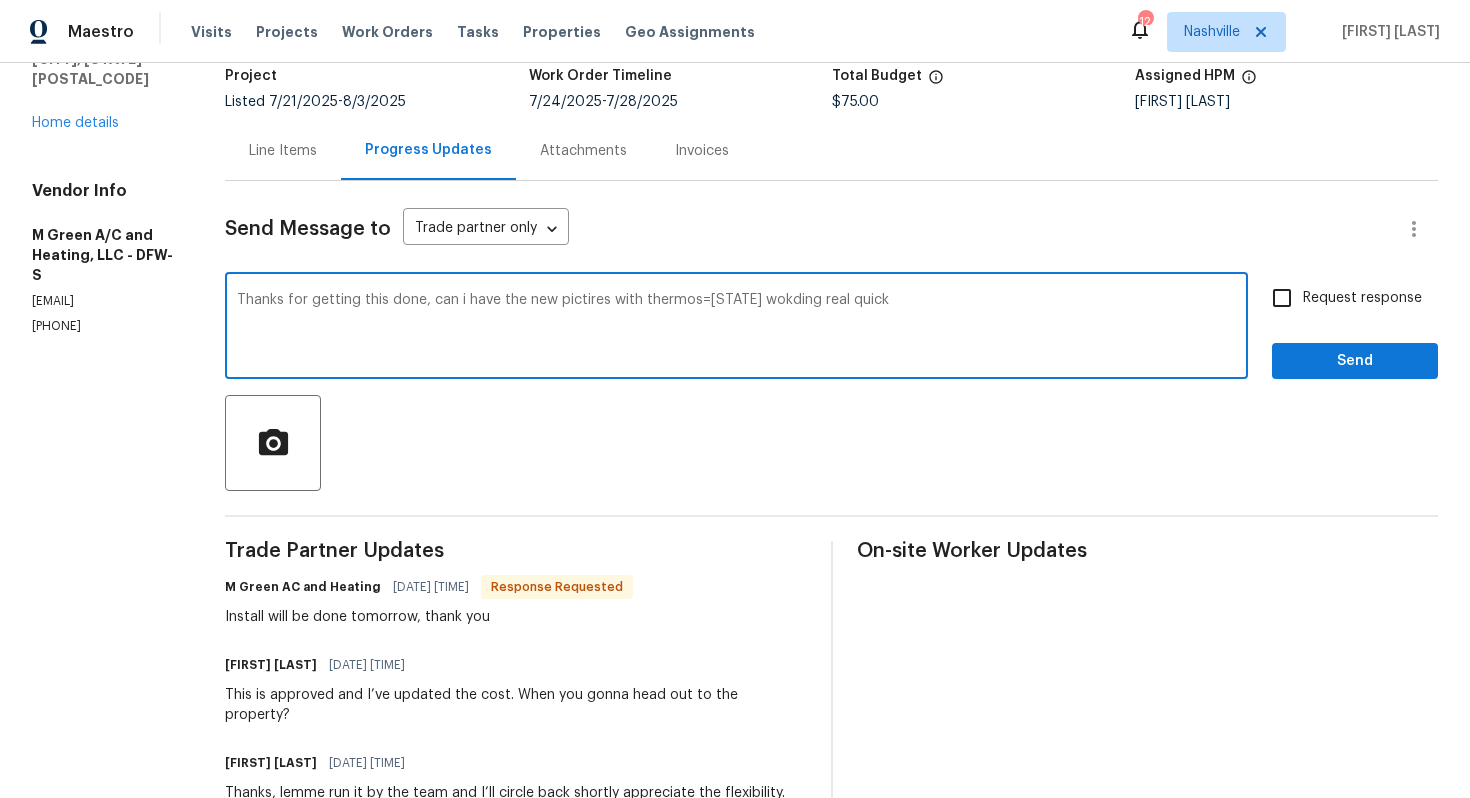 type on "Thanks for getting this done, can i have the new pictires with thermos=state wokding real quick?" 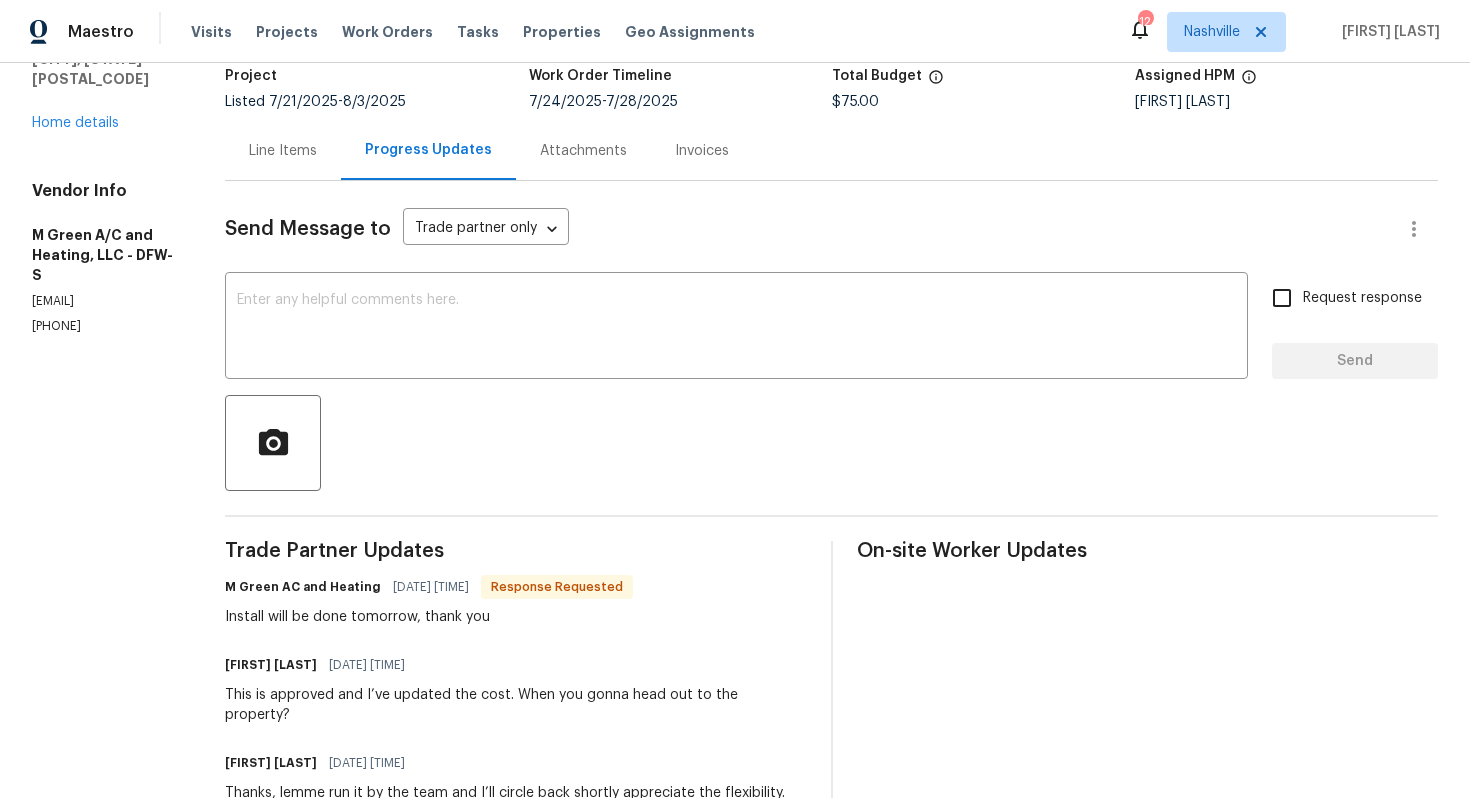 click on "Send Message to Trade partner only Trade partner only ​" at bounding box center [807, 229] 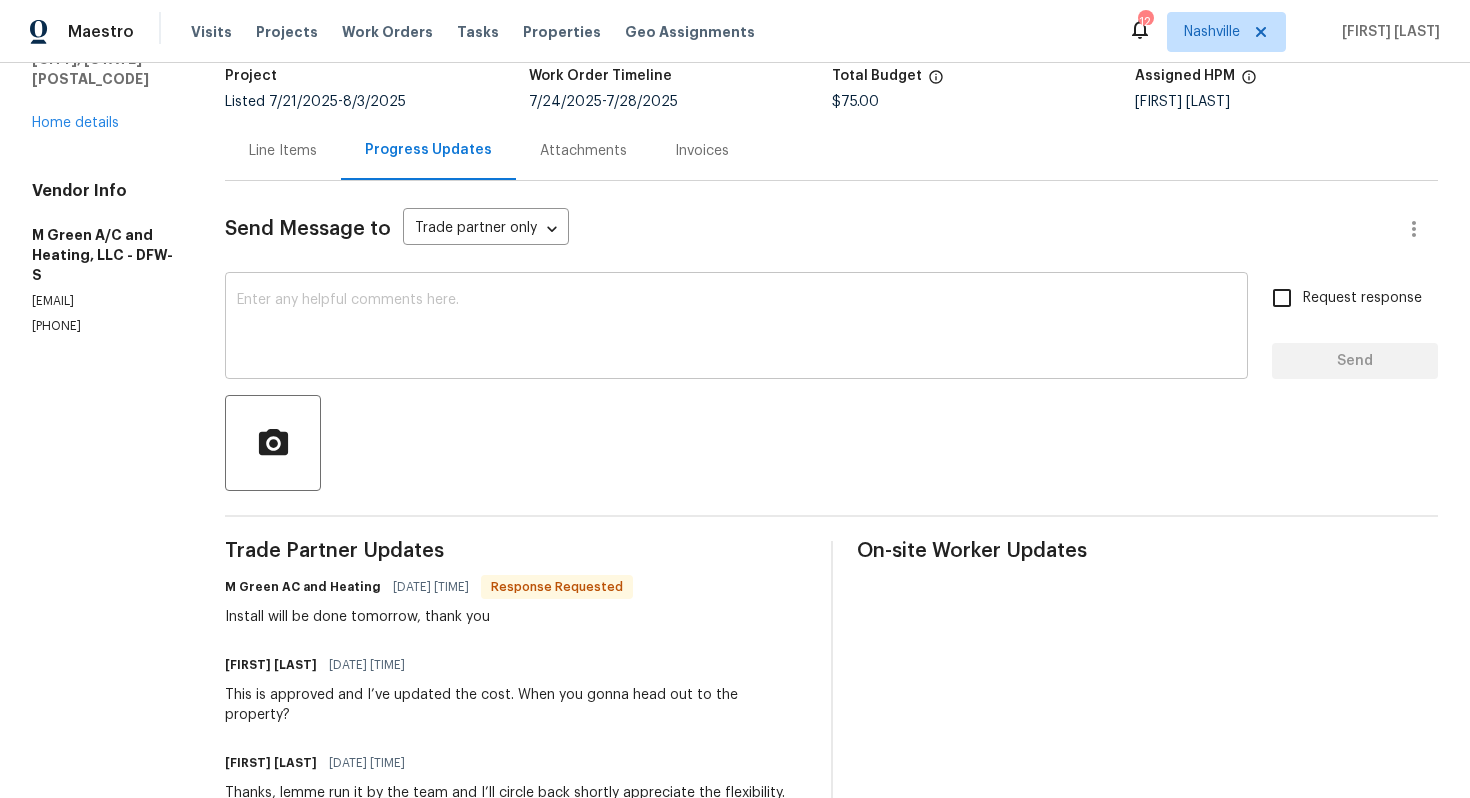 paste on "Thanks for getting this done, can i have the new pictires with thermos=state wokding real quick?" 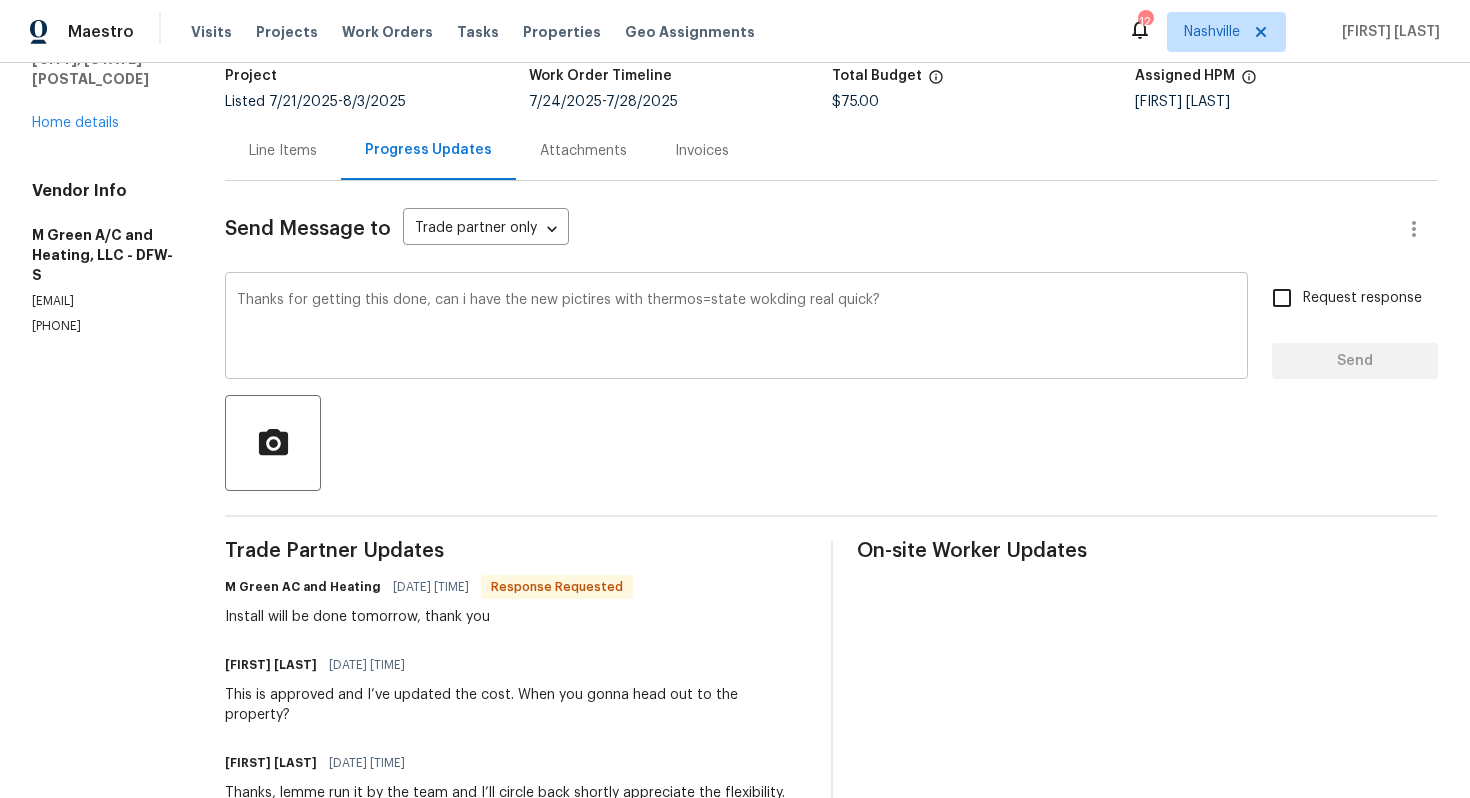 click on "Thanks for getting this done, can i have the new pictires with thermos=state wokding real quick?" at bounding box center [736, 328] 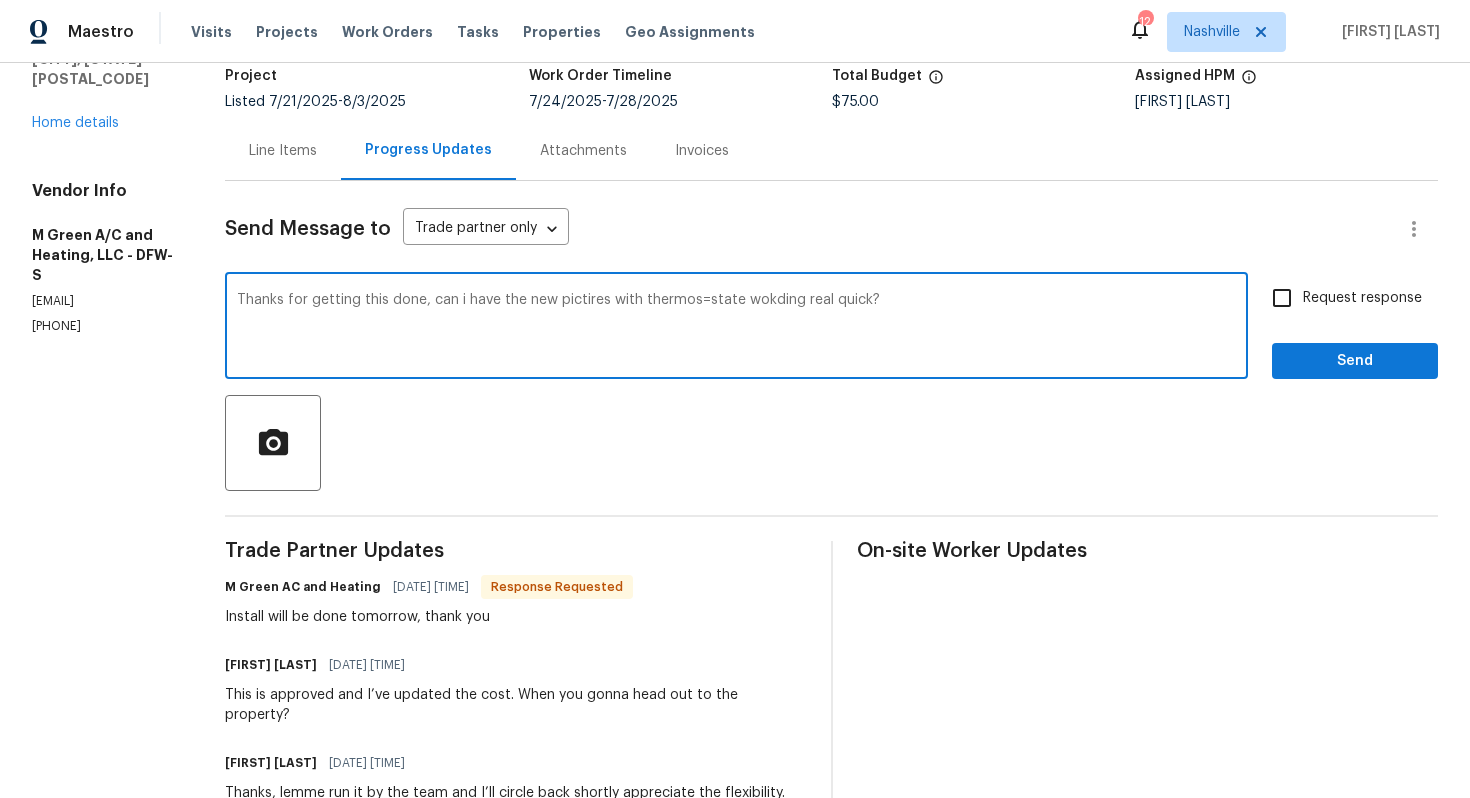 type on "Thanks for getting this done, can i have the new pictires with thermos=state wokding real quick?" 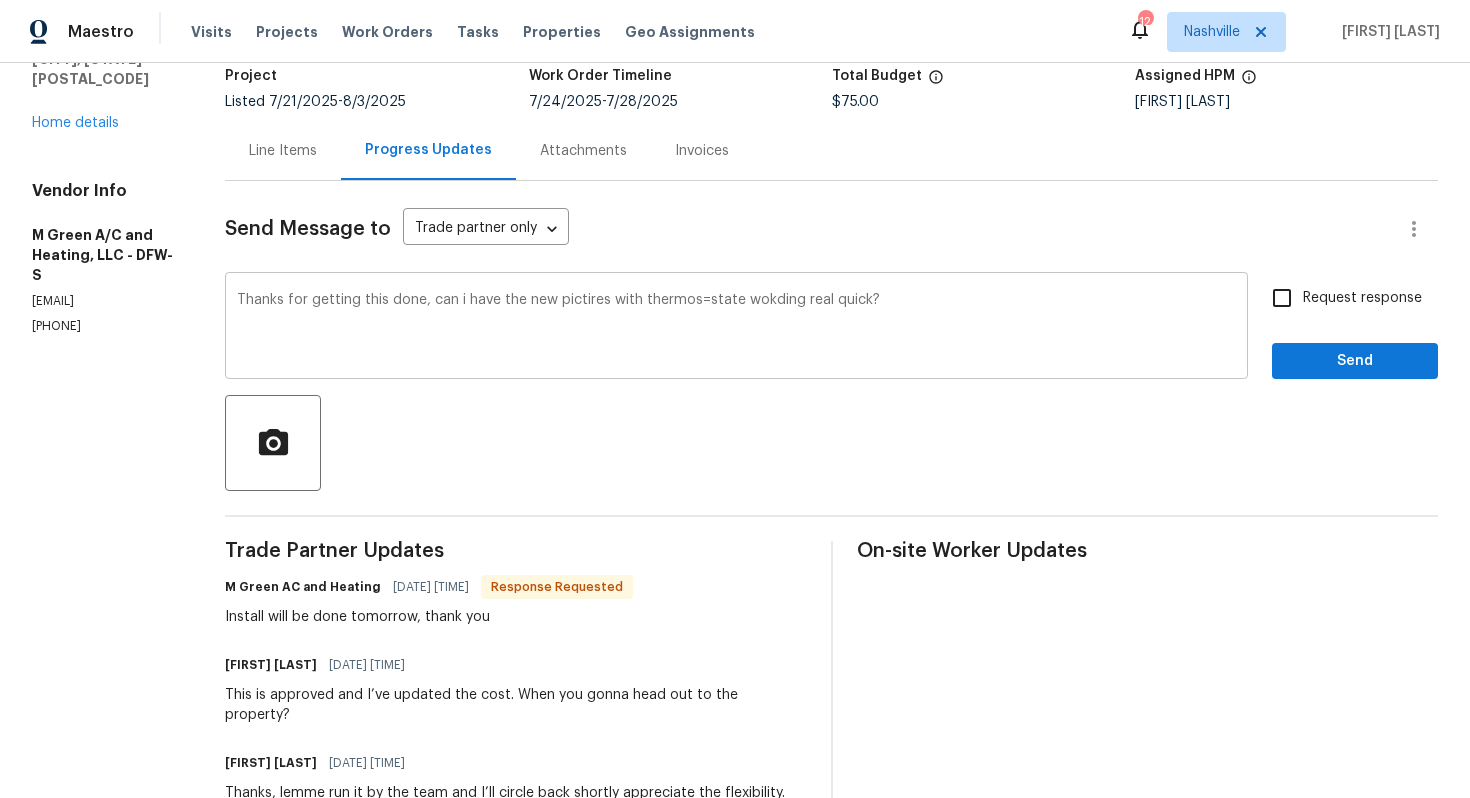 click on "Thanks for getting this done, can i have the new pictires with thermos=state wokding real quick? x ​" at bounding box center (736, 328) 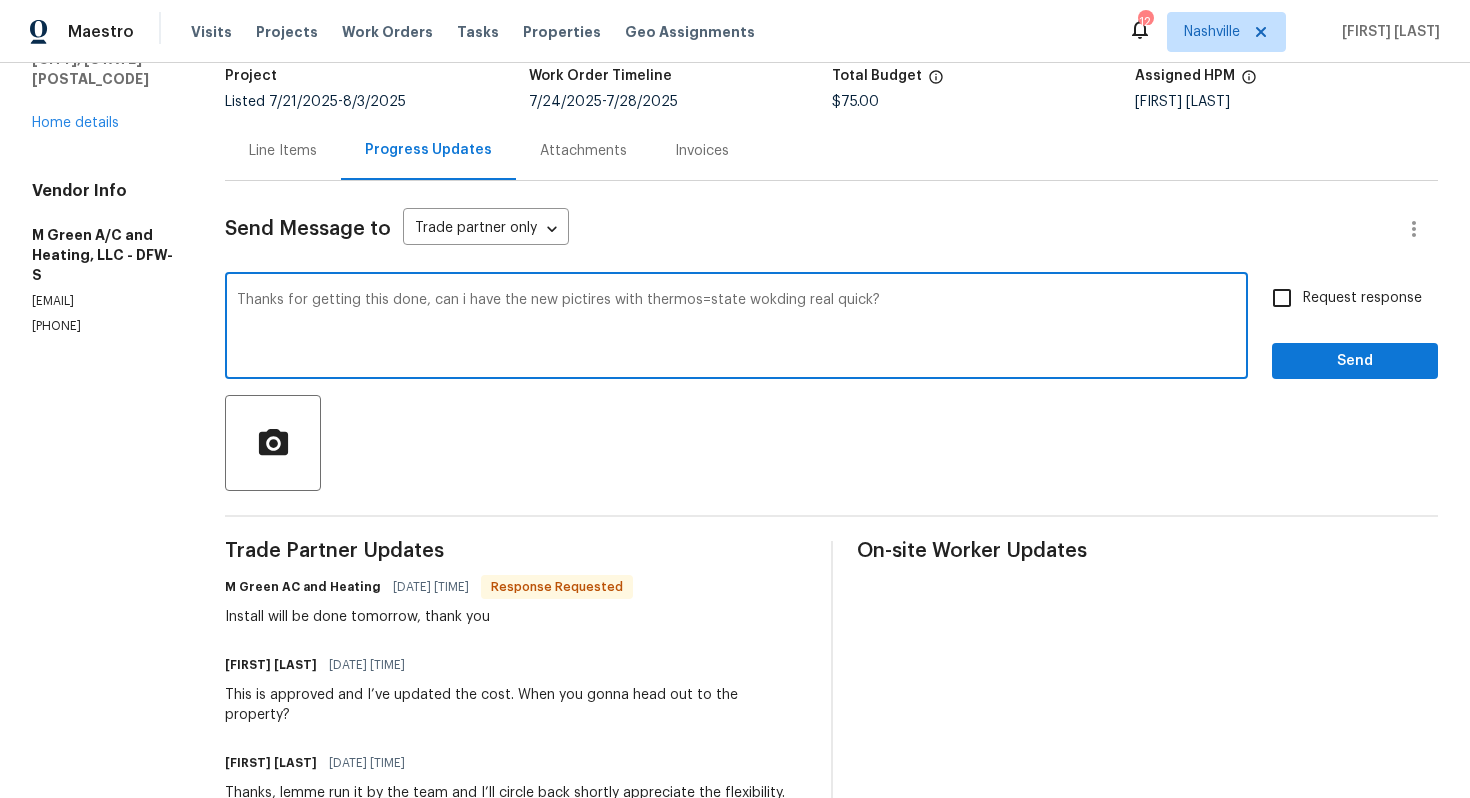 click on "Thanks for getting this done, can i have the new pictires with thermos=state wokding real quick?" at bounding box center (736, 328) 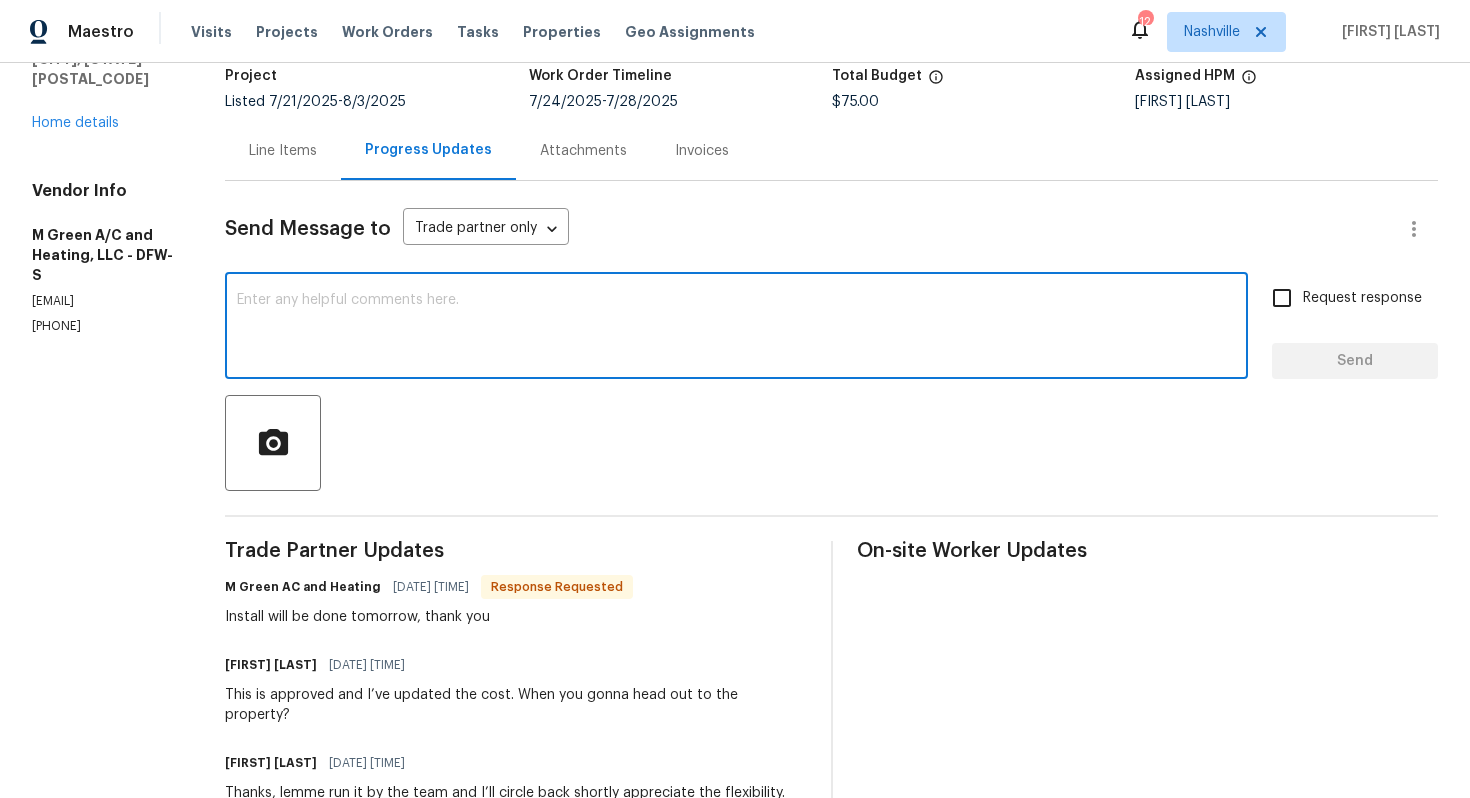 paste on "Thanks for getting this done Can you send over the new pics with the thermostat working real quick? Appreciate it" 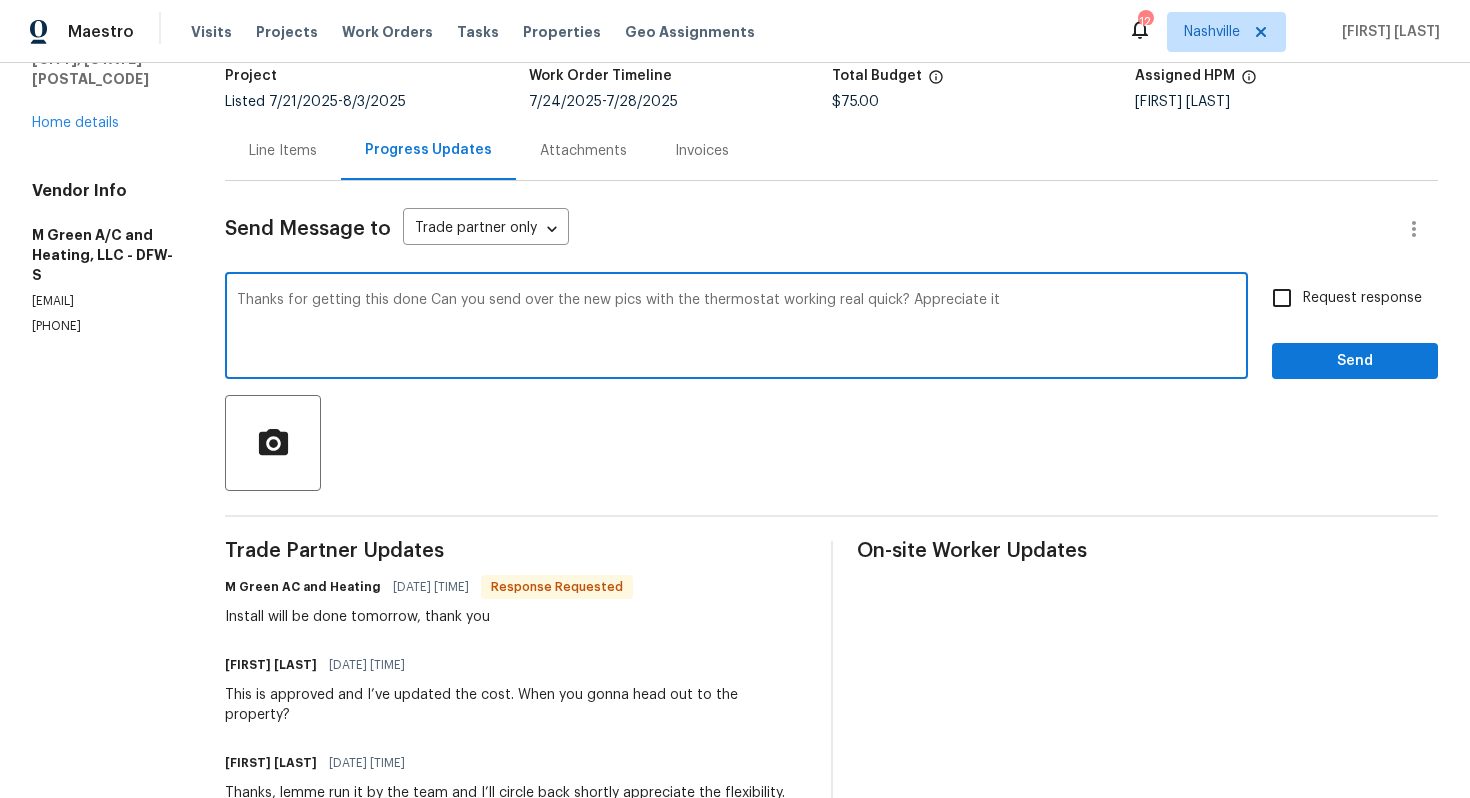 click on "Thanks for getting this done Can you send over the new pics with the thermostat working real quick? Appreciate it" at bounding box center (736, 328) 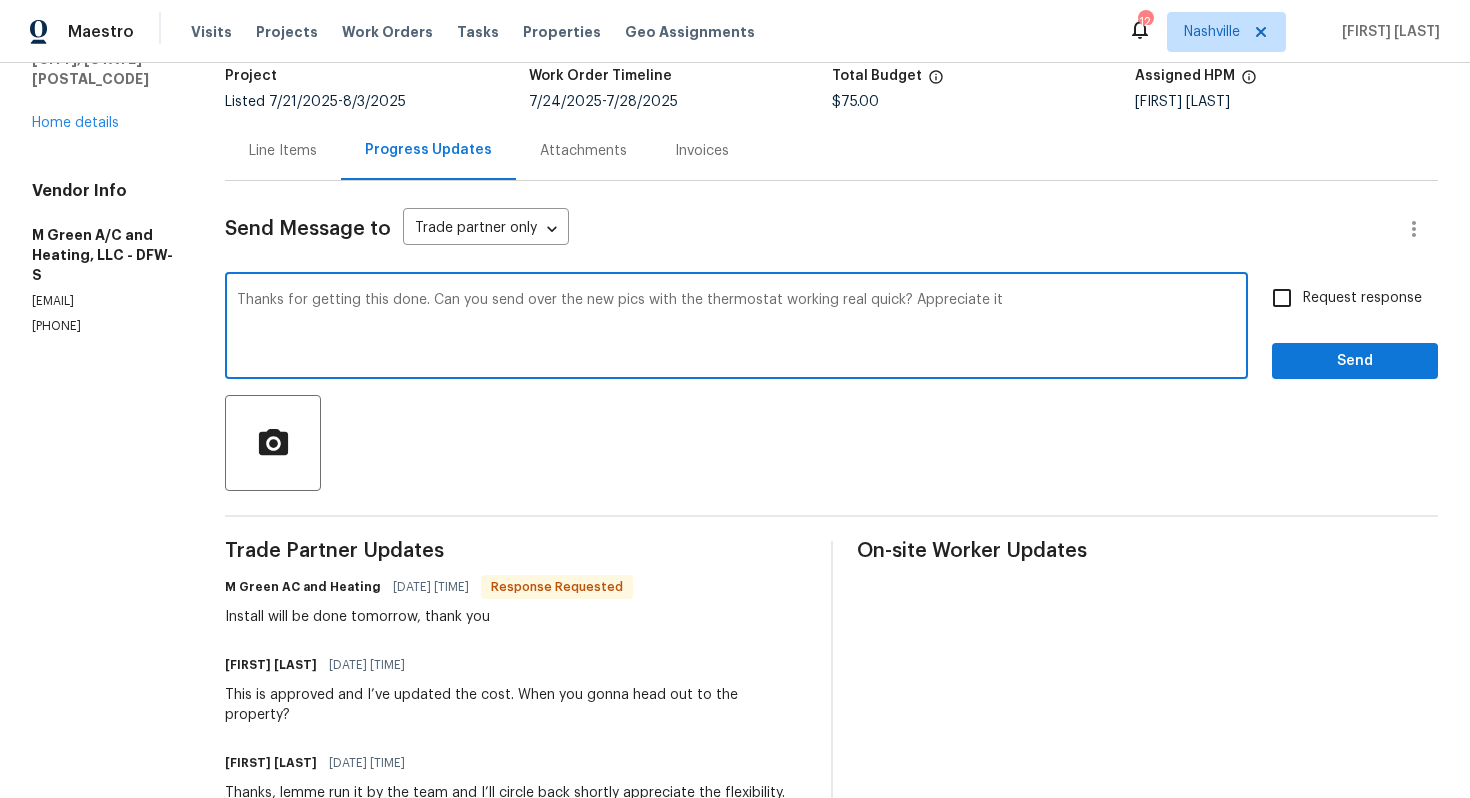 type on "Thanks for getting this done. Can you send over the new pics with the thermostat working real quick? Appreciate it" 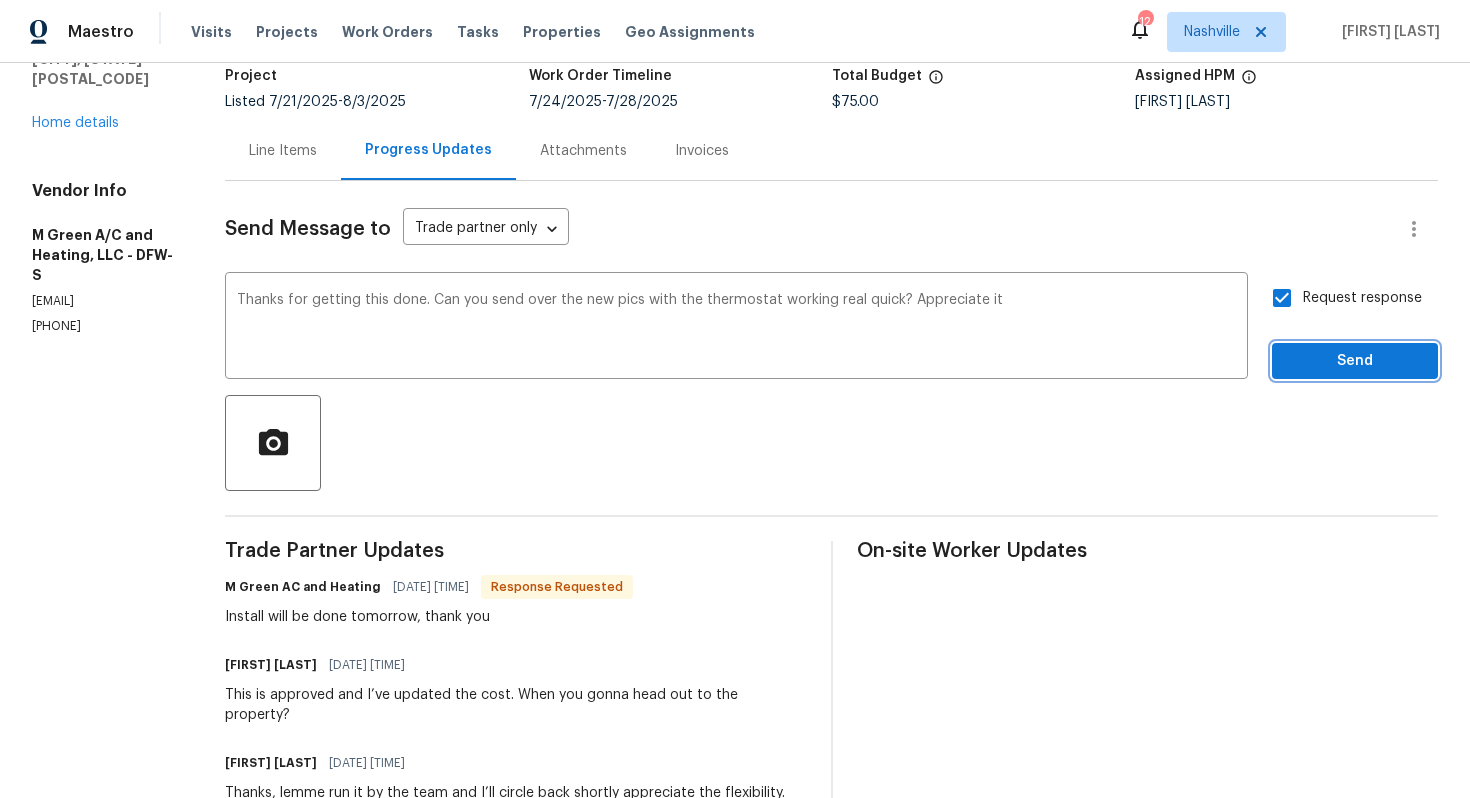 click on "Send" at bounding box center [1355, 361] 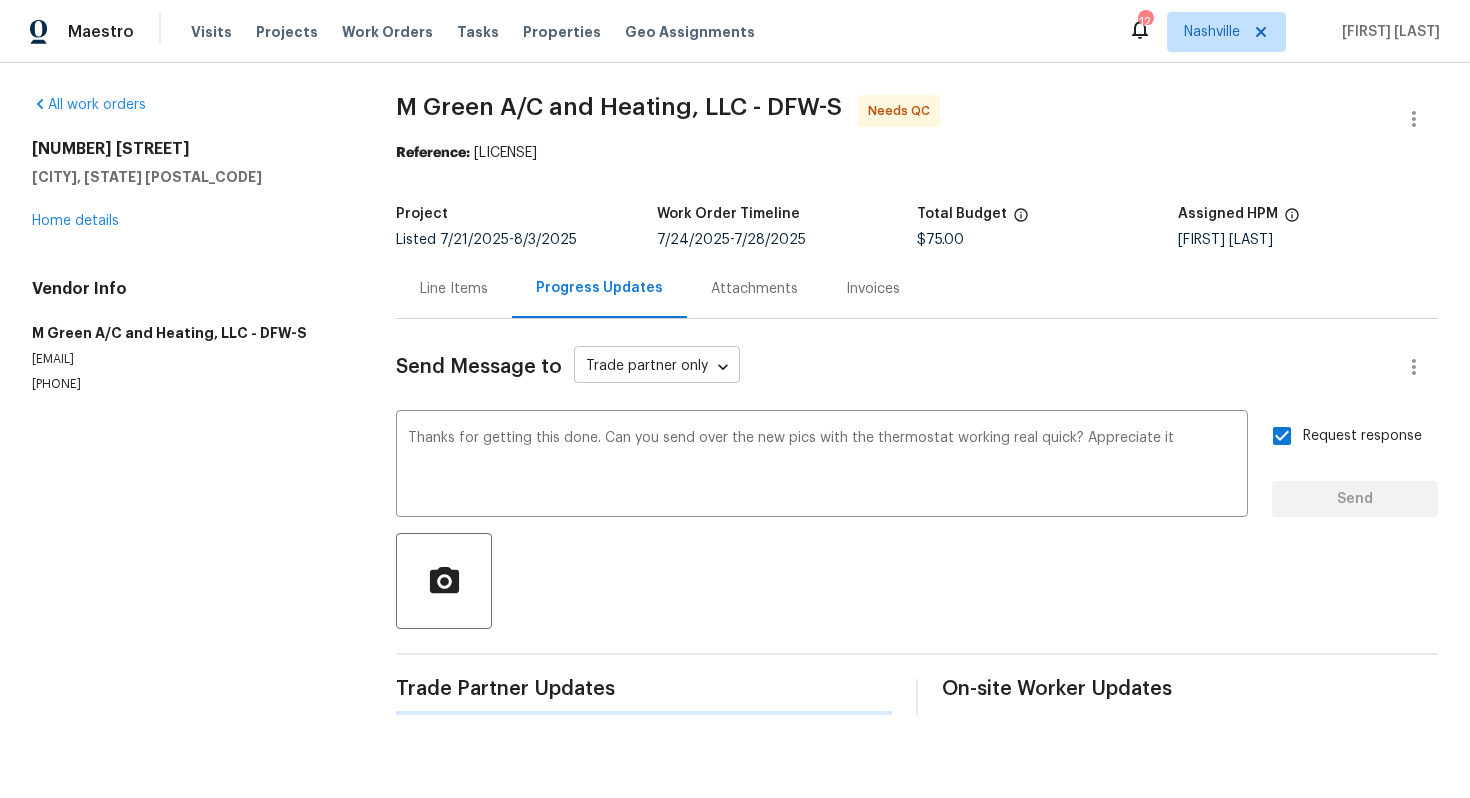scroll, scrollTop: 0, scrollLeft: 0, axis: both 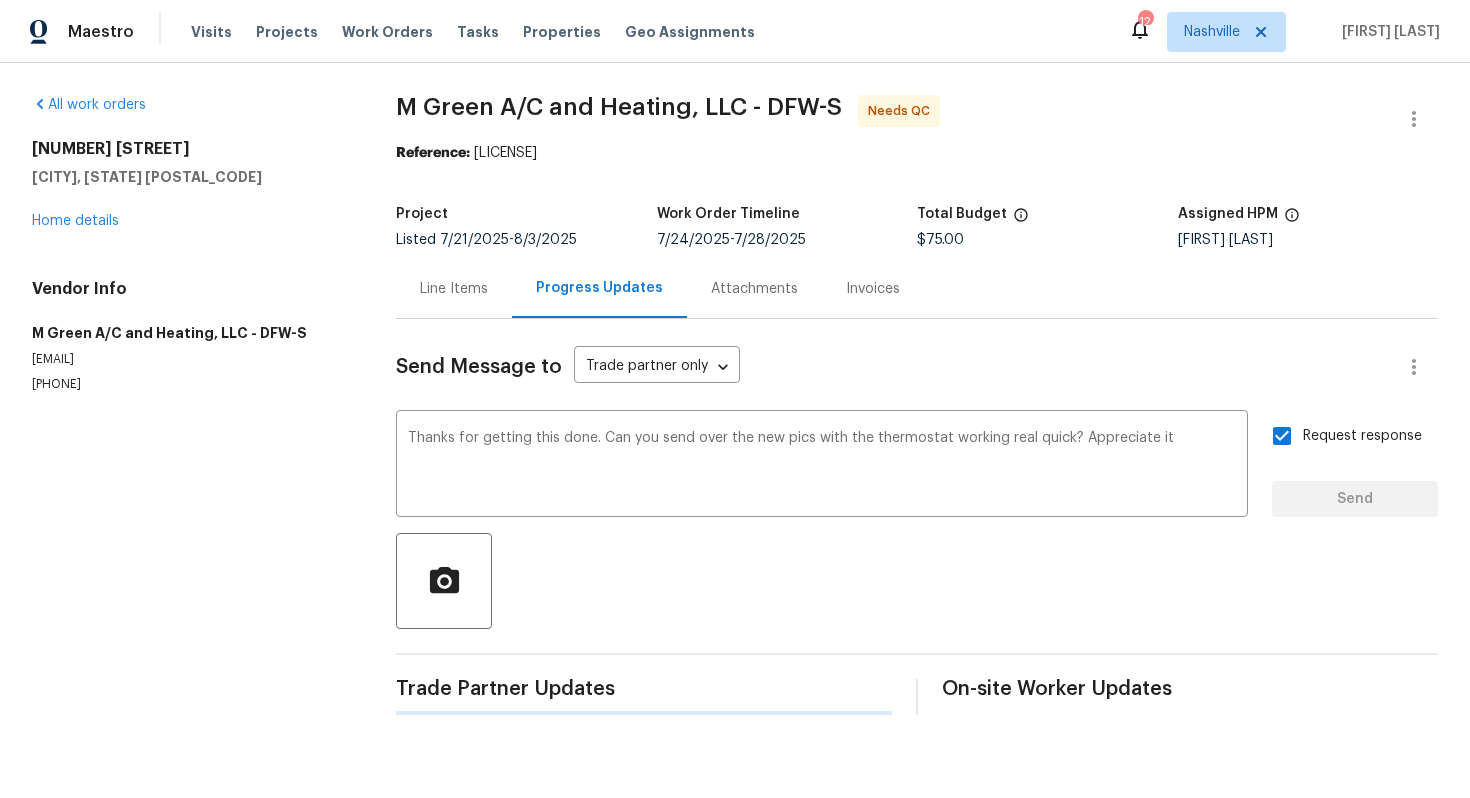 type 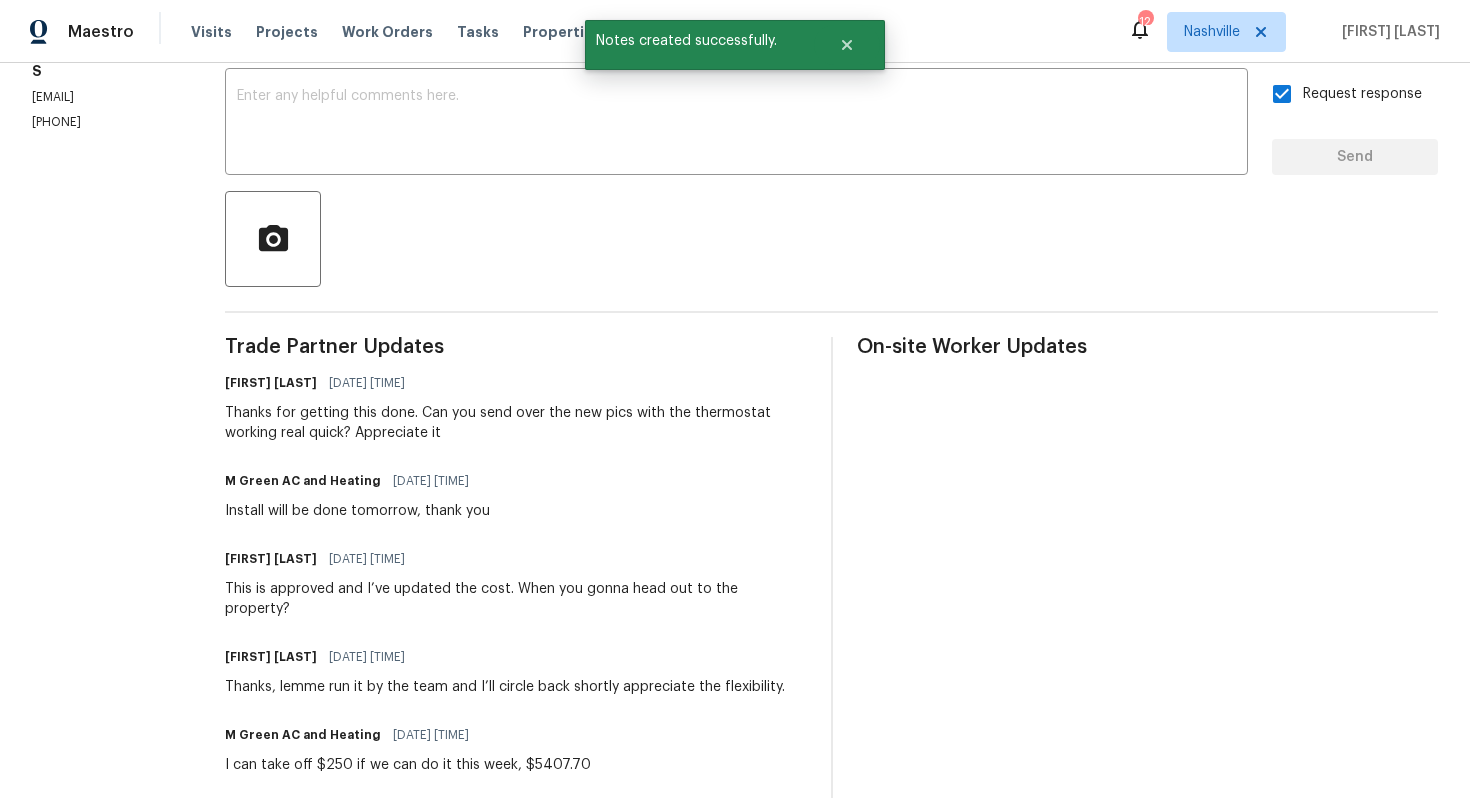 scroll, scrollTop: 475, scrollLeft: 0, axis: vertical 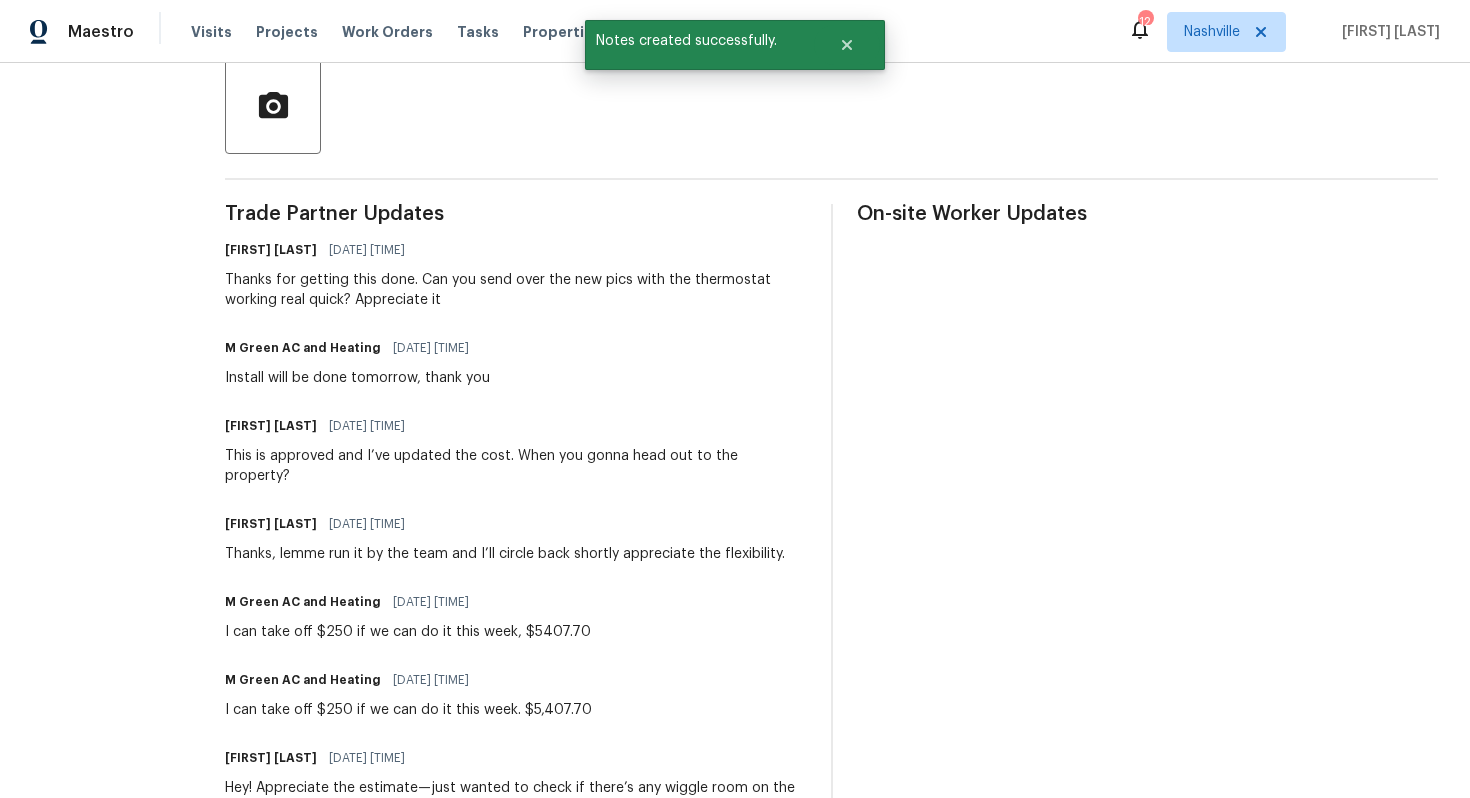 click on "I can take off $250 if we can do it this week, $5407.70" at bounding box center (408, 632) 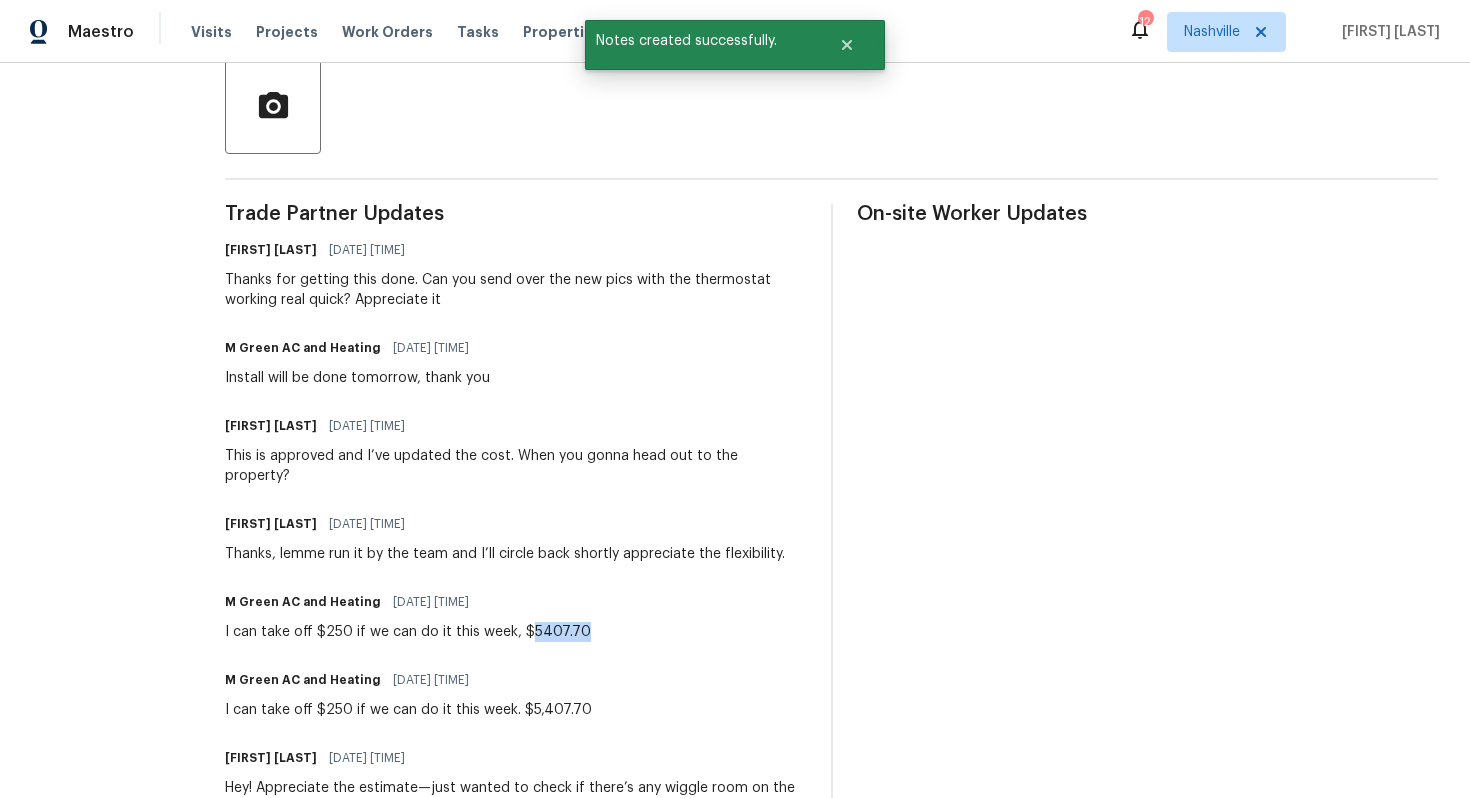 click on "I can take off $250 if we can do it this week, $5407.70" at bounding box center [408, 632] 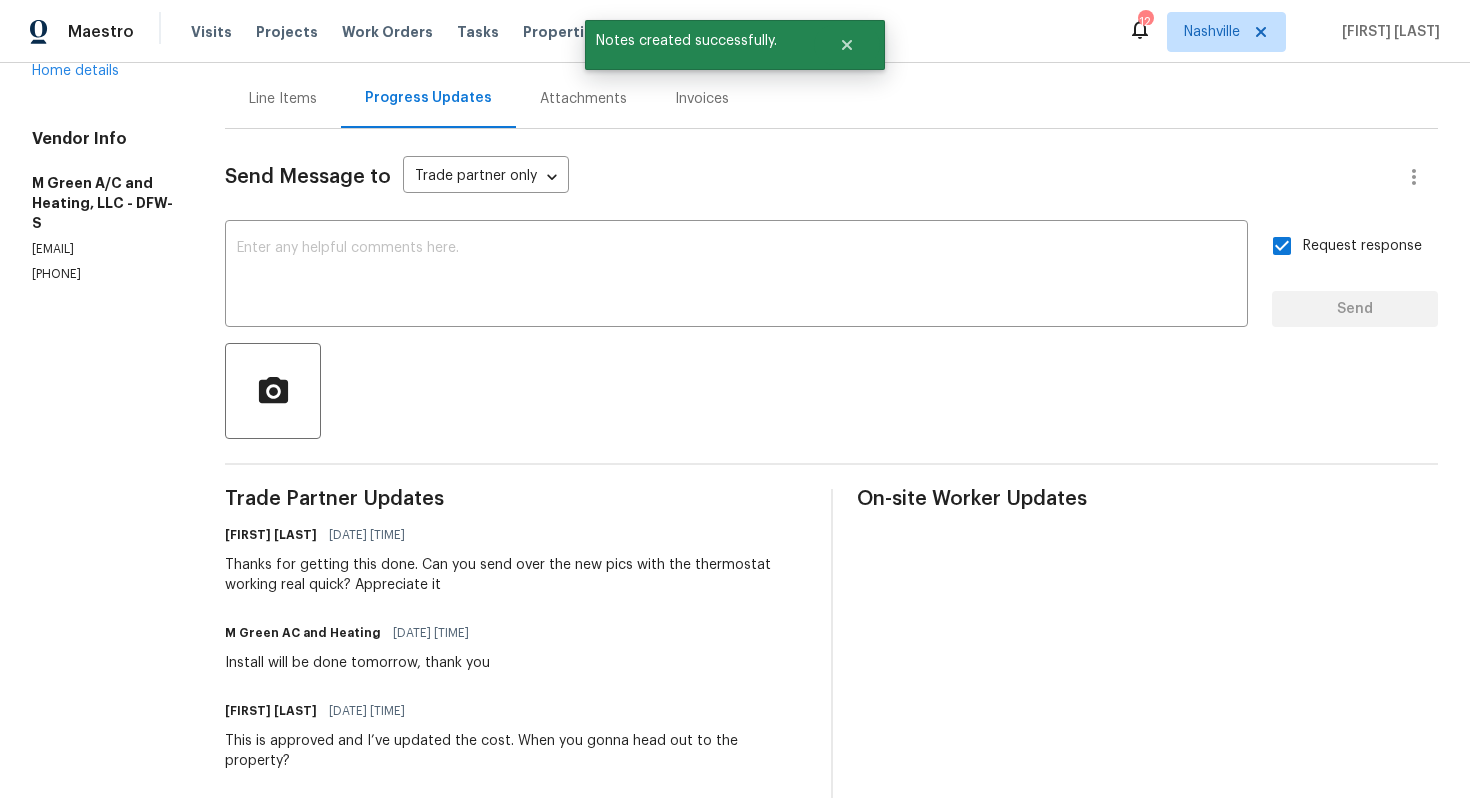 scroll, scrollTop: 0, scrollLeft: 0, axis: both 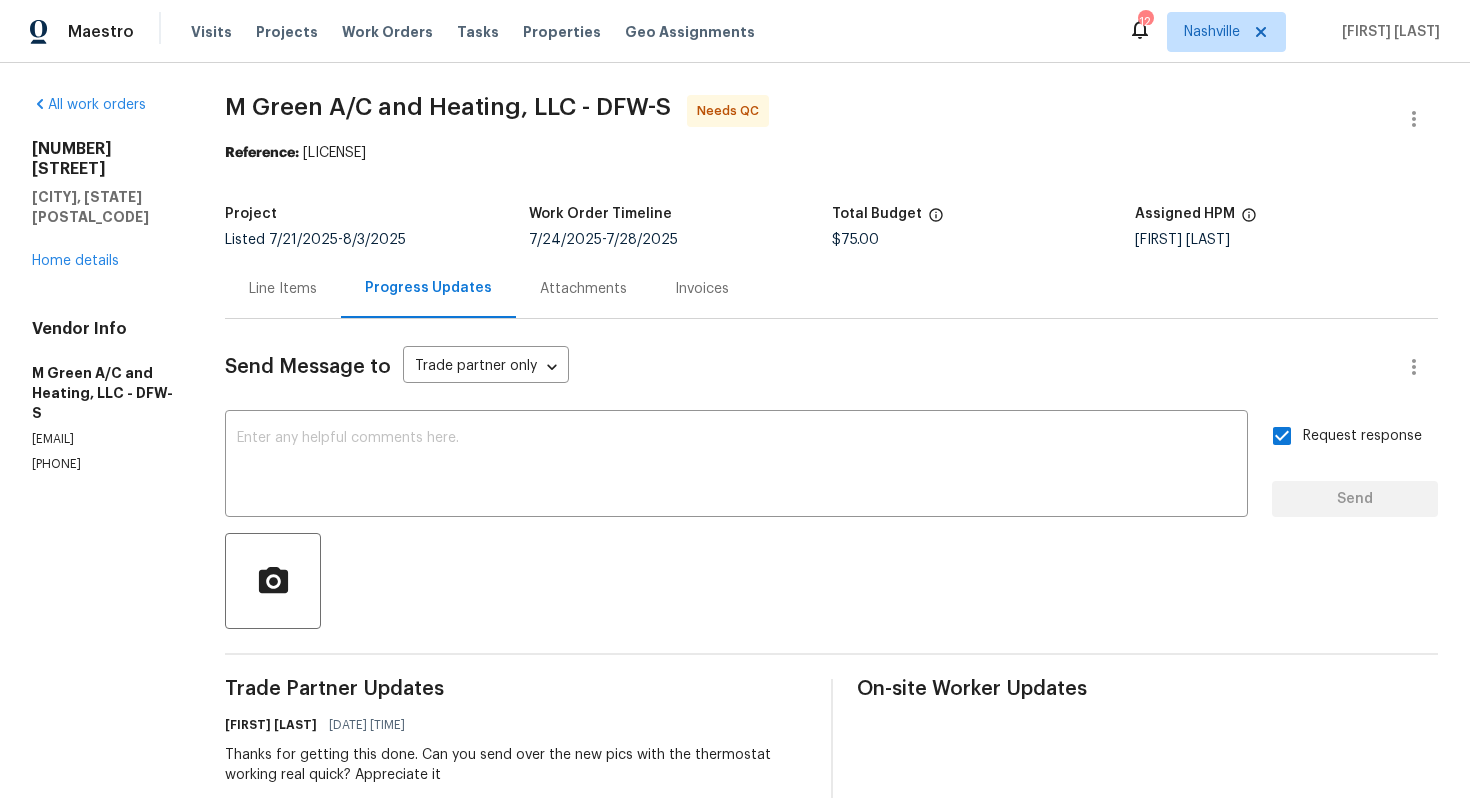 click on "Line Items" at bounding box center (283, 288) 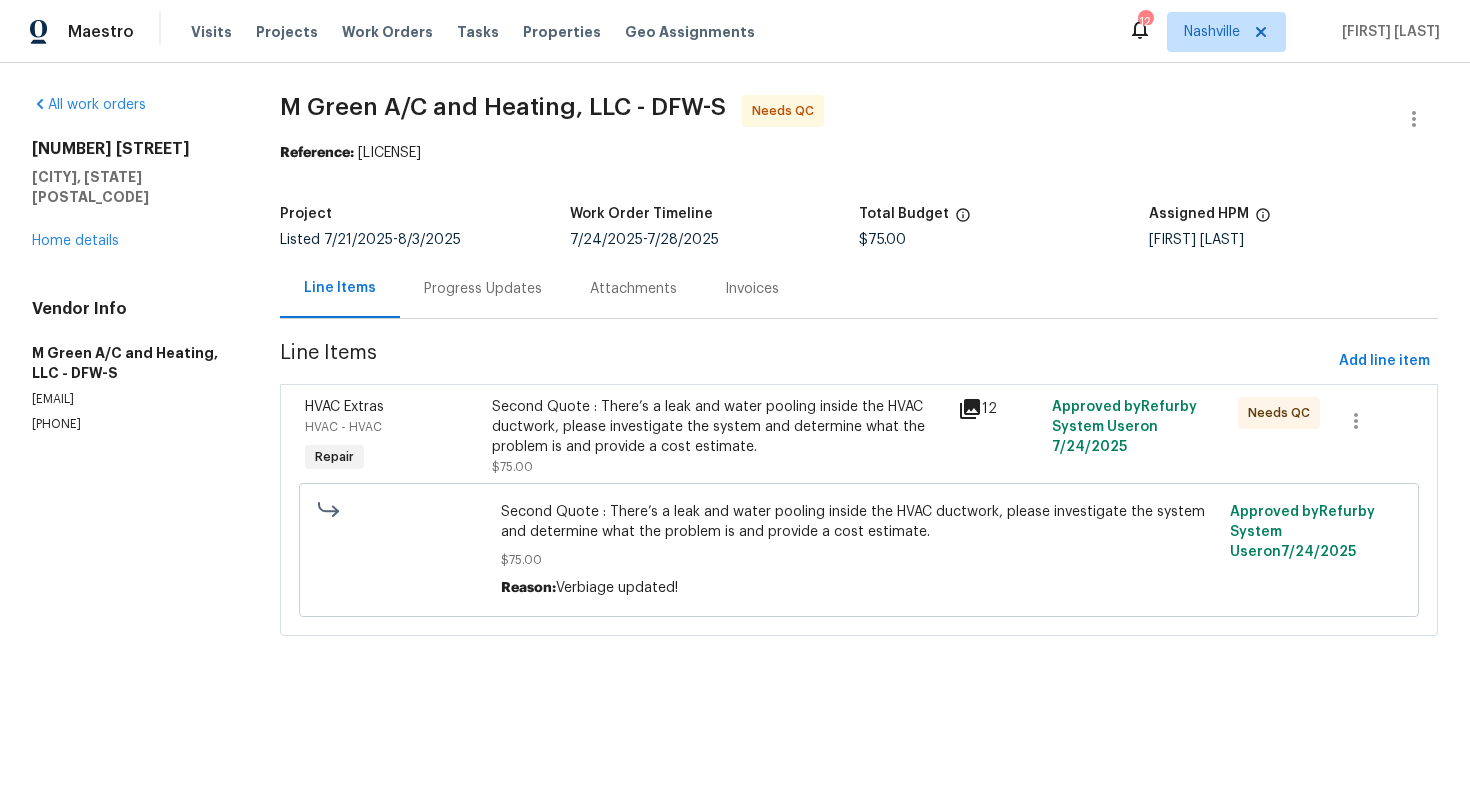 click on "Second Quote : There’s a leak and water pooling inside the HVAC ductwork, please investigate the system and determine what the problem is and provide a cost estimate." at bounding box center [719, 427] 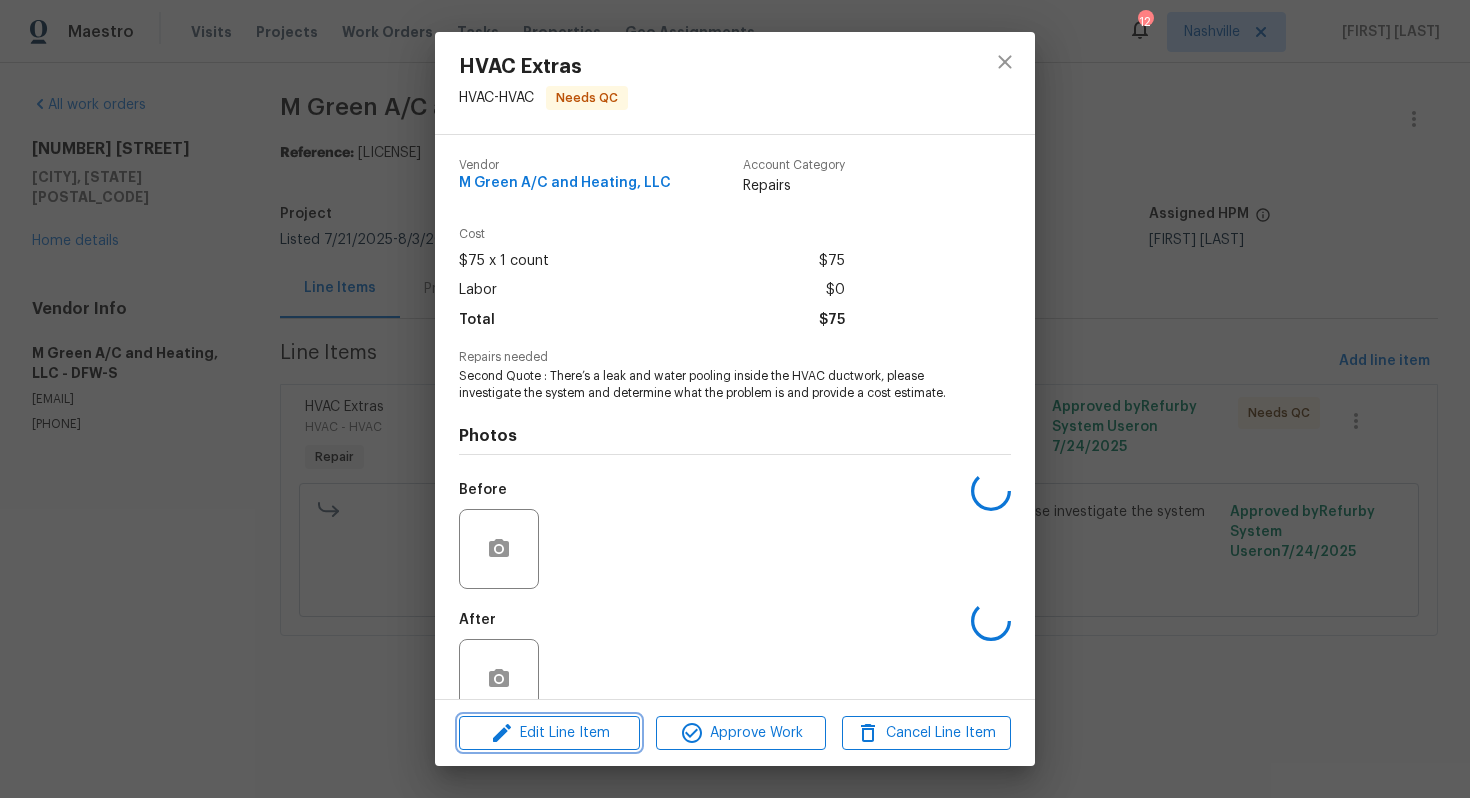 click on "Edit Line Item" at bounding box center [549, 733] 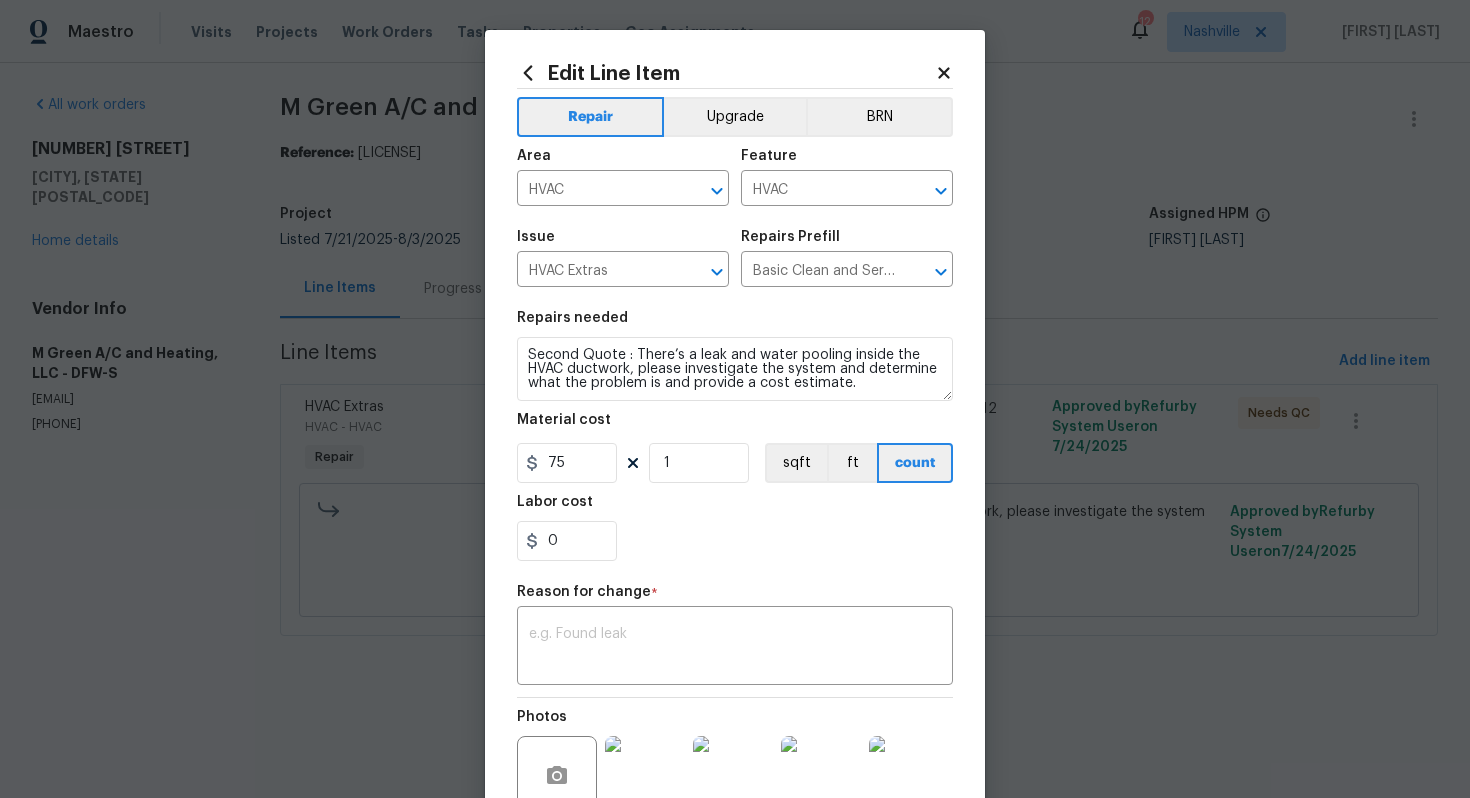 click on "Reason for change" at bounding box center (584, 592) 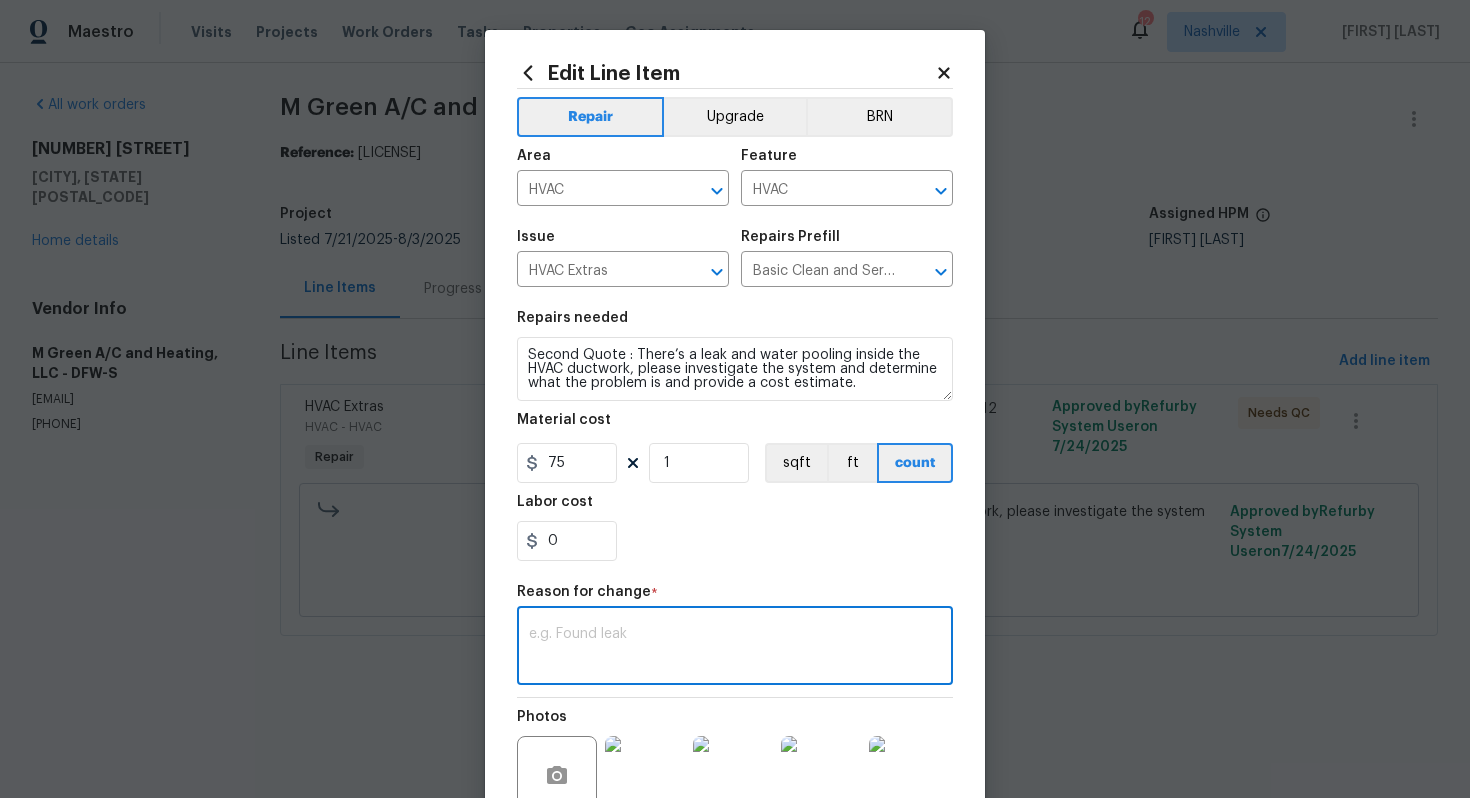 click at bounding box center (735, 648) 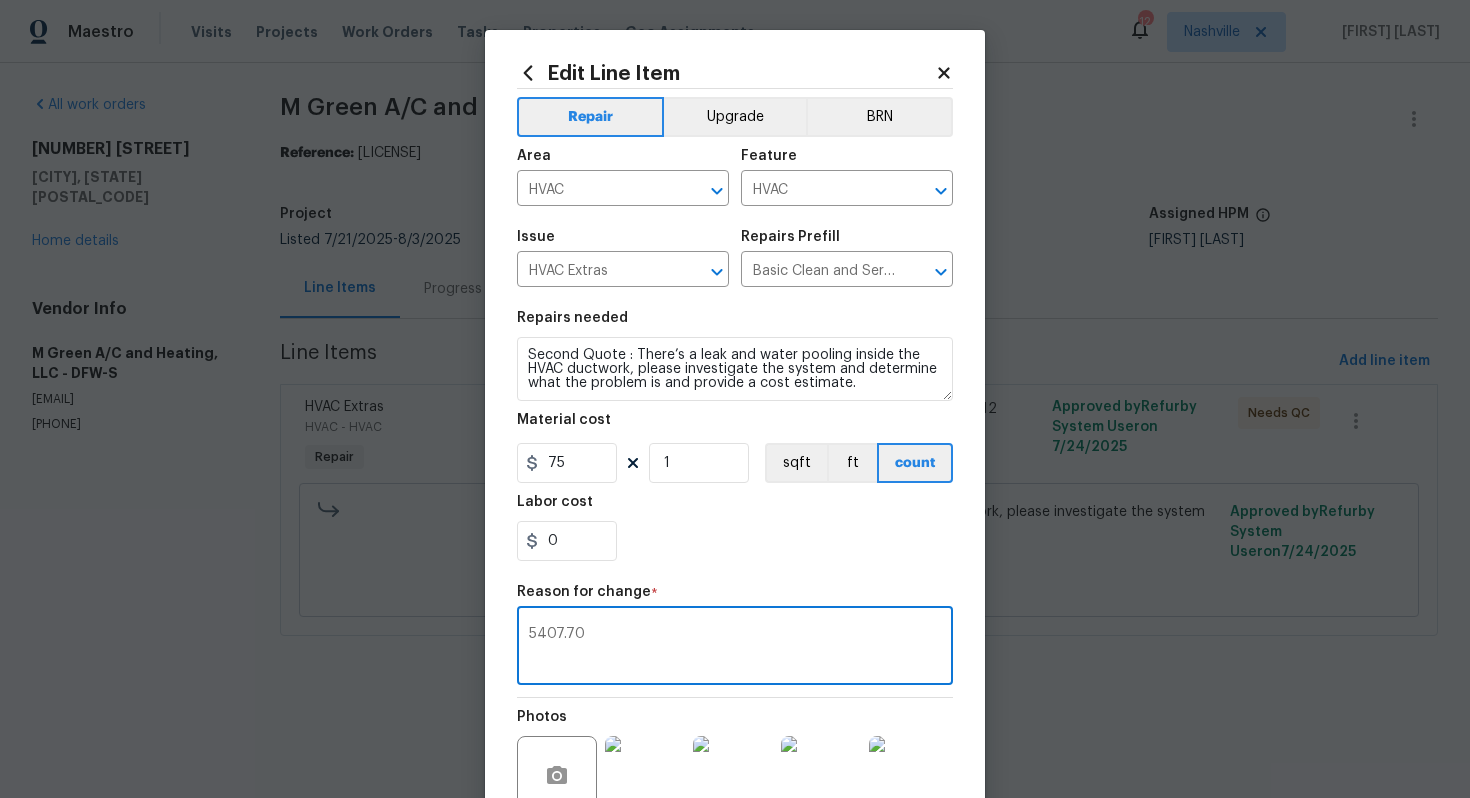 type on "5407.70" 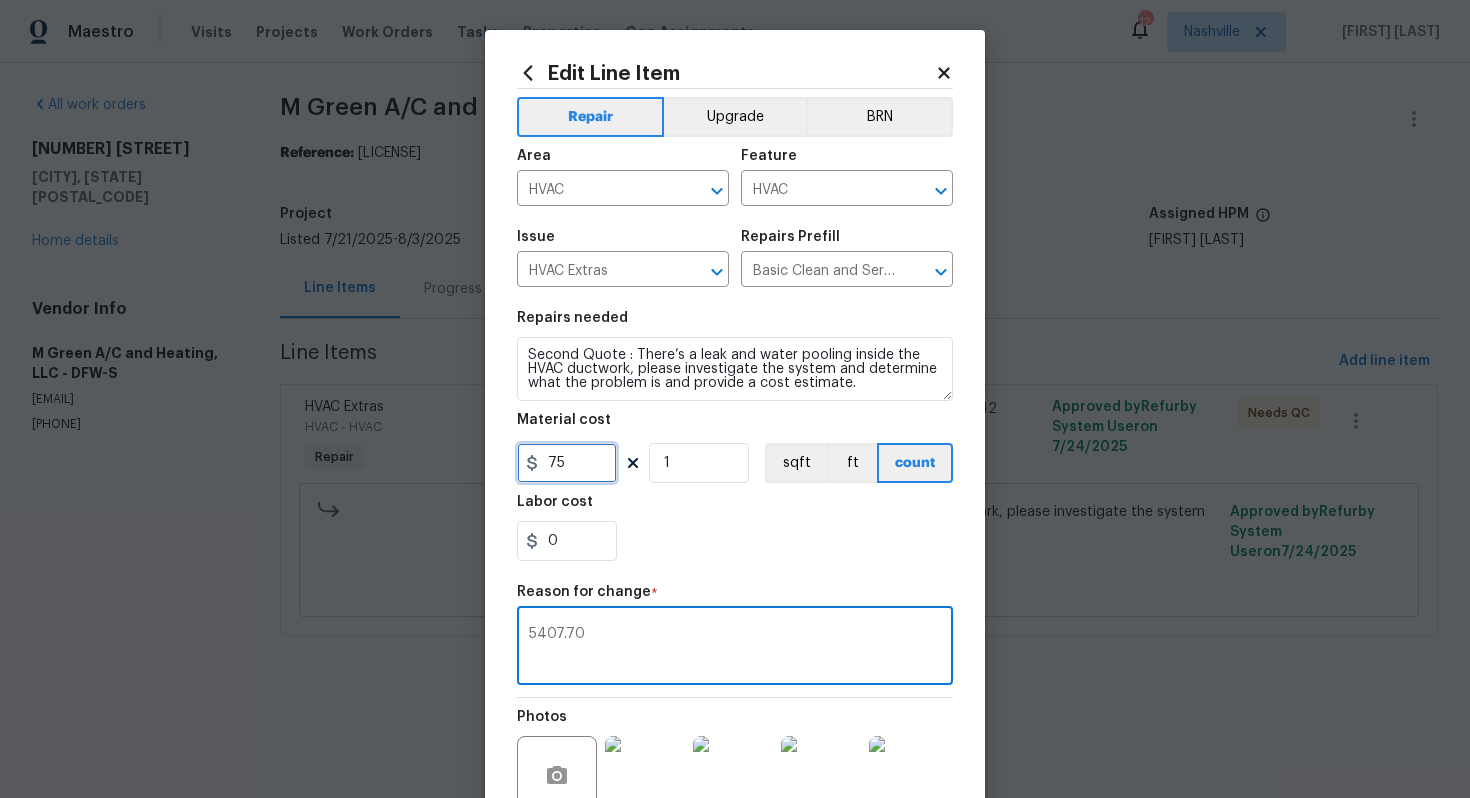 click on "75" at bounding box center [567, 463] 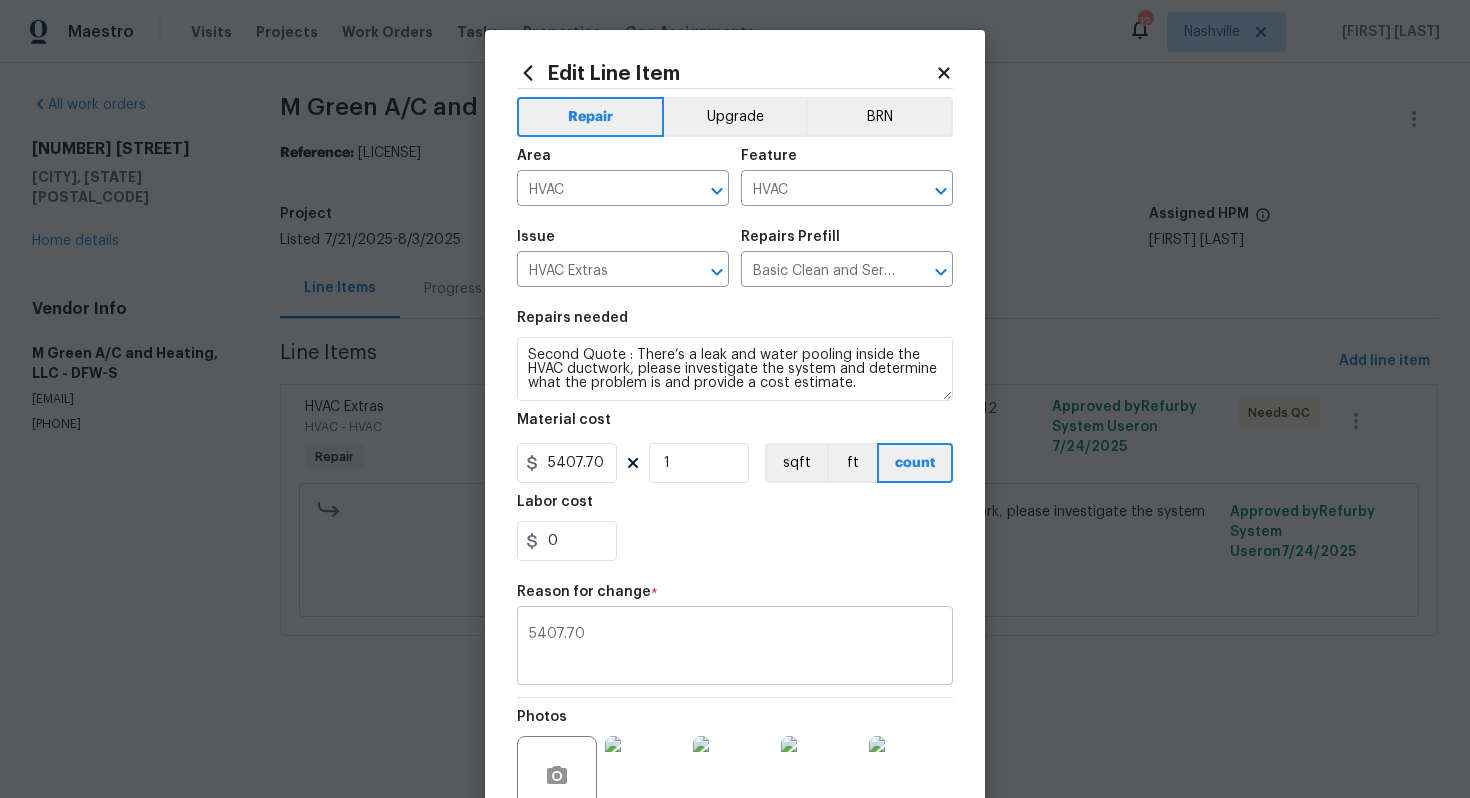type on "5407.7" 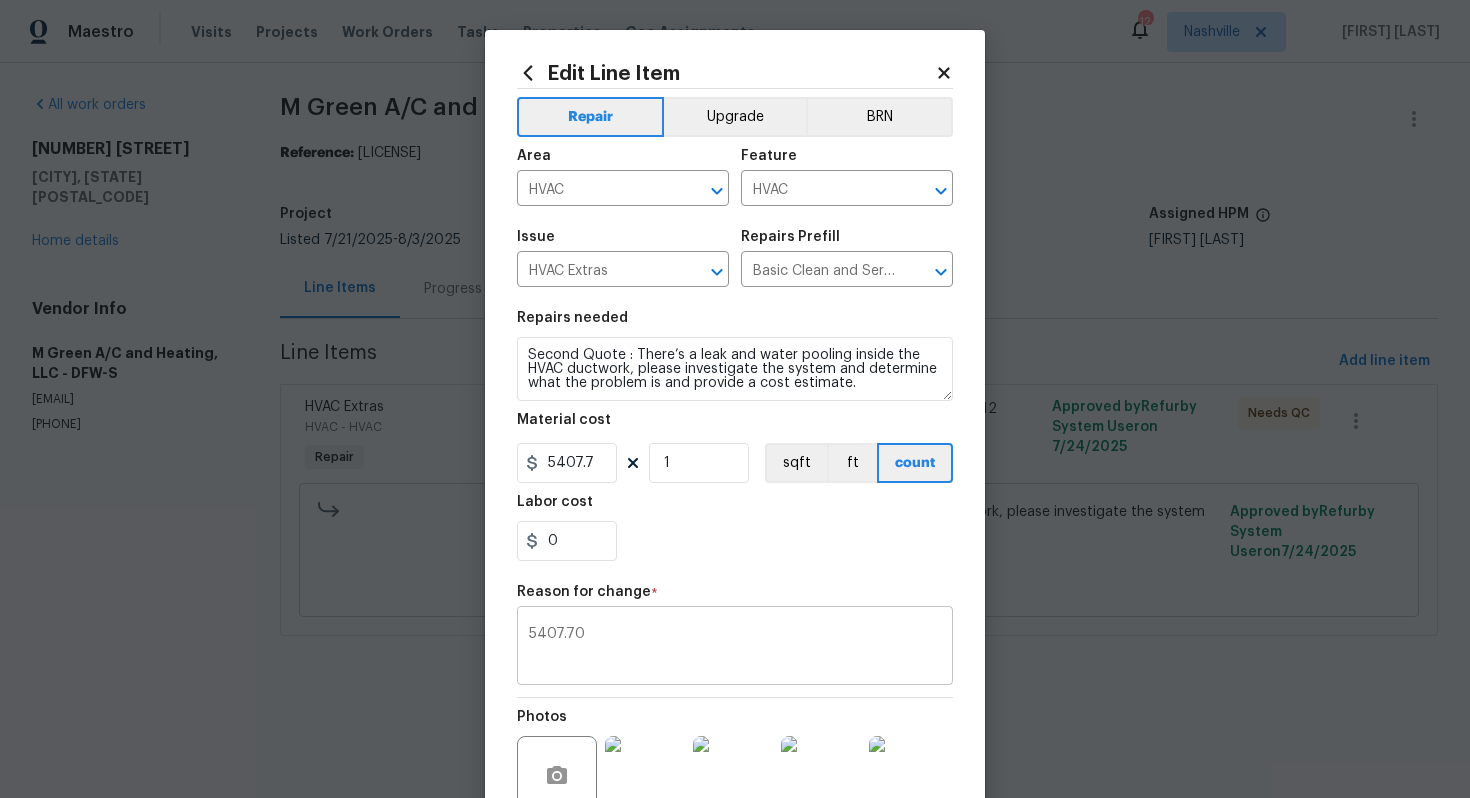 click on "Repair Upgrade BRN Area HVAC ​ Feature HVAC ​ Issue HVAC Extras ​ Repairs Prefill Basic Clean and Service $250.00 ​ Repairs needed Second Quote : There’s a leak and water pooling inside the HVAC ductwork, please investigate the system and determine what the problem is and provide a cost estimate. Material cost 5407.7 1 sqft ft count Labor cost 0 Reason for change * 5407.70 x ​ Photos  +8 Create without photos" at bounding box center [735, 487] 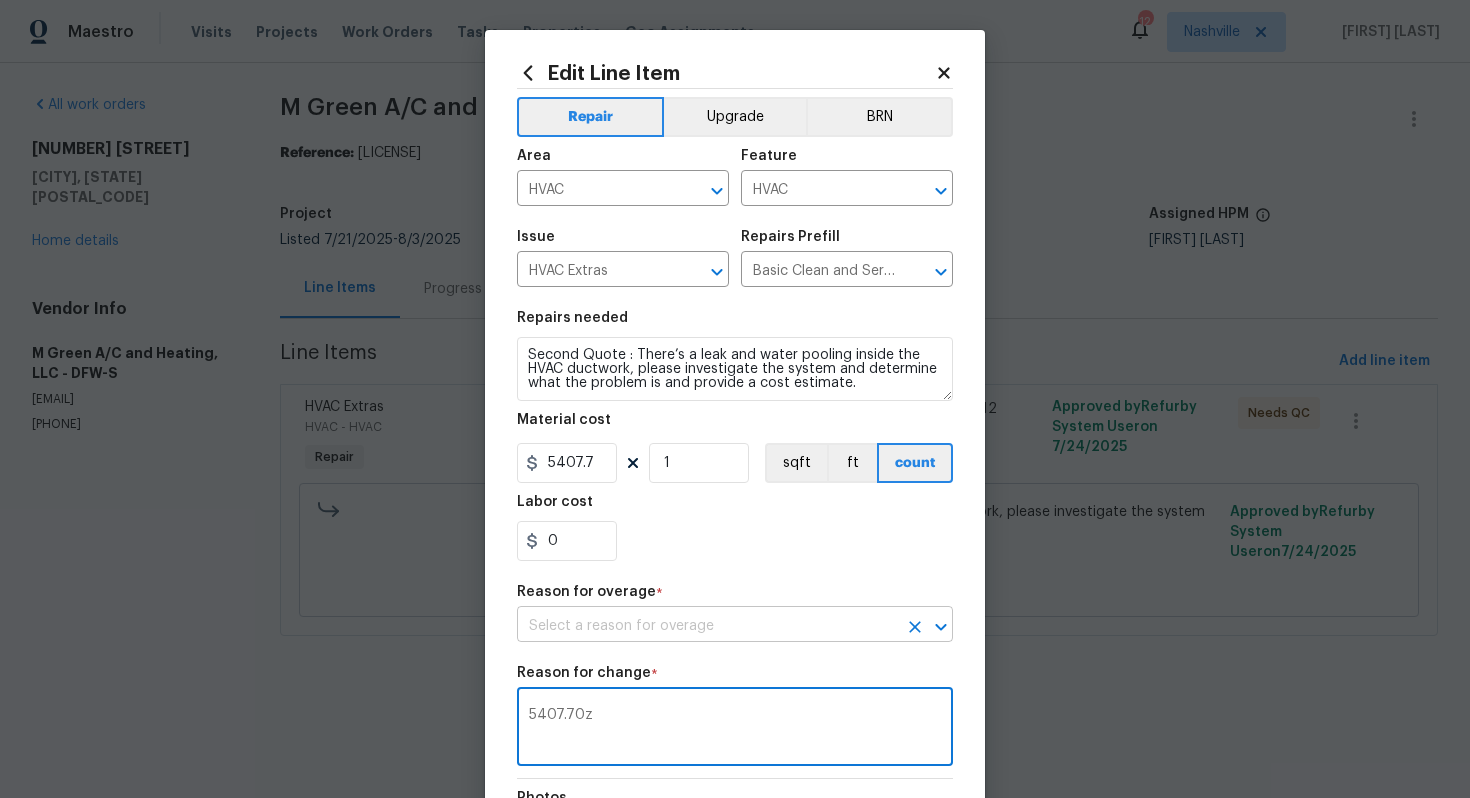 type on "5407.70z" 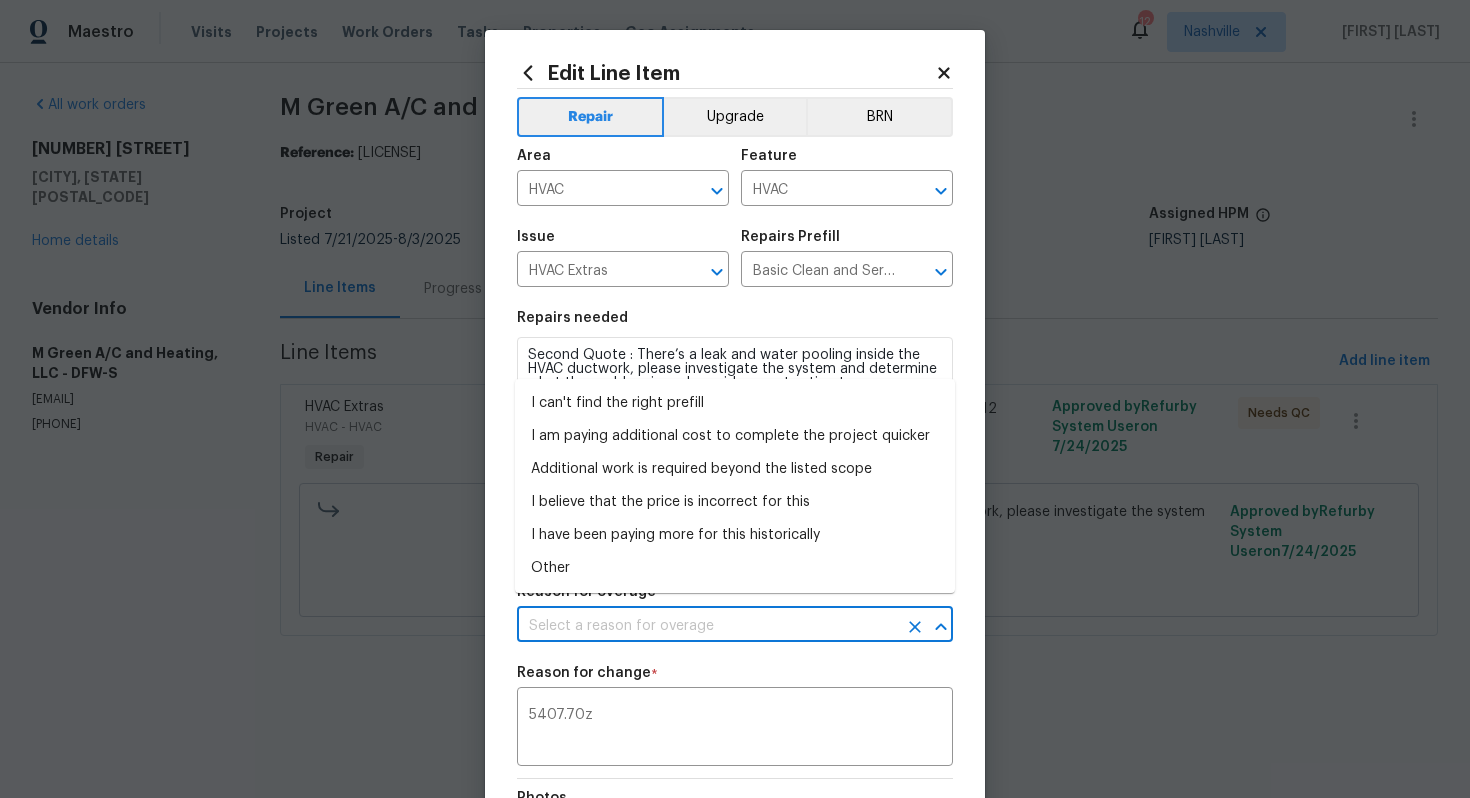 click on "Maestro Visits Projects Work Orders Tasks Properties Geo Assignments 12 Nashville Vignesh M All work orders 1100 Hayden Ln Savannah, TX 76227 Home details Vendor Info M Green A/C and Heating, LLC - DFW-S m.greenairconditioning@yahoo.com (972) 415-3696 M Green A/C and Heating, LLC - DFW-S Needs QC Reference:   1BK4RH99380WA-e850fa99c Project Listed   7/21/2025  -  8/3/2025 Work Order Timeline 7/24/2025  -  7/28/2025 Total Budget $75.00 Assigned HPM Alicia Anices Line Items Progress Updates Attachments Invoices Line Items Add line item HVAC Extras HVAC - HVAC Repair Second Quote : There’s a leak and water pooling inside the HVAC ductwork, please investigate the system and determine what the problem is and provide a cost estimate. $75.00   12 Approved by  Refurby System User  on   7/24/2025 Needs QC Second Quote : There’s a leak and water pooling inside the HVAC ductwork, please investigate the system and determine what the problem is and provide a cost estimate. $75.00 Reason:  Verbiage updated!  on" at bounding box center [735, 346] 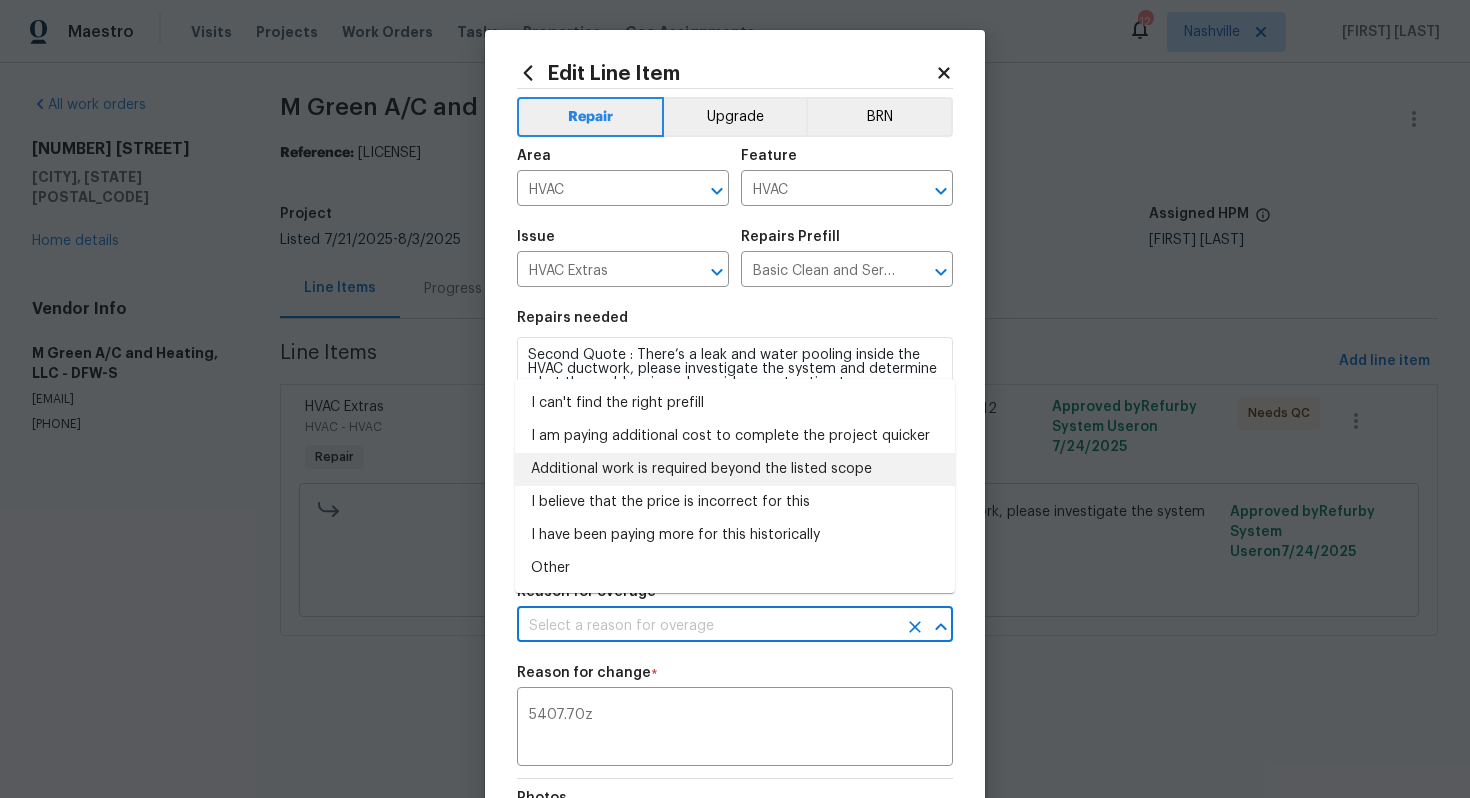 click on "Additional work is required beyond the listed scope" at bounding box center (735, 469) 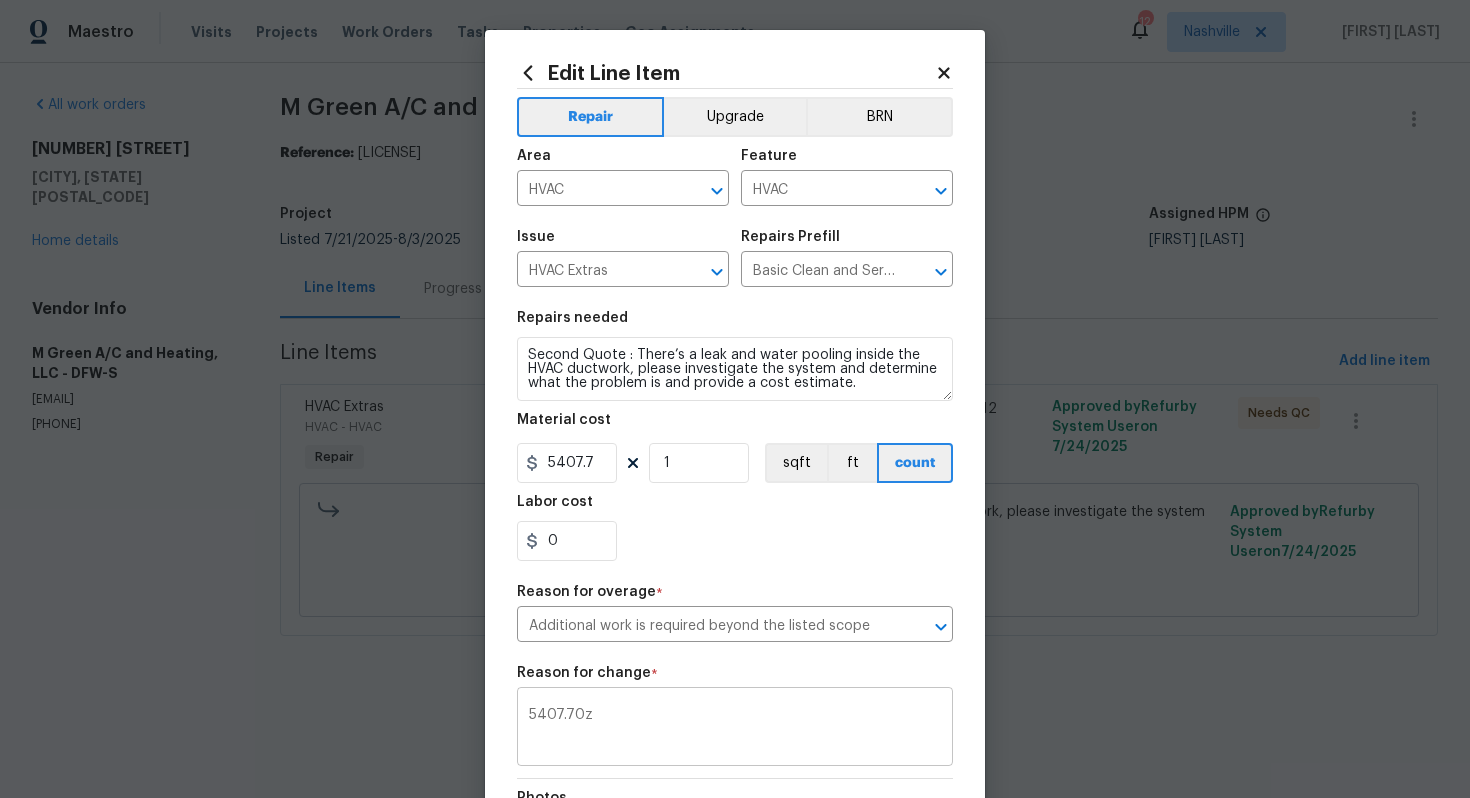 click on "5407.70z x ​" at bounding box center (735, 729) 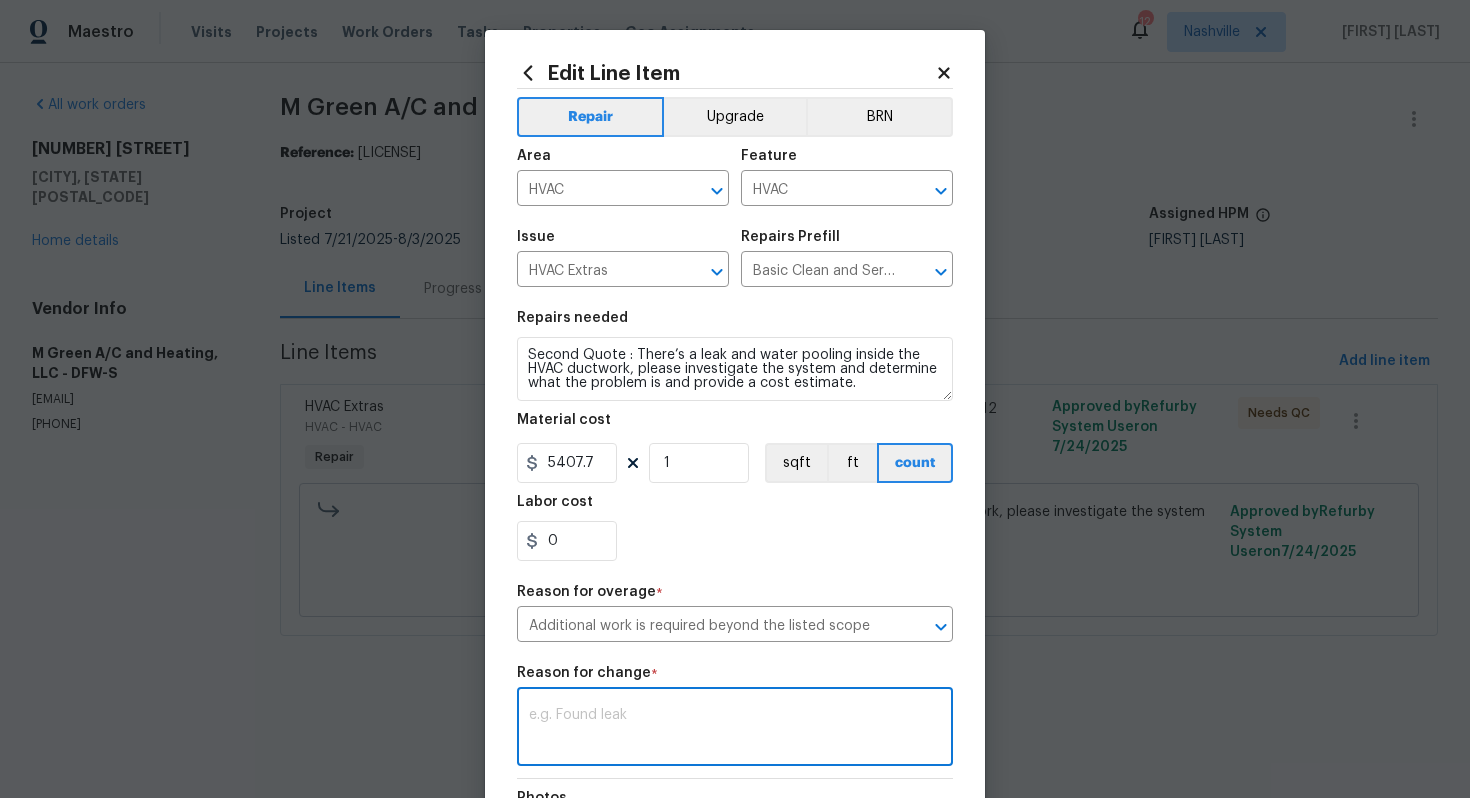 paste on "(VM) Updated cost per BR approval." 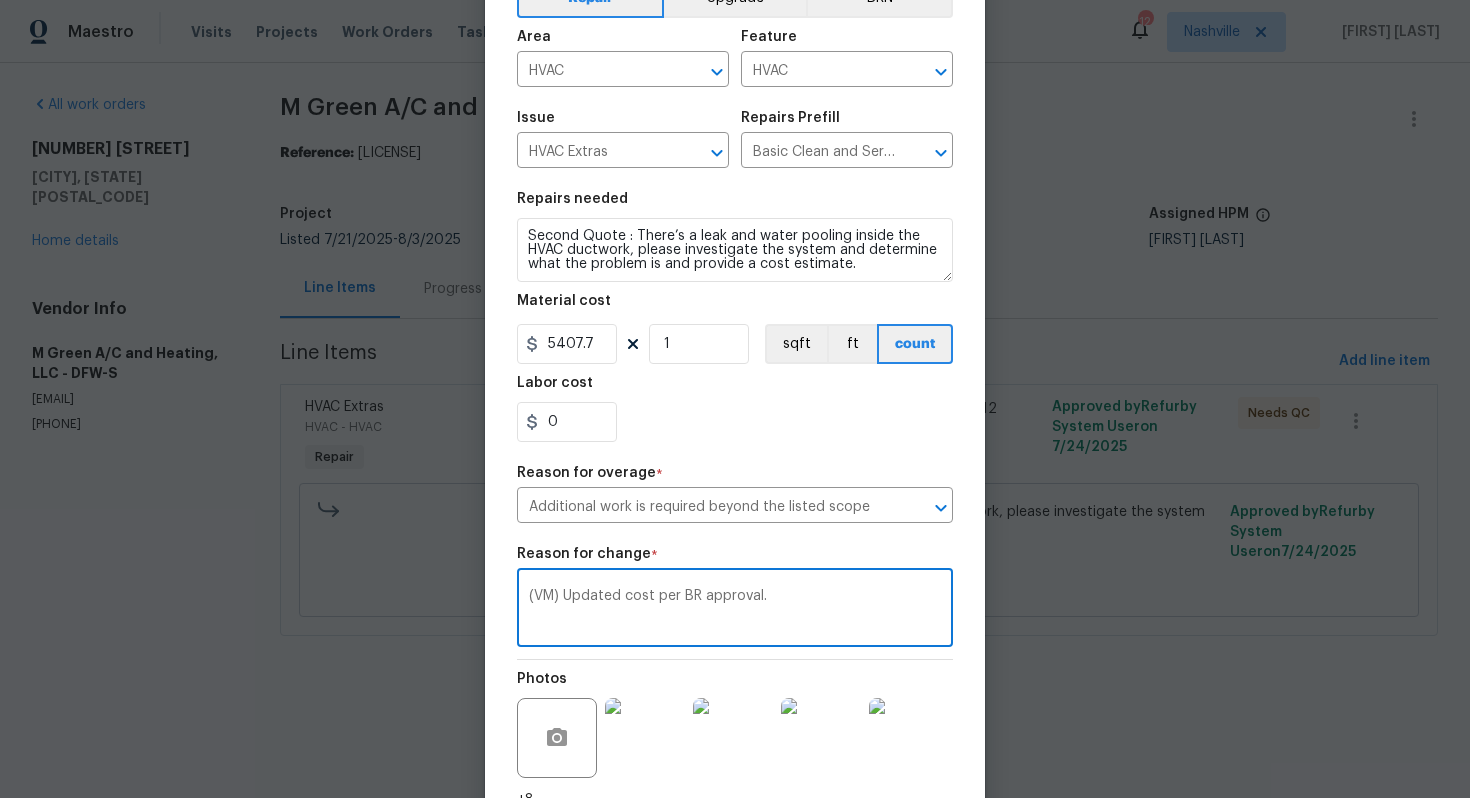 scroll, scrollTop: 190, scrollLeft: 0, axis: vertical 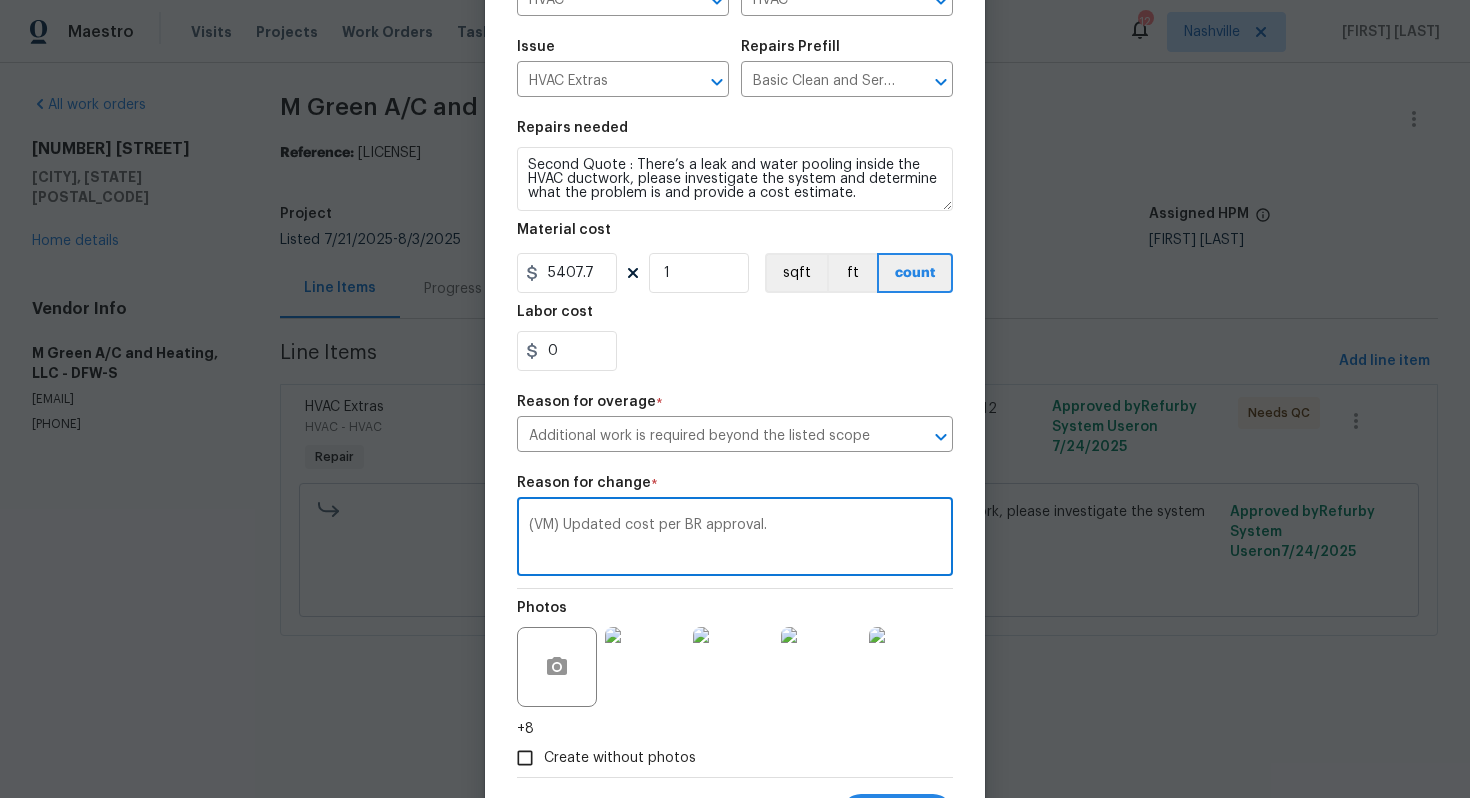 type on "(VM) Updated cost per BR approval." 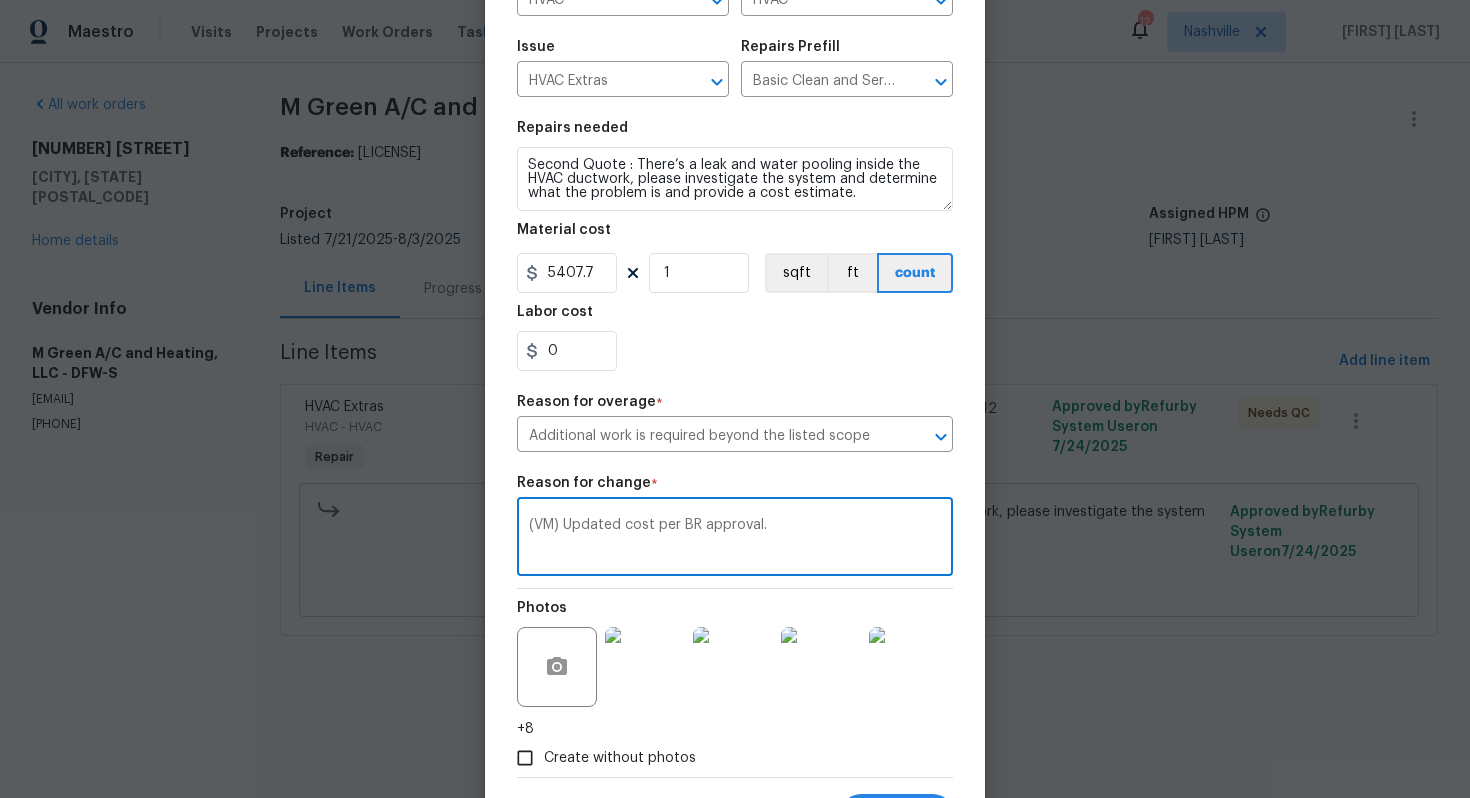 click on "Total   $ 5407.70 Cancel Submit" at bounding box center [735, 806] 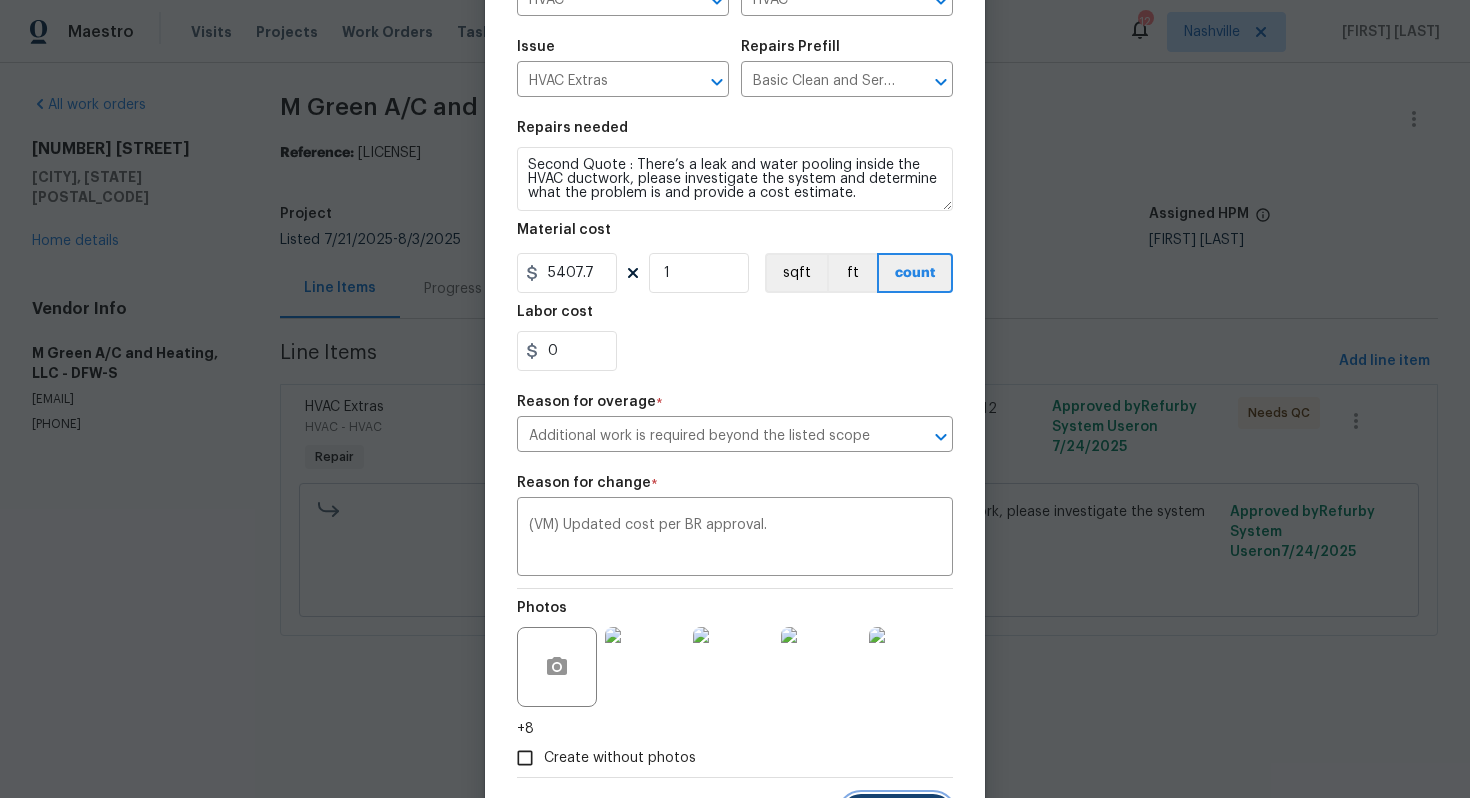 click on "Submit" at bounding box center (897, 814) 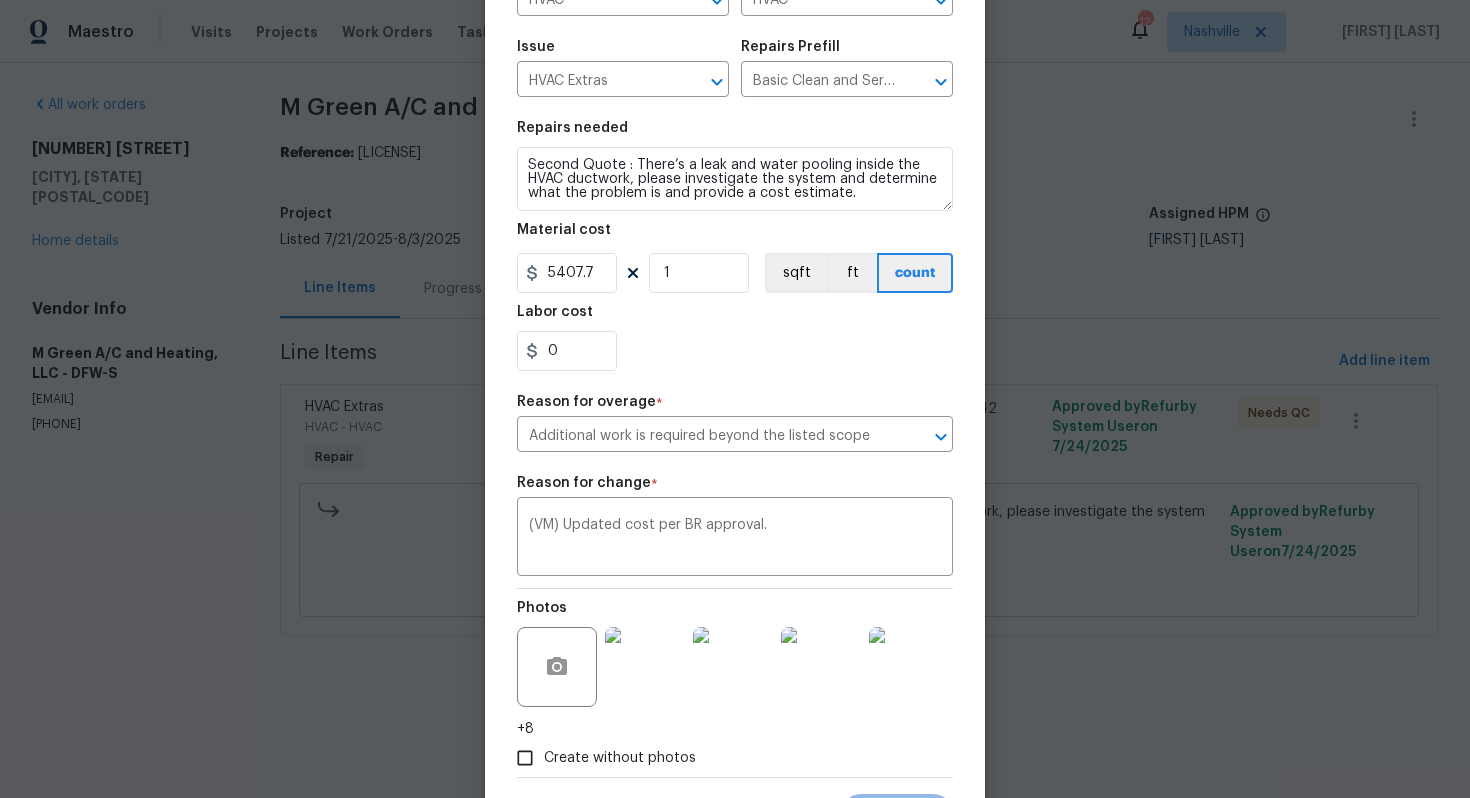 click on "Maestro Visits Projects Work Orders Tasks Properties Geo Assignments 12 Nashville Vignesh M All work orders 1100 Hayden Ln Savannah, TX 76227 Home details Vendor Info M Green A/C and Heating, LLC - DFW-S m.greenairconditioning@yahoo.com (972) 415-3696 M Green A/C and Heating, LLC - DFW-S Needs QC Reference:   1BK4RH99380WA-e850fa99c Project Listed   7/21/2025  -  8/3/2025 Work Order Timeline 7/24/2025  -  7/28/2025 Total Budget $75.00 Assigned HPM Alicia Anices Line Items Progress Updates Attachments Invoices Line Items Add line item HVAC Extras HVAC - HVAC Repair Second Quote : There’s a leak and water pooling inside the HVAC ductwork, please investigate the system and determine what the problem is and provide a cost estimate. $75.00   12 Approved by  Refurby System User  on   7/24/2025 Needs QC Second Quote : There’s a leak and water pooling inside the HVAC ductwork, please investigate the system and determine what the problem is and provide a cost estimate. $75.00 Reason:  Verbiage updated!  on" at bounding box center [735, 346] 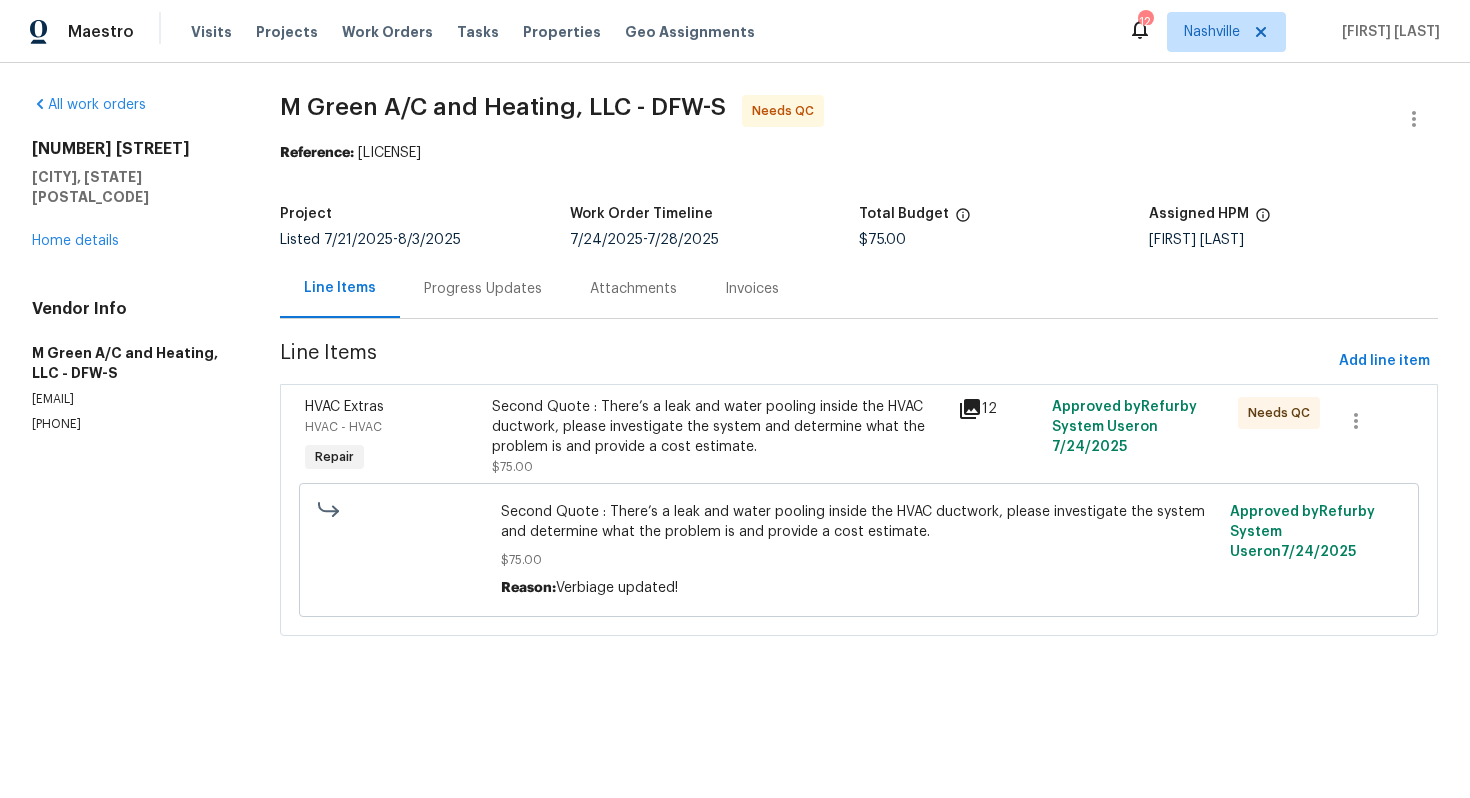 scroll, scrollTop: 0, scrollLeft: 0, axis: both 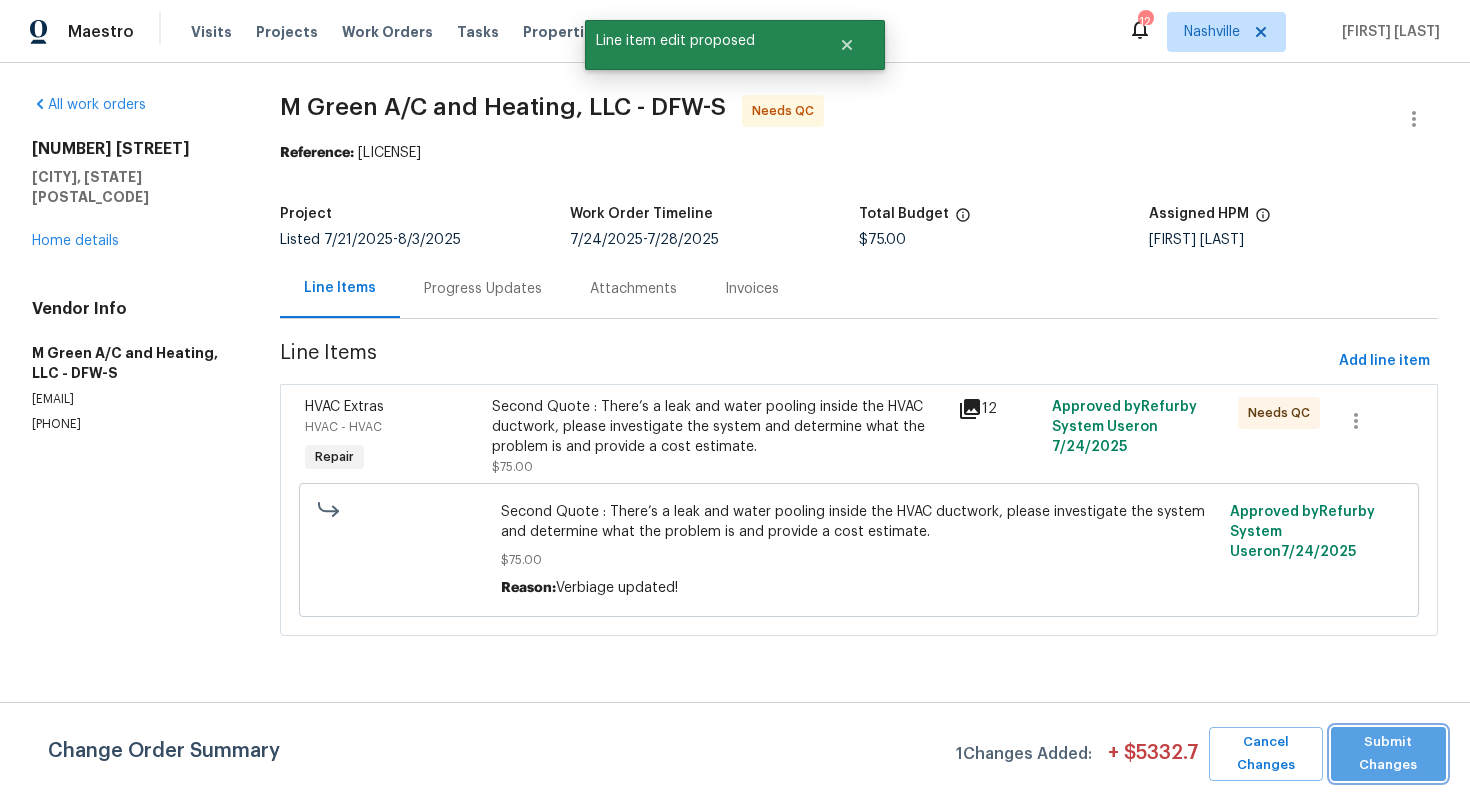 click on "Submit Changes" at bounding box center (1388, 754) 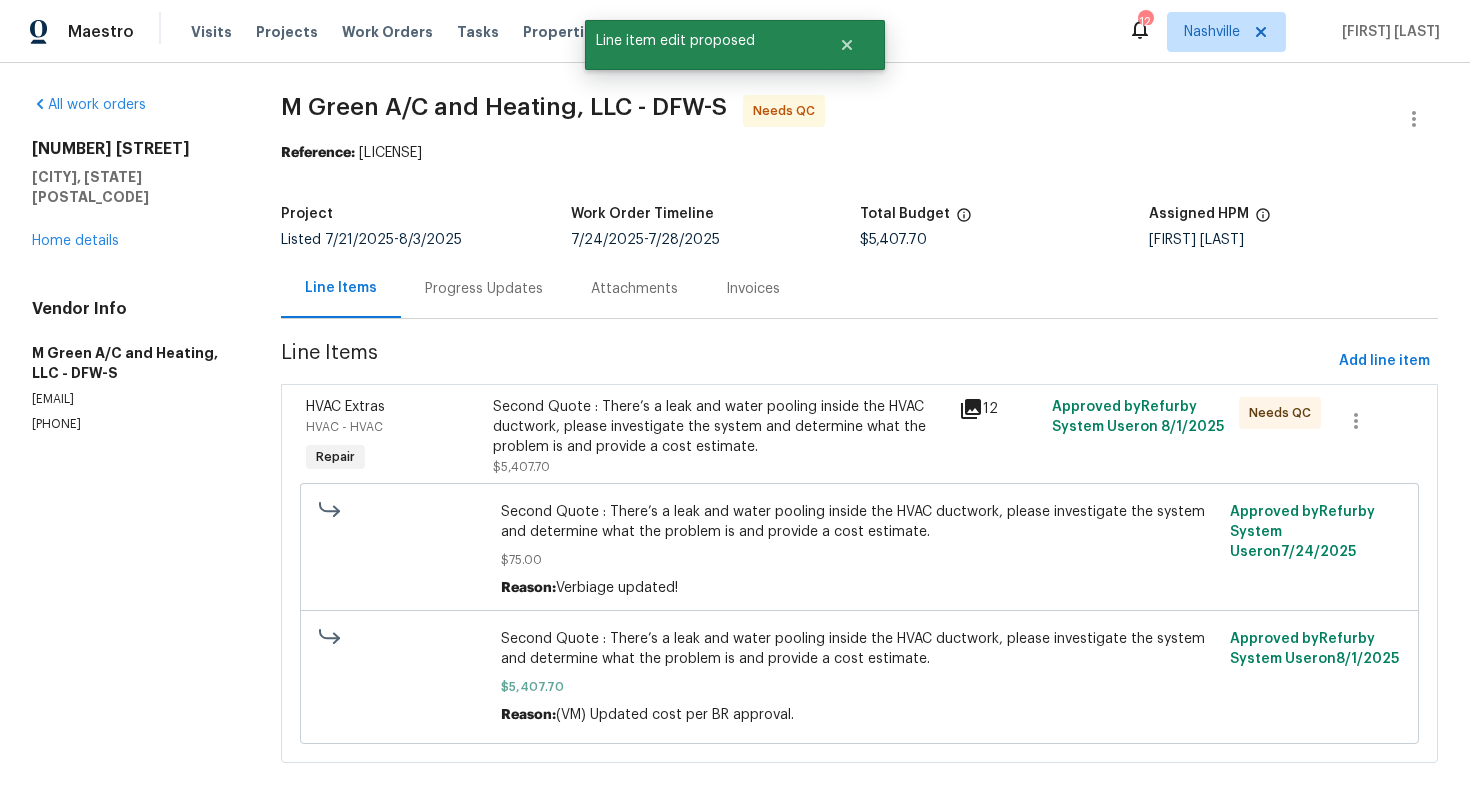 click on "Progress Updates" at bounding box center (484, 289) 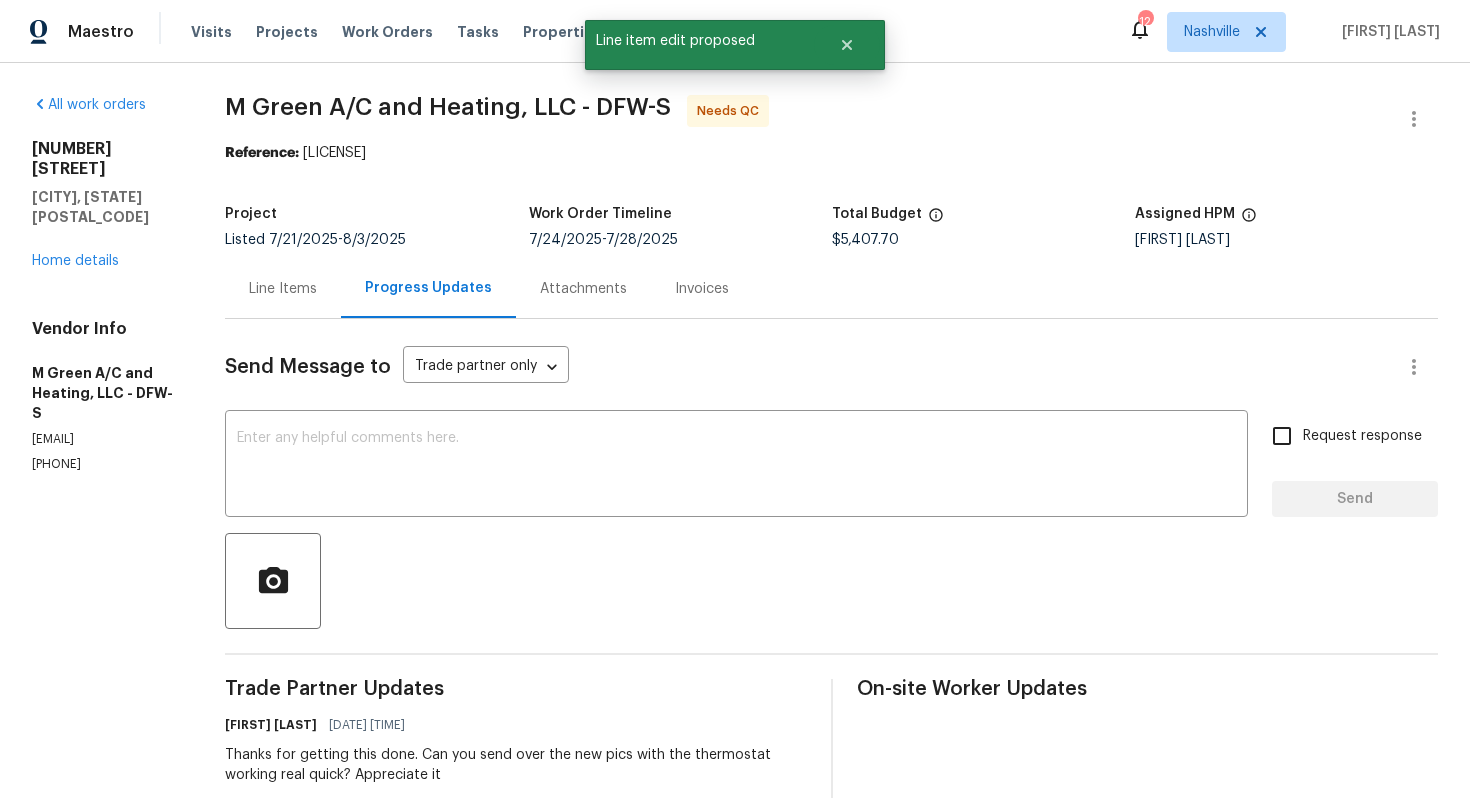 click on "Line Items" at bounding box center [283, 289] 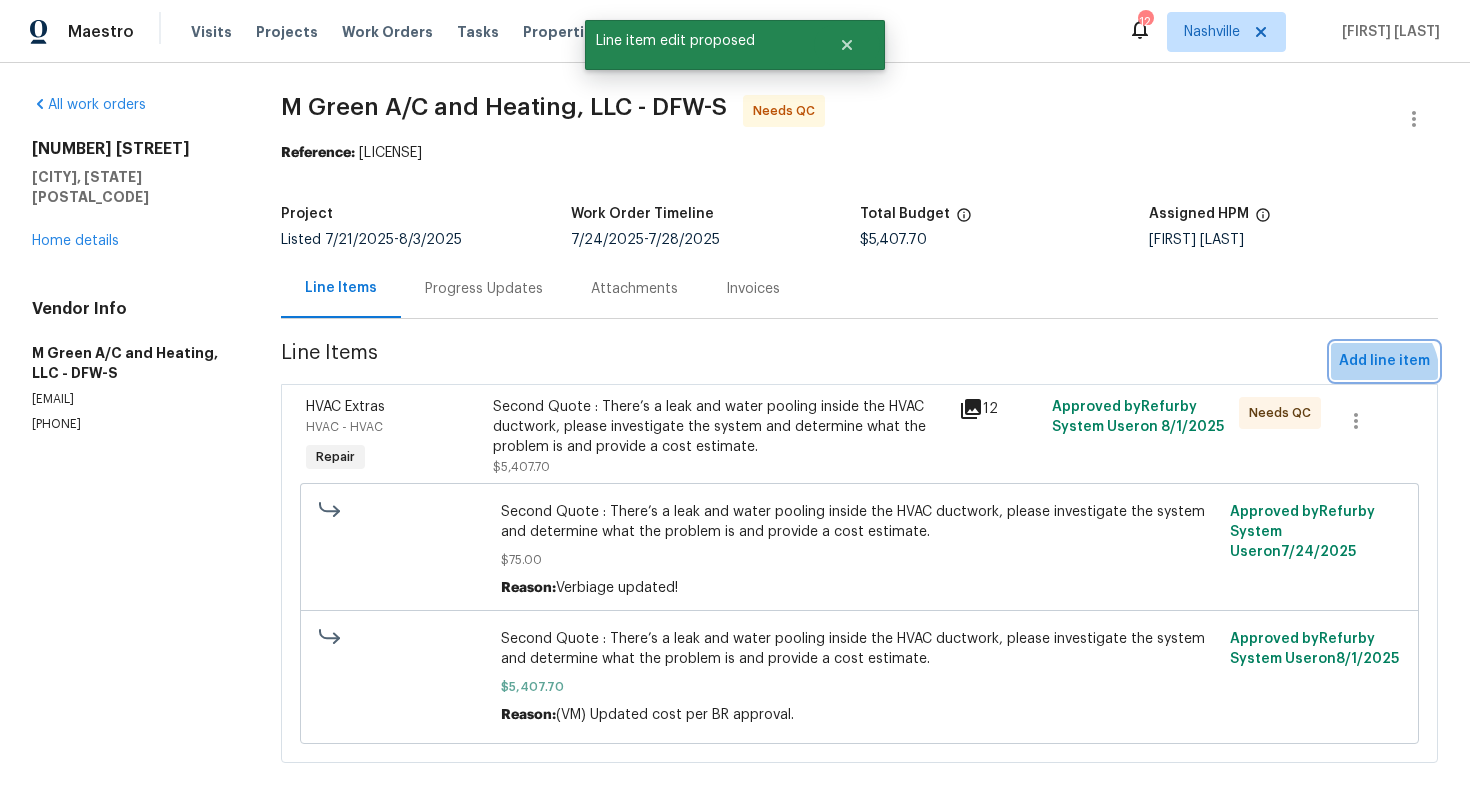 click on "Add line item" at bounding box center [1384, 361] 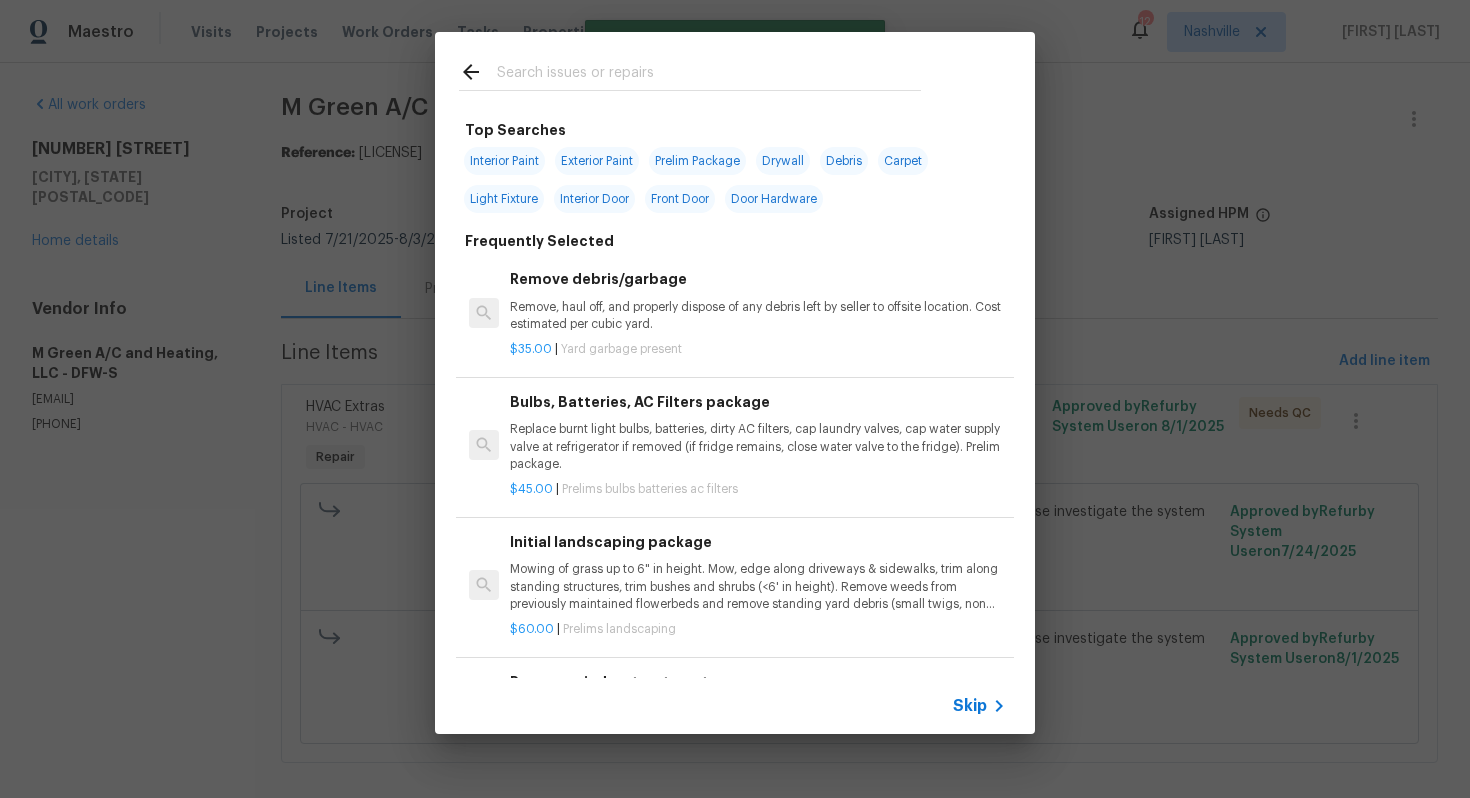 click on "$35.00   |   Yard garbage present" at bounding box center (758, 345) 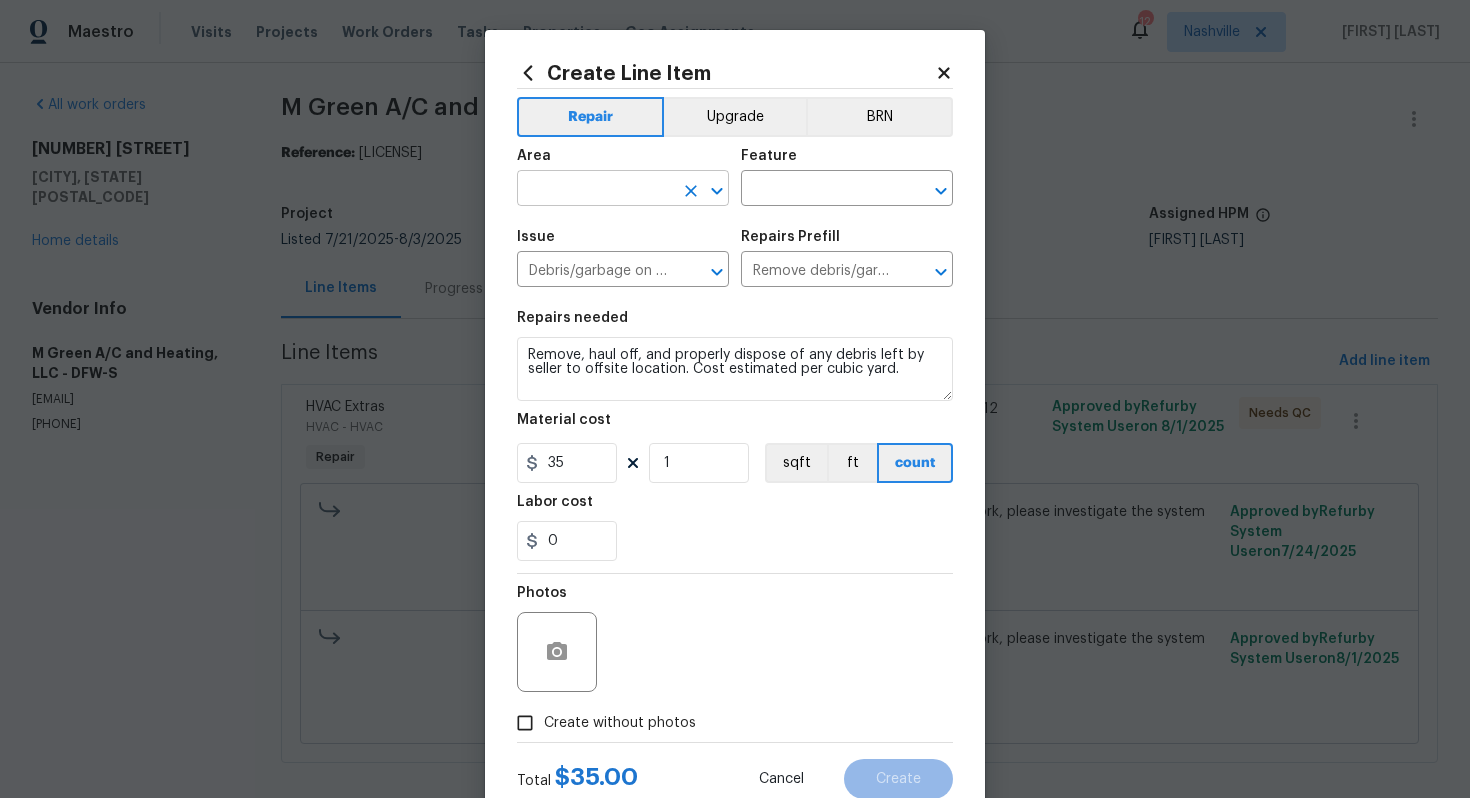 click at bounding box center [595, 190] 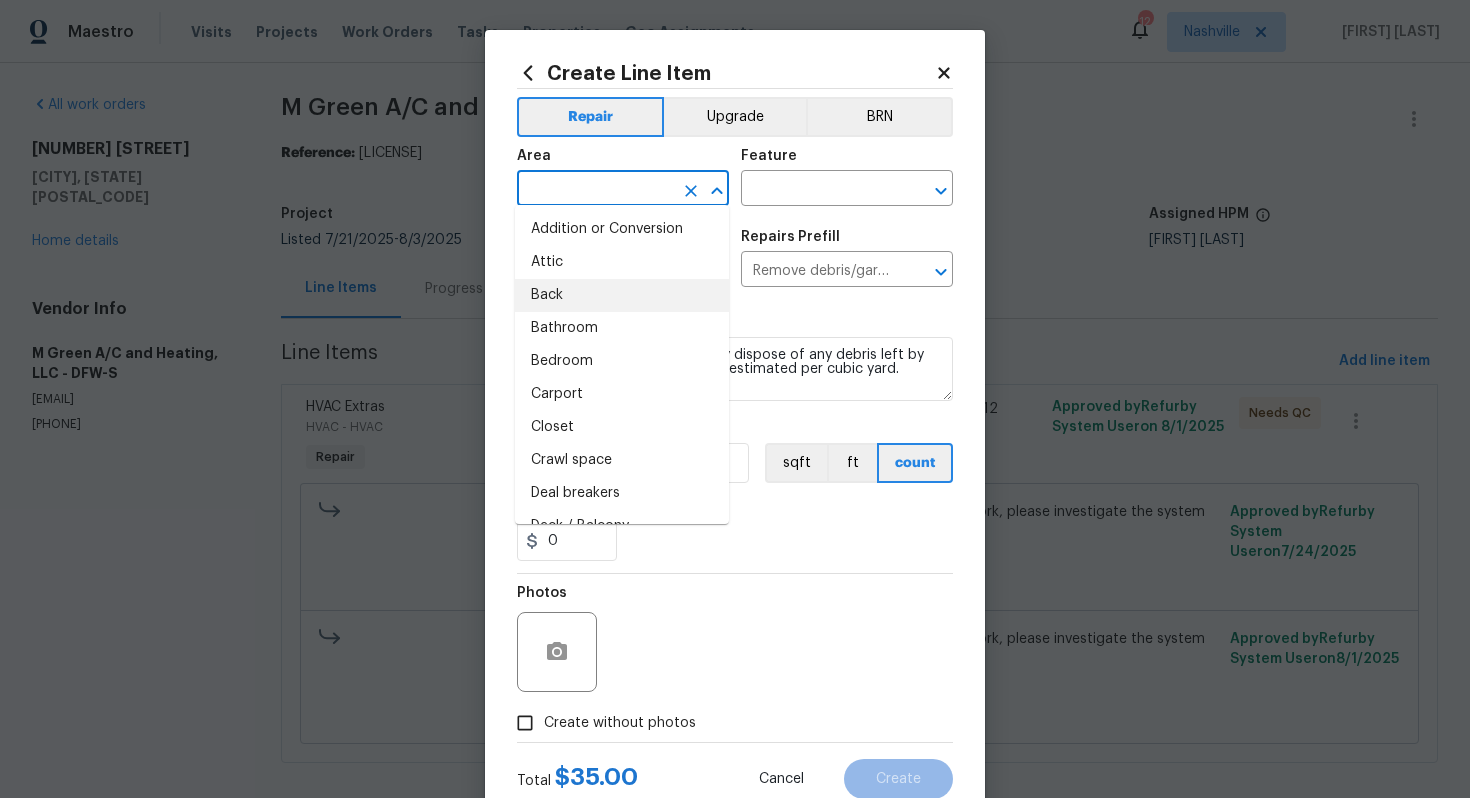 click on "Back" at bounding box center [622, 295] 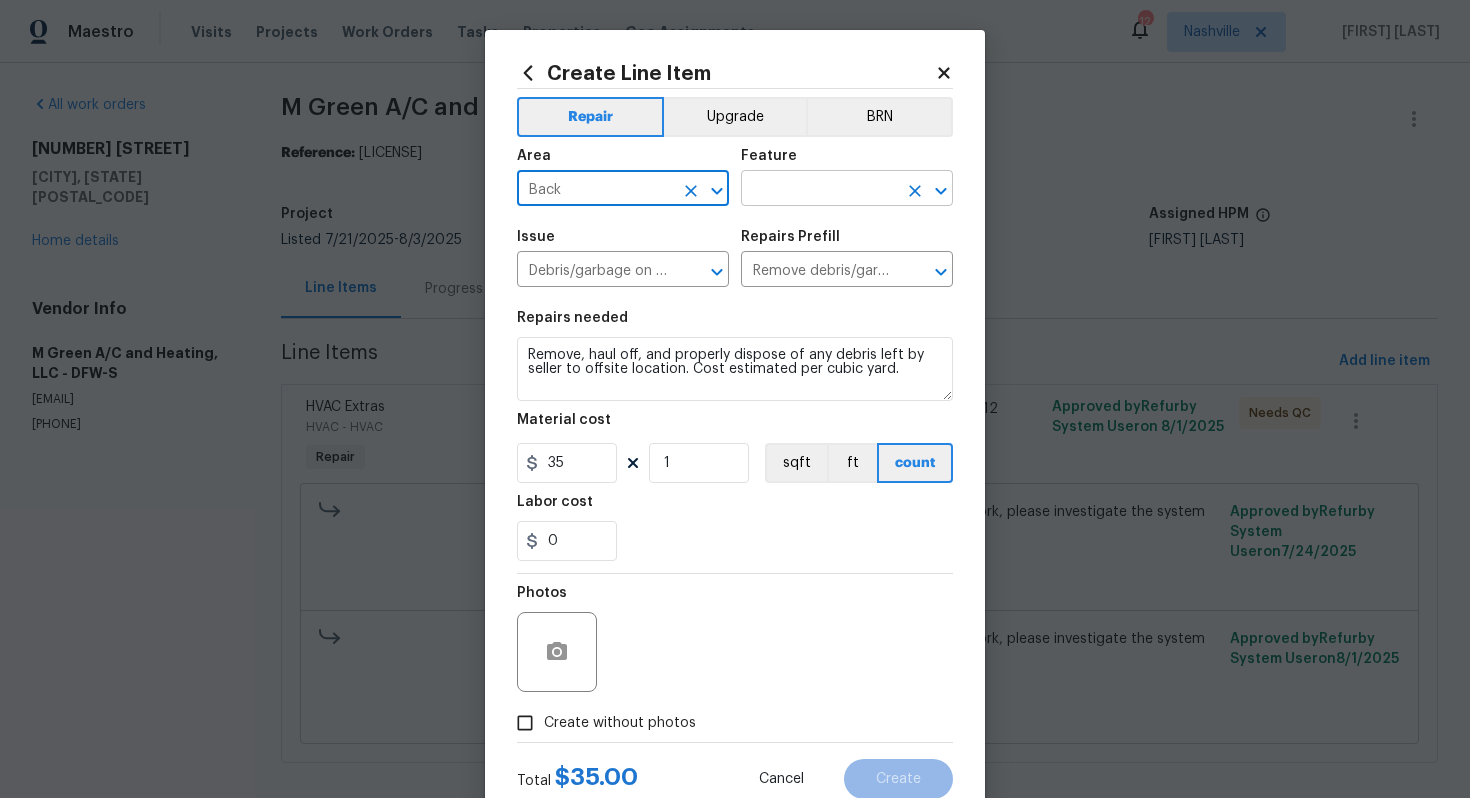 click at bounding box center (819, 190) 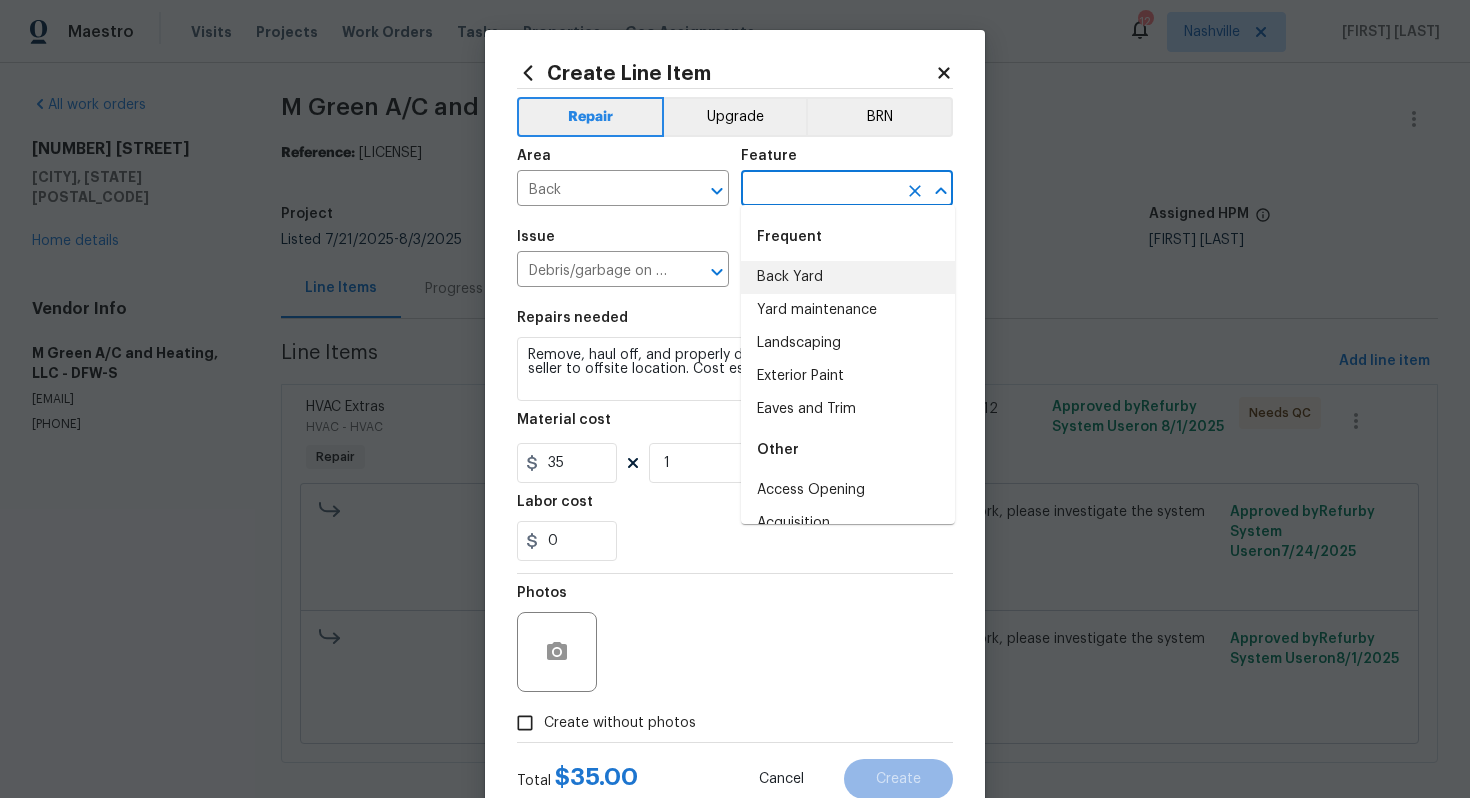 click on "Back Yard" at bounding box center (848, 277) 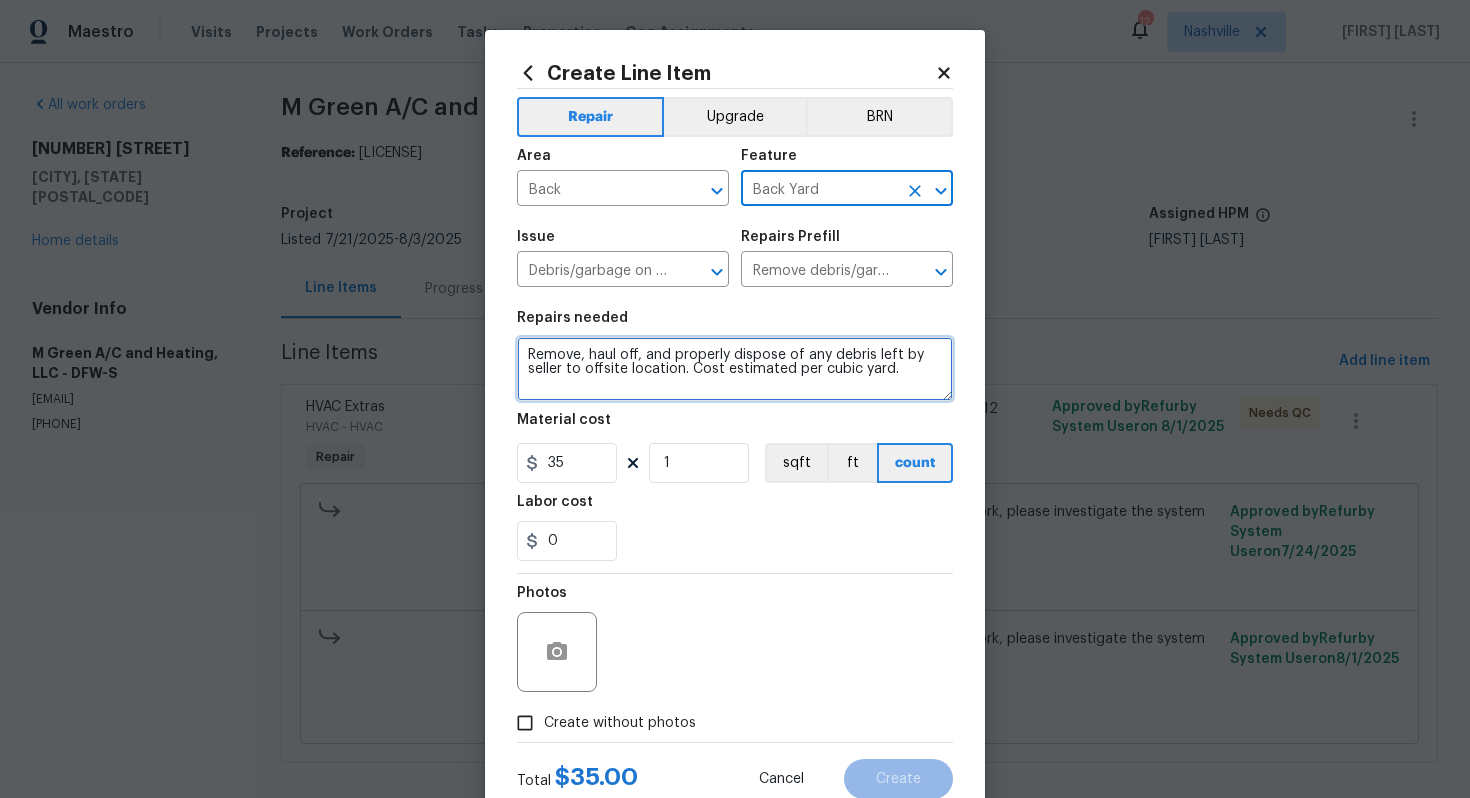 click on "Remove, haul off, and properly dispose of any debris left by seller to offsite location. Cost estimated per cubic yard." at bounding box center (735, 369) 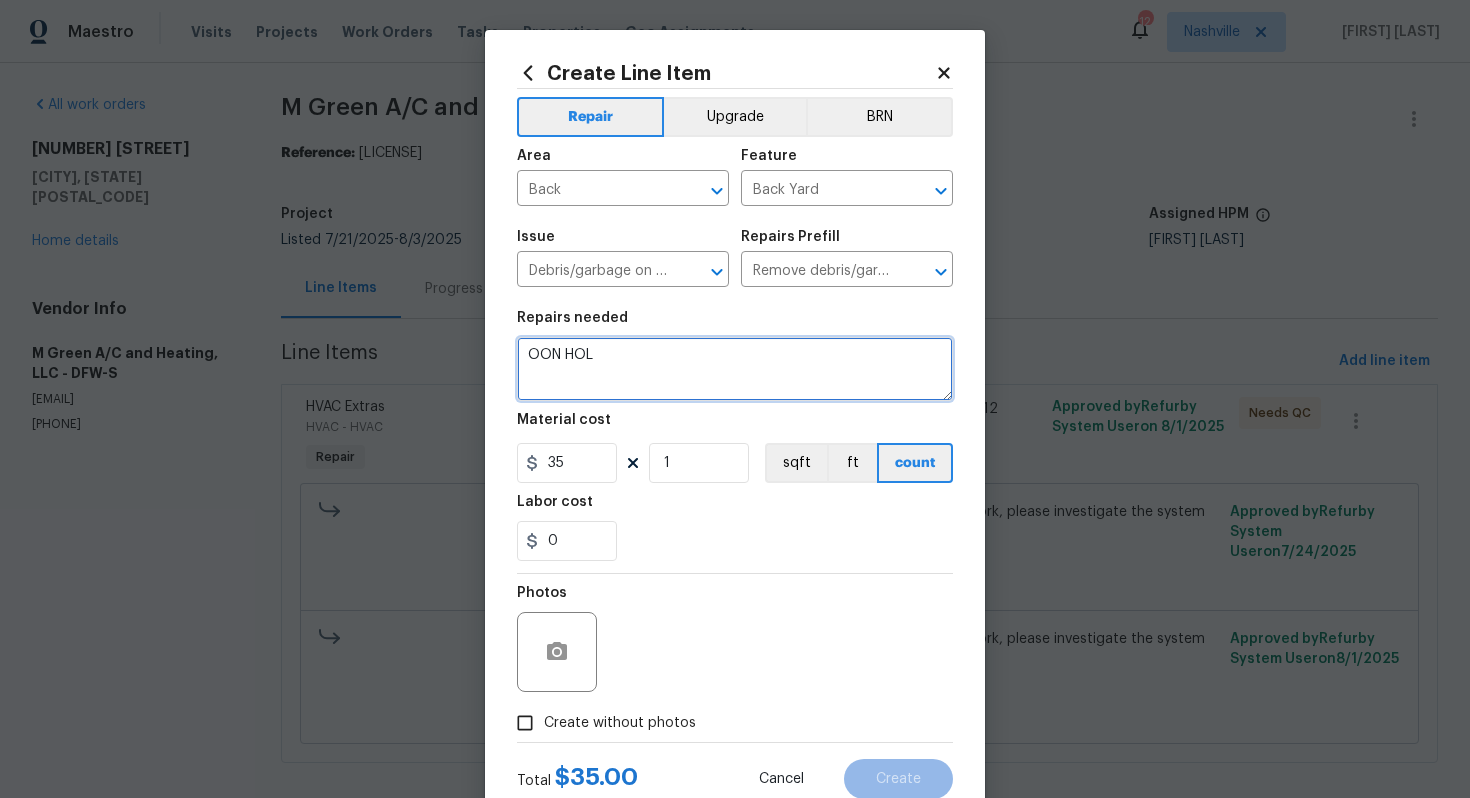 type on "OON HOLD" 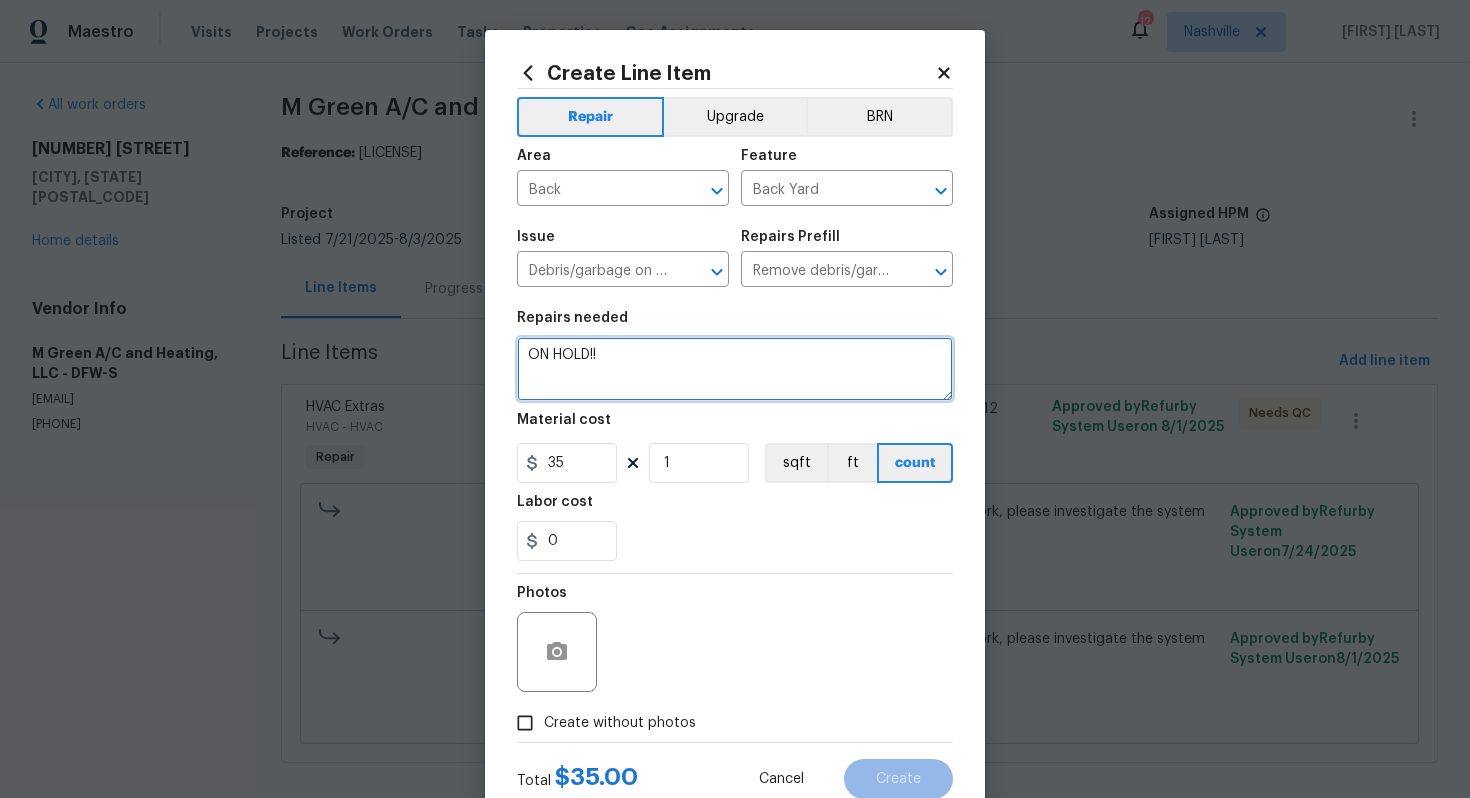 type on "ON HOLD!!" 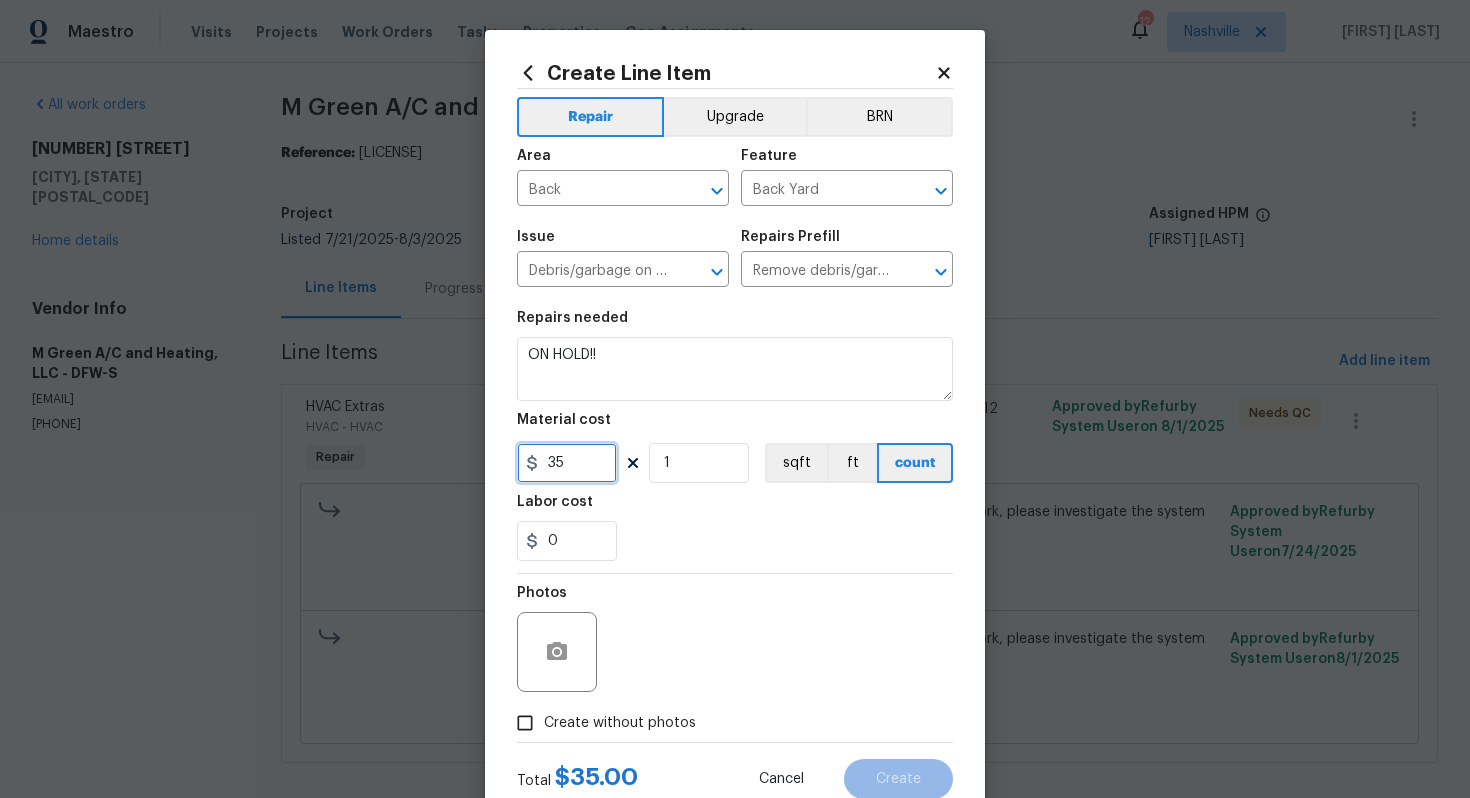 click on "35" at bounding box center (567, 463) 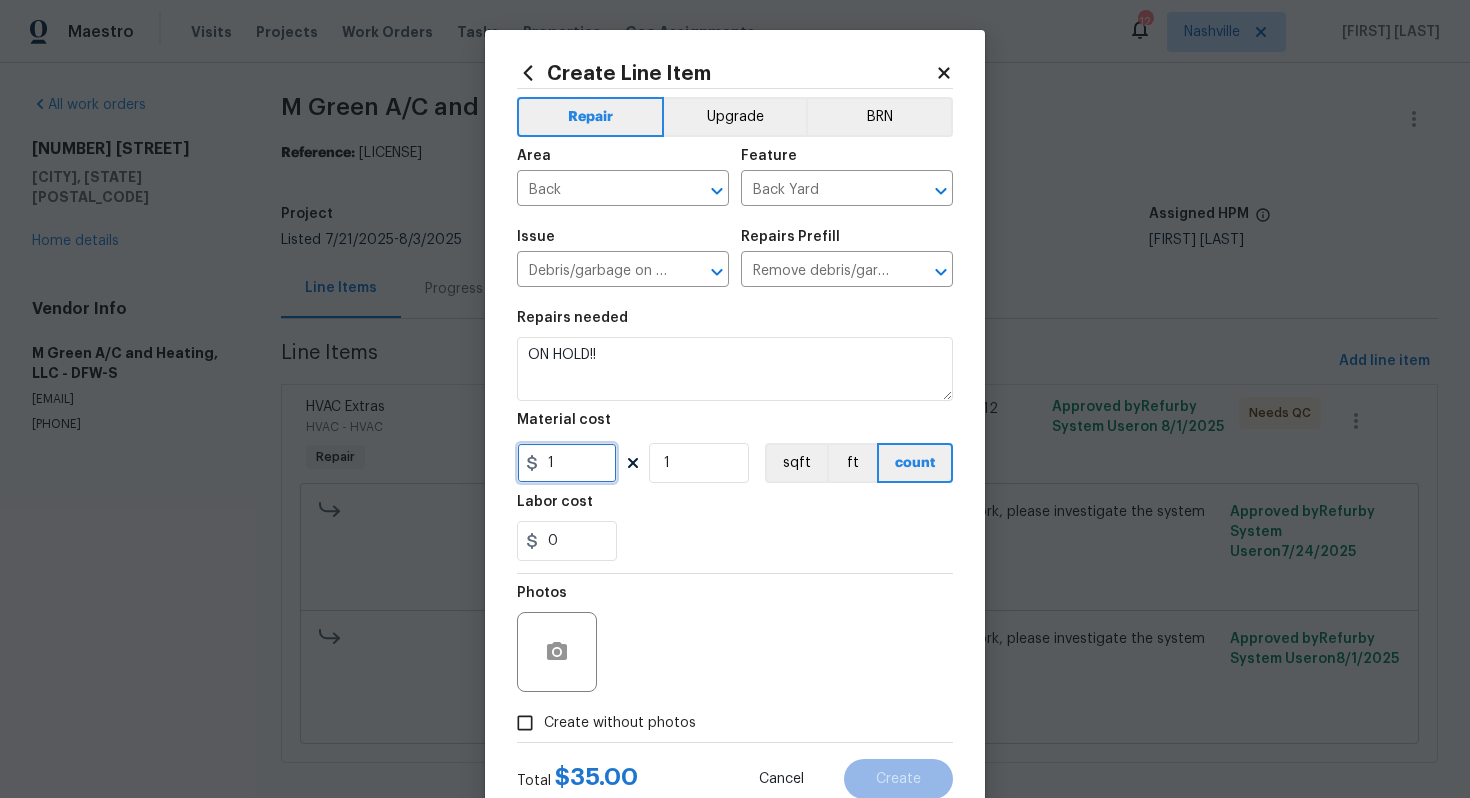 type on "1" 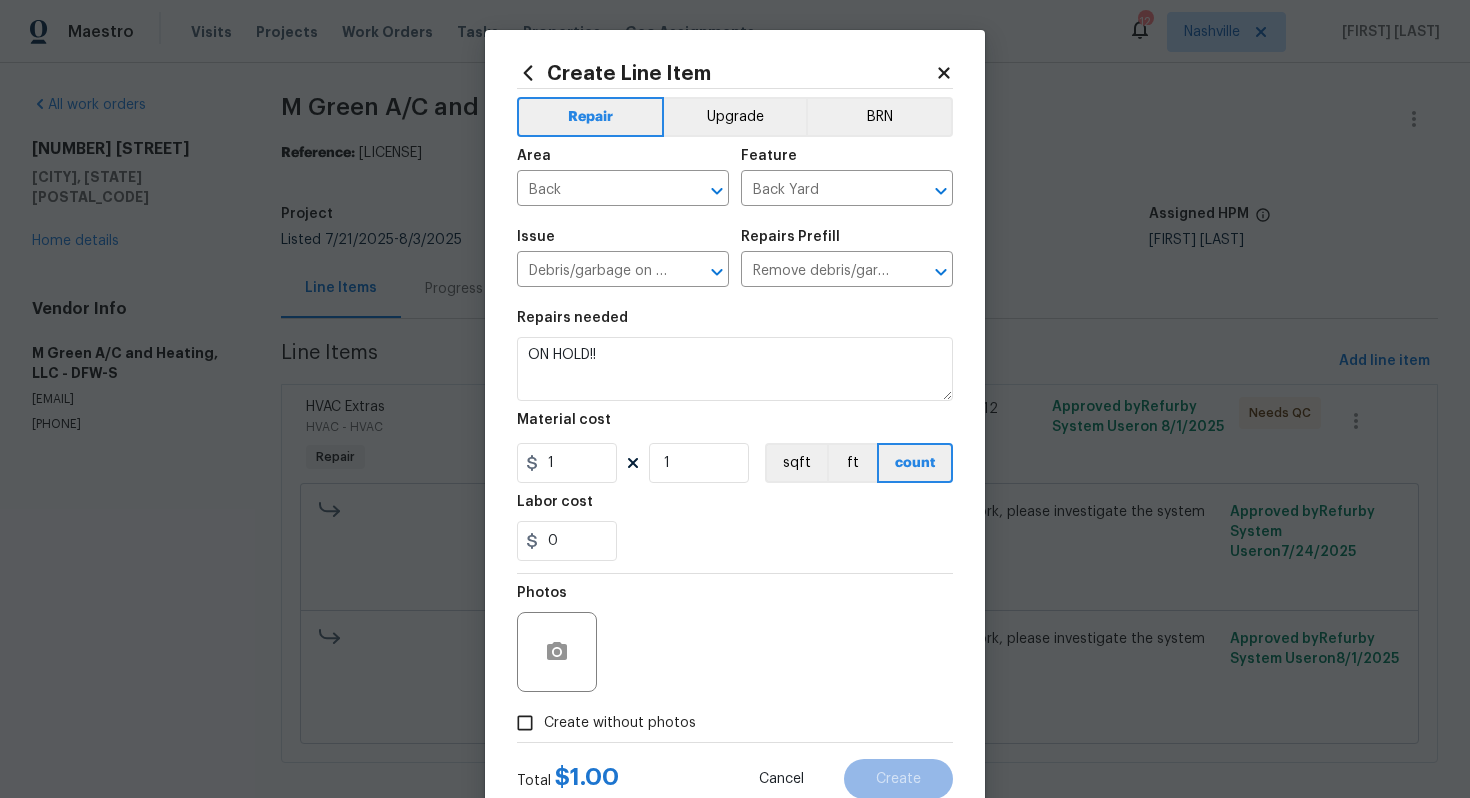 click on "Create without photos" at bounding box center (601, 723) 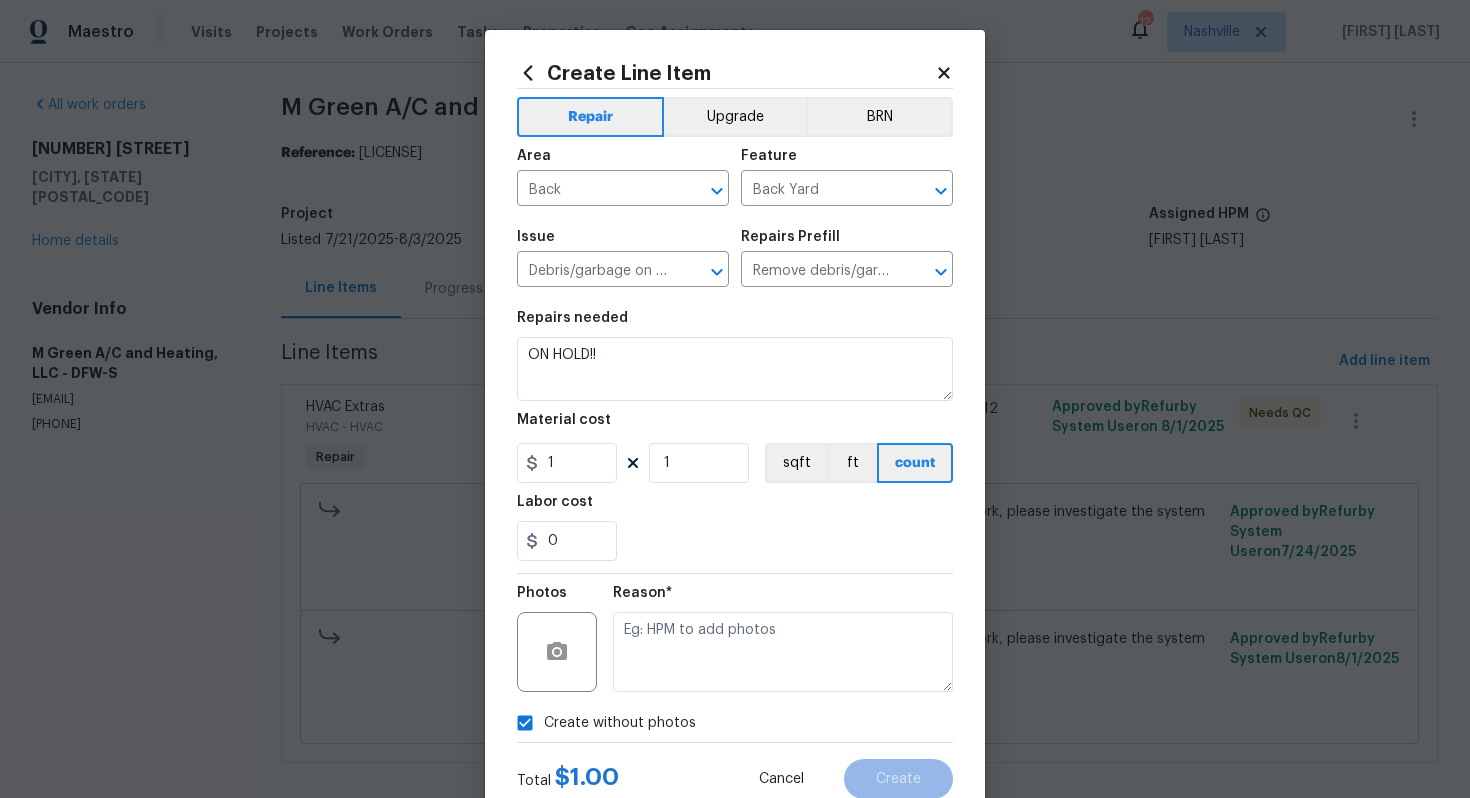 click on "Reason*" at bounding box center [783, 599] 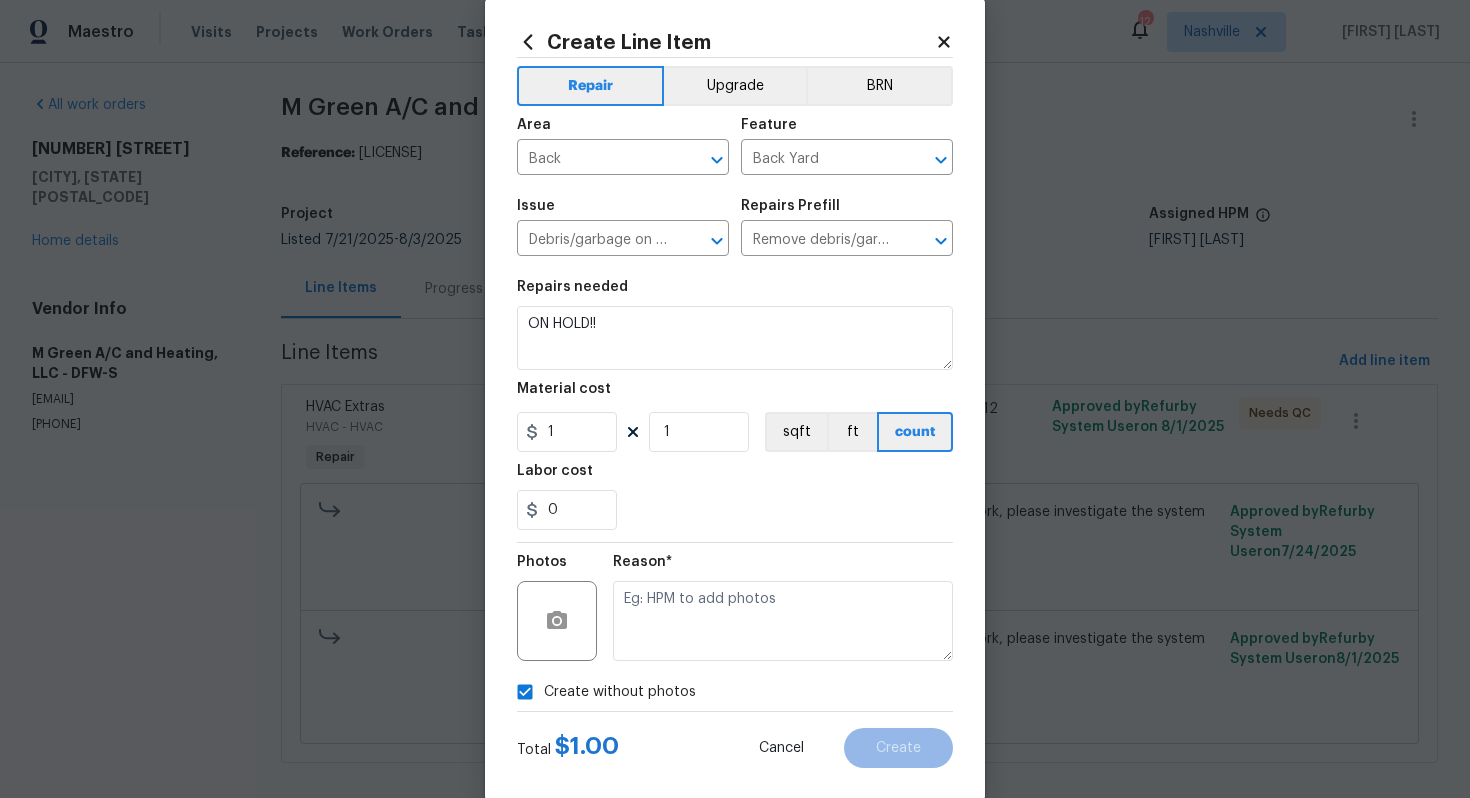 scroll, scrollTop: 35, scrollLeft: 0, axis: vertical 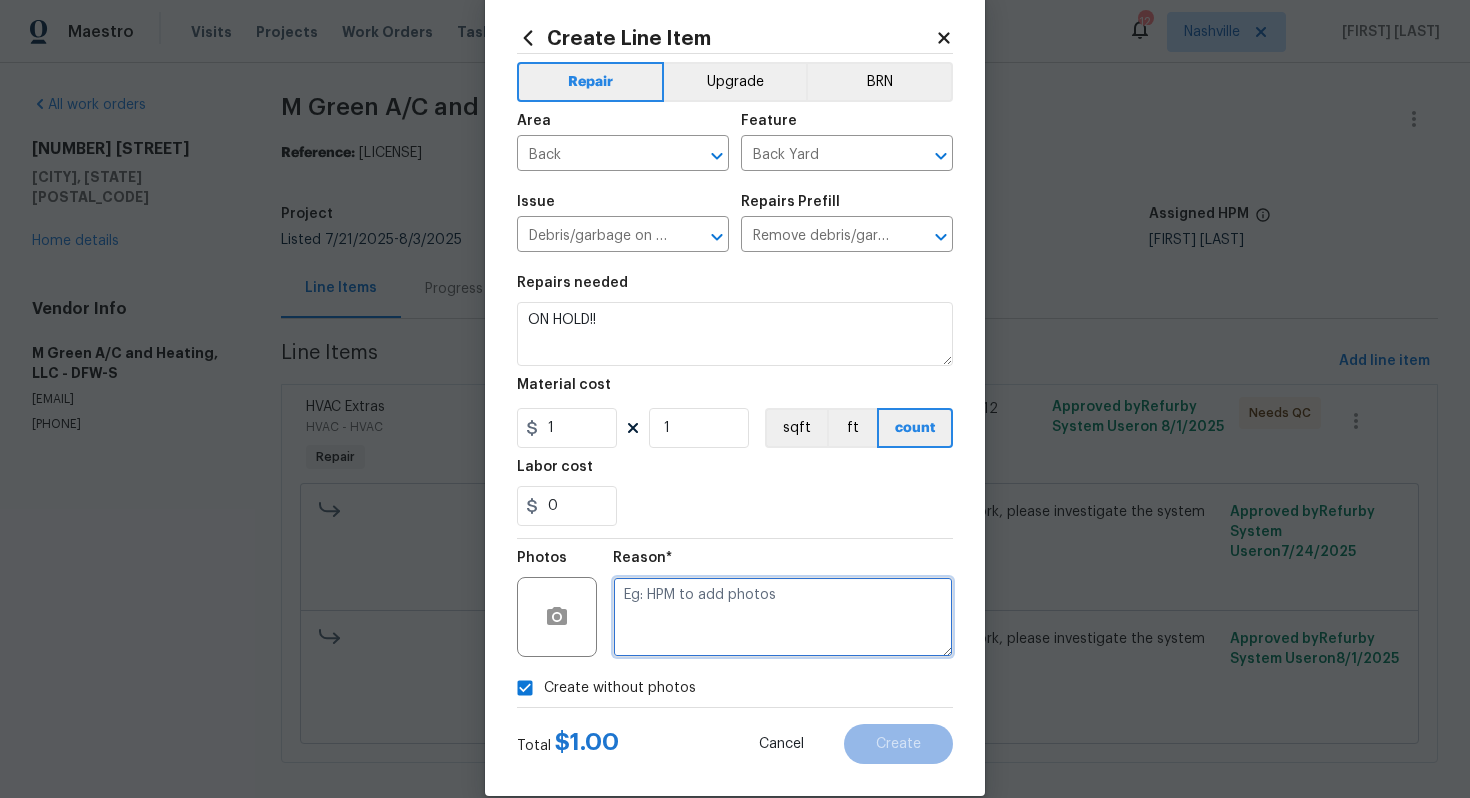 click at bounding box center (783, 617) 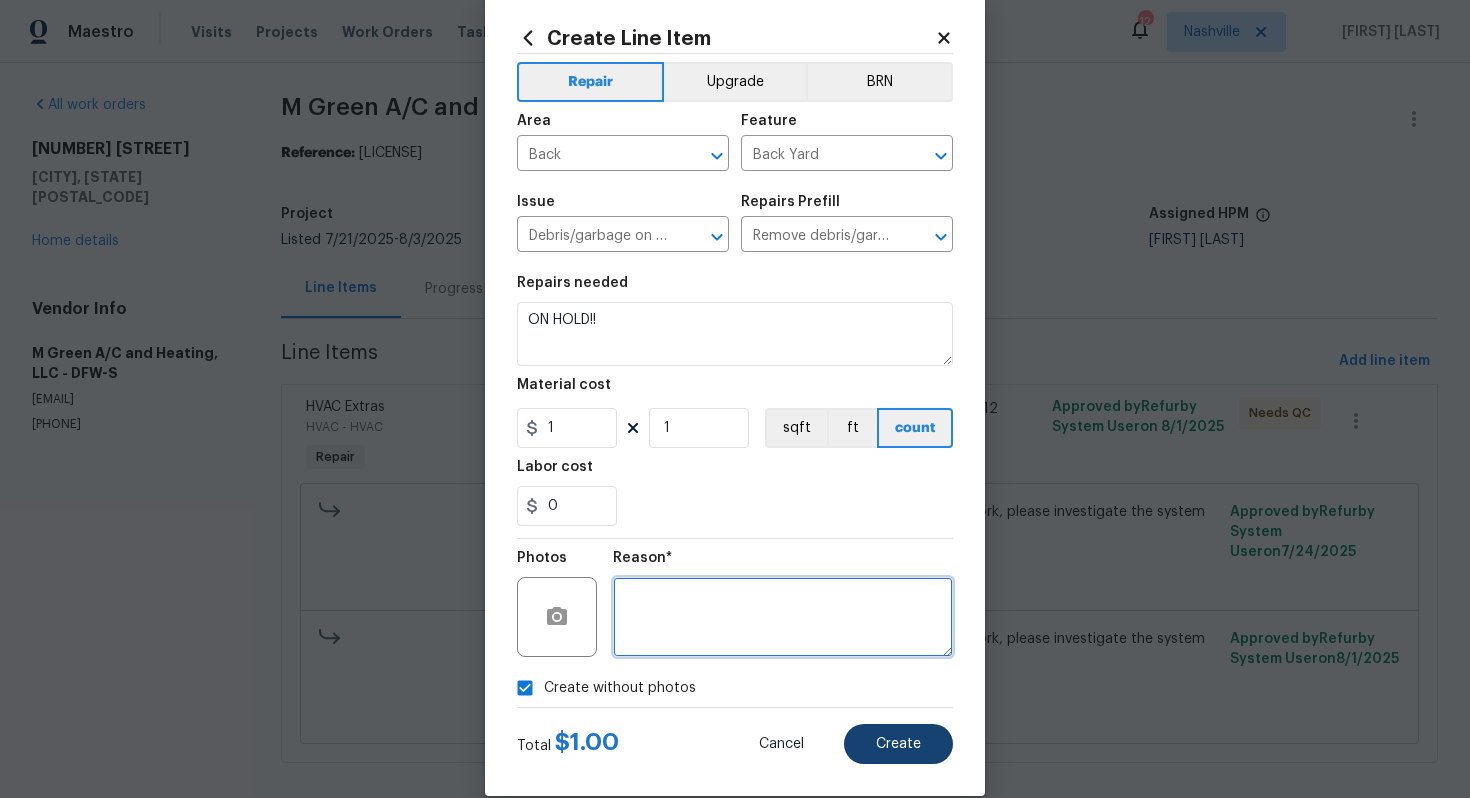 type 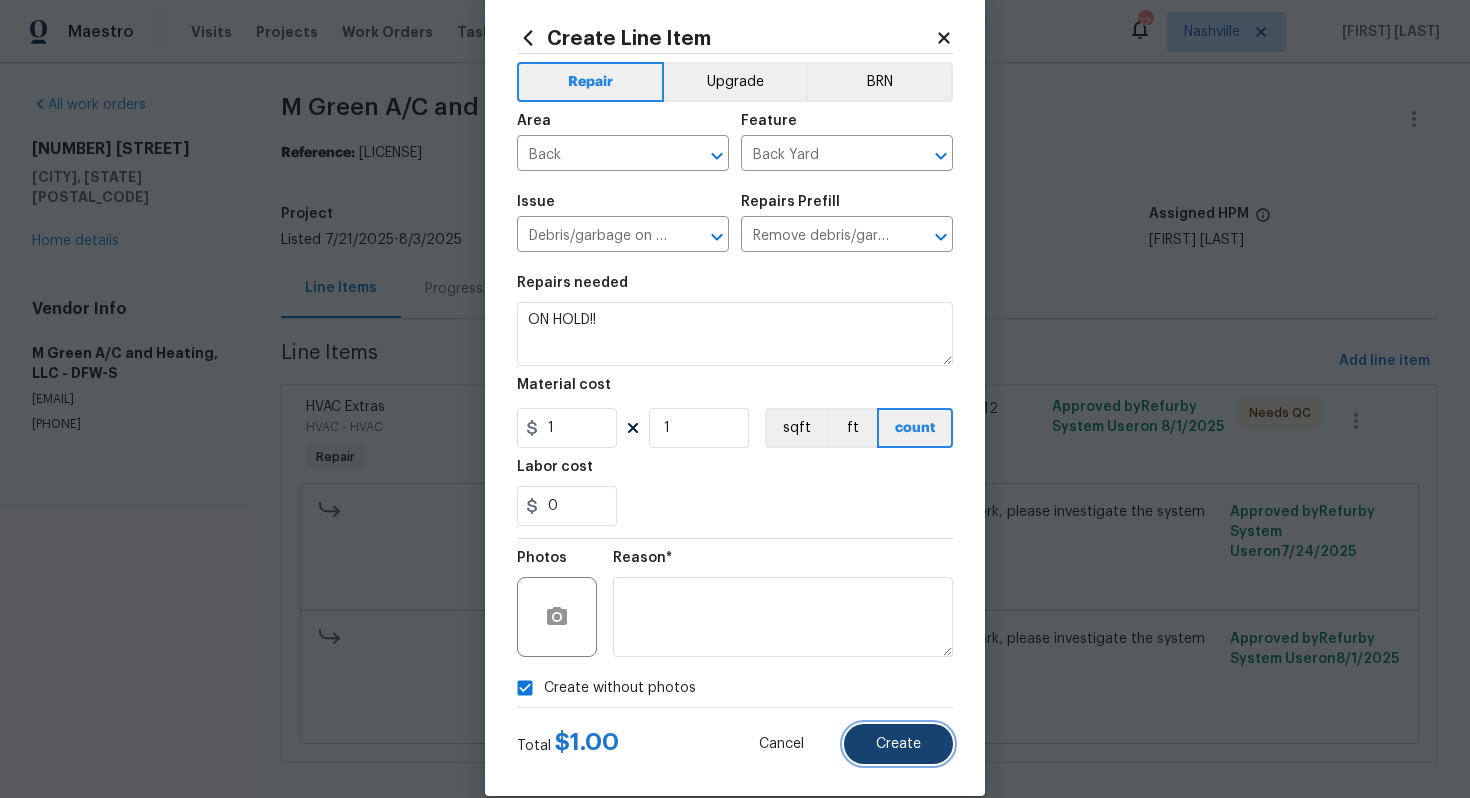 click on "Create" at bounding box center [898, 744] 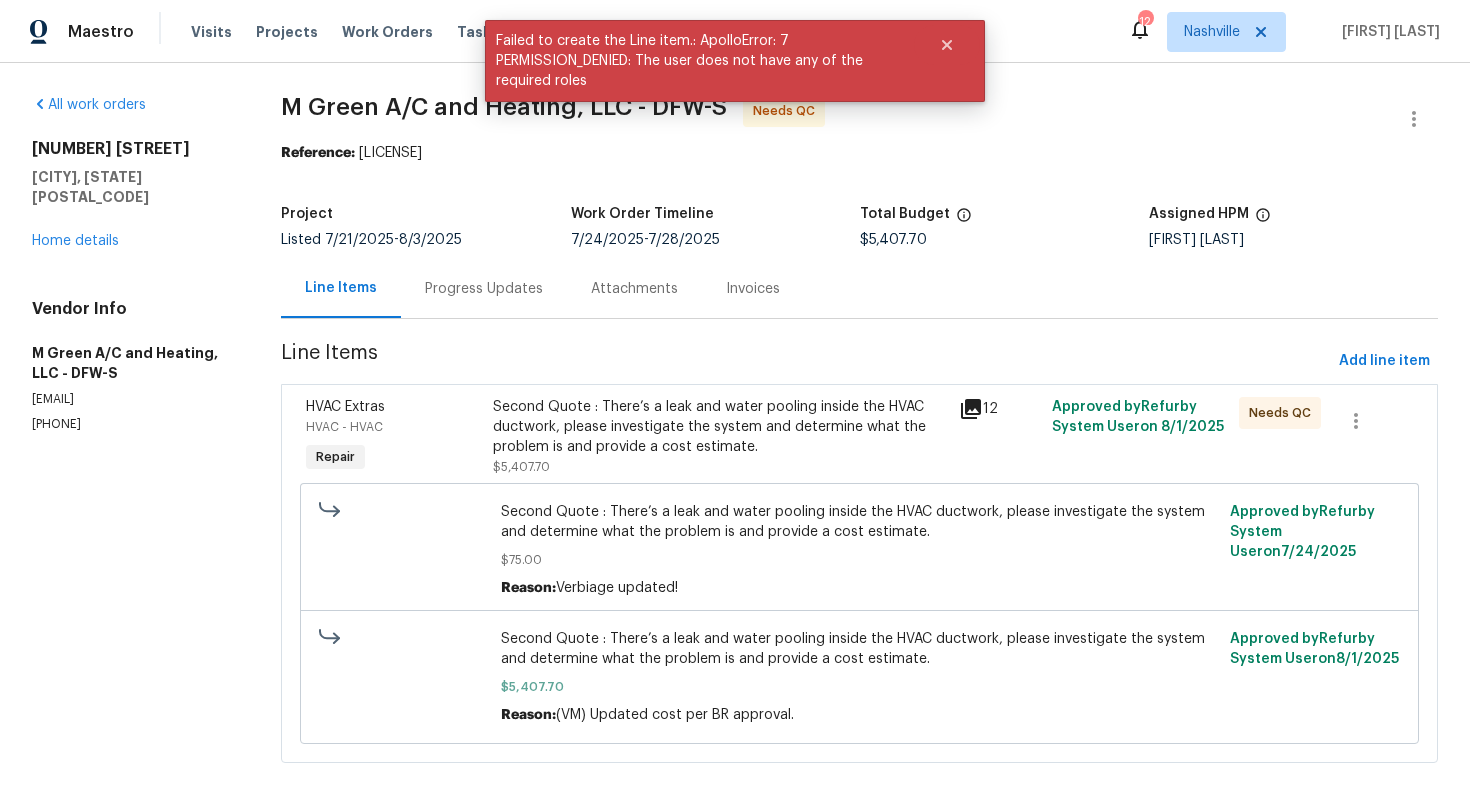 click on "Approved by  Refurby System User  on  8/1/2025" at bounding box center [1314, 649] 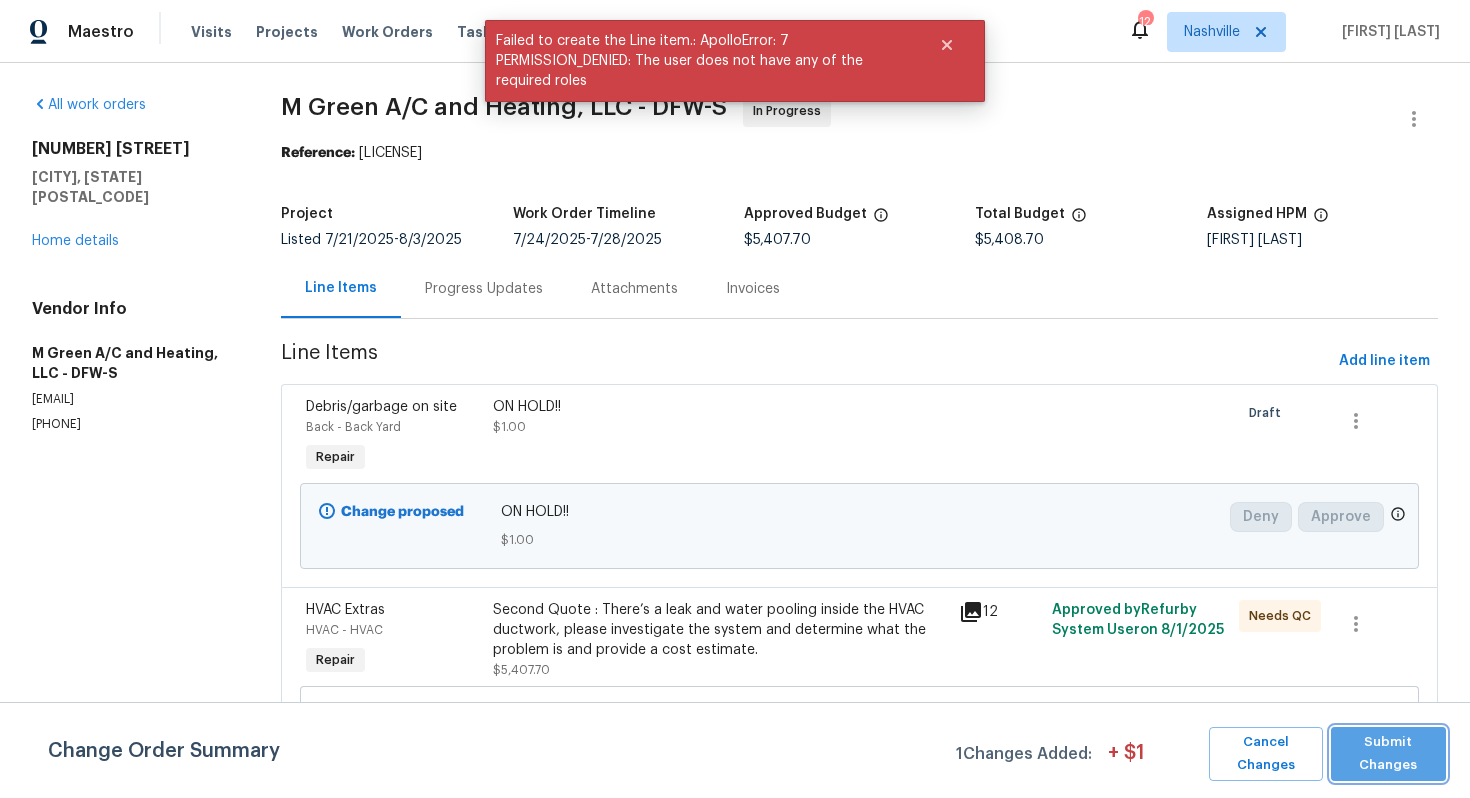 click on "Submit Changes" at bounding box center [1388, 754] 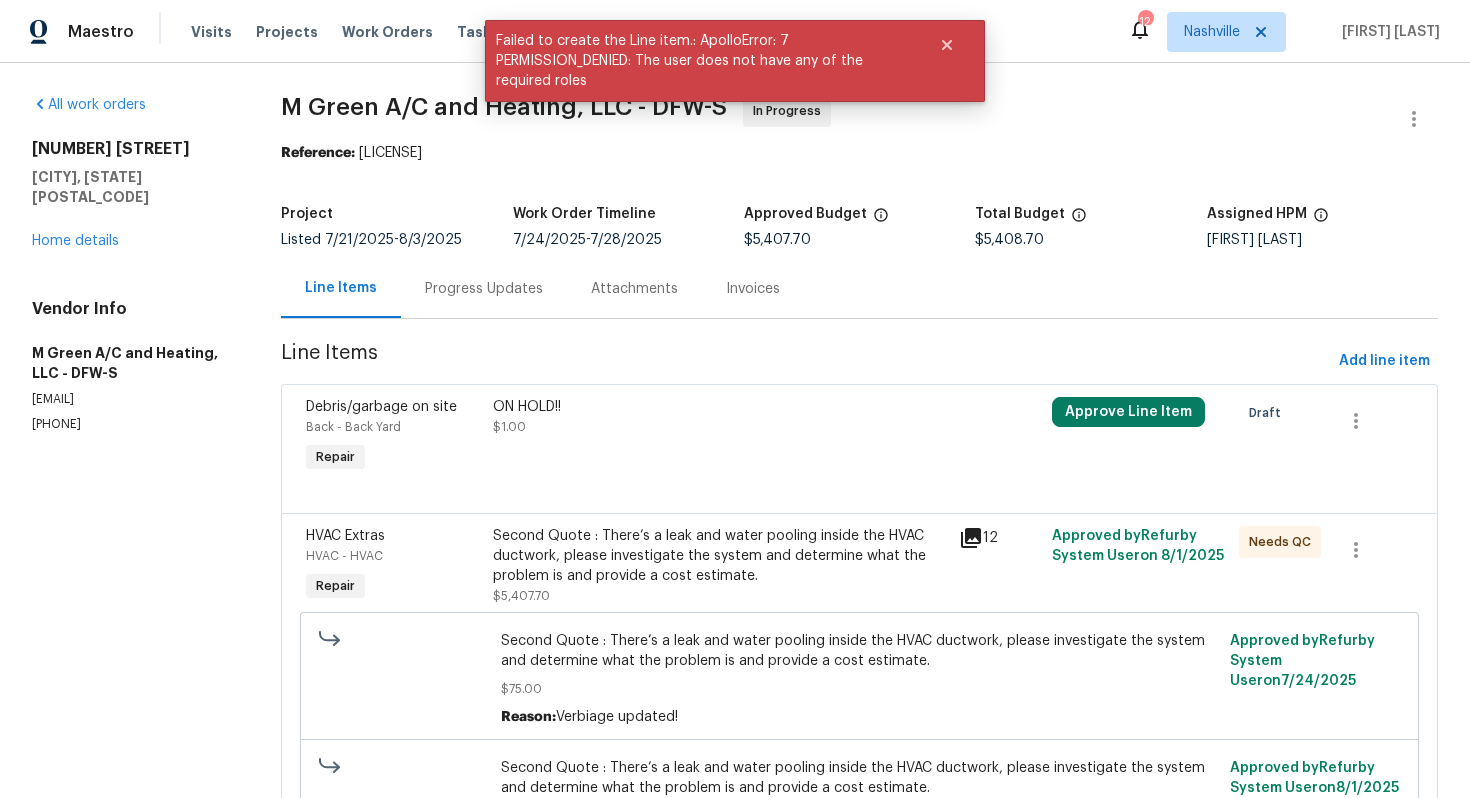 click on "Progress Updates" at bounding box center [484, 288] 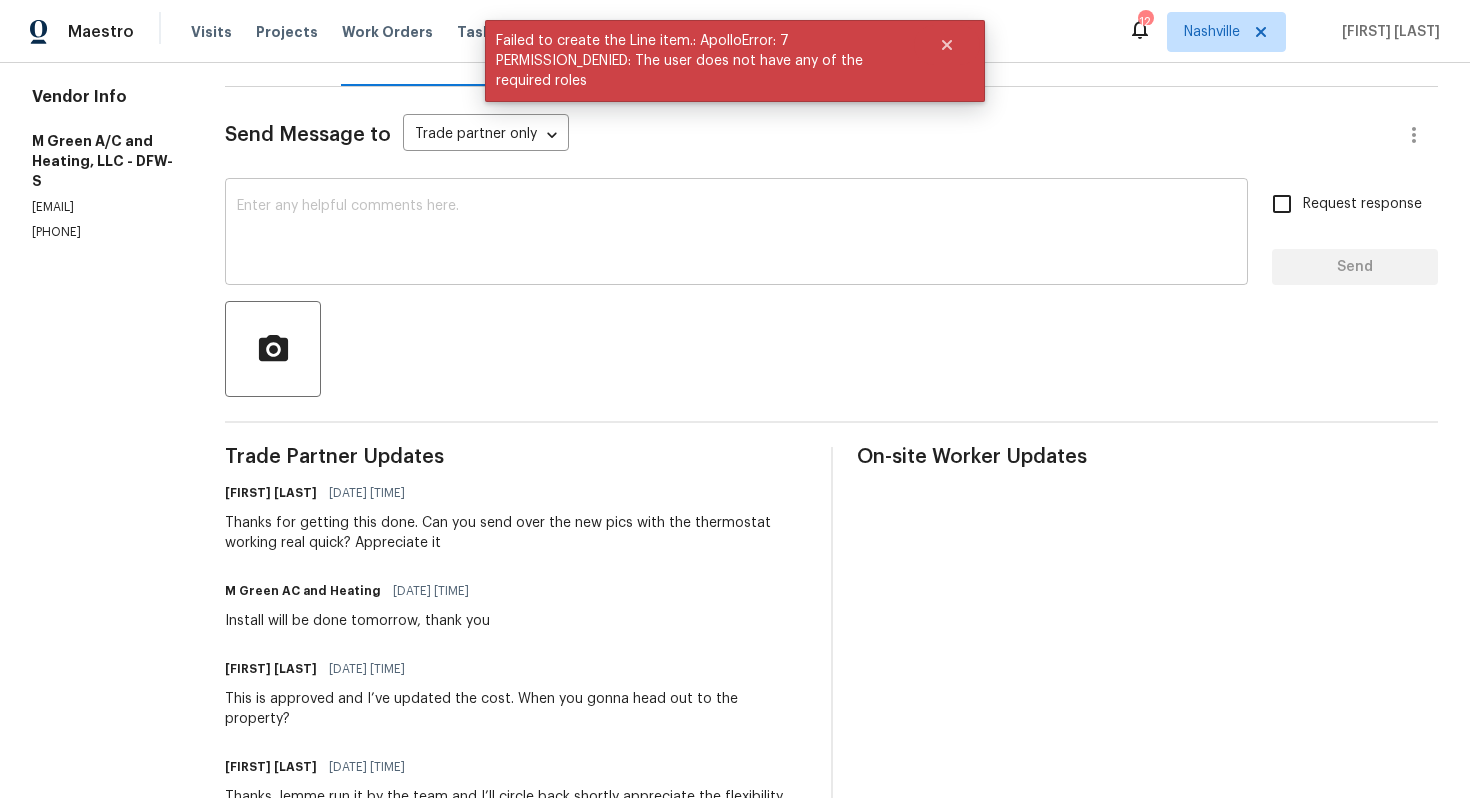 scroll, scrollTop: 233, scrollLeft: 0, axis: vertical 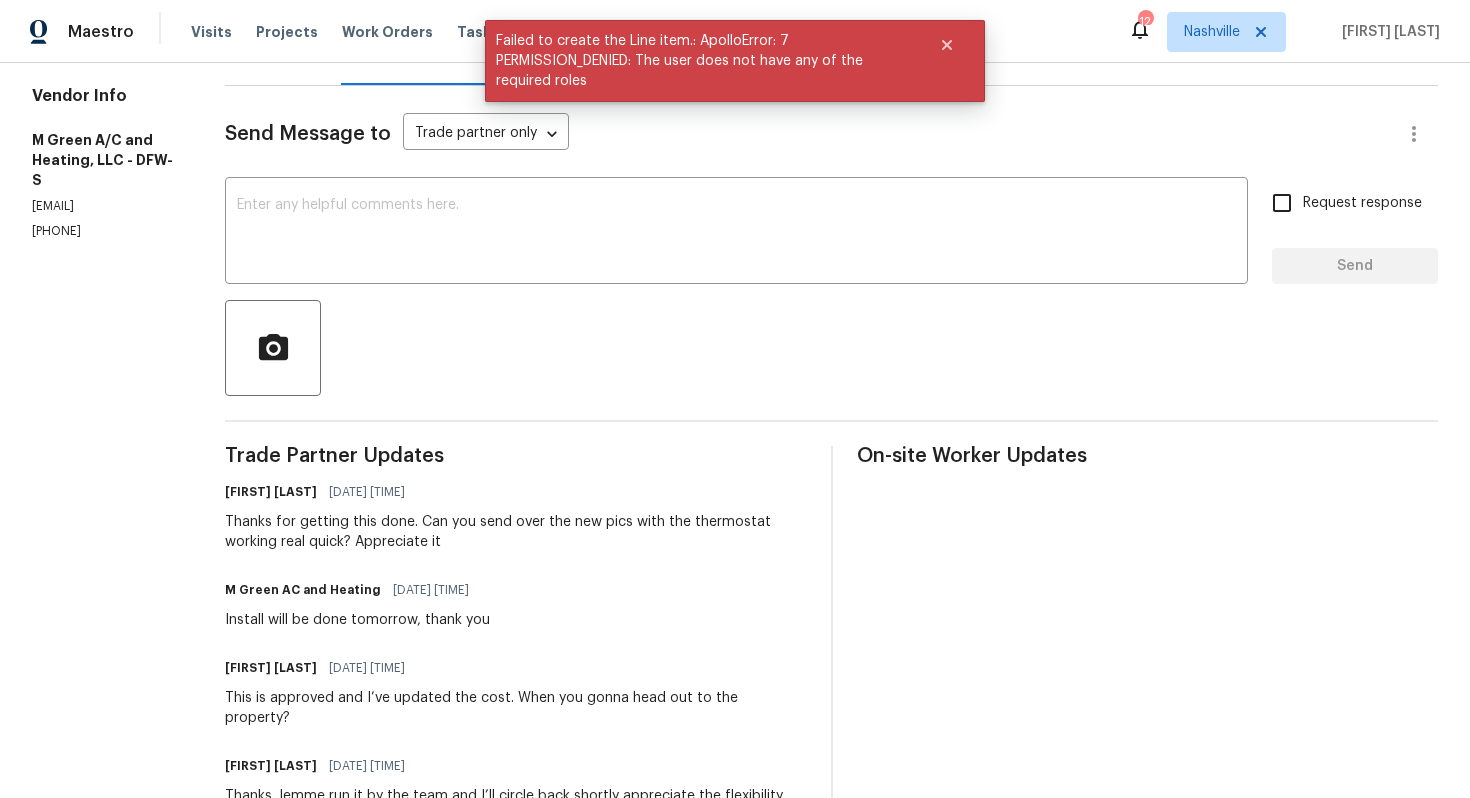 click on "Line Items" at bounding box center (283, 55) 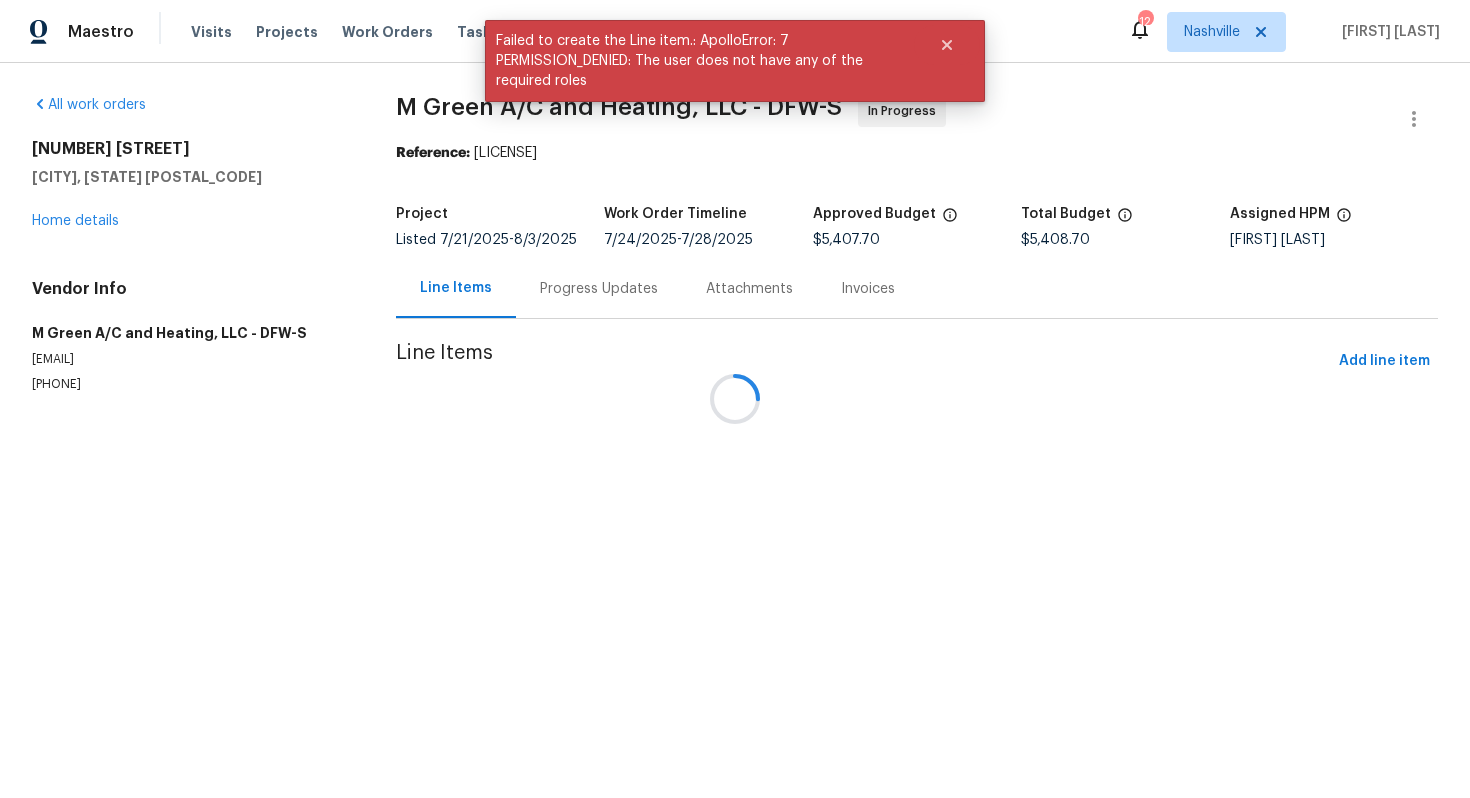 scroll, scrollTop: 0, scrollLeft: 0, axis: both 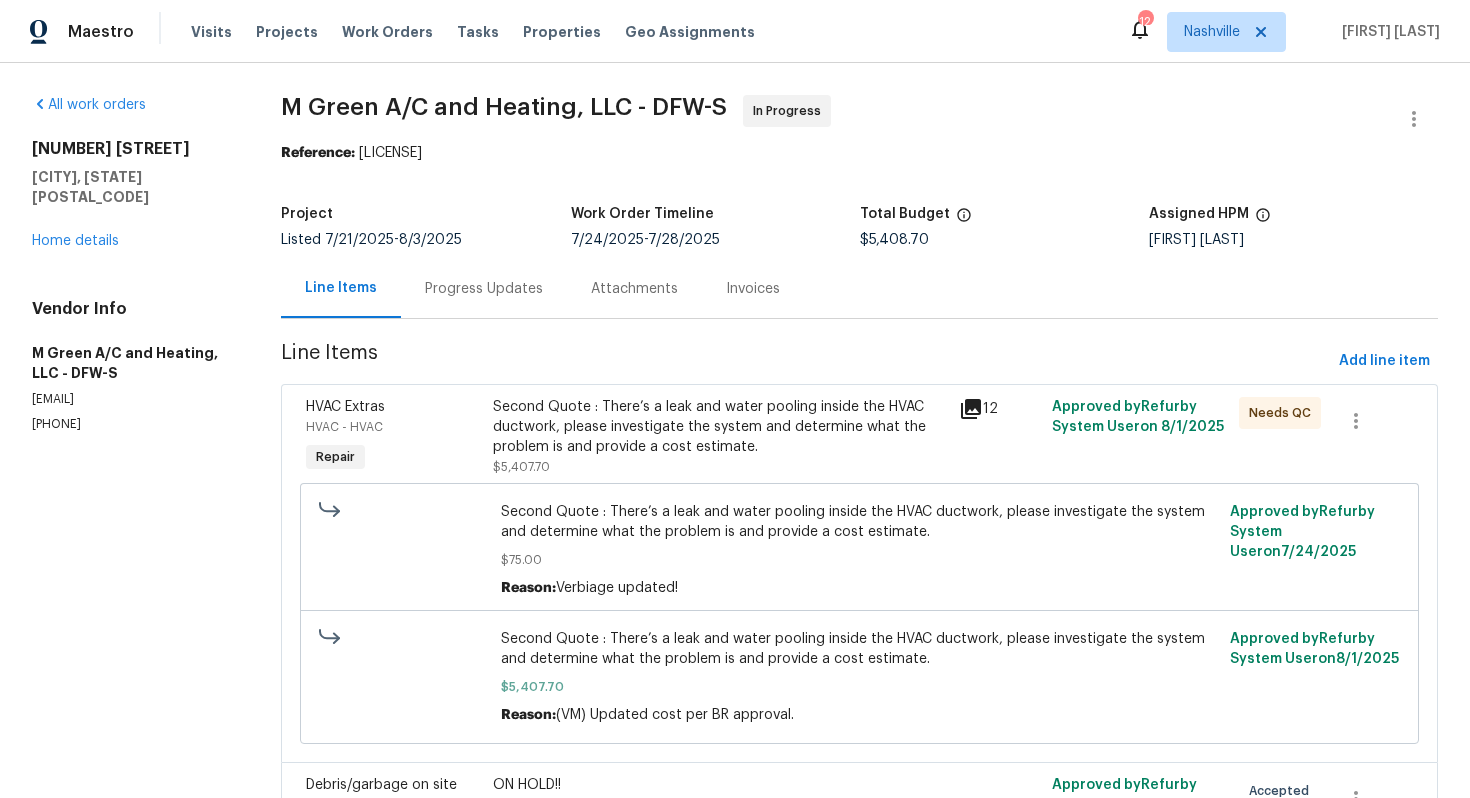click on "Progress Updates" at bounding box center (484, 289) 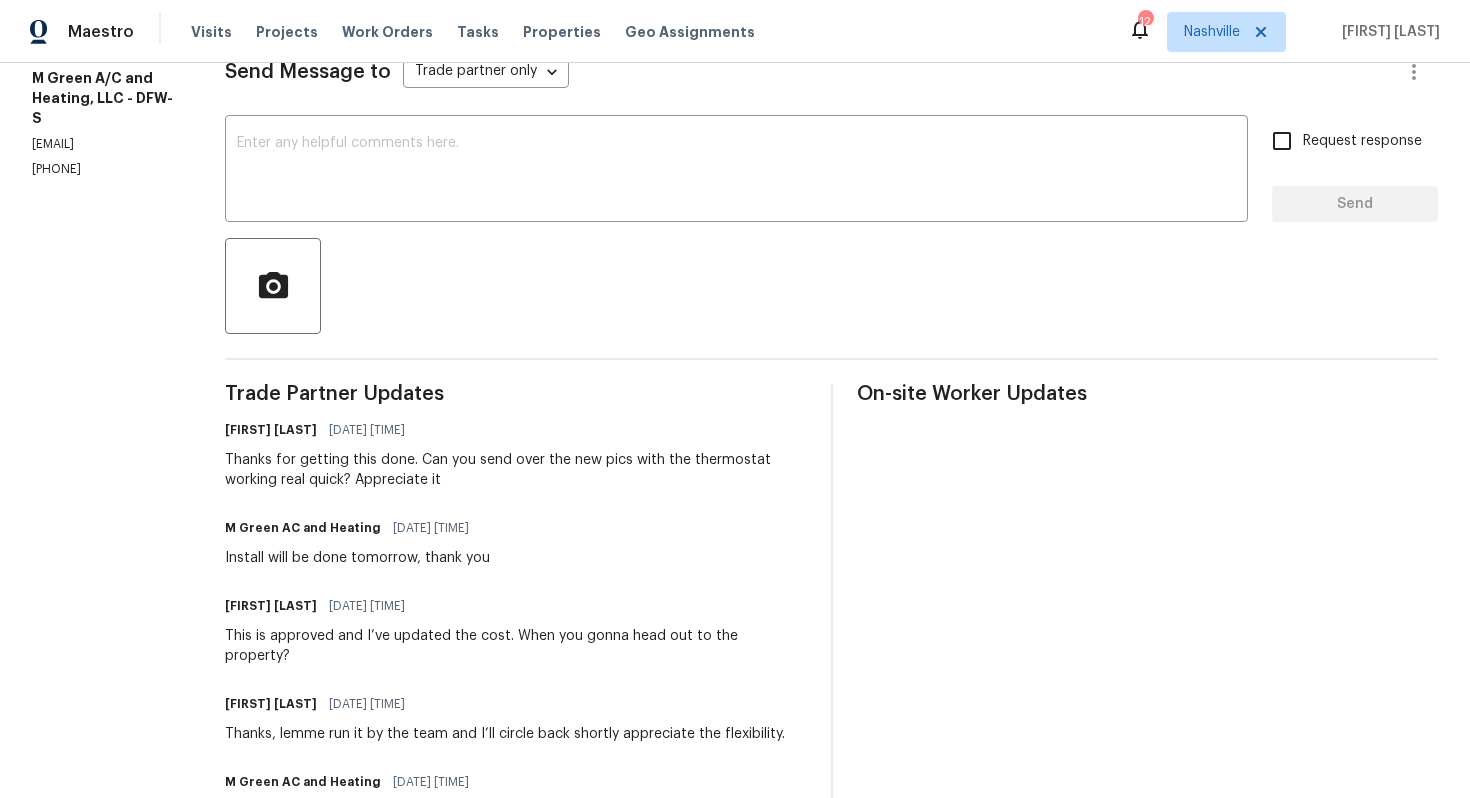 scroll, scrollTop: 0, scrollLeft: 0, axis: both 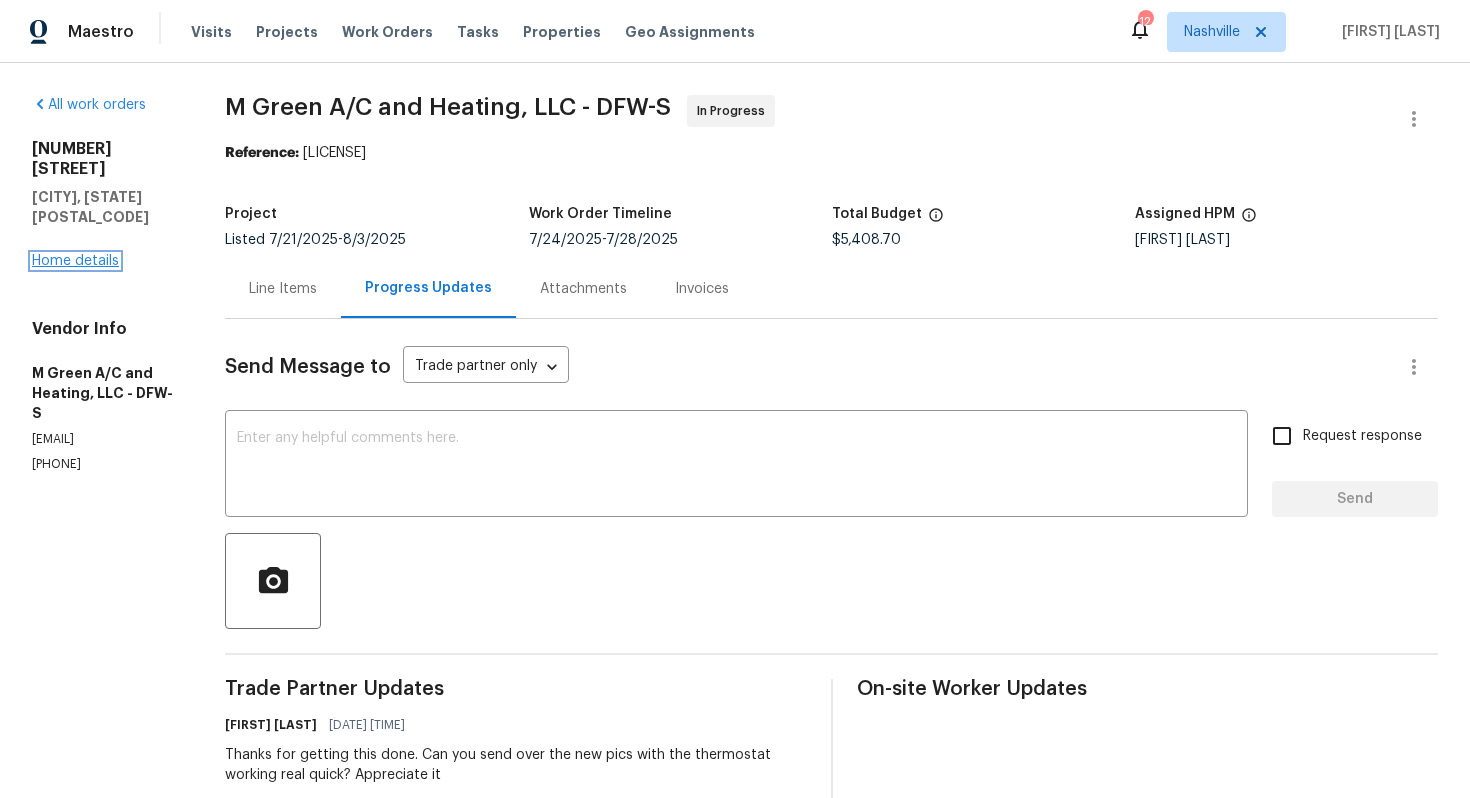 click on "Home details" at bounding box center [75, 261] 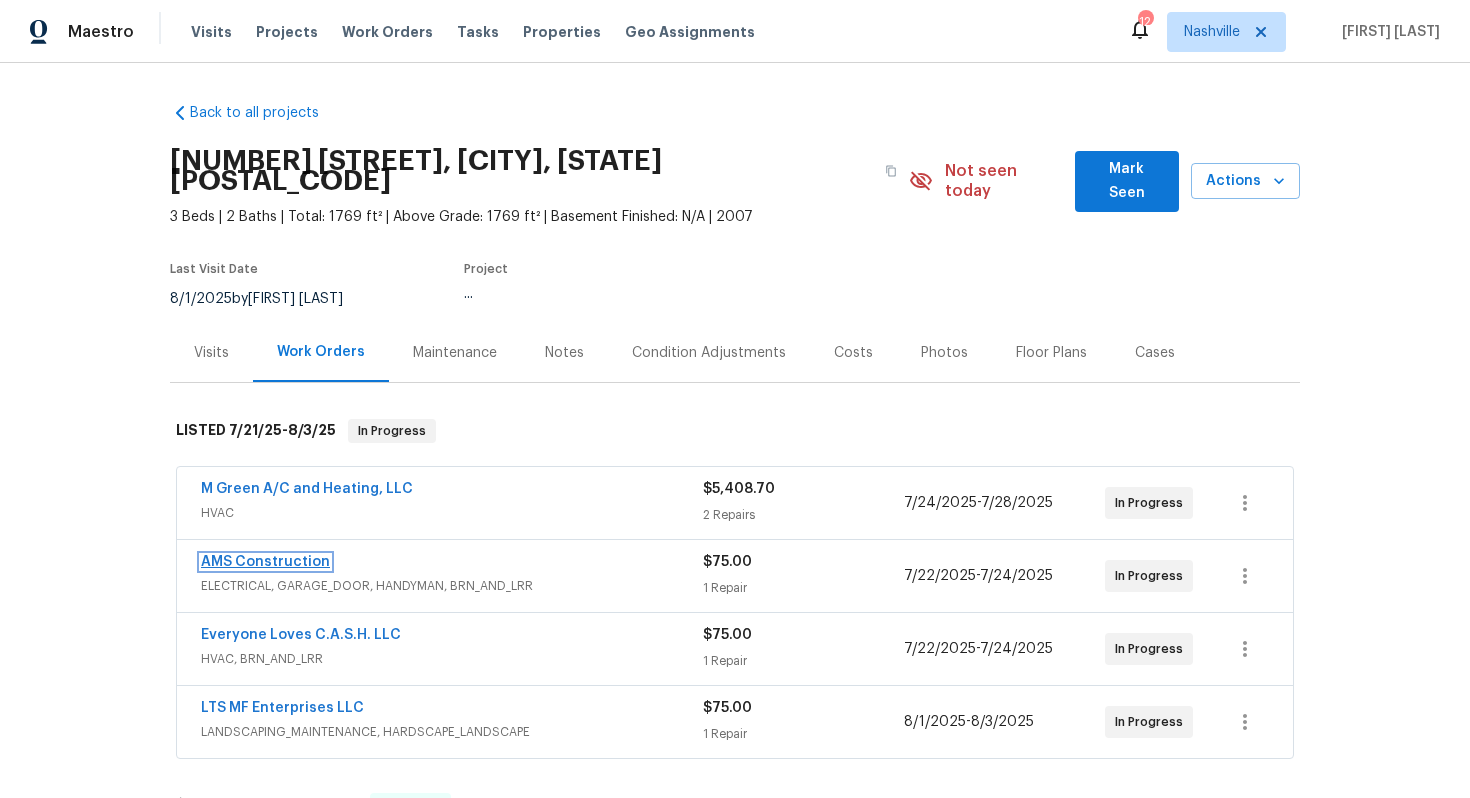 click on "AMS Construction" at bounding box center [265, 562] 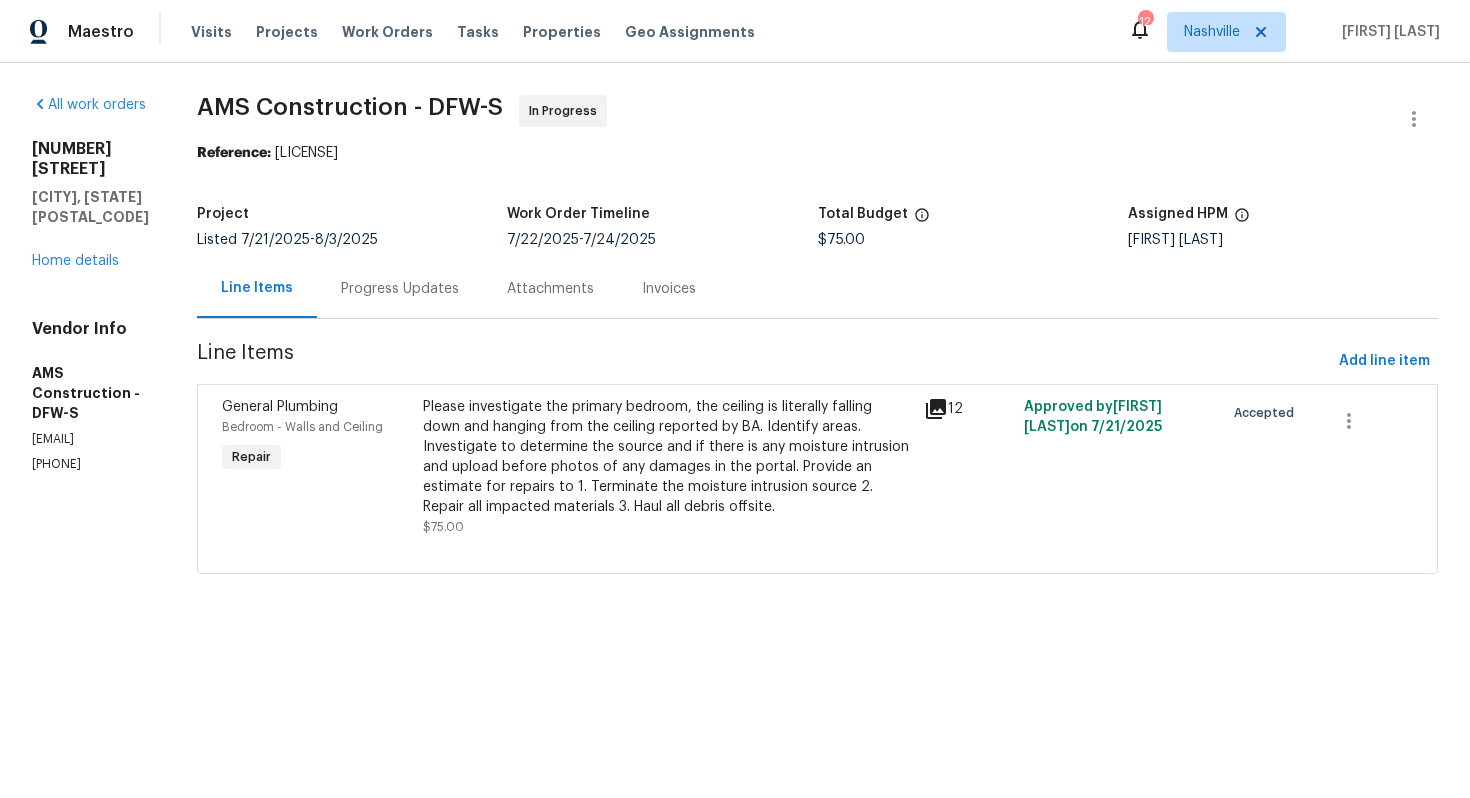 click on "Progress Updates" at bounding box center [400, 288] 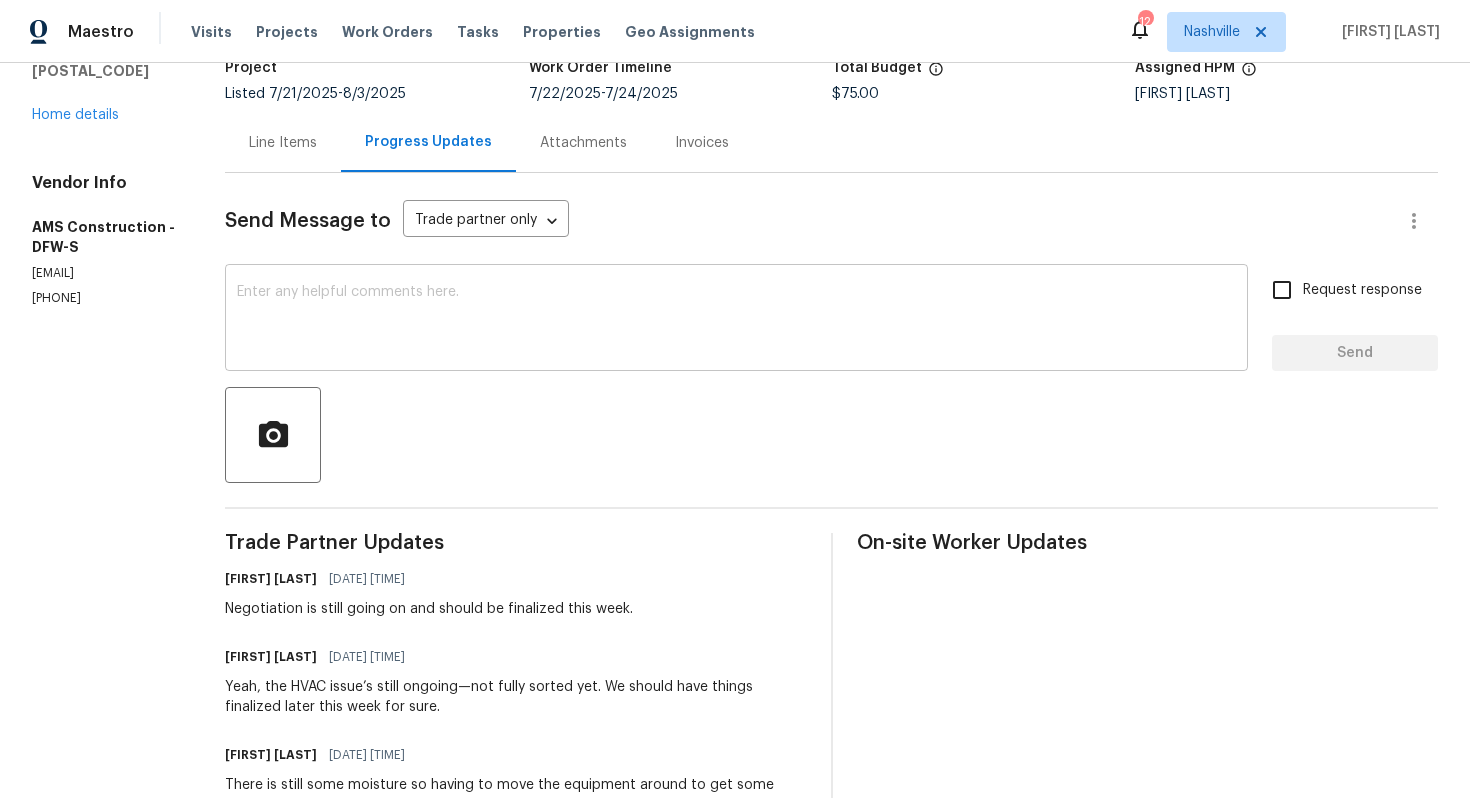 scroll, scrollTop: 0, scrollLeft: 0, axis: both 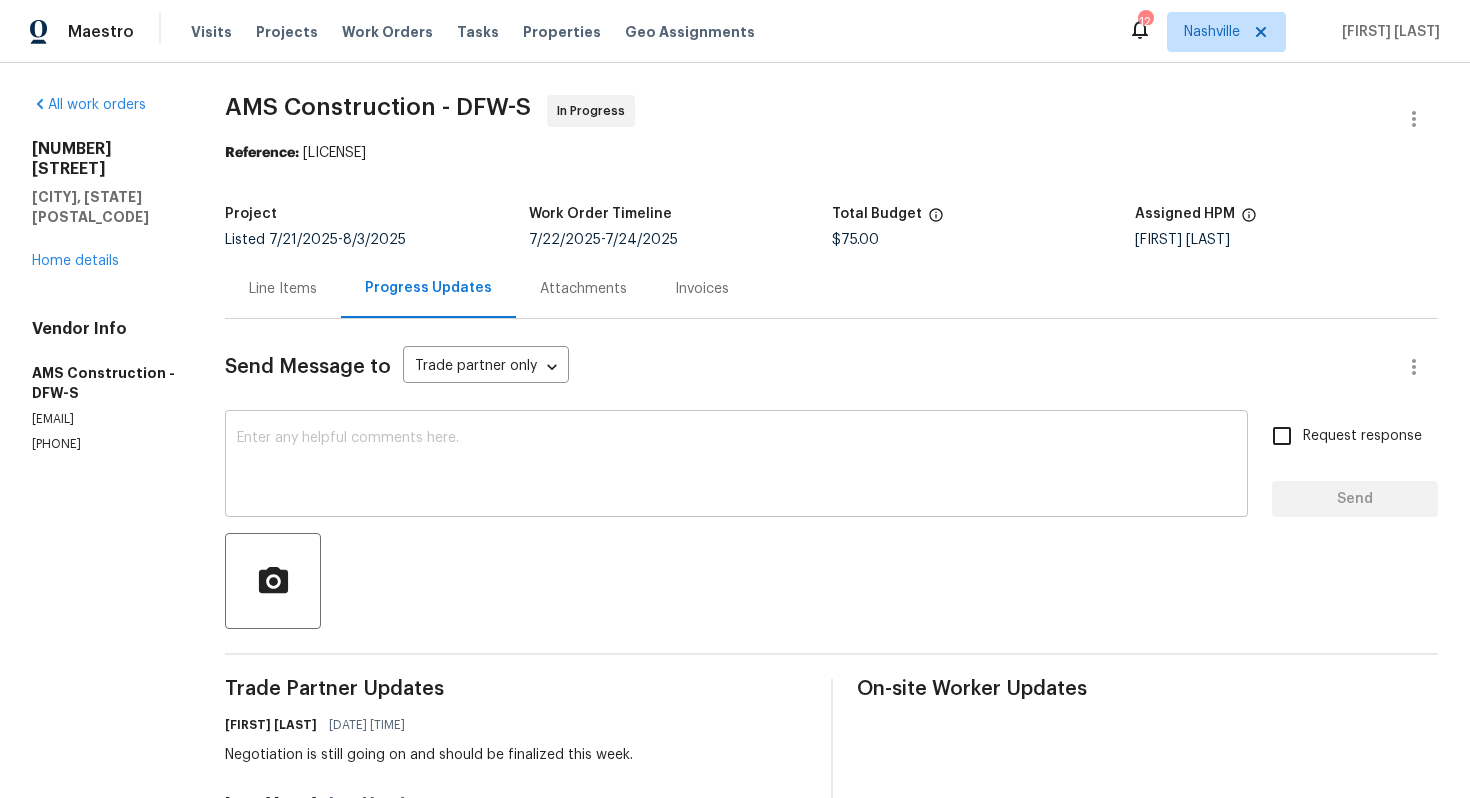 click at bounding box center [736, 466] 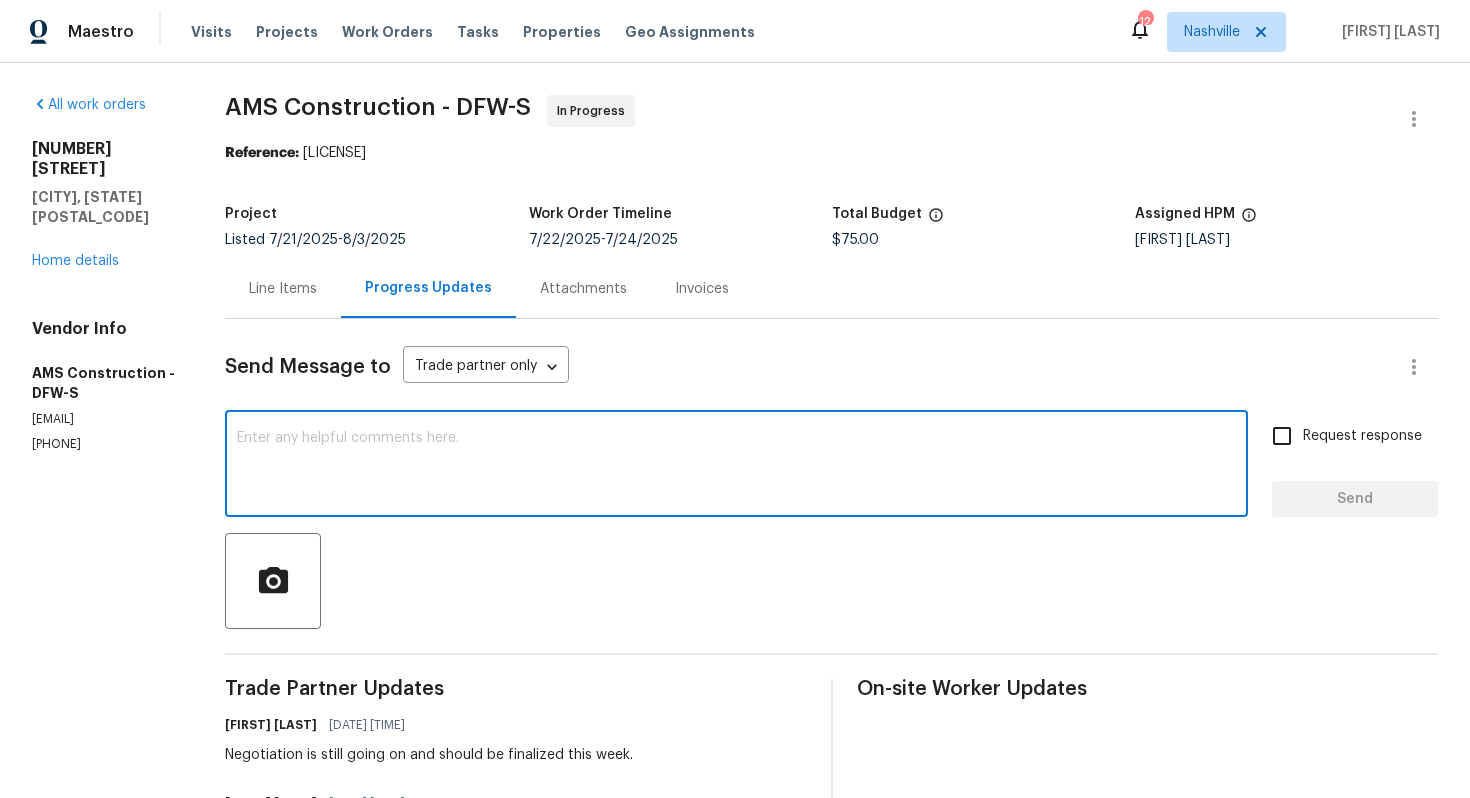 type on "H" 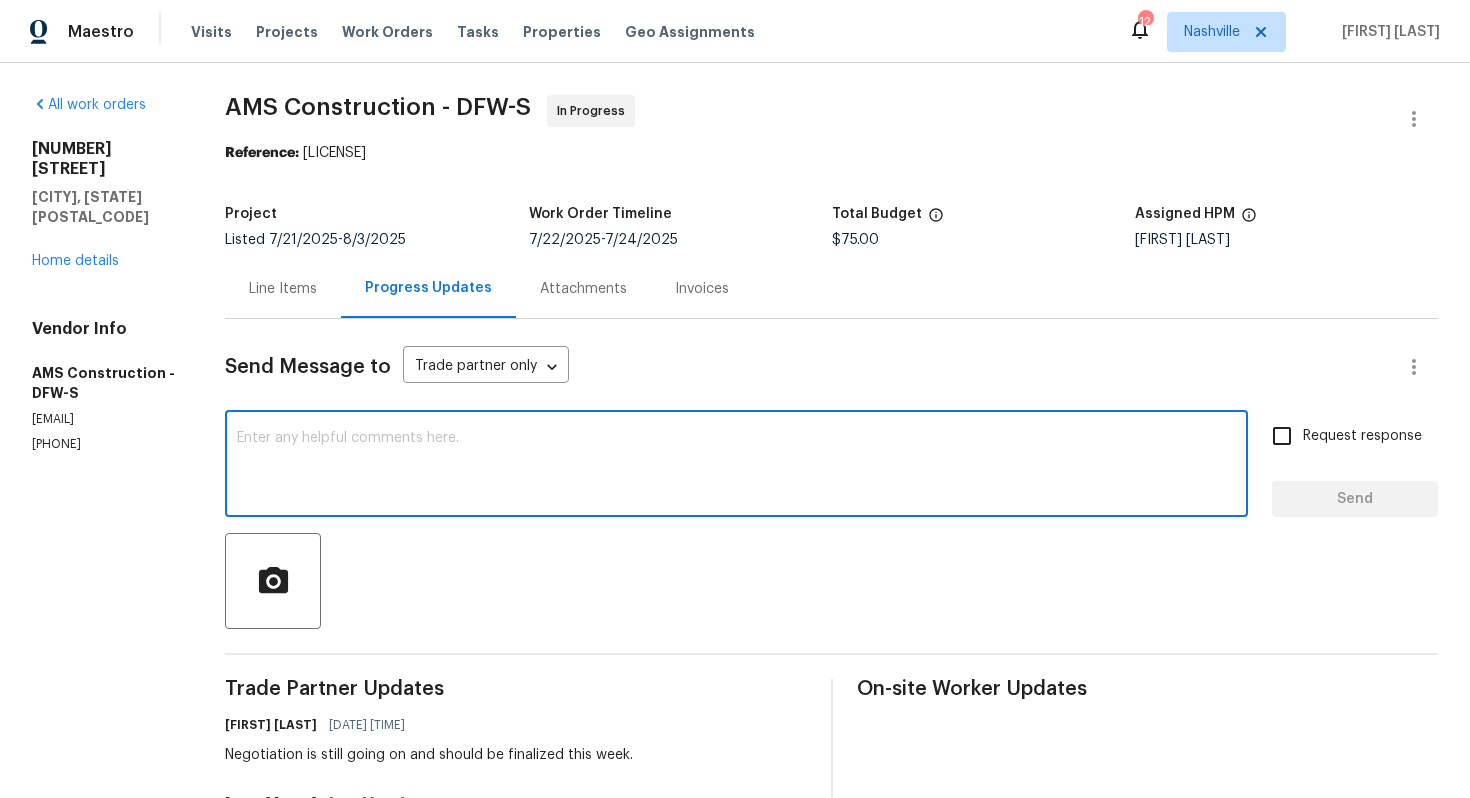 scroll, scrollTop: 196, scrollLeft: 0, axis: vertical 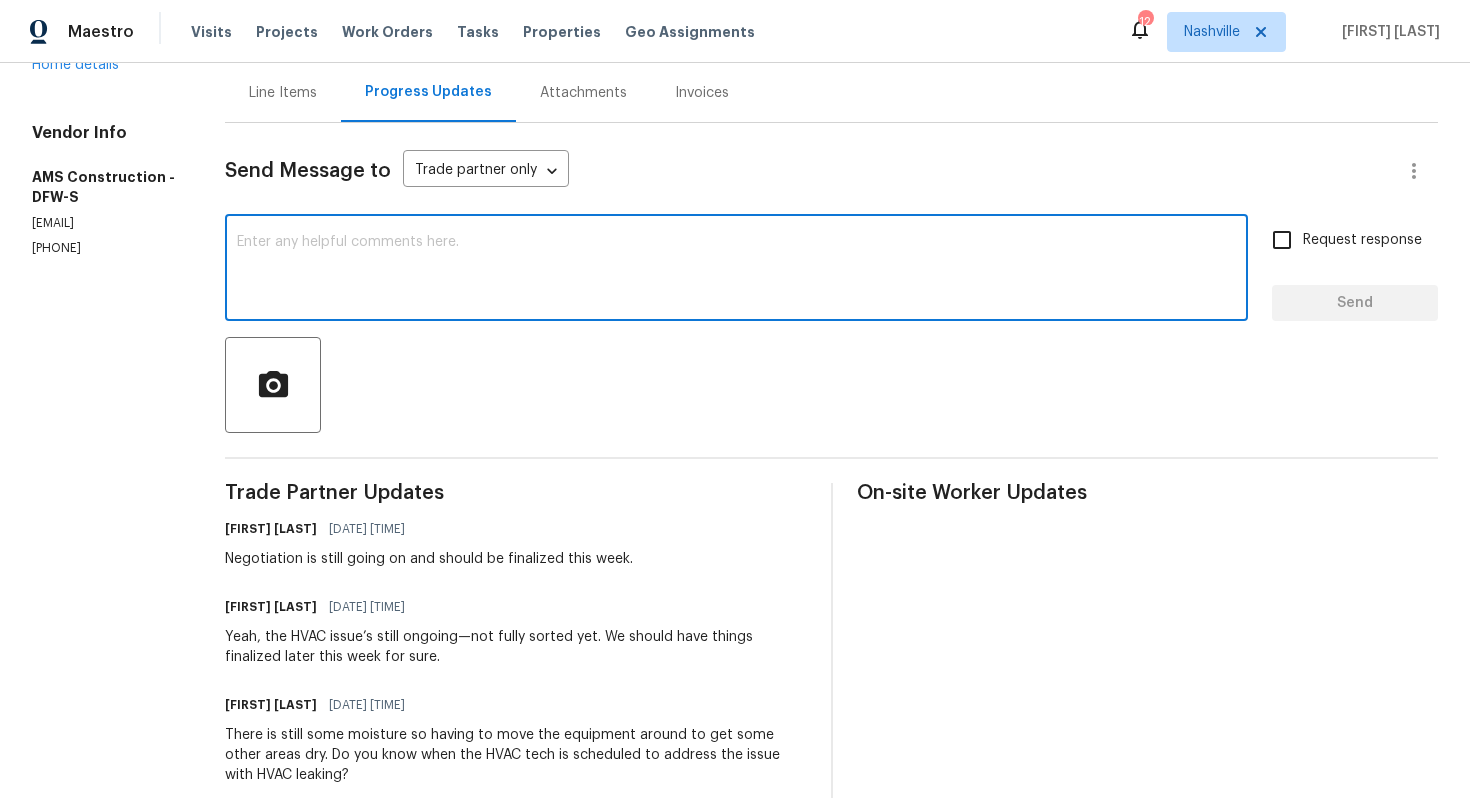 click on "Michael Kimbrell" at bounding box center [271, 705] 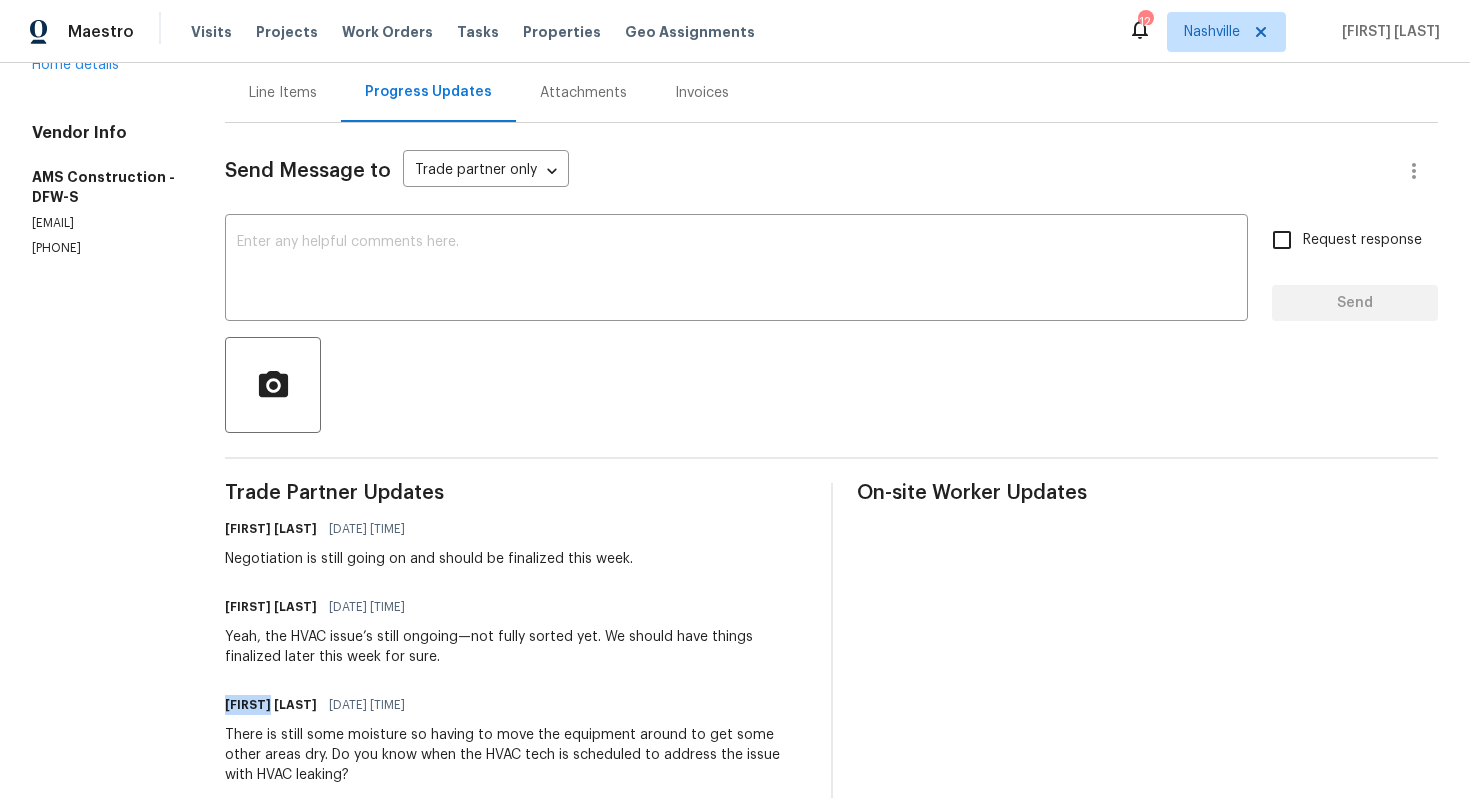 click on "Michael Kimbrell" at bounding box center [271, 705] 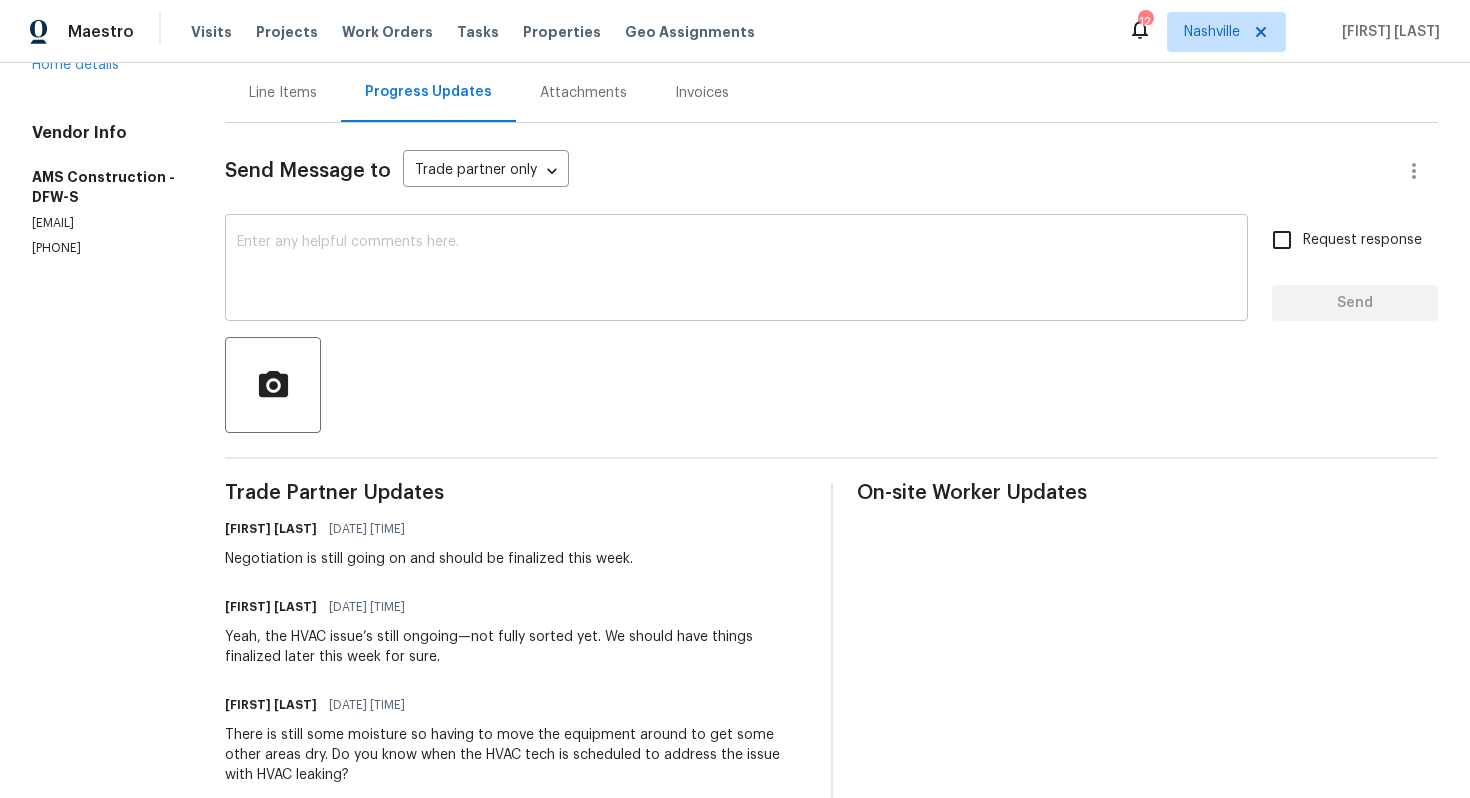click at bounding box center (736, 270) 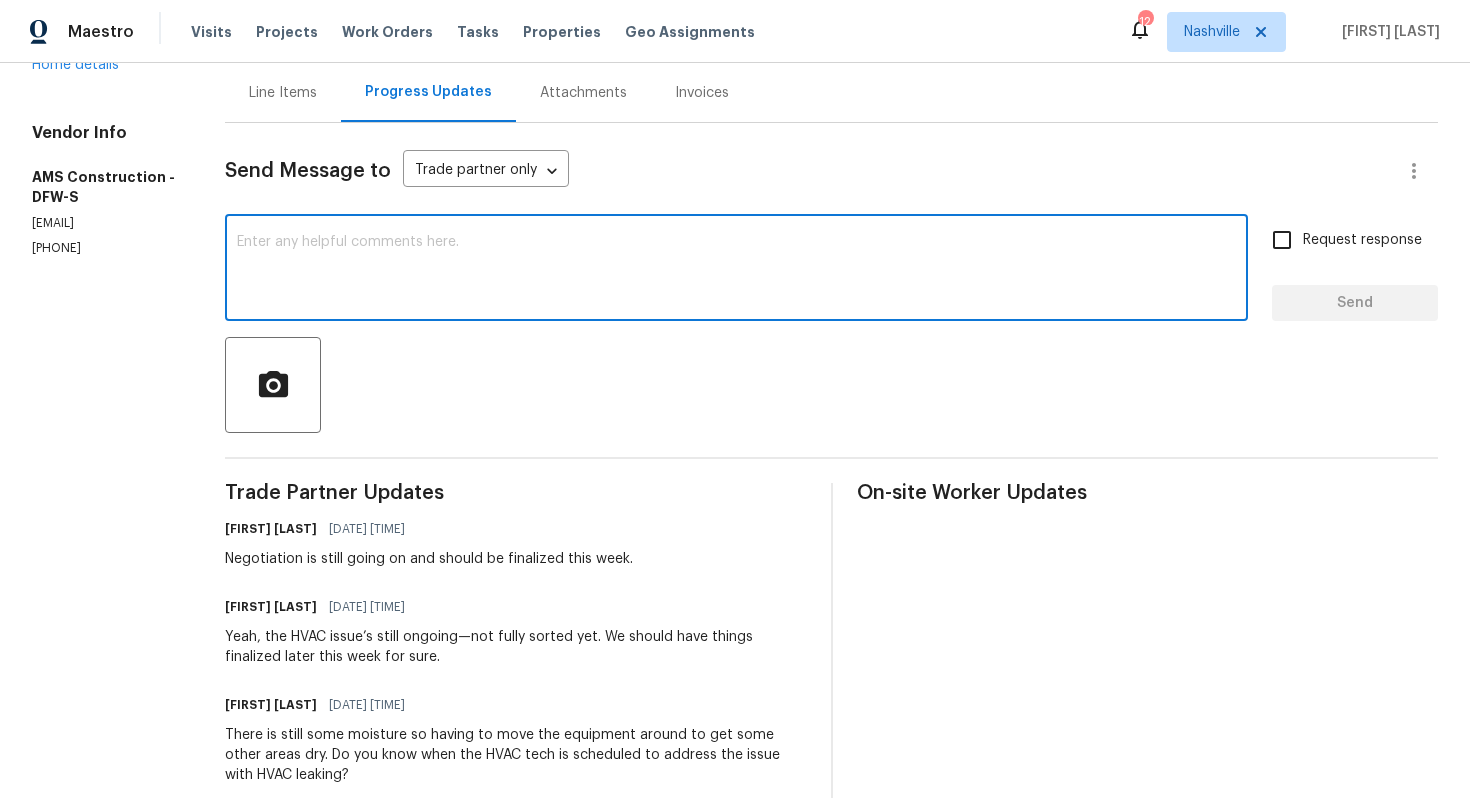 paste on "Michael" 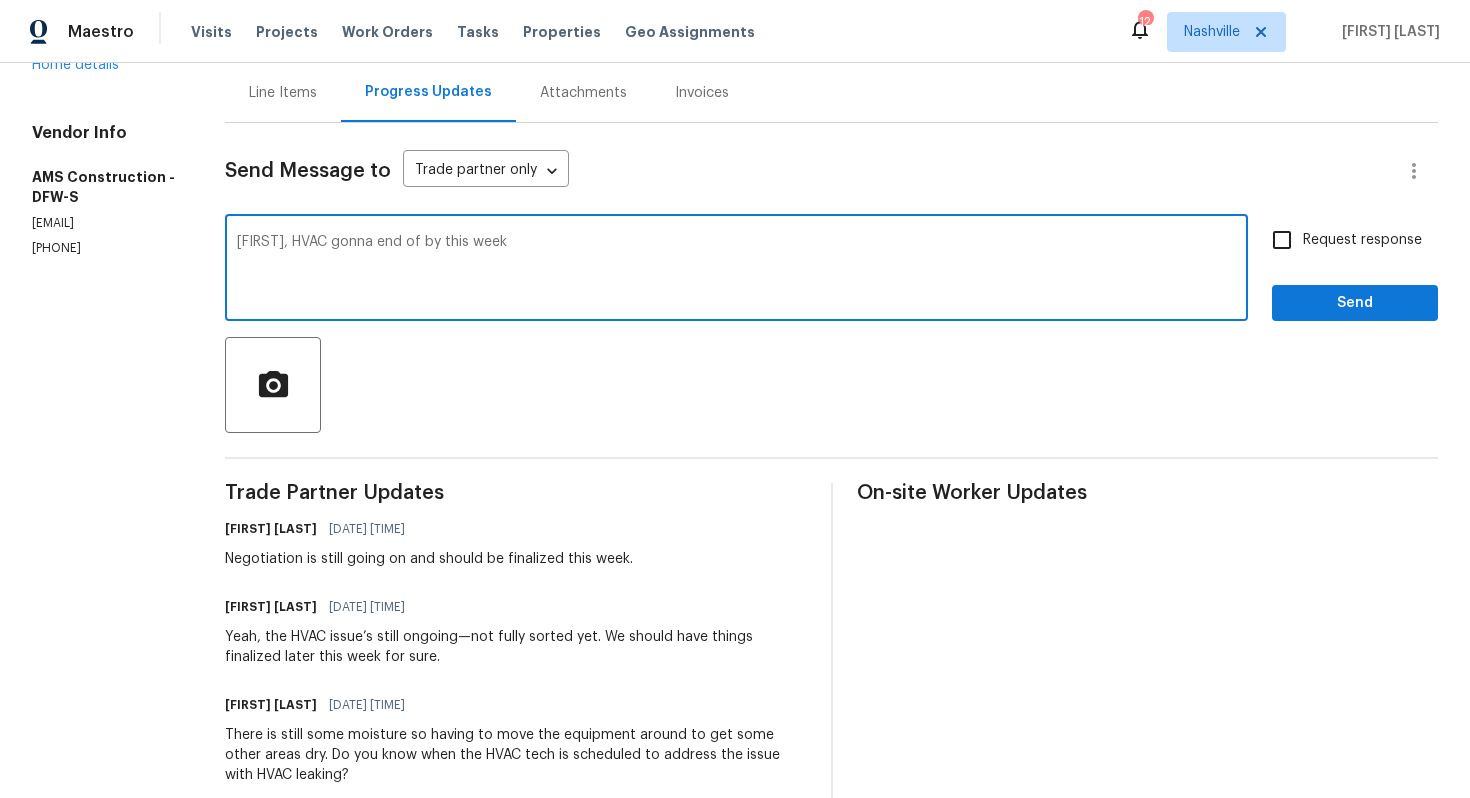 click on "Michael, HVAC gonna end of by this week" at bounding box center [736, 270] 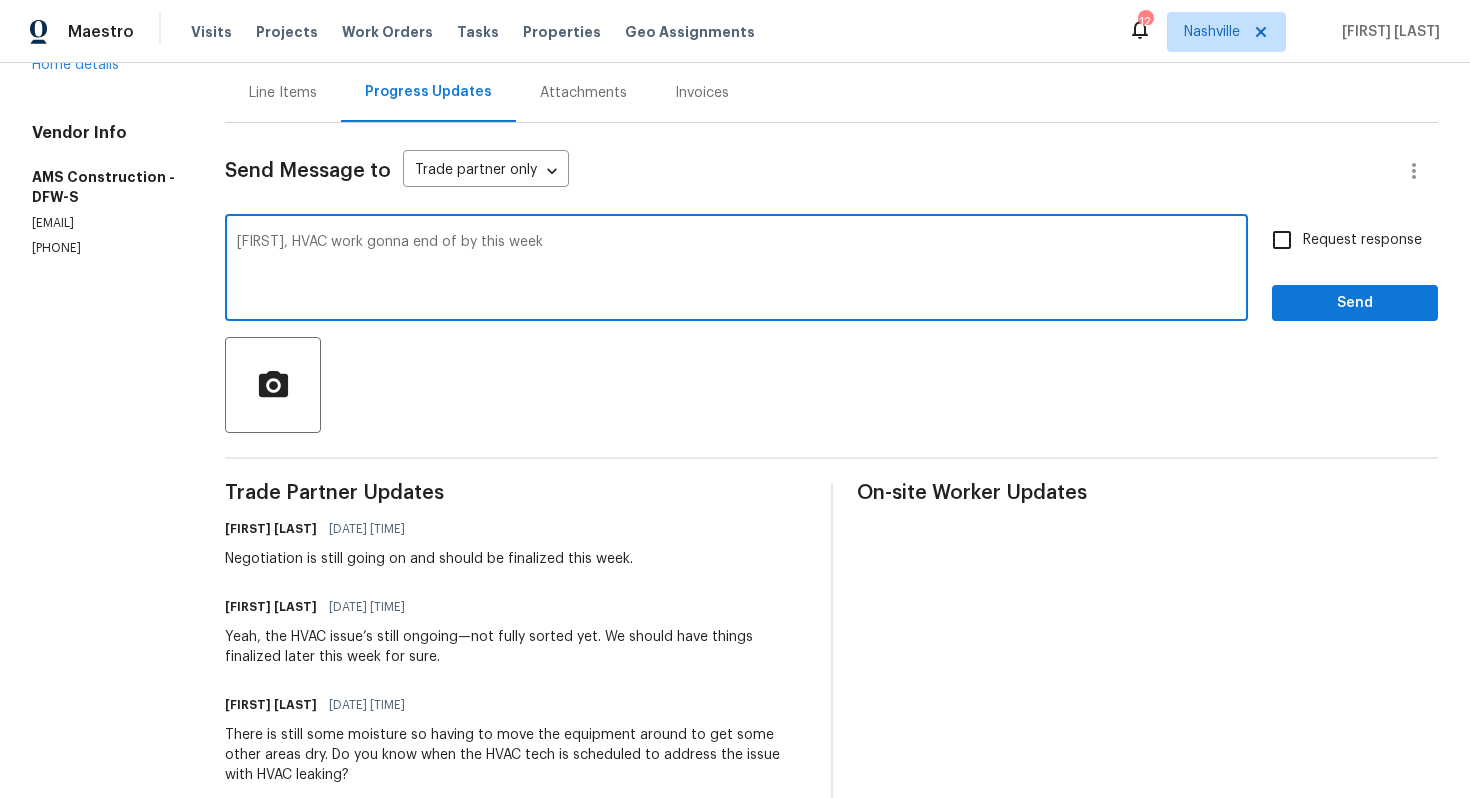 click on "Michael, HVAC work gonna end of by this week" at bounding box center [736, 270] 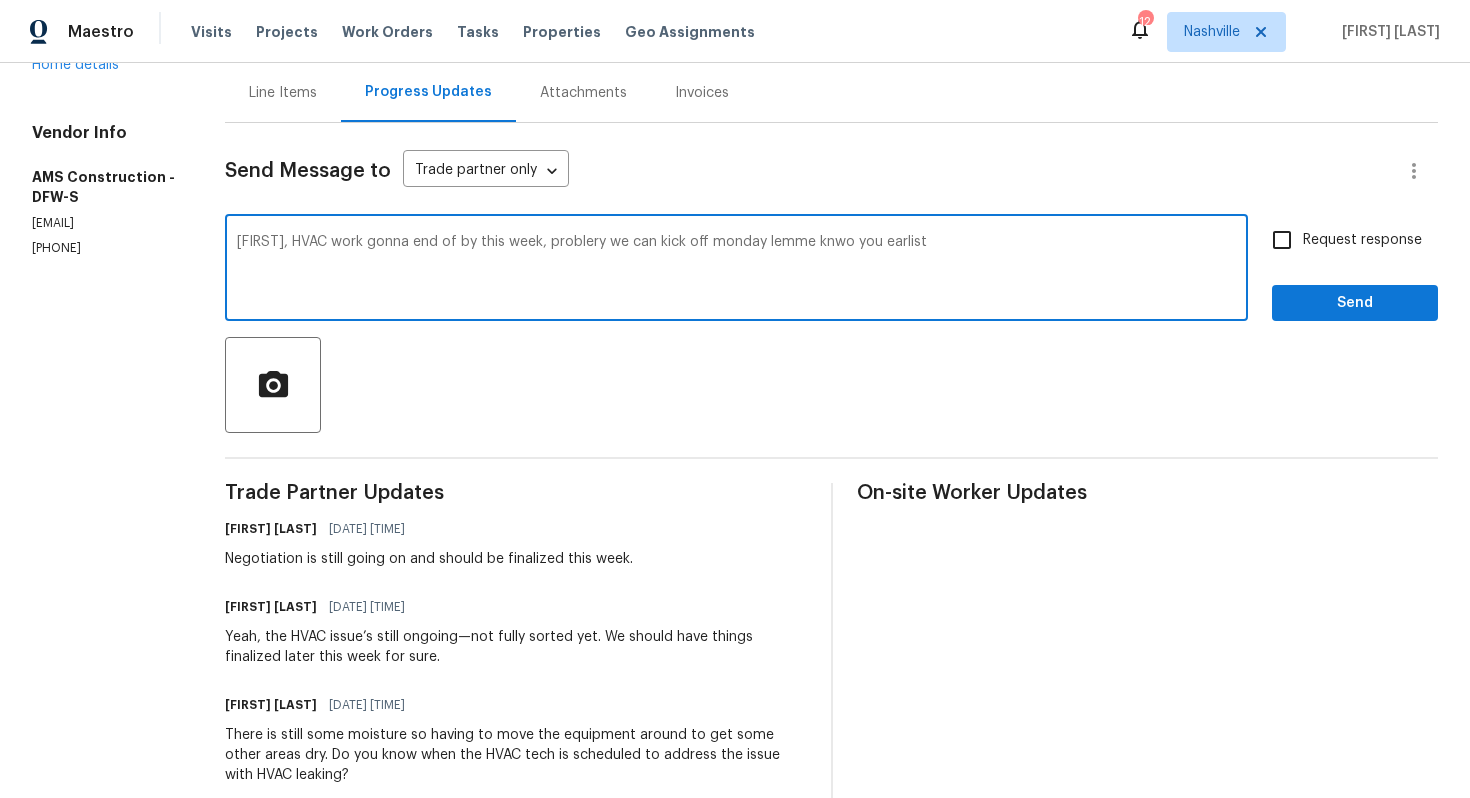 type on "Michael, HVAC work gonna end of by this week, problery we can kick off monday lemme knwo you earlist!" 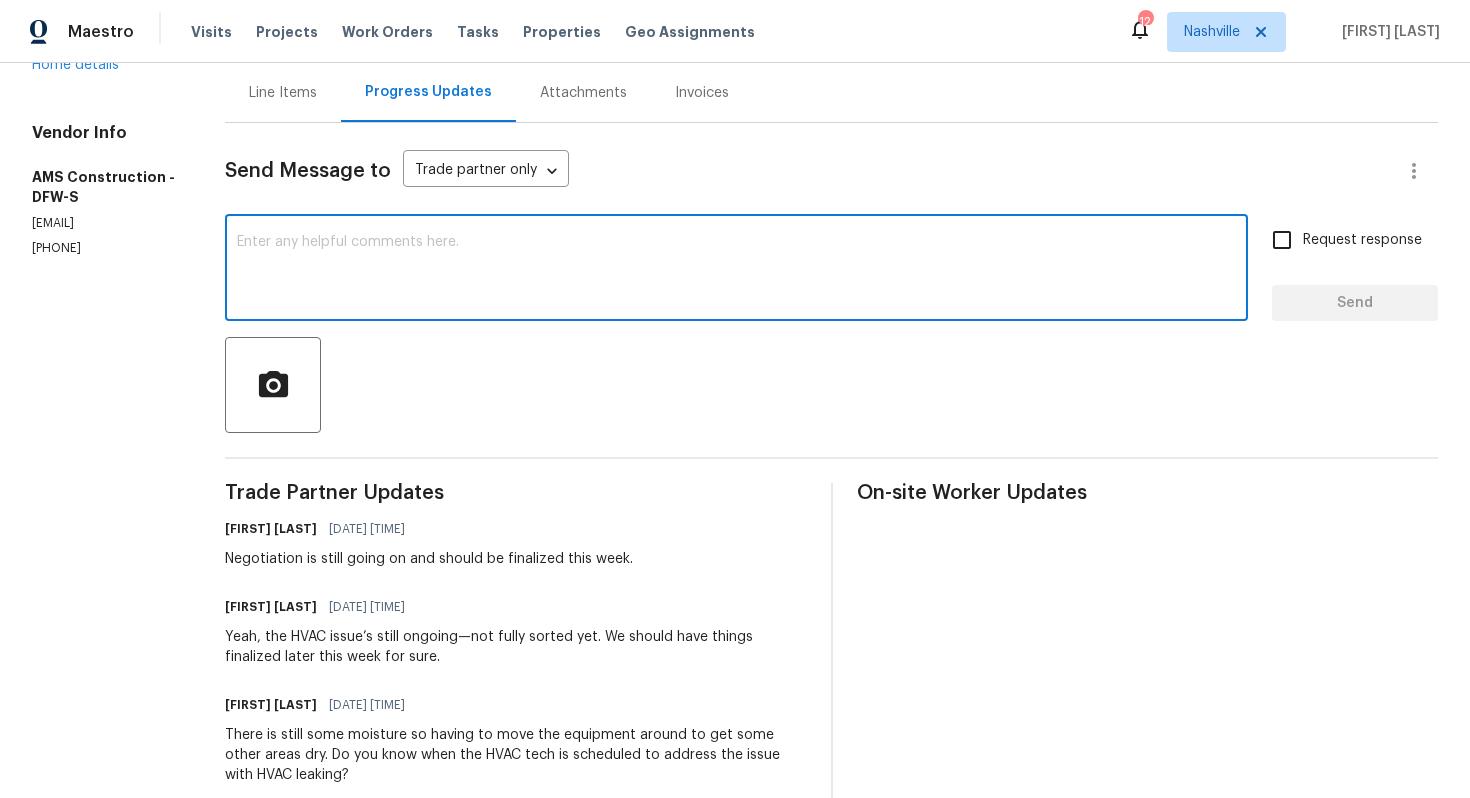 click at bounding box center (736, 270) 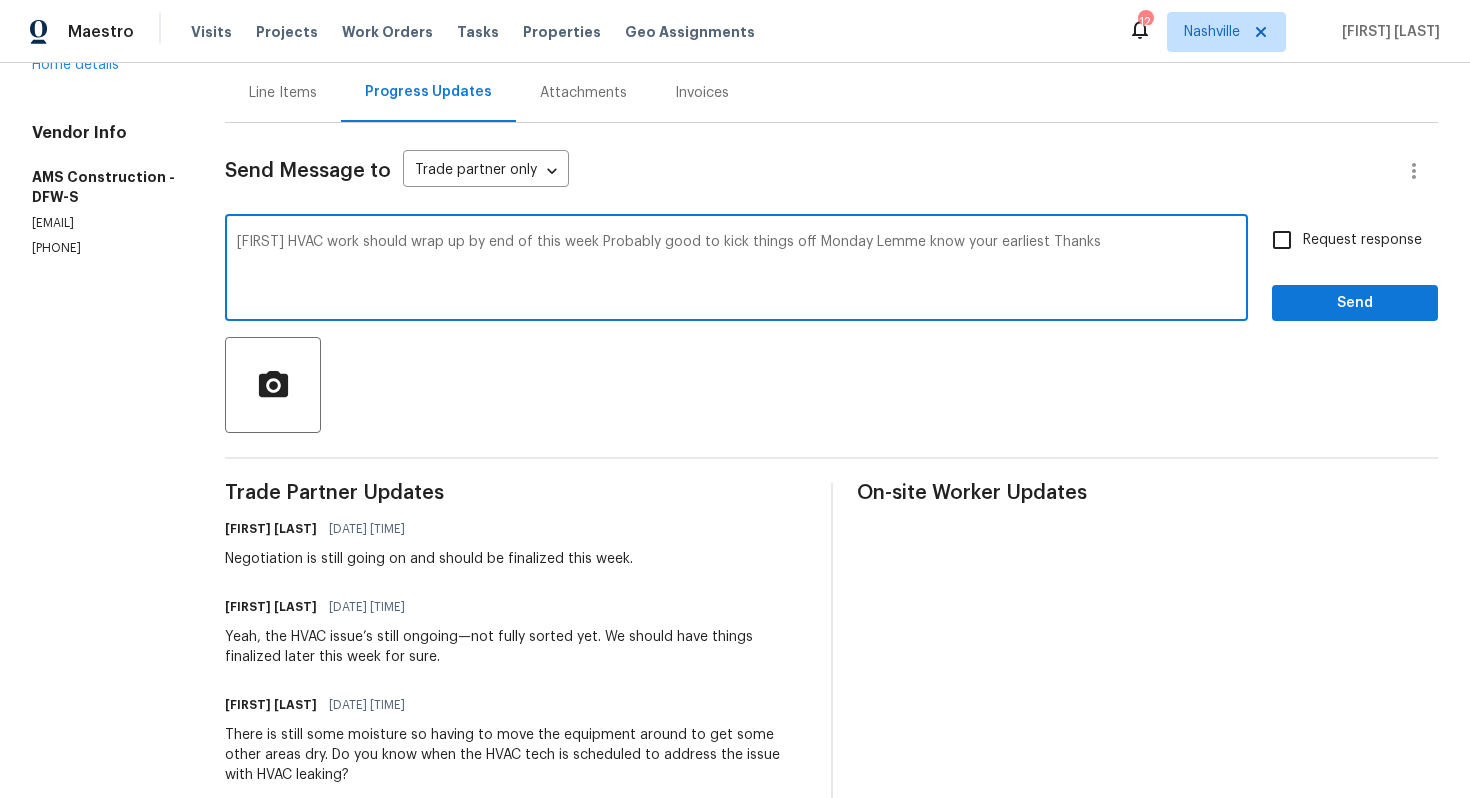 click on "Michael HVAC work should wrap up by end of this week Probably good to kick things off Monday Lemme know your earliest Thanks" at bounding box center [736, 270] 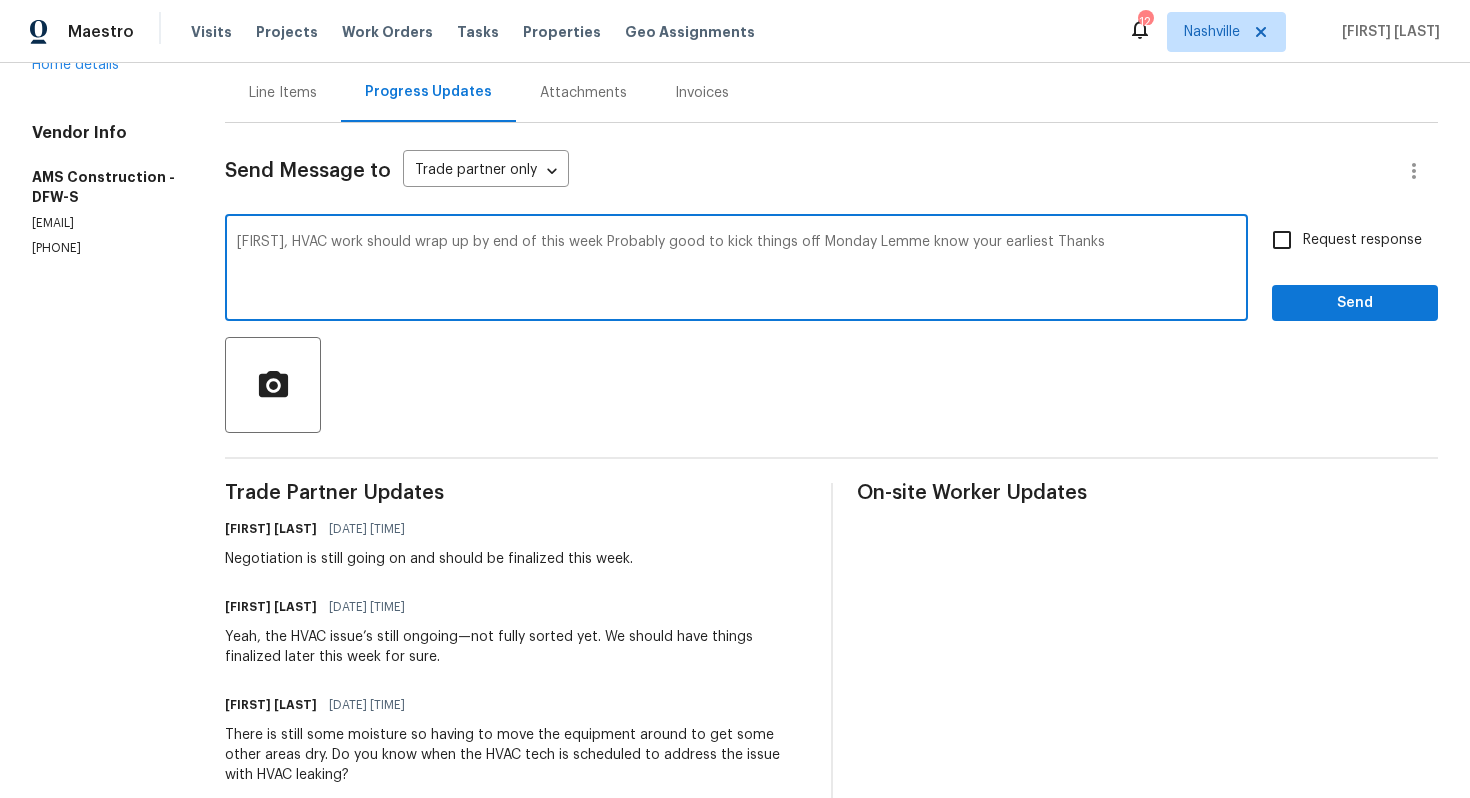 click on "week" at bounding box center [0, 0] 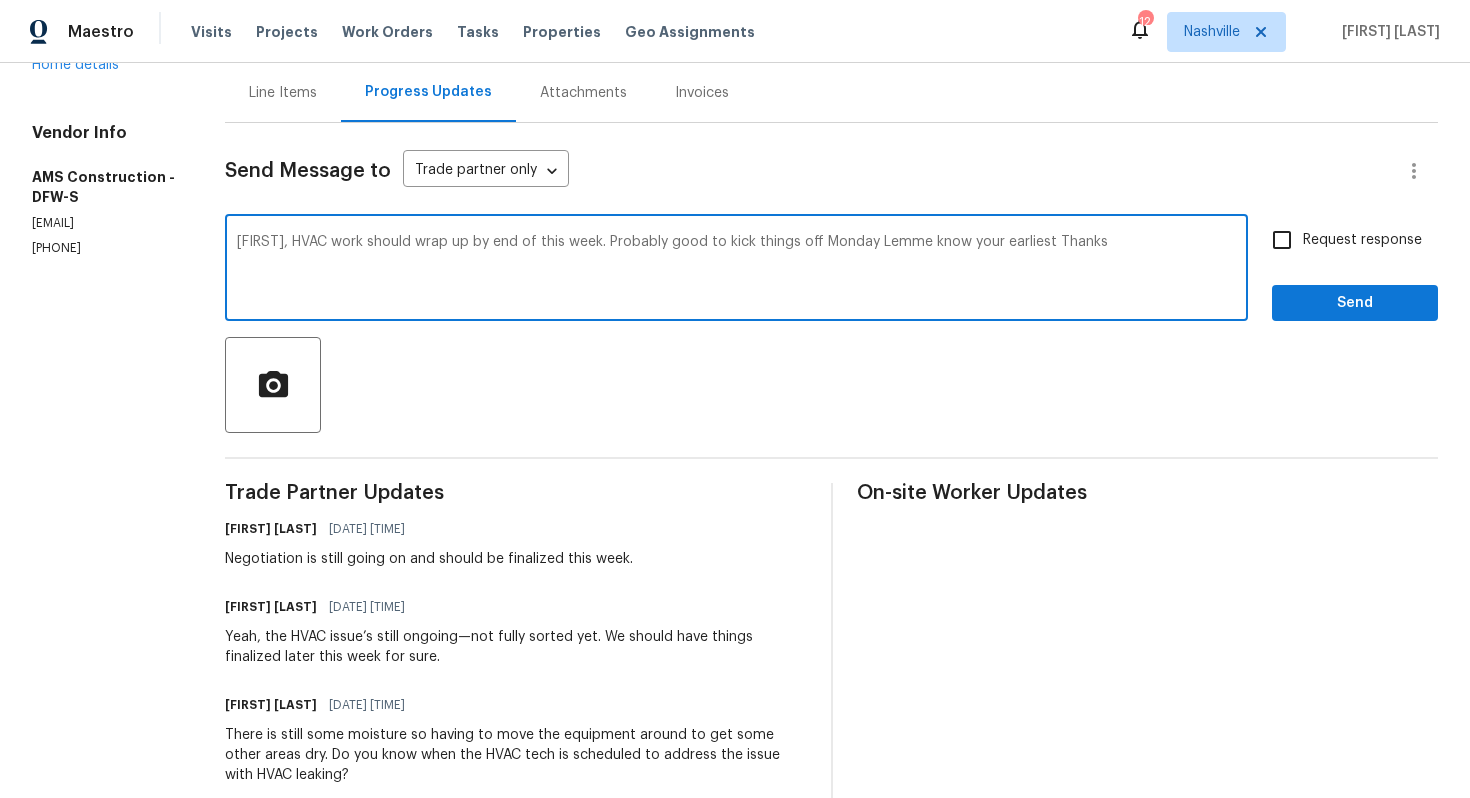 click on "Michael, HVAC work should wrap up by end of this week. Probably good to kick things off Monday Lemme know your earliest Thanks" at bounding box center [736, 270] 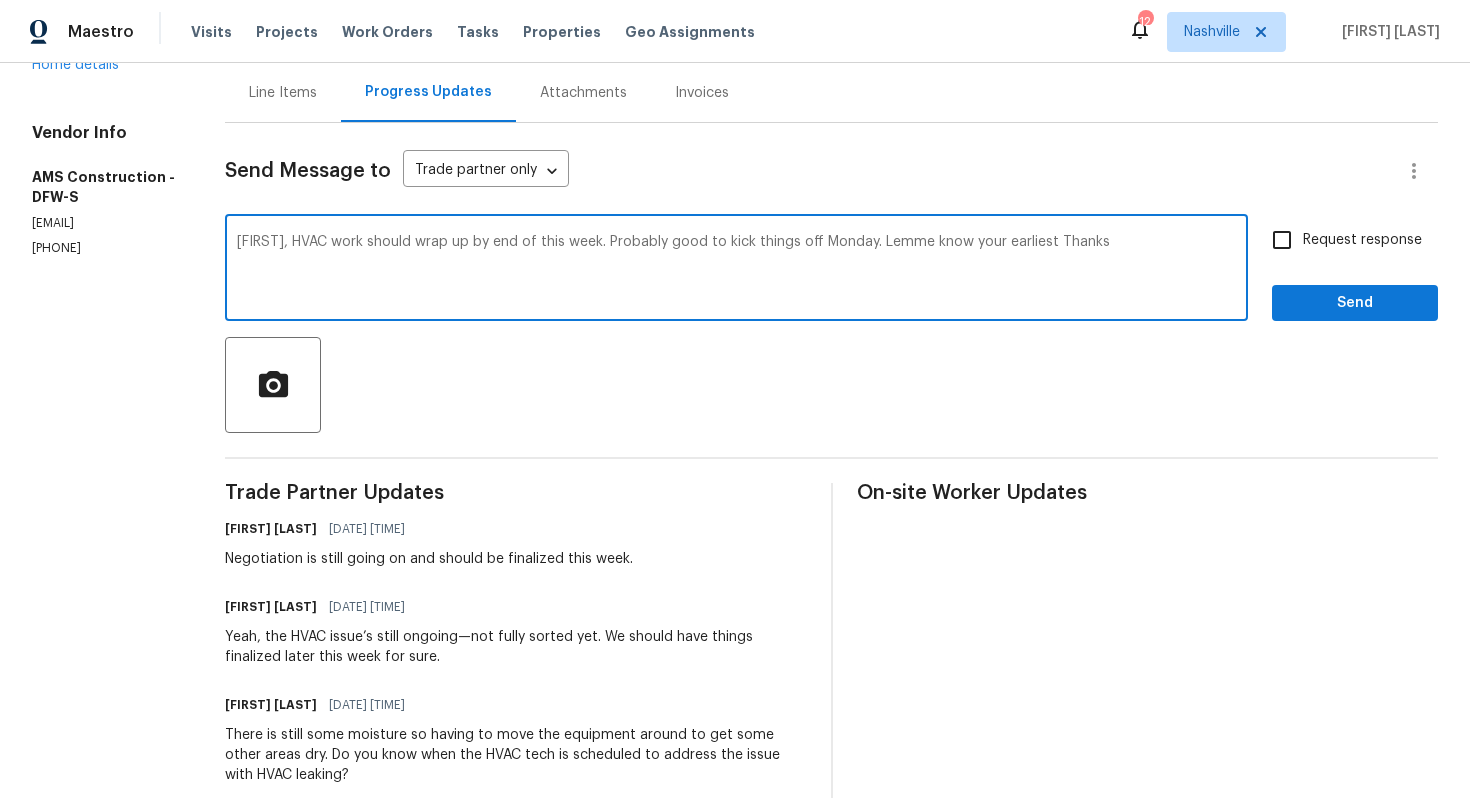 click on "Michael, HVAC work should wrap up by end of this week. Probably good to kick things off Monday. Lemme know your earliest Thanks" at bounding box center (736, 270) 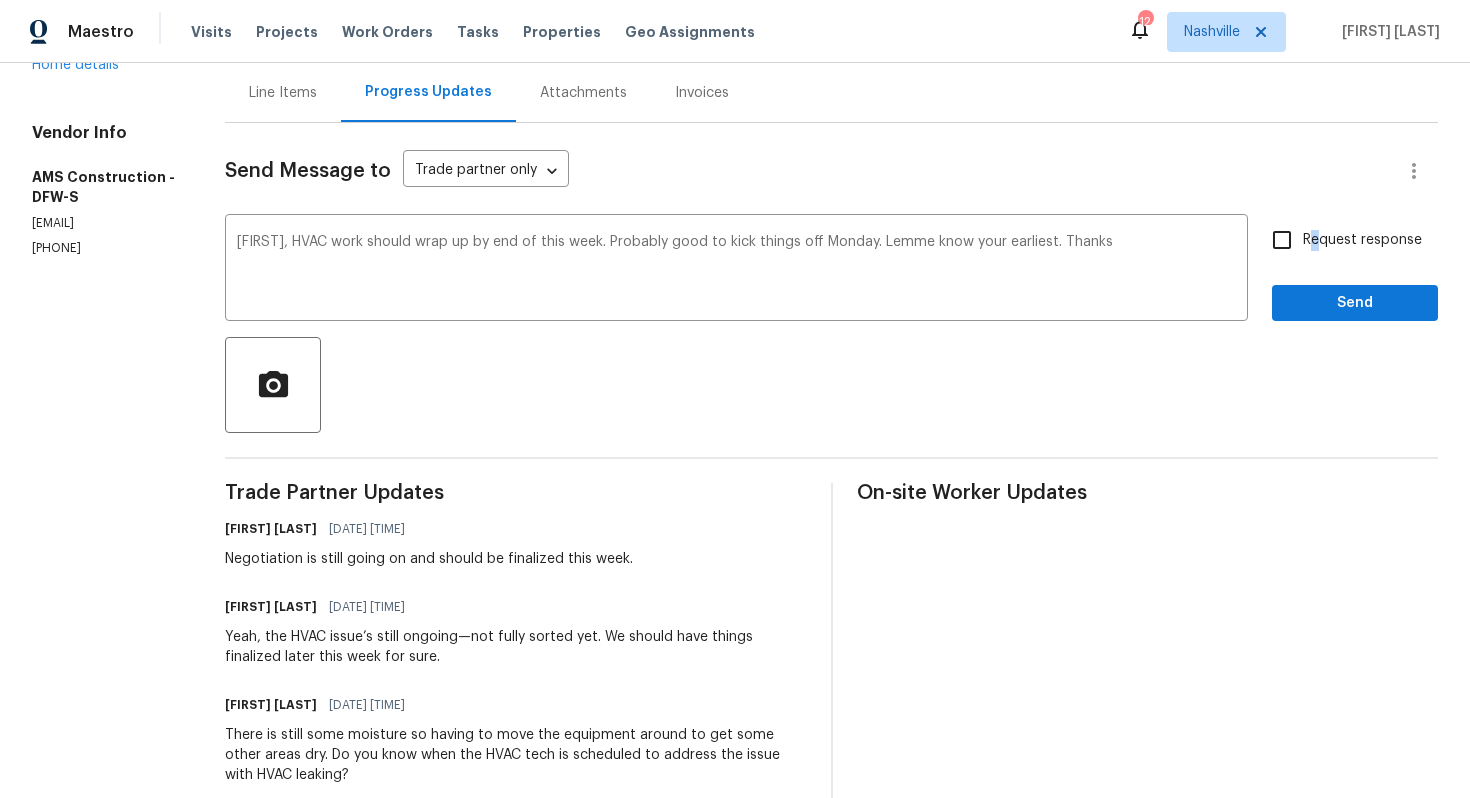click on "Request response" at bounding box center (1362, 240) 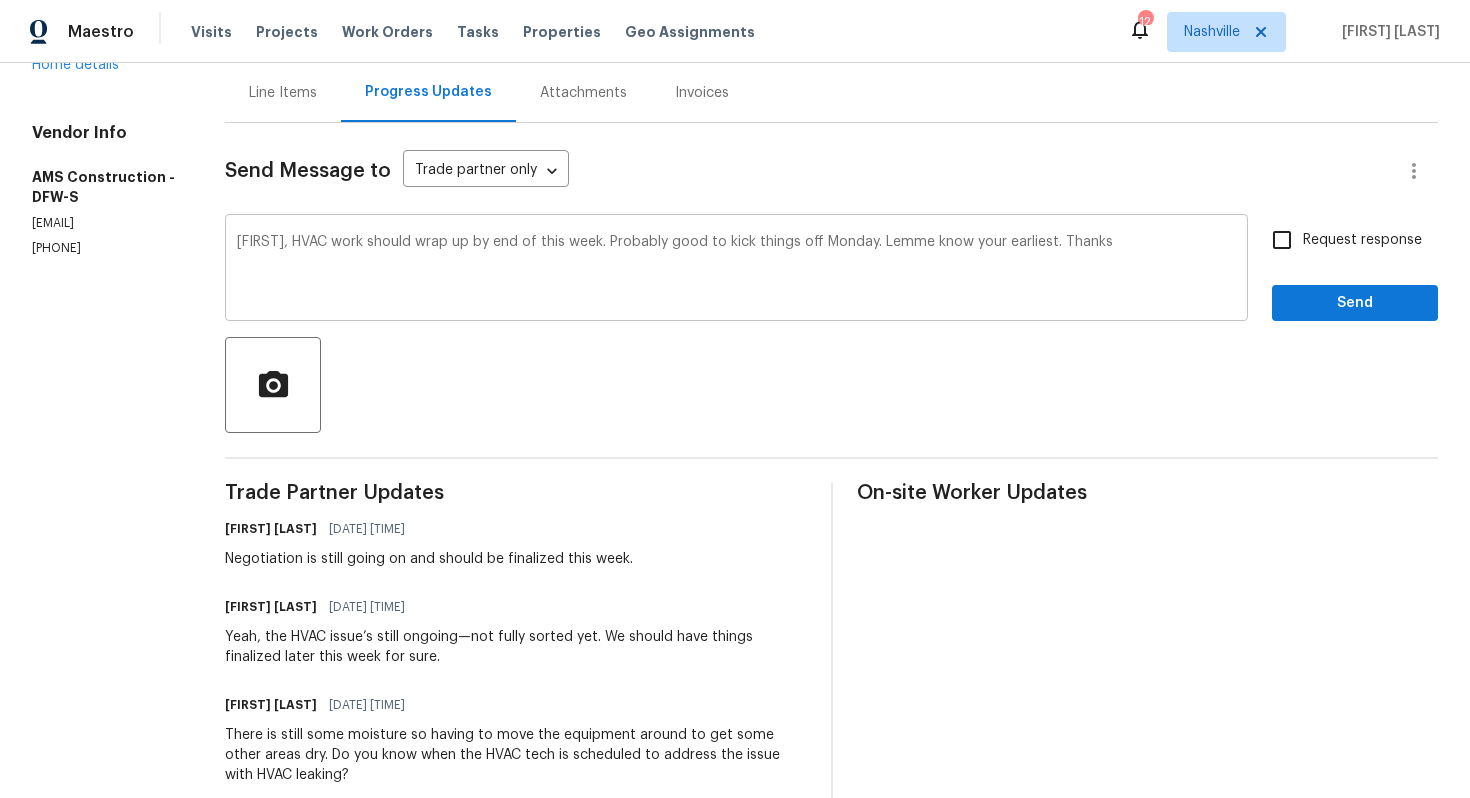 click on "Michael, HVAC work should wrap up by end of this week. Probably good to kick things off Monday. Lemme know your earliest. Thanks" at bounding box center (736, 270) 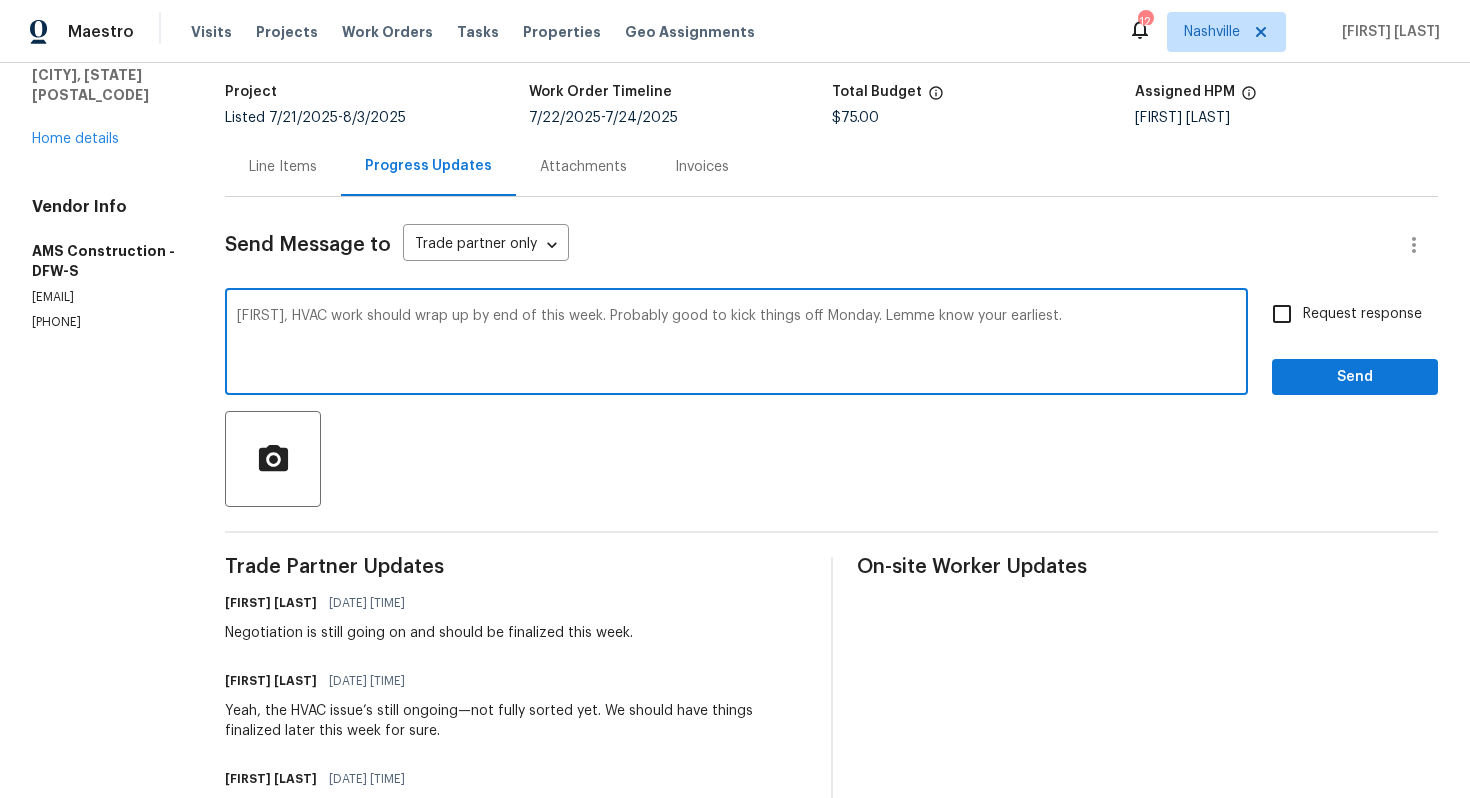 scroll, scrollTop: 104, scrollLeft: 0, axis: vertical 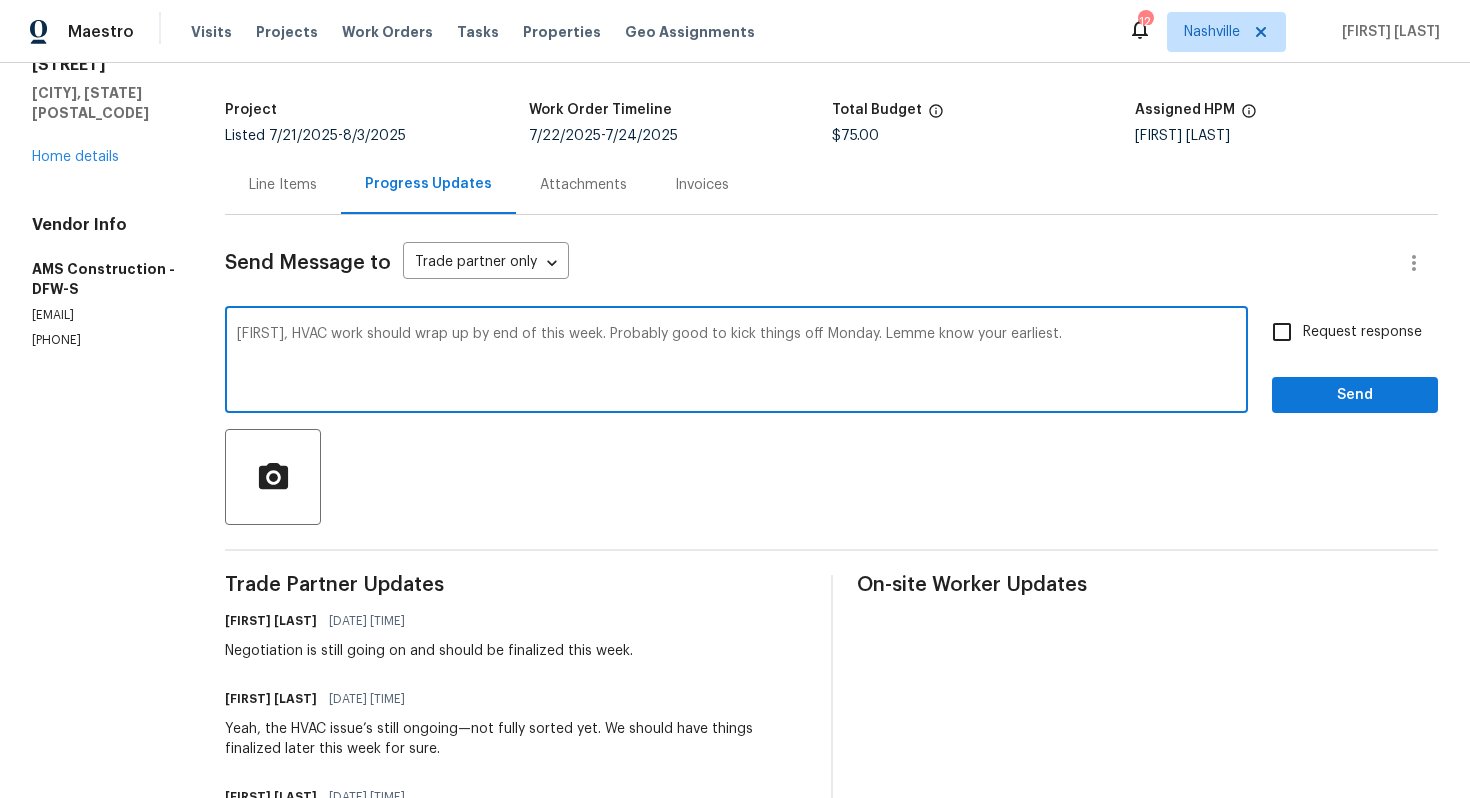 type on "Michael, HVAC work should wrap up by end of this week. Probably good to kick things off Monday. Lemme know your earliest." 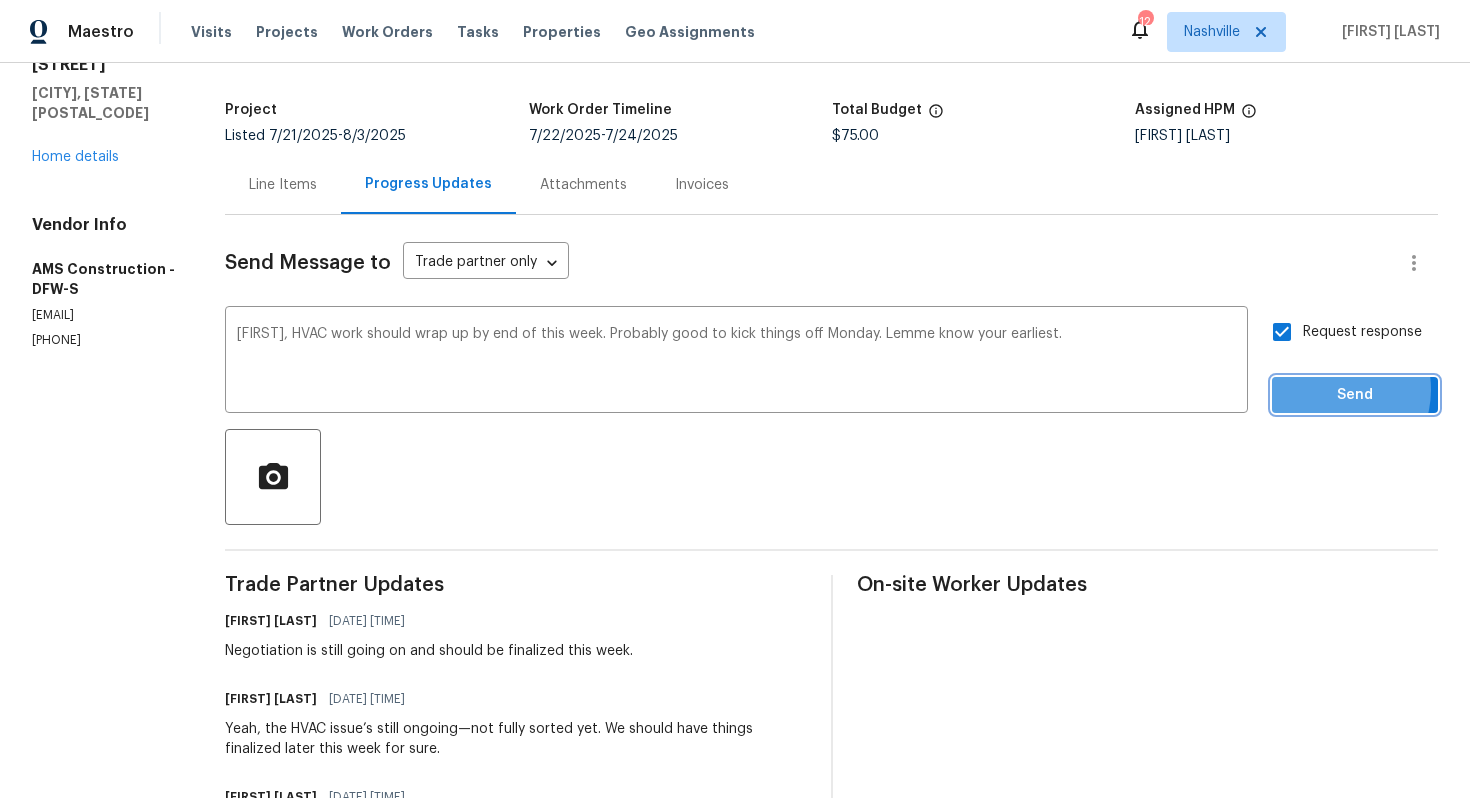 click on "Send" at bounding box center [1355, 395] 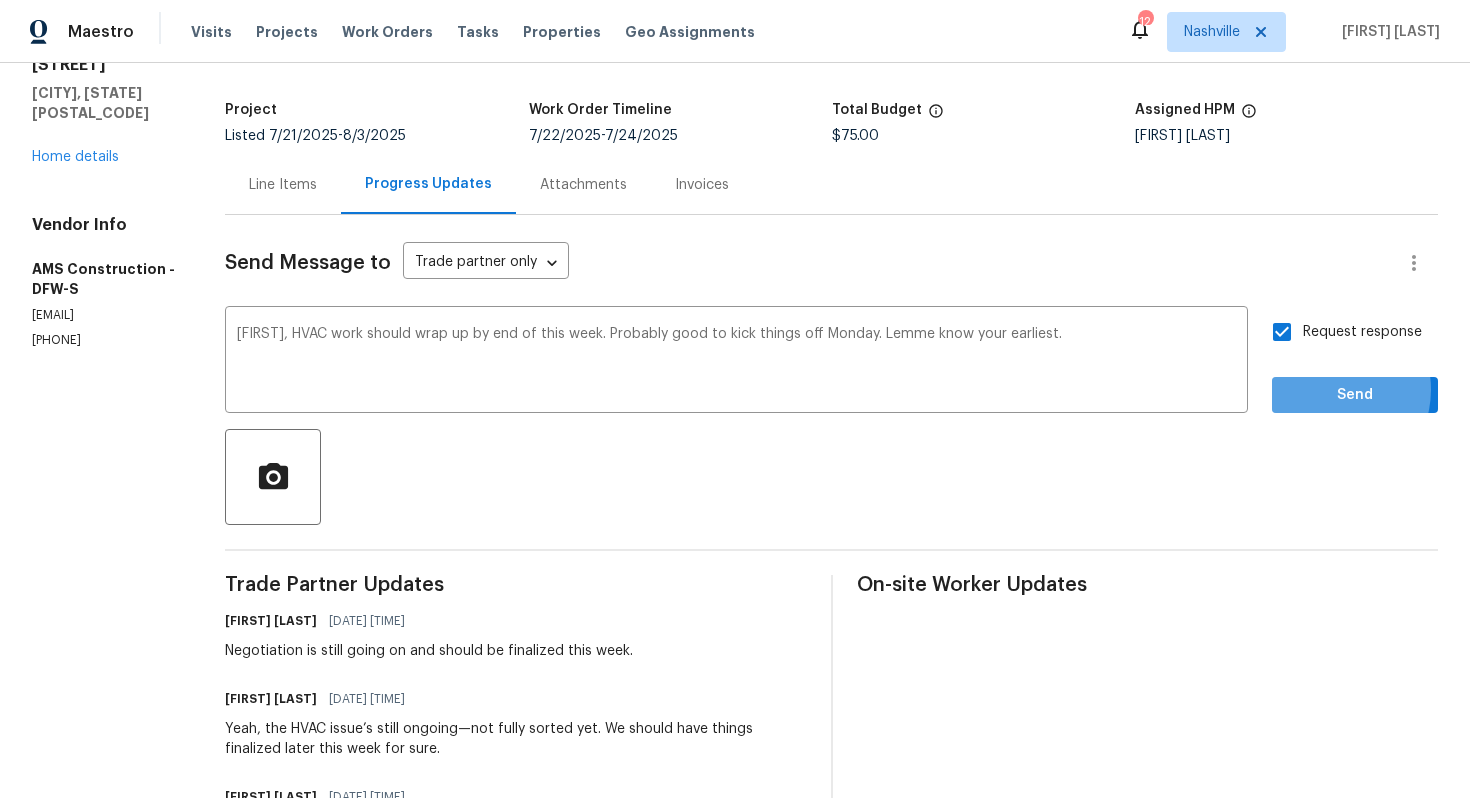scroll, scrollTop: 0, scrollLeft: 0, axis: both 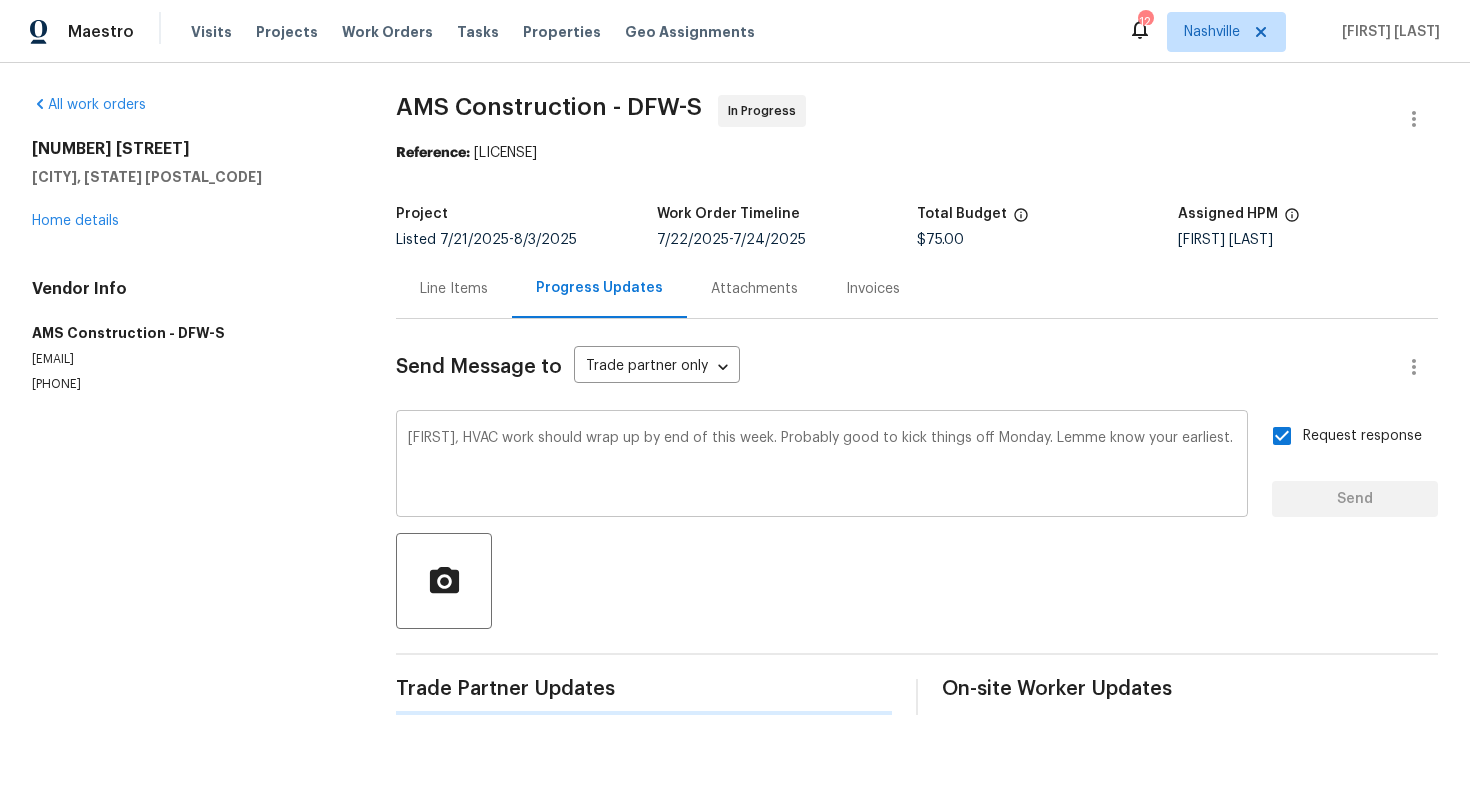 type 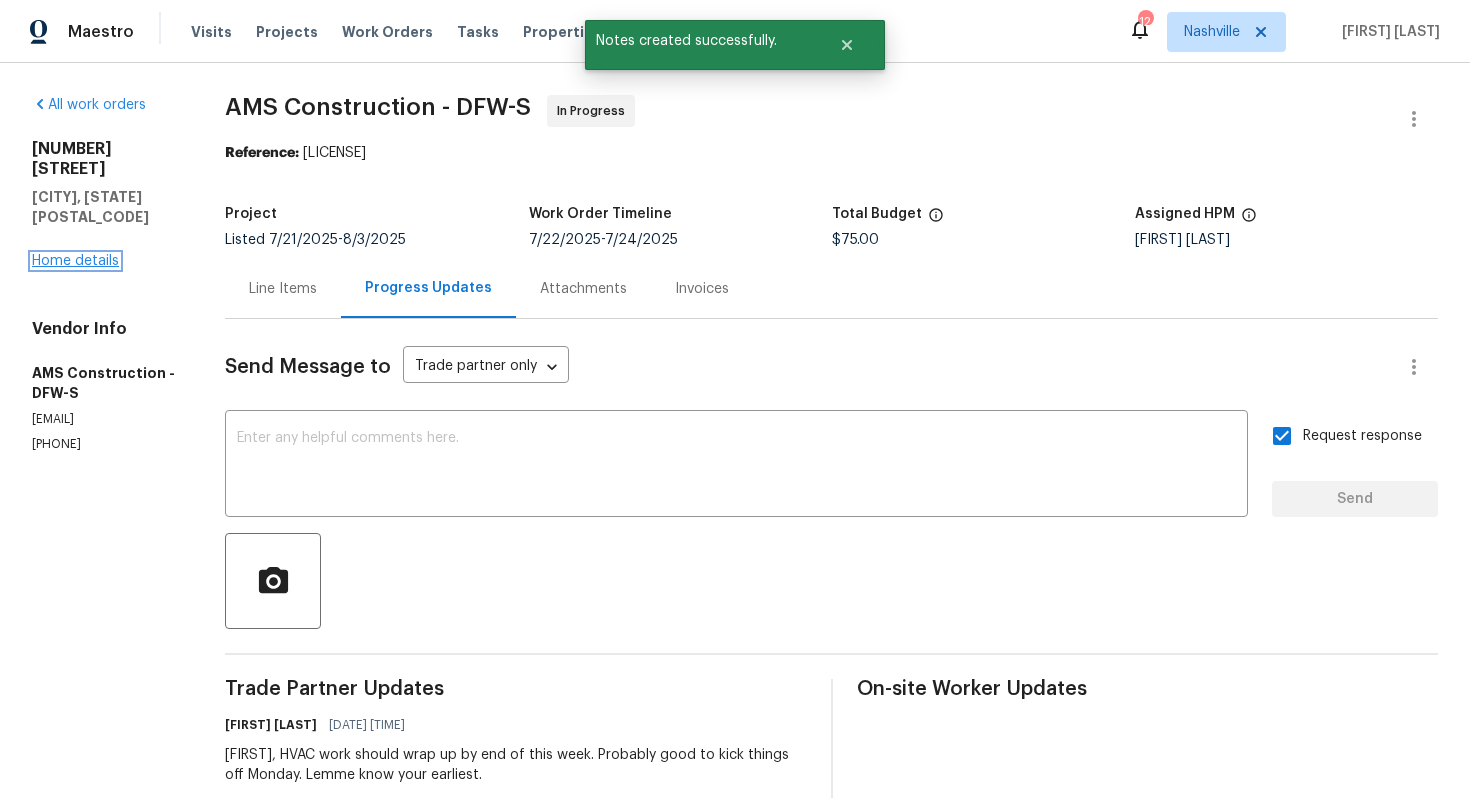 click on "Home details" at bounding box center [75, 261] 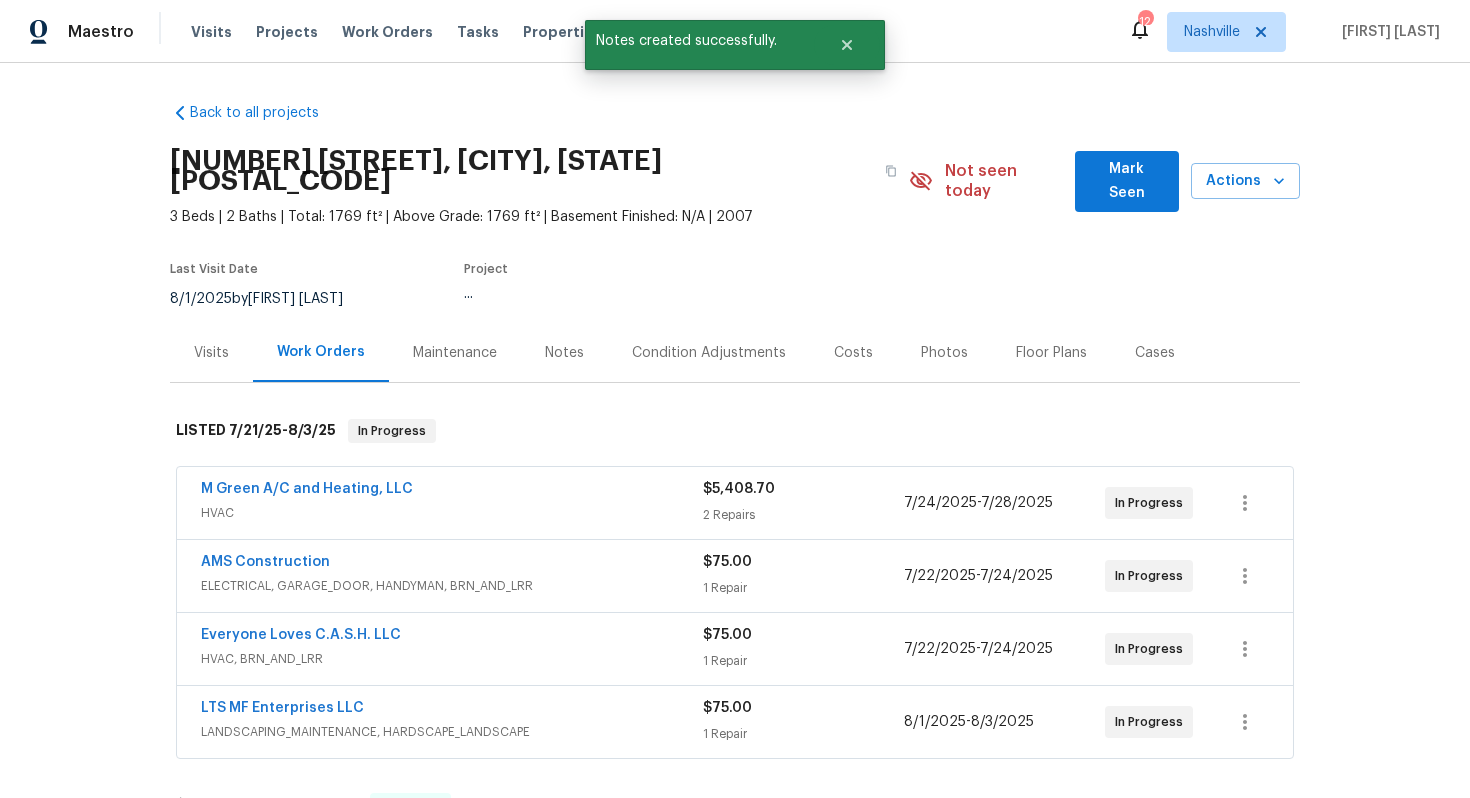 scroll, scrollTop: 10, scrollLeft: 0, axis: vertical 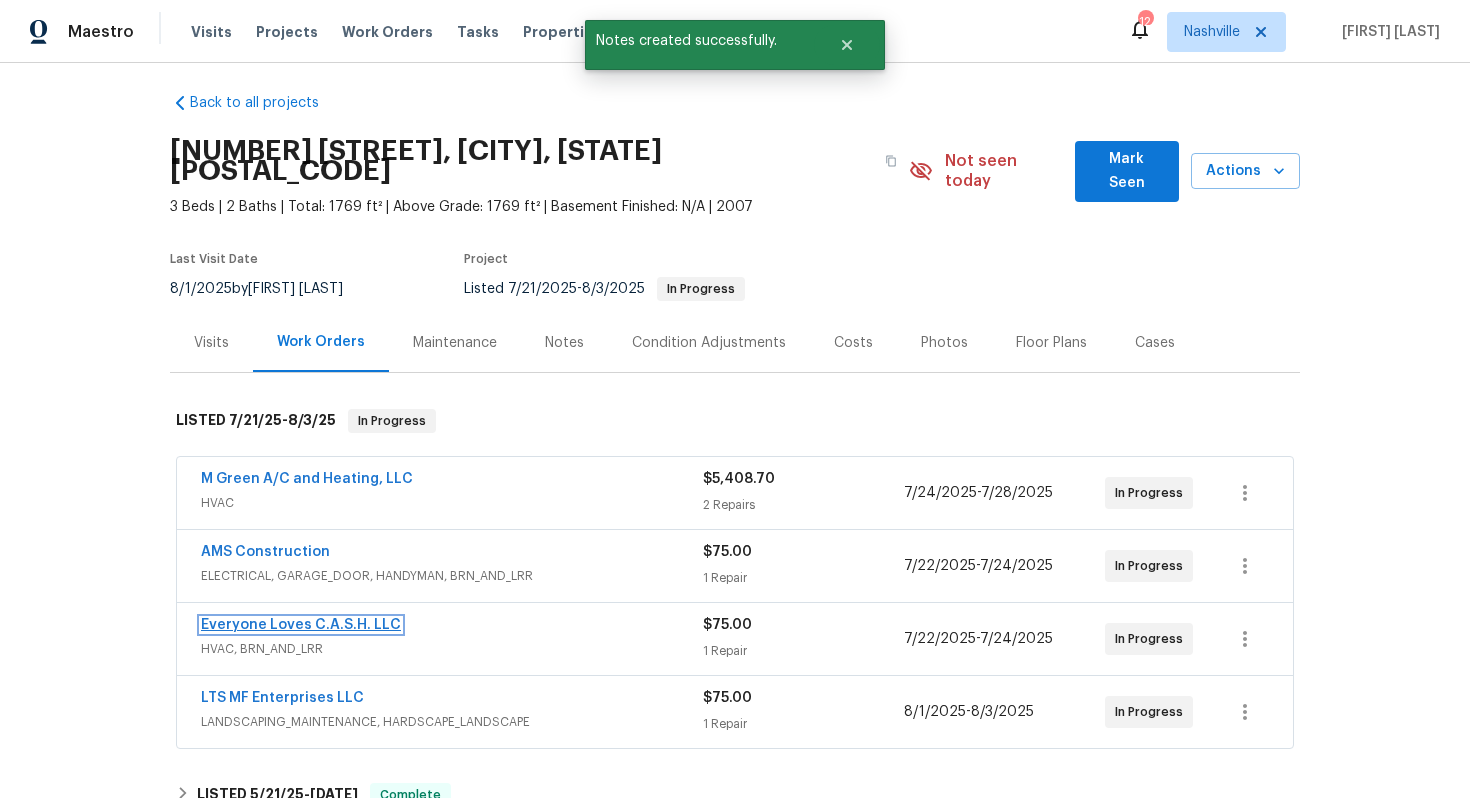 click on "Everyone Loves C.A.S.H. LLC" at bounding box center (301, 625) 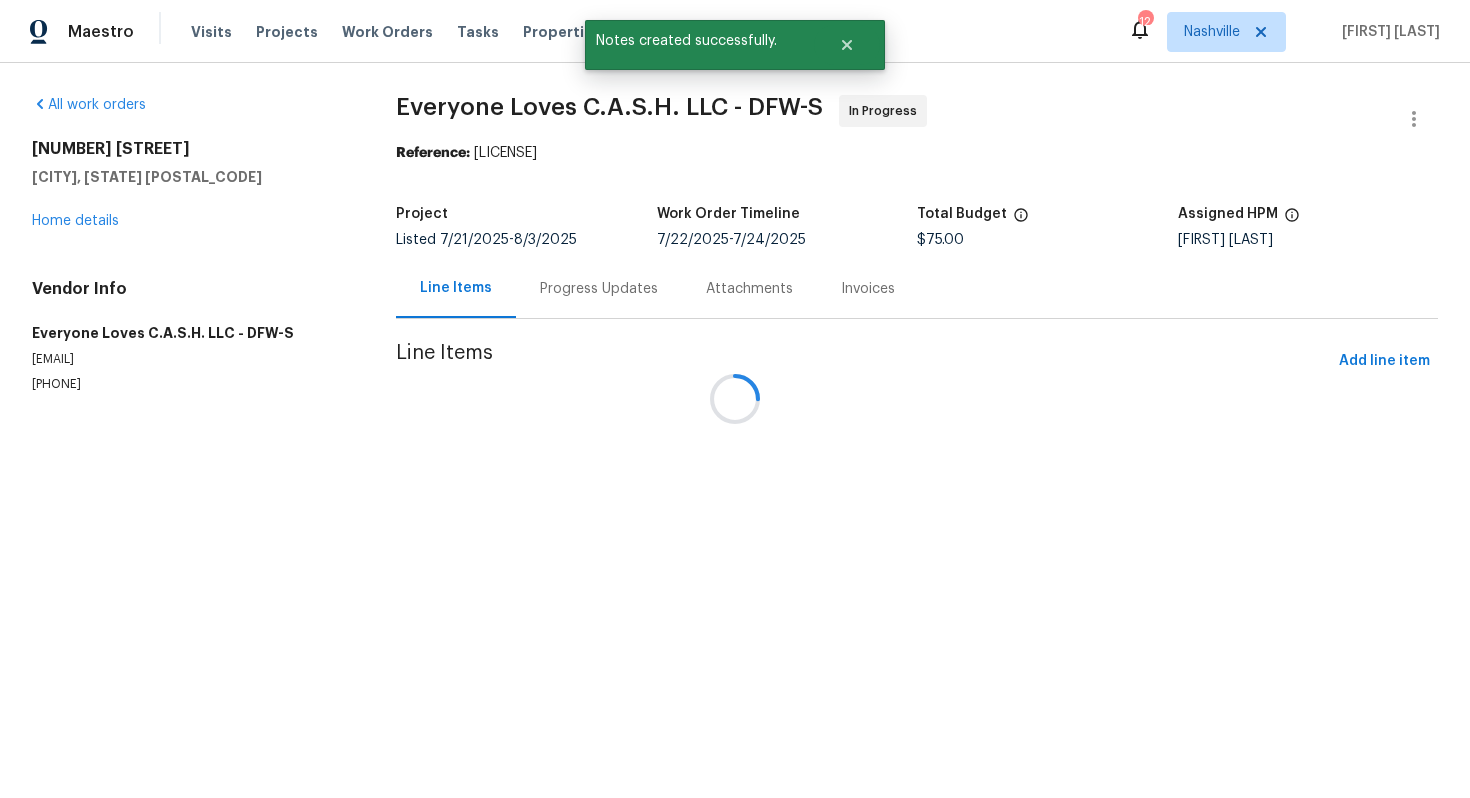 click at bounding box center (735, 399) 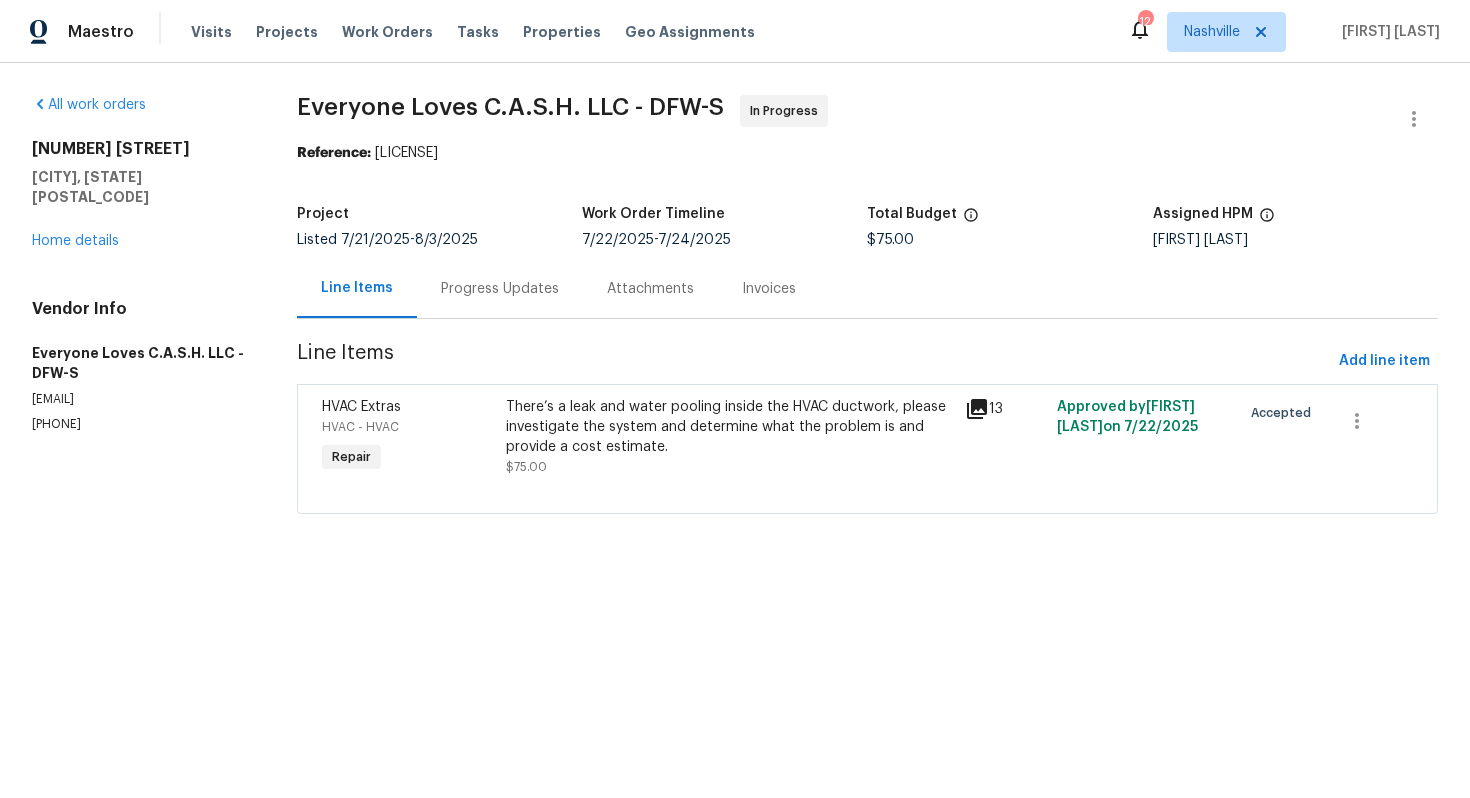 click on "Progress Updates" at bounding box center (500, 289) 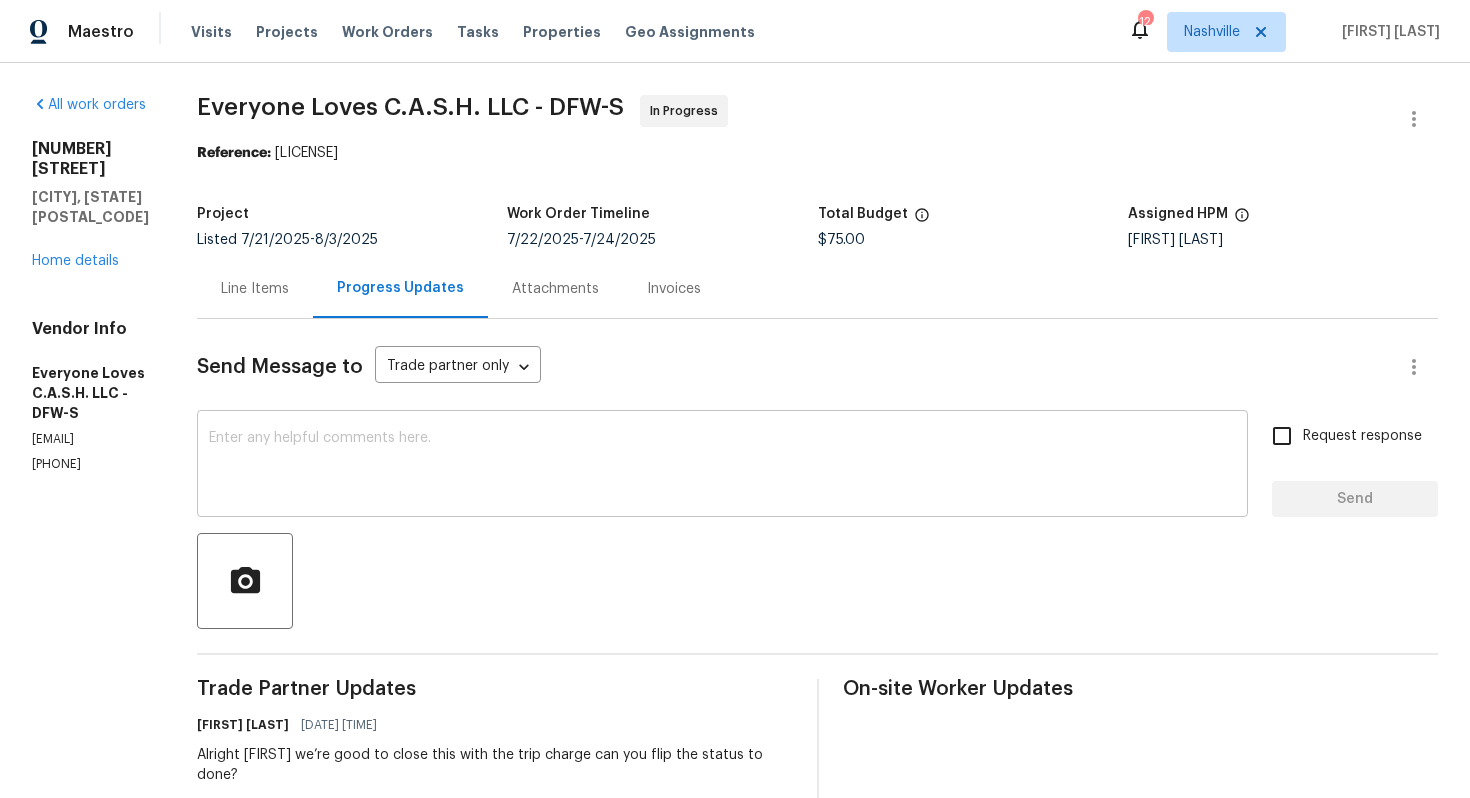 click at bounding box center (722, 466) 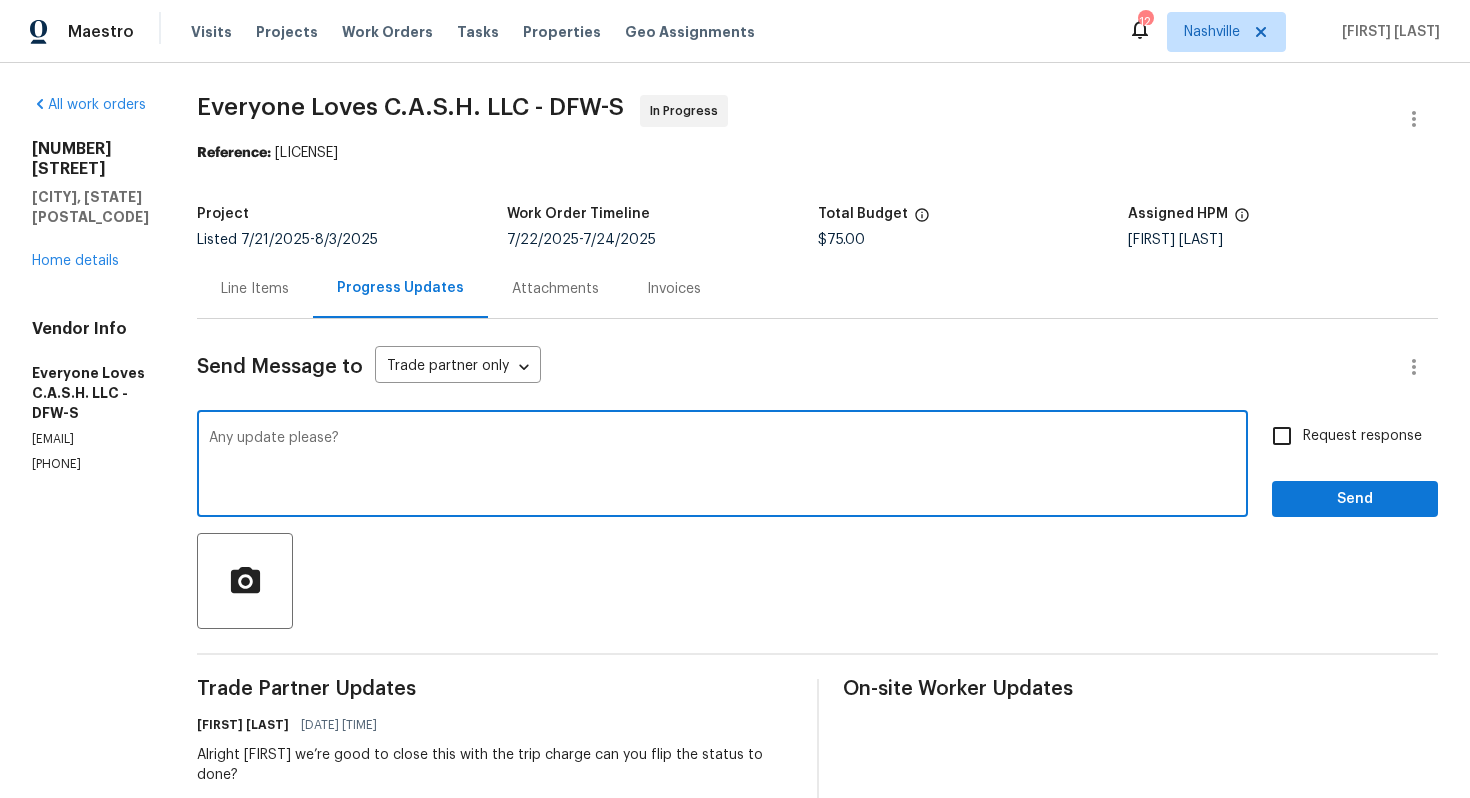 click on "Any update please?" at bounding box center [722, 466] 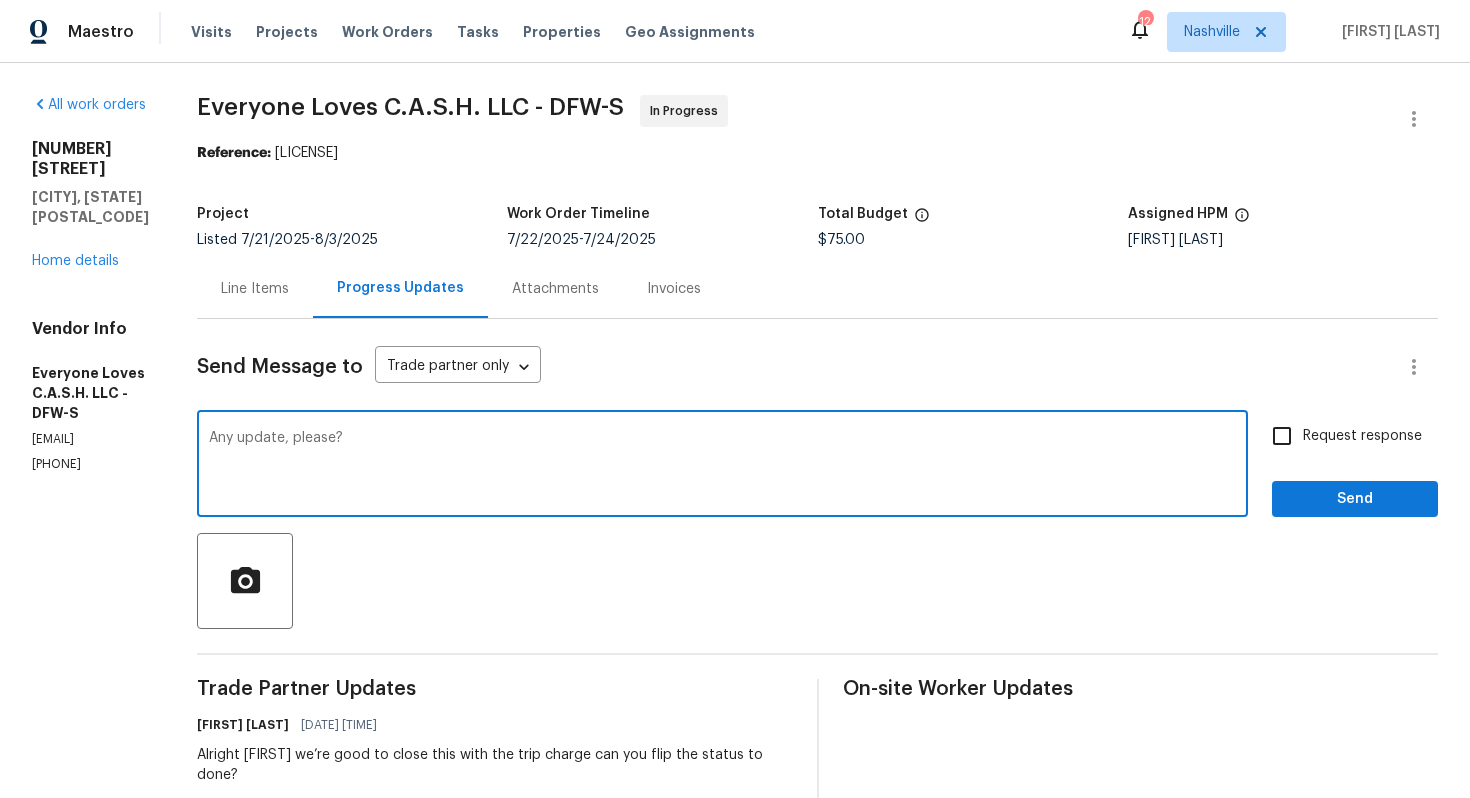 type on "Any update, please?" 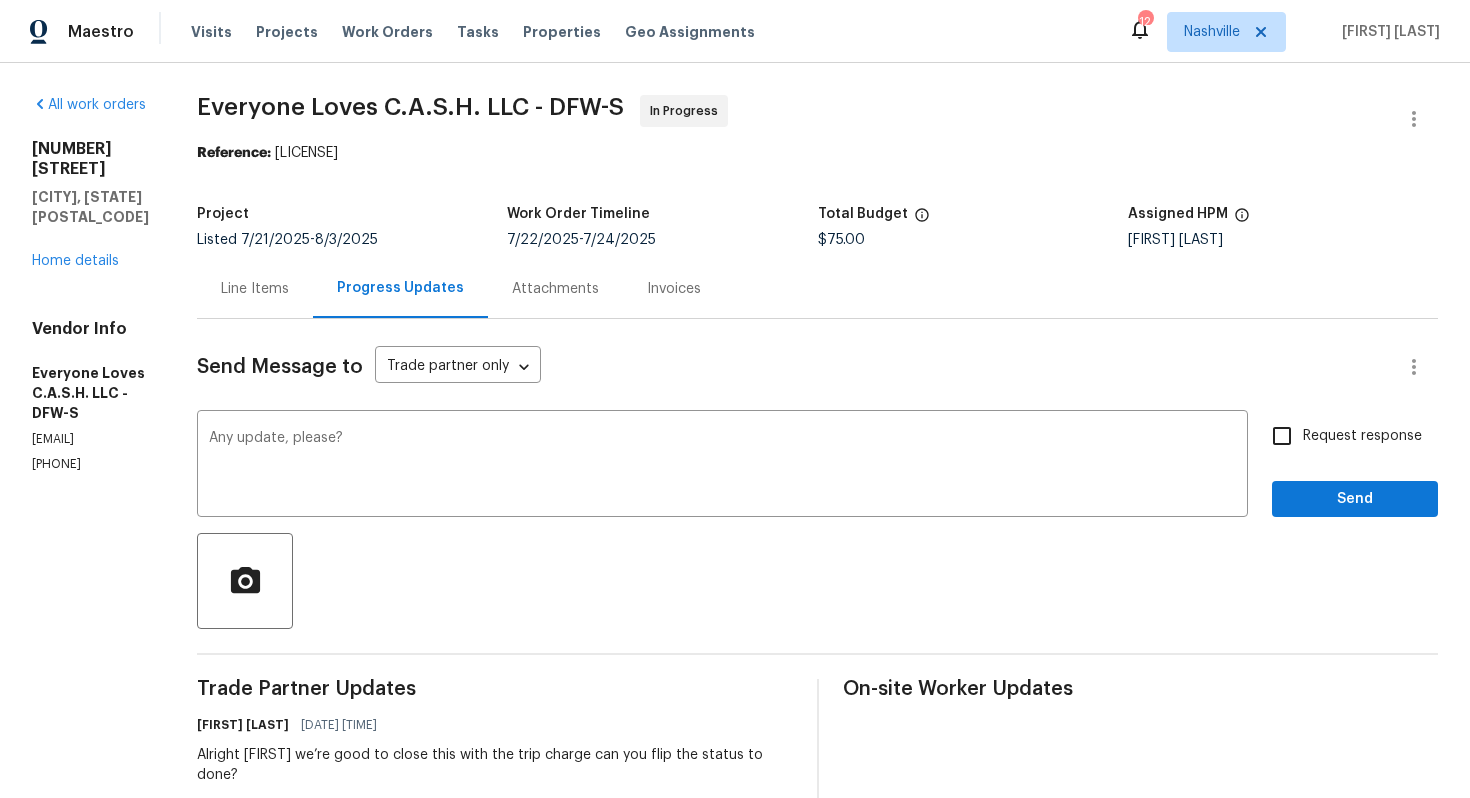click on "Request response" at bounding box center [1362, 436] 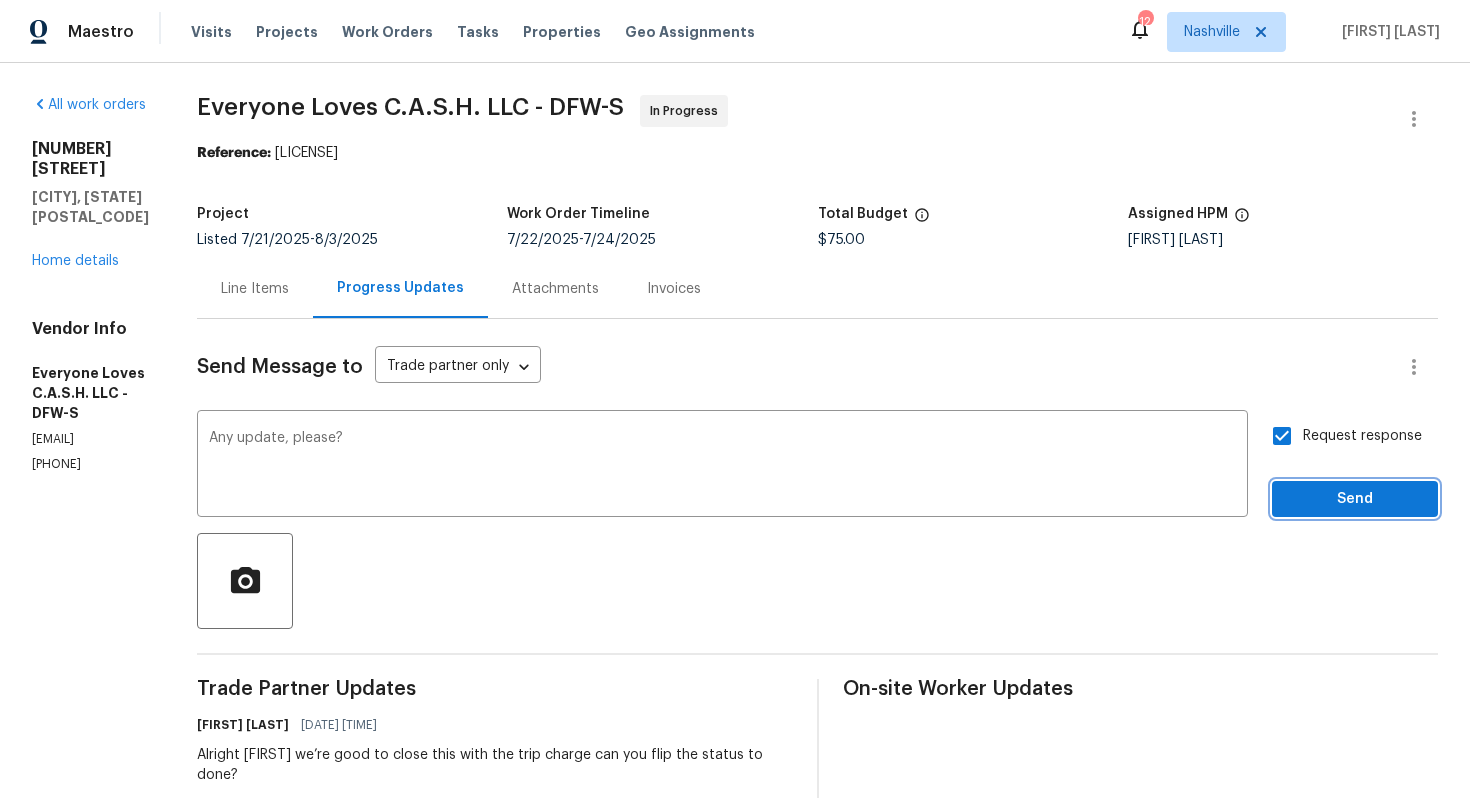 click on "Send" at bounding box center (1355, 499) 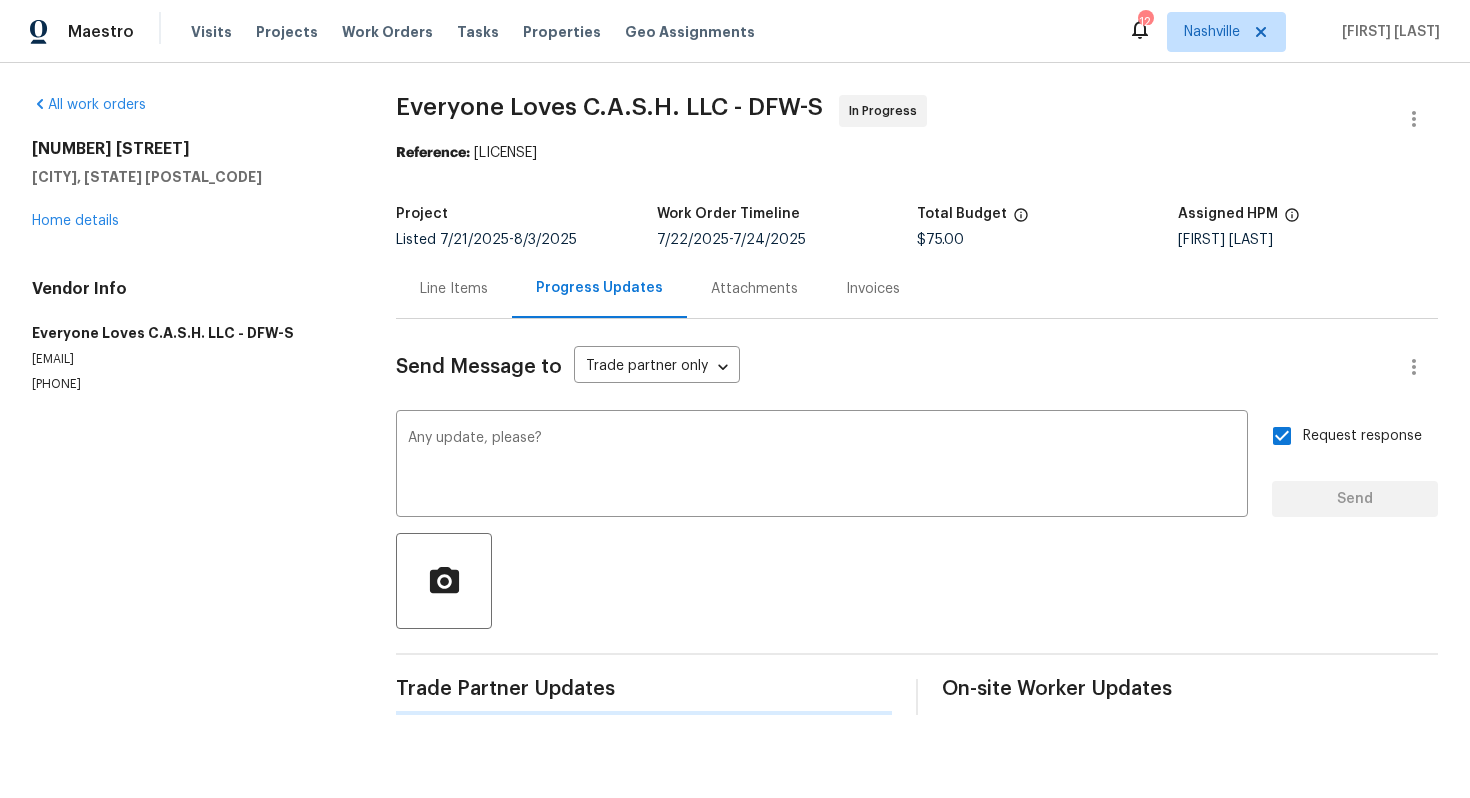 type 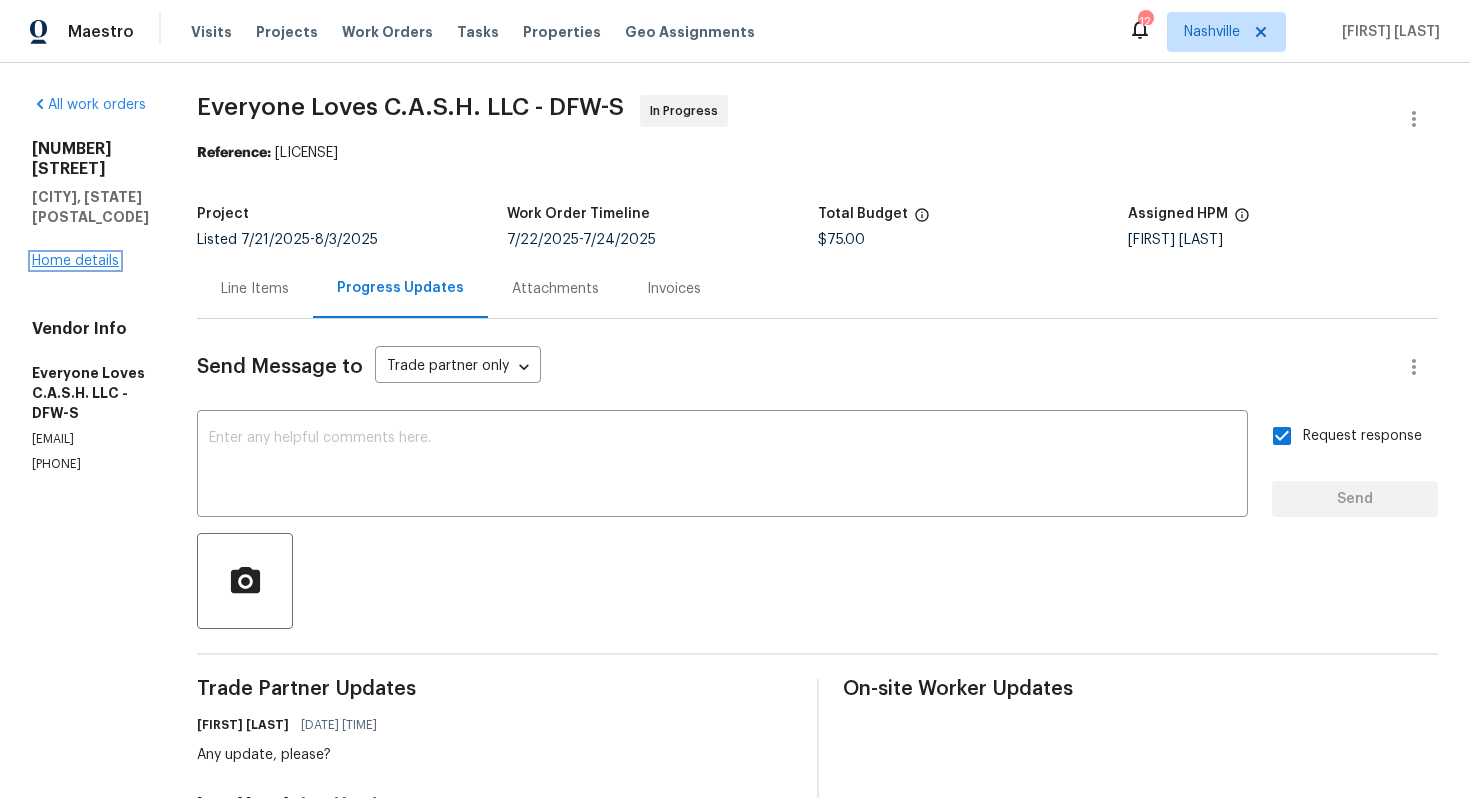 click on "Home details" at bounding box center [75, 261] 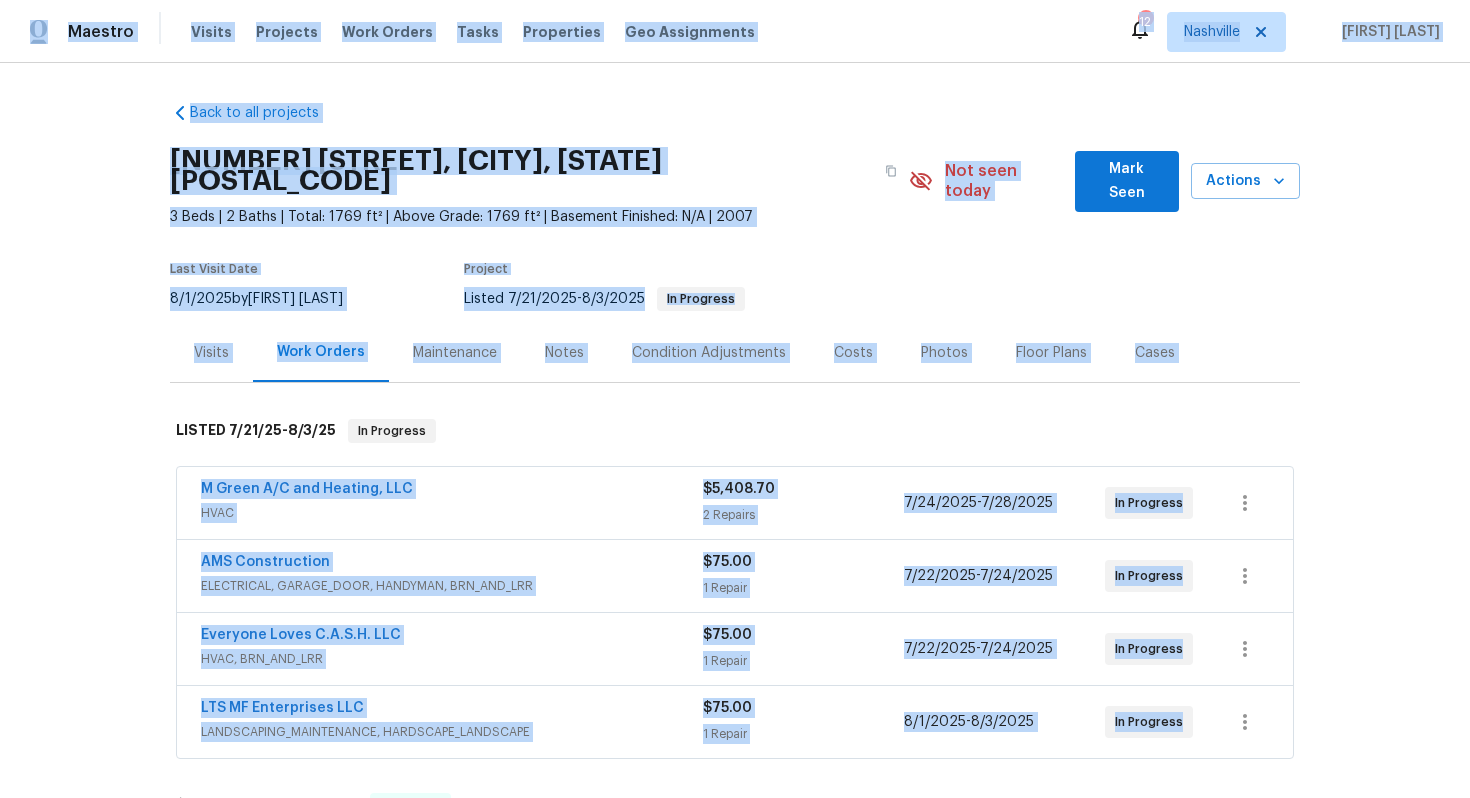 click on "Last Visit Date 8/1/2025  by  Alicia Anices   Project Listed   7/21/2025  -  8/3/2025 In Progress" at bounding box center (509, 287) 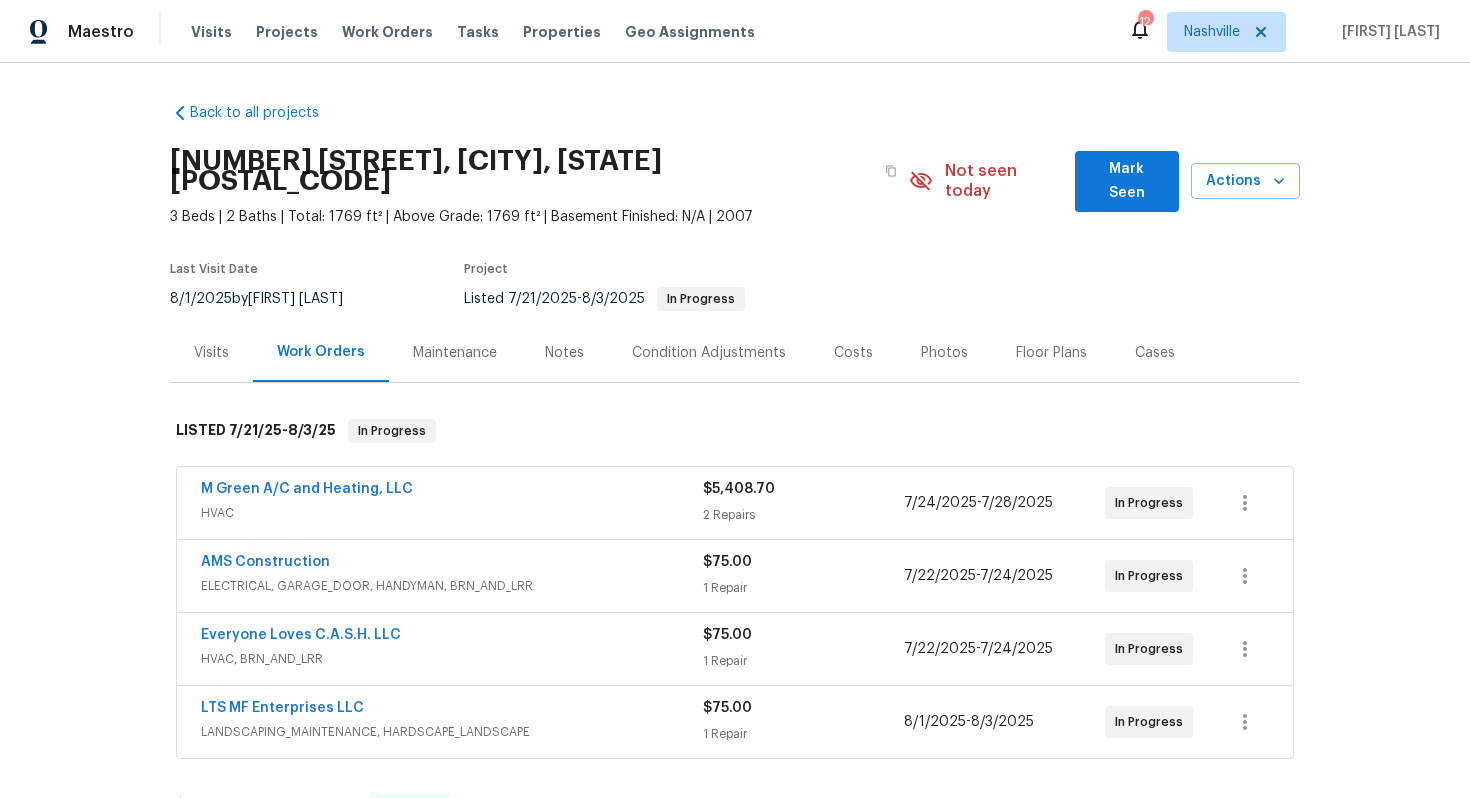 click on "LTS MF Enterprises LLC" at bounding box center (282, 708) 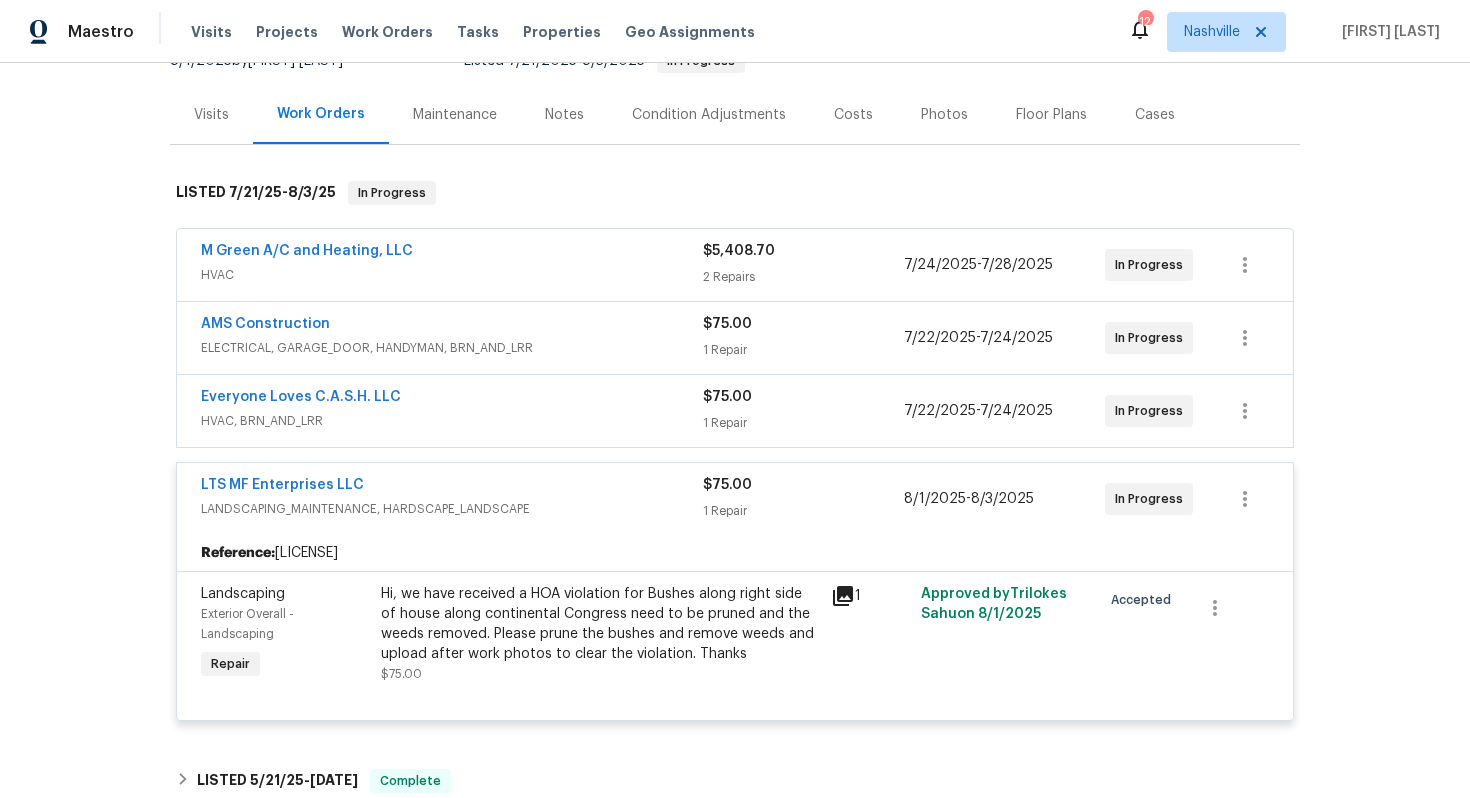 scroll, scrollTop: 241, scrollLeft: 0, axis: vertical 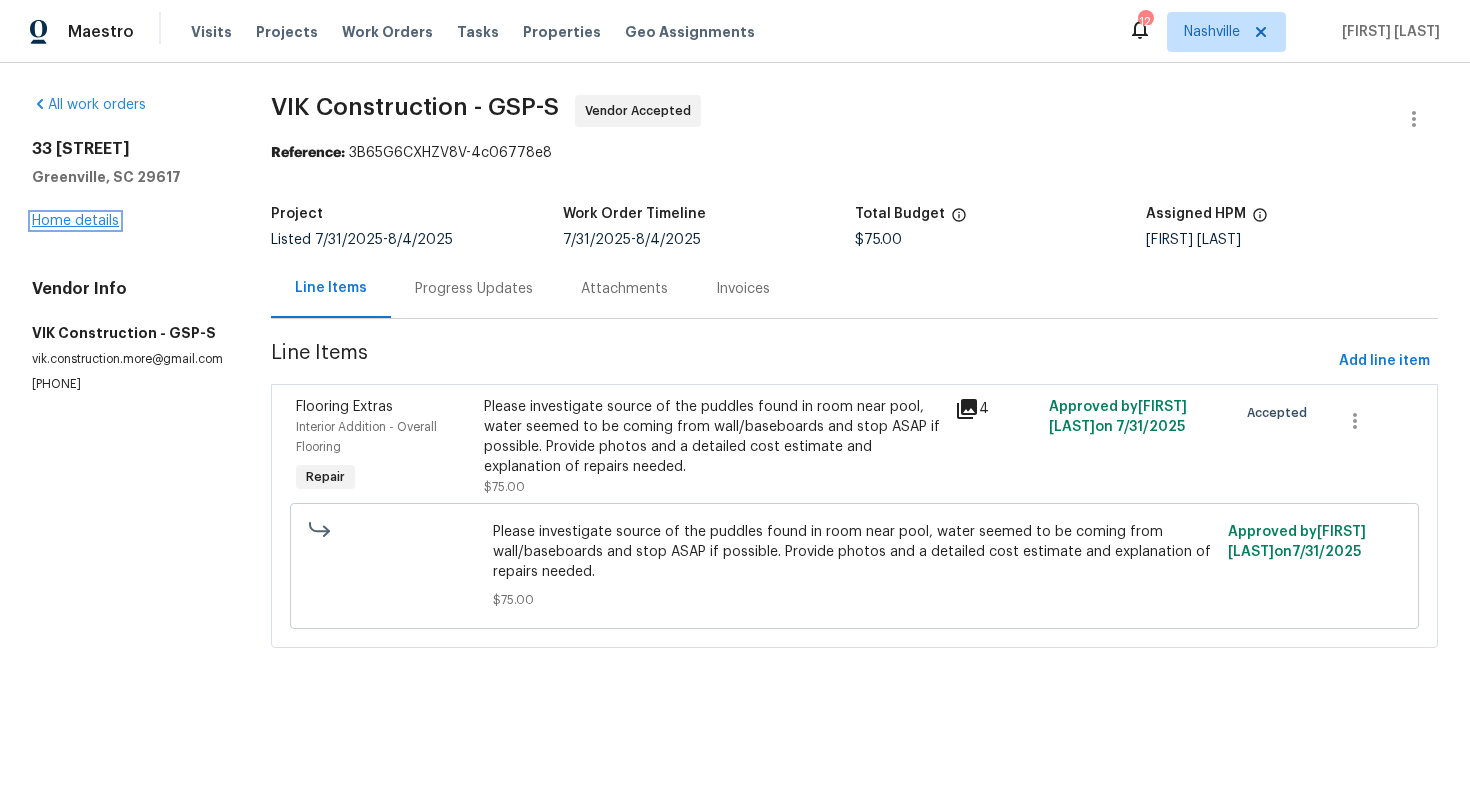 click on "Home details" at bounding box center (75, 221) 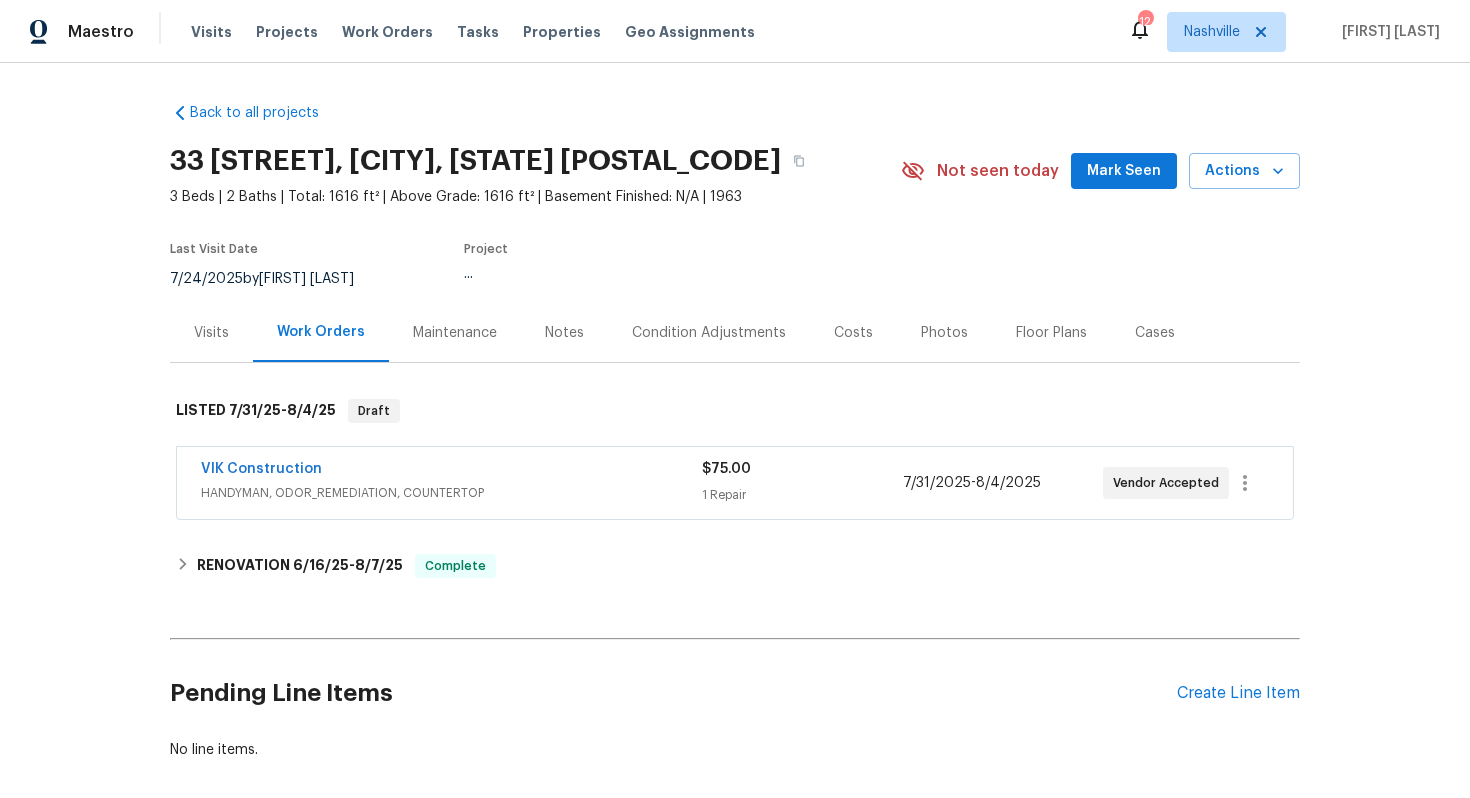 click on "VIK Construction" at bounding box center [261, 469] 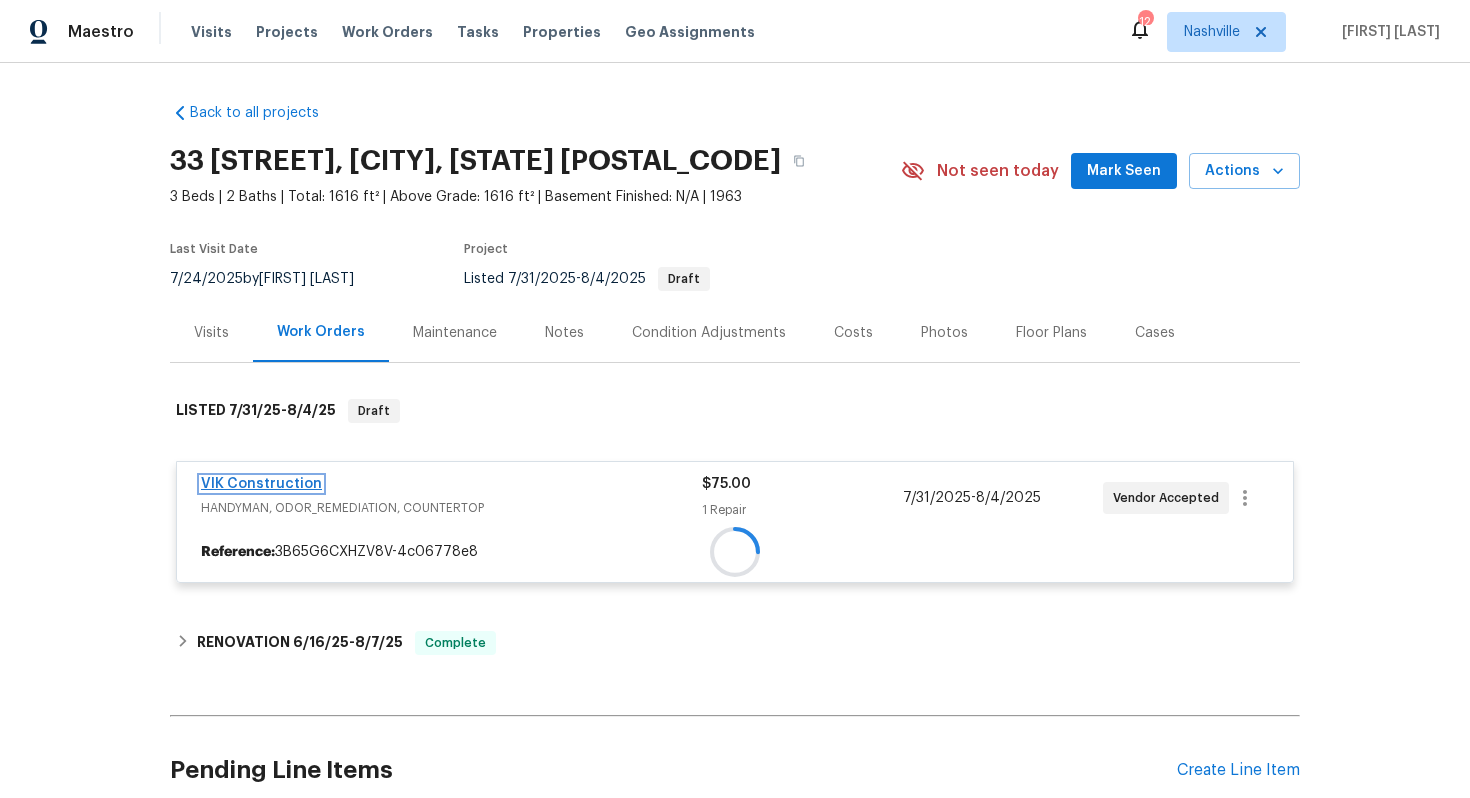 click on "VIK Construction" at bounding box center [261, 484] 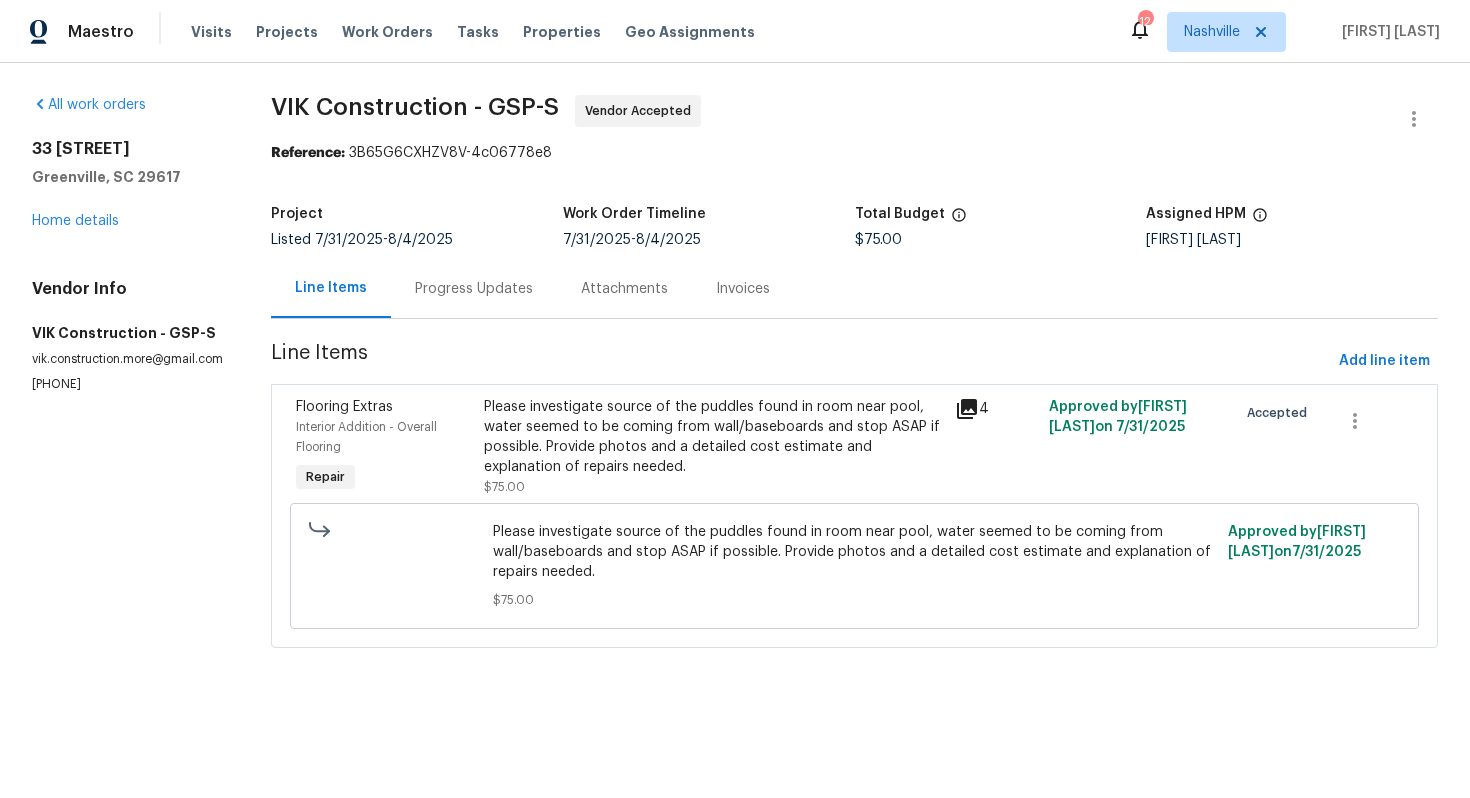 click on "Progress Updates" at bounding box center [474, 288] 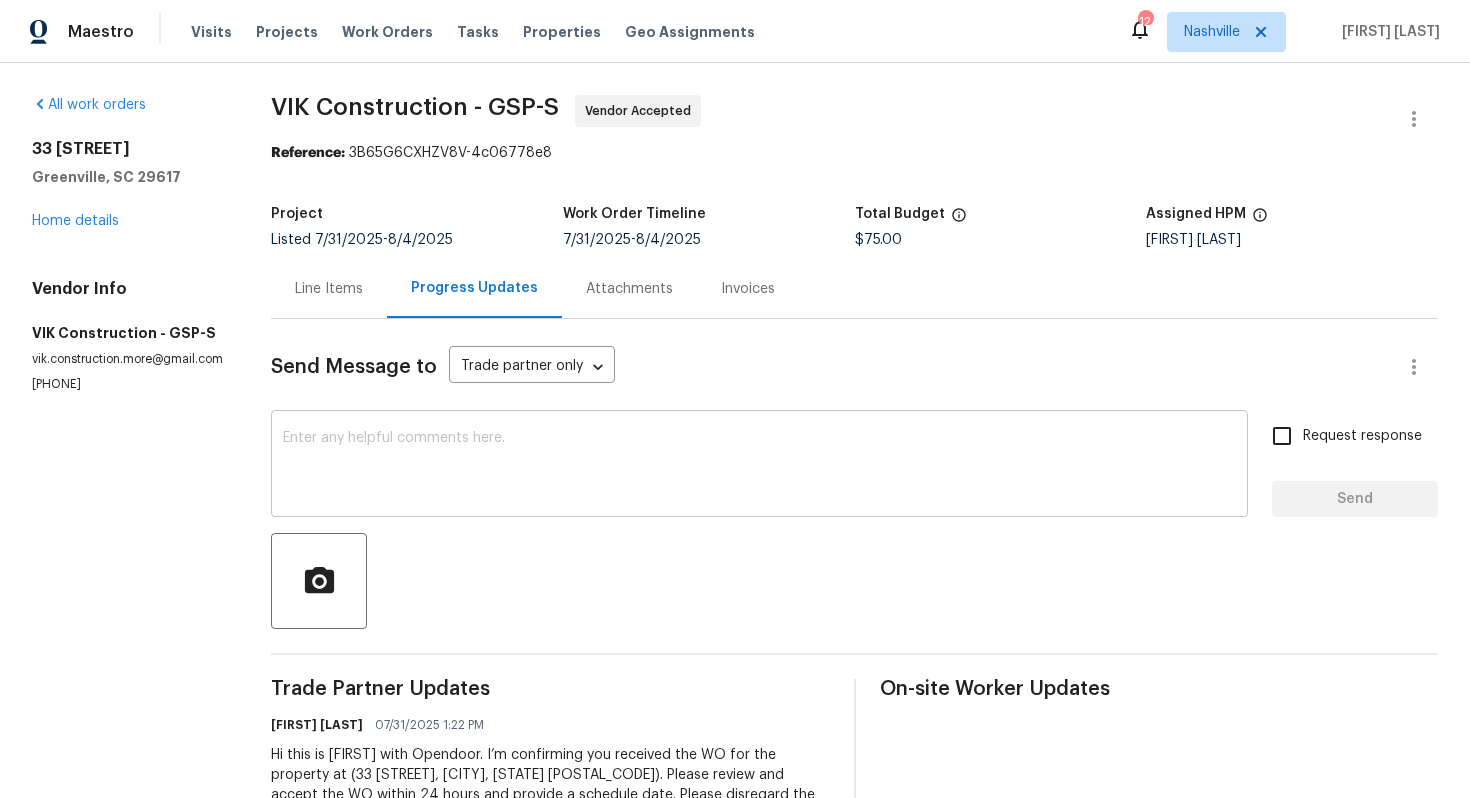 click on "x ​" at bounding box center [759, 466] 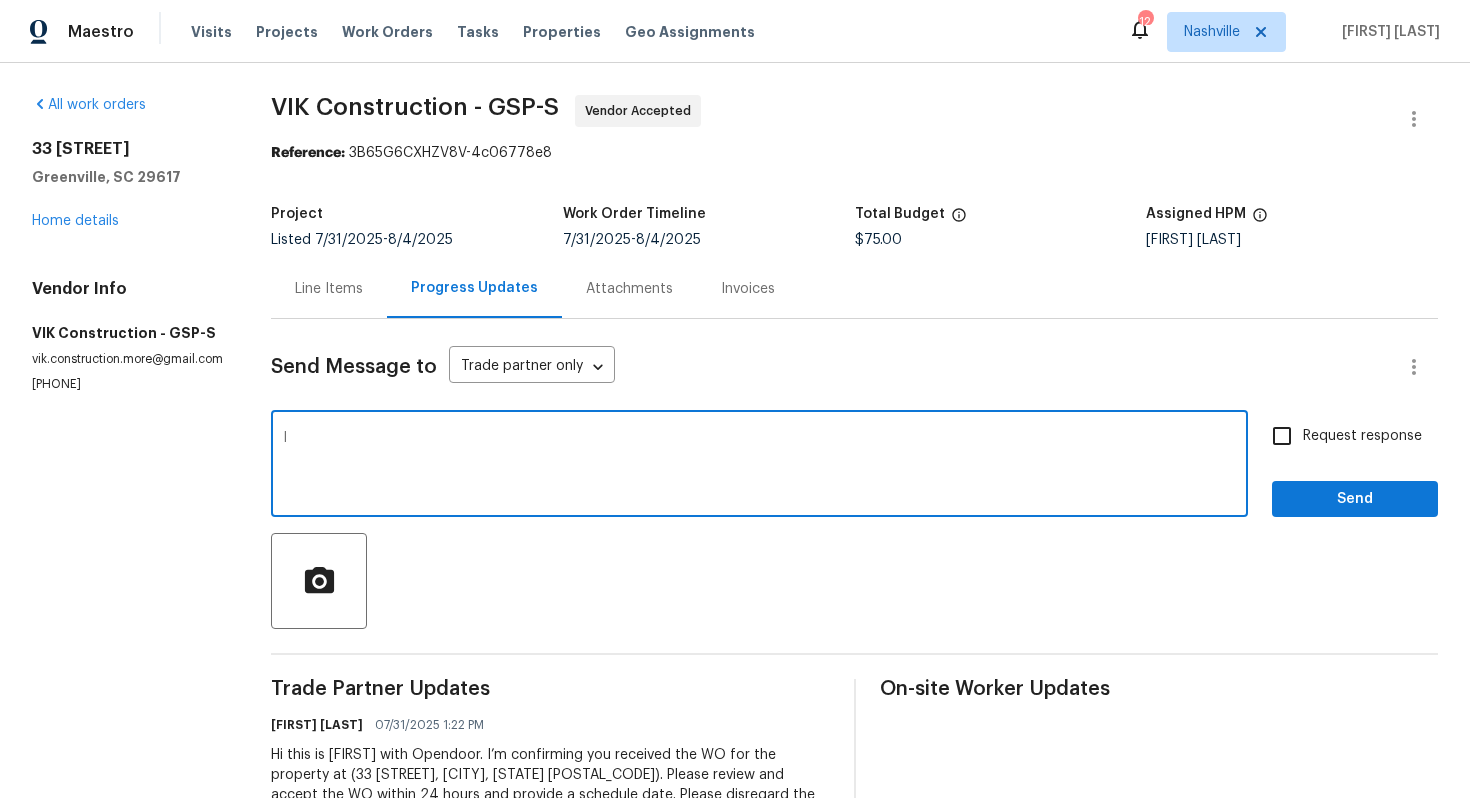 type on "Is" 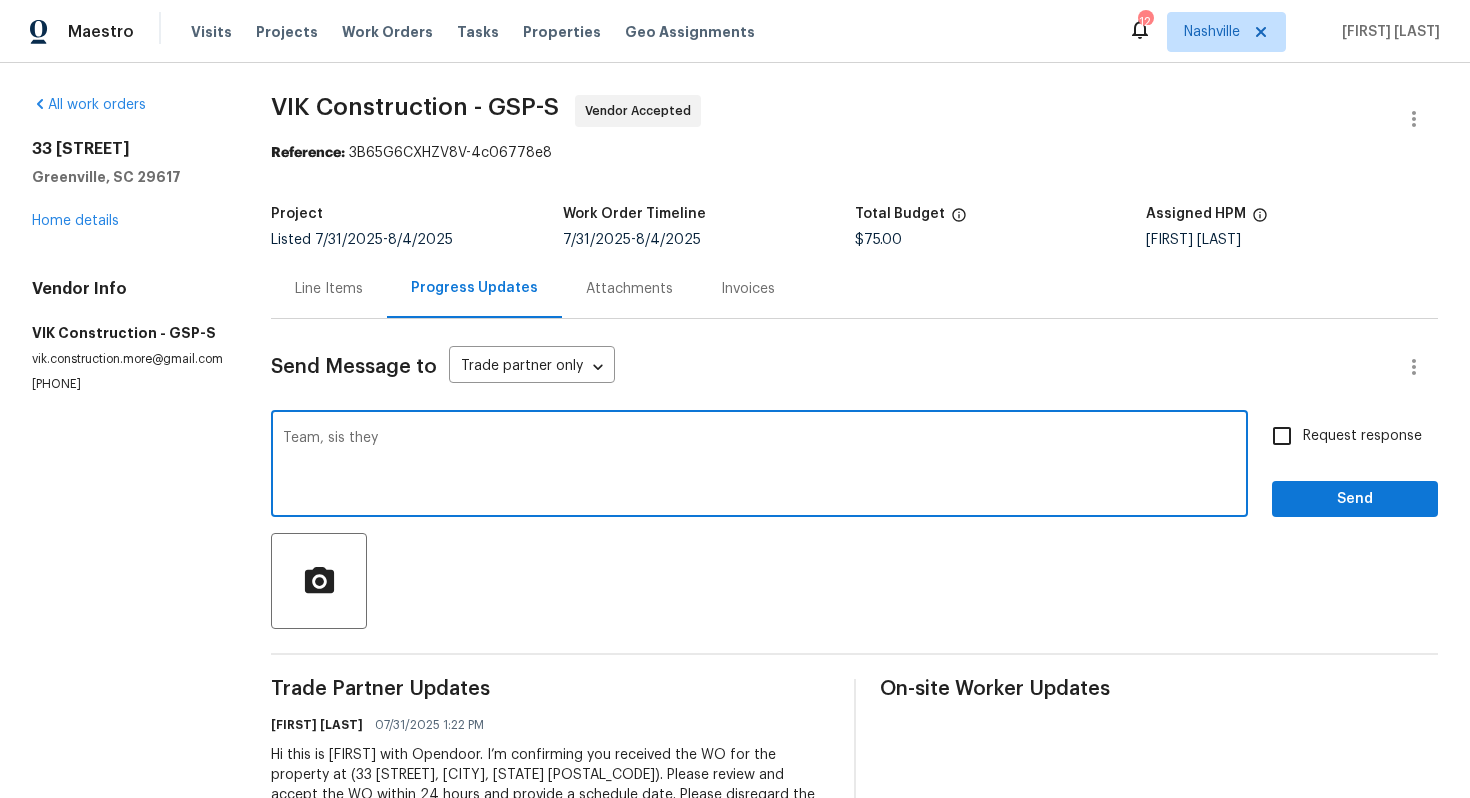 type on "Team, sis they" 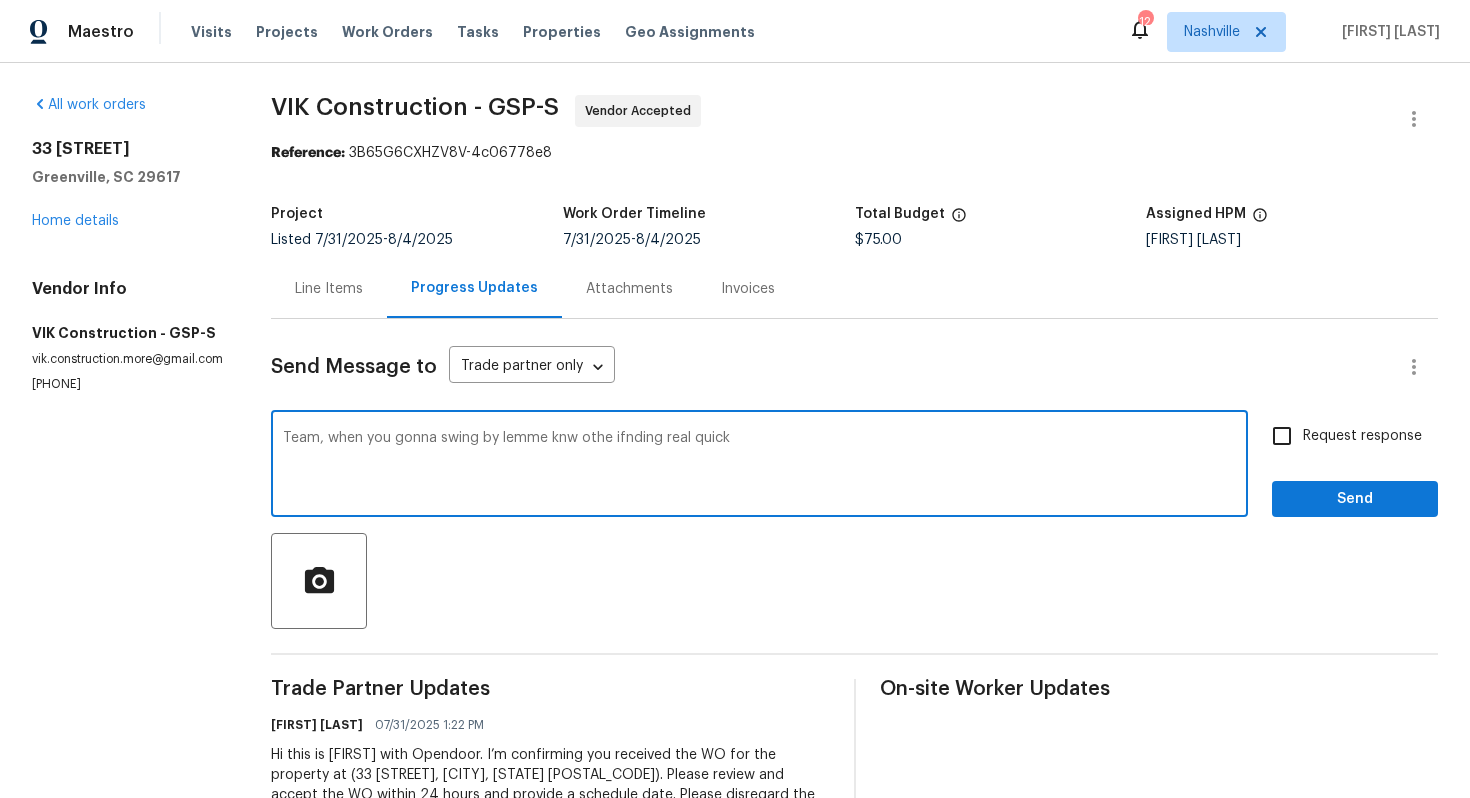 type on "Team, when you gonna swing by lemme knw othe ifnding real quick!" 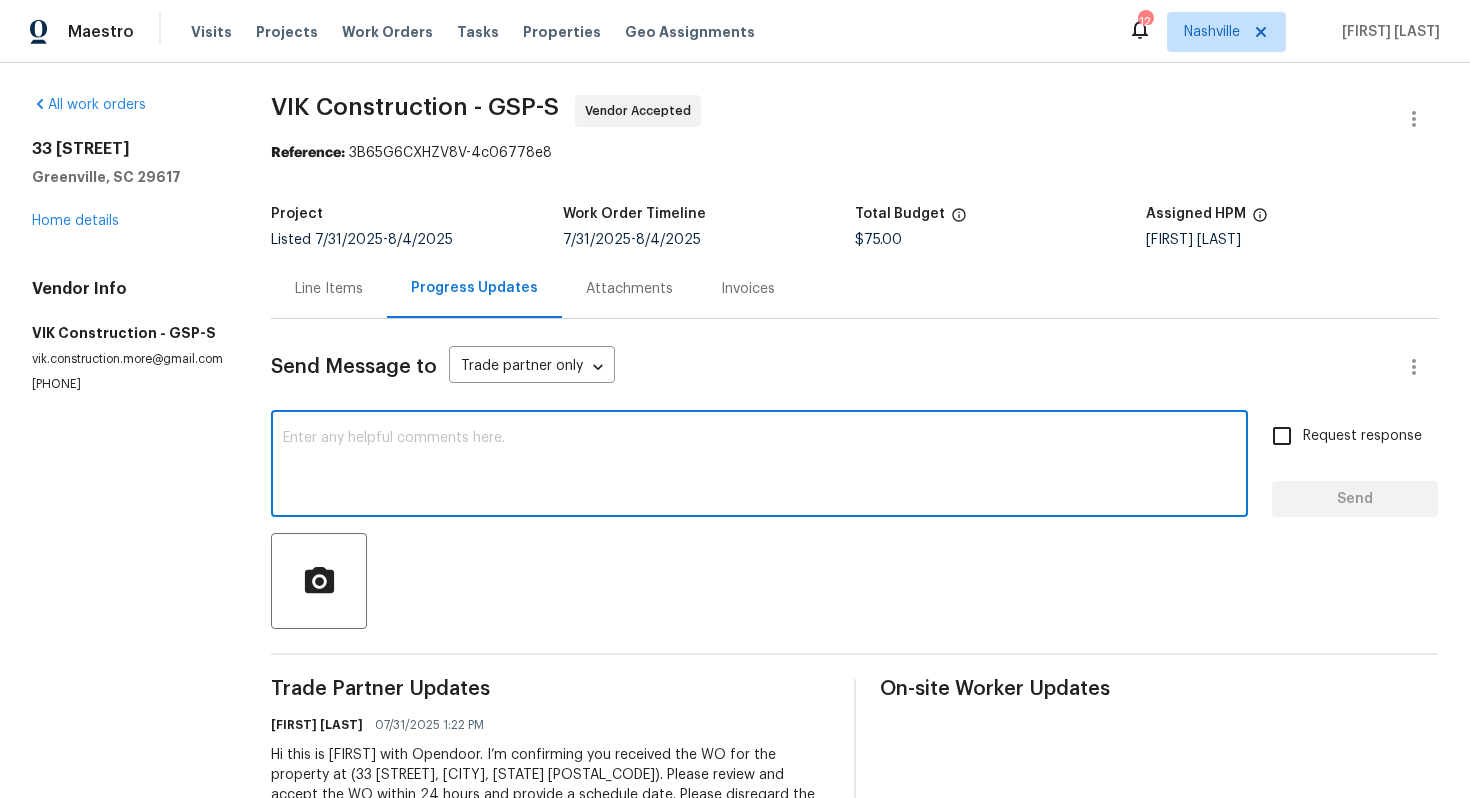 click at bounding box center (759, 466) 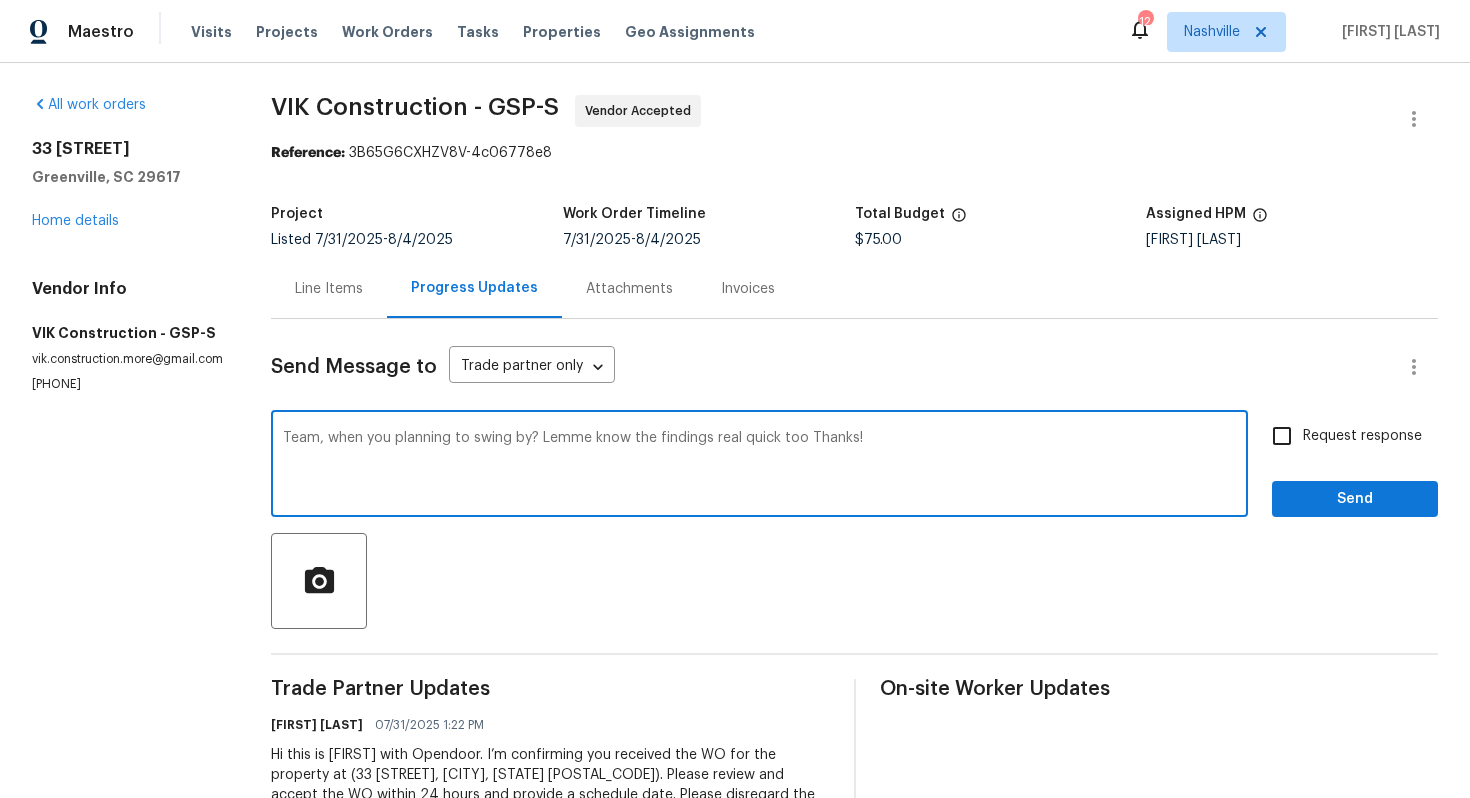 type on "Team, when you planning to swing by? Lemme know the findings real quick too Thanks!" 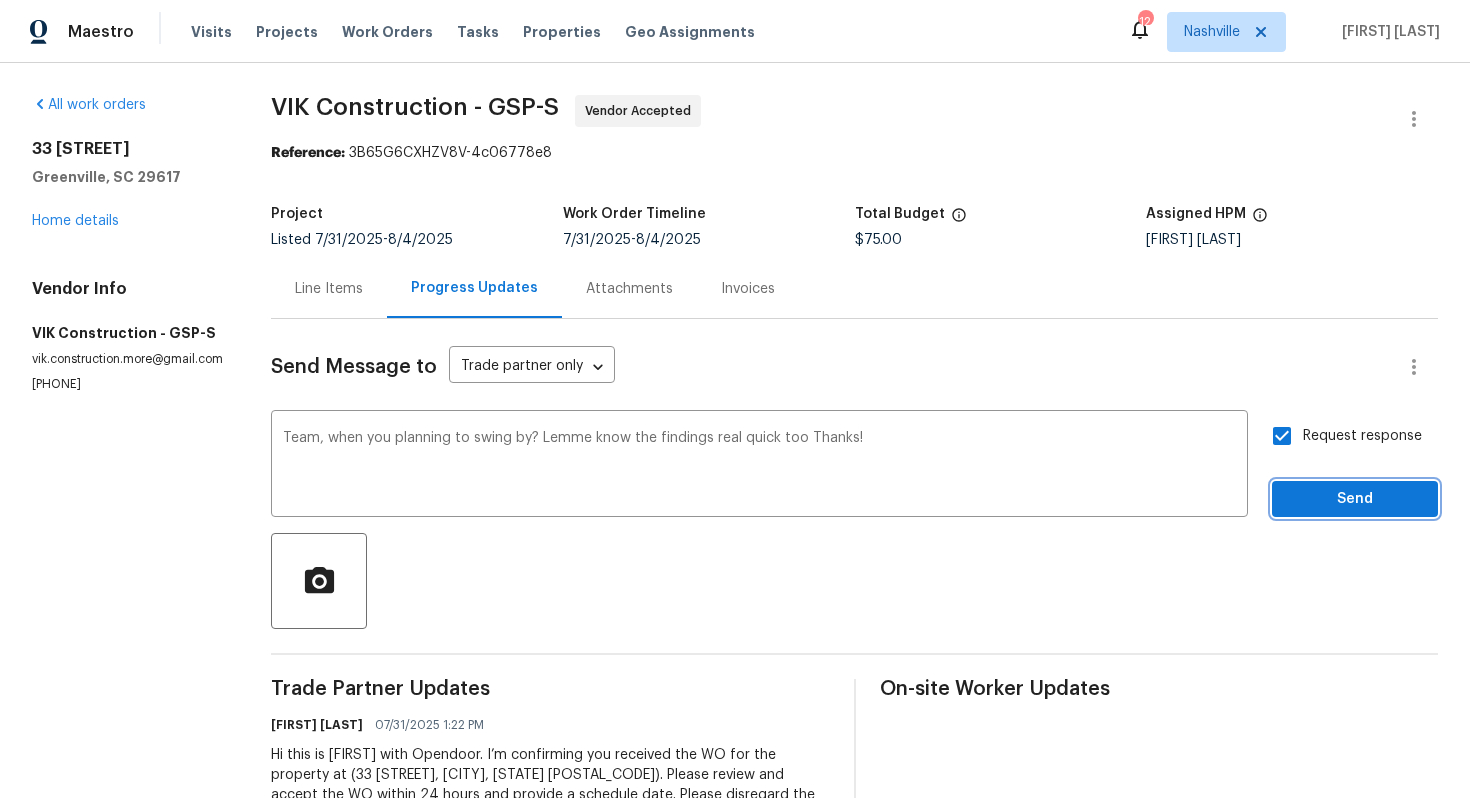 click on "Send" at bounding box center [1355, 499] 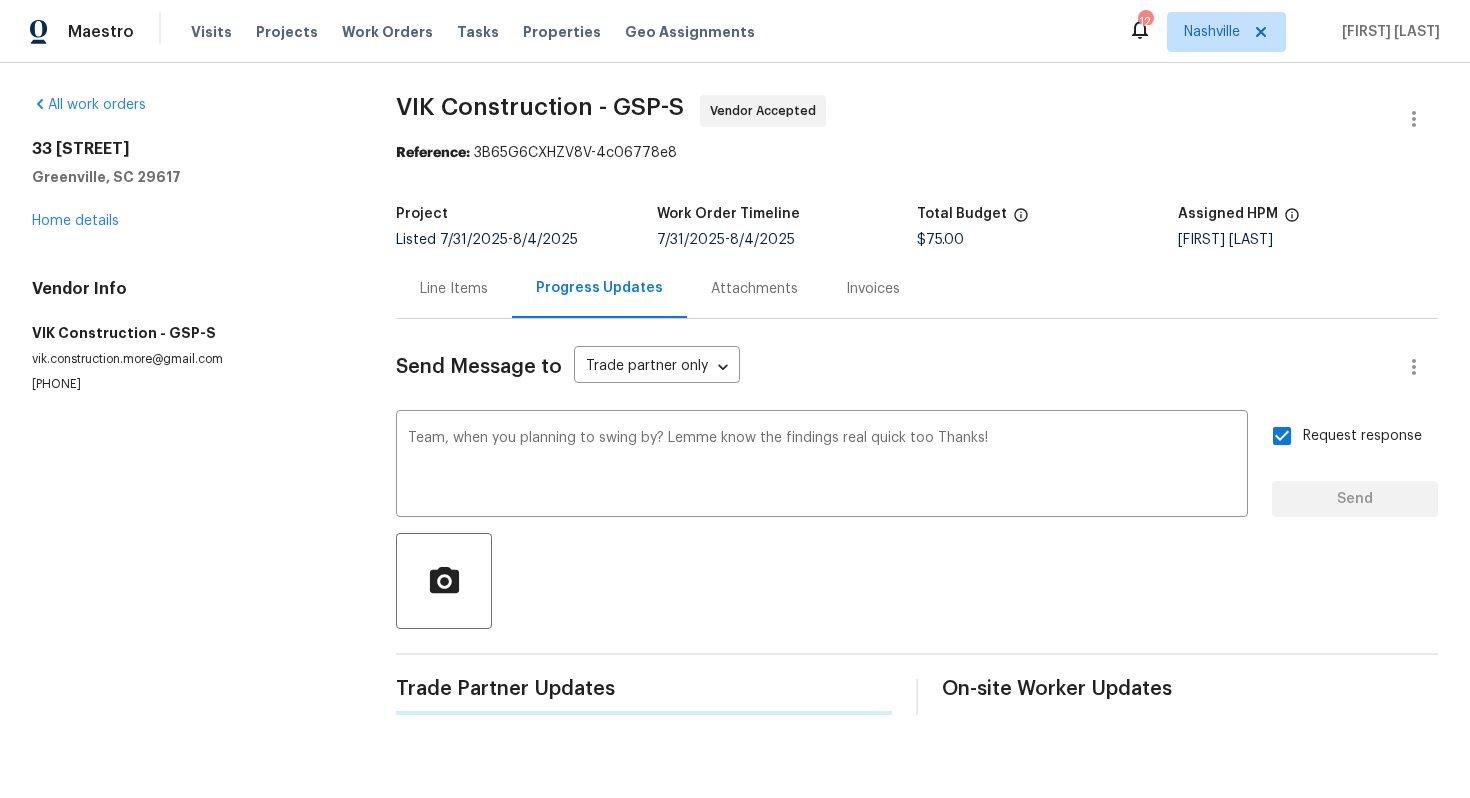 type 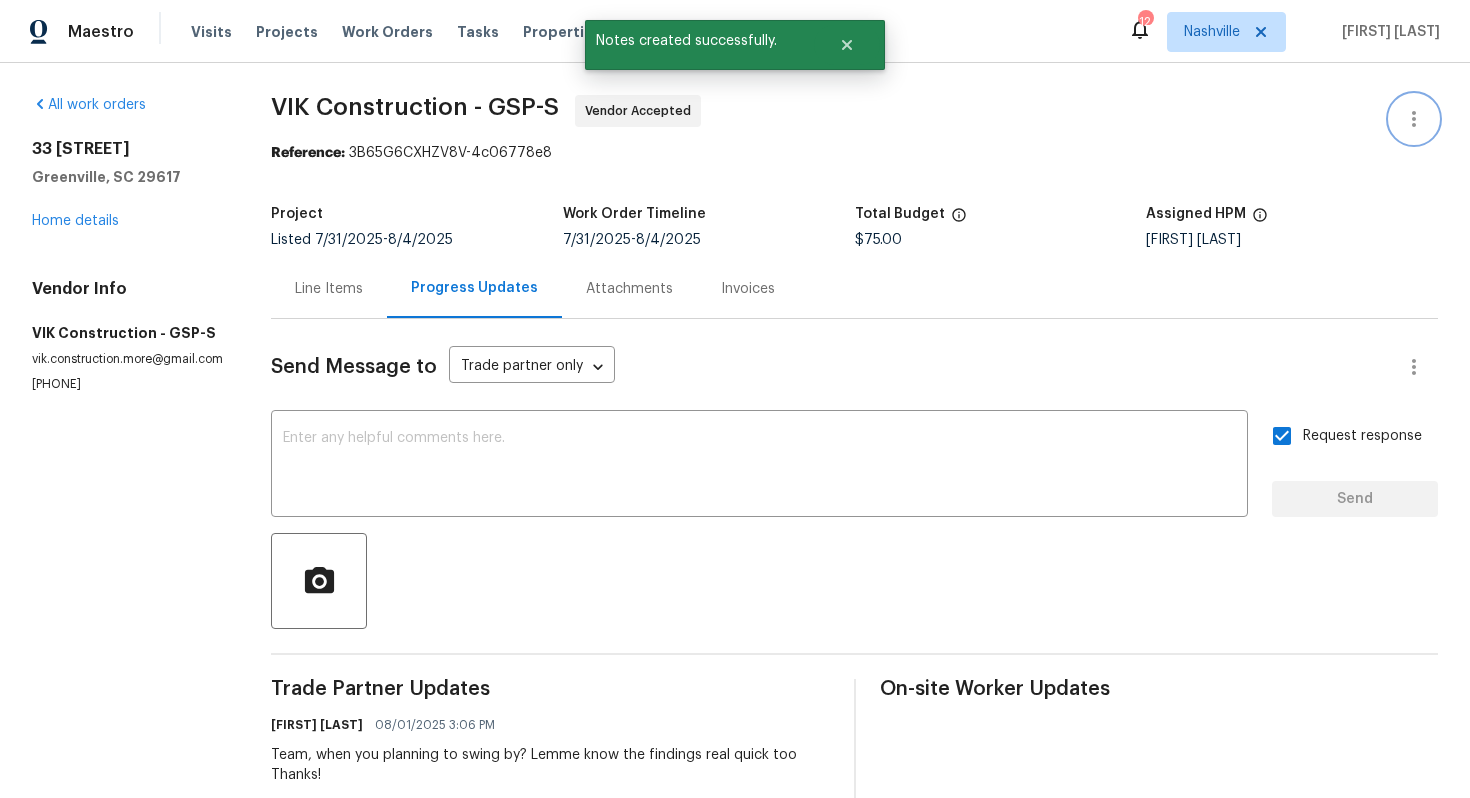 click at bounding box center [1414, 119] 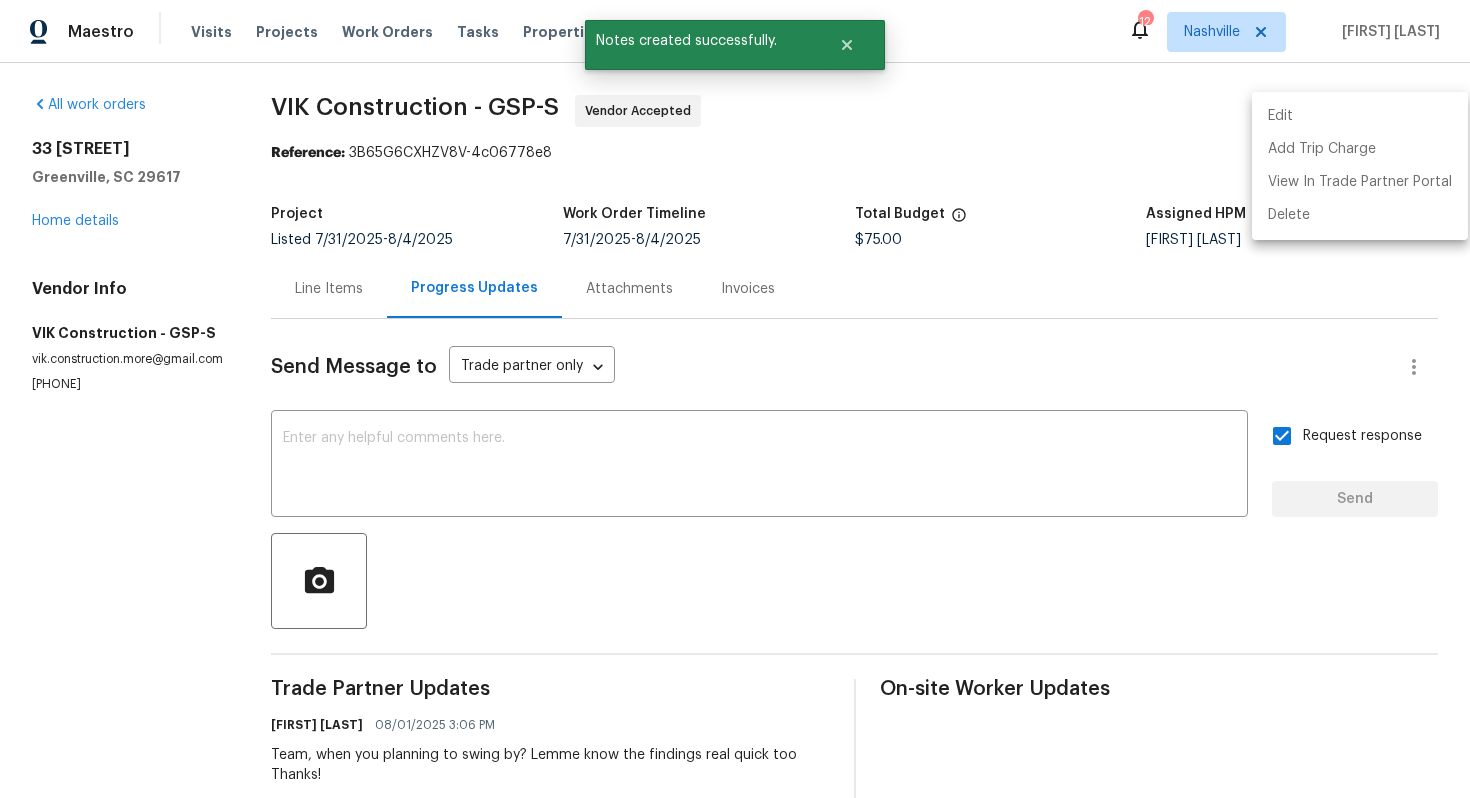 click on "Edit" at bounding box center (1360, 116) 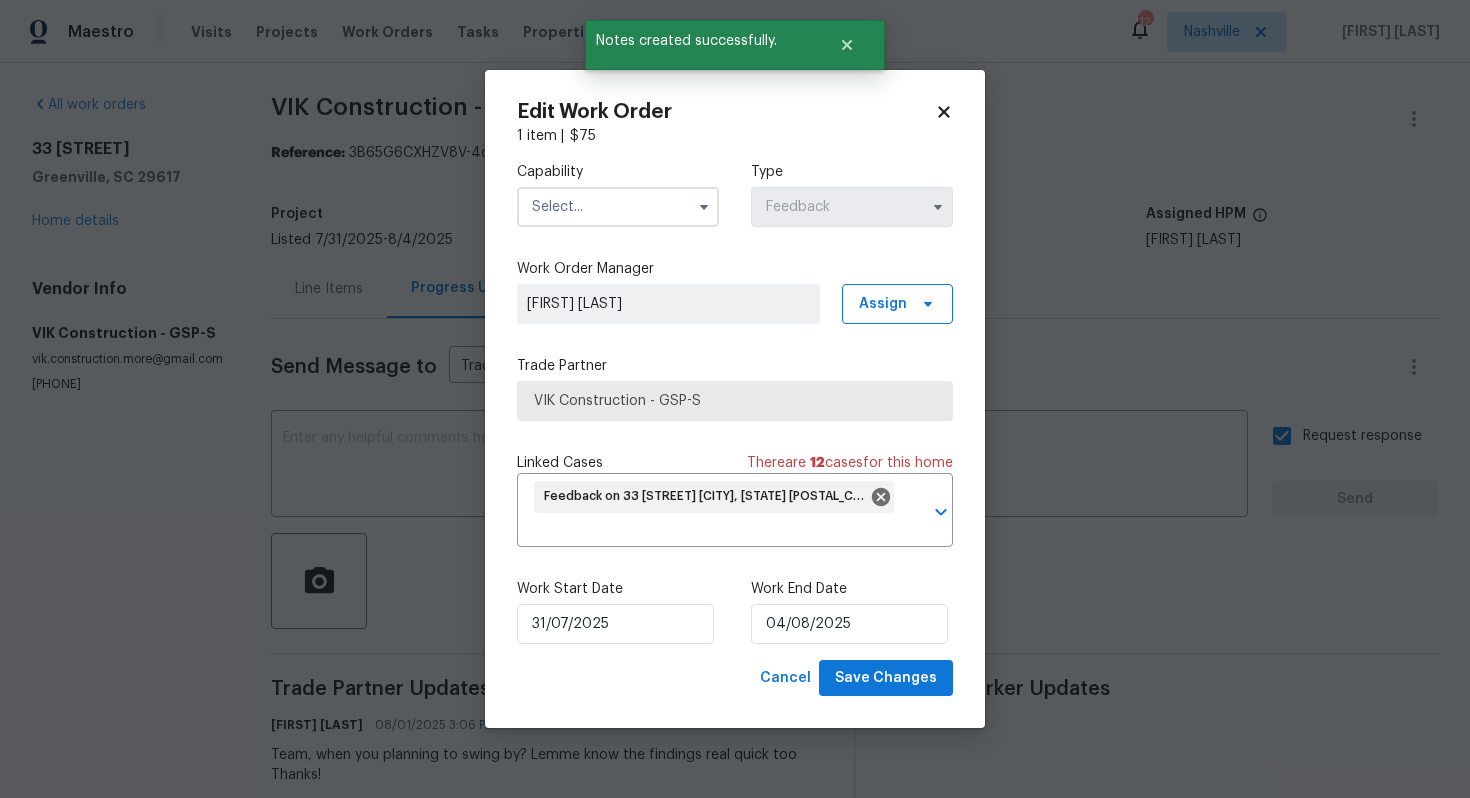 click at bounding box center [618, 207] 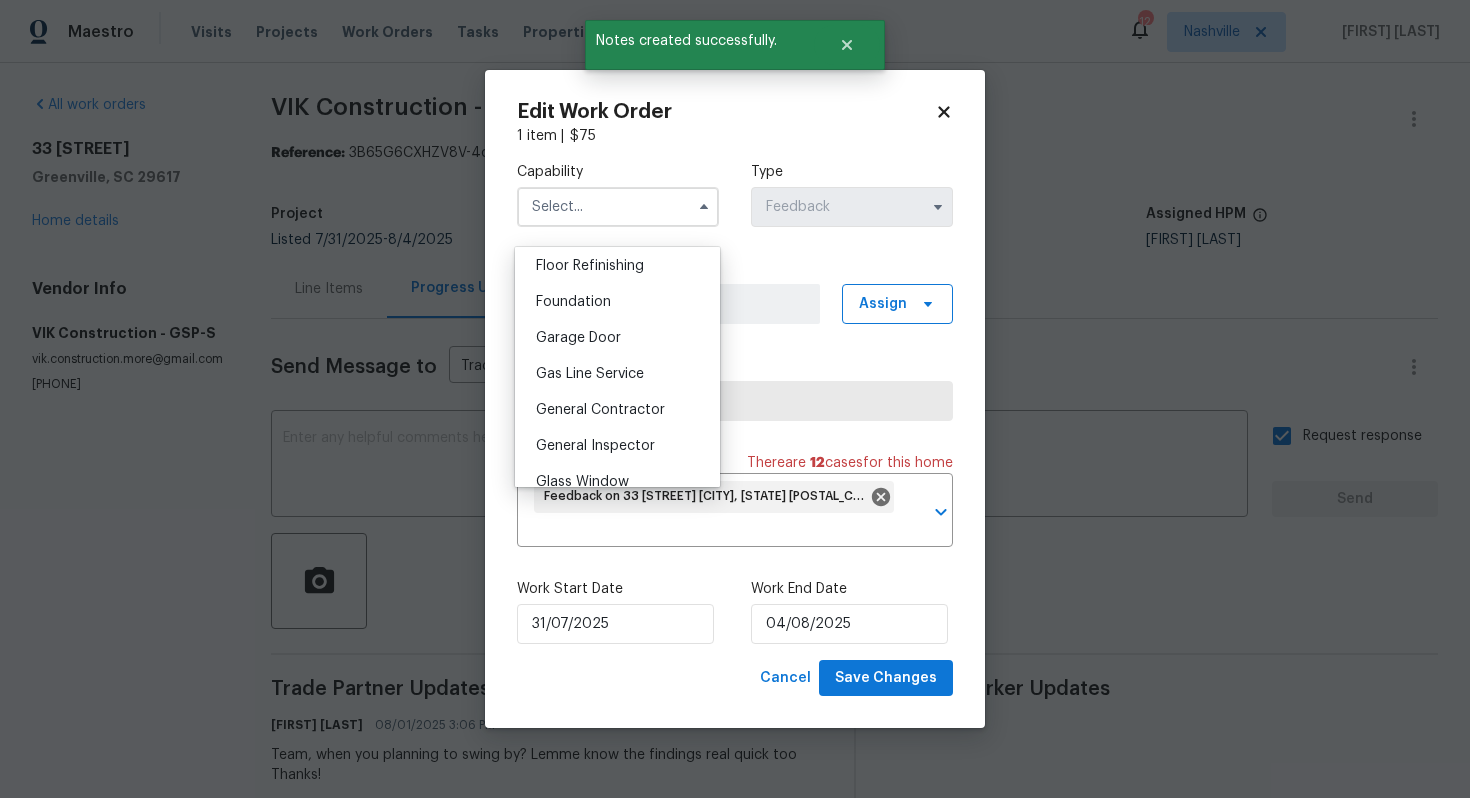 scroll, scrollTop: 833, scrollLeft: 0, axis: vertical 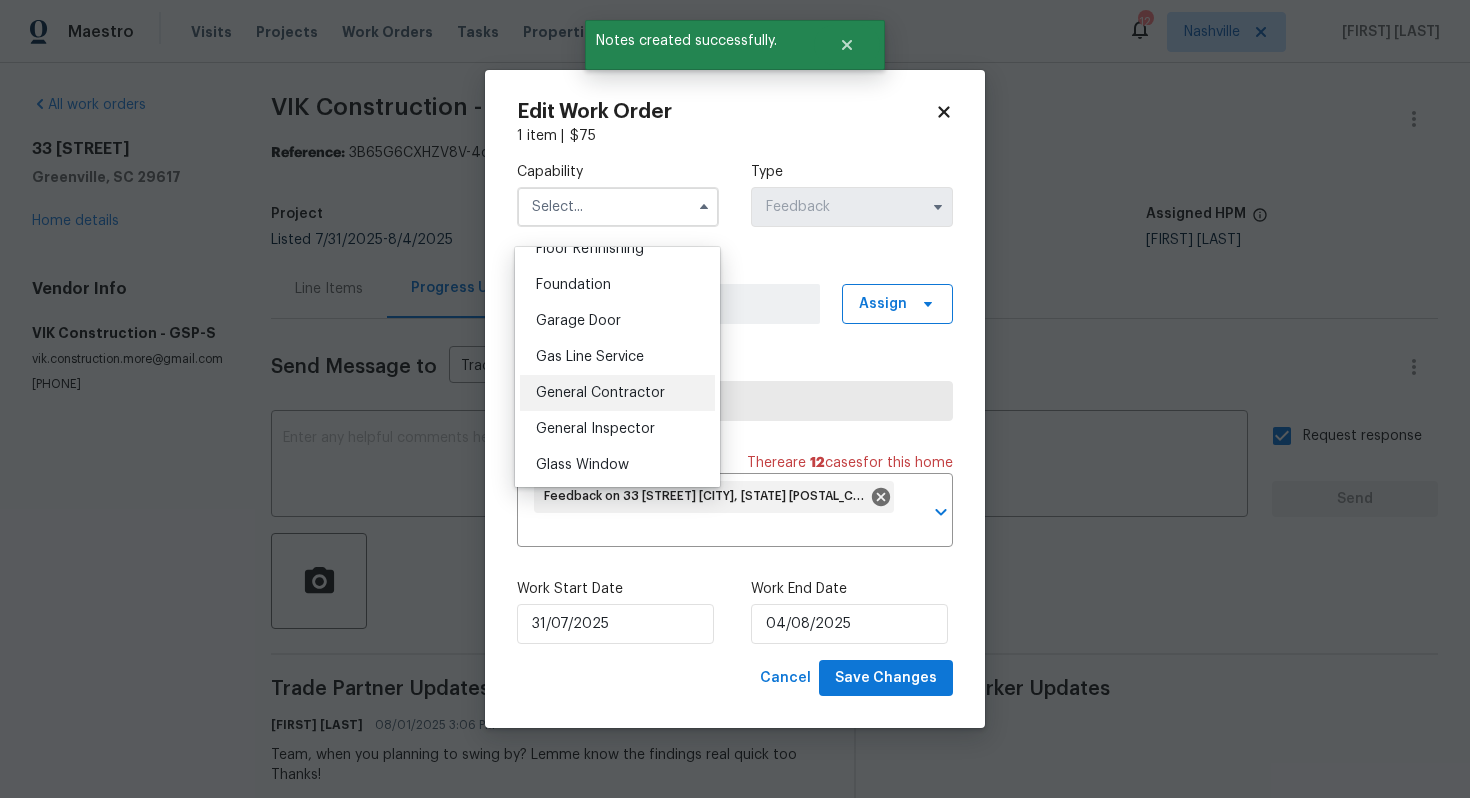 click on "General Contractor" at bounding box center (600, 393) 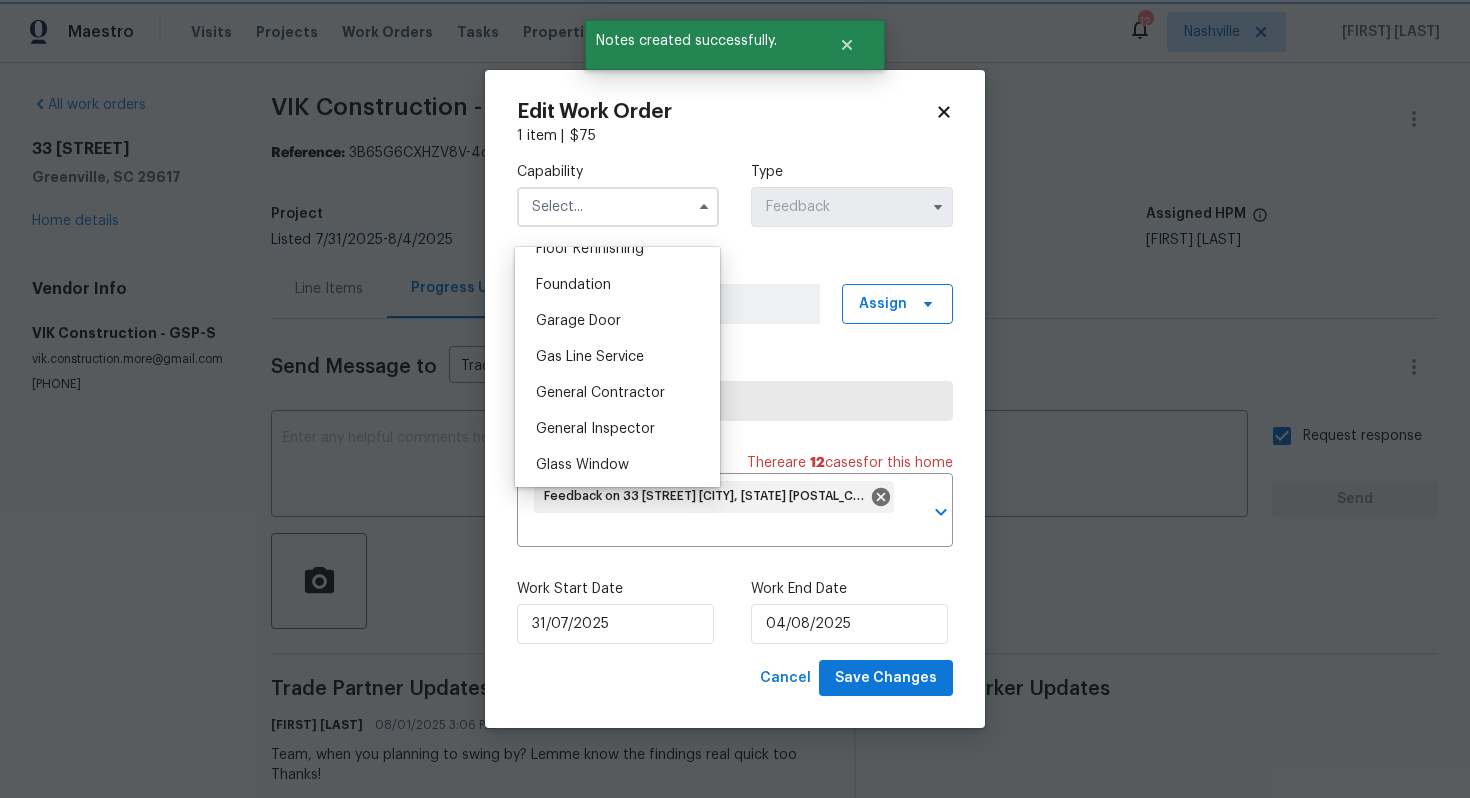 type on "General Contractor" 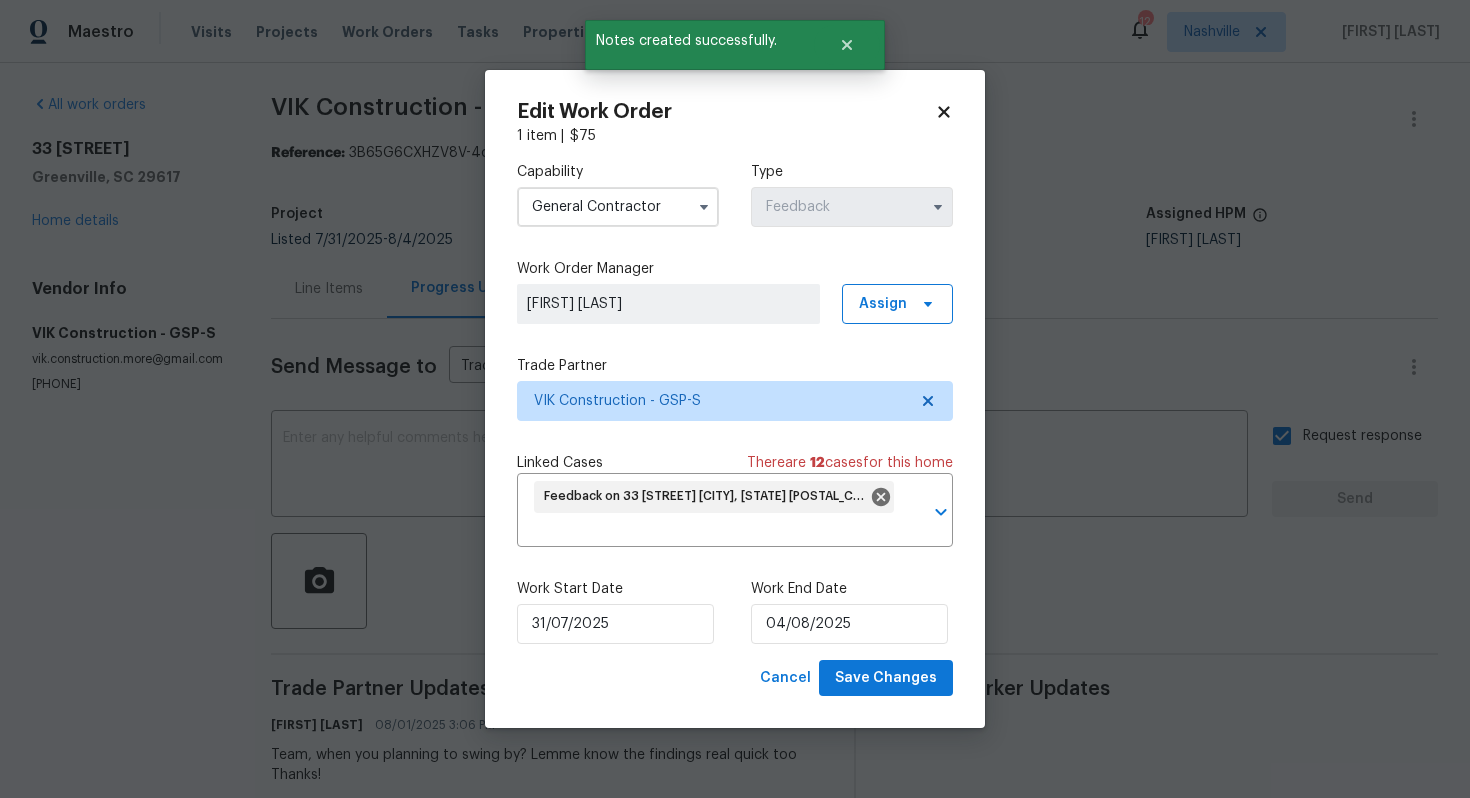 click on "Work Start Date   31/07/2025 Work End Date   04/08/2025" at bounding box center (735, 611) 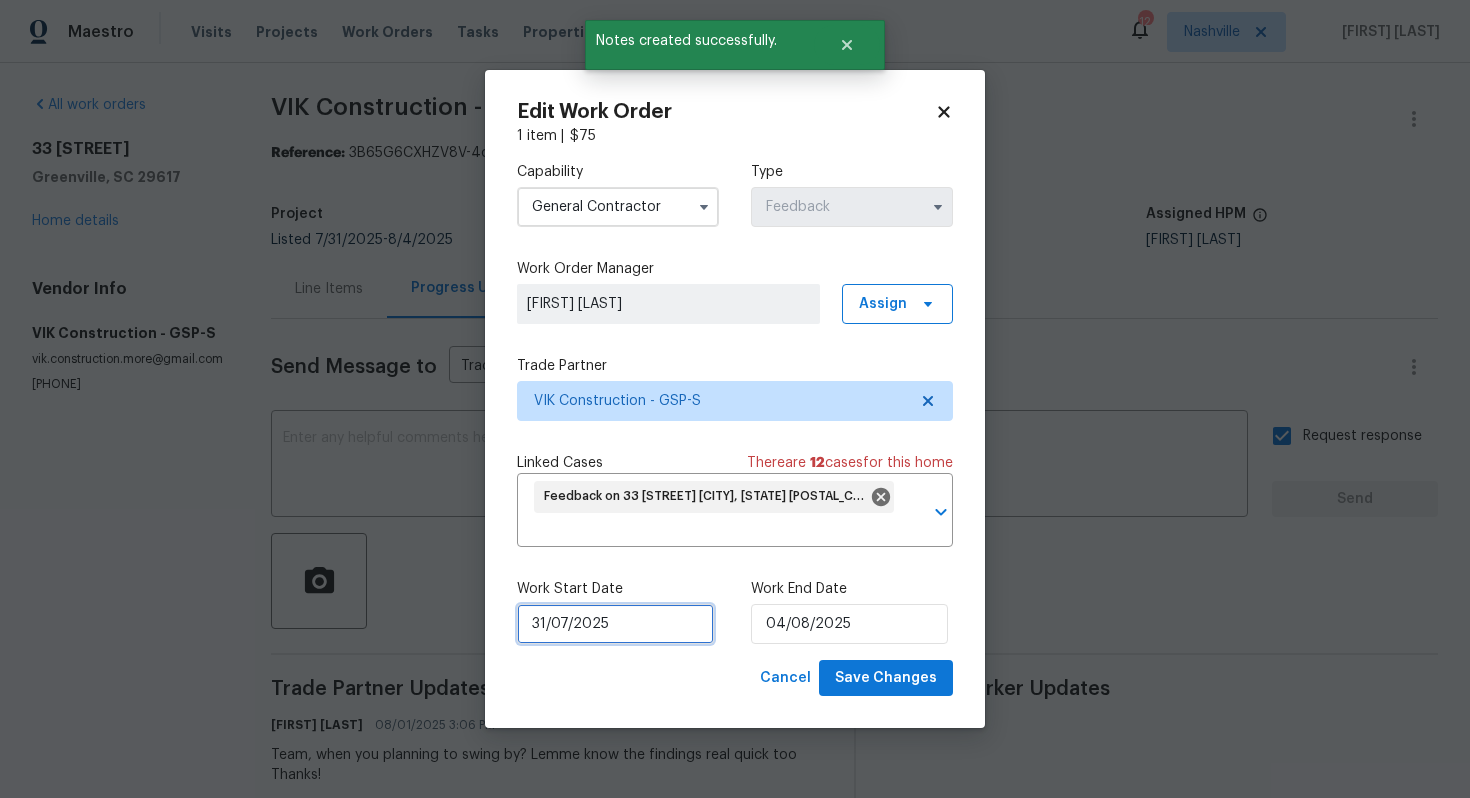 click on "31/07/2025" at bounding box center [615, 624] 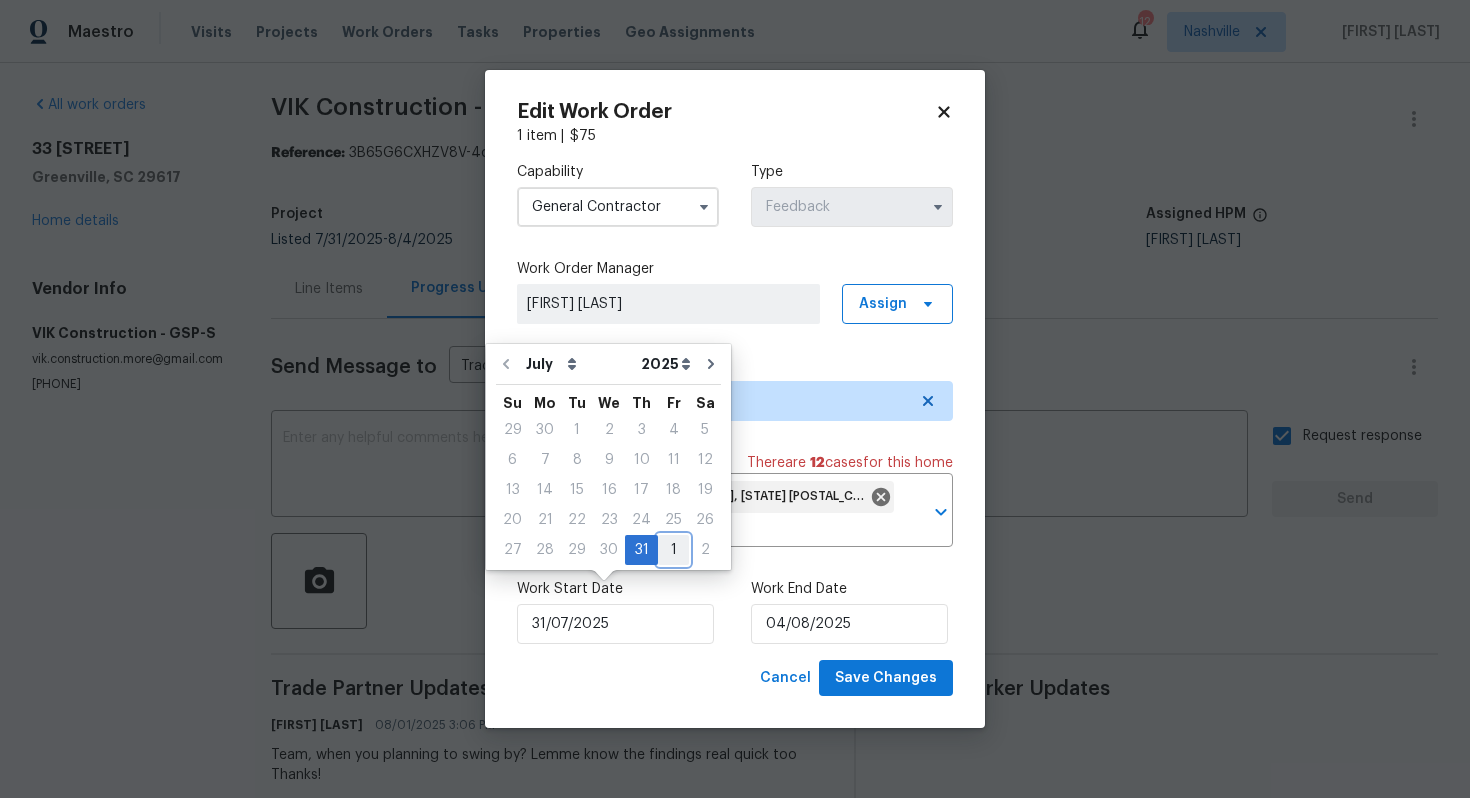 click on "1" at bounding box center (673, 550) 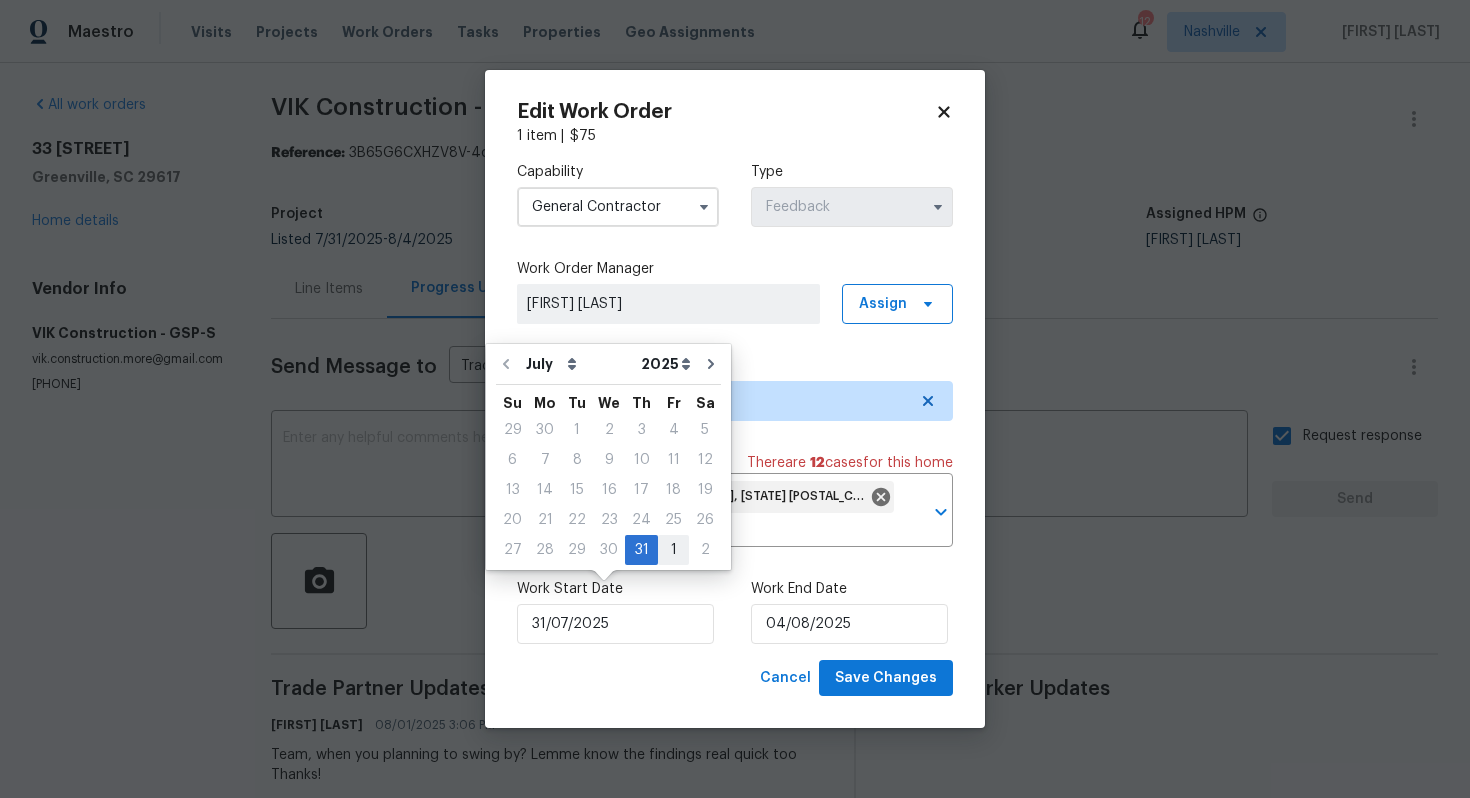 type on "01/08/2025" 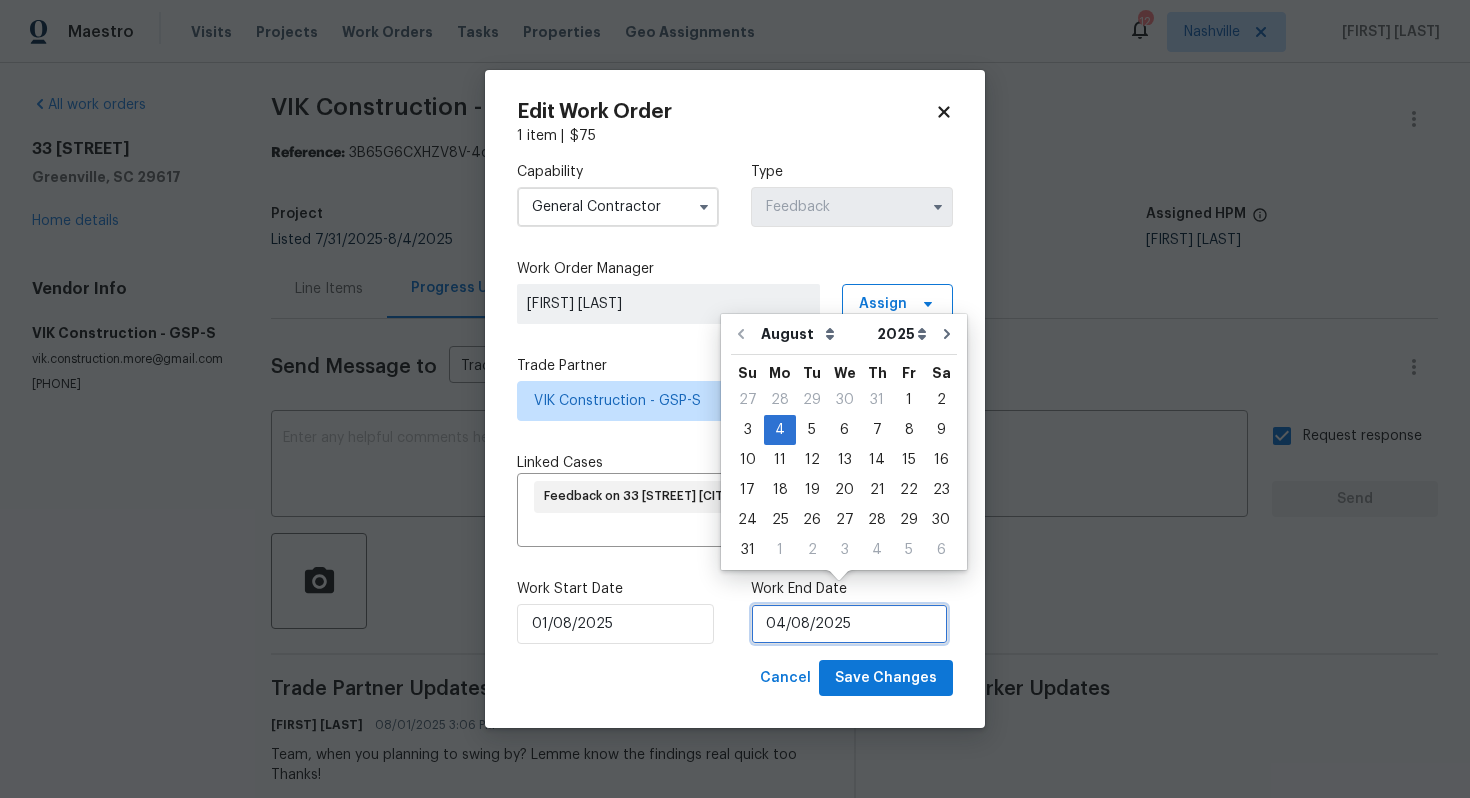 click on "04/08/2025" at bounding box center [849, 624] 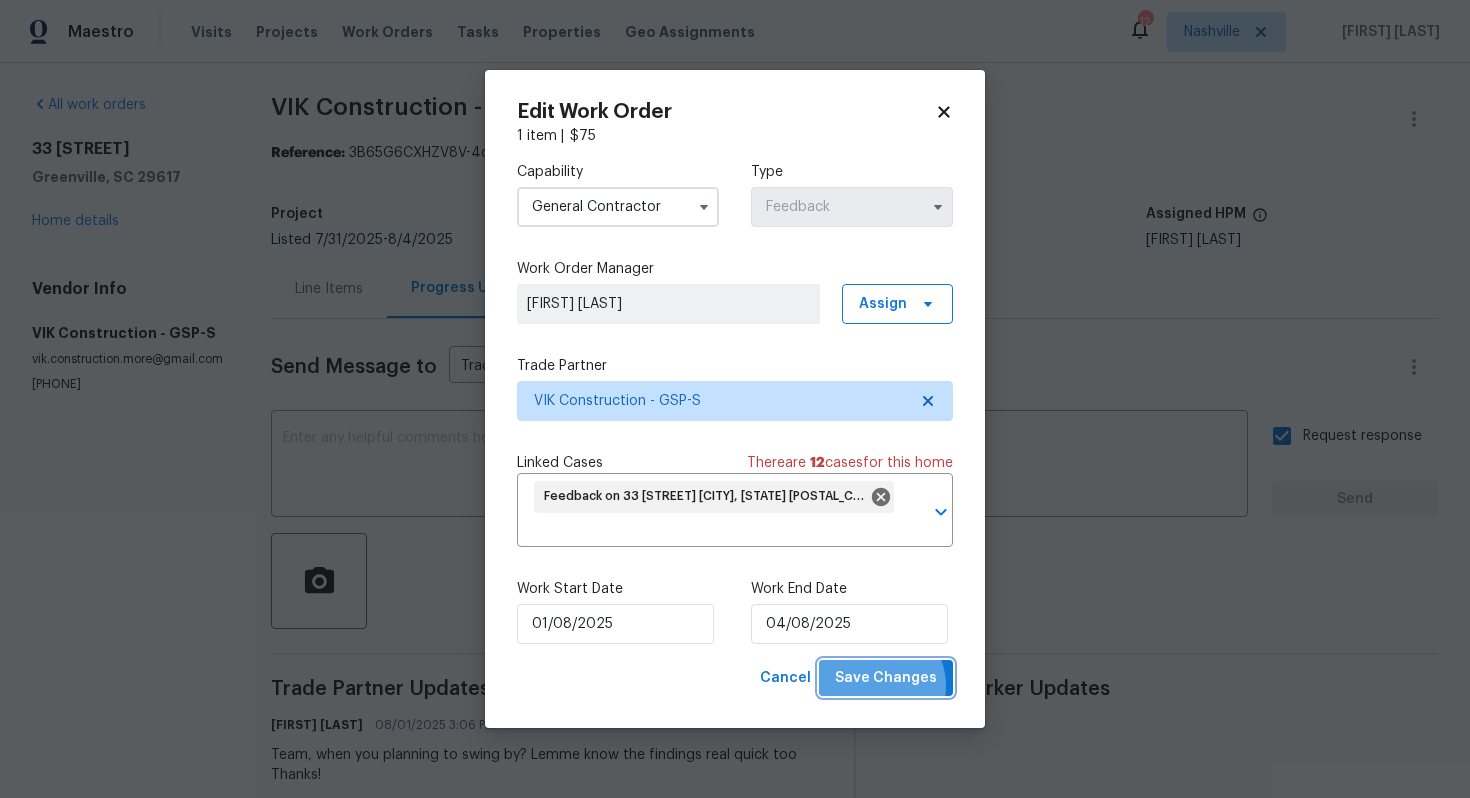 click on "Save Changes" at bounding box center [886, 678] 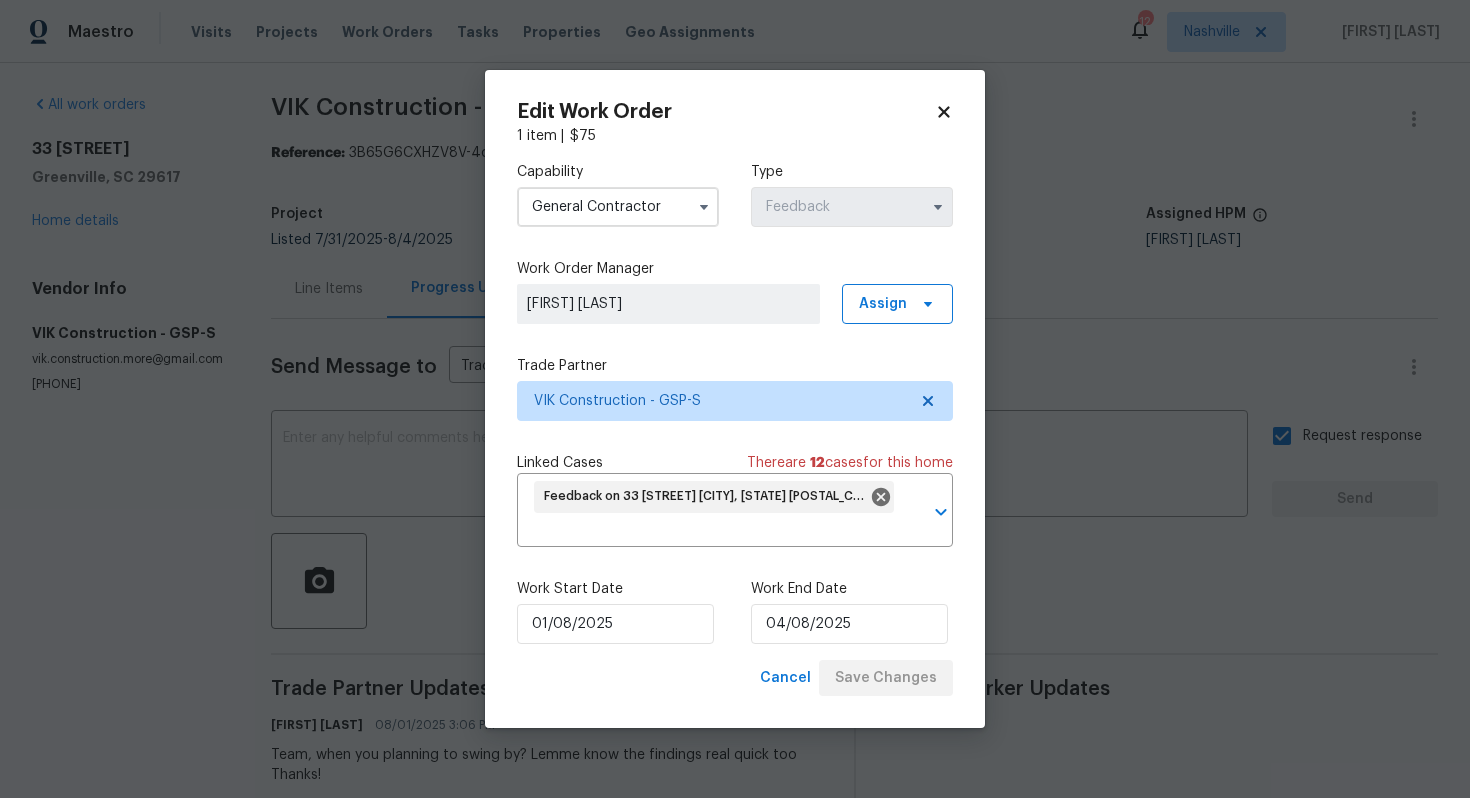 click on "Maestro Visits Projects Work Orders Tasks Properties Geo Assignments 12 Nashville Vignesh M All work orders 33 Racine Ct Greenville, SC 29617 Home details Vendor Info VIK Construction - GSP-S vik.construction.more@gmail.com (916) 804-9045 VIK Construction - GSP-S Vendor Accepted Reference:   3B65G6CXHZV8V-4c06778e8 Project Listed   7/31/2025  -  8/4/2025 Work Order Timeline 7/31/2025  -  8/4/2025 Total Budget $75.00 Assigned HPM William Bynum Line Items Progress Updates Attachments Invoices Send Message to Trade partner only Trade partner only ​ x ​ Request response Send Trade Partner Updates Vignesh M 08/01/2025 3:06 PM Team, when you planning to swing by? Lemme know the findings real quick too Thanks! Vignesh M 07/31/2025 1:22 PM On-site Worker Updates
Edit Work Order 1 item | $ 75 Capability   General Contractor Type   Feedback Work Order Manager   Vignesh M Assign Trade Partner   VIK Construction - GSP-S Linked Cases There  are   12  case s  for this home   ​ Work Start Date   01/08/2025   Su" at bounding box center [735, 399] 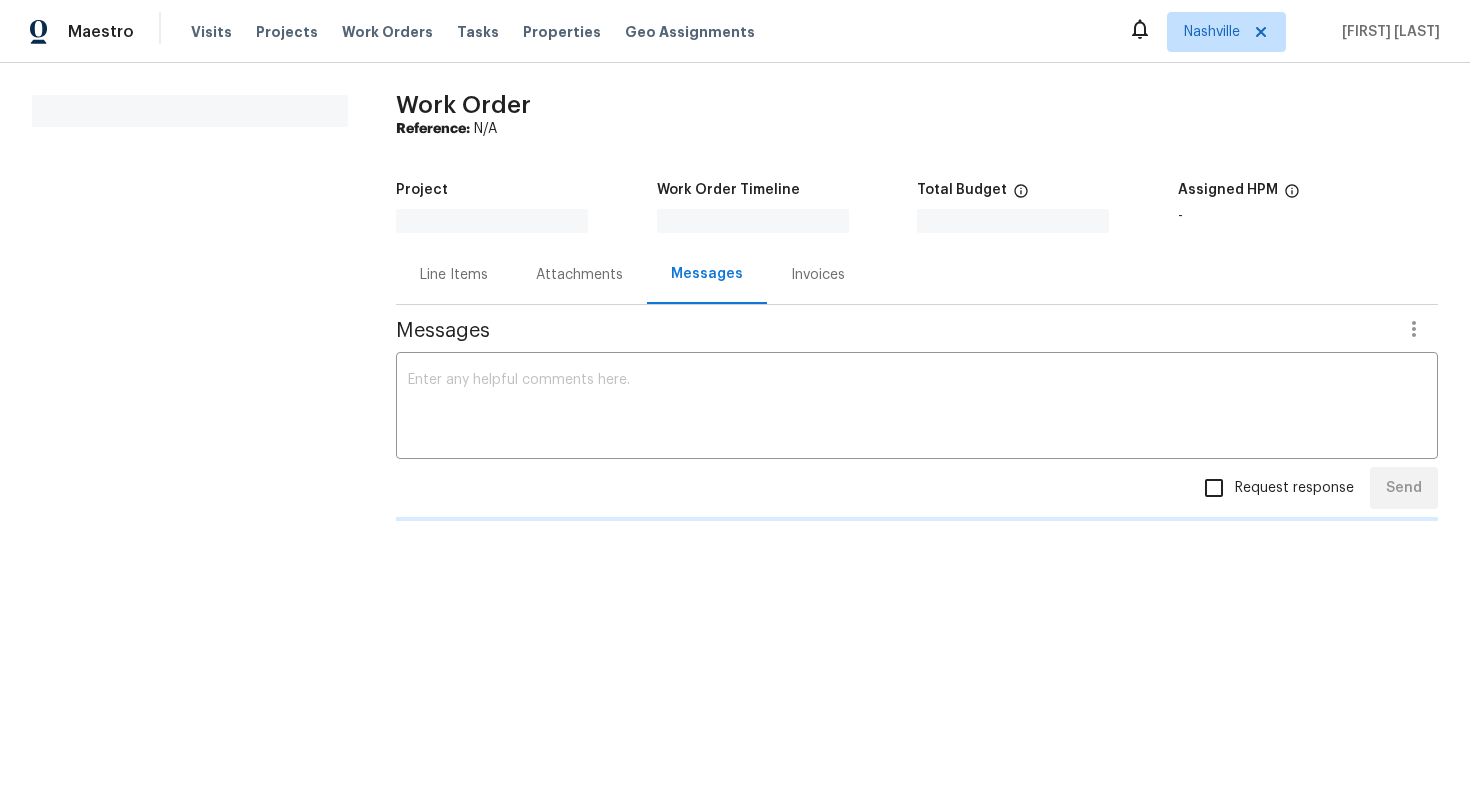 scroll, scrollTop: 0, scrollLeft: 0, axis: both 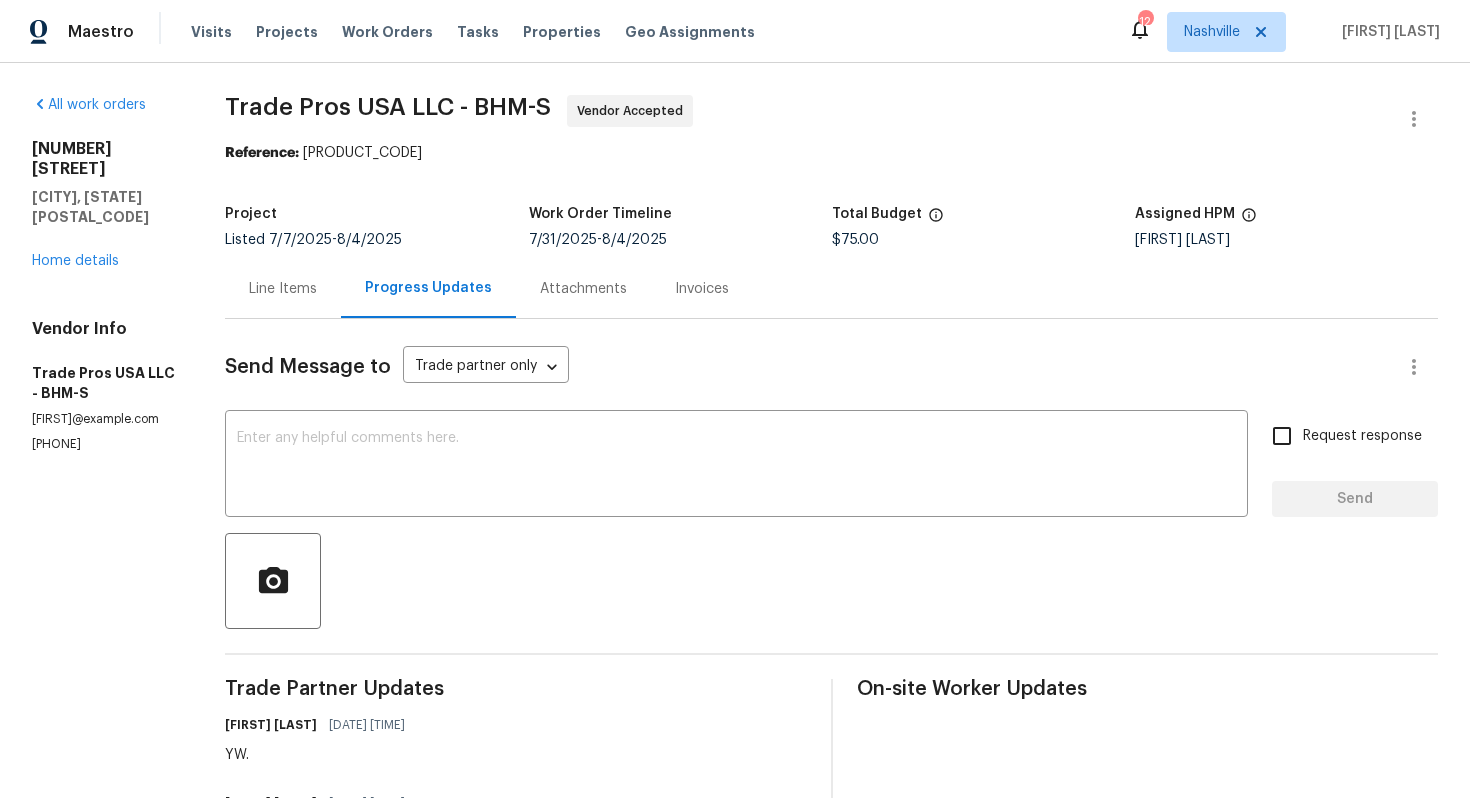 click on "[PHONE]" at bounding box center (104, 444) 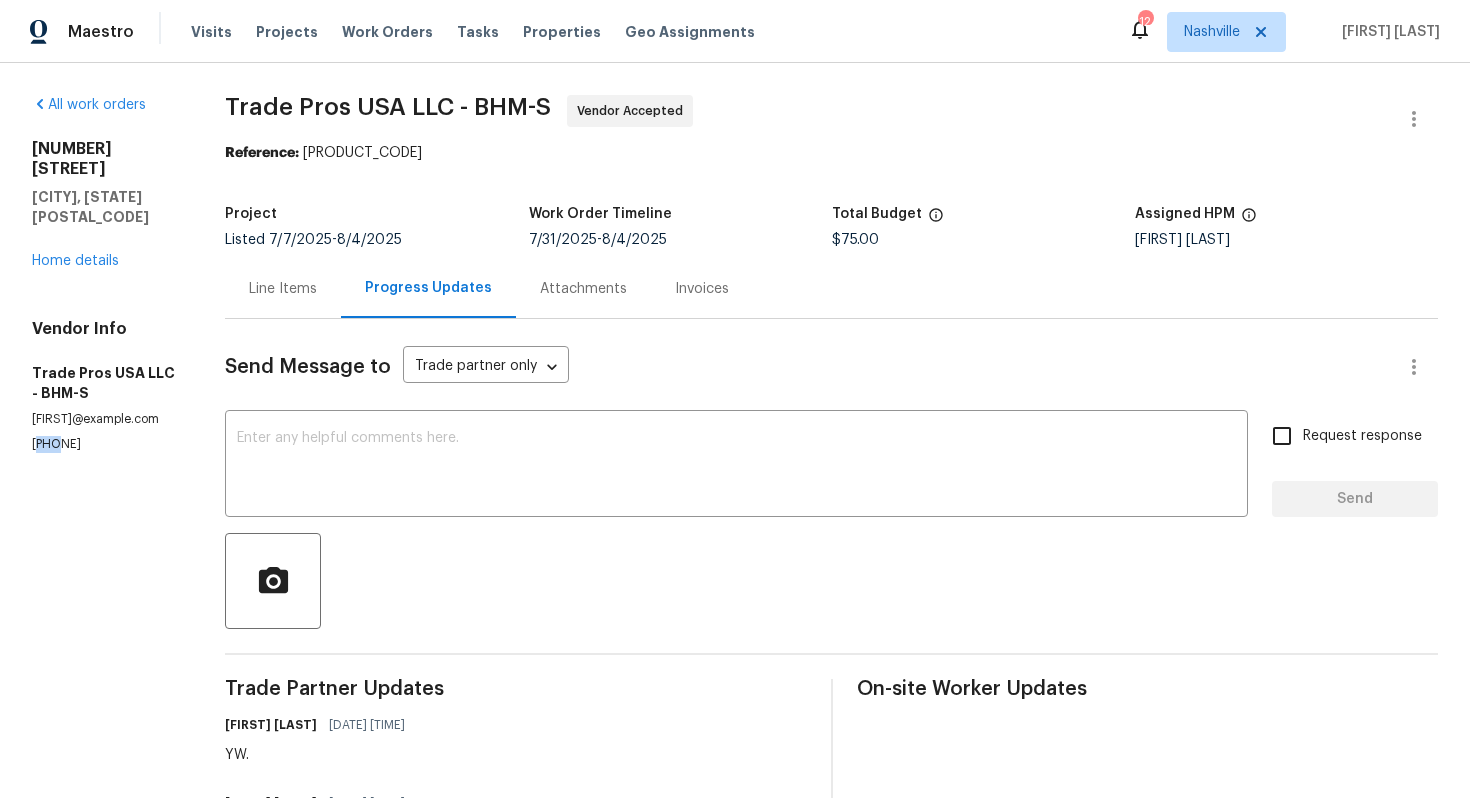 click on "[PHONE]" at bounding box center [104, 444] 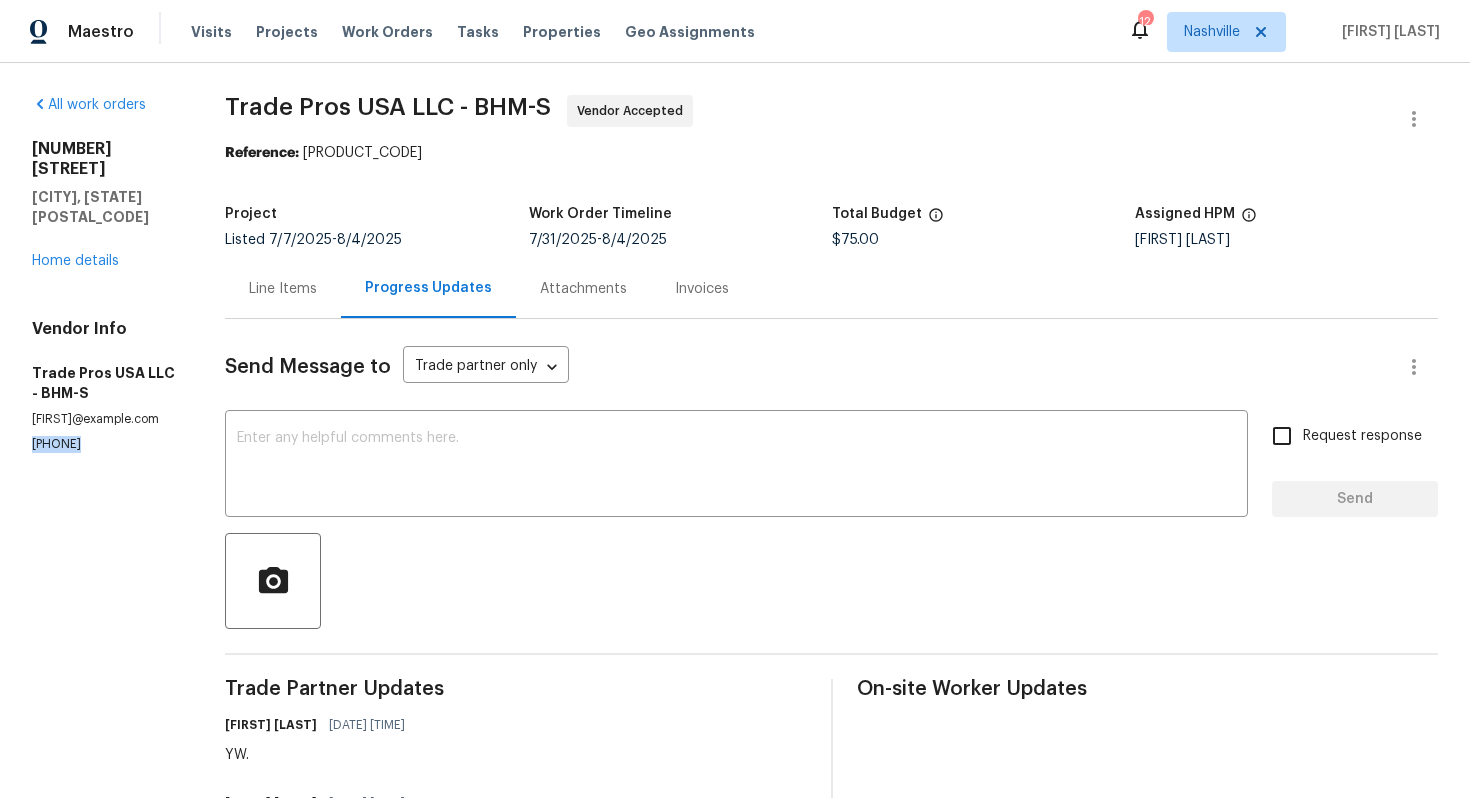 click on "[PHONE]" at bounding box center (104, 444) 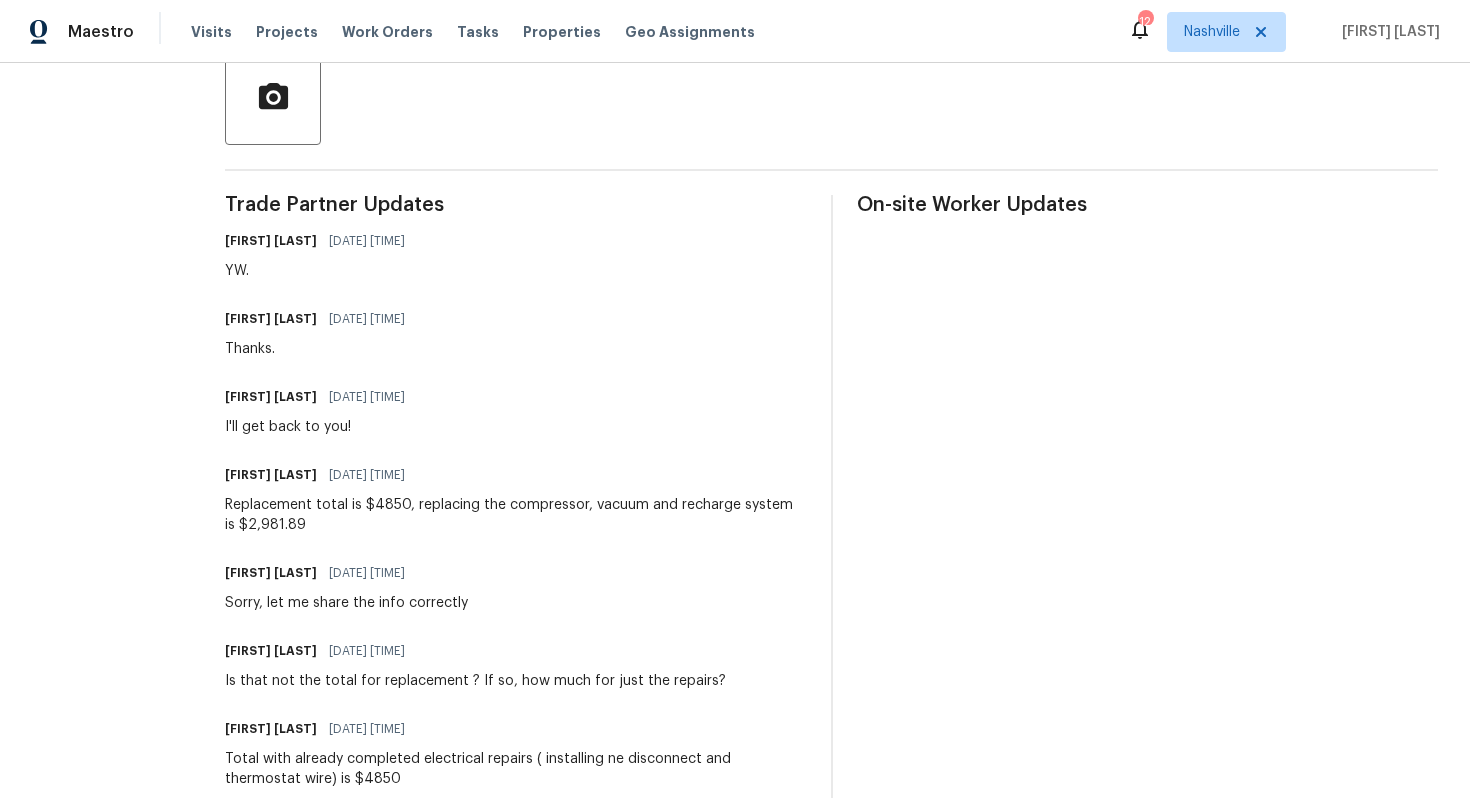 scroll, scrollTop: 0, scrollLeft: 0, axis: both 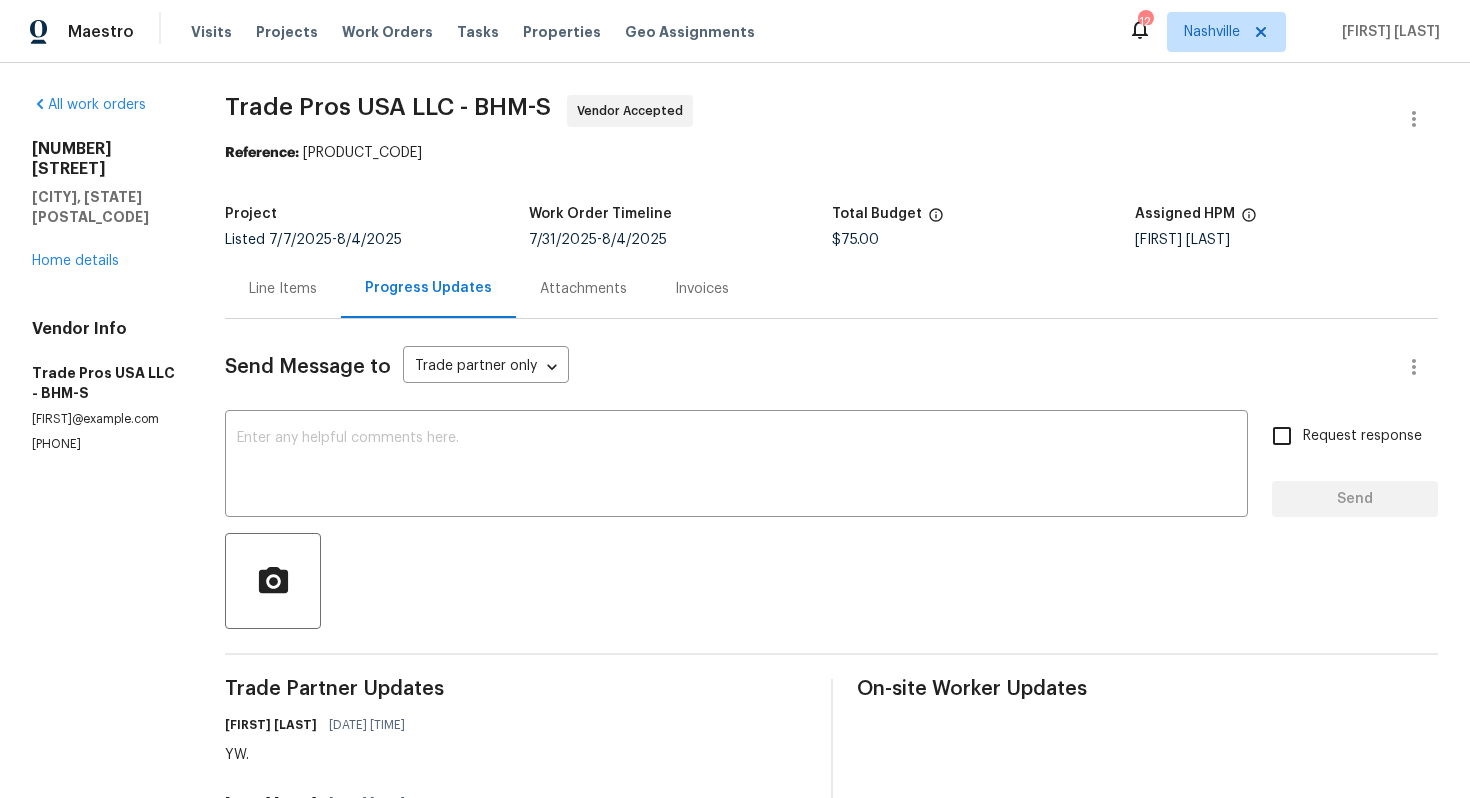 click on "Line Items" at bounding box center (283, 288) 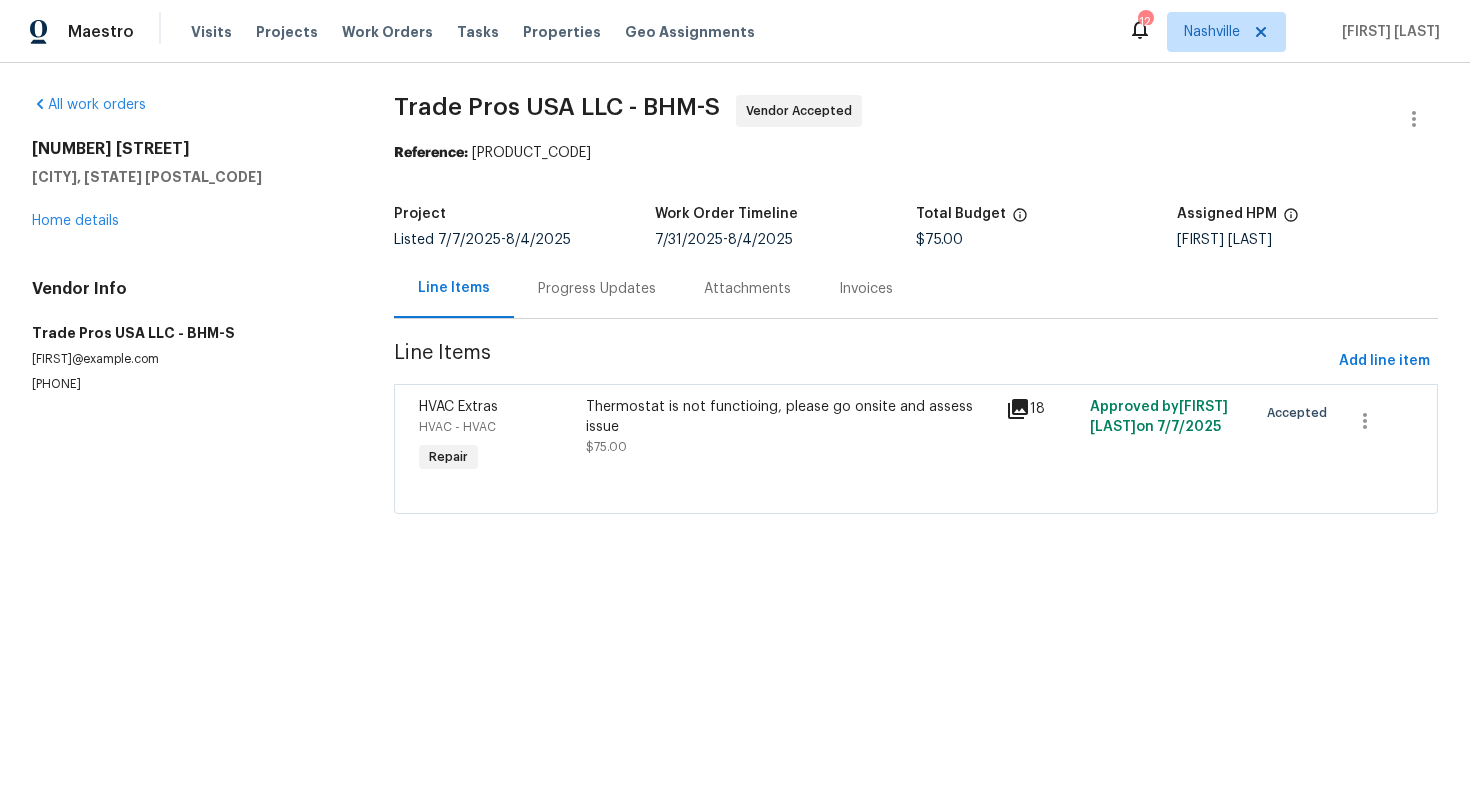 click on "Project Listed [DATE] - [DATE] Work Order Timeline [DATE] - [DATE] Total Budget $75.00 Assigned HPM [FIRST] [LAST]" at bounding box center [916, 227] 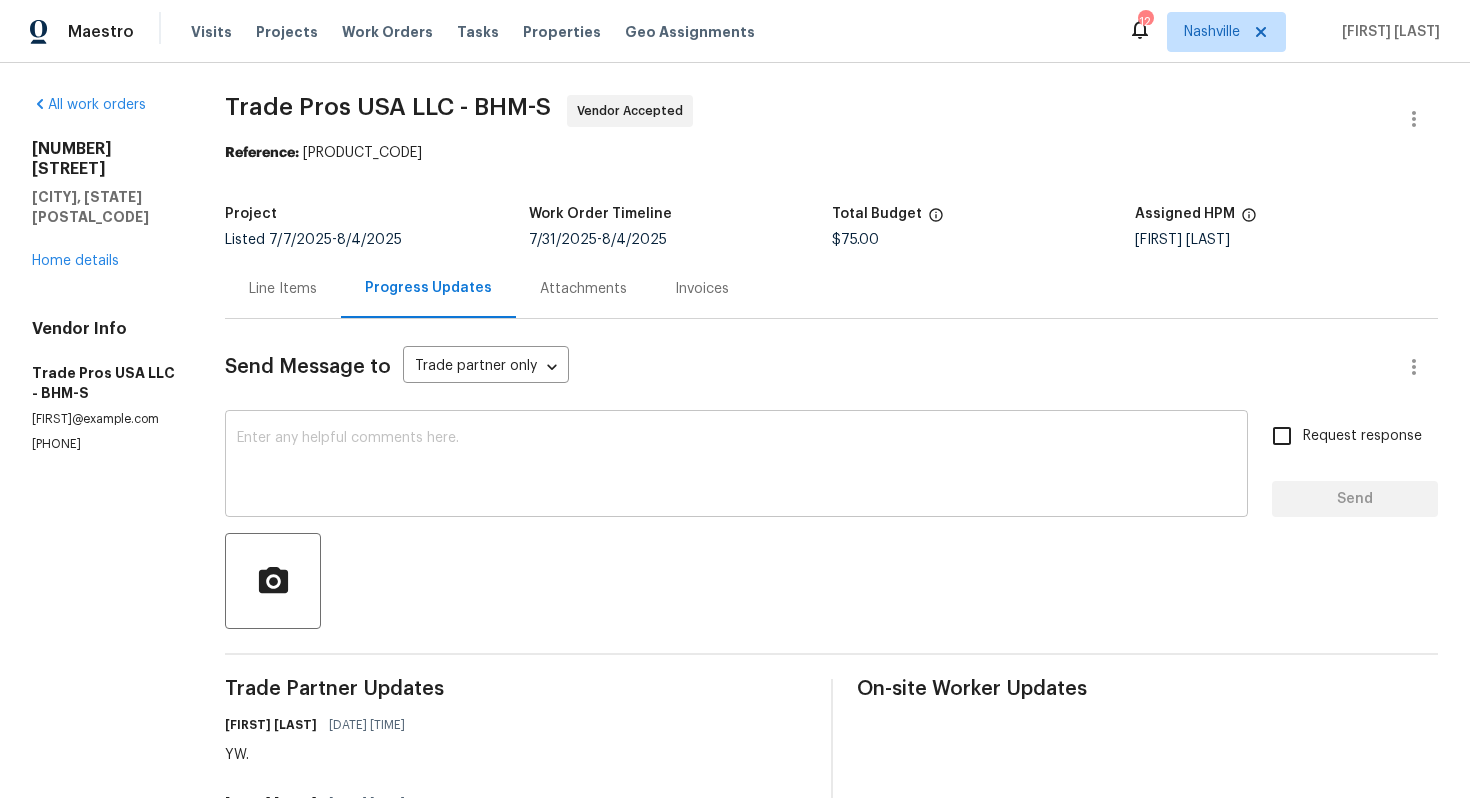 click at bounding box center (736, 466) 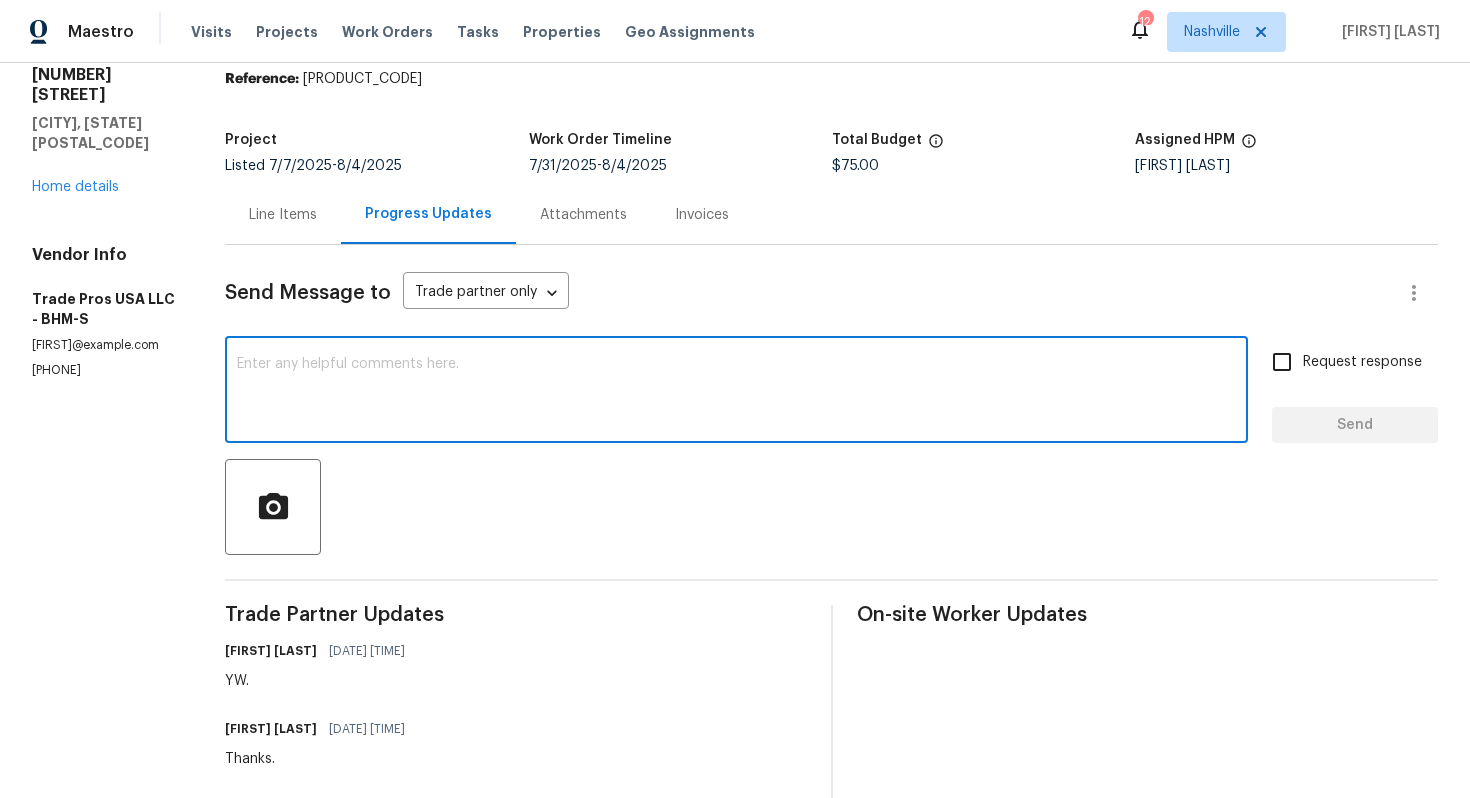 scroll, scrollTop: 66, scrollLeft: 0, axis: vertical 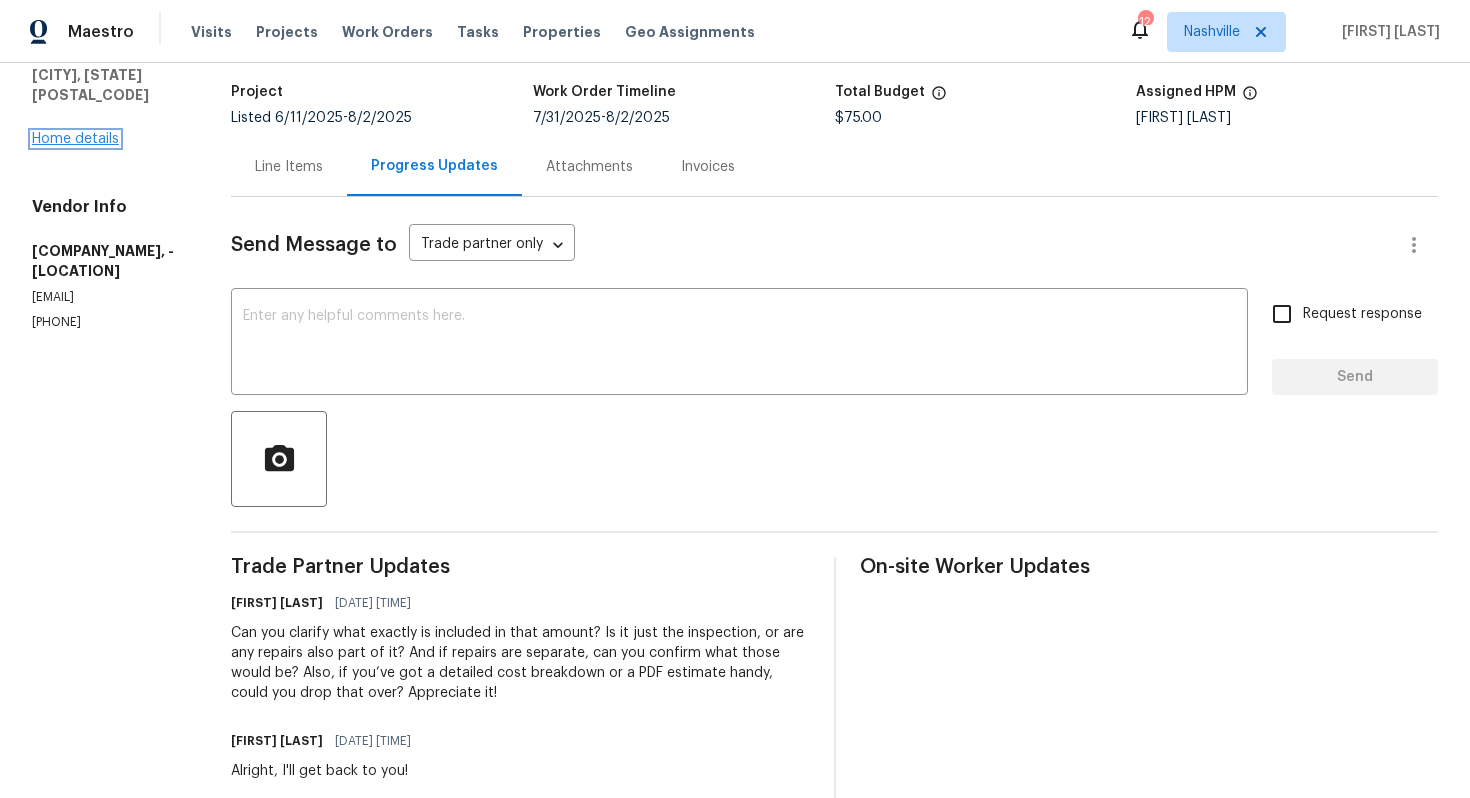 click on "Home details" at bounding box center (75, 139) 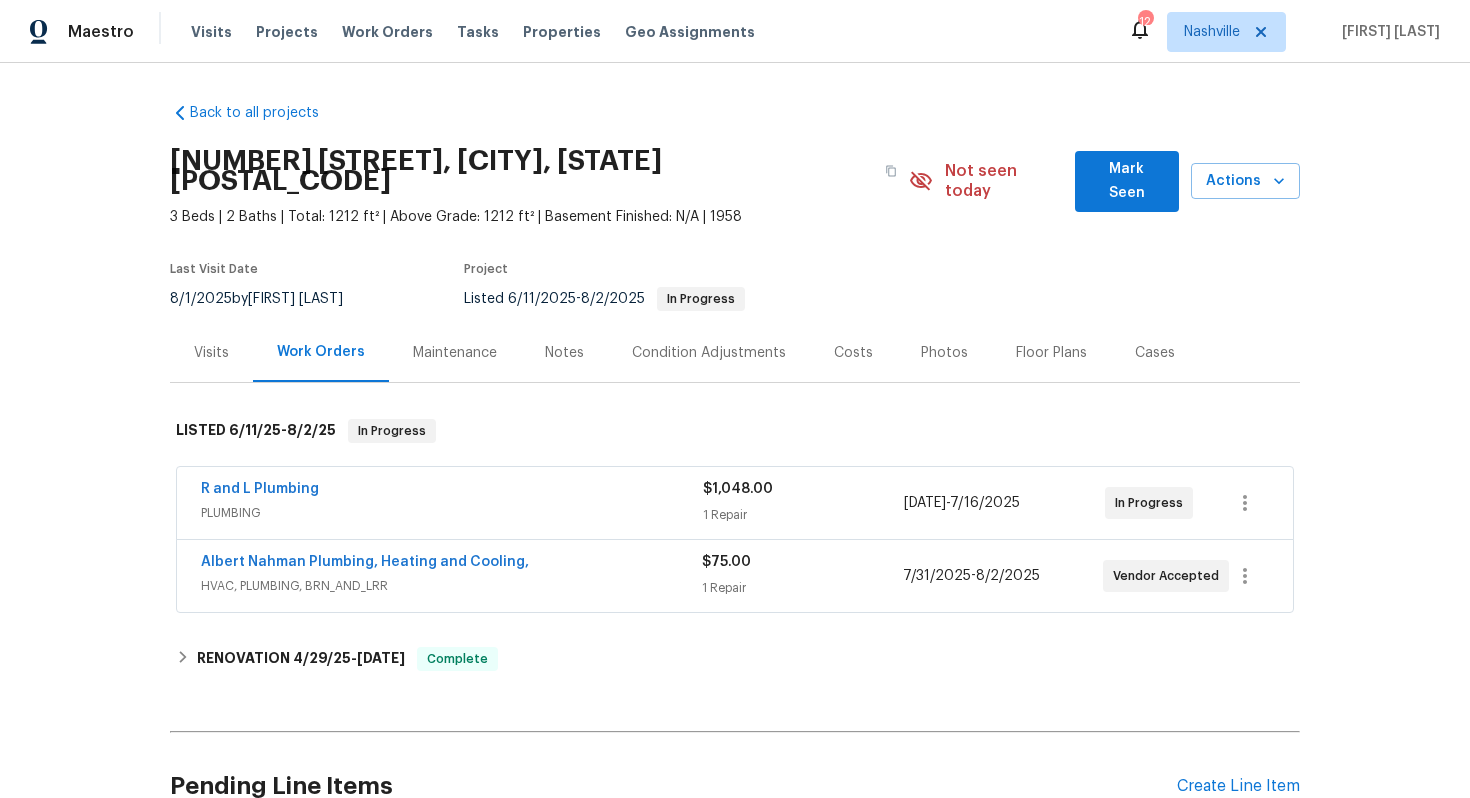 click on "R and L Plumbing PLUMBING" at bounding box center (452, 503) 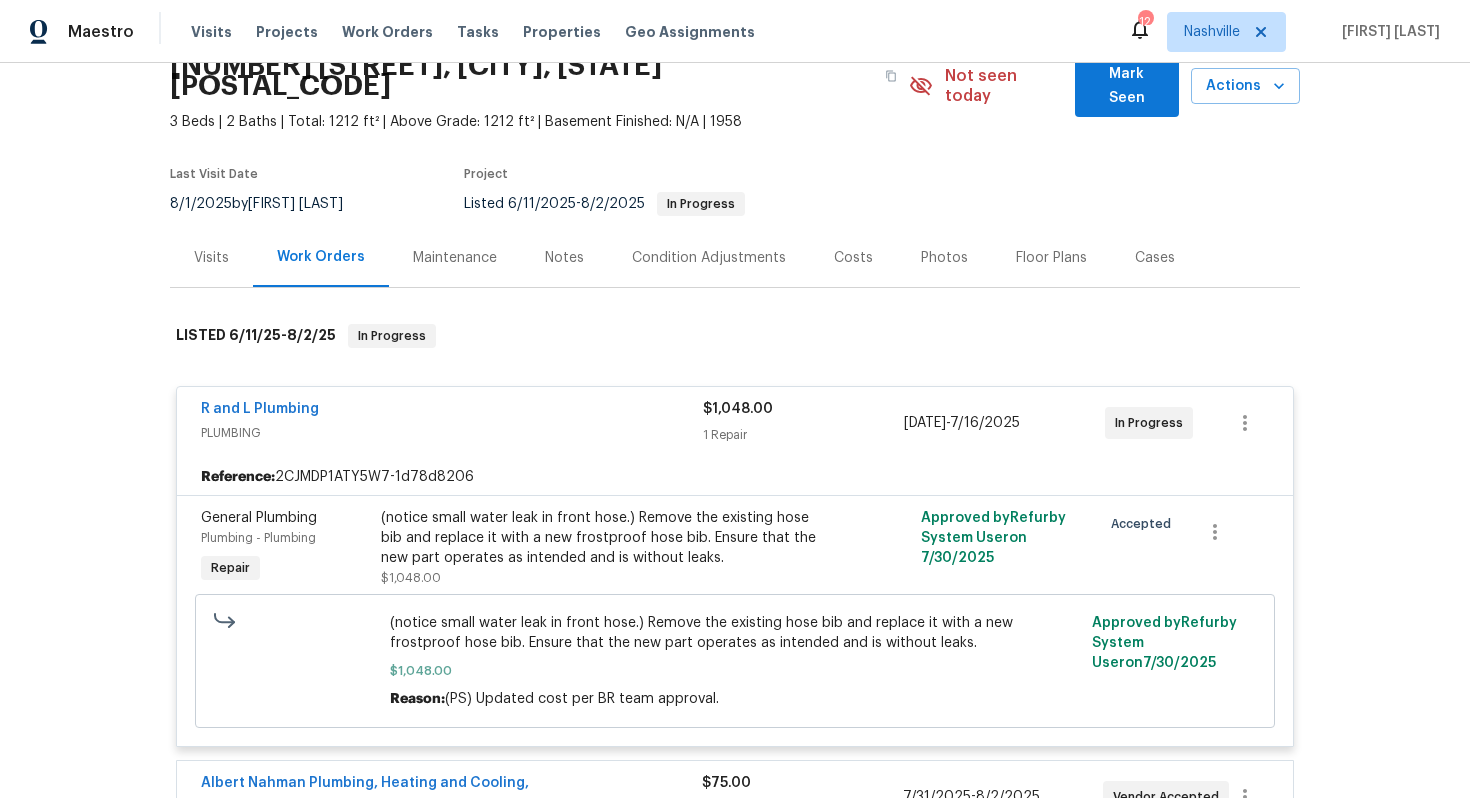 scroll, scrollTop: 117, scrollLeft: 0, axis: vertical 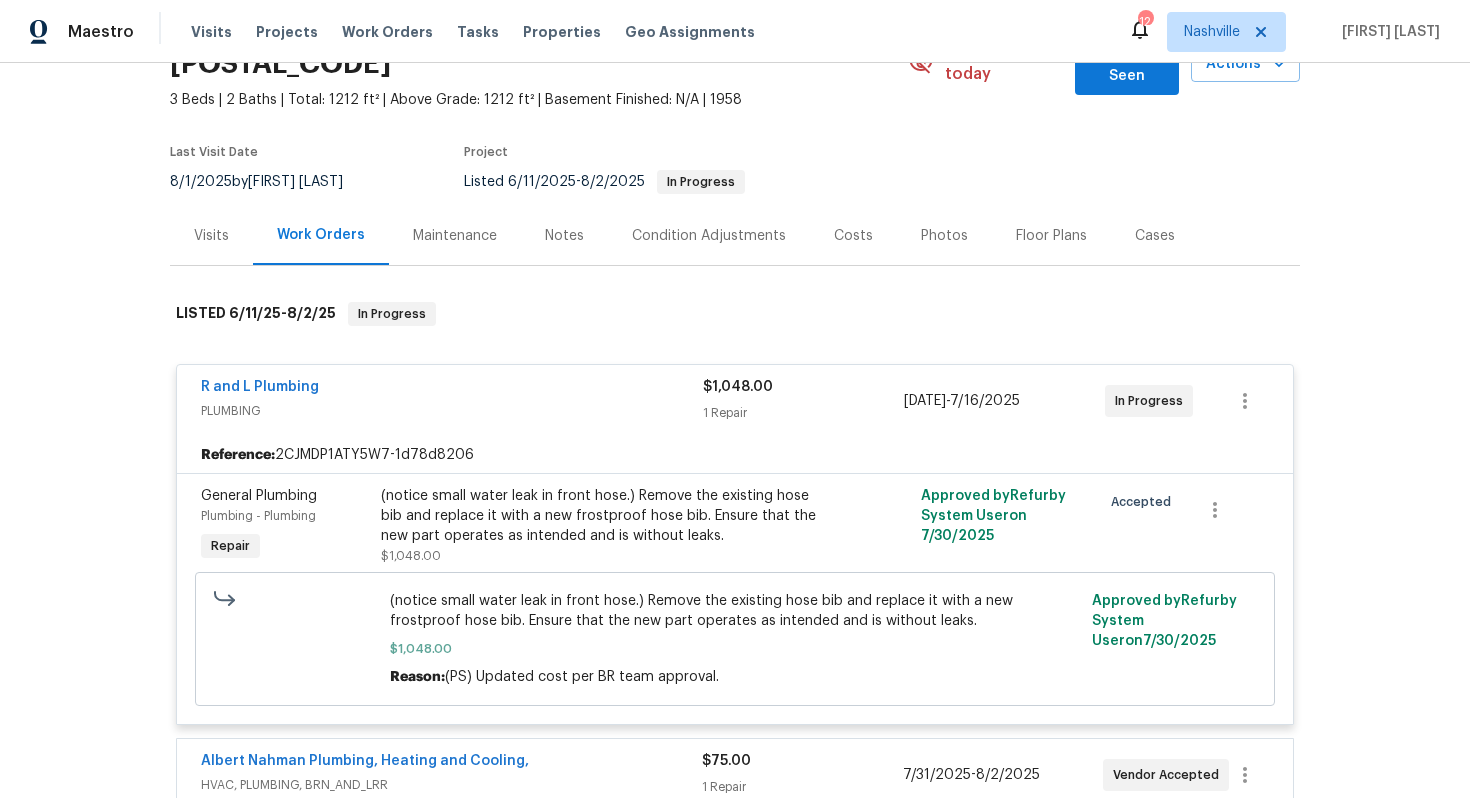 click on "Albert Nahman Plumbing, Heating and Cooling," at bounding box center (365, 761) 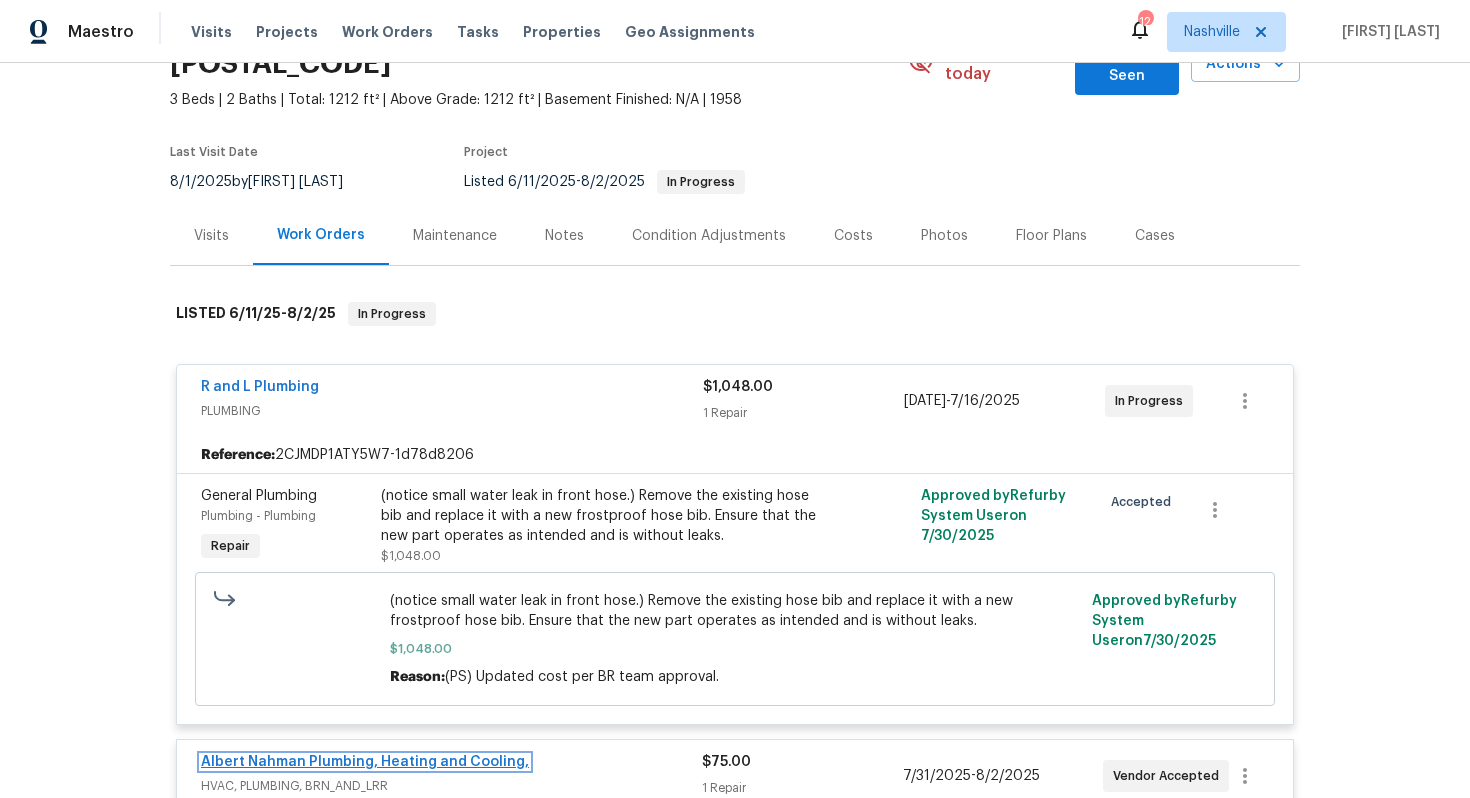 click on "Albert Nahman Plumbing, Heating and Cooling," at bounding box center [365, 762] 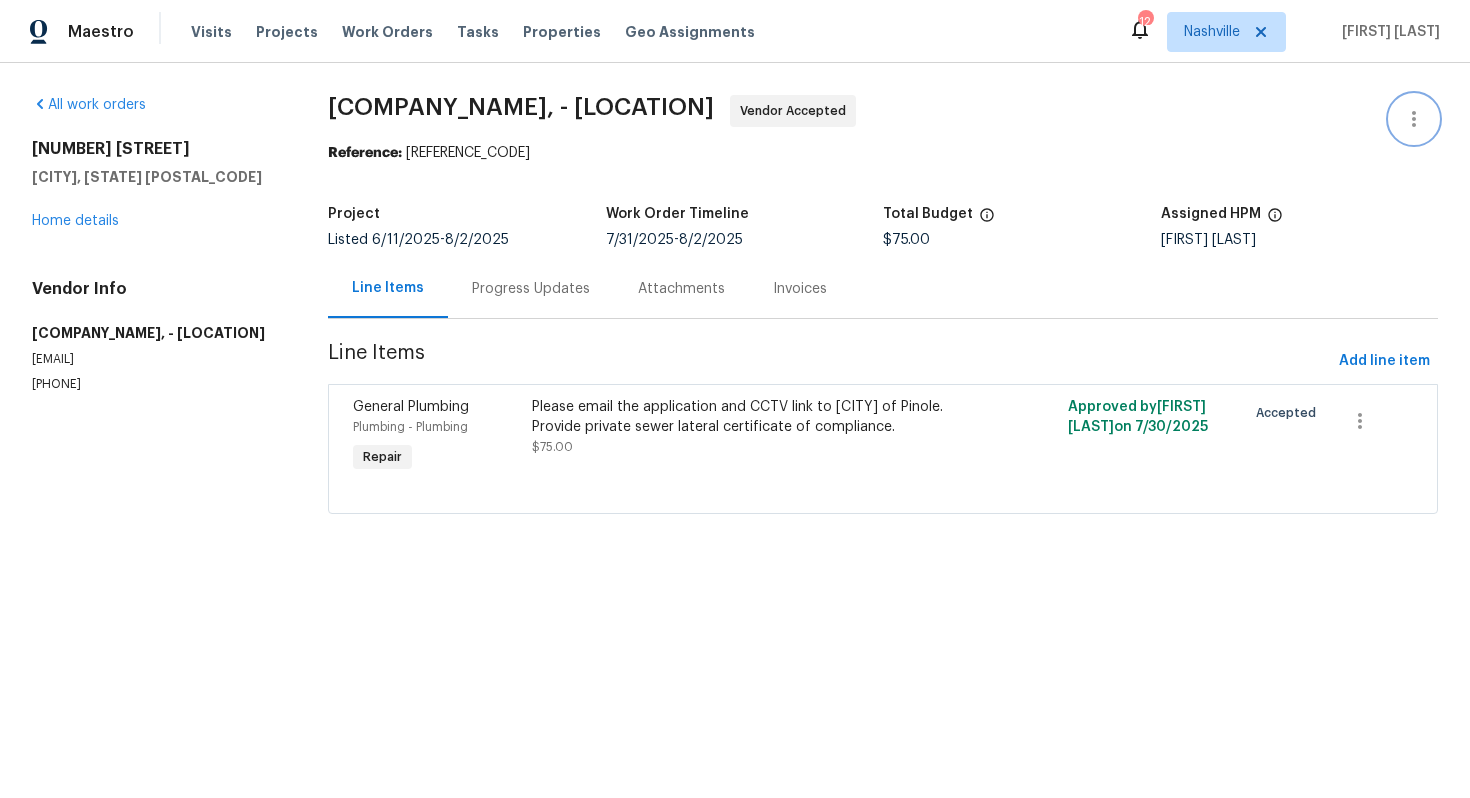 click 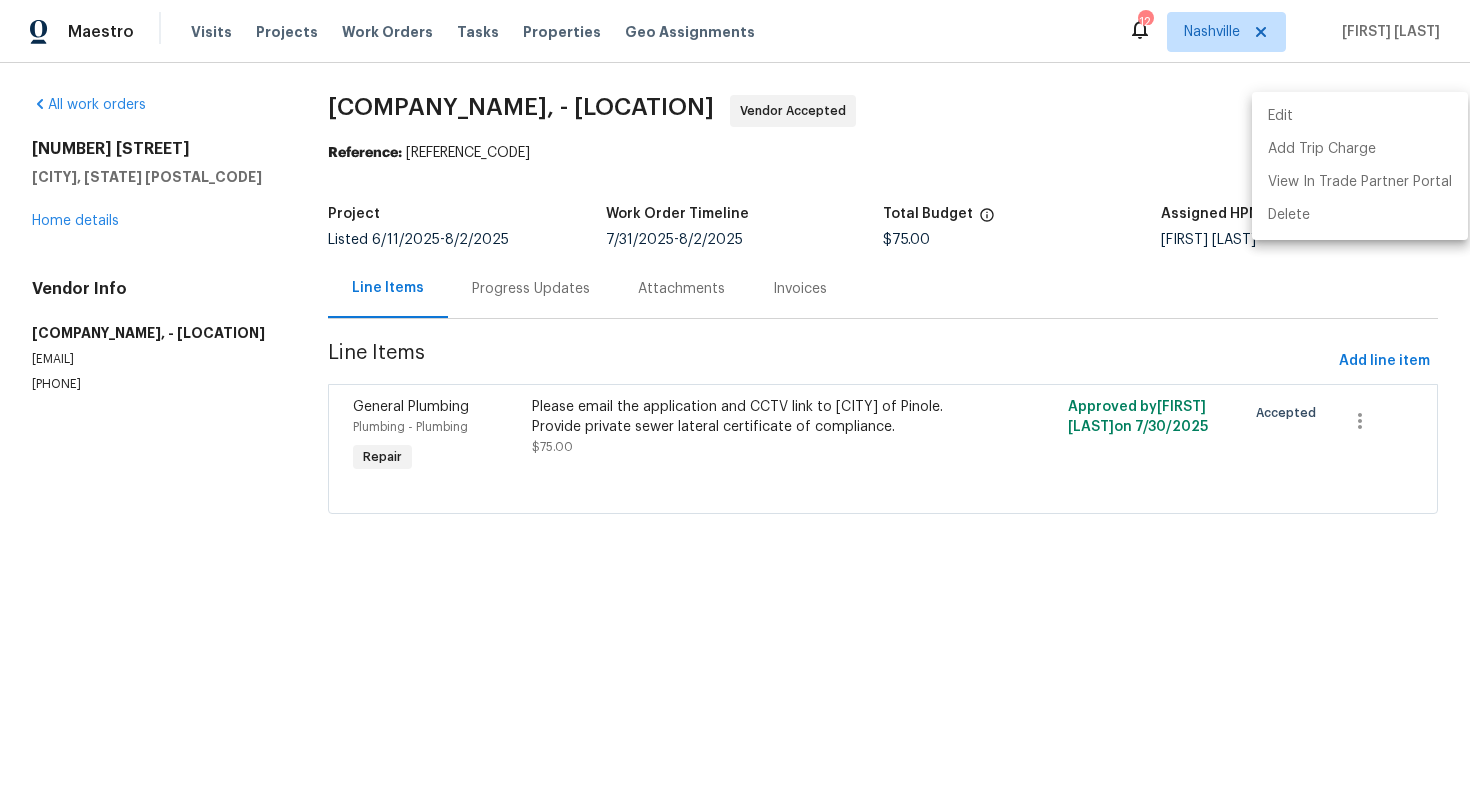 click on "Edit" at bounding box center [1360, 116] 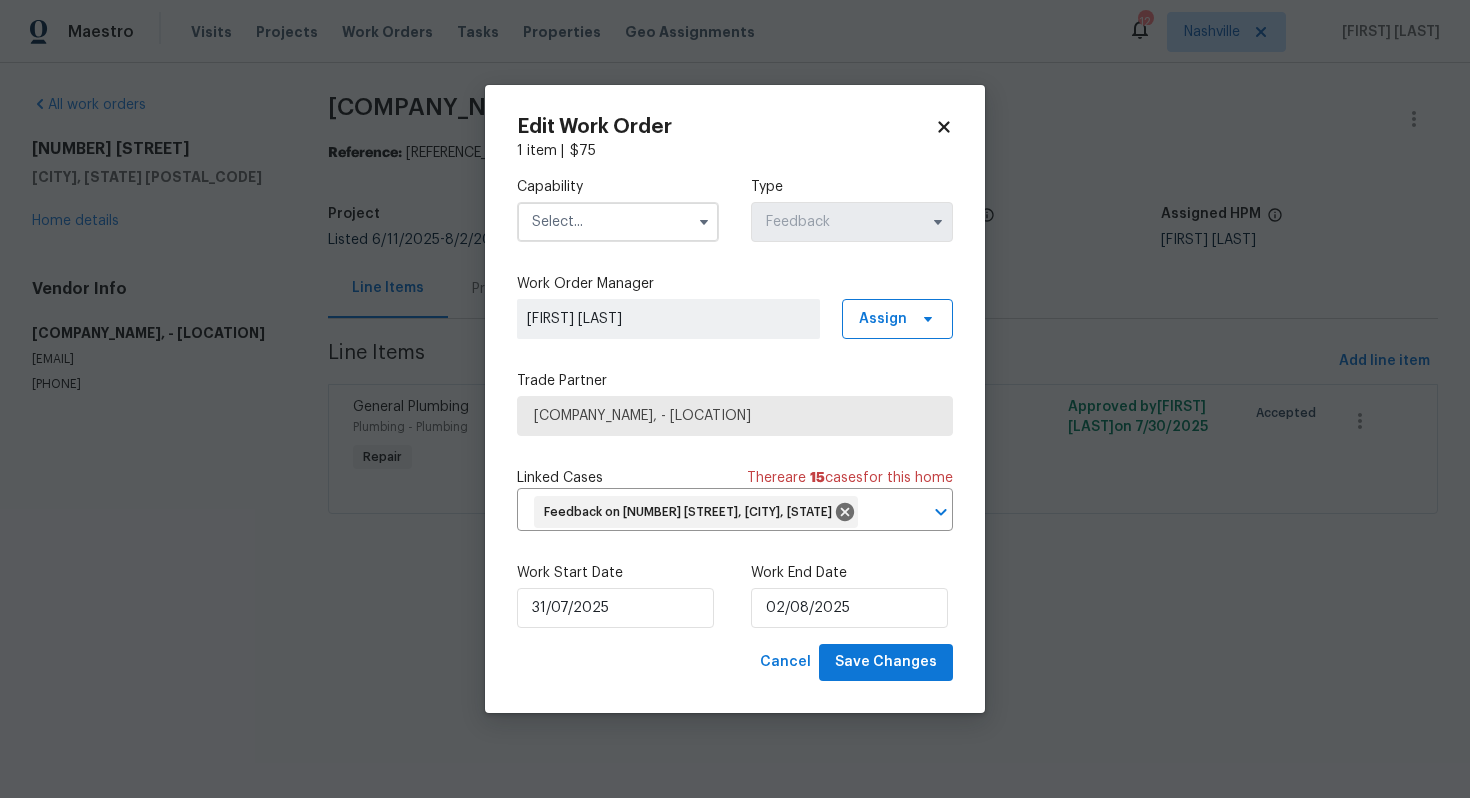 click at bounding box center (618, 222) 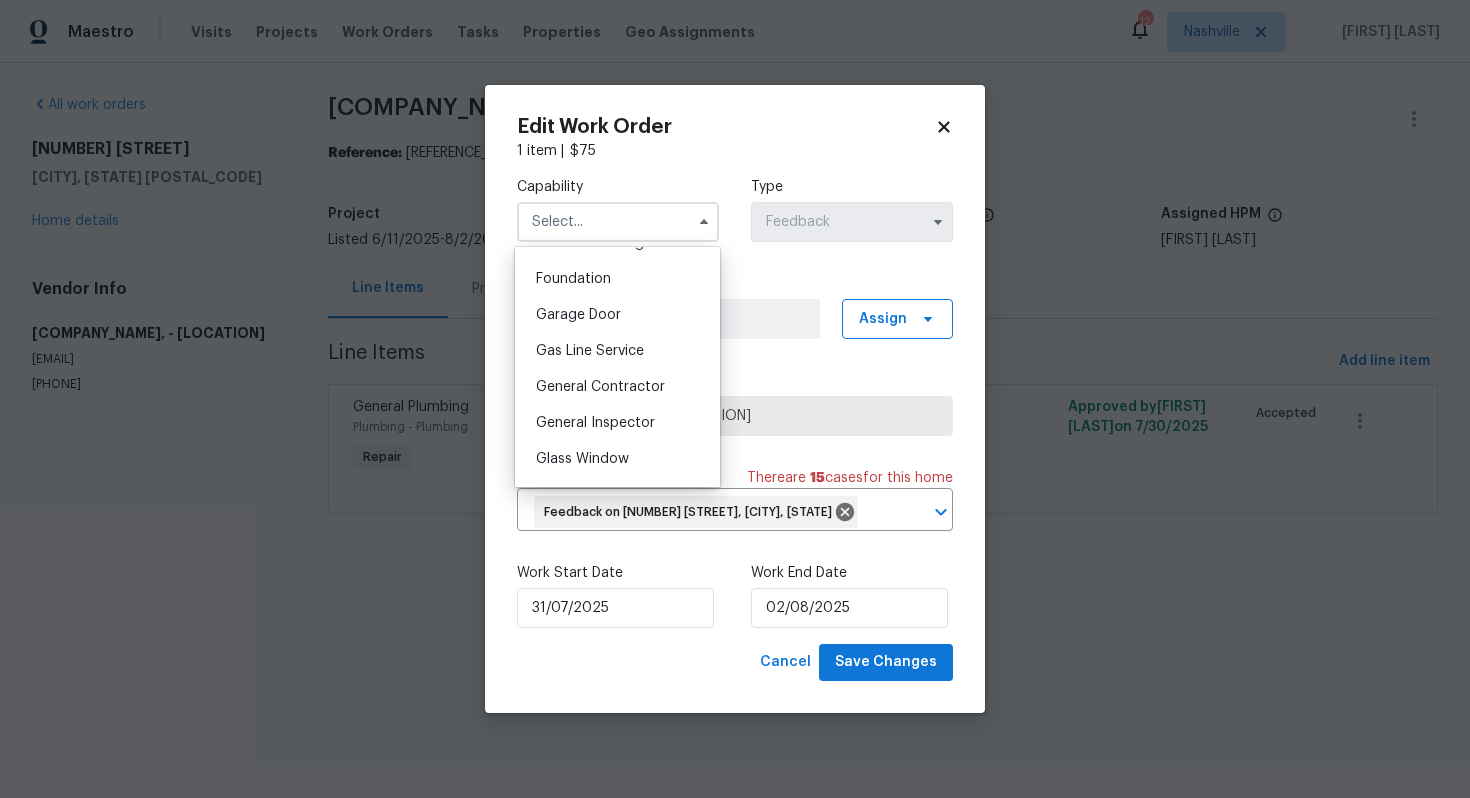 scroll, scrollTop: 850, scrollLeft: 0, axis: vertical 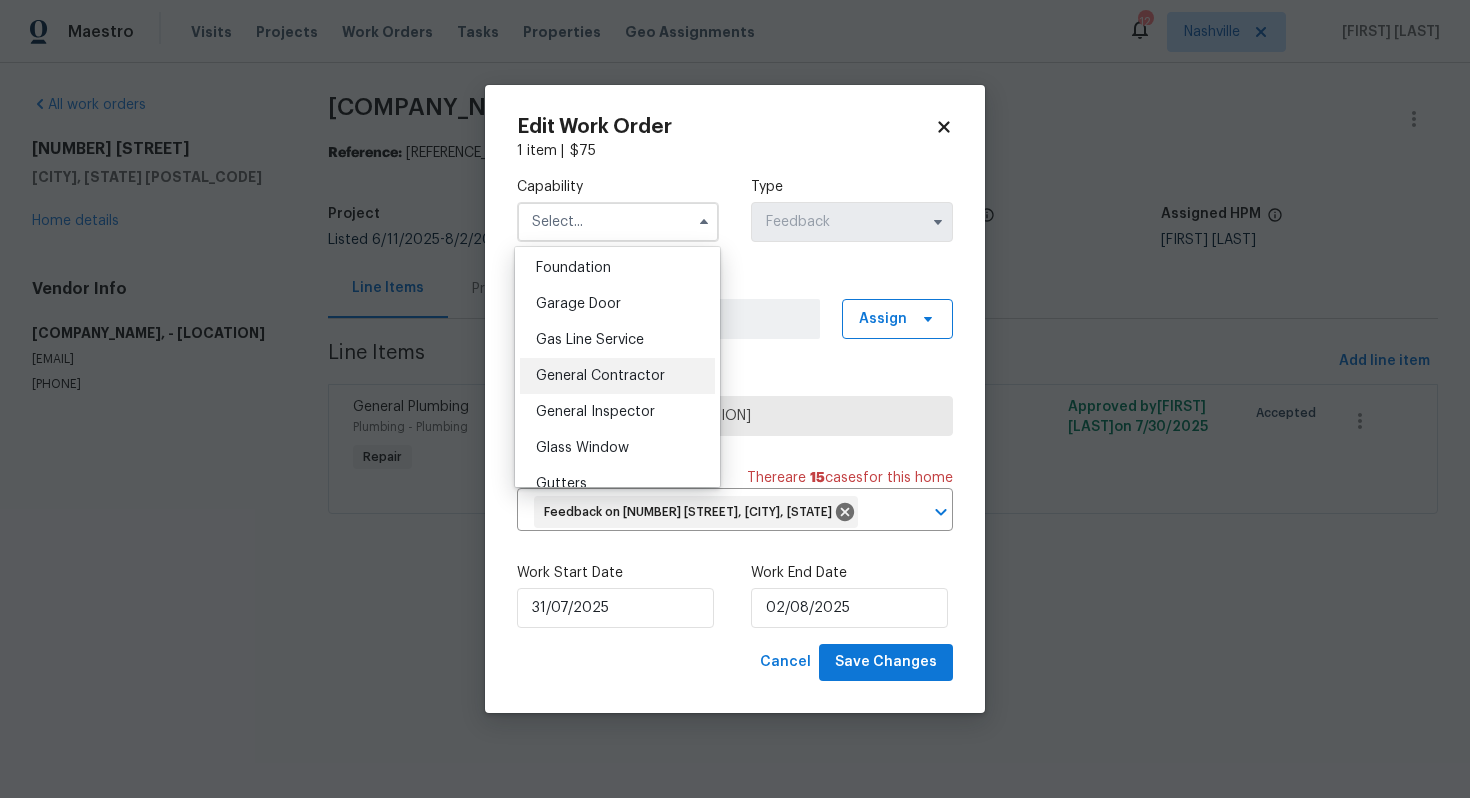click on "General Contractor" at bounding box center [617, 376] 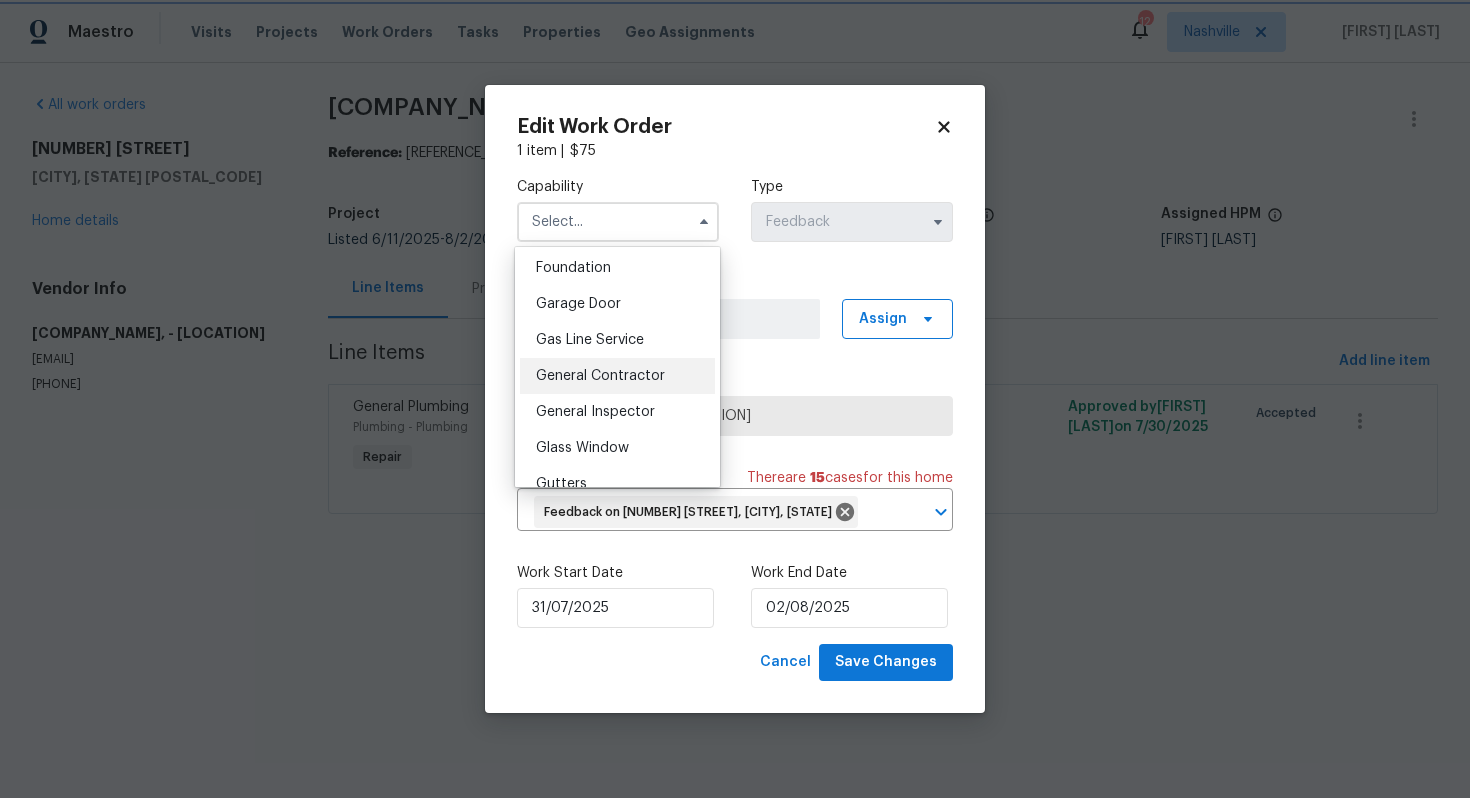 type on "General Contractor" 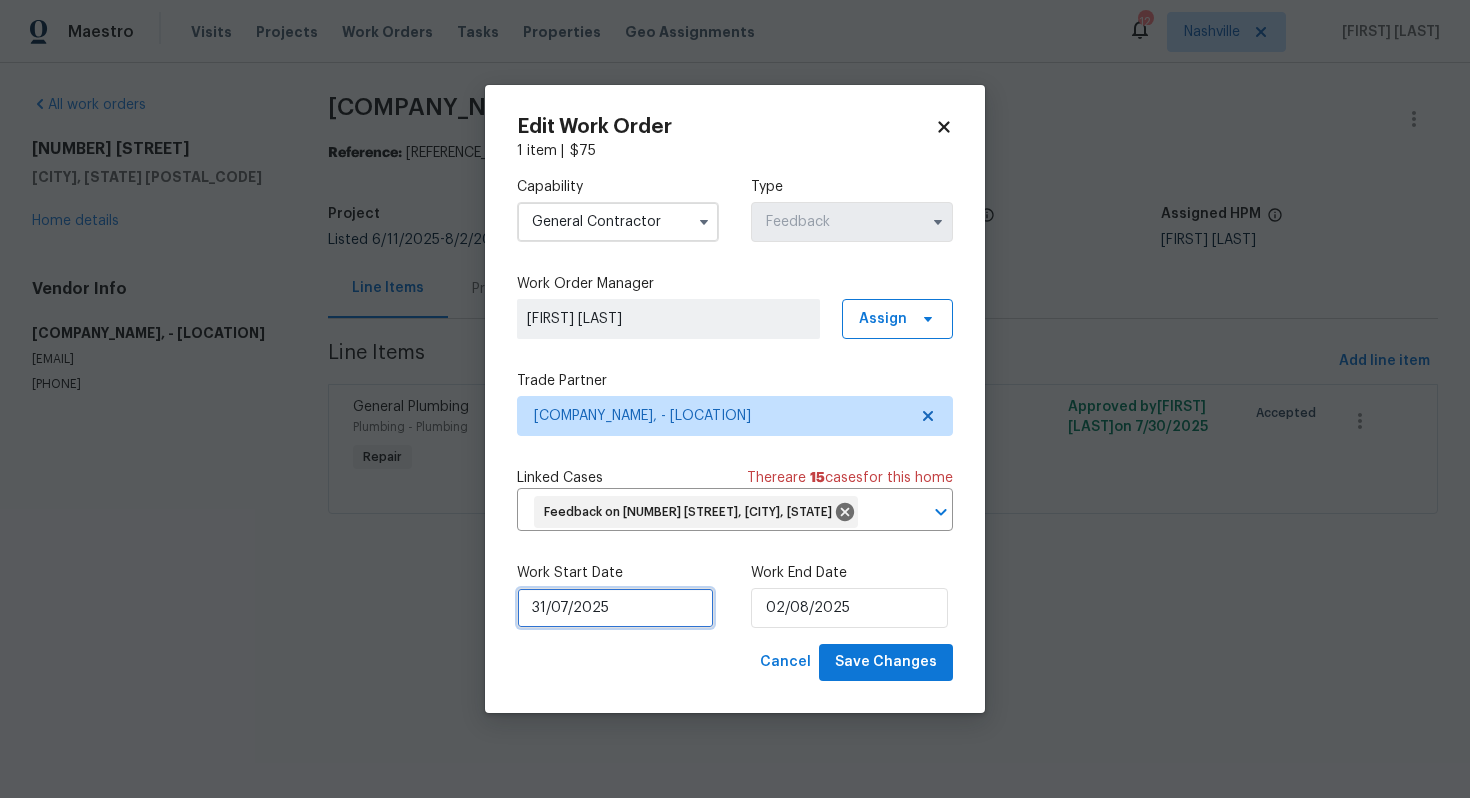 click on "31/07/2025" at bounding box center (615, 608) 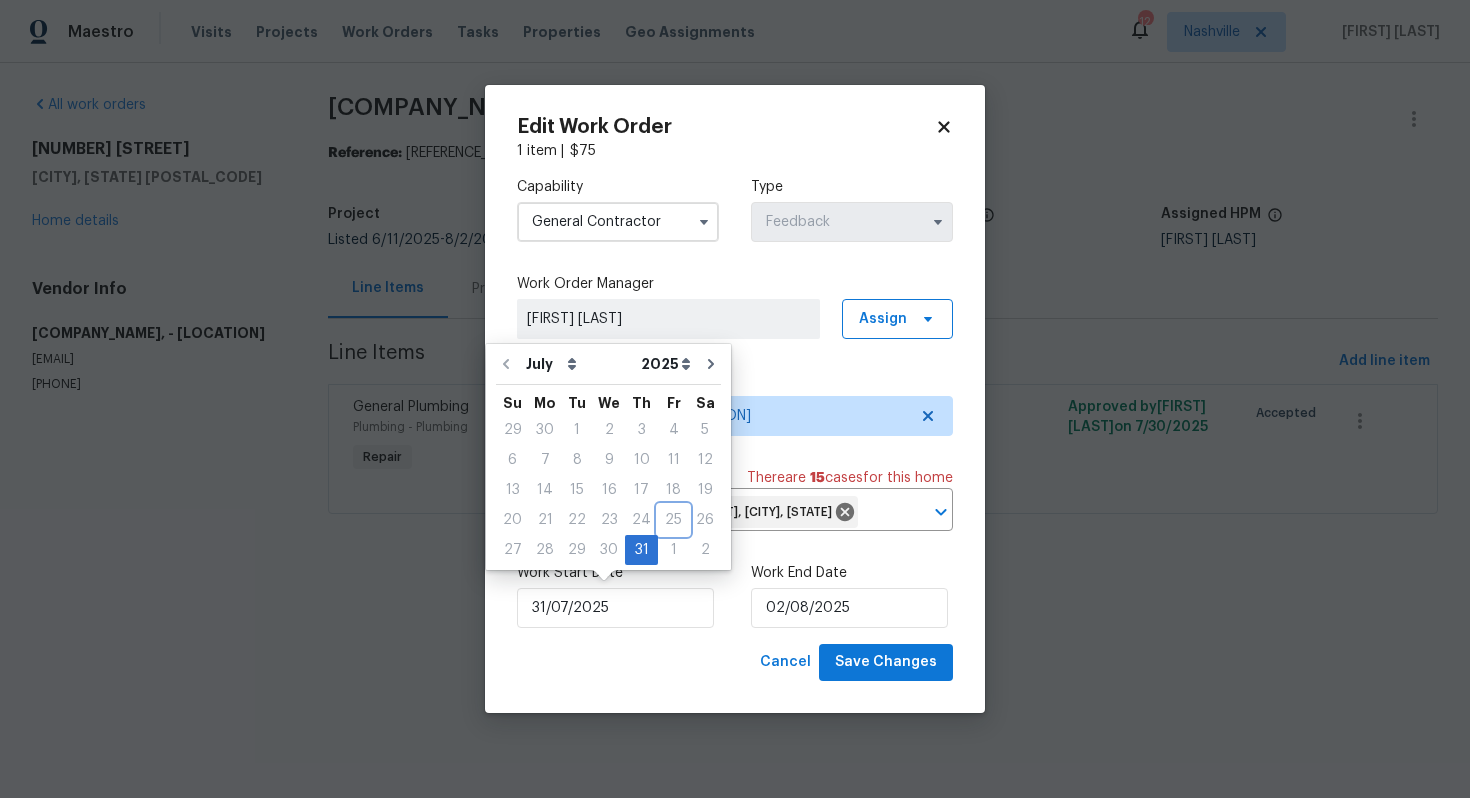 click on "25" at bounding box center (673, 520) 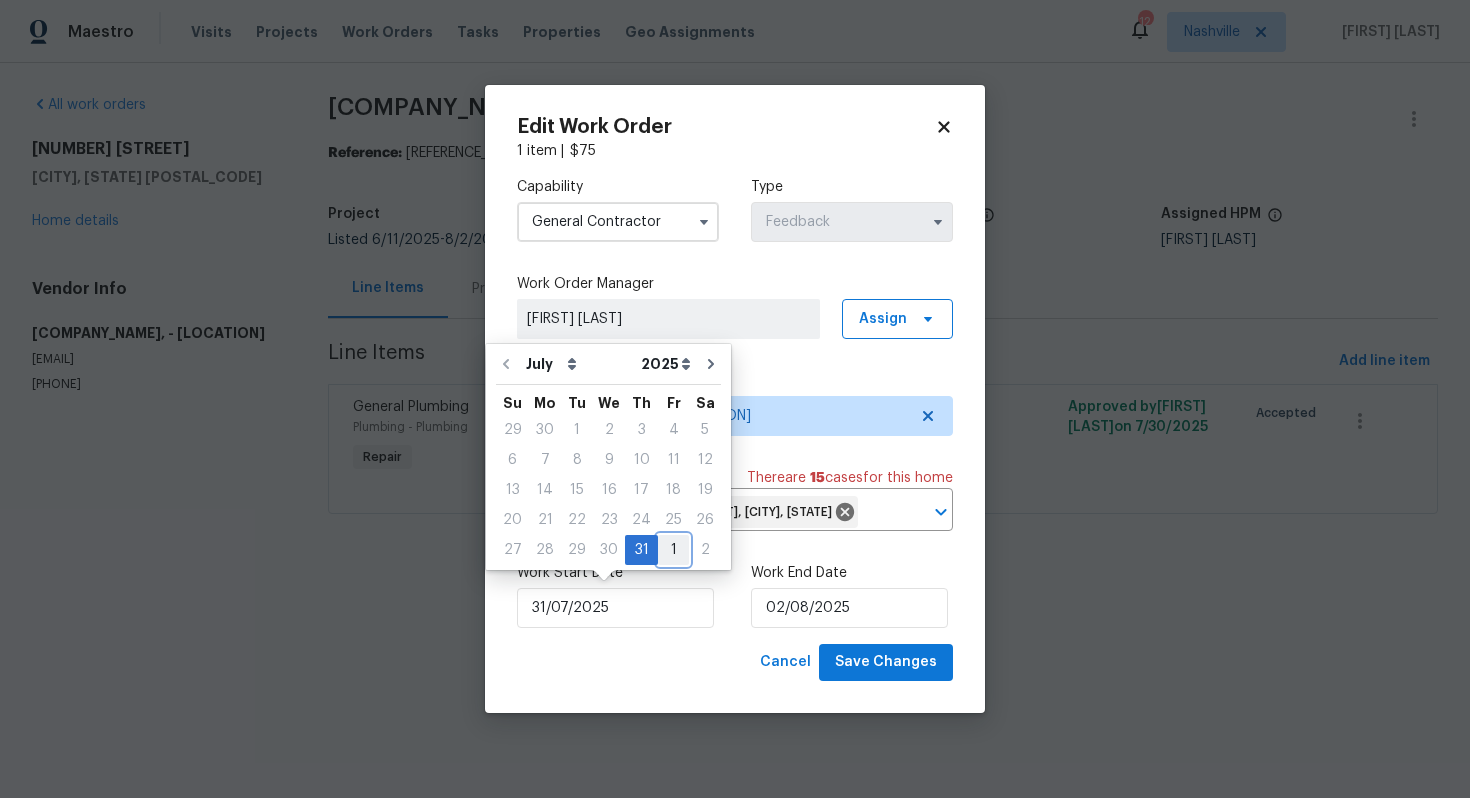 click on "1" at bounding box center (673, 550) 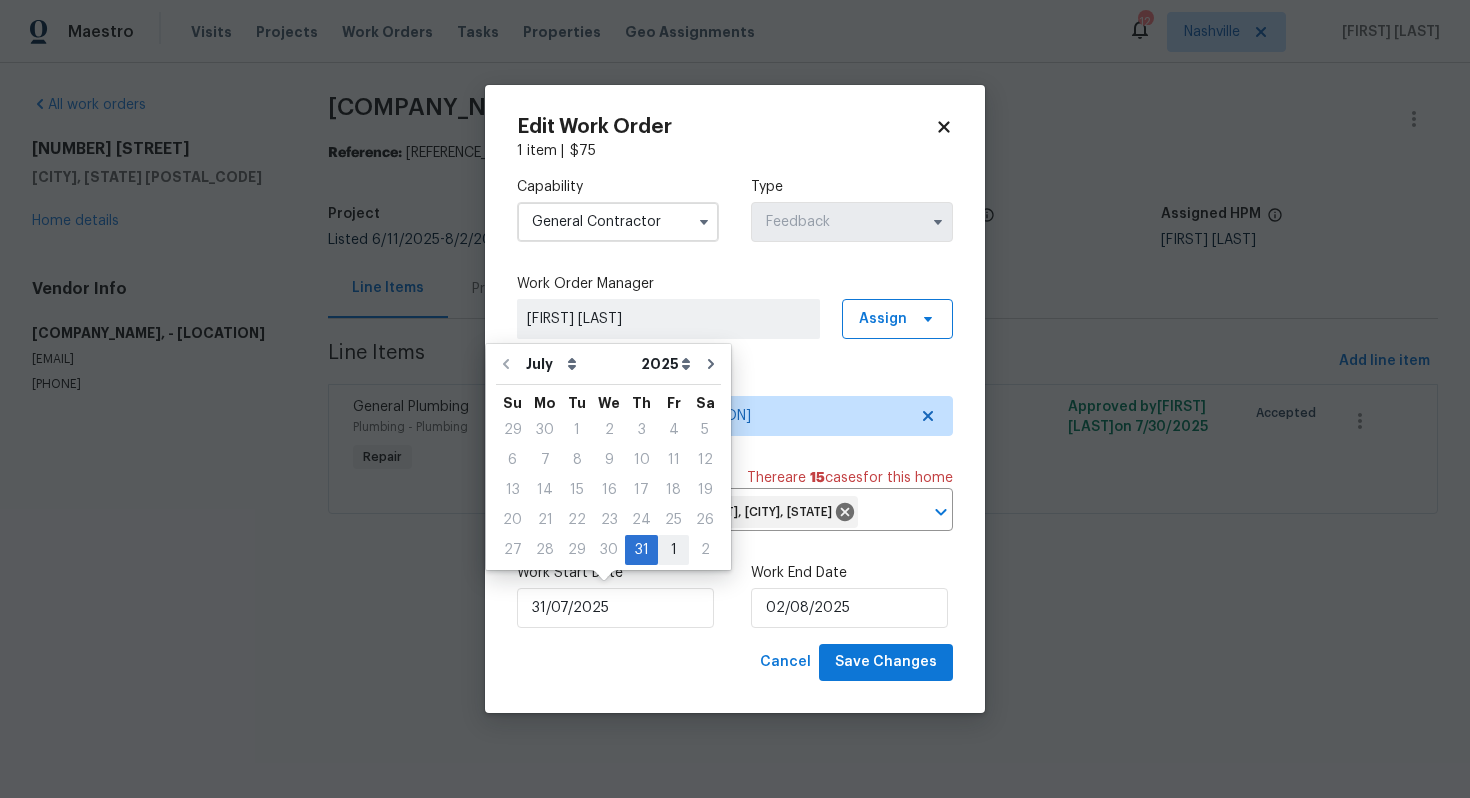 type on "01/08/2025" 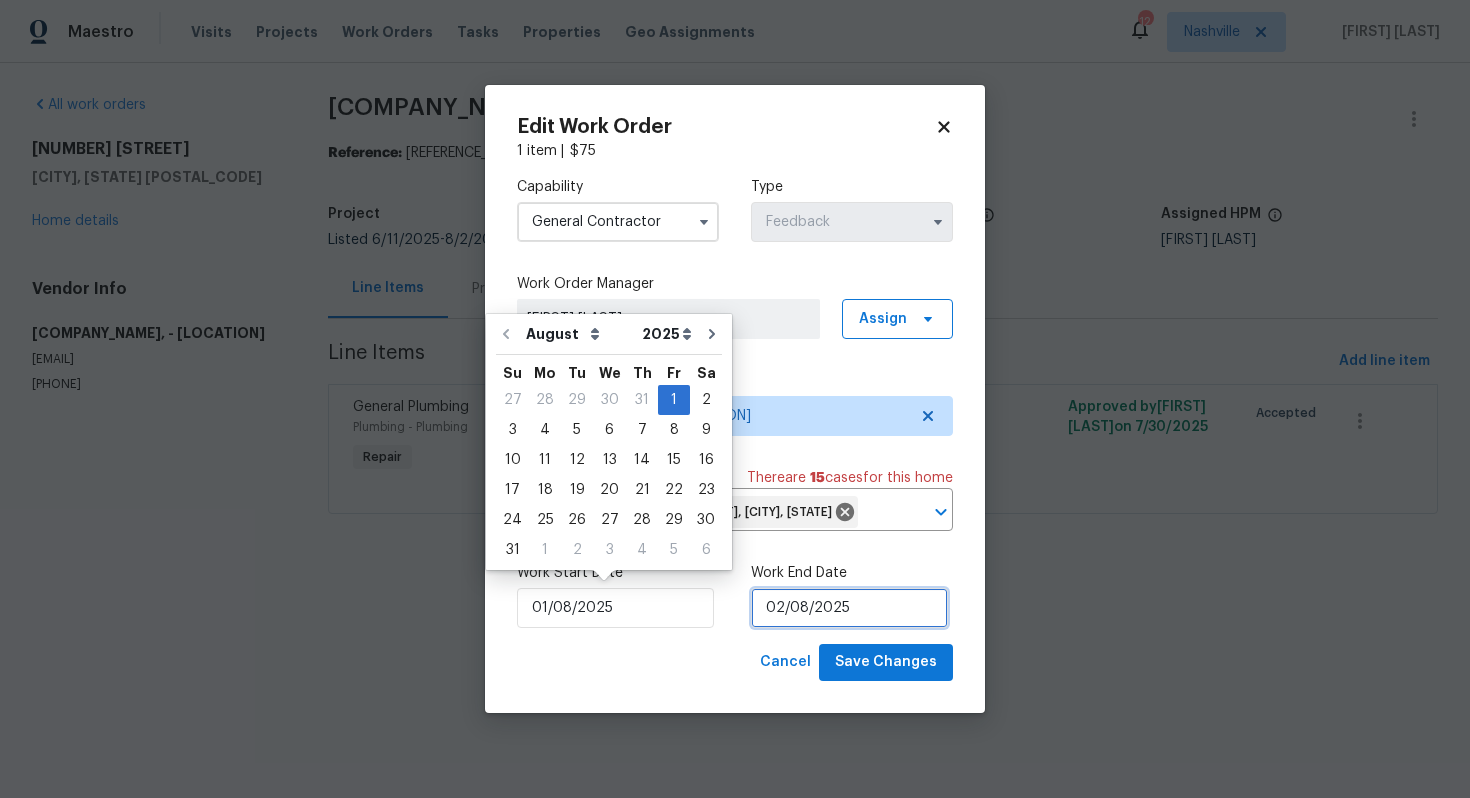 click on "02/08/2025" at bounding box center [849, 608] 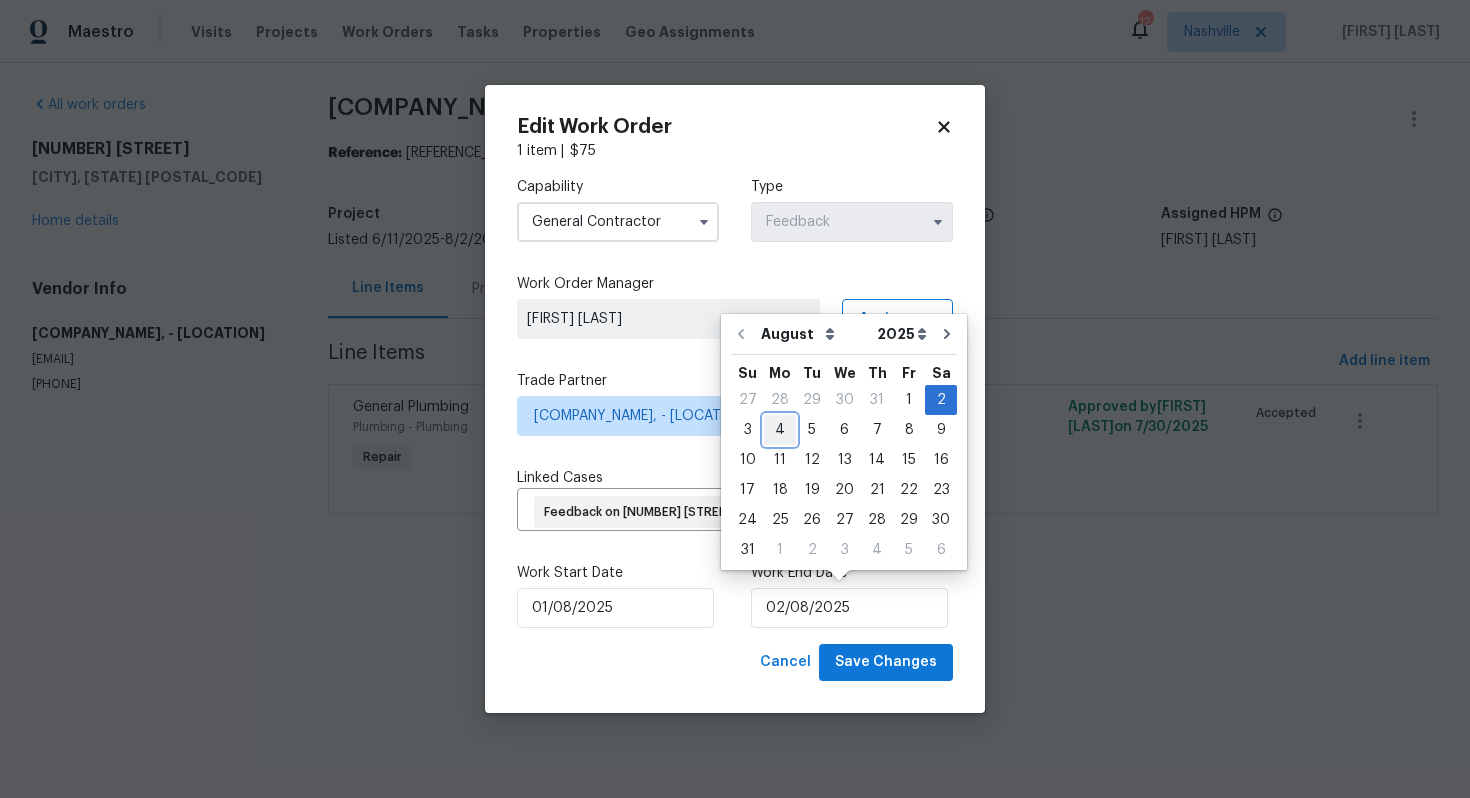click on "4" at bounding box center (780, 430) 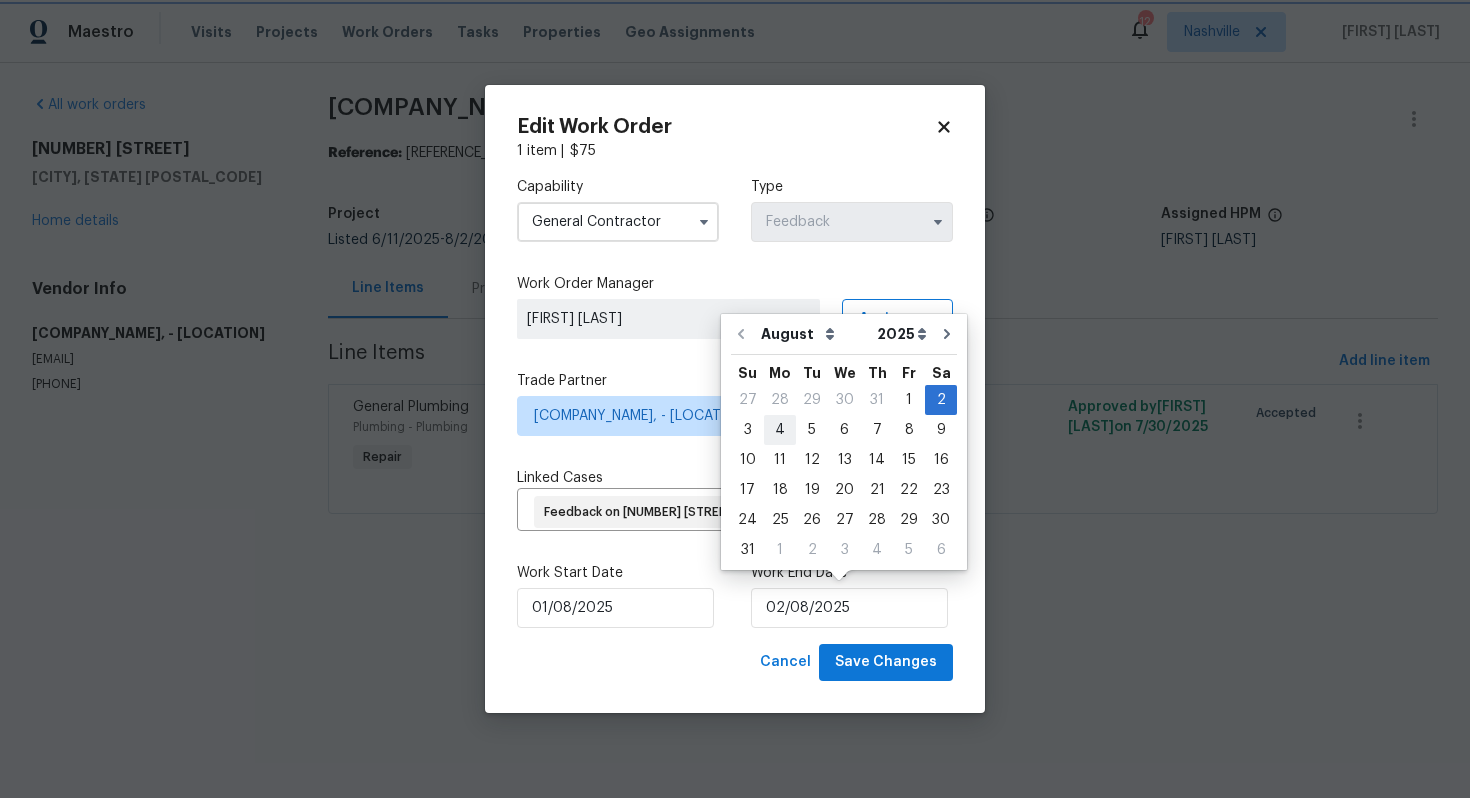 type on "04/08/2025" 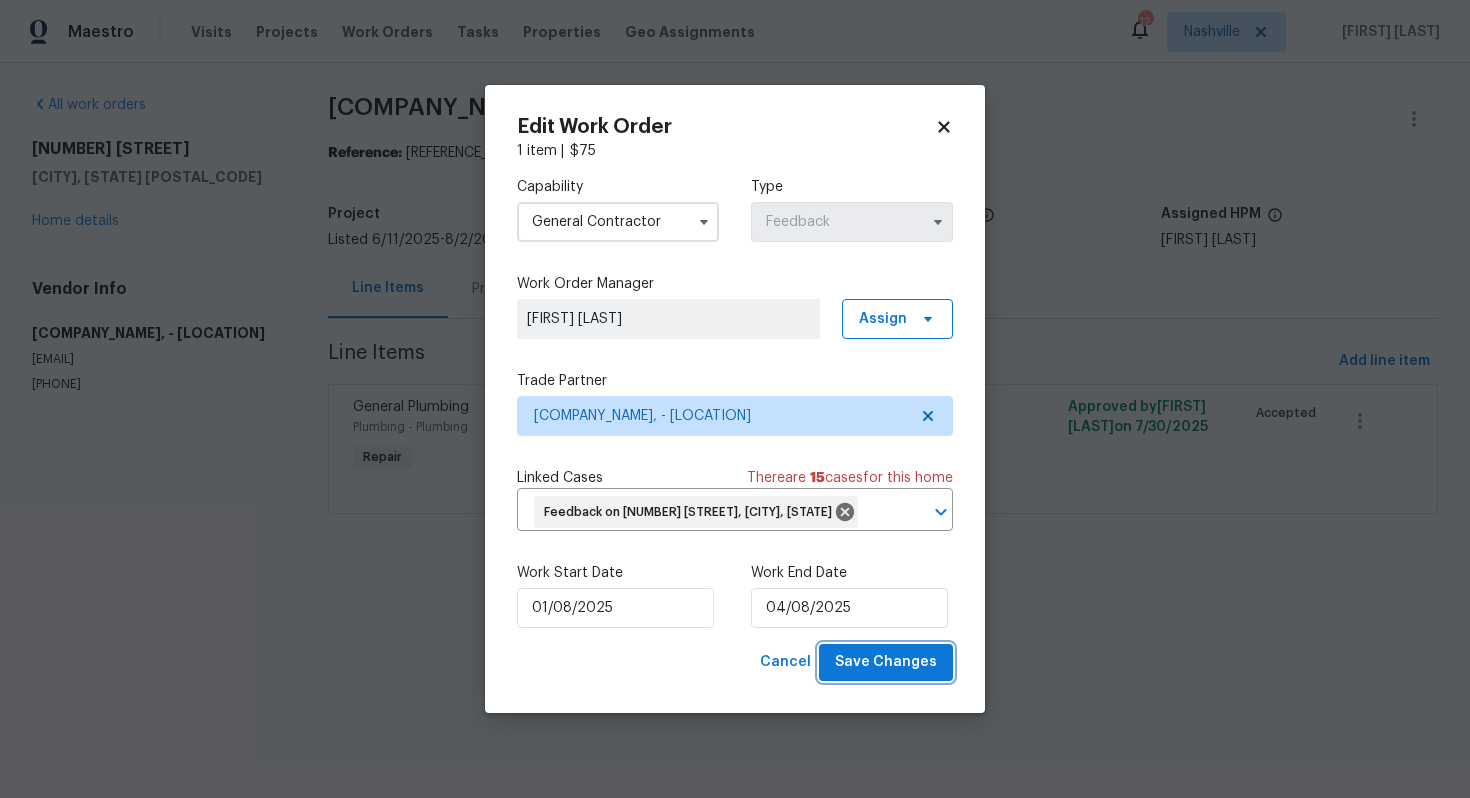 click on "Save Changes" at bounding box center [886, 662] 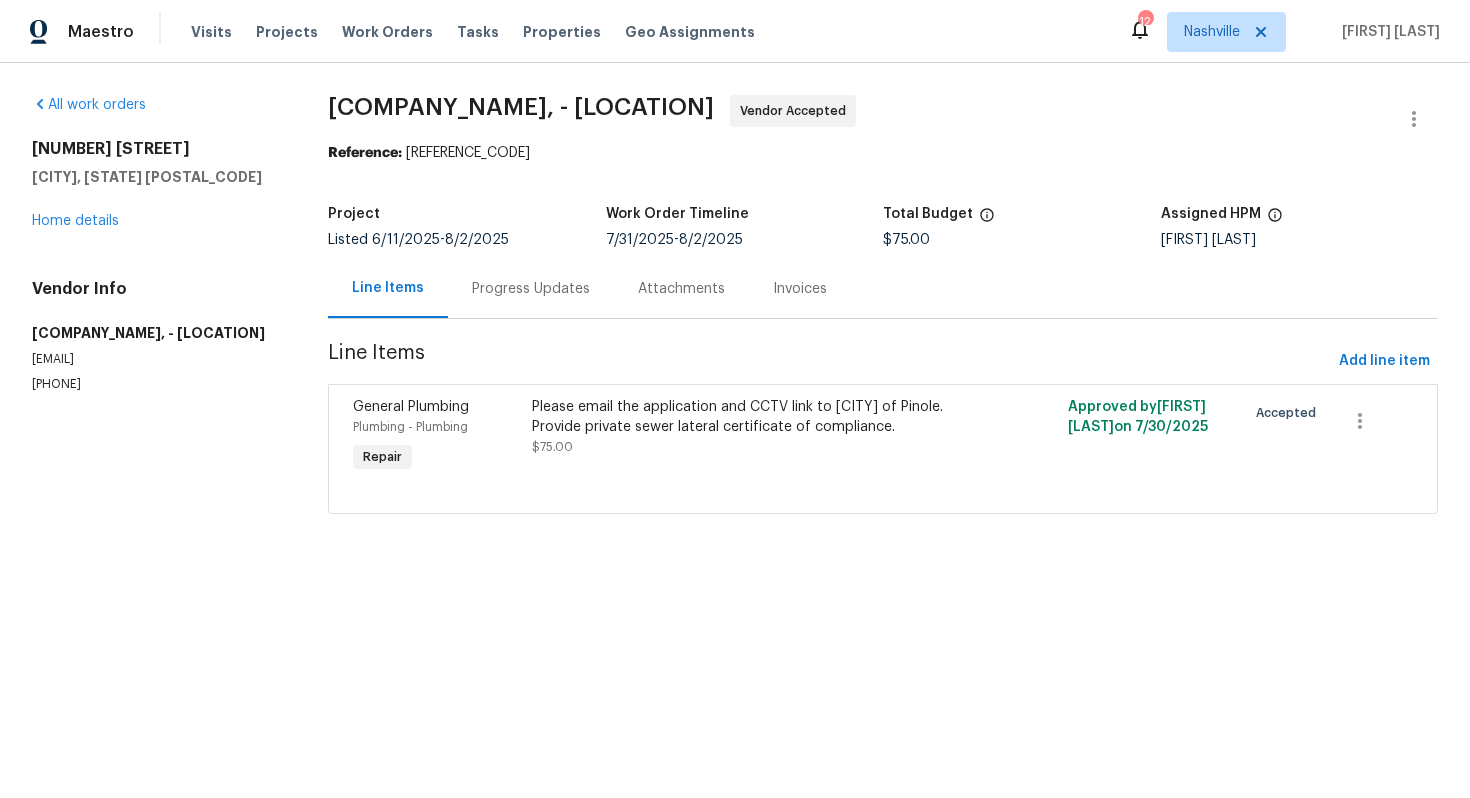 click on "Maestro Visits Projects Work Orders Tasks Properties Geo Assignments 12 Nashville [FIRST] [LAST] All work orders [NUMBER] [STREET] [CITY], [STATE] [POSTAL_CODE] Home details Vendor Info [COMPANY_NAME], - [LOCATION] [EMAIL] [PHONE] [COMPANY_NAME], - [LOCATION] Vendor Accepted Reference:   [REFERENCE_CODE] Project Listed   [DATE]  -  [DATE] Work Order Timeline [DATE]  -  [DATE] Total Budget $75.00 Assigned HPM [FIRST] [LAST] Line Items Progress Updates Attachments Invoices Line Items Add line item General Plumbing Plumbing - Plumbing Repair $75.00 Approved by  [FIRST] [LAST]  on   [DATE] Accepted
Edit Work Order 1 item | $ 75 Capability   General Contractor Type   Feedback Work Order Manager   [FIRST] [LAST] Assign Trade Partner   [COMPANY_NAME], - [LOCATION] Linked Cases There  are   15  case s  for this home   Feedback on [NUMBER] [STREET], [CITY], [STATE] ​ Work Start Date   [DATE] Work End Date" at bounding box center [735, 285] 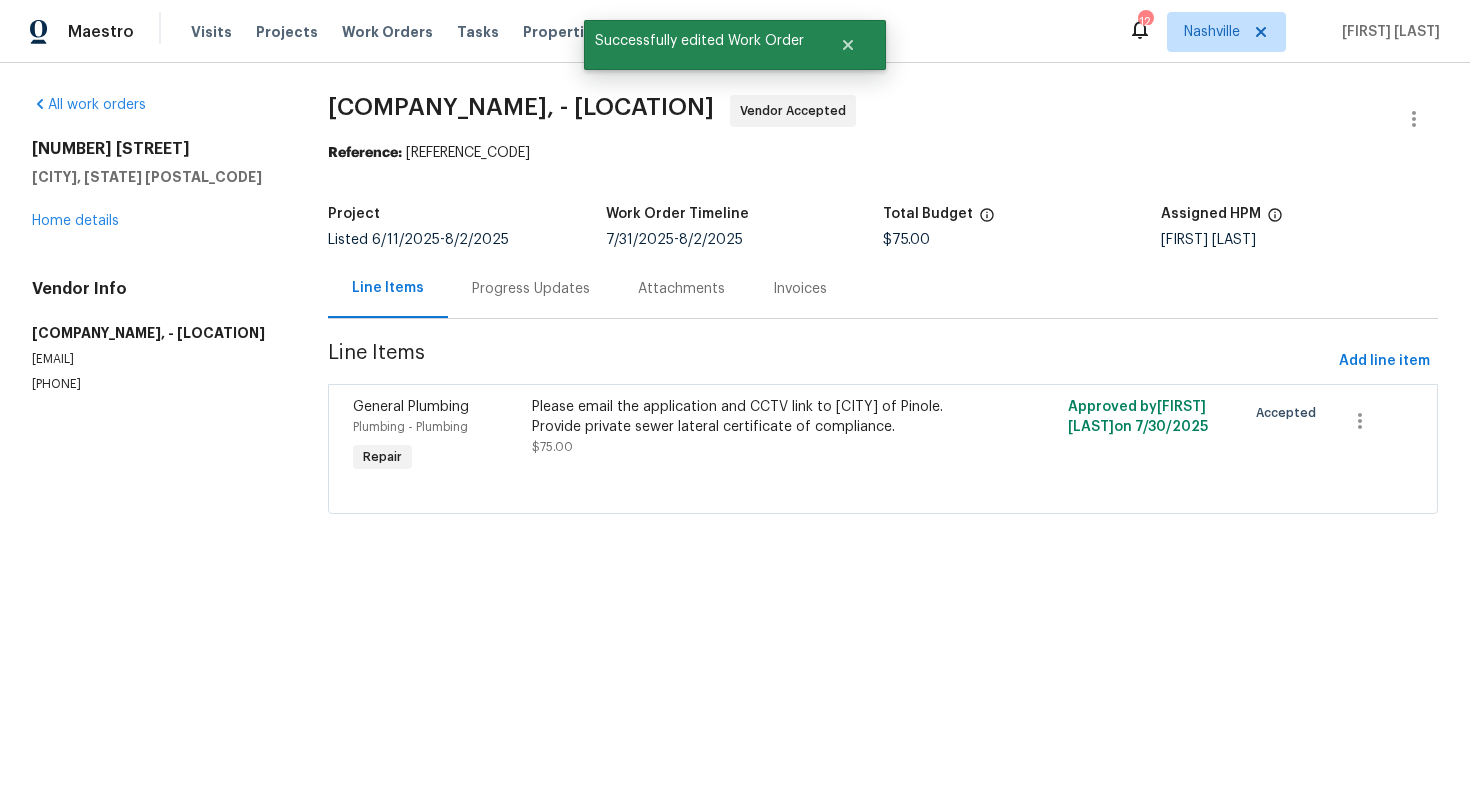 click on "Progress Updates" at bounding box center [531, 289] 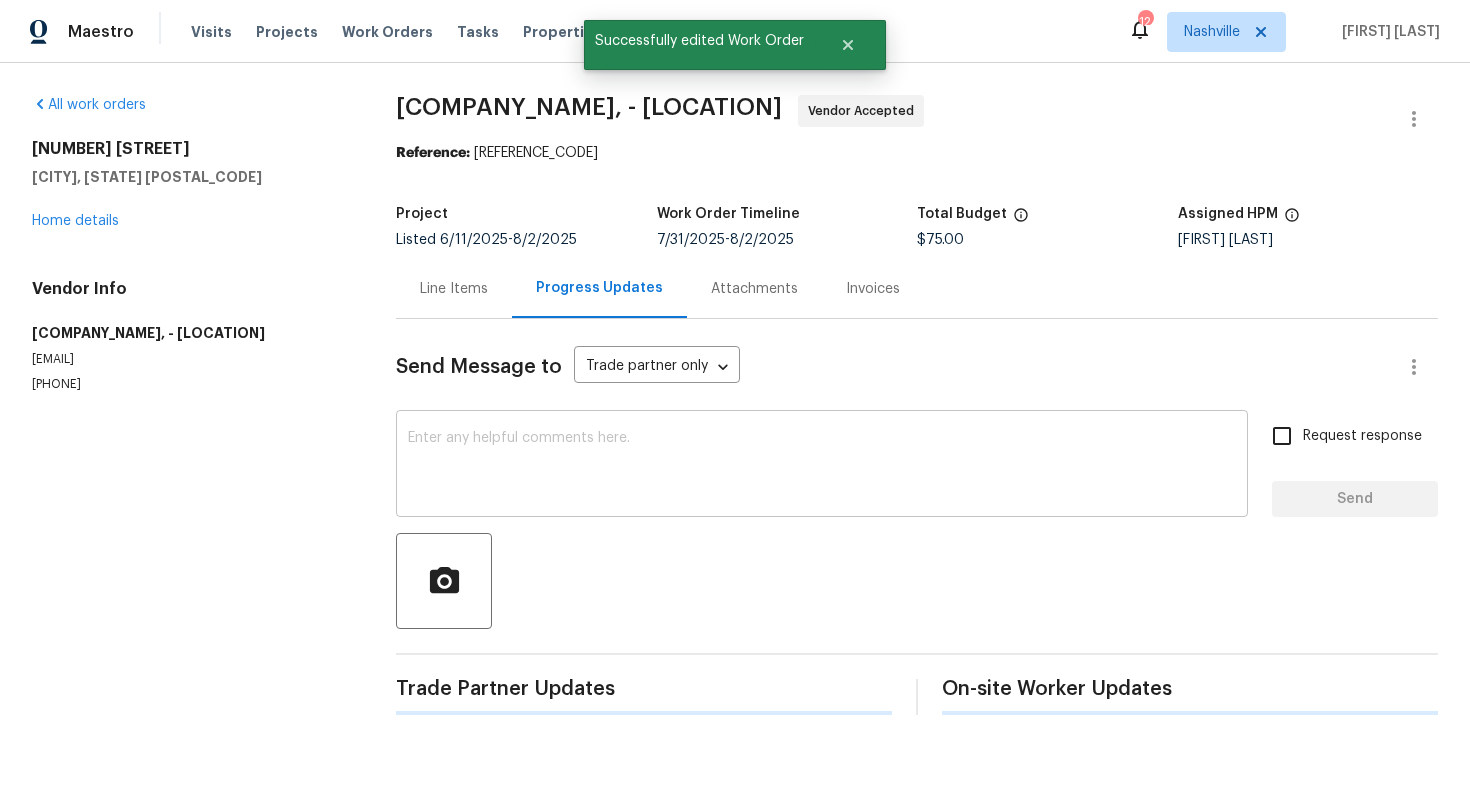 click on "x ​" at bounding box center (822, 466) 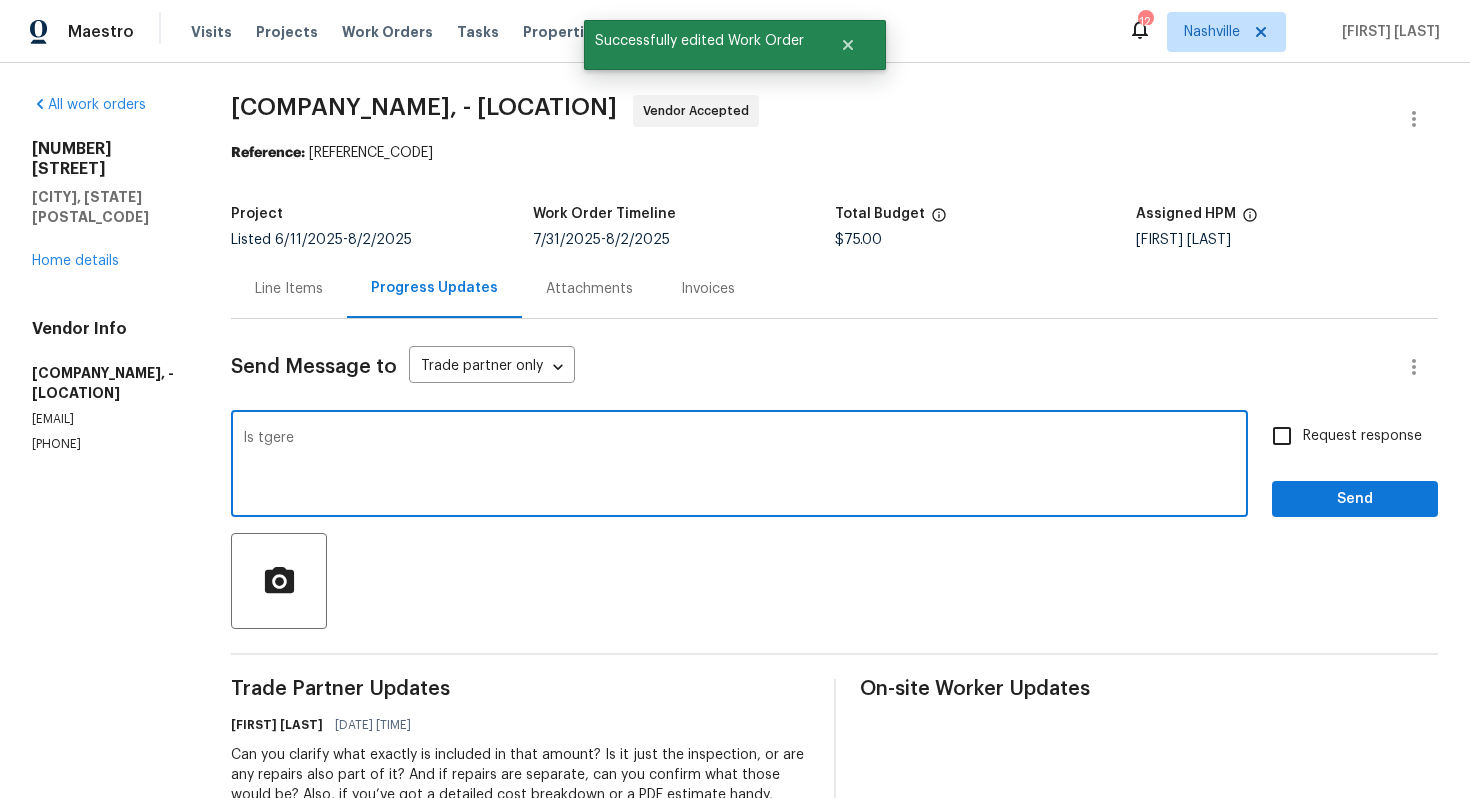type on "Is tgere a" 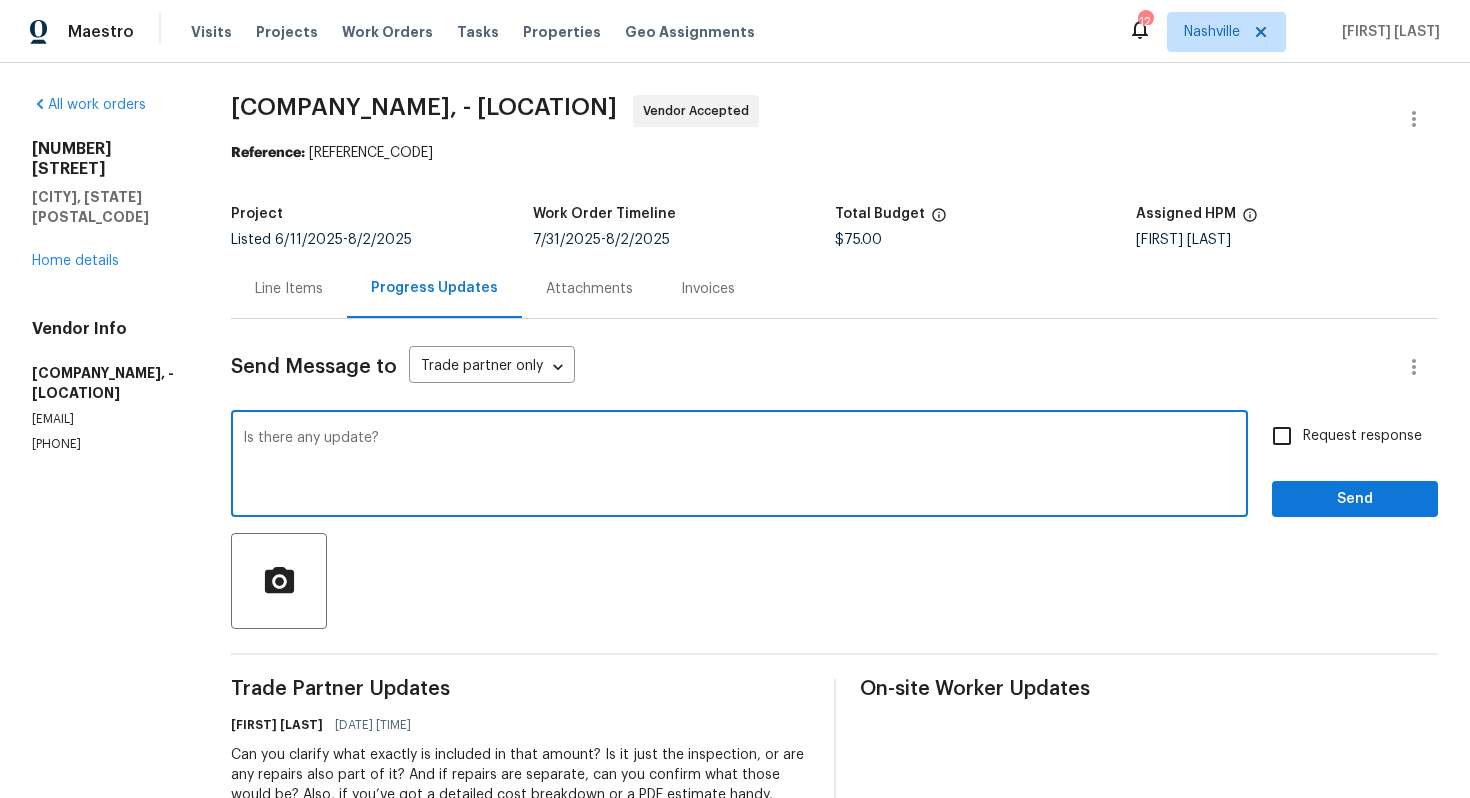 type on "Is there any update?" 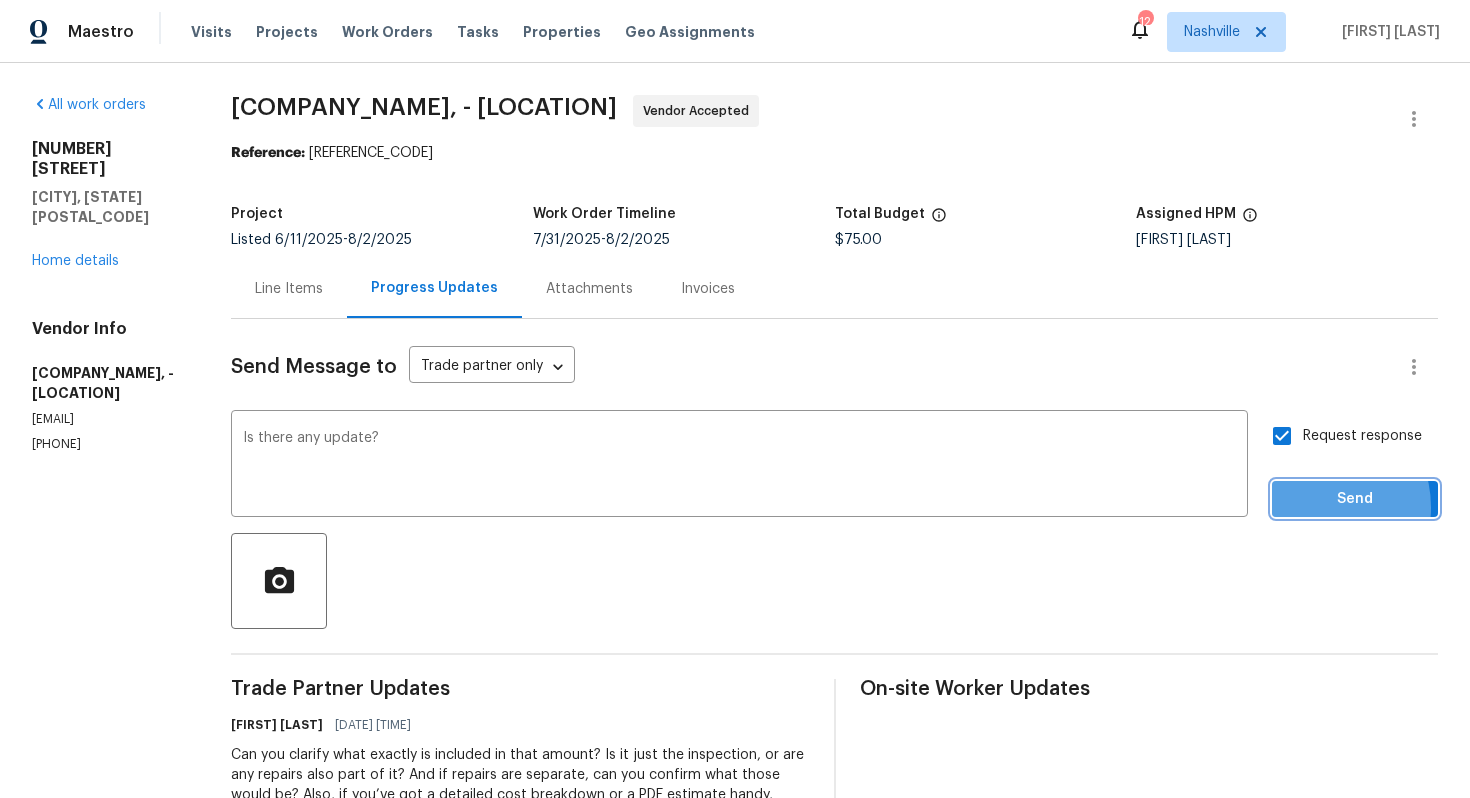 click on "Send" at bounding box center (1355, 499) 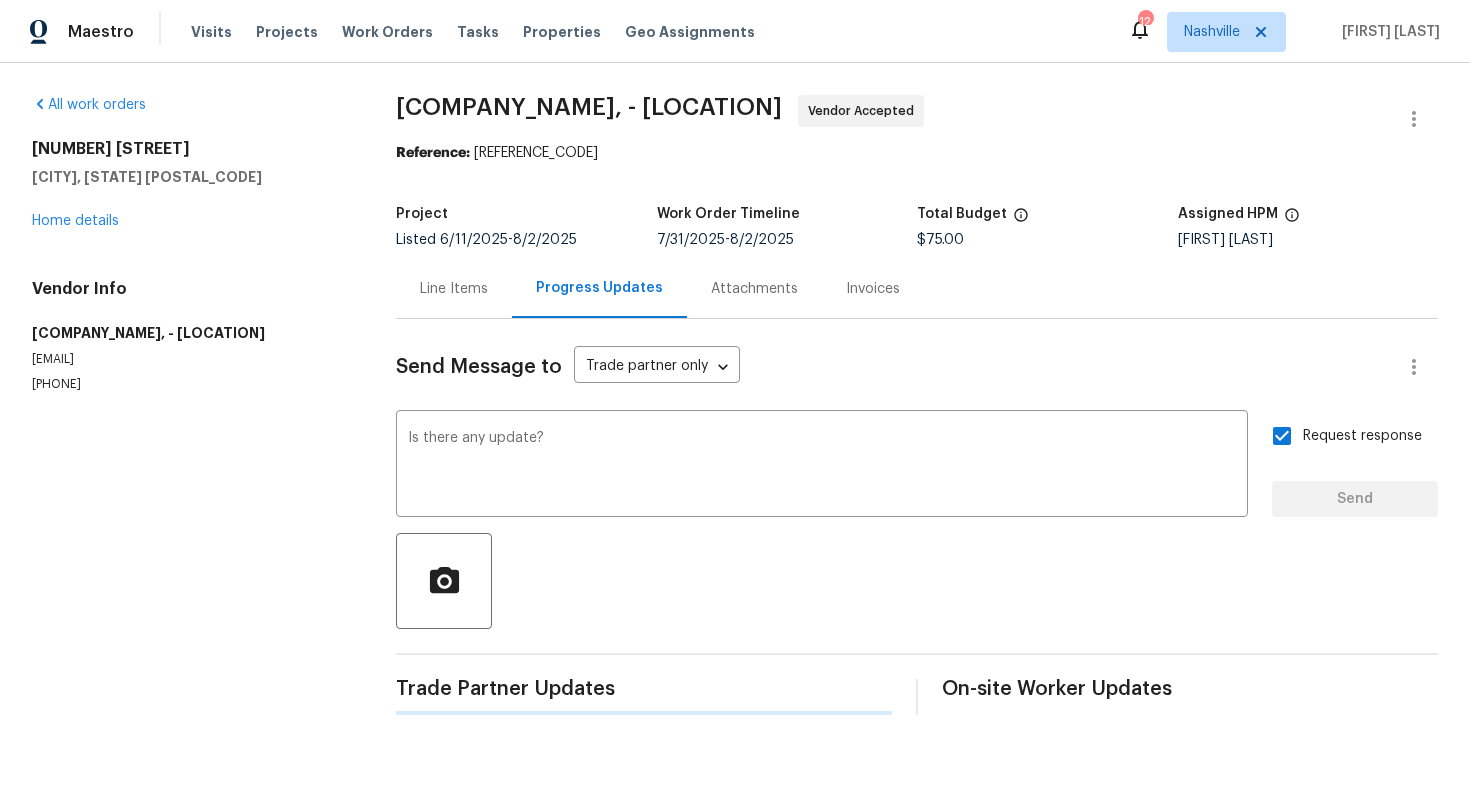 type 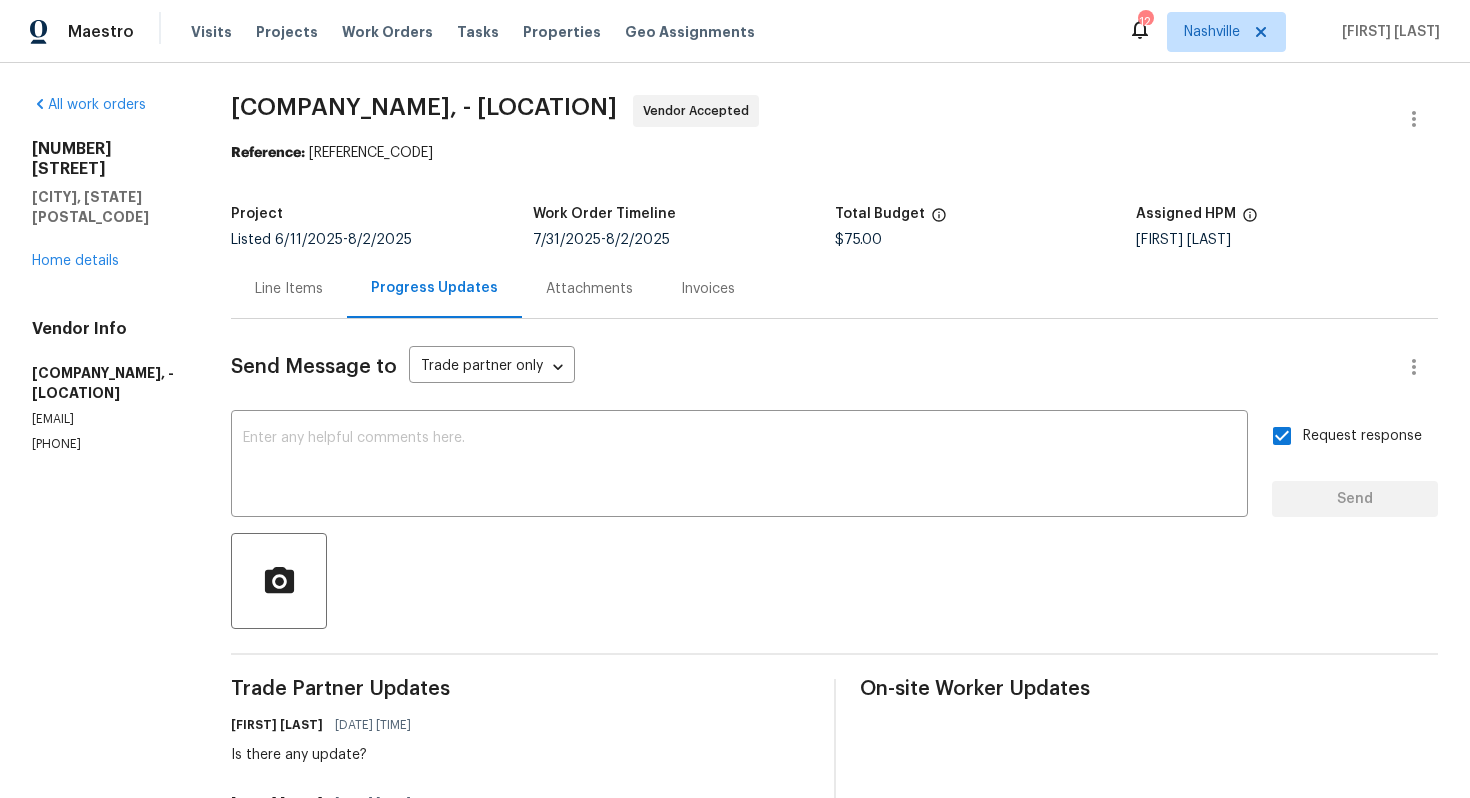 click on "[DATE]  -  [DATE]" at bounding box center (684, 240) 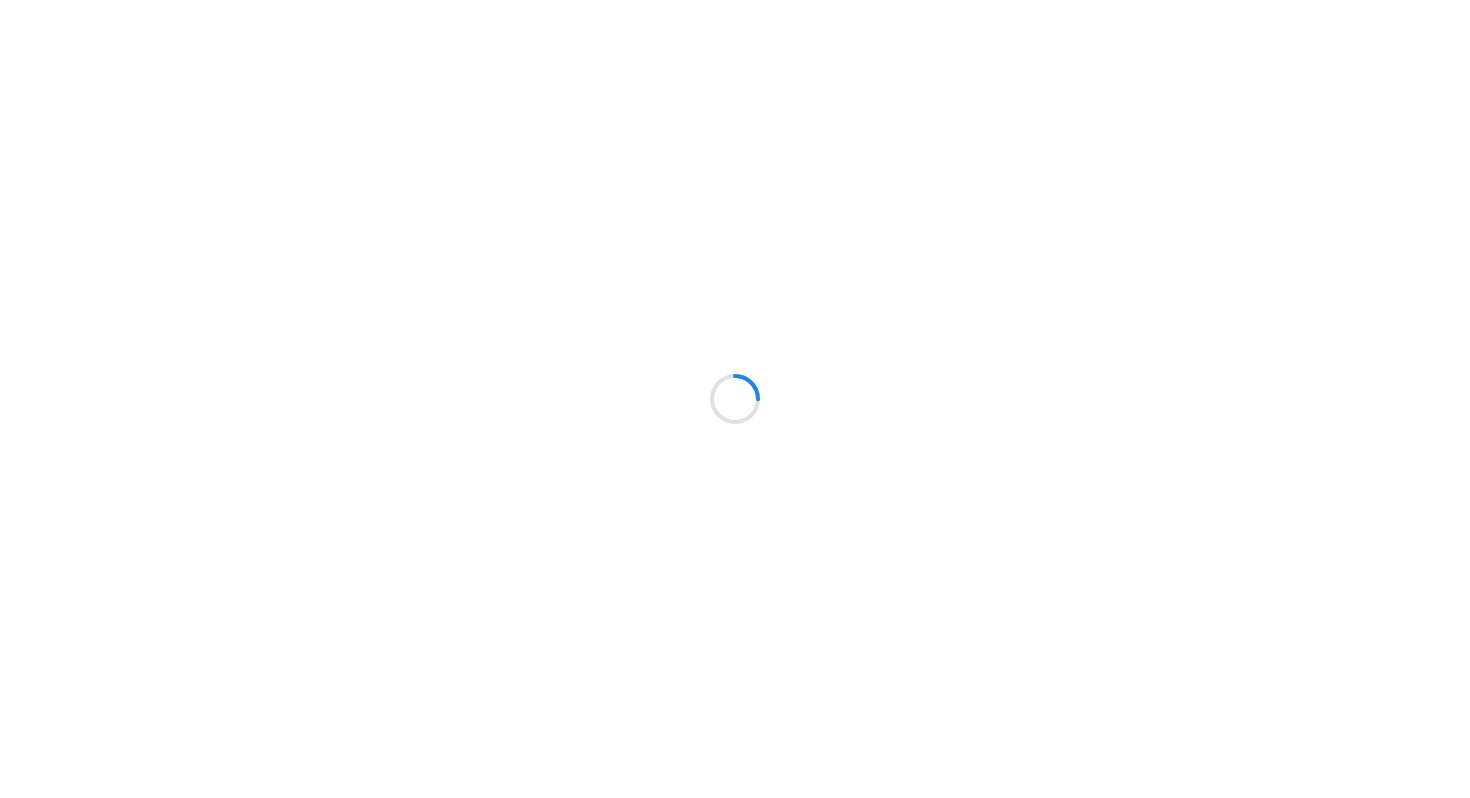 scroll, scrollTop: 0, scrollLeft: 0, axis: both 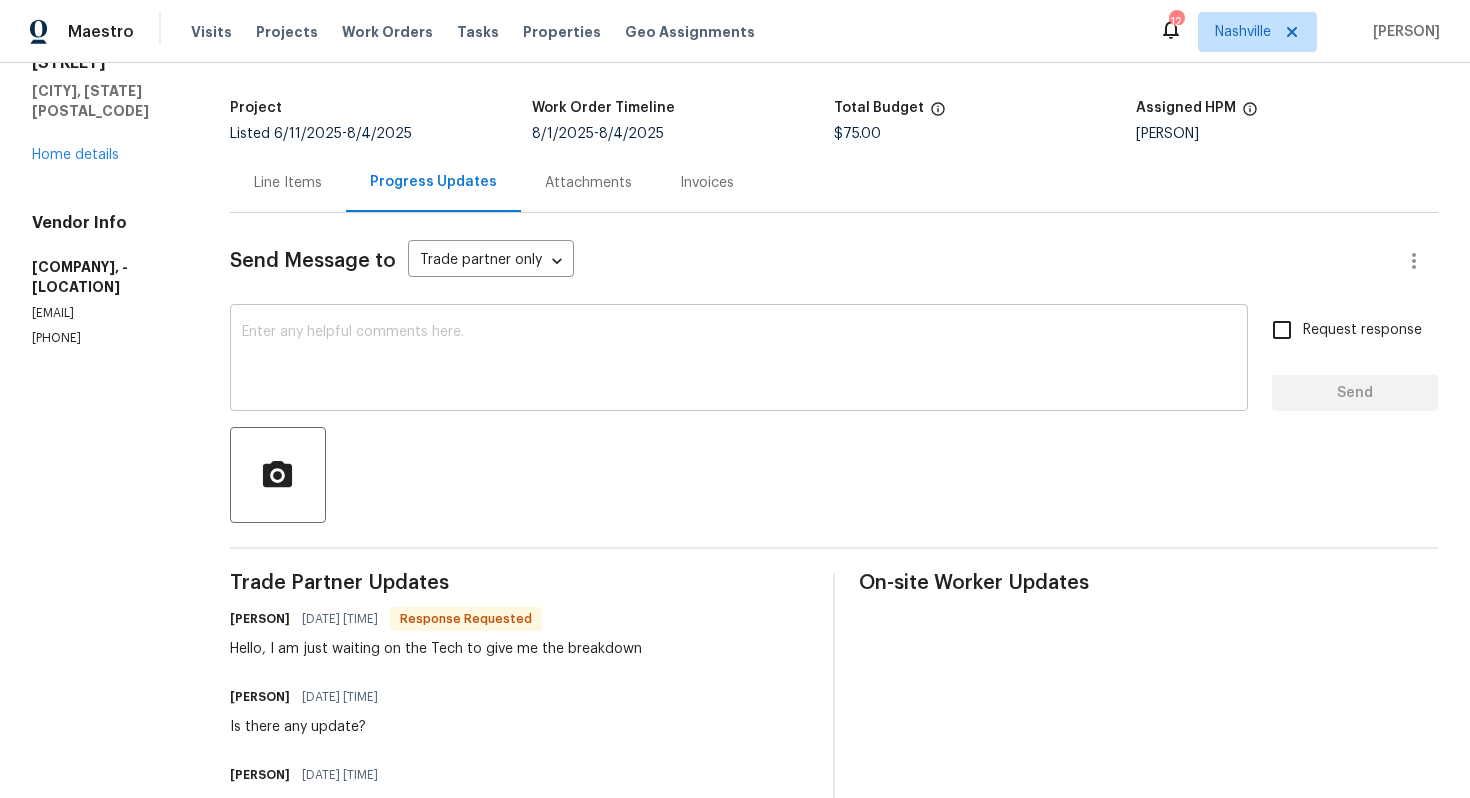 click on "x ​" at bounding box center (739, 360) 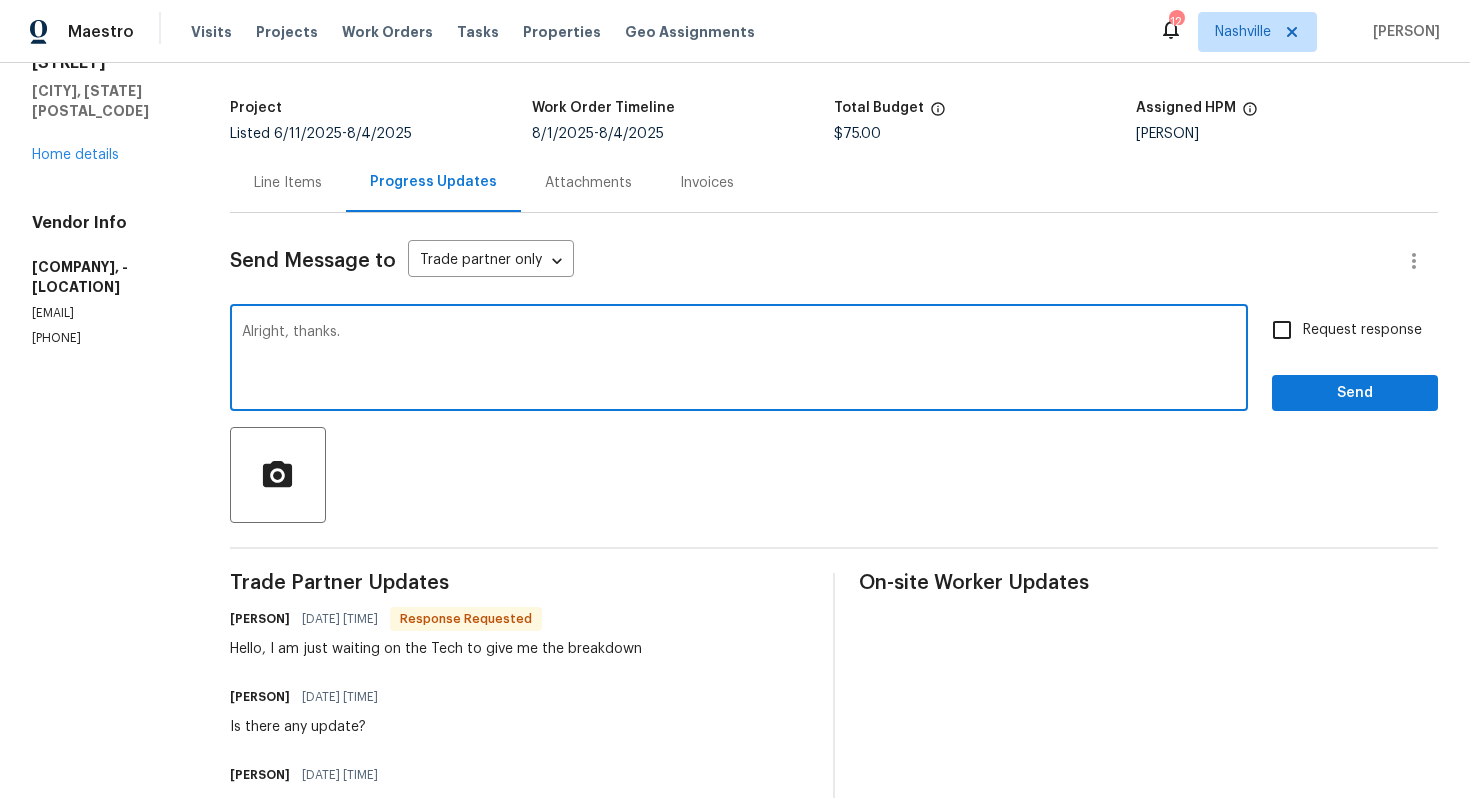 type on "Alright, thanks." 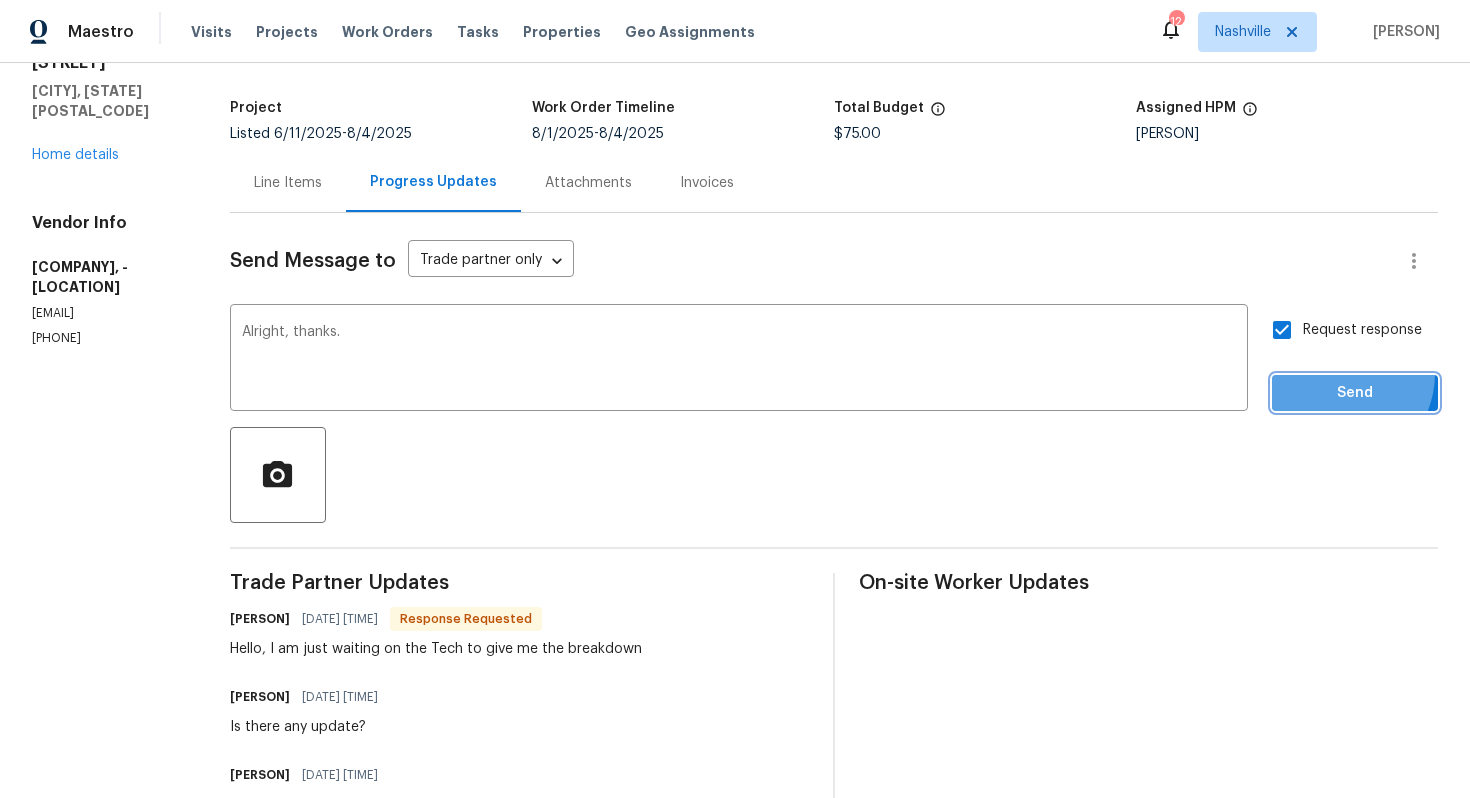 click on "Send" at bounding box center [1355, 393] 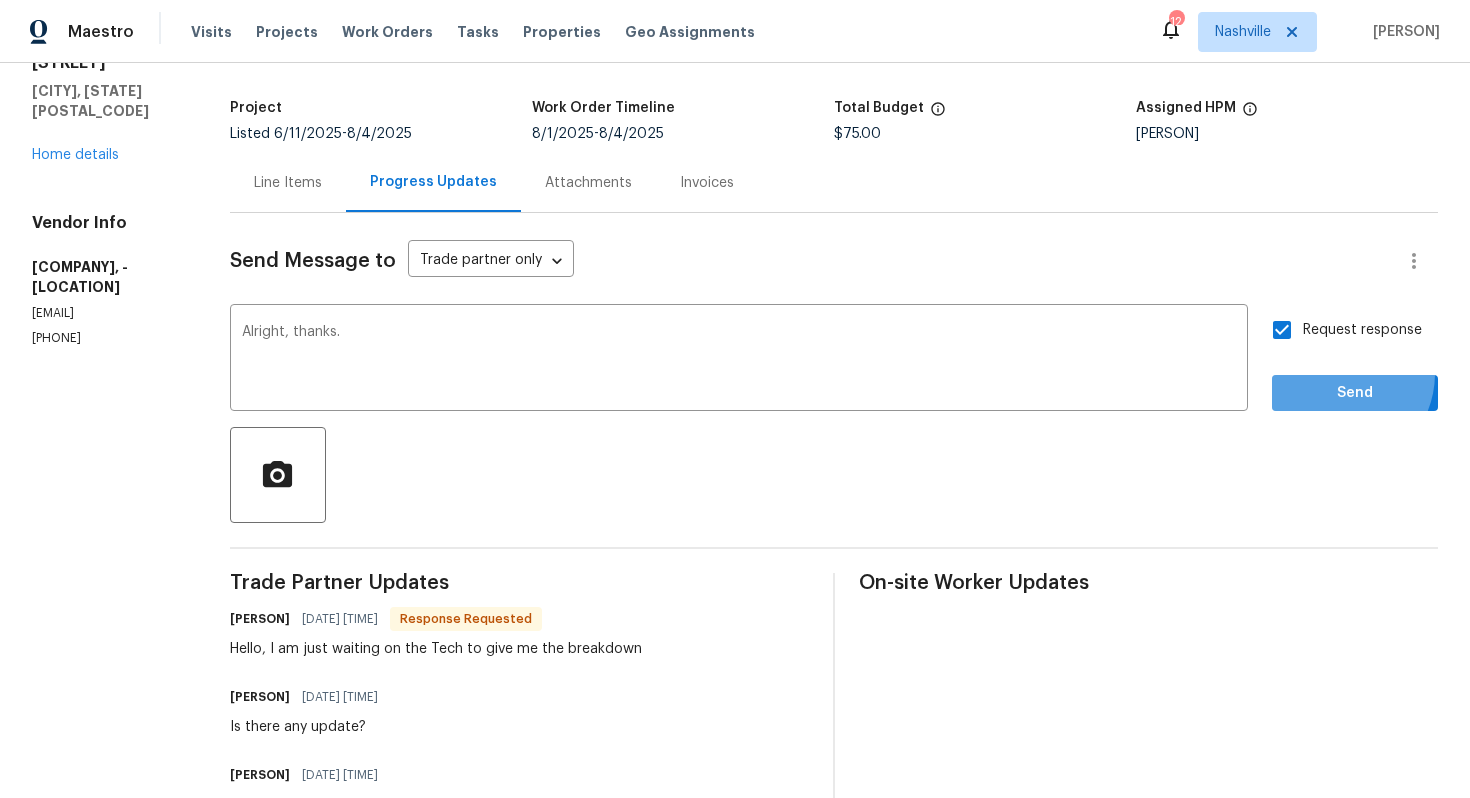 scroll, scrollTop: 0, scrollLeft: 0, axis: both 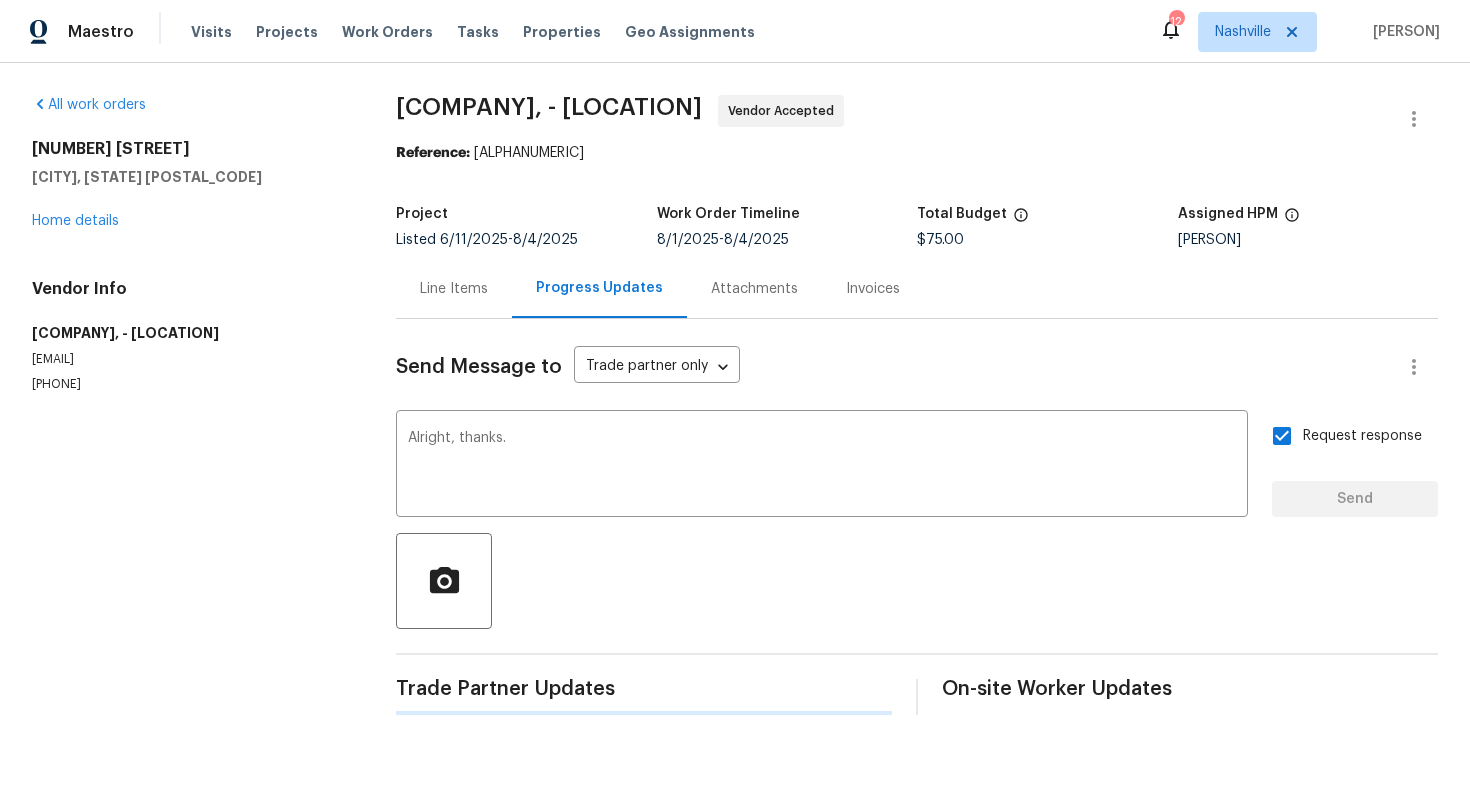 type 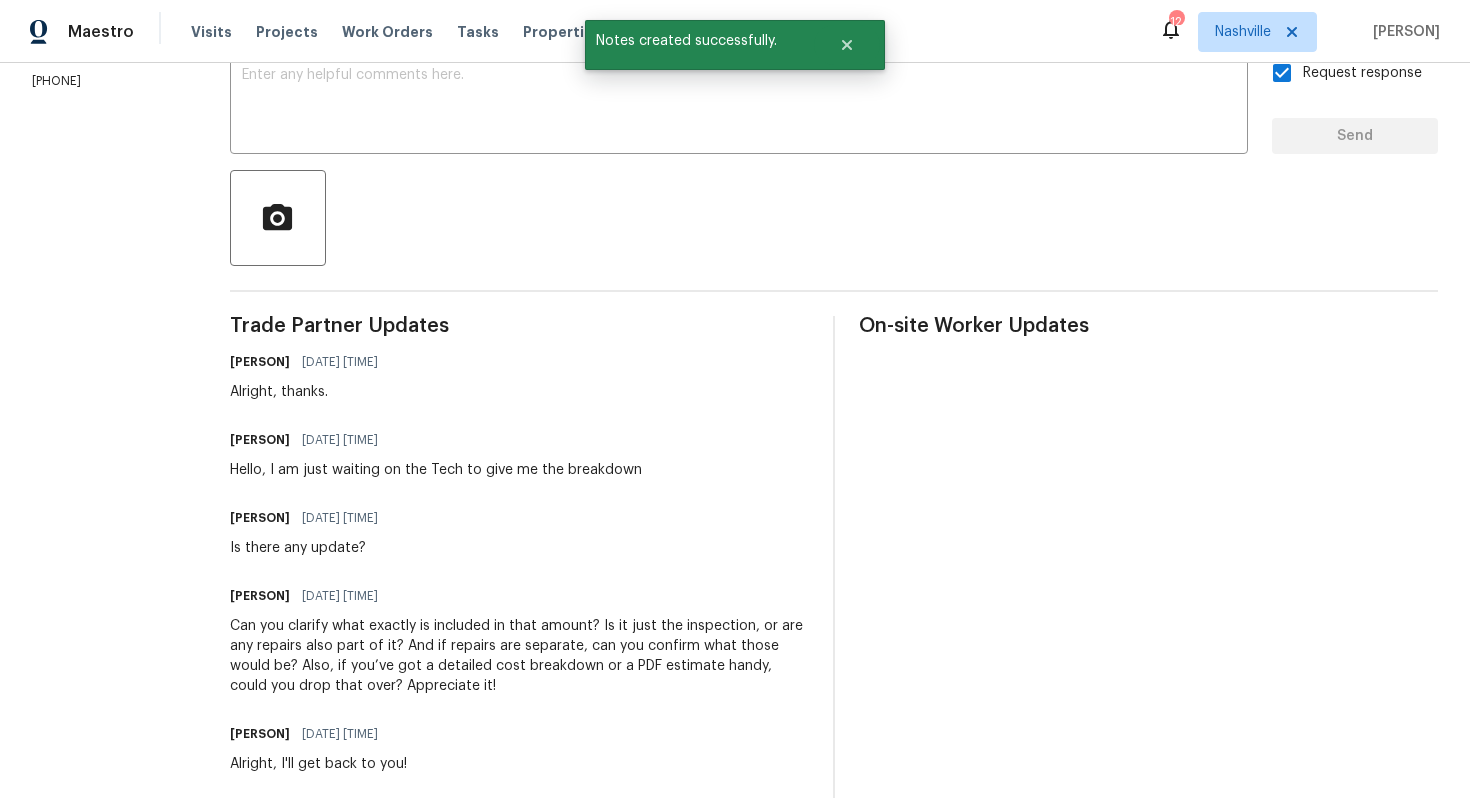 scroll, scrollTop: 364, scrollLeft: 0, axis: vertical 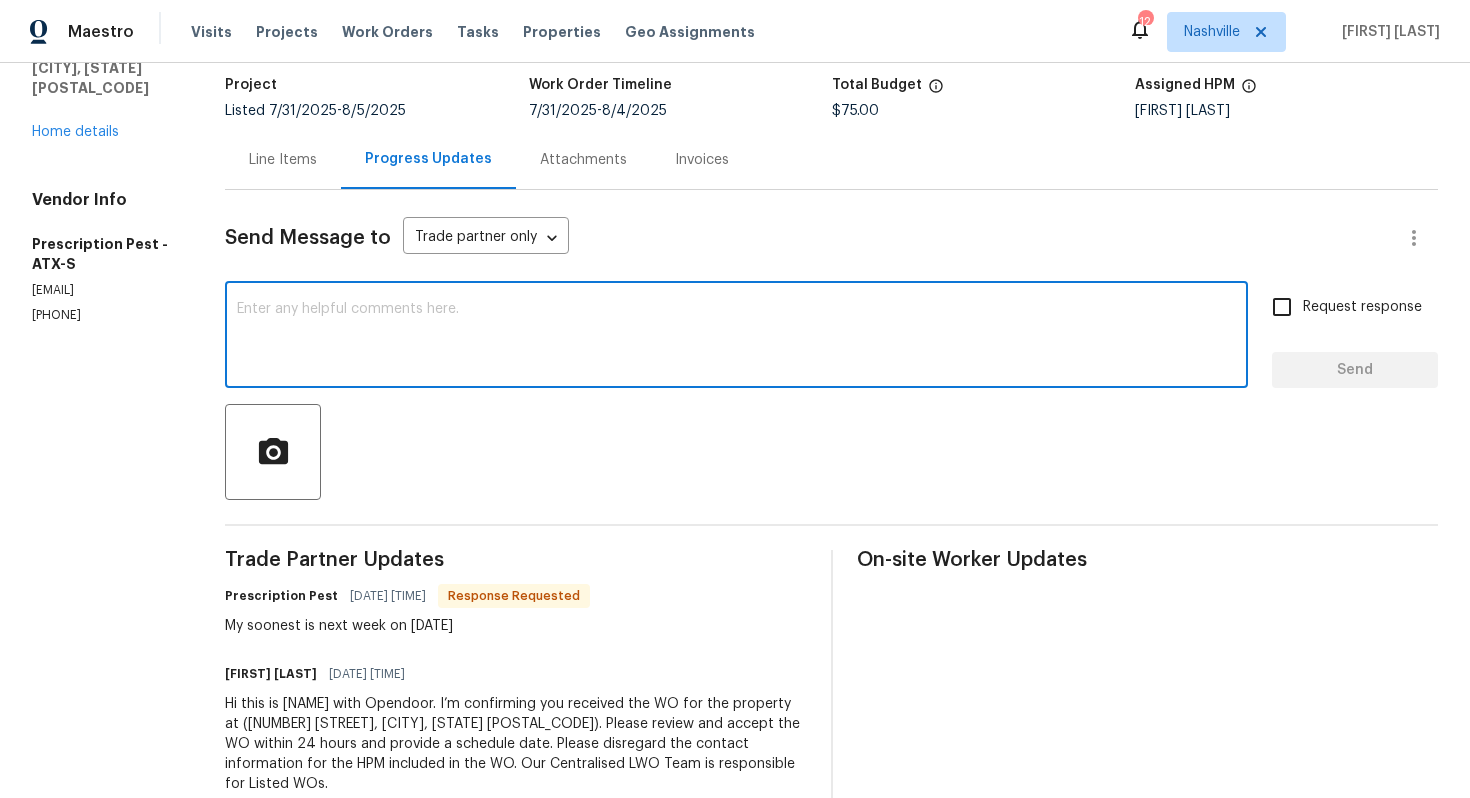 click at bounding box center [736, 337] 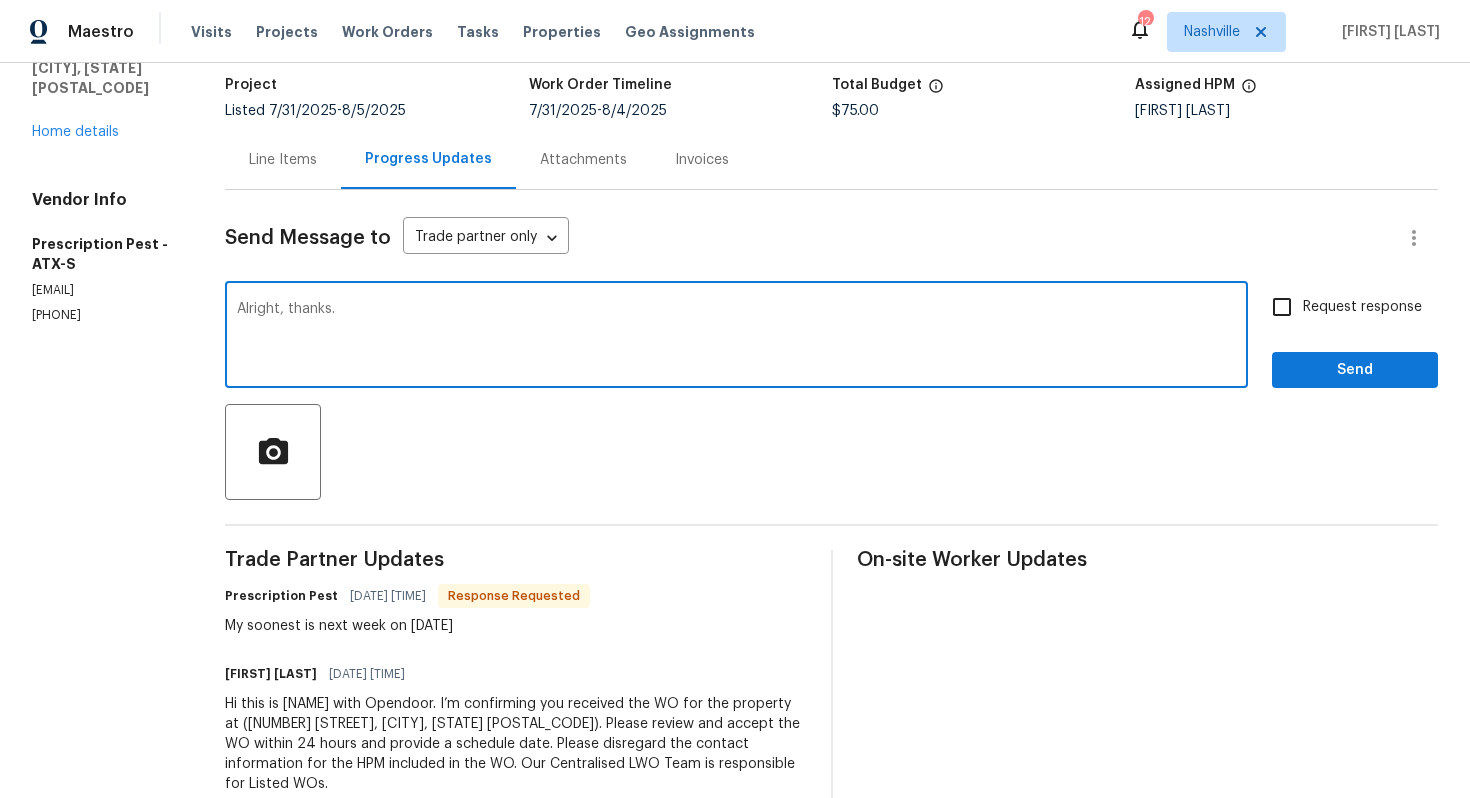 type on "Alright, thanks." 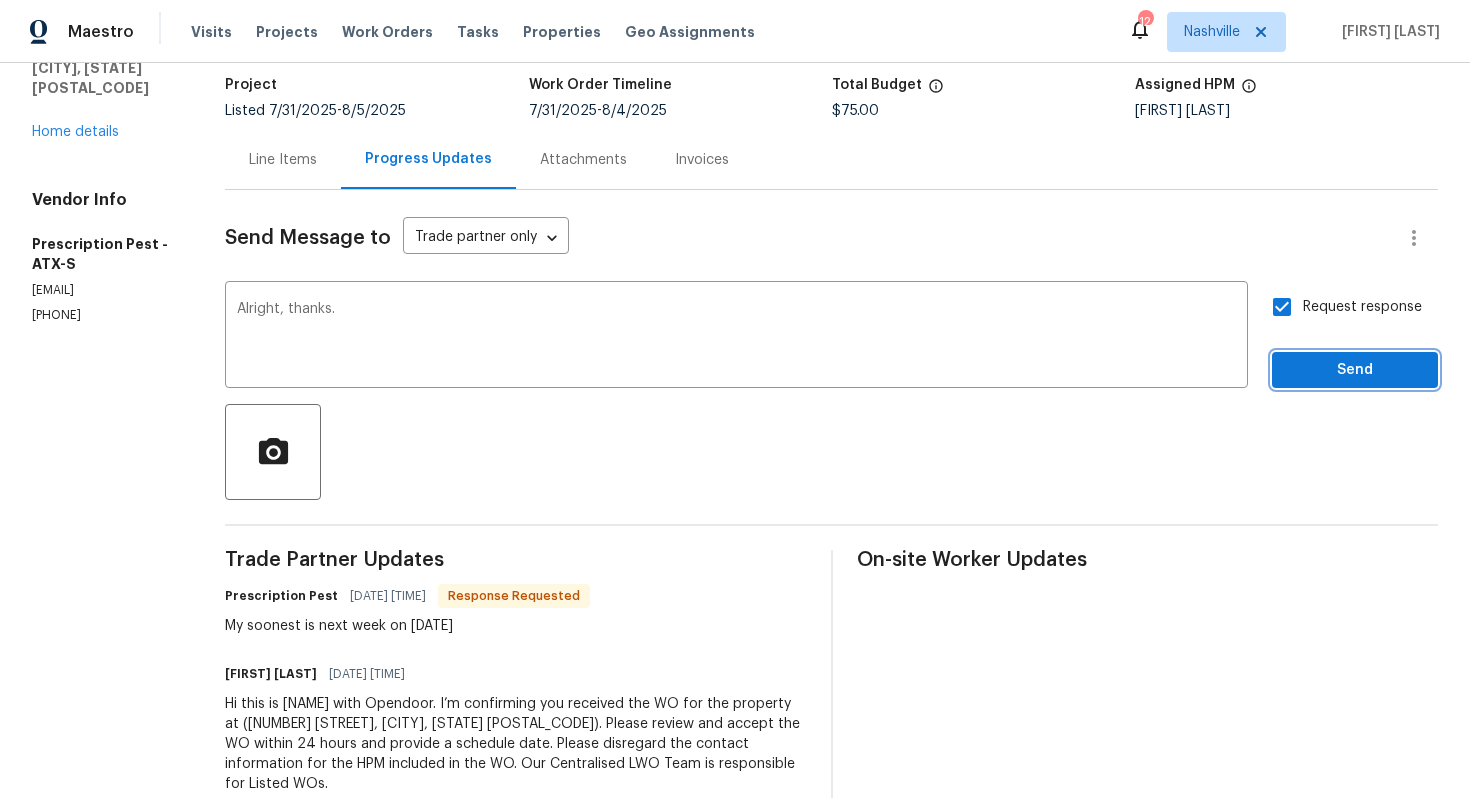 click on "Send" at bounding box center (1355, 370) 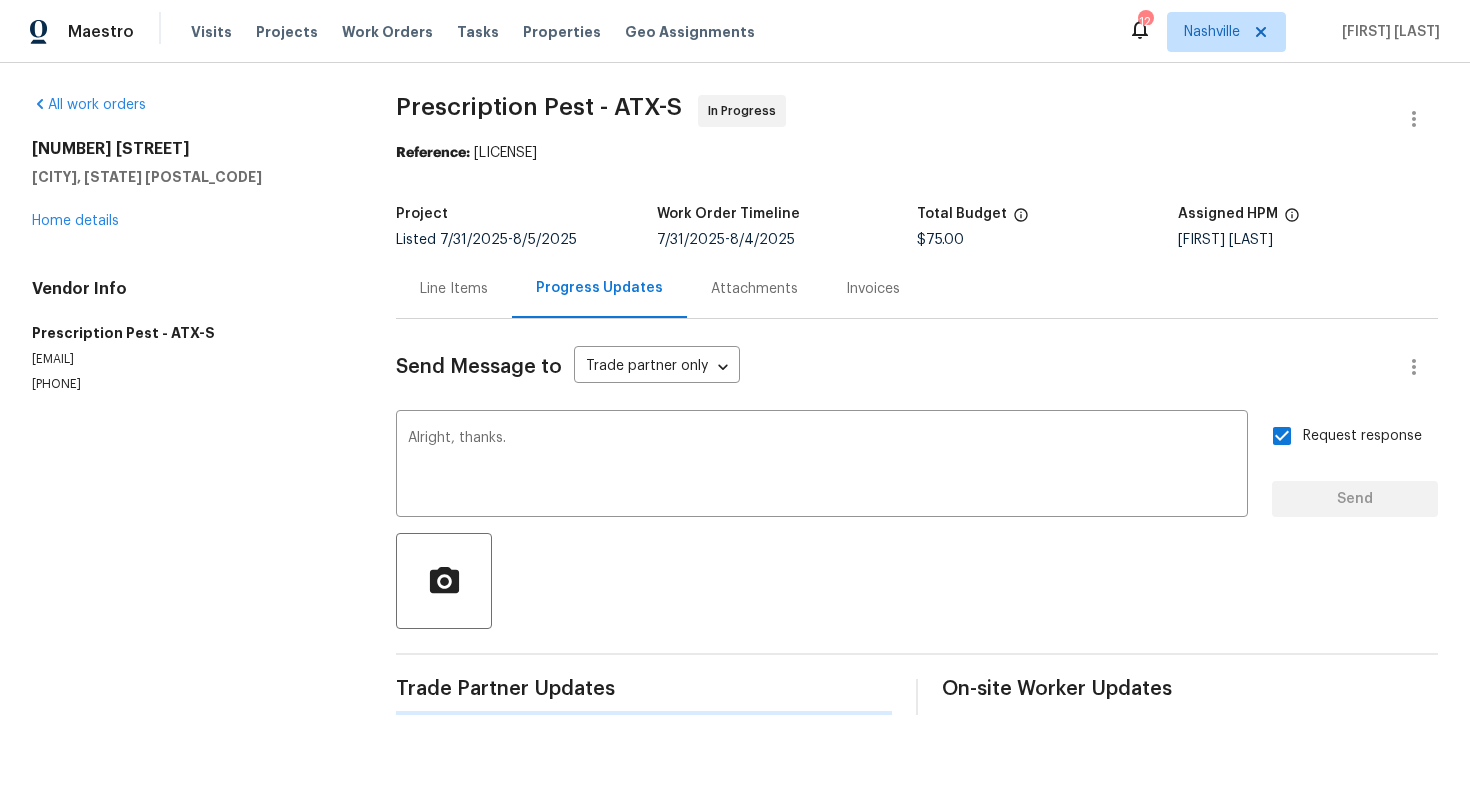 scroll, scrollTop: 0, scrollLeft: 0, axis: both 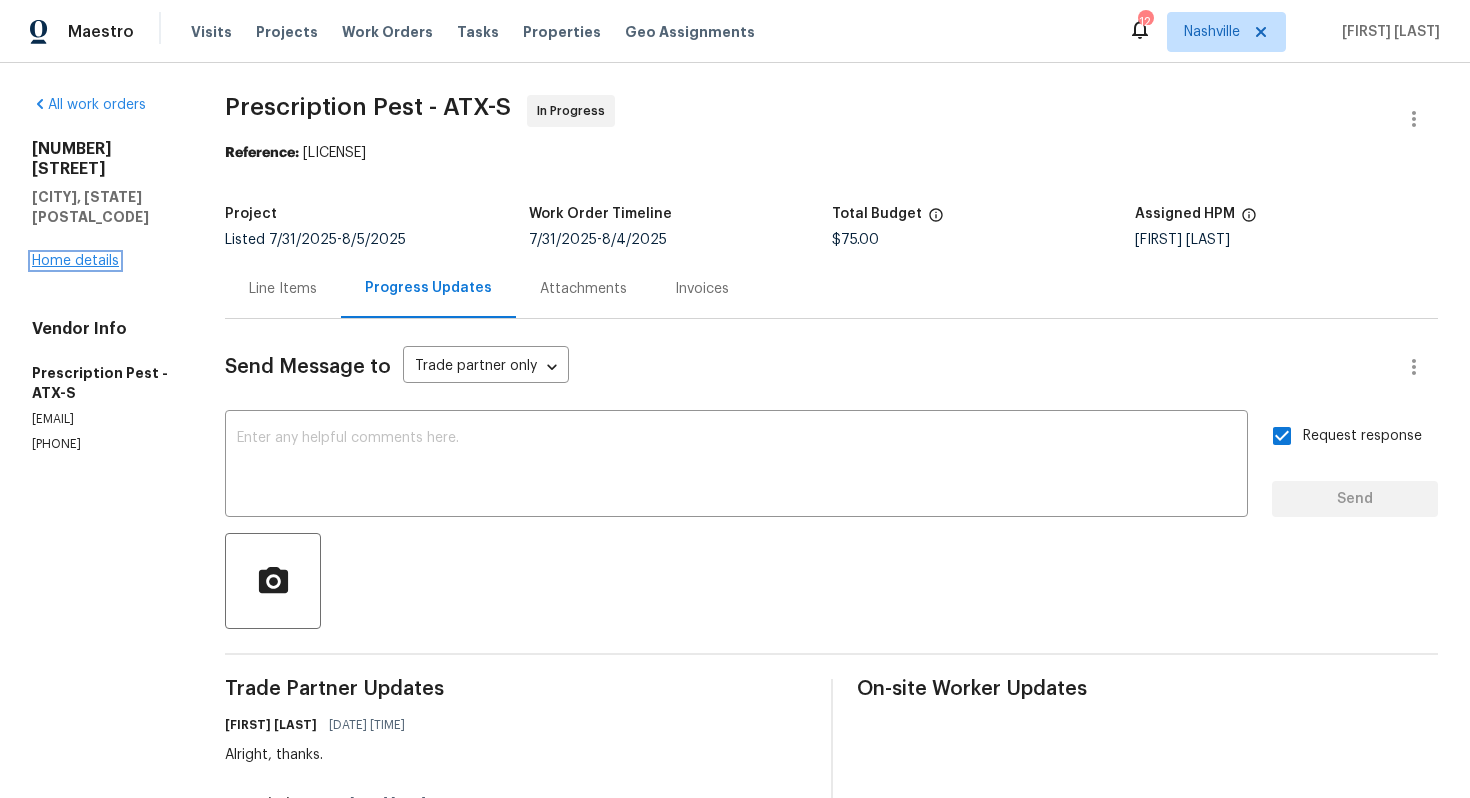 click on "Home details" at bounding box center [75, 261] 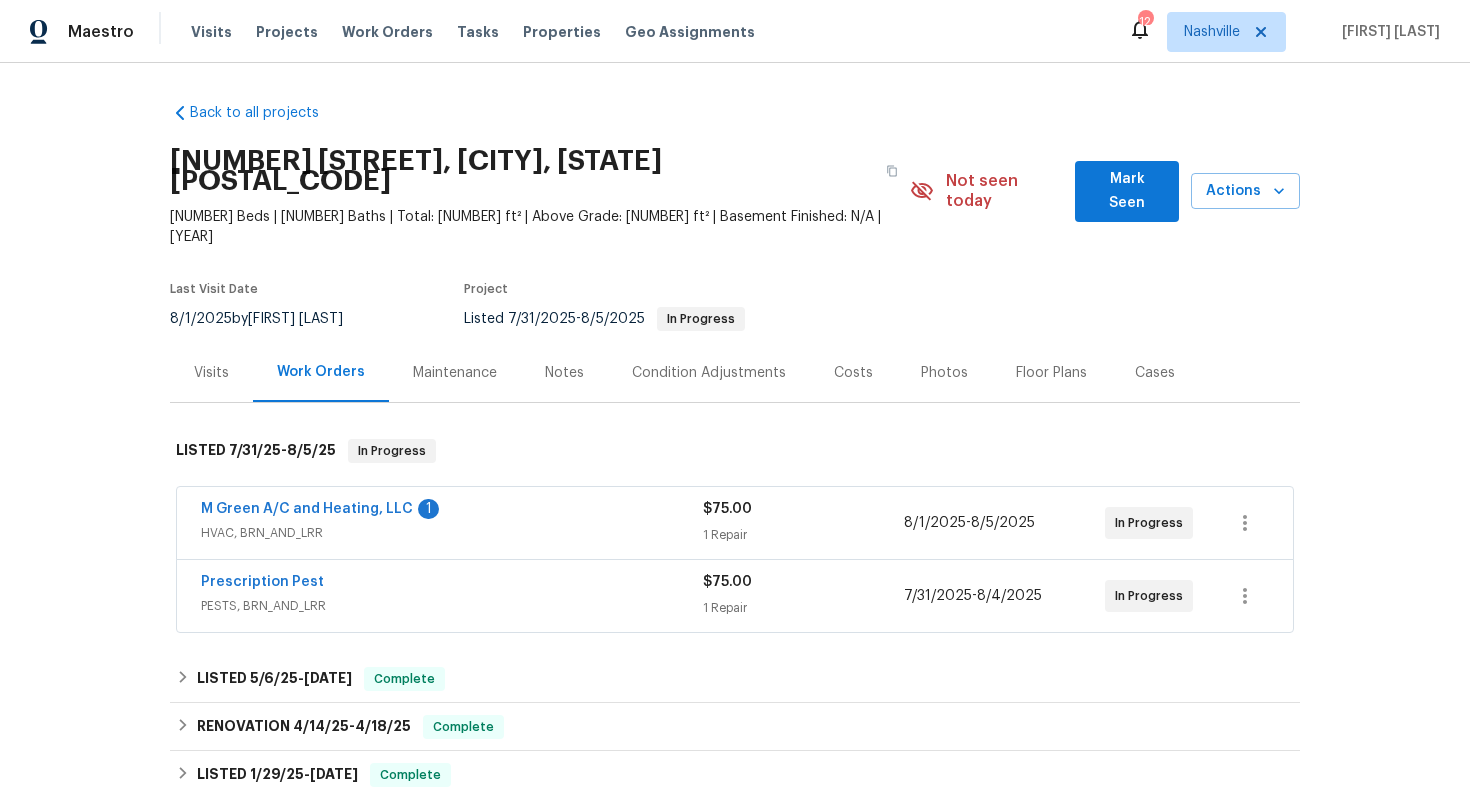 click on "HVAC, BRN_AND_LRR" at bounding box center (452, 533) 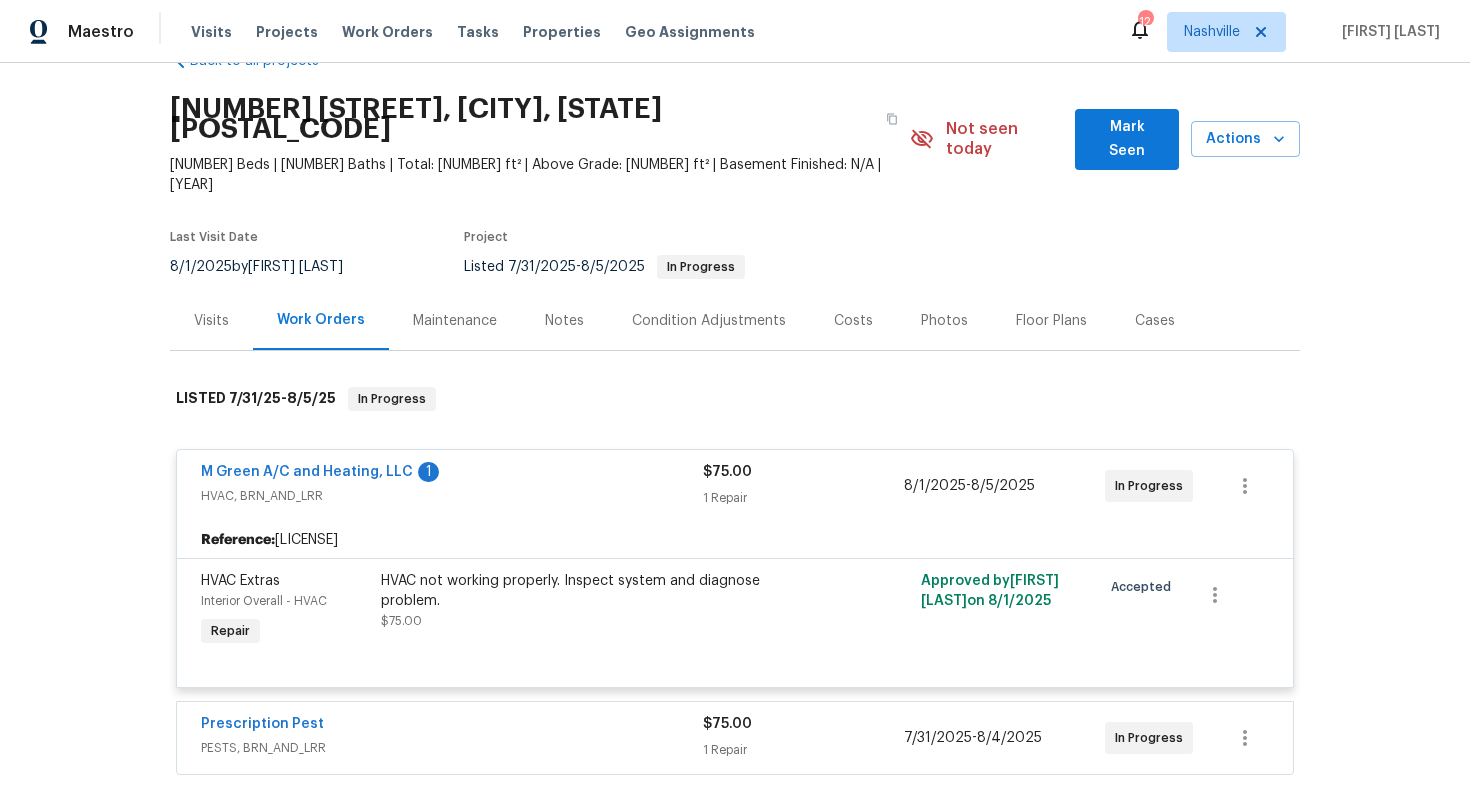 scroll, scrollTop: 63, scrollLeft: 0, axis: vertical 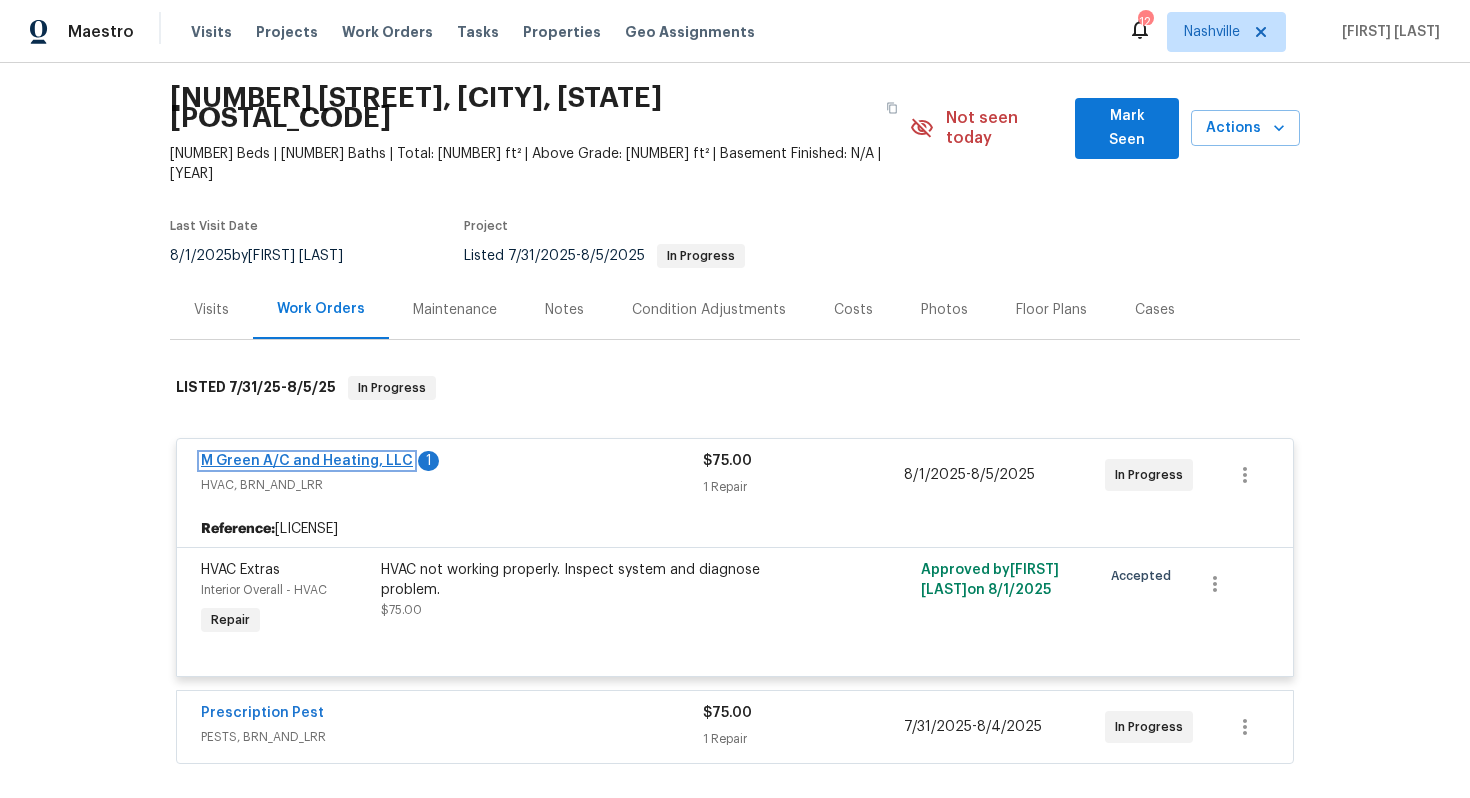 click on "M Green A/C and Heating, LLC" at bounding box center (307, 461) 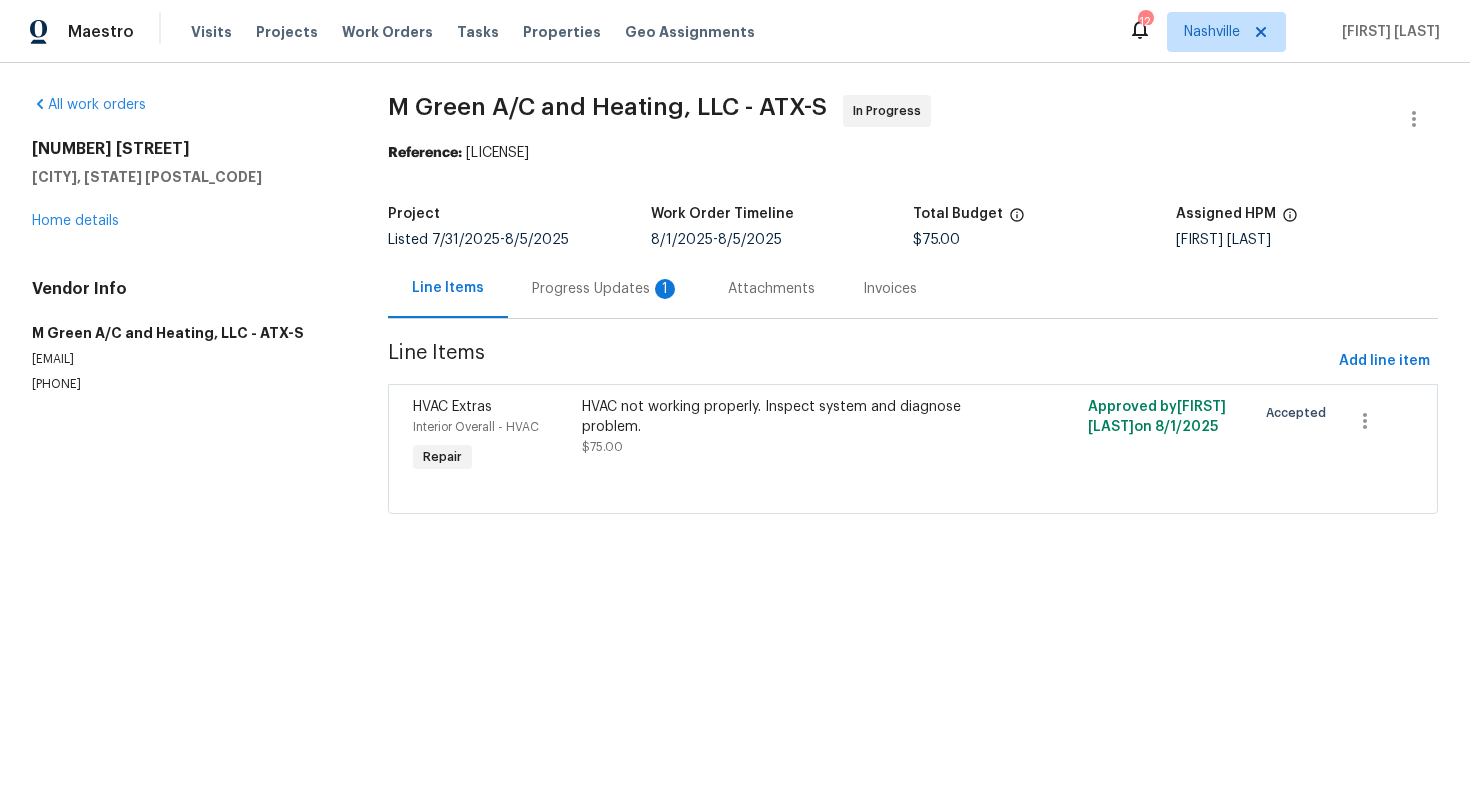 click on "Progress Updates 1" at bounding box center (606, 289) 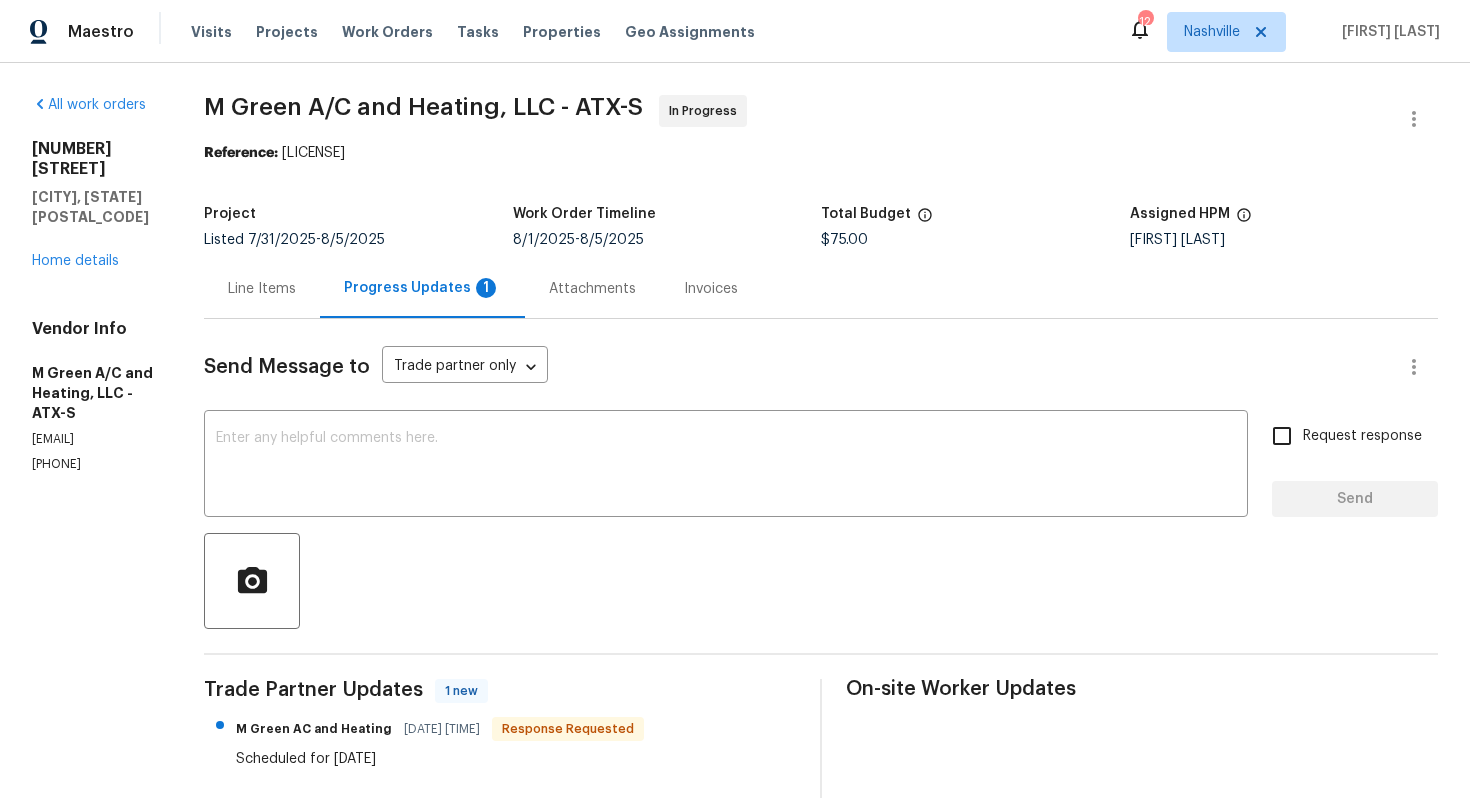 scroll, scrollTop: 169, scrollLeft: 0, axis: vertical 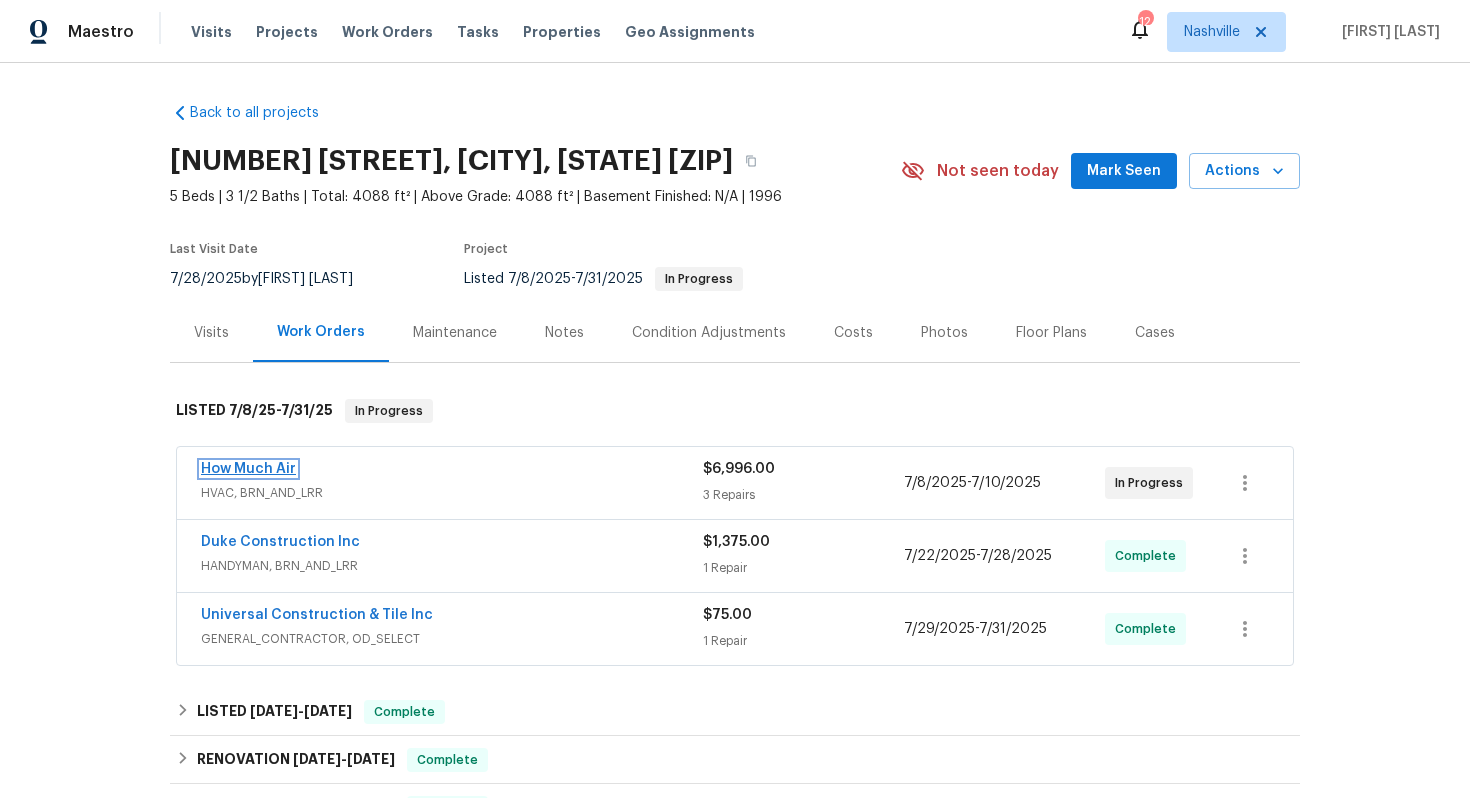 click on "How Much Air" at bounding box center [248, 469] 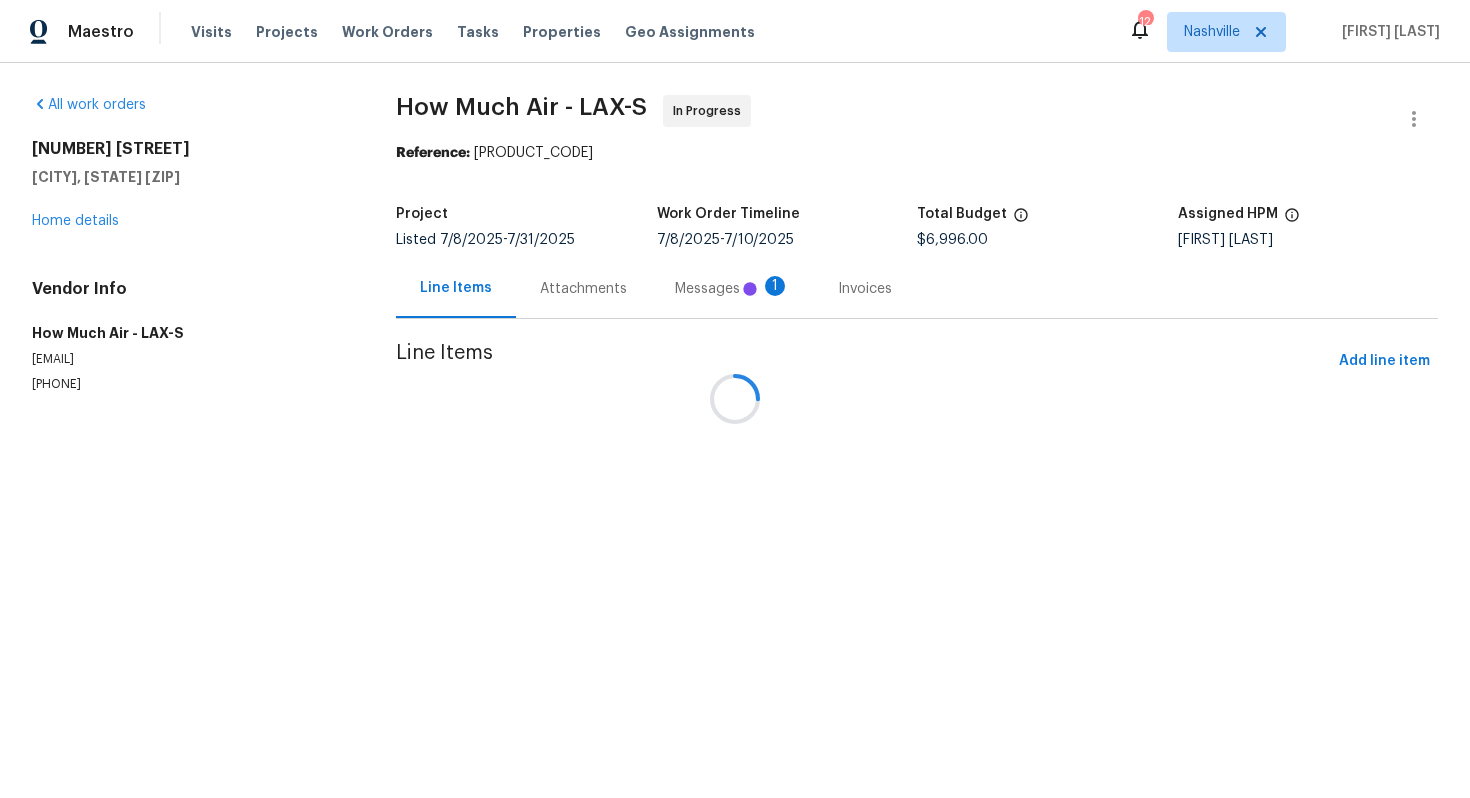 click at bounding box center [735, 399] 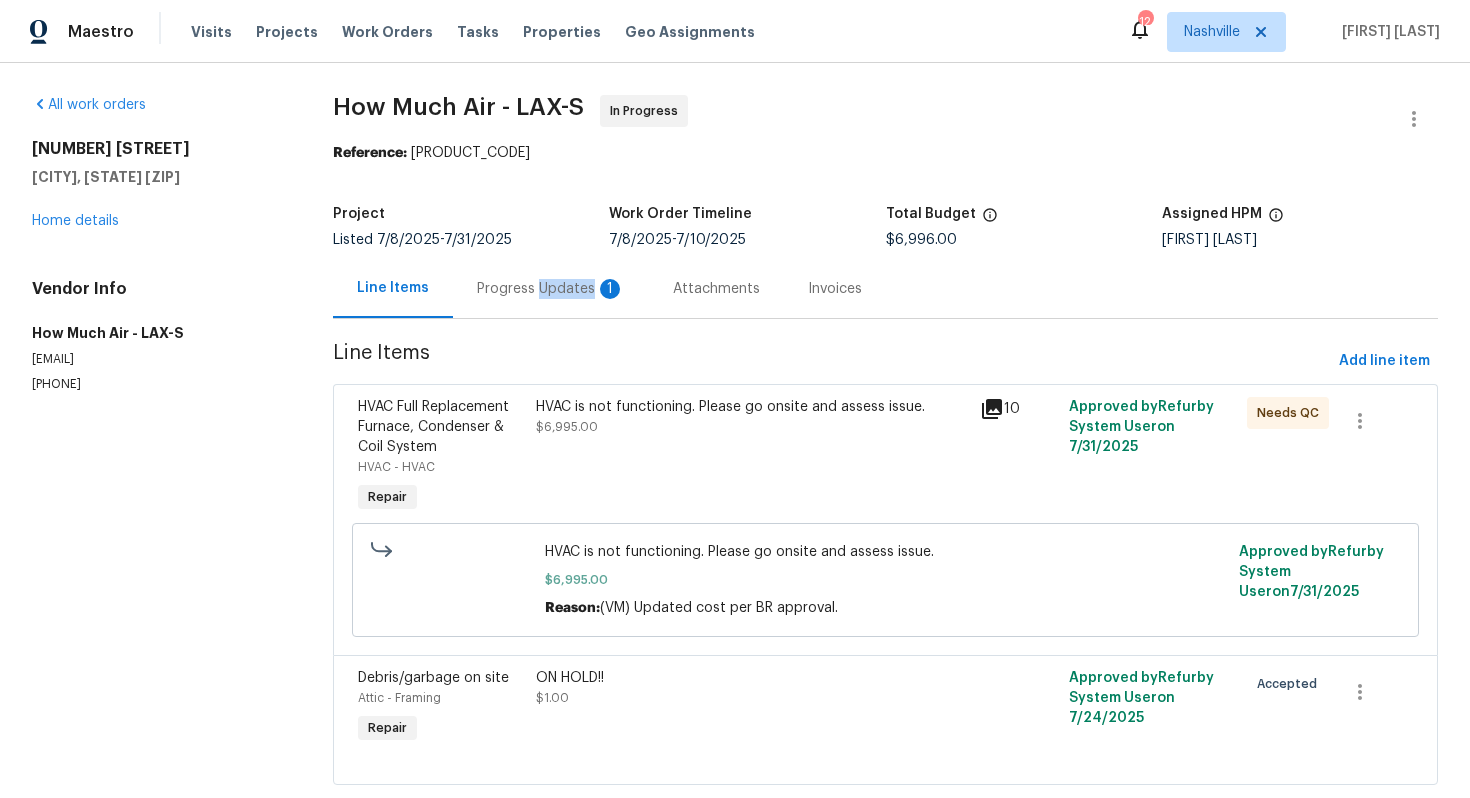 click on "Progress Updates 1" at bounding box center [551, 289] 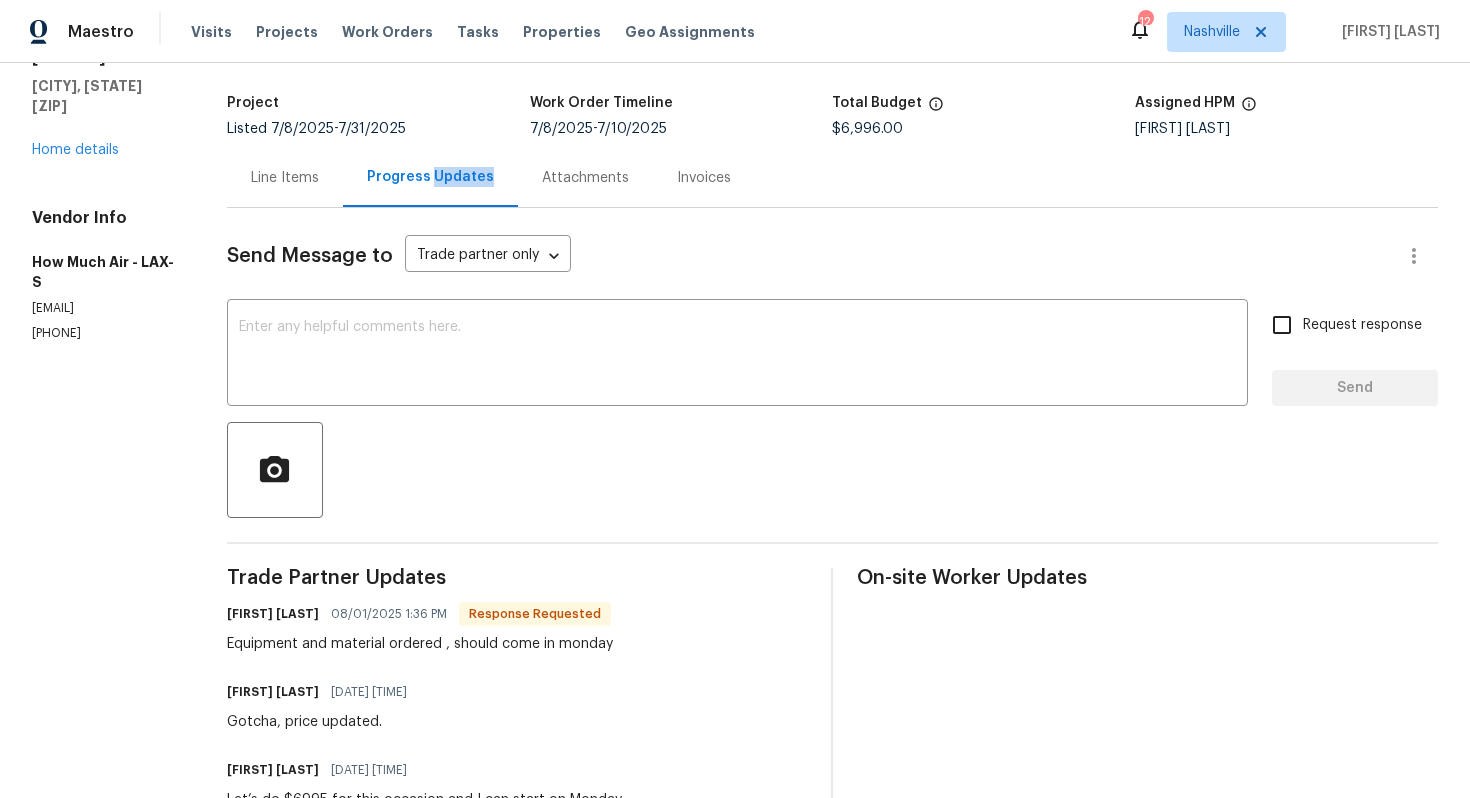 scroll, scrollTop: 145, scrollLeft: 0, axis: vertical 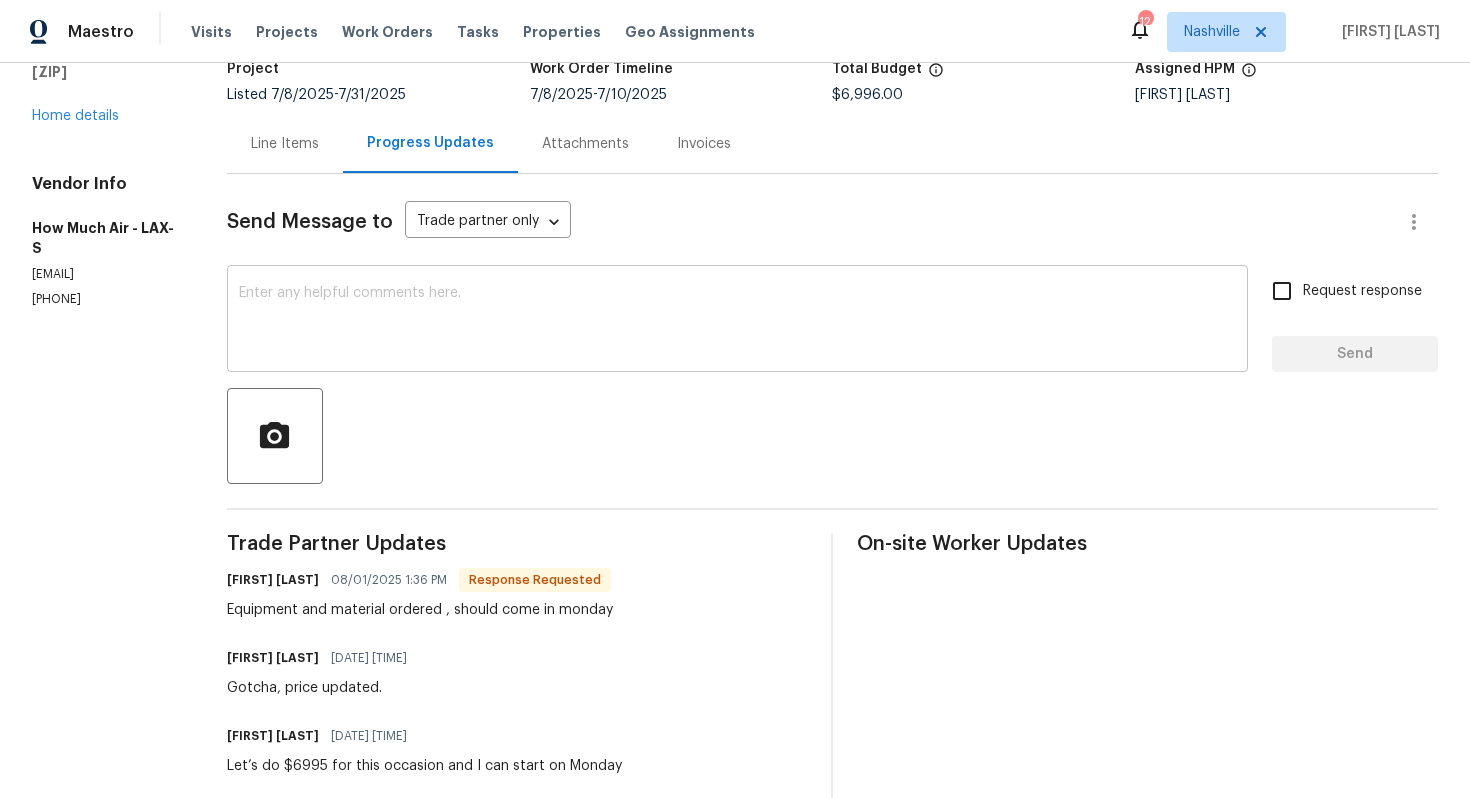 click at bounding box center (737, 321) 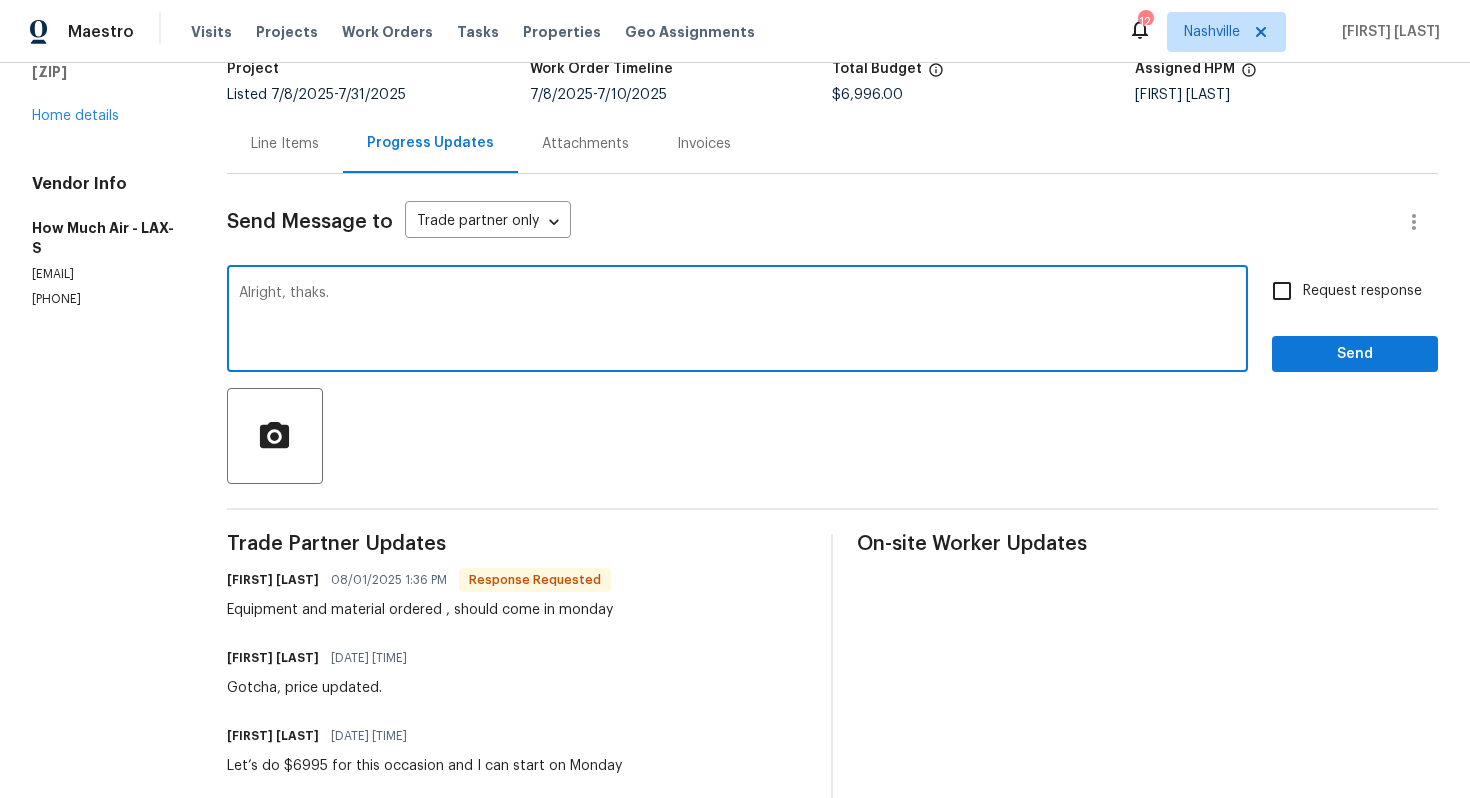 click on "Alright, thaks." at bounding box center [737, 321] 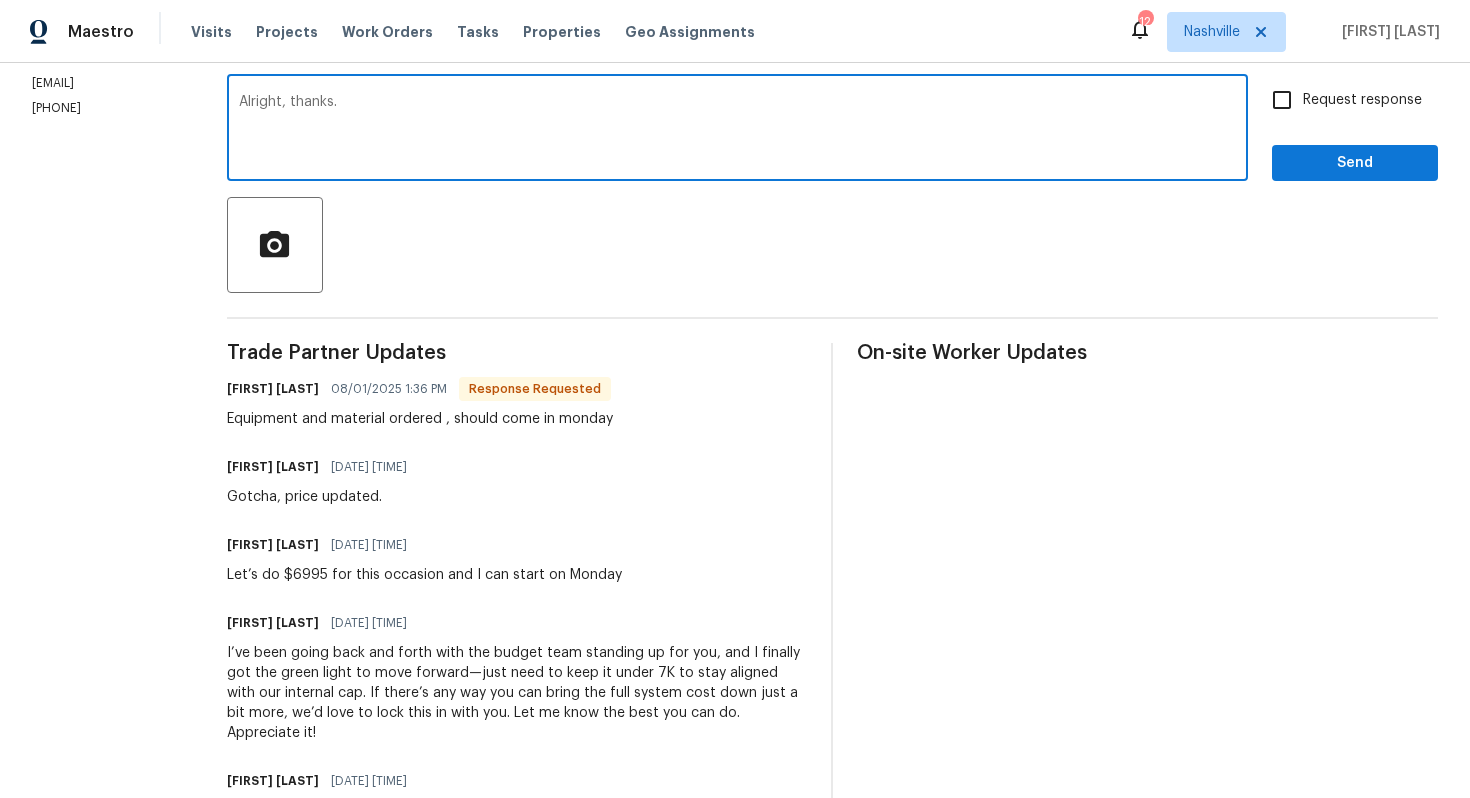 scroll, scrollTop: 252, scrollLeft: 0, axis: vertical 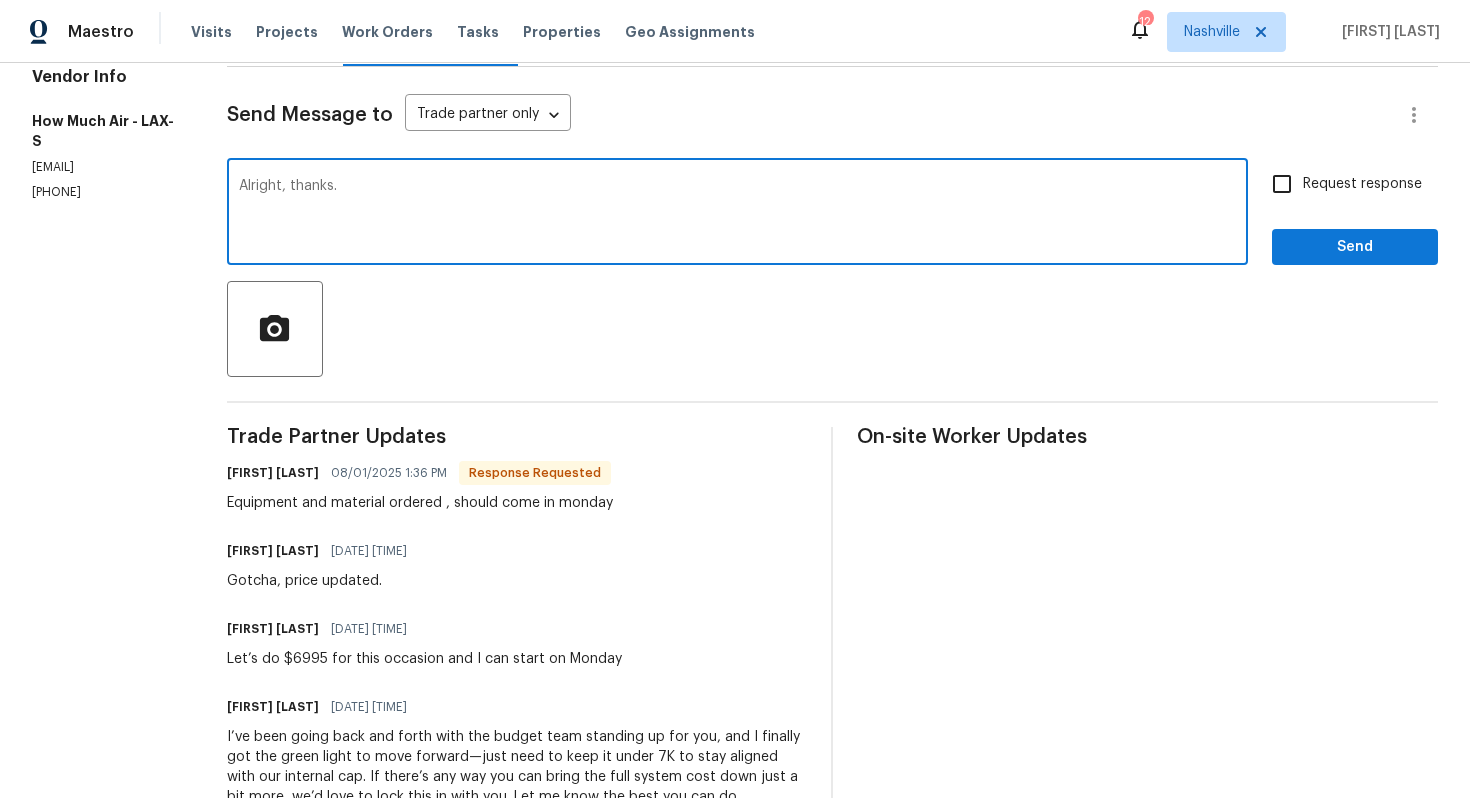 type on "Alright, thanks." 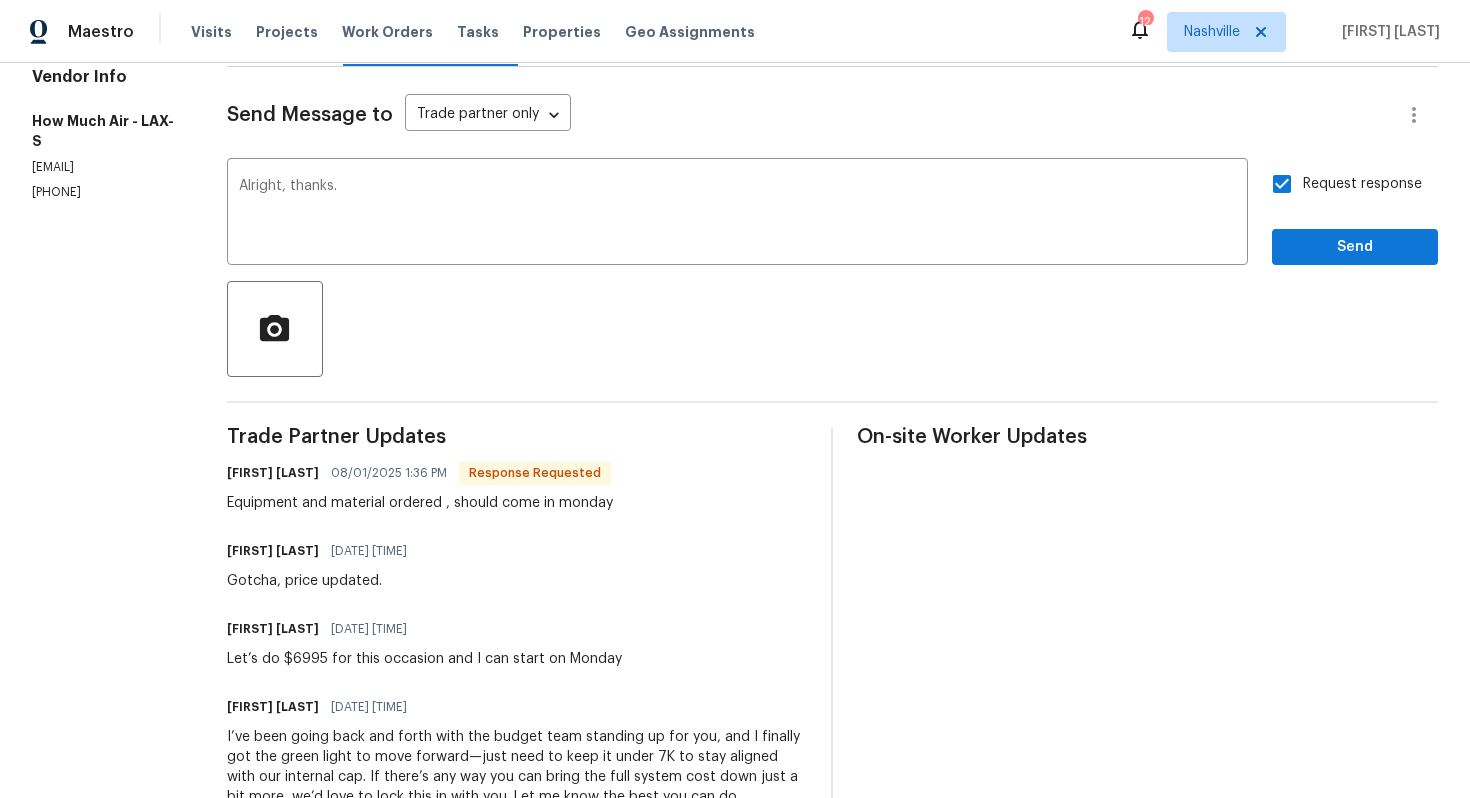click on "Send Message to Trade partner only Trade partner only ​ Alright, thanks. x ​ Request response Send Trade Partner Updates Andy Mejia 08/01/2025 1:36 PM Response Requested Equipment and material ordered , should come in monday Vignesh M 07/31/2025 9:45 AM Gotcha, price updated. Andy Mejia 07/31/2025 9:18 AM Let’s do $6995 for this occasion and I can start on Monday Vignesh M 07/31/2025 8:59 AM I’ve been going back and forth with the budget team standing up for you, and I finally got the green light to move forward—just need to keep it under 7K to stay aligned with our internal cap. If there’s any way you can bring the full system cost down just a bit more, we’d love to lock this in with you. Let me know the best you can do. Appreciate it! Andy Mejia 07/31/2025 6:23 AM Ok keep me updated Vignesh M 07/29/2025 12:15 PM Andy, it’s still pending for now—I’ll let you know shortly! Andy Mejia 07/29/2025 10:10 AM I want to help and can reduce price , I just need communication Andy Mejia Vignesh M" at bounding box center (832, 1613) 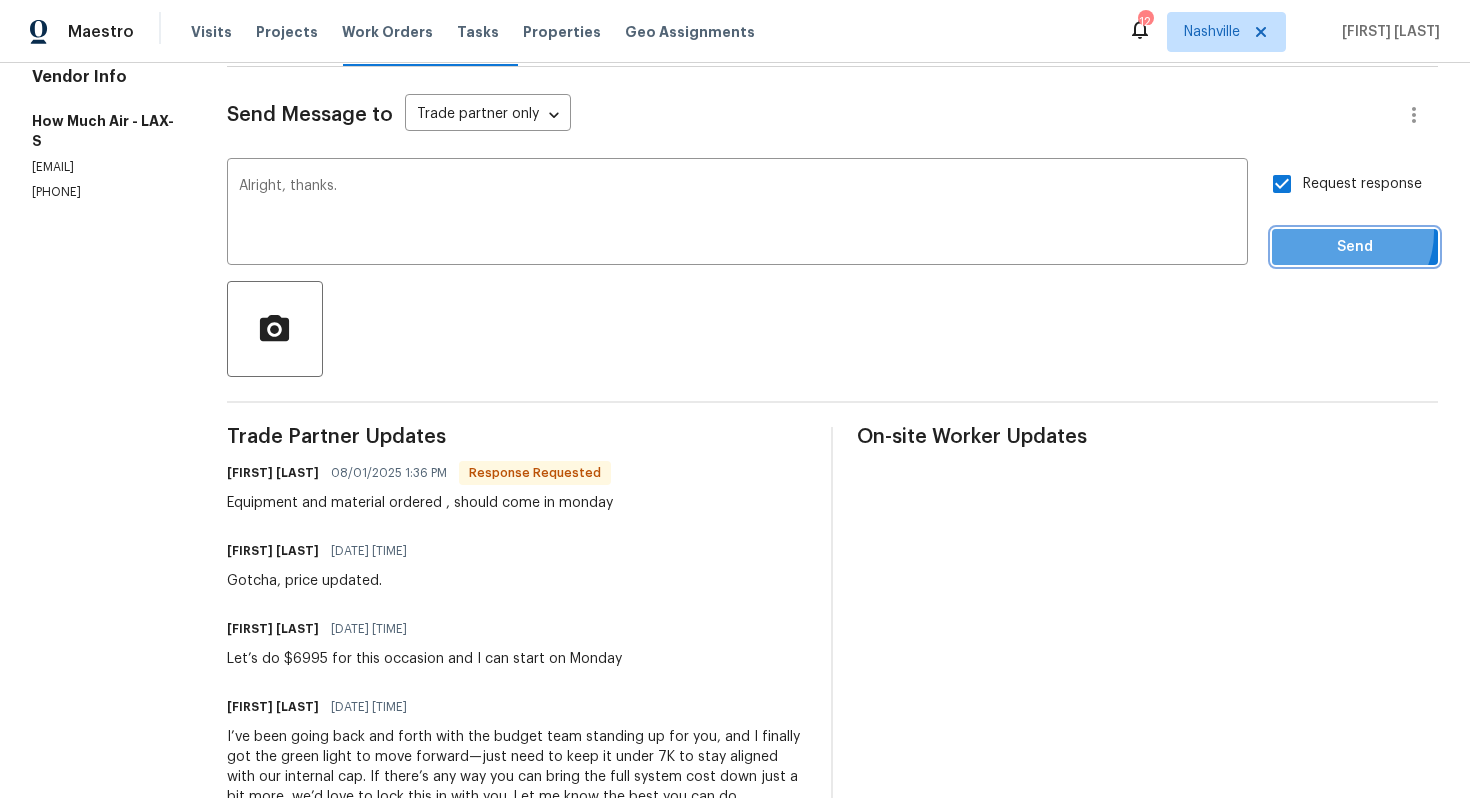 click on "Send" at bounding box center [1355, 247] 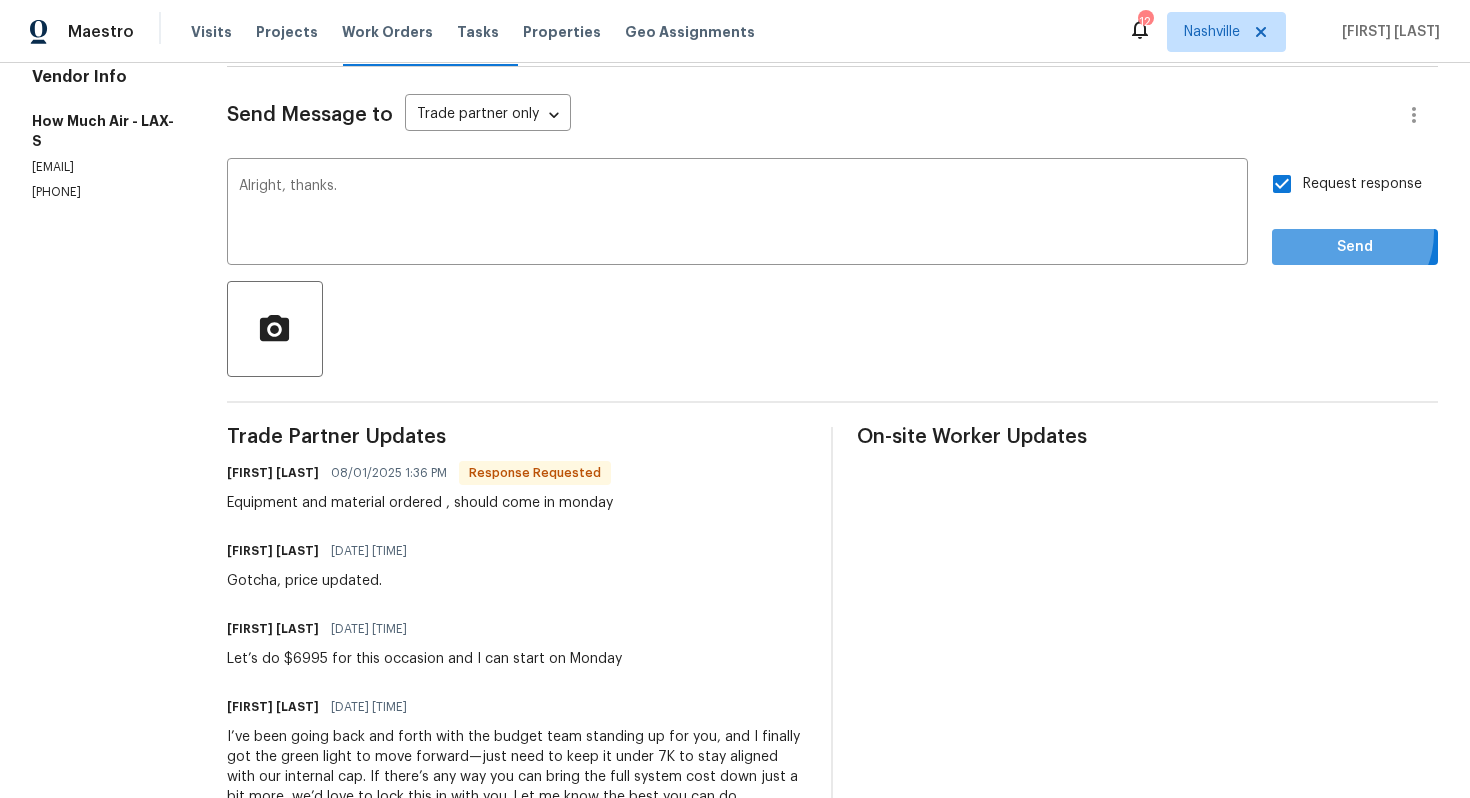scroll, scrollTop: 0, scrollLeft: 0, axis: both 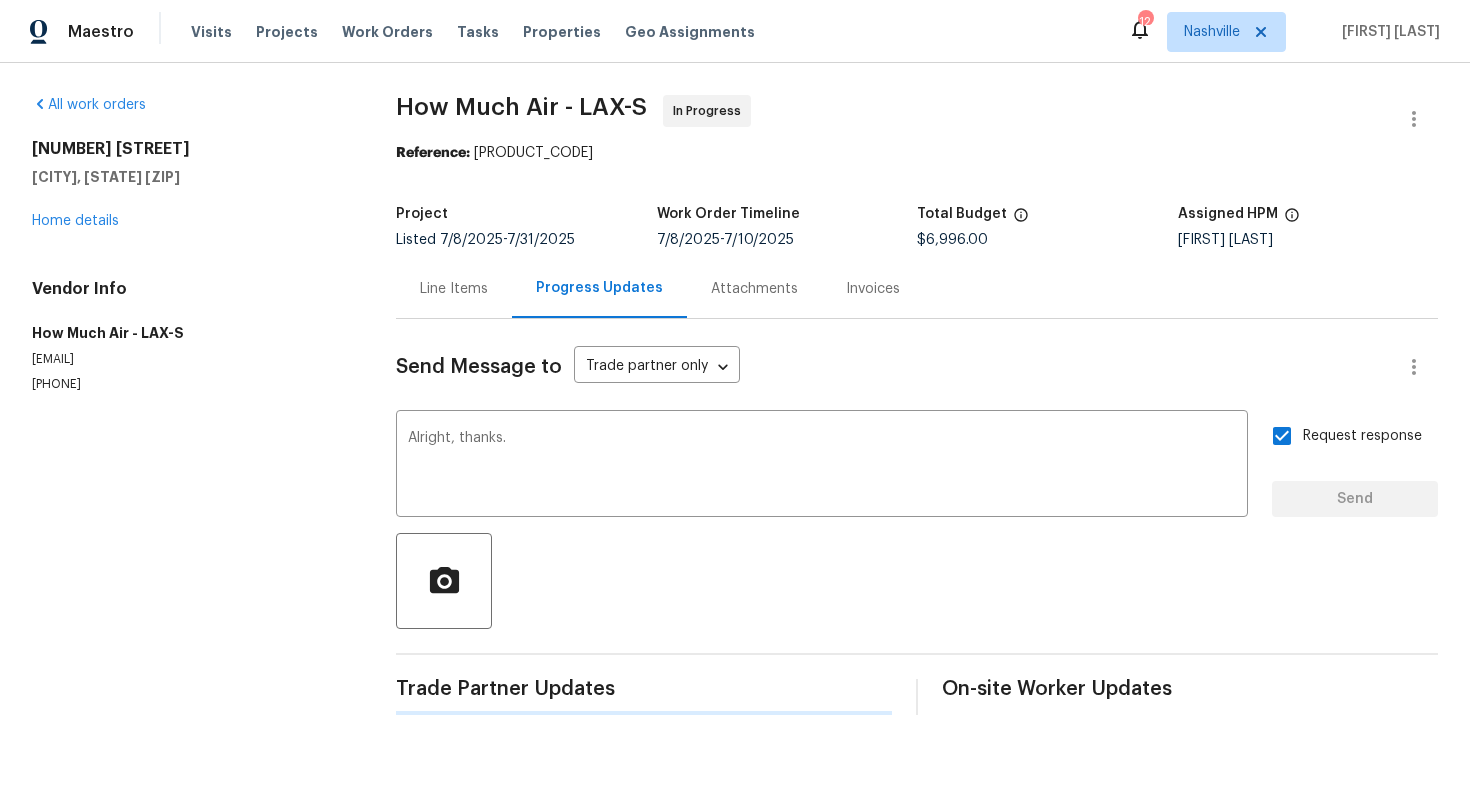 type 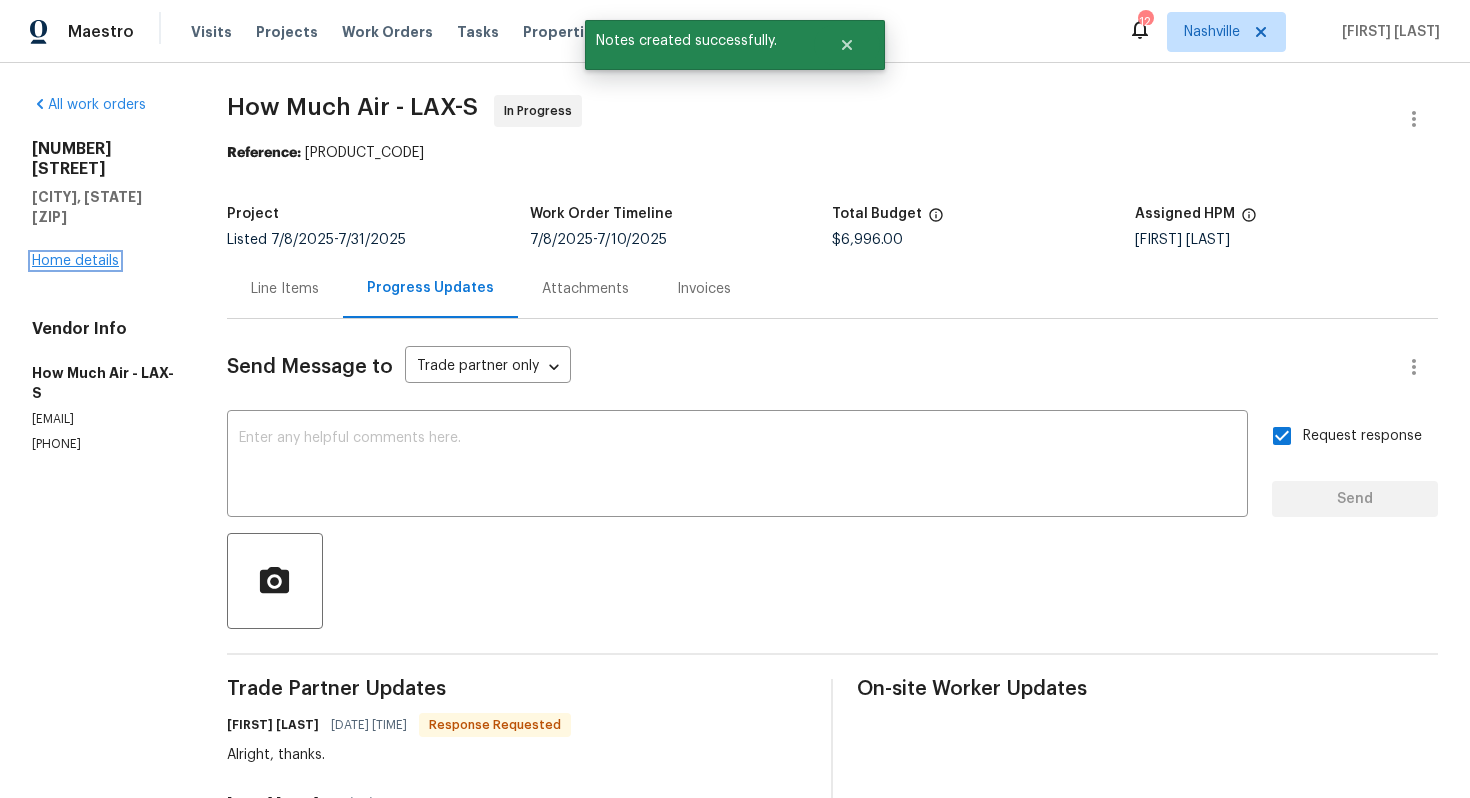 click on "Home details" at bounding box center (75, 261) 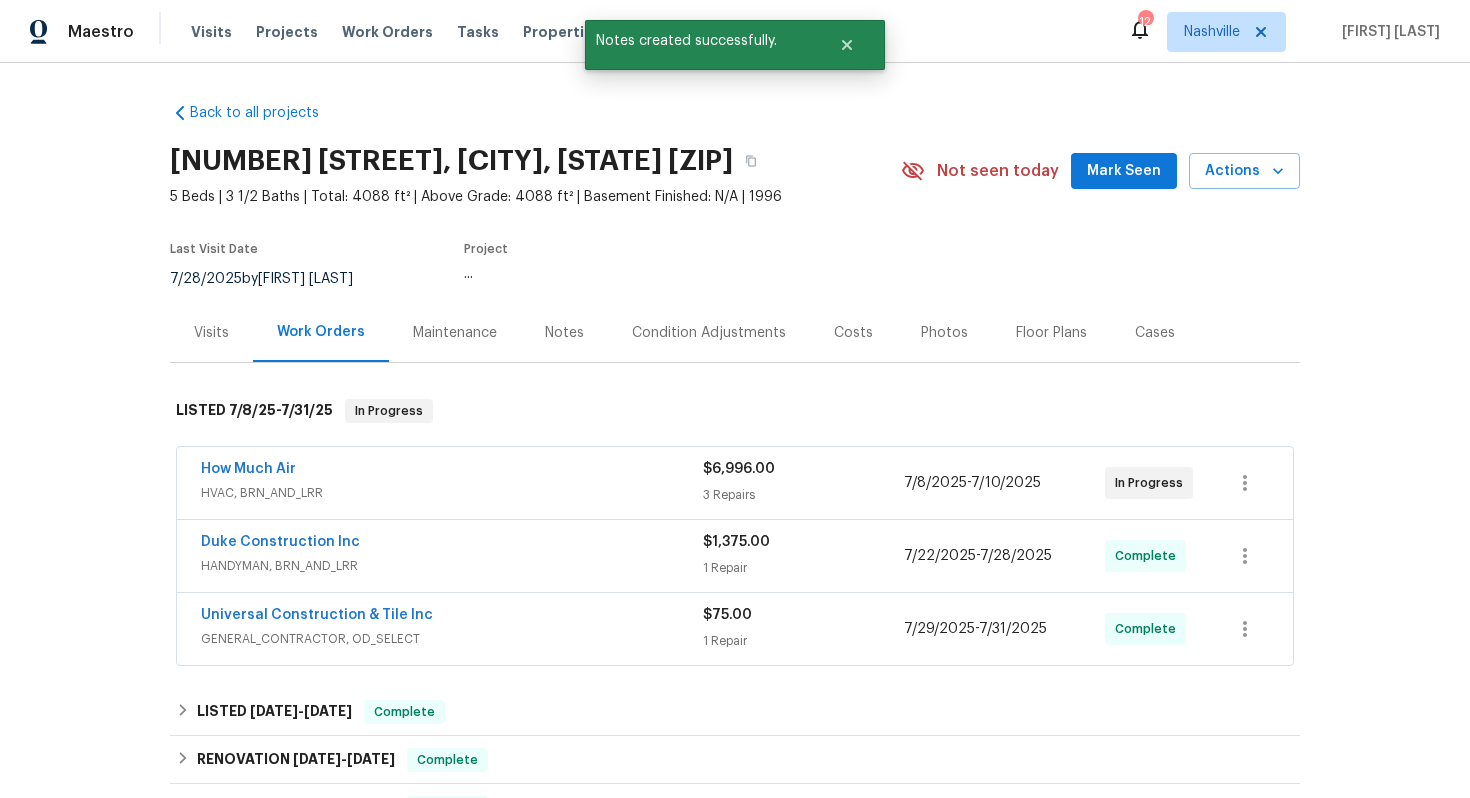 click on "HANDYMAN, BRN_AND_LRR" at bounding box center (452, 566) 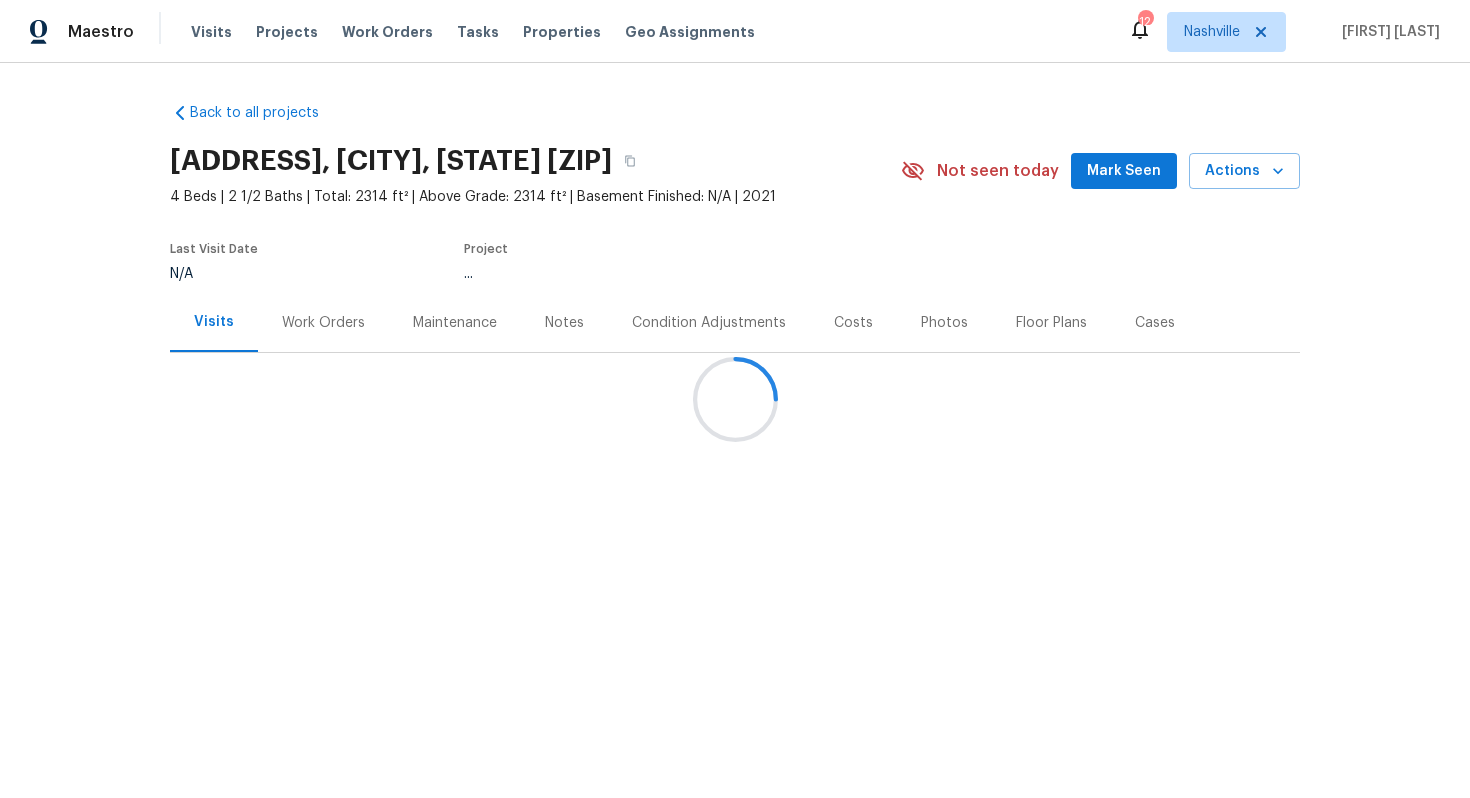 scroll, scrollTop: 0, scrollLeft: 0, axis: both 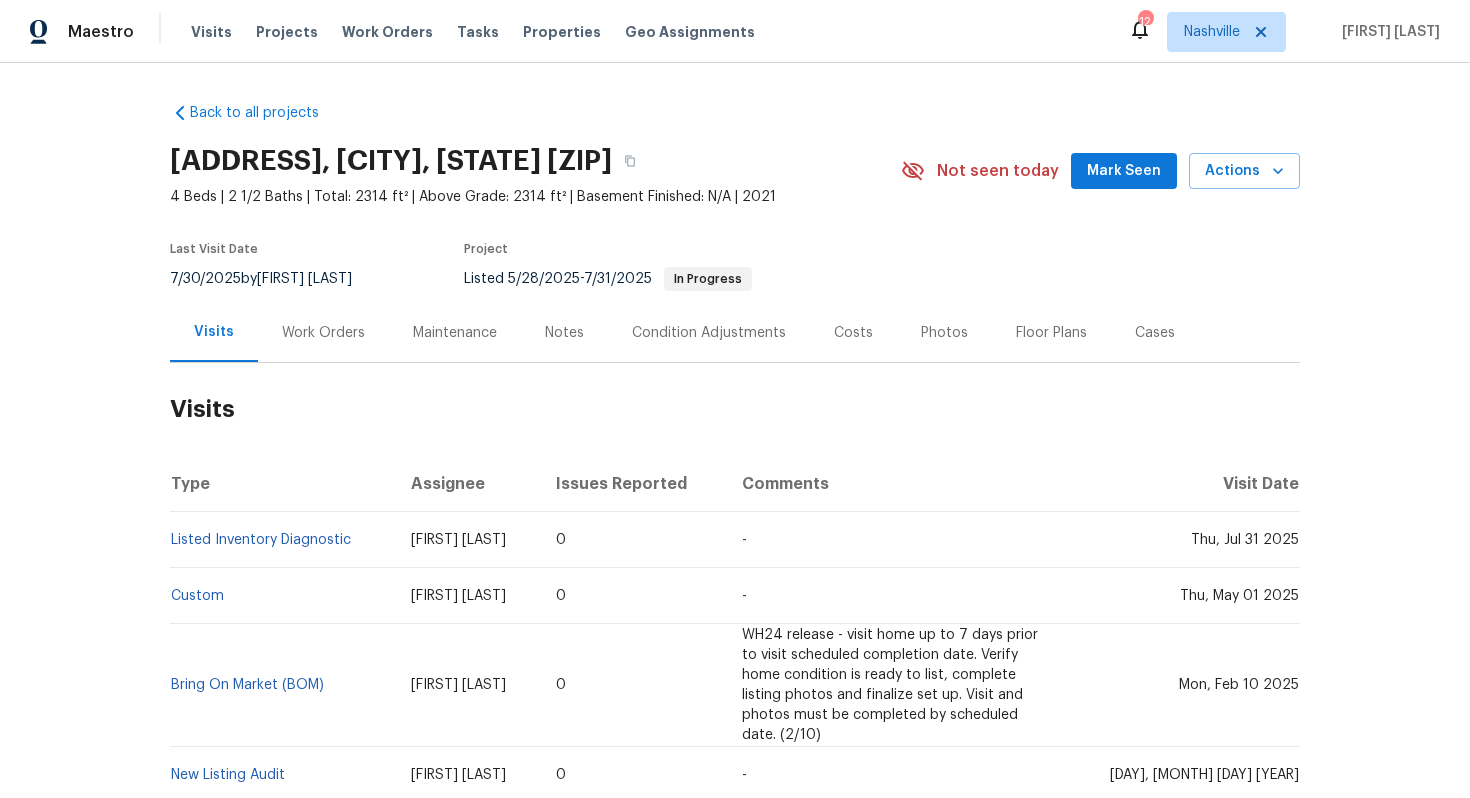 click on "Work Orders" at bounding box center [323, 333] 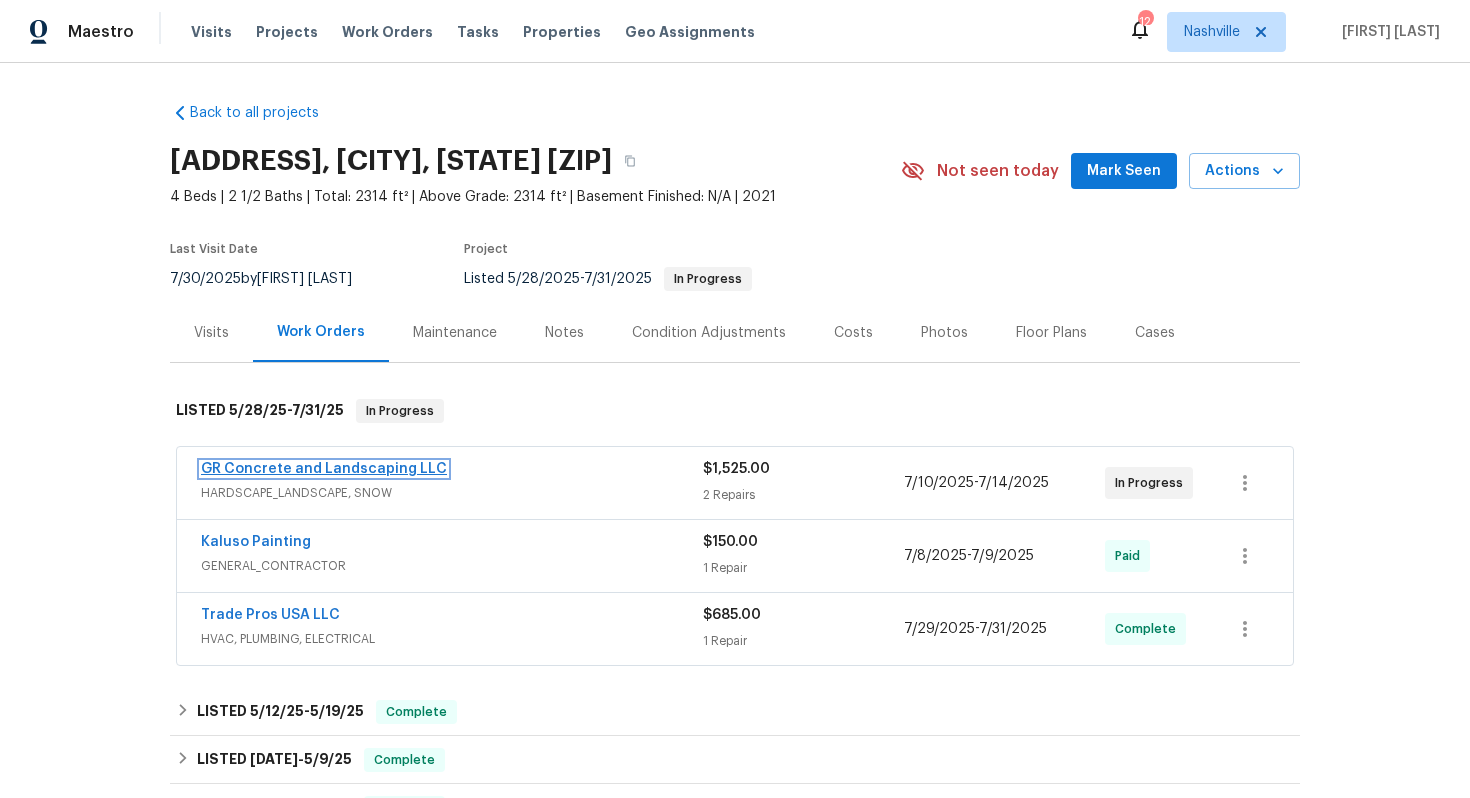 click on "GR Concrete and Landscaping LLC" at bounding box center [324, 469] 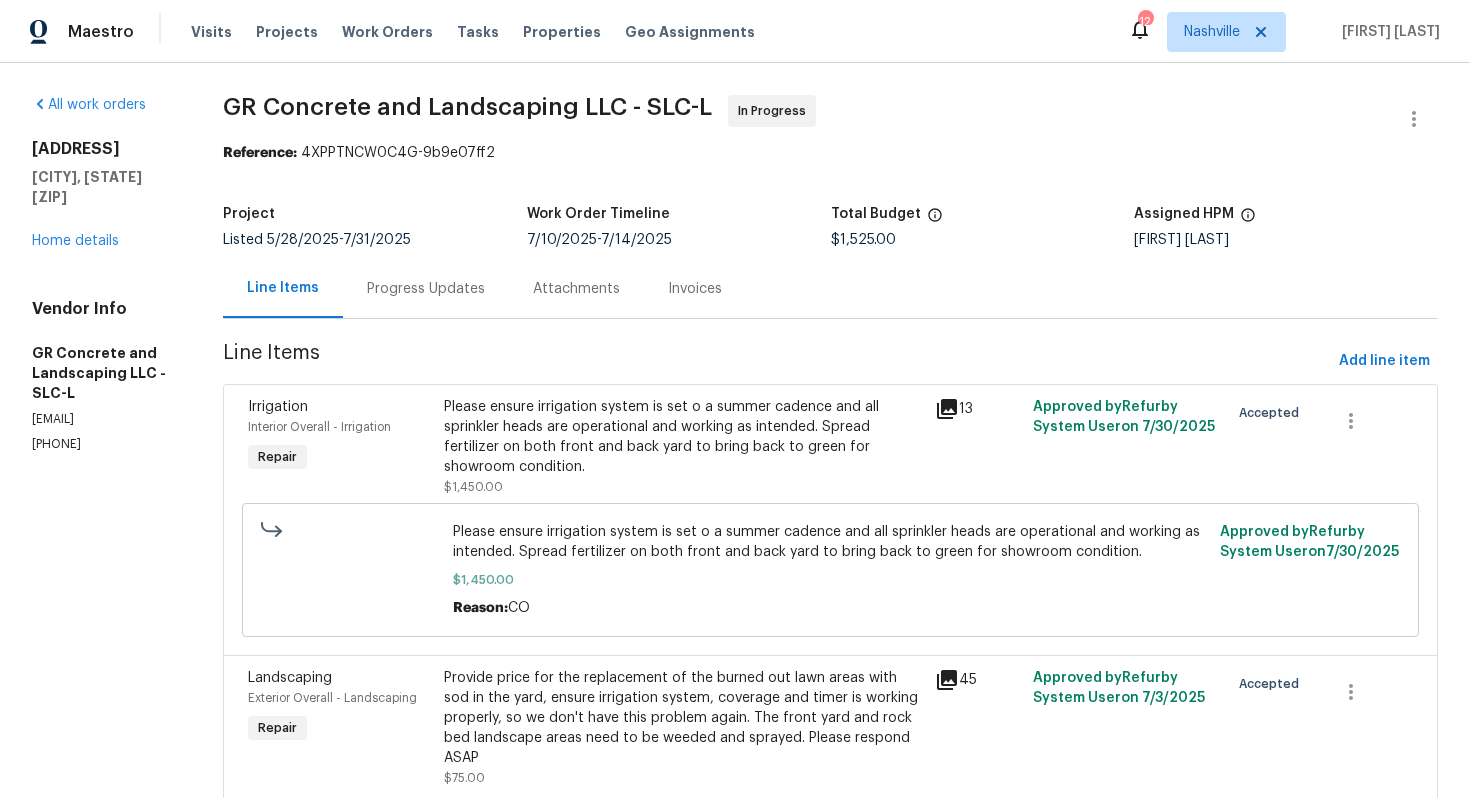 click on "Progress Updates" at bounding box center [426, 288] 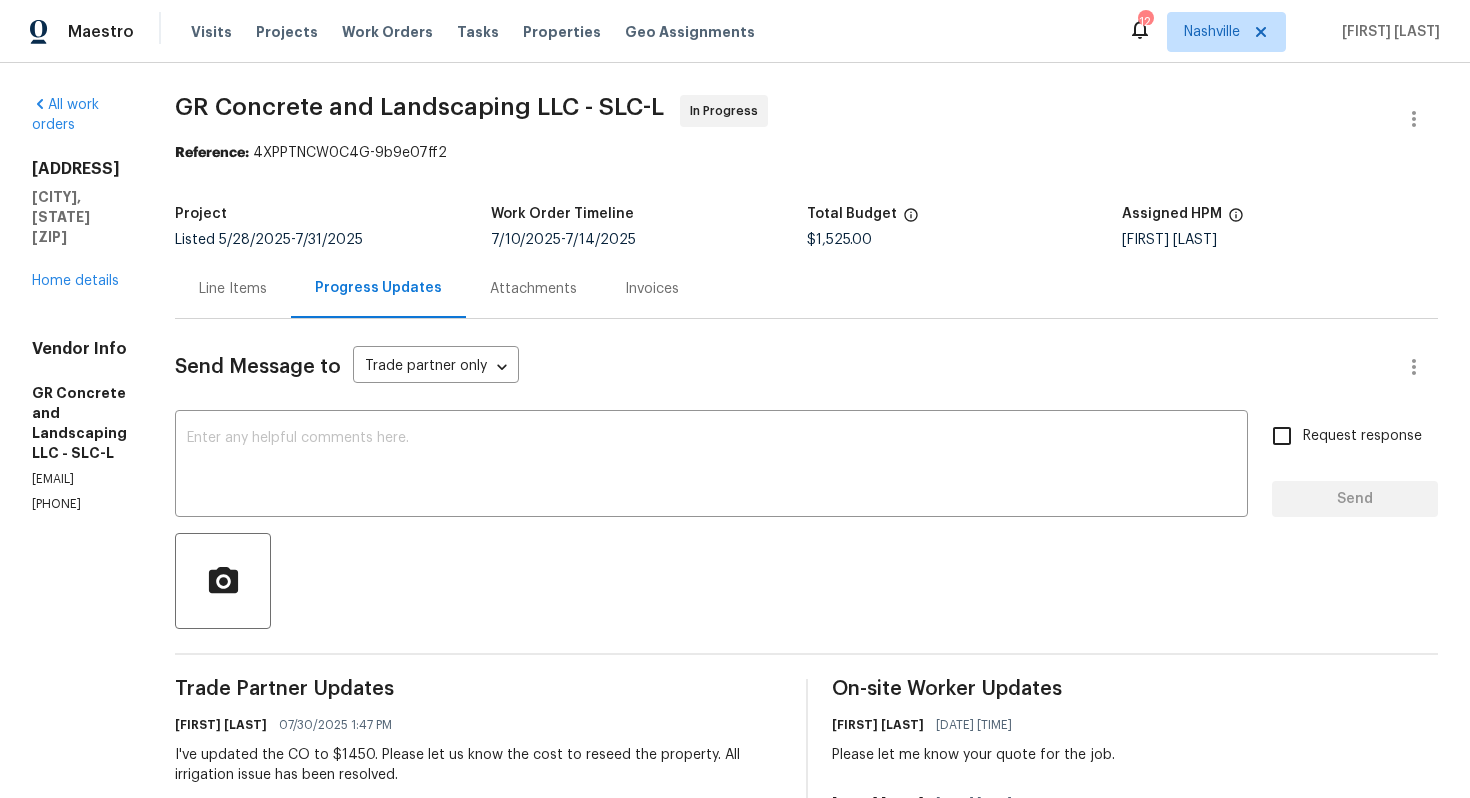 scroll, scrollTop: 87, scrollLeft: 0, axis: vertical 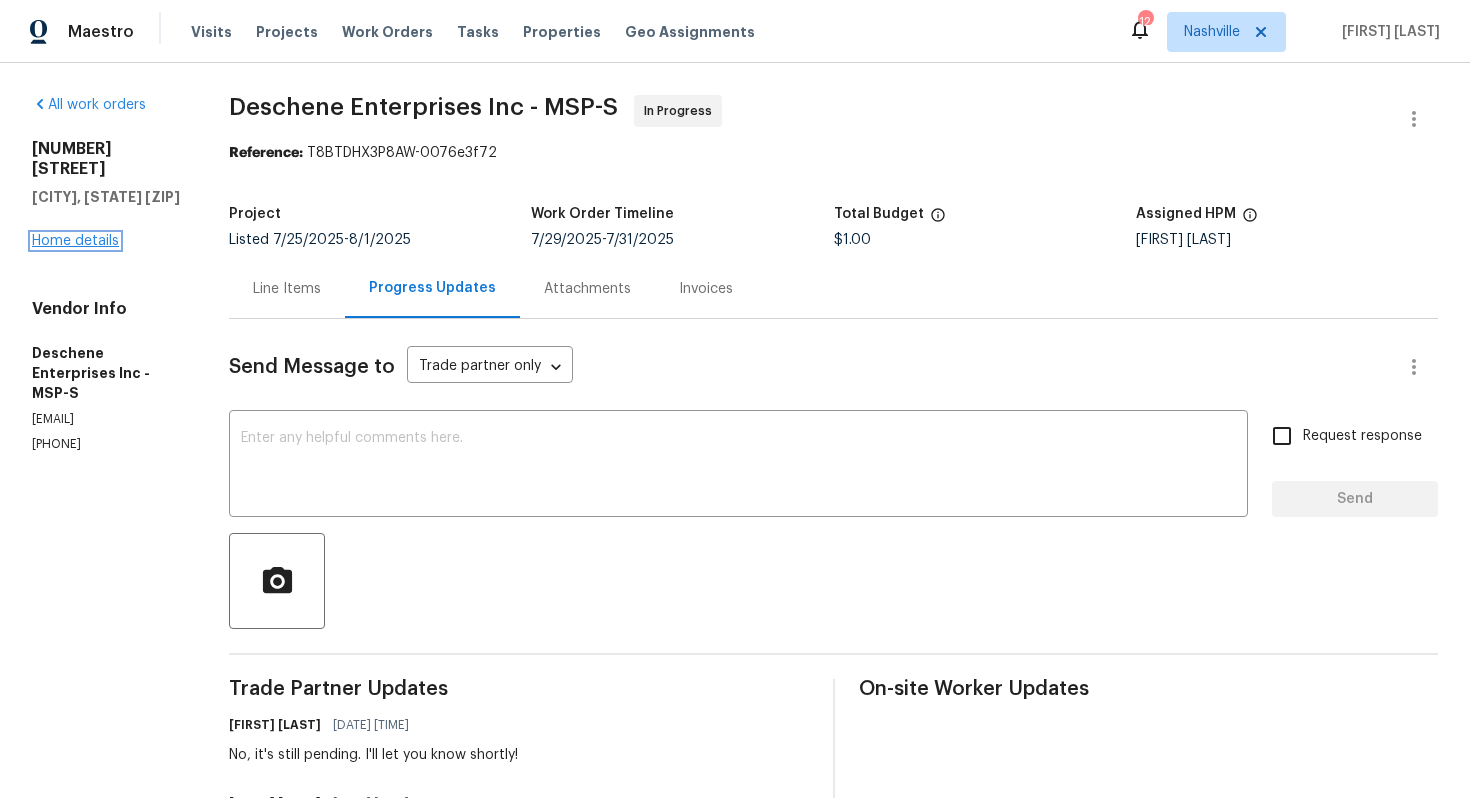 click on "Home details" at bounding box center [75, 241] 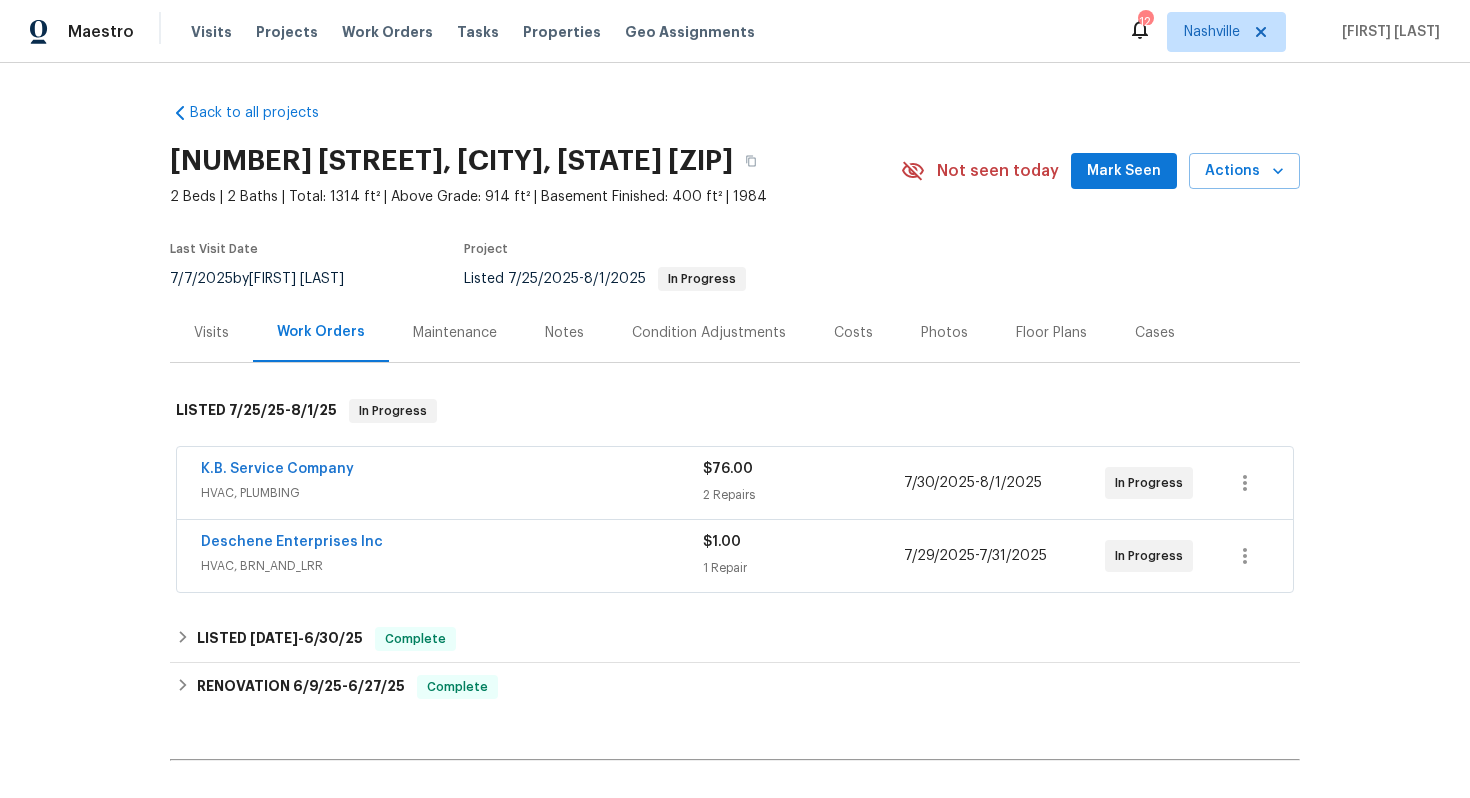 click on "HVAC, PLUMBING" at bounding box center [452, 493] 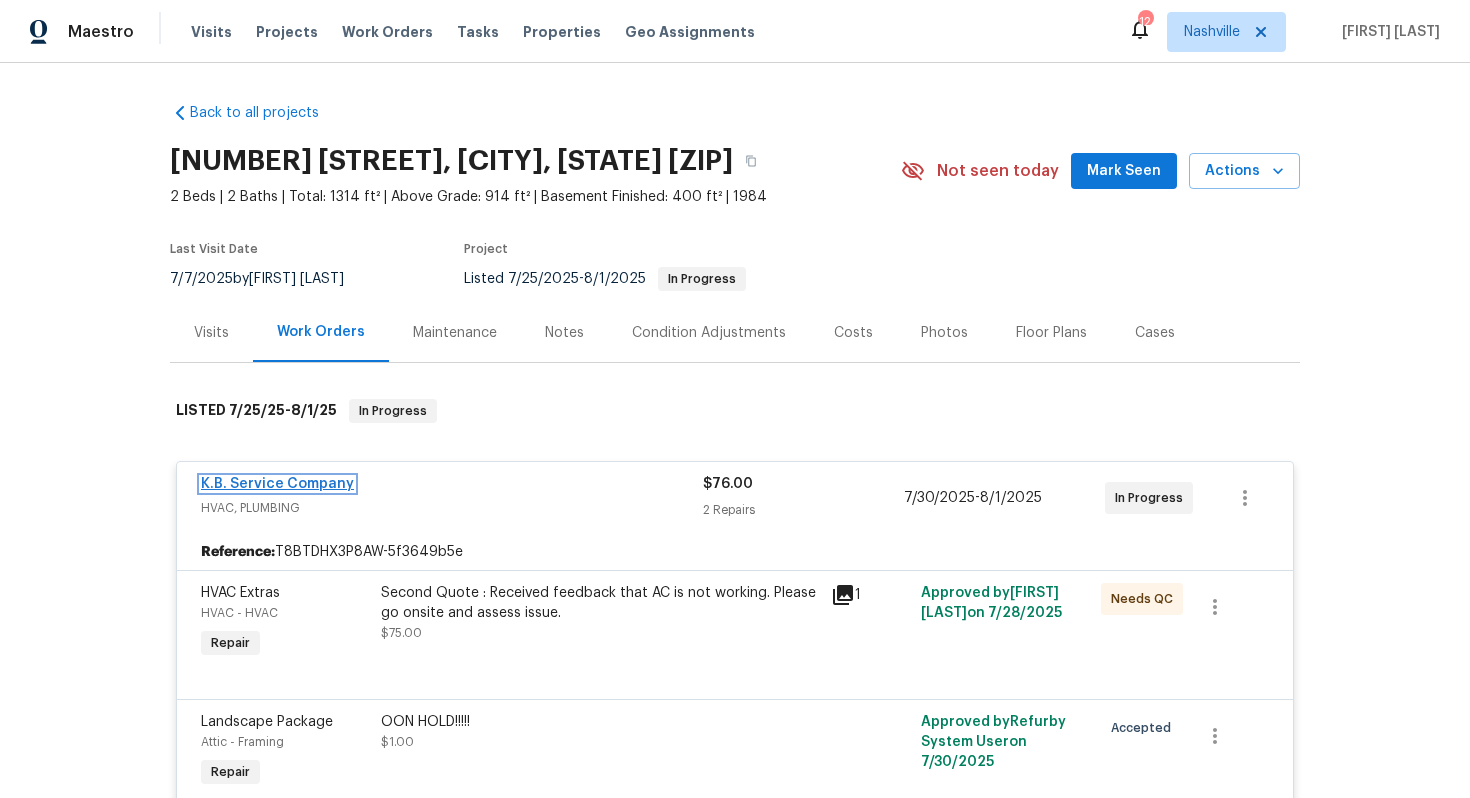 click on "K.B. Service Company" at bounding box center [277, 484] 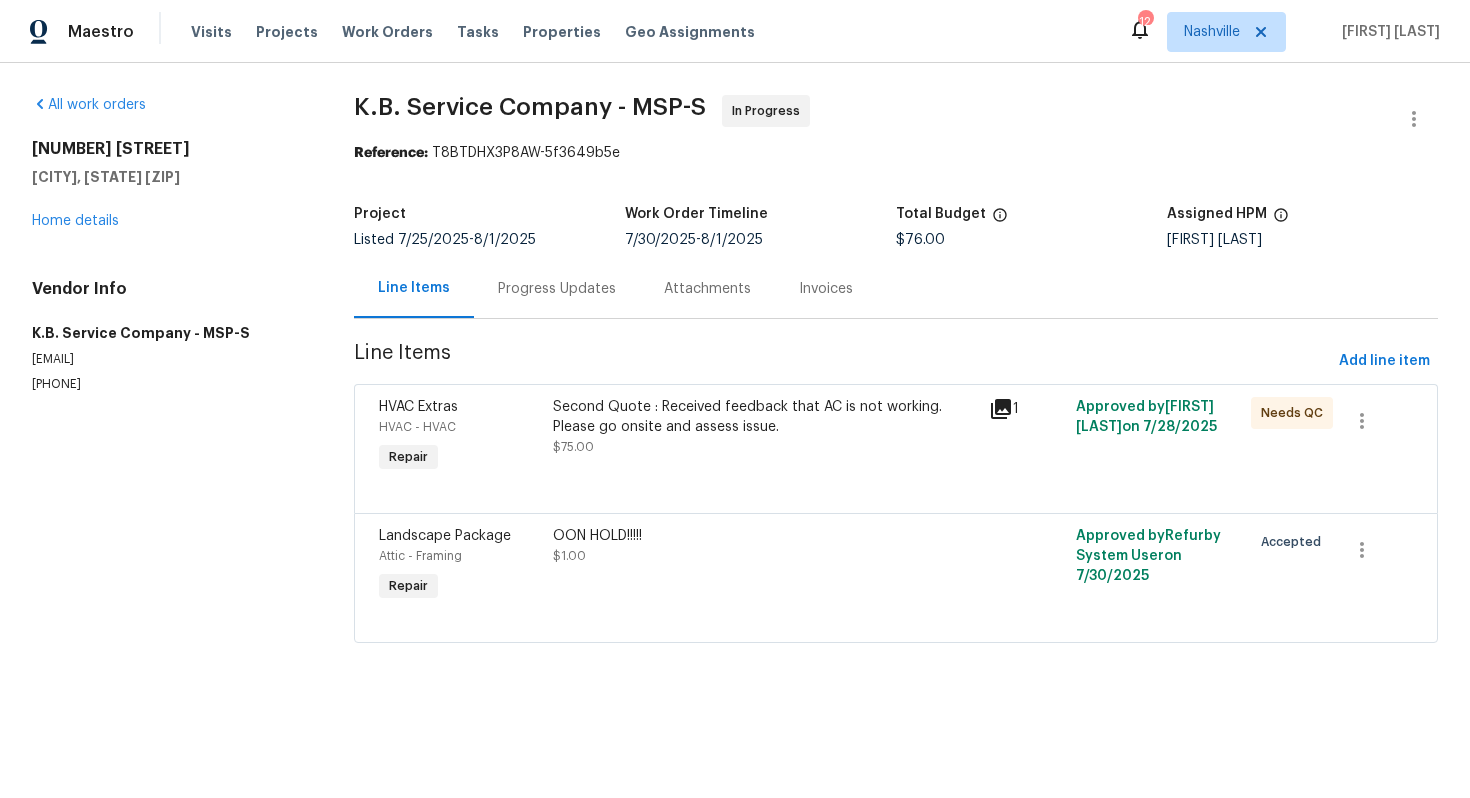 click on "Progress Updates" at bounding box center (557, 288) 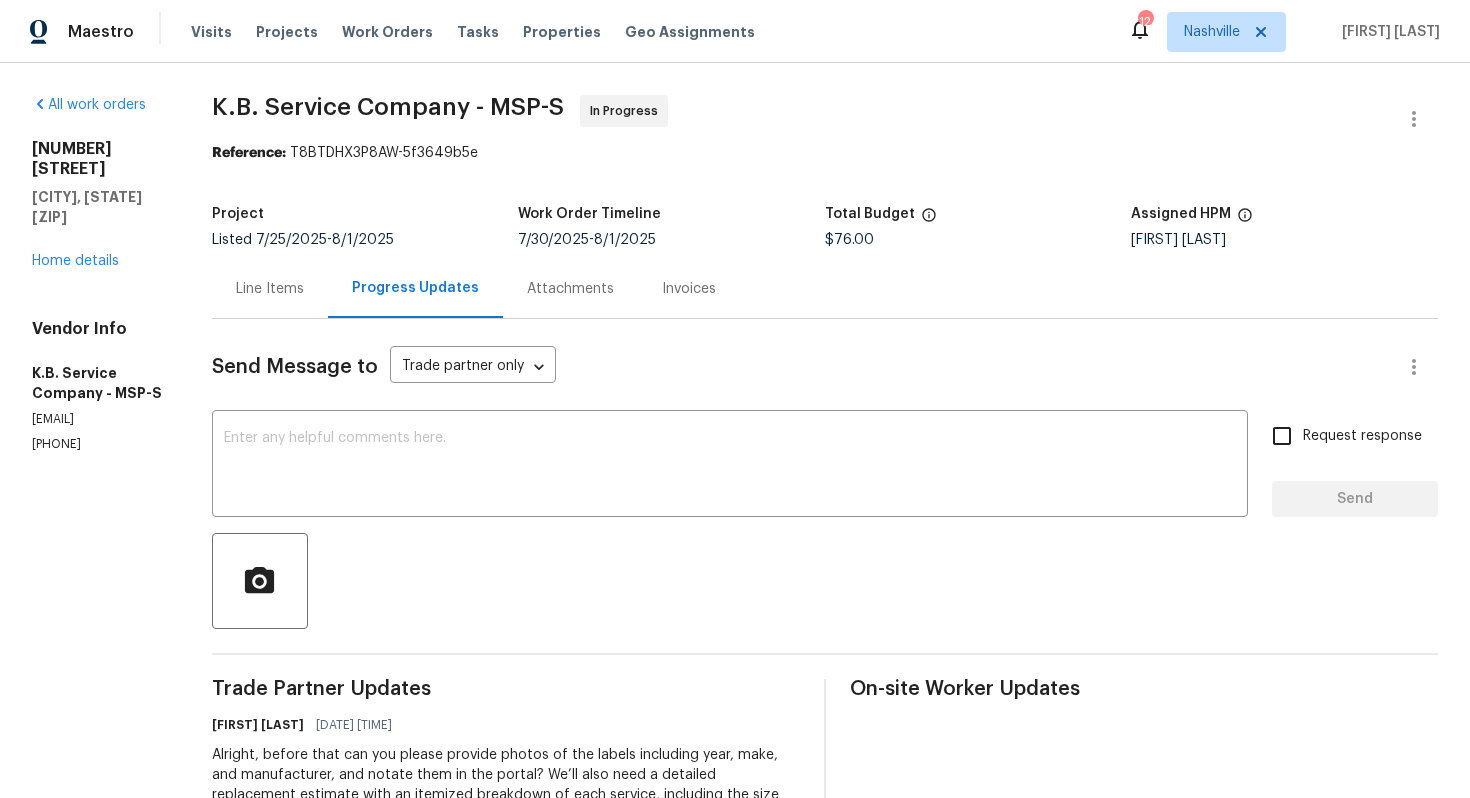 scroll, scrollTop: 196, scrollLeft: 0, axis: vertical 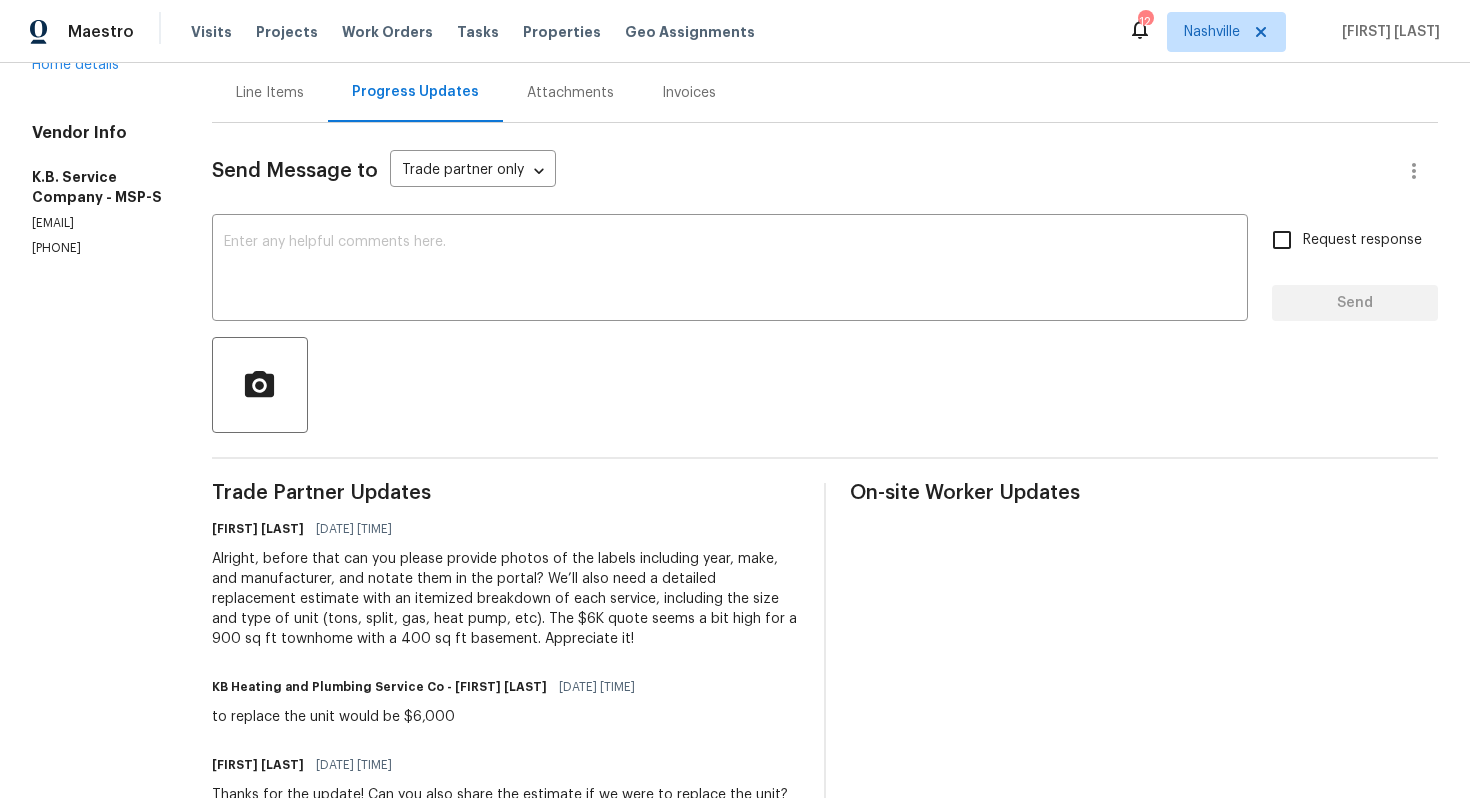 click on "Line Items" at bounding box center (270, 93) 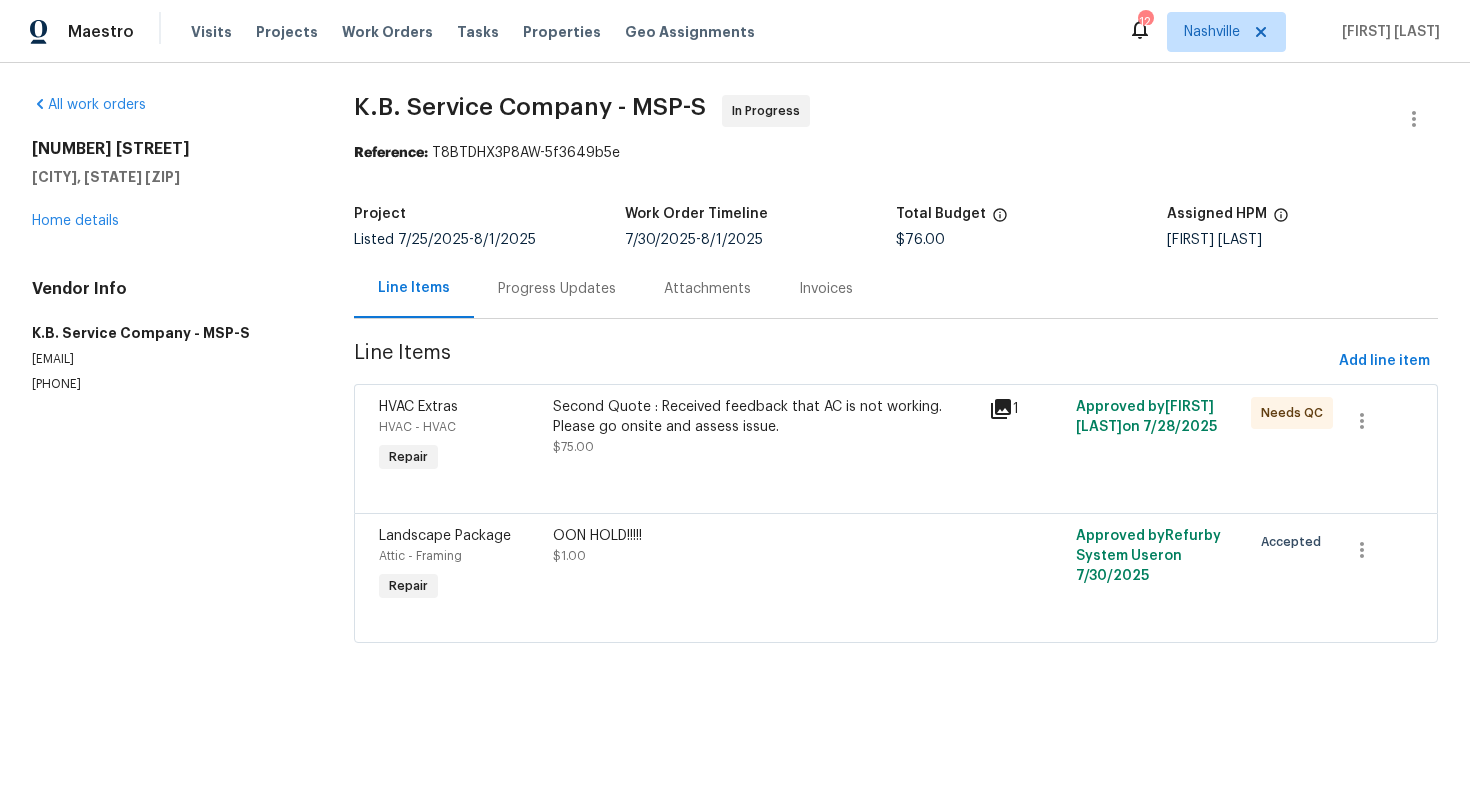 scroll, scrollTop: 0, scrollLeft: 0, axis: both 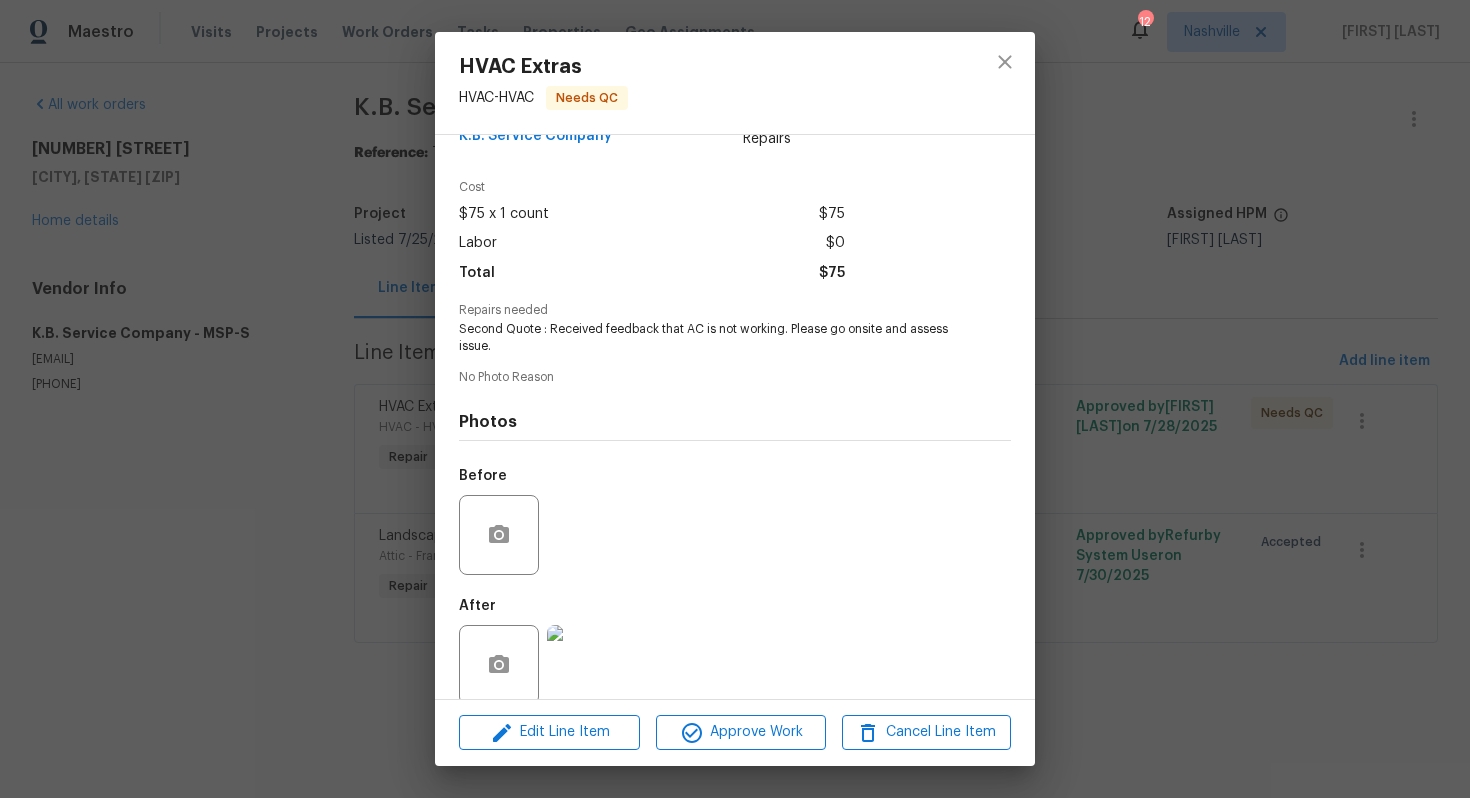 click at bounding box center [587, 665] 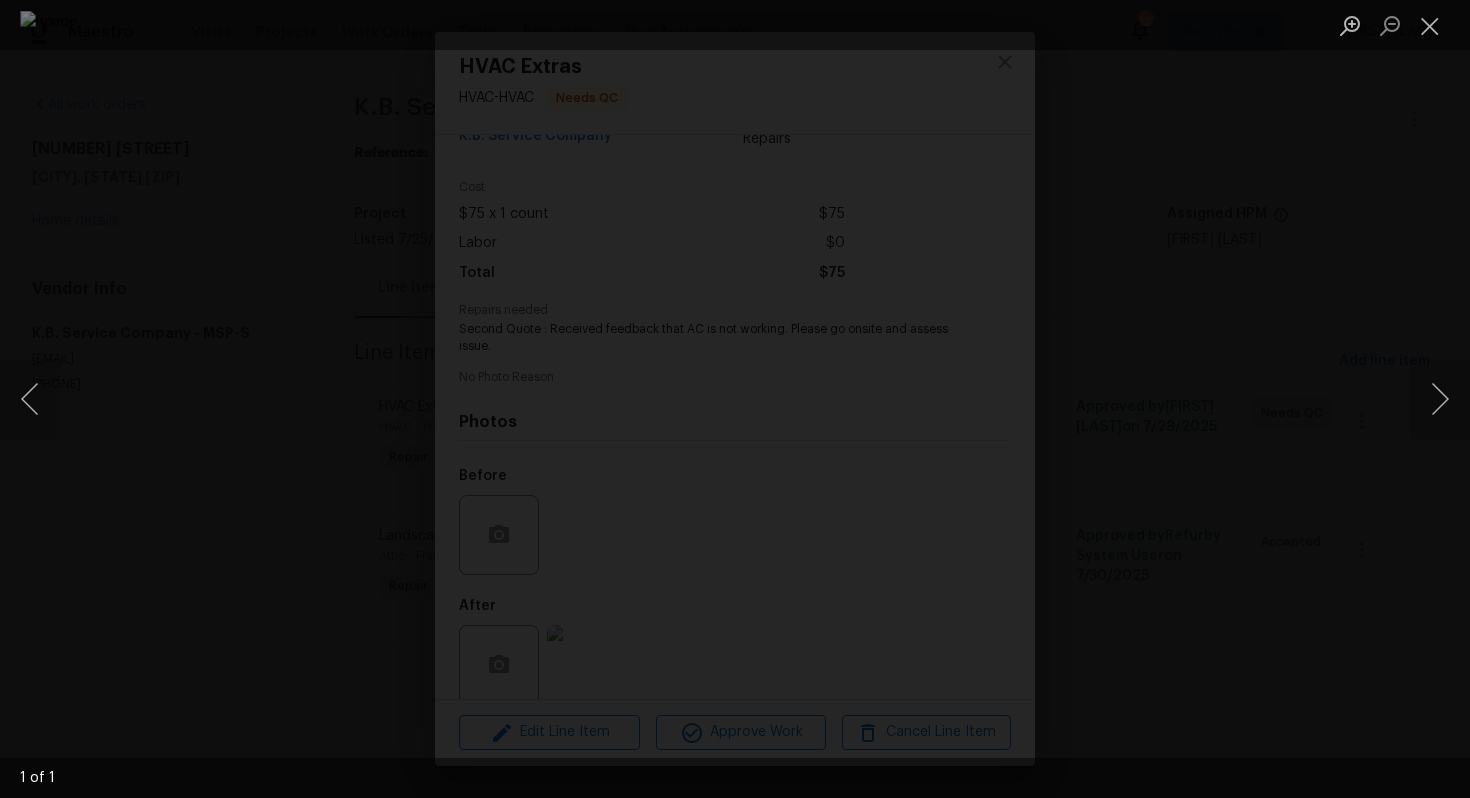 click at bounding box center [735, 399] 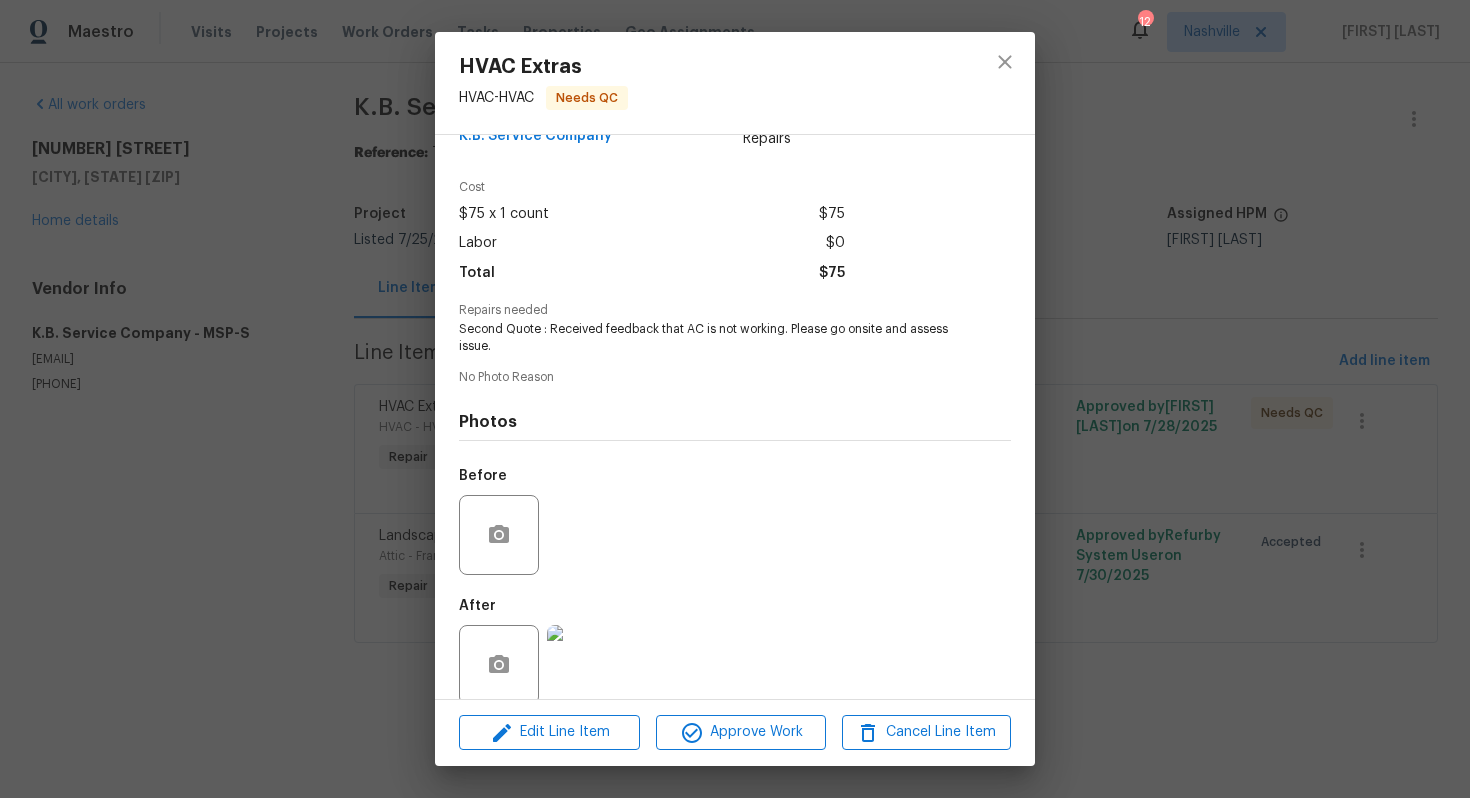 click on "HVAC Extras HVAC  -  HVAC Needs QC Vendor K.B. Service Company Account Category Repairs Cost $75 x 1 count $75 Labor $0 Total $75 Repairs needed Second Quote : Received feedback that AC is not working. Please go onsite and assess issue. No Photo Reason    Photos Before After  Edit Line Item  Approve Work  Cancel Line Item" at bounding box center (735, 399) 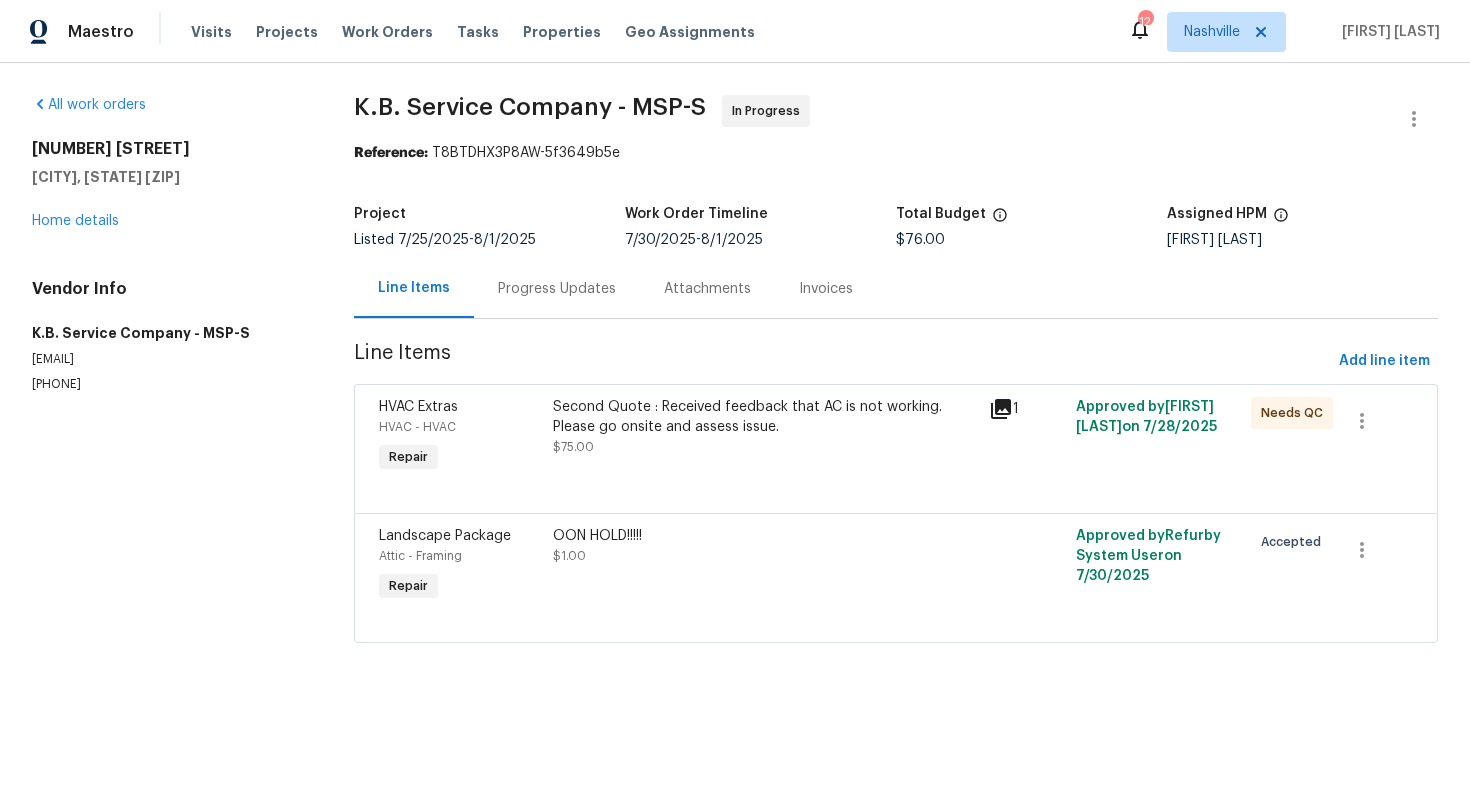 click on "Progress Updates" at bounding box center (557, 288) 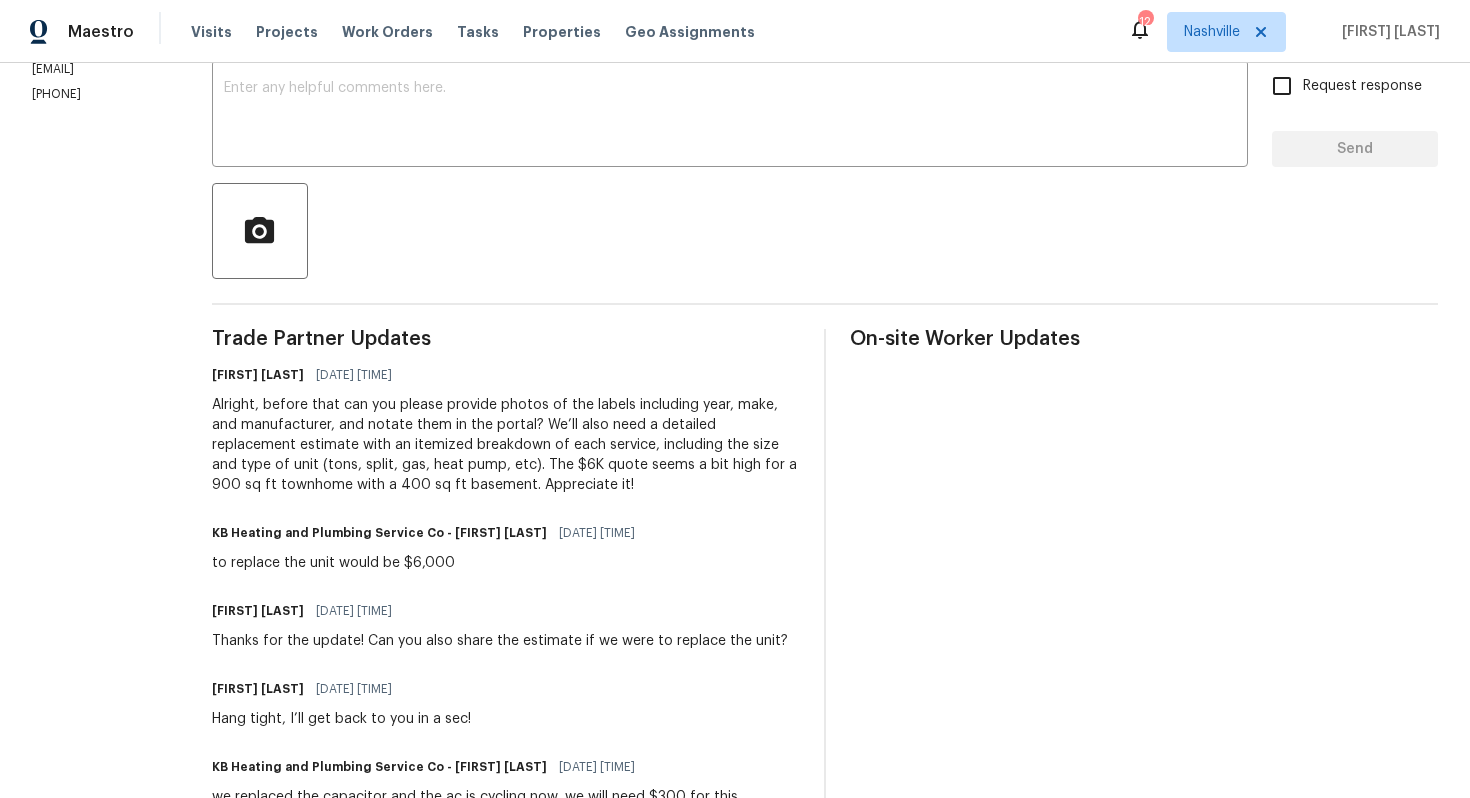 scroll, scrollTop: 234, scrollLeft: 0, axis: vertical 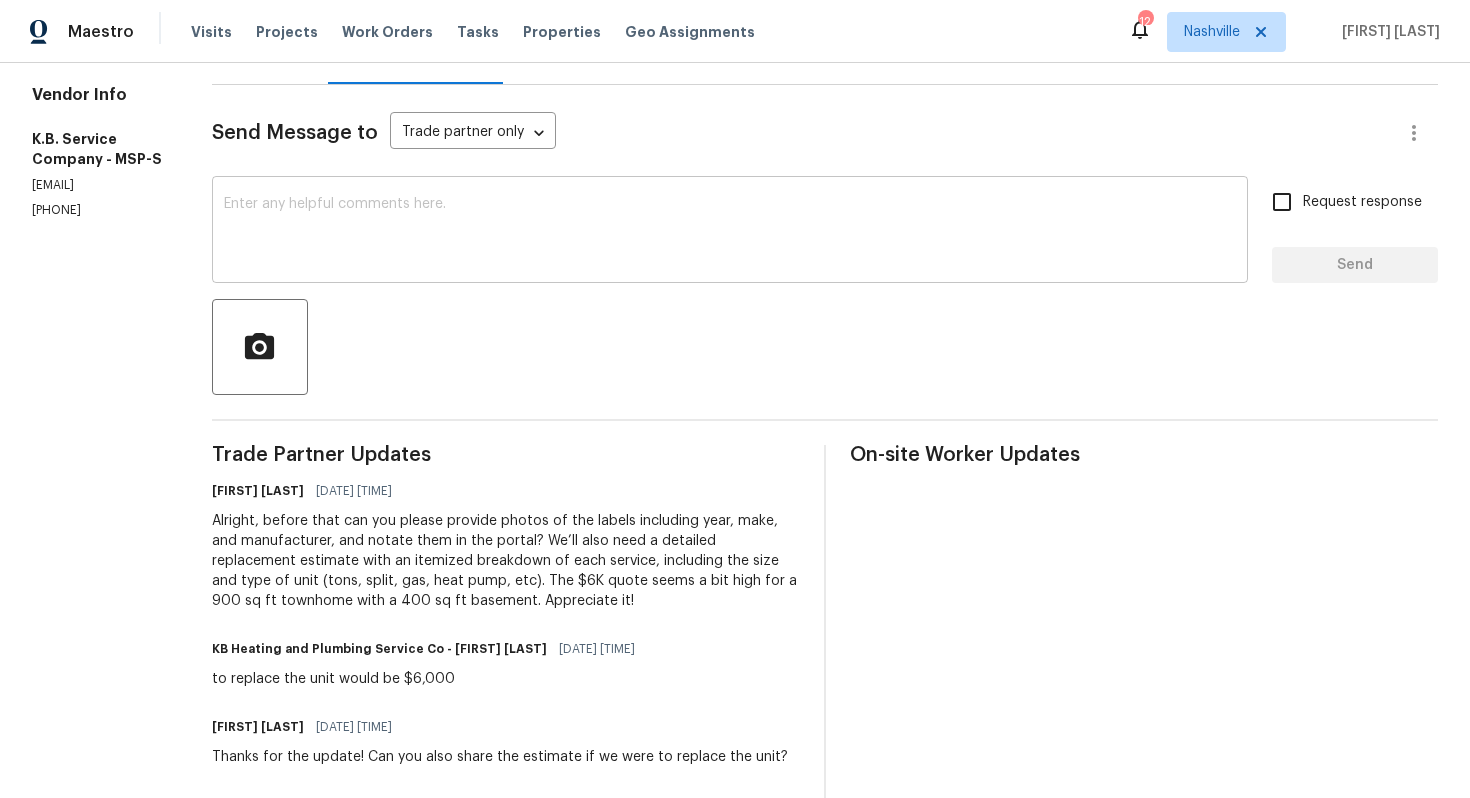 click on "x ​" at bounding box center (730, 232) 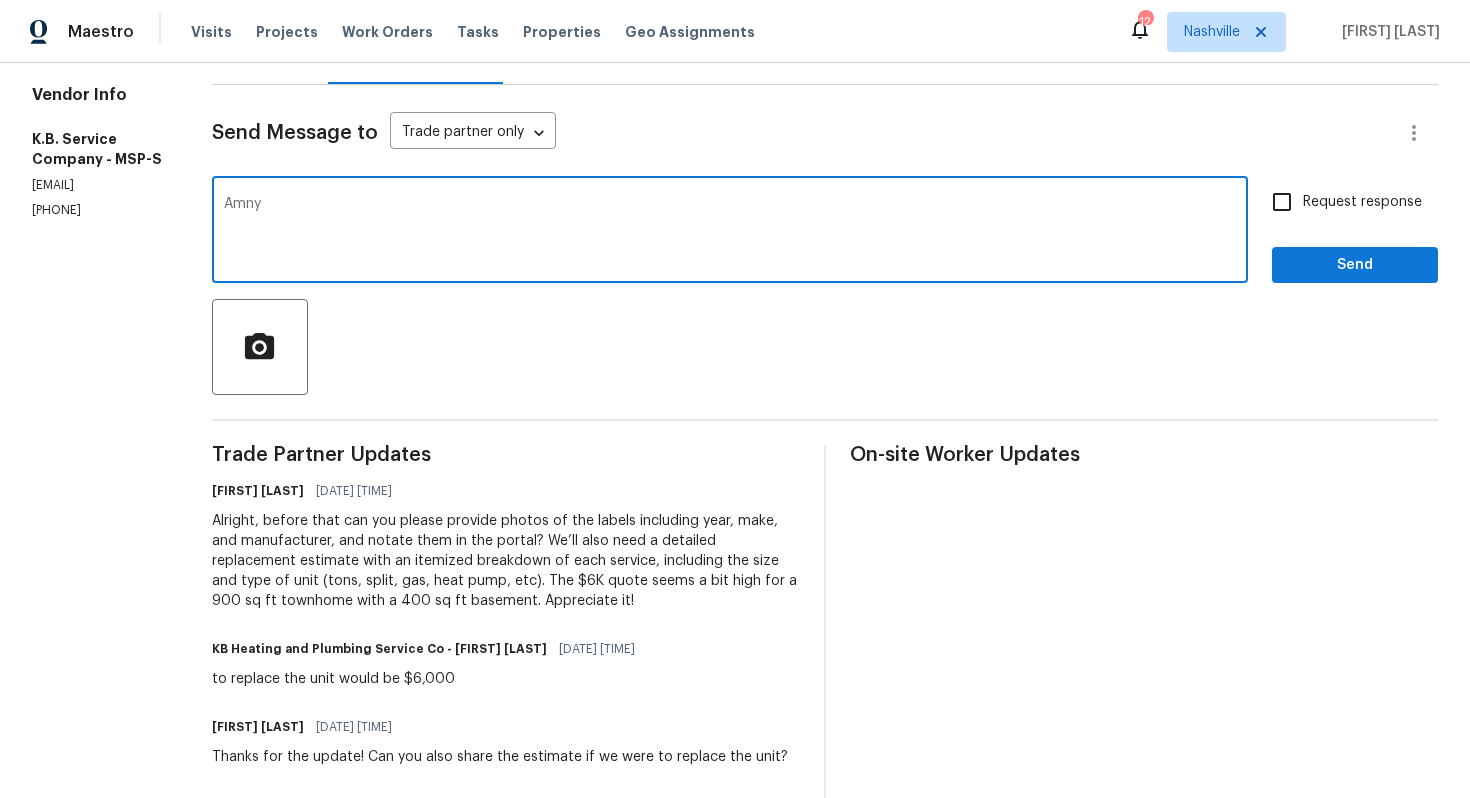 type on "Amny" 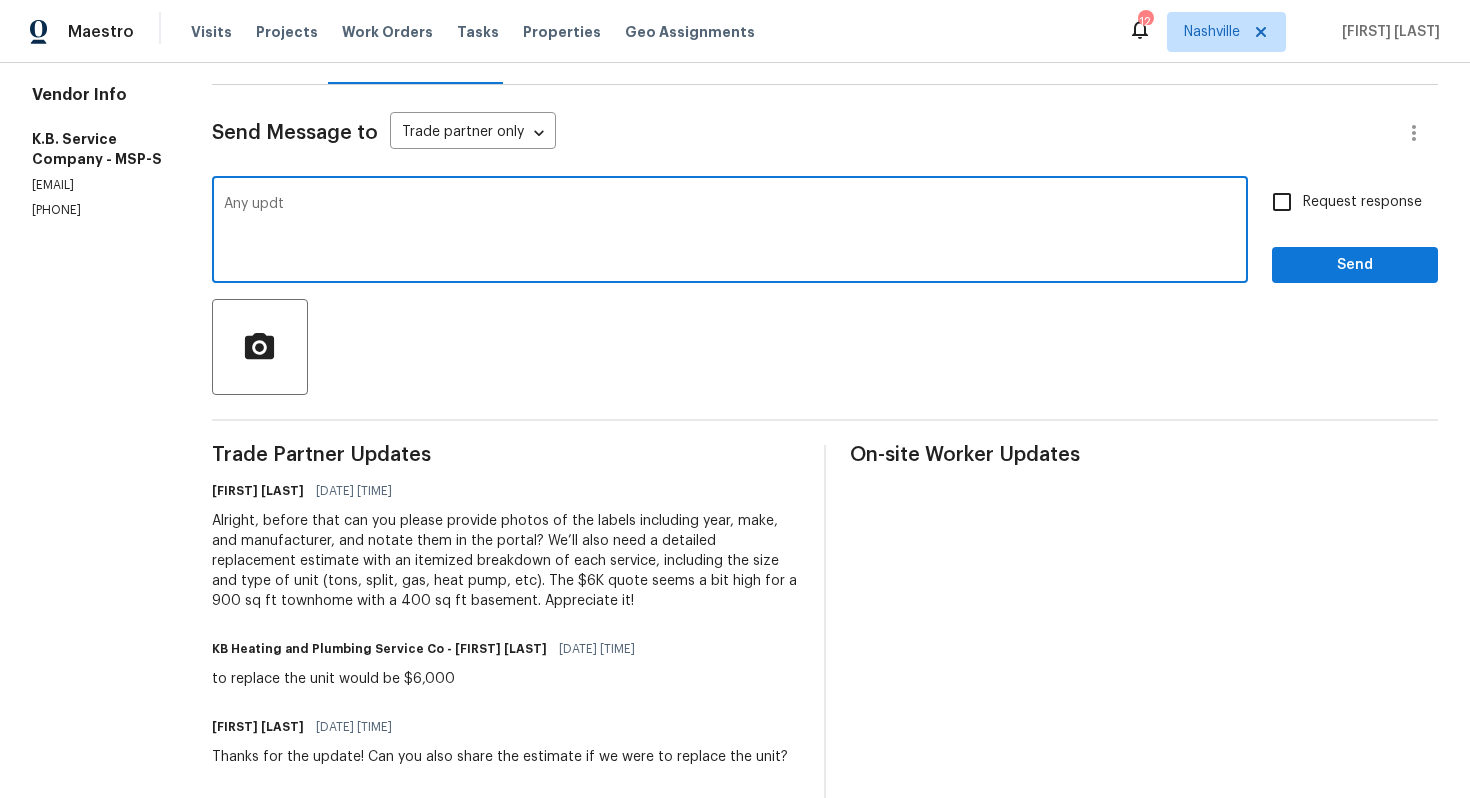 scroll, scrollTop: 124, scrollLeft: 0, axis: vertical 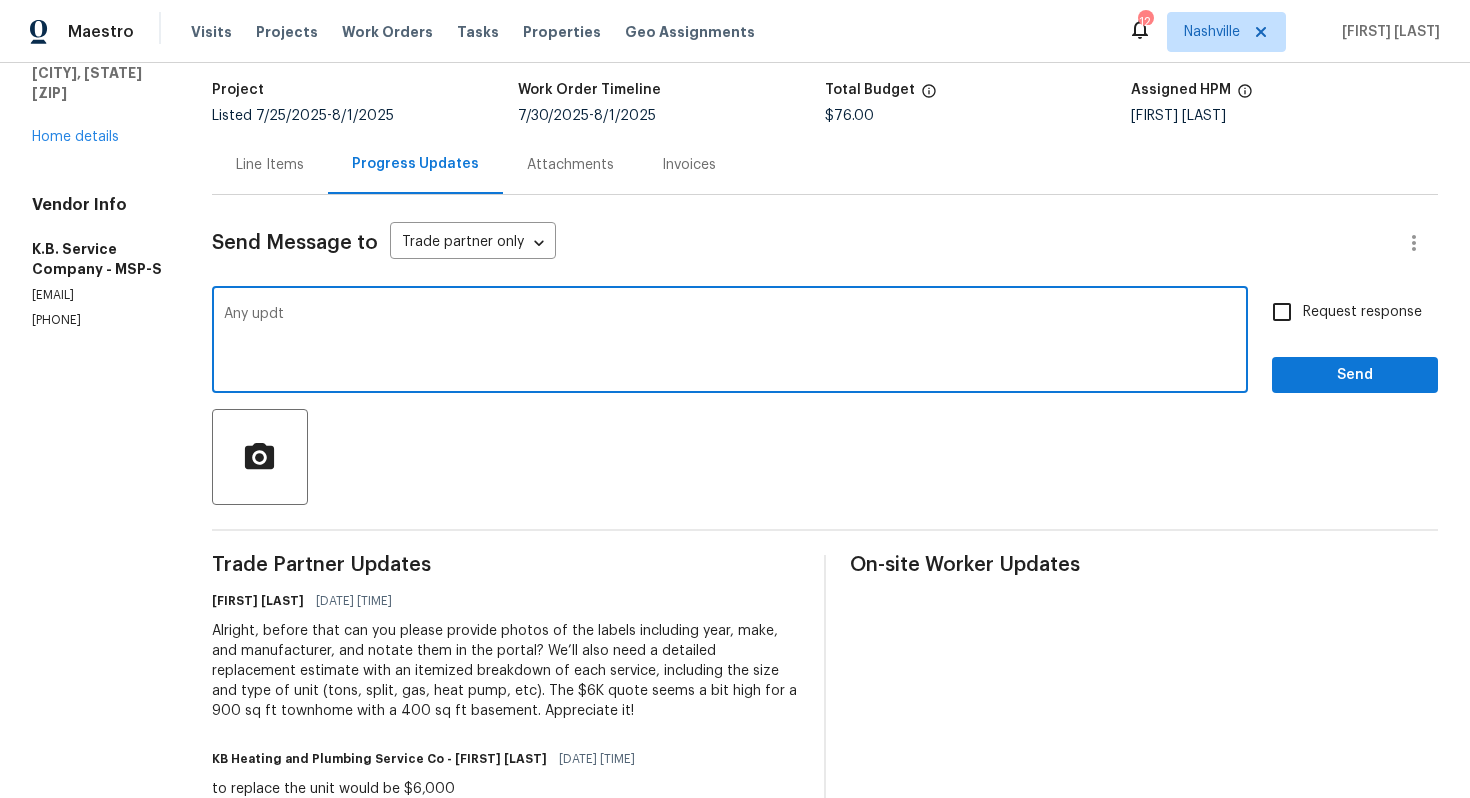 type on "Any updt" 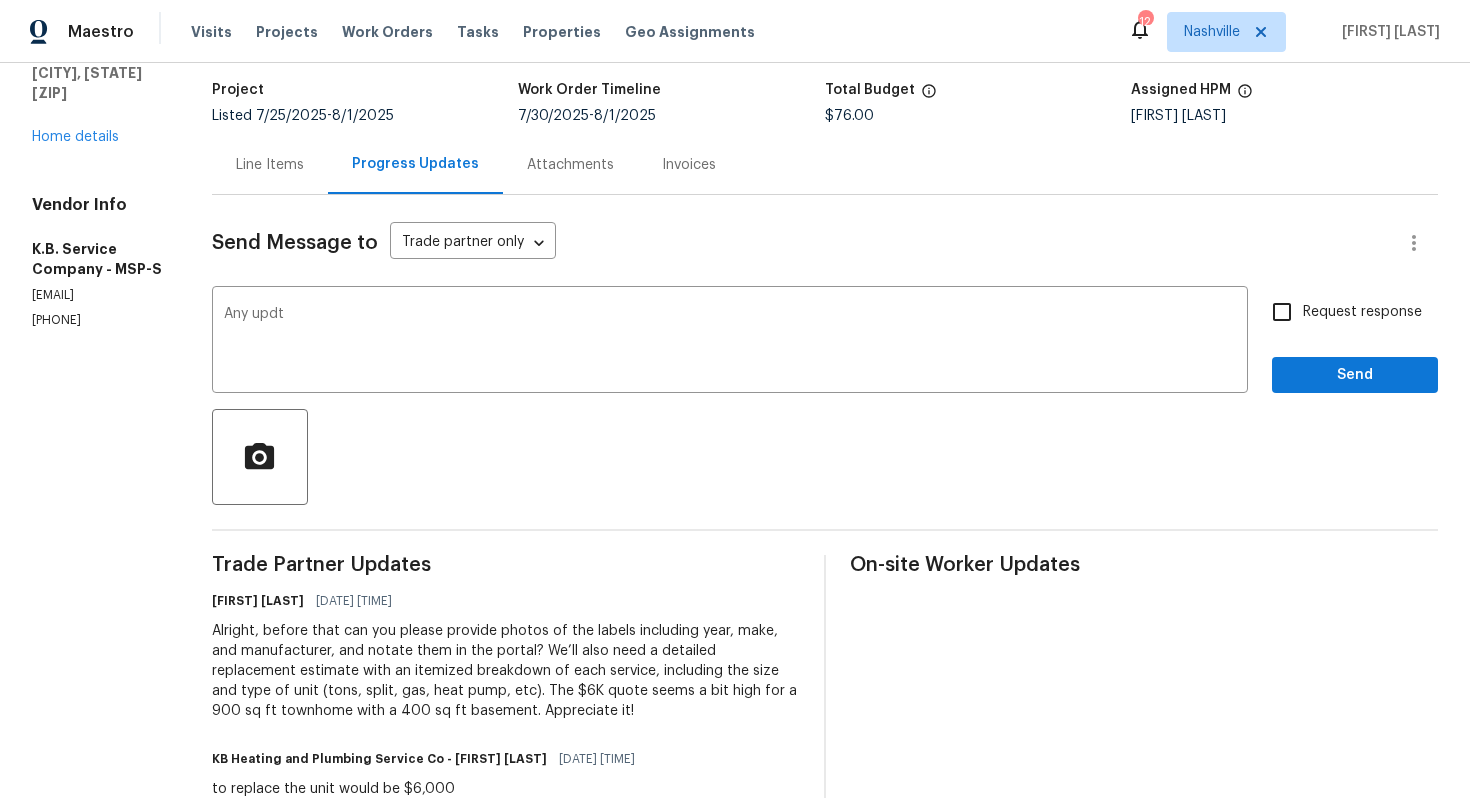 click on "[NUMBER] [STREET] [CITY], [STATE] [ZIP] Home details" at bounding box center [98, 81] 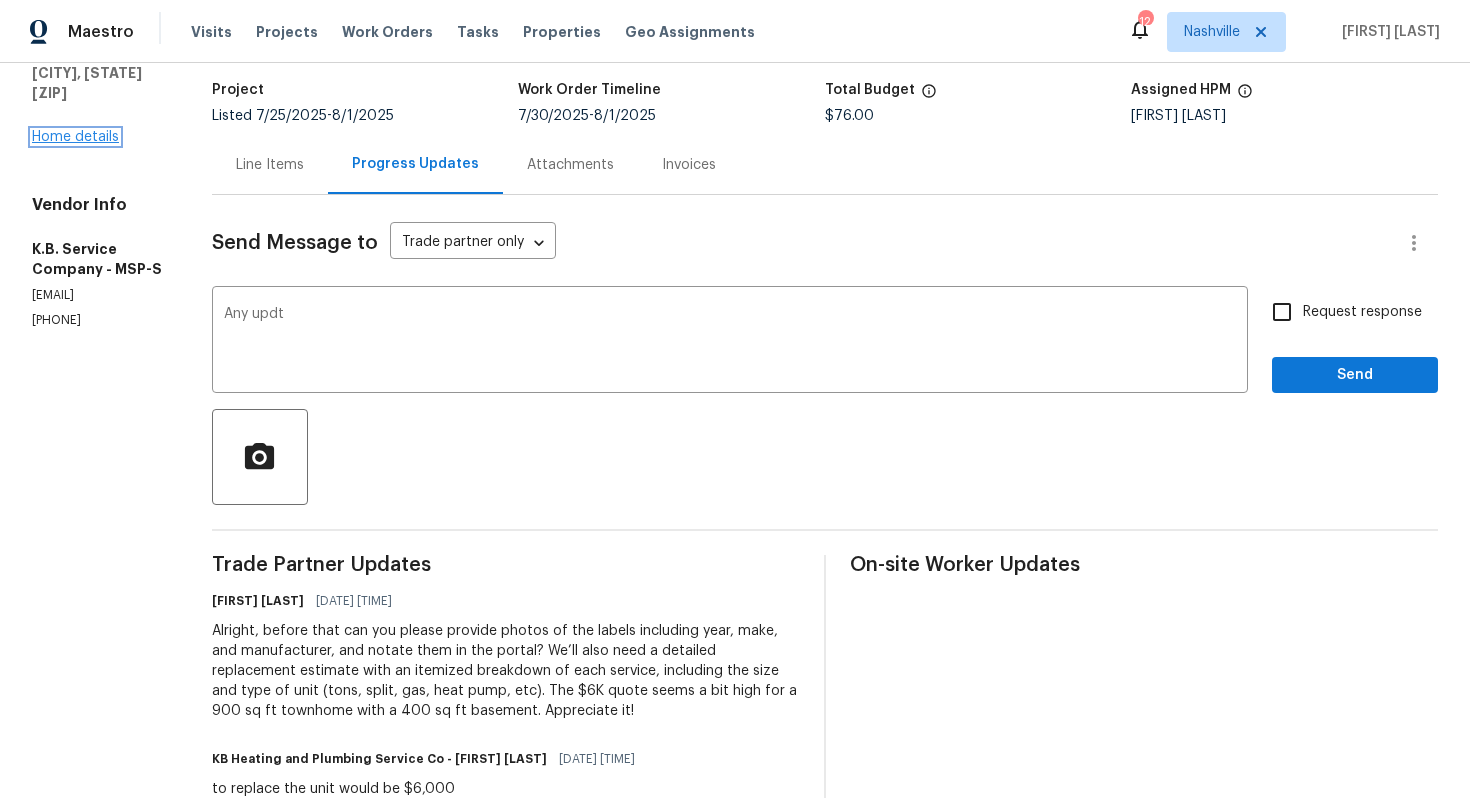 click on "Home details" at bounding box center (75, 137) 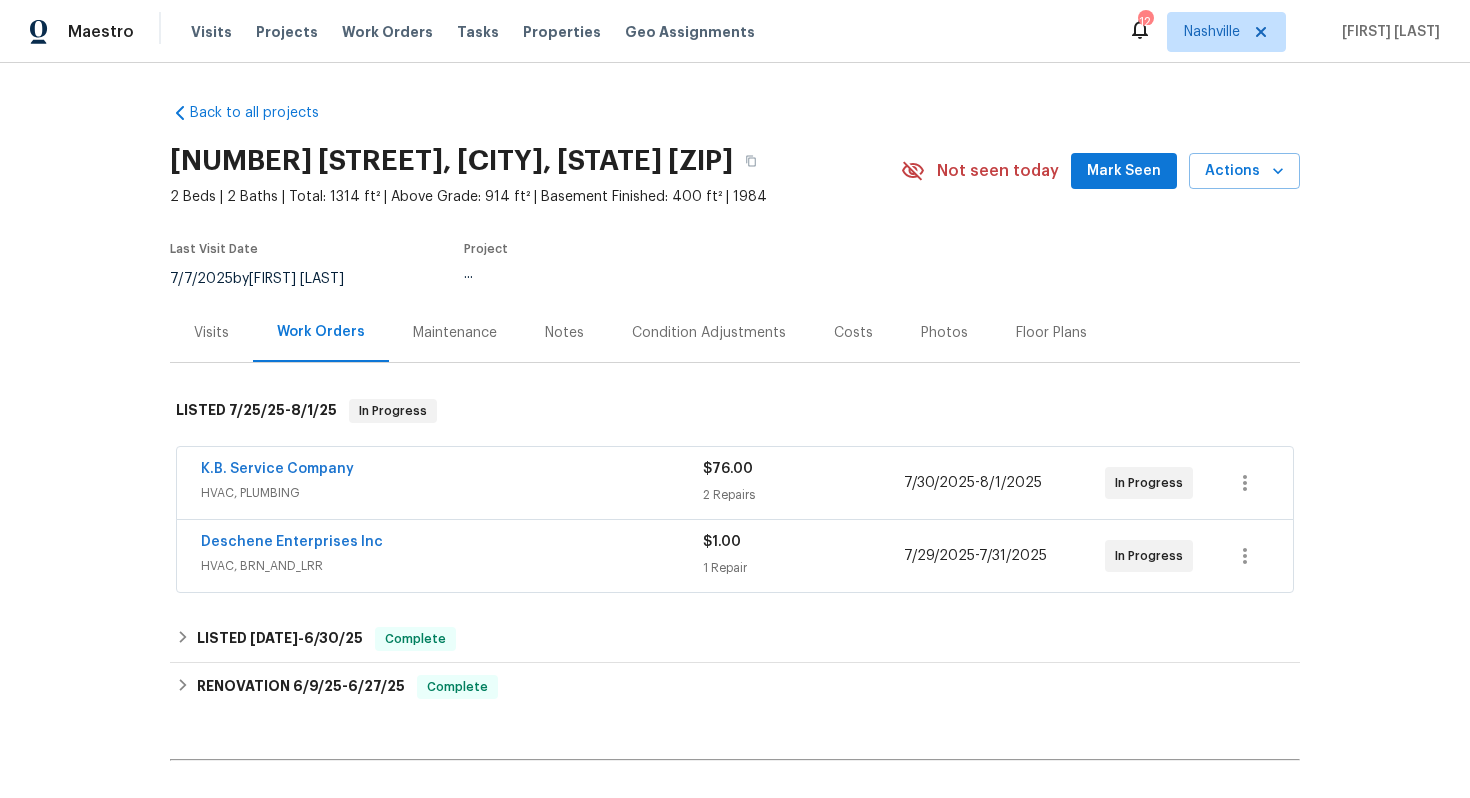 click on "Deschene Enterprises Inc" at bounding box center (292, 542) 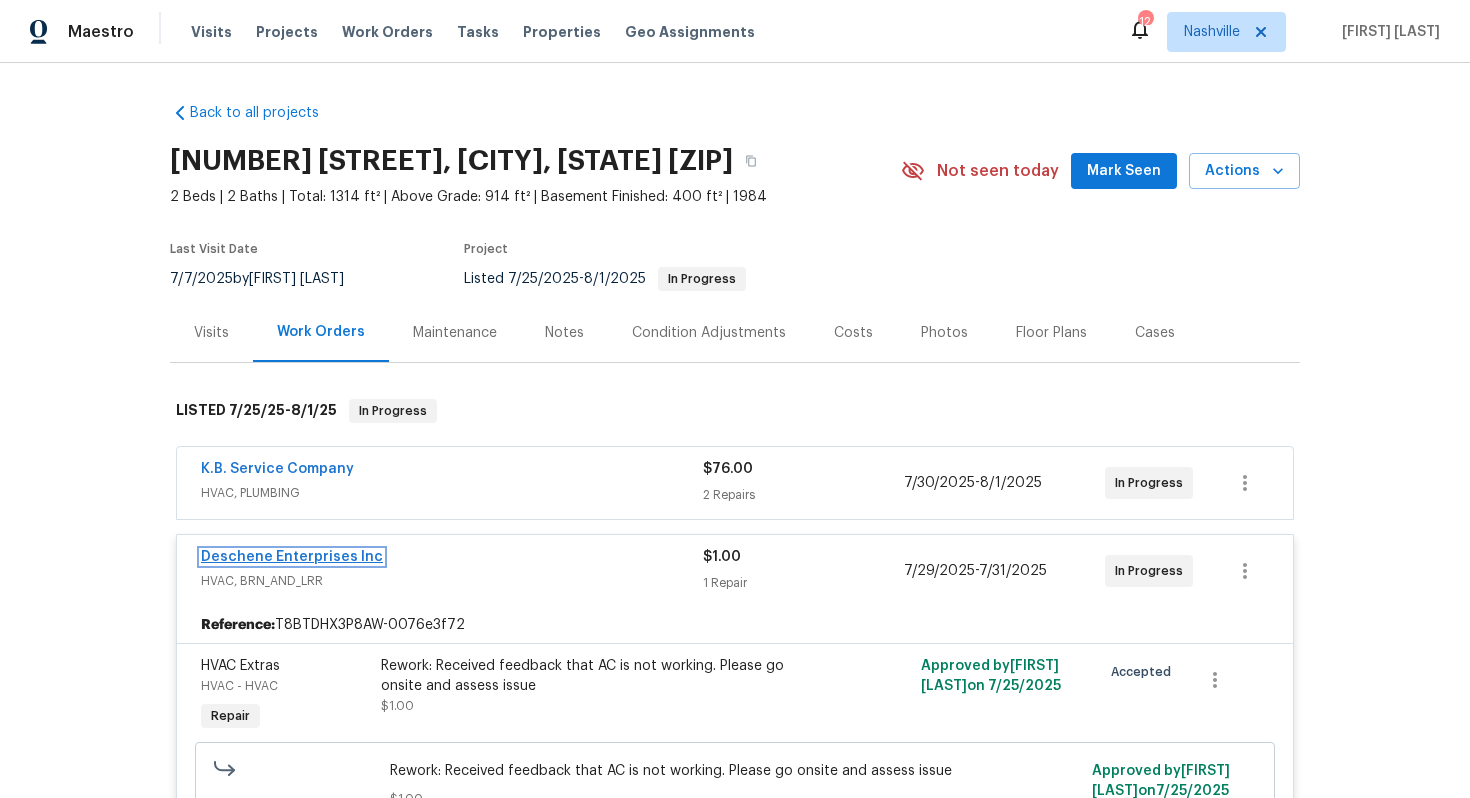 click on "Deschene Enterprises Inc" at bounding box center [292, 557] 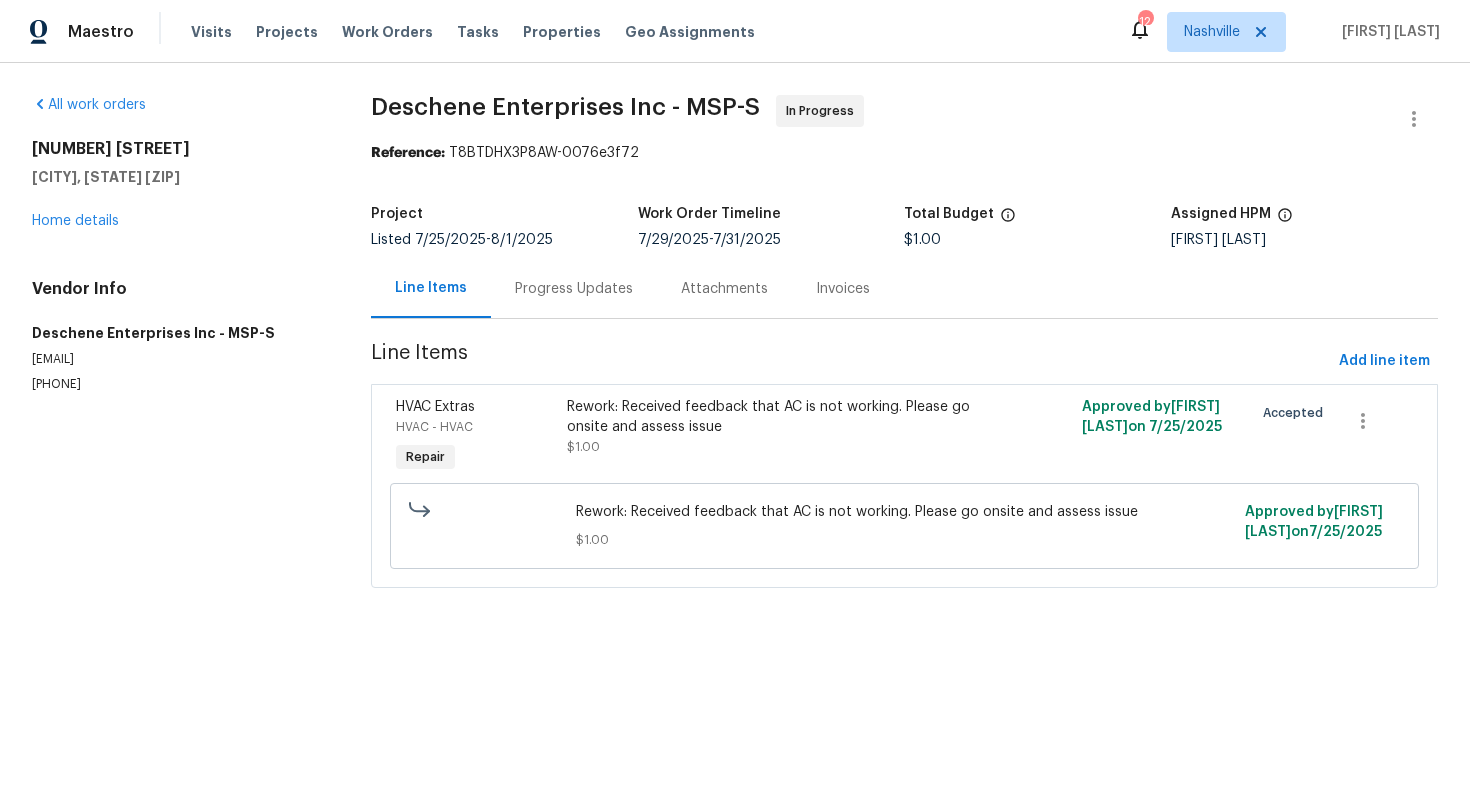 click on "Progress Updates" at bounding box center (574, 288) 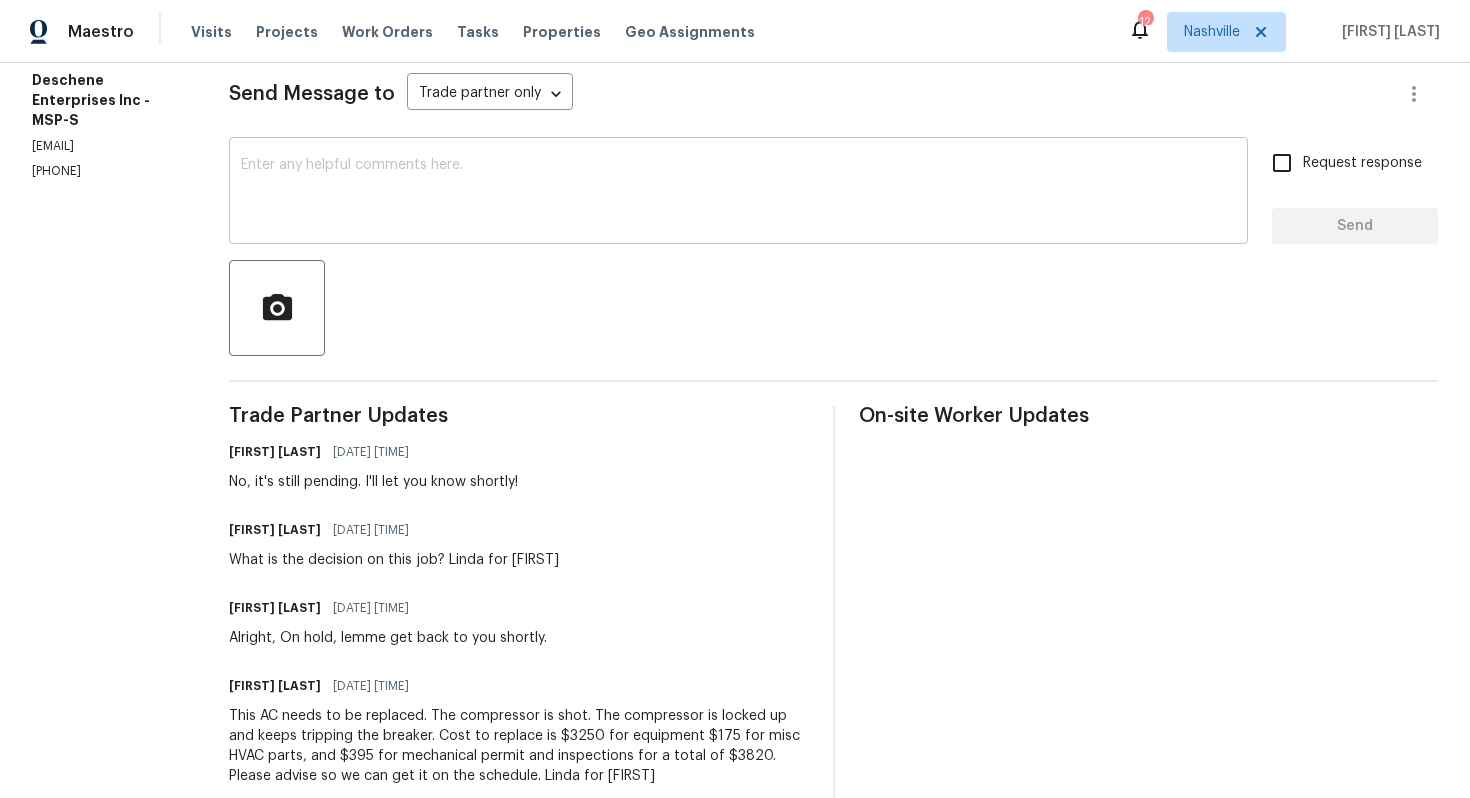 scroll, scrollTop: 289, scrollLeft: 0, axis: vertical 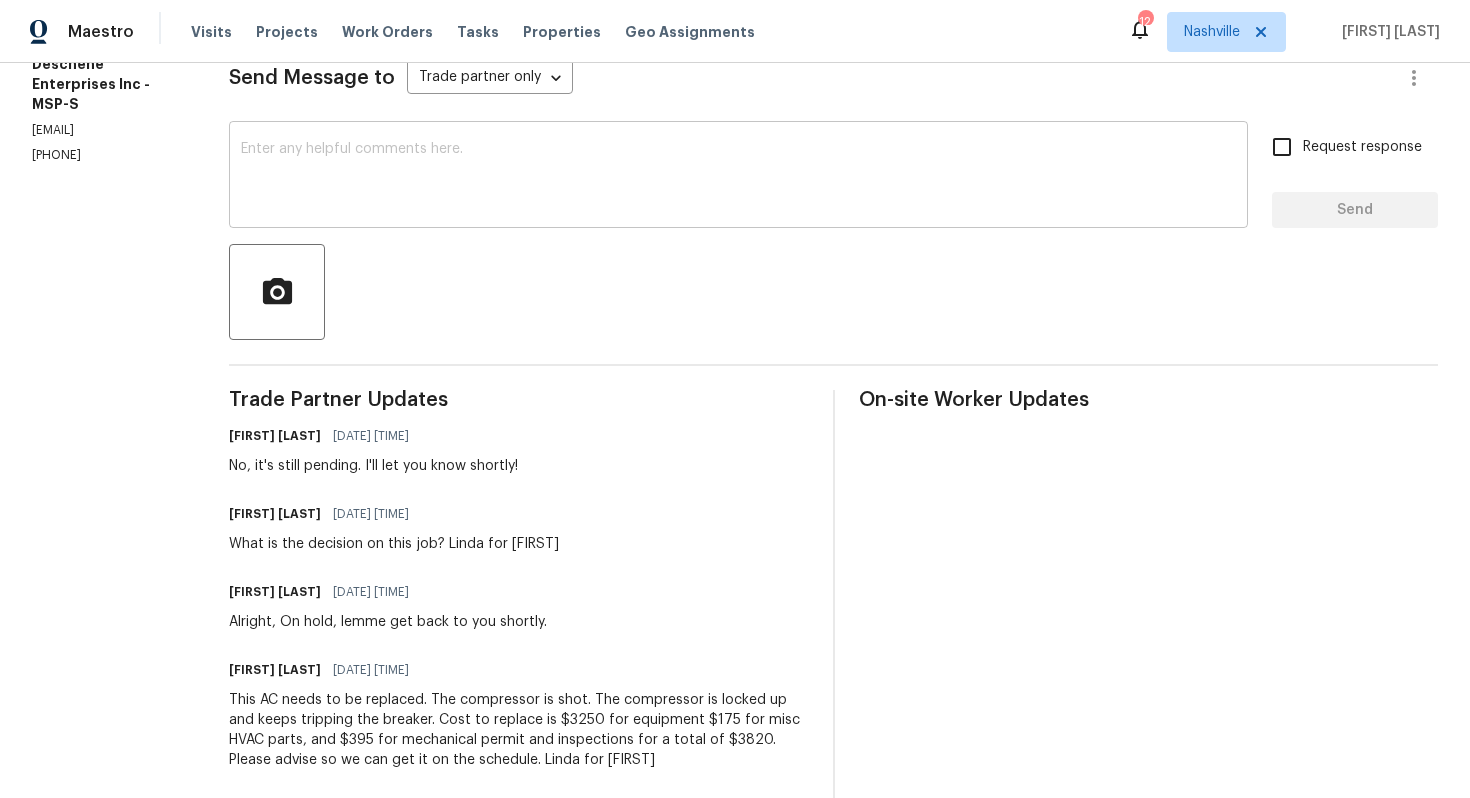 click on "[FIRST] [LAST] [DATE] [TIME] What is the decision on this job?
Linda for [FIRST]" at bounding box center (518, 527) 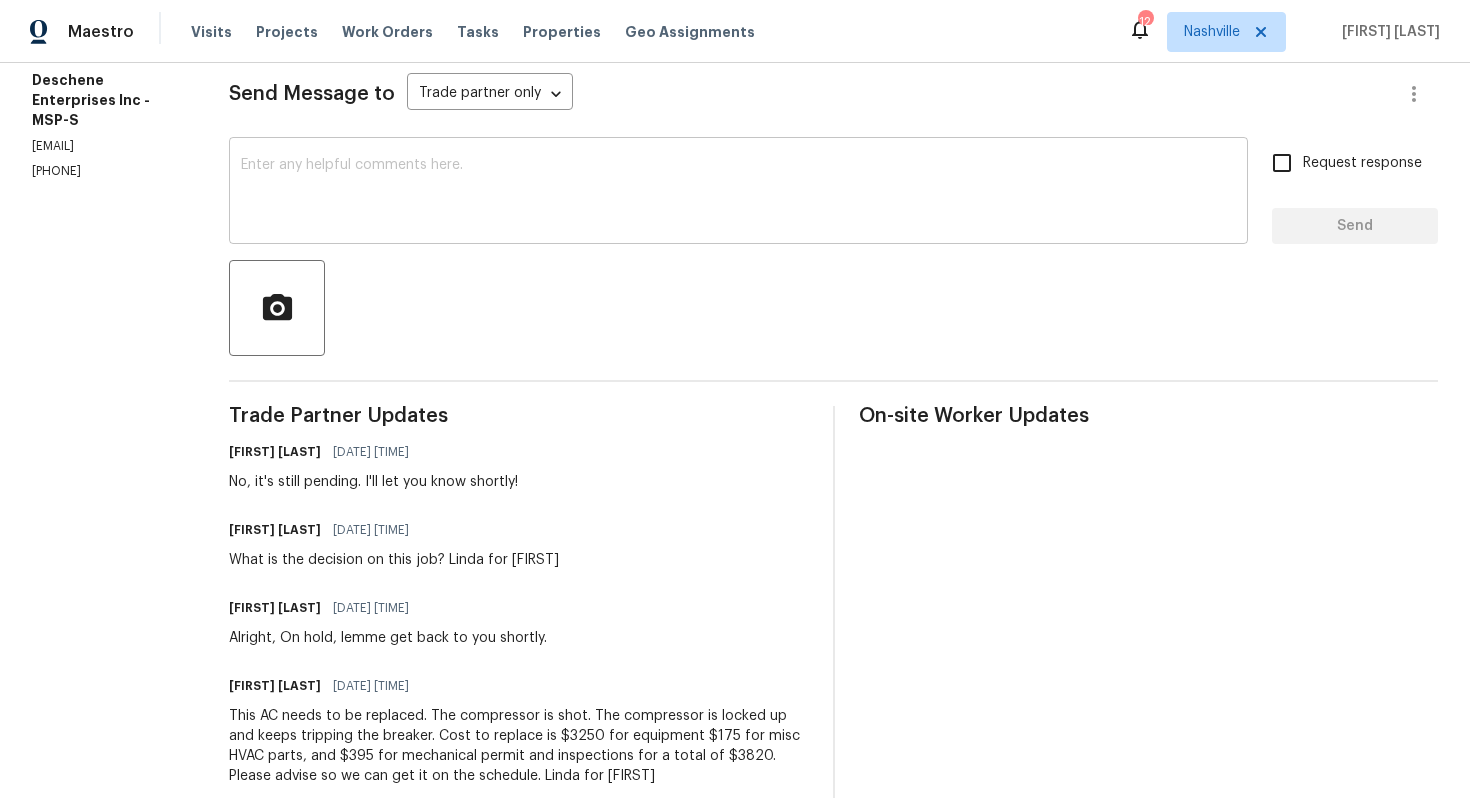 click on "x ​" at bounding box center [738, 193] 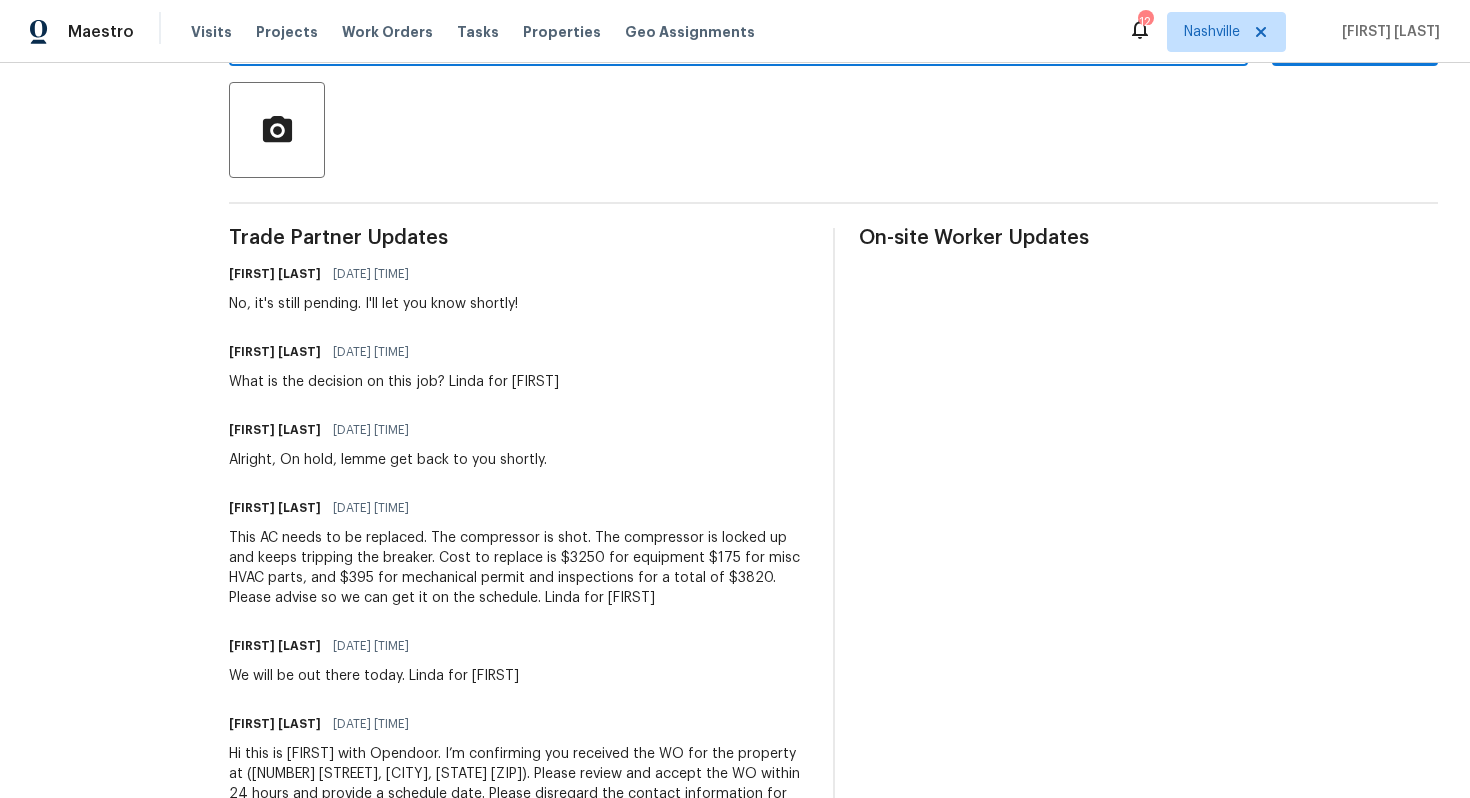 scroll, scrollTop: 452, scrollLeft: 0, axis: vertical 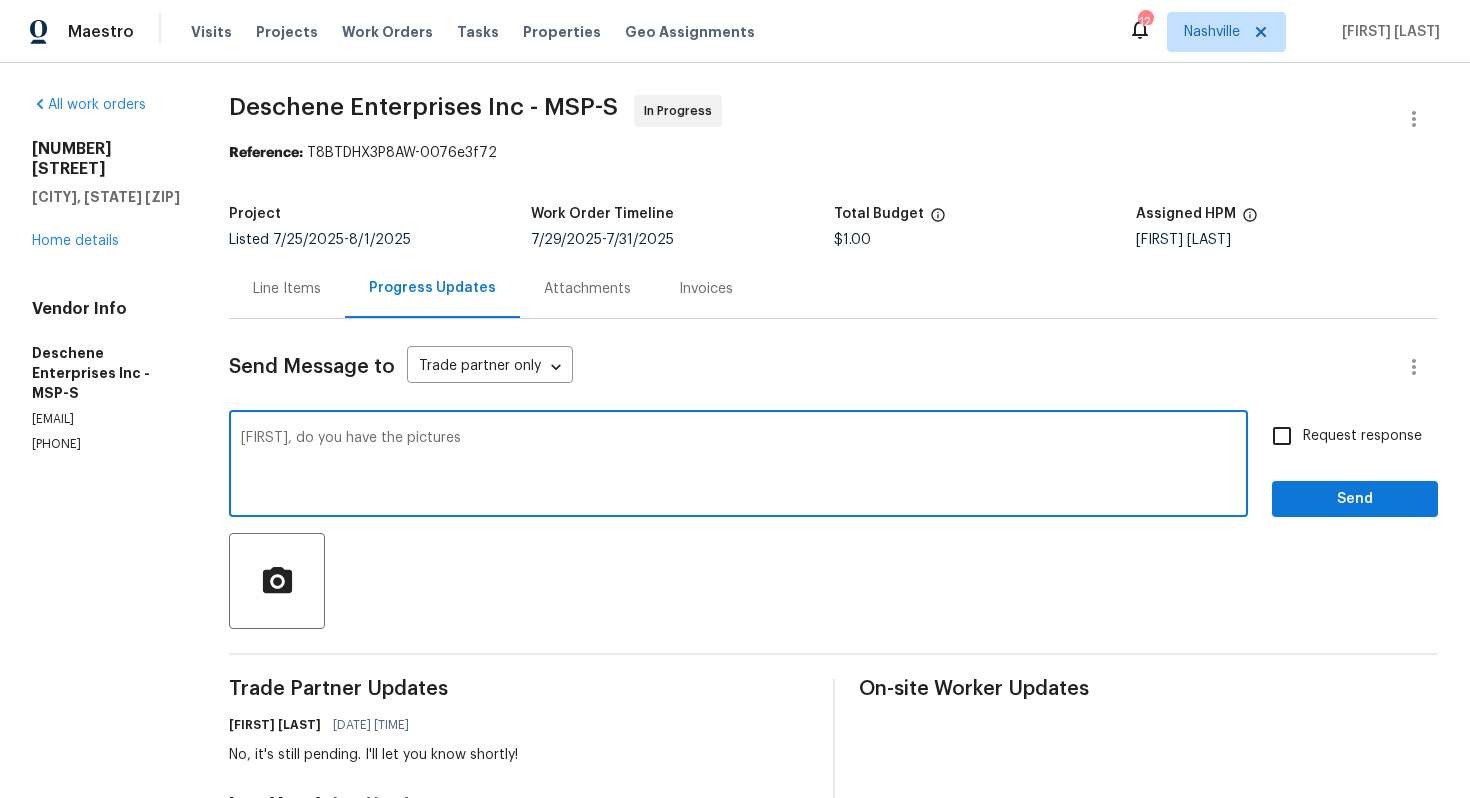 click on "Jim, do you have the pictures" at bounding box center (738, 466) 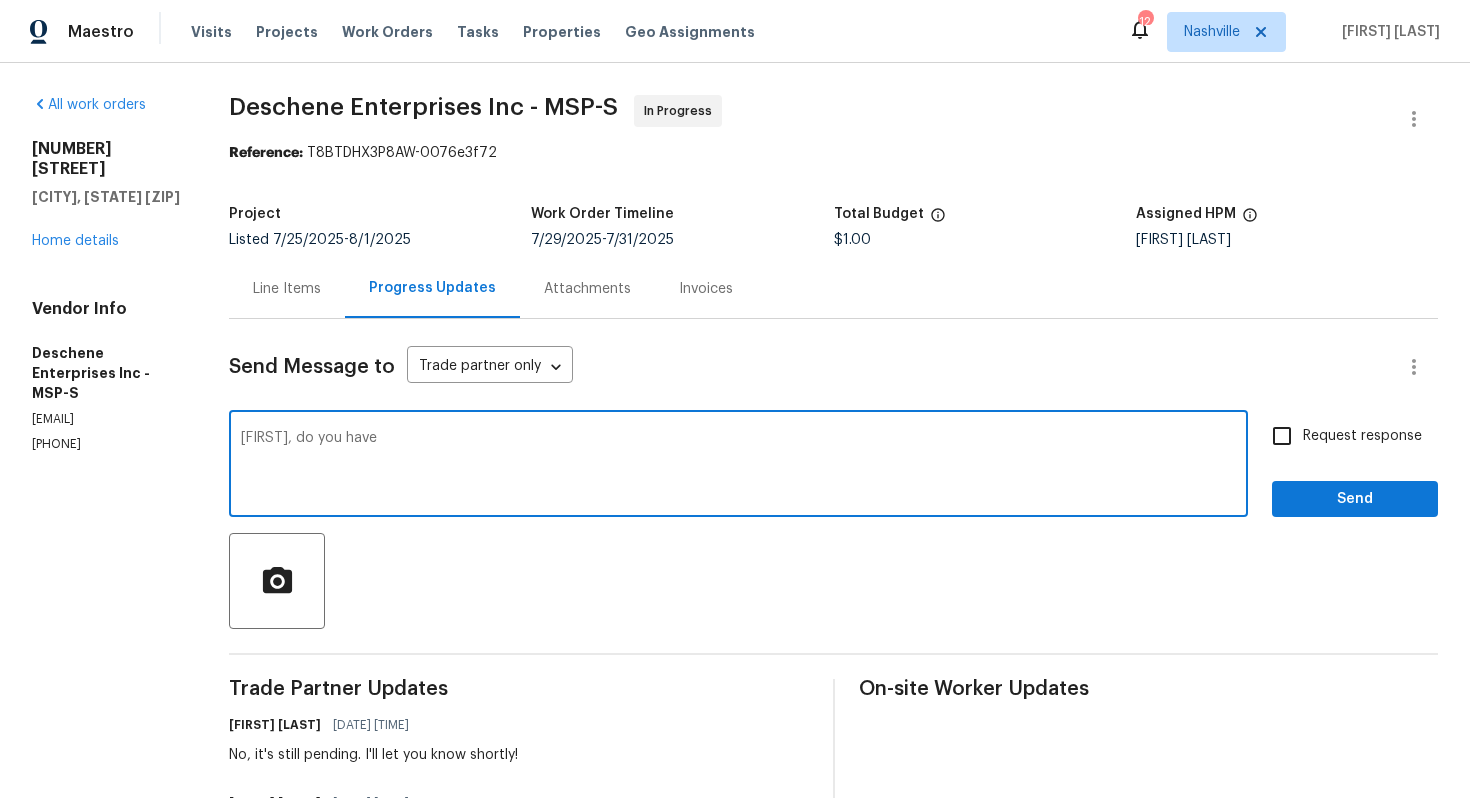 paste on "of labels, year, manufacture and make notate in the portal" 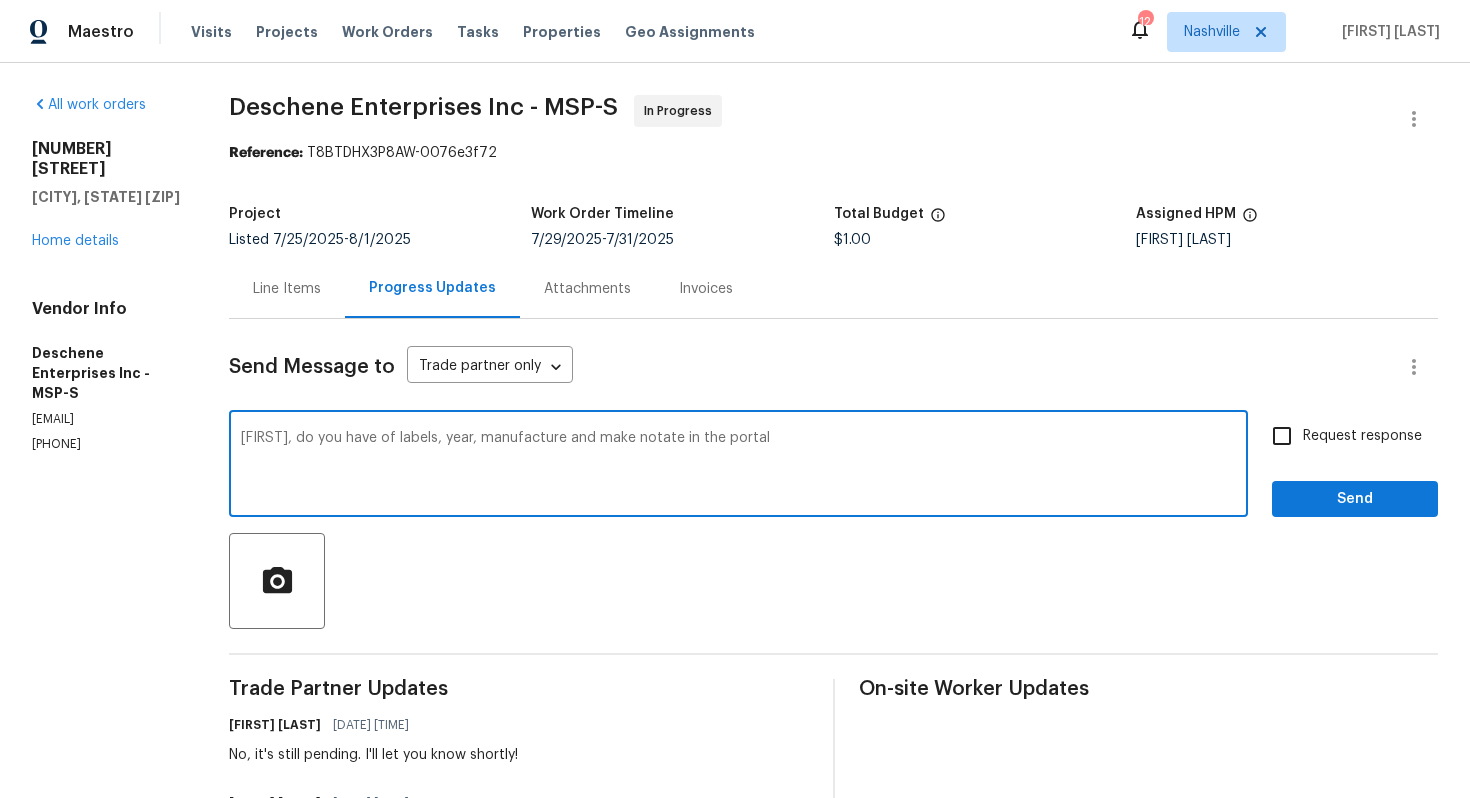 click on "Jim, do you have of labels, year, manufacture and make notate in the portal" at bounding box center (738, 466) 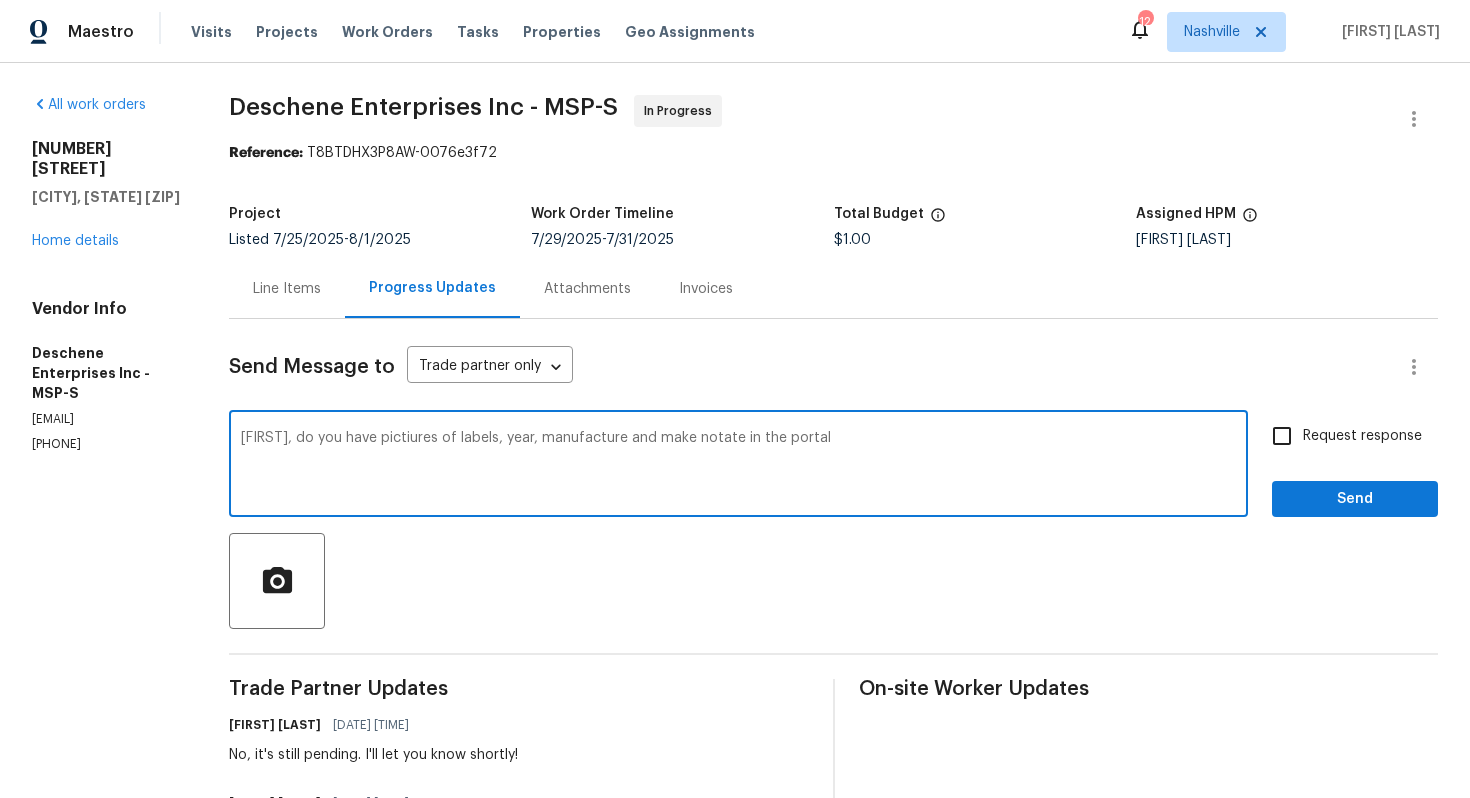 click on "Jim, do you have pictiures of labels, year, manufacture and make notate in the portal" at bounding box center [738, 466] 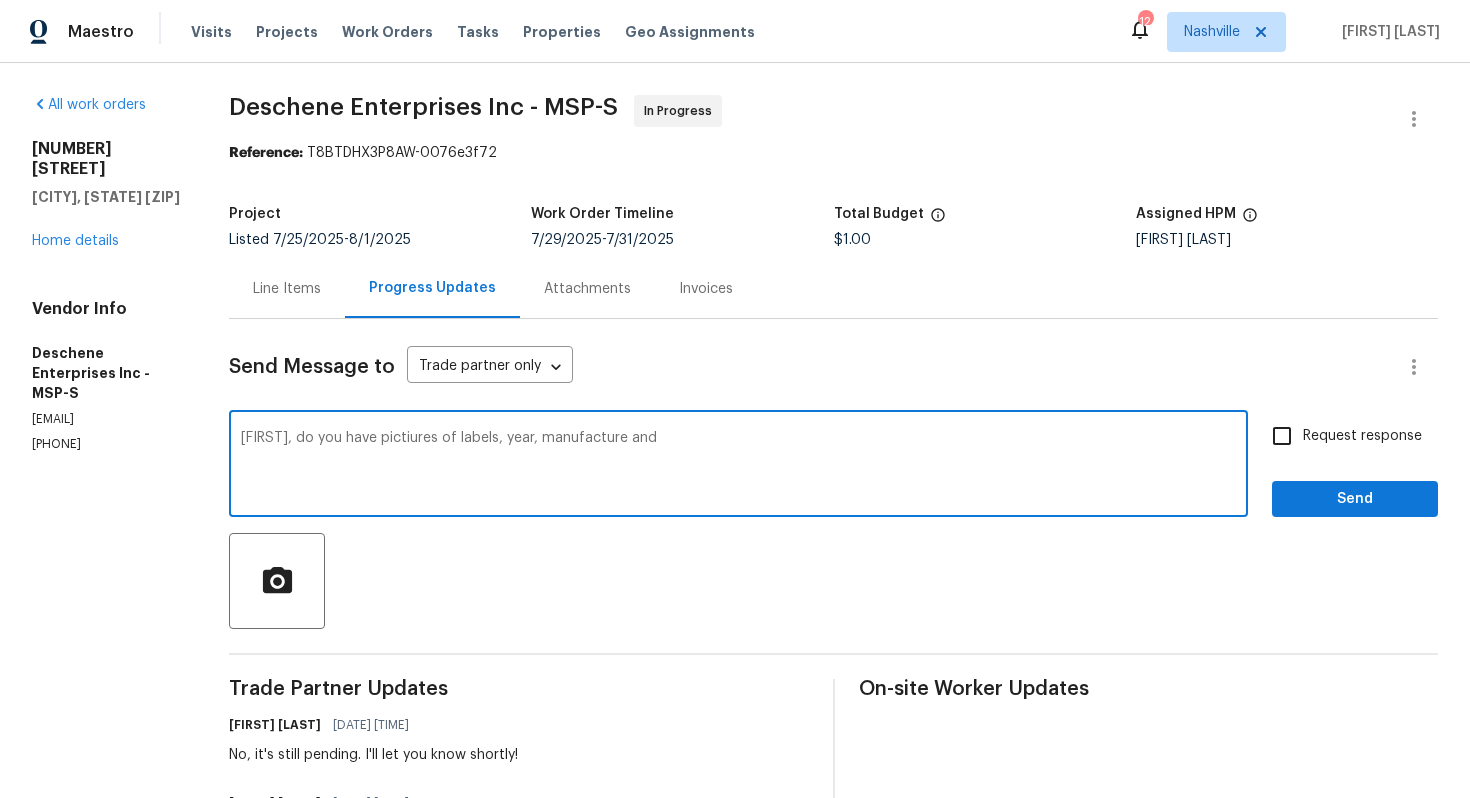 type on "Jim, do you have pictiures of labels, year, manufacture" 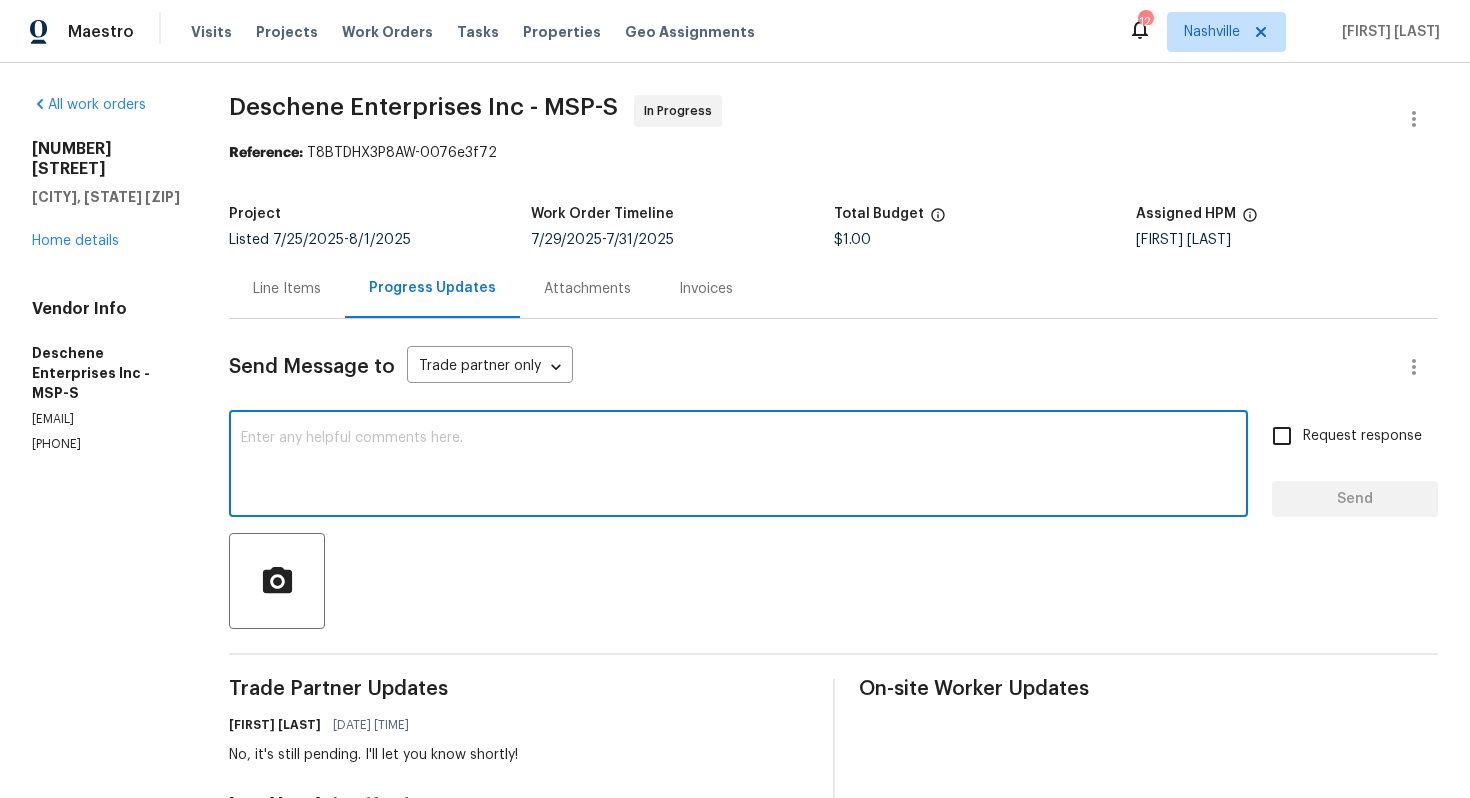 click at bounding box center (738, 466) 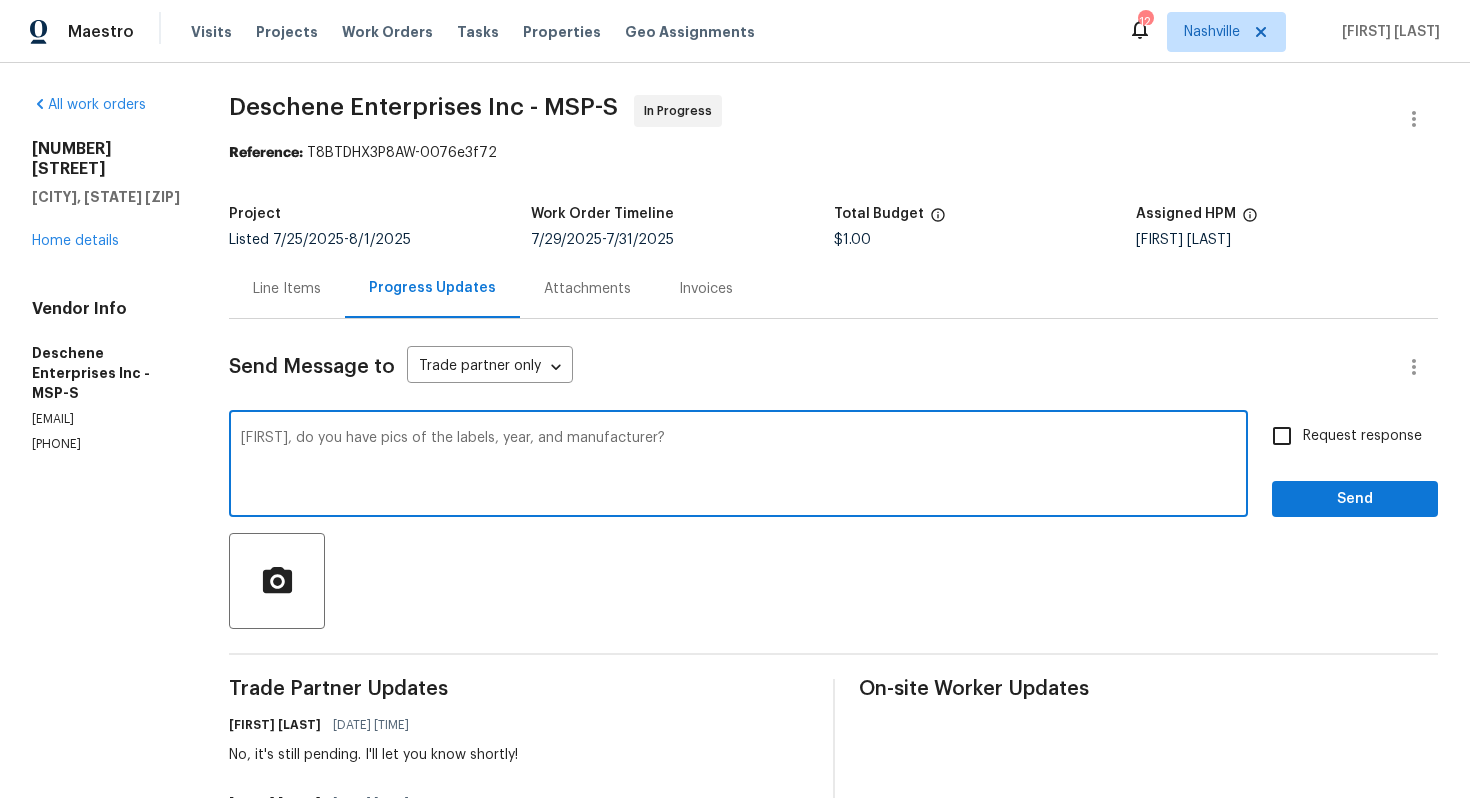type on "Jim, do you have pics of the labels, year, and manufacturer?" 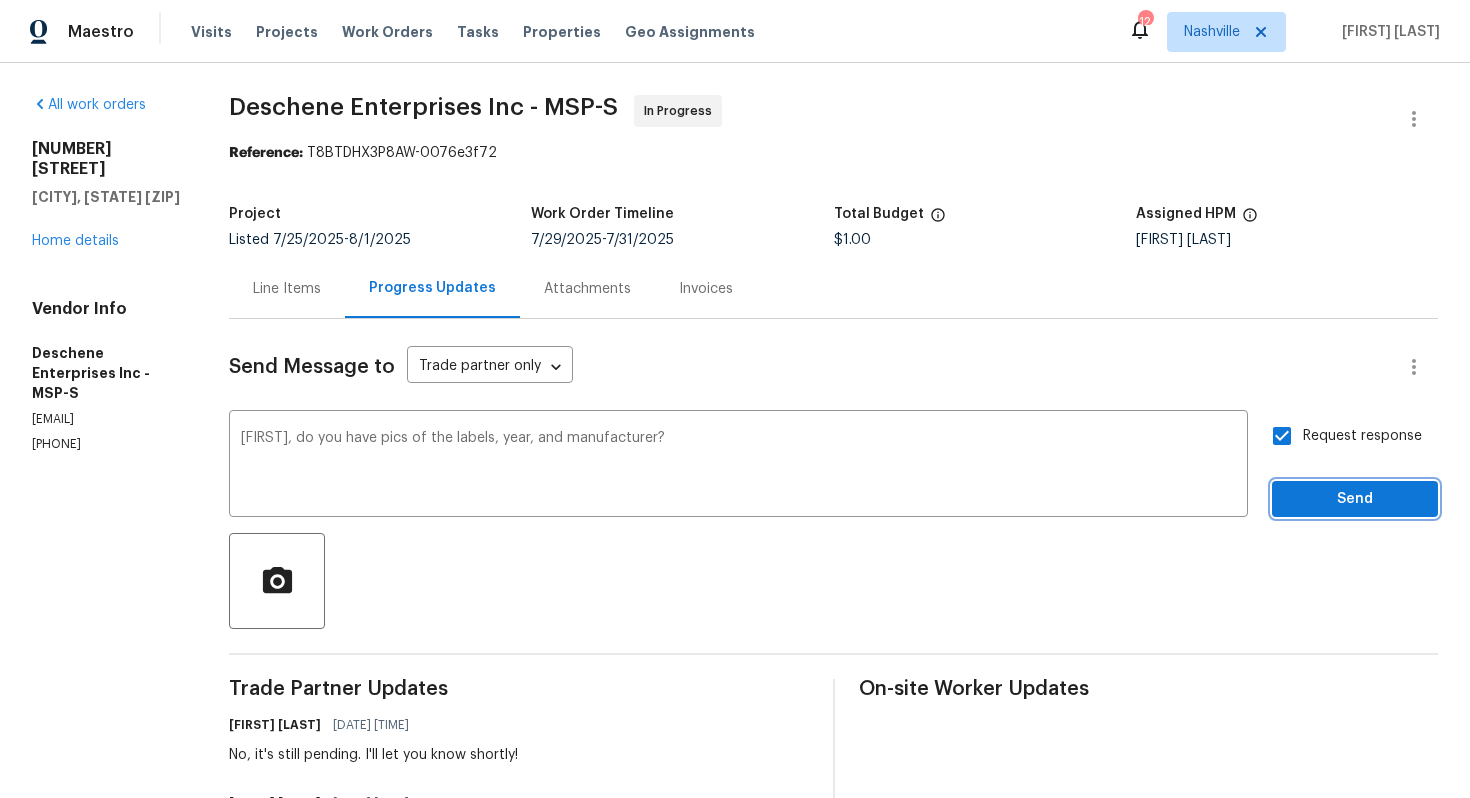 click on "Send" at bounding box center (1355, 499) 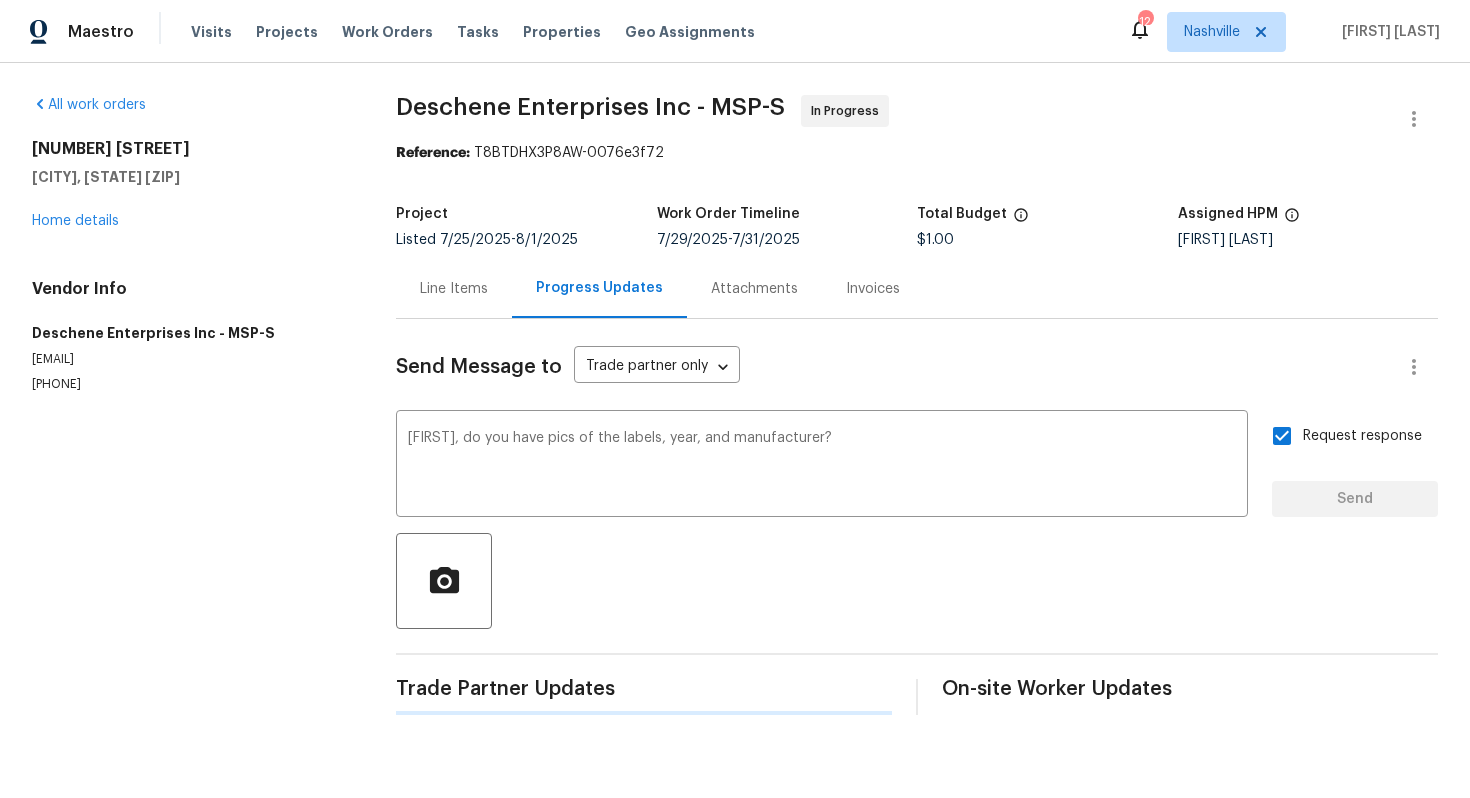 type 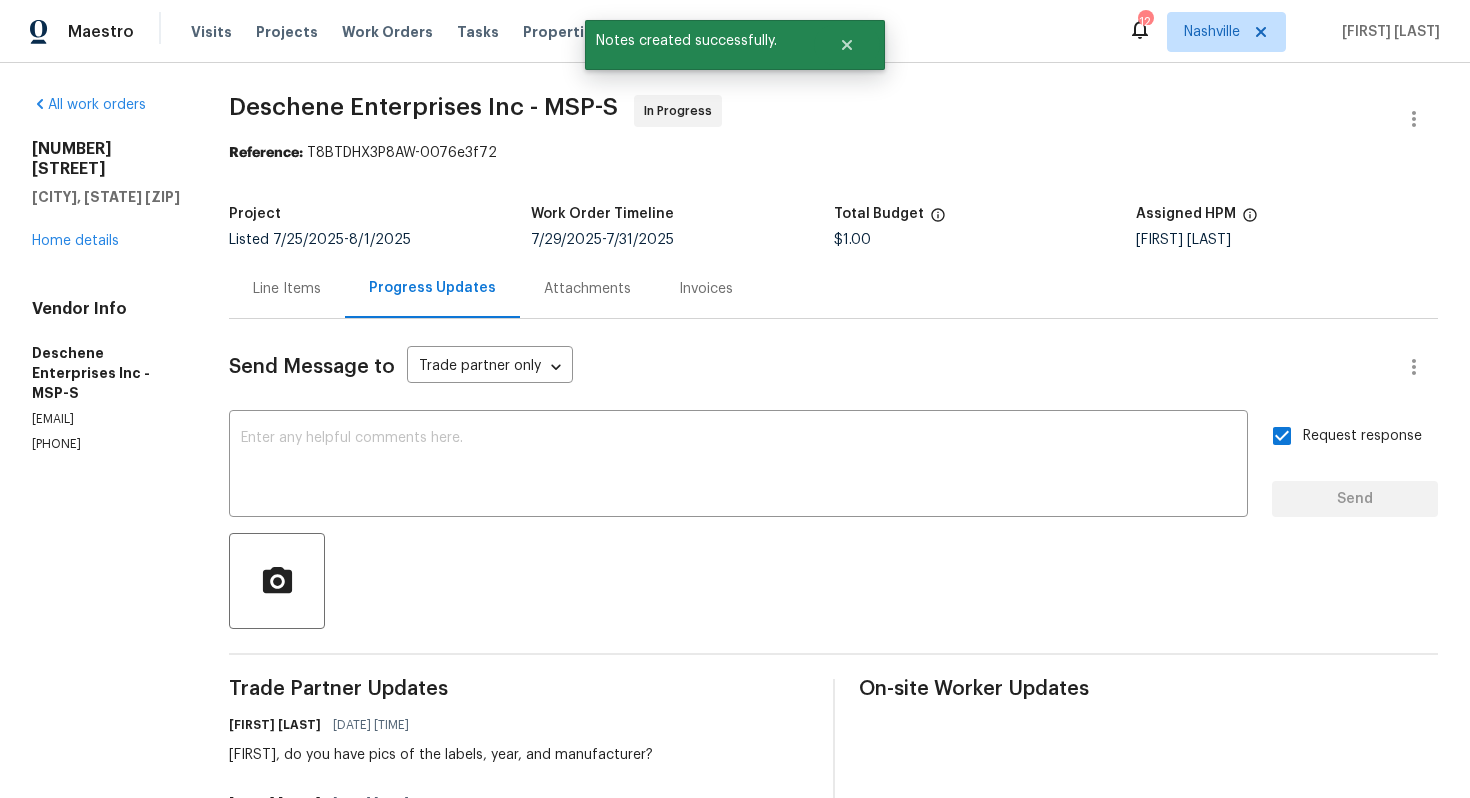 click on "Line Items" at bounding box center [287, 288] 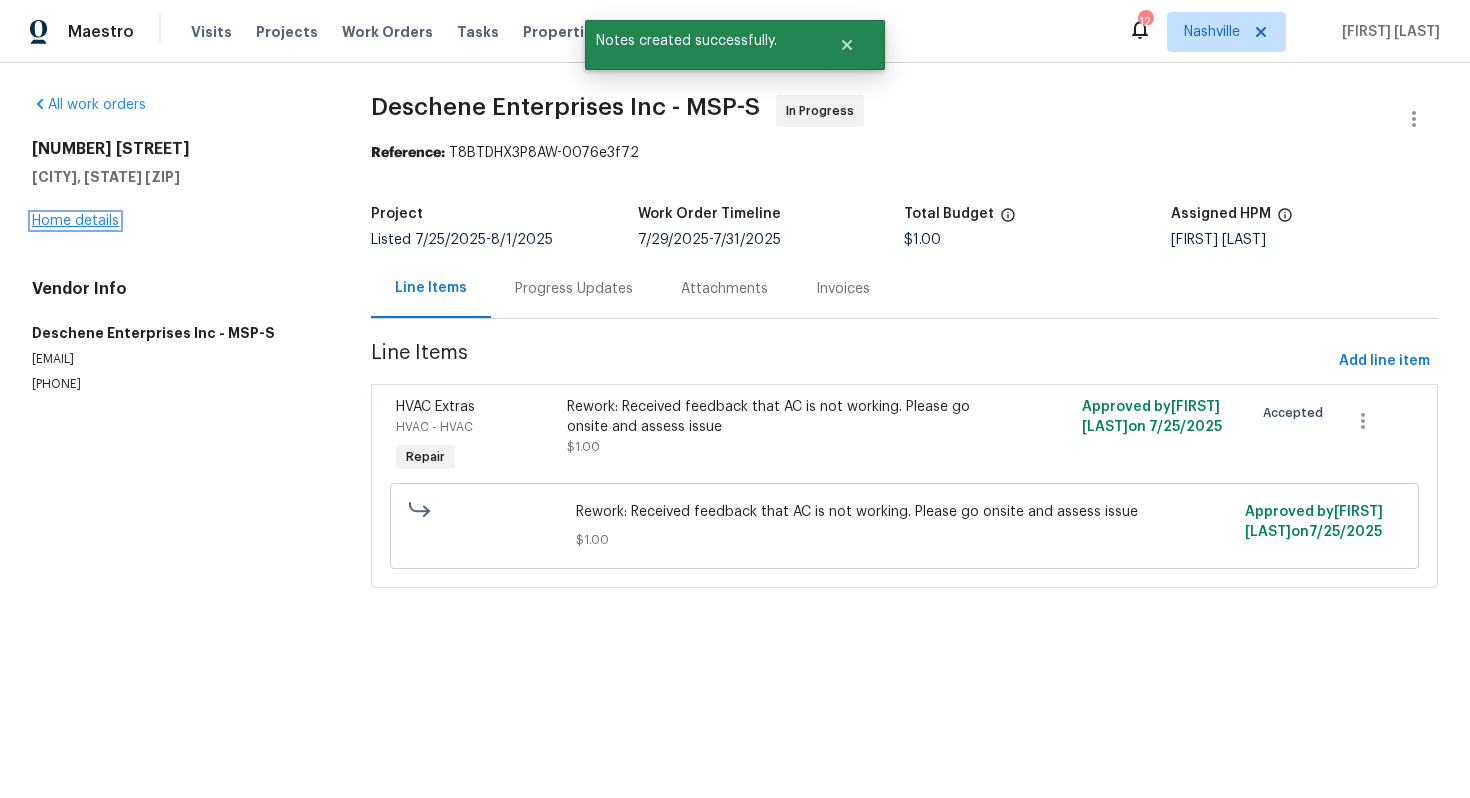 click on "Home details" at bounding box center [75, 221] 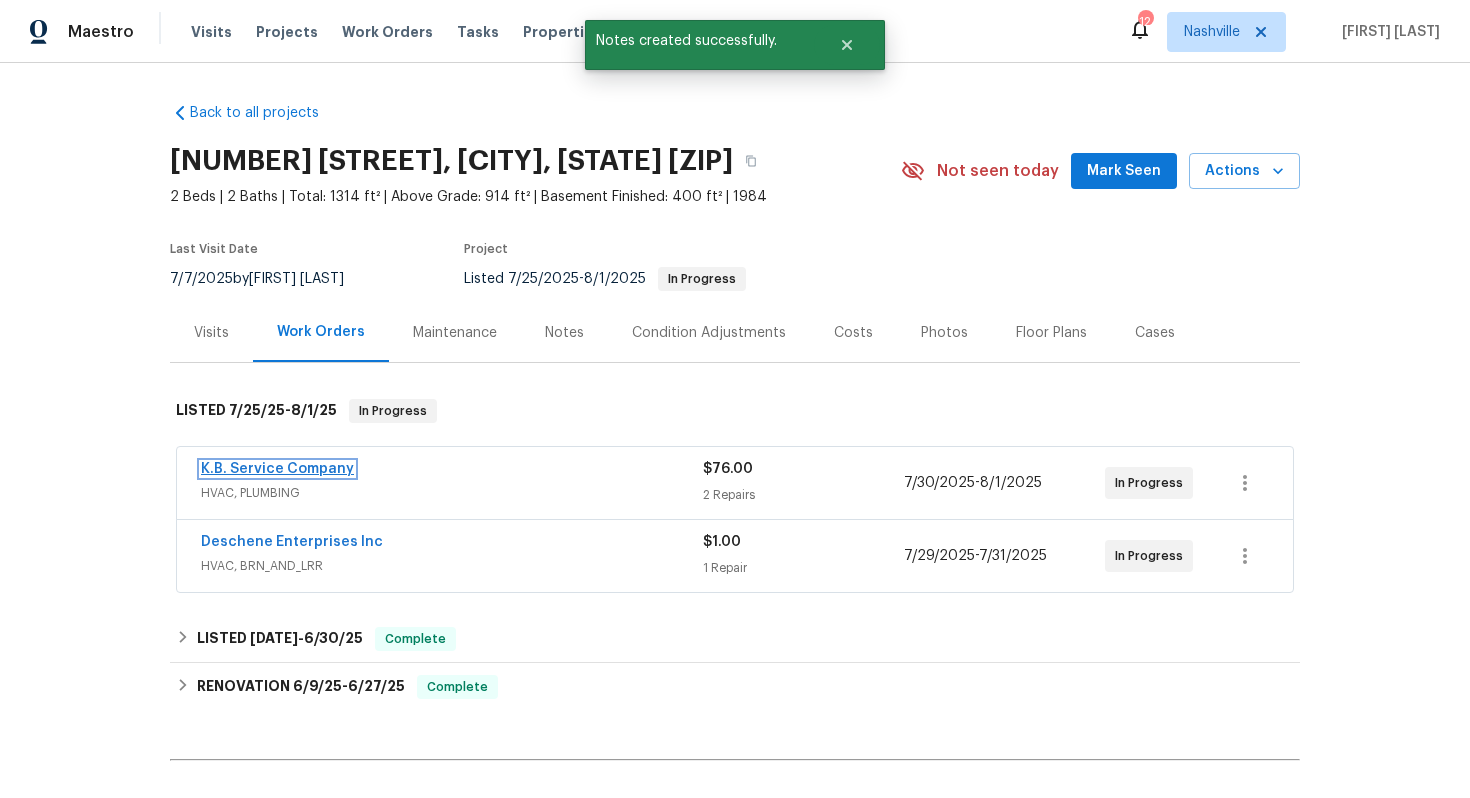 click on "K.B. Service Company" at bounding box center (277, 469) 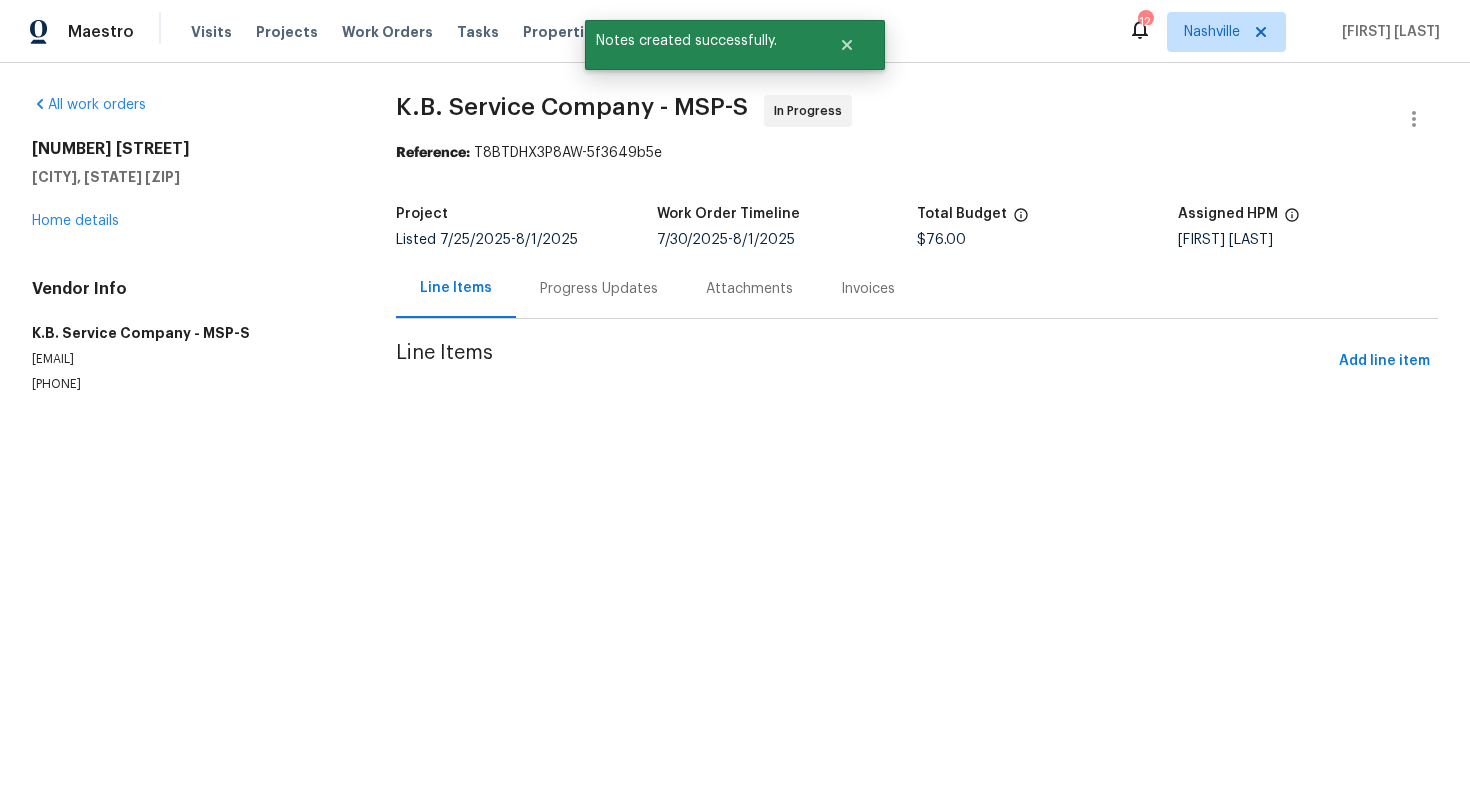 click on "Progress Updates" at bounding box center (599, 288) 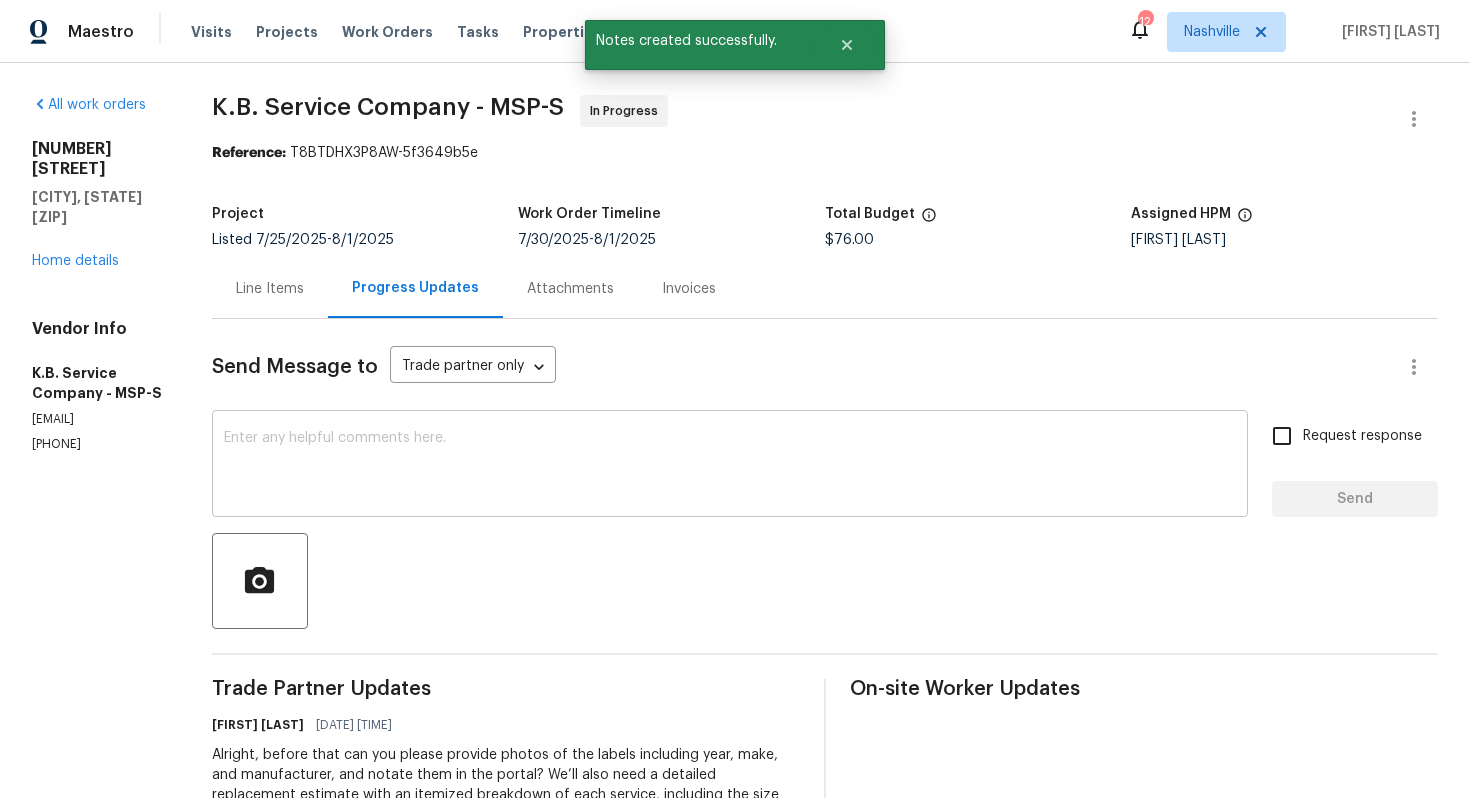 click at bounding box center (730, 466) 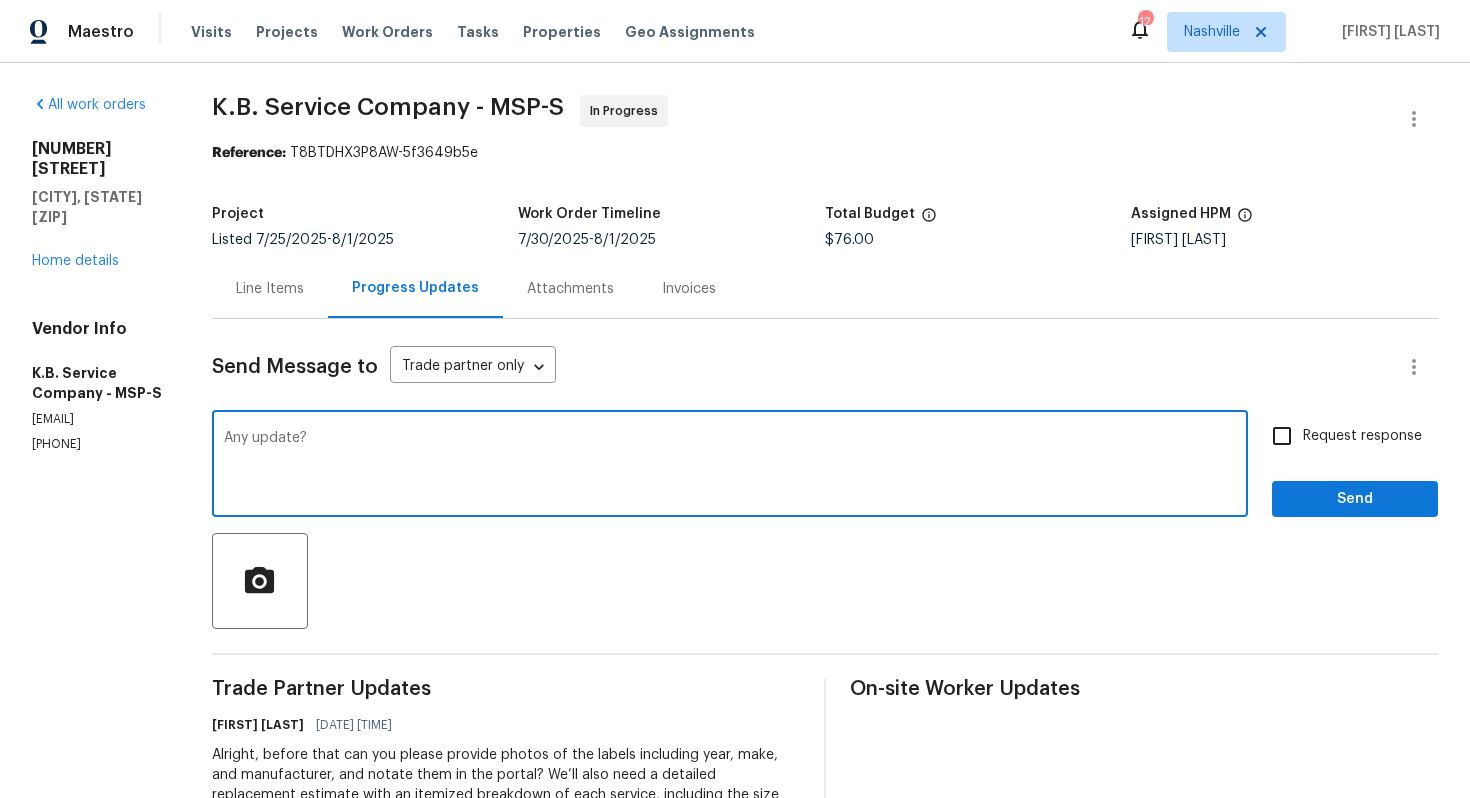 type on "Any update?" 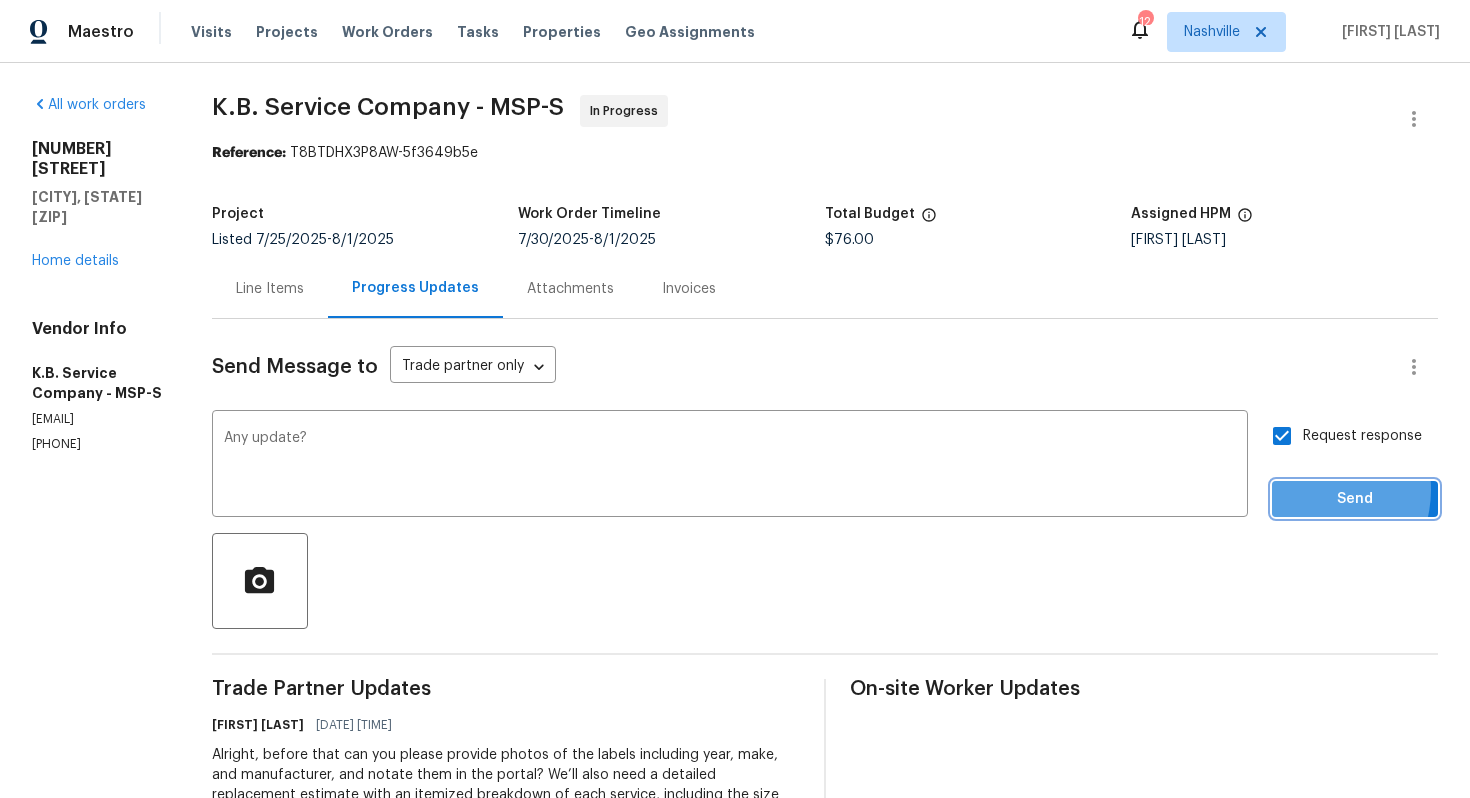 click on "Send" at bounding box center [1355, 499] 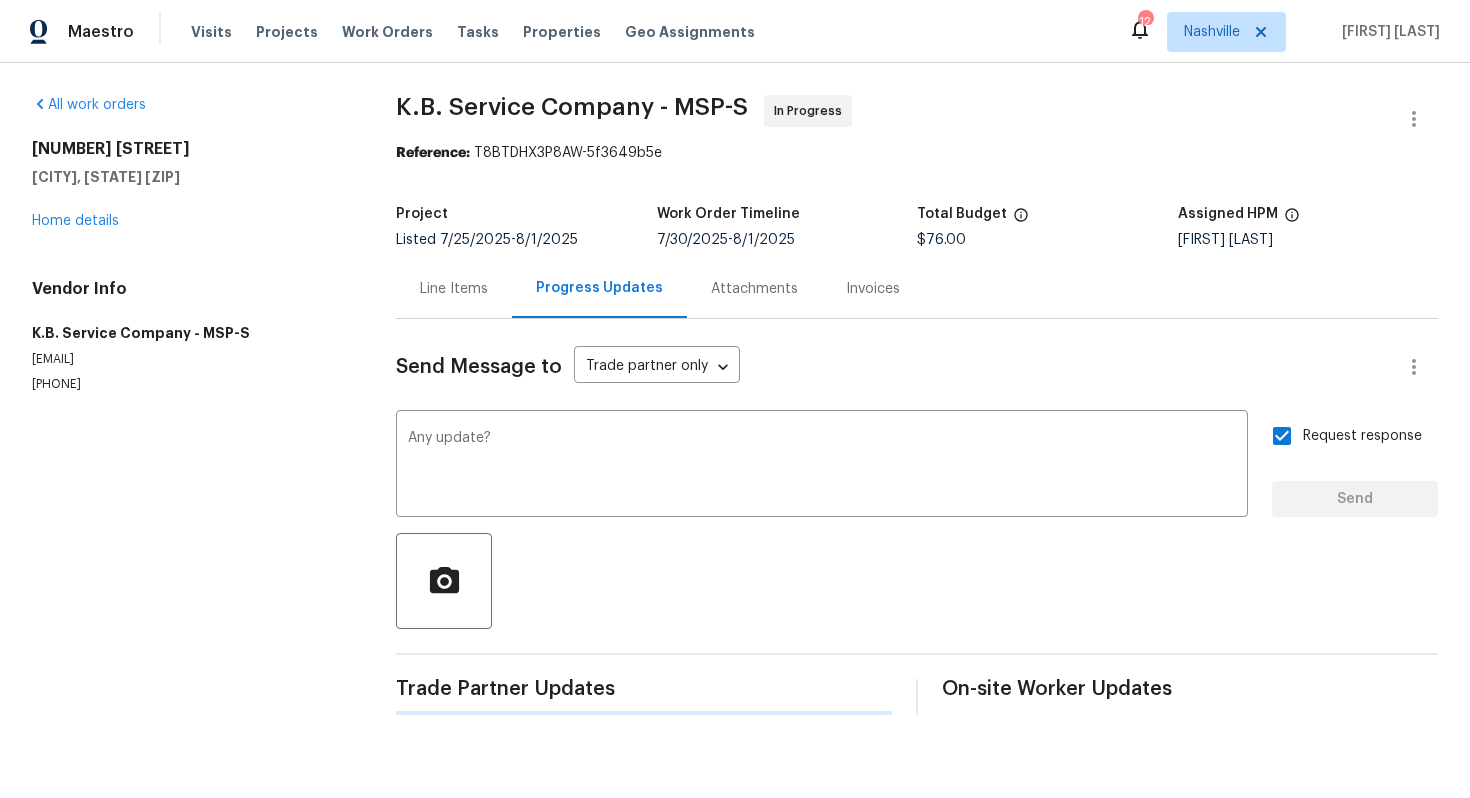 type 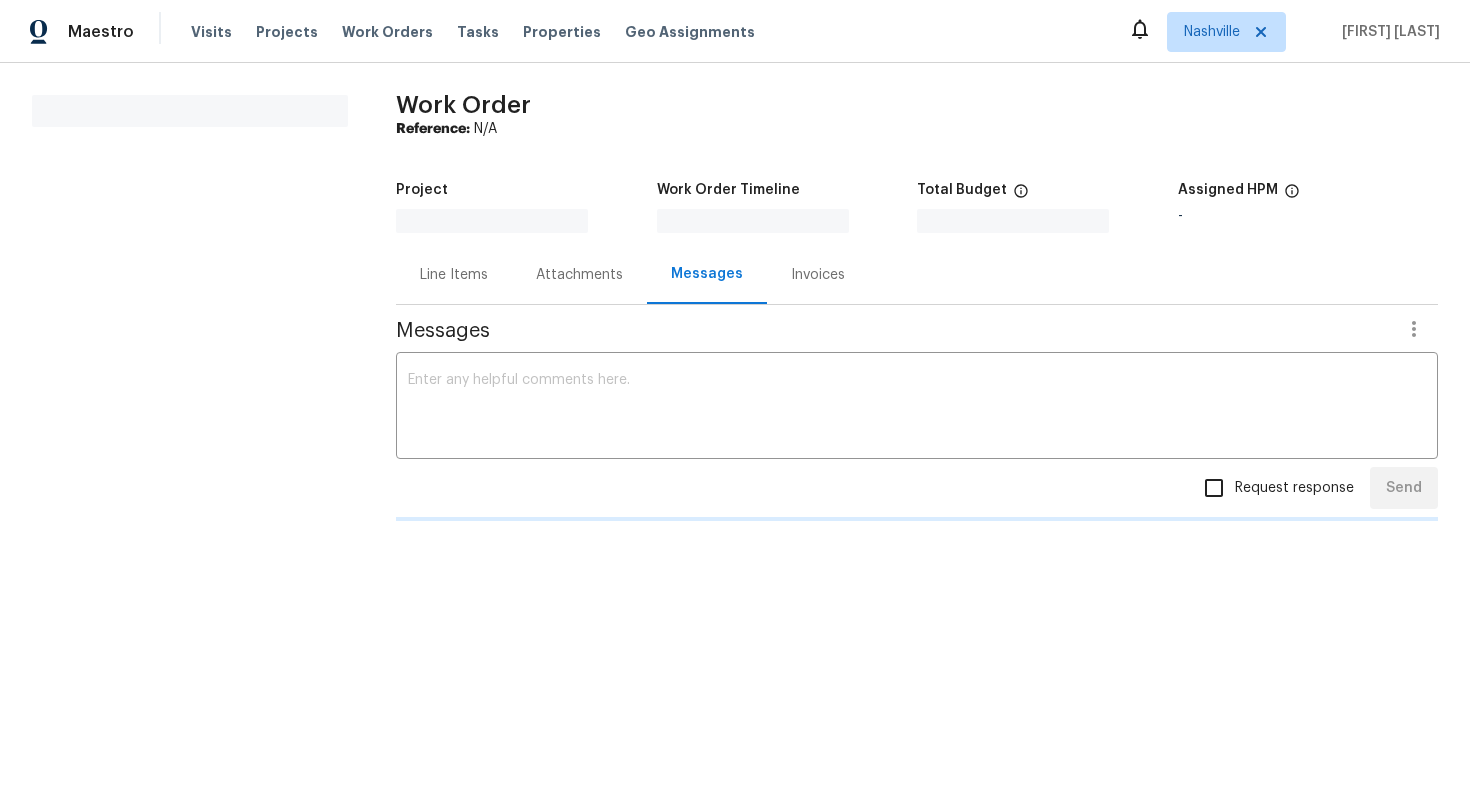 scroll, scrollTop: 0, scrollLeft: 0, axis: both 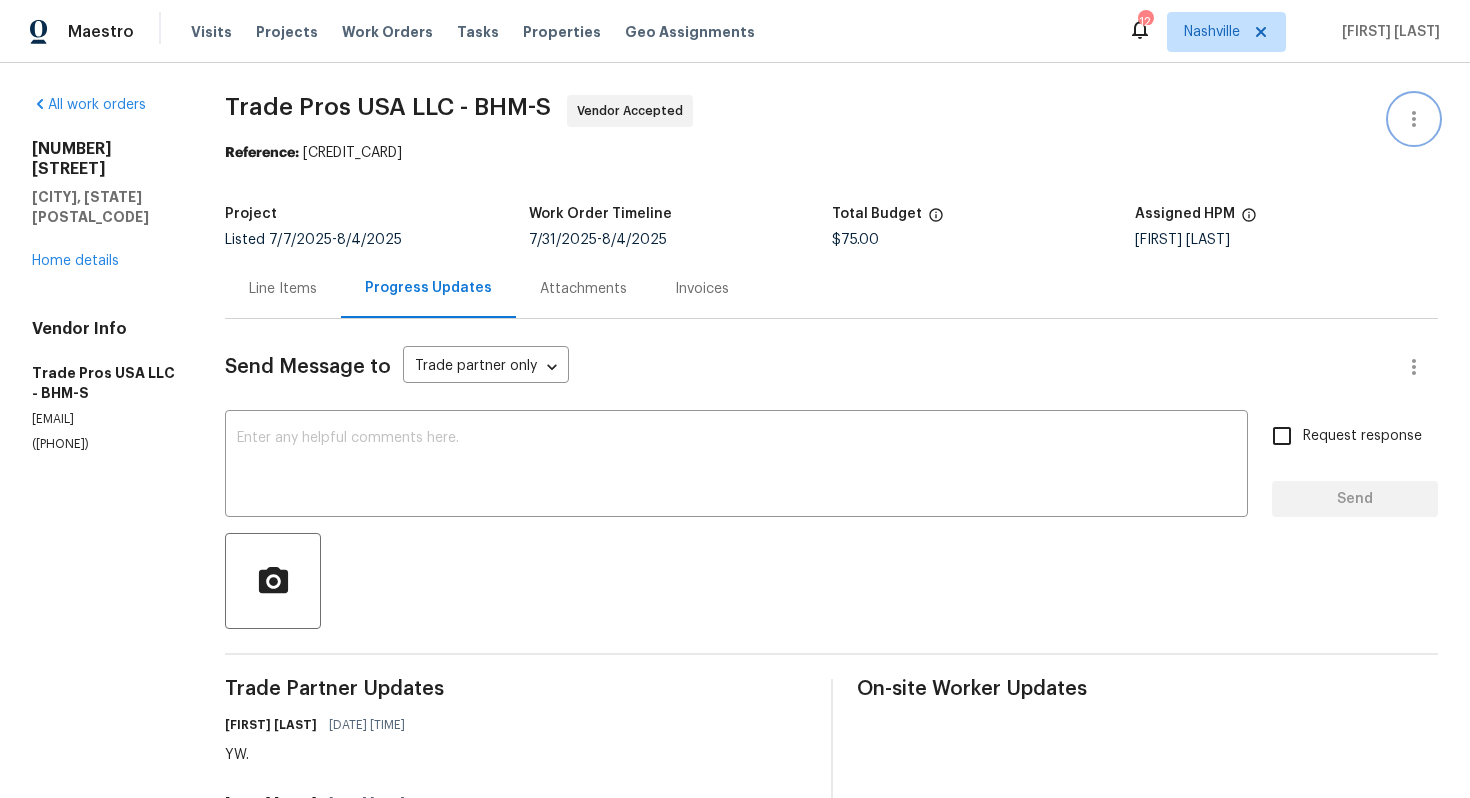 click 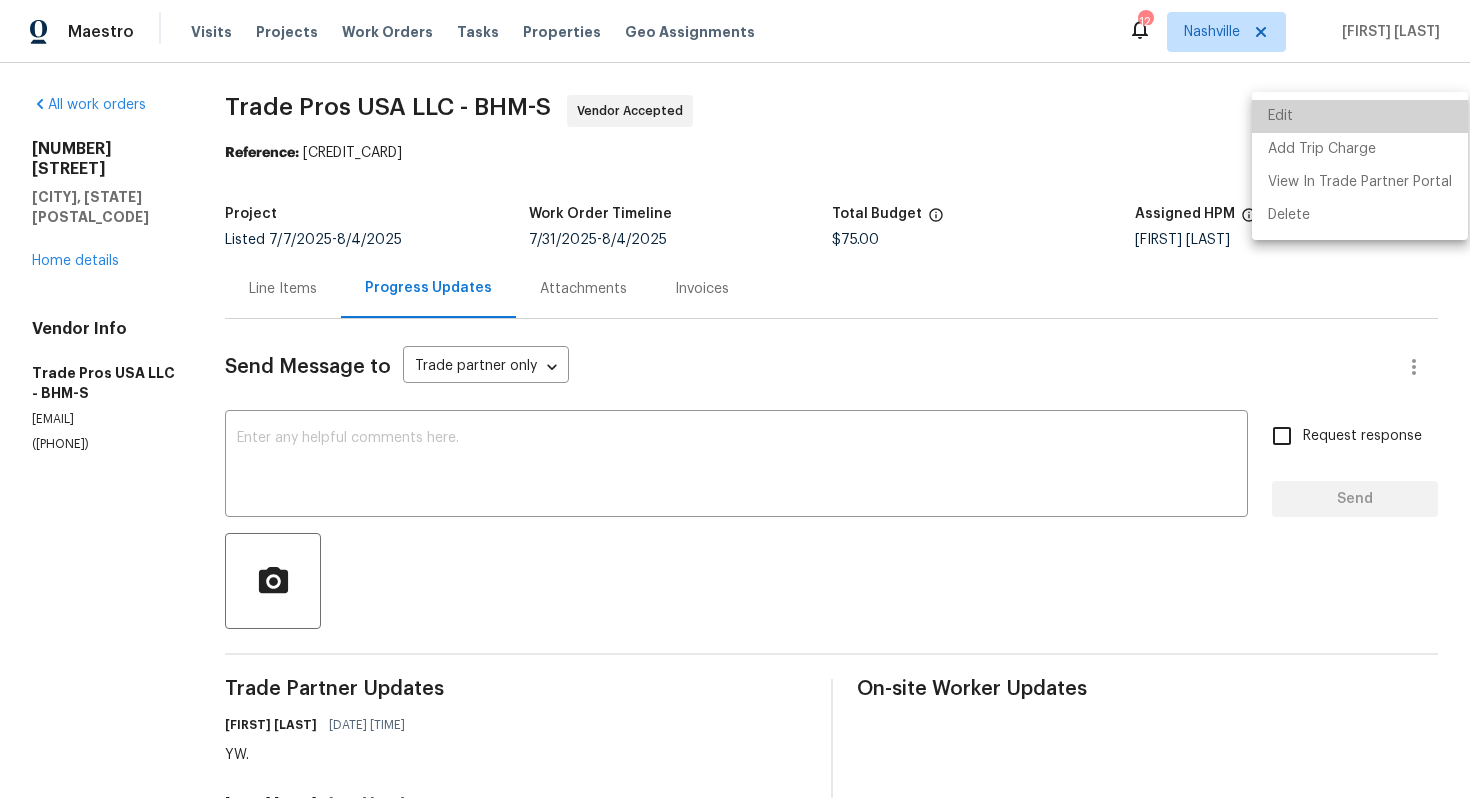 click on "Edit" at bounding box center [1360, 116] 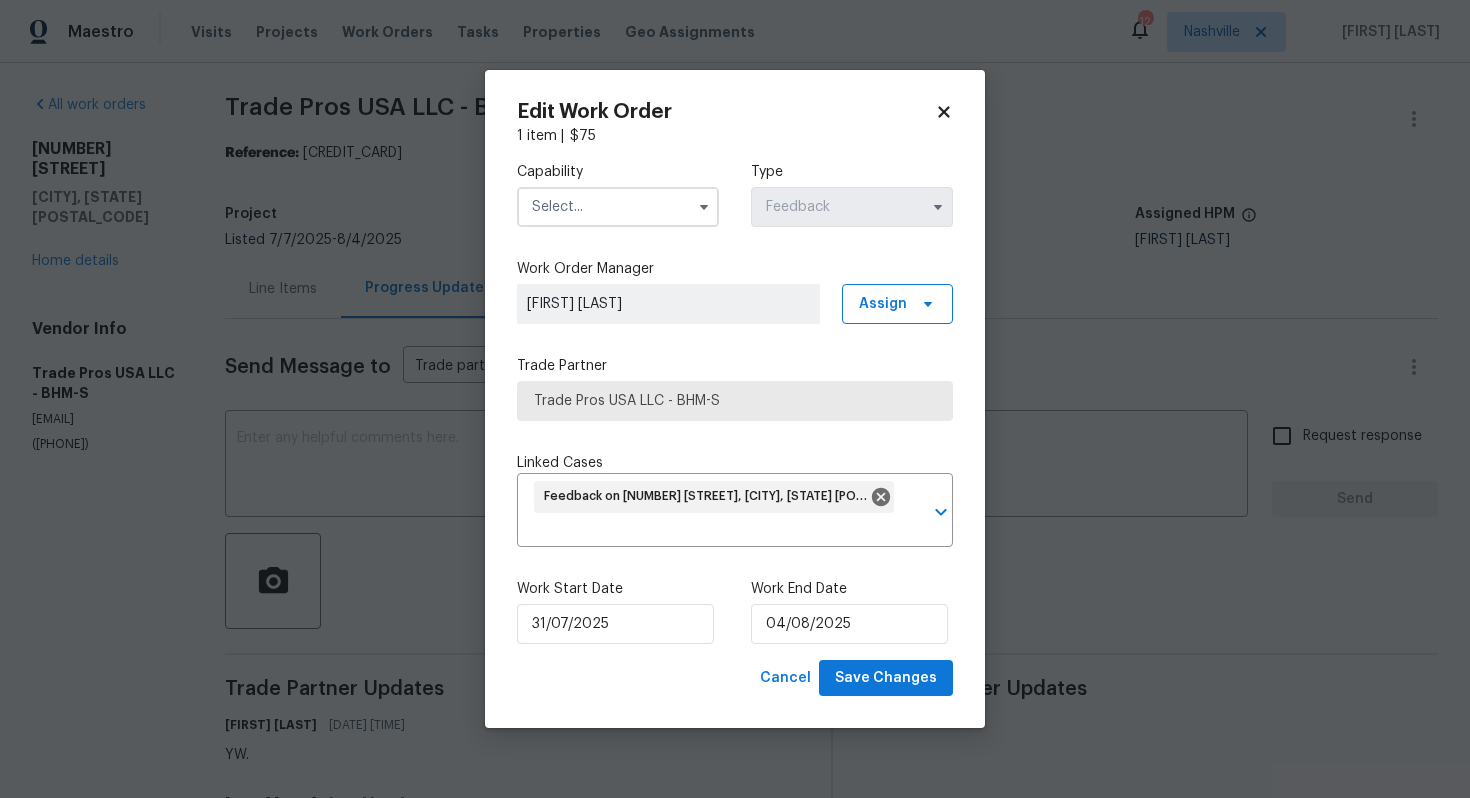 click at bounding box center [618, 207] 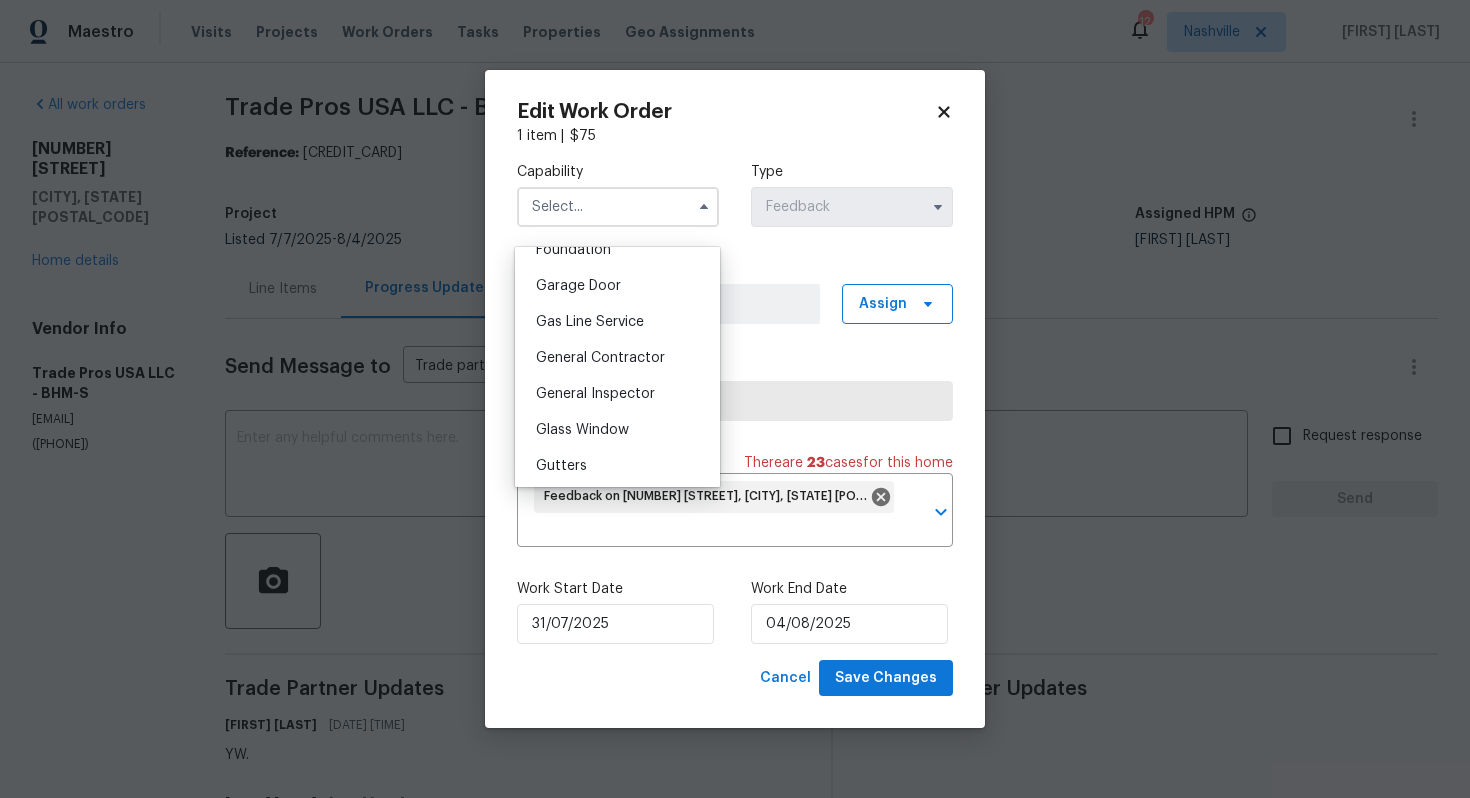 scroll, scrollTop: 879, scrollLeft: 0, axis: vertical 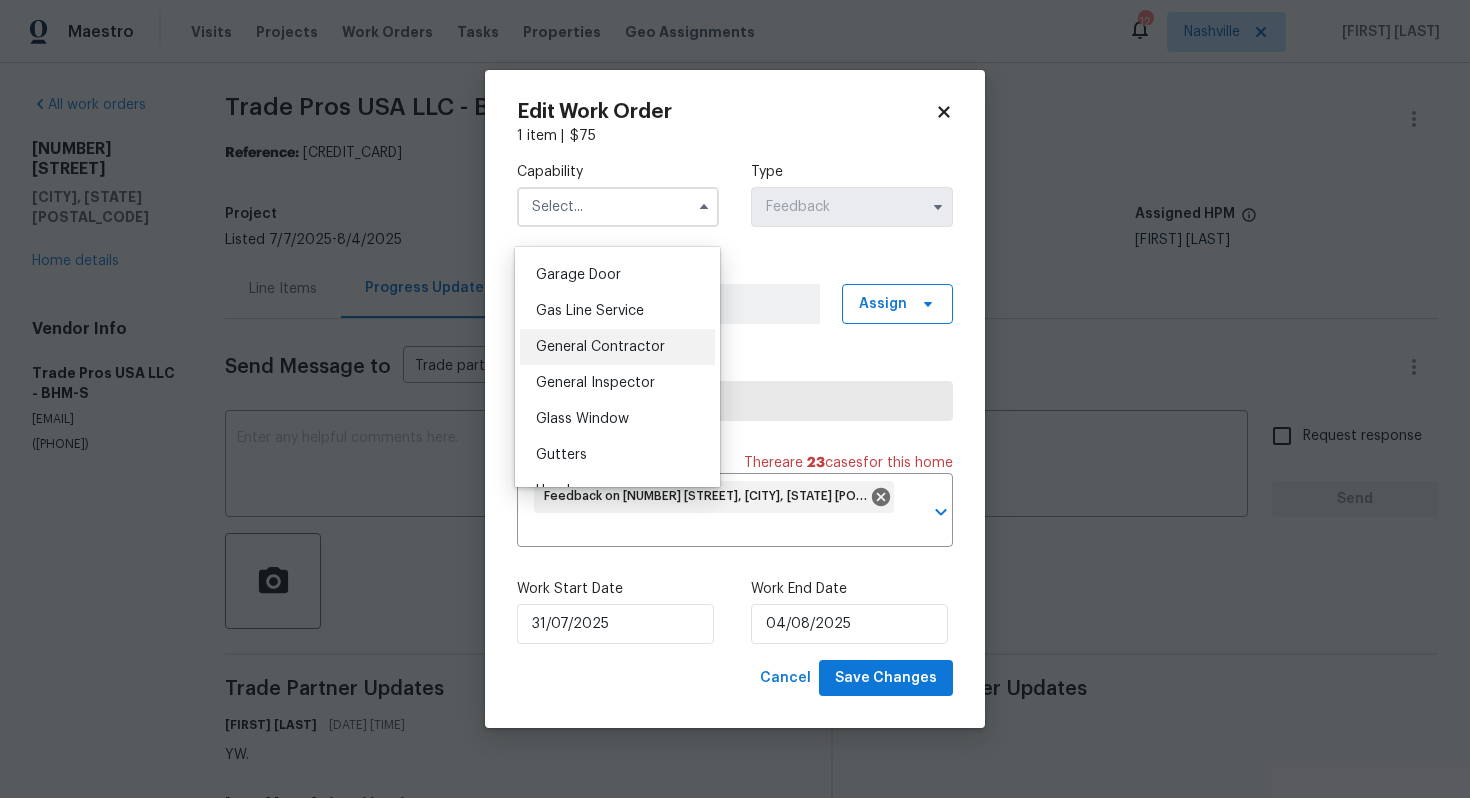 click on "General Contractor" at bounding box center (617, 347) 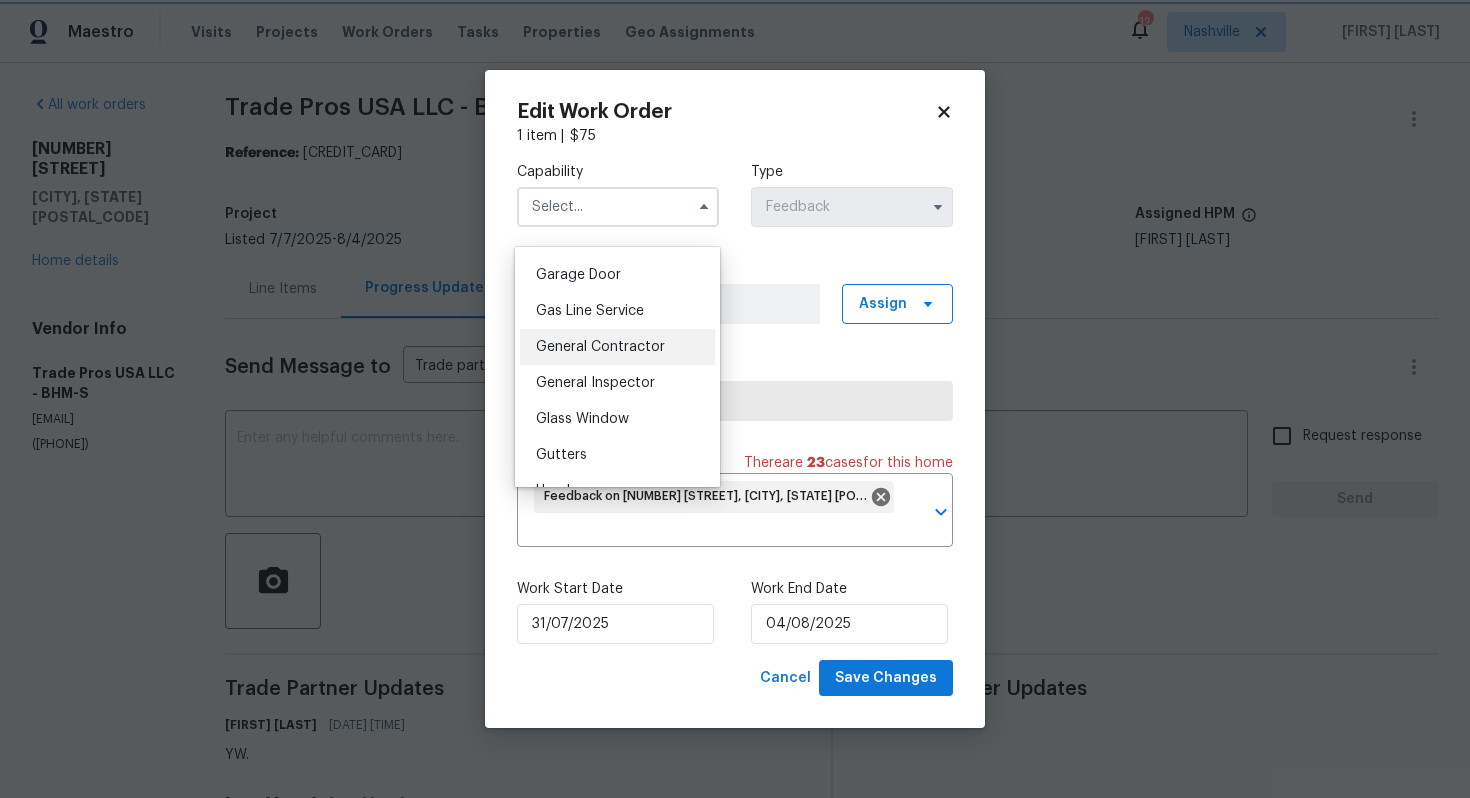 type on "General Contractor" 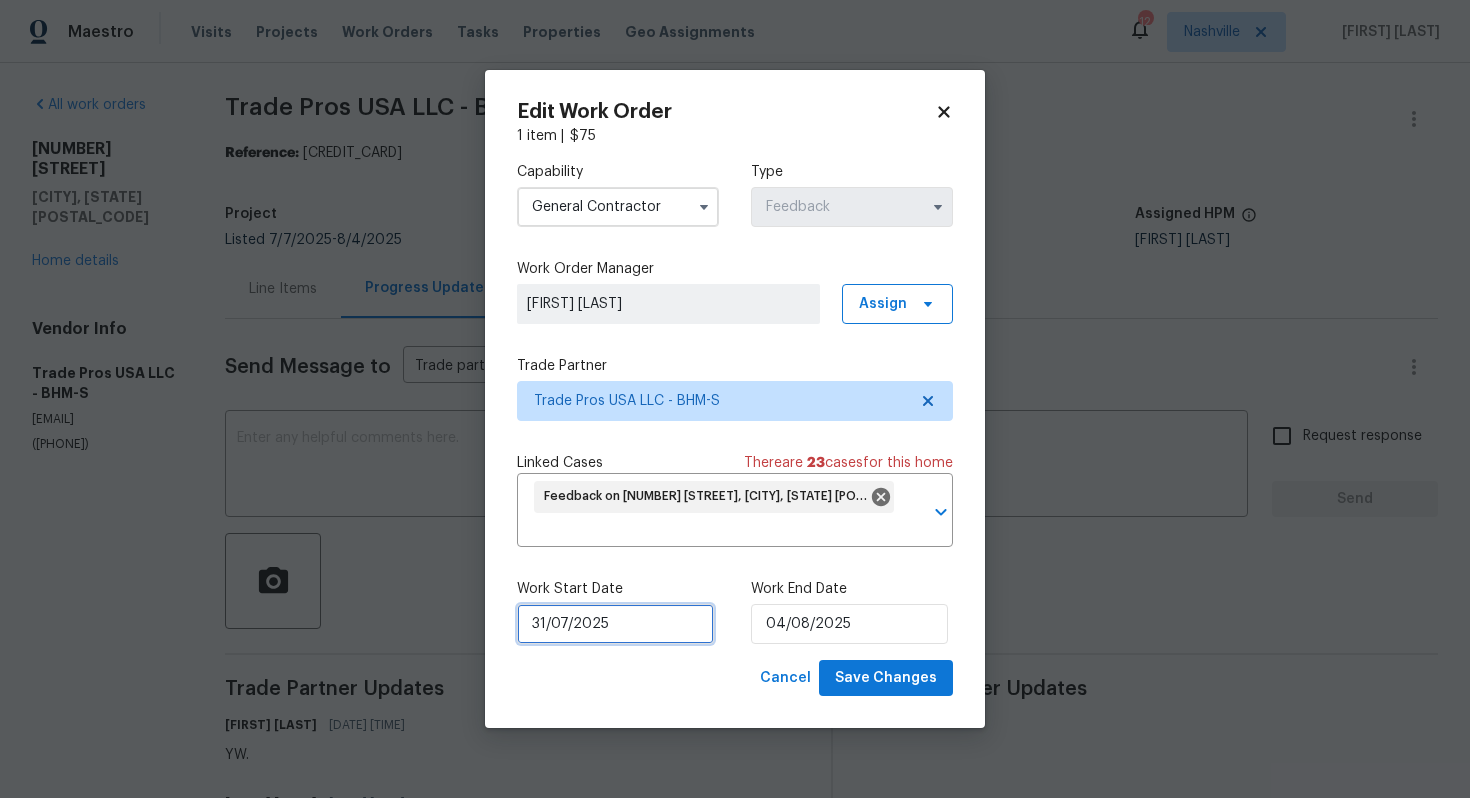 click on "31/07/2025" at bounding box center (615, 624) 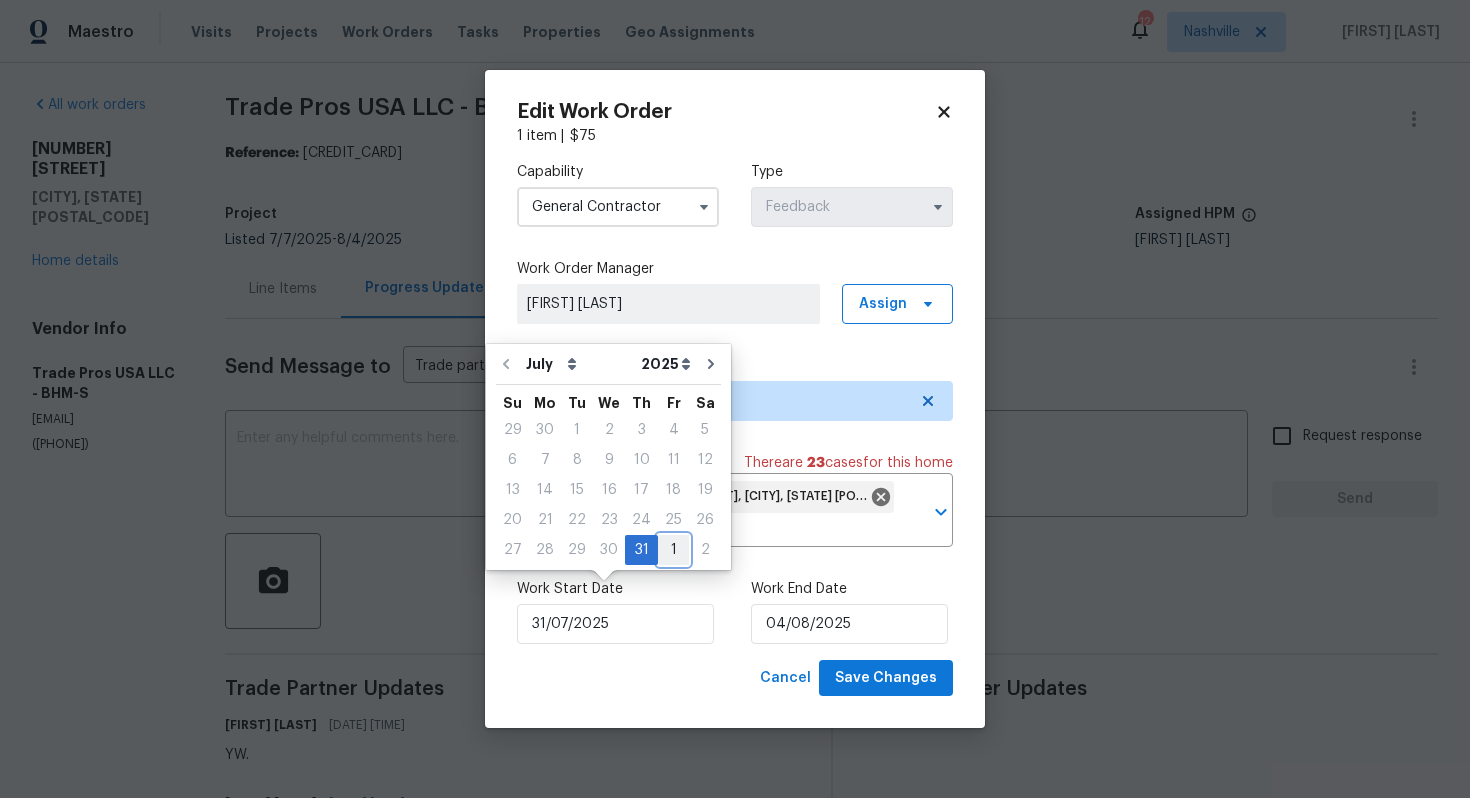 click on "1" at bounding box center [673, 550] 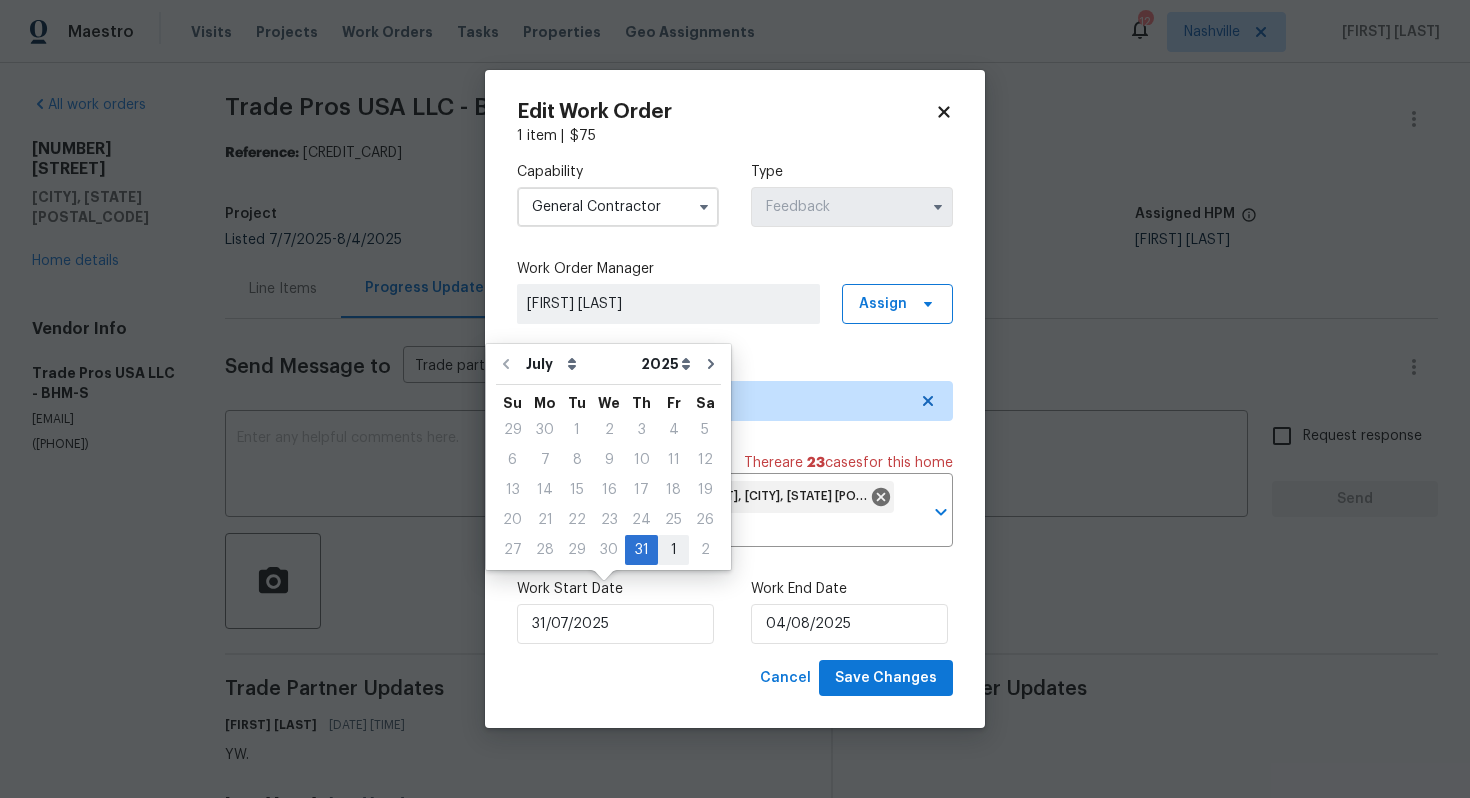 type on "01/08/2025" 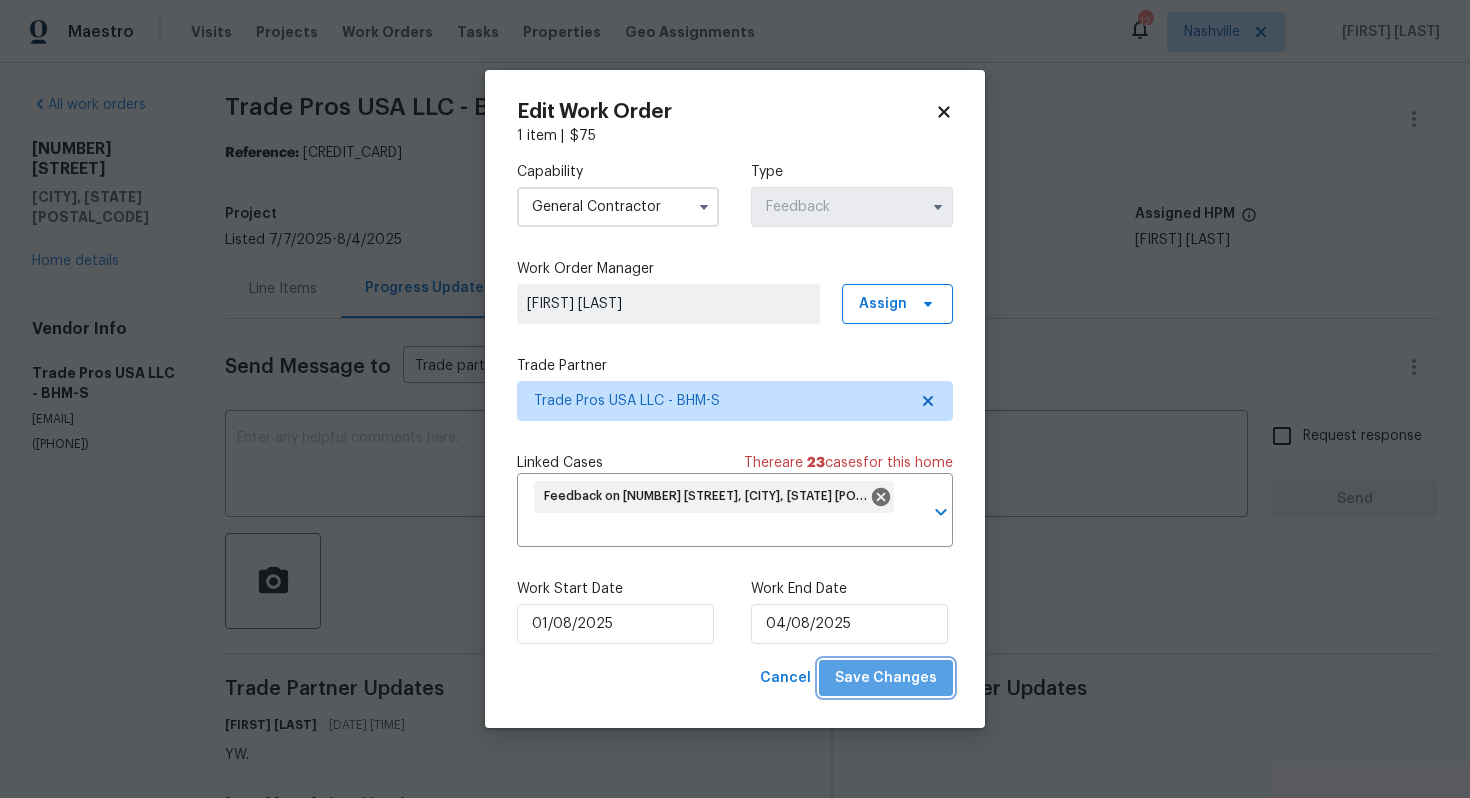 click on "Save Changes" at bounding box center (886, 678) 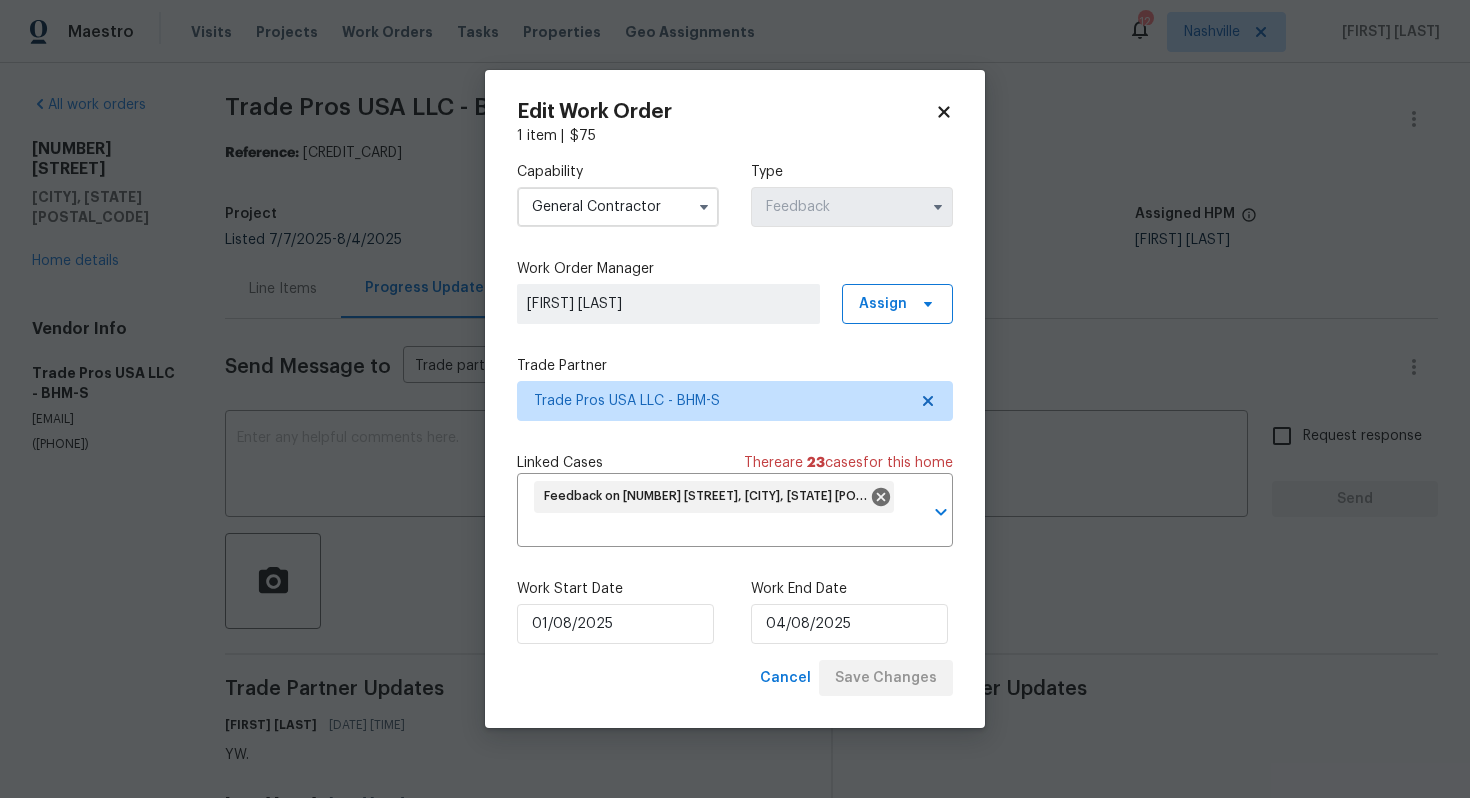 click on "Maestro Visits Projects Work Orders Tasks Properties Geo Assignments 12 Nashville Vignesh M All work orders 436 Henry St Birmingham, AL 35214 Home details Vendor Info Trade Pros USA LLC - BHM-S trevor@tradeprosusa.com (256) 910-1247 Trade Pros USA LLC - BHM-S Vendor Accepted Reference:   1TCAX7S42PGJ6-509979e80 Project Listed   7/7/2025  -  8/4/2025 Work Order Timeline 7/31/2025  -  8/4/2025 Total Budget $75.00 Assigned HPM Brian Holloway Line Items Progress Updates Attachments Invoices Send Message to Trade partner only Trade partner only ​ x ​ Request response Send Trade Partner Updates Vignesh M 07/31/2025 12:34 PM YW. Trevor Davidson 07/31/2025 12:24 PM Thanks. Vignesh M 07/30/2025 3:57 PM I'll get back to you! Trevor Davidson 07/30/2025 11:37 AM Replacement total is $4850, replacing the compressor, vacuum and recharge system is $2,981.89 Trevor Davidson 07/29/2025 2:27 PM Sorry, let me share the info correctly Brian Holloway 07/29/2025 12:17 PM Trevor Davidson 07/29/2025 11:54 AM Brian Holloway" at bounding box center [735, 399] 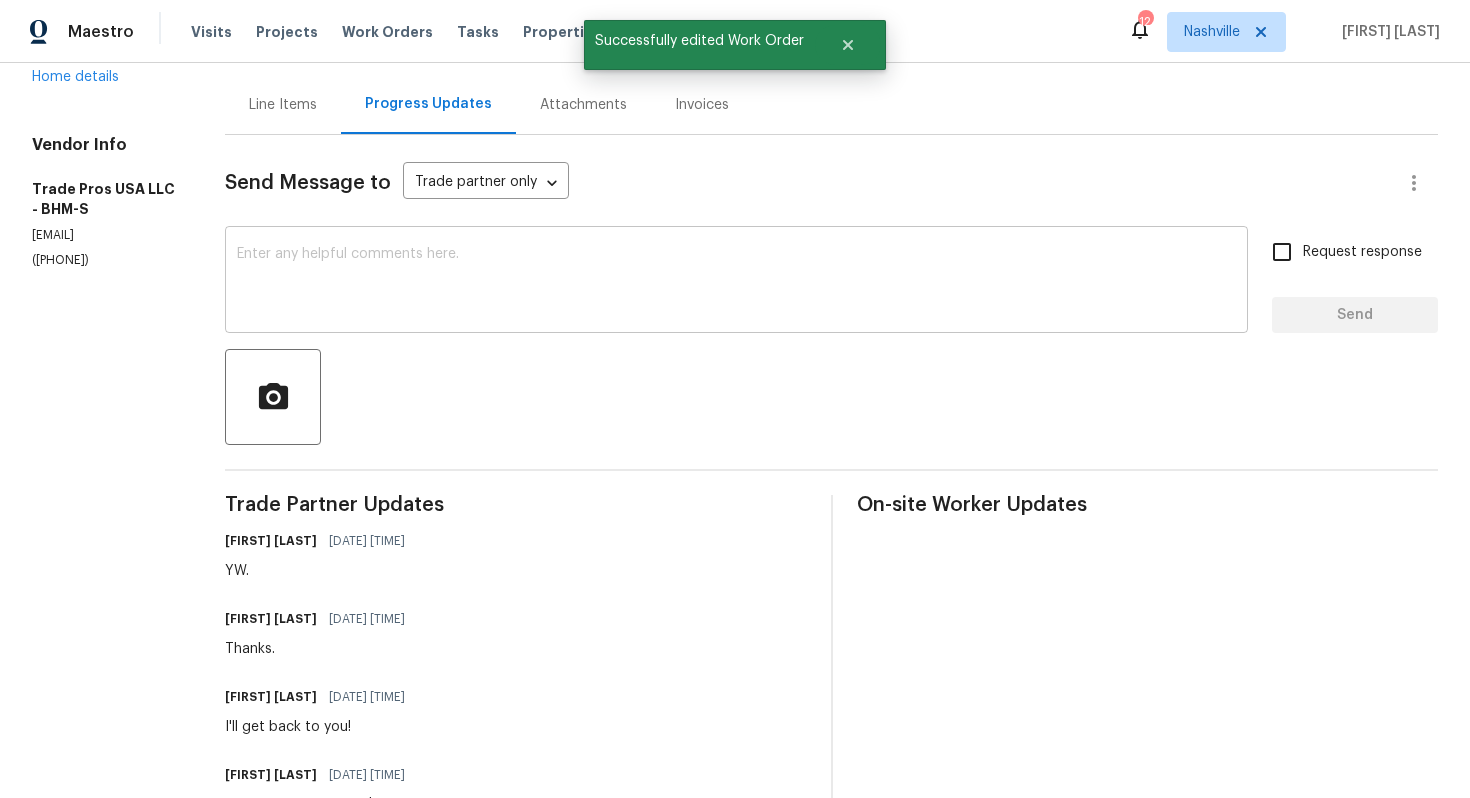 scroll, scrollTop: 186, scrollLeft: 0, axis: vertical 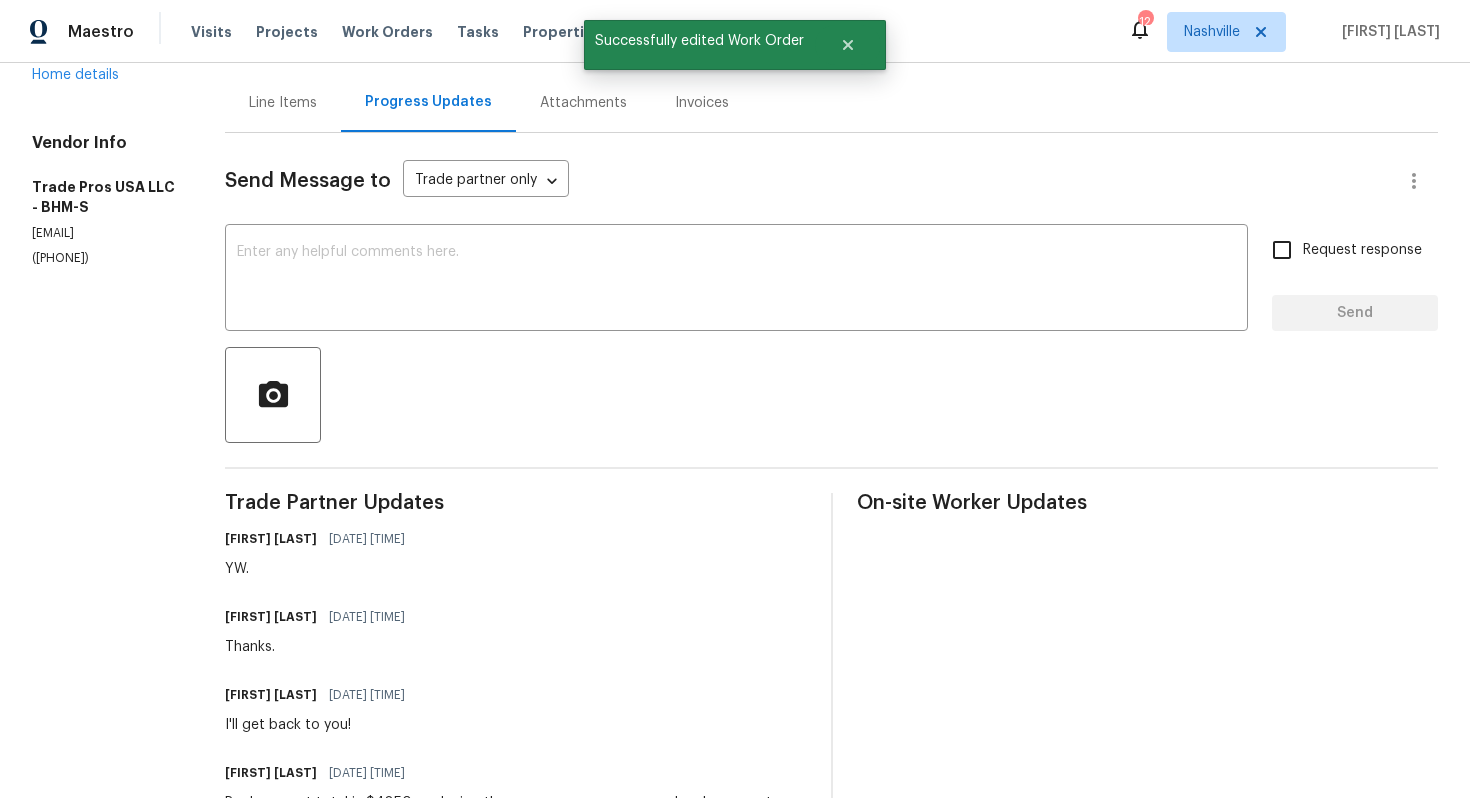click on "[FIRST] [LAST]" at bounding box center [271, 617] 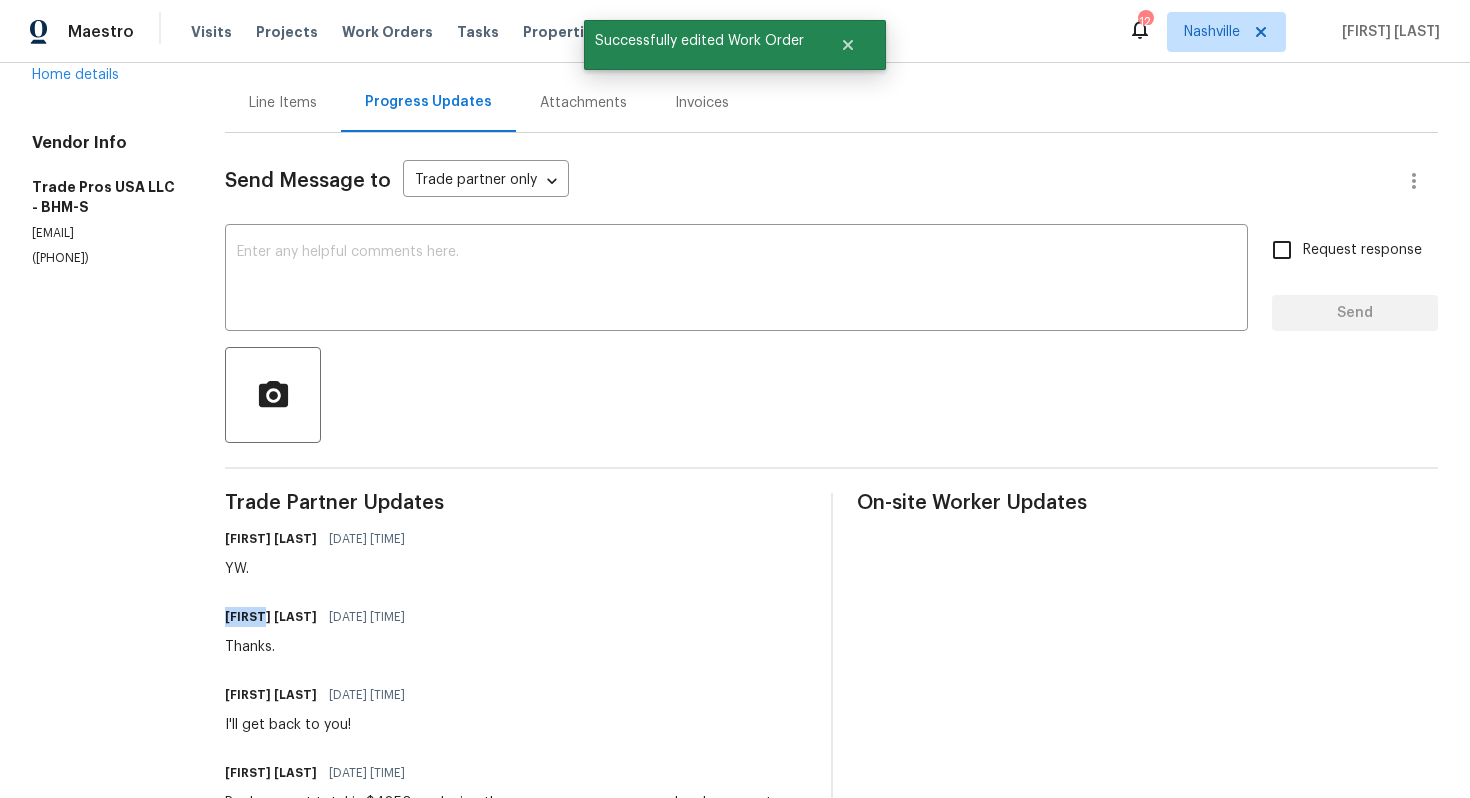 click on "[FIRST] [LAST]" at bounding box center (271, 617) 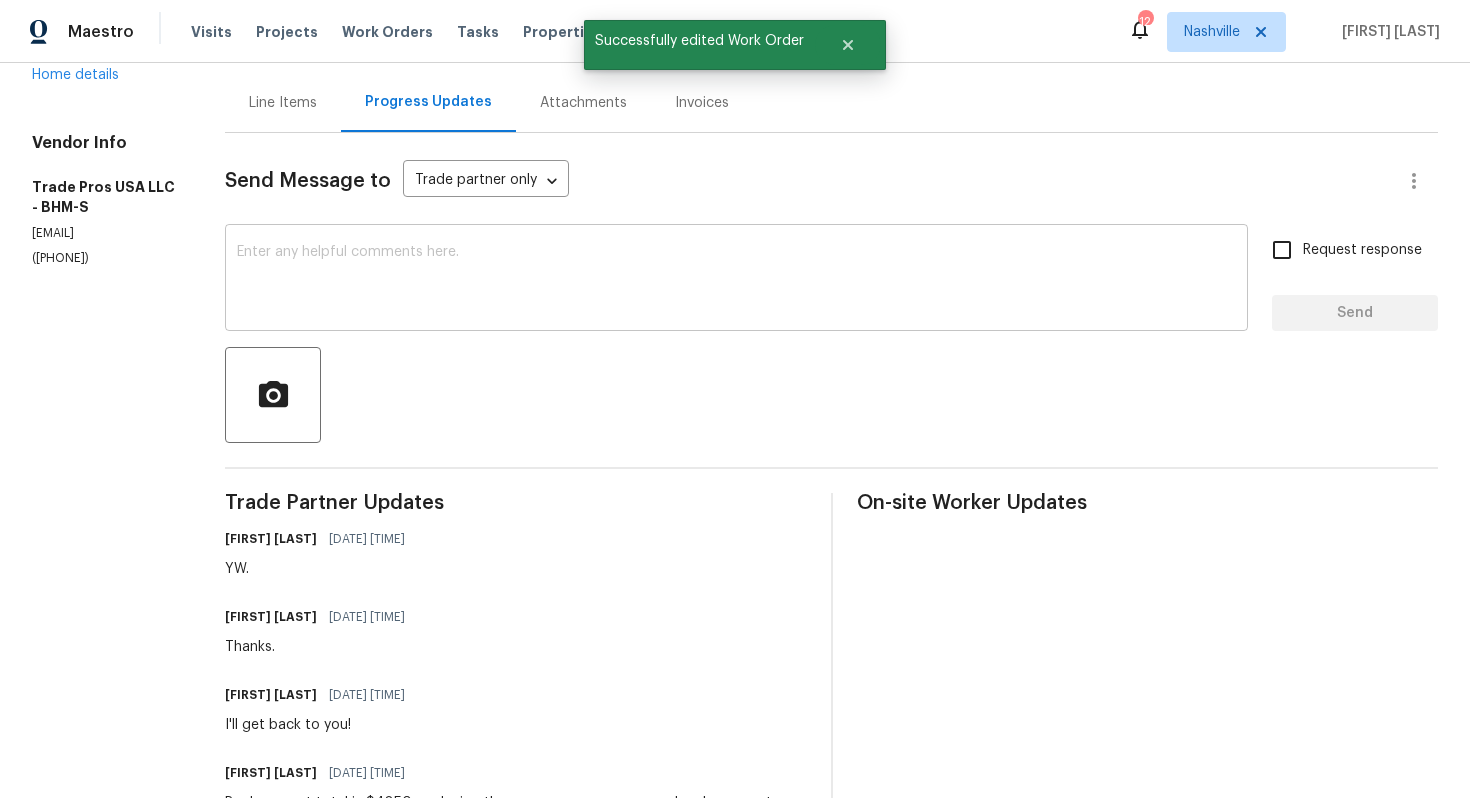 click on "x ​" at bounding box center [736, 280] 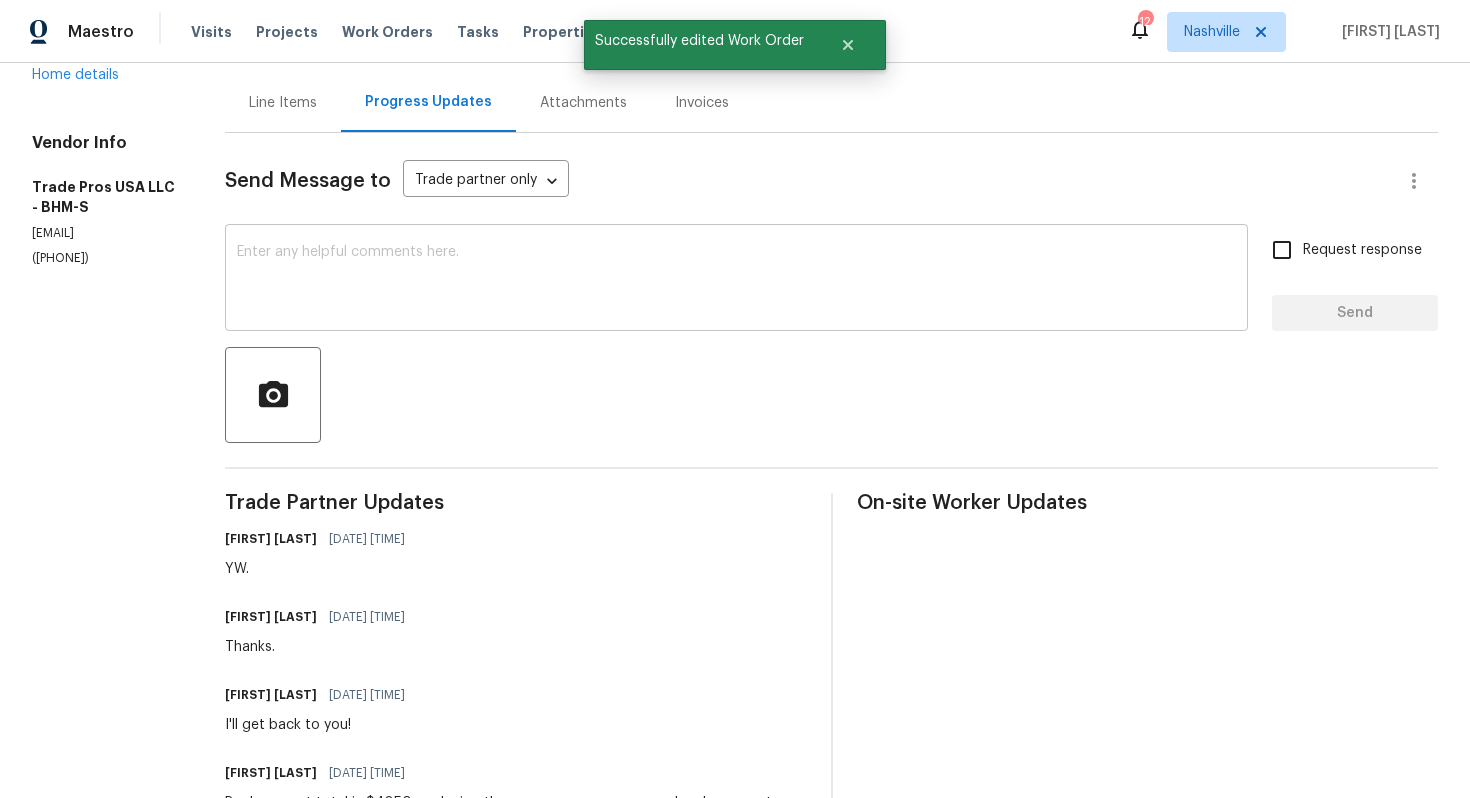 paste on "Trevor" 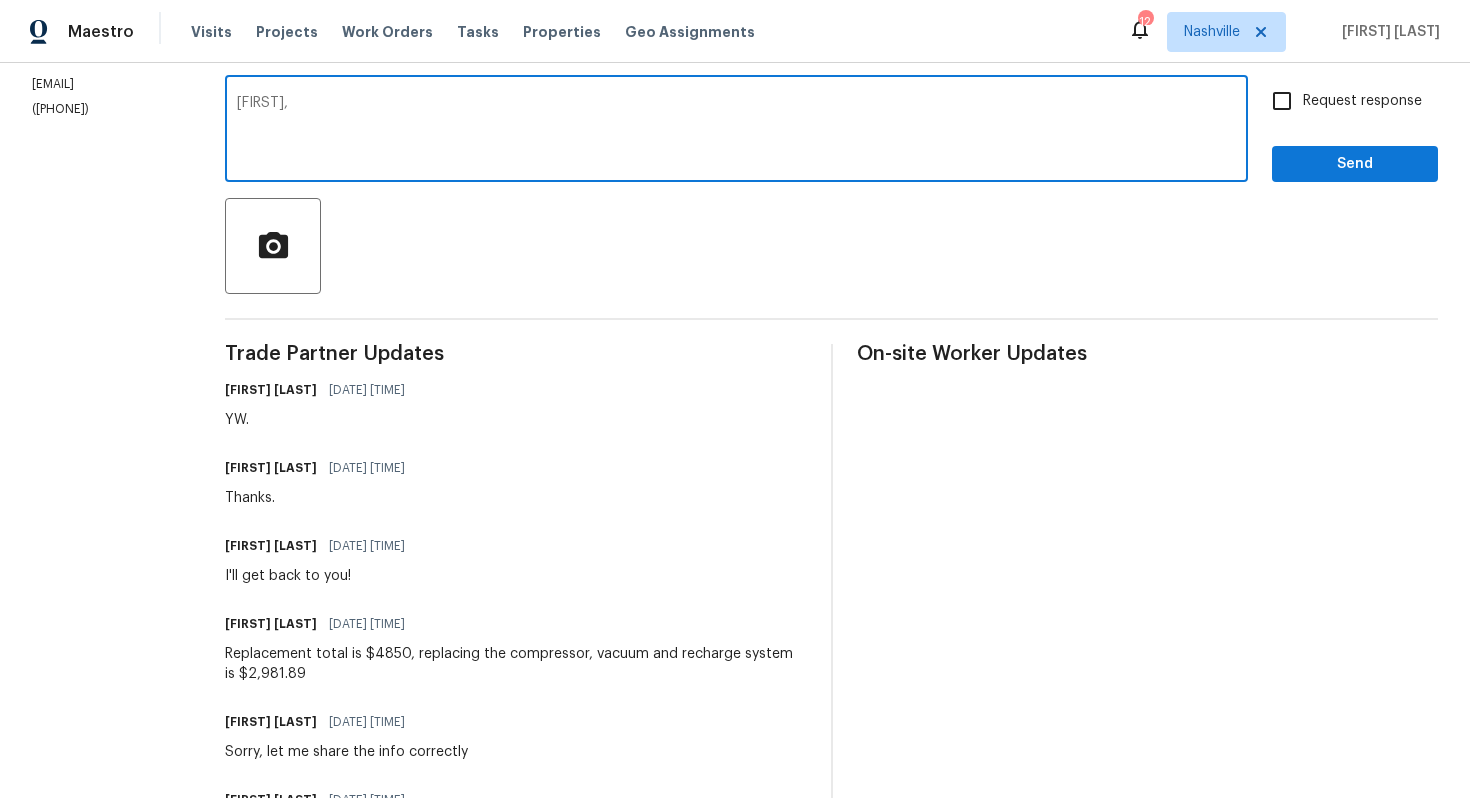scroll, scrollTop: 0, scrollLeft: 0, axis: both 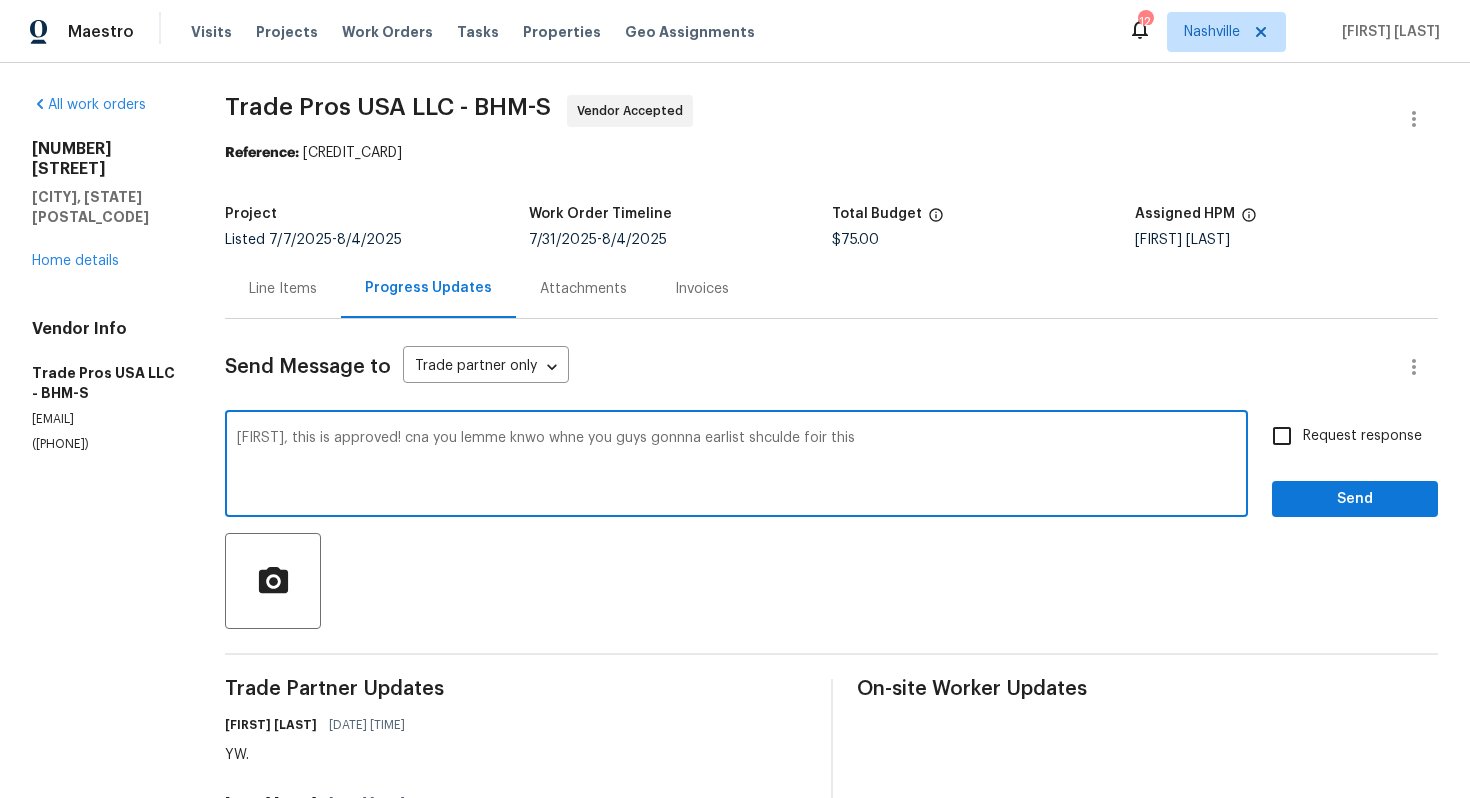 type on "Trevor, this is approved! cna you lemme knwo whne you guys gonnna earlist shculde foir this?" 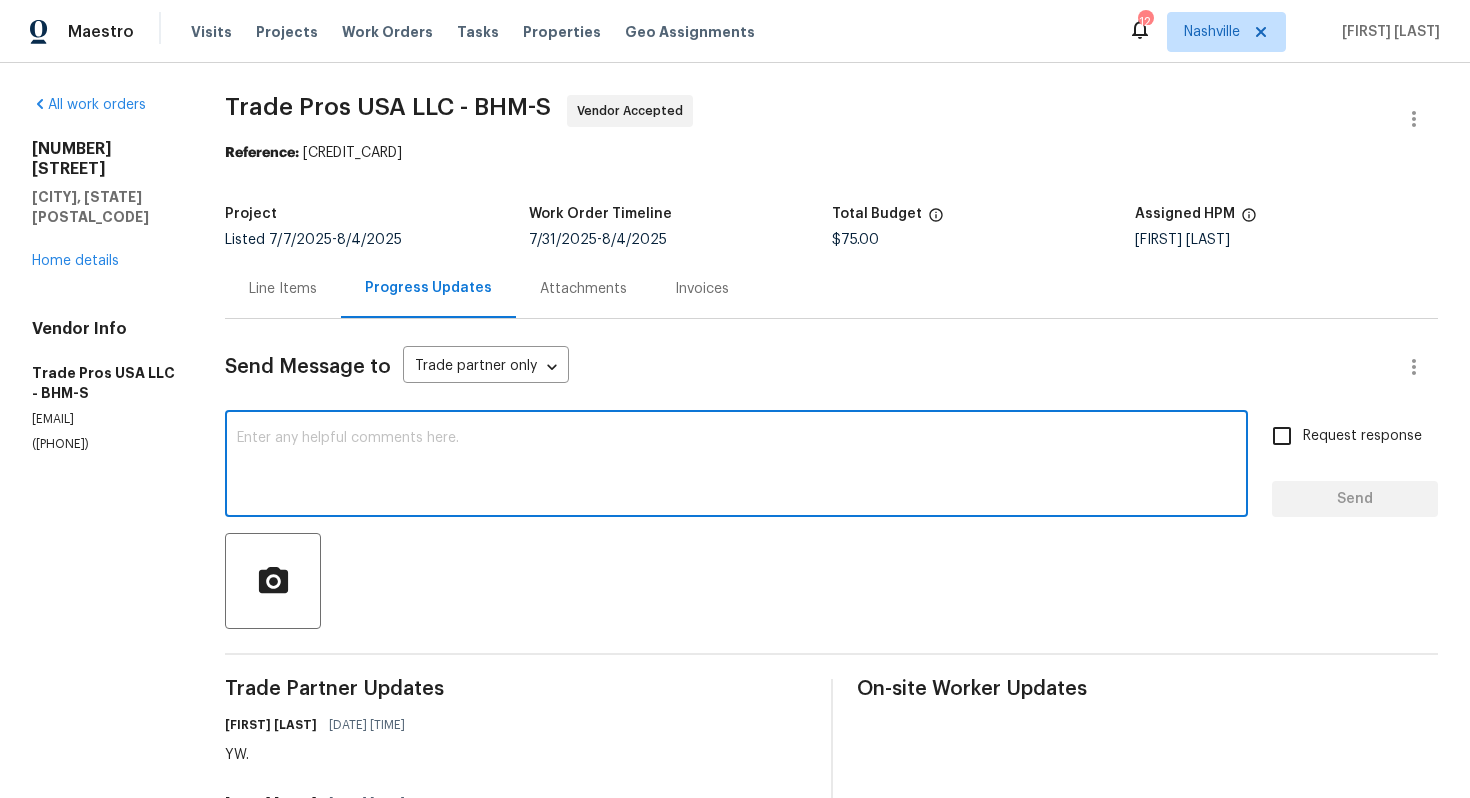 click at bounding box center [736, 466] 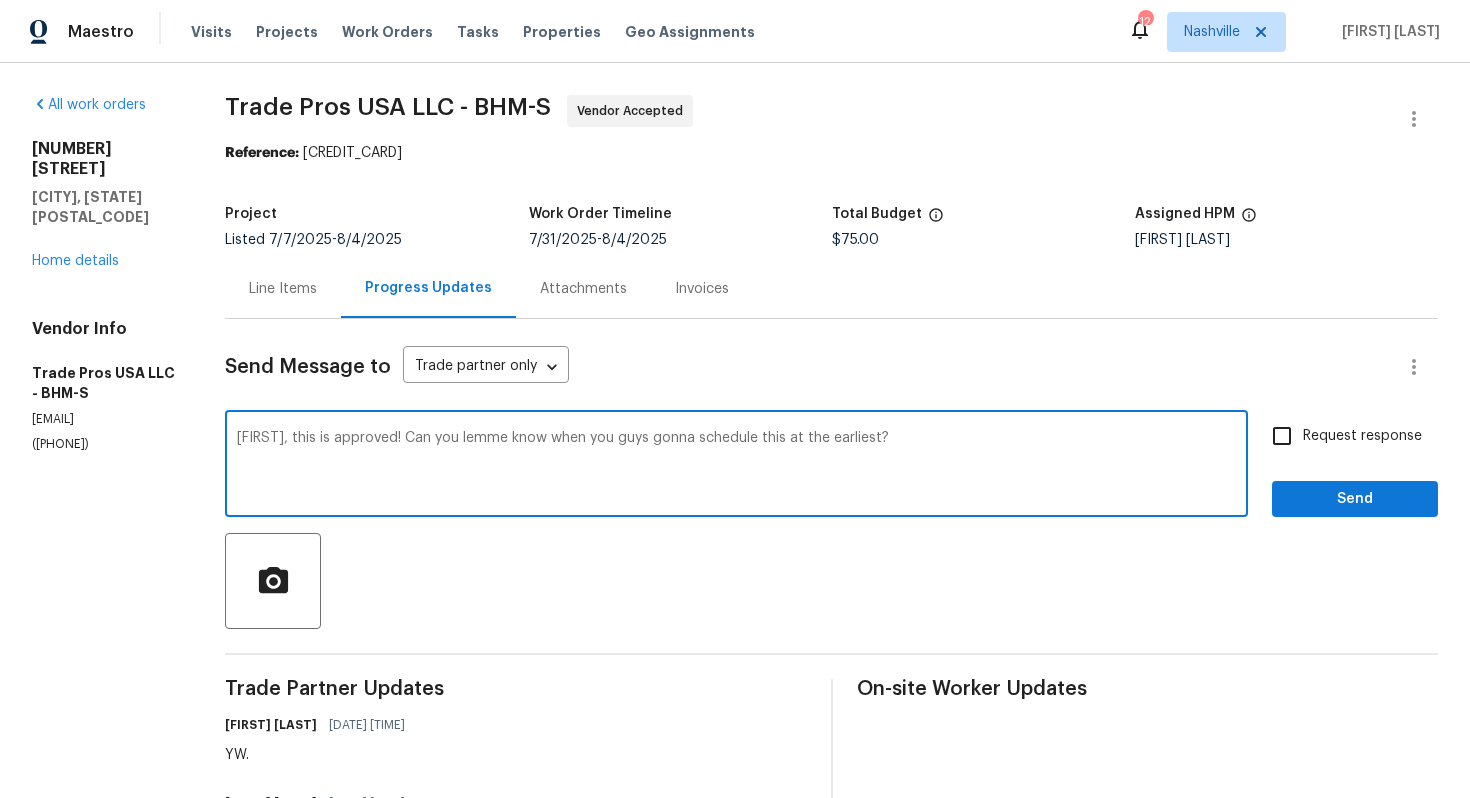 type on "[FIRST], this is approved! Can you lemme know when you guys gonna schedule this at the earliest?" 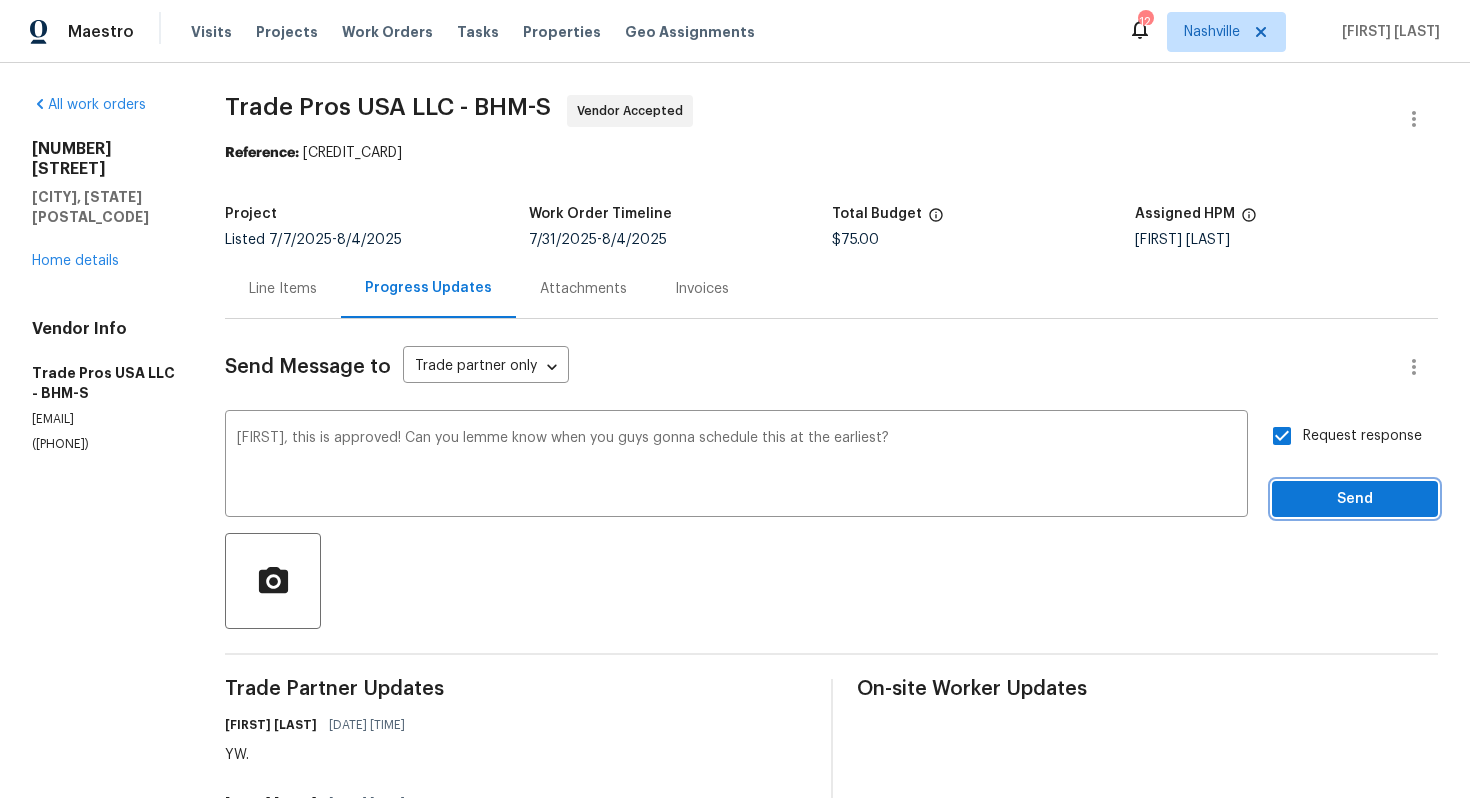 click on "Send" at bounding box center (1355, 499) 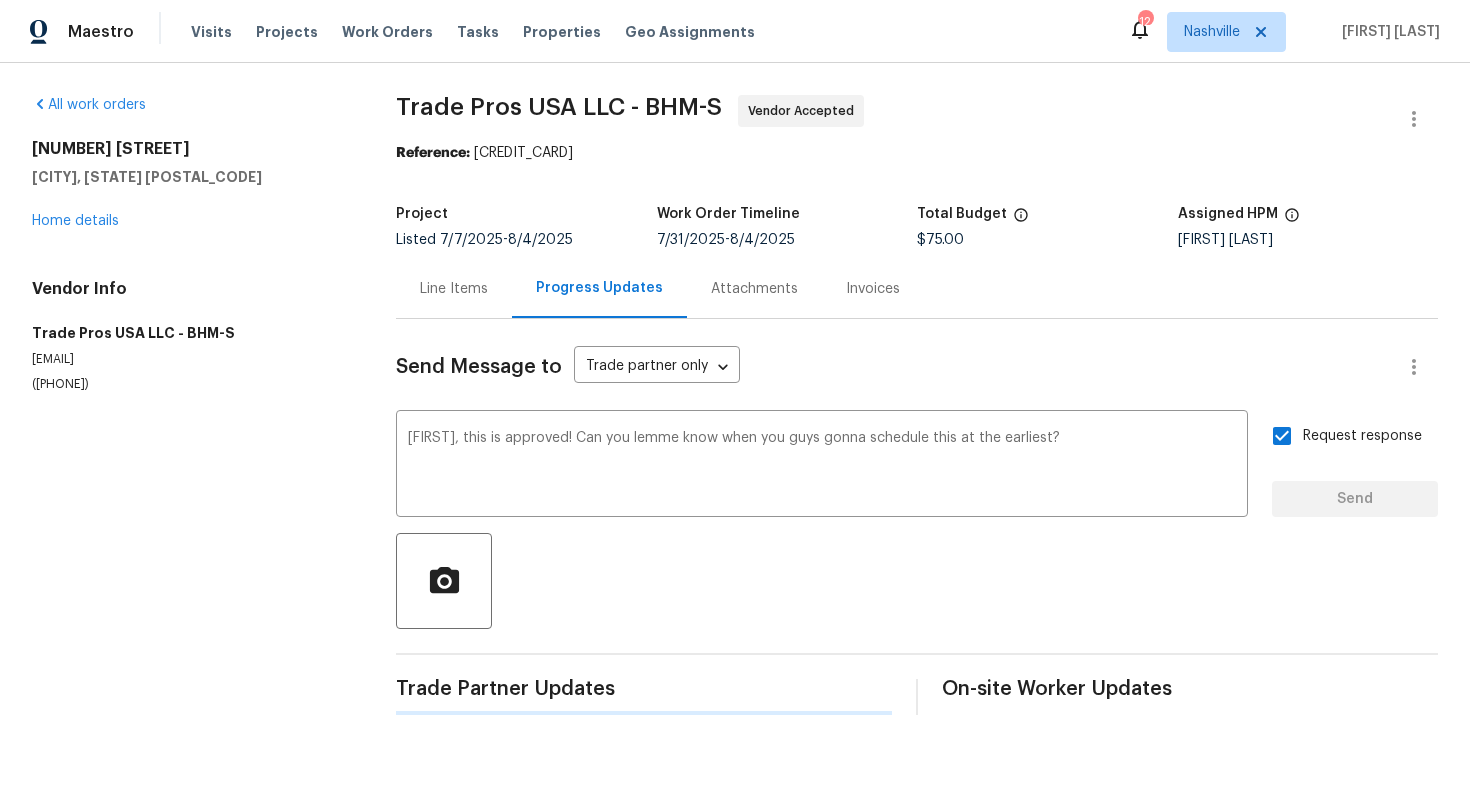 type 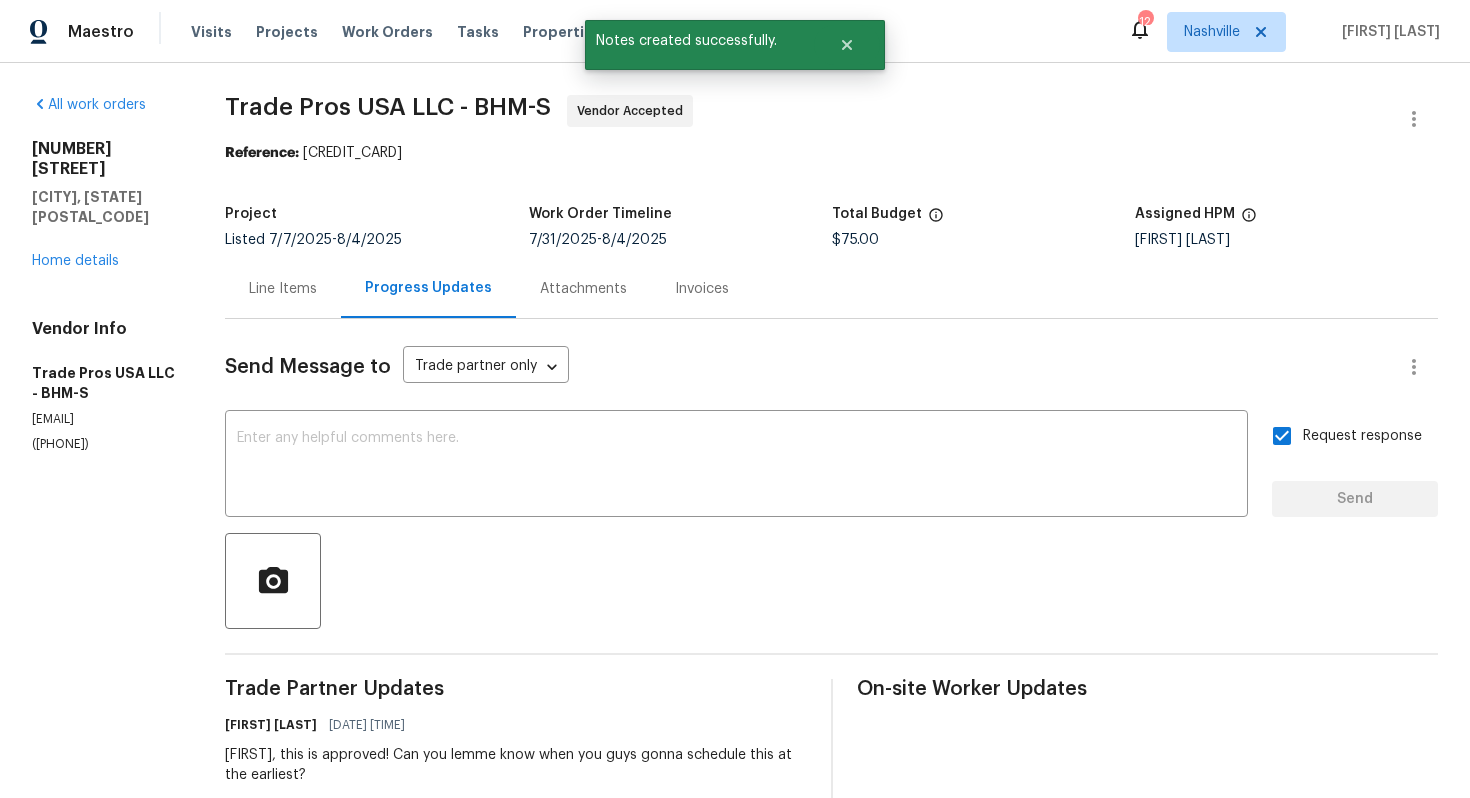 click on "Project Listed   7/7/2025  -  8/4/2025 Work Order Timeline 7/31/2025  -  8/4/2025 Total Budget $75.00 Assigned HPM Brian Holloway" at bounding box center [831, 227] 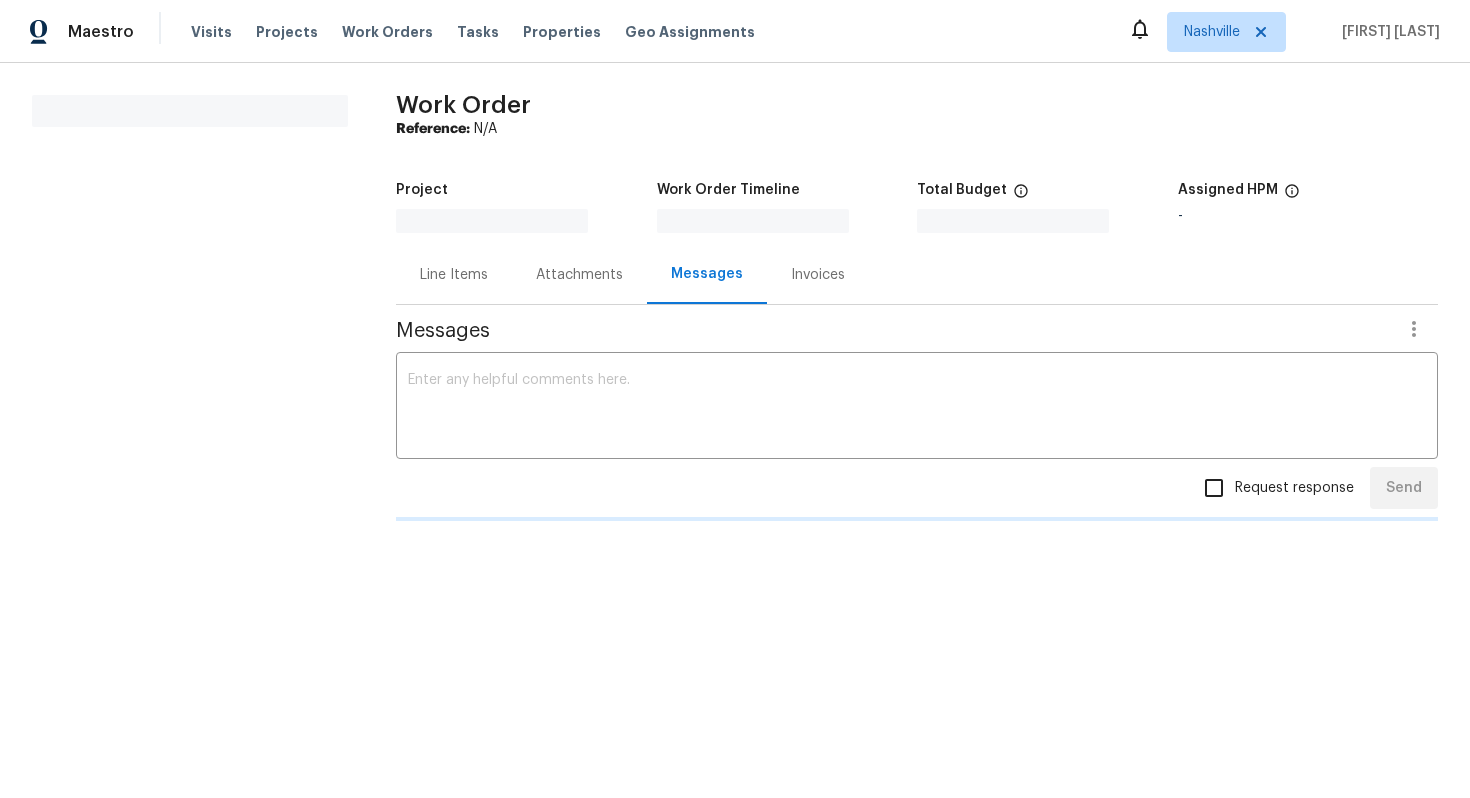 scroll, scrollTop: 0, scrollLeft: 0, axis: both 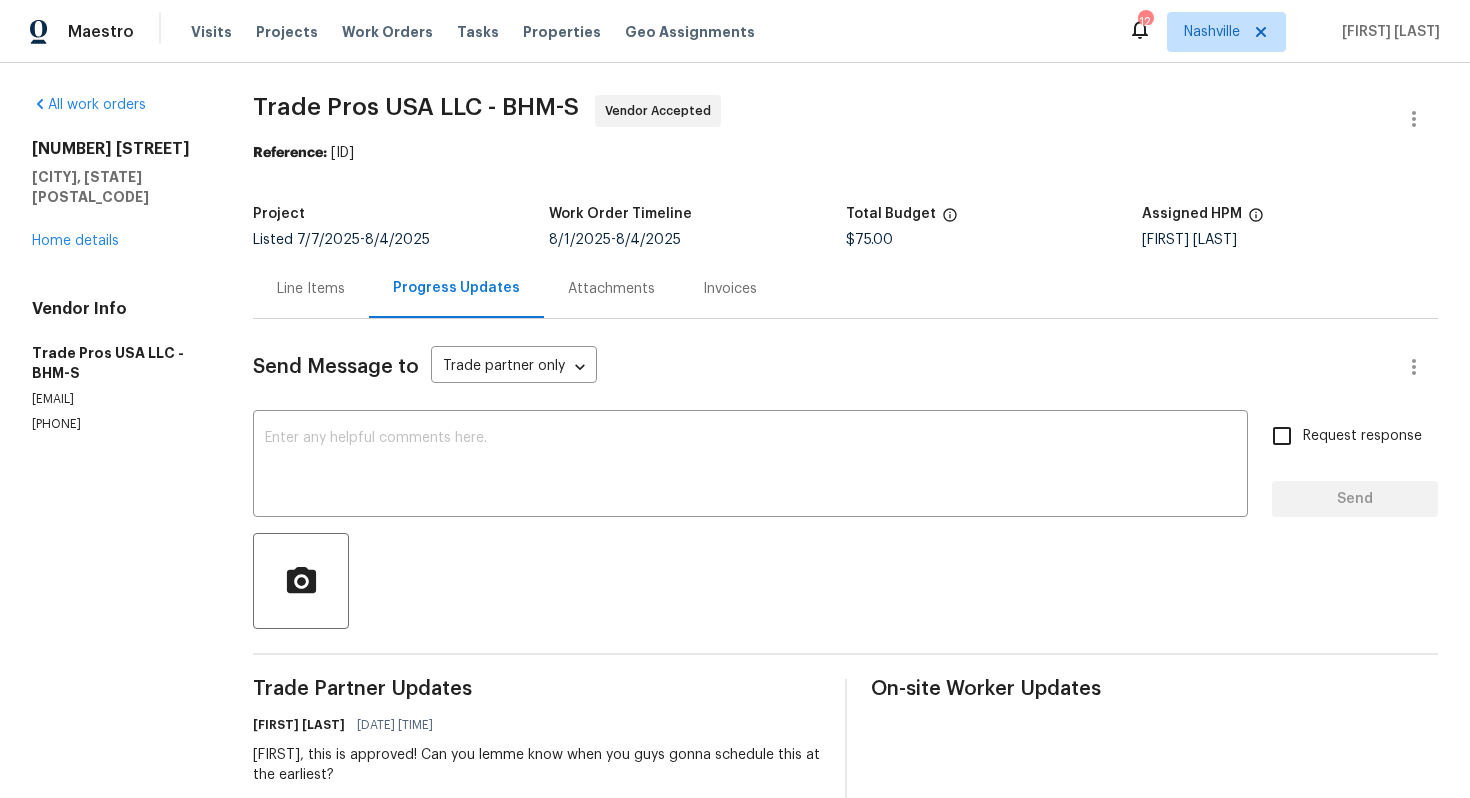 click on "Line Items" at bounding box center (311, 289) 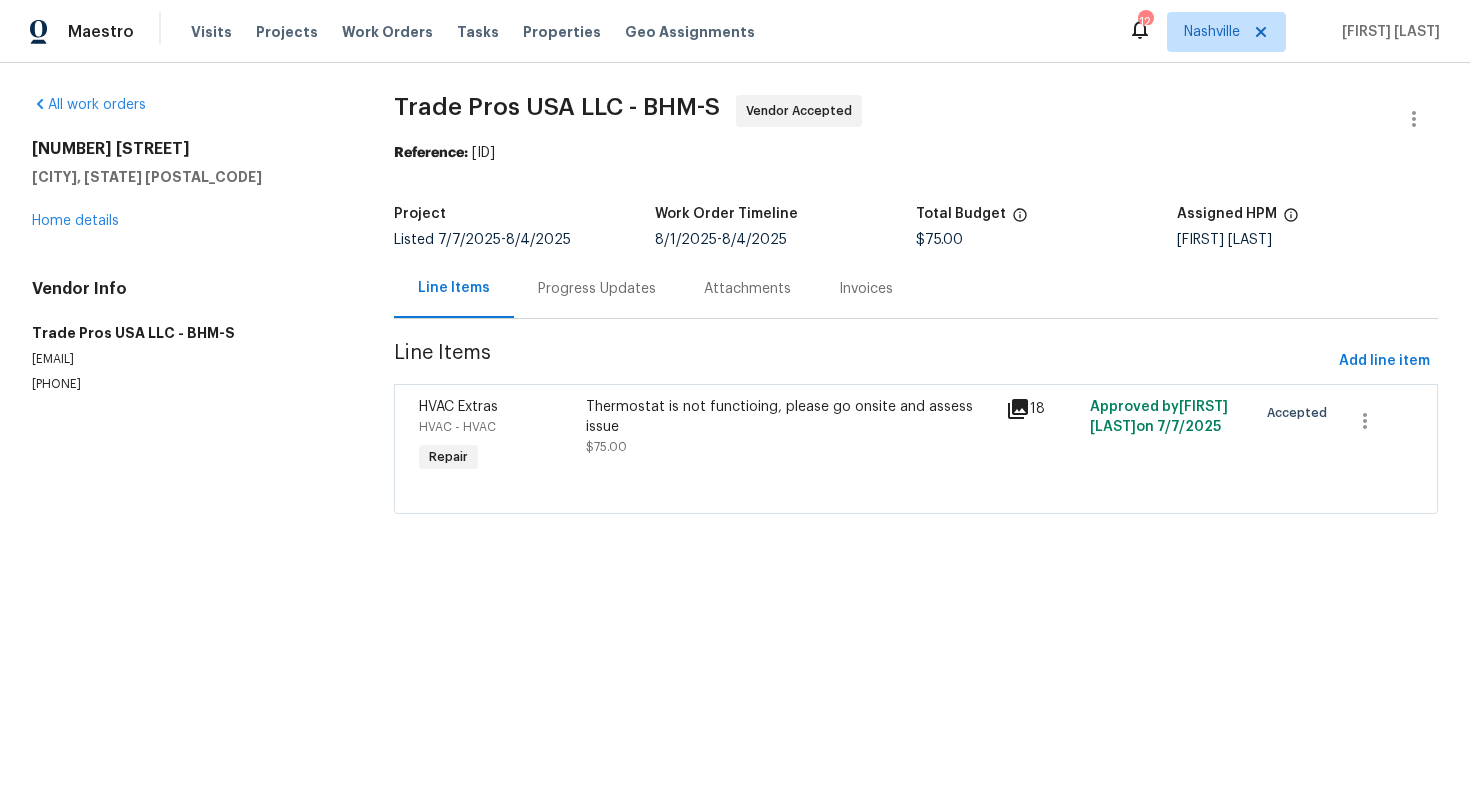 click on "Thermostat is not functioing, please go onsite and assess issue $75.00" at bounding box center (789, 427) 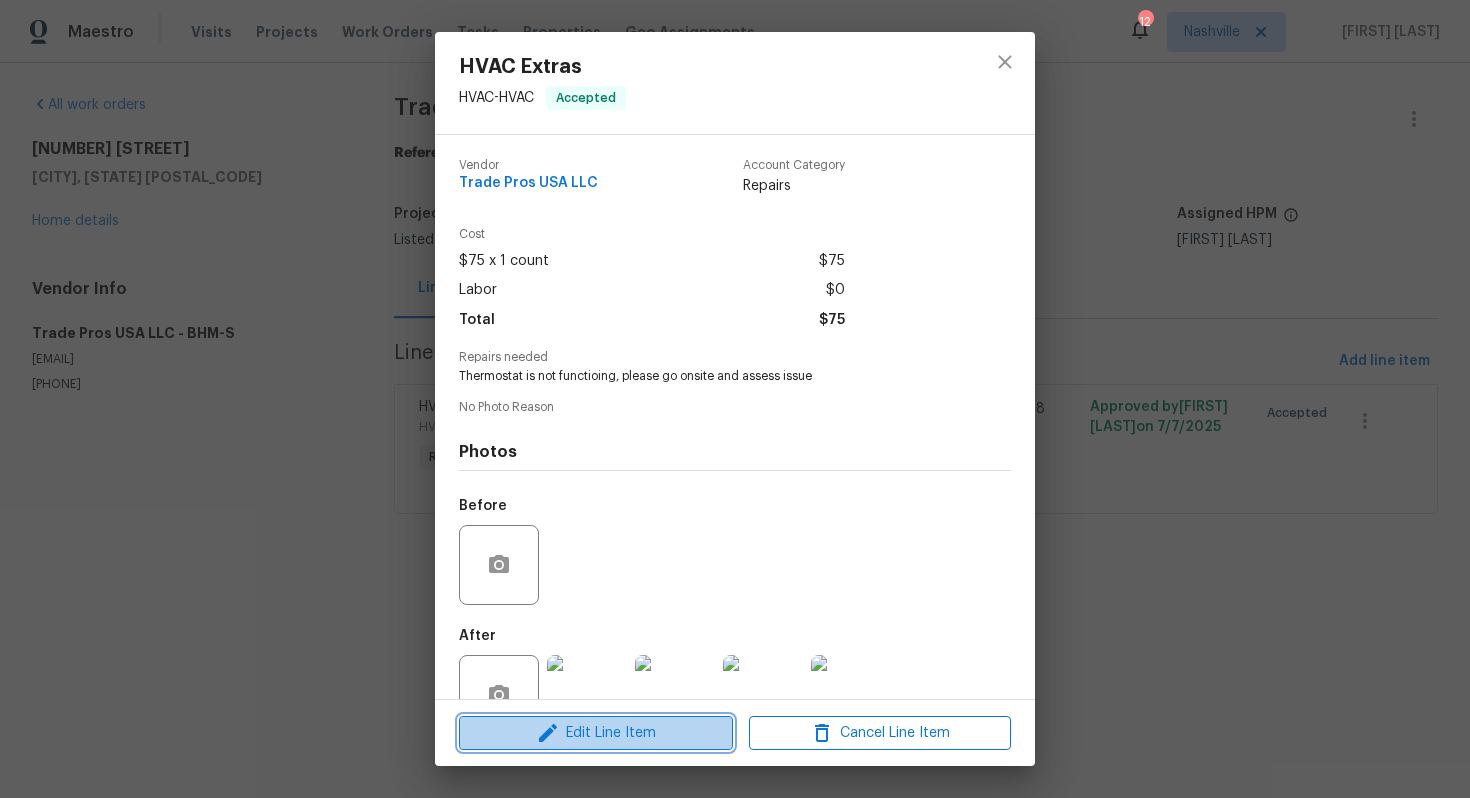 click on "Edit Line Item" at bounding box center (596, 733) 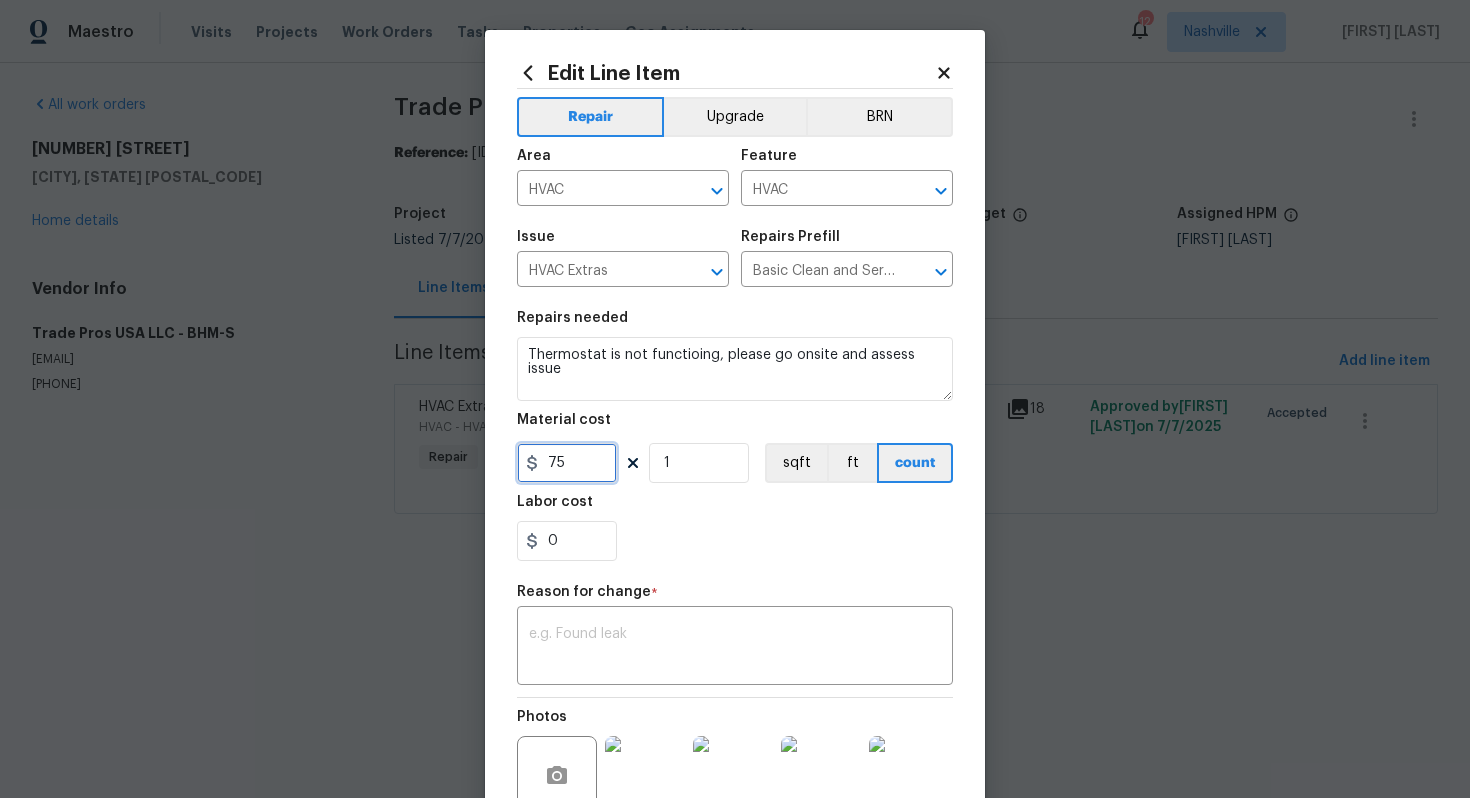 click on "75" at bounding box center (567, 463) 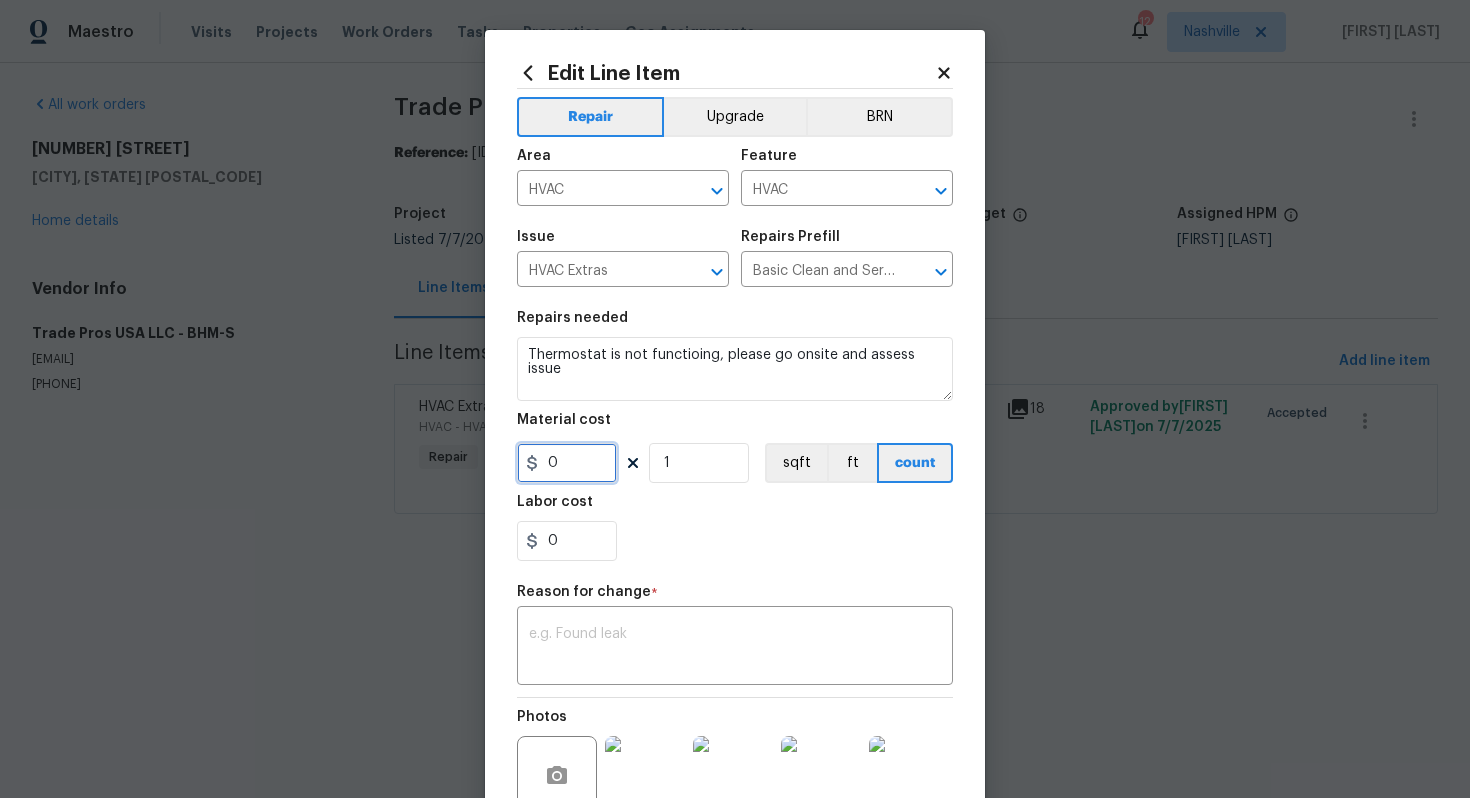 paste 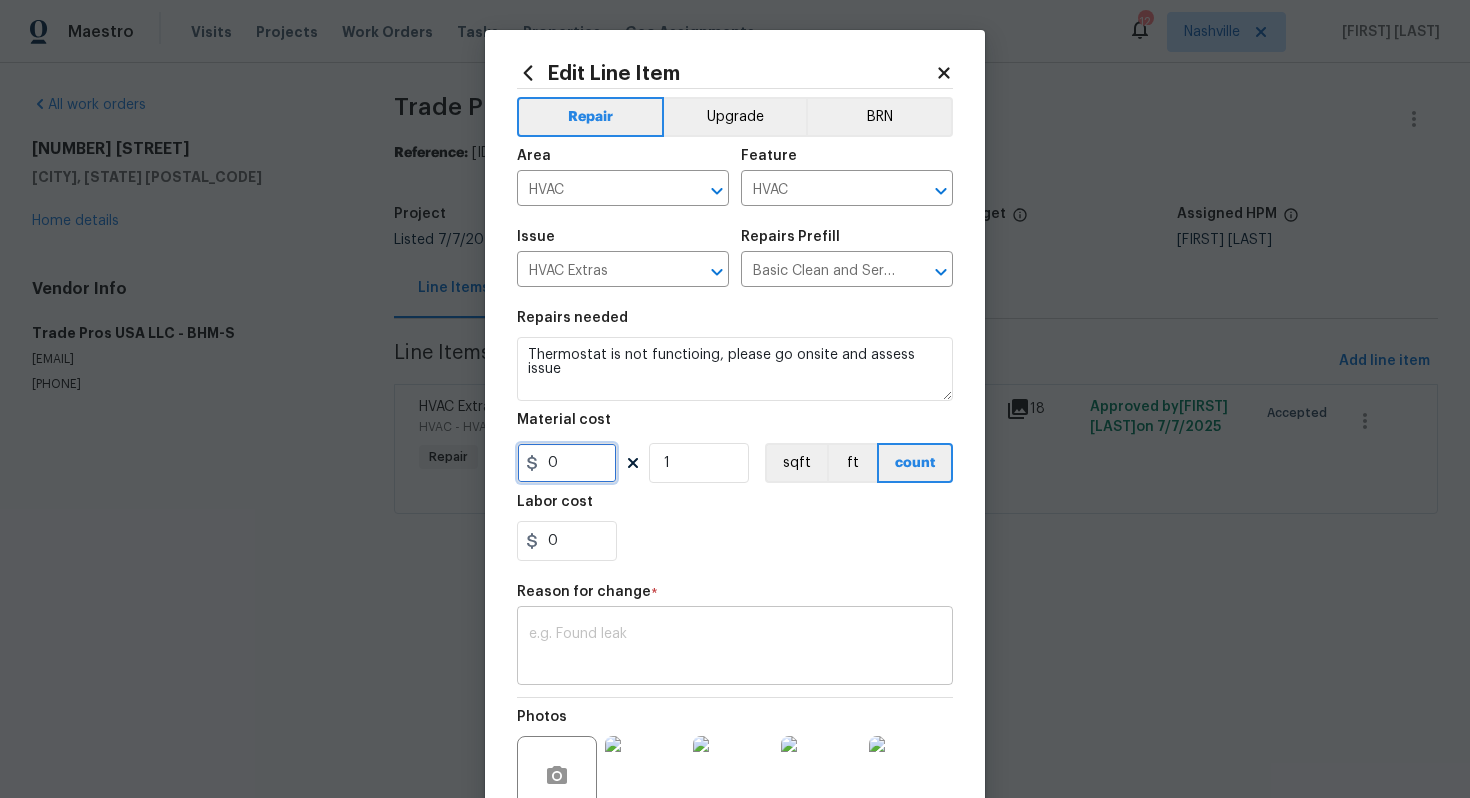 type on "0" 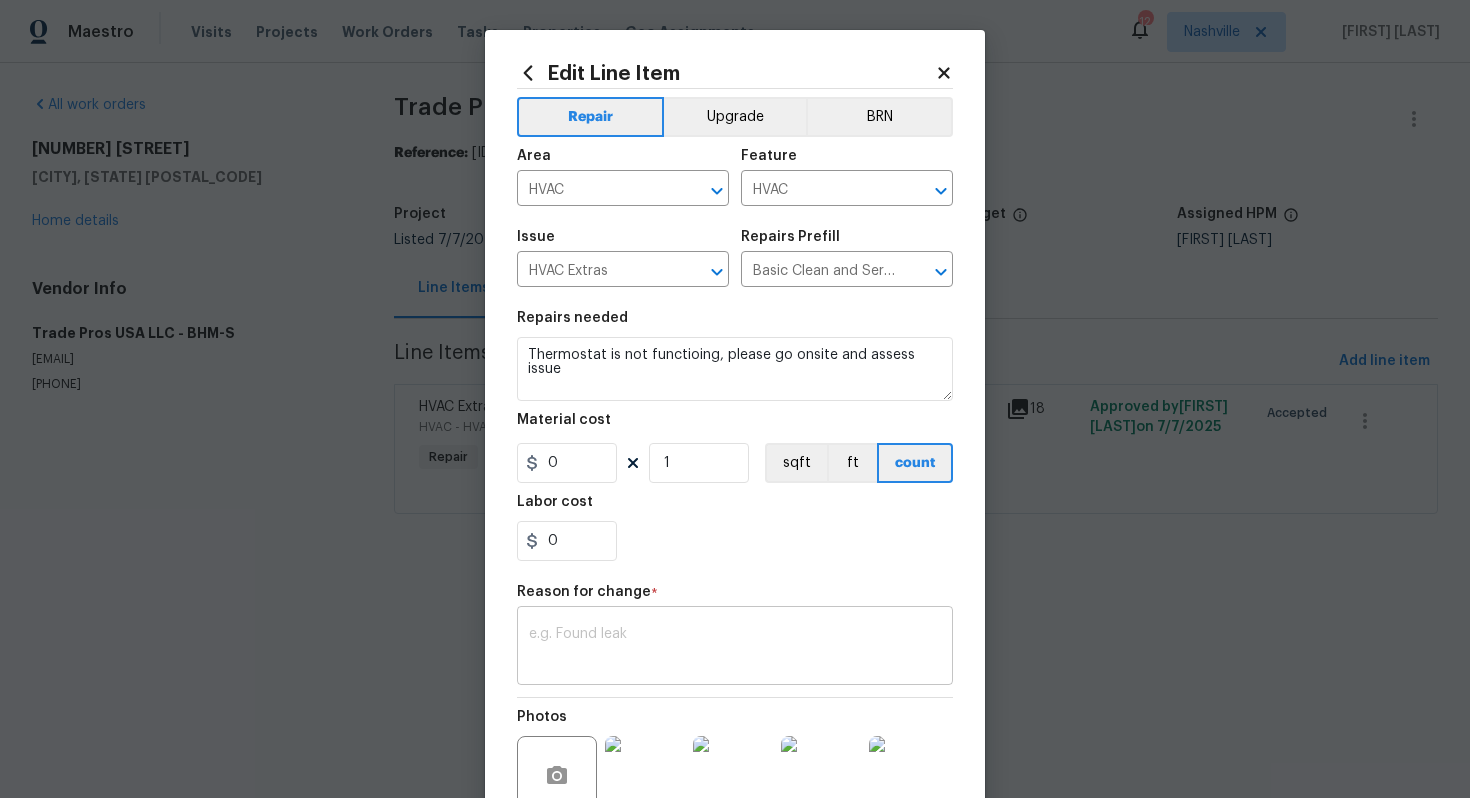 click at bounding box center (735, 648) 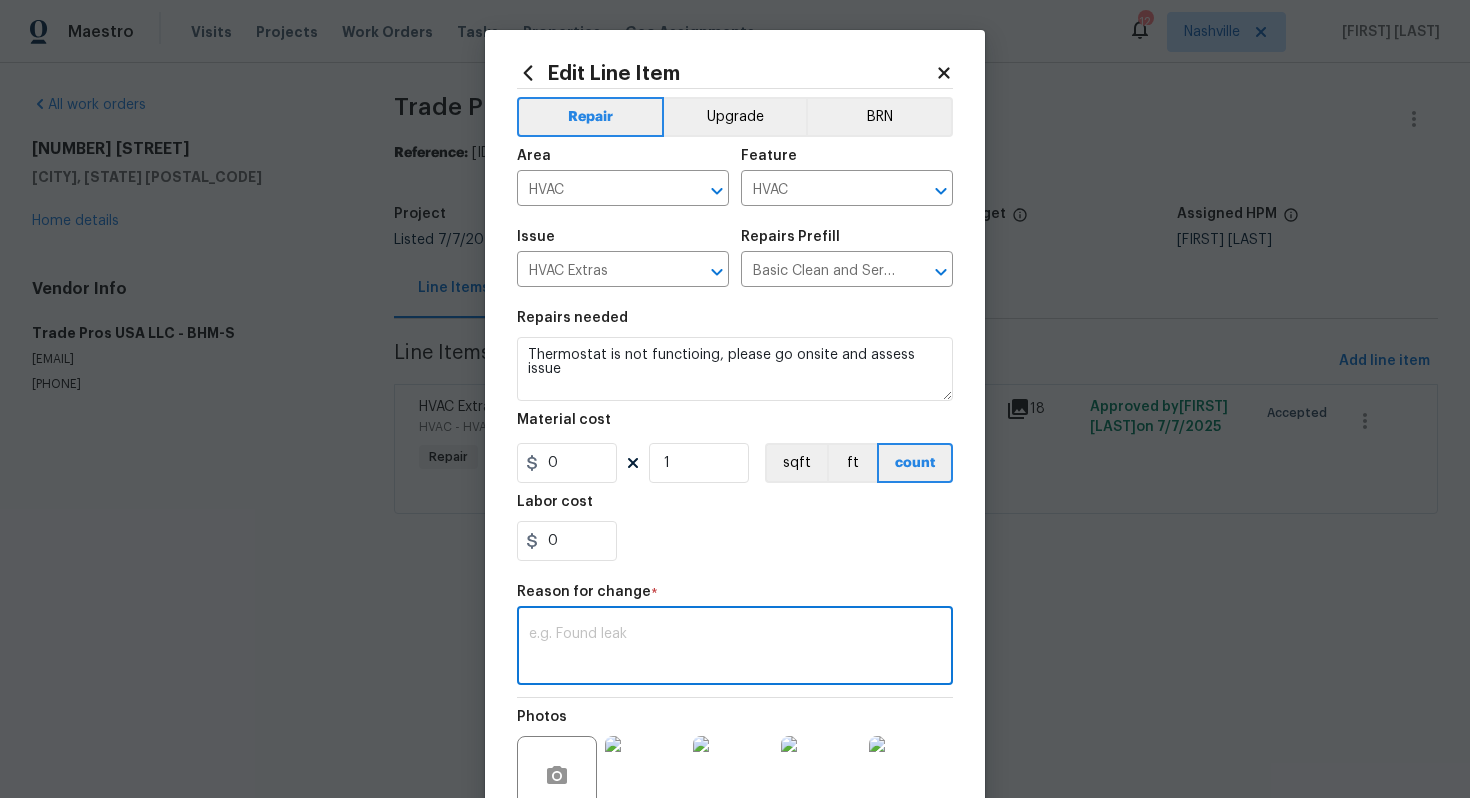 paste on "4850" 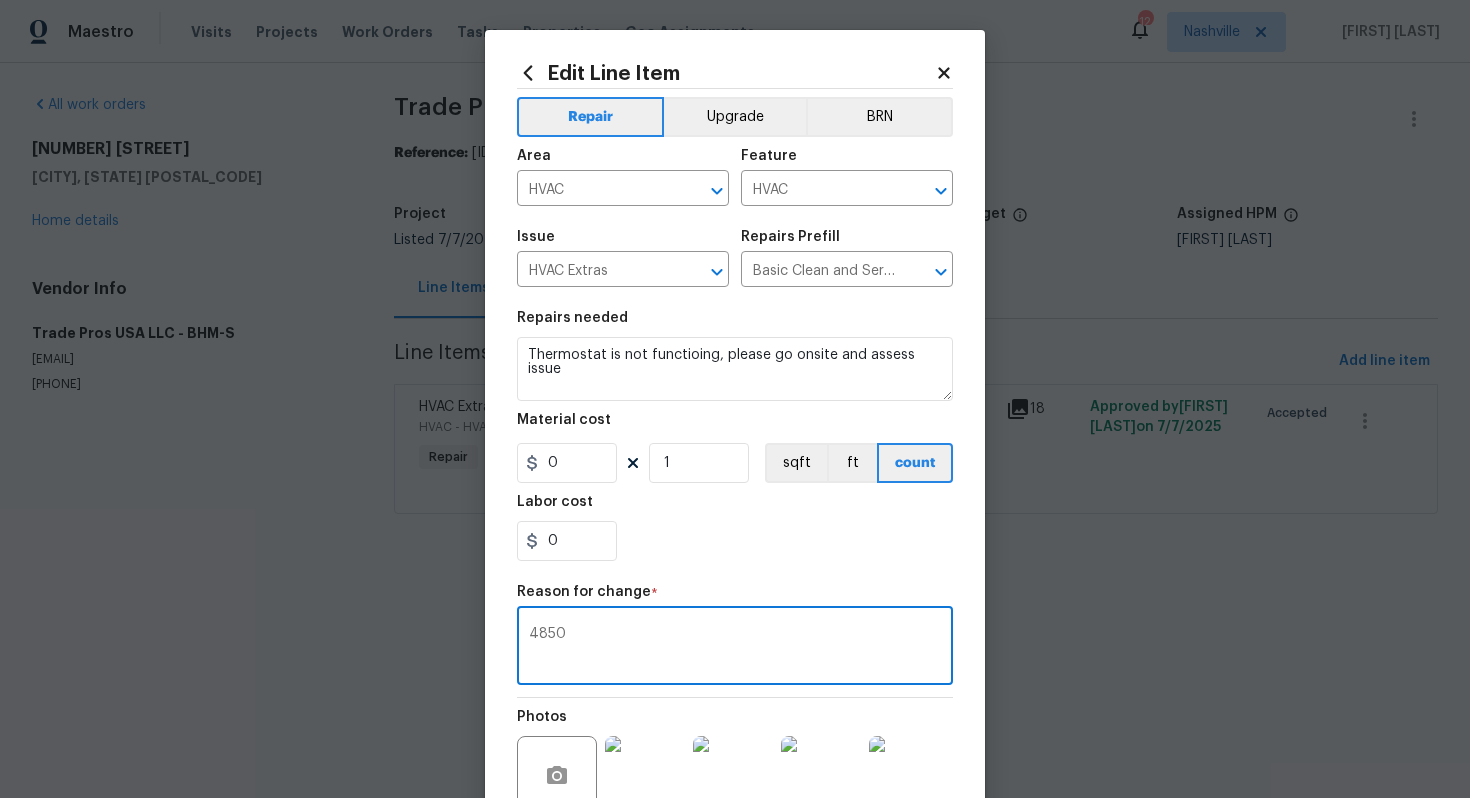 type on "4850" 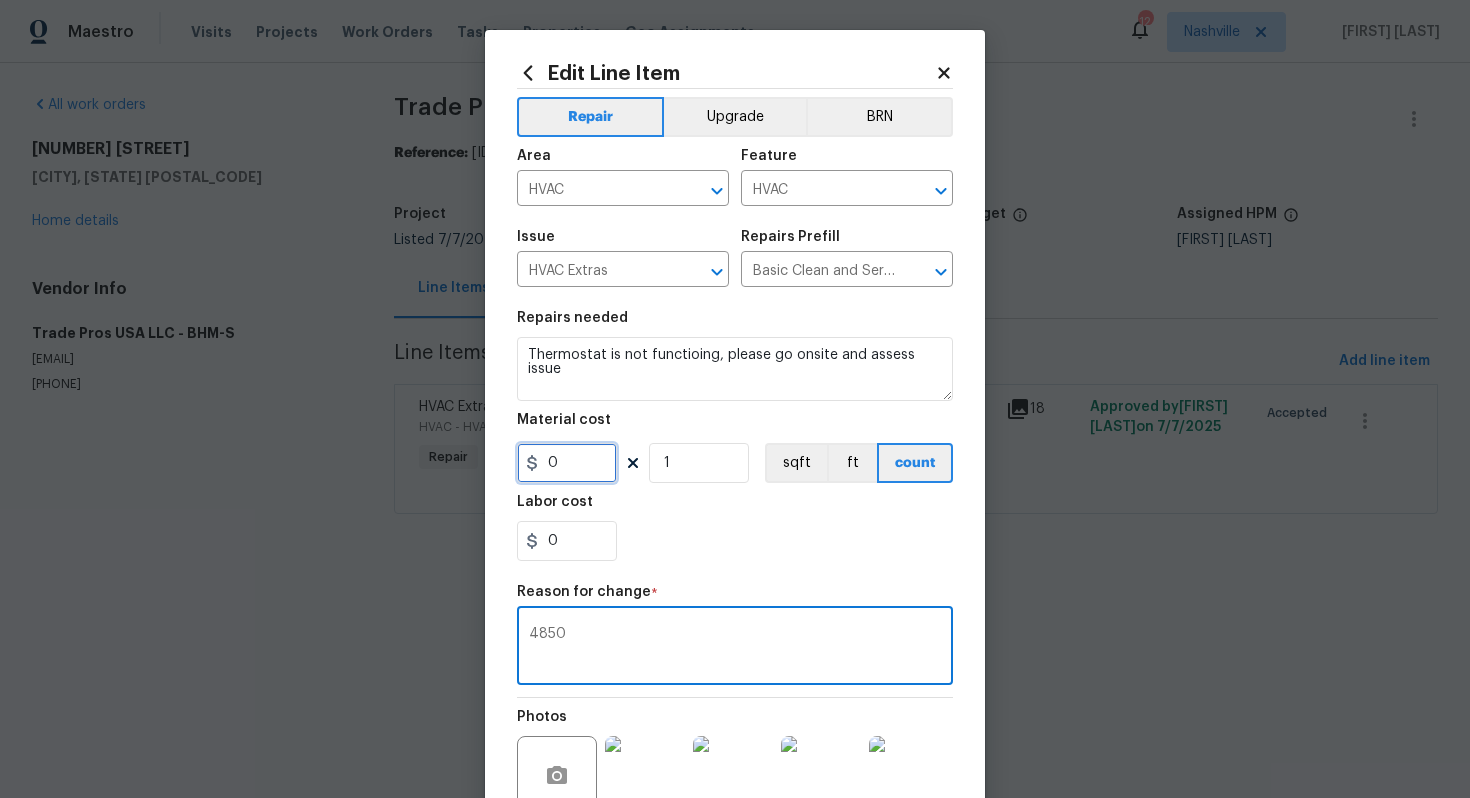 click on "0" at bounding box center (567, 463) 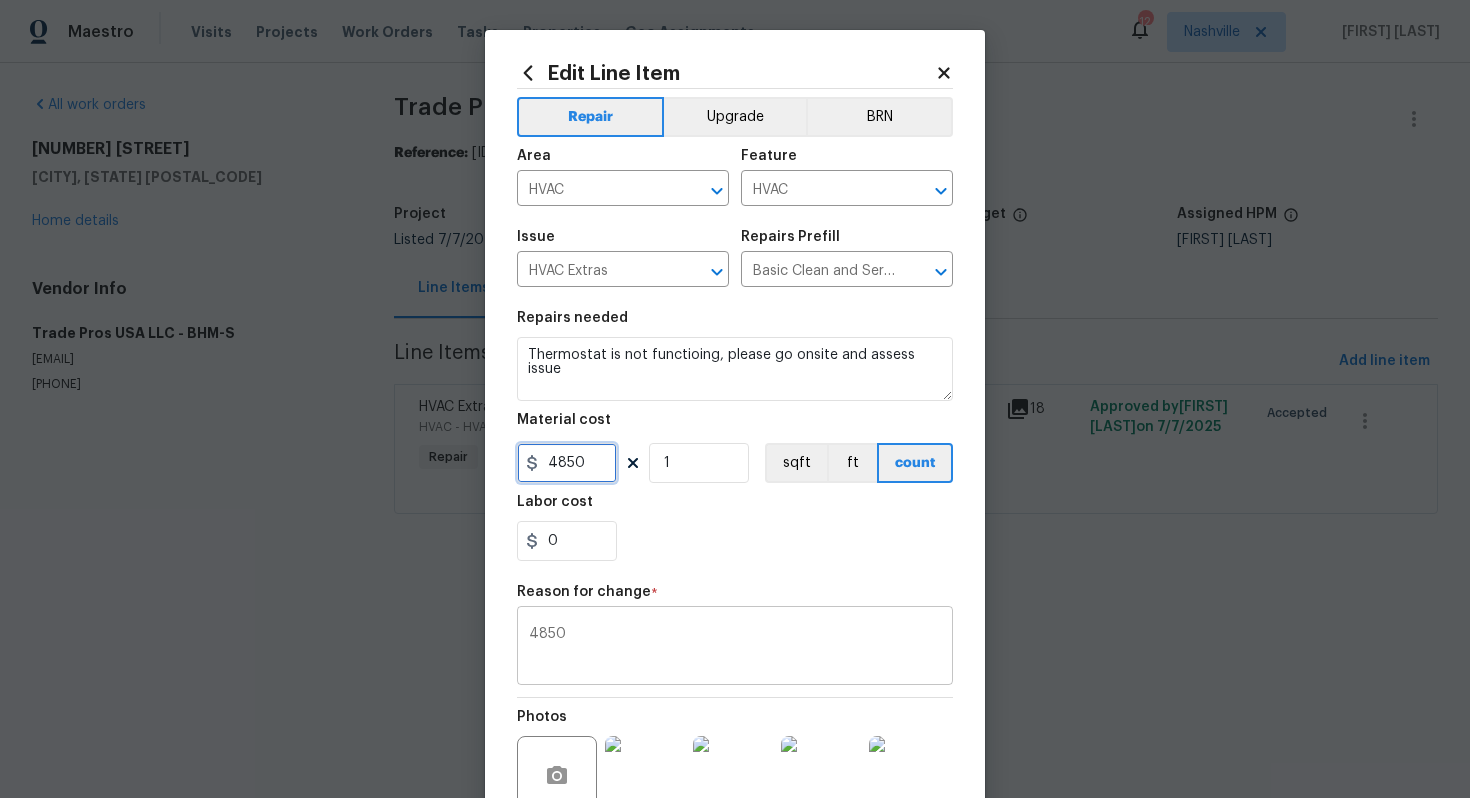 type on "4850" 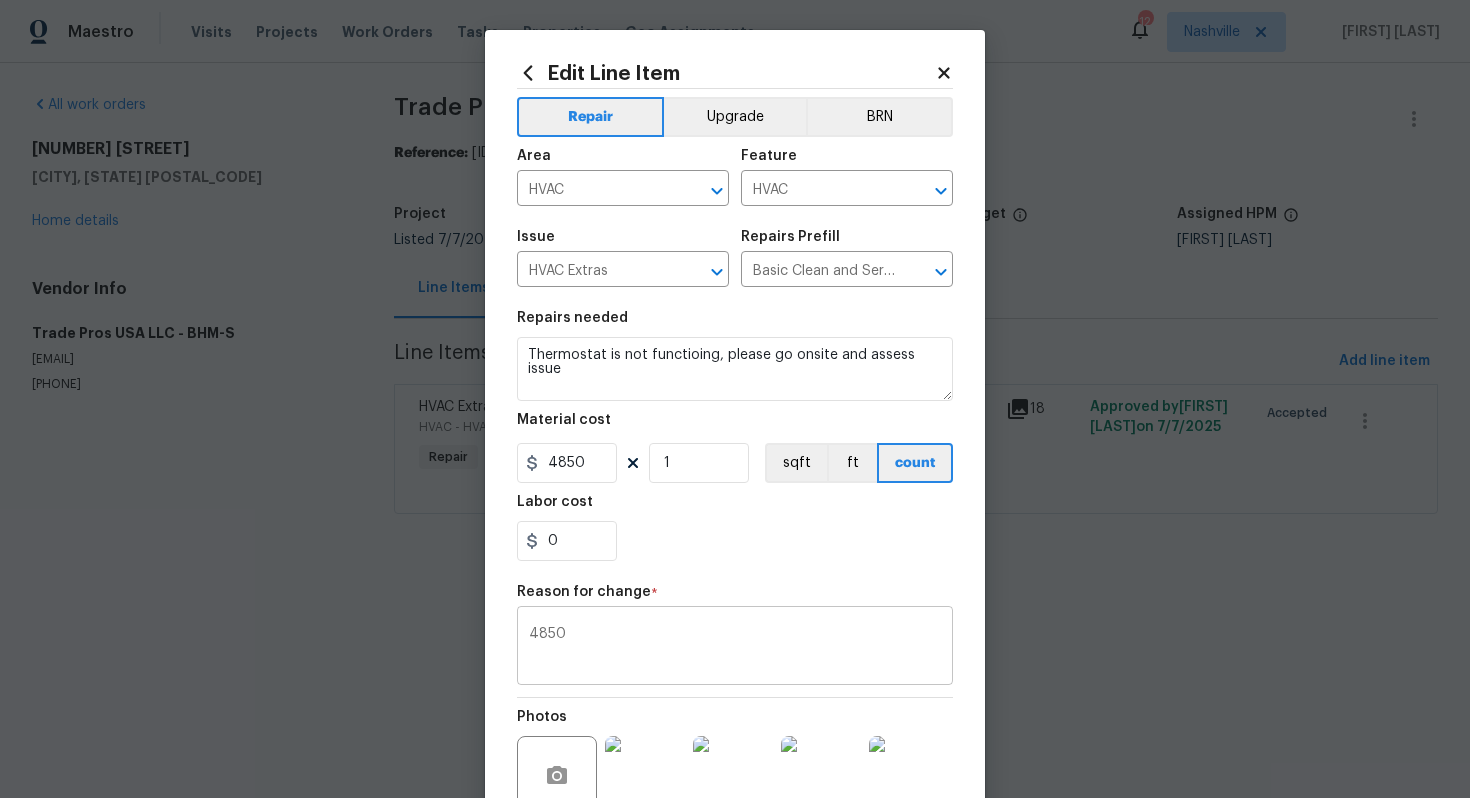 click on "4850" at bounding box center (735, 648) 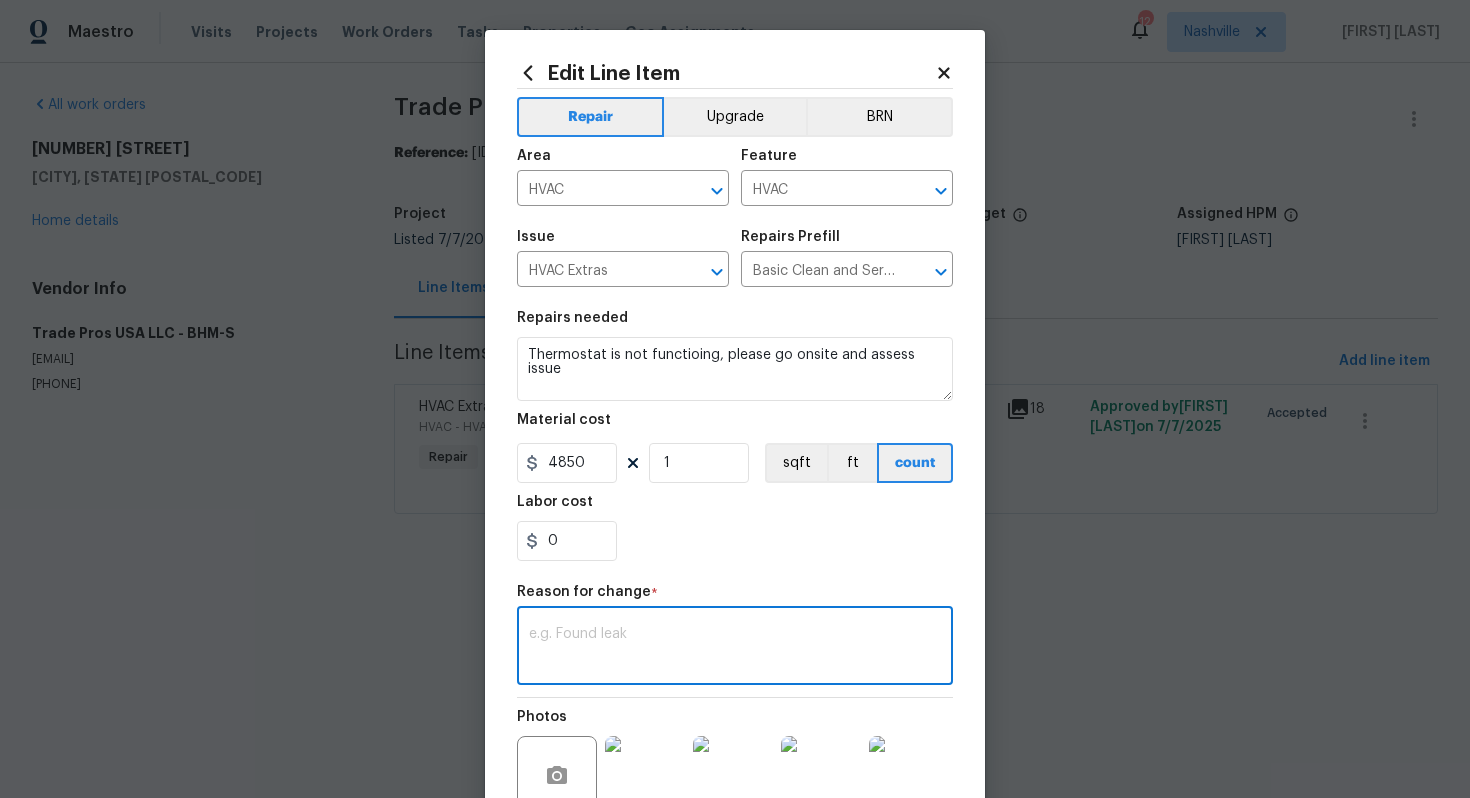 paste on "(VM) Updated cost per BR approval." 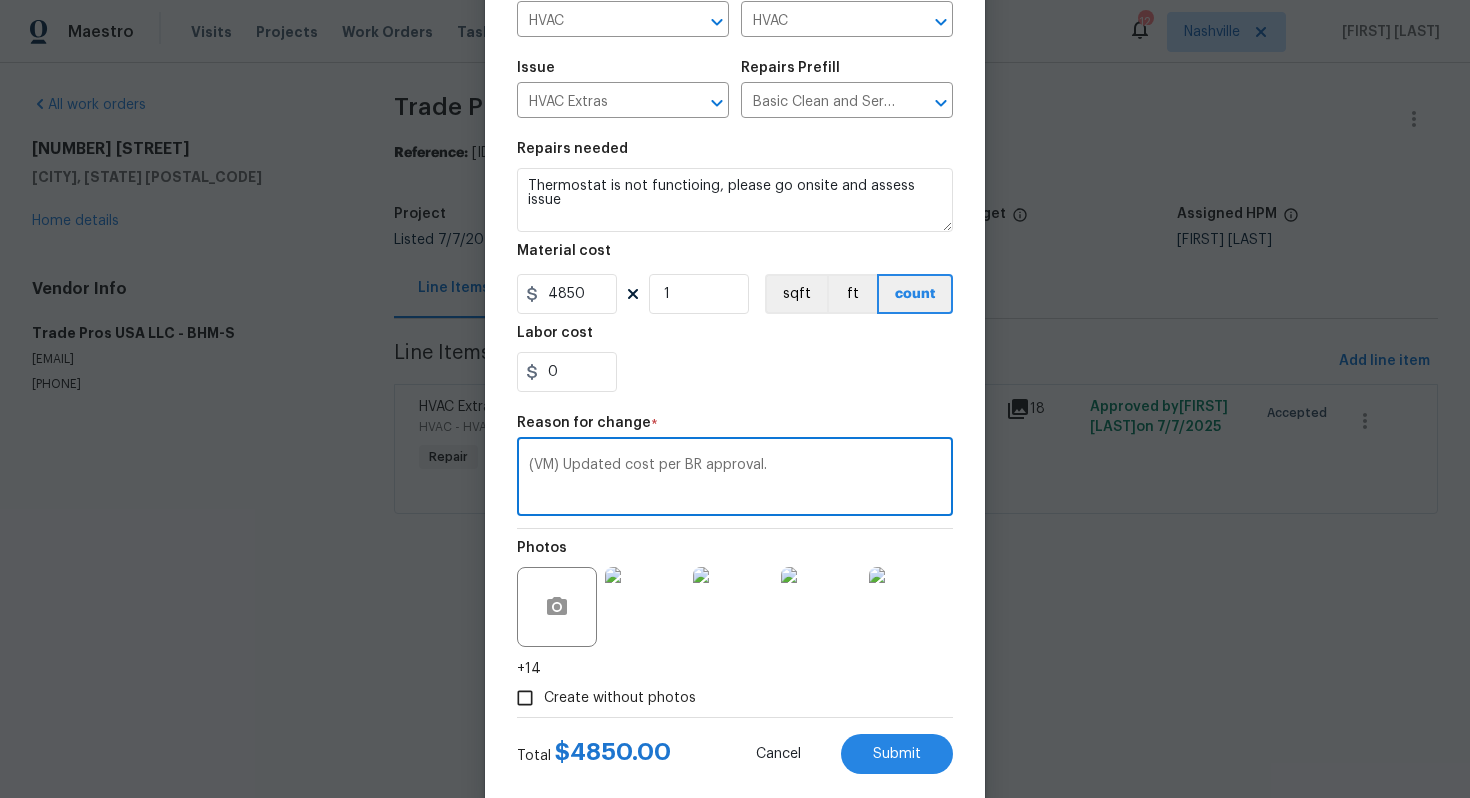 scroll, scrollTop: 174, scrollLeft: 0, axis: vertical 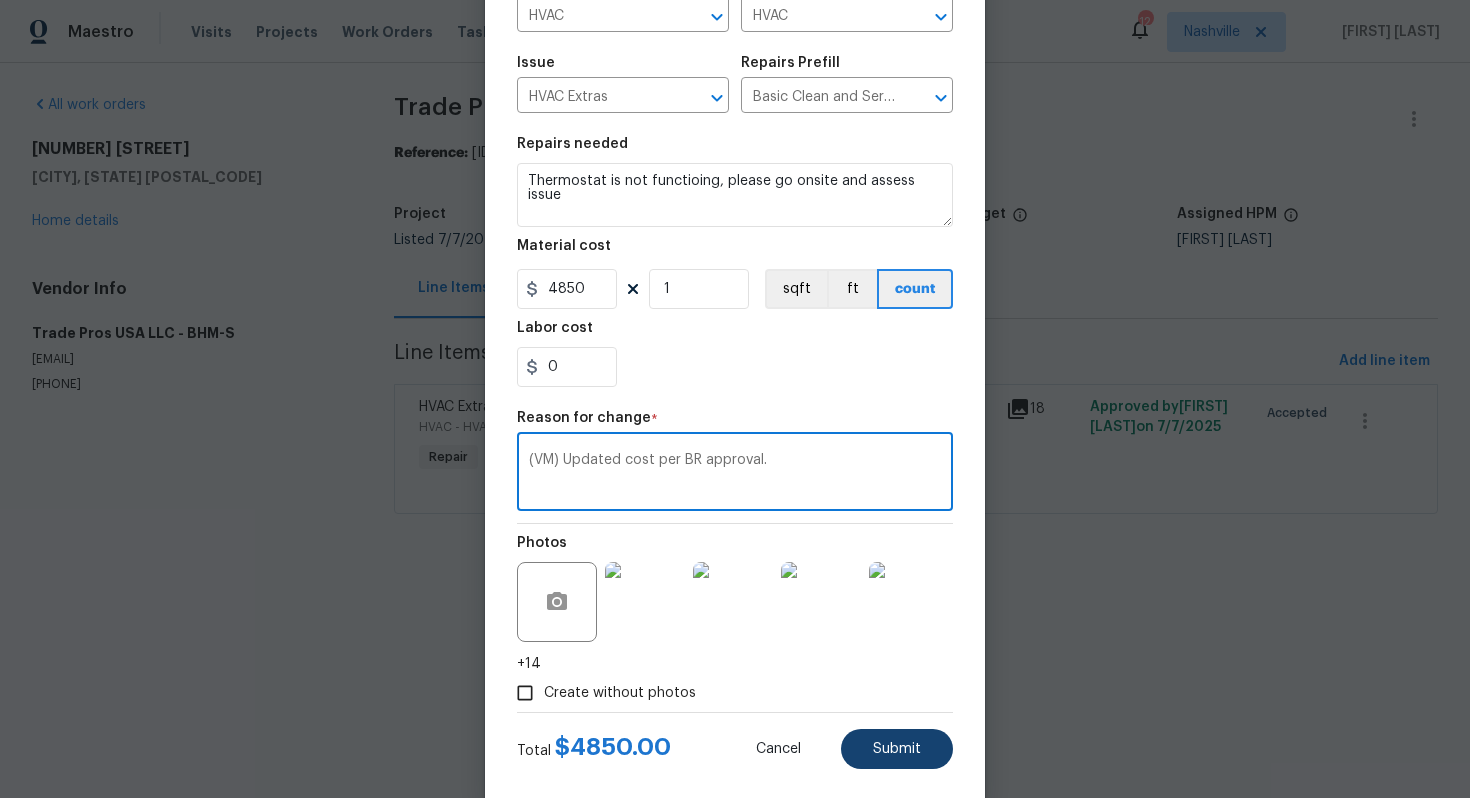 type on "(VM) Updated cost per BR approval." 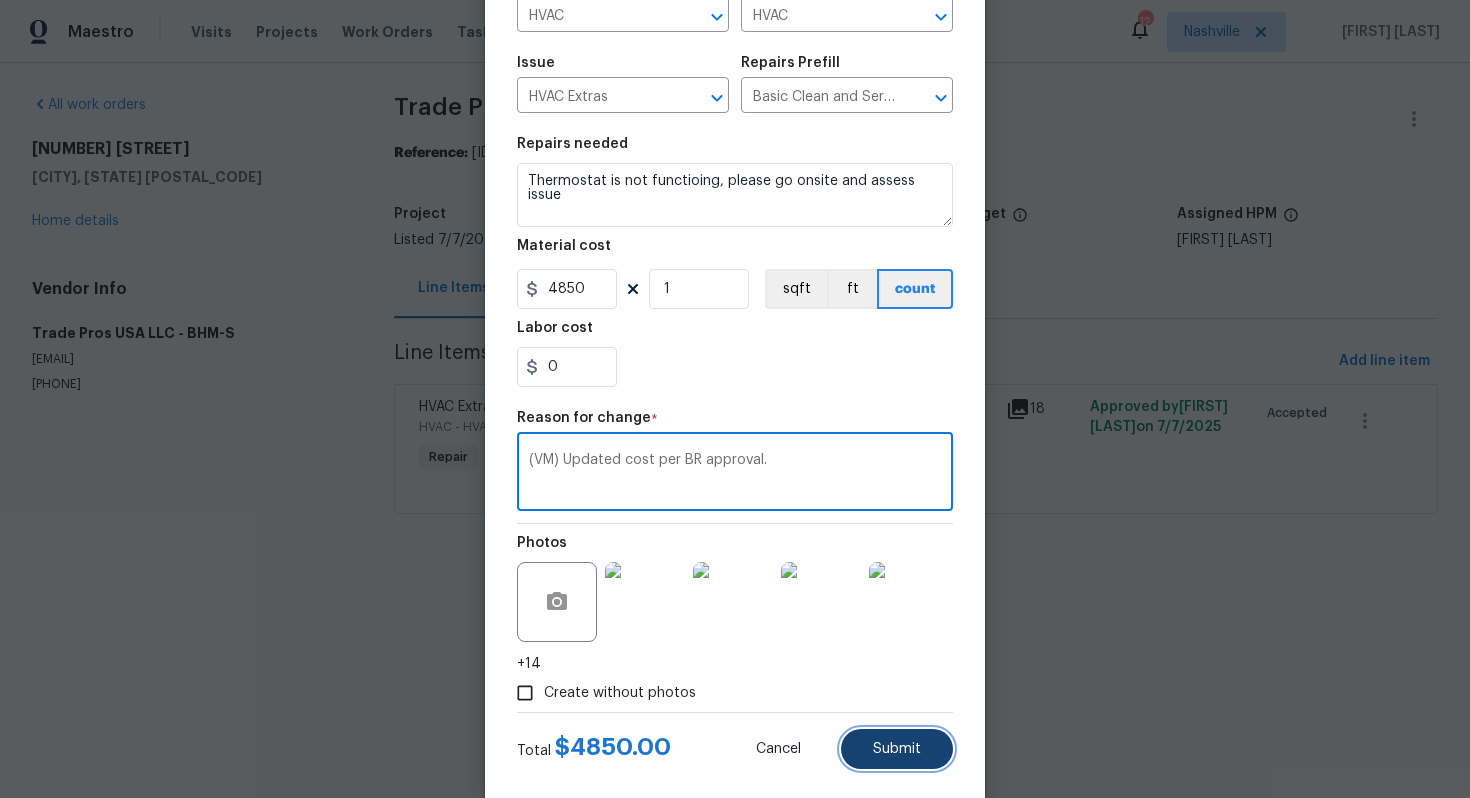 click on "Submit" at bounding box center (897, 749) 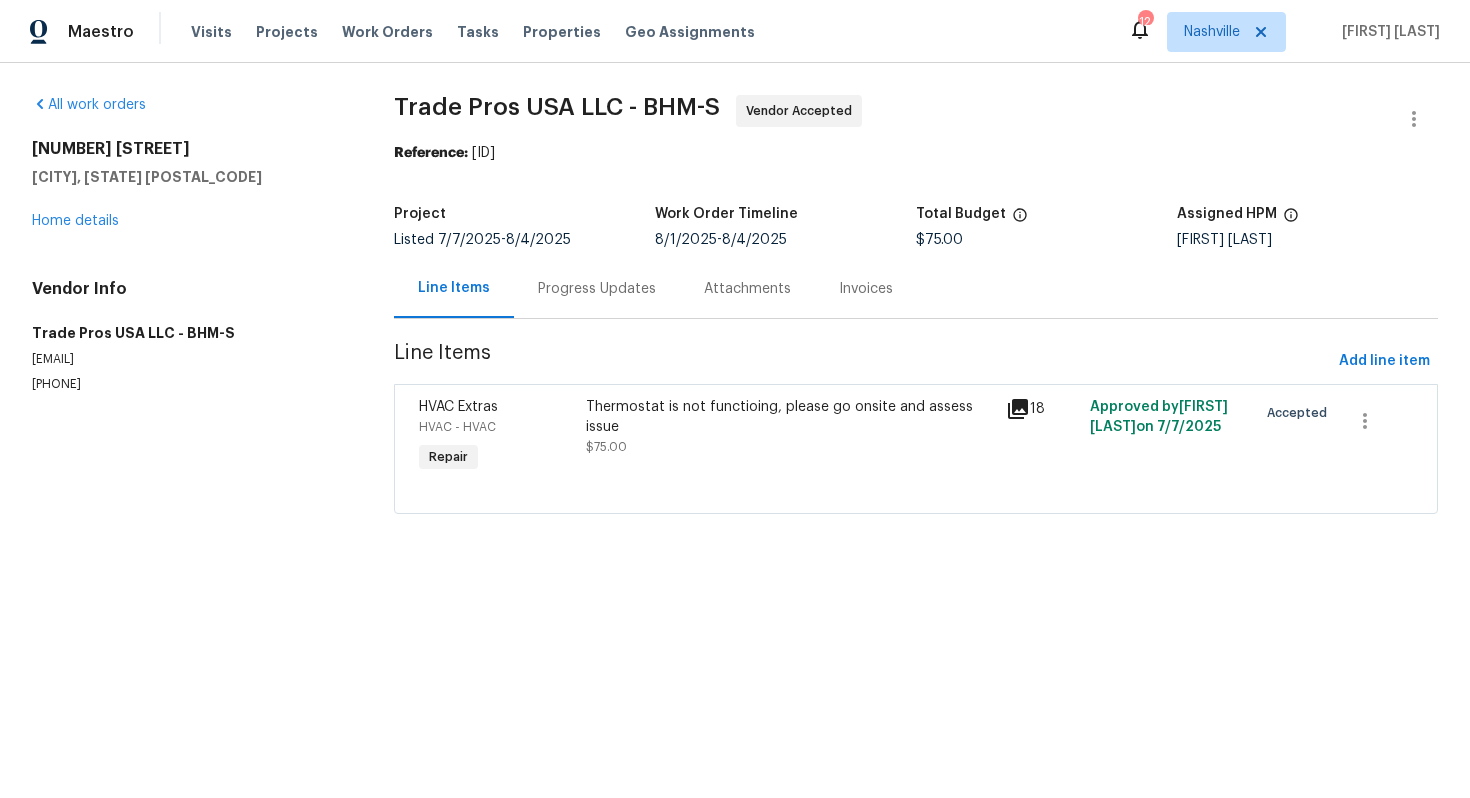 click on "Nashville Vignesh M All work orders 436 Henry St Birmingham, AL 35214 Home details Vendor Info Trade Pros USA LLC - BHM-S trevor@tradeprosusa.com (256) 910-1247 Trade Pros USA LLC - BHM-S Vendor Accepted Reference:   1TCAX7S42PGJ6-509979e80 Project Listed   [DATE]  -  [DATE] Work Order Timeline [DATE]  -  [DATE] Total Budget $75.00 Assigned HPM Brian Holloway Line Items Progress Updates Attachments Invoices Line Items Add line item HVAC Extras HVAC - HVAC Repair Thermostat is not functioing, please go onsite and assess issue $75.00   18 Approved by  Vignesh M  on   [DATE] Accepted
Edit Line Item Repair Upgrade BRN Area HVAC ​ Feature HVAC ​ Issue HVAC Extras ​ Repairs Prefill Basic Clean and Service $250.00 ​ Repairs needed Thermostat is not functioing, please go onsite and assess issue Material cost 4850 1 sqft ft count Labor cost 0 Reason for change *     (VM) Updated cost per BR approval.  x ​ Photos  +14   $" at bounding box center [735, 285] 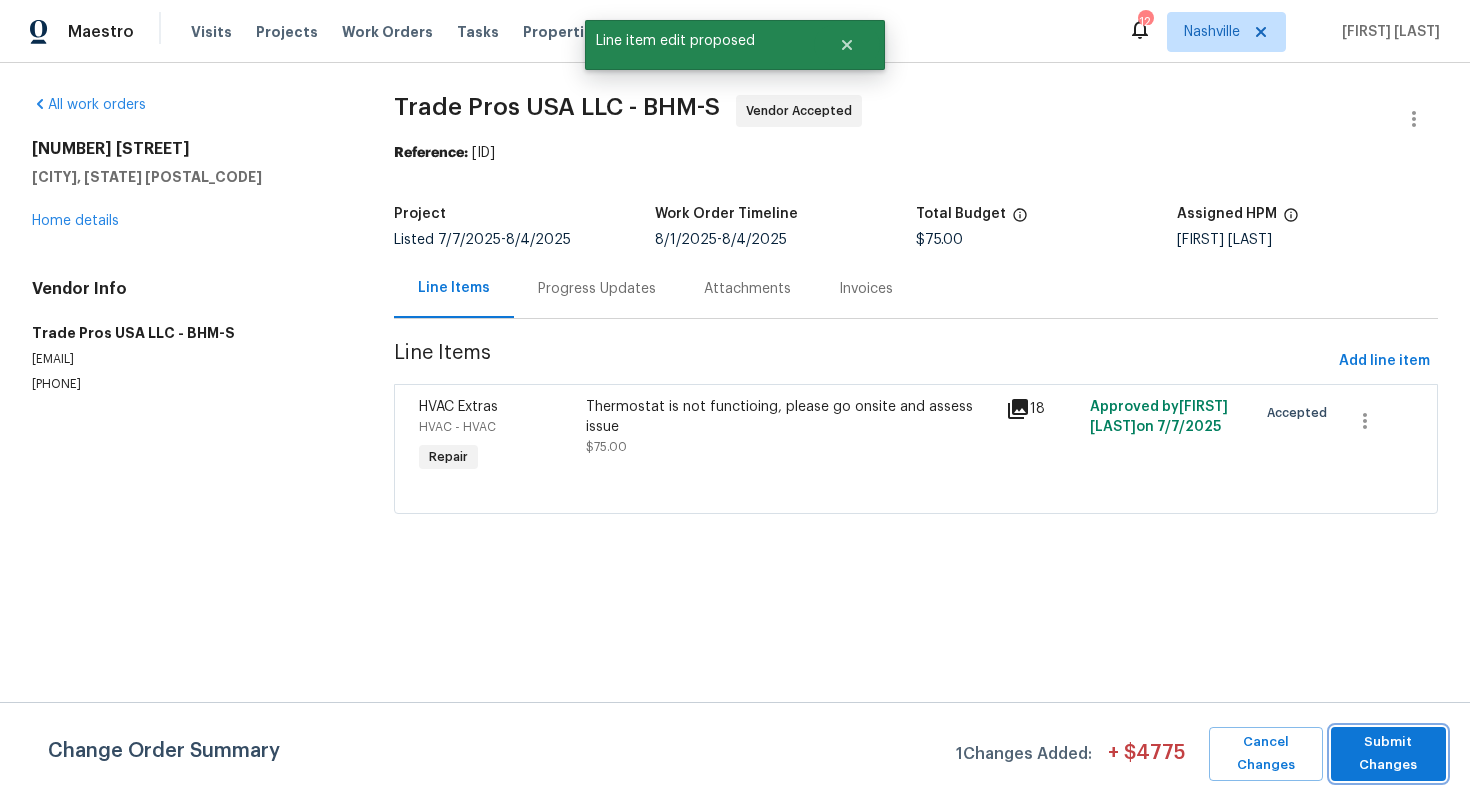 click on "Submit Changes" at bounding box center (1388, 754) 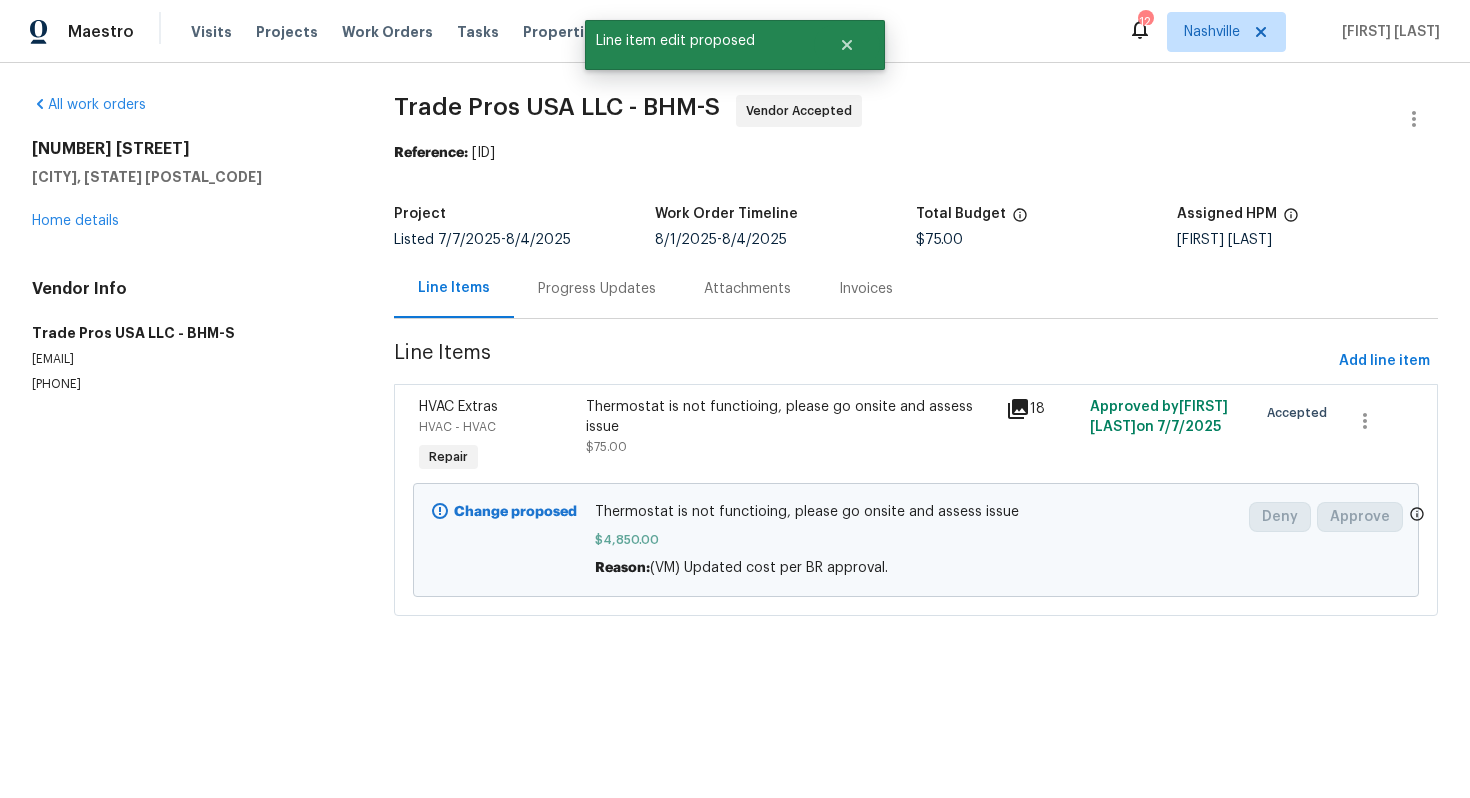 click on "Project" at bounding box center (524, 220) 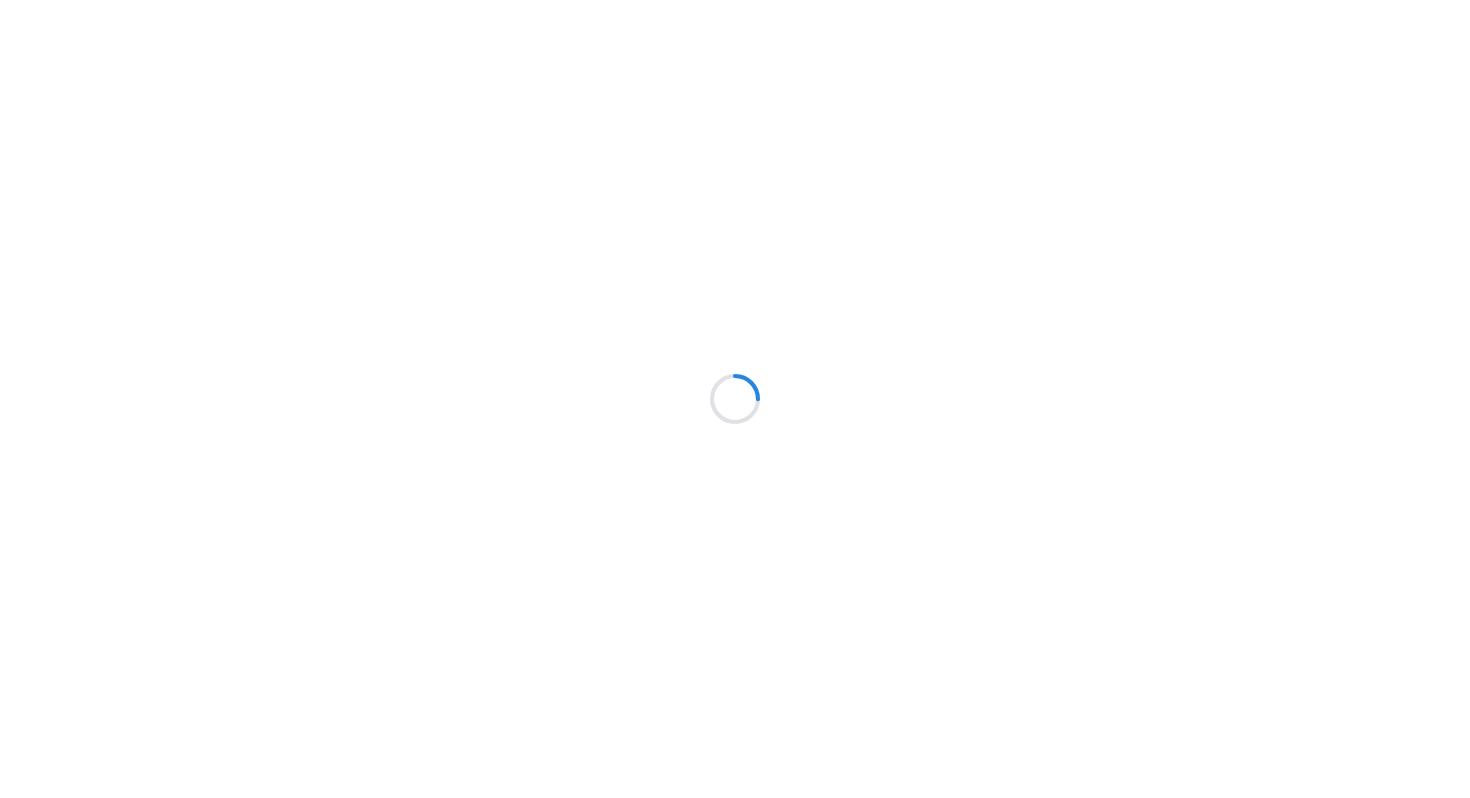 scroll, scrollTop: 0, scrollLeft: 0, axis: both 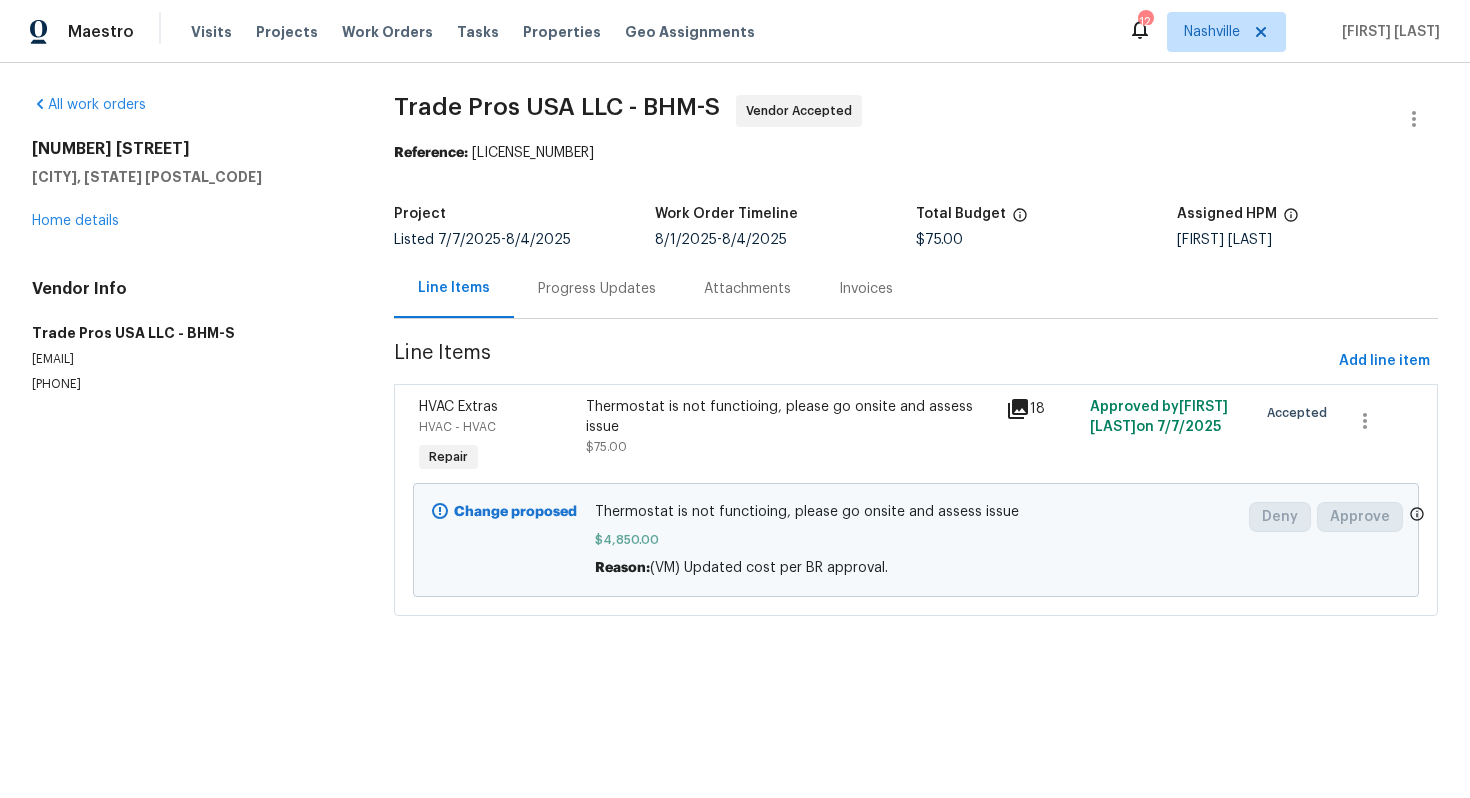 click on "All work orders [NUMBER] [STREET] [CITY], [STATE] [POSTAL_CODE] Home details Vendor Info Trade Pros USA LLC - BHM-S [EMAIL] ([PHONE])" at bounding box center (189, 367) 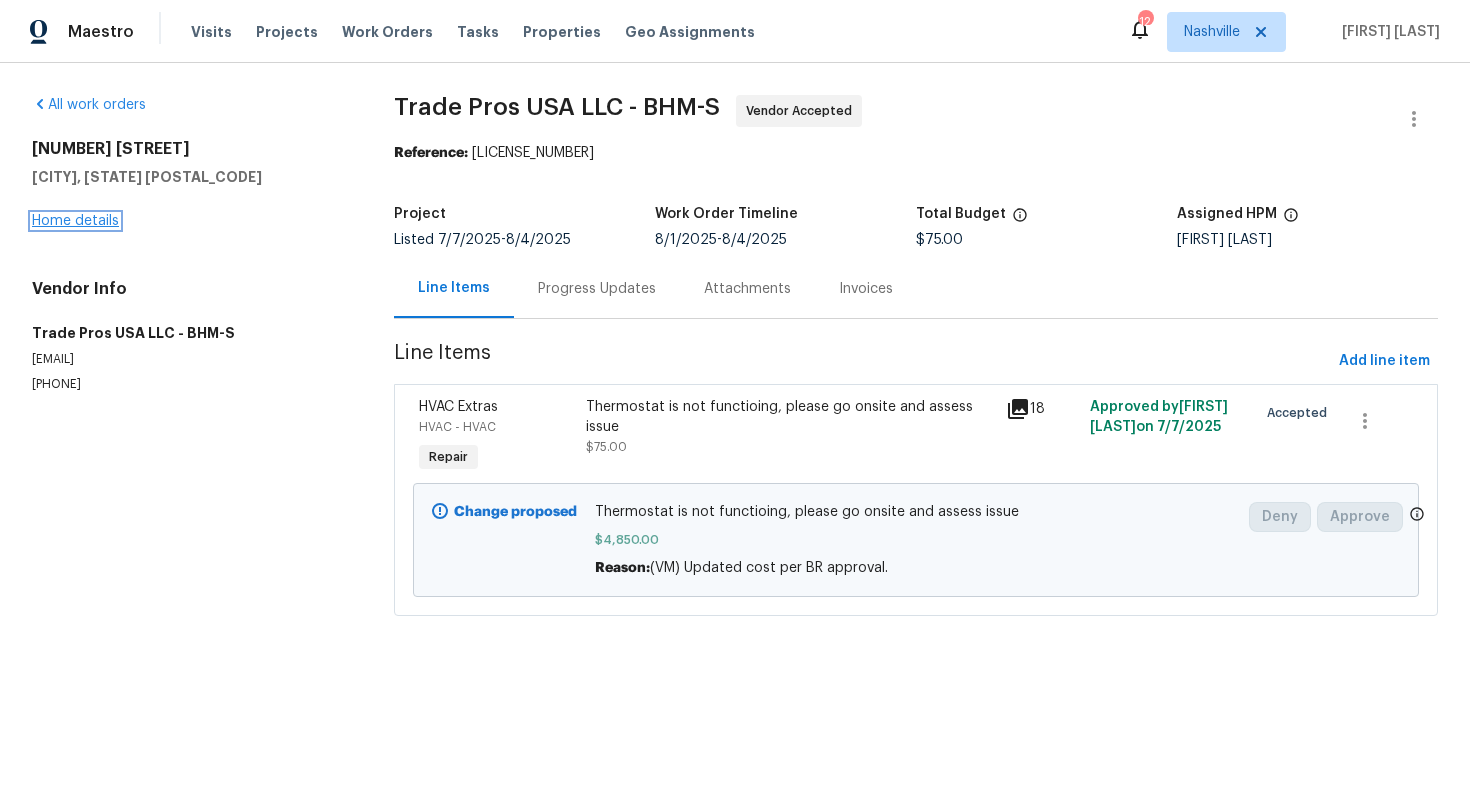 click on "Home details" at bounding box center (75, 221) 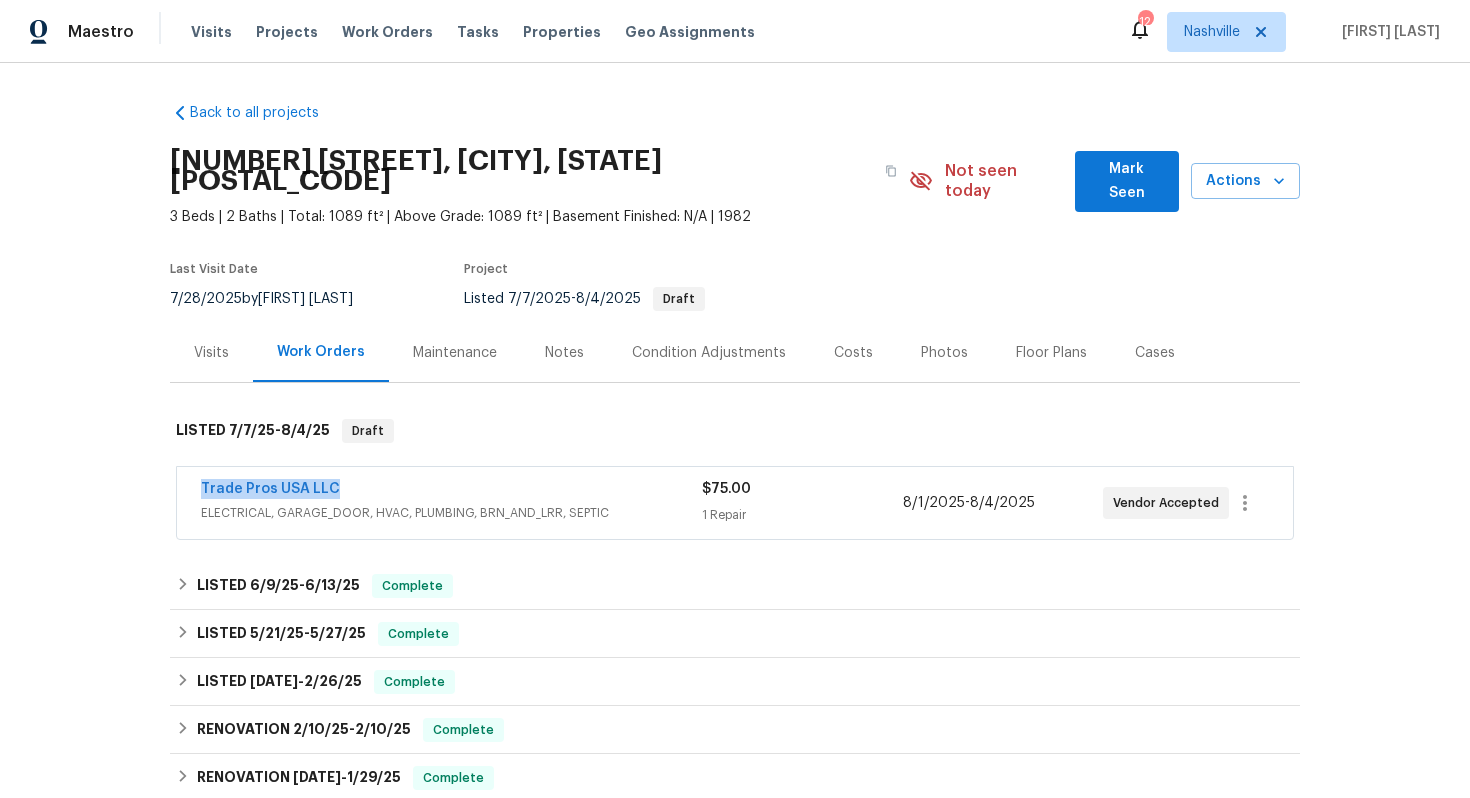 drag, startPoint x: 354, startPoint y: 464, endPoint x: 184, endPoint y: 464, distance: 170 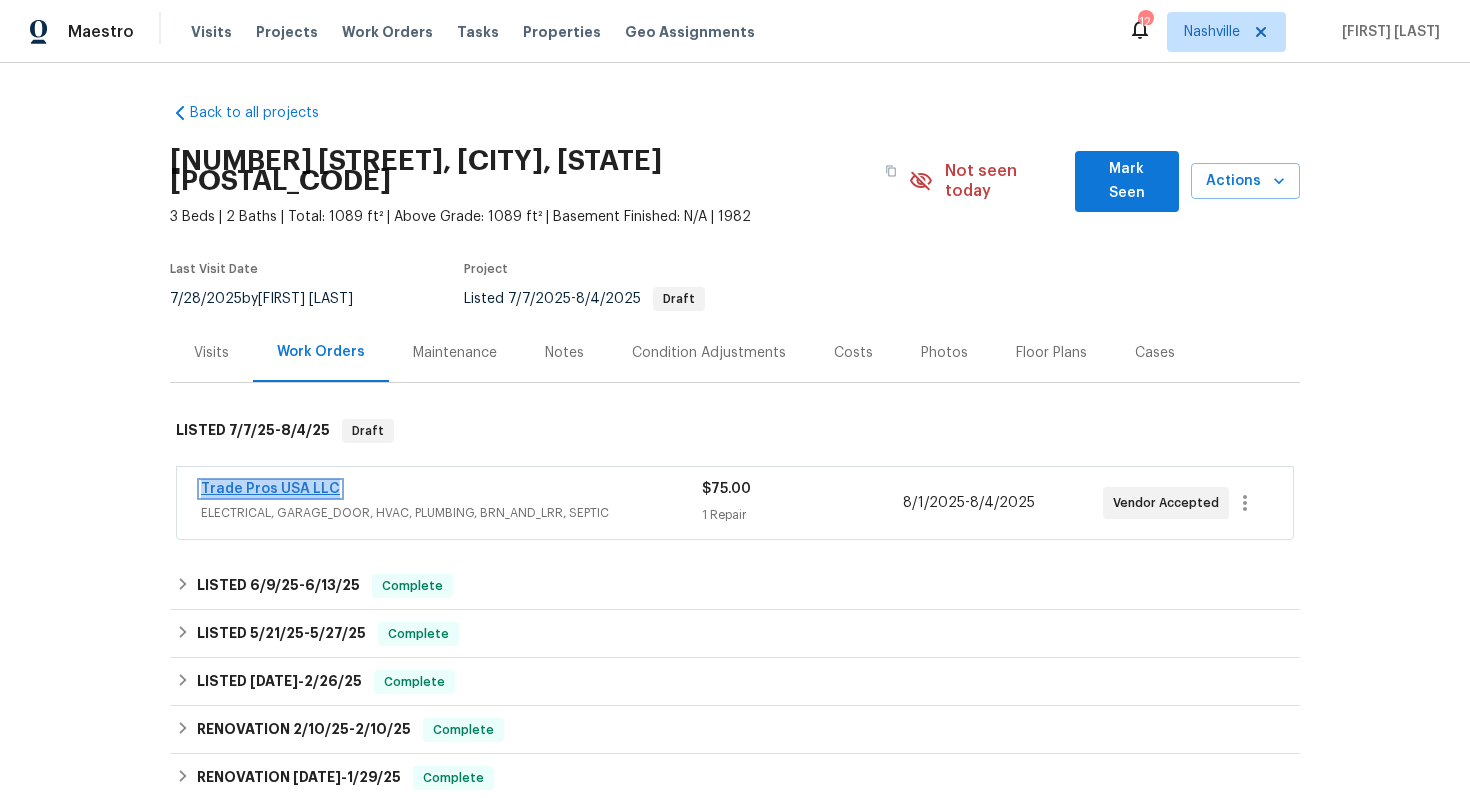 click on "Trade Pros USA LLC" at bounding box center [270, 489] 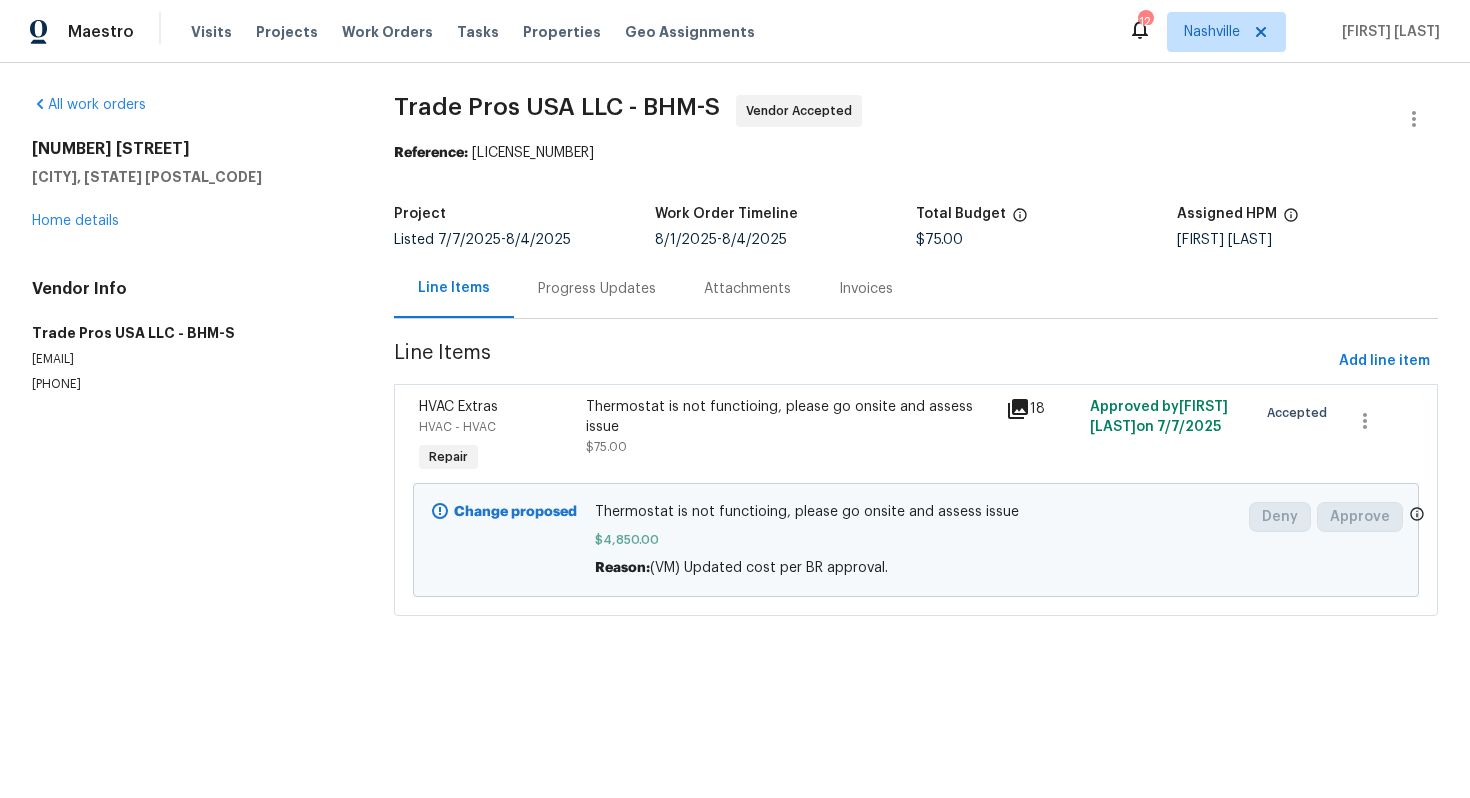click on "Progress Updates" at bounding box center (597, 289) 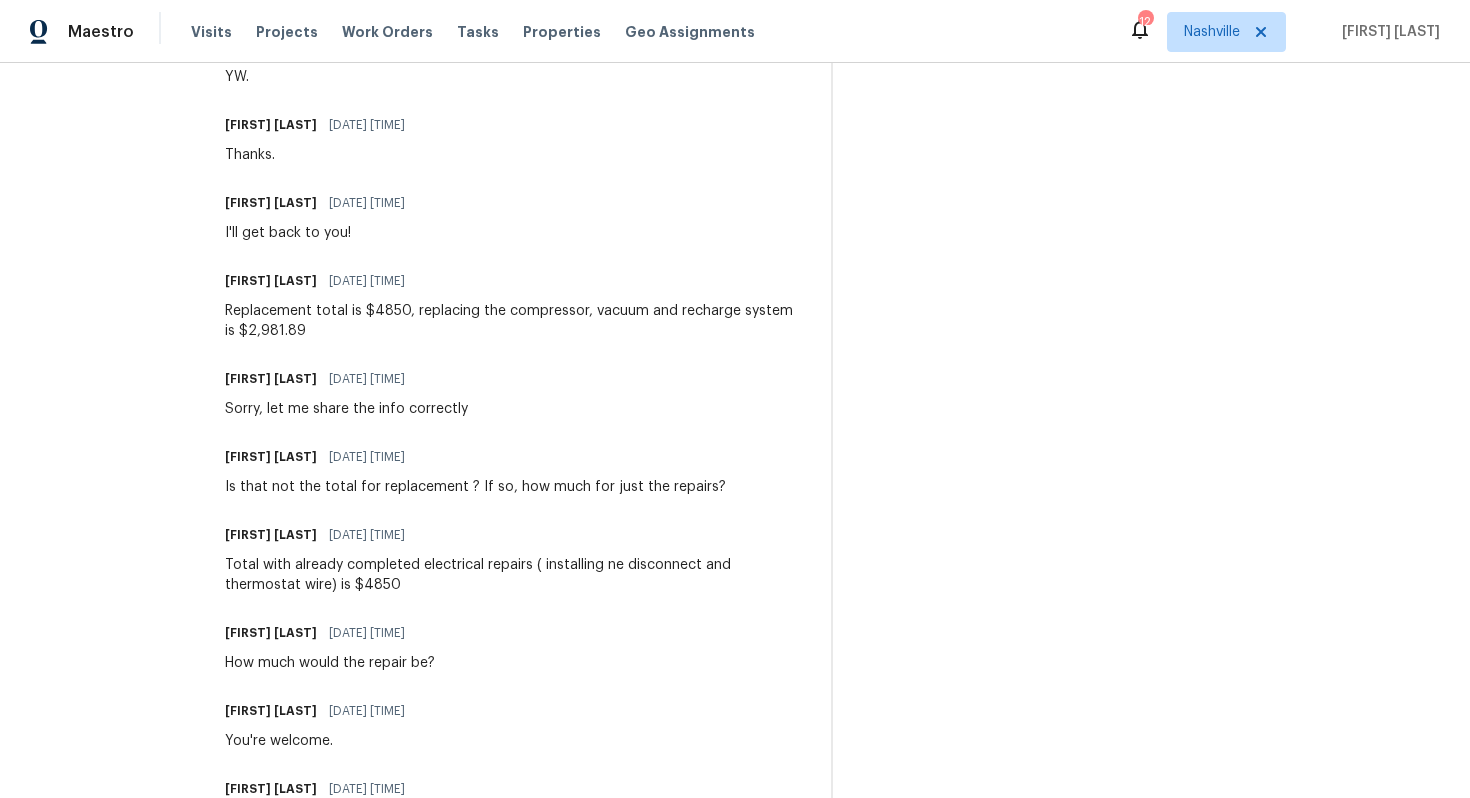 scroll, scrollTop: 780, scrollLeft: 0, axis: vertical 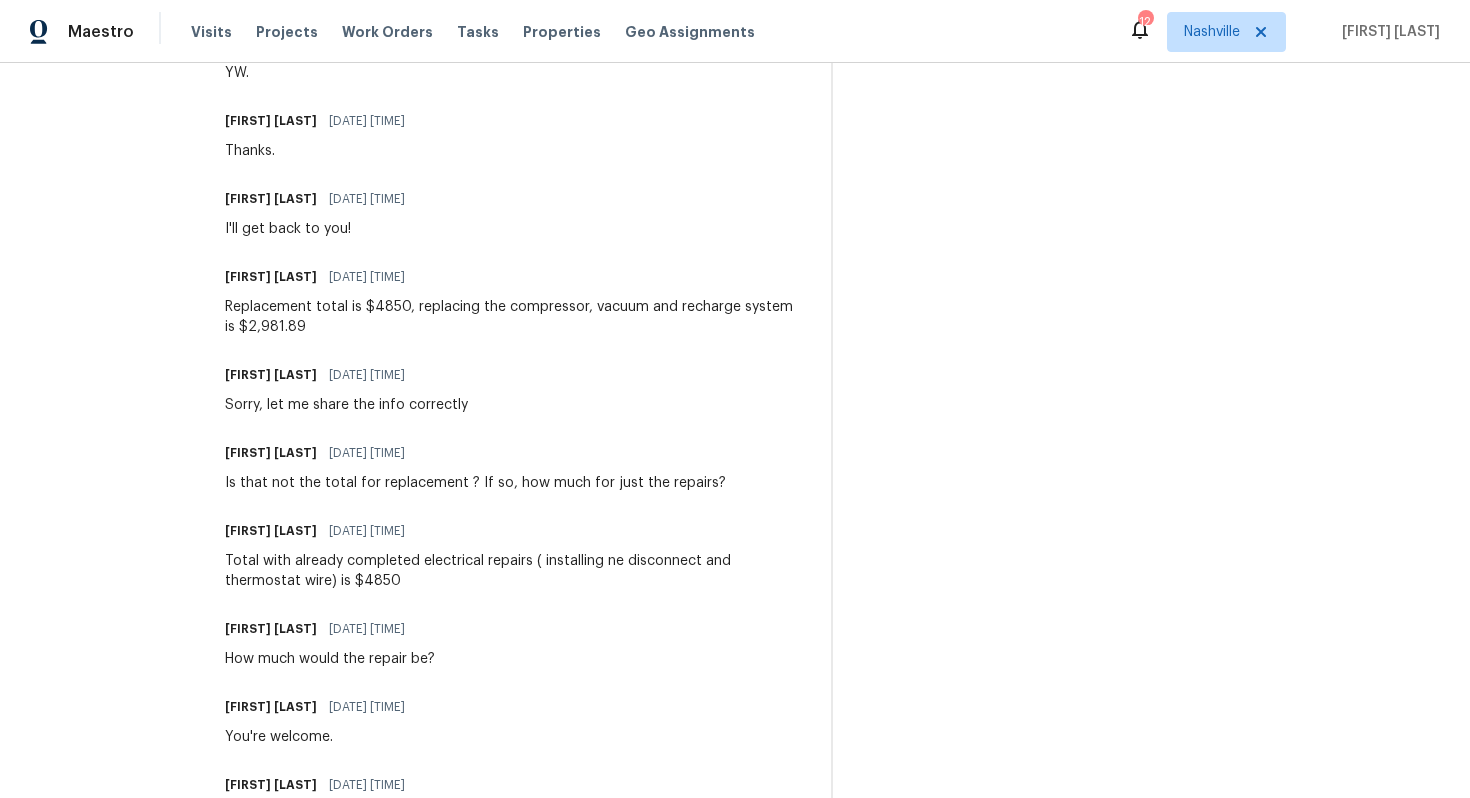 click on "Replacement total is $4850, replacing the compressor, vacuum and recharge system is $2,981.89" at bounding box center (515, 317) 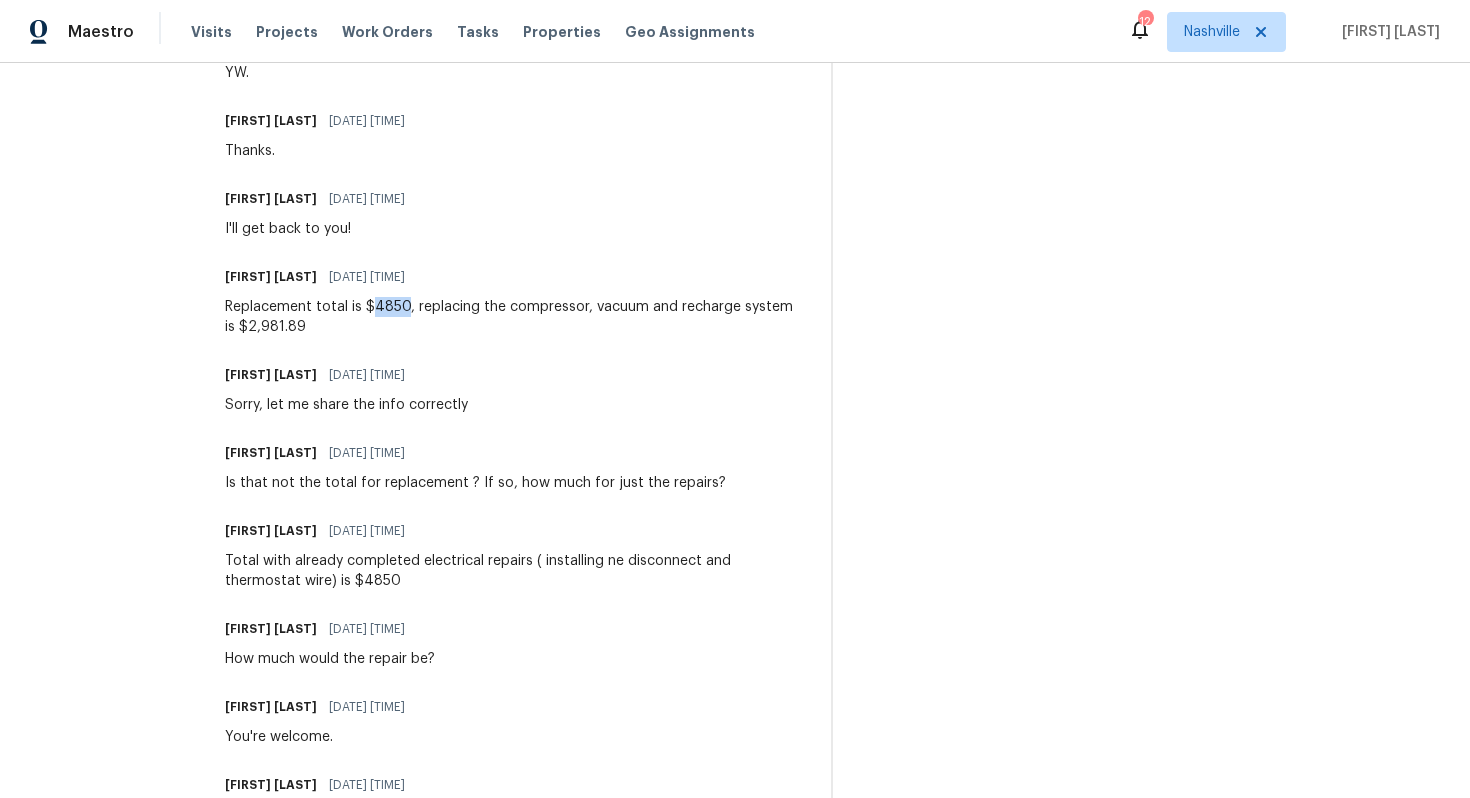 click on "Replacement total is $4850, replacing the compressor, vacuum and recharge system is $2,981.89" at bounding box center (515, 317) 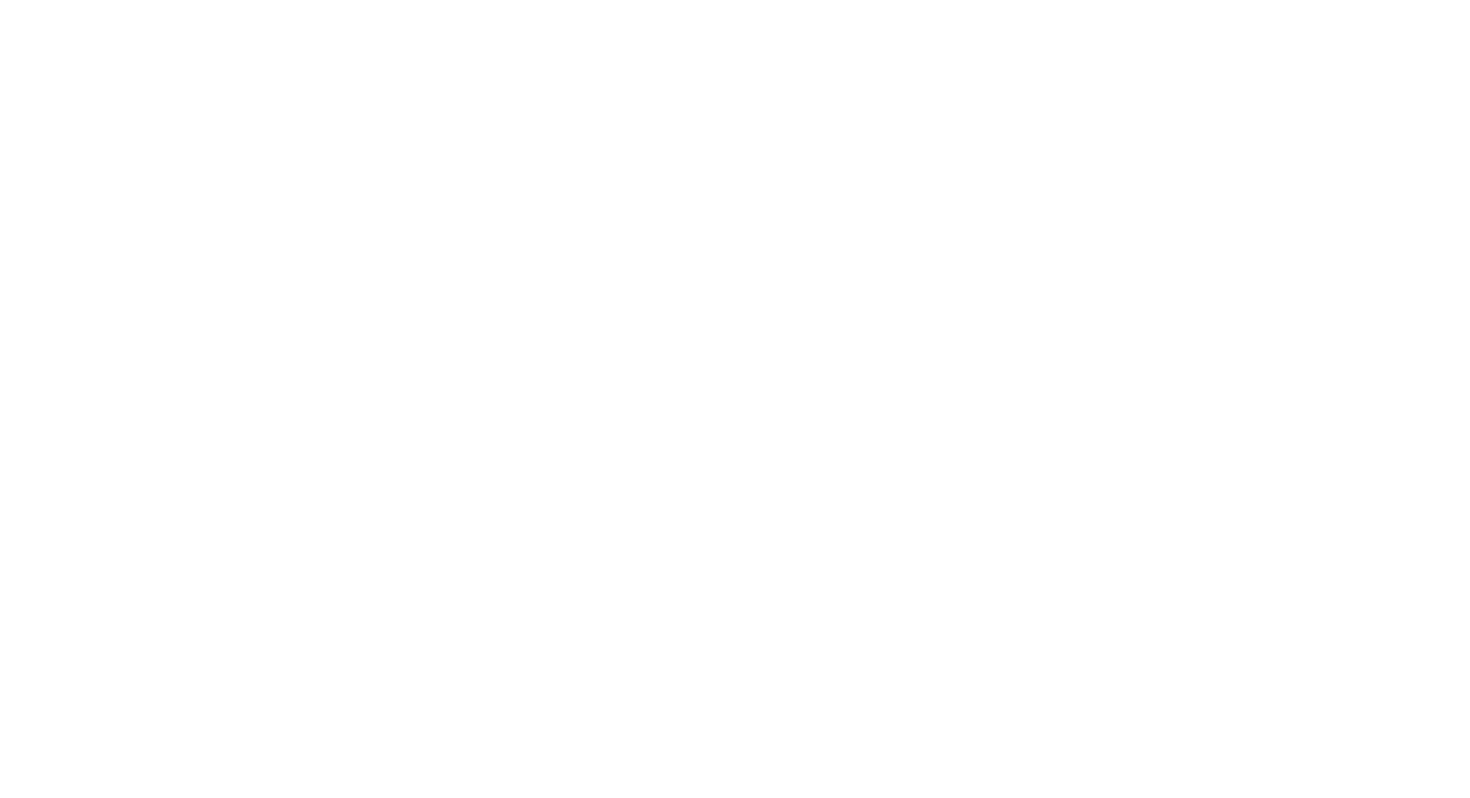 scroll, scrollTop: 0, scrollLeft: 0, axis: both 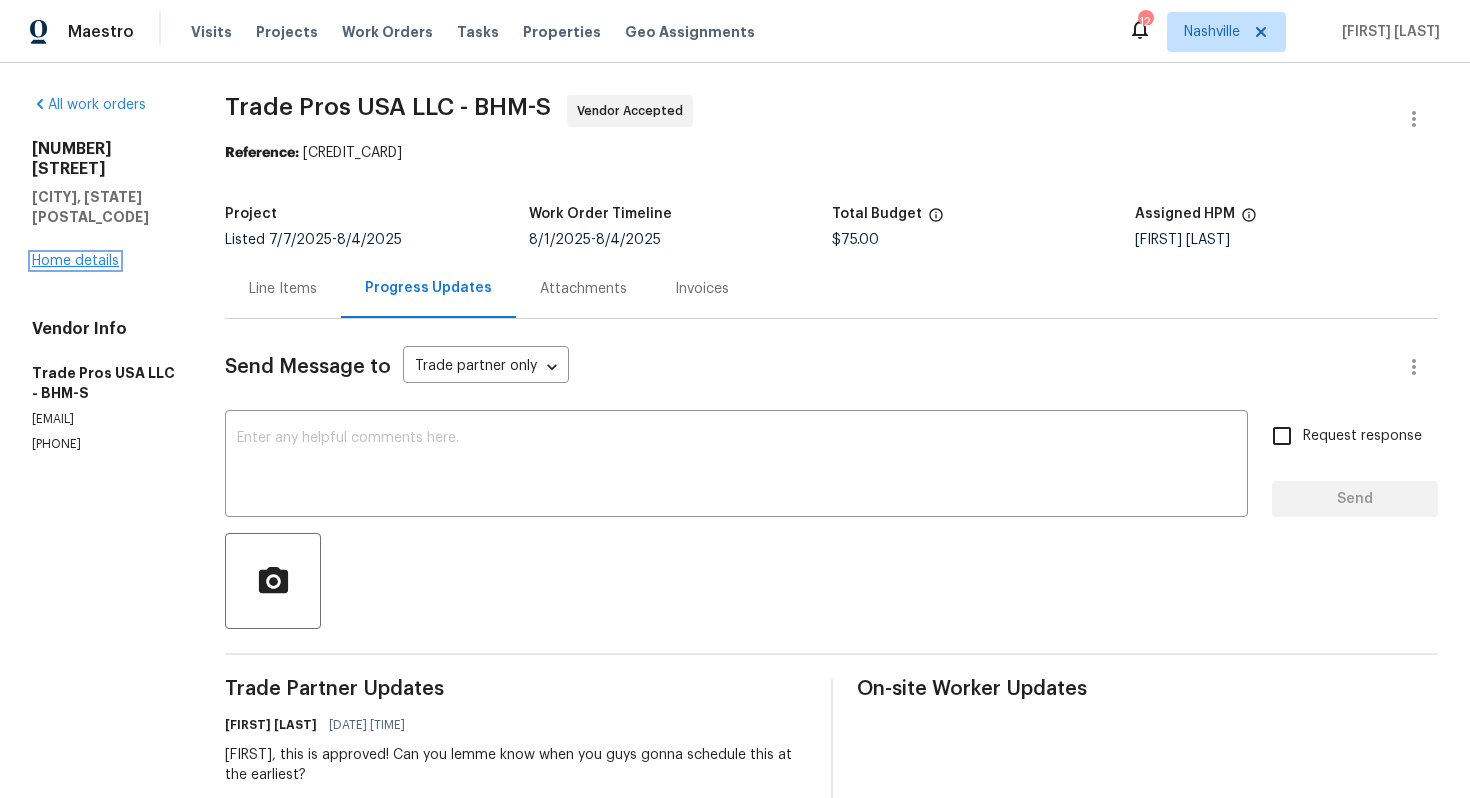 click on "Home details" at bounding box center (75, 261) 